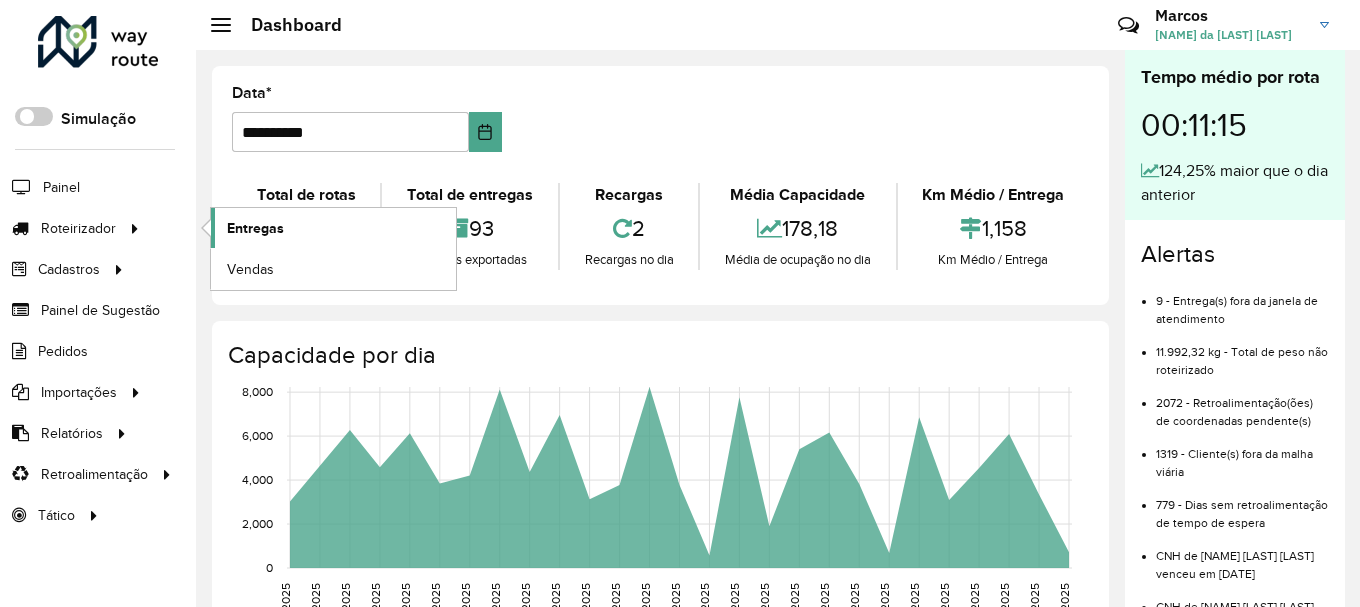 scroll, scrollTop: 0, scrollLeft: 0, axis: both 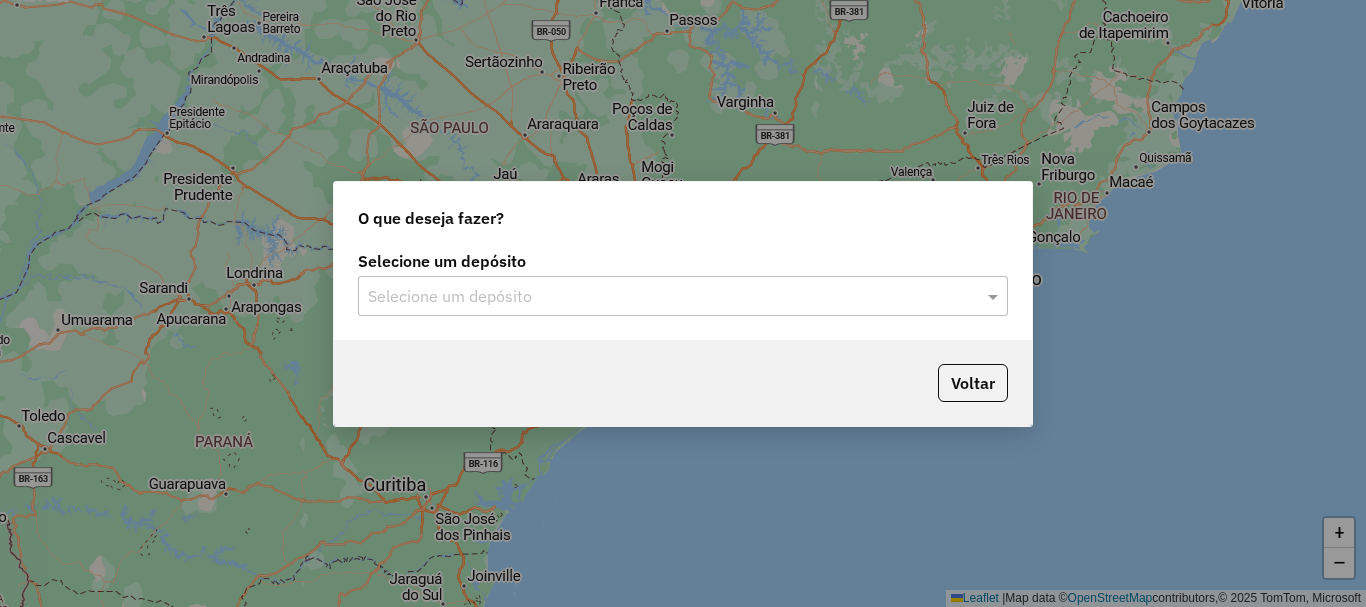 click 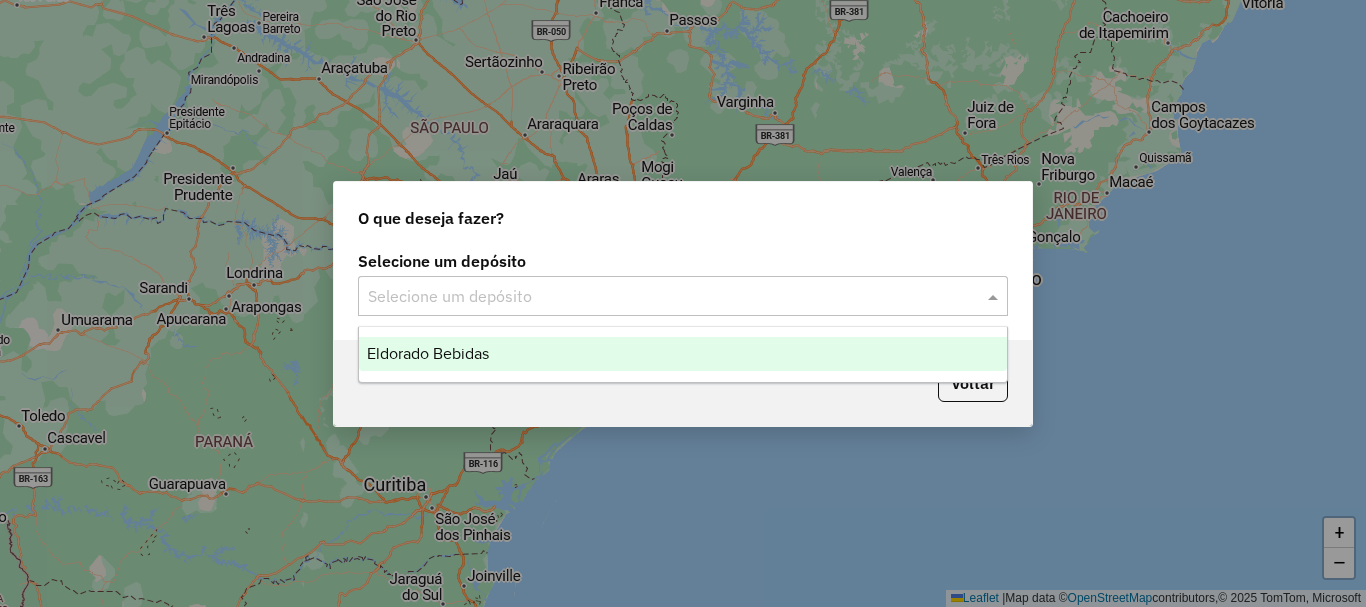 click on "Eldorado Bebidas" at bounding box center (683, 354) 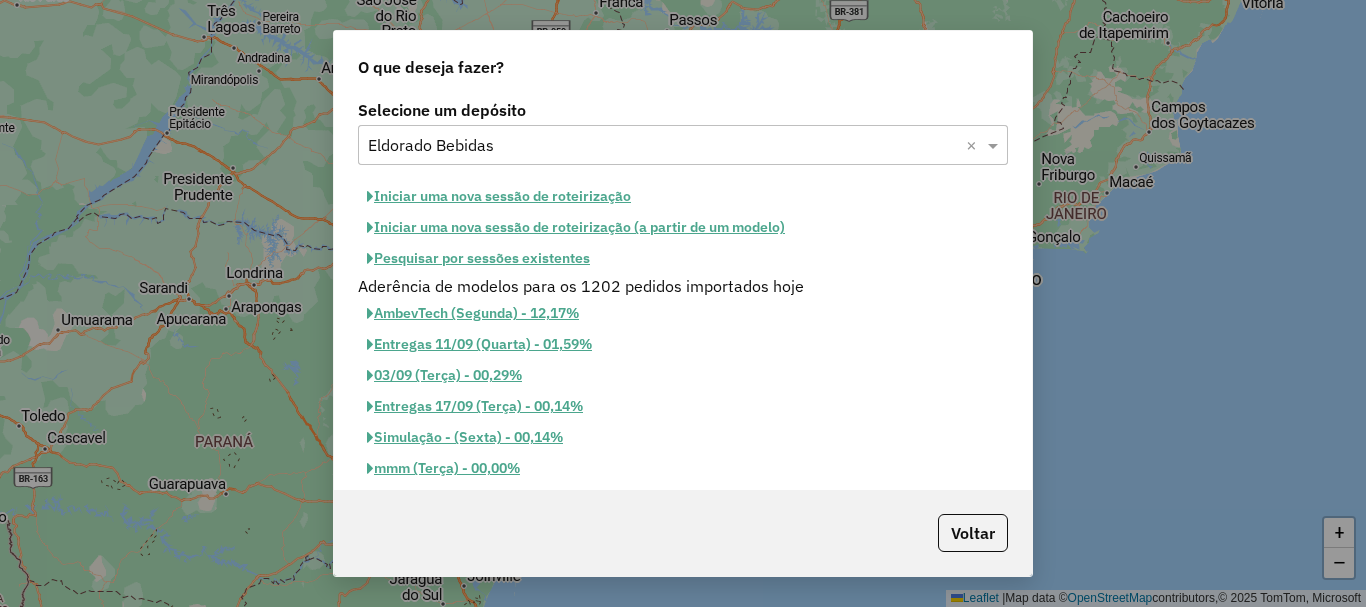 click on "Iniciar uma nova sessão de roteirização" 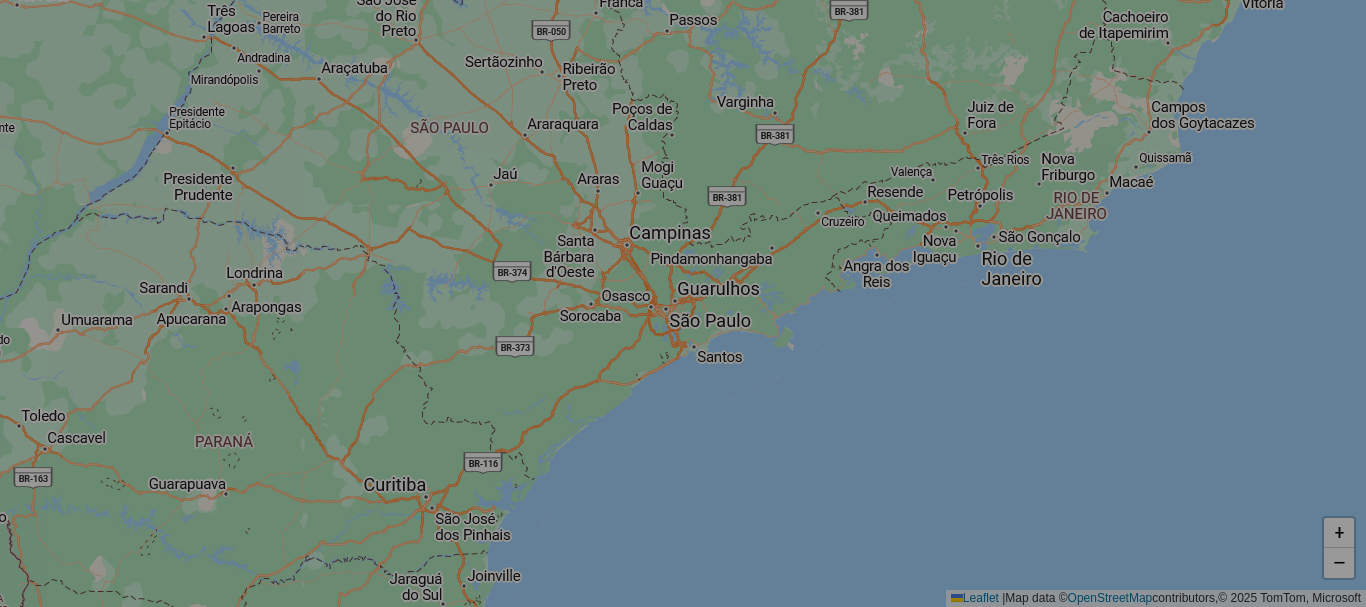 select on "*" 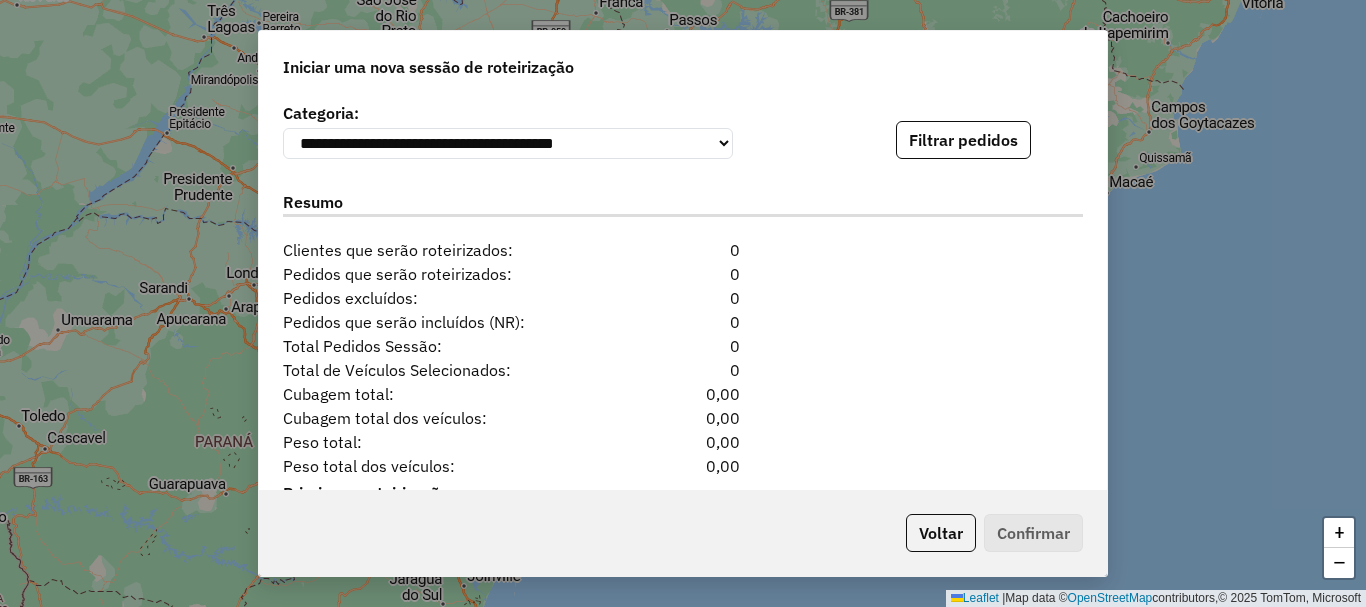 scroll, scrollTop: 2100, scrollLeft: 0, axis: vertical 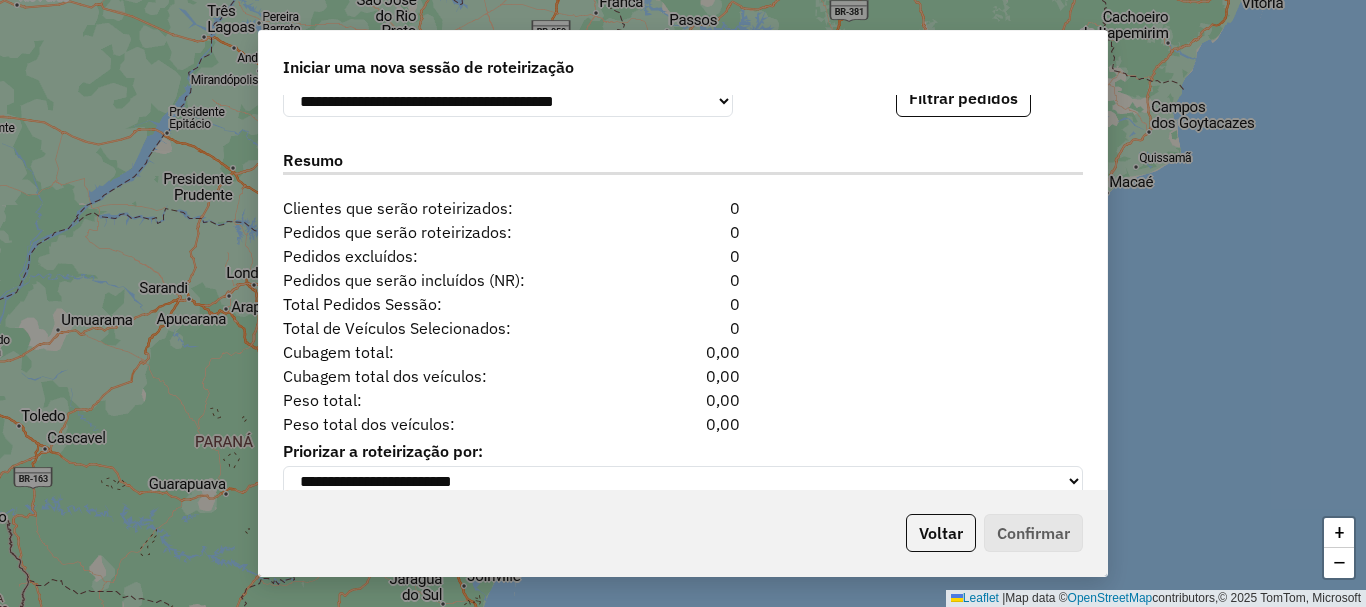 click on "**********" 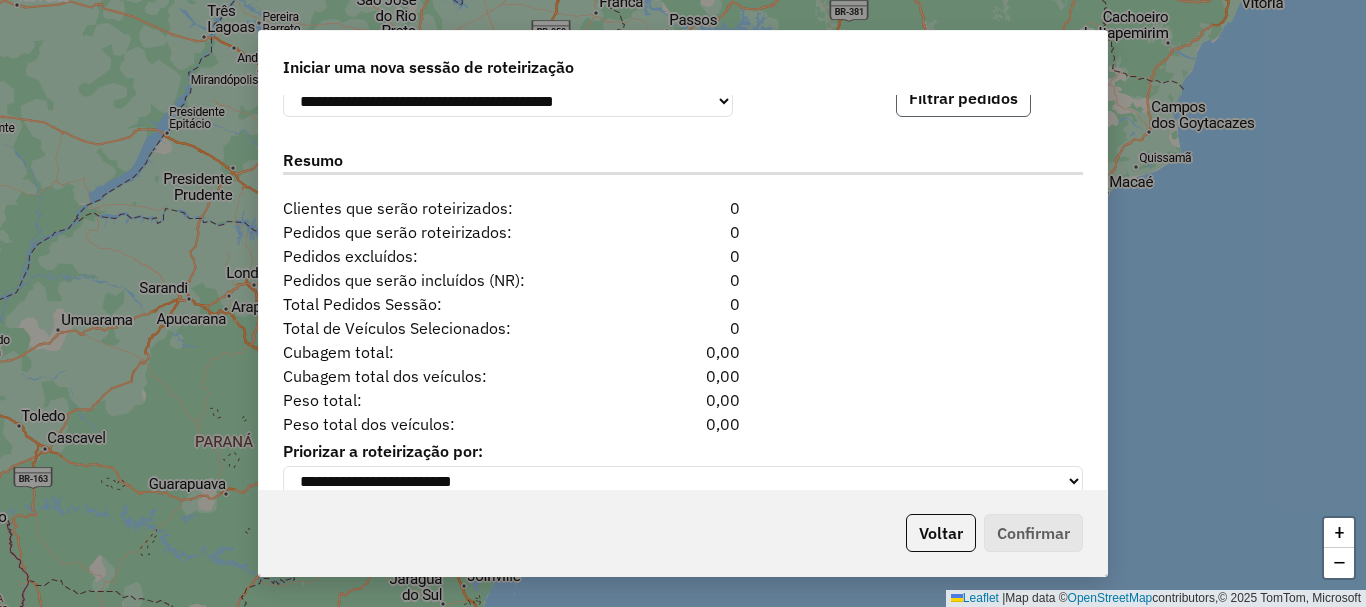 click on "Filtrar pedidos" 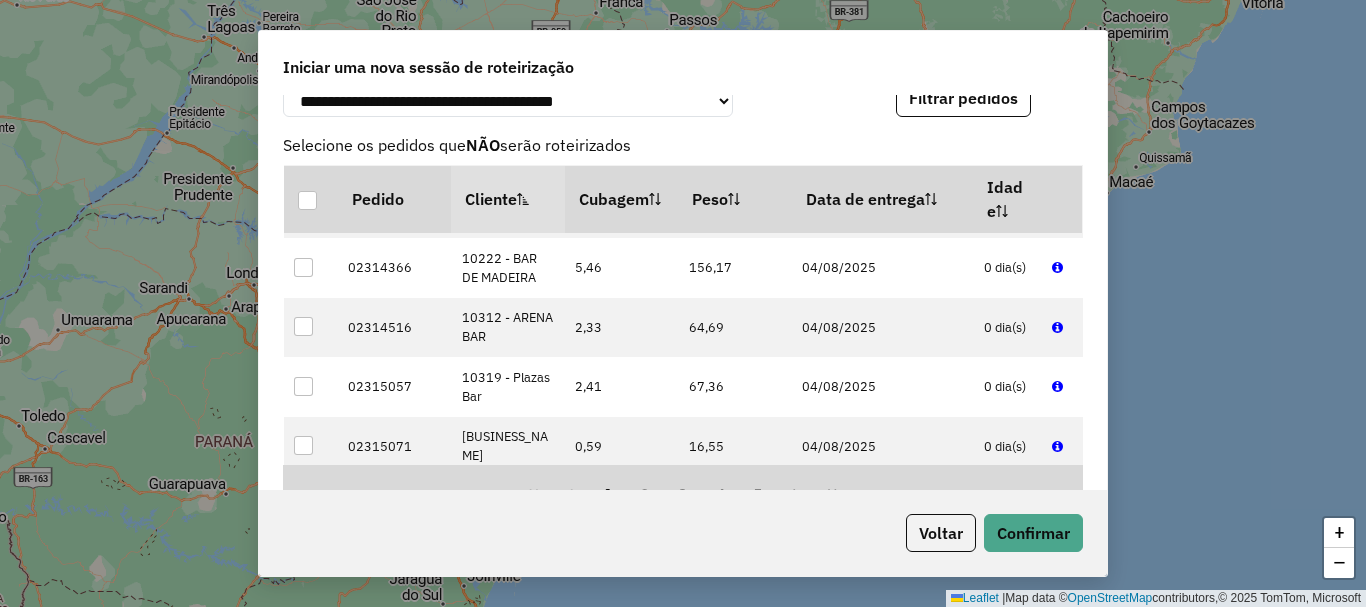scroll, scrollTop: 500, scrollLeft: 0, axis: vertical 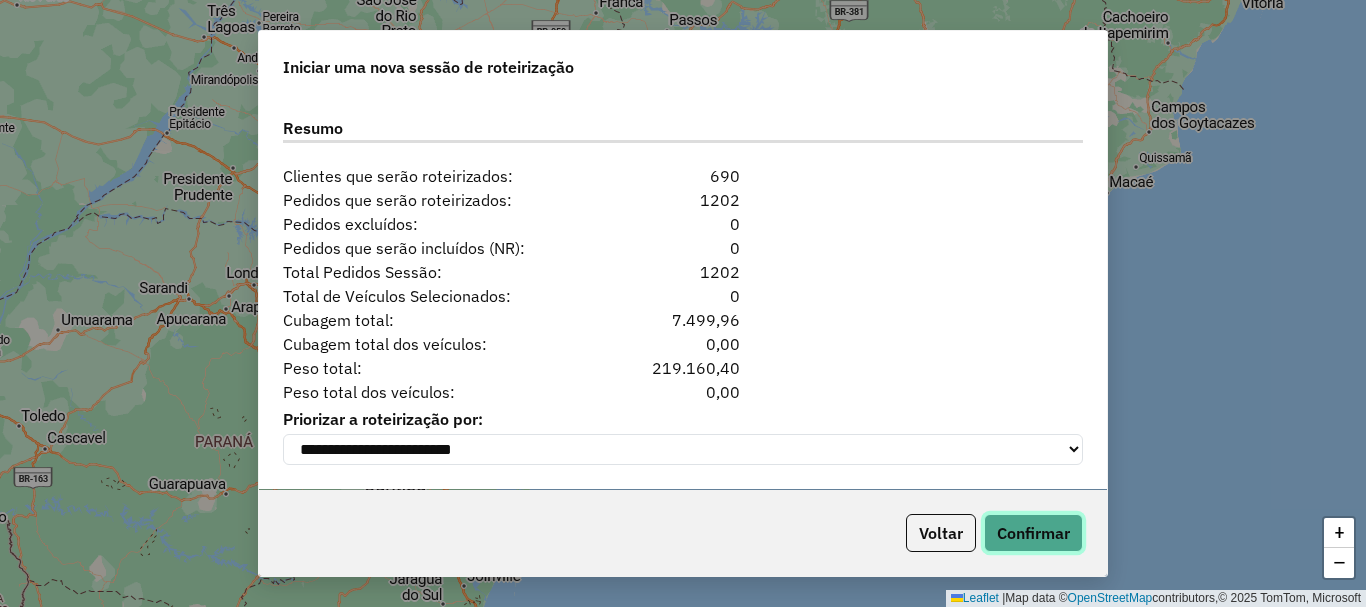 click on "Confirmar" 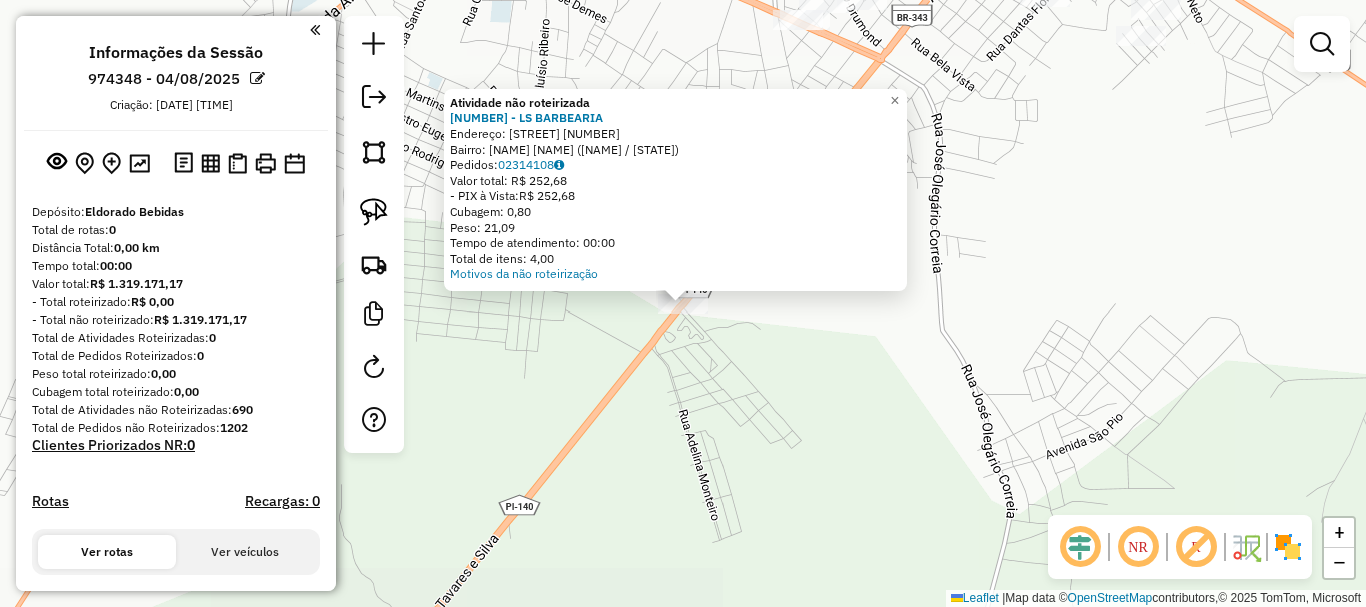 click on "Atividade não roteirizada [NUMBER] - LS BARBEARIA Endereço: PI-[NUMBER] [NUMBER] Bairro: REDE NOVA ([CITY] / [STATE]) Pedidos: [NUMBER] Valor total: R$ [PRICE] - PIX à Vista: R$ [PRICE] Cubagem: [NUMBER] Peso: [NUMBER] Tempo de atendimento: [TIME] Total de itens: [NUMBER] Motivos da não roteirização × Janela de atendimento Grade de atendimento Capacidade Transportadoras Veículos Cliente Pedidos Rotas Selecione os dias de semana para filtrar as janelas de atendimento Seg Ter Qua Qui Sex Sáb Dom Informe o período da janela de atendimento: De: Até: Filtrar exatamente a janela do cliente Considerar janela de atendimento padrão Selecione os dias de semana para filtrar as grades de atendimento Seg Ter Qua Qui Sex Sáb Dom Considerar clientes sem dia de atendimento cadastrado Clientes fora do dia de atendimento selecionado Filtrar as atividades entre os valores definidos abaixo: Peso mínimo: Peso máximo: Cubagem mínima: Cubagem máxima: De: Até: De: Até: De:" 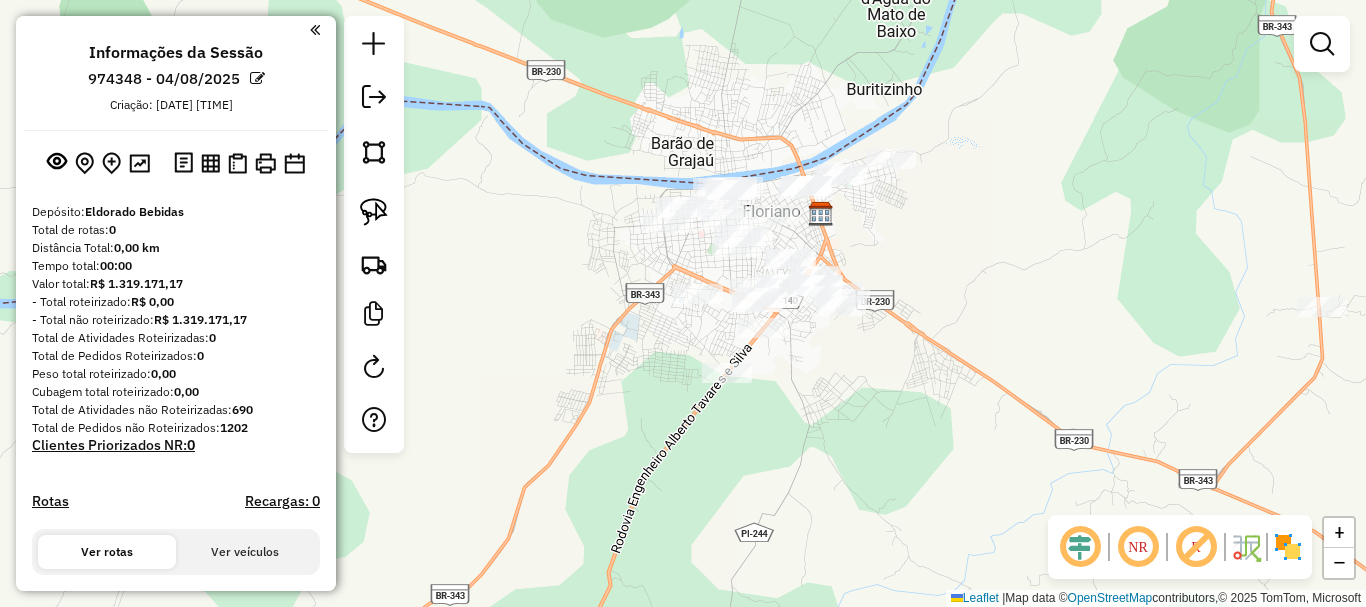 drag, startPoint x: 776, startPoint y: 343, endPoint x: 759, endPoint y: 369, distance: 31.06445 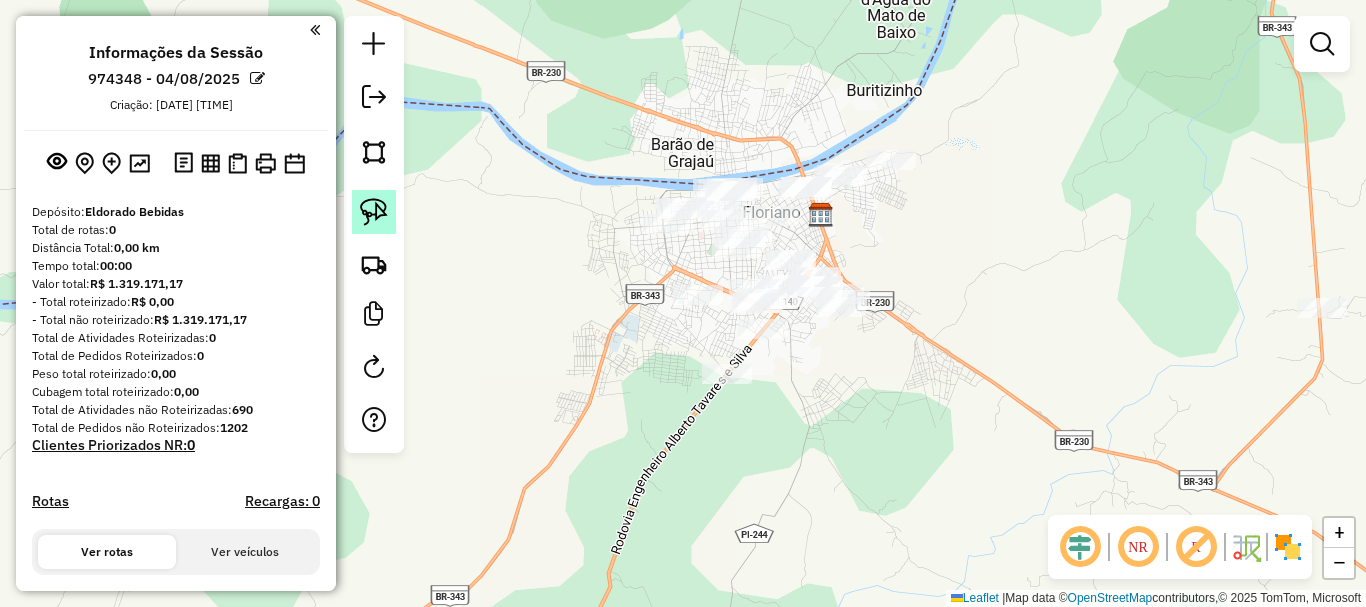 click 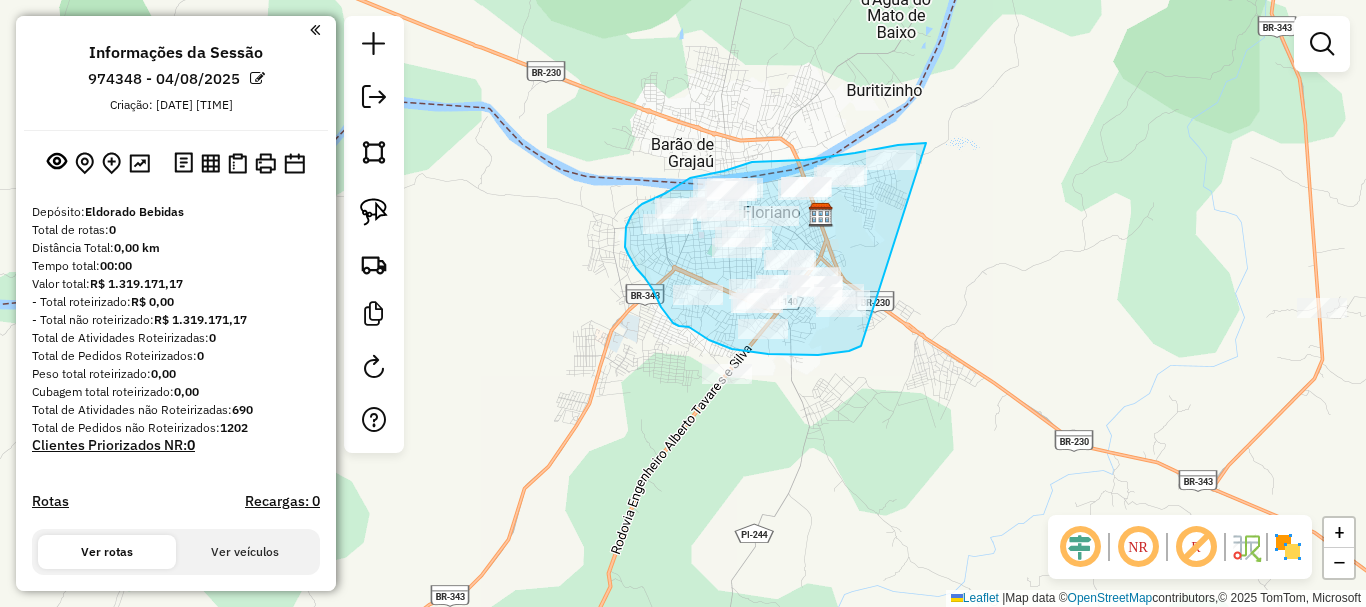 drag, startPoint x: 926, startPoint y: 143, endPoint x: 861, endPoint y: 346, distance: 213.15253 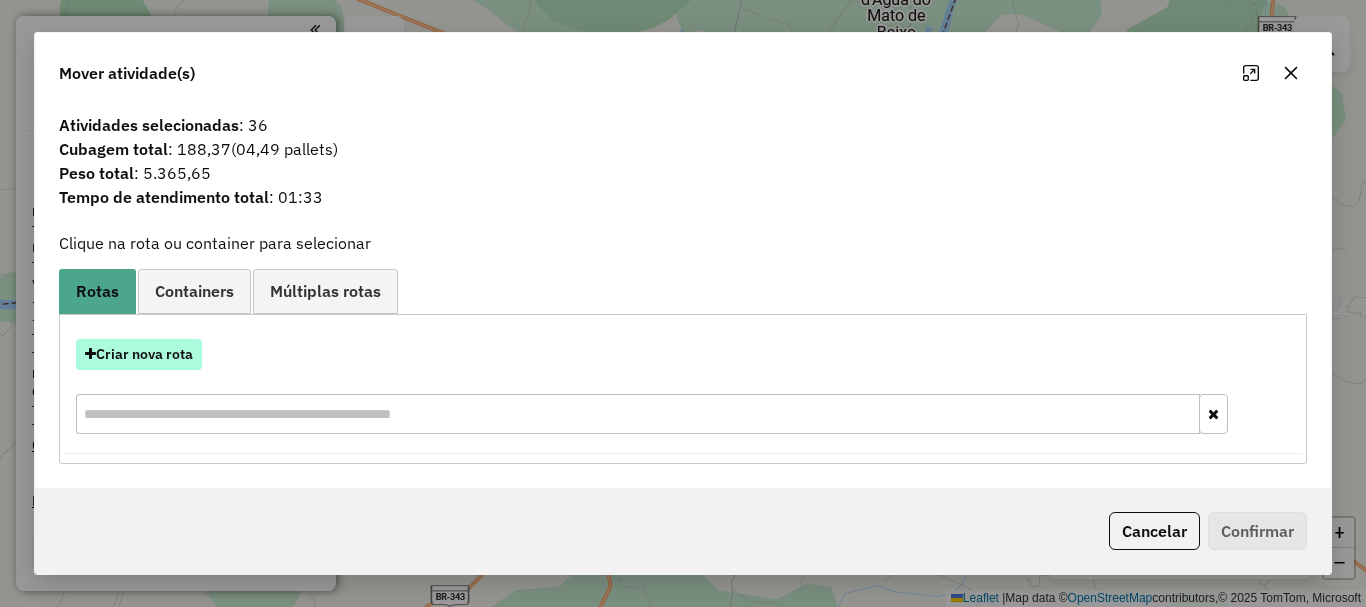 click on "Criar nova rota" at bounding box center (139, 354) 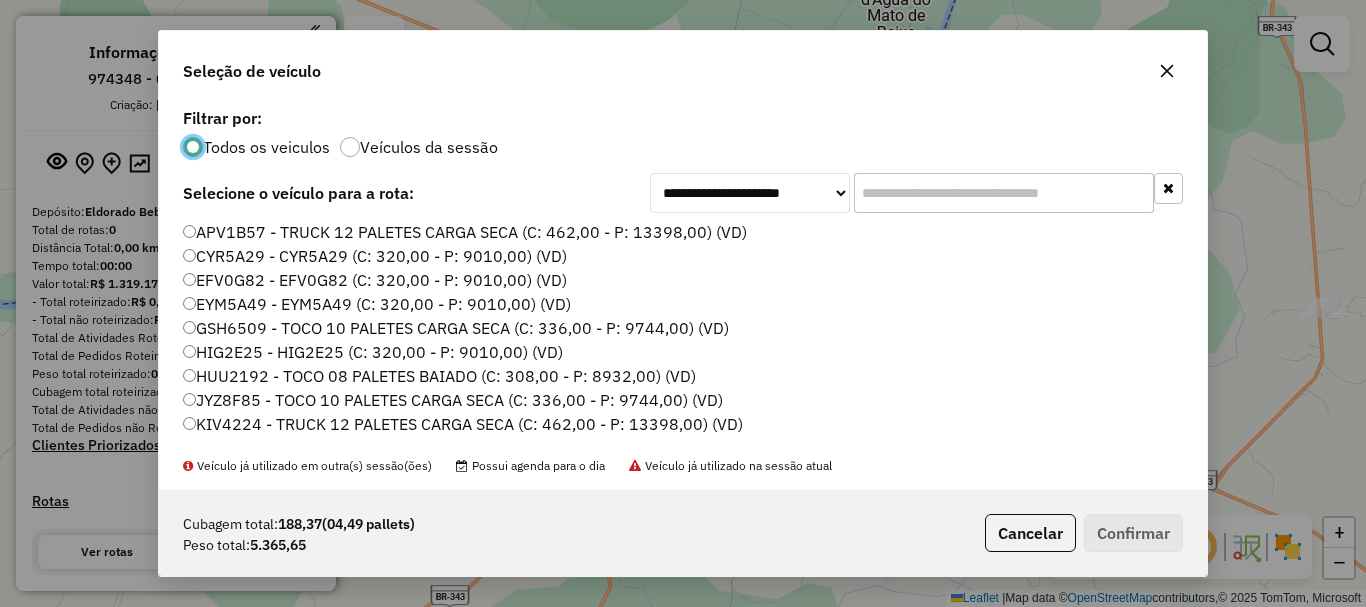 scroll, scrollTop: 11, scrollLeft: 6, axis: both 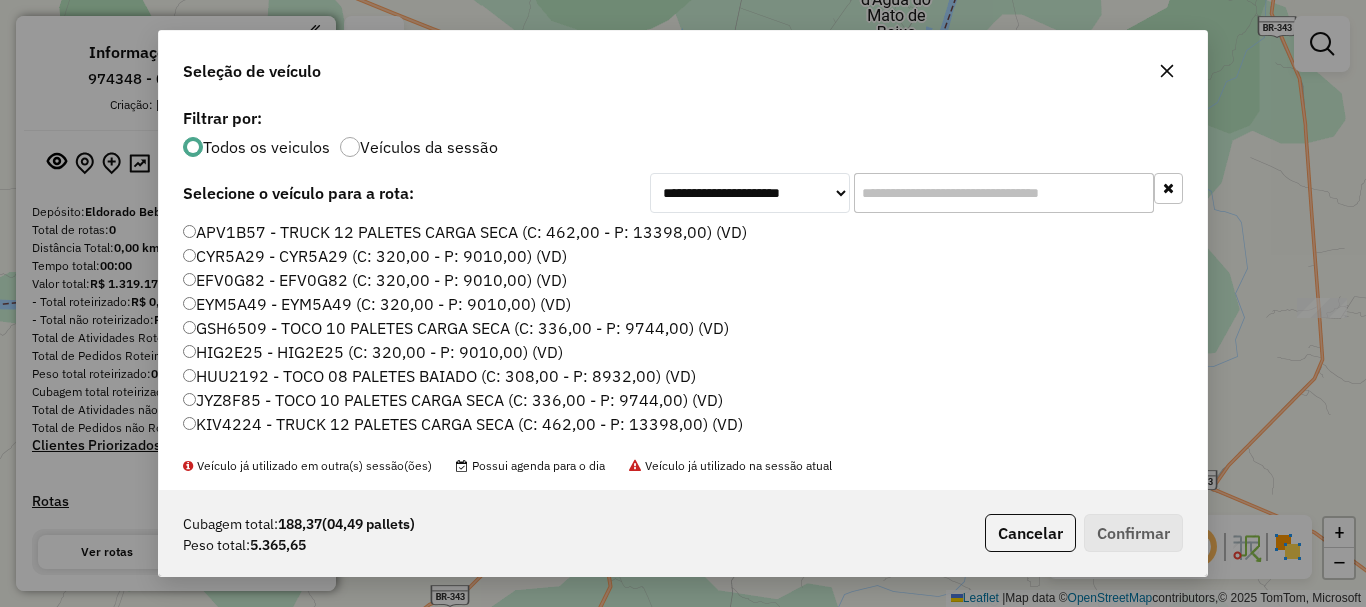 click 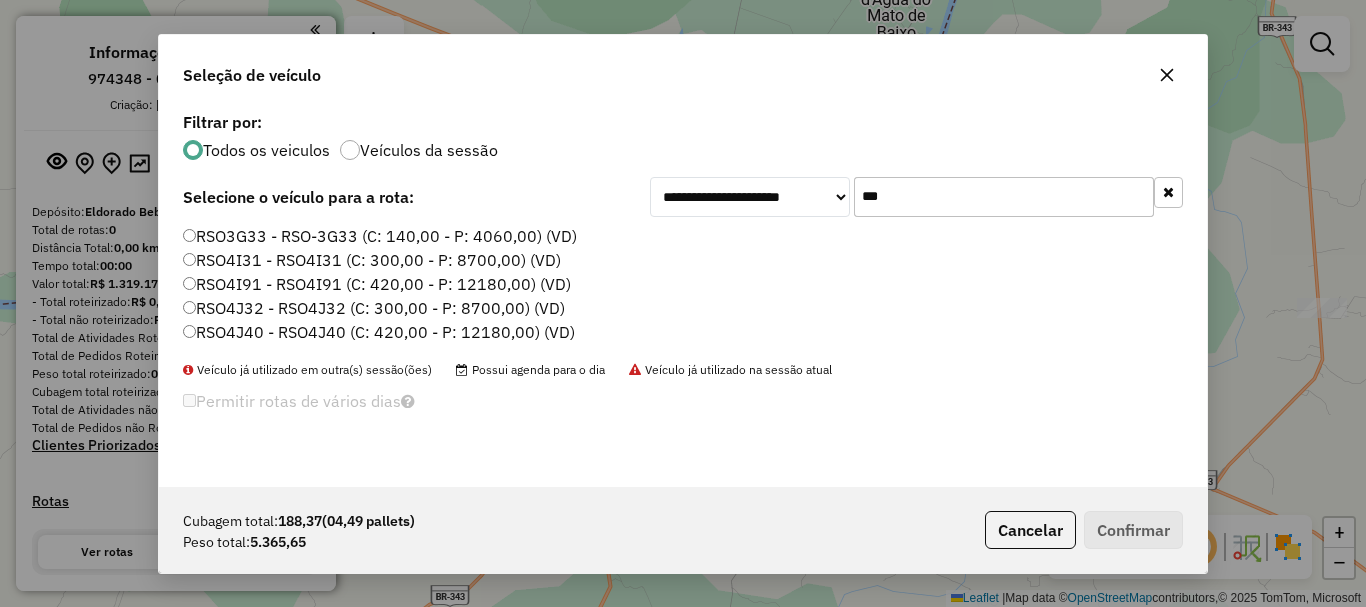 type on "***" 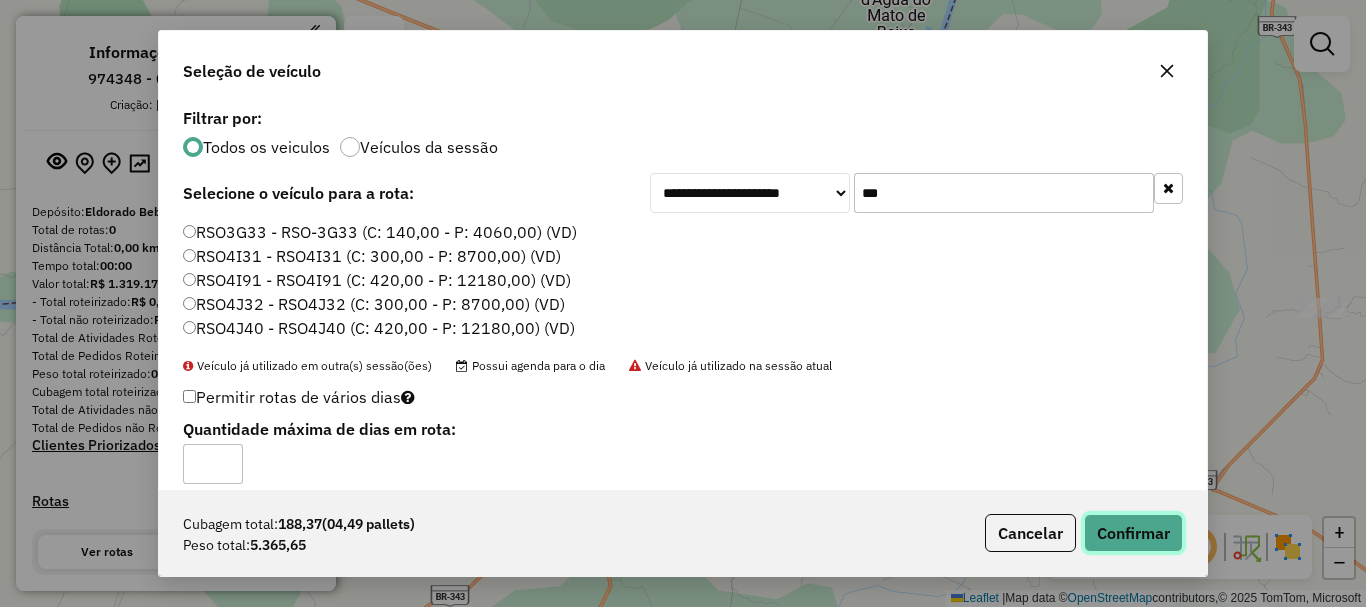 click on "Confirmar" 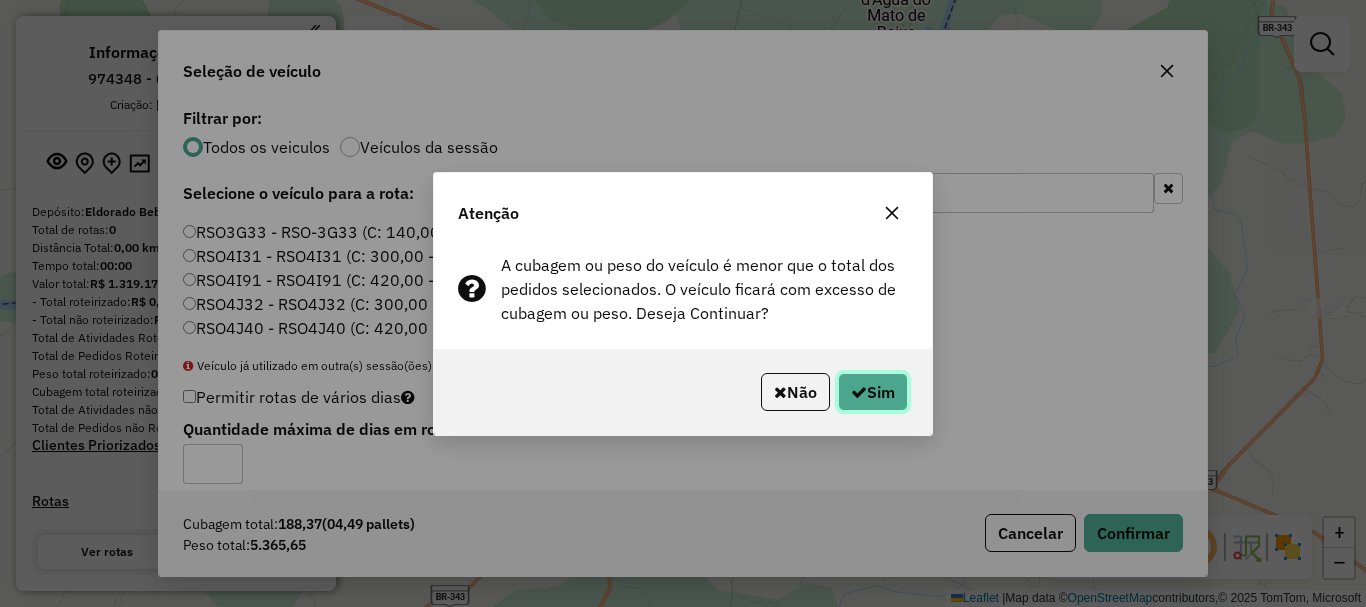 click on "Sim" 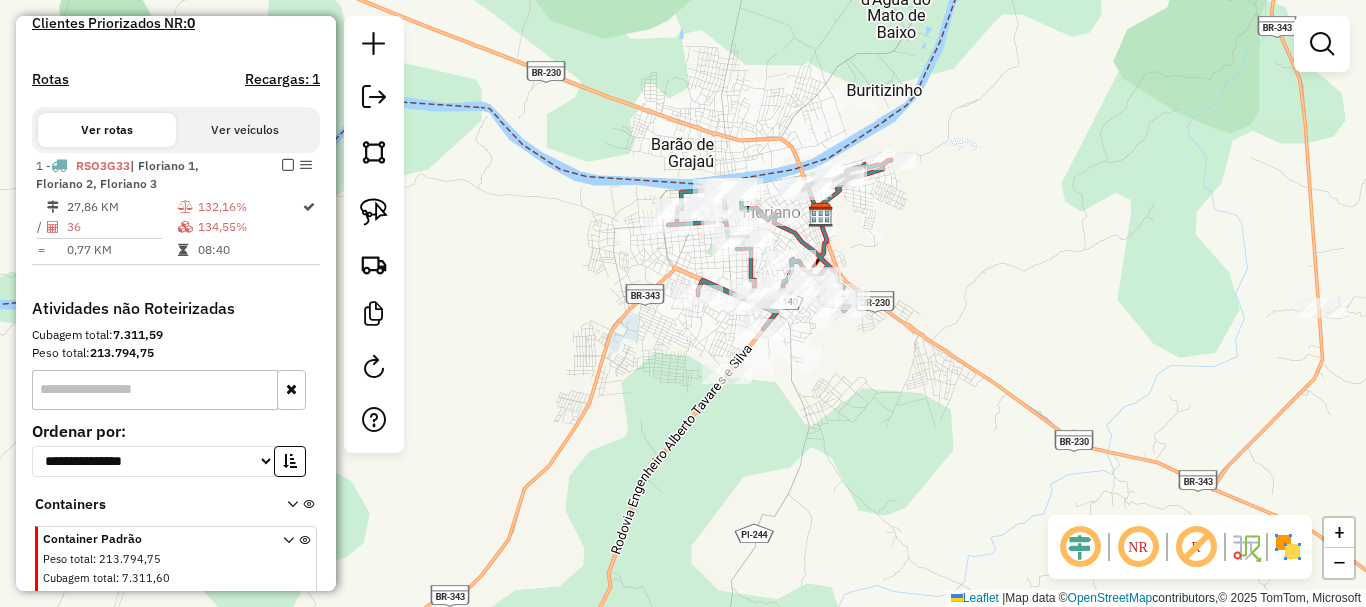 scroll, scrollTop: 600, scrollLeft: 0, axis: vertical 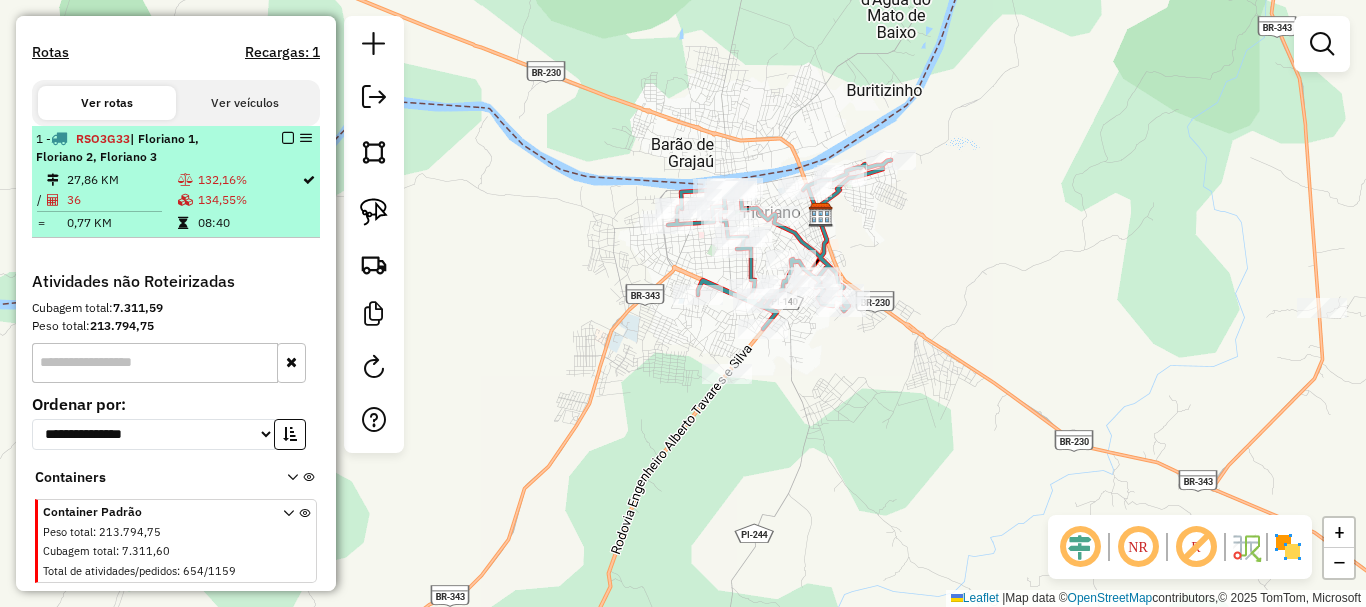click on "[NUMBER] - [CODE] | [CITY] 1, [CITY] 2, [CITY] 3 [NUMBER] KM [PERCENT] / [NUMBER] [PERCENT] = [NUMBER] KM [TIME]" at bounding box center [176, 182] 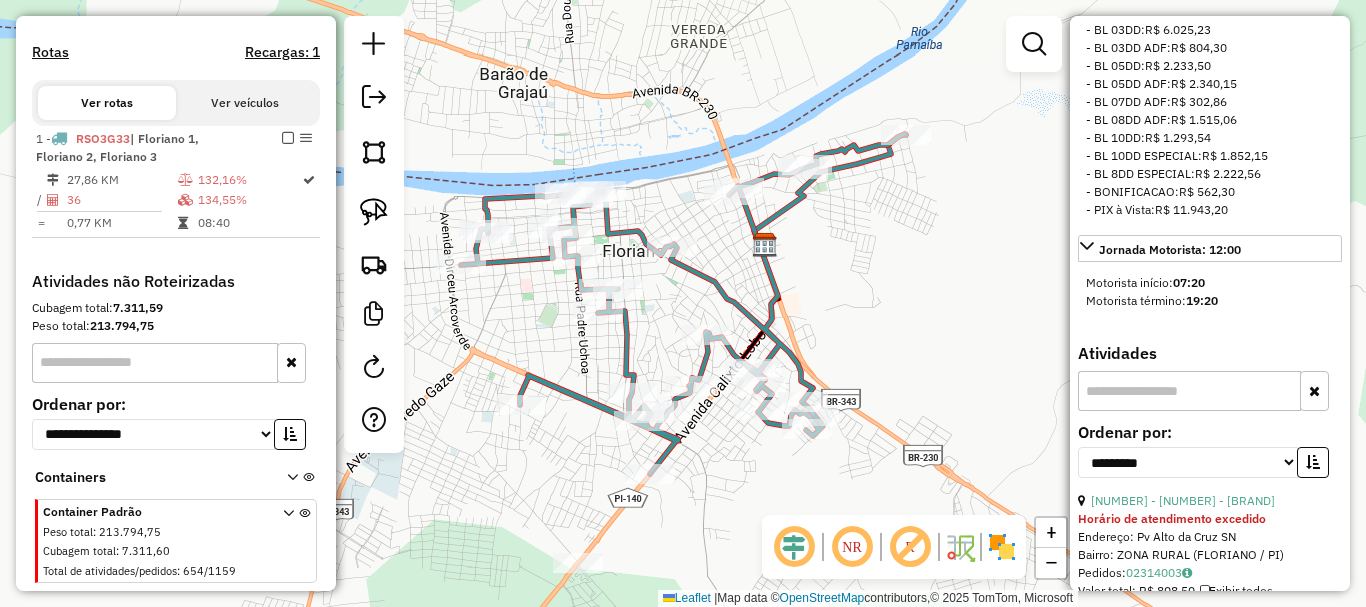 scroll, scrollTop: 1100, scrollLeft: 0, axis: vertical 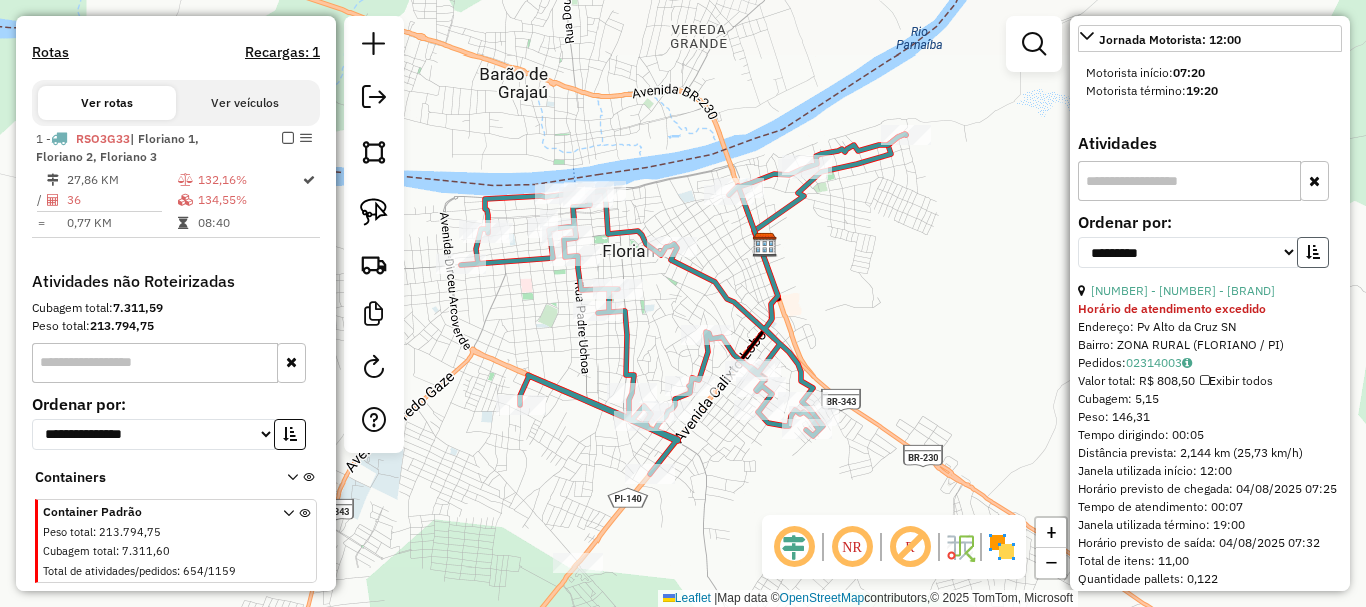 click at bounding box center [1313, 252] 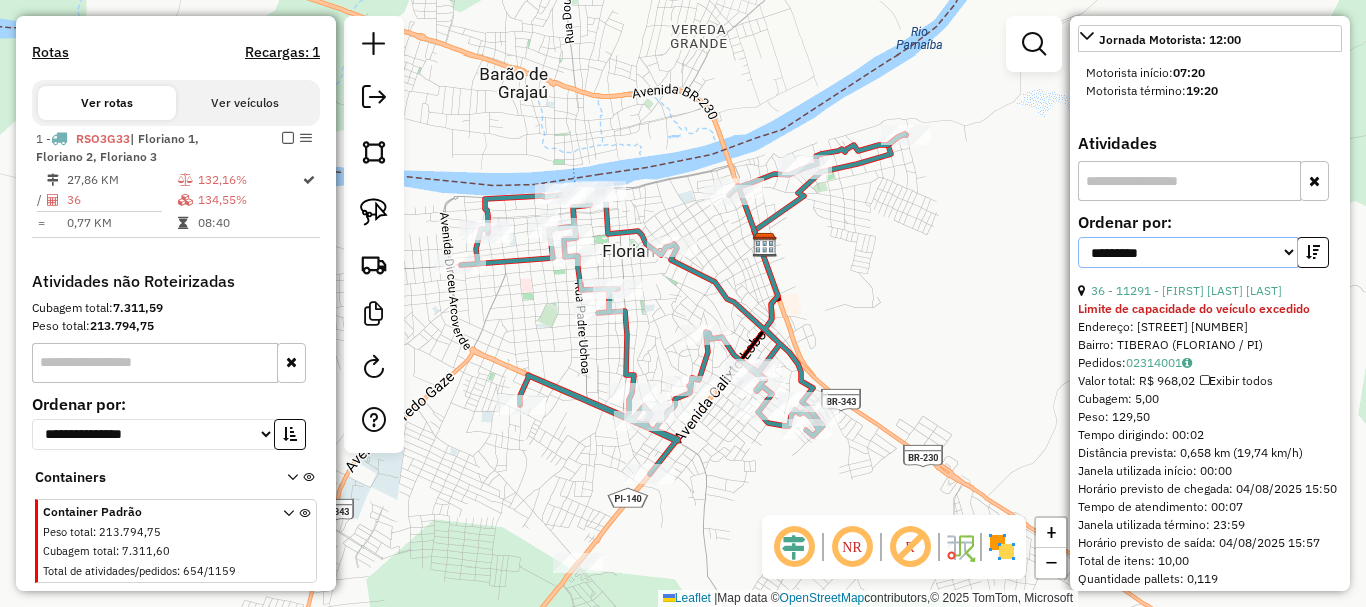 click on "**********" at bounding box center [1188, 252] 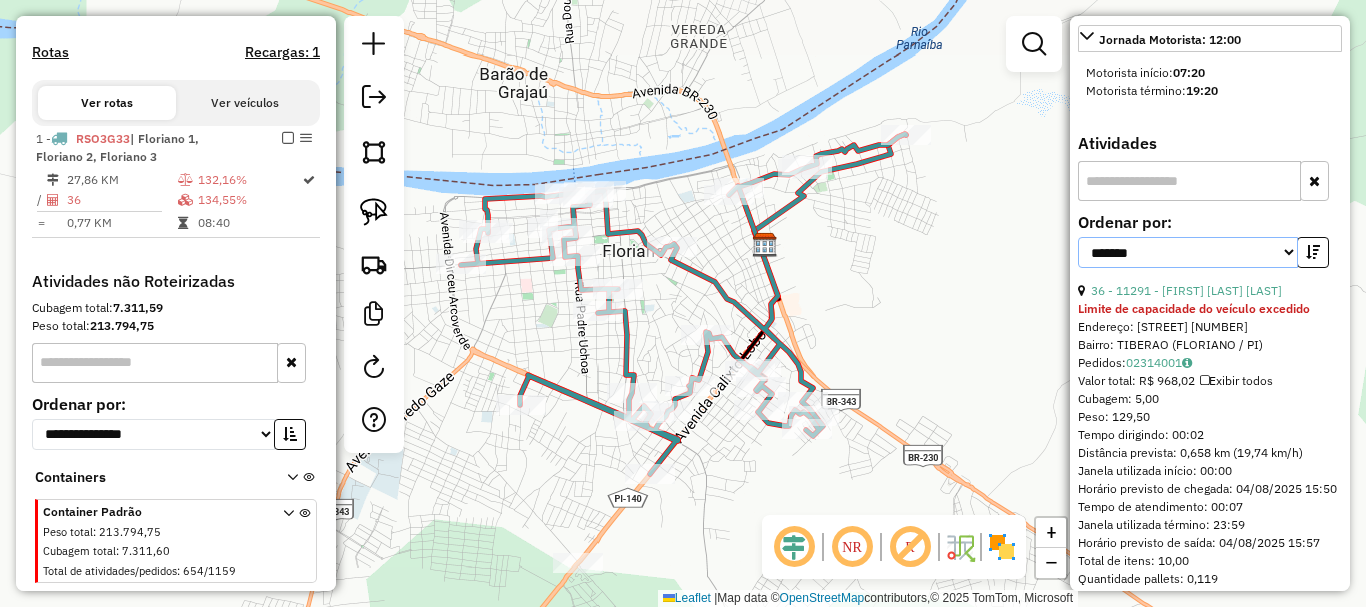 click on "**********" at bounding box center (1188, 252) 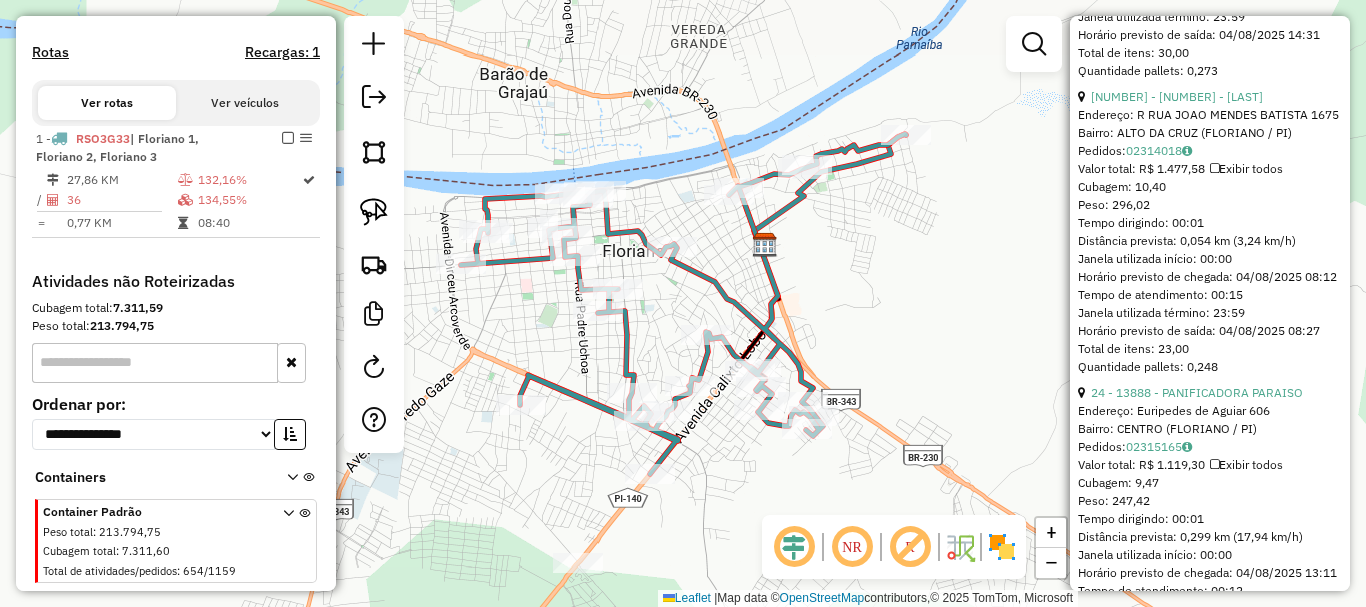 scroll, scrollTop: 3100, scrollLeft: 0, axis: vertical 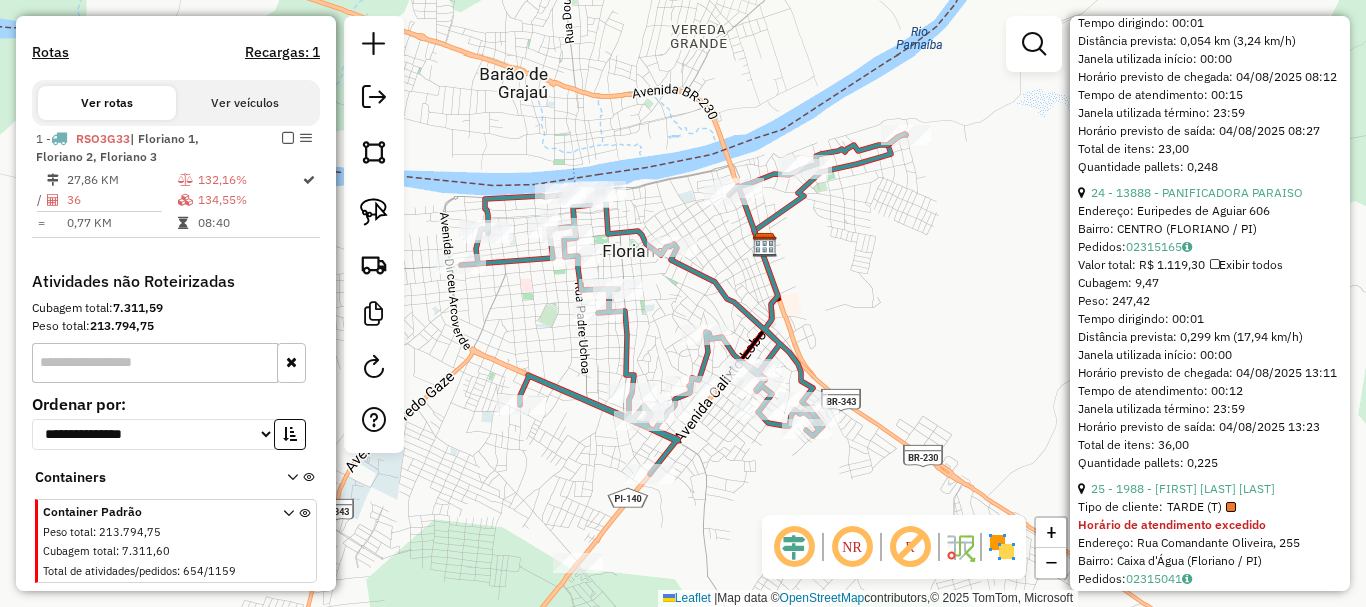 click on "24 - 13888 - PANIFICADORA PARAISO" at bounding box center (1197, 192) 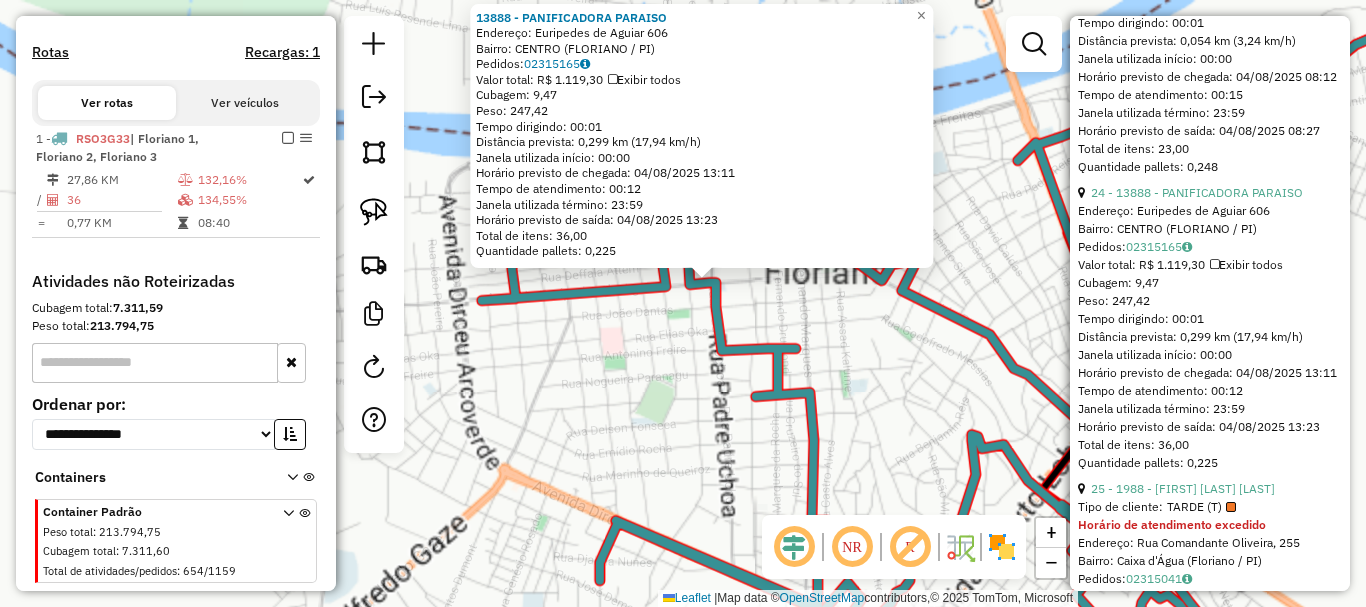 click on "13888 - [BUSINESS_NAME]  Endereço:  [STREET] [NUMBER]   Bairro: [NEIGHBORHOOD] ([CITY] / [STATE])   Pedidos:  02315165   Valor total: R$ 1.119,30   Exibir todos   Cubagem: 9,47  Peso: 247,42  Tempo dirigindo: 00:01   Distância prevista: 0,299 km (17,94 km/h)   Janela utilizada início: 00:00   Horário previsto de chegada: 04/08/2025 13:11   Tempo de atendimento: 00:12   Janela utilizada término: 23:59   Horário previsto de saída: 04/08/2025 13:23   Total de itens: 36,00   Quantidade pallets: 0,225  × Janela de atendimento Grade de atendimento Capacidade Transportadoras Veículos Cliente Pedidos  Rotas Selecione os dias de semana para filtrar as janelas de atendimento  Seg   Ter   Qua   Qui   Sex   Sáb   Dom  Informe o período da janela de atendimento: De: Até:  Filtrar exatamente a janela do cliente  Considerar janela de atendimento padrão  Selecione os dias de semana para filtrar as grades de atendimento  Seg   Ter   Qua   Qui   Sex   Sáb   Dom   Clientes fora do dia de atendimento selecionado +" 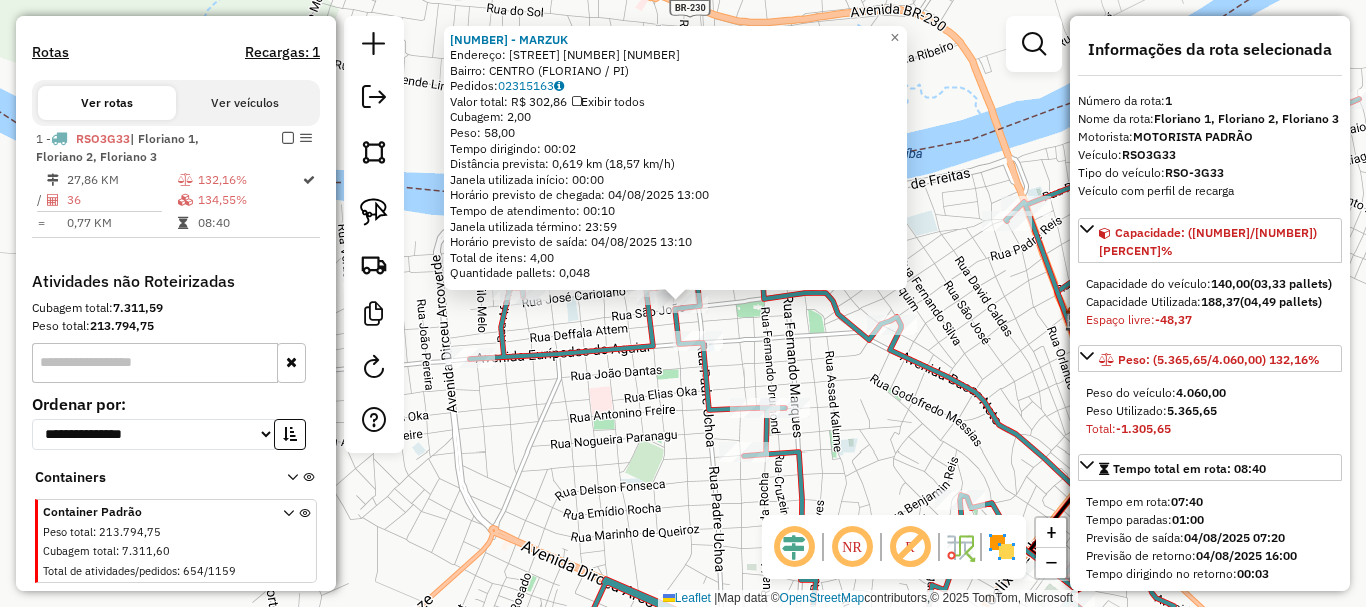 scroll, scrollTop: 640, scrollLeft: 0, axis: vertical 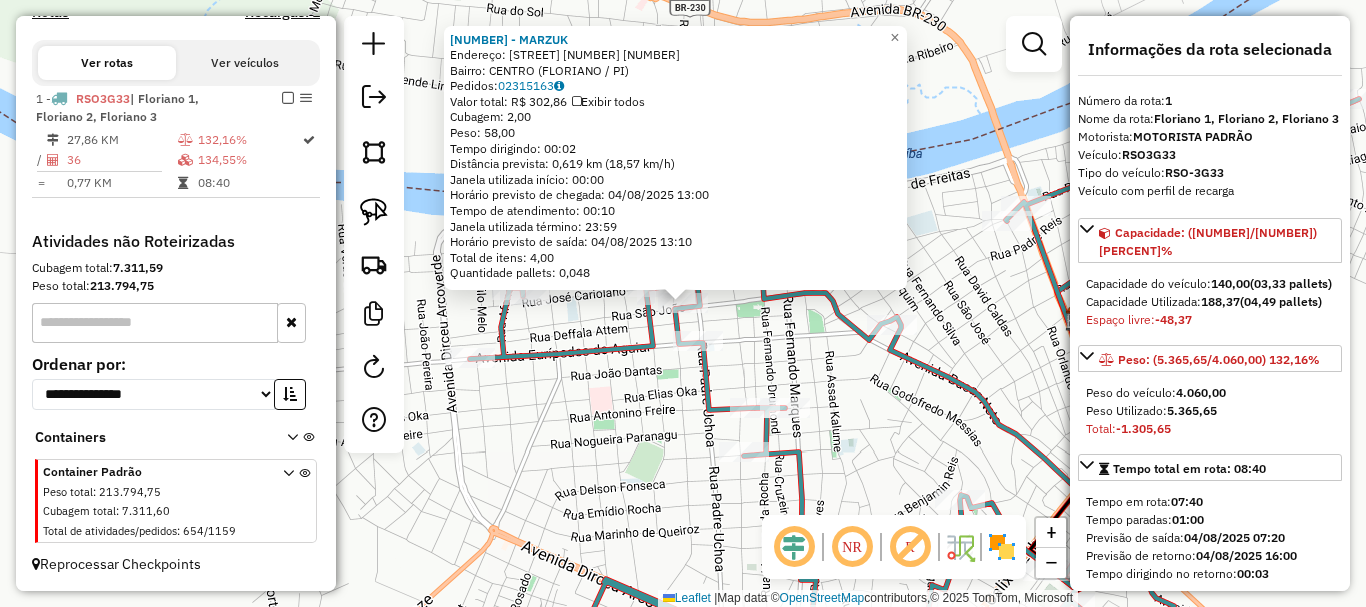 click on "Rota 1 - Placa [PLATE_NUMBER]  10665 - [BUSINESS_NAME] 8768 - [BUSINESS_NAME]  Endereço:  [STREET] [NUMBER]   Bairro: [NEIGHBORHOOD] ([CITY] / [STATE])   Pedidos:  02315163   Valor total: R$ 302,86   Exibir todos   Cubagem: 2,00  Peso: 58,00  Tempo dirigindo: 00:02   Distância prevista: 0,619 km (18,57 km/h)   Janela utilizada início: 00:00   Horário previsto de chegada: 04/08/2025 13:00   Tempo de atendimento: 00:10   Janela utilizada término: 23:59   Horário previsto de saída: 04/08/2025 13:10   Total de itens: 4,00   Quantidade pallets: 0,048  × Janela de atendimento Grade de atendimento Capacidade Transportadoras Veículos Cliente Pedidos  Rotas Selecione os dias de semana para filtrar as janelas de atendimento  Seg   Ter   Qua   Qui   Sex   Sáb   Dom  Informe o período da janela de atendimento: De: Até:  Filtrar exatamente a janela do cliente  Considerar janela de atendimento padrão  Selecione os dias de semana para filtrar as grades de atendimento  Seg   Ter   Qua   Qui   Sex   Sáb   Dom   Peso mínimo:   De:  +" 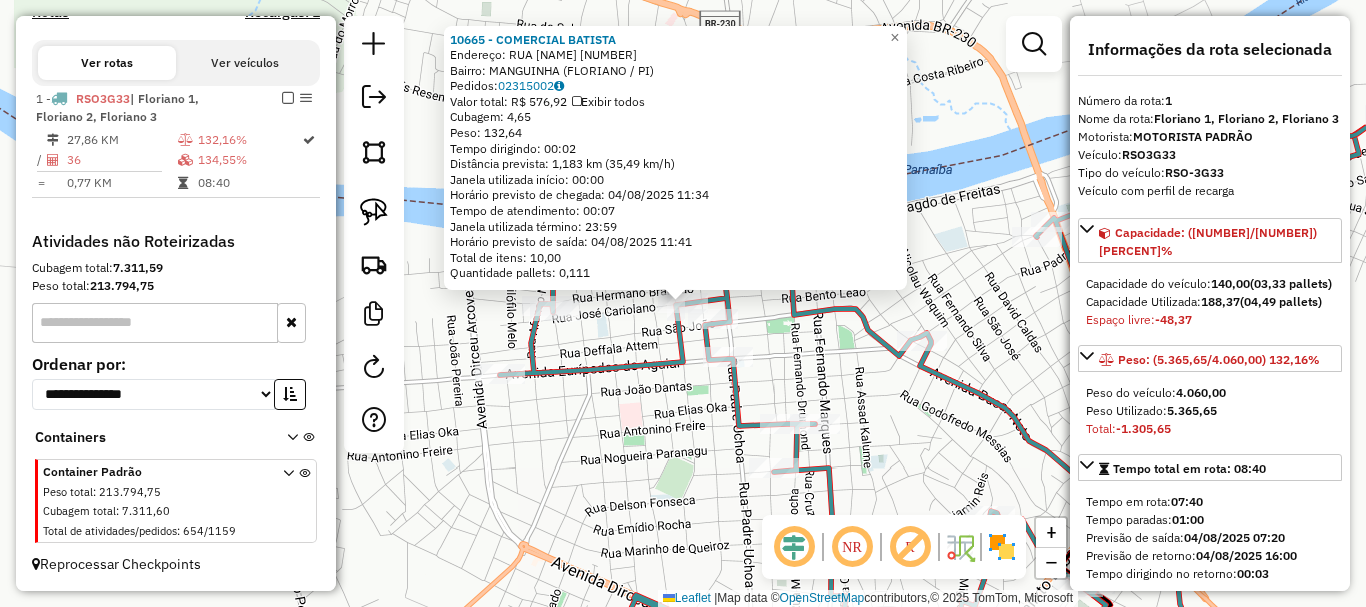 click 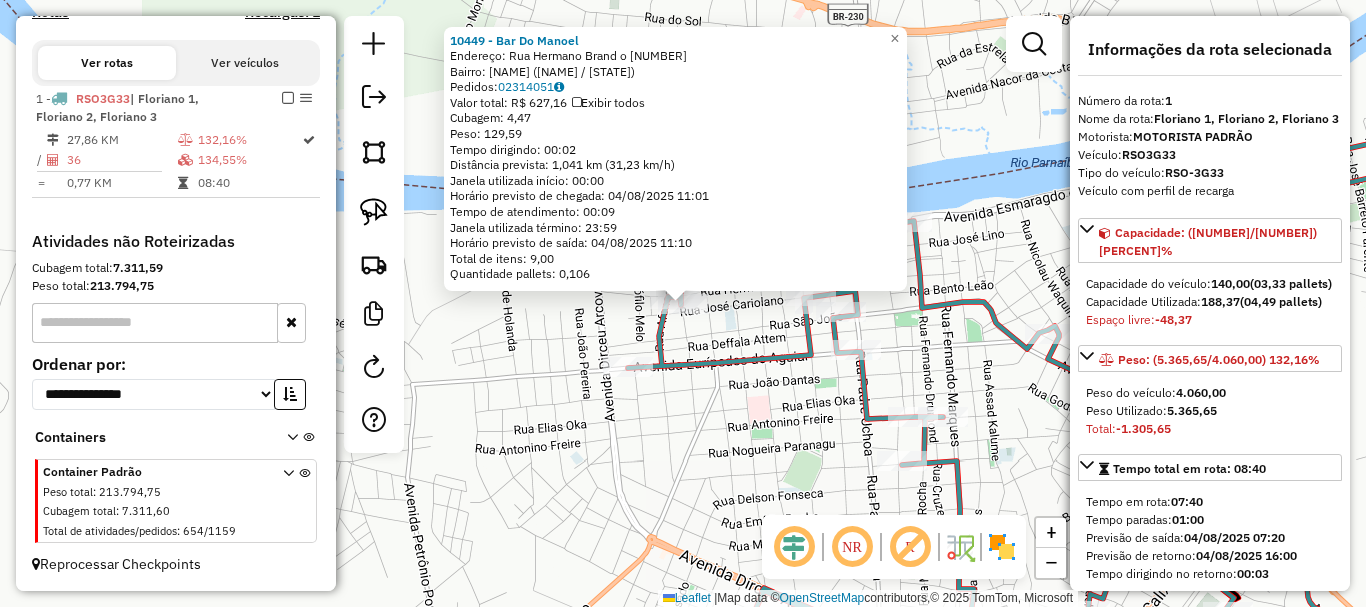 click on "10449 - [BUSINESS_NAME]  Endereço:  [STREET] [NUMBER]   Bairro: [NEIGHBORHOOD] ([CITY] / [STATE])   Pedidos:  02314051   Valor total: R$ 627,16   Exibir todos   Cubagem: 4,47  Peso: 129,59  Tempo dirigindo: 00:02   Distância prevista: 1,041 km (31,23 km/h)   Janela utilizada início: 00:00   Horário previsto de chegada: 04/08/2025 11:01   Tempo de atendimento: 00:09   Janela utilizada término: 23:59   Horário previsto de saída: 04/08/2025 11:10   Total de itens: 9,00   Quantidade pallets: 0,106  × Janela de atendimento Grade de atendimento Capacidade Transportadoras Veículos Cliente Pedidos  Rotas Selecione os dias de semana para filtrar as janelas de atendimento  Seg   Ter   Qua   Qui   Sex   Sáb   Dom  Informe o período da janela de atendimento: De: Até:  Filtrar exatamente a janela do cliente  Considerar janela de atendimento padrão  Selecione os dias de semana para filtrar as grades de atendimento  Seg   Ter   Qua   Qui   Sex   Sáb   Dom   Clientes fora do dia de atendimento selecionado De:" 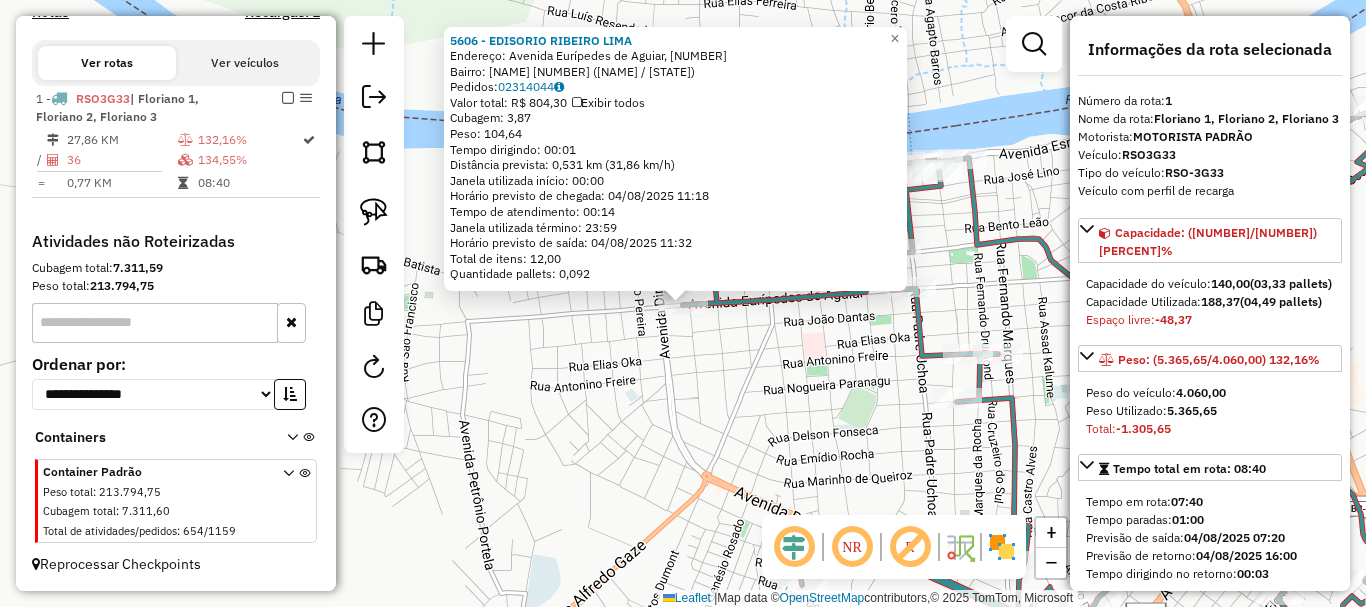 click on "[FIRST] [LAST] [LAST] Endereço: [STREET] [NUMBER] Bairro: [NEIGHBORHOOD] ([CITY] / [STATE]) Pedidos: [NUMBER] Valor total: [CURRENCY] [AMOUNT] Exibir todos Cubagem: [NUMBER] Peso: [NUMBER] Tempo de atendimento: [TIME] Distância prevista: [NUMBER] km ([NUMBER] km/h) Janela utilizada início: [TIME] Horário previsto de chegada: [DATE] [TIME] Tempo de atendimento: [TIME] Janela utilizada término: [TIME] Horário previsto de saída: [DATE] [TIME] Total de itens: [NUMBER] Quantidade pallets: [NUMBER] × Janela de atendimento Grade de atendimento Capacidade Transportadoras Veículos Cliente Pedidos Rotas Selecione os dias de semana para filtrar as janelas de atendimento Seg Ter Qua Qui Sex Sáb Dom Informe o período da janela de atendimento: De: Até: Filtrar exatamente a janela do cliente Considerar janela de atendimento padrão Selecione os dias de semana para filtrar as grades de atendimento Seg Ter Qua Qui Sex Sáb Dom Peso mínimo: Peso máximo: De: +" 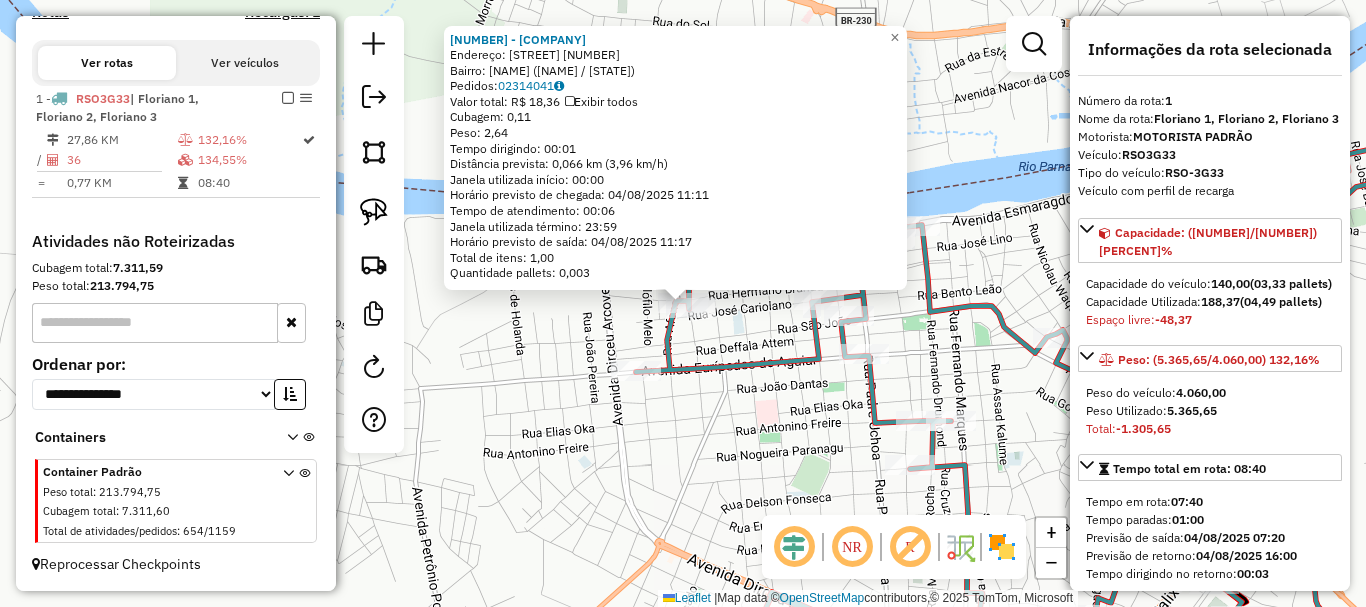click on "[NUMBER] - [COMPANY] Endereço: [STREET] [NUMBER] Bairro: [NEIGHBORHOOD] ([CITY] / [STATE]) Pedidos: [ORDER_NUMBER] Valor total: [CURRENCY] [AMOUNT] Exibir todos Cubagem: [CUBAGE] Peso: [WEIGHT] Tempo dirigindo: [DRIVING_TIME] Distância prevista: [DISTANCE] ([SPEED]) Janela utilizada início: [START_TIME] Horário previsto de chegada: [DATE] [TIME] Tempo de atendimento: [ATTENDANCE_TIME] Janela utilizada término: [END_TIME] Horário previsto de saída: [DATE] [TIME] Total de itens: [TOTAL_ITEMS],00 Quantidade pallets: [PALLETS] × Janela de atendimento Grade de atendimento Capacidade Transportadoras Veículos Cliente Pedidos Rotas Selecione os dias de semana para filtrar as janelas de atendimento Seg Ter Qua Qui Sex Sáb Dom Informe o período da janela de atendimento: De: Até: Filtrar exatamente a janela do cliente Considerar janela de atendimento padrão Selecione os dias de semana para filtrar as grades de atendimento Seg Ter Qua Qui Sex Sáb Dom Considerar clientes sem dia de atendimento cadastrado" 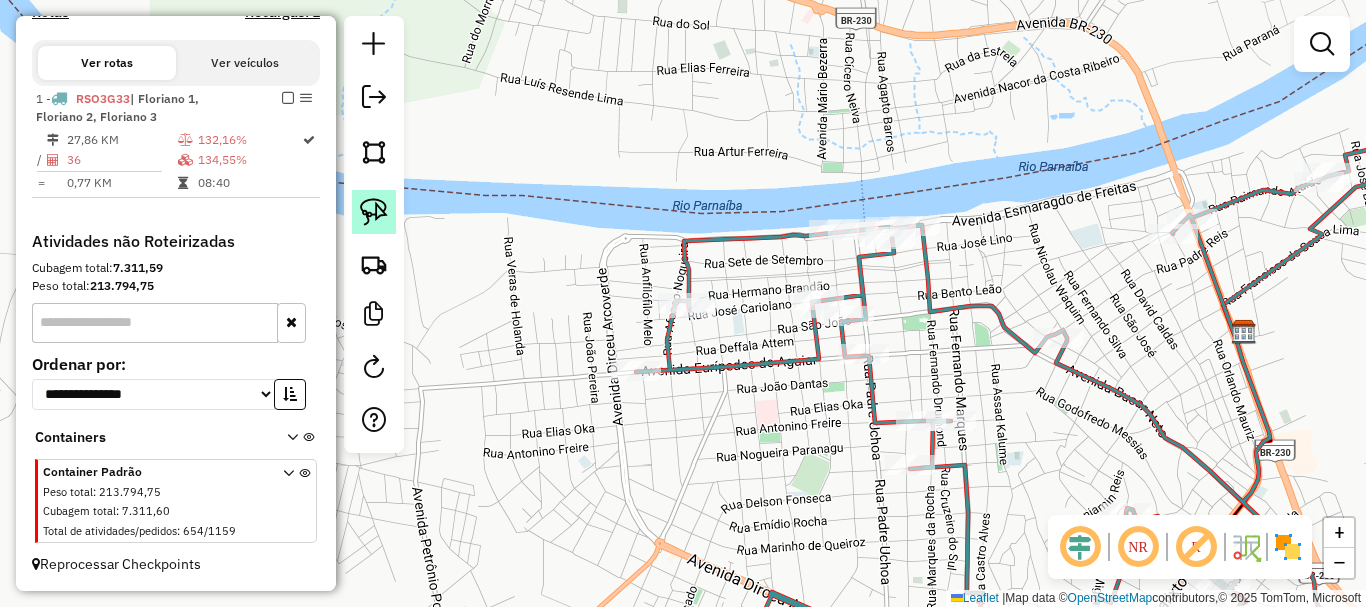 click 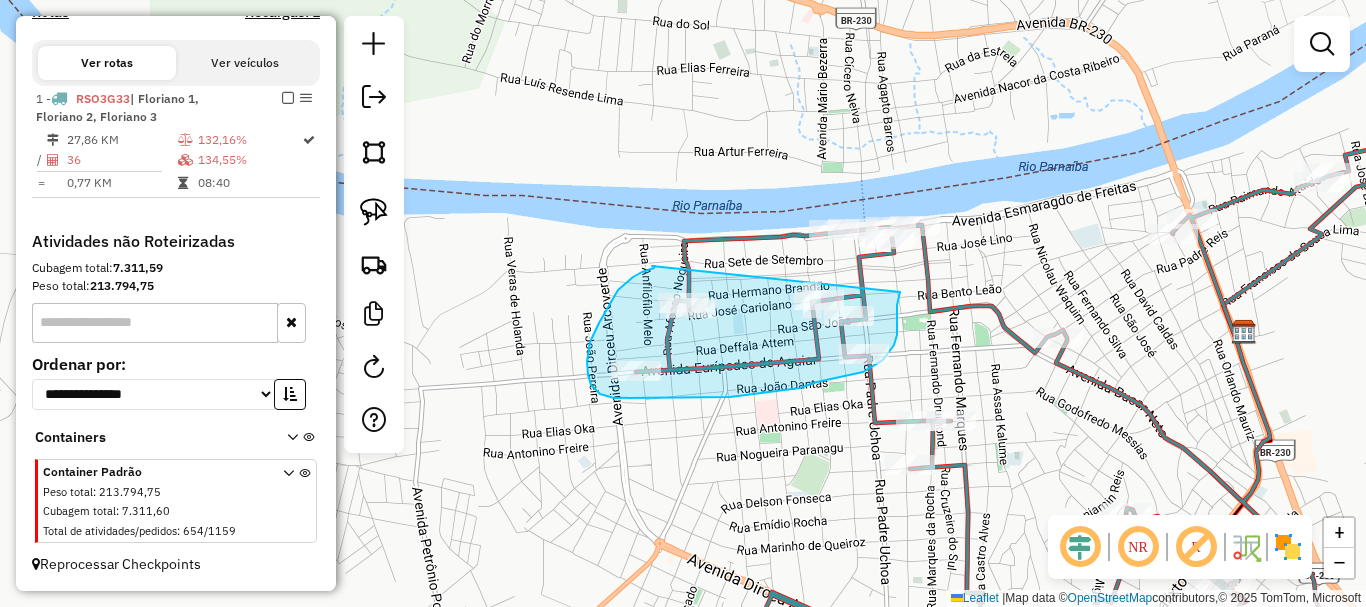 drag, startPoint x: 652, startPoint y: 266, endPoint x: 900, endPoint y: 292, distance: 249.35918 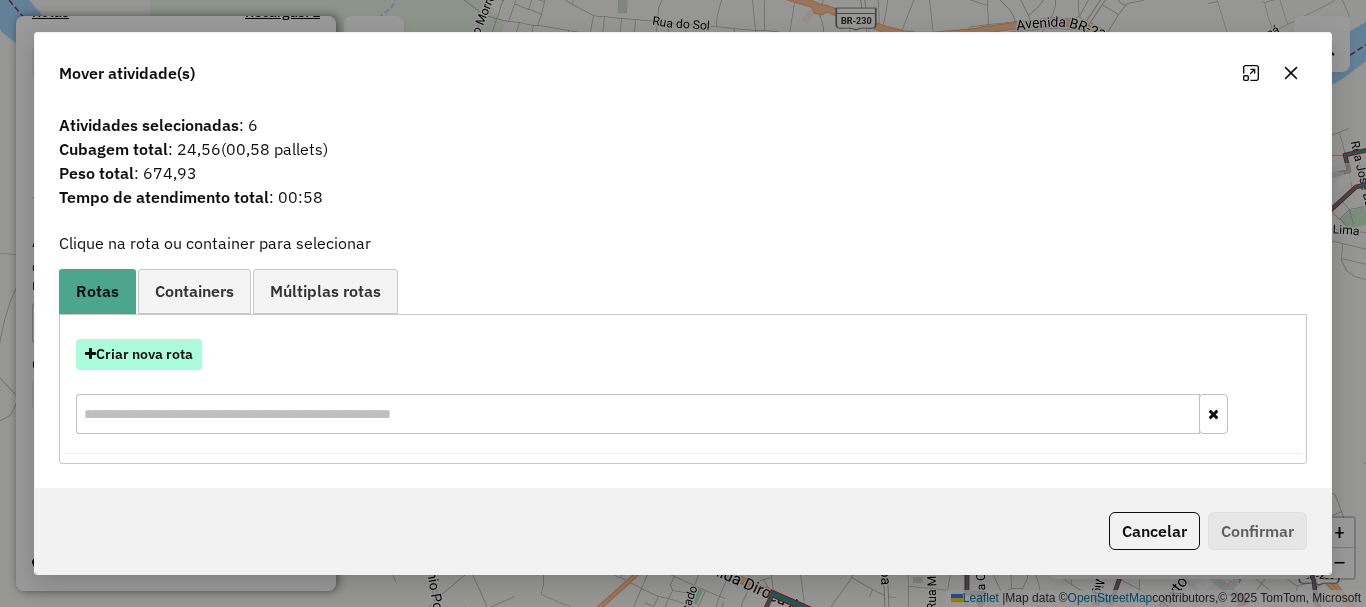 click on "Criar nova rota" at bounding box center (139, 354) 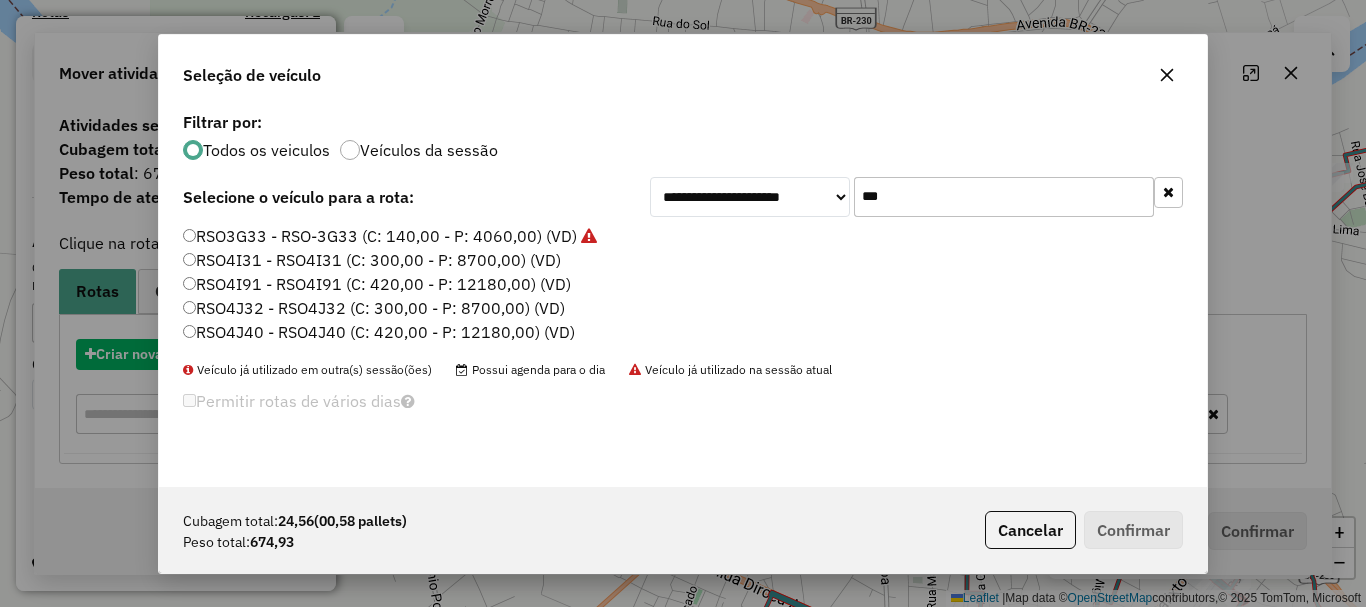 scroll, scrollTop: 11, scrollLeft: 6, axis: both 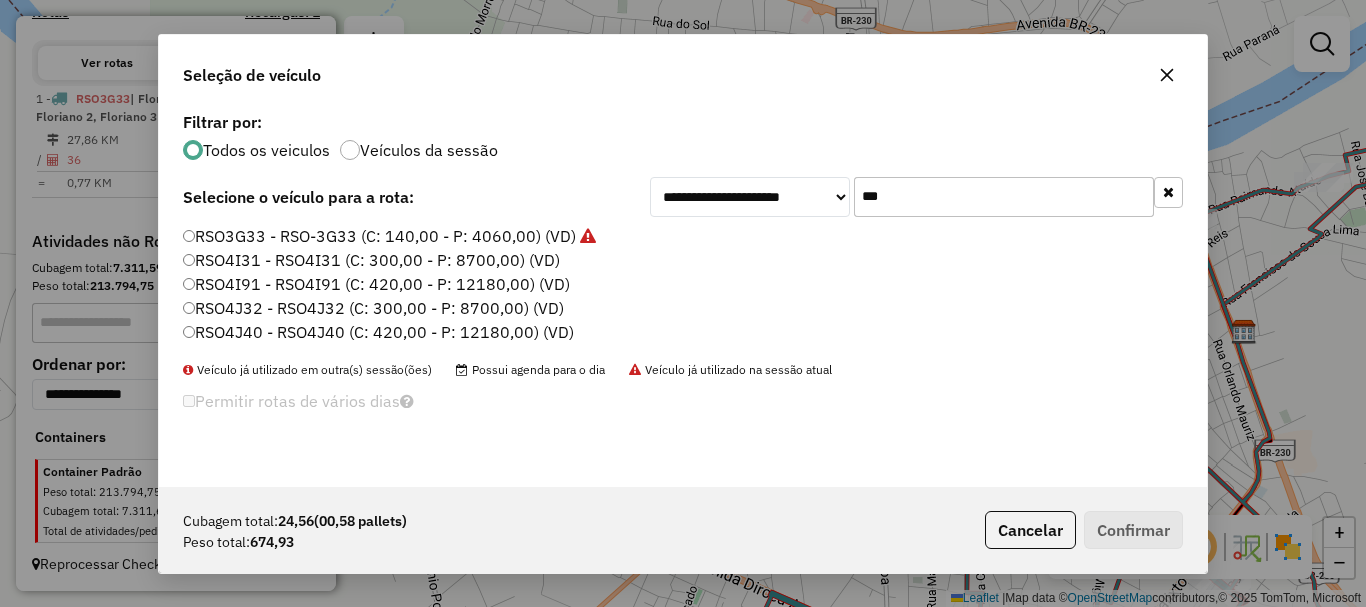 click on "***" 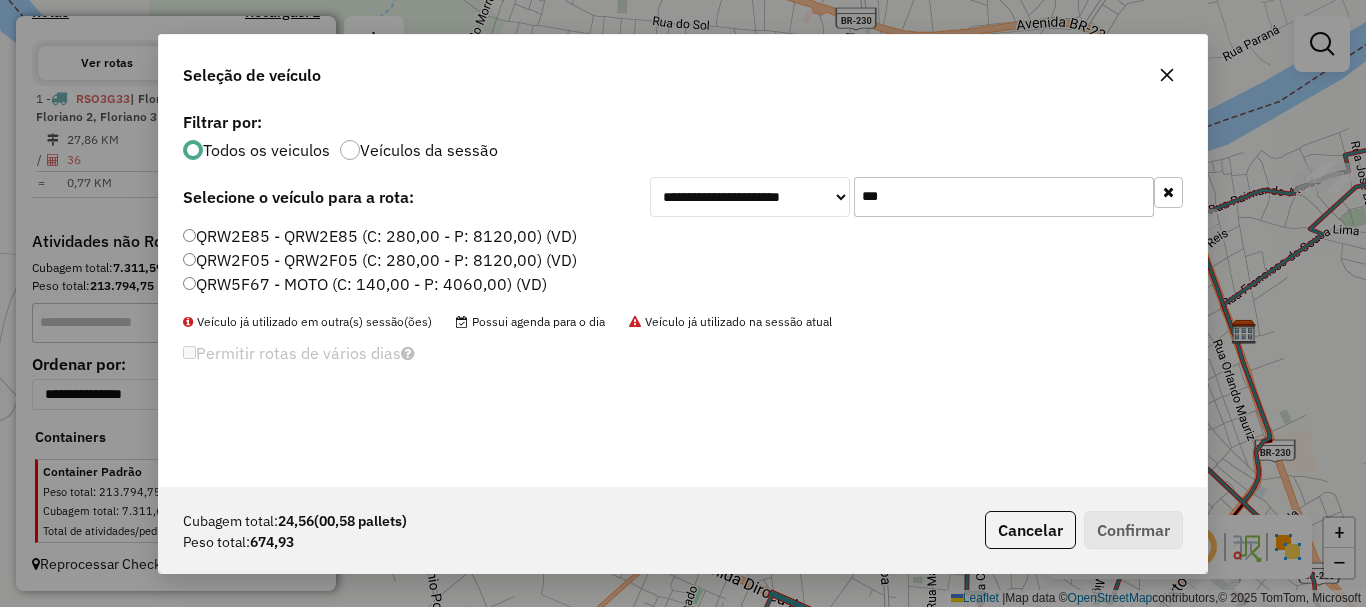 type on "***" 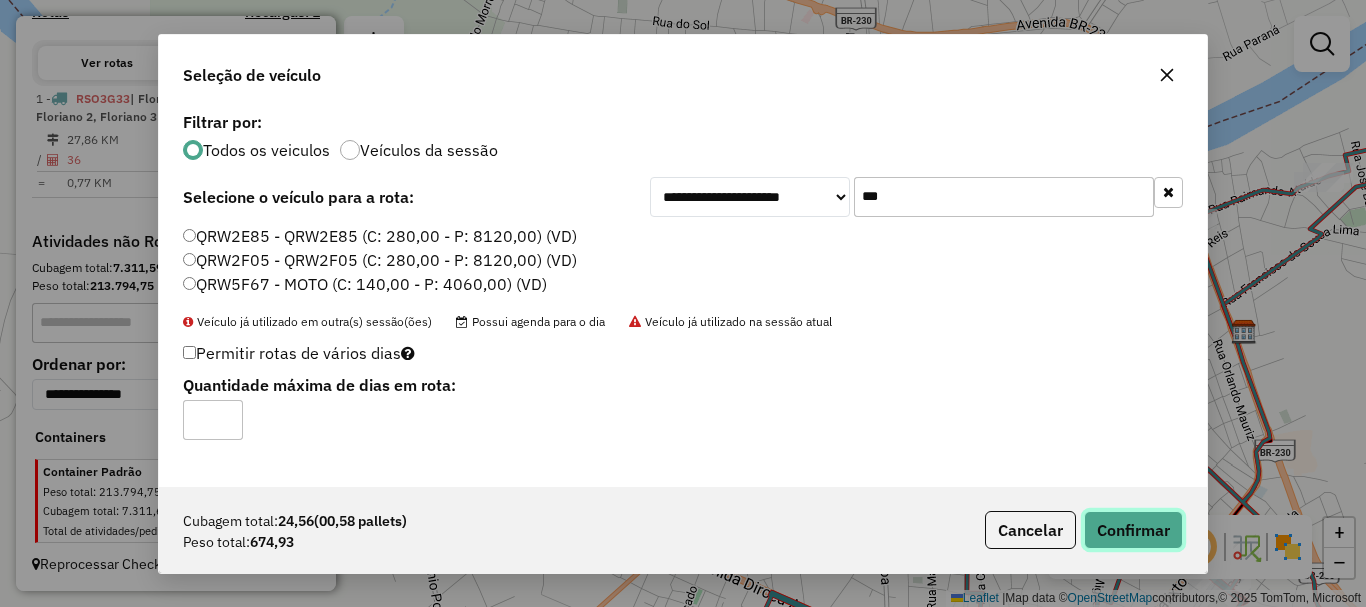 click on "Confirmar" 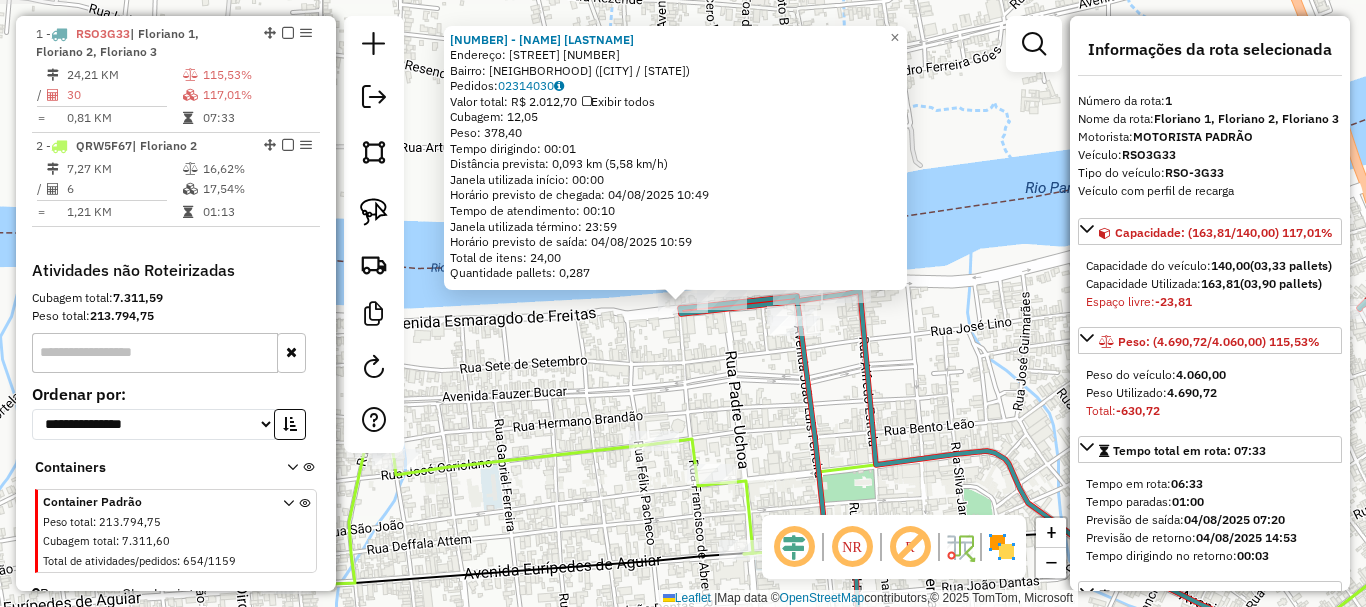 scroll, scrollTop: 774, scrollLeft: 0, axis: vertical 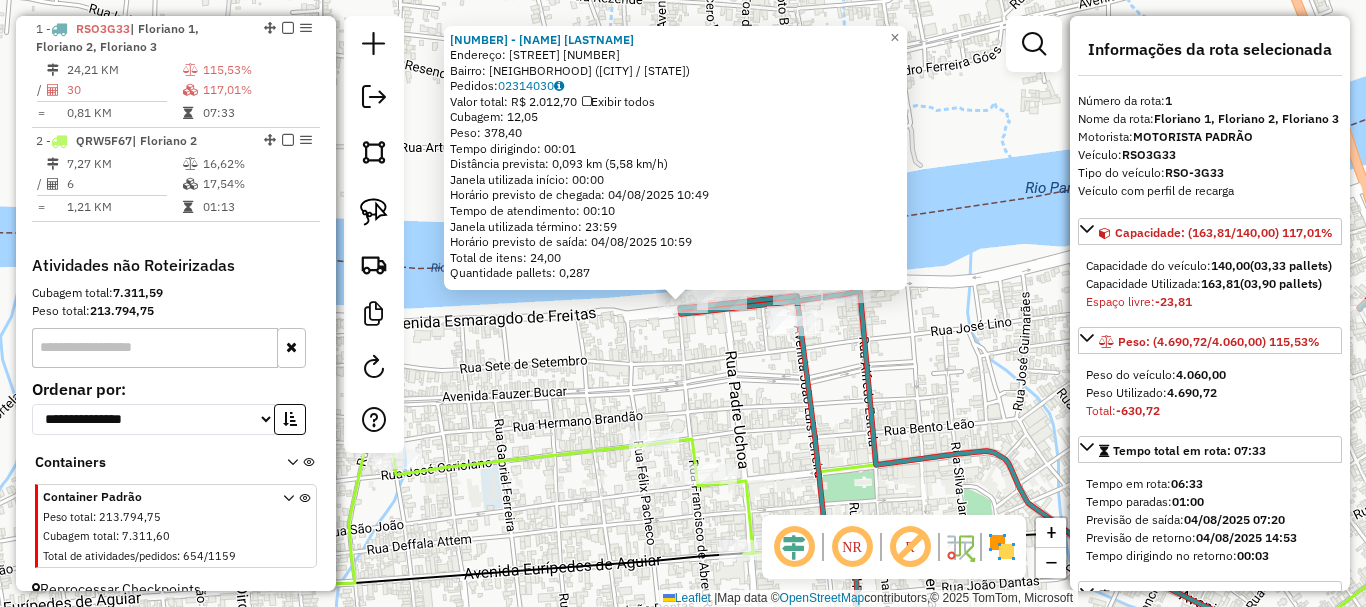 click on "[NUMBER] - [NAME] [LASTNAME] Endereço: Avenida [NAME] [NAME] [NUMBER] Bairro: [NAME] [NAME] ([NAME] / [STATE]) Pedidos: [NUMBER] Valor total: R$ [VALUE] Exibir todos Cubagem: [VALUE] Peso: [VALUE] Tempo dirigindo: [TIME] Distância prevista: [VALUE] km ([VALUE] km/h) Janela utilizada início: [TIME] Horário previsto de chegada: [DATE] [TIME] Tempo de atendimento: [TIME] Janela utilizada término: [TIME] Horário previsto de saída: [DATE] [TIME] Total de itens: [VALUE] Quantidade pallets: [VALUE] × Janela de atendimento Grade de atendimento Capacidade Transportadoras Veículos Cliente Pedidos Rotas Selecione os dias de semana para filtrar as janelas de atendimento Seg Ter Qua Qui Sex Sáb Dom Informe o período da janela de atendimento: De: Até: Filtrar exatamente a janela do cliente Considerar janela de atendimento padrão Selecione os dias de semana para filtrar as grades de atendimento Seg Ter Qua Qui Sex Sáb Dom Peso mínimo: Peso máximo: +" 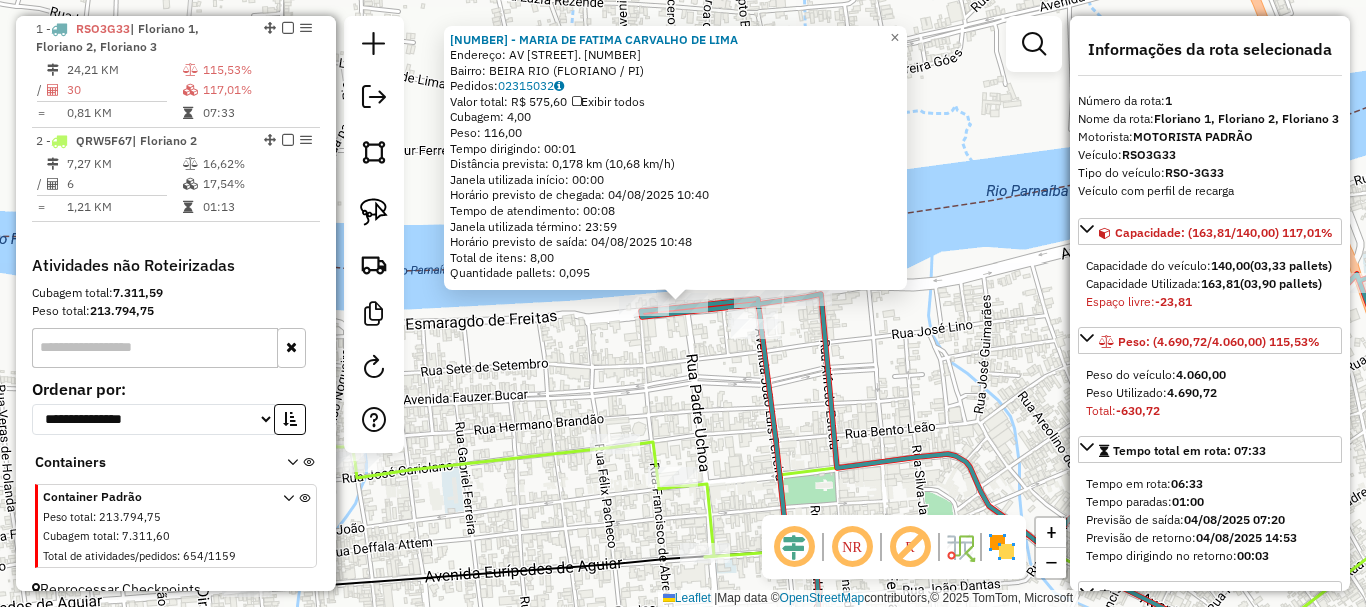click on "[NUMBER] - [FULL_NAME]  Endereço: [STREET_NAME]  [NUMBER]   Bairro: [NEIGHBORHOOD] ([CITY] / [STATE])   Pedidos:  [ORDER_NUMBER]   Valor total: R$ [PRICE]  Exibir todos   Cubagem: [CUBAGE]  Peso: [WEIGHT]  Tempo dirigindo: [TIME]   Distância prevista: [DISTANCE] ([SPEED])   Janela utilizada início: [TIME]   Horário previsto de chegada: [DATE] [TIME]   Tempo de atendimento: [TIME]   Janela utilizada término: [TIME]   Total de itens: [QUANTITY]   Quantidade pallets: [PALLETS]  × Janela de atendimento Grade de atendimento Capacidade Transportadoras Veículos Cliente Pedidos  Rotas Selecione os dias de semana para filtrar as janelas de atendimento  Seg   Ter   Qua   Qui   Sex   Sáb   Dom  Informe o período da janela de atendimento: De: Até:  Filtrar exatamente a janela do cliente  Considerar janela de atendimento padrão  Selecione os dias de semana para filtrar as grades de atendimento  Seg   Ter   Qua   Qui   Sex   Sáb   Dom   Peso mínimo:   De:  De:" 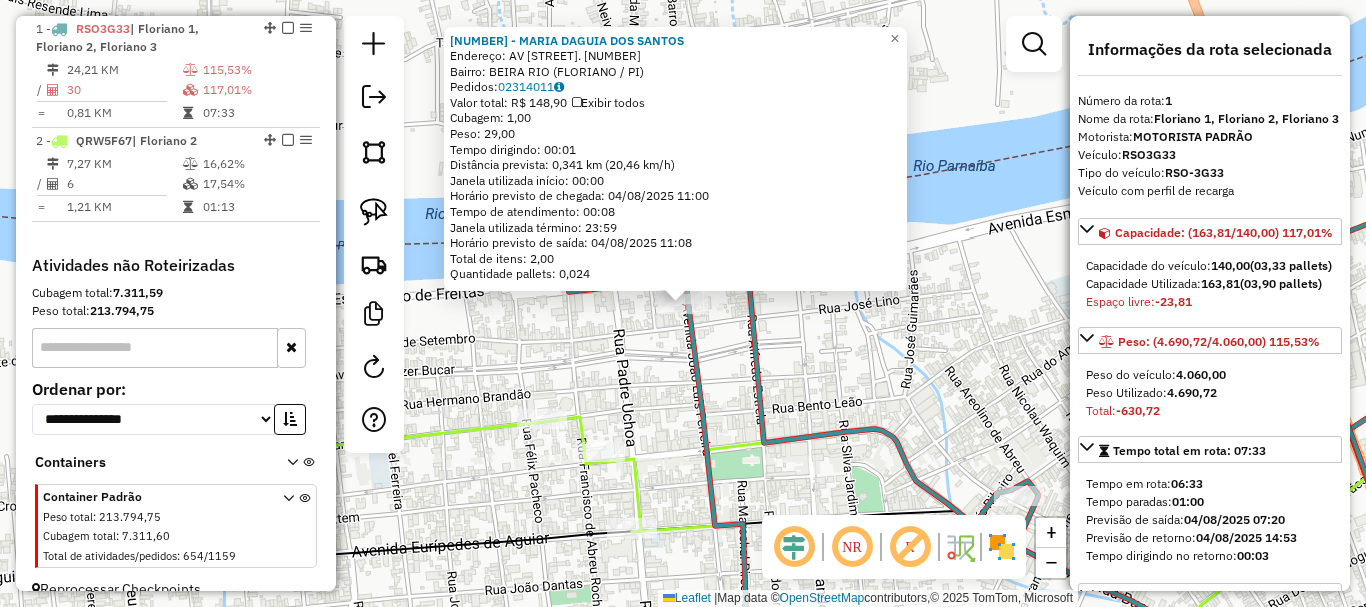 click on "Bairro: BEIRA RIO ([CITY] / [STATE]) Pedidos: [NUMBER] Valor total: R$ [PRICE] Exibir todos Cubagem: [NUMBER] Peso: [NUMBER] Tempo dirigindo: [TIME] Distância prevista: [NUMBER] km ([NUMBER] km/h) Janela utilizada início: [TIME] Horário previsto de chegada: [DATE] [TIME] Tempo de atendimento: [TIME] Janela utilizada término: [TIME] Horário previsto de saída: [DATE] [TIME] Total de itens: [NUMBER] Quantidade pallets: [NUMBER] × Janela de atendimento Grade de atendimento Capacidade Transportadoras Veículos Cliente Pedidos Rotas Selecione os dias de semana para filtrar as janelas de atendimento Seg Ter Qua Qui Sex Sáb Dom Informe o período da janela de atendimento: De: Até: Filtrar exatamente a janela do cliente Considerar janela de atendimento padrão Selecione os dias de semana para filtrar as grades de atendimento Seg Ter Qua Qui Sex Sáb Dom Peso mínimo: Peso máximo: De:" 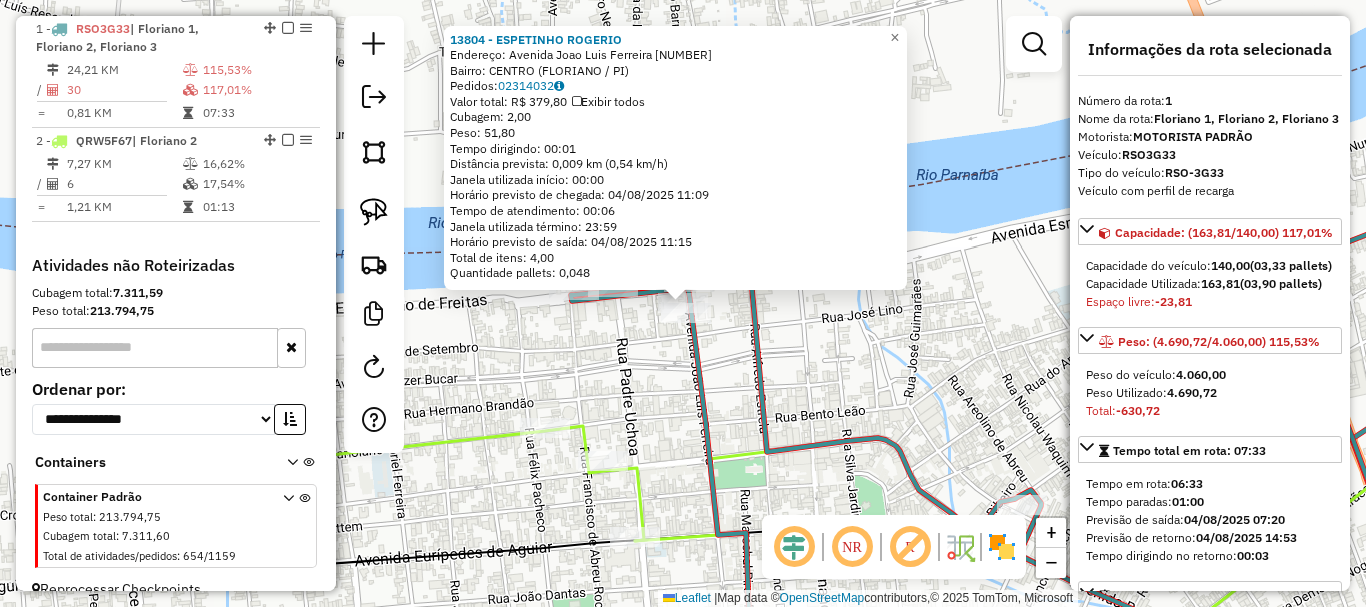 click on "Rota 1 - Placa [PLATE] [NUMBER] - [COMPANY] Rota 1 - Placa [PLATE] [NUMBER] - [COMPANY] Rota 1 - Placa [PLATE] [NUMBER] - [COMPANY] Endereço: [STREET] [NUMBER] Bairro: [NEIGHBORHOOD] ([CITY] / [STATE]) Pedidos: [ORDER_NUMBER] Valor total: [CURRENCY] [AMOUNT] Exibir todos Cubagem: [CUBAGE] Peso: [WEIGHT] Tempo dirigindo: [DRIVING_TIME] Distância prevista: [DISTANCE] ([SPEED]) Janela utilizada início: [START_TIME] Horário previsto de chegada: [DATE] [TIME] Tempo de atendimento: [ATTENDANCE_TIME] Janela utilizada término: [END_TIME] Horário previsto de saída: [DATE] [TIME] Total de itens: [TOTAL_ITEMS],00 Quantidade pallets: [PALLETS] × Janela de atendimento Grade de atendimento Capacidade Transportadoras Veículos Cliente Pedidos Rotas Selecione os dias de semana para filtrar as janelas de atendimento Seg Ter Qua Qui Sex Sáb Dom Informe o período da janela de atendimento: De: Até: Filtrar exatamente a janela do cliente Considerar janela de atendimento padrão De:" 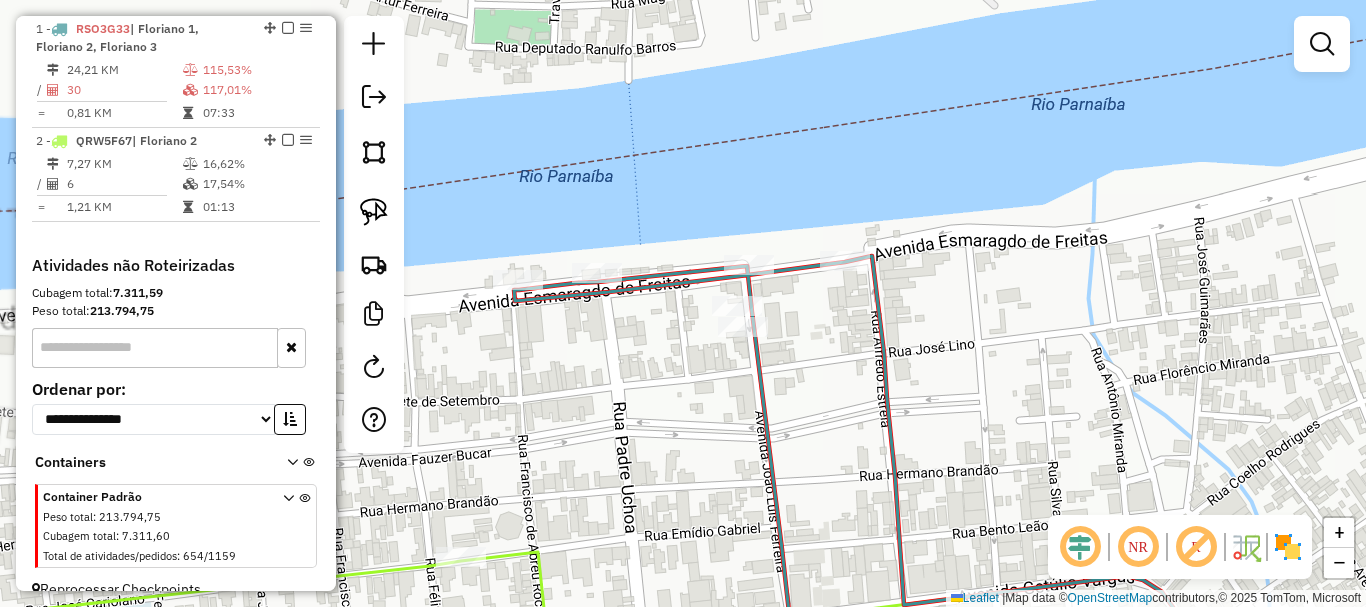 click on "Janela de atendimento Grade de atendimento Capacidade Transportadoras Veículos Cliente Pedidos  Rotas Selecione os dias de semana para filtrar as janelas de atendimento  Seg   Ter   Qua   Qui   Sex   Sáb   Dom  Informe o período da janela de atendimento: De: Até:  Filtrar exatamente a janela do cliente  Considerar janela de atendimento padrão  Selecione os dias de semana para filtrar as grades de atendimento  Seg   Ter   Qua   Qui   Sex   Sáb   Dom   Considerar clientes sem dia de atendimento cadastrado  Clientes fora do dia de atendimento selecionado Filtrar as atividades entre os valores definidos abaixo:  Peso mínimo:   Peso máximo:   Cubagem mínima:   Cubagem máxima:   De:   Até:  Filtrar as atividades entre o tempo de atendimento definido abaixo:  De:   Até:   Considerar capacidade total dos clientes não roteirizados Transportadora: Selecione um ou mais itens Tipo de veículo: Selecione um ou mais itens Veículo: Selecione um ou mais itens Motorista: Selecione um ou mais itens Nome: Rótulo:" 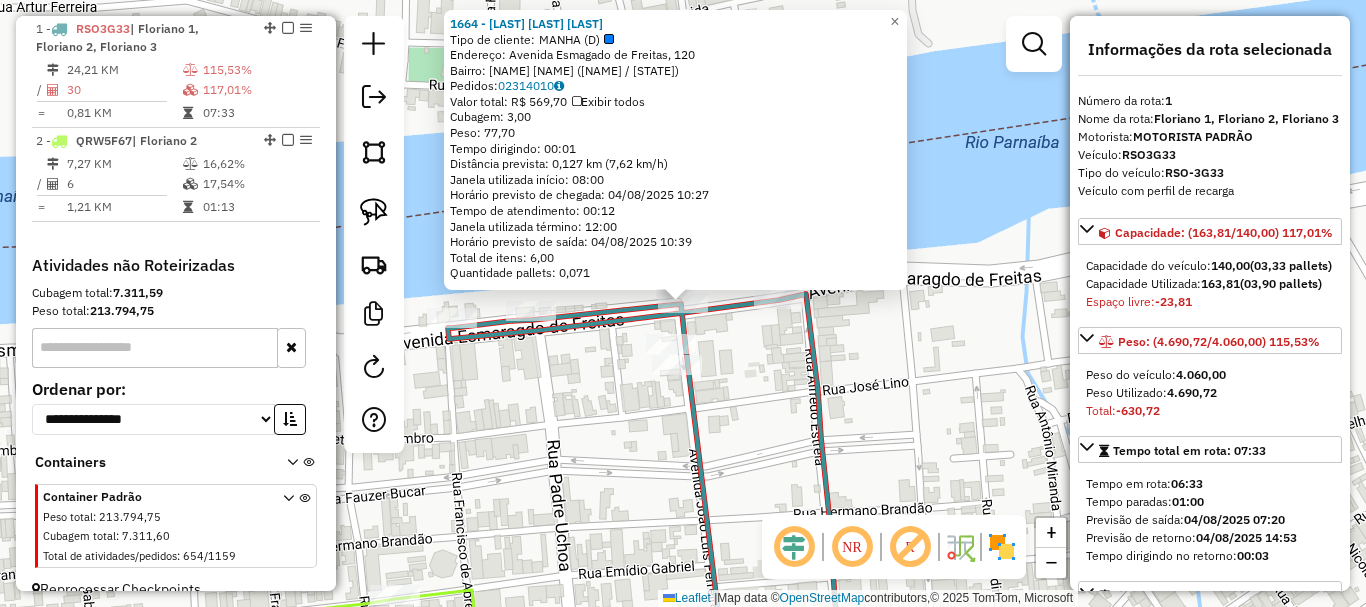 click on "1664 - [LAST] [LAST] [LAST]  Tipo de cliente:   [TYPE] ([INITIALS])   Endereço: [STREET], [NUMBER]   Bairro: [NEIGHBORHOOD] ([CITY] / [STATE])   Pedidos:  02314010   Valor total: R$ 569,70   Exibir todos   Cubagem: 3,00  Peso: 77,70  Tempo dirigindo: 00:01   Distância prevista: 0,127 km (7,62 km/h)   Janela utilizada início: 08:00   Horário previsto de chegada: 04/08/2025 10:27   Tempo de atendimento: 00:12   Janela utilizada término: 12:00   Horário previsto de saída: 04/08/2025 10:39   Total de itens: 6,00   Quantidade pallets: 0,071  × Janela de atendimento Grade de atendimento Capacidade Transportadoras Veículos Cliente Pedidos  Rotas Selecione os dias de semana para filtrar as janelas de atendimento  Seg   Ter   Qua   Qui   Sex   Sáb   Dom  Informe o período da janela de atendimento: De: Até:  Filtrar exatamente a janela do cliente  Considerar janela de atendimento padrão  Selecione os dias de semana para filtrar as grades de atendimento  Seg   Ter   Qua   Qui   Sex   Sáb   Dom" 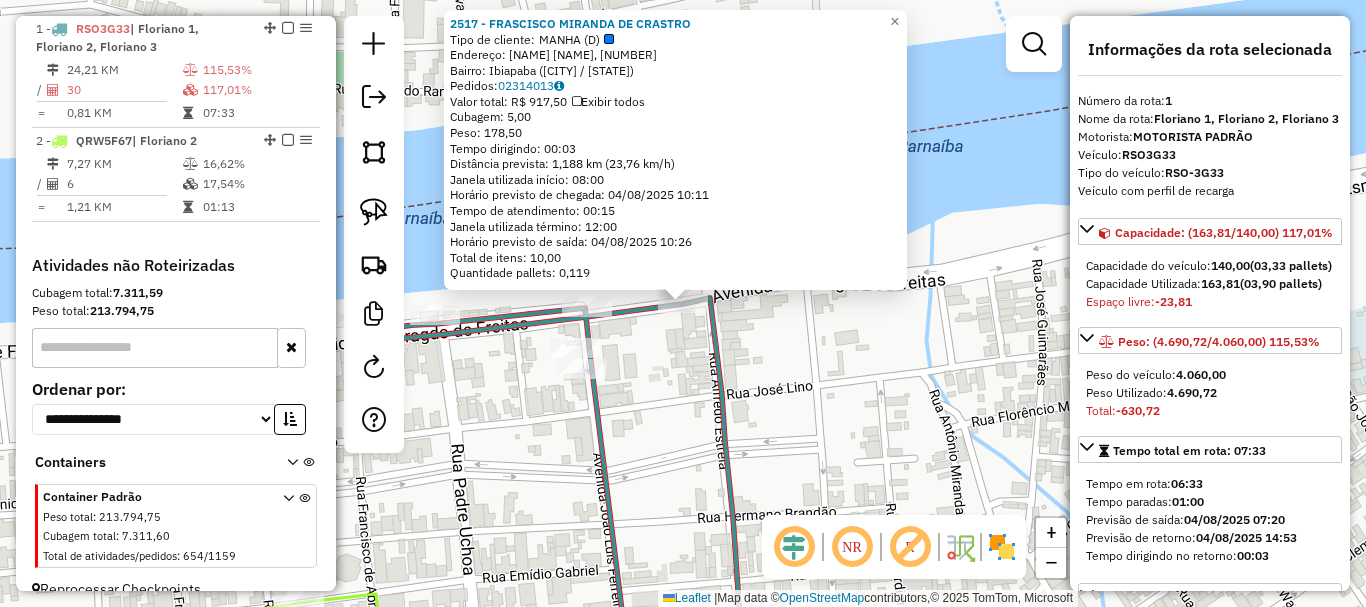 click 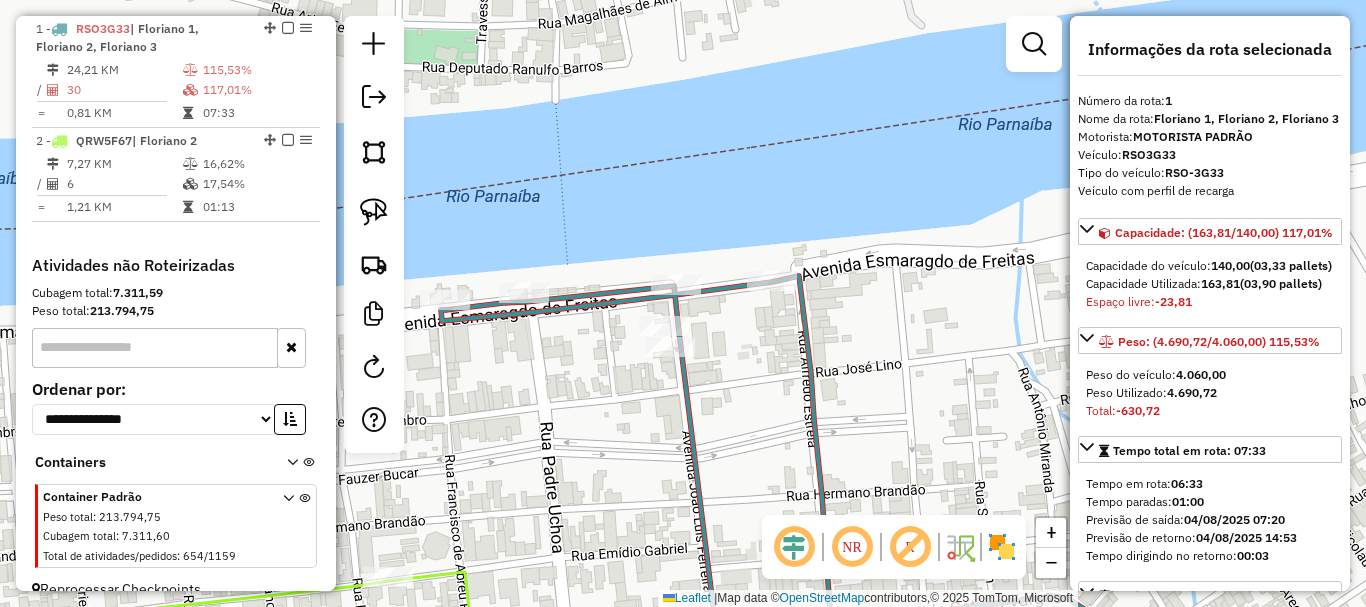 drag, startPoint x: 664, startPoint y: 363, endPoint x: 798, endPoint y: 328, distance: 138.49548 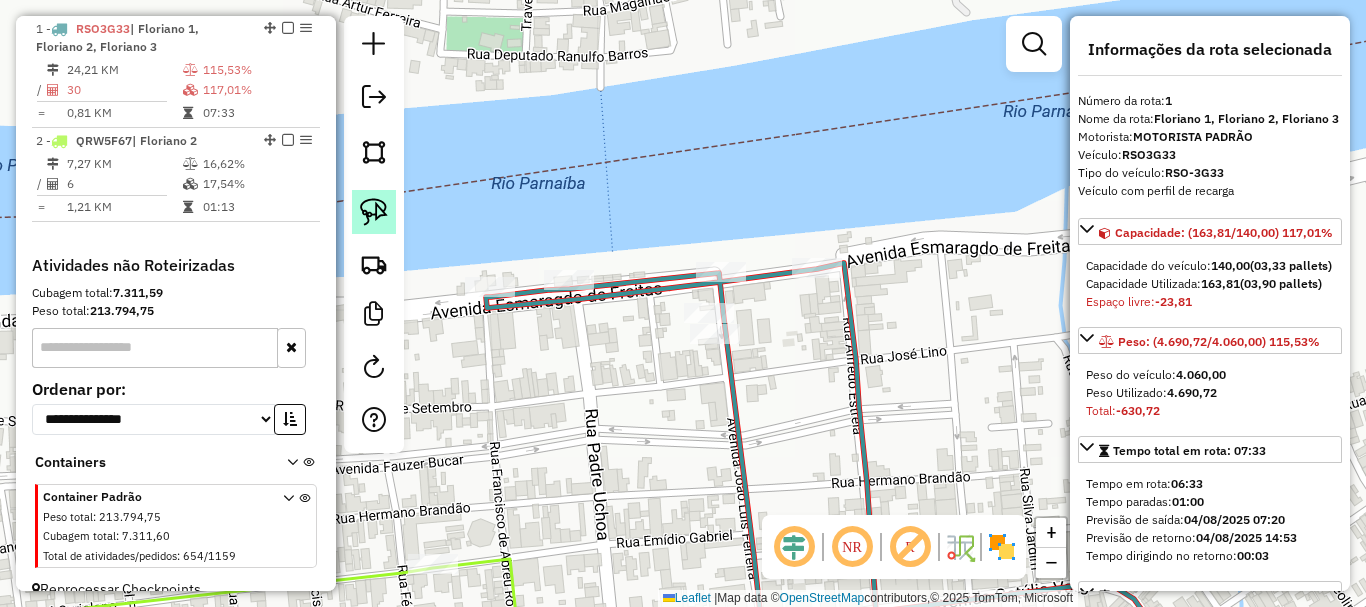 click 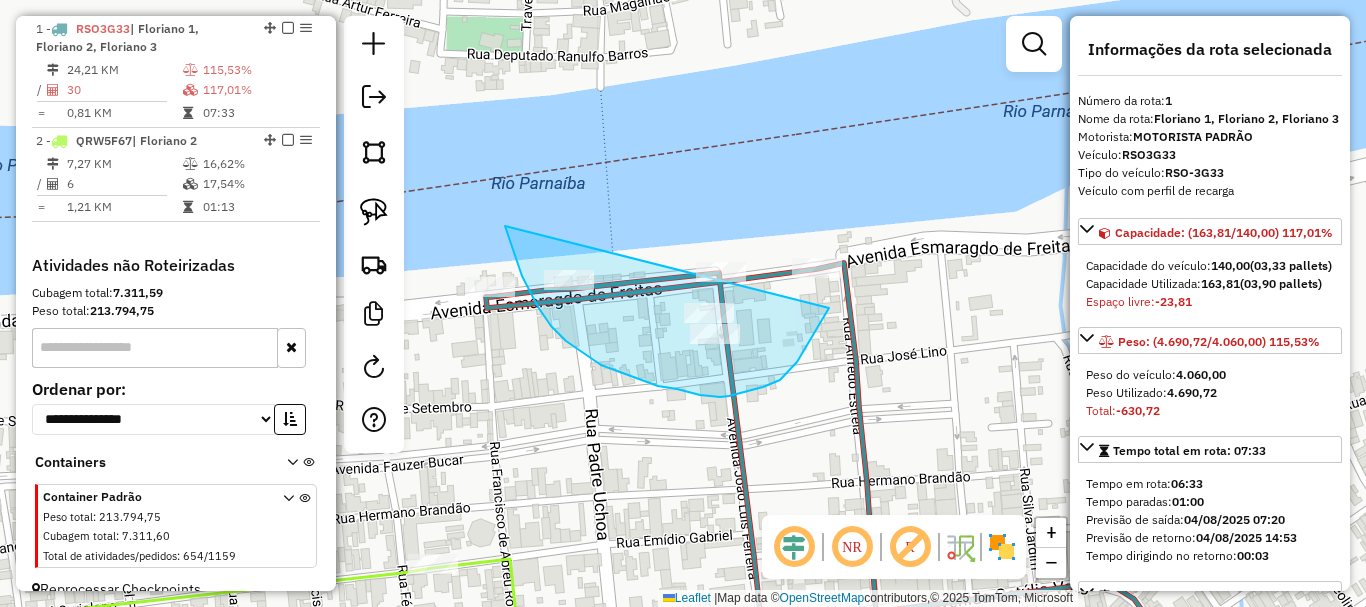 drag, startPoint x: 527, startPoint y: 284, endPoint x: 861, endPoint y: 236, distance: 337.4315 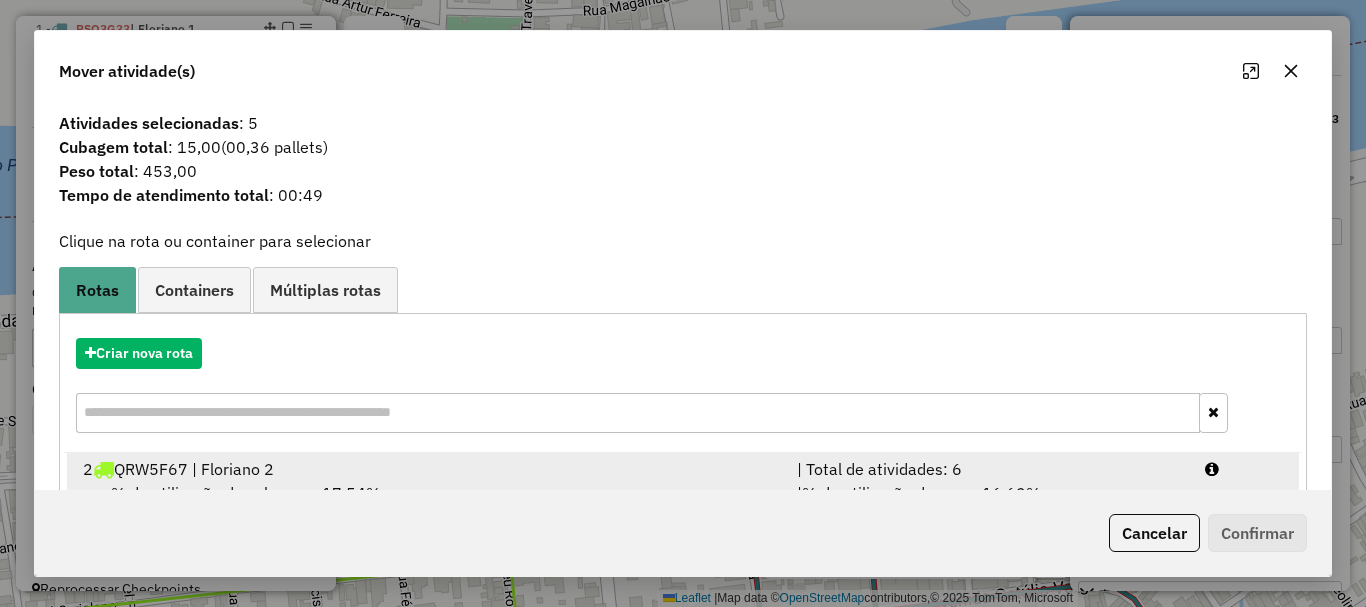 click on "2 [PLATE_NUMBER] | [CITY] 2" at bounding box center (428, 469) 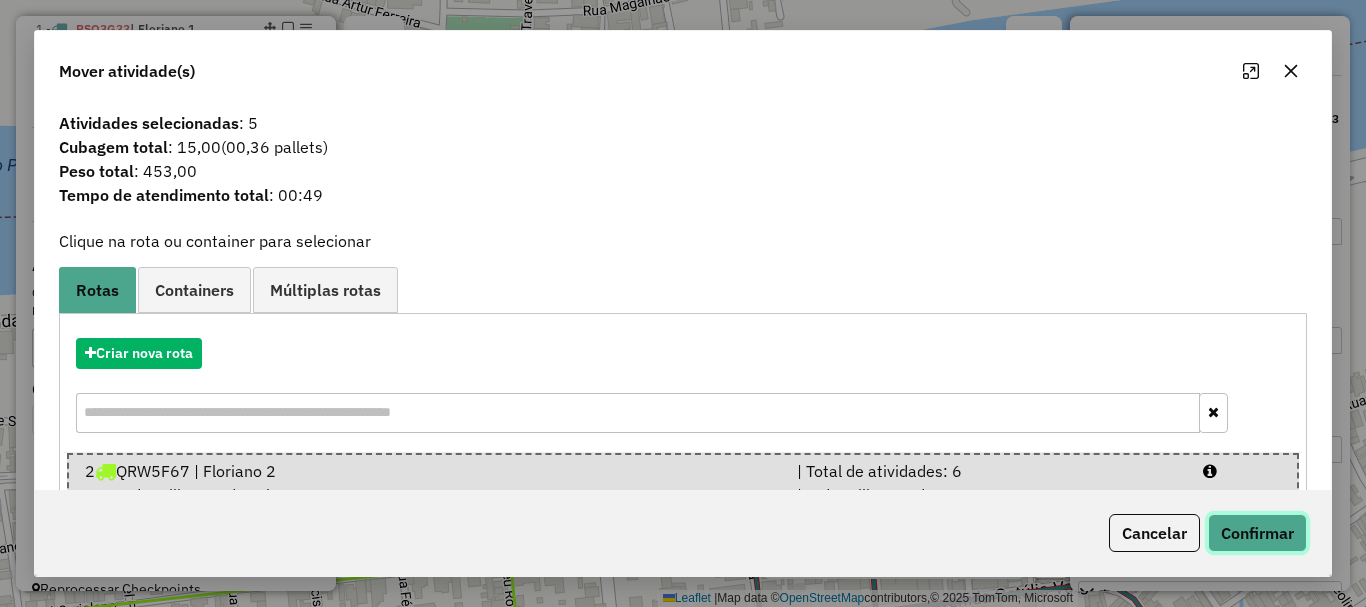 click on "Confirmar" 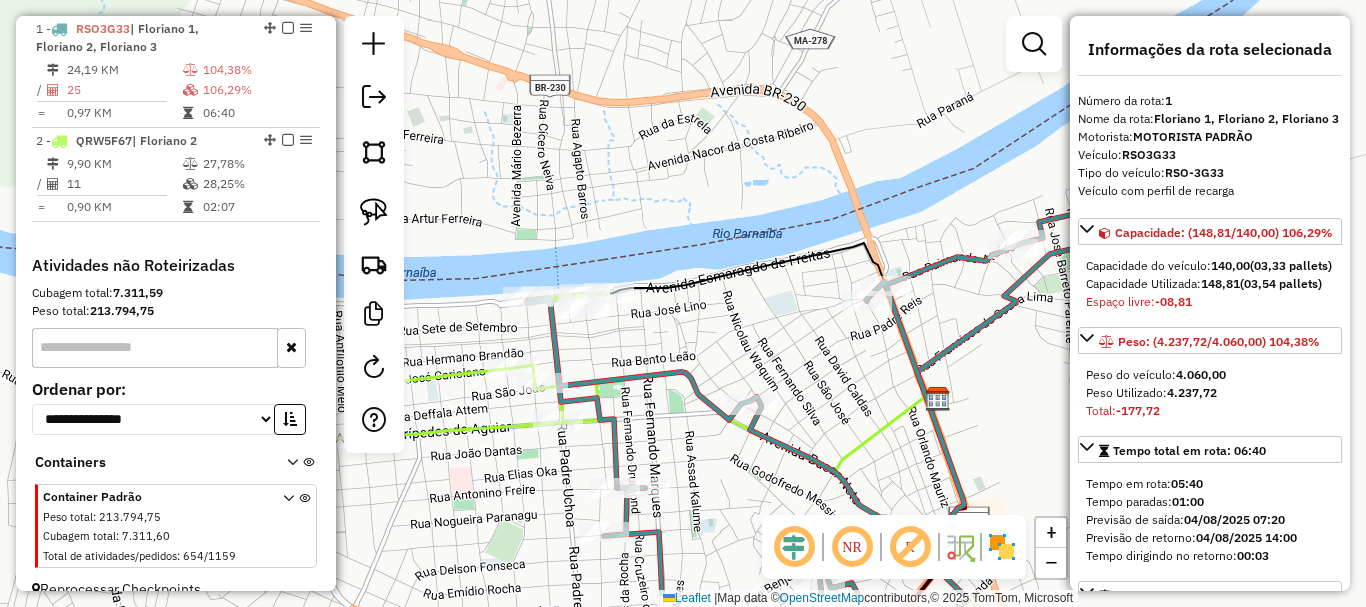 drag, startPoint x: 908, startPoint y: 405, endPoint x: 788, endPoint y: 351, distance: 131.59027 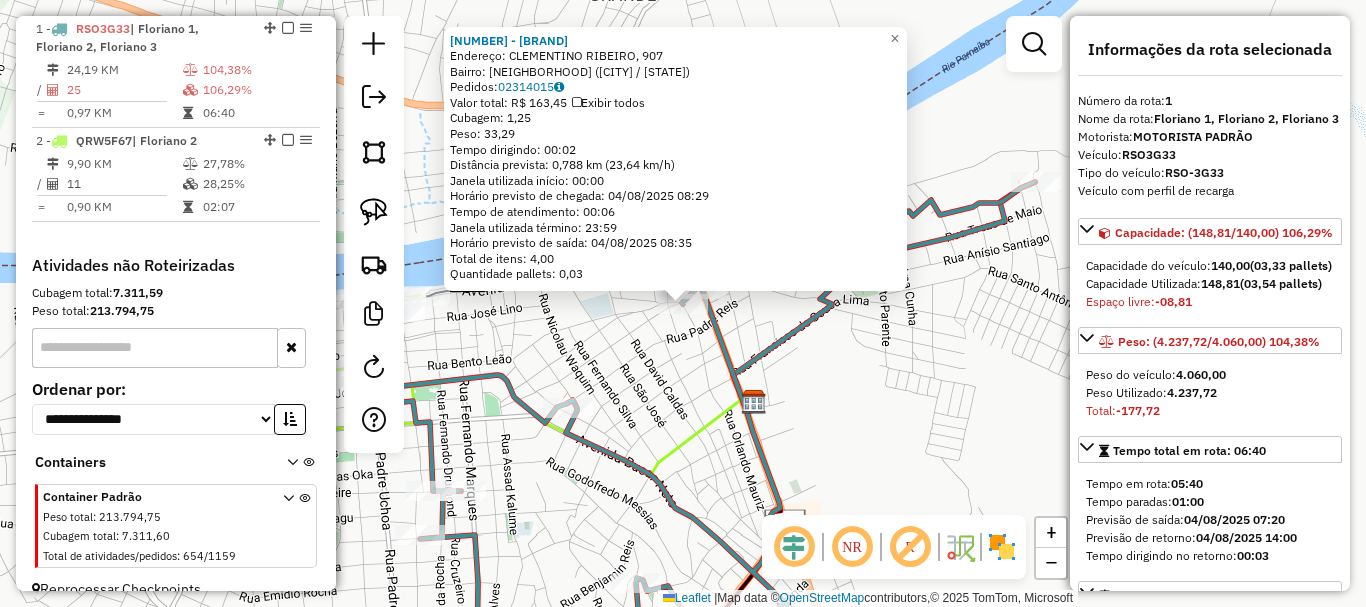 click on "[NUMBER] - ([ABBREVIATION])[LAST] Endereço: [STREET], [NUMBER] Bairro: [NEIGHBORHOOD] ([CITY] / [STATE]) Pedidos: [ORDER_NUMBER] Valor total: [CURRENCY] [AMOUNT] Exibir todos Cubagem: [CUBAGE] Peso: [WEIGHT] Tempo dirigindo: [DRIVING_TIME] Distância prevista: [DISTANCE] ([SPEED]) Janela utilizada início: [START_TIME] Horário previsto de chegada: [DATE] [TIME] Tempo de atendimento: [ATTENDANCE_TIME] Janela utilizada término: [END_TIME] Horário previsto de saída: [DATE] [TIME] Total de itens: [TOTAL_ITEMS],00 Quantidade pallets: [PALLETS] × Janela de atendimento Grade de atendimento Capacidade Transportadoras Veículos Cliente Pedidos Rotas Selecione os dias de semana para filtrar as janelas de atendimento Seg Ter Qua Qui Sex Sáb Dom Informe o período da janela de atendimento: De: Até: Filtrar exatamente a janela do cliente Considerar janela de atendimento padrão Selecione os dias de semana para filtrar as grades de atendimento Seg Ter Qua Qui Sex Sáb Dom Considerar clientes sem dia de atendimento cadastrado +" 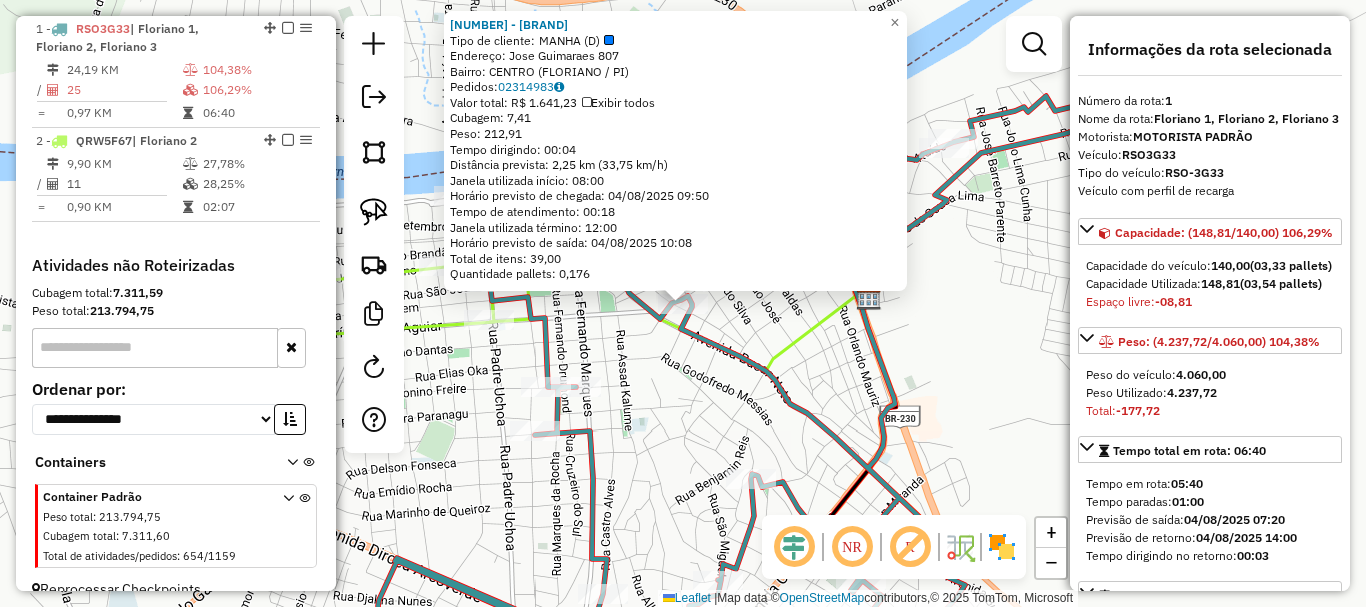 click on "Rota 1 - Placa [PLATE] [NUMBER] - [COMPANY] Tipo de cliente: [TIME] ([LETTER]) Endereço: [STREET] [NUMBER] Bairro: [NEIGHBORHOOD] ([CITY] / [STATE]) Pedidos: [ORDER_NUMBER] Valor total: [CURRENCY] [AMOUNT] Exibir todos Cubagem: [CUBAGE] Peso: [WEIGHT] Tempo dirigindo: [DRIVING_TIME] Distância prevista: [DISTANCE] ([SPEED]) Janela utilizada início: [START_TIME] Horário previsto de chegada: [DATE] [TIME] Tempo de atendimento: [ATTENDANCE_TIME] Janela utilizada término: [END_TIME] Horário previsto de saída: [DATE] [TIME] Total de itens: [TOTAL_ITEMS],00 Quantidade pallets: [PALLETS] × Janela de atendimento Grade de atendimento Capacidade Transportadoras Veículos Cliente Pedidos Rotas Selecione os dias de semana para filtrar as janelas de atendimento Seg Ter Qua Qui Sex Sáb Dom Informe o período da janela de atendimento: De: Até: Filtrar exatamente a janela do cliente Considerar janela de atendimento padrão Selecione os dias de semana para filtrar as grades de atendimento Seg Ter Qua Qui Sex De:" 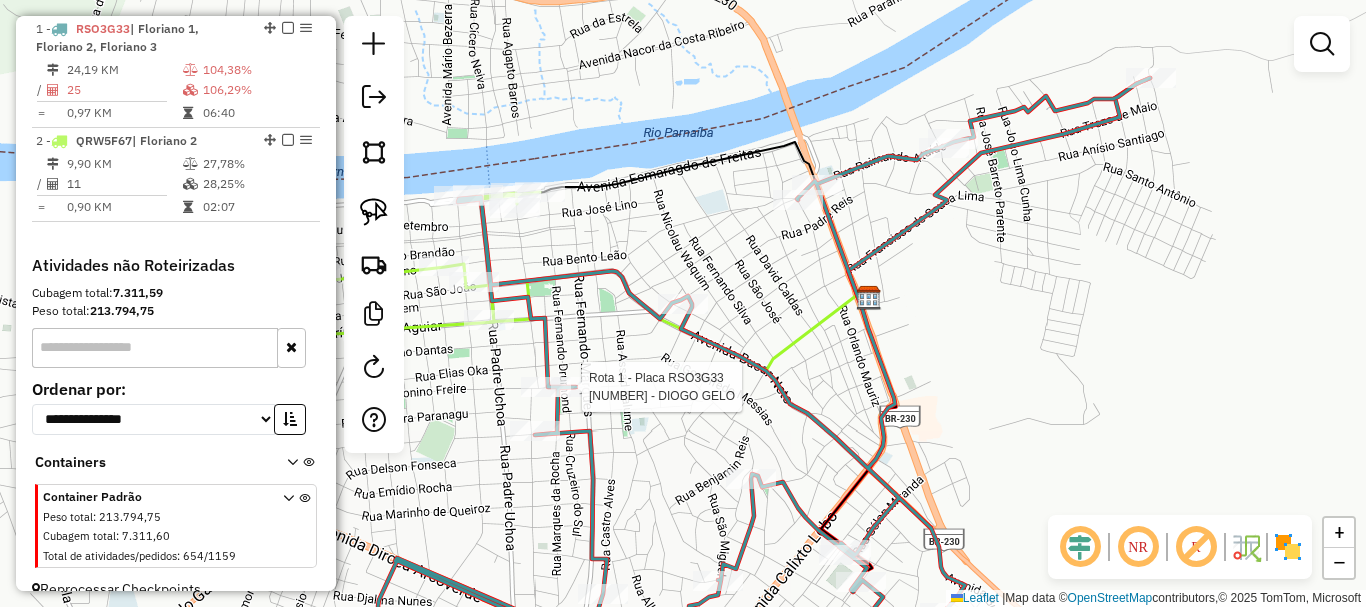 click 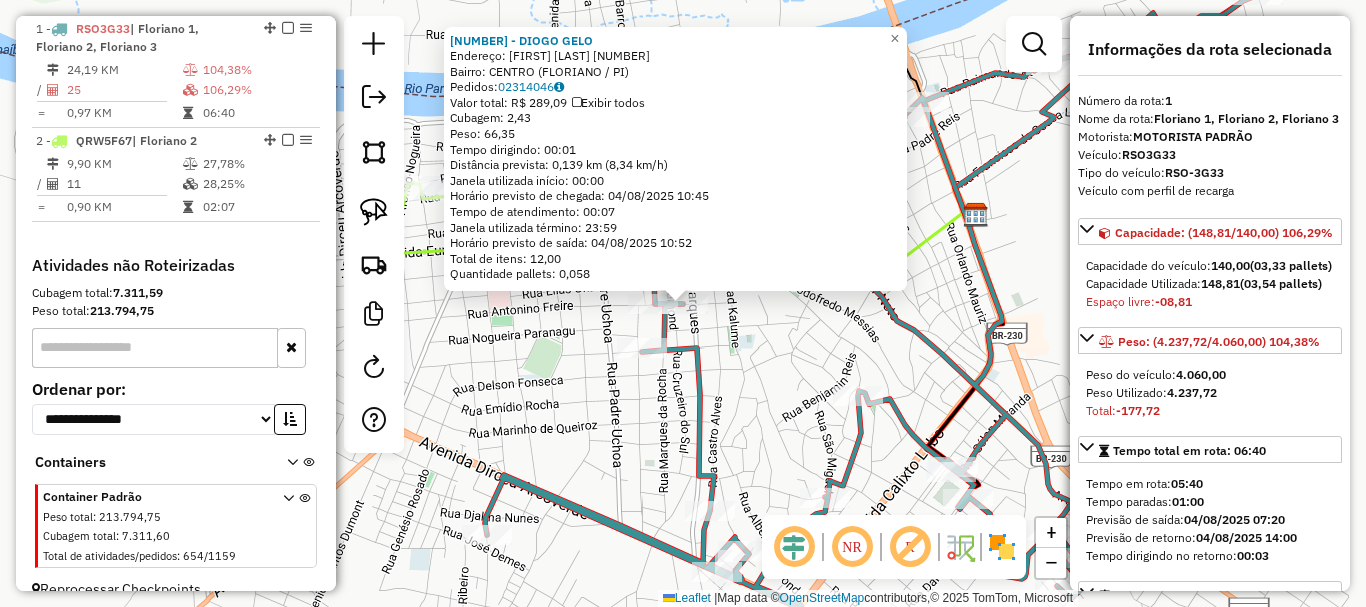 click on "[NUMBER] - [LAST] Endereço: [STREET] [NUMBER] Bairro: [NEIGHBORHOOD] ([CITY] / [STATE]) Pedidos: [ORDER_NUMBER] Valor total: [CURRENCY] [AMOUNT] Exibir todos Cubagem: [CUBAGE] Peso: [WEIGHT] Tempo dirigindo: [DRIVING_TIME] Distância prevista: [DISTANCE] ([SPEED]) Janela utilizada início: [START_TIME] Horário previsto de chegada: [DATE] [TIME] Tempo de atendimento: [ATTENDANCE_TIME] Janela utilizada término: [END_TIME] Horário previsto de saída: [DATE] [TIME] Total de itens: [TOTAL_ITEMS],00 Quantidade pallets: [PALLETS] × Janela de atendimento Grade de atendimento Capacidade Transportadoras Veículos Cliente Pedidos Rotas Selecione os dias de semana para filtrar as janelas de atendimento Seg Ter Qua Qui Sex Sáb Dom Informe o período da janela de atendimento: De: Até: Filtrar exatamente a janela do cliente Considerar janela de atendimento padrão Selecione os dias de semana para filtrar as grades de atendimento Seg Ter Qua Qui Sex Sáb Dom Considerar clientes sem dia de atendimento cadastrado De: De:" 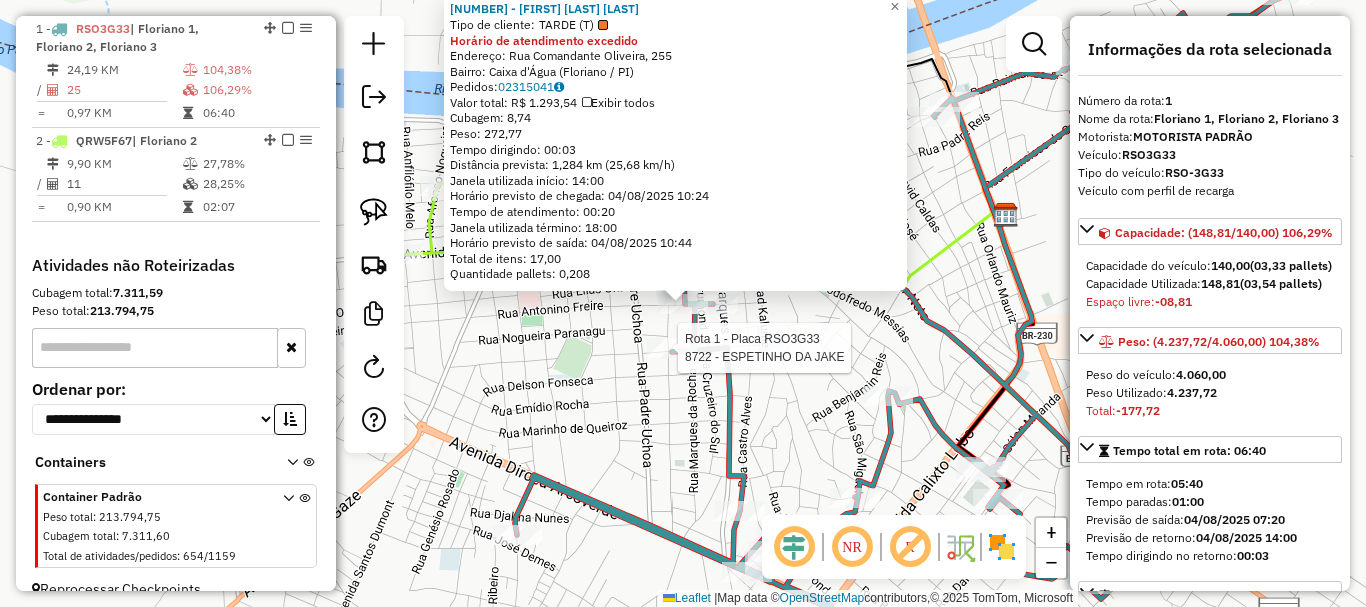 click 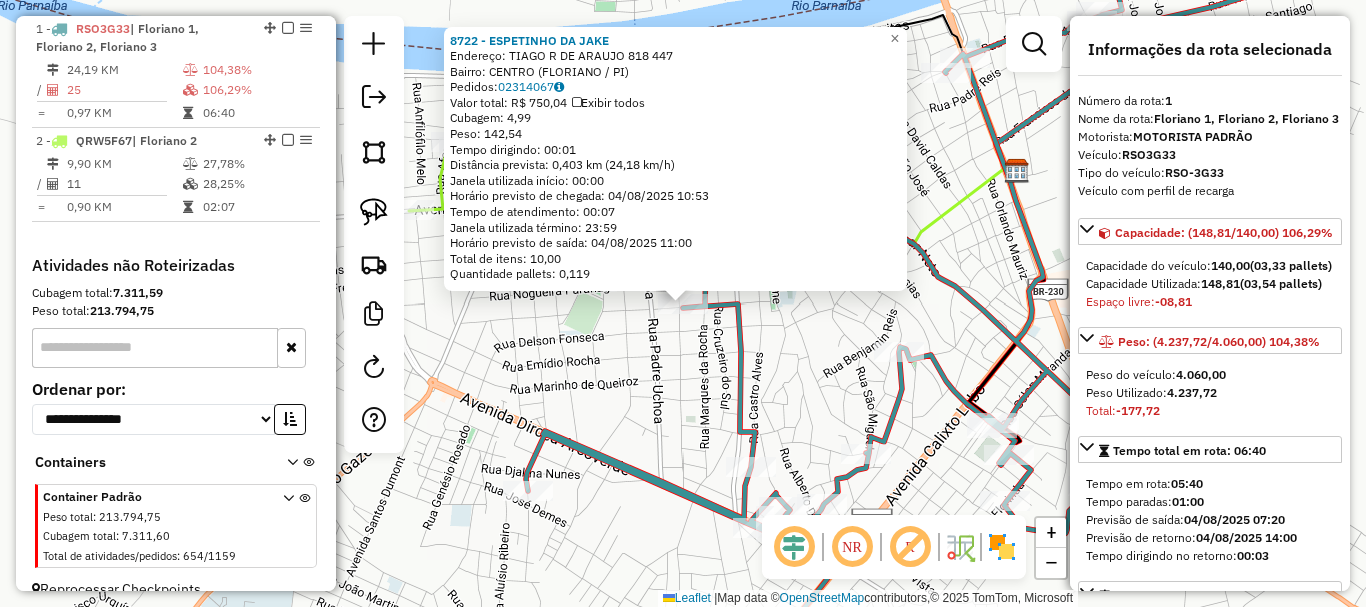 click on "[NUMBER] - ESPETINHO DA JAKE Endereço: TIAGO R DE ARAUJO [NUMBER] [NUMBER] Bairro: CENTRO ([CITY] / [STATE]) Pedidos: [NUMBER] Valor total: R$ [PRICE] Exibir todos Cubagem: [NUMBER] Peso: [NUMBER] Tempo dirigindo: [TIME] Distância prevista: [NUMBER] km ([NUMBER] km/h) Janela utilizada início: [TIME] Horário previsto de chegada: [DATE] [TIME] Tempo de atendimento: [TIME] Janela utilizada término: [TIME] Horário previsto de saída: [DATE] [TIME] Total de itens: [NUMBER] Quantidade pallets: [NUMBER] × Janela de atendimento Grade de atendimento Capacidade Transportadoras Veículos Cliente Pedidos Rotas Selecione os dias de semana para filtrar as janelas de atendimento Seg Ter Qua Qui Sex Sáb Dom Informe o período da janela de atendimento: De: Até: Filtrar exatamente a janela do cliente Considerar janela de atendimento padrão Selecione os dias de semana para filtrar as grades de atendimento Seg Ter Qua Qui Sex Sáb Dom Considerar clientes sem dia de atendimento cadastrado" 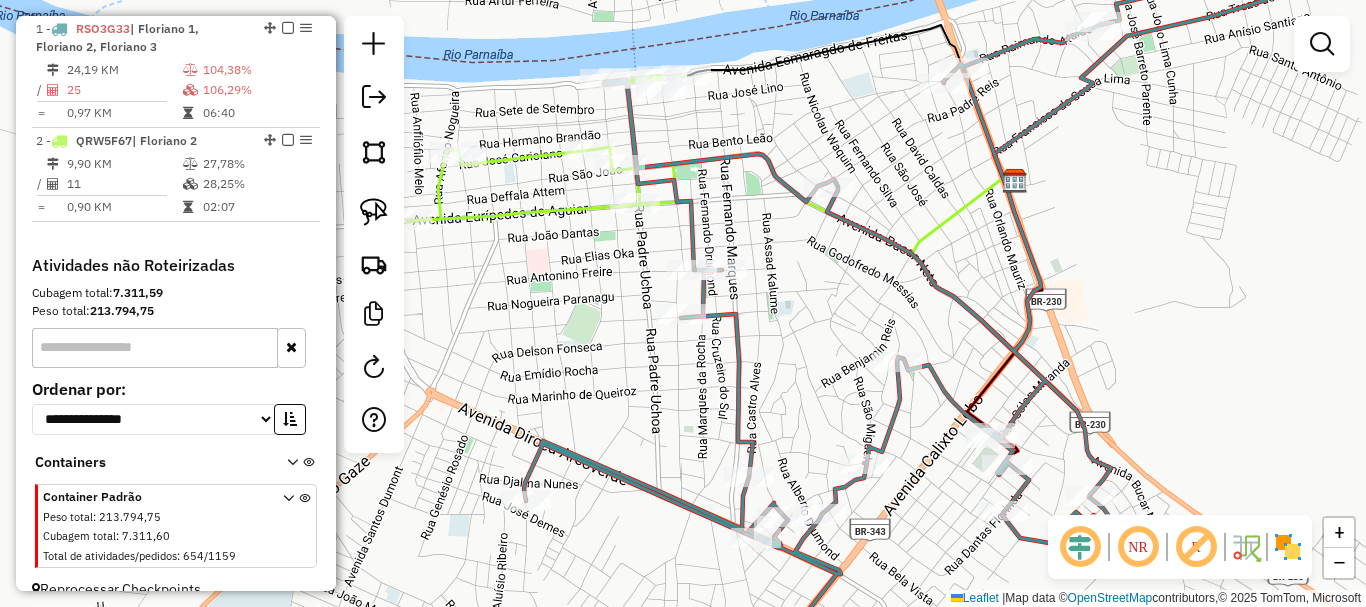 drag, startPoint x: 678, startPoint y: 350, endPoint x: 676, endPoint y: 360, distance: 10.198039 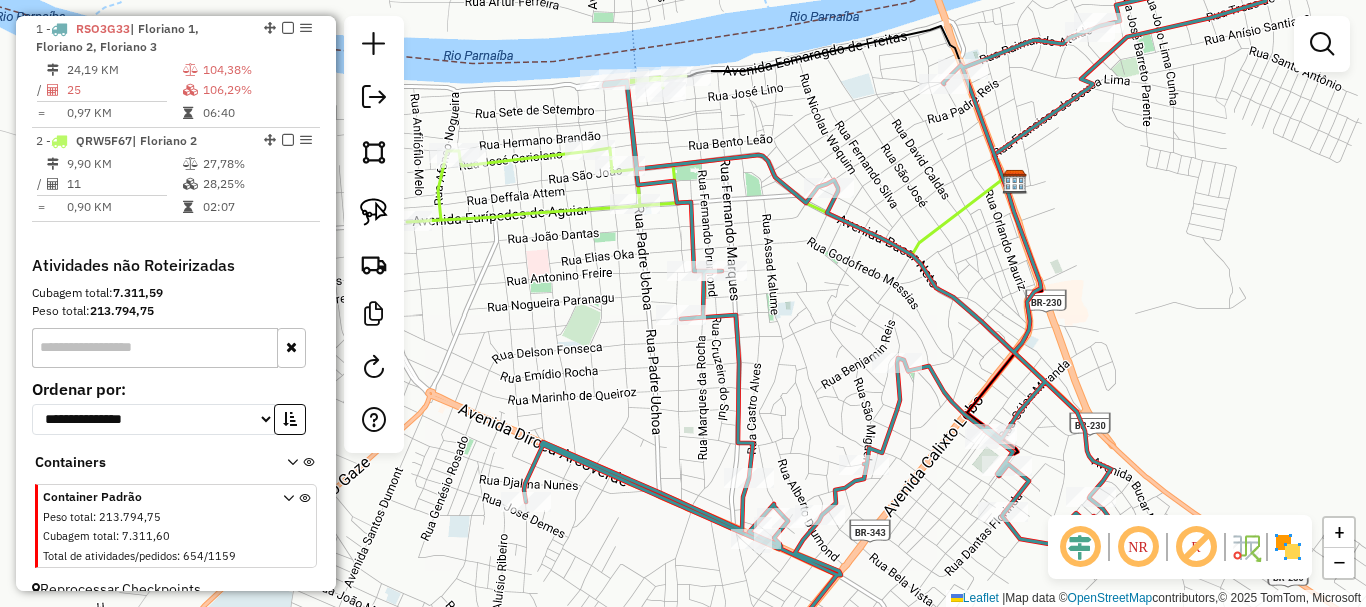 click 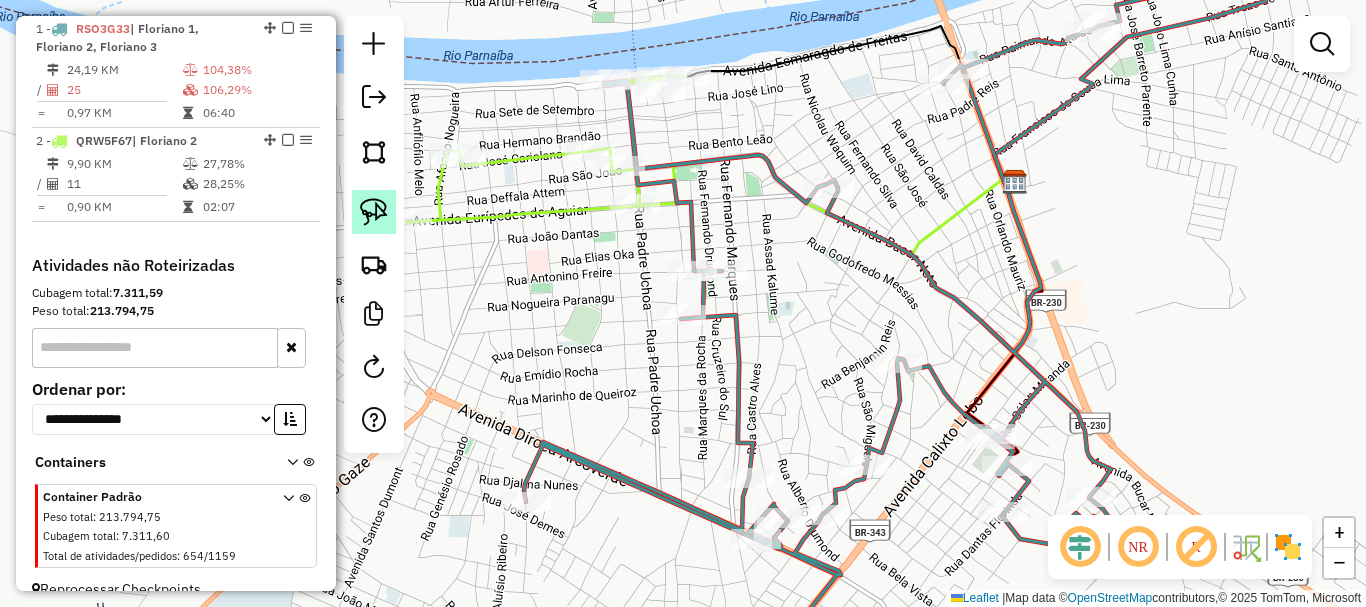 click 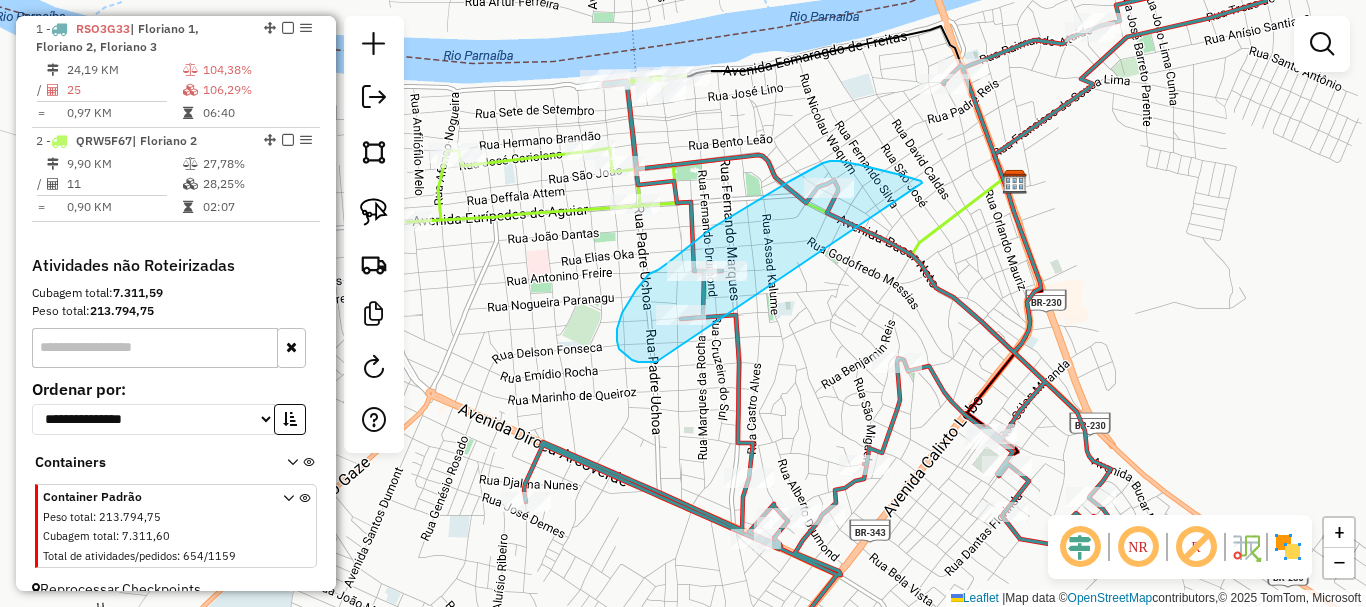 drag, startPoint x: 922, startPoint y: 183, endPoint x: 656, endPoint y: 362, distance: 320.61972 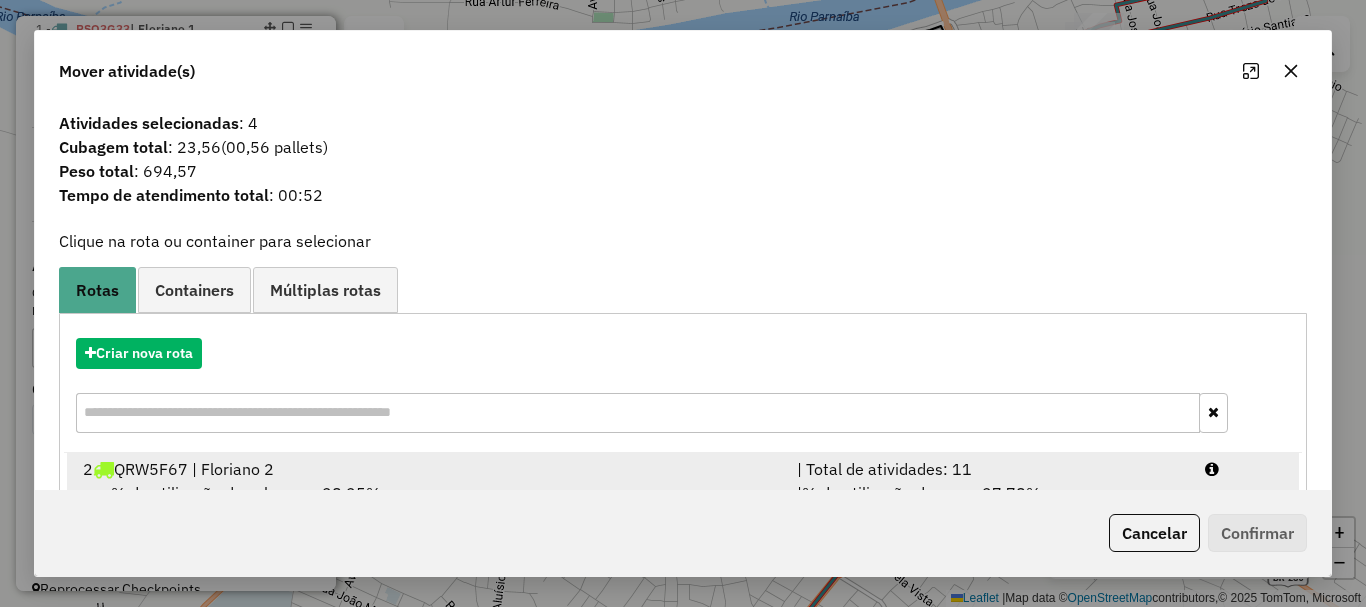 click on "2 [PLATE_NUMBER] | [CITY] 2" at bounding box center (428, 469) 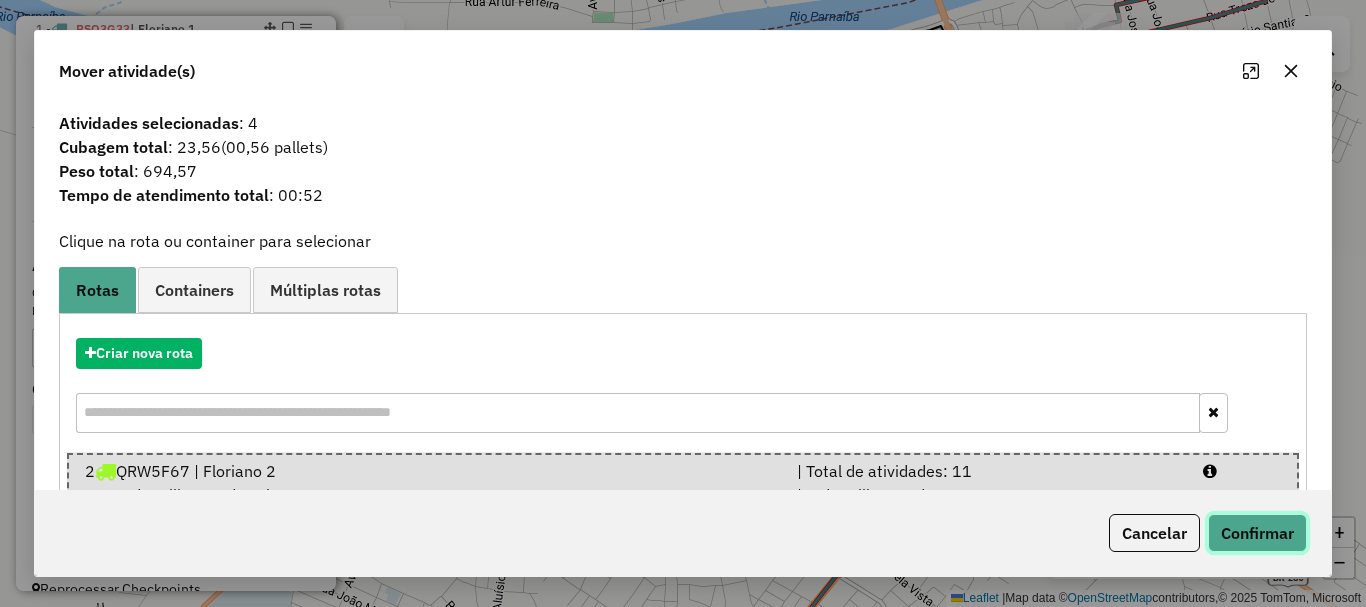 click on "Confirmar" 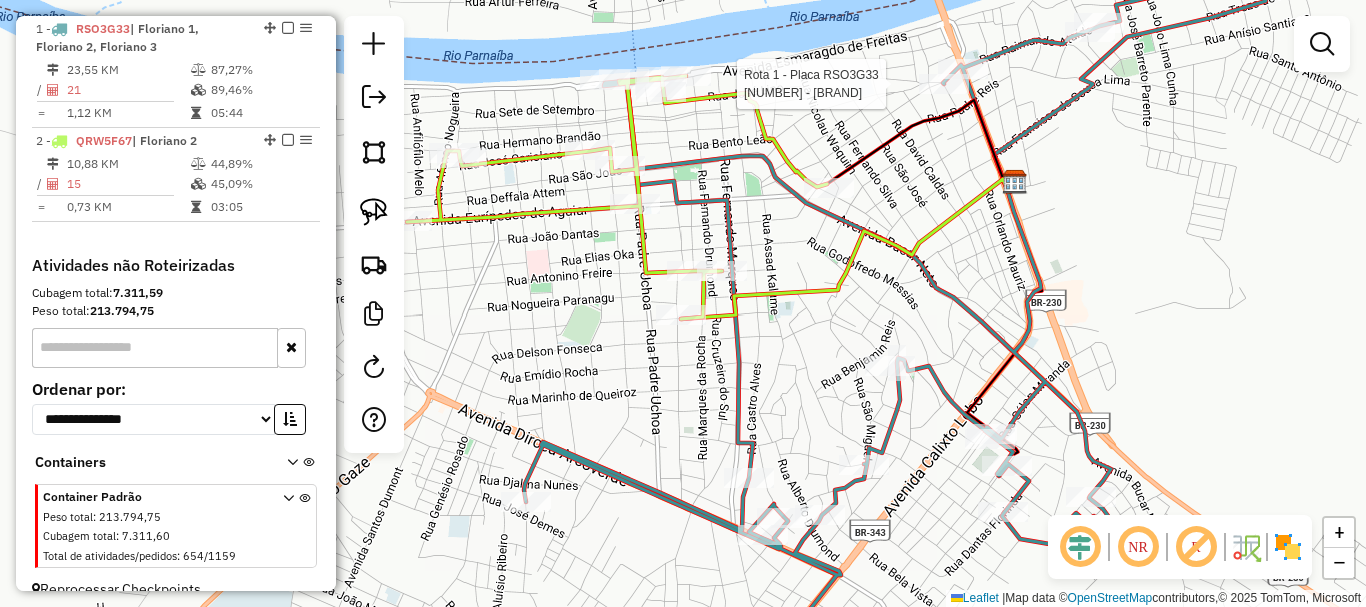 click 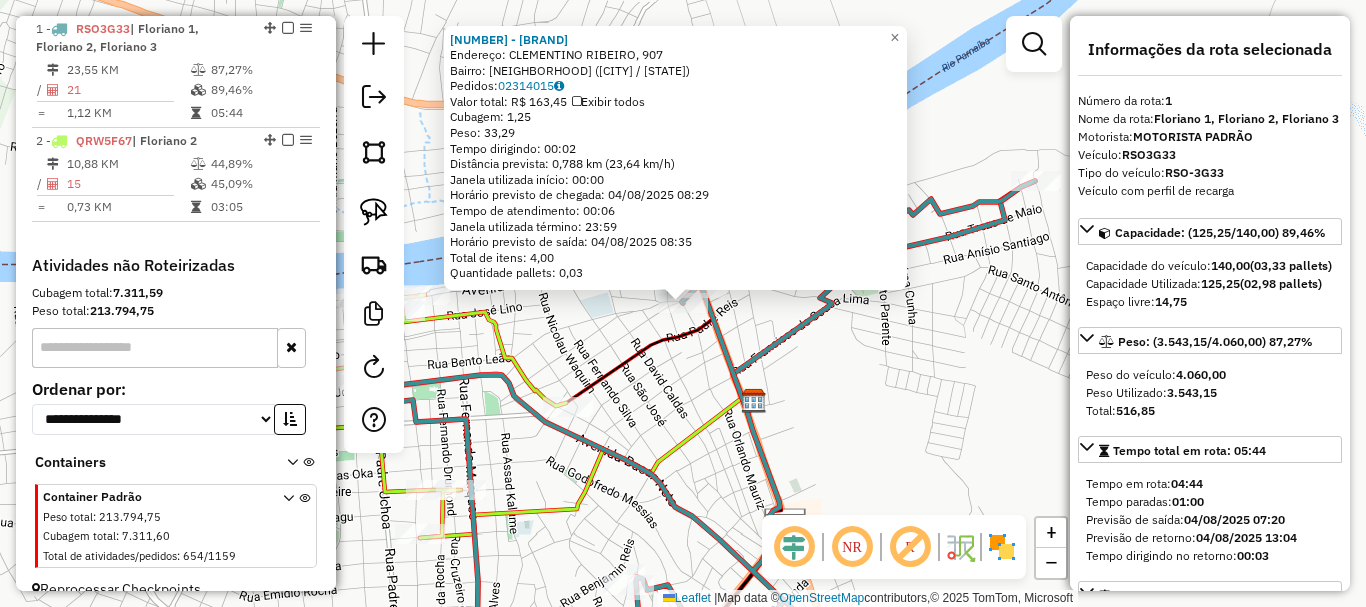 click on "[NUMBER] - ([ABBREVIATION])[LAST] Endereço: [STREET], [NUMBER] Bairro: [NEIGHBORHOOD] ([CITY] / [STATE]) Pedidos: [ORDER_NUMBER] Valor total: [CURRENCY] [AMOUNT] Exibir todos Cubagem: [CUBAGE] Peso: [WEIGHT] Tempo dirigindo: [DRIVING_TIME] Distância prevista: [DISTANCE] ([SPEED]) Janela utilizada início: [START_TIME] Horário previsto de chegada: [DATE] [TIME] Tempo de atendimento: [ATTENDANCE_TIME] Janela utilizada término: [END_TIME] Horário previsto de saída: [DATE] [TIME] Total de itens: [TOTAL_ITEMS],00 Quantidade pallets: [PALLETS] × Janela de atendimento Grade de atendimento Capacidade Transportadoras Veículos Cliente Pedidos Rotas Selecione os dias de semana para filtrar as janelas de atendimento Seg Ter Qua Qui Sex Sáb Dom Informe o período da janela de atendimento: De: Até: Filtrar exatamente a janela do cliente Considerar janela de atendimento padrão Selecione os dias de semana para filtrar as grades de atendimento Seg Ter Qua Qui Sex Sáb Dom Considerar clientes sem dia de atendimento cadastrado +" 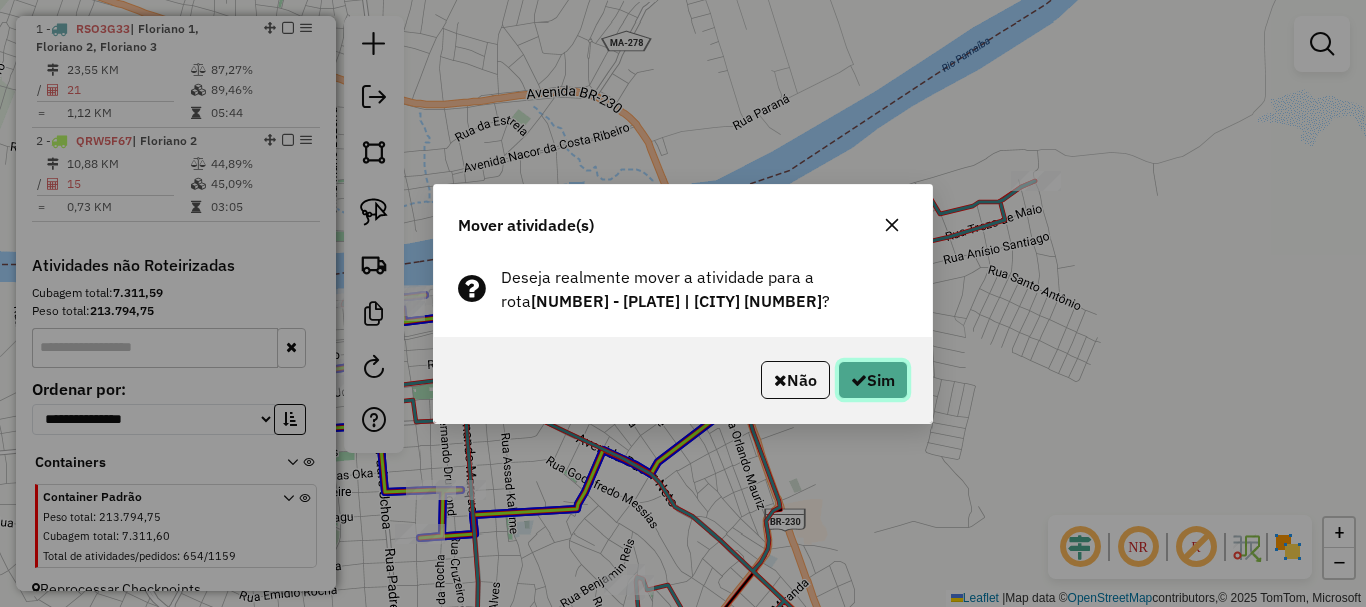 click on "Sim" 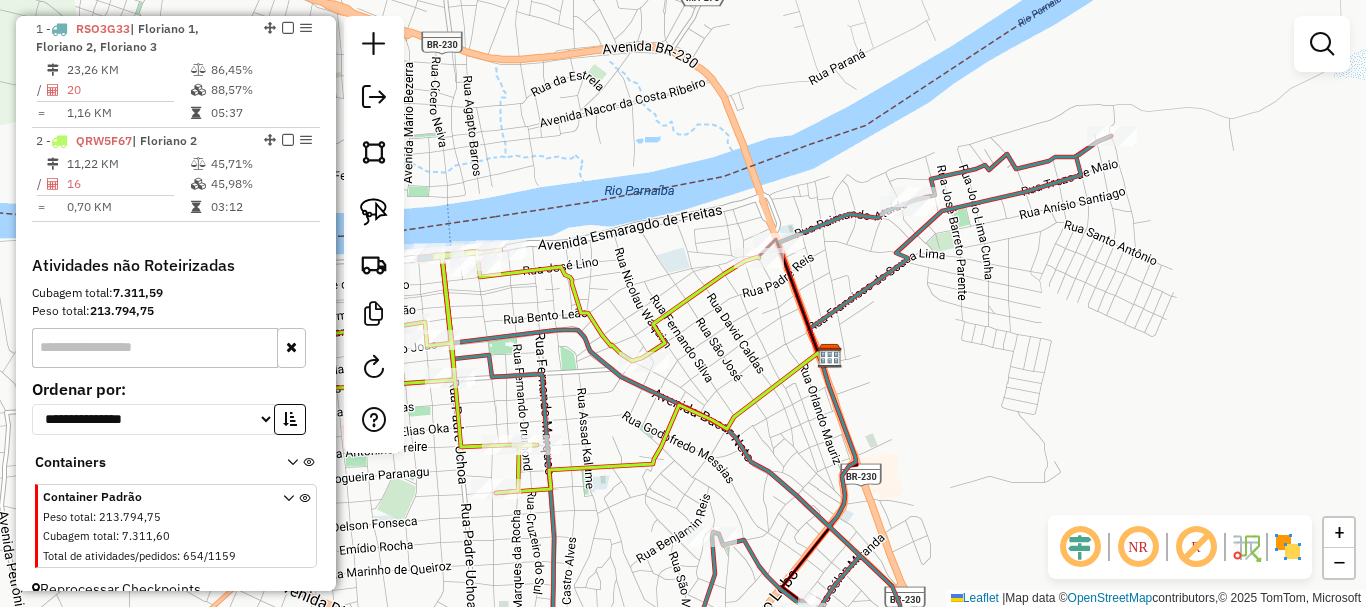 drag, startPoint x: 872, startPoint y: 319, endPoint x: 839, endPoint y: 257, distance: 70.23532 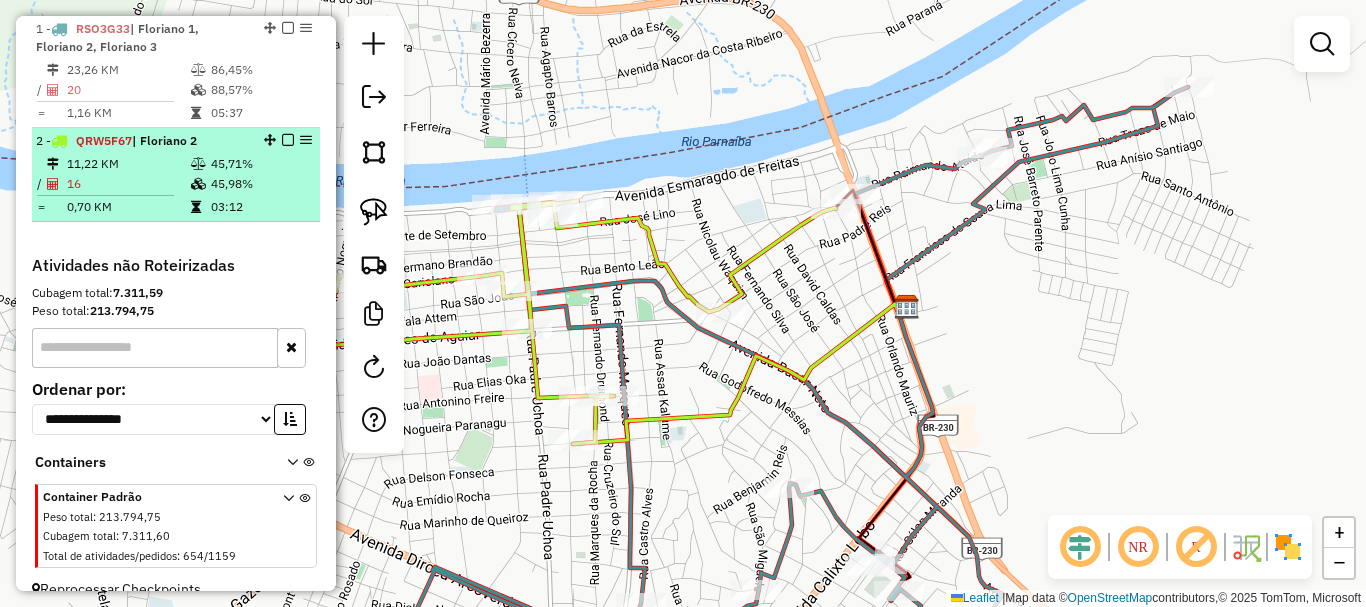 click at bounding box center (288, 140) 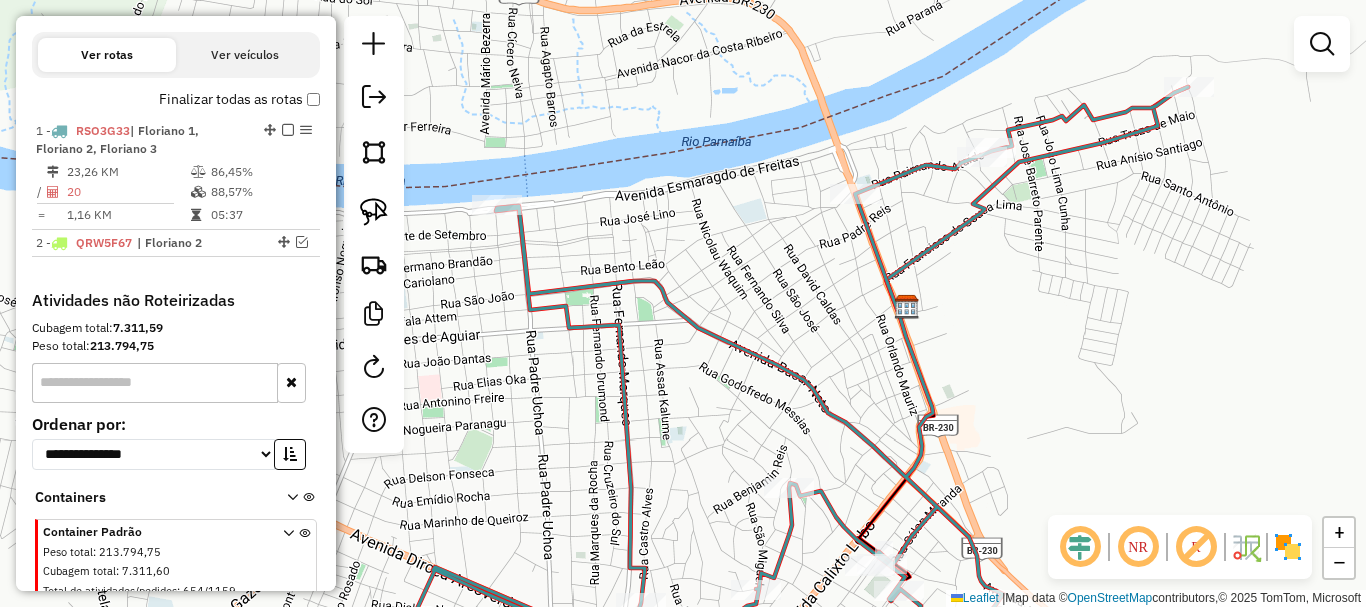 scroll, scrollTop: 632, scrollLeft: 0, axis: vertical 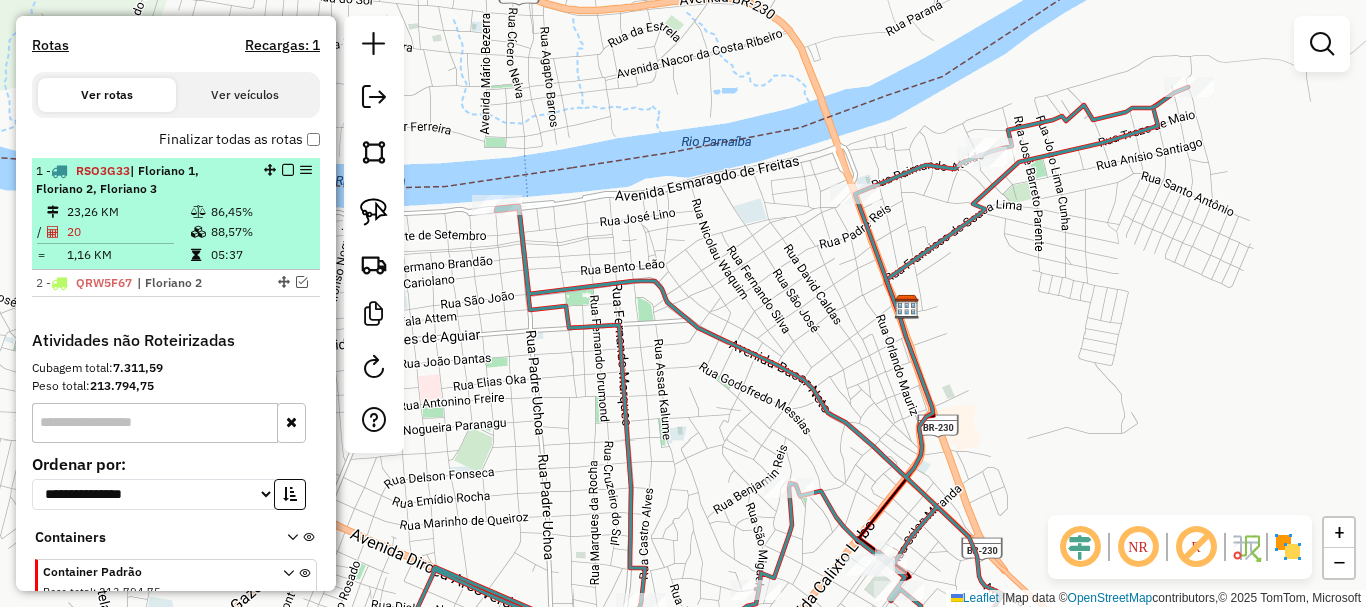 click at bounding box center [288, 170] 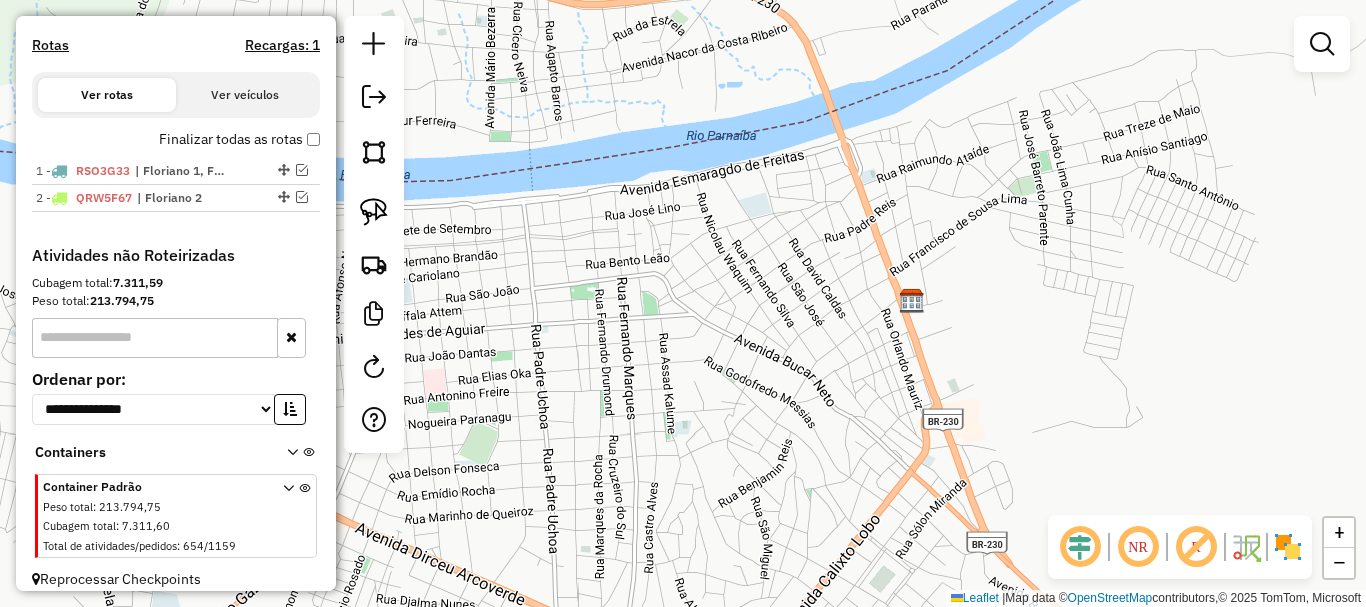 drag, startPoint x: 561, startPoint y: 417, endPoint x: 617, endPoint y: 313, distance: 118.11858 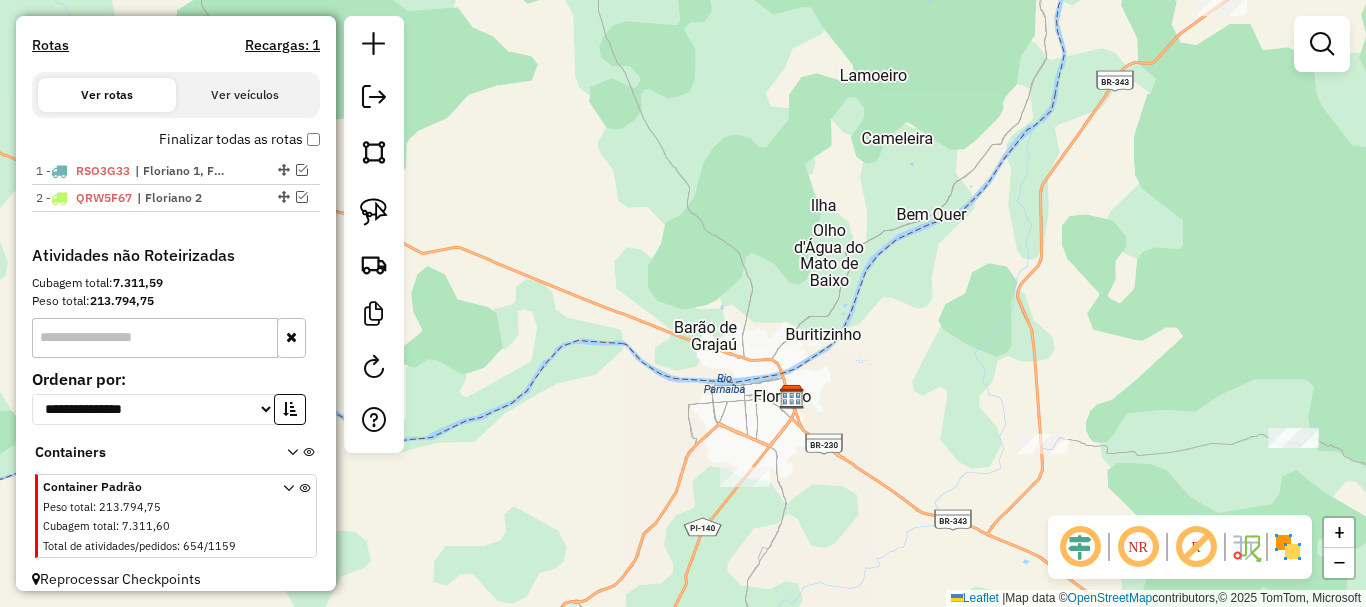 drag, startPoint x: 941, startPoint y: 438, endPoint x: 833, endPoint y: 446, distance: 108.29589 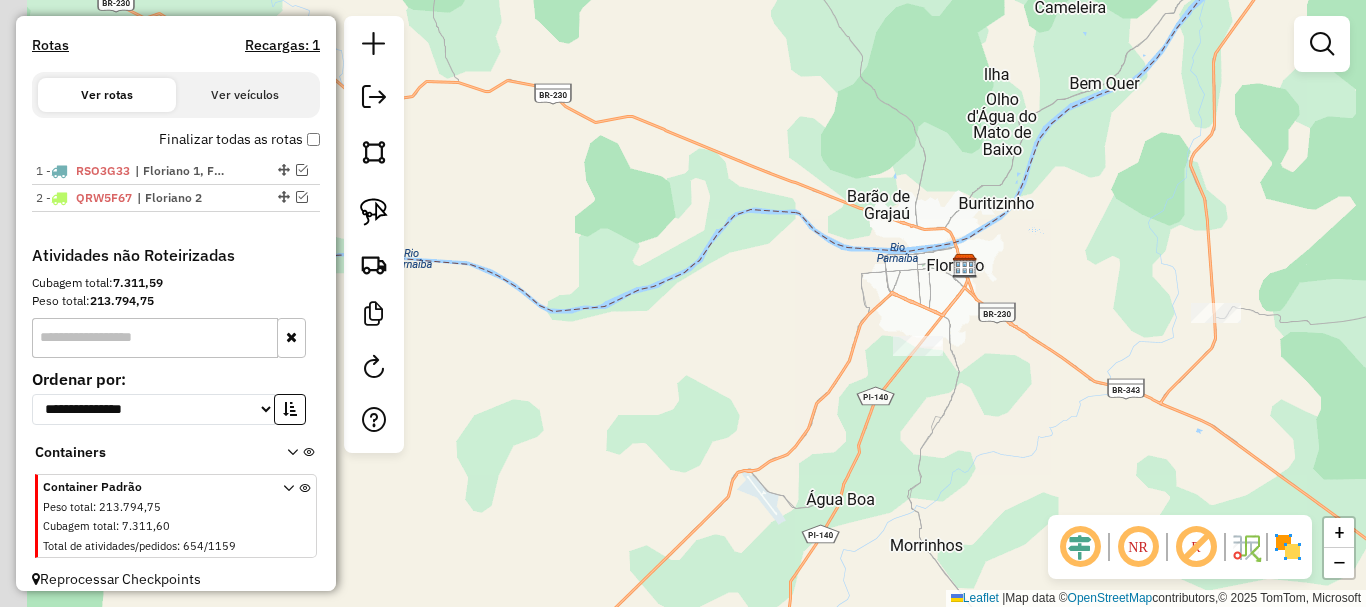 drag, startPoint x: 535, startPoint y: 492, endPoint x: 674, endPoint y: 394, distance: 170.07352 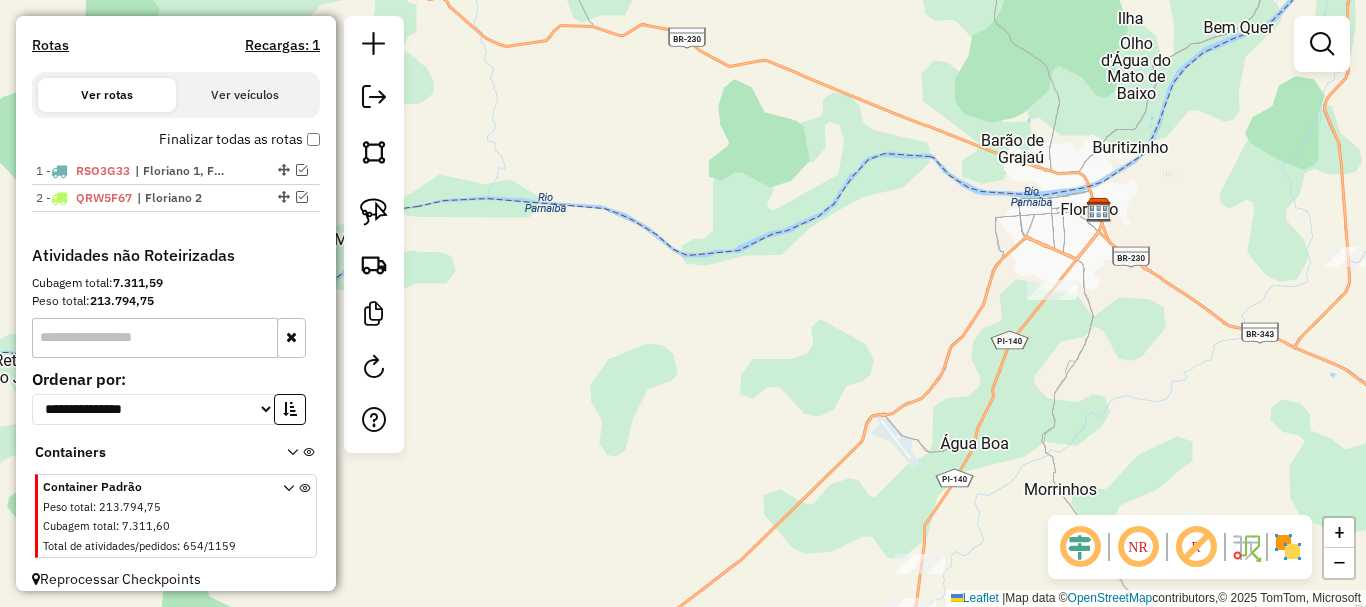 drag, startPoint x: 740, startPoint y: 413, endPoint x: 1039, endPoint y: 310, distance: 316.2436 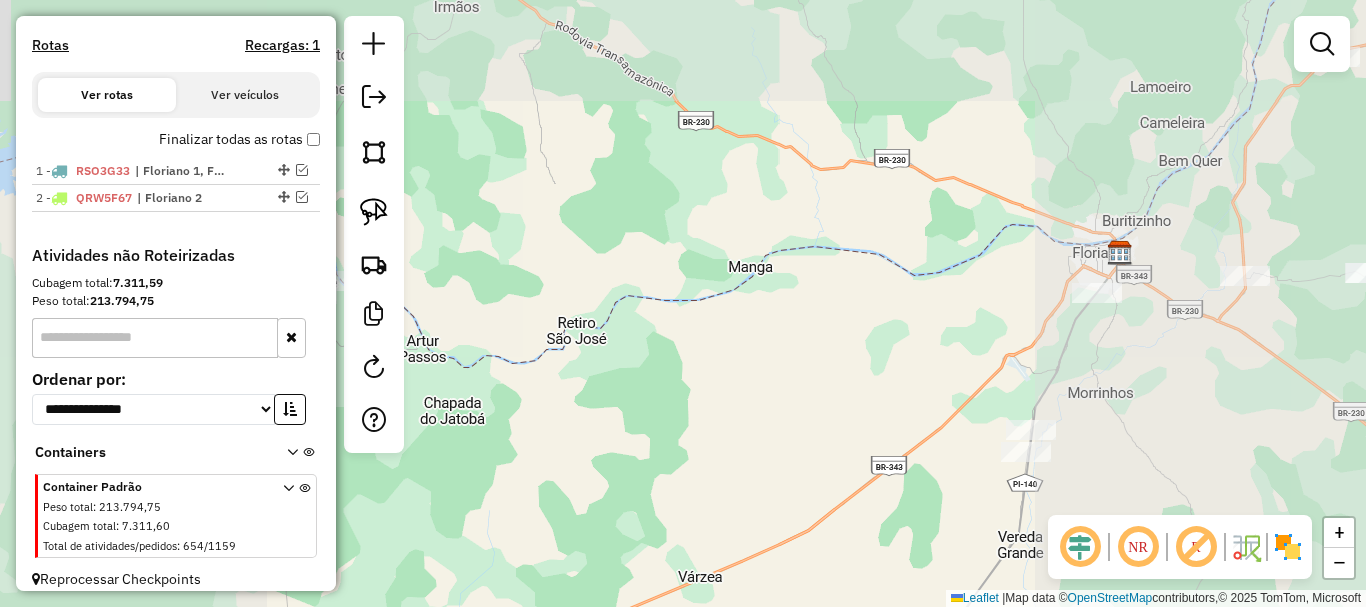 drag, startPoint x: 878, startPoint y: 294, endPoint x: 907, endPoint y: 236, distance: 64.84597 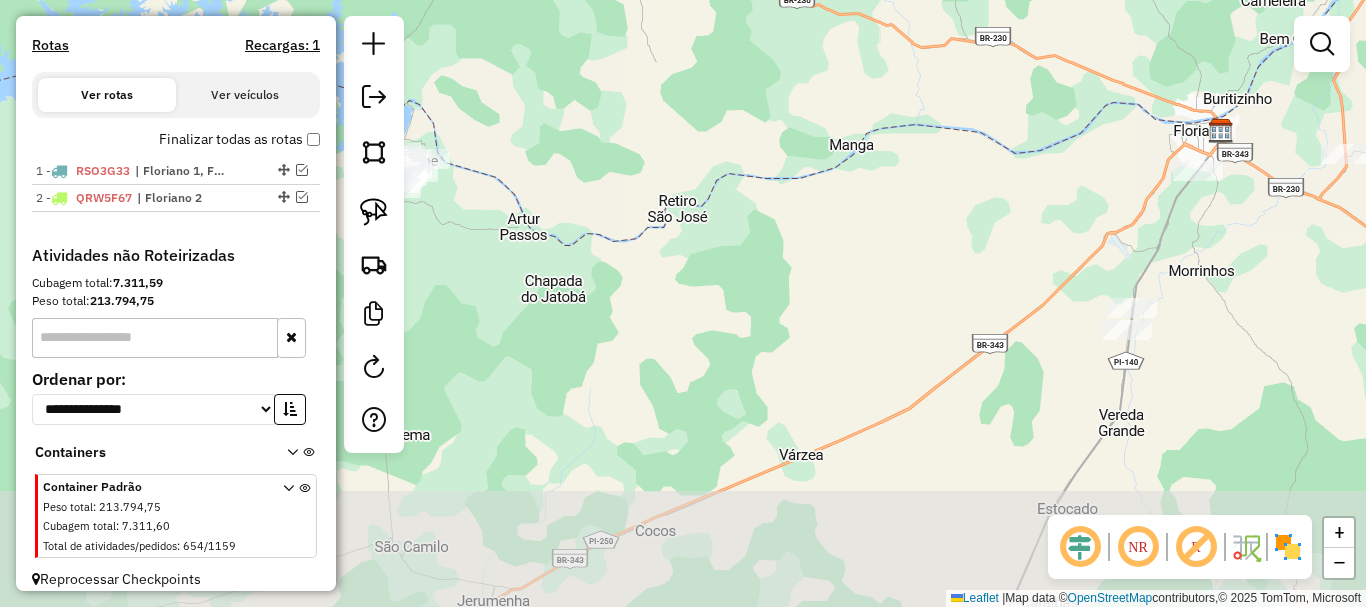 click on "Janela de atendimento Grade de atendimento Capacidade Transportadoras Veículos Cliente Pedidos  Rotas Selecione os dias de semana para filtrar as janelas de atendimento  Seg   Ter   Qua   Qui   Sex   Sáb   Dom  Informe o período da janela de atendimento: De: Até:  Filtrar exatamente a janela do cliente  Considerar janela de atendimento padrão  Selecione os dias de semana para filtrar as grades de atendimento  Seg   Ter   Qua   Qui   Sex   Sáb   Dom   Considerar clientes sem dia de atendimento cadastrado  Clientes fora do dia de atendimento selecionado Filtrar as atividades entre os valores definidos abaixo:  Peso mínimo:   Peso máximo:   Cubagem mínima:   Cubagem máxima:   De:   Até:  Filtrar as atividades entre o tempo de atendimento definido abaixo:  De:   Até:   Considerar capacidade total dos clientes não roteirizados Transportadora: Selecione um ou mais itens Tipo de veículo: Selecione um ou mais itens Veículo: Selecione um ou mais itens Motorista: Selecione um ou mais itens Nome: Rótulo:" 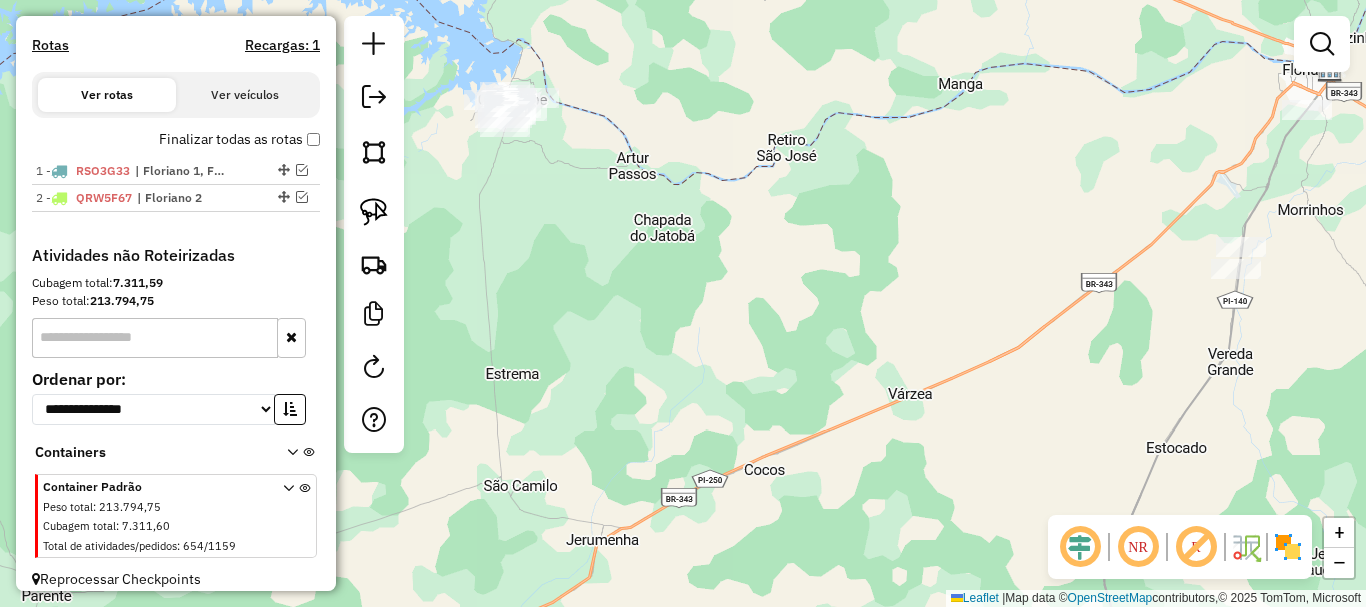 drag, startPoint x: 816, startPoint y: 270, endPoint x: 868, endPoint y: 365, distance: 108.30051 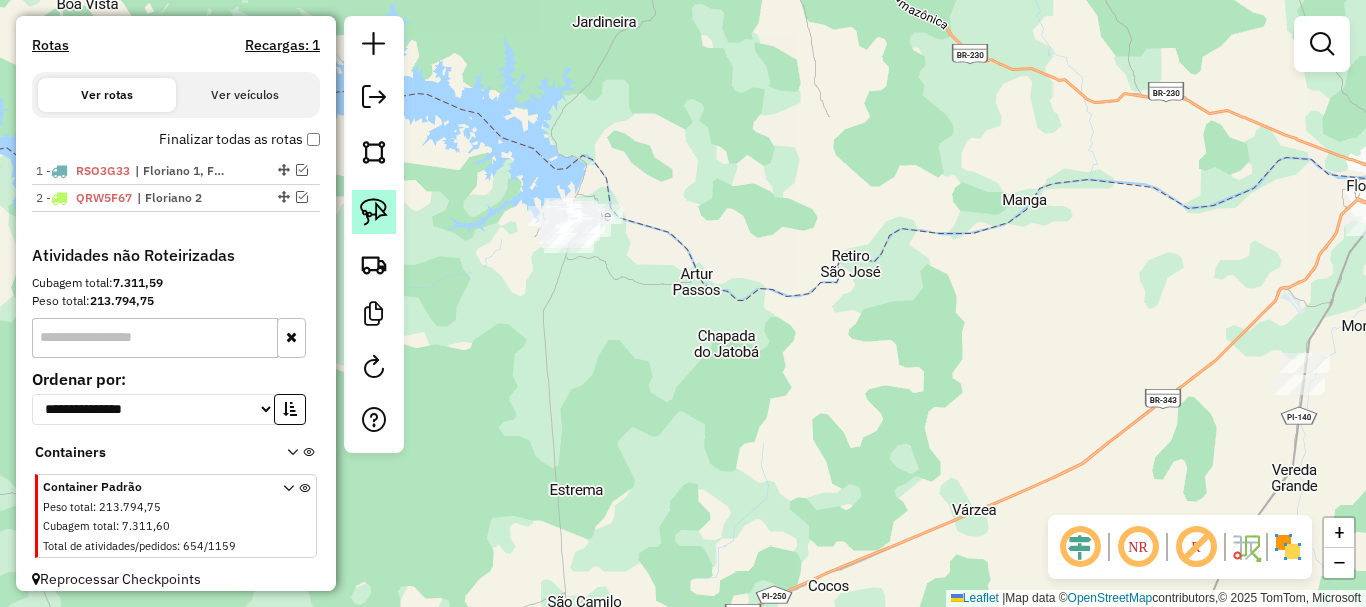 click 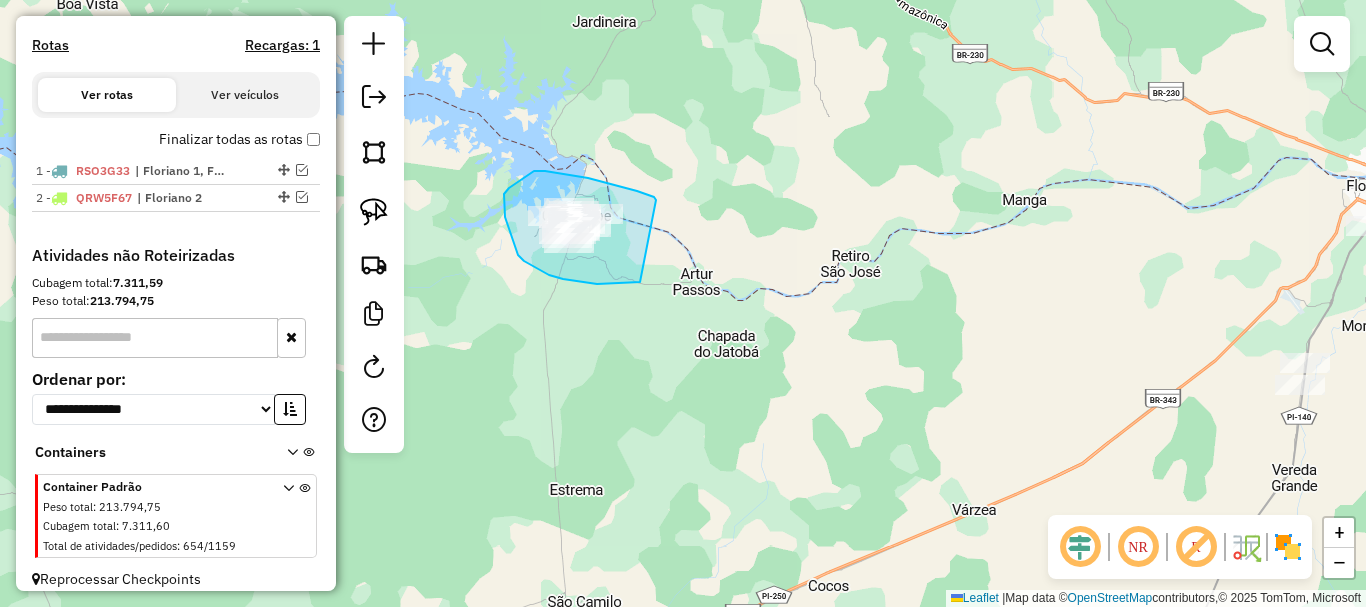 drag, startPoint x: 656, startPoint y: 200, endPoint x: 640, endPoint y: 282, distance: 83.546394 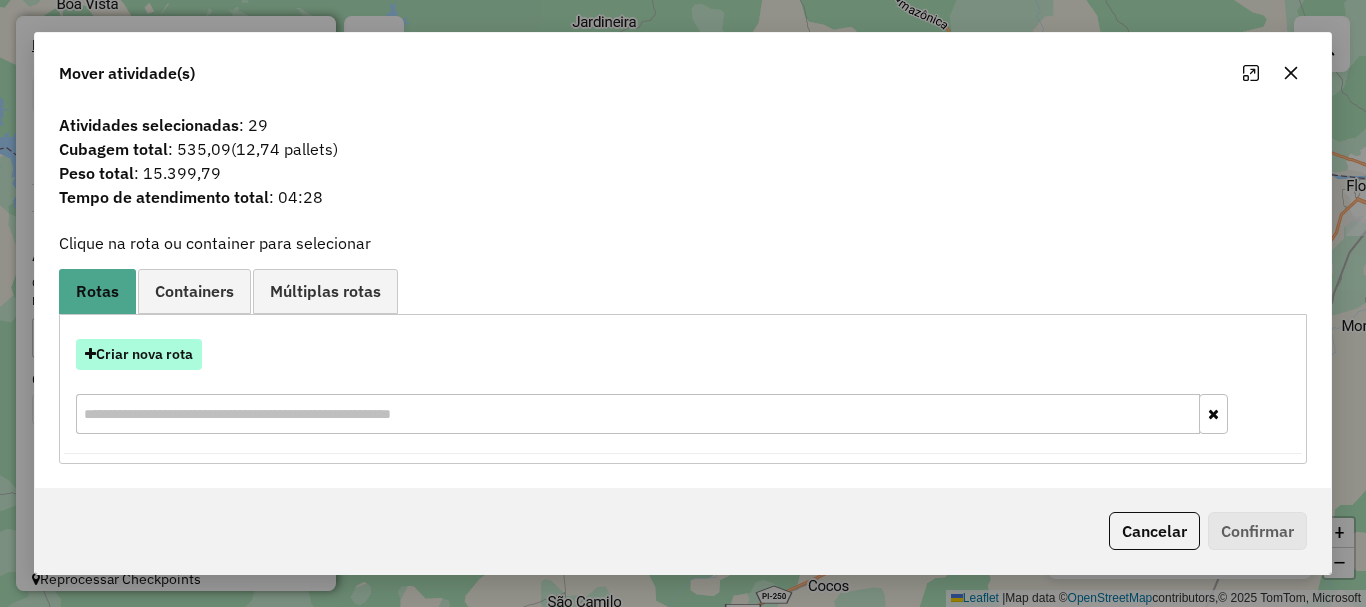 click on "Criar nova rota" at bounding box center [139, 354] 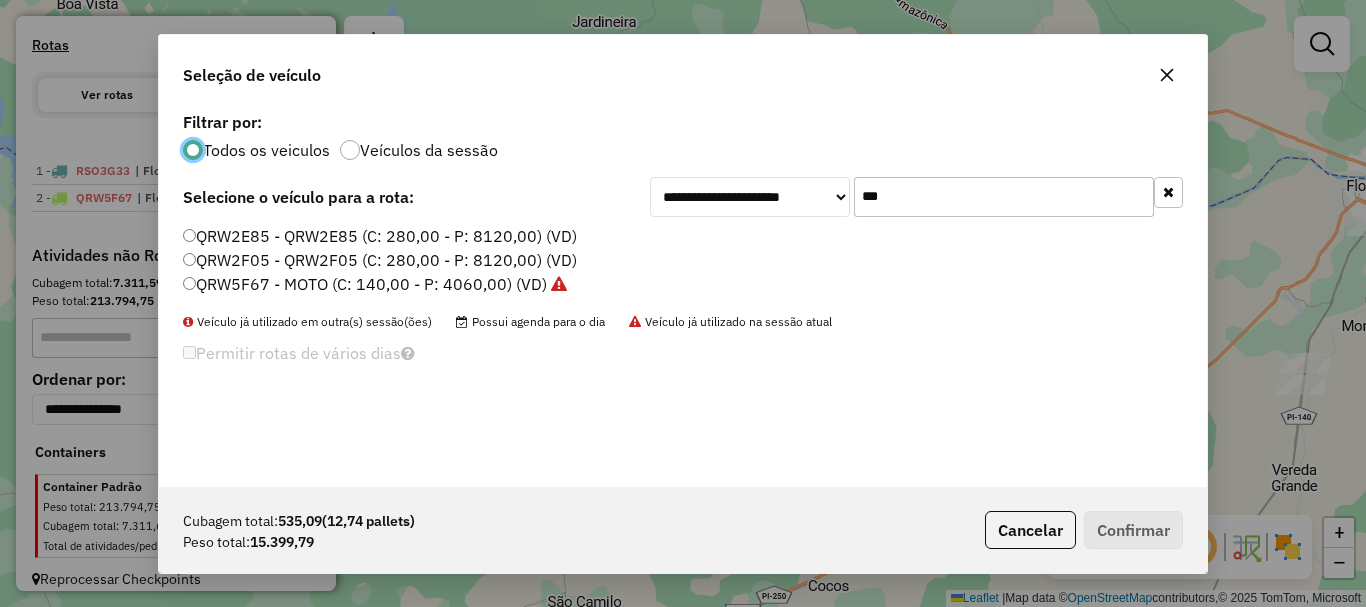 scroll, scrollTop: 11, scrollLeft: 6, axis: both 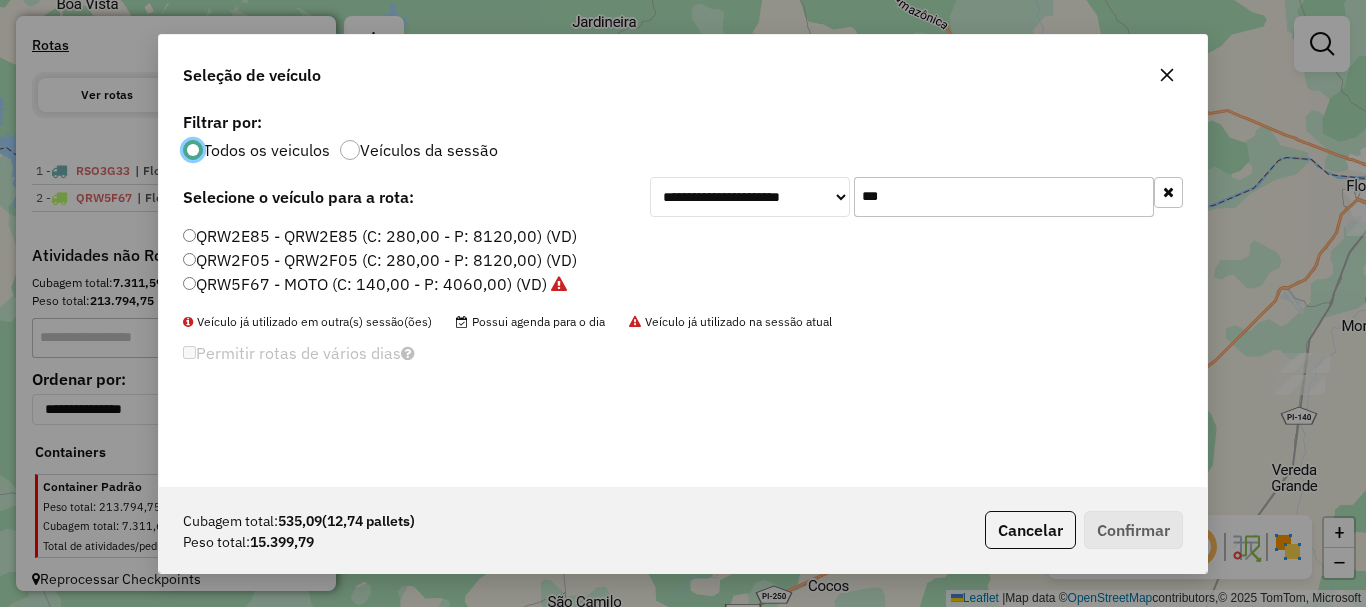 click on "***" 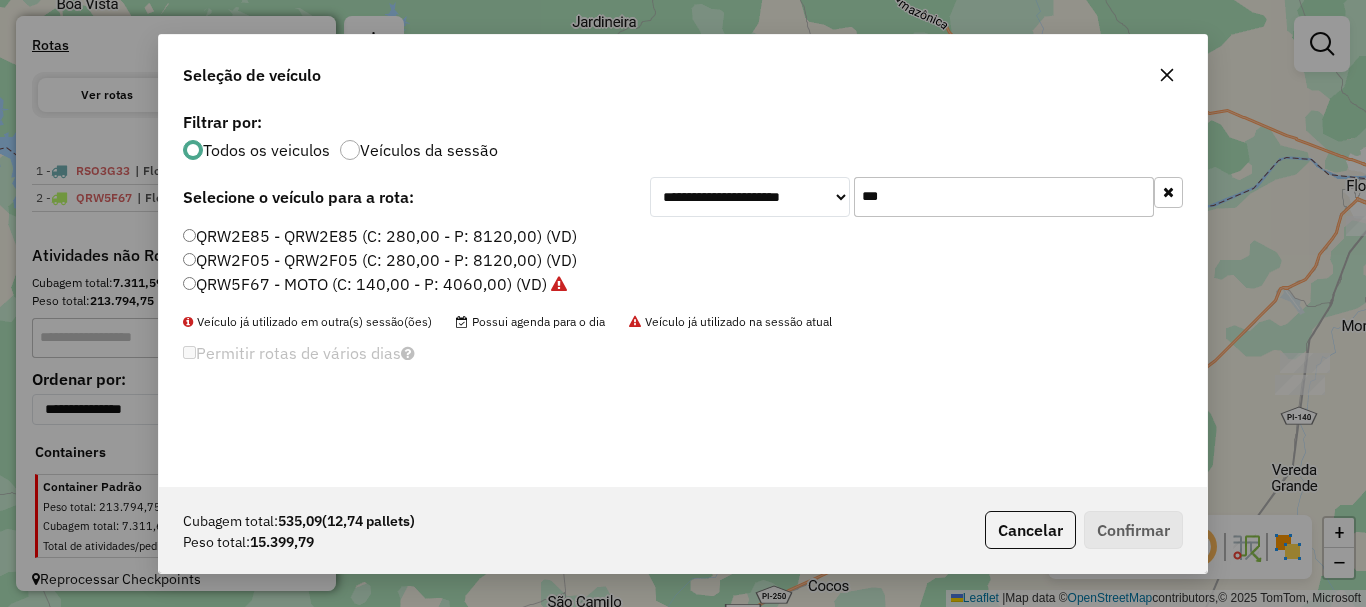 click on "***" 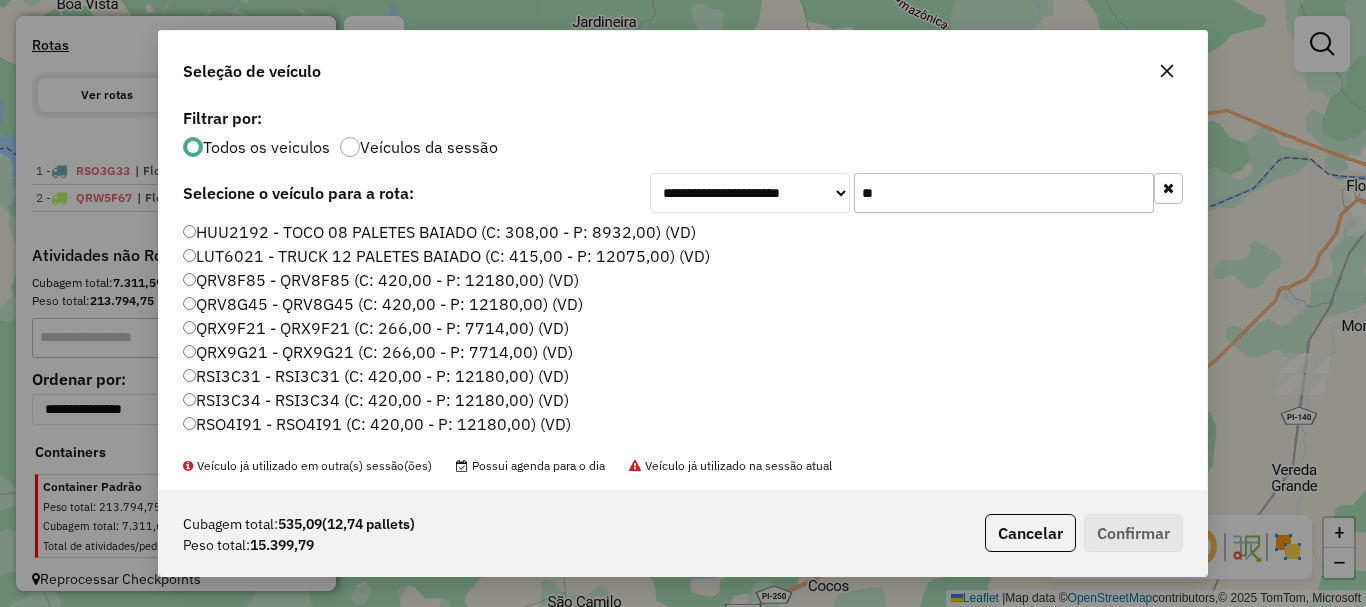 type on "*" 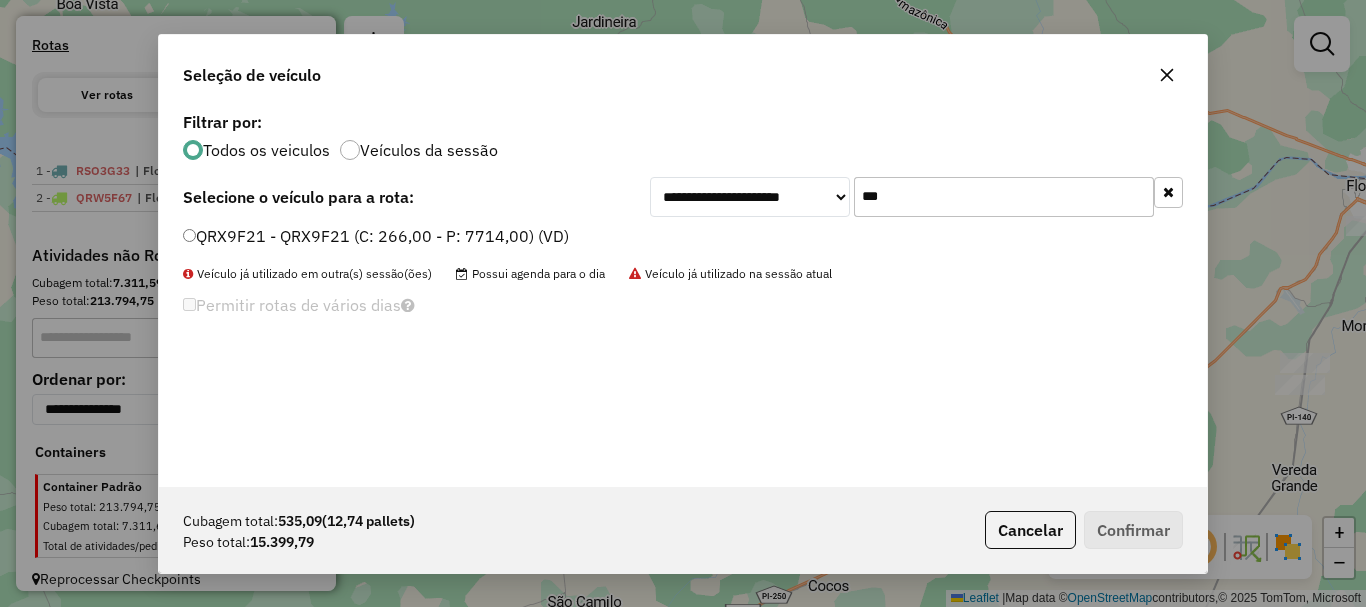 type on "***" 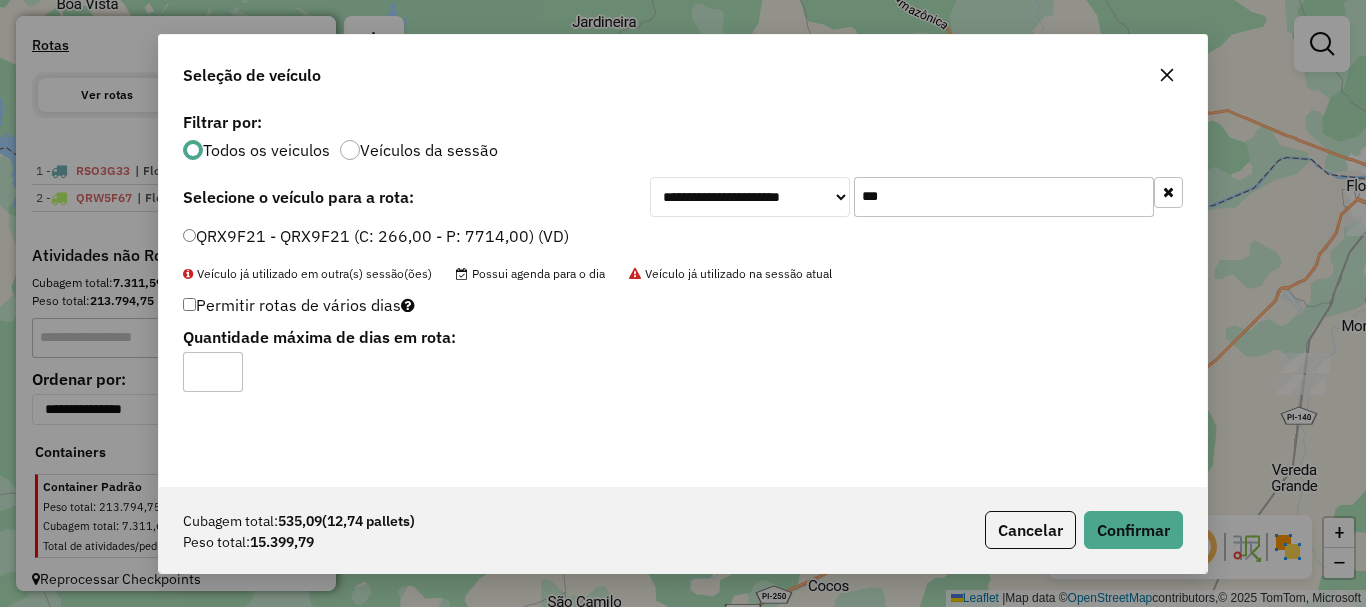 type on "*" 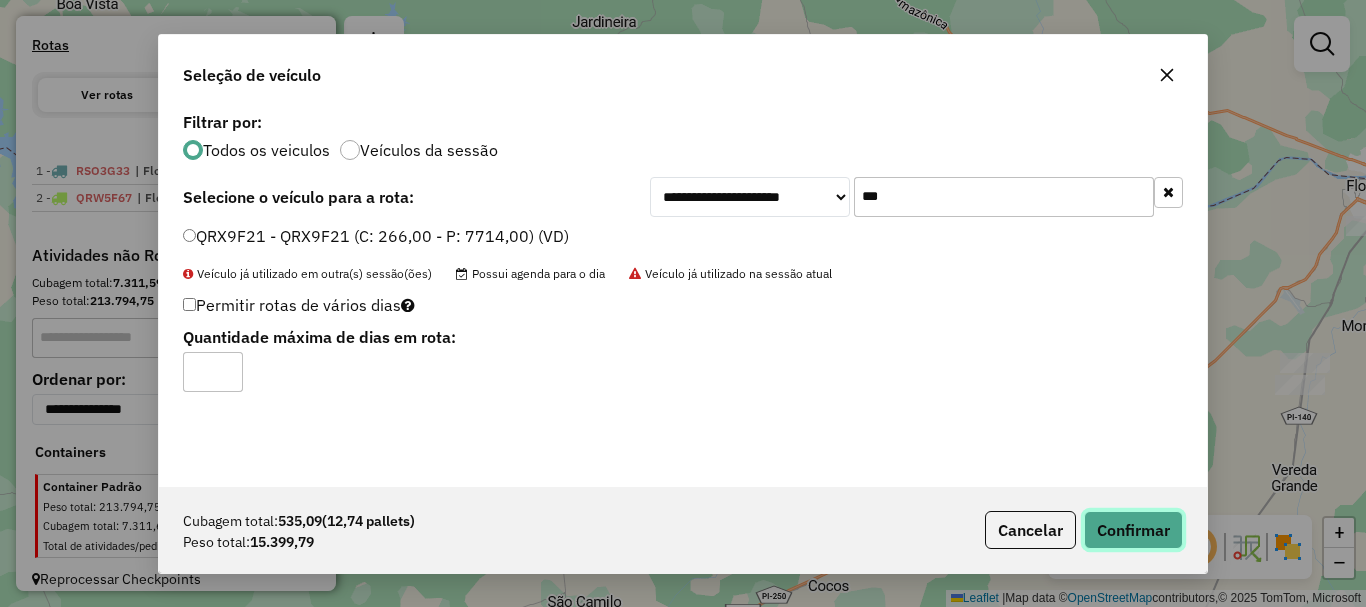click on "Confirmar" 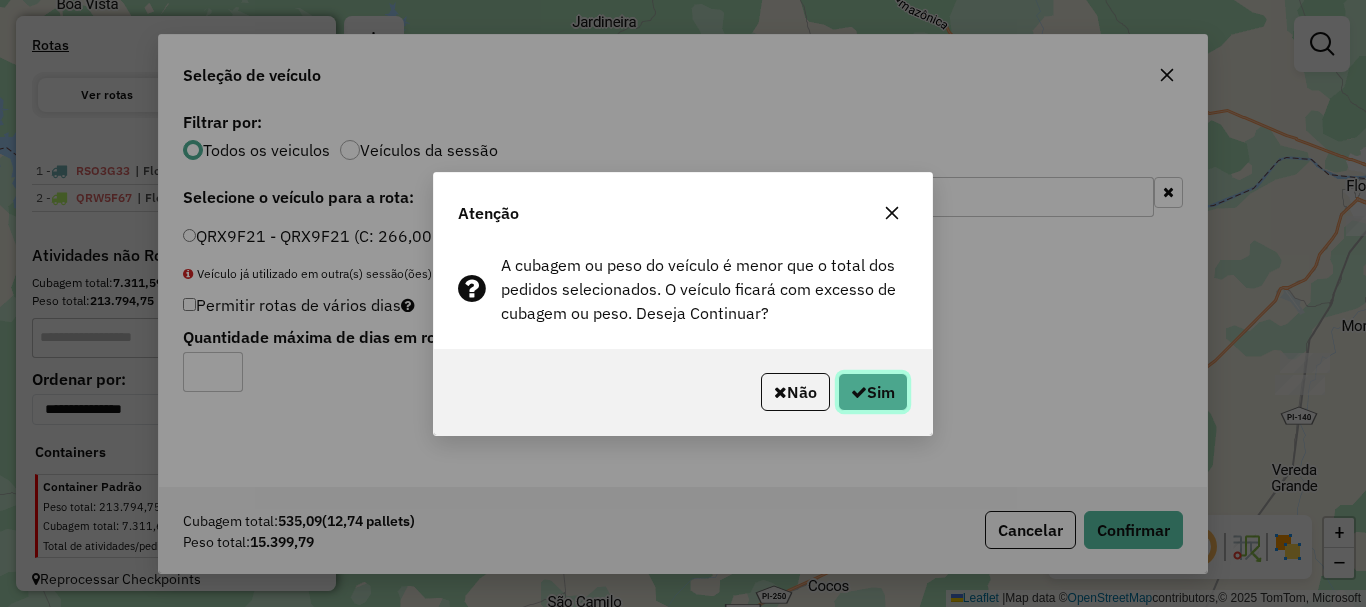 click on "Sim" 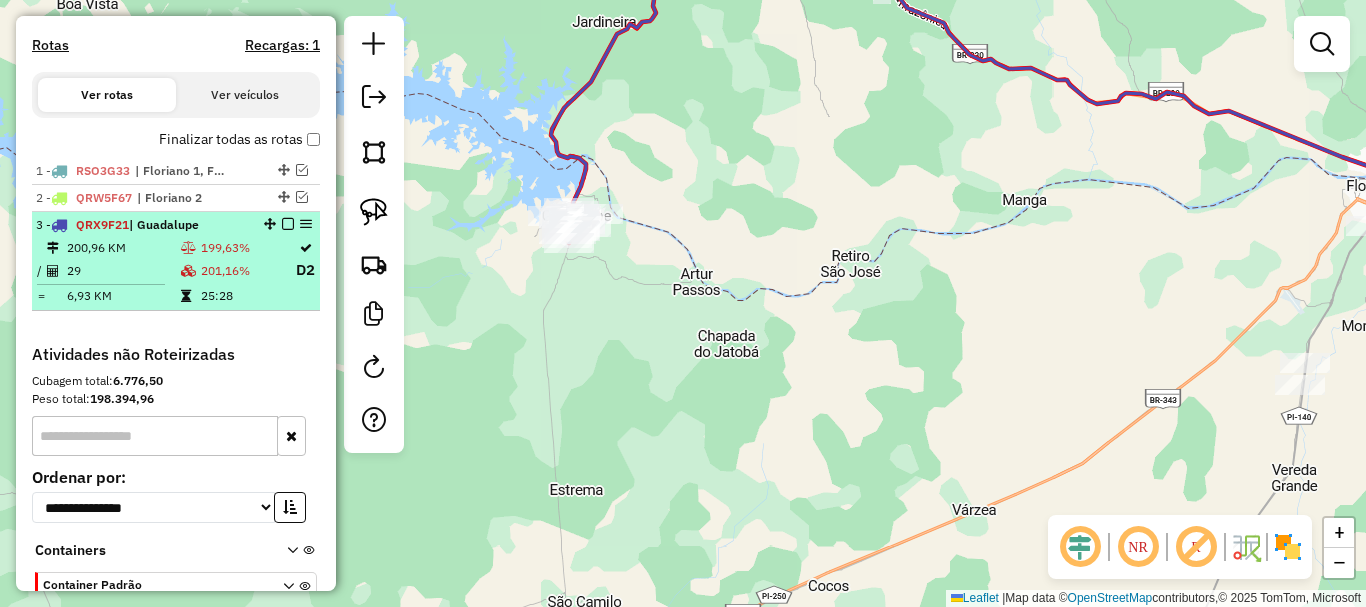 click on "201,16%" at bounding box center (247, 270) 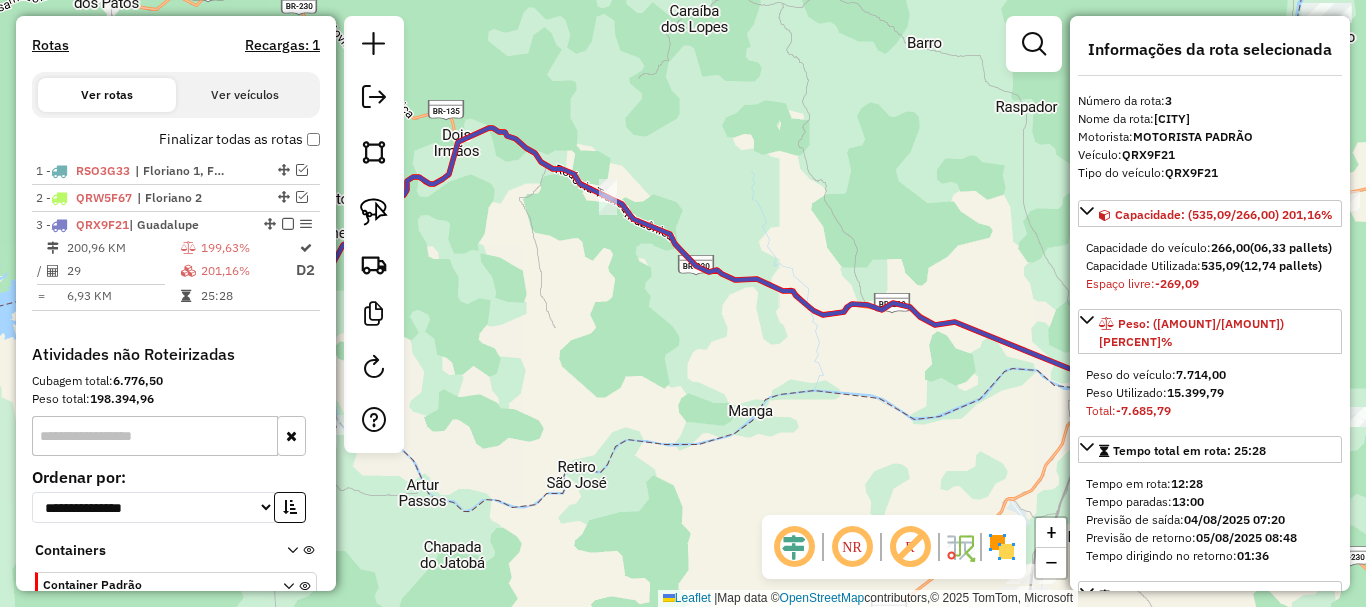 drag, startPoint x: 661, startPoint y: 523, endPoint x: 788, endPoint y: 425, distance: 160.41508 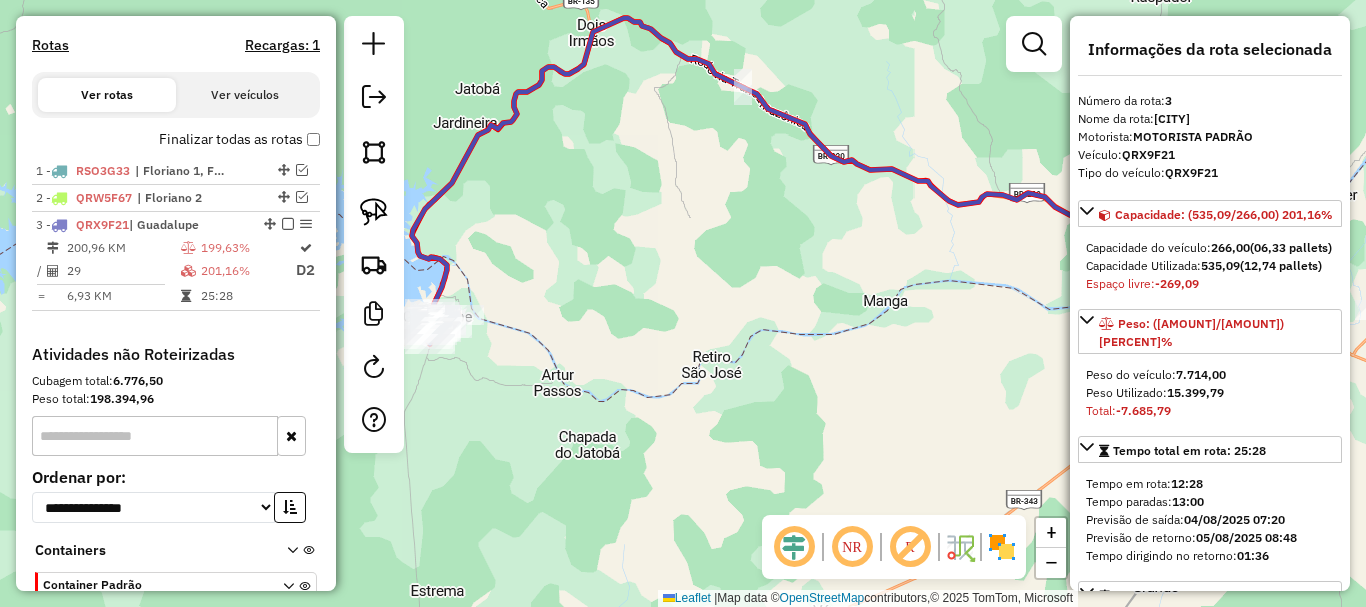drag, startPoint x: 761, startPoint y: 414, endPoint x: 829, endPoint y: 361, distance: 86.21485 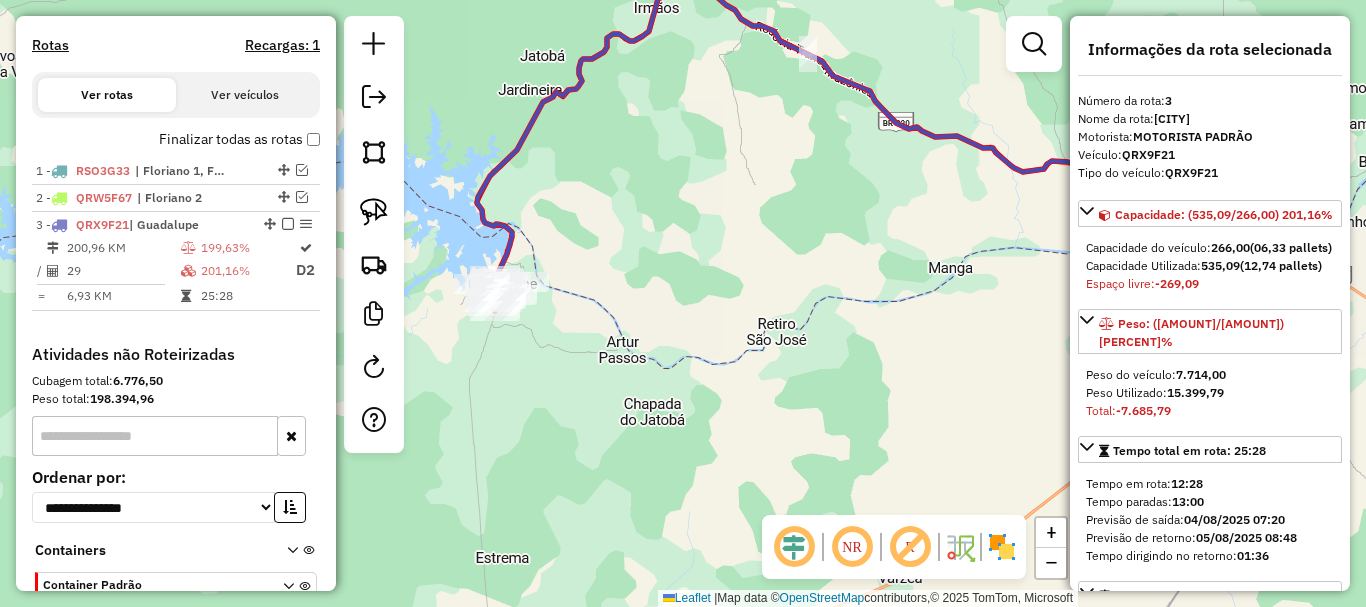 click on "Janela de atendimento Grade de atendimento Capacidade Transportadoras Veículos Cliente Pedidos  Rotas Selecione os dias de semana para filtrar as janelas de atendimento  Seg   Ter   Qua   Qui   Sex   Sáb   Dom  Informe o período da janela de atendimento: De: Até:  Filtrar exatamente a janela do cliente  Considerar janela de atendimento padrão  Selecione os dias de semana para filtrar as grades de atendimento  Seg   Ter   Qua   Qui   Sex   Sáb   Dom   Considerar clientes sem dia de atendimento cadastrado  Clientes fora do dia de atendimento selecionado Filtrar as atividades entre os valores definidos abaixo:  Peso mínimo:   Peso máximo:   Cubagem mínima:   Cubagem máxima:   De:   Até:  Filtrar as atividades entre o tempo de atendimento definido abaixo:  De:   Até:   Considerar capacidade total dos clientes não roteirizados Transportadora: Selecione um ou mais itens Tipo de veículo: Selecione um ou mais itens Veículo: Selecione um ou mais itens Motorista: Selecione um ou mais itens Nome: Rótulo:" 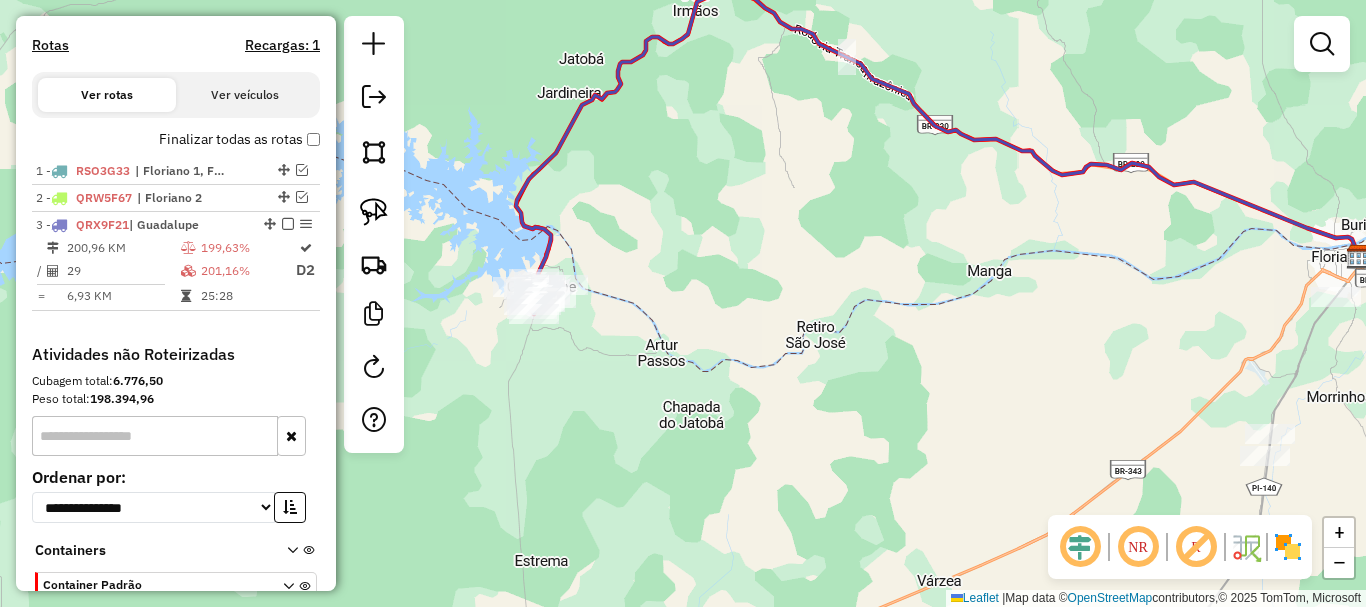 drag, startPoint x: 638, startPoint y: 384, endPoint x: 680, endPoint y: 385, distance: 42.0119 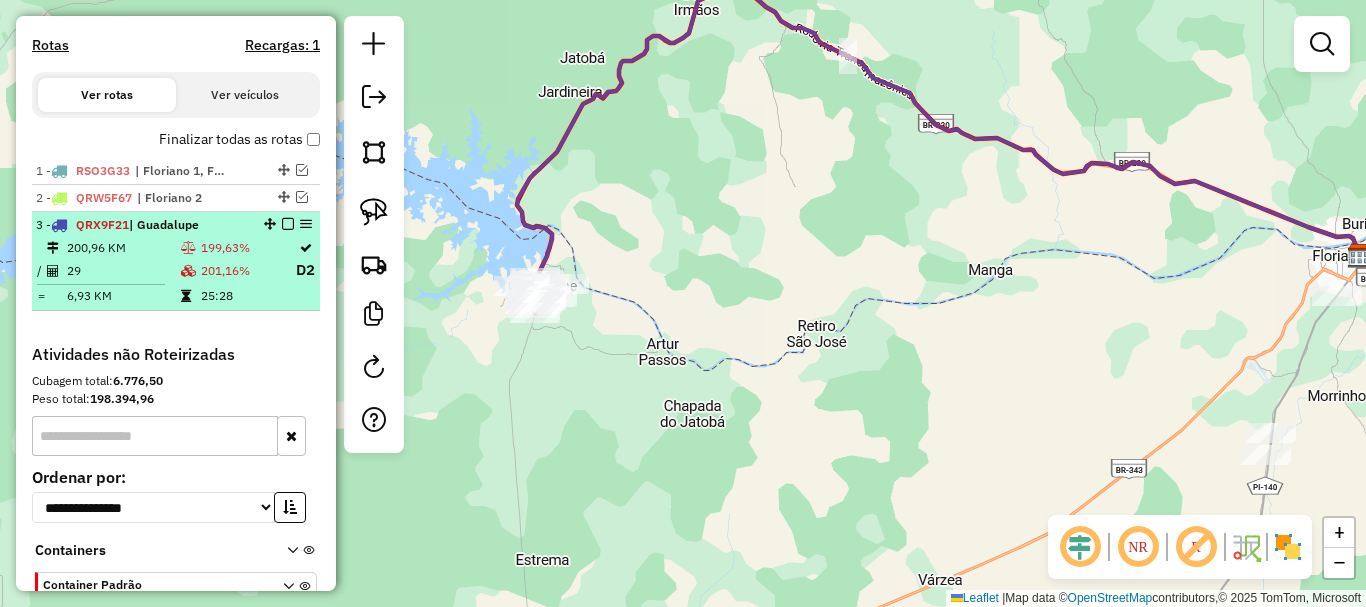 click at bounding box center (190, 270) 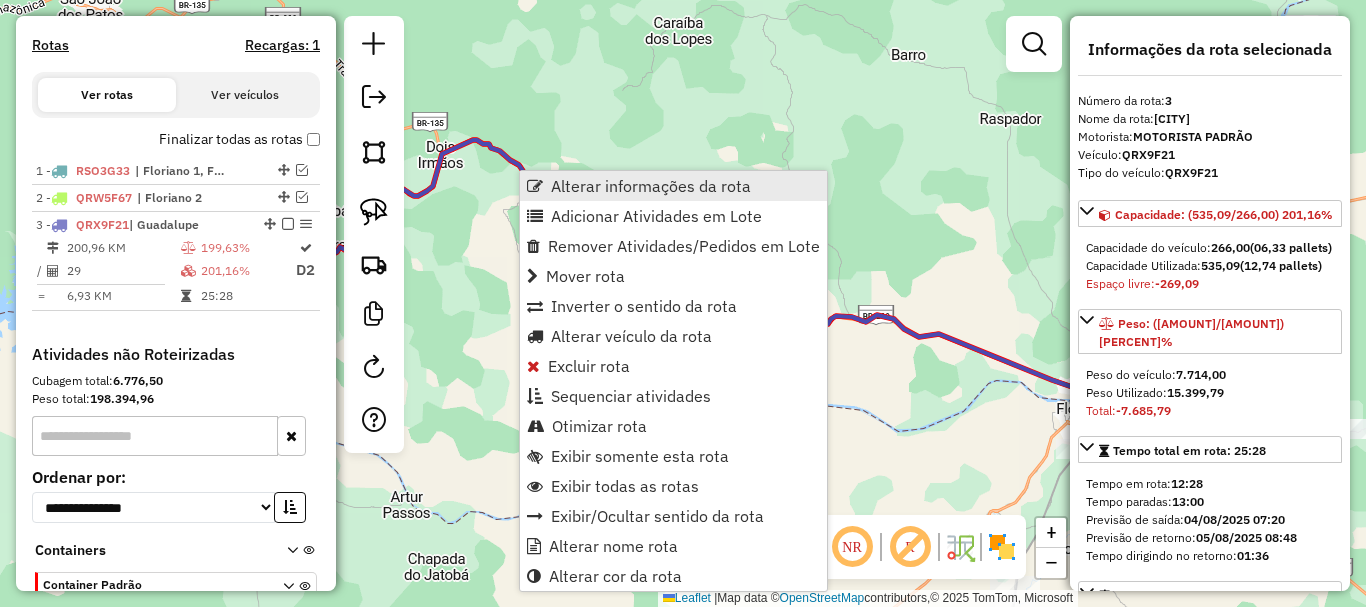 scroll, scrollTop: 746, scrollLeft: 0, axis: vertical 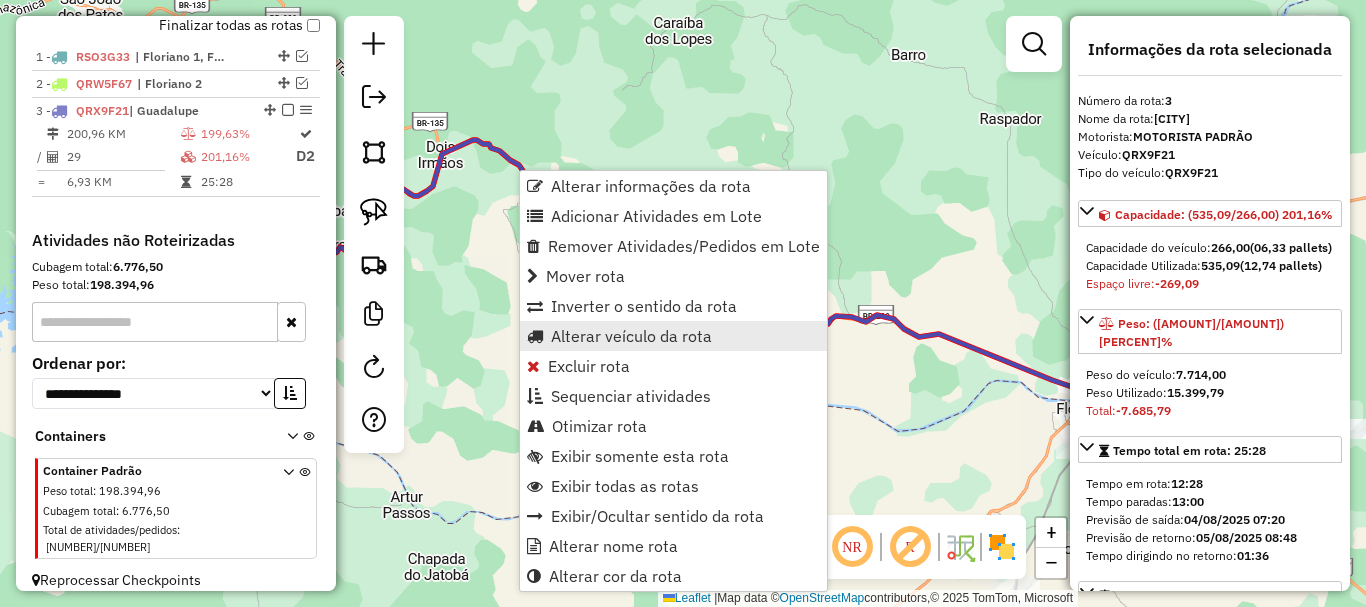 click on "Alterar veículo da rota" at bounding box center (631, 336) 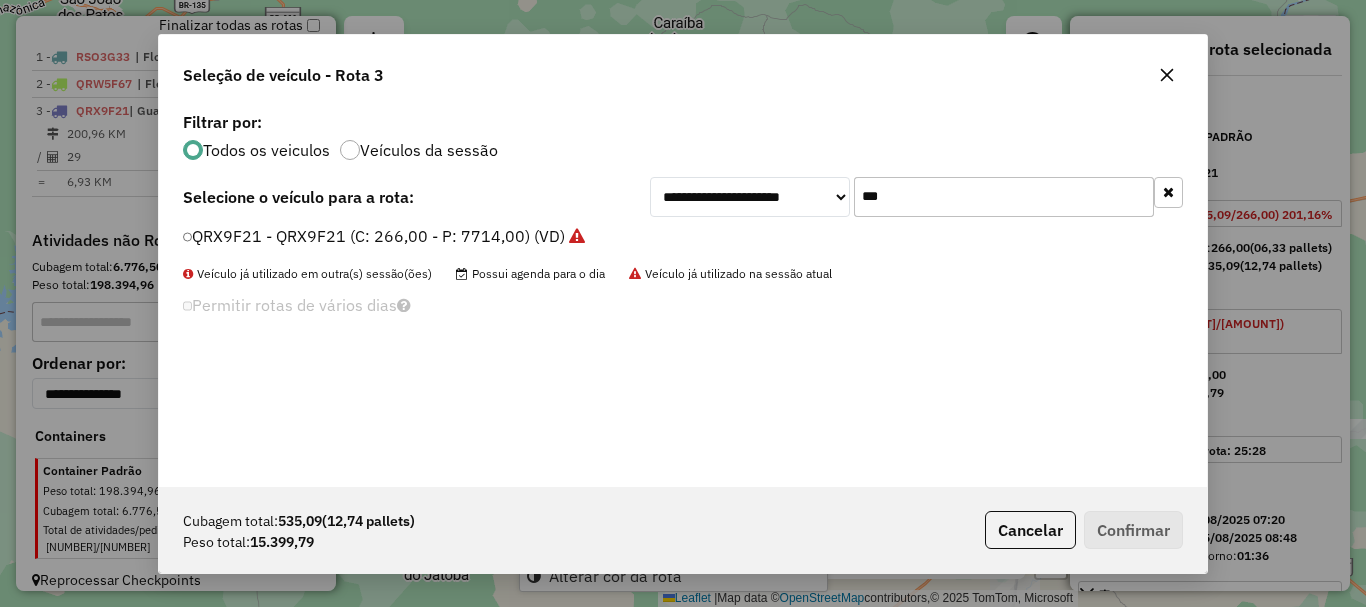 scroll, scrollTop: 11, scrollLeft: 6, axis: both 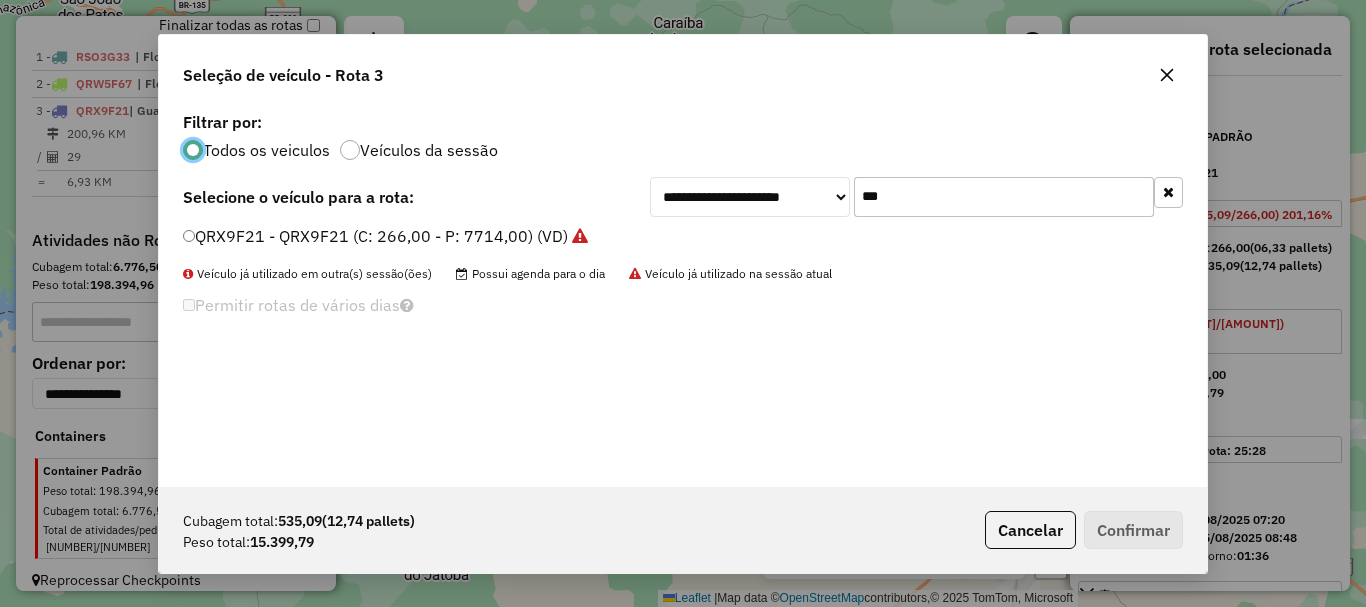 click on "***" 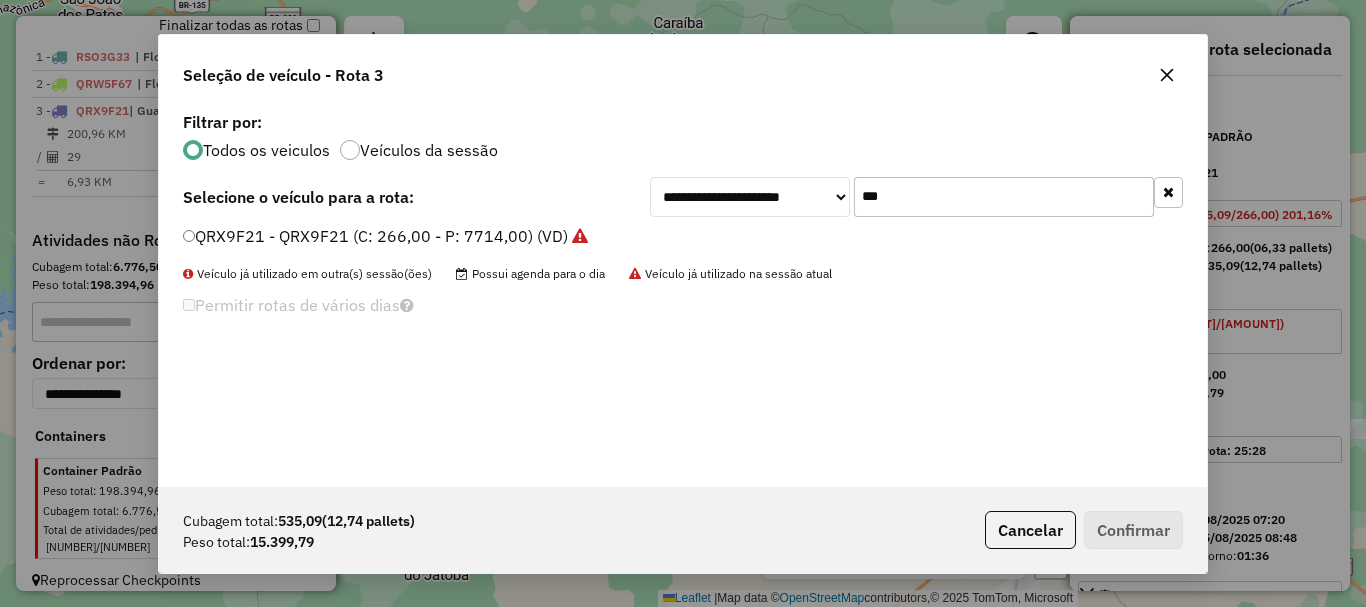 click on "***" 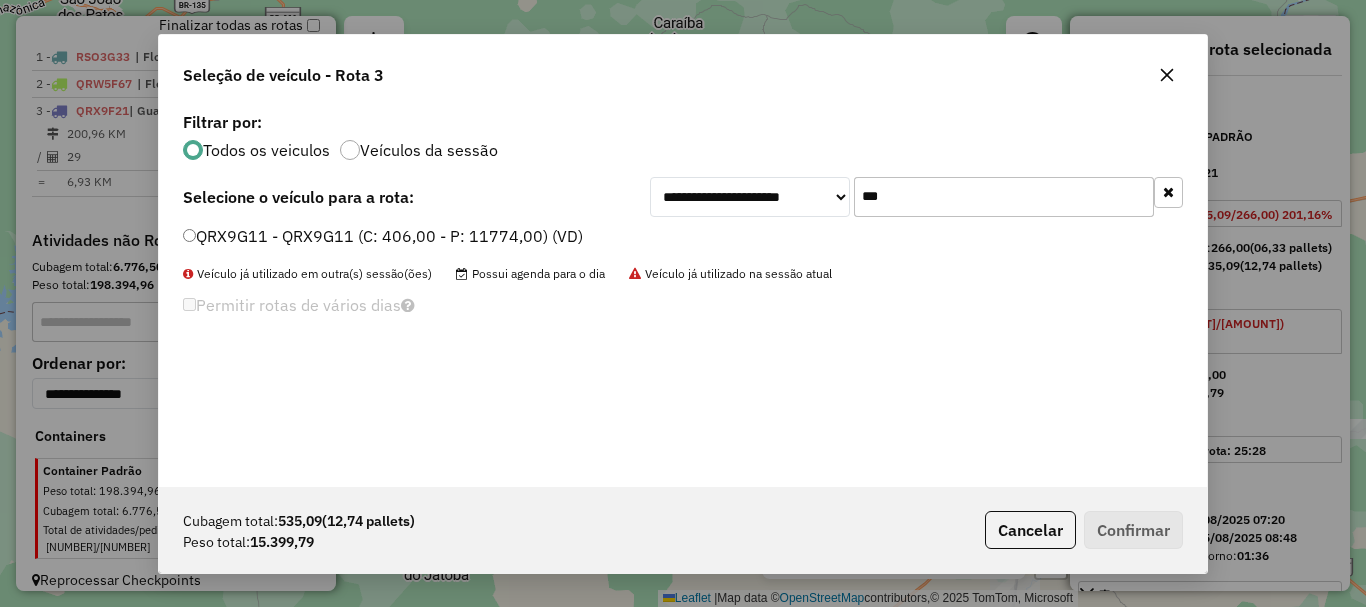 type on "***" 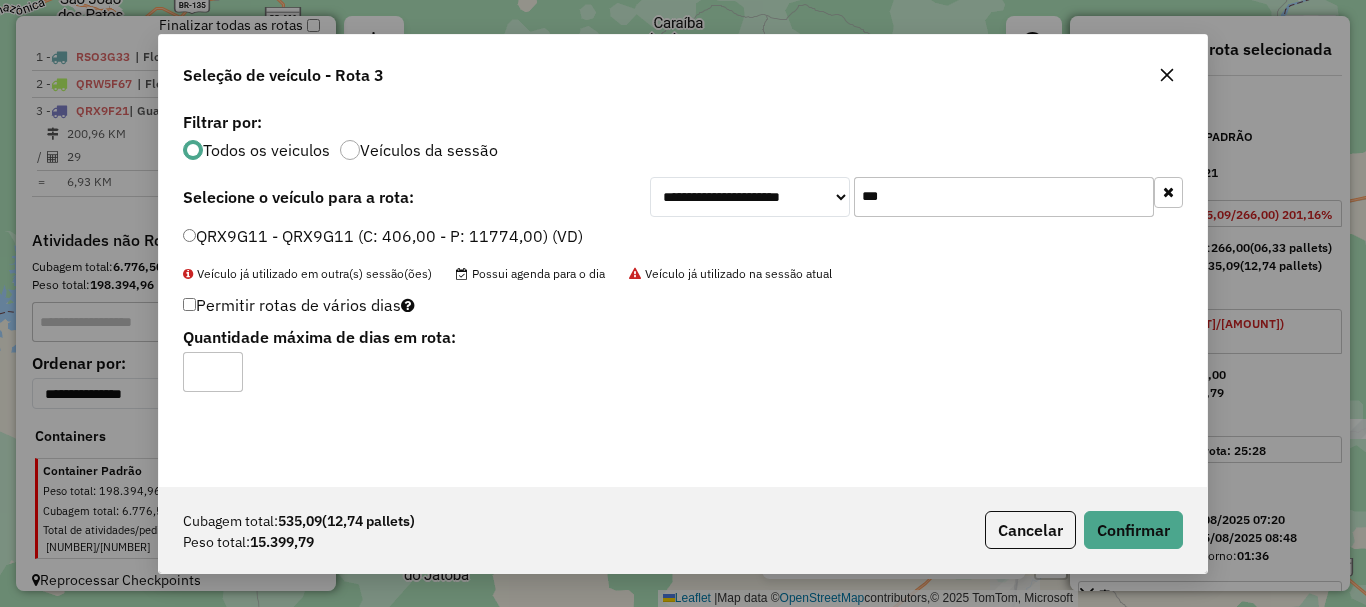 type on "*" 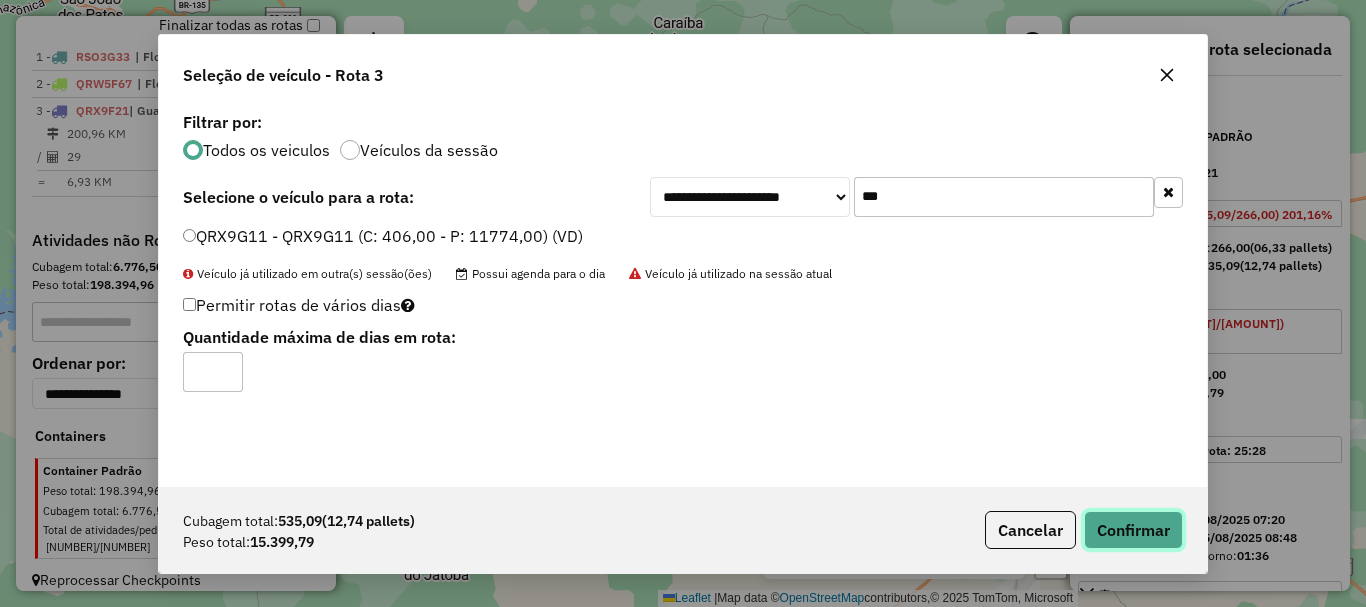 click on "Confirmar" 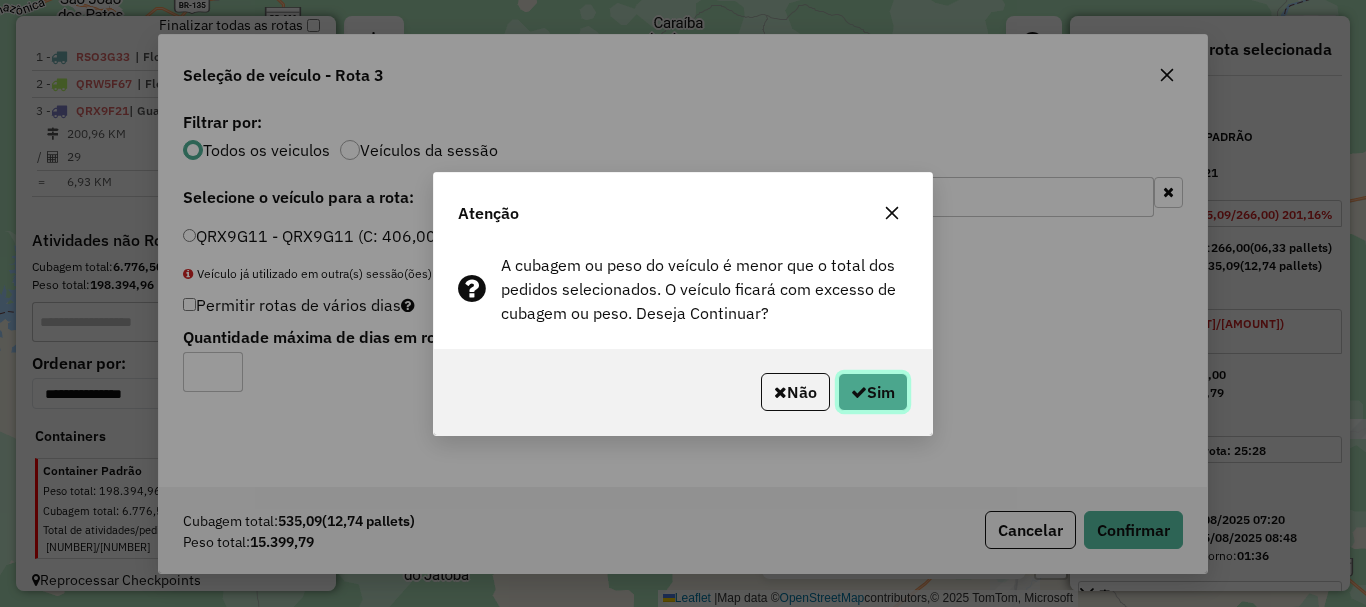 click on "Sim" 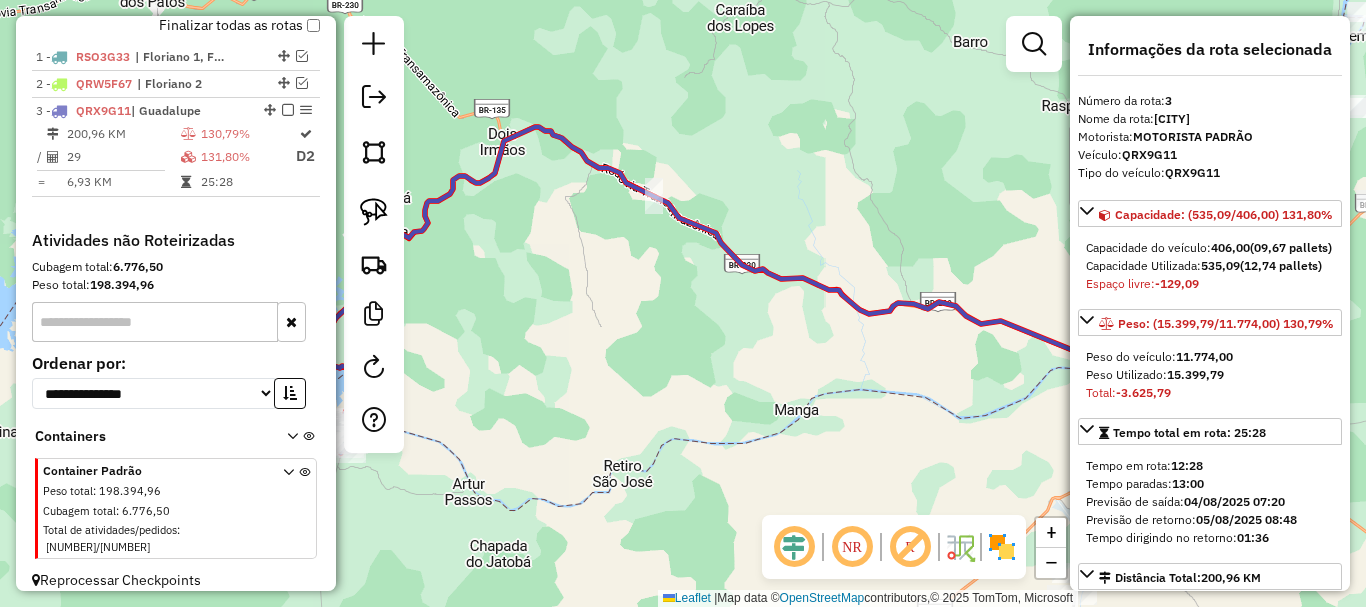 drag, startPoint x: 608, startPoint y: 357, endPoint x: 691, endPoint y: 335, distance: 85.86617 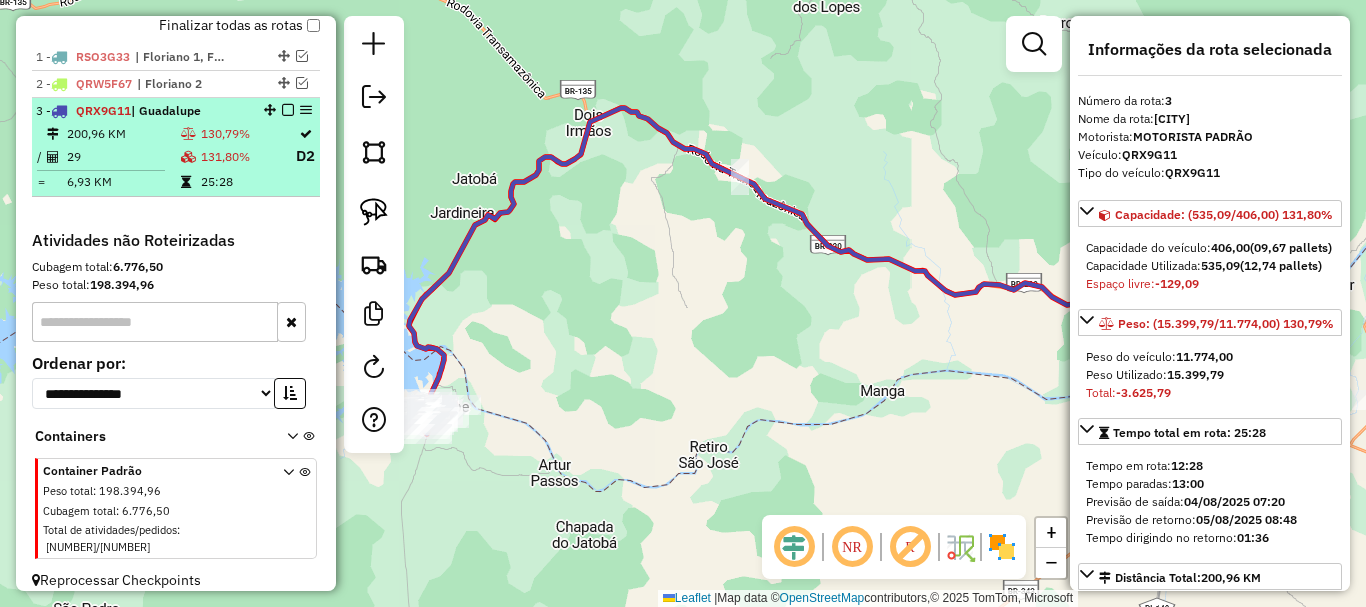 click on "25:28" at bounding box center (247, 182) 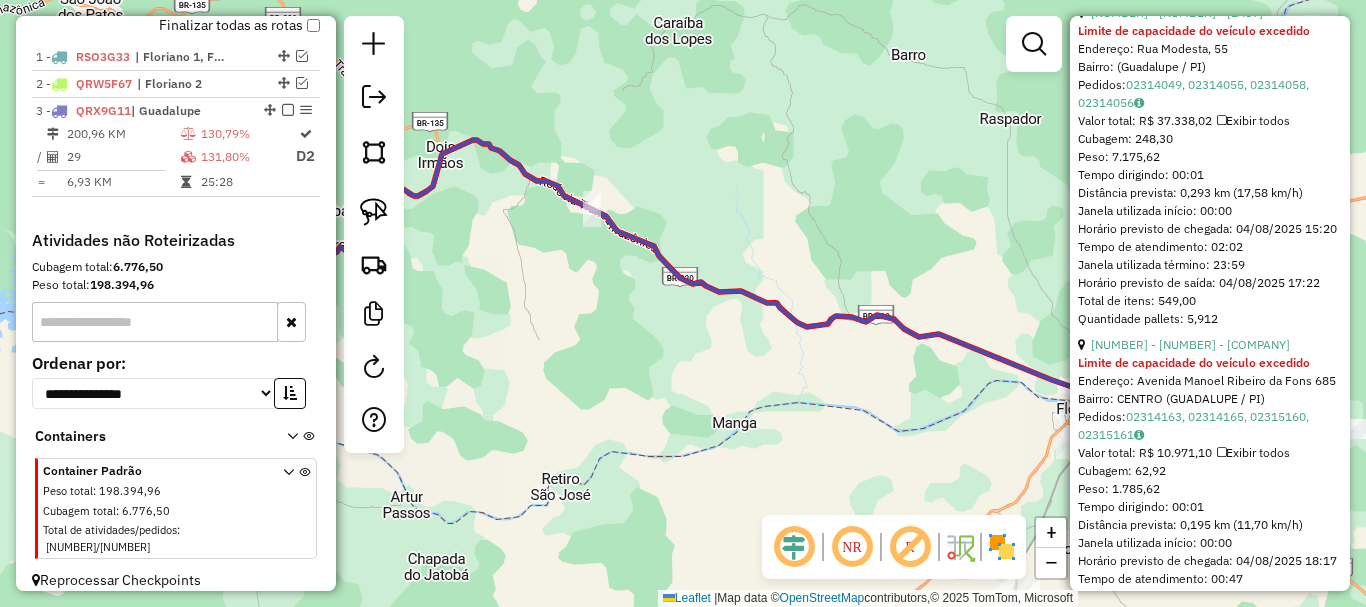 scroll, scrollTop: 1300, scrollLeft: 0, axis: vertical 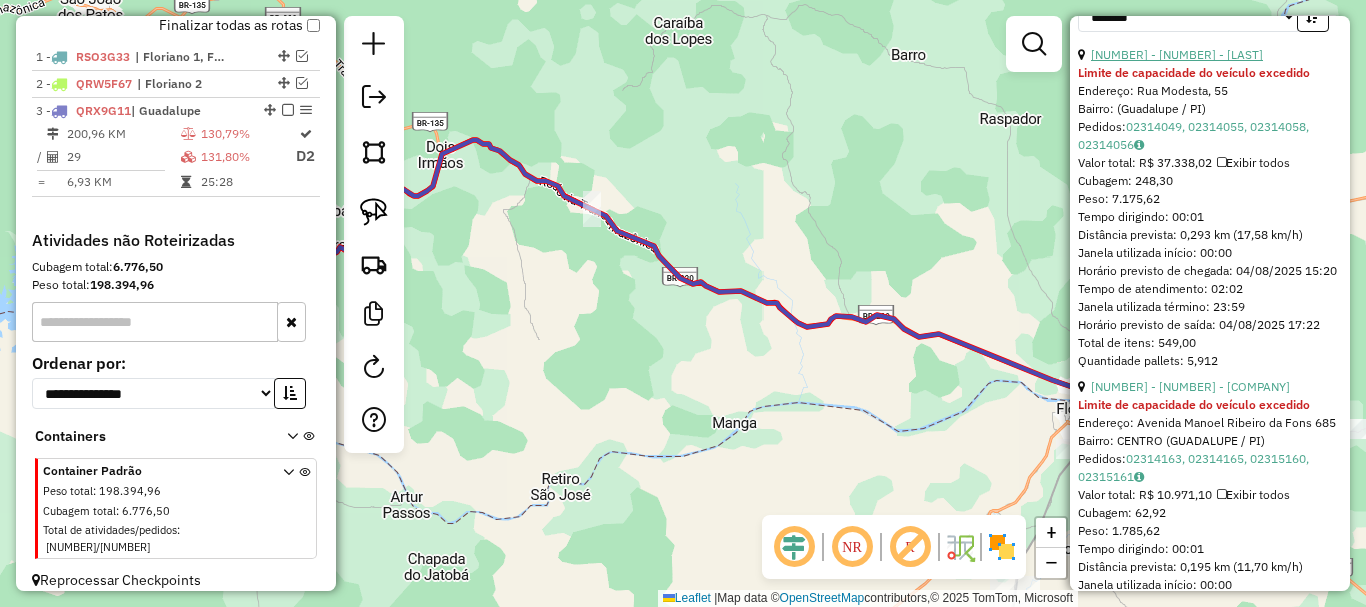 click on "23 - 221 - ROSA ALVES DE SA" at bounding box center [1177, 54] 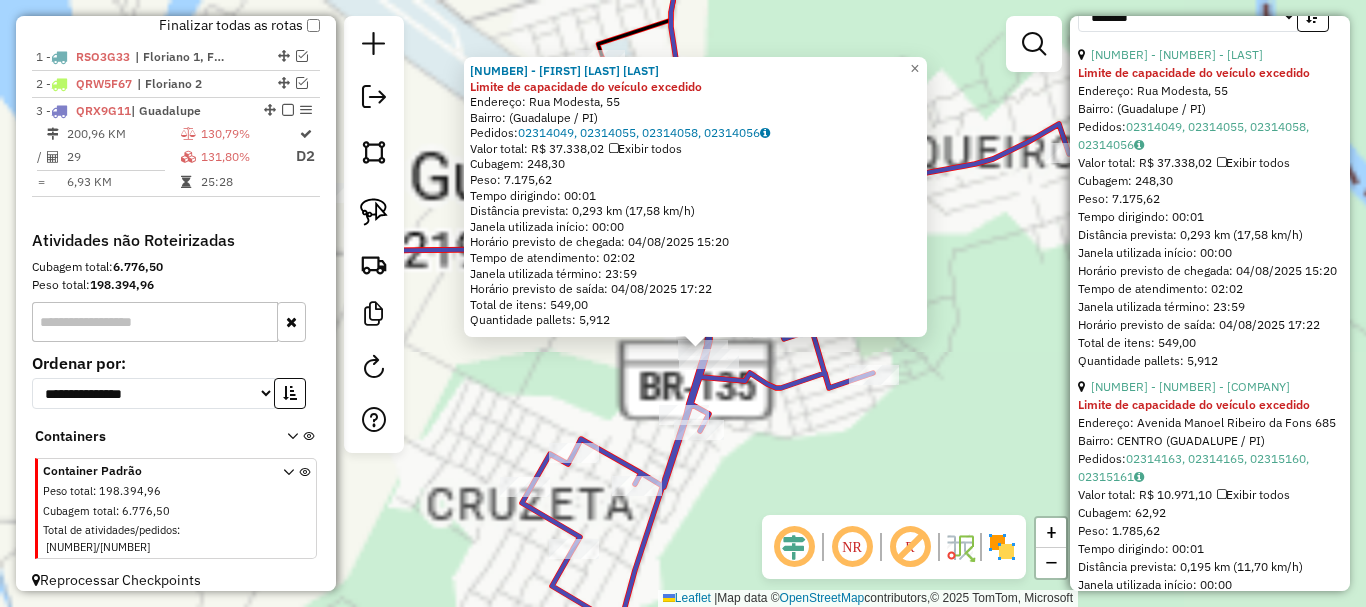 click 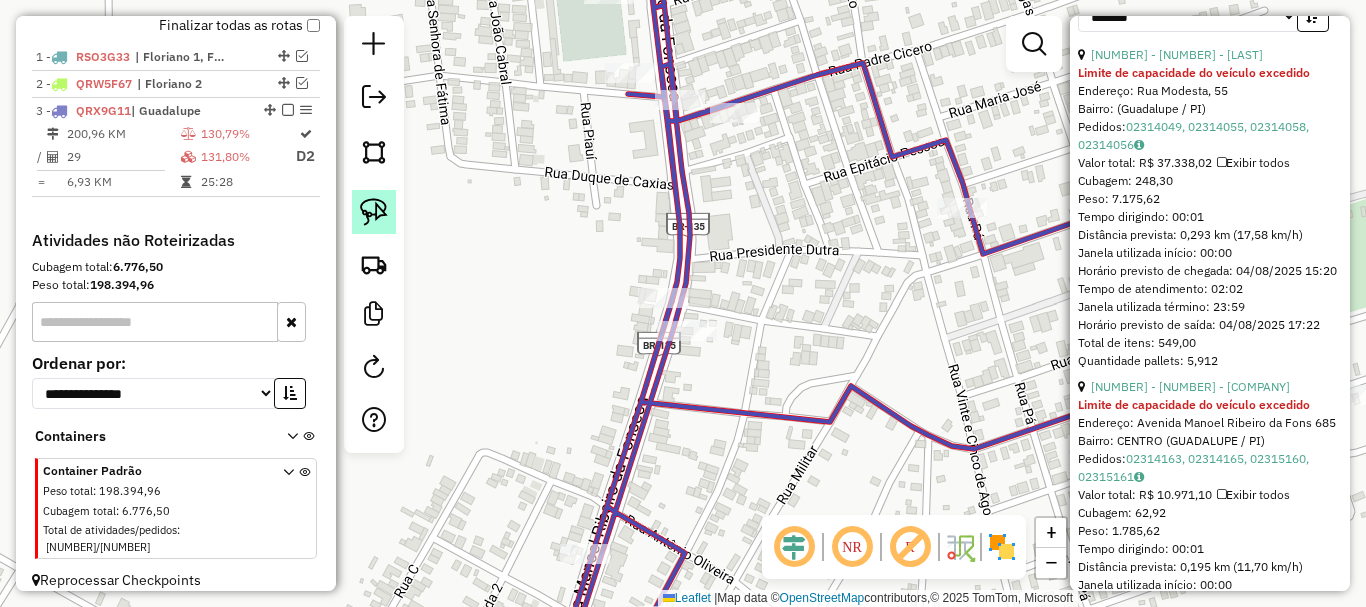 click 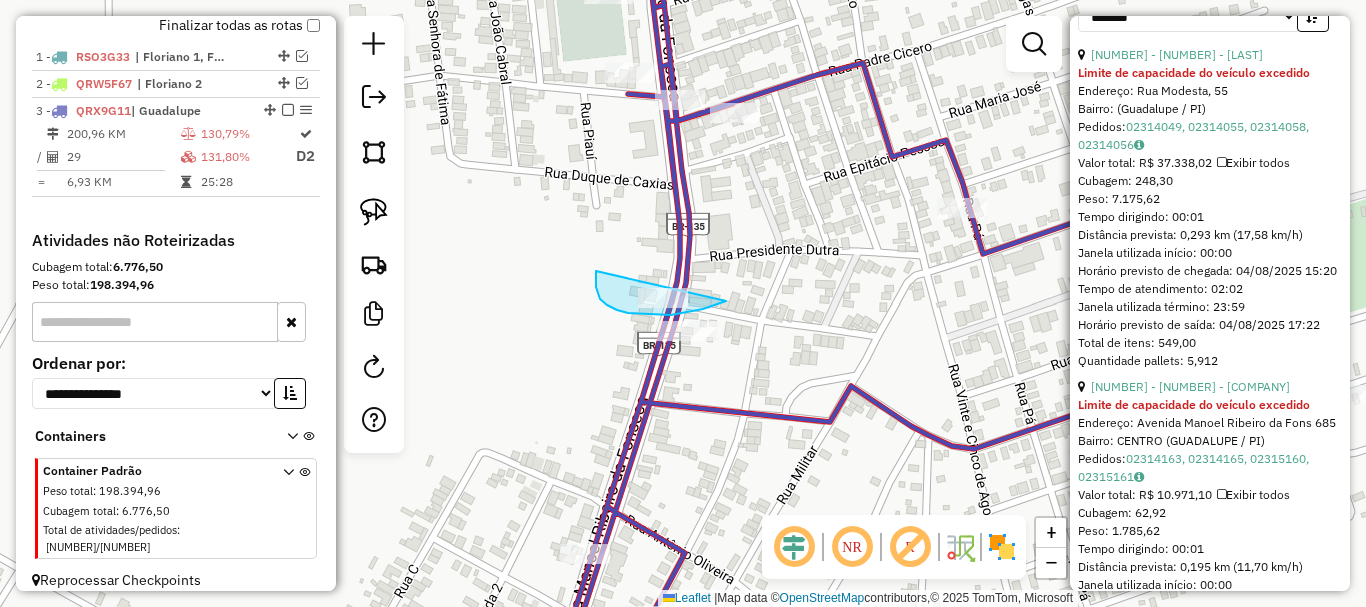 drag, startPoint x: 596, startPoint y: 271, endPoint x: 739, endPoint y: 287, distance: 143.89232 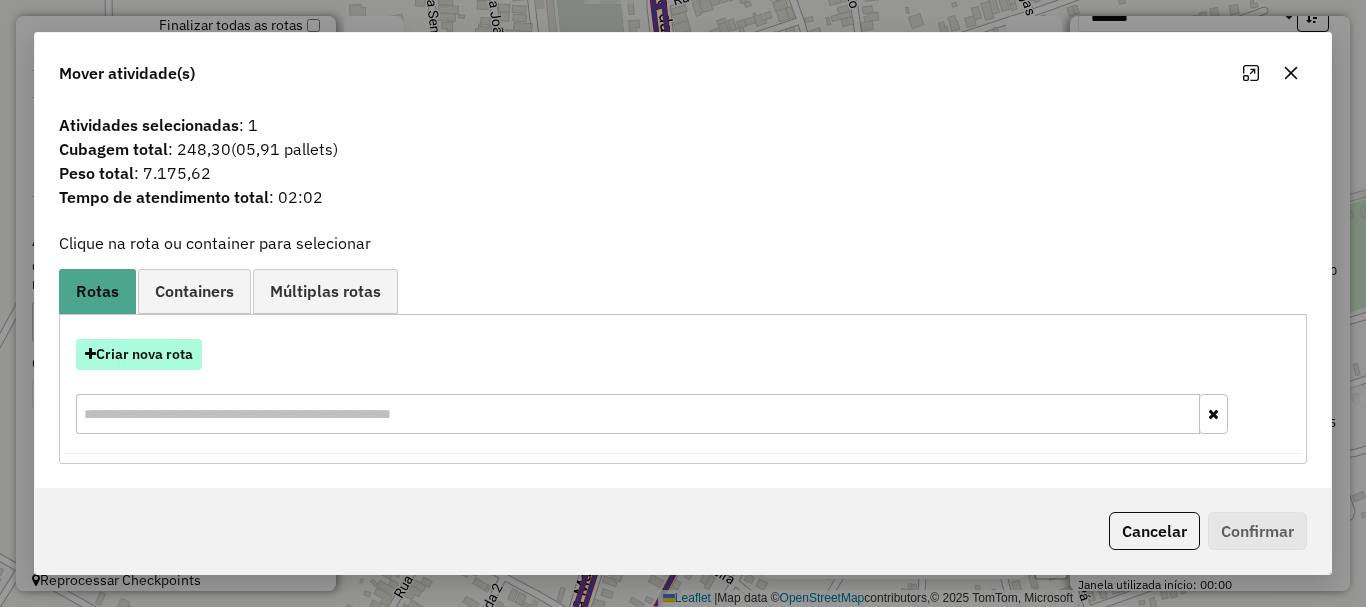 click on "Criar nova rota" at bounding box center (139, 354) 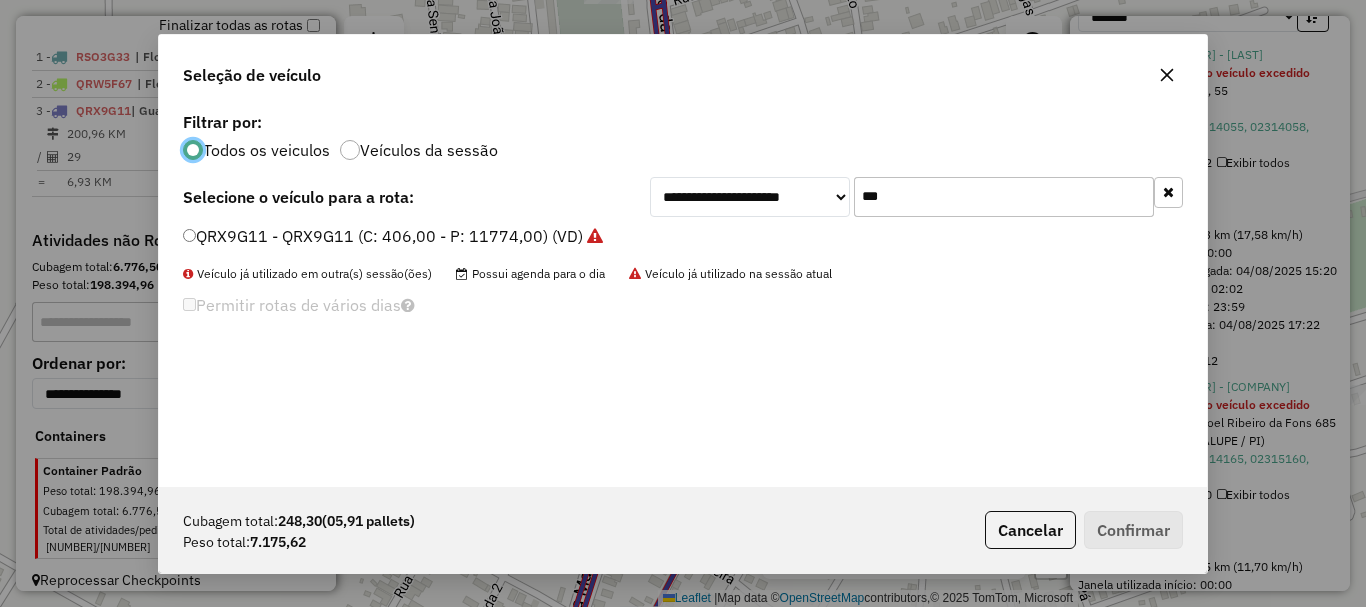 scroll, scrollTop: 11, scrollLeft: 6, axis: both 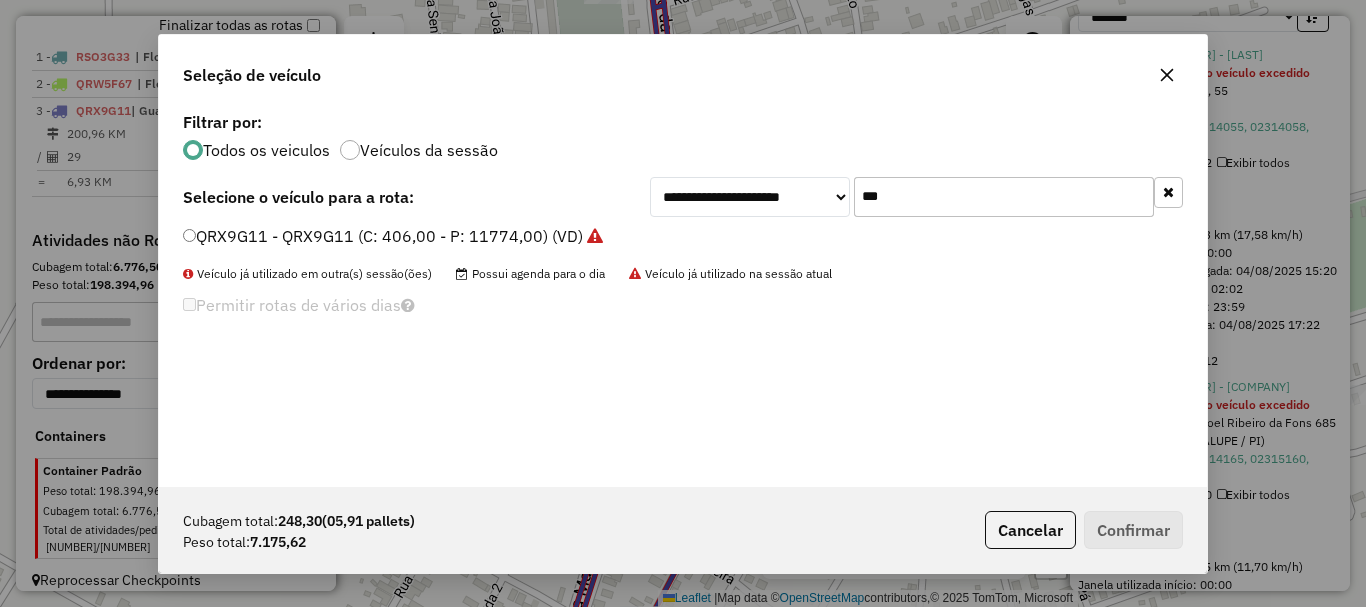 click on "***" 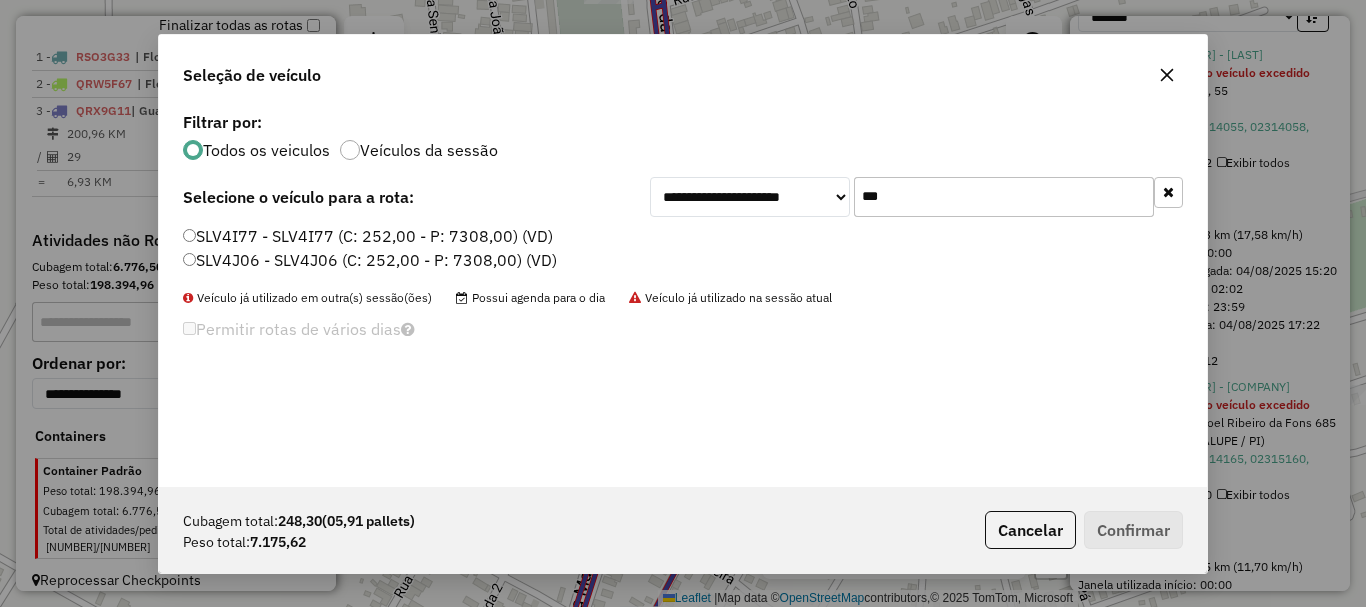 type on "***" 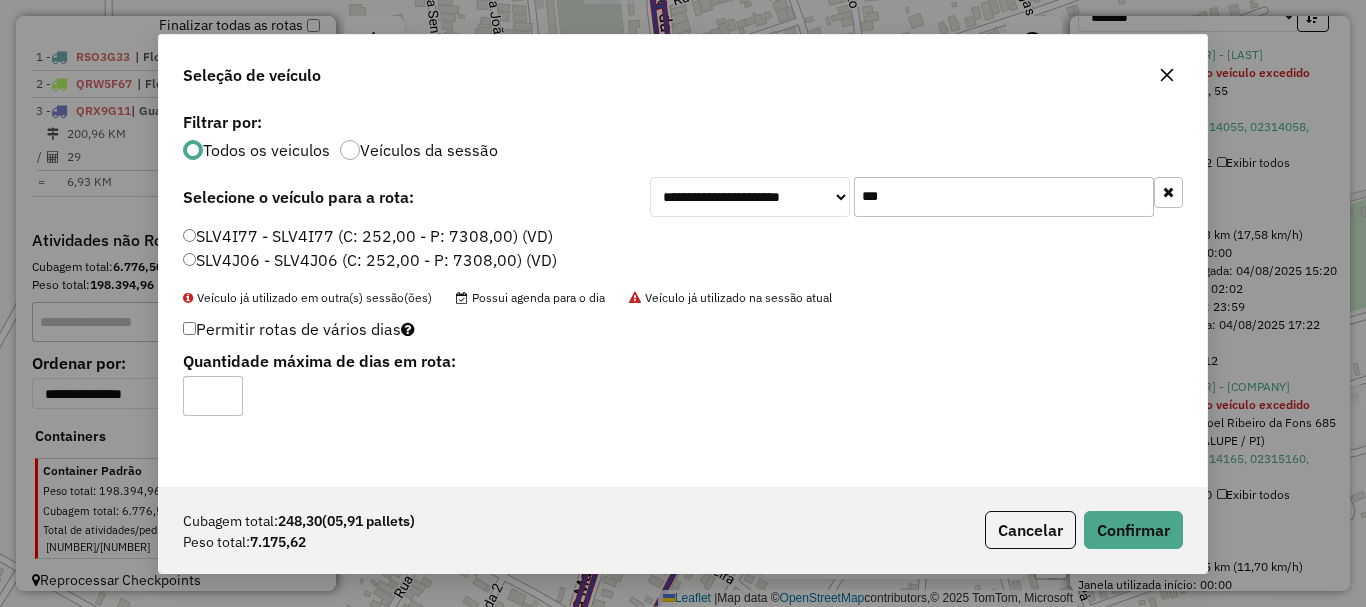 type on "*" 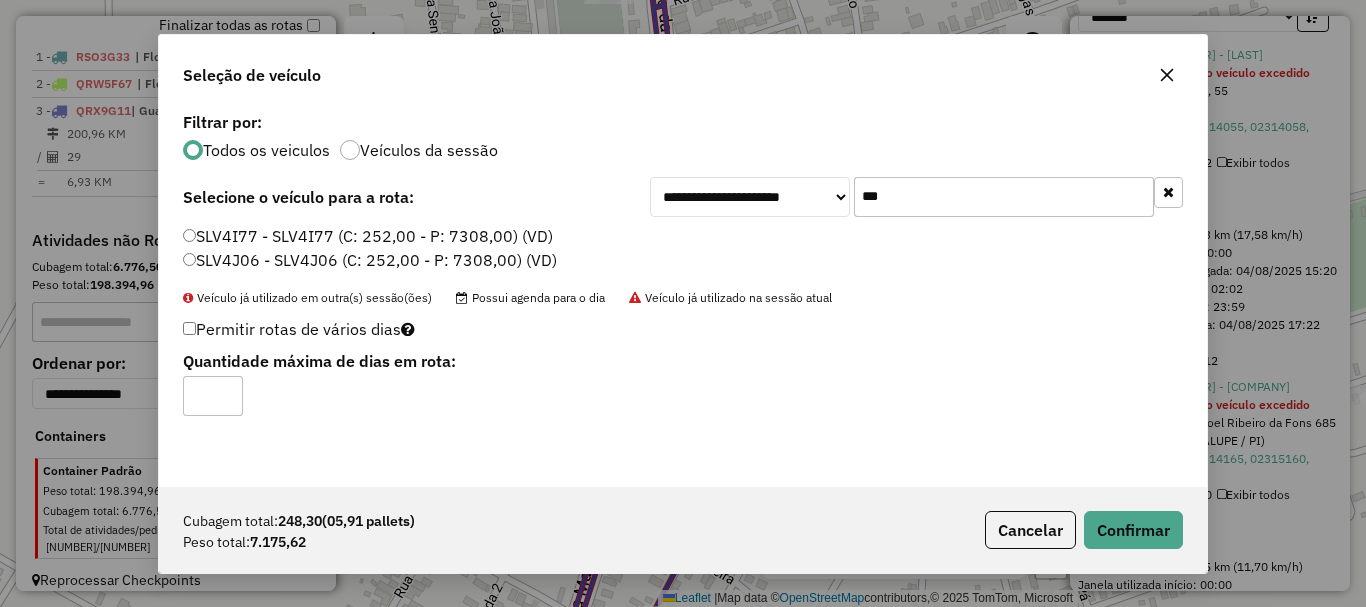 click on "**********" 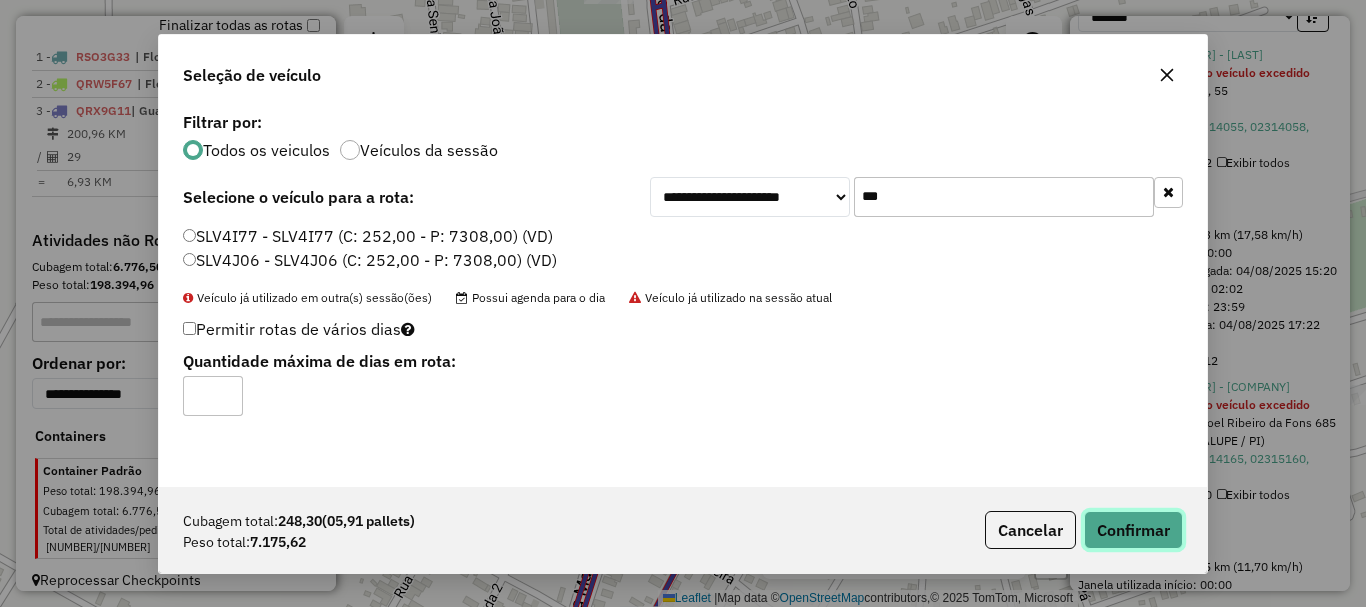 click on "Confirmar" 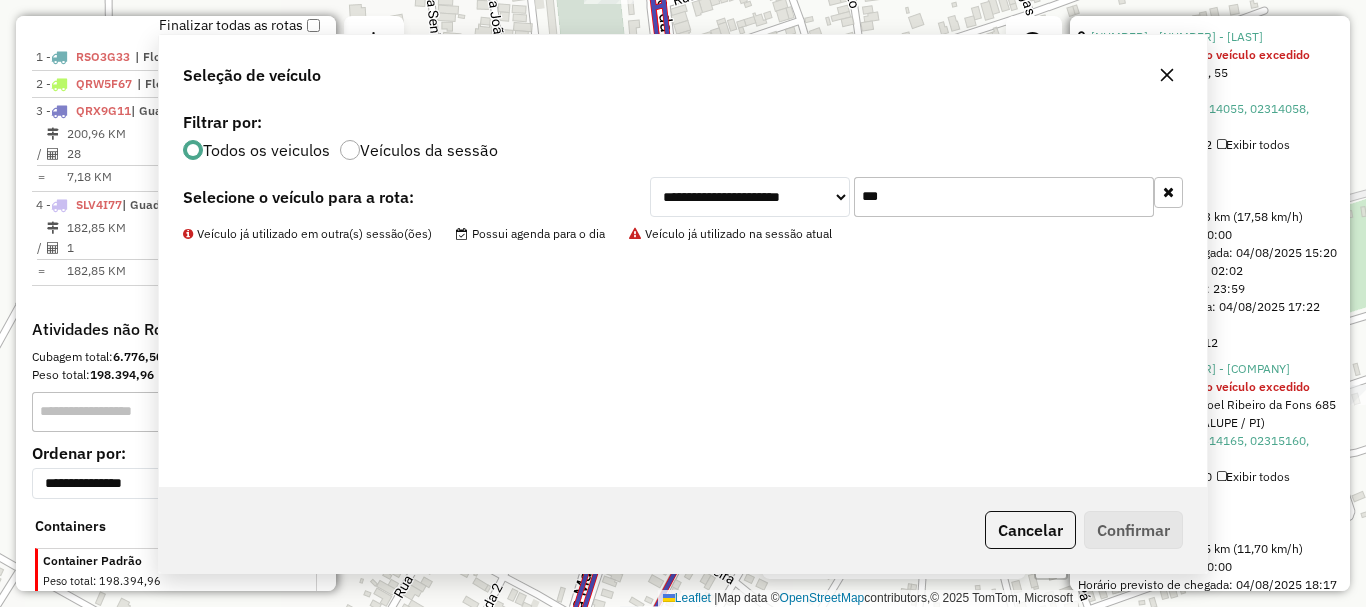 scroll, scrollTop: 1246, scrollLeft: 0, axis: vertical 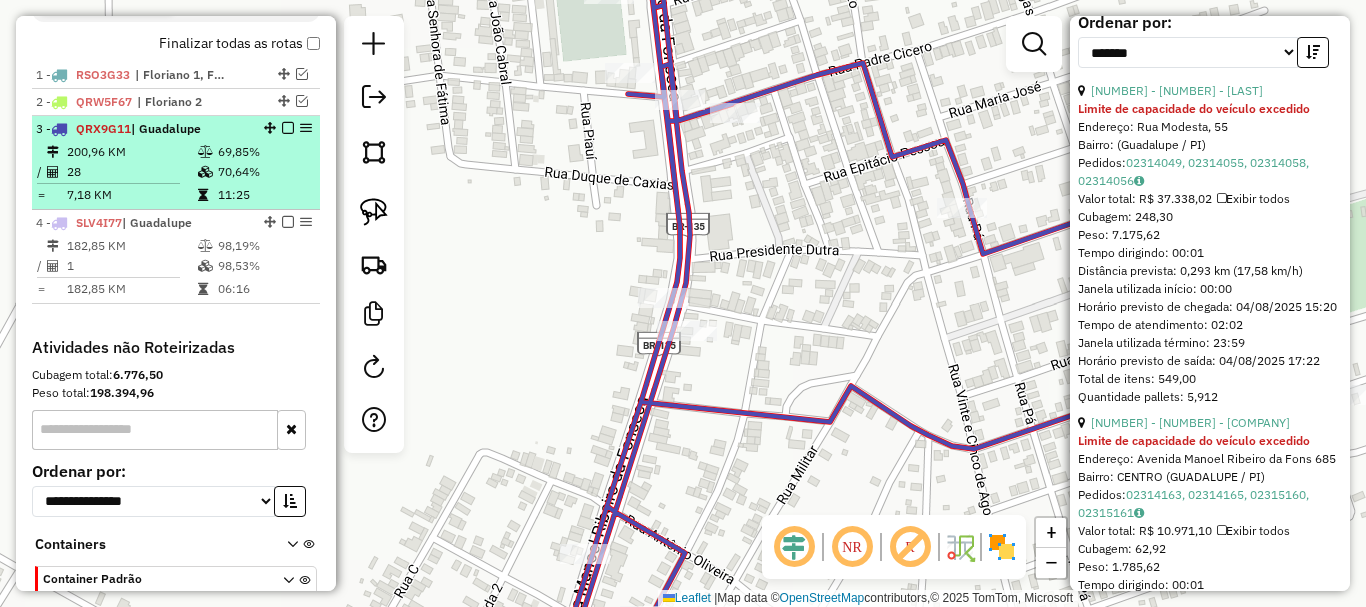 click on "69,85%" at bounding box center [264, 152] 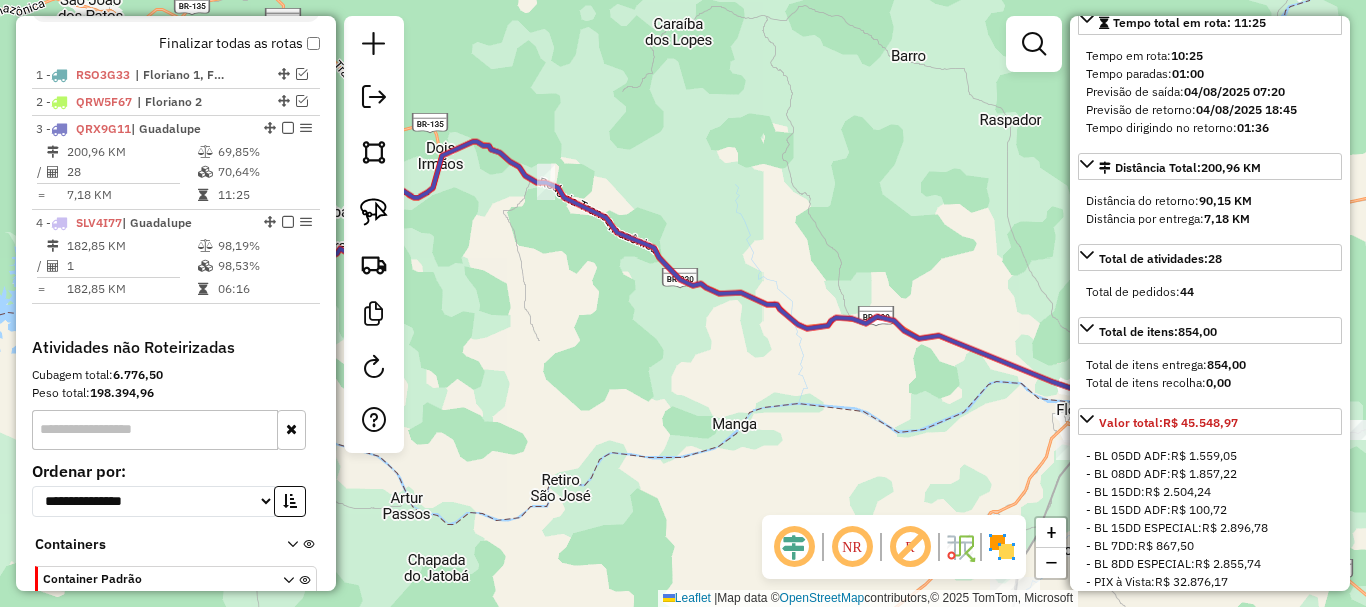 scroll, scrollTop: 0, scrollLeft: 0, axis: both 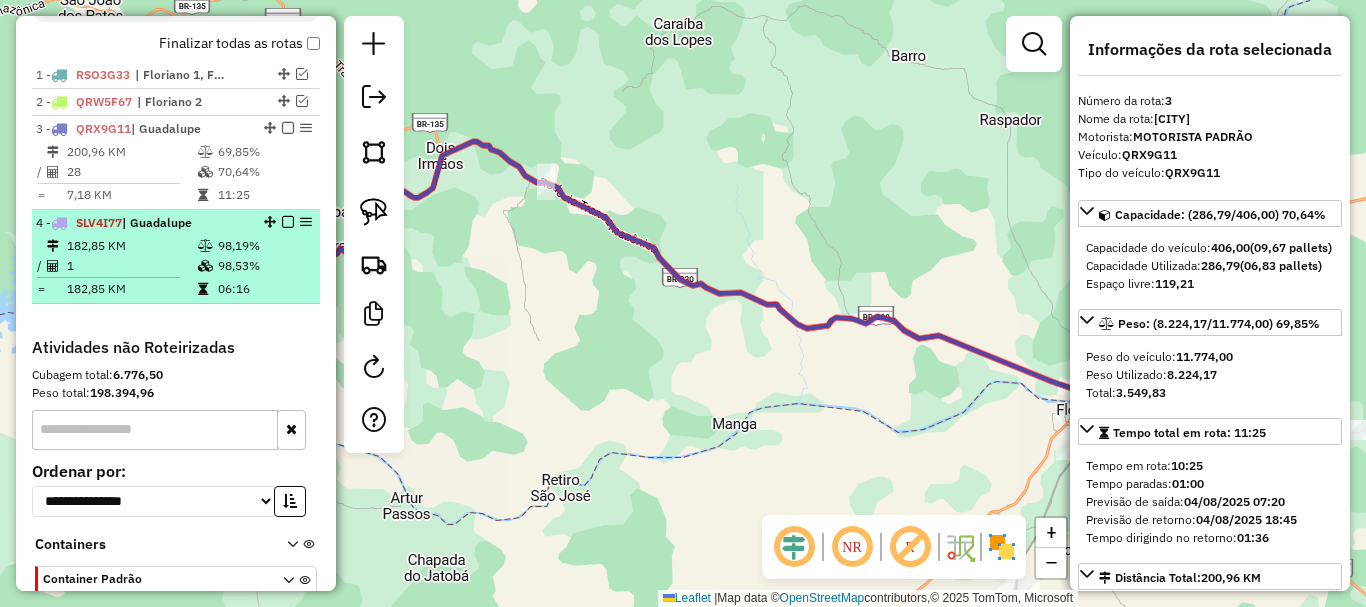 click at bounding box center (288, 222) 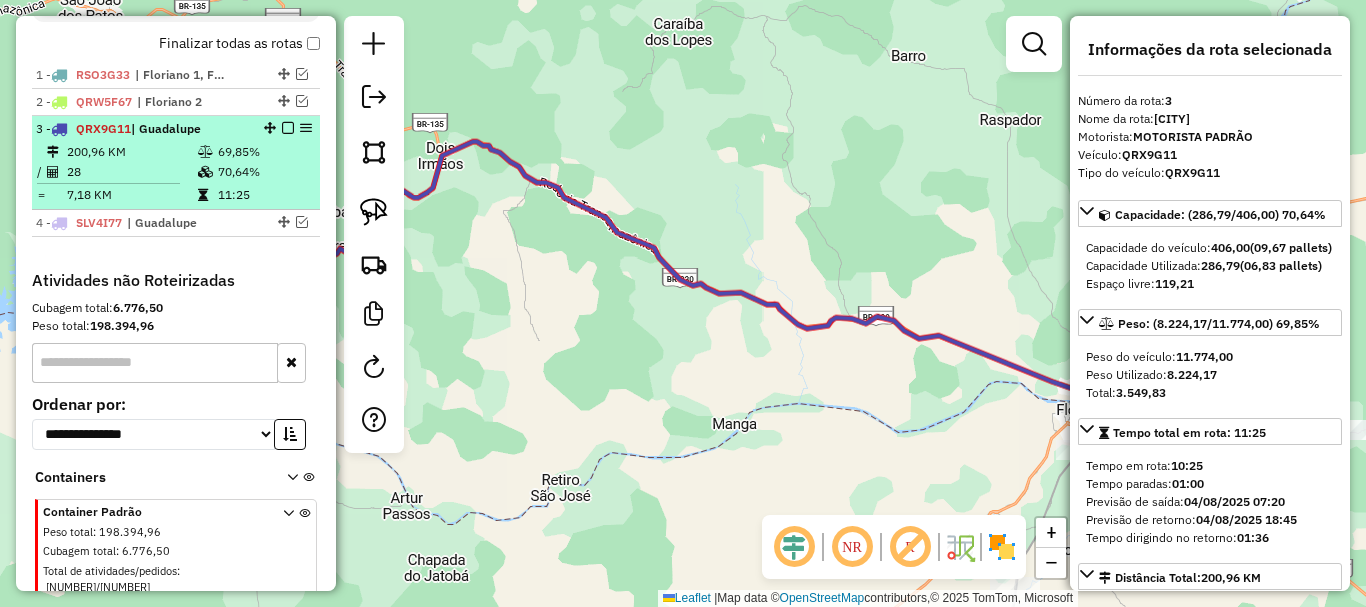 click at bounding box center (288, 128) 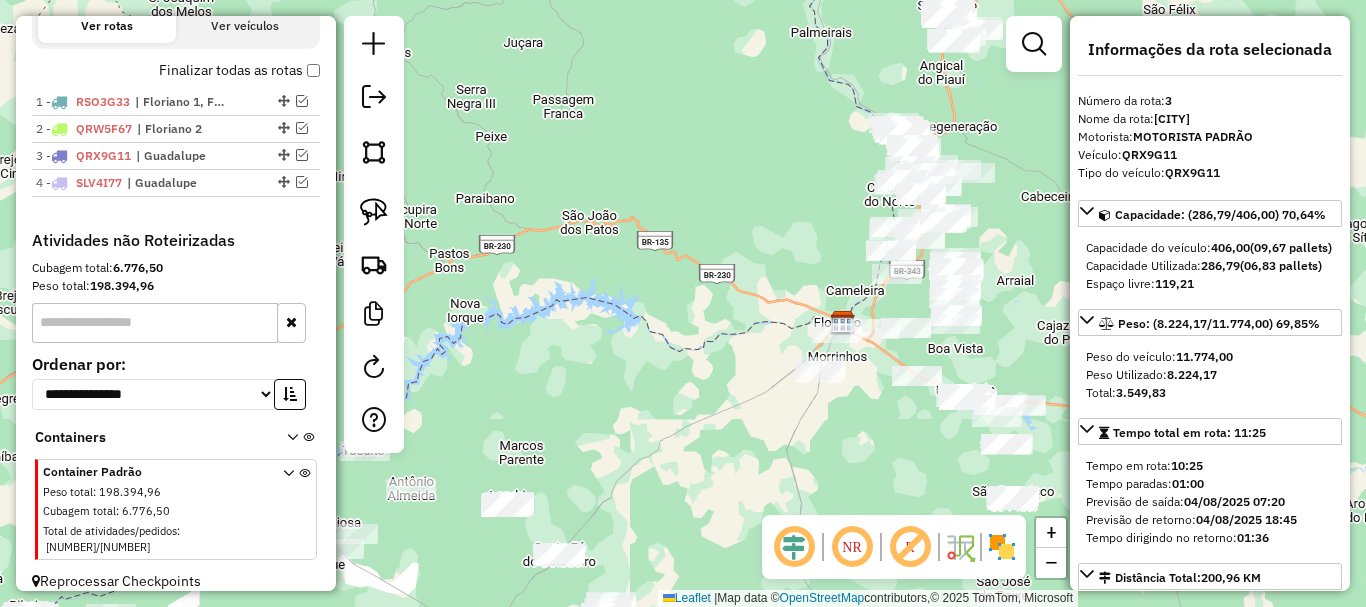 drag, startPoint x: 849, startPoint y: 407, endPoint x: 751, endPoint y: 426, distance: 99.824844 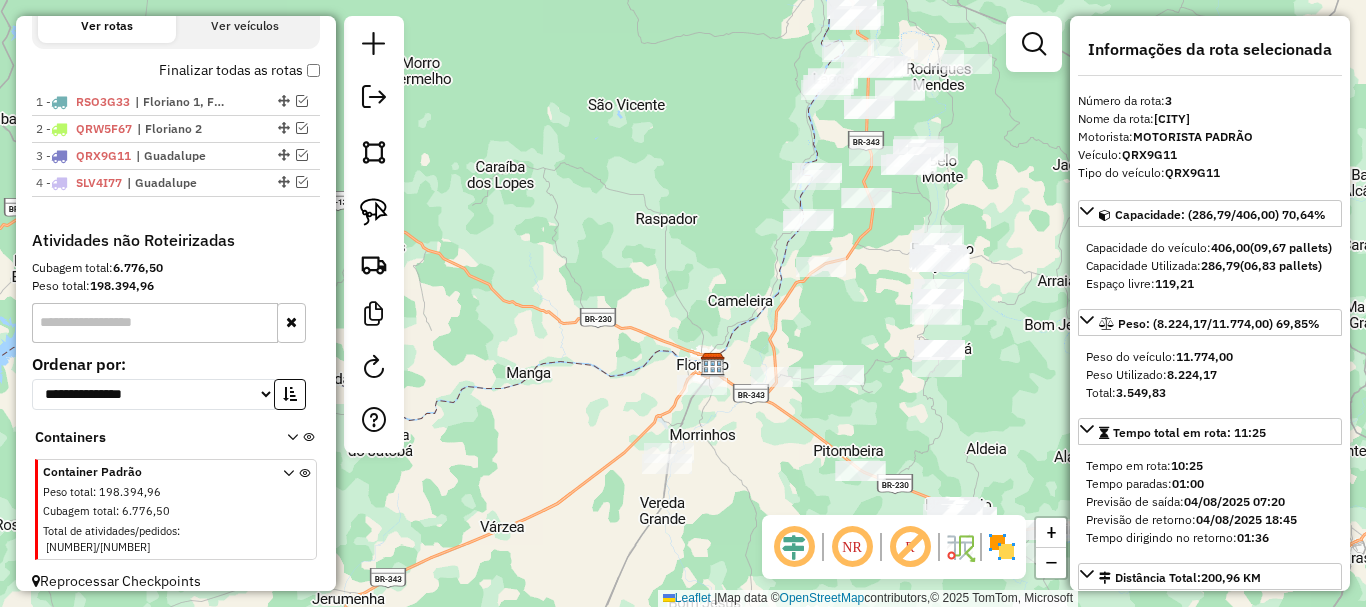 click on "Janela de atendimento Grade de atendimento Capacidade Transportadoras Veículos Cliente Pedidos  Rotas Selecione os dias de semana para filtrar as janelas de atendimento  Seg   Ter   Qua   Qui   Sex   Sáb   Dom  Informe o período da janela de atendimento: De: Até:  Filtrar exatamente a janela do cliente  Considerar janela de atendimento padrão  Selecione os dias de semana para filtrar as grades de atendimento  Seg   Ter   Qua   Qui   Sex   Sáb   Dom   Considerar clientes sem dia de atendimento cadastrado  Clientes fora do dia de atendimento selecionado Filtrar as atividades entre os valores definidos abaixo:  Peso mínimo:   Peso máximo:   Cubagem mínima:   Cubagem máxima:   De:   Até:  Filtrar as atividades entre o tempo de atendimento definido abaixo:  De:   Até:   Considerar capacidade total dos clientes não roteirizados Transportadora: Selecione um ou mais itens Tipo de veículo: Selecione um ou mais itens Veículo: Selecione um ou mais itens Motorista: Selecione um ou mais itens Nome: Rótulo:" 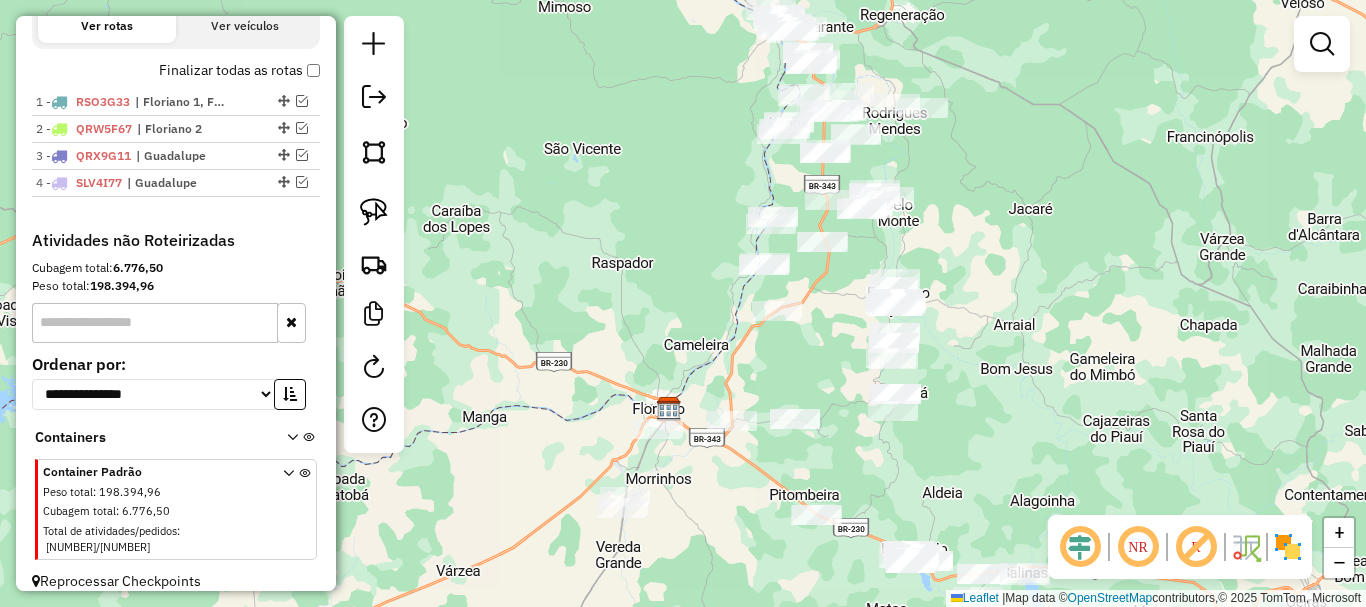 drag, startPoint x: 794, startPoint y: 344, endPoint x: 764, endPoint y: 379, distance: 46.09772 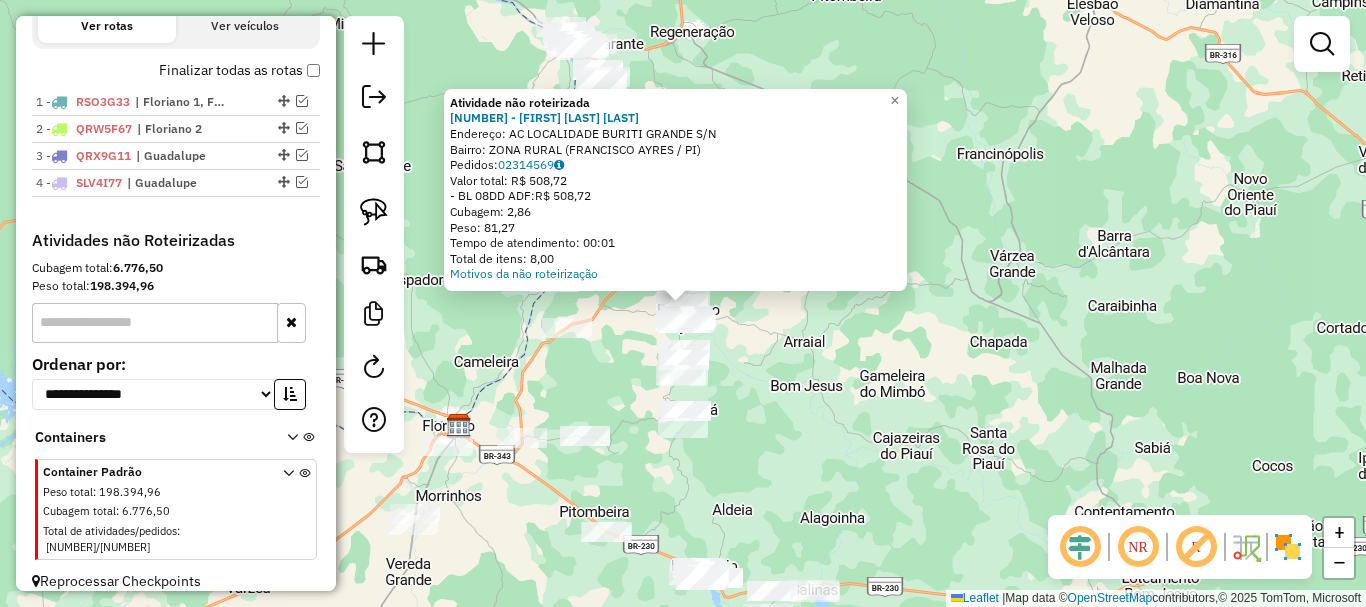 click on "Atividade não roteirizada 6858 - LENICIO DE SOUSA LIMA  Endereço: AC  LOCALIDADE BURITI GRANDE       S/N   Bairro: ZONA RURAL (FRANCISCO AYRES / PI)   Pedidos:  02314569   Valor total: R$ 508,72   - BL 08DD ADF:  R$ 508,72   Cubagem: 2,86   Peso: 81,27   Tempo de atendimento: 00:01   Total de itens: 8,00  Motivos da não roteirização × Janela de atendimento Grade de atendimento Capacidade Transportadoras Veículos Cliente Pedidos  Rotas Selecione os dias de semana para filtrar as janelas de atendimento  Seg   Ter   Qua   Qui   Sex   Sáb   Dom  Informe o período da janela de atendimento: De: Até:  Filtrar exatamente a janela do cliente  Considerar janela de atendimento padrão  Selecione os dias de semana para filtrar as grades de atendimento  Seg   Ter   Qua   Qui   Sex   Sáb   Dom   Considerar clientes sem dia de atendimento cadastrado  Clientes fora do dia de atendimento selecionado Filtrar as atividades entre os valores definidos abaixo:  Peso mínimo:   Peso máximo:   Cubagem mínima:   De:  De:" 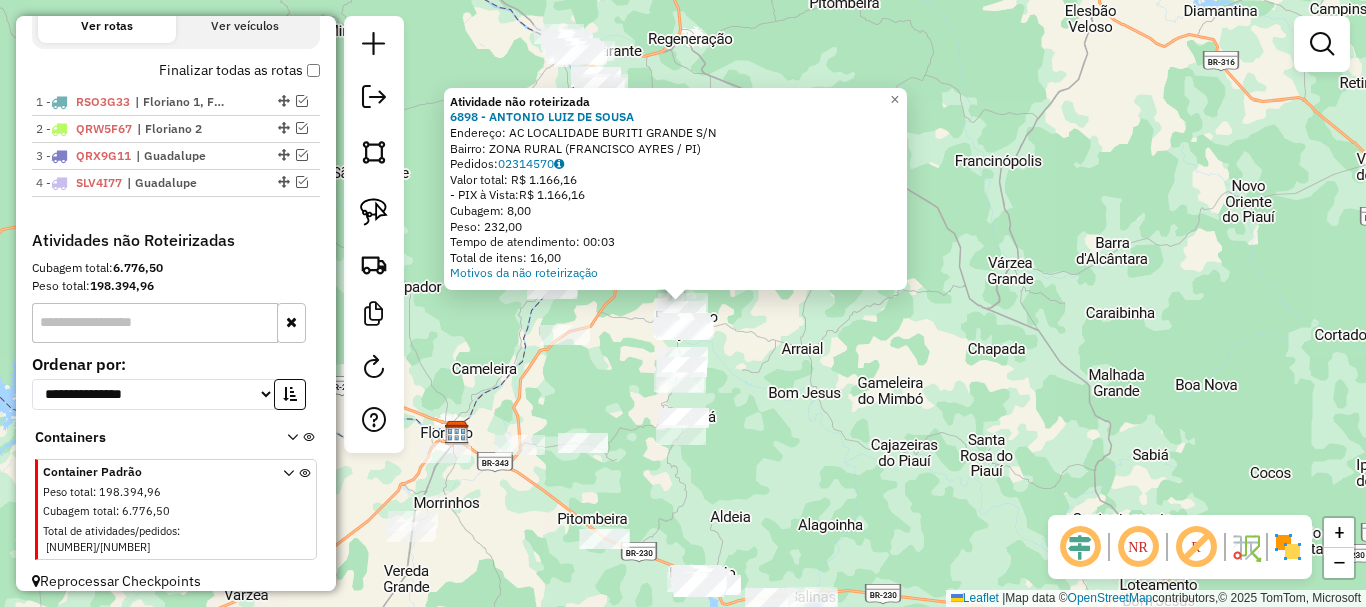 click on "Atividade não roteirizada 6898 - ANTONIO LUIZ DE SOUSA  Endereço: AC  LOCALIDADE BURITI GRANDE       S/N   Bairro: ZONA RURAL (FRANCISCO AYRES / PI)   Pedidos:  02314570   Valor total: R$ 1.166,16   - PIX à Vista:  R$ 1.166,16   Cubagem: 8,00   Peso: 232,00   Tempo de atendimento: 00:03   Total de itens: 16,00  Motivos da não roteirização × Janela de atendimento Grade de atendimento Capacidade Transportadoras Veículos Cliente Pedidos  Rotas Selecione os dias de semana para filtrar as janelas de atendimento  Seg   Ter   Qua   Qui   Sex   Sáb   Dom  Informe o período da janela de atendimento: De: Até:  Filtrar exatamente a janela do cliente  Considerar janela de atendimento padrão  Selecione os dias de semana para filtrar as grades de atendimento  Seg   Ter   Qua   Qui   Sex   Sáb   Dom   Considerar clientes sem dia de atendimento cadastrado  Clientes fora do dia de atendimento selecionado Filtrar as atividades entre os valores definidos abaixo:  Peso mínimo:   Peso máximo:   Cubagem mínima:  +" 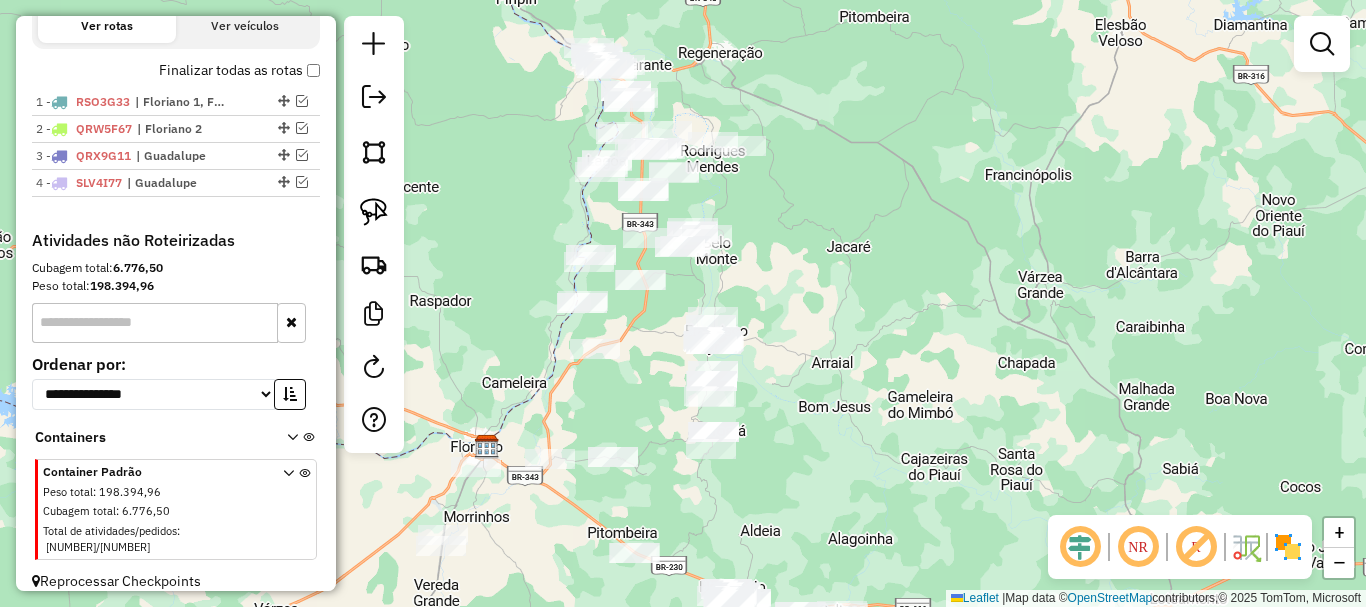 drag, startPoint x: 797, startPoint y: 318, endPoint x: 911, endPoint y: 392, distance: 135.91174 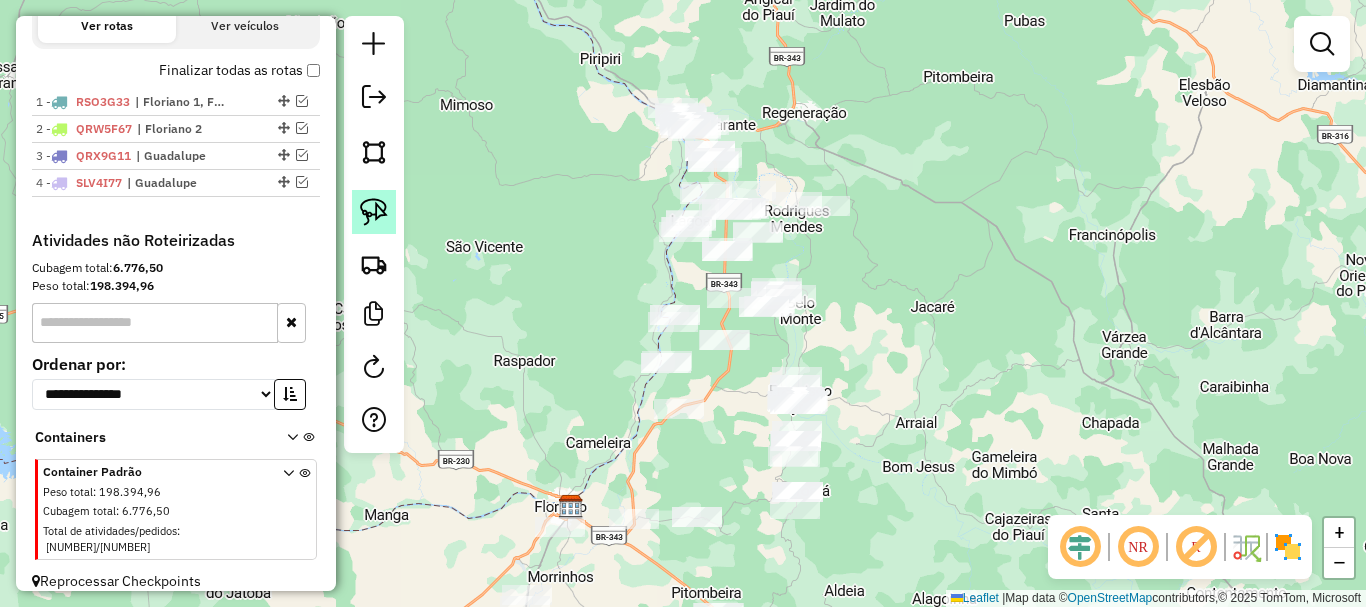 click 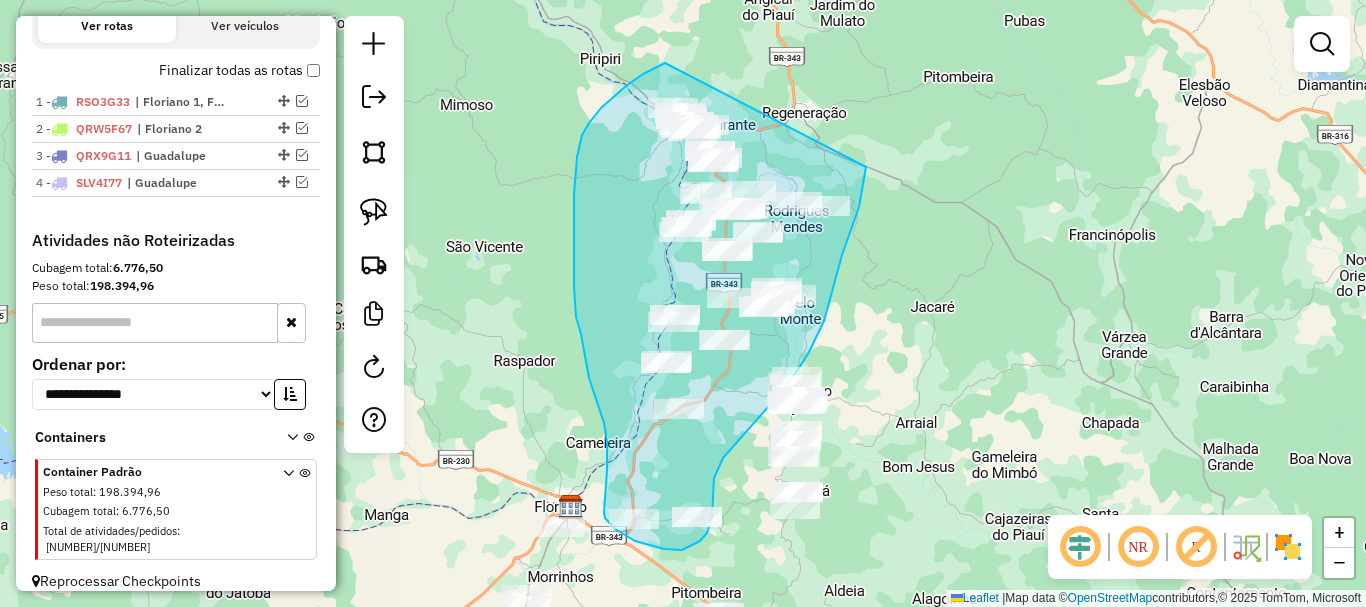 drag, startPoint x: 665, startPoint y: 63, endPoint x: 866, endPoint y: 167, distance: 226.31174 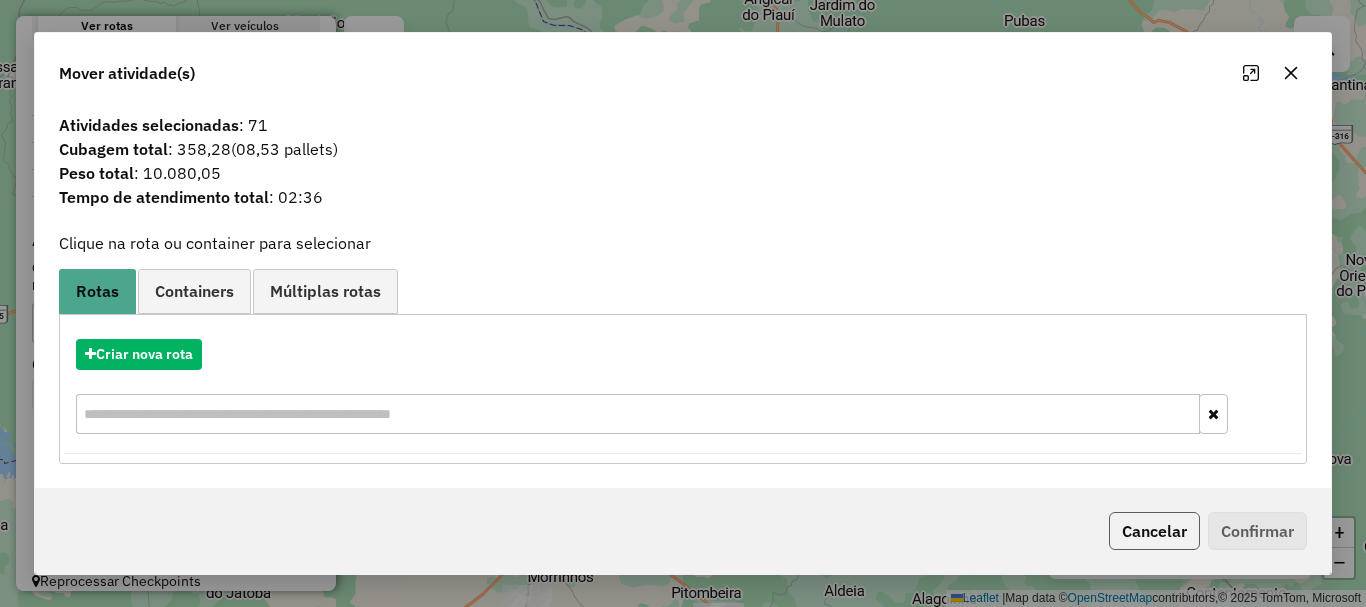 click on "Cancelar" 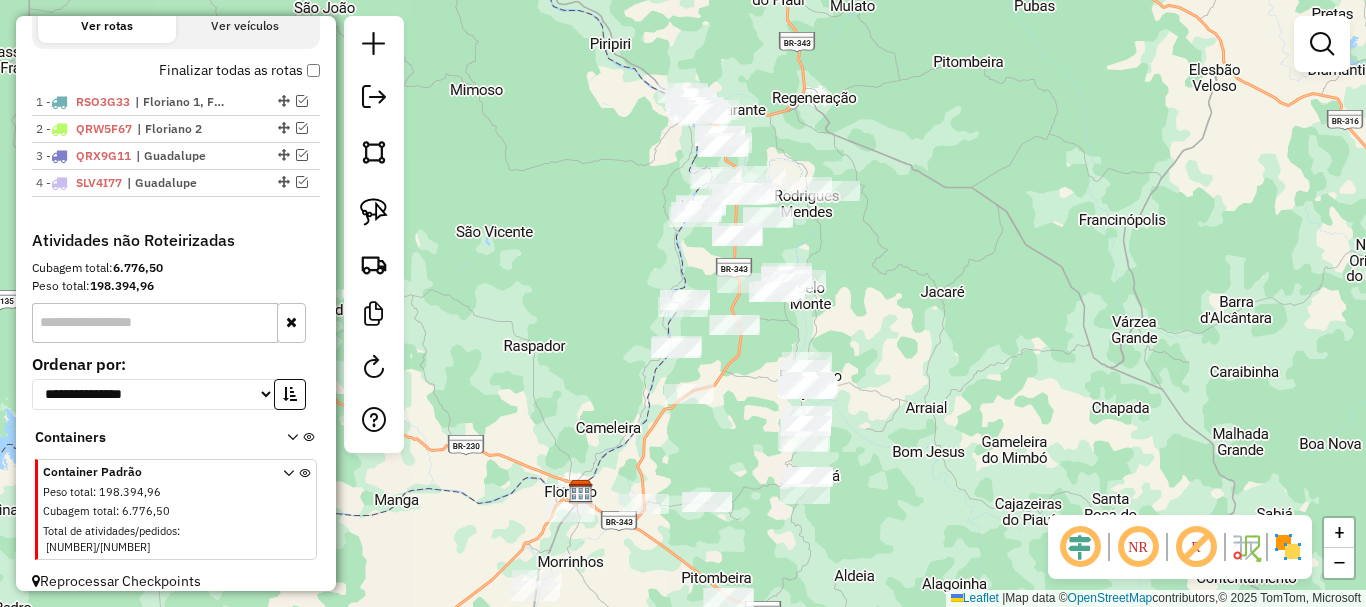 drag, startPoint x: 565, startPoint y: 390, endPoint x: 596, endPoint y: 322, distance: 74.73286 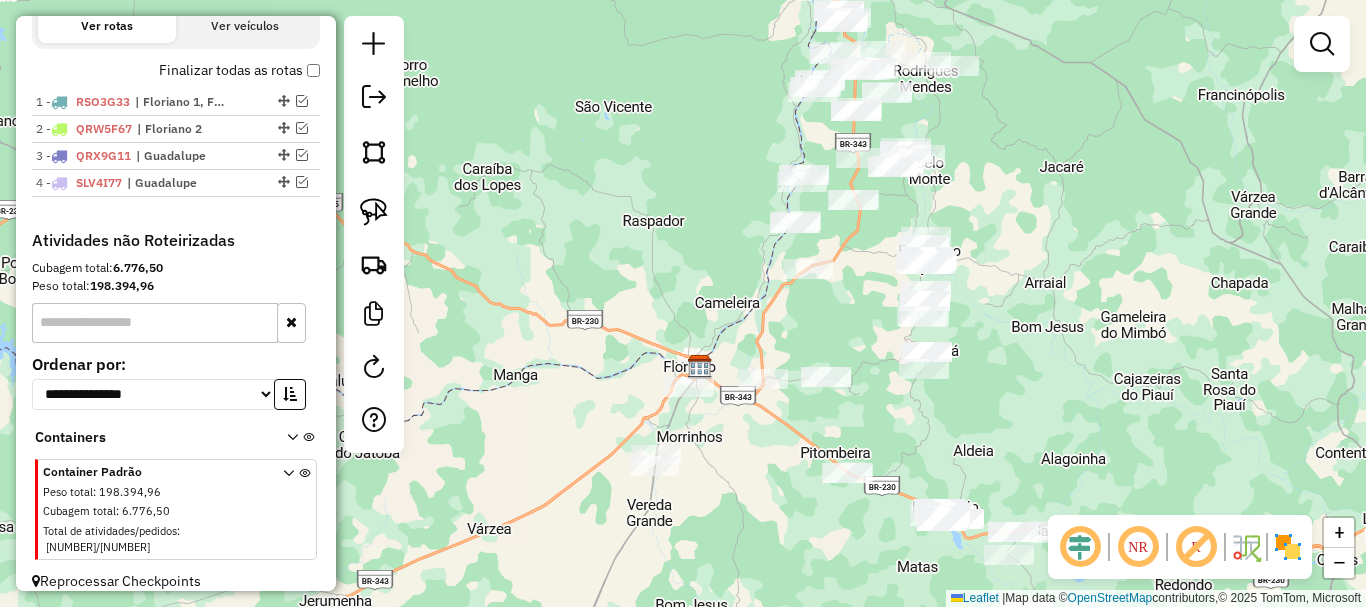 drag, startPoint x: 607, startPoint y: 315, endPoint x: 742, endPoint y: 241, distance: 153.9513 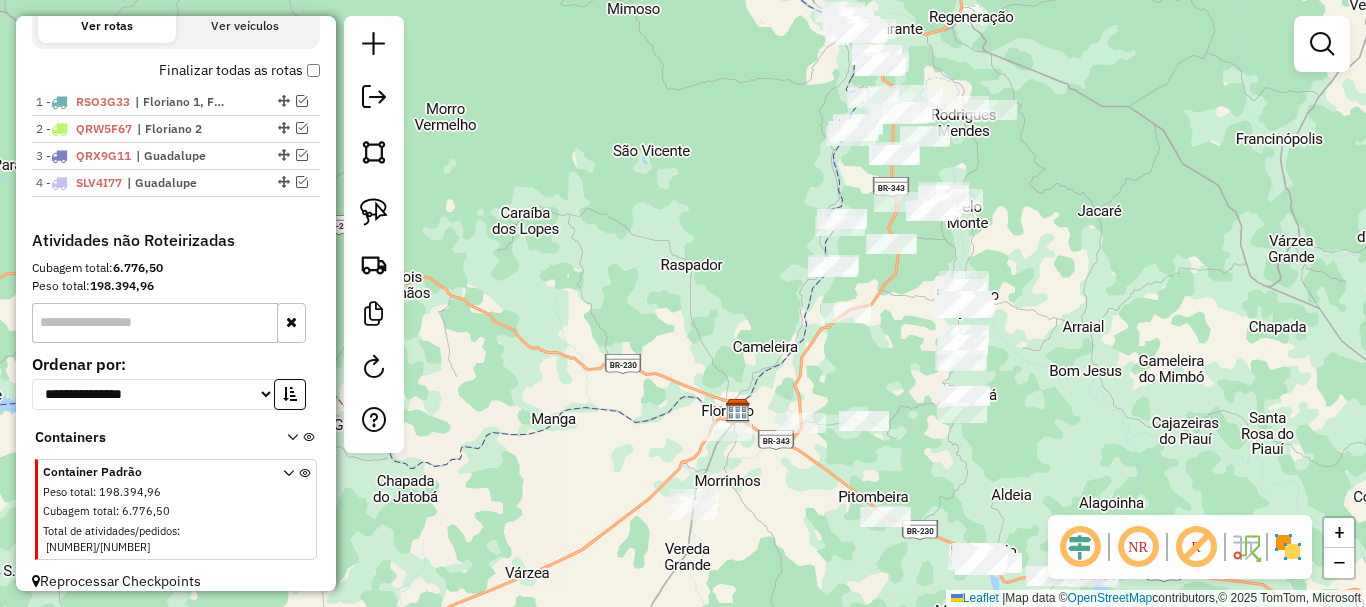 drag, startPoint x: 728, startPoint y: 259, endPoint x: 593, endPoint y: 337, distance: 155.91344 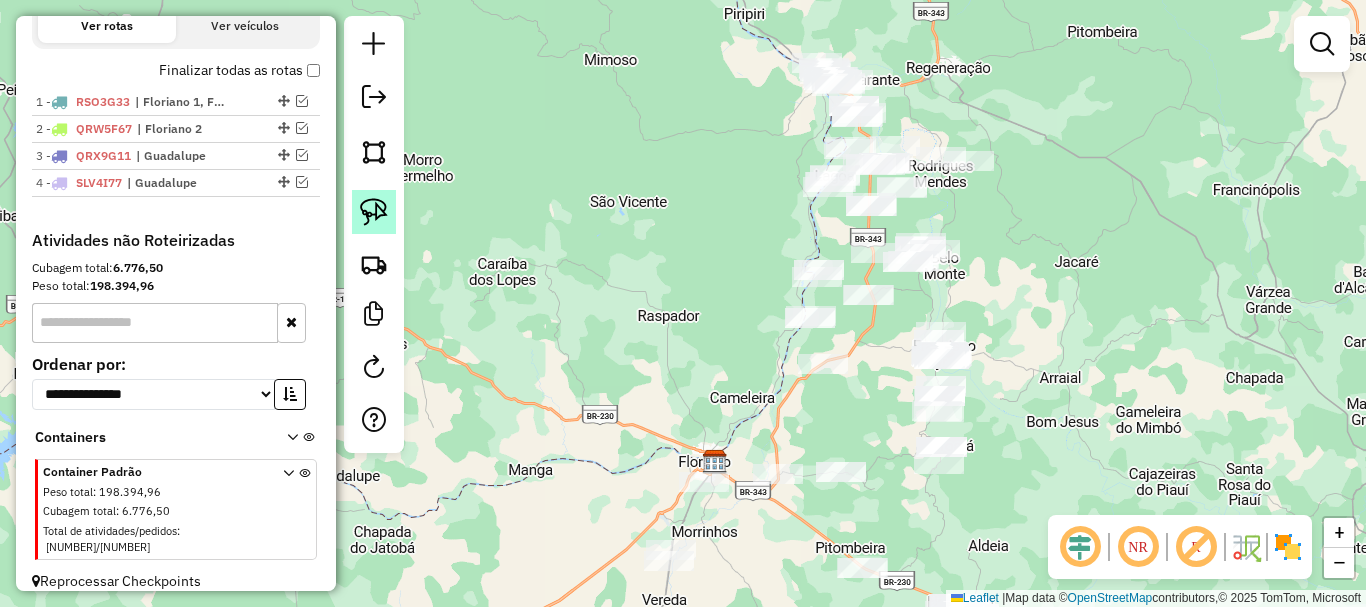 click 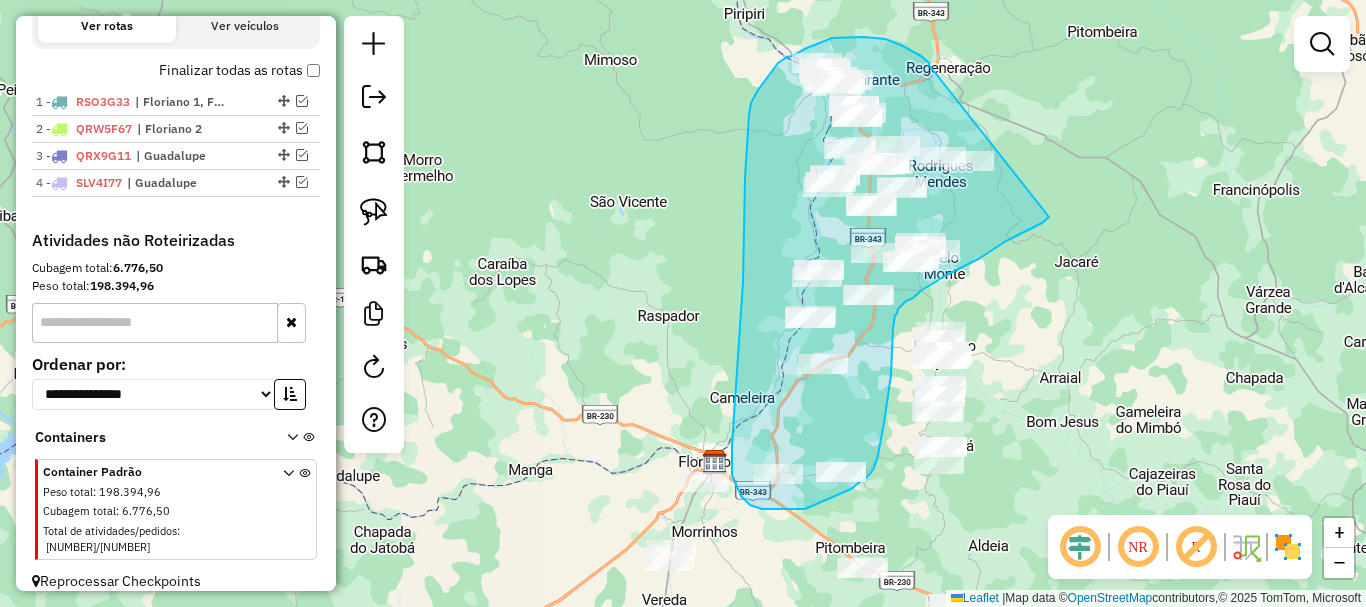 drag, startPoint x: 929, startPoint y: 65, endPoint x: 1049, endPoint y: 217, distance: 193.6595 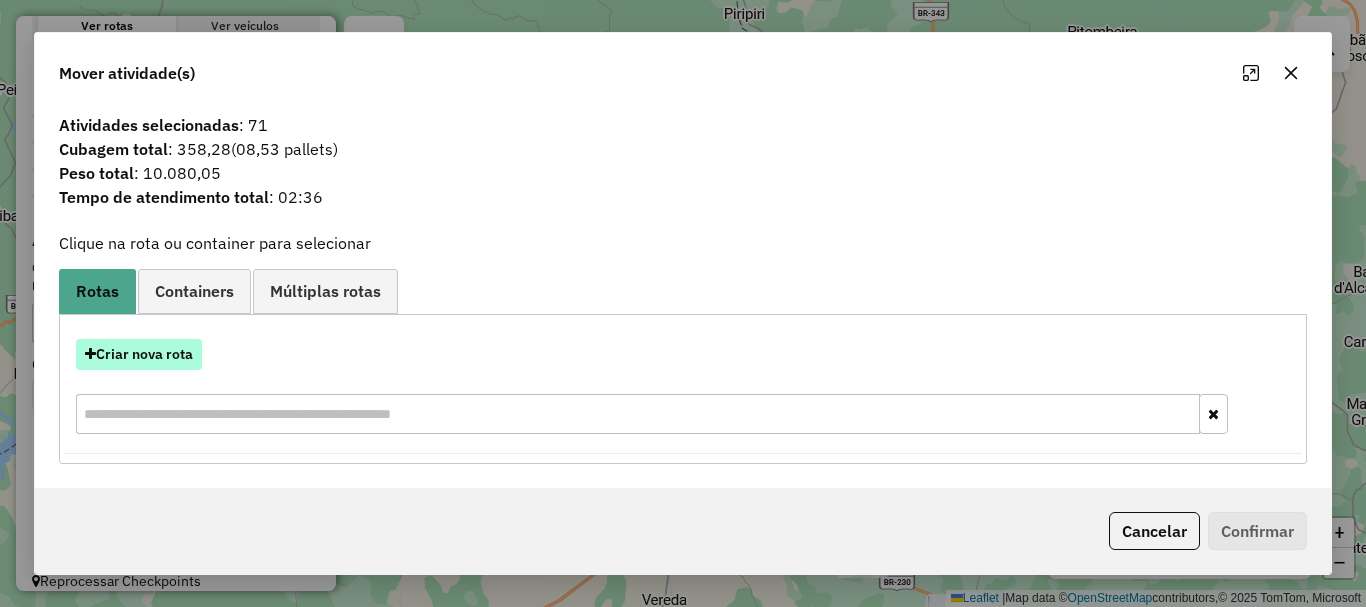 click on "Criar nova rota" at bounding box center (139, 354) 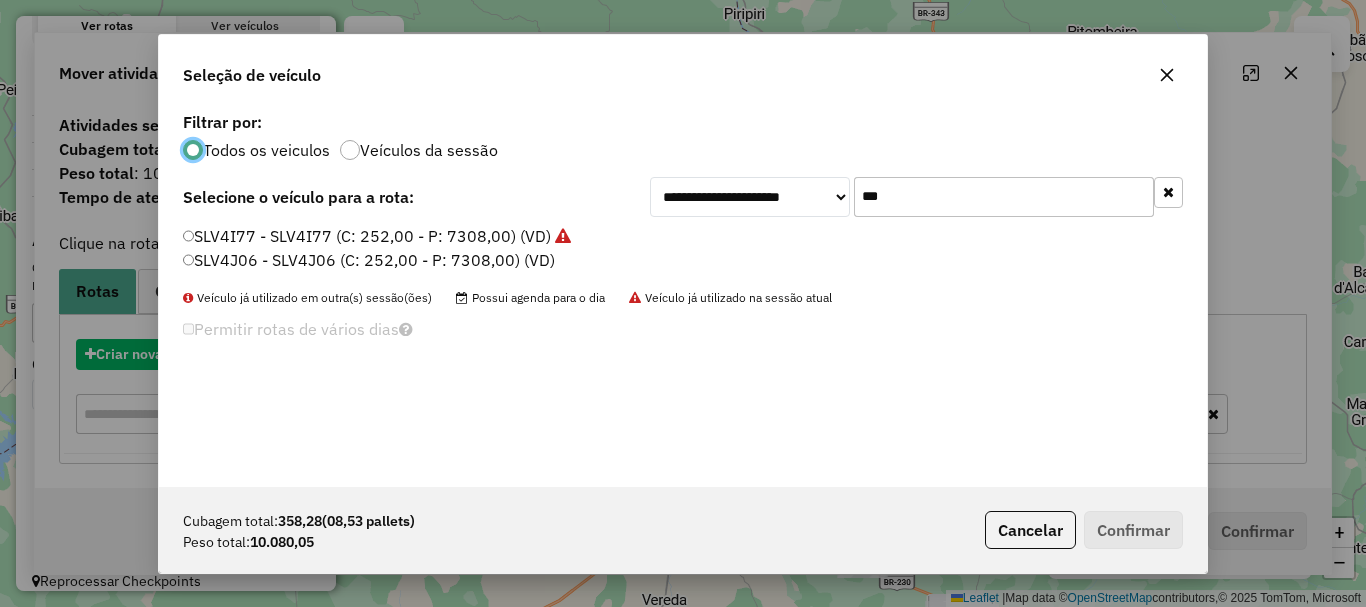 scroll, scrollTop: 11, scrollLeft: 6, axis: both 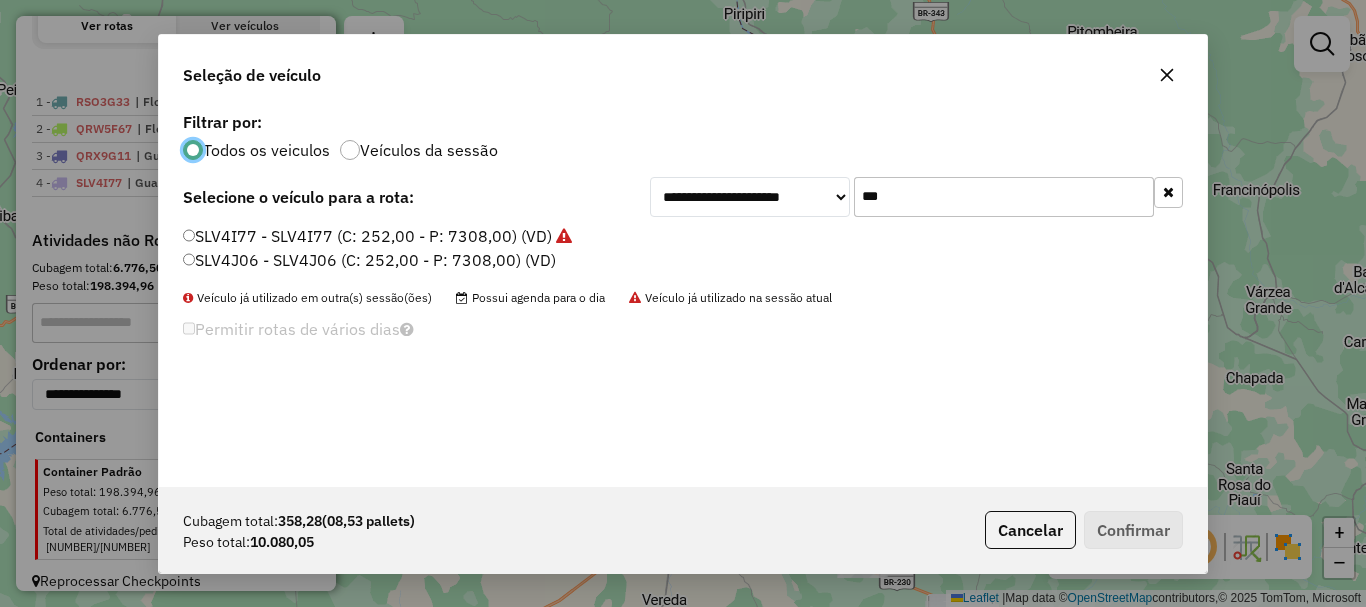 click on "***" 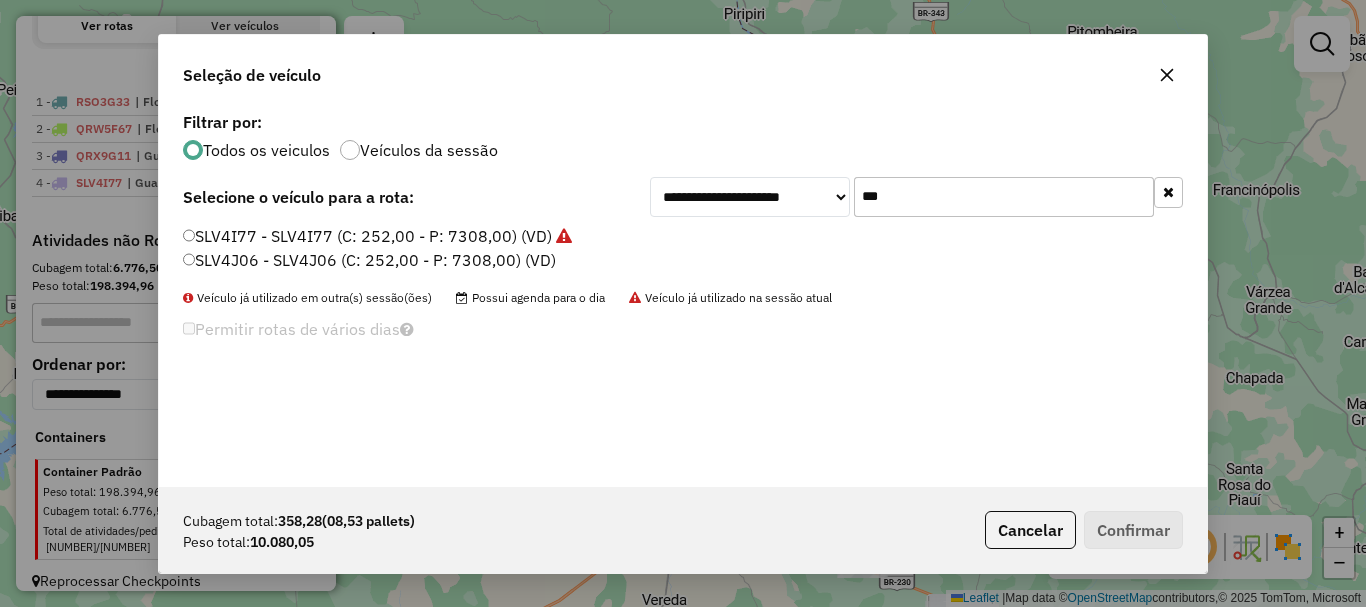 click on "***" 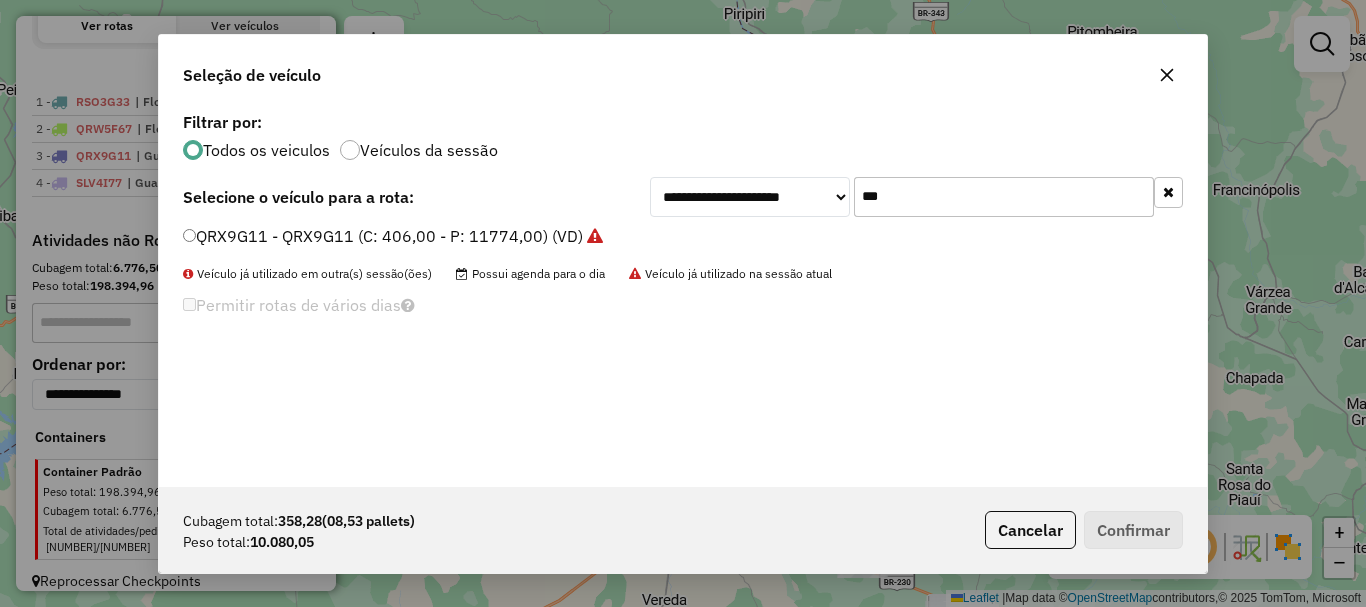 type on "***" 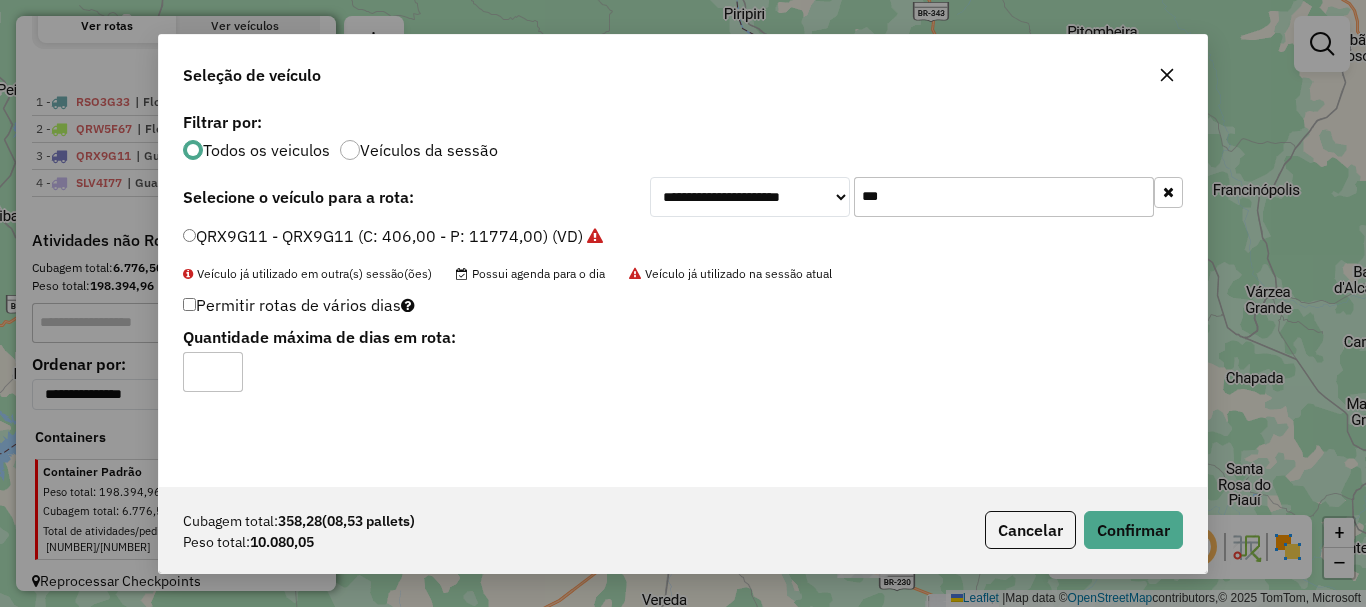 click on "Permitir rotas de vários dias" 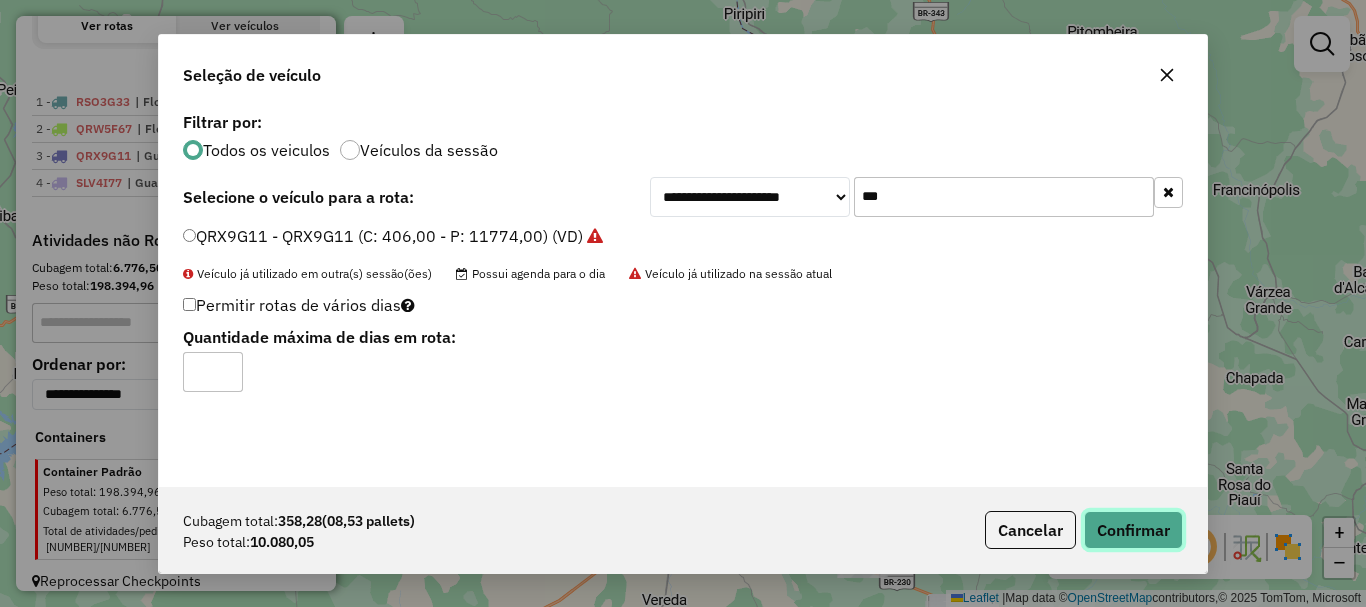 click on "Confirmar" 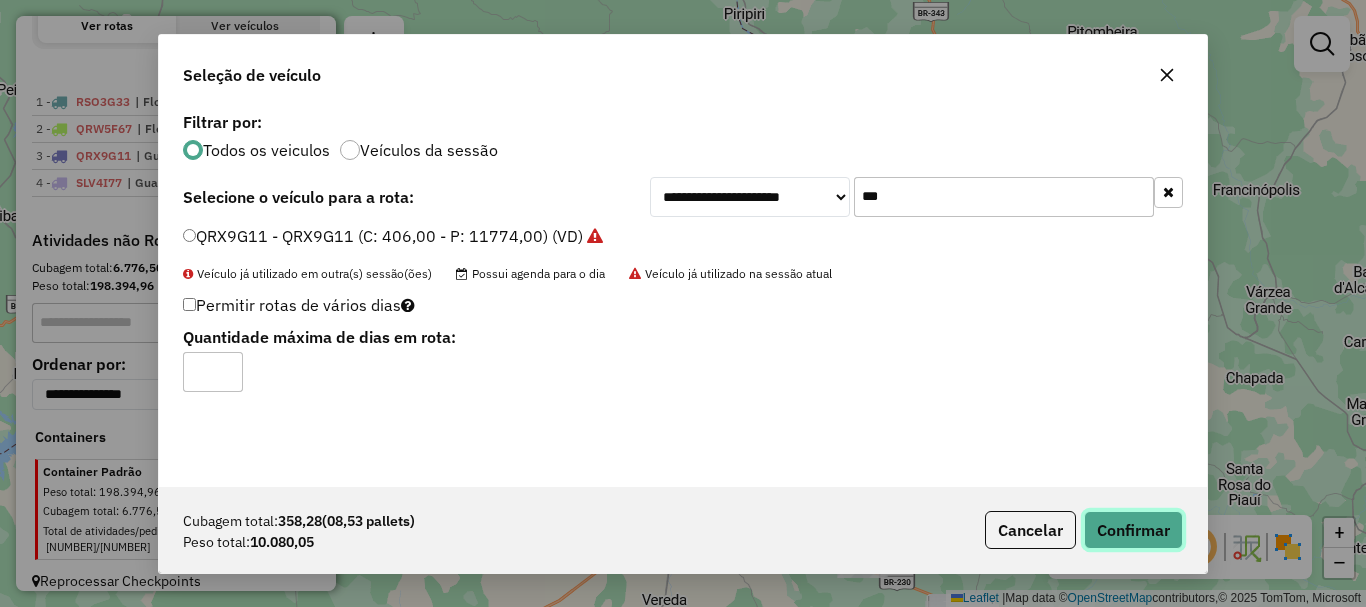 type 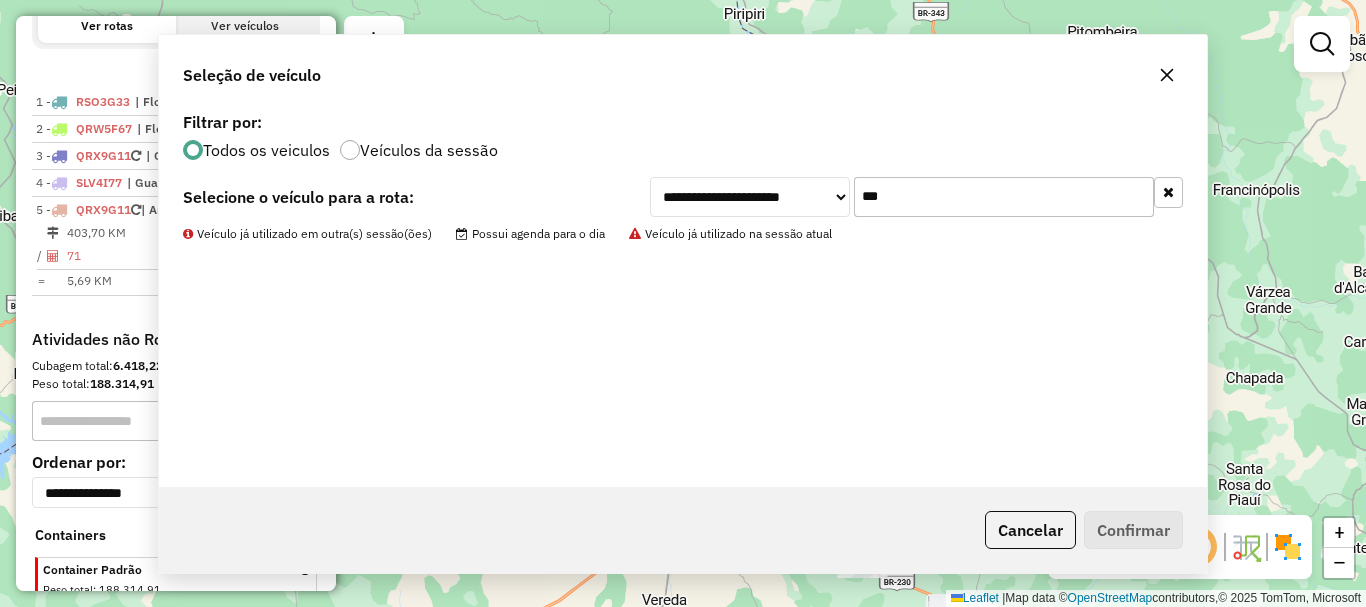 scroll, scrollTop: 728, scrollLeft: 0, axis: vertical 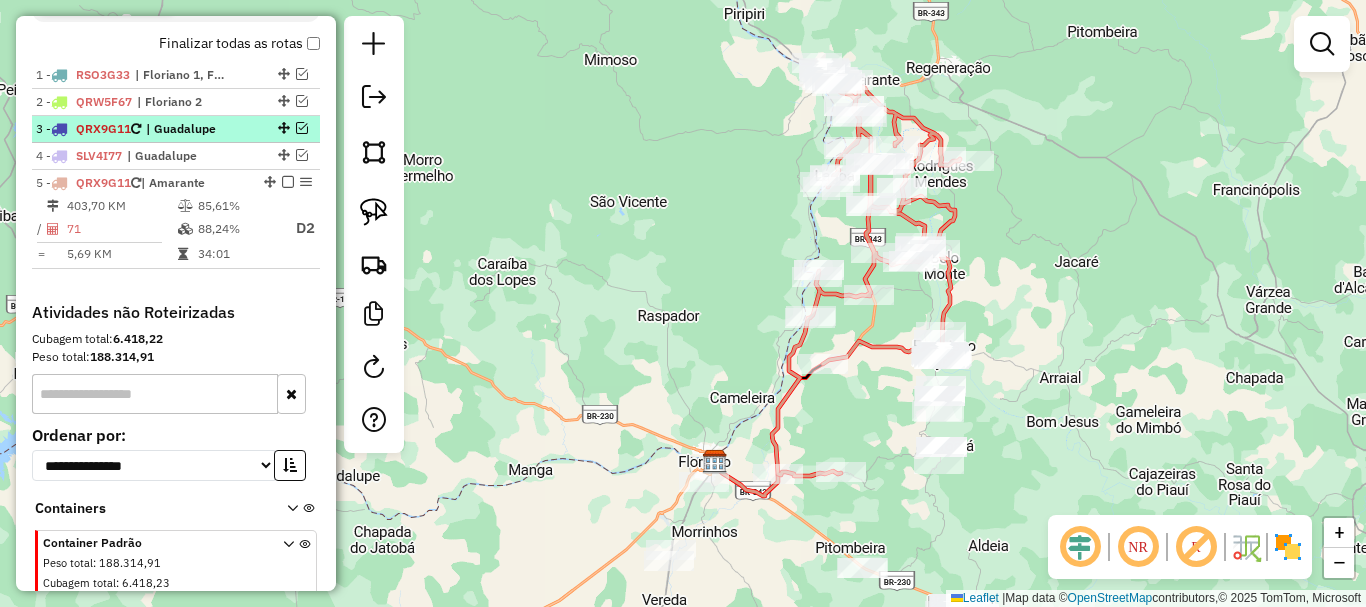 click at bounding box center (302, 128) 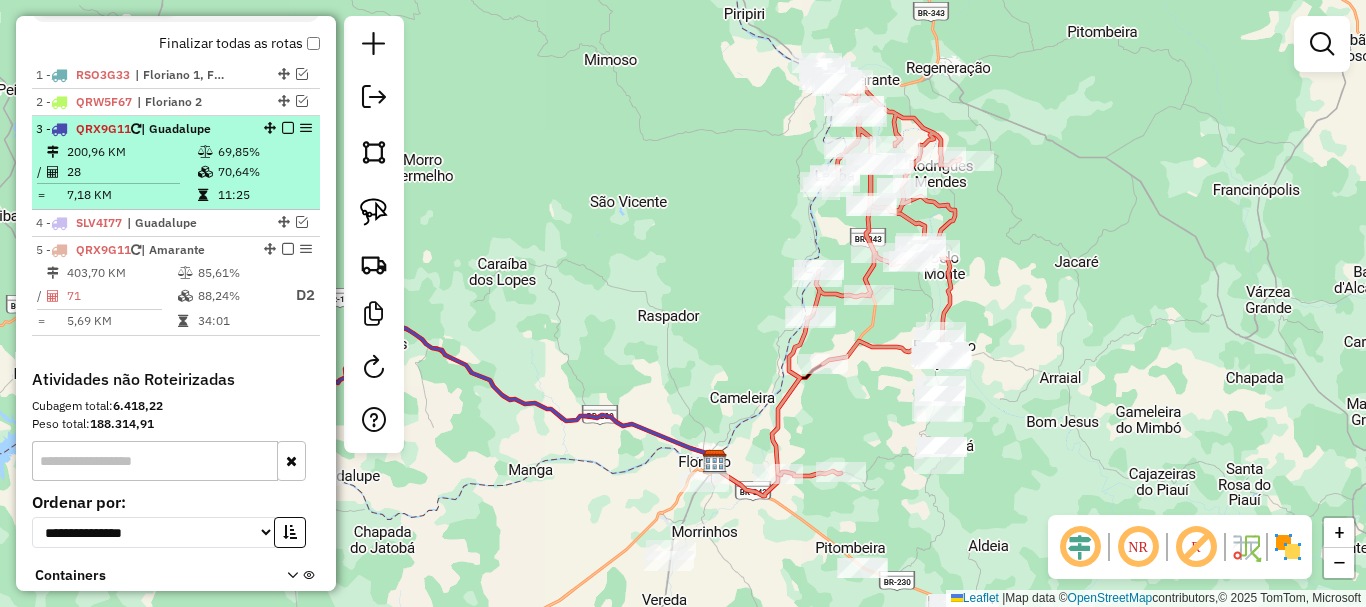 click on "70,64%" at bounding box center [264, 172] 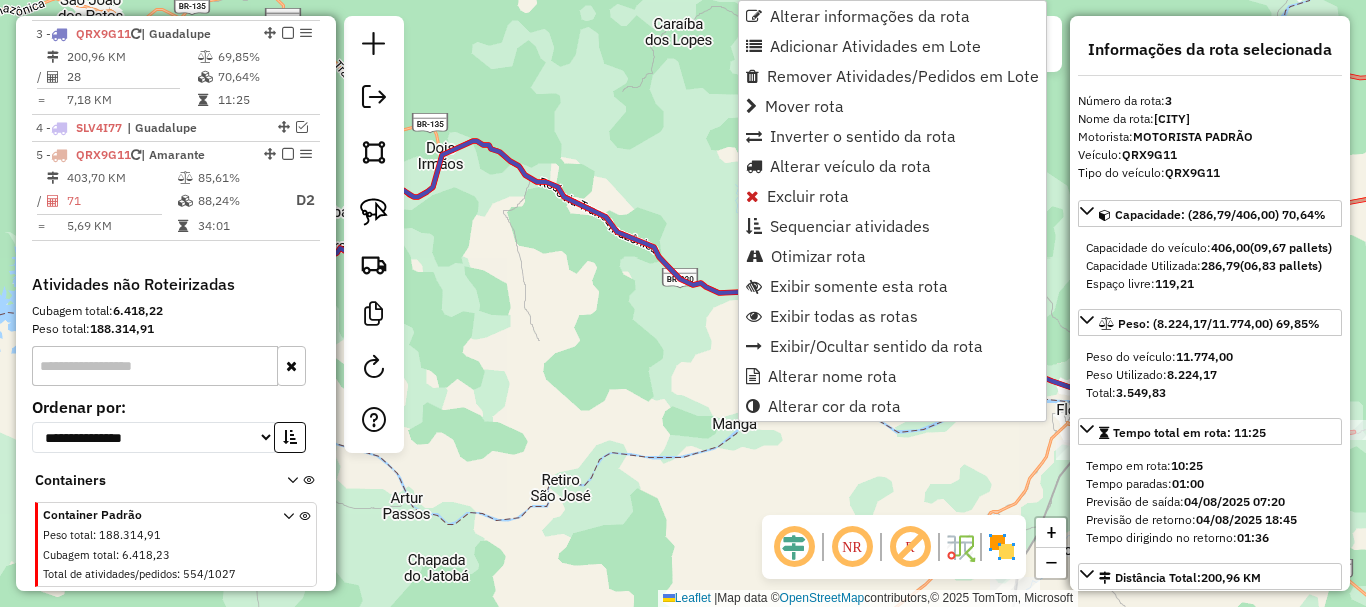 scroll, scrollTop: 828, scrollLeft: 0, axis: vertical 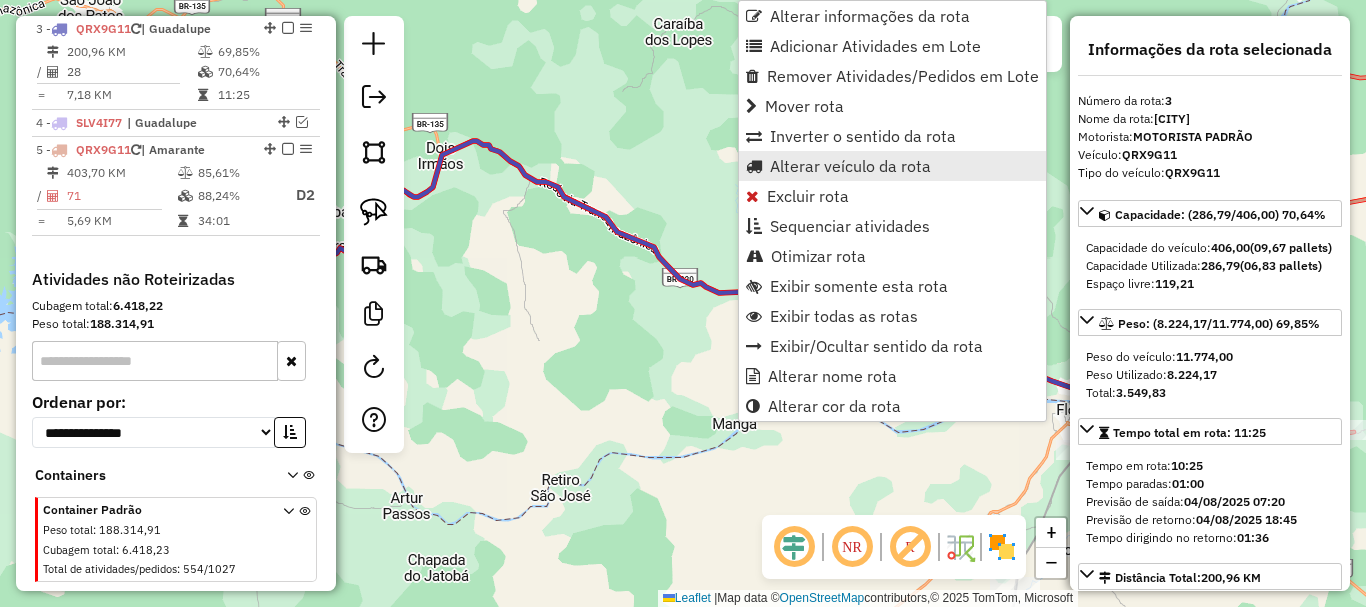 click on "Alterar veículo da rota" at bounding box center (850, 166) 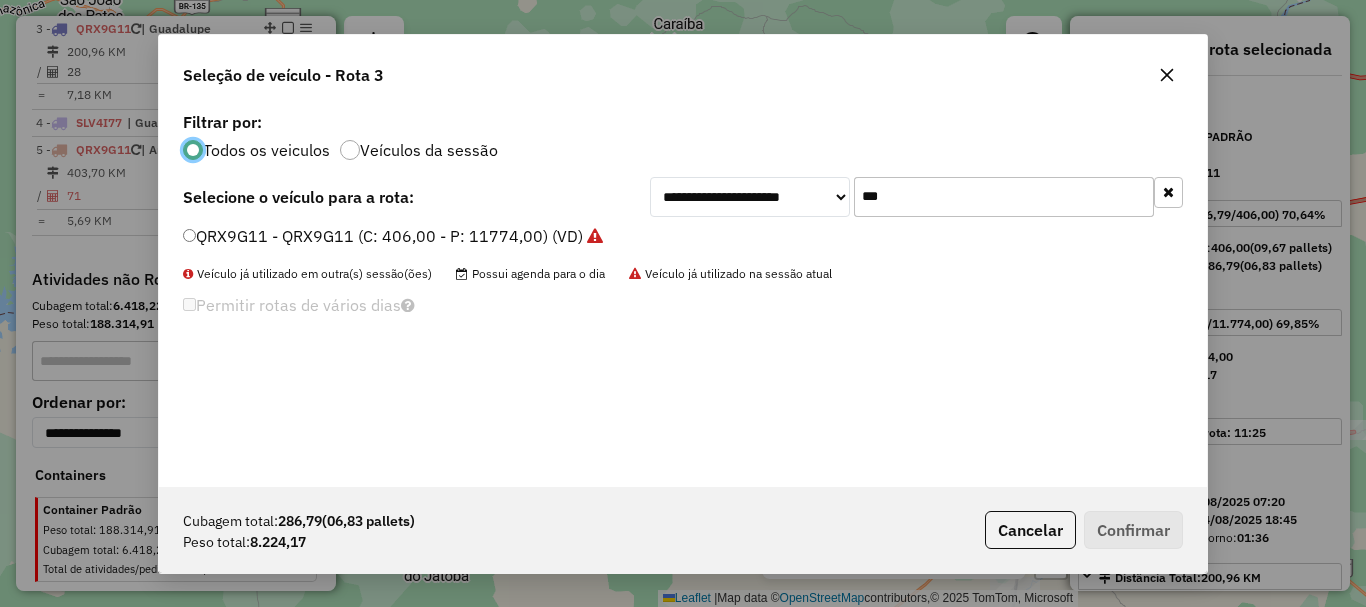 scroll, scrollTop: 11, scrollLeft: 6, axis: both 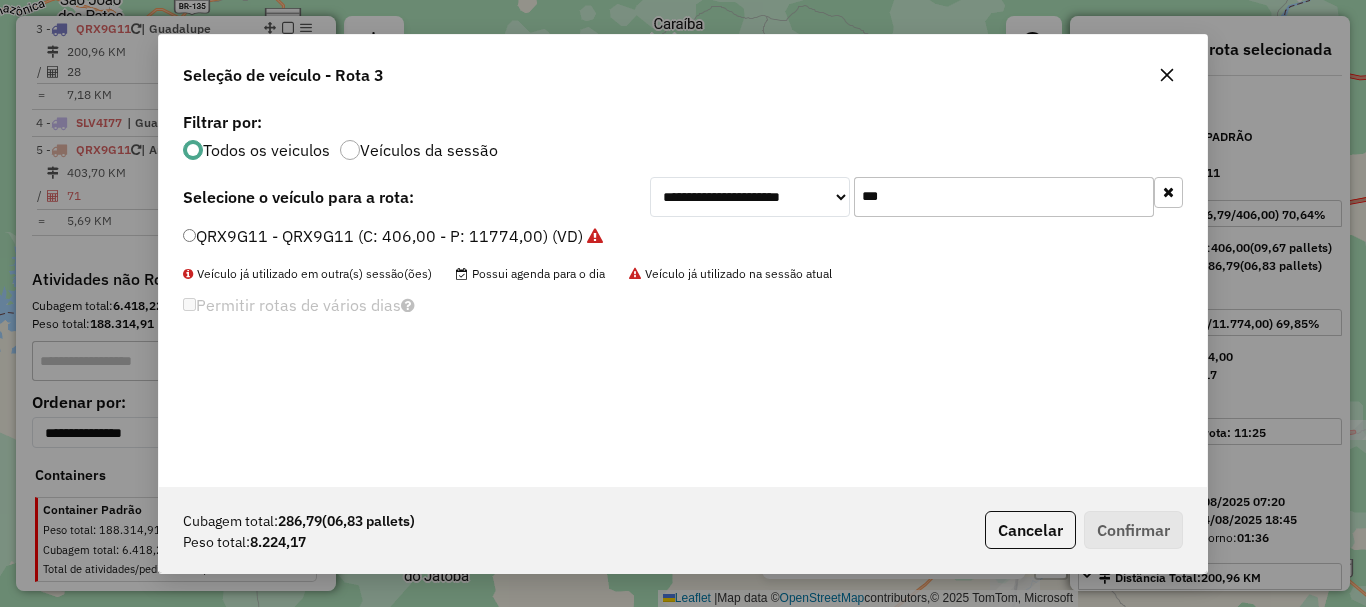 click on "***" 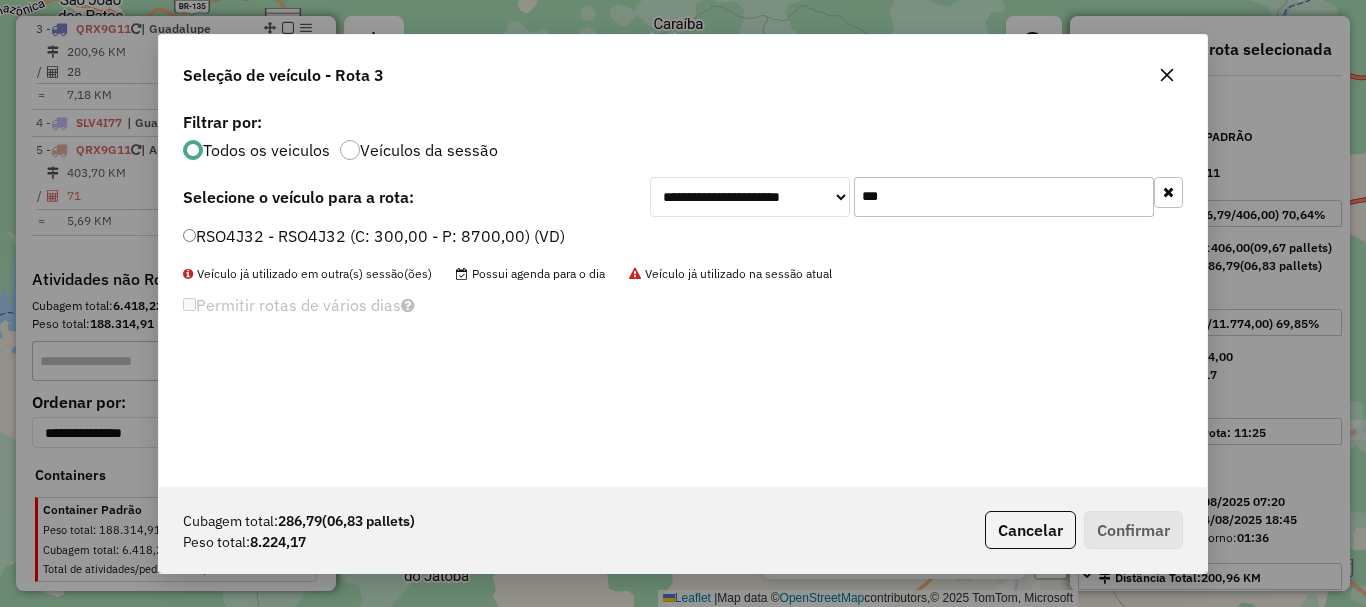 type on "***" 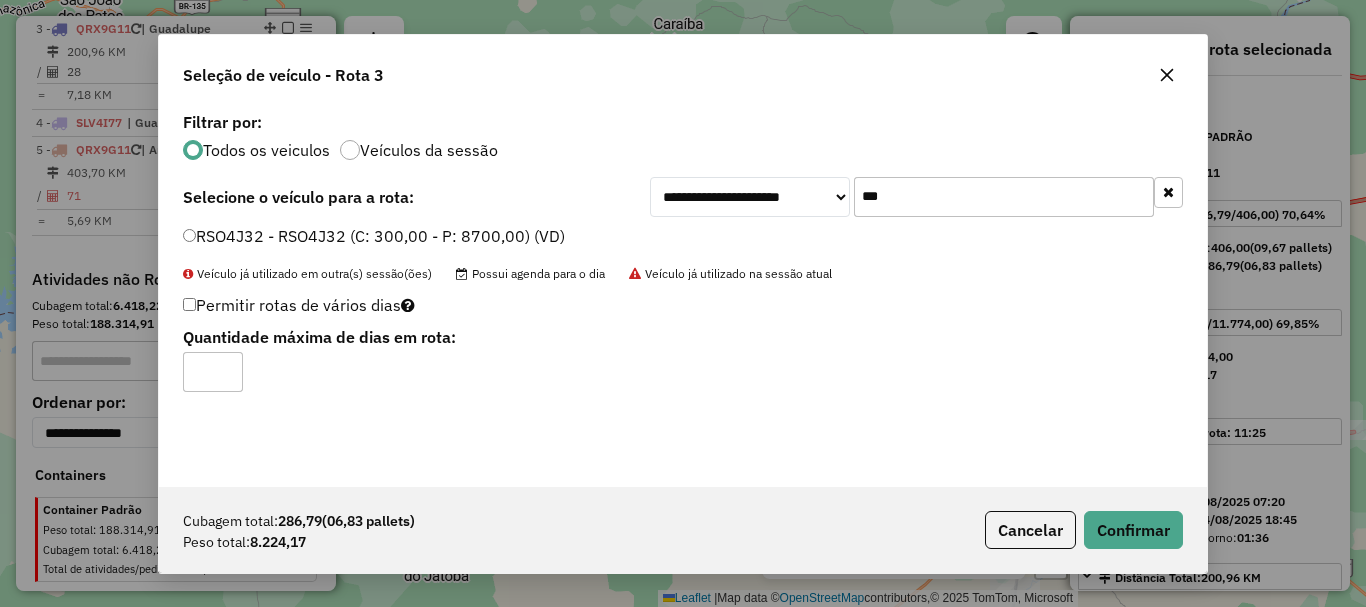 type on "*" 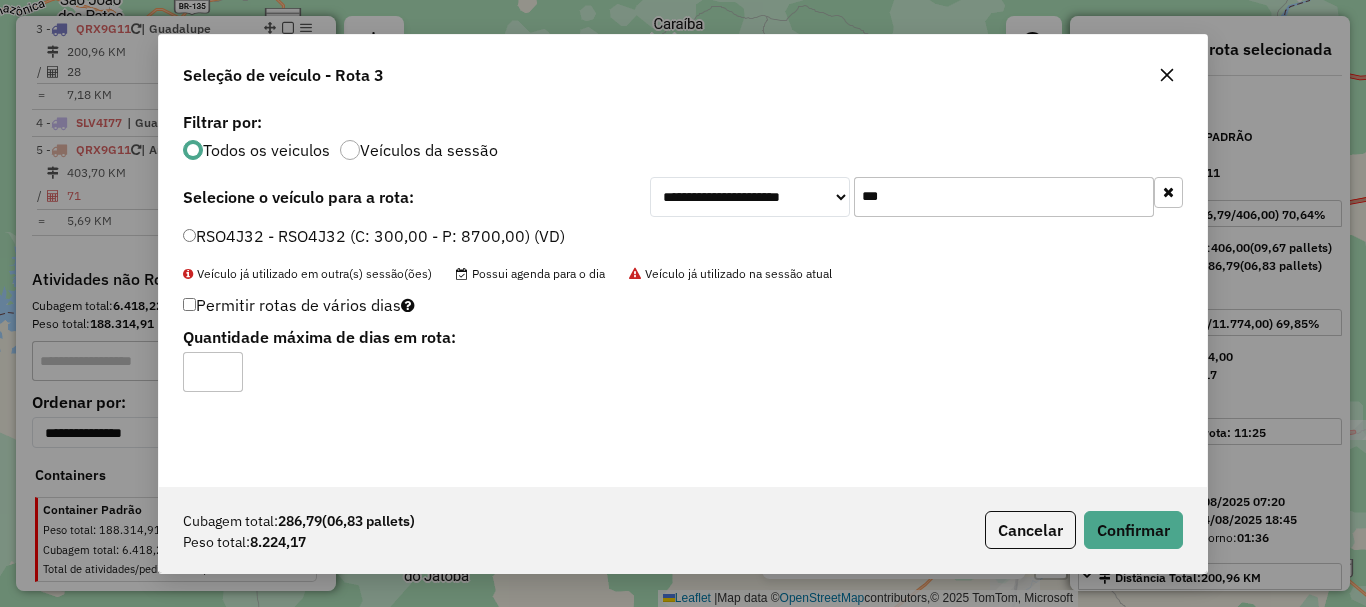 click on "Cubagem total:  286,79   (06,83 pallets)  Peso total: 8.224,17  Cancelar   Confirmar" 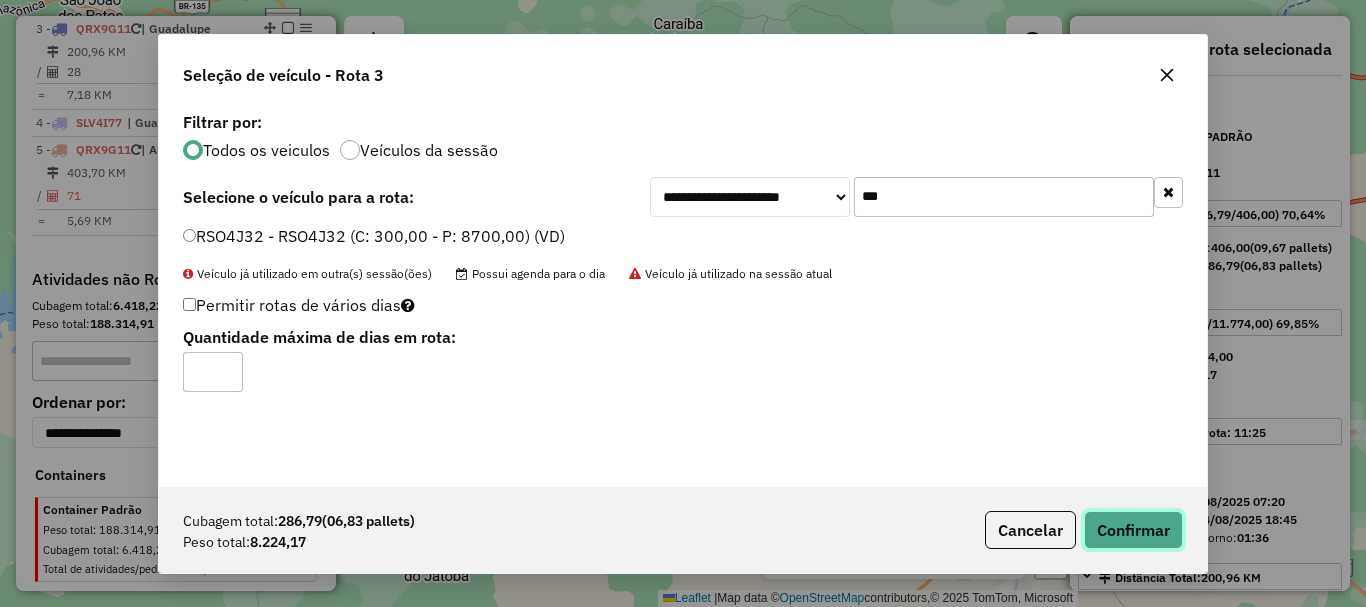 click on "Confirmar" 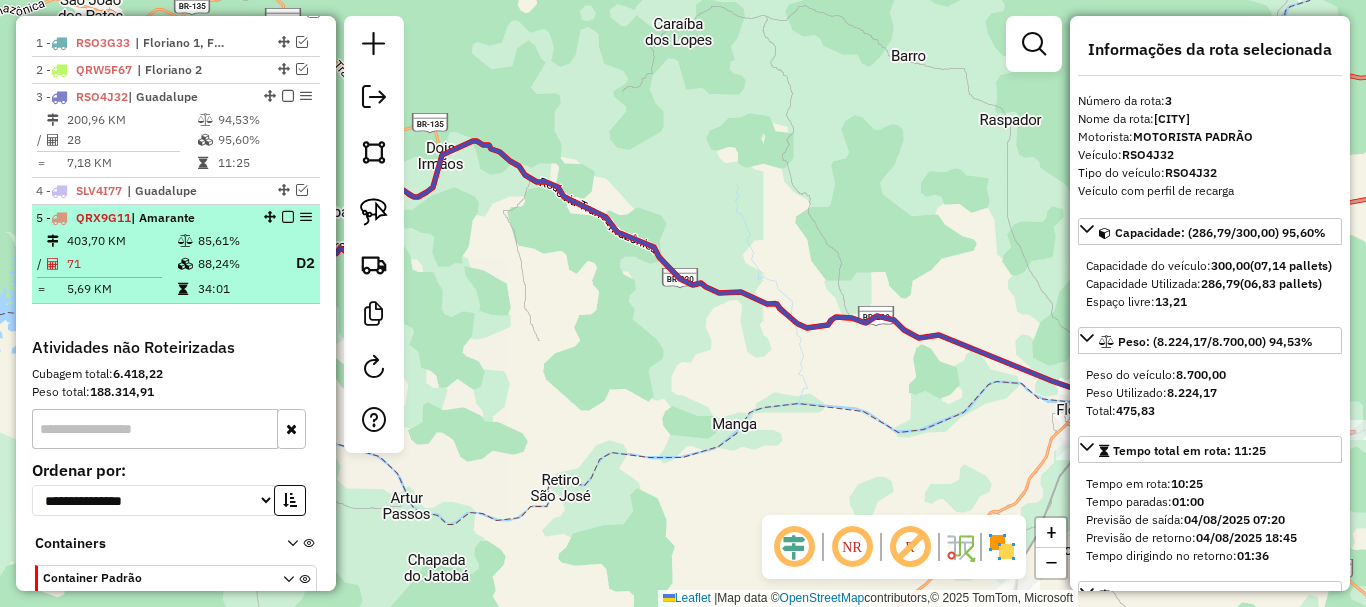 scroll, scrollTop: 728, scrollLeft: 0, axis: vertical 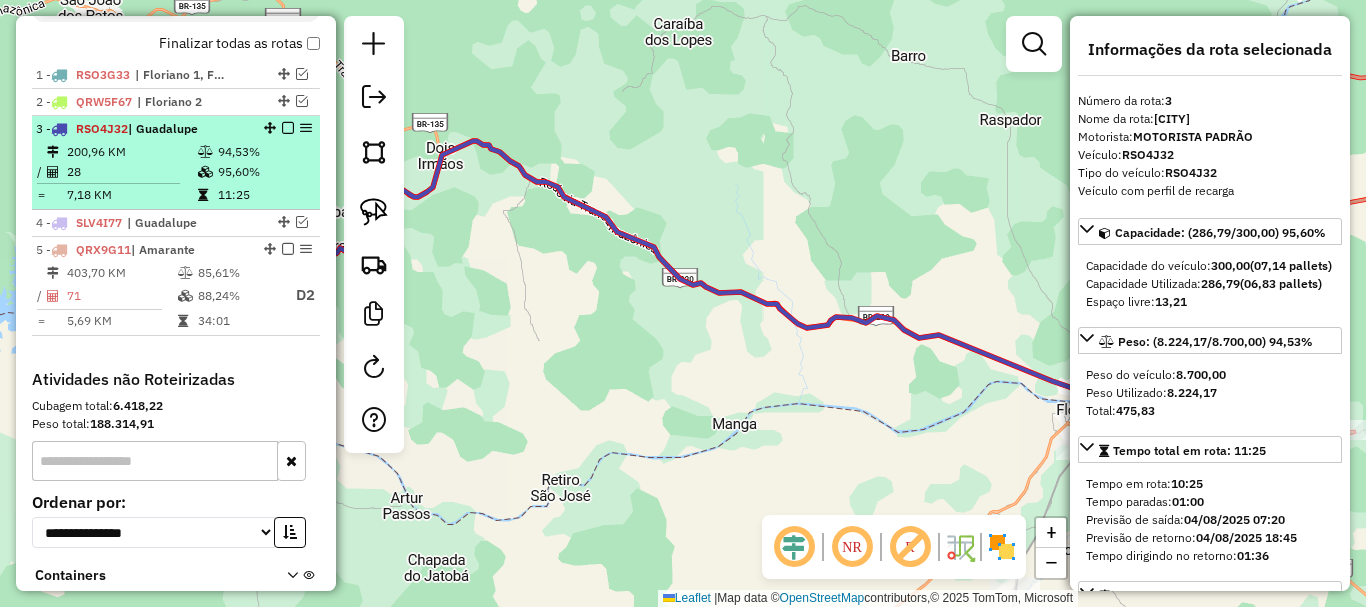 click at bounding box center [288, 128] 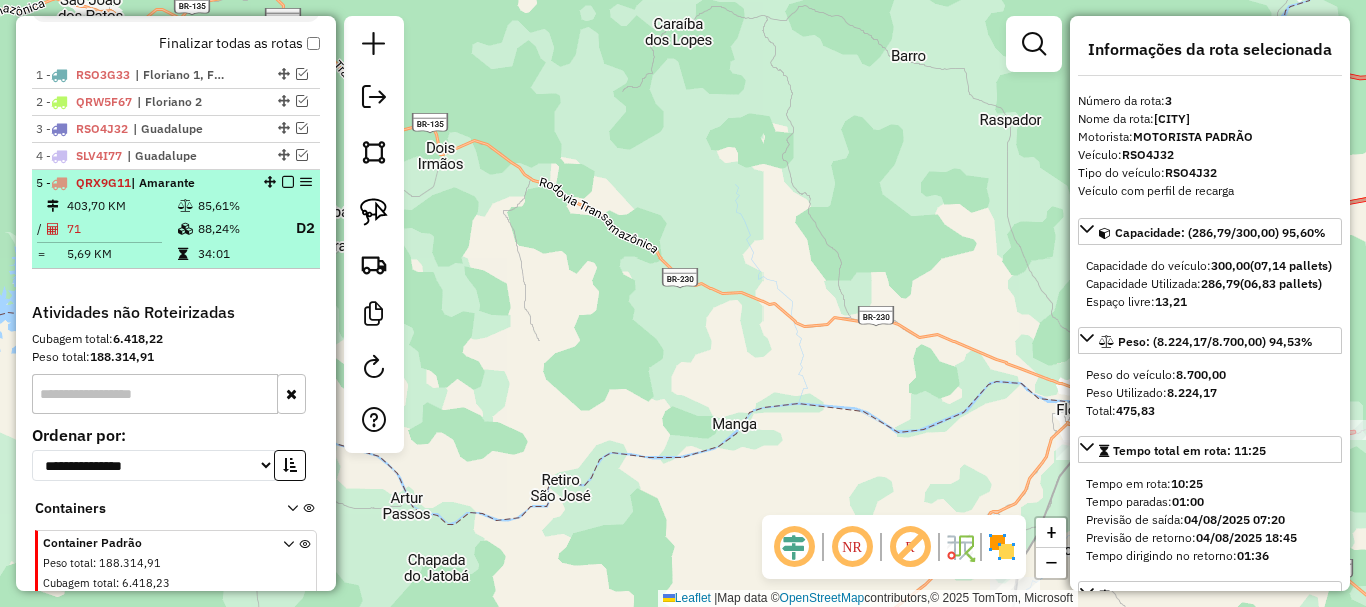 click on "85,61%" at bounding box center [237, 206] 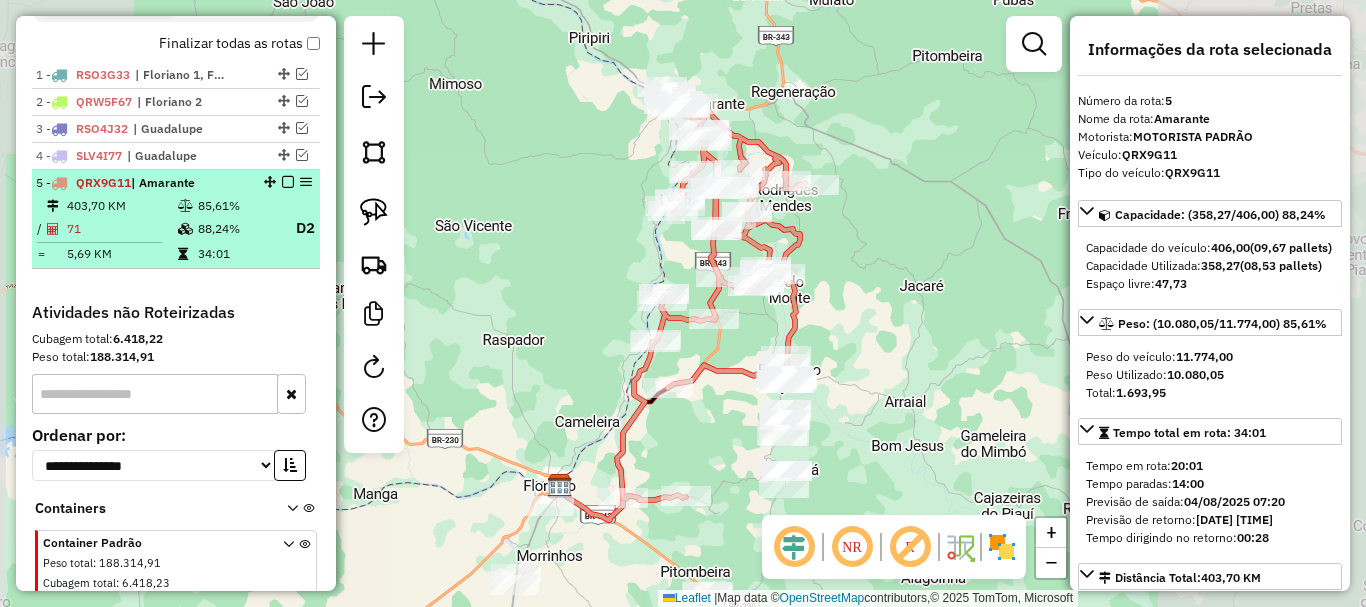 click at bounding box center (288, 182) 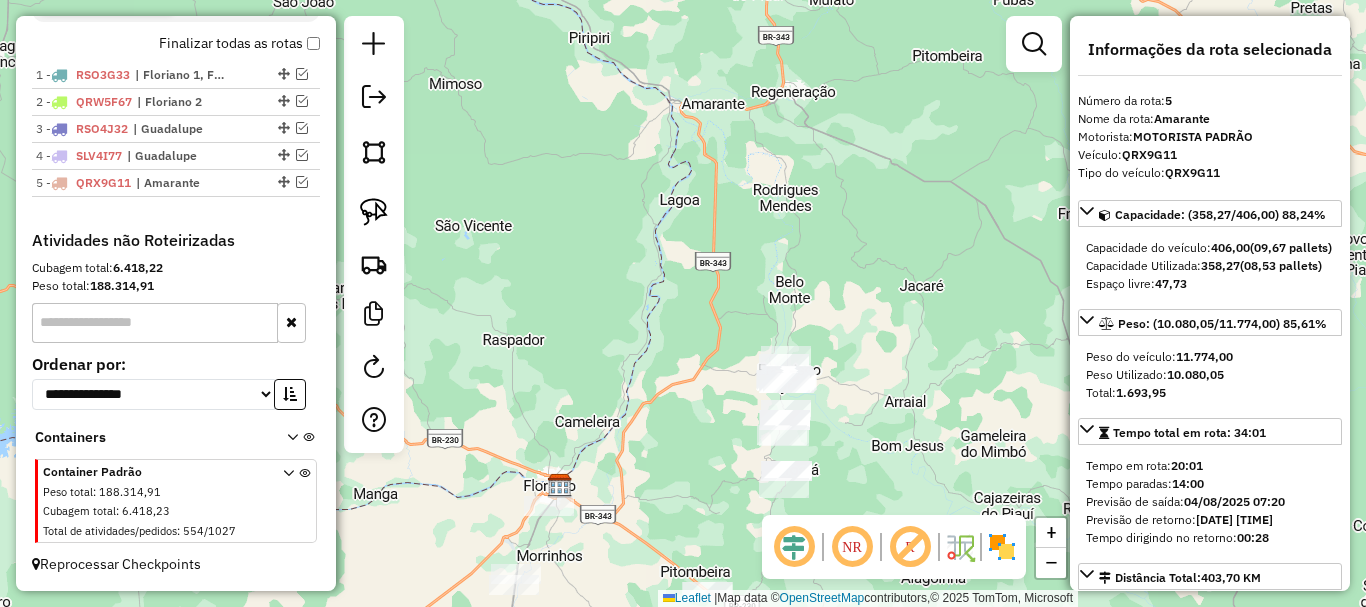 drag, startPoint x: 538, startPoint y: 460, endPoint x: 757, endPoint y: 243, distance: 308.3018 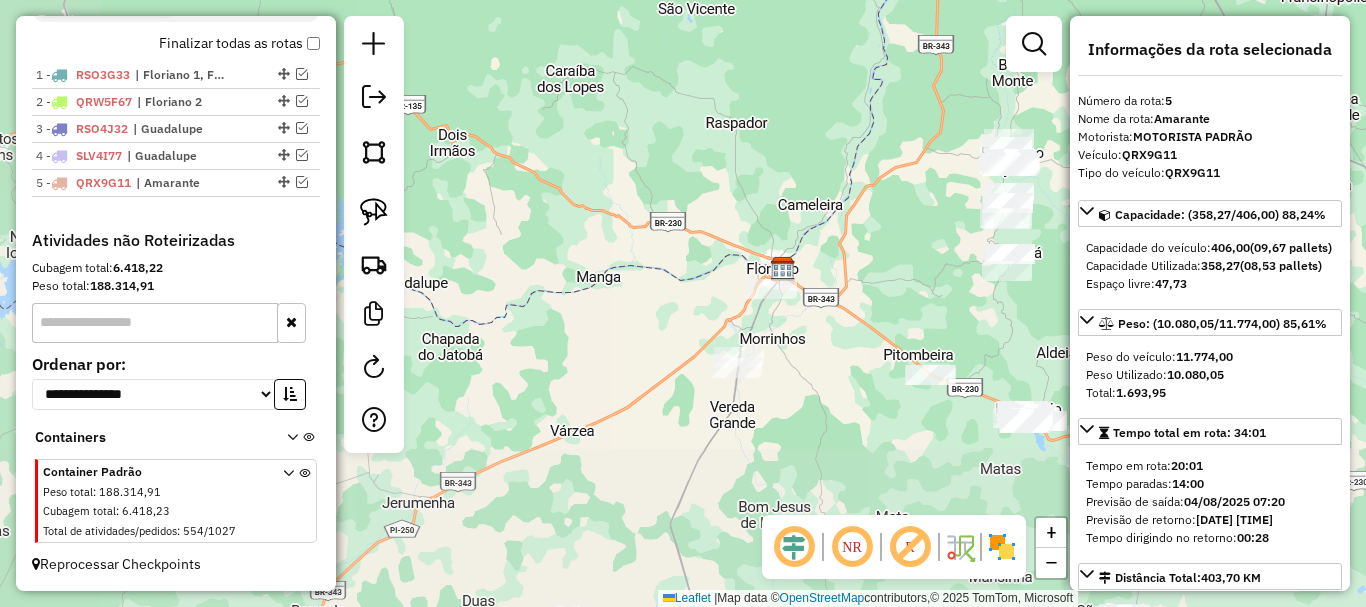drag, startPoint x: 556, startPoint y: 399, endPoint x: 842, endPoint y: 199, distance: 348.99283 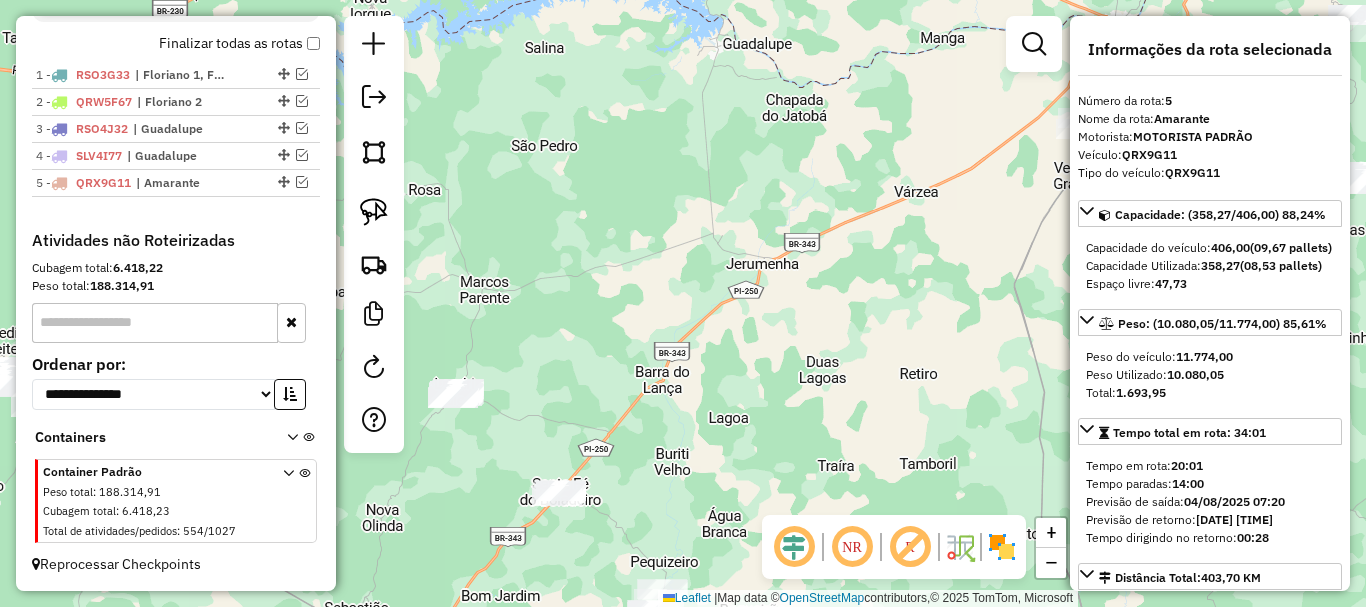drag, startPoint x: 796, startPoint y: 301, endPoint x: 913, endPoint y: 220, distance: 142.30249 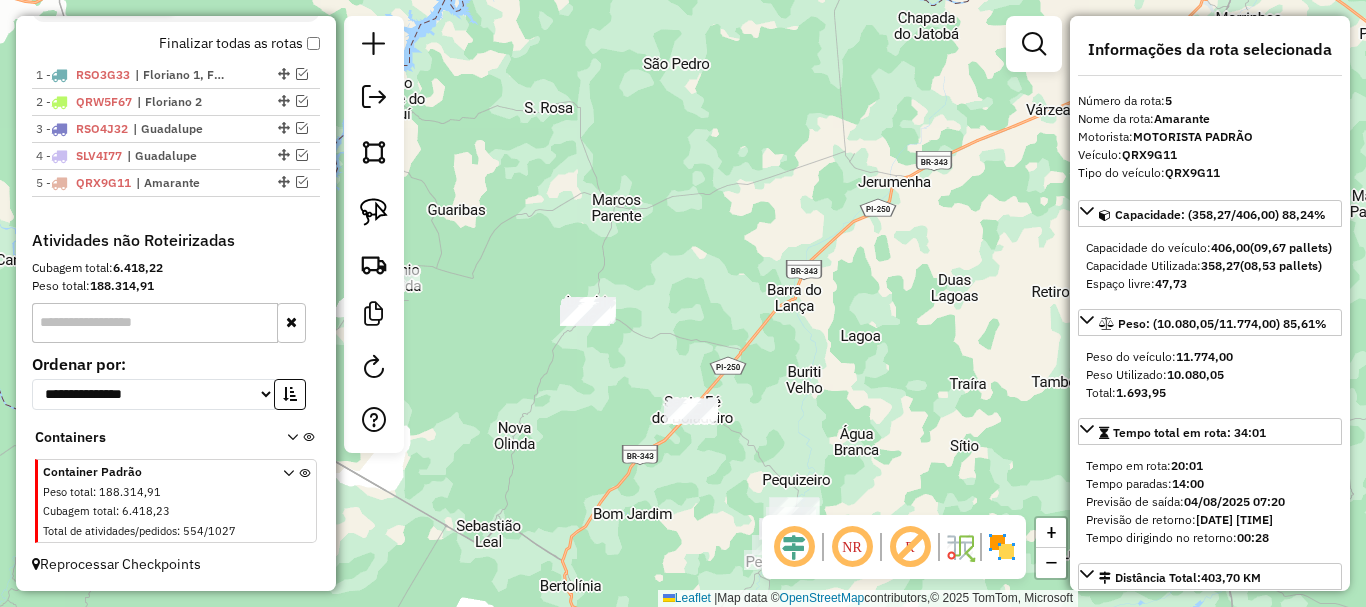 drag, startPoint x: 769, startPoint y: 265, endPoint x: 904, endPoint y: 187, distance: 155.91344 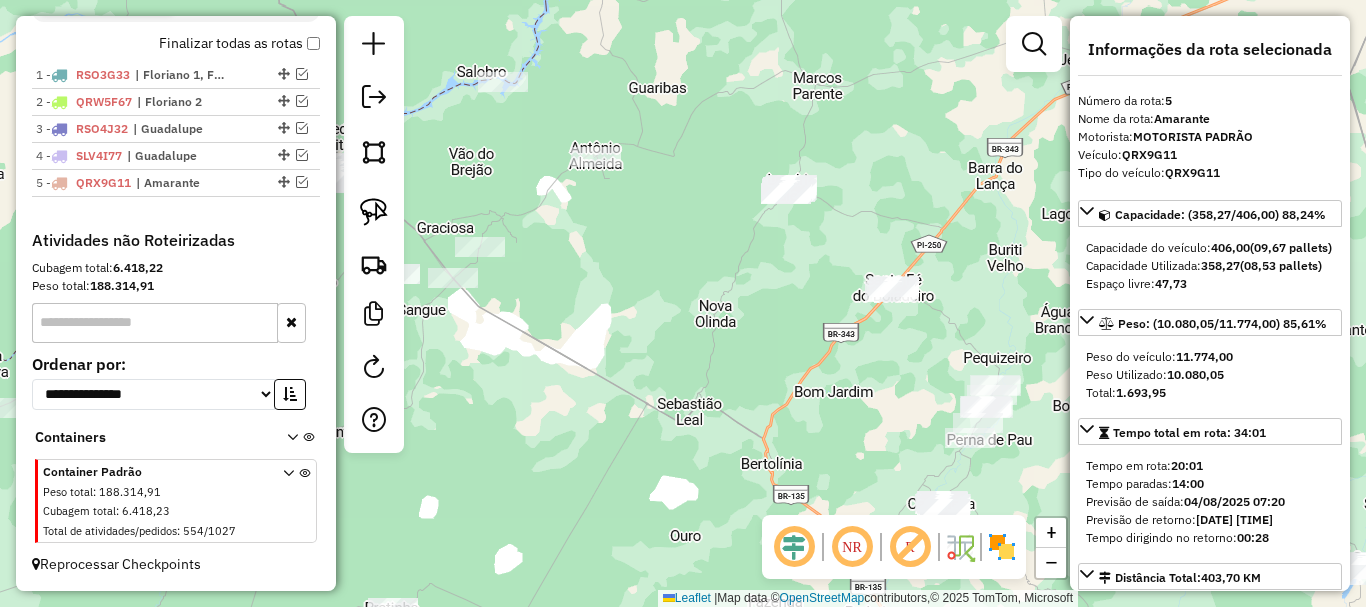 drag, startPoint x: 853, startPoint y: 259, endPoint x: 856, endPoint y: 205, distance: 54.08327 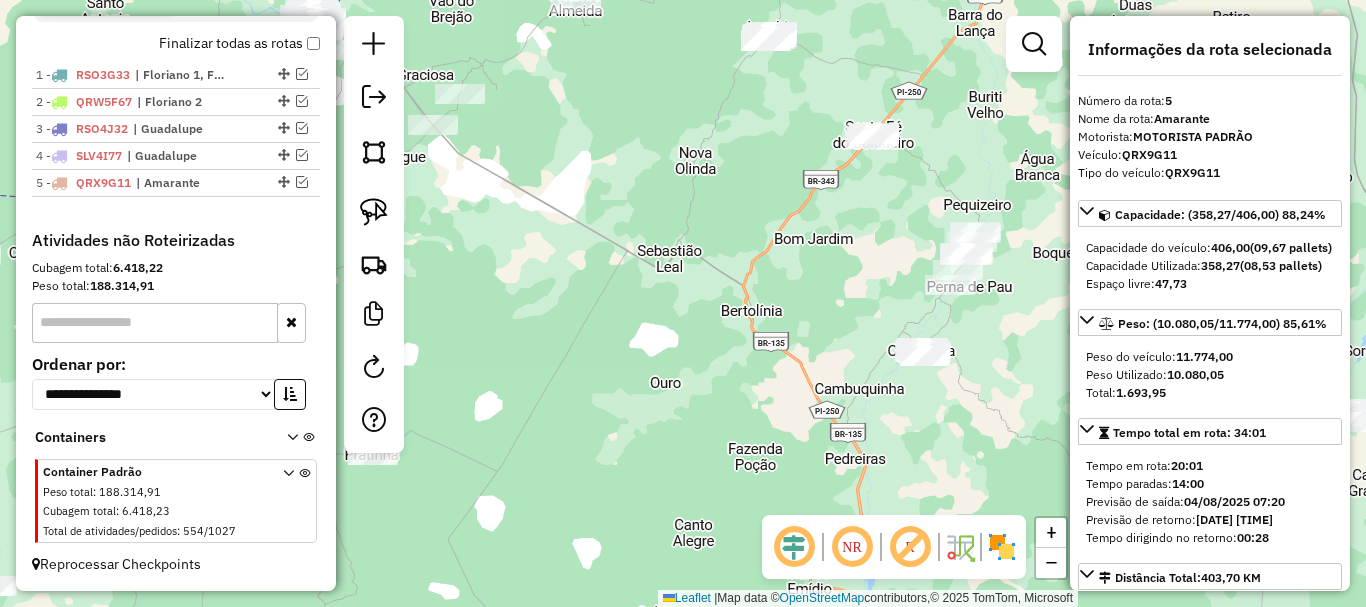 click on "Janela de atendimento Grade de atendimento Capacidade Transportadoras Veículos Cliente Pedidos  Rotas Selecione os dias de semana para filtrar as janelas de atendimento  Seg   Ter   Qua   Qui   Sex   Sáb   Dom  Informe o período da janela de atendimento: De: Até:  Filtrar exatamente a janela do cliente  Considerar janela de atendimento padrão  Selecione os dias de semana para filtrar as grades de atendimento  Seg   Ter   Qua   Qui   Sex   Sáb   Dom   Considerar clientes sem dia de atendimento cadastrado  Clientes fora do dia de atendimento selecionado Filtrar as atividades entre os valores definidos abaixo:  Peso mínimo:   Peso máximo:   Cubagem mínima:   Cubagem máxima:   De:   Até:  Filtrar as atividades entre o tempo de atendimento definido abaixo:  De:   Até:   Considerar capacidade total dos clientes não roteirizados Transportadora: Selecione um ou mais itens Tipo de veículo: Selecione um ou mais itens Veículo: Selecione um ou mais itens Motorista: Selecione um ou mais itens Nome: Rótulo:" 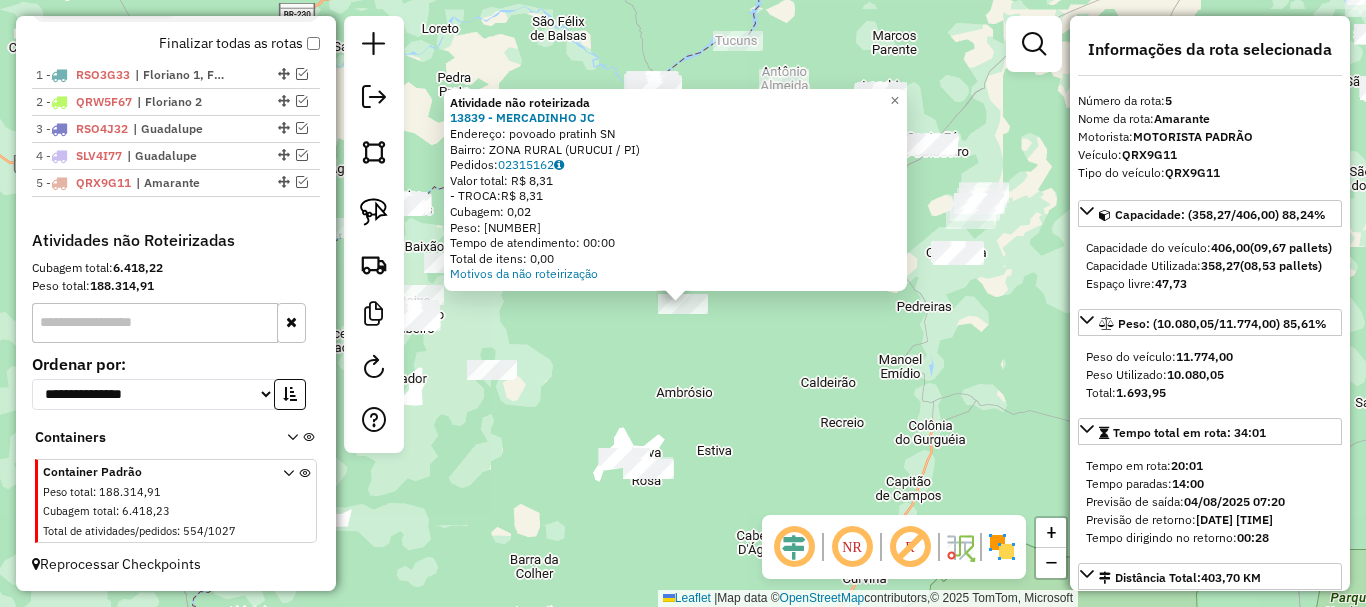 click on "Atividade não roteirizada 13839 - MERCADINHO JC  Endereço:  povoado pratinh SN   Bairro: ZONA RURAL (URUCUI / PI)   Pedidos:  02315162   Valor total: R$ 8,31   - TROCA:  R$ 8,31   Cubagem: 0,02   Peso: 0,84   Tempo de atendimento: 00:00   Total de itens: 0,00  Motivos da não roteirização × Janela de atendimento Grade de atendimento Capacidade Transportadoras Veículos Cliente Pedidos  Rotas Selecione os dias de semana para filtrar as janelas de atendimento  Seg   Ter   Qua   Qui   Sex   Sáb   Dom  Informe o período da janela de atendimento: De: Até:  Filtrar exatamente a janela do cliente  Considerar janela de atendimento padrão  Selecione os dias de semana para filtrar as grades de atendimento  Seg   Ter   Qua   Qui   Sex   Sáb   Dom   Considerar clientes sem dia de atendimento cadastrado  Clientes fora do dia de atendimento selecionado Filtrar as atividades entre os valores definidos abaixo:  Peso mínimo:   Peso máximo:   Cubagem mínima:   Cubagem máxima:   De:   Até:   De:   Até:  Nome: +" 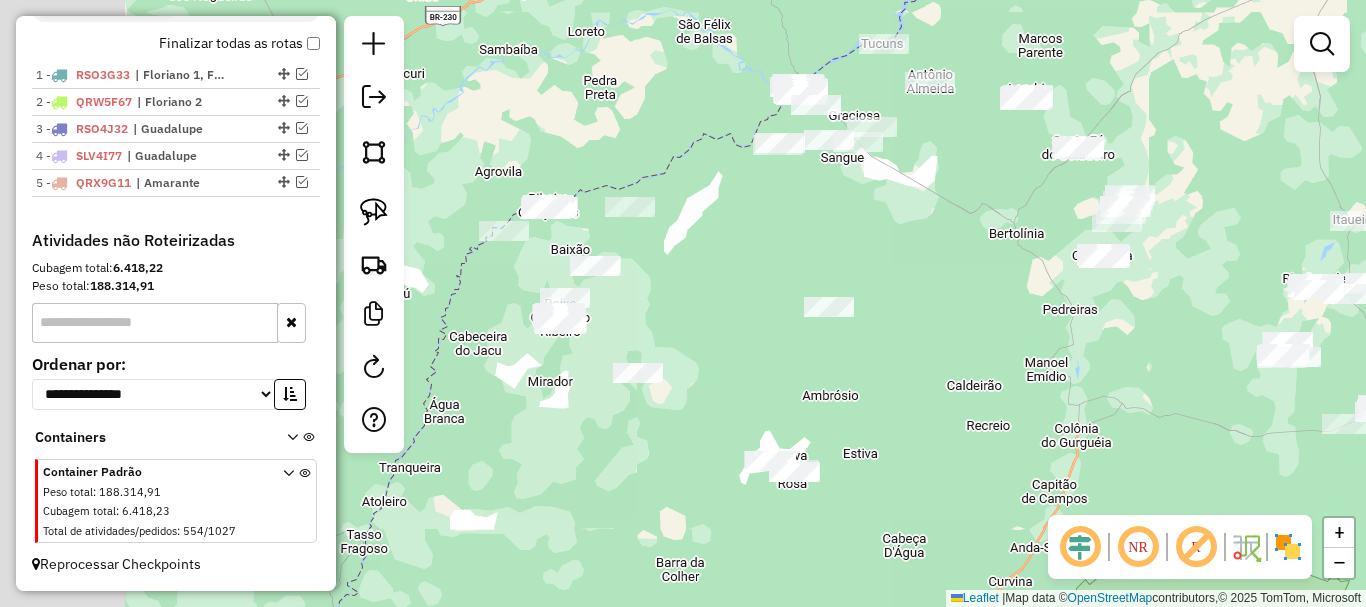 drag, startPoint x: 652, startPoint y: 372, endPoint x: 666, endPoint y: 372, distance: 14 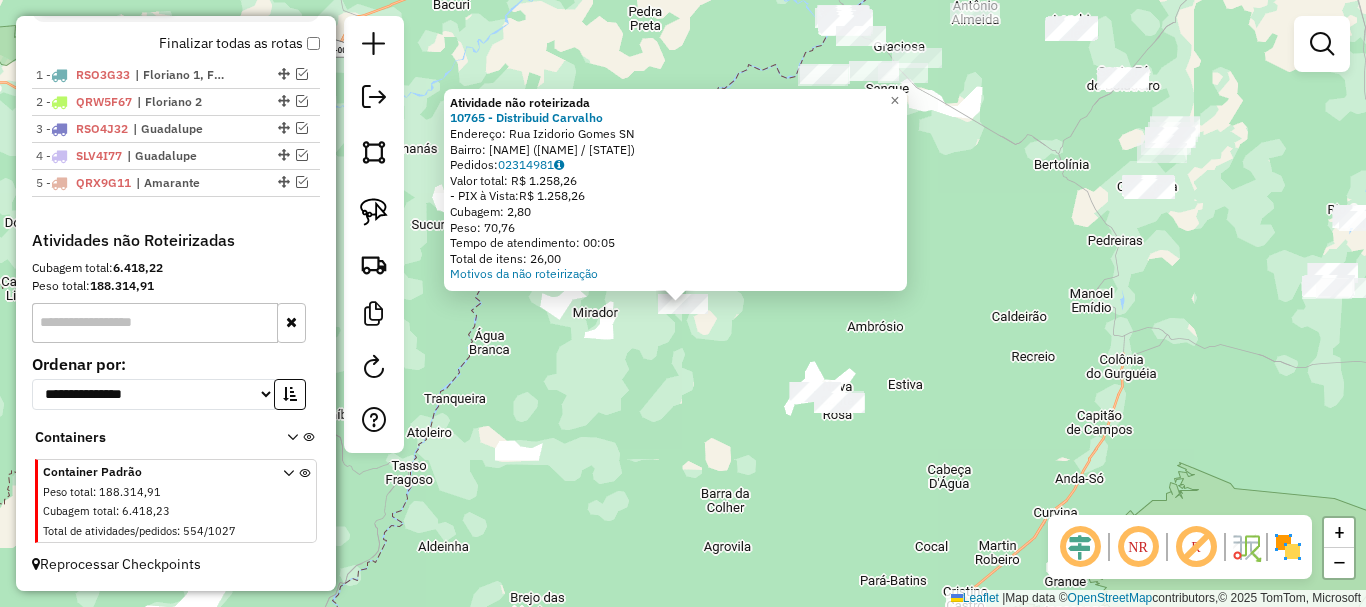 click on "Atividade não roteirizada 10765 - Distribuid Carvalho  Endereço:  Rua Izidorio Gomes SN   Bairro: CENTRO (BAIXA GRANDE DO RIBEIRO / PI)   Pedidos:  02314981   Valor total: R$ 1.258,26   - PIX à Vista:  R$ 1.258,26   Cubagem: 2,80   Peso: 70,76   Tempo de atendimento: 00:05   Total de itens: 26,00  Motivos da não roteirização × Janela de atendimento Grade de atendimento Capacidade Transportadoras Veículos Cliente Pedidos  Rotas Selecione os dias de semana para filtrar as janelas de atendimento  Seg   Ter   Qua   Qui   Sex   Sáb   Dom  Informe o período da janela de atendimento: De: Até:  Filtrar exatamente a janela do cliente  Considerar janela de atendimento padrão  Selecione os dias de semana para filtrar as grades de atendimento  Seg   Ter   Qua   Qui   Sex   Sáb   Dom   Considerar clientes sem dia de atendimento cadastrado  Clientes fora do dia de atendimento selecionado Filtrar as atividades entre os valores definidos abaixo:  Peso mínimo:   Peso máximo:   Cubagem mínima:   De:   Até:  +" 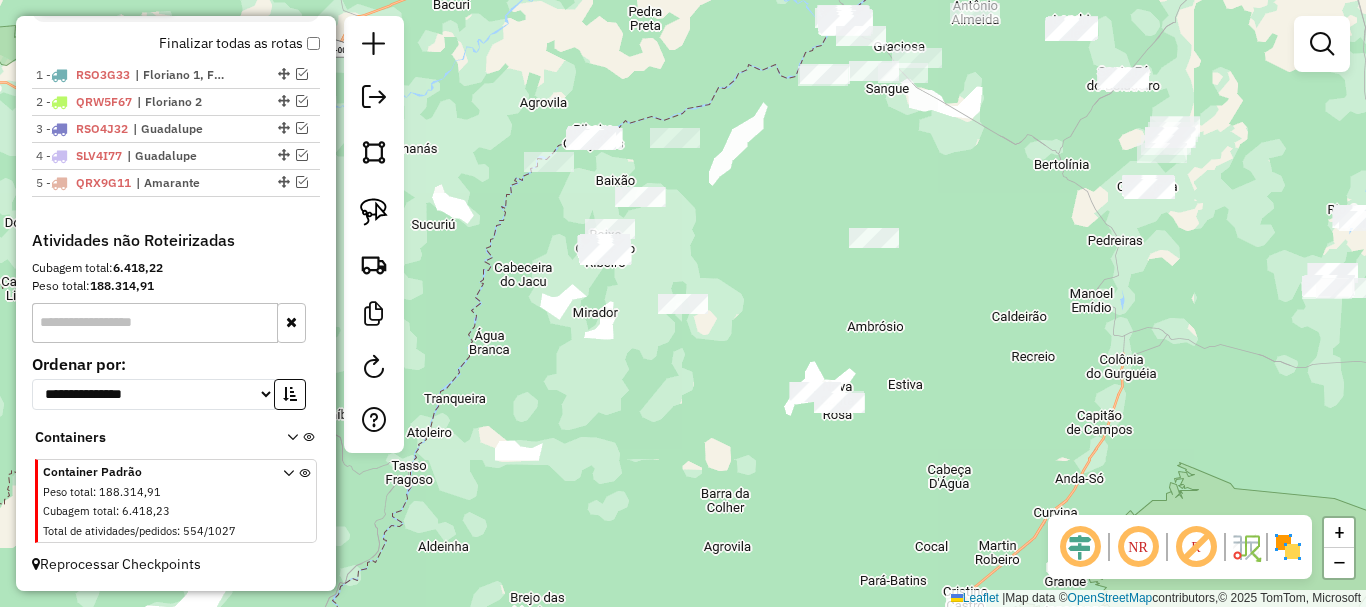 click 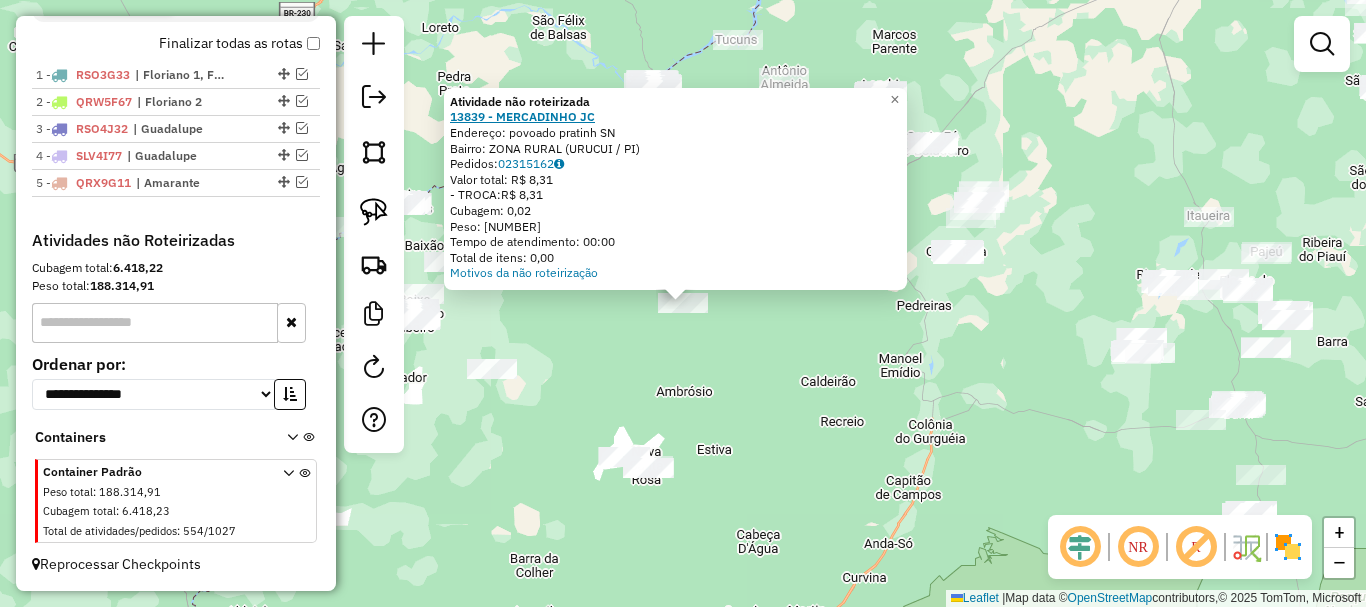 drag, startPoint x: 453, startPoint y: 117, endPoint x: 490, endPoint y: 115, distance: 37.054016 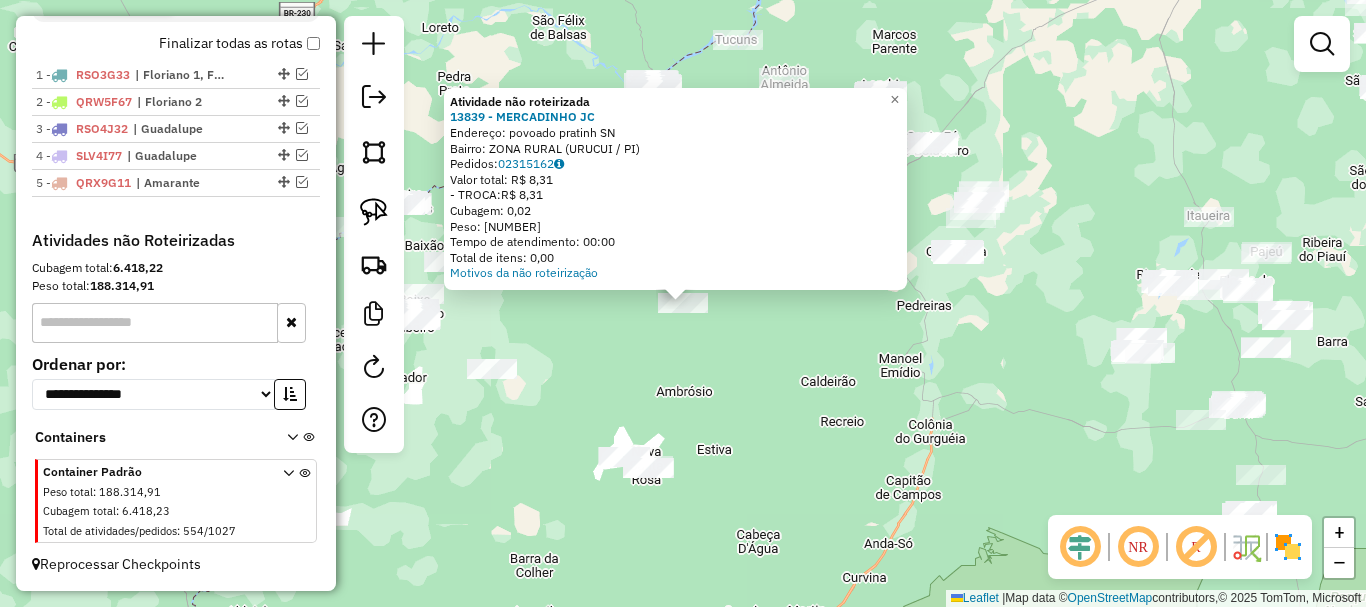 copy on "13839" 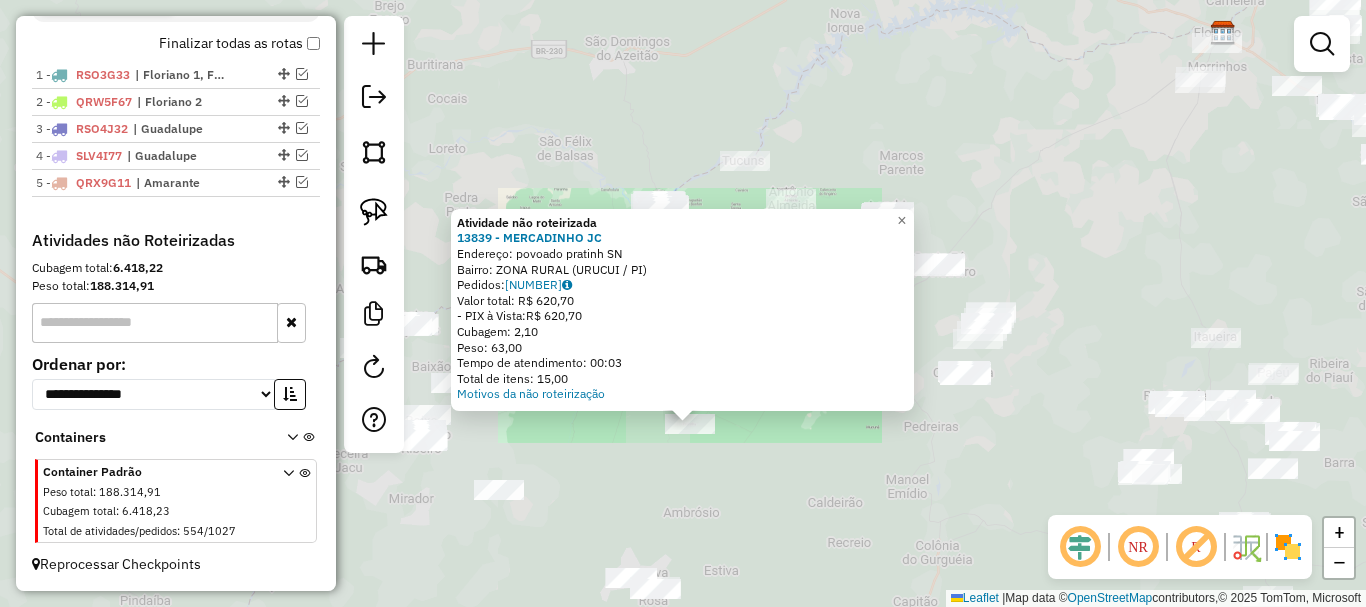 click on "Atividade não roteirizada 13839 - MERCADINHO JC  Endereço:  povoado pratinh SN   Bairro: ZONA RURAL (URUCUI / PI)   Pedidos:  02314972   Valor total: R$ 620,70   - PIX à Vista:  R$ 620,70   Cubagem: 2,10   Peso: 63,00   Tempo de atendimento: 00:03   Total de itens: 15,00  Motivos da não roteirização × Janela de atendimento Grade de atendimento Capacidade Transportadoras Veículos Cliente Pedidos  Rotas Selecione os dias de semana para filtrar as janelas de atendimento  Seg   Ter   Qua   Qui   Sex   Sáb   Dom  Informe o período da janela de atendimento: De: Até:  Filtrar exatamente a janela do cliente  Considerar janela de atendimento padrão  Selecione os dias de semana para filtrar as grades de atendimento  Seg   Ter   Qua   Qui   Sex   Sáb   Dom   Considerar clientes sem dia de atendimento cadastrado  Clientes fora do dia de atendimento selecionado Filtrar as atividades entre os valores definidos abaixo:  Peso mínimo:   Peso máximo:   Cubagem mínima:   Cubagem máxima:   De:   Até:   De:  De:" 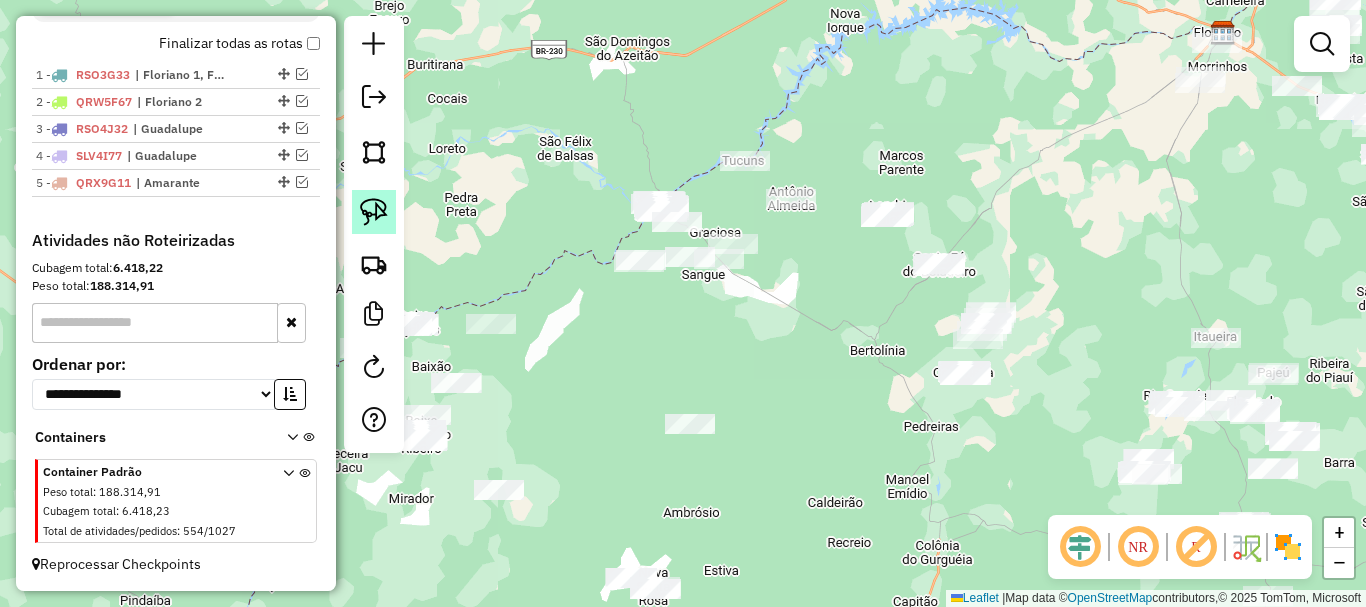 click 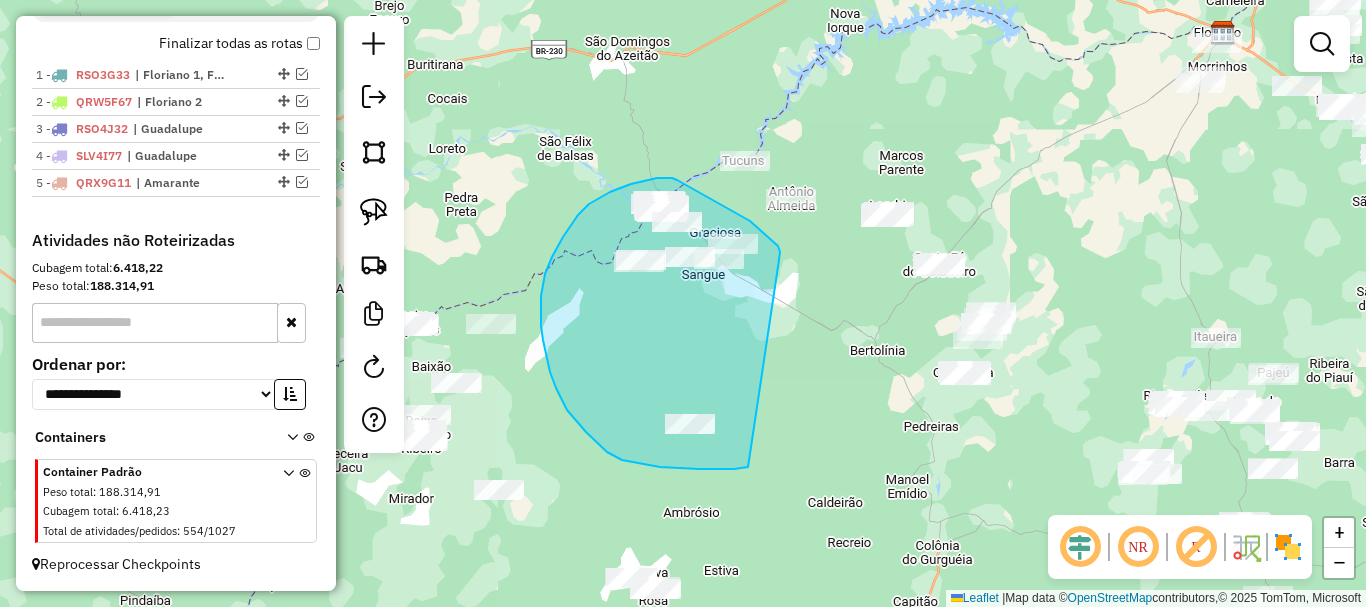 drag, startPoint x: 779, startPoint y: 260, endPoint x: 748, endPoint y: 467, distance: 209.30838 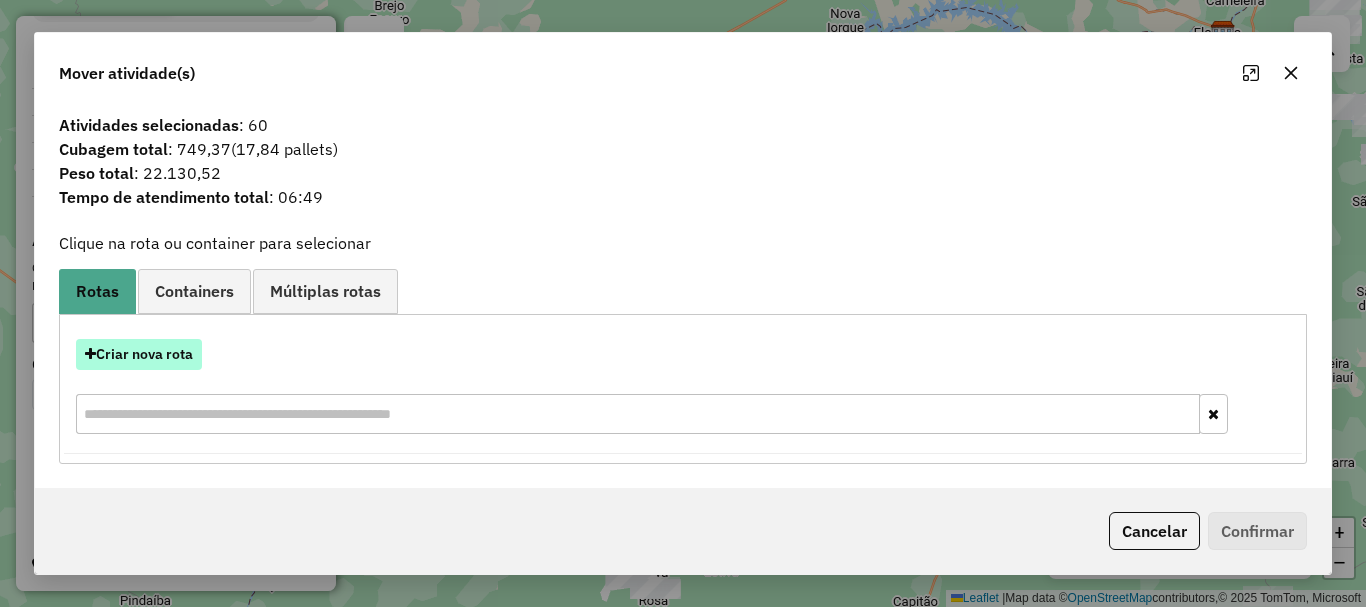 click on "Criar nova rota" at bounding box center [139, 354] 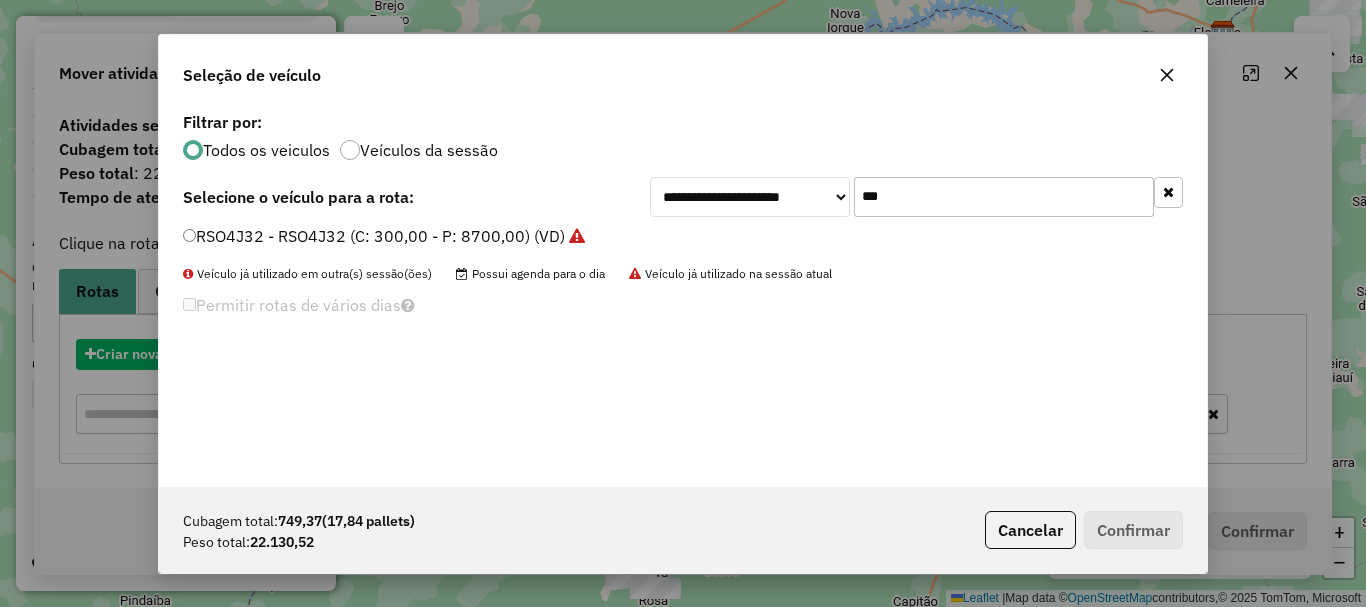 scroll, scrollTop: 11, scrollLeft: 6, axis: both 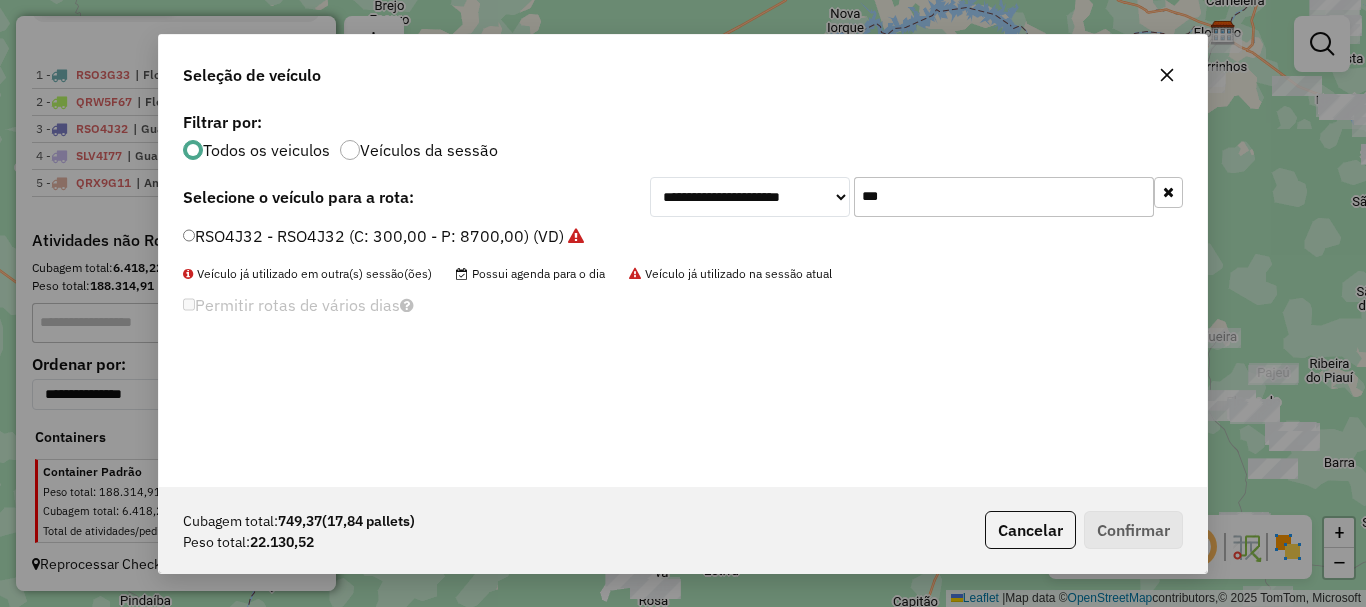 click on "***" 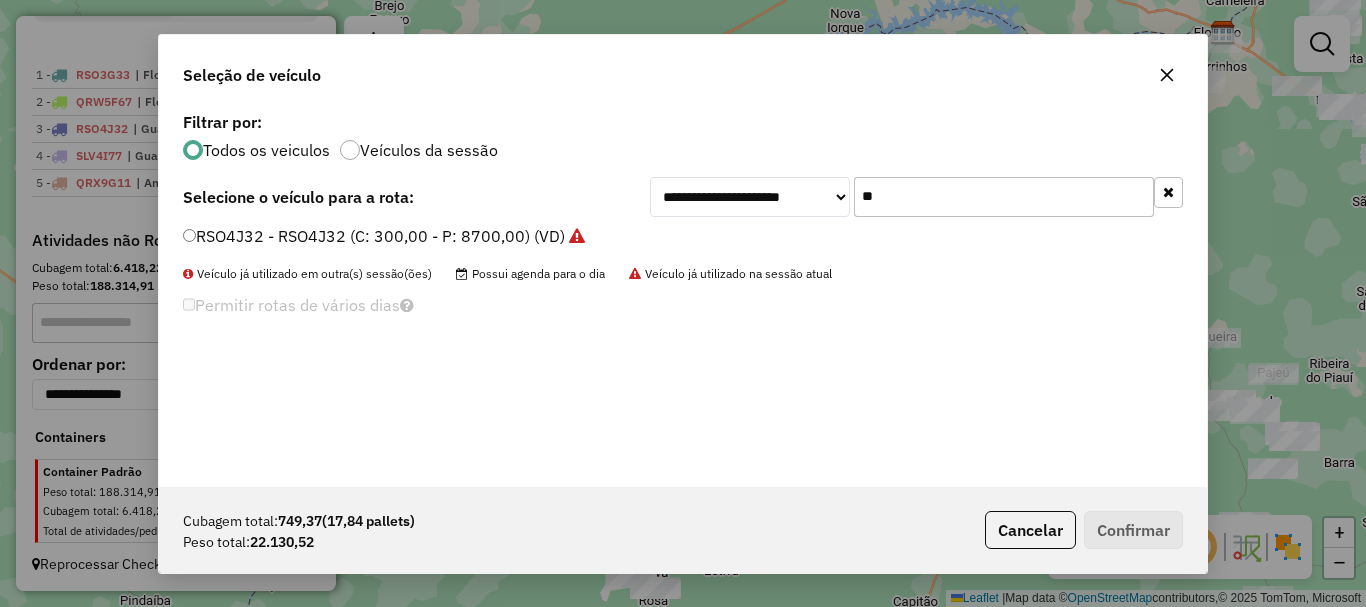 type on "*" 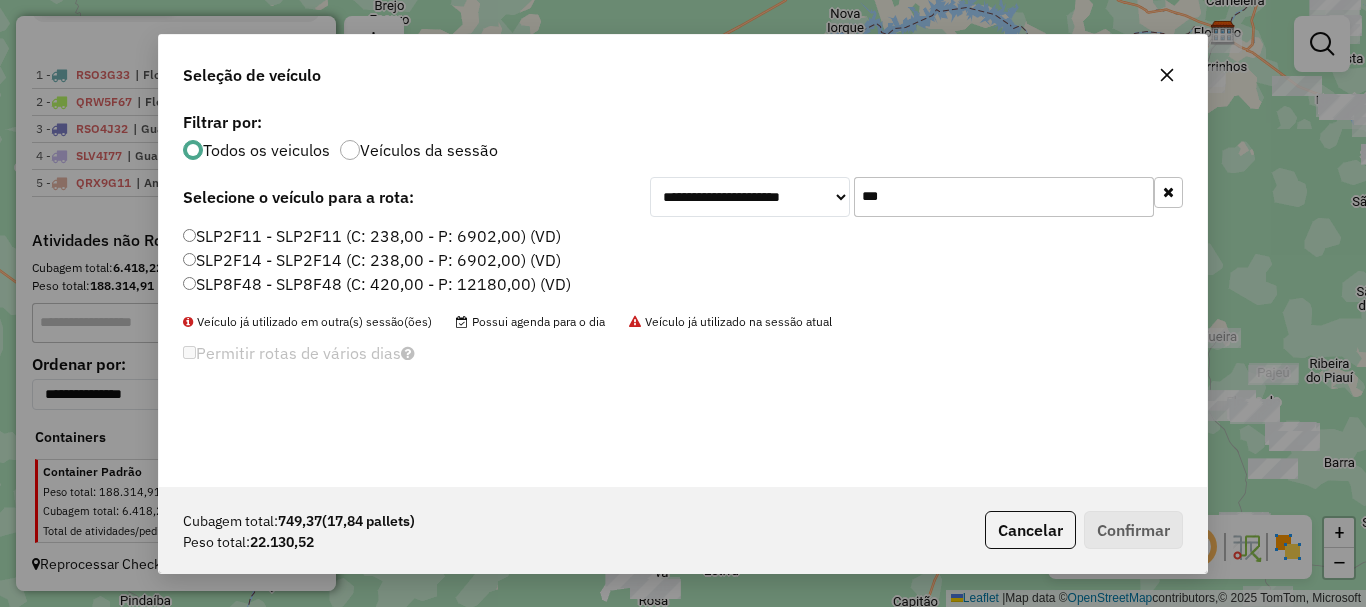 type on "***" 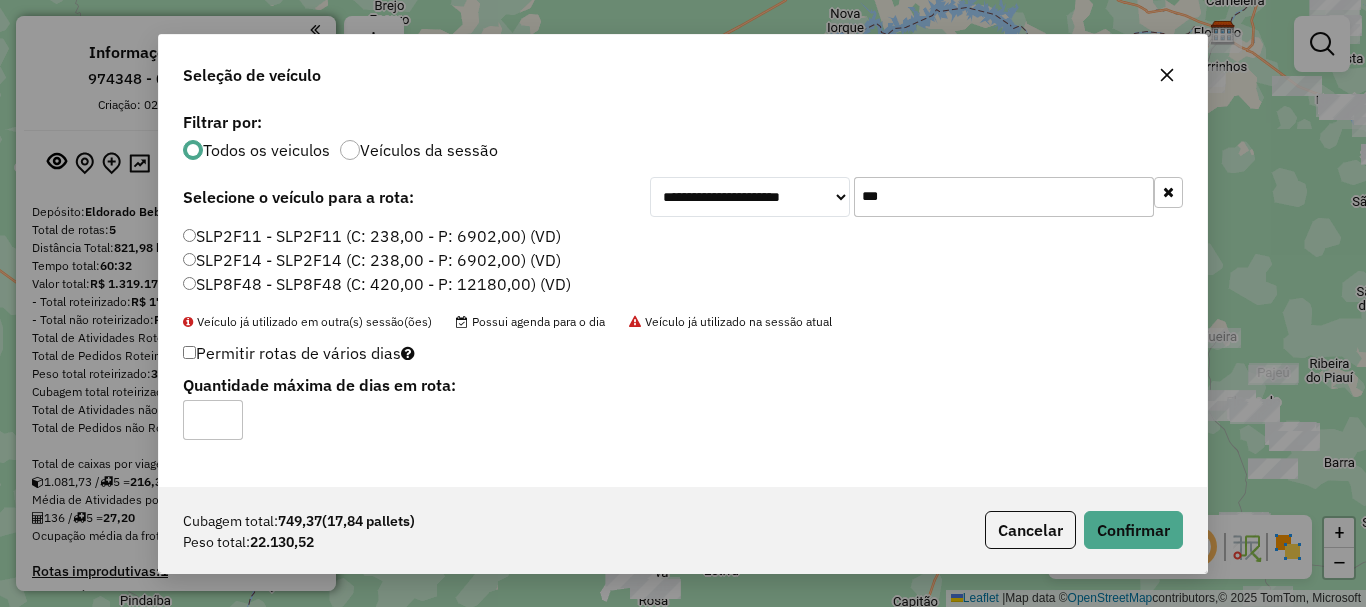 scroll, scrollTop: 0, scrollLeft: 0, axis: both 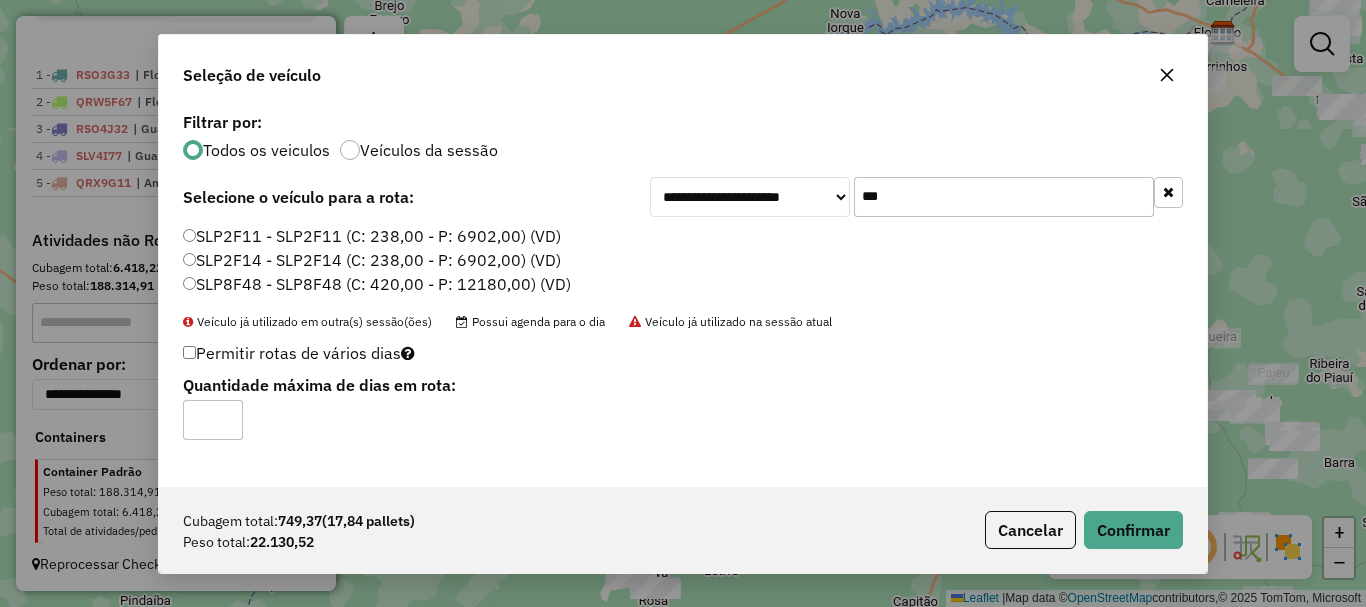 click on "*" 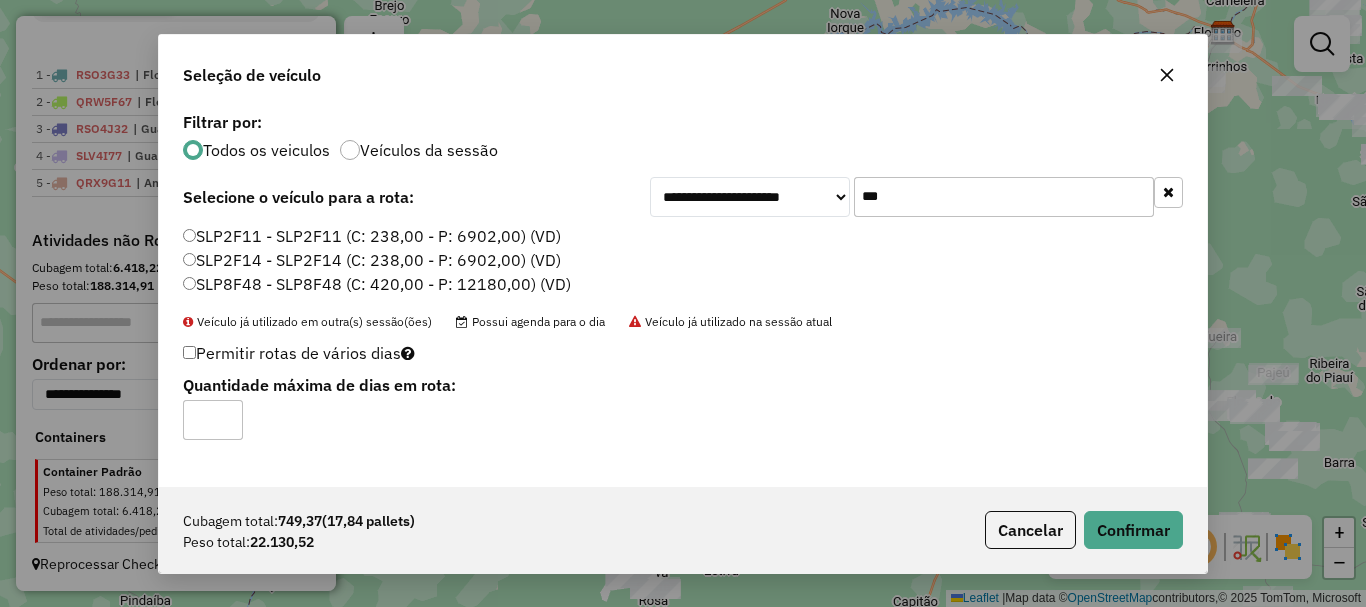 click on "*" 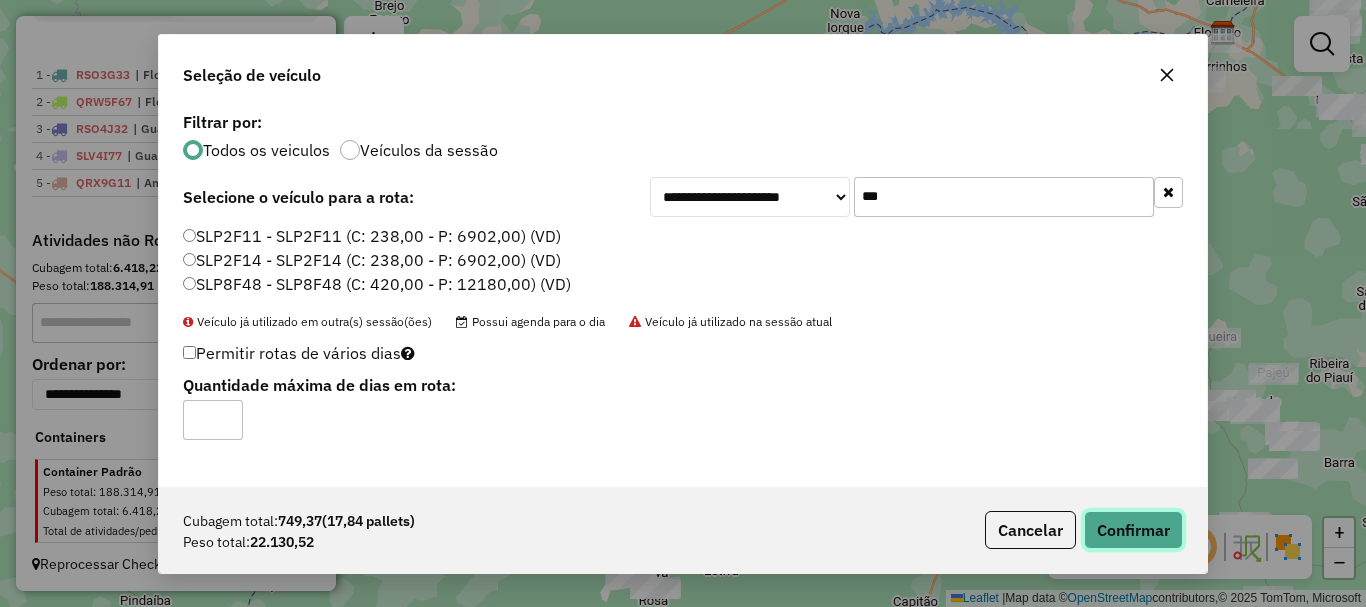 click on "Confirmar" 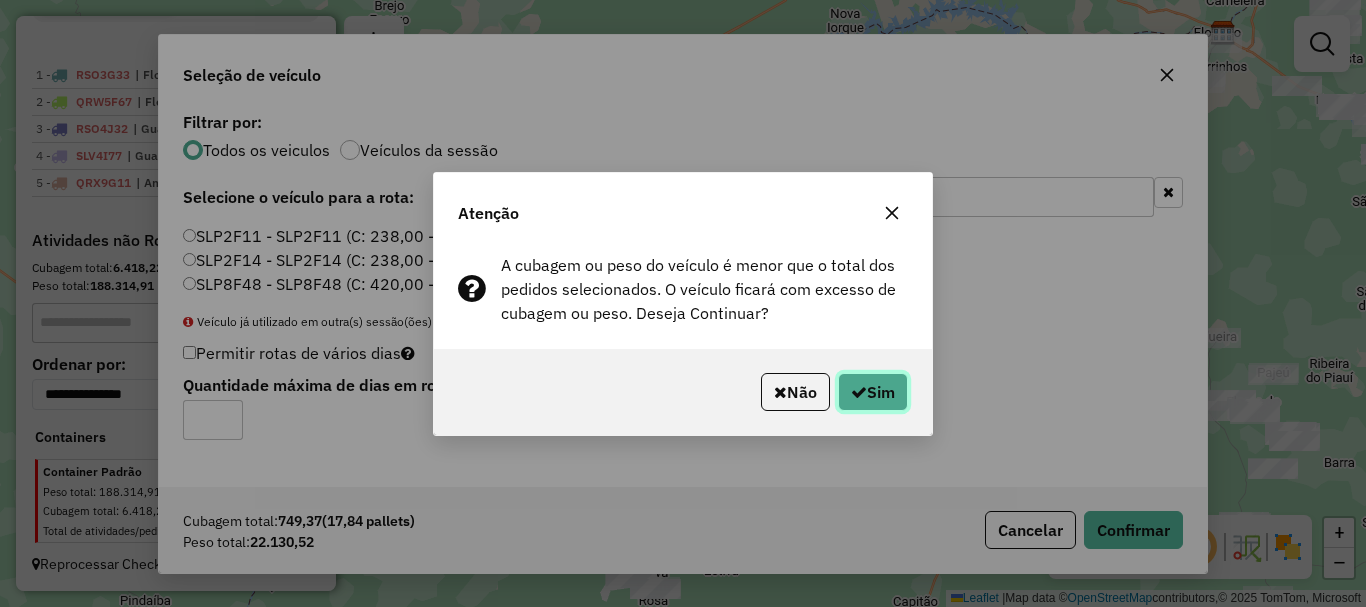 click on "Sim" 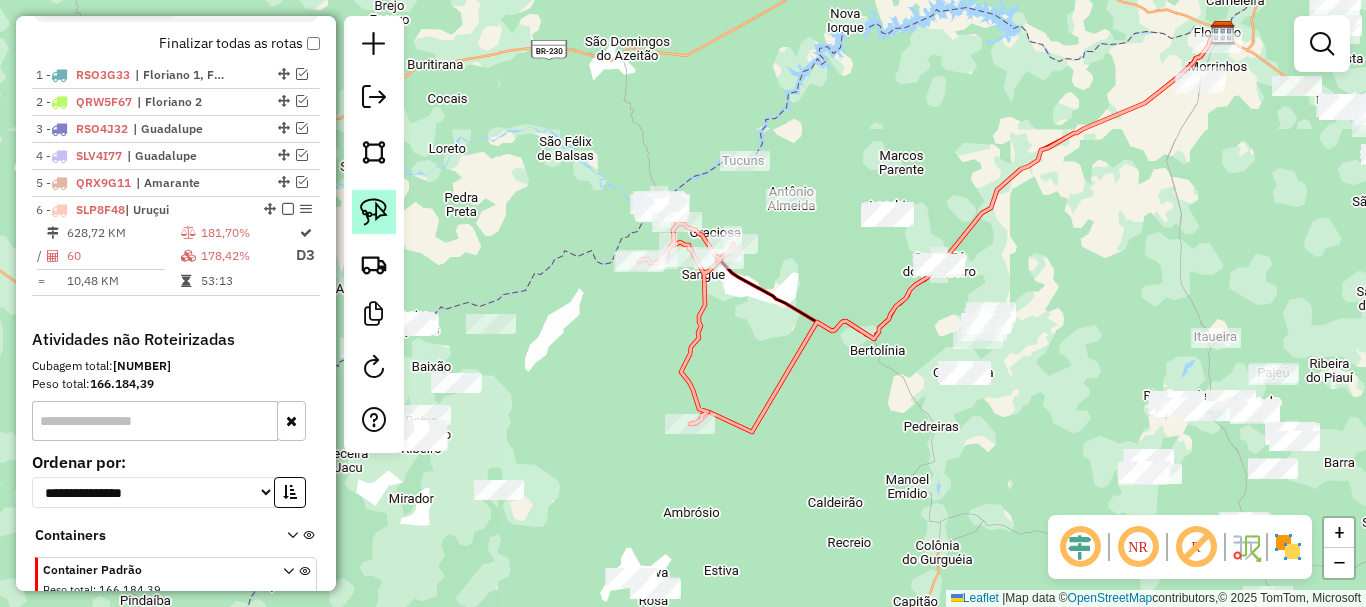 click 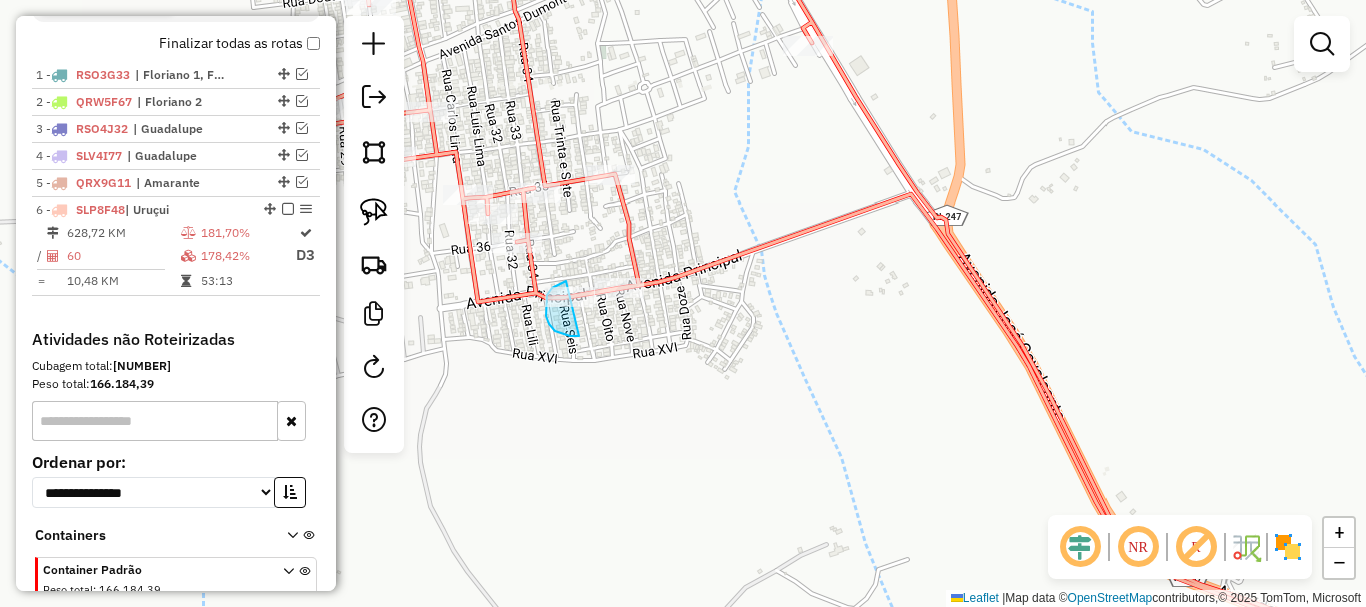drag, startPoint x: 559, startPoint y: 285, endPoint x: 592, endPoint y: 328, distance: 54.20332 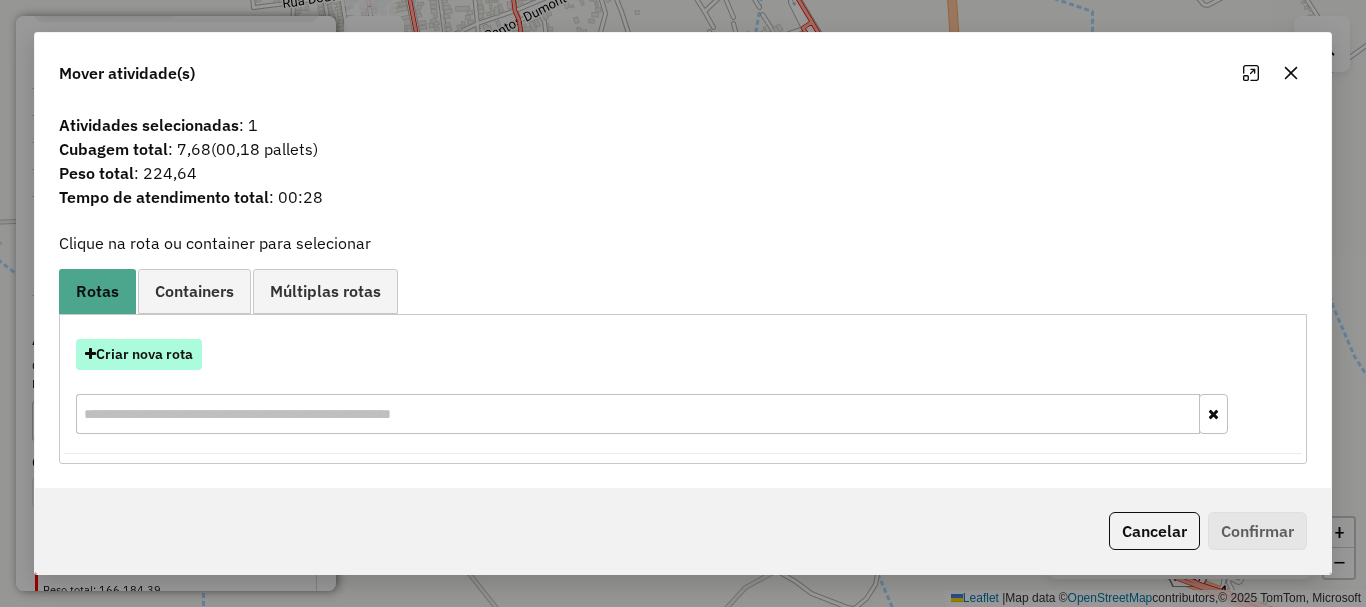 click on "Criar nova rota" at bounding box center (139, 354) 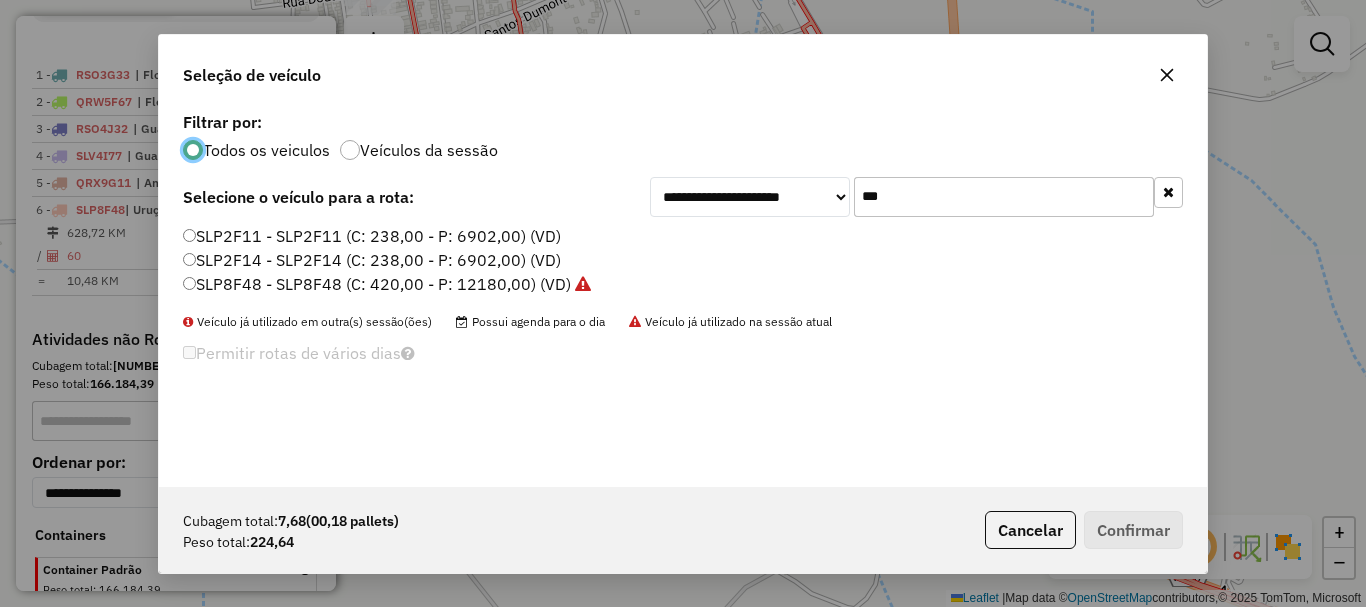 scroll, scrollTop: 11, scrollLeft: 6, axis: both 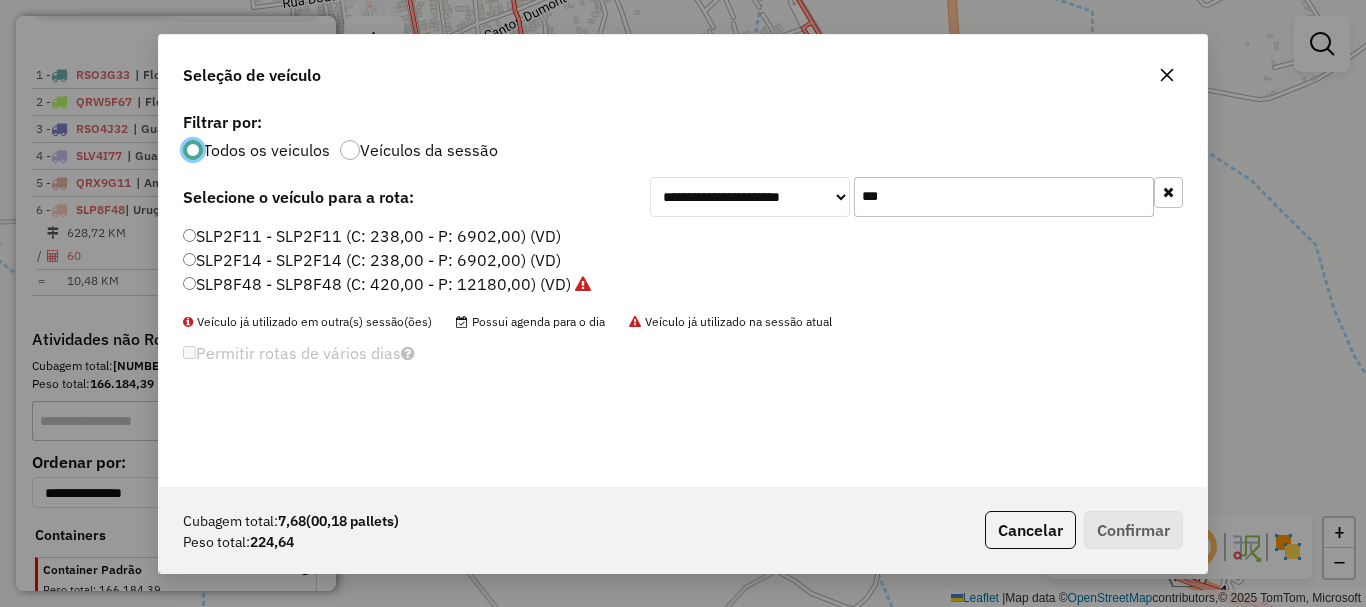 click on "***" 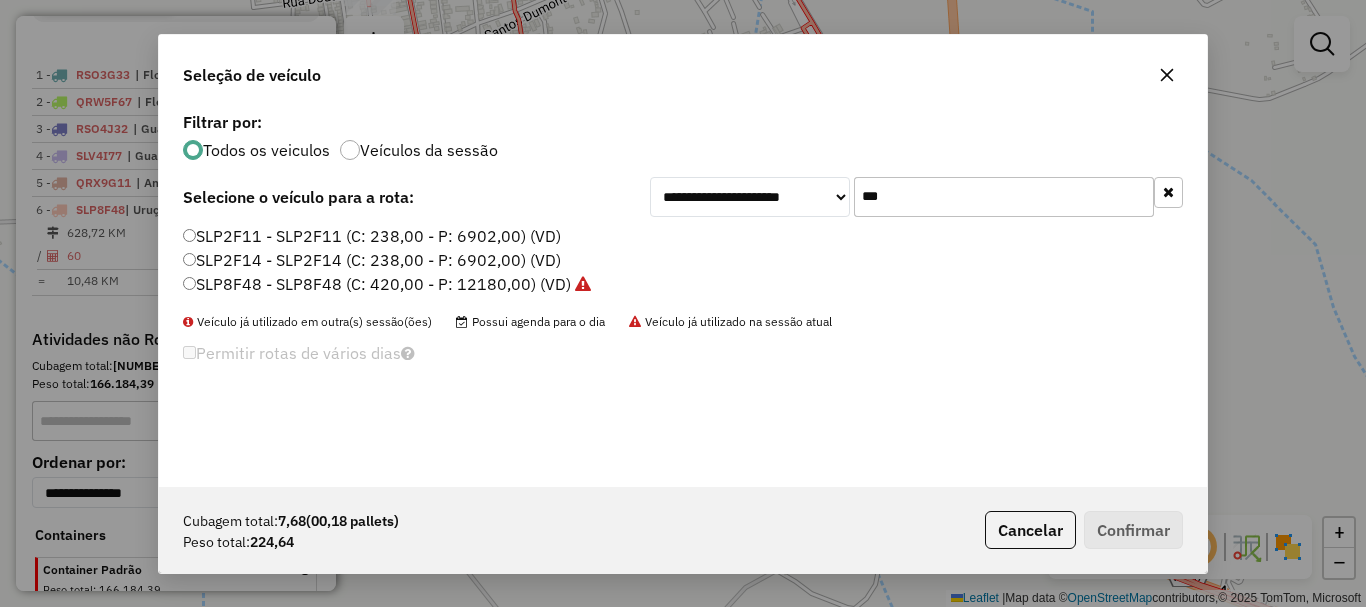 click on "***" 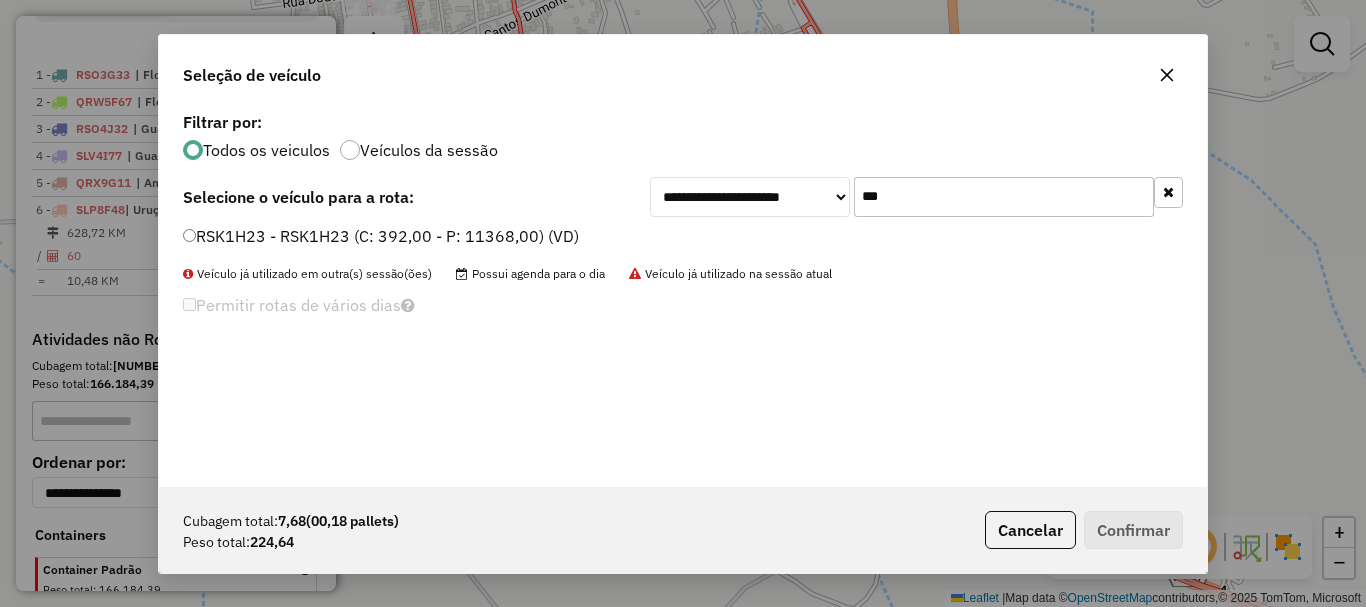 type on "***" 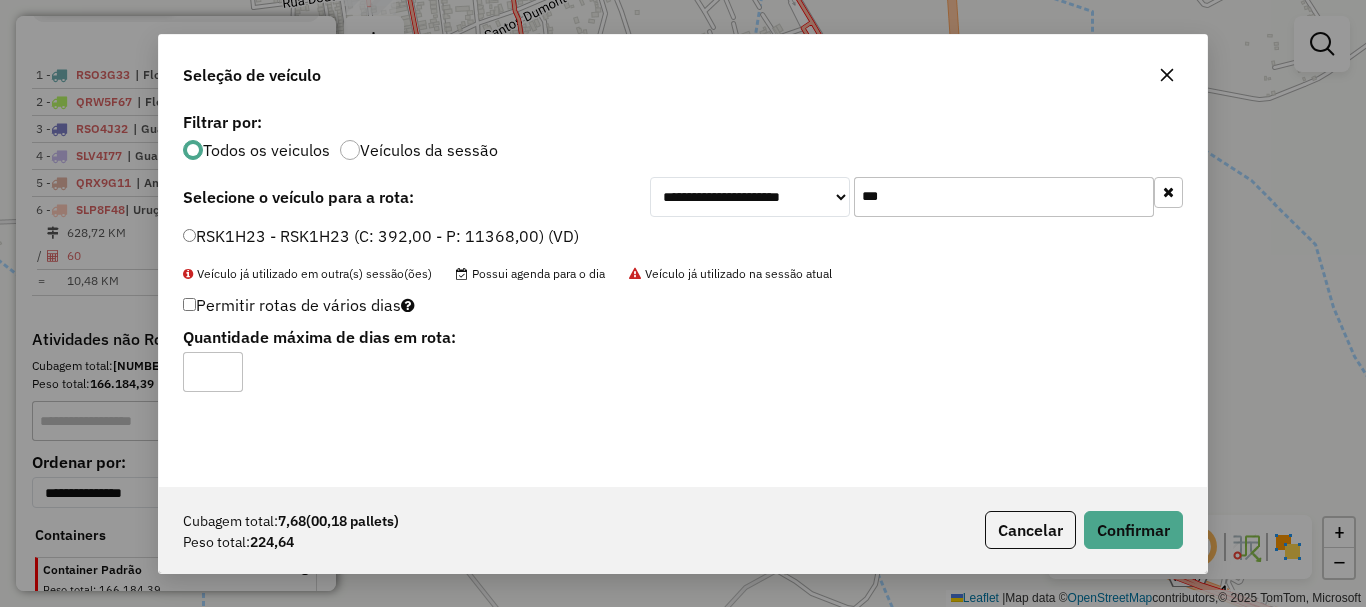 click on "*" 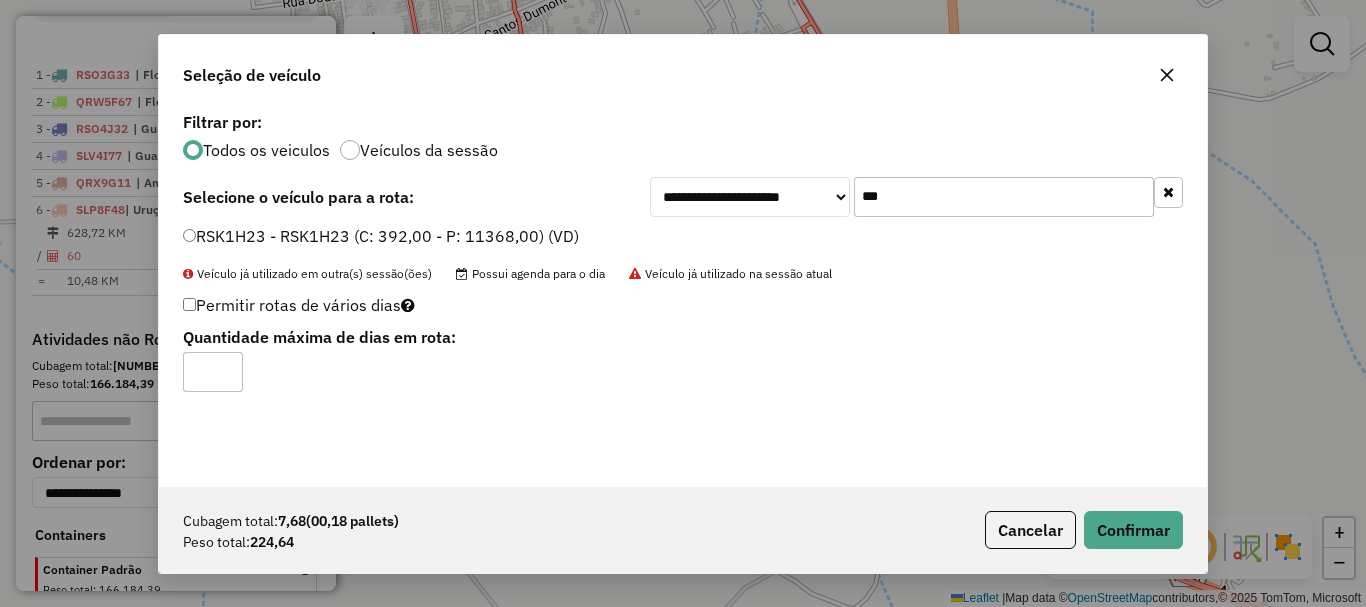 click on "*" 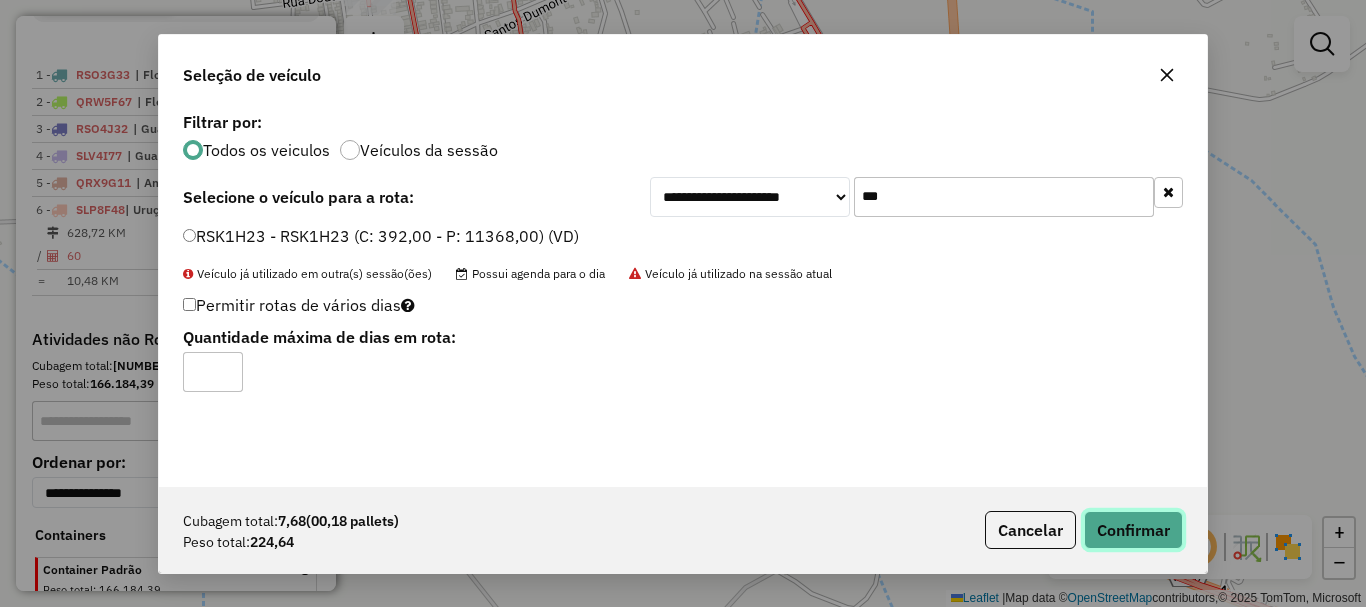 click on "Confirmar" 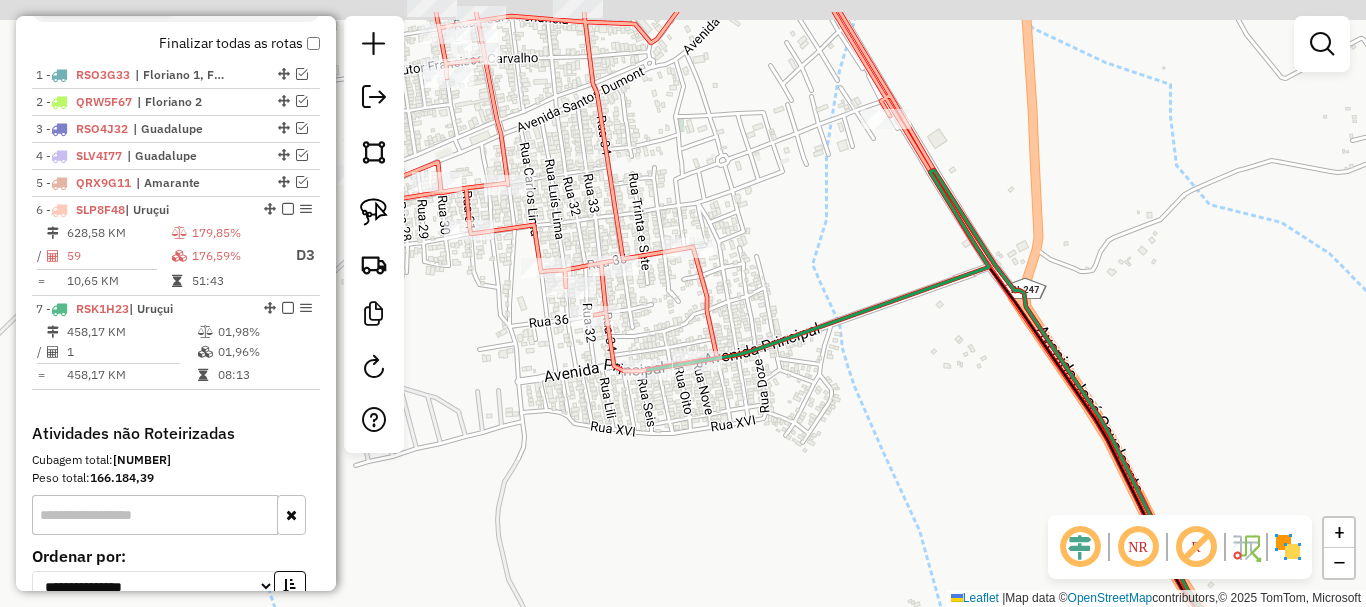 drag, startPoint x: 652, startPoint y: 256, endPoint x: 766, endPoint y: 342, distance: 142.80057 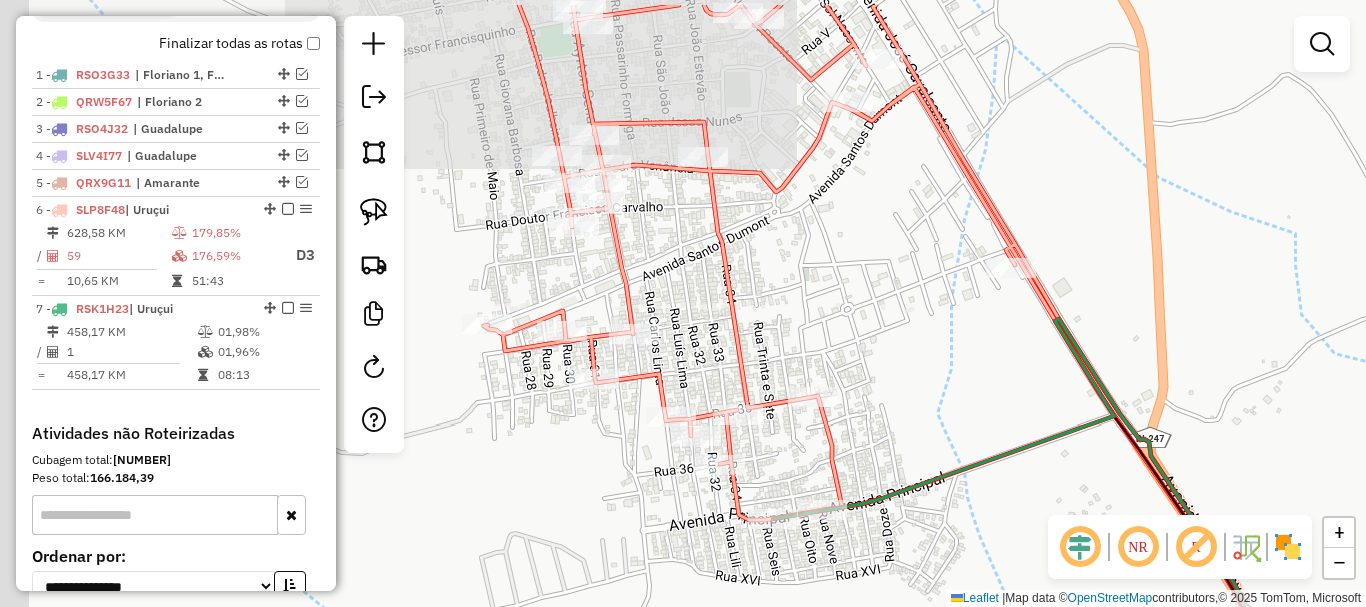 drag, startPoint x: 763, startPoint y: 338, endPoint x: 834, endPoint y: 385, distance: 85.146935 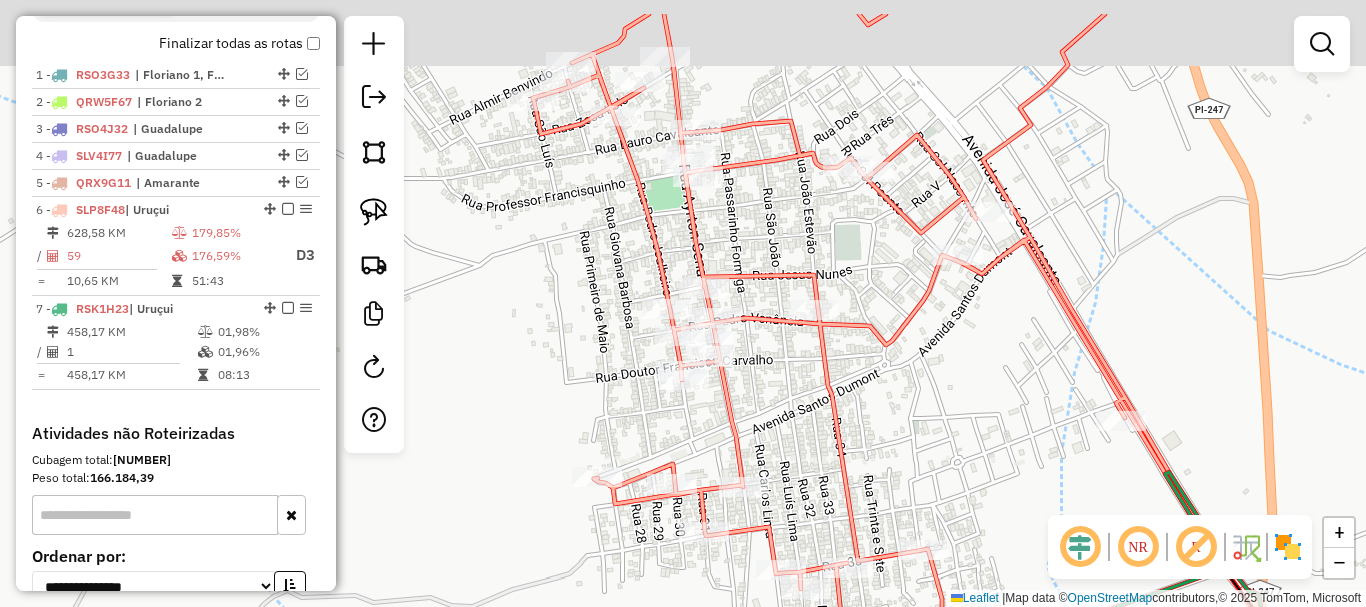 drag, startPoint x: 837, startPoint y: 383, endPoint x: 857, endPoint y: 426, distance: 47.423622 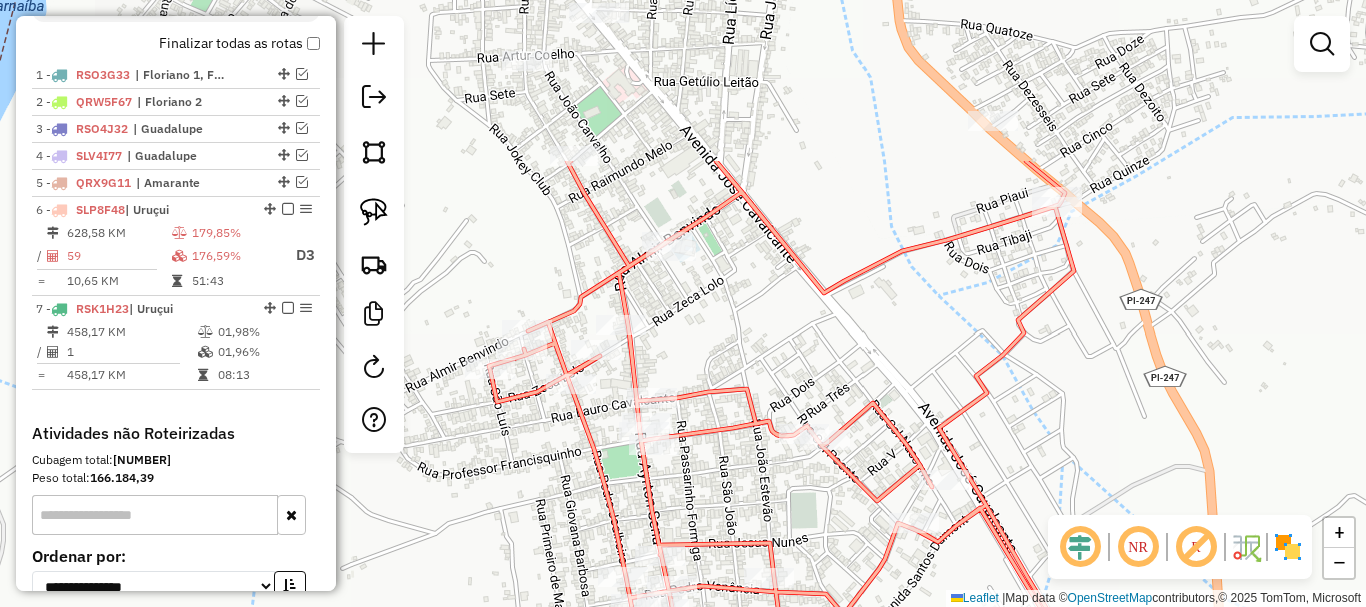 drag, startPoint x: 881, startPoint y: 376, endPoint x: 775, endPoint y: 449, distance: 128.7051 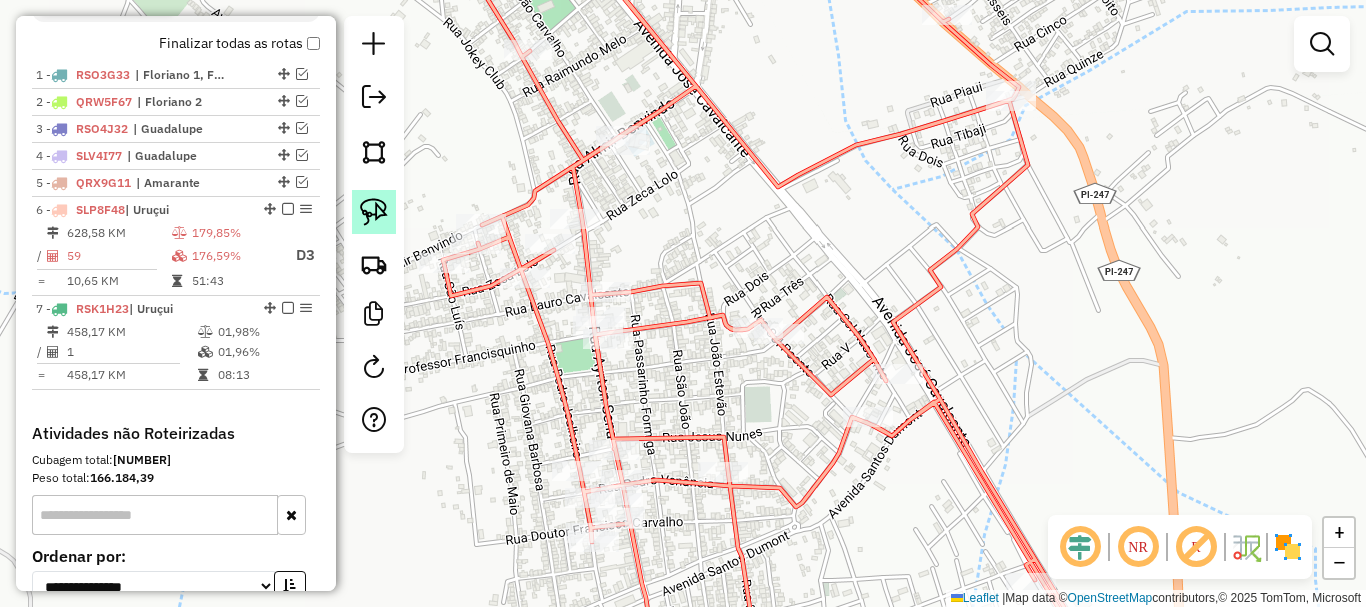click 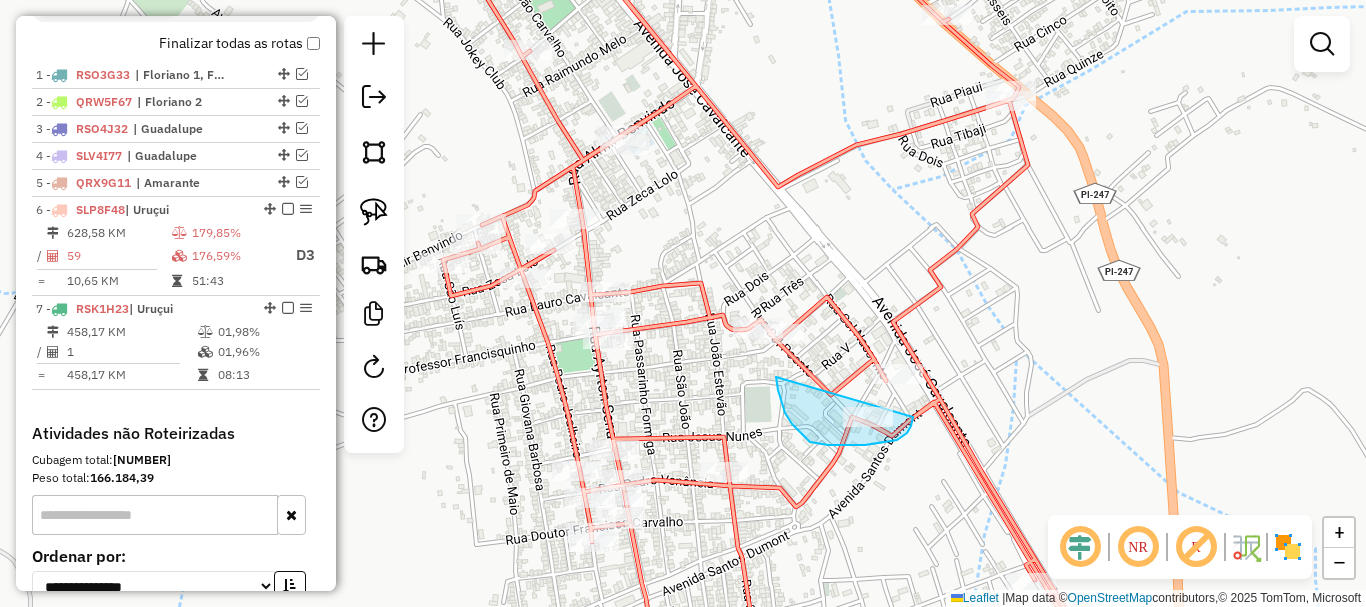drag, startPoint x: 777, startPoint y: 385, endPoint x: 913, endPoint y: 417, distance: 139.71399 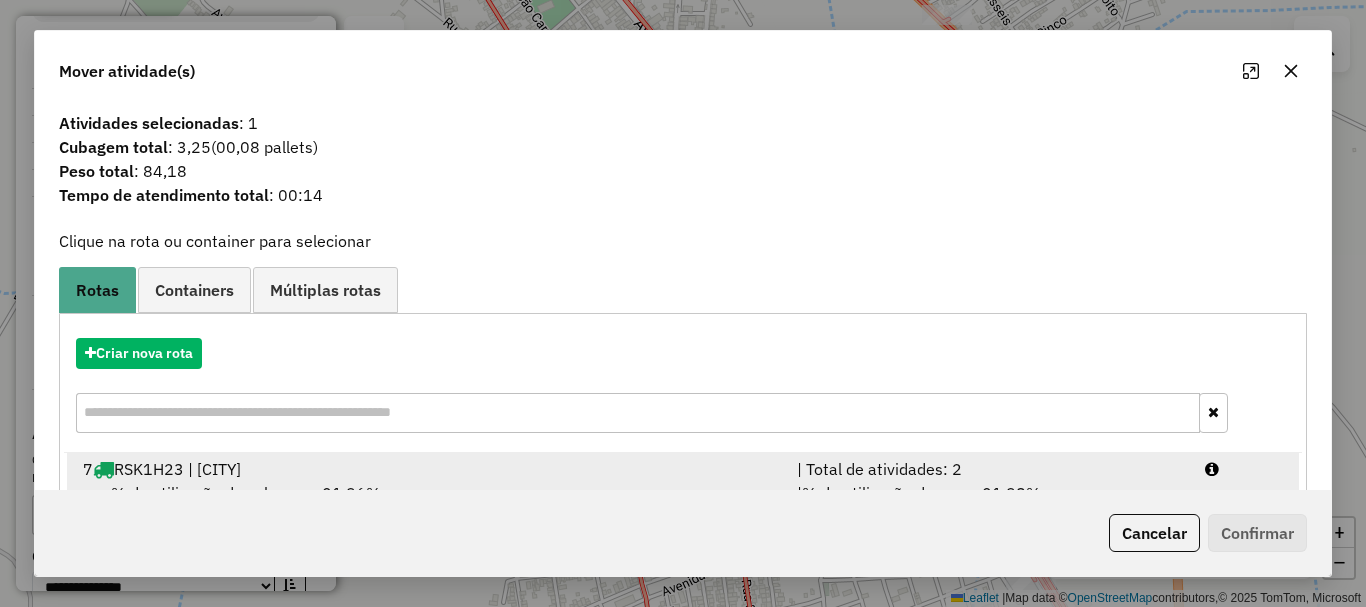 click on "7  RSK1H23 | Uruçui" at bounding box center (428, 469) 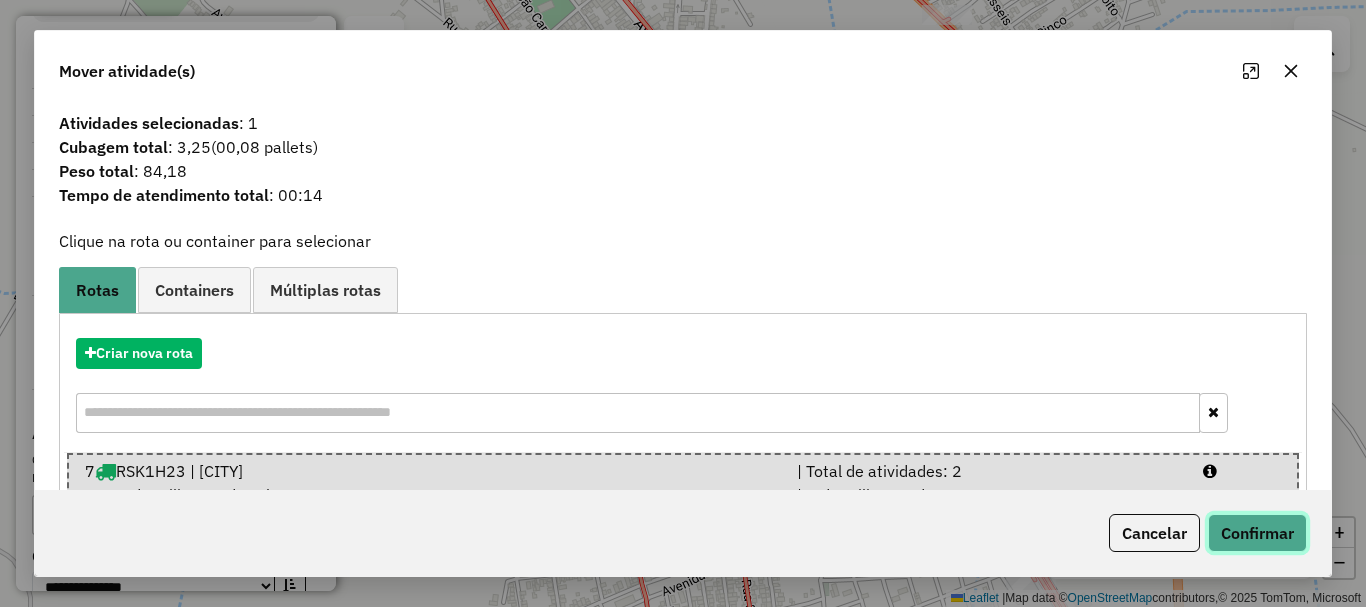 click on "Confirmar" 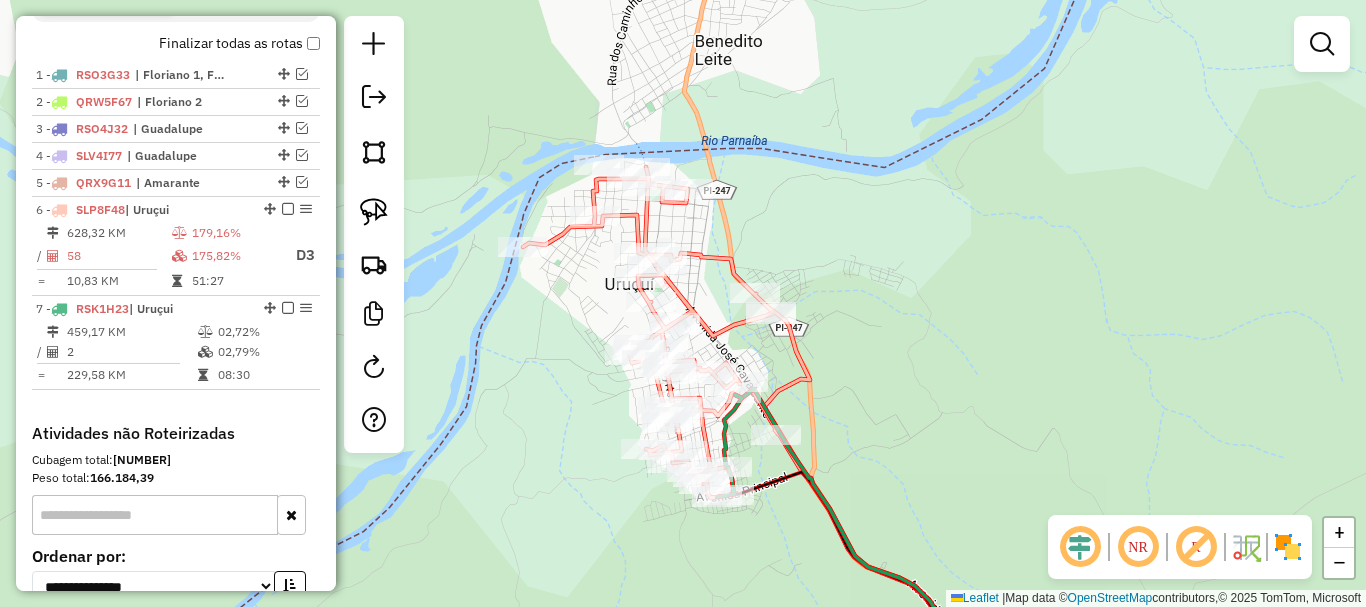 click on "Janela de atendimento Grade de atendimento Capacidade Transportadoras Veículos Cliente Pedidos  Rotas Selecione os dias de semana para filtrar as janelas de atendimento  Seg   Ter   Qua   Qui   Sex   Sáb   Dom  Informe o período da janela de atendimento: De: Até:  Filtrar exatamente a janela do cliente  Considerar janela de atendimento padrão  Selecione os dias de semana para filtrar as grades de atendimento  Seg   Ter   Qua   Qui   Sex   Sáb   Dom   Considerar clientes sem dia de atendimento cadastrado  Clientes fora do dia de atendimento selecionado Filtrar as atividades entre os valores definidos abaixo:  Peso mínimo:   Peso máximo:   Cubagem mínima:   Cubagem máxima:   De:   Até:  Filtrar as atividades entre o tempo de atendimento definido abaixo:  De:   Até:   Considerar capacidade total dos clientes não roteirizados Transportadora: Selecione um ou mais itens Tipo de veículo: Selecione um ou mais itens Veículo: Selecione um ou mais itens Motorista: Selecione um ou mais itens Nome: Rótulo:" 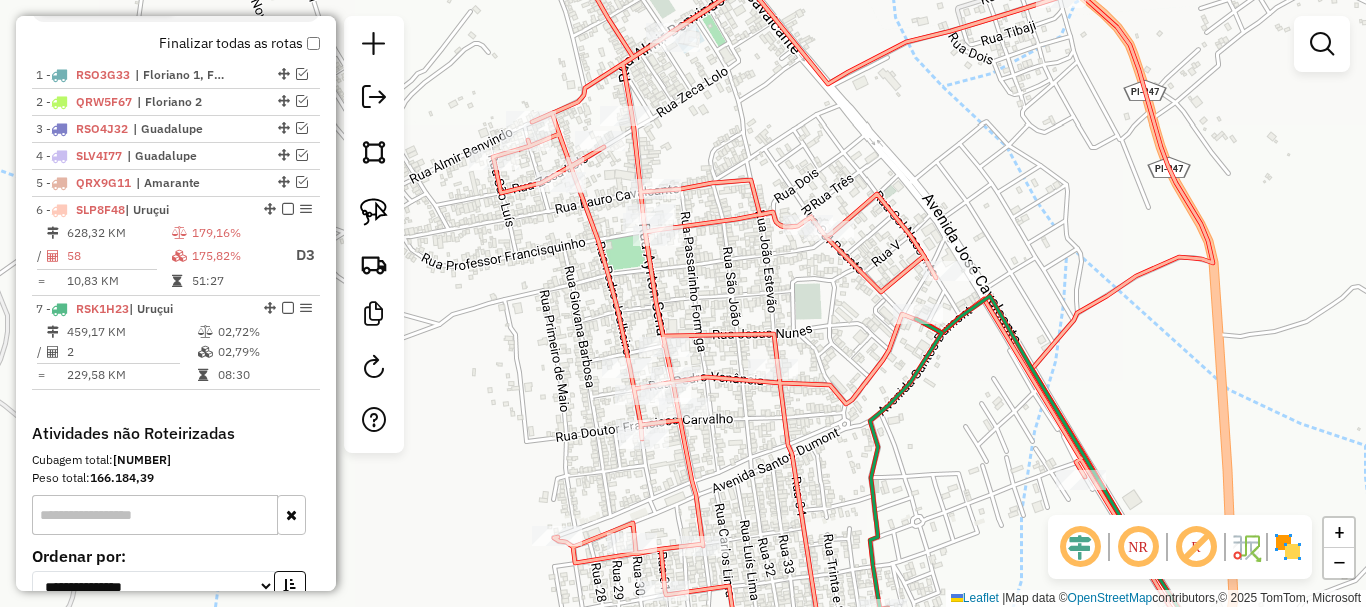 drag, startPoint x: 621, startPoint y: 335, endPoint x: 650, endPoint y: 473, distance: 141.01419 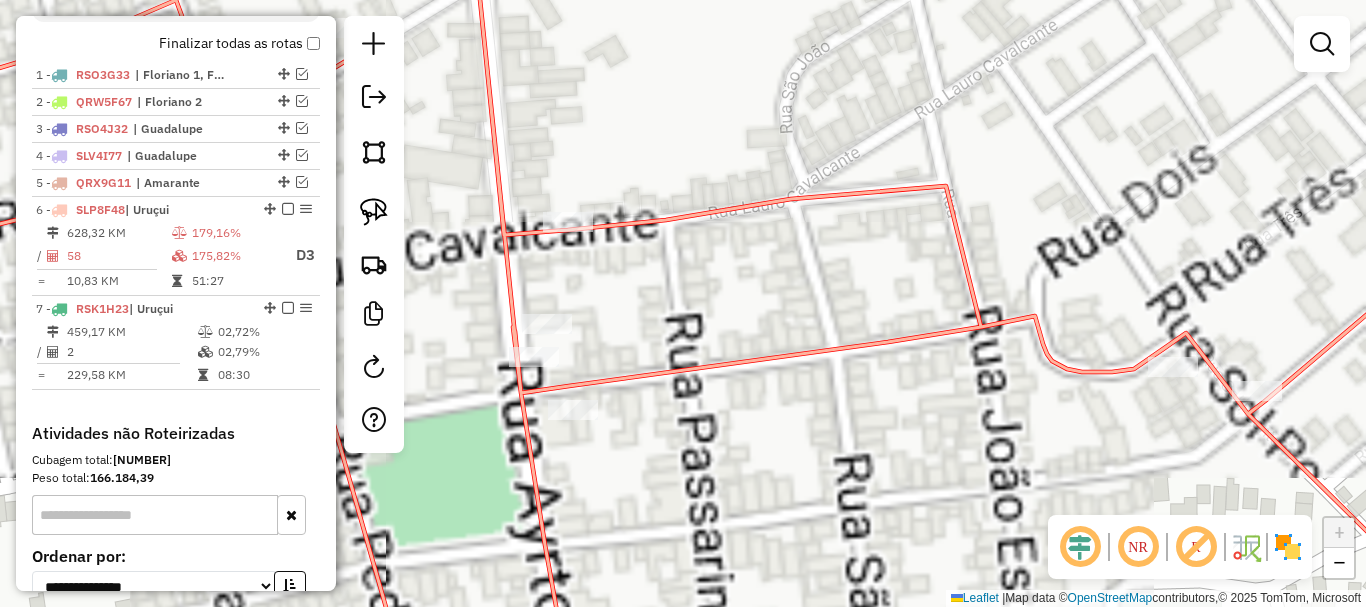 drag, startPoint x: 739, startPoint y: 244, endPoint x: 681, endPoint y: 239, distance: 58.21512 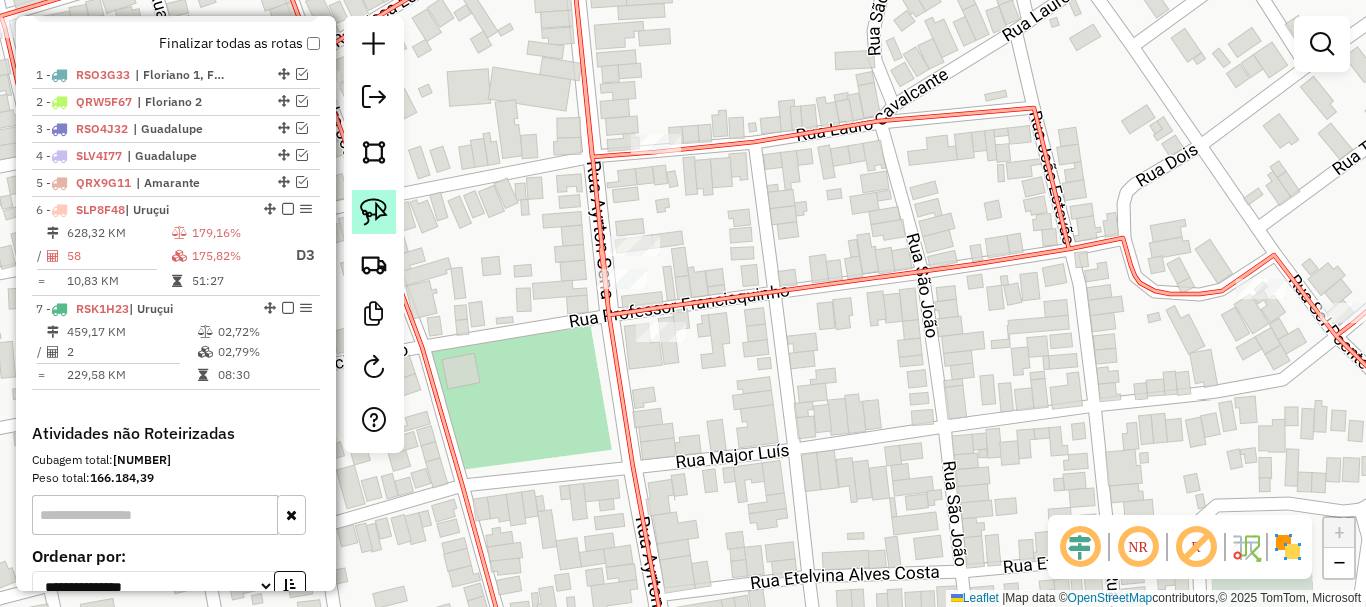 click 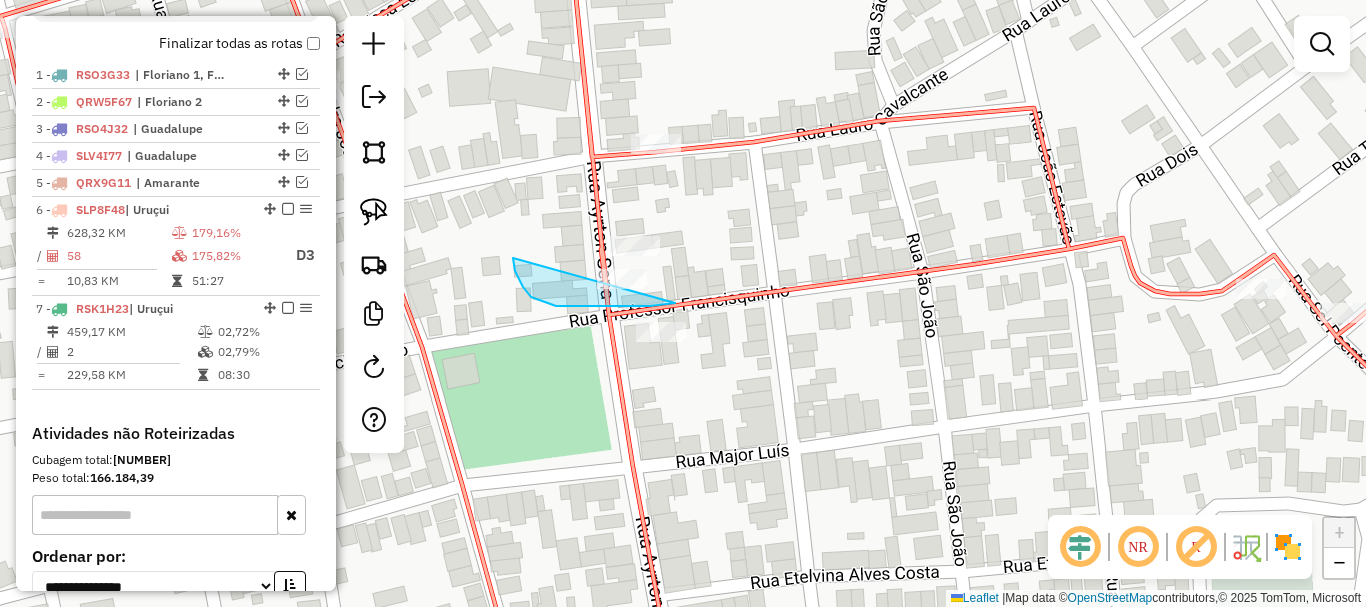 drag, startPoint x: 513, startPoint y: 258, endPoint x: 717, endPoint y: 277, distance: 204.88289 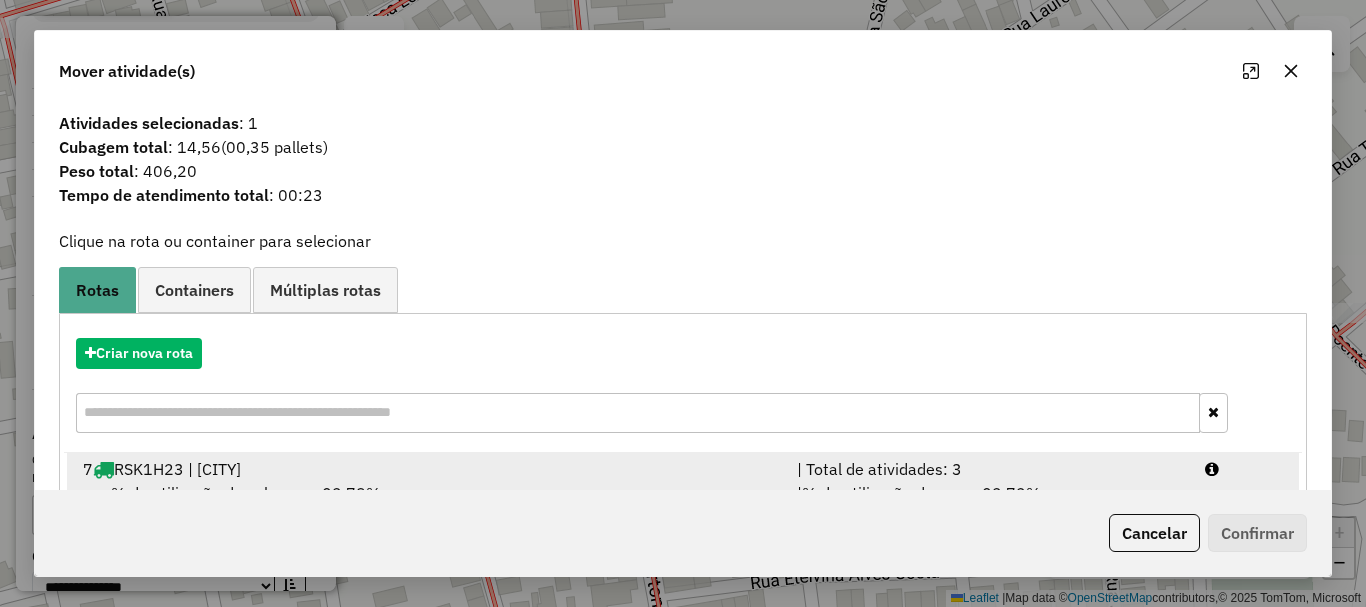 click on "7  RSK1H23 | Uruçui" at bounding box center (428, 469) 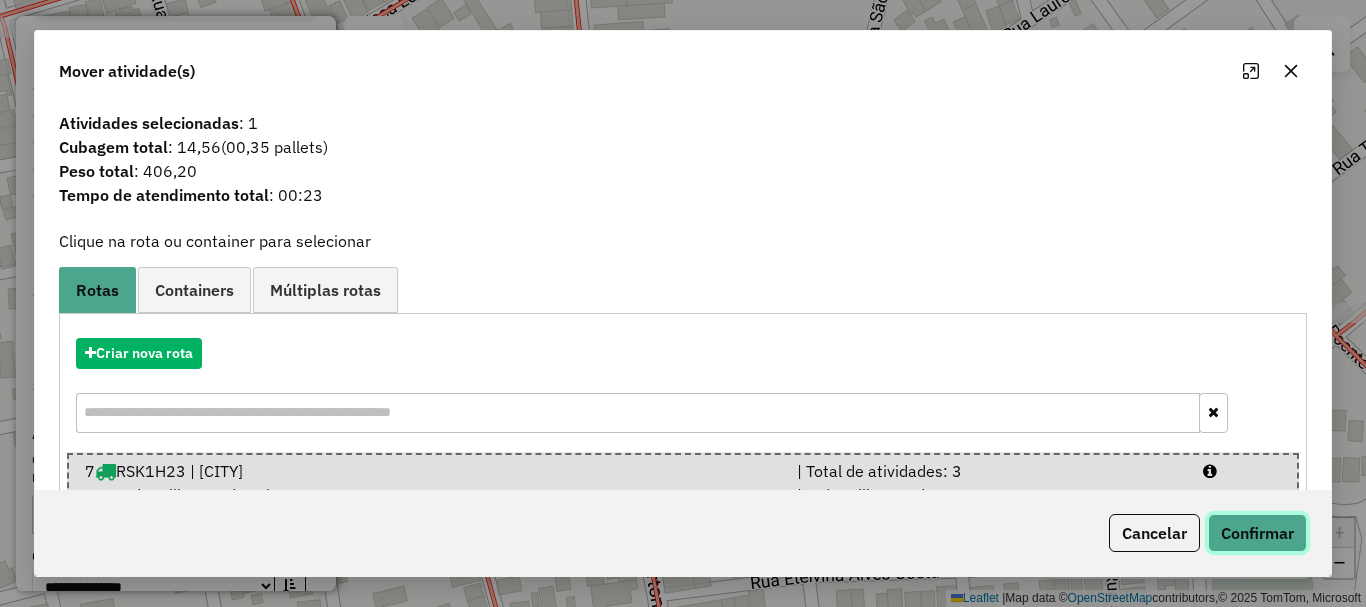 click on "Confirmar" 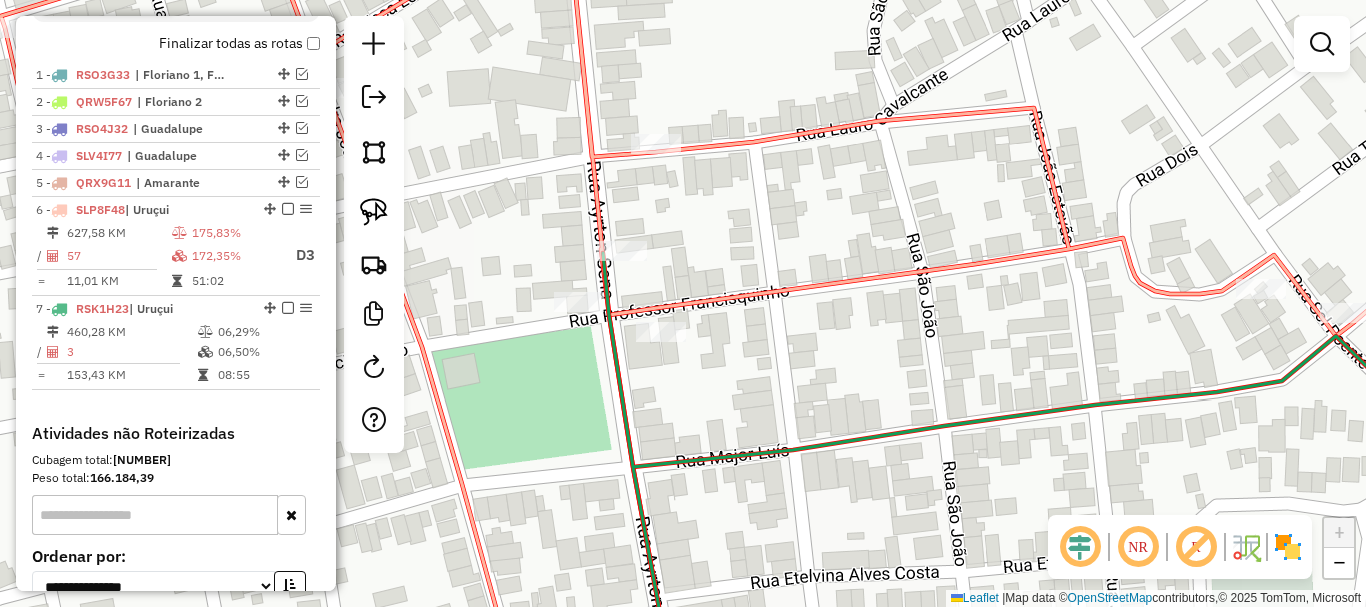 drag, startPoint x: 854, startPoint y: 363, endPoint x: 909, endPoint y: 434, distance: 89.81091 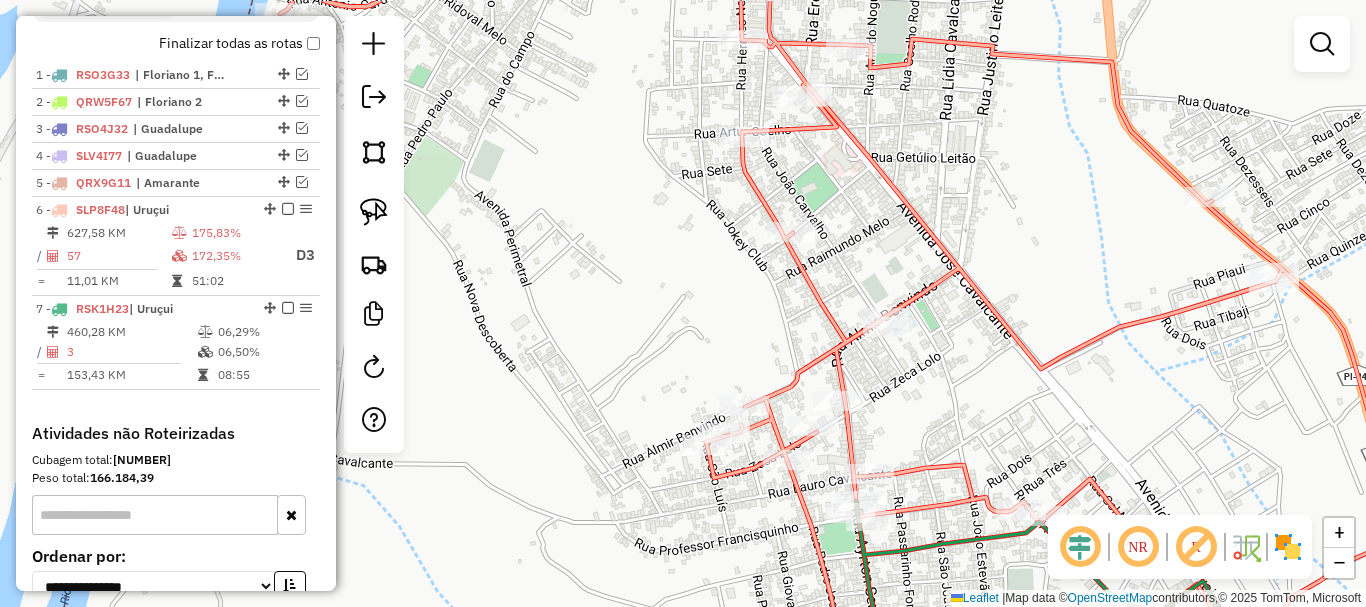 drag, startPoint x: 909, startPoint y: 357, endPoint x: 757, endPoint y: 534, distance: 233.3088 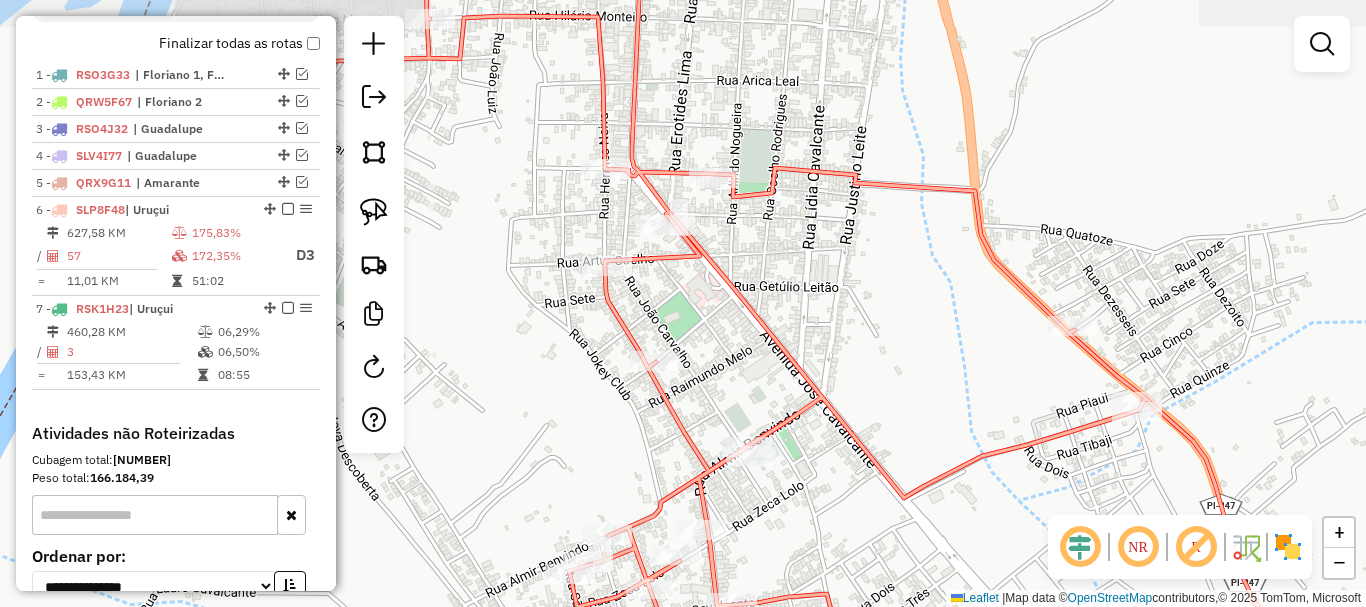 drag, startPoint x: 745, startPoint y: 364, endPoint x: 769, endPoint y: 454, distance: 93.14505 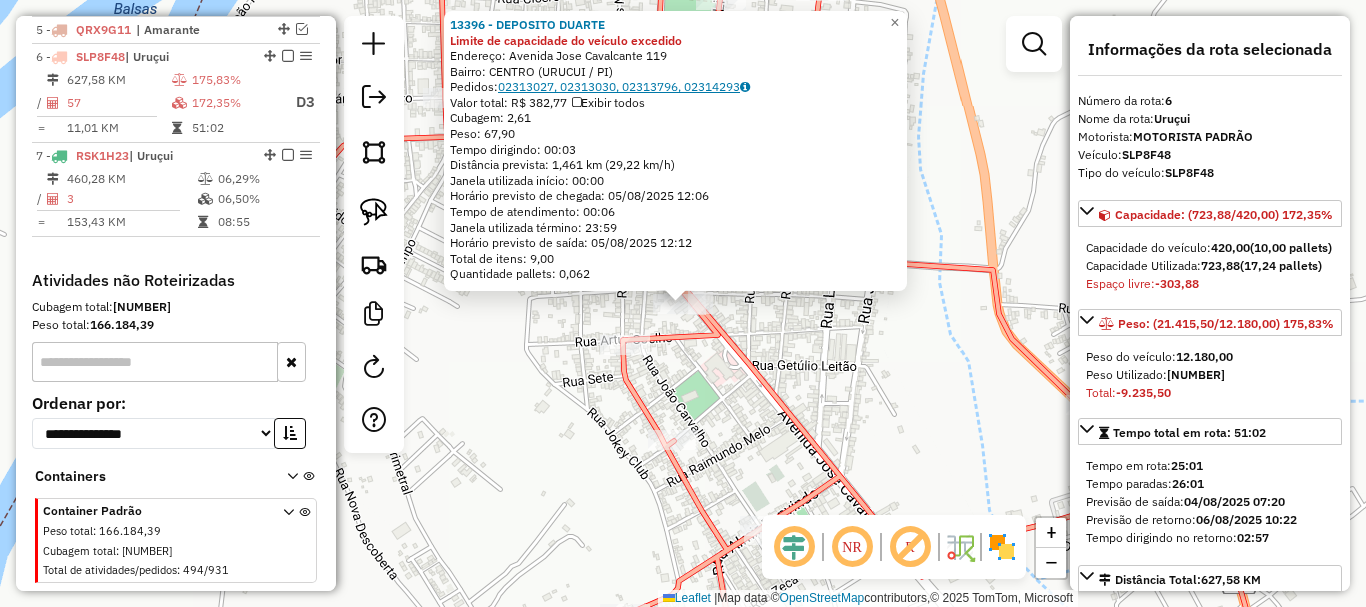 scroll, scrollTop: 909, scrollLeft: 0, axis: vertical 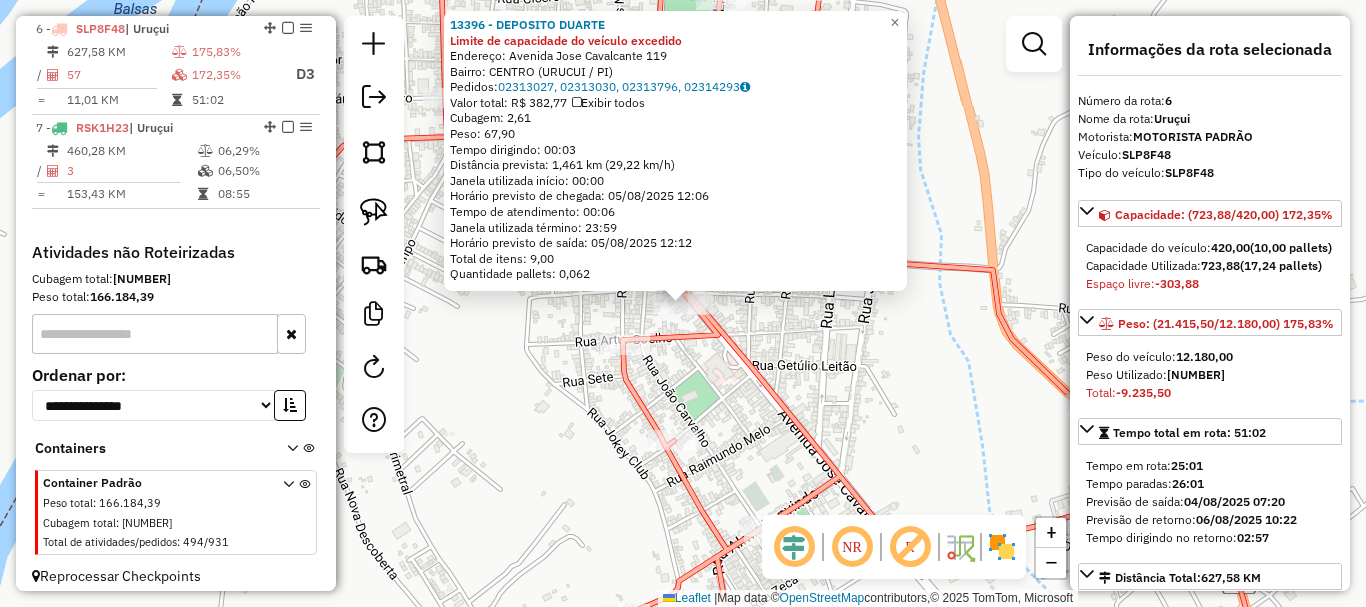 click on "Exibir todos" 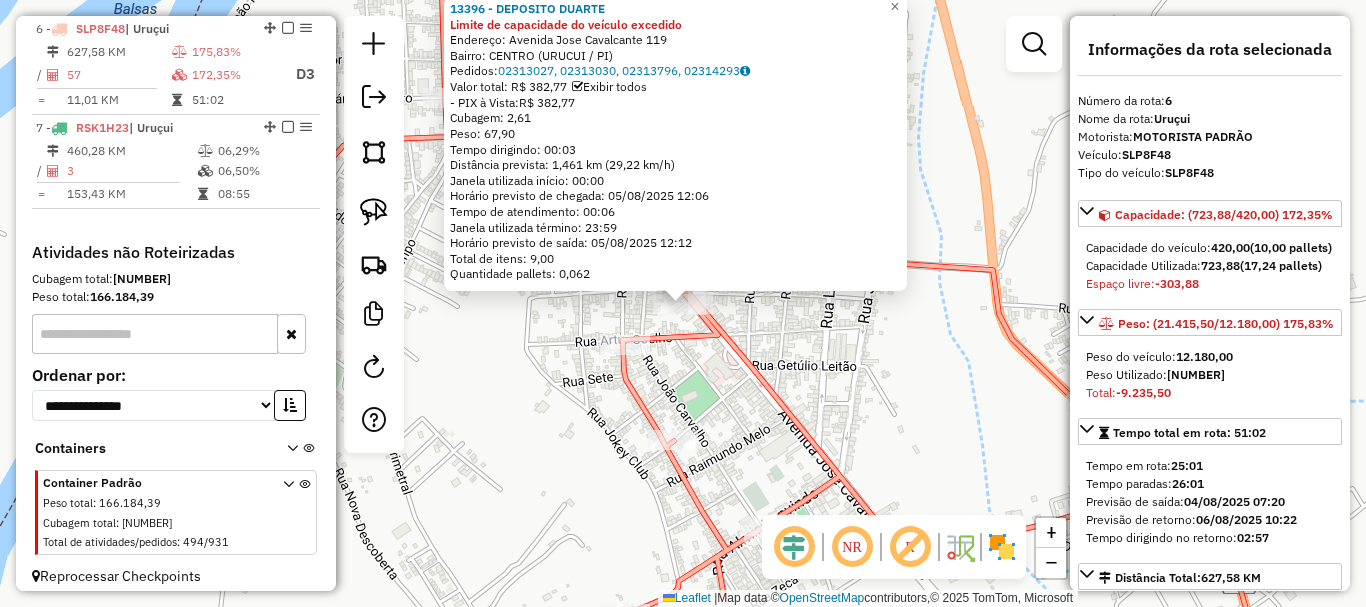 click on "13396 - DEPOSITO DUARTE Limite de capacidade do veículo excedido  Endereço:  Avenida Jose Cavalcante 119   Bairro: CENTRO (URUCUI / PI)   Pedidos:  02313027, 02313030, 02313796, 02314293   Valor total: R$ 382,77   Exibir todos   - PIX à Vista:  R$ 382,77   Cubagem: 2,61  Peso: 67,90  Tempo dirigindo: 00:03   Distância prevista: 1,461 km (29,22 km/h)   Janela utilizada início: 00:00   Horário previsto de chegada: 05/08/2025 12:06   Tempo de atendimento: 00:06   Janela utilizada término: 23:59   Horário previsto de saída: 05/08/2025 12:12   Total de itens: 9,00   Quantidade pallets: 0,062  × Janela de atendimento Grade de atendimento Capacidade Transportadoras Veículos Cliente Pedidos  Rotas Selecione os dias de semana para filtrar as janelas de atendimento  Seg   Ter   Qua   Qui   Sex   Sáb   Dom  Informe o período da janela de atendimento: De: Até:  Filtrar exatamente a janela do cliente  Considerar janela de atendimento padrão  Selecione os dias de semana para filtrar as grades de atendimento" 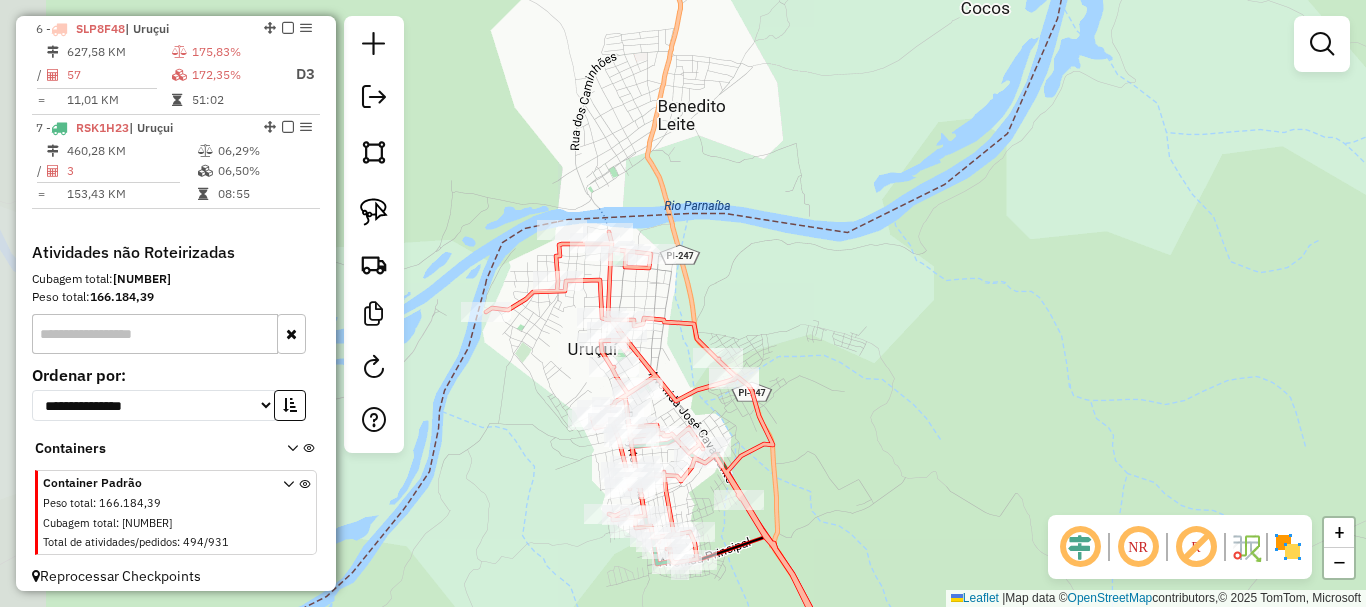 click on "Janela de atendimento Grade de atendimento Capacidade Transportadoras Veículos Cliente Pedidos  Rotas Selecione os dias de semana para filtrar as janelas de atendimento  Seg   Ter   Qua   Qui   Sex   Sáb   Dom  Informe o período da janela de atendimento: De: Até:  Filtrar exatamente a janela do cliente  Considerar janela de atendimento padrão  Selecione os dias de semana para filtrar as grades de atendimento  Seg   Ter   Qua   Qui   Sex   Sáb   Dom   Considerar clientes sem dia de atendimento cadastrado  Clientes fora do dia de atendimento selecionado Filtrar as atividades entre os valores definidos abaixo:  Peso mínimo:   Peso máximo:   Cubagem mínima:   Cubagem máxima:   De:   Até:  Filtrar as atividades entre o tempo de atendimento definido abaixo:  De:   Até:   Considerar capacidade total dos clientes não roteirizados Transportadora: Selecione um ou mais itens Tipo de veículo: Selecione um ou mais itens Veículo: Selecione um ou mais itens Motorista: Selecione um ou mais itens Nome: Rótulo:" 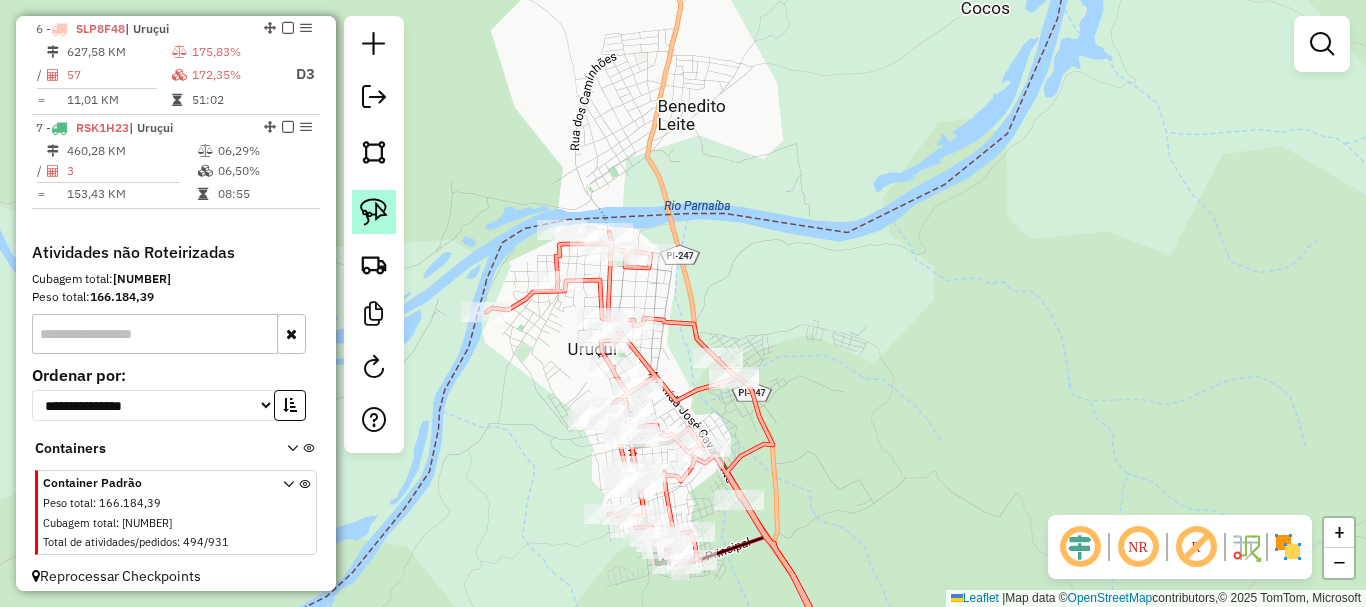 click 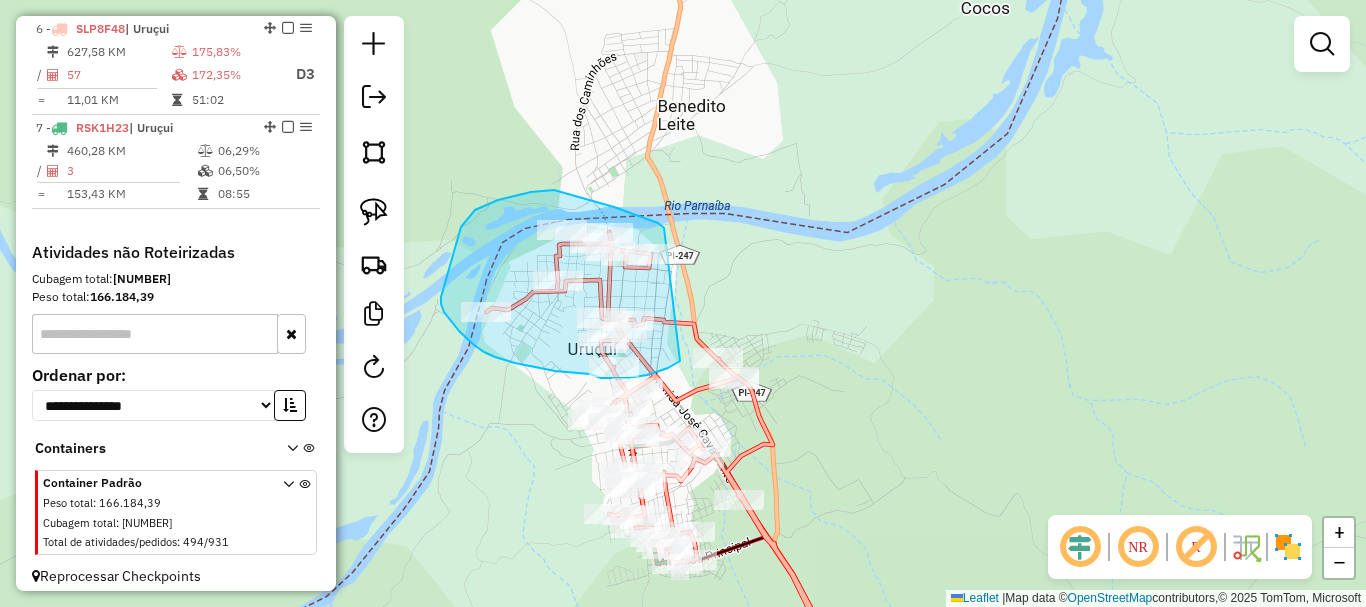 drag, startPoint x: 658, startPoint y: 223, endPoint x: 680, endPoint y: 361, distance: 139.74261 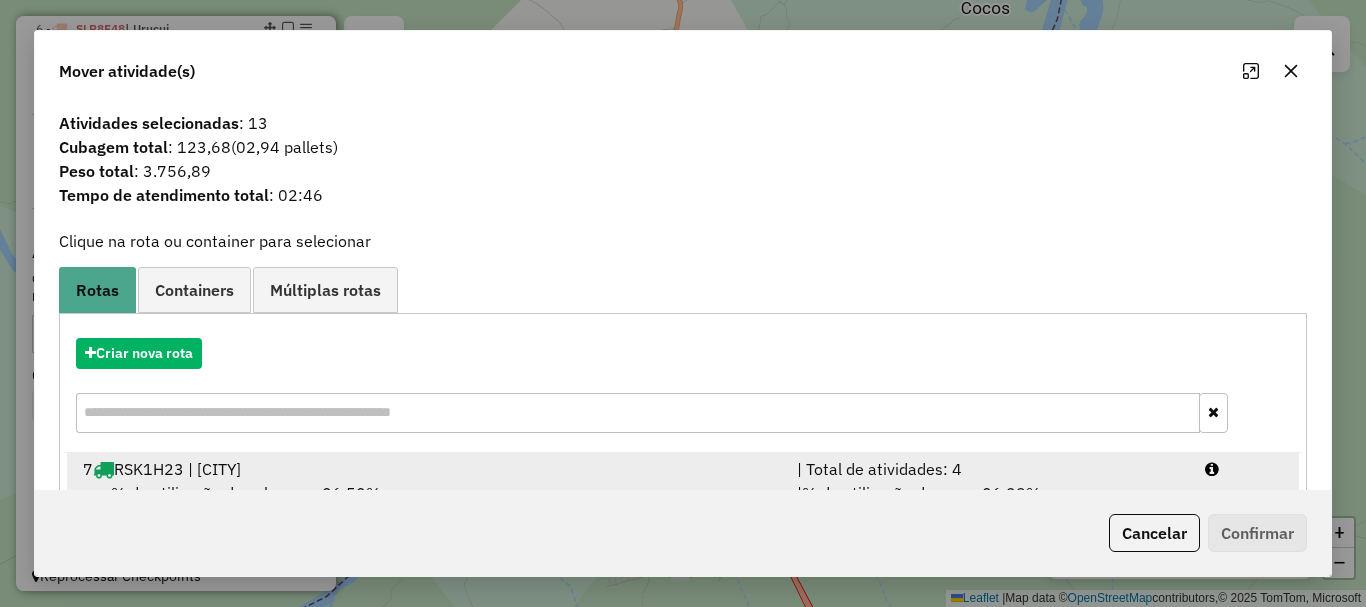 click on "7  RSK1H23 | Uruçui" at bounding box center [428, 469] 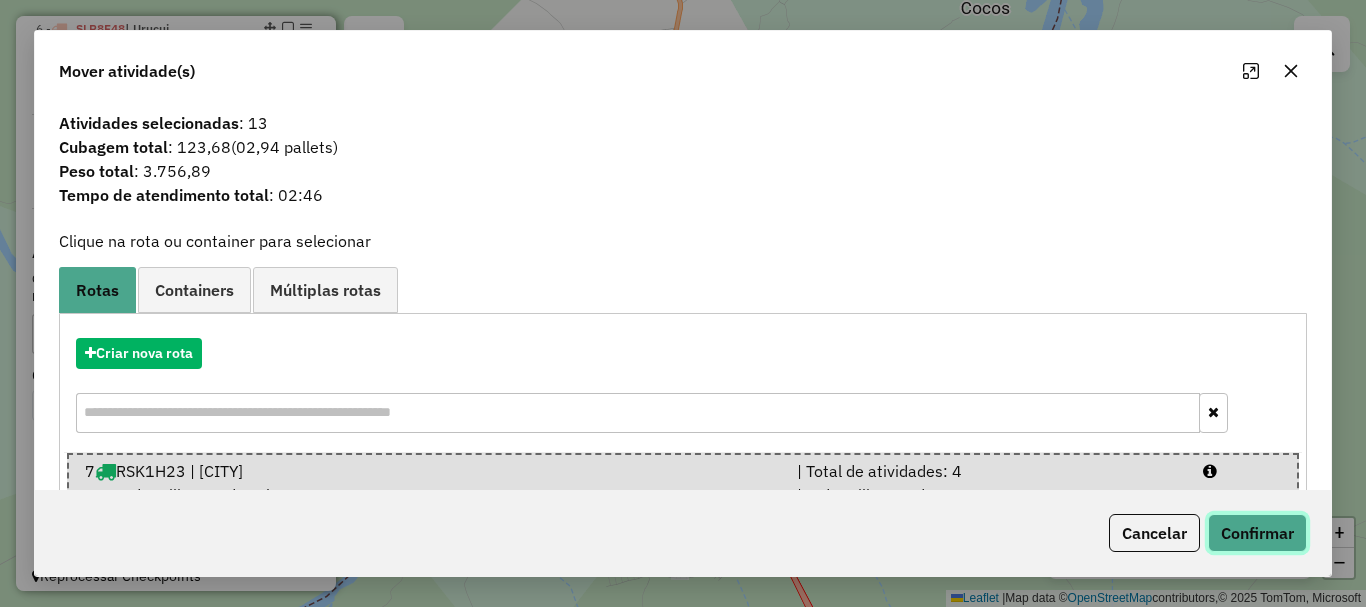 click on "Confirmar" 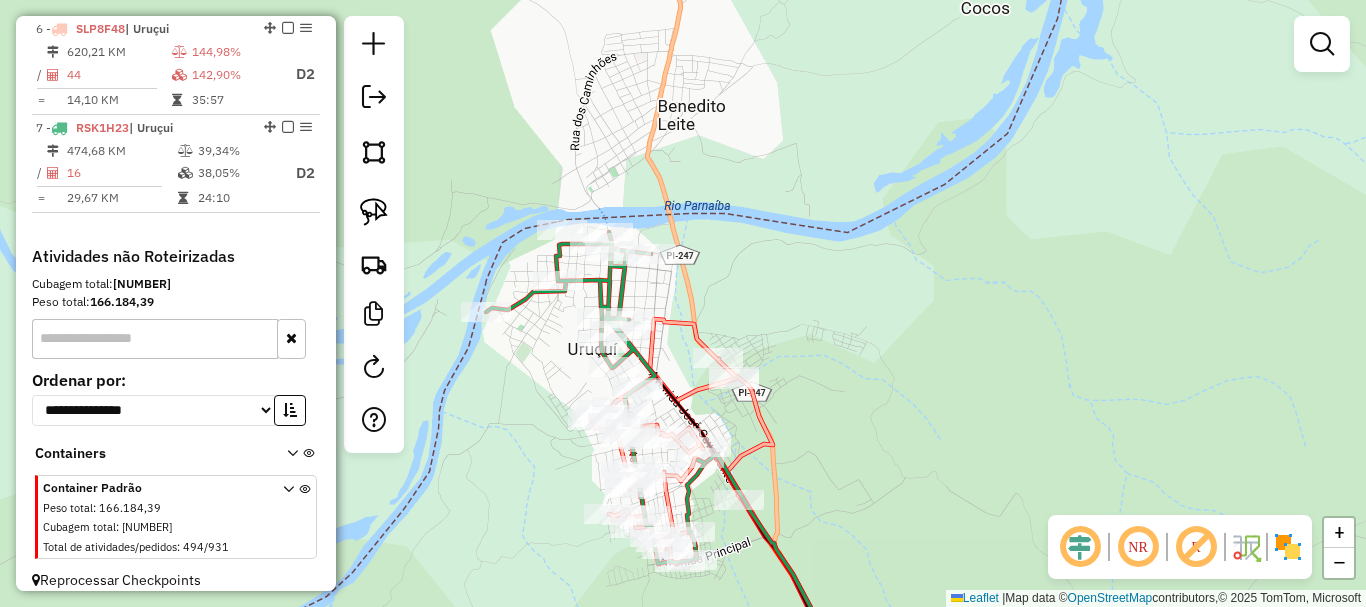 drag, startPoint x: 537, startPoint y: 290, endPoint x: 545, endPoint y: 277, distance: 15.264338 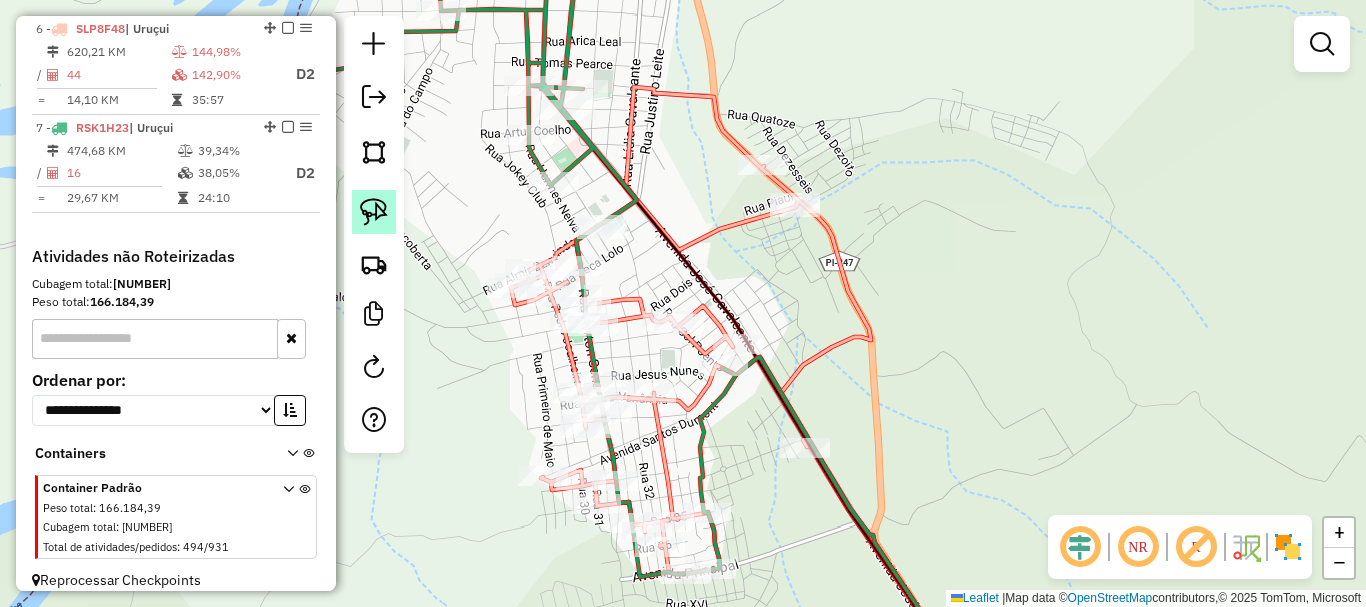 click 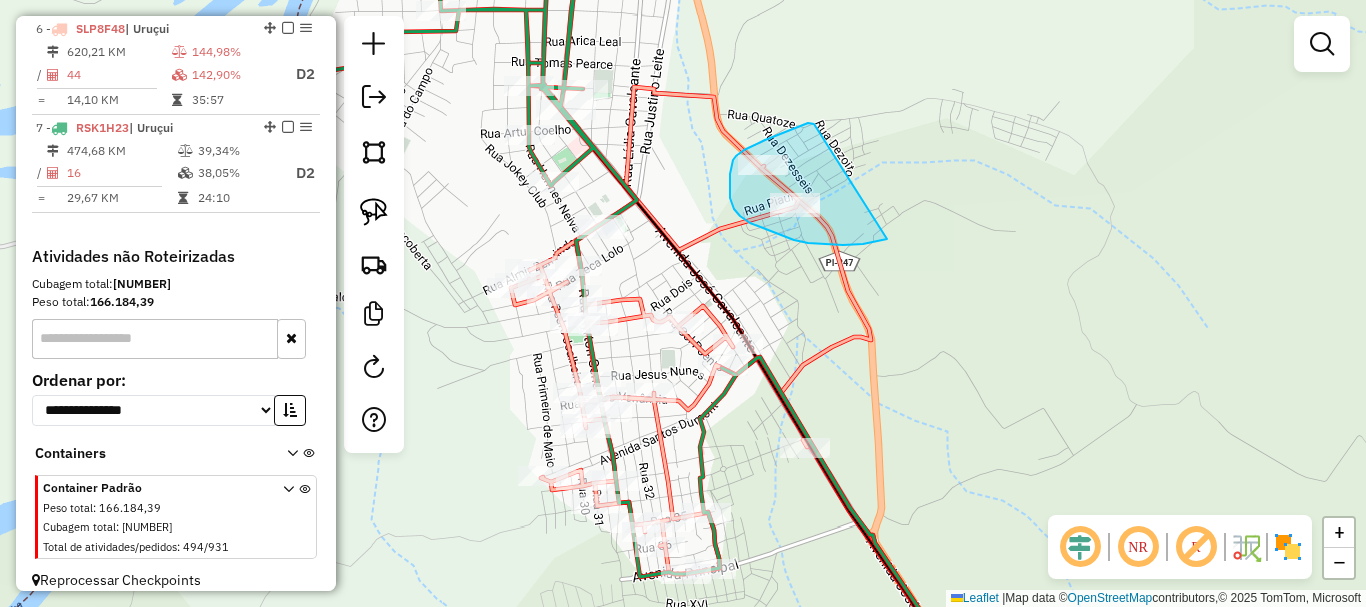 drag, startPoint x: 814, startPoint y: 124, endPoint x: 887, endPoint y: 239, distance: 136.21307 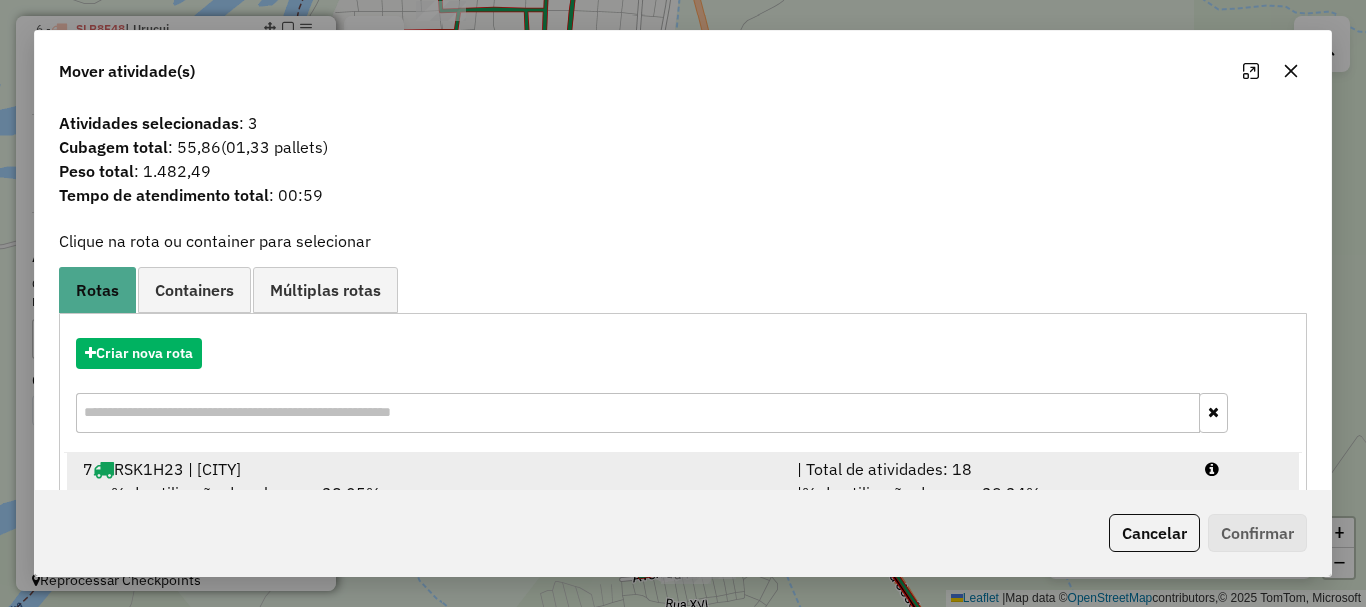click on "7  RSK1H23 | Uruçui" at bounding box center [428, 469] 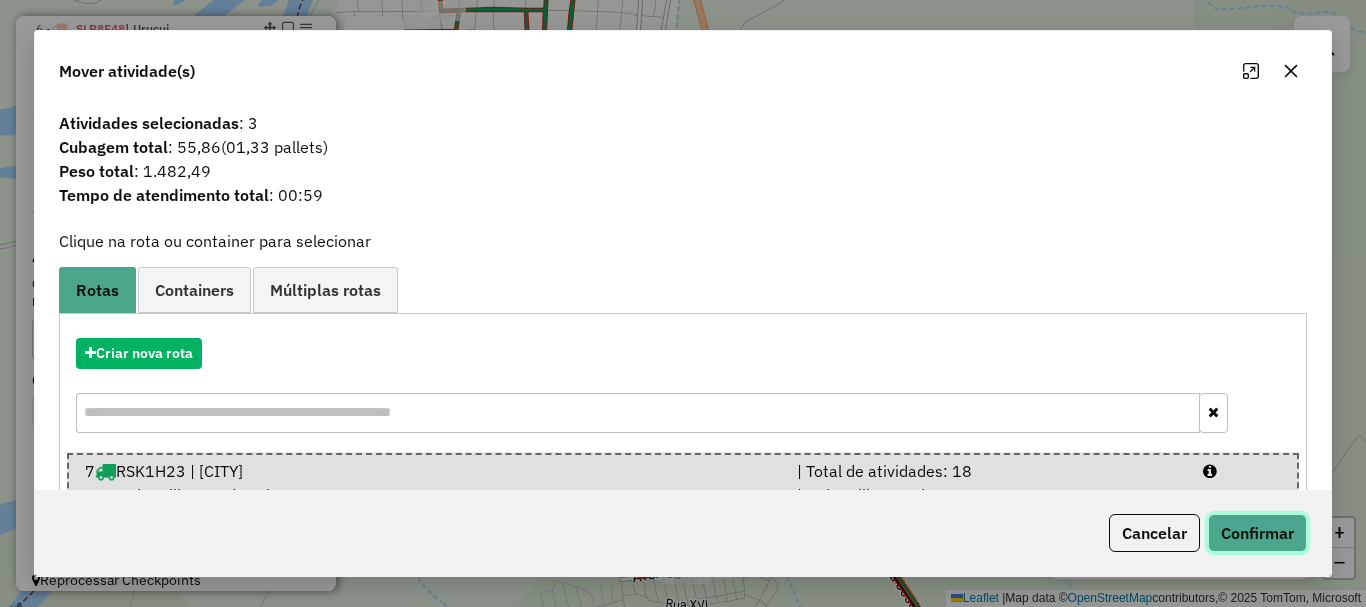 click on "Confirmar" 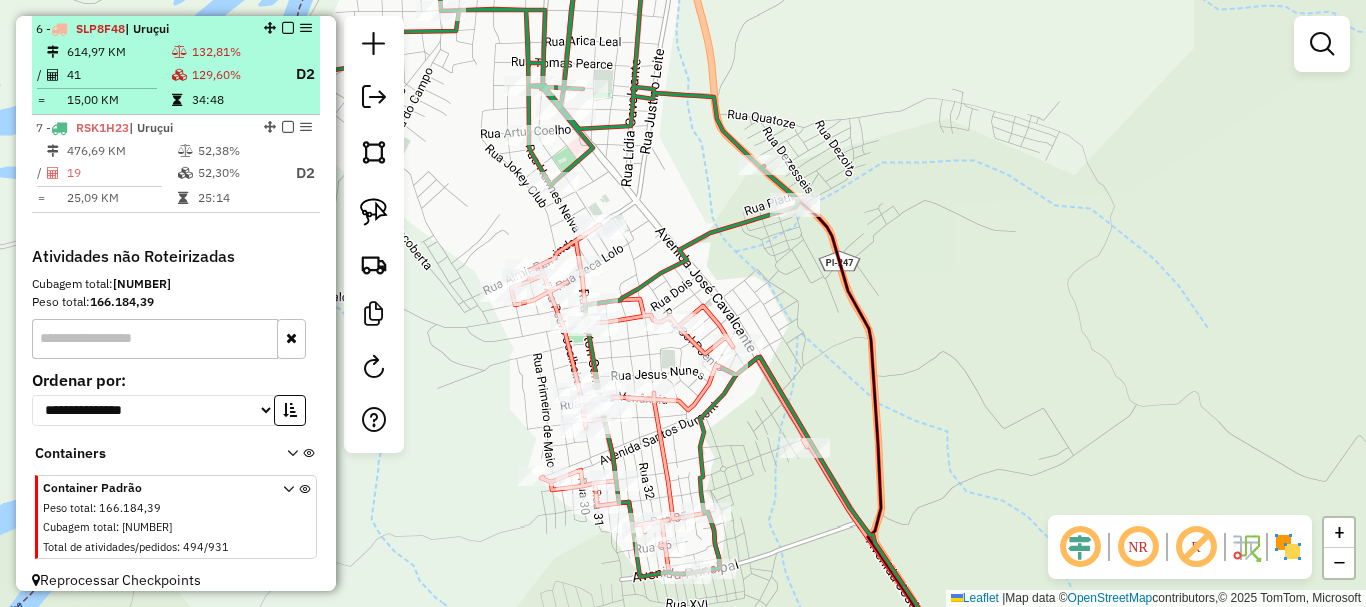 click on "34:48" at bounding box center (235, 100) 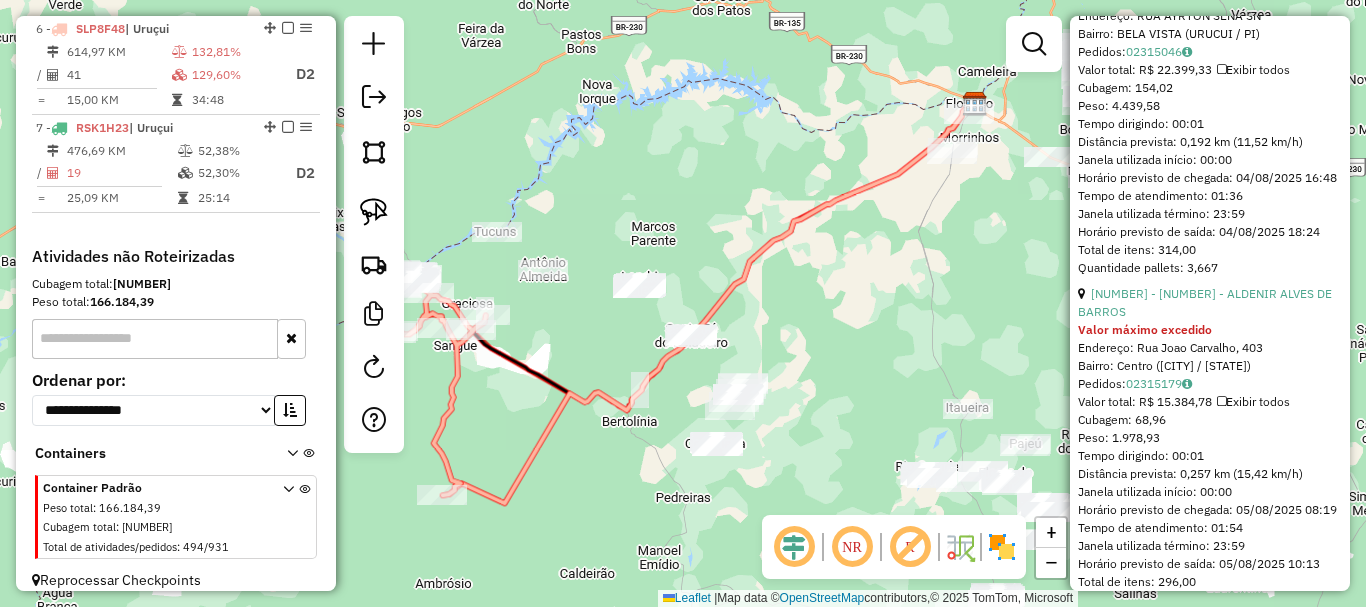 scroll, scrollTop: 1300, scrollLeft: 0, axis: vertical 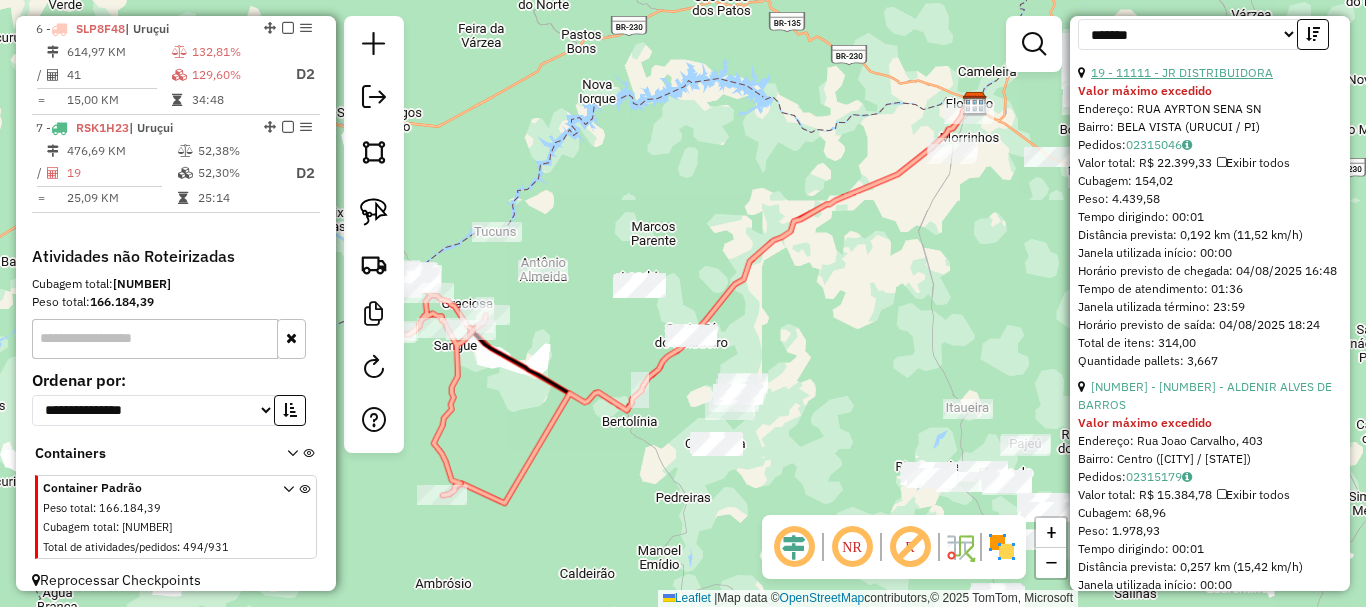 click on "19 - 11111 - JR DISTRIBUIDORA" at bounding box center [1182, 72] 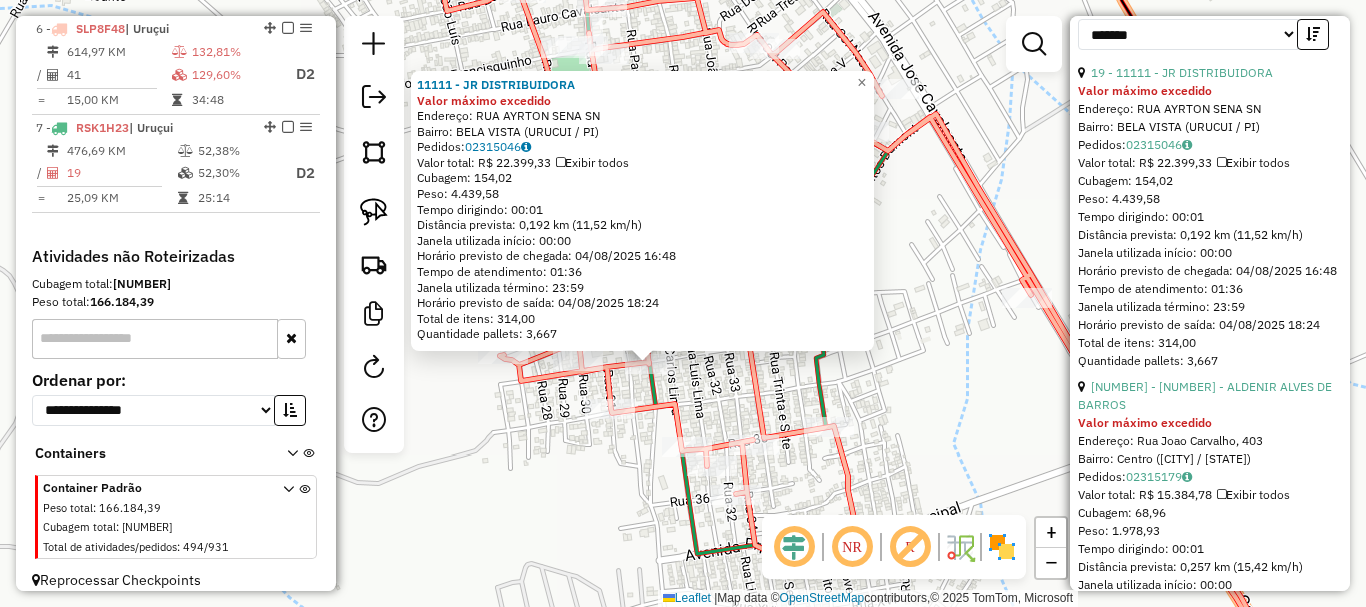 click on "Rota 6 - Placa SLP8F48  11111 - JR DISTRIBUIDORA Rota 6 - Placa SLP8F48  11044 - MERCADINHO LIMA 11111 - JR DISTRIBUIDORA Valor máximo excedido  Endereço:  RUA AYRTON SENA SN   Bairro: BELA VISTA (URUCUI / PI)   Pedidos:  02315046   Valor total: R$ 22.399,33   Exibir todos   Cubagem: 154,02  Peso: 4.439,58  Tempo dirigindo: 00:01   Distância prevista: 0,192 km (11,52 km/h)   Janela utilizada início: 00:00   Horário previsto de chegada: 04/08/2025 16:48   Tempo de atendimento: 01:36   Janela utilizada término: 23:59   Horário previsto de saída: 04/08/2025 18:24   Total de itens: 314,00   Quantidade pallets: 3,667  × Janela de atendimento Grade de atendimento Capacidade Transportadoras Veículos Cliente Pedidos  Rotas Selecione os dias de semana para filtrar as janelas de atendimento  Seg   Ter   Qua   Qui   Sex   Sáb   Dom  Informe o período da janela de atendimento: De: Até:  Filtrar exatamente a janela do cliente  Considerar janela de atendimento padrão   Seg   Ter   Qua   Qui   Sex   Sáb  De:" 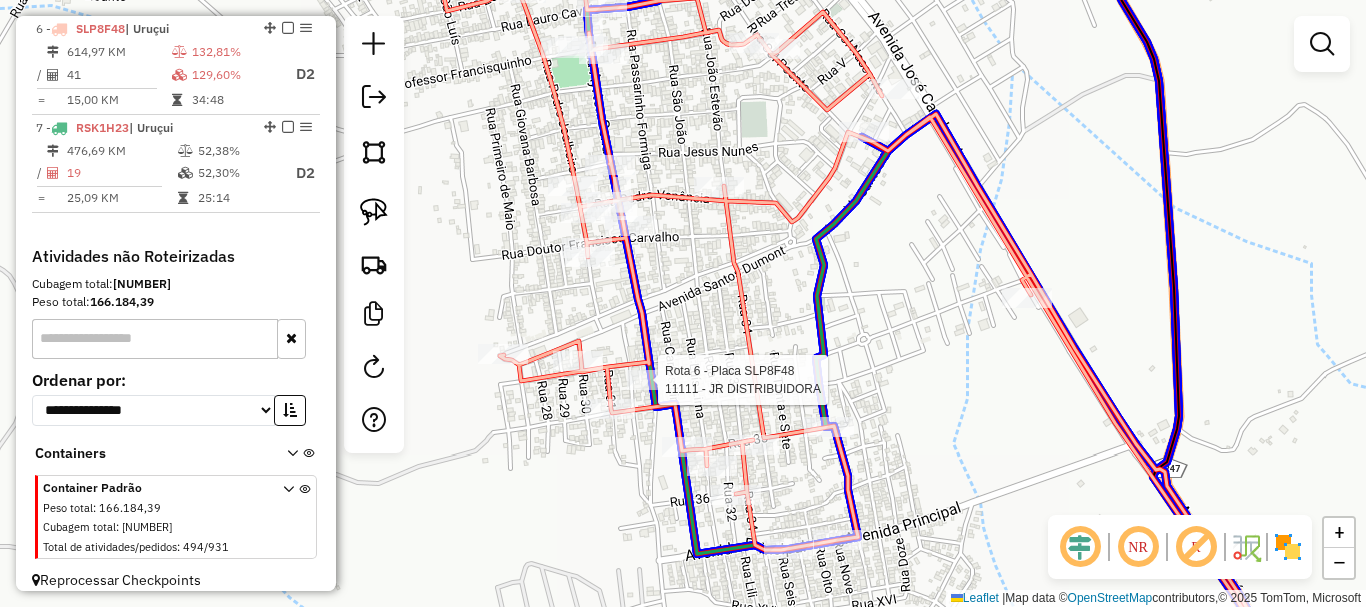 drag, startPoint x: 639, startPoint y: 376, endPoint x: 647, endPoint y: 391, distance: 17 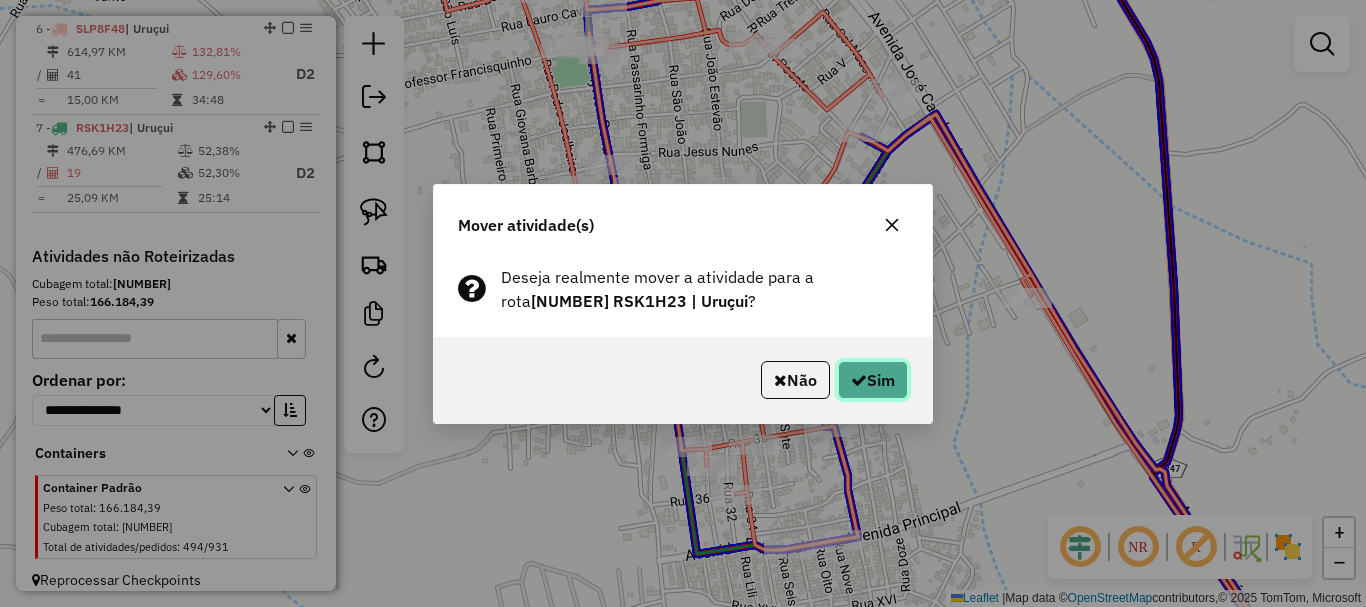 click on "Sim" 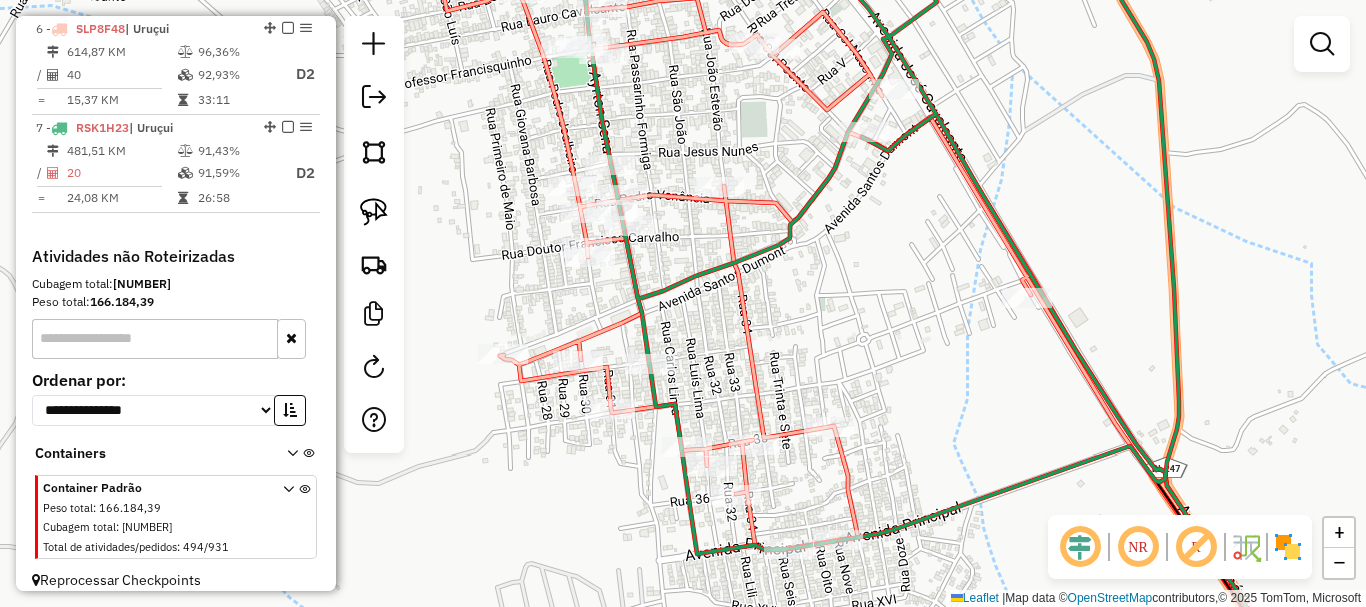 drag, startPoint x: 559, startPoint y: 309, endPoint x: 565, endPoint y: 328, distance: 19.924858 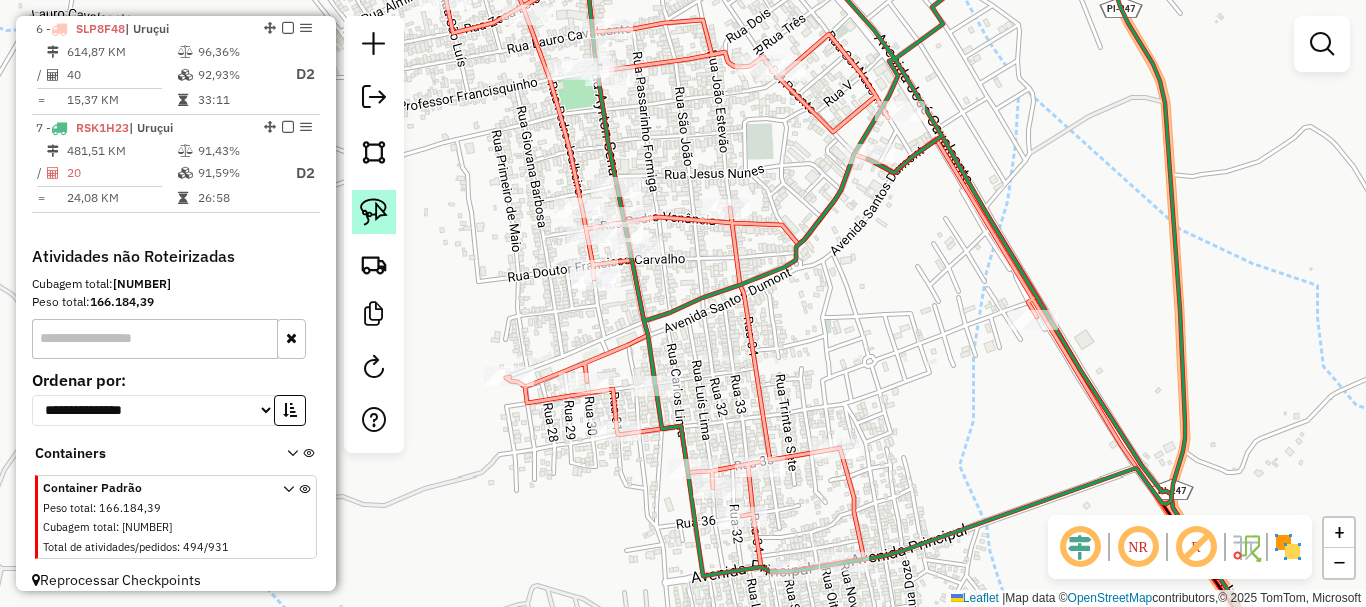 click 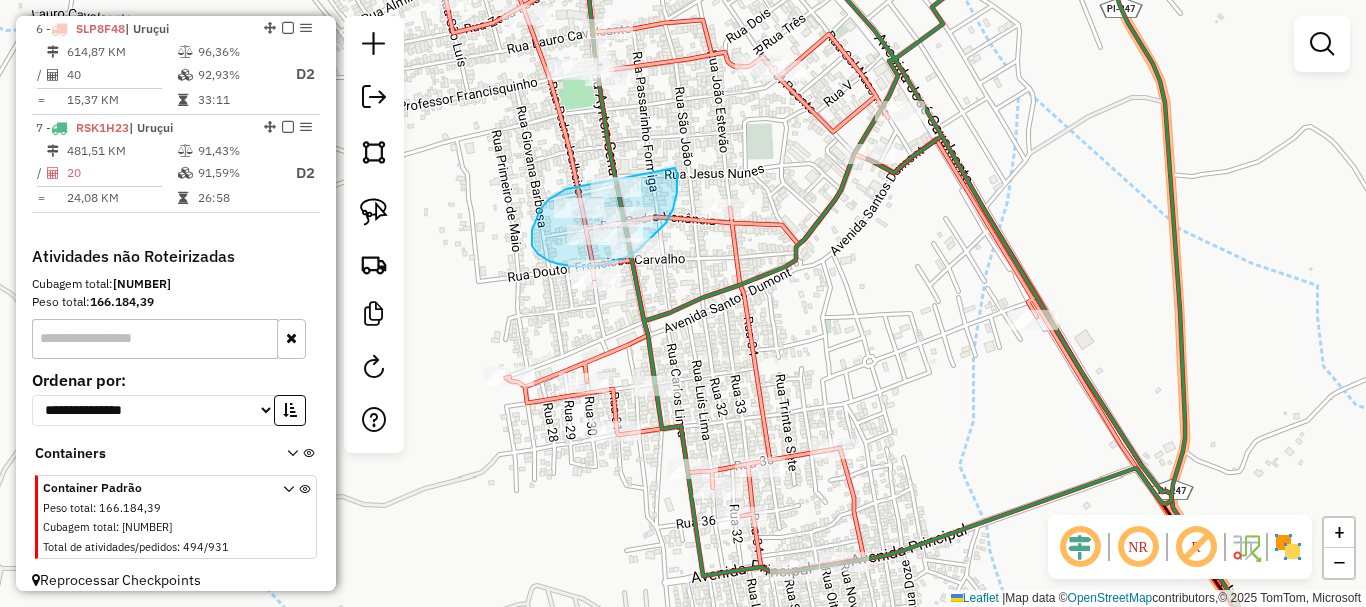 drag, startPoint x: 540, startPoint y: 210, endPoint x: 675, endPoint y: 168, distance: 141.38246 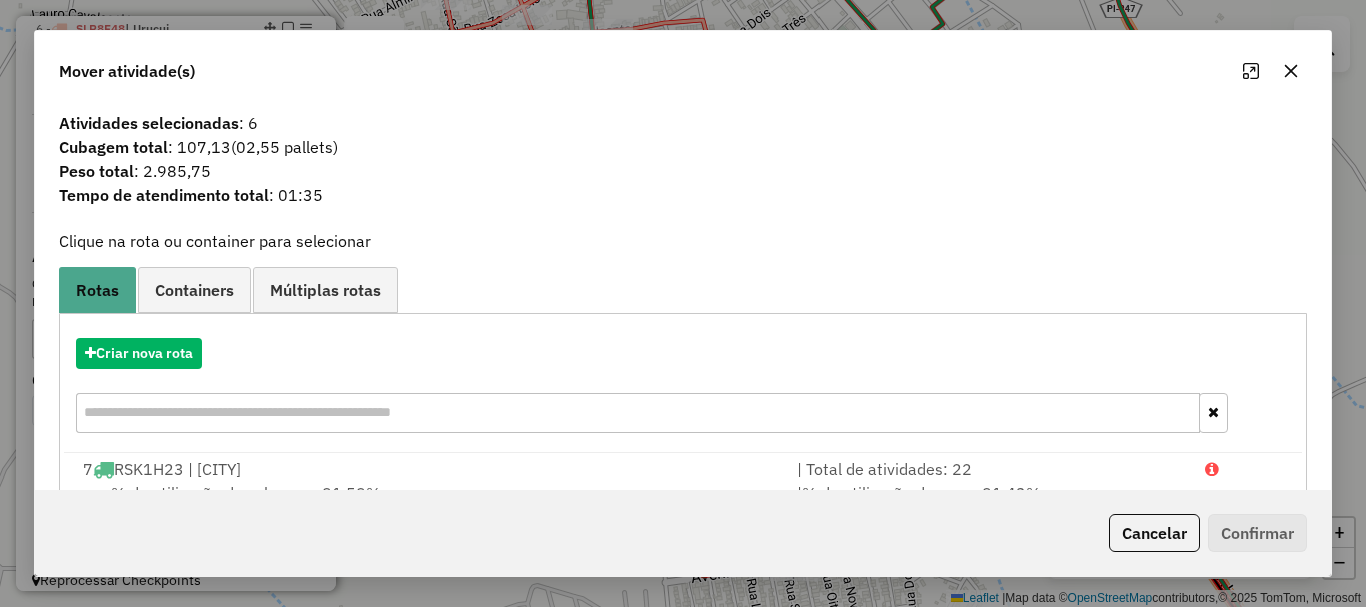 drag, startPoint x: 1155, startPoint y: 529, endPoint x: 1135, endPoint y: 516, distance: 23.853722 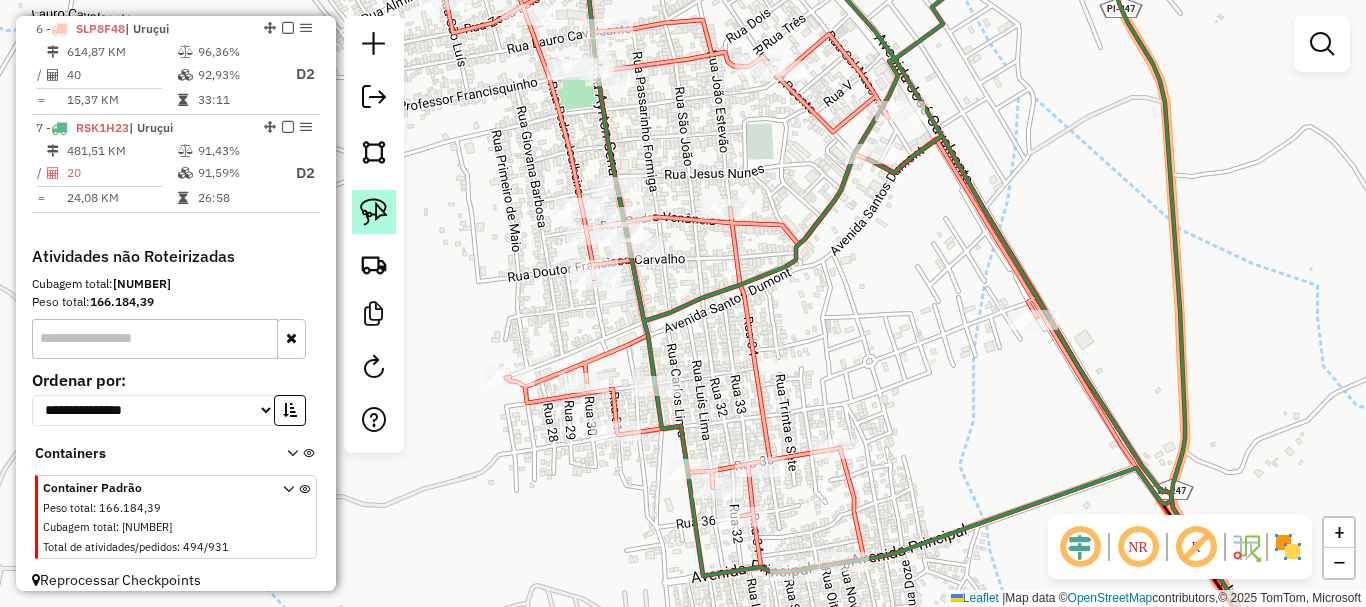 click 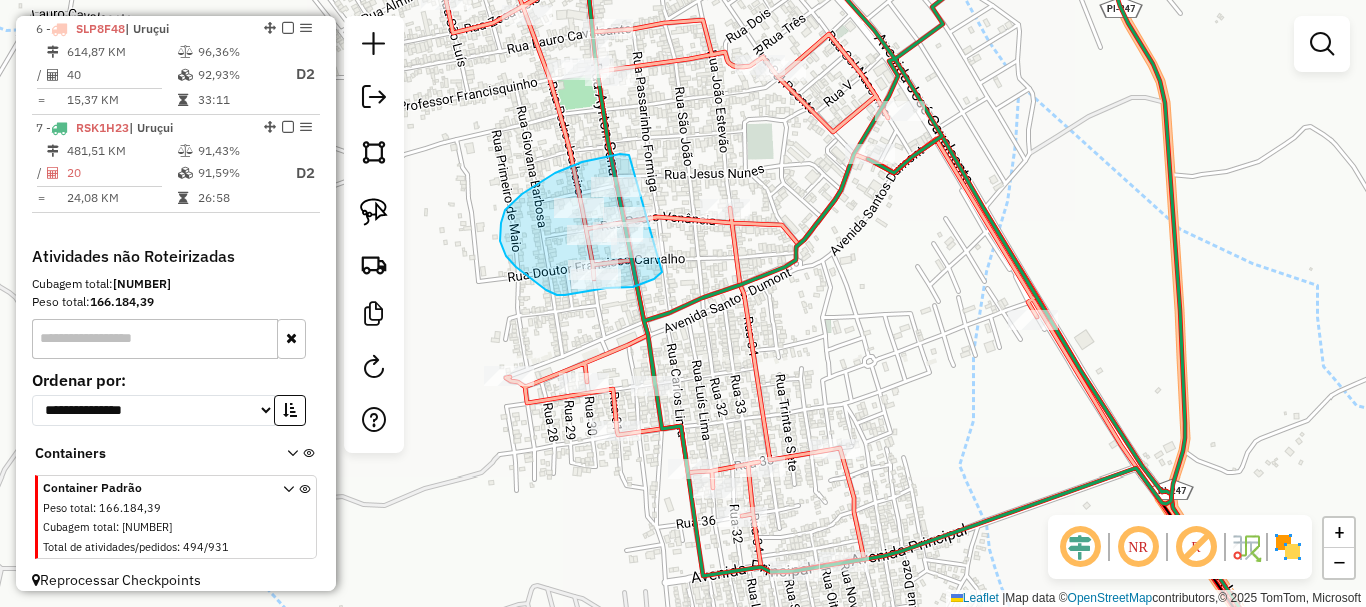drag, startPoint x: 629, startPoint y: 155, endPoint x: 662, endPoint y: 272, distance: 121.5648 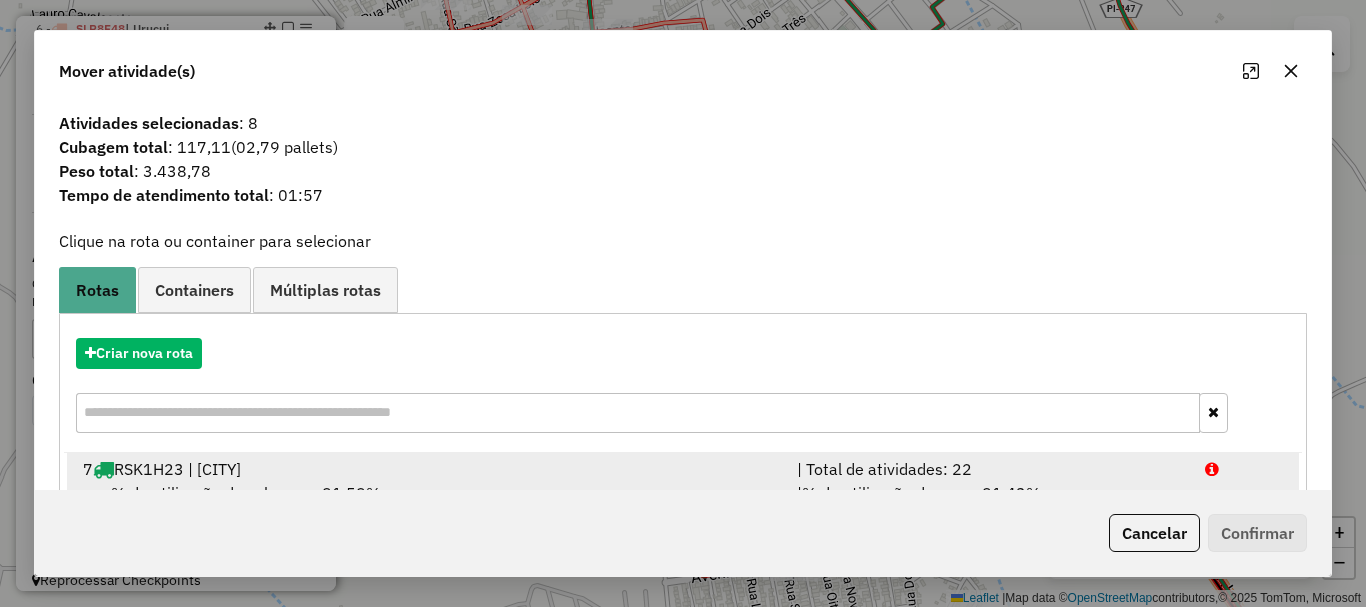 click on "% de utilização da cubagem: 91,59%" at bounding box center (246, 493) 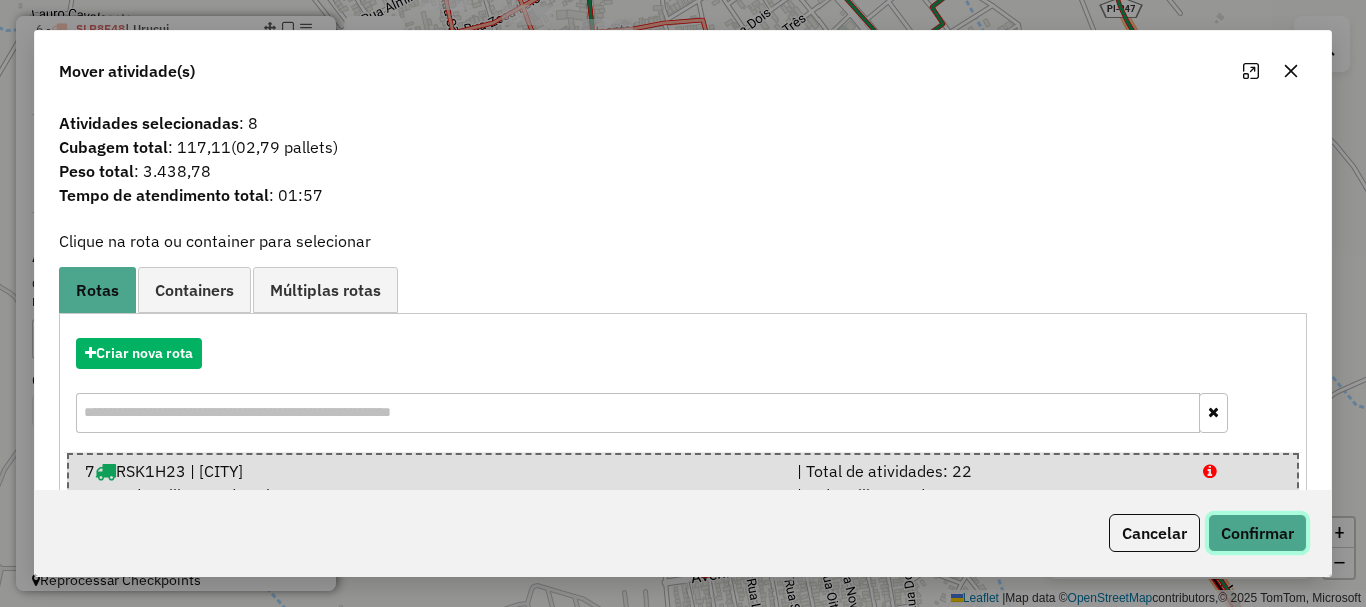 click on "Confirmar" 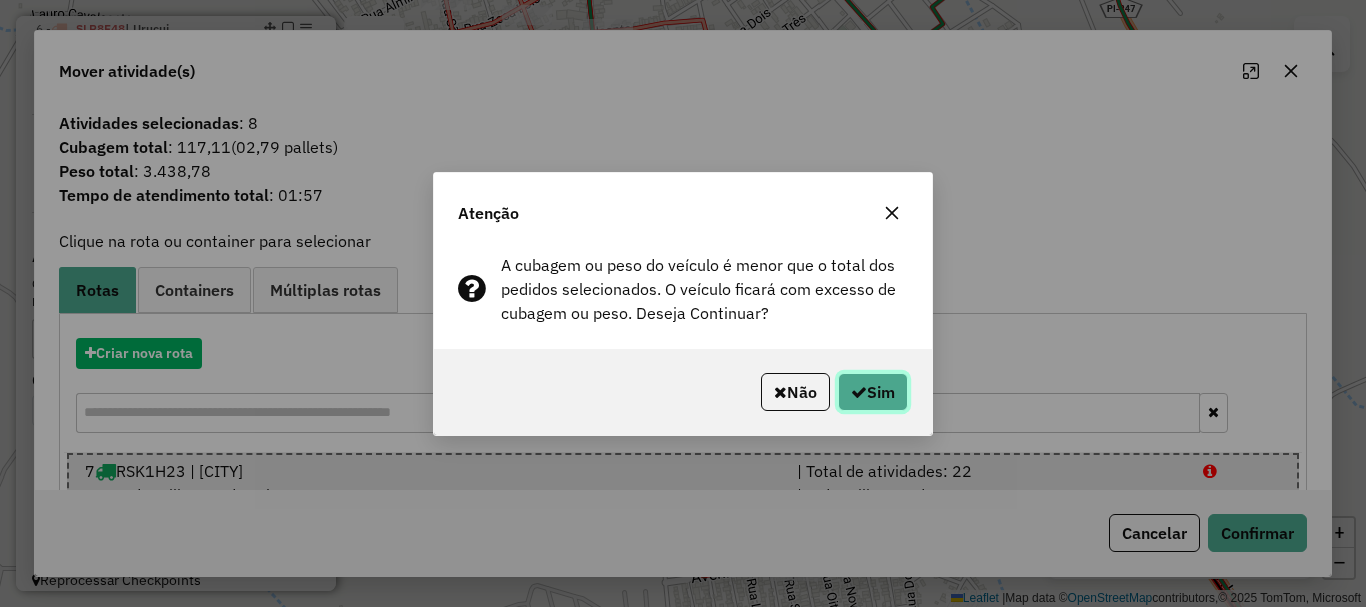 click on "Sim" 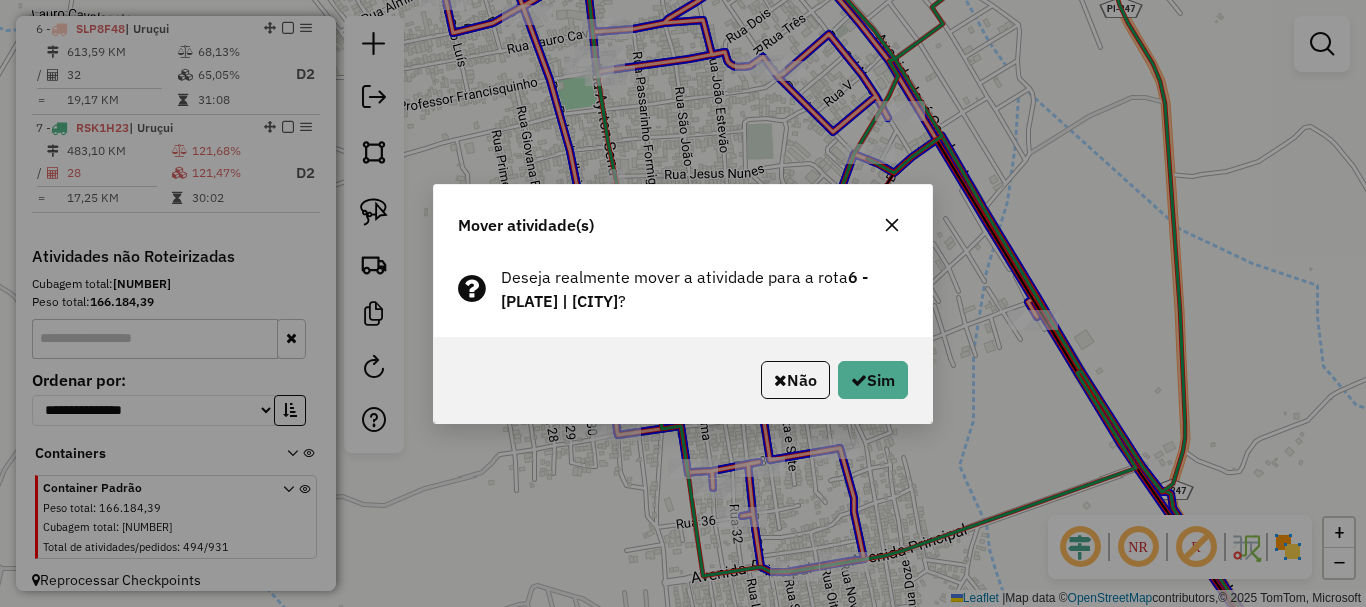 click on "Não   Sim" 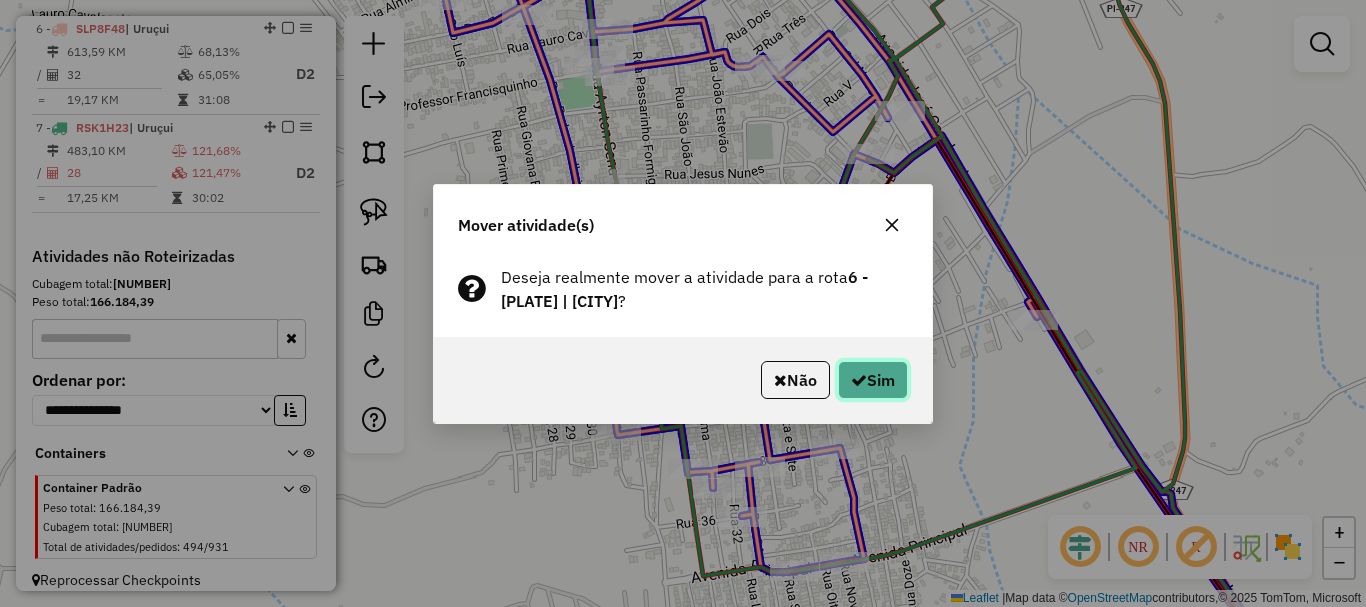 click on "Sim" 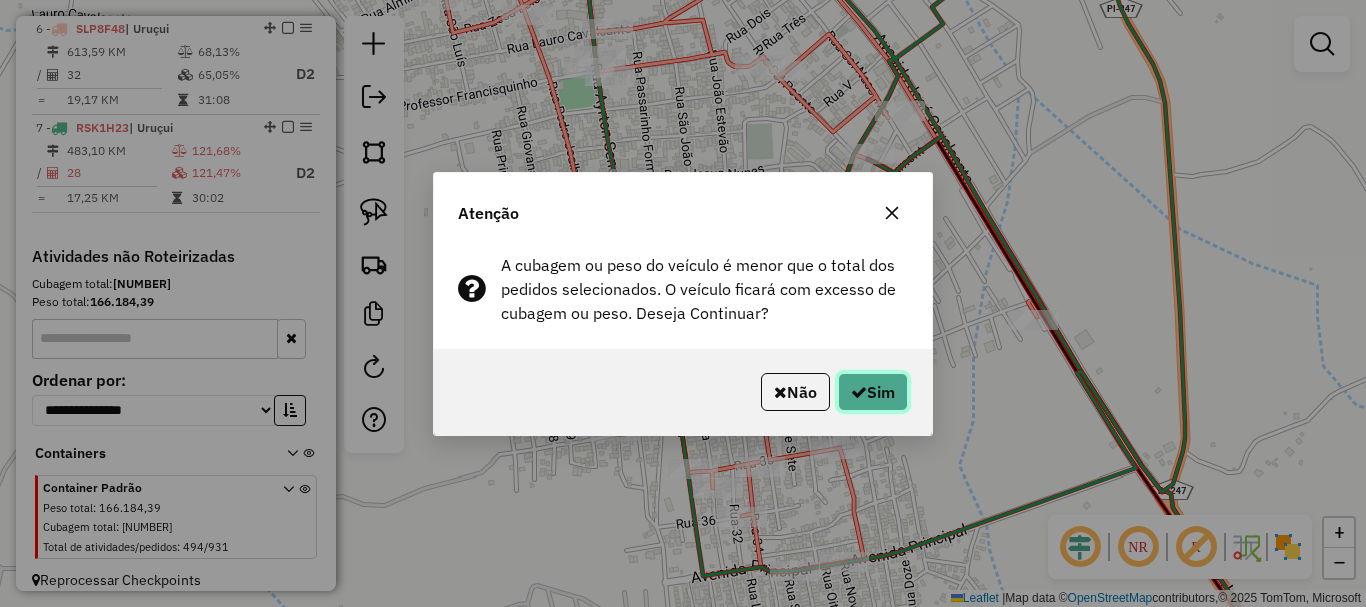 click on "Sim" 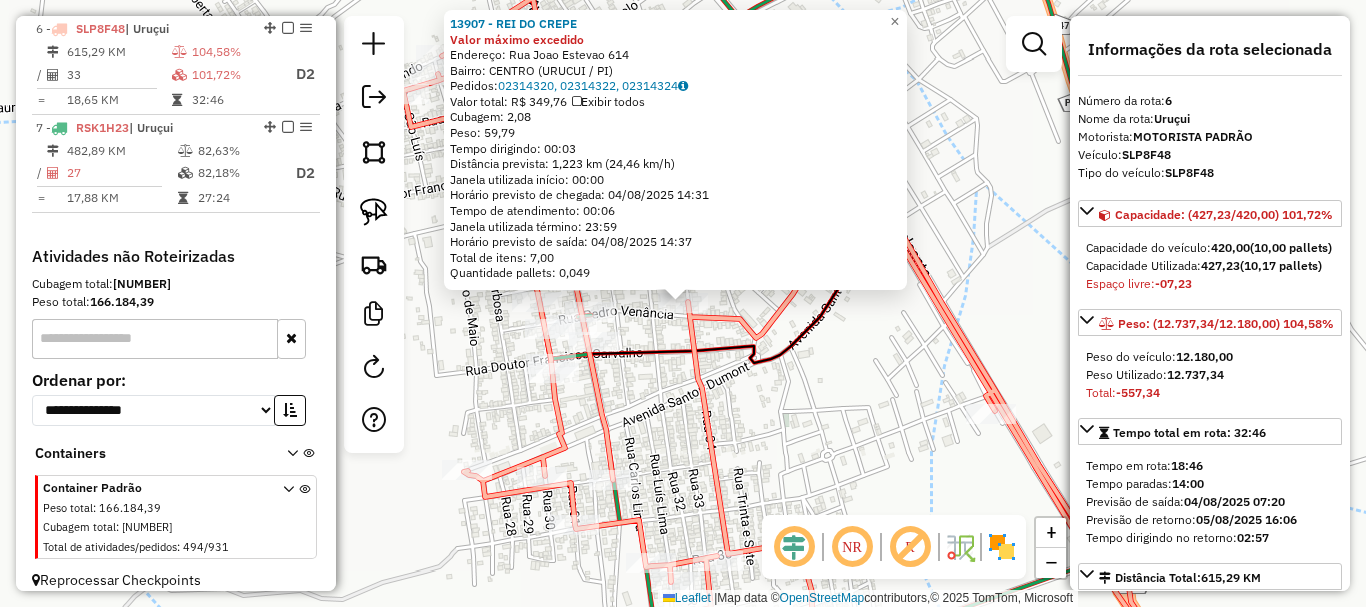click on "13907 - REI DO CREPE Valor máximo excedido  Endereço:  Rua Joao Estevao 614   Bairro: CENTRO (URUCUI / PI)   Pedidos:  02314320, 02314322, 02314324   Valor total: R$ 349,76   Exibir todos   Cubagem: 2,08  Peso: 59,79  Tempo dirigindo: 00:03   Distância prevista: 1,223 km (24,46 km/h)   Janela utilizada início: 00:00   Horário previsto de chegada: 04/08/2025 14:31   Tempo de atendimento: 00:06   Janela utilizada término: 23:59   Horário previsto de saída: 04/08/2025 14:37   Total de itens: 7,00   Quantidade pallets: 0,049  × Janela de atendimento Grade de atendimento Capacidade Transportadoras Veículos Cliente Pedidos  Rotas Selecione os dias de semana para filtrar as janelas de atendimento  Seg   Ter   Qua   Qui   Sex   Sáb   Dom  Informe o período da janela de atendimento: De: Até:  Filtrar exatamente a janela do cliente  Considerar janela de atendimento padrão  Selecione os dias de semana para filtrar as grades de atendimento  Seg   Ter   Qua   Qui   Sex   Sáb   Dom   Peso mínimo:   De:  De:" 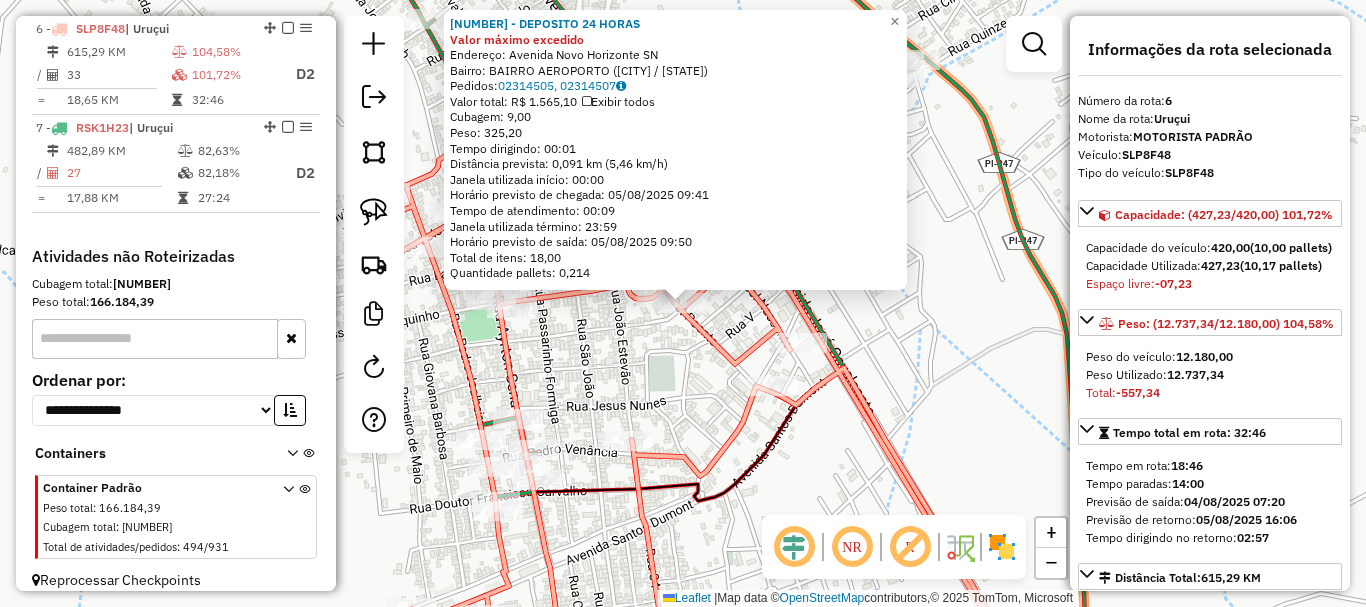 click on "13417 - DEPOSITO 24 HORAS Valor máximo excedido  Endereço:  Avenida Novo Horizonte SN   Bairro: BAIRRO AEROPORTO (URUCUI / PI)   Pedidos:  02314505, 02314507   Valor total: R$ 1.565,10   Exibir todos   Cubagem: 9,00  Peso: 325,20  Tempo dirigindo: 00:01   Distância prevista: 0,091 km (5,46 km/h)   Janela utilizada início: 00:00   Horário previsto de chegada: 05/08/2025 09:41   Tempo de atendimento: 00:09   Janela utilizada término: 23:59   Horário previsto de saída: 05/08/2025 09:50   Total de itens: 18,00   Quantidade pallets: 0,214  × Janela de atendimento Grade de atendimento Capacidade Transportadoras Veículos Cliente Pedidos  Rotas Selecione os dias de semana para filtrar as janelas de atendimento  Seg   Ter   Qua   Qui   Sex   Sáb   Dom  Informe o período da janela de atendimento: De: Até:  Filtrar exatamente a janela do cliente  Considerar janela de atendimento padrão  Selecione os dias de semana para filtrar as grades de atendimento  Seg   Ter   Qua   Qui   Sex   Sáb   Dom   De:   De:" 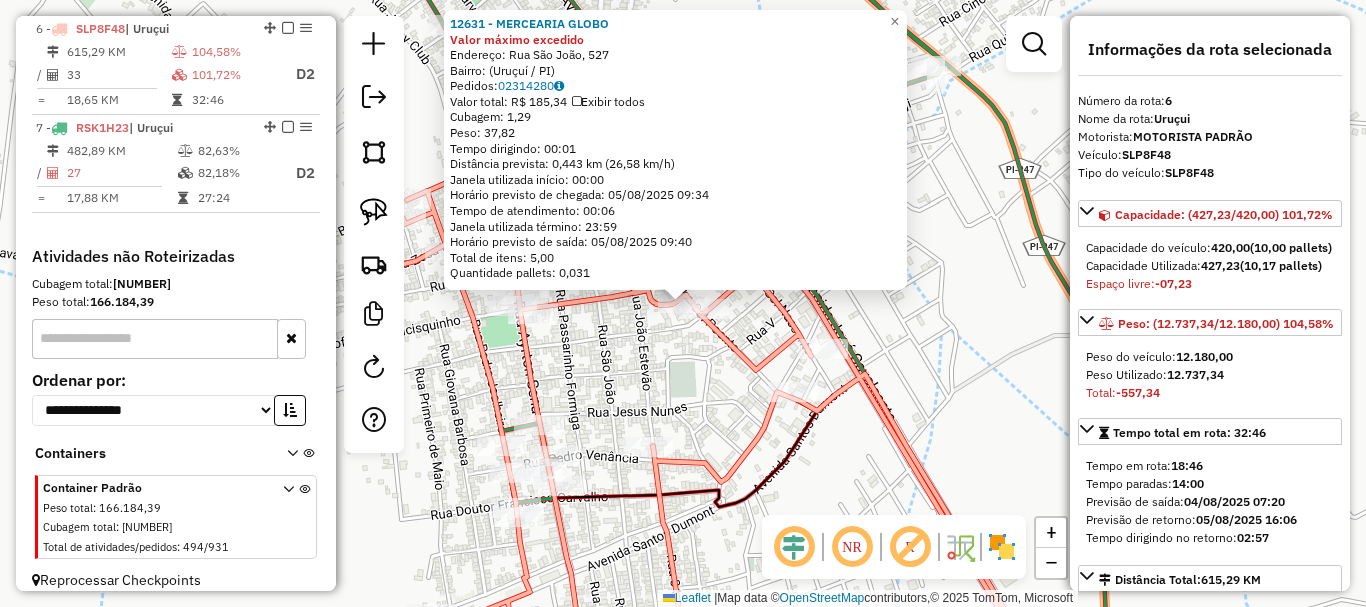 click on "12631 - MERCEARIA GLOBO Valor máximo excedido  Endereço: Rua São João, 527   Bairro:  (Uruçuí / PI)   Pedidos:  02314280   Valor total: R$ 185,34   Exibir todos   Cubagem: 1,29  Peso: 37,82  Tempo dirigindo: 00:01   Distância prevista: 0,443 km (26,58 km/h)   Janela utilizada início: 00:00   Horário previsto de chegada: 05/08/2025 09:34   Tempo de atendimento: 00:06   Janela utilizada término: 23:59   Horário previsto de saída: 05/08/2025 09:40   Total de itens: 5,00   Quantidade pallets: 0,031  × Janela de atendimento Grade de atendimento Capacidade Transportadoras Veículos Cliente Pedidos  Rotas Selecione os dias de semana para filtrar as janelas de atendimento  Seg   Ter   Qua   Qui   Sex   Sáb   Dom  Informe o período da janela de atendimento: De: Até:  Filtrar exatamente a janela do cliente  Considerar janela de atendimento padrão  Selecione os dias de semana para filtrar as grades de atendimento  Seg   Ter   Qua   Qui   Sex   Sáb   Dom   Clientes fora do dia de atendimento selecionado" 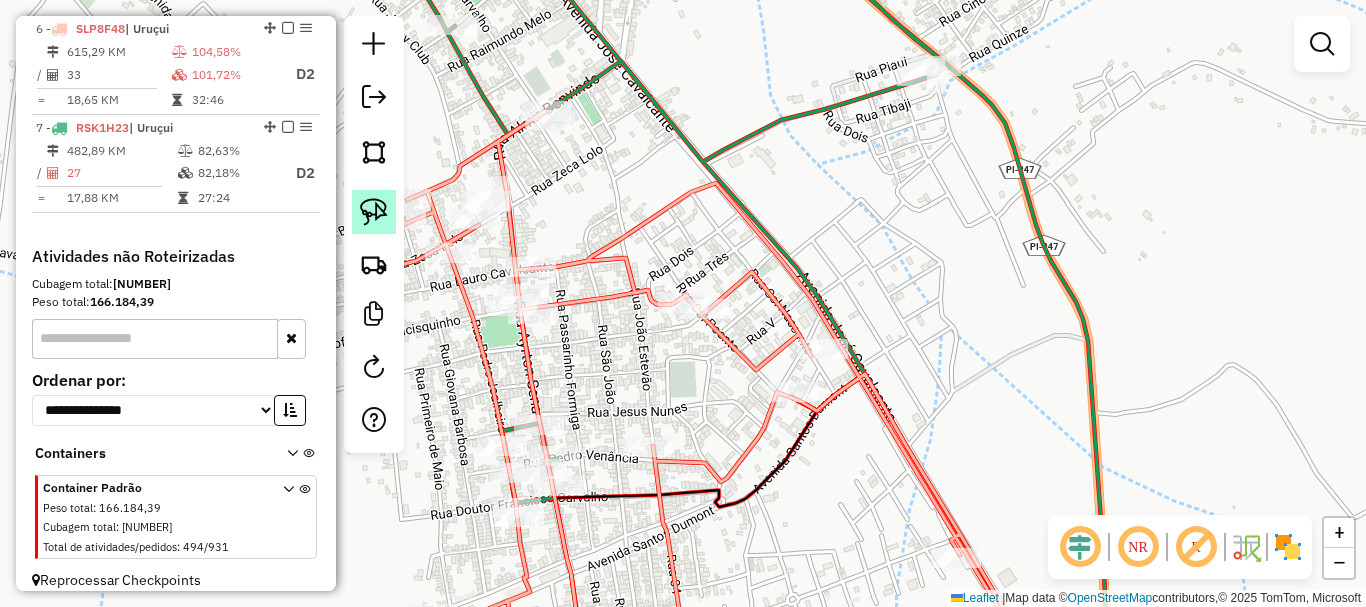 click 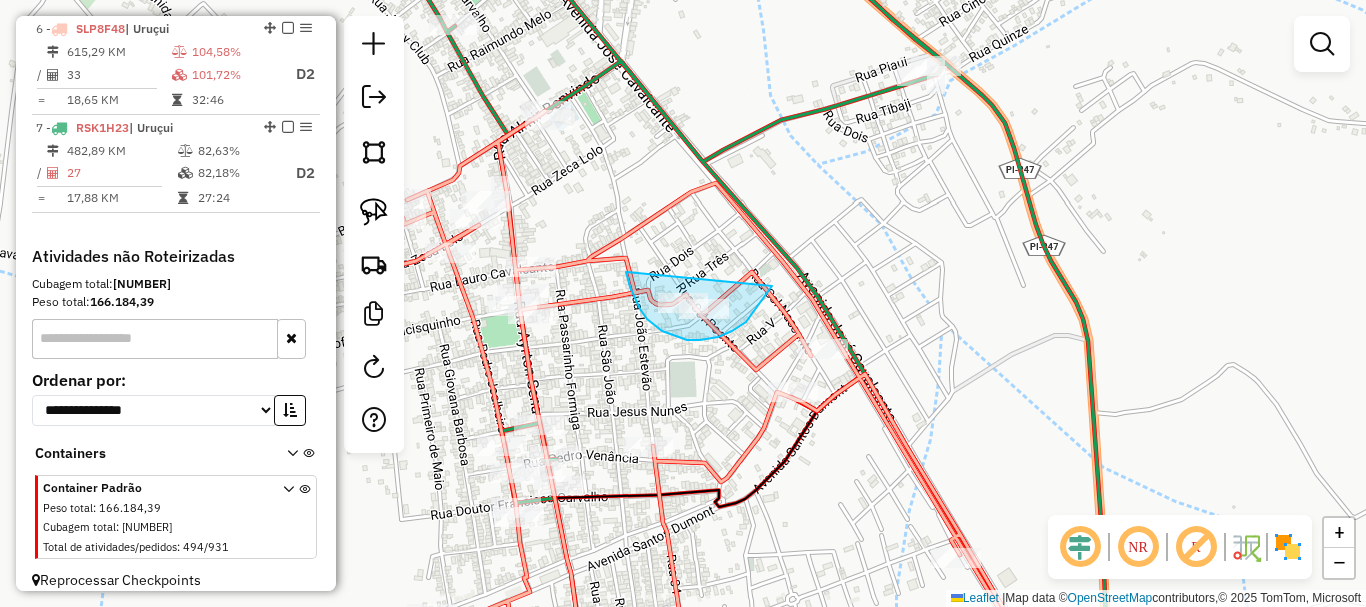 drag, startPoint x: 626, startPoint y: 272, endPoint x: 774, endPoint y: 280, distance: 148.21606 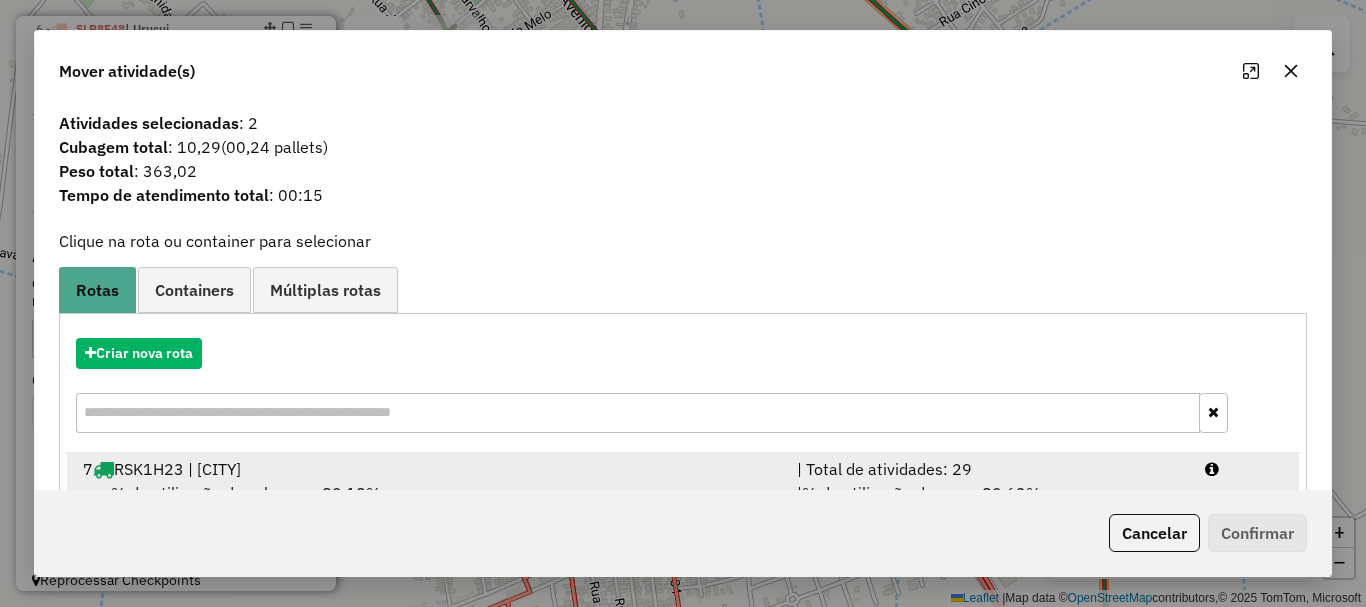 click on "7  RSK1H23 | Uruçui" at bounding box center [428, 469] 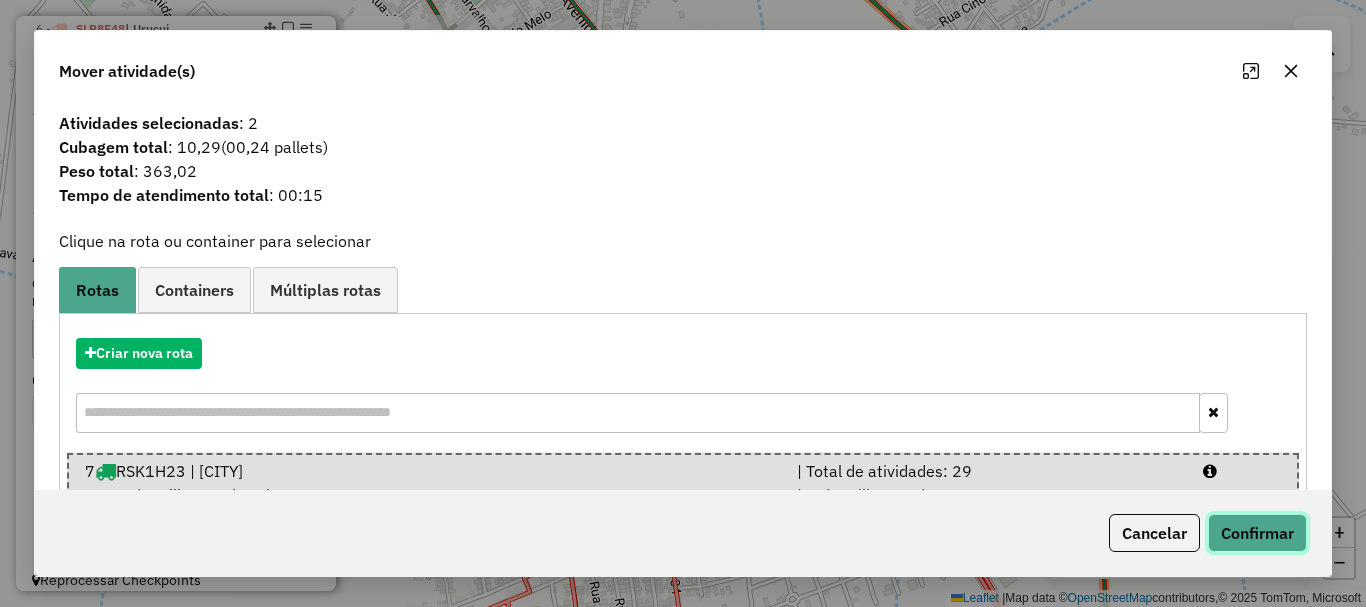click on "Confirmar" 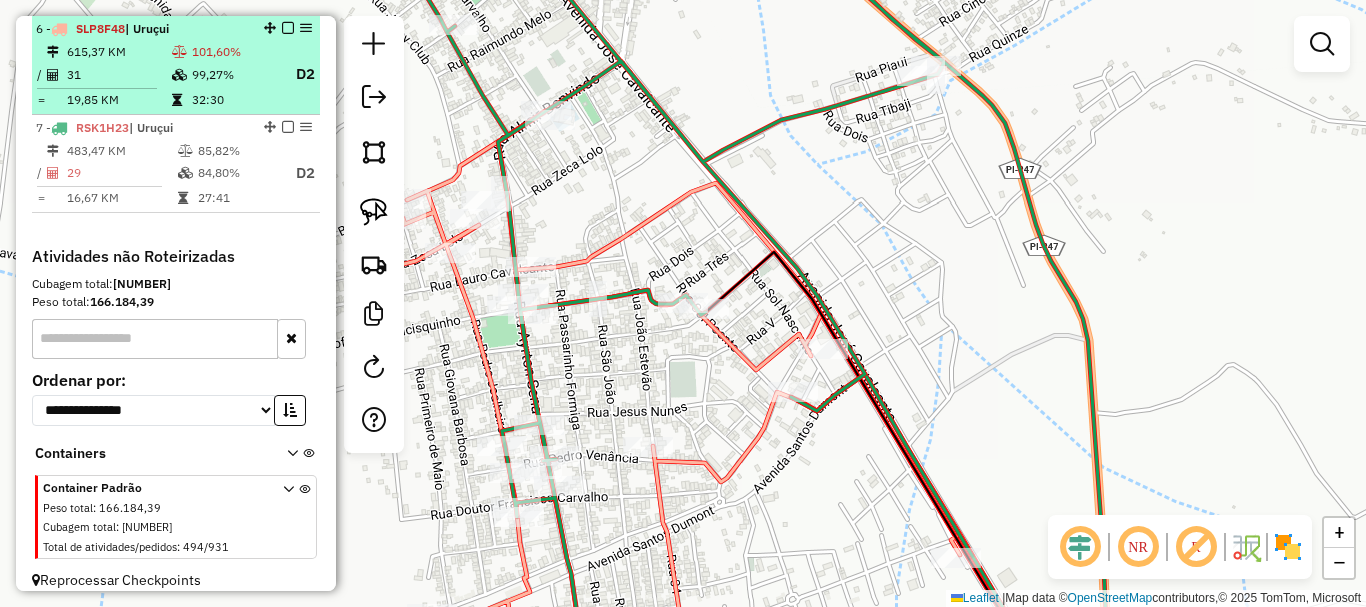 click on "32:30" at bounding box center [235, 100] 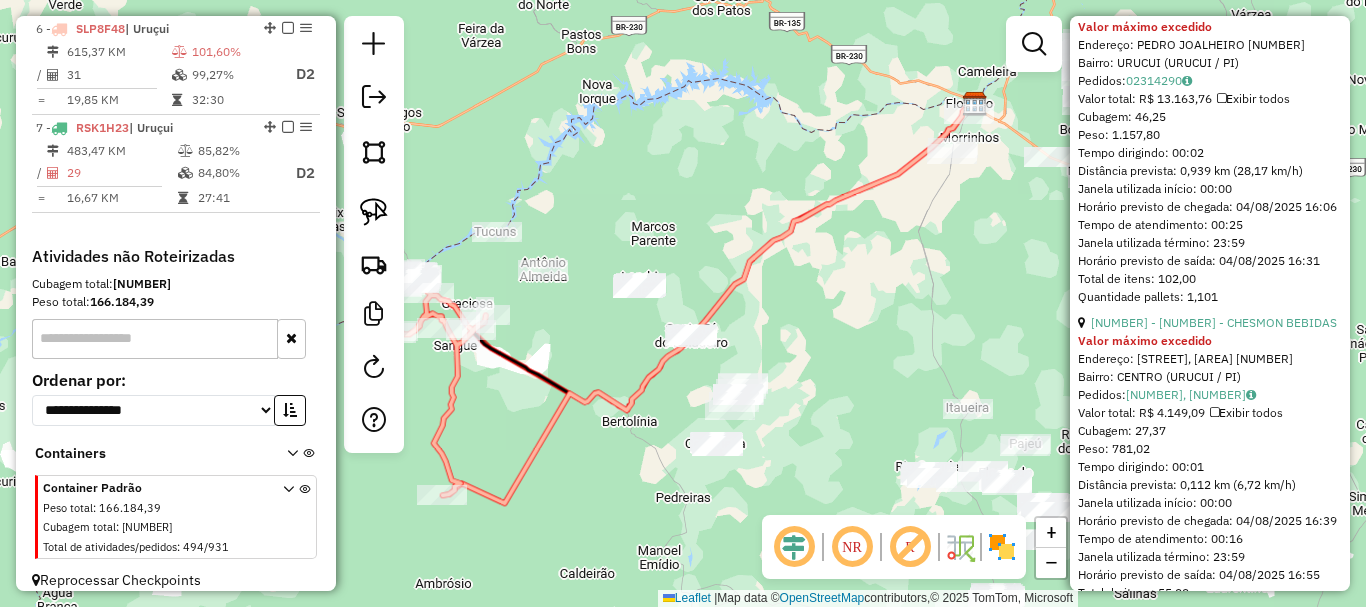 scroll, scrollTop: 2600, scrollLeft: 0, axis: vertical 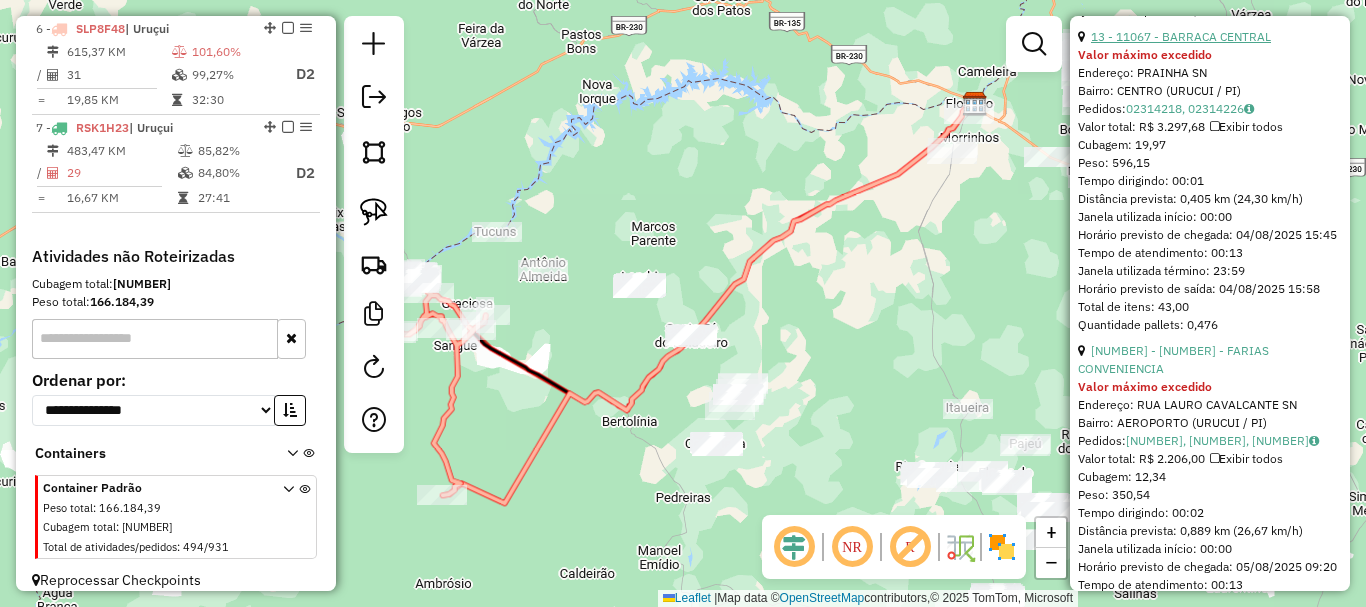 click on "13 - 11067 - BARRACA CENTRAL" at bounding box center (1181, 36) 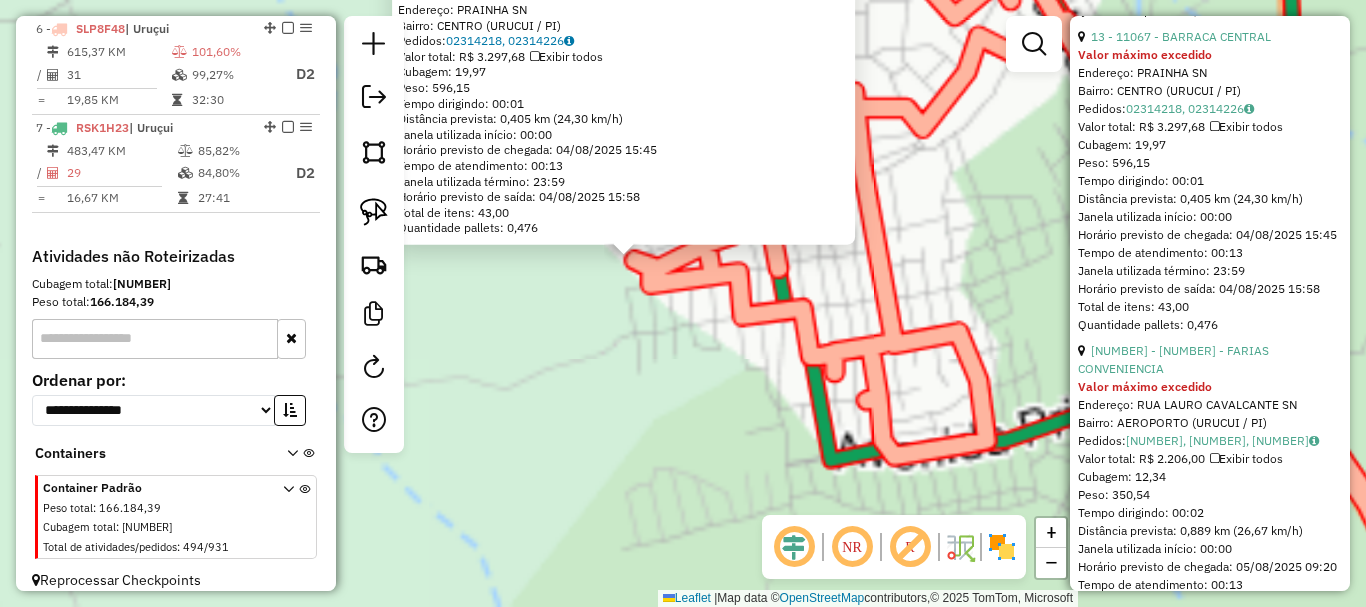 click on "11067 - BARRACA CENTRAL Valor máximo excedido  Endereço:  PRAINHA SN   Bairro: CENTRO (URUCUI / PI)   Pedidos:  02314218, 02314226   Valor total: R$ 3.297,68   Exibir todos   Cubagem: 19,97  Peso: 596,15  Tempo dirigindo: 00:01   Distância prevista: 0,405 km (24,30 km/h)   Janela utilizada início: 00:00   Horário previsto de chegada: 04/08/2025 15:45   Tempo de atendimento: 00:13   Janela utilizada término: 23:59   Horário previsto de saída: 04/08/2025 15:58   Total de itens: 43,00   Quantidade pallets: 0,476  × Janela de atendimento Grade de atendimento Capacidade Transportadoras Veículos Cliente Pedidos  Rotas Selecione os dias de semana para filtrar as janelas de atendimento  Seg   Ter   Qua   Qui   Sex   Sáb   Dom  Informe o período da janela de atendimento: De: Até:  Filtrar exatamente a janela do cliente  Considerar janela de atendimento padrão  Selecione os dias de semana para filtrar as grades de atendimento  Seg   Ter   Qua   Qui   Sex   Sáb   Dom   Peso mínimo:   Peso máximo:   De:" 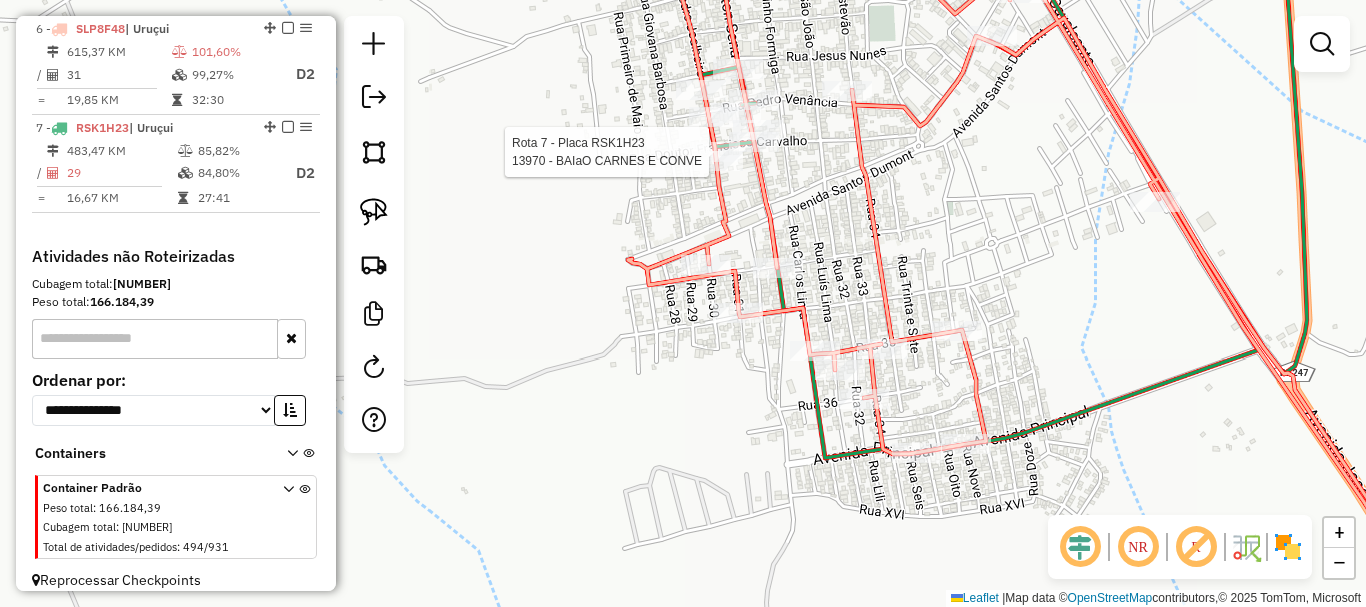 click on "Rota 7 - Placa RSK1H23  13970 - BAIaO CARNES E CONVE" 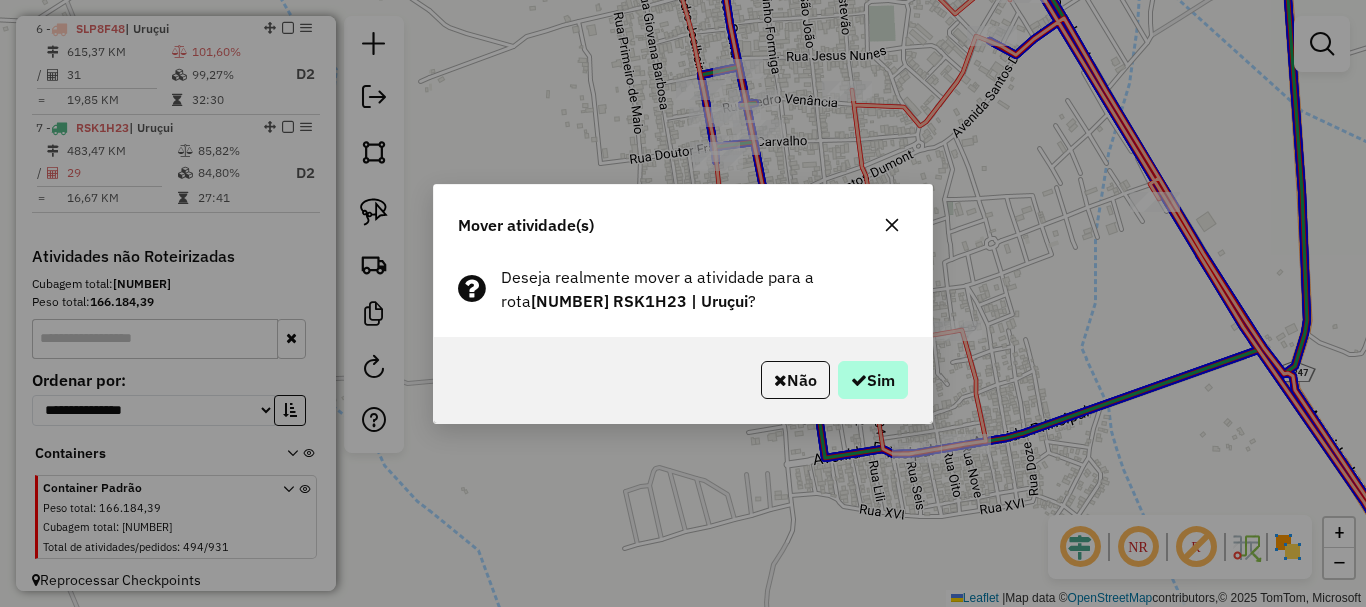 drag, startPoint x: 862, startPoint y: 401, endPoint x: 863, endPoint y: 374, distance: 27.018513 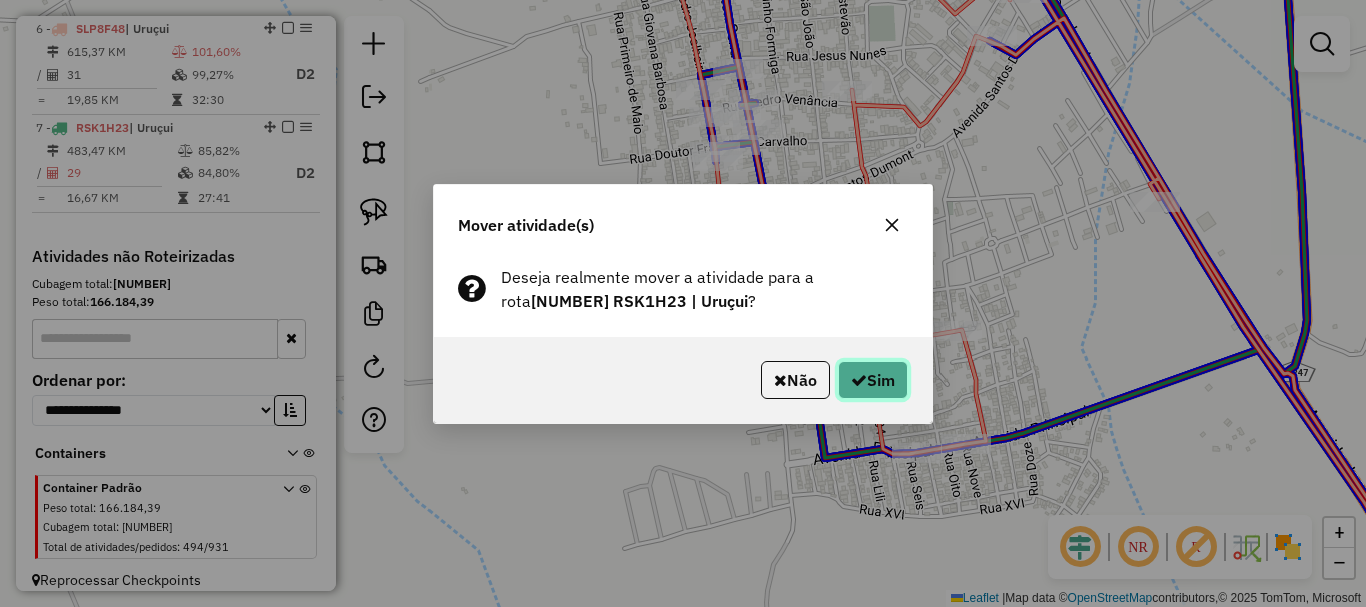 click on "Sim" 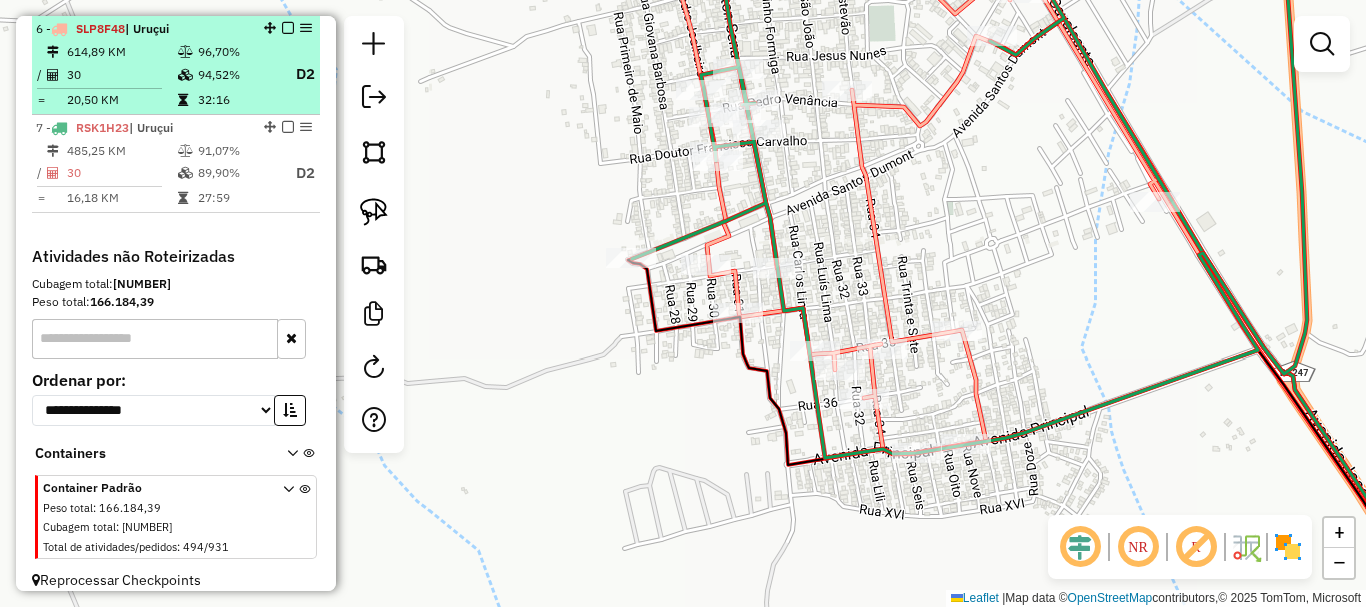 click on "6 -       SLP8F48   | Uruçui" at bounding box center (142, 29) 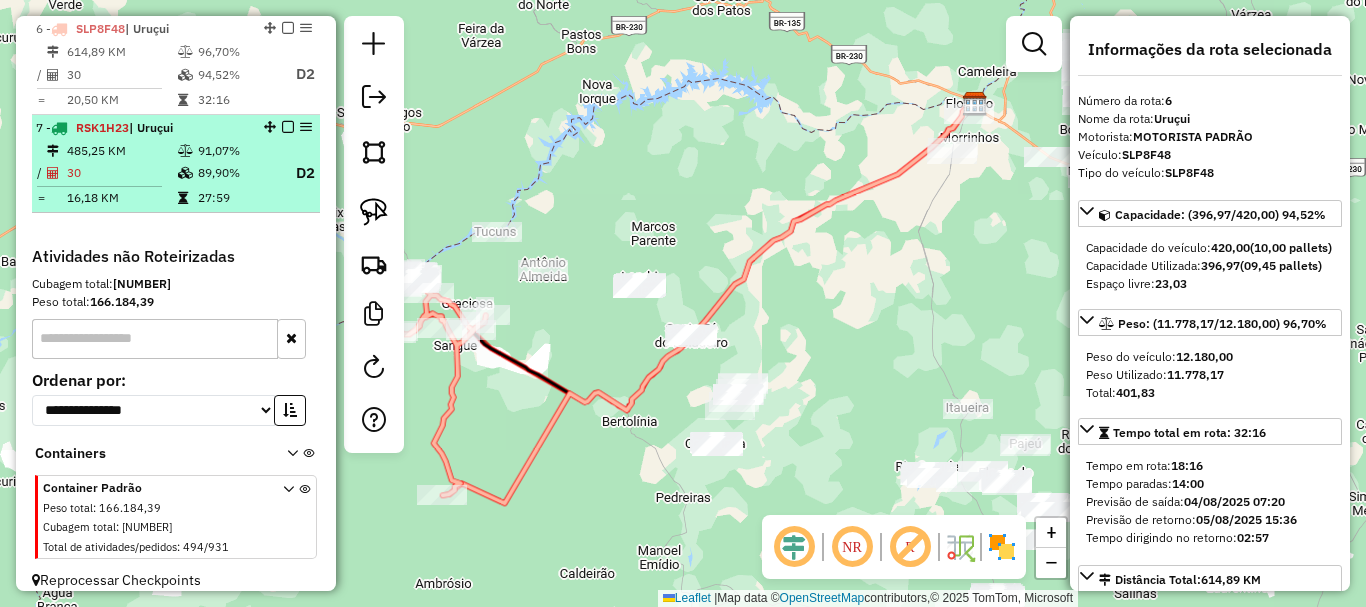 click on "89,90%" at bounding box center [237, 173] 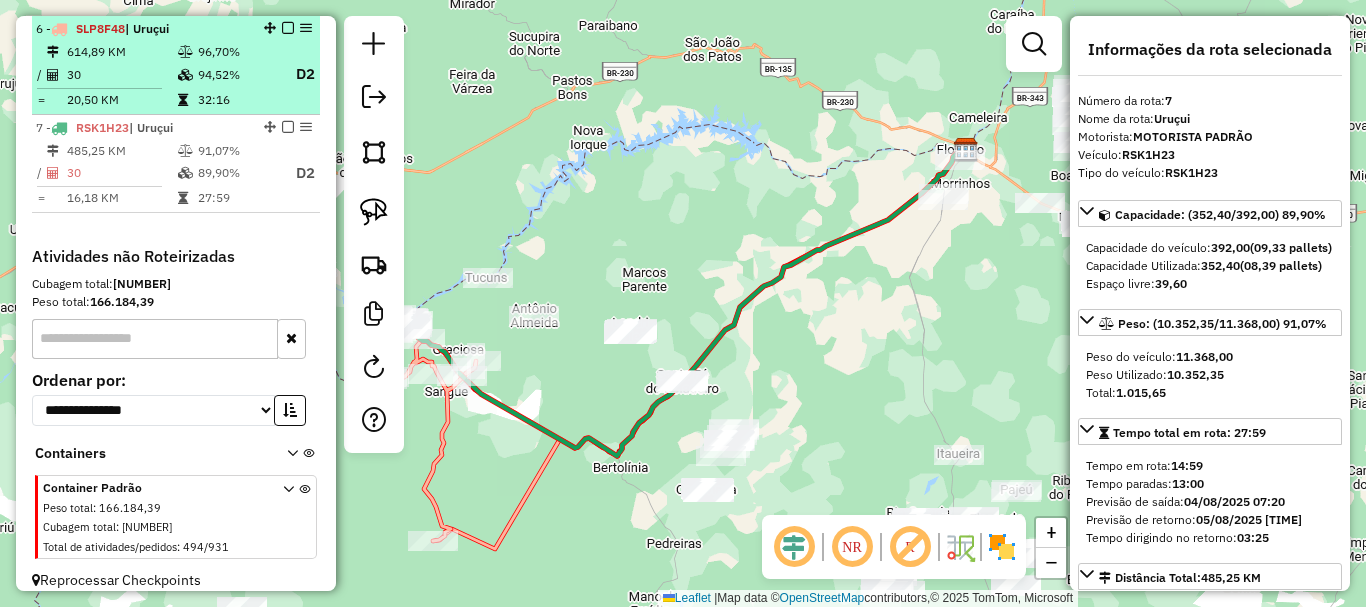 click at bounding box center (288, 28) 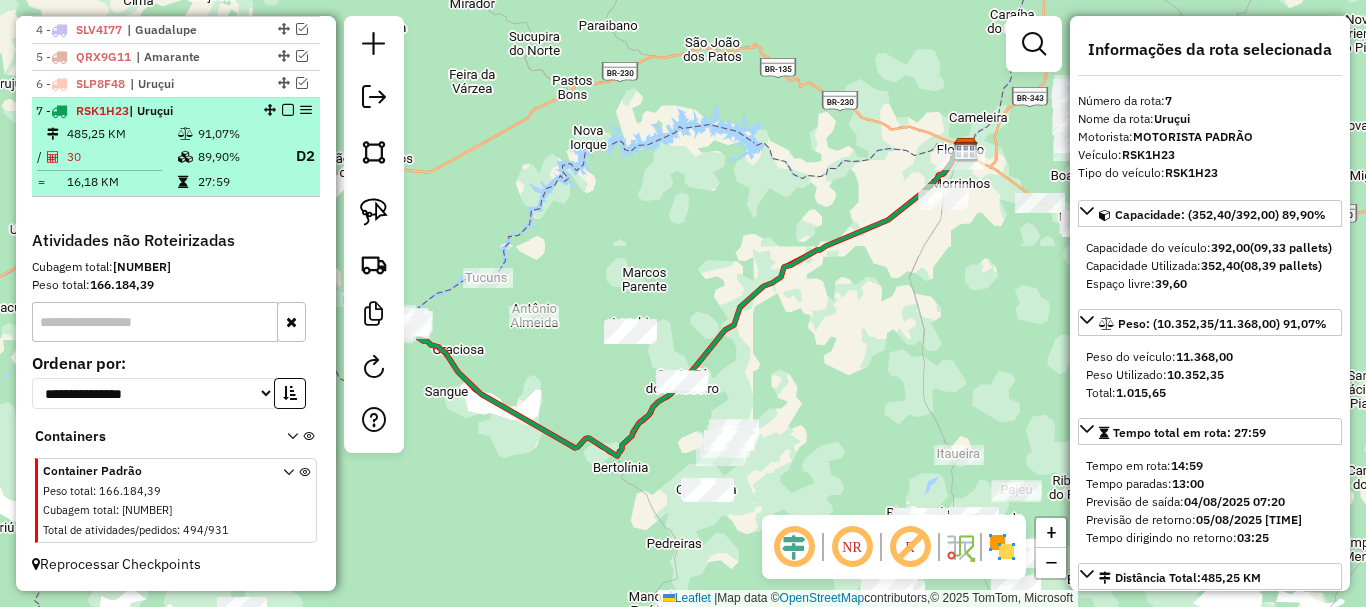 click at bounding box center (288, 110) 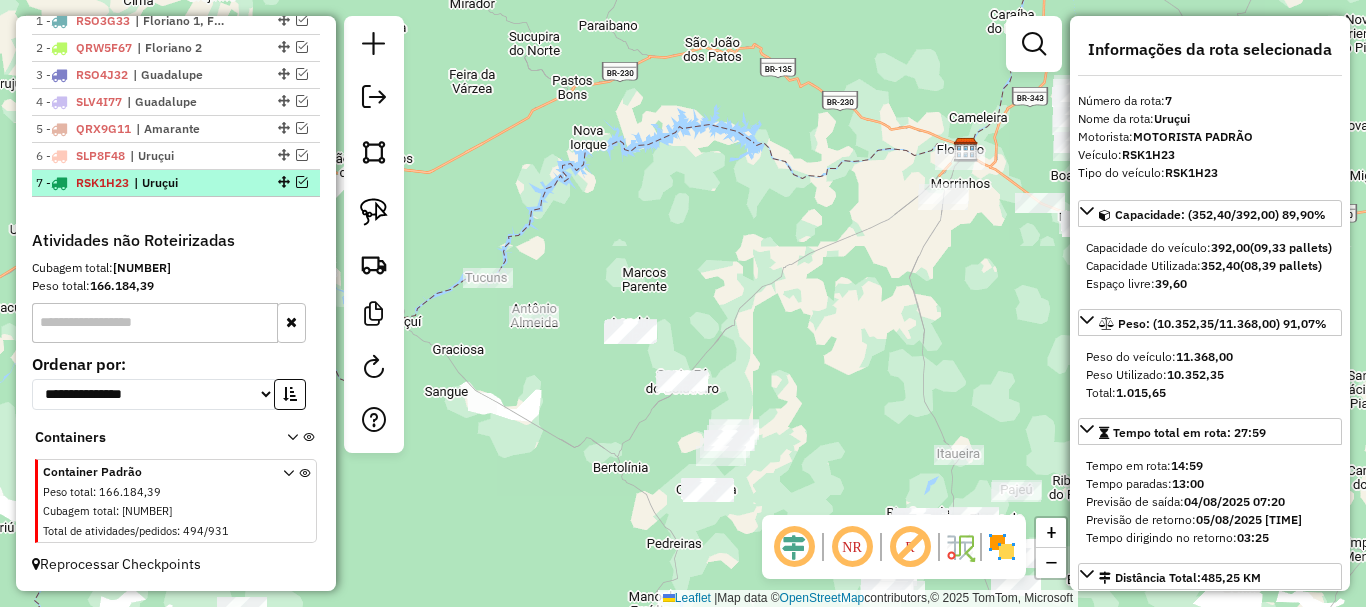 scroll, scrollTop: 782, scrollLeft: 0, axis: vertical 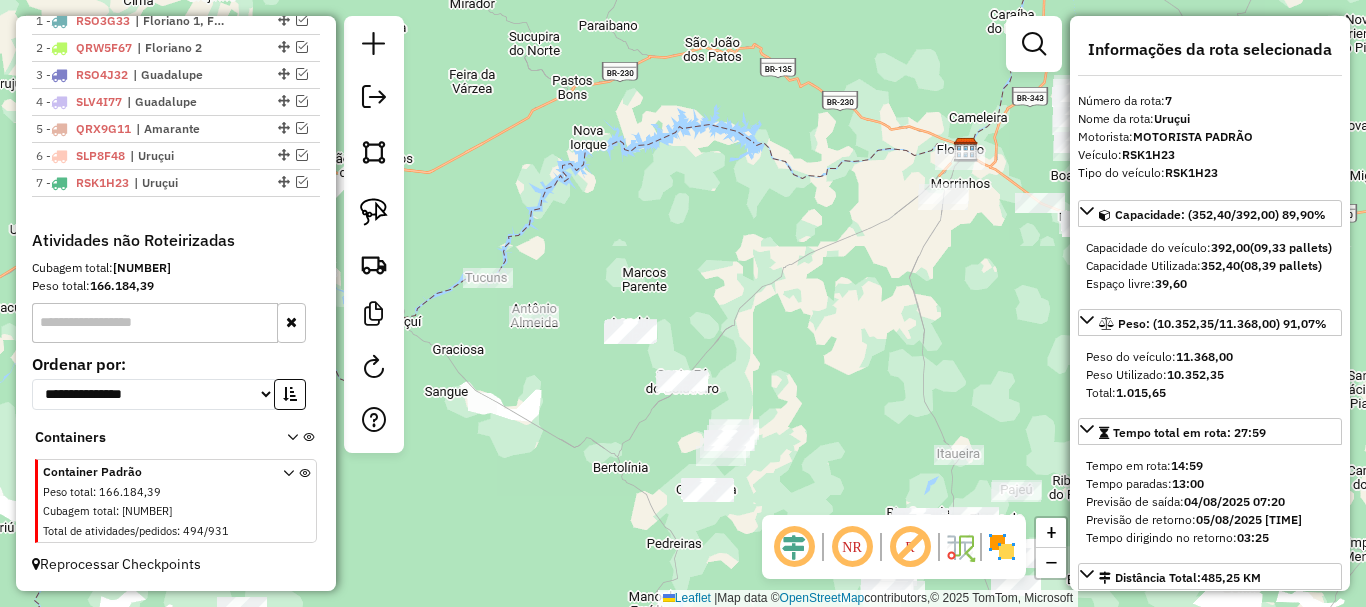 drag, startPoint x: 618, startPoint y: 414, endPoint x: 792, endPoint y: 309, distance: 203.22647 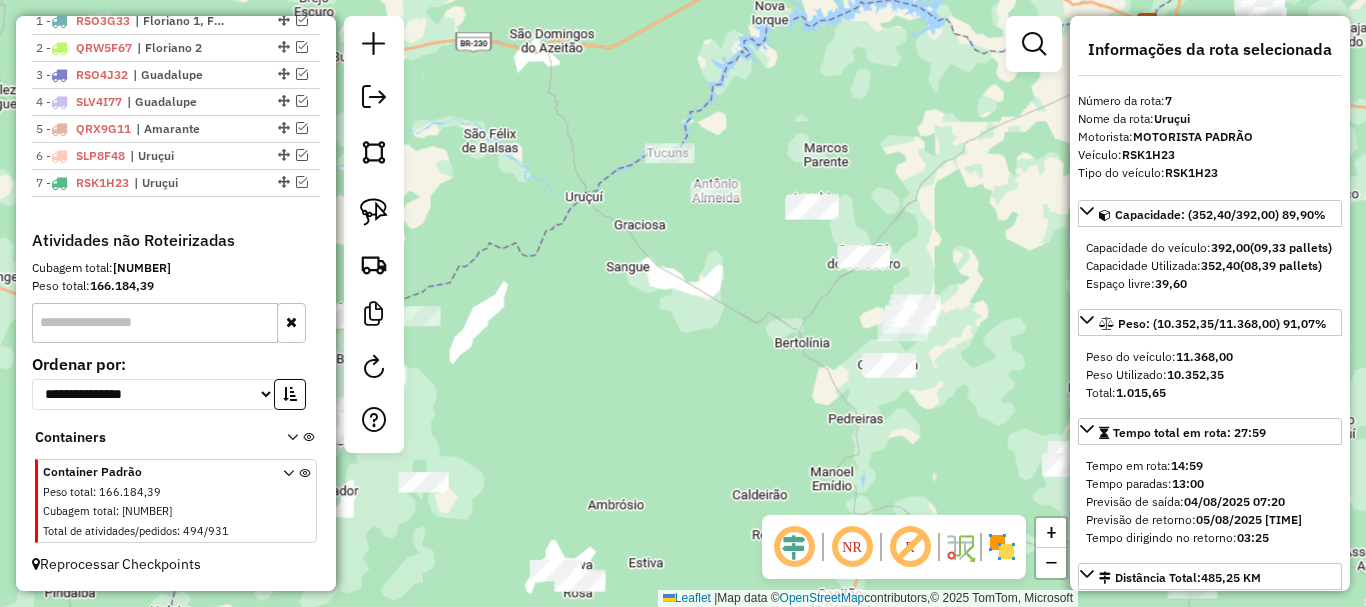 drag, startPoint x: 731, startPoint y: 364, endPoint x: 888, endPoint y: 295, distance: 171.49344 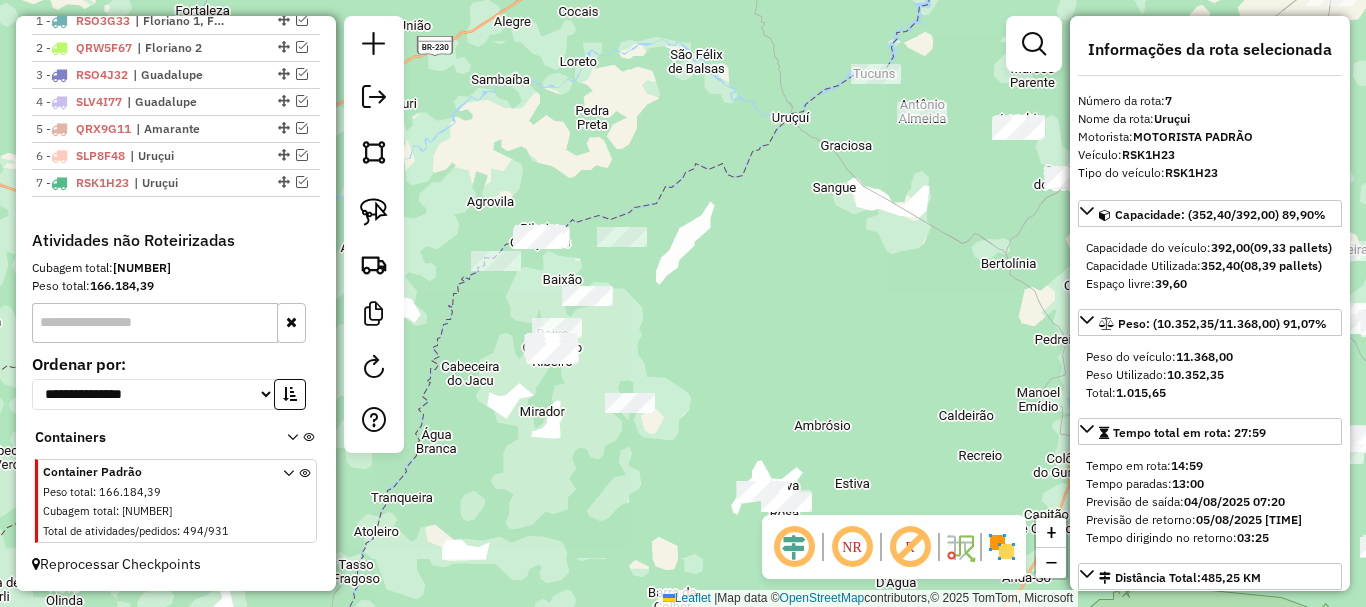 drag, startPoint x: 629, startPoint y: 430, endPoint x: 733, endPoint y: 436, distance: 104.172935 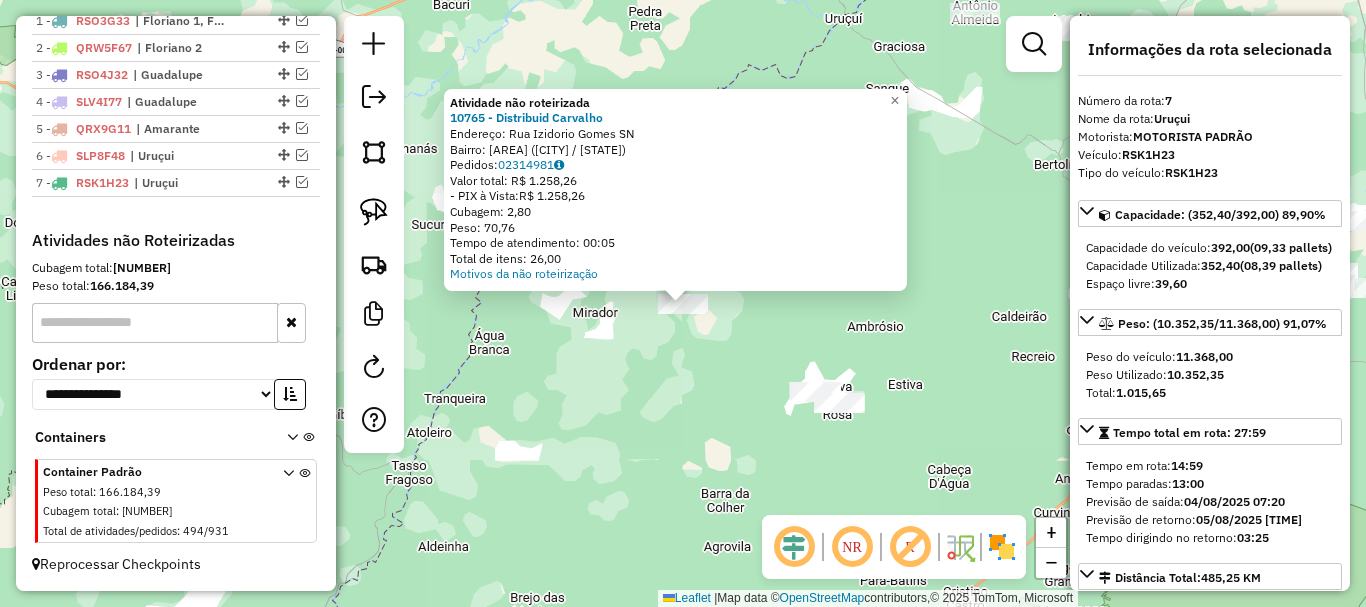 click on "Atividade não roteirizada [NUMBER] - [COMPANY] Endereço: [STREET] [NUMBER] Bairro: [NEIGHBORHOOD] ([CITY] / [STATE]) Pedidos: [ORDER_NUMBER] Valor total: [CURRENCY] [AMOUNT] - PIX à Vista: [CURRENCY] [AMOUNT] Cubagem: [CUBAGE] Peso: [WEIGHT] Tempo de atendimento: [ATTENDANCE_TIME] Total de itens: [TOTAL_ITEMS],00 Motivos da não roteirização × Janela de atendimento Grade de atendimento Capacidade Transportadoras Veículos Cliente Pedidos Rotas Selecione os dias de semana para filtrar as janelas de atendimento Seg Ter Qua Qui Sex Sáb Dom Informe o período da janela de atendimento: De: Até: Filtrar exatamente a janela do cliente Considerar janela de atendimento padrão Selecione os dias de semana para filtrar as grades de atendimento Seg Ter Qua Qui Sex Sáb Dom Considerar clientes sem dia de atendimento cadastrado Clientes fora do dia de atendimento selecionado Filtrar as atividades entre os valores definidos abaixo: Peso mínimo: Peso máximo: Cubagem mínima: De: Até: +" 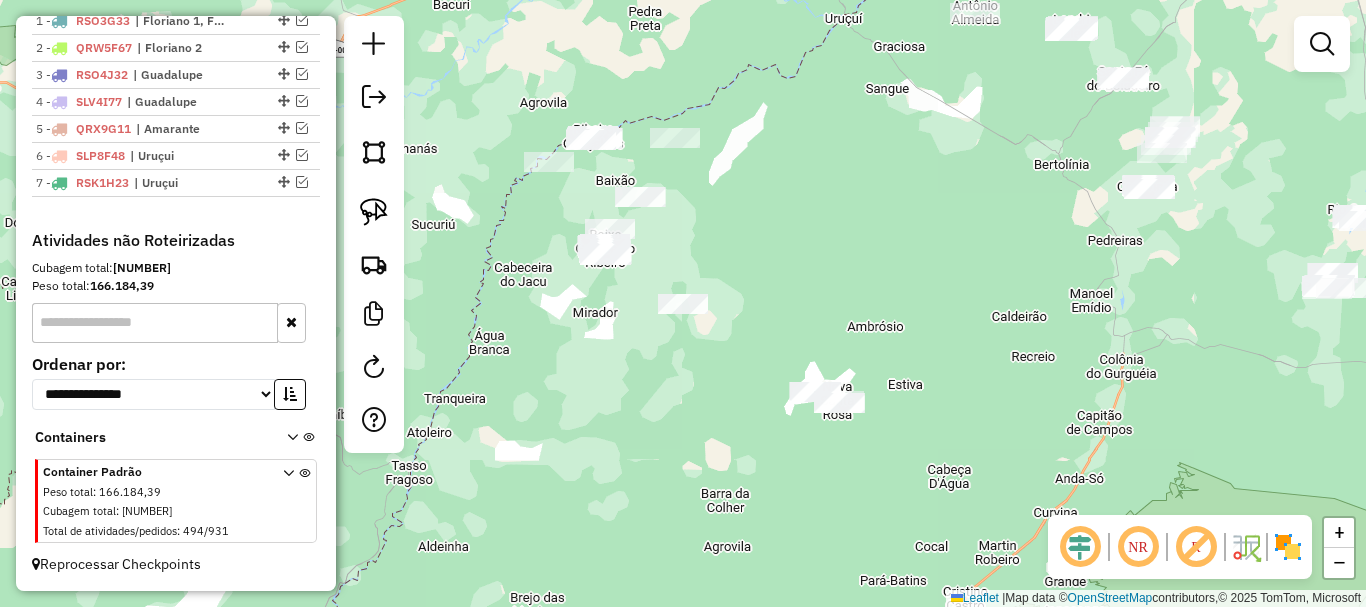 click 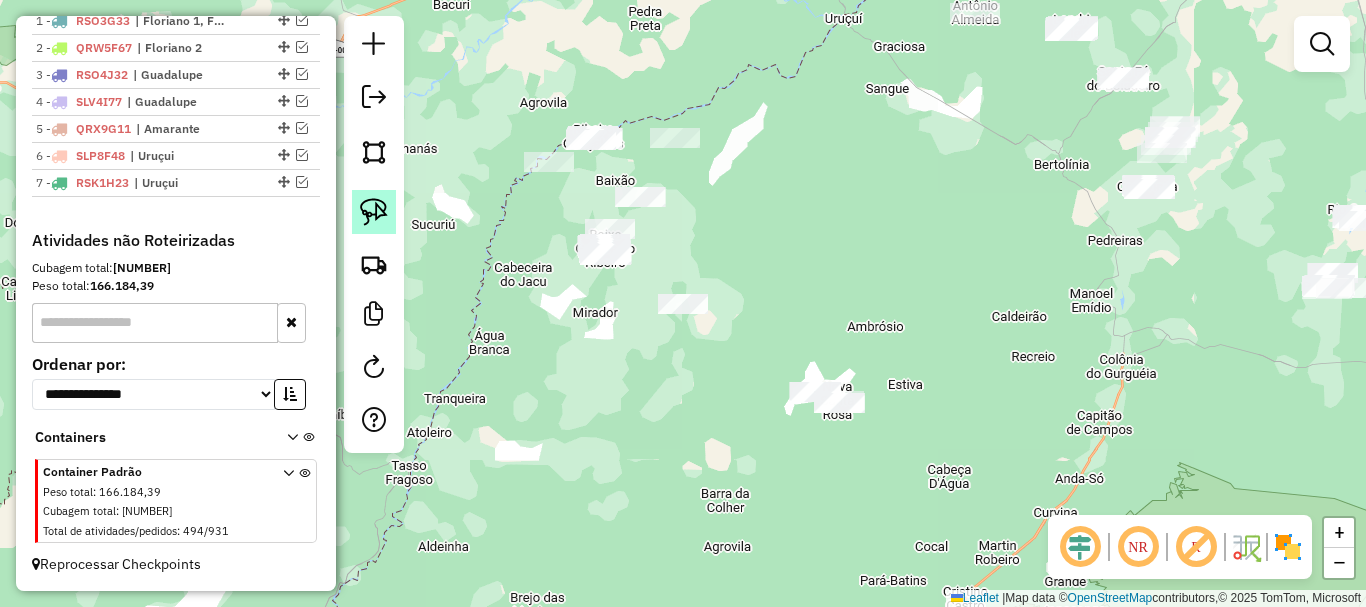 click 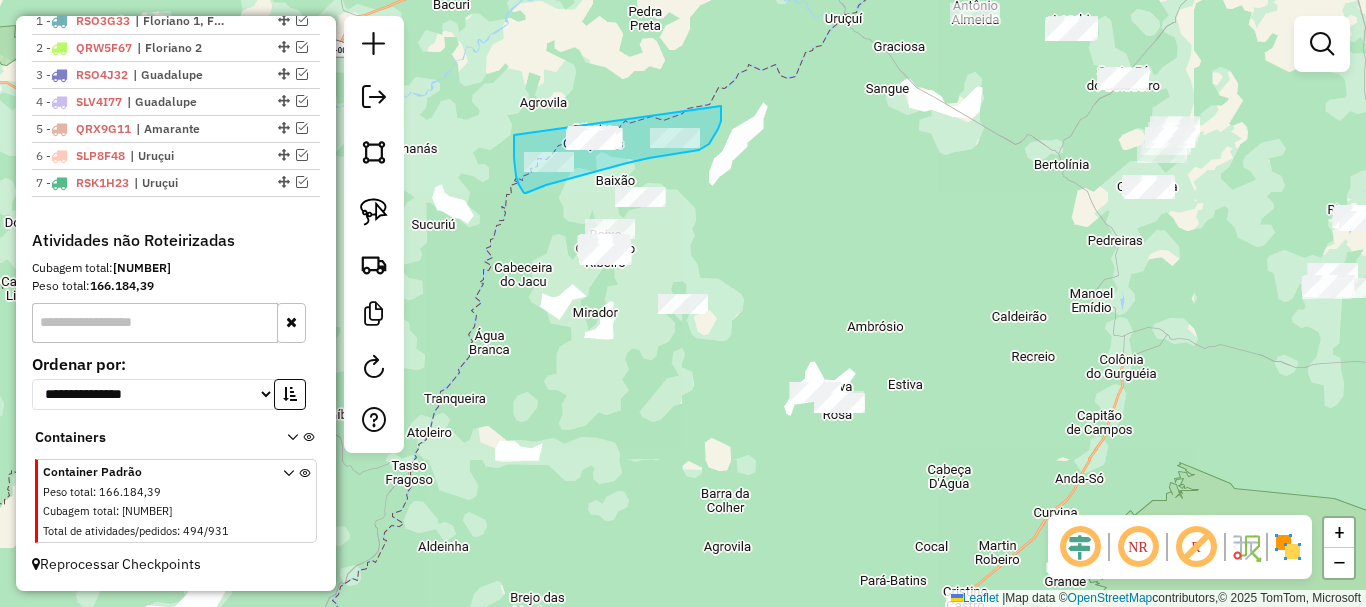 drag, startPoint x: 514, startPoint y: 140, endPoint x: 721, endPoint y: 106, distance: 209.77368 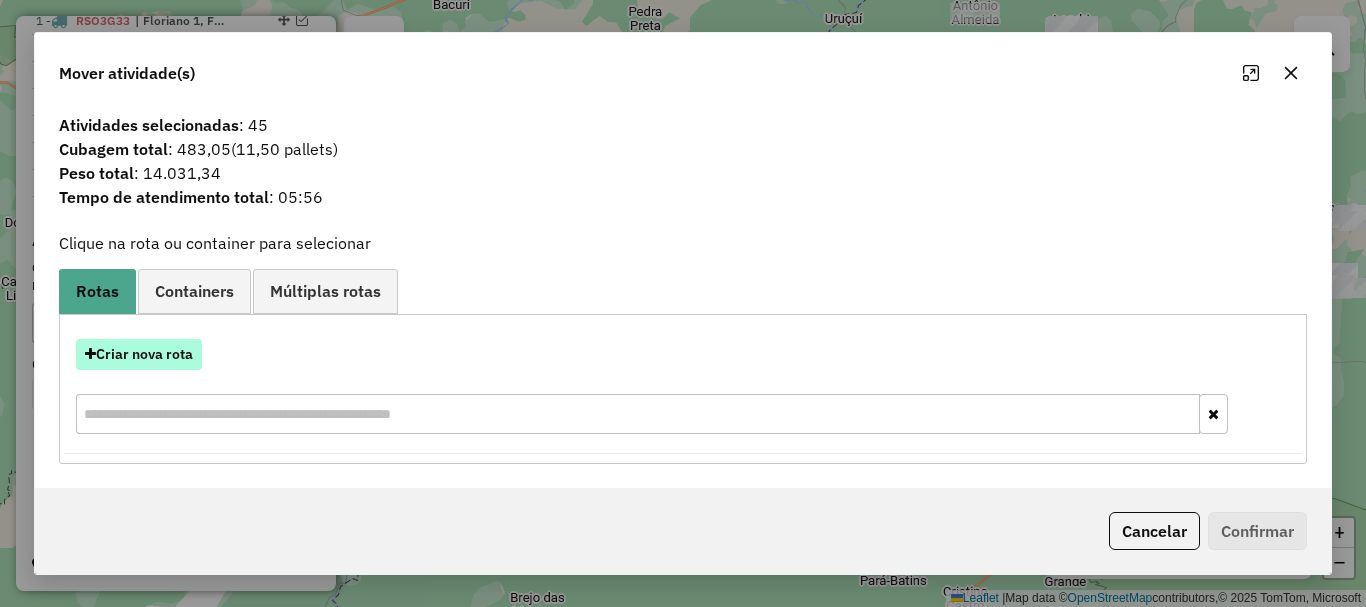 click on "Criar nova rota" at bounding box center [139, 354] 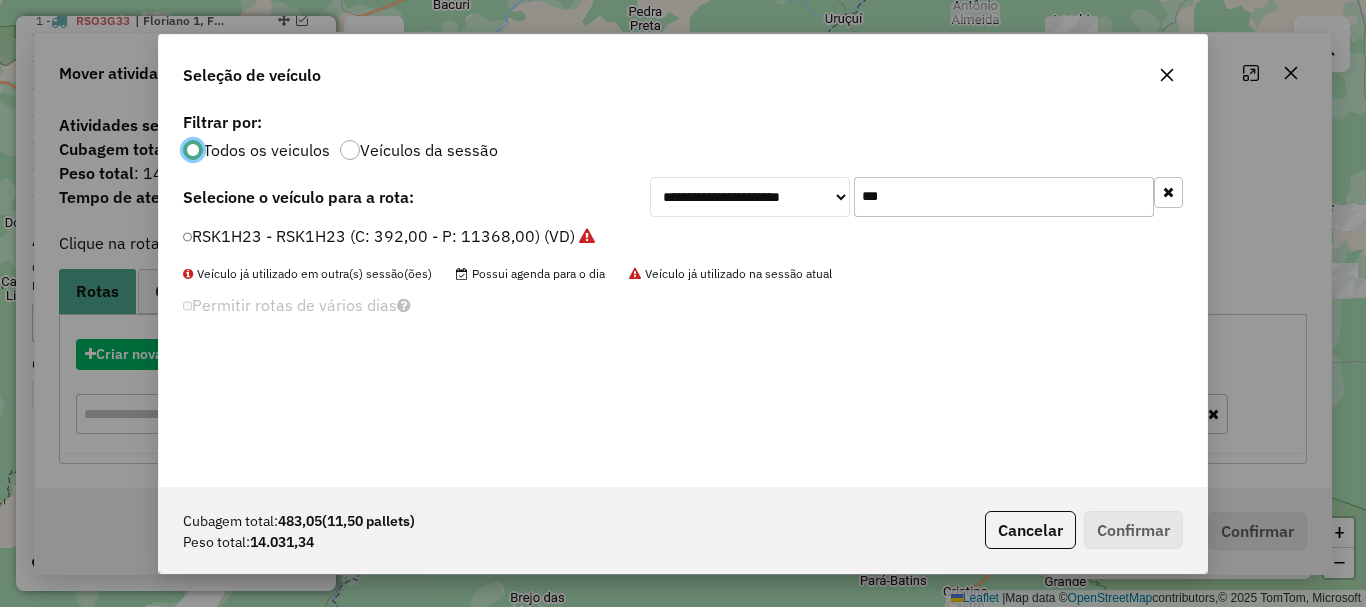 scroll, scrollTop: 11, scrollLeft: 6, axis: both 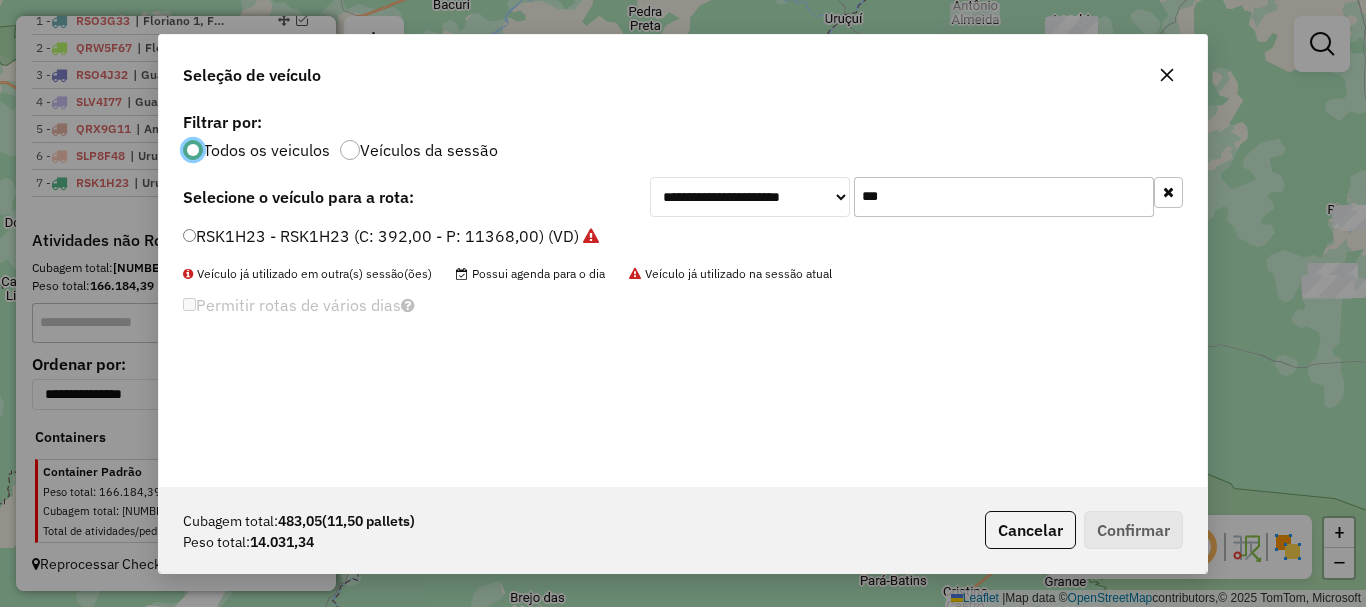 click on "***" 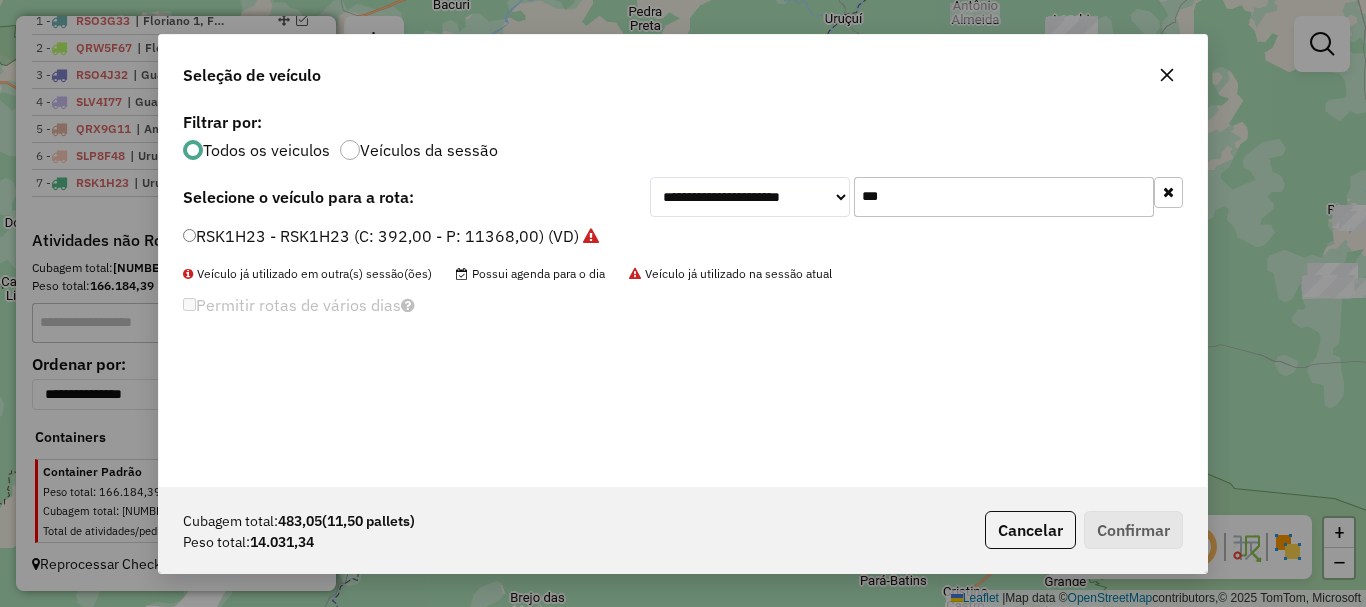 click on "***" 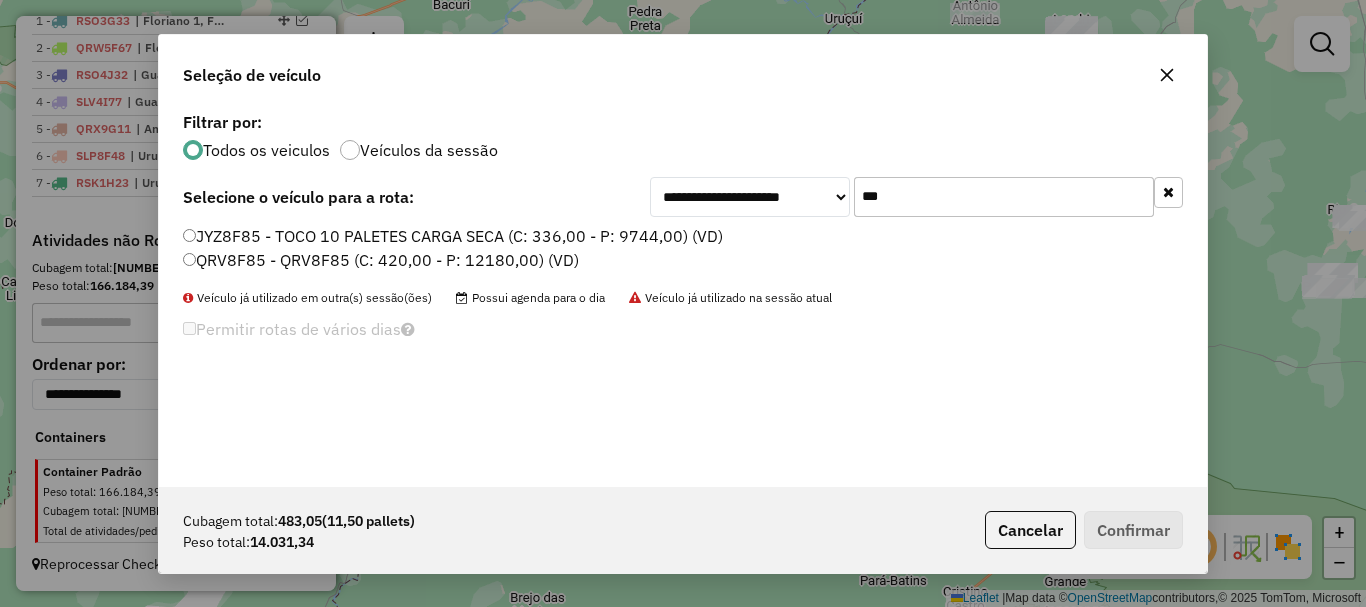 type on "***" 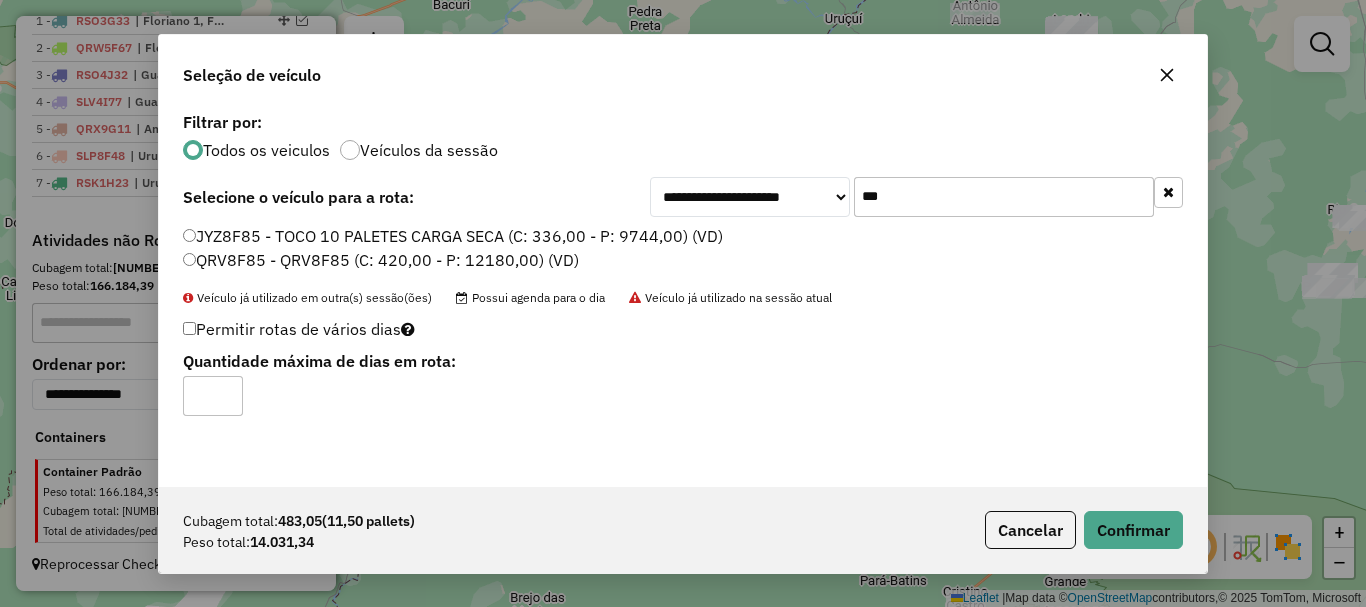 click on "Permitir rotas de vários dias" 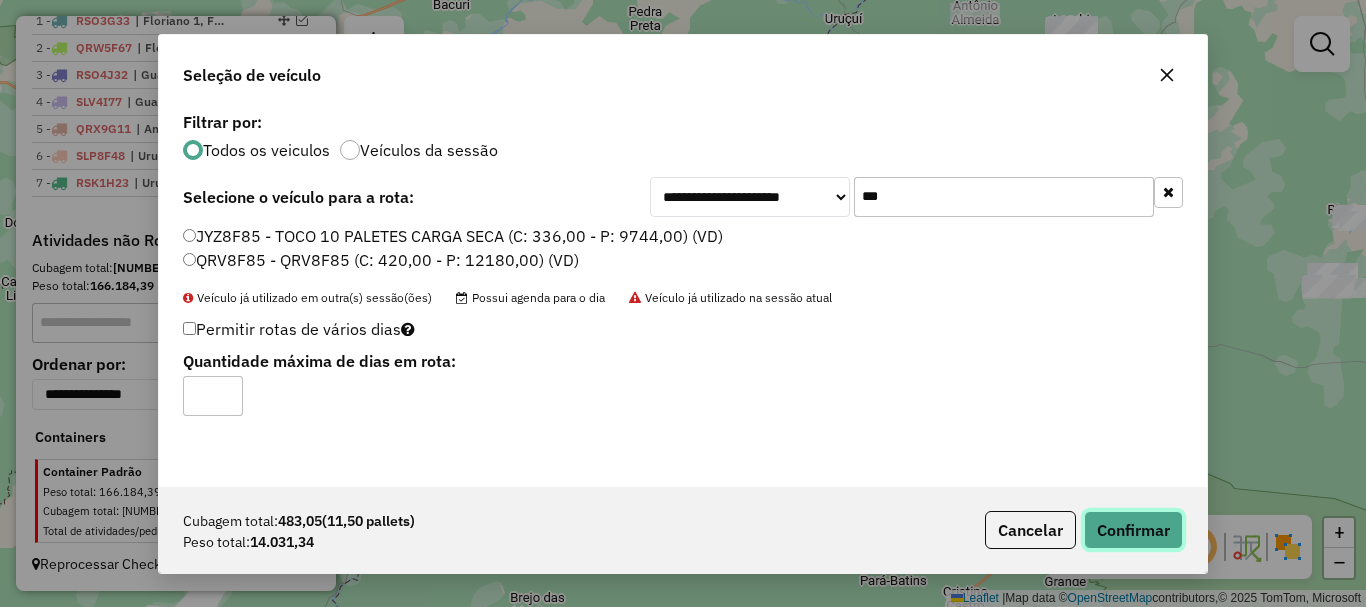 click on "Confirmar" 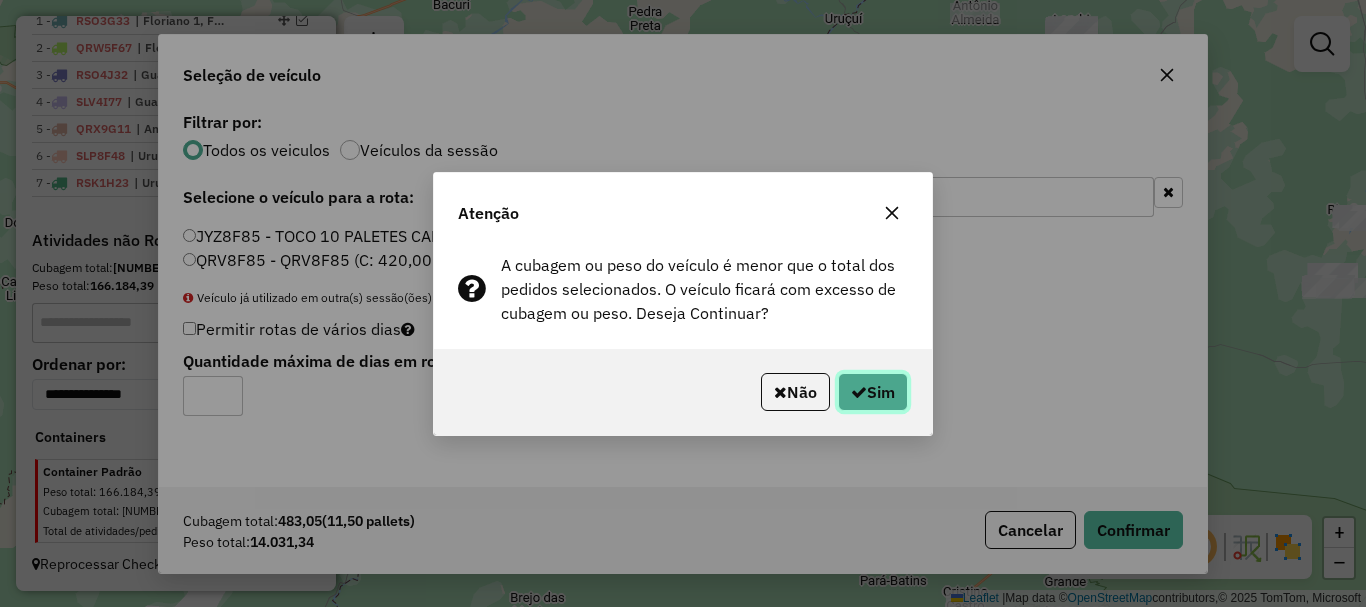 click on "Sim" 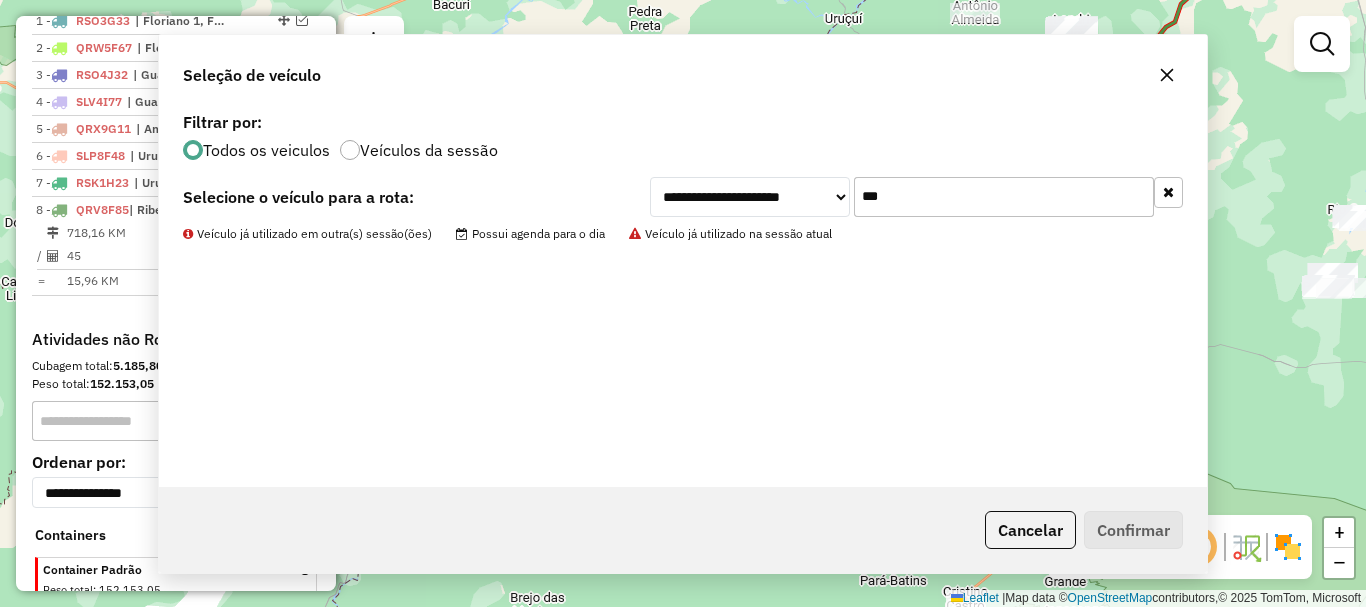 scroll, scrollTop: 881, scrollLeft: 0, axis: vertical 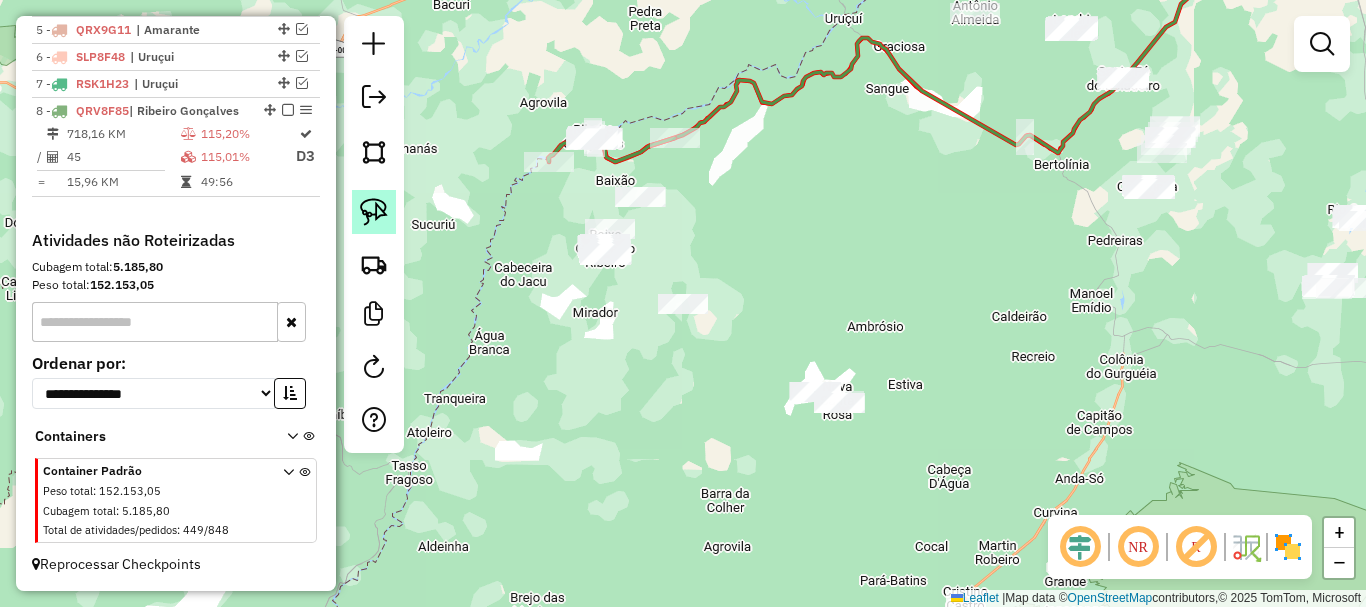 click 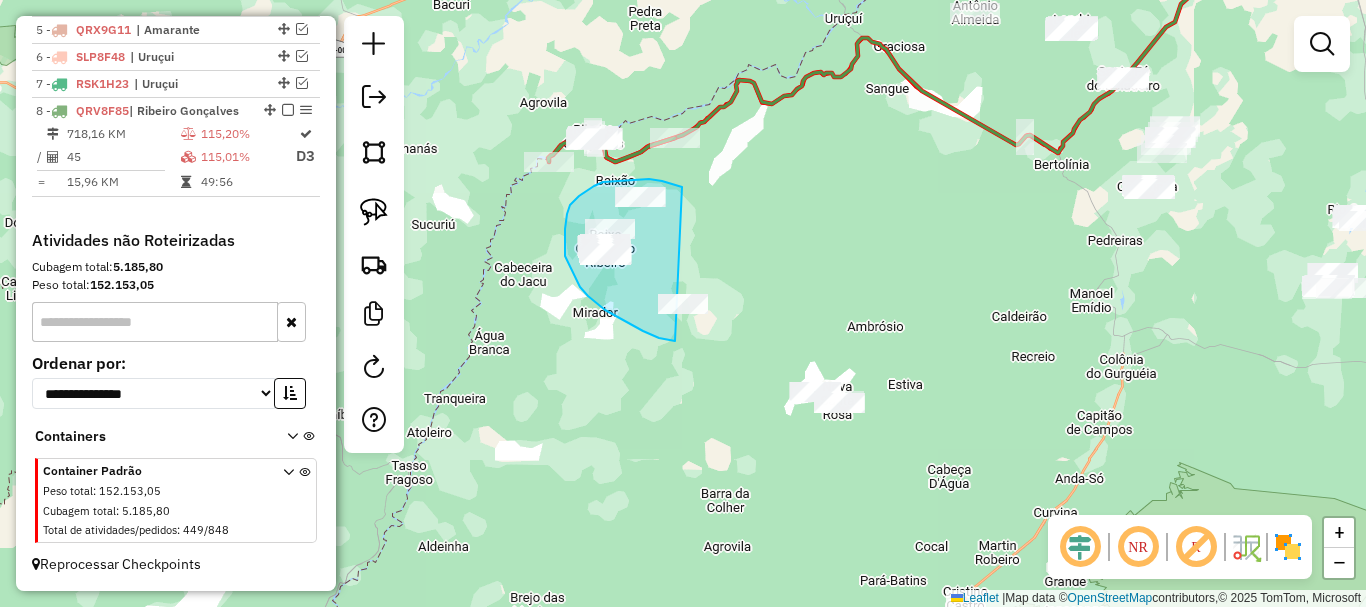 drag, startPoint x: 681, startPoint y: 186, endPoint x: 733, endPoint y: 330, distance: 153.10127 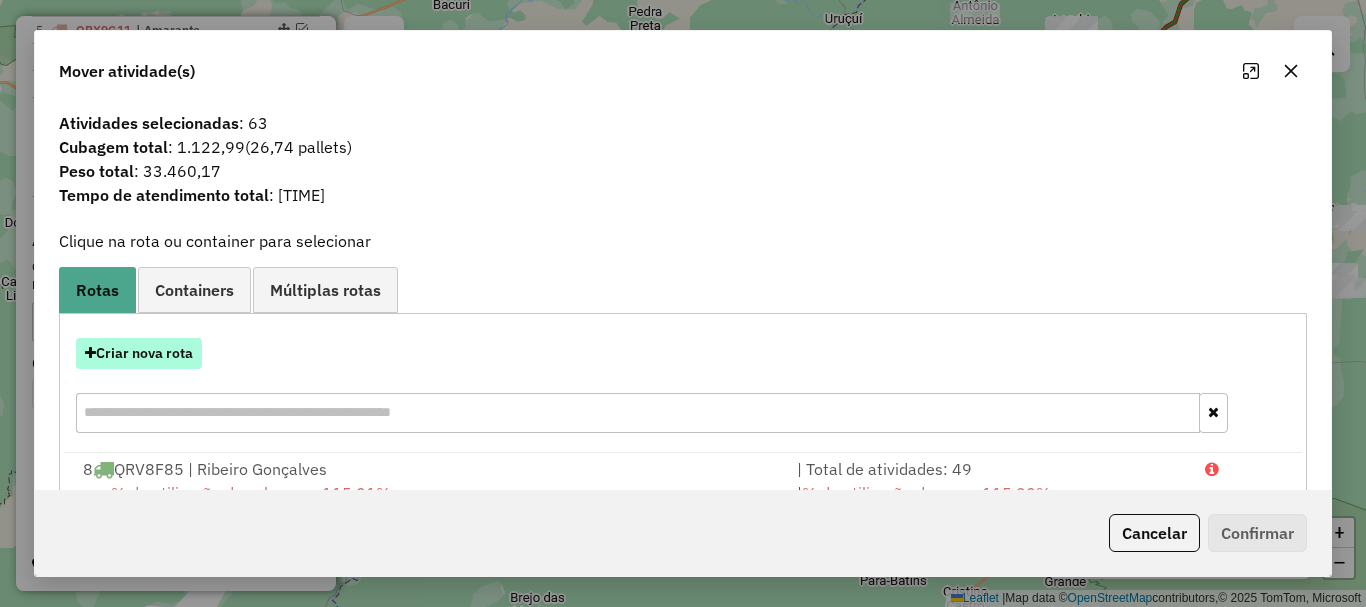 click on "Criar nova rota" at bounding box center [139, 353] 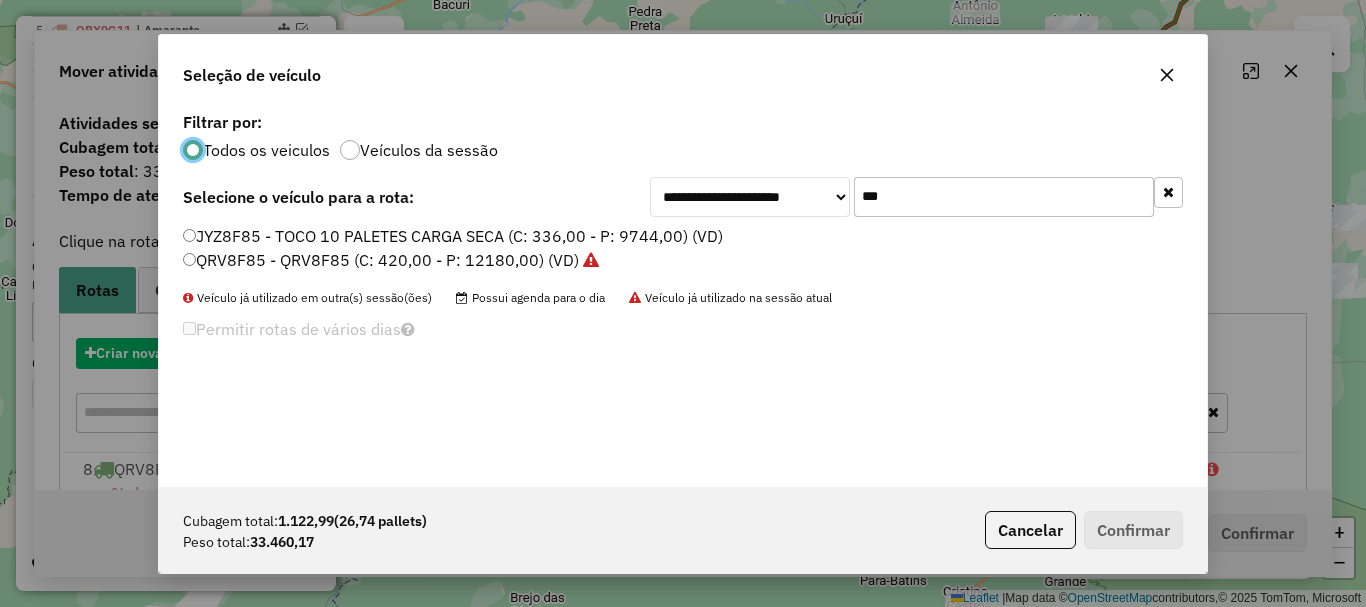 scroll, scrollTop: 11, scrollLeft: 6, axis: both 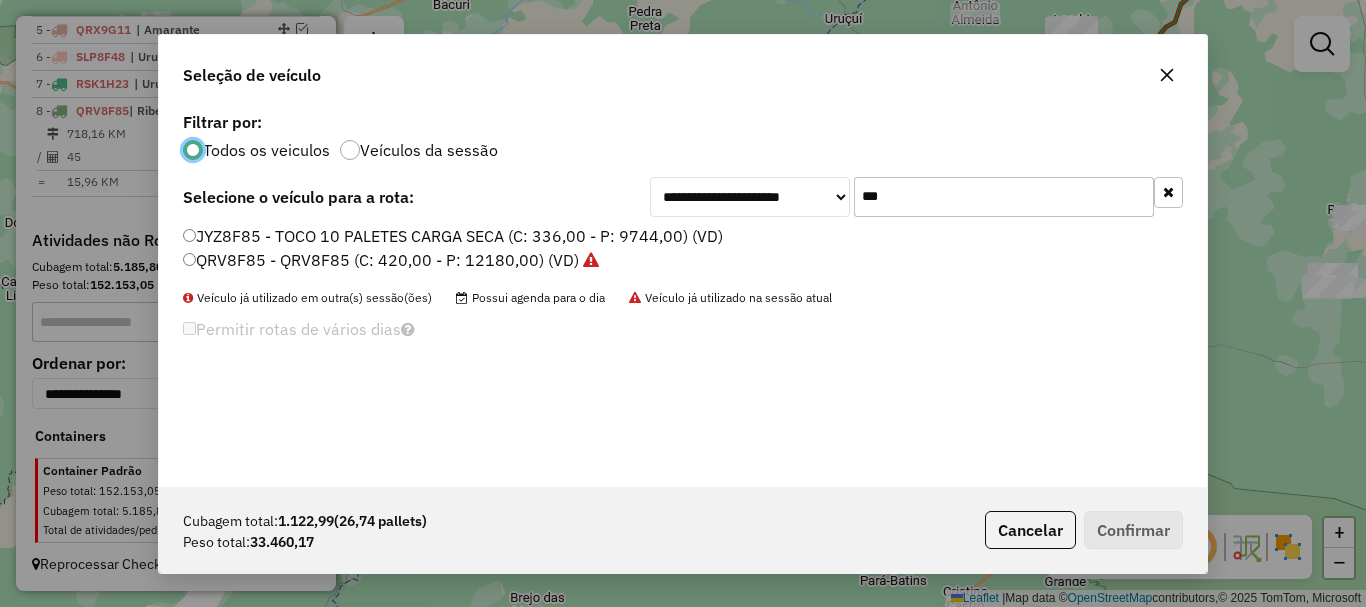 click on "***" 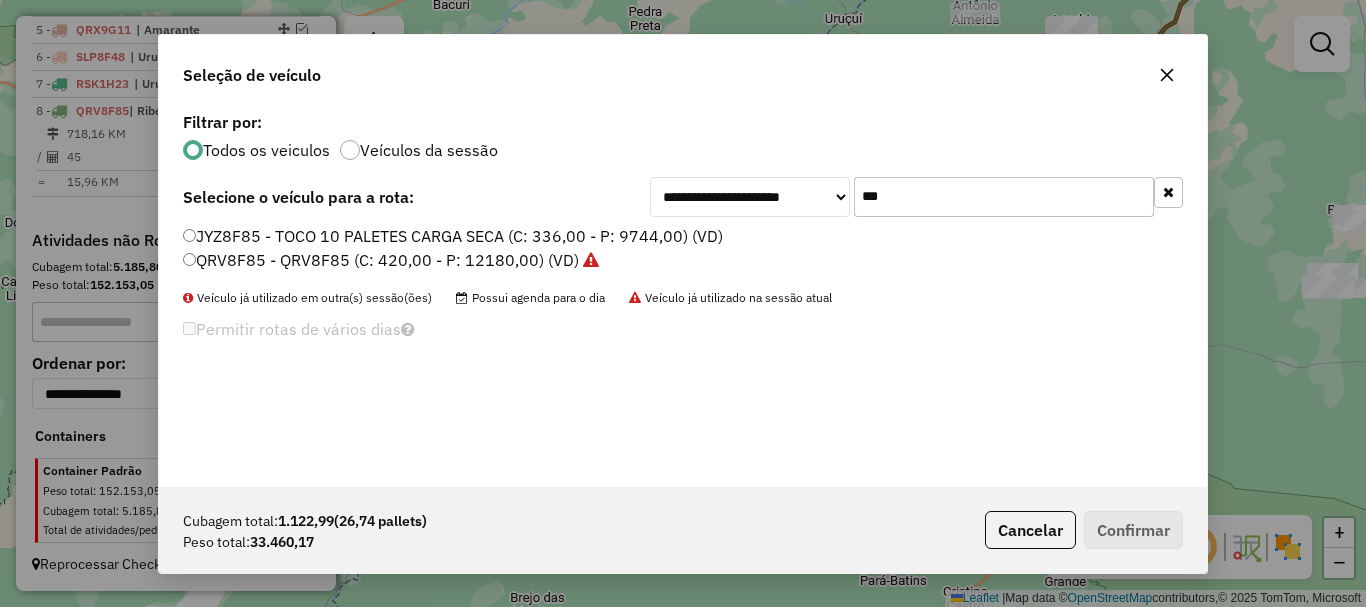 click on "***" 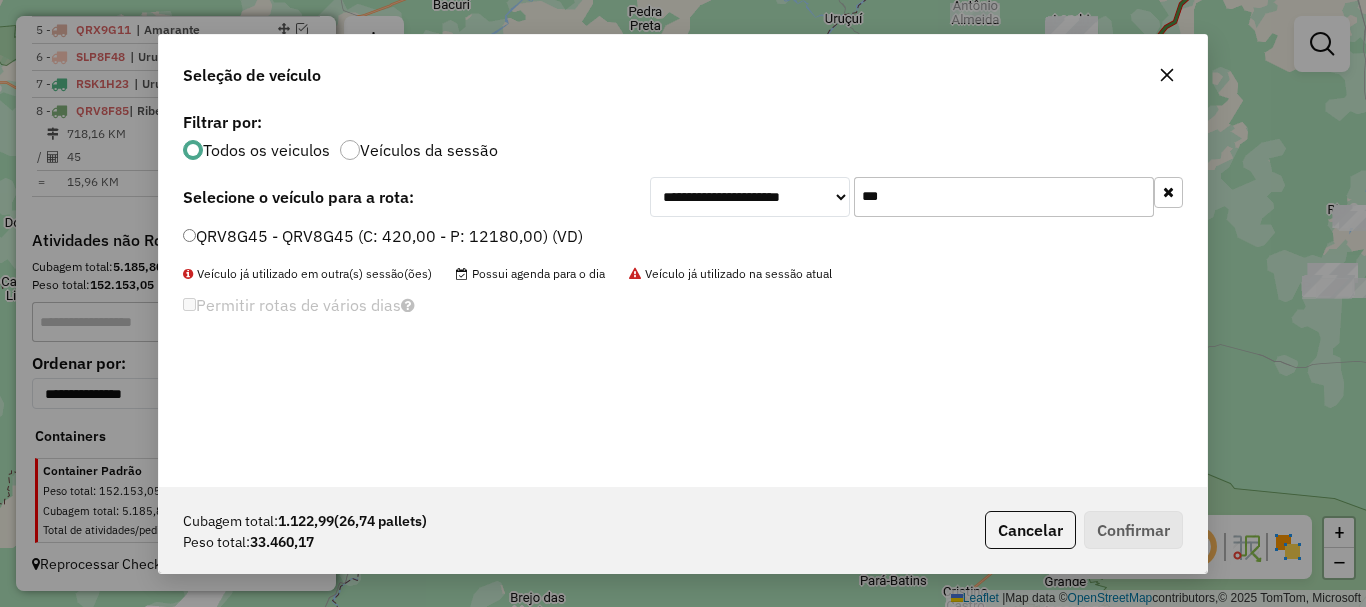 type on "***" 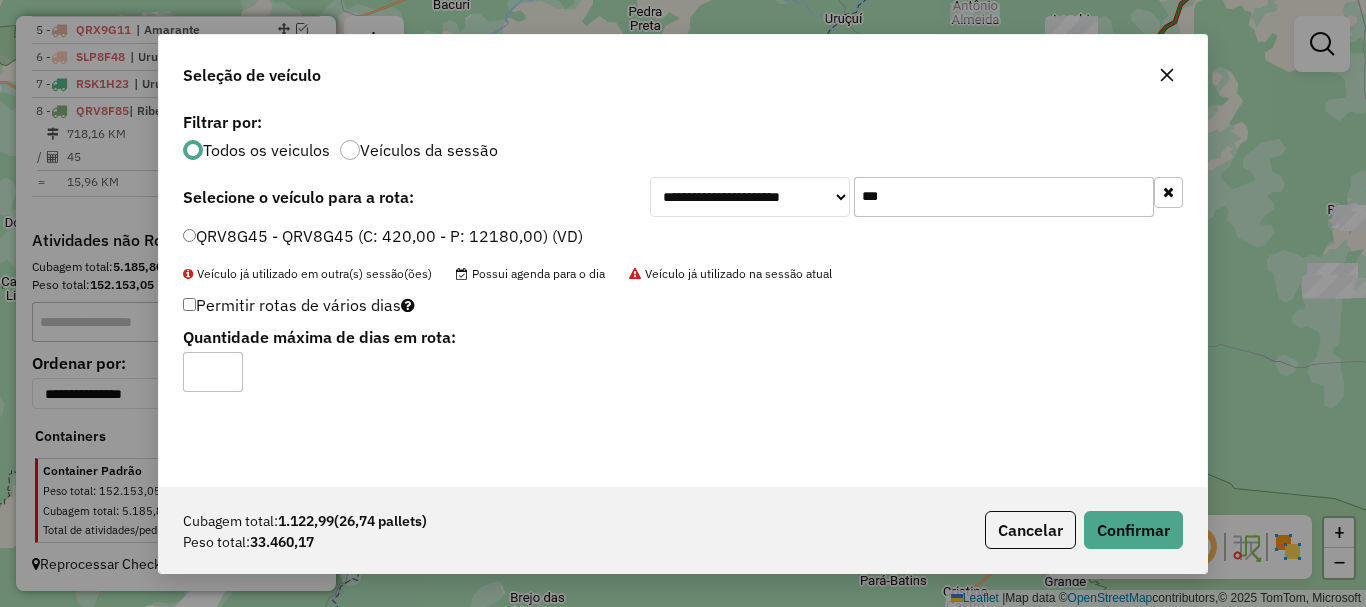 click on "*" 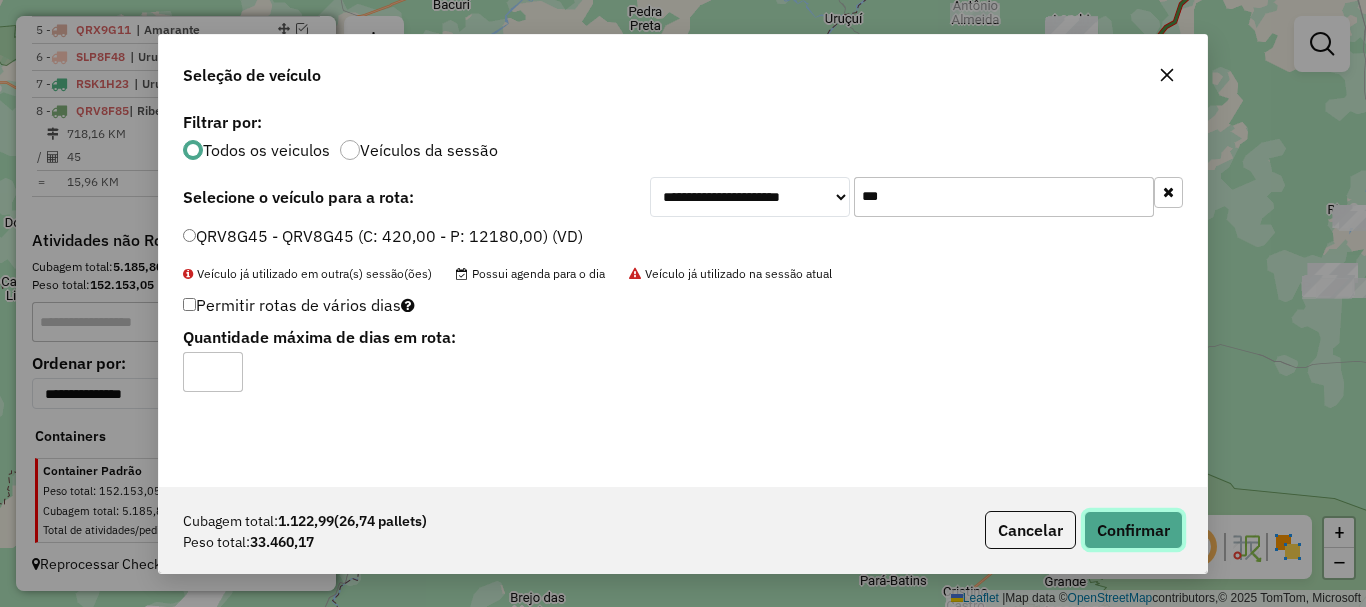click on "Confirmar" 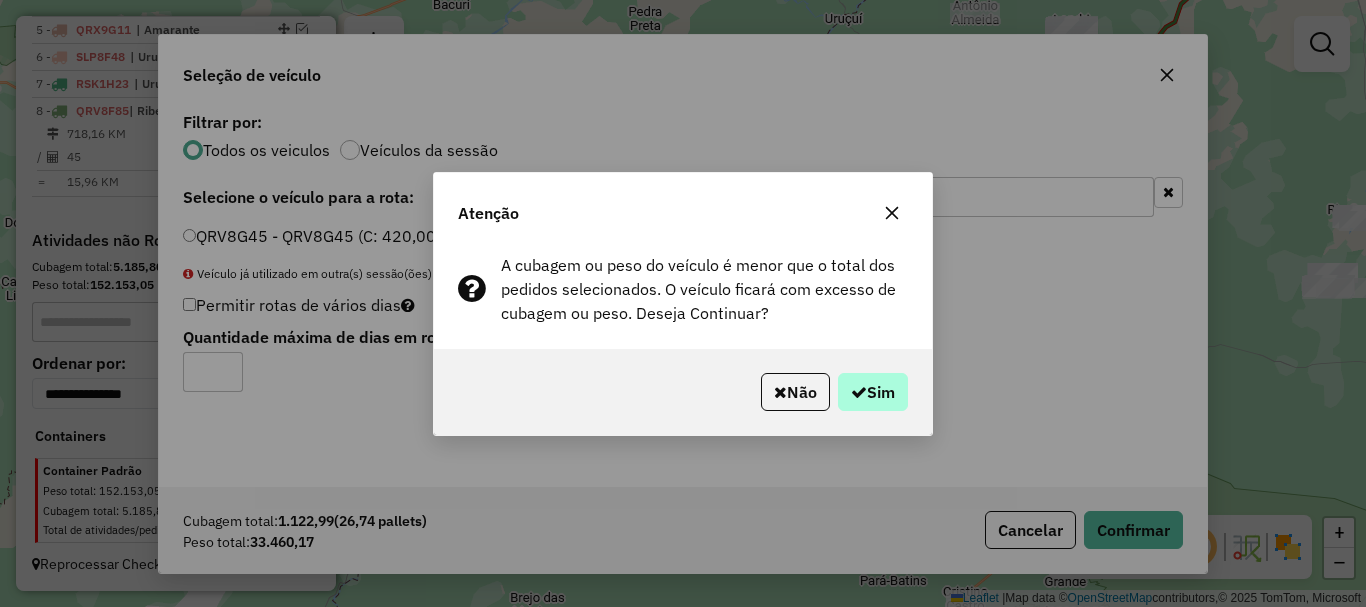 click on "Não   Sim" 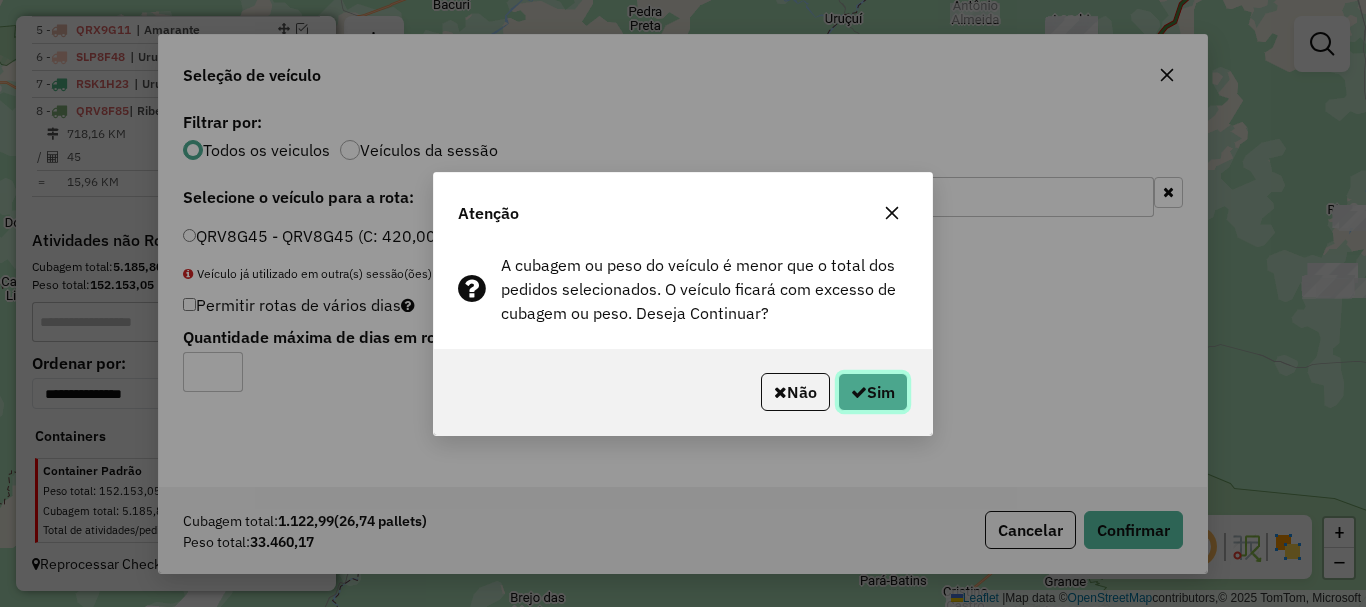 click on "Sim" 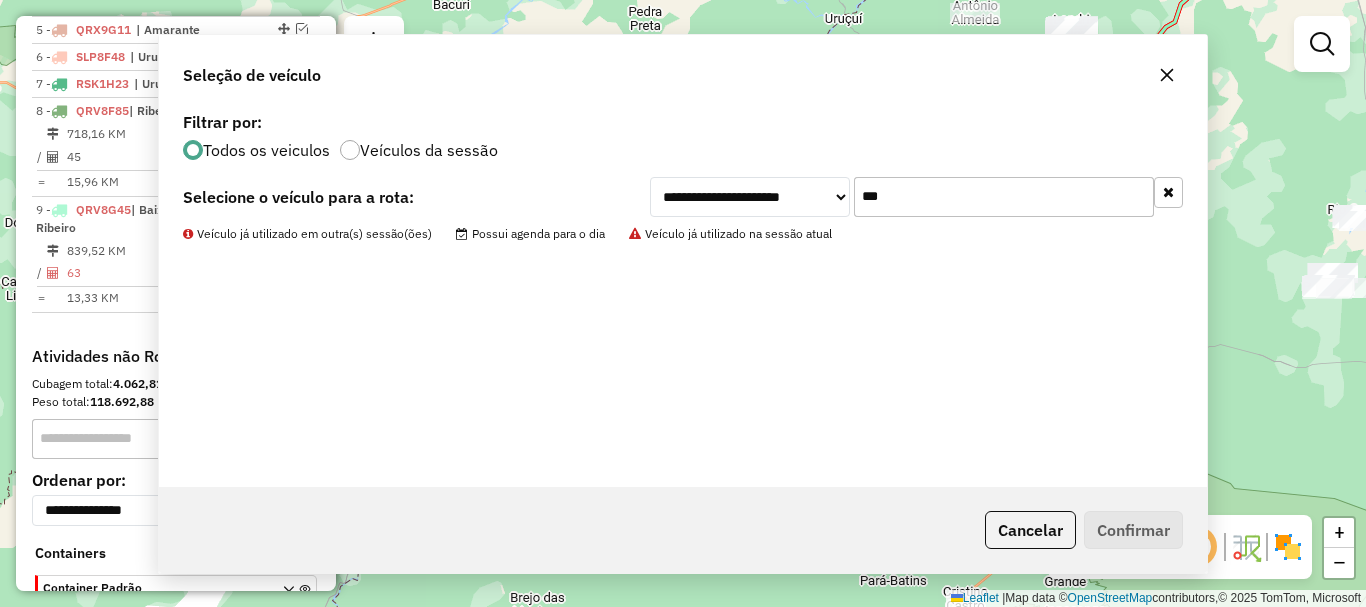scroll, scrollTop: 909, scrollLeft: 0, axis: vertical 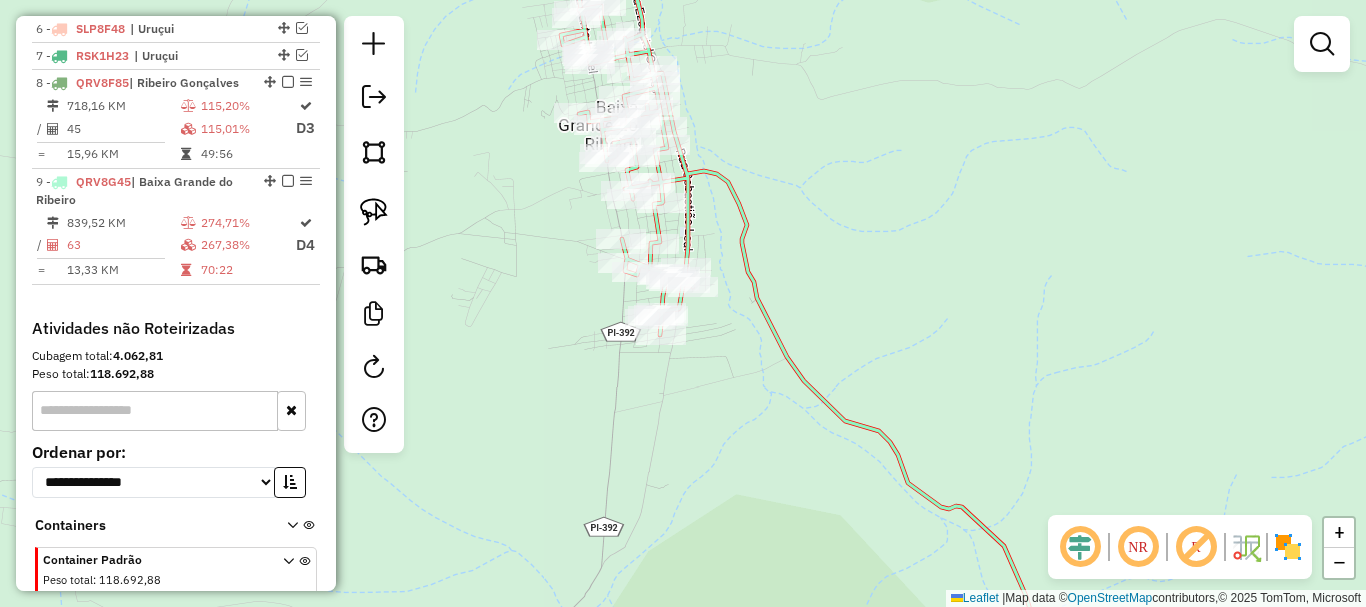 drag, startPoint x: 783, startPoint y: 263, endPoint x: 835, endPoint y: 448, distance: 192.16919 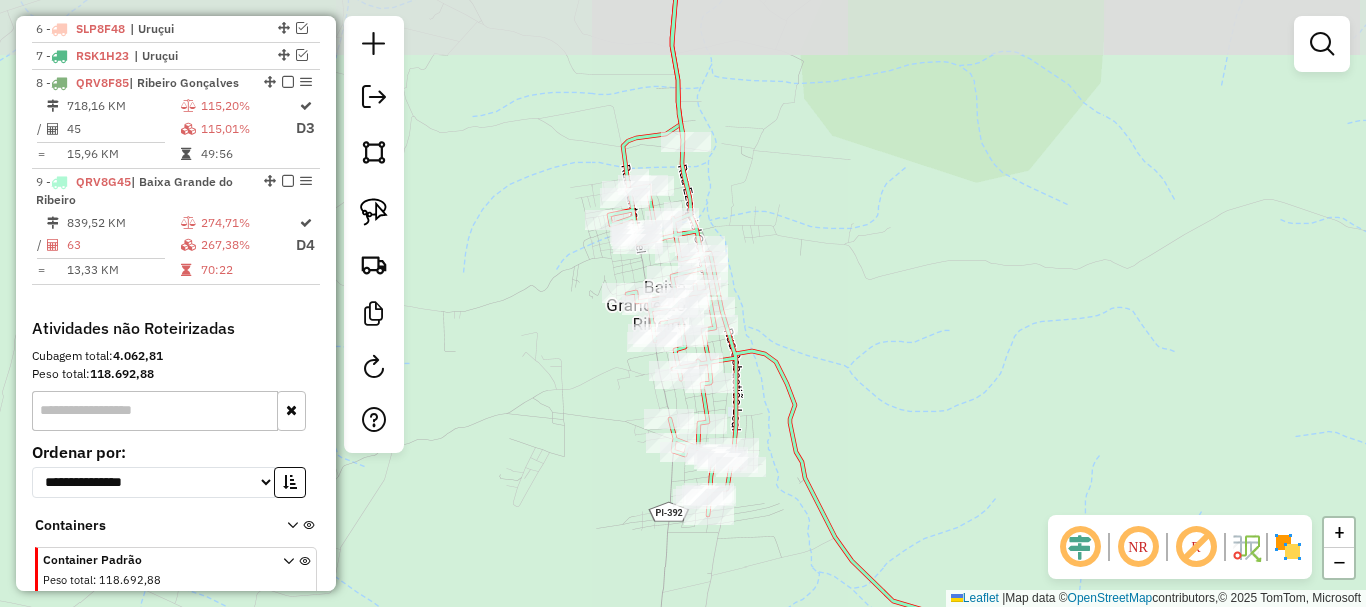 drag, startPoint x: 816, startPoint y: 354, endPoint x: 828, endPoint y: 401, distance: 48.507732 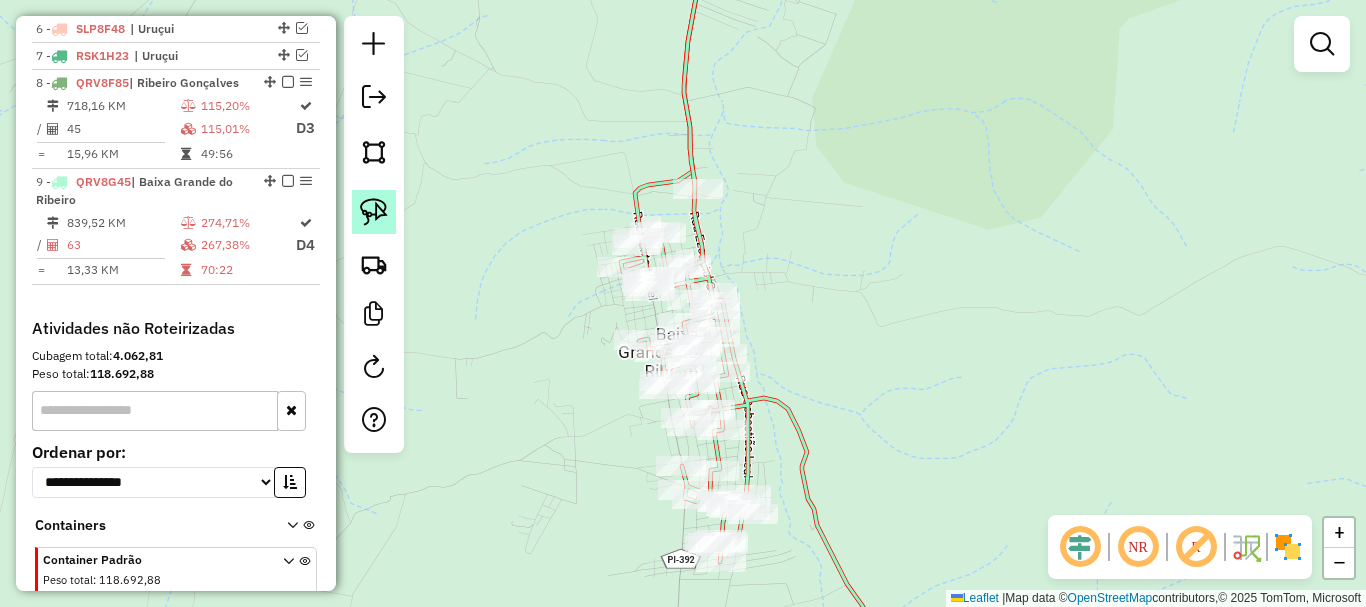click 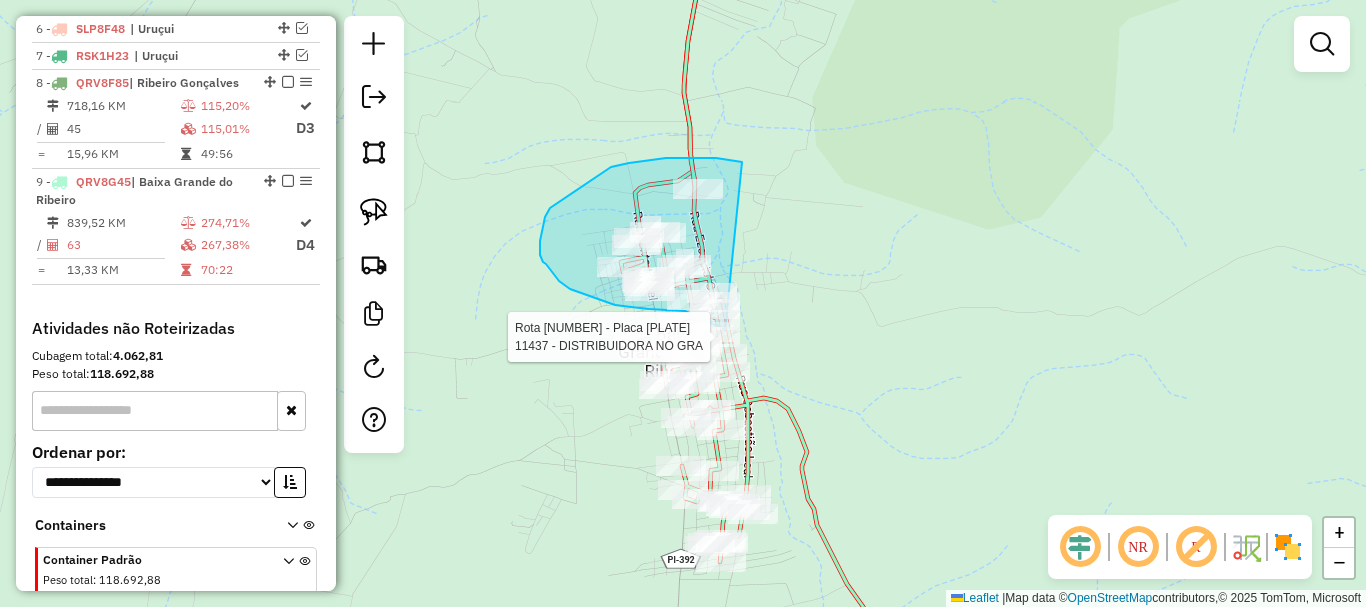 drag, startPoint x: 742, startPoint y: 162, endPoint x: 762, endPoint y: 339, distance: 178.12636 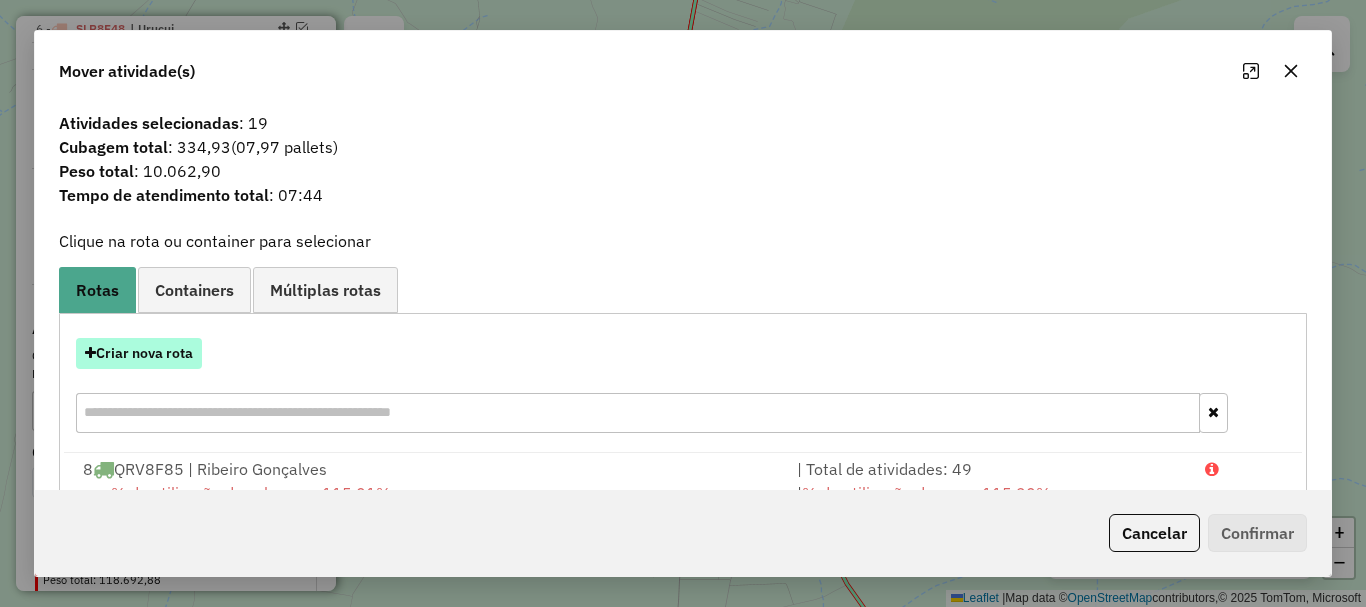 click on "Criar nova rota" at bounding box center [139, 353] 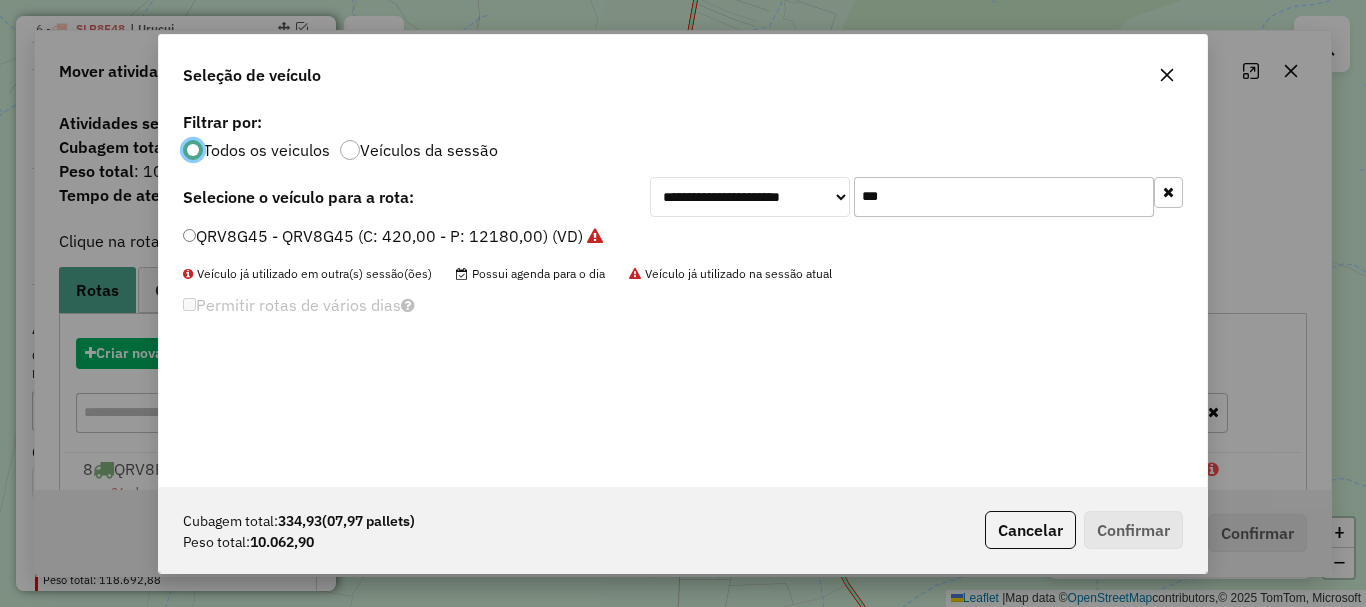 scroll, scrollTop: 11, scrollLeft: 6, axis: both 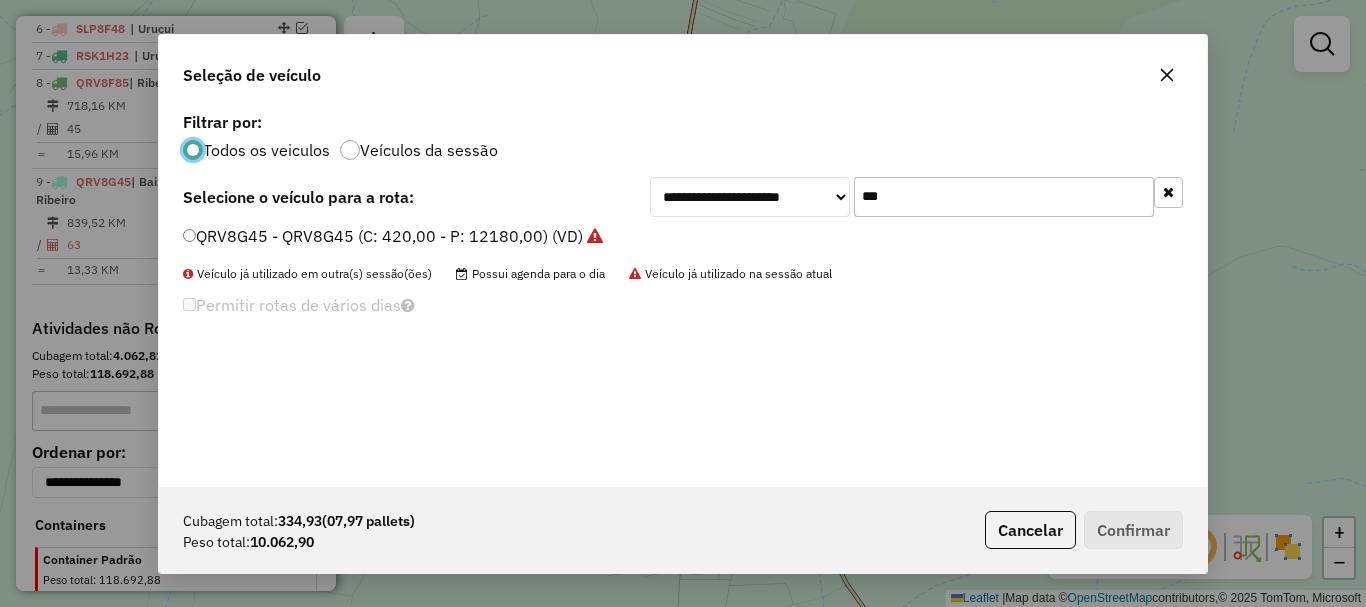 click on "***" 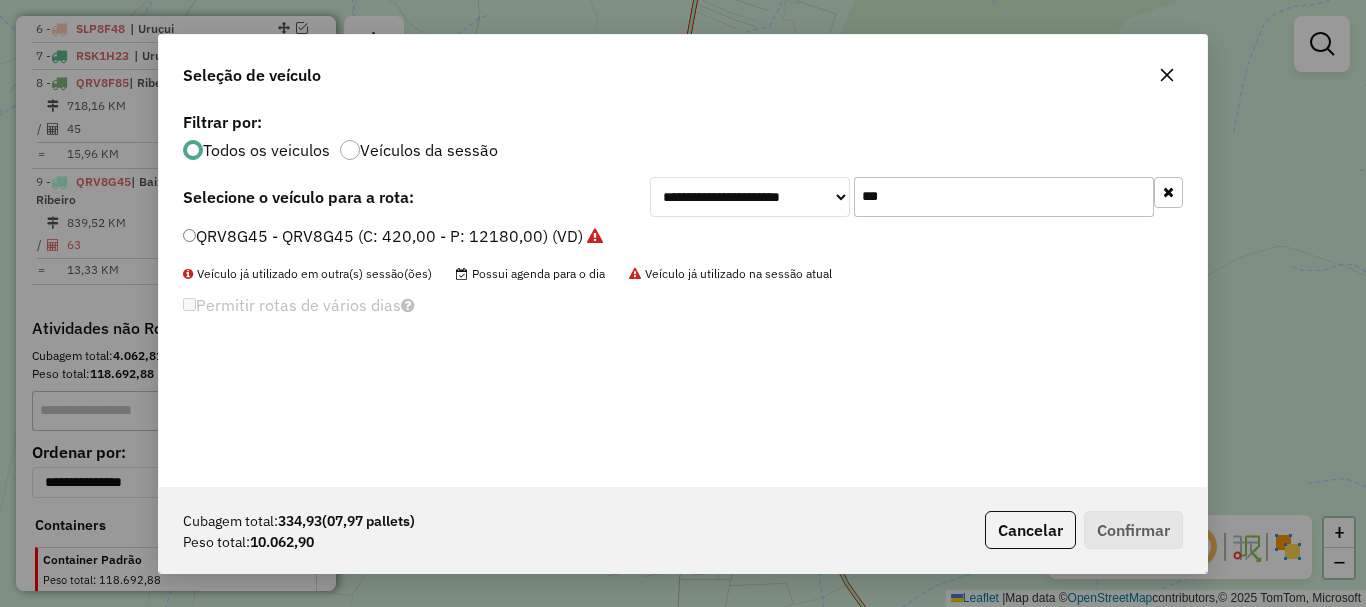 click on "***" 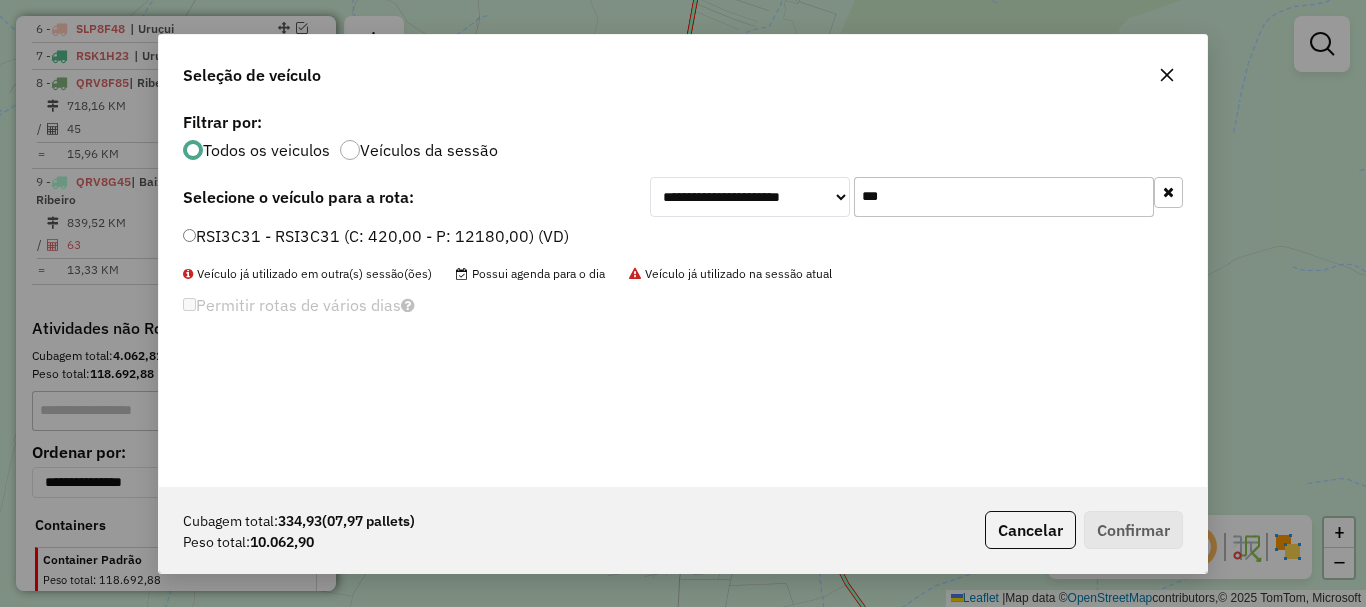 type on "***" 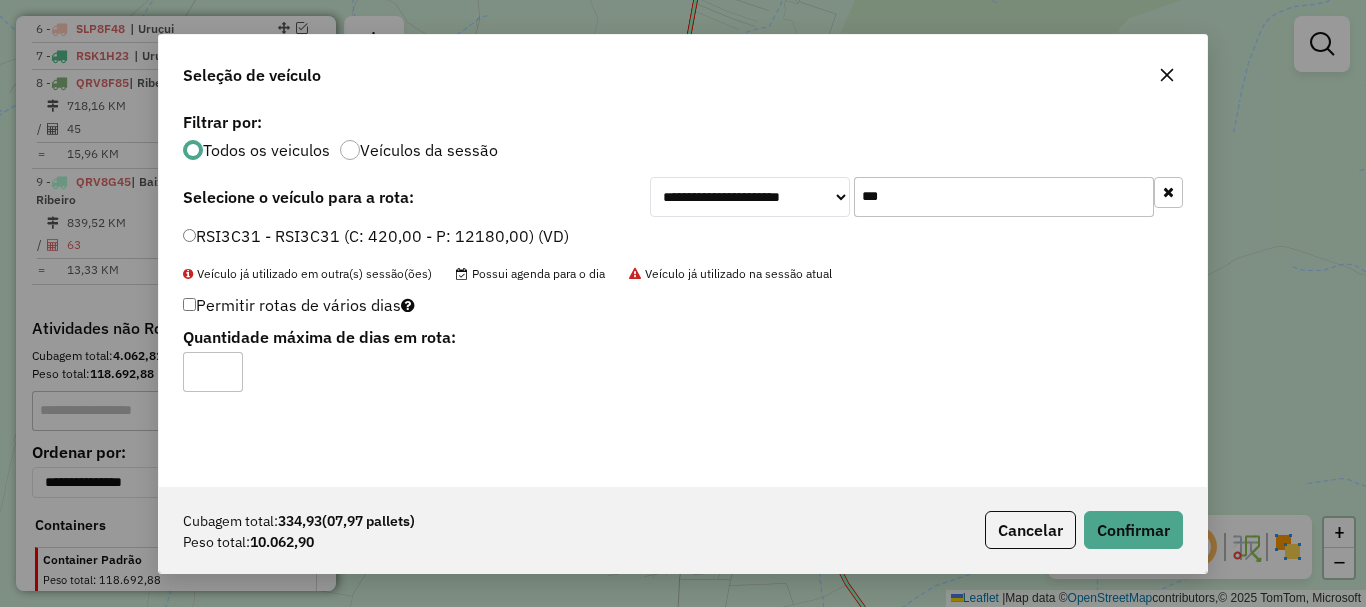 click on "*" 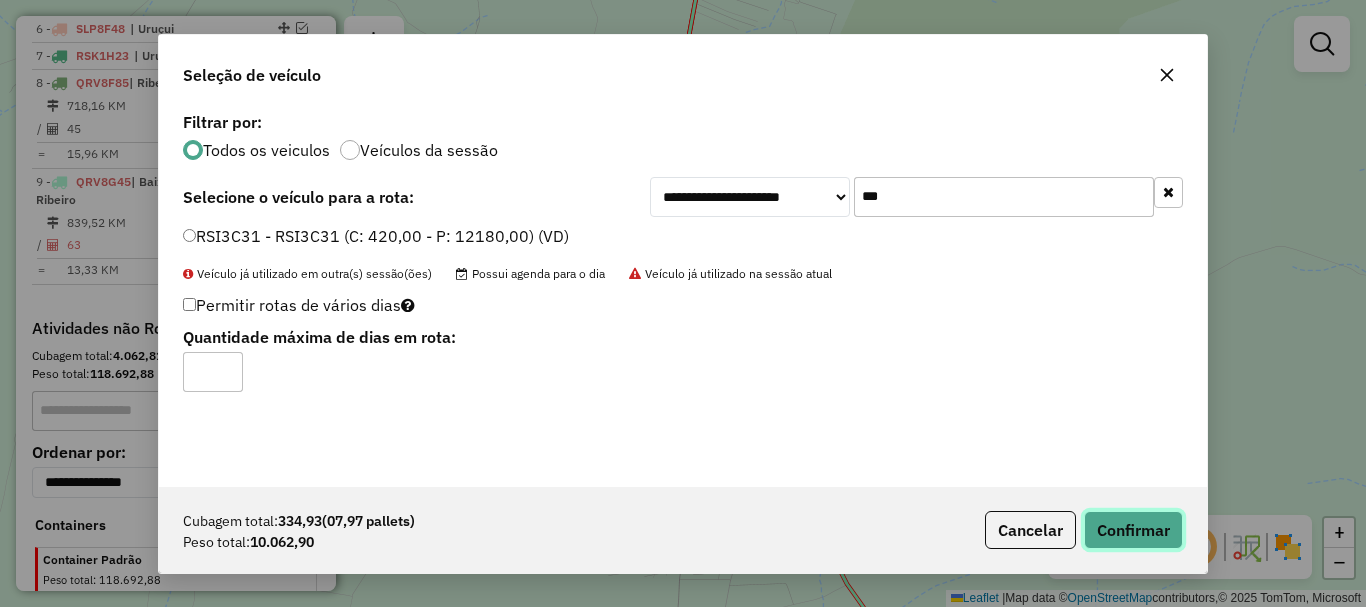 click on "Confirmar" 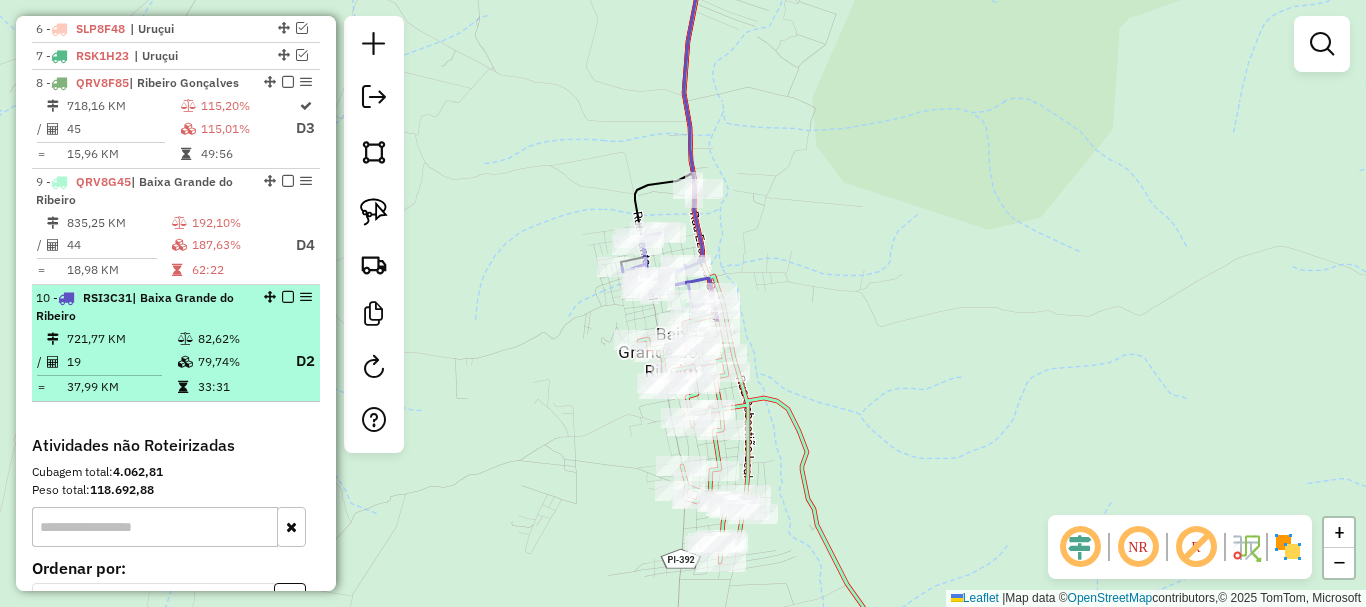 click on "721,77 KM   82,62%  /  19   79,74%   D2  =  37,99 KM   33:31" at bounding box center (176, 363) 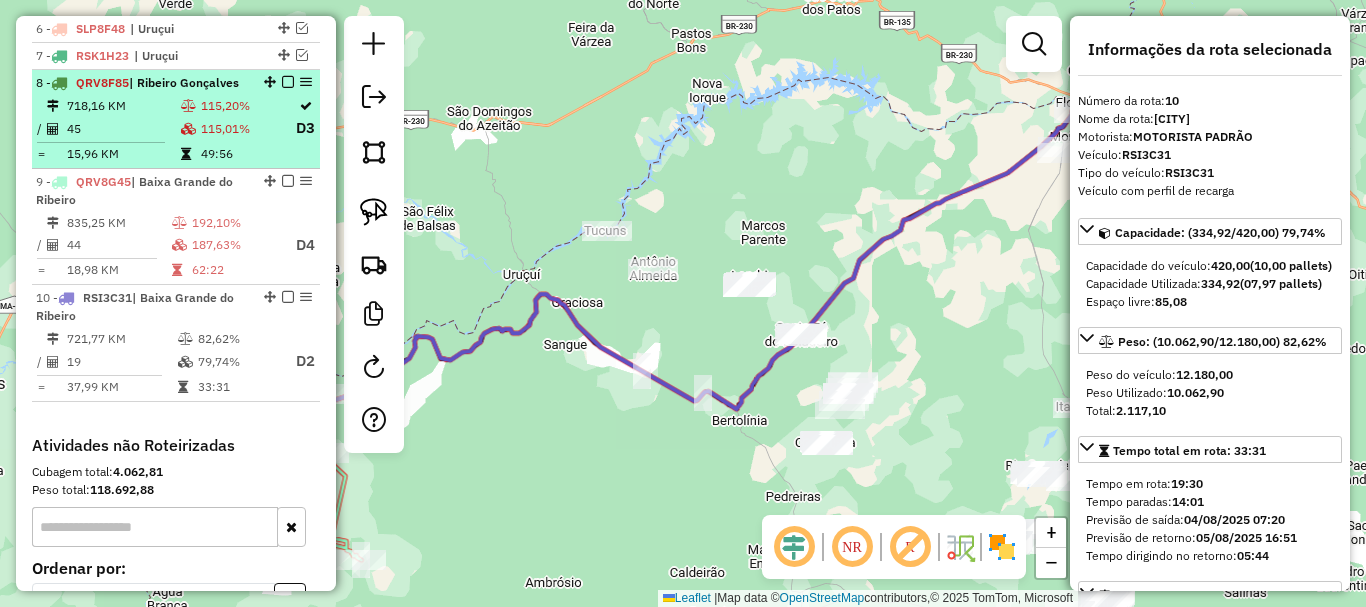 click on "49:56" at bounding box center (247, 154) 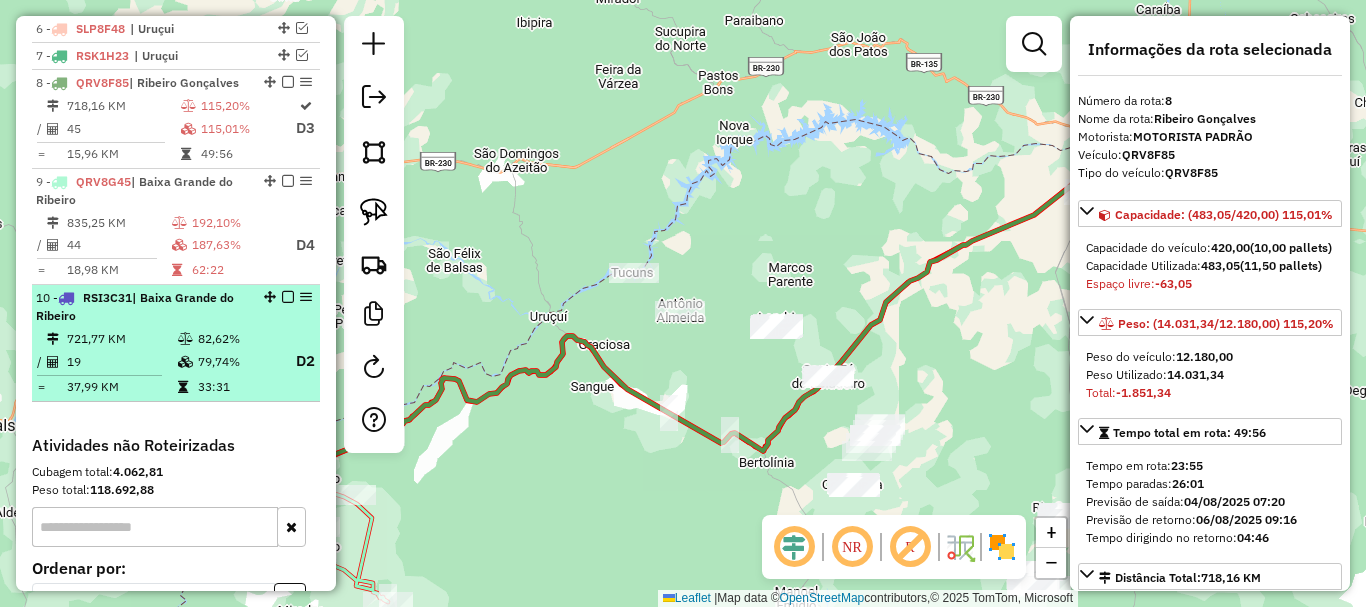 click on "82,62%" at bounding box center [237, 339] 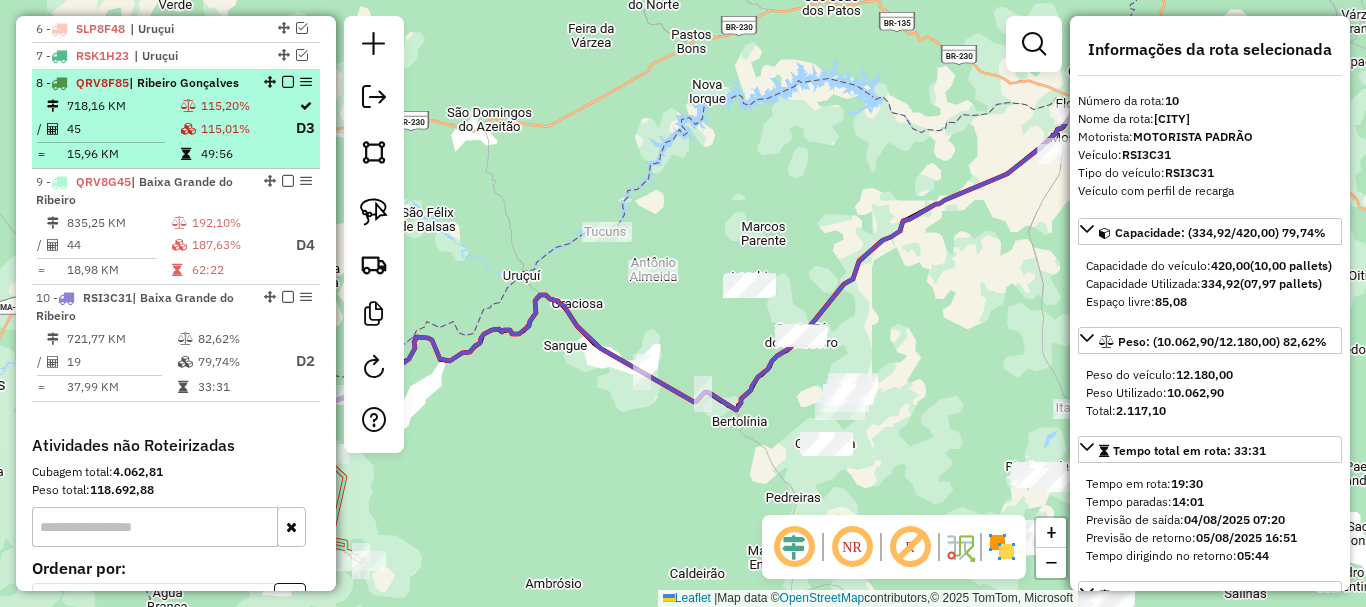 click on "49:56" at bounding box center [247, 154] 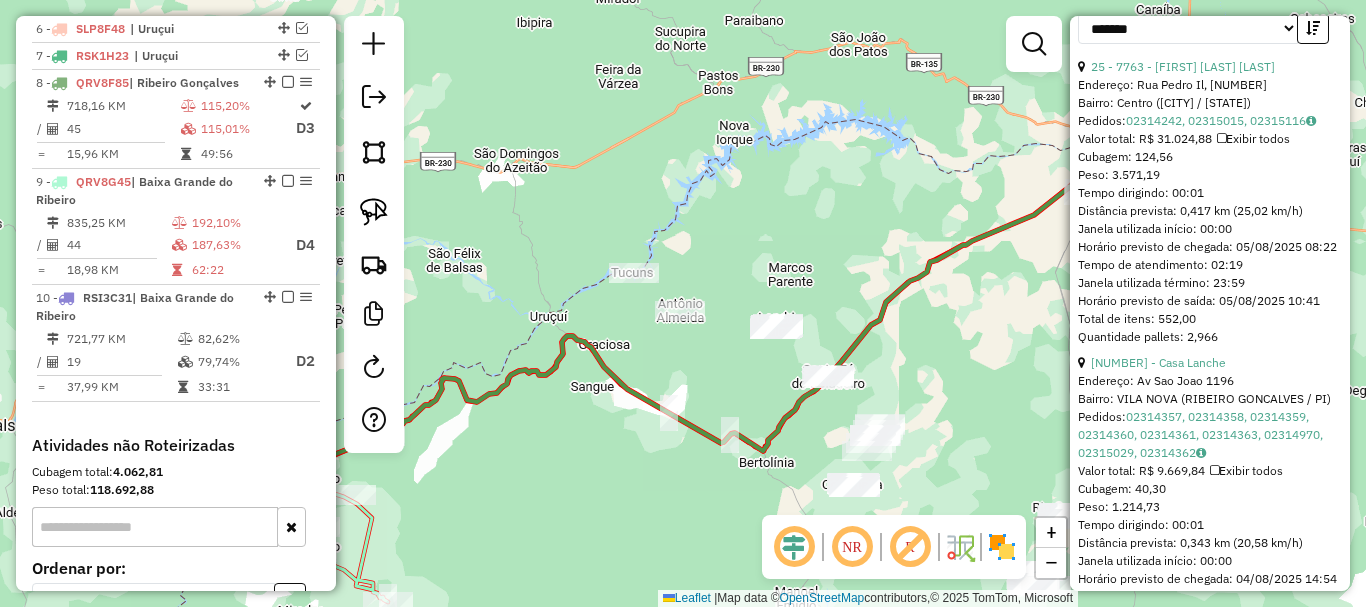 scroll, scrollTop: 1300, scrollLeft: 0, axis: vertical 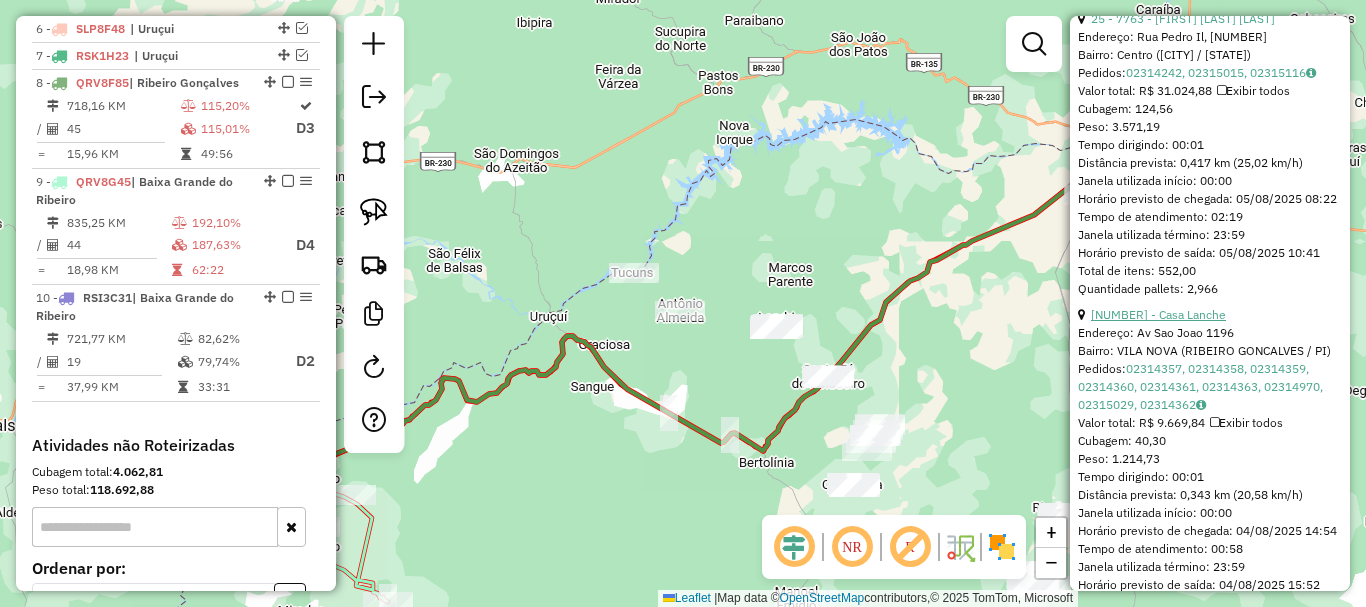 click on "8 - 9749 - Casa Lanche" at bounding box center (1158, 314) 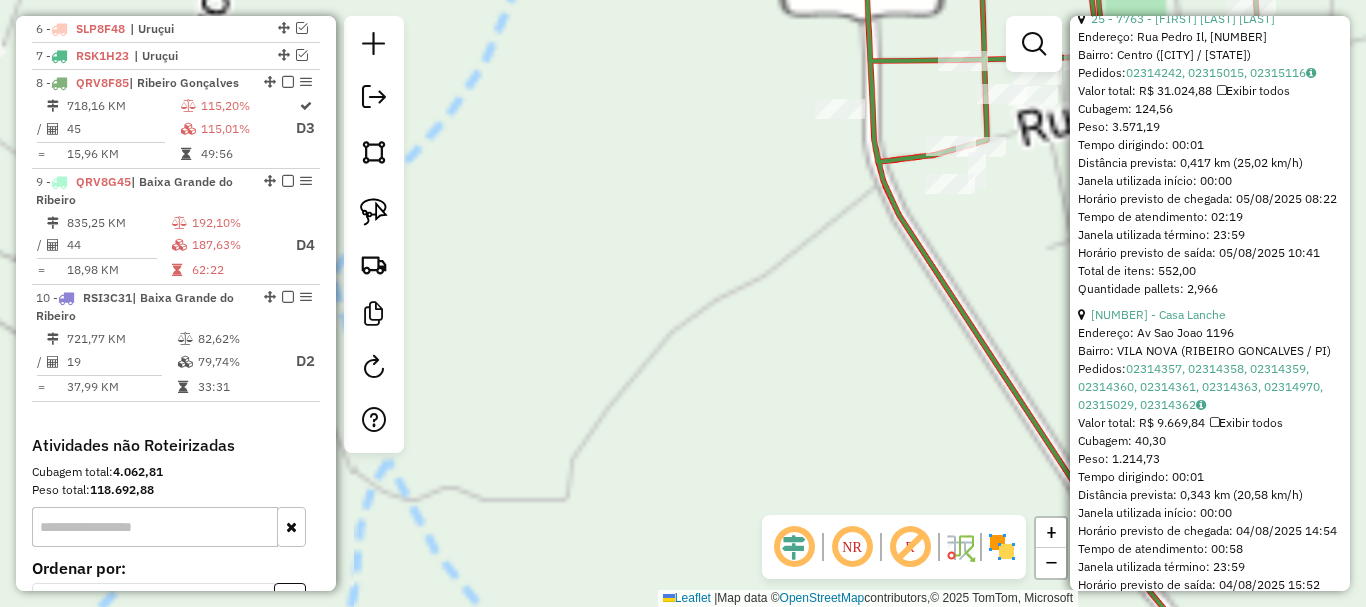 drag, startPoint x: 938, startPoint y: 268, endPoint x: 624, endPoint y: 367, distance: 329.237 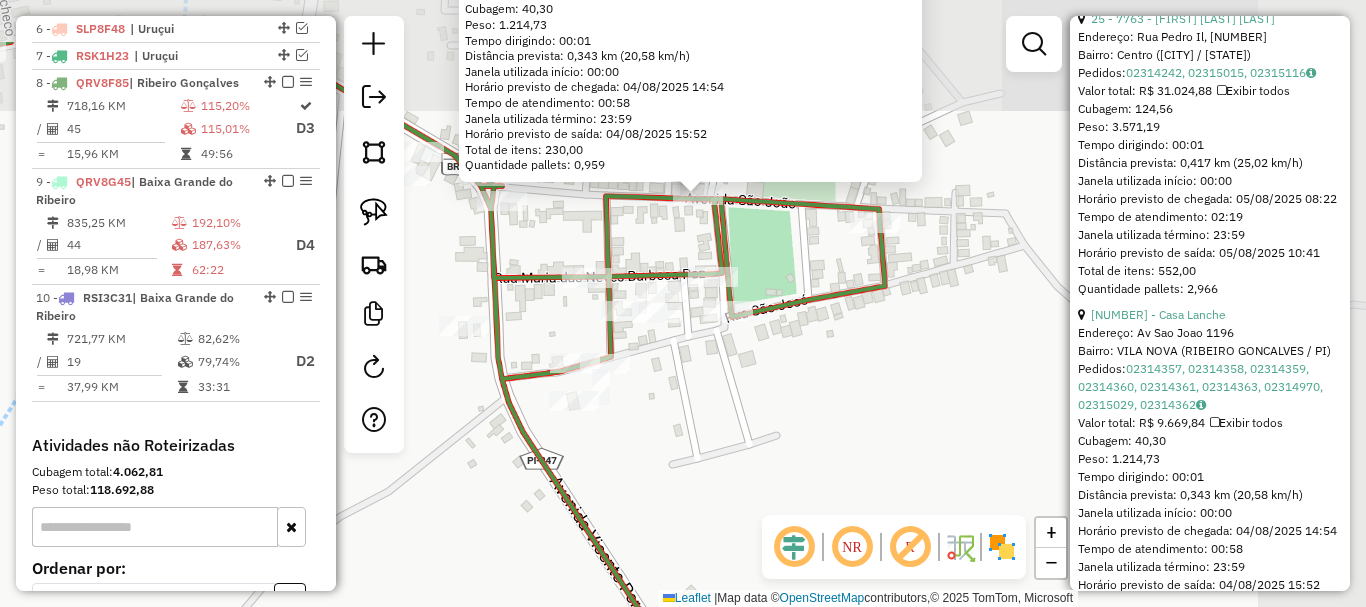 drag, startPoint x: 753, startPoint y: 310, endPoint x: 737, endPoint y: 367, distance: 59.20304 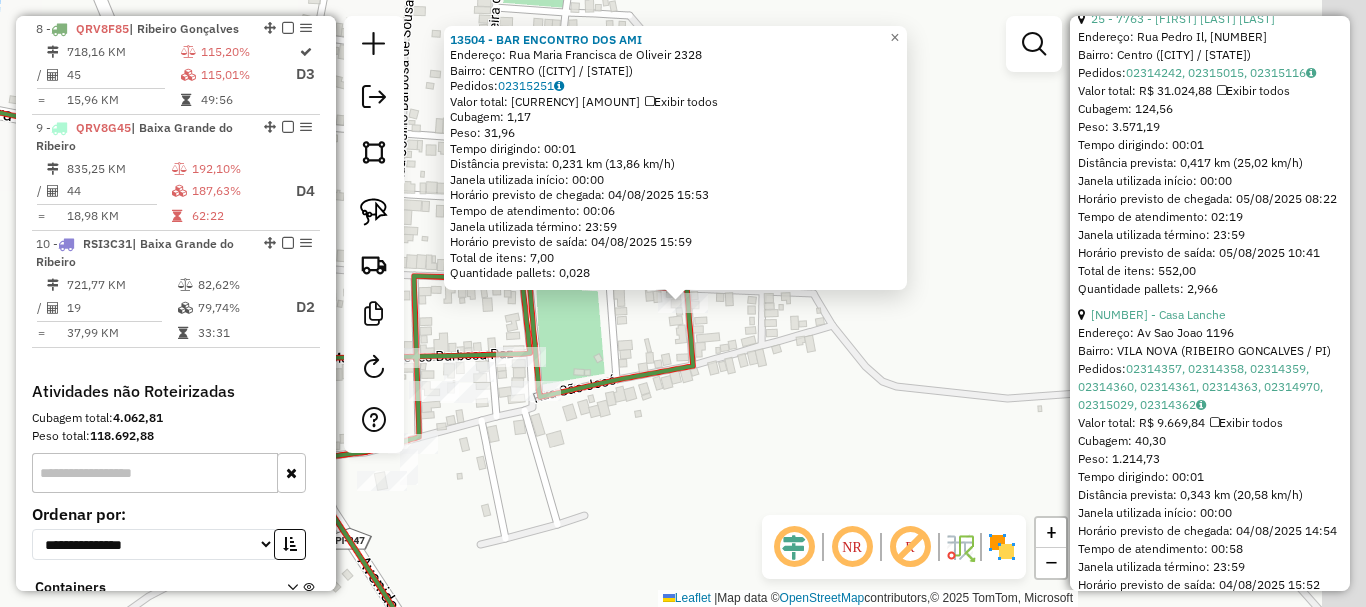 scroll, scrollTop: 963, scrollLeft: 0, axis: vertical 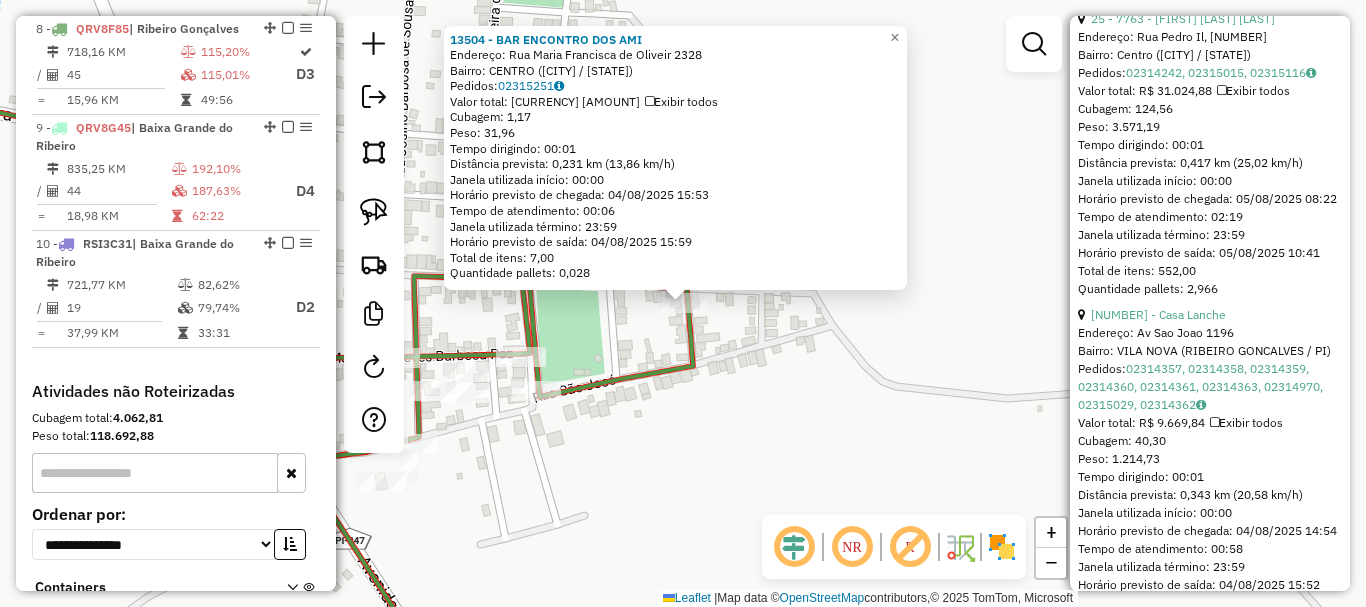 click on "13504 - BAR ENCONTRO DOS AMI  Endereço:  Rua Maria Francisca de Oliveir 2328   Bairro: CENTRO (RIBEIRO GONCALVES / PI)   Pedidos:  02315251   Valor total: R$ 247,86   Exibir todos   Cubagem: 1,17  Peso: 31,96  Tempo dirigindo: 00:01   Distância prevista: 0,231 km (13,86 km/h)   Janela utilizada início: 00:00   Horário previsto de chegada: 04/08/2025 15:53   Tempo de atendimento: 00:06   Janela utilizada término: 23:59   Horário previsto de saída: 04/08/2025 15:59   Total de itens: 7,00   Quantidade pallets: 0,028  × Janela de atendimento Grade de atendimento Capacidade Transportadoras Veículos Cliente Pedidos  Rotas Selecione os dias de semana para filtrar as janelas de atendimento  Seg   Ter   Qua   Qui   Sex   Sáb   Dom  Informe o período da janela de atendimento: De: Até:  Filtrar exatamente a janela do cliente  Considerar janela de atendimento padrão  Selecione os dias de semana para filtrar as grades de atendimento  Seg   Ter   Qua   Qui   Sex   Sáb   Dom   Peso mínimo:   Peso máximo:  +" 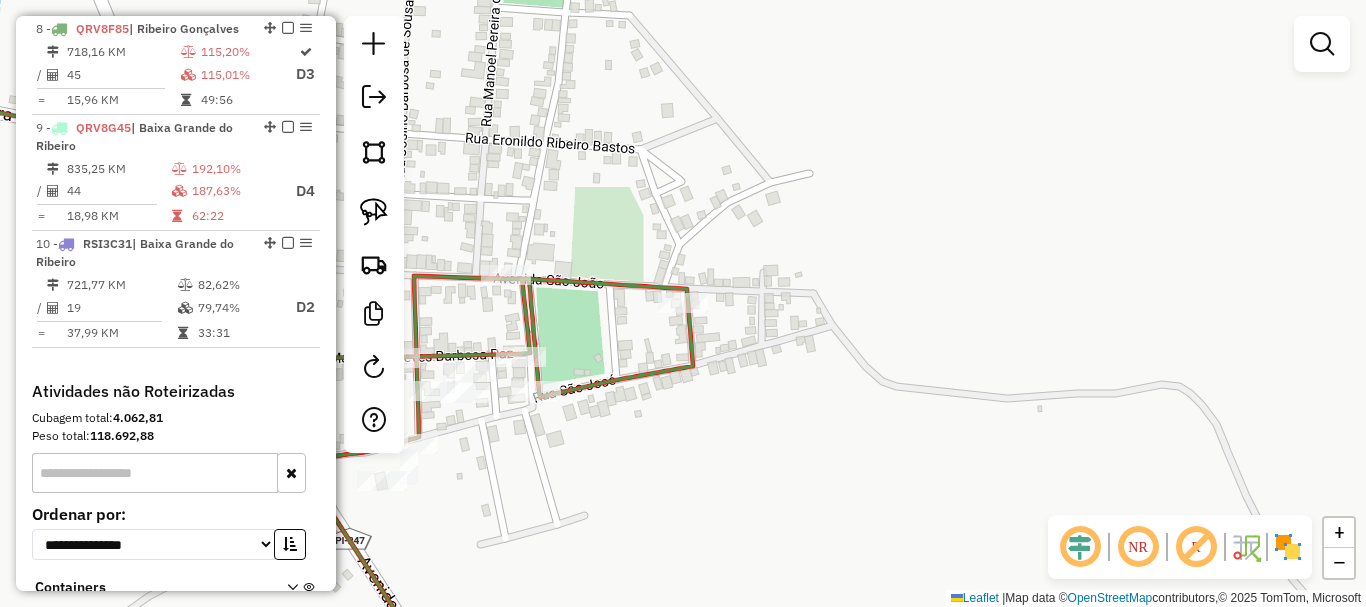 click 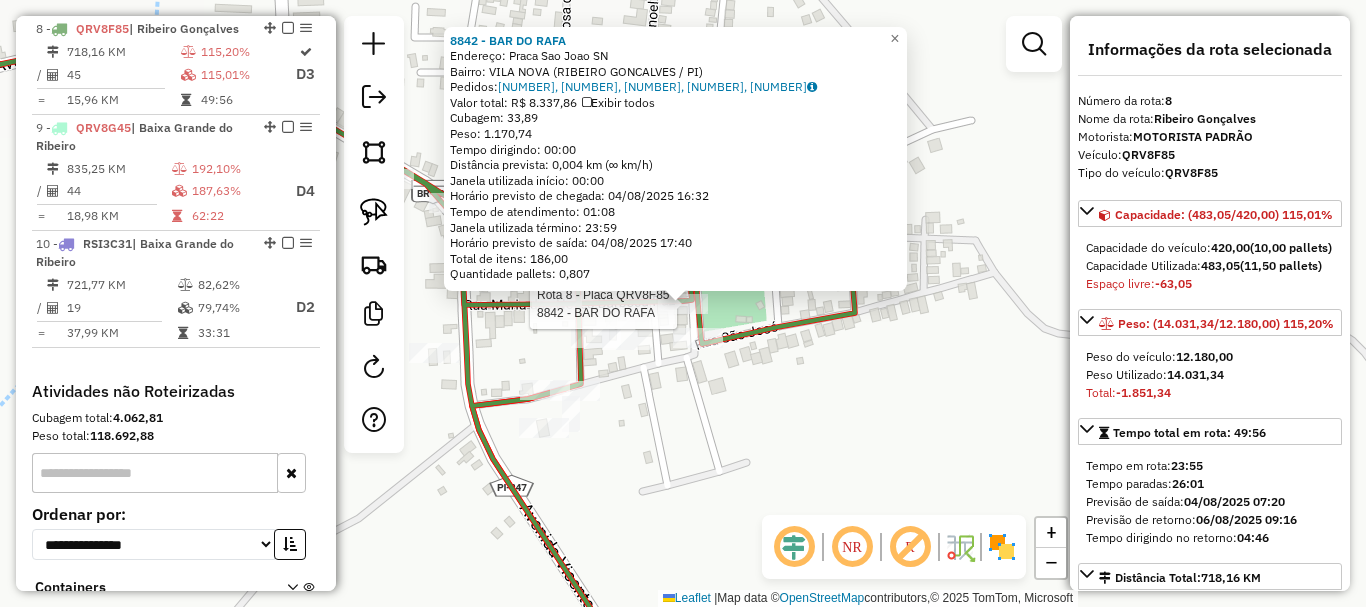 click 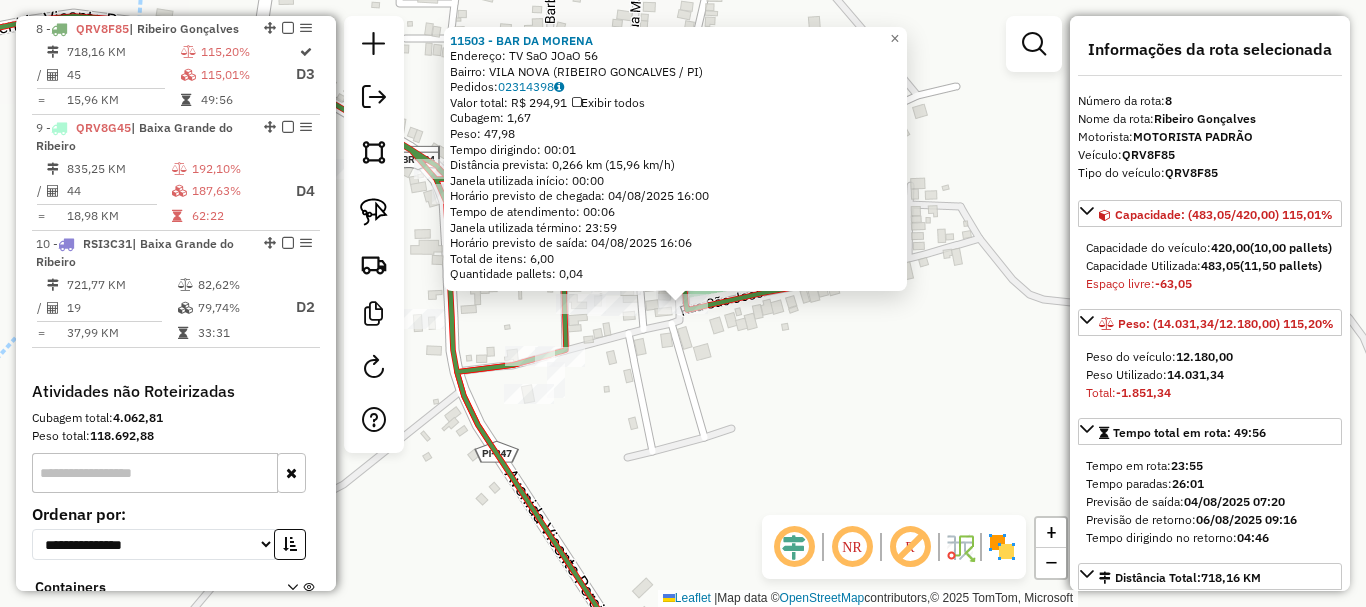 click on "11503 - BAR DA MORENA  Endereço:  TV SaO JOaO 56   Bairro: VILA NOVA (RIBEIRO GONCALVES / PI)   Pedidos:  02314398   Valor total: R$ 294,91   Exibir todos   Cubagem: 1,67  Peso: 47,98  Tempo dirigindo: 00:01   Distância prevista: 0,266 km (15,96 km/h)   Janela utilizada início: 00:00   Horário previsto de chegada: 04/08/2025 16:00   Tempo de atendimento: 00:06   Janela utilizada término: 23:59   Horário previsto de saída: 04/08/2025 16:06   Total de itens: 6,00   Quantidade pallets: 0,04  × Janela de atendimento Grade de atendimento Capacidade Transportadoras Veículos Cliente Pedidos  Rotas Selecione os dias de semana para filtrar as janelas de atendimento  Seg   Ter   Qua   Qui   Sex   Sáb   Dom  Informe o período da janela de atendimento: De: Até:  Filtrar exatamente a janela do cliente  Considerar janela de atendimento padrão  Selecione os dias de semana para filtrar as grades de atendimento  Seg   Ter   Qua   Qui   Sex   Sáb   Dom   Considerar clientes sem dia de atendimento cadastrado  De:" 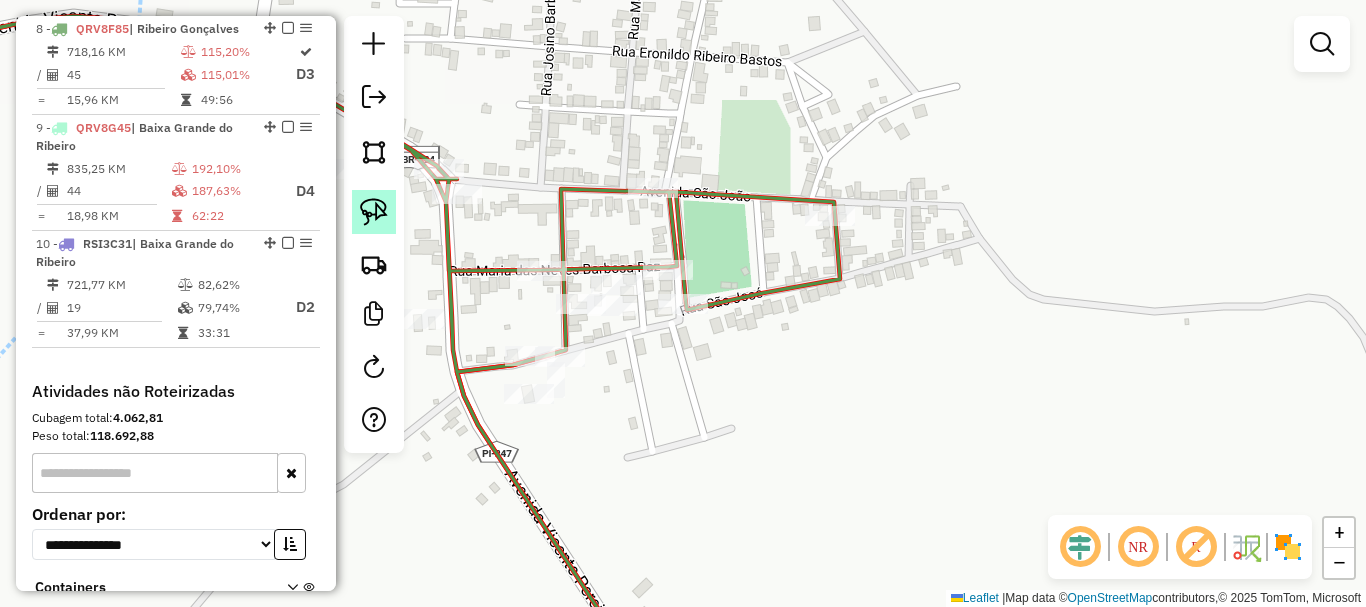 click 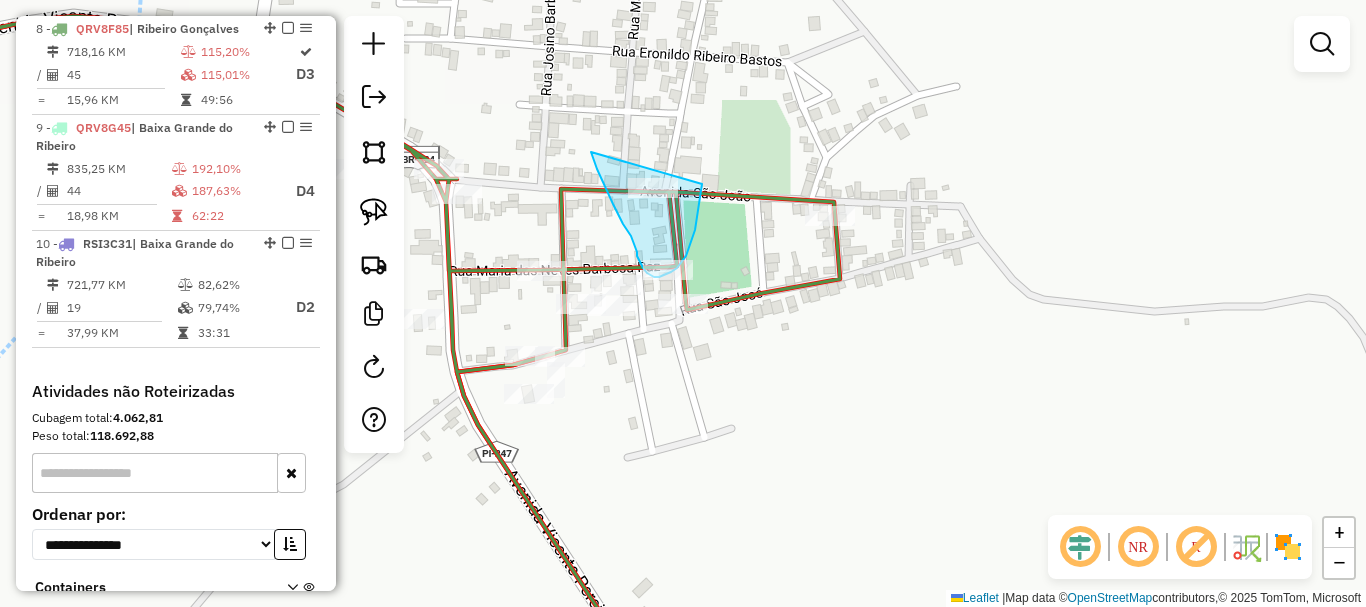 drag, startPoint x: 597, startPoint y: 169, endPoint x: 695, endPoint y: 141, distance: 101.92154 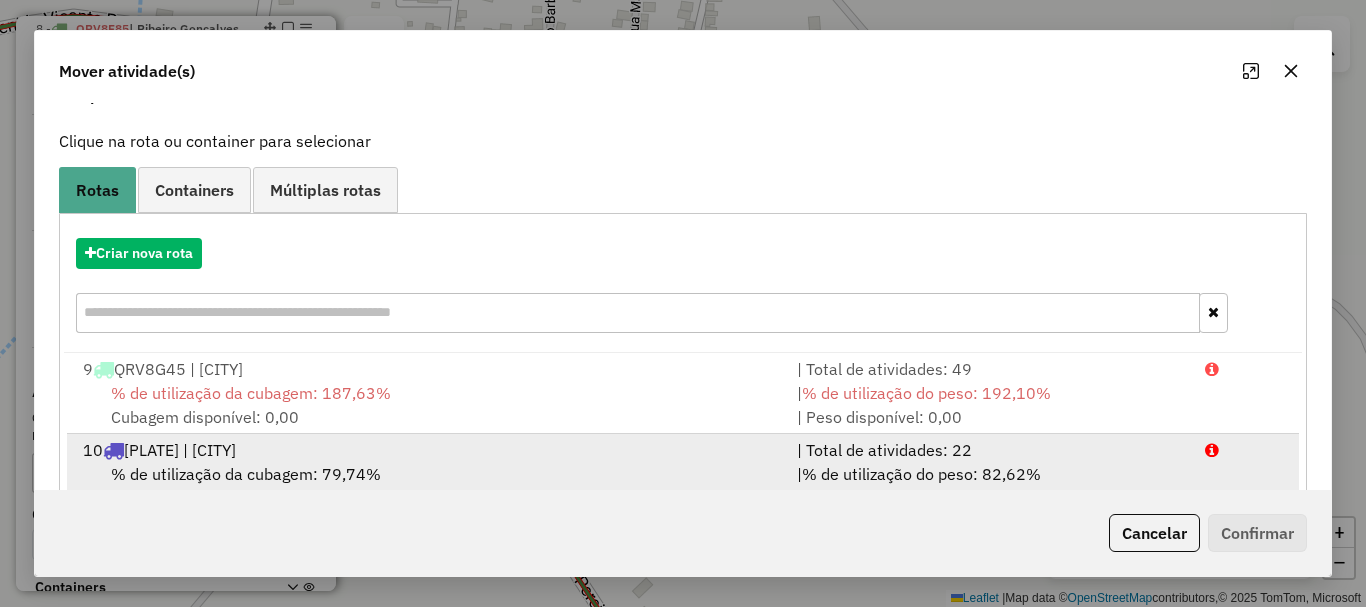 scroll, scrollTop: 159, scrollLeft: 0, axis: vertical 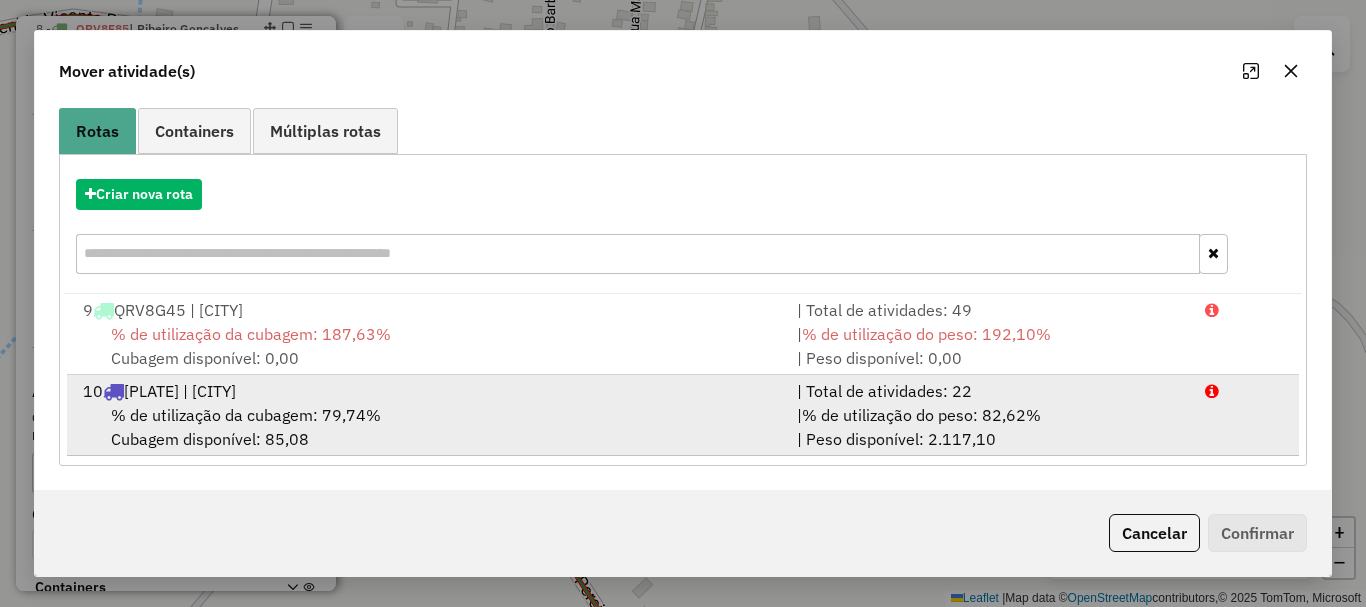 click on "|  % de utilização do peso: 82,62%  | Peso disponível: 2.117,10" at bounding box center (989, 427) 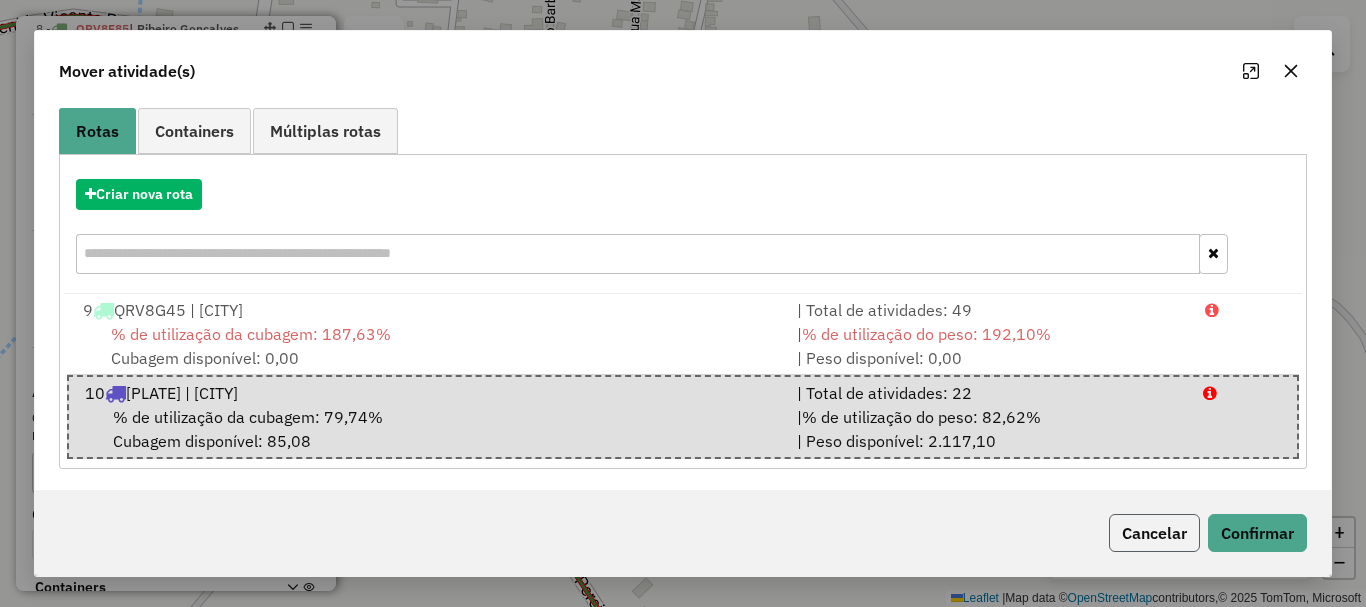 click on "Cancelar" 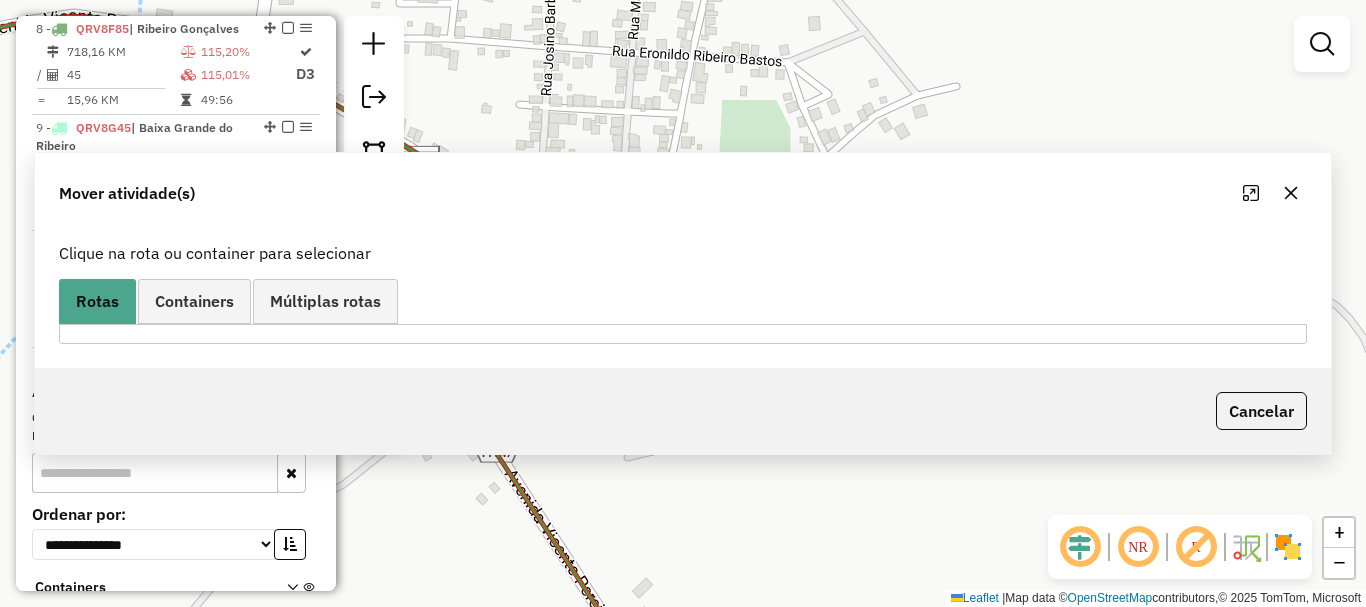 scroll, scrollTop: 0, scrollLeft: 0, axis: both 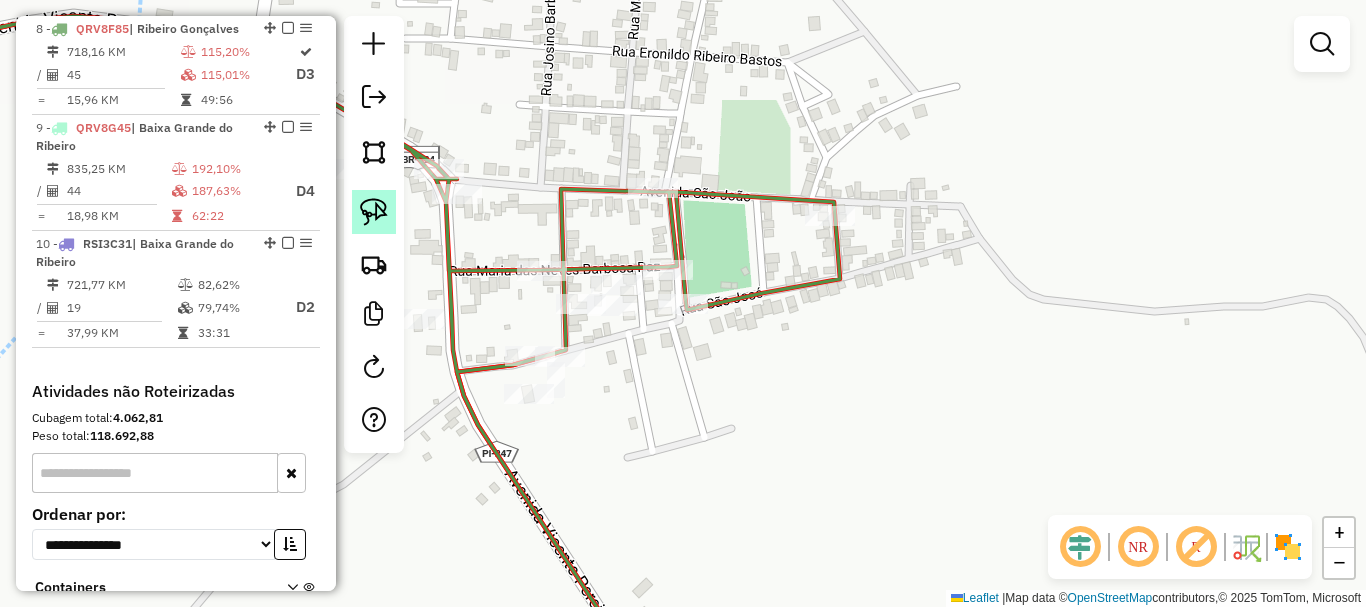 click 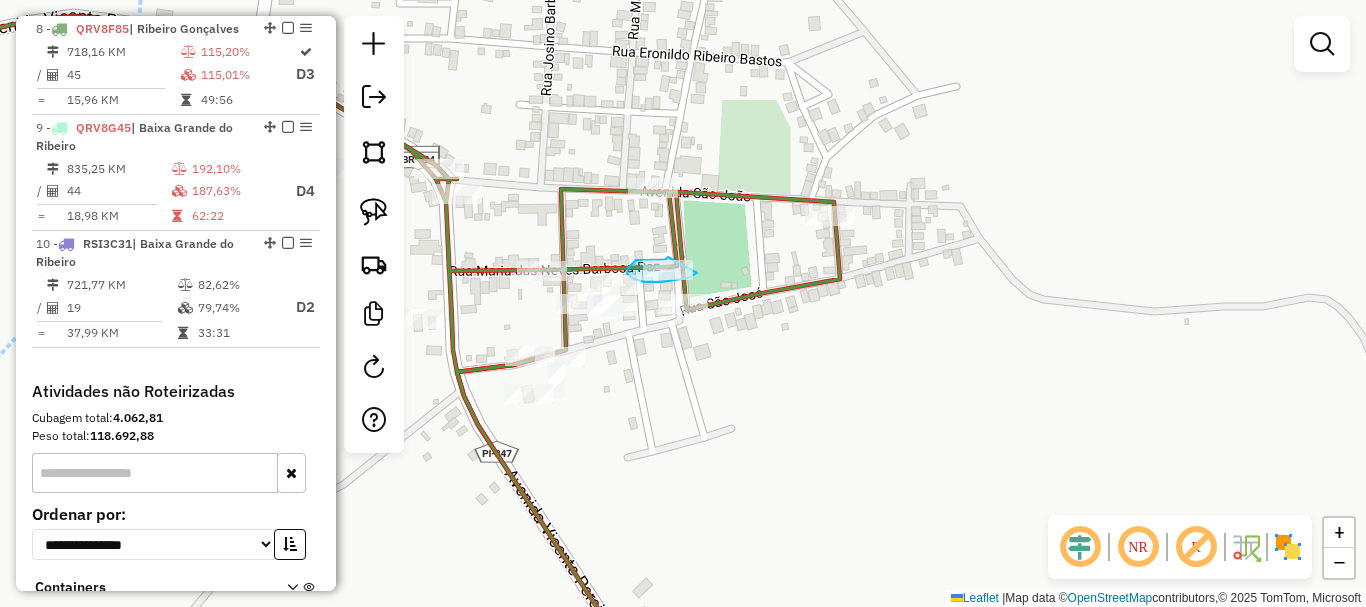 drag, startPoint x: 668, startPoint y: 257, endPoint x: 705, endPoint y: 267, distance: 38.327538 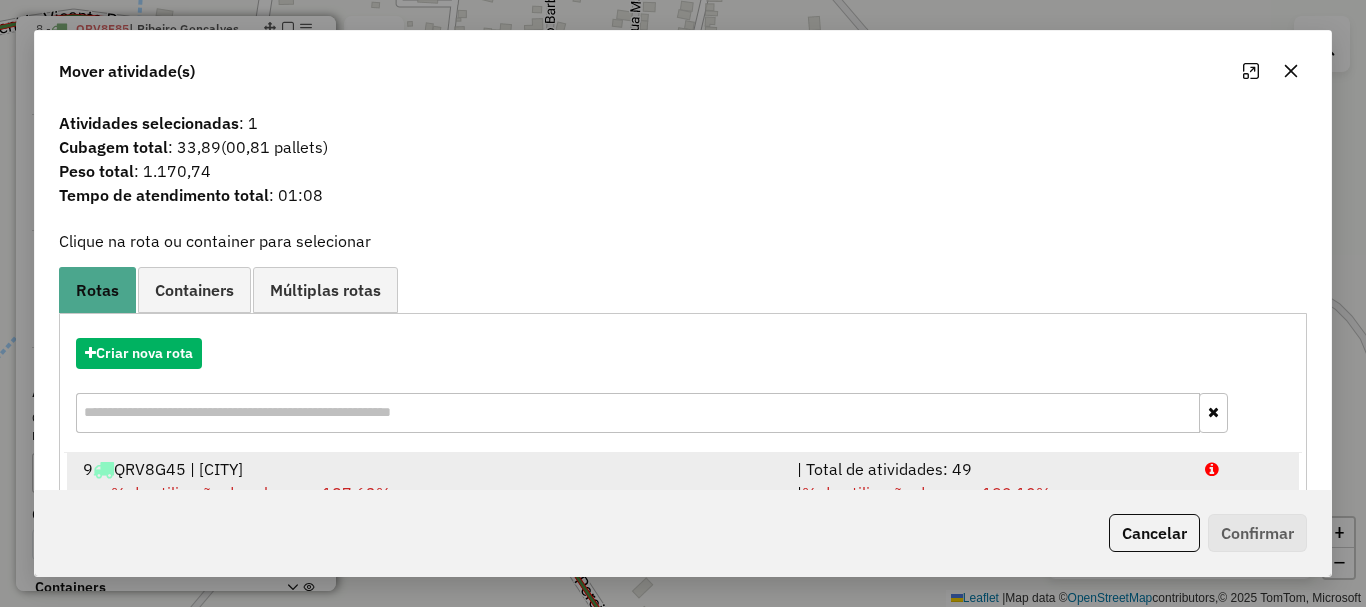 click on "9  QRV8G45 | Baixa Grande do Ribeiro" at bounding box center (428, 469) 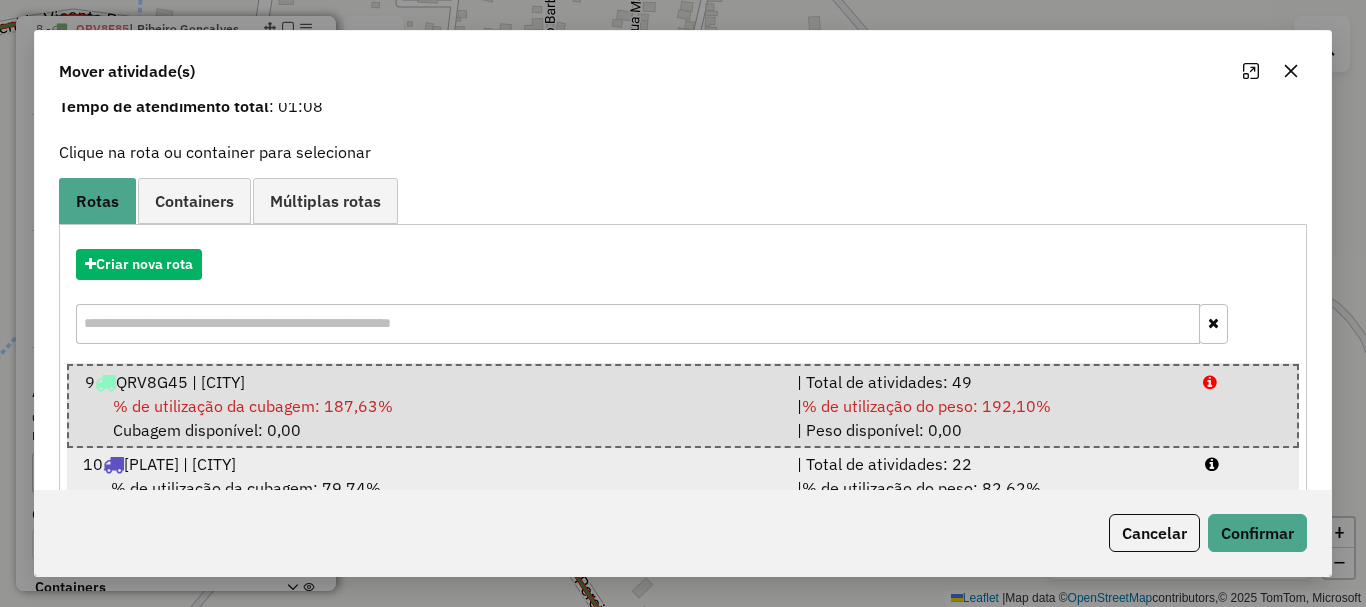 scroll, scrollTop: 162, scrollLeft: 0, axis: vertical 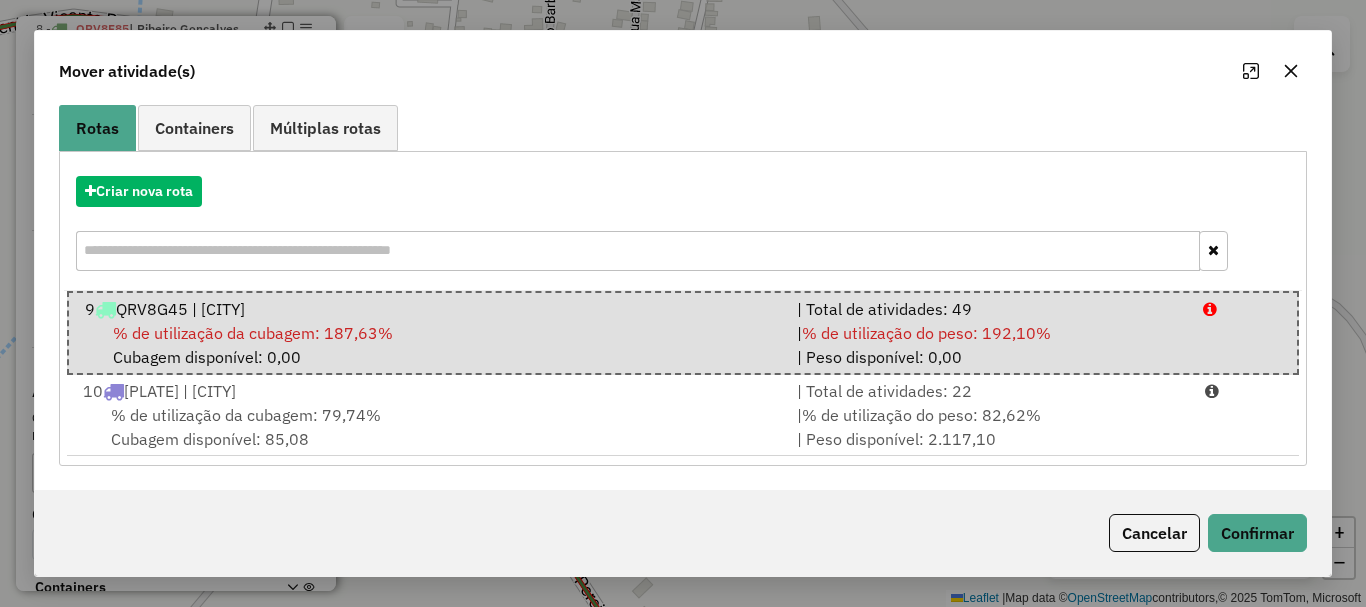 drag, startPoint x: 683, startPoint y: 417, endPoint x: 1014, endPoint y: 464, distance: 334.32022 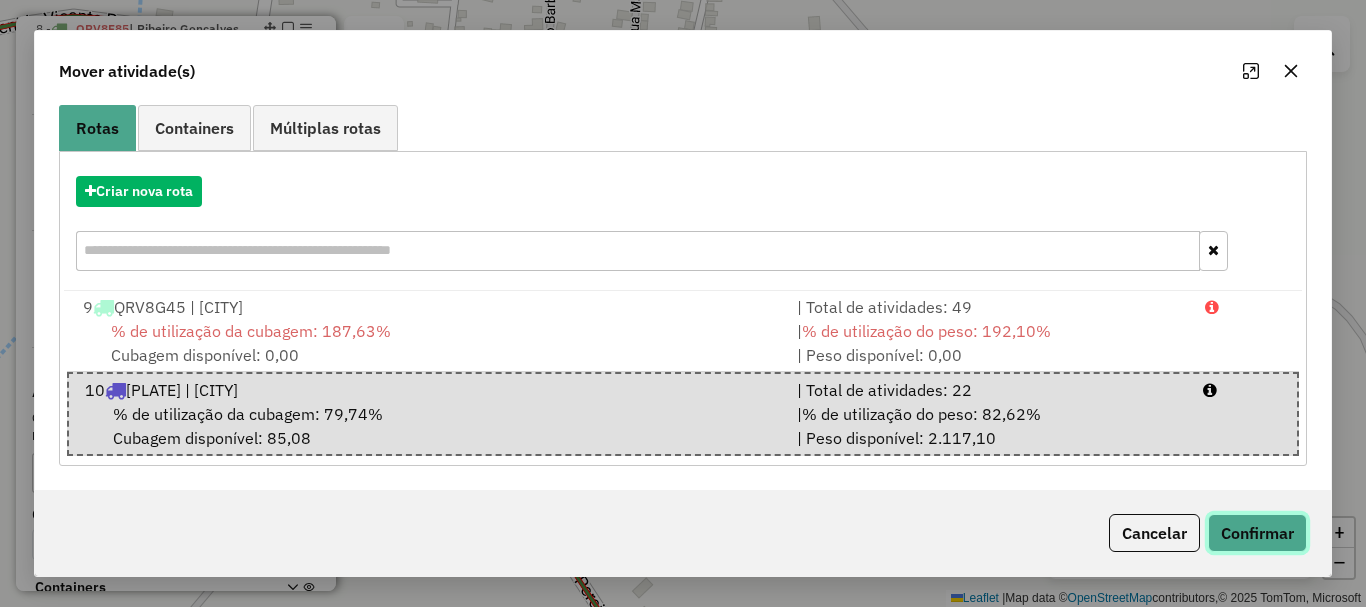 click on "Confirmar" 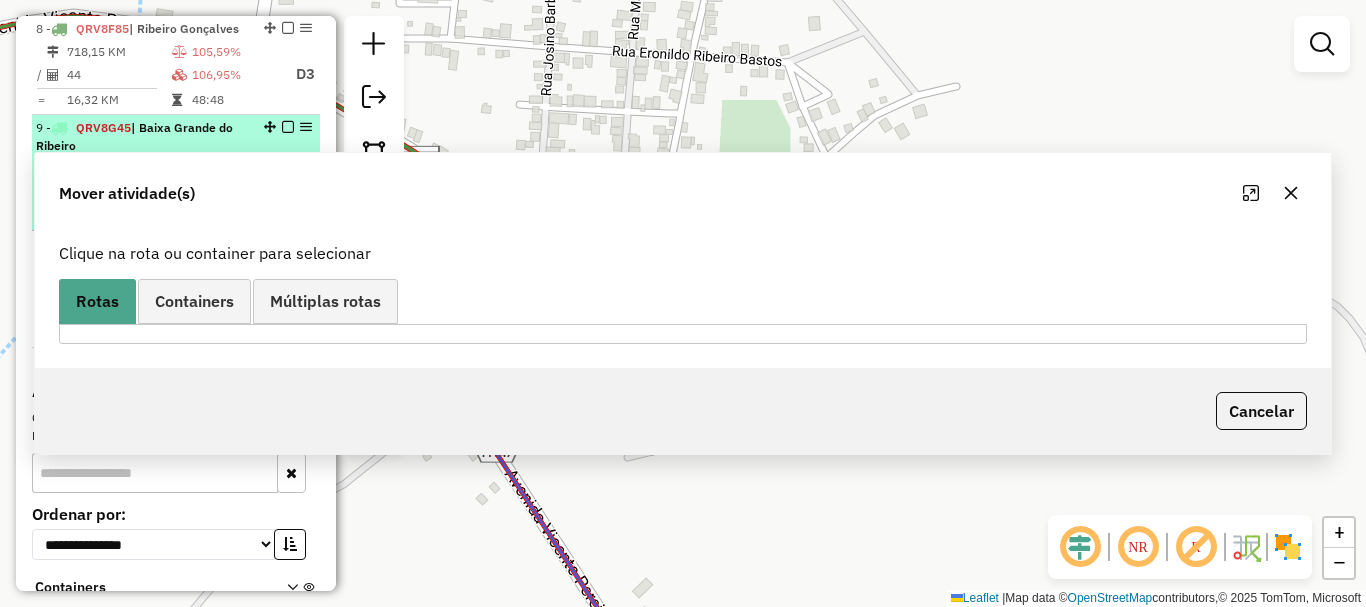 scroll, scrollTop: 0, scrollLeft: 0, axis: both 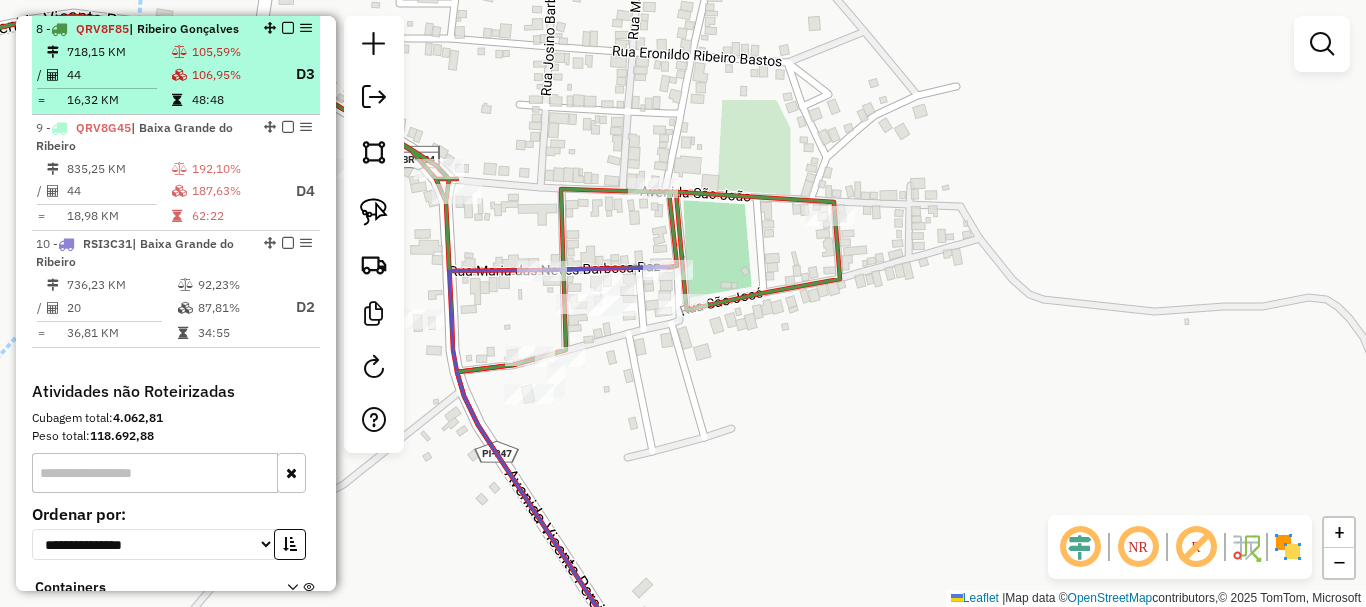 click on "48:48" at bounding box center (235, 100) 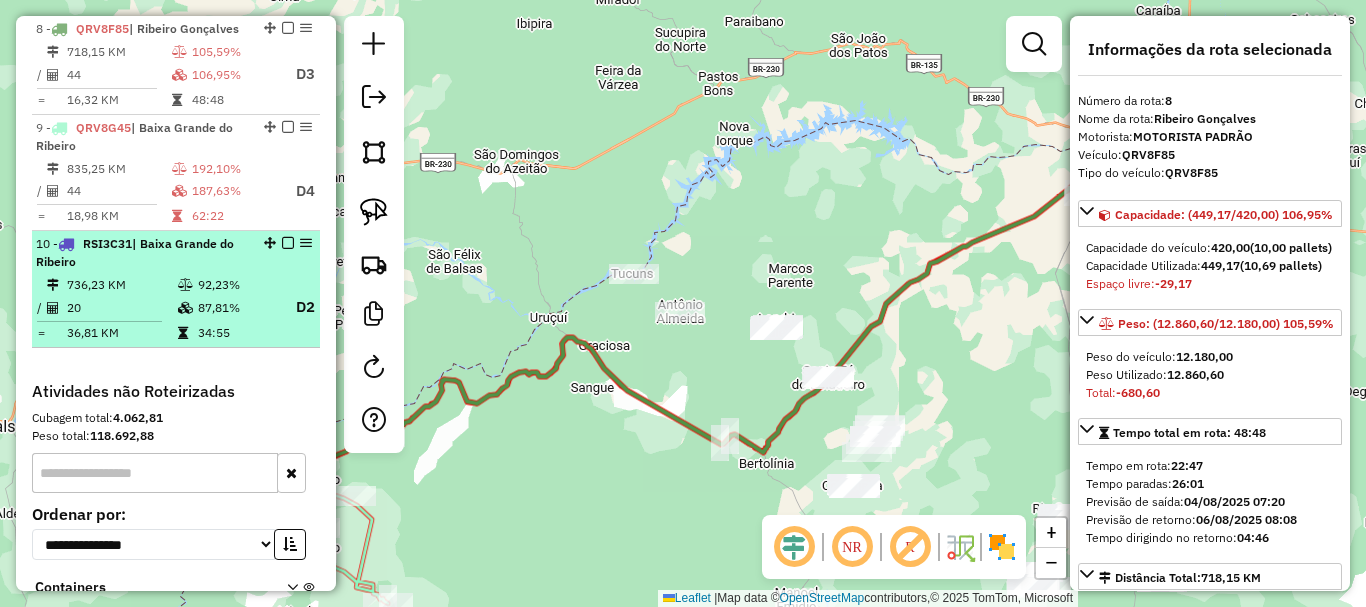 click on "92,23%" at bounding box center [237, 285] 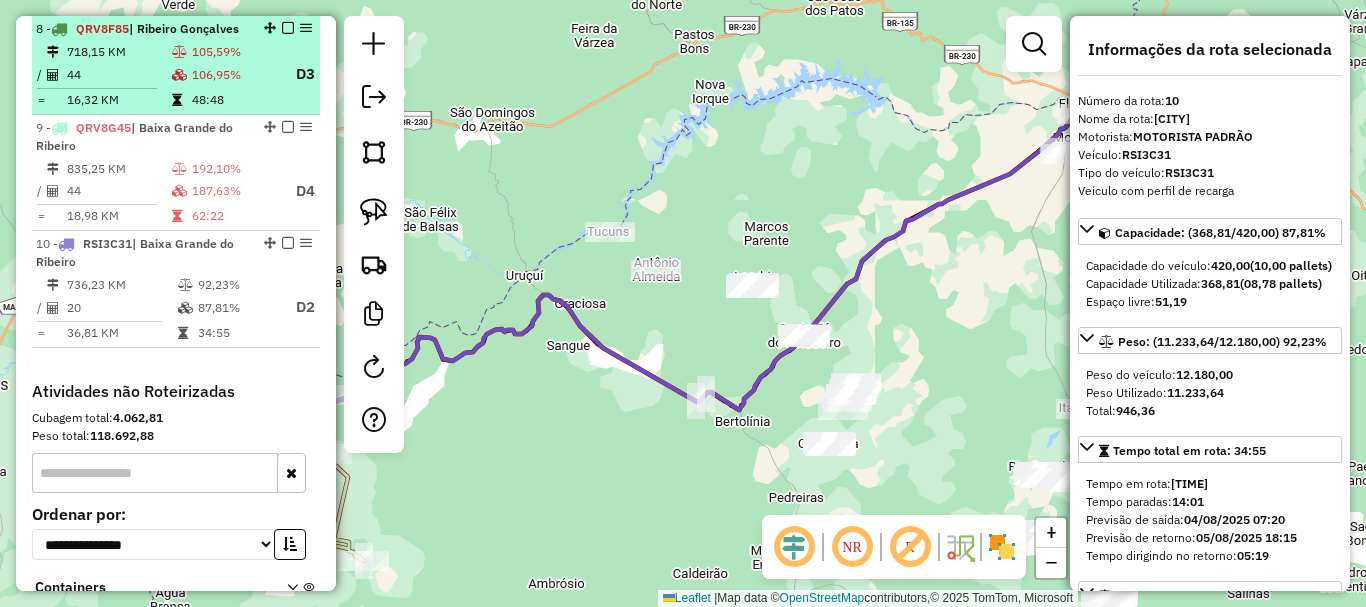 click on "106,95%" at bounding box center (235, 74) 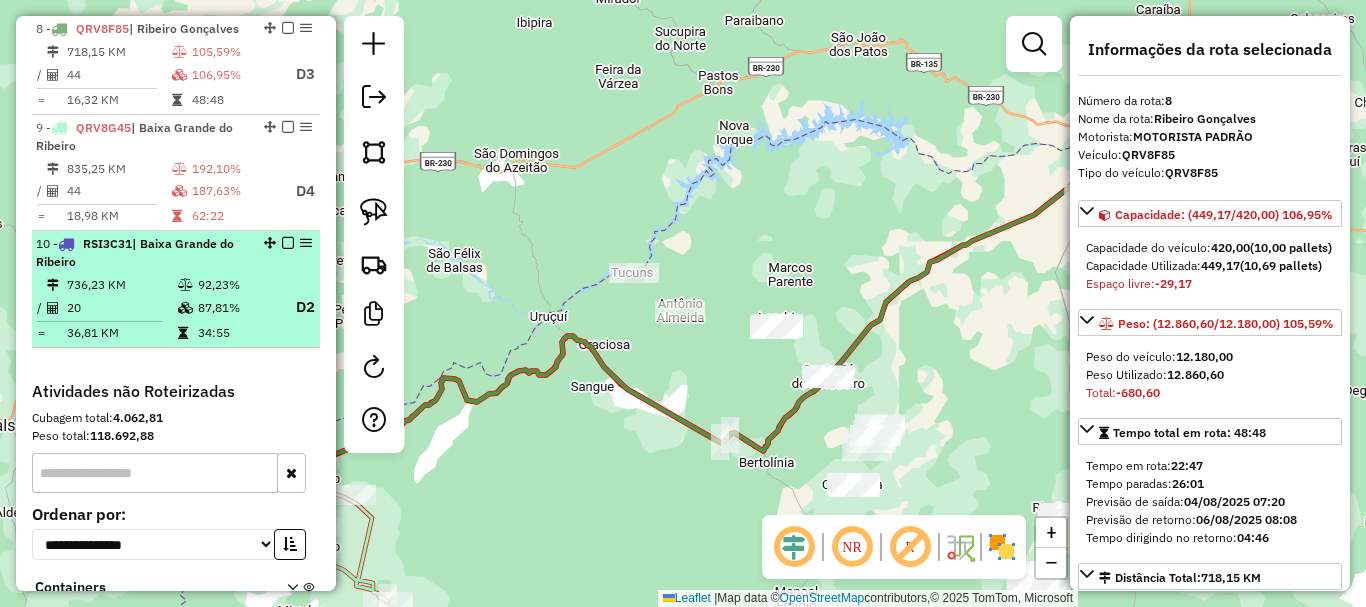 click on "87,81%" at bounding box center [237, 307] 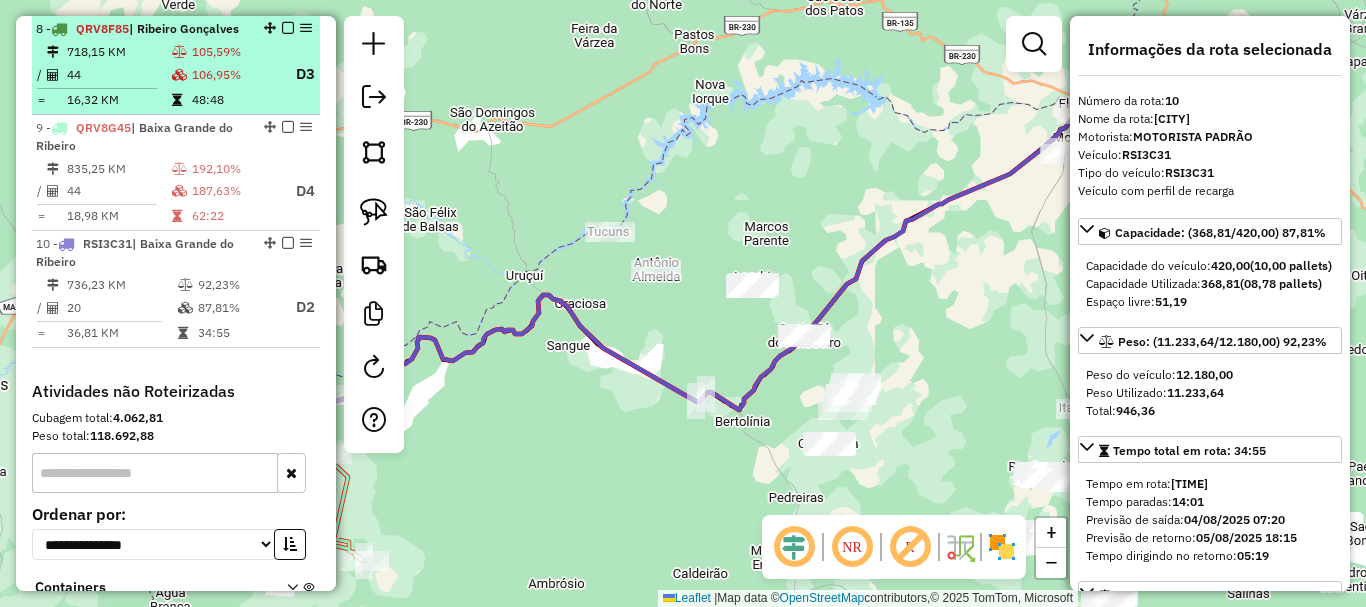 click at bounding box center (179, 75) 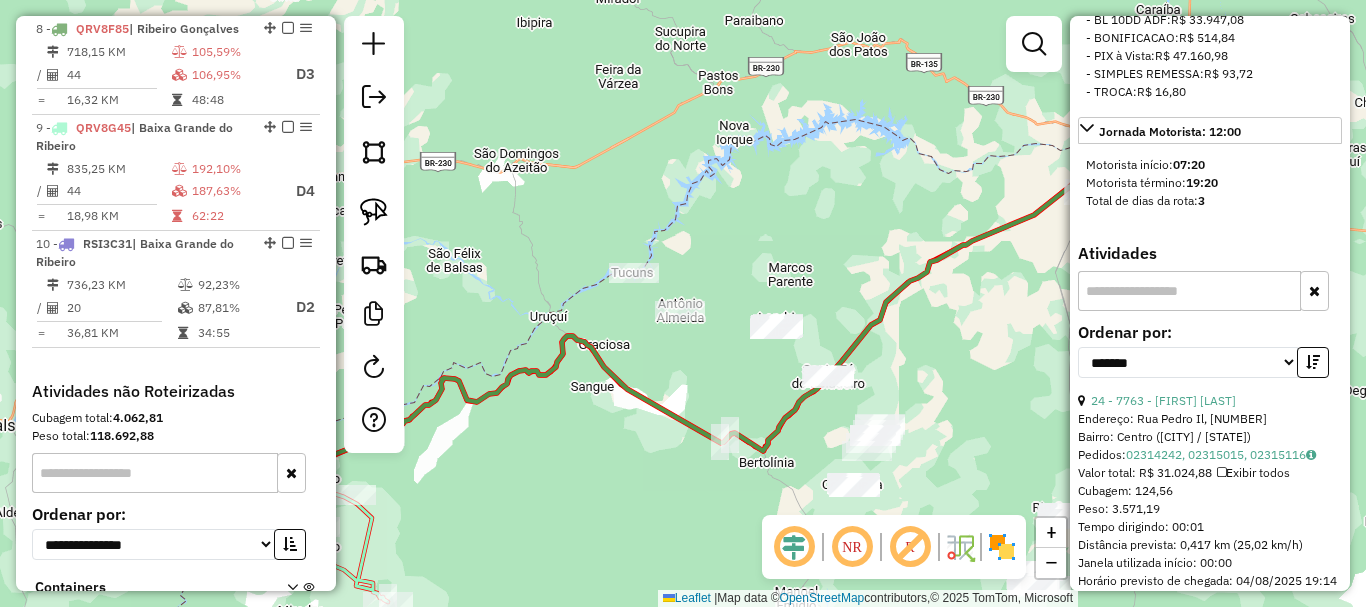 scroll, scrollTop: 1700, scrollLeft: 0, axis: vertical 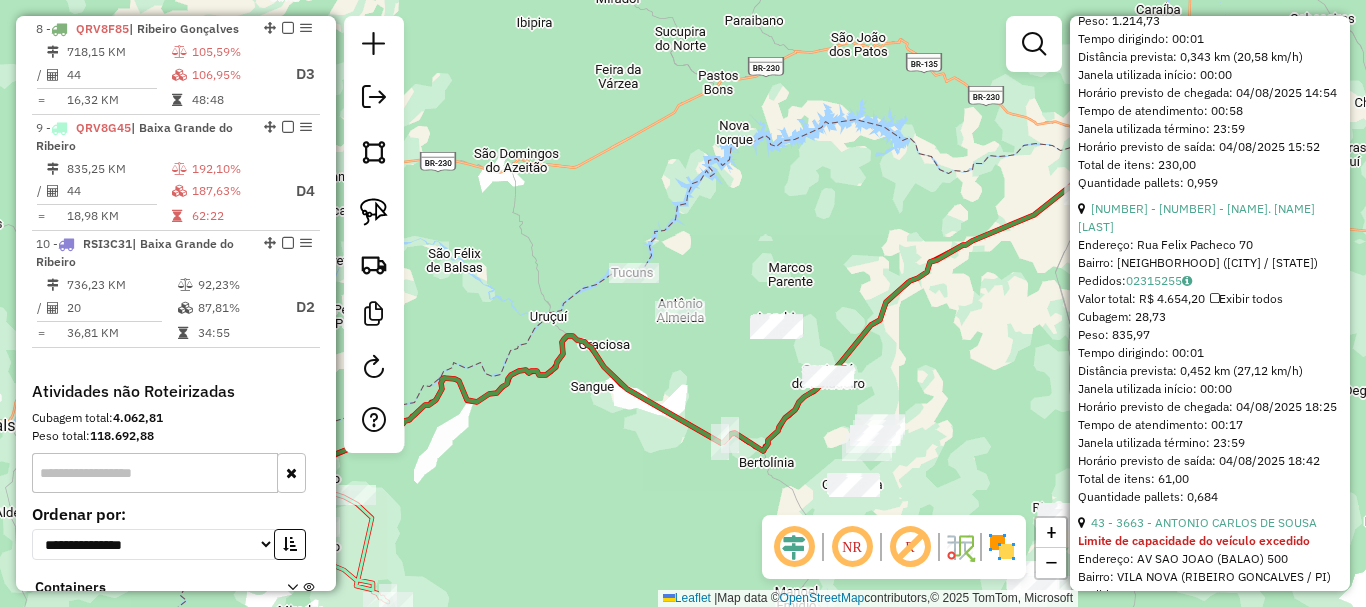 click on "Endereço:  Rua Felix Pacheco 70" at bounding box center (1210, 245) 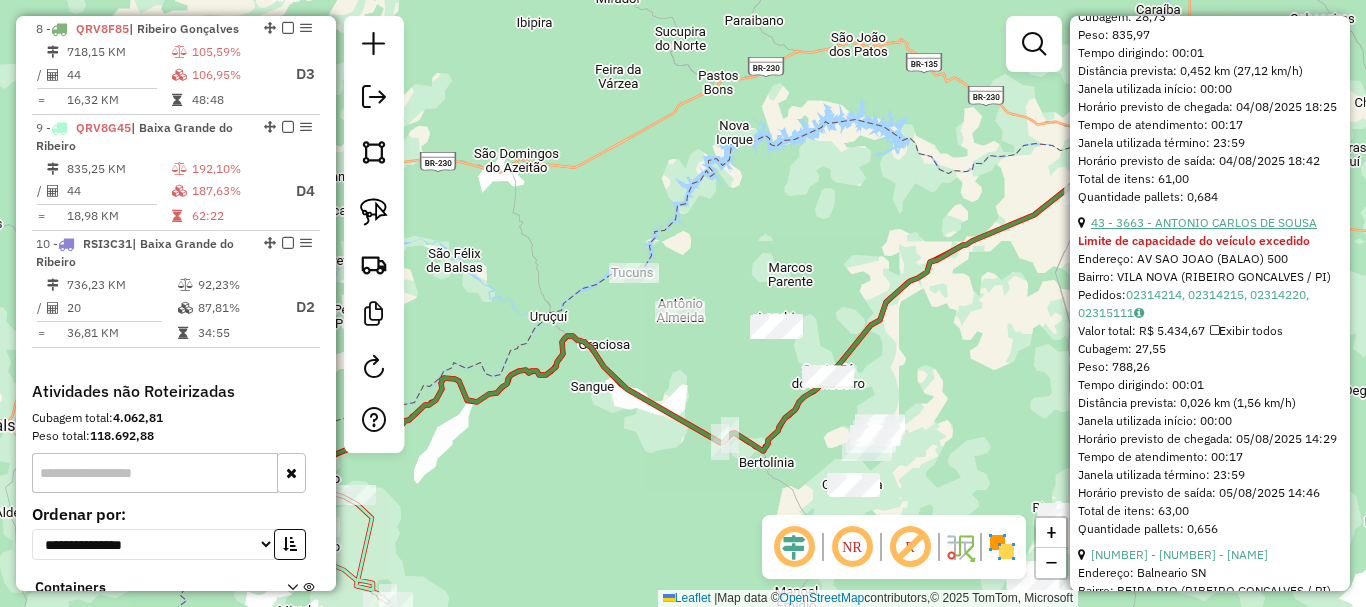 click on "43 - 3663 - ANTONIO CARLOS DE SOUSA" at bounding box center (1204, 222) 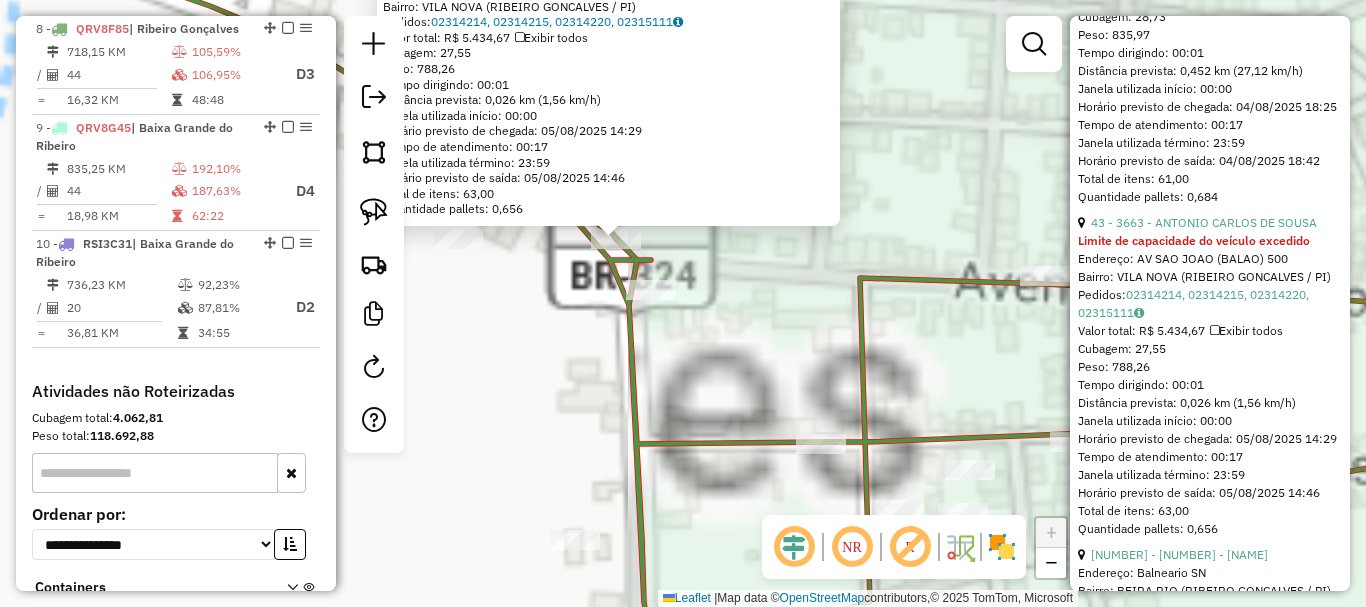 click on "3663 - ANTONIO CARLOS DE SOUSA Limite de capacidade do veículo excedido  Endereço: AV  SAO JOAO (BALAO)               500   Bairro: VILA NOVA (RIBEIRO GONCALVES / PI)   Pedidos:  02314214, 02314215, 02314220, 02315111   Valor total: R$ 5.434,67   Exibir todos   Cubagem: 27,55  Peso: 788,26  Tempo dirigindo: 00:01   Distância prevista: 0,026 km (1,56 km/h)   Janela utilizada início: 00:00   Horário previsto de chegada: 05/08/2025 14:29   Tempo de atendimento: 00:17   Janela utilizada término: 23:59   Horário previsto de saída: 05/08/2025 14:46   Total de itens: 63,00   Quantidade pallets: 0,656  × Janela de atendimento Grade de atendimento Capacidade Transportadoras Veículos Cliente Pedidos  Rotas Selecione os dias de semana para filtrar as janelas de atendimento  Seg   Ter   Qua   Qui   Sex   Sáb   Dom  Informe o período da janela de atendimento: De: Até:  Filtrar exatamente a janela do cliente  Considerar janela de atendimento padrão   Seg   Ter   Qua   Qui   Sex   Sáb   Dom   Peso mínimo:  +" 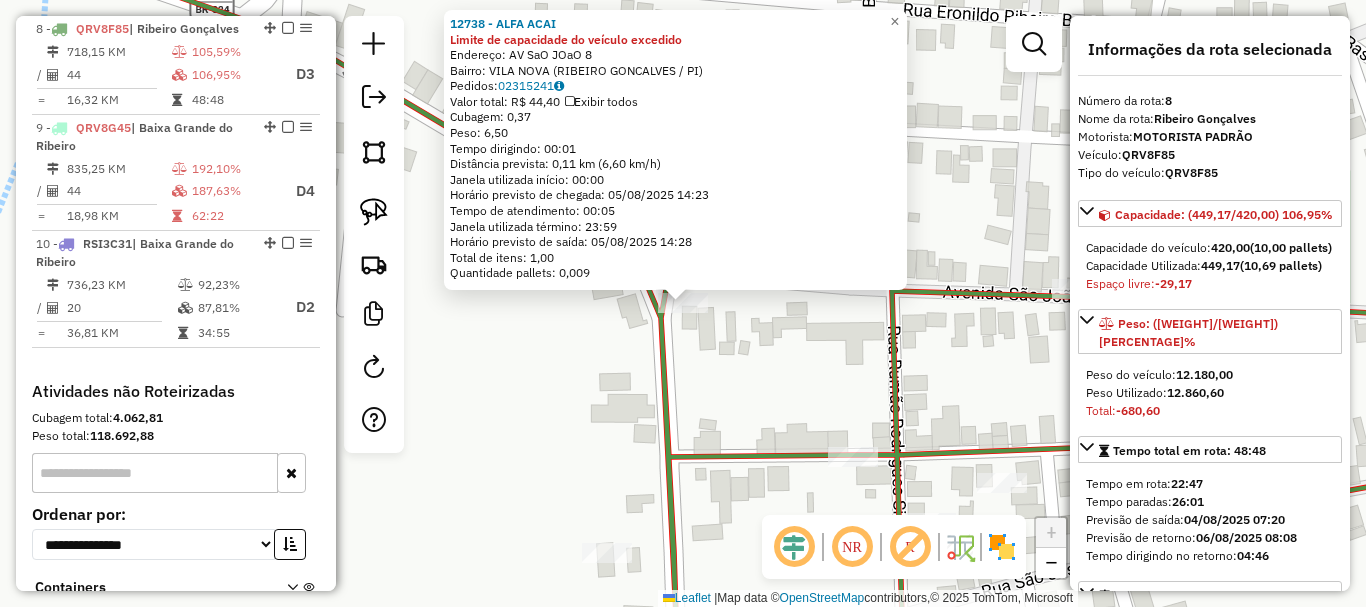 click 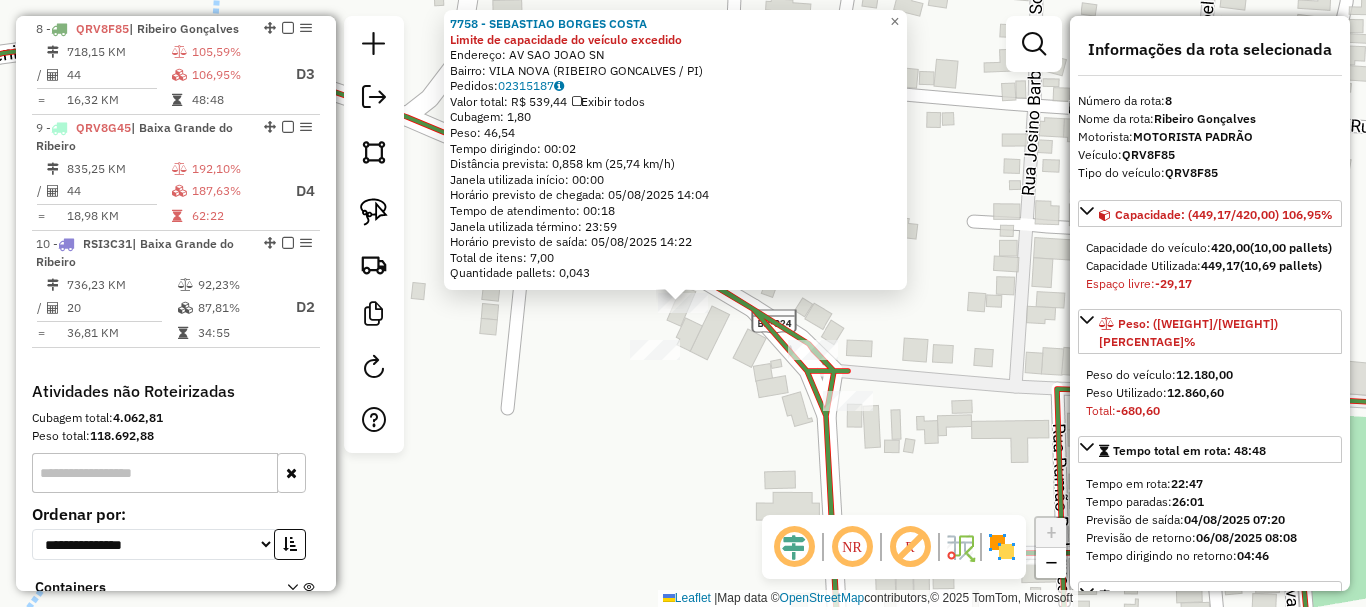 click on "7758 - SEBASTIAO BORGES COSTA Limite de capacidade do veículo excedido  Endereço: AV  SAO JOAO                       SN   Bairro: VILA NOVA (RIBEIRO GONCALVES / PI)   Pedidos:  02315187   Valor total: R$ 539,44   Exibir todos   Cubagem: 1,80  Peso: 46,54  Tempo dirigindo: 00:02   Distância prevista: 0,858 km (25,74 km/h)   Janela utilizada início: 00:00   Horário previsto de chegada: 05/08/2025 14:04   Tempo de atendimento: 00:18   Janela utilizada término: 23:59   Horário previsto de saída: 05/08/2025 14:22   Total de itens: 7,00   Quantidade pallets: 0,043  × Janela de atendimento Grade de atendimento Capacidade Transportadoras Veículos Cliente Pedidos  Rotas Selecione os dias de semana para filtrar as janelas de atendimento  Seg   Ter   Qua   Qui   Sex   Sáb   Dom  Informe o período da janela de atendimento: De: Até:  Filtrar exatamente a janela do cliente  Considerar janela de atendimento padrão  Selecione os dias de semana para filtrar as grades de atendimento  Seg   Ter   Qua   Qui   Sex" 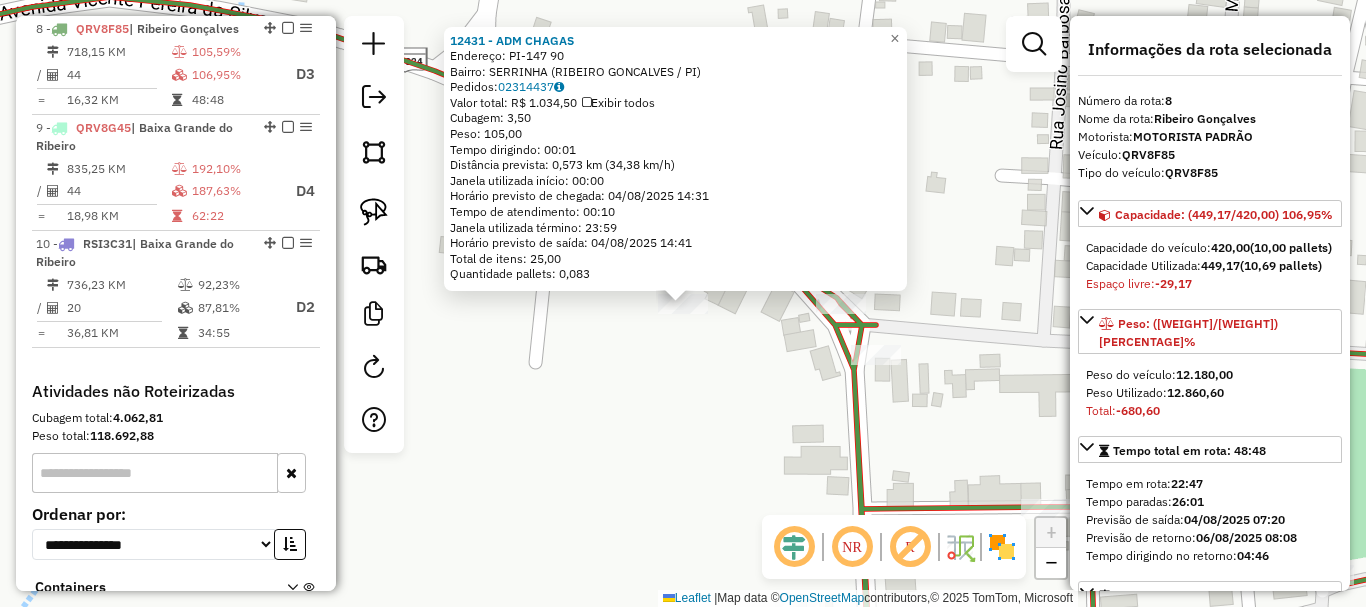 click on "12431 - ADM CHAGAS  Endereço:  PI-147 90   Bairro: SERRINHA (RIBEIRO GONCALVES / PI)   Pedidos:  02314437   Valor total: R$ 1.034,50   Exibir todos   Cubagem: 3,50  Peso: 105,00  Tempo dirigindo: 00:01   Distância prevista: 0,573 km (34,38 km/h)   Janela utilizada início: 00:00   Horário previsto de chegada: 04/08/2025 14:31   Tempo de atendimento: 00:10   Janela utilizada término: 23:59   Horário previsto de saída: 04/08/2025 14:41   Total de itens: 25,00   Quantidade pallets: 0,083  × Janela de atendimento Grade de atendimento Capacidade Transportadoras Veículos Cliente Pedidos  Rotas Selecione os dias de semana para filtrar as janelas de atendimento  Seg   Ter   Qua   Qui   Sex   Sáb   Dom  Informe o período da janela de atendimento: De: Até:  Filtrar exatamente a janela do cliente  Considerar janela de atendimento padrão  Selecione os dias de semana para filtrar as grades de atendimento  Seg   Ter   Qua   Qui   Sex   Sáb   Dom   Considerar clientes sem dia de atendimento cadastrado  De:  De:" 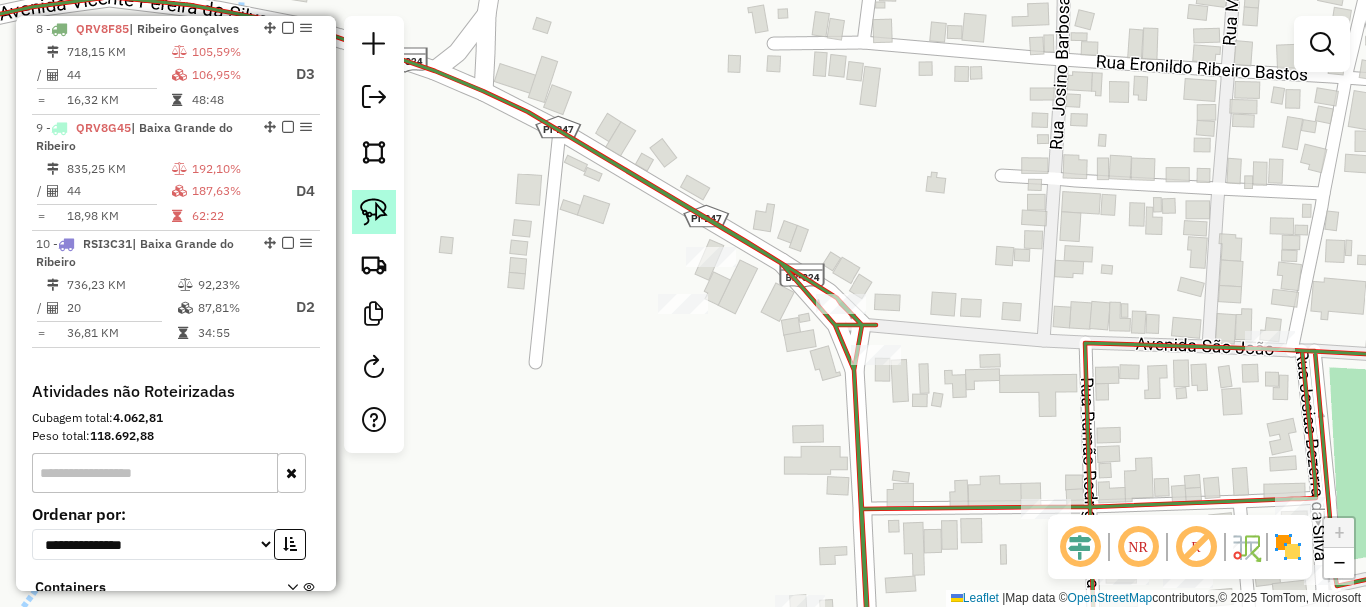 click 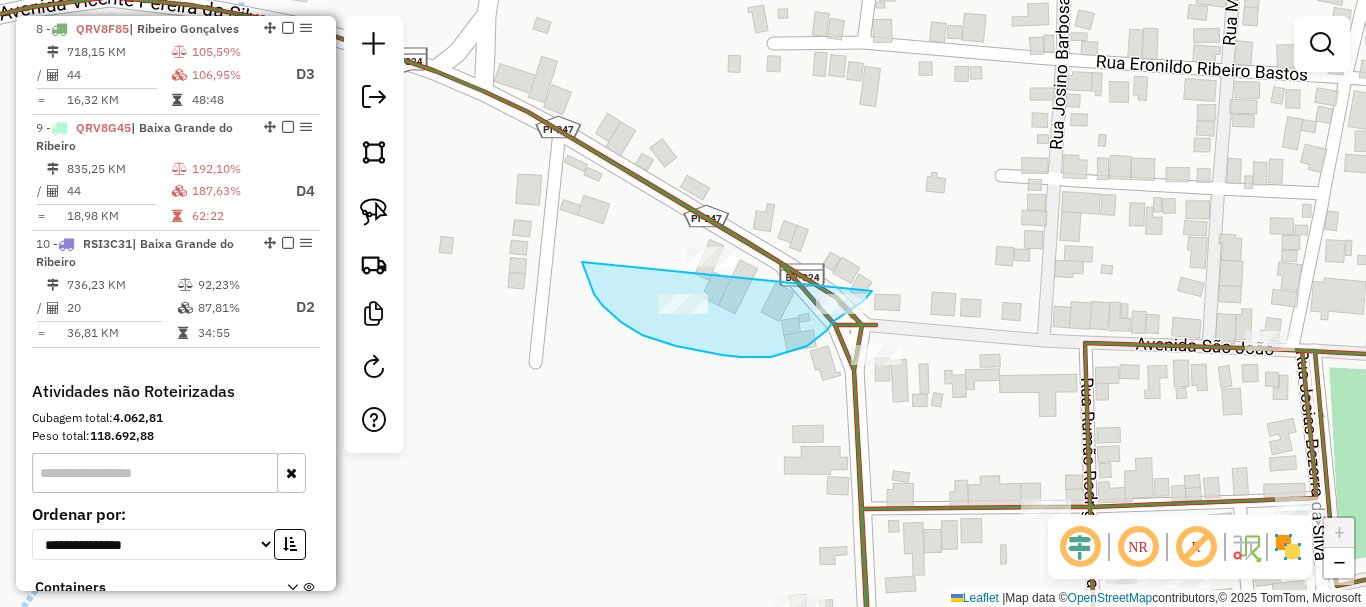 drag, startPoint x: 584, startPoint y: 270, endPoint x: 878, endPoint y: 283, distance: 294.28726 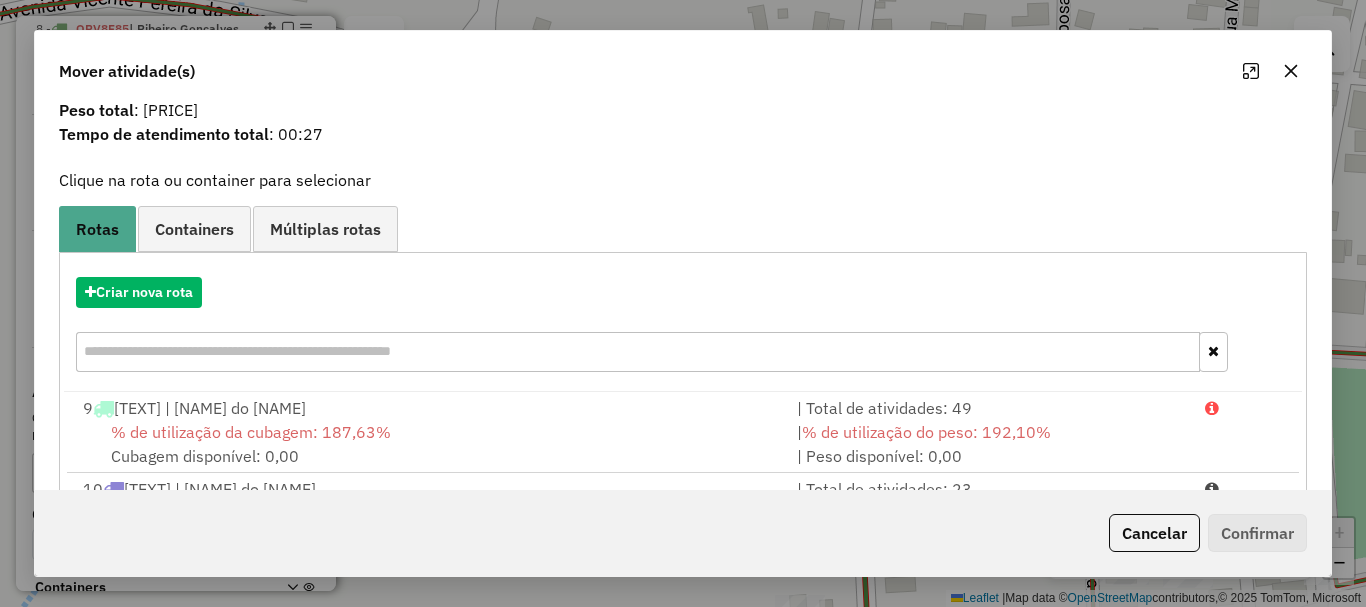 scroll, scrollTop: 159, scrollLeft: 0, axis: vertical 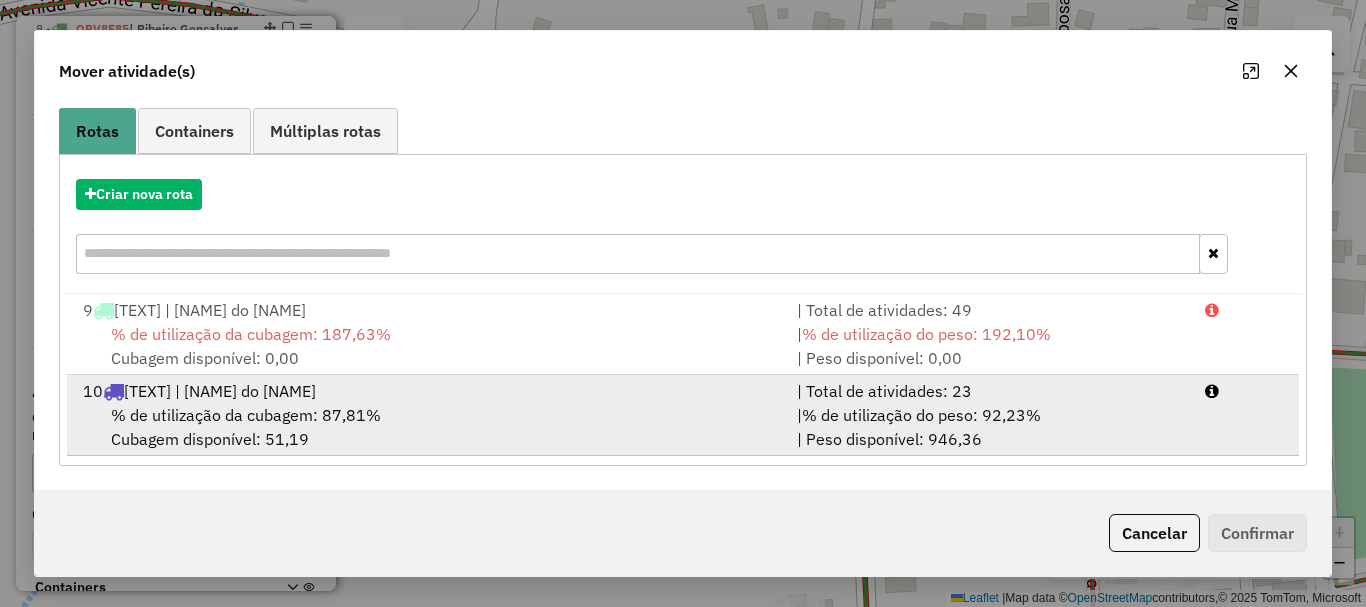 click on "% de utilização da cubagem: 87,81%  Cubagem disponível: 51,19" at bounding box center [428, 427] 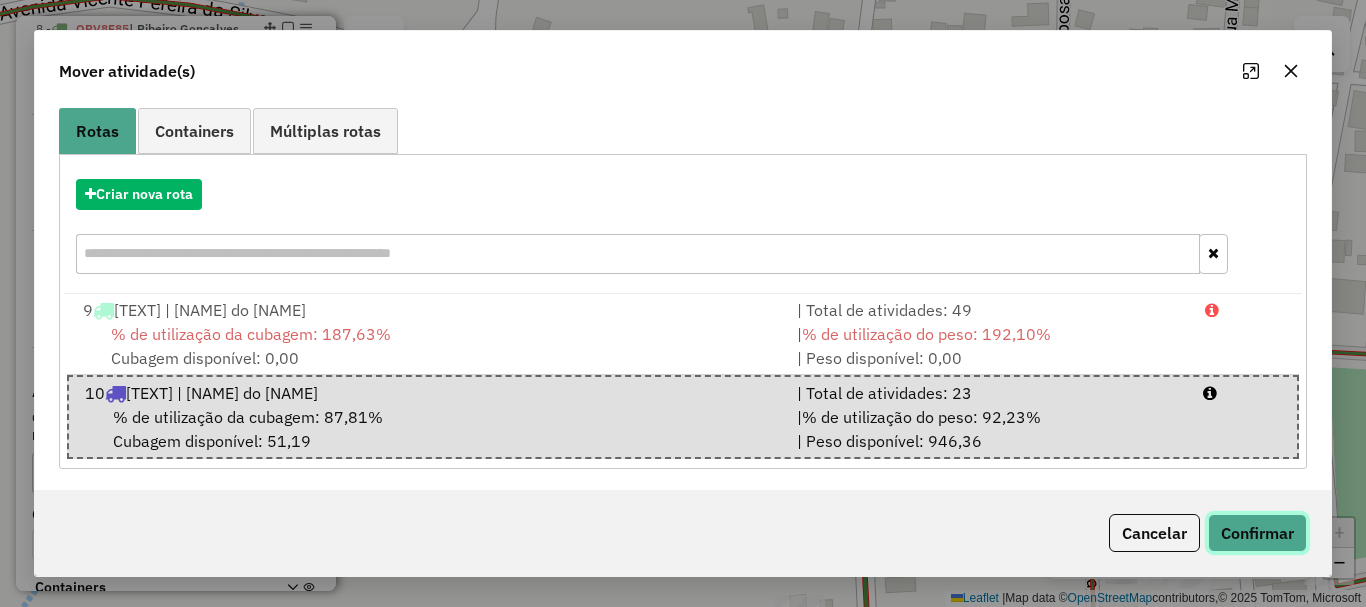 click on "Confirmar" 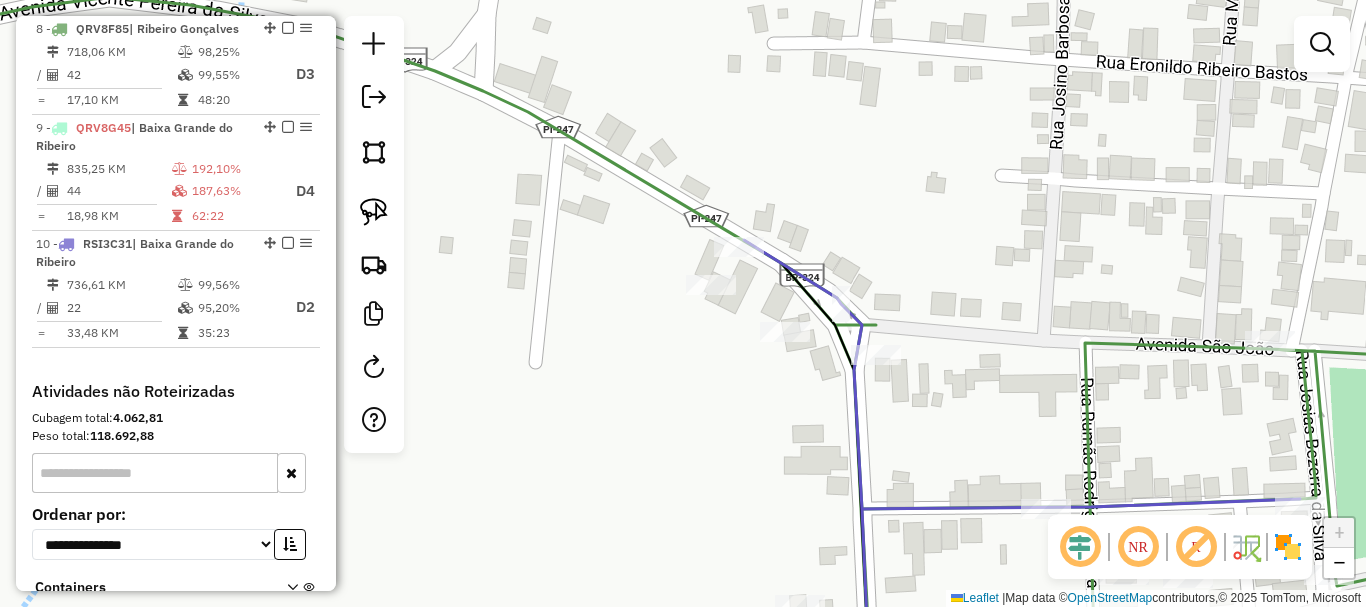 scroll, scrollTop: 0, scrollLeft: 0, axis: both 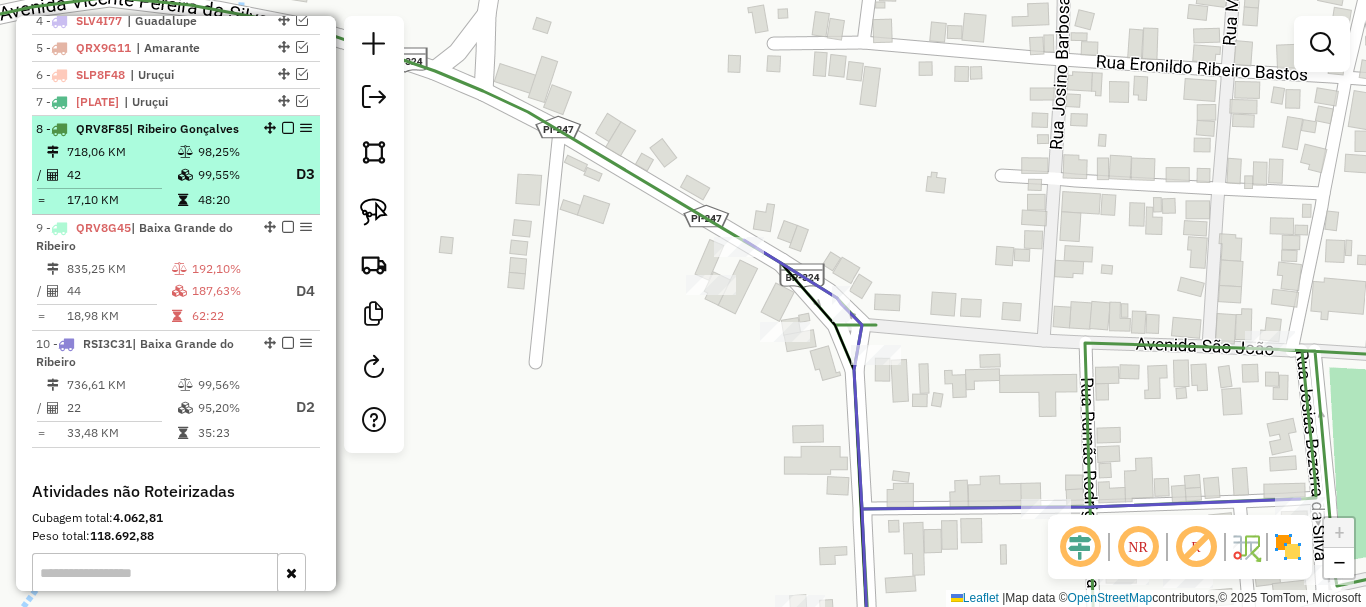 click at bounding box center (288, 128) 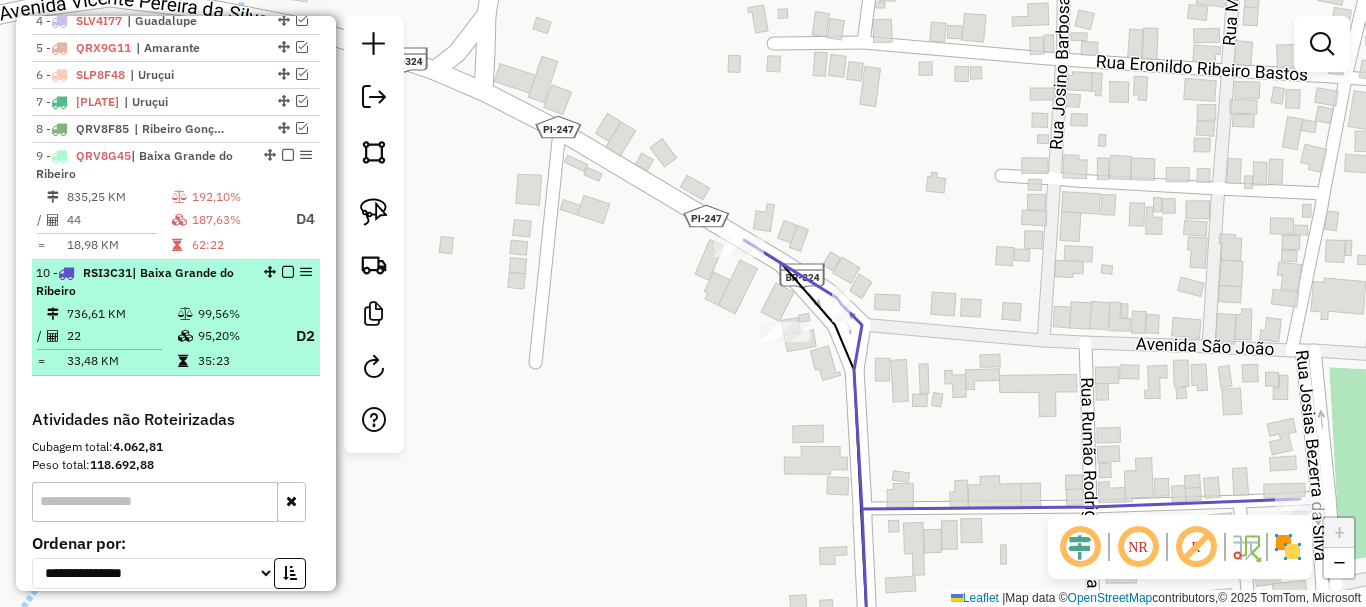 click at bounding box center [288, 272] 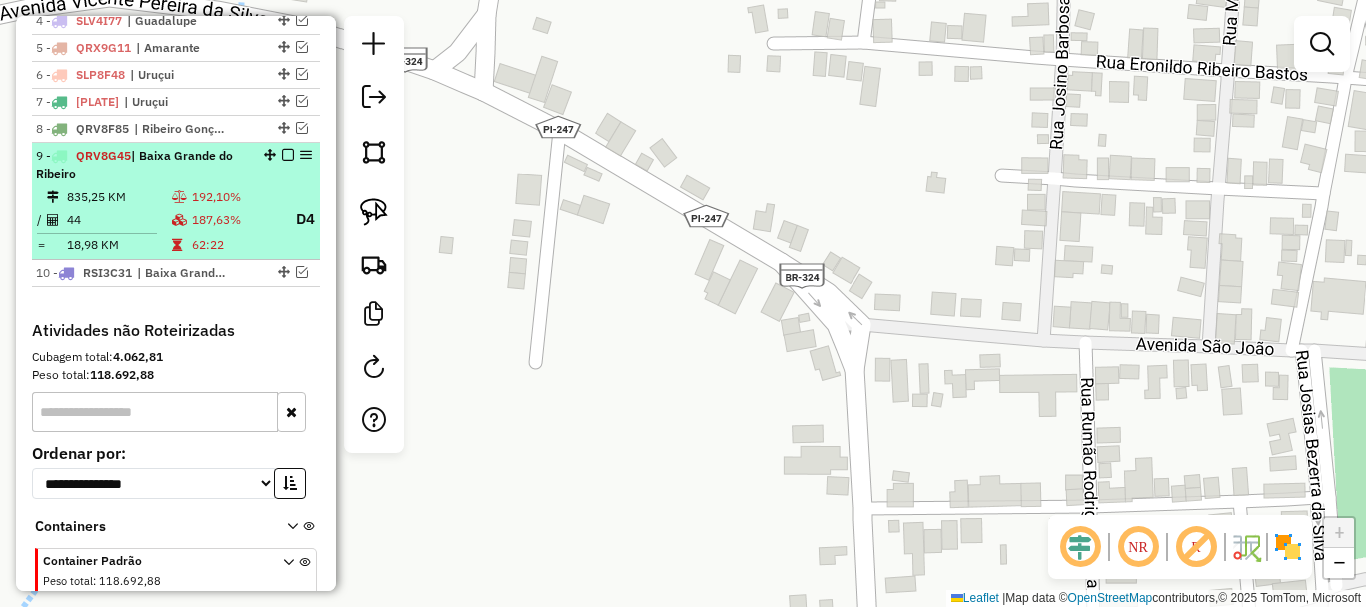 click on "187,63%" at bounding box center (235, 219) 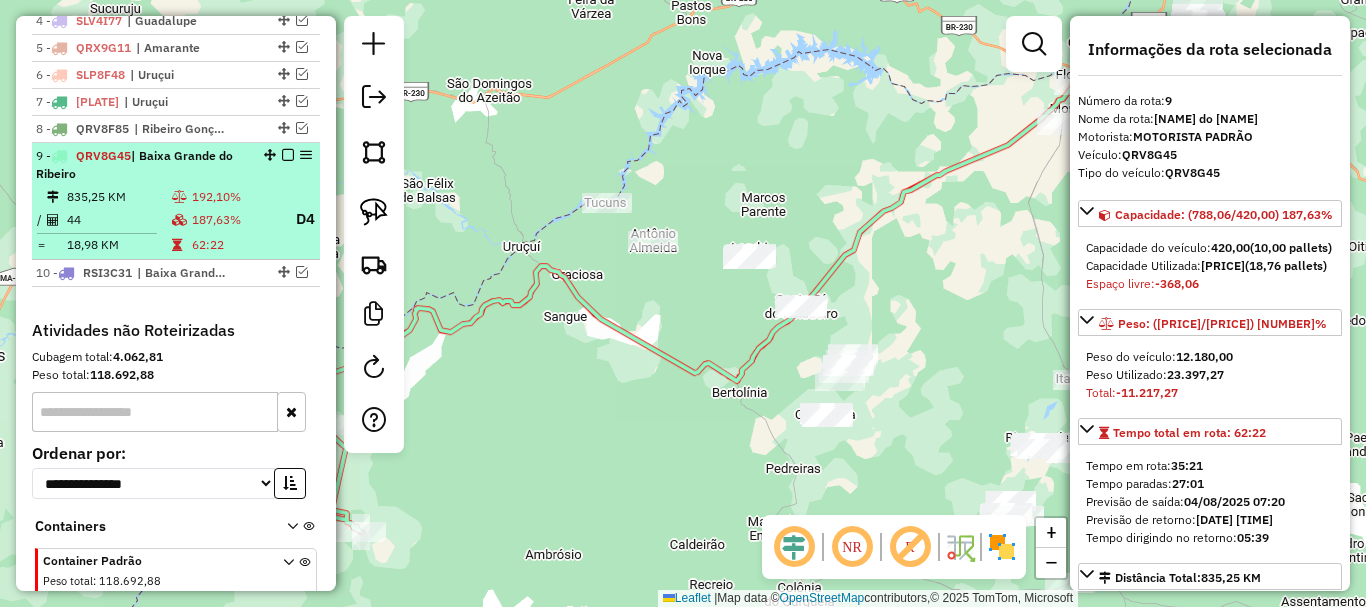 click on "62:22" at bounding box center (235, 245) 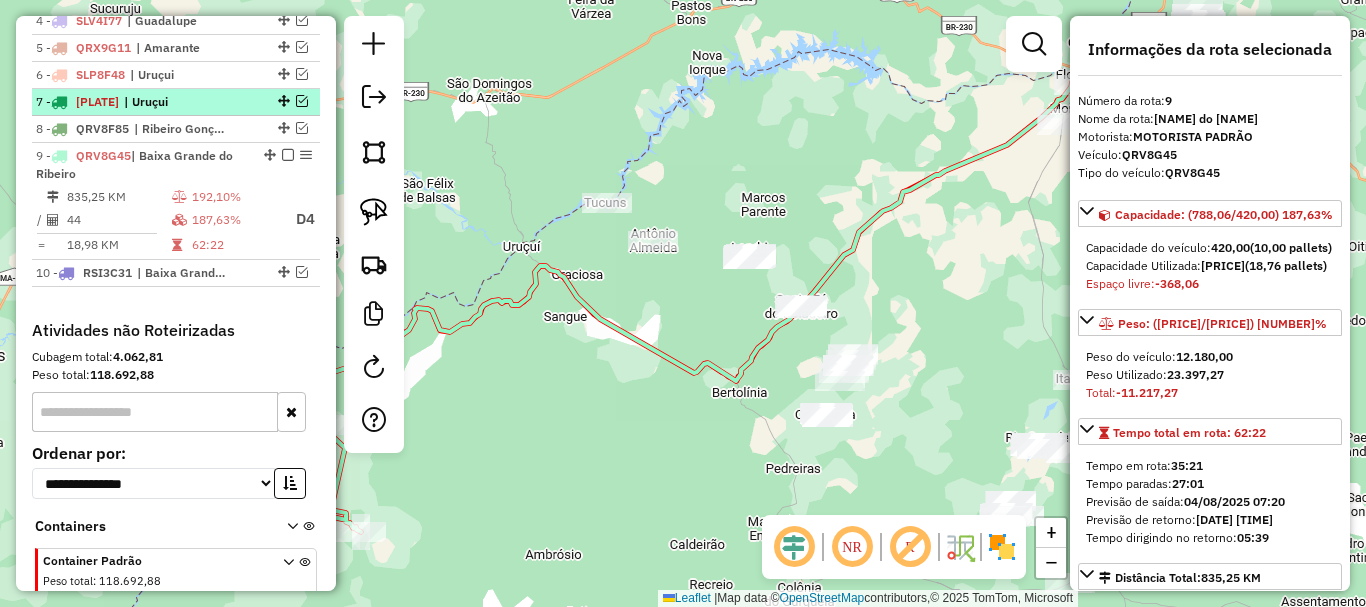 click on "7 -       RSK1H23   | Uruçui" at bounding box center (142, 102) 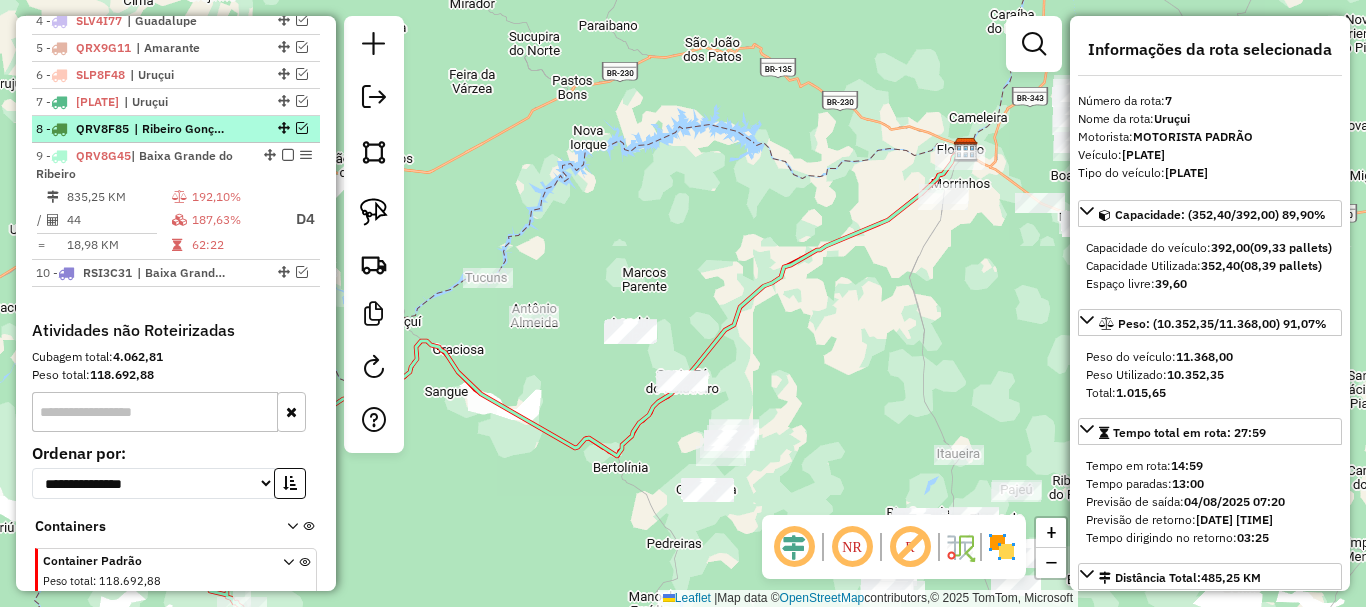 click on "| Ribeiro Gonçalves" at bounding box center (180, 129) 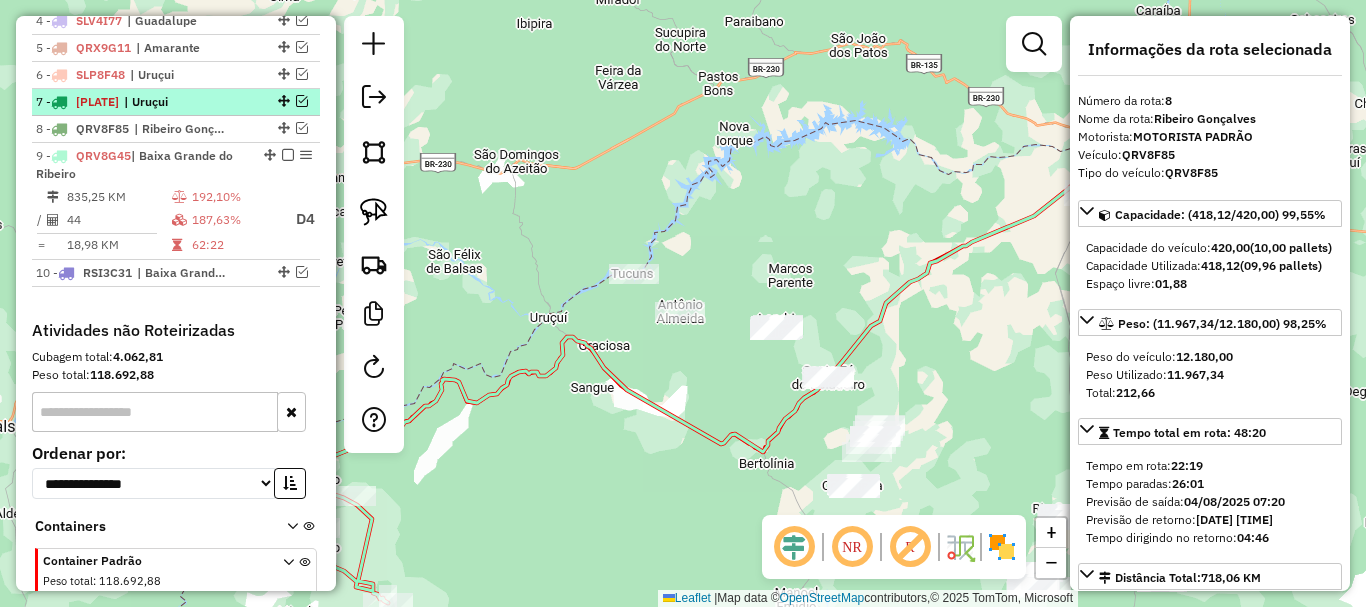 click on "7 -       RSK1H23   | Uruçui" at bounding box center [176, 102] 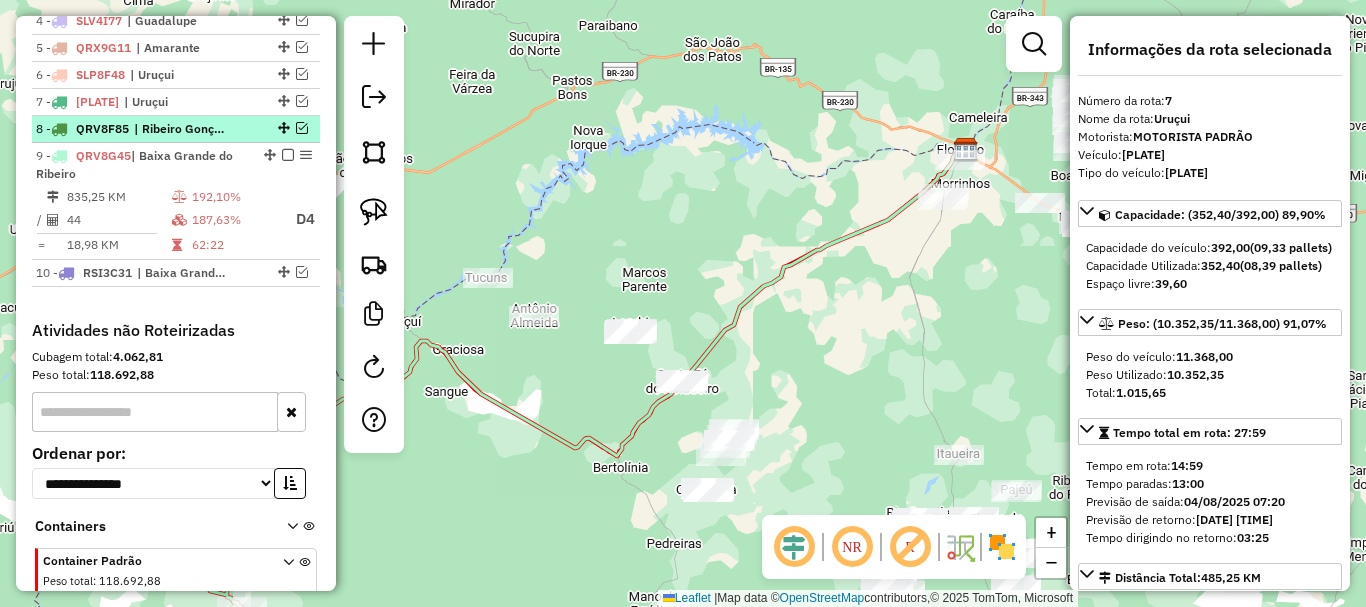 click on "| Ribeiro Gonçalves" at bounding box center [180, 129] 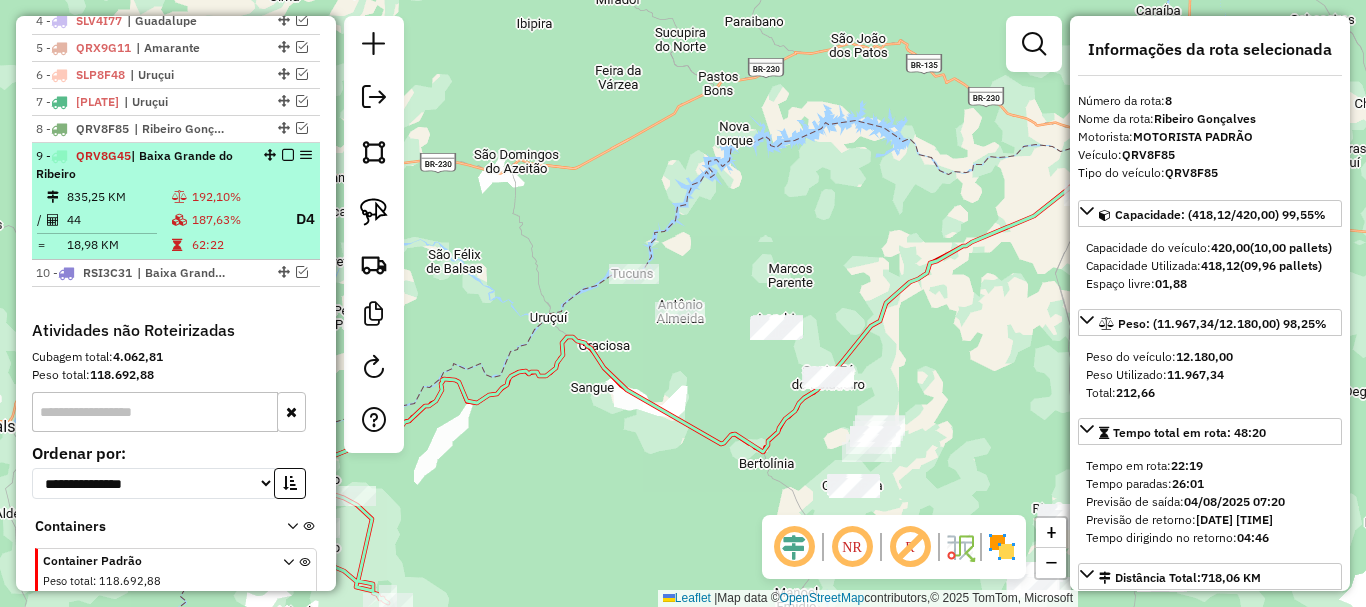 click on "187,63%" at bounding box center (235, 219) 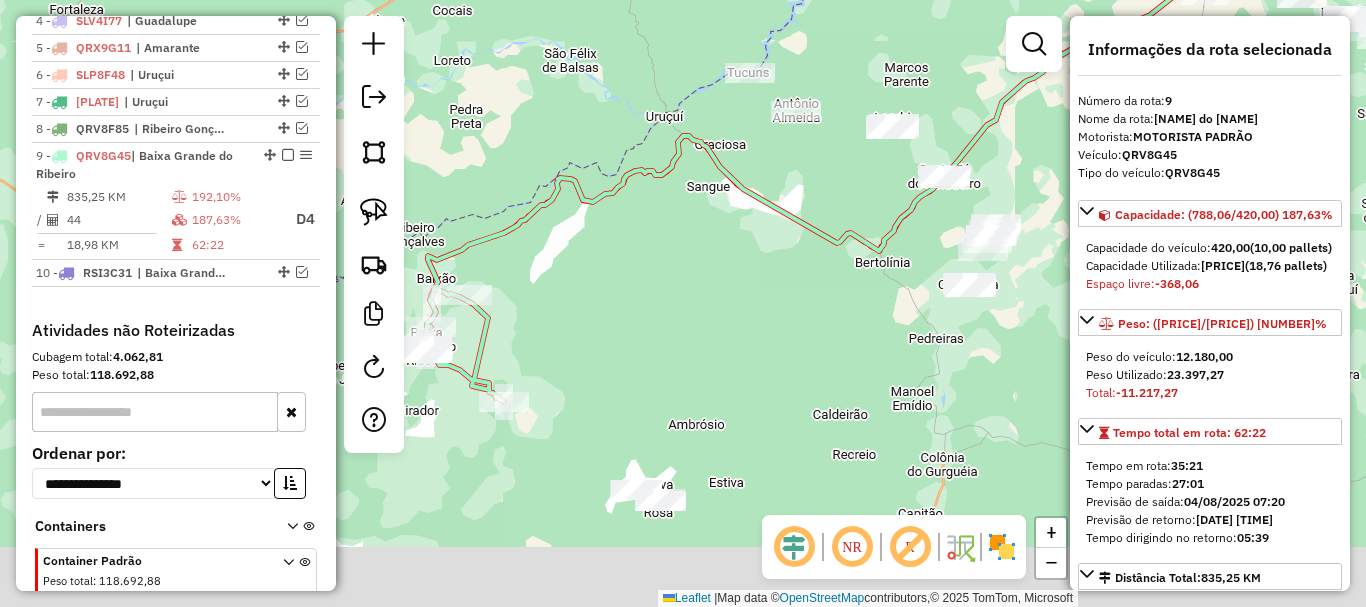 drag, startPoint x: 609, startPoint y: 280, endPoint x: 668, endPoint y: 243, distance: 69.641945 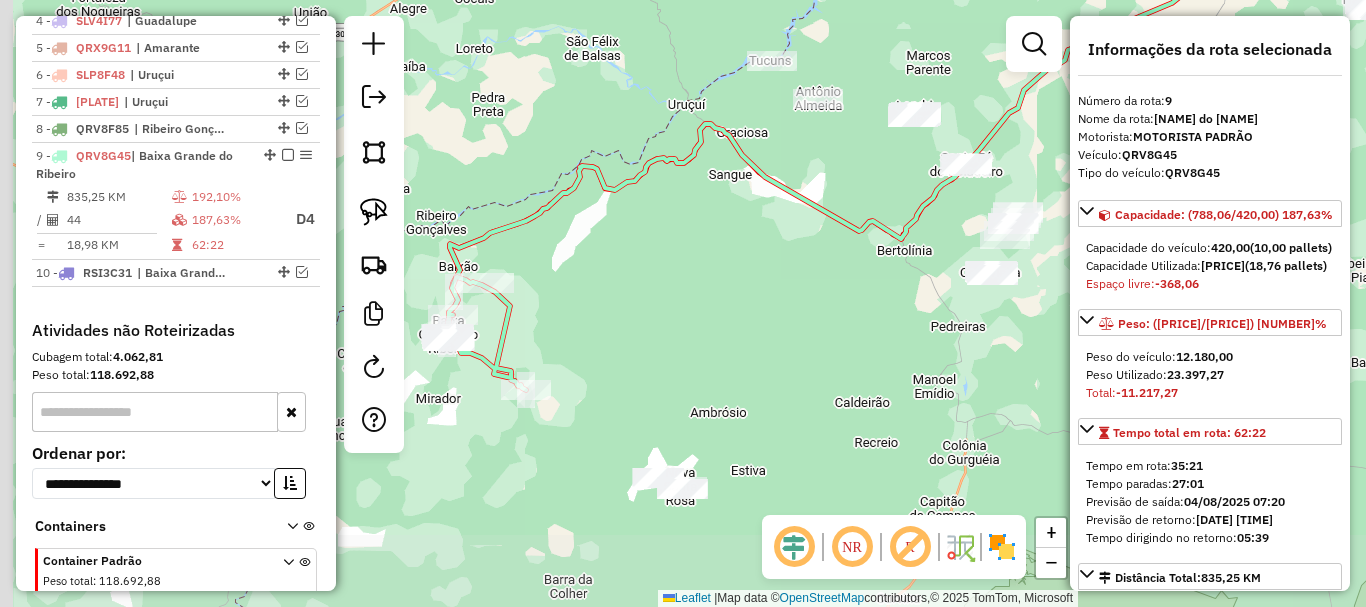 click on "Janela de atendimento Grade de atendimento Capacidade Transportadoras Veículos Cliente Pedidos  Rotas Selecione os dias de semana para filtrar as janelas de atendimento  Seg   Ter   Qua   Qui   Sex   Sáb   Dom  Informe o período da janela de atendimento: De: Até:  Filtrar exatamente a janela do cliente  Considerar janela de atendimento padrão  Selecione os dias de semana para filtrar as grades de atendimento  Seg   Ter   Qua   Qui   Sex   Sáb   Dom   Considerar clientes sem dia de atendimento cadastrado  Clientes fora do dia de atendimento selecionado Filtrar as atividades entre os valores definidos abaixo:  Peso mínimo:   Peso máximo:   Cubagem mínima:   Cubagem máxima:   De:   Até:  Filtrar as atividades entre o tempo de atendimento definido abaixo:  De:   Até:   Considerar capacidade total dos clientes não roteirizados Transportadora: Selecione um ou mais itens Tipo de veículo: Selecione um ou mais itens Veículo: Selecione um ou mais itens Motorista: Selecione um ou mais itens Nome: Rótulo:" 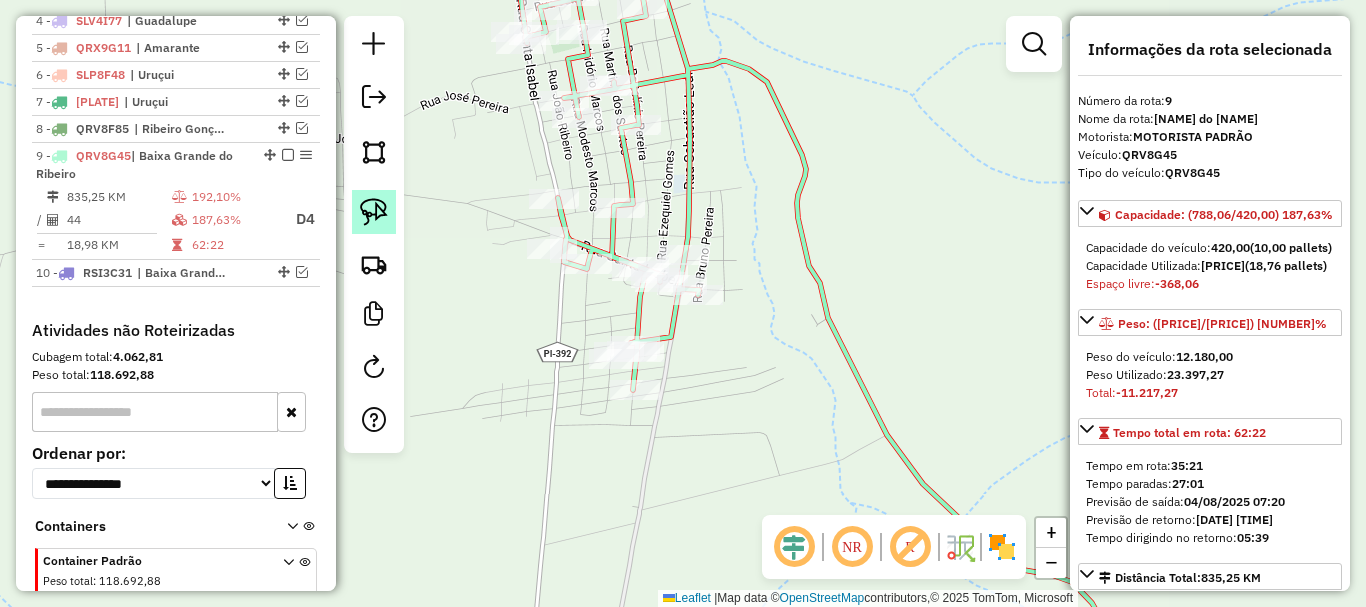 drag, startPoint x: 383, startPoint y: 216, endPoint x: 587, endPoint y: 203, distance: 204.4138 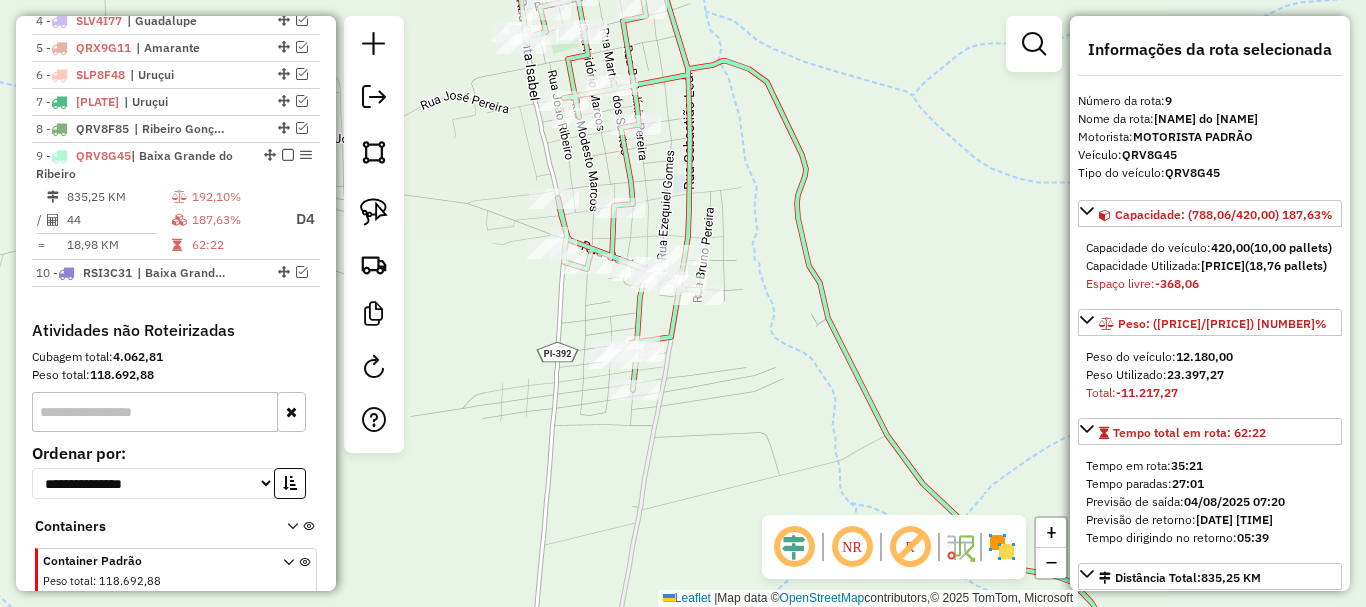 click 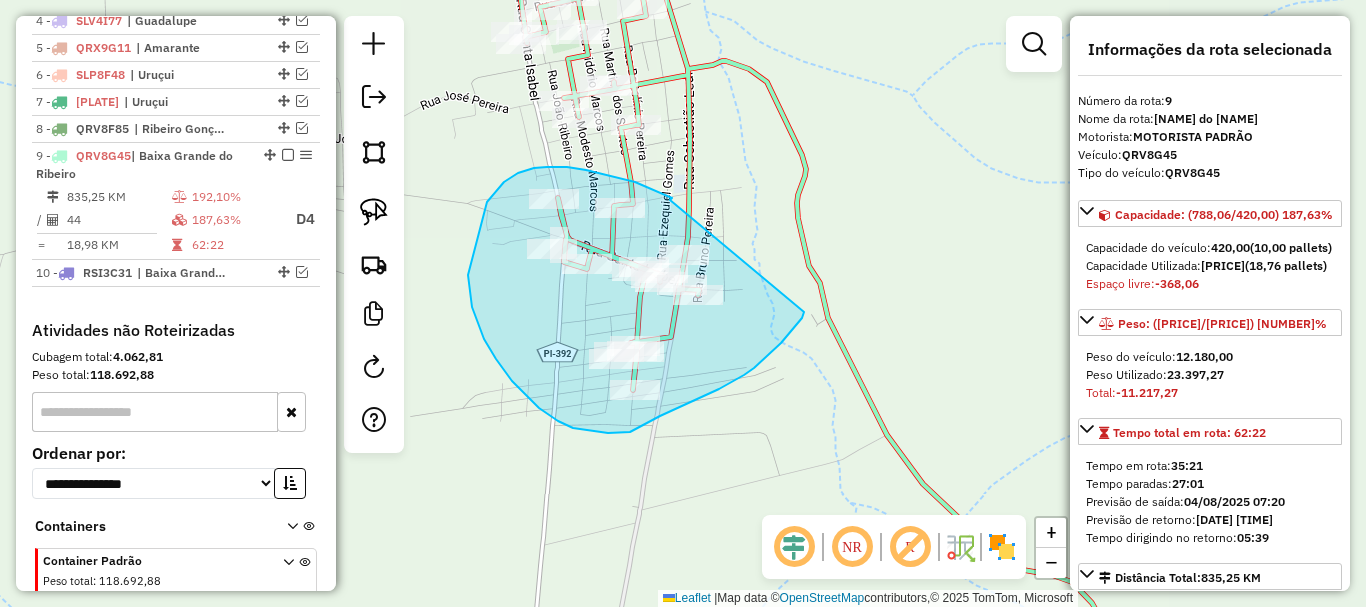 drag, startPoint x: 670, startPoint y: 200, endPoint x: 804, endPoint y: 312, distance: 174.64249 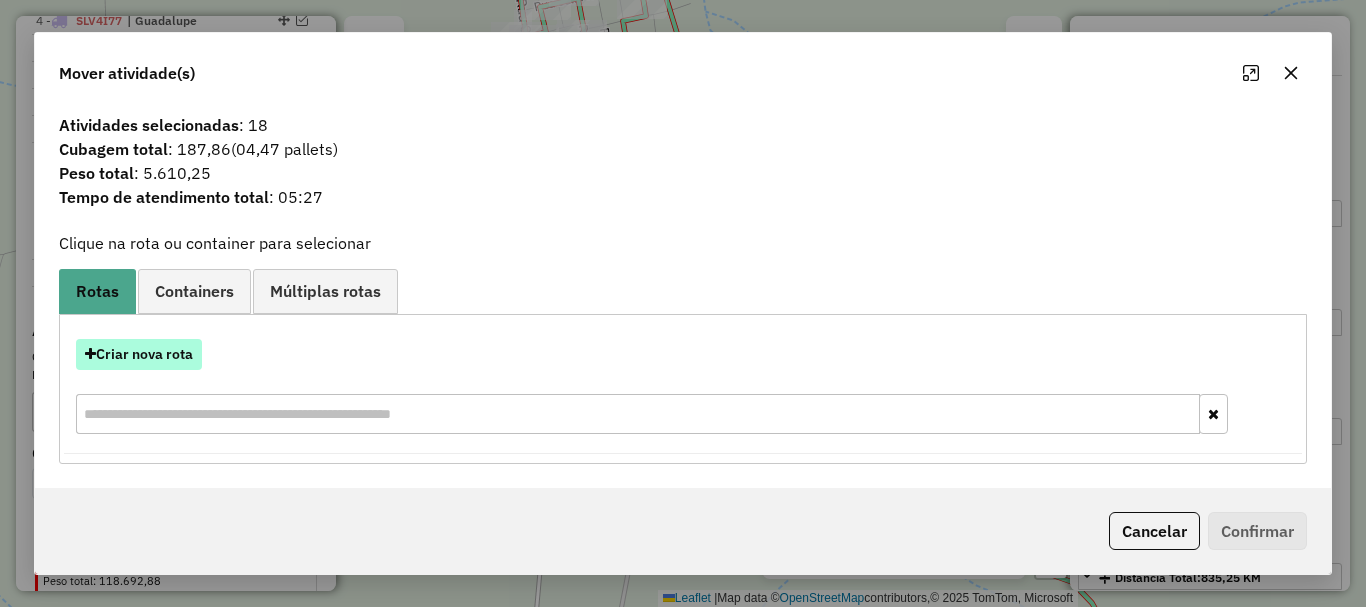 click on "Criar nova rota" at bounding box center [139, 354] 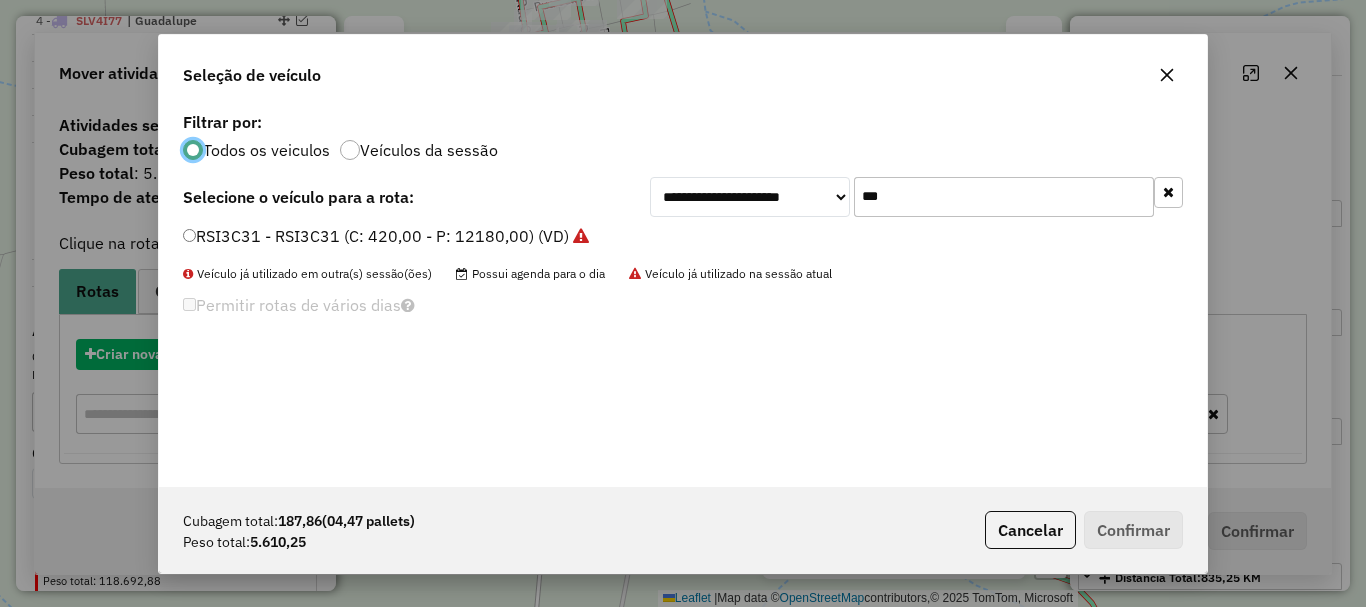 scroll, scrollTop: 11, scrollLeft: 6, axis: both 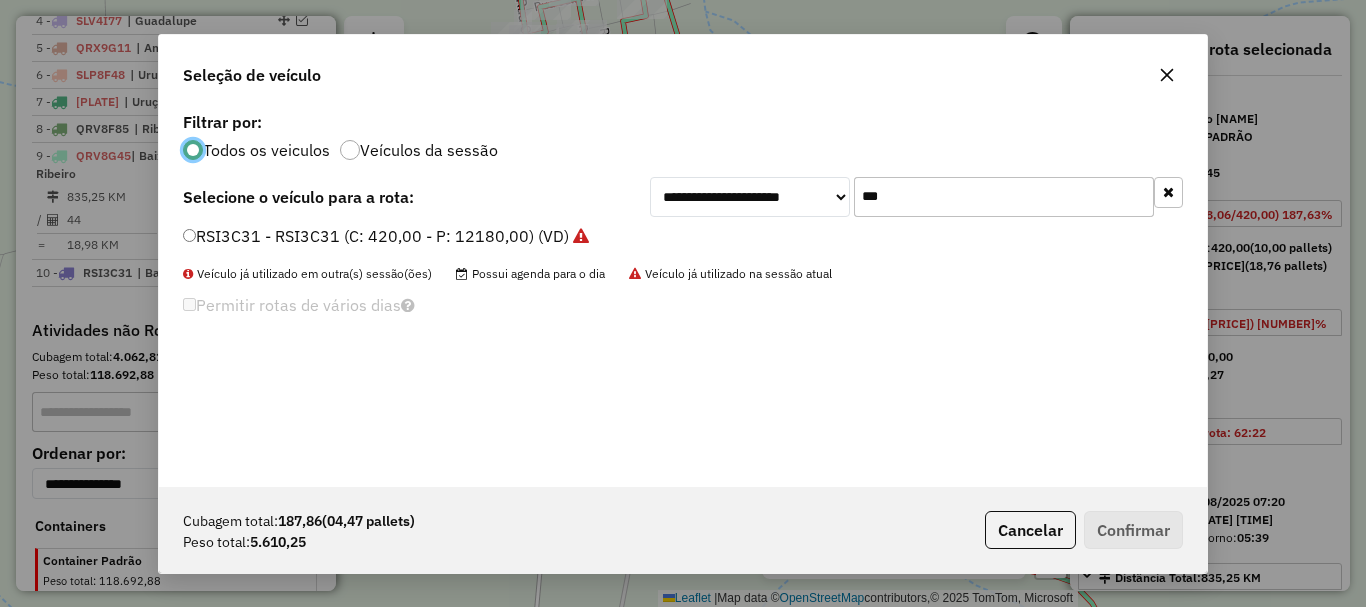 click on "***" 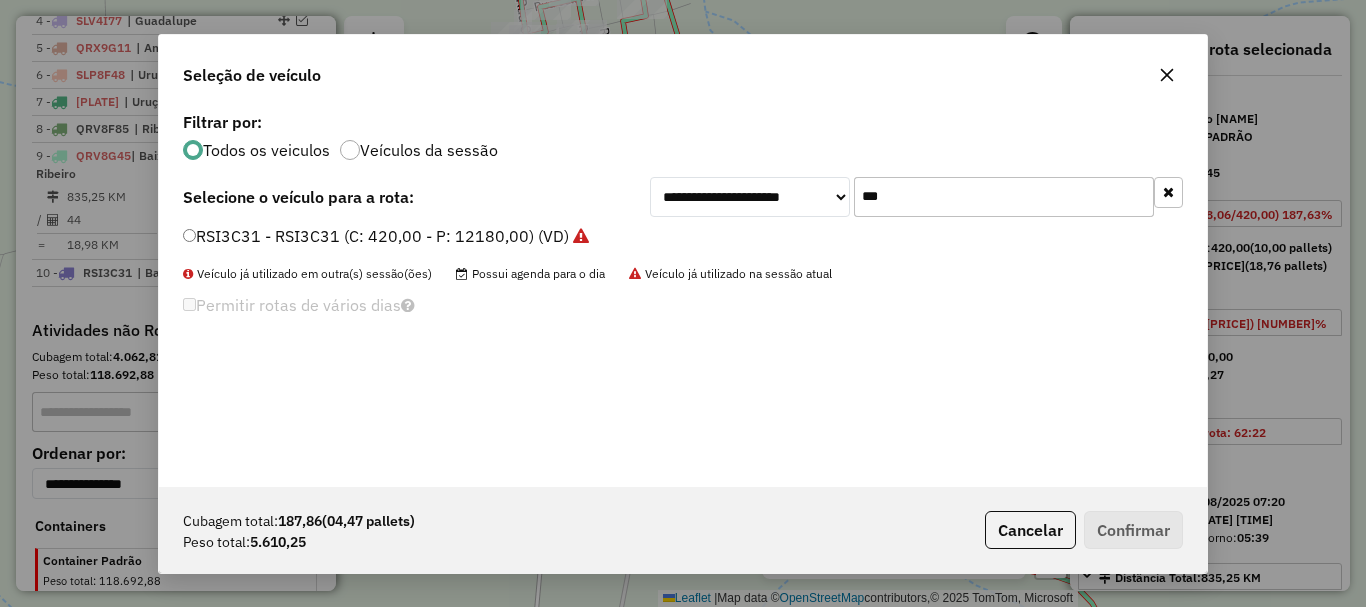 click on "***" 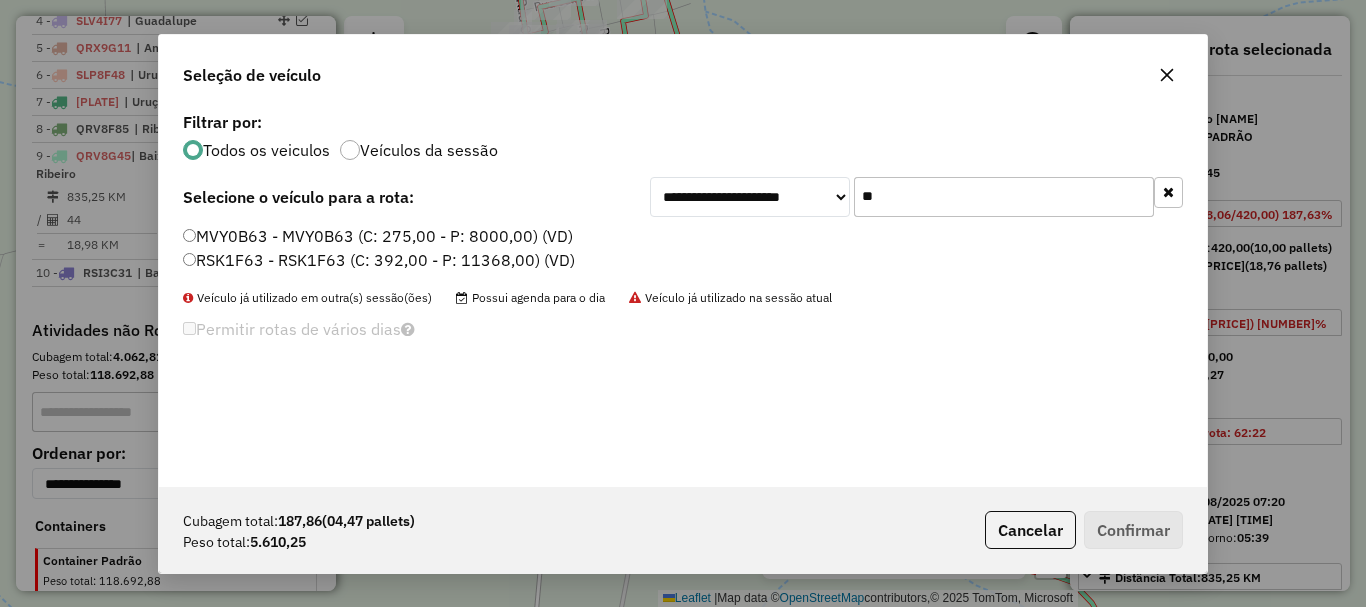 type on "**" 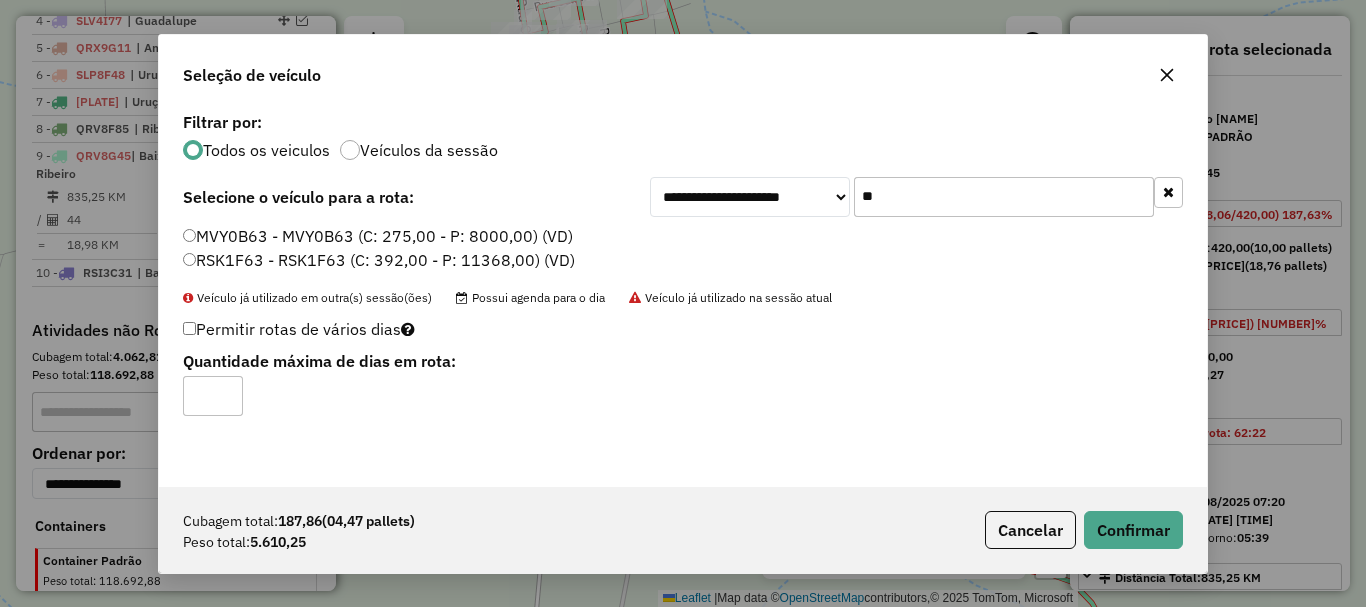 click on "*" 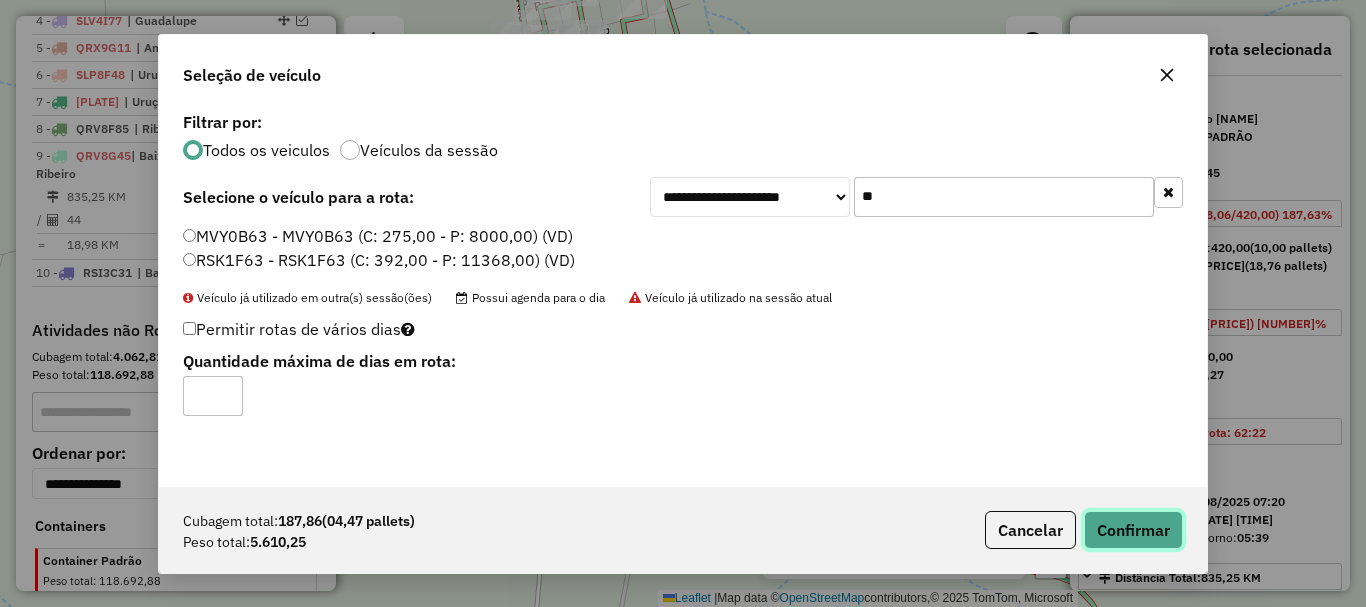 click on "Confirmar" 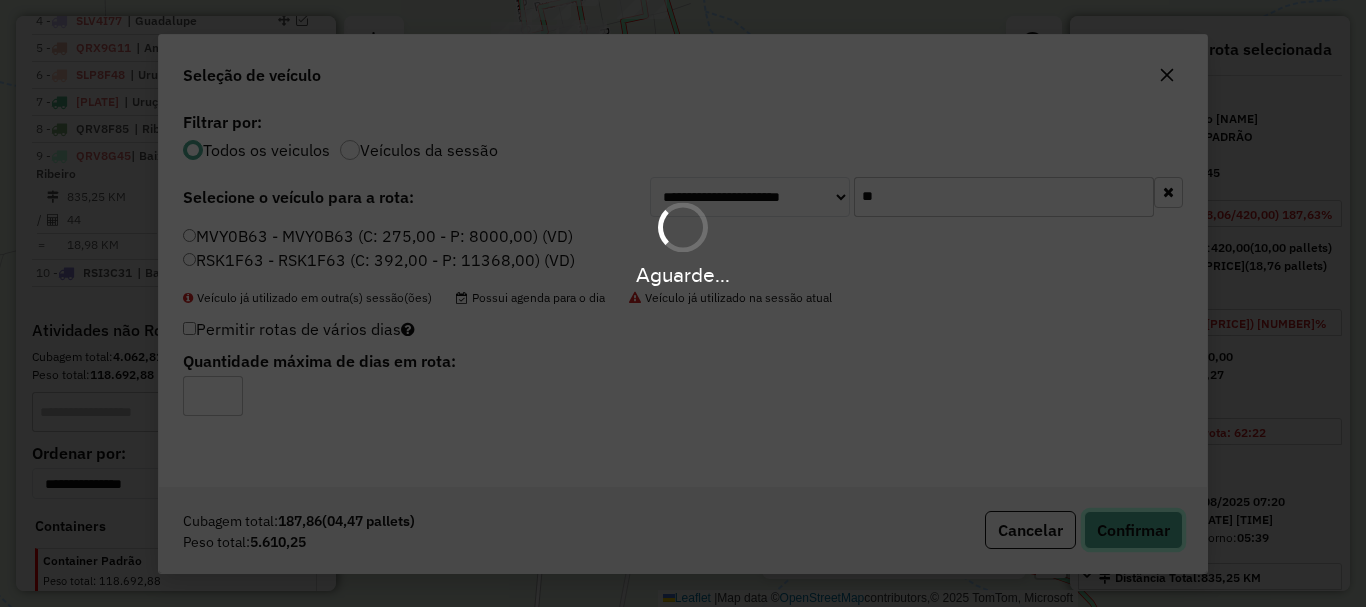 type 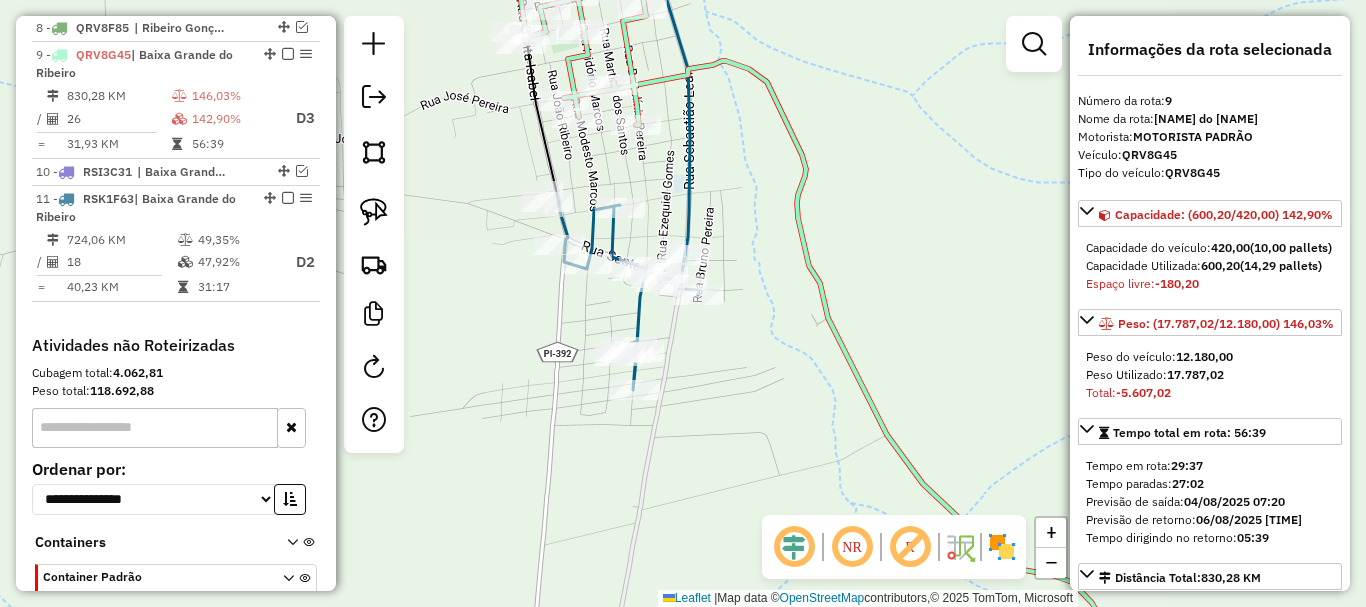 scroll, scrollTop: 990, scrollLeft: 0, axis: vertical 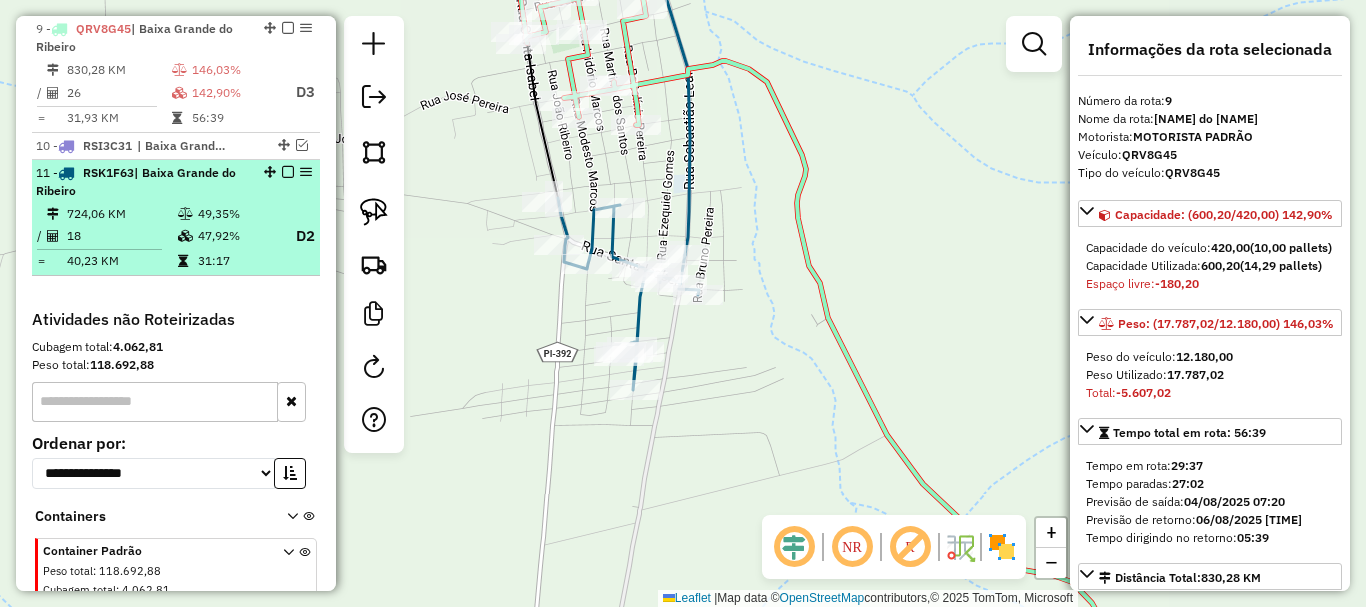 click at bounding box center [187, 236] 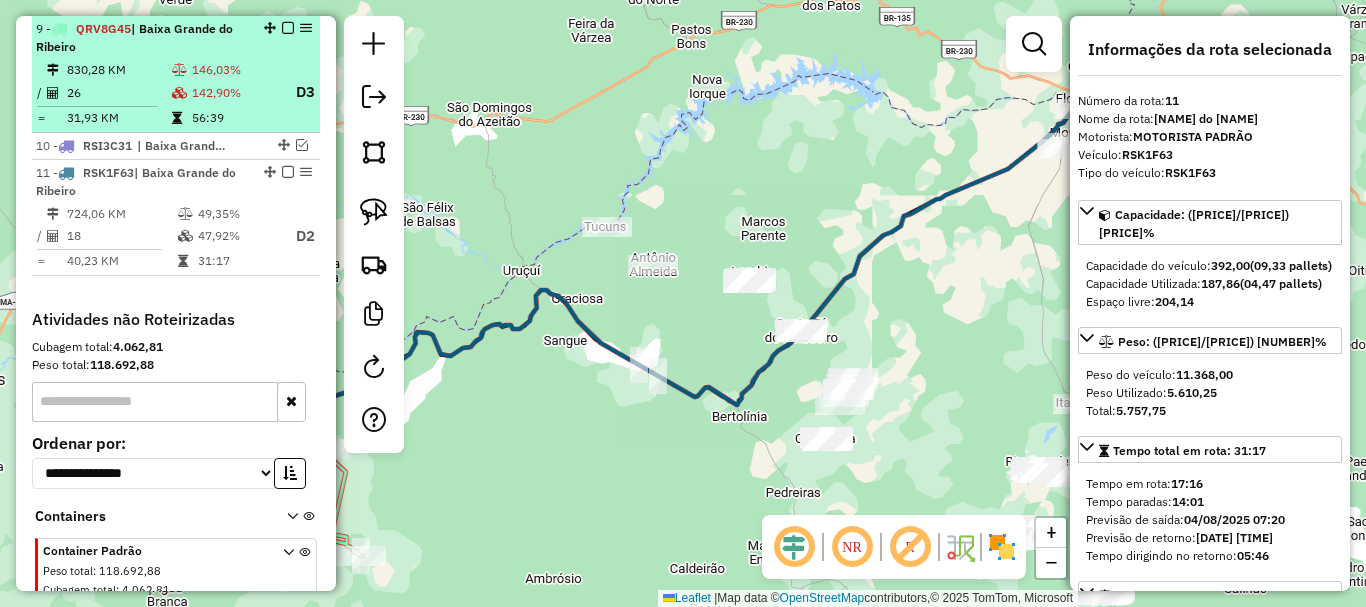 click on "56:39" at bounding box center (235, 118) 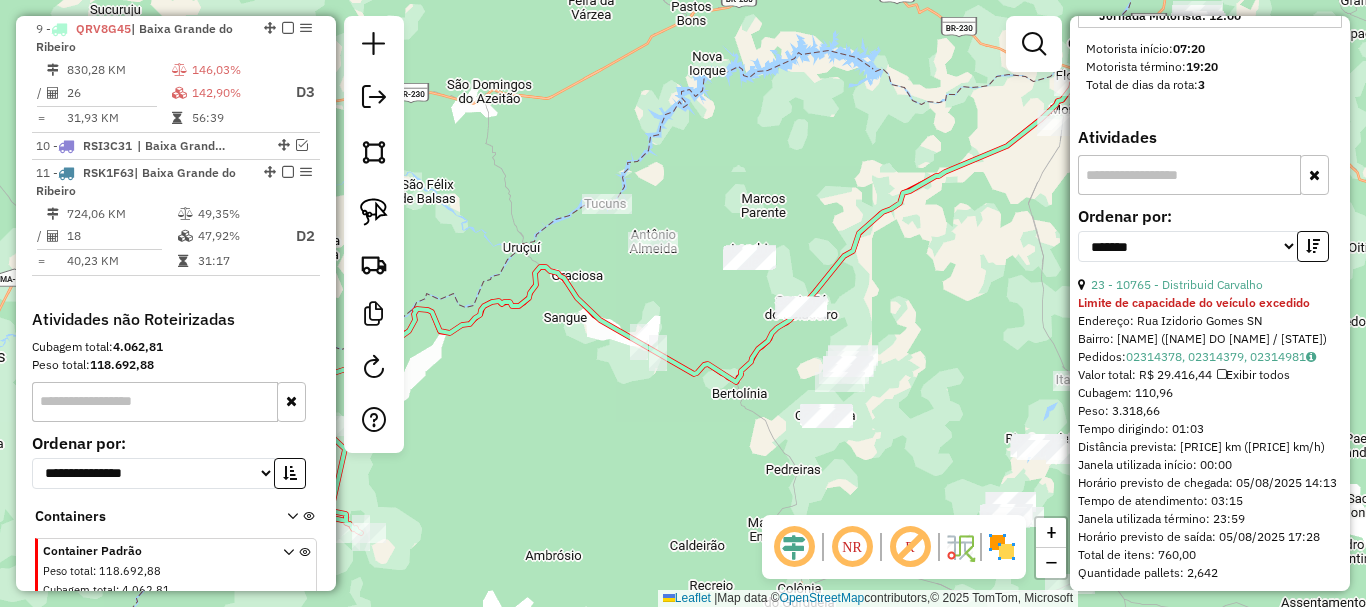 scroll, scrollTop: 1000, scrollLeft: 0, axis: vertical 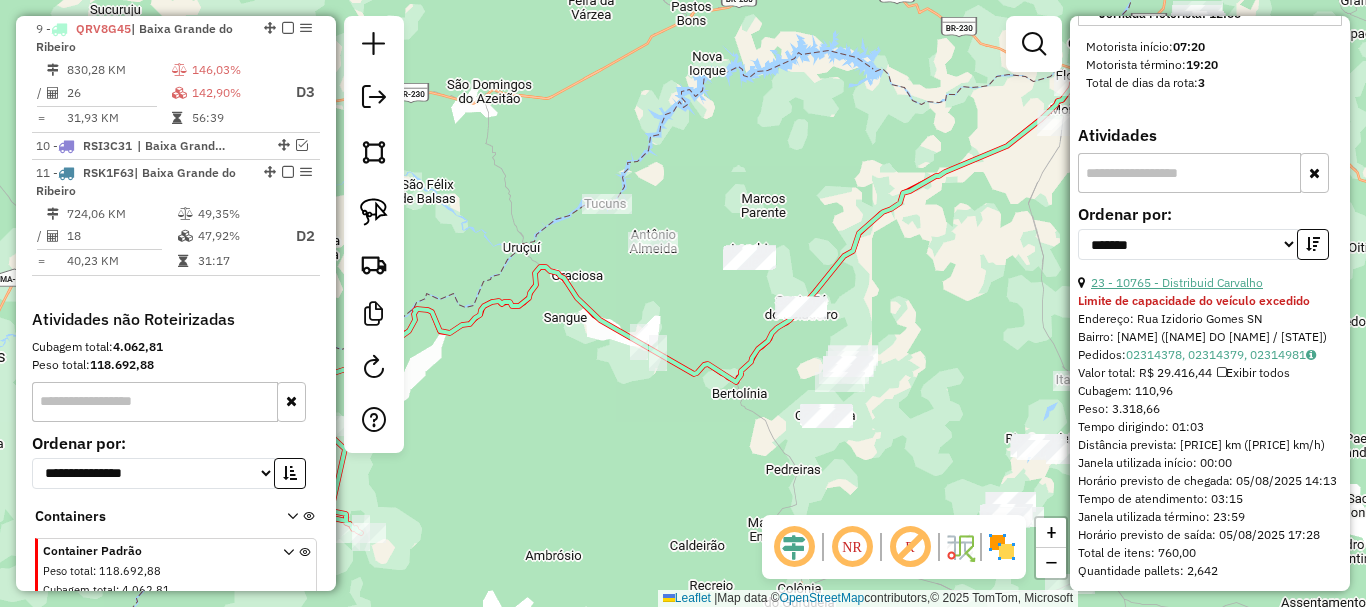 click on "23 - 10765 - Distribuid Carvalho" at bounding box center [1177, 282] 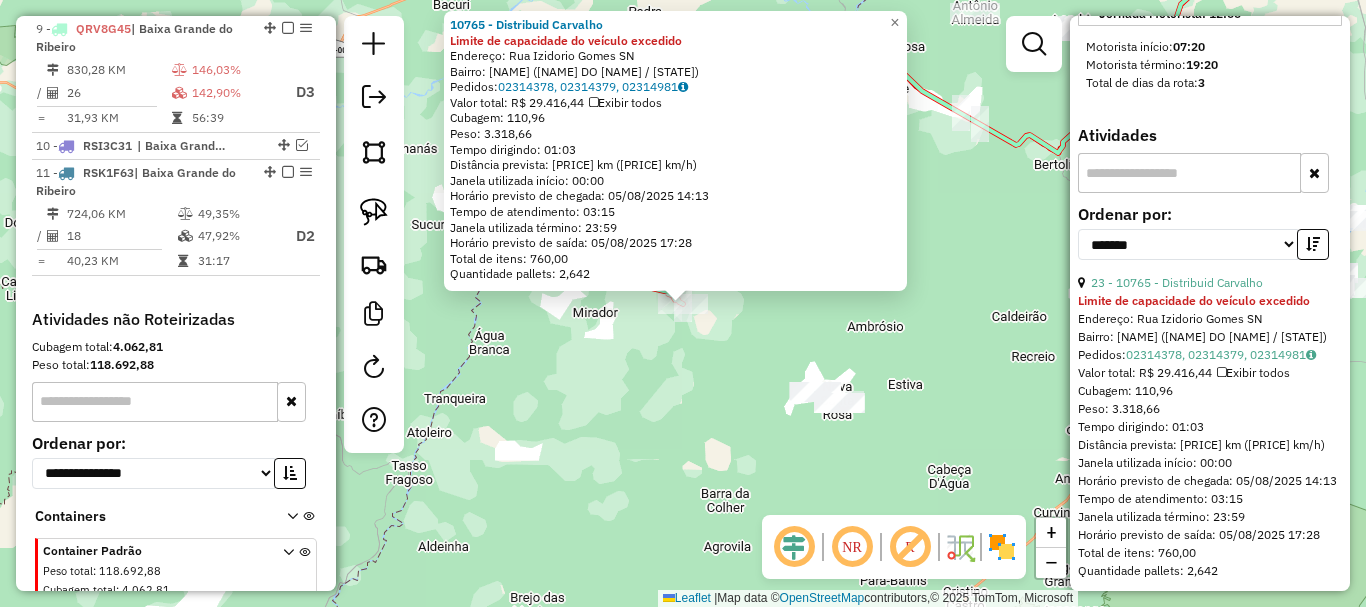 click on "Rota 9 - Placa QRV8G45  10765 - Distribuid Carvalho 10765 - Distribuid Carvalho Limite de capacidade do veículo excedido  Endereço:  Rua Izidorio Gomes SN   Bairro: CENTRO (BAIXA GRANDE DO RIBEIRO / PI)   Pedidos:  02314378, 02314379, 02314981   Valor total: R$ 29.416,44   Exibir todos   Cubagem: 110,96  Peso: 3.318,66  Tempo dirigindo: 01:03   Distância prevista: 32,442 km (30,90 km/h)   Janela utilizada início: 00:00   Horário previsto de chegada: 05/08/2025 14:13   Tempo de atendimento: 03:15   Janela utilizada término: 23:59   Horário previsto de saída: 05/08/2025 17:28   Total de itens: 760,00   Quantidade pallets: 2,642  × Janela de atendimento Grade de atendimento Capacidade Transportadoras Veículos Cliente Pedidos  Rotas Selecione os dias de semana para filtrar as janelas de atendimento  Seg   Ter   Qua   Qui   Sex   Sáb   Dom  Informe o período da janela de atendimento: De: Até:  Filtrar exatamente a janela do cliente  Considerar janela de atendimento padrão   Seg   Ter   Qua   Qui  De:" 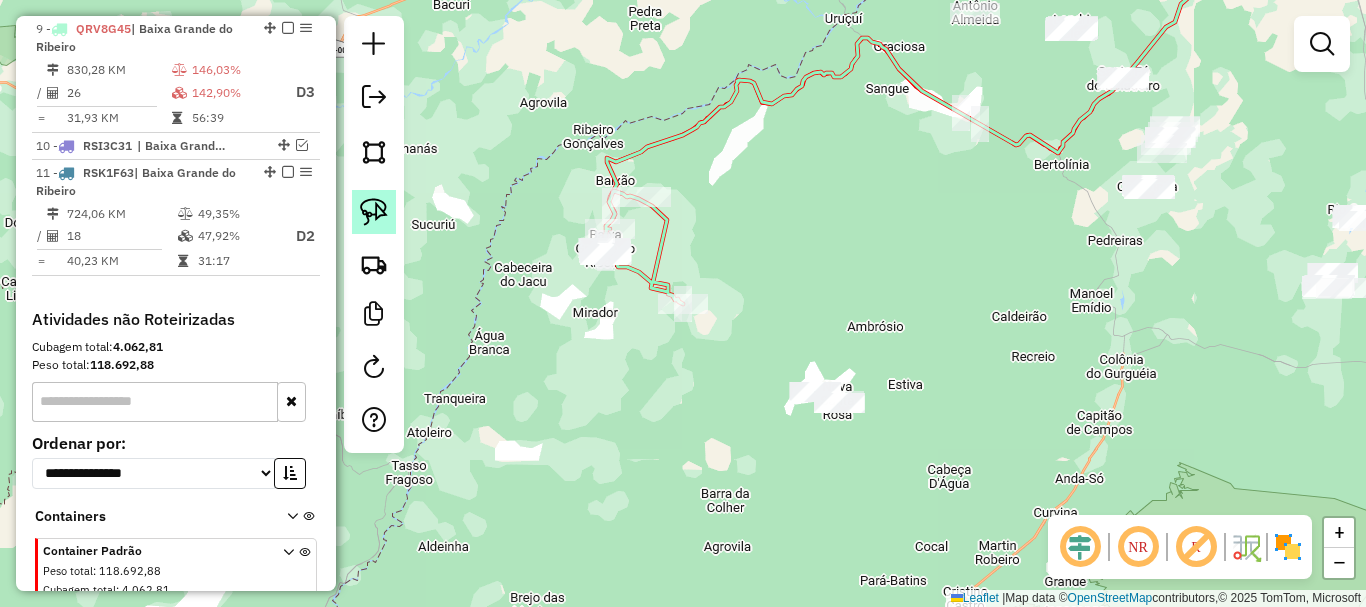 click 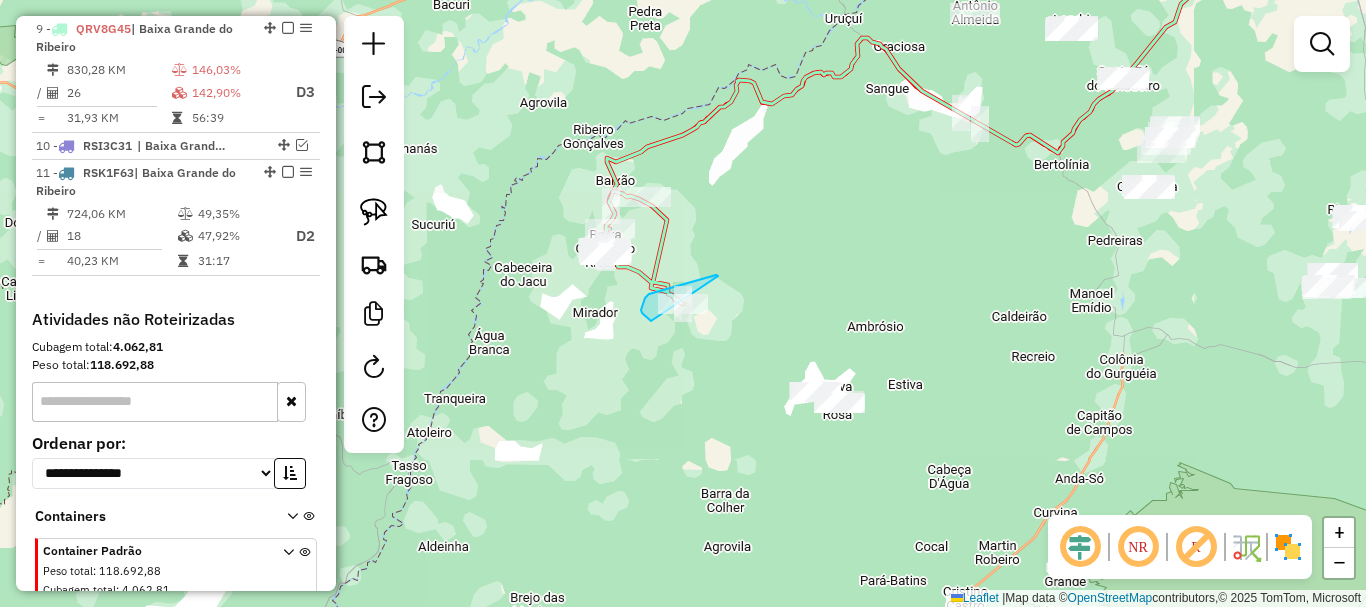 drag, startPoint x: 718, startPoint y: 276, endPoint x: 714, endPoint y: 327, distance: 51.156624 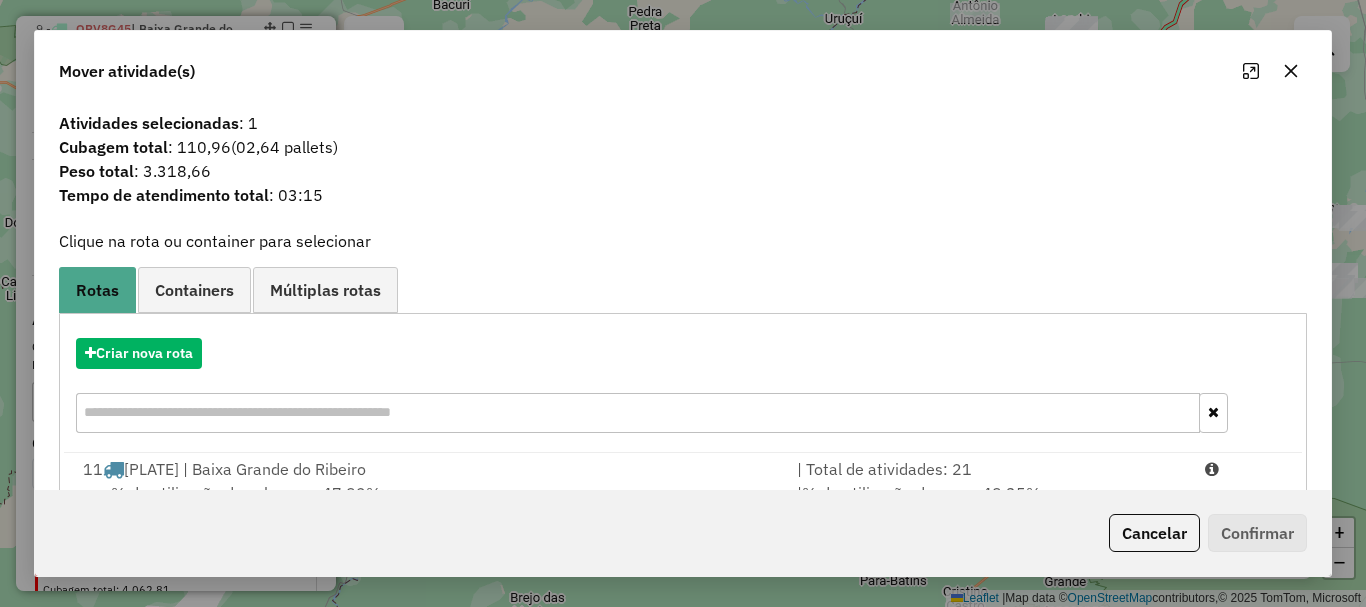 scroll, scrollTop: 78, scrollLeft: 0, axis: vertical 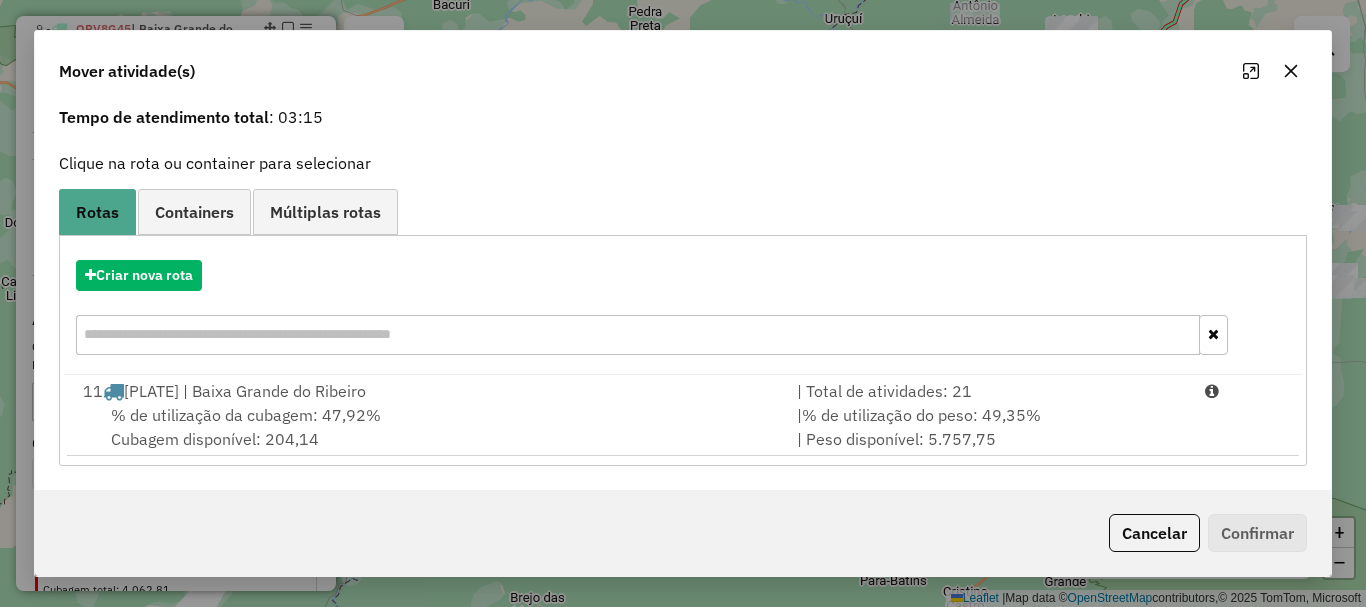 drag, startPoint x: 639, startPoint y: 399, endPoint x: 962, endPoint y: 464, distance: 329.47534 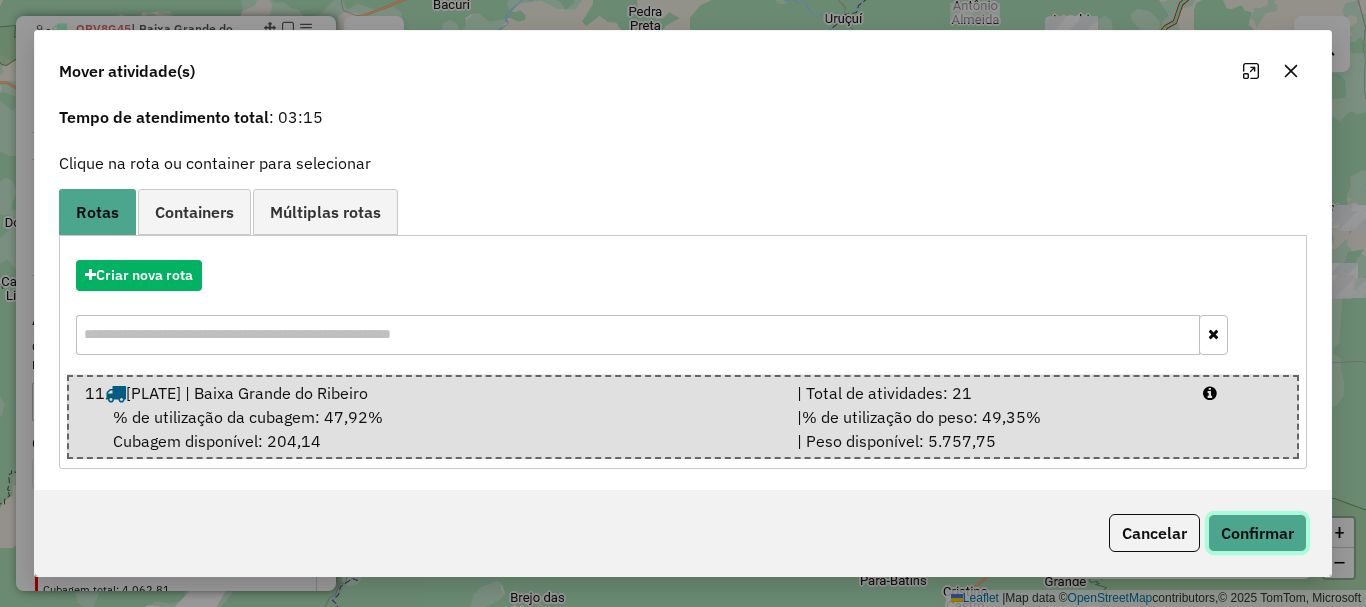 click on "Confirmar" 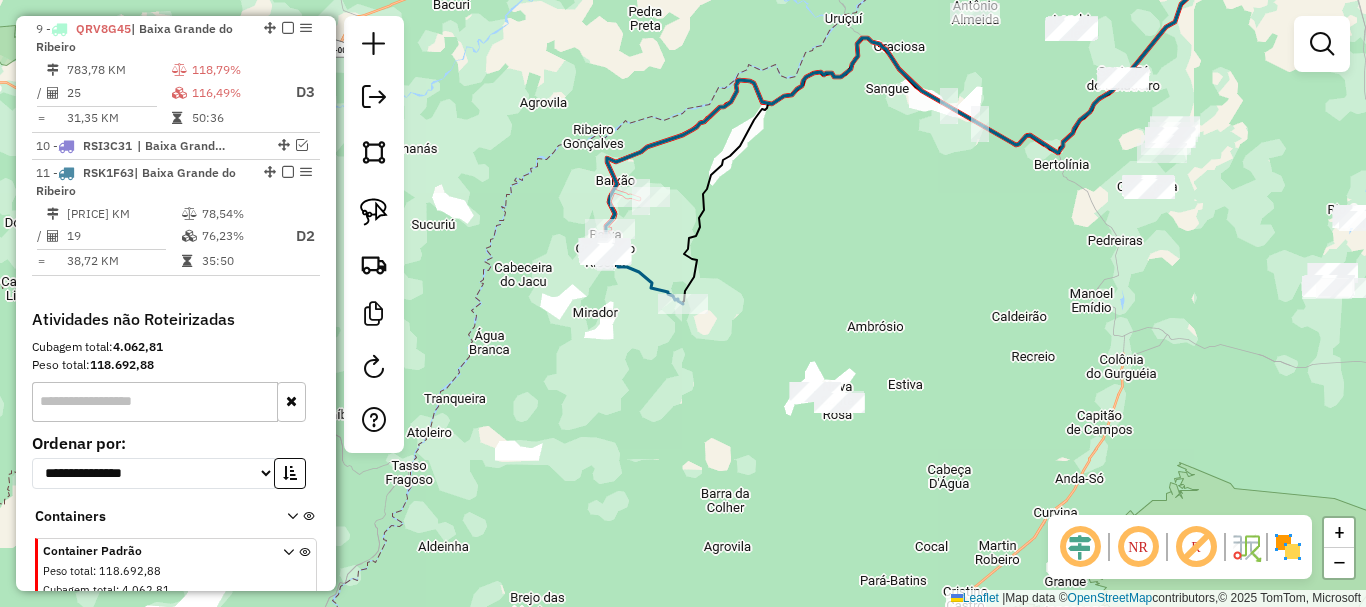 scroll, scrollTop: 0, scrollLeft: 0, axis: both 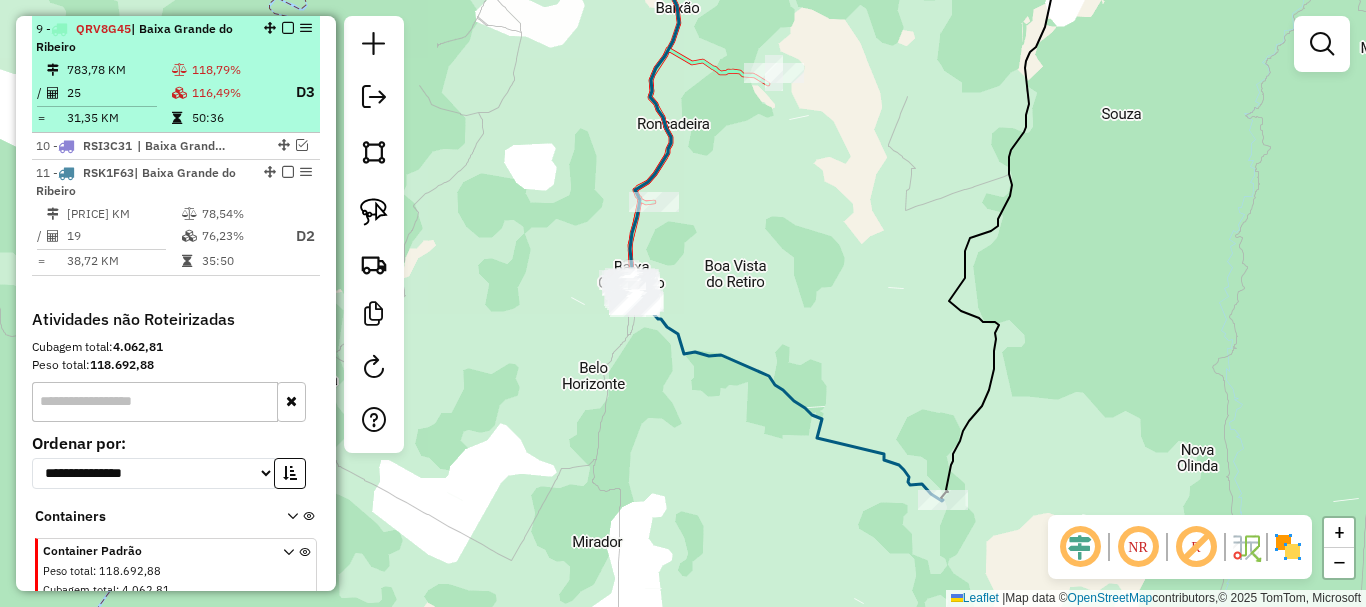 click on "116,49%" at bounding box center (235, 92) 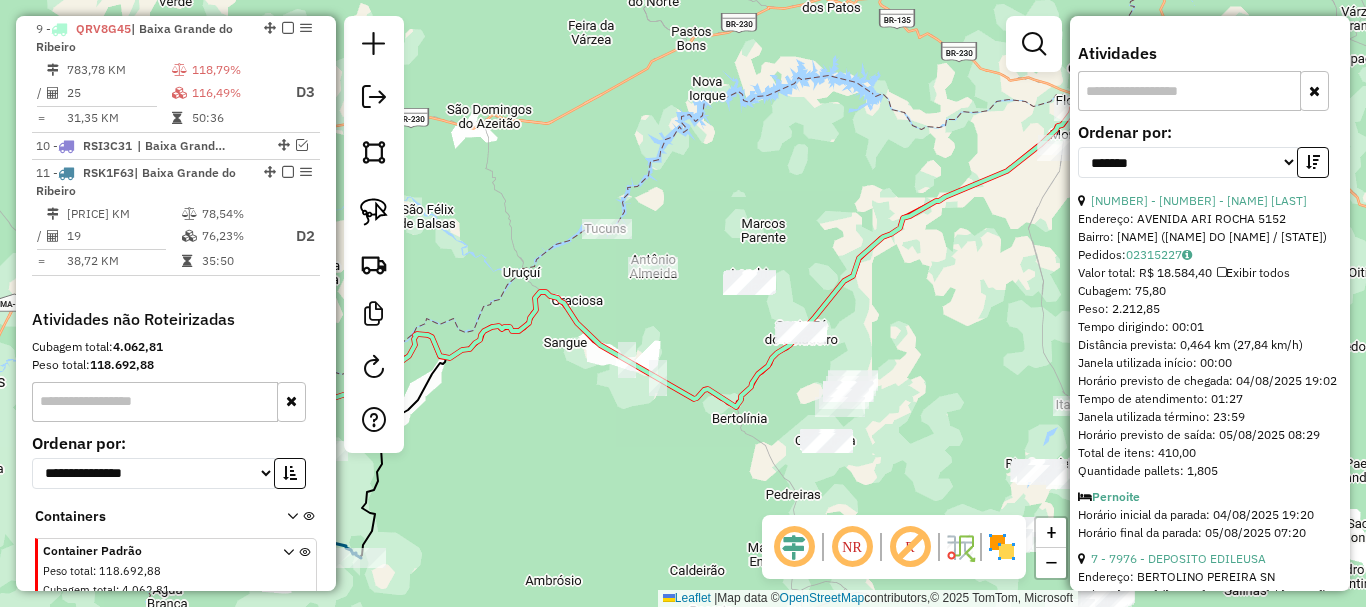 scroll, scrollTop: 1500, scrollLeft: 0, axis: vertical 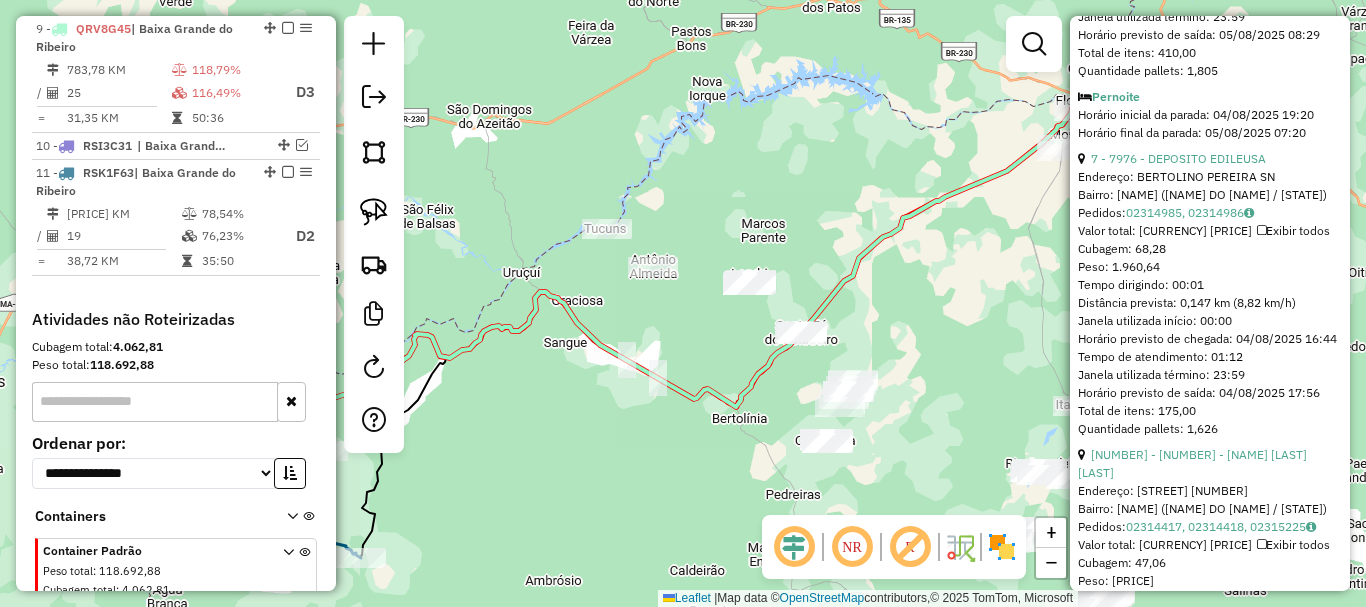 click on "12 - 12193 - DISTRIBUIDORA SOARES  Endereço:  AVENIDA ARI ROCHA 5152   Bairro: CENTRO (BAIXA GRANDE DO RIBEIRO / PI)   Pedidos:  02315227   Valor total: R$ 18.584,40   Exibir todos   Cubagem: 75,80  Peso: 2.212,85  Tempo dirigindo: 00:01   Distância prevista: 0,464 km (27,84 km/h)   Janela utilizada início: 00:00   Horário previsto de chegada: 04/08/2025 19:02   Tempo de atendimento: 01:27   Janela utilizada término: 23:59   Horário previsto de saída: 05/08/2025 08:29   Total de itens: 410,00   Quantidade pallets: 1,805   Pernoite  Horário inicial da parada: 04/08/2025 19:20   Horário final da parada: 05/08/2025 07:20     7 - 7976 - DEPOSITO EDILEUSA  Endereço:  BERTOLINO PEREIRA SN   Bairro: CENTRO (BAIXA GRANDE DO RIBEIRO / PI)   Pedidos:  02314985, 02314986   Valor total: R$ 12.860,08   Exibir todos   Cubagem: 68,28  Peso: 1.960,64  Tempo dirigindo: 00:01   Distância prevista: 0,147 km (8,82 km/h)   Janela utilizada início: 00:00   Horário previsto de chegada: 04/08/2025 16:44" at bounding box center (1210, 3724) 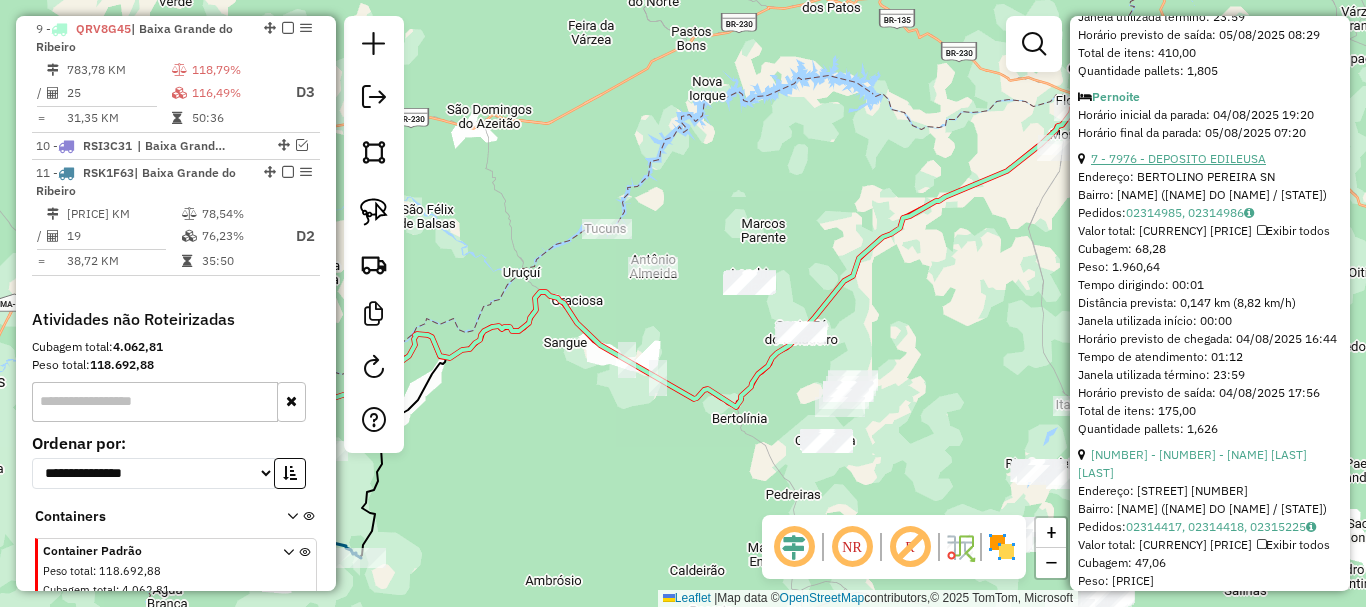 click on "7 - 7976 - DEPOSITO EDILEUSA" at bounding box center [1178, 158] 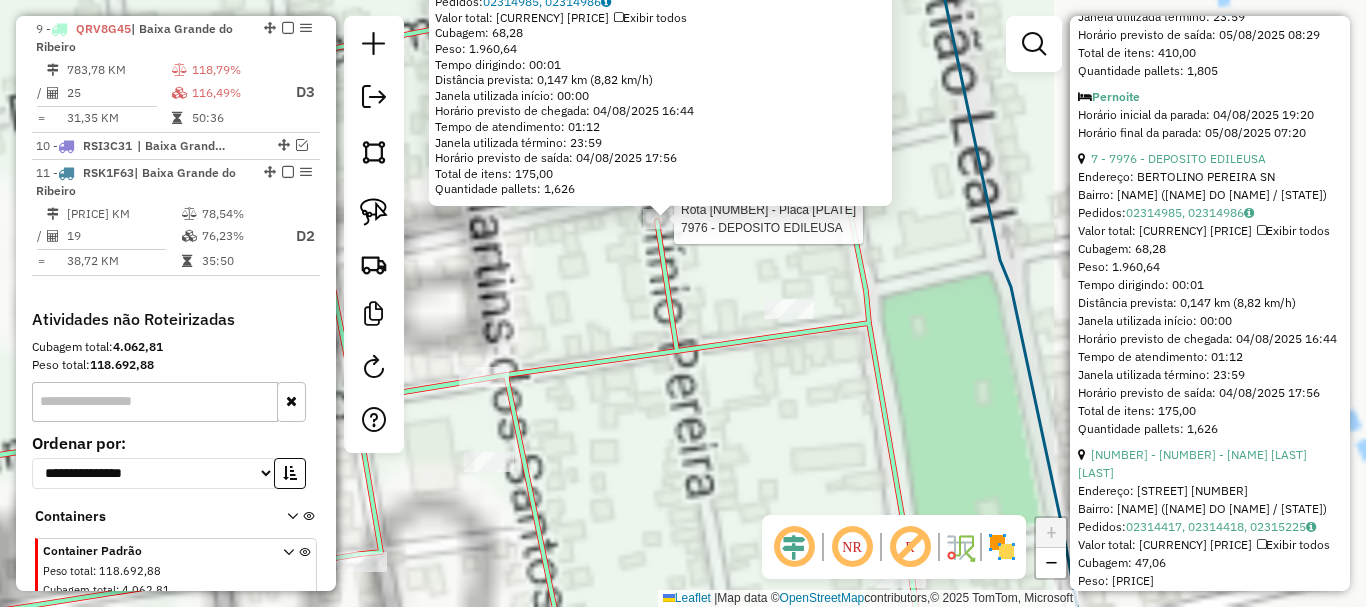 click on "Rota 9 - Placa QRV8G45  7976 - DEPOSITO EDILEUSA 7976 - DEPOSITO EDILEUSA  Endereço:  BERTOLINO PEREIRA SN   Bairro: CENTRO (BAIXA GRANDE DO RIBEIRO / PI)   Pedidos:  02314985, 02314986   Valor total: R$ 12.860,08   Exibir todos   Cubagem: 68,28  Peso: 1.960,64  Tempo dirigindo: 00:01   Distância prevista: 0,147 km (8,82 km/h)   Janela utilizada início: 00:00   Horário previsto de chegada: 04/08/2025 16:44   Tempo de atendimento: 01:12   Janela utilizada término: 23:59   Horário previsto de saída: 04/08/2025 17:56   Total de itens: 175,00   Quantidade pallets: 1,626  × Janela de atendimento Grade de atendimento Capacidade Transportadoras Veículos Cliente Pedidos  Rotas Selecione os dias de semana para filtrar as janelas de atendimento  Seg   Ter   Qua   Qui   Sex   Sáb   Dom  Informe o período da janela de atendimento: De: Até:  Filtrar exatamente a janela do cliente  Considerar janela de atendimento padrão  Selecione os dias de semana para filtrar as grades de atendimento  Seg   Ter   Qua   Qui" 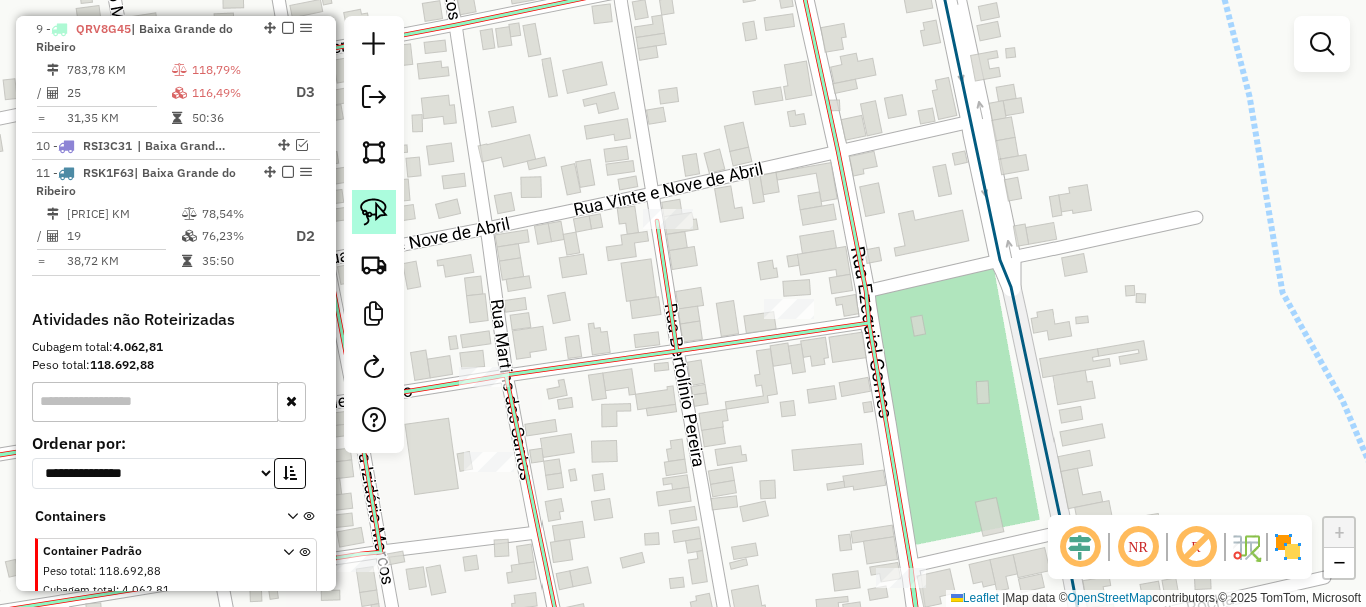 click 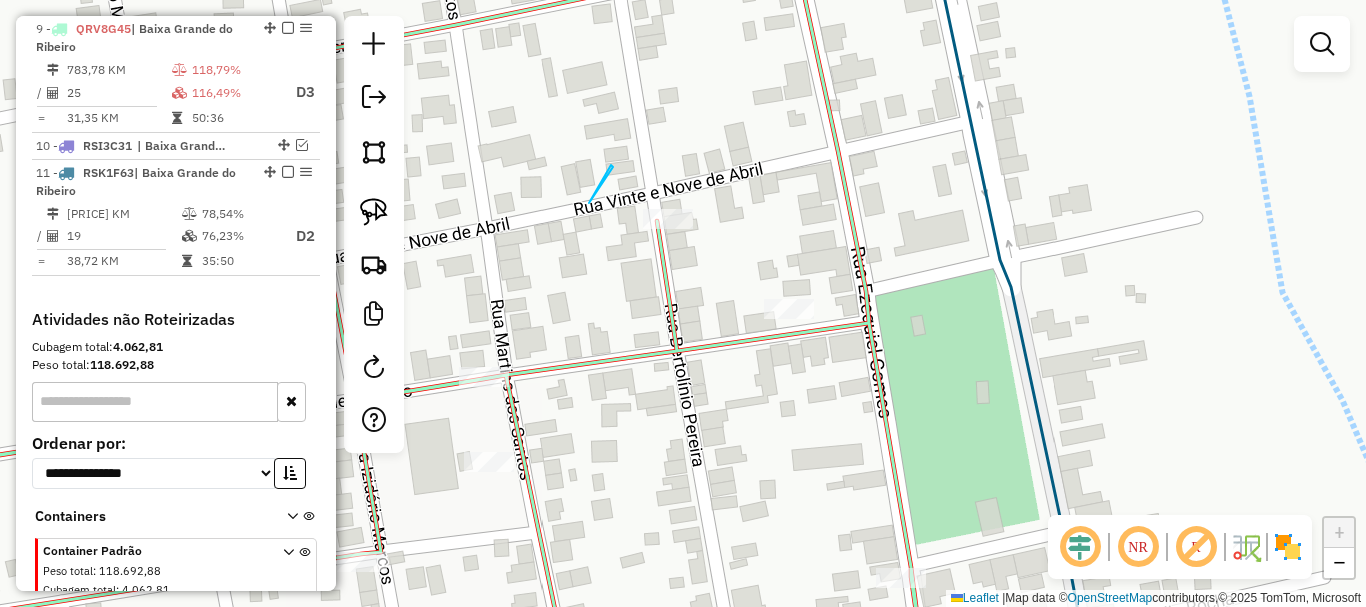 drag, startPoint x: 596, startPoint y: 194, endPoint x: 725, endPoint y: 238, distance: 136.29747 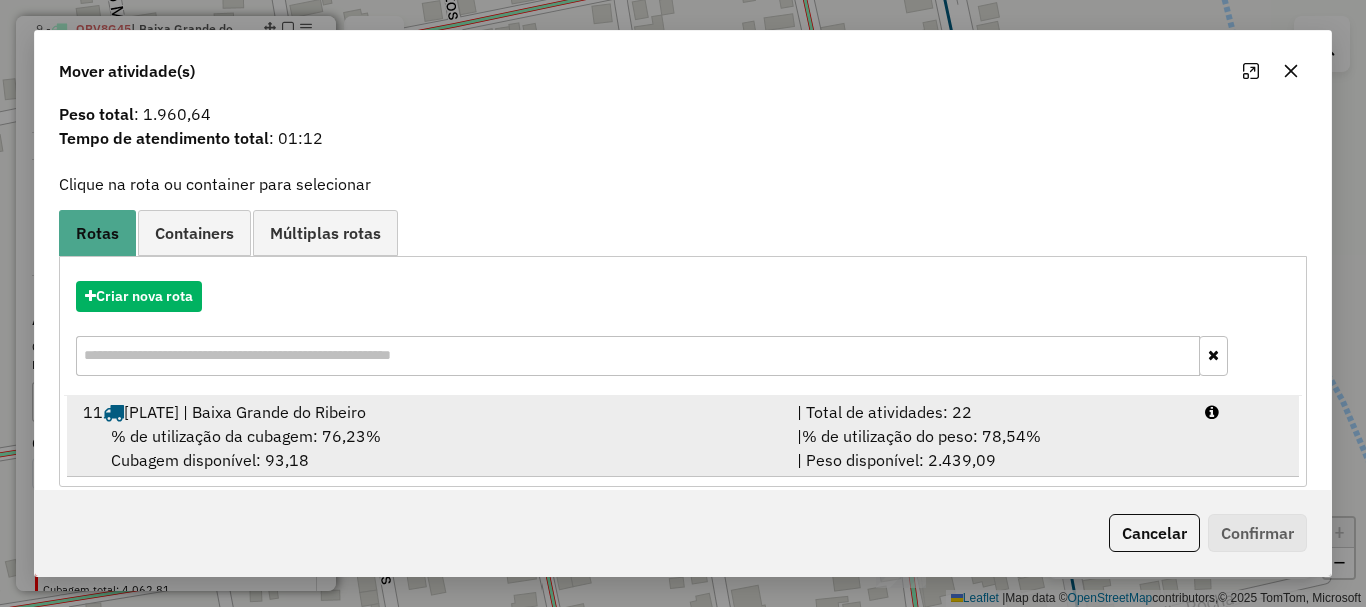 scroll, scrollTop: 78, scrollLeft: 0, axis: vertical 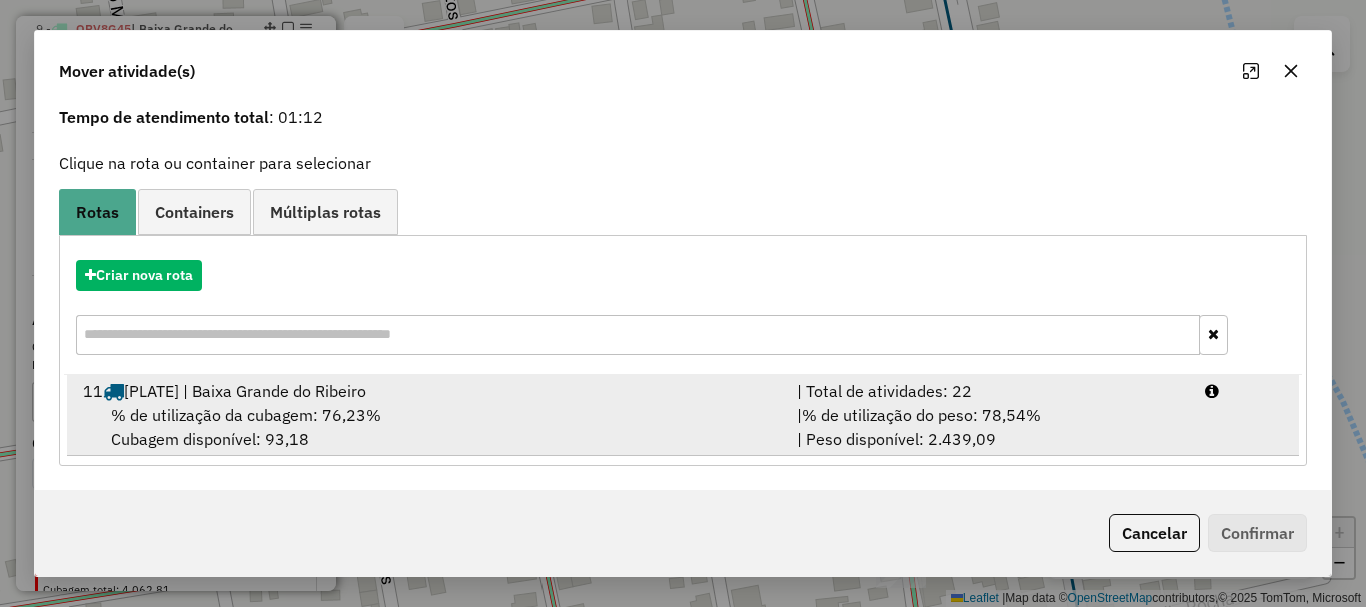 click on "11  RSK1F63 | Baixa Grande do Ribeiro" at bounding box center [428, 391] 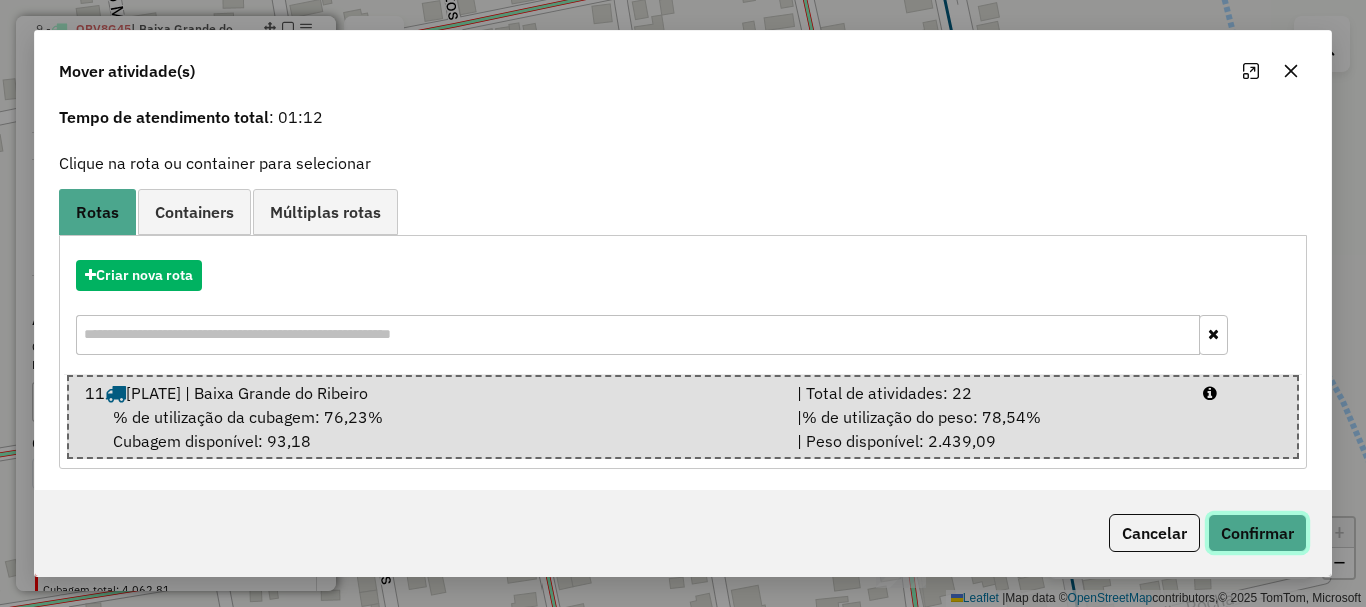 click on "Confirmar" 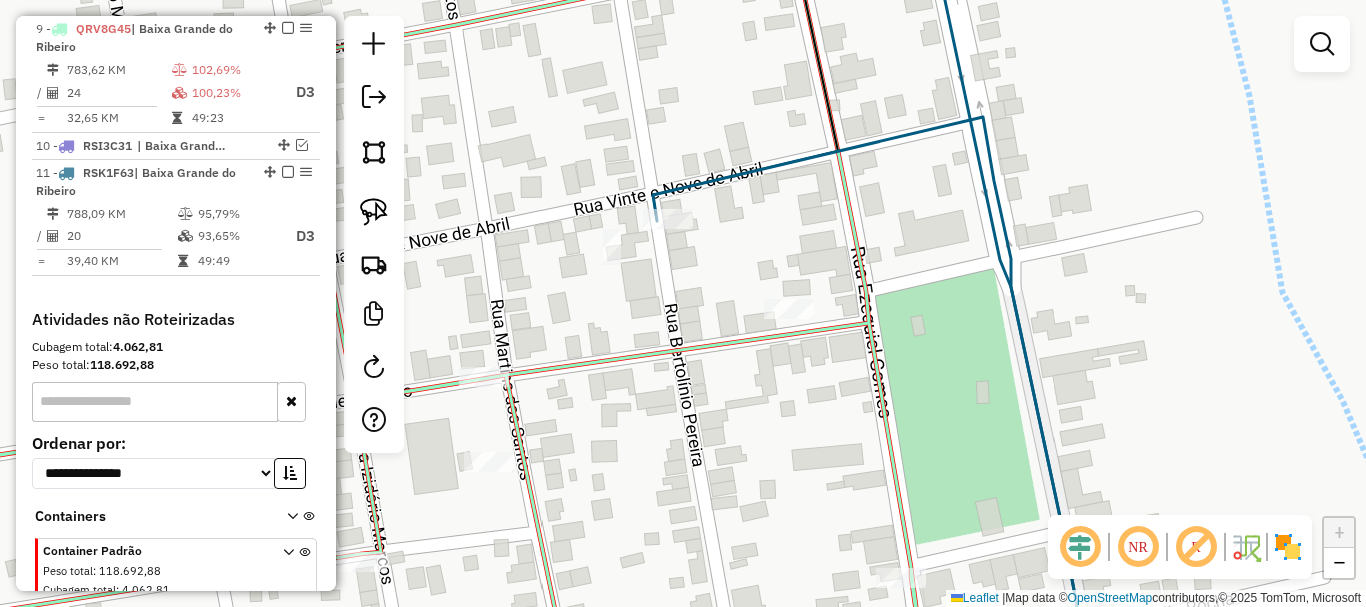 scroll, scrollTop: 0, scrollLeft: 0, axis: both 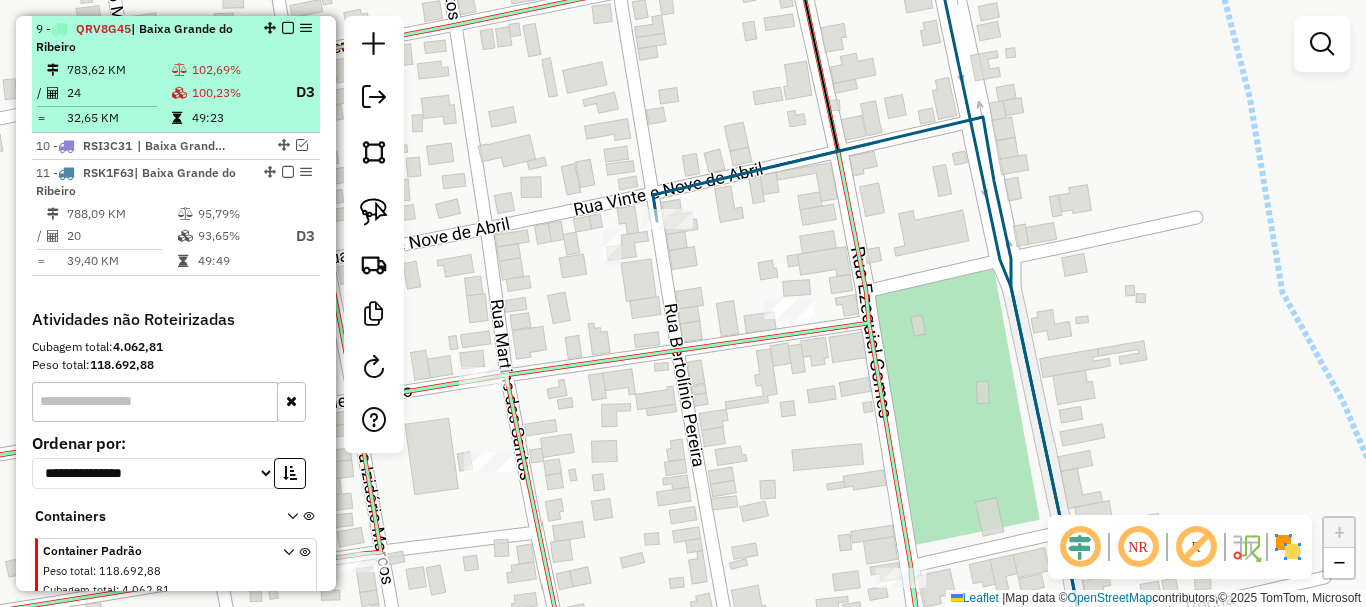 click on "49:23" at bounding box center [235, 118] 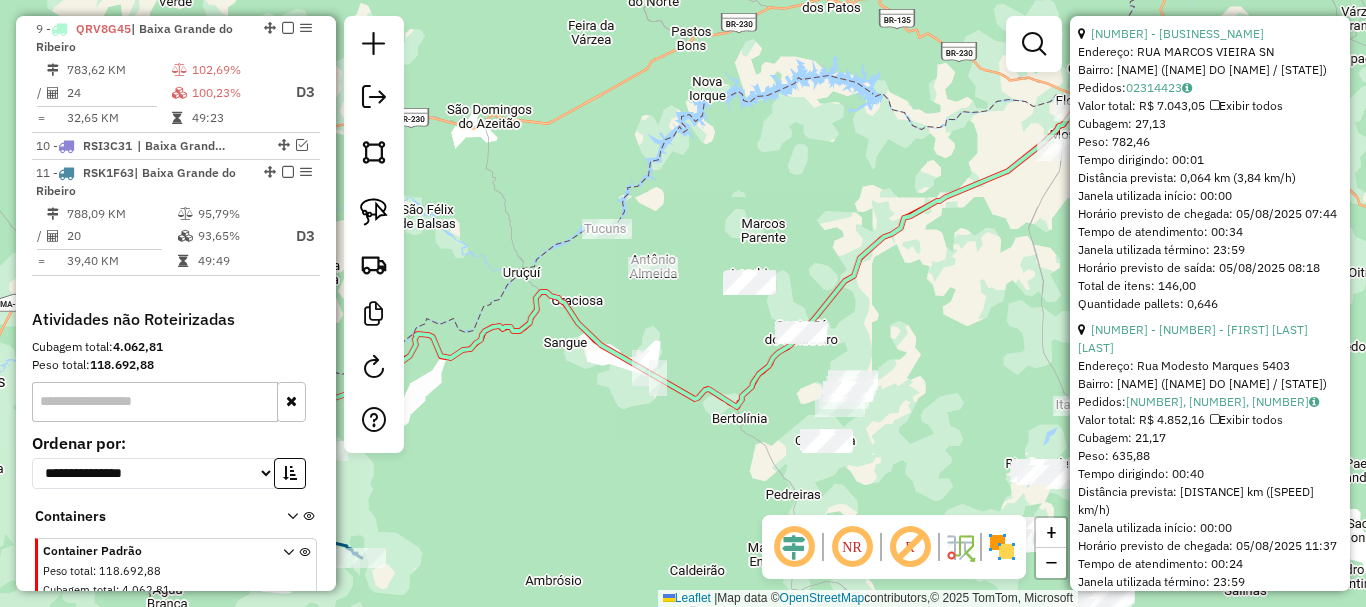 scroll, scrollTop: 3000, scrollLeft: 0, axis: vertical 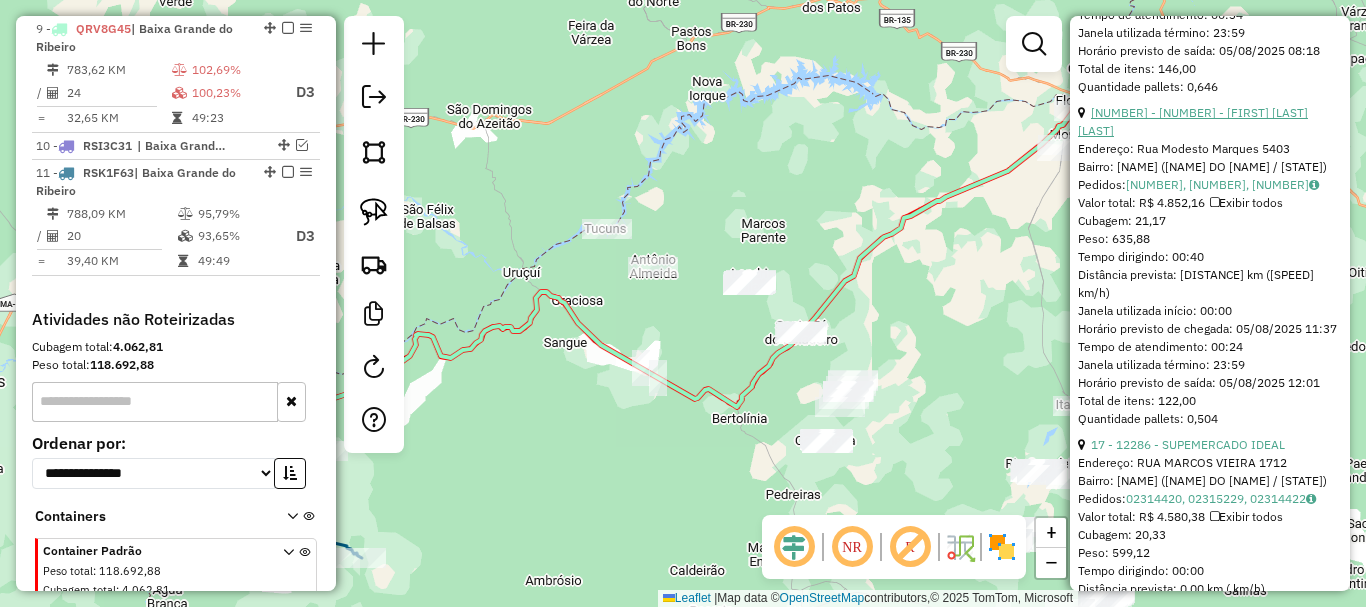 click on "22 - 14024 - ISRAEL DOS SANTOS BE" at bounding box center (1193, 121) 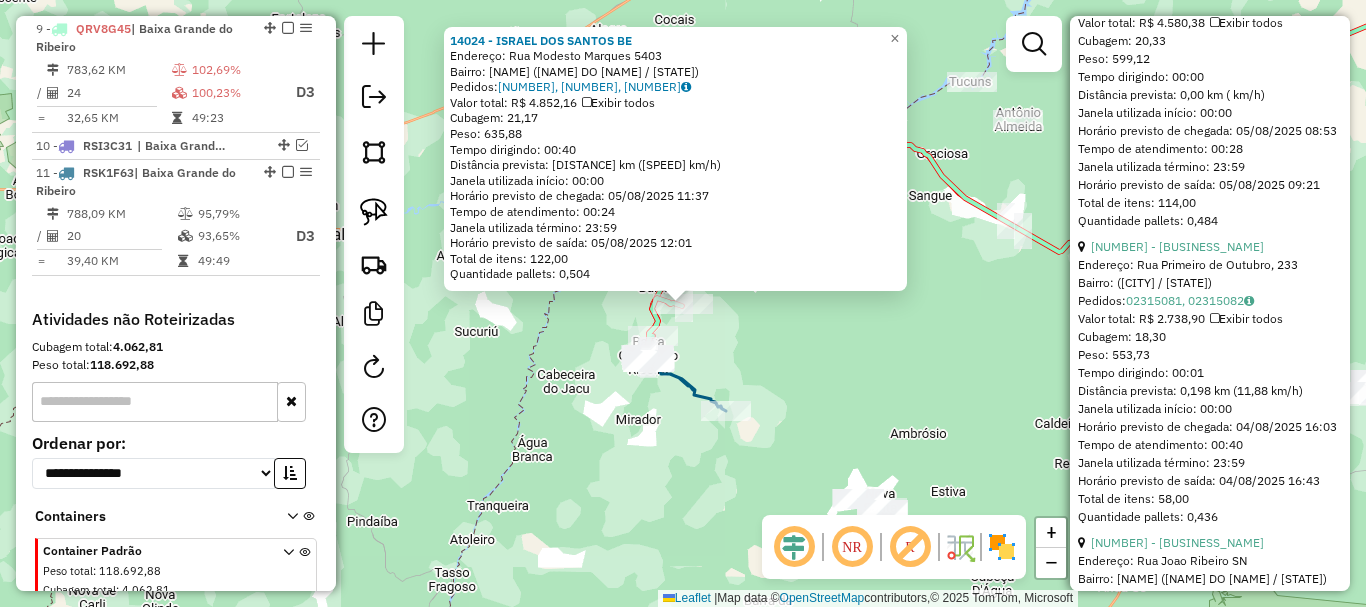 scroll, scrollTop: 3500, scrollLeft: 0, axis: vertical 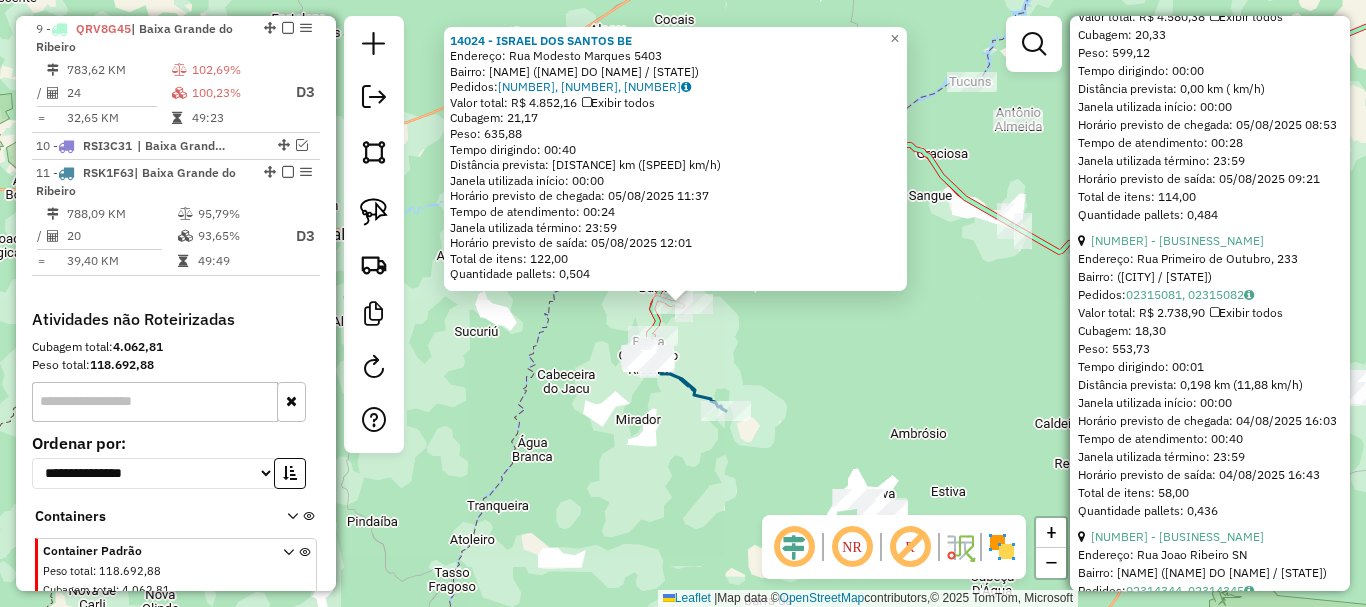 click on "17 - 12286 - SUPEMERCADO IDEAL" at bounding box center [1188, -56] 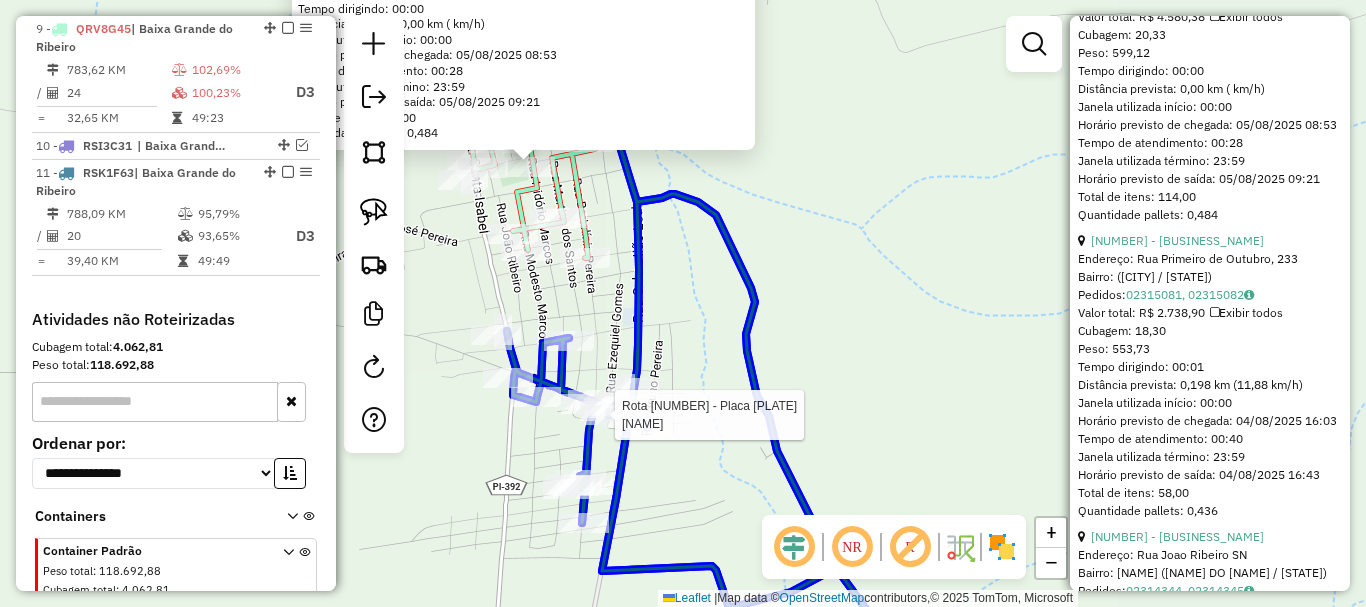 click 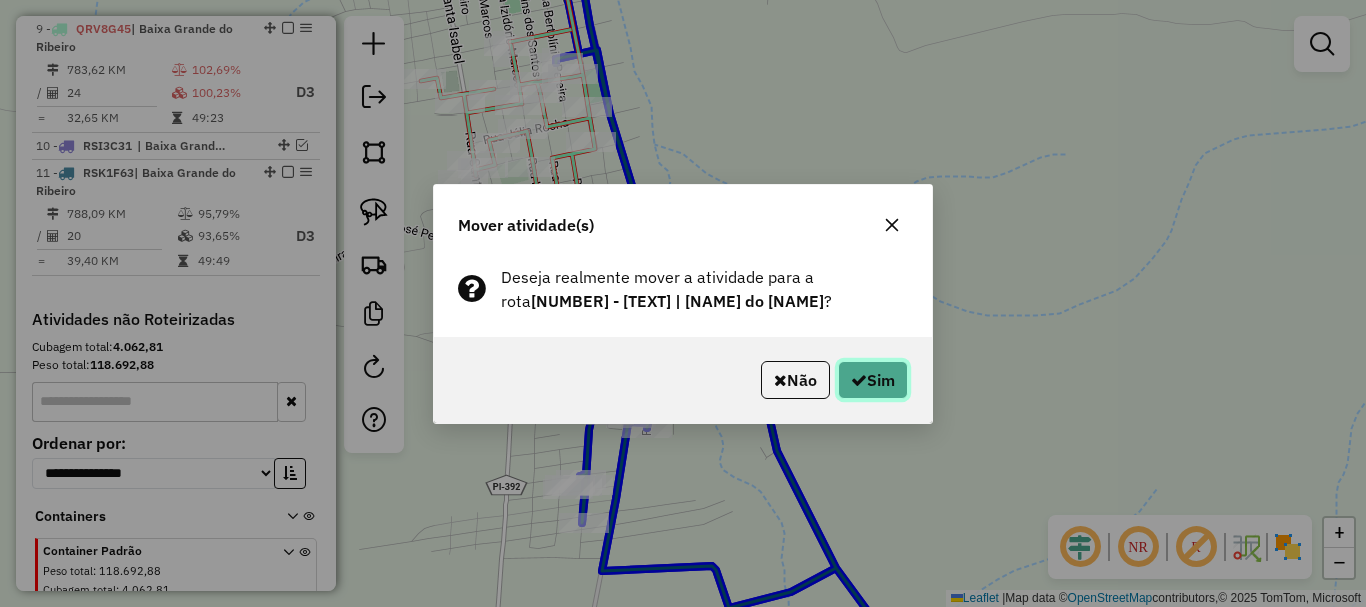 click on "Sim" 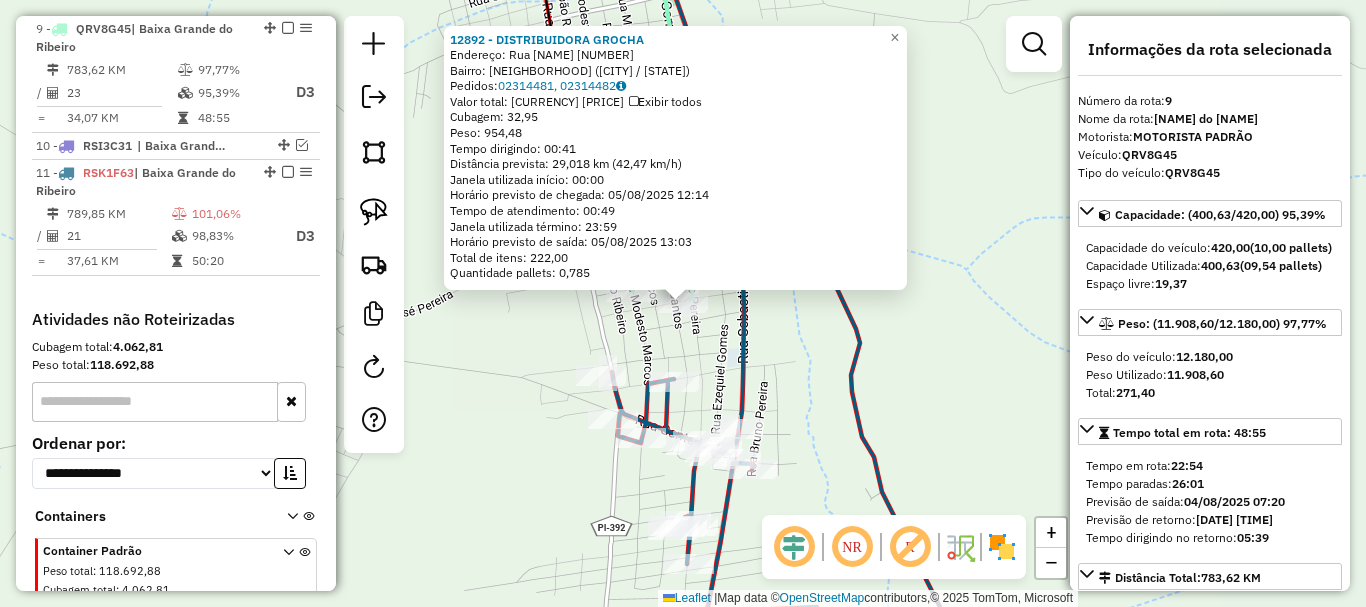 click on "12892 - DISTRIBUIDORA GROCHA  Endereço:  Rua Bertolino Pereira 645   Bairro: DE FATIMA (BAIXA GRANDE DO RIBEIRO / PI)   Pedidos:  02314481, 02314482   Valor total: R$ 9.614,32   Exibir todos   Cubagem: 32,95  Peso: 954,48  Tempo dirigindo: 00:41   Distância prevista: 29,018 km (42,47 km/h)   Janela utilizada início: 00:00   Horário previsto de chegada: 05/08/2025 12:14   Tempo de atendimento: 00:49   Janela utilizada término: 23:59   Horário previsto de saída: 05/08/2025 13:03   Total de itens: 222,00   Quantidade pallets: 0,785  × Janela de atendimento Grade de atendimento Capacidade Transportadoras Veículos Cliente Pedidos  Rotas Selecione os dias de semana para filtrar as janelas de atendimento  Seg   Ter   Qua   Qui   Sex   Sáb   Dom  Informe o período da janela de atendimento: De: Até:  Filtrar exatamente a janela do cliente  Considerar janela de atendimento padrão  Selecione os dias de semana para filtrar as grades de atendimento  Seg   Ter   Qua   Qui   Sex   Sáb   Dom   Peso mínimo:  +" 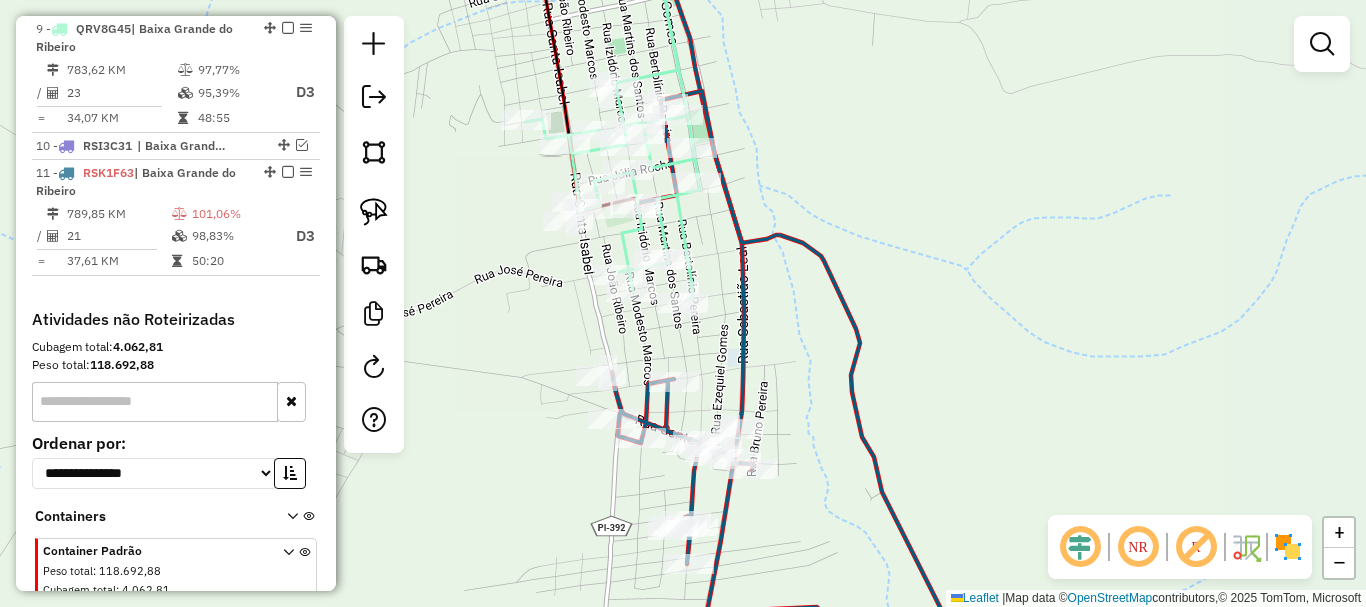 click on "Janela de atendimento Grade de atendimento Capacidade Transportadoras Veículos Cliente Pedidos  Rotas Selecione os dias de semana para filtrar as janelas de atendimento  Seg   Ter   Qua   Qui   Sex   Sáb   Dom  Informe o período da janela de atendimento: De: Até:  Filtrar exatamente a janela do cliente  Considerar janela de atendimento padrão  Selecione os dias de semana para filtrar as grades de atendimento  Seg   Ter   Qua   Qui   Sex   Sáb   Dom   Considerar clientes sem dia de atendimento cadastrado  Clientes fora do dia de atendimento selecionado Filtrar as atividades entre os valores definidos abaixo:  Peso mínimo:   Peso máximo:   Cubagem mínima:   Cubagem máxima:   De:   Até:  Filtrar as atividades entre o tempo de atendimento definido abaixo:  De:   Até:   Considerar capacidade total dos clientes não roteirizados Transportadora: Selecione um ou mais itens Tipo de veículo: Selecione um ou mais itens Veículo: Selecione um ou mais itens Motorista: Selecione um ou mais itens Nome: Rótulo:" 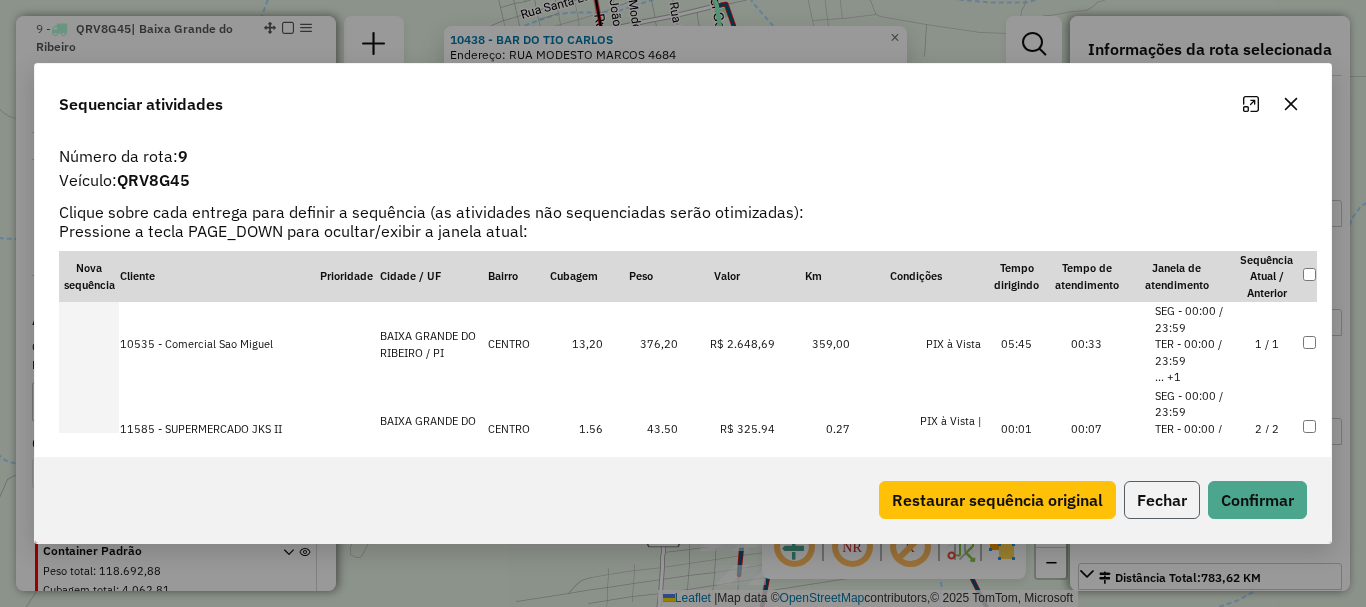 click on "Fechar" 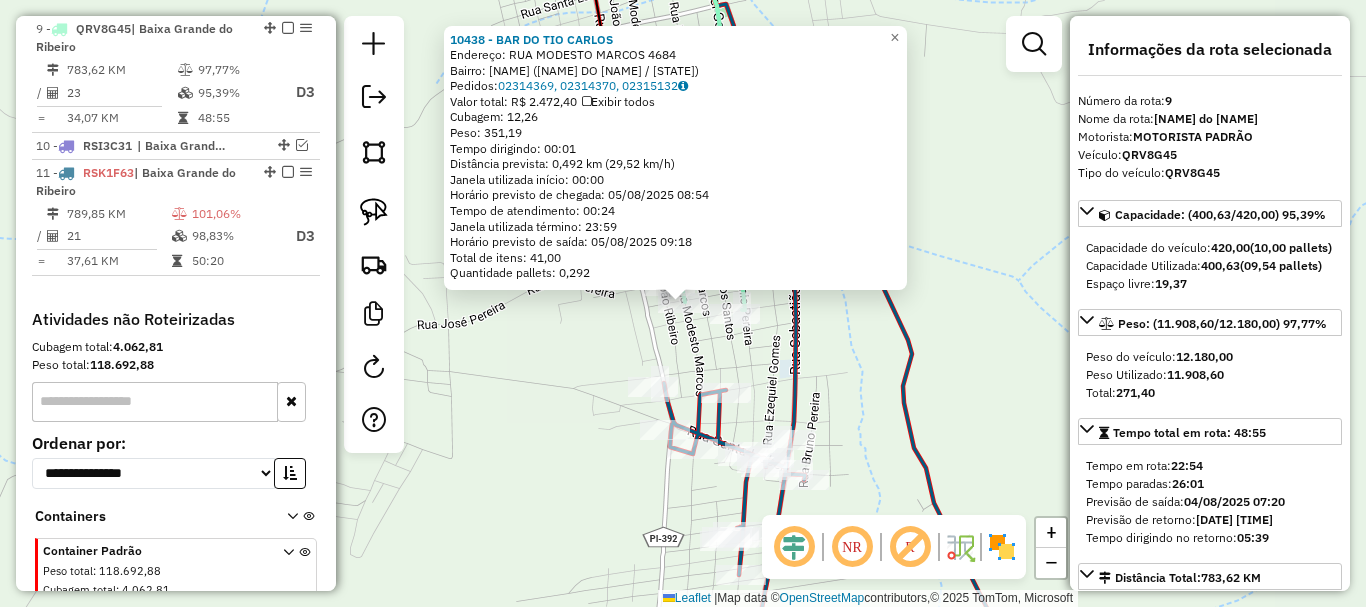 click on "Rota 9 - Placa QRV8G45  10438 - BAR DO TIO CARLOS 10438 - BAR DO TIO CARLOS  Endereço:  RUA MODESTO MARCOS 4684   Bairro: CENTRO (BAIXA GRANDE DO RIBEIRO / PI)   Pedidos:  02314369, 02314370, 02315132   Valor total: R$ 2.472,40   Exibir todos   Cubagem: 12,26  Peso: 351,19  Tempo dirigindo: 00:01   Distância prevista: 0,492 km (29,52 km/h)   Janela utilizada início: 00:00   Horário previsto de chegada: 05/08/2025 08:54   Tempo de atendimento: 00:24   Janela utilizada término: 23:59   Horário previsto de saída: 05/08/2025 09:18   Total de itens: 41,00   Quantidade pallets: 0,292  × Janela de atendimento Grade de atendimento Capacidade Transportadoras Veículos Cliente Pedidos  Rotas Selecione os dias de semana para filtrar as janelas de atendimento  Seg   Ter   Qua   Qui   Sex   Sáb   Dom  Informe o período da janela de atendimento: De: Até:  Filtrar exatamente a janela do cliente  Considerar janela de atendimento padrão  Selecione os dias de semana para filtrar as grades de atendimento  Seg   Ter" 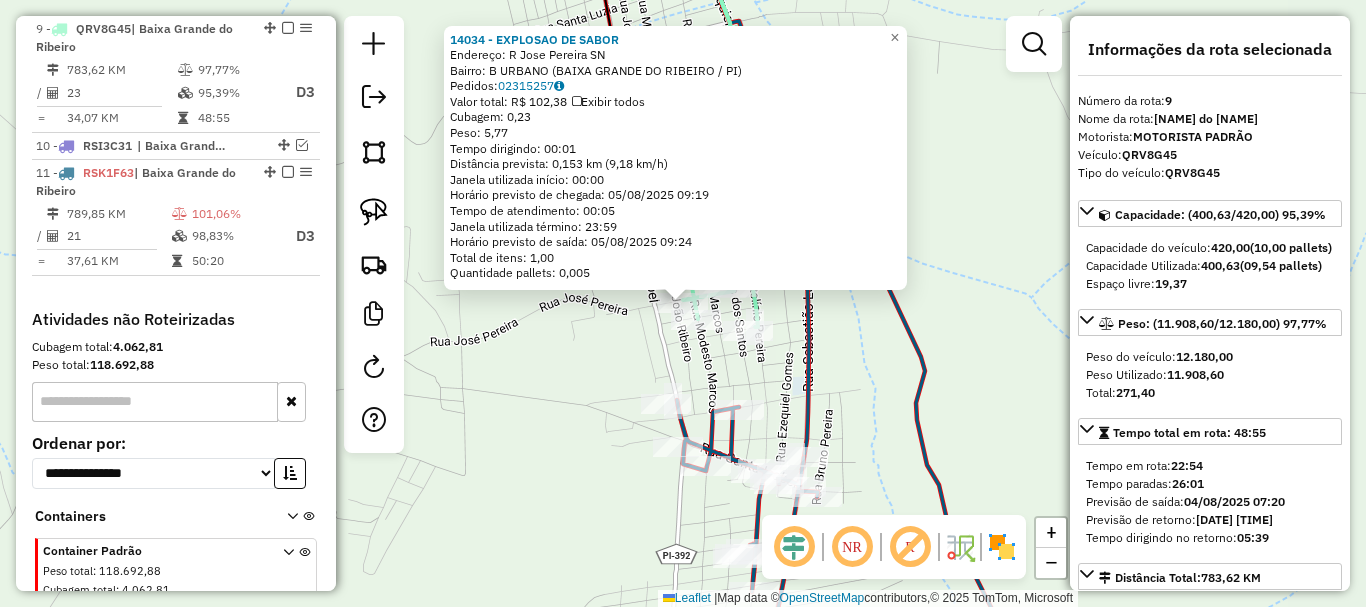 click on "Rota 9 - Placa QRV8G45  14034 - EXPLOSAO DE SABOR 14034 - EXPLOSAO DE SABOR  Endereço:  R Jose Pereira SN   Bairro: B URBANO (BAIXA GRANDE DO RIBEIRO / PI)   Pedidos:  02315257   Valor total: R$ 102,38   Exibir todos   Cubagem: 0,23  Peso: 5,77  Tempo dirigindo: 00:01   Distância prevista: 0,153 km (9,18 km/h)   Janela utilizada início: 00:00   Horário previsto de chegada: 05/08/2025 09:19   Tempo de atendimento: 00:05   Janela utilizada término: 23:59   Horário previsto de saída: 05/08/2025 09:24   Total de itens: 1,00   Quantidade pallets: 0,005  × Janela de atendimento Grade de atendimento Capacidade Transportadoras Veículos Cliente Pedidos  Rotas Selecione os dias de semana para filtrar as janelas de atendimento  Seg   Ter   Qua   Qui   Sex   Sáb   Dom  Informe o período da janela de atendimento: De: Até:  Filtrar exatamente a janela do cliente  Considerar janela de atendimento padrão  Selecione os dias de semana para filtrar as grades de atendimento  Seg   Ter   Qua   Qui   Sex   Sáb   Dom" 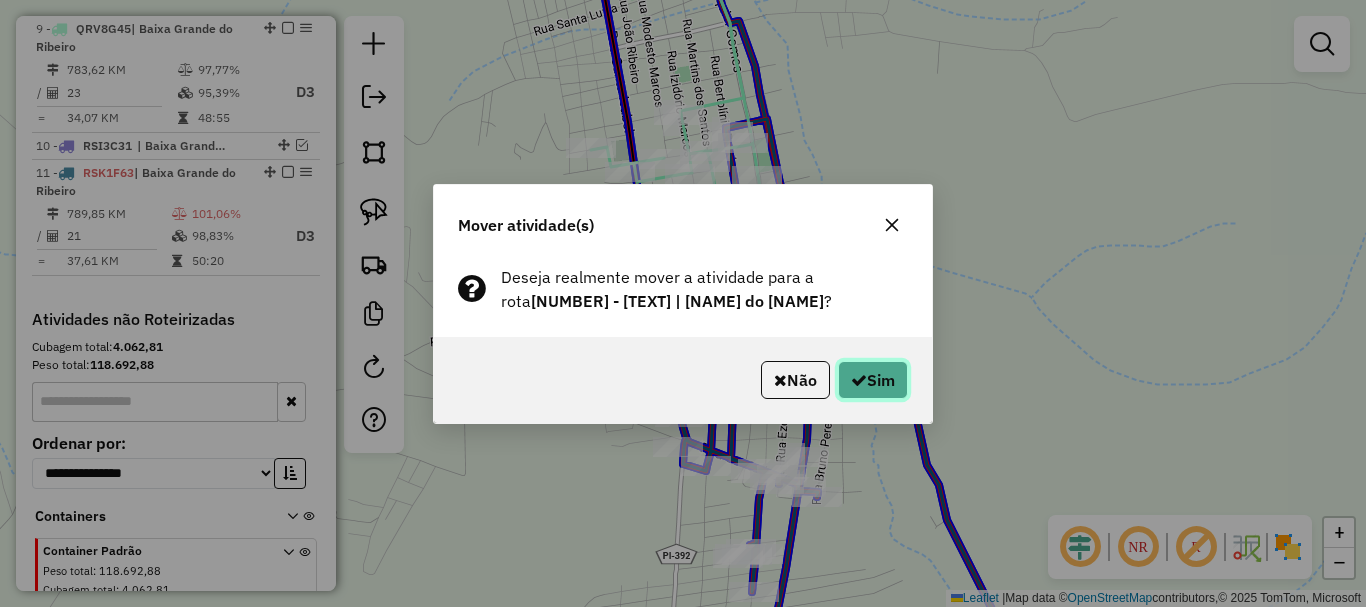click on "Sim" 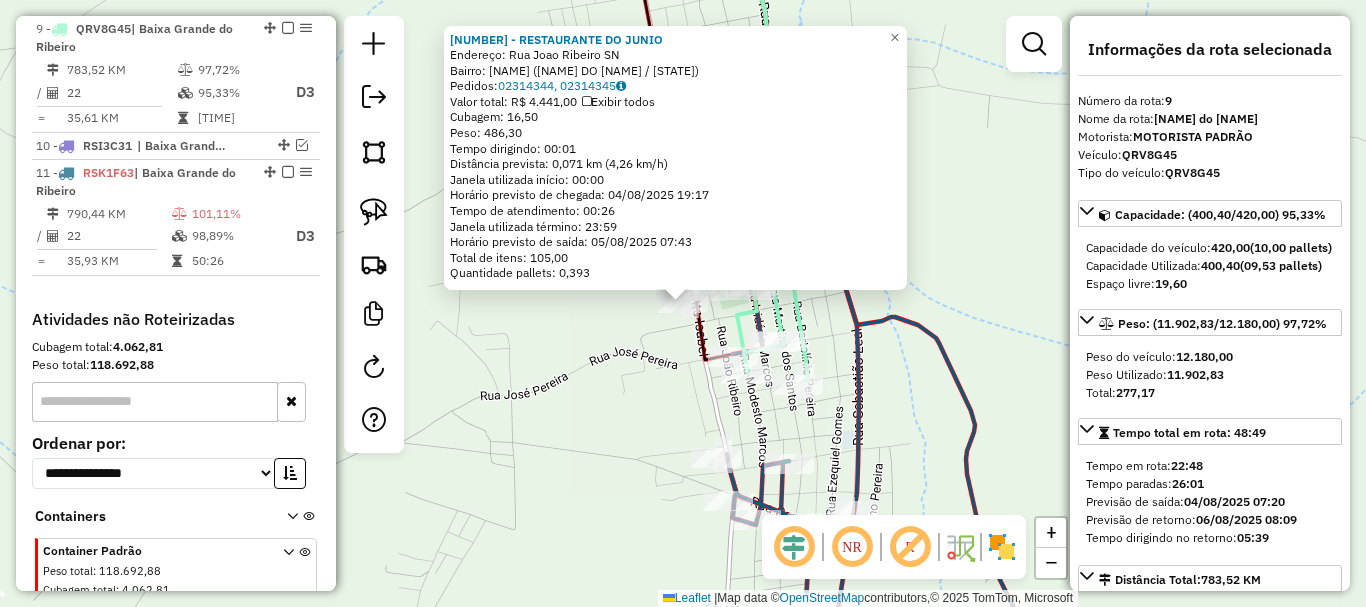 click on "9024 - RESTAURANTE DO JUNIO  Endereço:  Rua Joao Ribeiro SN   Bairro: CENTRO (BAIXA GRANDE DO RIBEIRO / PI)   Pedidos:  02314344, 02314345   Valor total: R$ 4.441,00   Exibir todos   Cubagem: 16,50  Peso: 486,30  Tempo dirigindo: 00:01   Distância prevista: 0,071 km (4,26 km/h)   Janela utilizada início: 00:00   Horário previsto de chegada: 04/08/2025 19:17   Tempo de atendimento: 00:26   Janela utilizada término: 23:59   Horário previsto de saída: 05/08/2025 07:43   Total de itens: 105,00   Quantidade pallets: 0,393  × Janela de atendimento Grade de atendimento Capacidade Transportadoras Veículos Cliente Pedidos  Rotas Selecione os dias de semana para filtrar as janelas de atendimento  Seg   Ter   Qua   Qui   Sex   Sáb   Dom  Informe o período da janela de atendimento: De: Até:  Filtrar exatamente a janela do cliente  Considerar janela de atendimento padrão  Selecione os dias de semana para filtrar as grades de atendimento  Seg   Ter   Qua   Qui   Sex   Sáb   Dom   Peso mínimo:   De:   Até:" 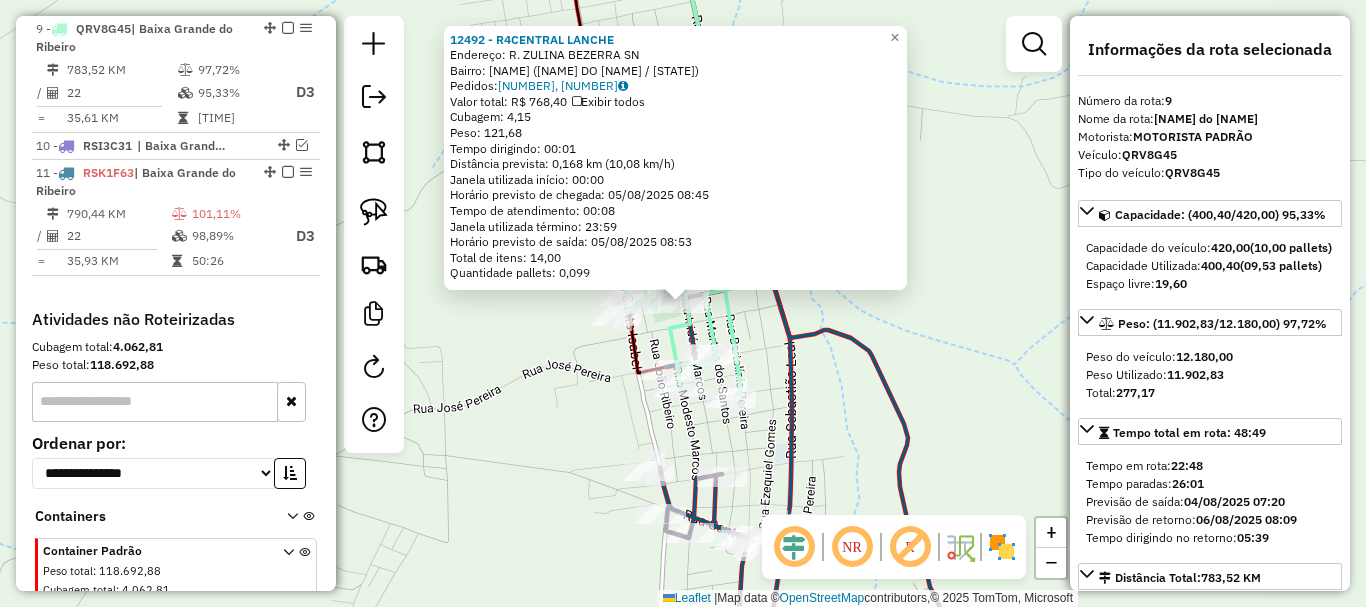 click on "12492 - R4CENTRAL LANCHE  Endereço:  R. ZULINA BEZERRA SN   Bairro: CENTRO (BAIXA GRANDE DO RIBEIRO / PI)   Pedidos:  02314442, 02315152   Valor total: R$ 768,40   Exibir todos   Cubagem: 4,15  Peso: 121,68  Tempo dirigindo: 00:01   Distância prevista: 0,168 km (10,08 km/h)   Janela utilizada início: 00:00   Horário previsto de chegada: 05/08/2025 08:45   Tempo de atendimento: 00:08   Janela utilizada término: 23:59   Horário previsto de saída: 05/08/2025 08:53   Total de itens: 14,00   Quantidade pallets: 0,099  × Janela de atendimento Grade de atendimento Capacidade Transportadoras Veículos Cliente Pedidos  Rotas Selecione os dias de semana para filtrar as janelas de atendimento  Seg   Ter   Qua   Qui   Sex   Sáb   Dom  Informe o período da janela de atendimento: De: Até:  Filtrar exatamente a janela do cliente  Considerar janela de atendimento padrão  Selecione os dias de semana para filtrar as grades de atendimento  Seg   Ter   Qua   Qui   Sex   Sáb   Dom   Peso mínimo:   Peso máximo:  De:" 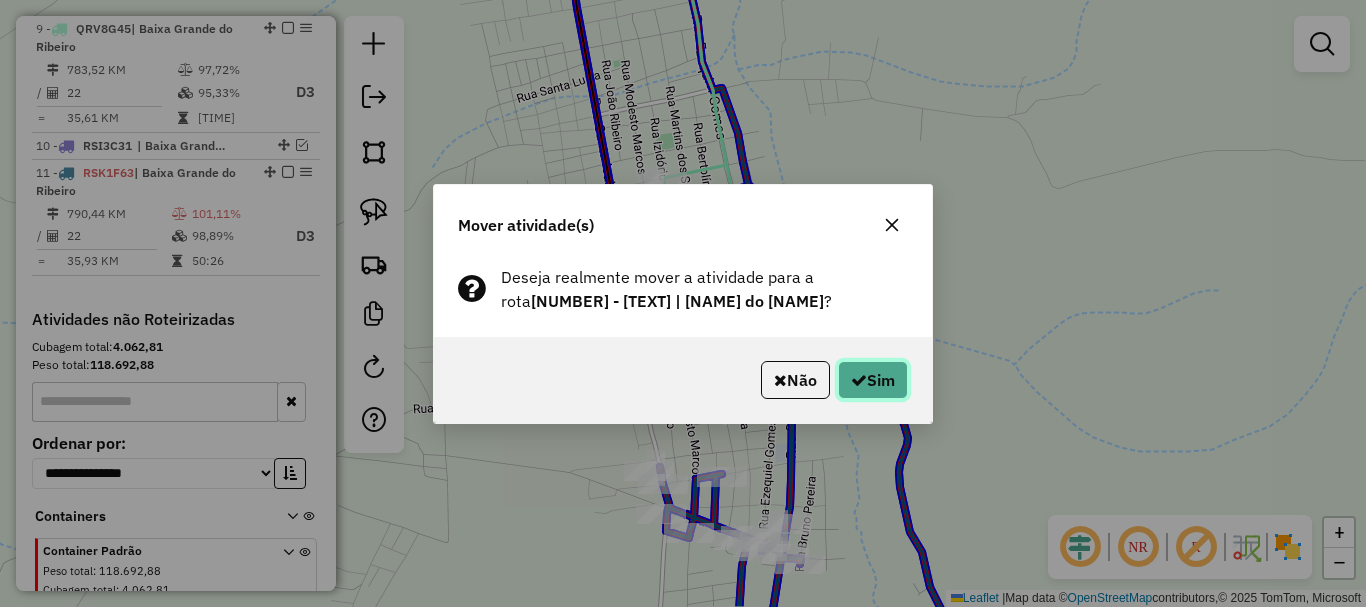 click 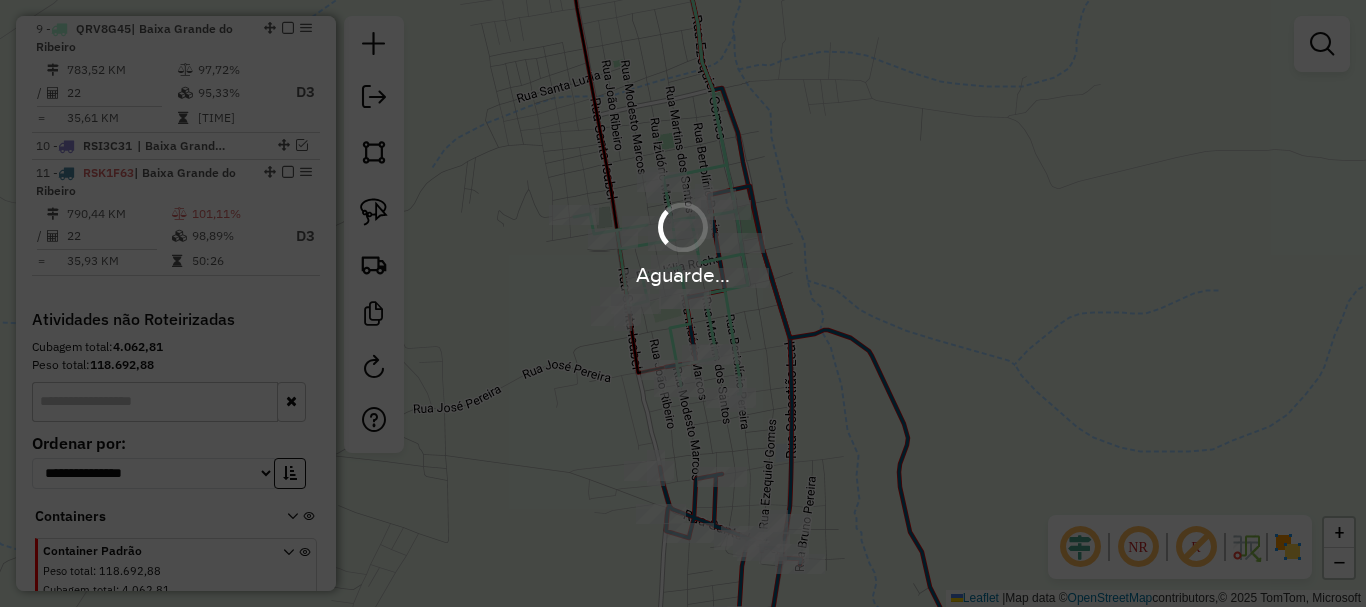 click on "Aguarde..." at bounding box center (683, 303) 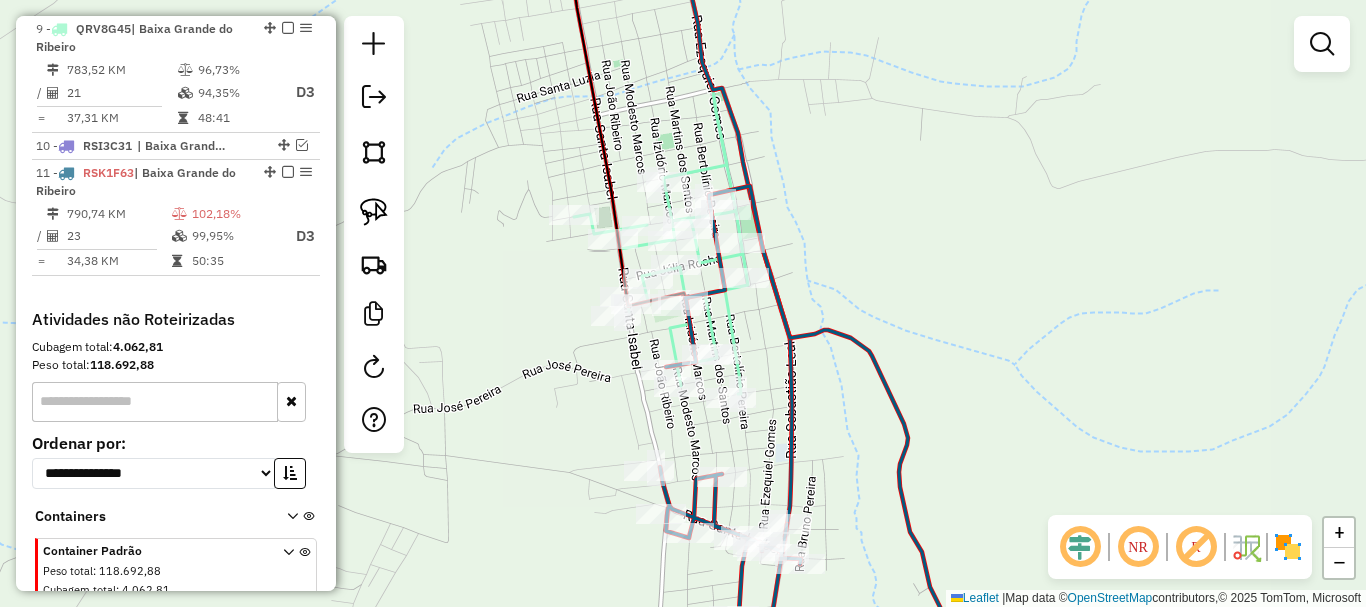 click on "790,74 KM   102,18%  /  23   99,95%   D3  =  34,38 KM   50:35" at bounding box center [176, 238] 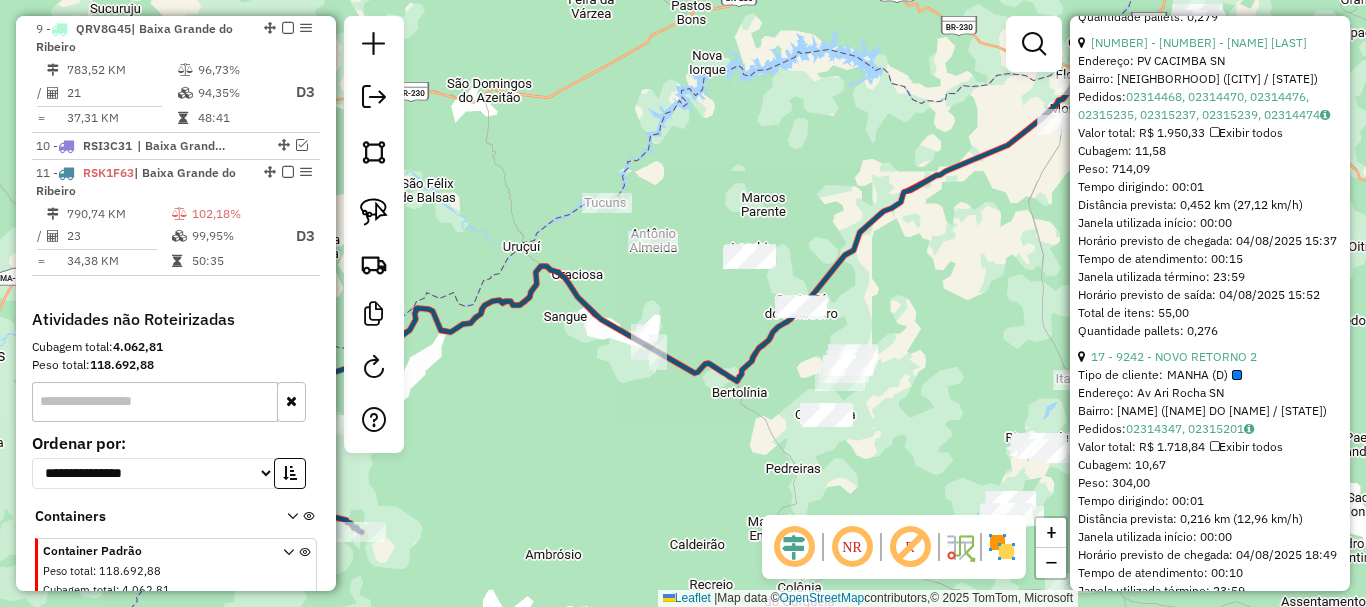 scroll, scrollTop: 3800, scrollLeft: 0, axis: vertical 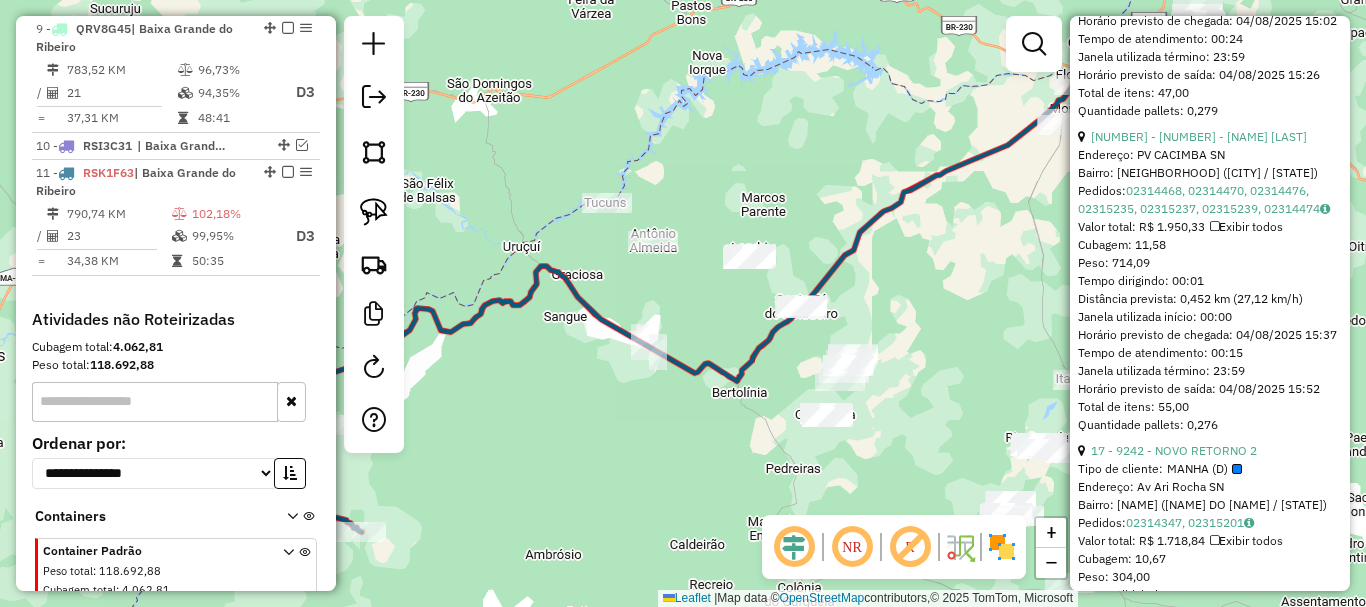click on "5 - 8140 - MARIA EUNICE ALVES DOS SANTOS" at bounding box center (1192, -187) 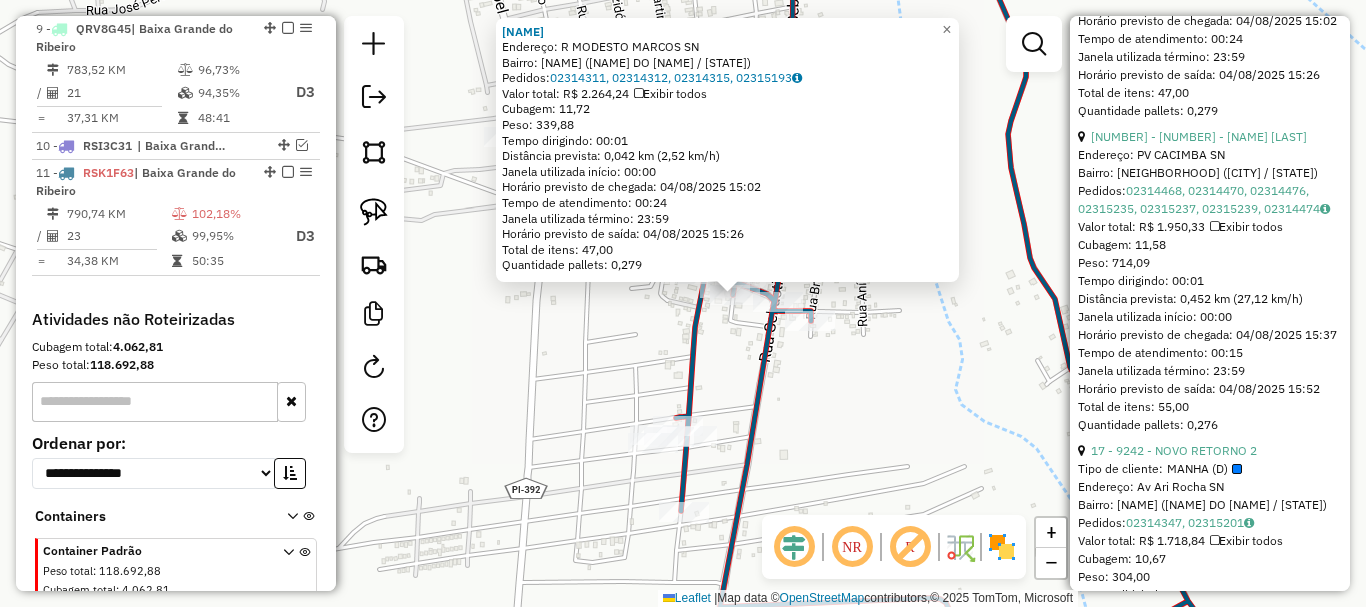 click on "Rota 11 - Placa RSK1F63  8140 - MARIA EUNICE ALVES DOS SANTOS 8140 - MARIA EUNICE ALVES DOS SANTOS  Endereço: R   MODESTO MARCOS                 SN   Bairro: CENTRO (BAIXA GRANDE DO RIBEIRO / PI)   Pedidos:  02314311, 02314312, 02314315, 02315193   Valor total: R$ 2.264,24   Exibir todos   Cubagem: 11,72  Peso: 339,88  Tempo dirigindo: 00:01   Distância prevista: 0,042 km (2,52 km/h)   Janela utilizada início: 00:00   Horário previsto de chegada: 04/08/2025 15:02   Tempo de atendimento: 00:24   Janela utilizada término: 23:59   Horário previsto de saída: 04/08/2025 15:26   Total de itens: 47,00   Quantidade pallets: 0,279  × Janela de atendimento Grade de atendimento Capacidade Transportadoras Veículos Cliente Pedidos  Rotas Selecione os dias de semana para filtrar as janelas de atendimento  Seg   Ter   Qua   Qui   Sex   Sáb   Dom  Informe o período da janela de atendimento: De: Até:  Filtrar exatamente a janela do cliente  Considerar janela de atendimento padrão   Seg   Ter   Qua   Qui   Sex  +" 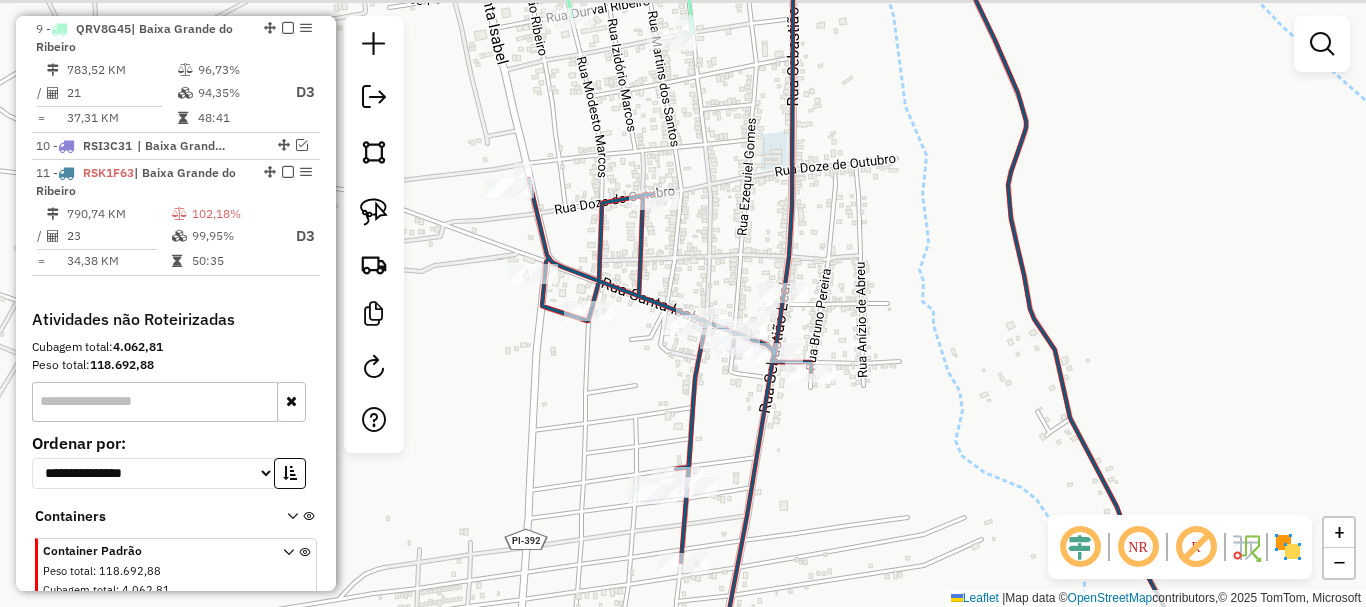 drag, startPoint x: 729, startPoint y: 402, endPoint x: 727, endPoint y: 465, distance: 63.03174 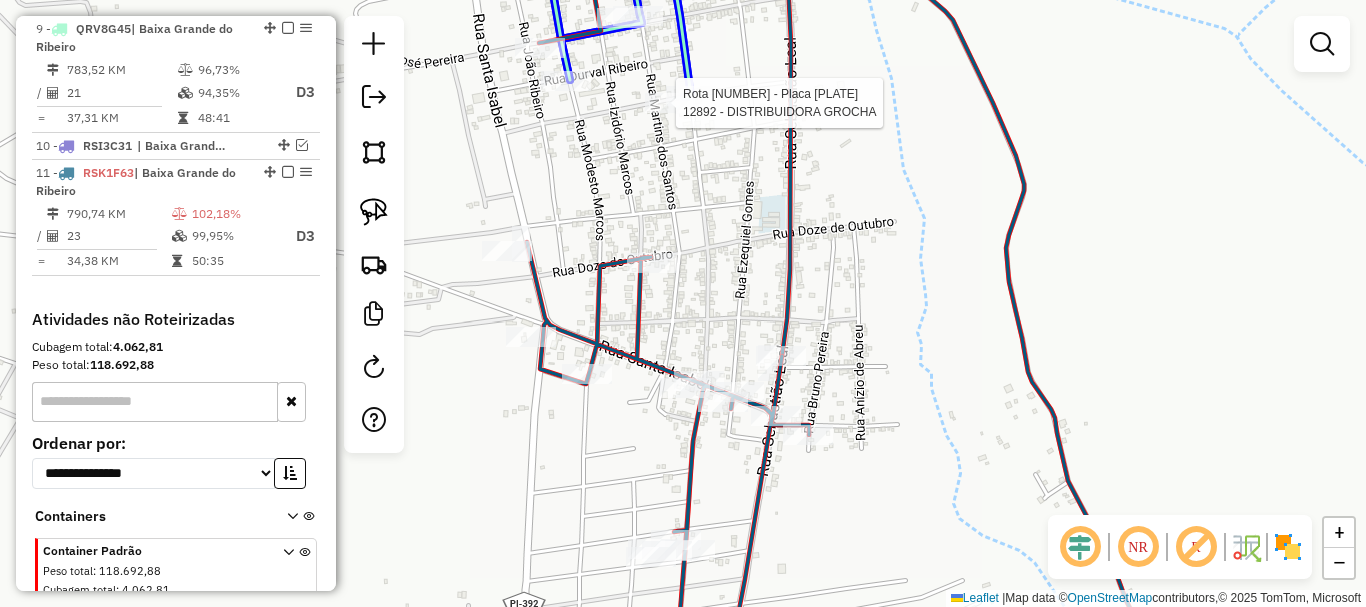 click 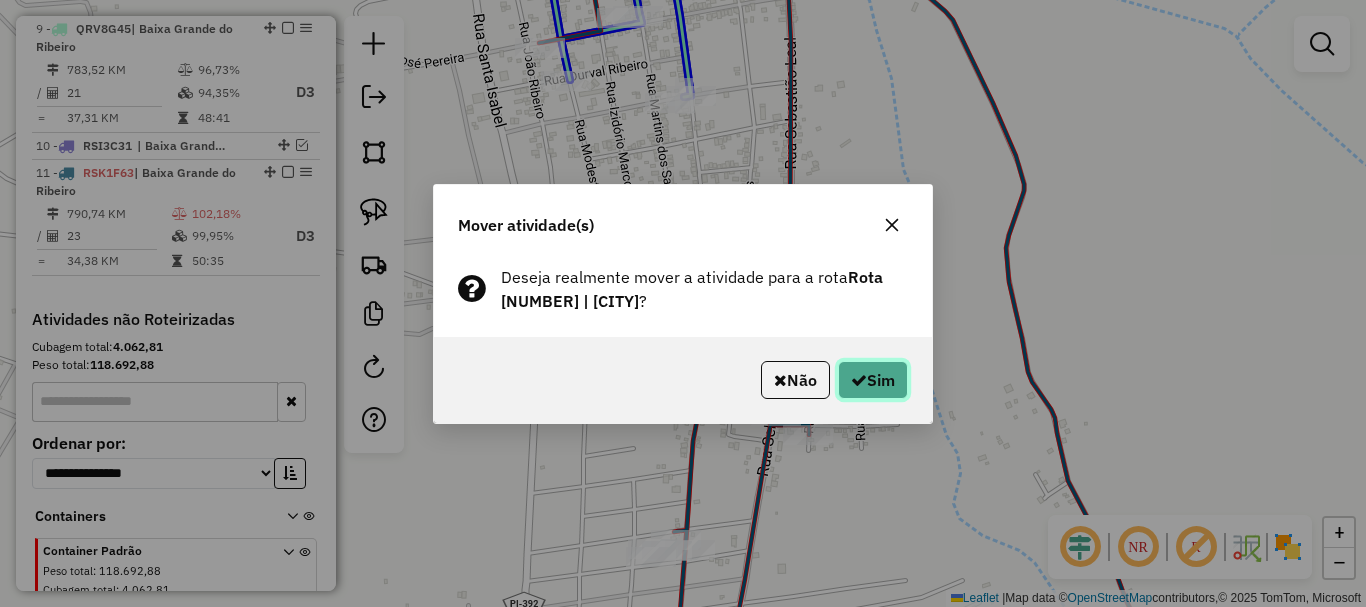 click on "Sim" 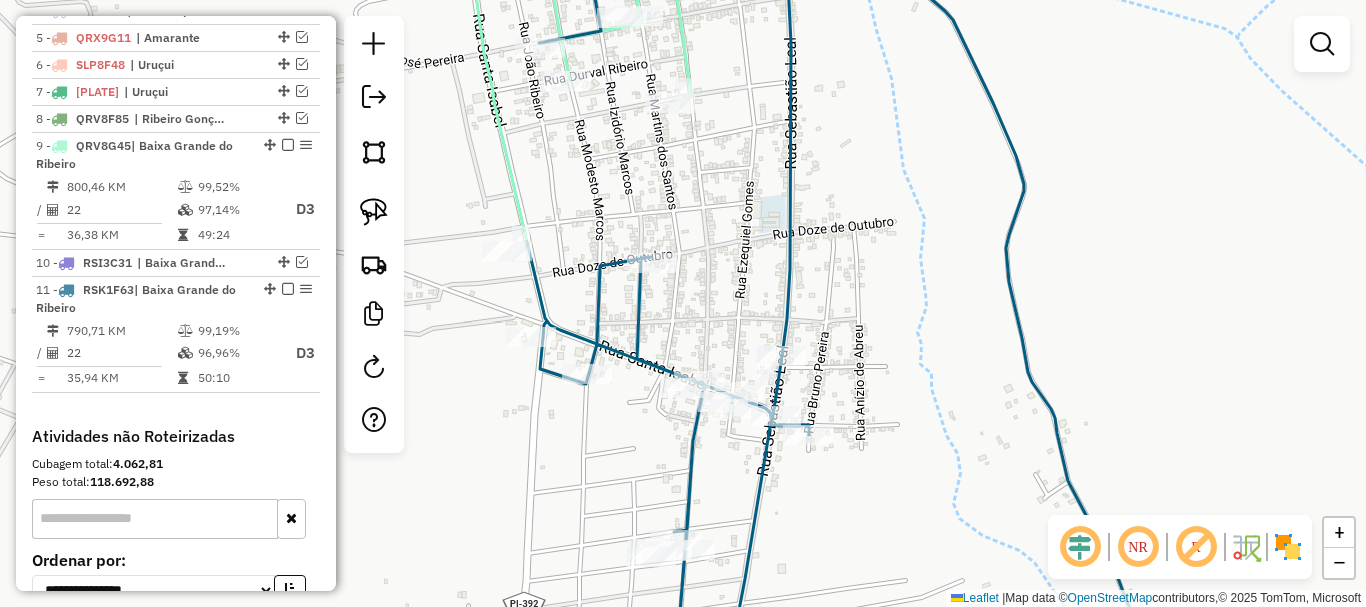 scroll, scrollTop: 790, scrollLeft: 0, axis: vertical 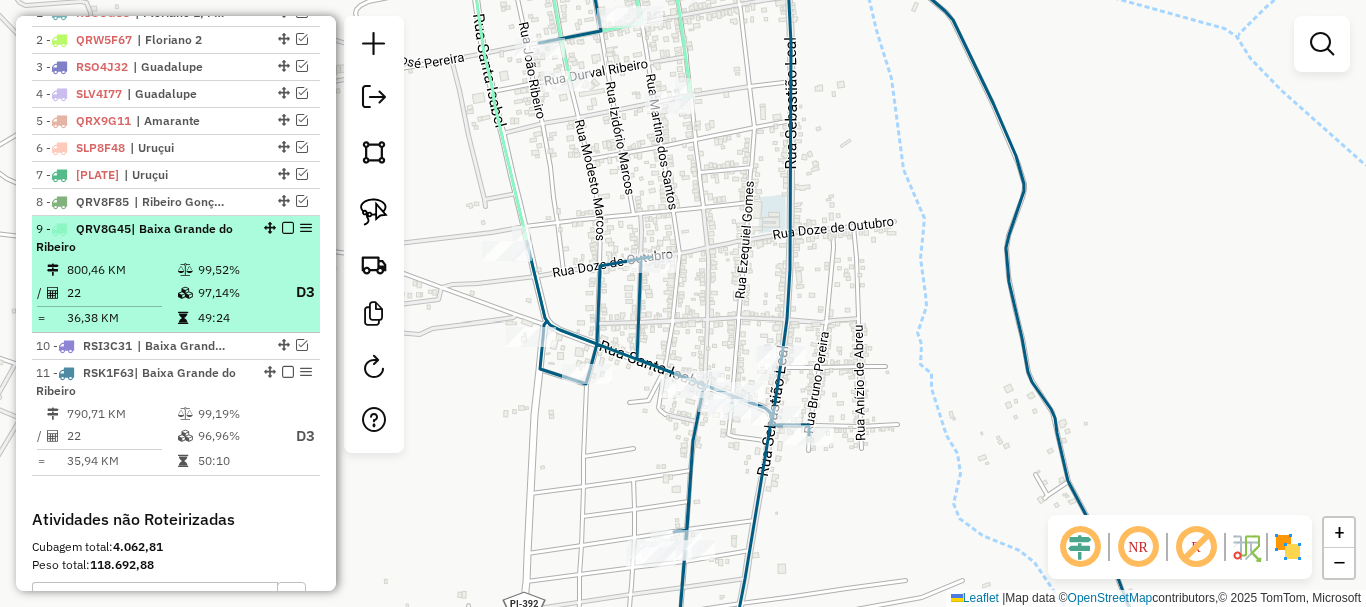 click at bounding box center [288, 228] 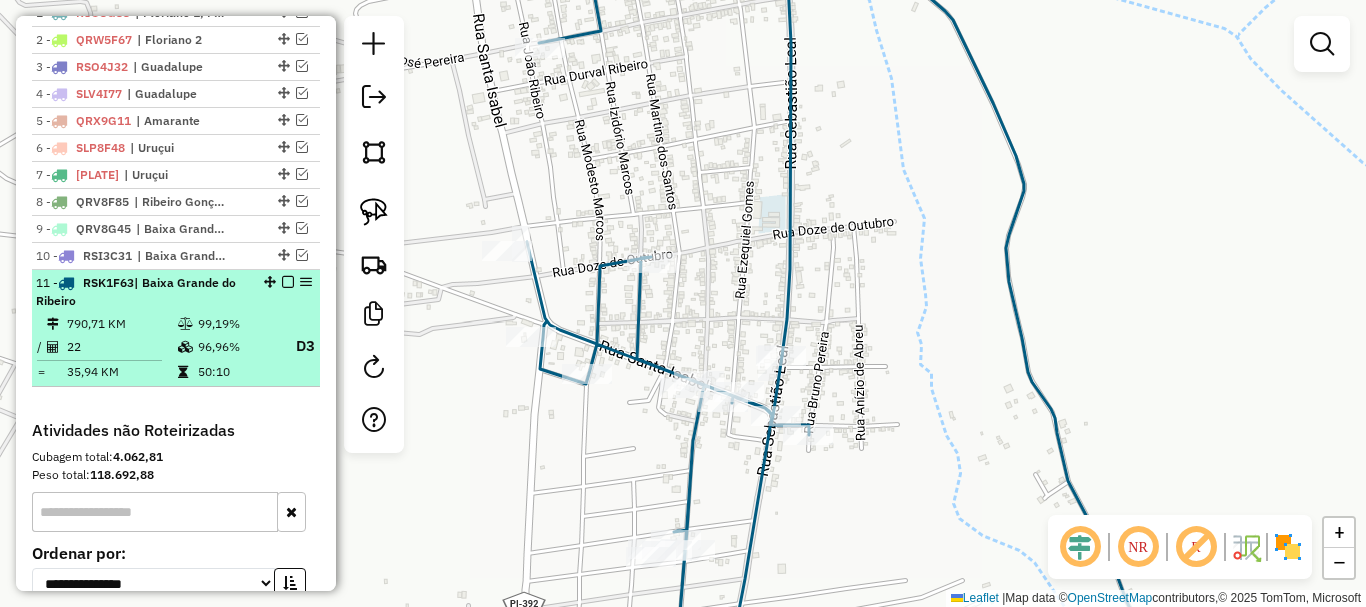 click at bounding box center (288, 282) 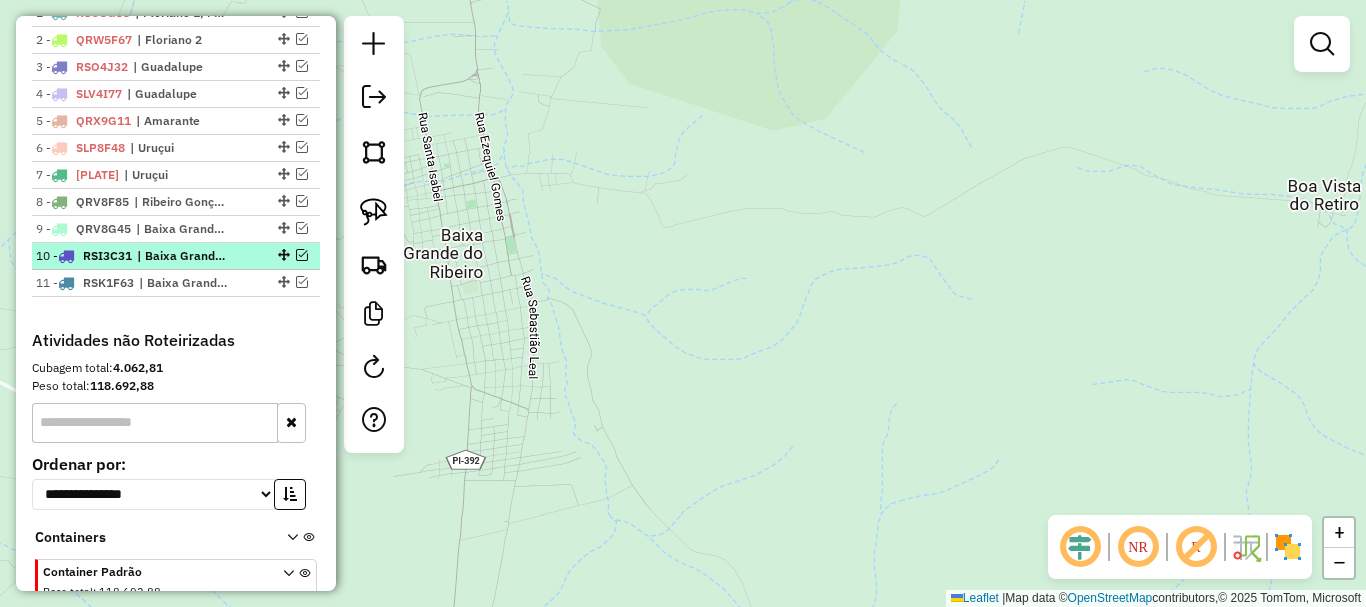 click at bounding box center (282, 255) 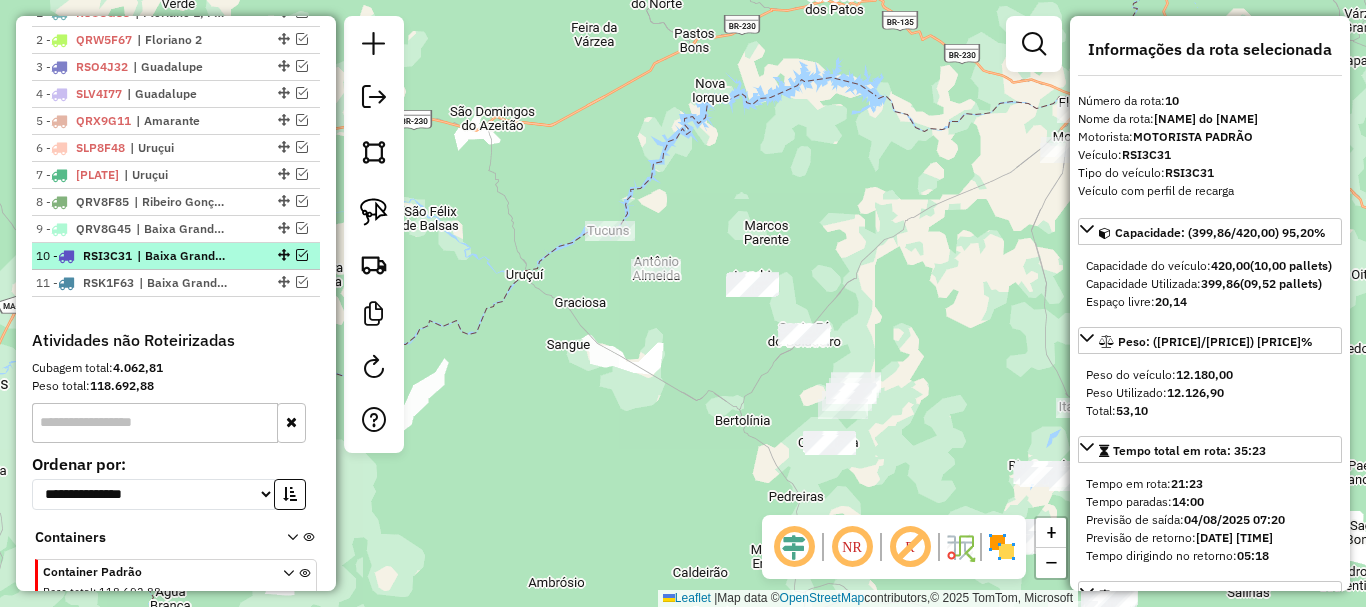 click at bounding box center [302, 255] 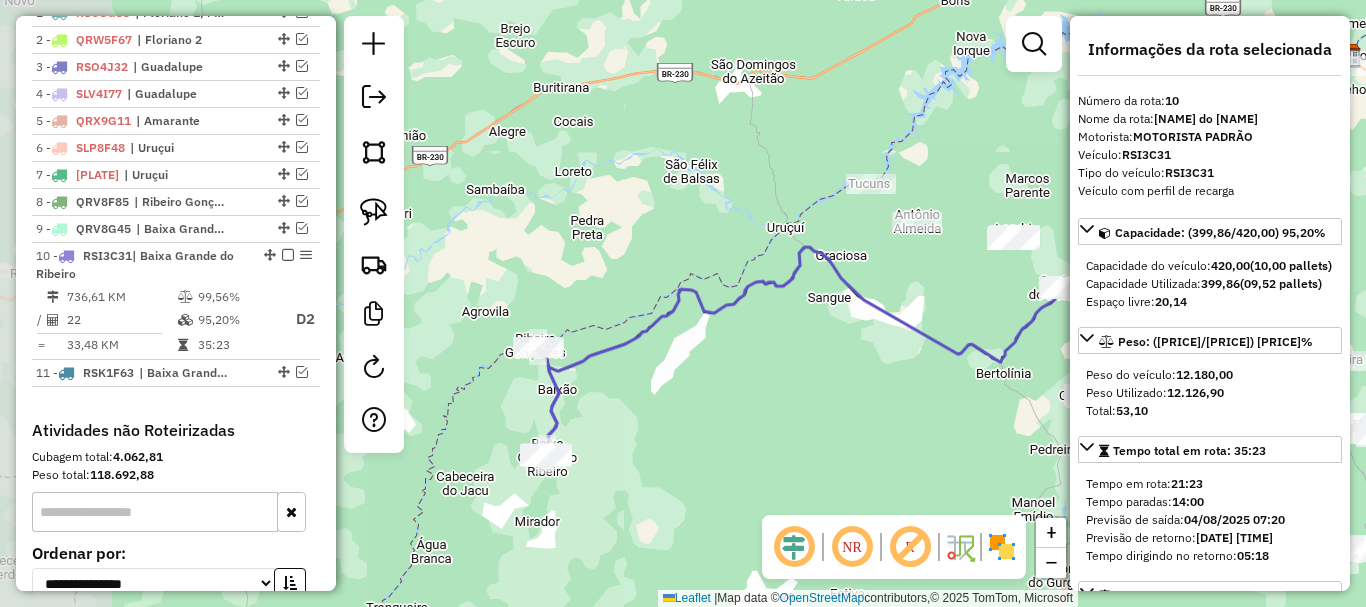 drag, startPoint x: 613, startPoint y: 373, endPoint x: 814, endPoint y: 333, distance: 204.94145 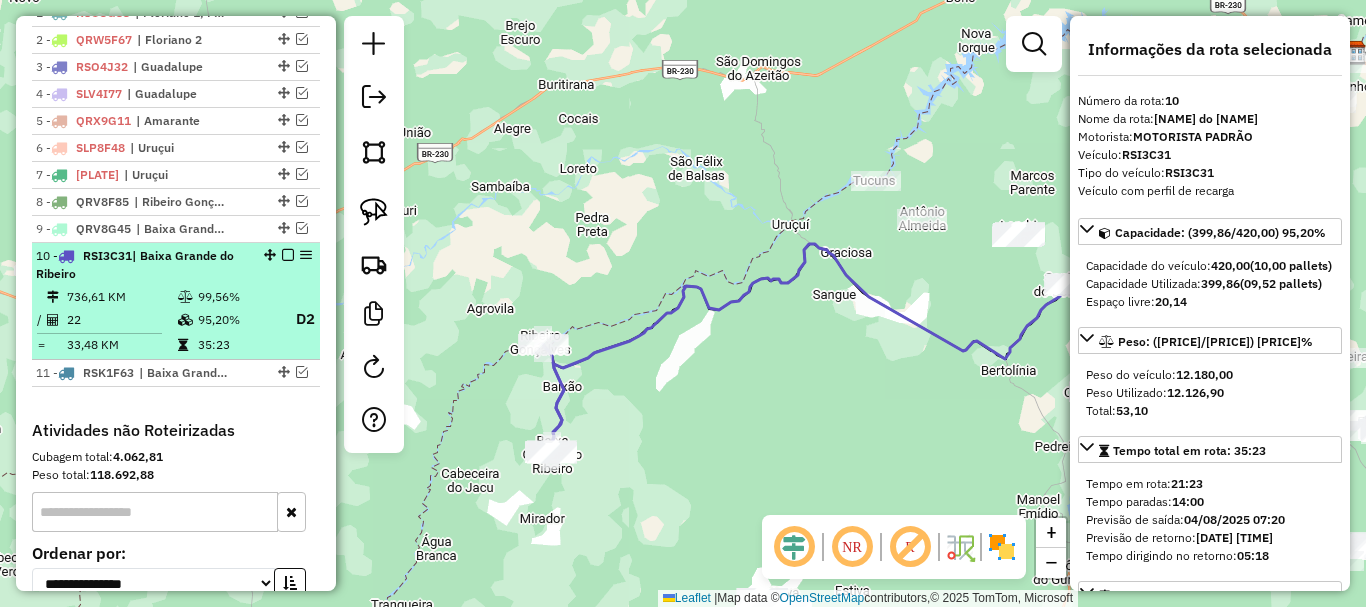 click at bounding box center [288, 255] 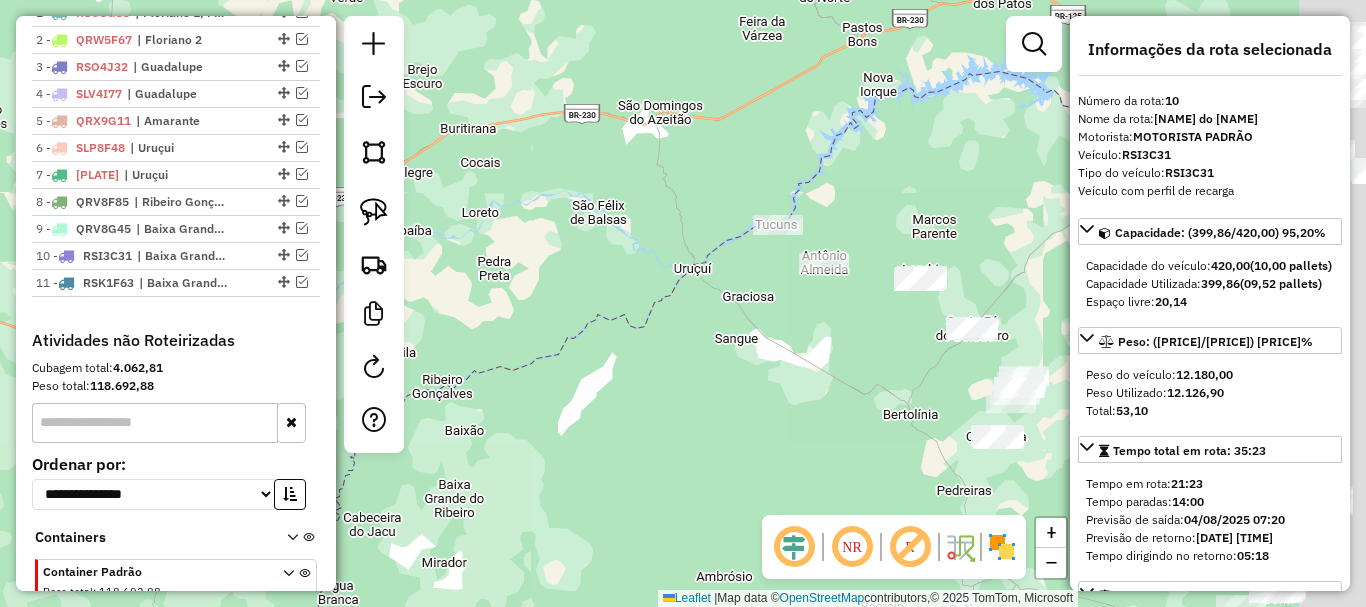 drag, startPoint x: 779, startPoint y: 379, endPoint x: 487, endPoint y: 430, distance: 296.42032 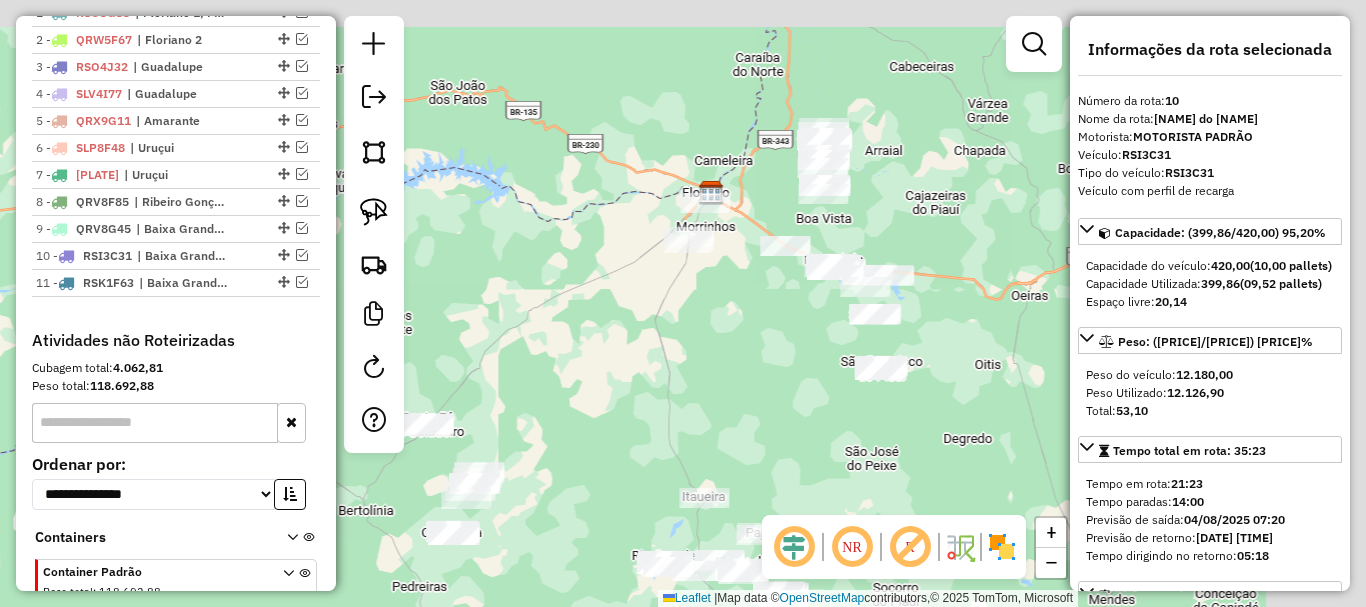 drag, startPoint x: 817, startPoint y: 373, endPoint x: 548, endPoint y: 427, distance: 274.36655 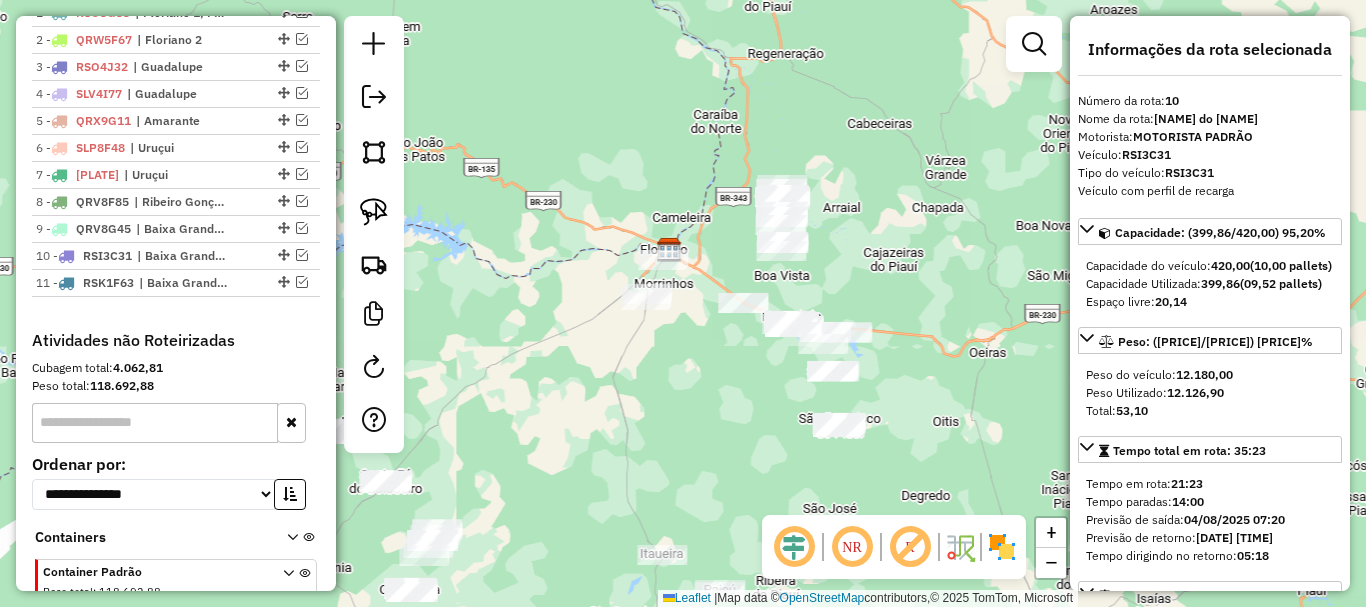 drag, startPoint x: 656, startPoint y: 394, endPoint x: 614, endPoint y: 430, distance: 55.31727 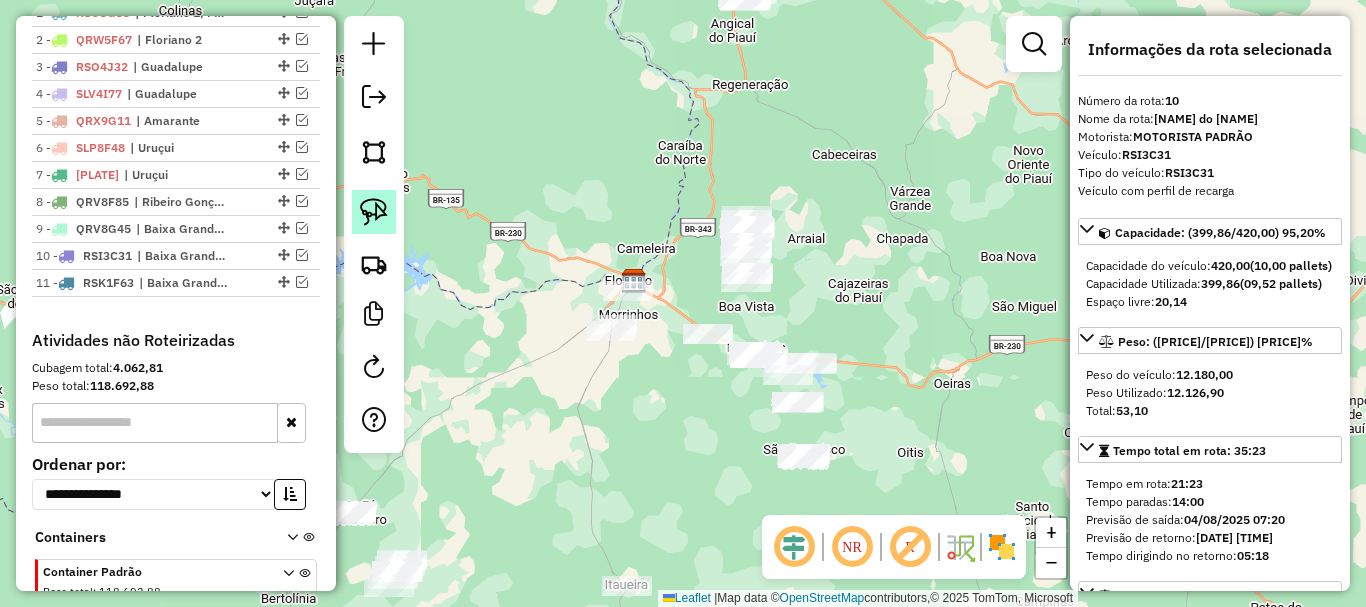 click 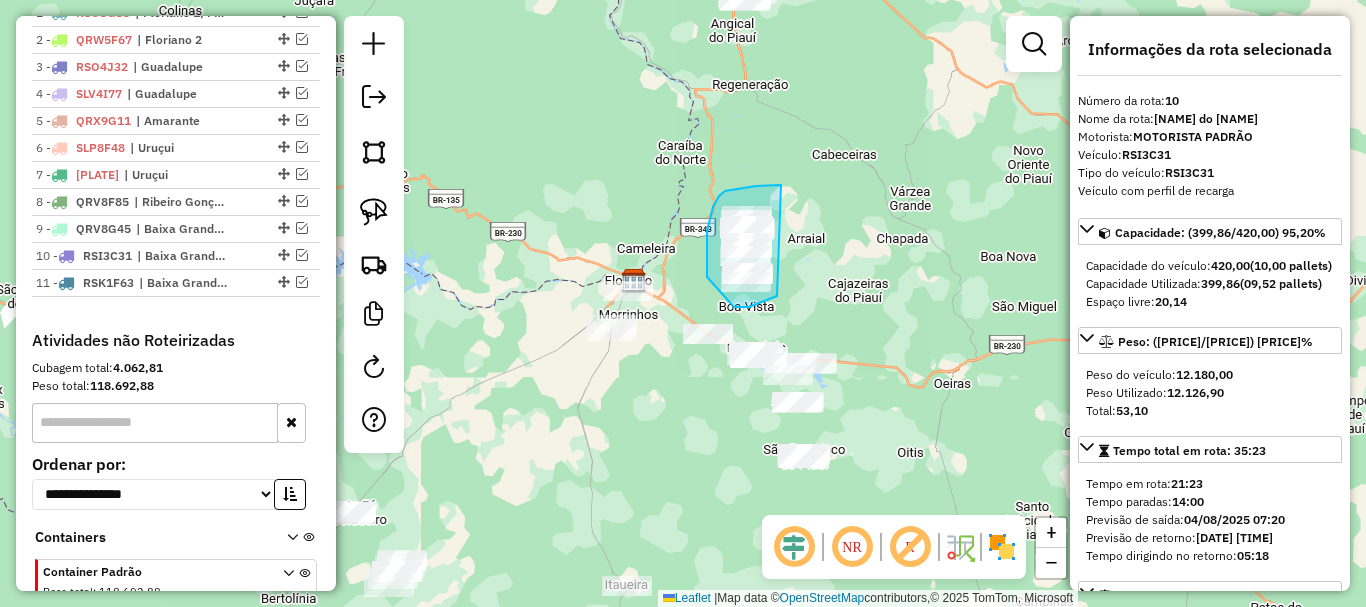drag, startPoint x: 772, startPoint y: 185, endPoint x: 808, endPoint y: 282, distance: 103.46497 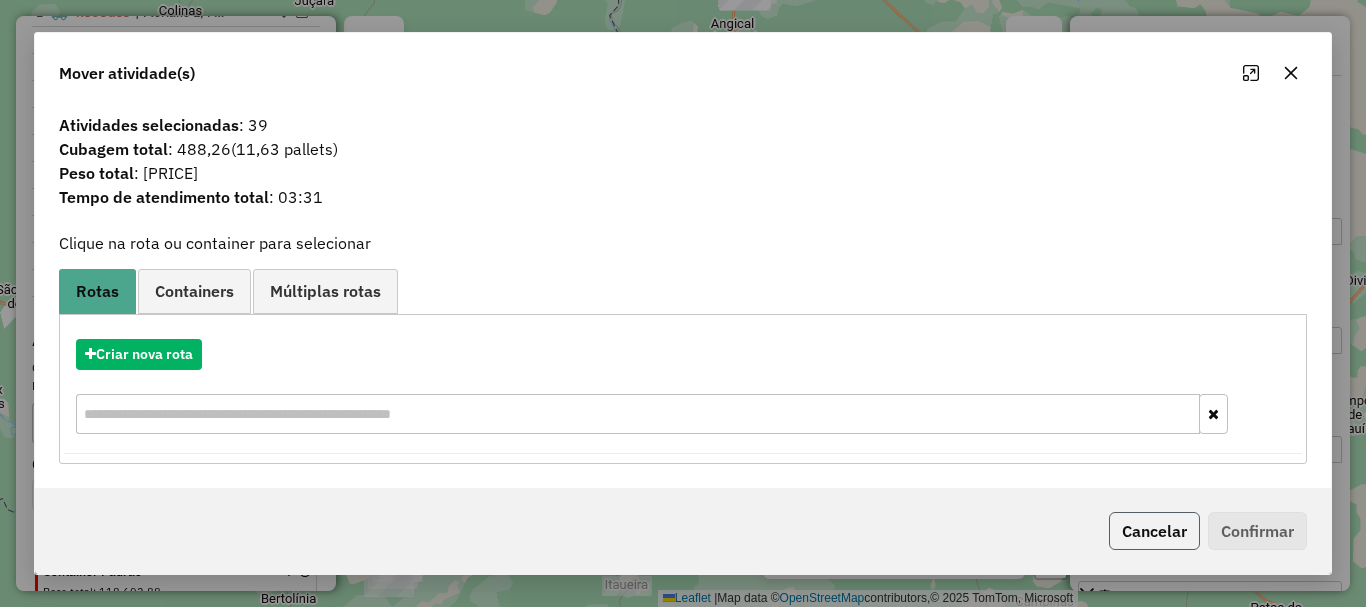 click on "Cancelar" 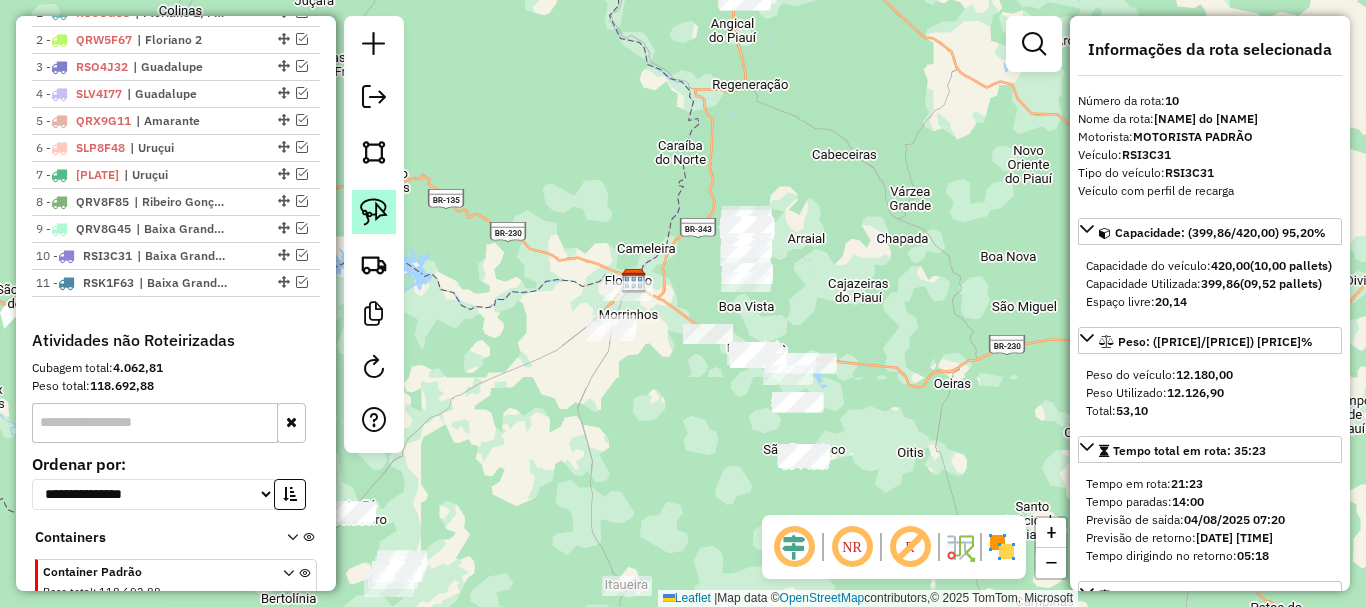 click 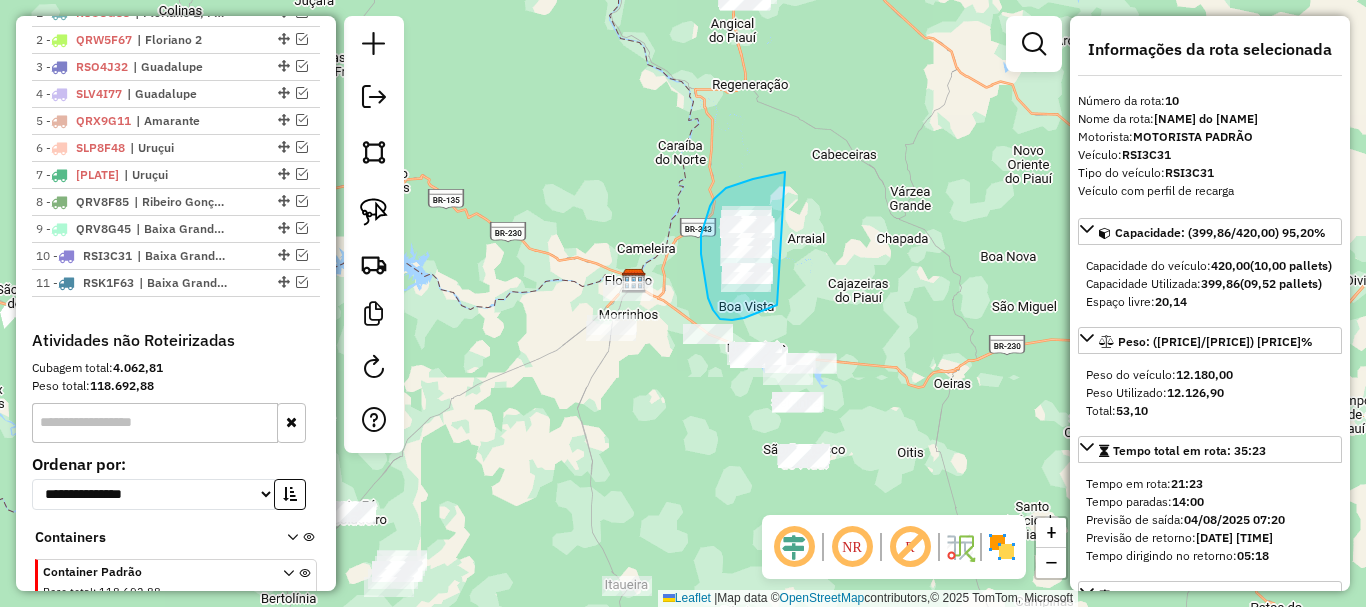 drag, startPoint x: 785, startPoint y: 172, endPoint x: 777, endPoint y: 305, distance: 133.24039 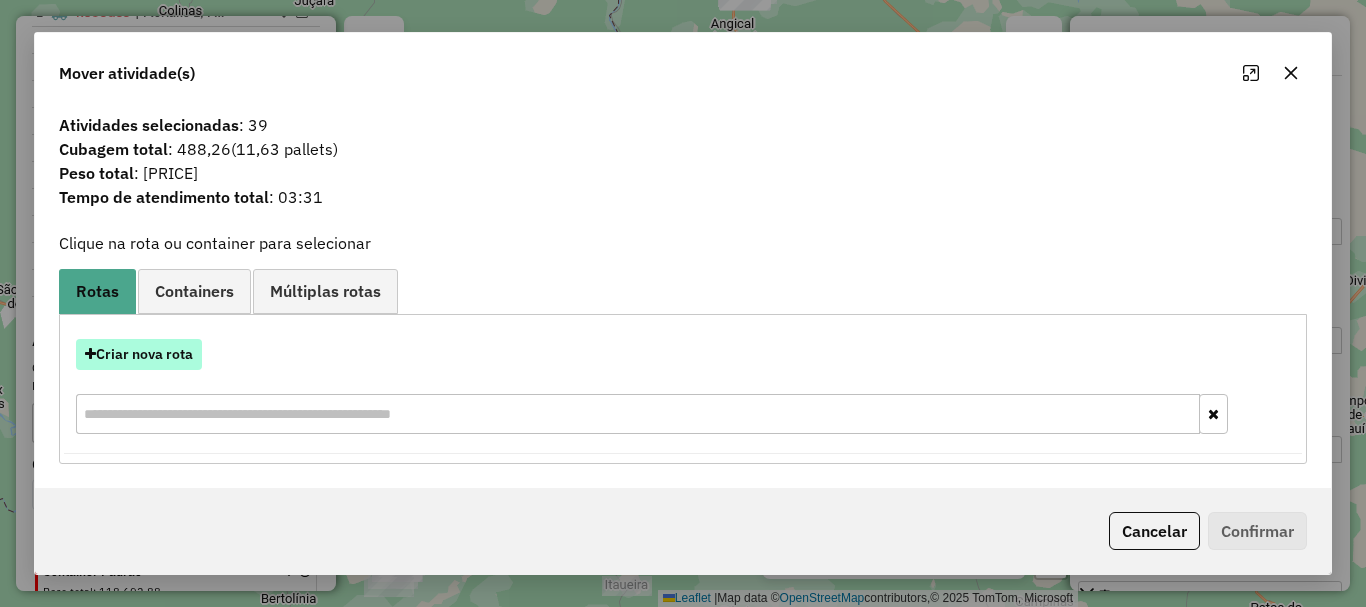 click on "Criar nova rota" at bounding box center [139, 354] 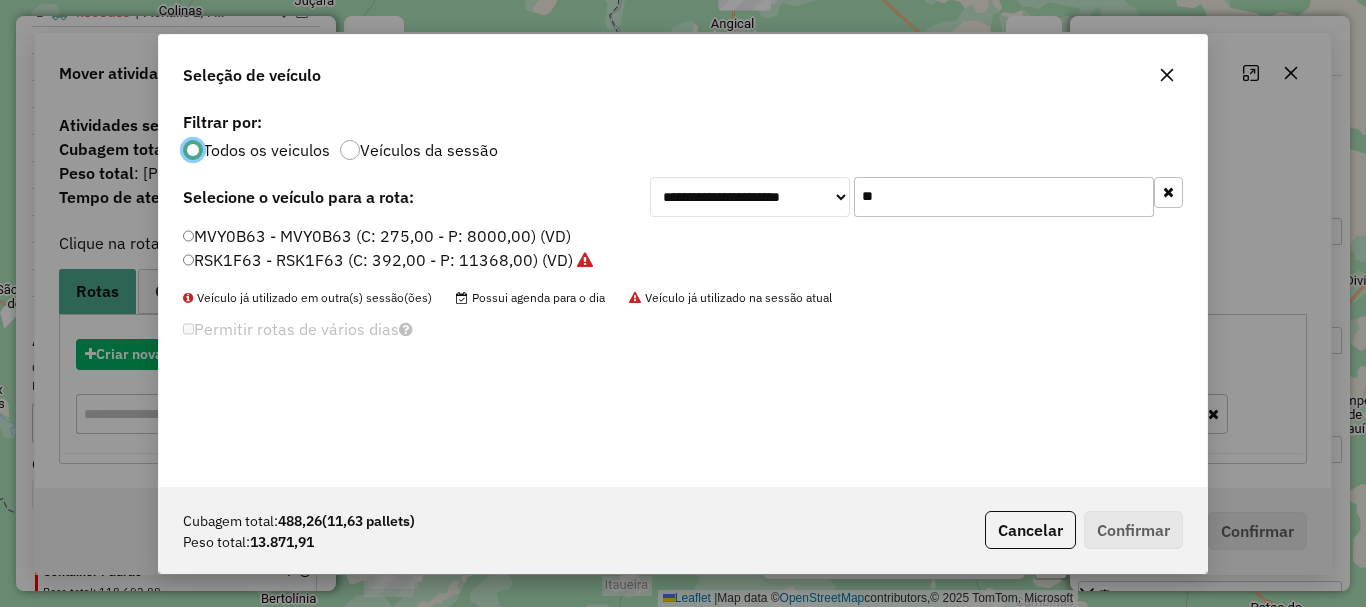 scroll, scrollTop: 11, scrollLeft: 6, axis: both 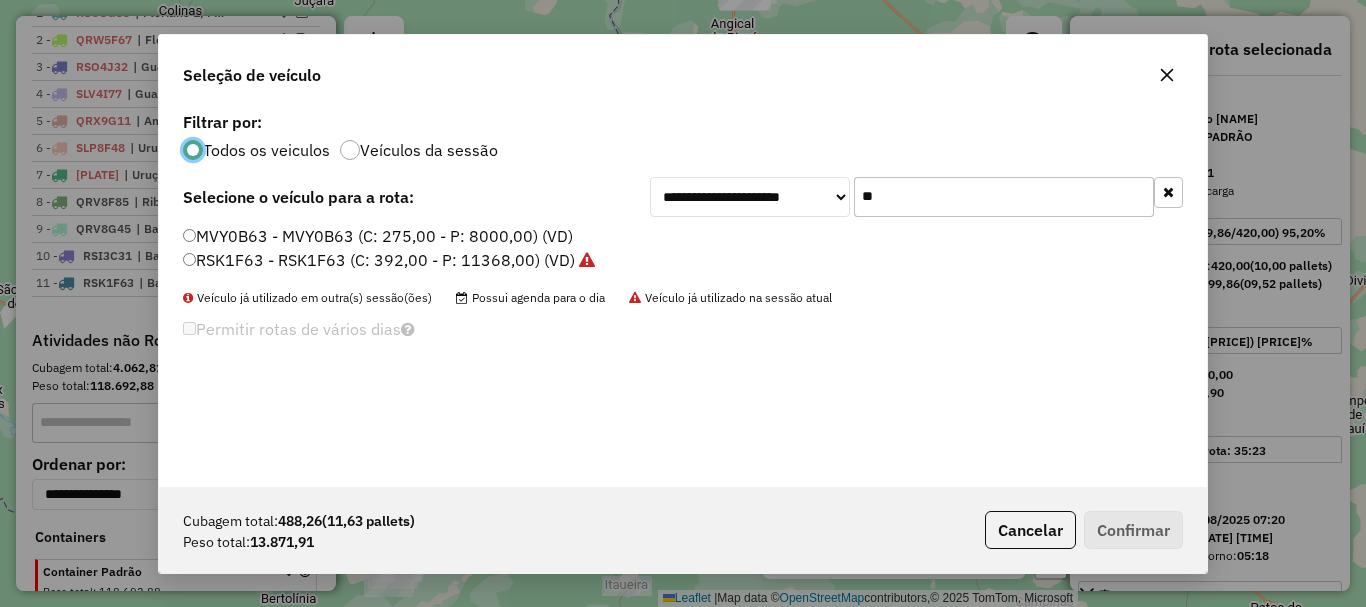click on "**" 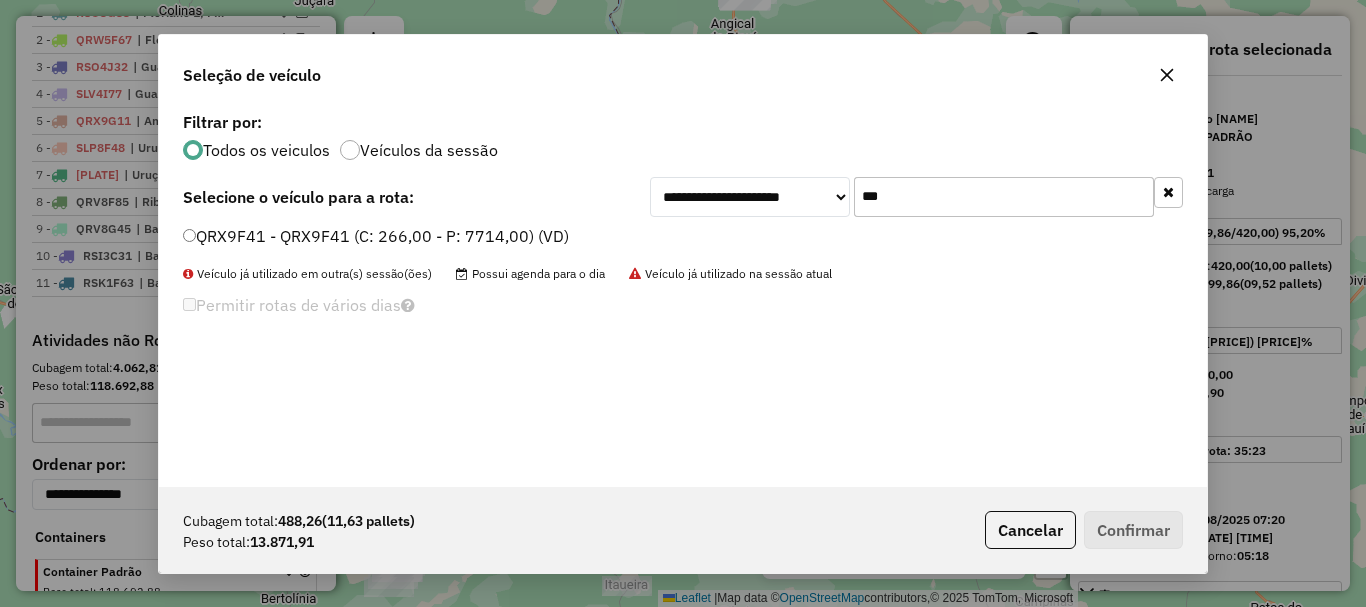 type on "***" 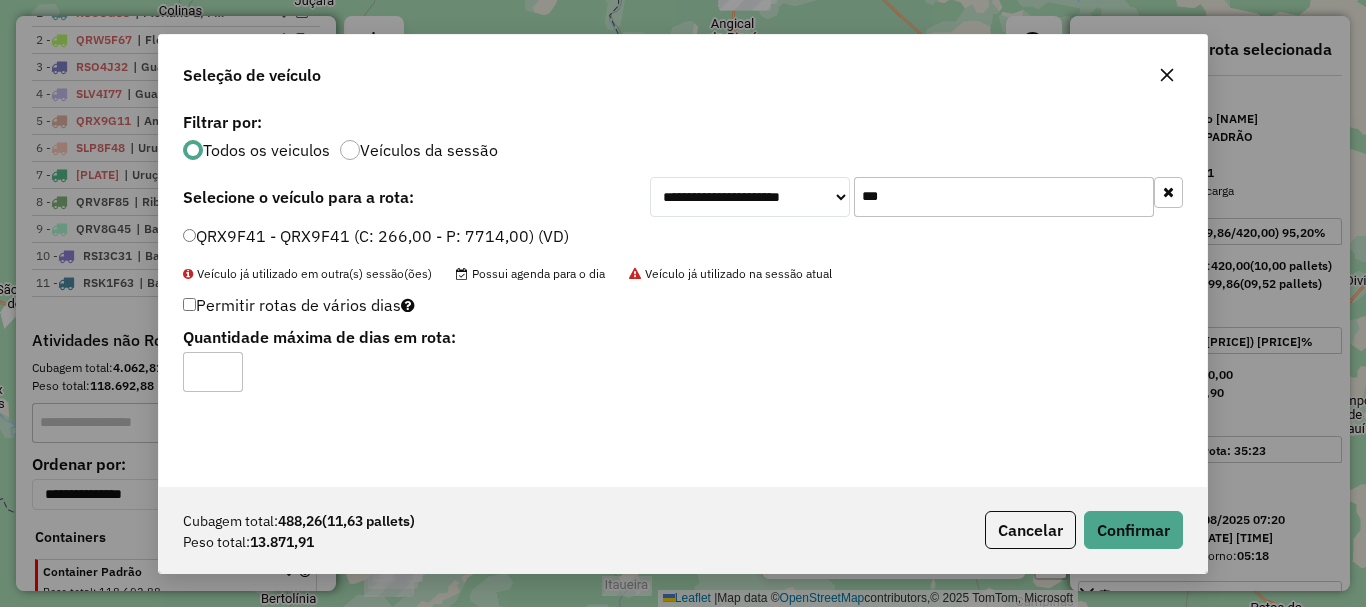 type on "*" 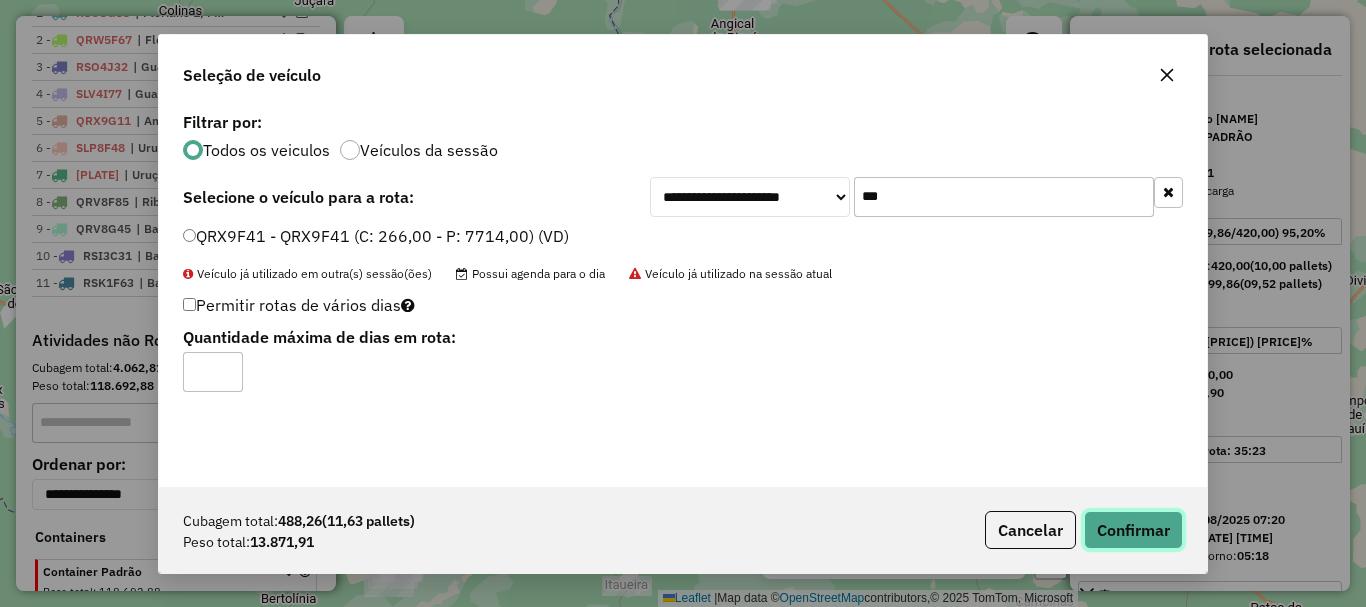 click on "Confirmar" 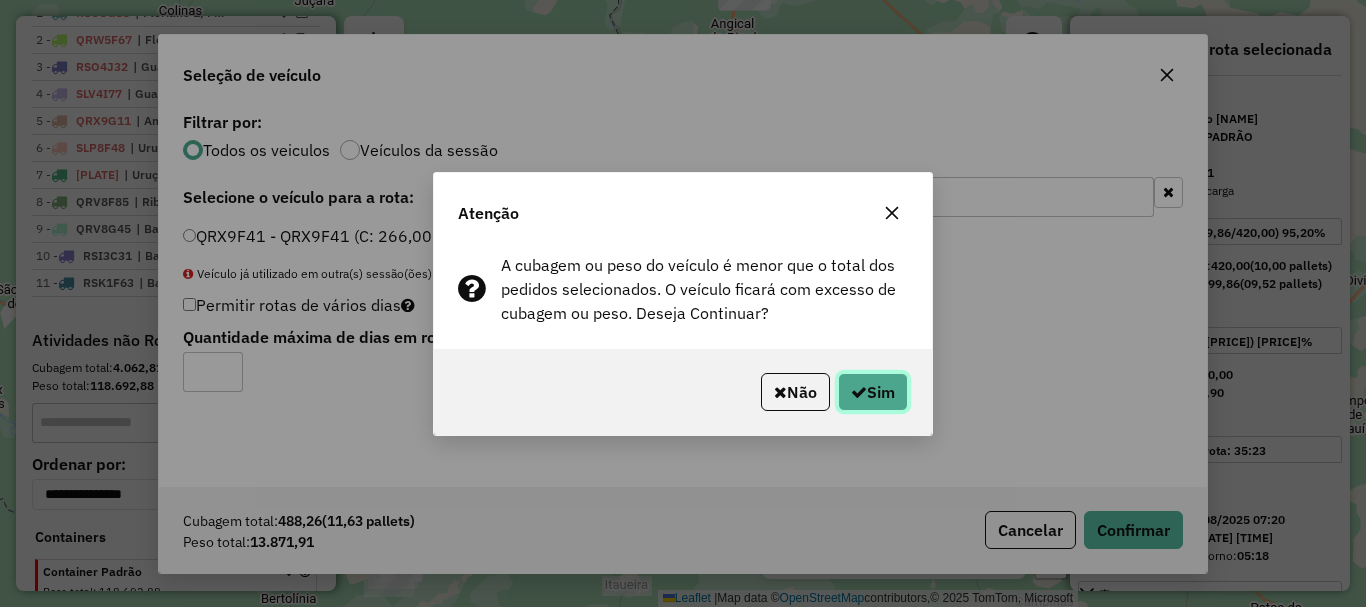 click on "Sim" 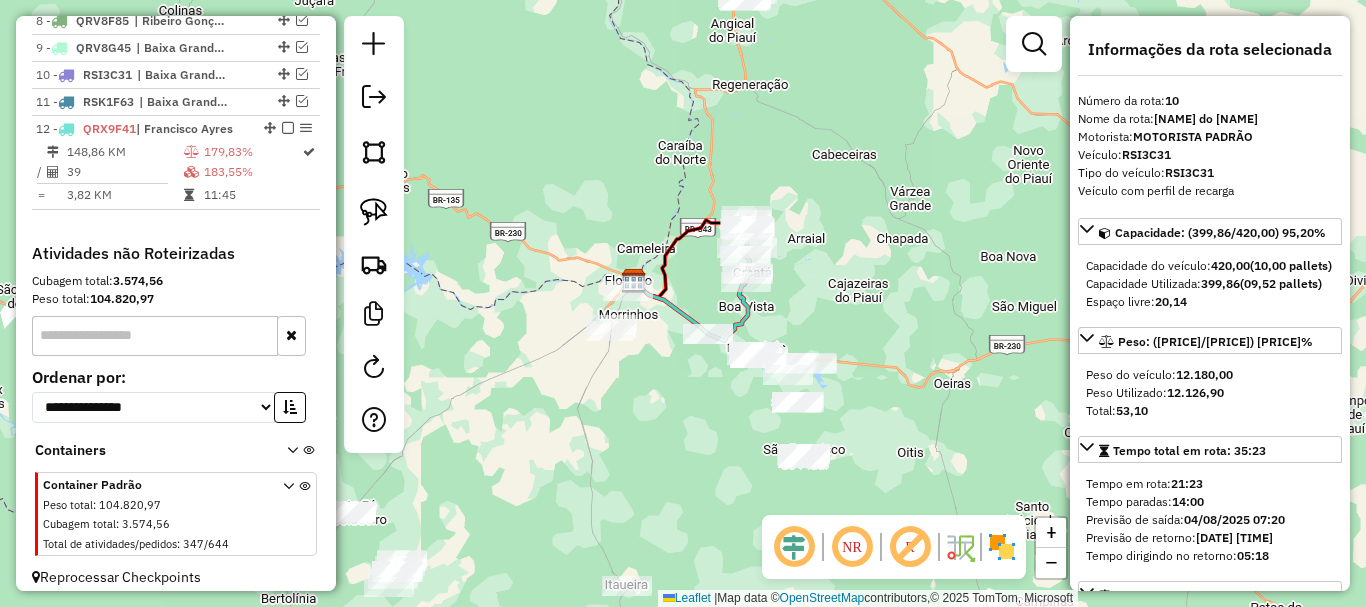 scroll, scrollTop: 984, scrollLeft: 0, axis: vertical 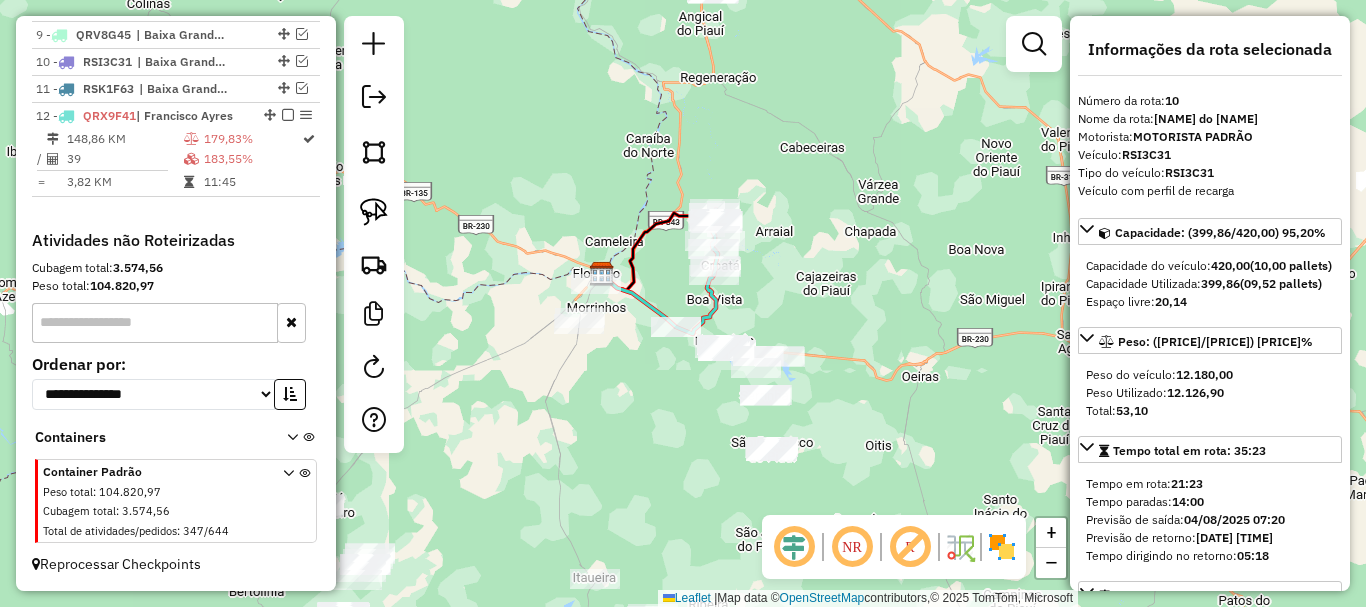 drag, startPoint x: 677, startPoint y: 391, endPoint x: 511, endPoint y: 332, distance: 176.17322 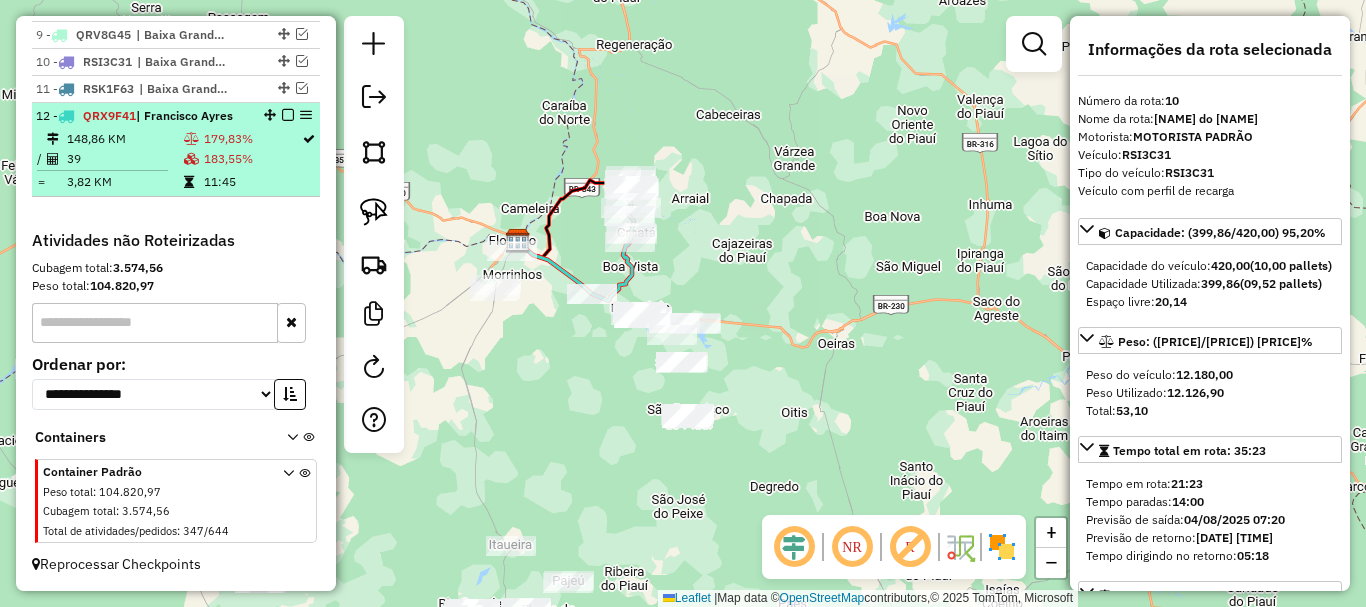 click on "11:45" at bounding box center (252, 182) 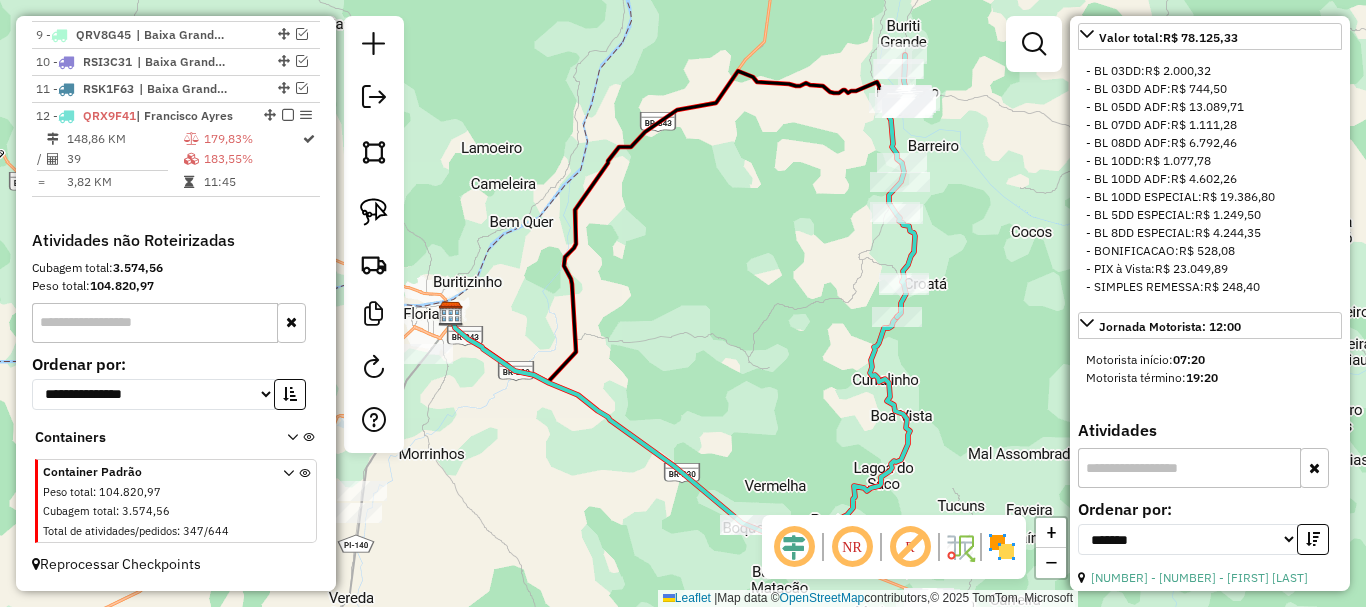 scroll, scrollTop: 1100, scrollLeft: 0, axis: vertical 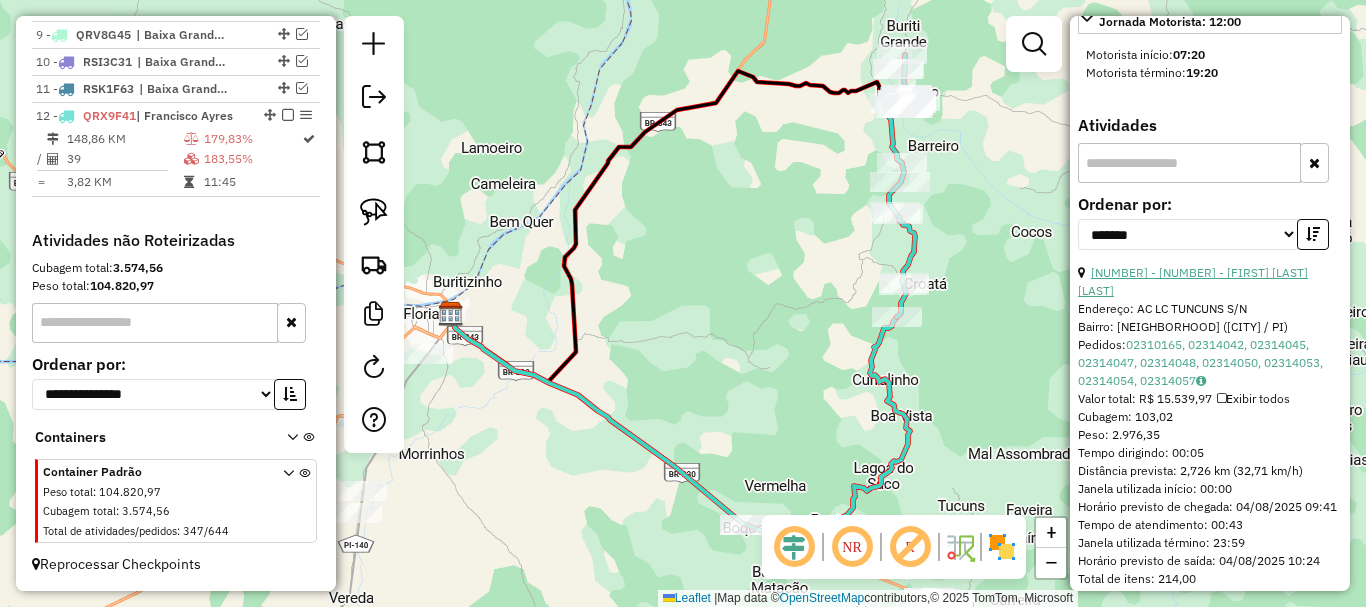 click on "6 - 2343 - TIAGO ROCHA SOUSA" at bounding box center (1193, 281) 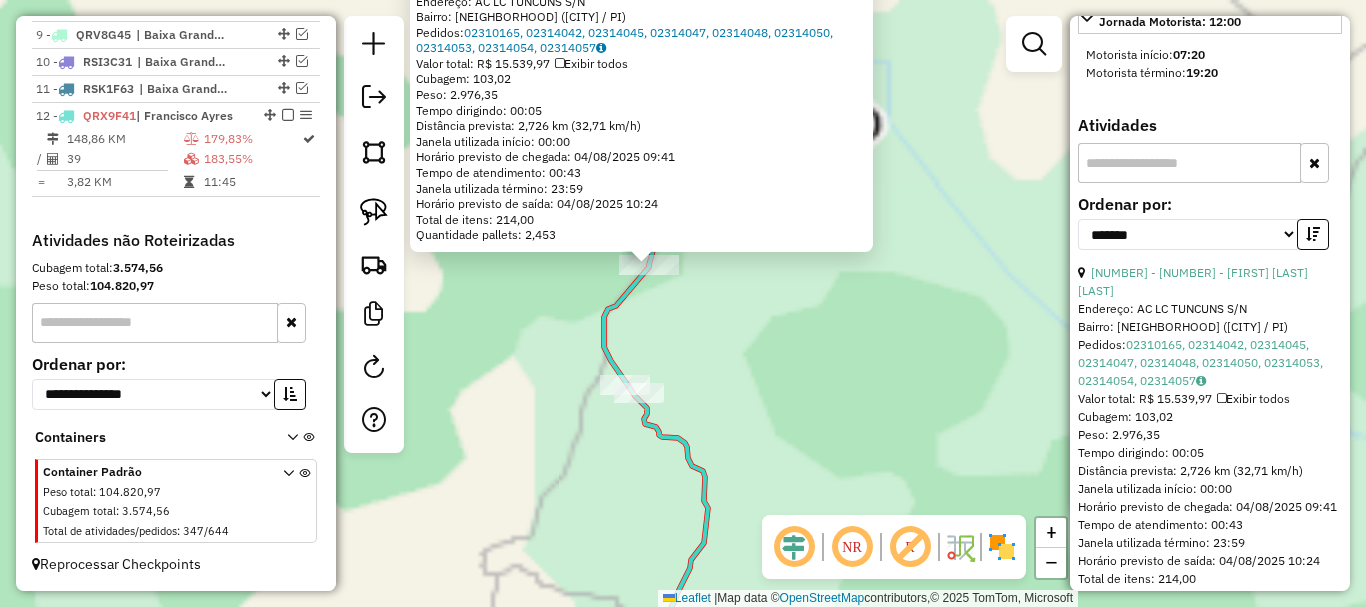 click on "2343 - TIAGO ROCHA SOUSA  Endereço: AC  LC TUNCUNS                     S/N   Bairro: CENTRO (FRANCISCO AYRES / PI)   Pedidos:  02310165, 02314042, 02314045, 02314047, 02314048, 02314050, 02314053, 02314054, 02314057   Valor total: R$ 15.539,97   Exibir todos   Cubagem: 103,02  Peso: 2.976,35  Tempo dirigindo: 00:05   Distância prevista: 2,726 km (32,71 km/h)   Janela utilizada início: 00:00   Horário previsto de chegada: 04/08/2025 09:41   Tempo de atendimento: 00:43   Janela utilizada término: 23:59   Horário previsto de saída: 04/08/2025 10:24   Total de itens: 214,00   Quantidade pallets: 2,453  × Janela de atendimento Grade de atendimento Capacidade Transportadoras Veículos Cliente Pedidos  Rotas Selecione os dias de semana para filtrar as janelas de atendimento  Seg   Ter   Qua   Qui   Sex   Sáb   Dom  Informe o período da janela de atendimento: De: Até:  Filtrar exatamente a janela do cliente  Considerar janela de atendimento padrão   Seg   Ter   Qua   Qui   Sex   Sáb   Dom   De:   Até:" 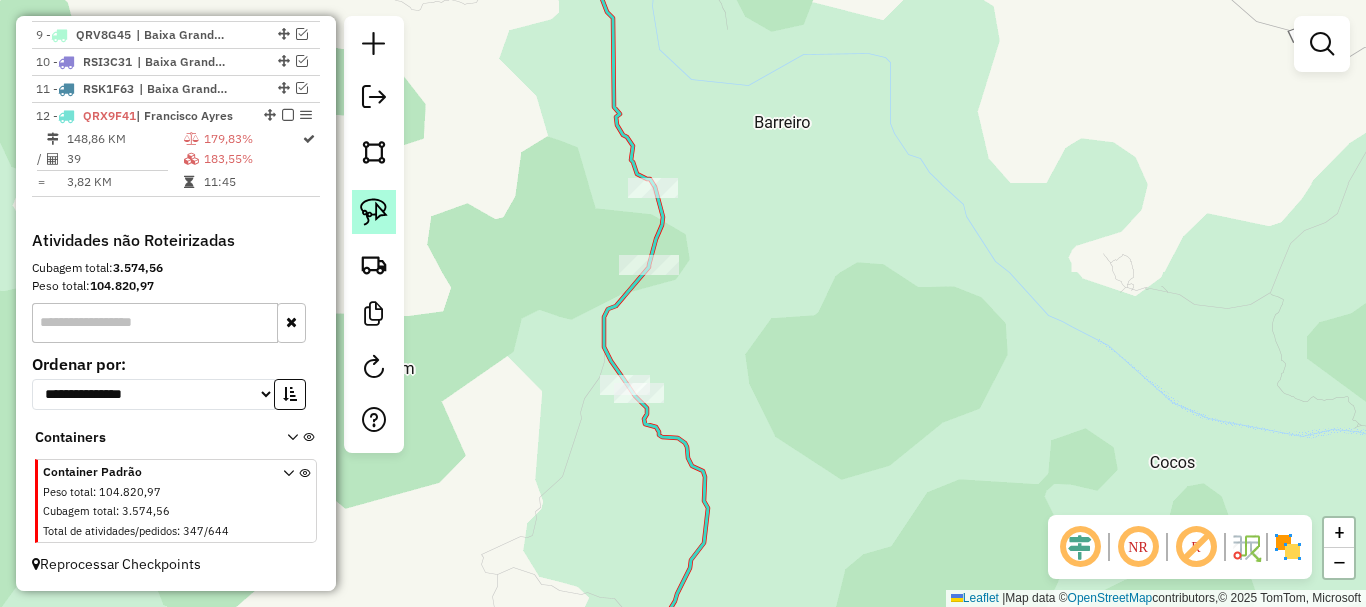 click 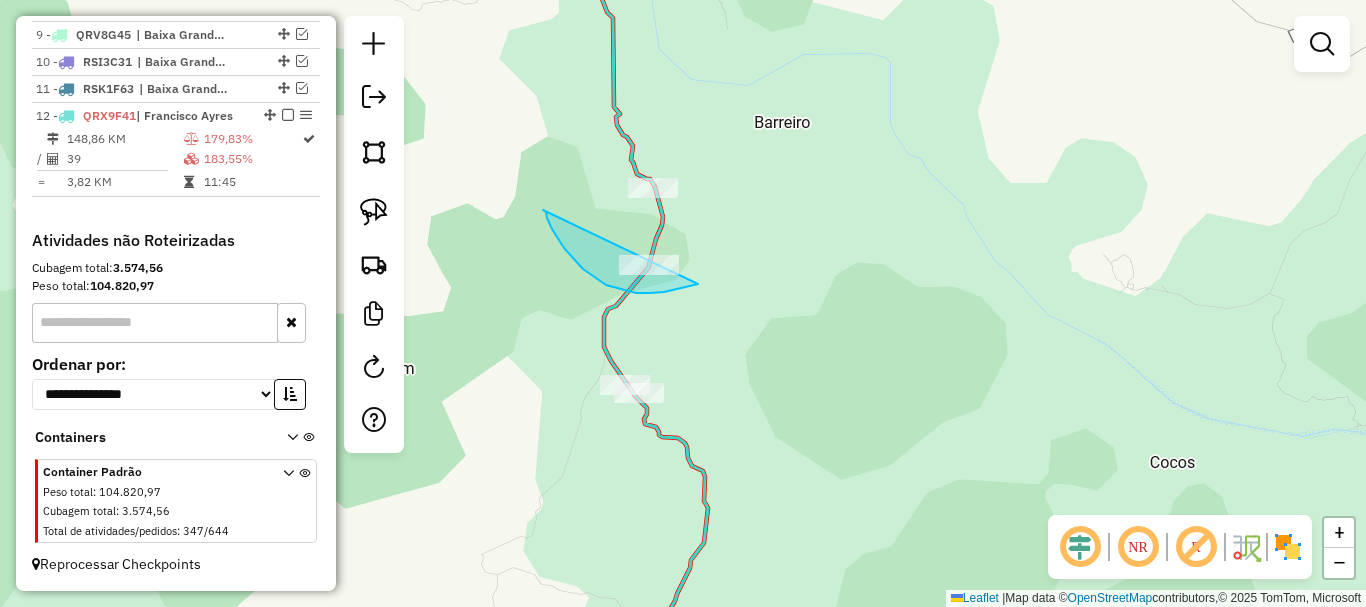 drag, startPoint x: 543, startPoint y: 210, endPoint x: 707, endPoint y: 279, distance: 177.92415 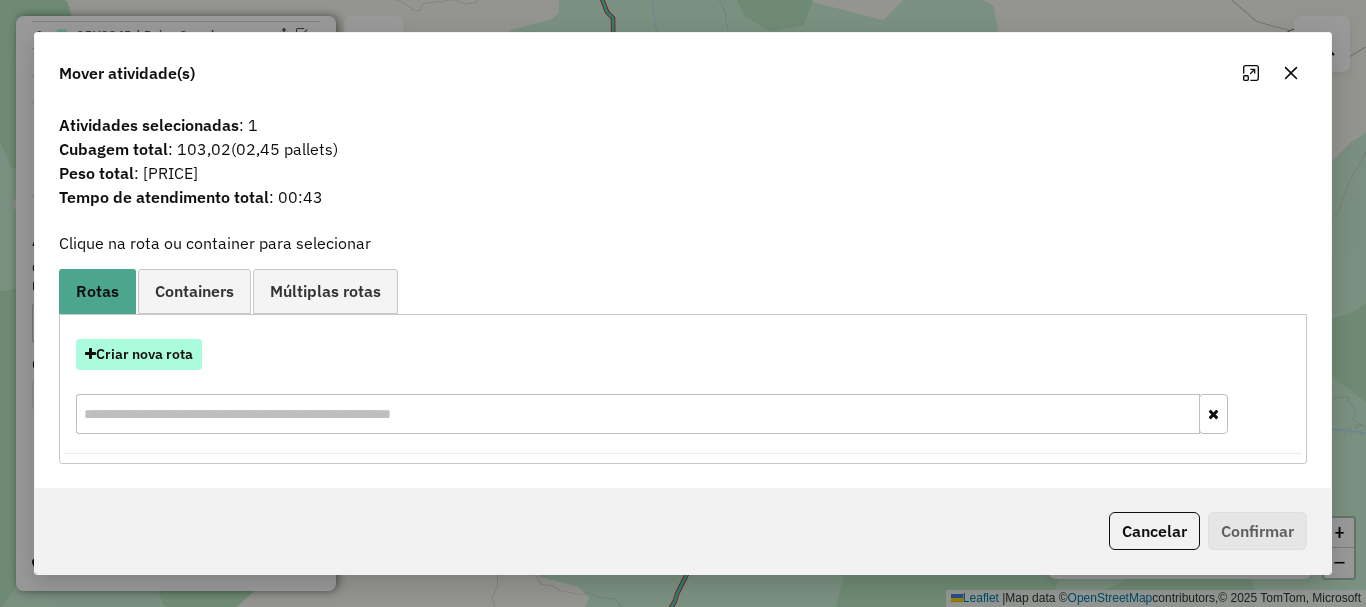 click on "Criar nova rota" at bounding box center [139, 354] 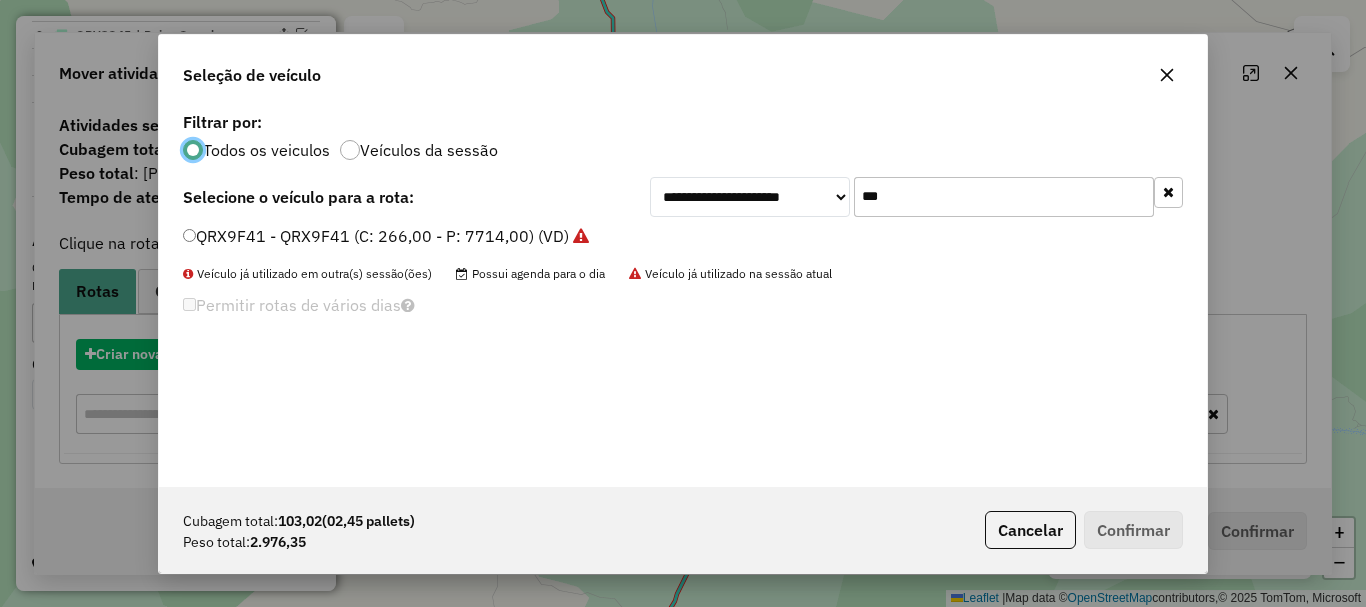 scroll, scrollTop: 11, scrollLeft: 6, axis: both 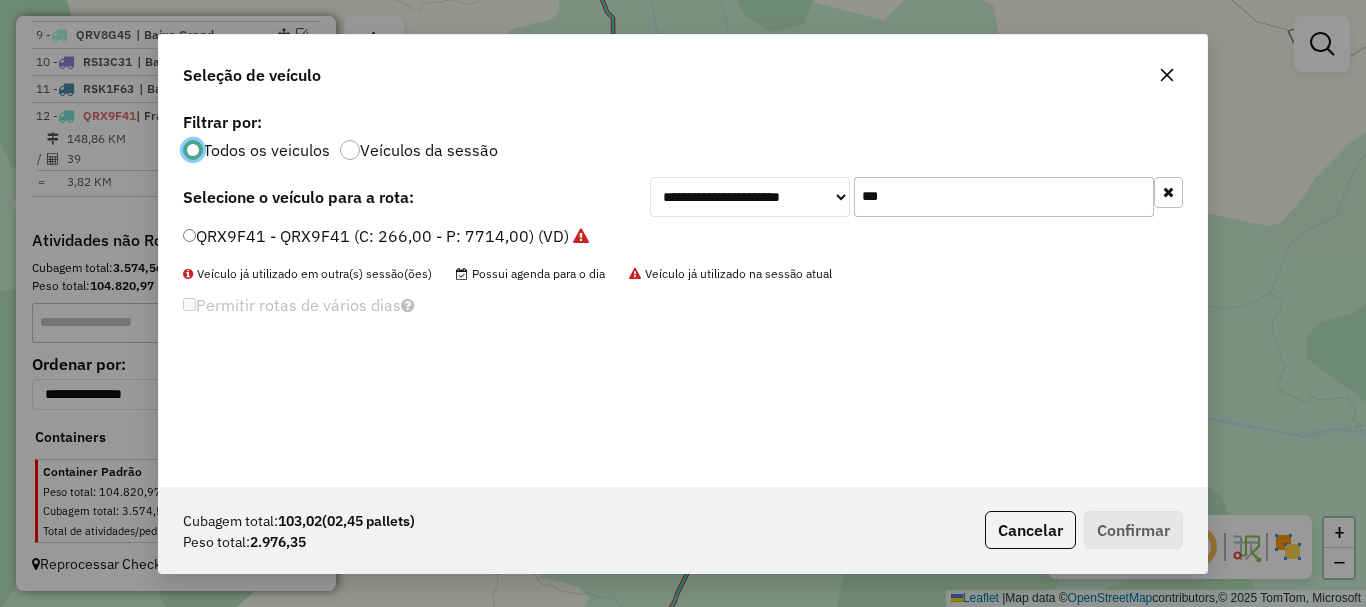 click on "***" 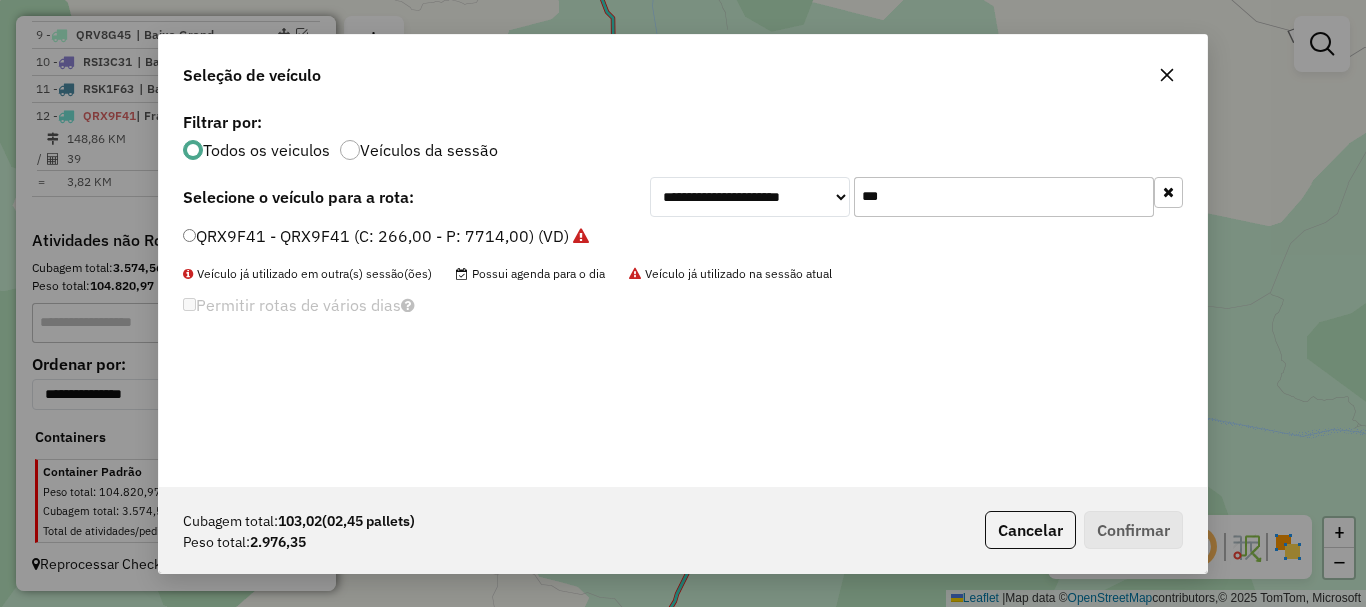 click on "***" 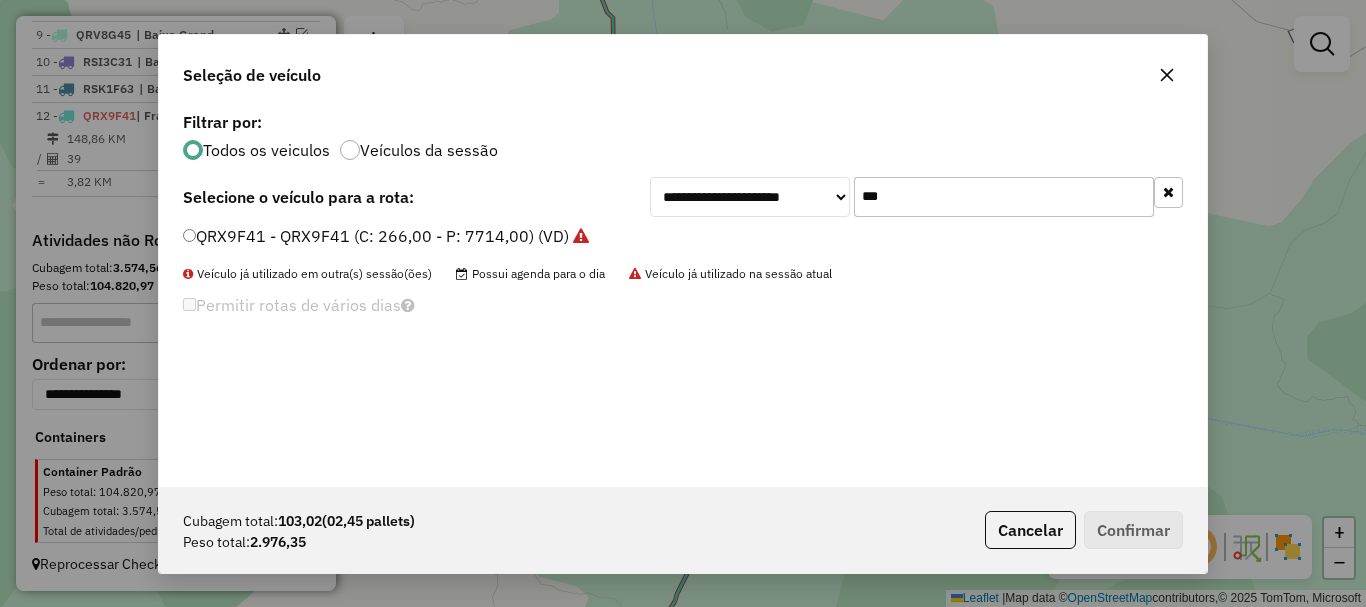 click on "***" 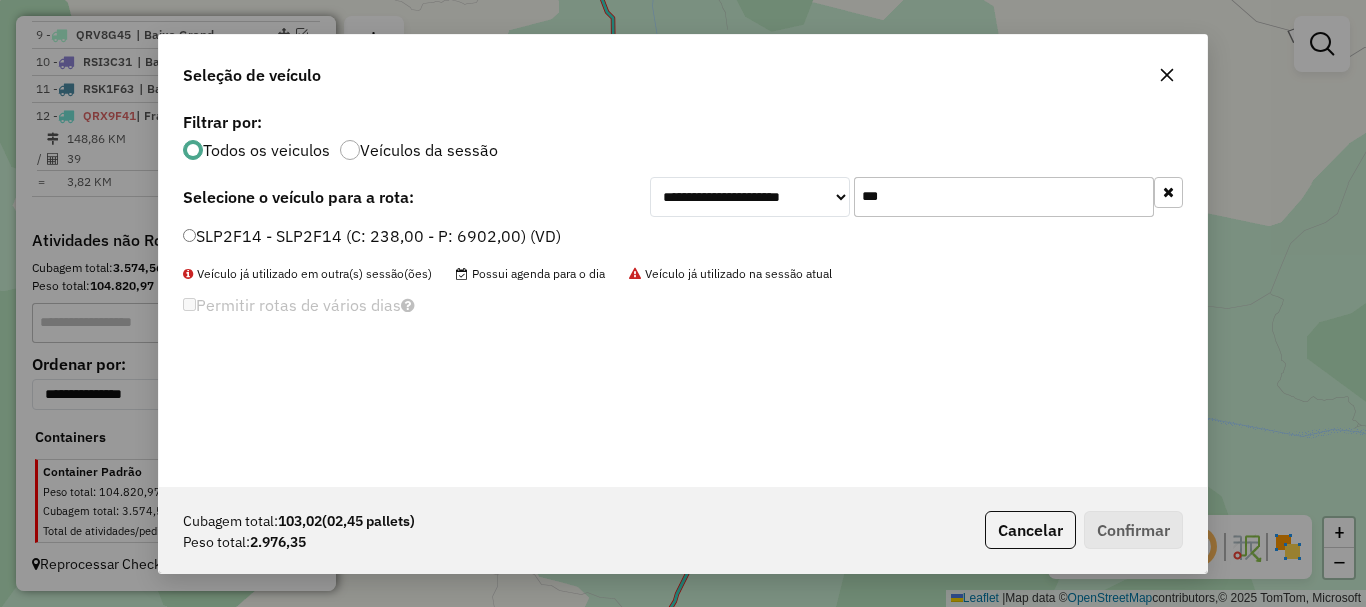 type on "***" 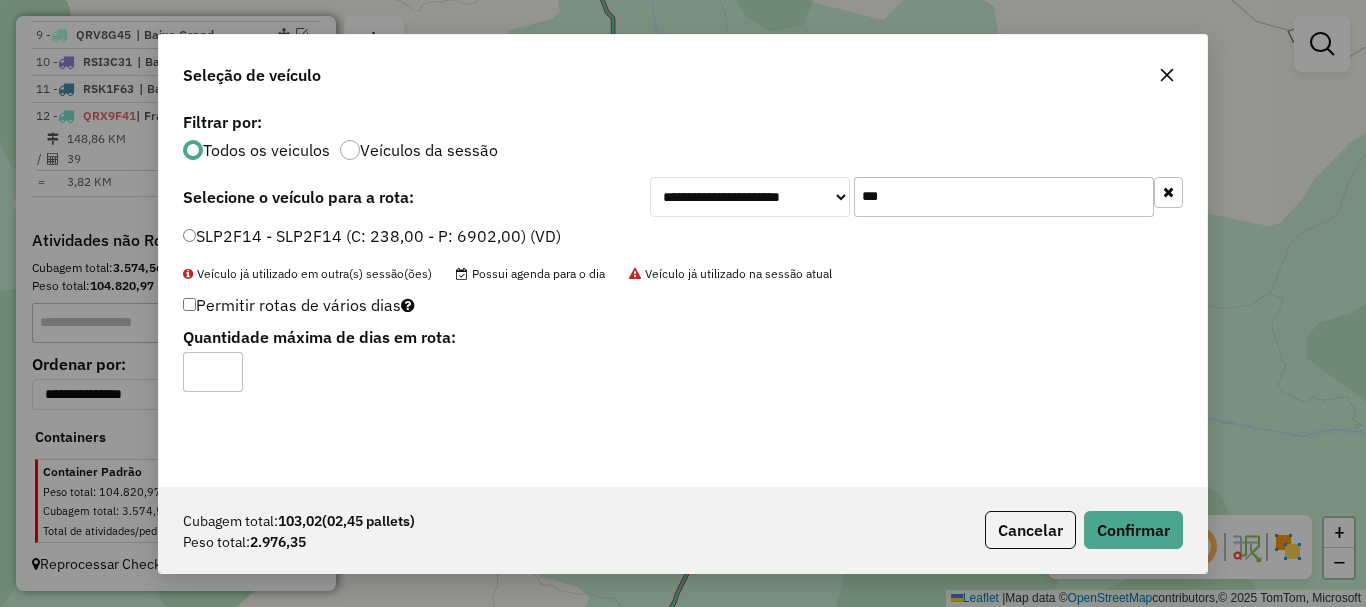 type on "*" 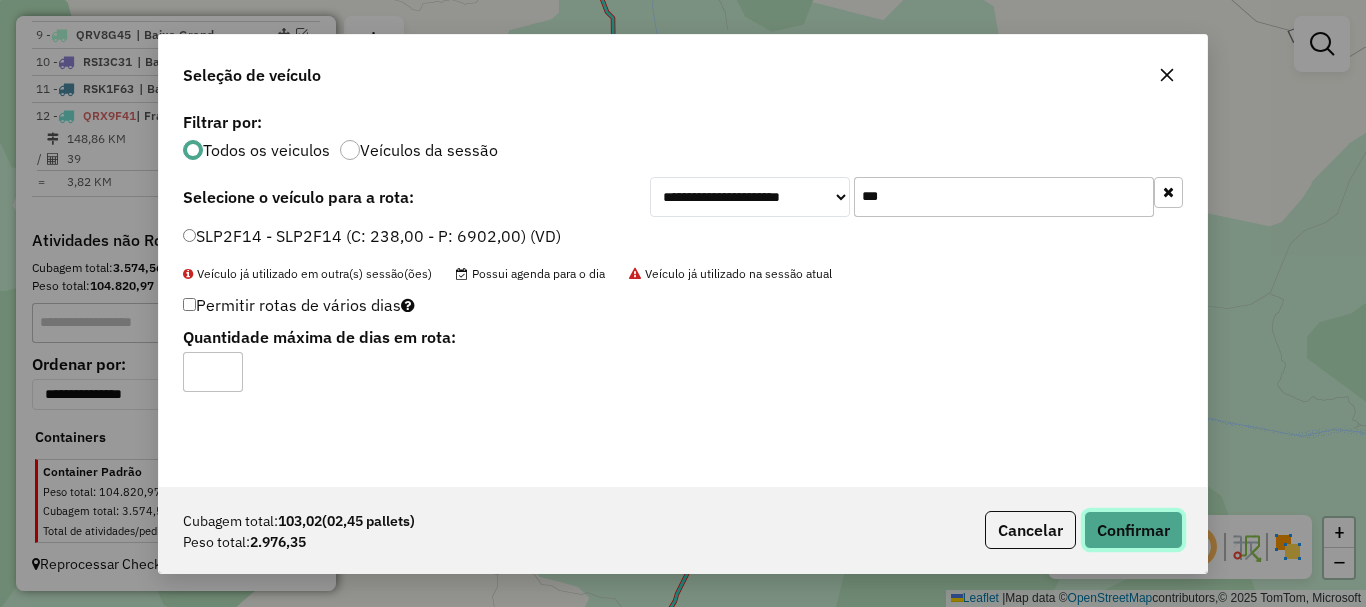 click on "Confirmar" 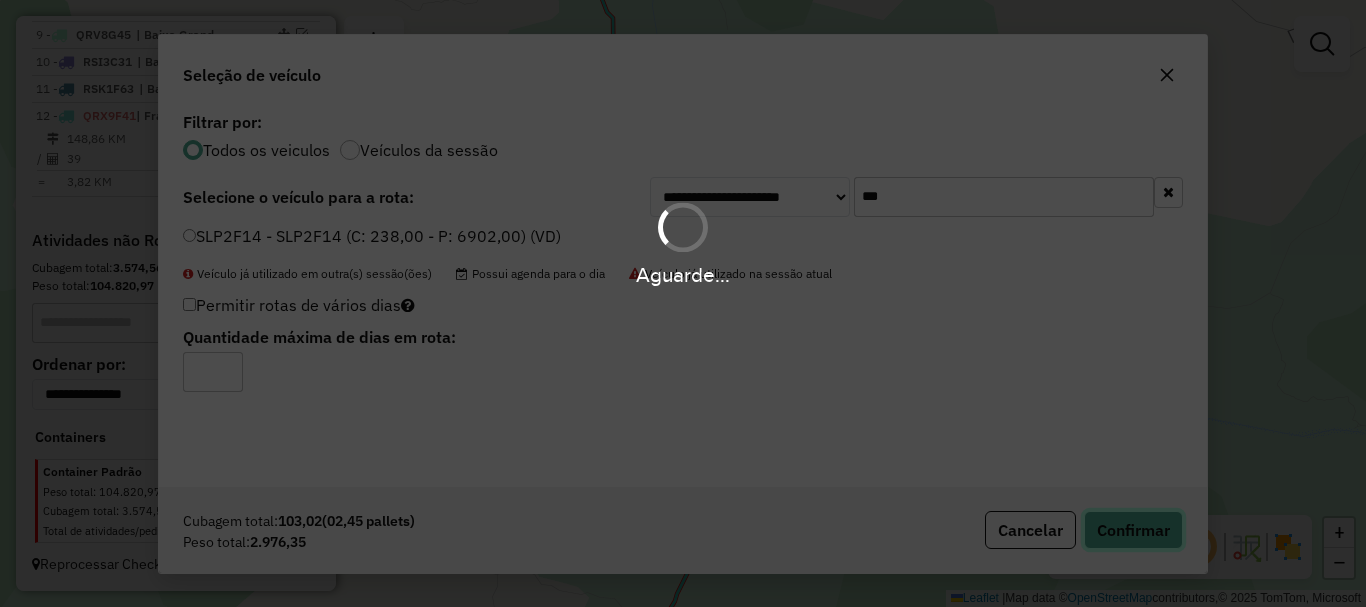 type 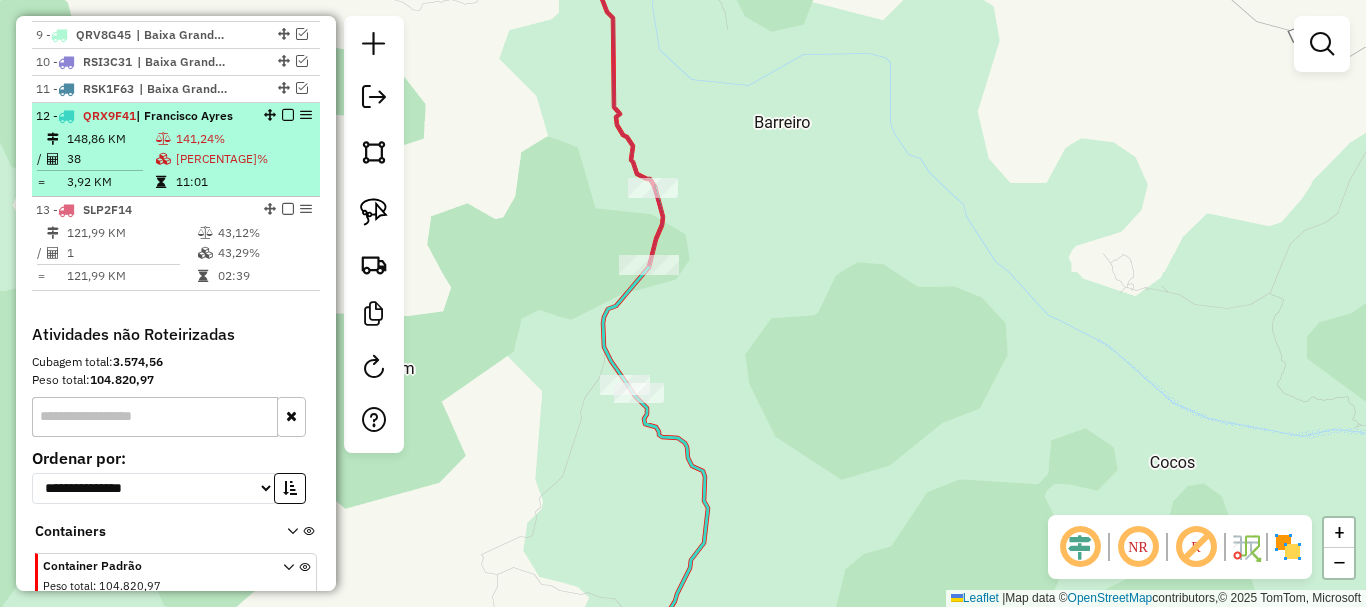 click at bounding box center [90, 170] 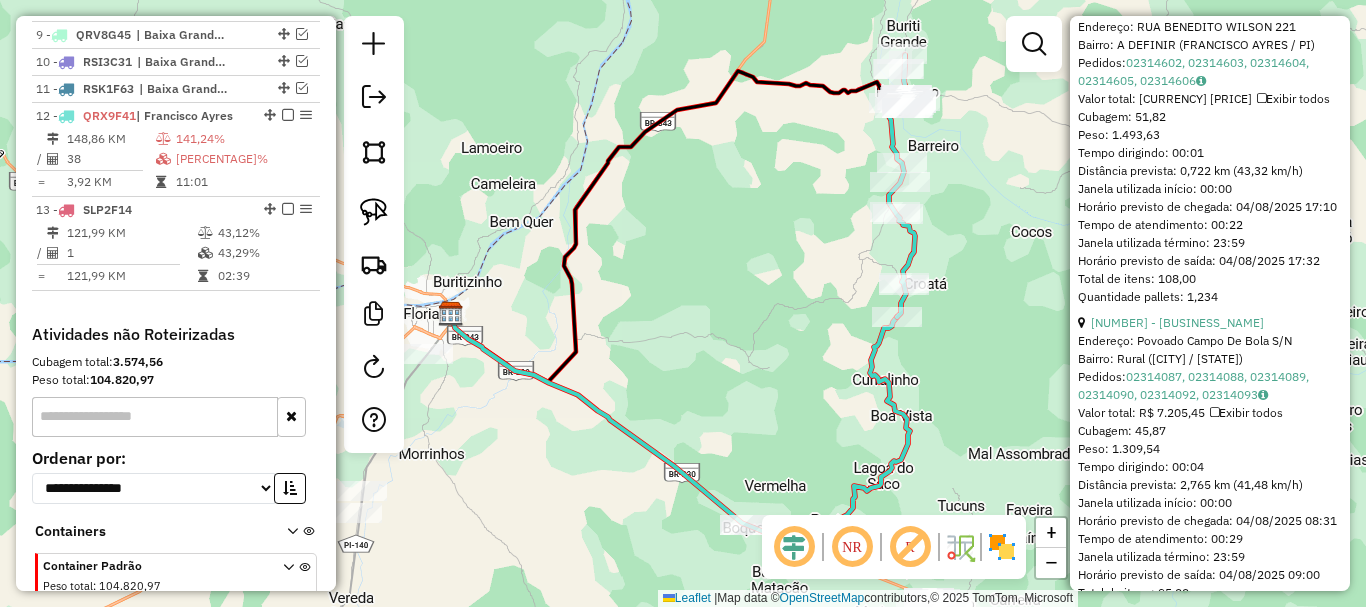 scroll, scrollTop: 1300, scrollLeft: 0, axis: vertical 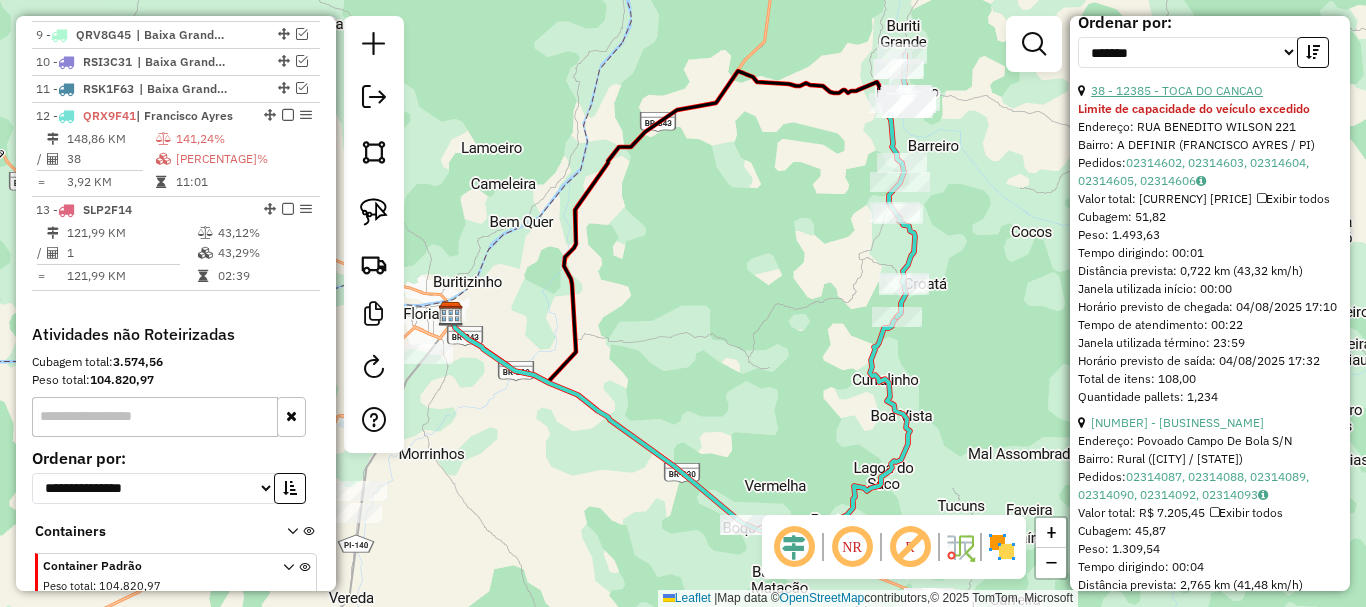click on "38 - 12385 - TOCA DO CANCAO" at bounding box center [1177, 90] 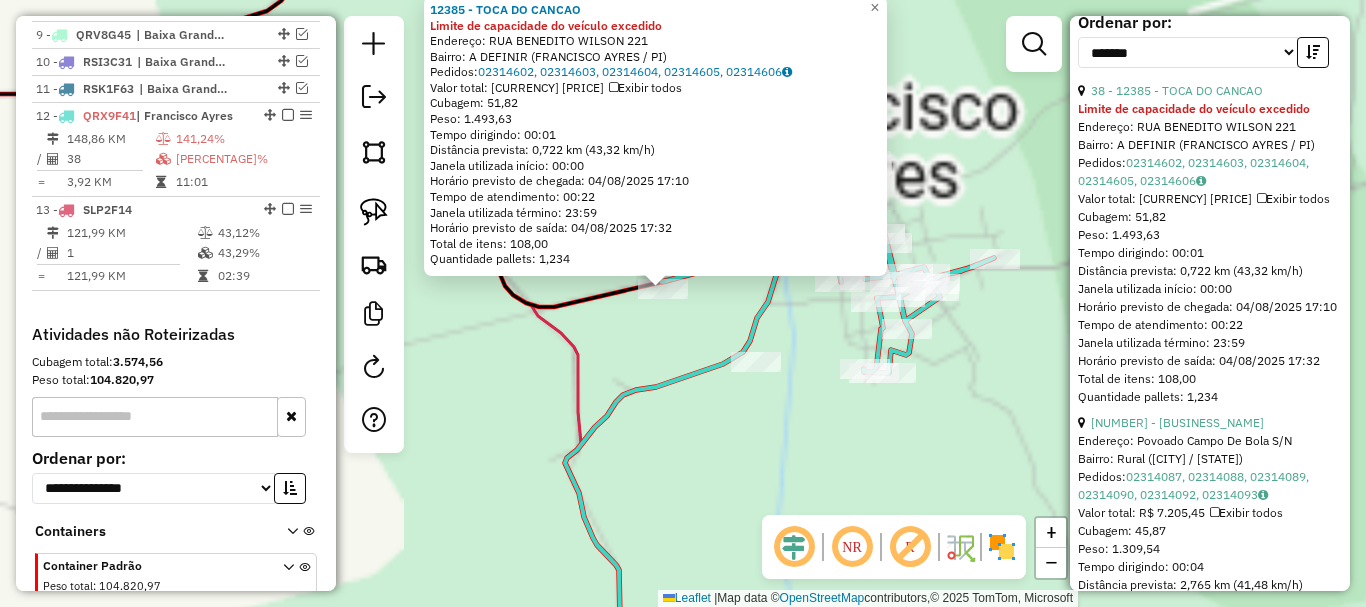 click on "12385 - TOCA DO CANCAO Limite de capacidade do veículo excedido  Endereço:  RUA BENEDITO WILSON 221   Bairro: A DEFINIR (FRANCISCO AYRES / PI)   Pedidos:  02314602, 02314603, 02314604, 02314605, 02314606   Valor total: R$ 7.516,04   Exibir todos   Cubagem: 51,82  Peso: 1.493,63  Tempo dirigindo: 00:01   Distância prevista: 0,722 km (43,32 km/h)   Janela utilizada início: 00:00   Horário previsto de chegada: 04/08/2025 17:10   Tempo de atendimento: 00:22   Janela utilizada término: 23:59   Horário previsto de saída: 04/08/2025 17:32   Total de itens: 108,00   Quantidade pallets: 1,234  × Janela de atendimento Grade de atendimento Capacidade Transportadoras Veículos Cliente Pedidos  Rotas Selecione os dias de semana para filtrar as janelas de atendimento  Seg   Ter   Qua   Qui   Sex   Sáb   Dom  Informe o período da janela de atendimento: De: Até:  Filtrar exatamente a janela do cliente  Considerar janela de atendimento padrão  Selecione os dias de semana para filtrar as grades de atendimento De:" 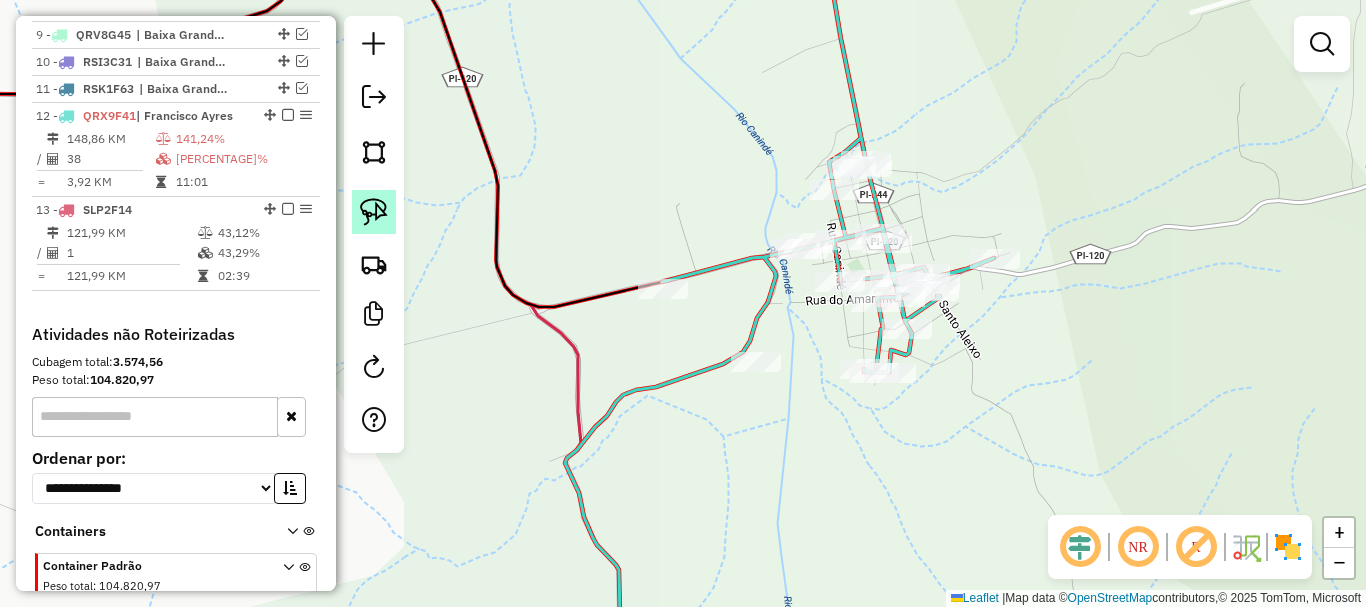 click 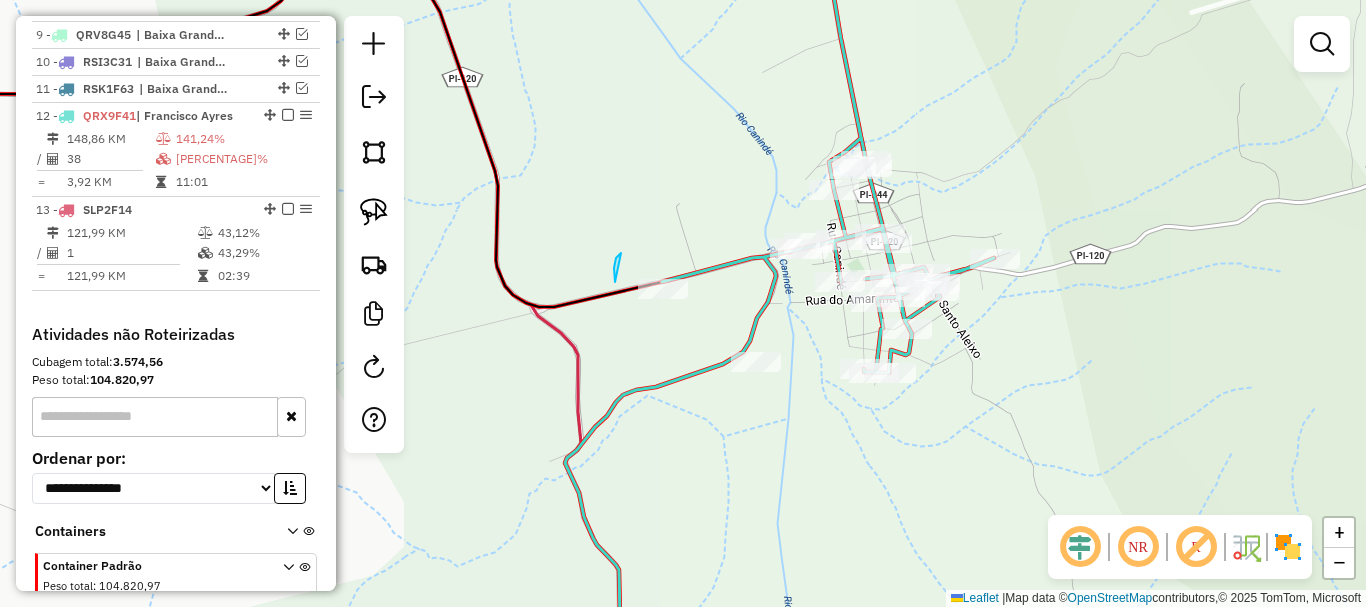 drag, startPoint x: 614, startPoint y: 268, endPoint x: 739, endPoint y: 280, distance: 125.57468 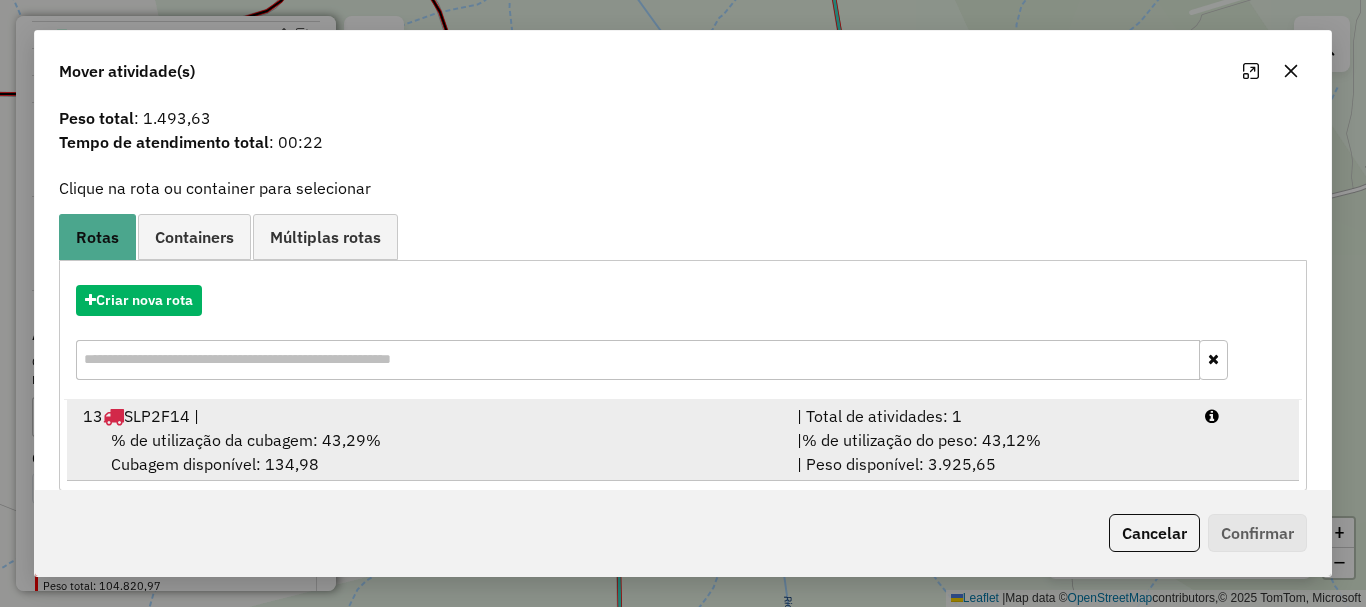 scroll, scrollTop: 78, scrollLeft: 0, axis: vertical 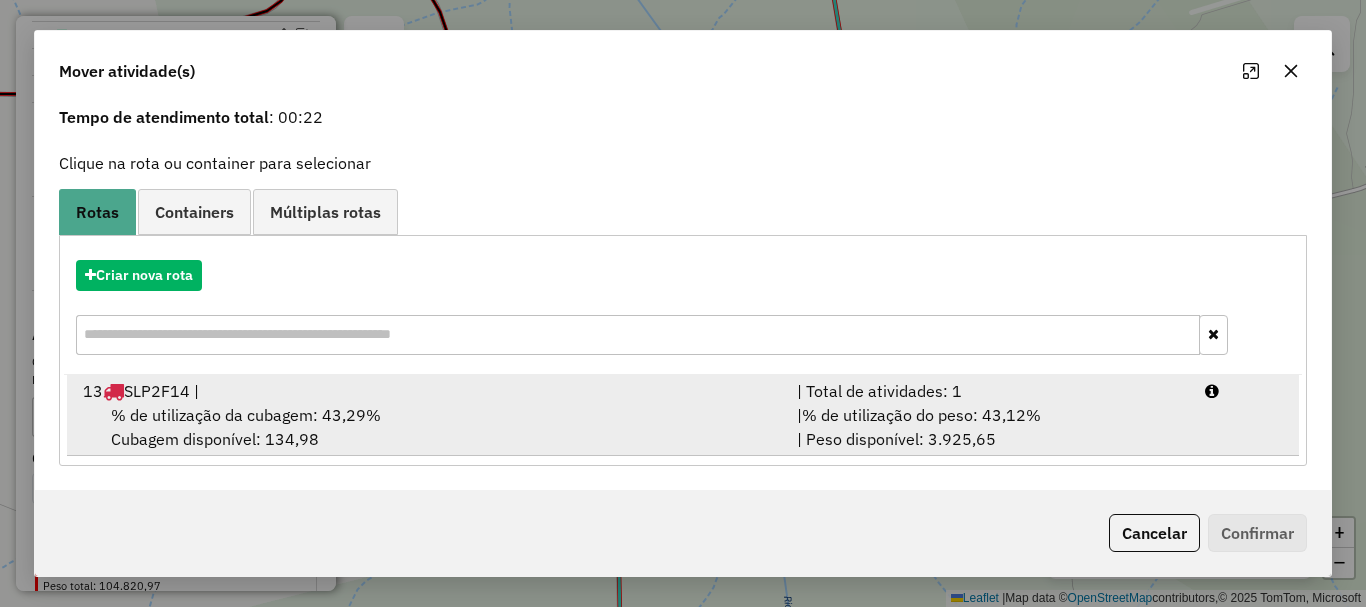 drag, startPoint x: 553, startPoint y: 381, endPoint x: 574, endPoint y: 382, distance: 21.023796 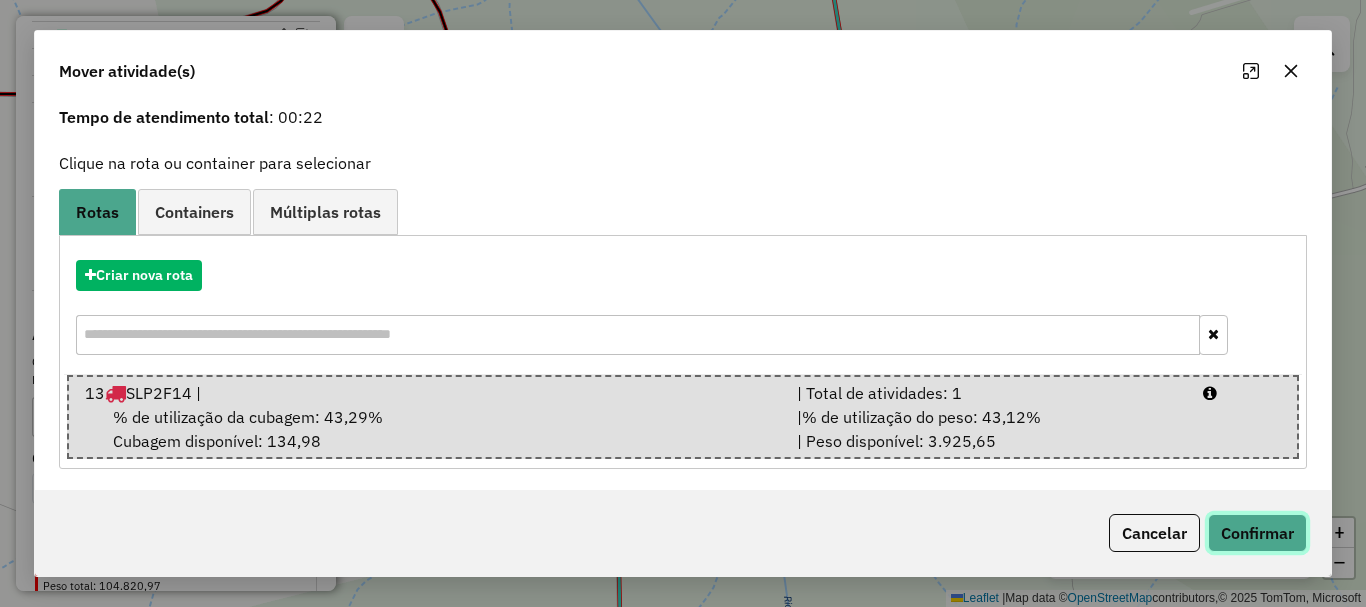 click on "Confirmar" 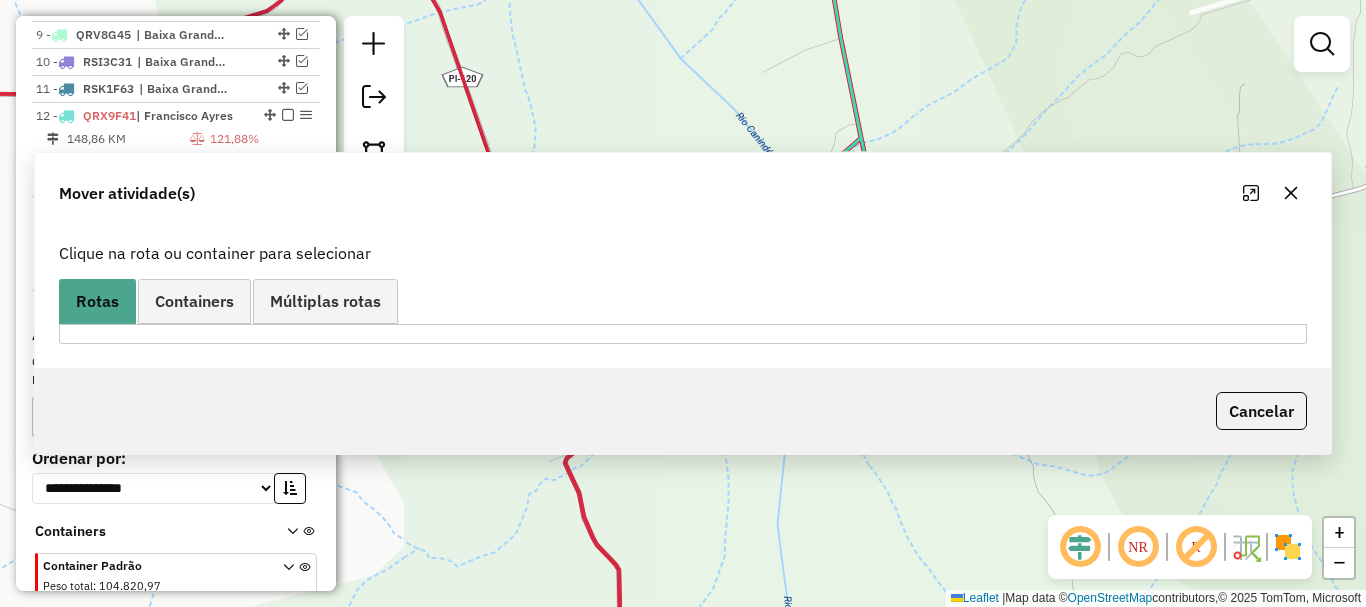 scroll, scrollTop: 0, scrollLeft: 0, axis: both 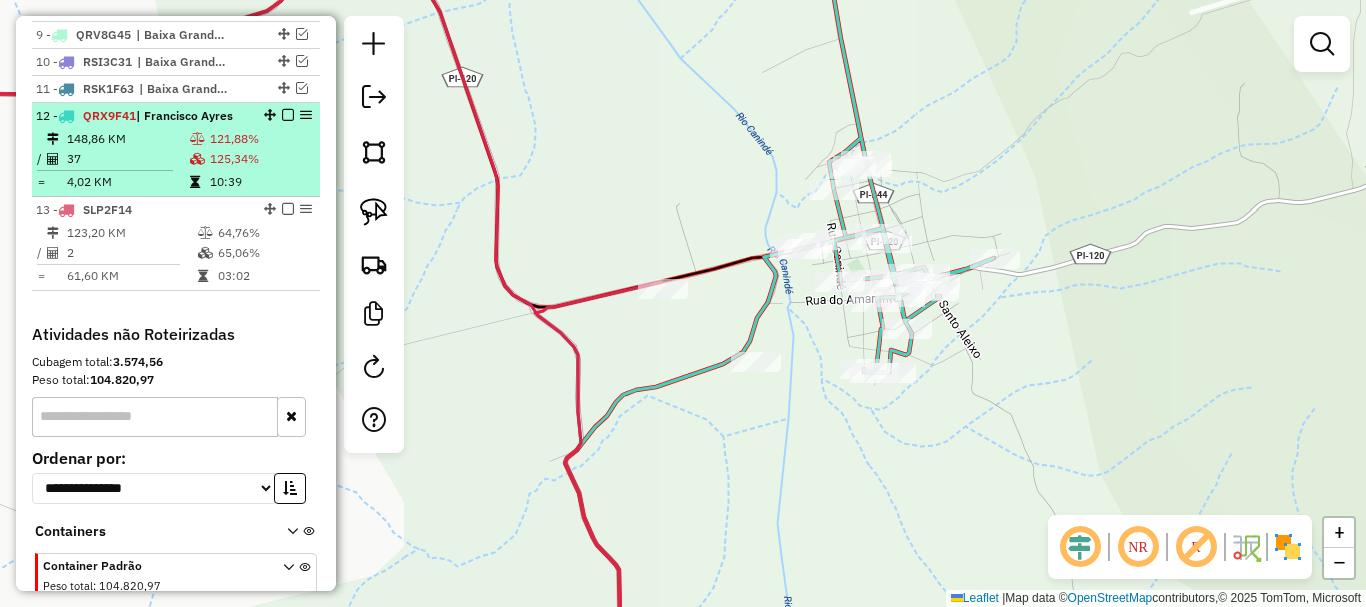 click at bounding box center (199, 182) 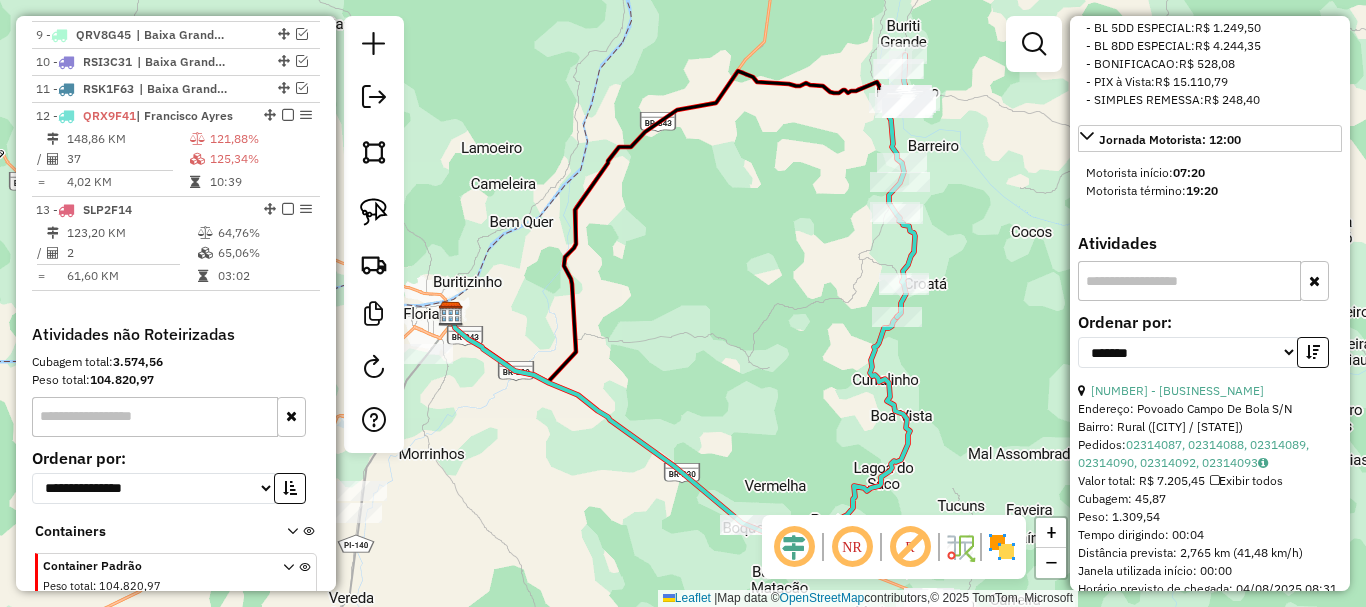 scroll, scrollTop: 1000, scrollLeft: 0, axis: vertical 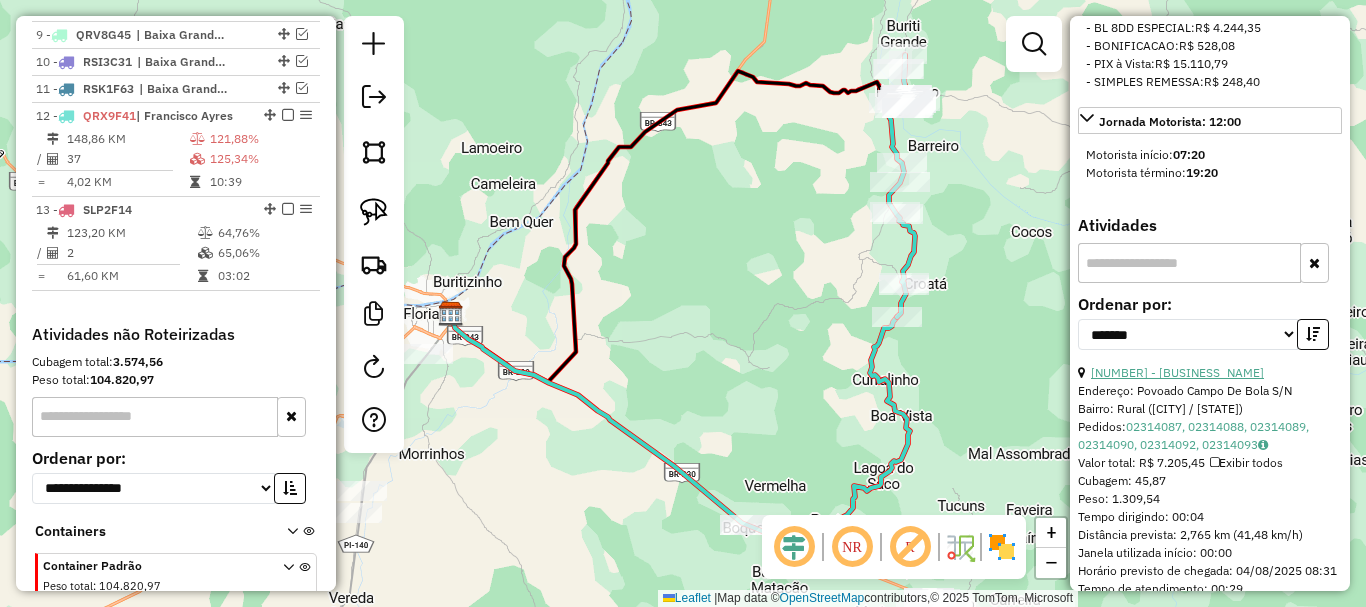 click on "2 - 9622 - Deposito Zeived" at bounding box center [1177, 372] 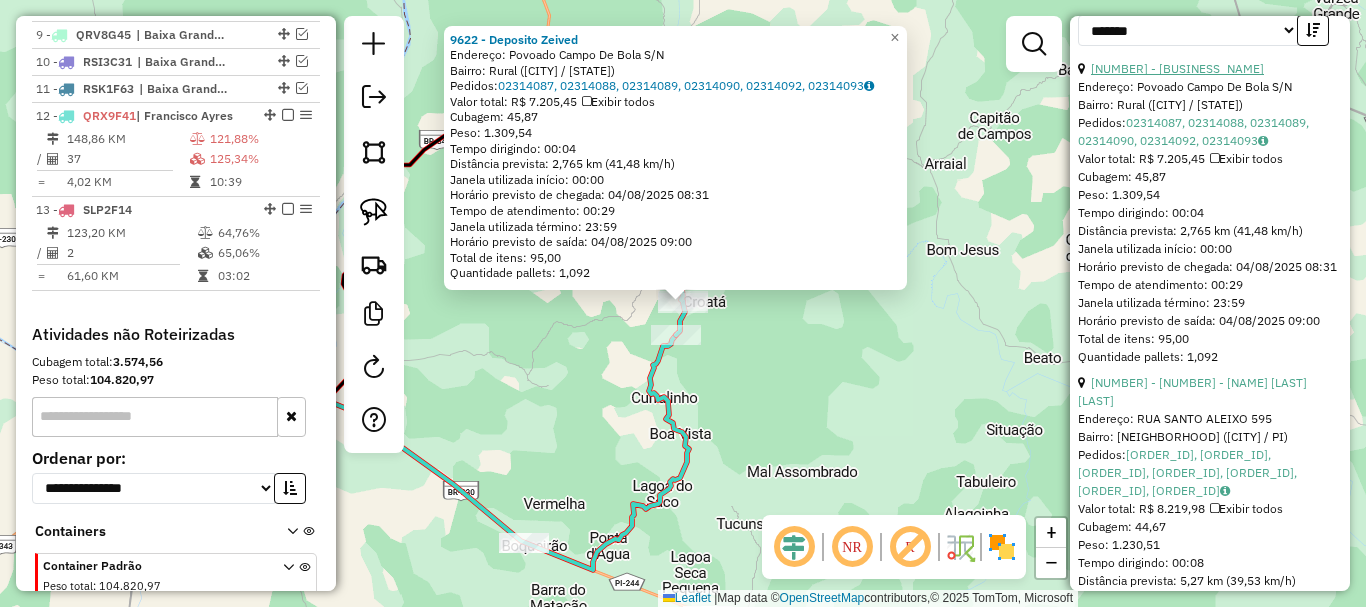 scroll, scrollTop: 1400, scrollLeft: 0, axis: vertical 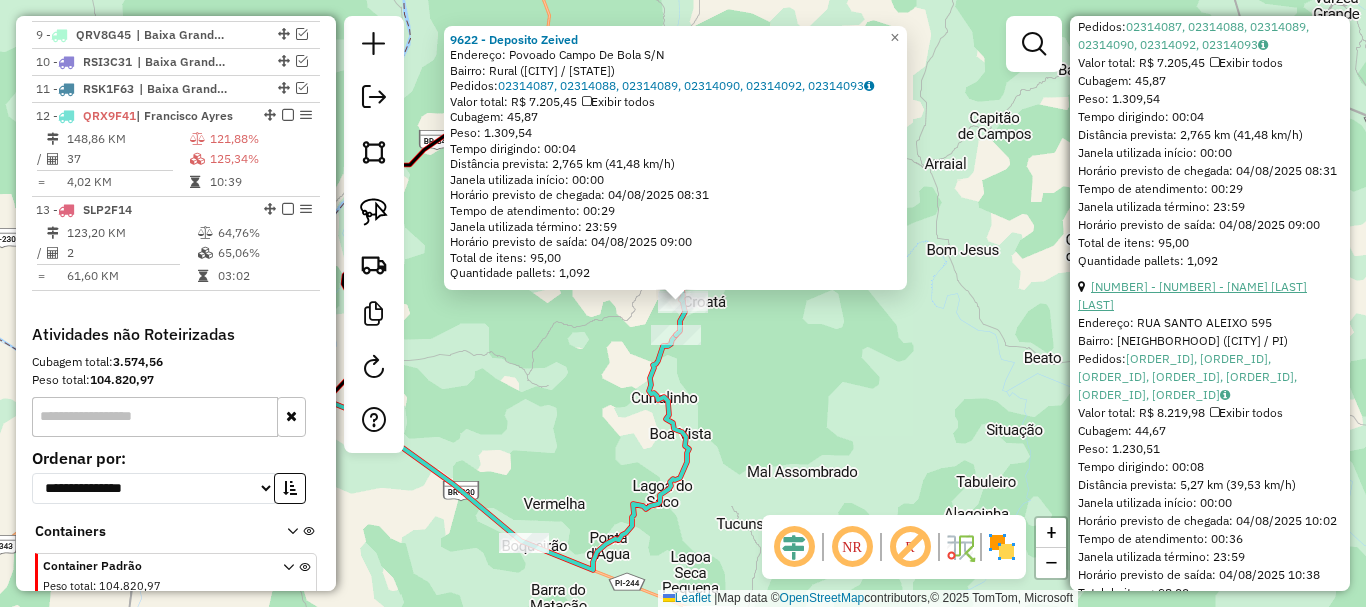 click on "7 - 11443 - ESPACO DA SULY" at bounding box center [1192, 295] 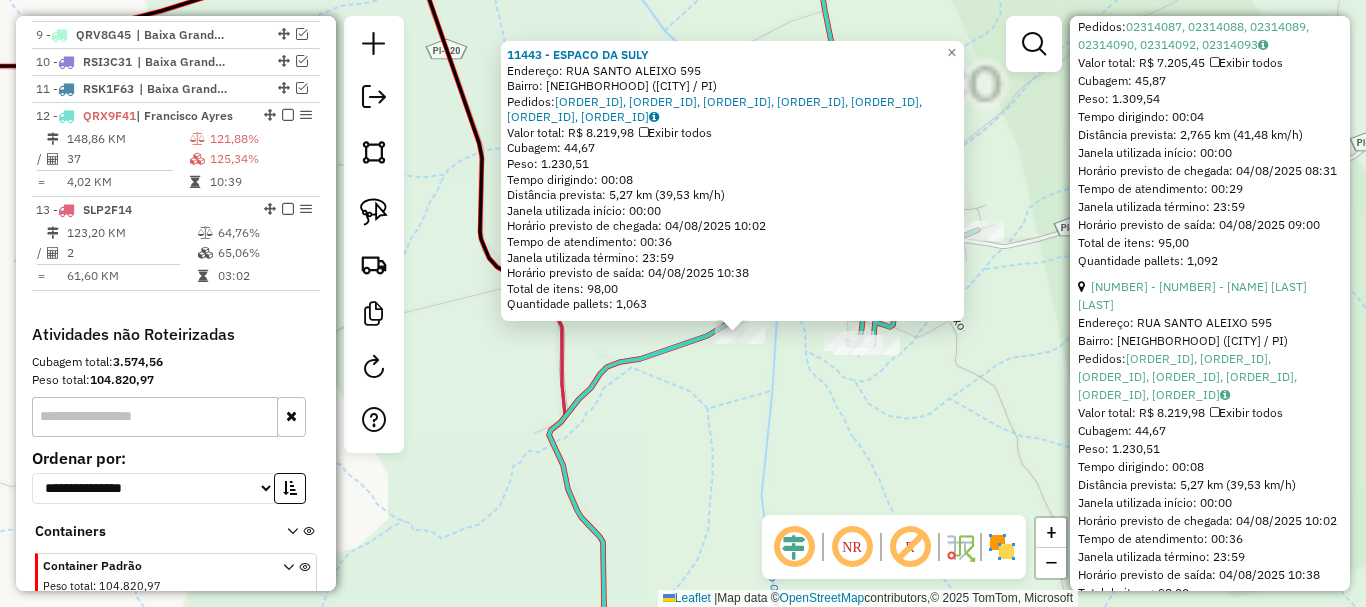 click on "Rota 12 - Placa QRX9F41  11443 - ESPACO DA SULY 11443 - ESPACO DA SULY  Endereço:  RUA SANTO ALEIXO 595   Bairro: CENTRO (FRANCISCO AYRES / PI)   Pedidos:  02314594, 02314597, 02314591, 02314592, 02314593, 02314595, 02314596   Valor total: R$ 8.219,98   Exibir todos   Cubagem: 44,67  Peso: 1.230,51  Tempo dirigindo: 00:08   Distância prevista: 5,27 km (39,53 km/h)   Janela utilizada início: 00:00   Horário previsto de chegada: 04/08/2025 10:02   Tempo de atendimento: 00:36   Janela utilizada término: 23:59   Horário previsto de saída: 04/08/2025 10:38   Total de itens: 98,00   Quantidade pallets: 1,063  × Janela de atendimento Grade de atendimento Capacidade Transportadoras Veículos Cliente Pedidos  Rotas Selecione os dias de semana para filtrar as janelas de atendimento  Seg   Ter   Qua   Qui   Sex   Sáb   Dom  Informe o período da janela de atendimento: De: Até:  Filtrar exatamente a janela do cliente  Considerar janela de atendimento padrão   Seg   Ter   Qua   Qui   Sex   Sáb   Dom   De:  De:" 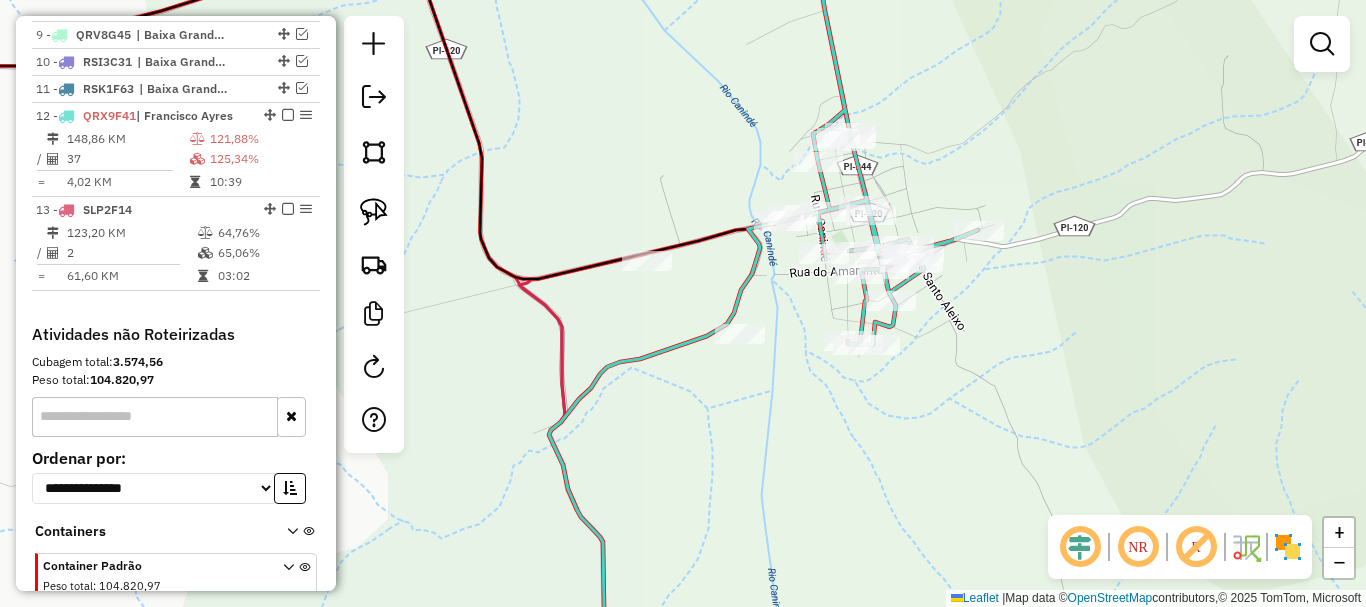 drag, startPoint x: 744, startPoint y: 407, endPoint x: 778, endPoint y: 447, distance: 52.49762 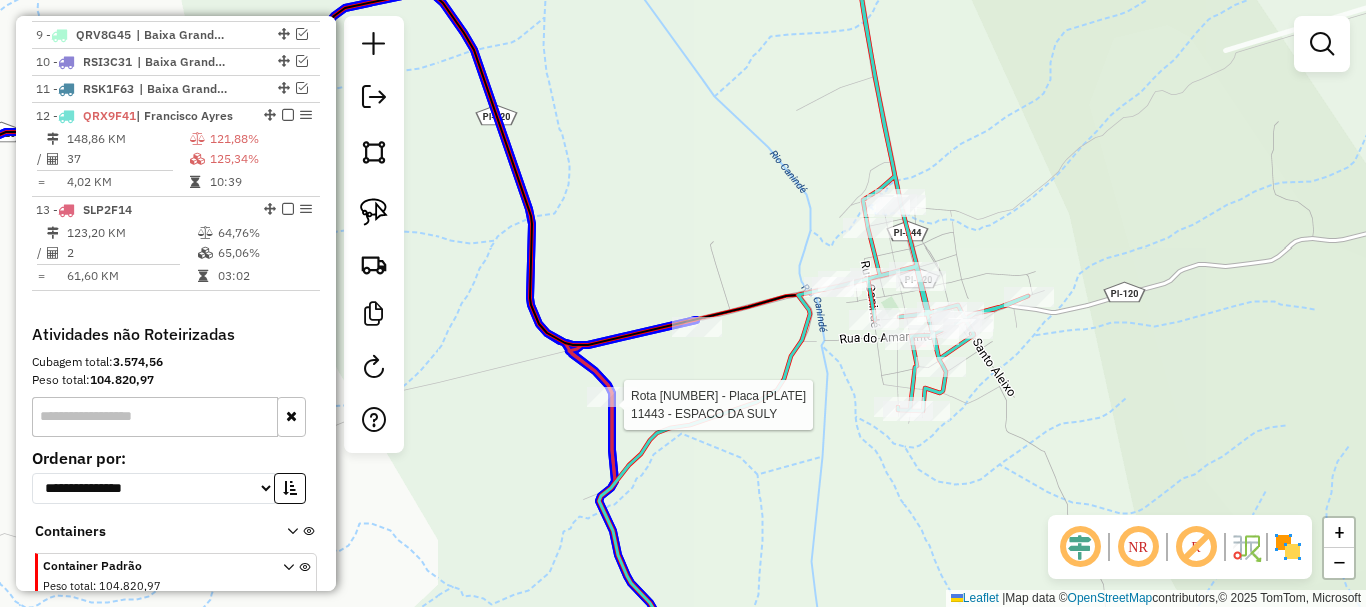 click 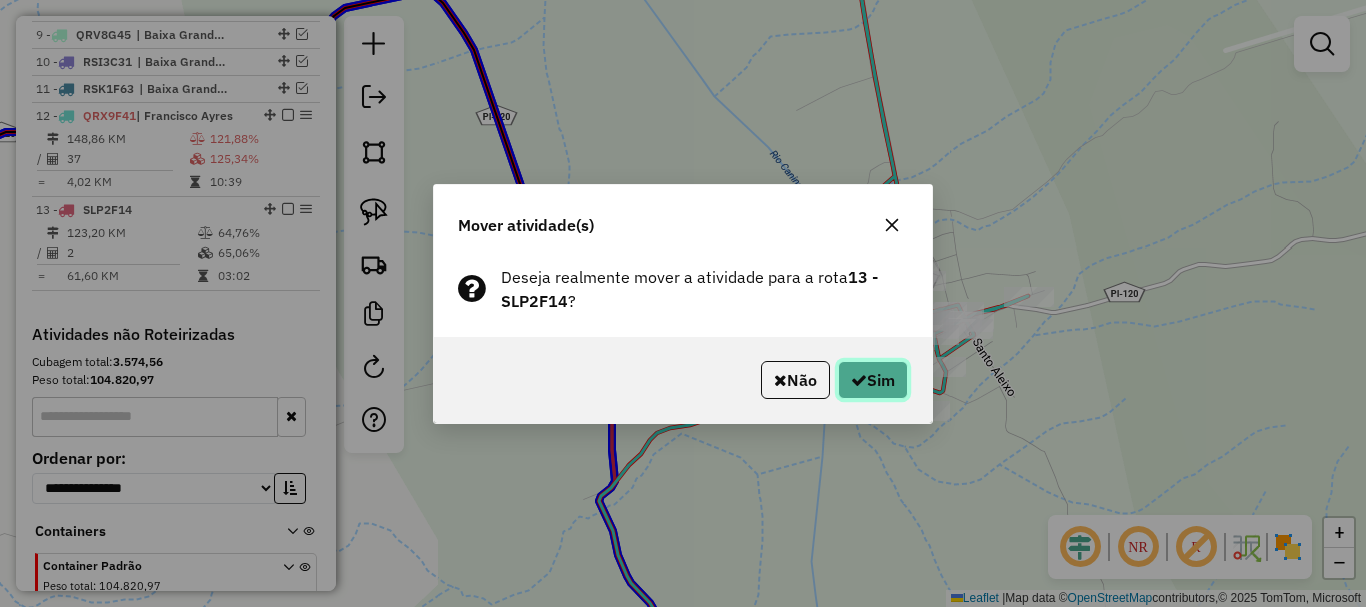 click on "Sim" 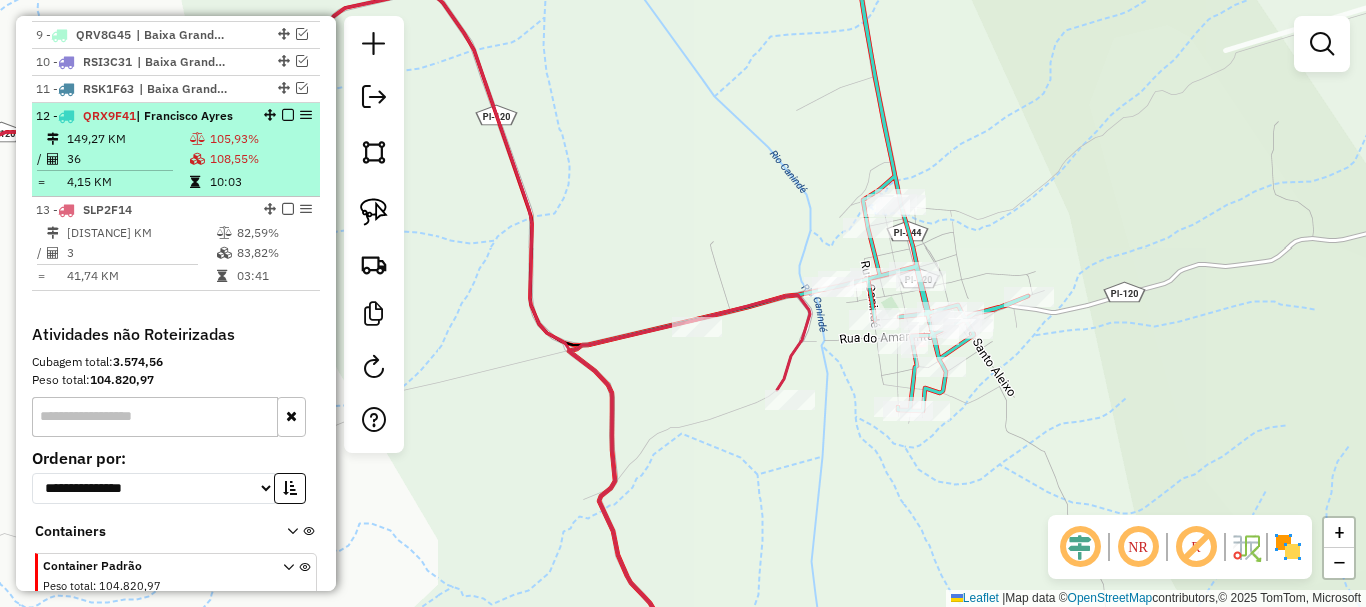 click at bounding box center [199, 182] 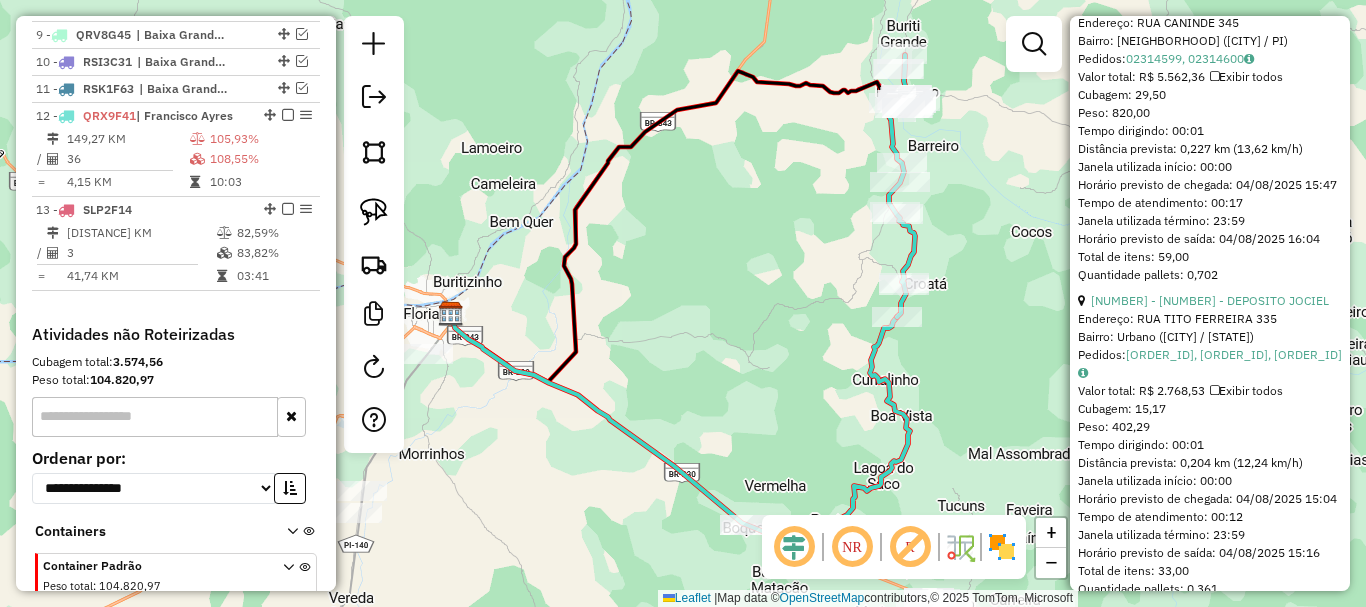 scroll, scrollTop: 1600, scrollLeft: 0, axis: vertical 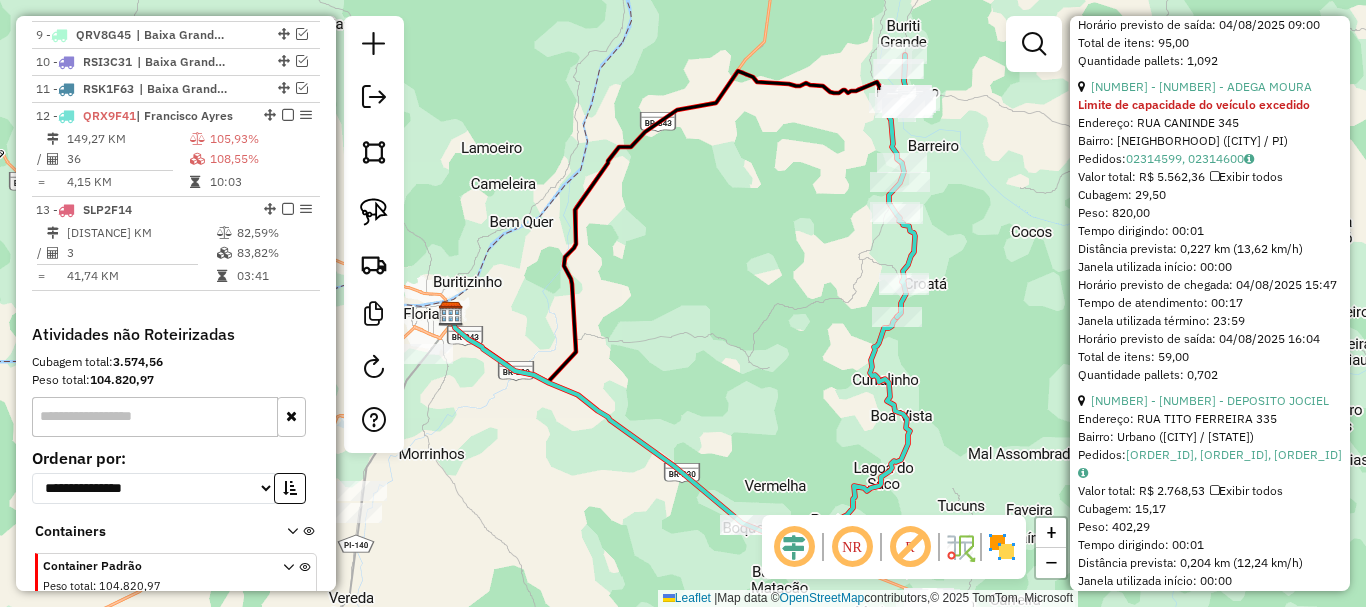 click on "2 - 9622 - Deposito Zeived  Endereço:  Povoado Campo De Bola S/N   Bairro: RURAL (FRANCISCO AYRES / PI)   Pedidos:  02314087, 02314088, 02314089, 02314090, 02314092, 02314093   Valor total: R$ 7.205,45   Exibir todos   Cubagem: 45,87  Peso: 1.309,54  Tempo dirigindo: 00:04   Distância prevista: 2,765 km (41,48 km/h)   Janela utilizada início: 00:00   Horário previsto de chegada: 04/08/2025 08:31   Tempo de atendimento: 00:29   Janela utilizada término: 23:59   Horário previsto de saída: 04/08/2025 09:00   Total de itens: 95,00   Quantidade pallets: 1,092     34 - 12367 - ADEGA MOURA Limite de capacidade do veículo excedido  Endereço:  RUA CANINDE 345   Bairro: CENTRO (FRANCISCO AYRES / PI)   Pedidos:  02314599, 02314600   Valor total: R$ 5.562,36   Exibir todos   Cubagem: 29,50  Peso: 820,00  Tempo dirigindo: 00:01   Distância prevista: 0,227 km (13,62 km/h)   Janela utilizada início: 00:00   Horário previsto de chegada: 04/08/2025 15:47   Tempo de atendimento: 00:17   Total de itens: 59,00" at bounding box center (1210, 5348) 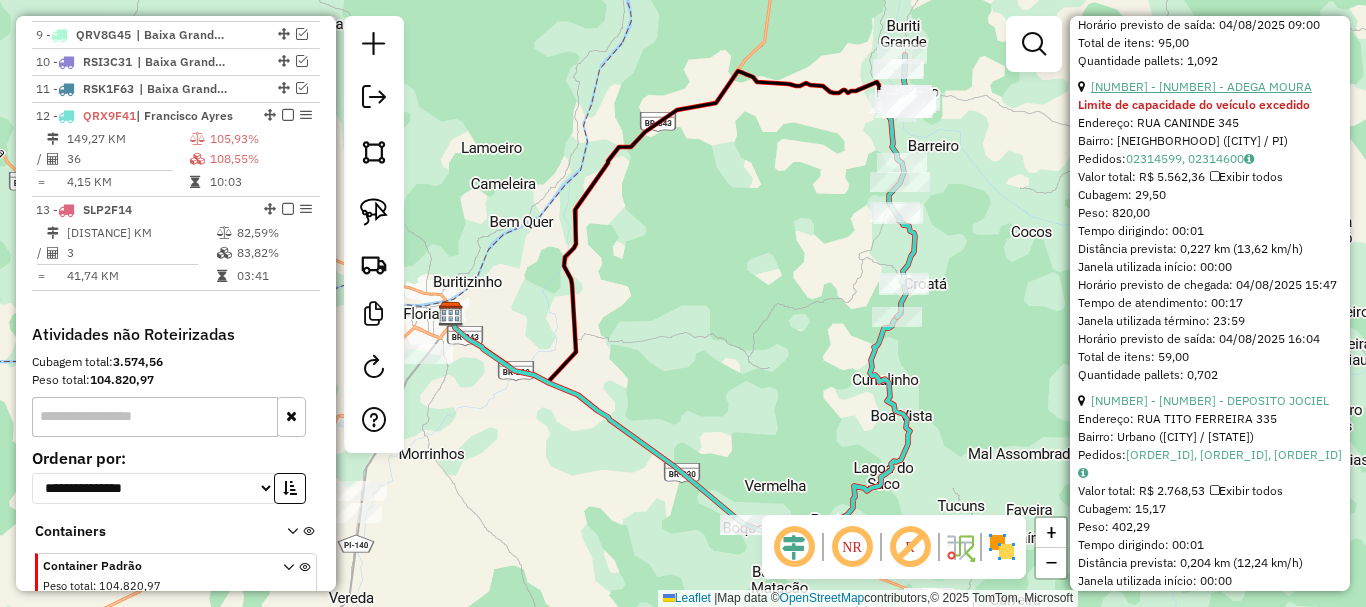 click on "34 - 12367 - ADEGA MOURA" at bounding box center [1201, 86] 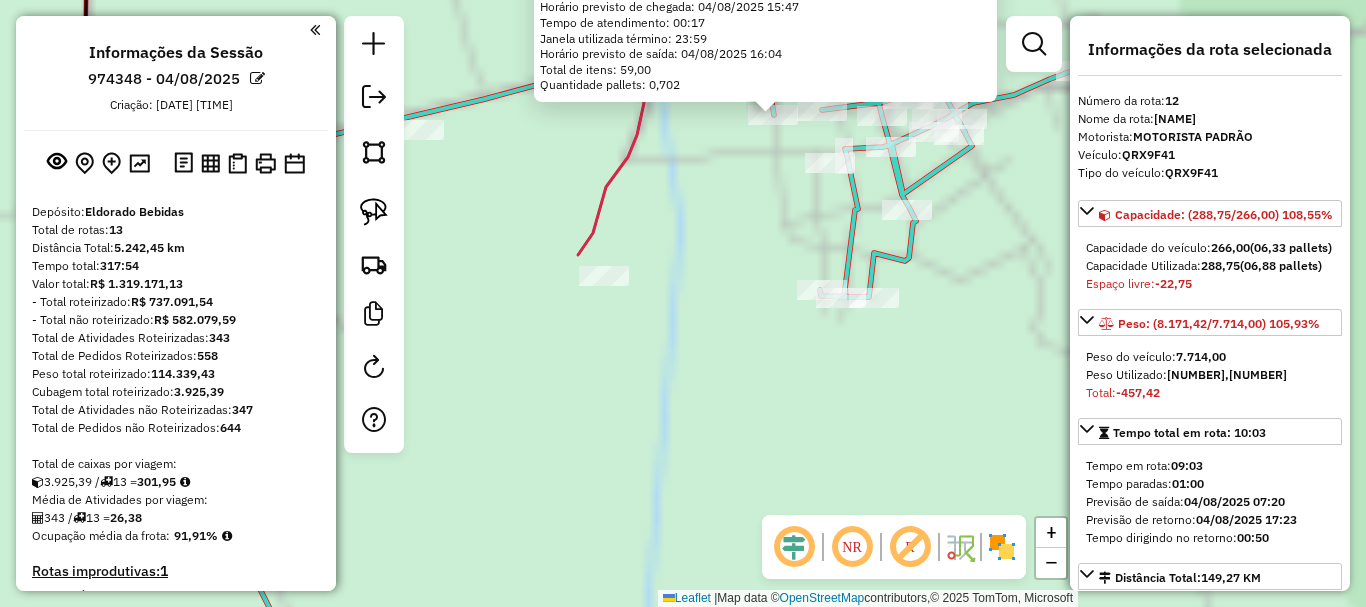 scroll, scrollTop: 0, scrollLeft: 0, axis: both 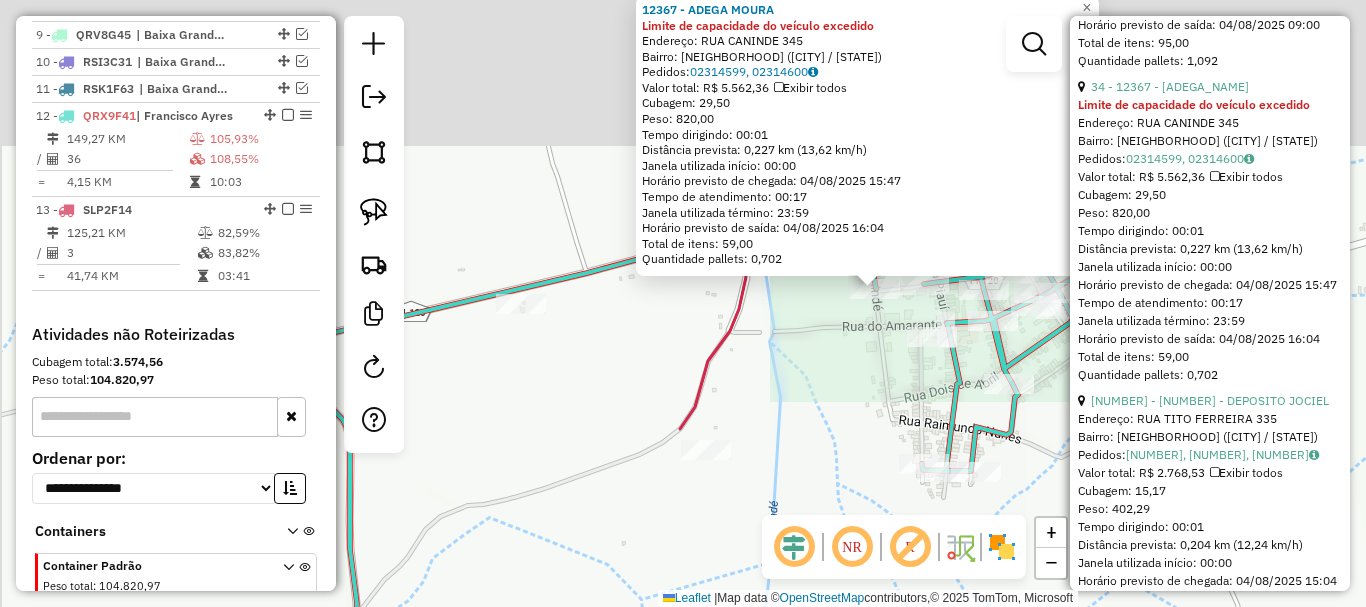 drag, startPoint x: 714, startPoint y: 332, endPoint x: 796, endPoint y: 467, distance: 157.95253 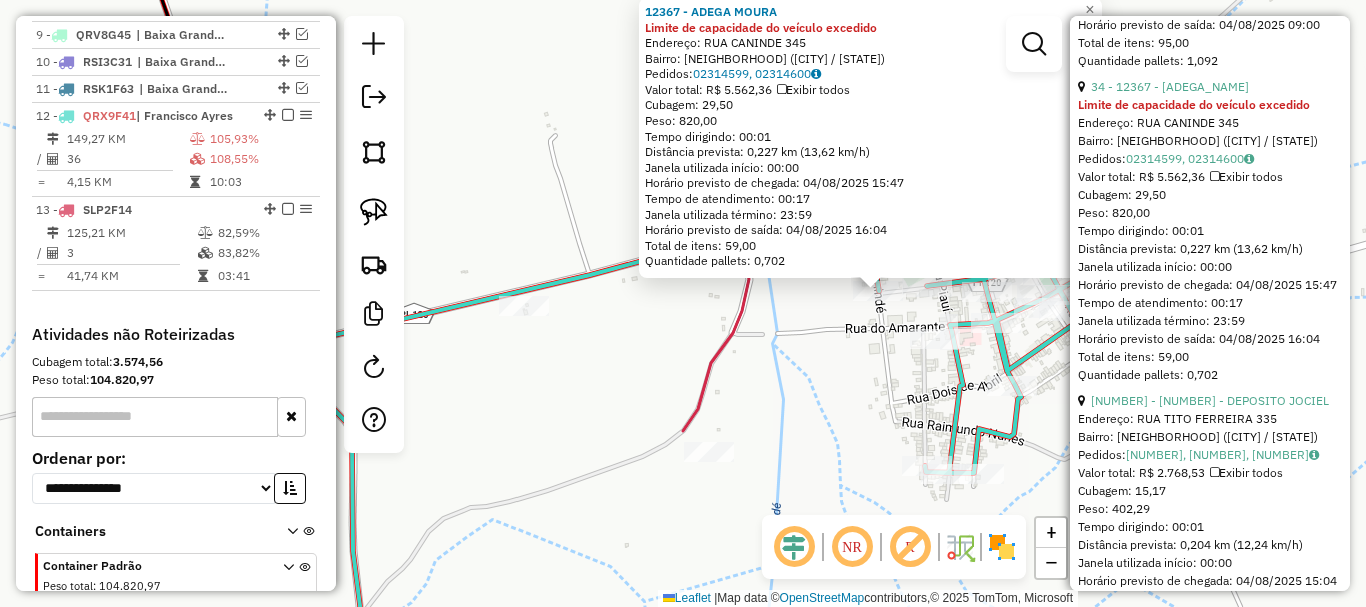 click on "12367 - ADEGA MOURA Limite de capacidade do veículo excedido  Endereço:  RUA CANINDE 345   Bairro: CENTRO (FRANCISCO AYRES / PI)   Pedidos:  02314599, 02314600   Valor total: R$ 5.562,36   Exibir todos   Cubagem: 29,50  Peso: 820,00  Tempo dirigindo: 00:01   Distância prevista: 0,227 km (13,62 km/h)   Janela utilizada início: 00:00   Horário previsto de chegada: 04/08/2025 15:47   Tempo de atendimento: 00:17   Janela utilizada término: 23:59   Horário previsto de saída: 04/08/2025 16:04   Total de itens: 59,00   Quantidade pallets: 0,702  × Janela de atendimento Grade de atendimento Capacidade Transportadoras Veículos Cliente Pedidos  Rotas Selecione os dias de semana para filtrar as janelas de atendimento  Seg   Ter   Qua   Qui   Sex   Sáb   Dom  Informe o período da janela de atendimento: De: Até:  Filtrar exatamente a janela do cliente  Considerar janela de atendimento padrão  Selecione os dias de semana para filtrar as grades de atendimento  Seg   Ter   Qua   Qui   Sex   Sáb   Dom   De:  +" 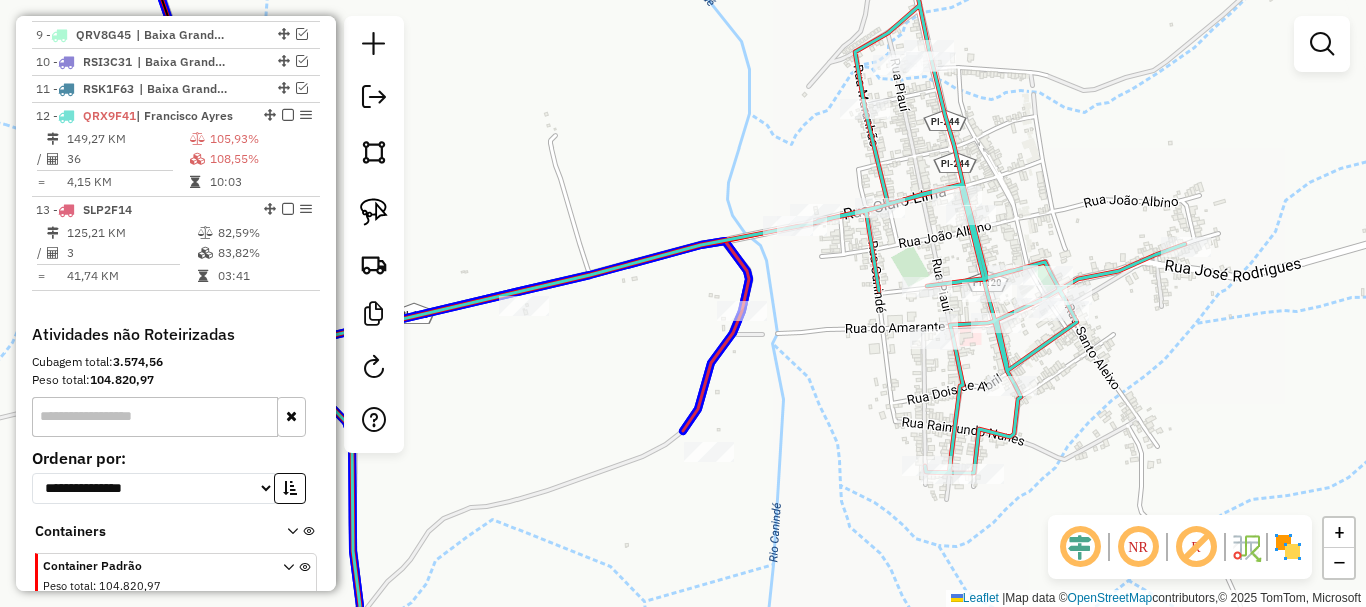 click on "Rota 12 - Placa QRX9F41  12367 - ADEGA MOURA" 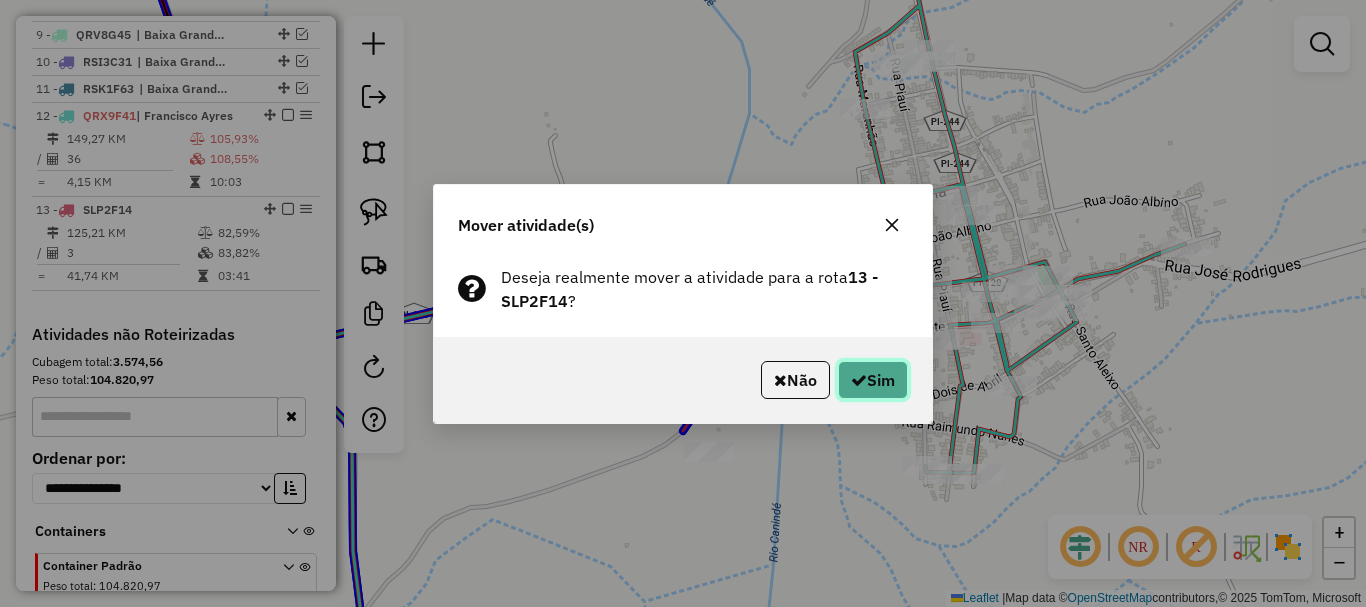 click on "Sim" 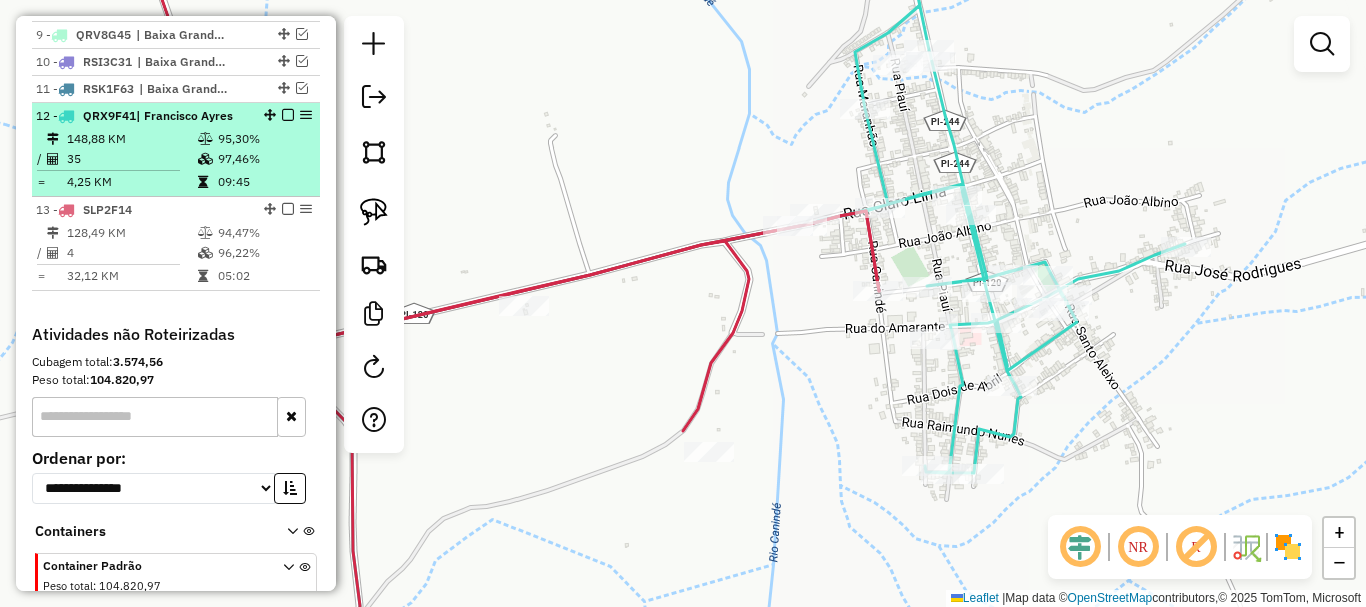 click at bounding box center (288, 115) 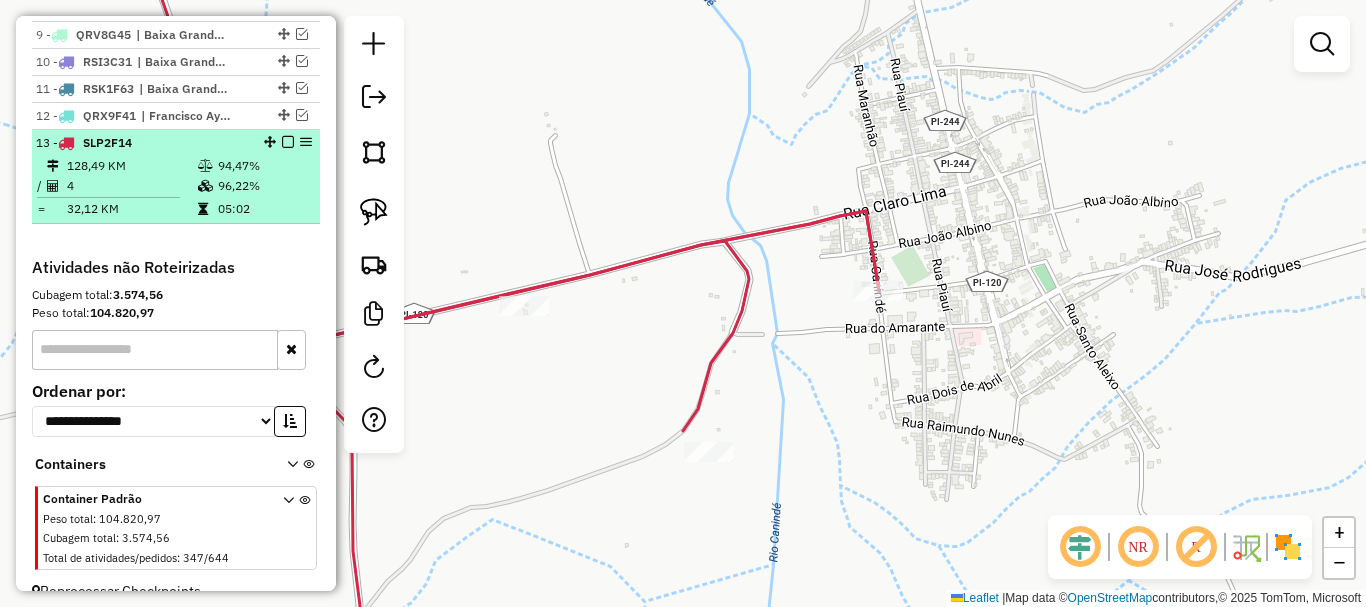 click at bounding box center [288, 142] 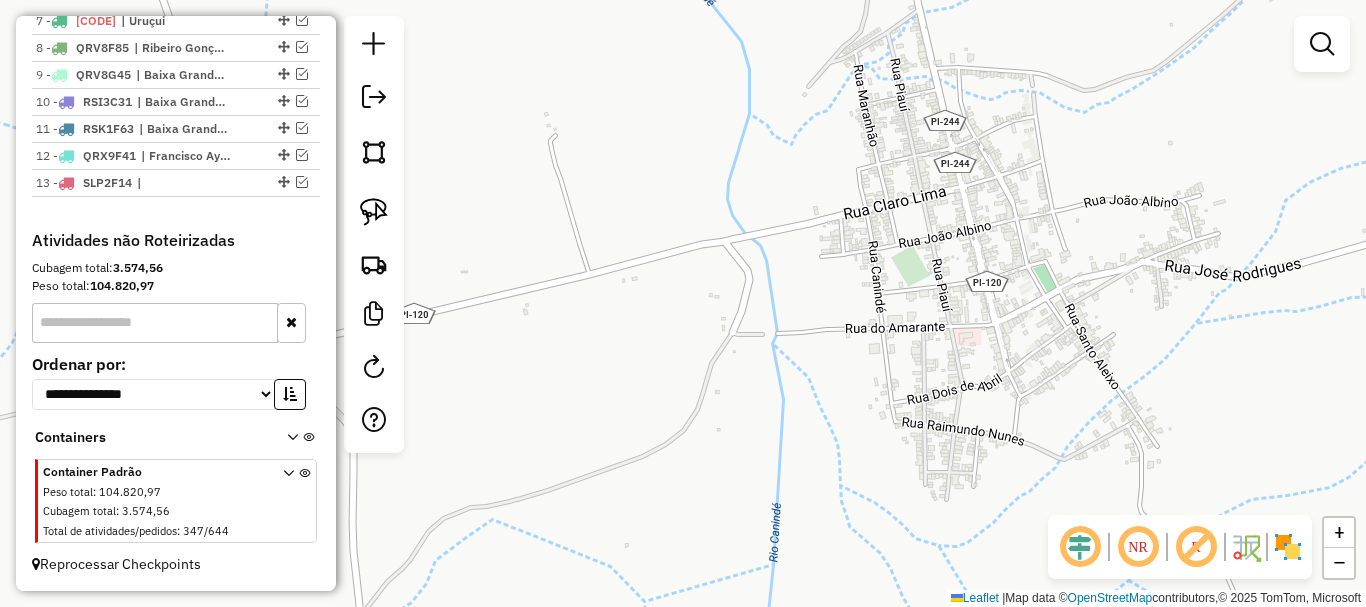 drag, startPoint x: 655, startPoint y: 408, endPoint x: 786, endPoint y: 212, distance: 235.74774 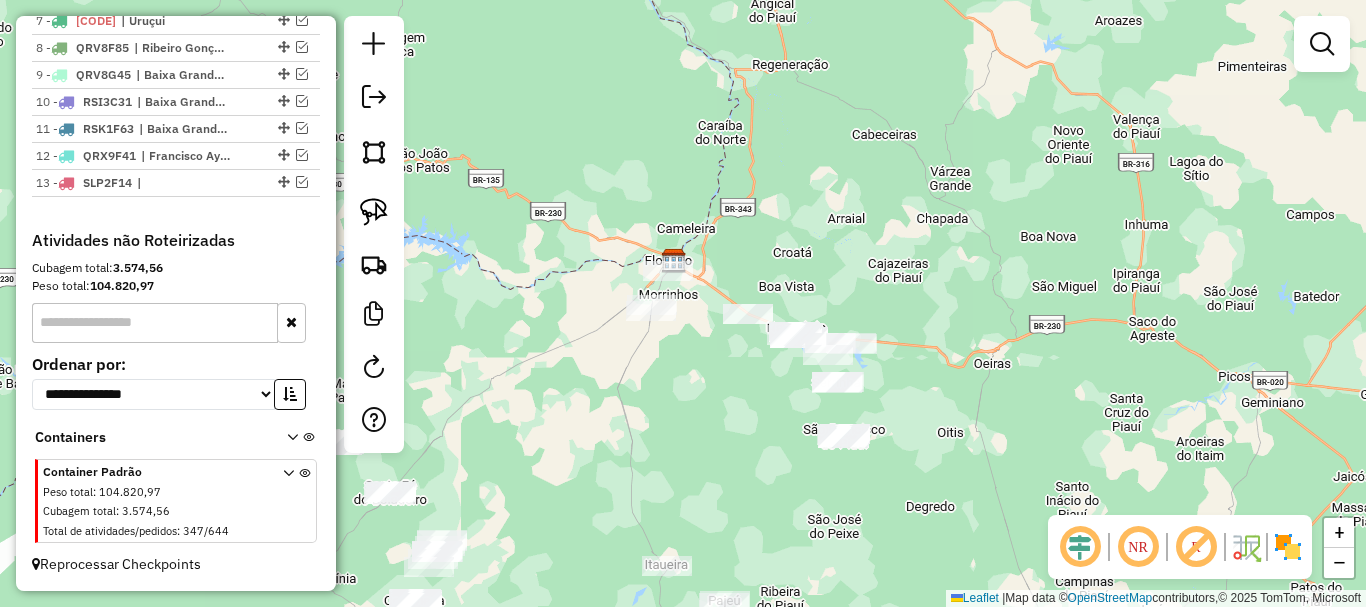 drag, startPoint x: 697, startPoint y: 413, endPoint x: 840, endPoint y: 176, distance: 276.79956 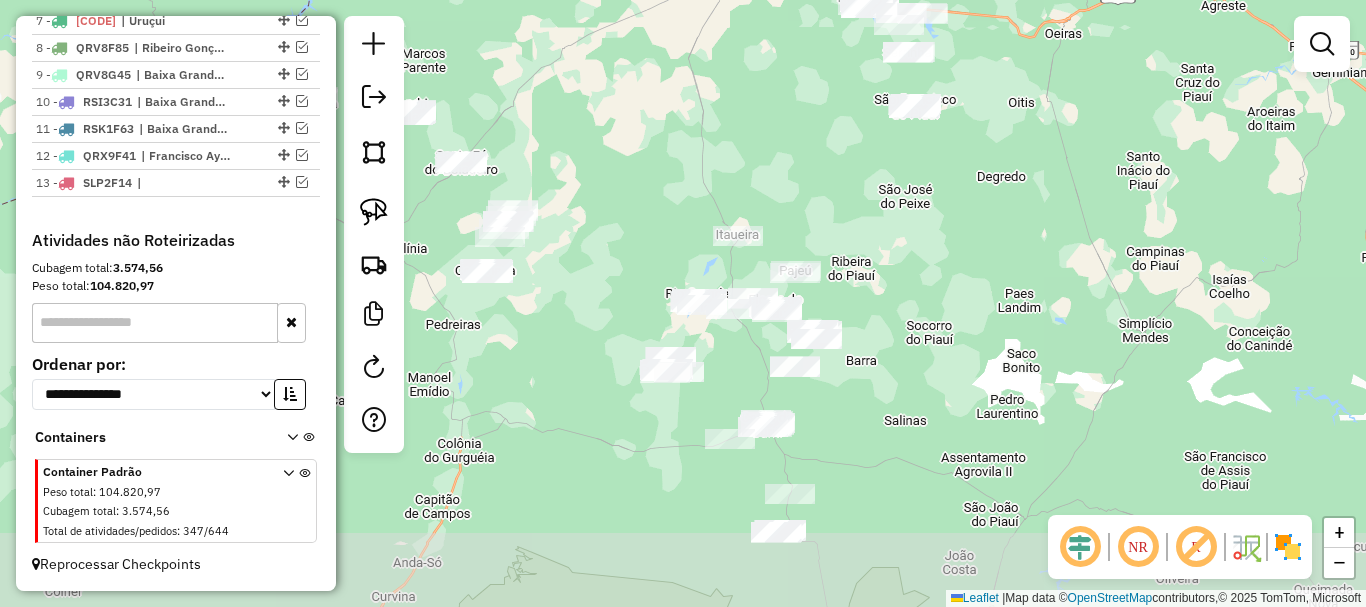 drag, startPoint x: 772, startPoint y: 354, endPoint x: 701, endPoint y: 319, distance: 79.15807 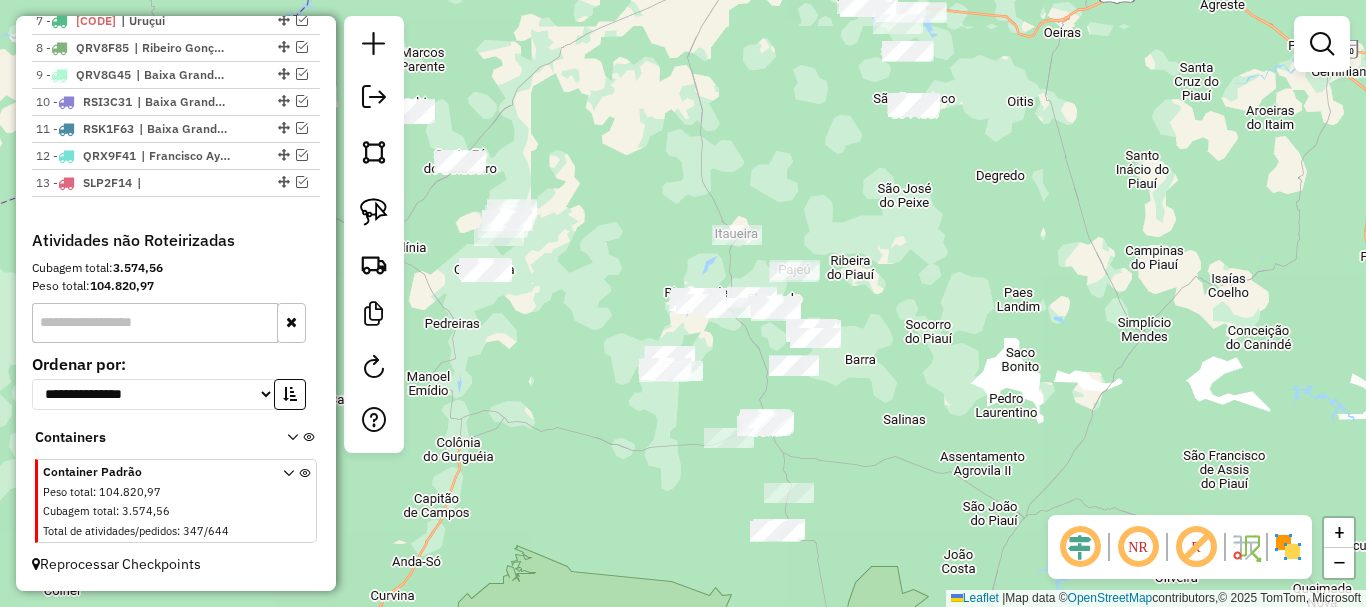 drag, startPoint x: 847, startPoint y: 429, endPoint x: 809, endPoint y: 379, distance: 62.801273 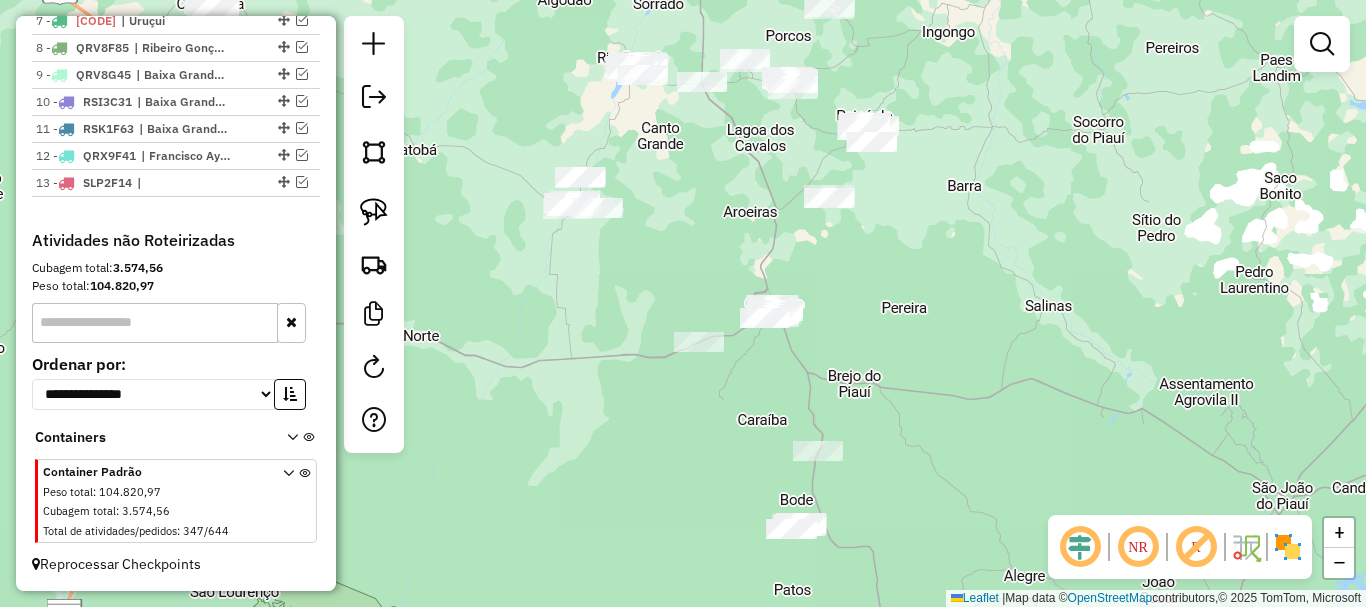 click 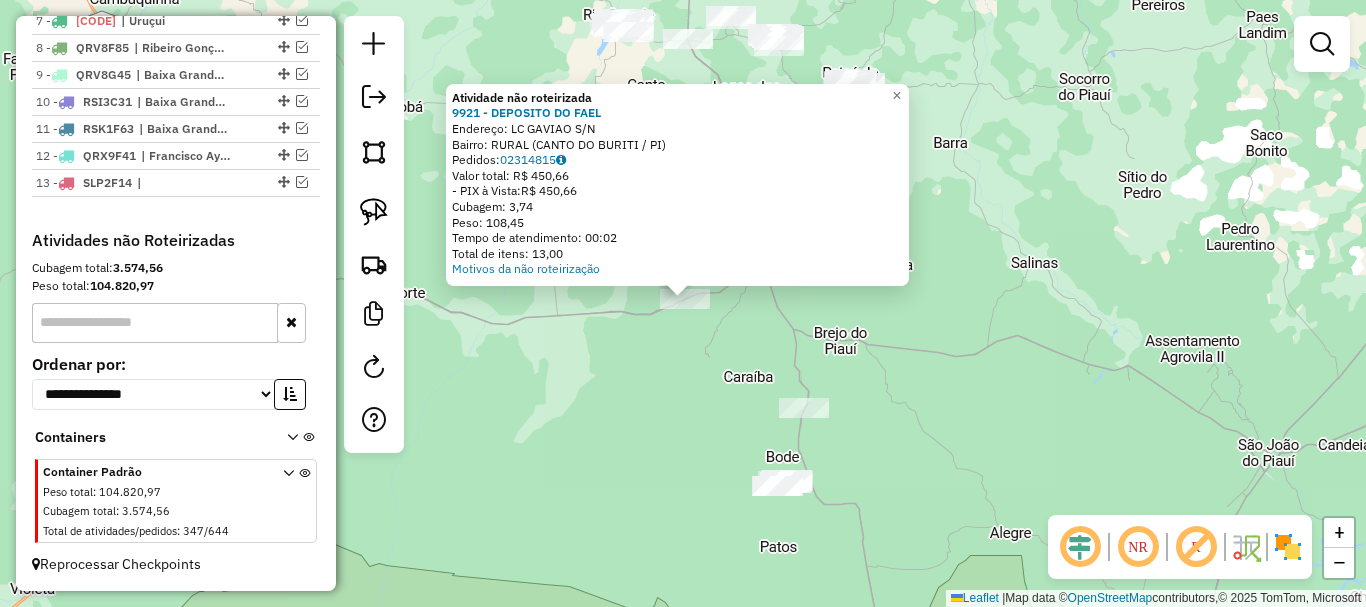 drag, startPoint x: 815, startPoint y: 379, endPoint x: 802, endPoint y: 353, distance: 29.068884 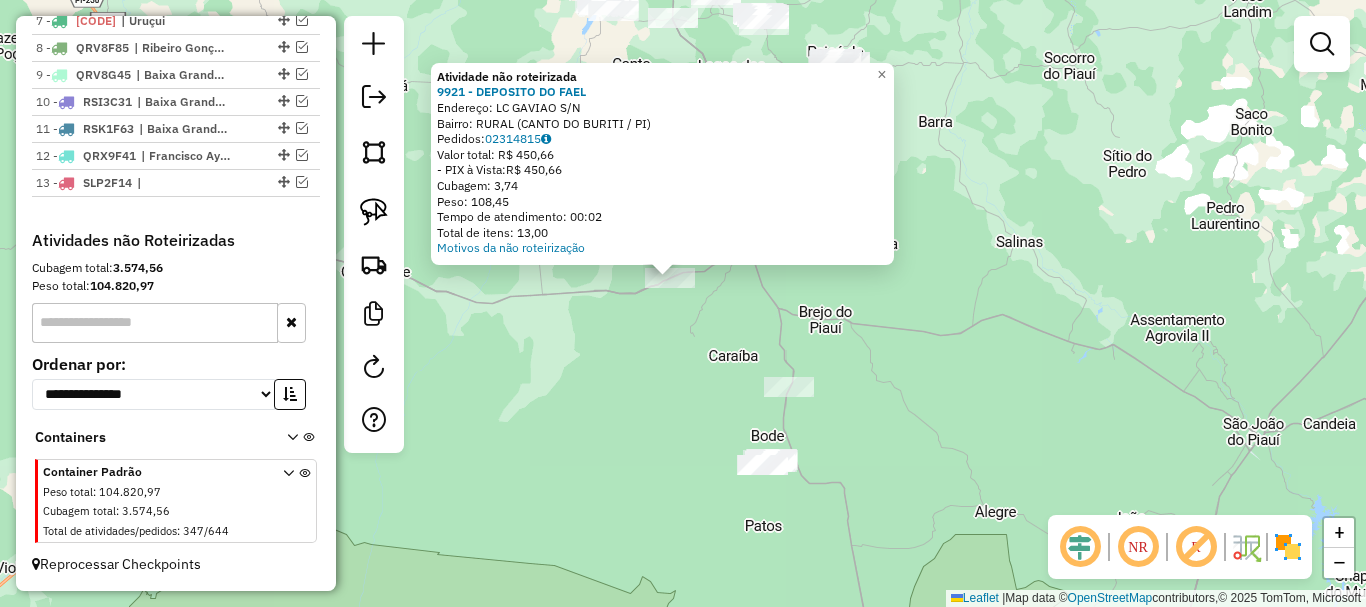 click on "Atividade não roteirizada 9921 - DEPOSITO DO FAEL  Endereço:  LC GAVIAO S/N   Bairro: RURAL (CANTO DO BURITI / PI)   Pedidos:  02314815   Valor total: R$ 450,66   - PIX à Vista:  R$ 450,66   Cubagem: 3,74   Peso: 108,45   Tempo de atendimento: 00:02   Total de itens: 13,00  Motivos da não roteirização × Janela de atendimento Grade de atendimento Capacidade Transportadoras Veículos Cliente Pedidos  Rotas Selecione os dias de semana para filtrar as janelas de atendimento  Seg   Ter   Qua   Qui   Sex   Sáb   Dom  Informe o período da janela de atendimento: De: Até:  Filtrar exatamente a janela do cliente  Considerar janela de atendimento padrão  Selecione os dias de semana para filtrar as grades de atendimento  Seg   Ter   Qua   Qui   Sex   Sáb   Dom   Considerar clientes sem dia de atendimento cadastrado  Clientes fora do dia de atendimento selecionado Filtrar as atividades entre os valores definidos abaixo:  Peso mínimo:   Peso máximo:   Cubagem mínima:   Cubagem máxima:   De:   Até:   De:  +" 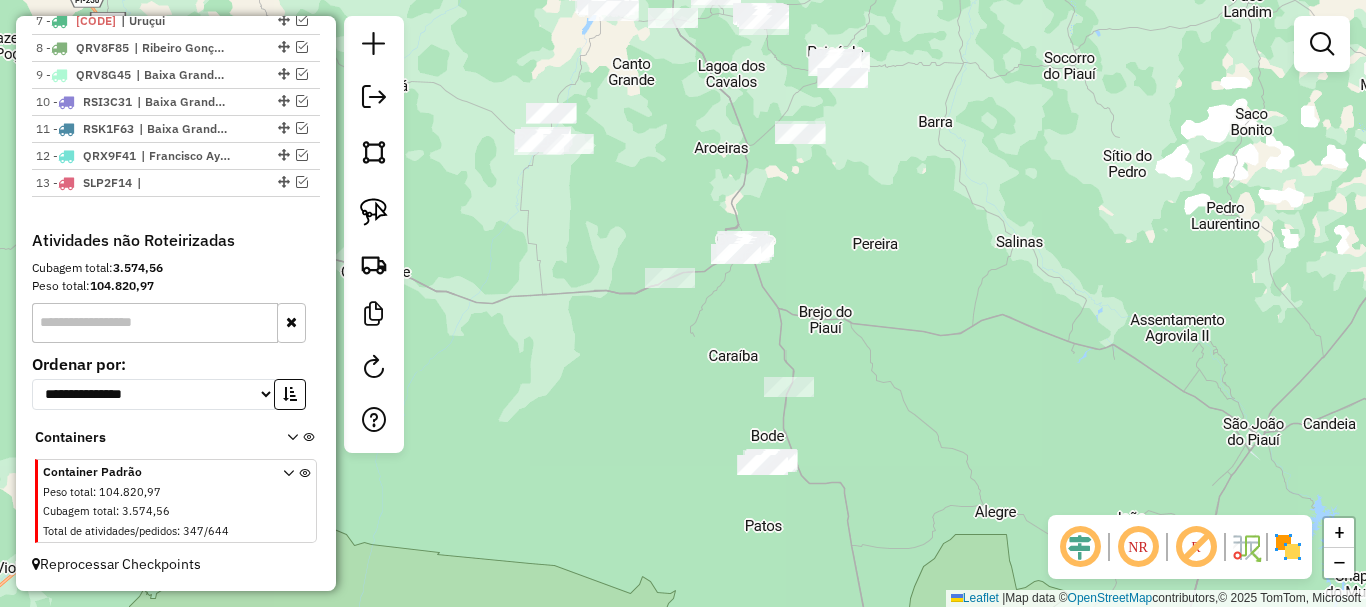 drag, startPoint x: 776, startPoint y: 304, endPoint x: 770, endPoint y: 320, distance: 17.088007 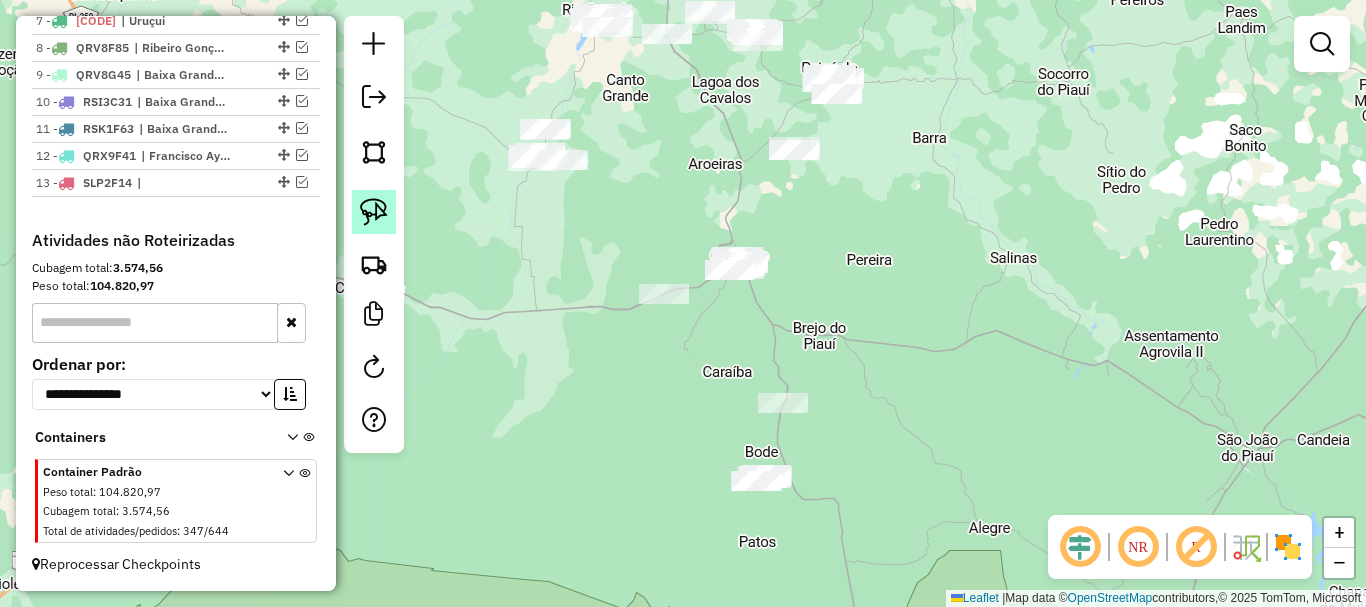 click 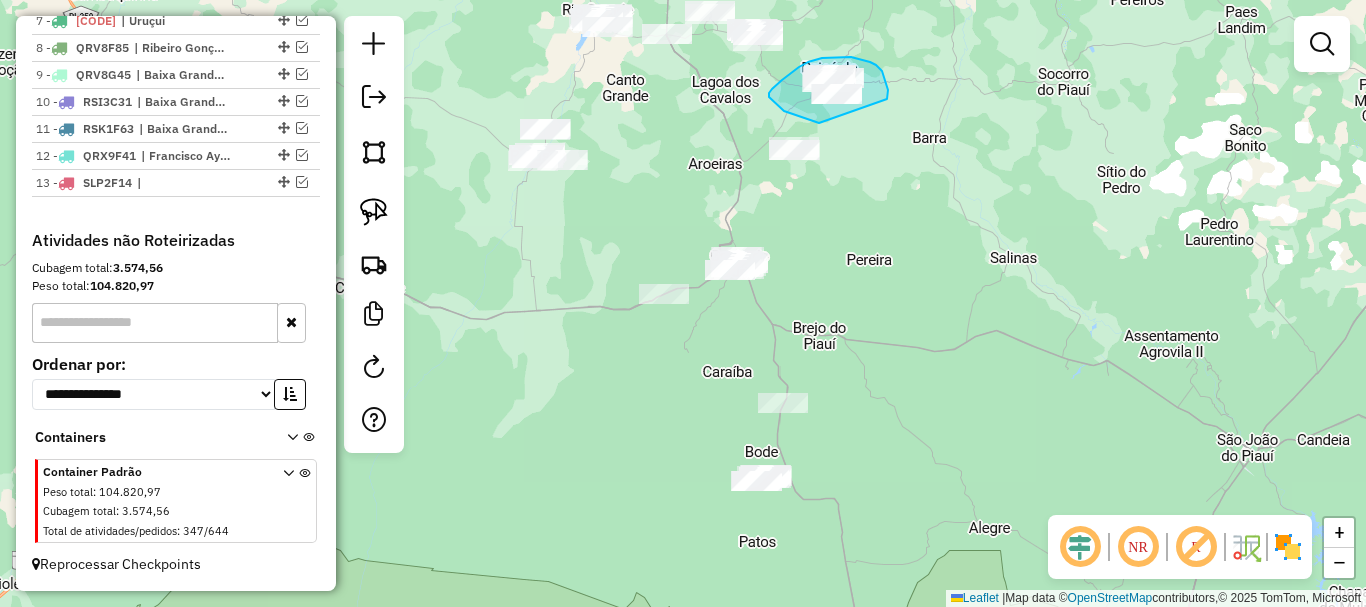 drag, startPoint x: 888, startPoint y: 97, endPoint x: 845, endPoint y: 132, distance: 55.443665 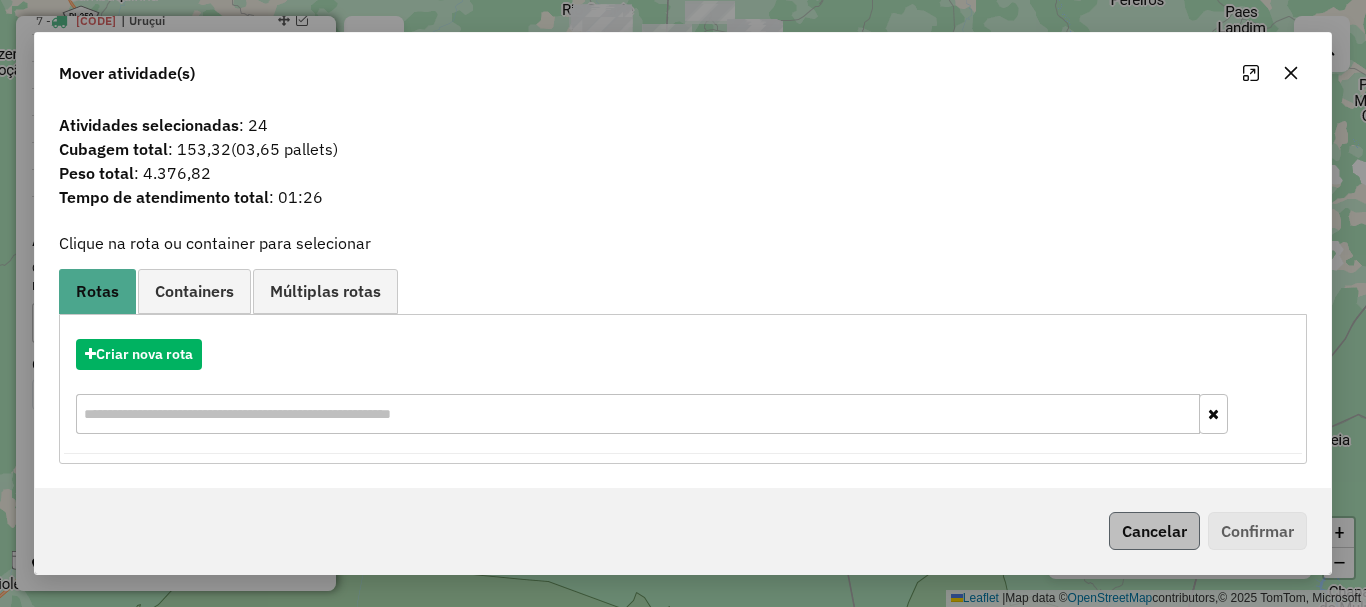 drag, startPoint x: 1123, startPoint y: 477, endPoint x: 1157, endPoint y: 518, distance: 53.263496 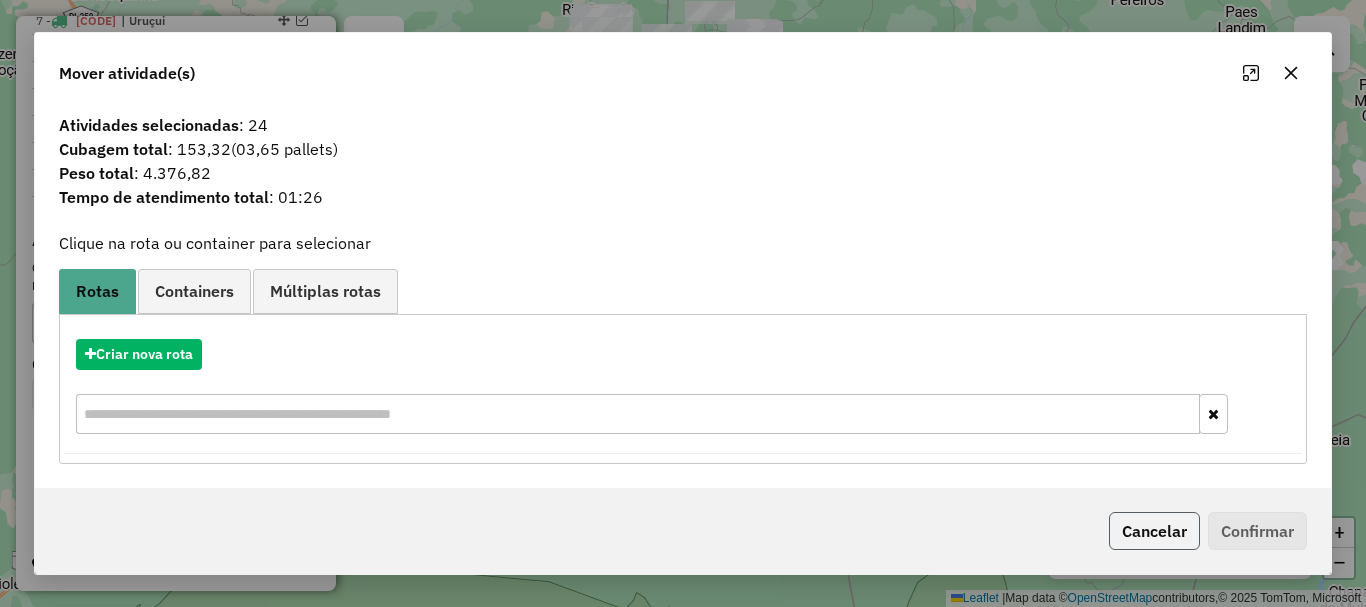click on "Cancelar" 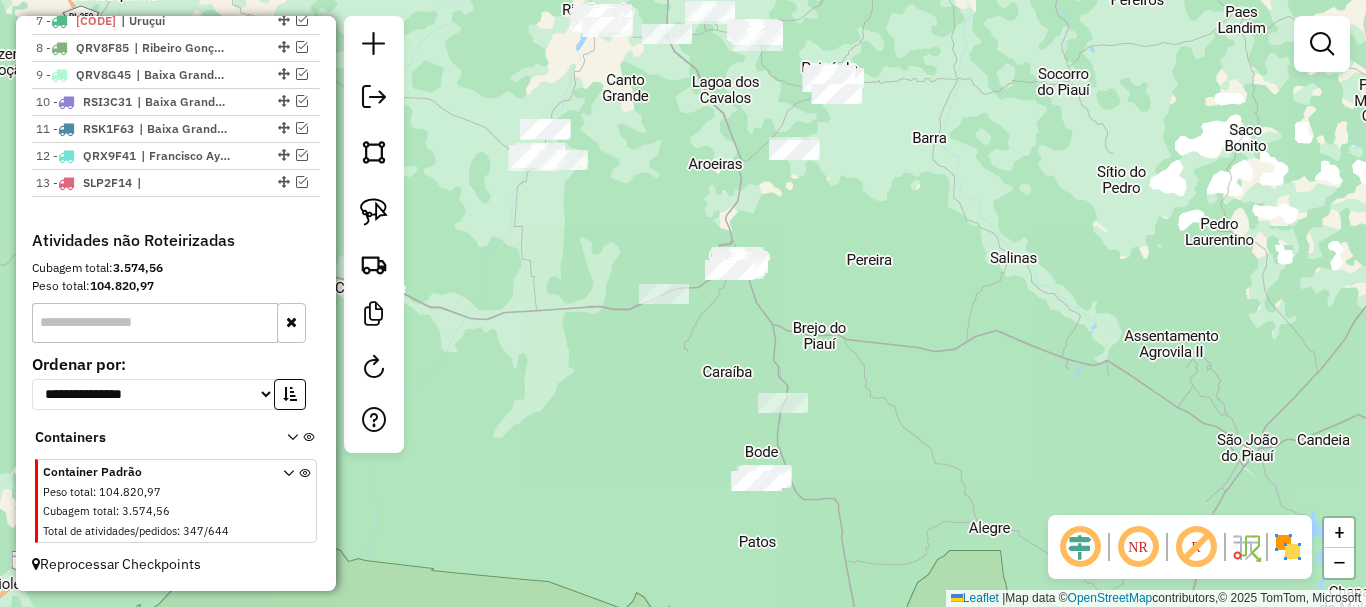 click on "Janela de atendimento Grade de atendimento Capacidade Transportadoras Veículos Cliente Pedidos  Rotas Selecione os dias de semana para filtrar as janelas de atendimento  Seg   Ter   Qua   Qui   Sex   Sáb   Dom  Informe o período da janela de atendimento: De: Até:  Filtrar exatamente a janela do cliente  Considerar janela de atendimento padrão  Selecione os dias de semana para filtrar as grades de atendimento  Seg   Ter   Qua   Qui   Sex   Sáb   Dom   Considerar clientes sem dia de atendimento cadastrado  Clientes fora do dia de atendimento selecionado Filtrar as atividades entre os valores definidos abaixo:  Peso mínimo:   Peso máximo:   Cubagem mínima:   Cubagem máxima:   De:   Até:  Filtrar as atividades entre o tempo de atendimento definido abaixo:  De:   Até:   Considerar capacidade total dos clientes não roteirizados Transportadora: Selecione um ou mais itens Tipo de veículo: Selecione um ou mais itens Veículo: Selecione um ou mais itens Motorista: Selecione um ou mais itens Nome: Rótulo:" 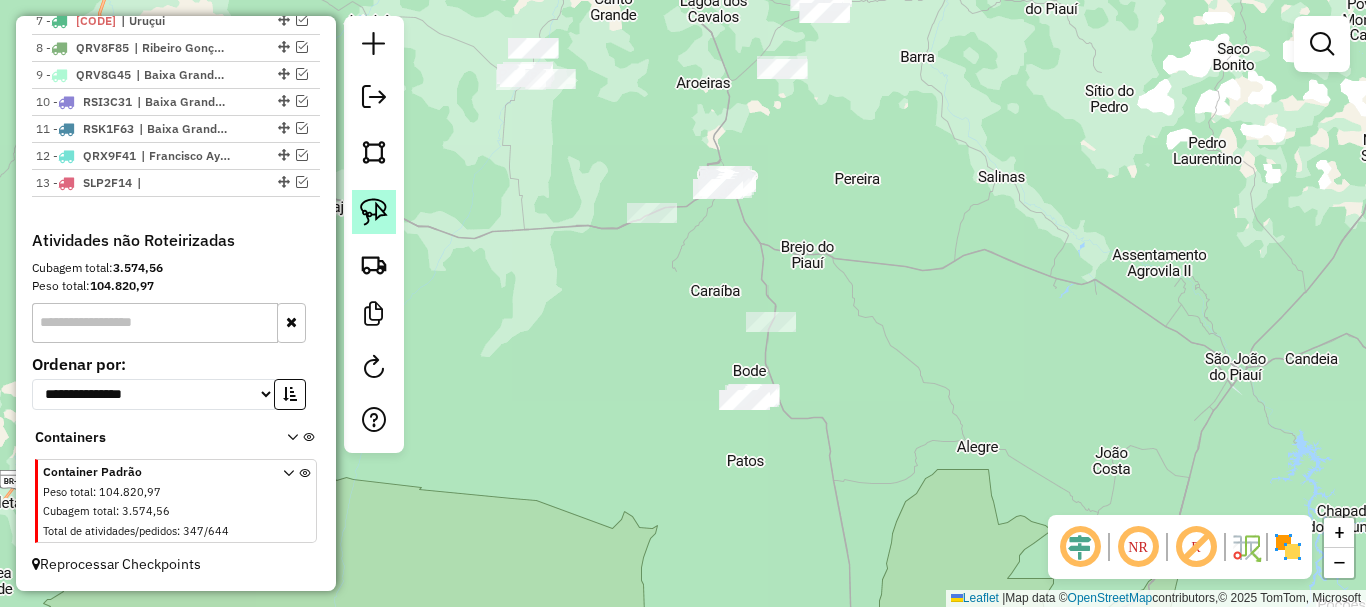 click 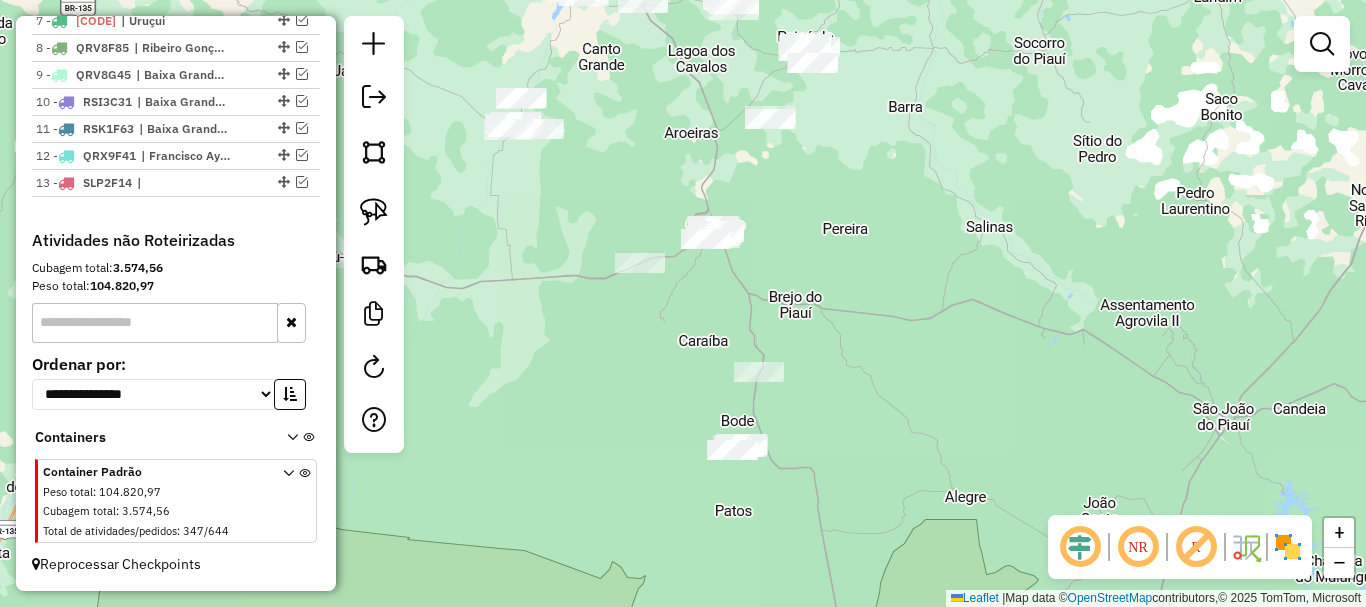drag, startPoint x: 867, startPoint y: 238, endPoint x: 854, endPoint y: 315, distance: 78.08969 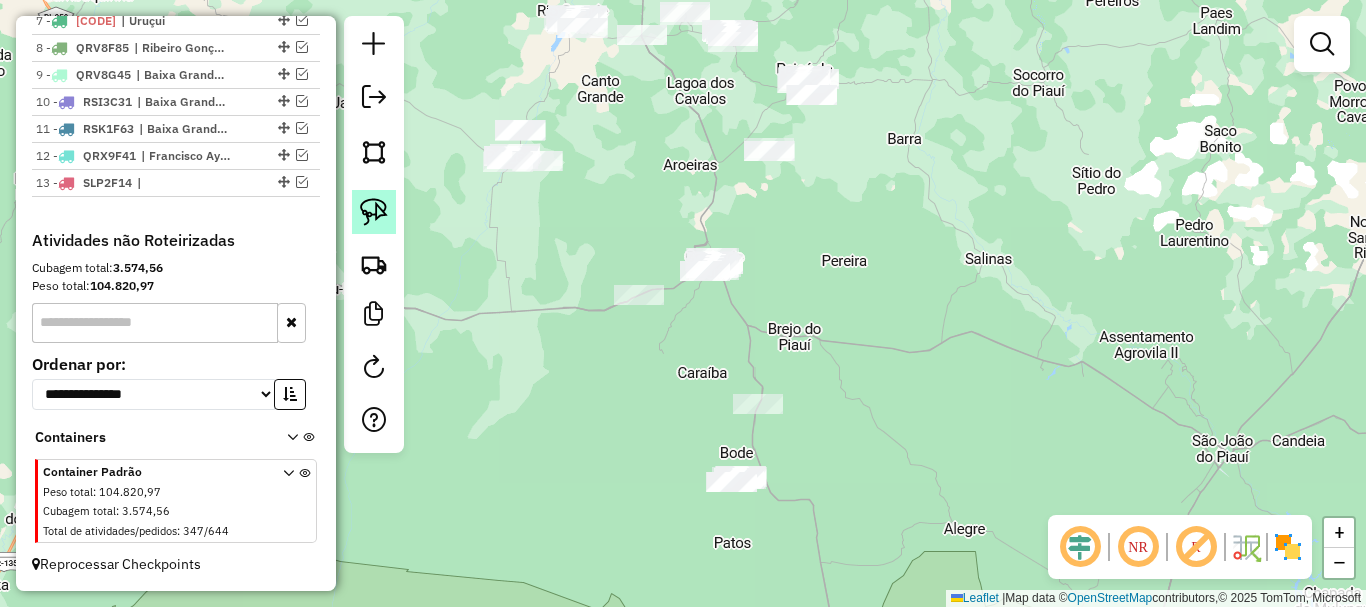click 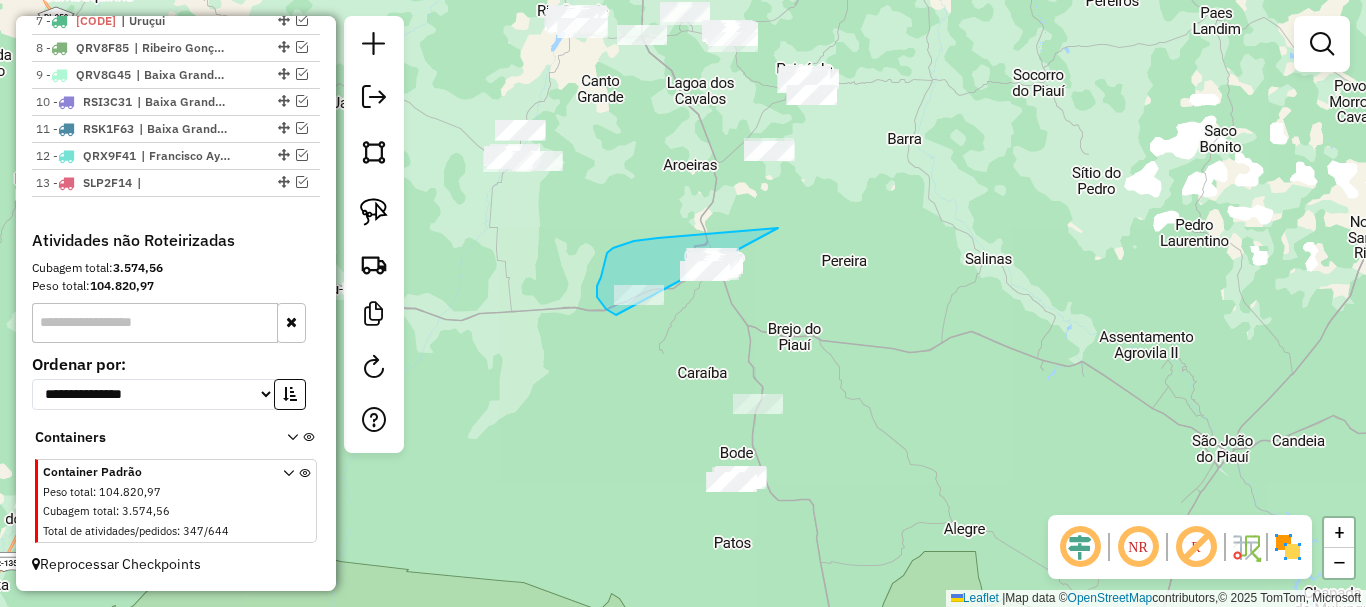 drag, startPoint x: 778, startPoint y: 228, endPoint x: 731, endPoint y: 325, distance: 107.78683 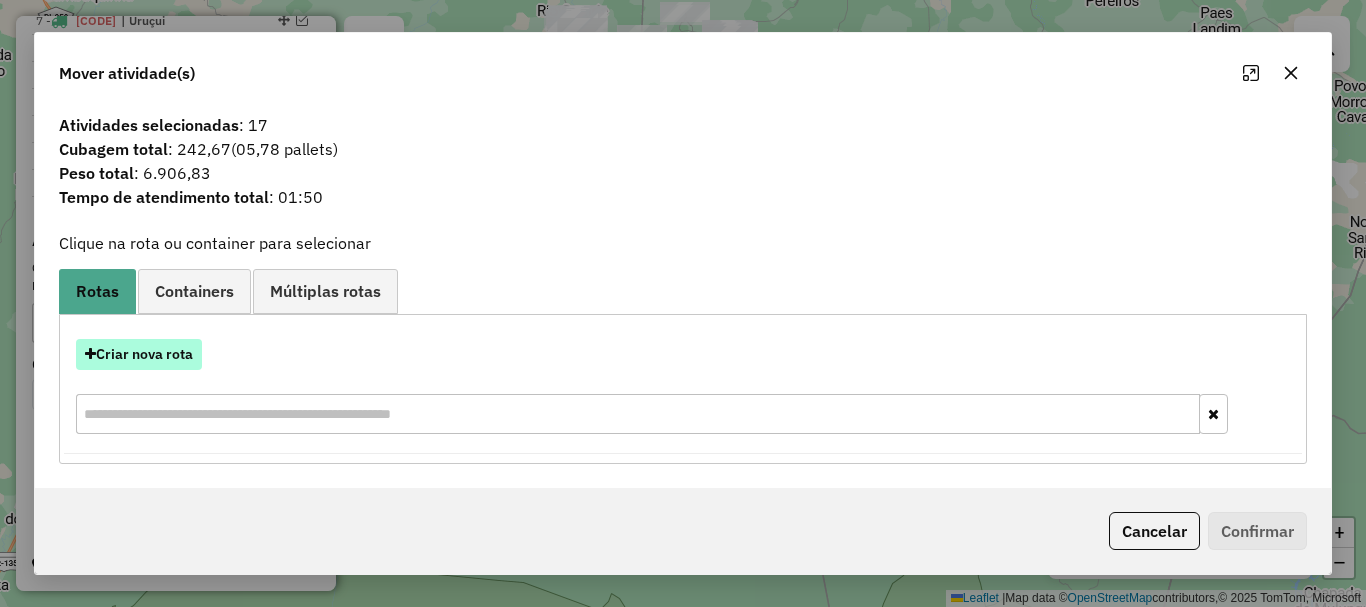 click on "Criar nova rota" at bounding box center (139, 354) 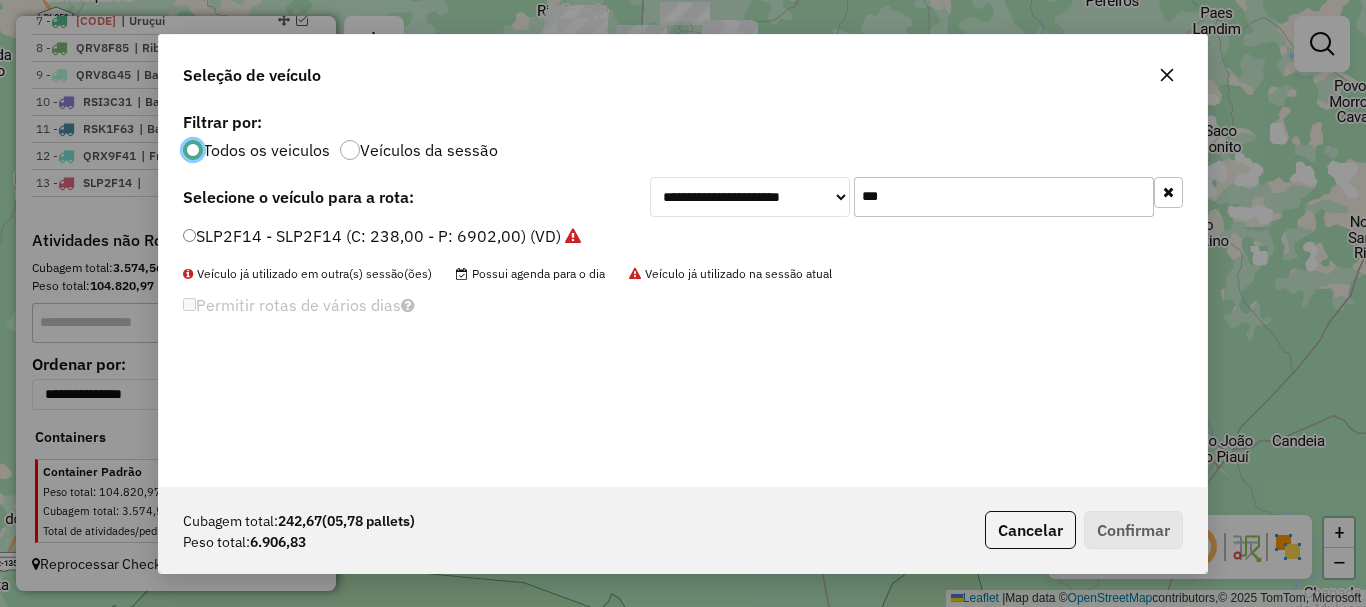 scroll, scrollTop: 11, scrollLeft: 6, axis: both 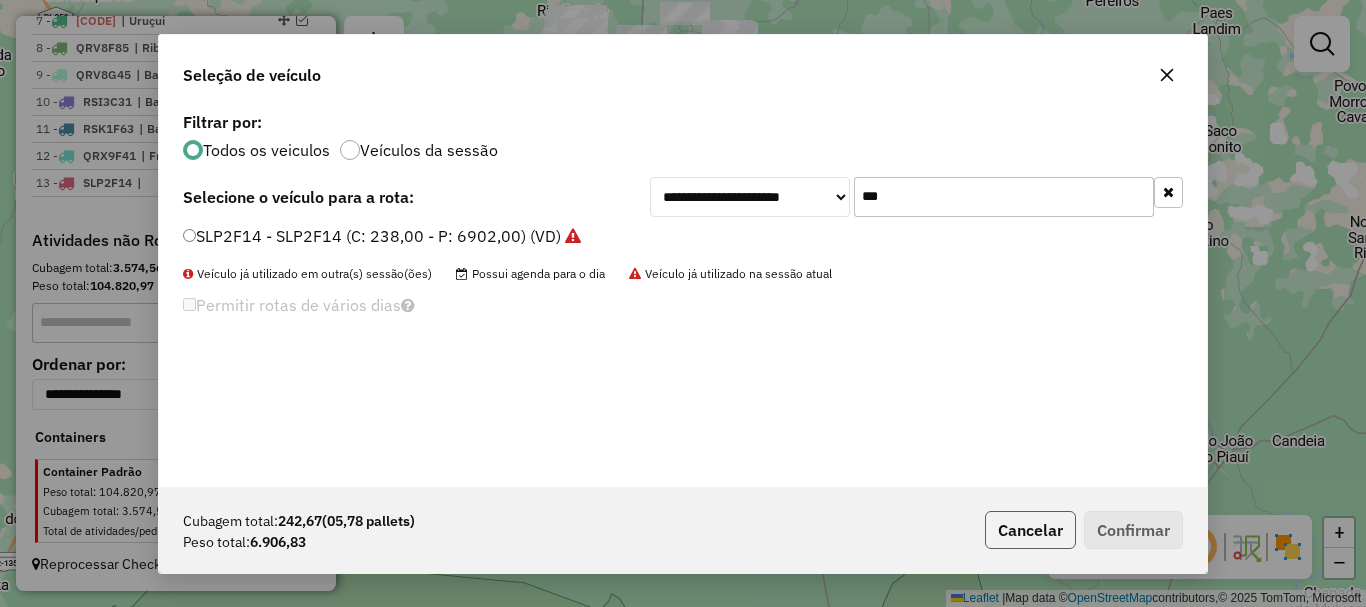 click on "Cancelar" 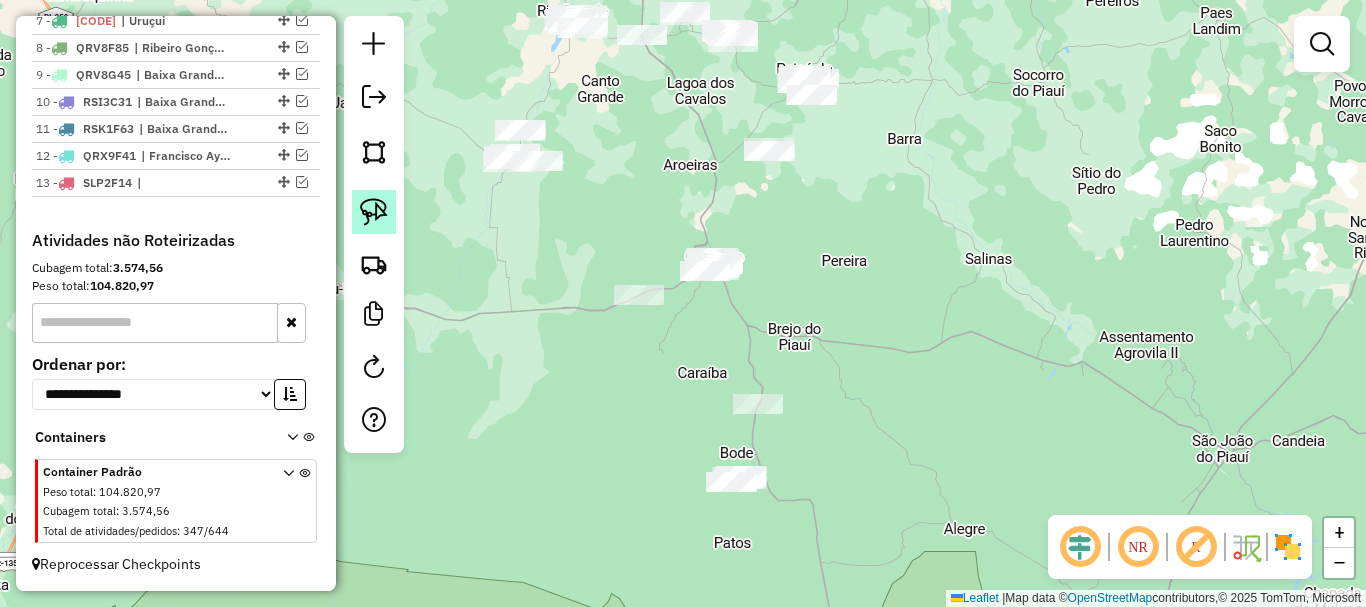 click 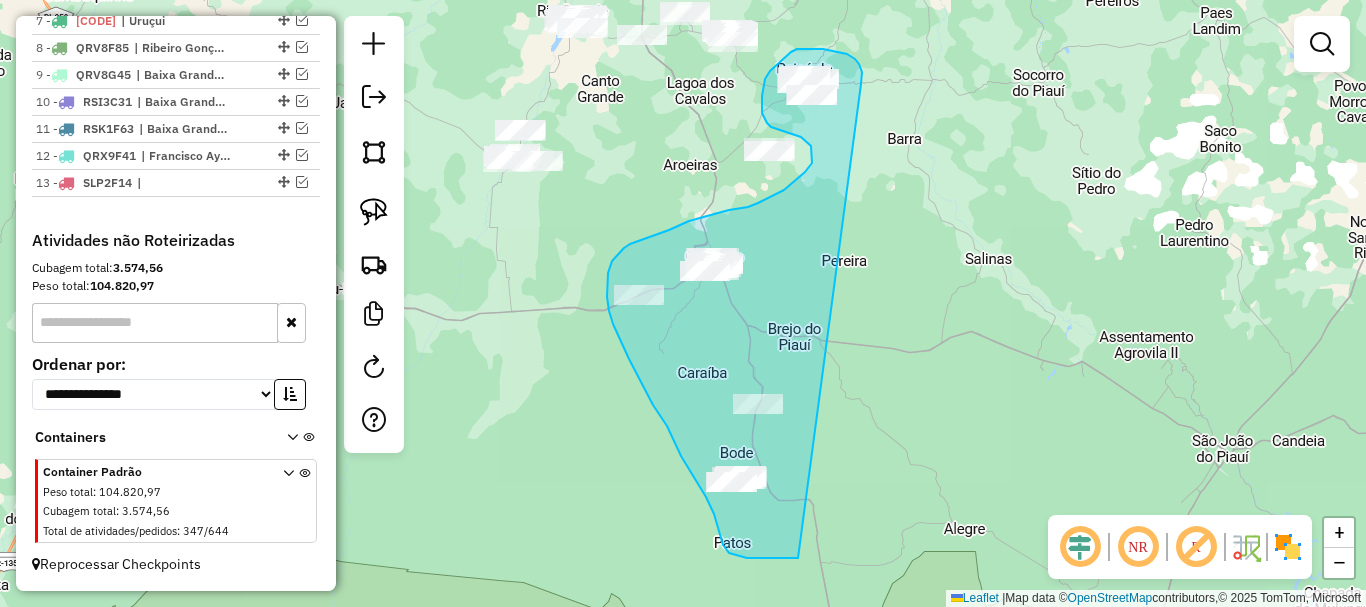 drag, startPoint x: 862, startPoint y: 80, endPoint x: 806, endPoint y: 550, distance: 473.3244 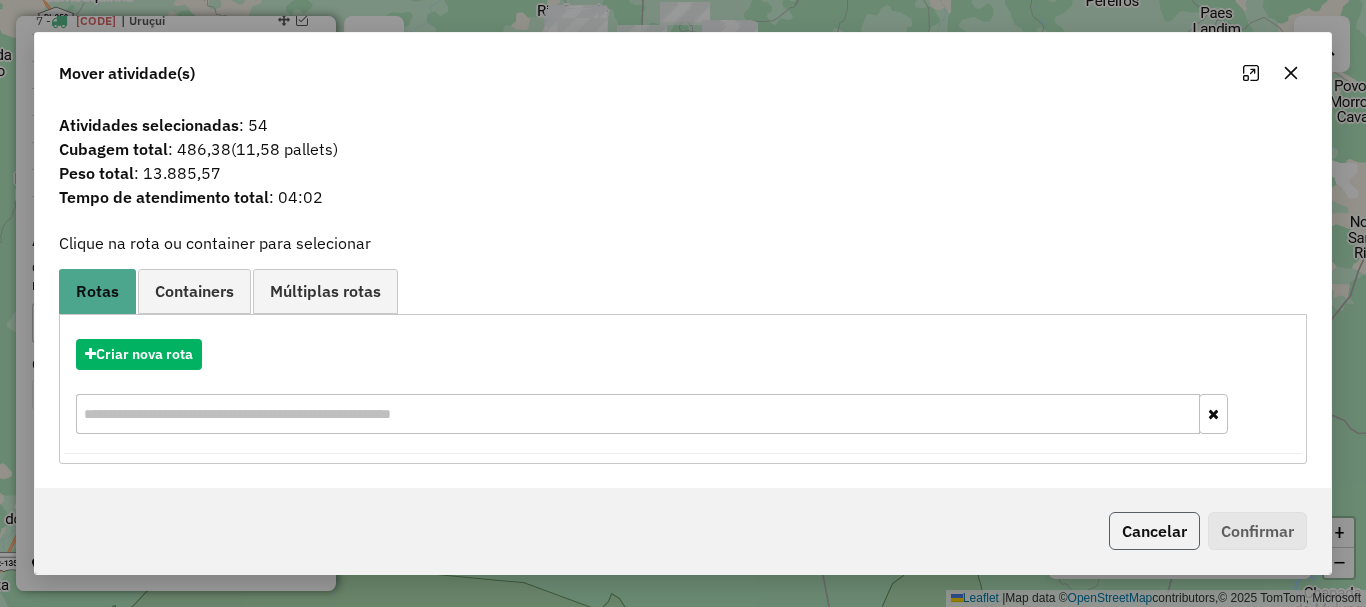 click on "Cancelar" 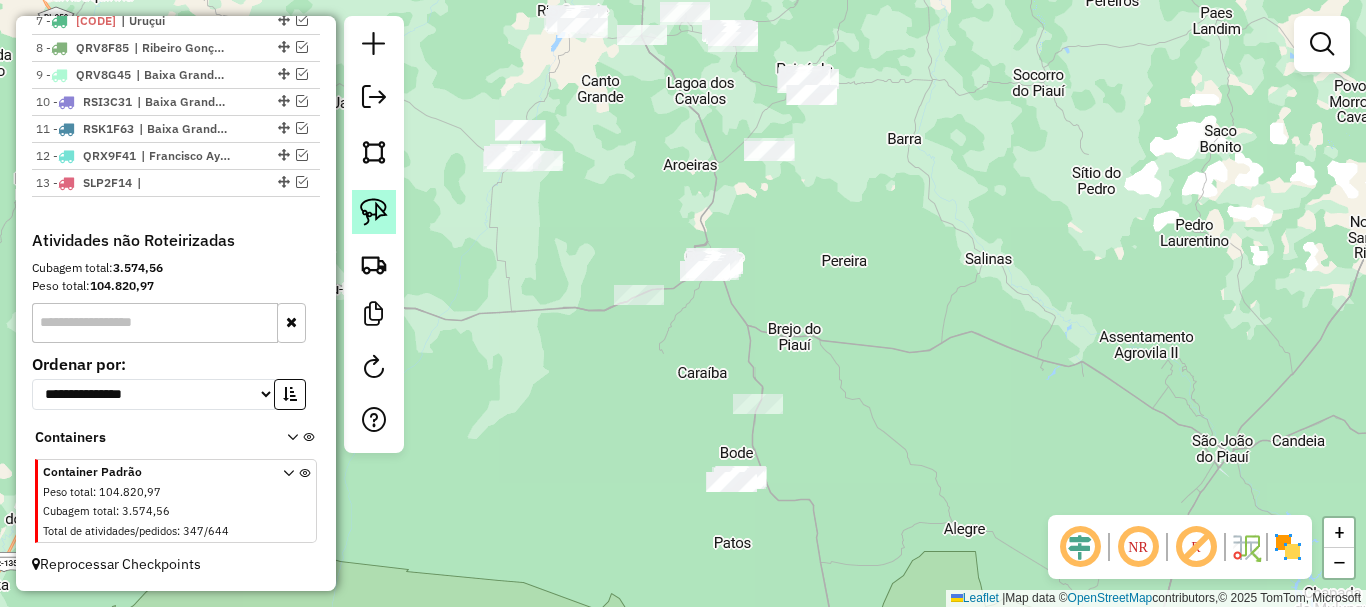 click 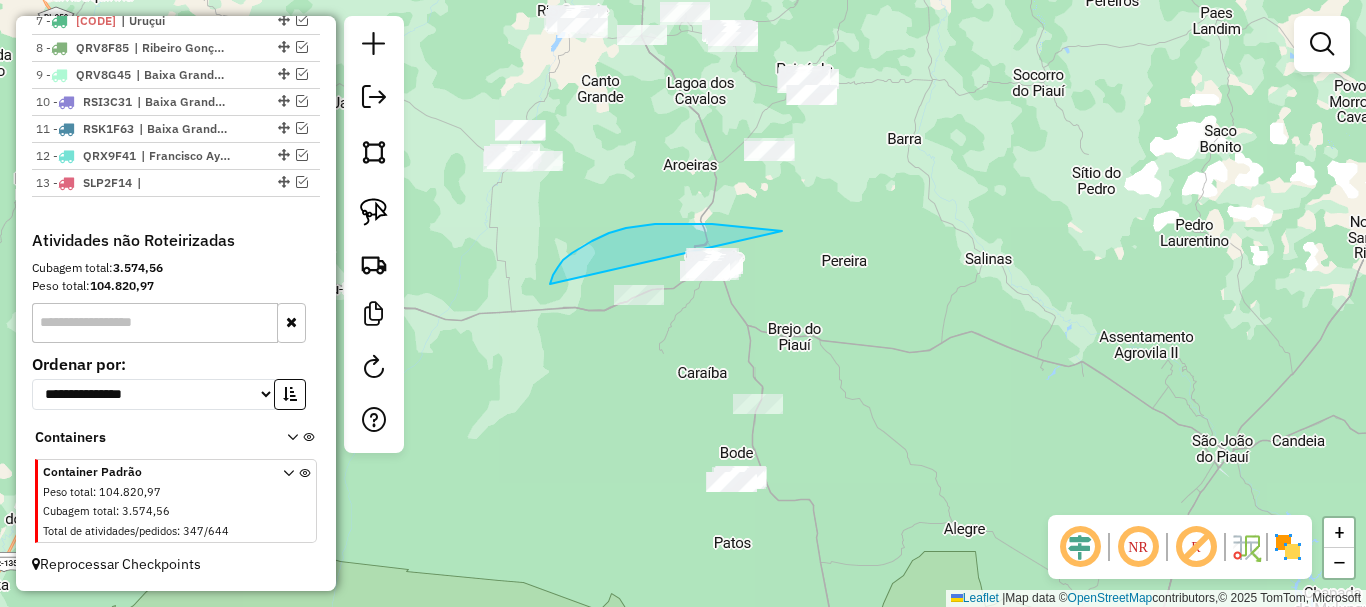drag, startPoint x: 781, startPoint y: 230, endPoint x: 730, endPoint y: 355, distance: 135.00371 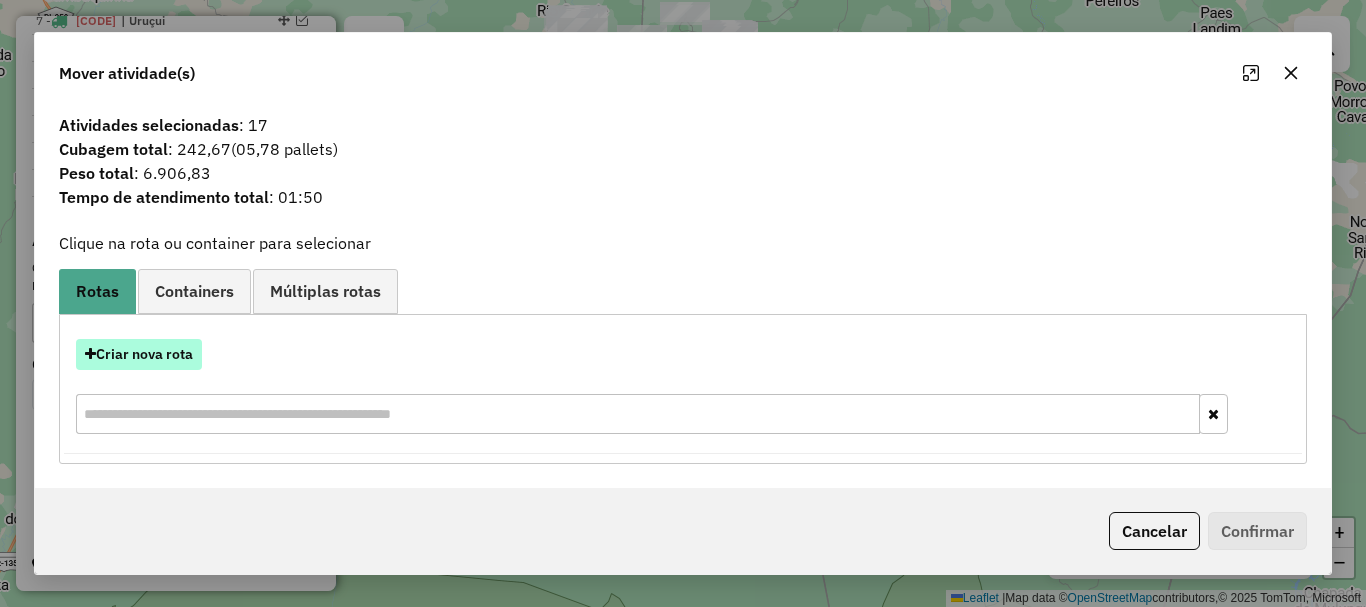 click on "Criar nova rota" at bounding box center [139, 354] 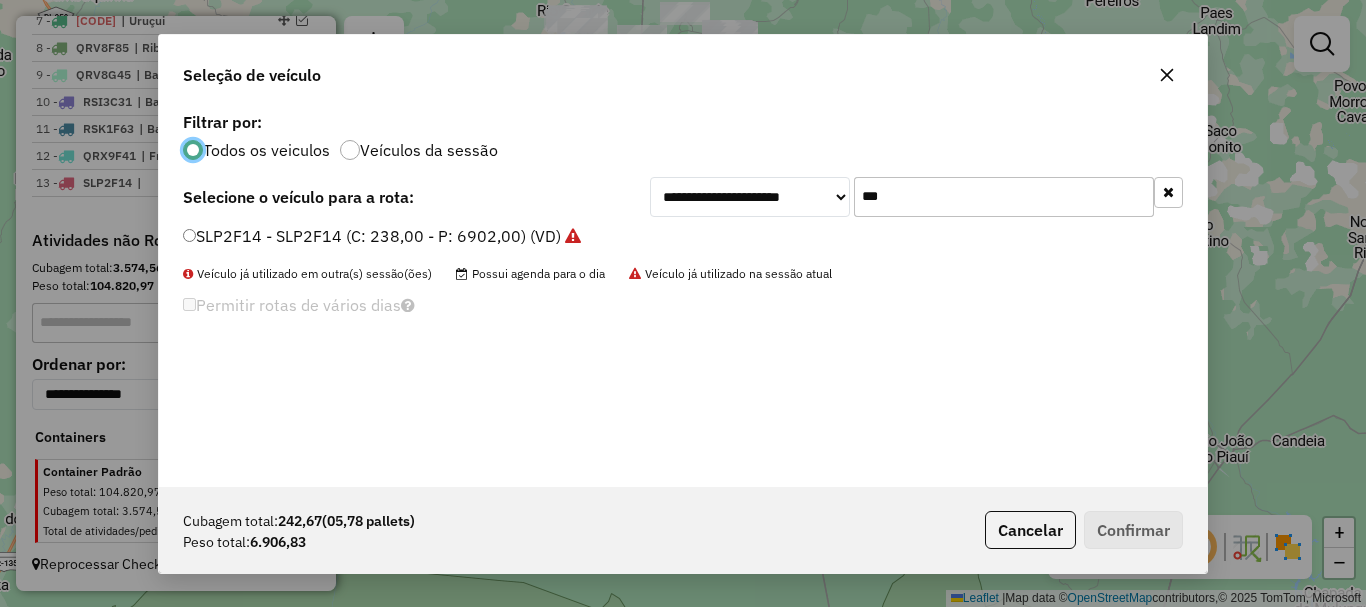 scroll, scrollTop: 11, scrollLeft: 6, axis: both 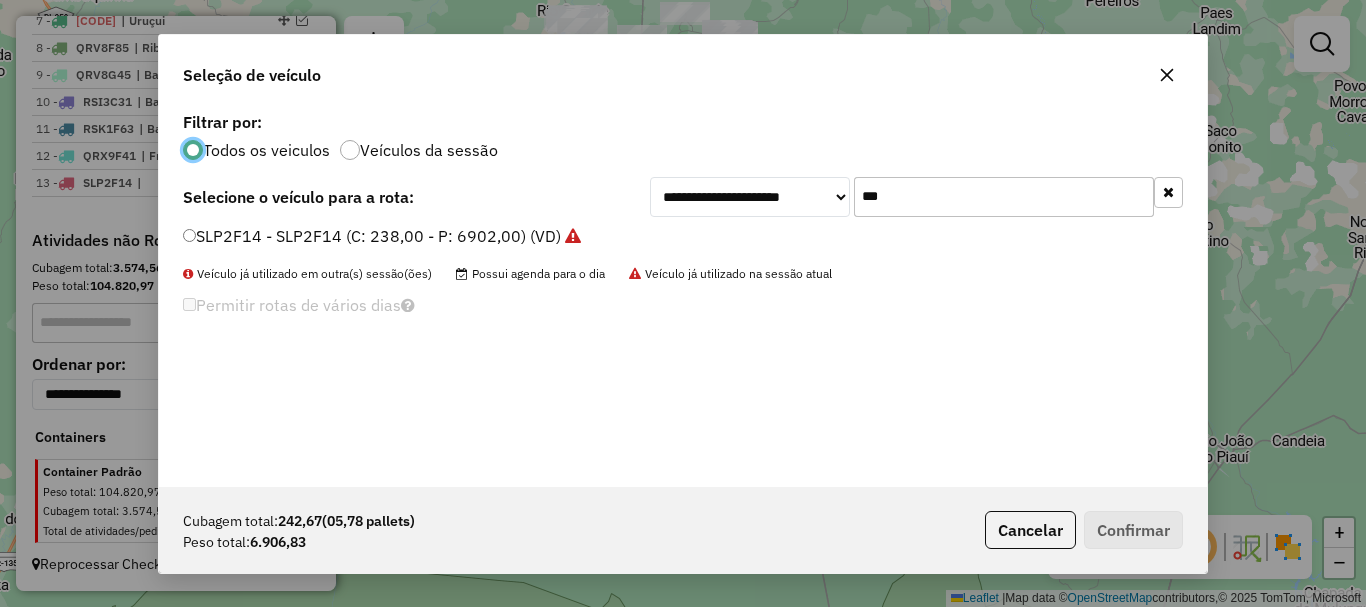 click on "***" 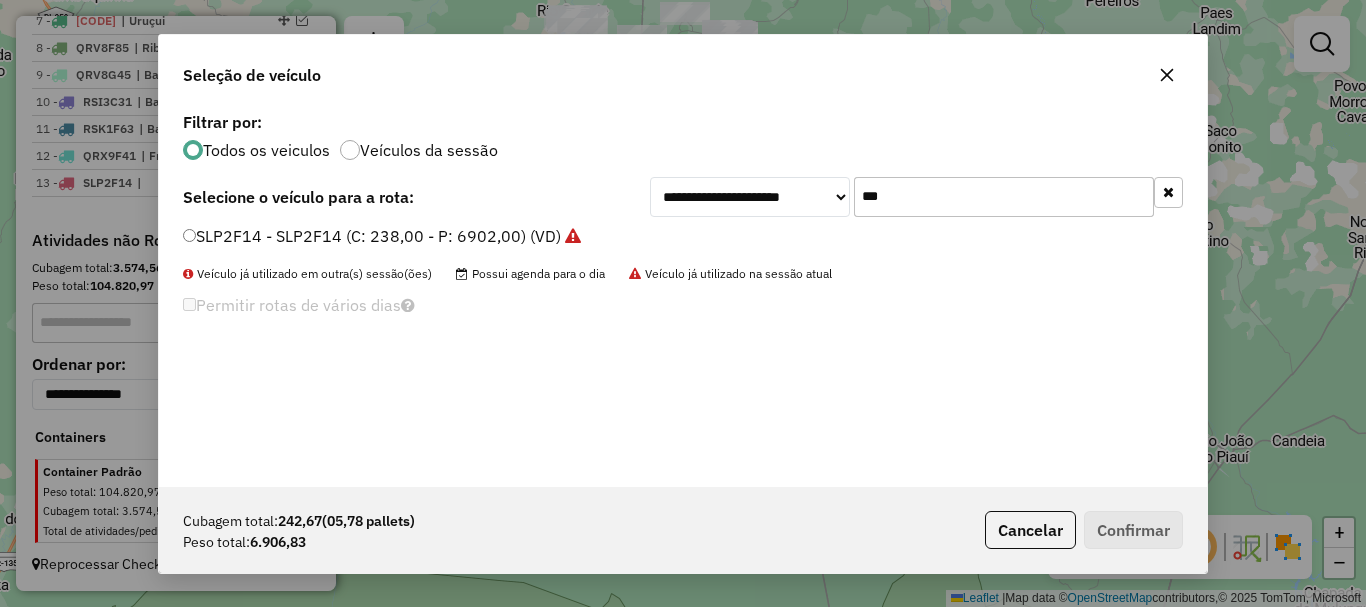click on "***" 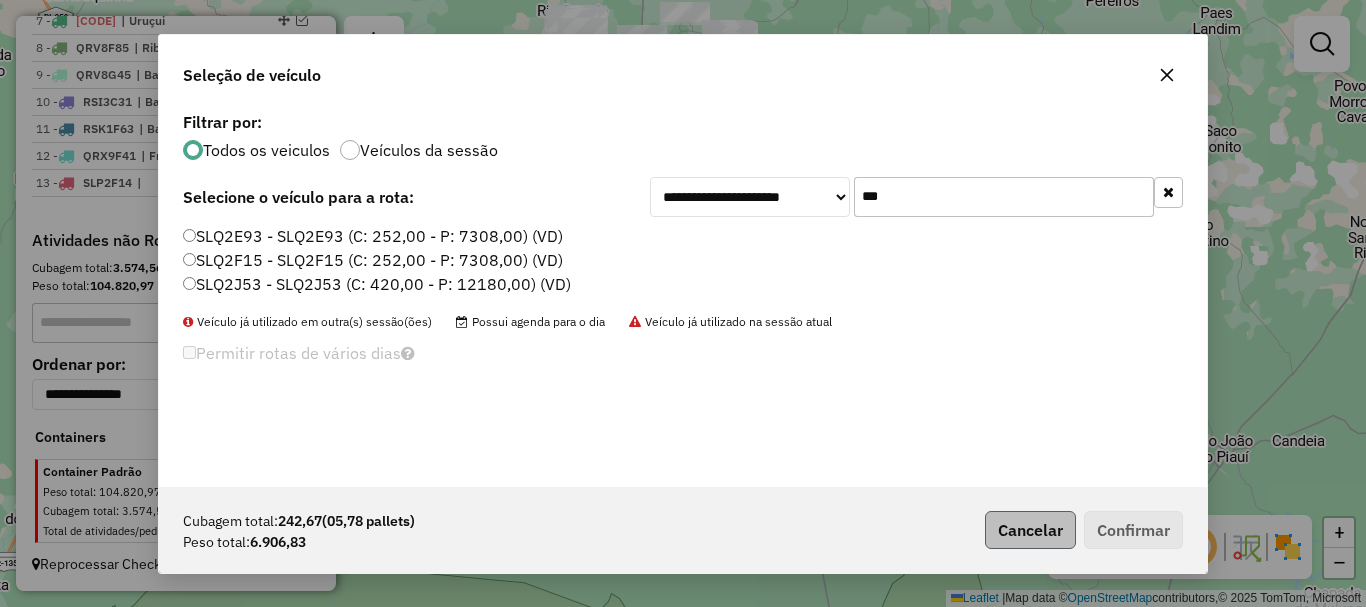 type on "***" 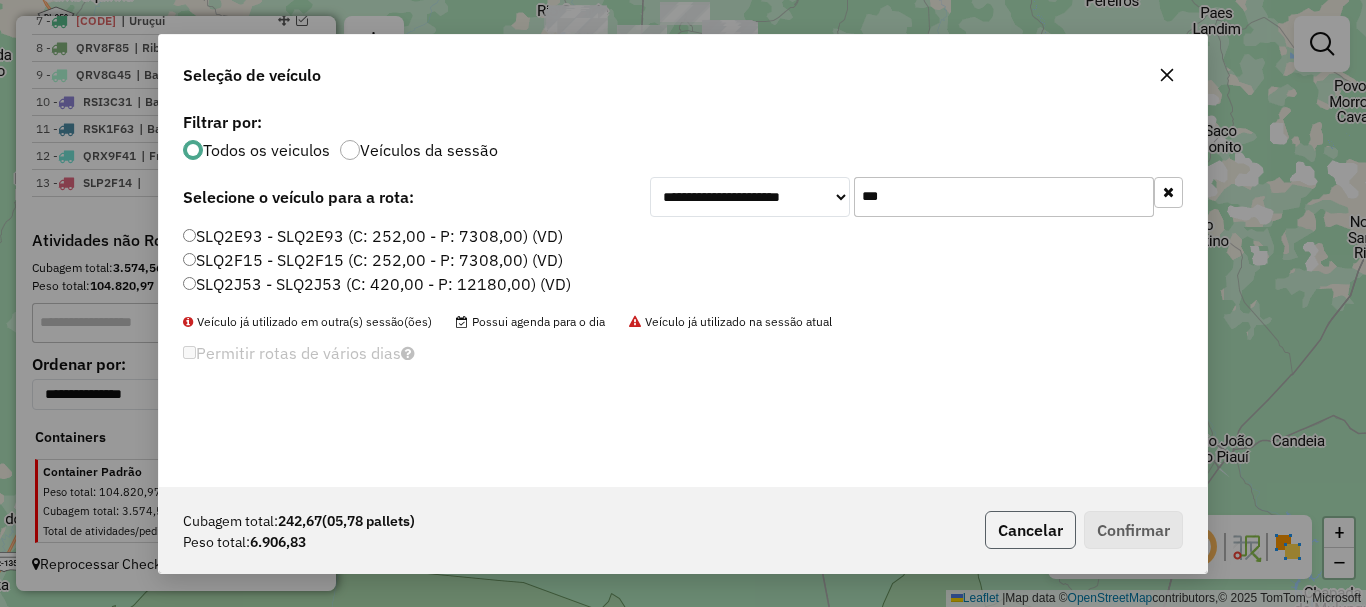 click on "Cancelar" 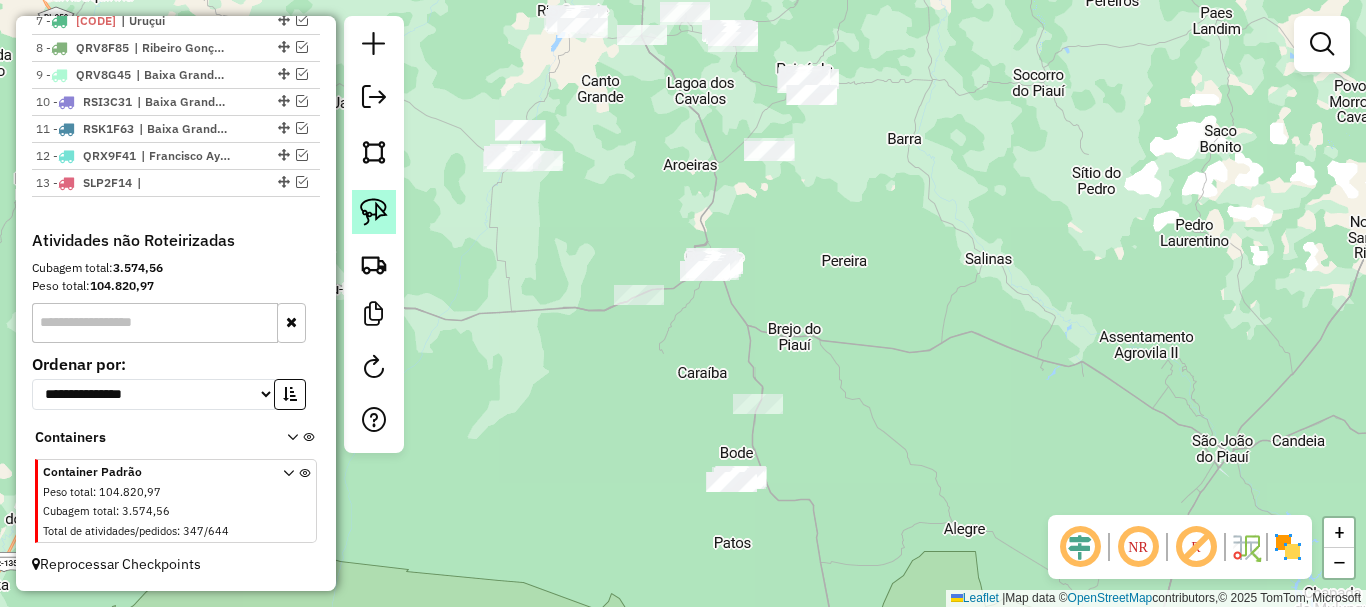 click 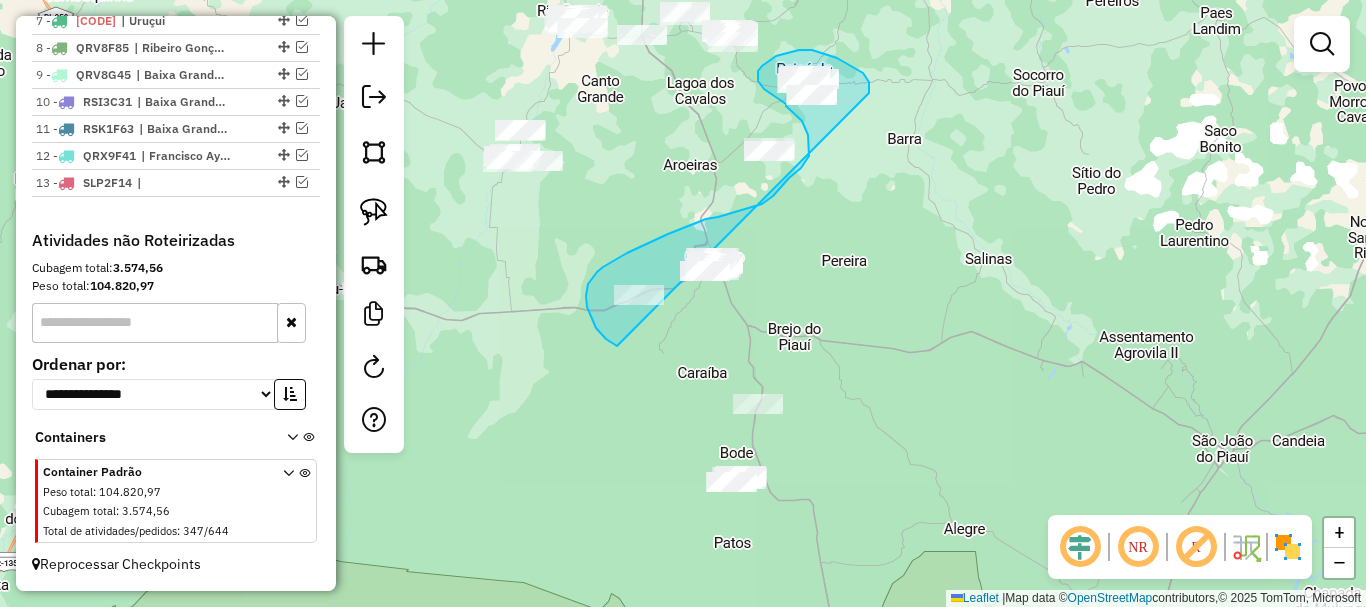 drag, startPoint x: 861, startPoint y: 72, endPoint x: 702, endPoint y: 356, distance: 325.47964 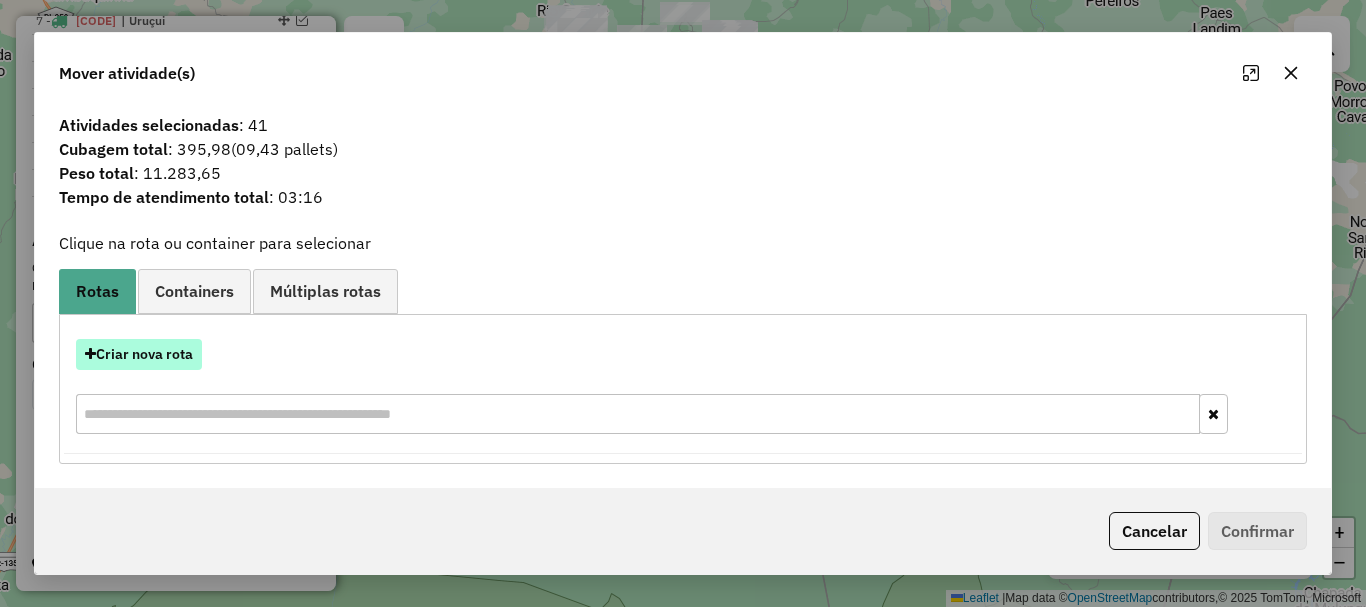 click on "Criar nova rota" at bounding box center (139, 354) 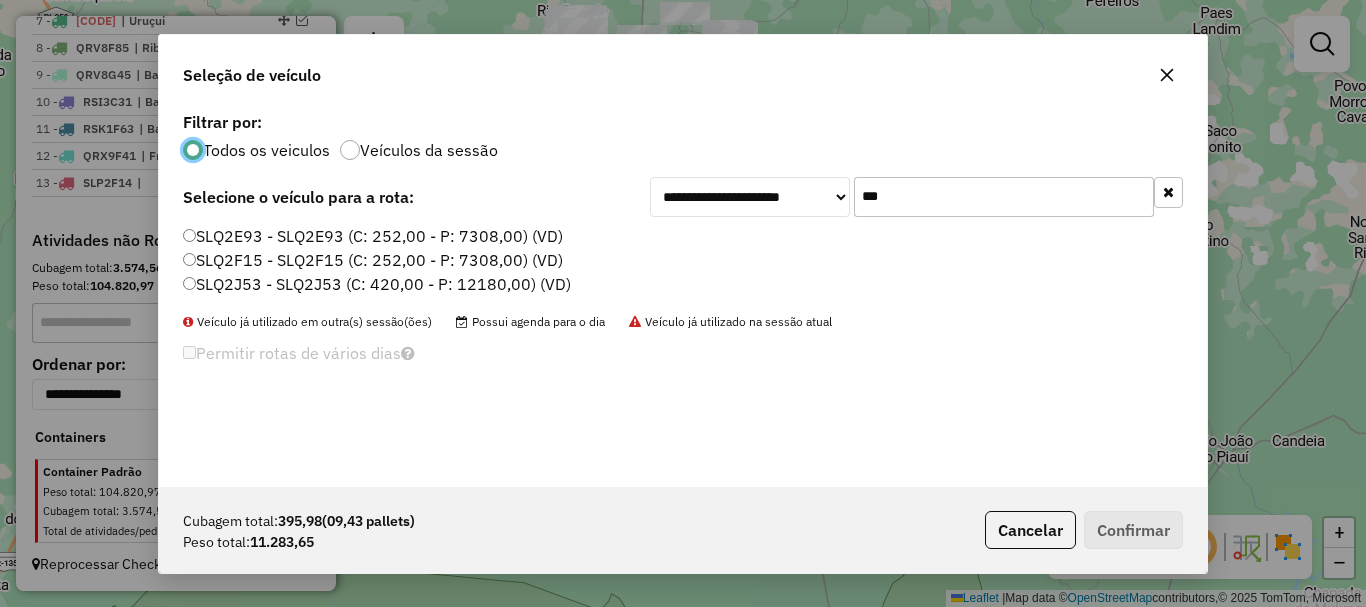 scroll, scrollTop: 11, scrollLeft: 6, axis: both 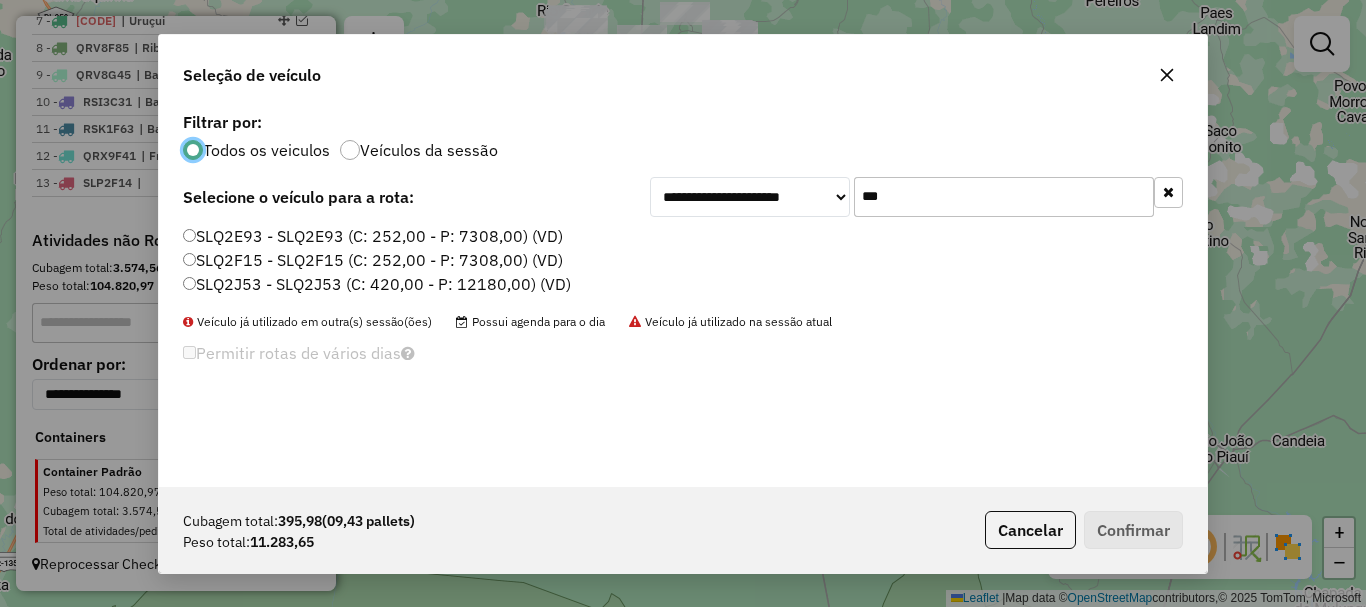 click on "***" 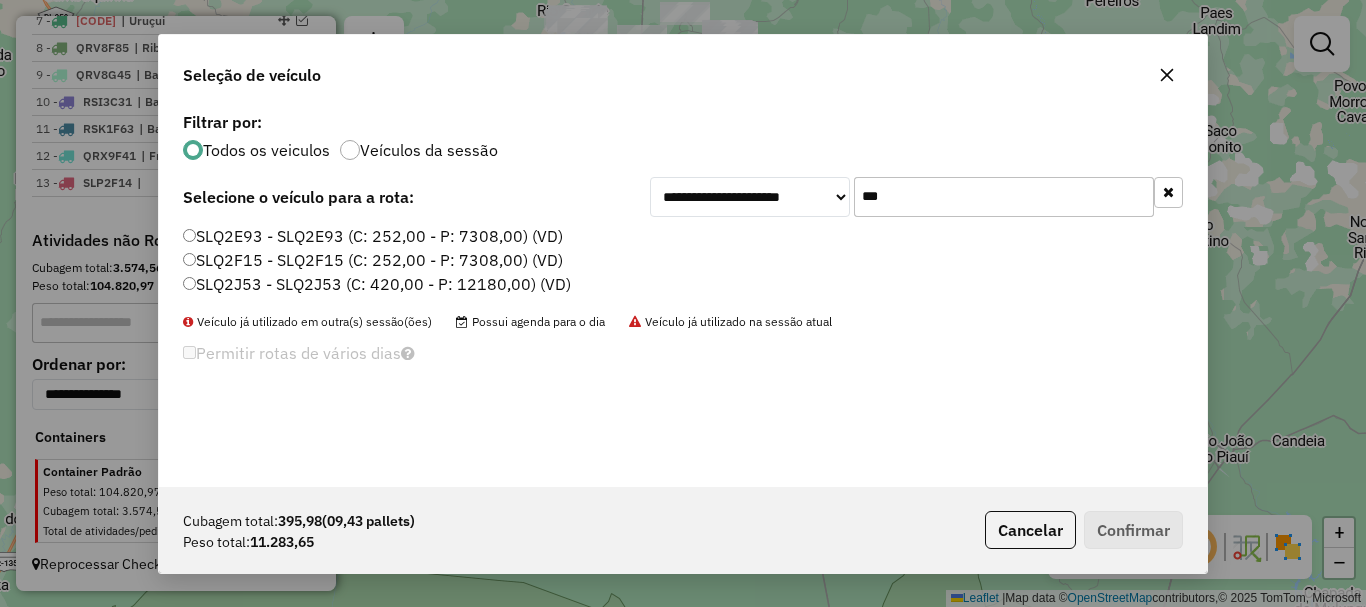 click on "***" 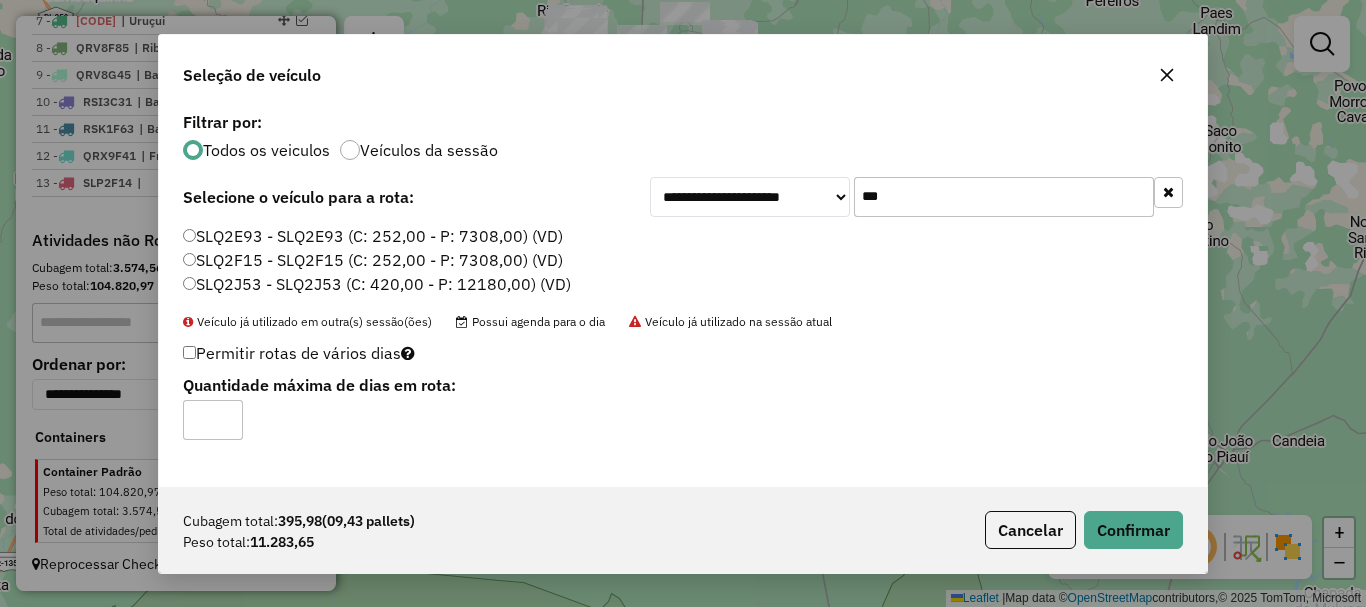 click on "*" 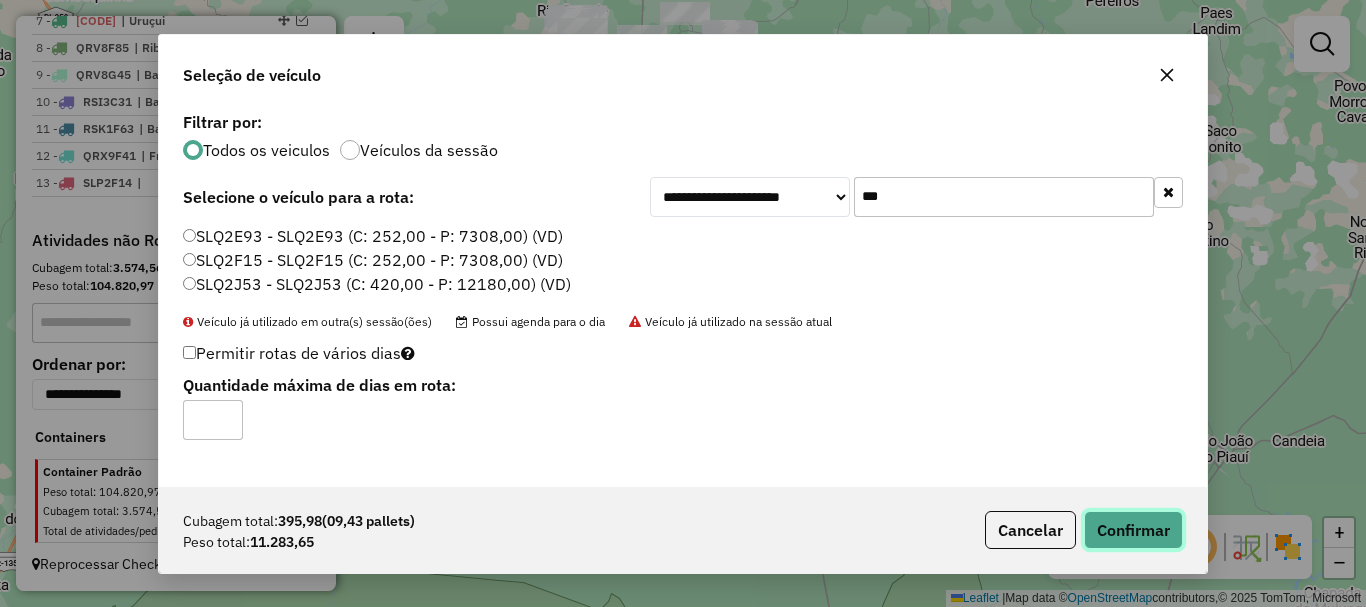 click on "Confirmar" 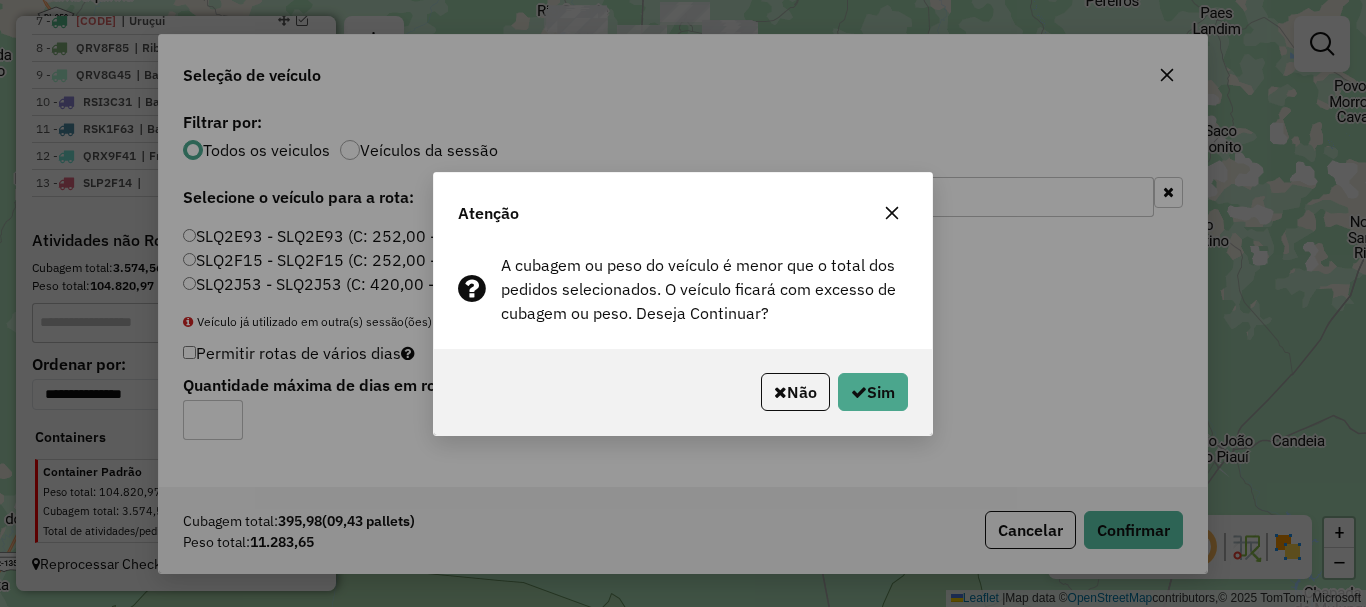 click on "Não   Sim" 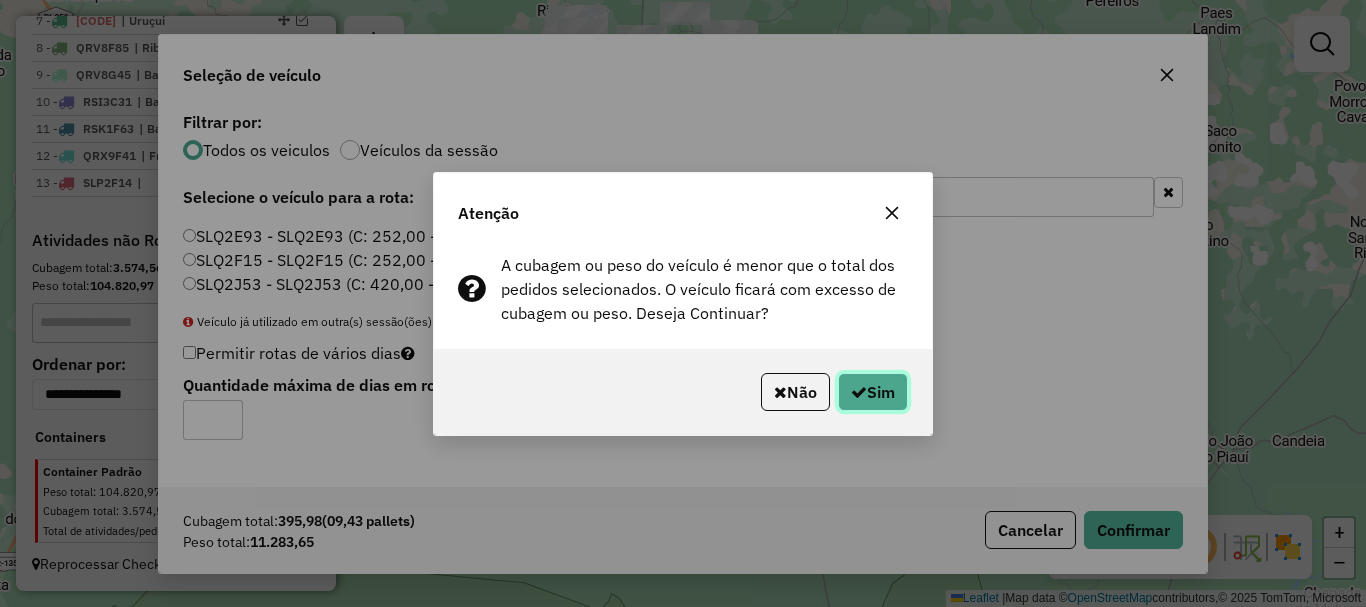 click on "Sim" 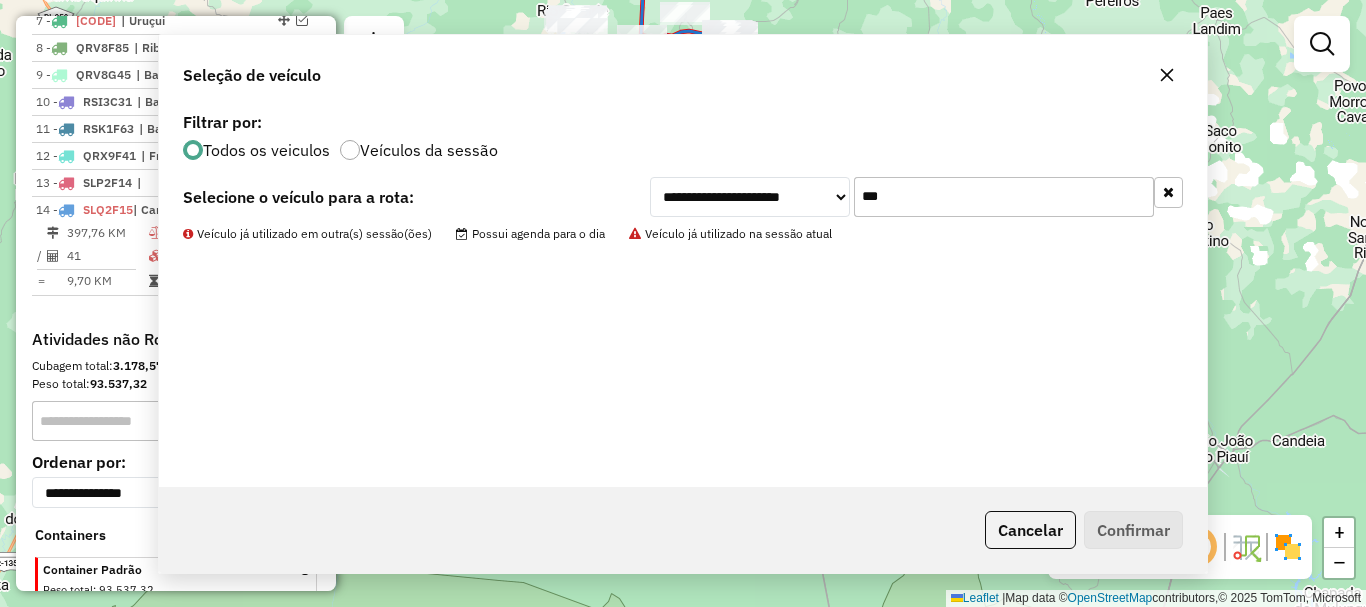 scroll, scrollTop: 984, scrollLeft: 0, axis: vertical 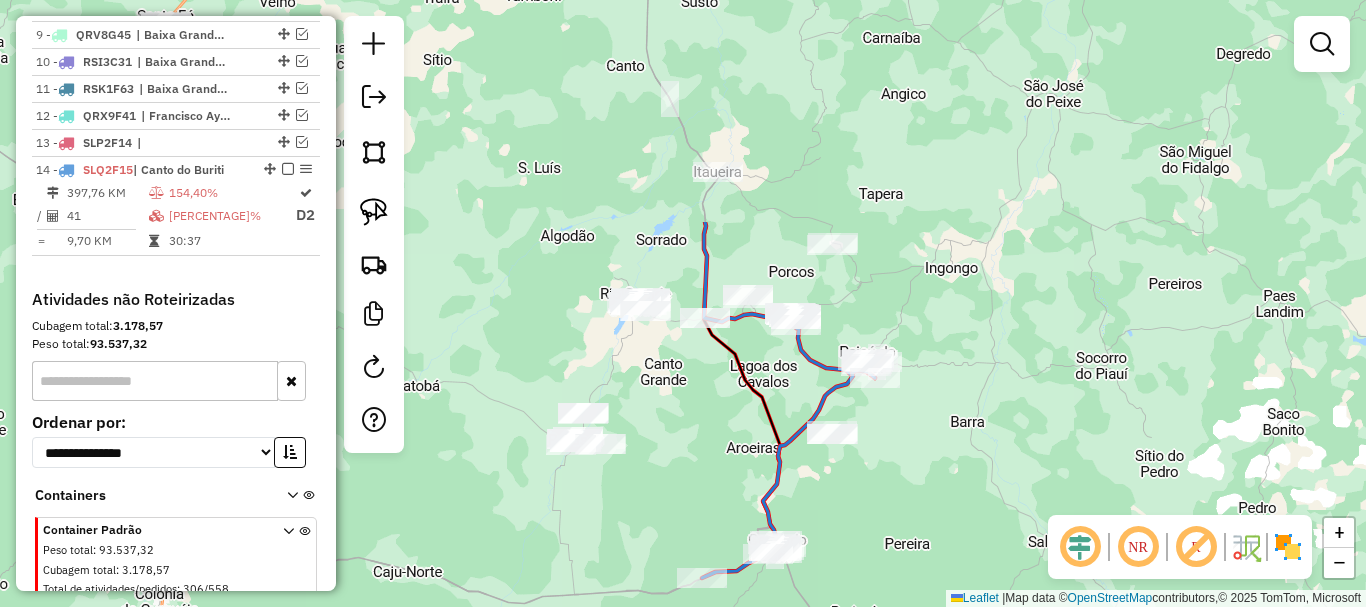 drag, startPoint x: 662, startPoint y: 212, endPoint x: 729, endPoint y: 465, distance: 261.72122 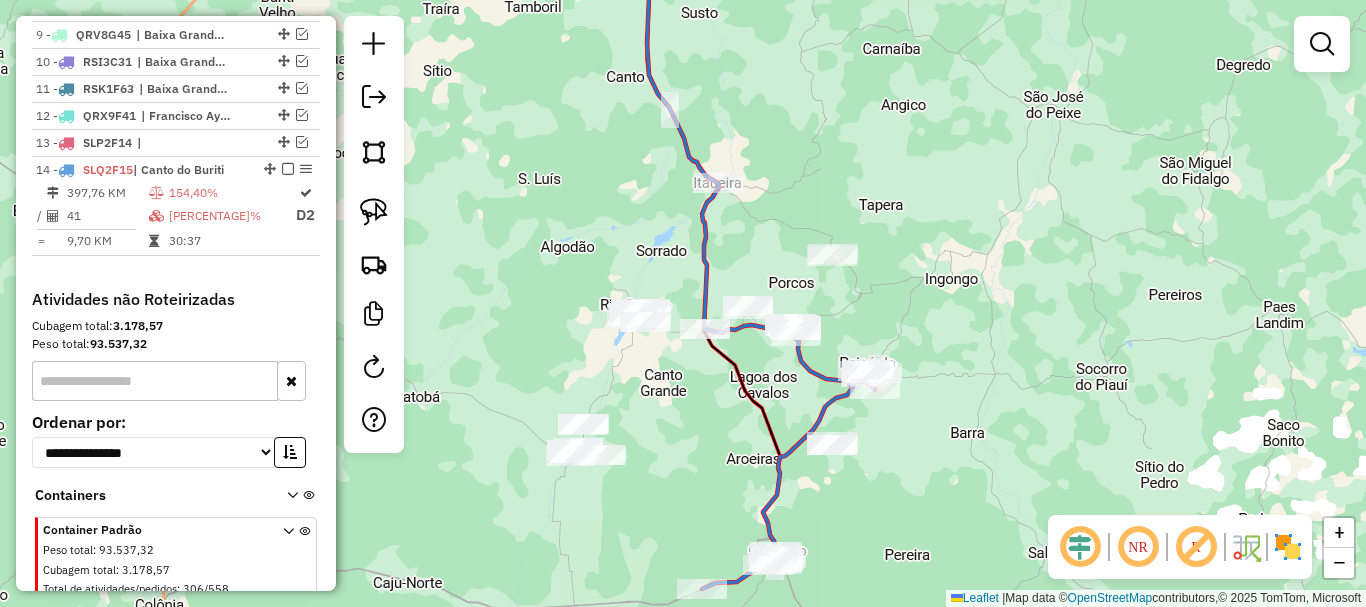 drag, startPoint x: 780, startPoint y: 202, endPoint x: 749, endPoint y: 504, distance: 303.58688 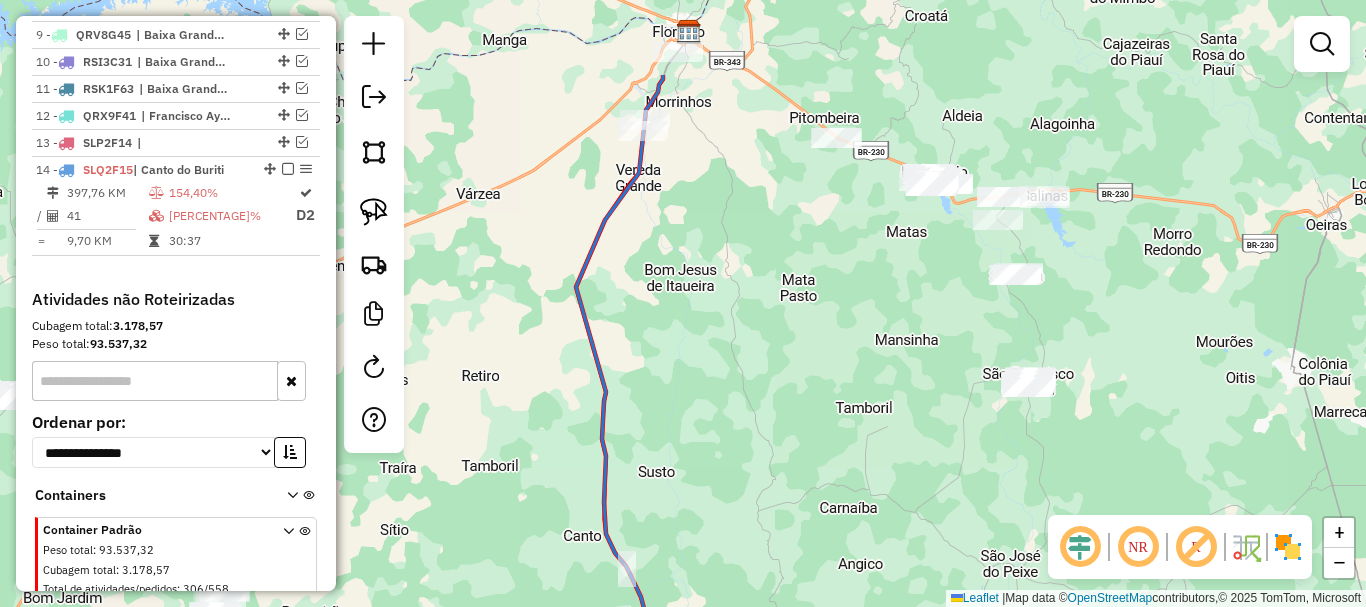 drag, startPoint x: 750, startPoint y: 361, endPoint x: 755, endPoint y: 480, distance: 119.104996 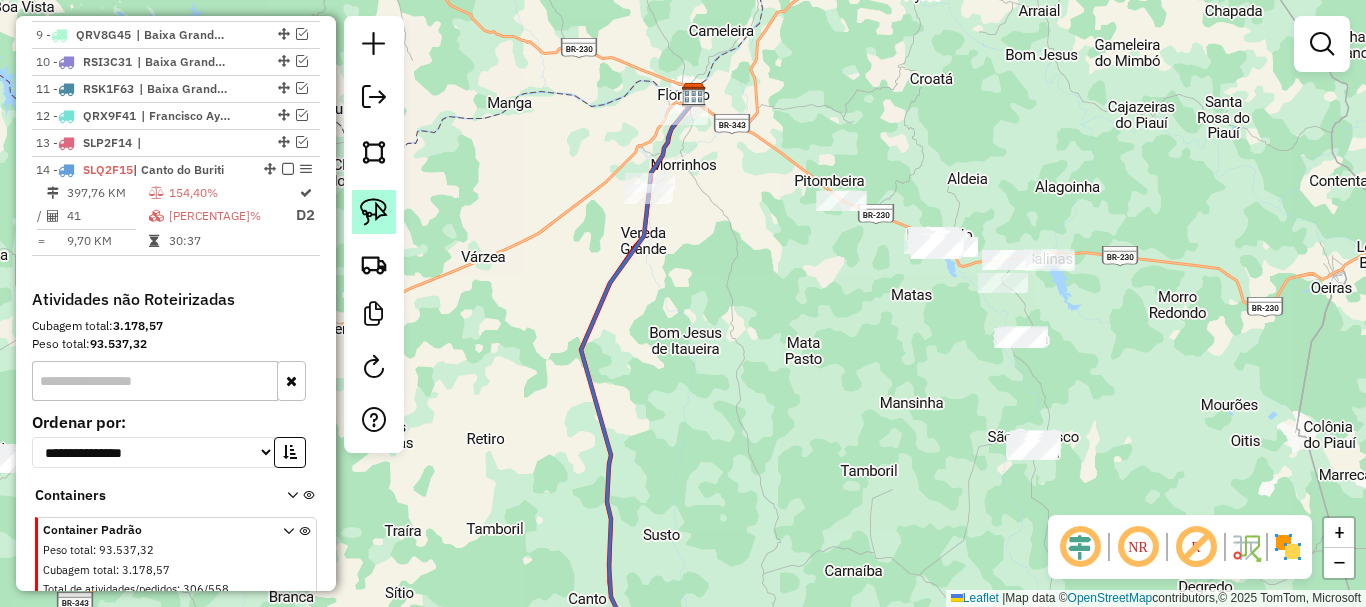 click 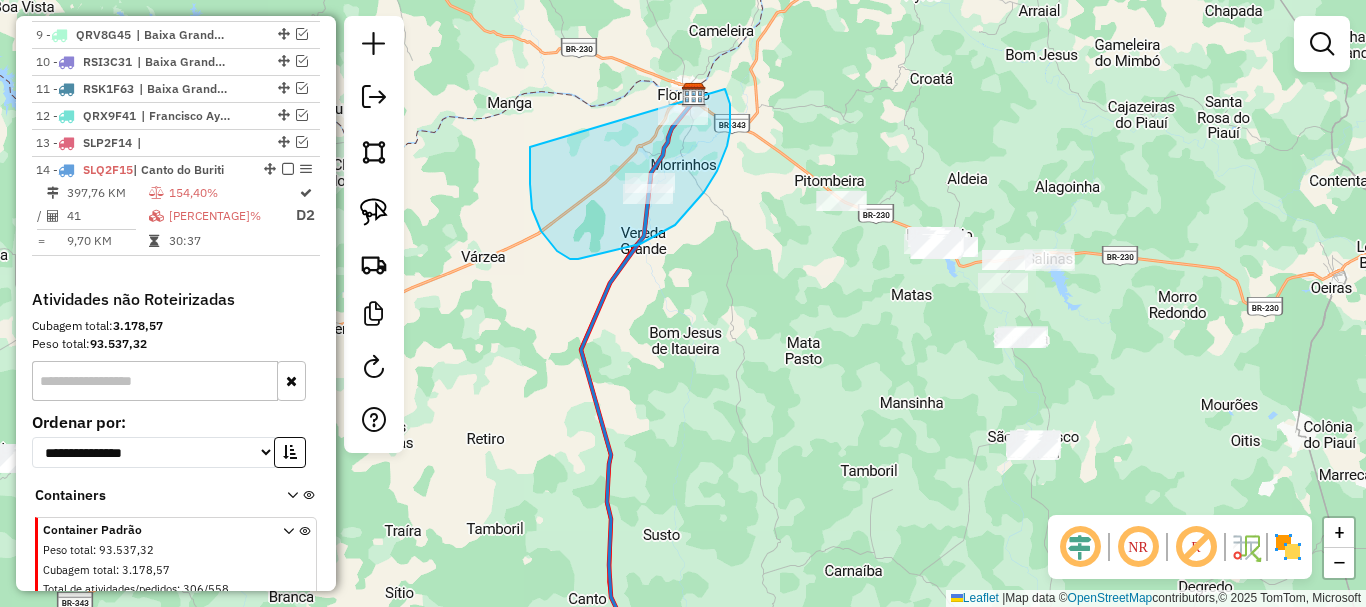 drag, startPoint x: 532, startPoint y: 209, endPoint x: 723, endPoint y: 86, distance: 227.17834 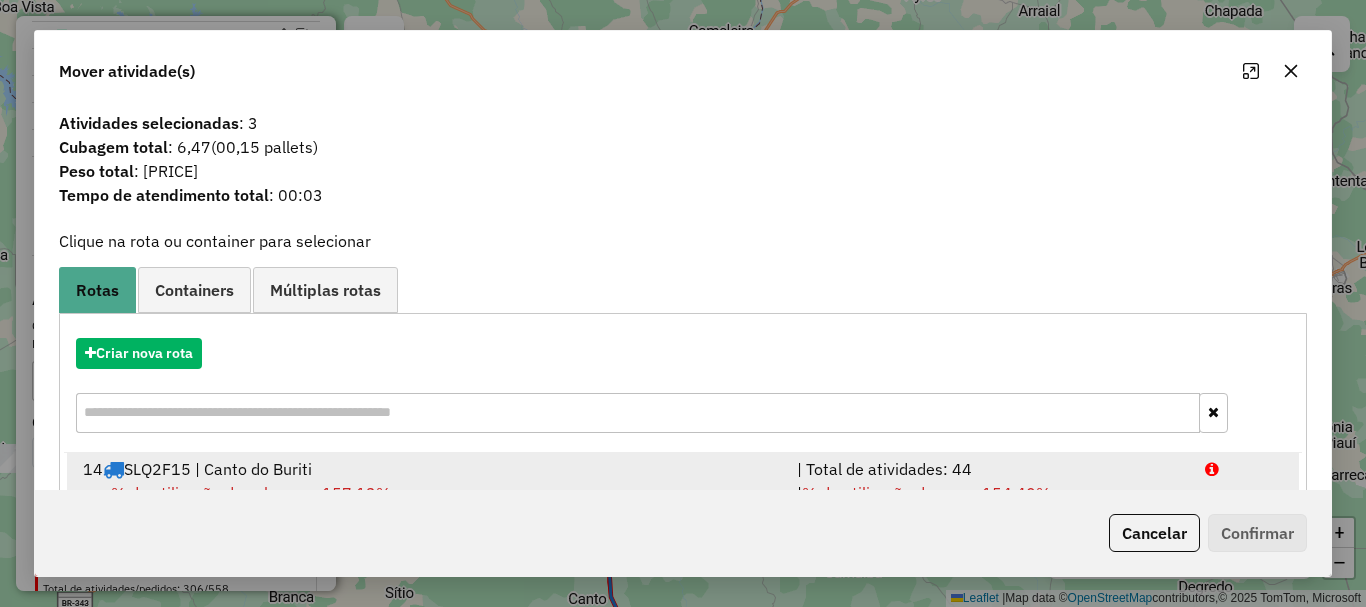 click on "14  SLQ2F15 | Canto do Buriti" at bounding box center [428, 469] 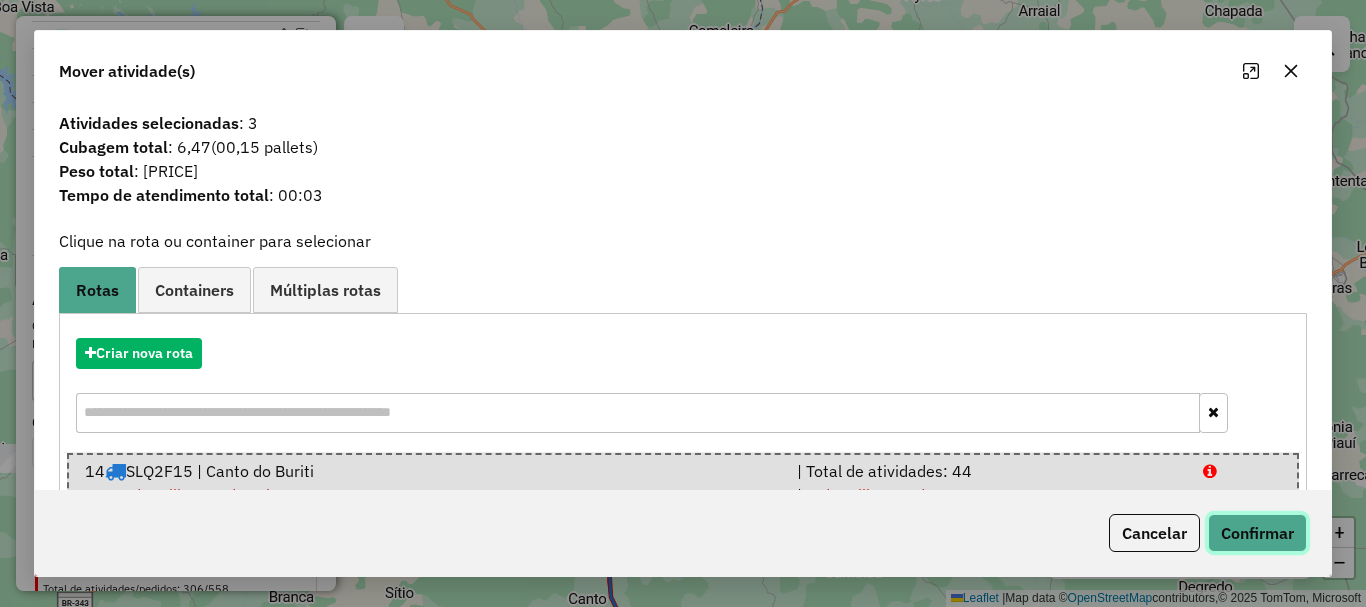 click on "Confirmar" 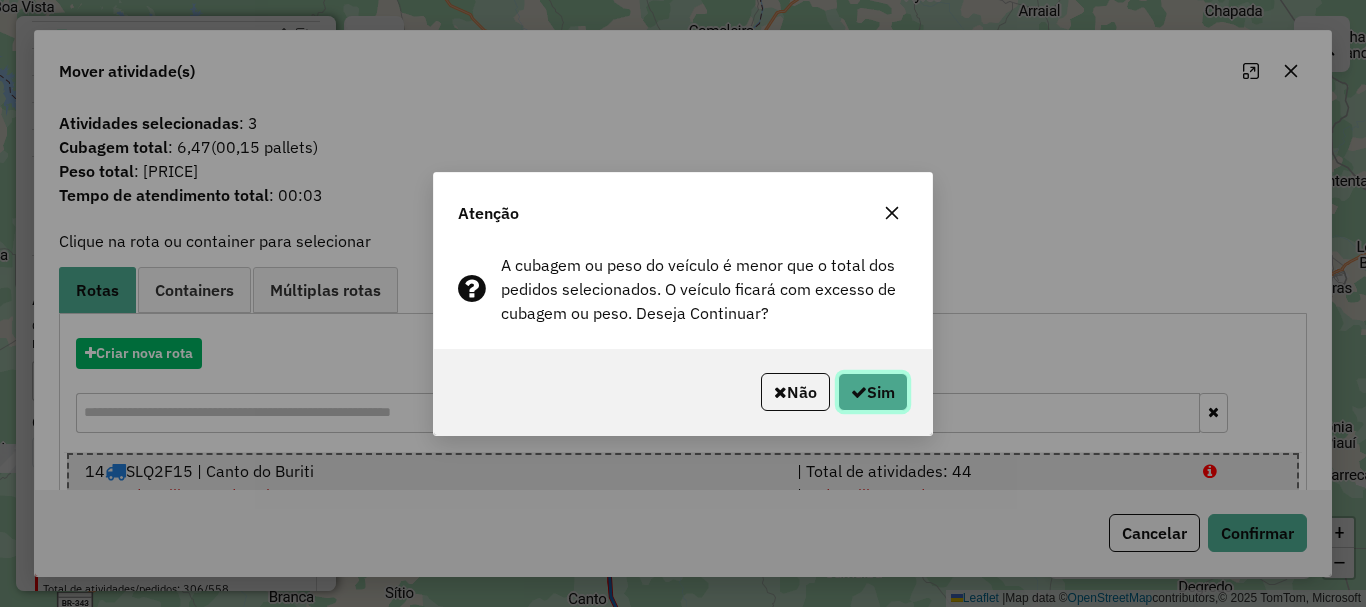 click on "Sim" 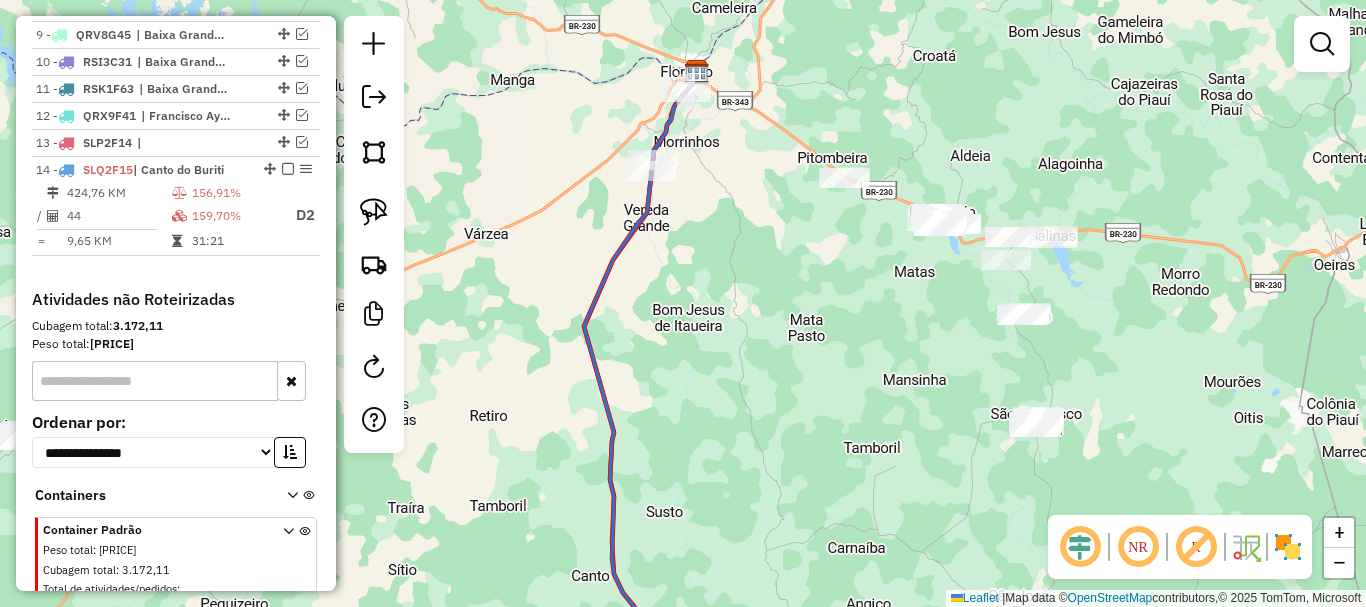 drag, startPoint x: 598, startPoint y: 433, endPoint x: 590, endPoint y: 171, distance: 262.1221 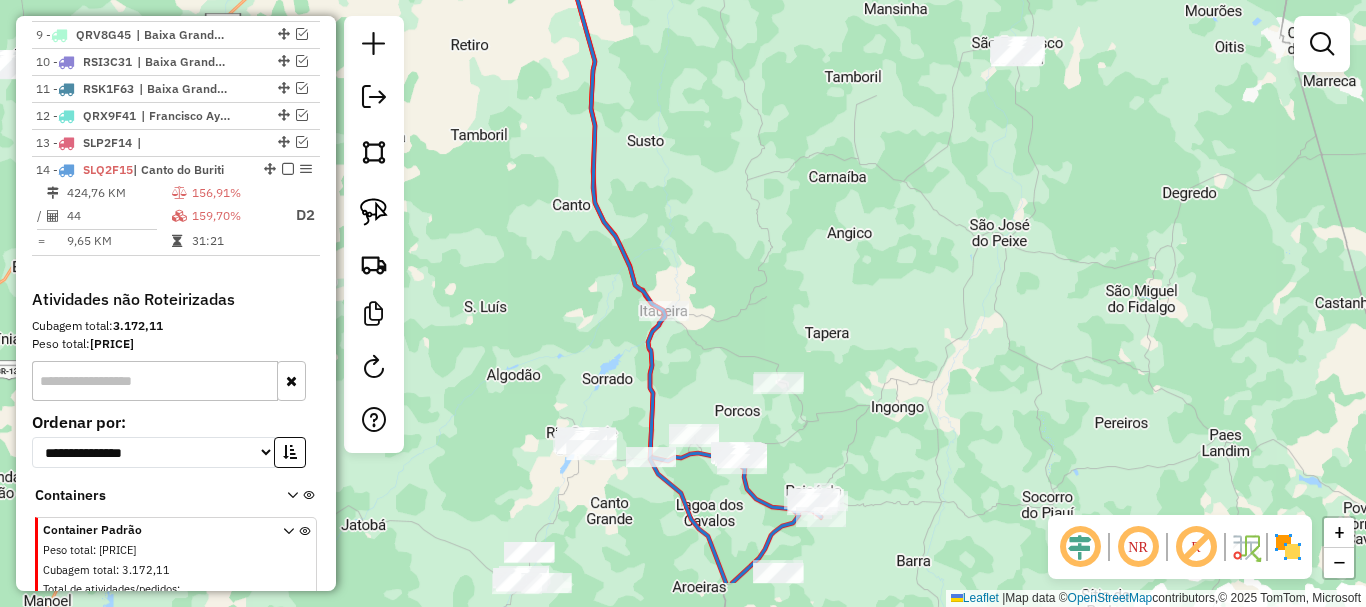drag, startPoint x: 644, startPoint y: 296, endPoint x: 648, endPoint y: 145, distance: 151.05296 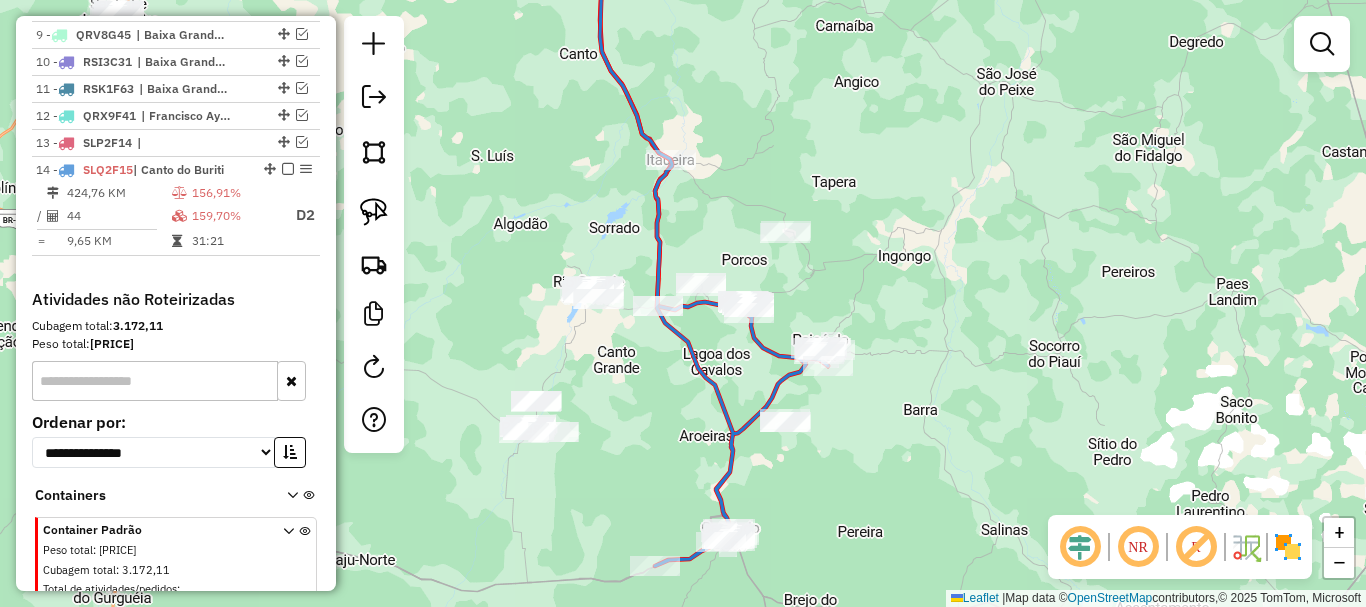 drag, startPoint x: 701, startPoint y: 486, endPoint x: 676, endPoint y: 323, distance: 164.90604 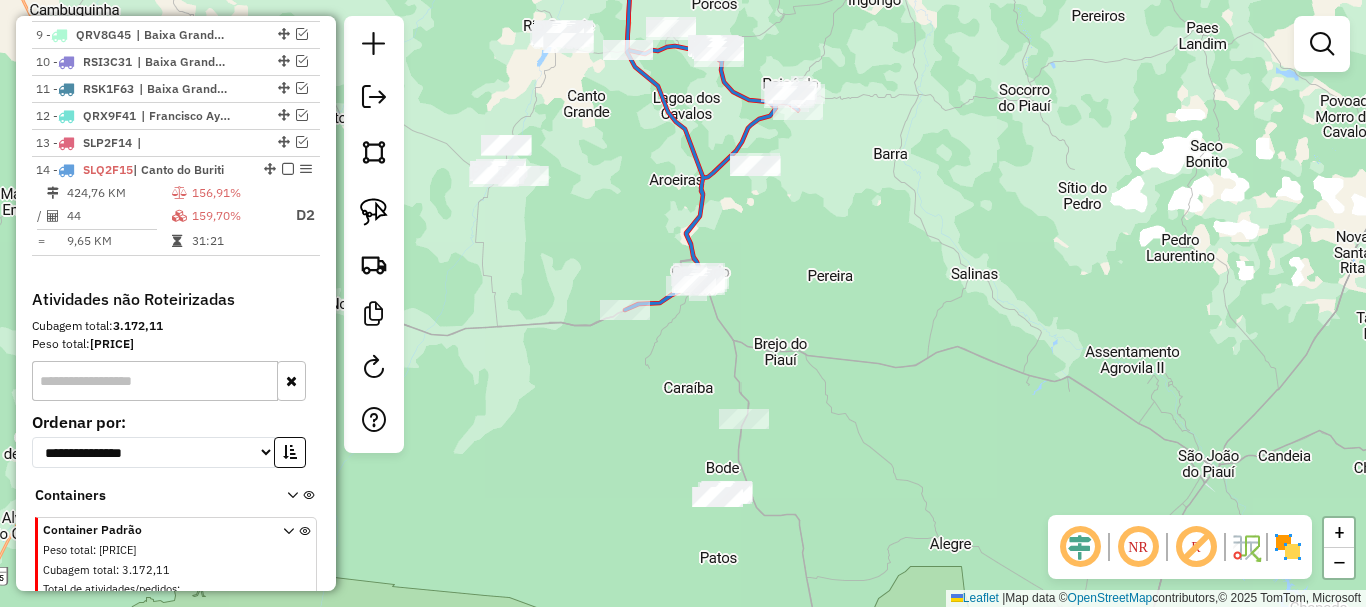drag, startPoint x: 699, startPoint y: 430, endPoint x: 674, endPoint y: 303, distance: 129.43724 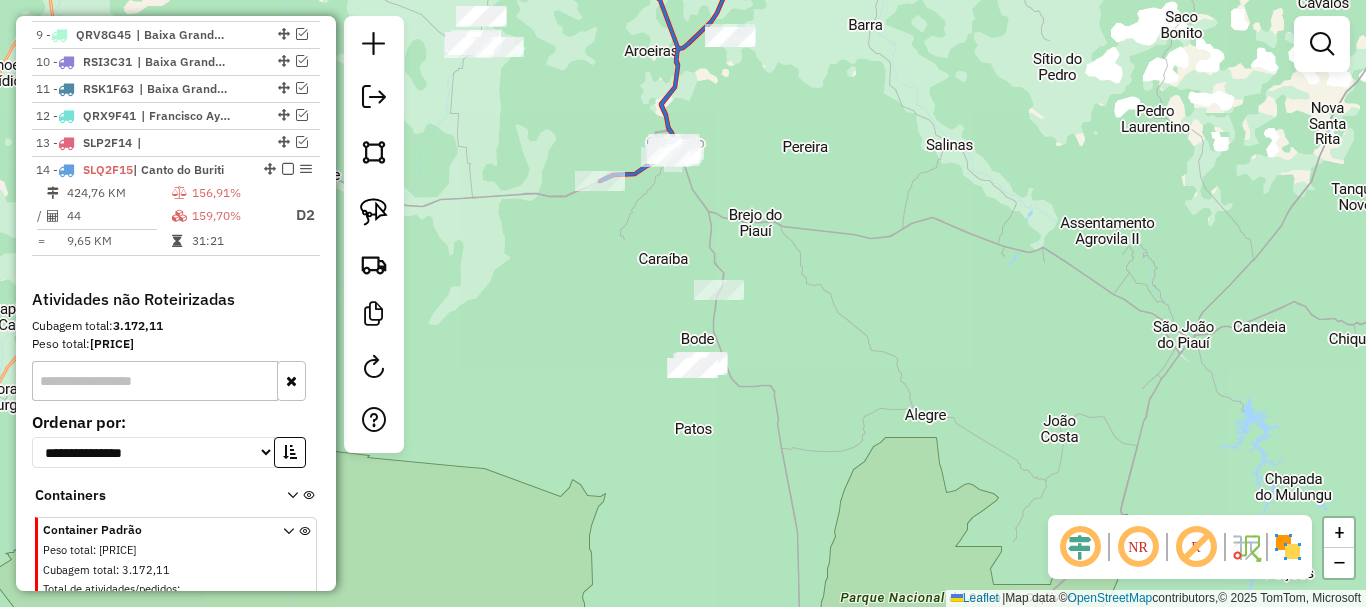 drag, startPoint x: 385, startPoint y: 223, endPoint x: 545, endPoint y: 258, distance: 163.78339 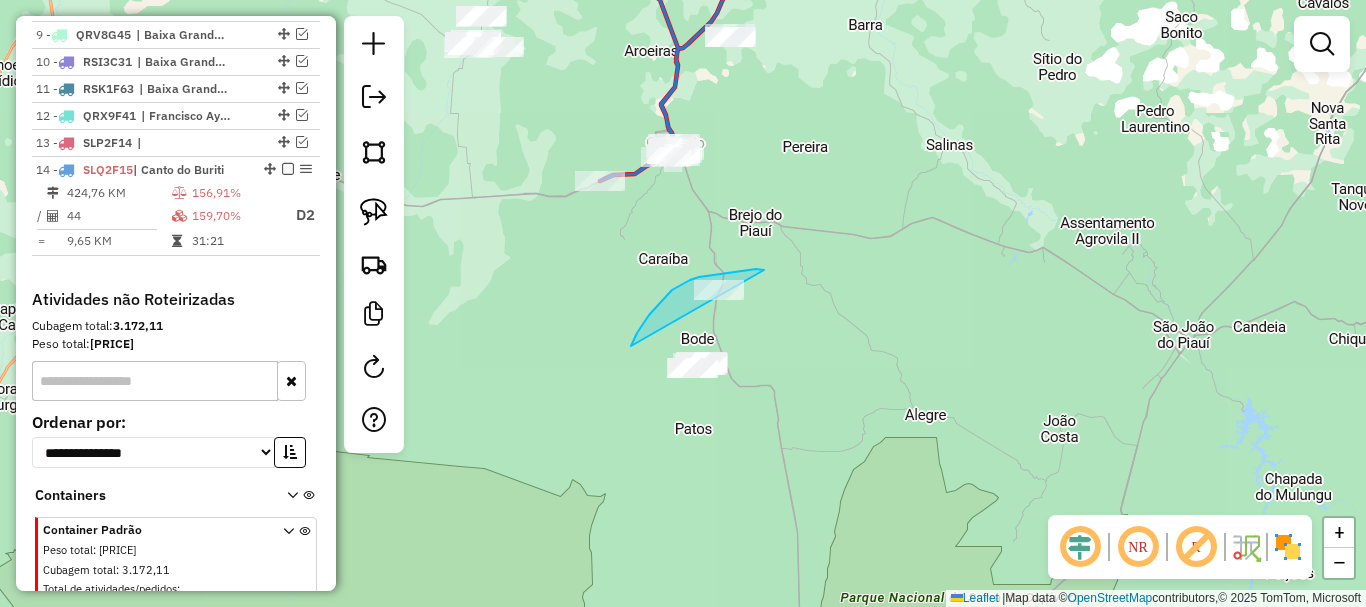 drag, startPoint x: 764, startPoint y: 270, endPoint x: 710, endPoint y: 445, distance: 183.14203 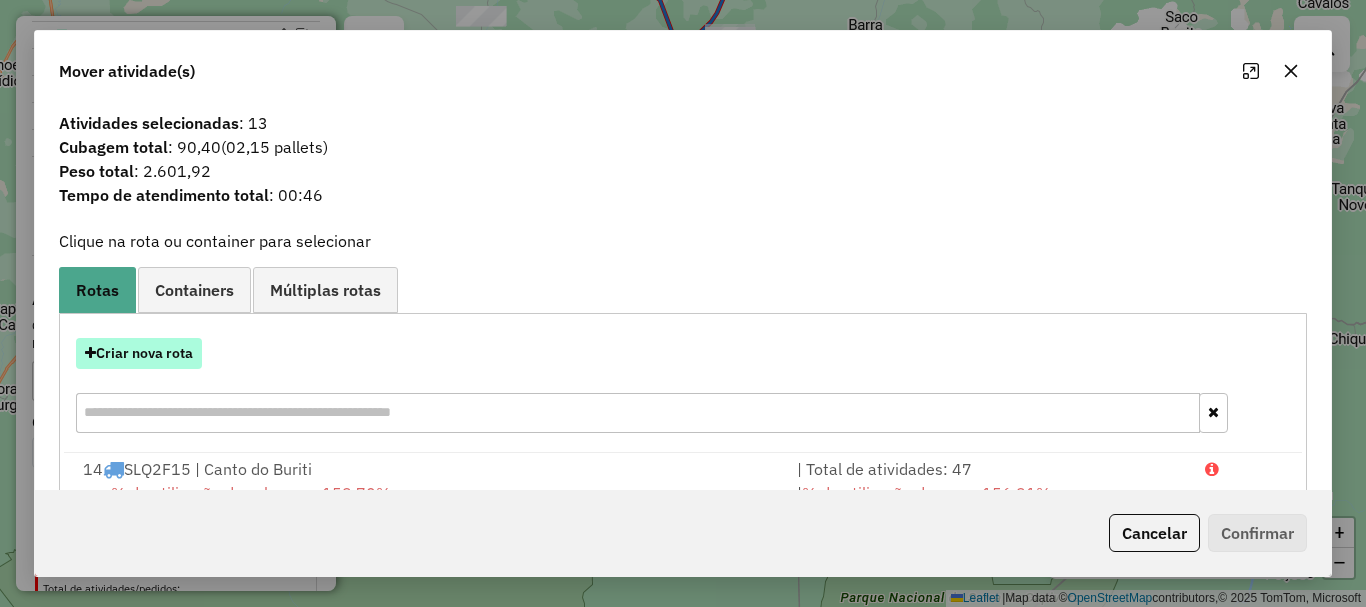 click on "Criar nova rota" at bounding box center (139, 353) 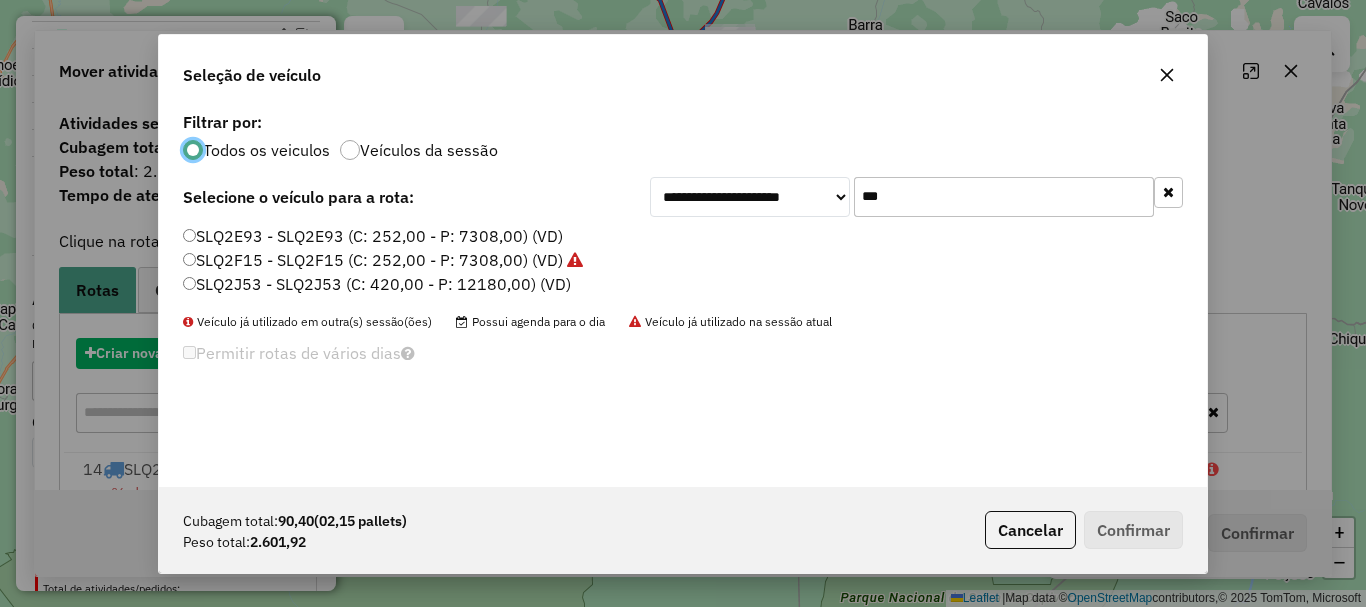 scroll, scrollTop: 11, scrollLeft: 6, axis: both 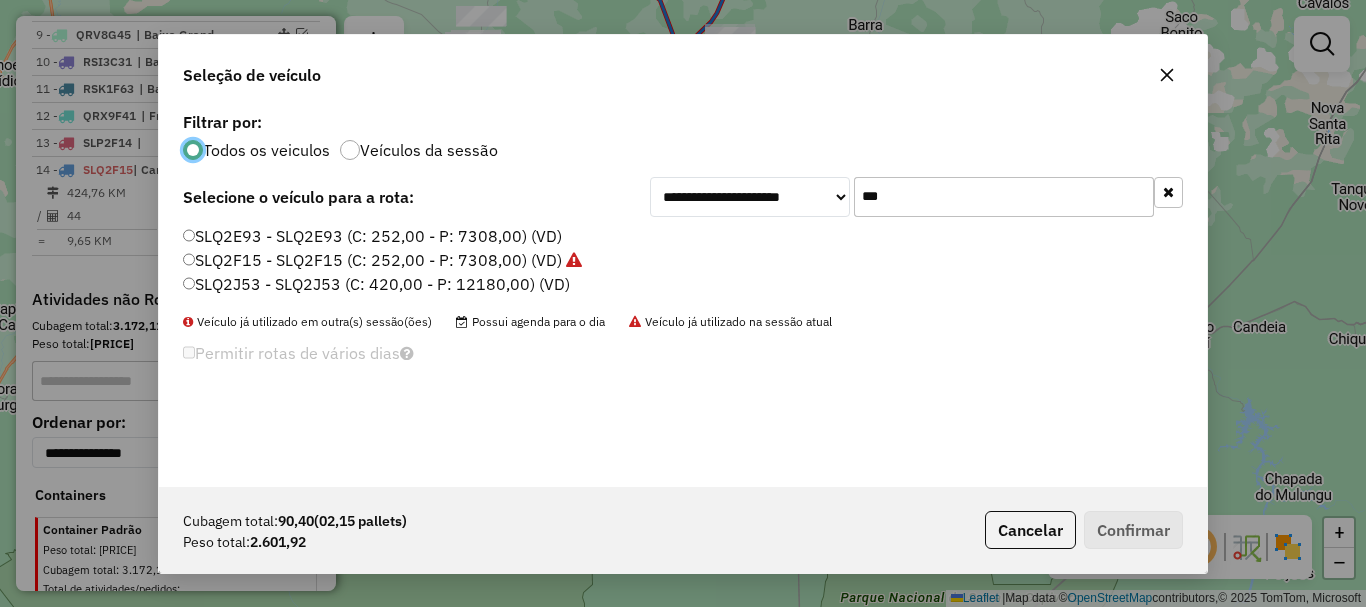 click on "***" 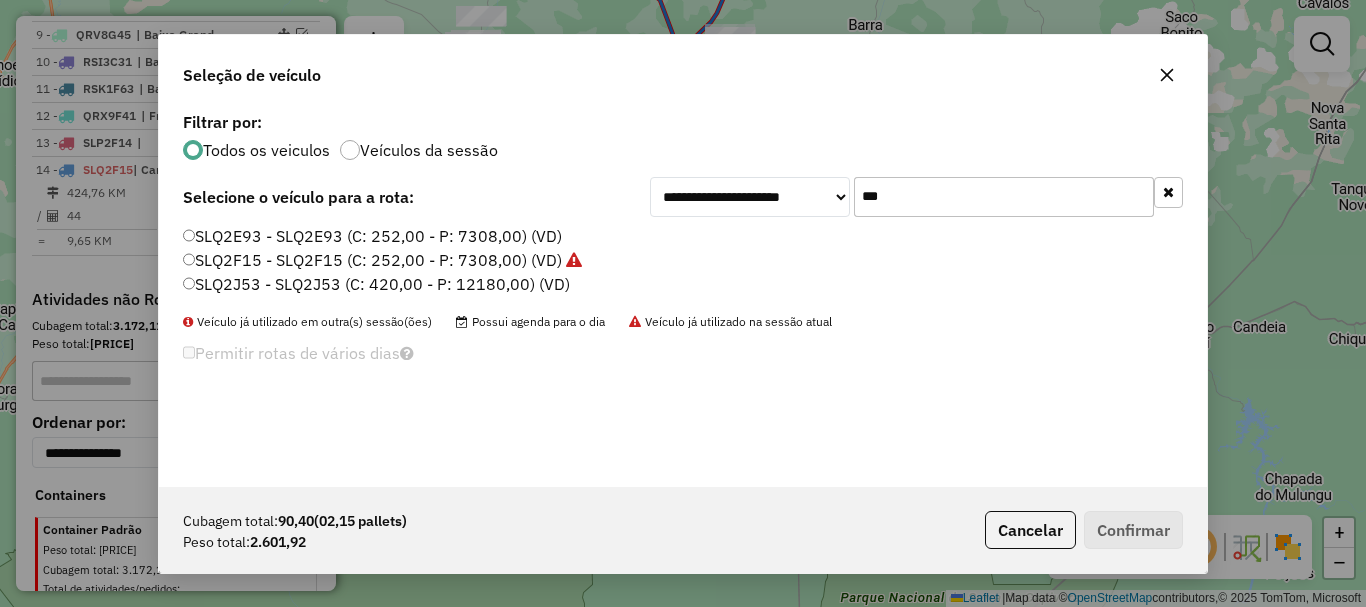 click on "***" 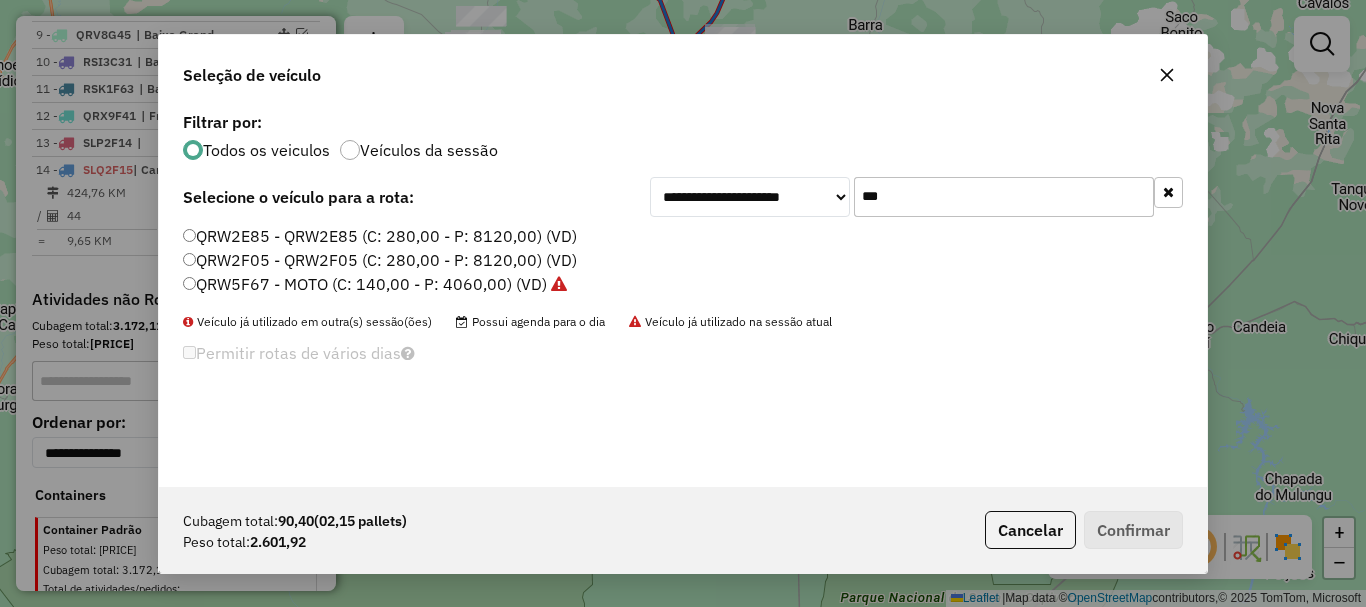 type on "***" 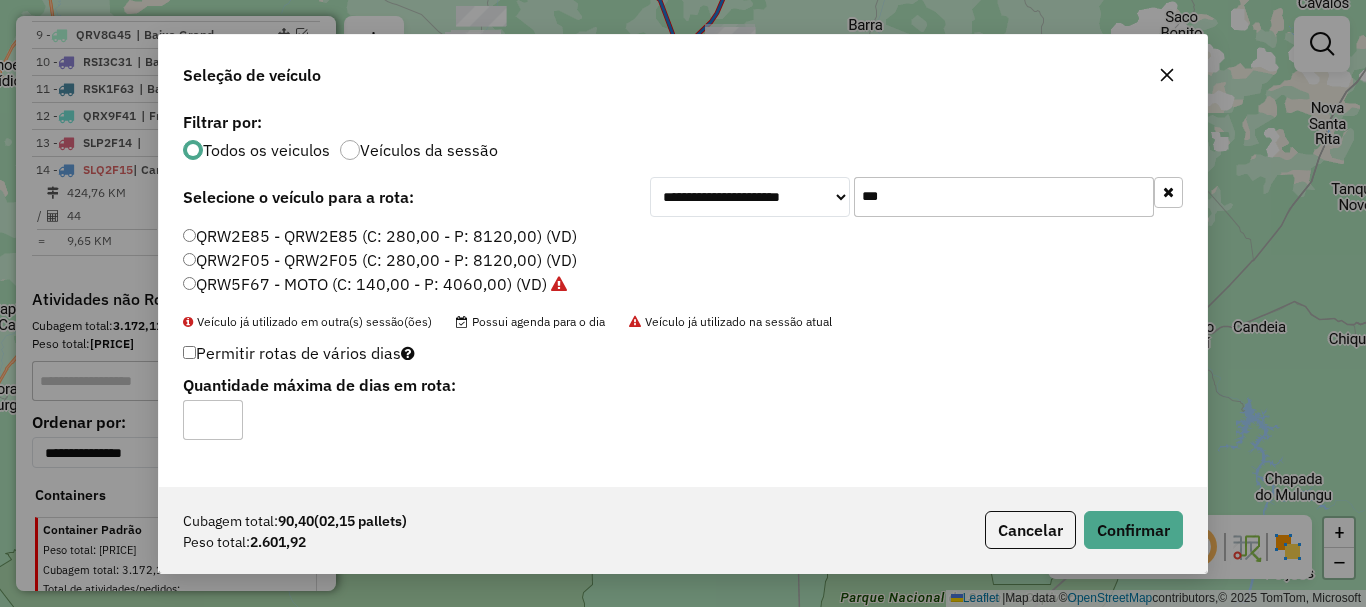 type on "*" 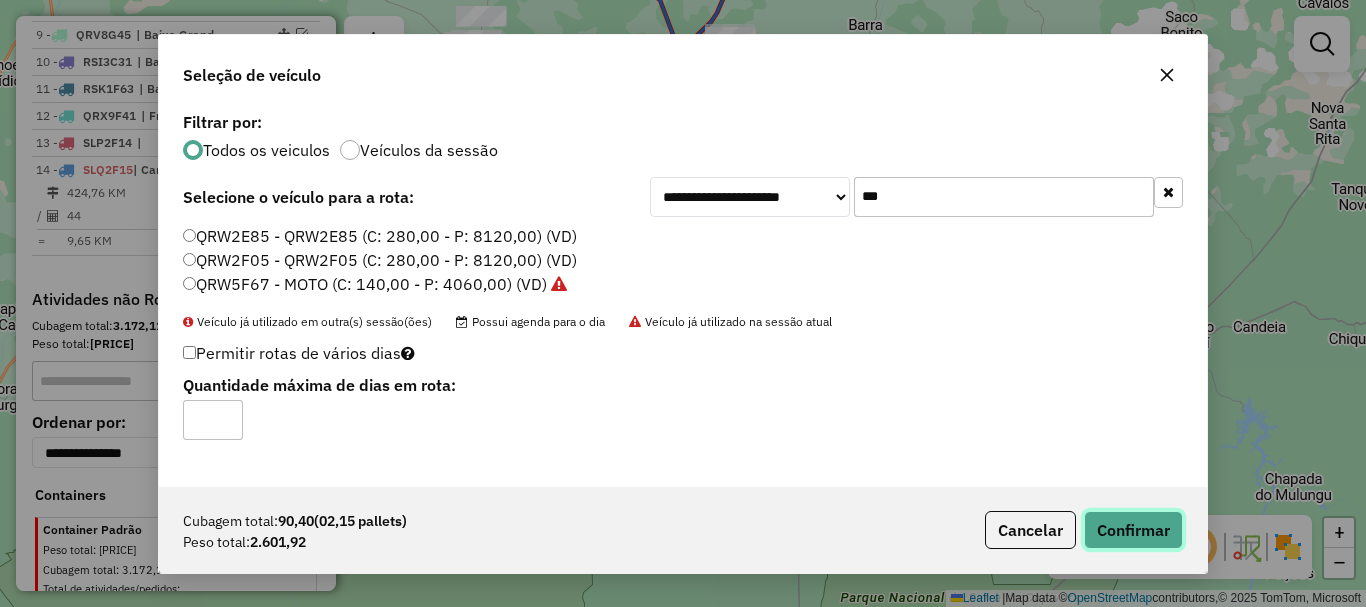 click on "Confirmar" 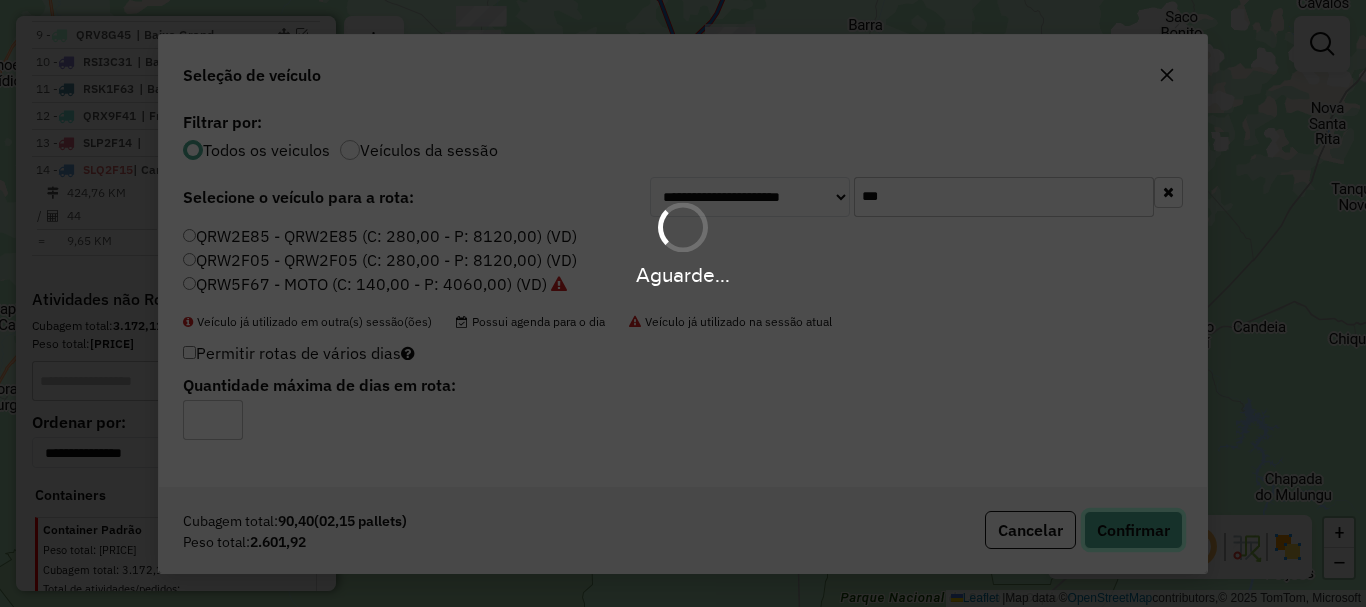 type 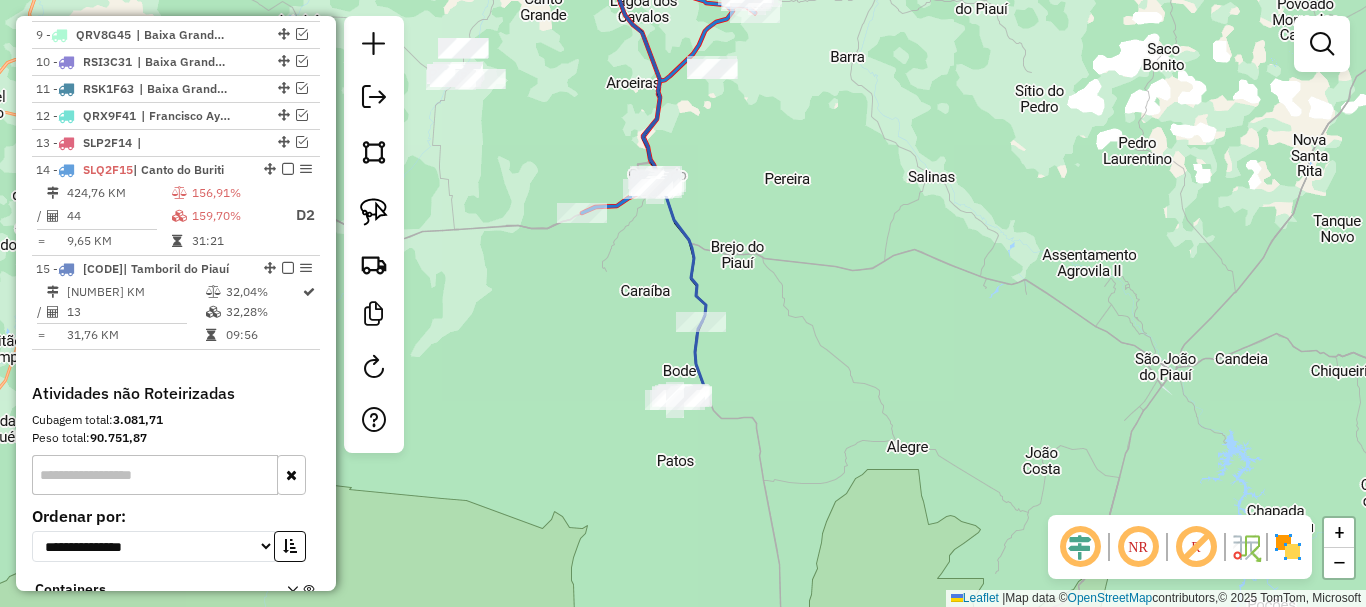 drag, startPoint x: 648, startPoint y: 315, endPoint x: 599, endPoint y: 391, distance: 90.426765 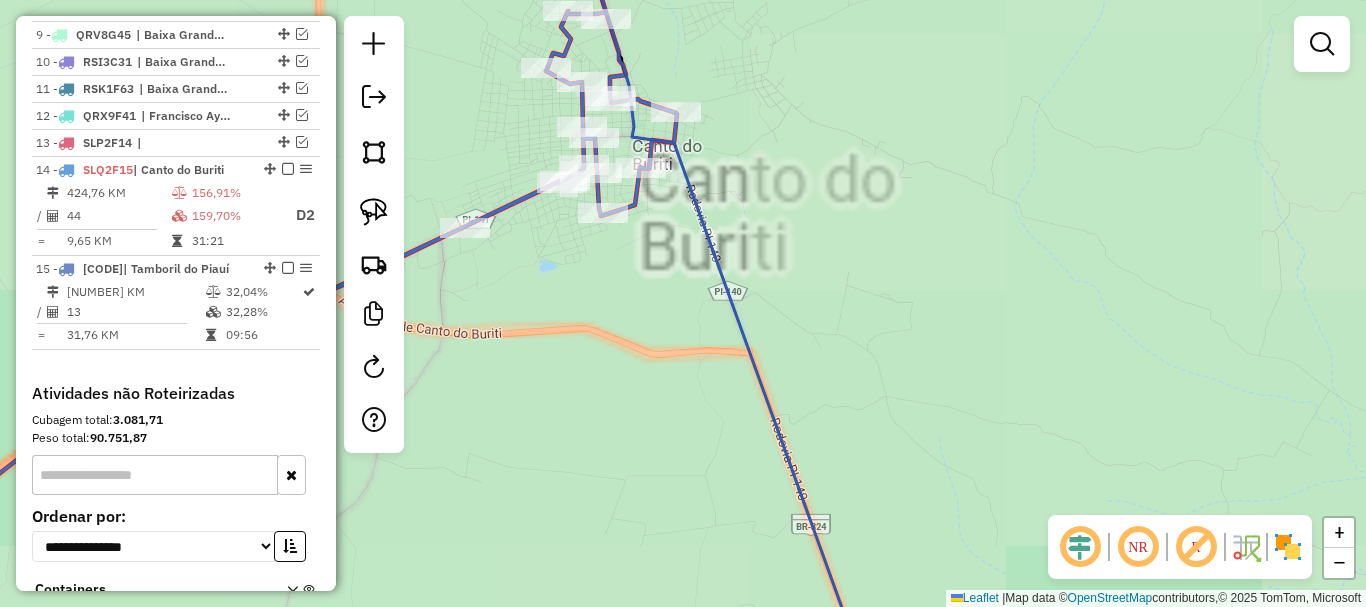 drag, startPoint x: 626, startPoint y: 290, endPoint x: 639, endPoint y: 332, distance: 43.965897 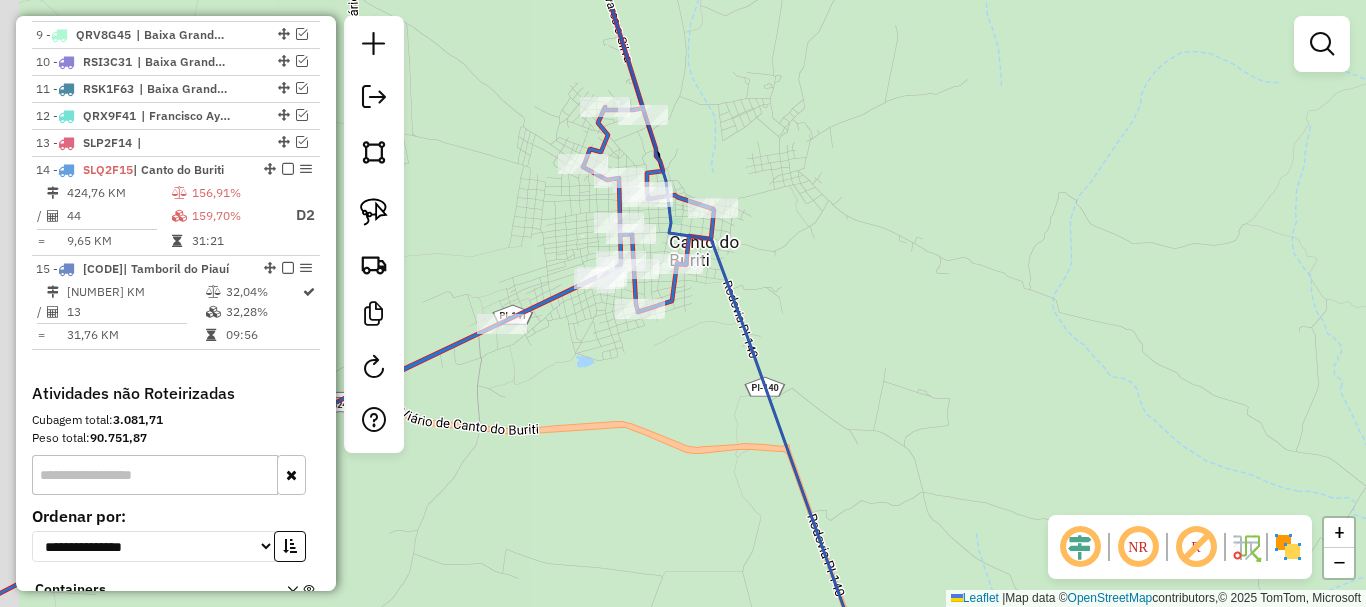 drag, startPoint x: 672, startPoint y: 406, endPoint x: 635, endPoint y: 378, distance: 46.400433 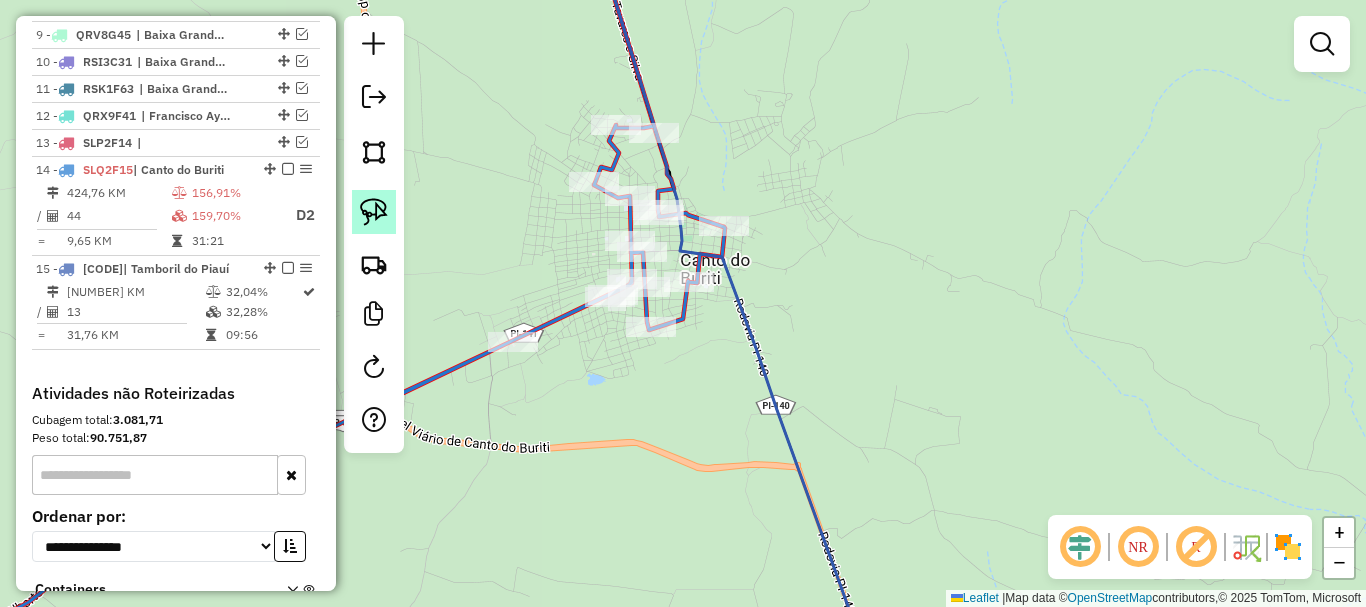 click 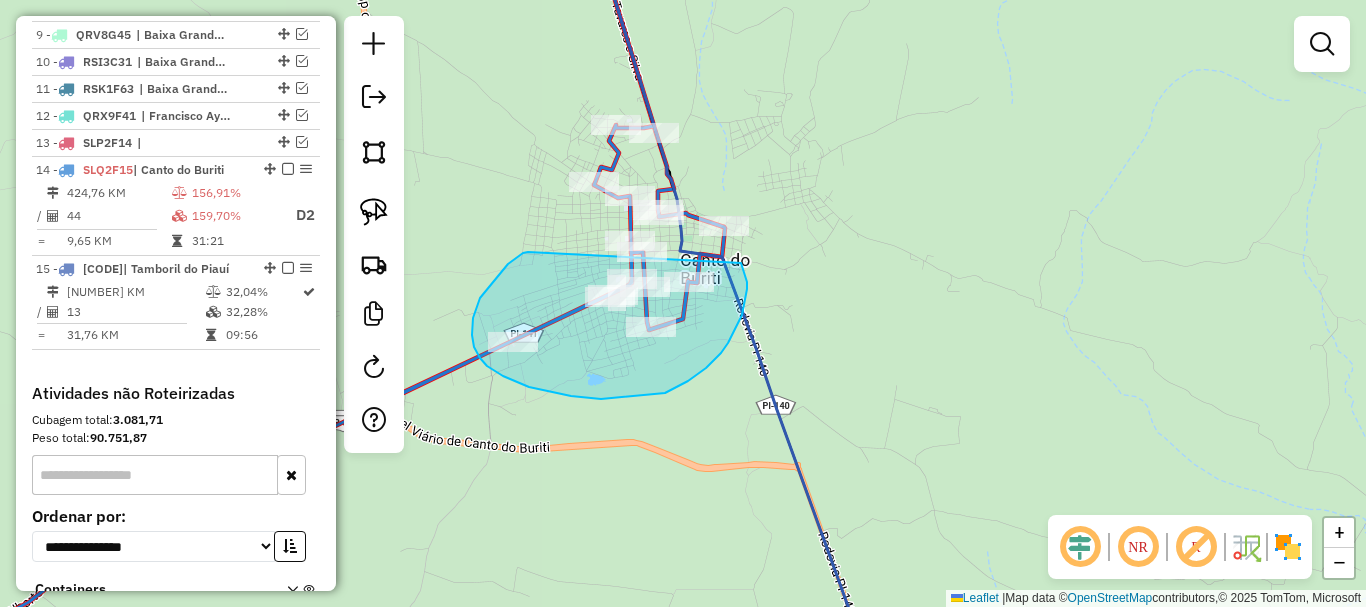 drag, startPoint x: 523, startPoint y: 253, endPoint x: 741, endPoint y: 263, distance: 218.22923 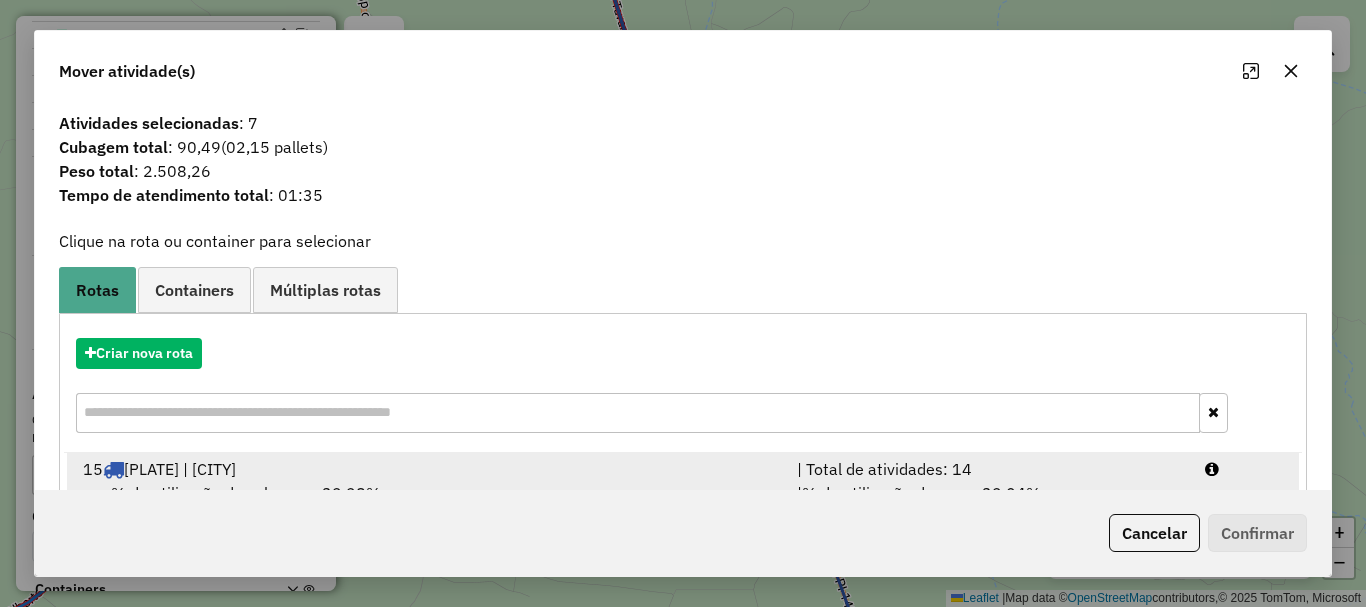 scroll, scrollTop: 78, scrollLeft: 0, axis: vertical 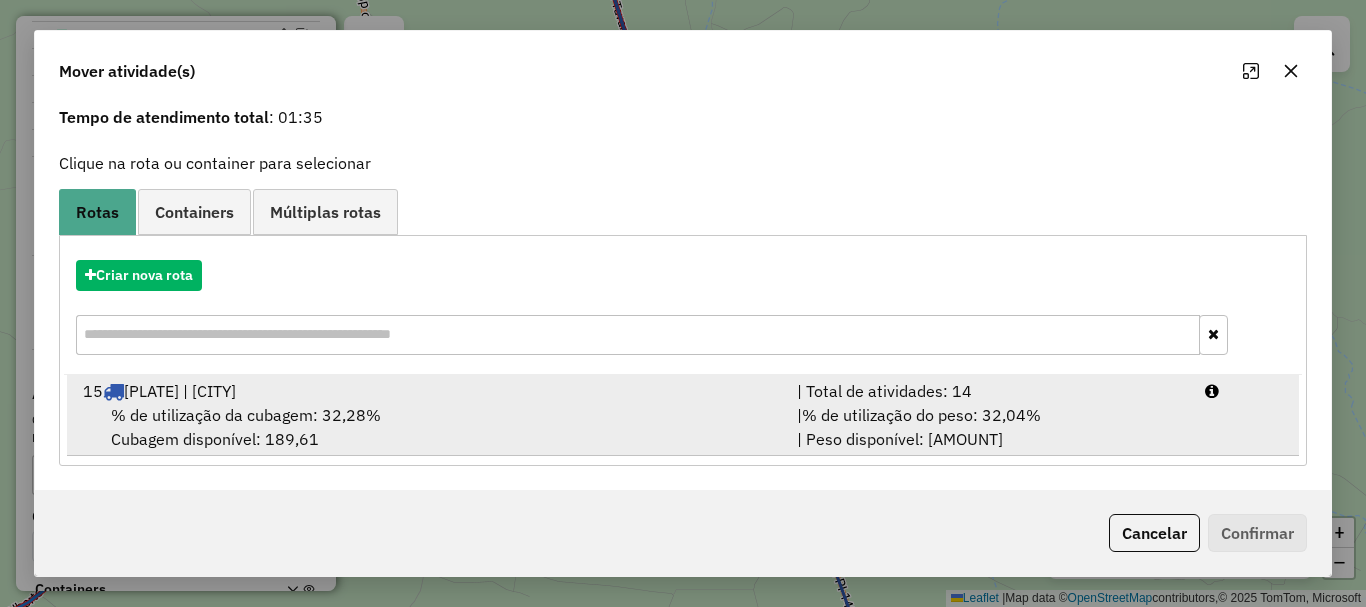 drag, startPoint x: 730, startPoint y: 391, endPoint x: 991, endPoint y: 435, distance: 264.68283 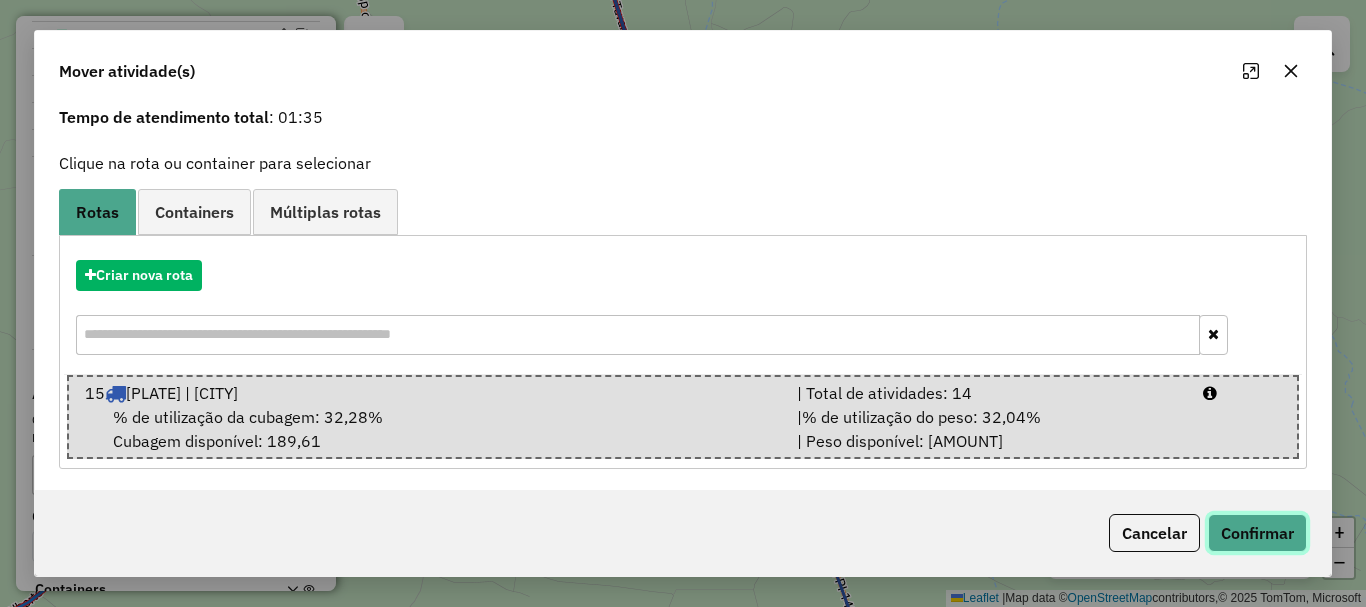 click on "Confirmar" 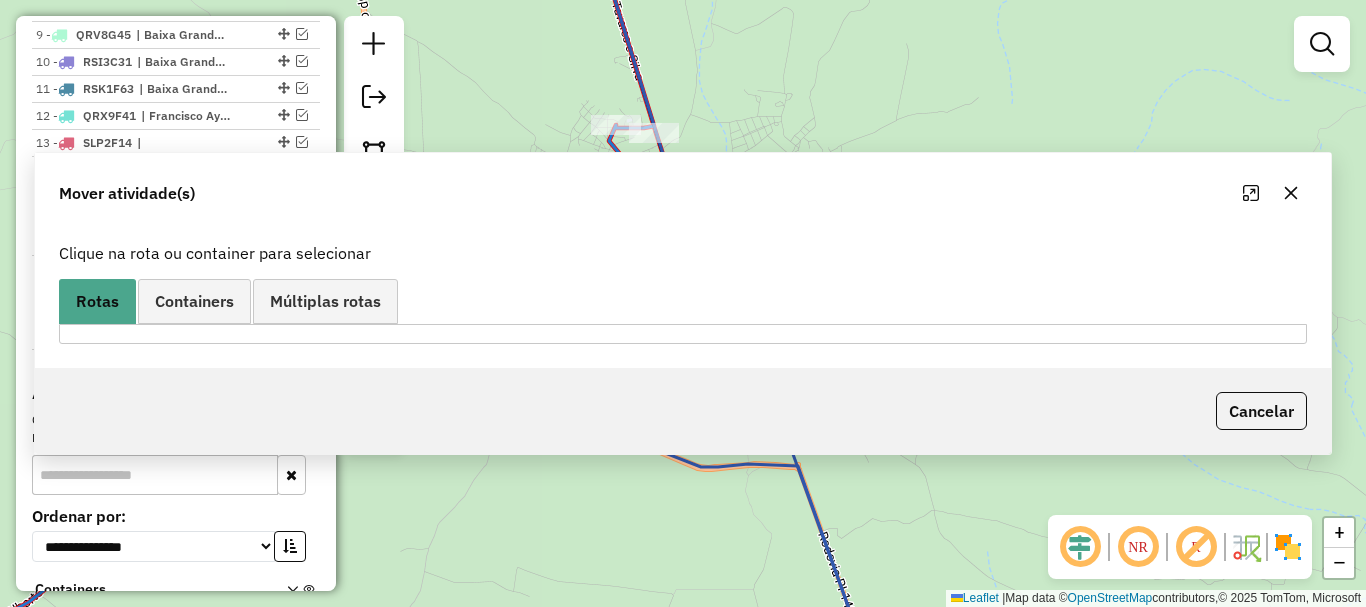 scroll, scrollTop: 0, scrollLeft: 0, axis: both 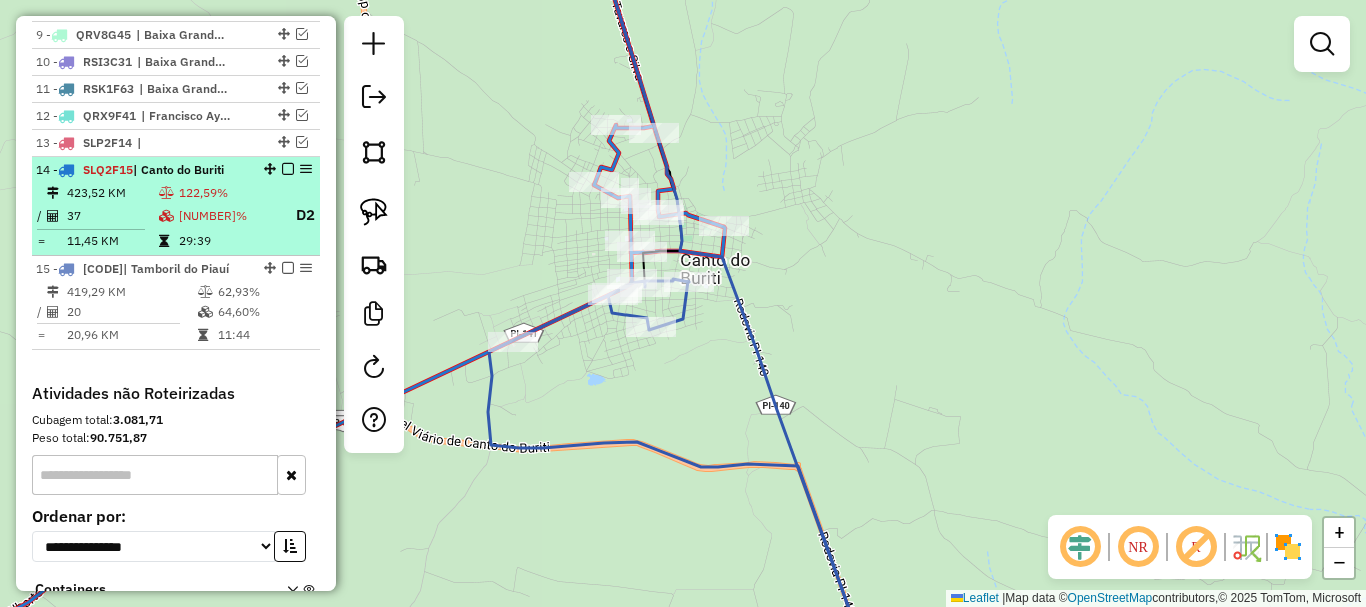 click on "123,79%" at bounding box center (231, 215) 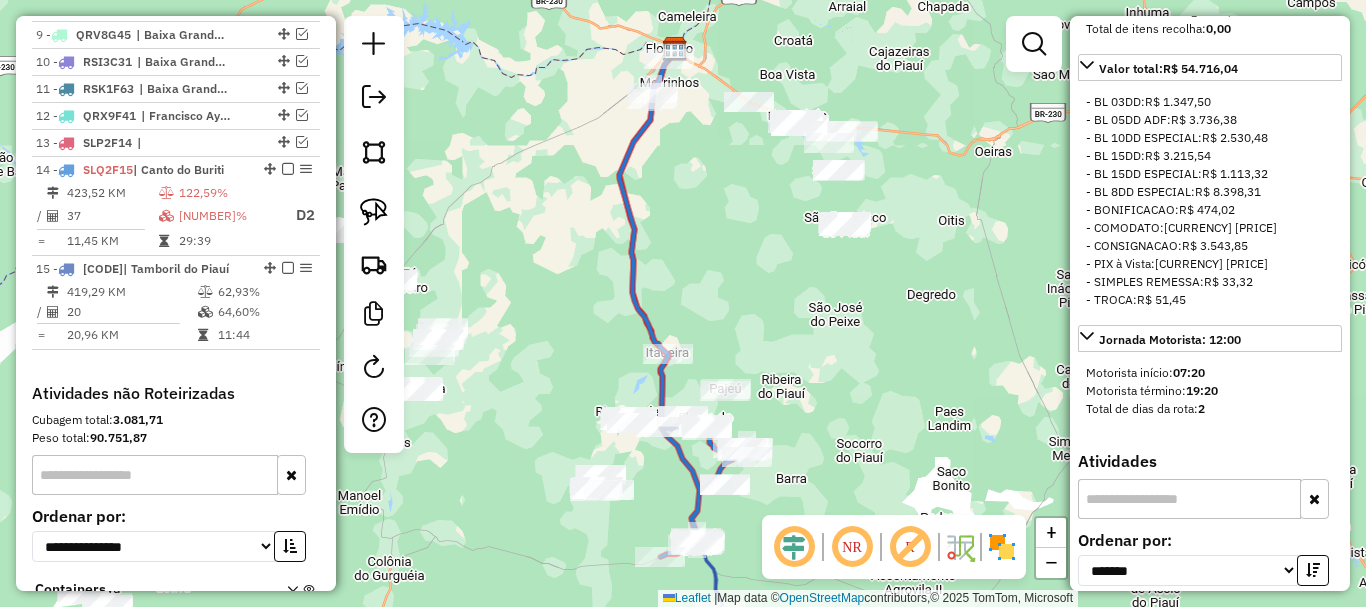 scroll, scrollTop: 1200, scrollLeft: 0, axis: vertical 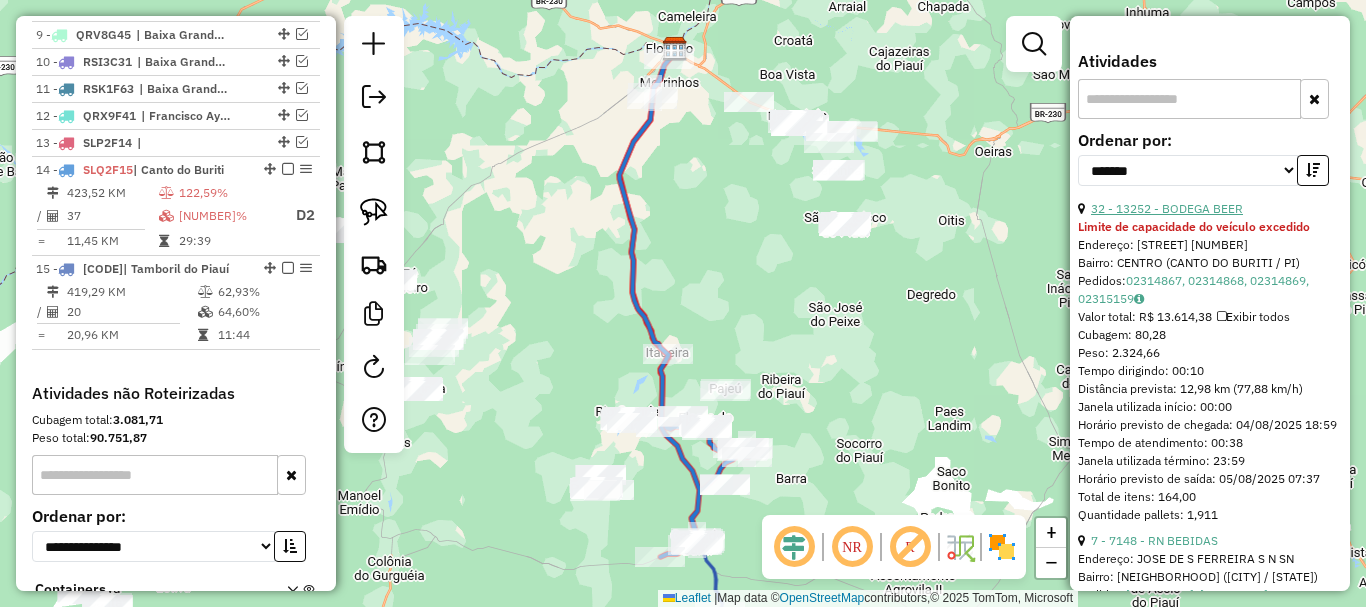 click on "32 - 13252 - BODEGA BEER" at bounding box center (1167, 208) 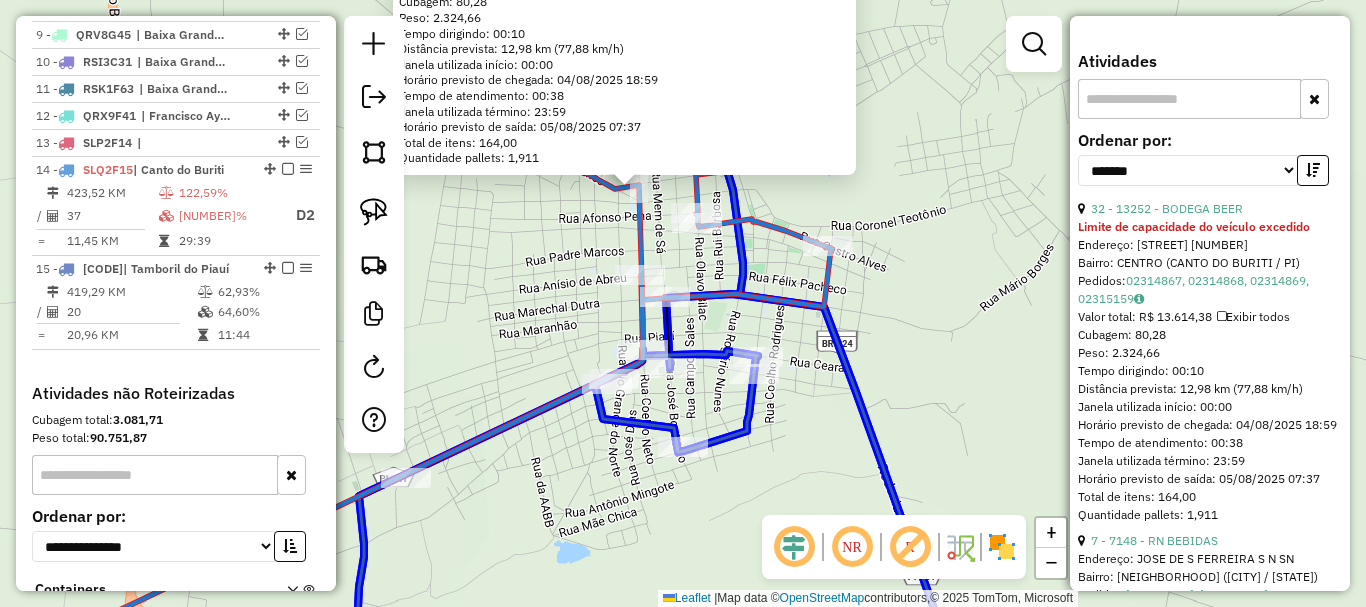 click on "Rota 14 - Placa SLQ2F15  13252 - BODEGA BEER 13252 - BODEGA BEER Limite de capacidade do veículo excedido  Endereço:  CEL JOSE JULIO 461   Bairro: CENTRO (CANTO DO BURITI / PI)   Pedidos:  02314867, 02314868, 02314869, 02315159   Valor total: R$ 13.614,38   Exibir todos   Cubagem: 80,28  Peso: 2.324,66  Tempo dirigindo: 00:10   Distância prevista: 12,98 km (77,88 km/h)   Janela utilizada início: 00:00   Horário previsto de chegada: 04/08/2025 18:59   Tempo de atendimento: 00:38   Janela utilizada término: 23:59   Horário previsto de saída: 05/08/2025 07:37   Total de itens: 164,00   Quantidade pallets: 1,911  ×" 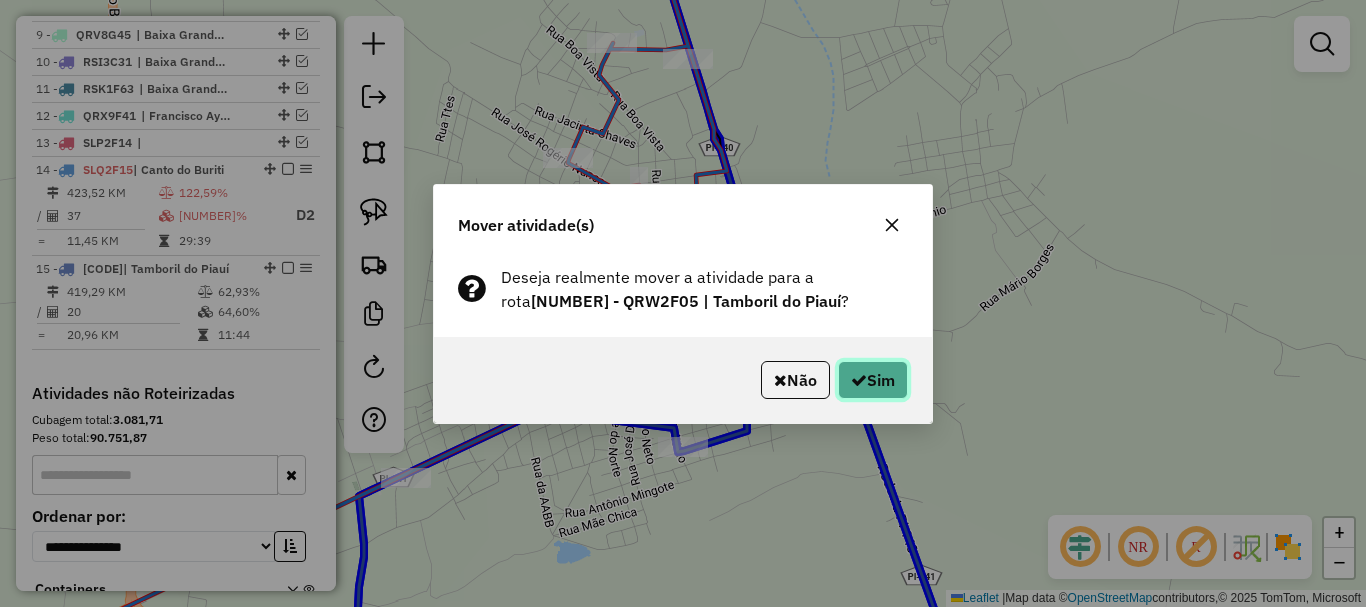 click on "Sim" 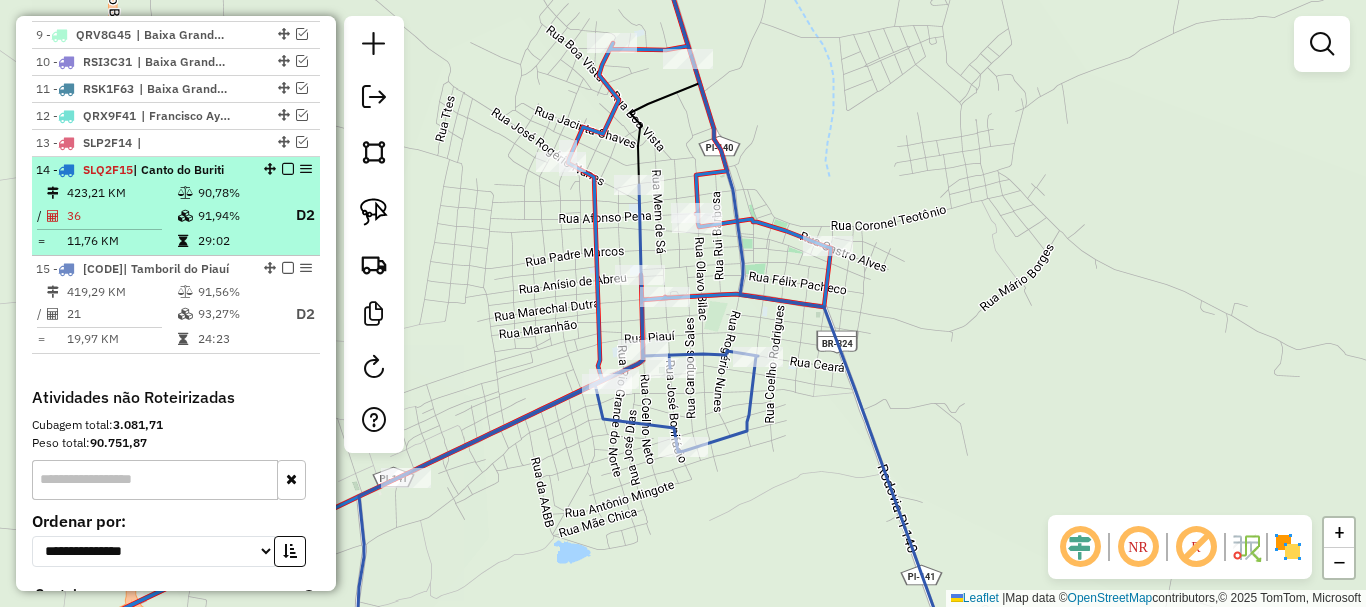 click at bounding box center [288, 169] 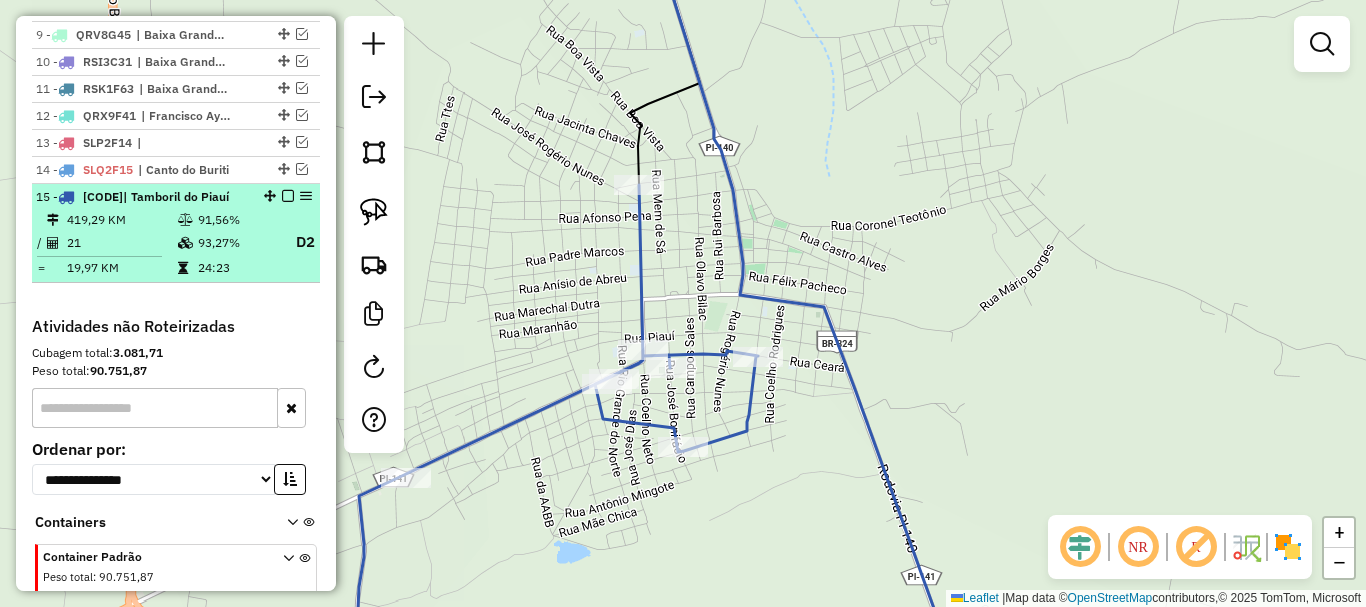 click at bounding box center (288, 196) 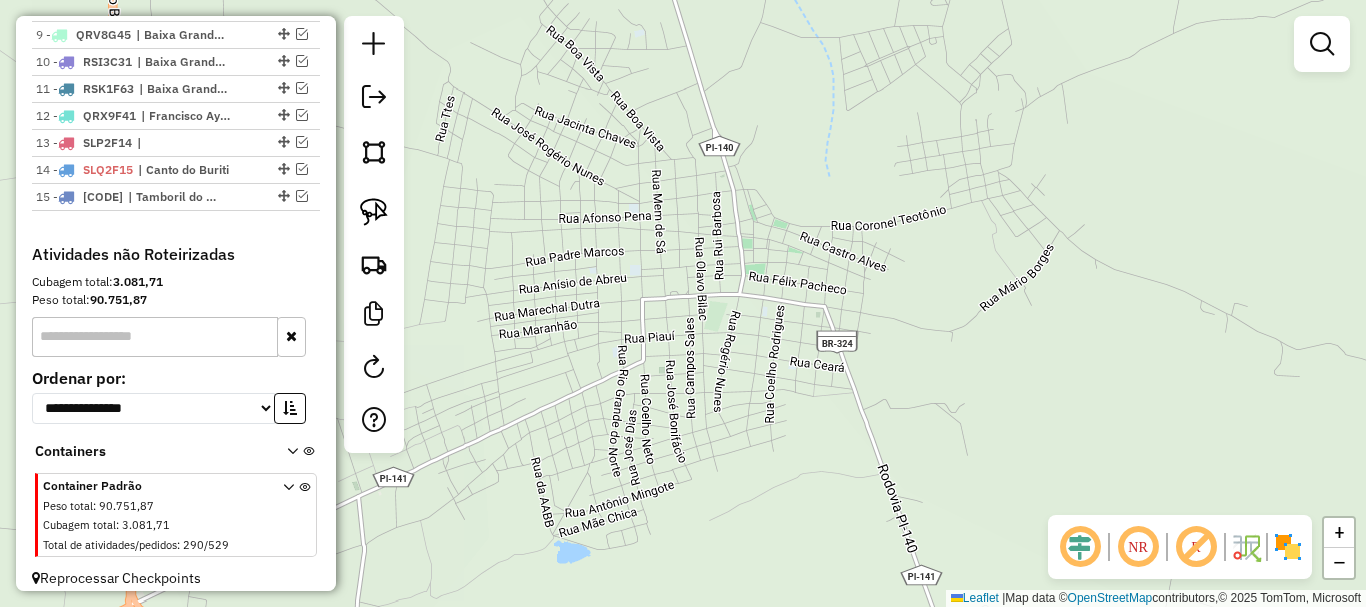 drag, startPoint x: 736, startPoint y: 420, endPoint x: 707, endPoint y: 514, distance: 98.37174 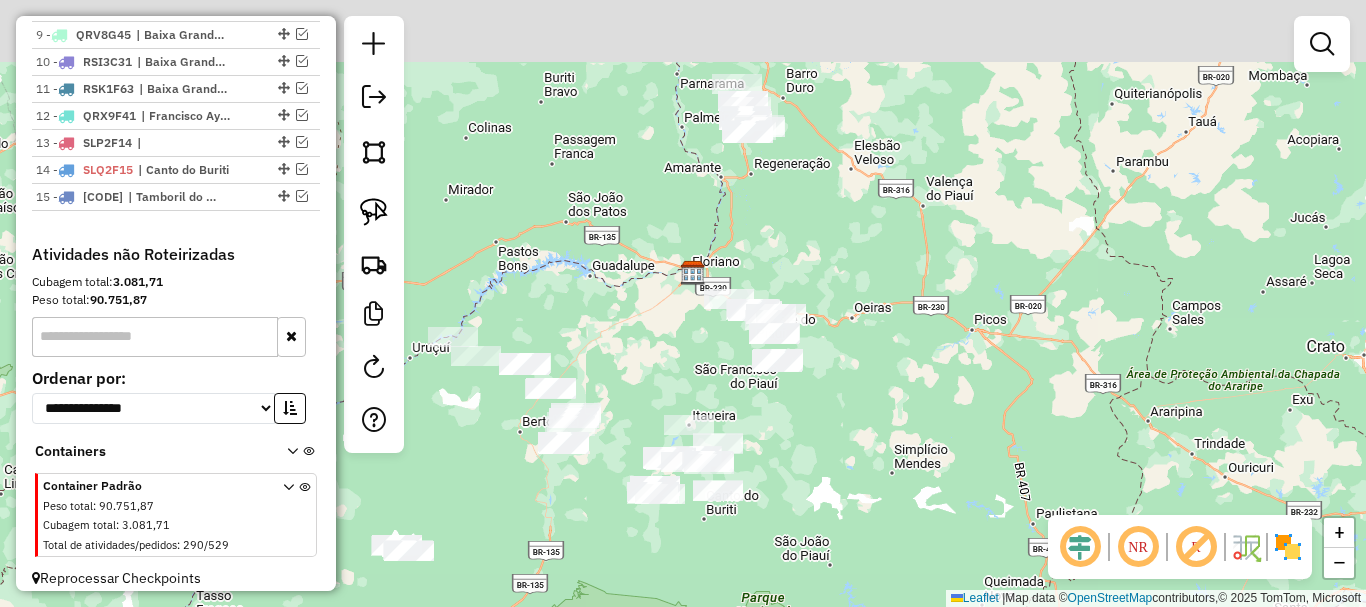 drag, startPoint x: 788, startPoint y: 339, endPoint x: 762, endPoint y: 329, distance: 27.856777 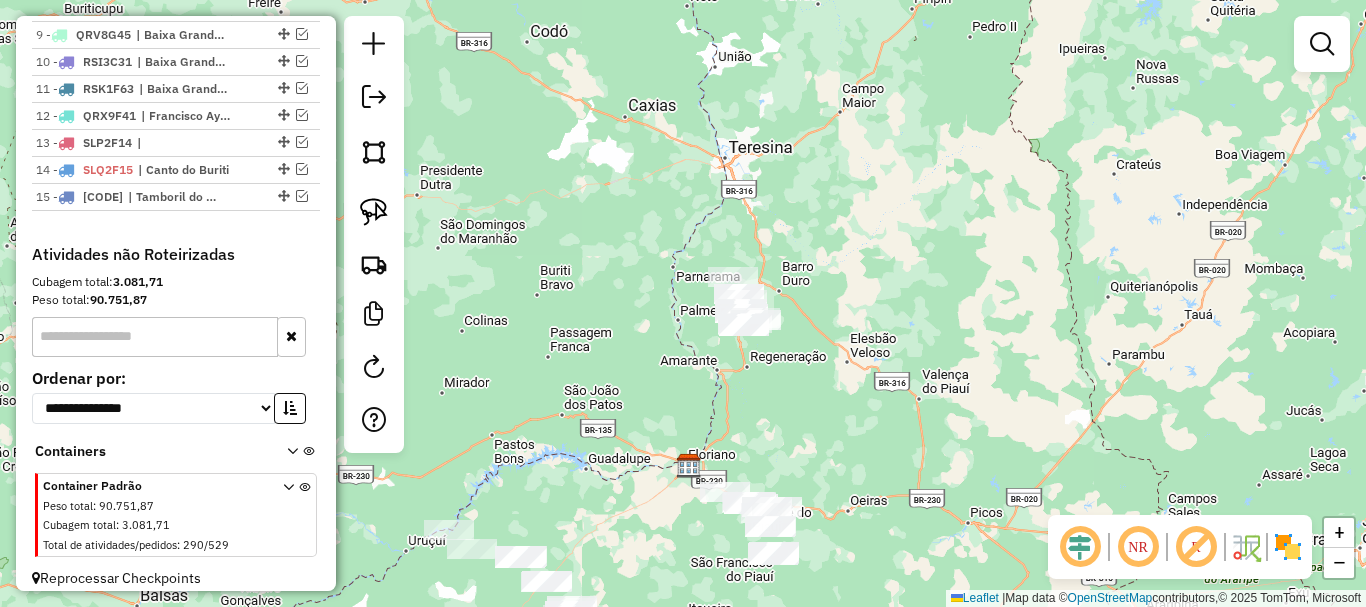 drag, startPoint x: 755, startPoint y: 325, endPoint x: 759, endPoint y: 422, distance: 97.082436 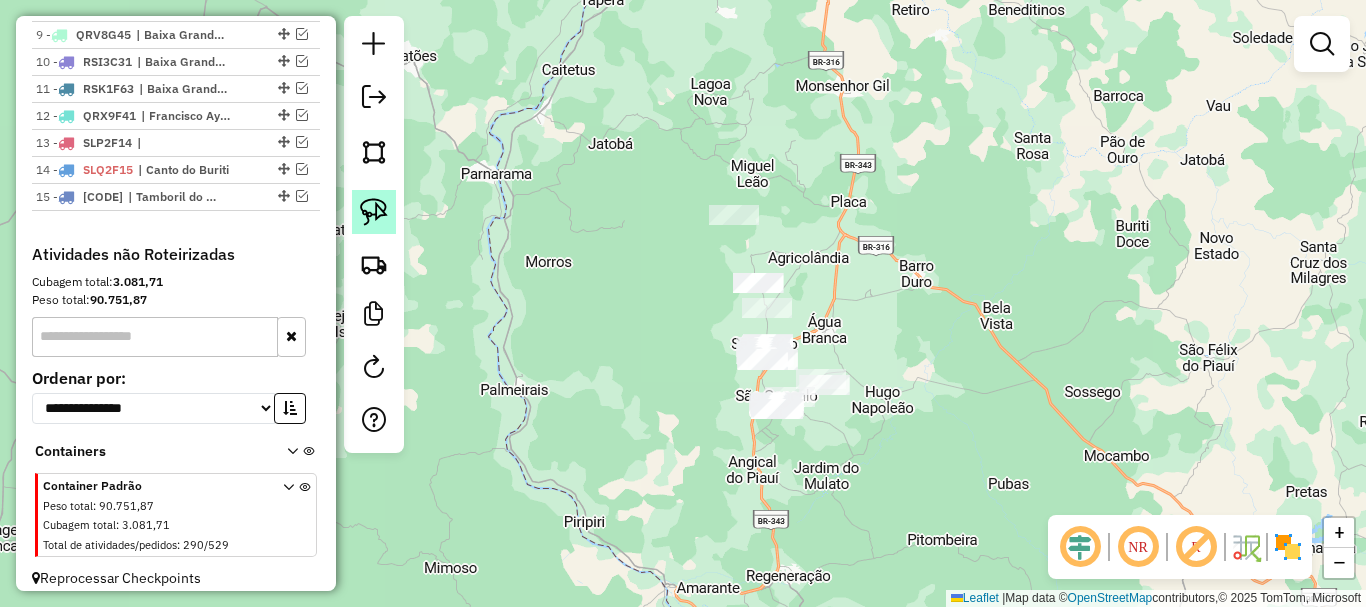 click 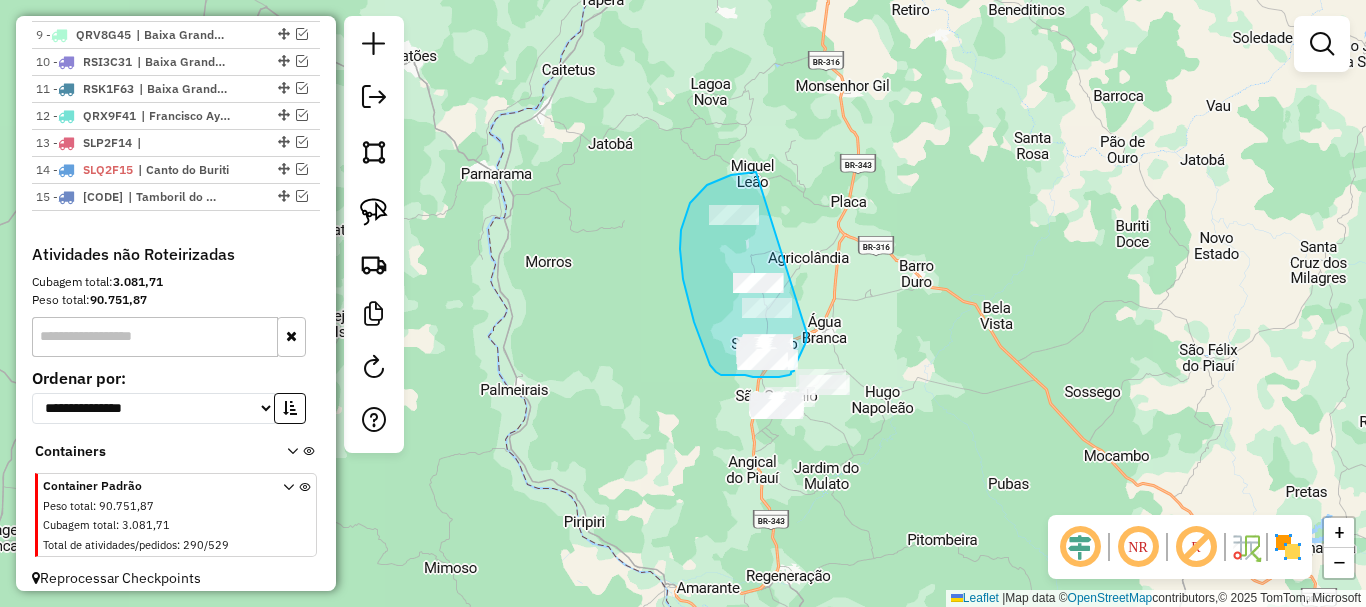 drag, startPoint x: 756, startPoint y: 172, endPoint x: 807, endPoint y: 332, distance: 167.93153 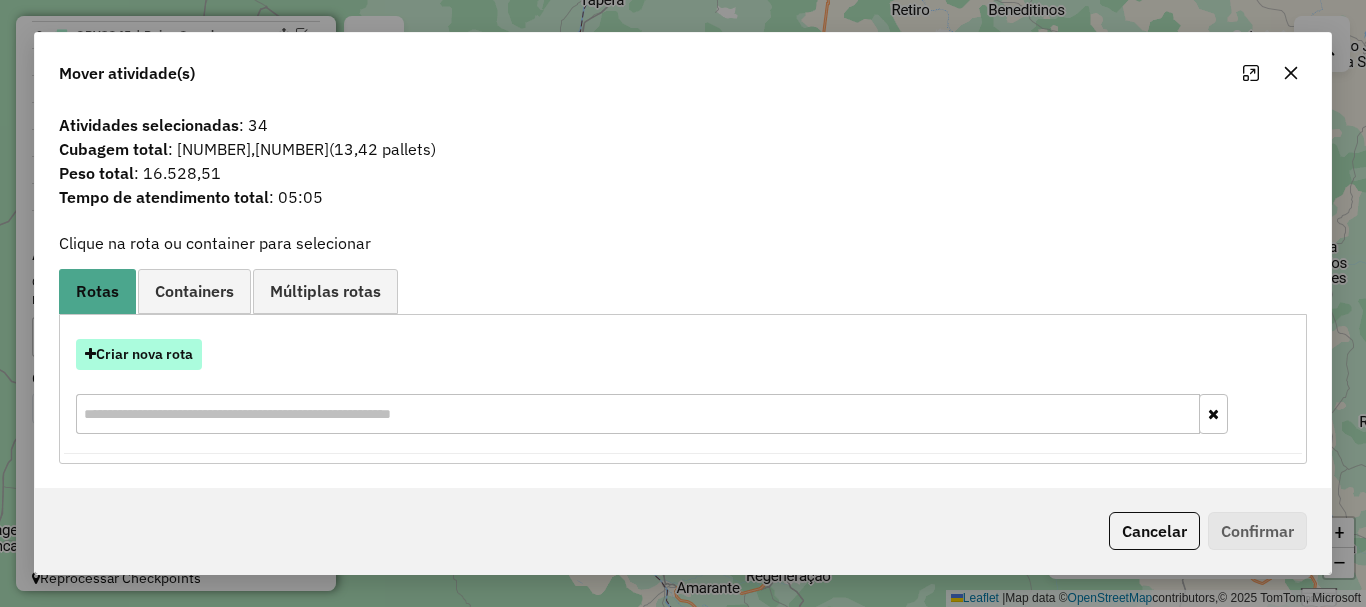 click on "Criar nova rota" at bounding box center [139, 354] 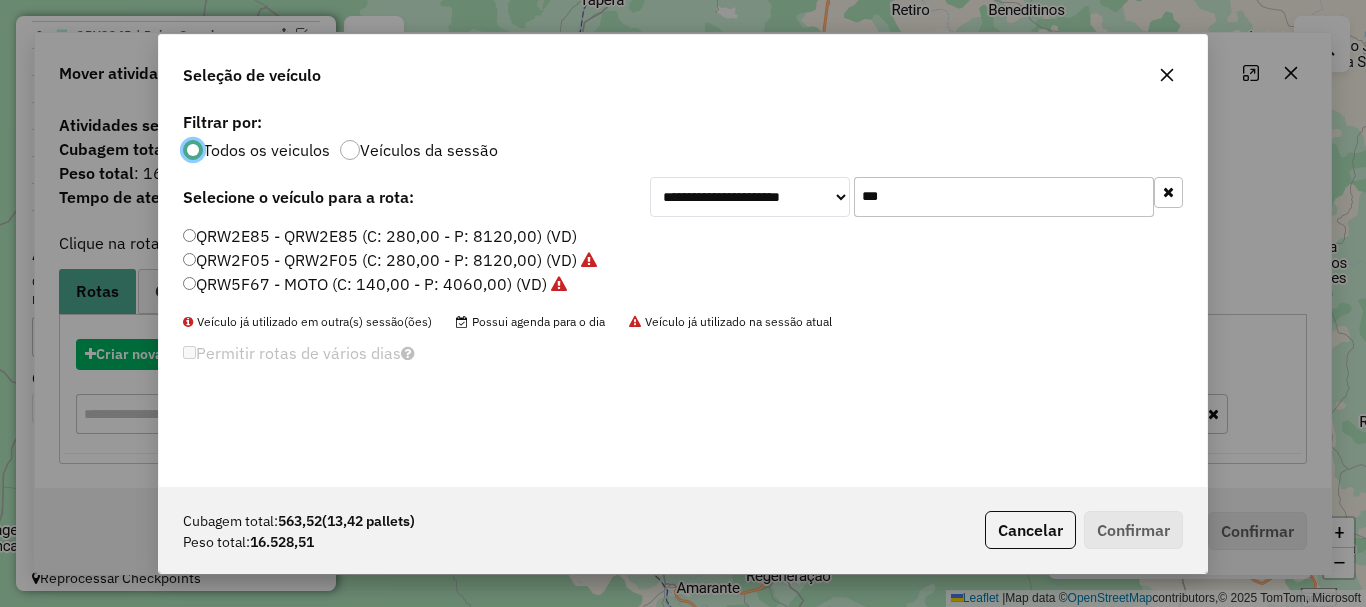scroll, scrollTop: 11, scrollLeft: 6, axis: both 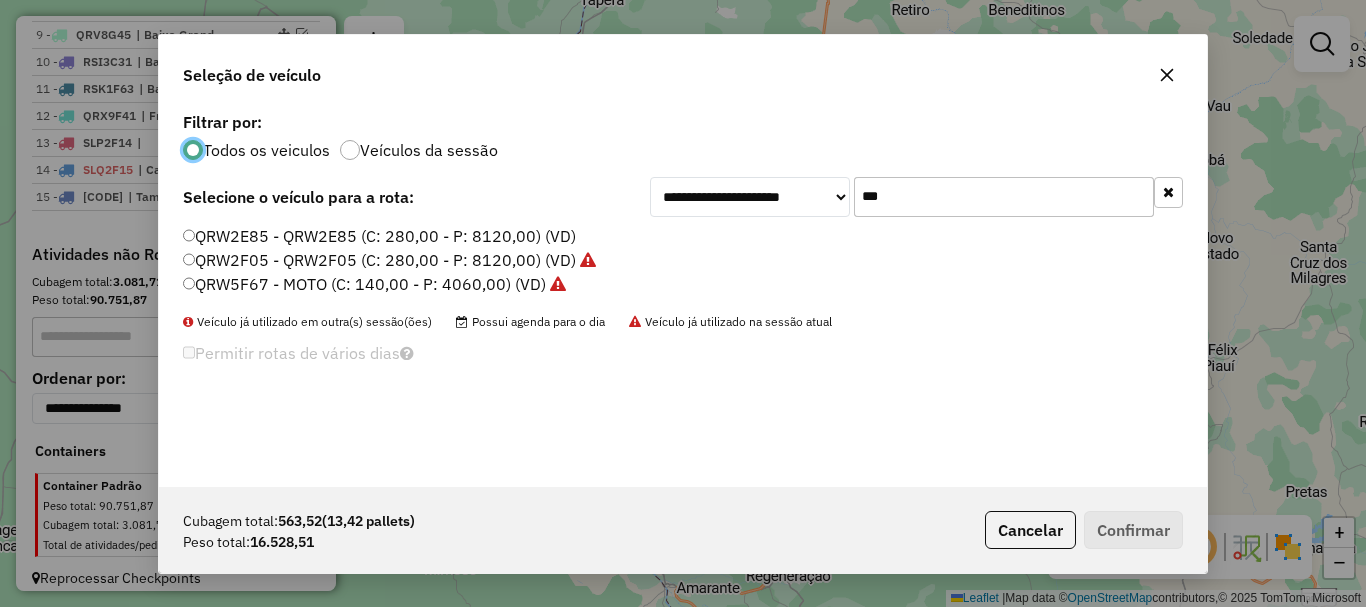 click on "**********" 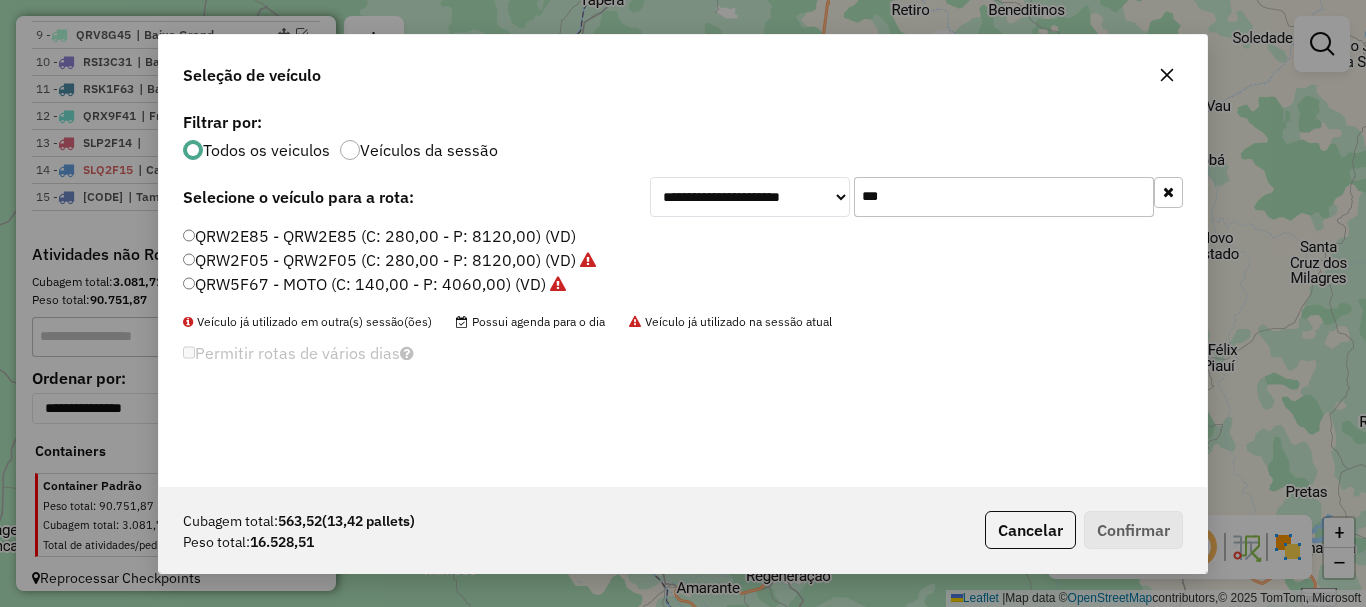 click on "***" 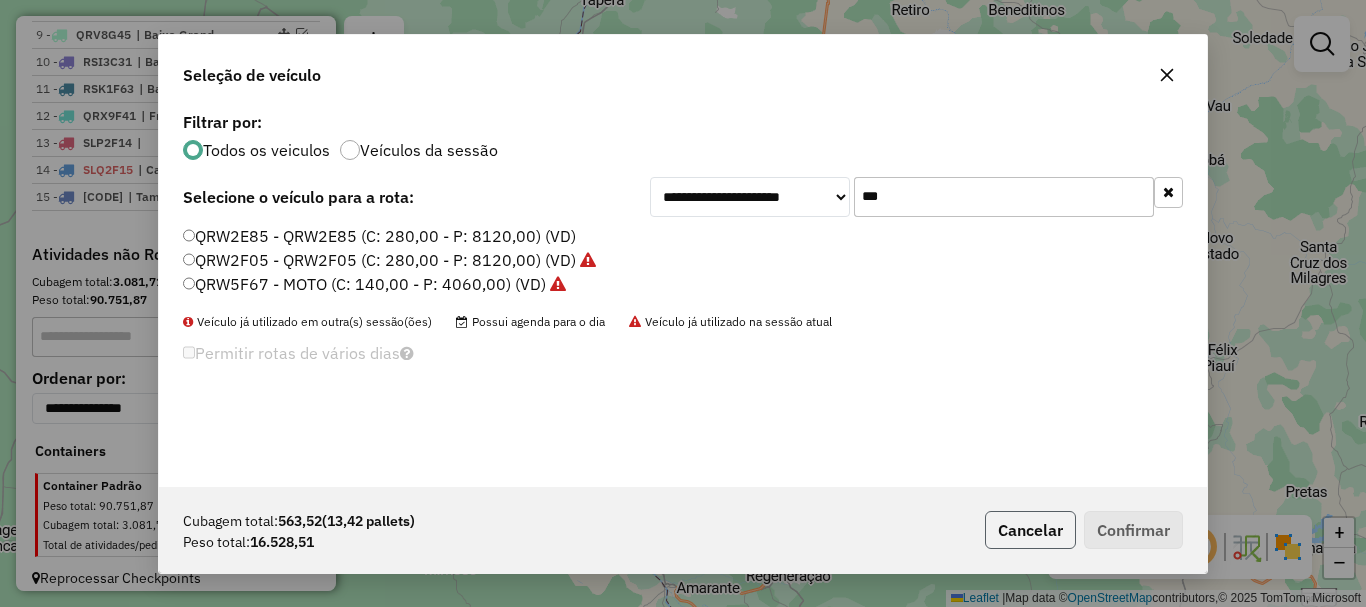 click on "Cancelar" 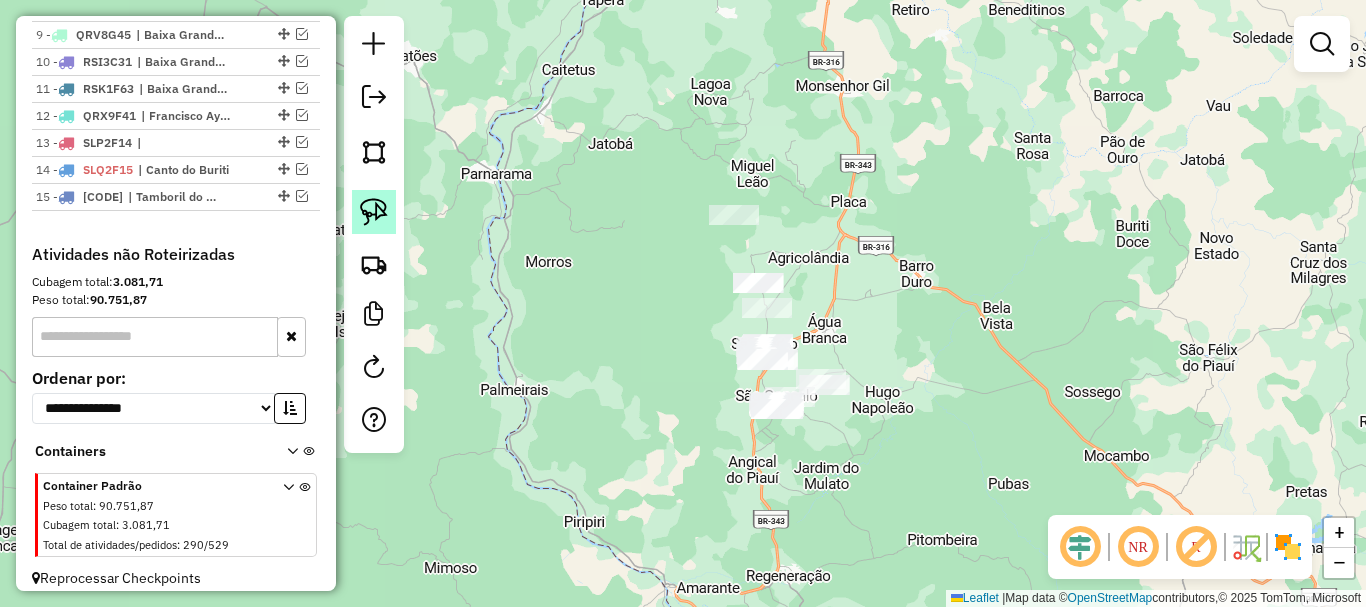 click 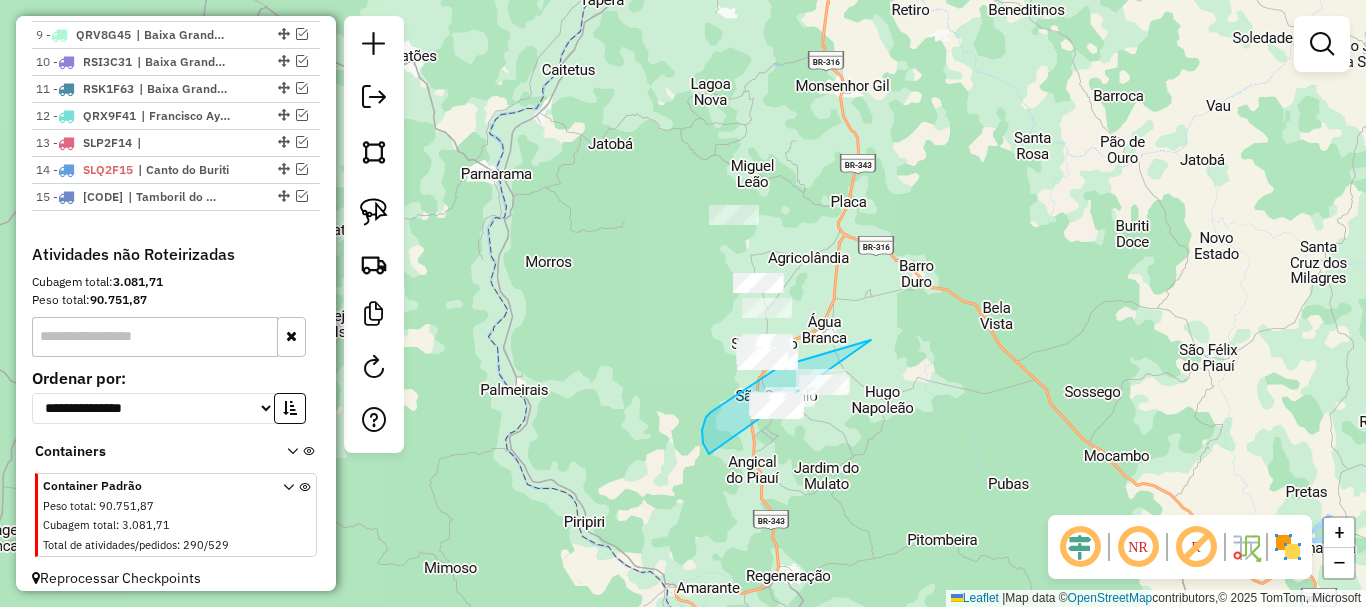 drag, startPoint x: 871, startPoint y: 340, endPoint x: 862, endPoint y: 477, distance: 137.2953 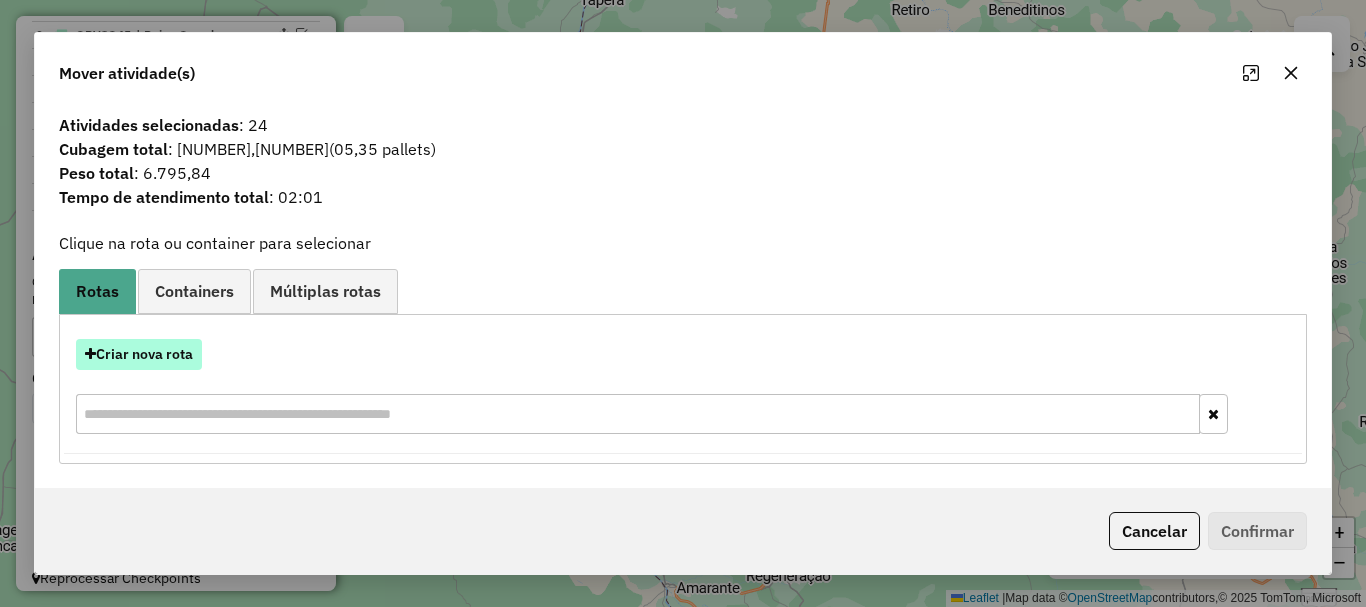 click on "Criar nova rota" at bounding box center (139, 354) 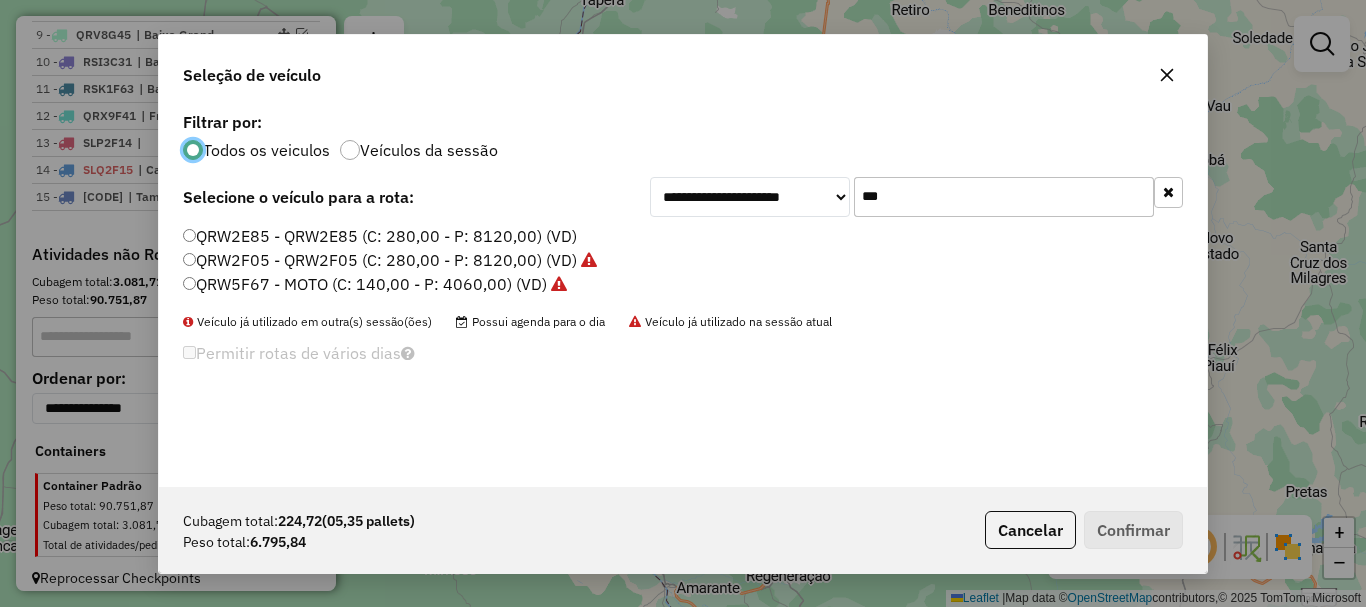 scroll, scrollTop: 11, scrollLeft: 6, axis: both 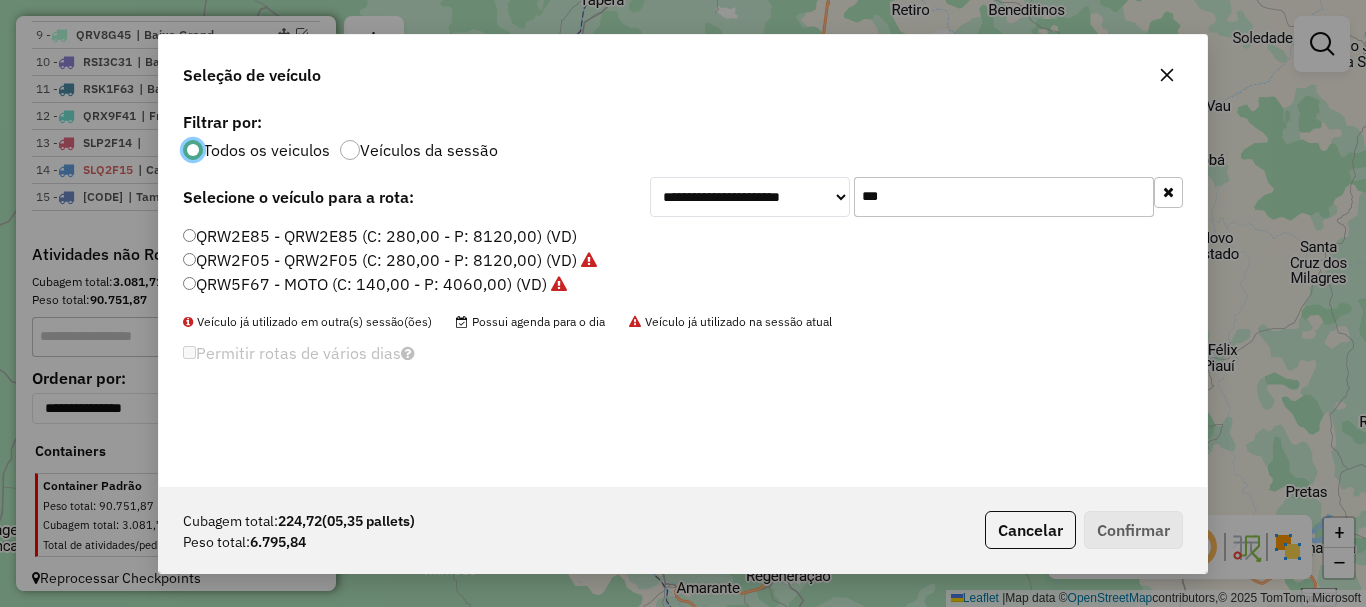 click on "***" 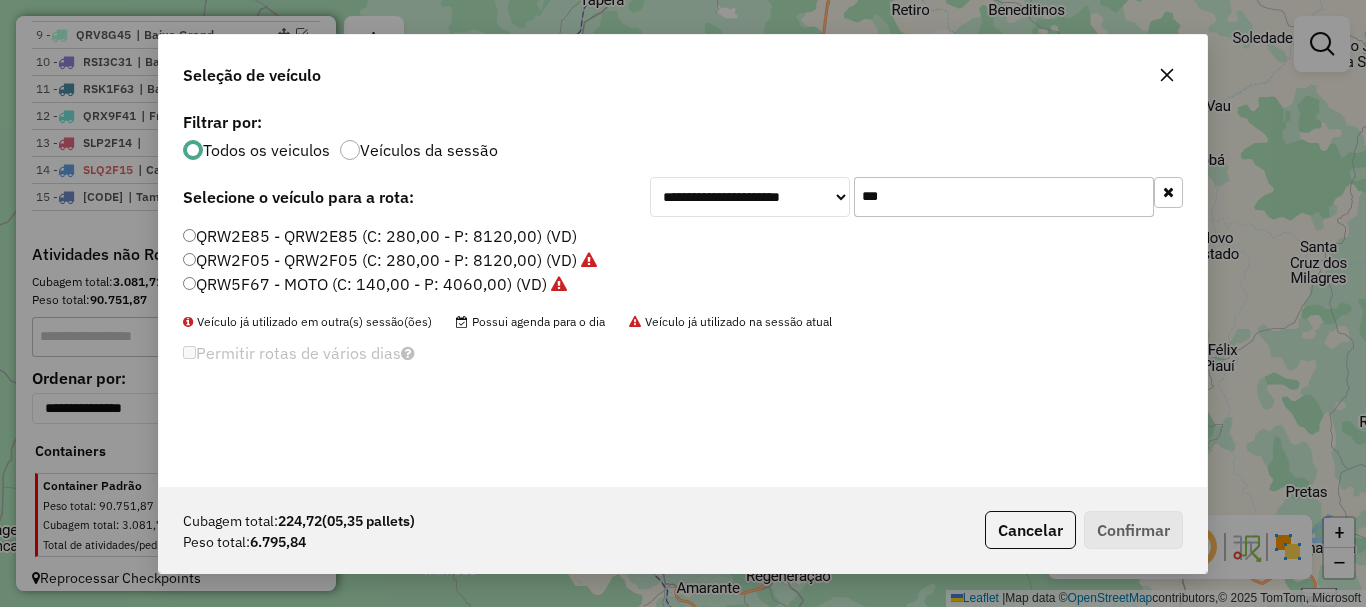 click on "***" 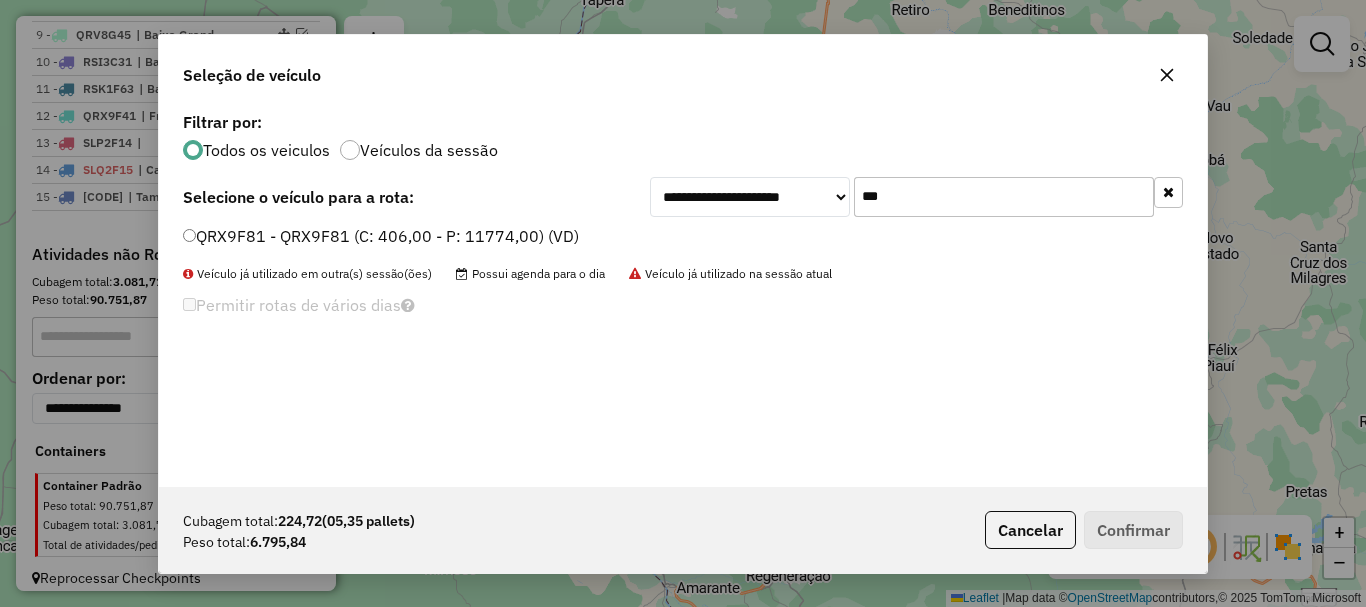 type on "***" 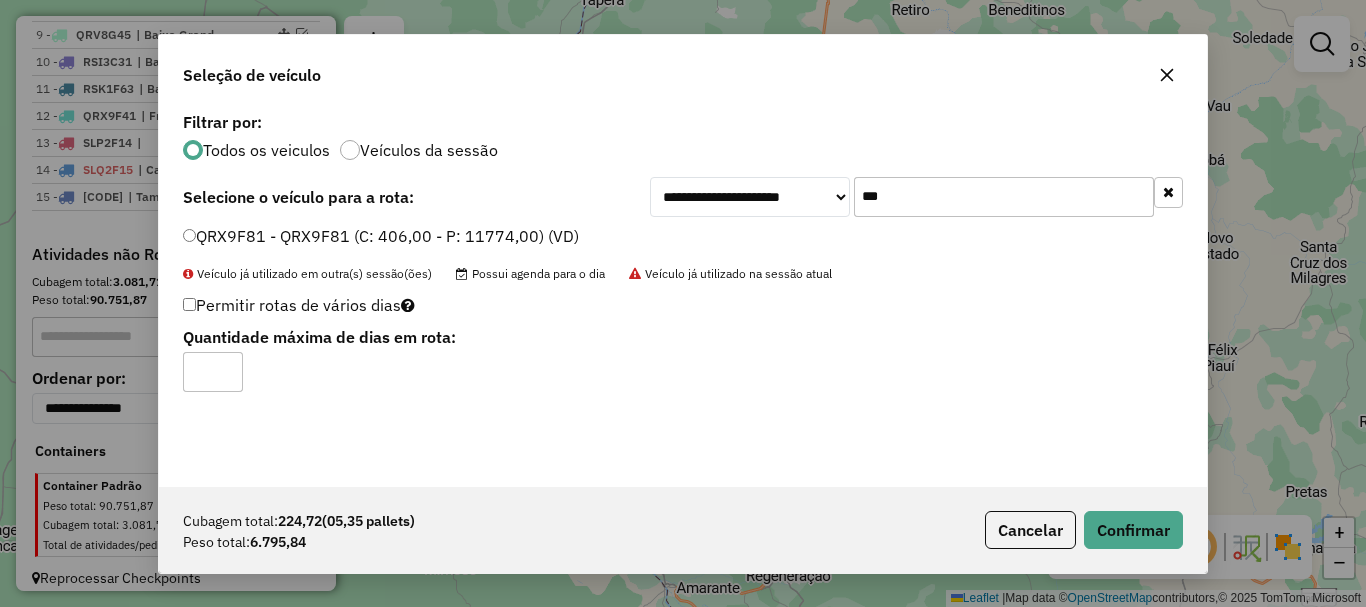 type on "*" 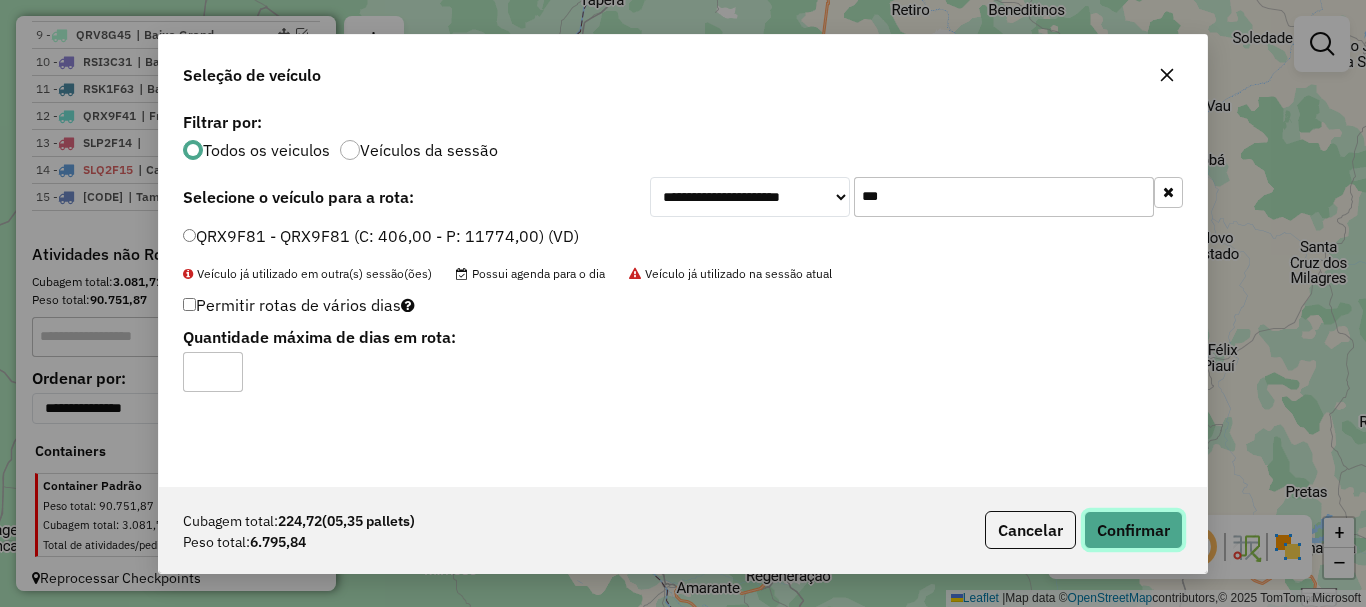 click on "Confirmar" 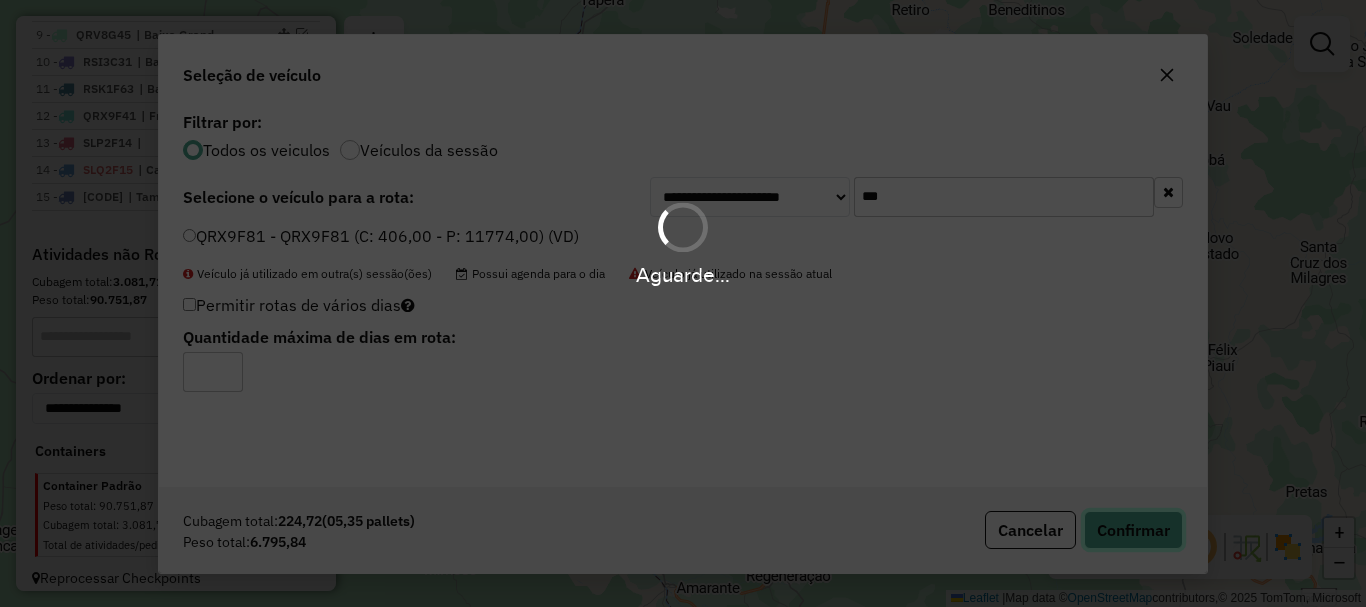type 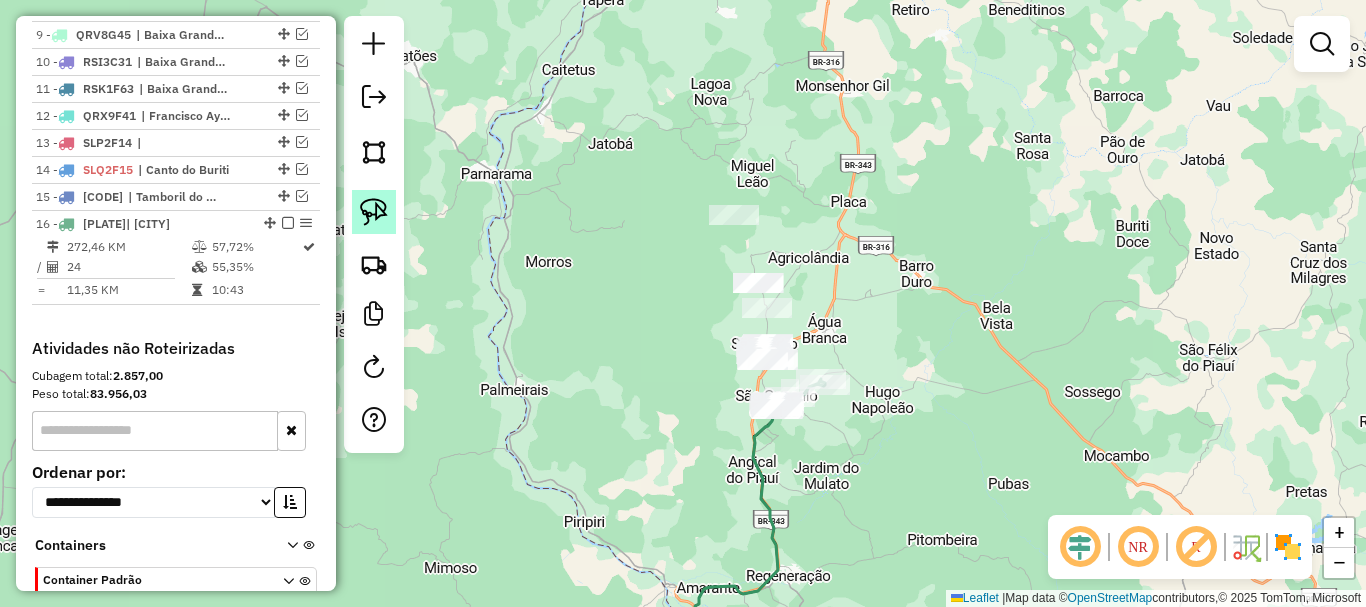 click 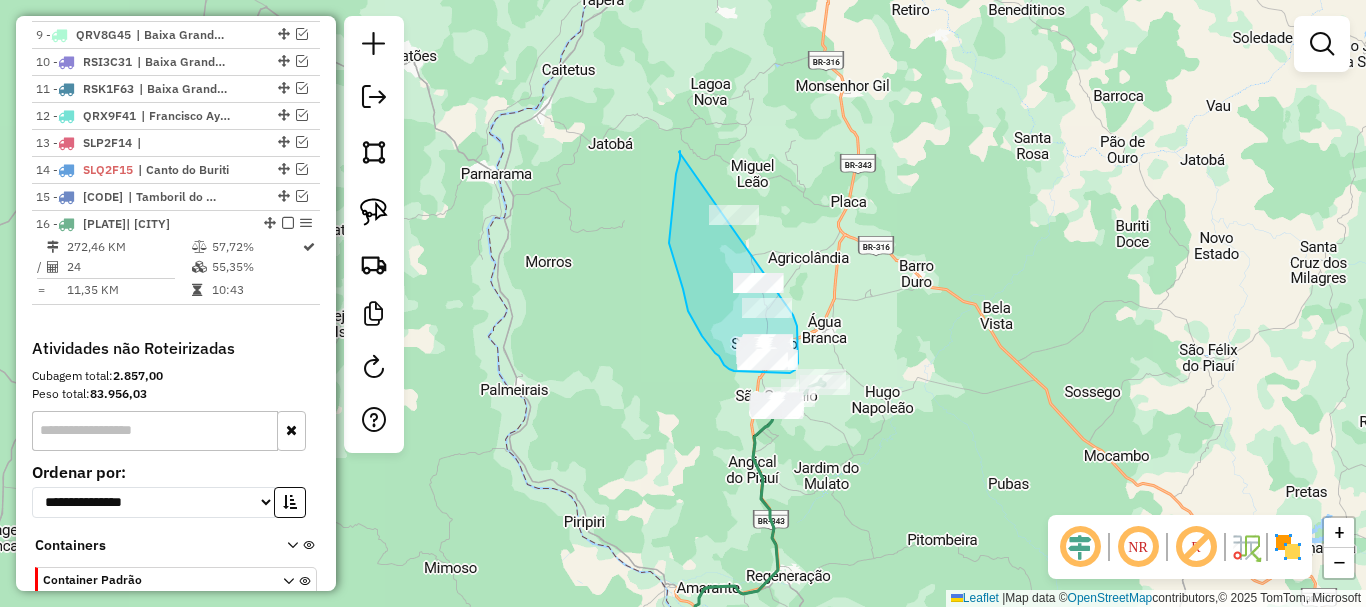 drag, startPoint x: 679, startPoint y: 152, endPoint x: 773, endPoint y: 210, distance: 110.45361 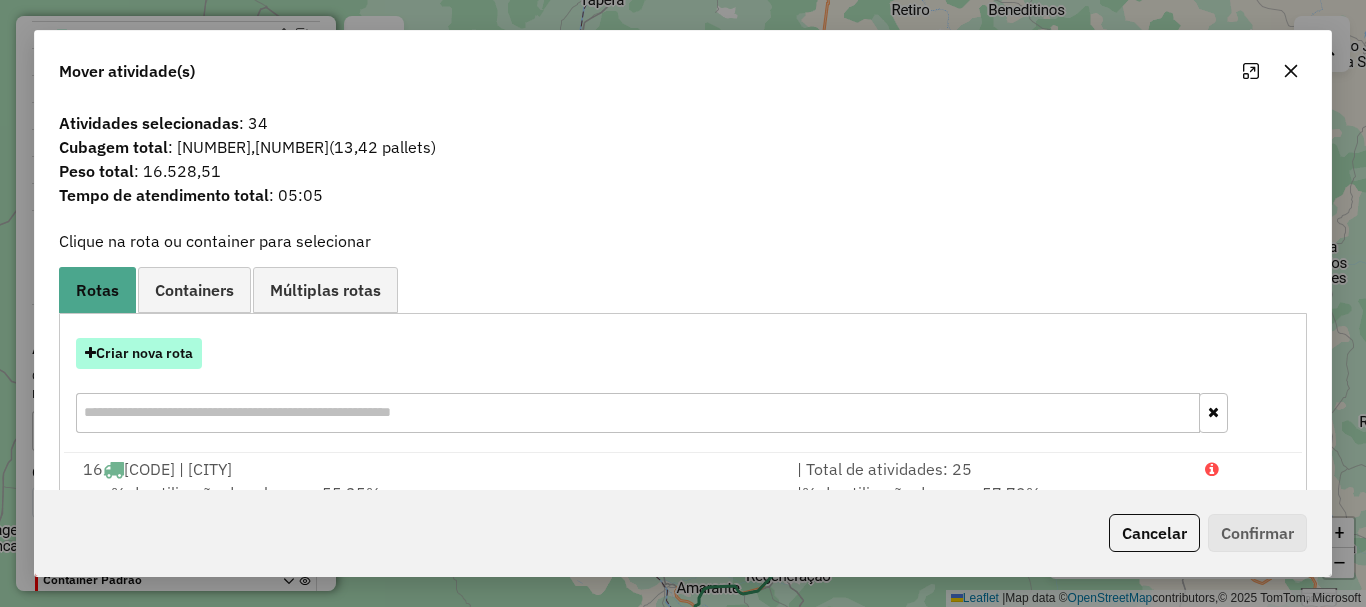 click on "Criar nova rota" at bounding box center [139, 353] 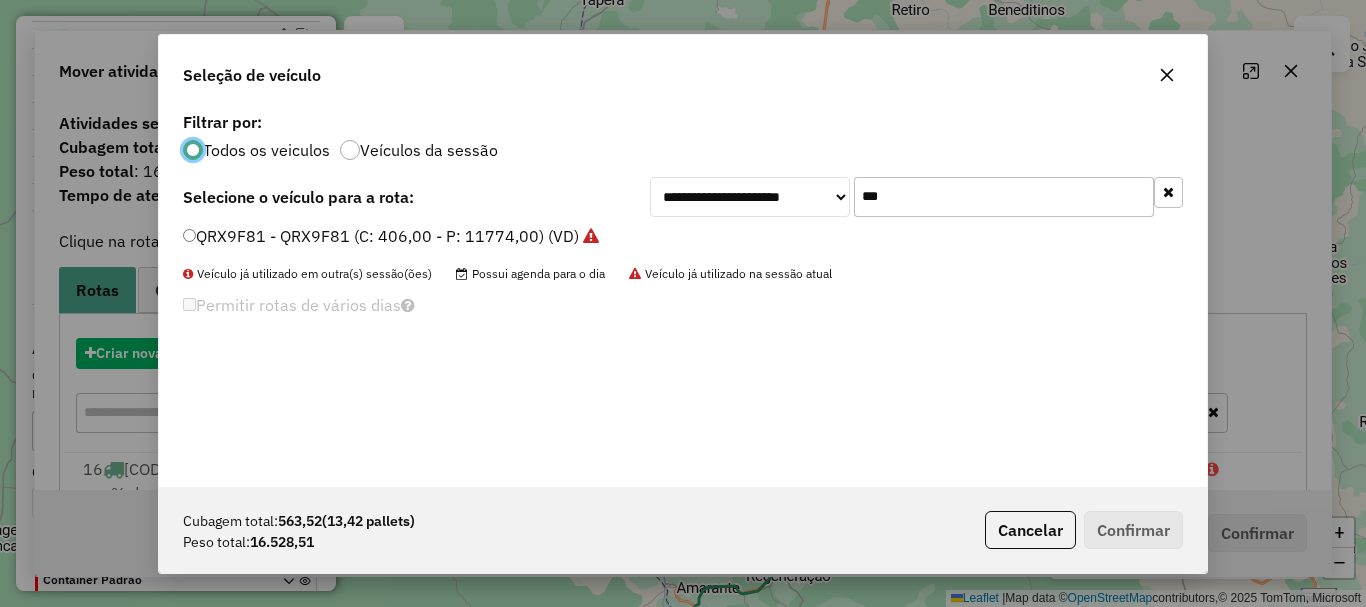 scroll, scrollTop: 11, scrollLeft: 6, axis: both 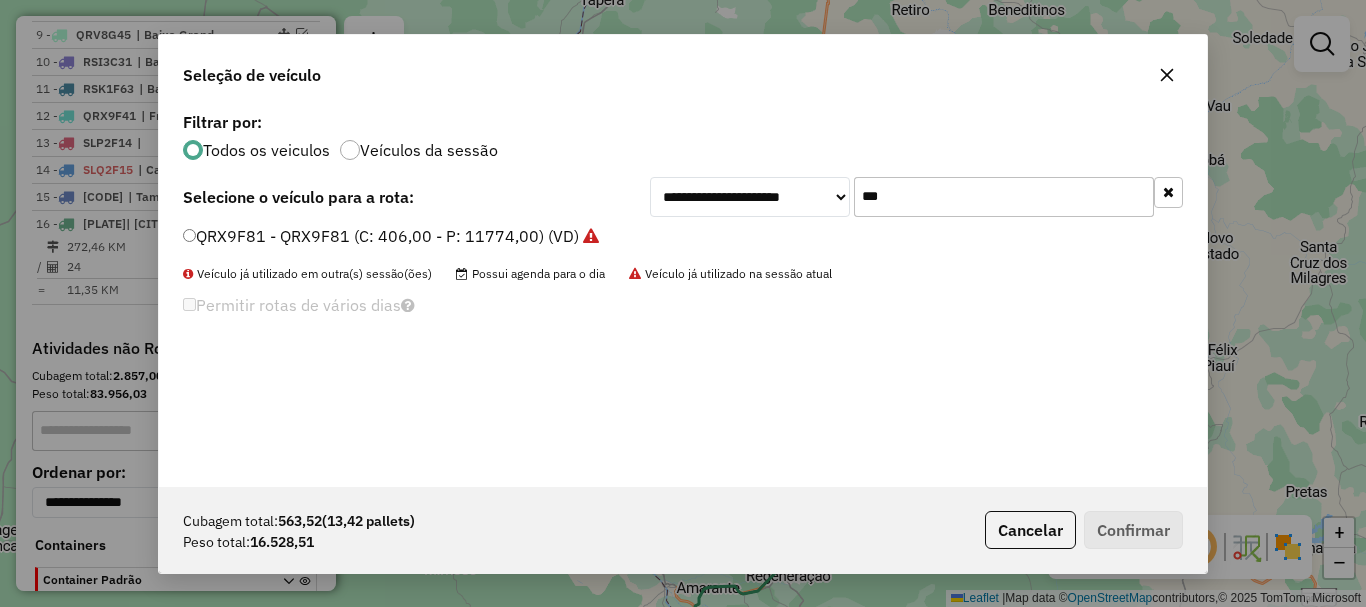 click on "***" 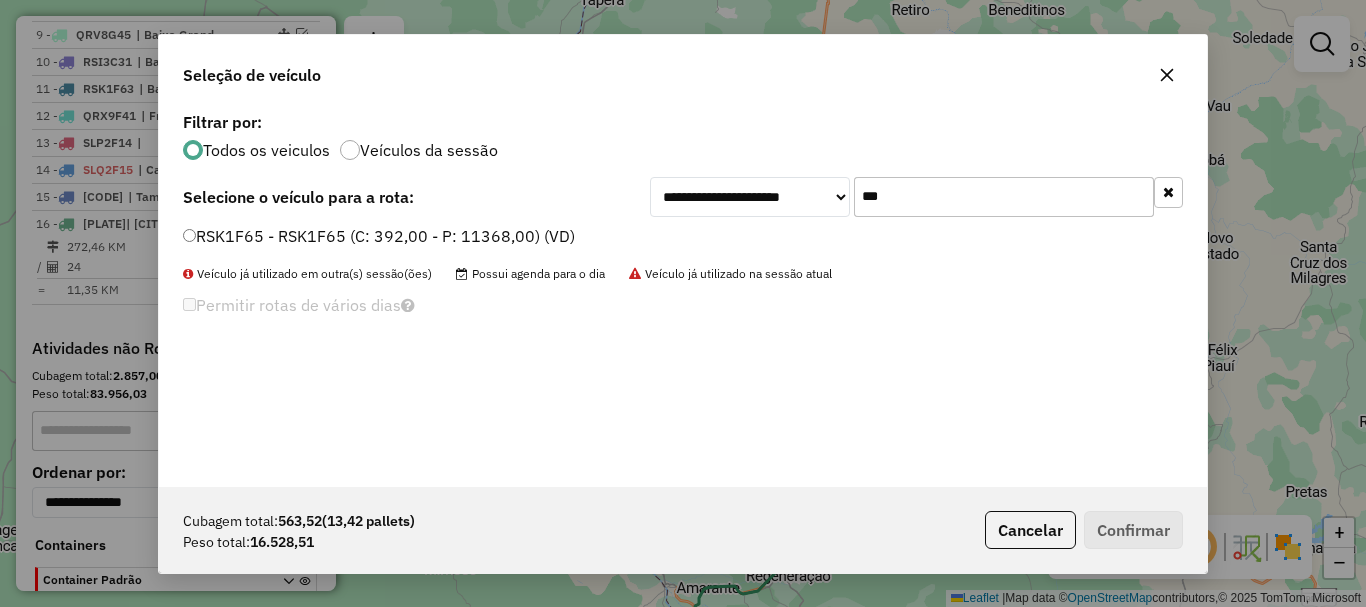 type on "***" 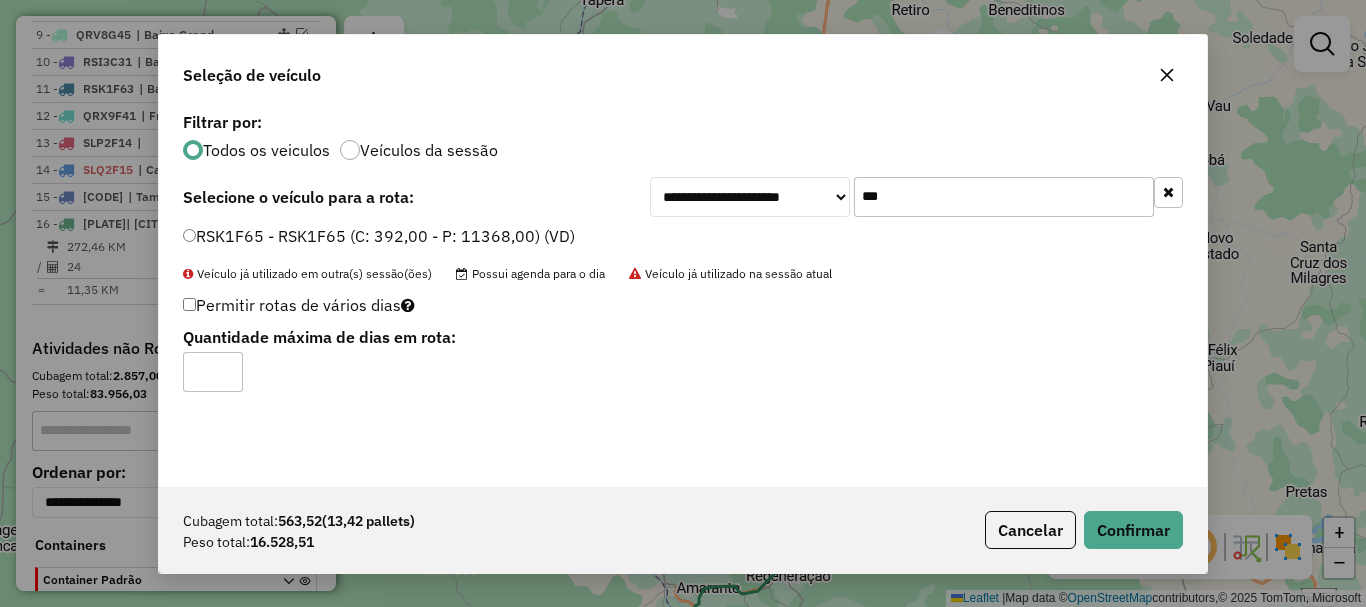 type on "*" 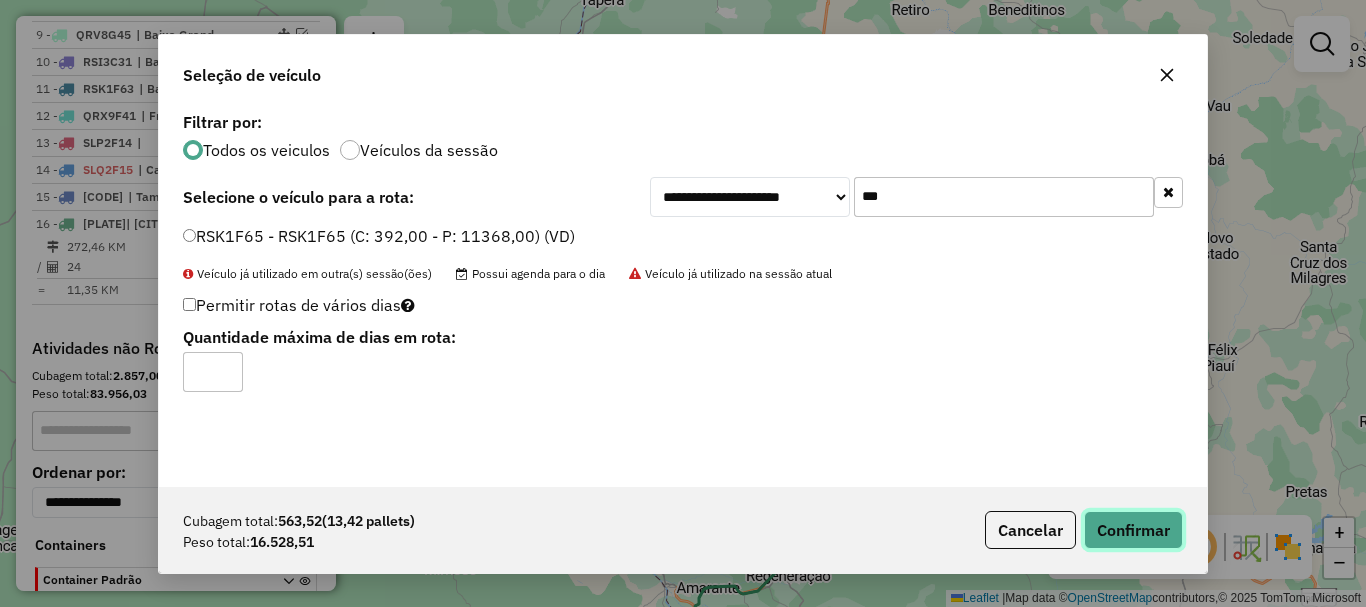click on "Confirmar" 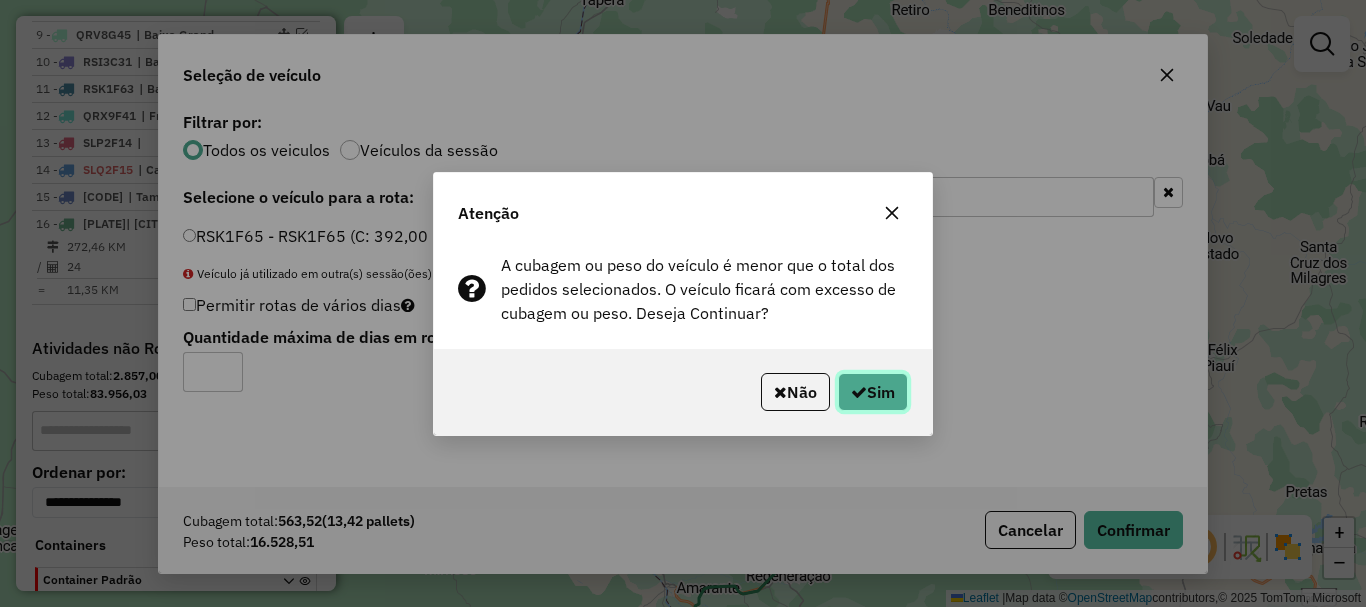 click on "Sim" 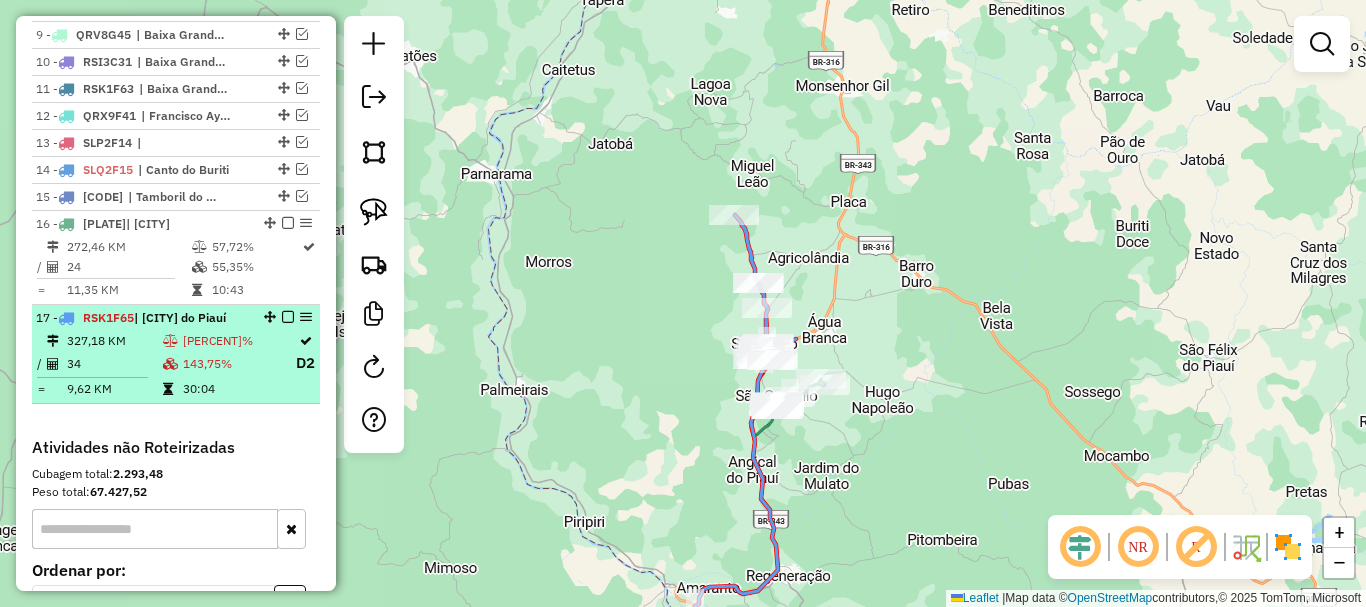 click at bounding box center [170, 341] 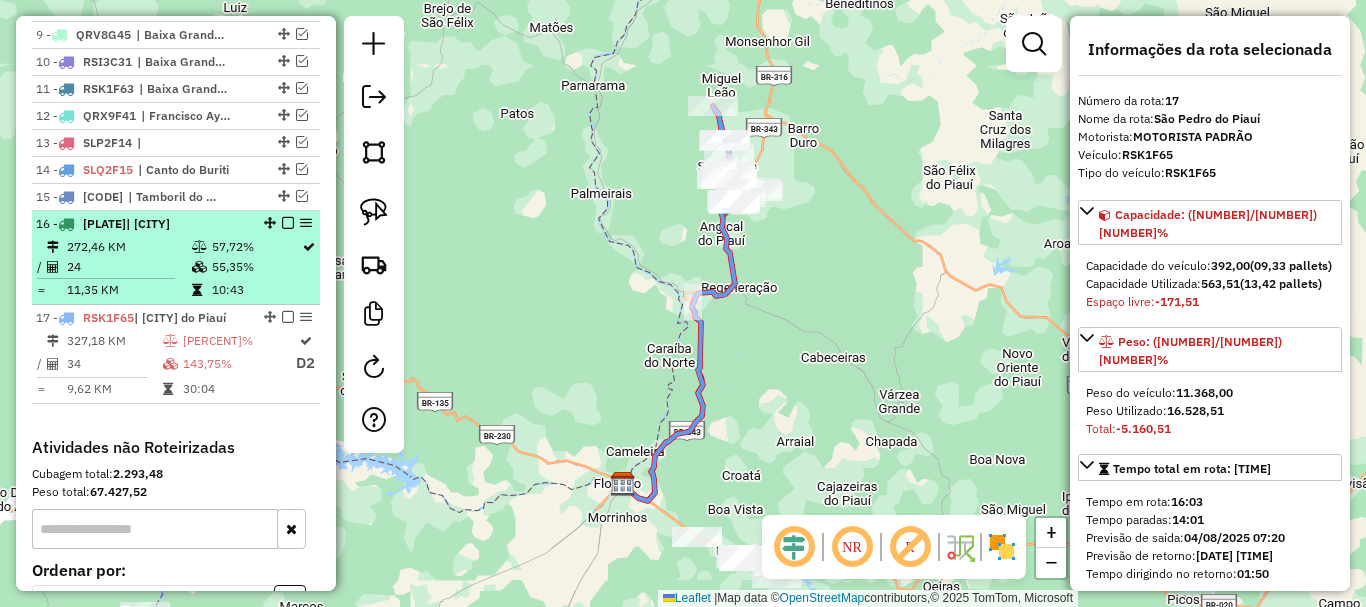 click on "16 -       QRX9F81   | São Gonçalo do Paiuí  272,46 KM   57,72%  /  24   55,35%     =  11,35 KM   10:43" at bounding box center [176, 258] 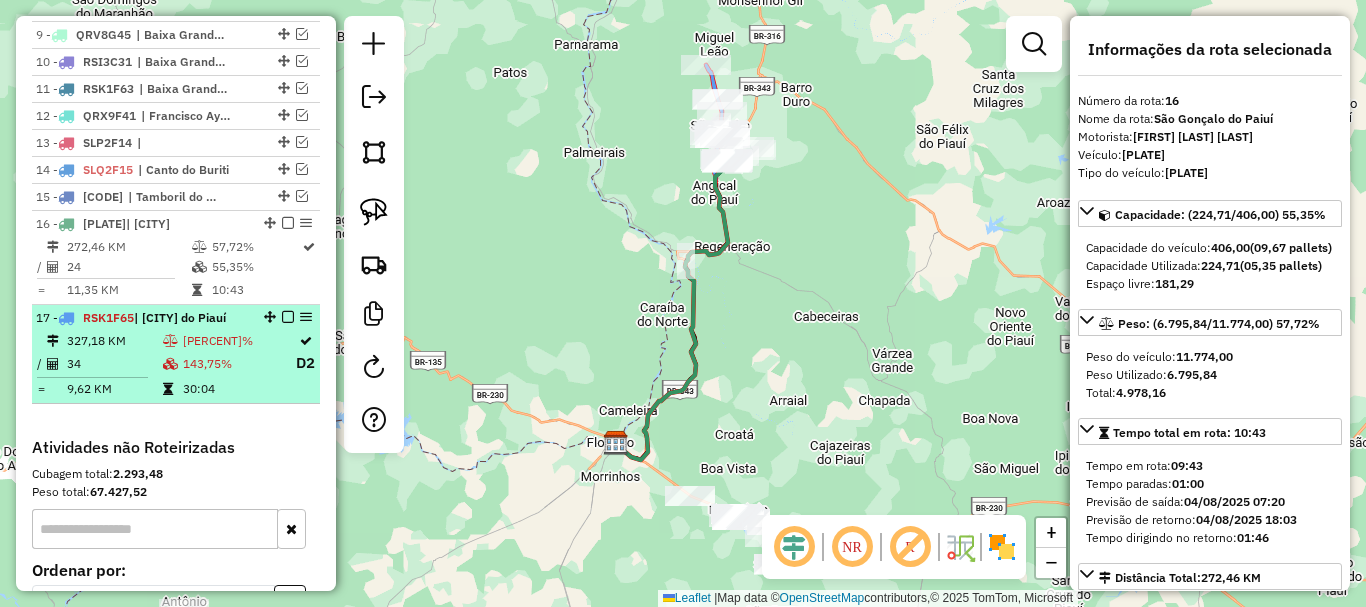click on "145,40%" at bounding box center [238, 341] 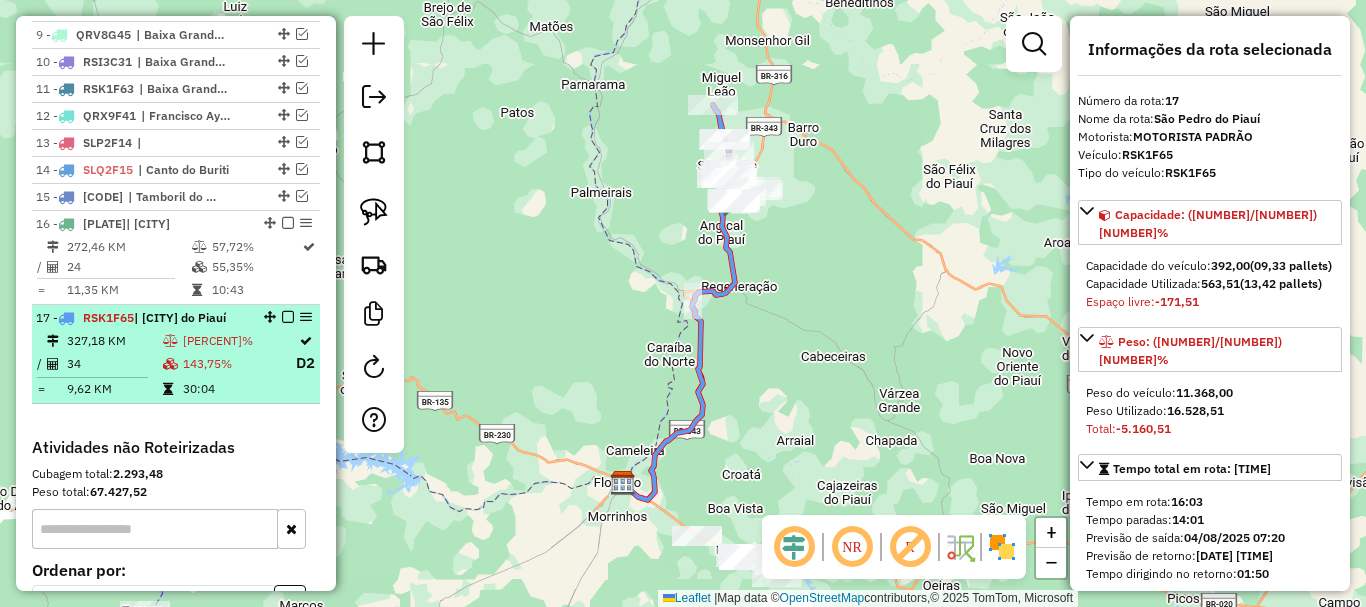 click on "17 -       RSK1F65   | São Pedro do Piauí  327,18 KM   145,40%  /  34   143,75%   D2  =  9,62 KM   30:04" at bounding box center [176, 354] 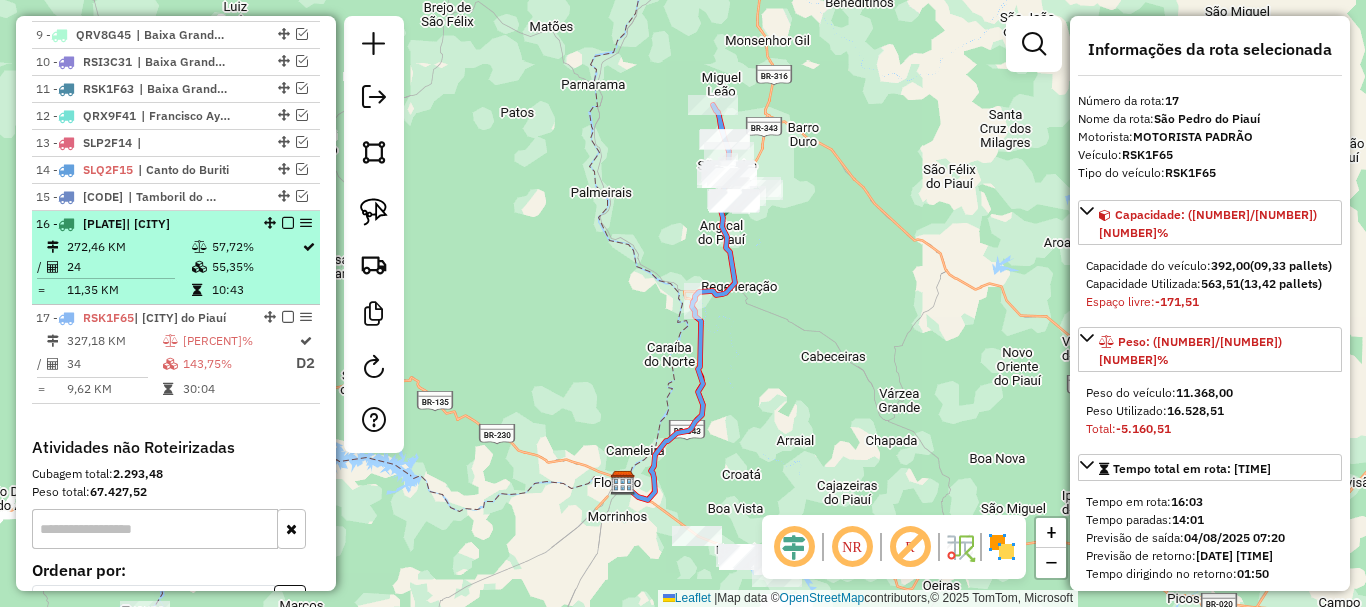 click on "10:43" at bounding box center [256, 290] 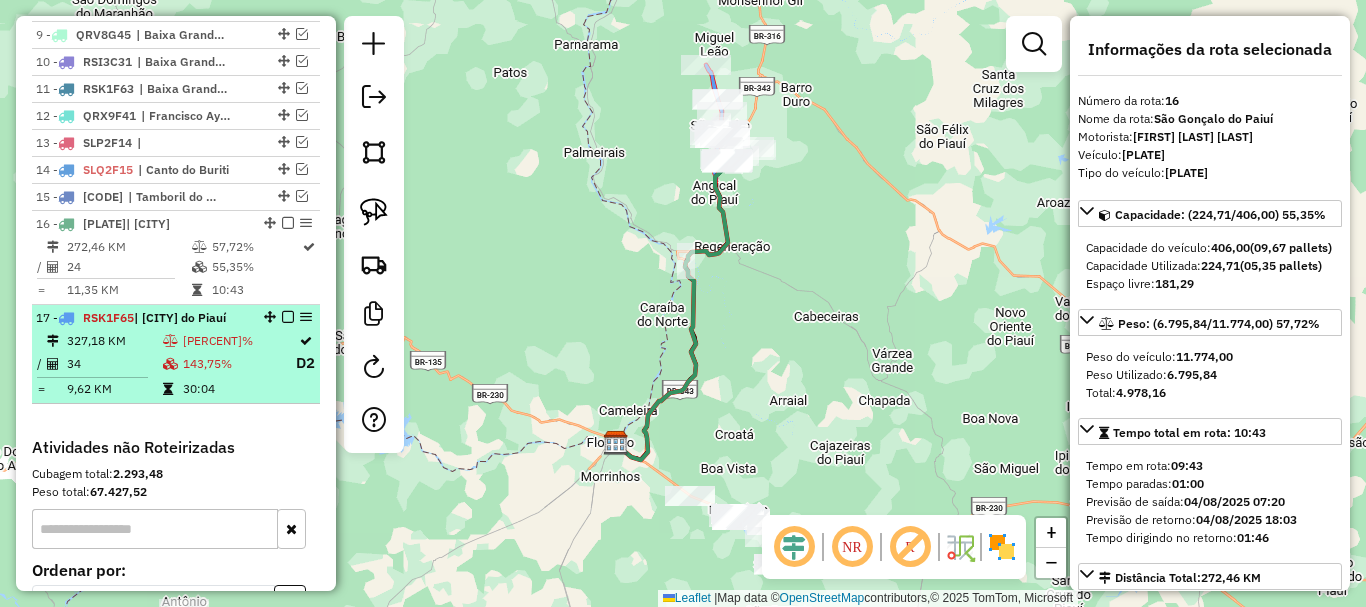 click on "17 -       RSK1F65   | São Pedro do Piauí" at bounding box center (142, 318) 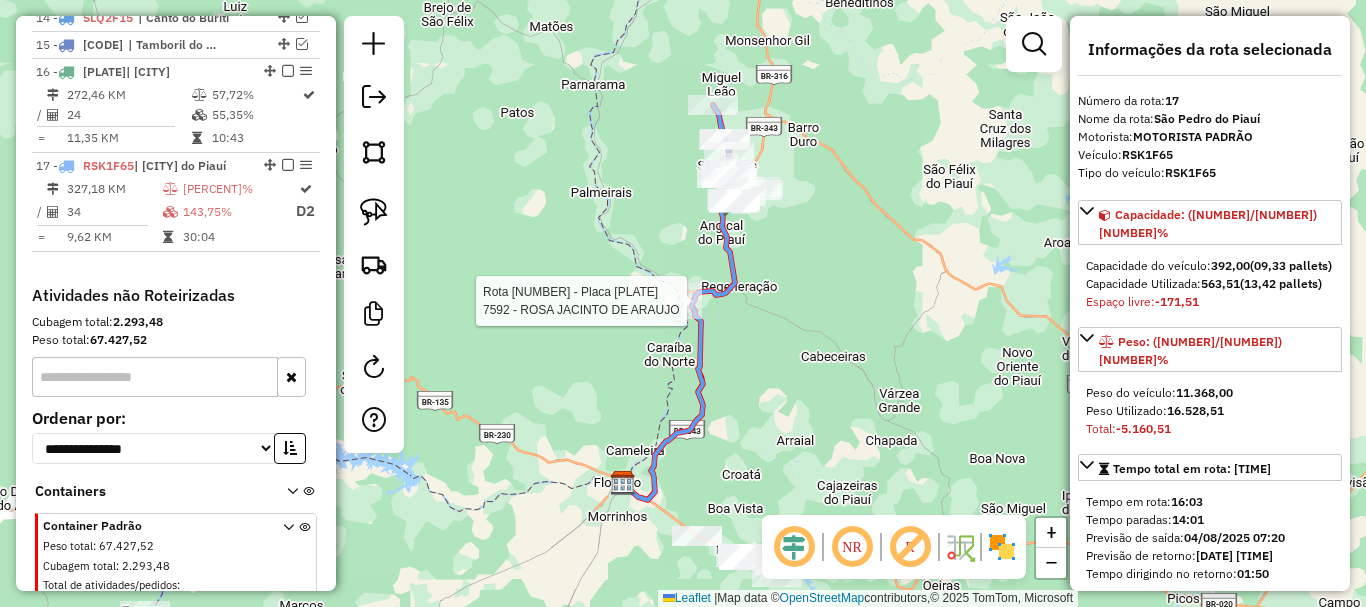 scroll, scrollTop: 1227, scrollLeft: 0, axis: vertical 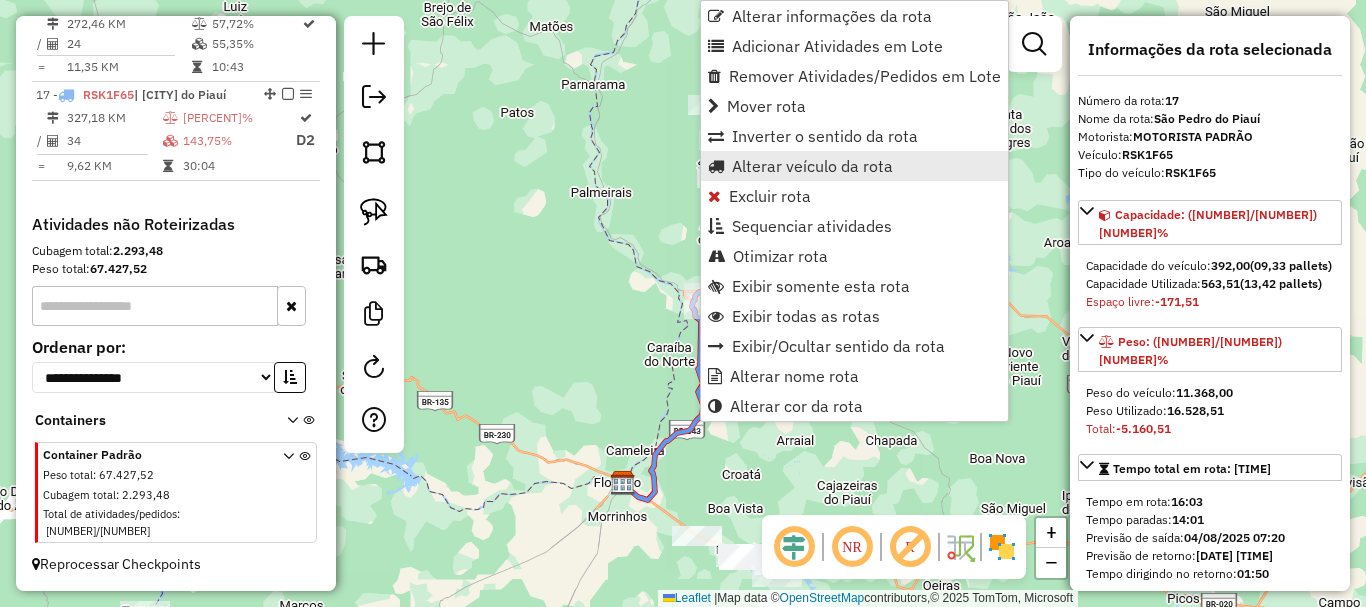 click on "Alterar veículo da rota" at bounding box center (812, 166) 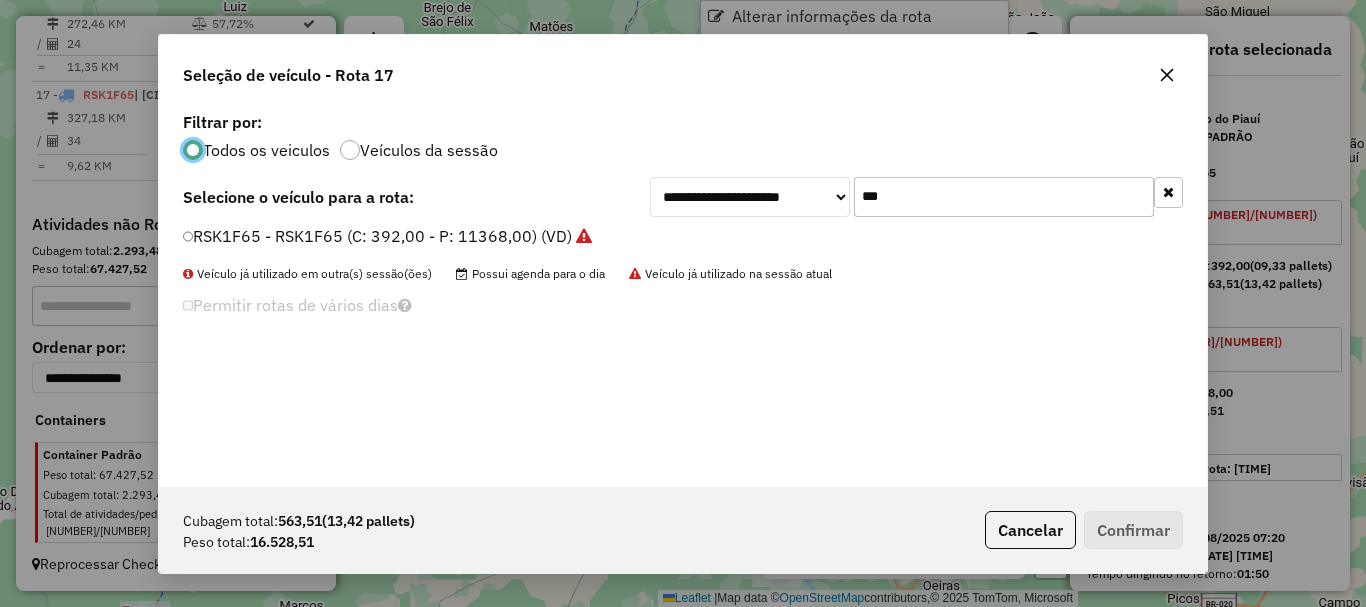 scroll, scrollTop: 11, scrollLeft: 6, axis: both 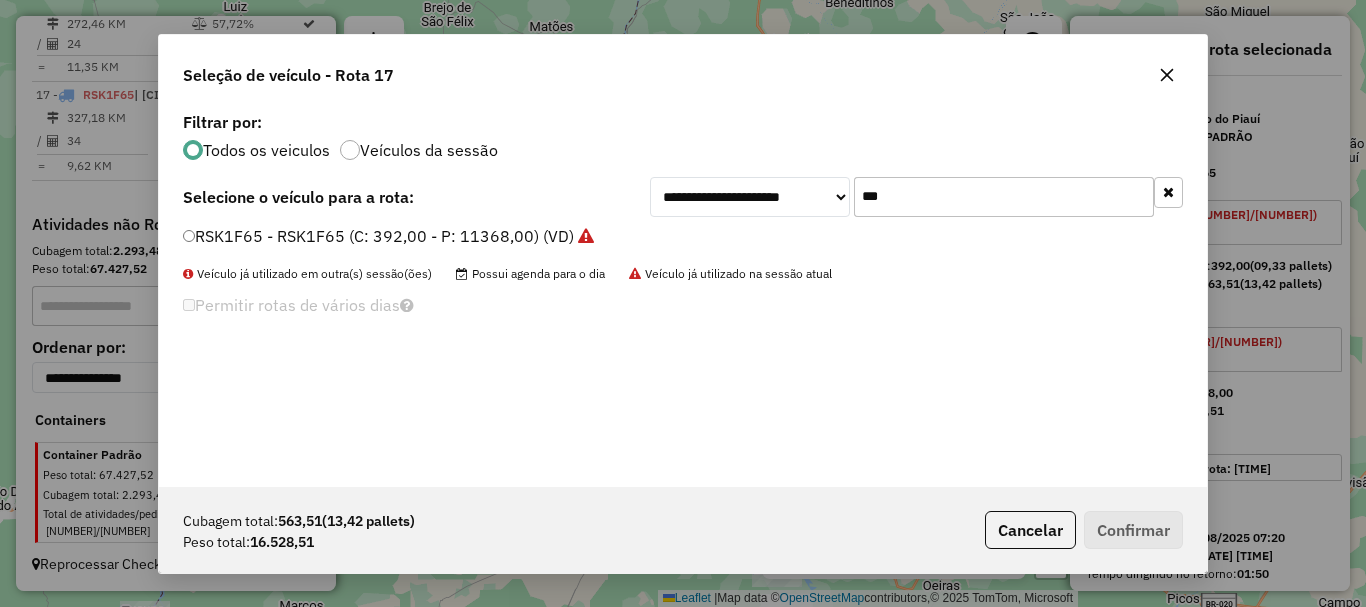 click on "***" 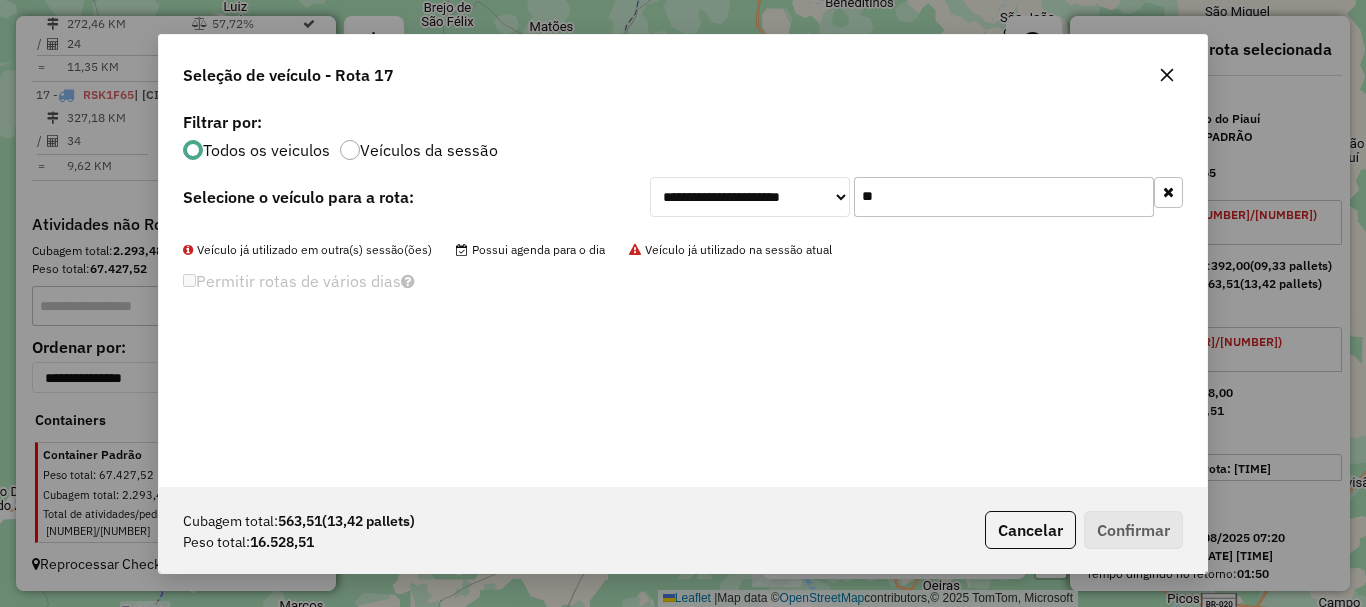 type on "*" 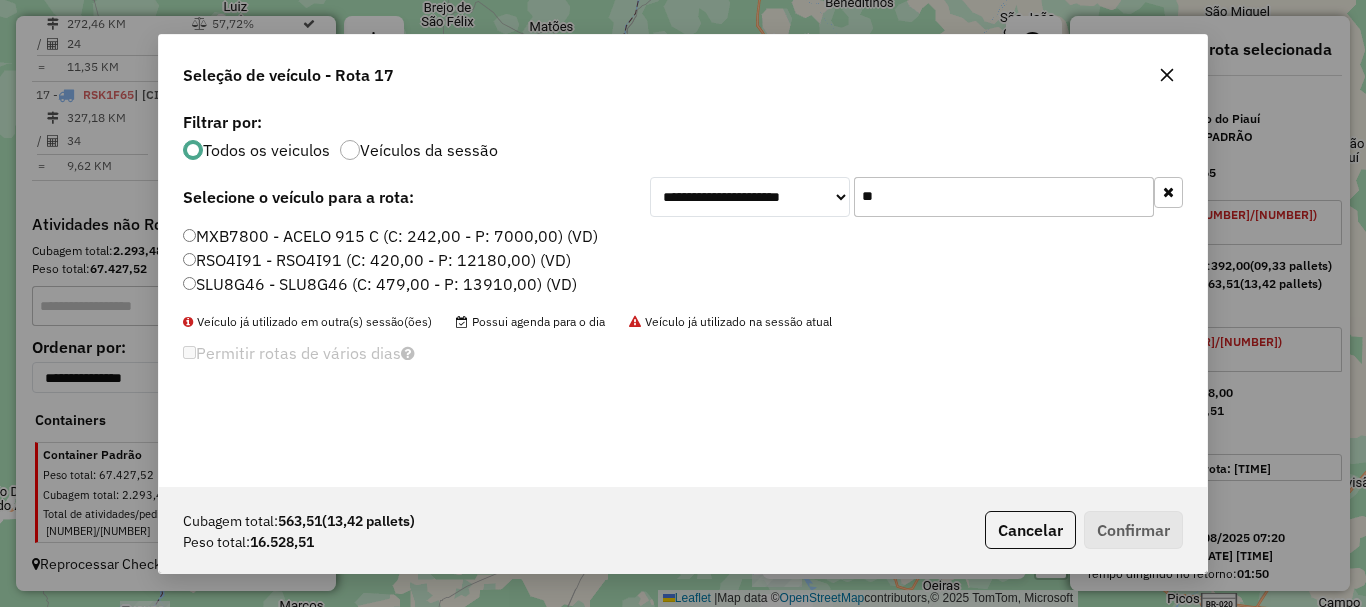 type on "**" 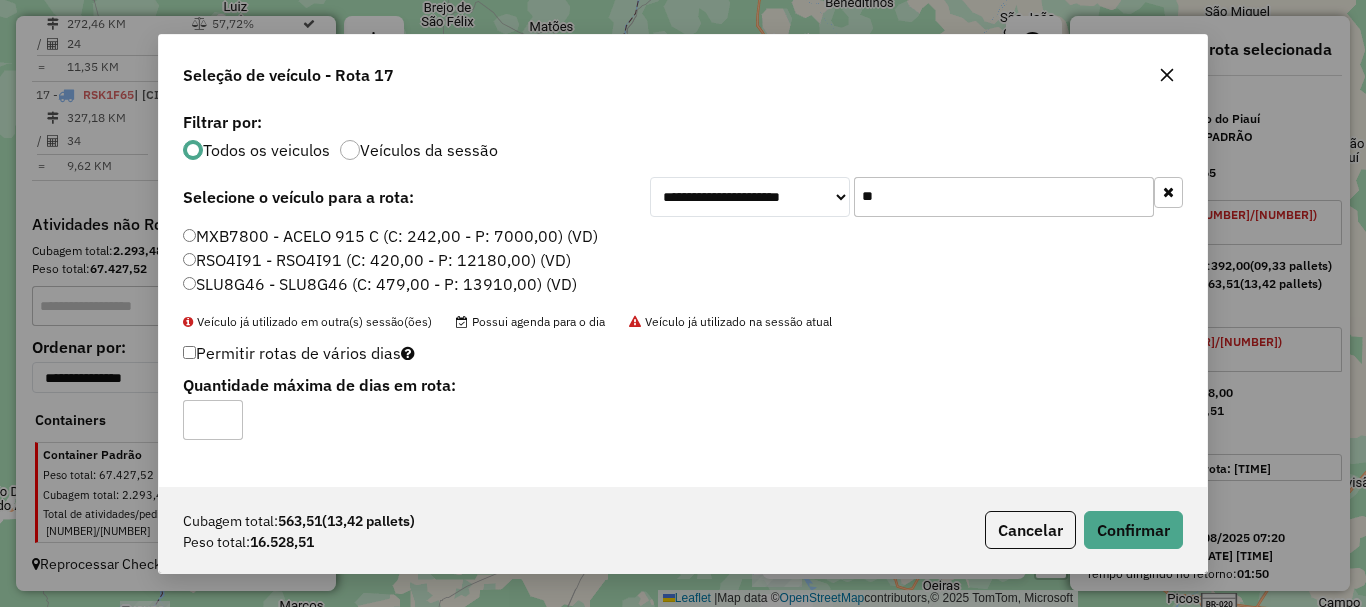 click on "Permitir rotas de vários dias" 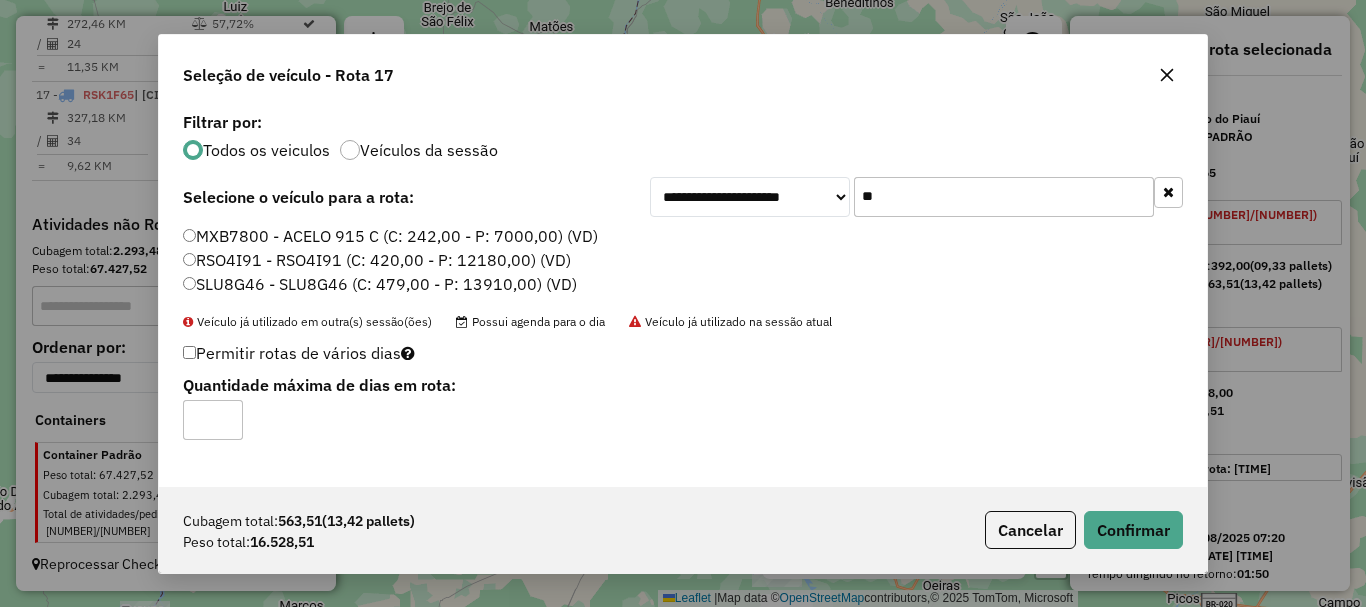 type on "*" 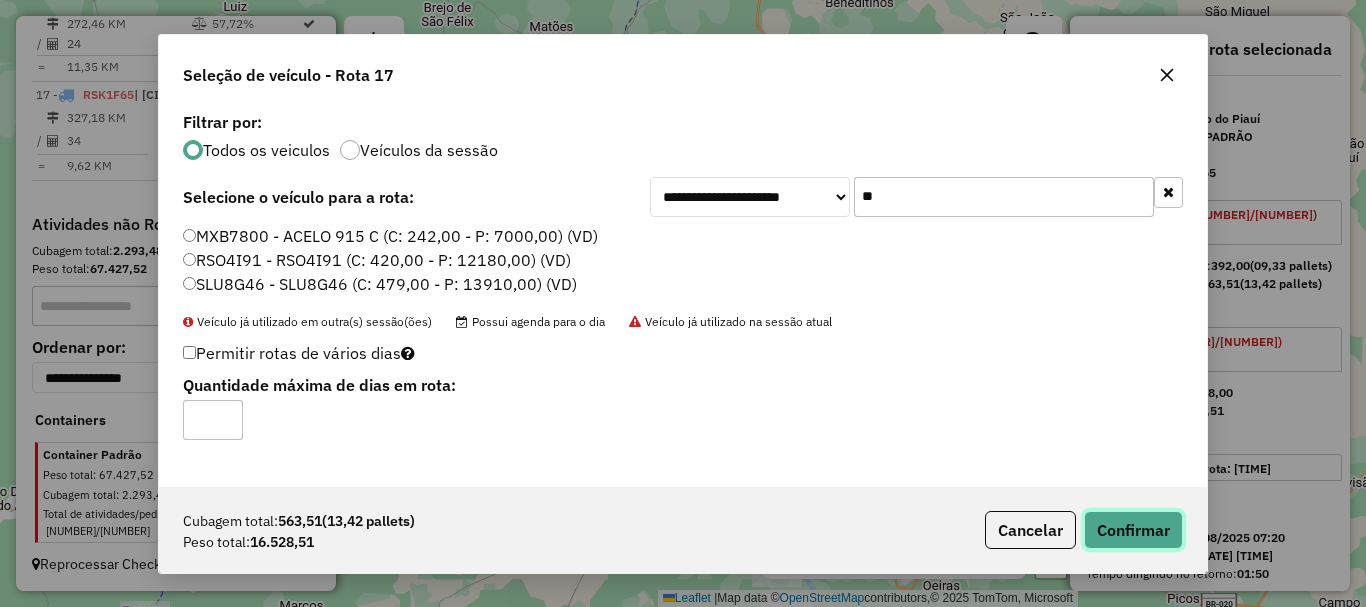 click on "Confirmar" 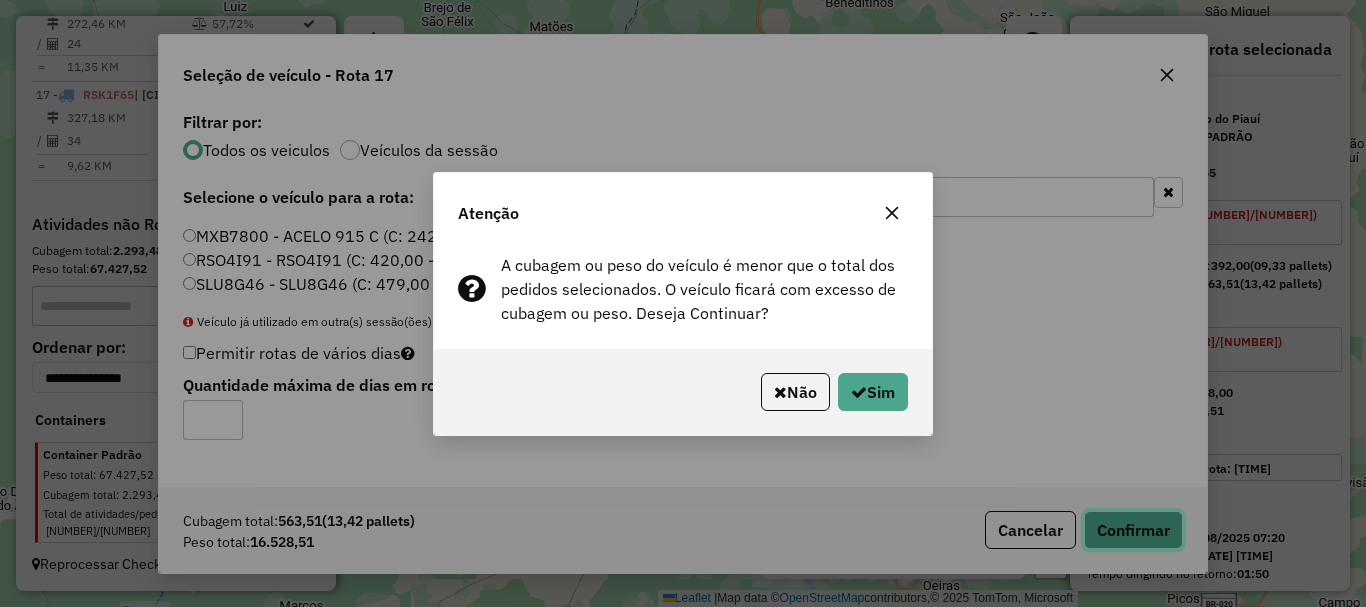 type 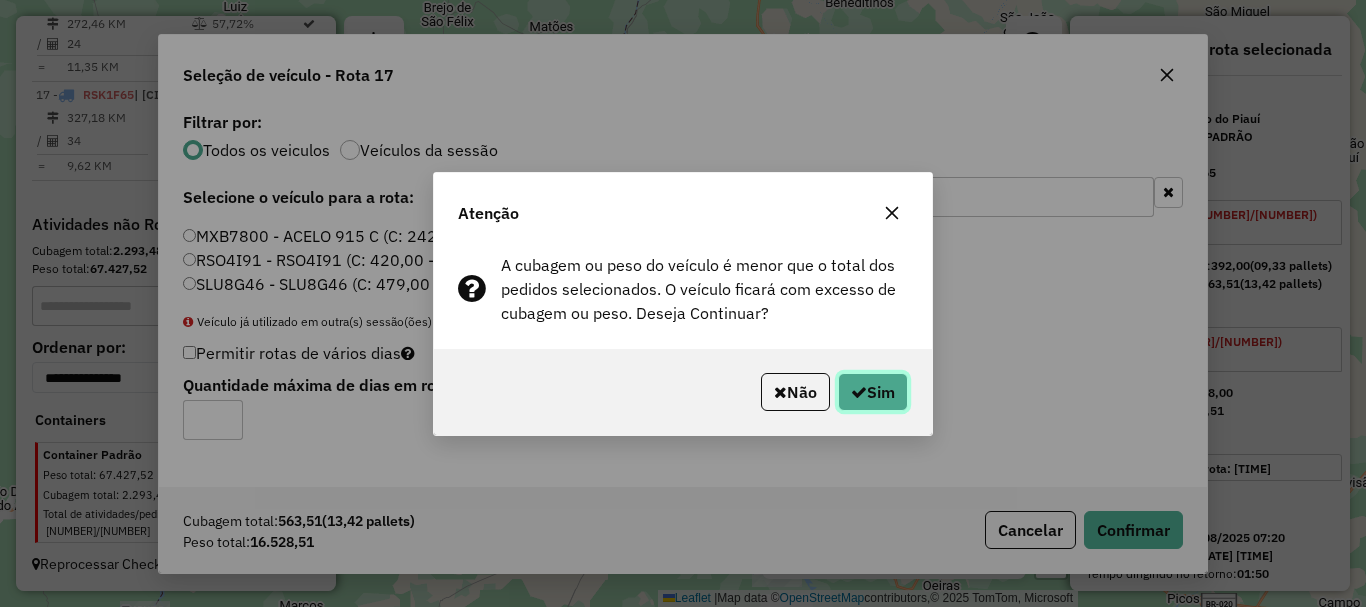 click 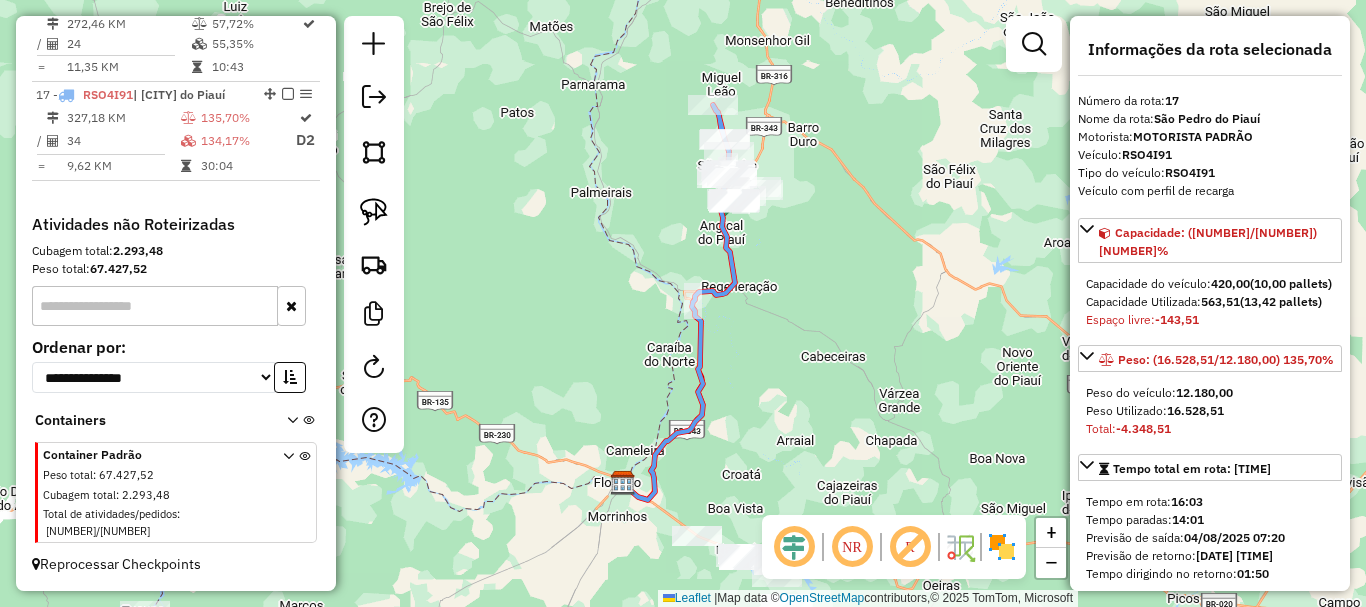 scroll, scrollTop: 1127, scrollLeft: 0, axis: vertical 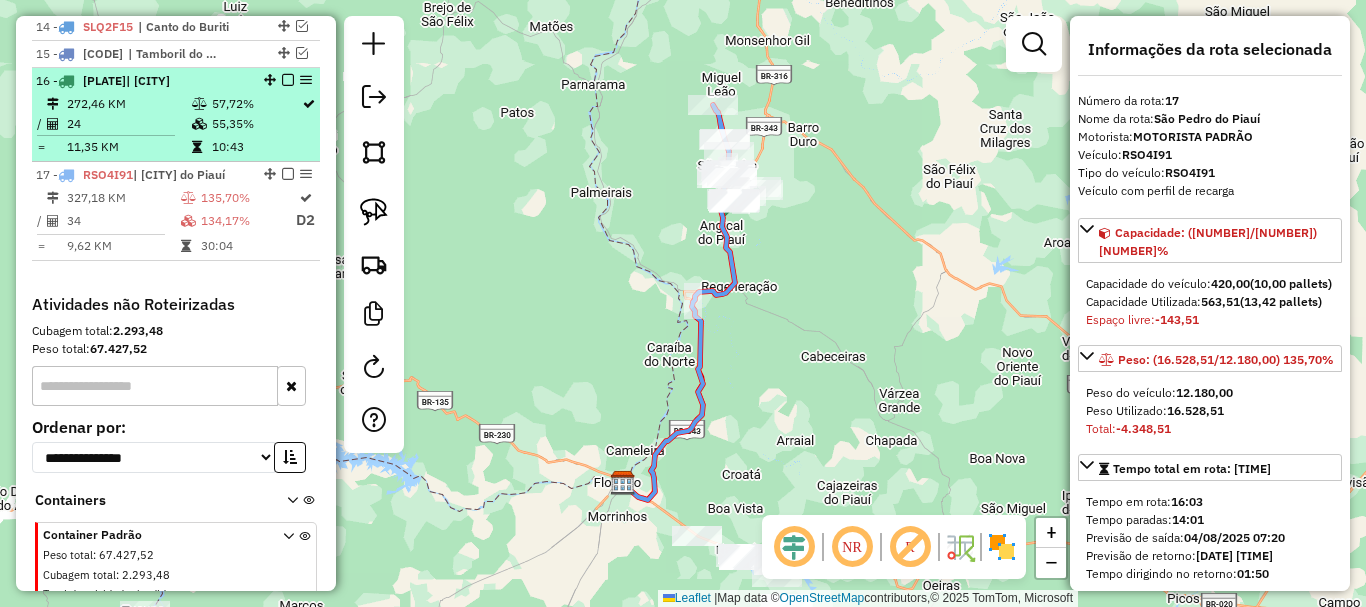 click on "10:43" at bounding box center [256, 147] 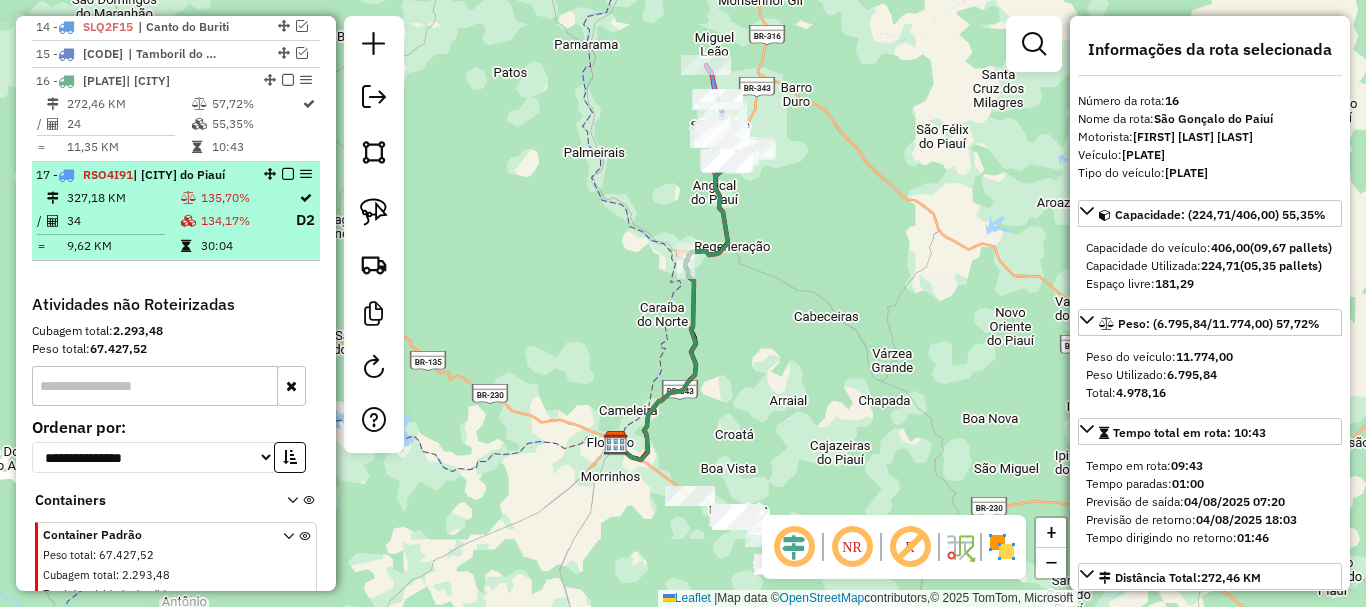 click on "17 -       RSO4I91   | São Pedro do Piauí  327,18 KM   135,70%  /  34   134,17%   D2  =  9,62 KM   30:04" at bounding box center (176, 211) 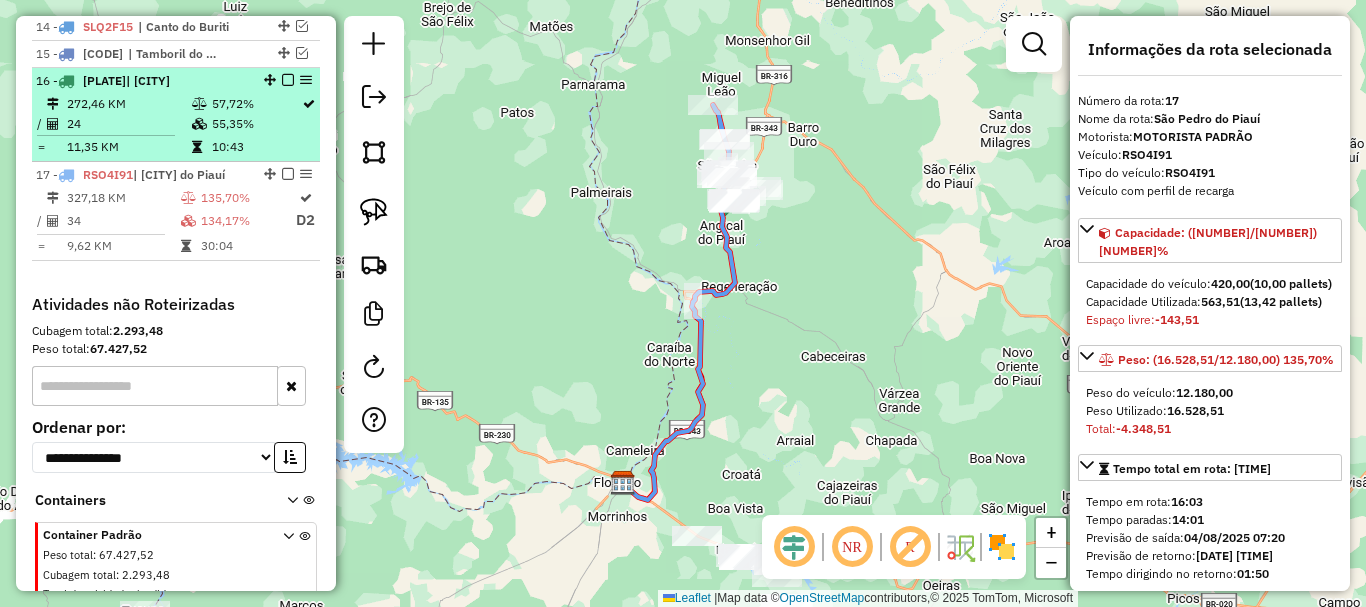 click on "55,35%" at bounding box center [256, 124] 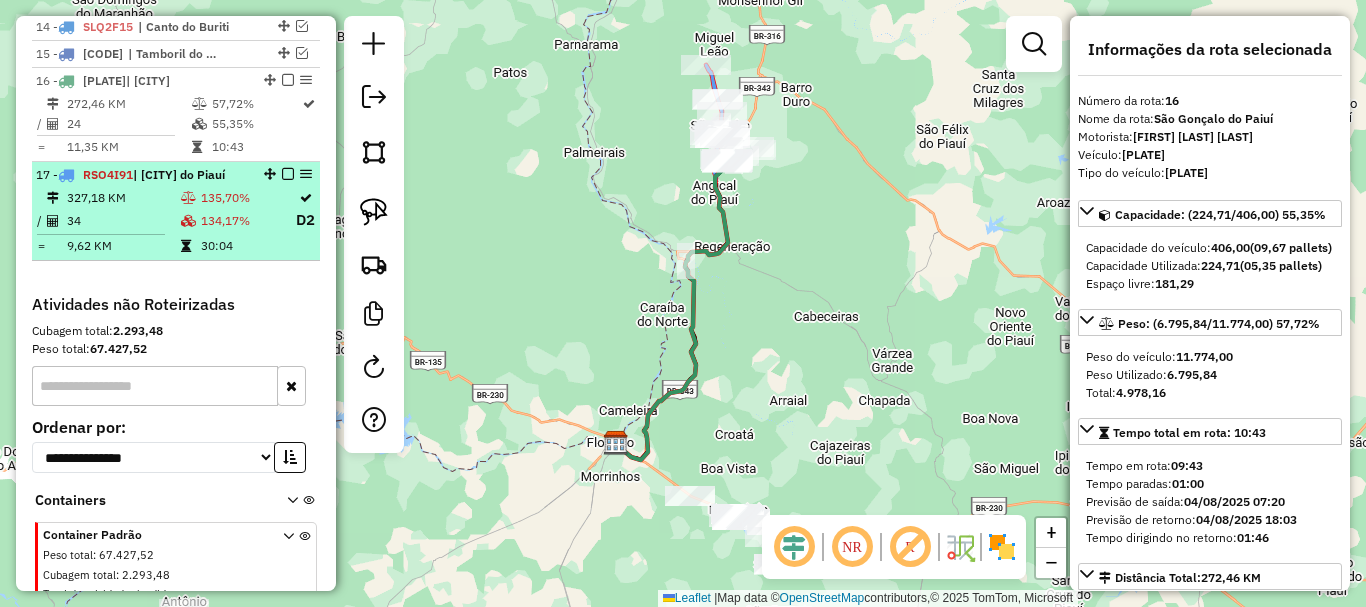 click on "135,70%" at bounding box center [247, 198] 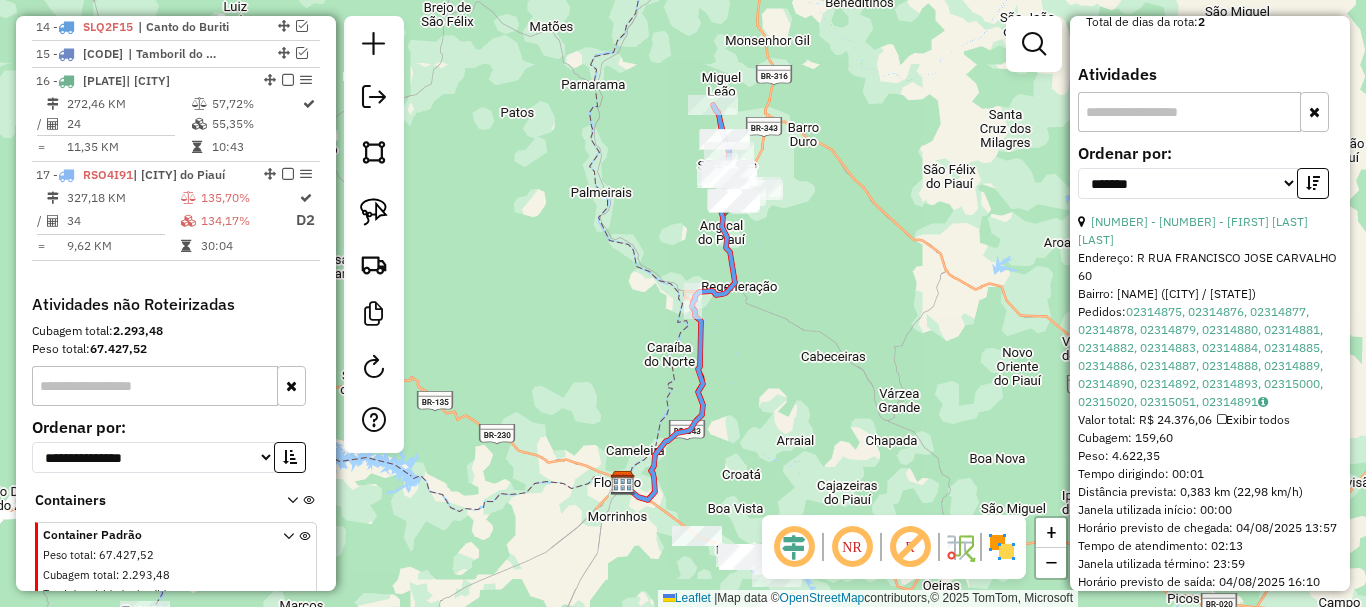 scroll, scrollTop: 1300, scrollLeft: 0, axis: vertical 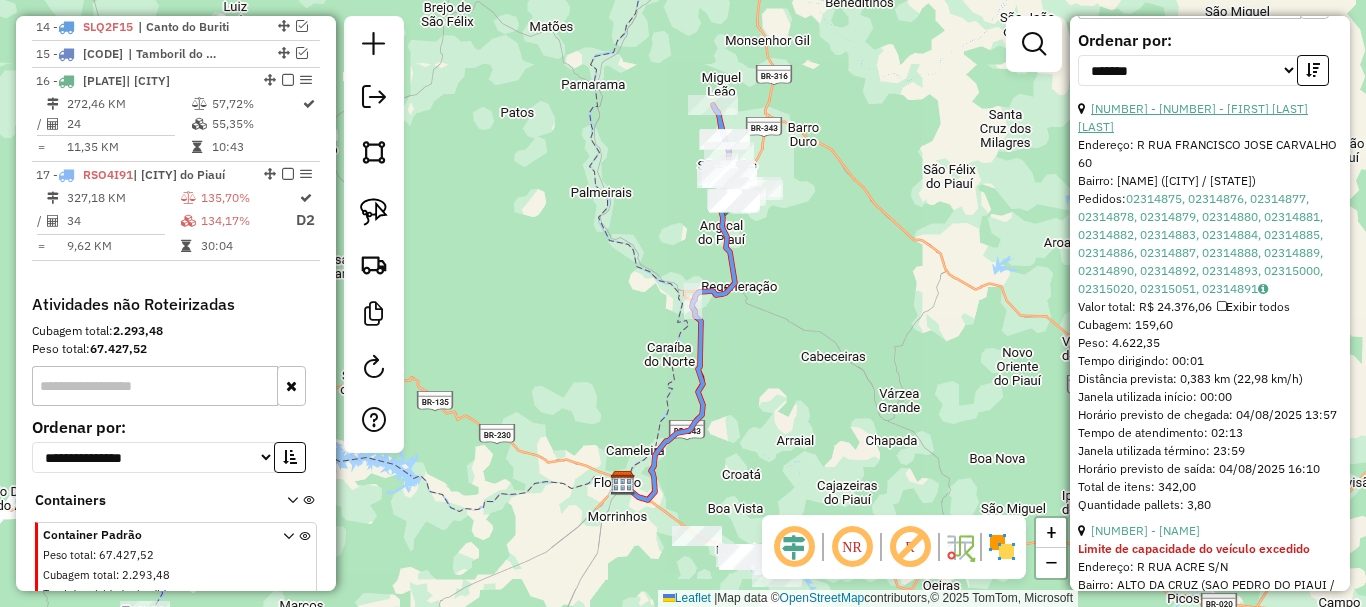 click on "11 - 3053 - JEAN CARLOS SOARES ALENCAR" at bounding box center (1193, 117) 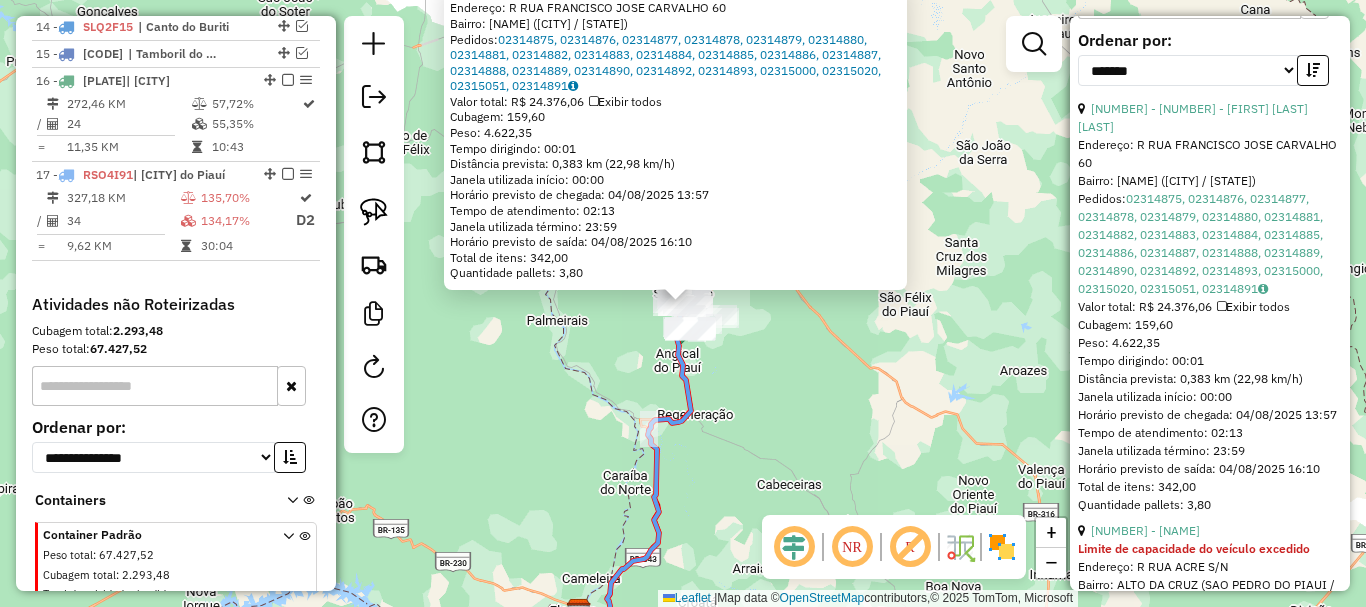 click on "Exibir todos" 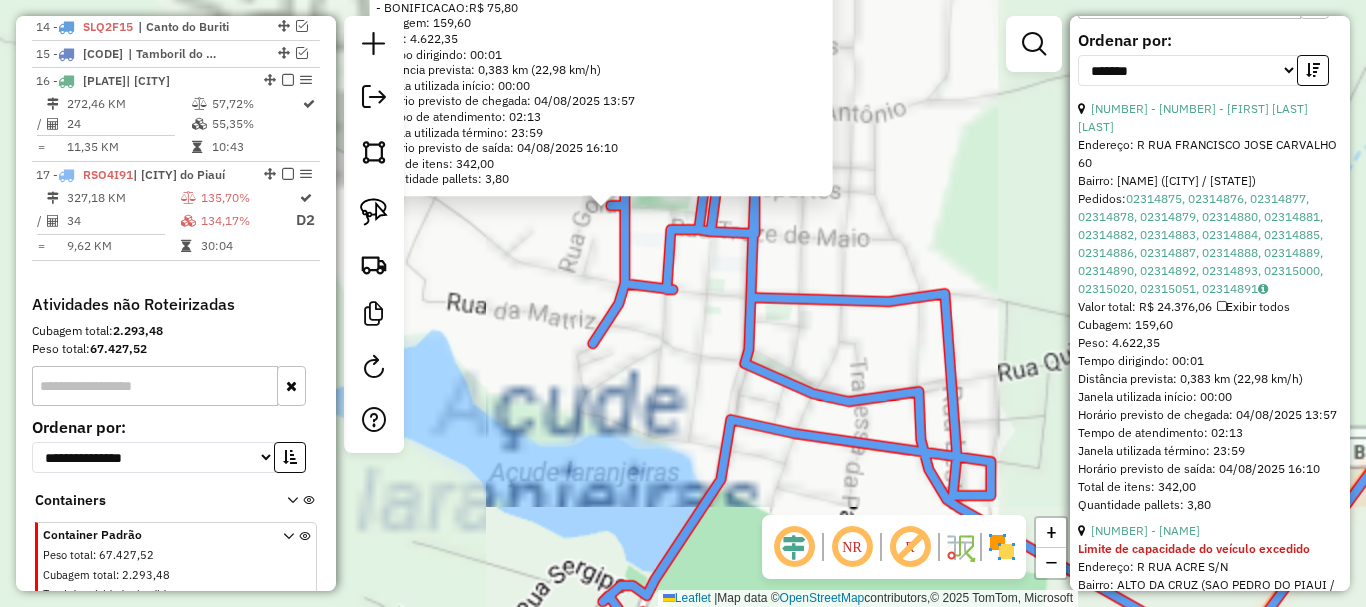 click on "3053 - JEAN CARLOS SOARES ALENCAR  Endereço: R   RUA FRANCISCO JOSE CARVALHO    60   Bairro: BETEL (SAO PEDRO DO PIAUI / PI)   Pedidos:  02314875, 02314876, 02314877, 02314878, 02314879, 02314880, 02314881, 02314882, 02314883, 02314884, 02314885, 02314886, 02314887, 02314888, 02314889, 02314890, 02314892, 02314893, 02315000, 02315020, 02315051, 02314891   Valor total: R$ 24.376,06   Exibir todos   - BL 15DD:  R$ 24.300,26   - BONIFICACAO:  R$ 75,80   Cubagem: 159,60  Peso: 4.622,35  Tempo dirigindo: 00:01   Distância prevista: 0,383 km (22,98 km/h)   Janela utilizada início: 00:00   Horário previsto de chegada: 04/08/2025 13:57   Tempo de atendimento: 02:13   Janela utilizada término: 23:59   Horário previsto de saída: 04/08/2025 16:10   Total de itens: 342,00   Quantidade pallets: 3,80  × Janela de atendimento Grade de atendimento Capacidade Transportadoras Veículos Cliente Pedidos  Rotas Selecione os dias de semana para filtrar as janelas de atendimento  Seg   Ter   Qua   Qui   Sex   Sáb   Dom  +" 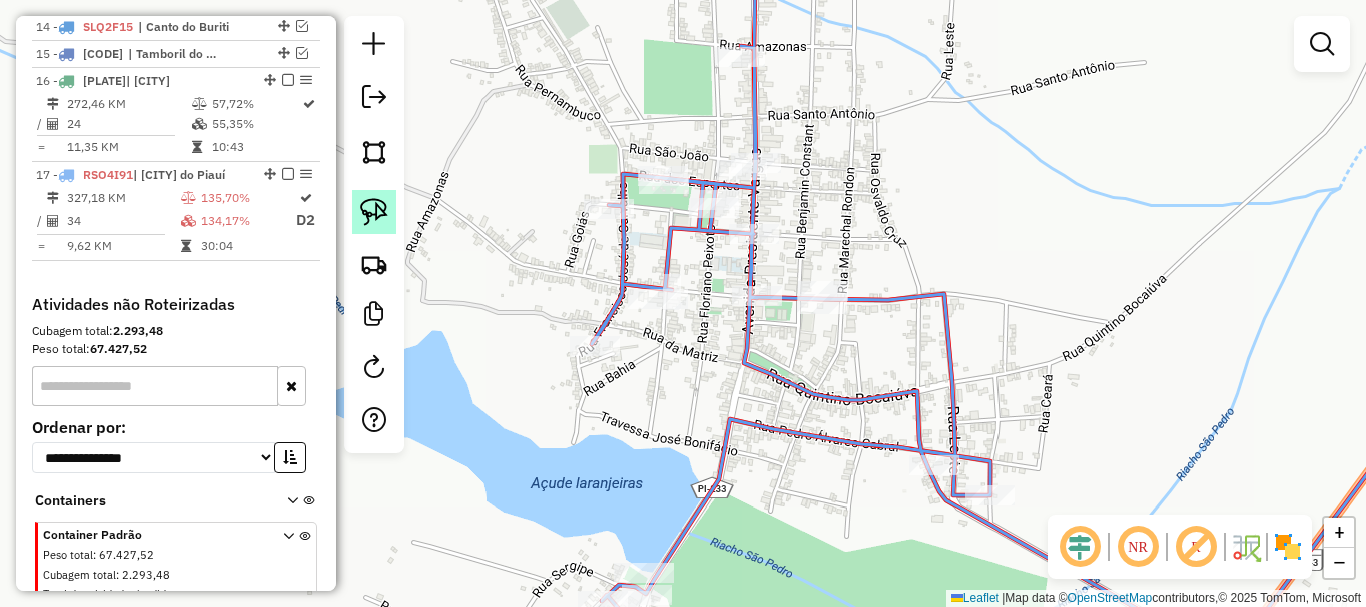 click 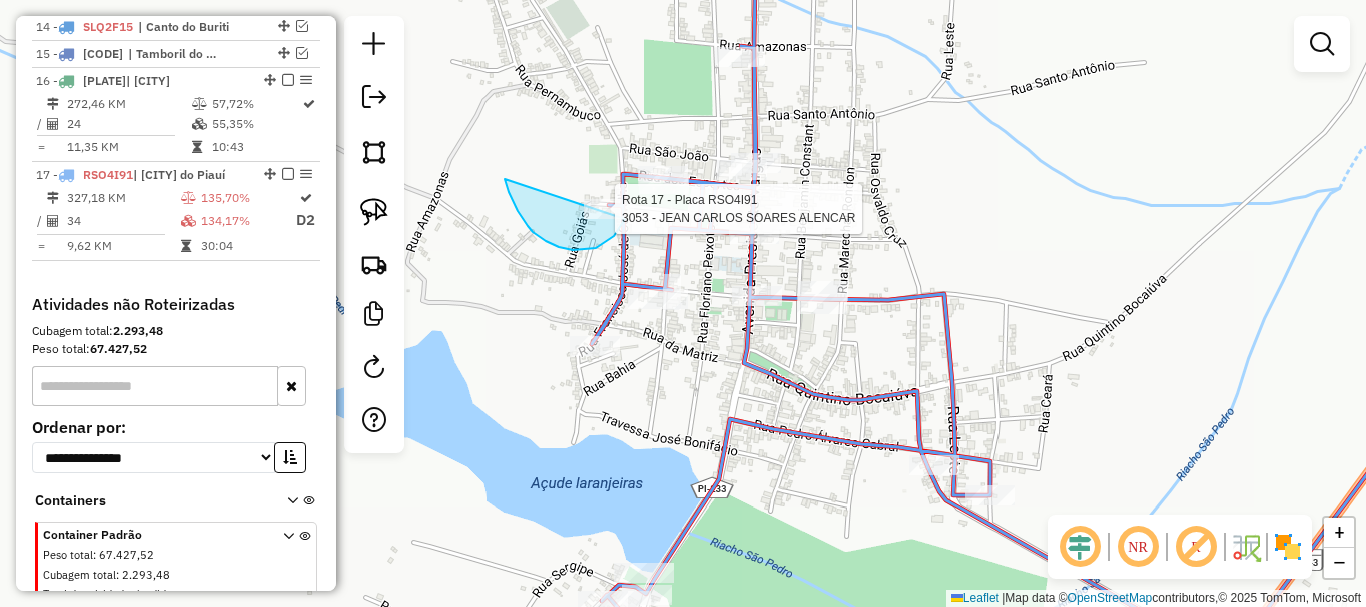 click on "Rota 17 - Placa RSO4I91  3053 - JEAN CARLOS SOARES ALENCAR Janela de atendimento Grade de atendimento Capacidade Transportadoras Veículos Cliente Pedidos  Rotas Selecione os dias de semana para filtrar as janelas de atendimento  Seg   Ter   Qua   Qui   Sex   Sáb   Dom  Informe o período da janela de atendimento: De: Até:  Filtrar exatamente a janela do cliente  Considerar janela de atendimento padrão  Selecione os dias de semana para filtrar as grades de atendimento  Seg   Ter   Qua   Qui   Sex   Sáb   Dom   Considerar clientes sem dia de atendimento cadastrado  Clientes fora do dia de atendimento selecionado Filtrar as atividades entre os valores definidos abaixo:  Peso mínimo:   Peso máximo:   Cubagem mínima:   Cubagem máxima:   De:   Até:  Filtrar as atividades entre o tempo de atendimento definido abaixo:  De:   Até:   Considerar capacidade total dos clientes não roteirizados Transportadora: Selecione um ou mais itens Tipo de veículo: Selecione um ou mais itens Veículo: Motorista: Nome: De:" 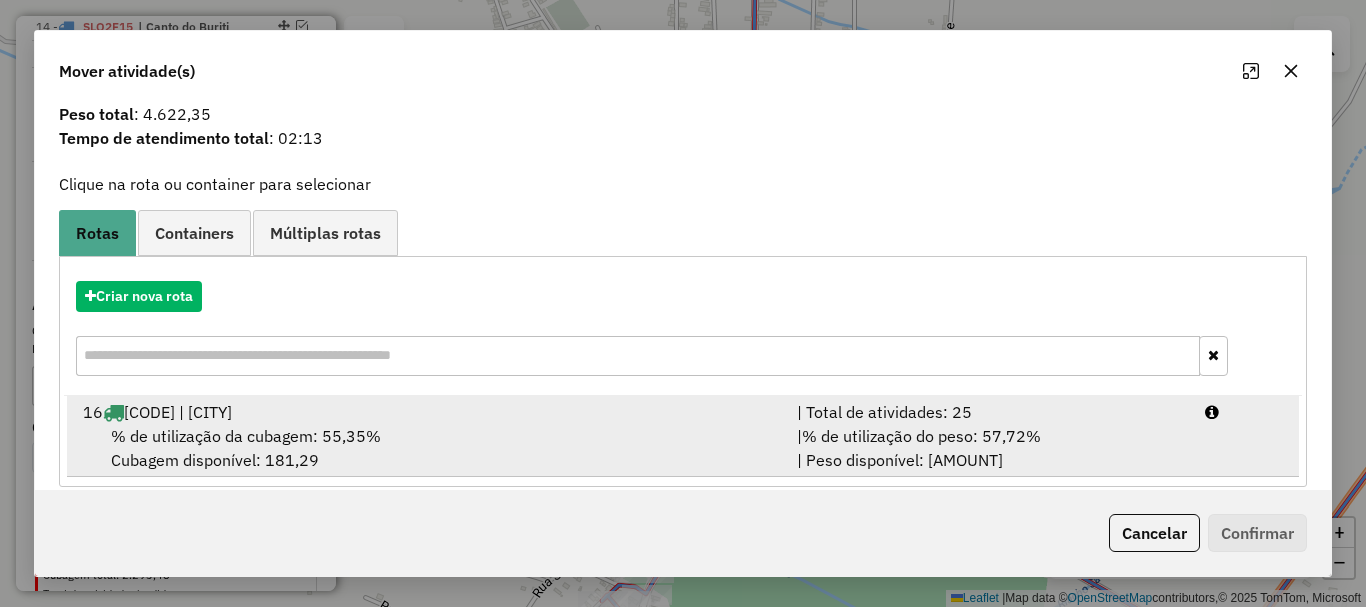 scroll, scrollTop: 78, scrollLeft: 0, axis: vertical 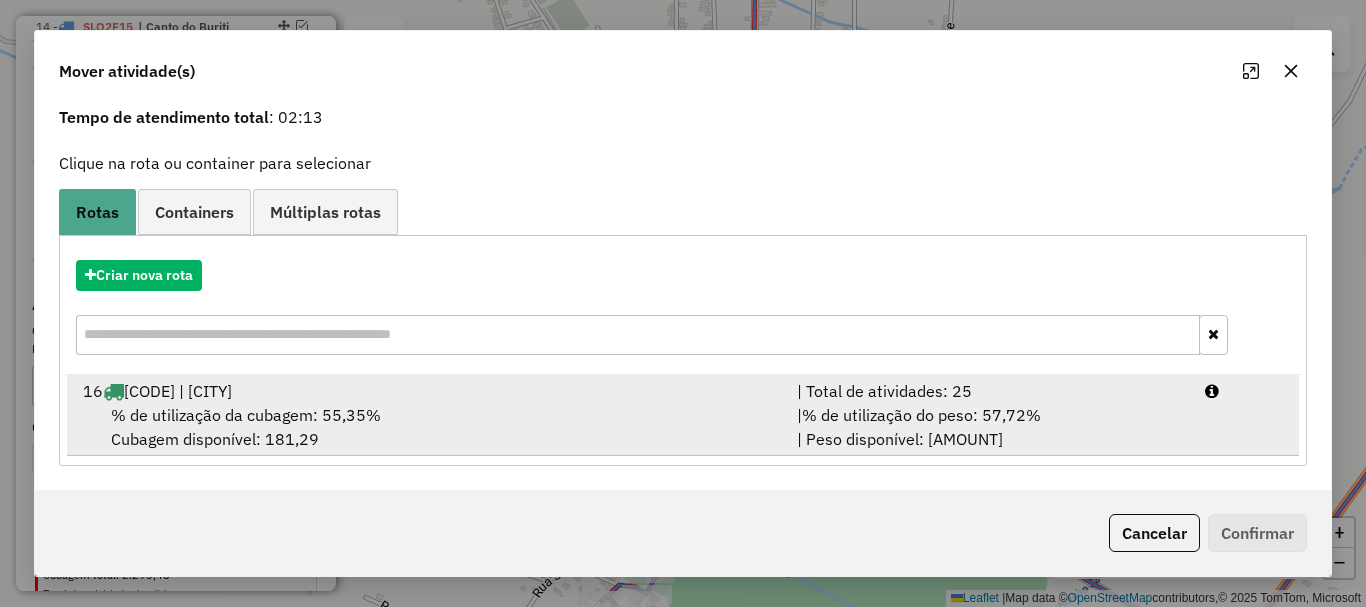 click on "| Total de atividades: 25" at bounding box center (989, 391) 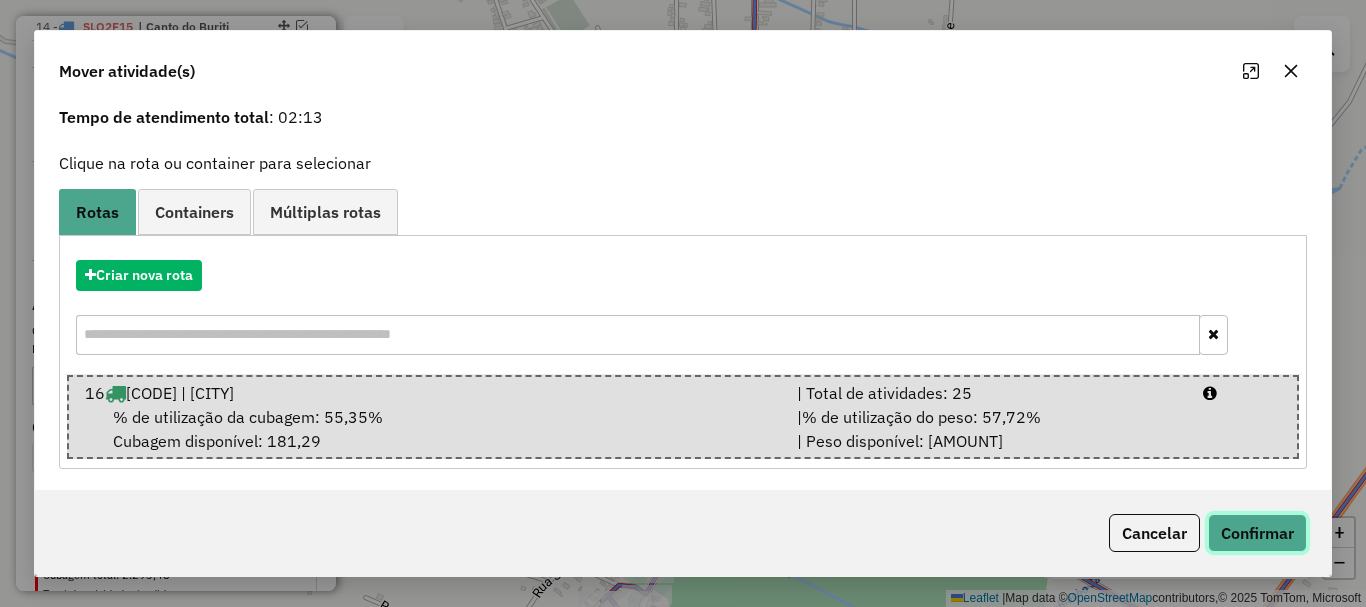 click on "Confirmar" 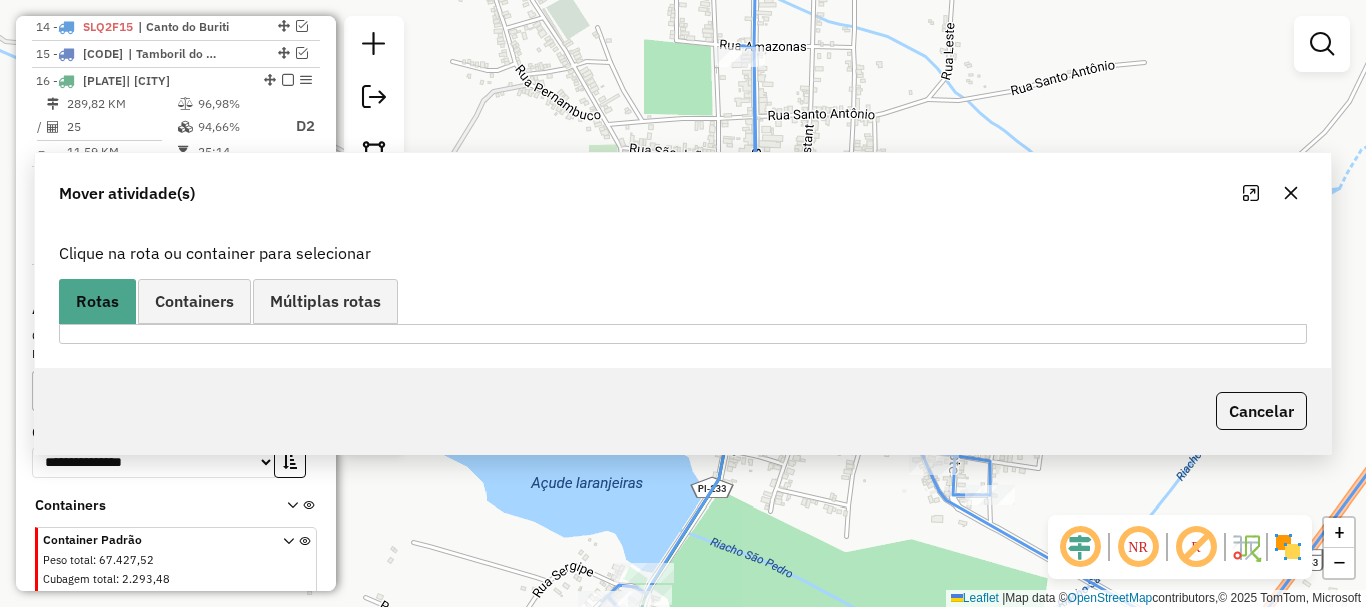 scroll, scrollTop: 0, scrollLeft: 0, axis: both 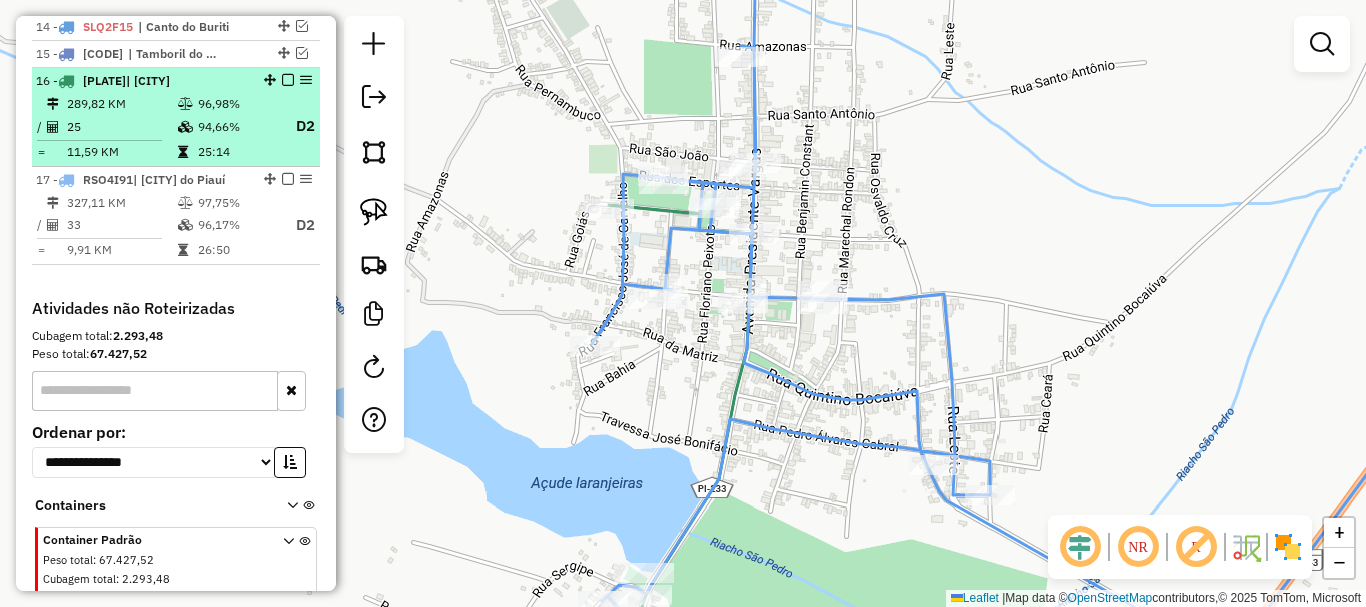 click at bounding box center [288, 80] 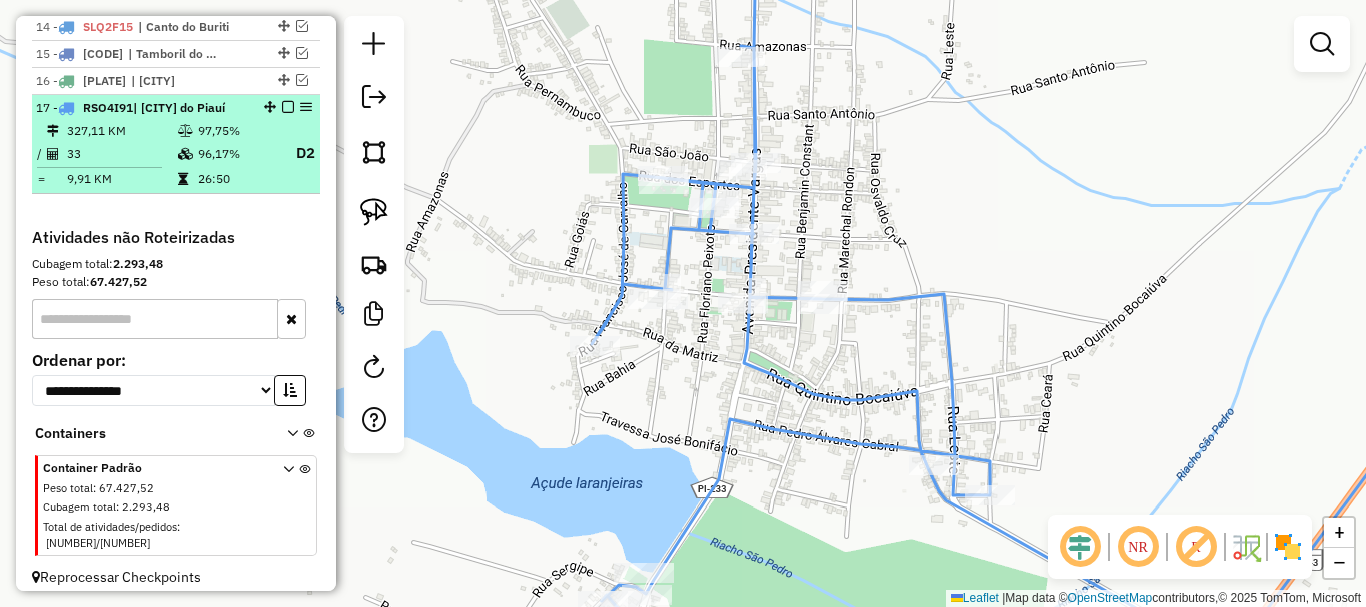 click at bounding box center (288, 107) 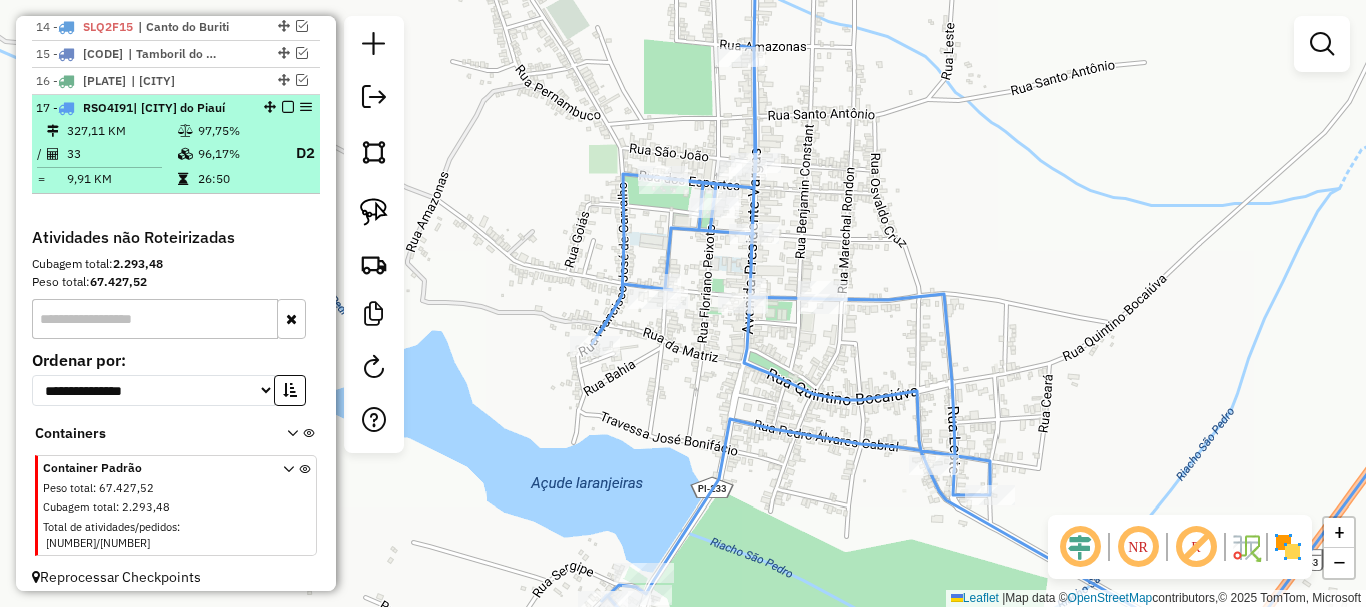 scroll, scrollTop: 1052, scrollLeft: 0, axis: vertical 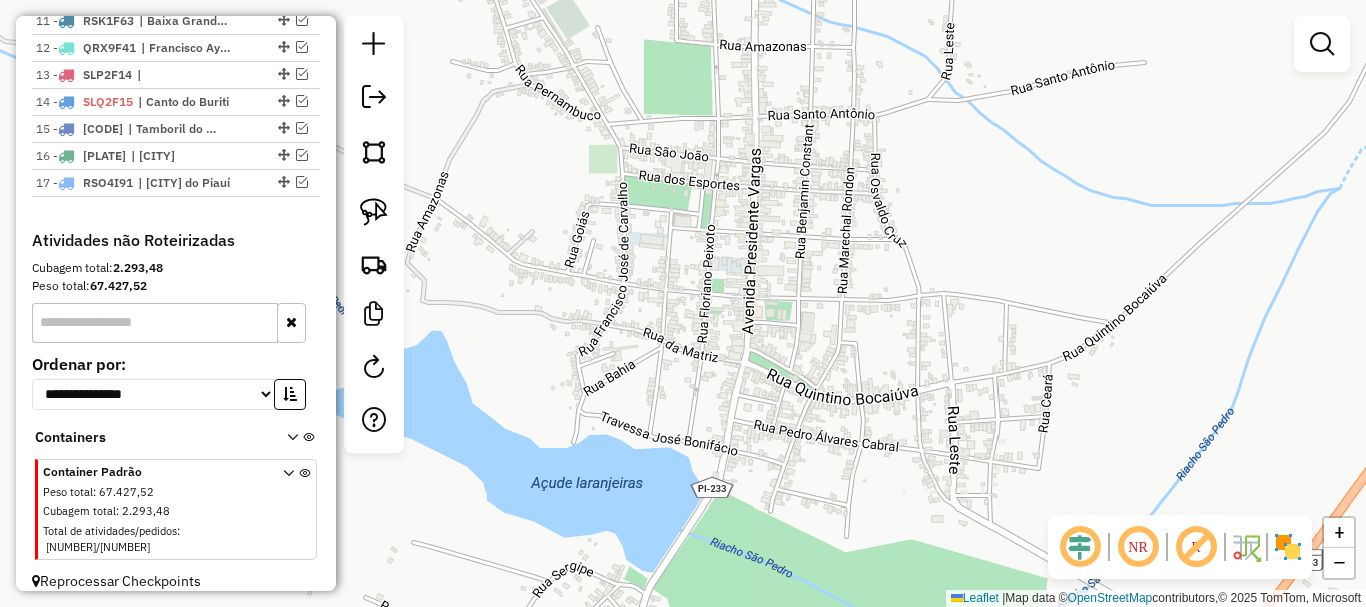 drag, startPoint x: 654, startPoint y: 415, endPoint x: 814, endPoint y: 289, distance: 203.65657 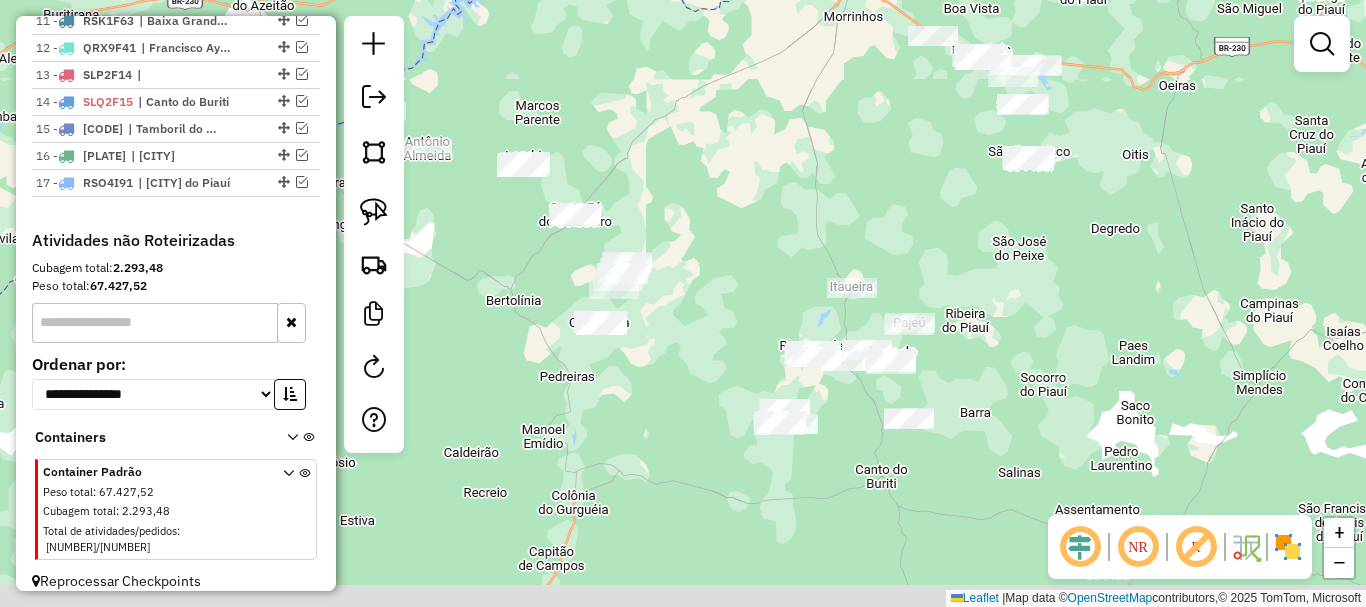 drag, startPoint x: 965, startPoint y: 423, endPoint x: 990, endPoint y: 346, distance: 80.95678 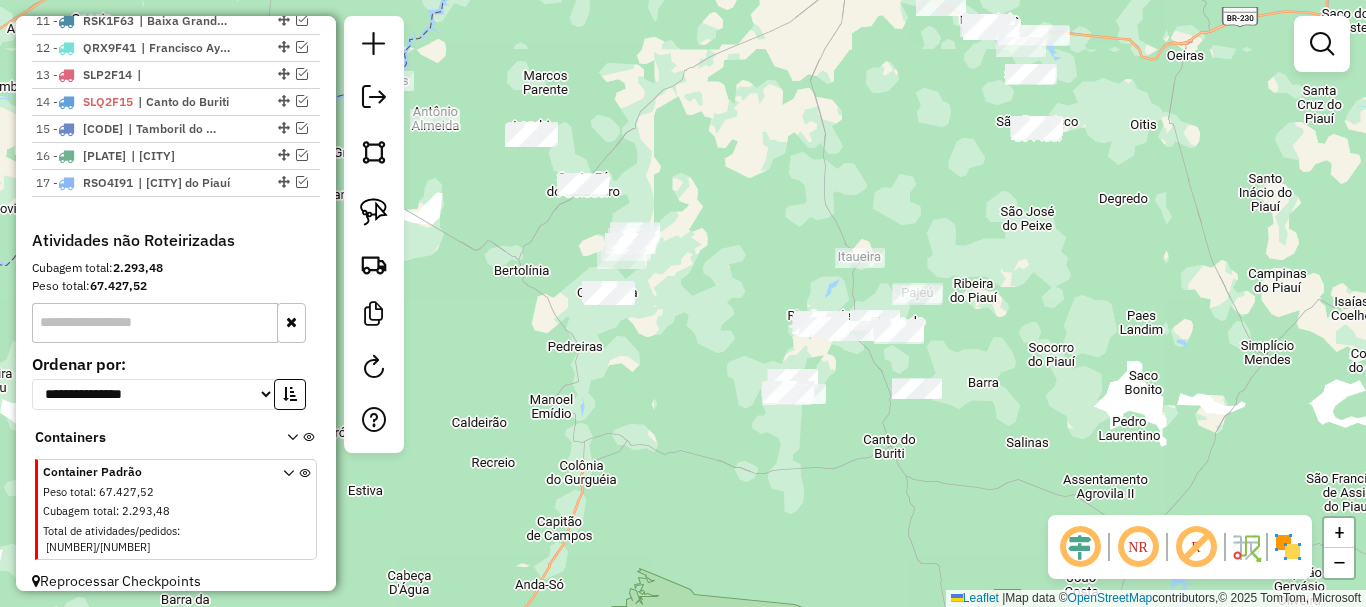 click on "Janela de atendimento Grade de atendimento Capacidade Transportadoras Veículos Cliente Pedidos  Rotas Selecione os dias de semana para filtrar as janelas de atendimento  Seg   Ter   Qua   Qui   Sex   Sáb   Dom  Informe o período da janela de atendimento: De: Até:  Filtrar exatamente a janela do cliente  Considerar janela de atendimento padrão  Selecione os dias de semana para filtrar as grades de atendimento  Seg   Ter   Qua   Qui   Sex   Sáb   Dom   Considerar clientes sem dia de atendimento cadastrado  Clientes fora do dia de atendimento selecionado Filtrar as atividades entre os valores definidos abaixo:  Peso mínimo:   Peso máximo:   Cubagem mínima:   Cubagem máxima:   De:   Até:  Filtrar as atividades entre o tempo de atendimento definido abaixo:  De:   Até:   Considerar capacidade total dos clientes não roteirizados Transportadora: Selecione um ou mais itens Tipo de veículo: Selecione um ou mais itens Veículo: Selecione um ou mais itens Motorista: Selecione um ou mais itens Nome: Rótulo:" 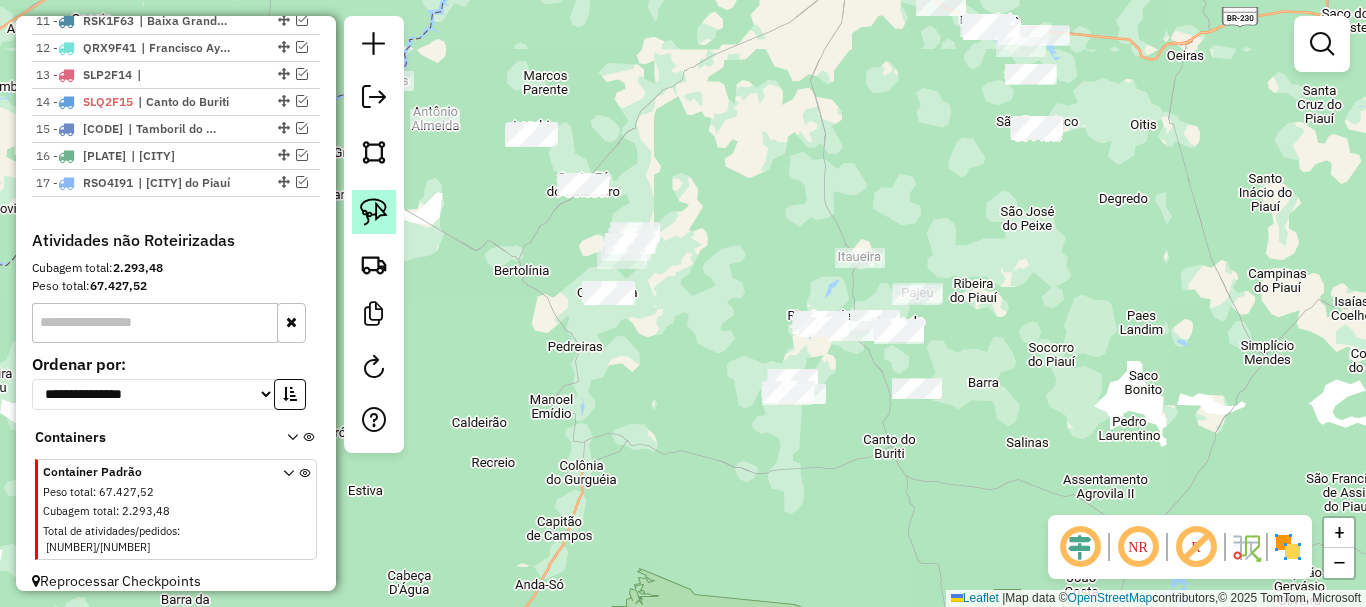 click 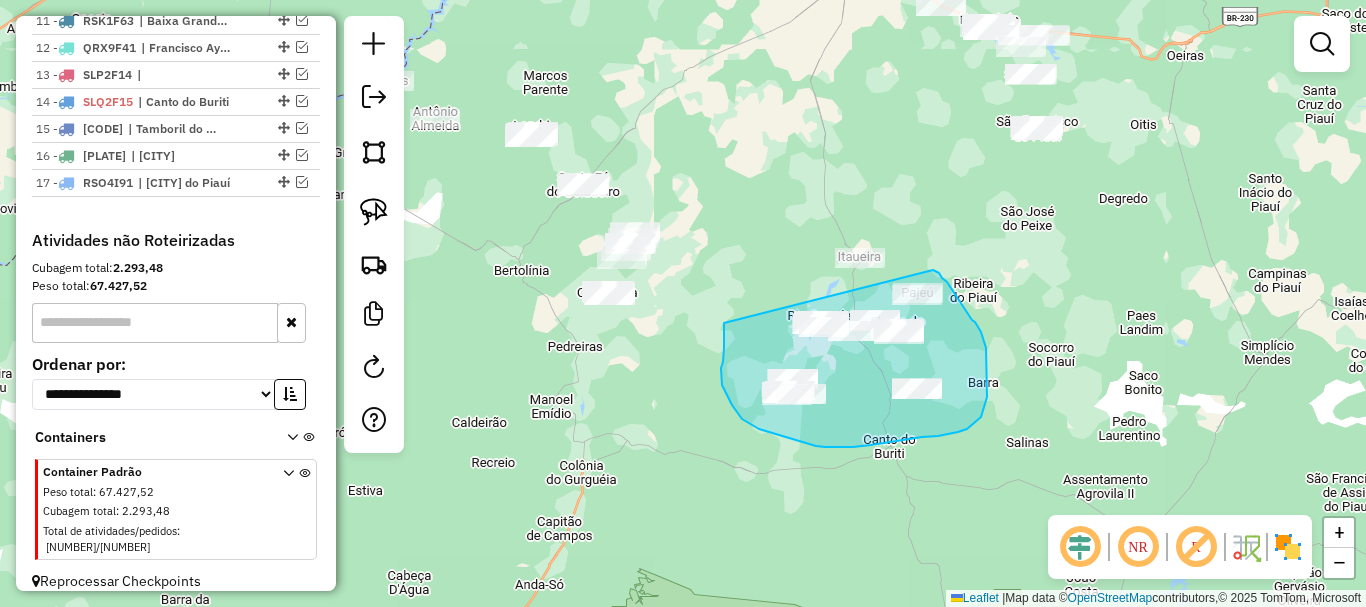 drag, startPoint x: 724, startPoint y: 323, endPoint x: 933, endPoint y: 270, distance: 215.6154 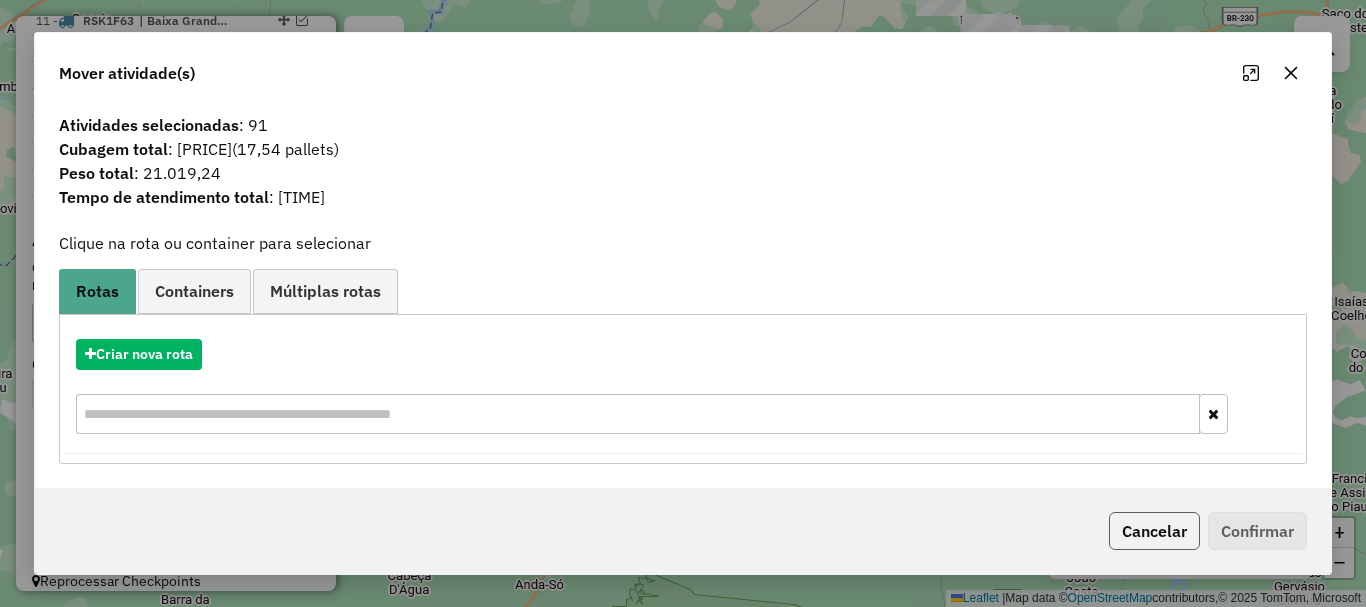 click on "Cancelar" 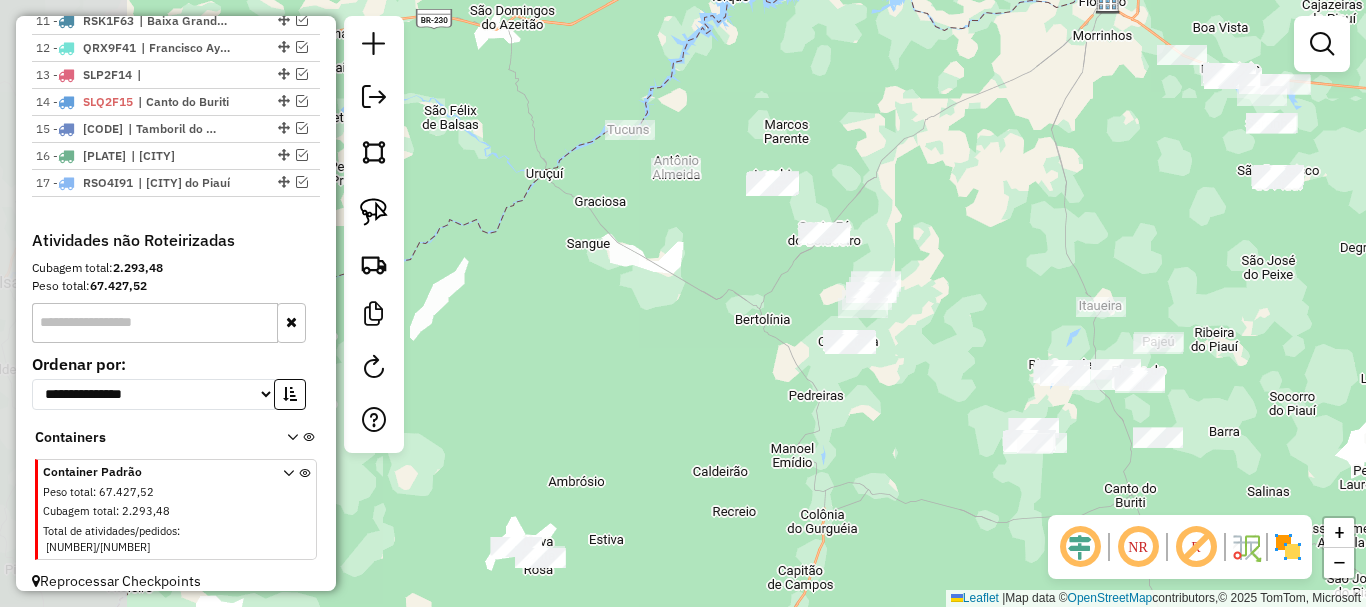 drag, startPoint x: 678, startPoint y: 413, endPoint x: 900, endPoint y: 455, distance: 225.93805 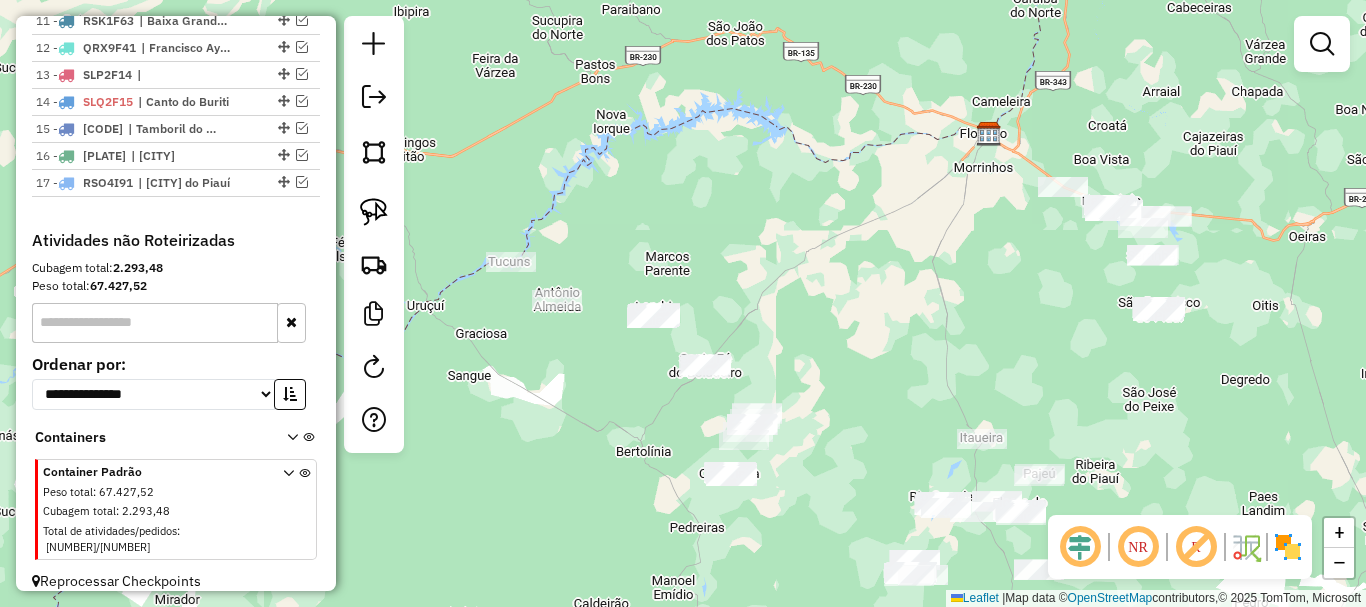 drag, startPoint x: 879, startPoint y: 352, endPoint x: 746, endPoint y: 391, distance: 138.60014 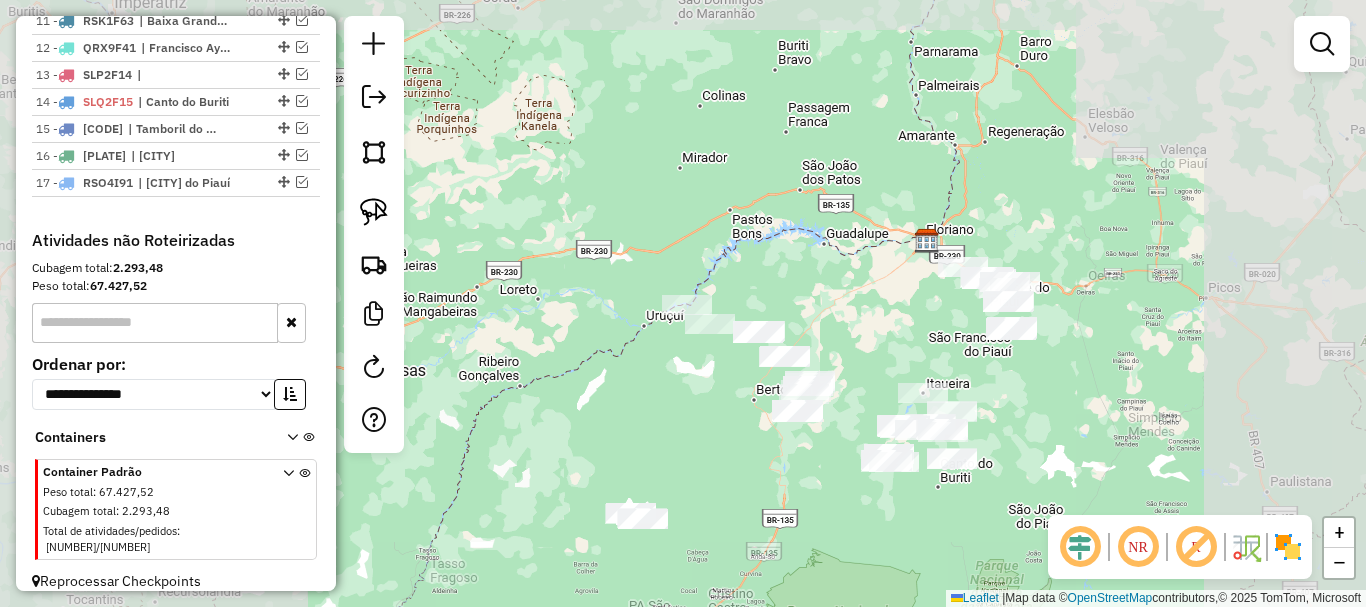 click on "Janela de atendimento Grade de atendimento Capacidade Transportadoras Veículos Cliente Pedidos  Rotas Selecione os dias de semana para filtrar as janelas de atendimento  Seg   Ter   Qua   Qui   Sex   Sáb   Dom  Informe o período da janela de atendimento: De: Até:  Filtrar exatamente a janela do cliente  Considerar janela de atendimento padrão  Selecione os dias de semana para filtrar as grades de atendimento  Seg   Ter   Qua   Qui   Sex   Sáb   Dom   Considerar clientes sem dia de atendimento cadastrado  Clientes fora do dia de atendimento selecionado Filtrar as atividades entre os valores definidos abaixo:  Peso mínimo:   Peso máximo:   Cubagem mínima:   Cubagem máxima:   De:   Até:  Filtrar as atividades entre o tempo de atendimento definido abaixo:  De:   Até:   Considerar capacidade total dos clientes não roteirizados Transportadora: Selecione um ou mais itens Tipo de veículo: Selecione um ou mais itens Veículo: Selecione um ou mais itens Motorista: Selecione um ou mais itens Nome: Rótulo:" 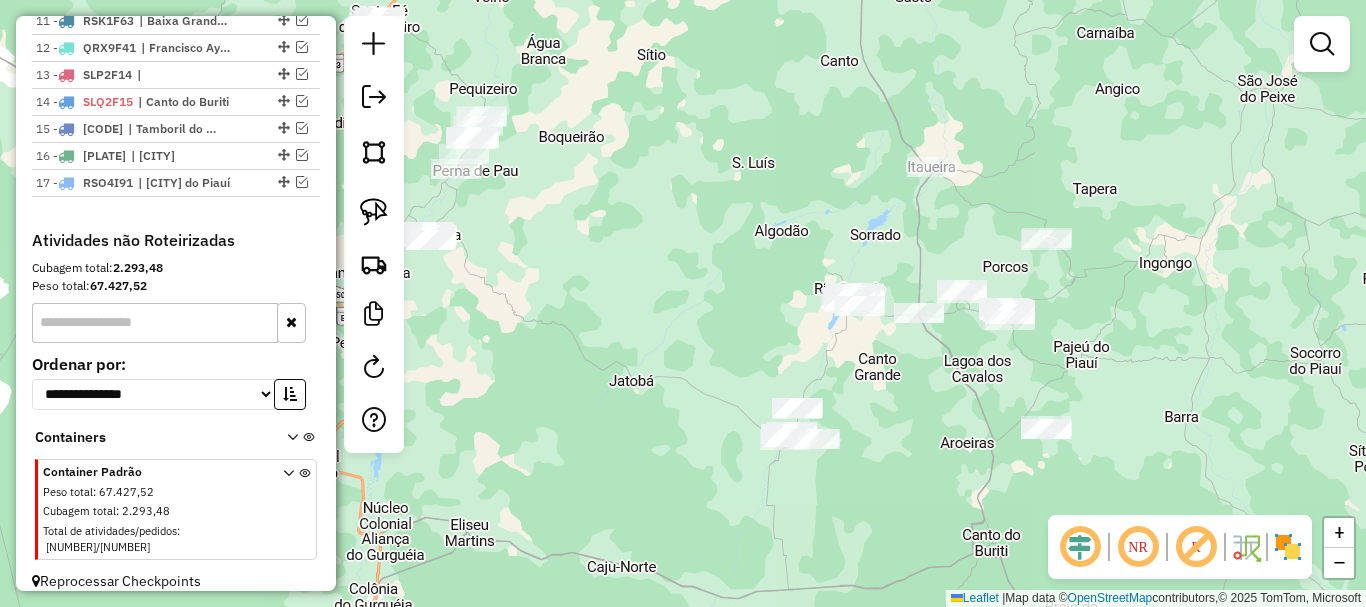 drag, startPoint x: 910, startPoint y: 432, endPoint x: 709, endPoint y: 340, distance: 221.05429 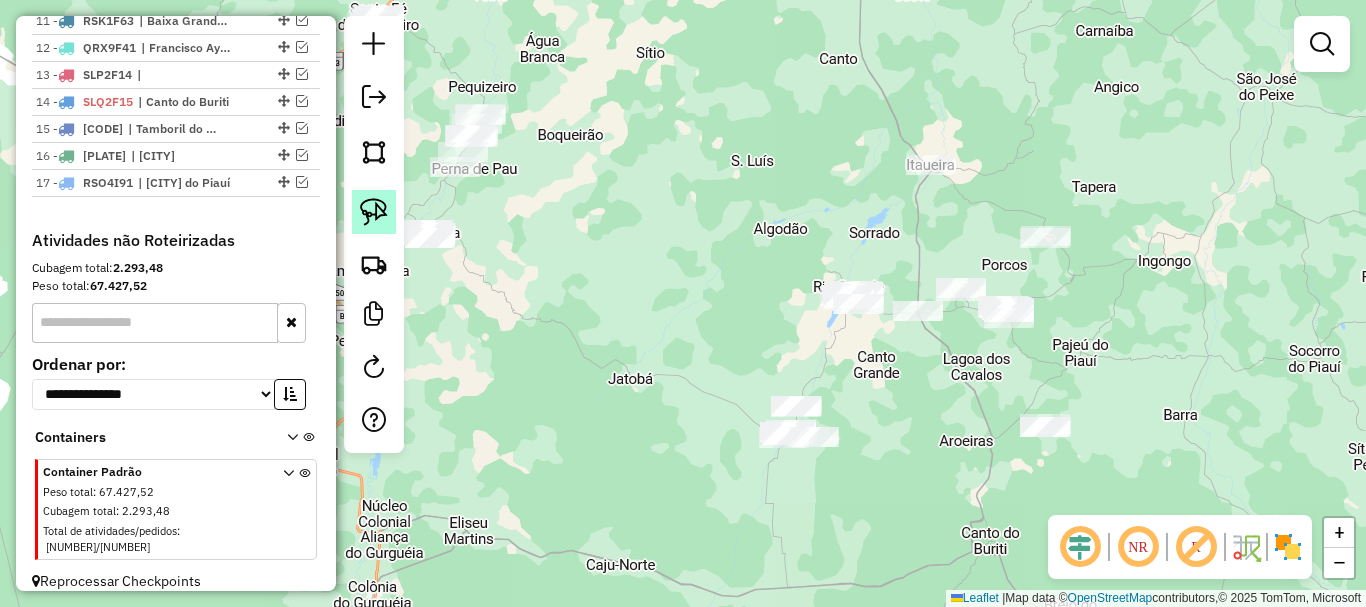click 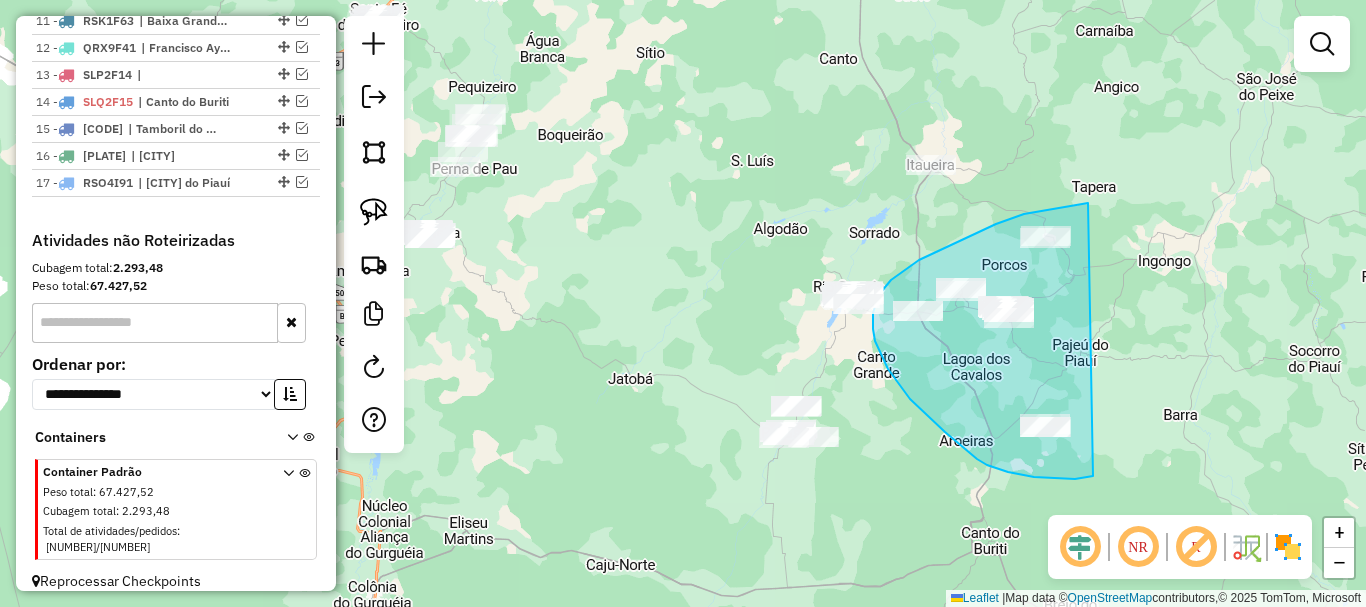 drag, startPoint x: 1088, startPoint y: 203, endPoint x: 1112, endPoint y: 471, distance: 269.07248 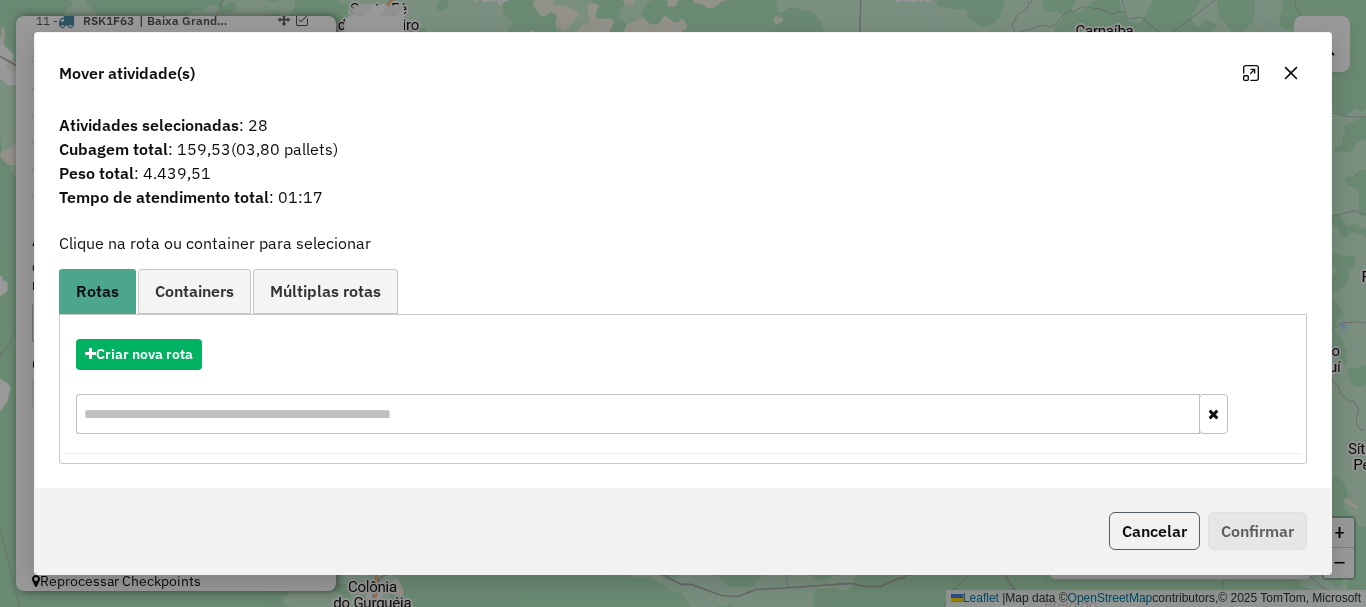 click on "Cancelar" 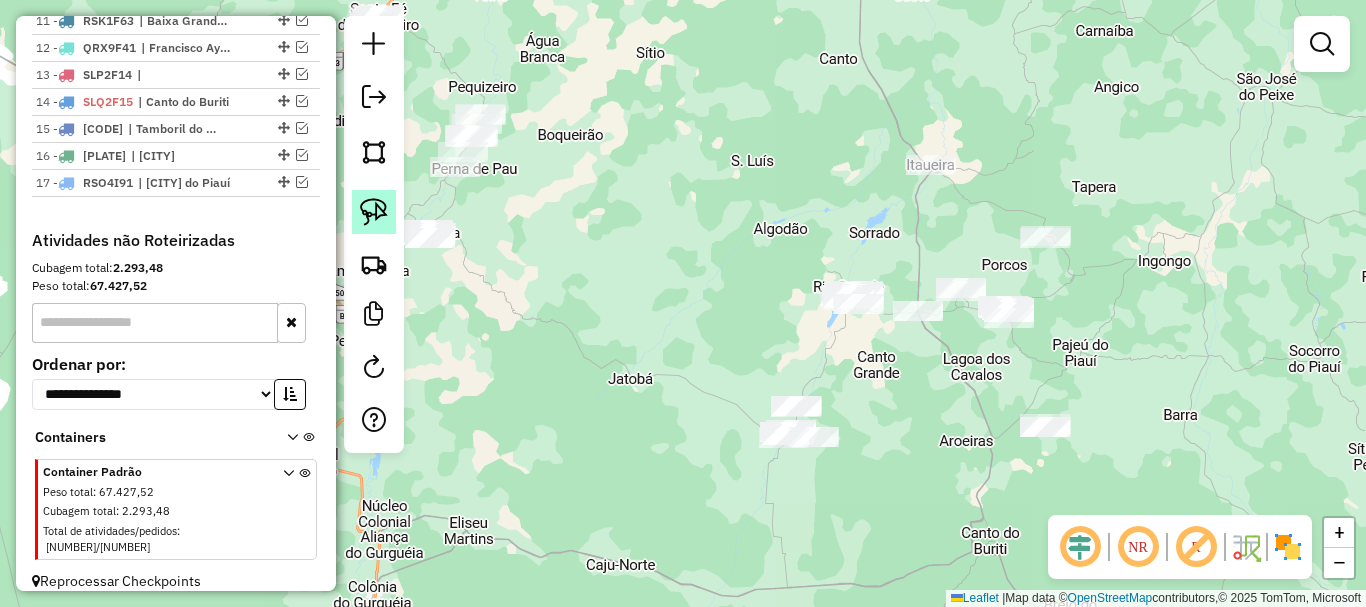 click 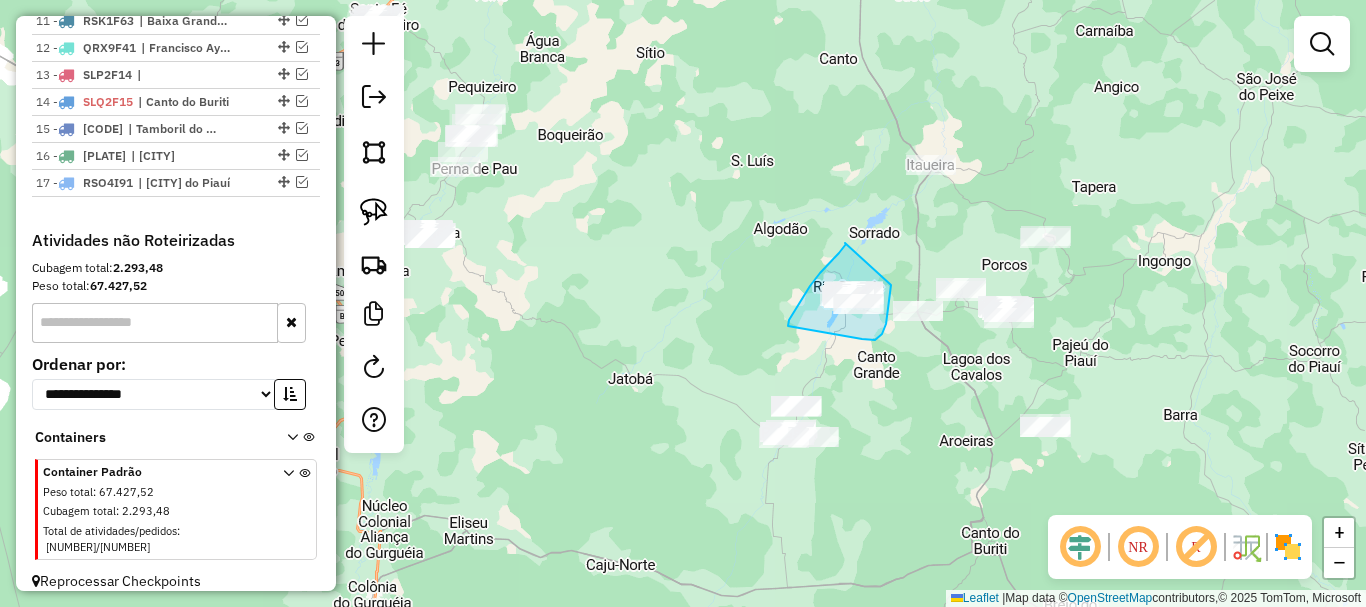 drag, startPoint x: 845, startPoint y: 243, endPoint x: 891, endPoint y: 285, distance: 62.289646 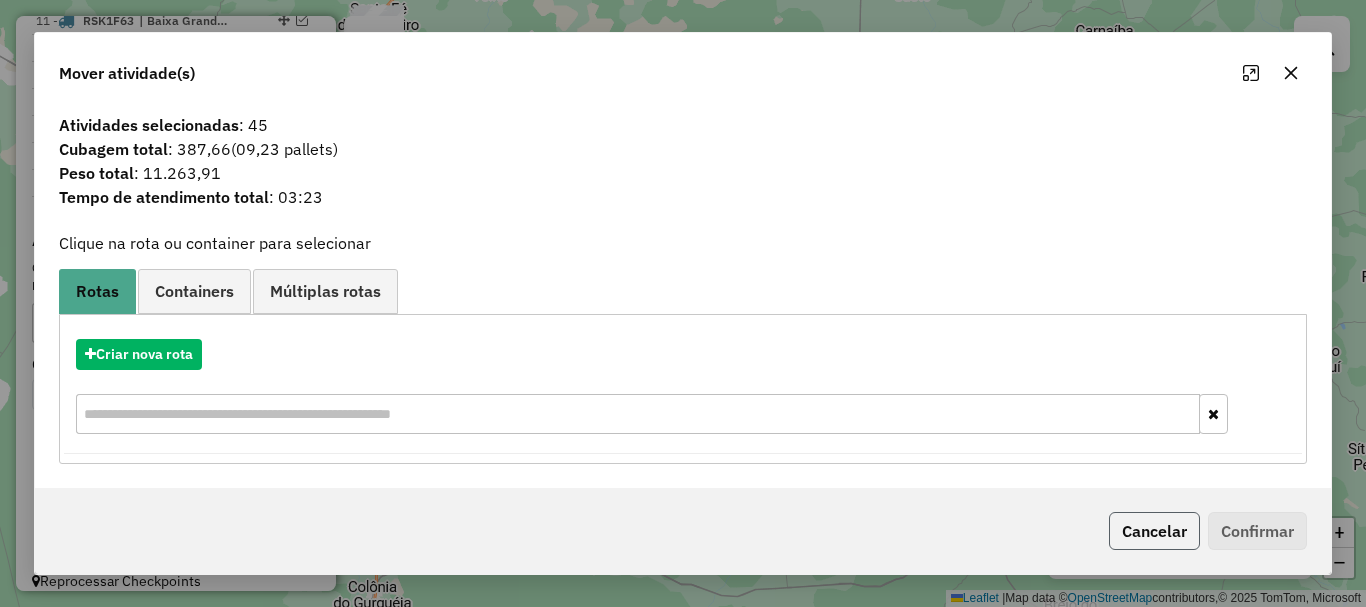 click on "Cancelar" 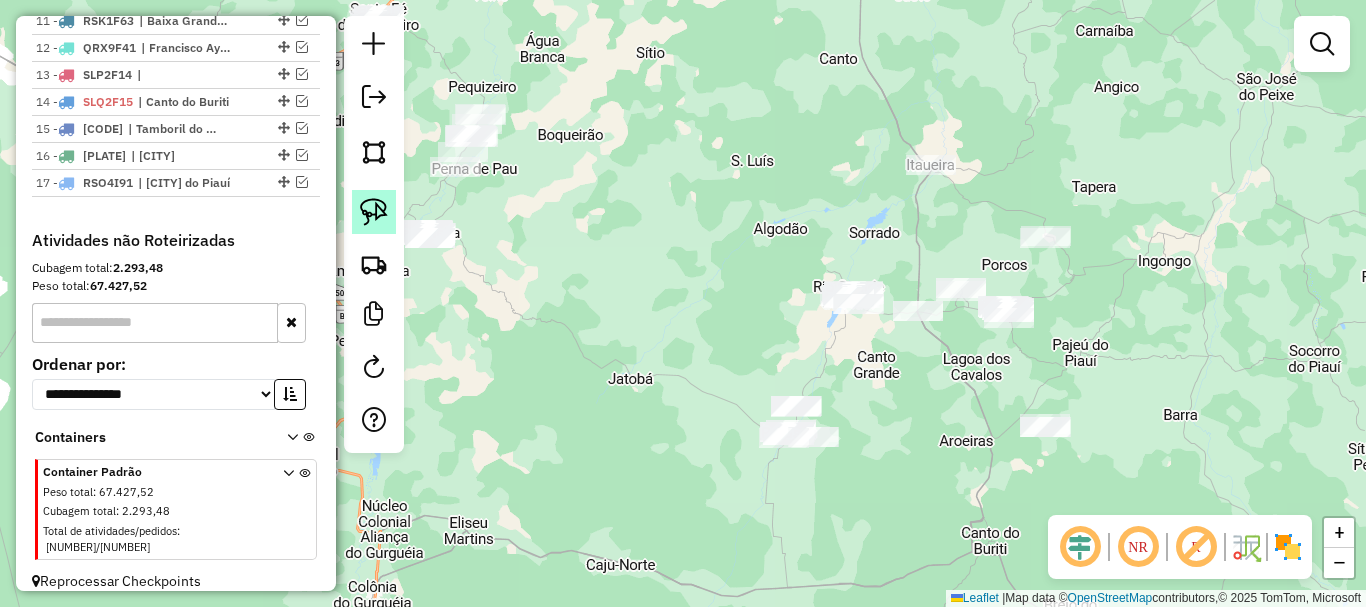 click 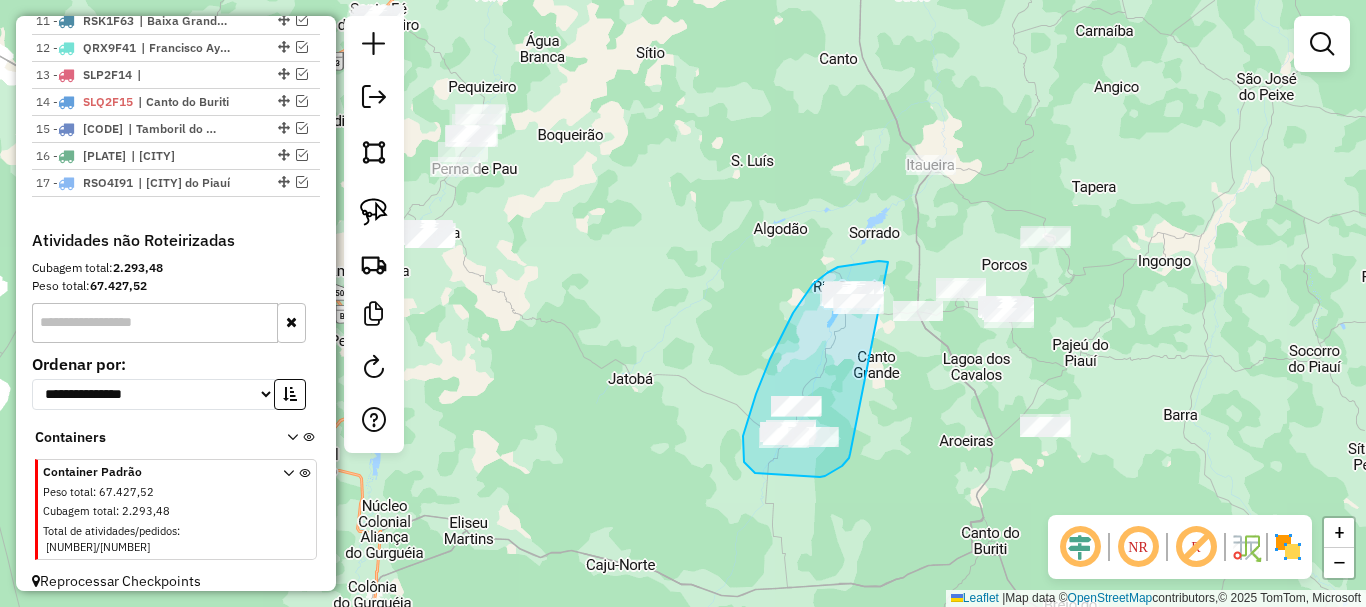 drag, startPoint x: 888, startPoint y: 262, endPoint x: 854, endPoint y: 446, distance: 187.11494 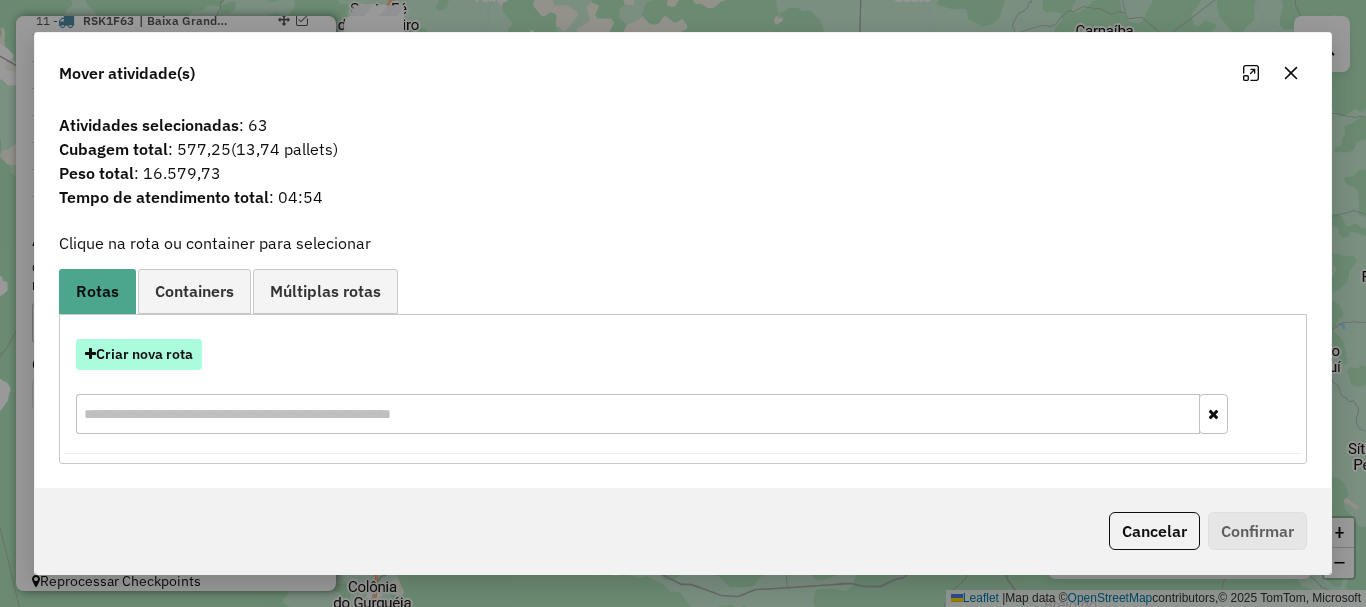 click on "Criar nova rota" at bounding box center (139, 354) 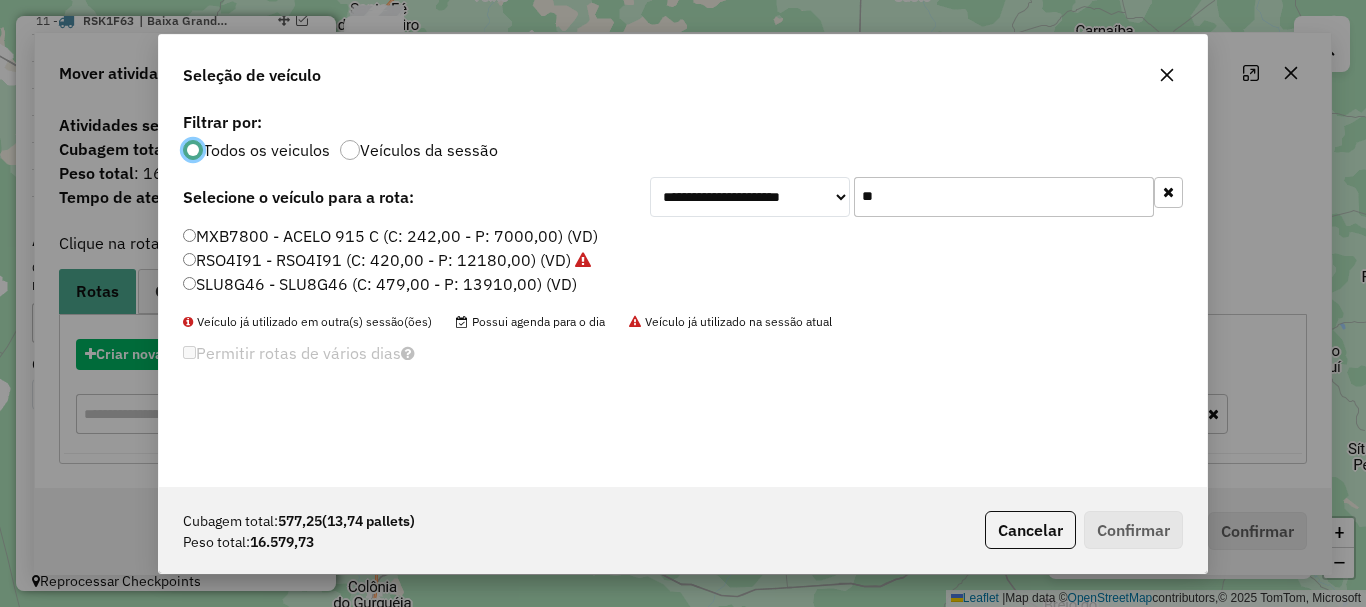 scroll, scrollTop: 11, scrollLeft: 6, axis: both 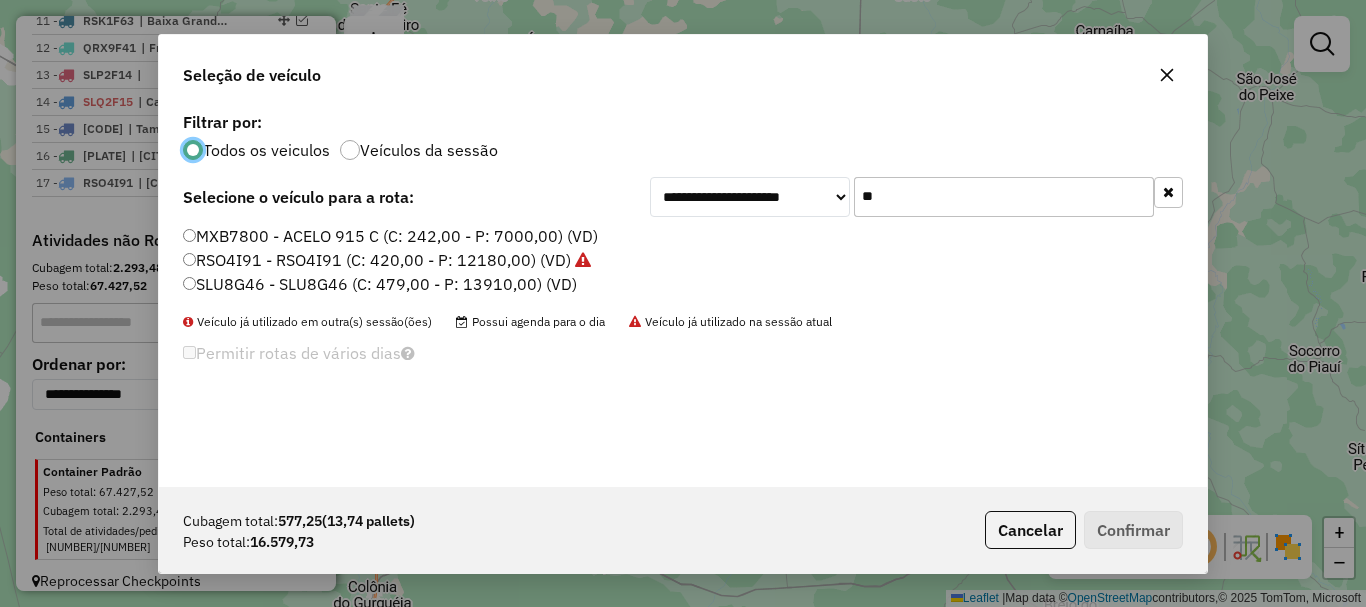 click on "**" 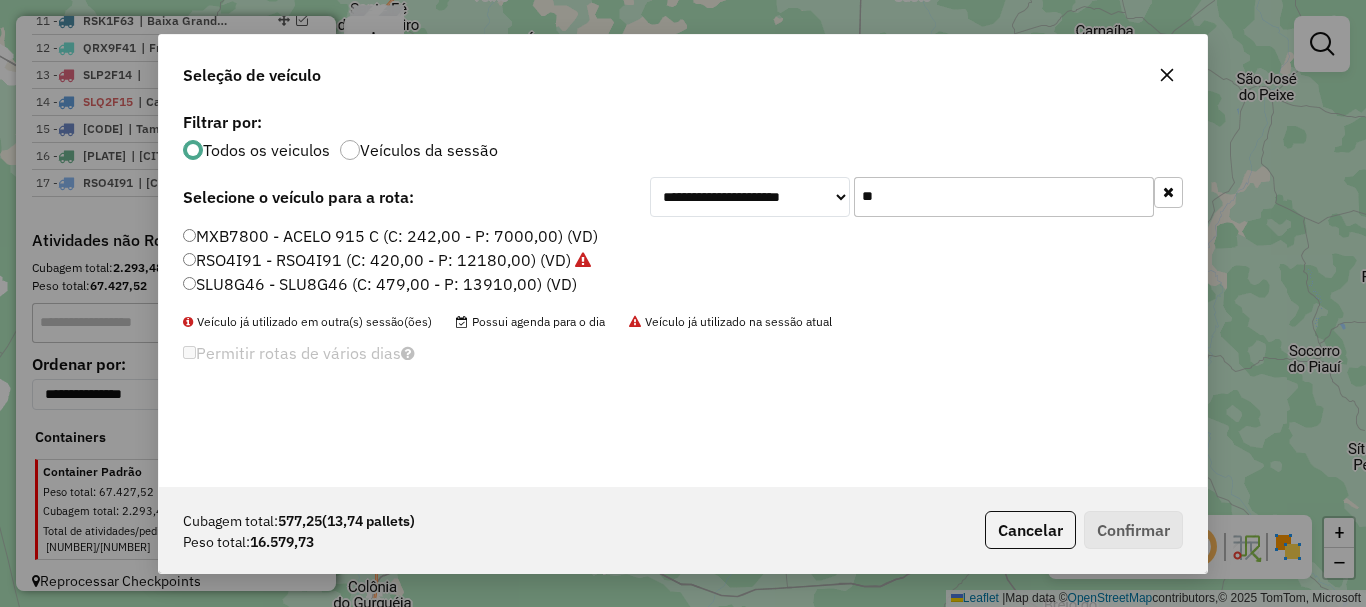 click on "**" 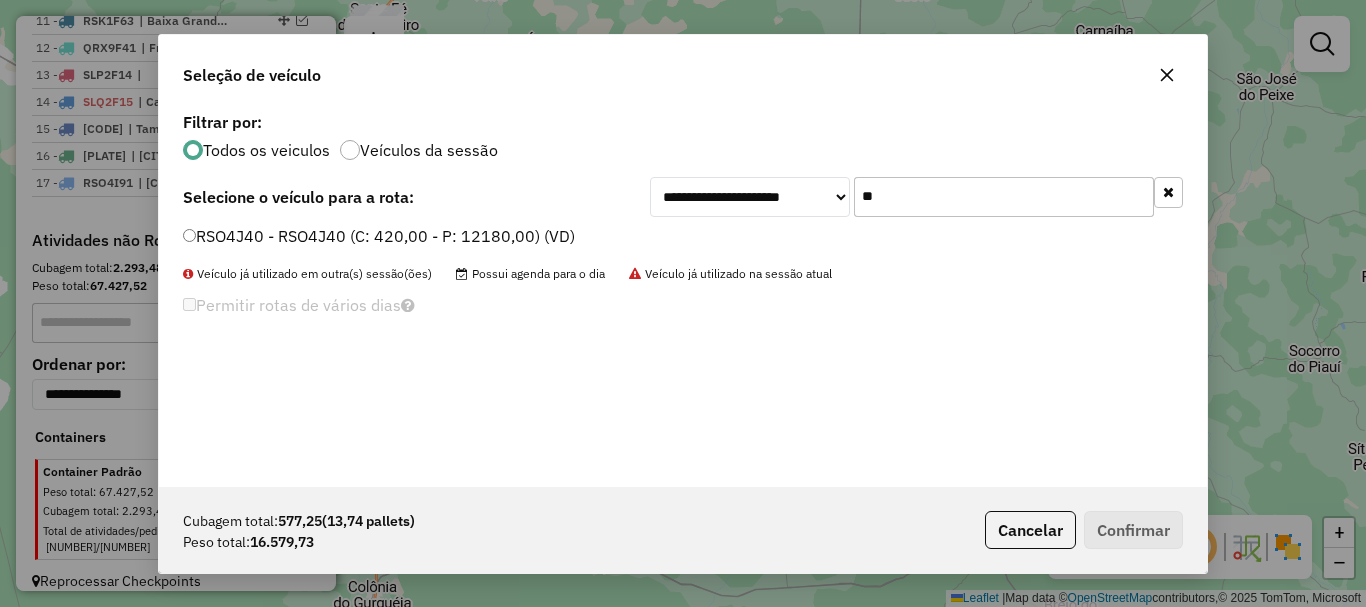 type on "**" 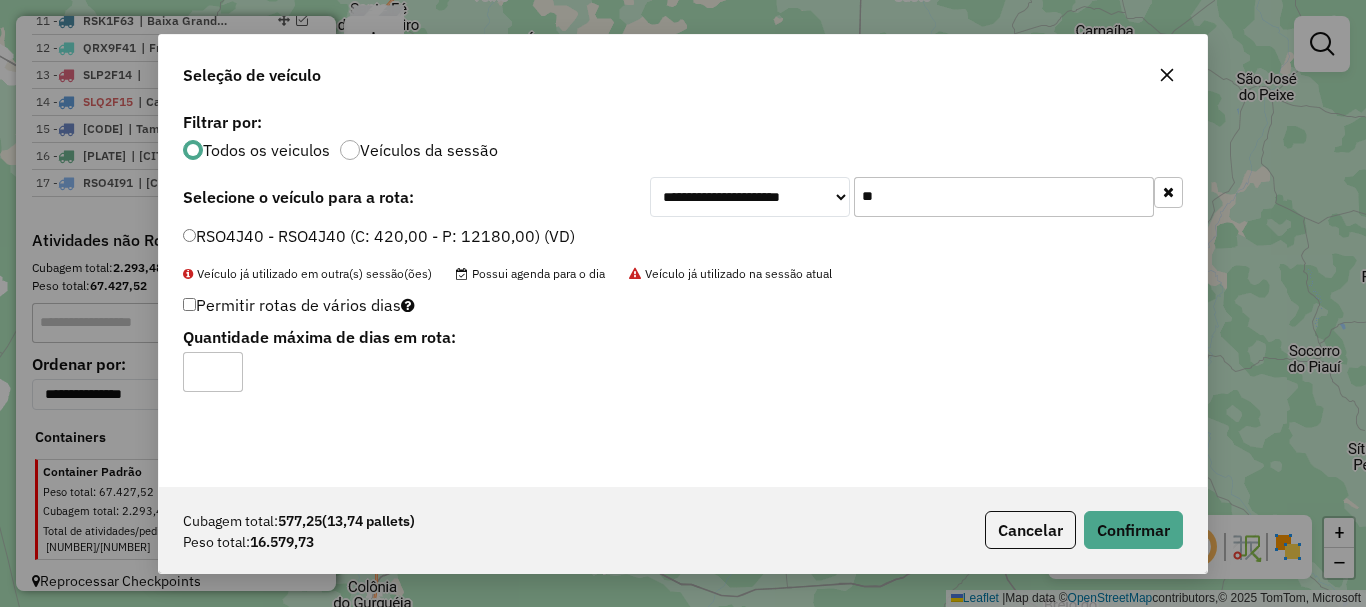 click on "Permitir rotas de vários dias  Quantidade máxima de dias em rota:" 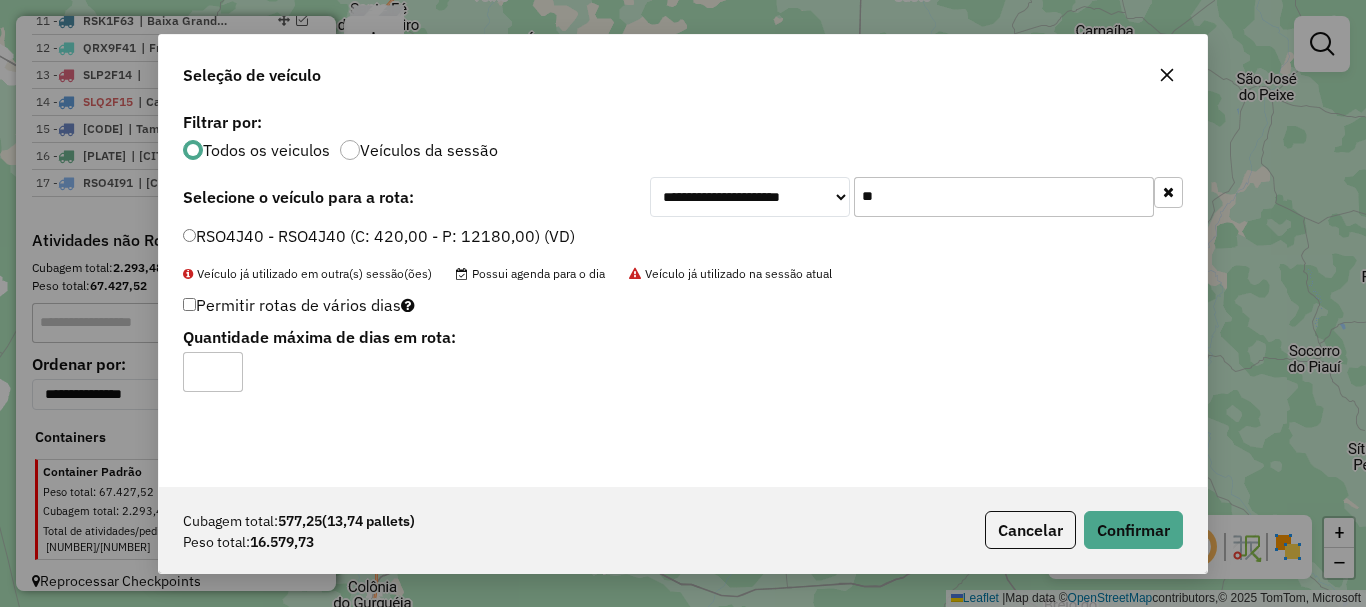 click on "Cubagem total:  577,25   (13,74 pallets)  Peso total: 16.579,73  Cancelar   Confirmar" 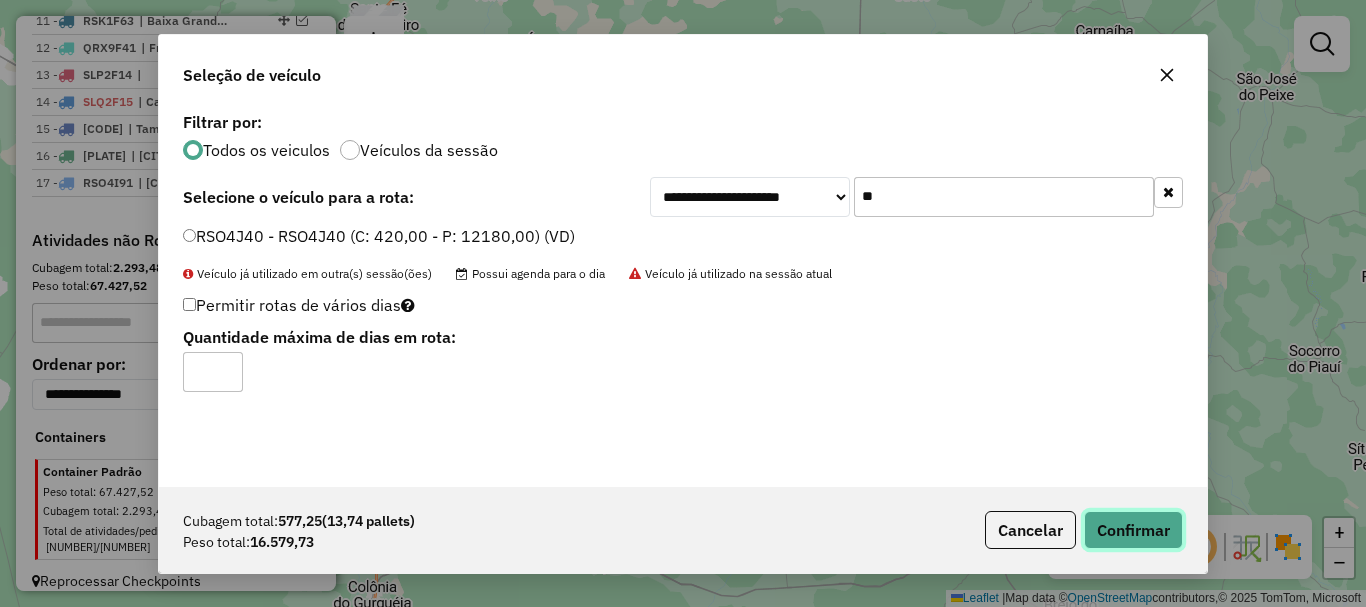 click on "Confirmar" 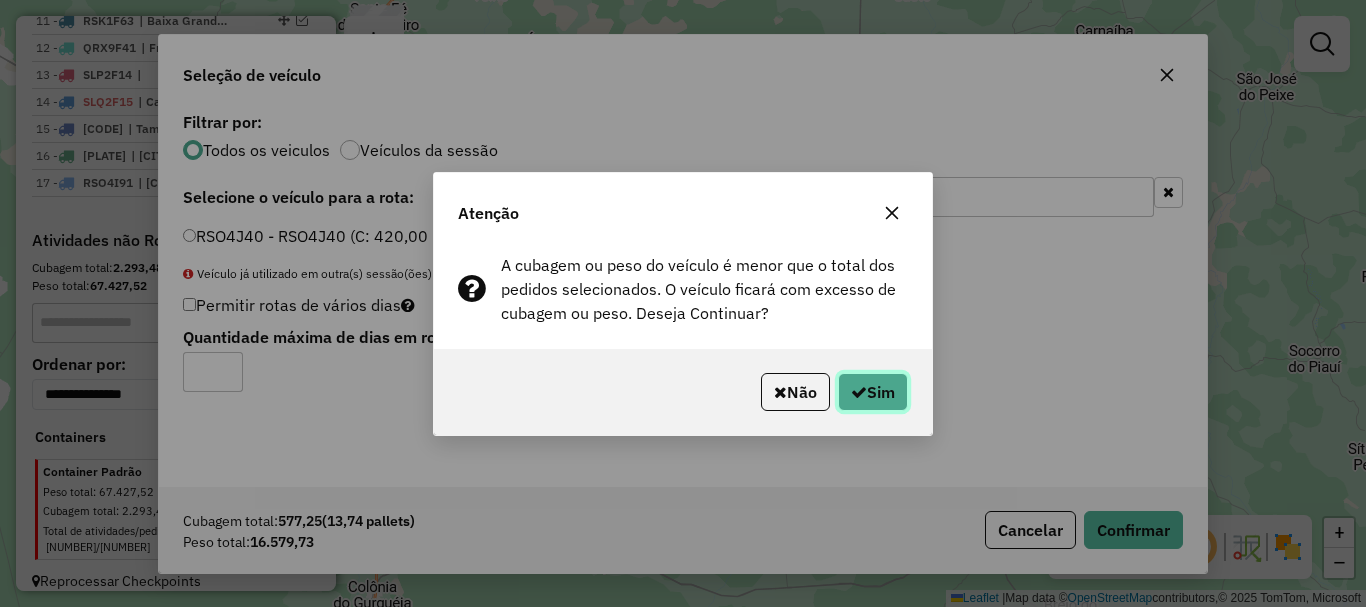 click on "Sim" 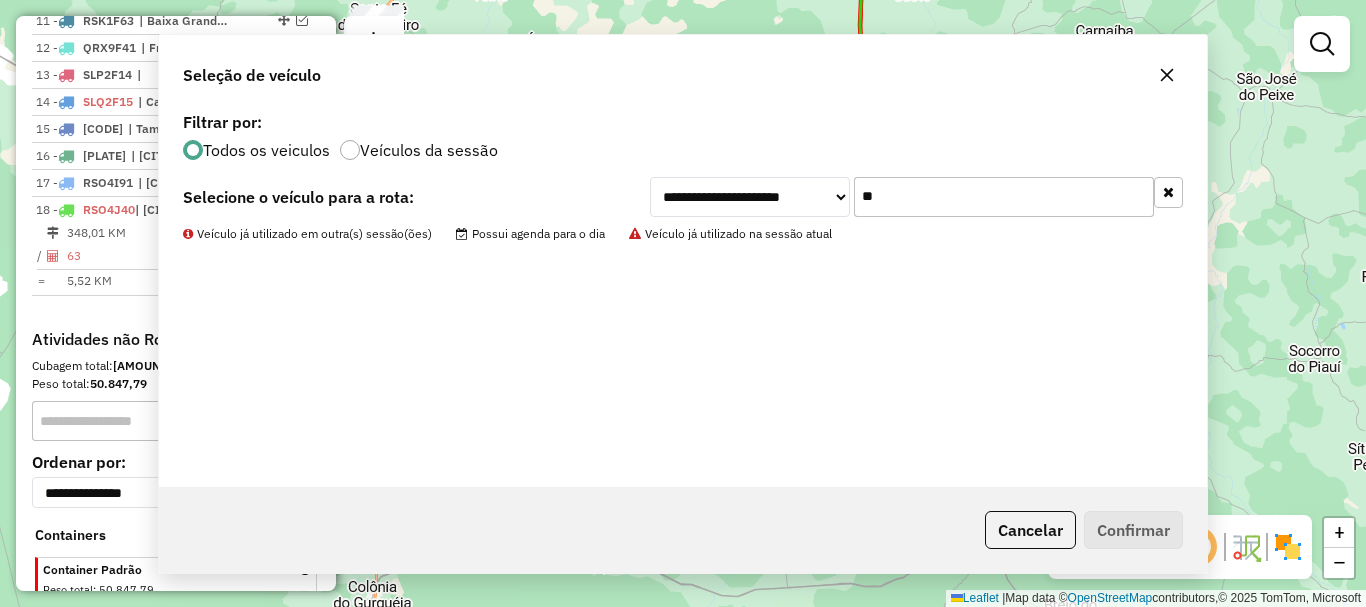 scroll, scrollTop: 1127, scrollLeft: 0, axis: vertical 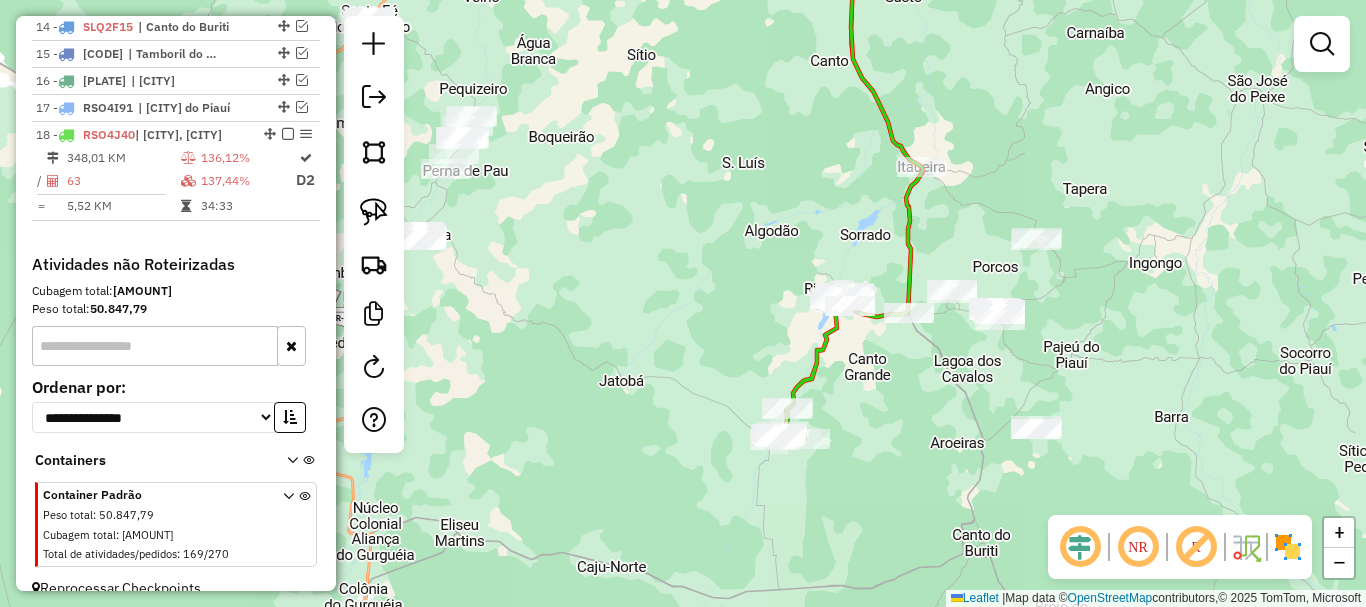 drag, startPoint x: 808, startPoint y: 257, endPoint x: 580, endPoint y: 230, distance: 229.59312 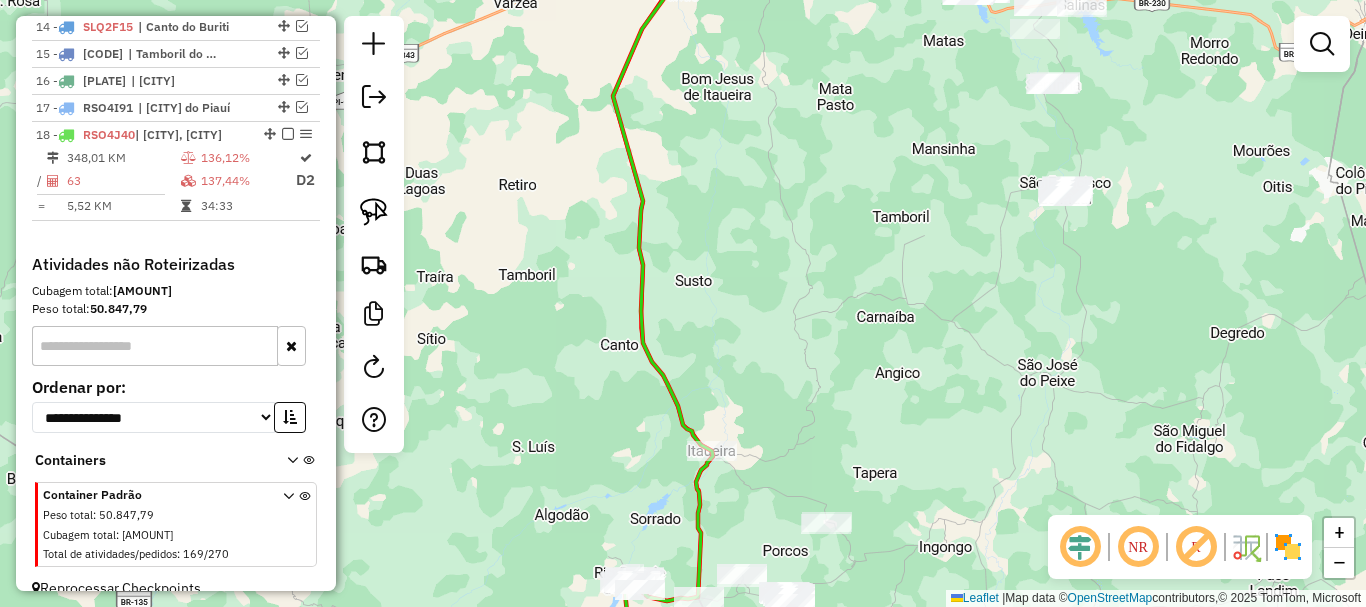 drag, startPoint x: 794, startPoint y: 344, endPoint x: 804, endPoint y: 174, distance: 170.29387 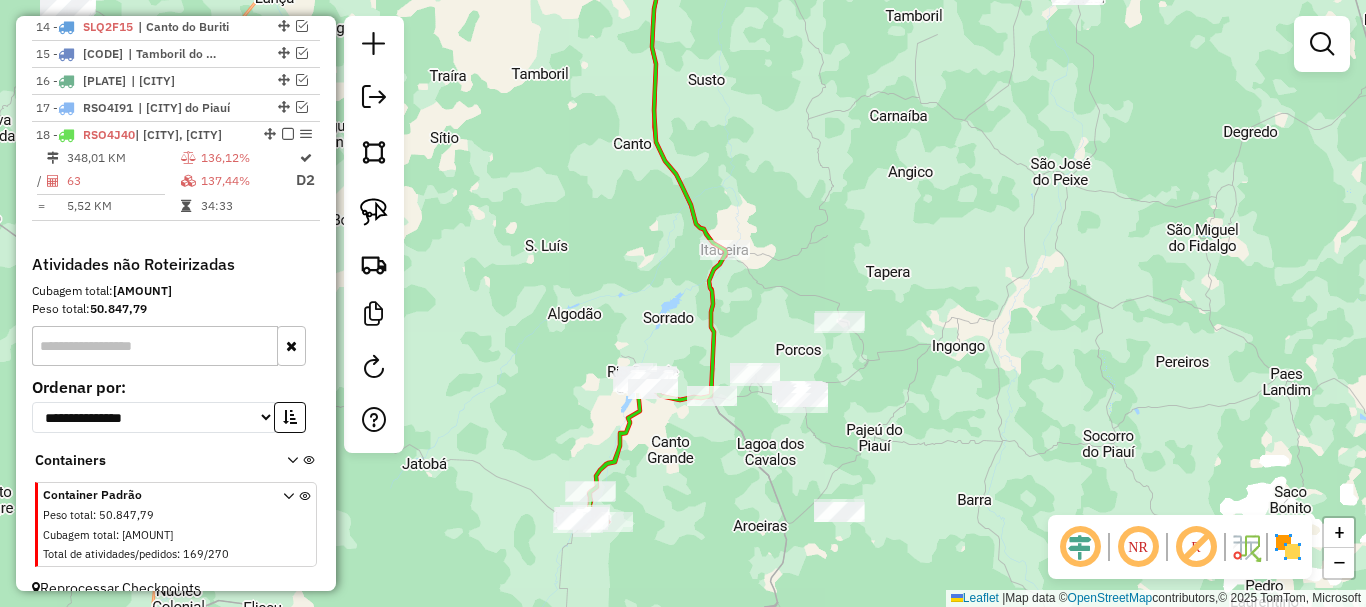 drag, startPoint x: 795, startPoint y: 267, endPoint x: 790, endPoint y: 206, distance: 61.204575 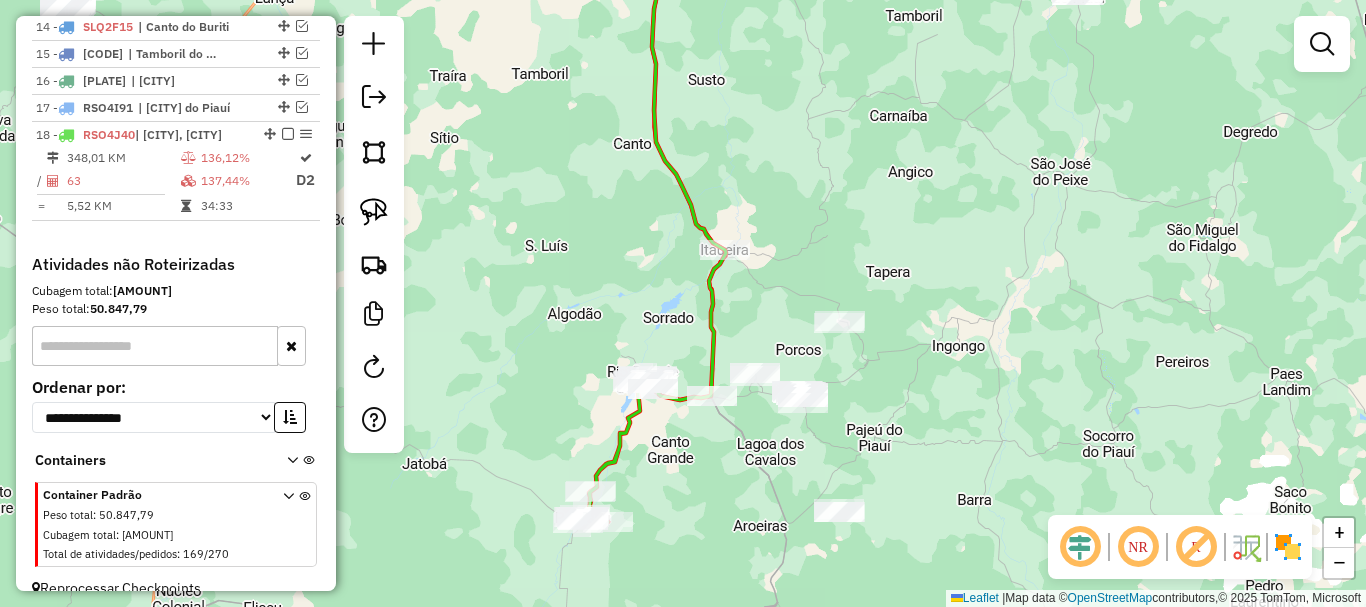 click on "Janela de atendimento Grade de atendimento Capacidade Transportadoras Veículos Cliente Pedidos  Rotas Selecione os dias de semana para filtrar as janelas de atendimento  Seg   Ter   Qua   Qui   Sex   Sáb   Dom  Informe o período da janela de atendimento: De: Até:  Filtrar exatamente a janela do cliente  Considerar janela de atendimento padrão  Selecione os dias de semana para filtrar as grades de atendimento  Seg   Ter   Qua   Qui   Sex   Sáb   Dom   Considerar clientes sem dia de atendimento cadastrado  Clientes fora do dia de atendimento selecionado Filtrar as atividades entre os valores definidos abaixo:  Peso mínimo:   Peso máximo:   Cubagem mínima:   Cubagem máxima:   De:   Até:  Filtrar as atividades entre o tempo de atendimento definido abaixo:  De:   Até:   Considerar capacidade total dos clientes não roteirizados Transportadora: Selecione um ou mais itens Tipo de veículo: Selecione um ou mais itens Veículo: Selecione um ou mais itens Motorista: Selecione um ou mais itens Nome: Rótulo:" 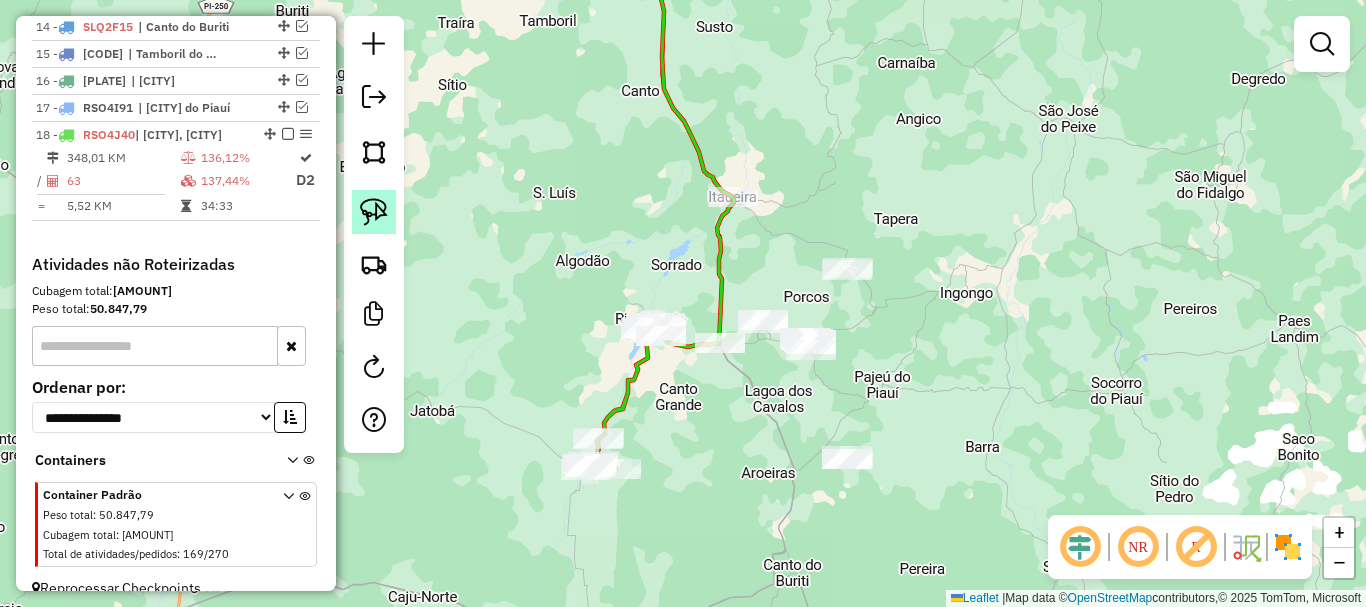 click 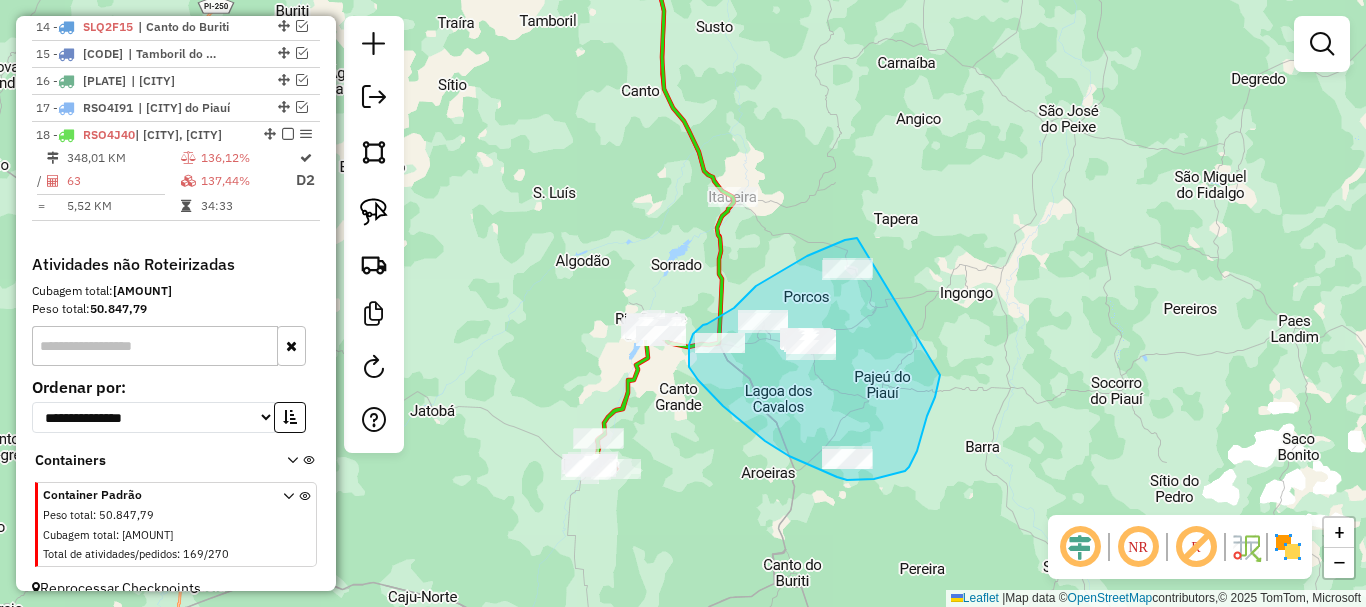 drag, startPoint x: 857, startPoint y: 238, endPoint x: 950, endPoint y: 289, distance: 106.06602 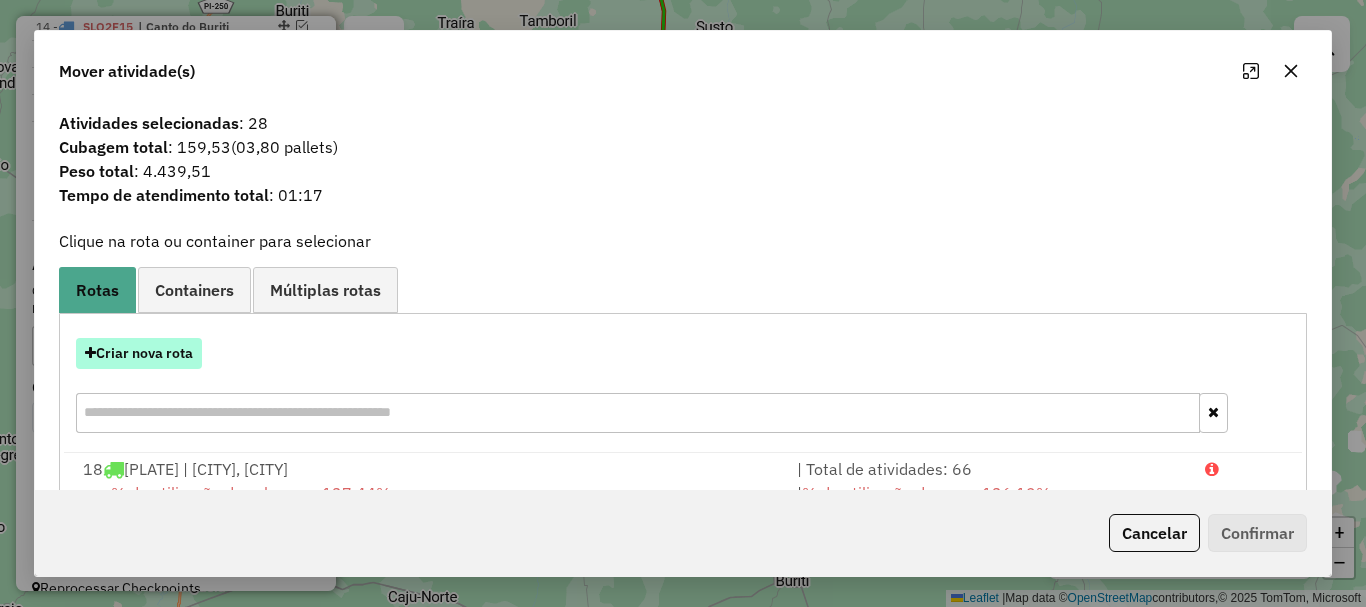 click on "Criar nova rota" at bounding box center (139, 353) 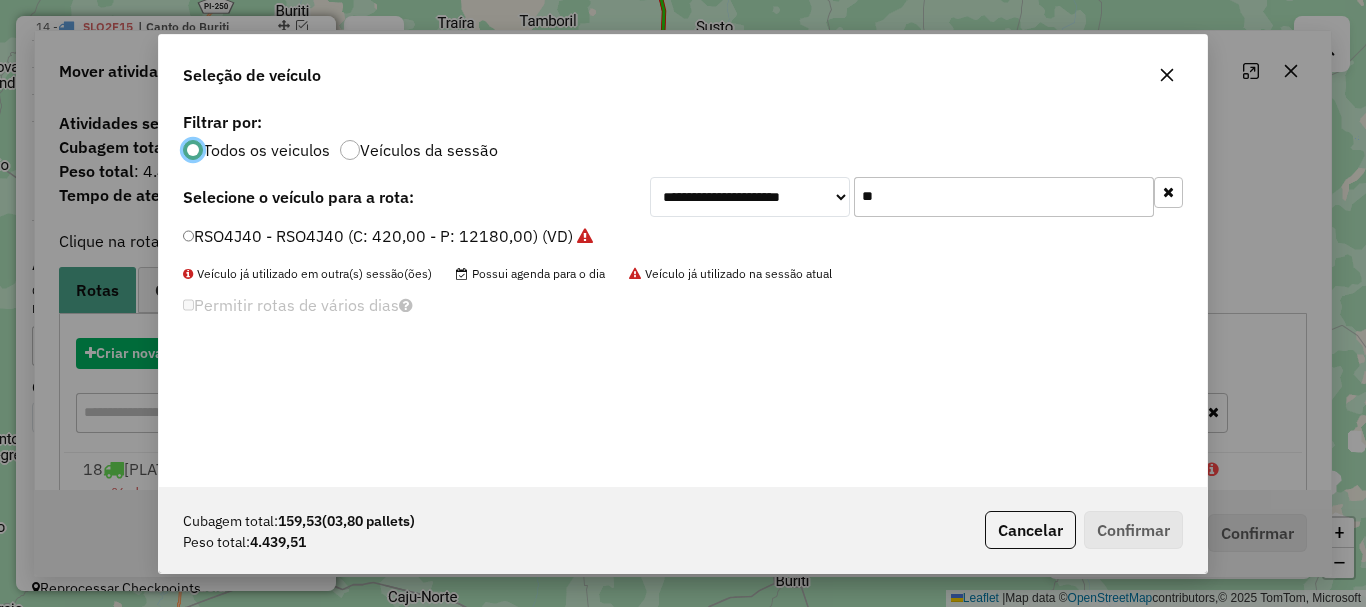 scroll, scrollTop: 11, scrollLeft: 6, axis: both 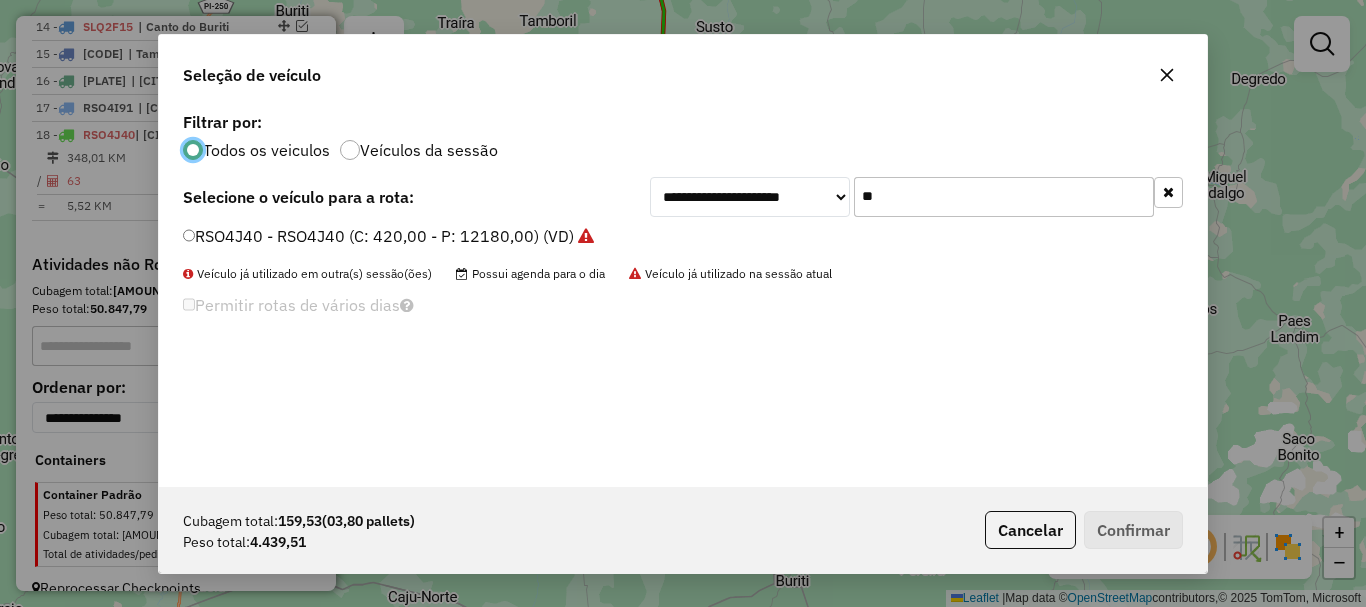 click on "**" 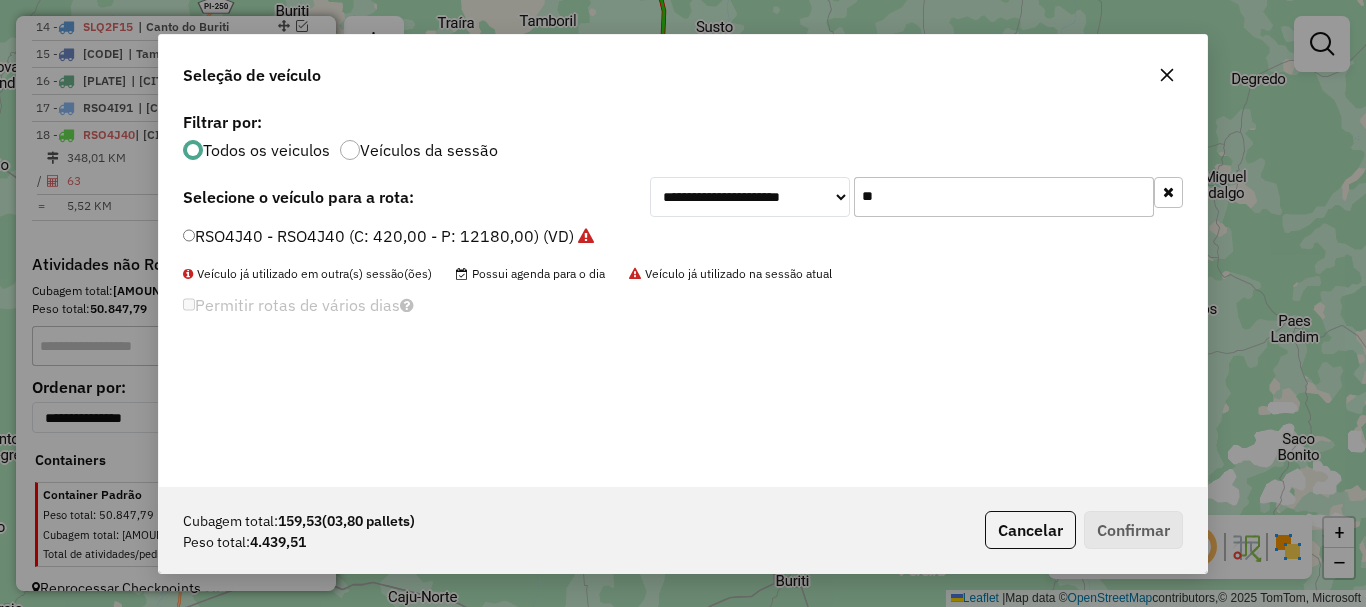 click on "**" 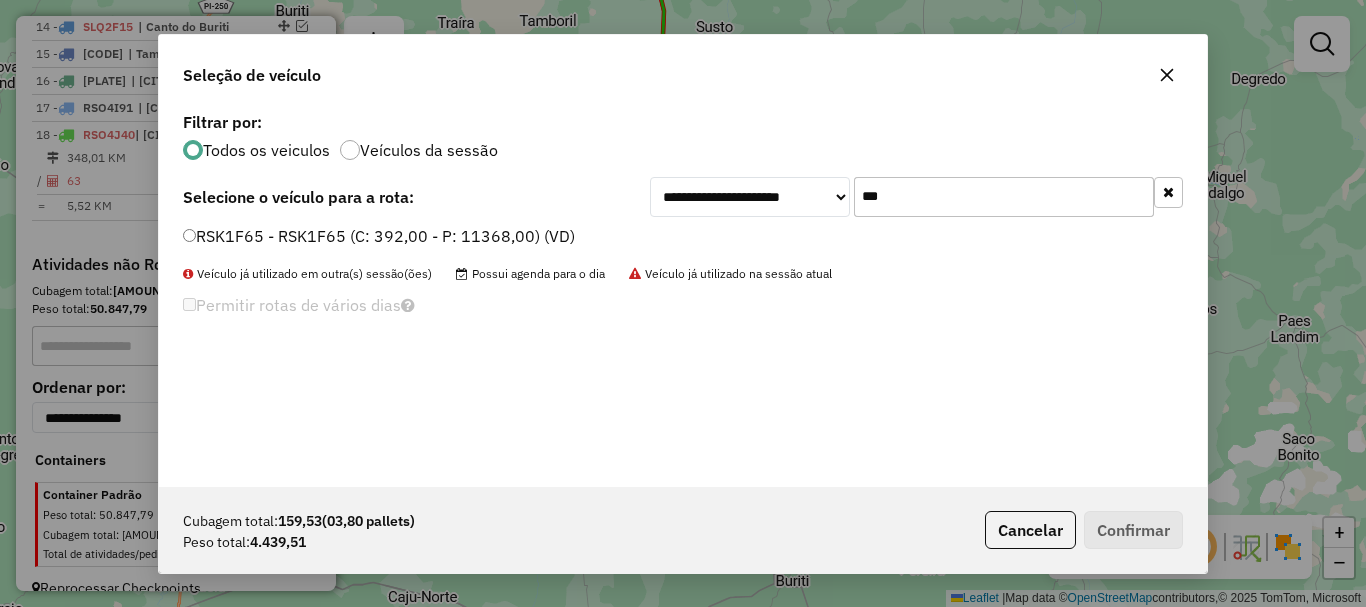 type on "***" 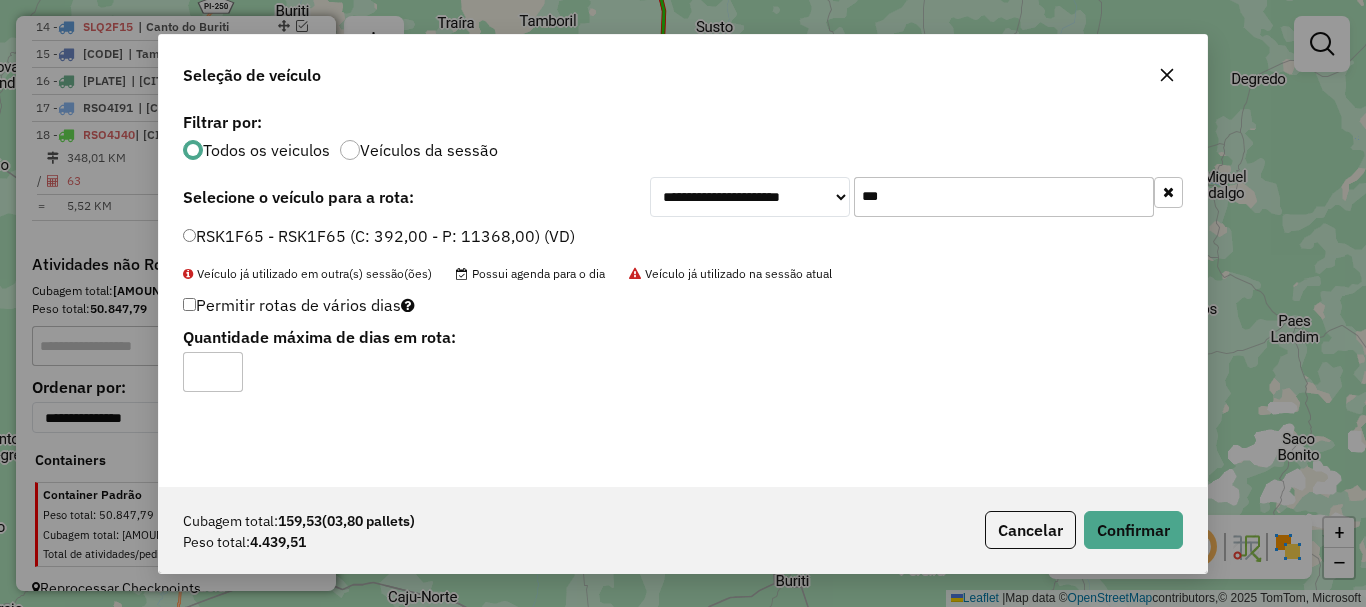 type on "*" 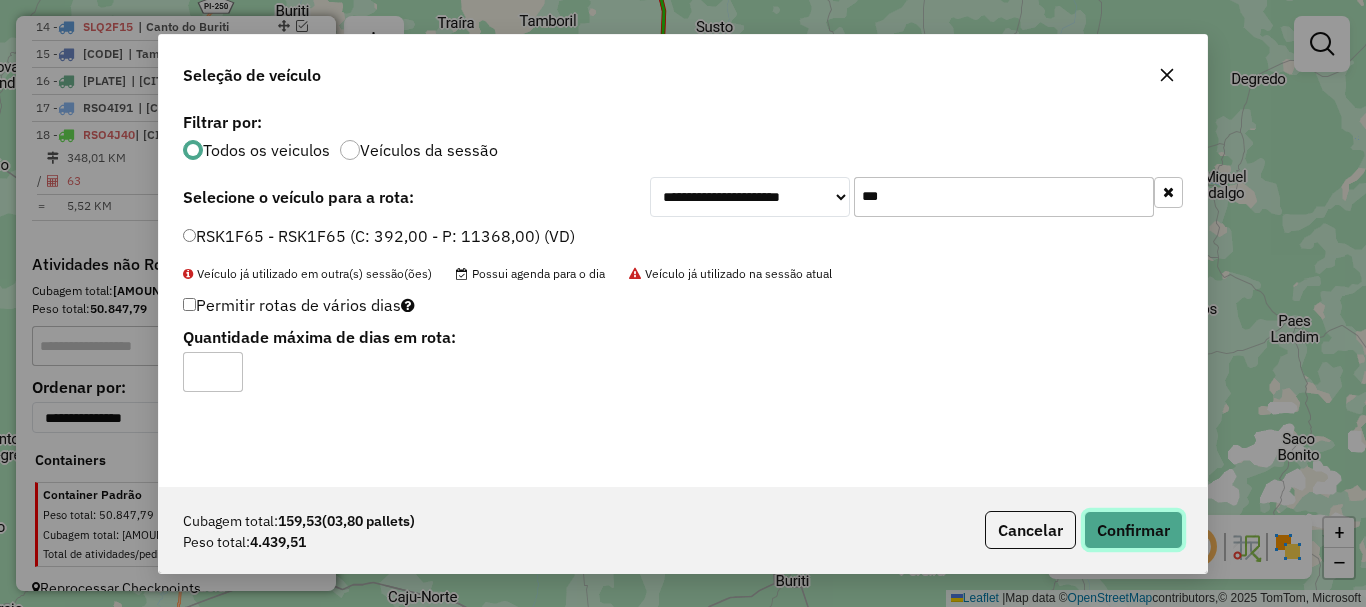 click on "Confirmar" 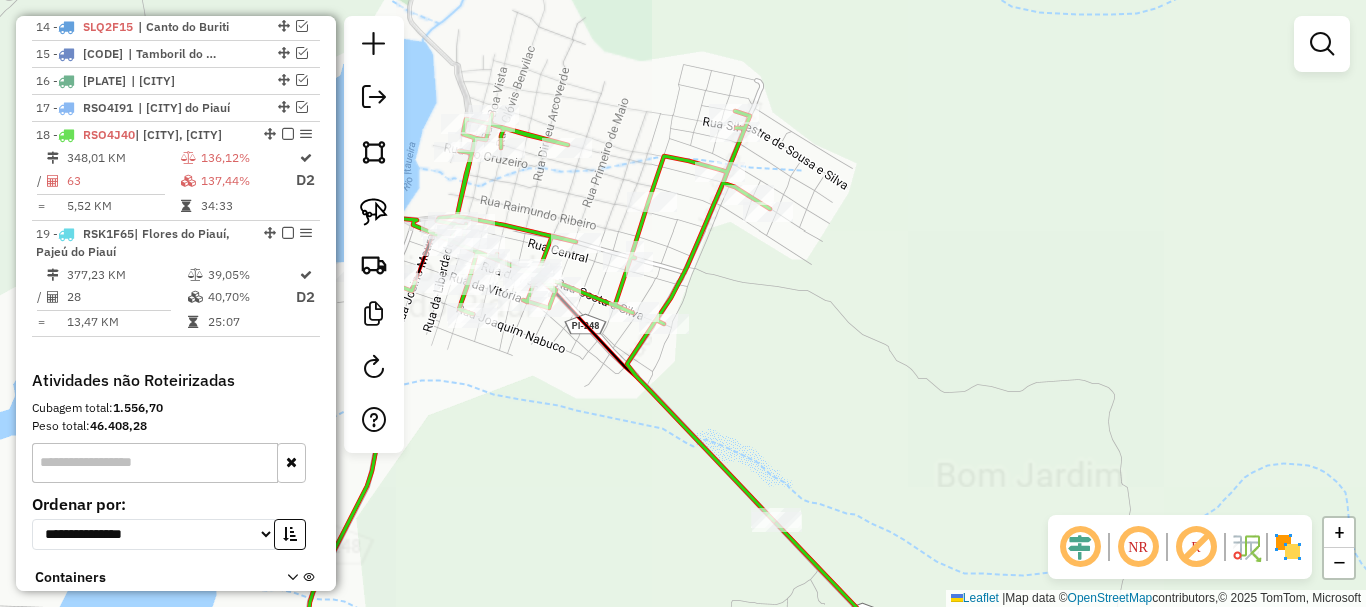 click on "Janela de atendimento Grade de atendimento Capacidade Transportadoras Veículos Cliente Pedidos  Rotas Selecione os dias de semana para filtrar as janelas de atendimento  Seg   Ter   Qua   Qui   Sex   Sáb   Dom  Informe o período da janela de atendimento: De: Até:  Filtrar exatamente a janela do cliente  Considerar janela de atendimento padrão  Selecione os dias de semana para filtrar as grades de atendimento  Seg   Ter   Qua   Qui   Sex   Sáb   Dom   Considerar clientes sem dia de atendimento cadastrado  Clientes fora do dia de atendimento selecionado Filtrar as atividades entre os valores definidos abaixo:  Peso mínimo:   Peso máximo:   Cubagem mínima:   Cubagem máxima:   De:   Até:  Filtrar as atividades entre o tempo de atendimento definido abaixo:  De:   Até:   Considerar capacidade total dos clientes não roteirizados Transportadora: Selecione um ou mais itens Tipo de veículo: Selecione um ou mais itens Veículo: Selecione um ou mais itens Motorista: Selecione um ou mais itens Nome: Rótulo:" 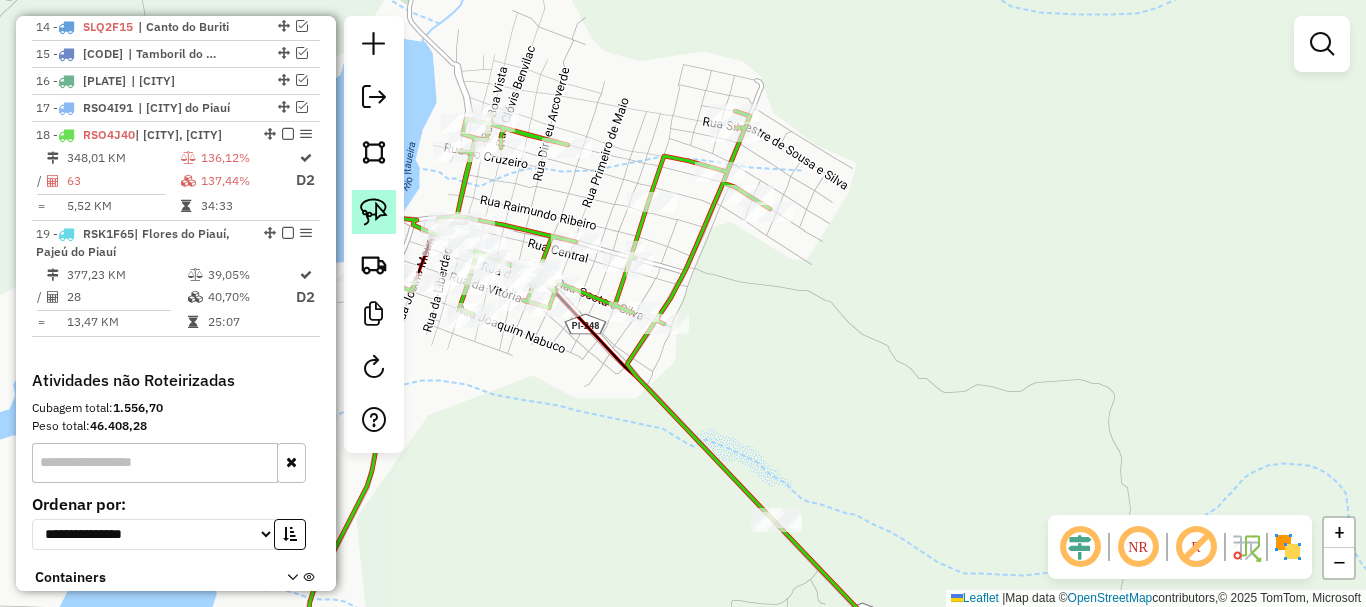 click 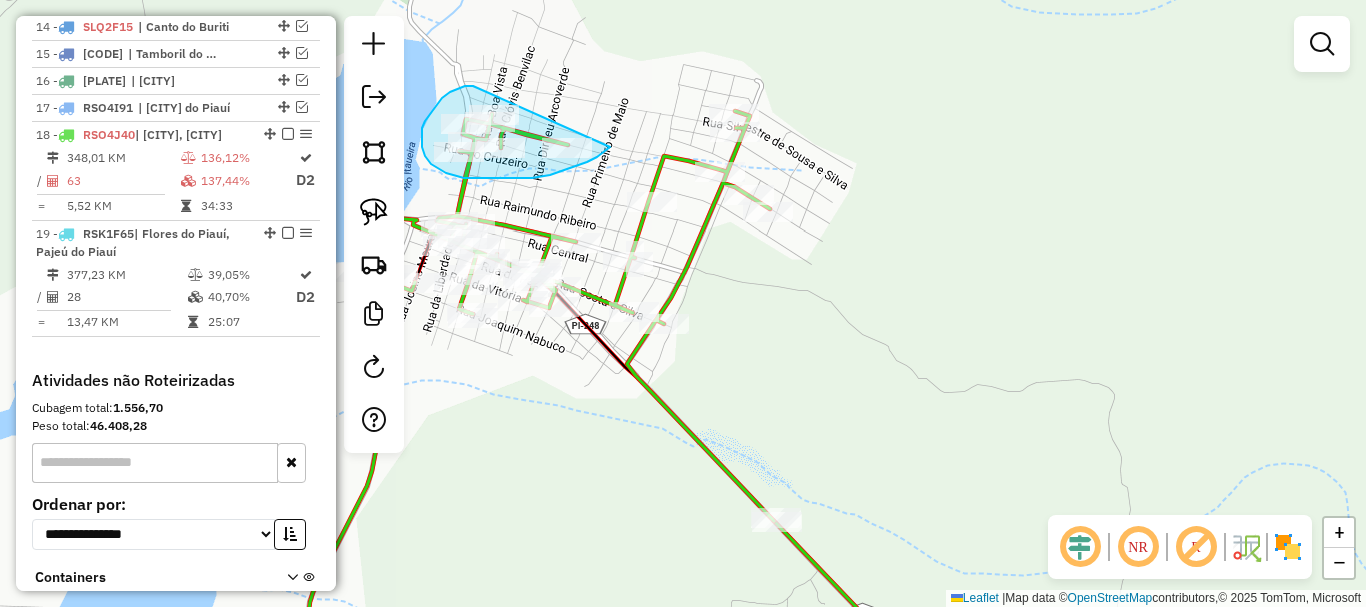 drag, startPoint x: 436, startPoint y: 105, endPoint x: 610, endPoint y: 147, distance: 178.99721 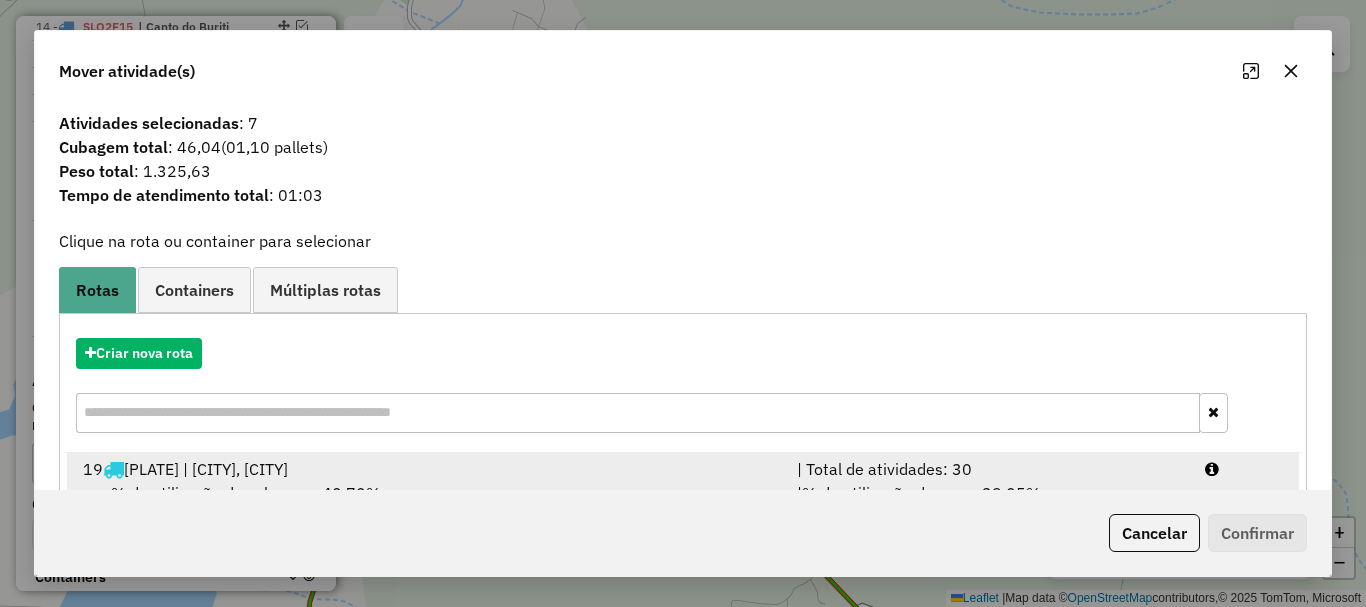 scroll, scrollTop: 78, scrollLeft: 0, axis: vertical 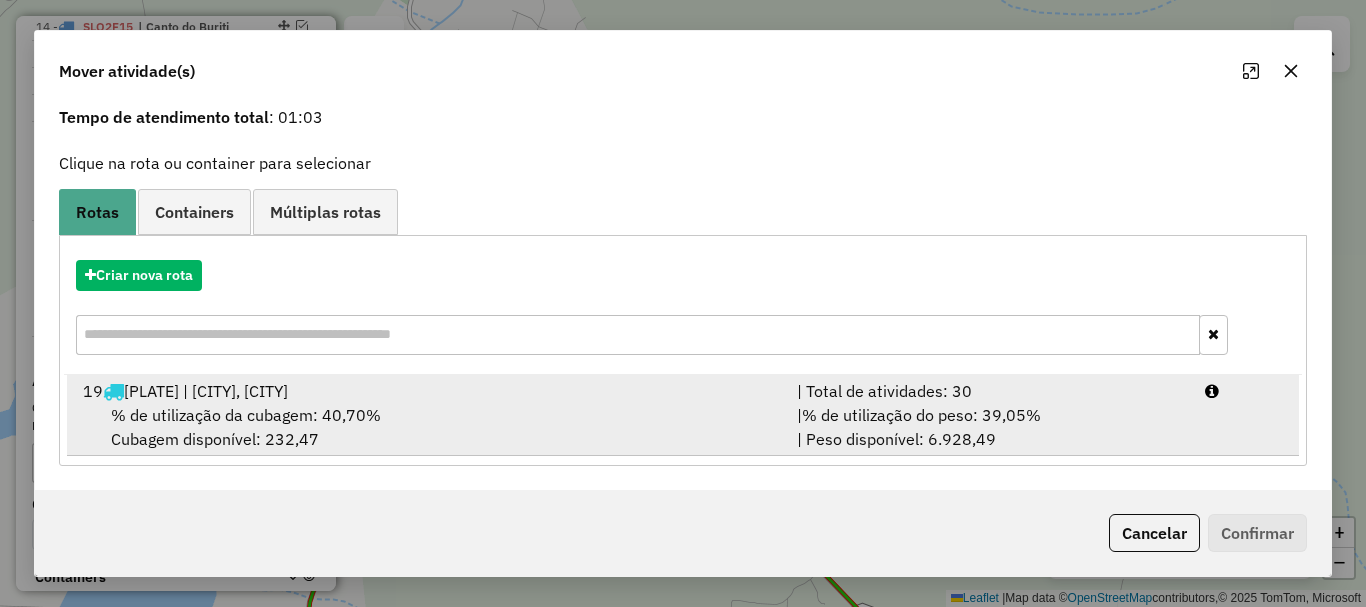 click on "|  % de utilização do peso: 39,05%  | Peso disponível: 6.928,49" at bounding box center (989, 427) 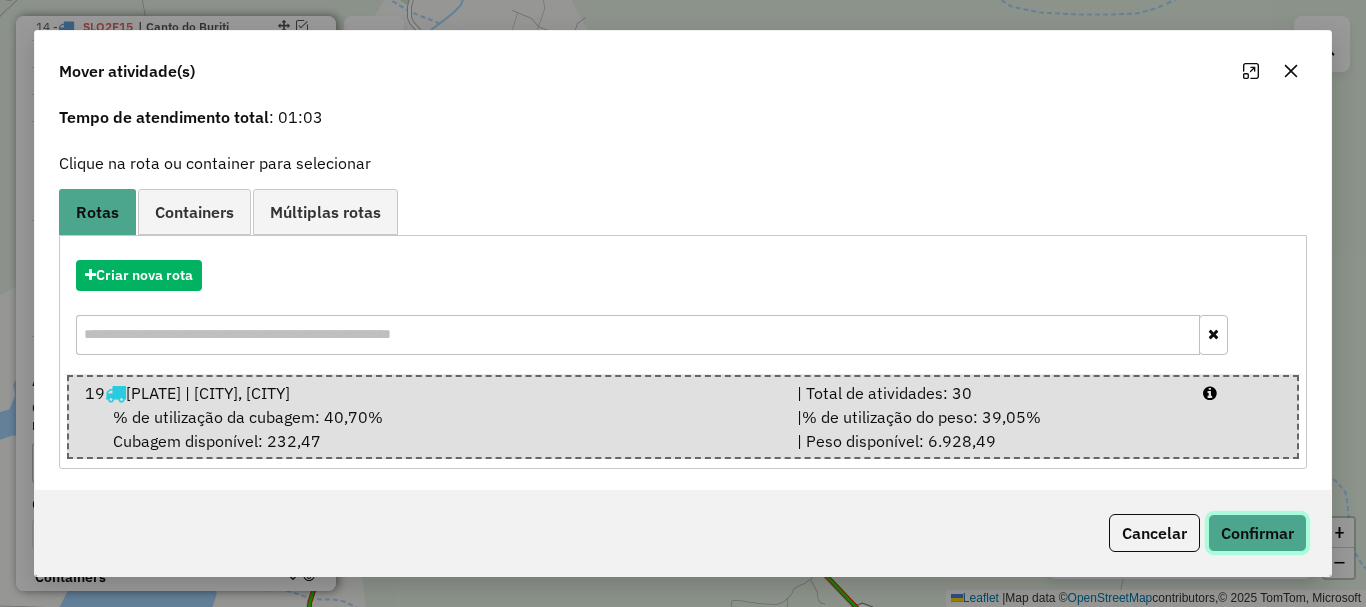 click on "Confirmar" 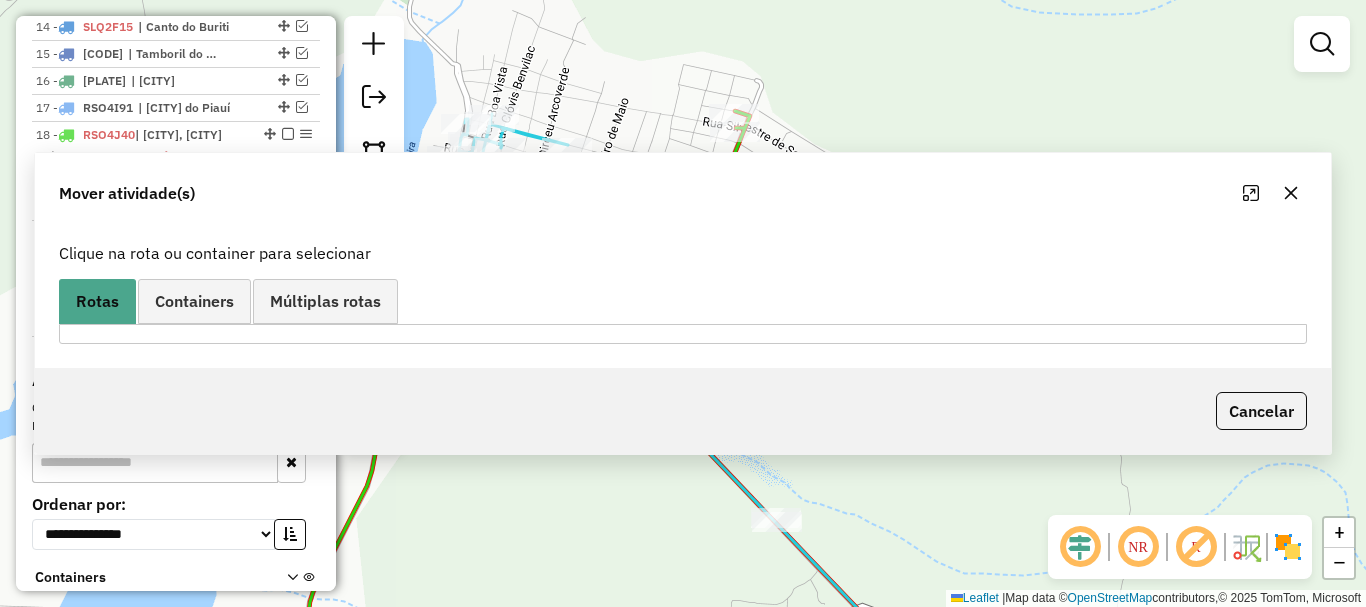 scroll, scrollTop: 0, scrollLeft: 0, axis: both 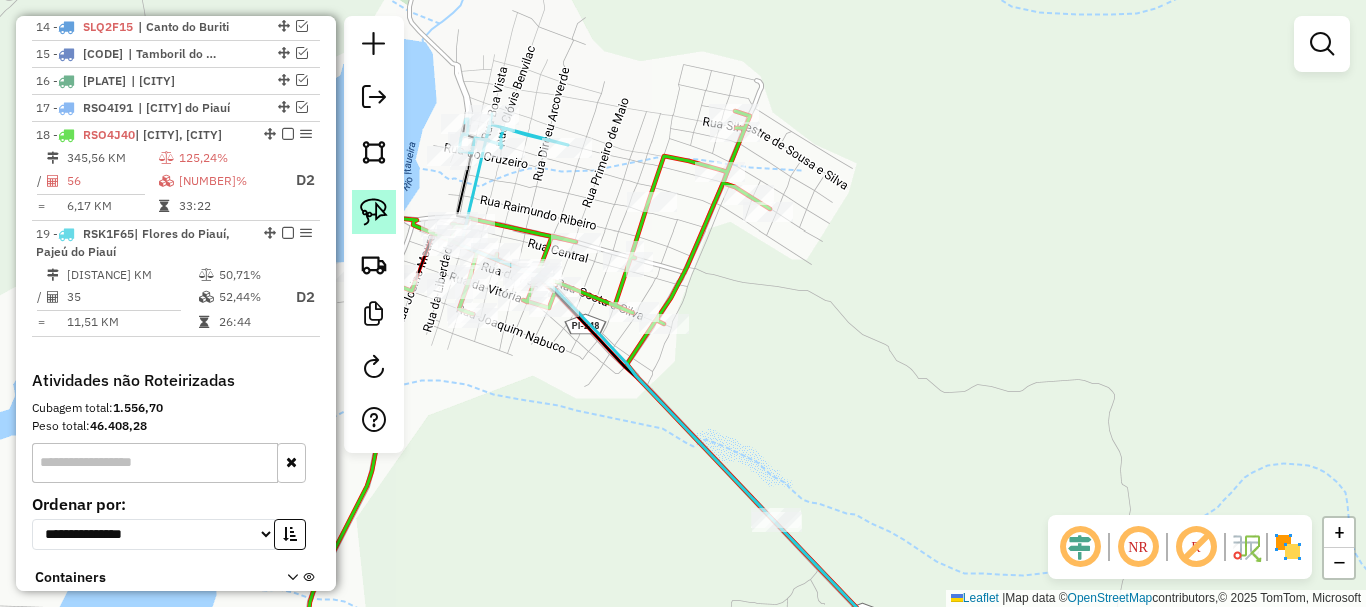 click 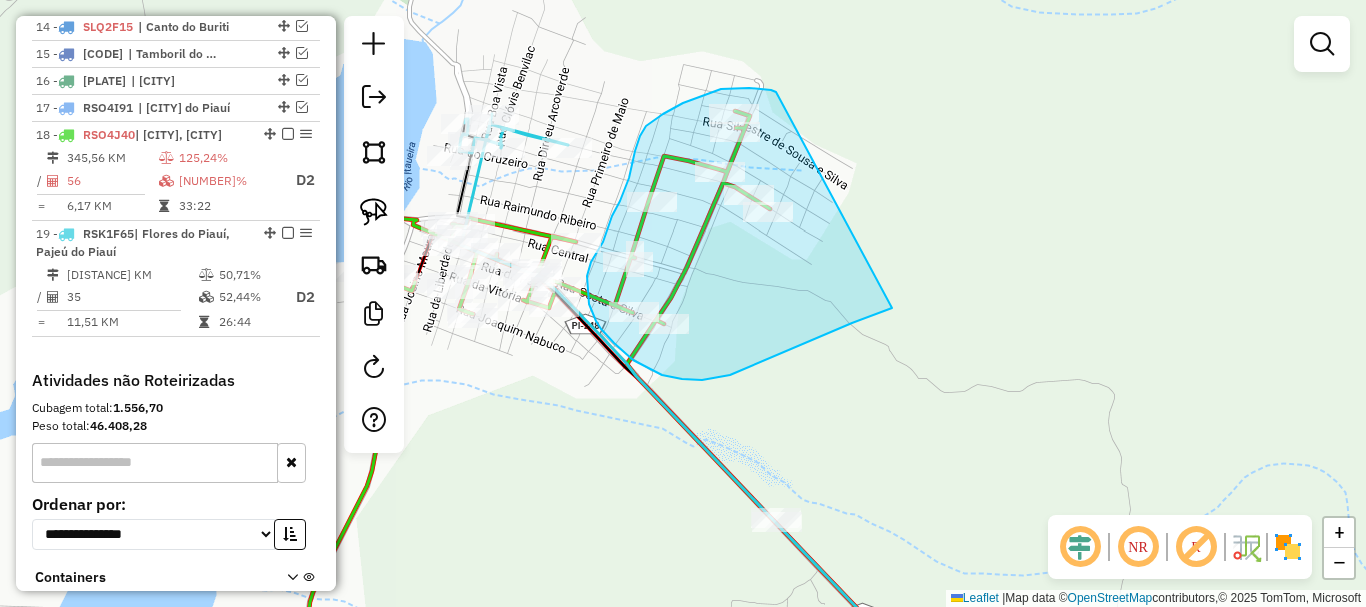 drag, startPoint x: 763, startPoint y: 89, endPoint x: 938, endPoint y: 284, distance: 262.01144 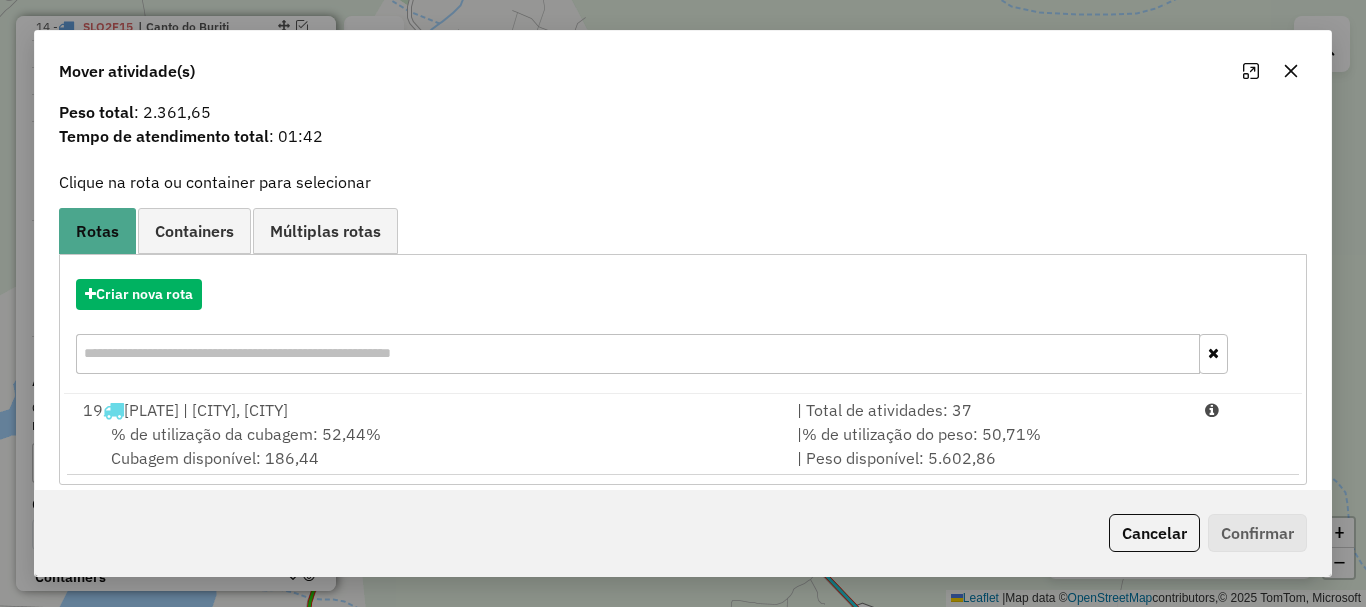 scroll, scrollTop: 78, scrollLeft: 0, axis: vertical 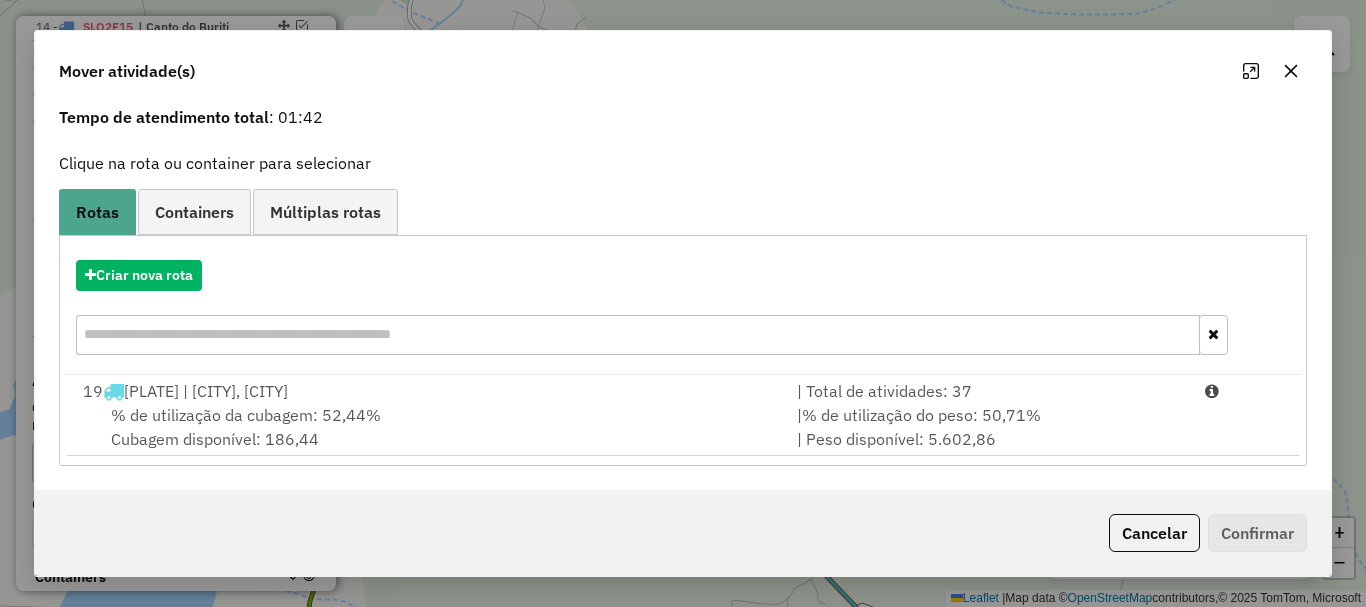 click on "% de utilização da cubagem: 52,44%  Cubagem disponível: 186,44" at bounding box center (428, 427) 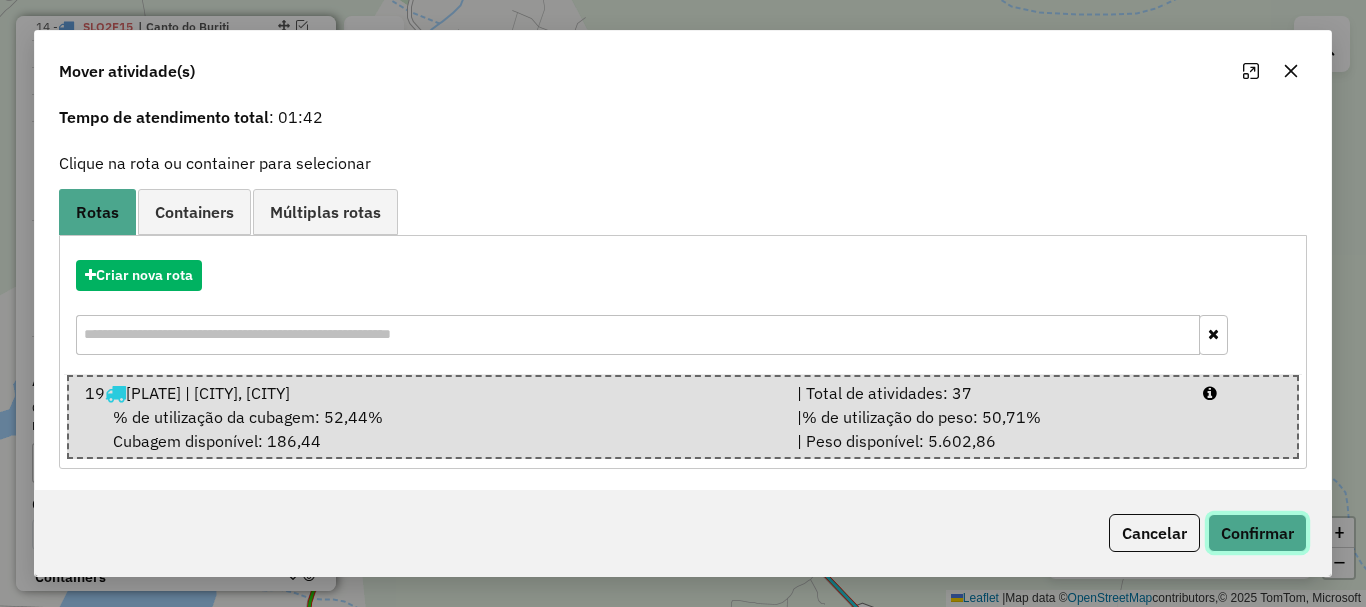 click on "Confirmar" 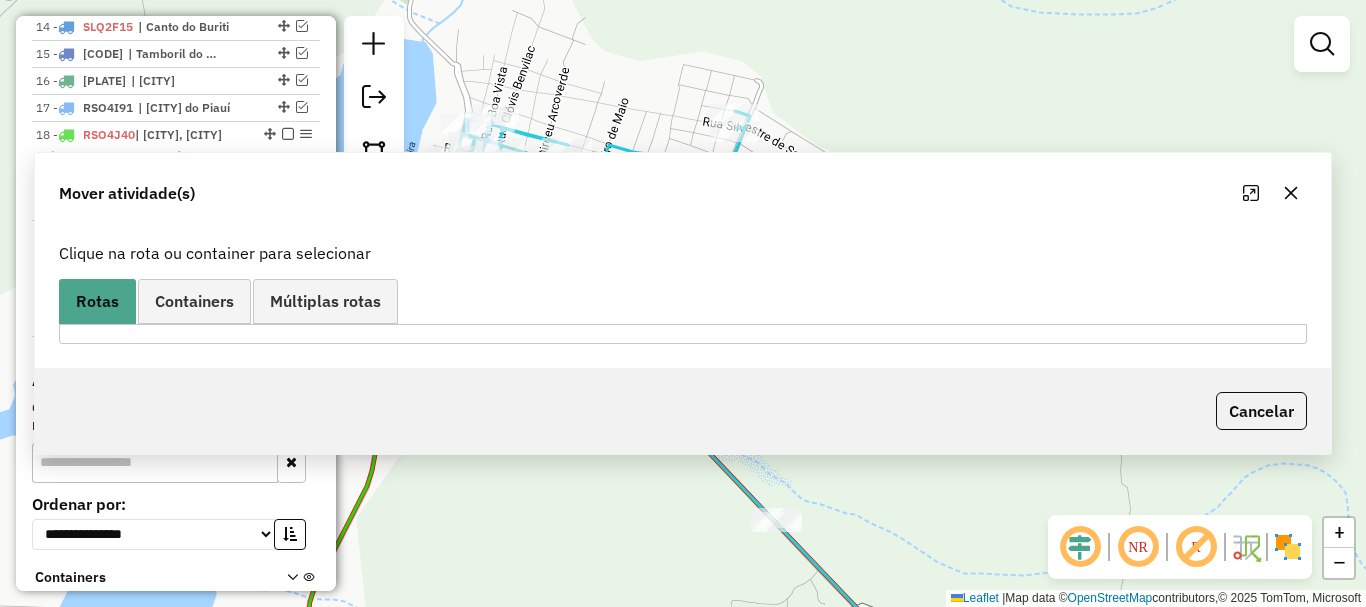 scroll, scrollTop: 0, scrollLeft: 0, axis: both 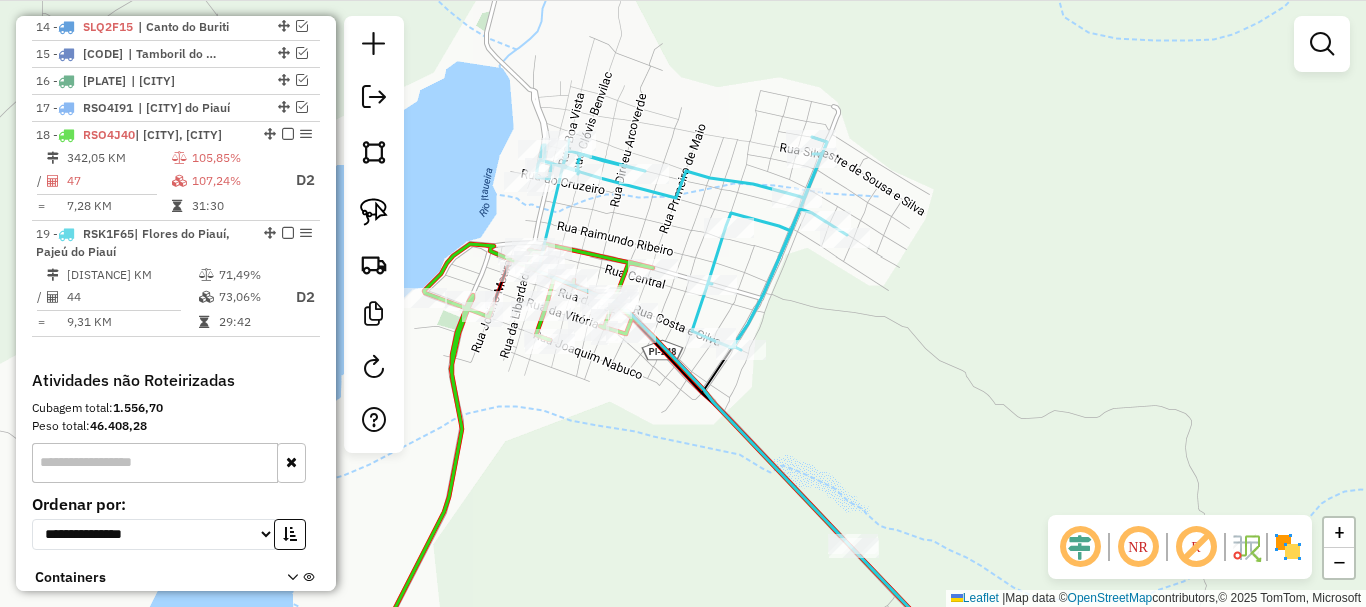 drag, startPoint x: 636, startPoint y: 453, endPoint x: 651, endPoint y: 458, distance: 15.811388 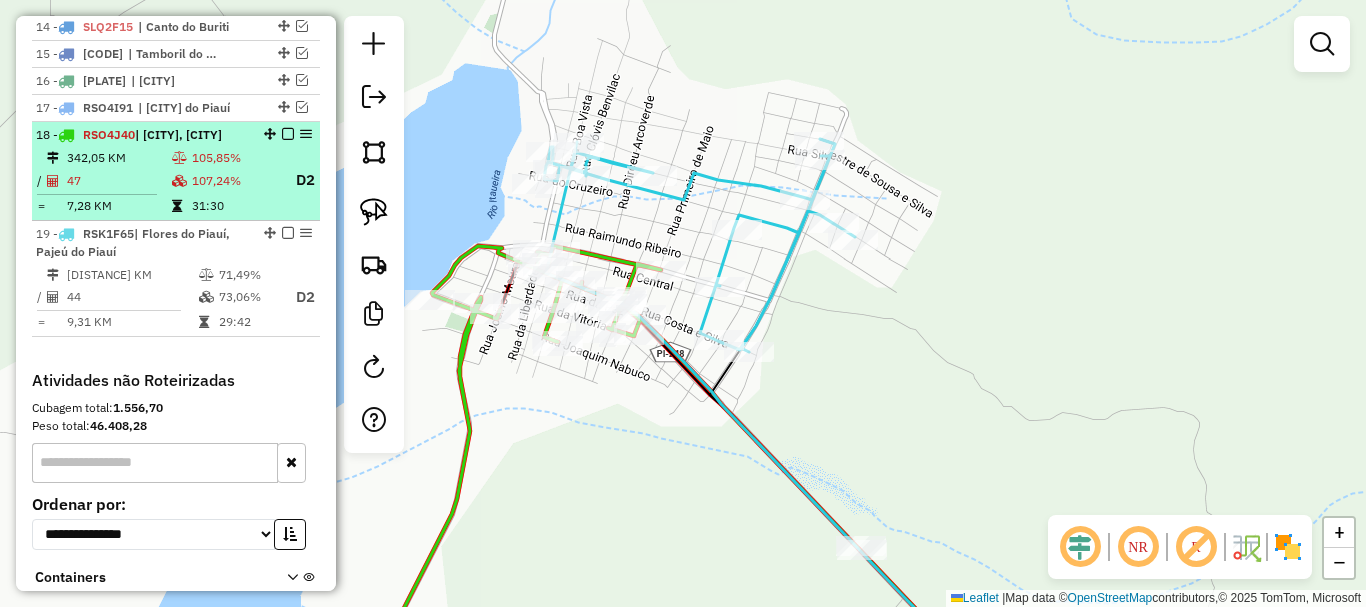 click on "18 -       RSO4J40   | Pavussu, Rio Grande do Piauí  342,05 KM   105,85%  /  47   107,24%   D2  =  7,28 KM   31:30" at bounding box center [176, 171] 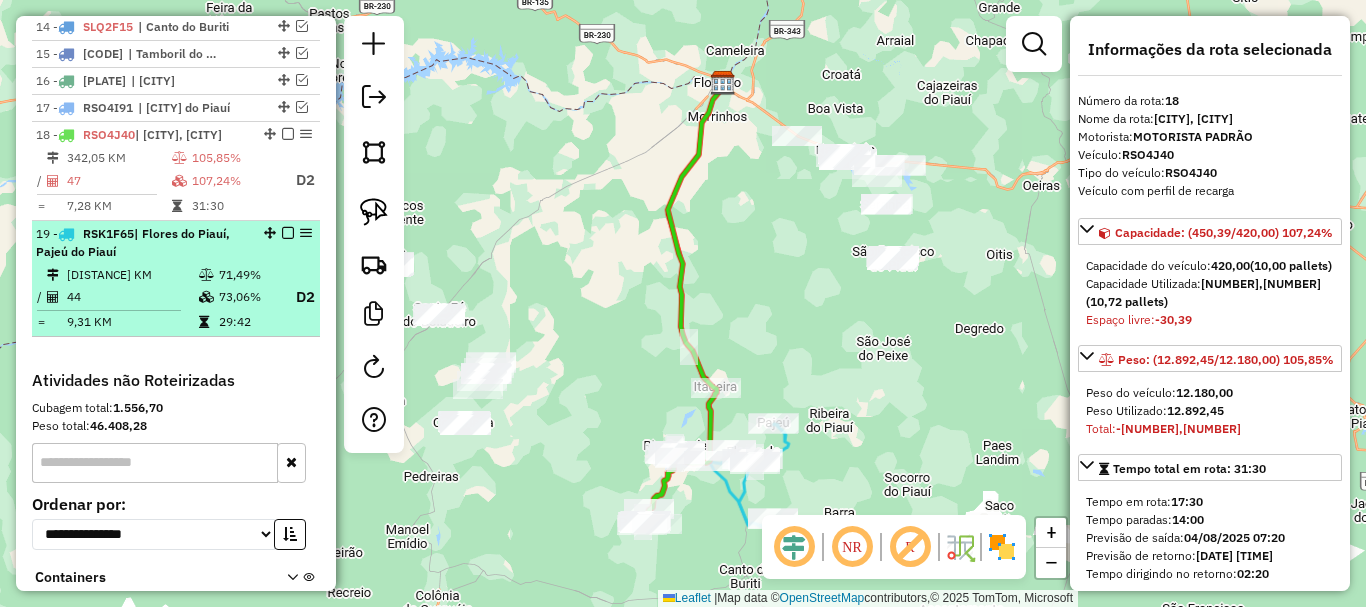 click on "29:42" at bounding box center [251, 322] 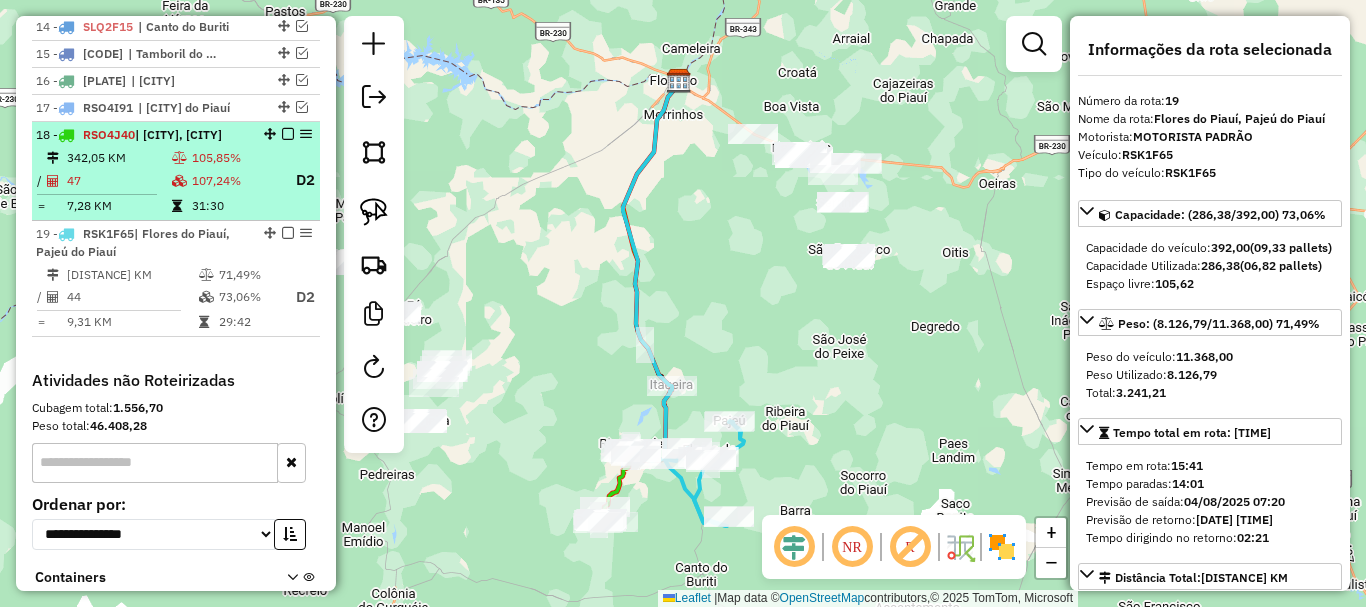 click at bounding box center (179, 181) 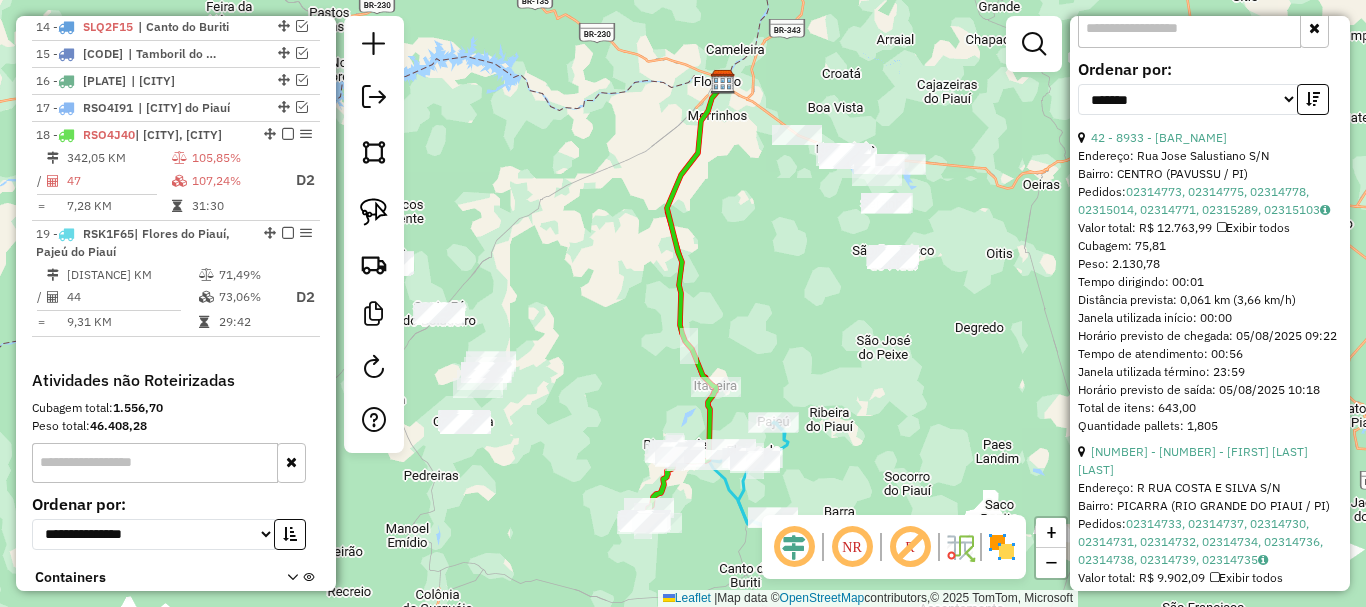 scroll, scrollTop: 1700, scrollLeft: 0, axis: vertical 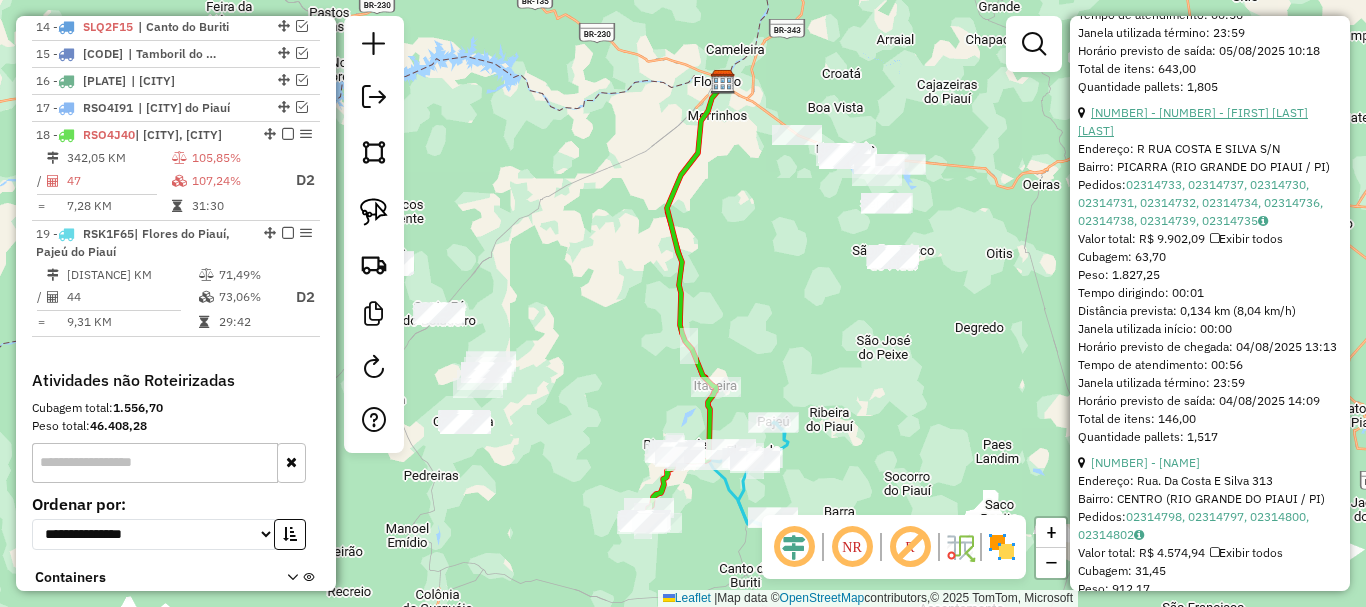 click on "12 - 6151 - EVERALDO BARBOSA DE SOUSA" at bounding box center [1193, 121] 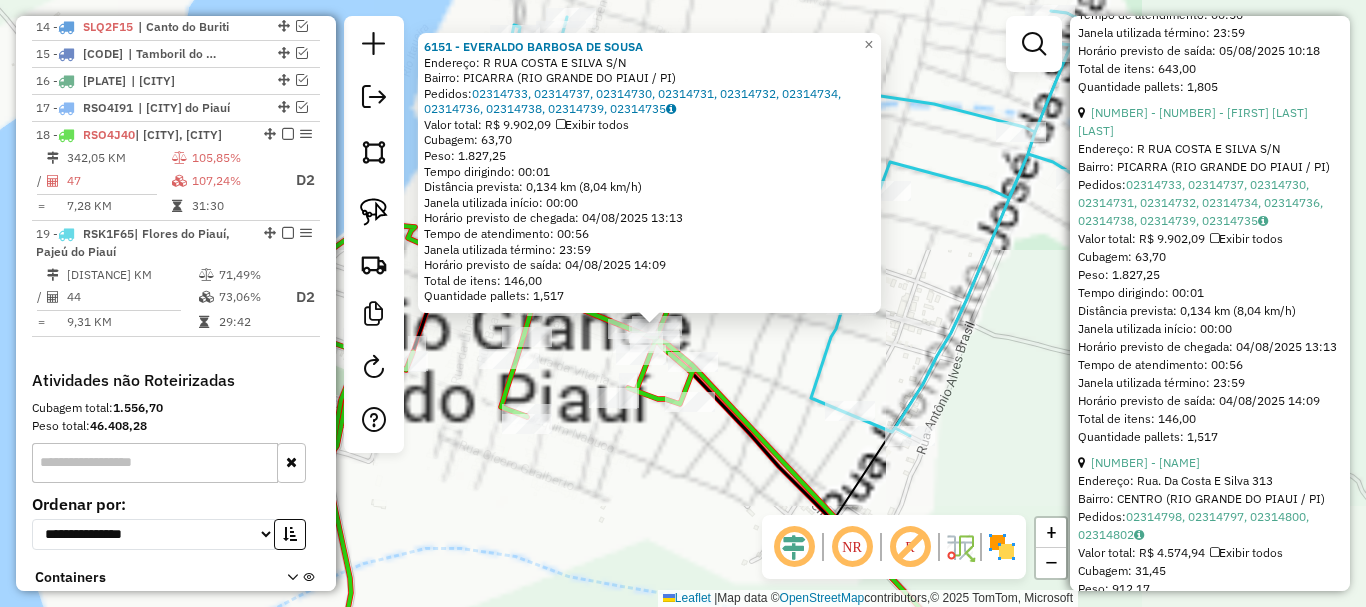 click on "Rota 18 - Placa RSO4J40  277 - EDMILSON MENDES FEITOSA Rota 18 - Placa RSO4J40  2164 - JOAO RAIMUNDO RODRIGUES 6151 - EVERALDO BARBOSA DE SOUSA  Endereço: R   RUA COSTA E SILVA              S/N   Bairro: PICARRA (RIO GRANDE DO PIAUI / PI)   Pedidos:  02314733, 02314737, 02314730, 02314731, 02314732, 02314734, 02314736, 02314738, 02314739, 02314735   Valor total: R$ 9.902,09   Exibir todos   Cubagem: 63,70  Peso: 1.827,25  Tempo dirigindo: 00:01   Distância prevista: 0,134 km (8,04 km/h)   Janela utilizada início: 00:00   Horário previsto de chegada: 04/08/2025 13:13   Tempo de atendimento: 00:56   Janela utilizada término: 23:59   Horário previsto de saída: 04/08/2025 14:09   Total de itens: 146,00   Quantidade pallets: 1,517  × Janela de atendimento Grade de atendimento Capacidade Transportadoras Veículos Cliente Pedidos  Rotas Selecione os dias de semana para filtrar as janelas de atendimento  Seg   Ter   Qua   Qui   Sex   Sáb   Dom  Informe o período da janela de atendimento: De: Até:  Seg  De:" 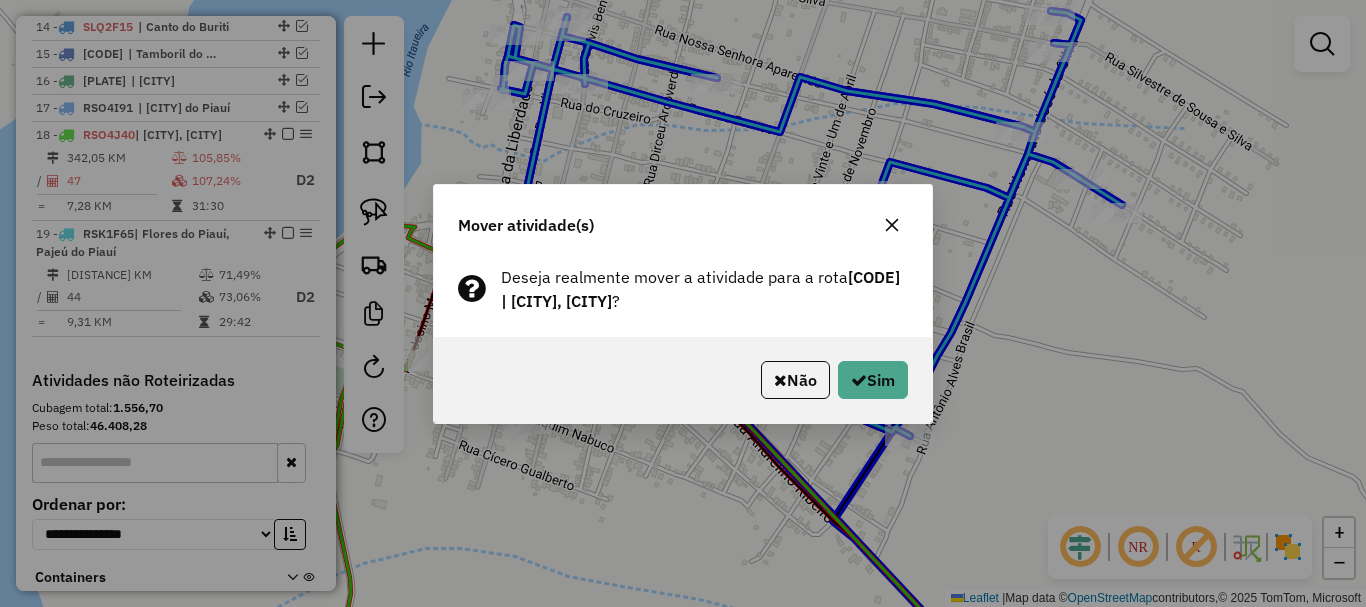 click on "Não   Sim" 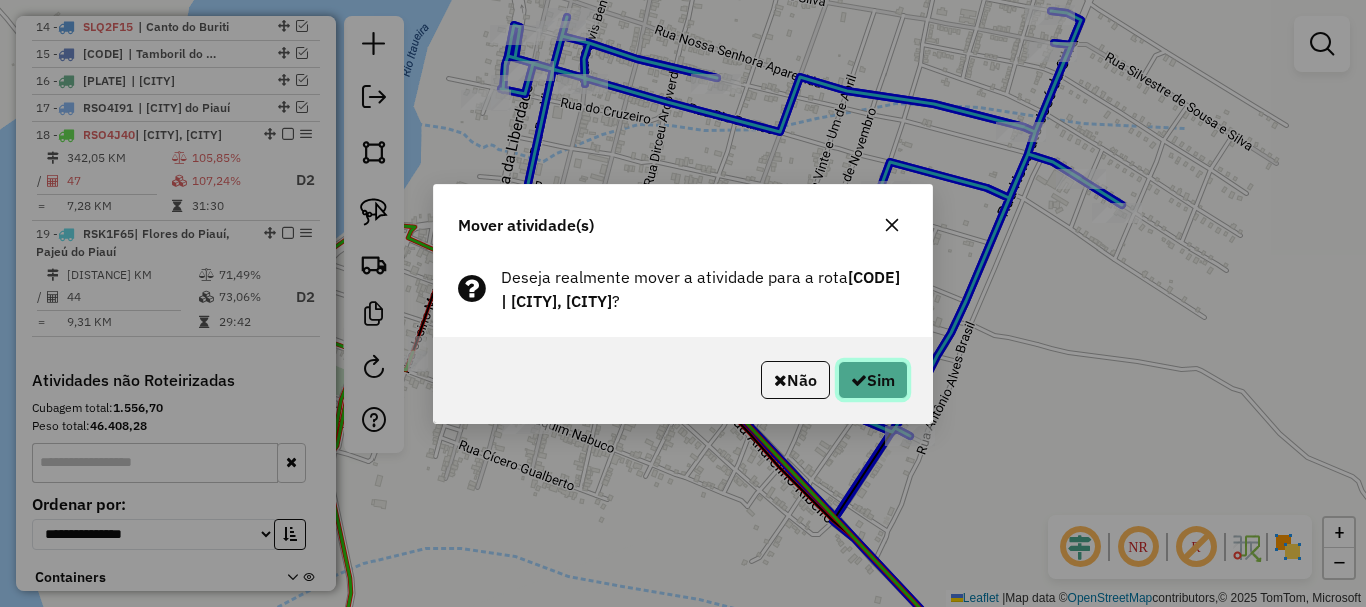 click on "Sim" 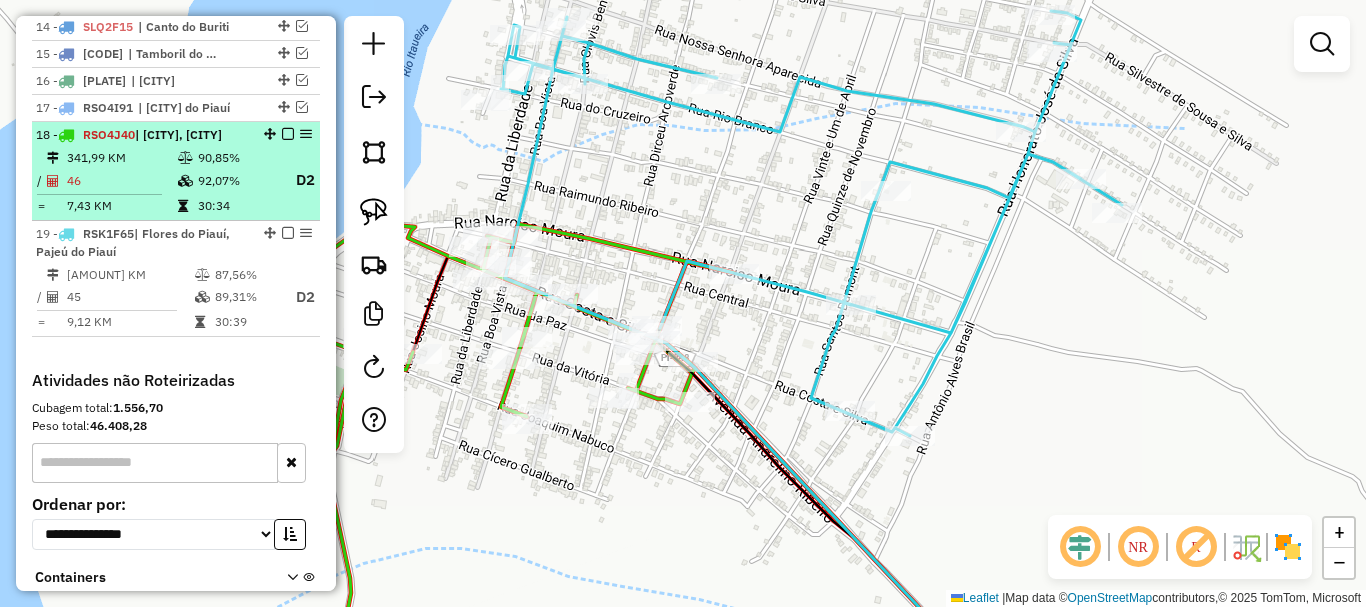 click on "92,07%" at bounding box center (237, 180) 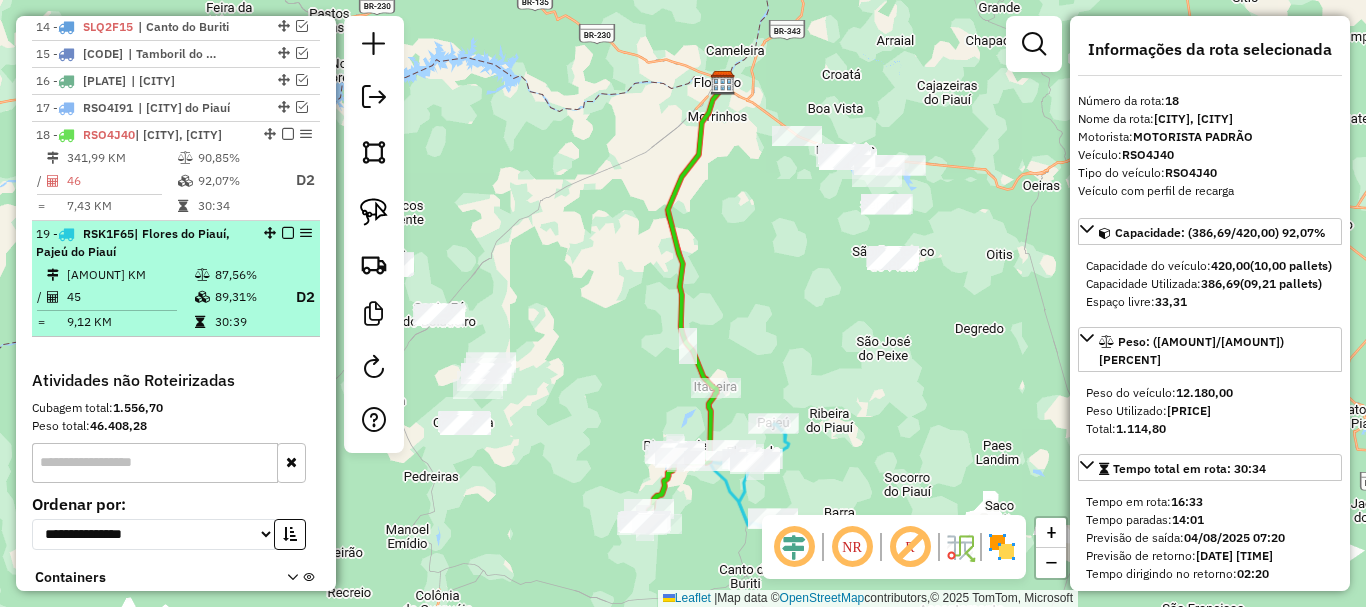 click on "87,56%" at bounding box center [248, 275] 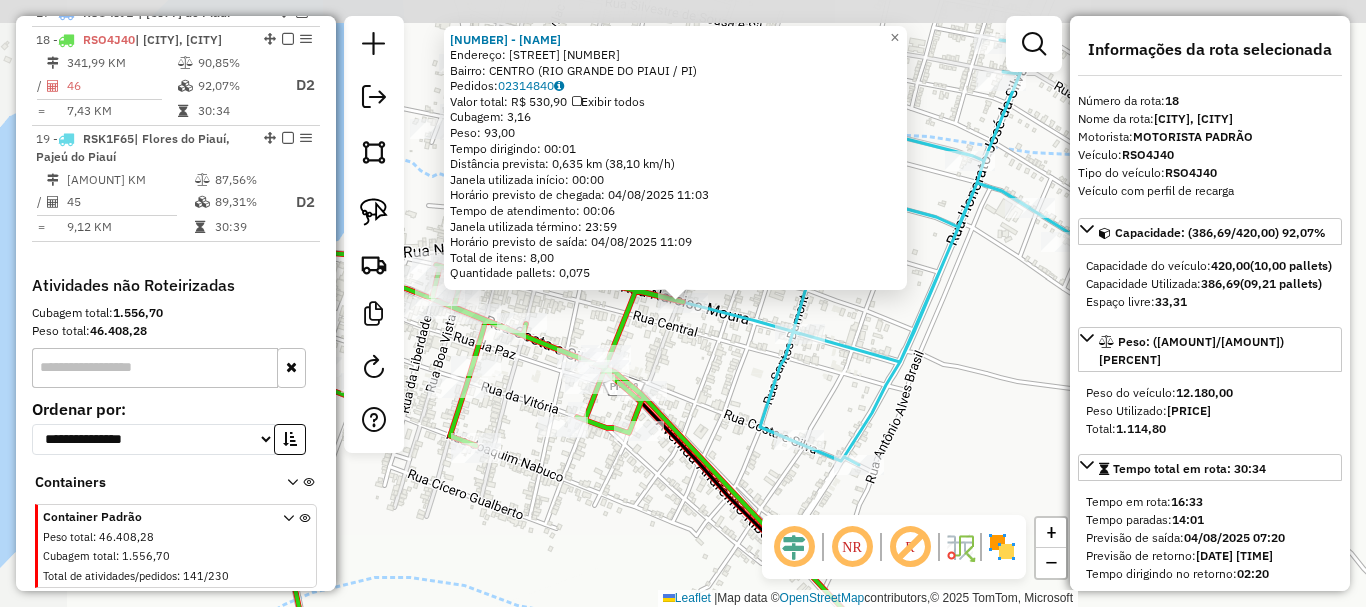 scroll, scrollTop: 1233, scrollLeft: 0, axis: vertical 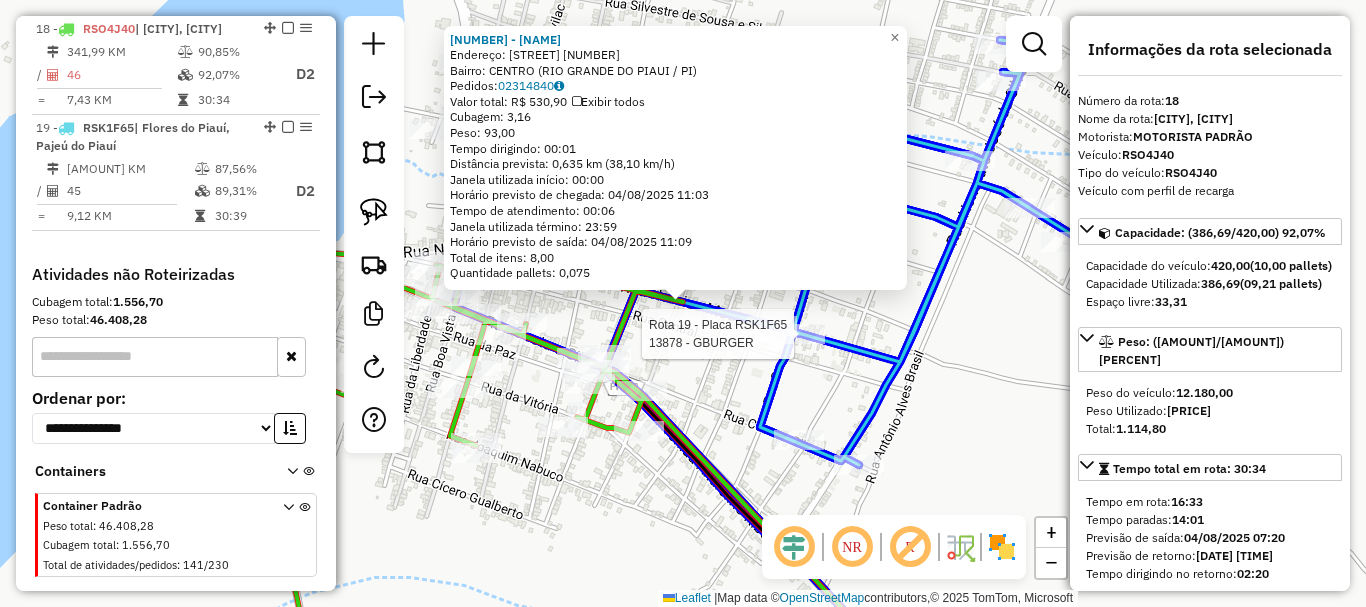 click 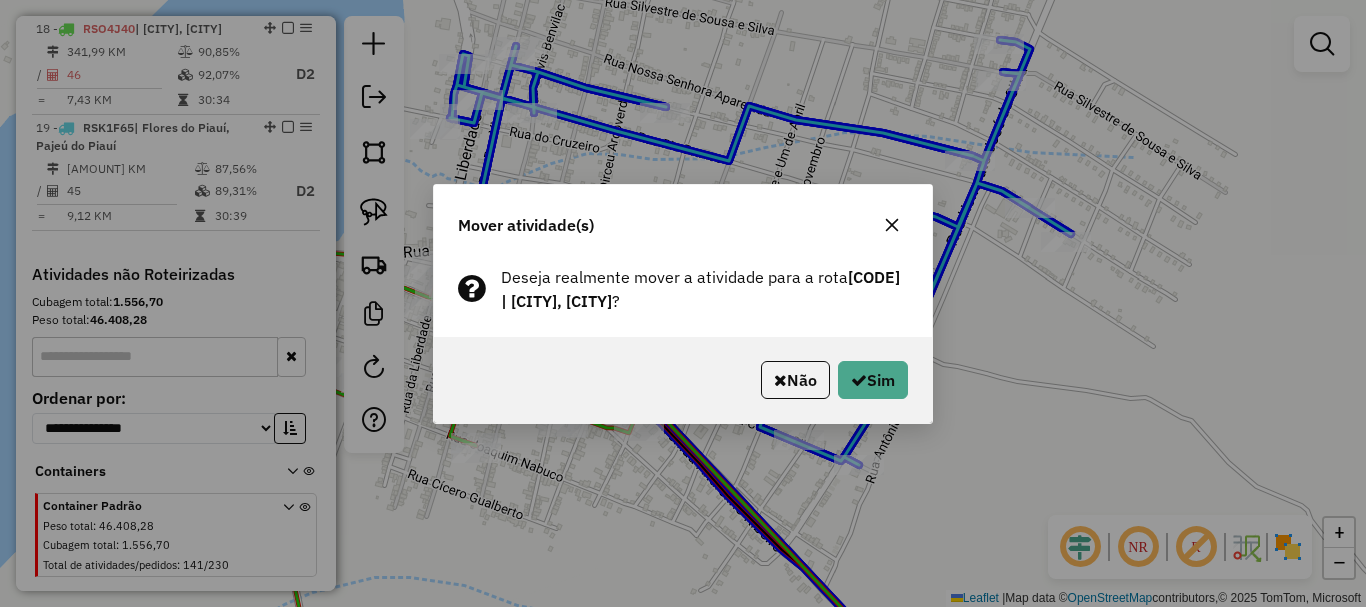 click on "Não   Sim" 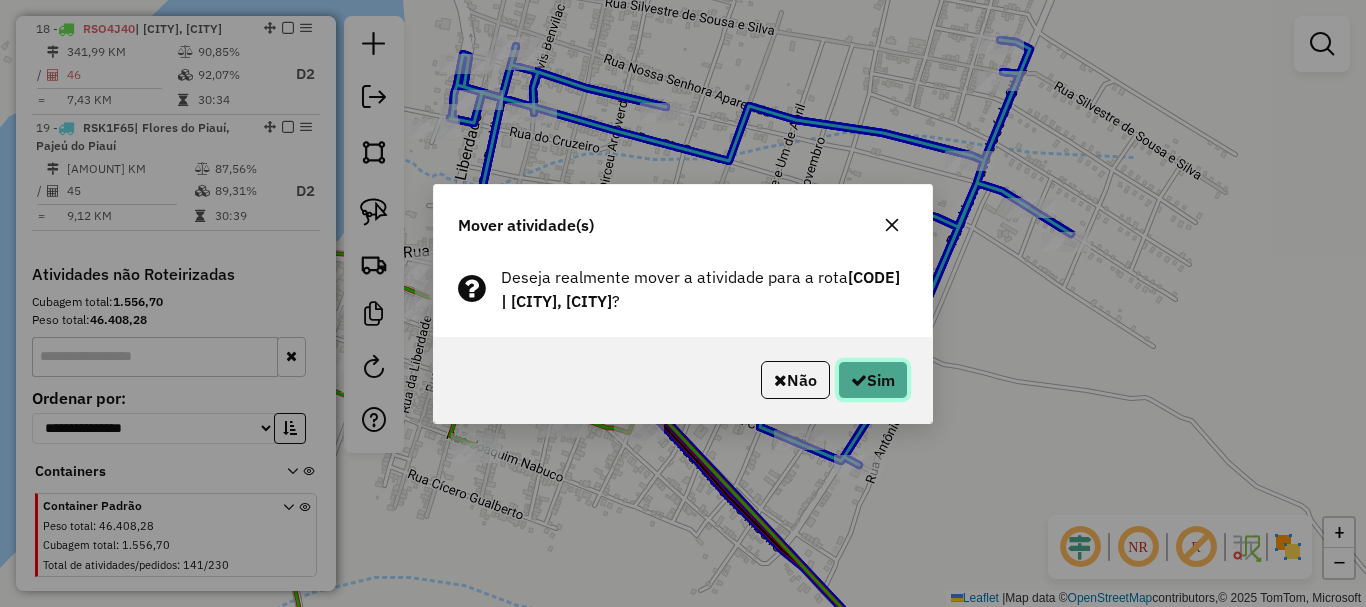 click on "Sim" 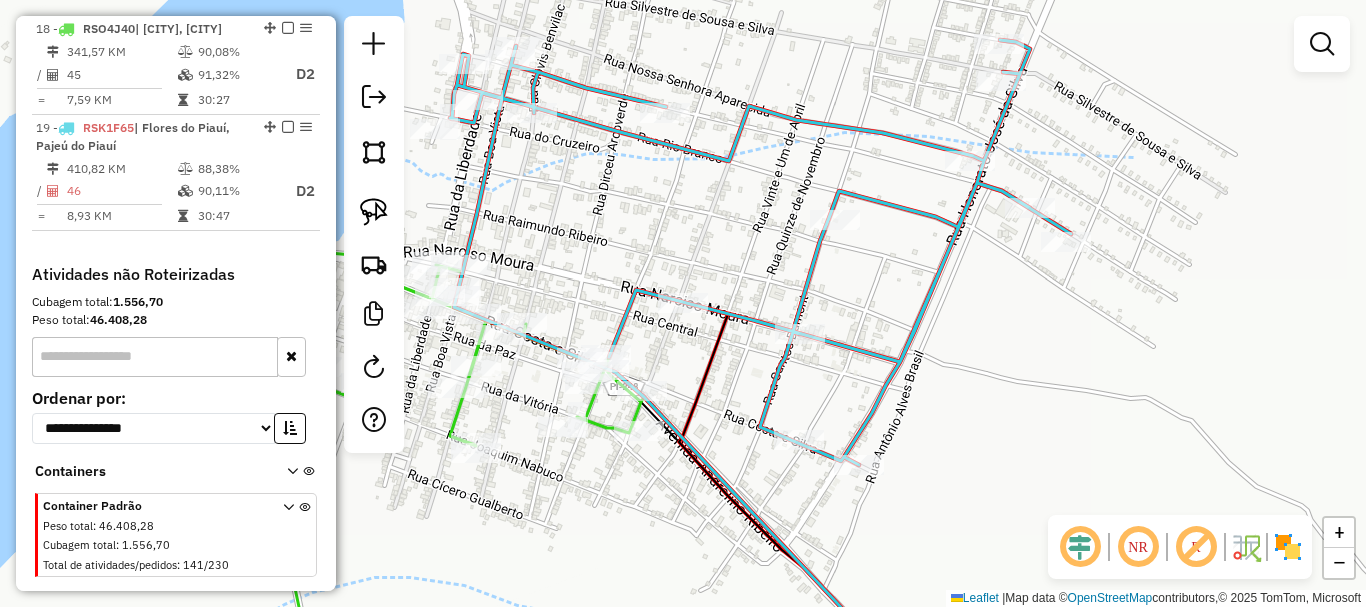 click on "30:27" at bounding box center [237, 100] 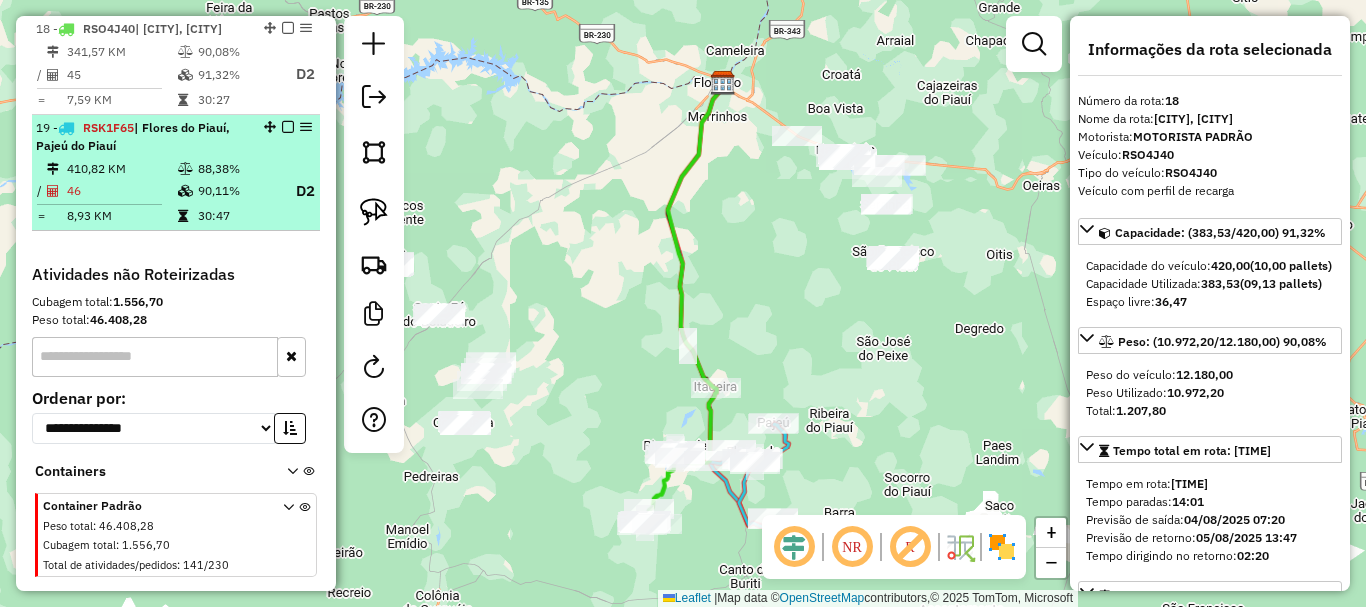 click on "88,38%" at bounding box center [237, 169] 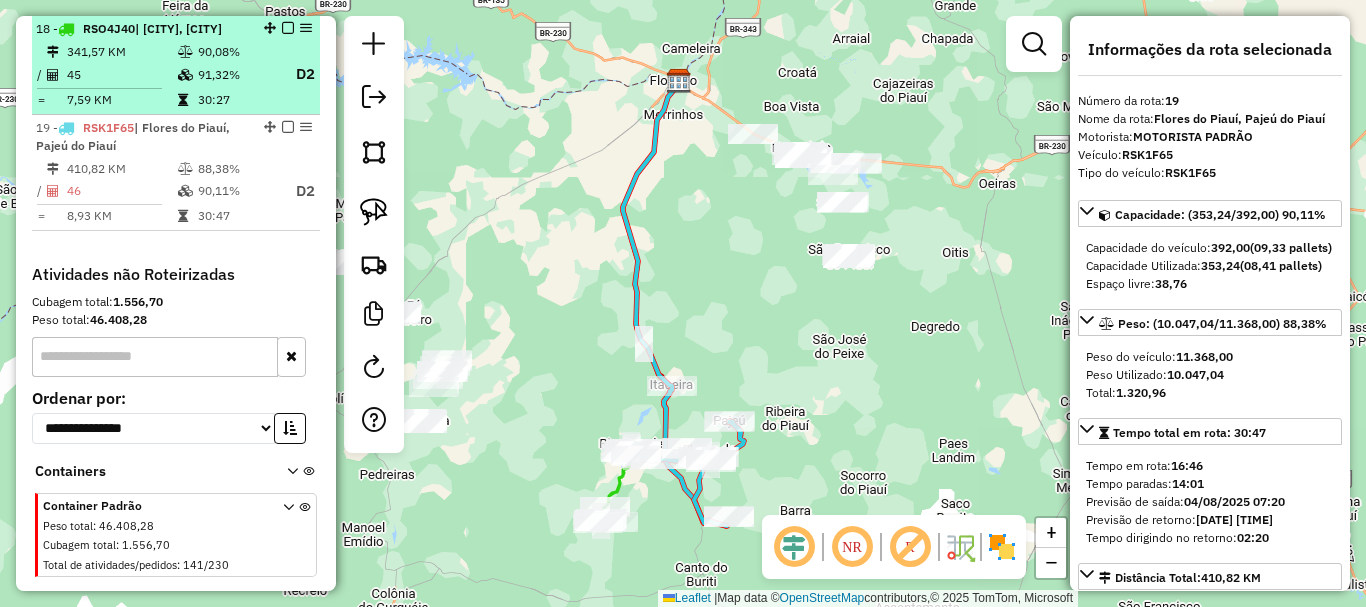click at bounding box center (288, 28) 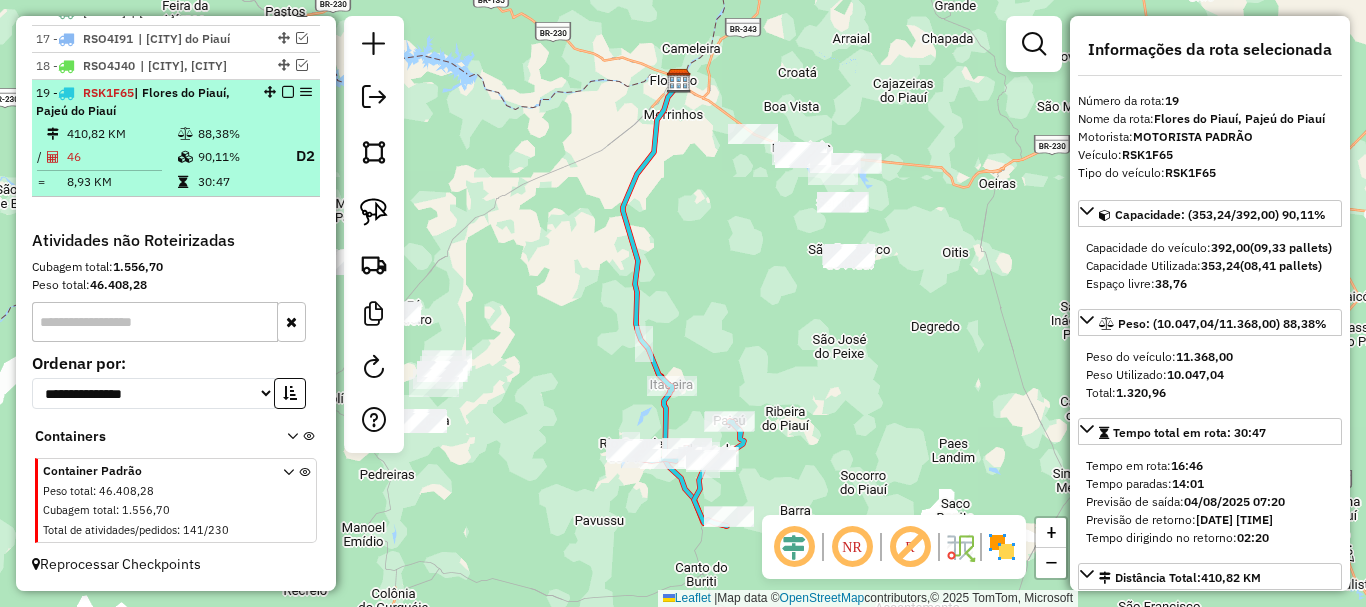 click at bounding box center [288, 92] 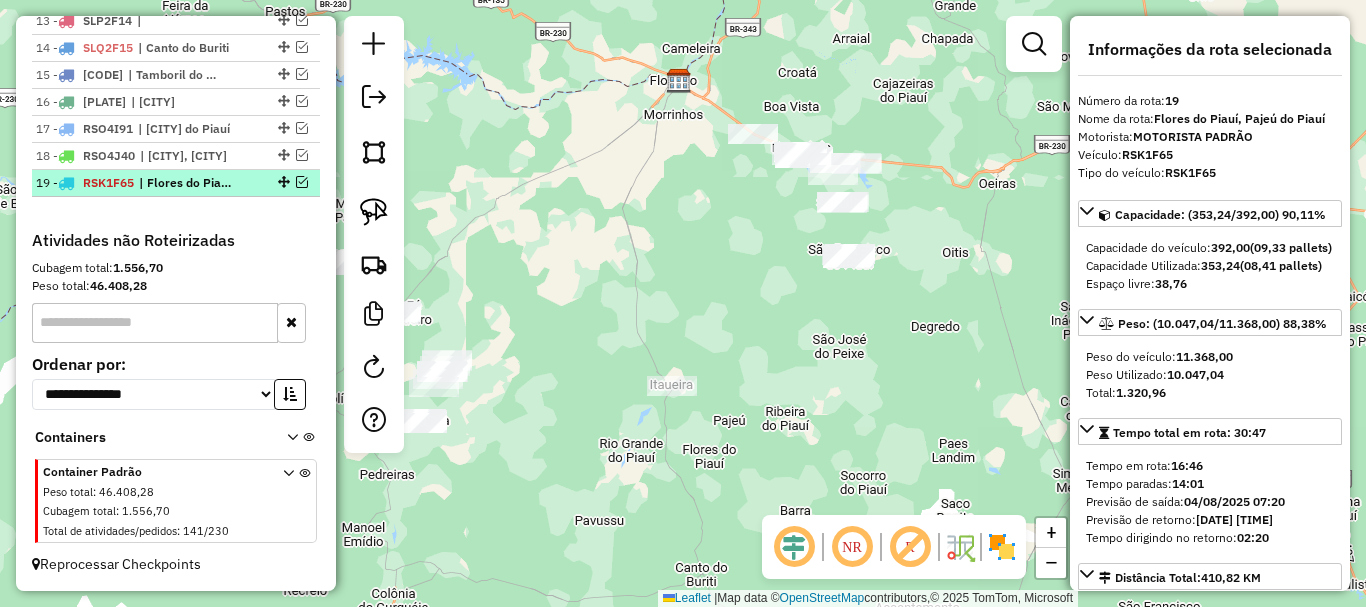scroll, scrollTop: 1106, scrollLeft: 0, axis: vertical 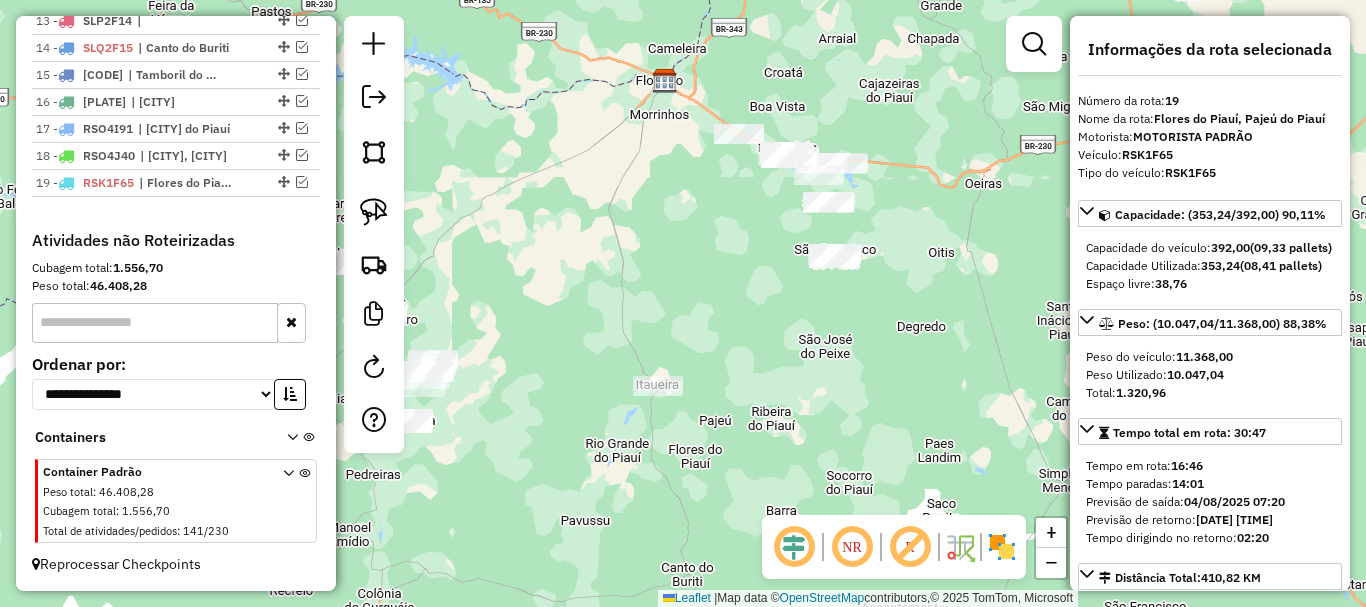 drag, startPoint x: 919, startPoint y: 397, endPoint x: 711, endPoint y: 411, distance: 208.47063 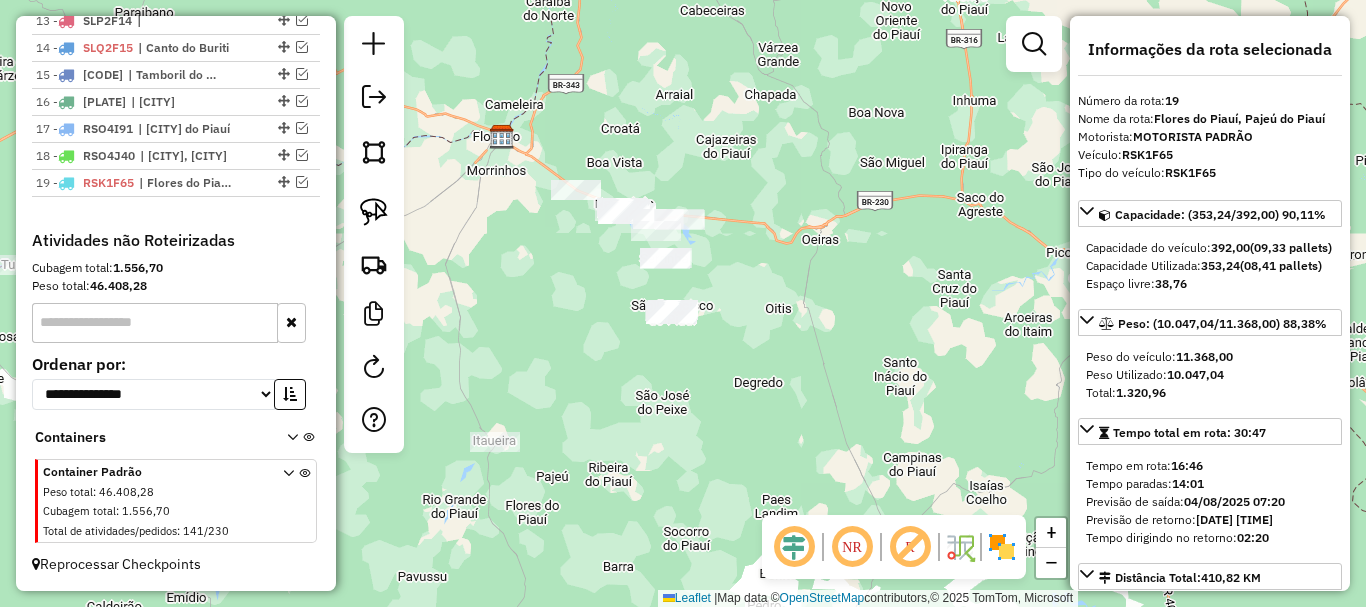 drag, startPoint x: 721, startPoint y: 312, endPoint x: 761, endPoint y: 350, distance: 55.17246 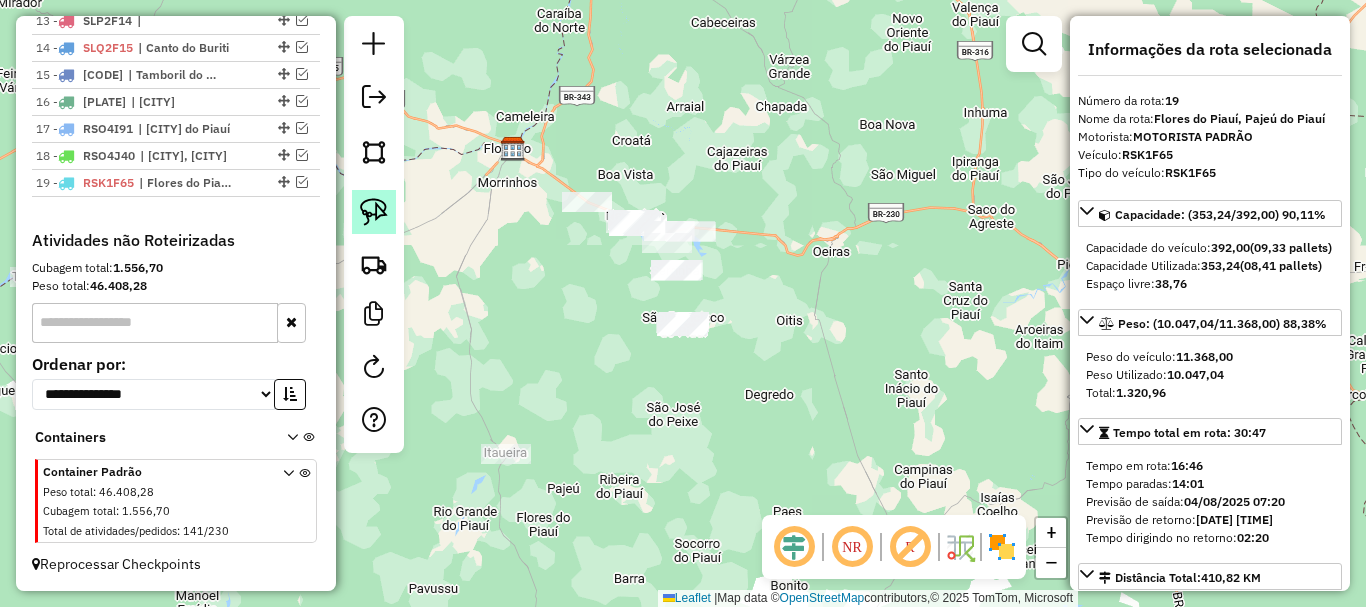 click 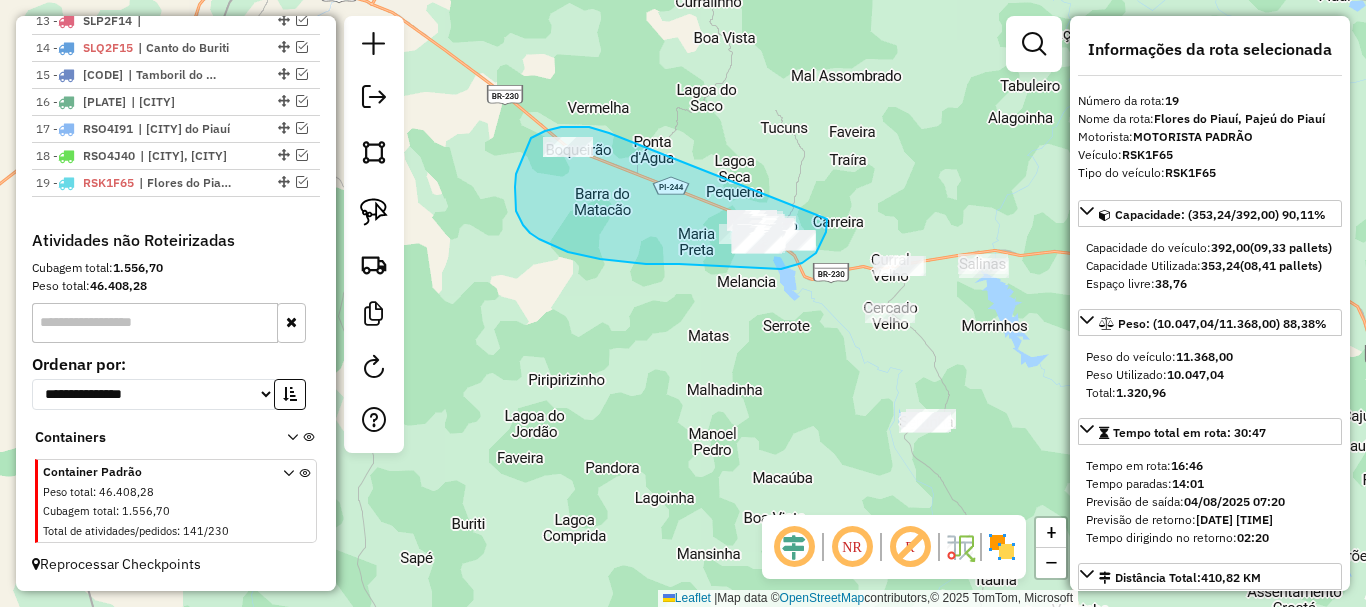 drag, startPoint x: 604, startPoint y: 131, endPoint x: 827, endPoint y: 219, distance: 239.73528 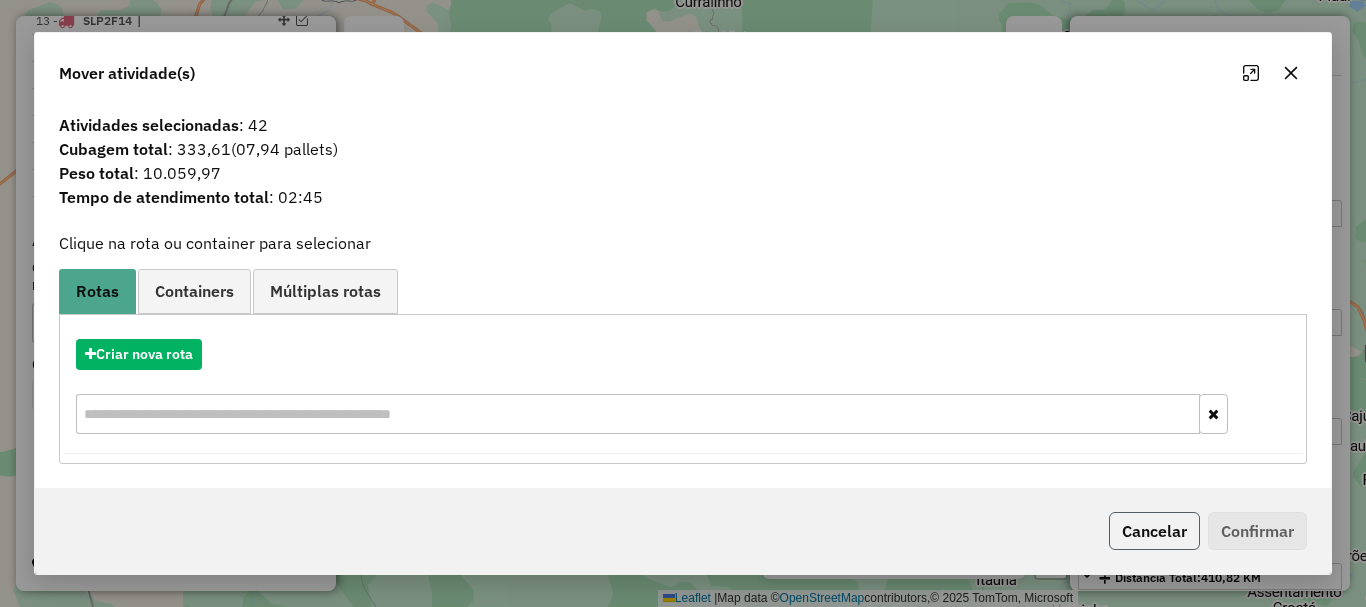 click on "Cancelar" 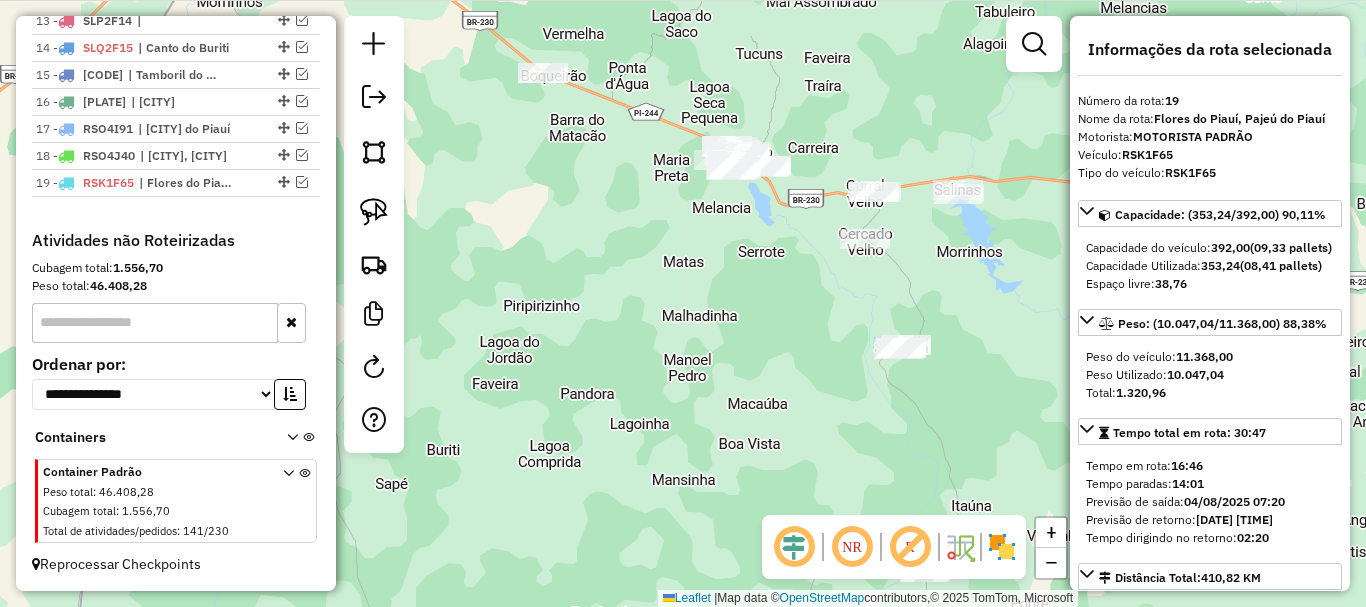 drag, startPoint x: 725, startPoint y: 370, endPoint x: 666, endPoint y: 246, distance: 137.32079 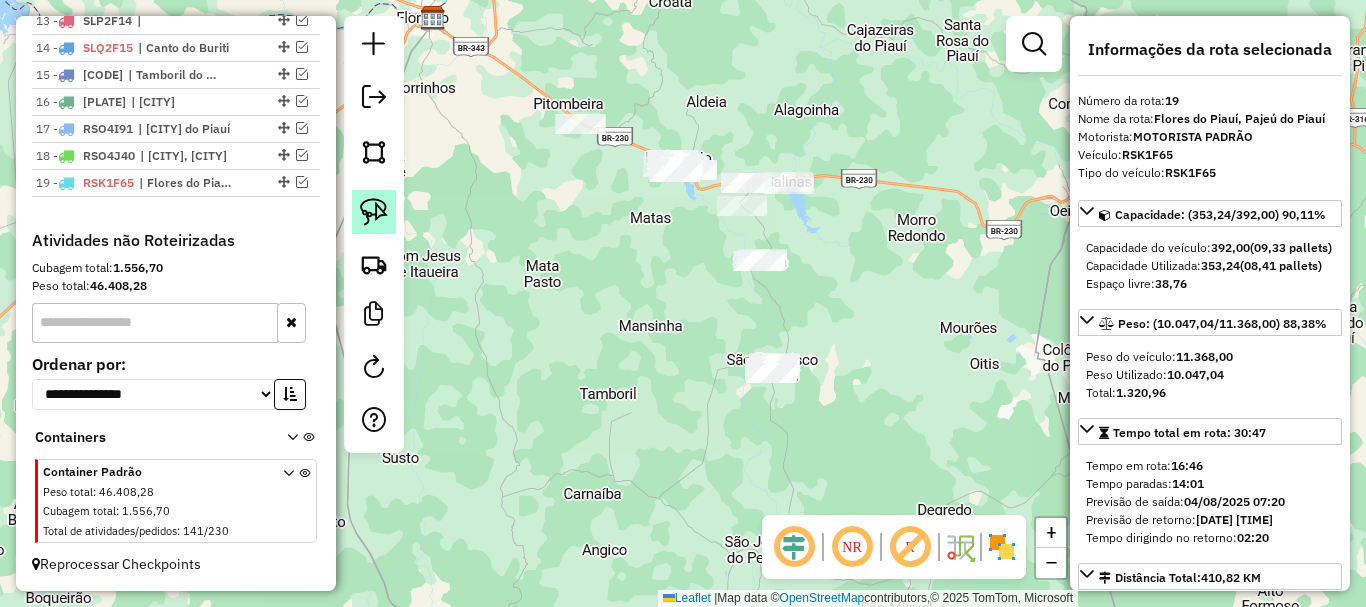 click 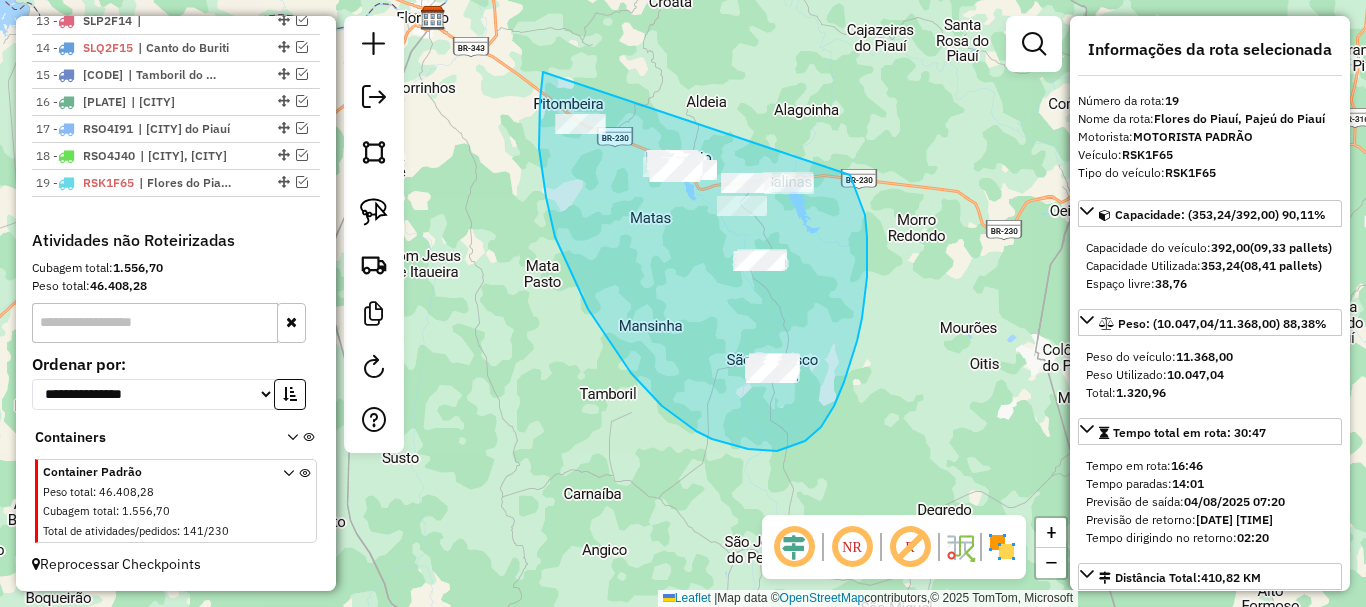 drag, startPoint x: 539, startPoint y: 148, endPoint x: 847, endPoint y: 164, distance: 308.4153 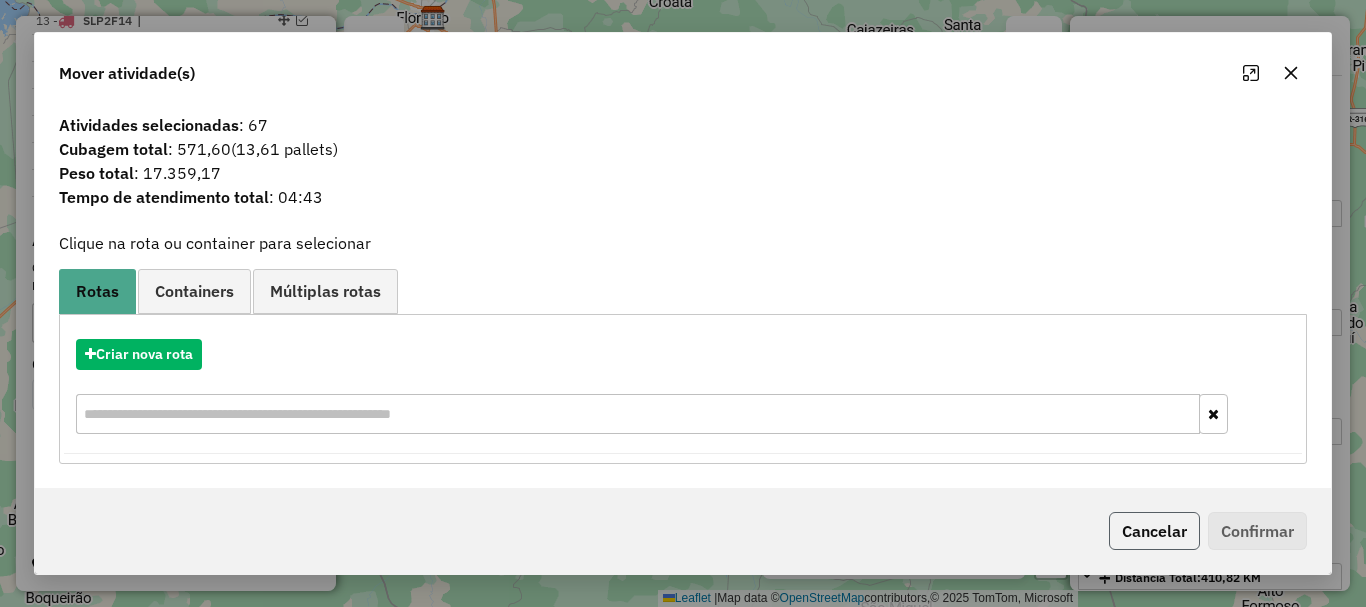 click on "Cancelar" 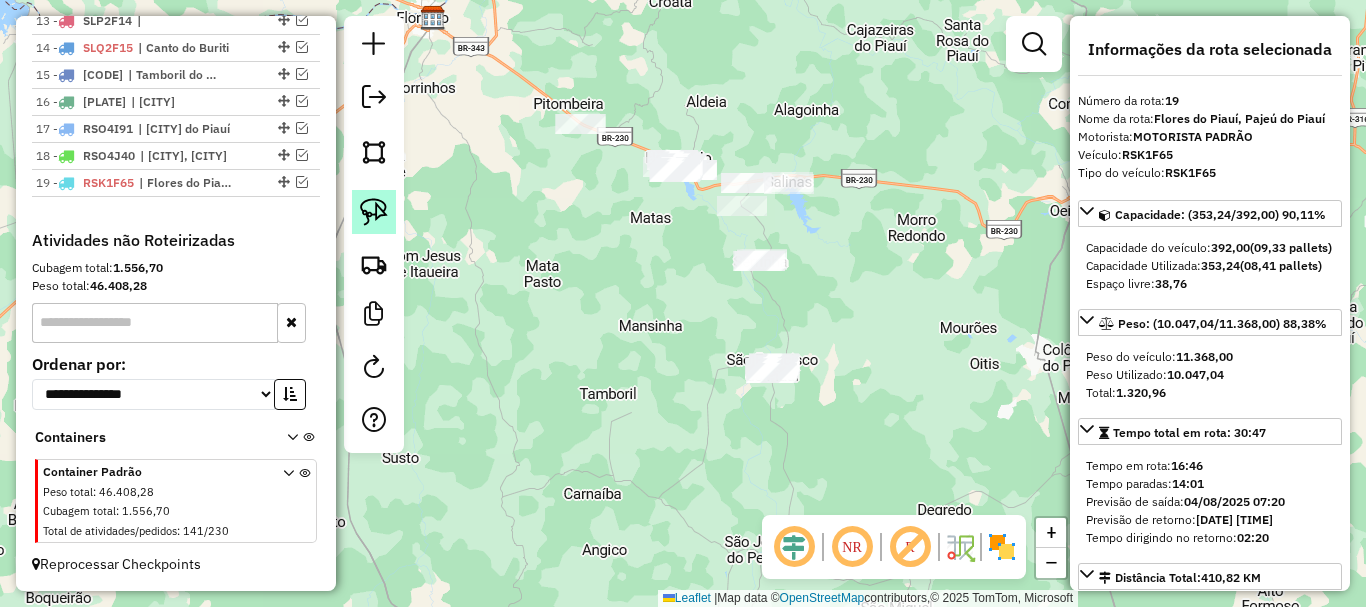 click 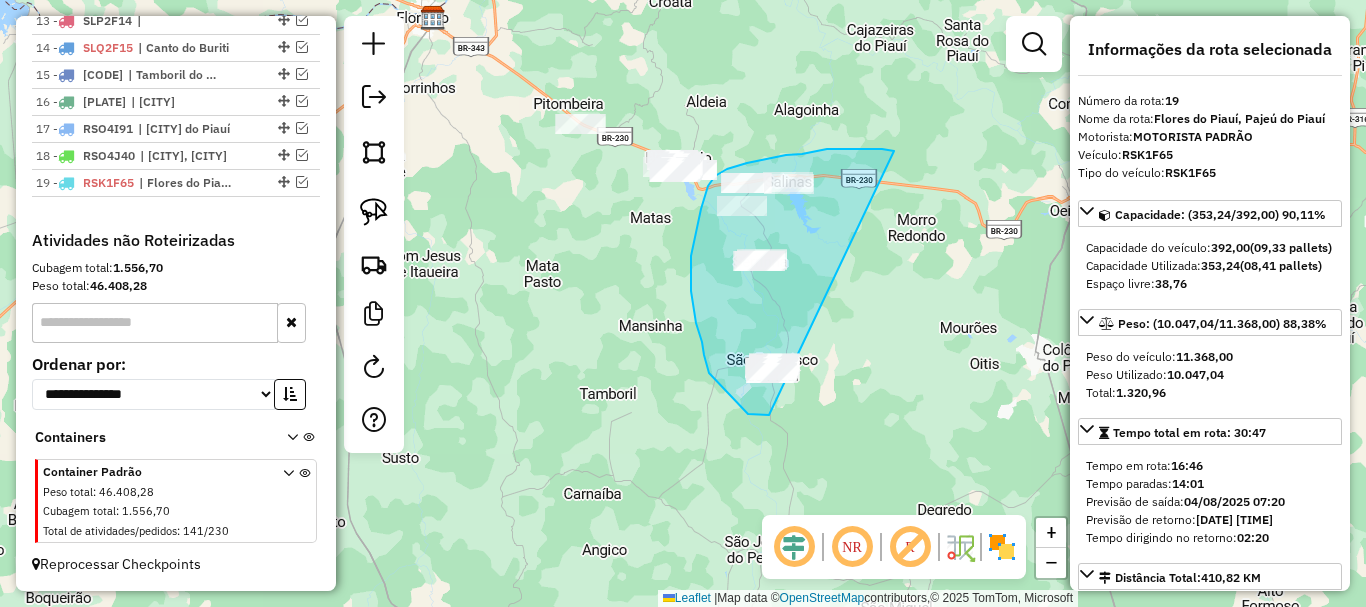 drag, startPoint x: 807, startPoint y: 153, endPoint x: 806, endPoint y: 415, distance: 262.00192 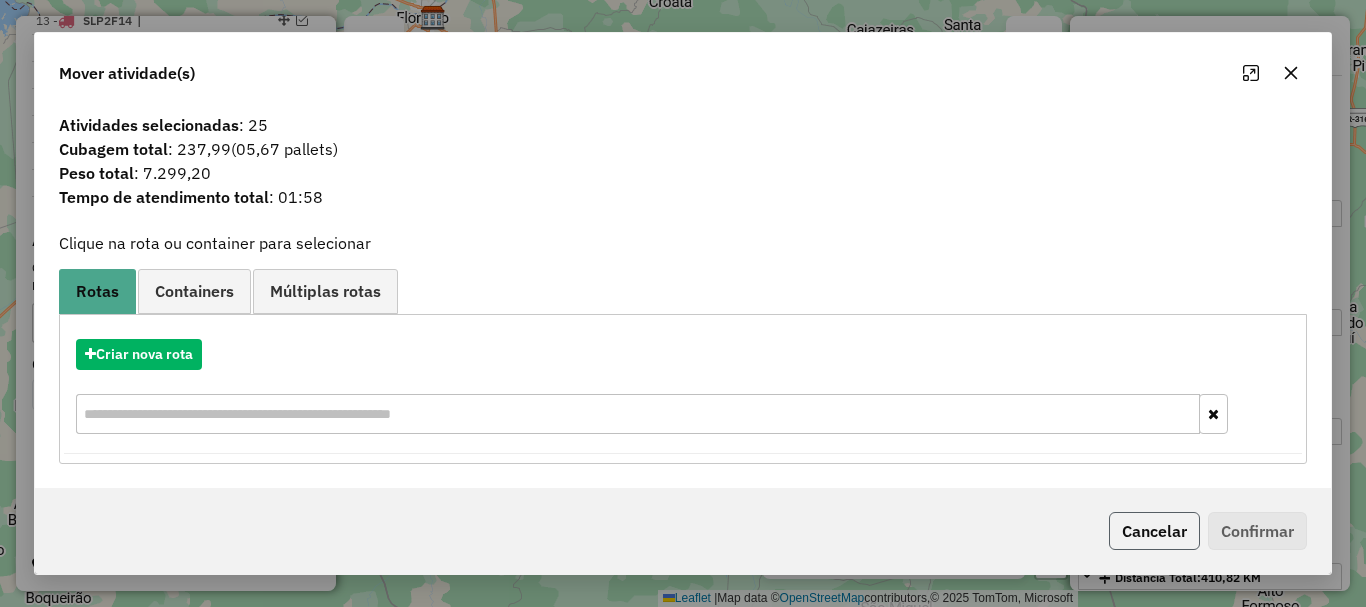 click on "Cancelar" 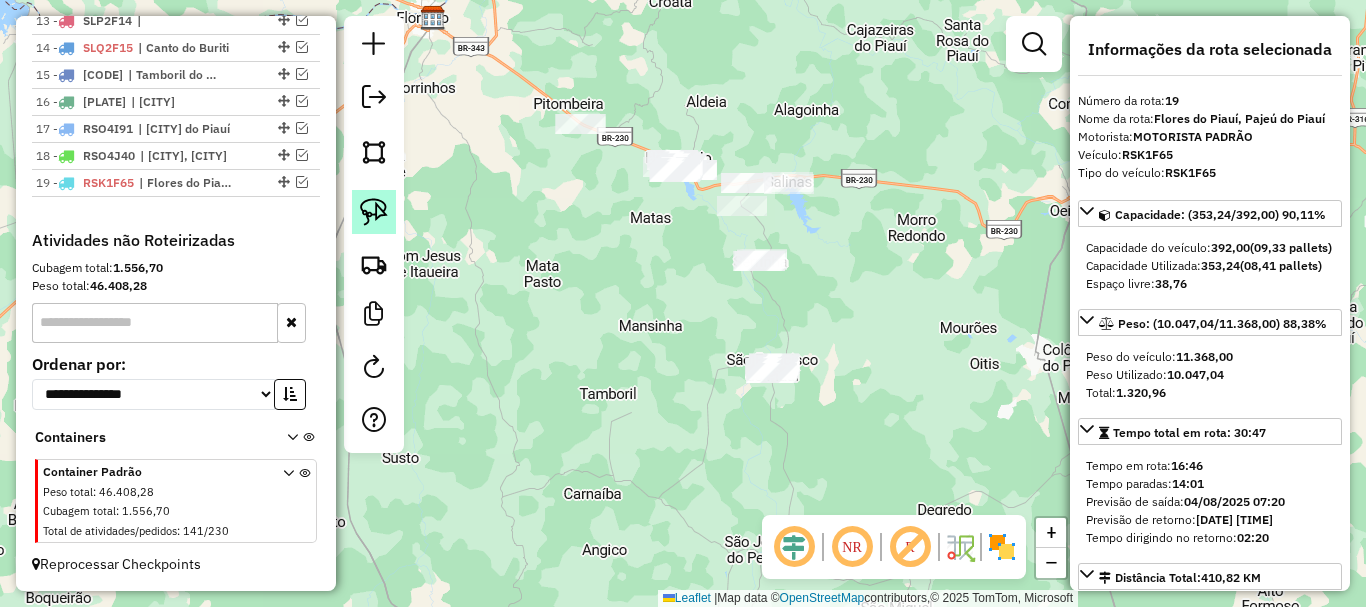 click 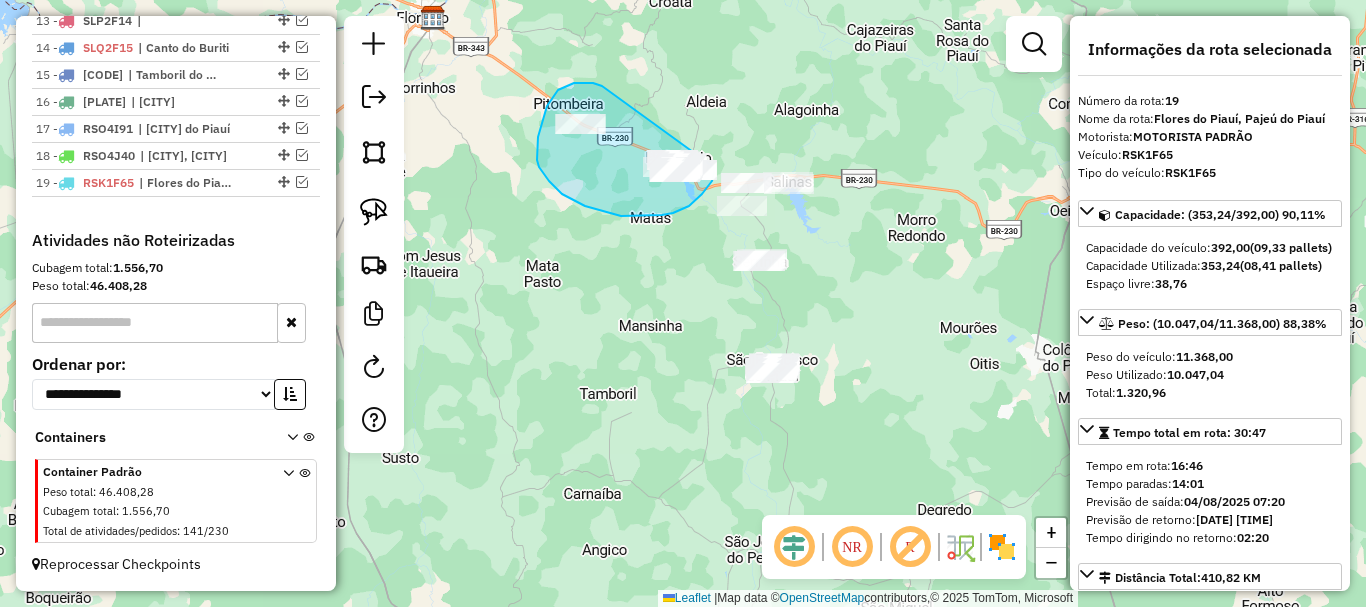 drag, startPoint x: 574, startPoint y: 83, endPoint x: 719, endPoint y: 158, distance: 163.24828 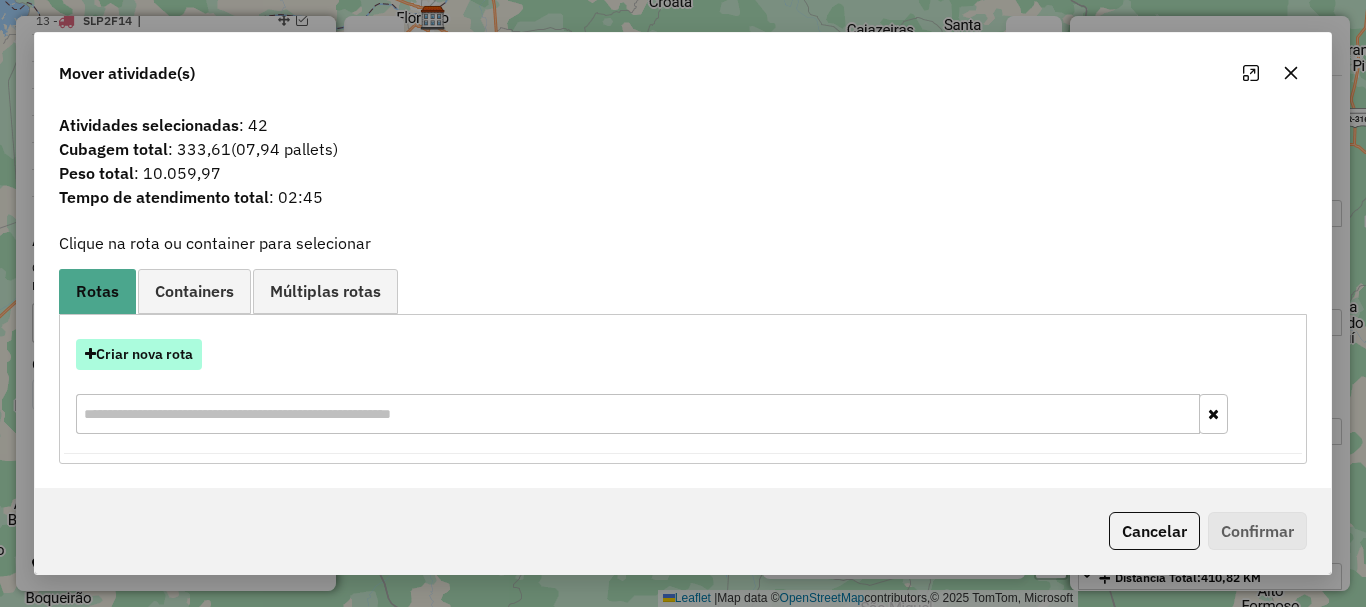 click on "Criar nova rota" at bounding box center [139, 354] 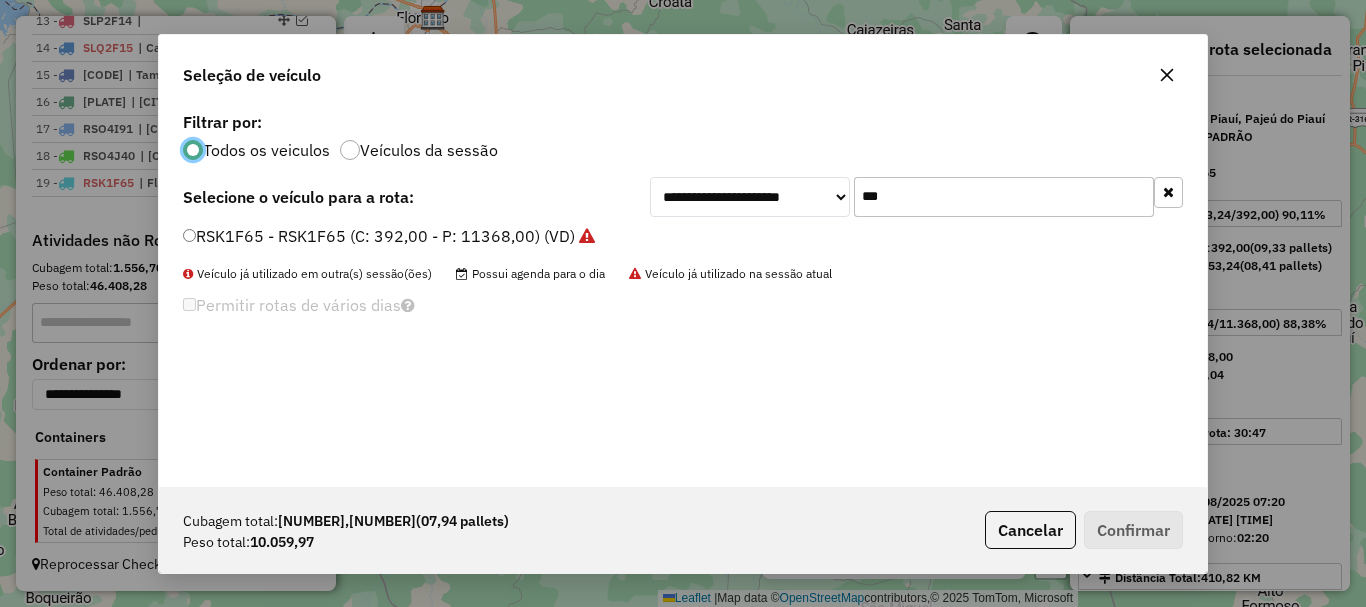 scroll, scrollTop: 11, scrollLeft: 6, axis: both 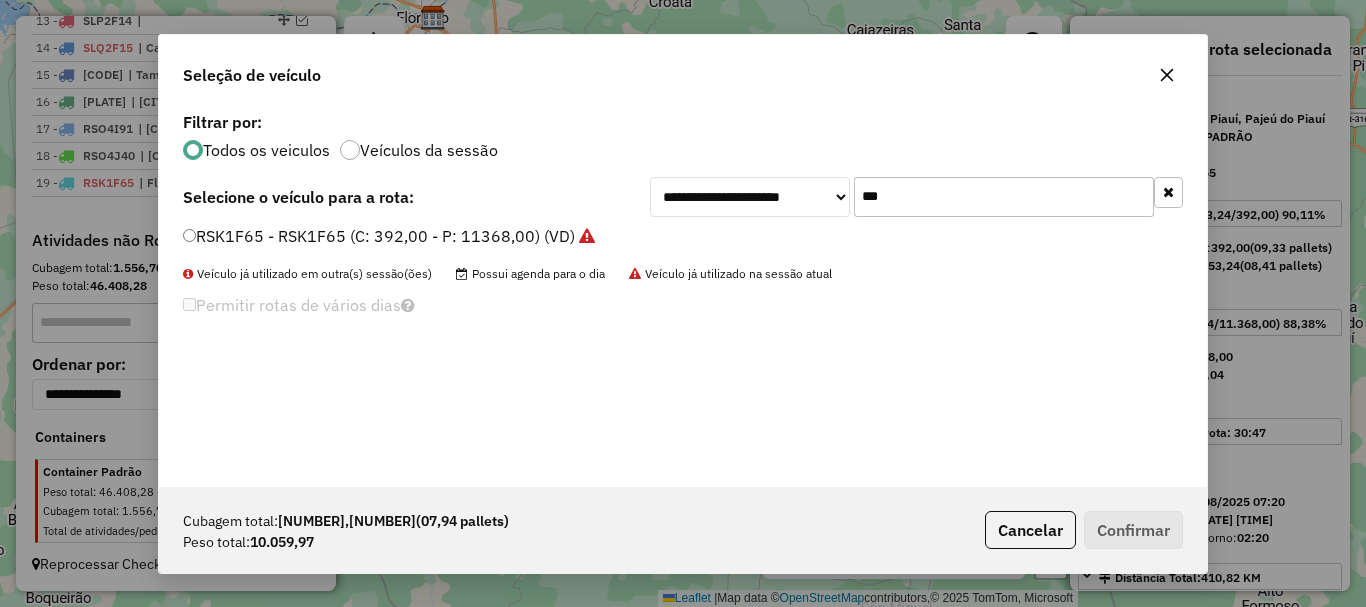 click on "***" 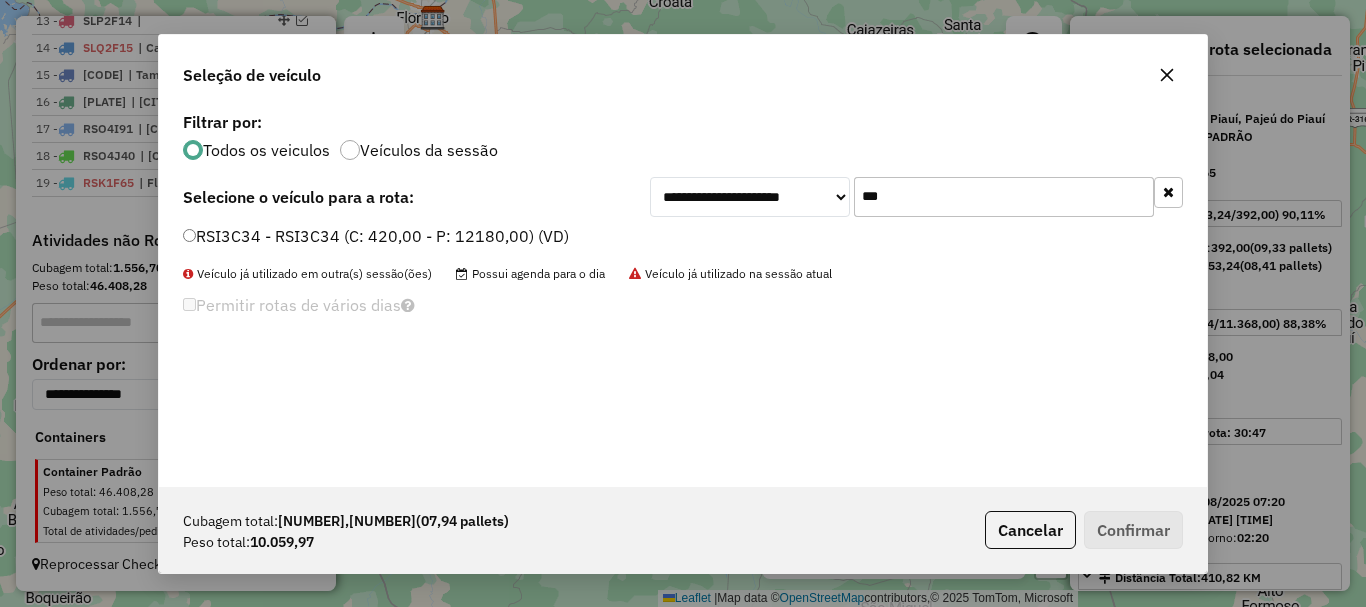 type on "***" 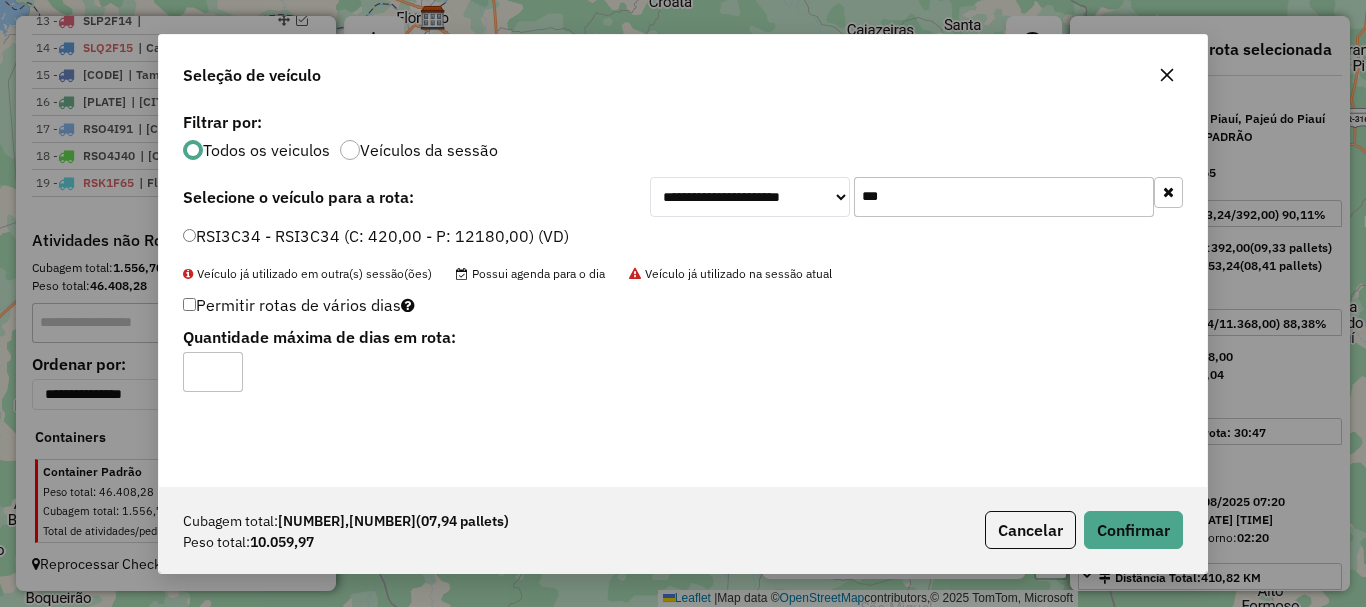 click on "Permitir rotas de vários dias" 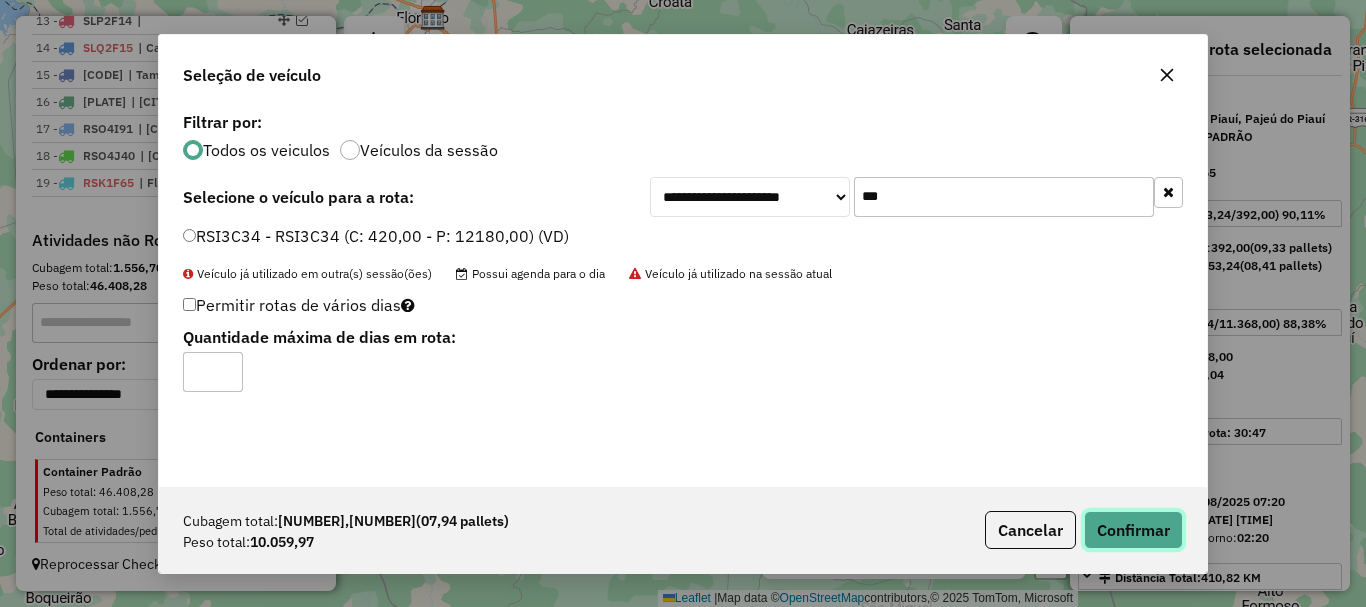 click on "Confirmar" 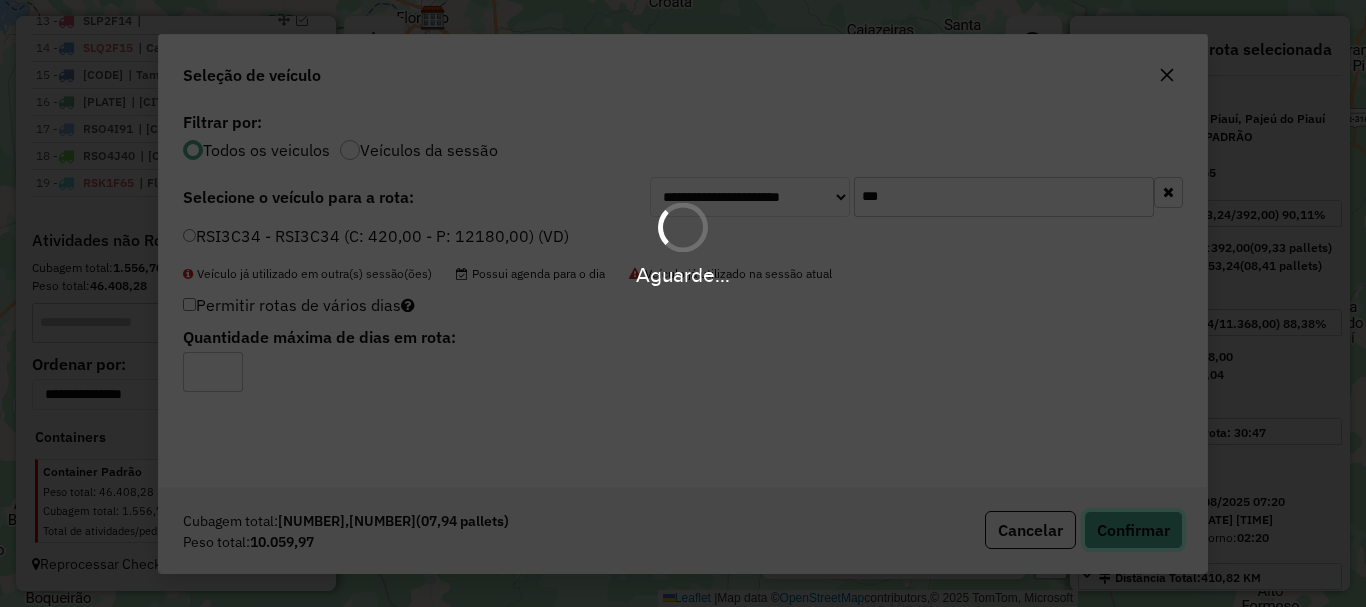 type 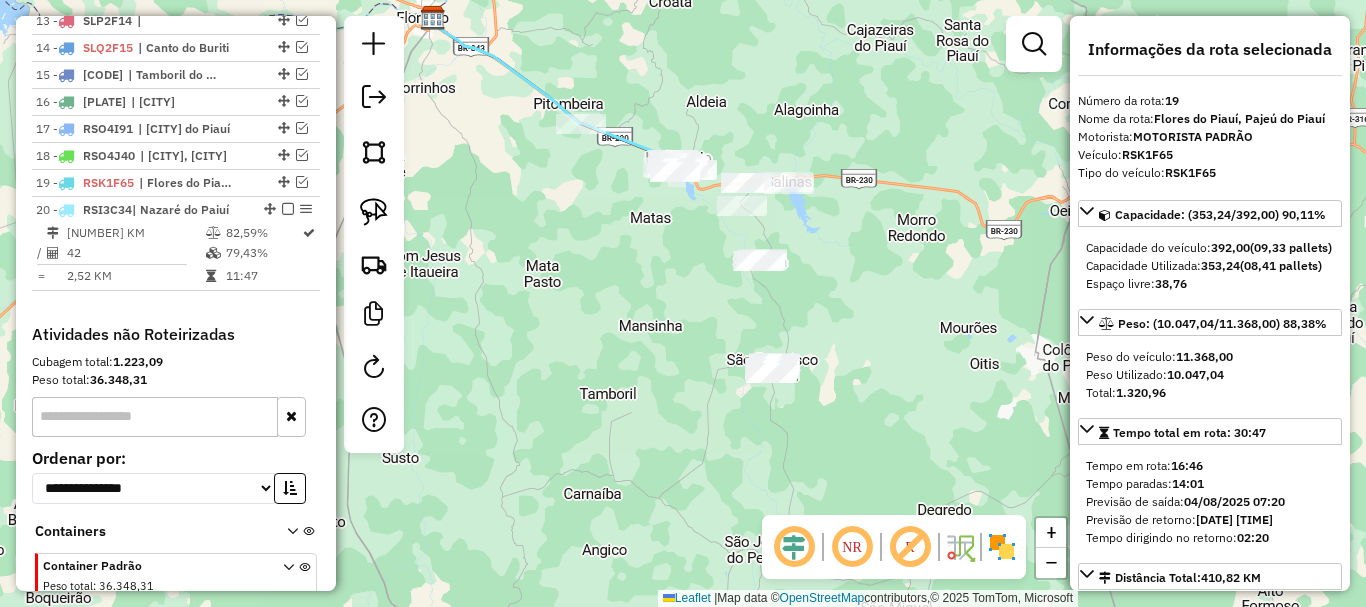 scroll, scrollTop: 1200, scrollLeft: 0, axis: vertical 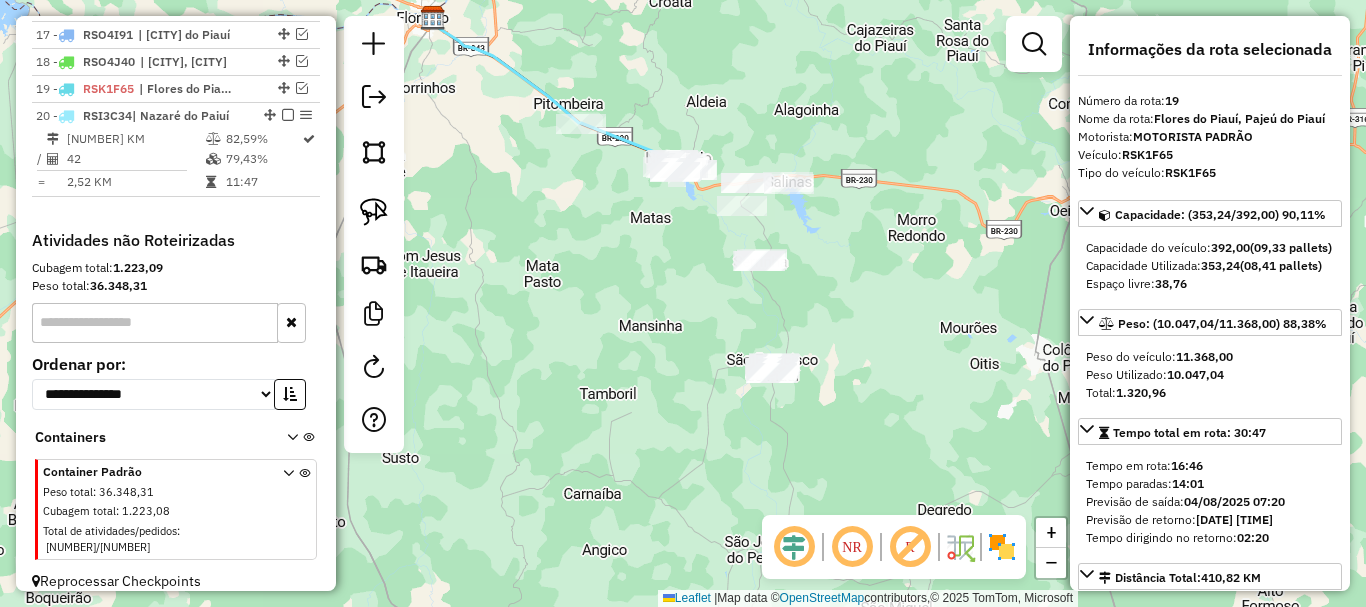 drag, startPoint x: 368, startPoint y: 224, endPoint x: 440, endPoint y: 228, distance: 72.11102 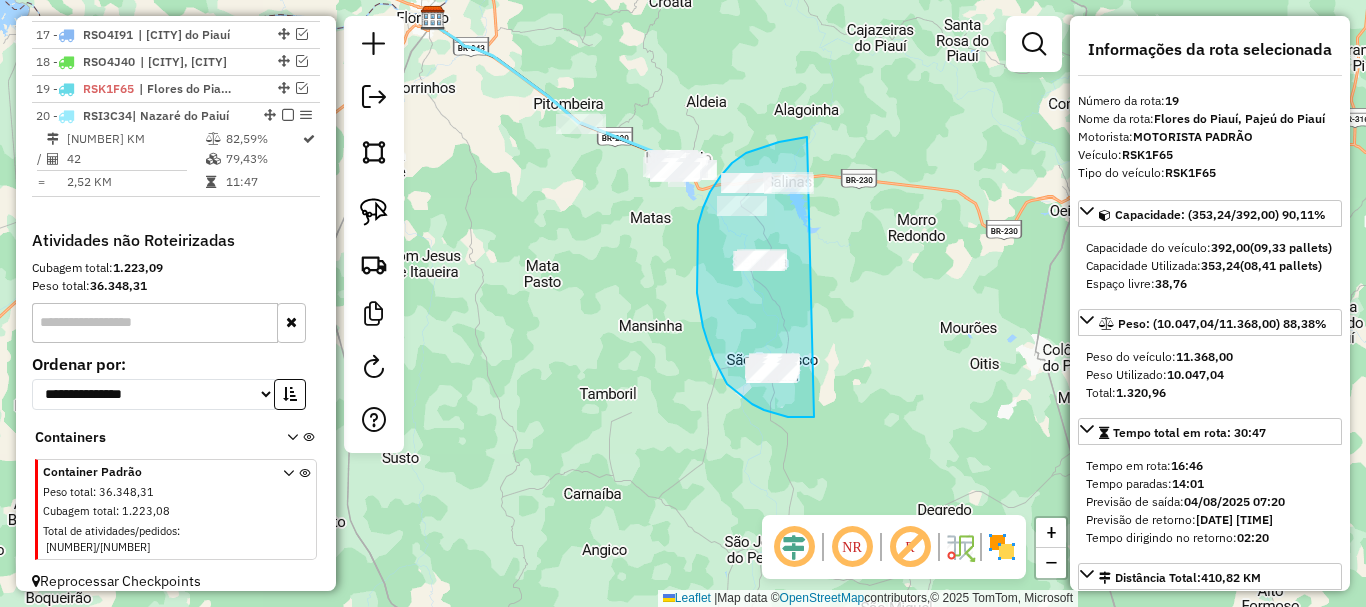 drag, startPoint x: 807, startPoint y: 137, endPoint x: 888, endPoint y: 329, distance: 208.38666 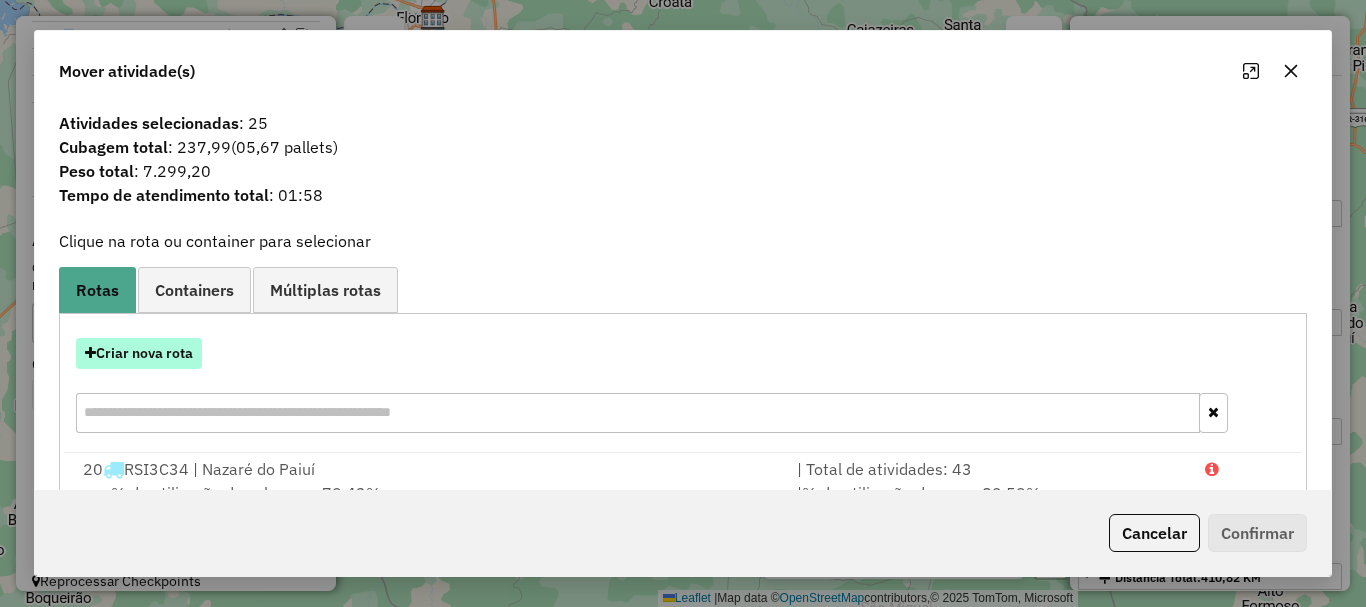 click on "Criar nova rota" at bounding box center (139, 353) 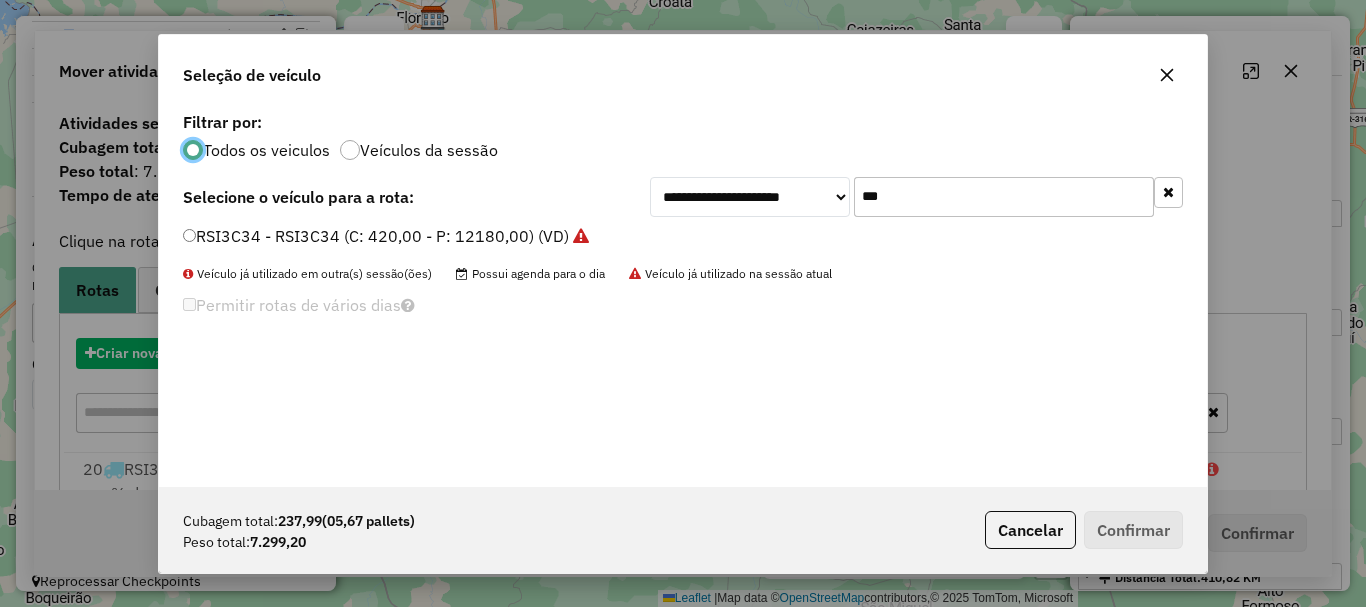 scroll, scrollTop: 11, scrollLeft: 6, axis: both 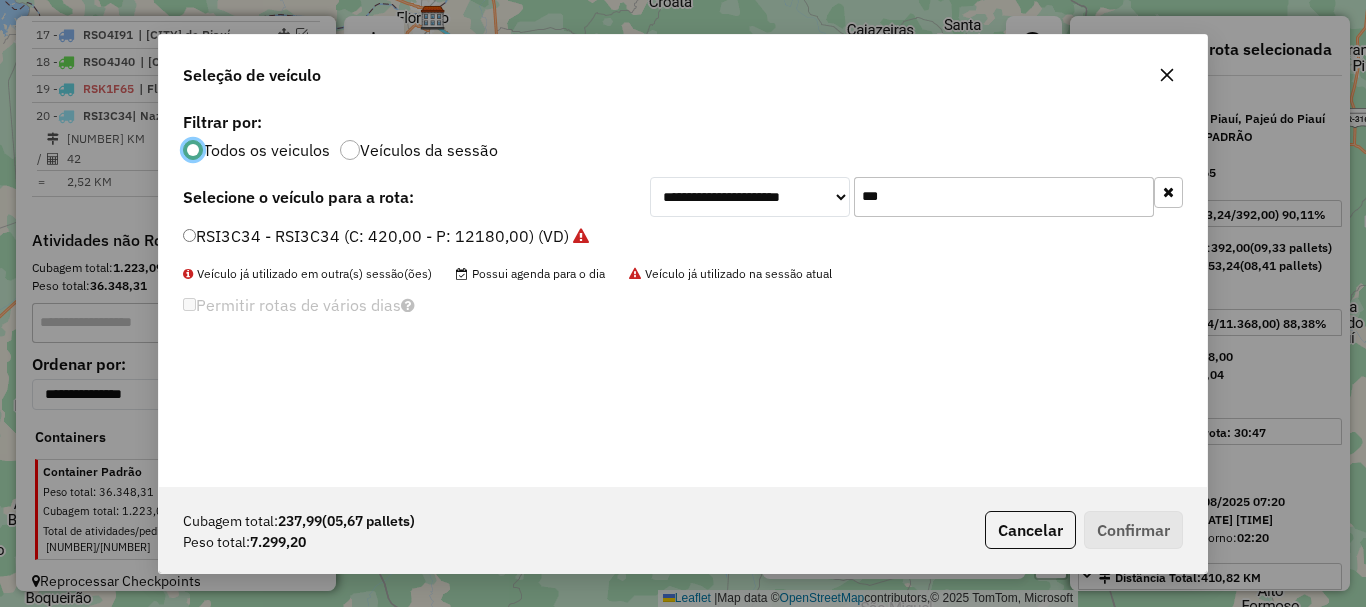 click on "***" 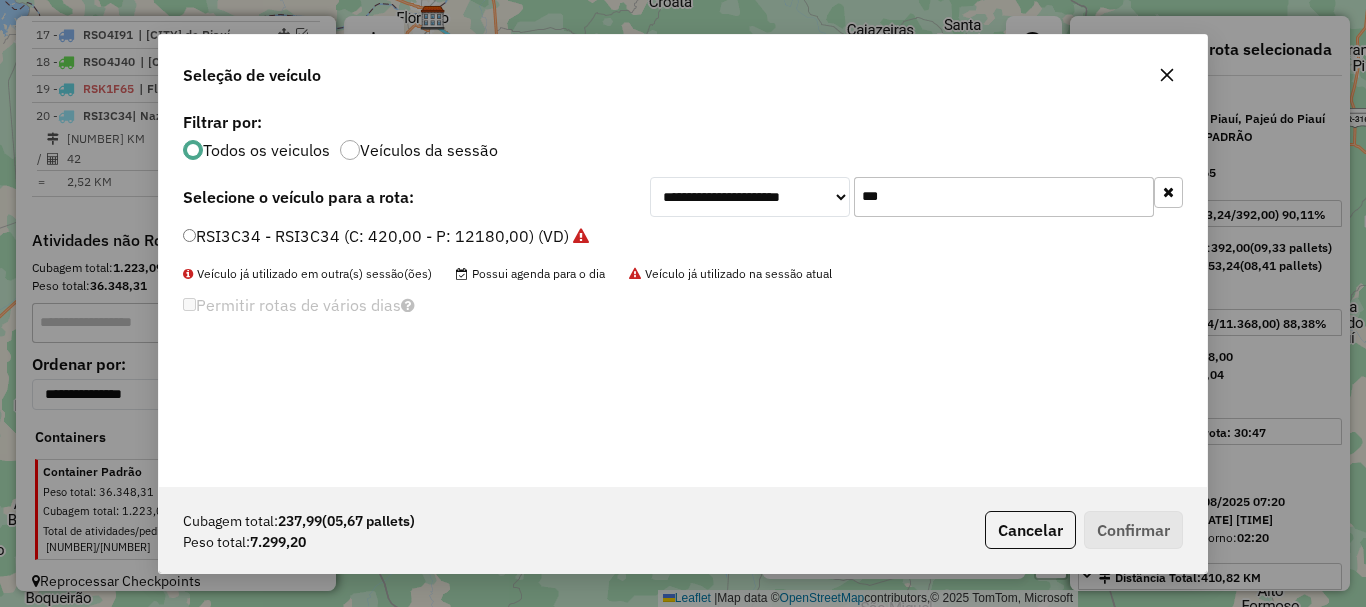 click on "***" 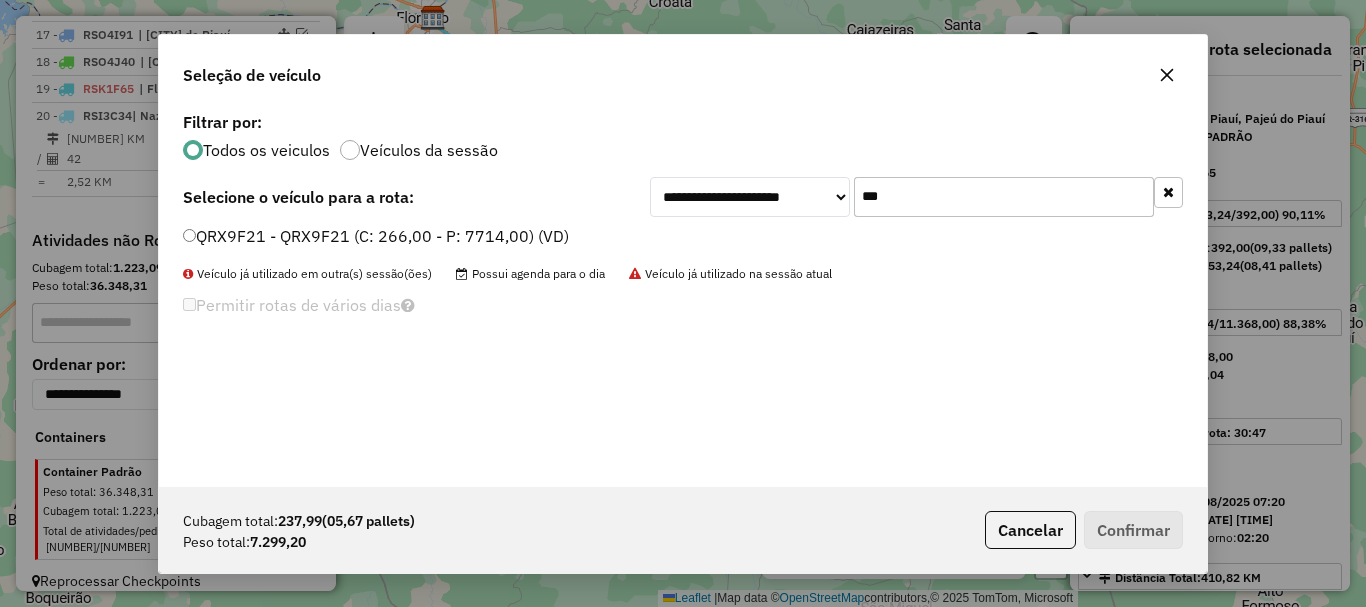 type on "***" 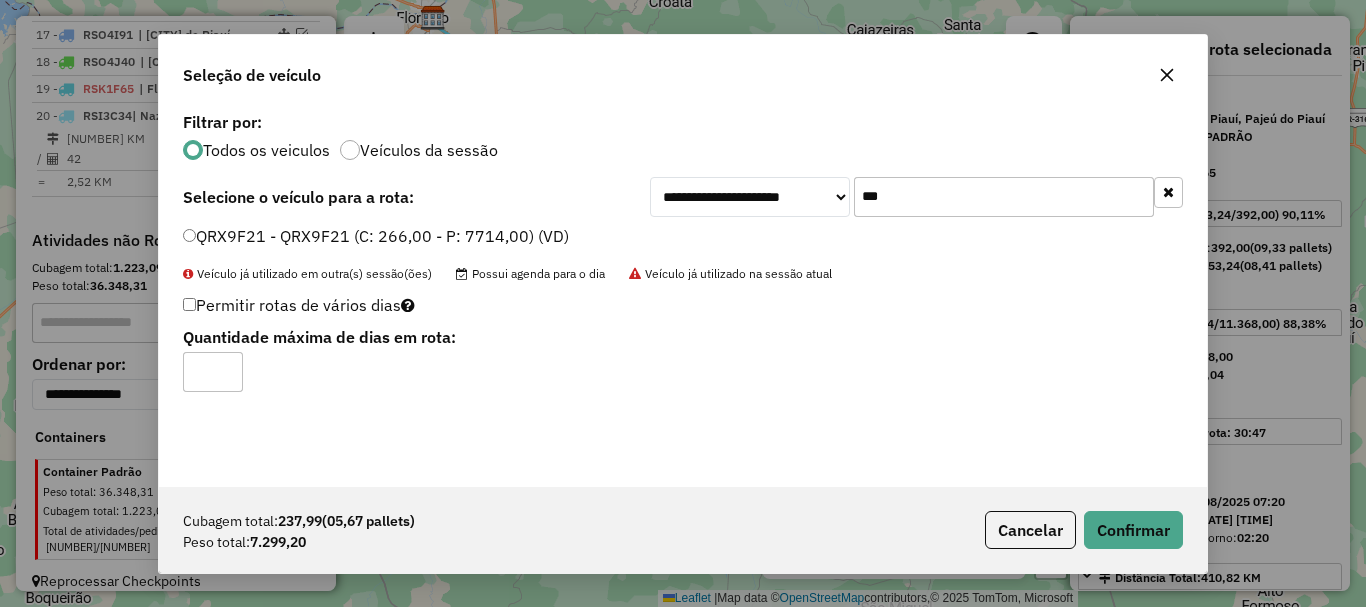drag, startPoint x: 222, startPoint y: 364, endPoint x: 436, endPoint y: 393, distance: 215.95601 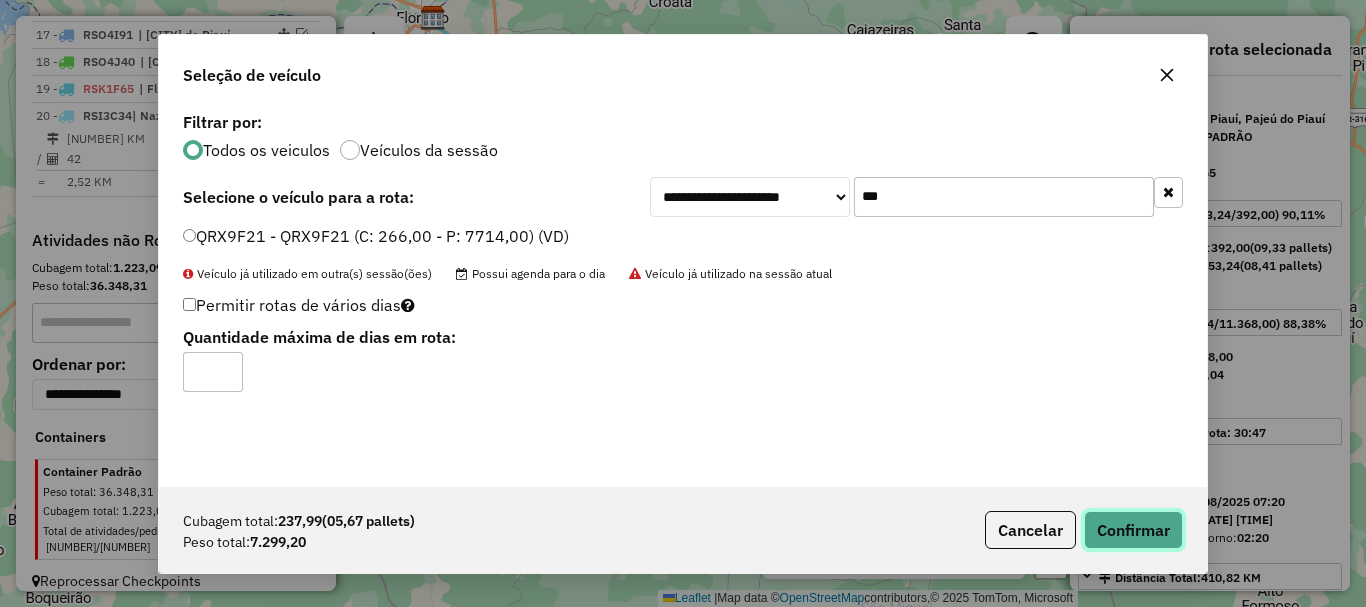 click on "Confirmar" 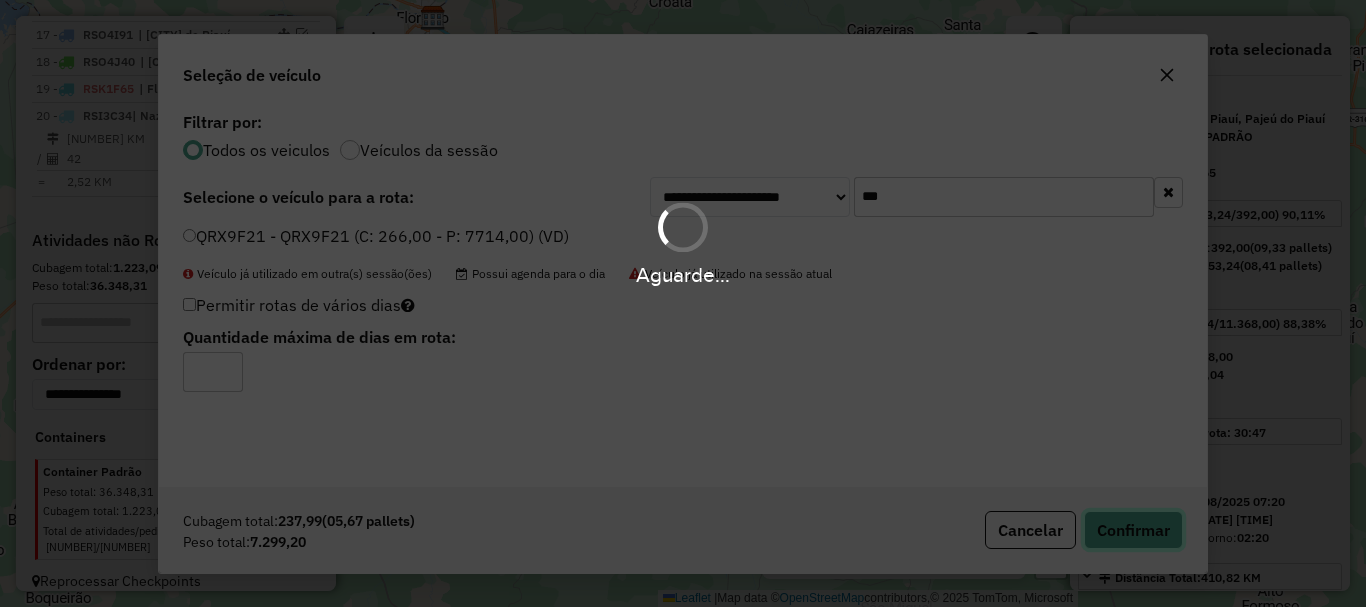 type 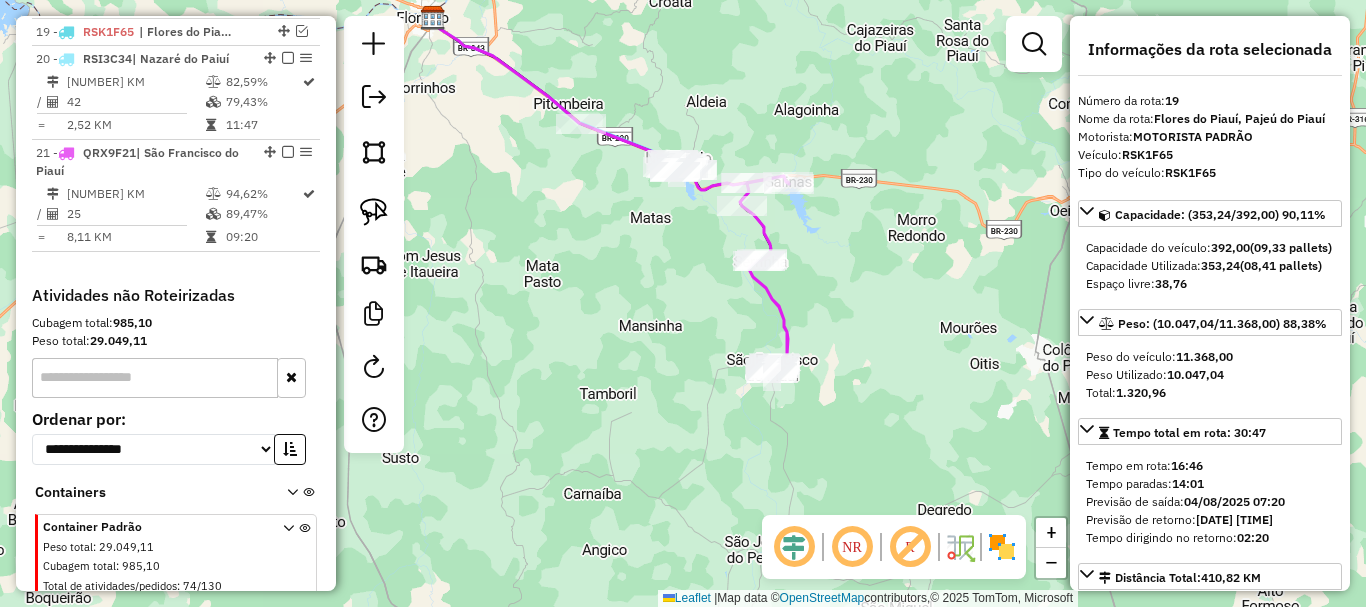 scroll, scrollTop: 1260, scrollLeft: 0, axis: vertical 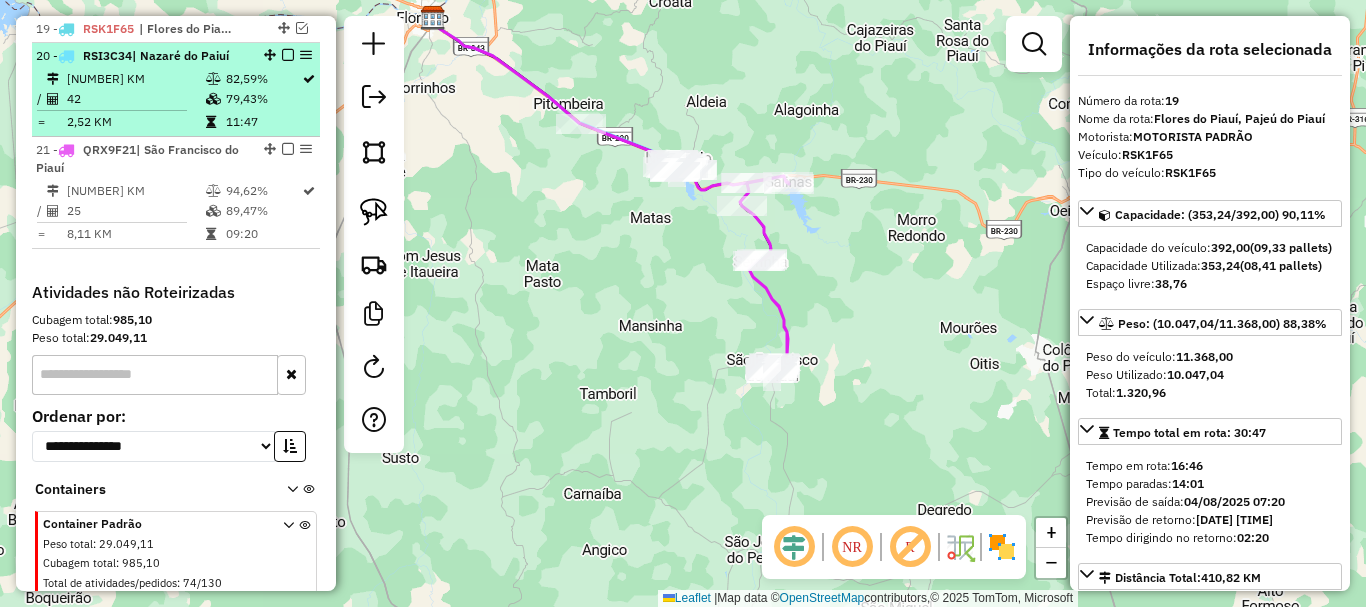 click on "82,59%" at bounding box center [263, 79] 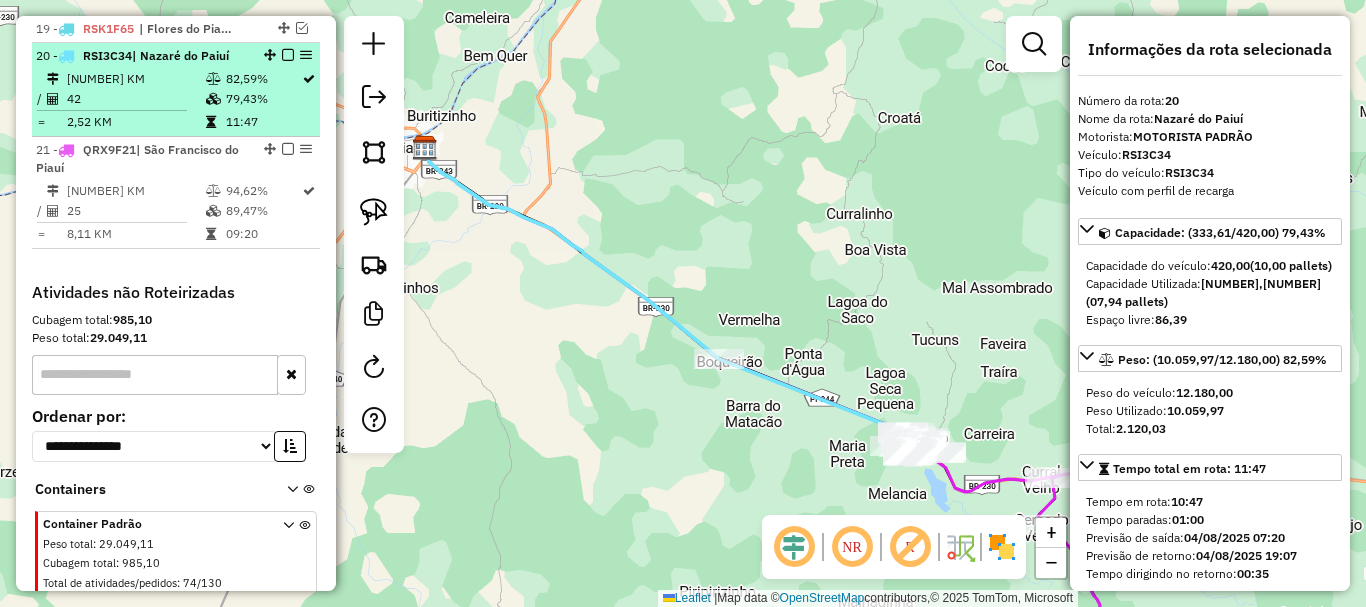 click at bounding box center [288, 55] 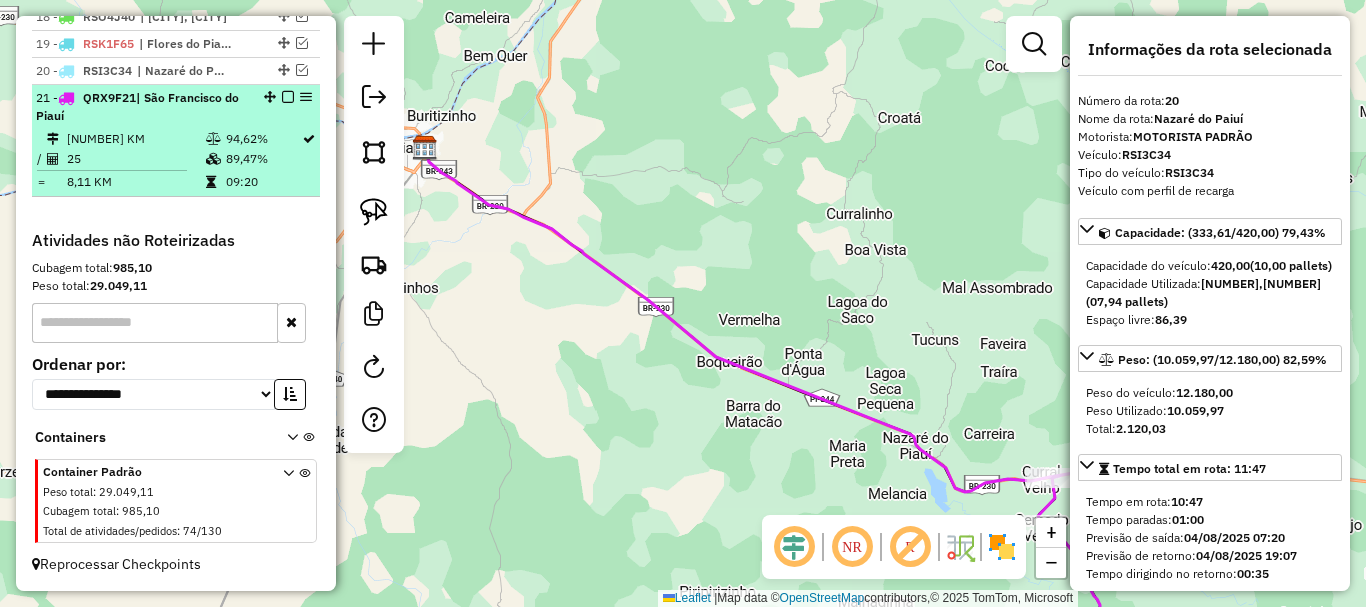 click at bounding box center (288, 97) 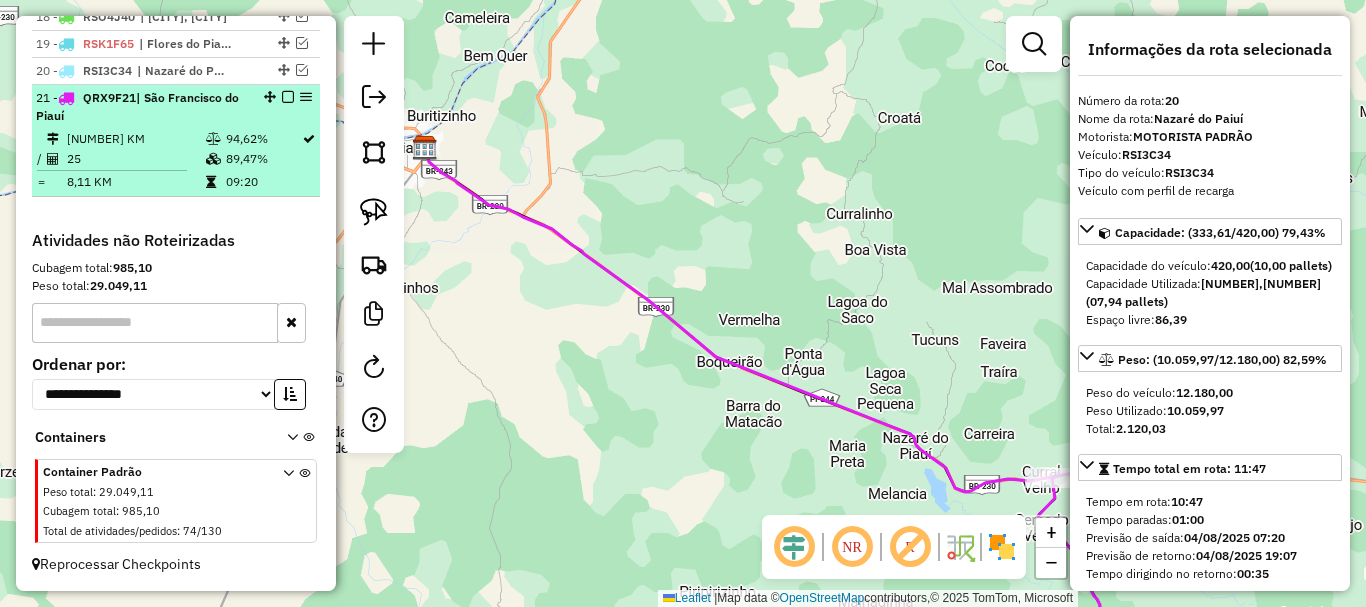 scroll, scrollTop: 1160, scrollLeft: 0, axis: vertical 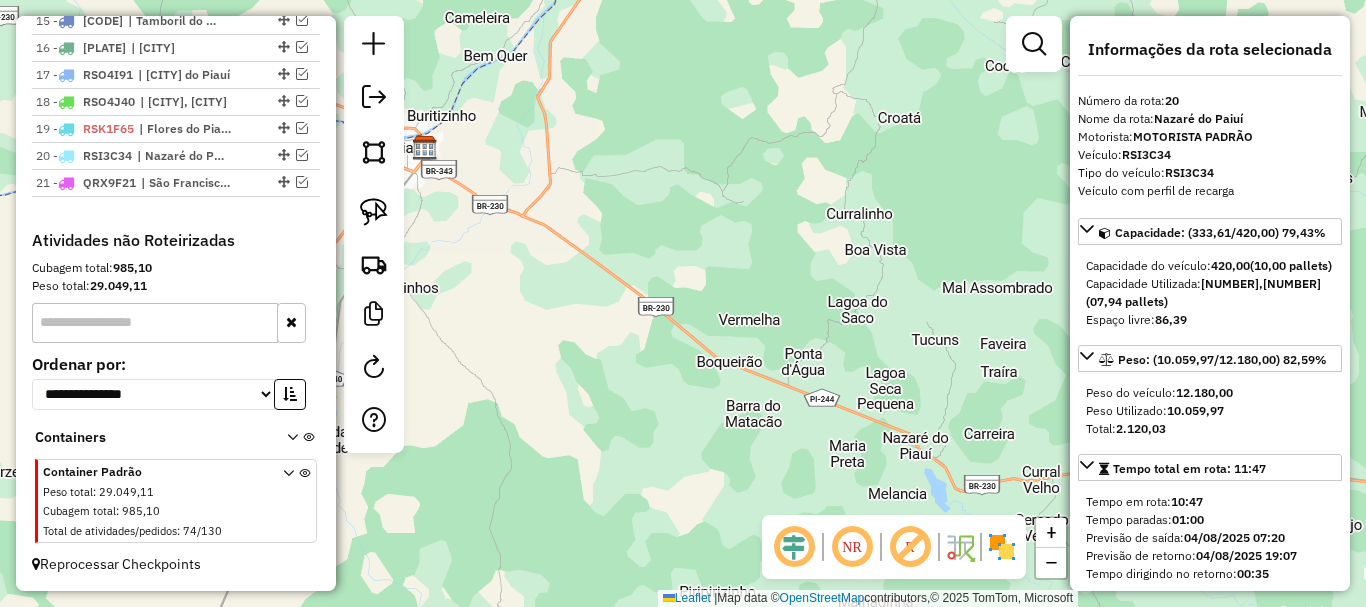 drag, startPoint x: 514, startPoint y: 293, endPoint x: 770, endPoint y: 260, distance: 258.1182 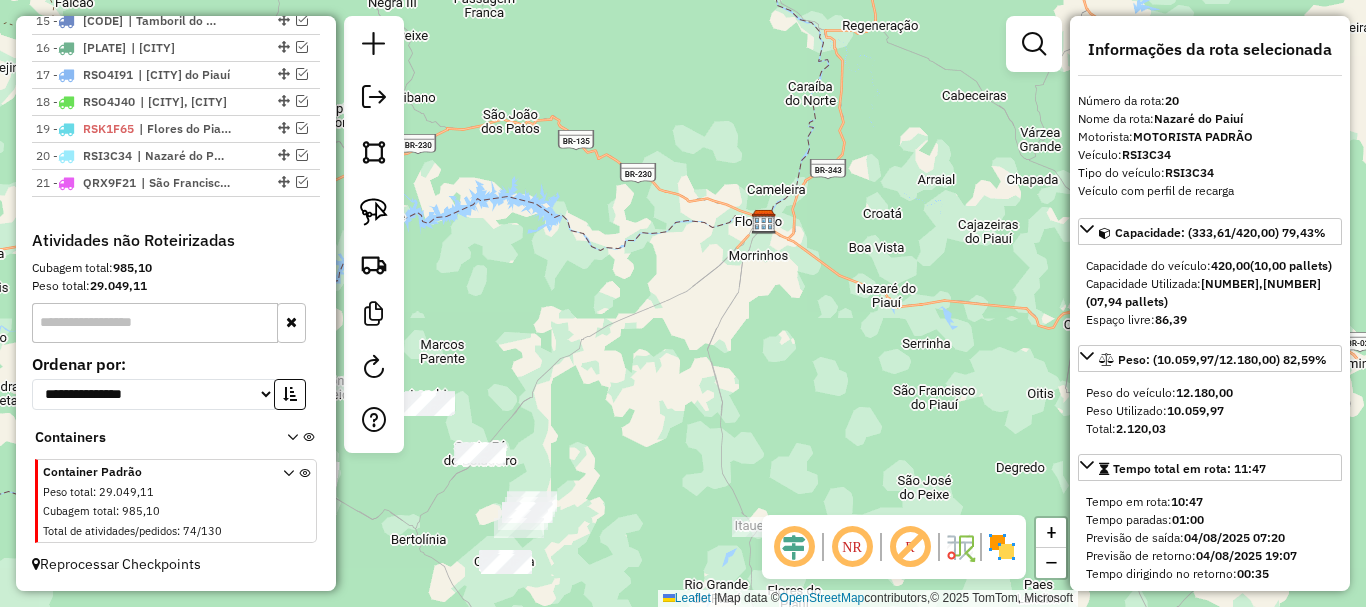 drag, startPoint x: 750, startPoint y: 335, endPoint x: 818, endPoint y: 174, distance: 174.77129 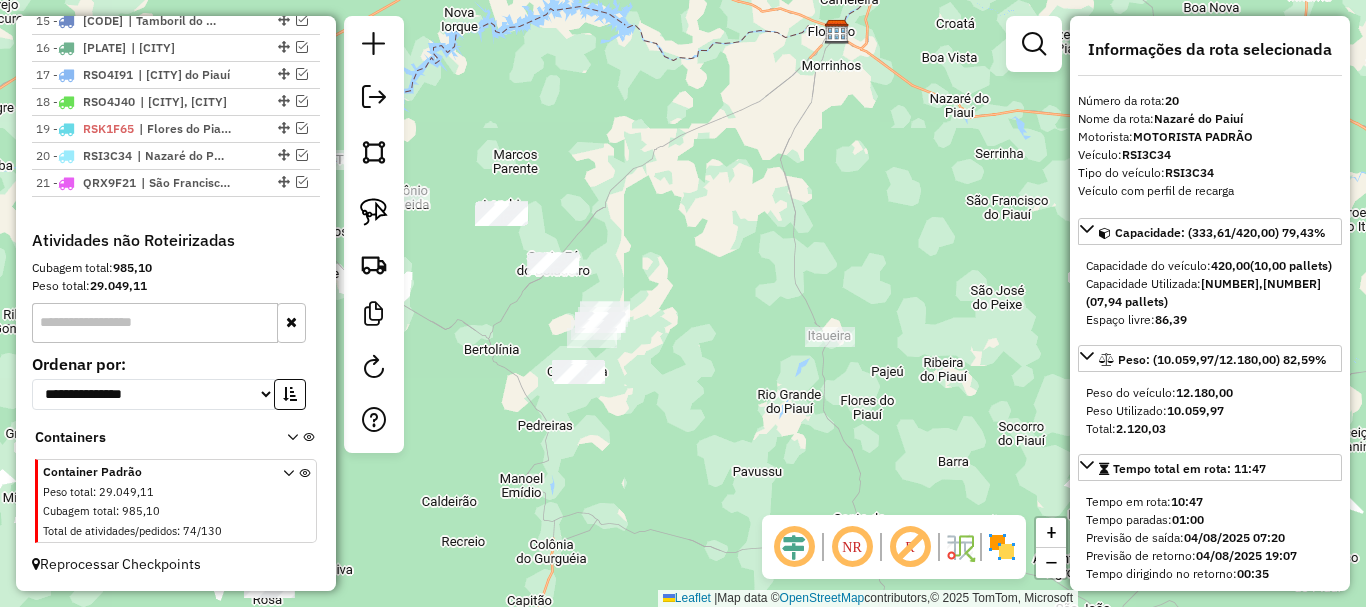click 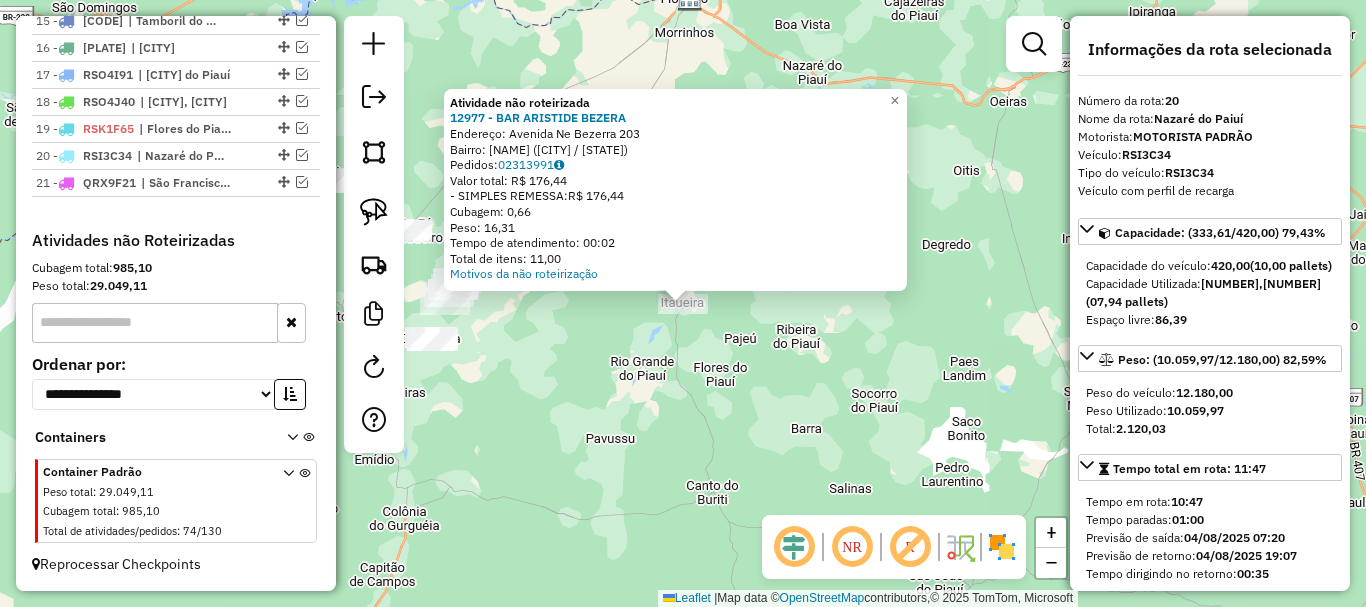click on "Atividade não roteirizada 12977 - BAR ARISTIDE BEZERA  Endereço:  Avenida Ne Bezerra 203   Bairro: CENTRO (ITAUEIRA / PI)   Pedidos:  02313991   Valor total: R$ 176,44   - SIMPLES REMESSA:  R$ 176,44   Cubagem: 0,66   Peso: 16,31   Tempo de atendimento: 00:02   Total de itens: 11,00  Motivos da não roteirização × Janela de atendimento Grade de atendimento Capacidade Transportadoras Veículos Cliente Pedidos  Rotas Selecione os dias de semana para filtrar as janelas de atendimento  Seg   Ter   Qua   Qui   Sex   Sáb   Dom  Informe o período da janela de atendimento: De: Até:  Filtrar exatamente a janela do cliente  Considerar janela de atendimento padrão  Selecione os dias de semana para filtrar as grades de atendimento  Seg   Ter   Qua   Qui   Sex   Sáb   Dom   Considerar clientes sem dia de atendimento cadastrado  Clientes fora do dia de atendimento selecionado Filtrar as atividades entre os valores definidos abaixo:  Peso mínimo:   Peso máximo:   Cubagem mínima:   Cubagem máxima:   De:   De:" 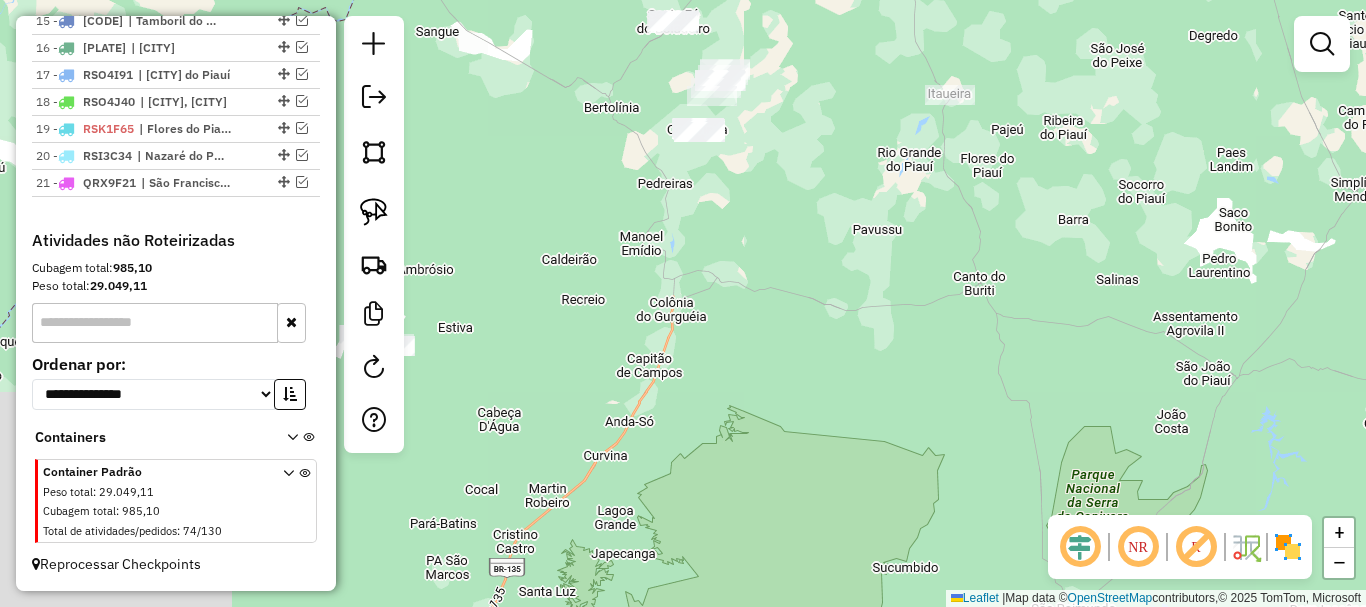 drag, startPoint x: 622, startPoint y: 399, endPoint x: 901, endPoint y: 172, distance: 359.68042 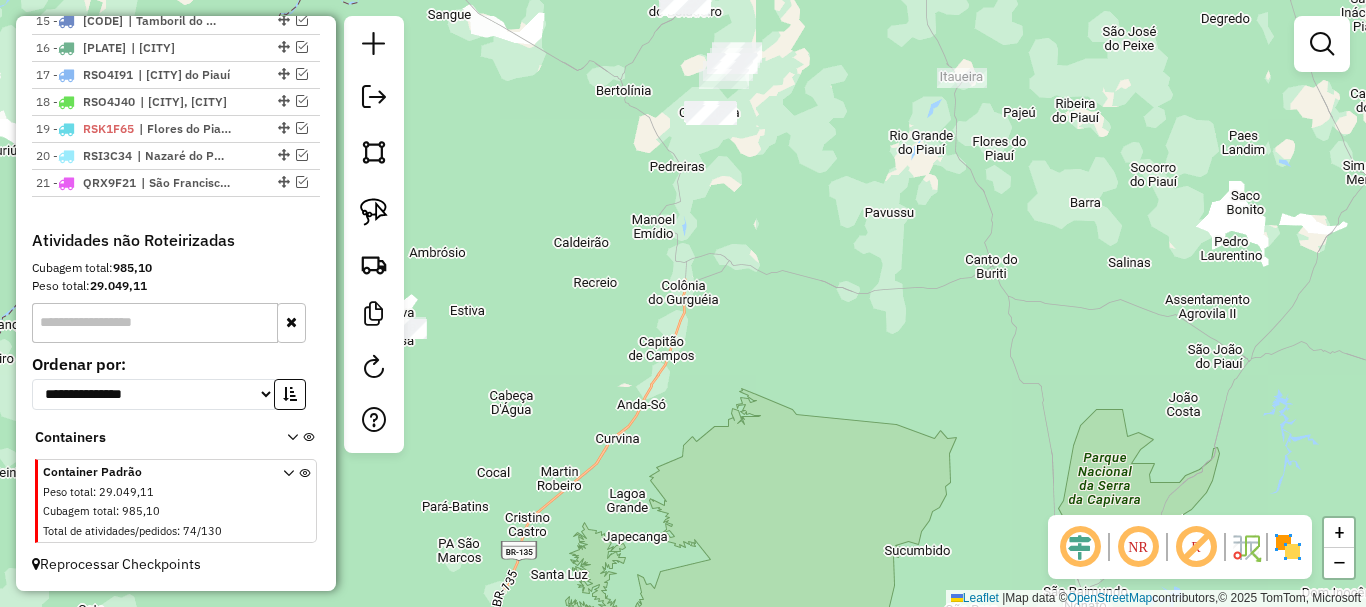 click on "Janela de atendimento Grade de atendimento Capacidade Transportadoras Veículos Cliente Pedidos  Rotas Selecione os dias de semana para filtrar as janelas de atendimento  Seg   Ter   Qua   Qui   Sex   Sáb   Dom  Informe o período da janela de atendimento: De: Até:  Filtrar exatamente a janela do cliente  Considerar janela de atendimento padrão  Selecione os dias de semana para filtrar as grades de atendimento  Seg   Ter   Qua   Qui   Sex   Sáb   Dom   Considerar clientes sem dia de atendimento cadastrado  Clientes fora do dia de atendimento selecionado Filtrar as atividades entre os valores definidos abaixo:  Peso mínimo:   Peso máximo:   Cubagem mínima:   Cubagem máxima:   De:   Até:  Filtrar as atividades entre o tempo de atendimento definido abaixo:  De:   Até:   Considerar capacidade total dos clientes não roteirizados Transportadora: Selecione um ou mais itens Tipo de veículo: Selecione um ou mais itens Veículo: Selecione um ou mais itens Motorista: Selecione um ou mais itens Nome: Rótulo:" 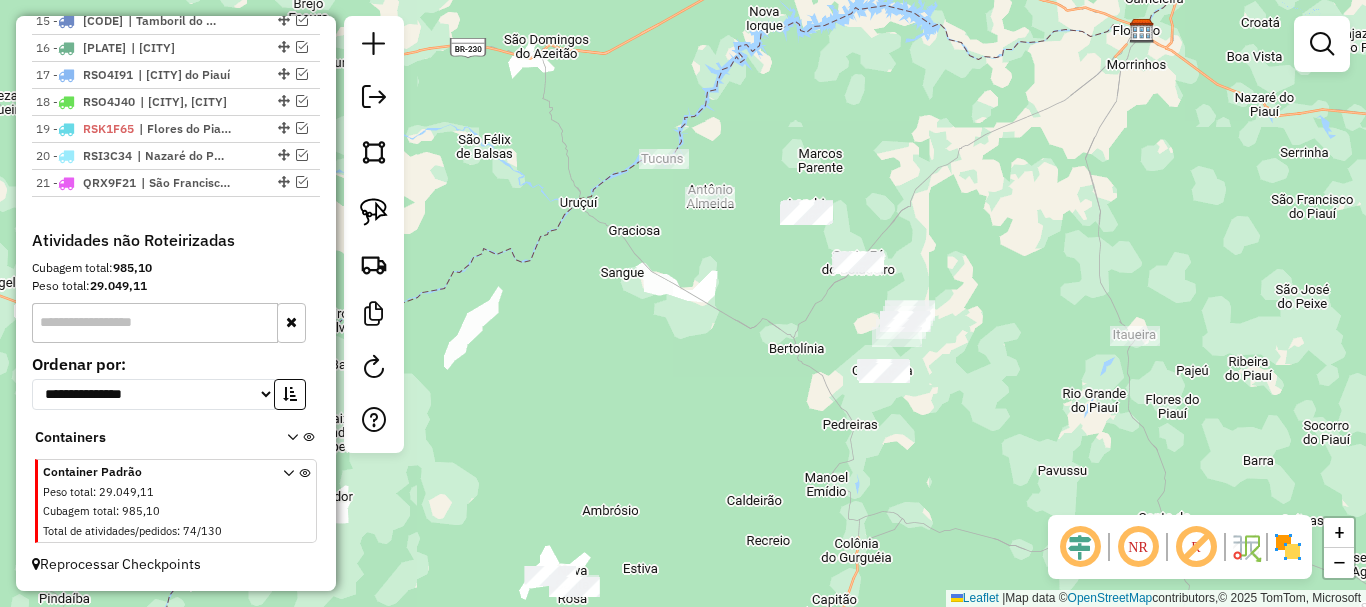 drag, startPoint x: 945, startPoint y: 338, endPoint x: 992, endPoint y: 437, distance: 109.59015 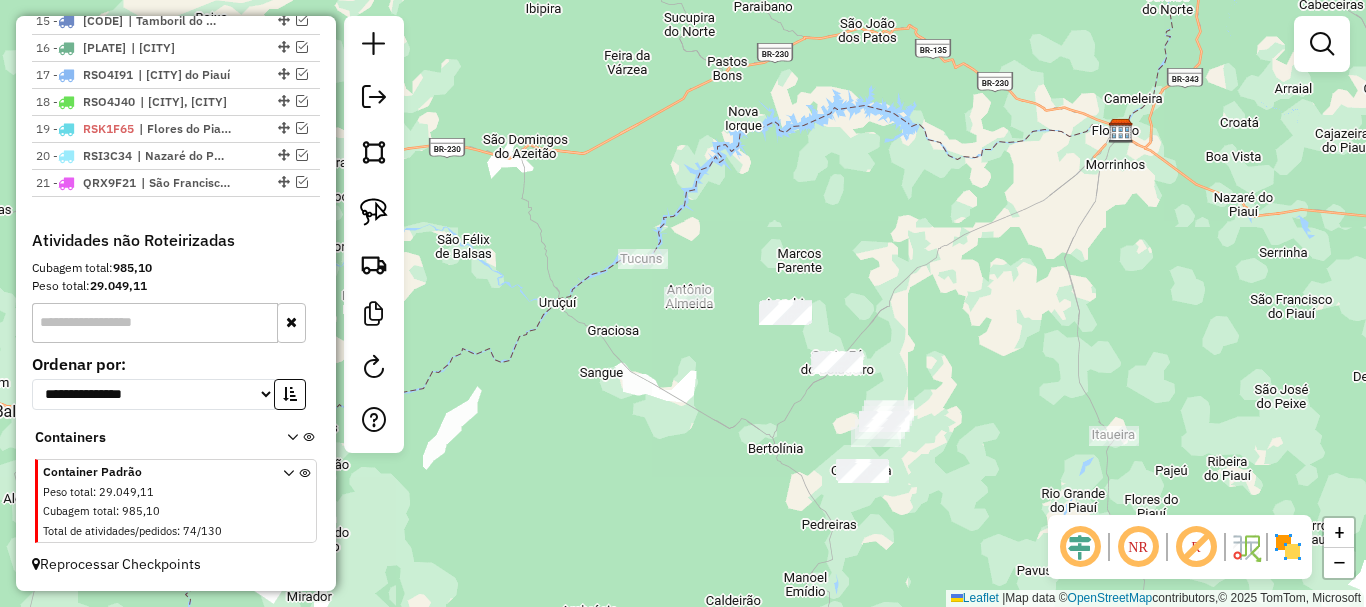 drag, startPoint x: 973, startPoint y: 323, endPoint x: 790, endPoint y: 501, distance: 255.29002 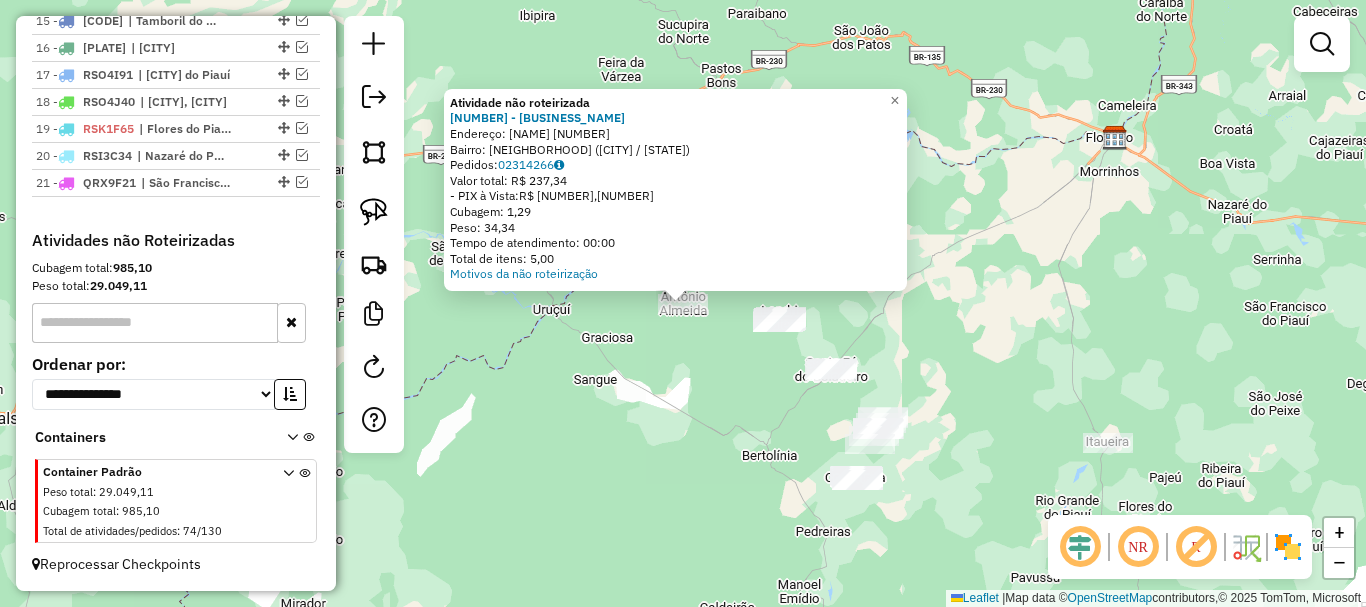 click on "Atividade não roteirizada 12007 - LANCHONET ALLEXANDRA  Endereço:  RUA HORACIO RIBEIRO 11   Bairro: CENTRO (ANTONIO ALMEIDA / PI)   Pedidos:  02314266   Valor total: R$ 237,34   - PIX à Vista:  R$ 237,34   Cubagem: 1,29   Peso: 34,34   Tempo de atendimento: 00:00   Total de itens: 5,00  Motivos da não roteirização × Janela de atendimento Grade de atendimento Capacidade Transportadoras Veículos Cliente Pedidos  Rotas Selecione os dias de semana para filtrar as janelas de atendimento  Seg   Ter   Qua   Qui   Sex   Sáb   Dom  Informe o período da janela de atendimento: De: Até:  Filtrar exatamente a janela do cliente  Considerar janela de atendimento padrão  Selecione os dias de semana para filtrar as grades de atendimento  Seg   Ter   Qua   Qui   Sex   Sáb   Dom   Considerar clientes sem dia de atendimento cadastrado  Clientes fora do dia de atendimento selecionado Filtrar as atividades entre os valores definidos abaixo:  Peso mínimo:   Peso máximo:   Cubagem mínima:   Cubagem máxima:   De:  +" 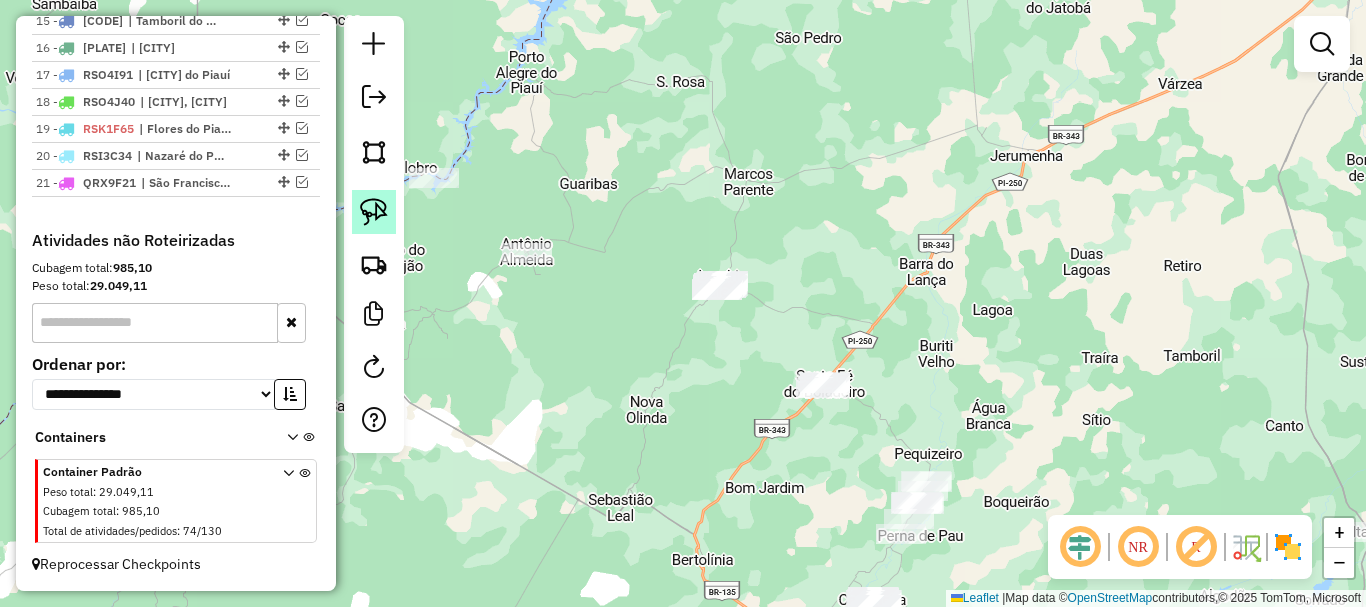 click 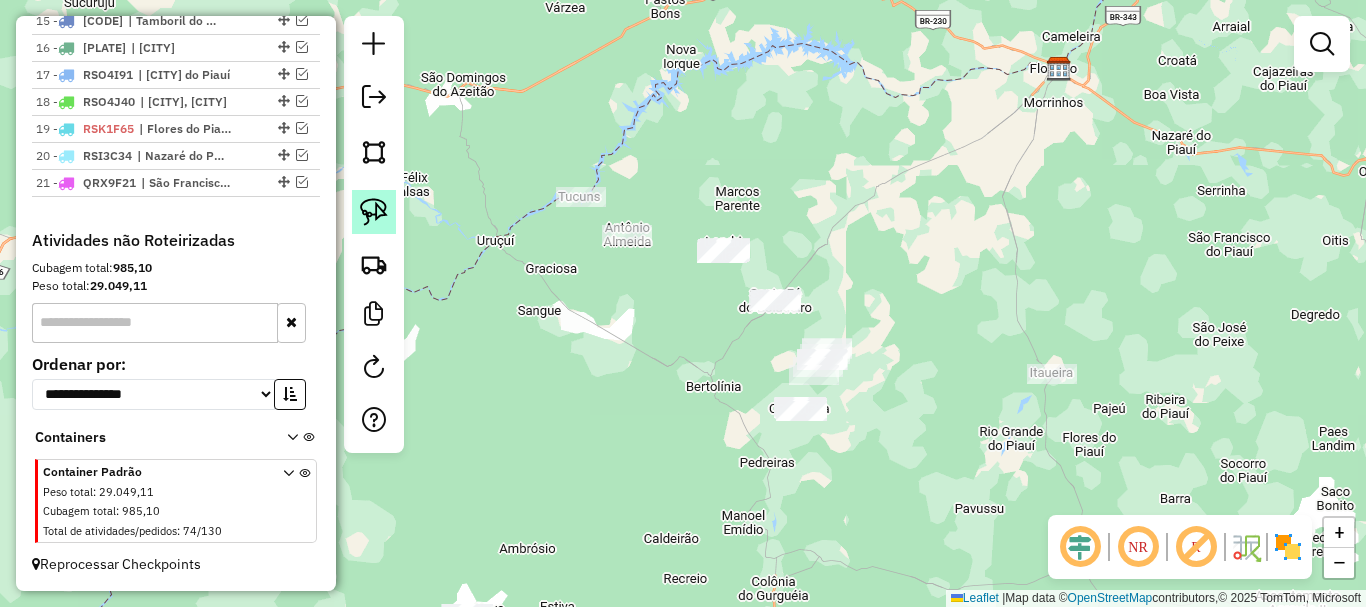 click 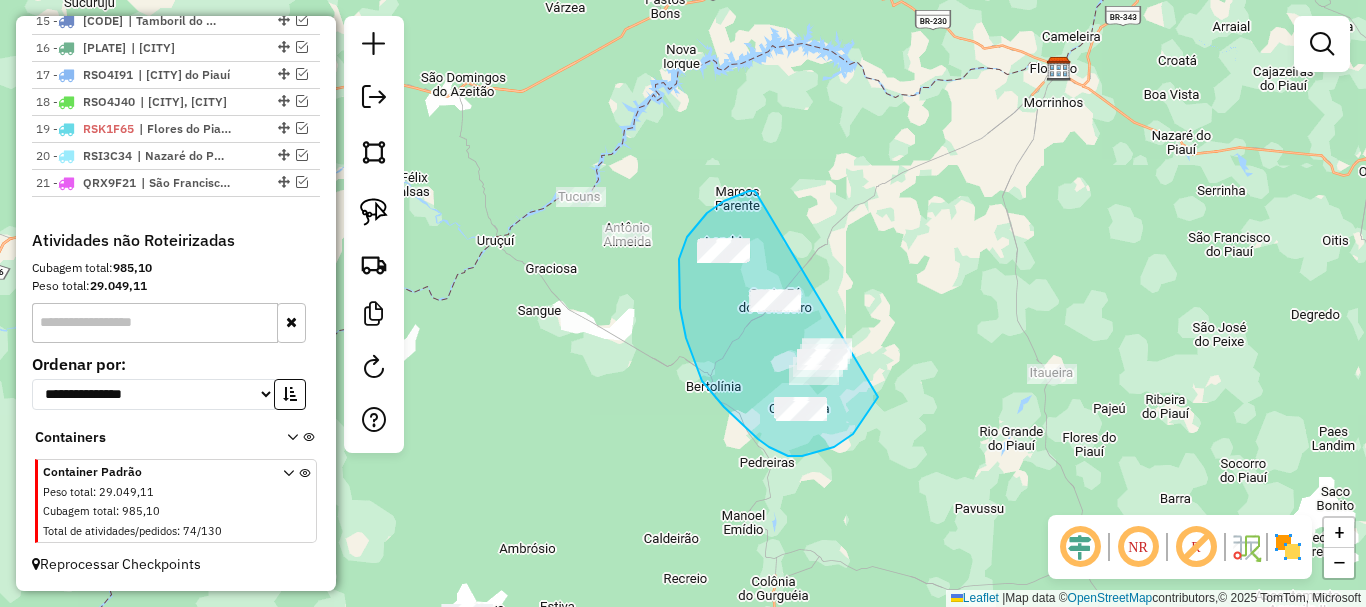drag, startPoint x: 755, startPoint y: 191, endPoint x: 888, endPoint y: 381, distance: 231.92456 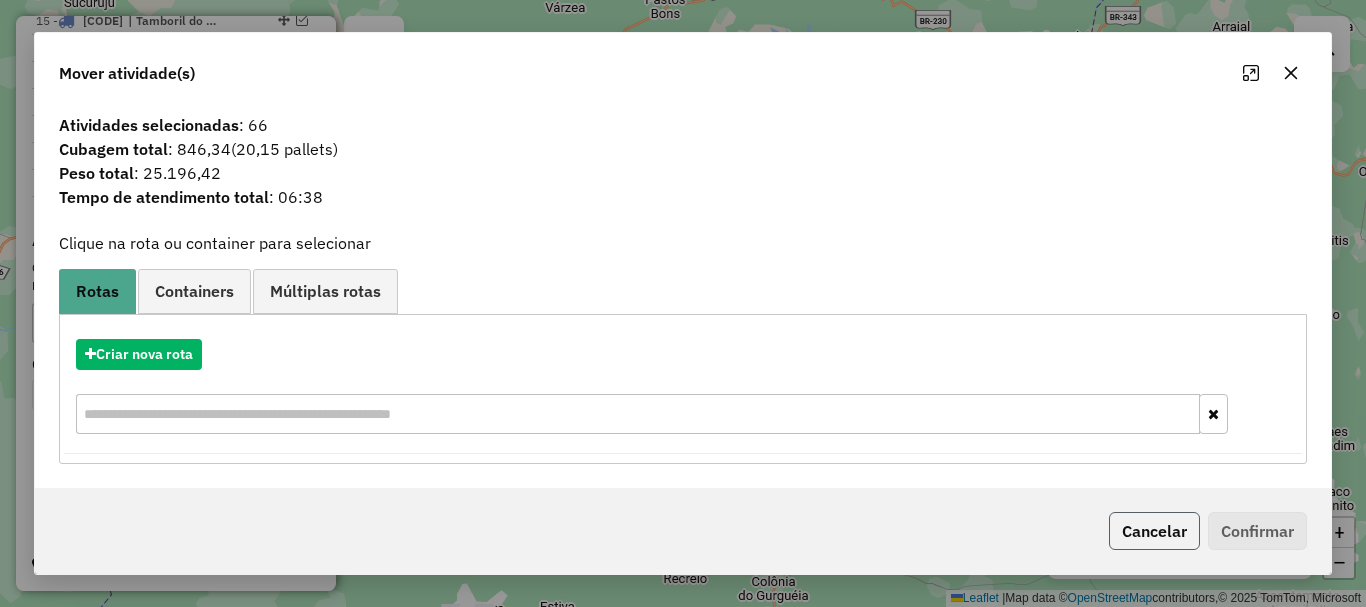 click on "Cancelar" 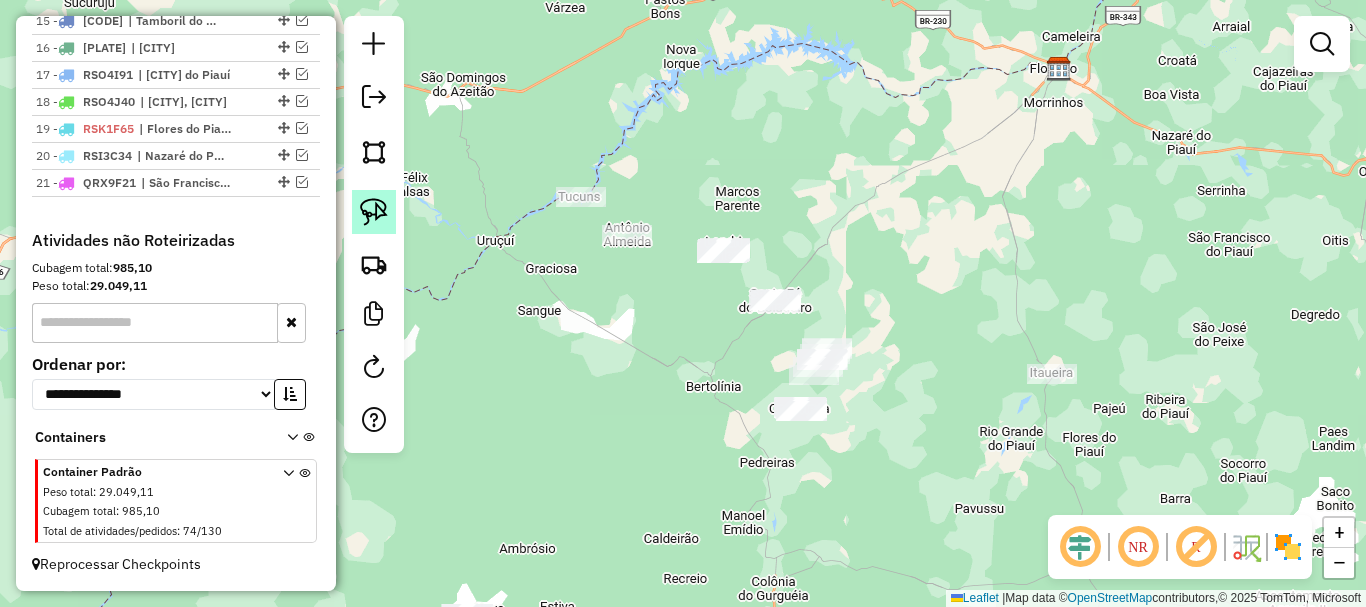 drag, startPoint x: 380, startPoint y: 232, endPoint x: 429, endPoint y: 245, distance: 50.695168 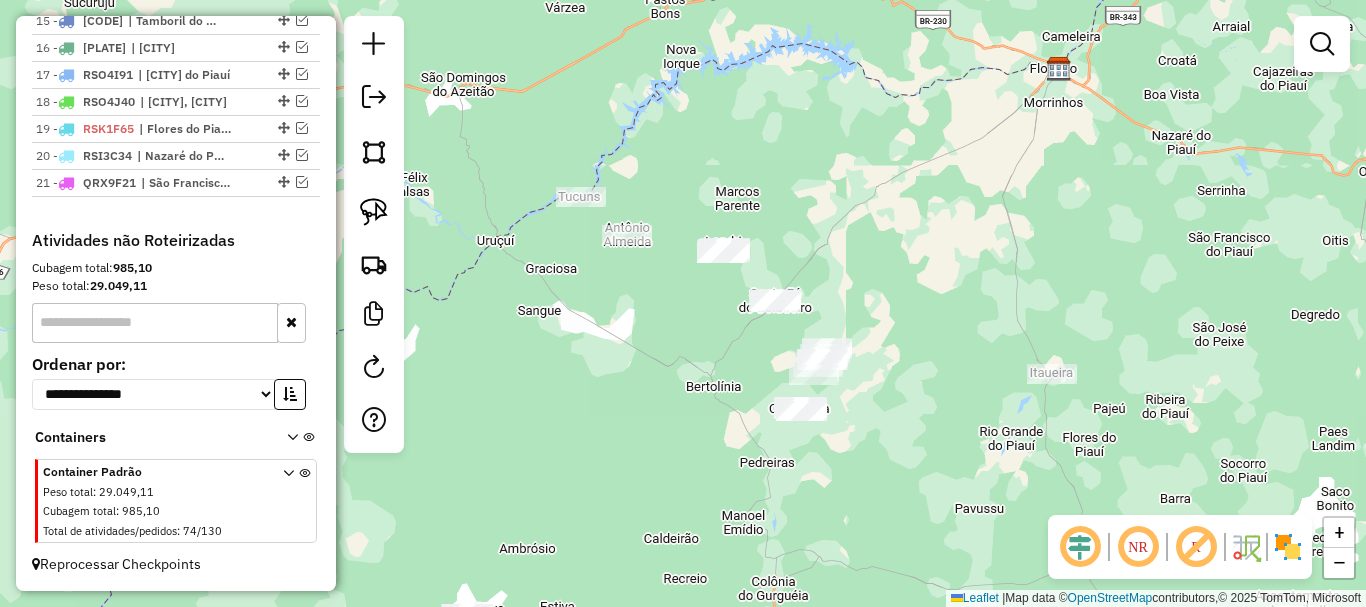 click 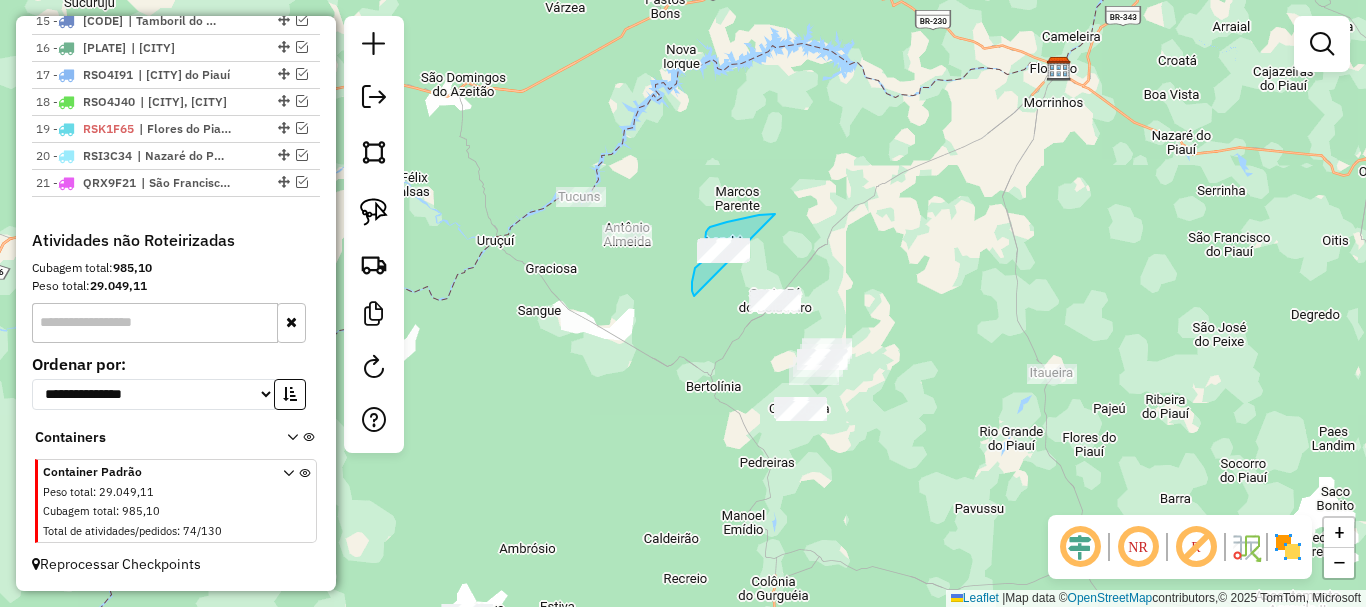 drag, startPoint x: 718, startPoint y: 225, endPoint x: 704, endPoint y: 301, distance: 77.27872 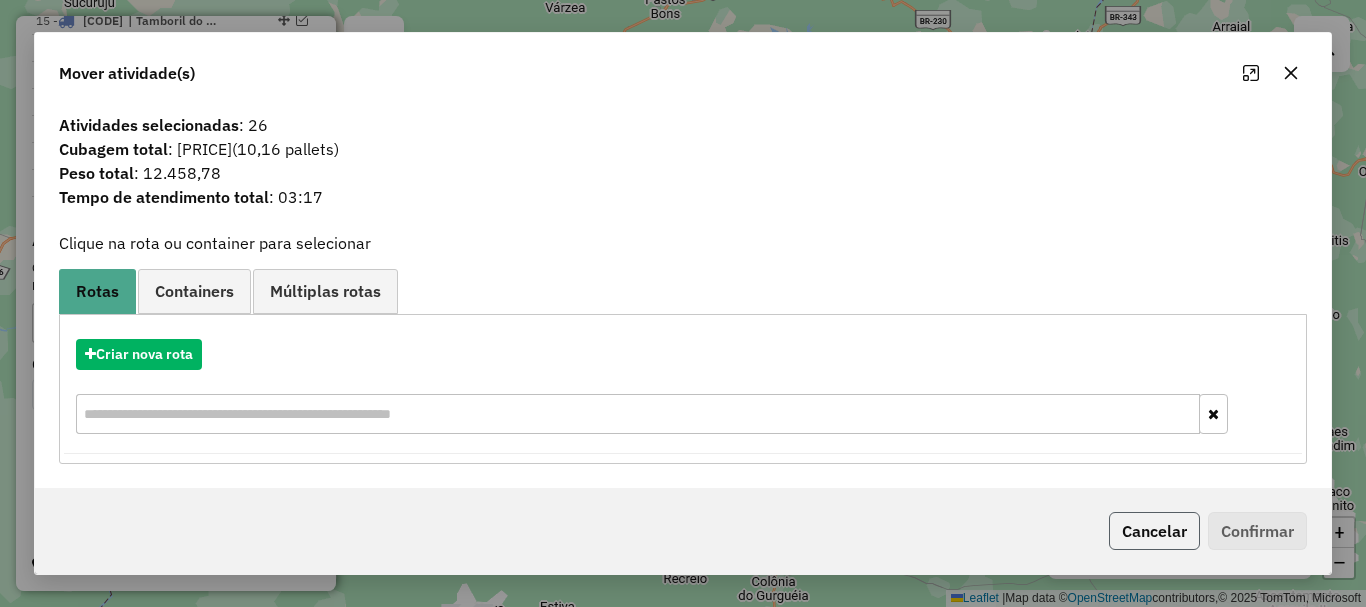 click on "Cancelar" 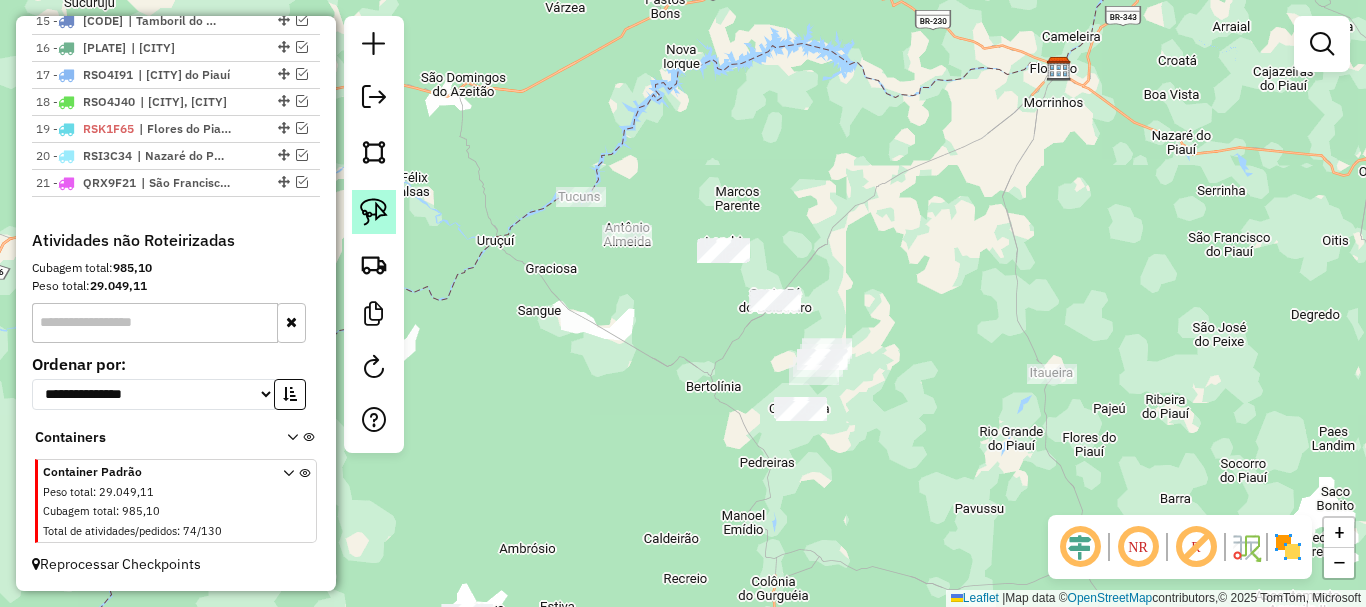 click 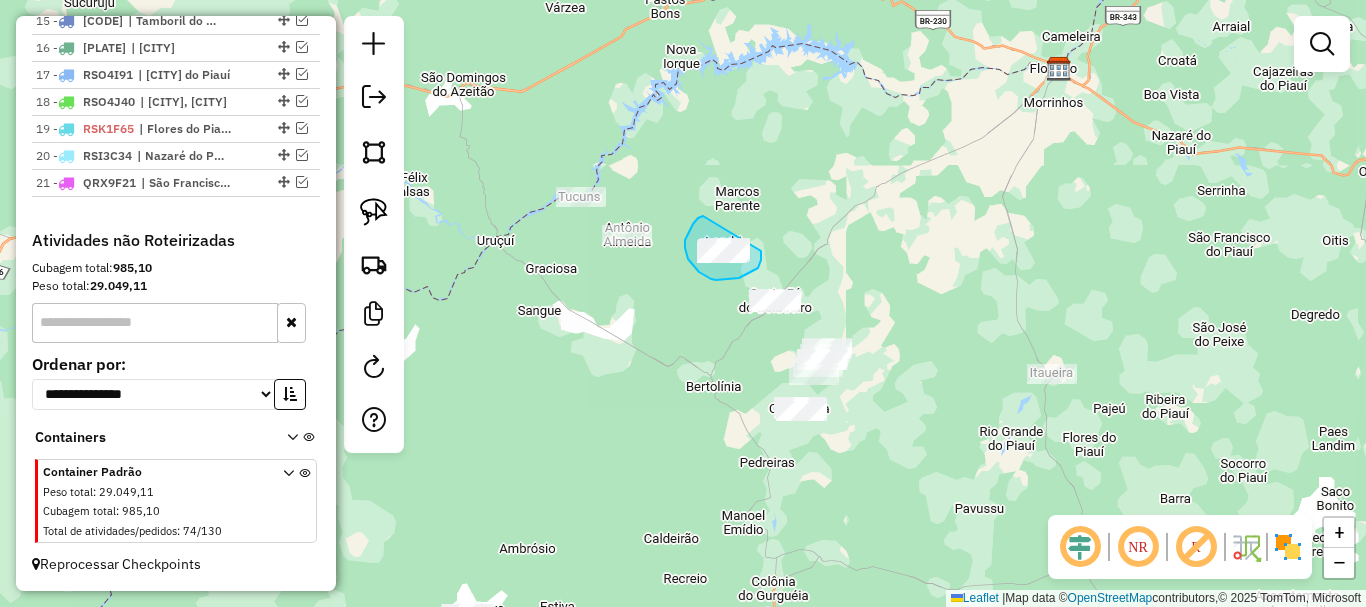 drag, startPoint x: 698, startPoint y: 218, endPoint x: 759, endPoint y: 250, distance: 68.88396 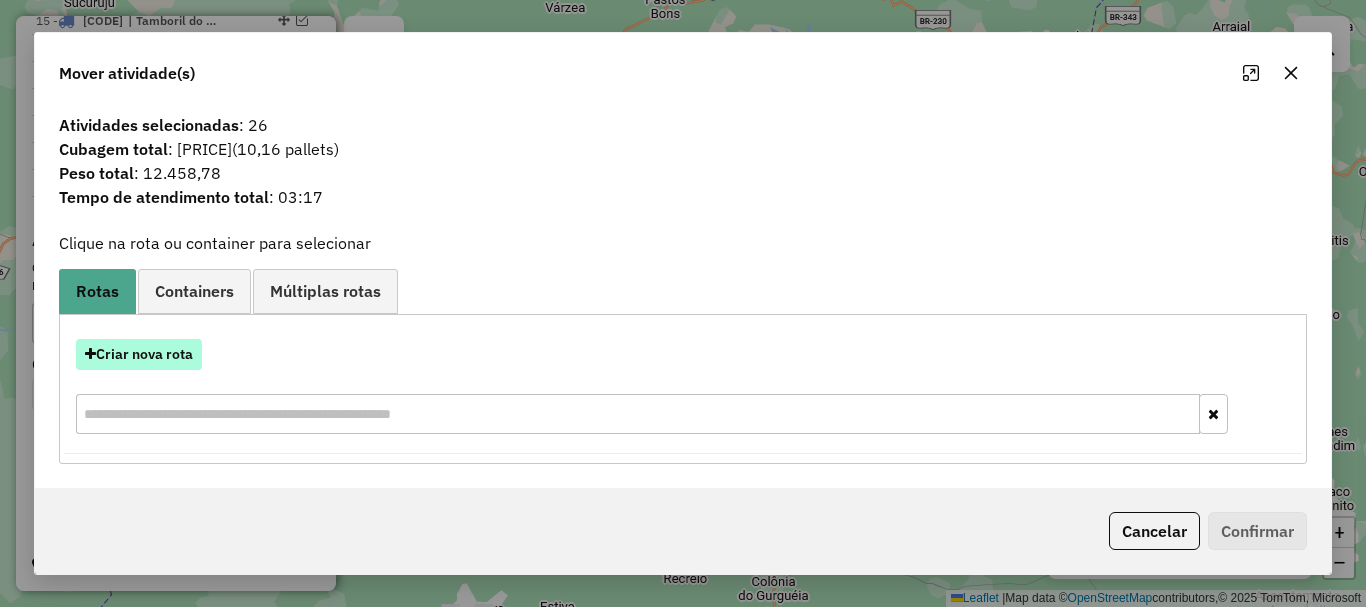 click on "Criar nova rota" at bounding box center [139, 354] 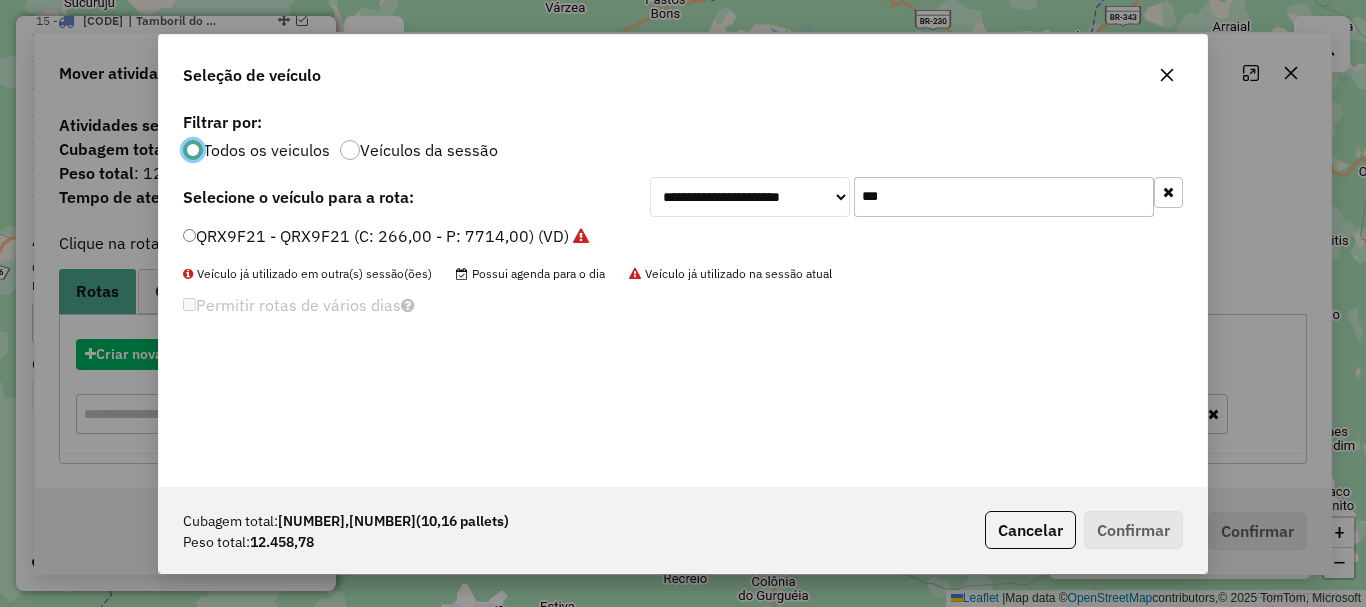 scroll, scrollTop: 11, scrollLeft: 6, axis: both 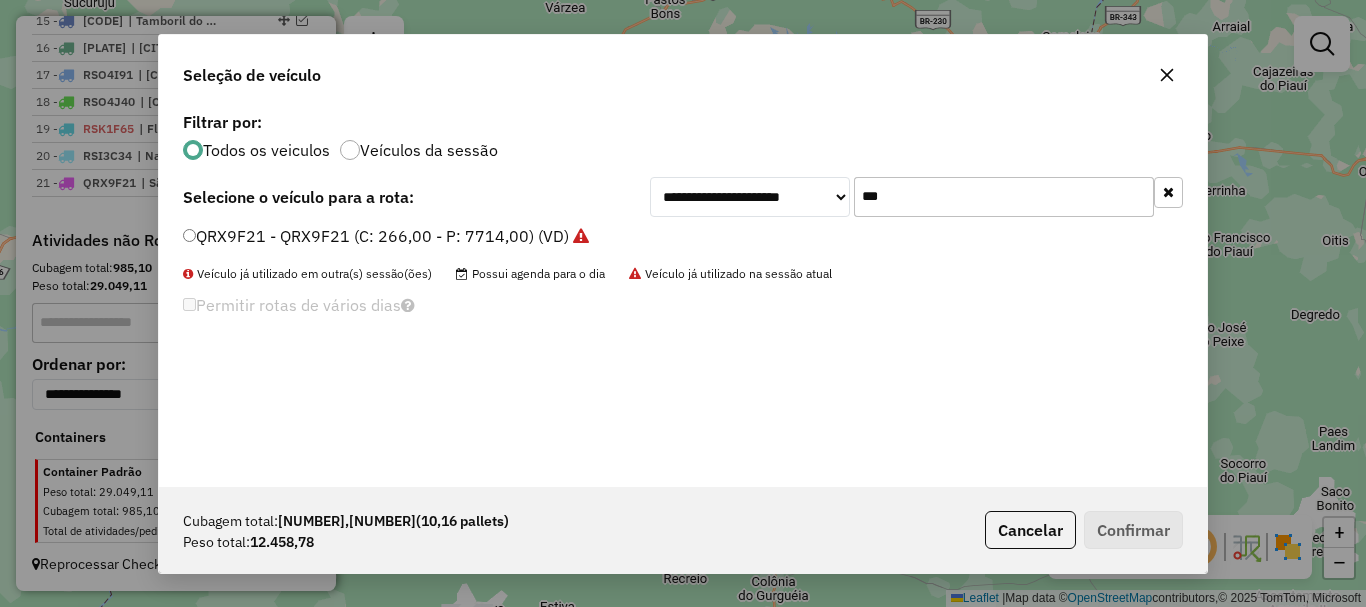 click on "***" 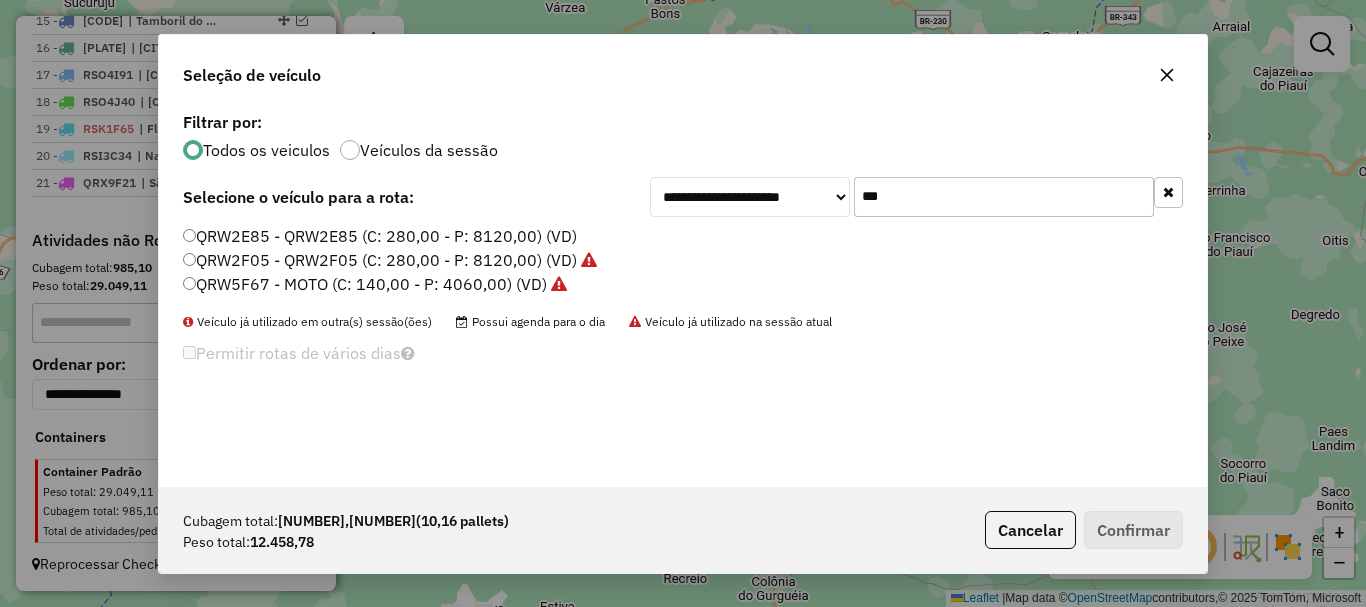 type on "***" 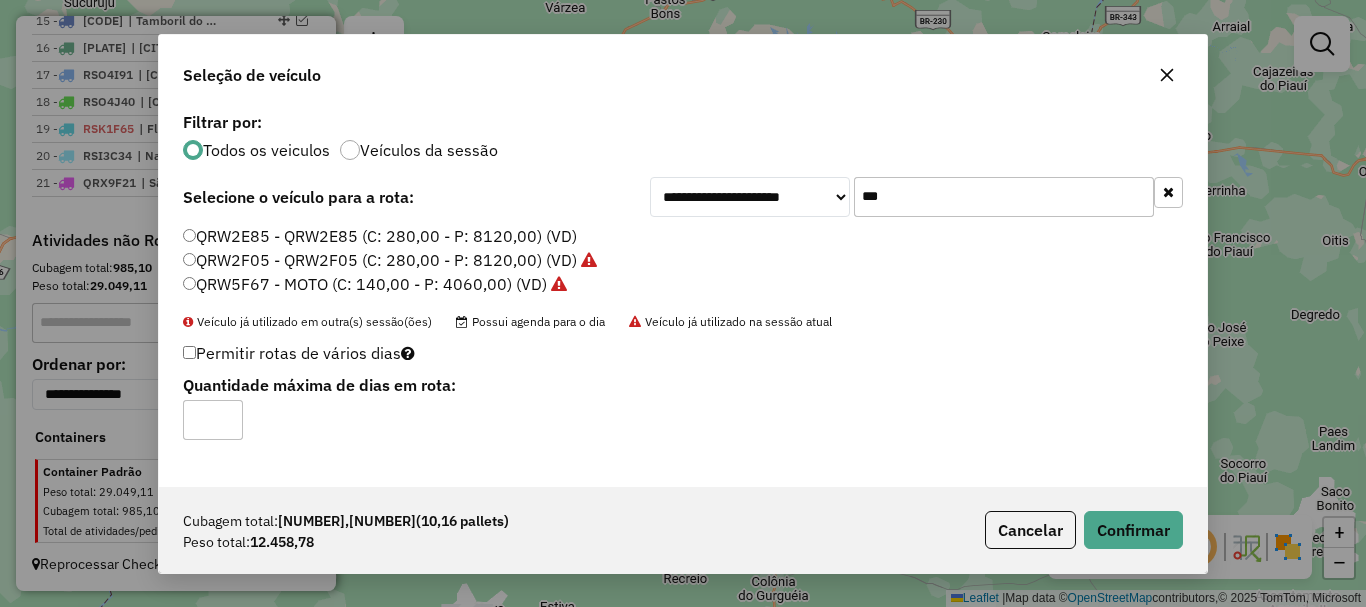 click on "Permitir rotas de vários dias" 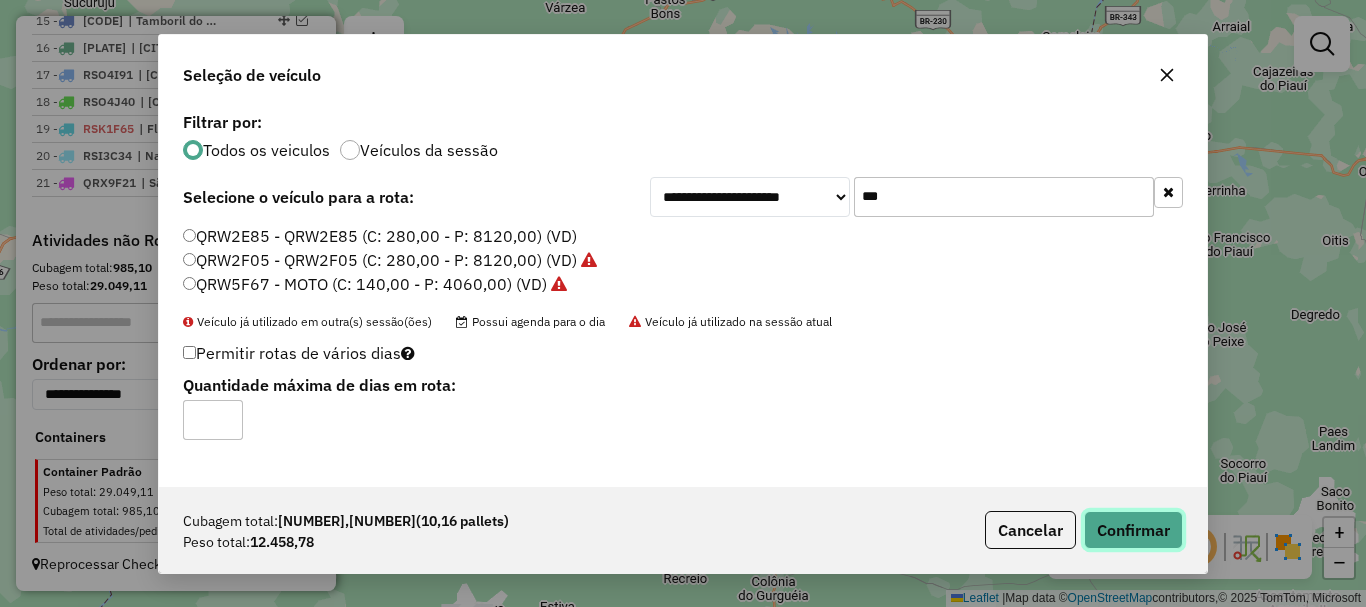 click on "Confirmar" 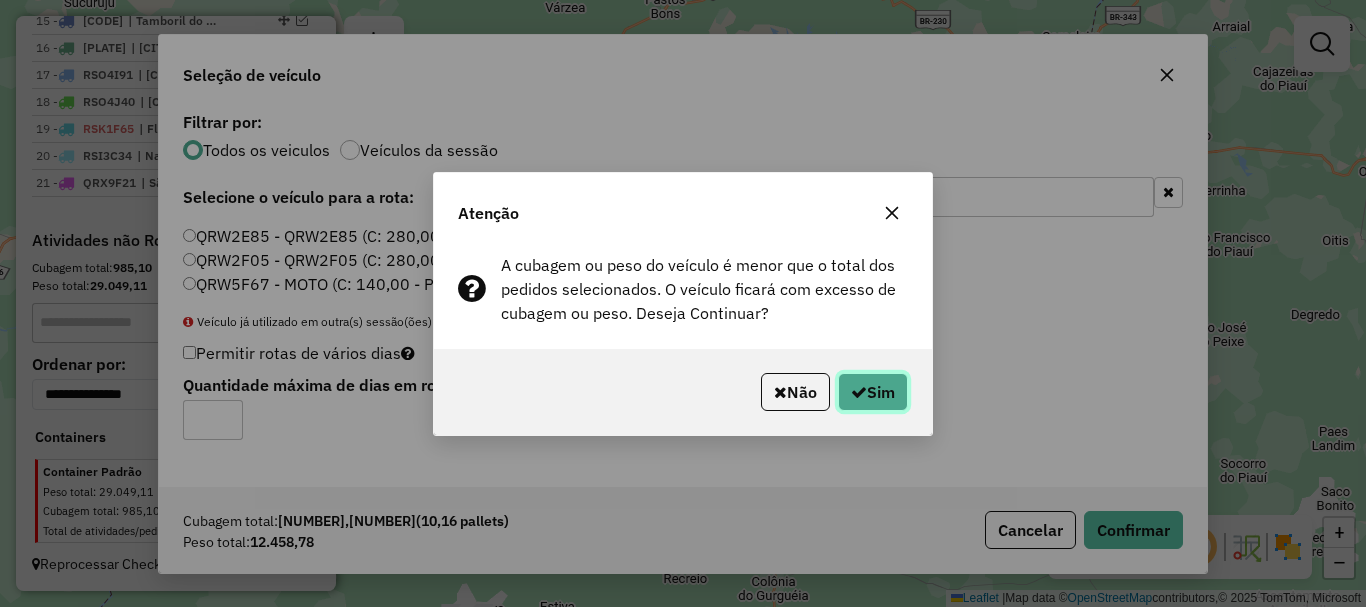 click 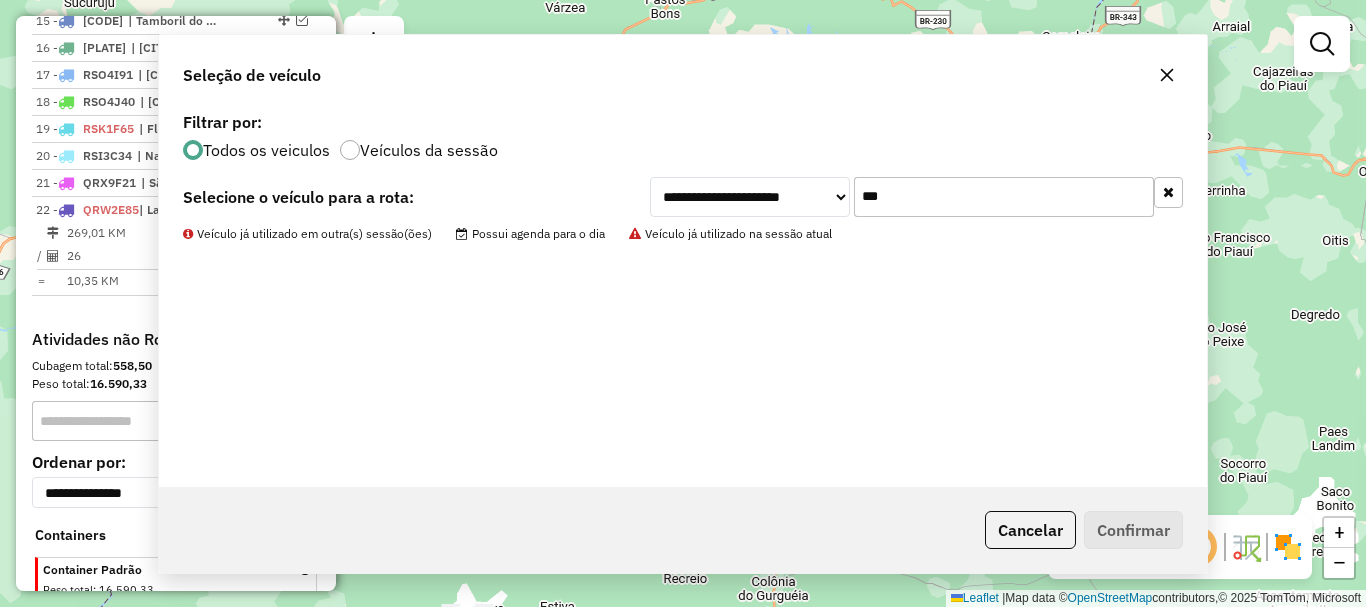 scroll, scrollTop: 1259, scrollLeft: 0, axis: vertical 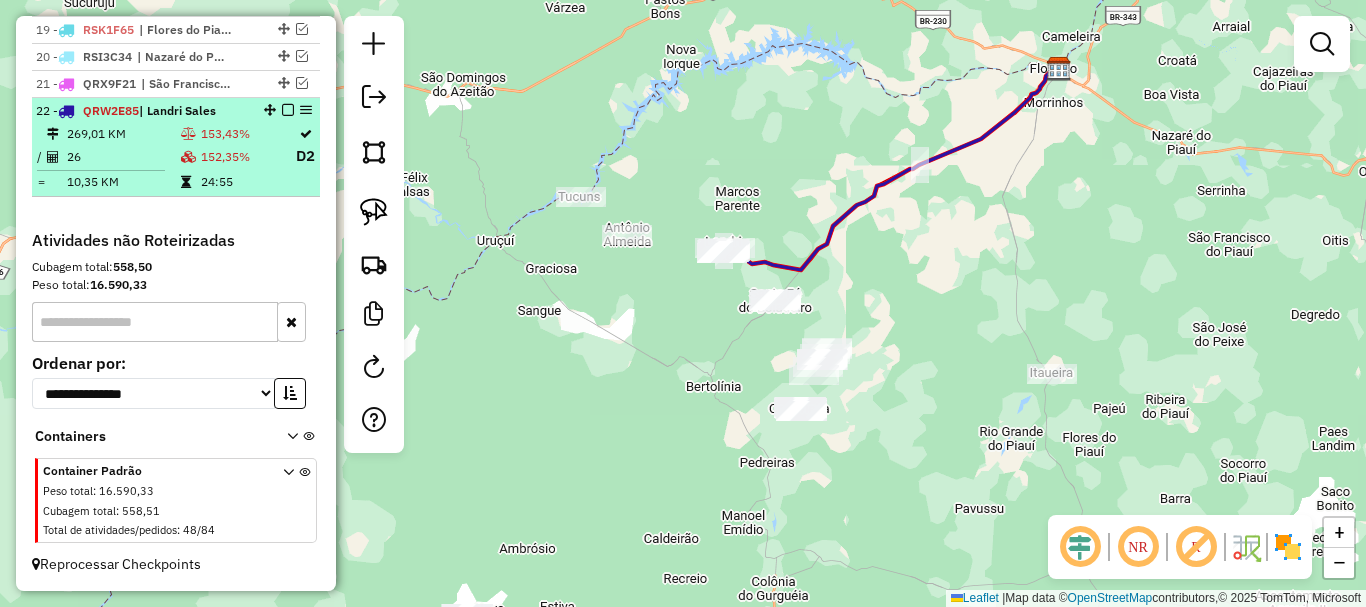 click on "26" at bounding box center (123, 156) 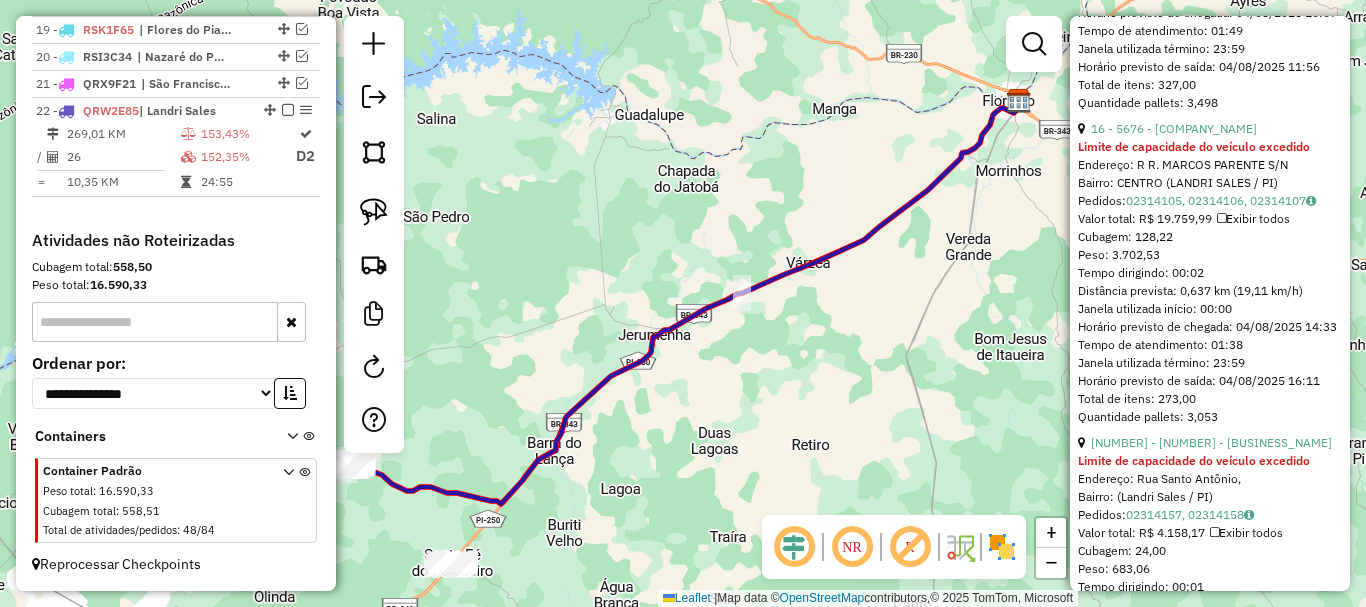scroll, scrollTop: 1500, scrollLeft: 0, axis: vertical 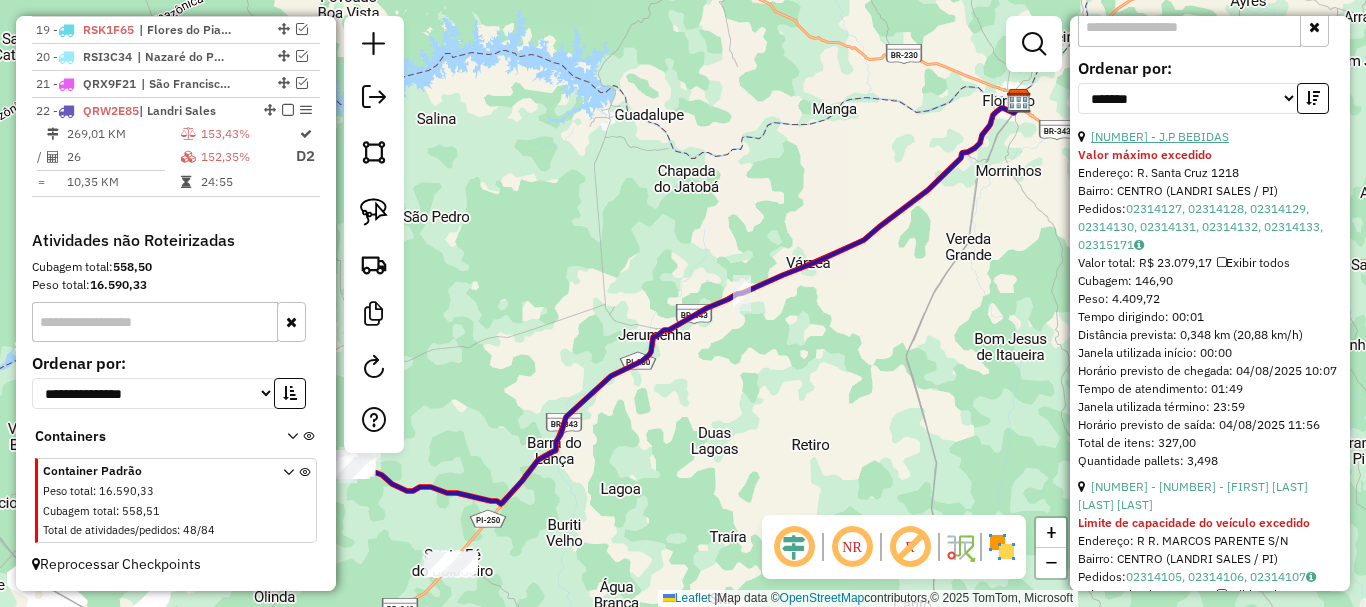 click on "[NUMBER] - J.P BEBIDAS" at bounding box center (1160, 136) 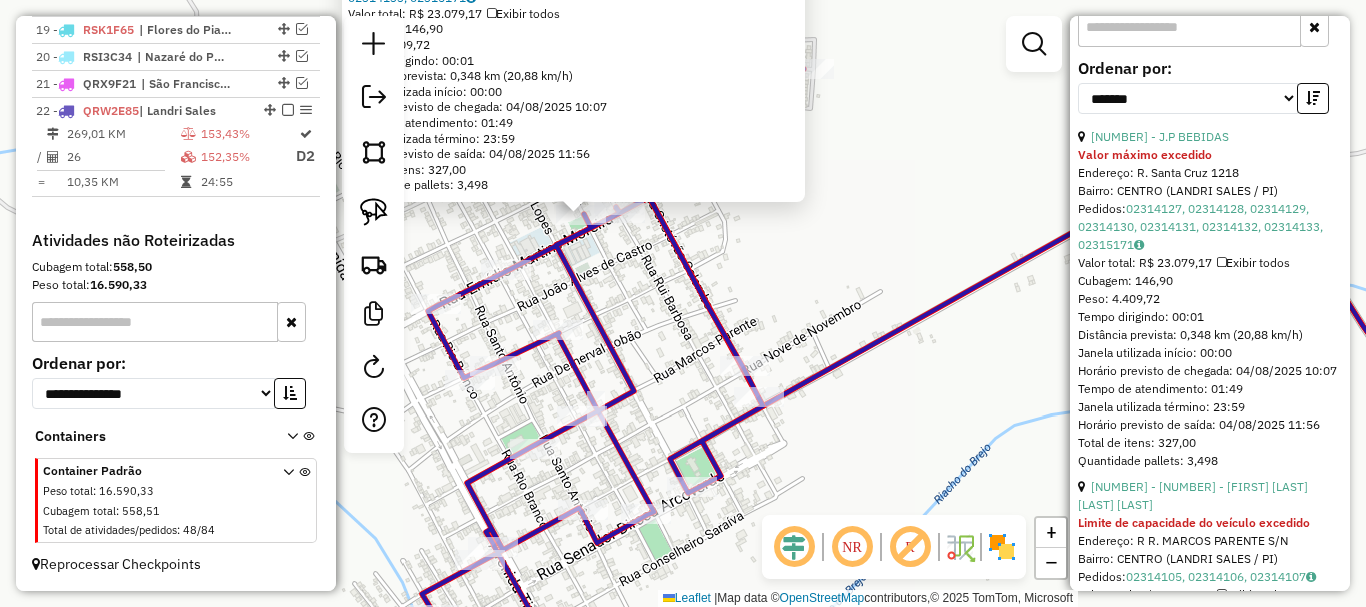 click on "9138 - J.P BEBIDAS Valor máximo excedido Endereço: R. Santa Cruz 1218 Bairro: CENTRO ([CITY] / [STATE]) Pedidos: 02314127,02314128,02314129,02314130,02314131,02314132,02314133,02315171 Valor total: R$ 23.079,17 Exibir todos Cubagem: 146,90 Peso: 4.409,72 Tempo dirigindo: 00:01 Distância prevista: 0,348 km (20,88 km/h) Janela utilizada início: 00:00 Horário previsto de chegada: 04/08/2025 10:07 Tempo de atendimento: 01:49 Janela utilizada término: 23:59 Horário previsto de saída: 04/08/2025 11:56 Total de itens: 327,00 Quantidade pallets: 3,498 × Janela de atendimento Grade de atendimento Capacidade Transportadoras Veículos Cliente Pedidos Rotas Selecione os dias de semana para filtrar as janelas de atendimento Seg Ter Qua Qui Sex Sáb Dom Informe o período da janela de atendimento: De: Até: Filtrar exatamente a janela do cliente Considerar janela de atendimento padrão Selecione os dias de semana para filtrar as grades de atendimento Seg" 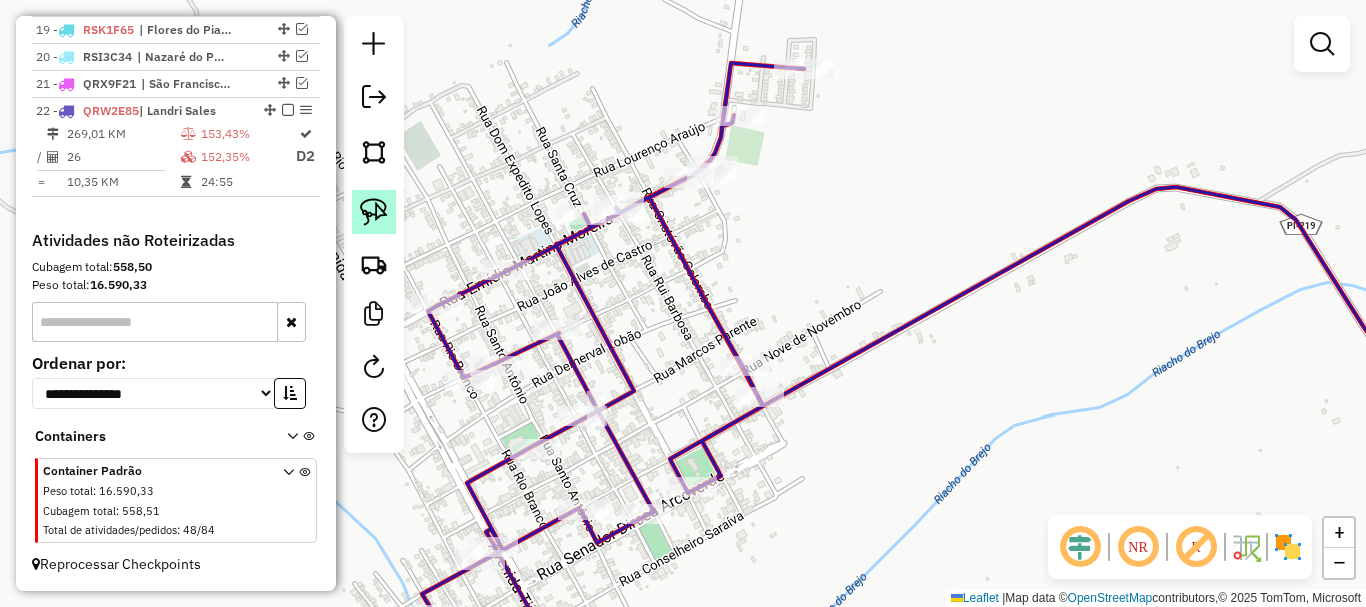 click 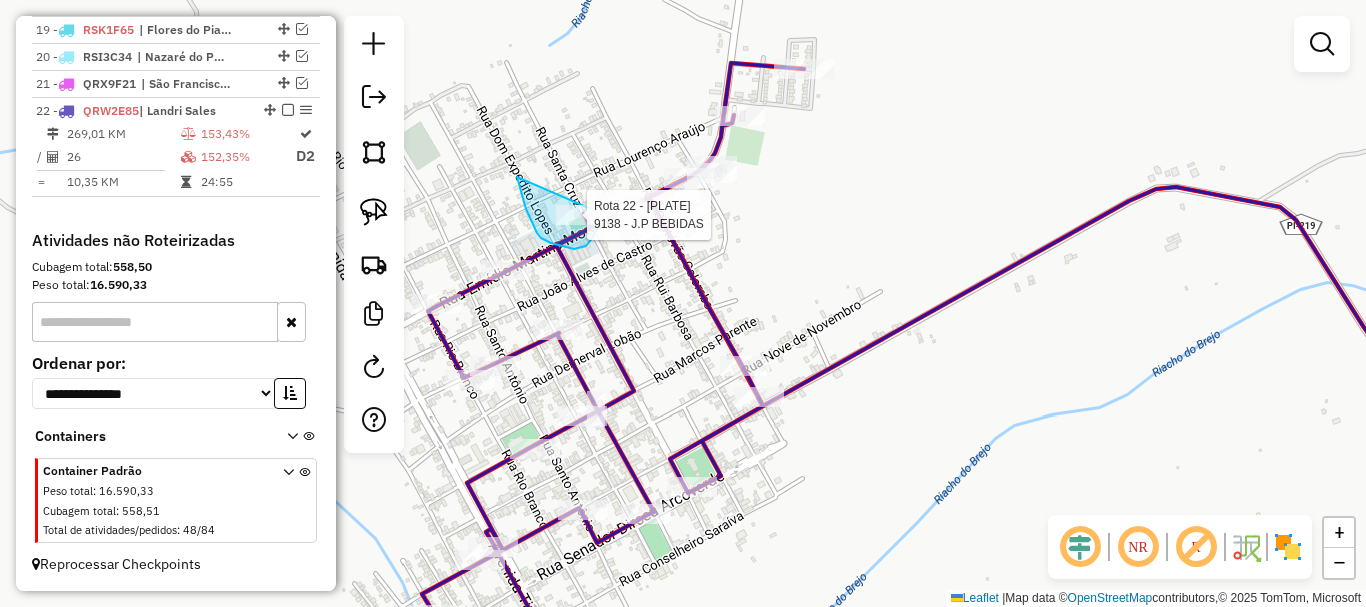 click on "Rota 22 - Placa QRW2E85  9138 - [FIRST] [LAST] Janela de atendimento Grade de atendimento Capacidade Transportadoras Veículos Cliente Pedidos  Rotas Selecione os dias de semana para filtrar as janelas de atendimento  Seg   Ter   Qua   Qui   Sex   Sáb   Dom  Informe o período da janela de atendimento: De: Até:  Filtrar exatamente a janela do cliente  Considerar janela de atendimento padrão  Selecione os dias de semana para filtrar as grades de atendimento  Seg   Ter   Qua   Qui   Sex   Sáb   Dom   Considerar clientes sem dia de atendimento cadastrado  Clientes fora do dia de atendimento selecionado Filtrar as atividades entre os valores definidos abaixo:  Peso mínimo:   Peso máximo:   Cubagem mínima:   Cubagem máxima:   De:   Até:  Filtrar as atividades entre o tempo de atendimento definido abaixo:  De:   Até:   Considerar capacidade total dos clientes não roteirizados Transportadora: Selecione um ou mais itens Tipo de veículo: Selecione um ou mais itens Veículo: Selecione um ou mais itens Nome: +" 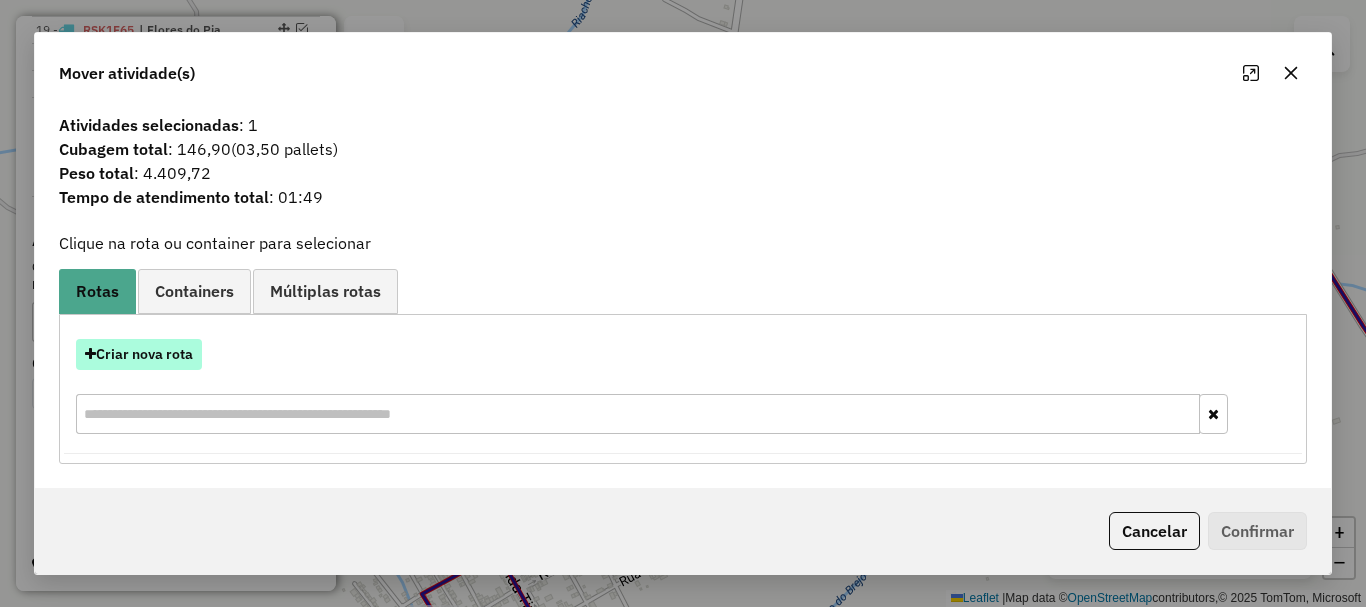 click on "Criar nova rota" at bounding box center (139, 354) 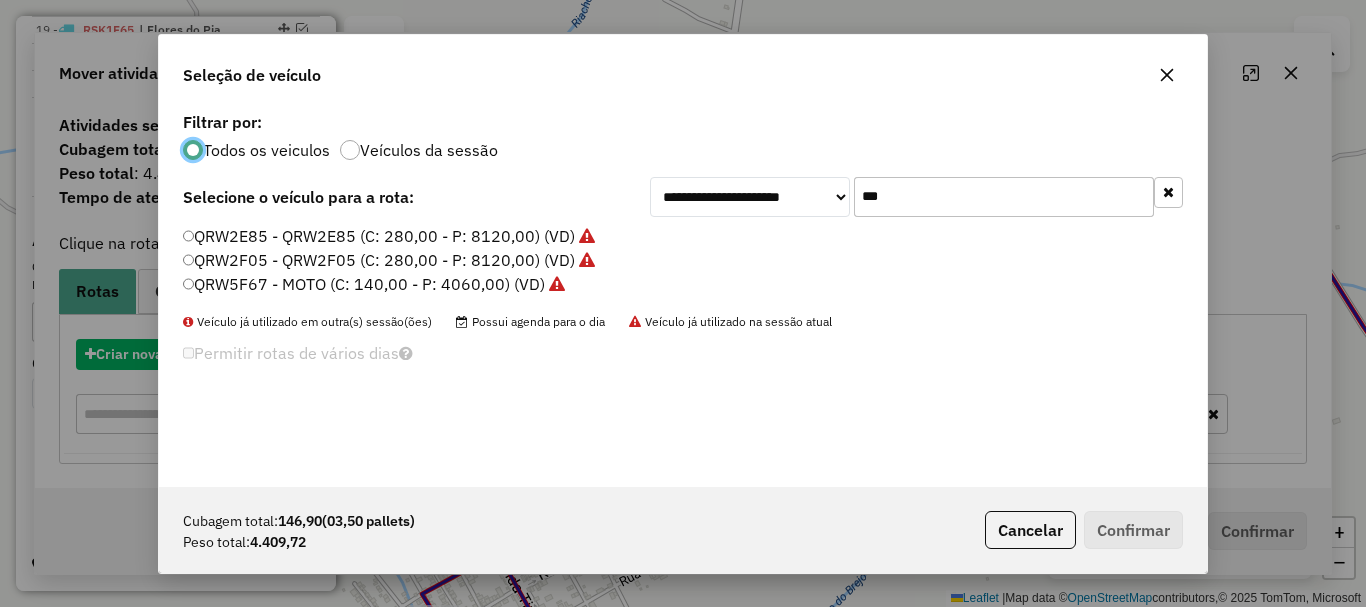 scroll, scrollTop: 11, scrollLeft: 6, axis: both 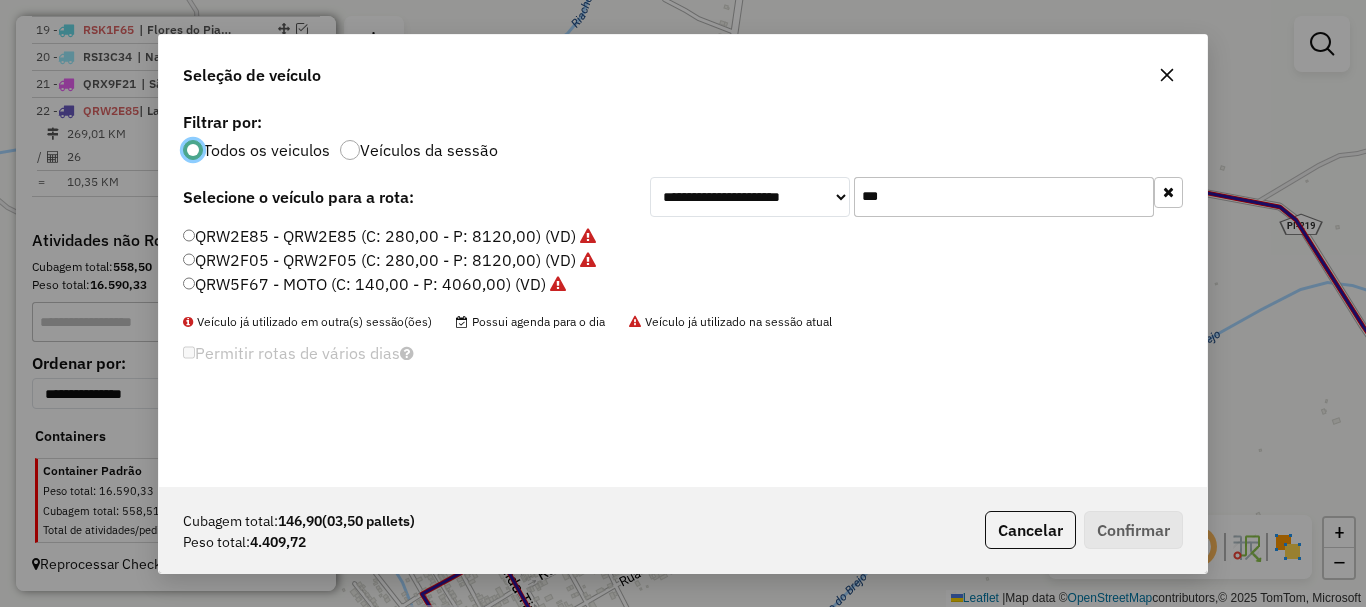 click on "***" 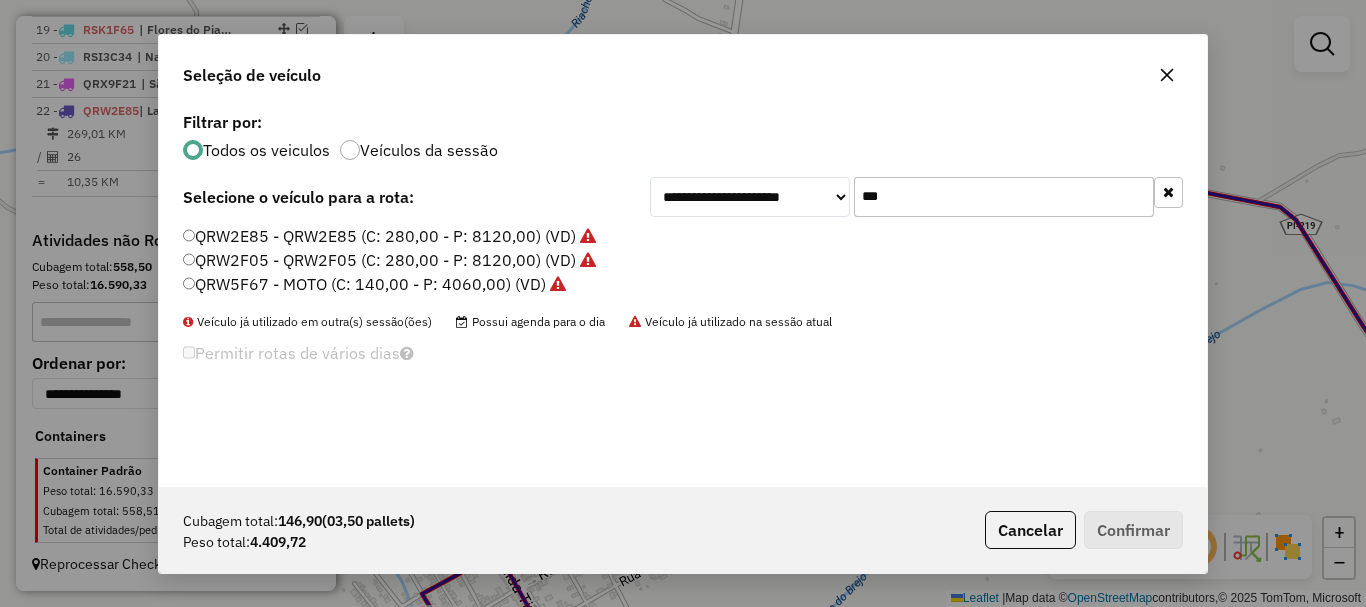 click on "***" 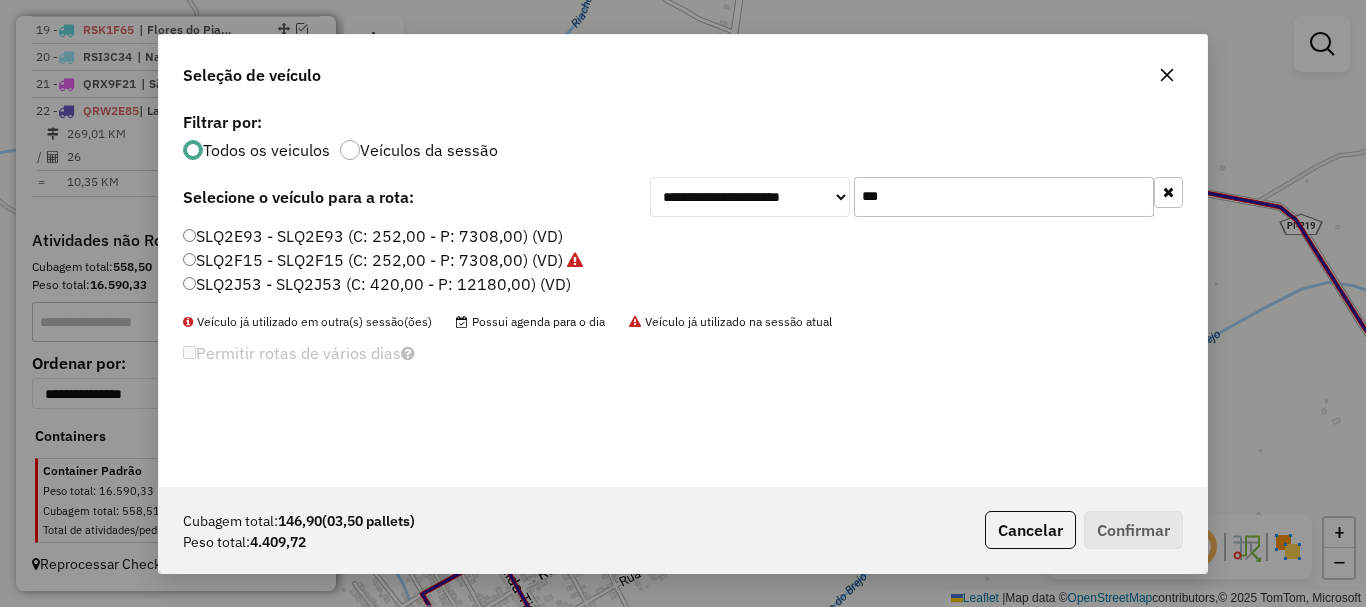 type on "***" 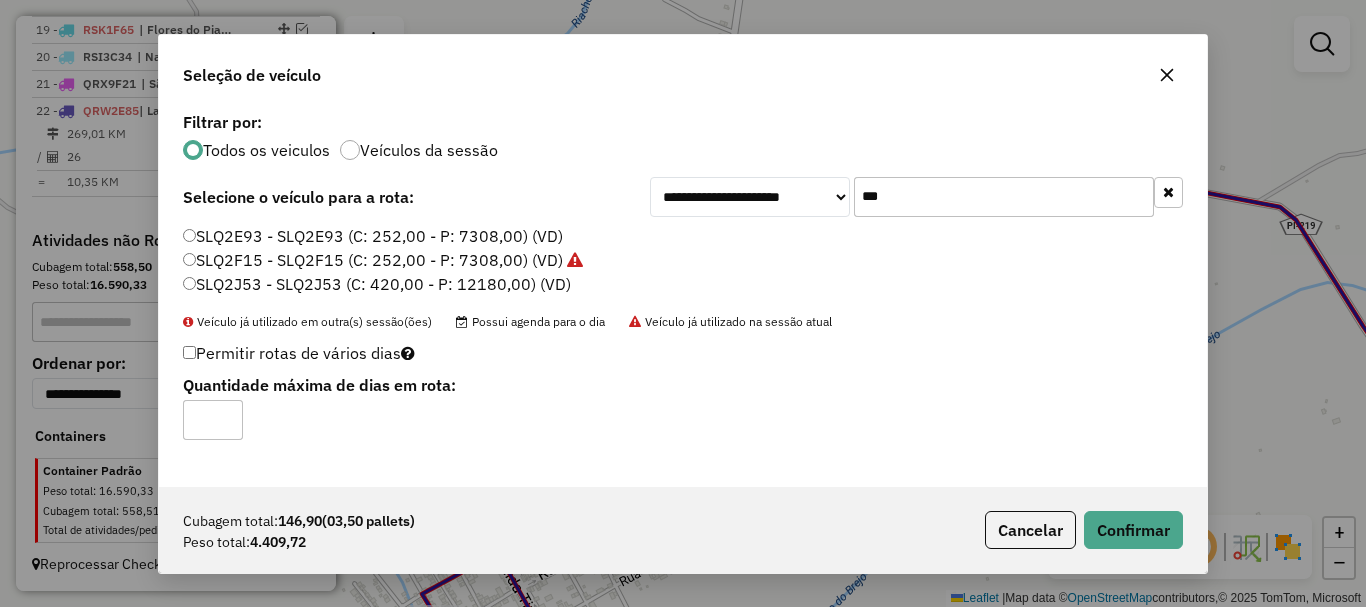 type on "*" 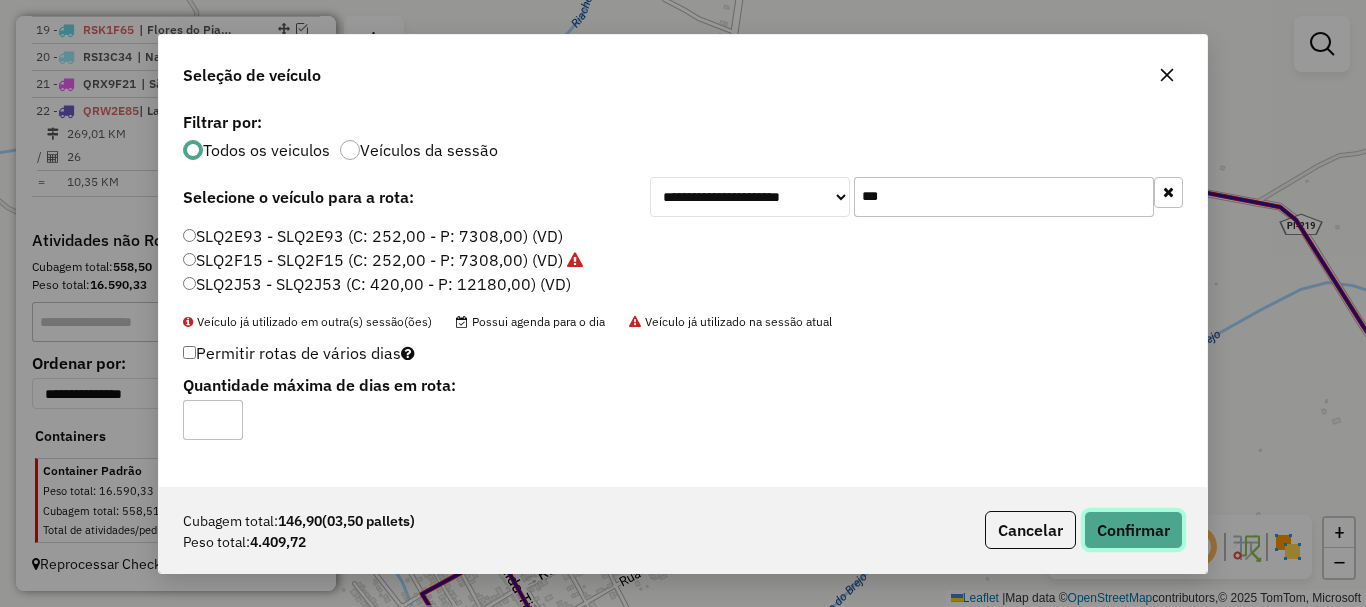 click on "Confirmar" 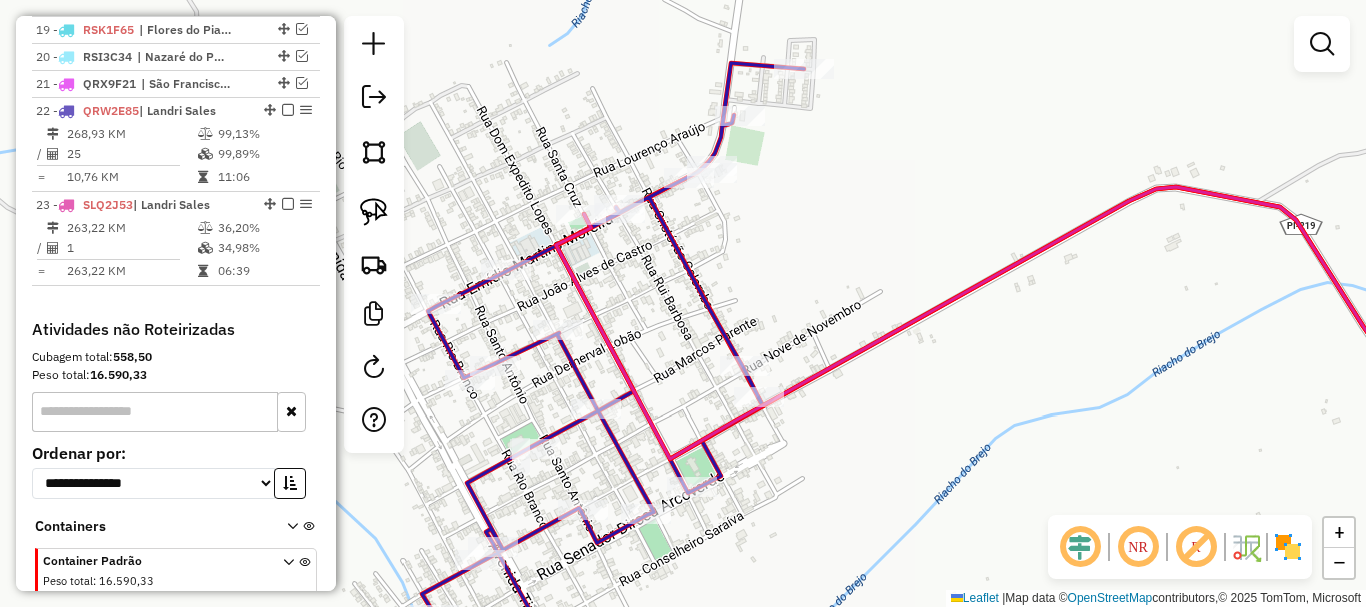 scroll, scrollTop: 1260, scrollLeft: 0, axis: vertical 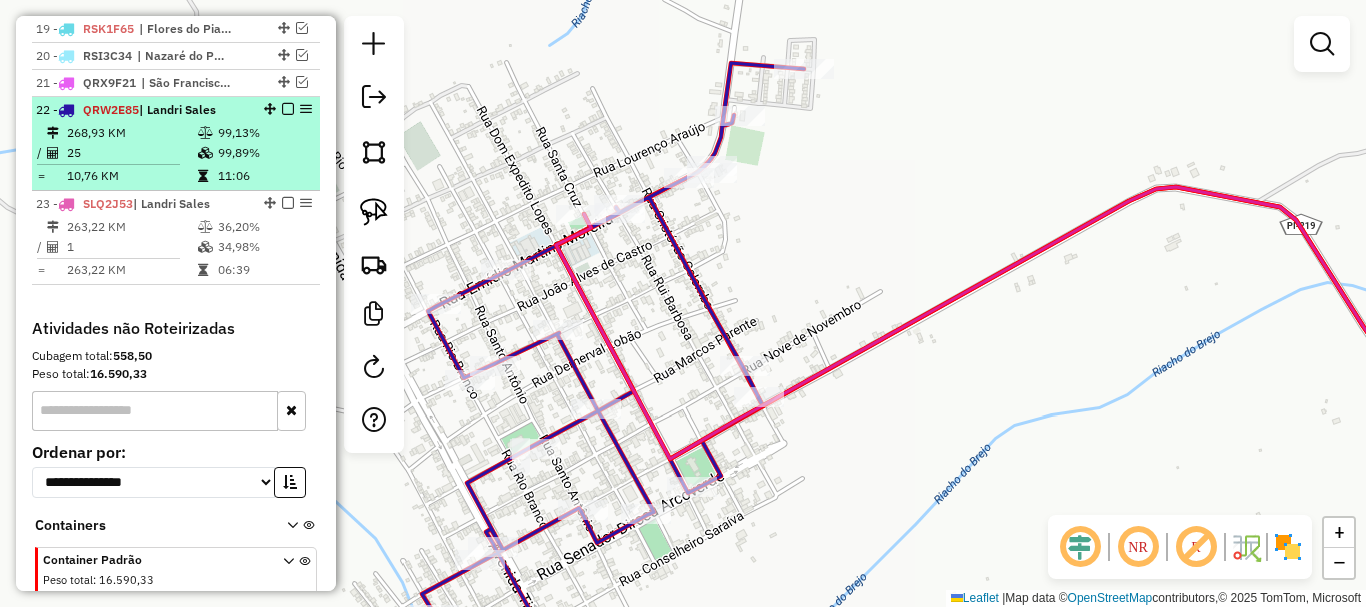 click on "99,89%" at bounding box center (264, 153) 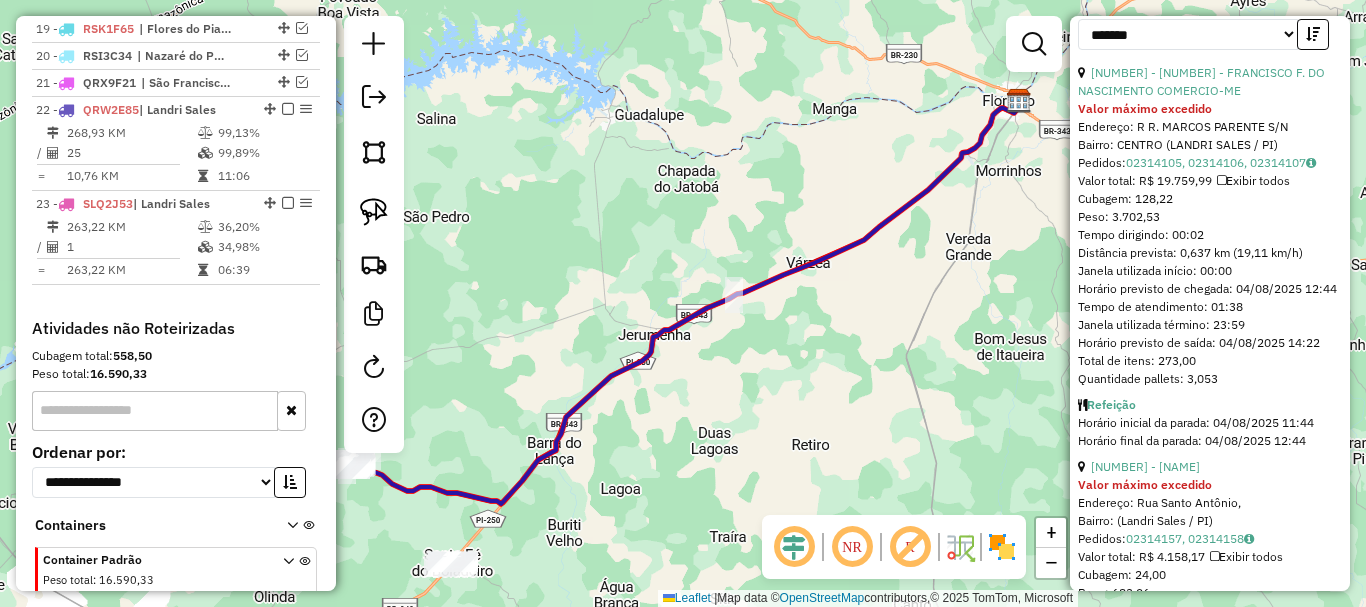 scroll, scrollTop: 1300, scrollLeft: 0, axis: vertical 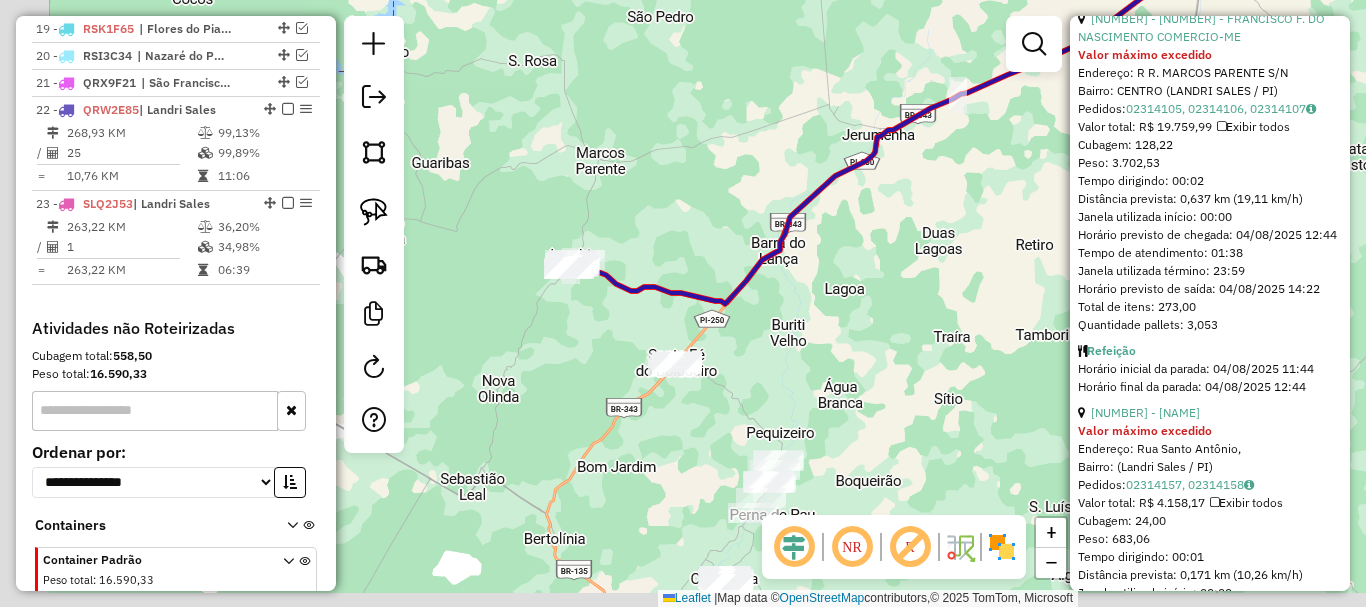 drag, startPoint x: 765, startPoint y: 476, endPoint x: 988, endPoint y: 257, distance: 312.554 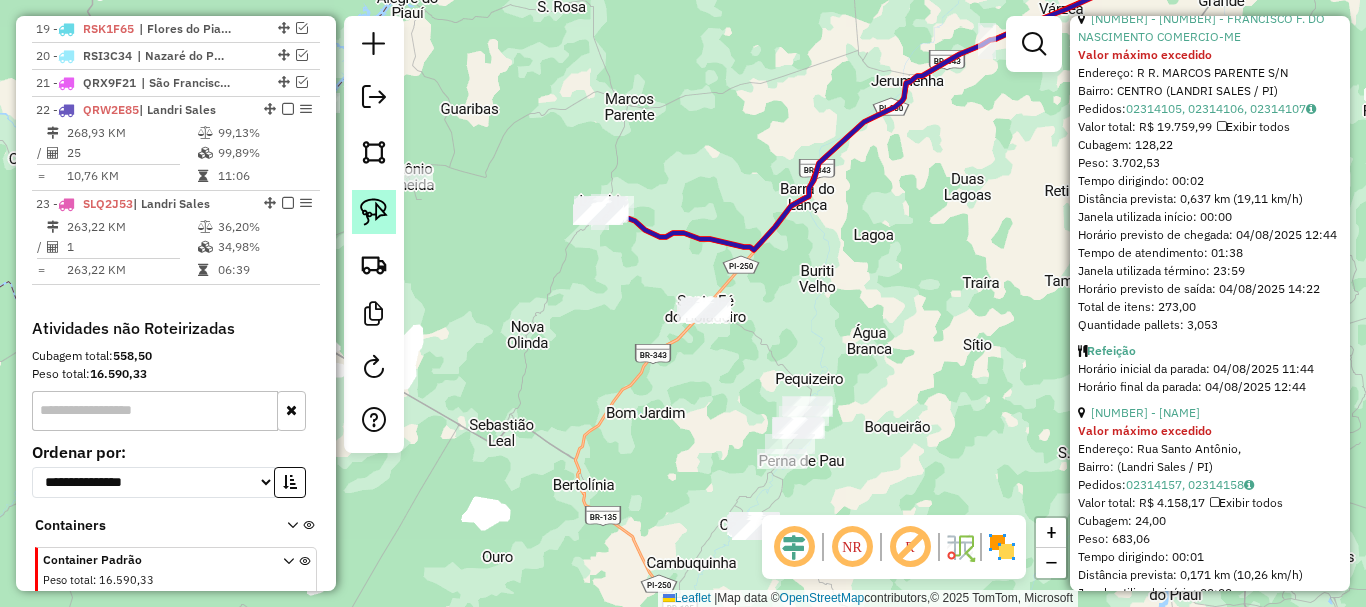 click 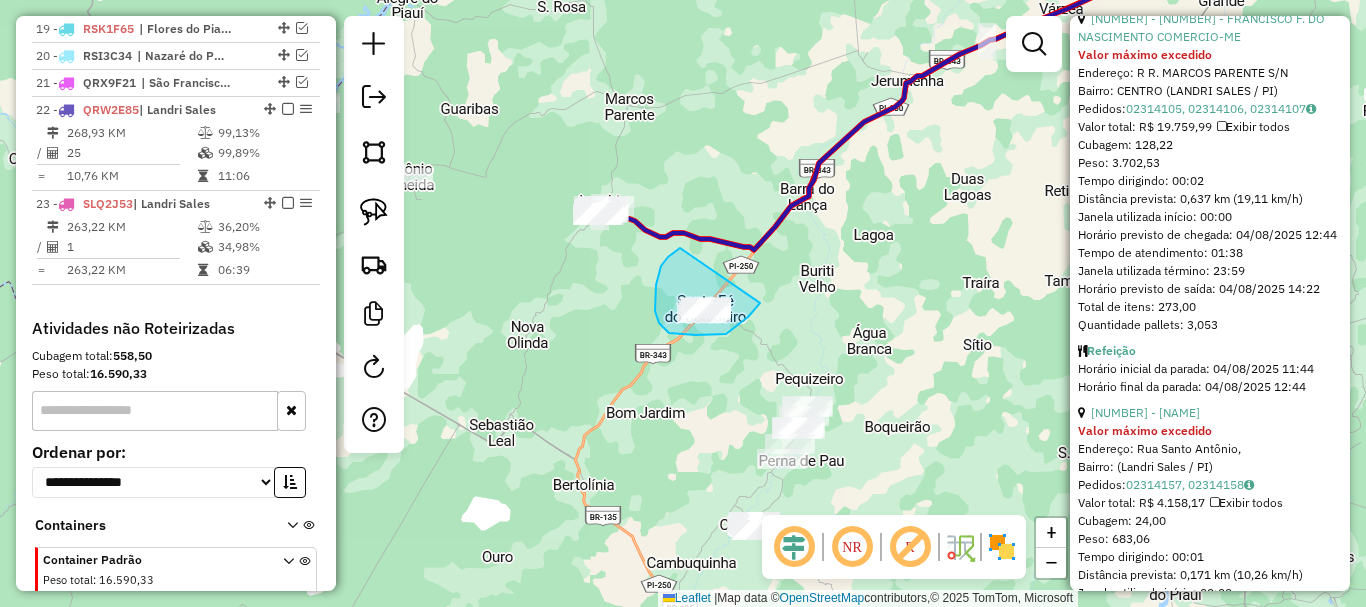 drag, startPoint x: 680, startPoint y: 248, endPoint x: 760, endPoint y: 303, distance: 97.082436 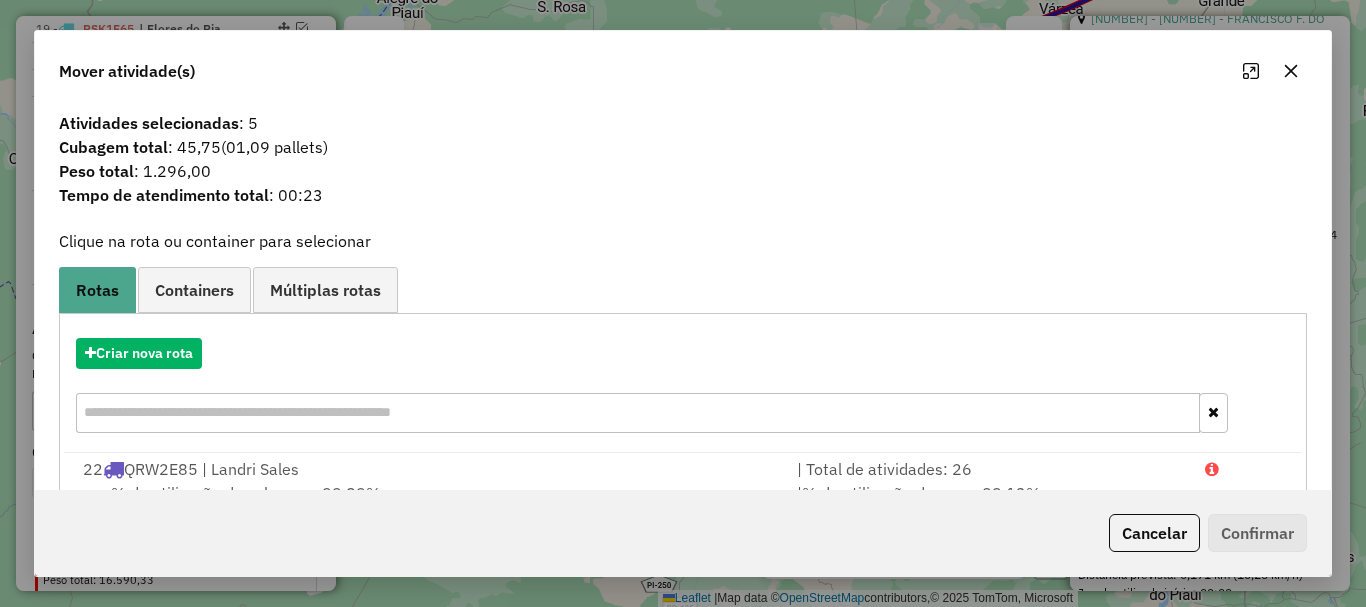 scroll, scrollTop: 159, scrollLeft: 0, axis: vertical 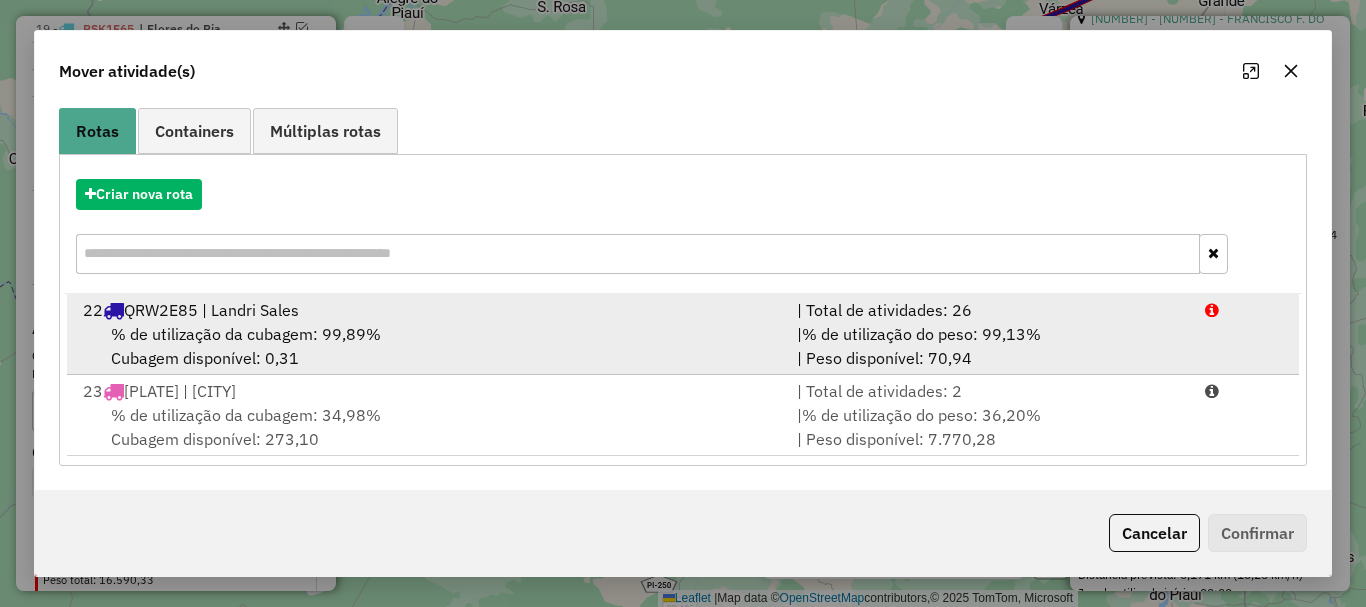 click on "|  % de utilização do peso: 99,13%  | Peso disponível: 70,94" at bounding box center (989, 346) 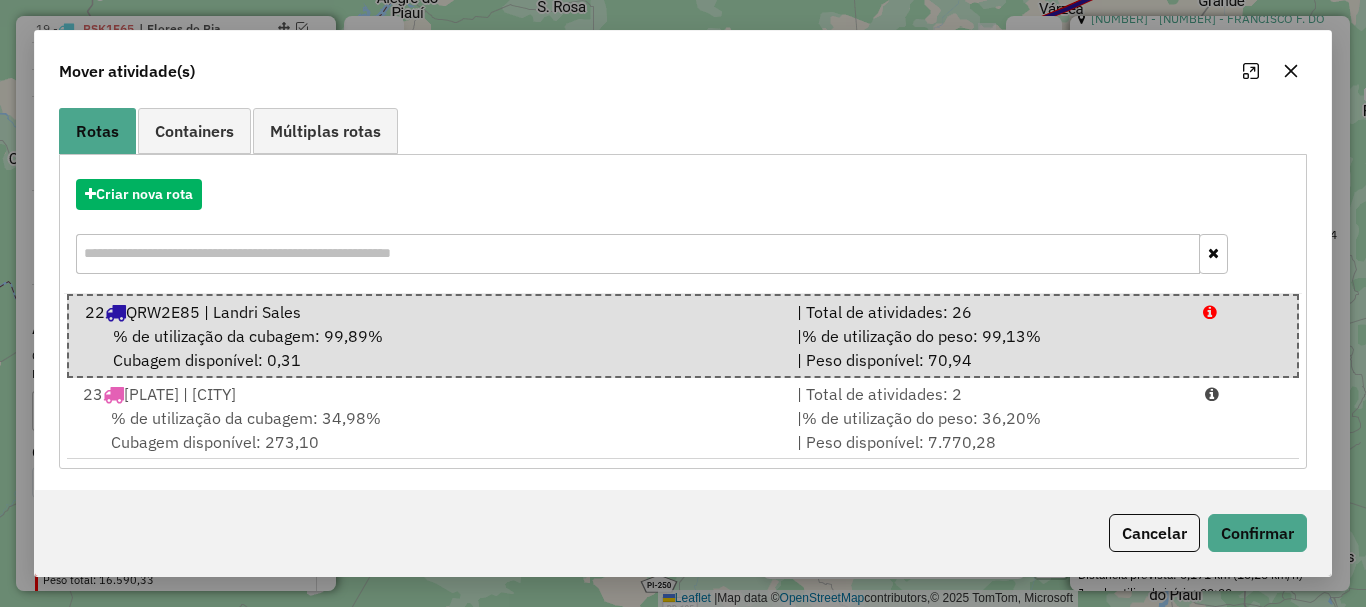 drag, startPoint x: 1246, startPoint y: 566, endPoint x: 1250, endPoint y: 556, distance: 10.770329 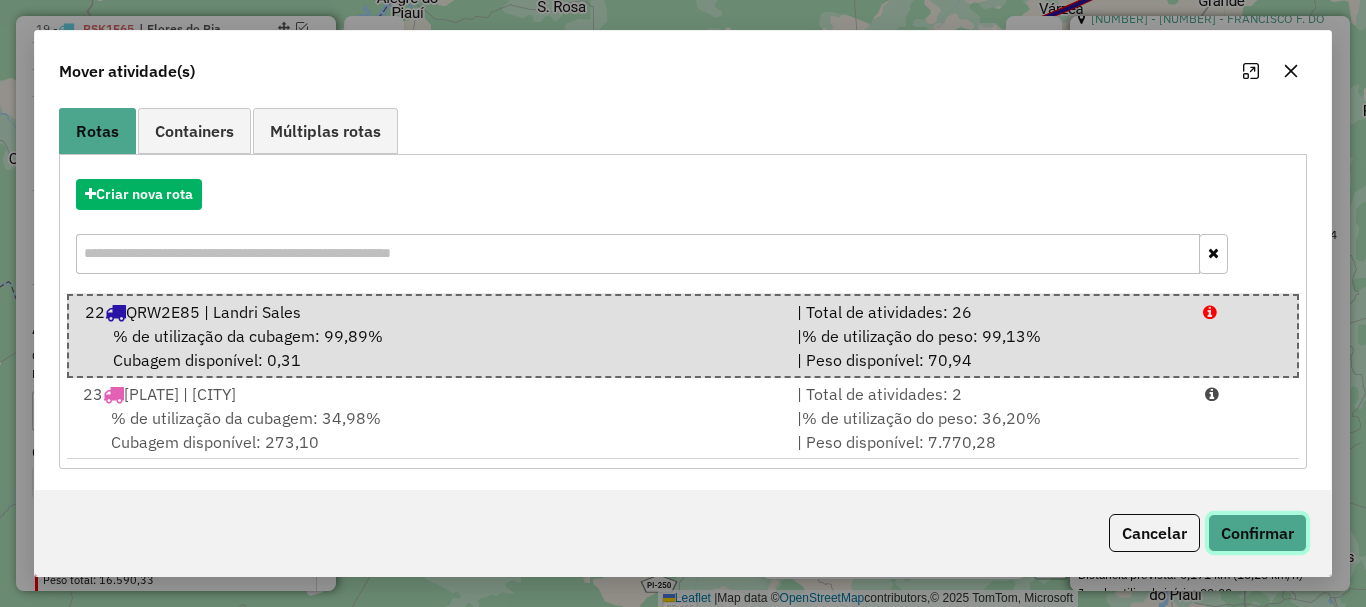 click on "Confirmar" 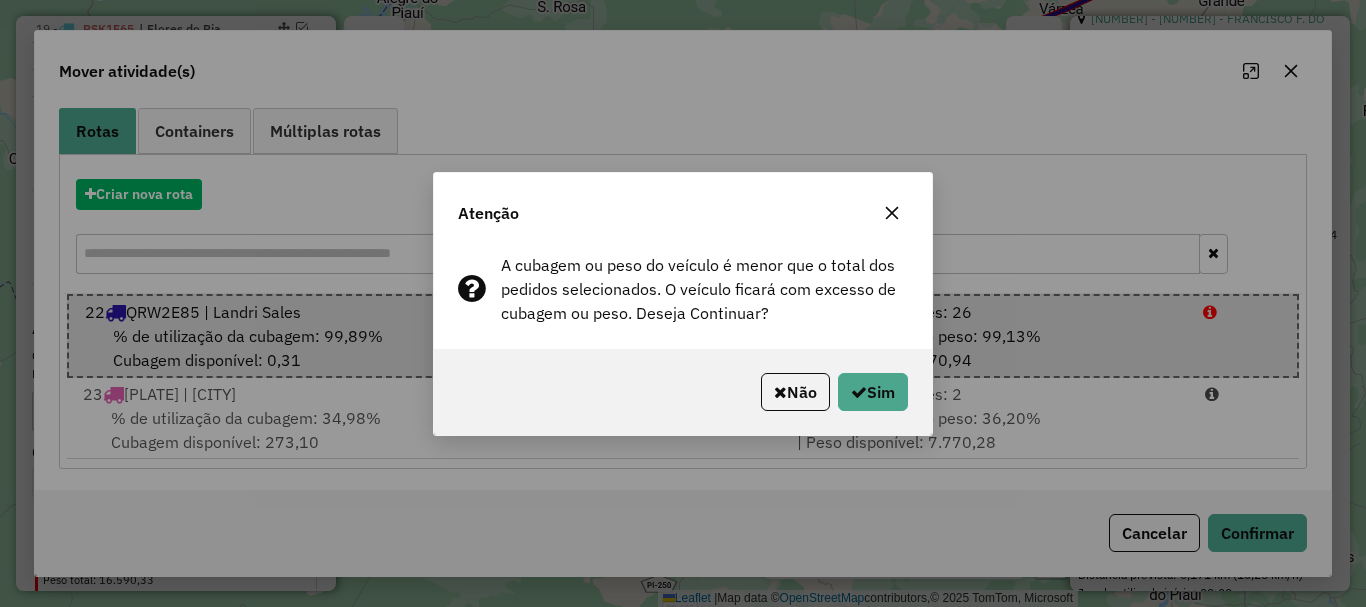 click on "Não   Sim" 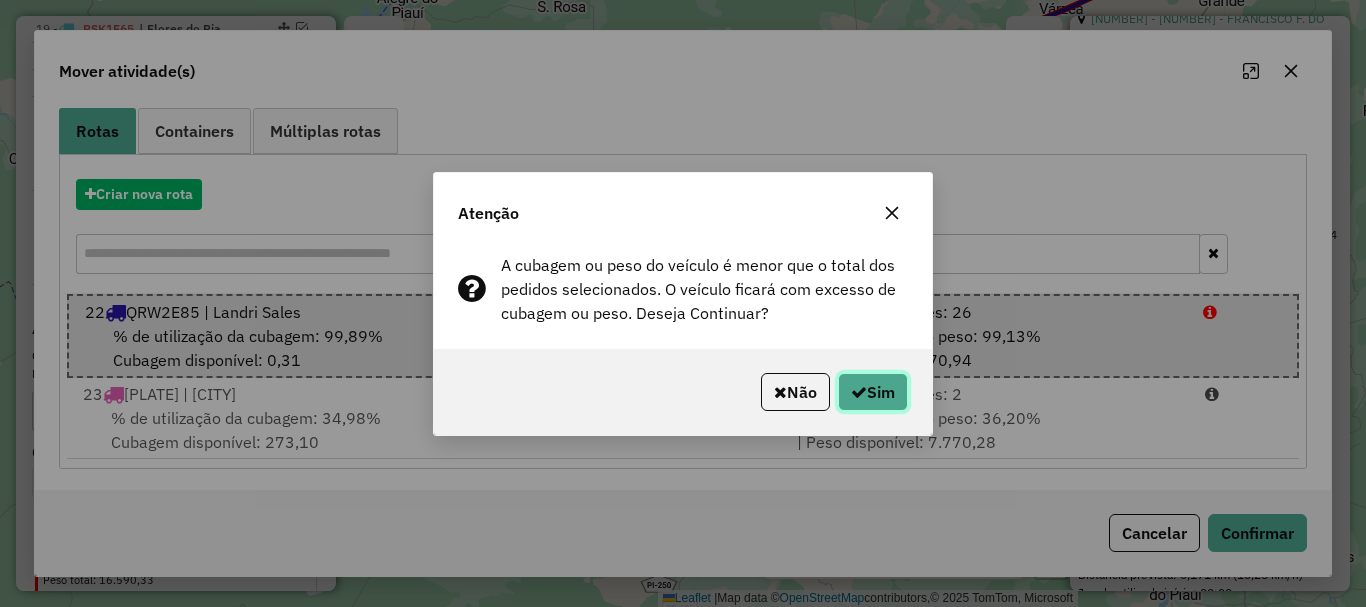 click on "Sim" 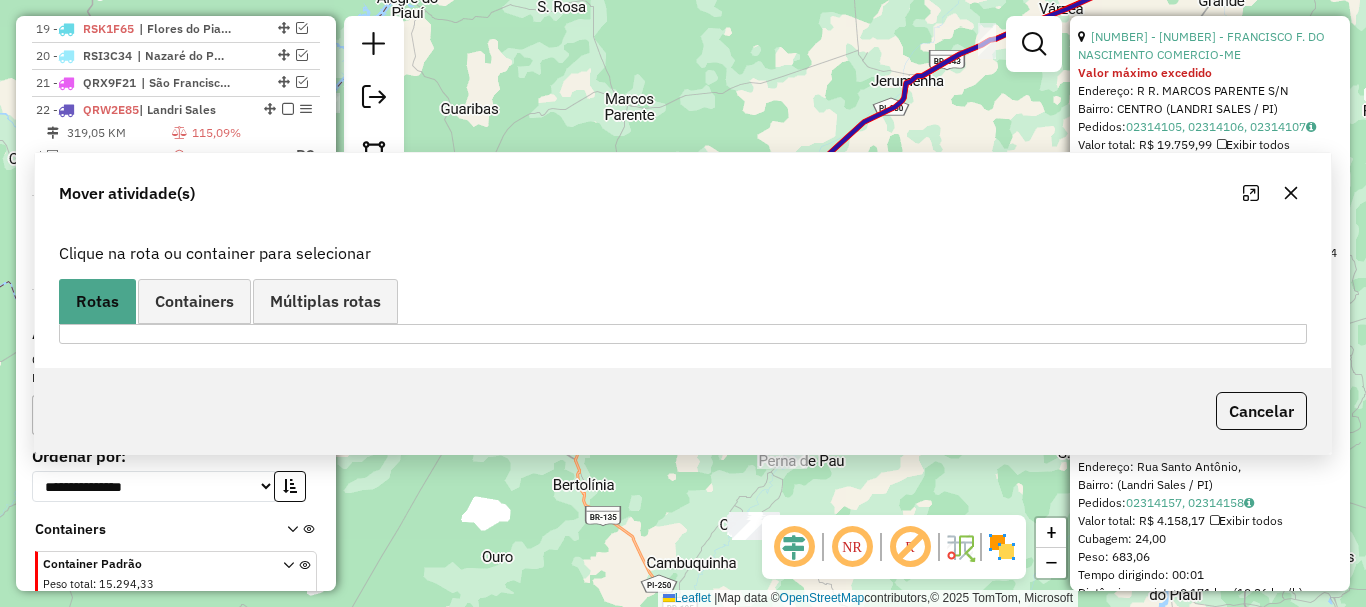 scroll, scrollTop: 1336, scrollLeft: 0, axis: vertical 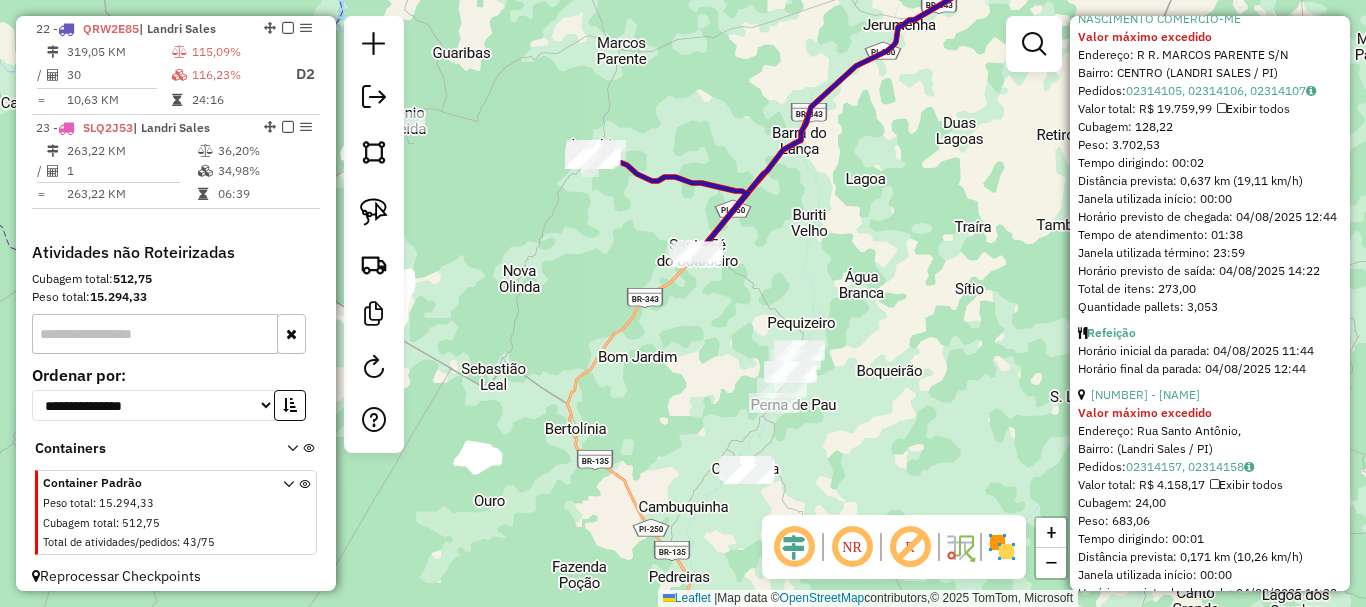 drag, startPoint x: 628, startPoint y: 360, endPoint x: 484, endPoint y: 250, distance: 181.20706 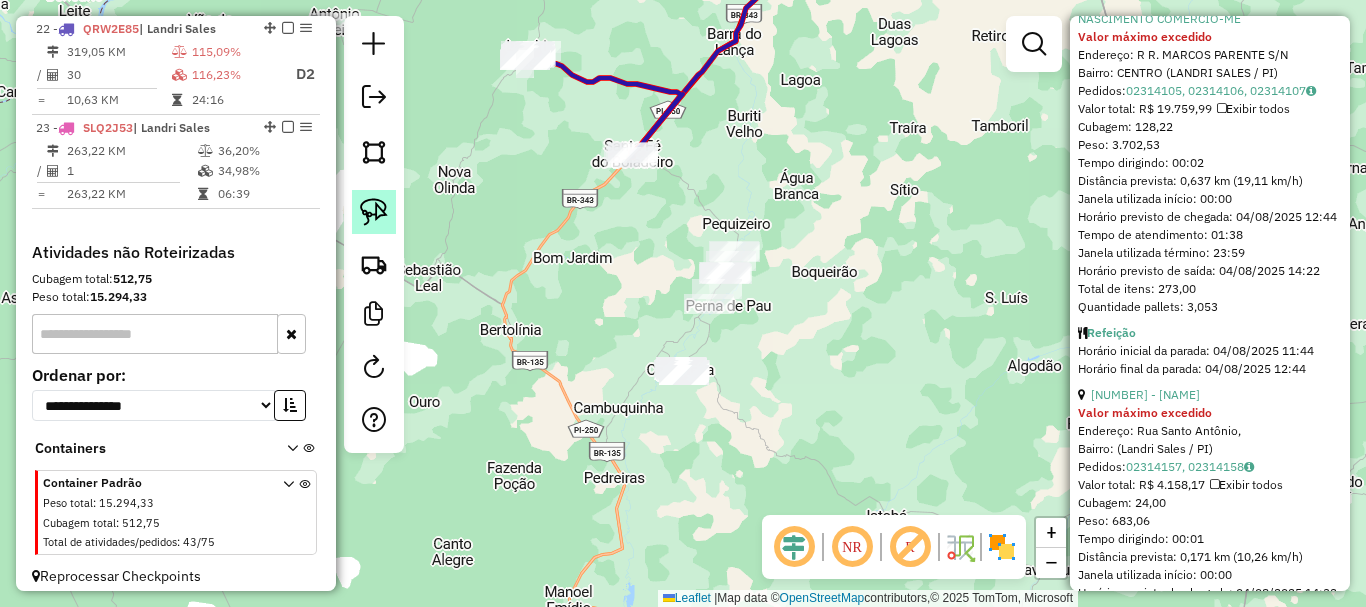click 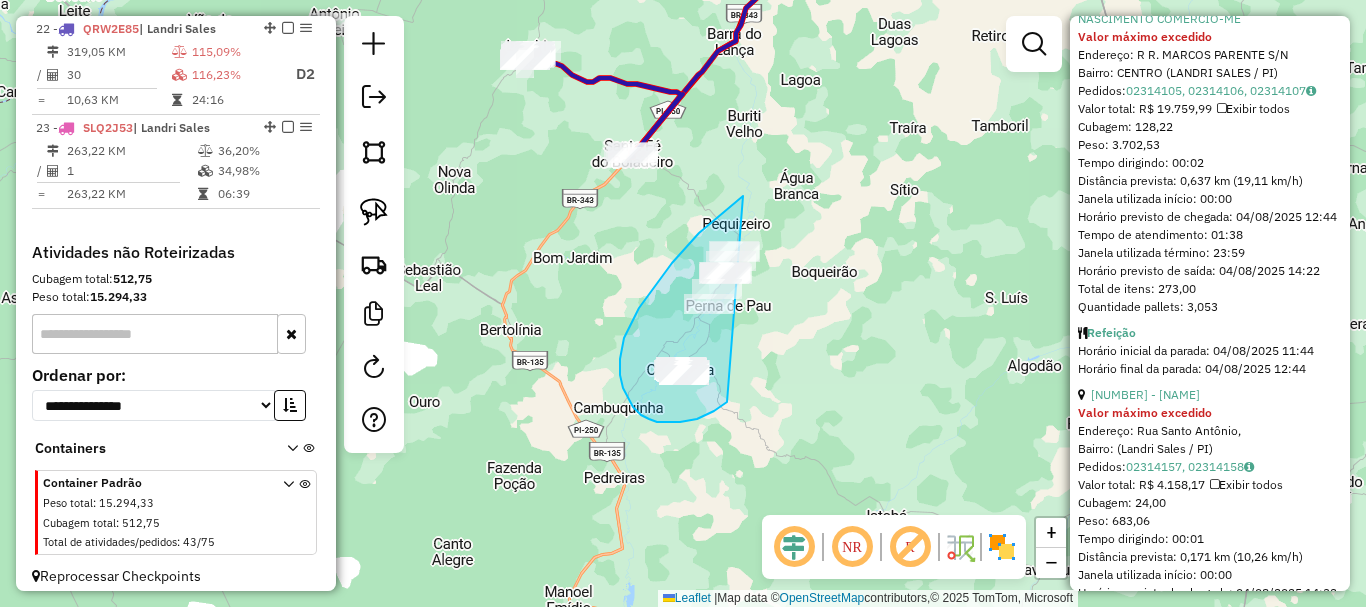drag, startPoint x: 743, startPoint y: 196, endPoint x: 817, endPoint y: 331, distance: 153.9513 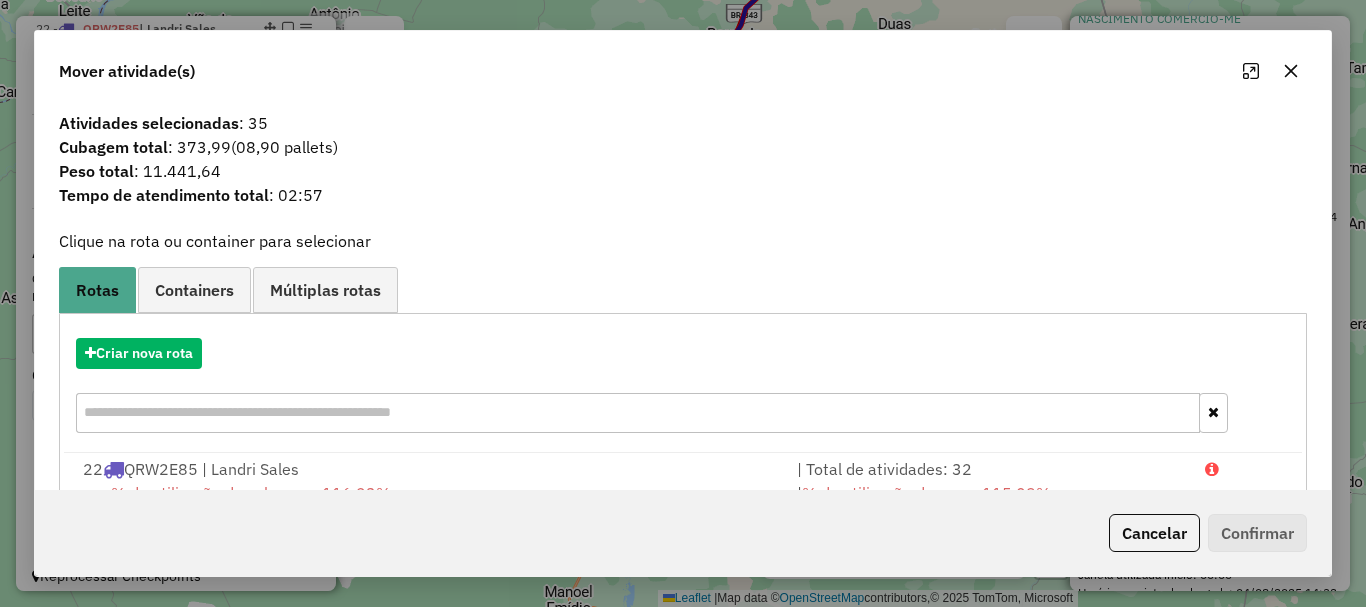 drag, startPoint x: 1146, startPoint y: 542, endPoint x: 1069, endPoint y: 507, distance: 84.58132 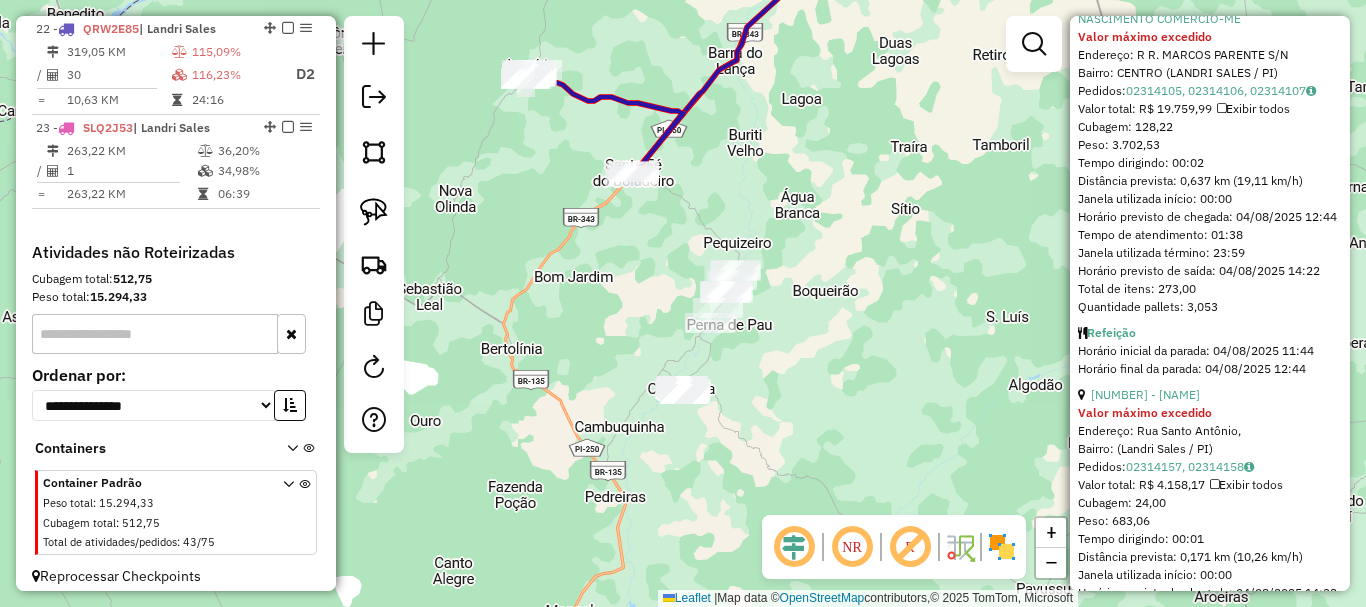 drag, startPoint x: 580, startPoint y: 308, endPoint x: 610, endPoint y: 424, distance: 119.81653 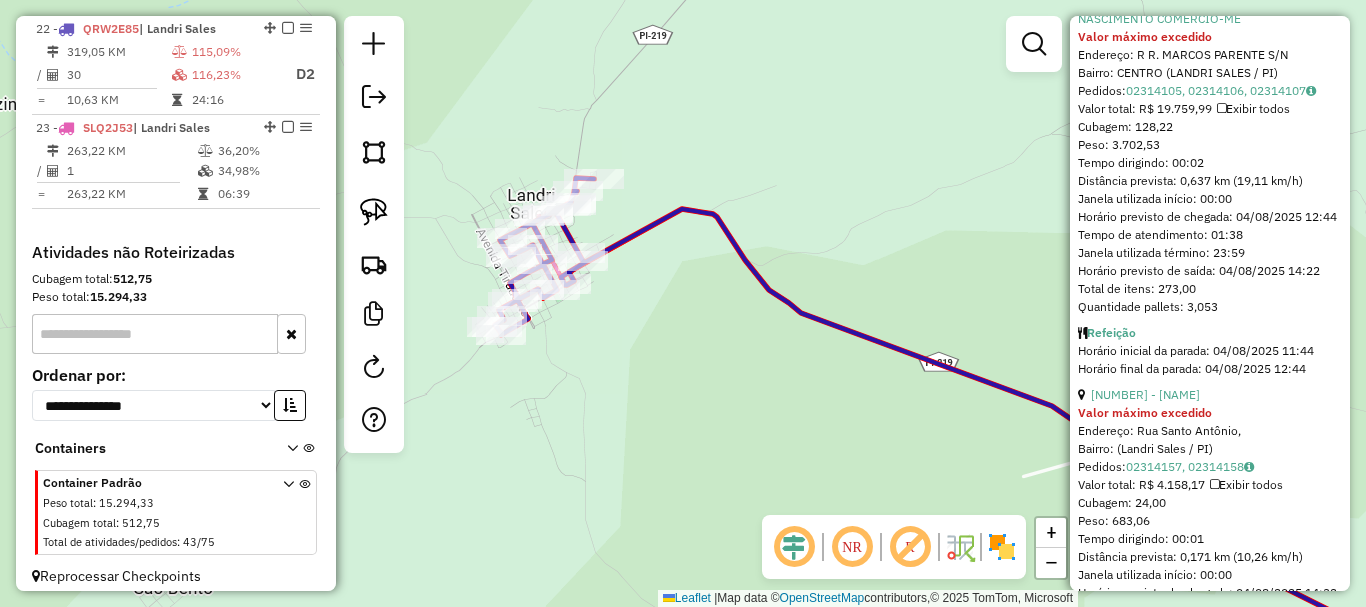 drag, startPoint x: 746, startPoint y: 283, endPoint x: 816, endPoint y: 380, distance: 119.62023 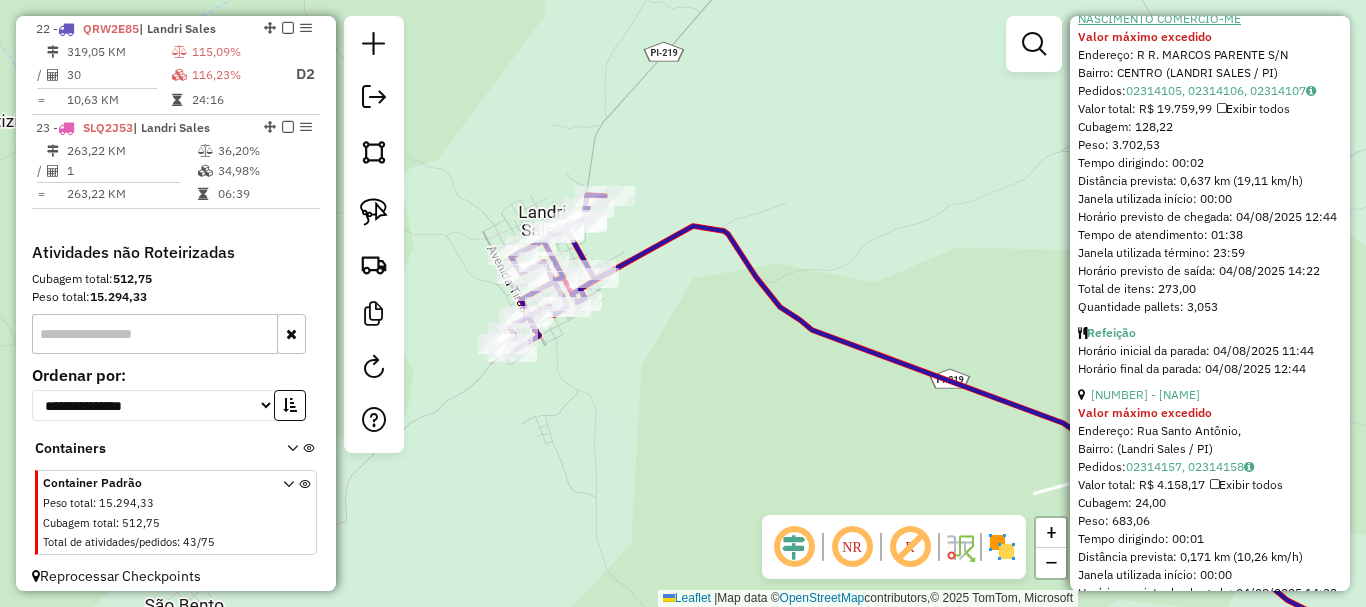 click on "15 - 5676 - FRANCISCO F. DO NASCIMENTO COMERCIO-ME" at bounding box center [1201, 9] 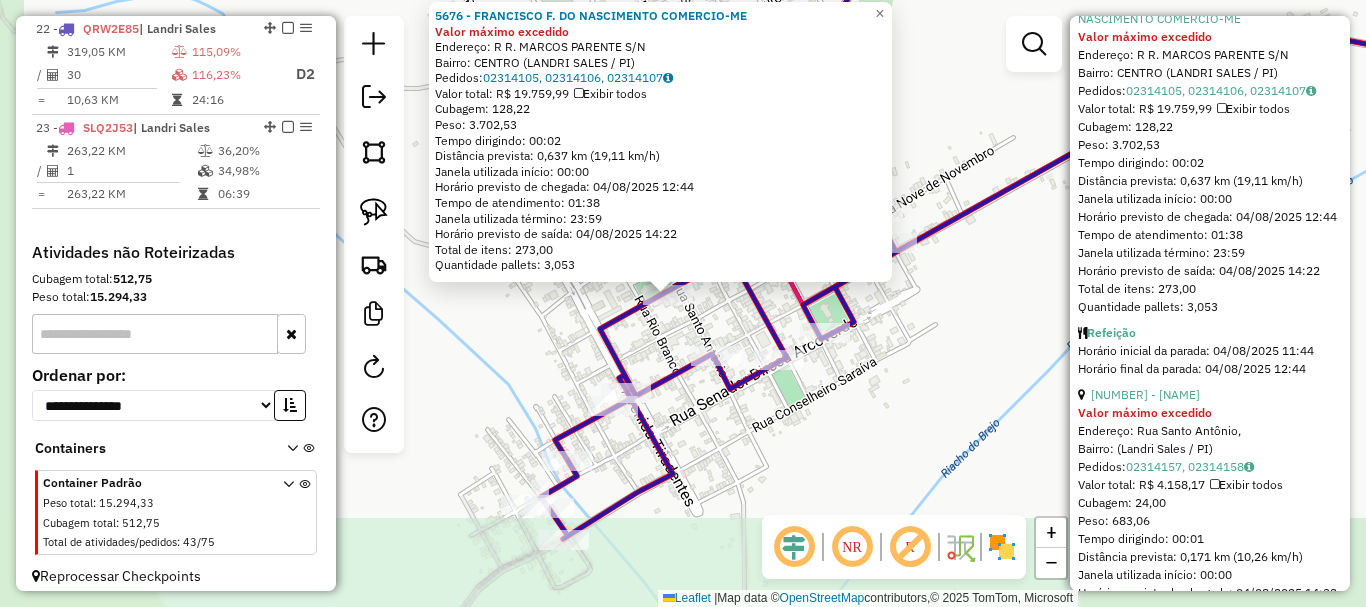 click on "5676 - FRANCISCO F. DO NASCIMENTO COMERCIO-ME Valor máximo excedido  Endereço: R   R. MARCOS PARENTE              S/N   Bairro: CENTRO (LANDRI SALES / PI)   Pedidos:  02314105, 02314106, 02314107   Valor total: R$ 19.759,99   Exibir todos   Cubagem: 128,22  Peso: 3.702,53  Tempo dirigindo: 00:02   Distância prevista: 0,637 km (19,11 km/h)   Janela utilizada início: 00:00   Horário previsto de chegada: 04/08/2025 12:44   Tempo de atendimento: 01:38   Janela utilizada término: 23:59   Horário previsto de saída: 04/08/2025 14:22   Total de itens: 273,00   Quantidade pallets: 3,053  × Janela de atendimento Grade de atendimento Capacidade Transportadoras Veículos Cliente Pedidos  Rotas Selecione os dias de semana para filtrar as janelas de atendimento  Seg   Ter   Qua   Qui   Sex   Sáb   Dom  Informe o período da janela de atendimento: De: Até:  Filtrar exatamente a janela do cliente  Considerar janela de atendimento padrão  Selecione os dias de semana para filtrar as grades de atendimento  Seg  De:" 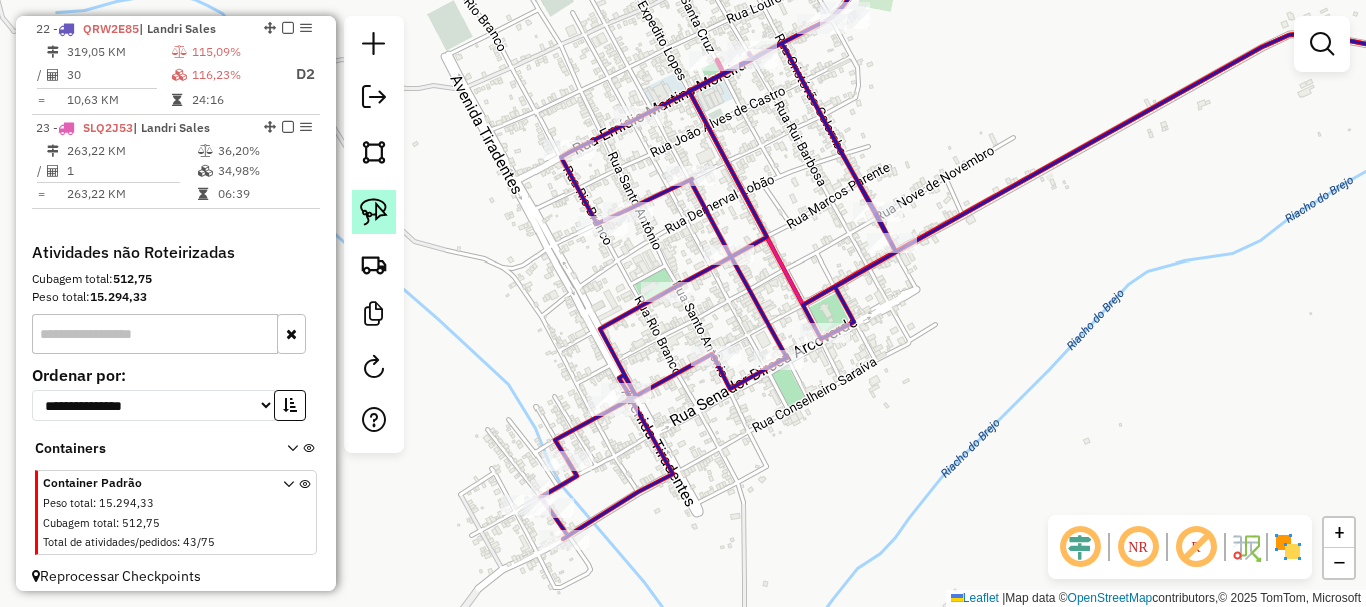 click 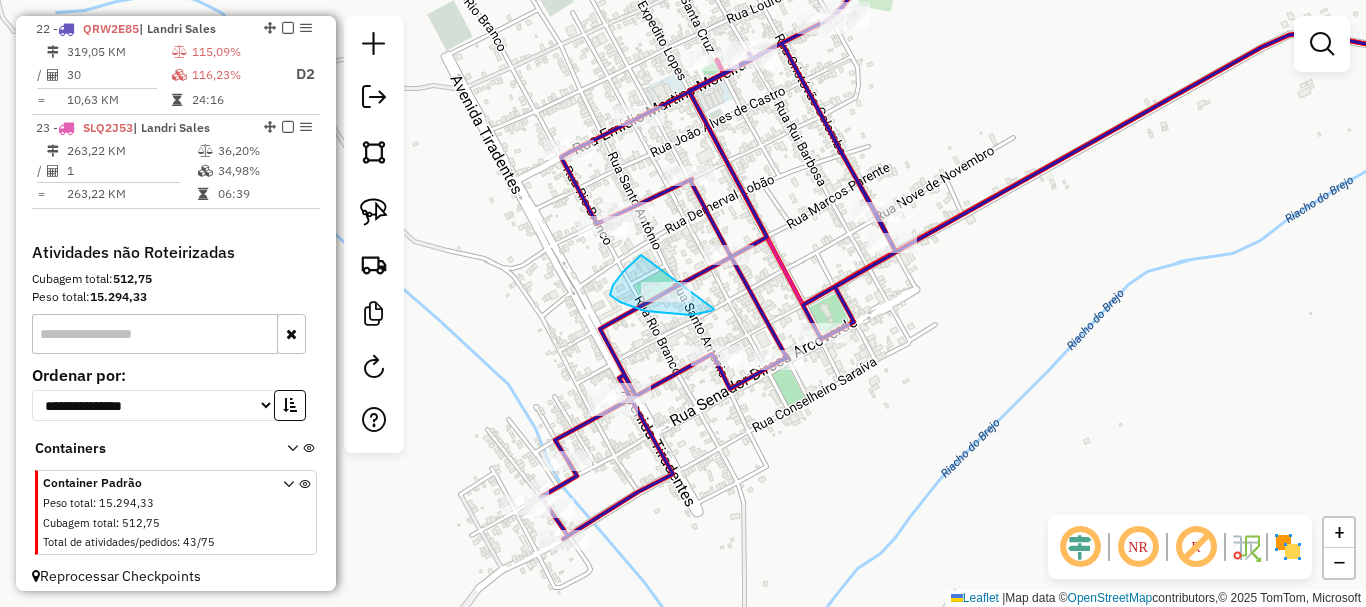 drag, startPoint x: 641, startPoint y: 255, endPoint x: 721, endPoint y: 298, distance: 90.824005 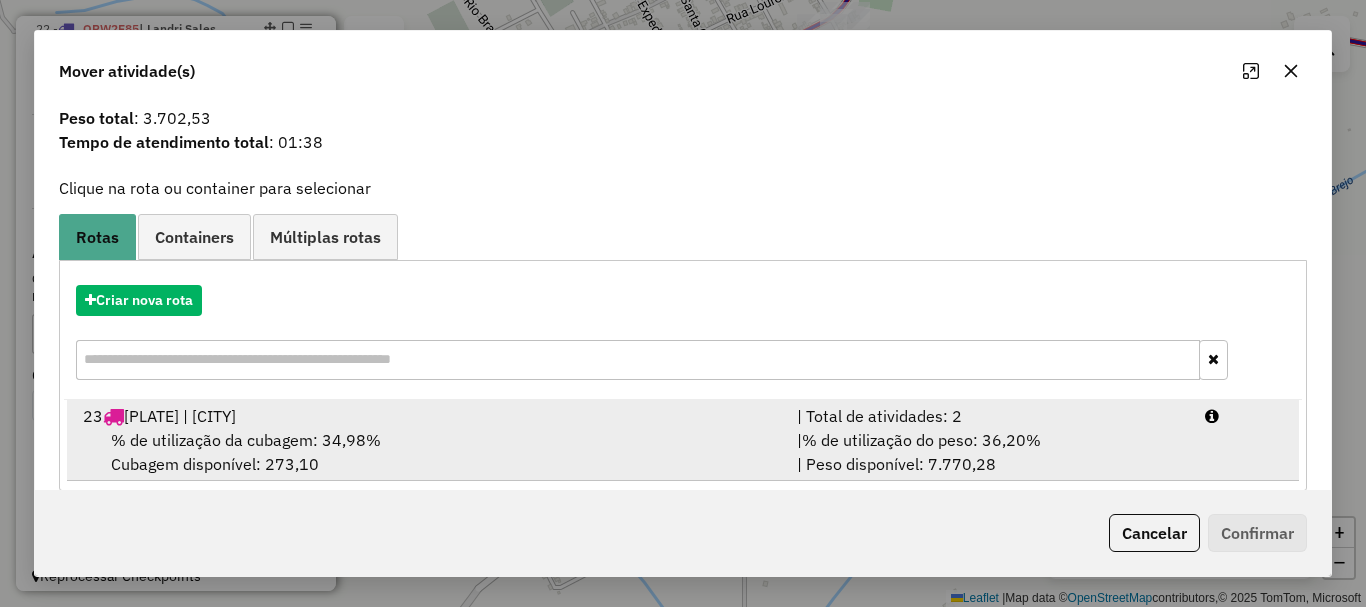 scroll, scrollTop: 78, scrollLeft: 0, axis: vertical 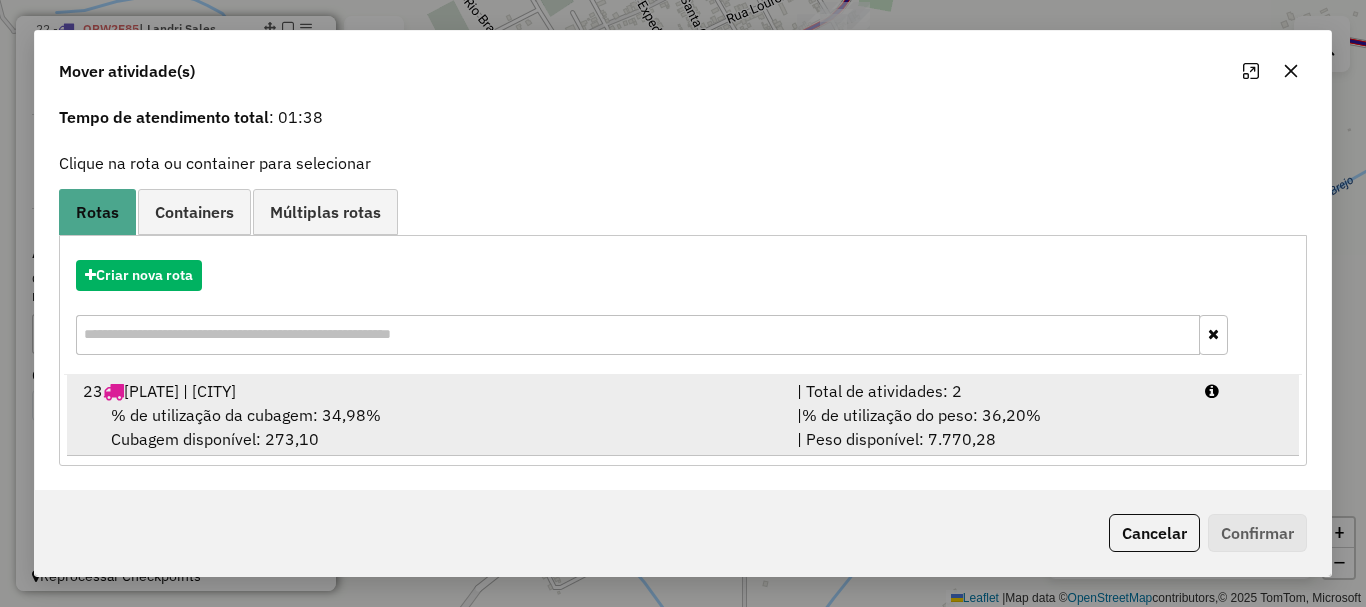 click on "23  SLQ2J53 | Landri Sales" at bounding box center [428, 391] 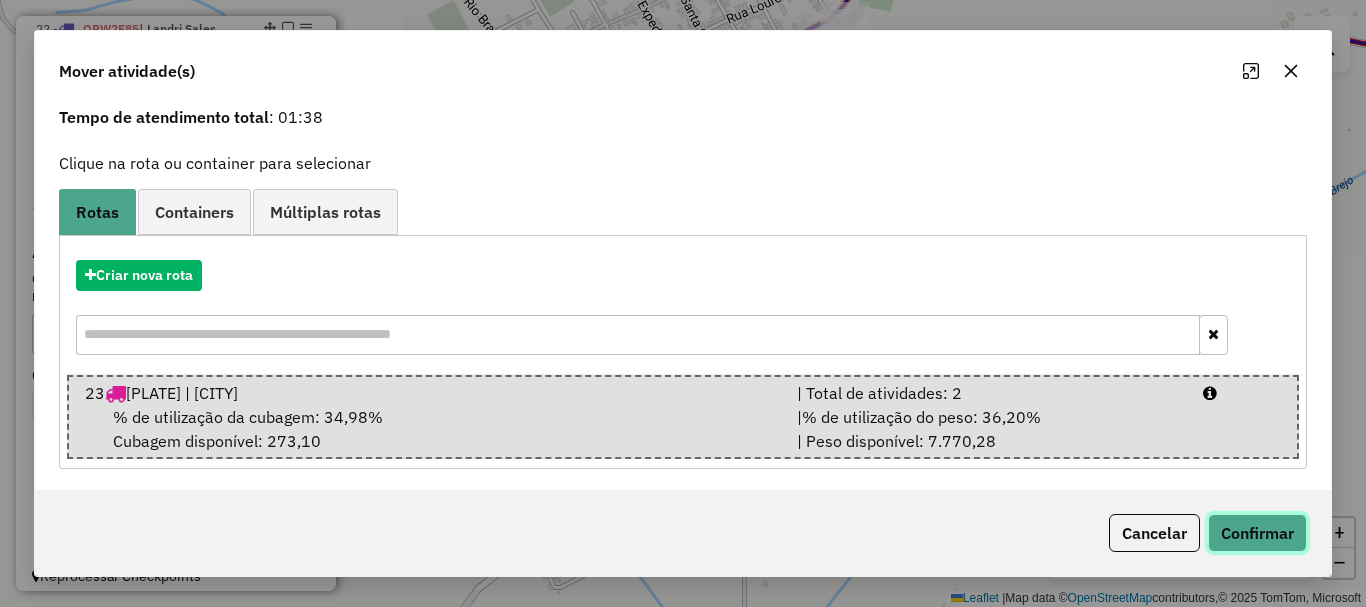 click on "Confirmar" 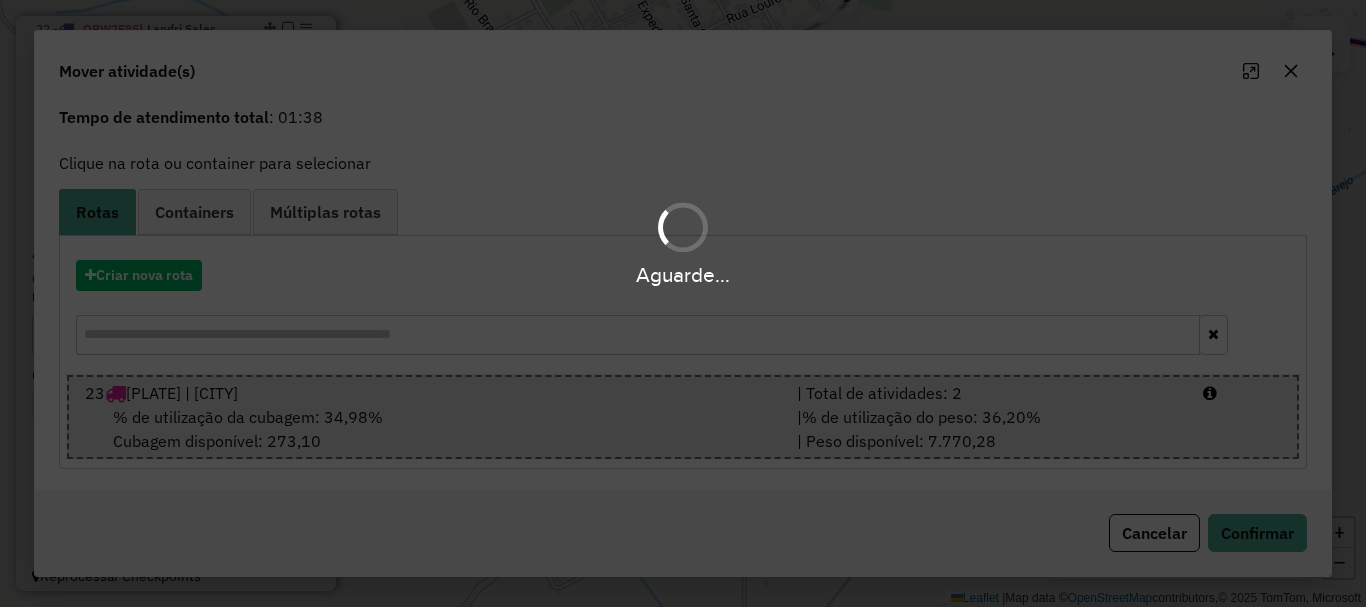 scroll, scrollTop: 0, scrollLeft: 0, axis: both 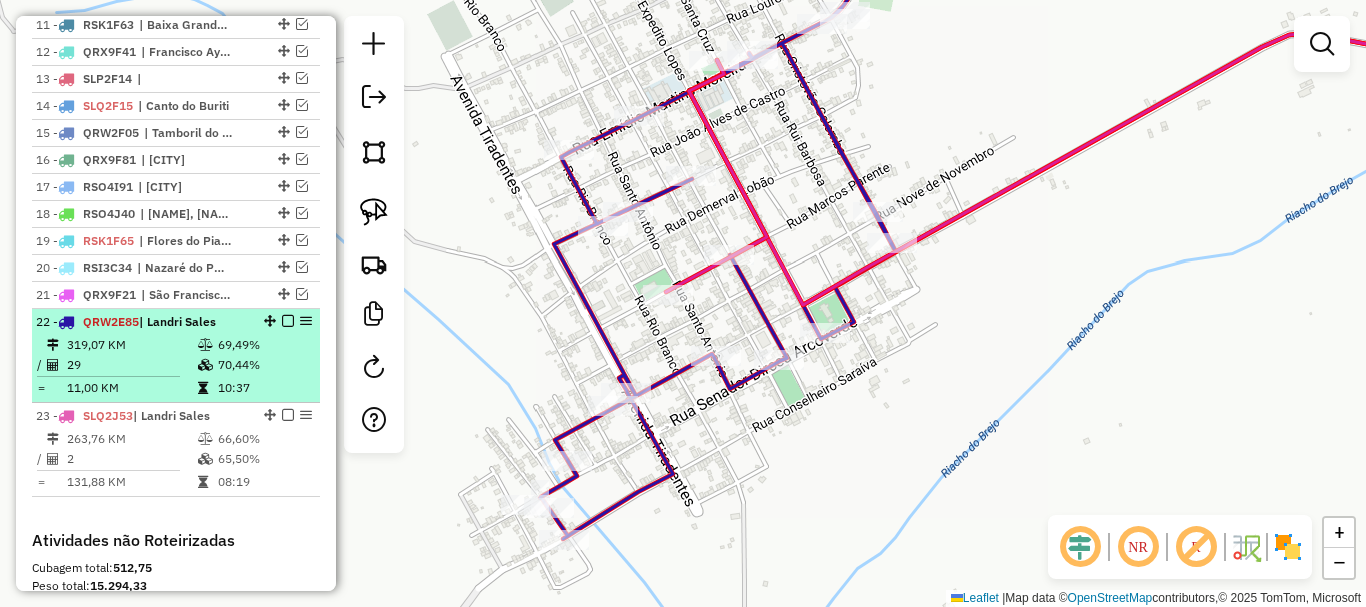 click on "10:37" at bounding box center (264, 388) 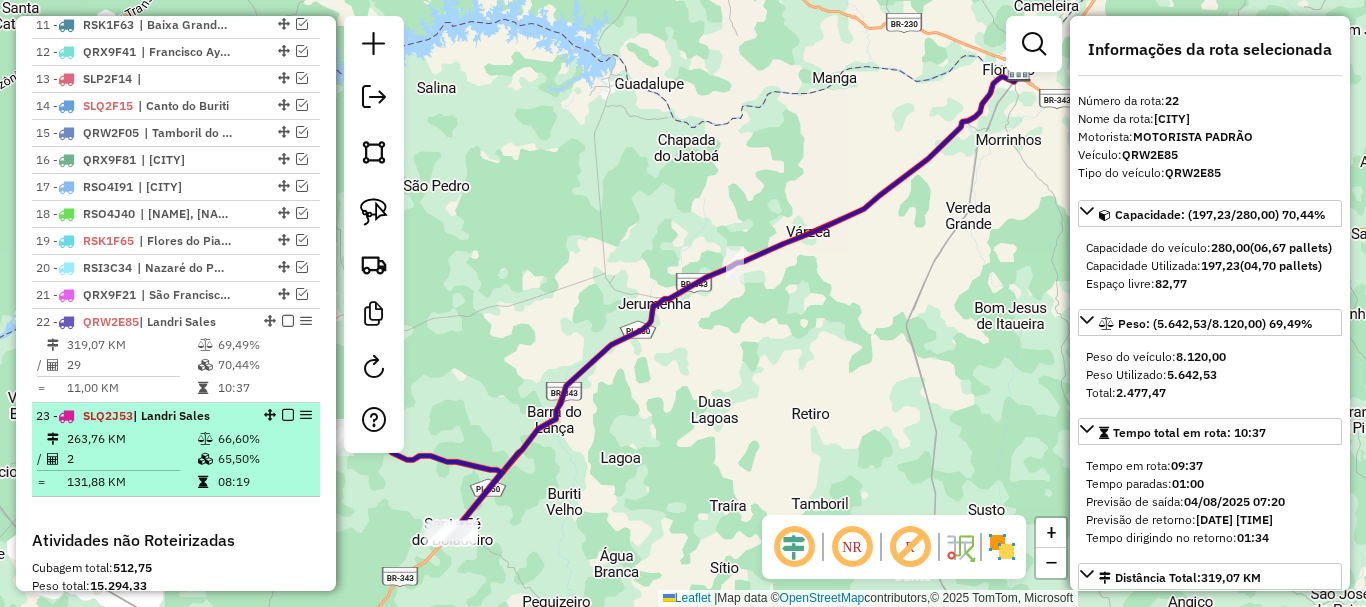 click on "| Landri Sales" at bounding box center [171, 415] 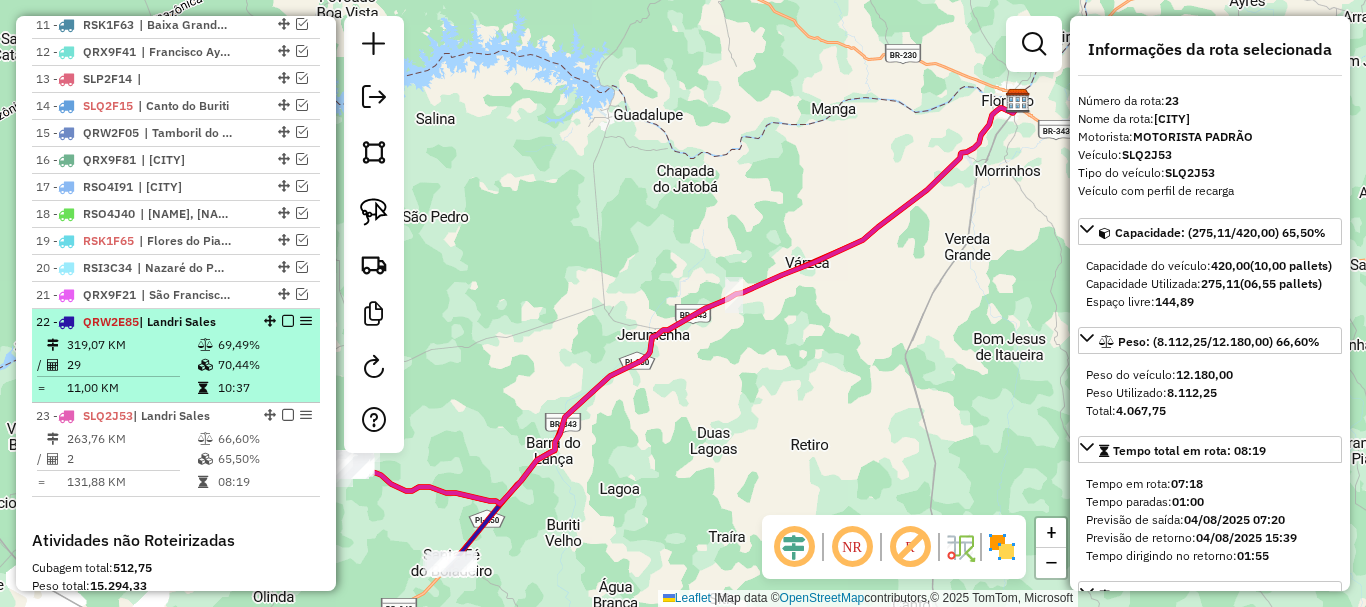 click on "70,44%" at bounding box center [264, 365] 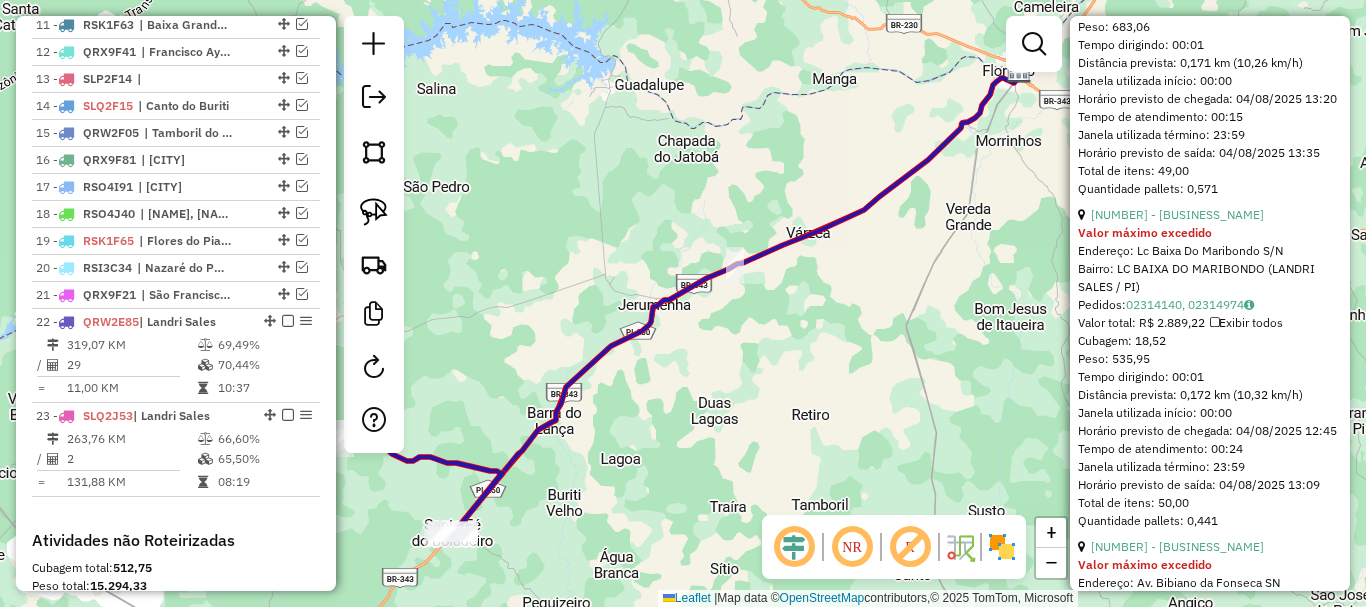 scroll, scrollTop: 1100, scrollLeft: 0, axis: vertical 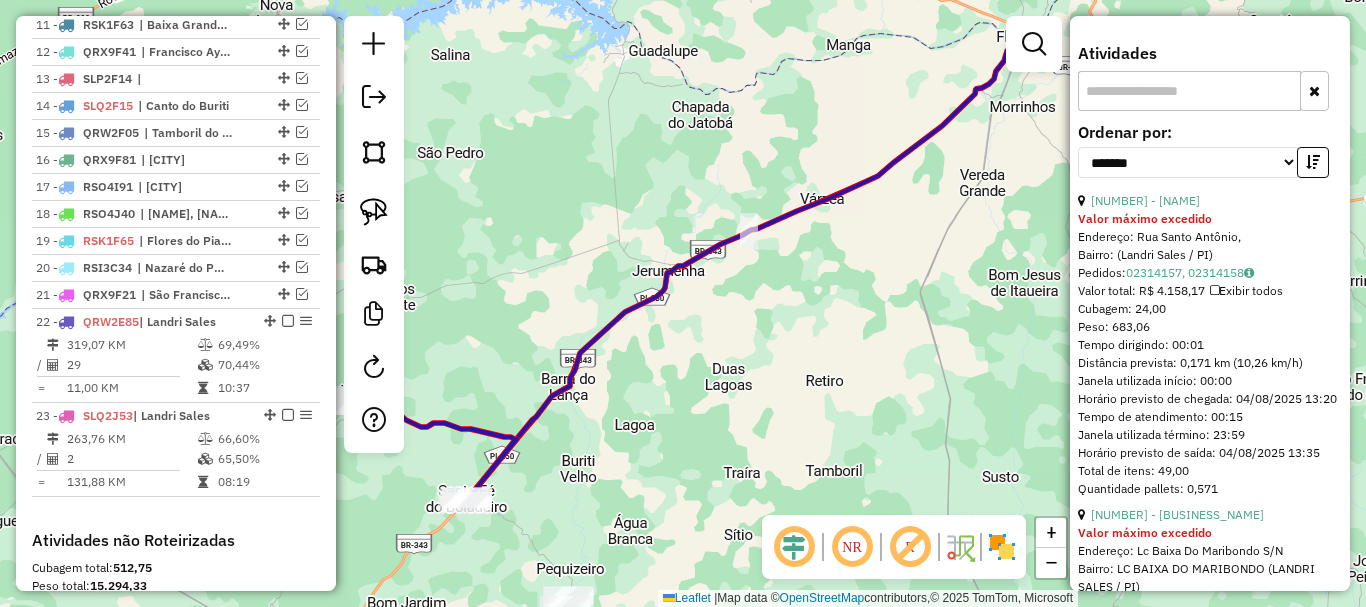 drag, startPoint x: 740, startPoint y: 432, endPoint x: 809, endPoint y: 194, distance: 247.80032 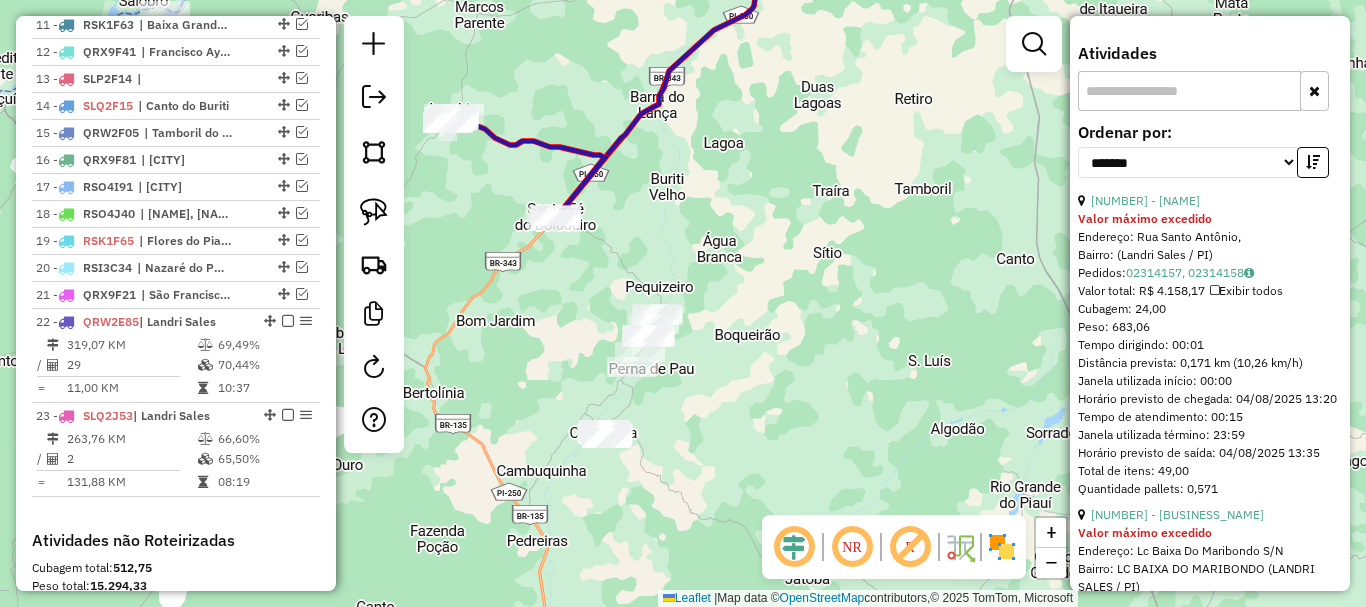 drag, startPoint x: 716, startPoint y: 280, endPoint x: 760, endPoint y: 115, distance: 170.76591 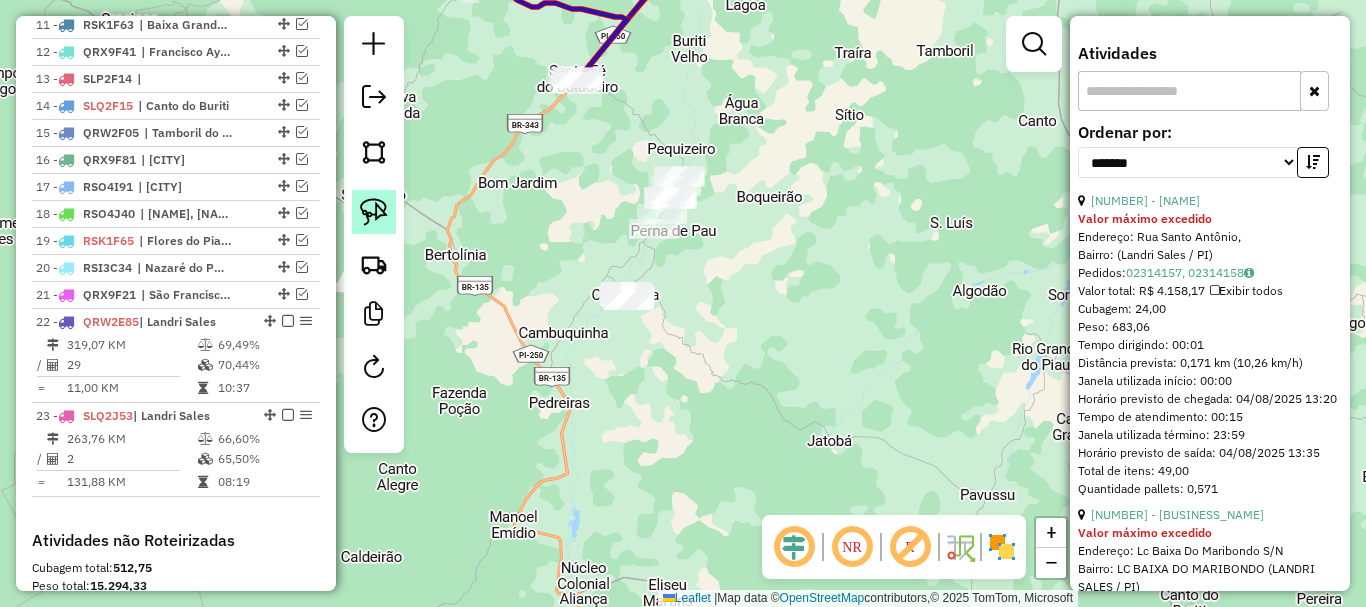 click 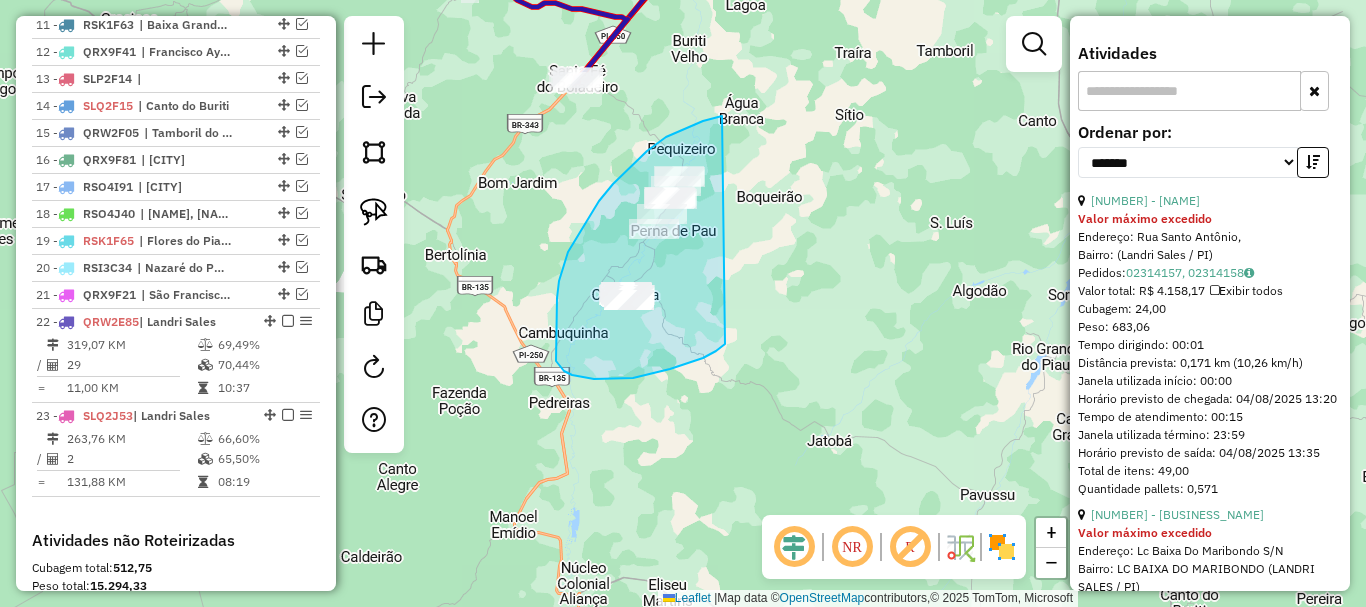 drag, startPoint x: 722, startPoint y: 116, endPoint x: 725, endPoint y: 344, distance: 228.01973 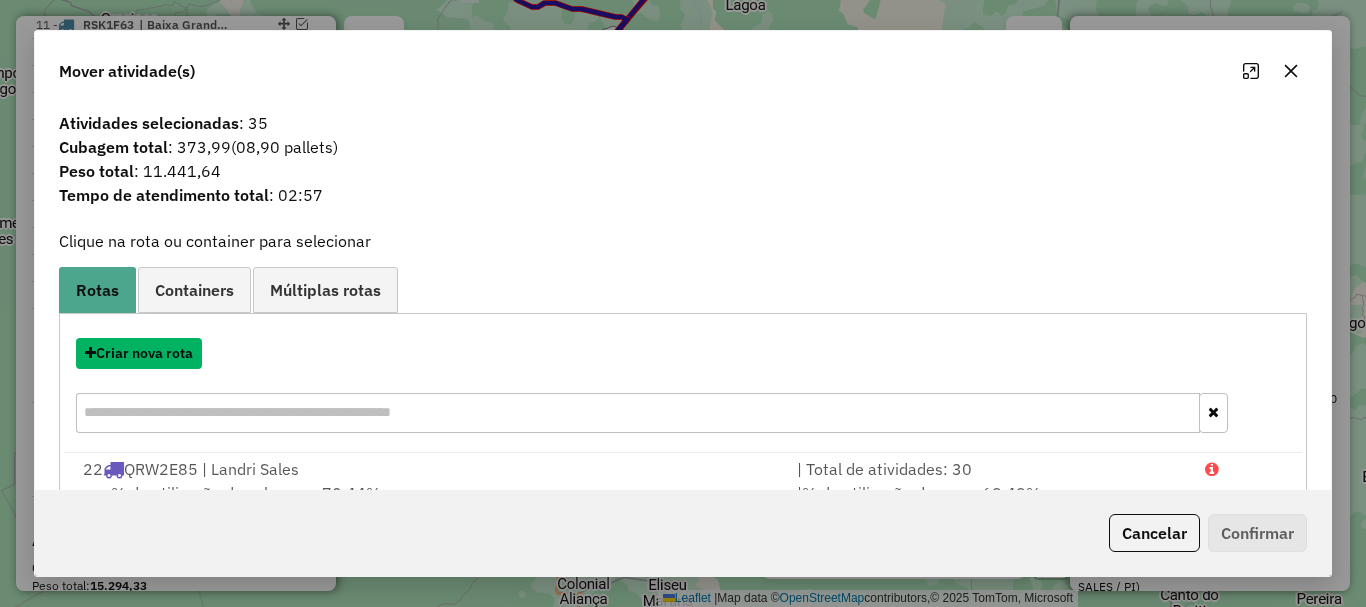 click on "Criar nova rota" at bounding box center (139, 353) 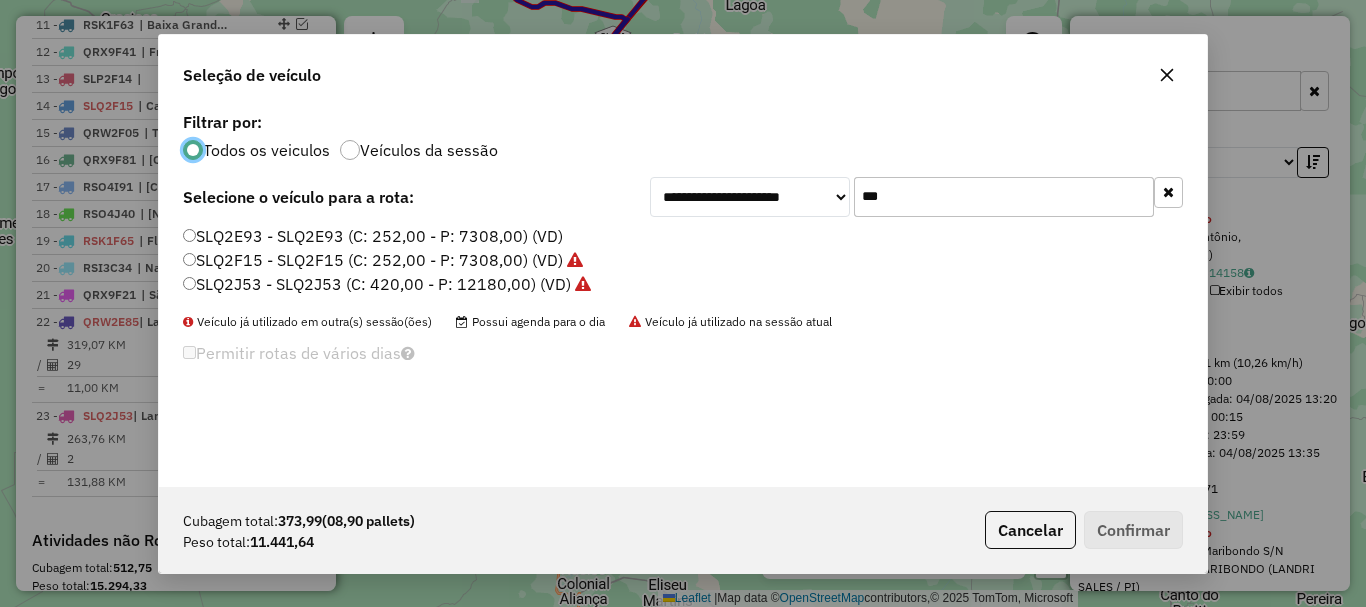 scroll, scrollTop: 11, scrollLeft: 6, axis: both 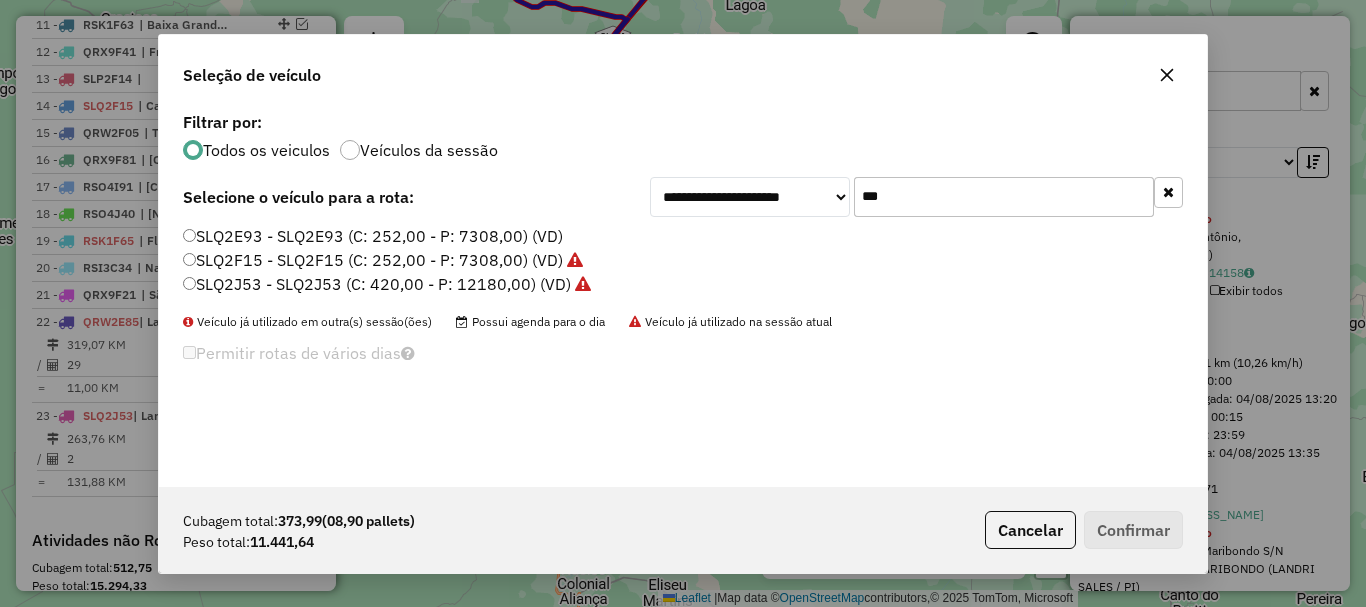 click on "***" 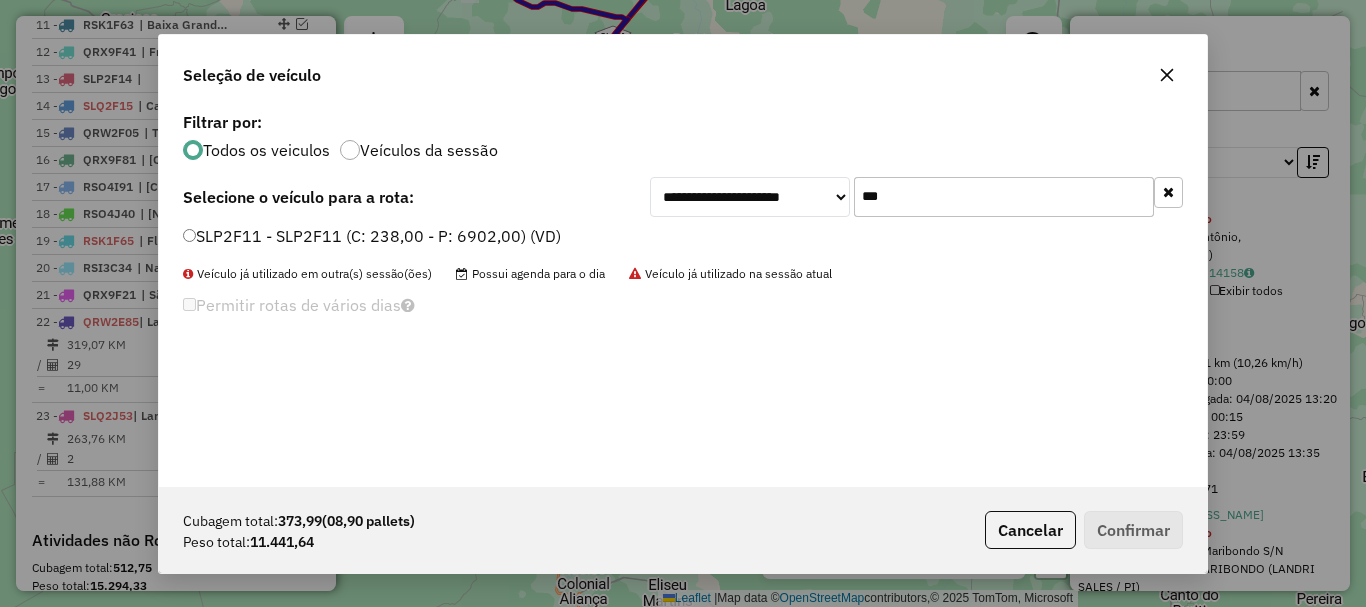type on "***" 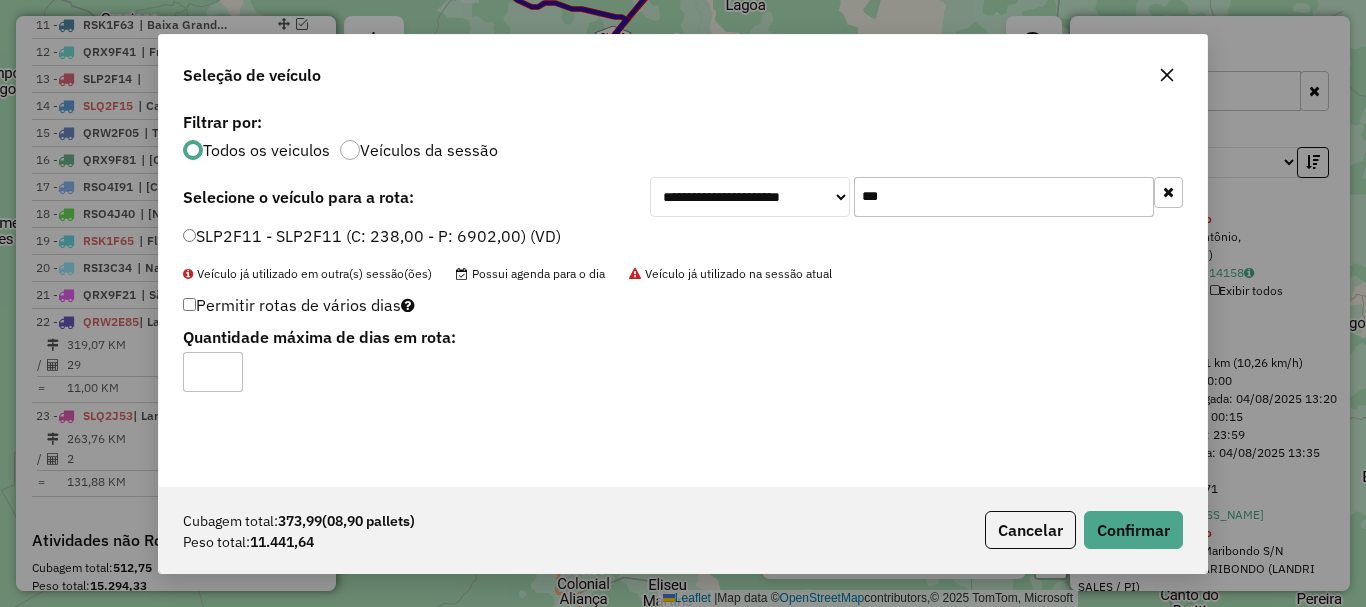 type on "*" 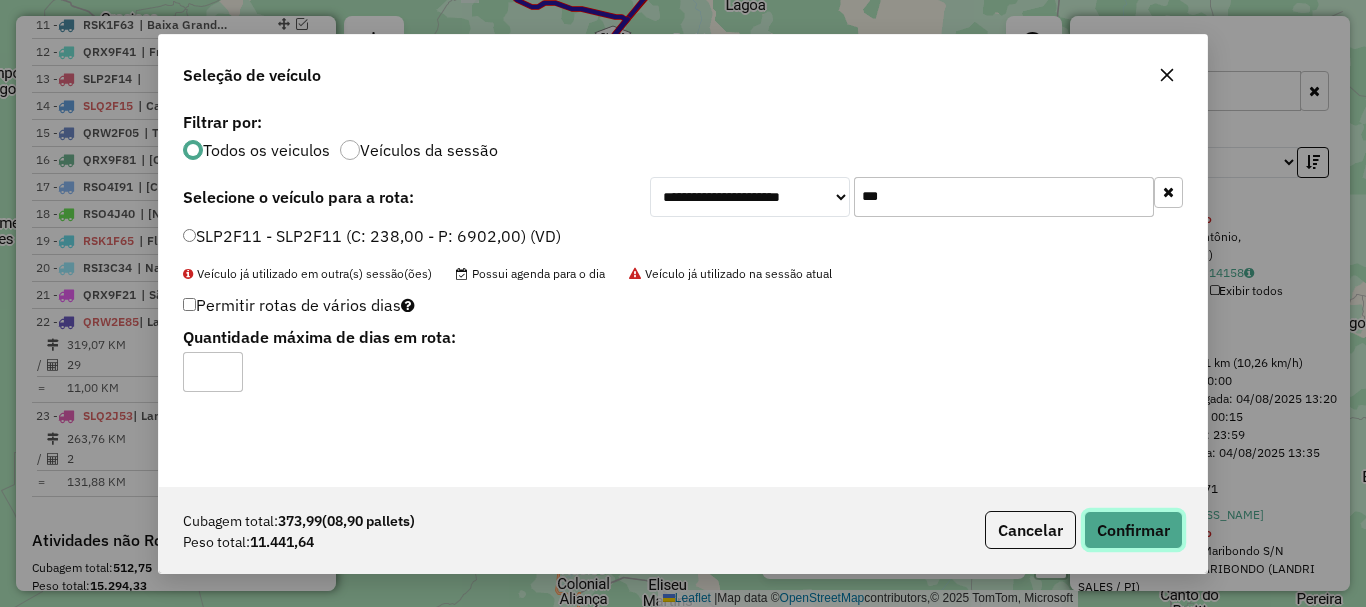 click on "Confirmar" 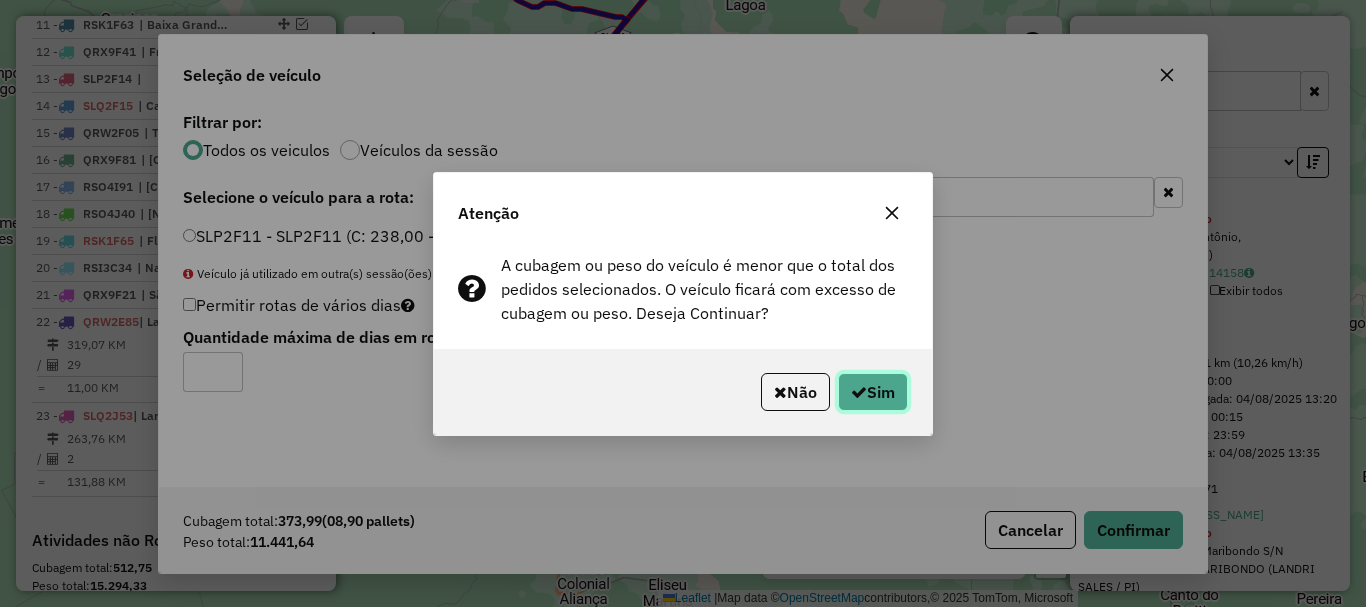 click on "Sim" 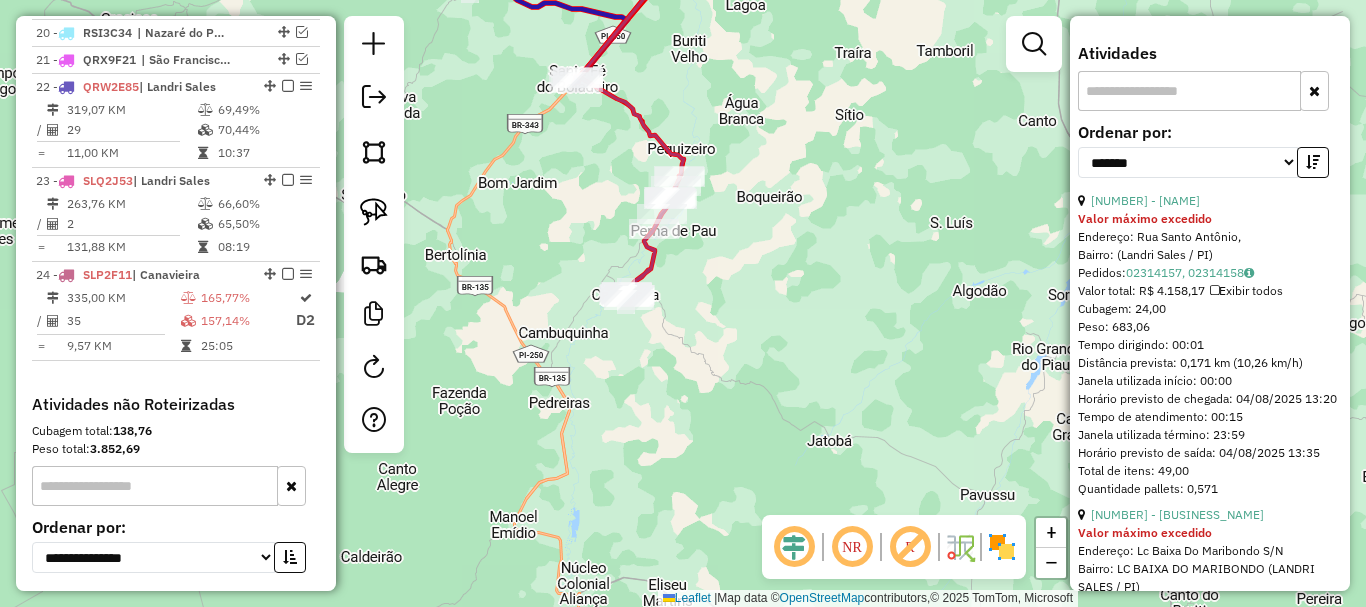 scroll, scrollTop: 1341, scrollLeft: 0, axis: vertical 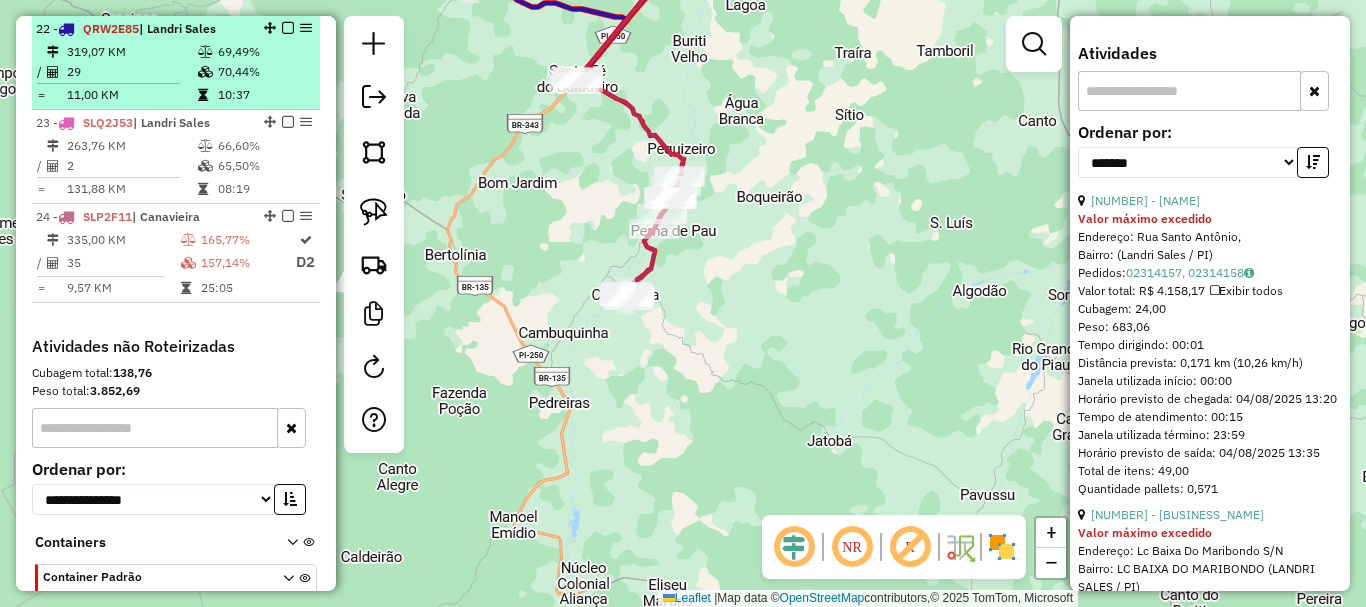 click on "10:37" at bounding box center (264, 95) 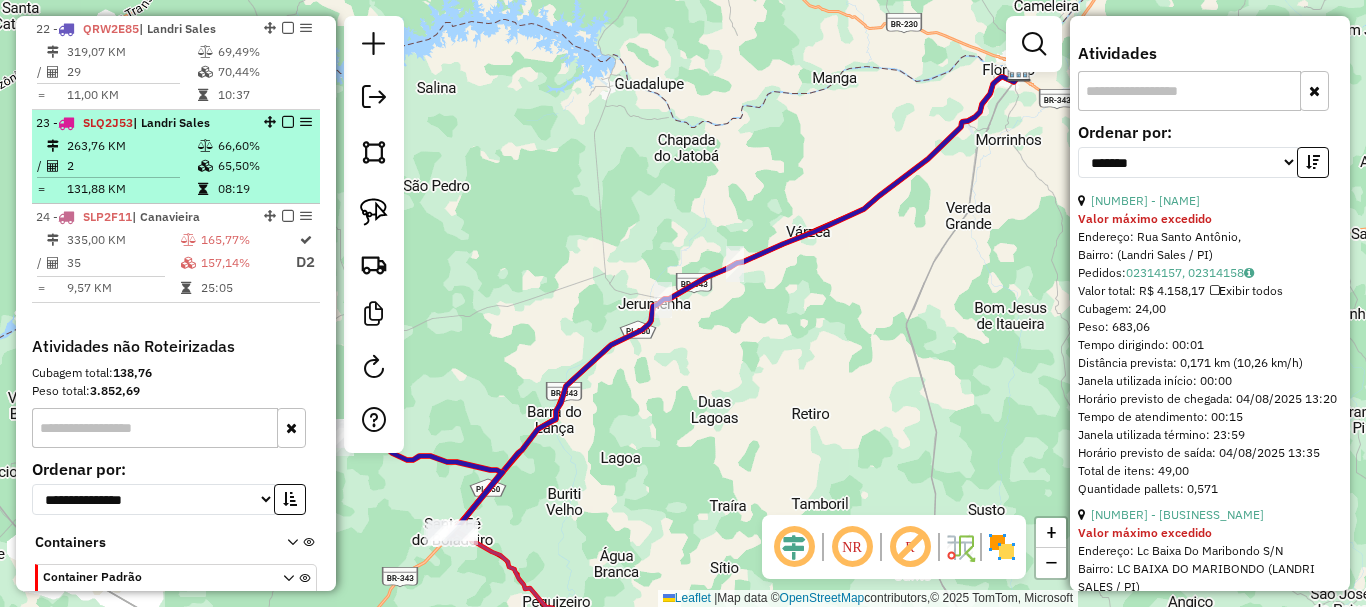 click on "08:19" at bounding box center (264, 189) 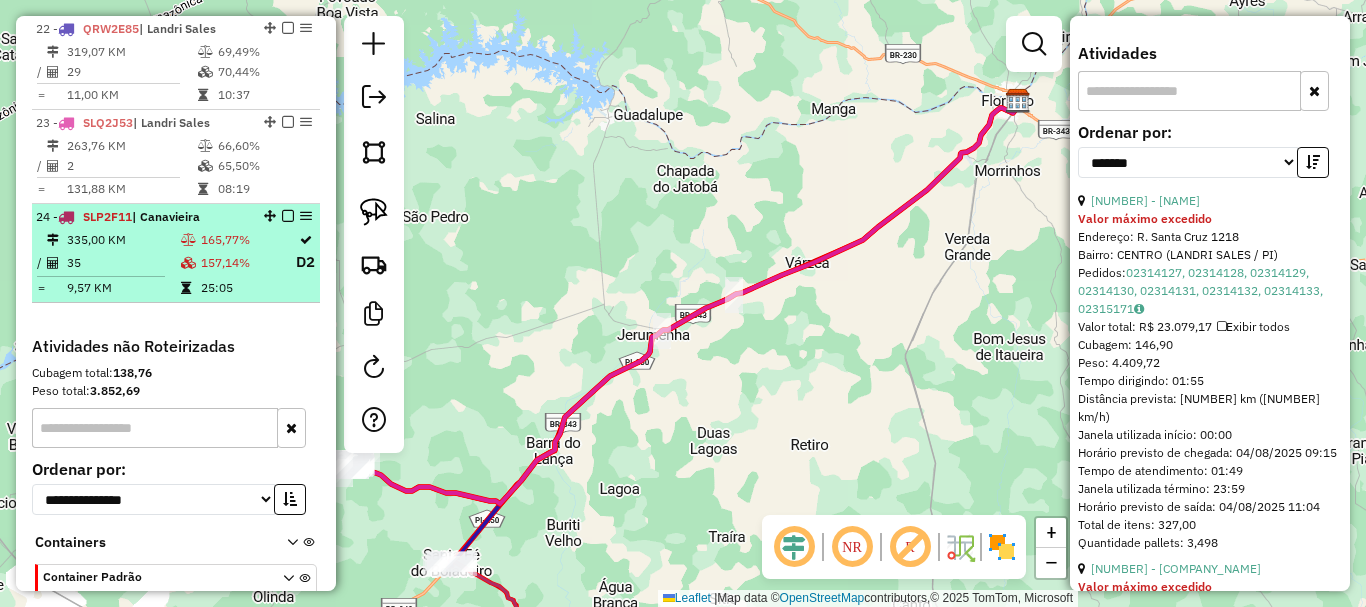 click on "335,00 KM   165,77%  /  35   157,14%   D2  =  9,57 KM   25:05" at bounding box center (176, 264) 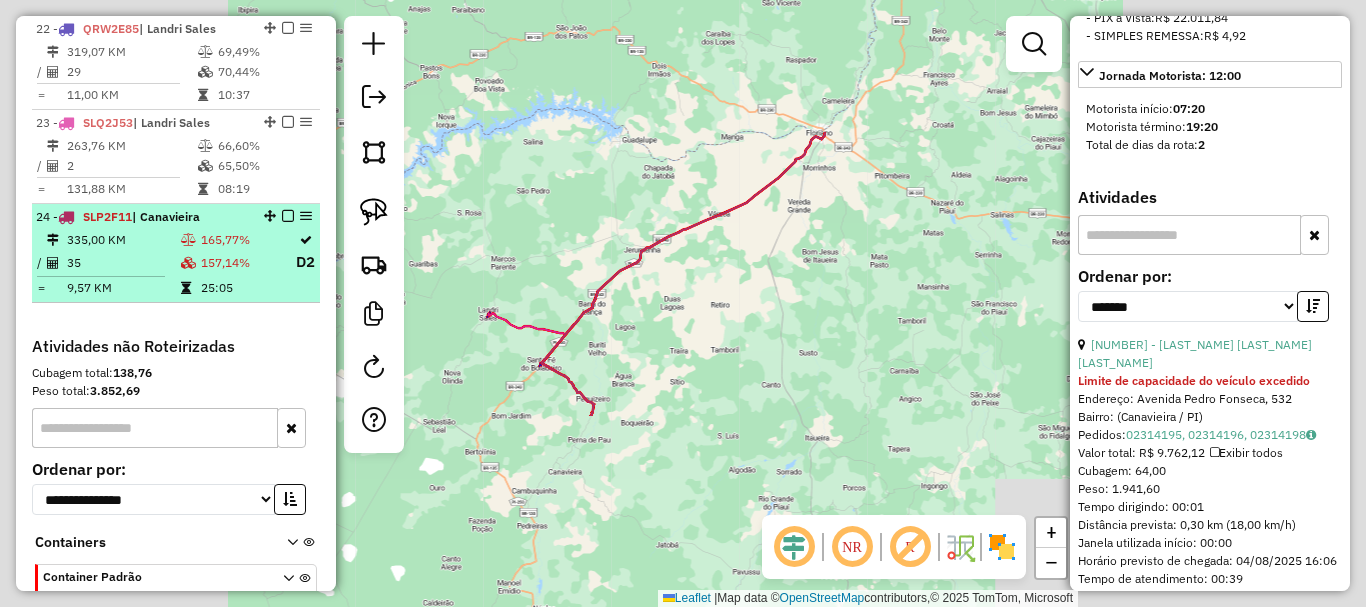 scroll, scrollTop: 1154, scrollLeft: 0, axis: vertical 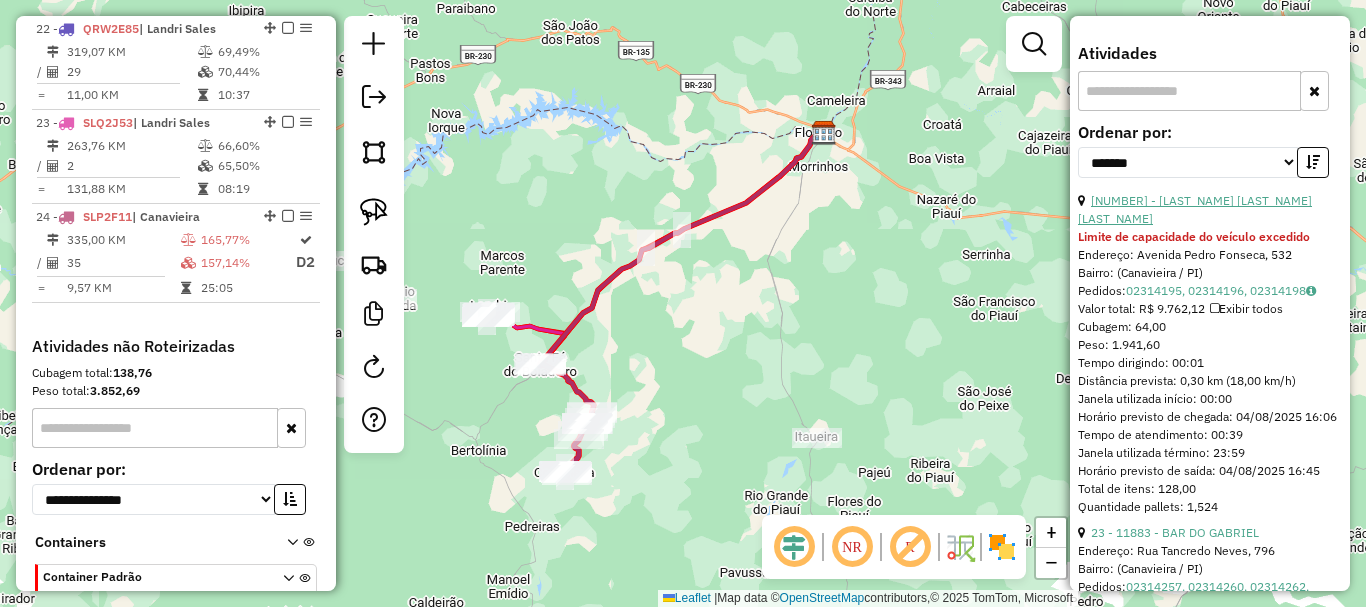 click on "28 - 3242 - OZORIO LOPES RODRIGUES" at bounding box center (1195, 209) 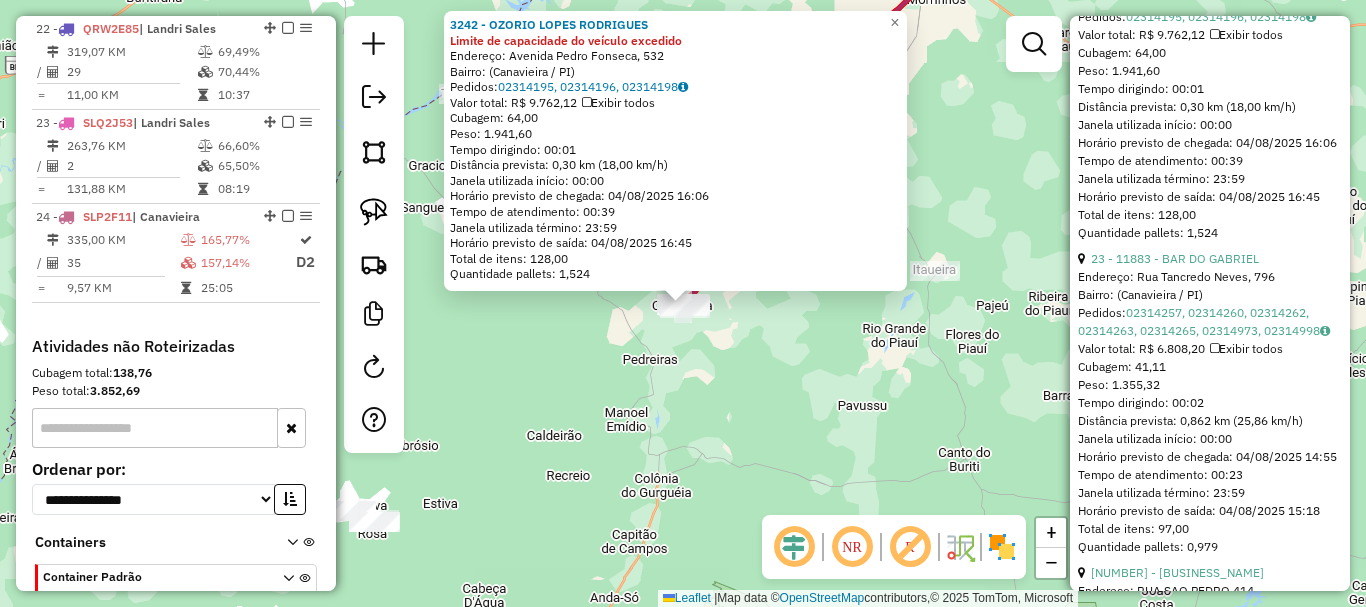 scroll, scrollTop: 1454, scrollLeft: 0, axis: vertical 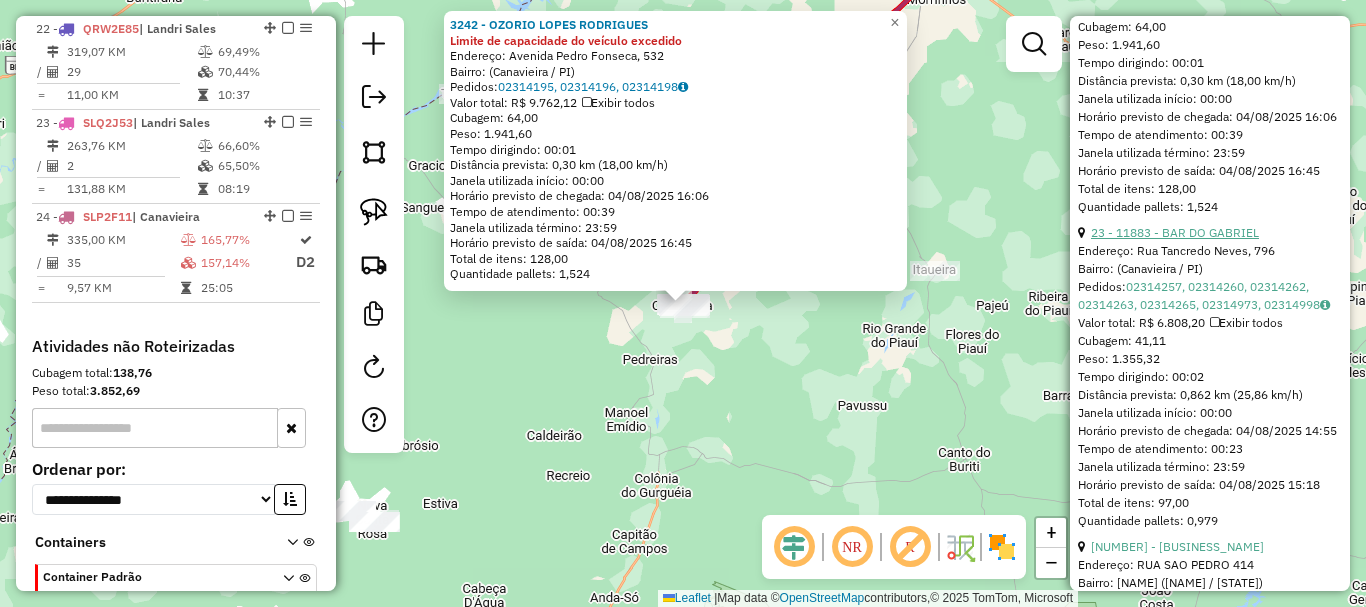 click on "23 - 11883 - BAR DO GABRIEL" at bounding box center [1175, 232] 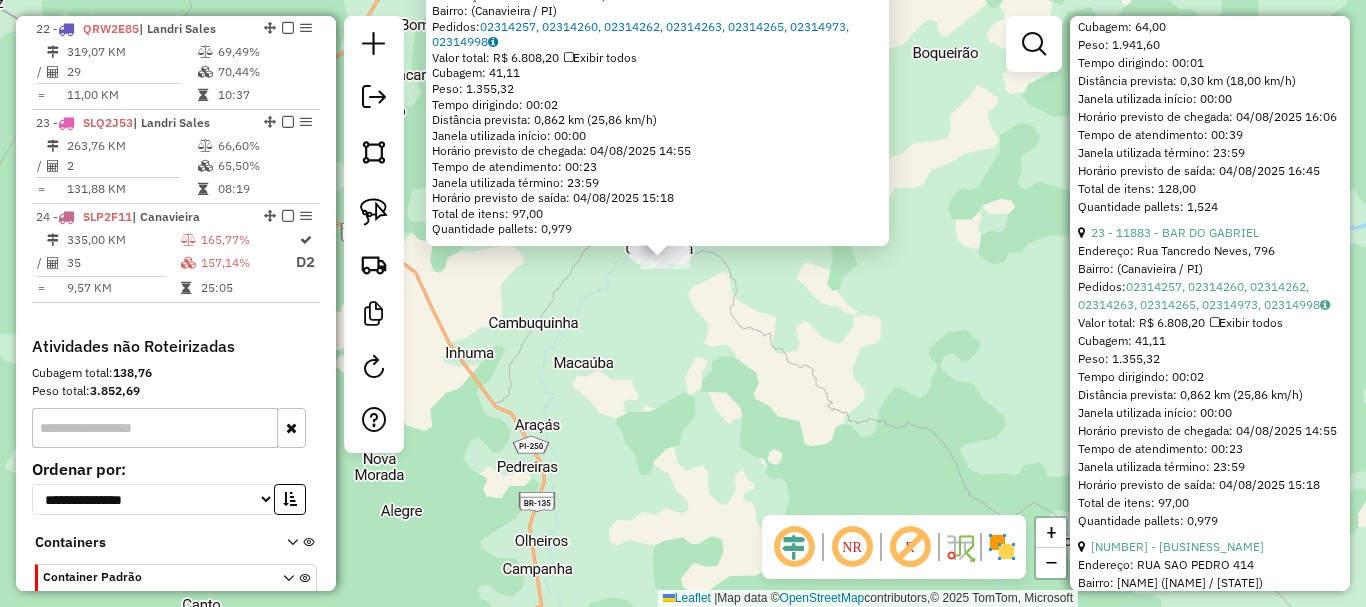 drag, startPoint x: 661, startPoint y: 343, endPoint x: 714, endPoint y: 444, distance: 114.061386 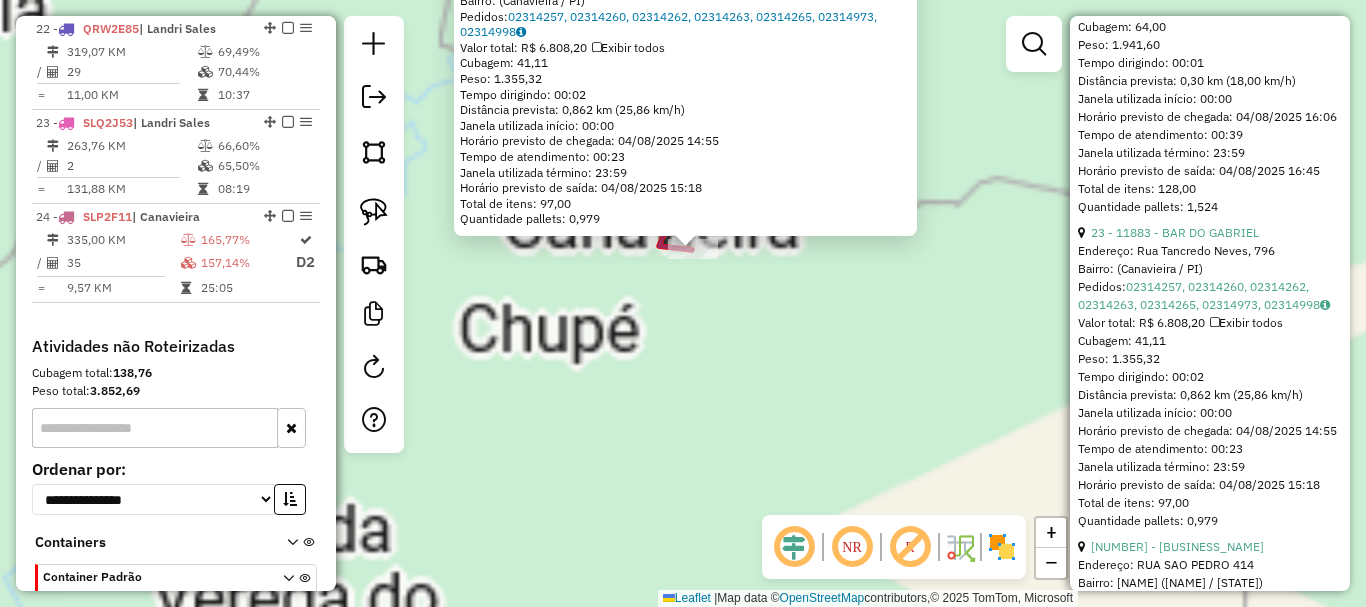 click on "11883 - BAR DO GABRIEL  Endereço: Rua Tancredo Neves, 796   Bairro:  (Canavieira / PI)   Pedidos:  02314257, 02314260, 02314262, 02314263, 02314265, 02314973, 02314998   Valor total: R$ 6.808,20   Exibir todos   Cubagem: 41,11  Peso: 1.355,32  Tempo dirigindo: 00:02   Distância prevista: 0,862 km (25,86 km/h)   Janela utilizada início: 00:00   Horário previsto de chegada: 04/08/2025 14:55   Tempo de atendimento: 00:23   Janela utilizada término: 23:59   Horário previsto de saída: 04/08/2025 15:18   Total de itens: 97,00   Quantidade pallets: 0,979  × Janela de atendimento Grade de atendimento Capacidade Transportadoras Veículos Cliente Pedidos  Rotas Selecione os dias de semana para filtrar as janelas de atendimento  Seg   Ter   Qua   Qui   Sex   Sáb   Dom  Informe o período da janela de atendimento: De: Até:  Filtrar exatamente a janela do cliente  Considerar janela de atendimento padrão  Selecione os dias de semana para filtrar as grades de atendimento  Seg   Ter   Qua   Qui   Sex   Sáb   Dom" 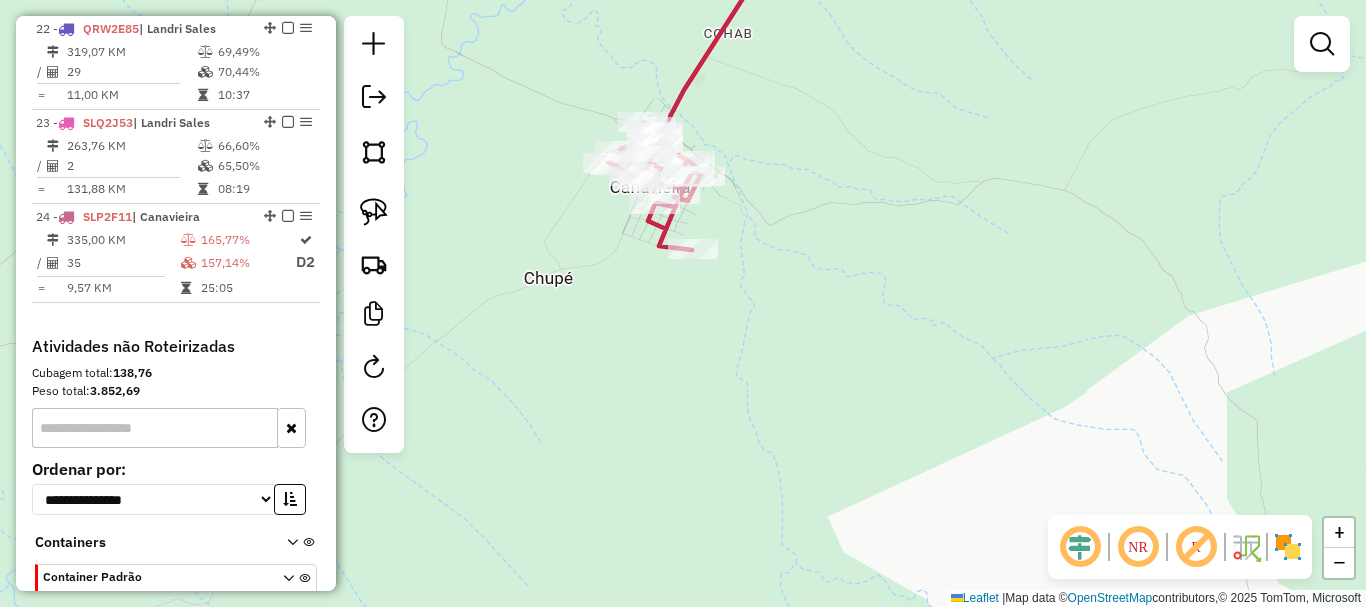 drag, startPoint x: 574, startPoint y: 337, endPoint x: 658, endPoint y: 429, distance: 124.57929 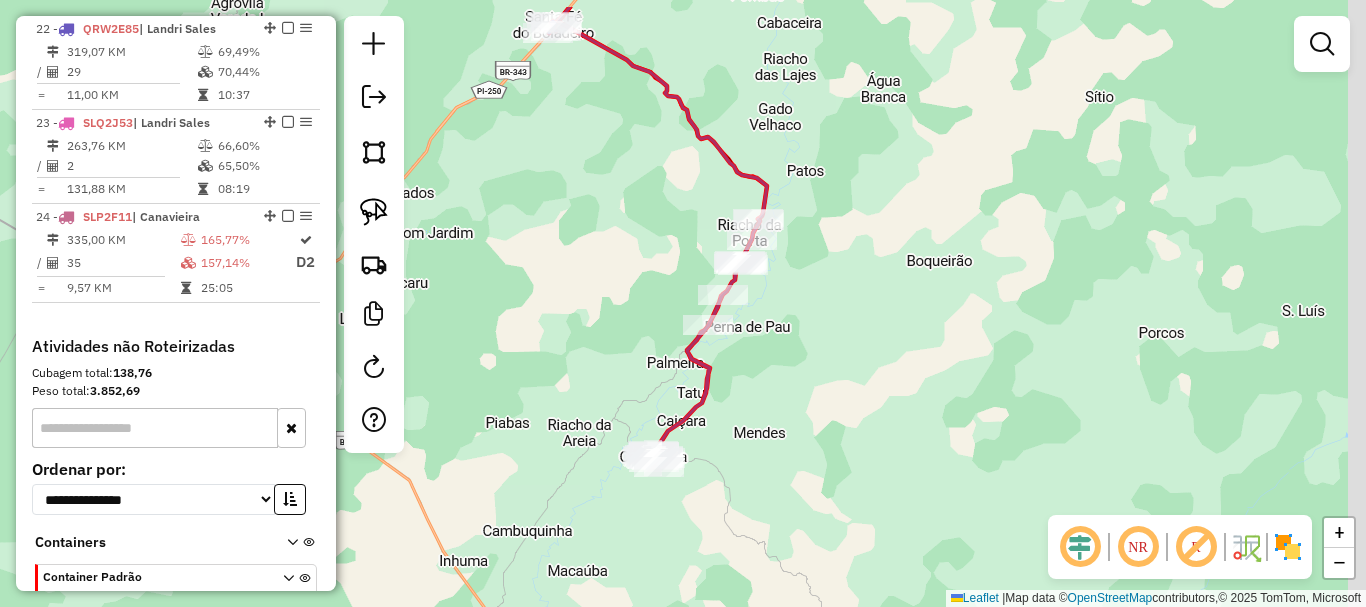 drag, startPoint x: 766, startPoint y: 304, endPoint x: 732, endPoint y: 397, distance: 99.0202 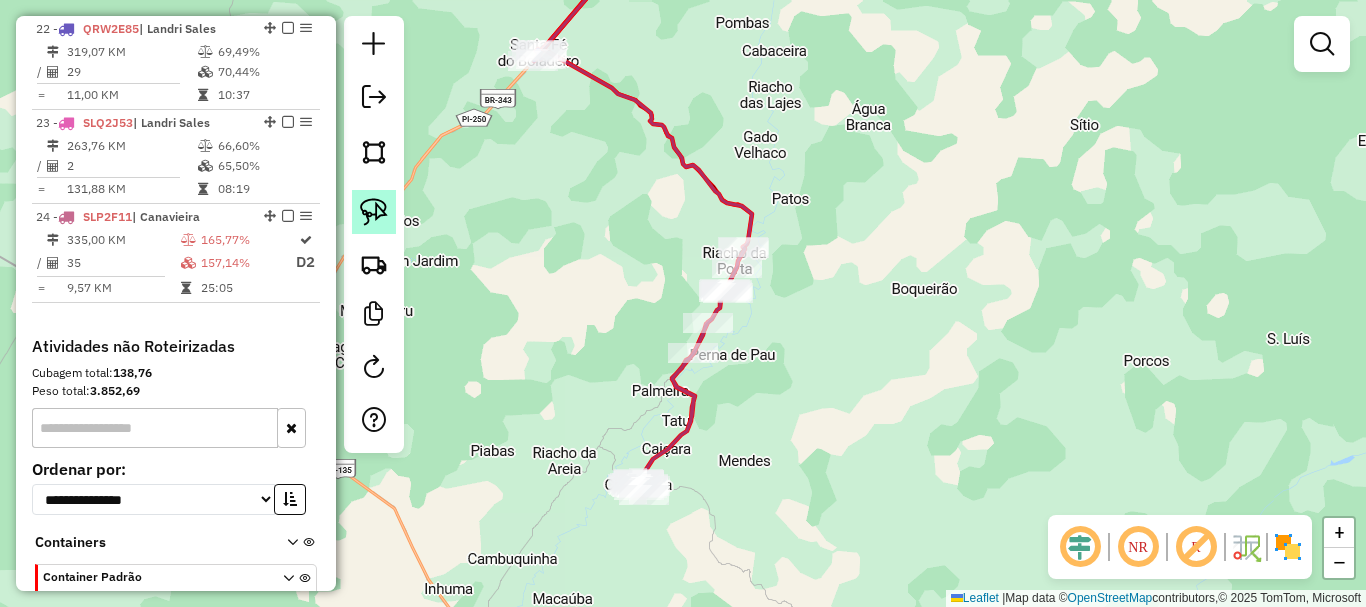 click 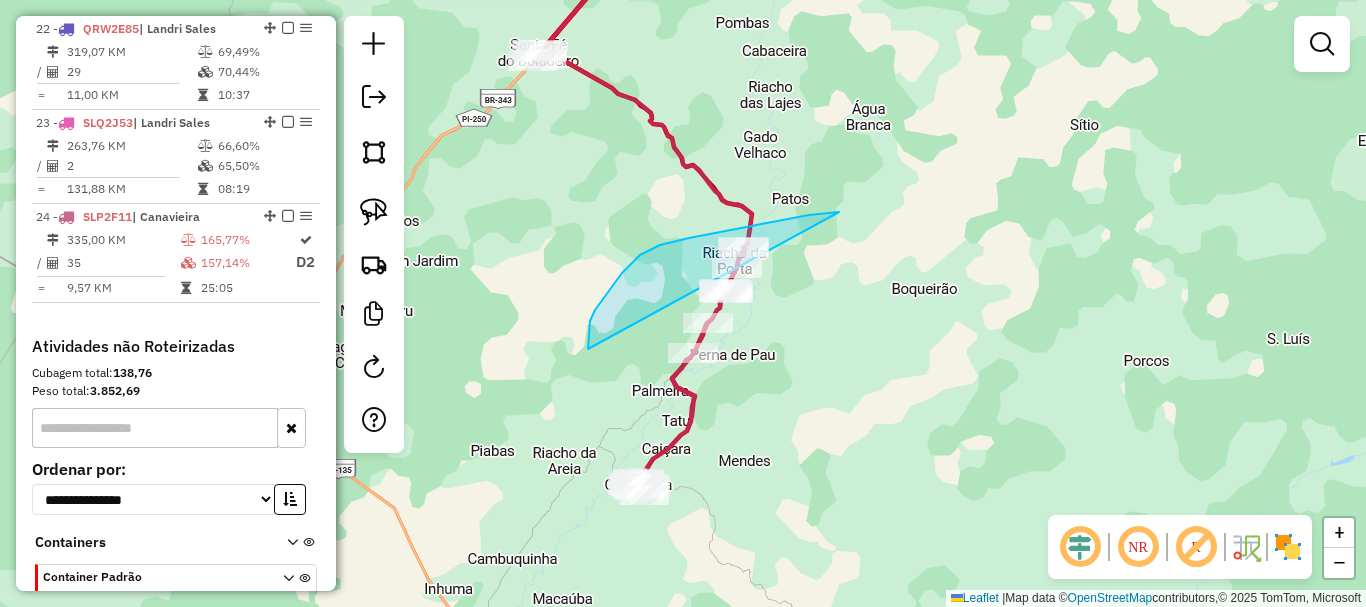 drag, startPoint x: 839, startPoint y: 212, endPoint x: 757, endPoint y: 397, distance: 202.3586 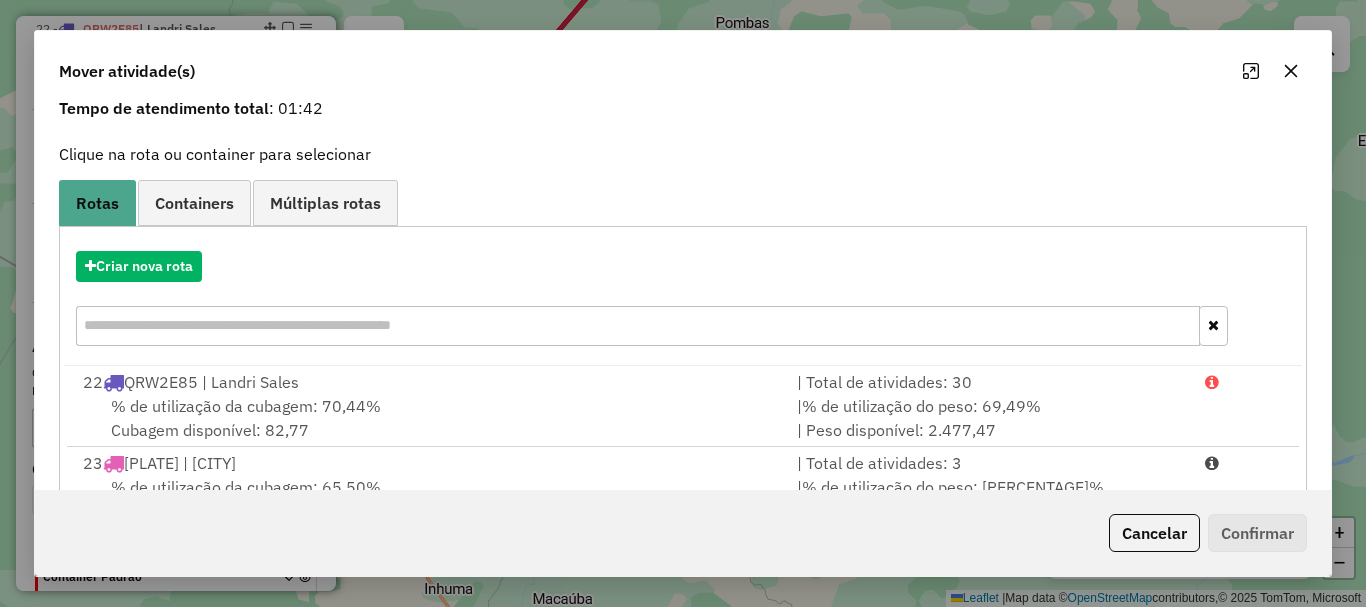 scroll, scrollTop: 159, scrollLeft: 0, axis: vertical 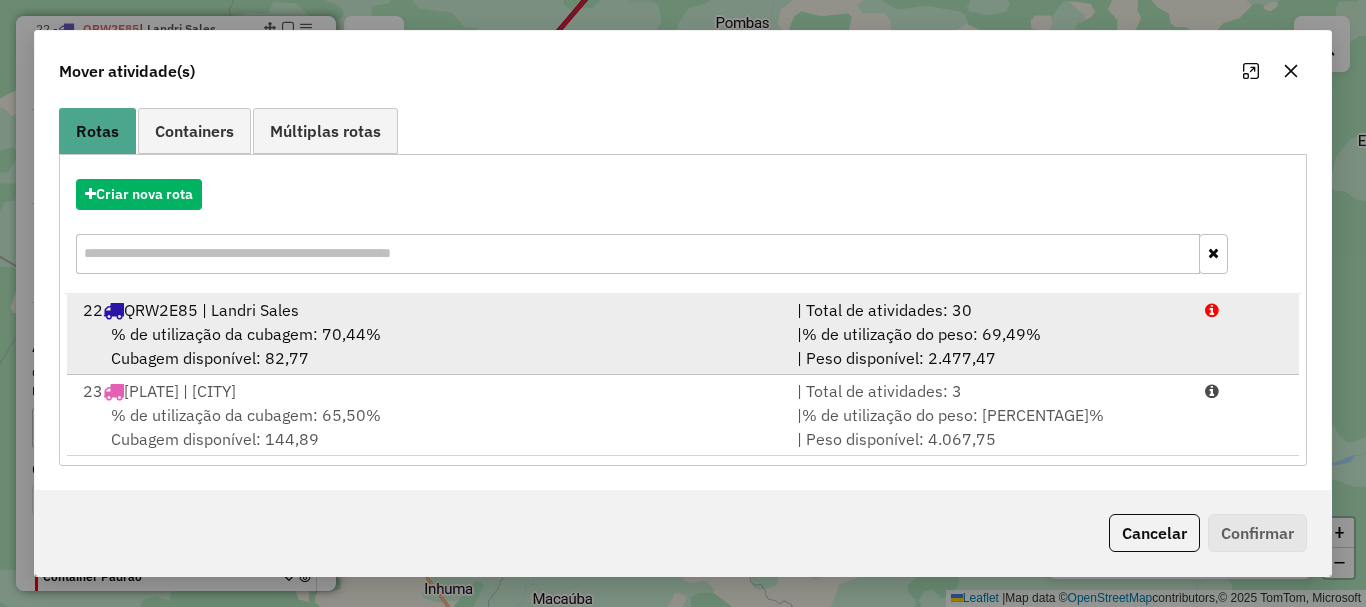 click on "|  % de utilização do peso: 69,49%  | Peso disponível: 2.477,47" at bounding box center [989, 346] 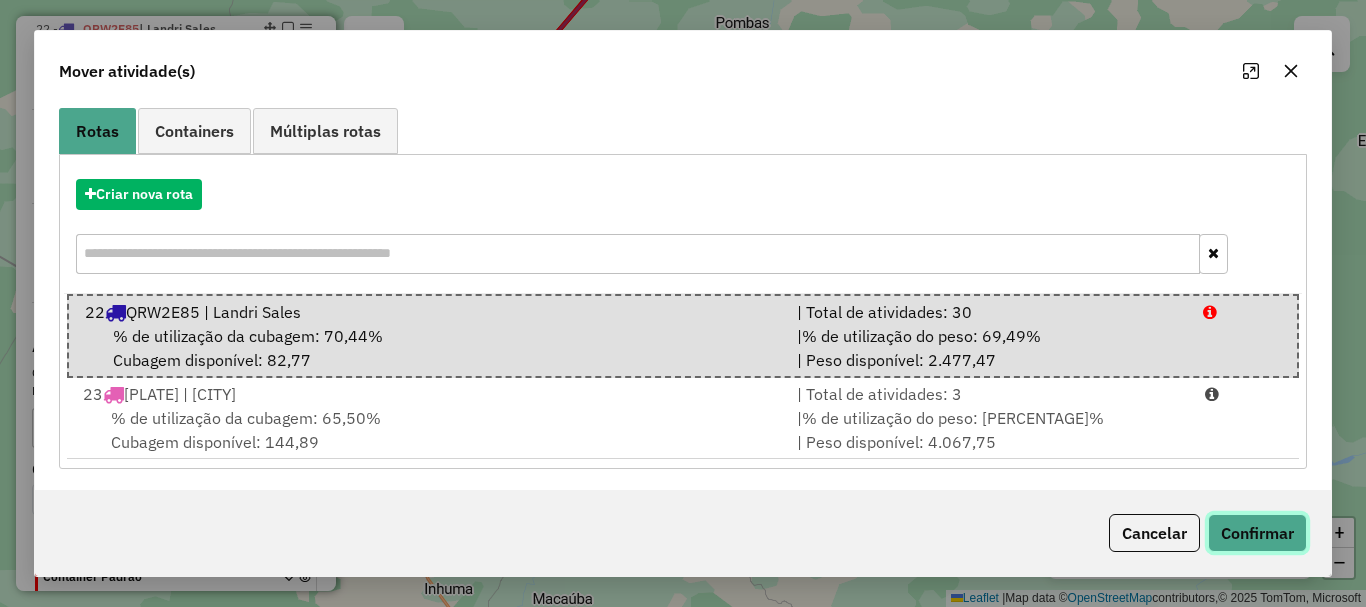 click on "Confirmar" 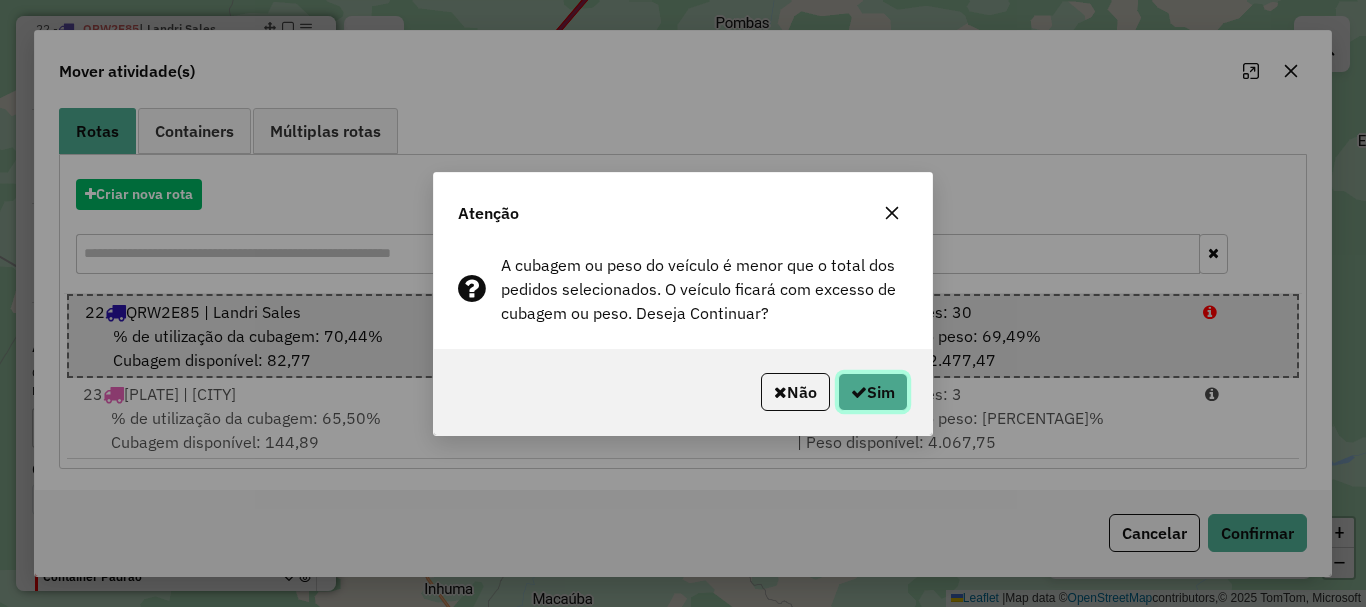 click on "Sim" 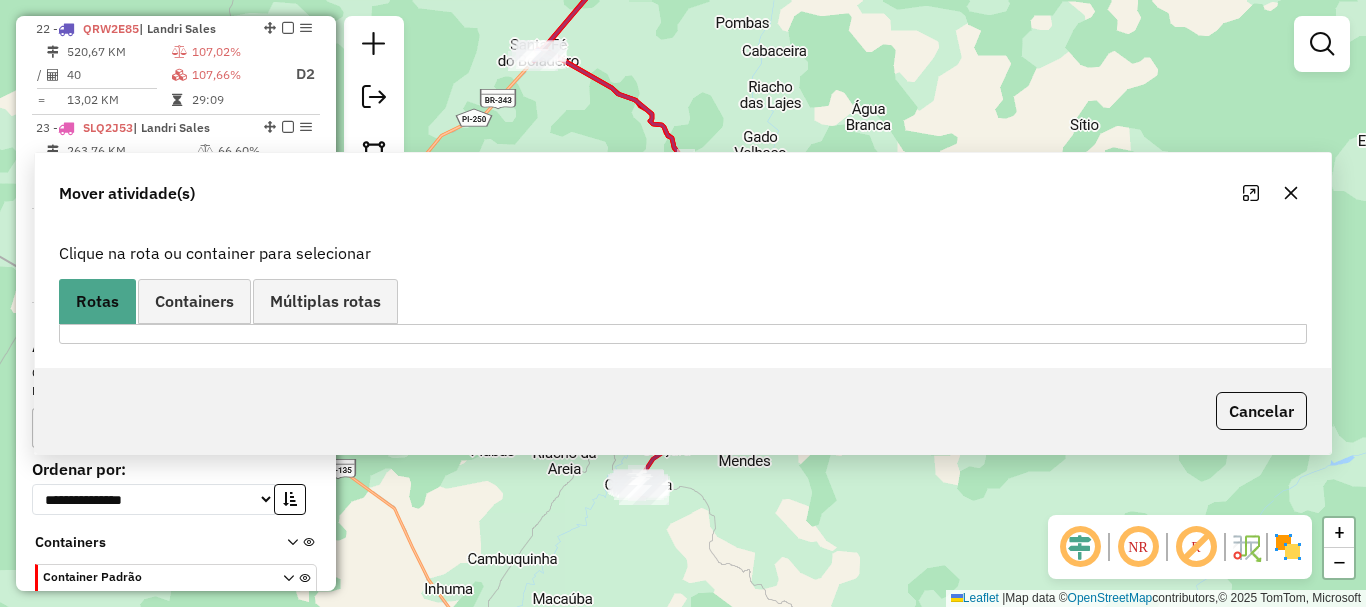 scroll, scrollTop: 0, scrollLeft: 0, axis: both 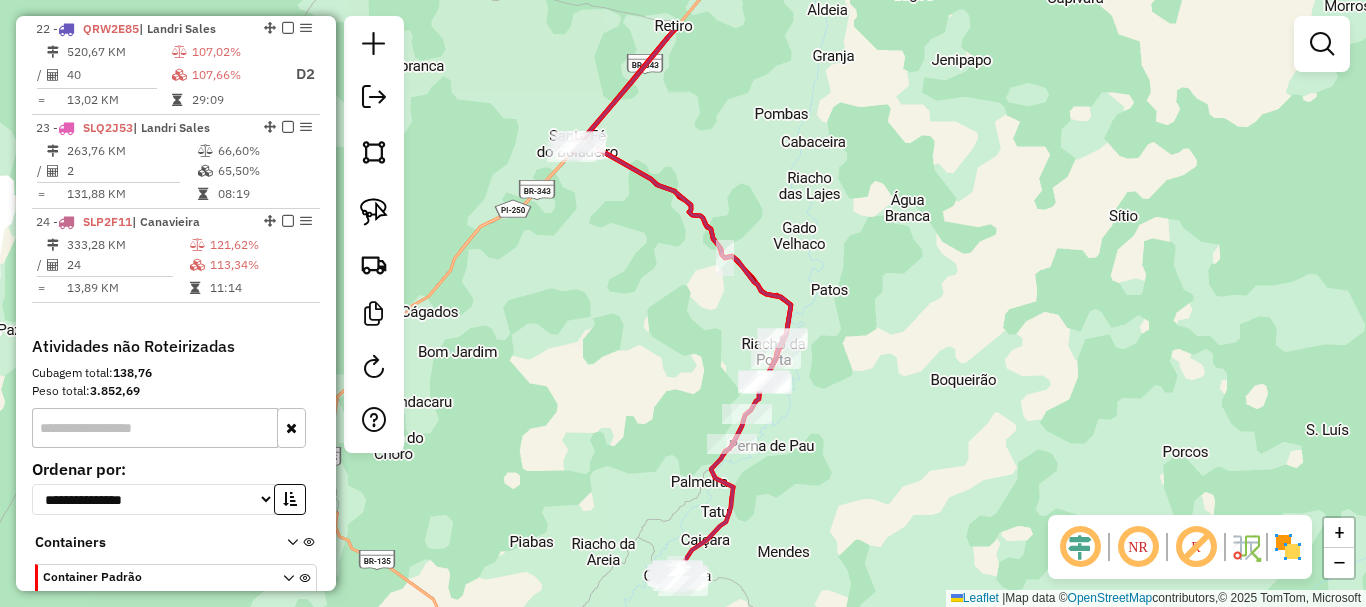 drag, startPoint x: 563, startPoint y: 408, endPoint x: 651, endPoint y: 549, distance: 166.2077 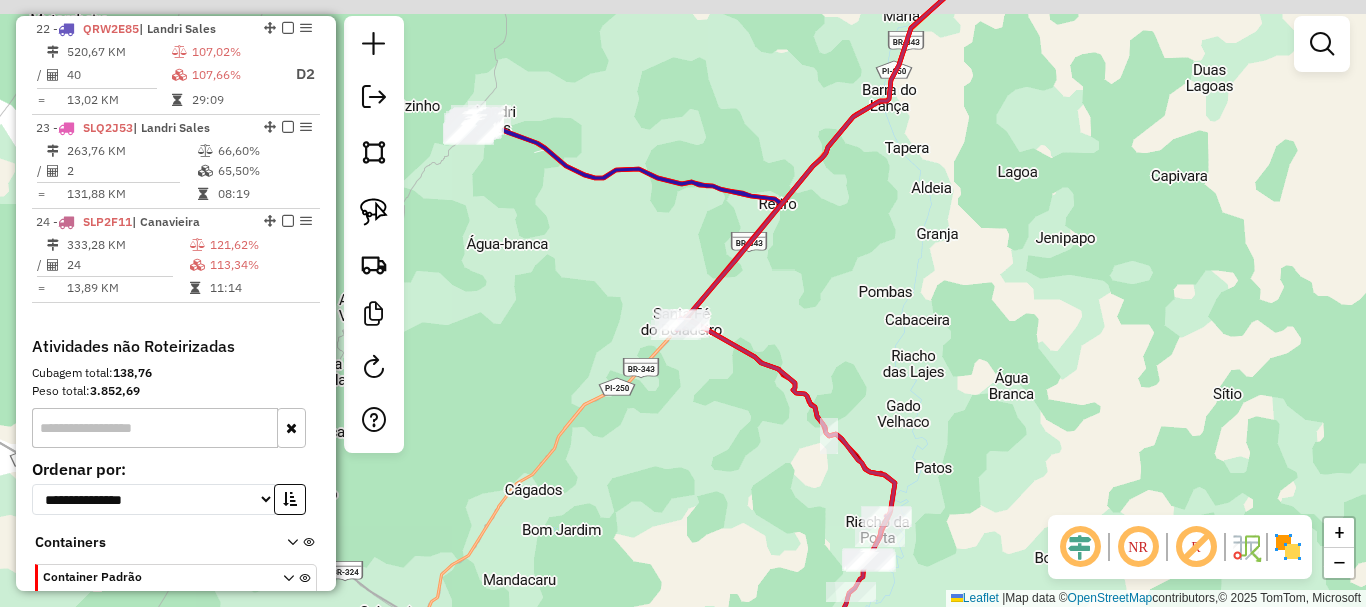 drag, startPoint x: 628, startPoint y: 458, endPoint x: 649, endPoint y: 479, distance: 29.698484 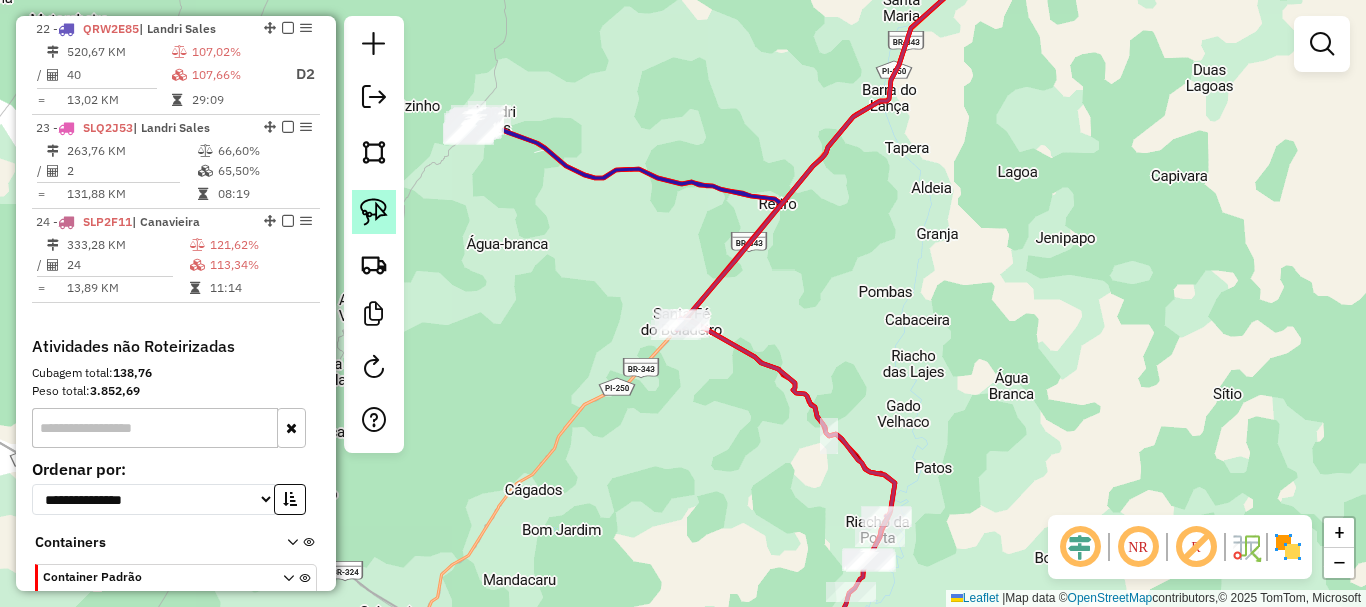 drag, startPoint x: 363, startPoint y: 219, endPoint x: 512, endPoint y: 270, distance: 157.48651 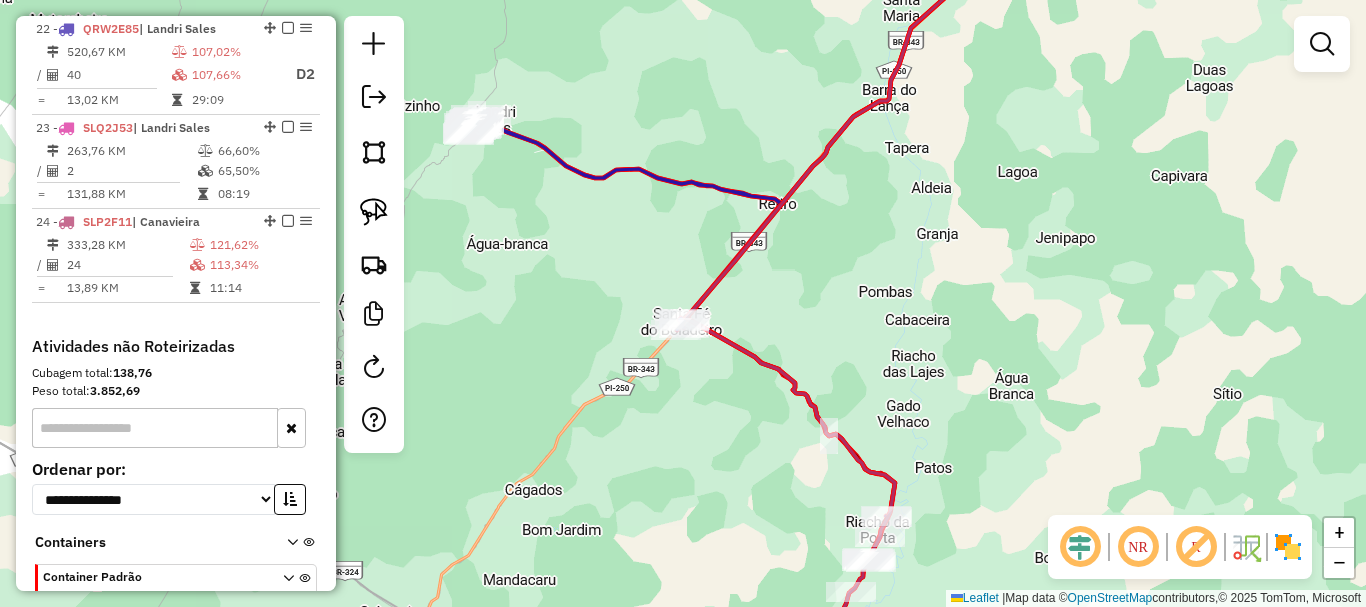 click 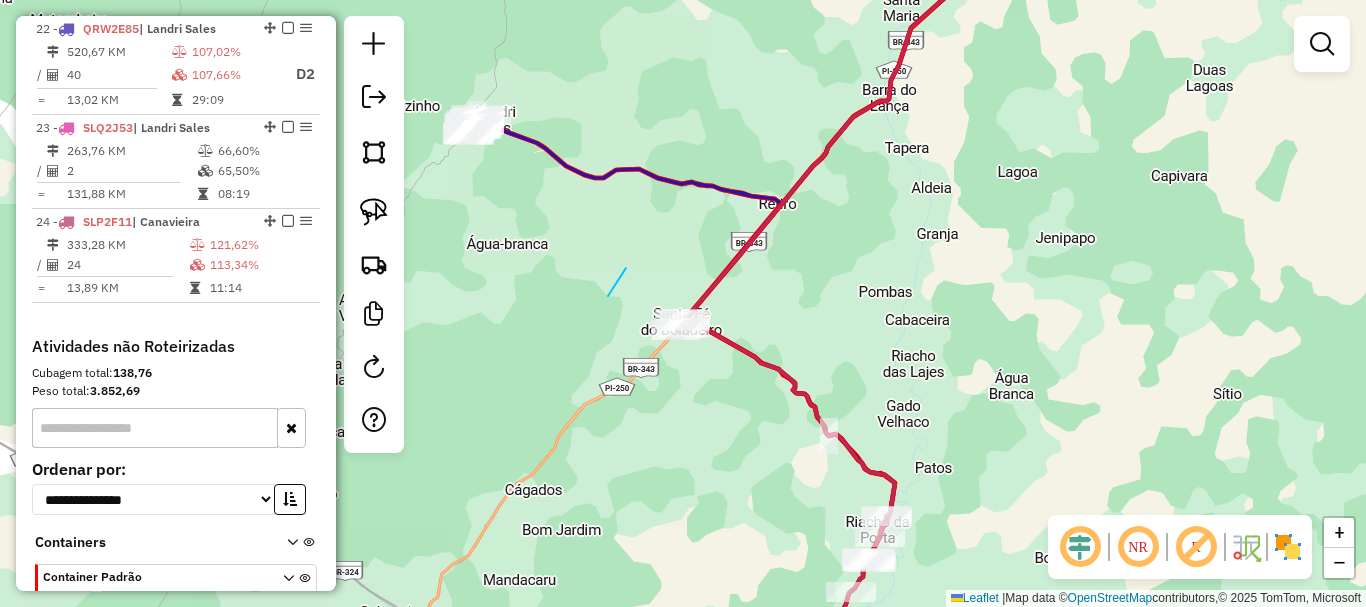 drag, startPoint x: 626, startPoint y: 268, endPoint x: 832, endPoint y: 316, distance: 211.51833 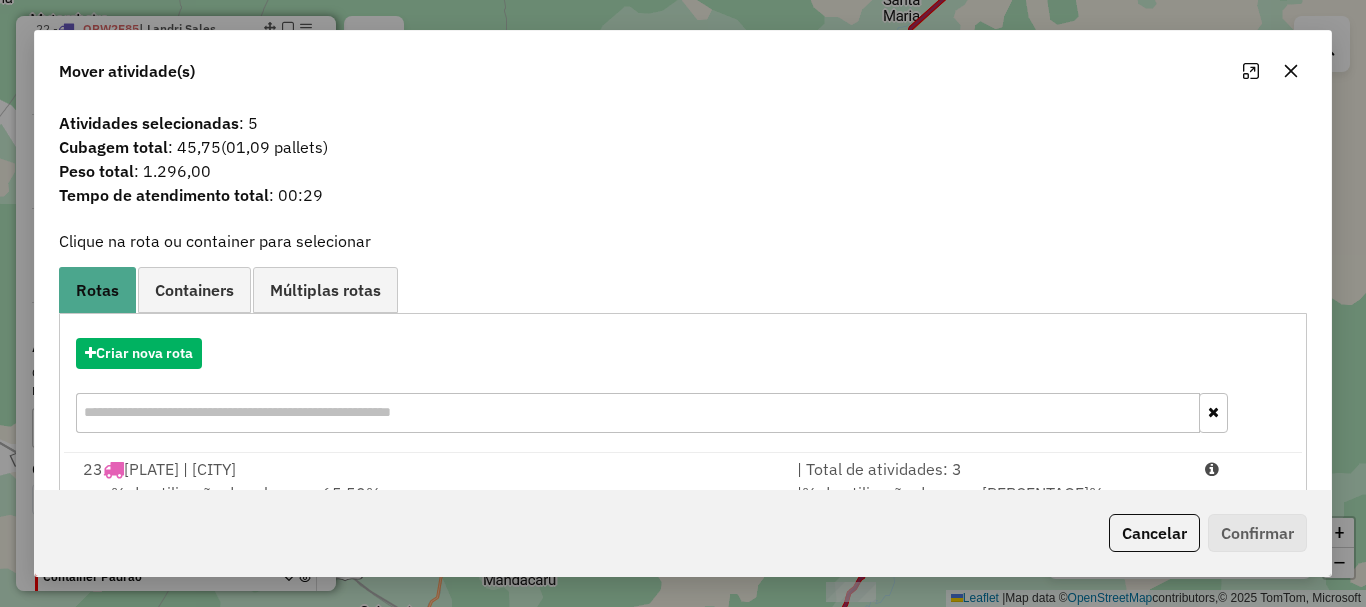 click on "Cancelar   Confirmar" 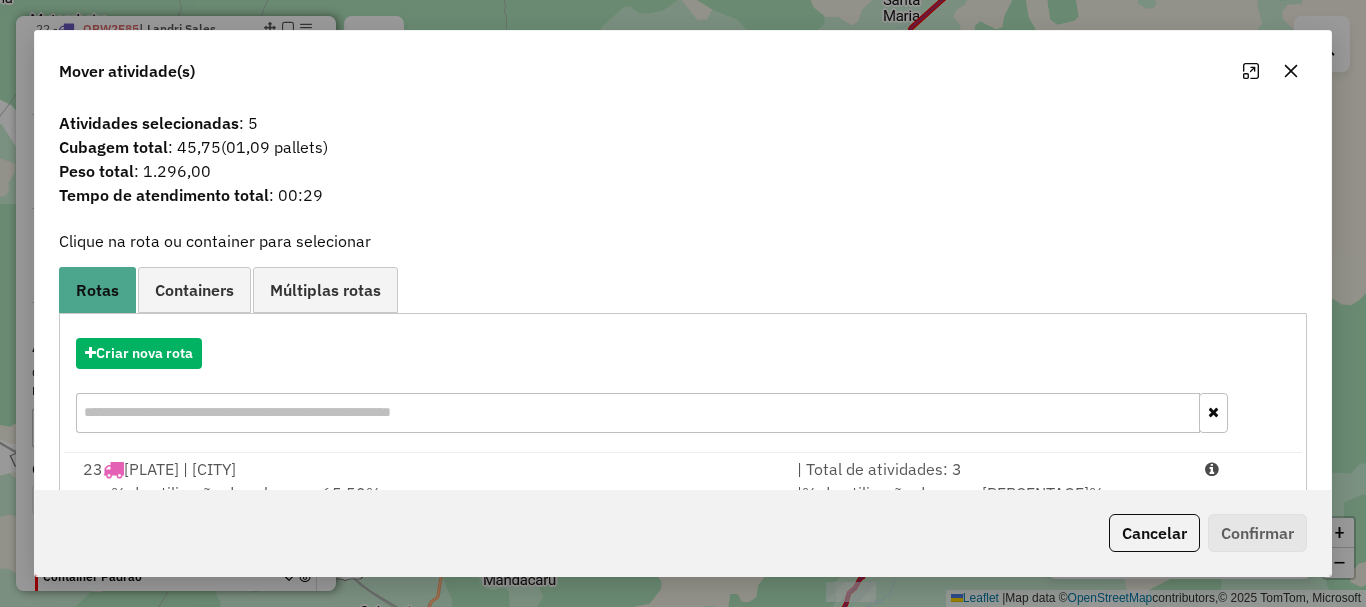 drag, startPoint x: 1115, startPoint y: 533, endPoint x: 1103, endPoint y: 526, distance: 13.892444 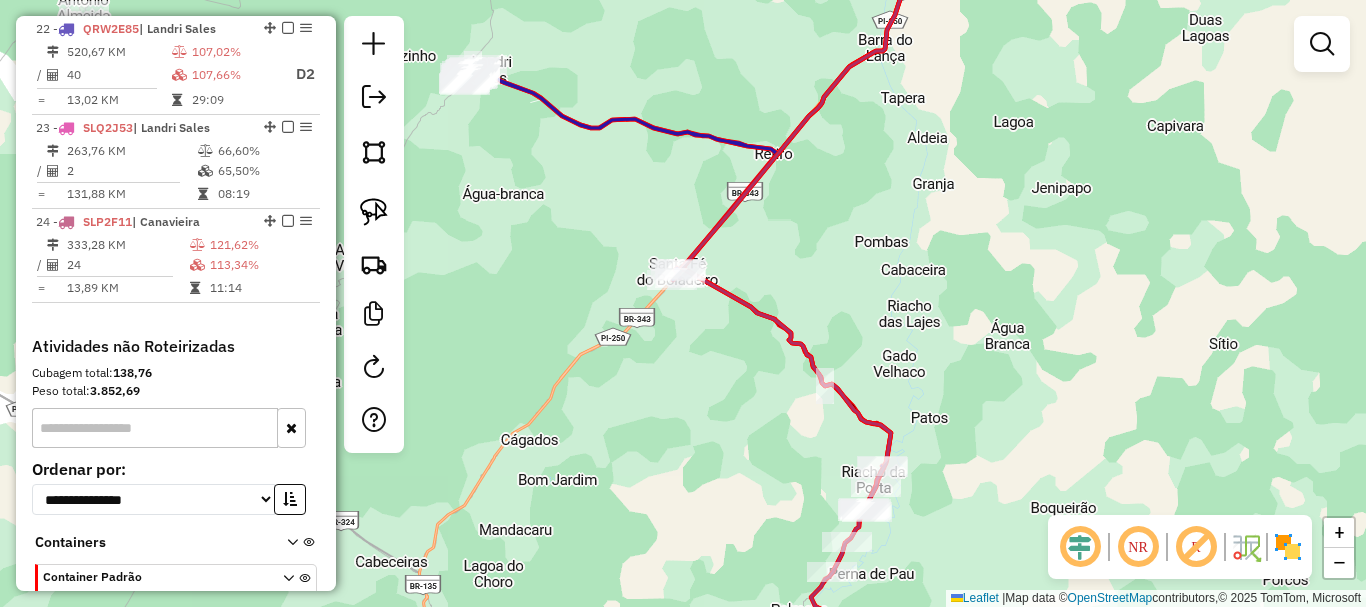 drag, startPoint x: 829, startPoint y: 337, endPoint x: 760, endPoint y: 275, distance: 92.76314 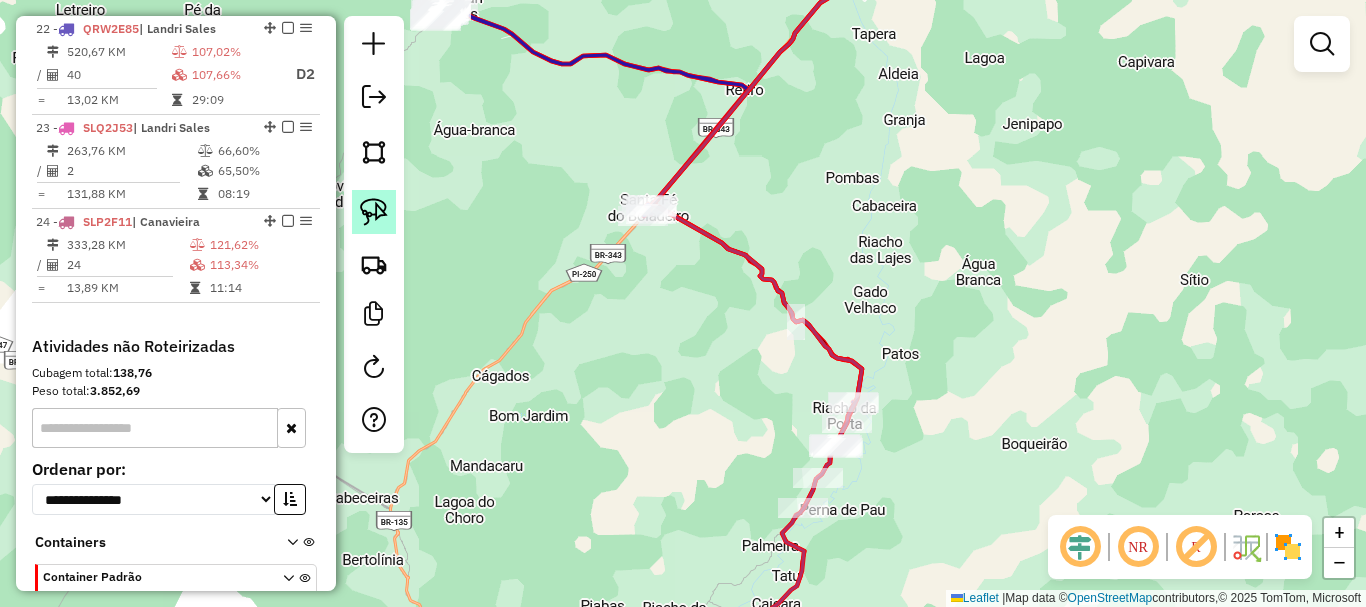 click 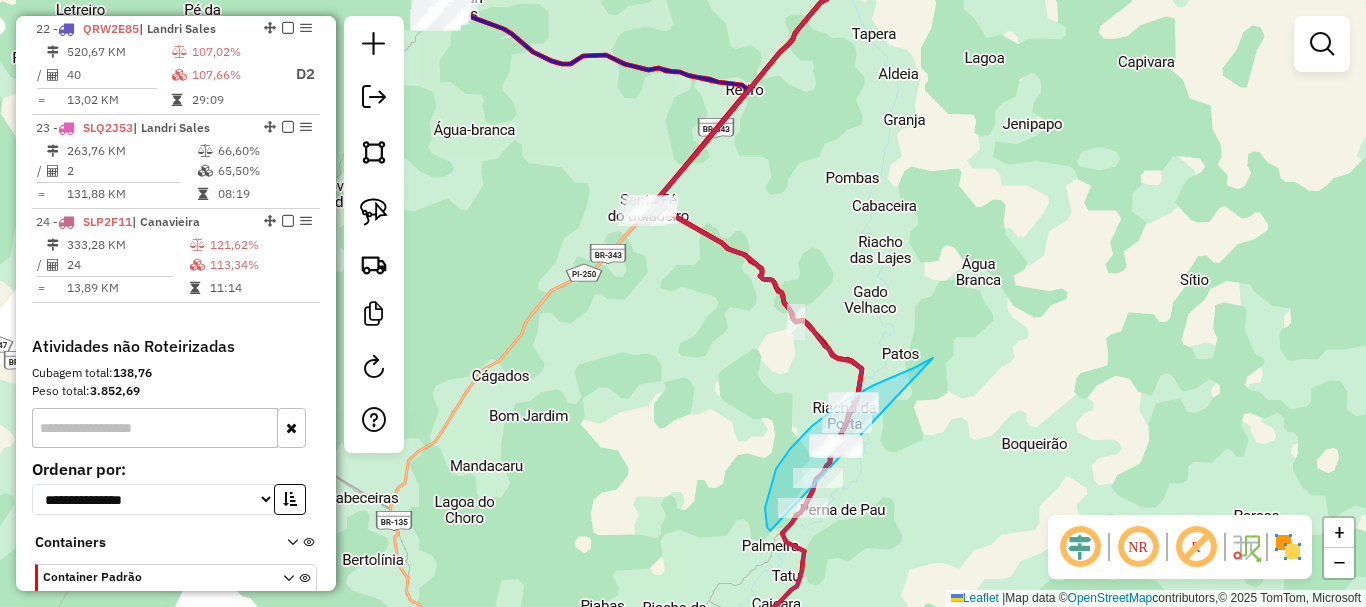drag, startPoint x: 933, startPoint y: 358, endPoint x: 837, endPoint y: 540, distance: 205.76686 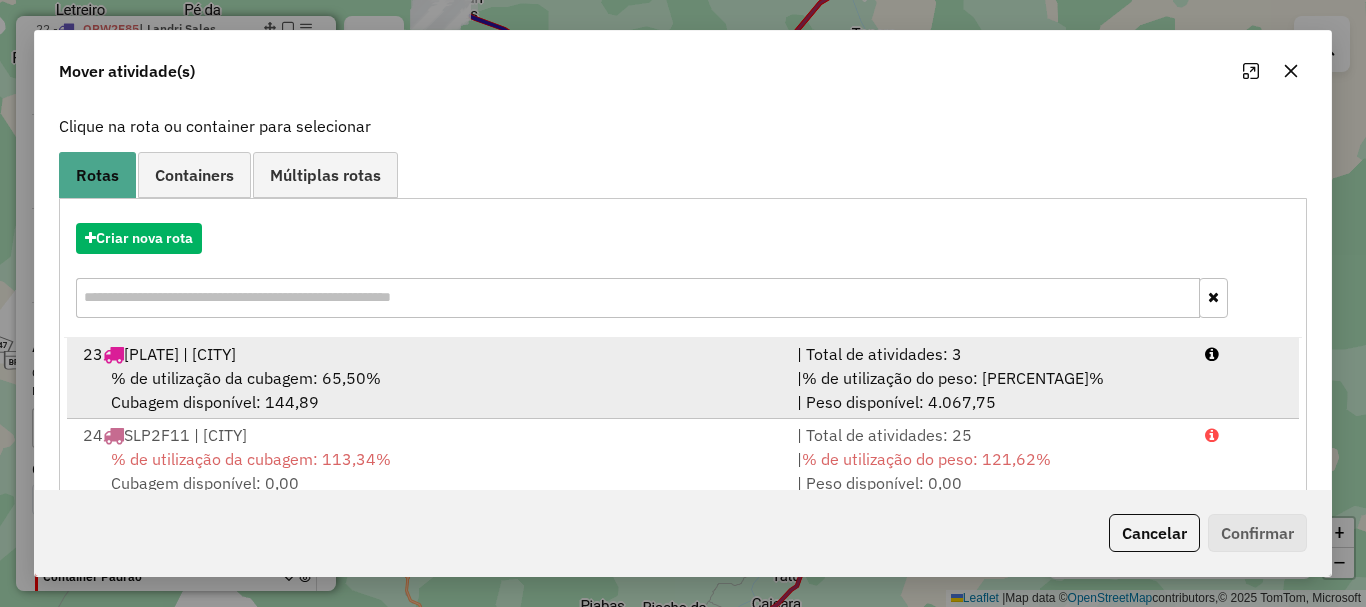 scroll, scrollTop: 159, scrollLeft: 0, axis: vertical 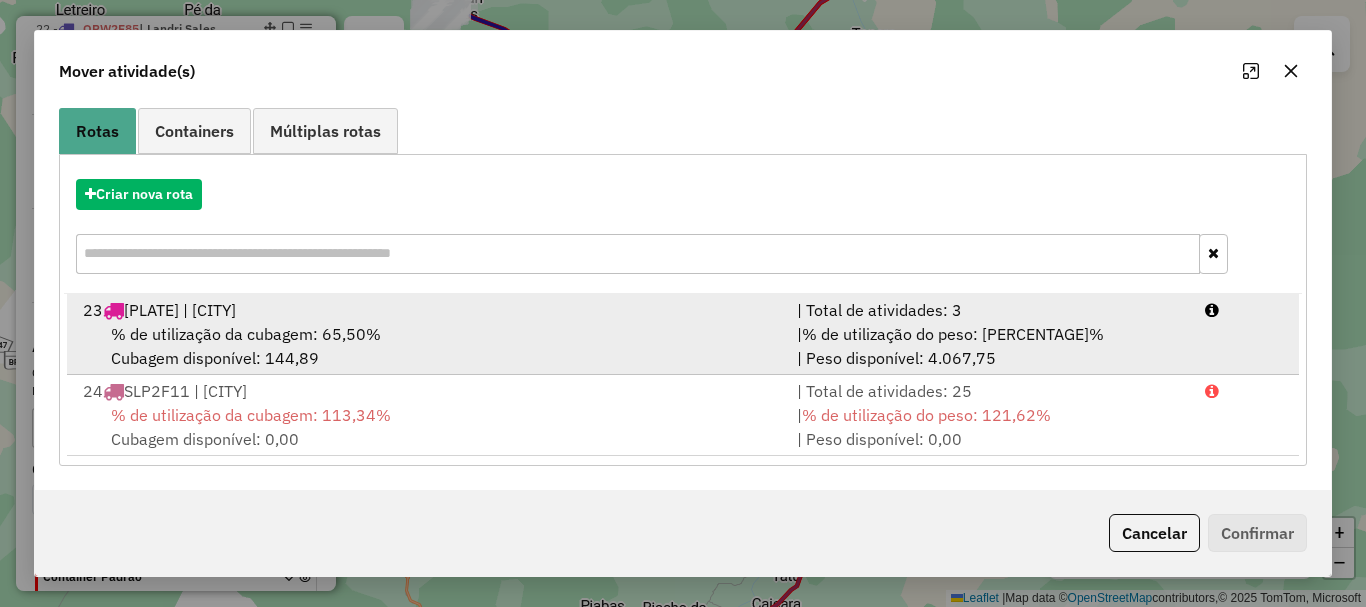 click on "23  SLQ2J53 | Landri Sales" at bounding box center [428, 310] 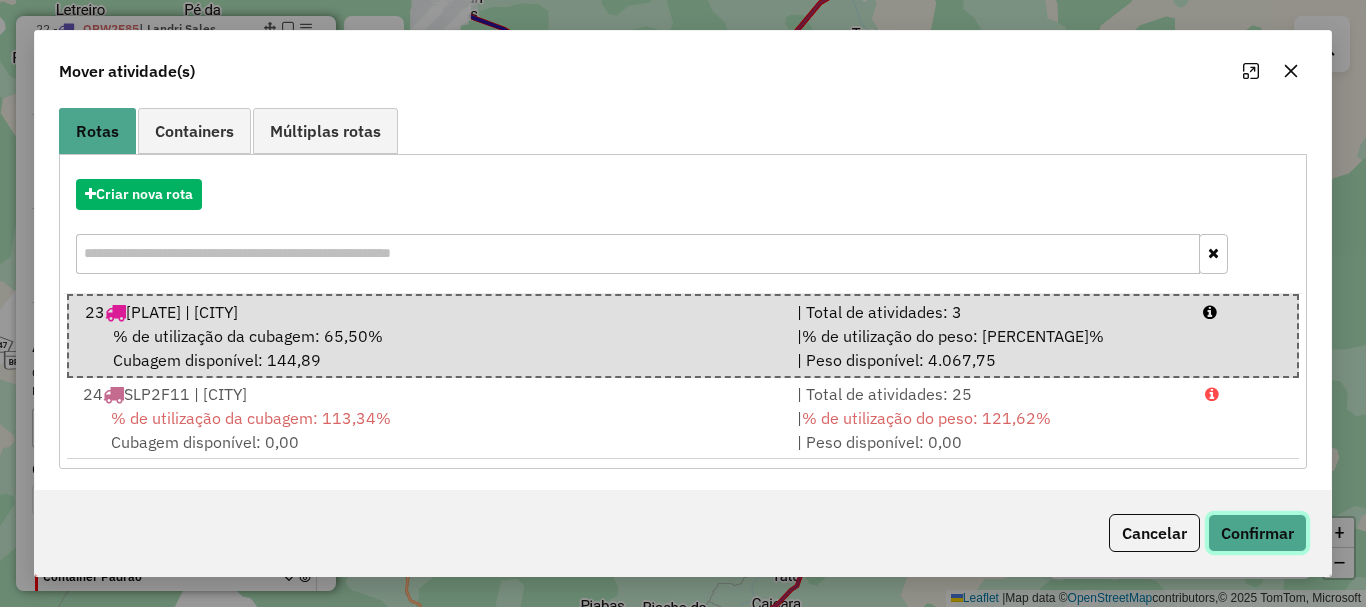 click on "Confirmar" 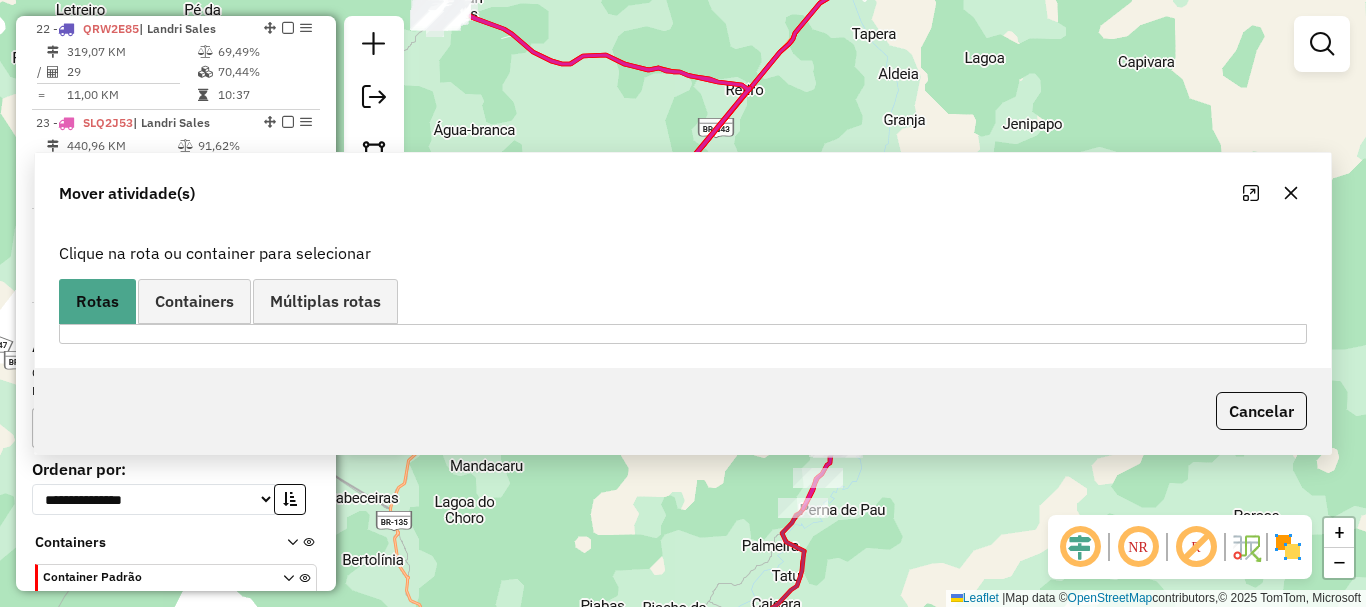 scroll, scrollTop: 0, scrollLeft: 0, axis: both 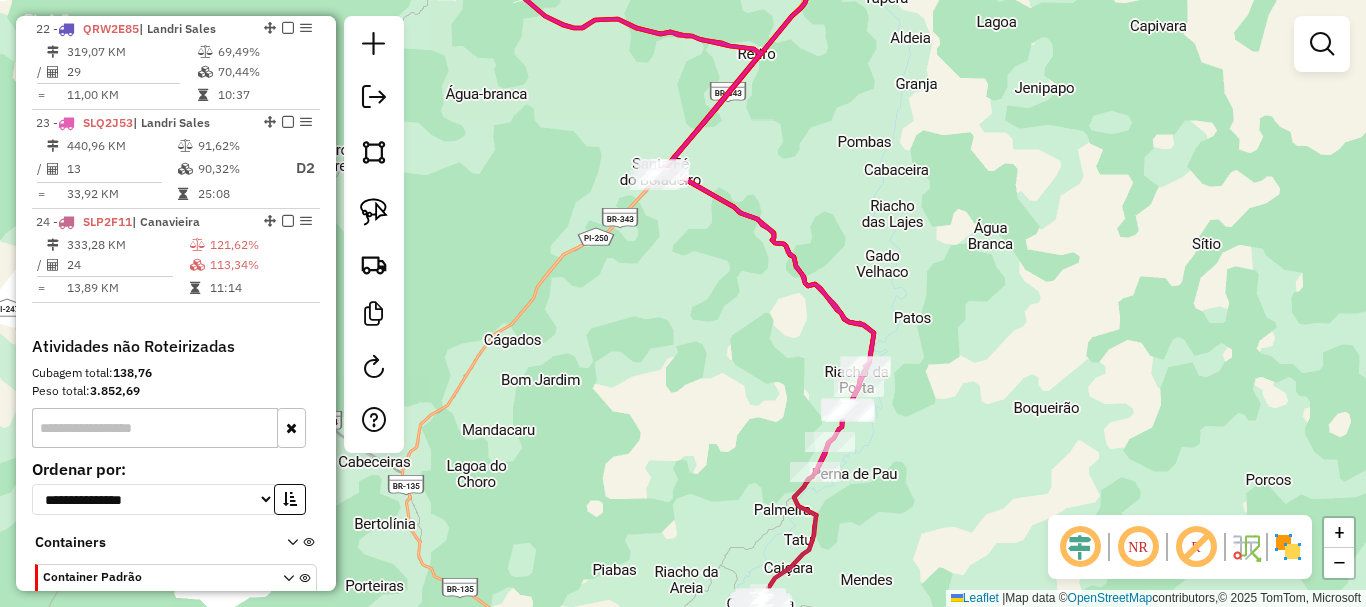 drag, startPoint x: 650, startPoint y: 303, endPoint x: 653, endPoint y: 252, distance: 51.088158 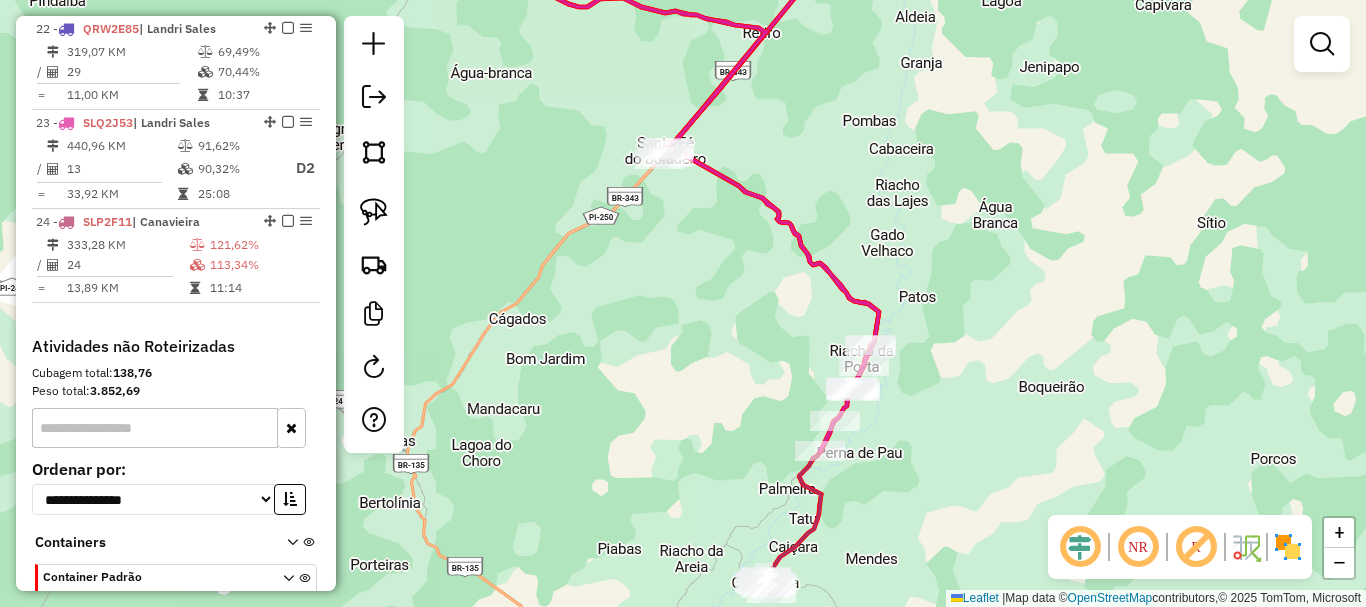 drag, startPoint x: 647, startPoint y: 232, endPoint x: 680, endPoint y: 341, distance: 113.88591 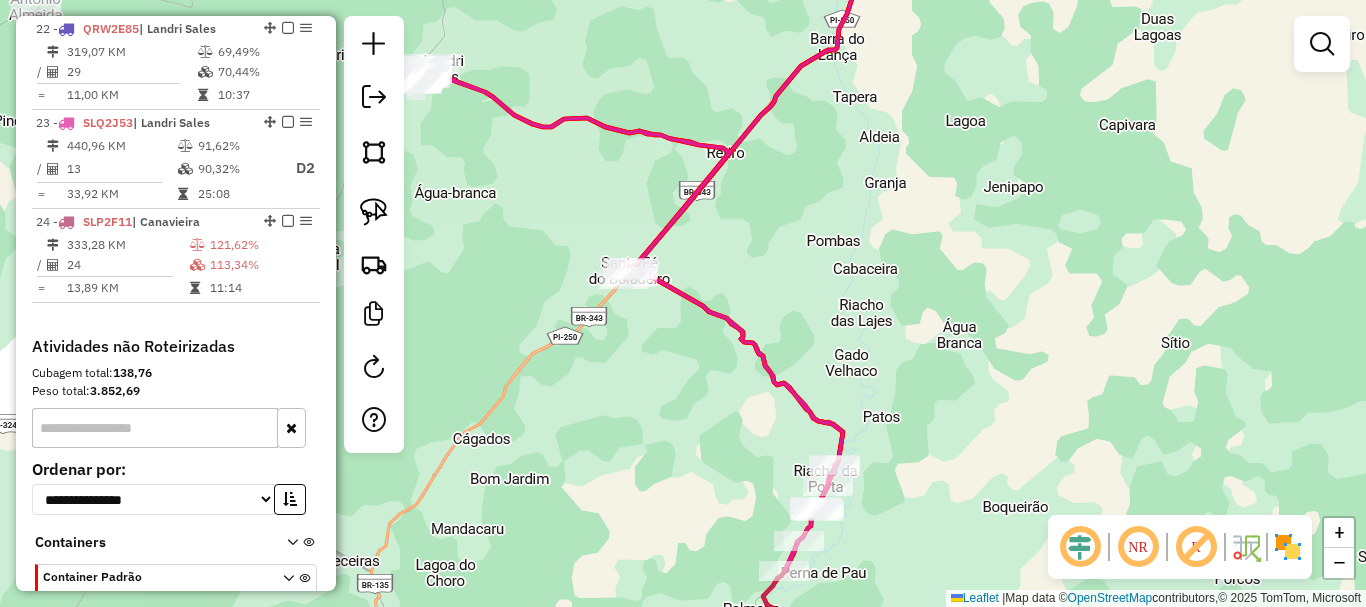 drag, startPoint x: 712, startPoint y: 215, endPoint x: 532, endPoint y: 232, distance: 180.801 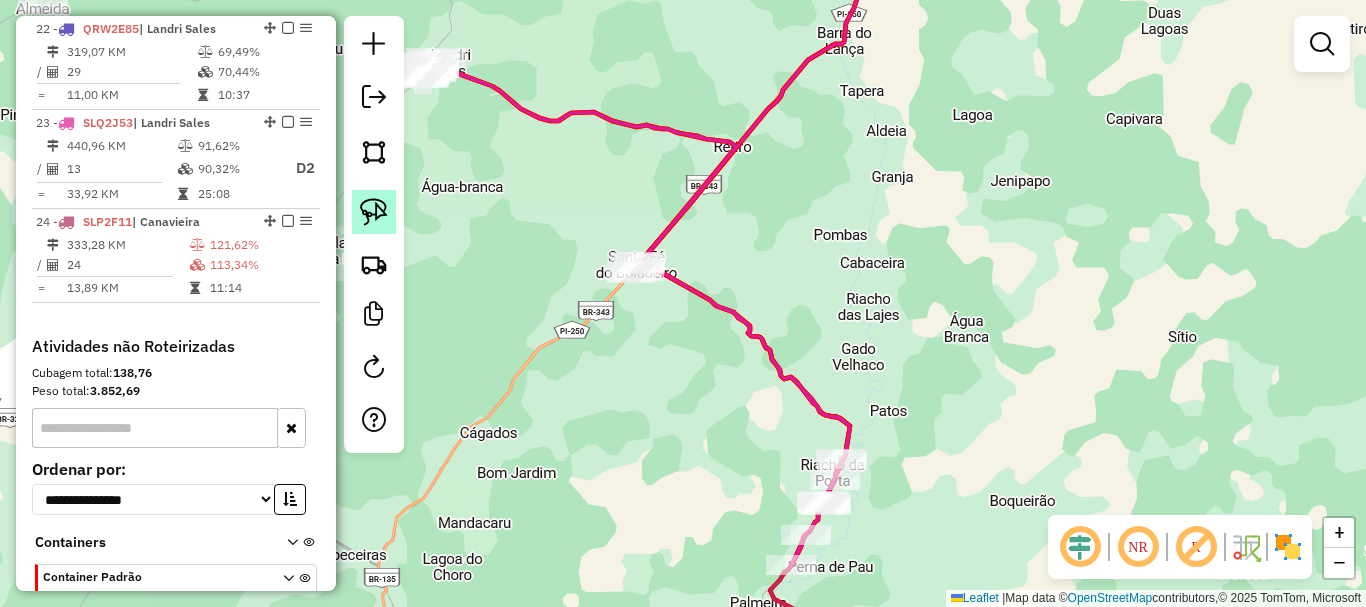 click 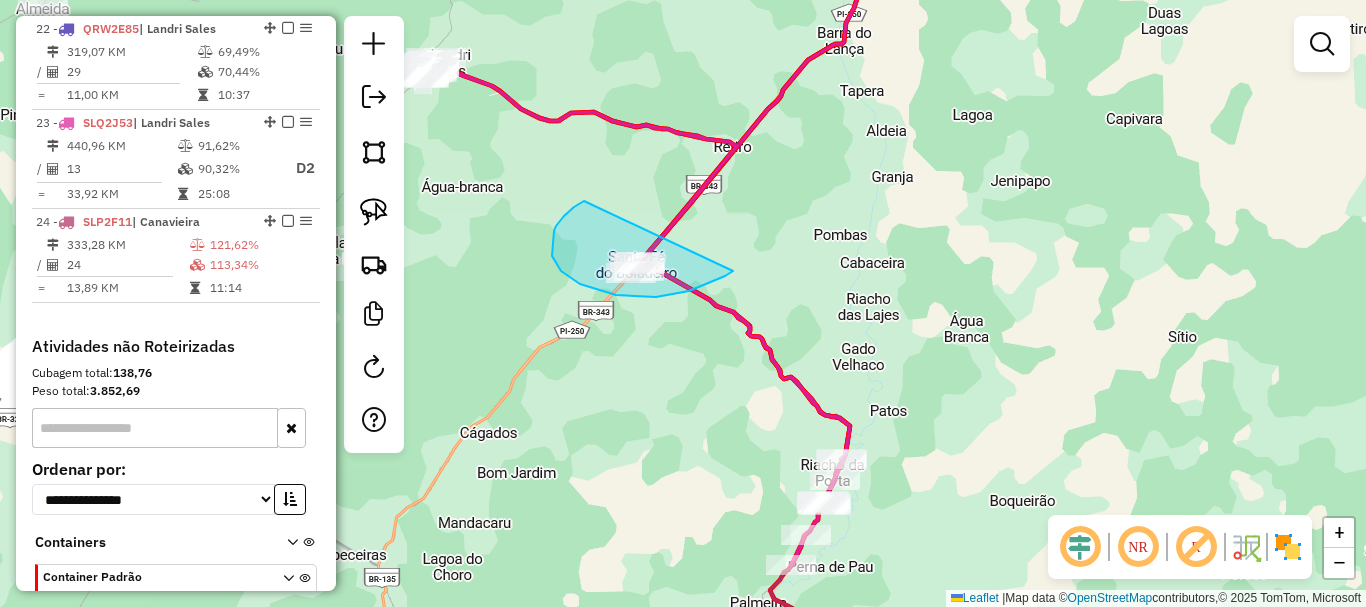 drag, startPoint x: 584, startPoint y: 201, endPoint x: 748, endPoint y: 248, distance: 170.60188 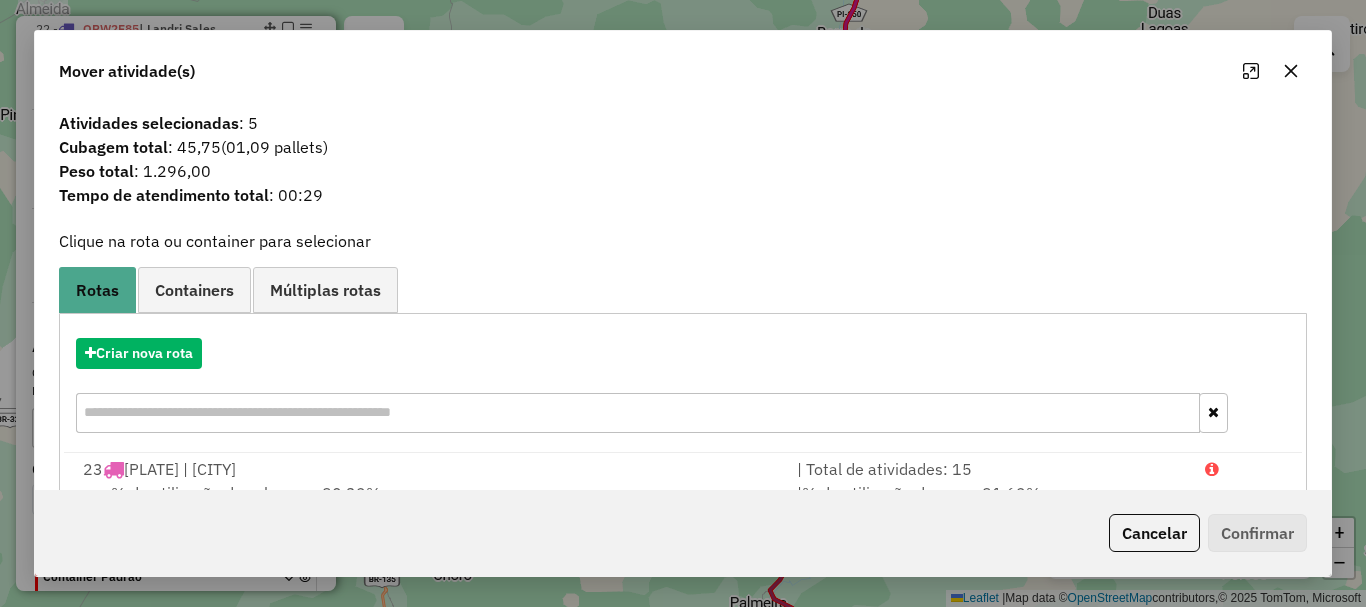 click on "Cancelar   Confirmar" 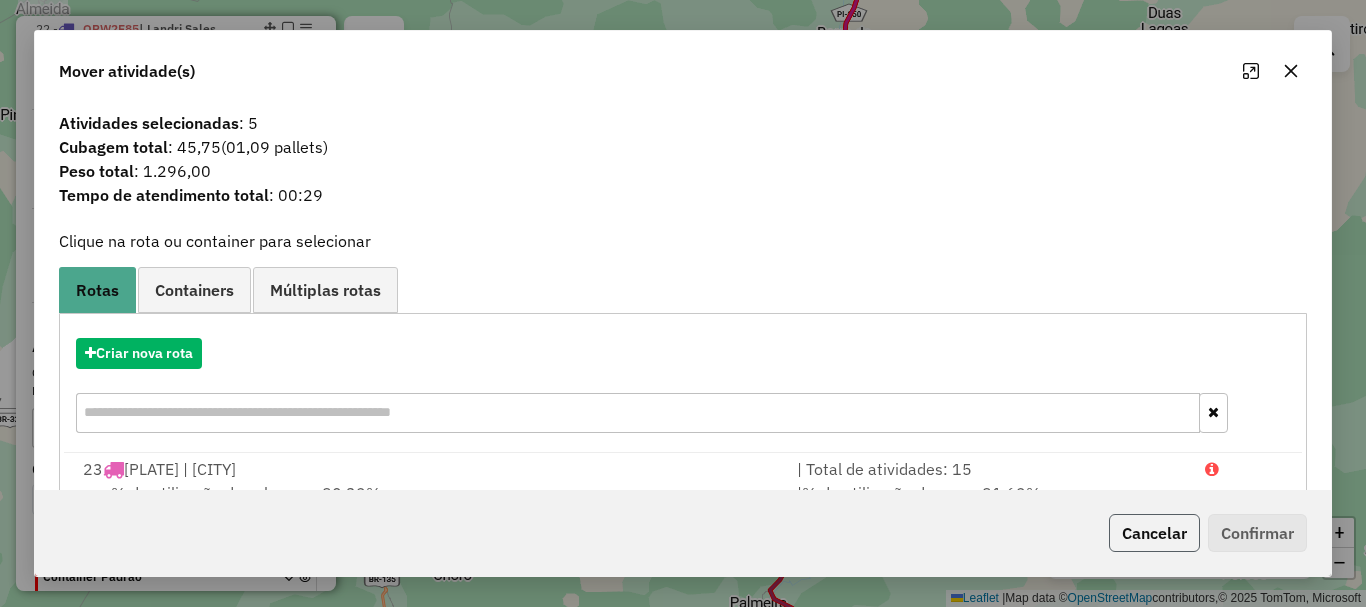 click on "Cancelar" 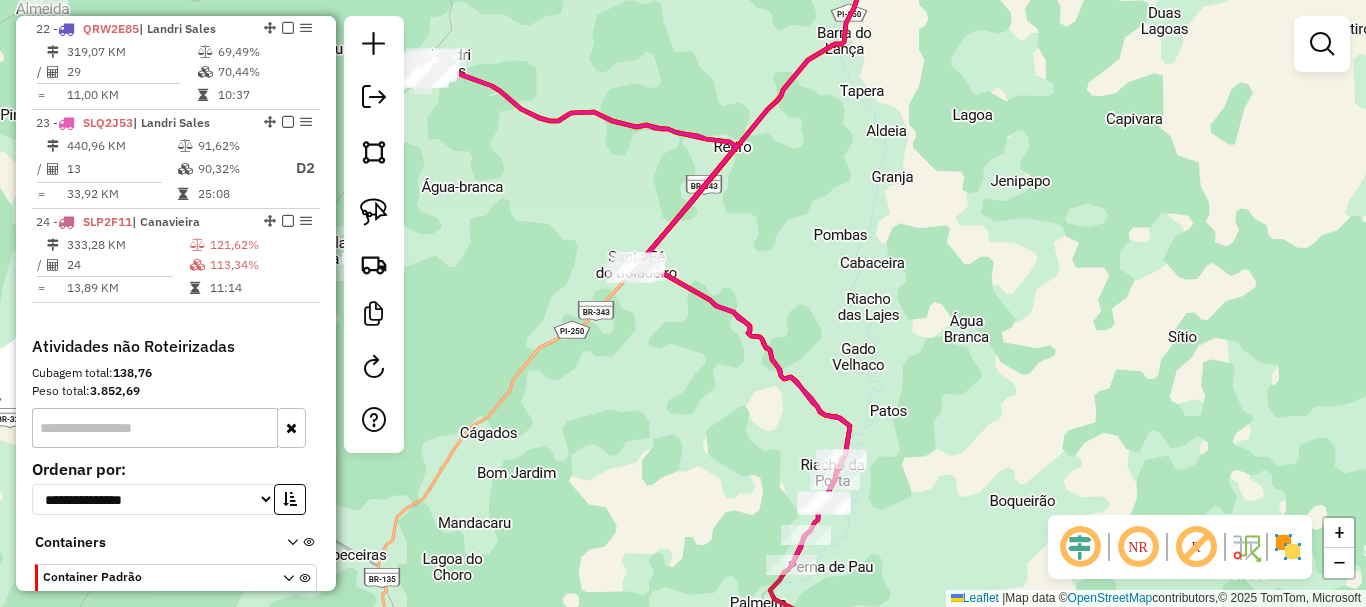 drag, startPoint x: 679, startPoint y: 388, endPoint x: 751, endPoint y: 218, distance: 184.61853 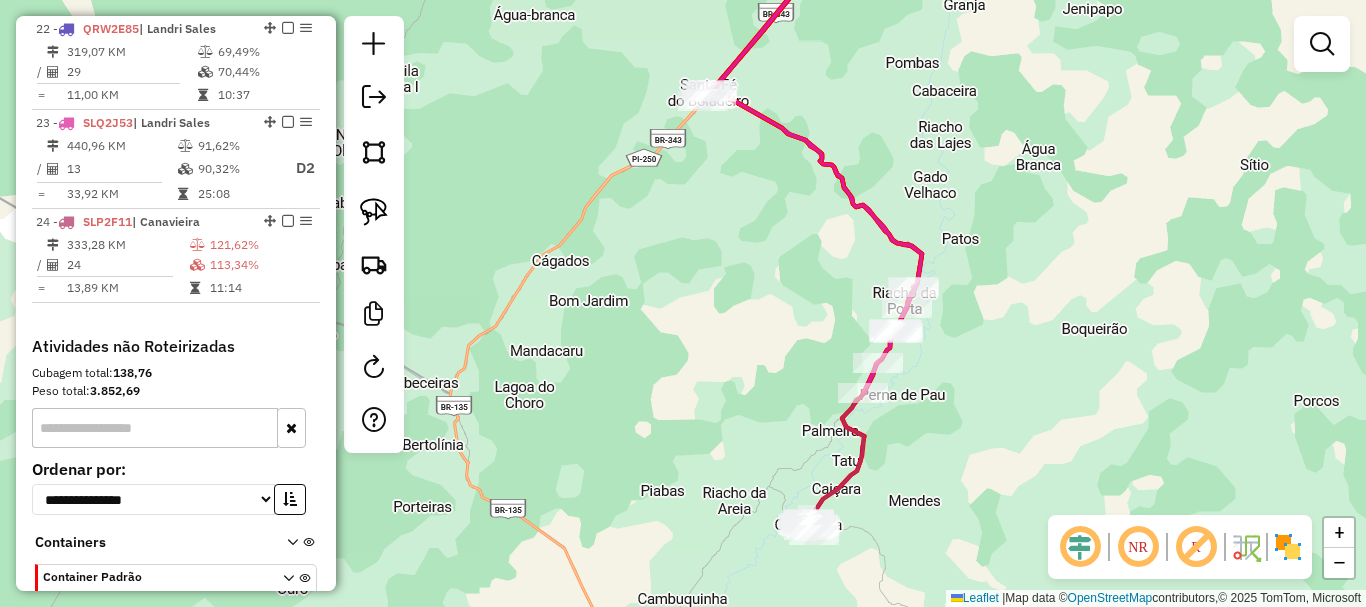 drag, startPoint x: 752, startPoint y: 273, endPoint x: 754, endPoint y: 254, distance: 19.104973 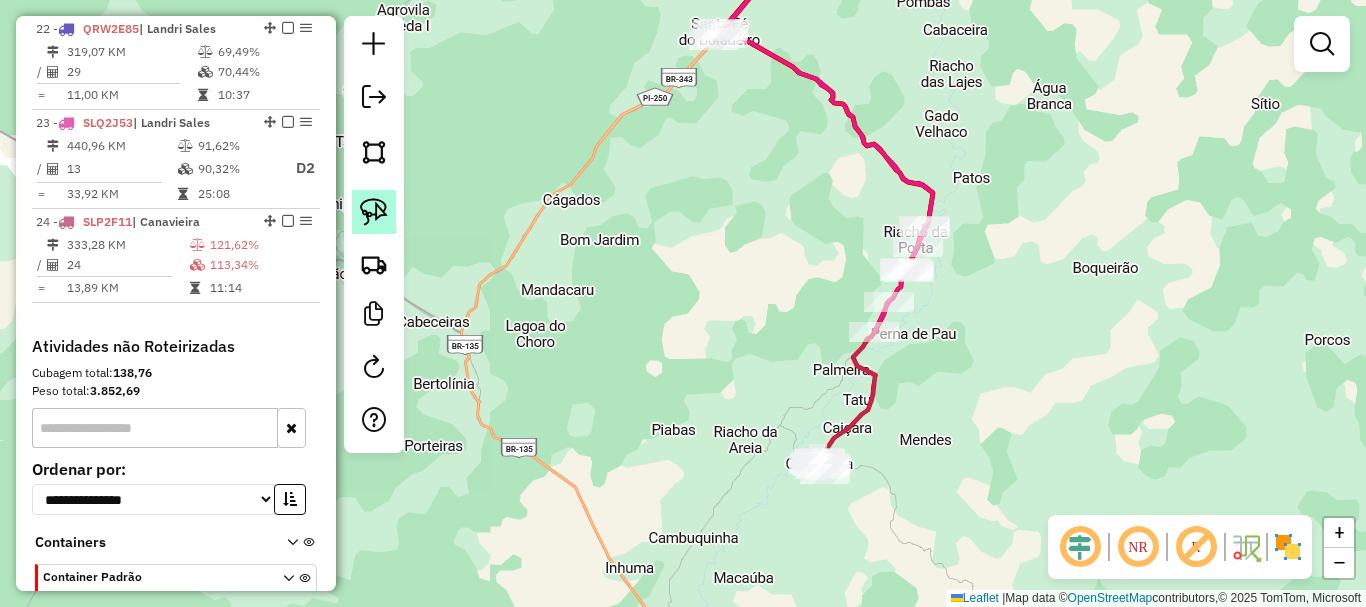 click 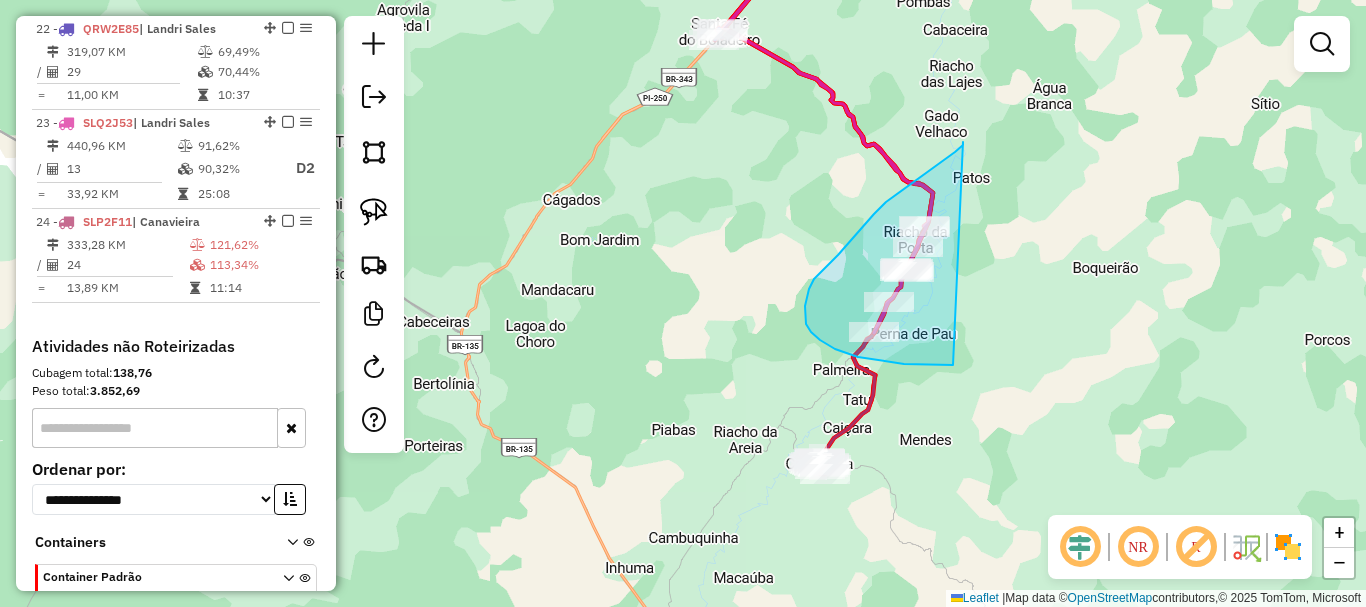 drag, startPoint x: 963, startPoint y: 142, endPoint x: 963, endPoint y: 364, distance: 222 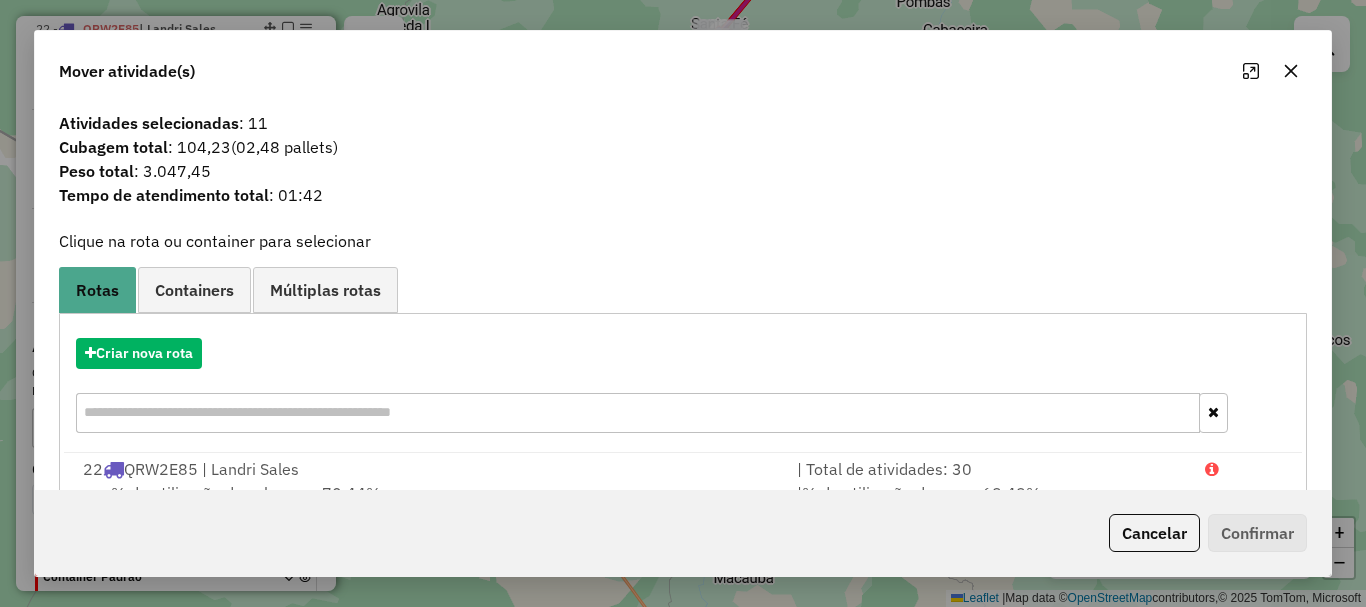 scroll, scrollTop: 159, scrollLeft: 0, axis: vertical 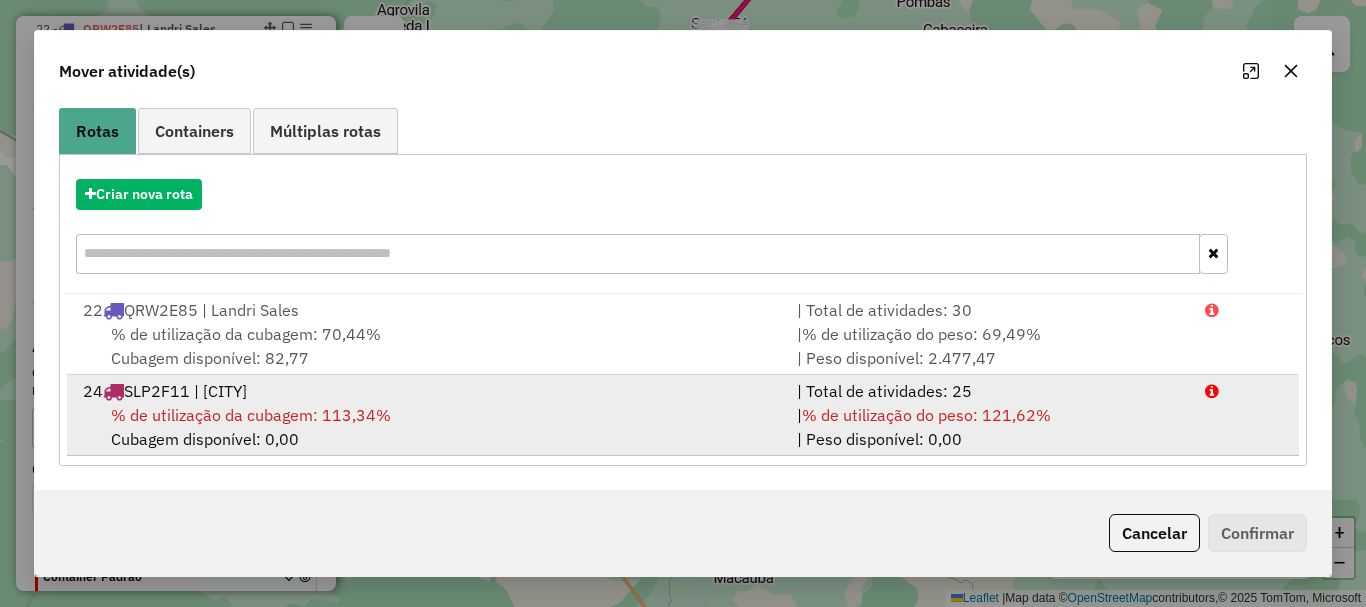 click on "% de utilização da cubagem: 113,34%  Cubagem disponível: 0,00" at bounding box center (428, 427) 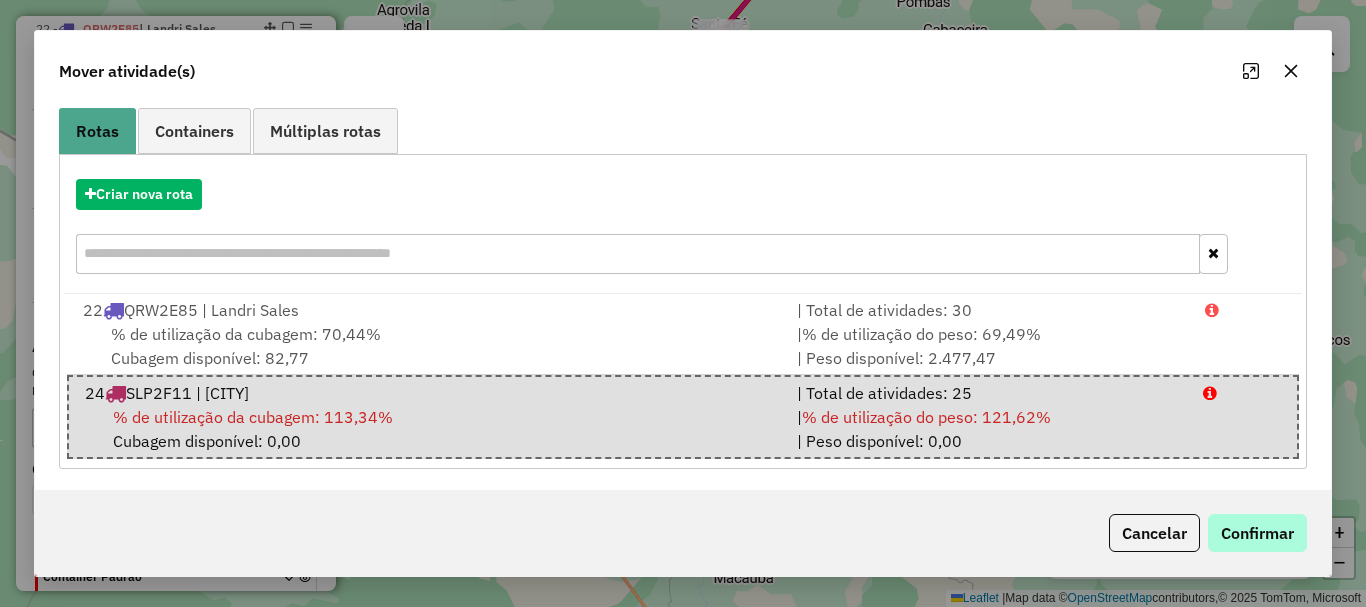 drag, startPoint x: 1188, startPoint y: 533, endPoint x: 1230, endPoint y: 530, distance: 42.107006 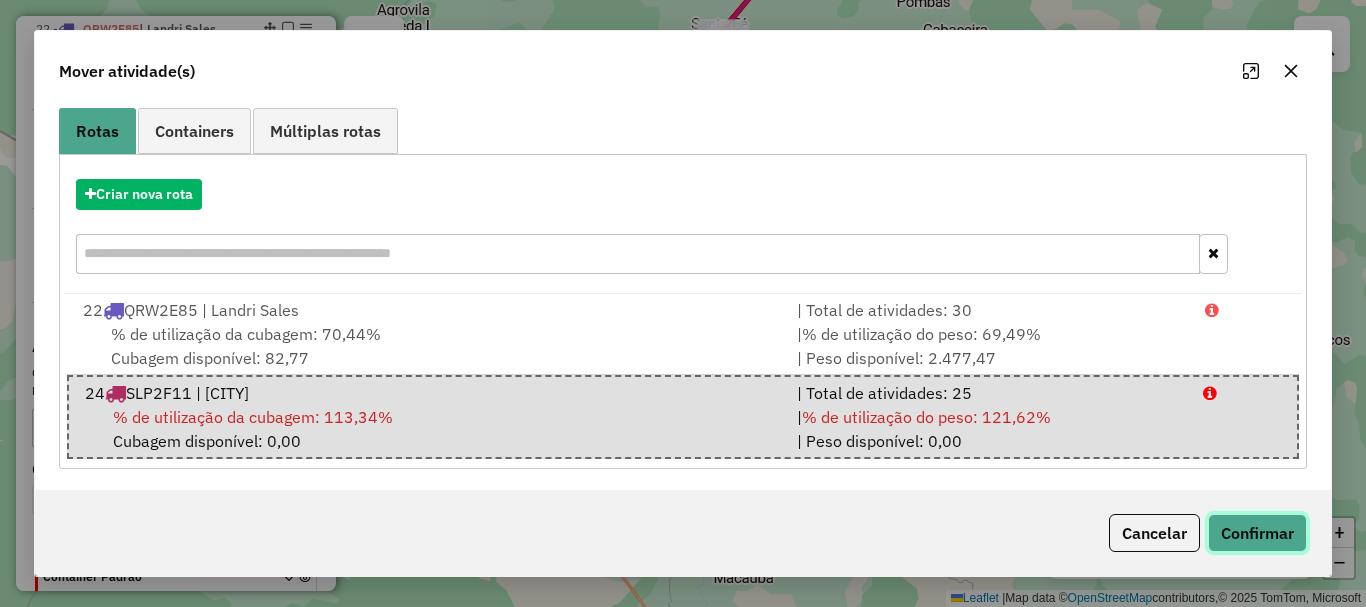 click on "Confirmar" 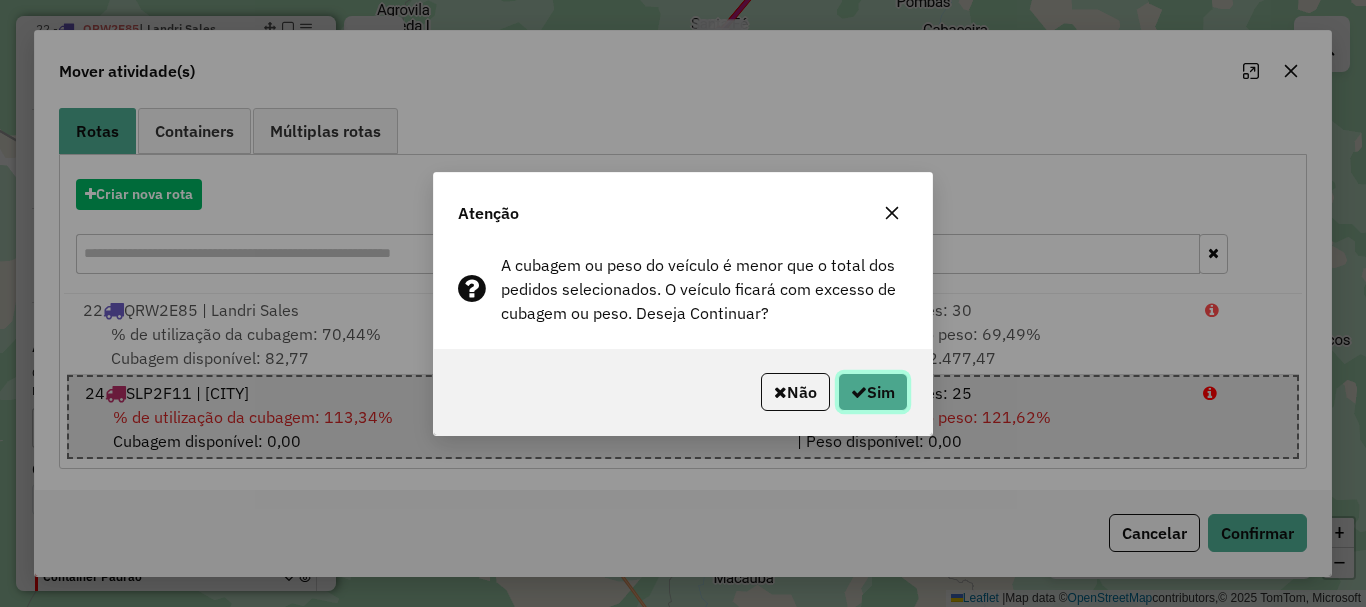 click on "Sim" 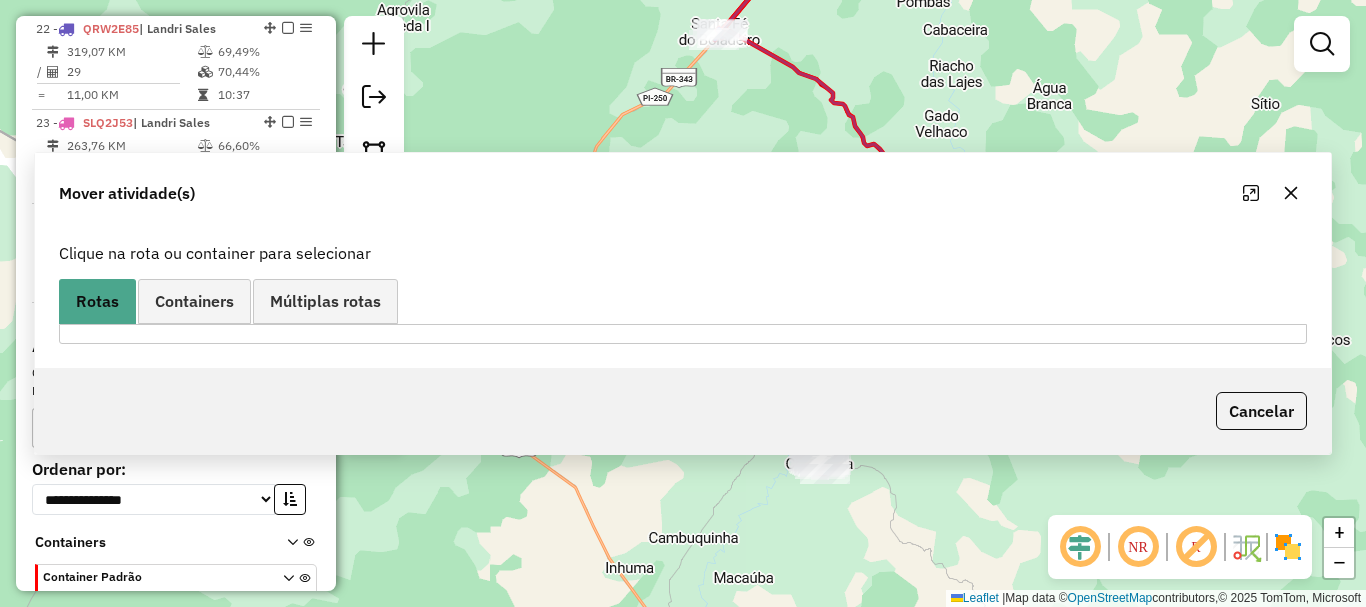 scroll, scrollTop: 0, scrollLeft: 0, axis: both 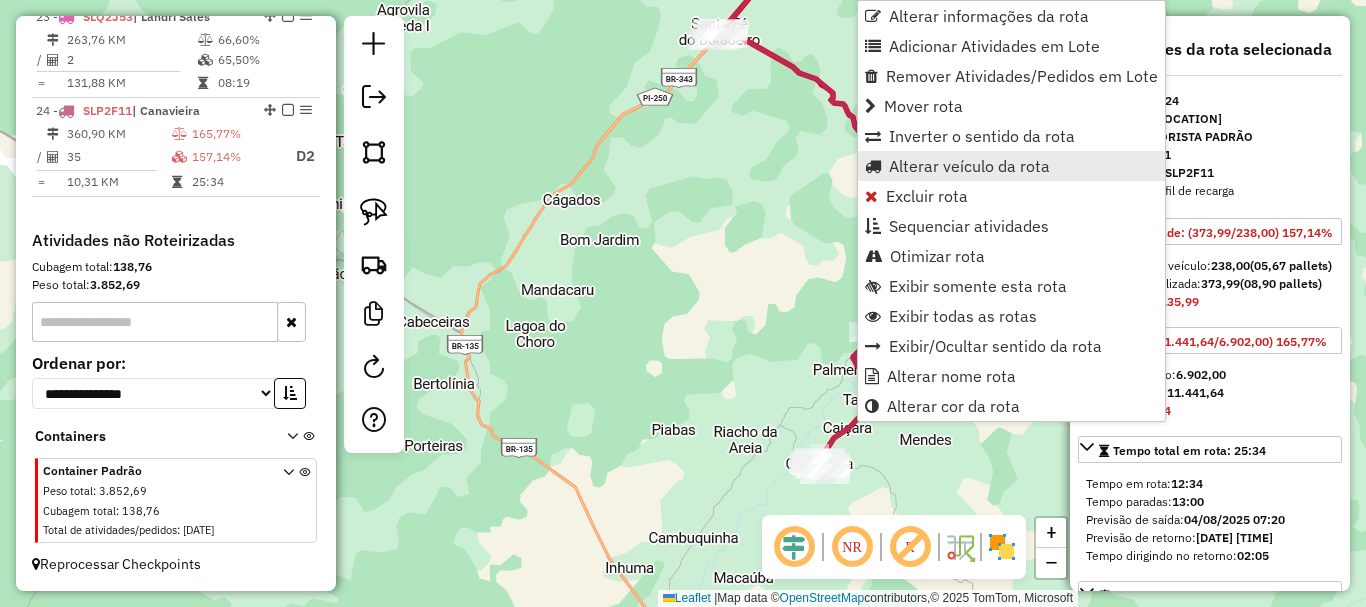 click on "Alterar veículo da rota" at bounding box center [969, 166] 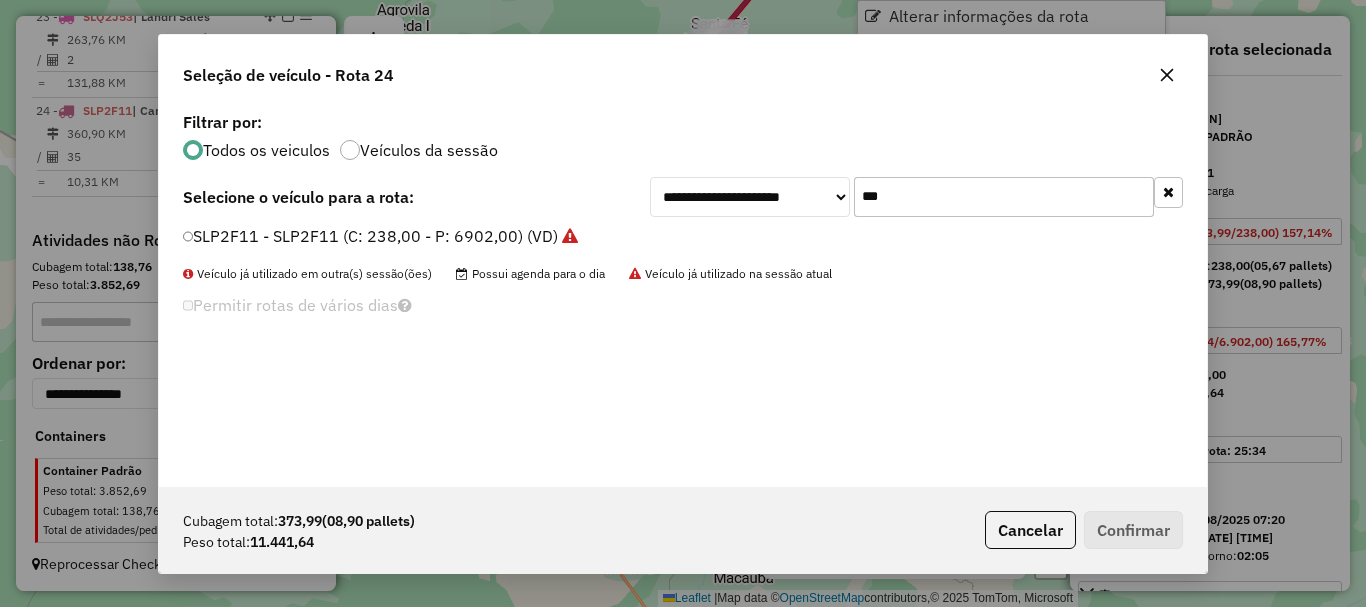 scroll, scrollTop: 11, scrollLeft: 6, axis: both 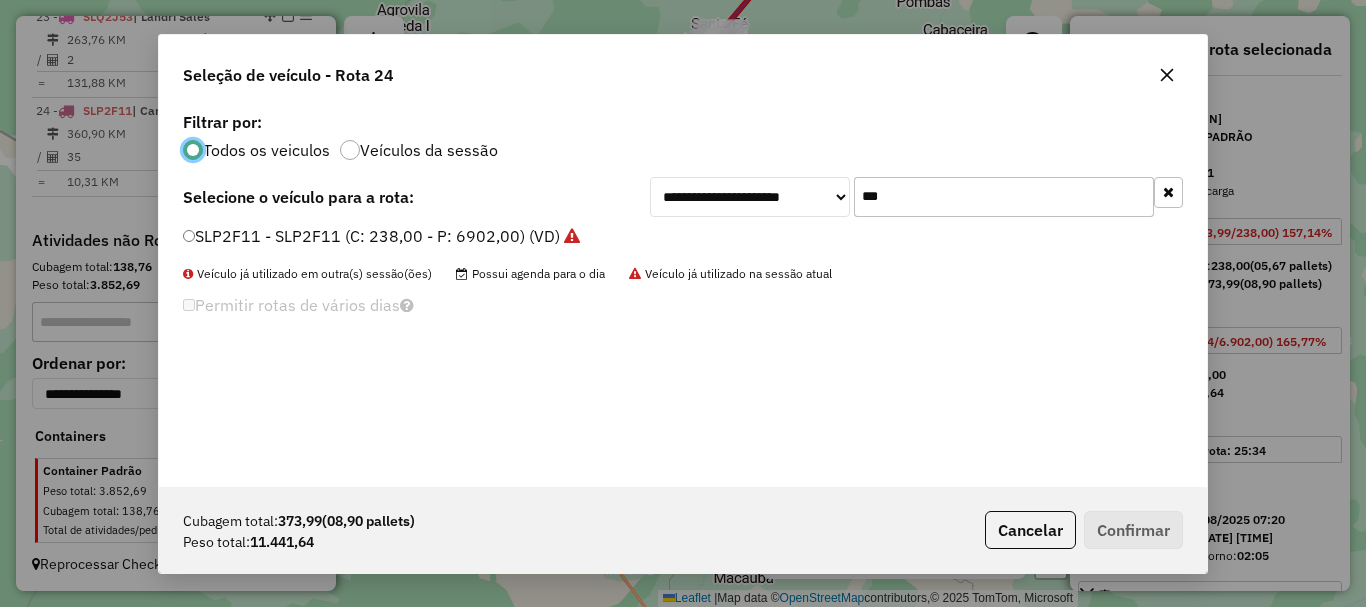 click on "***" 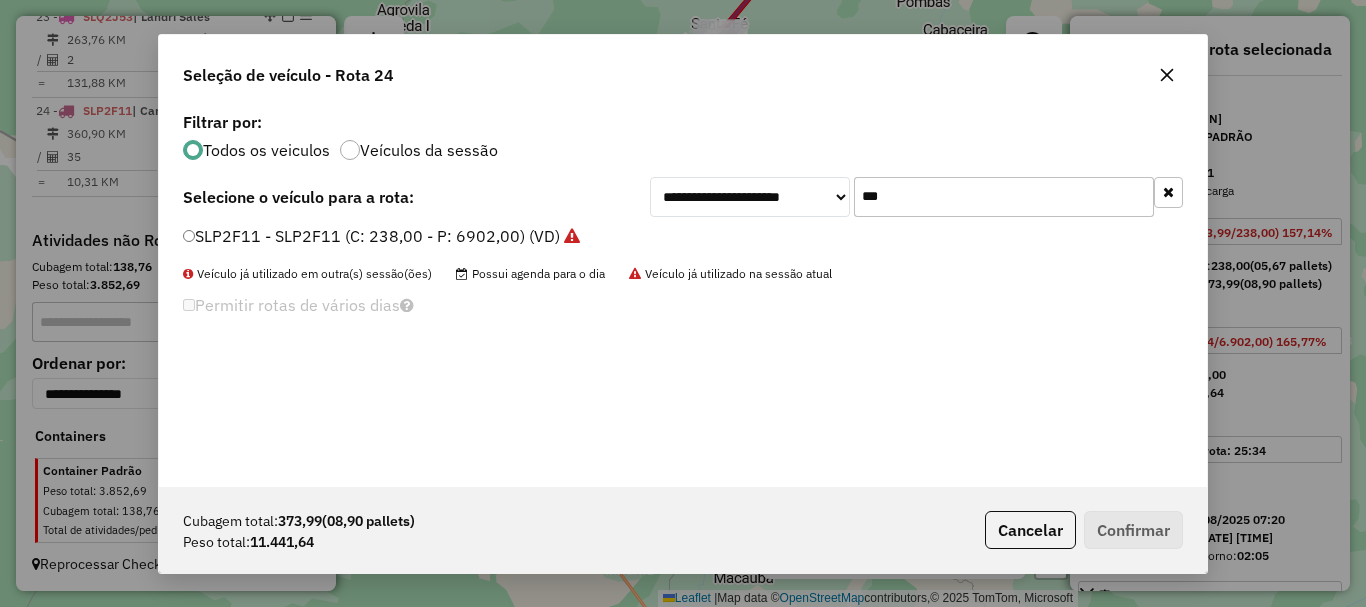 click on "***" 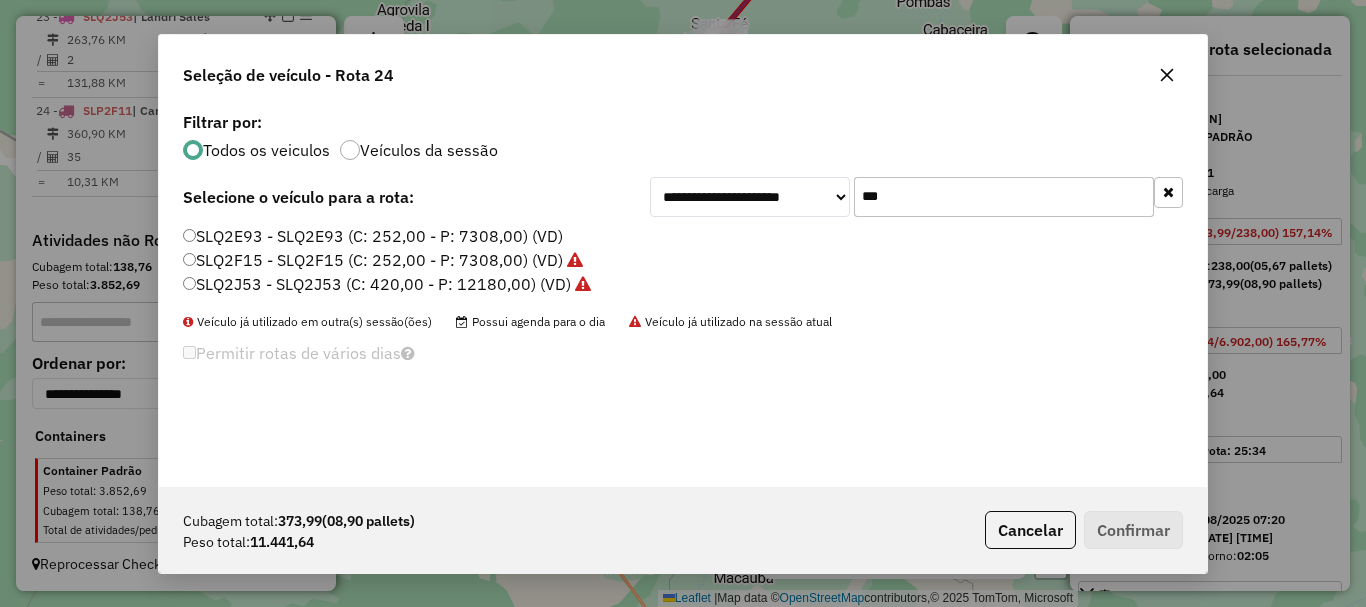 type on "***" 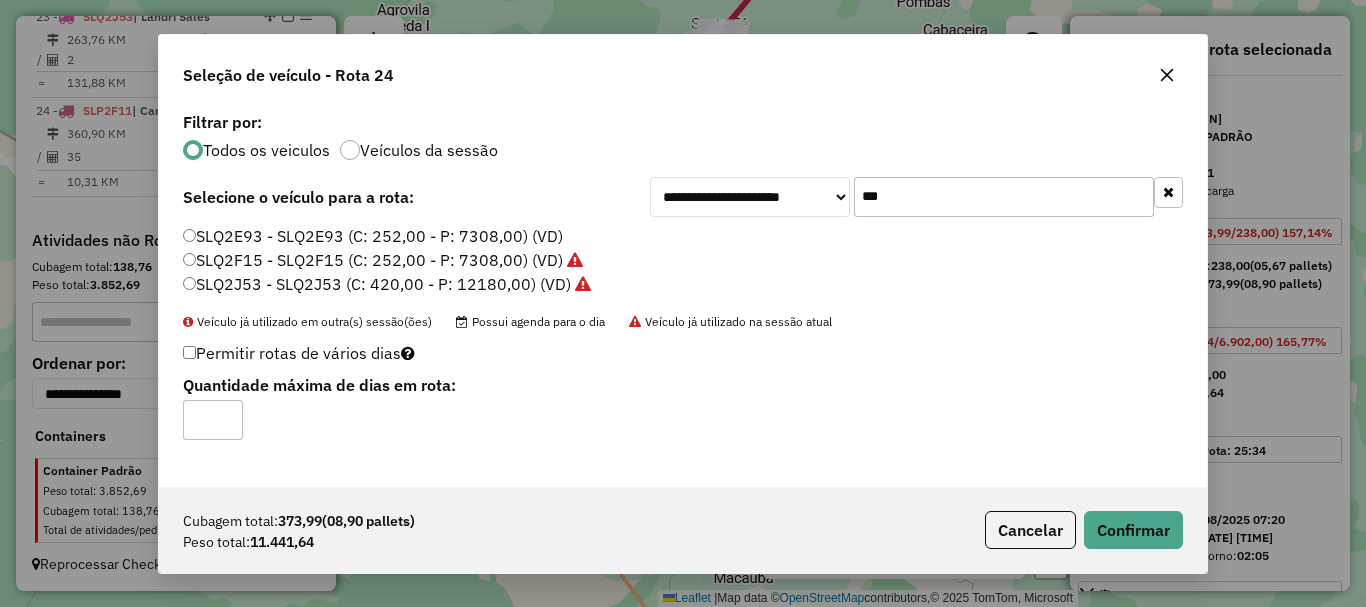 type on "*" 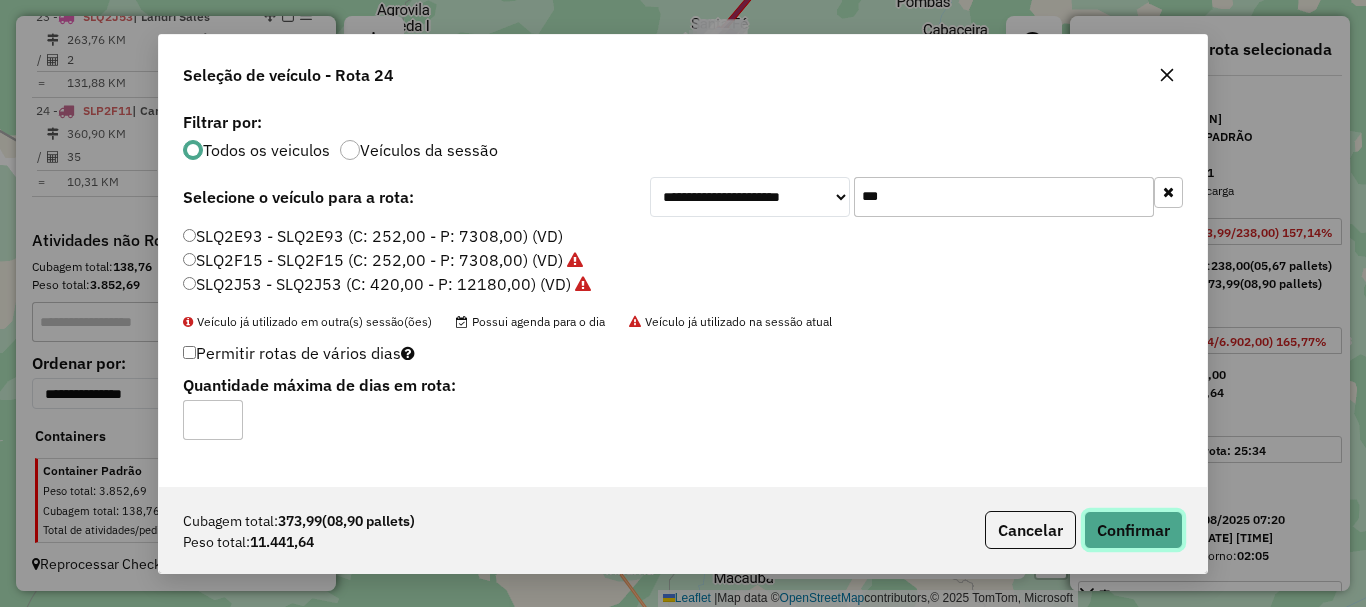 click on "Confirmar" 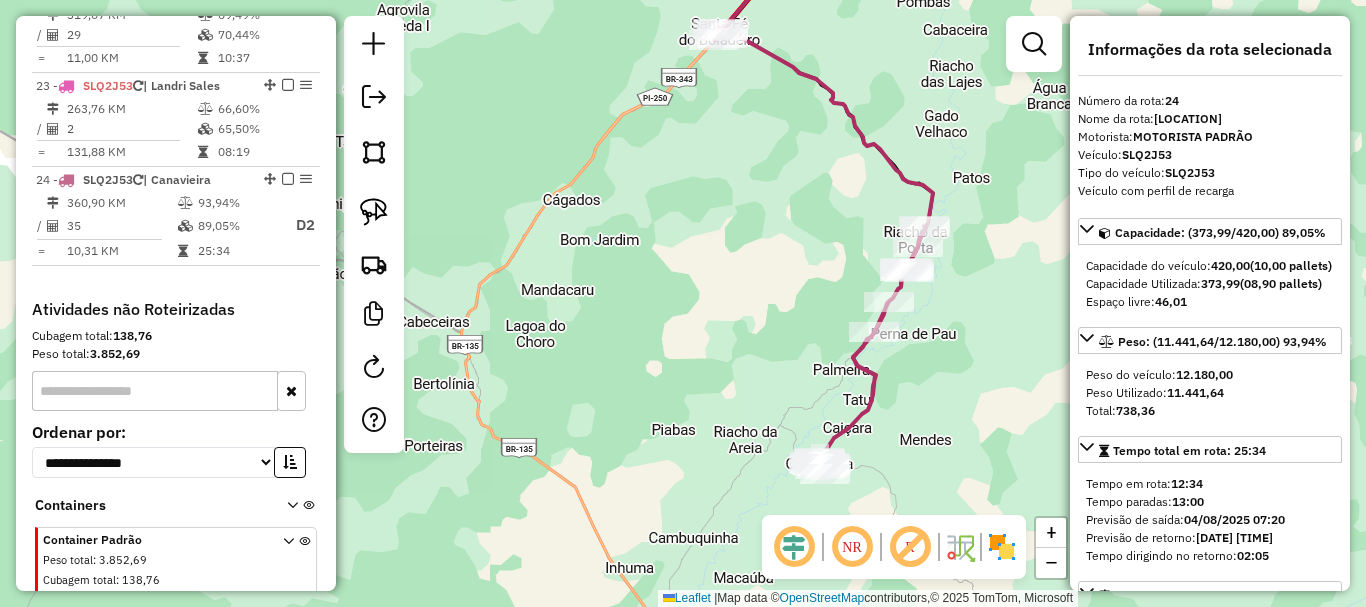scroll, scrollTop: 1347, scrollLeft: 0, axis: vertical 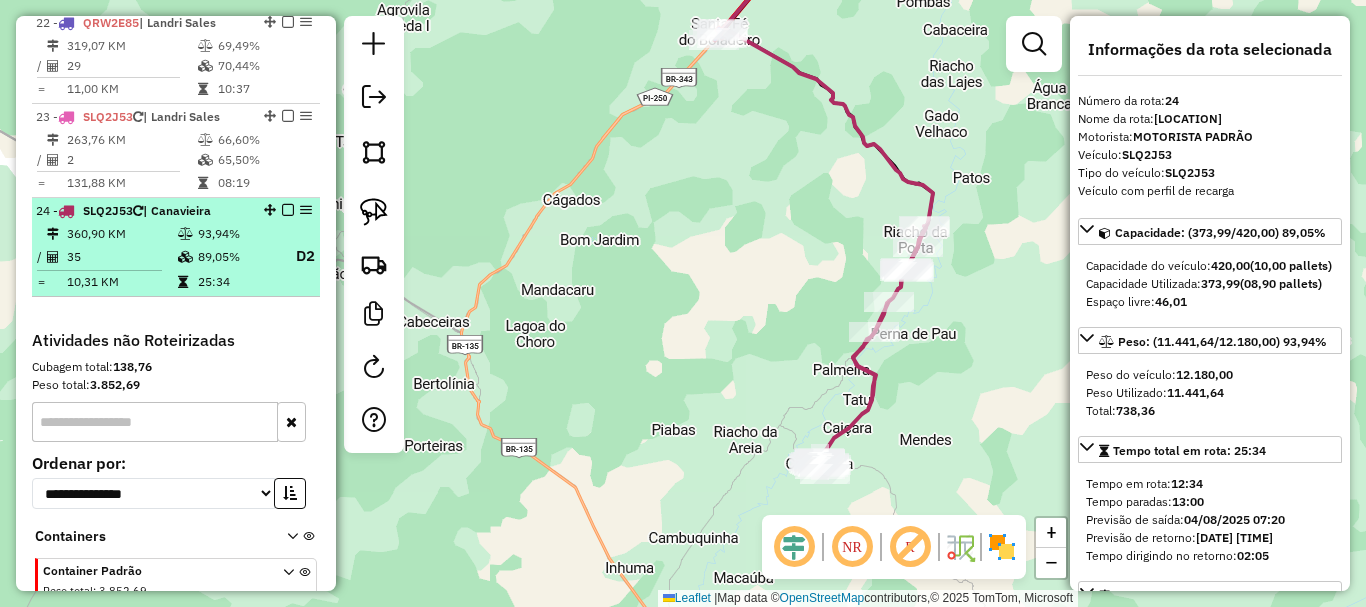 click at bounding box center (288, 210) 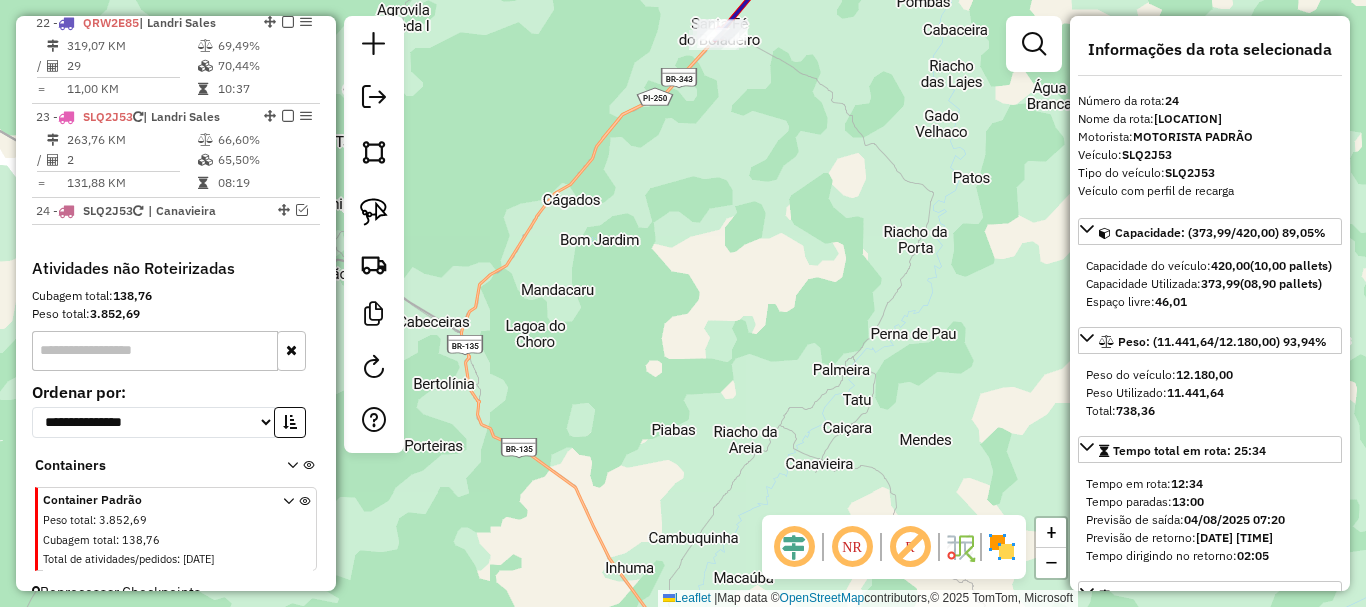 scroll, scrollTop: 1247, scrollLeft: 0, axis: vertical 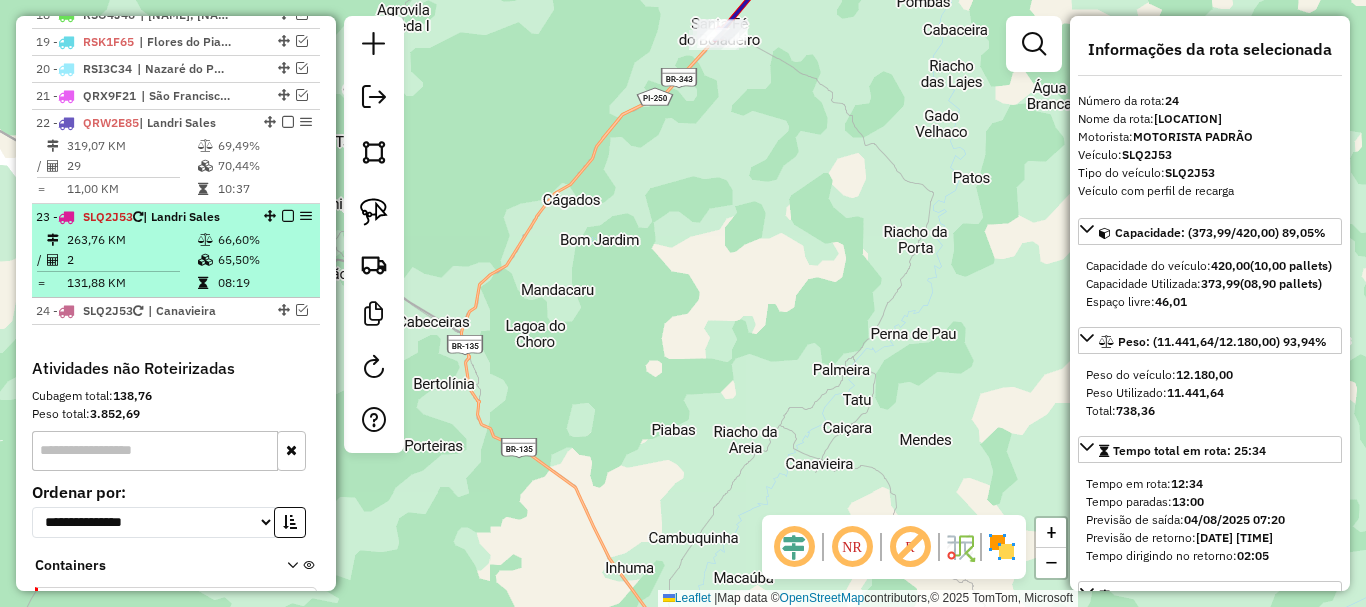 click on "08:19" at bounding box center [264, 283] 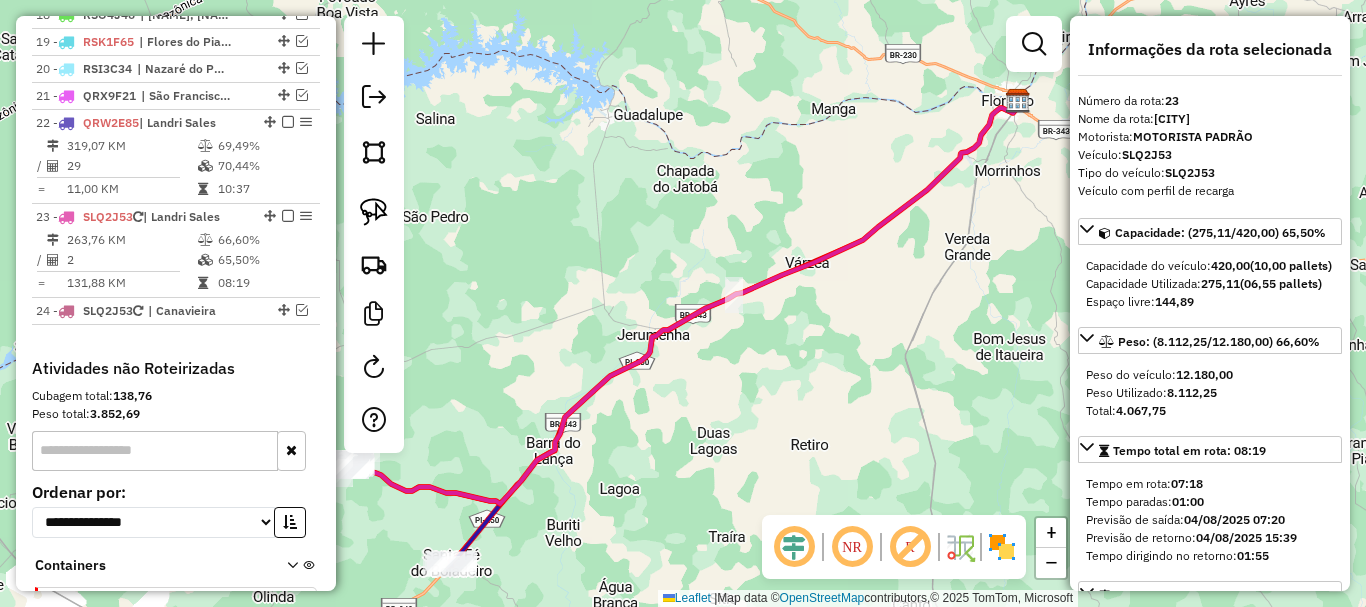 drag, startPoint x: 607, startPoint y: 332, endPoint x: 733, endPoint y: 214, distance: 172.62677 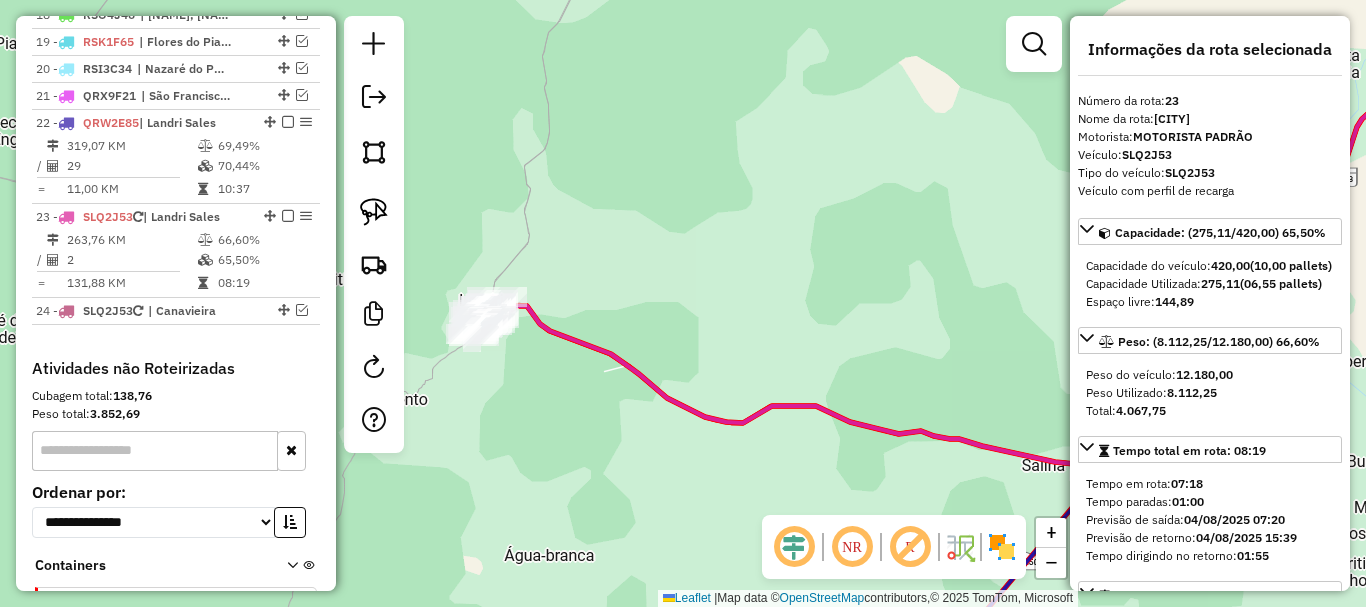 drag, startPoint x: 593, startPoint y: 412, endPoint x: 614, endPoint y: 352, distance: 63.56886 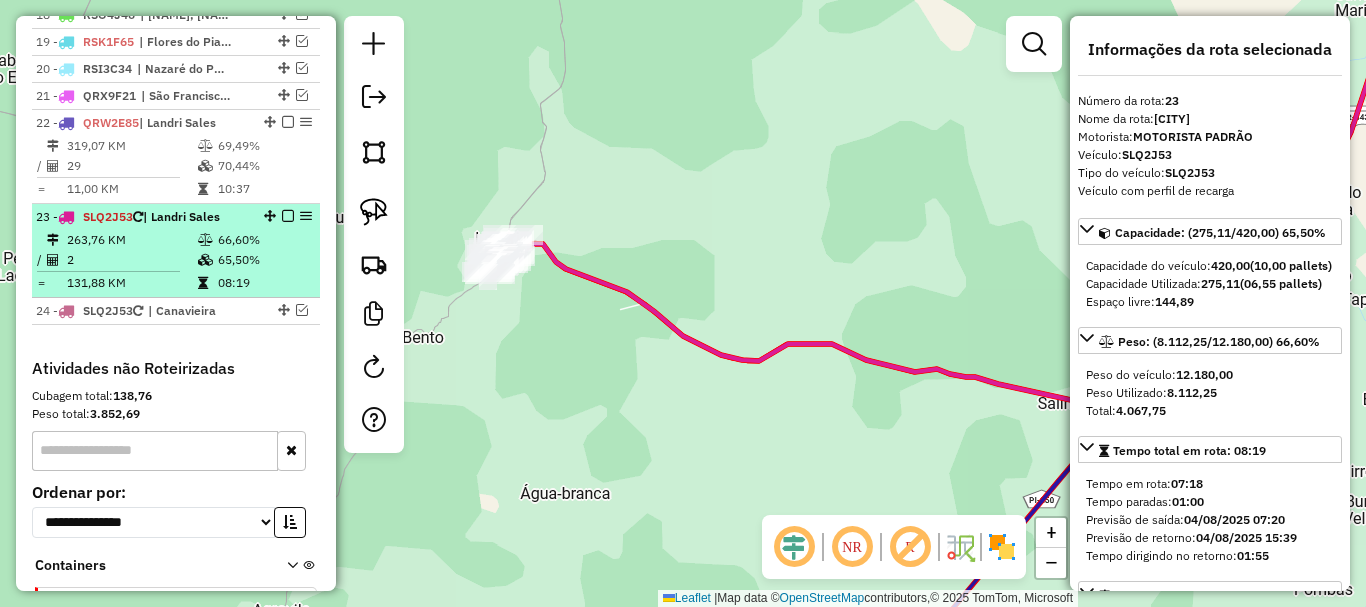 click on "65,50%" at bounding box center [264, 260] 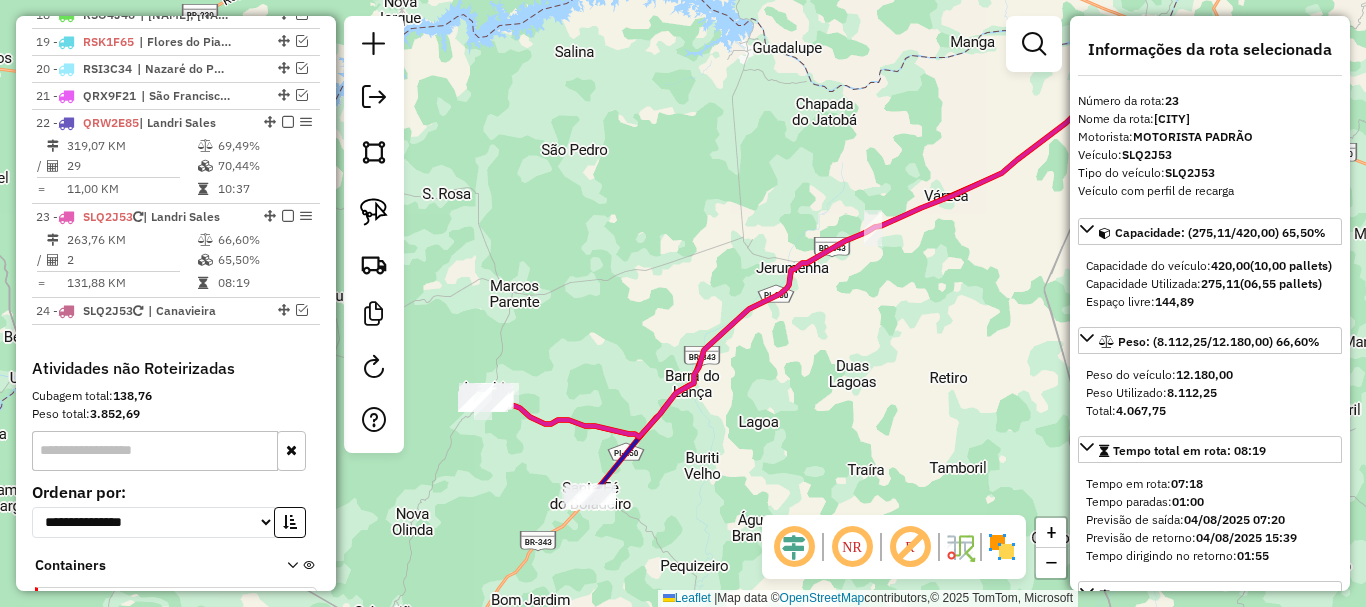drag, startPoint x: 575, startPoint y: 407, endPoint x: 673, endPoint y: 362, distance: 107.837845 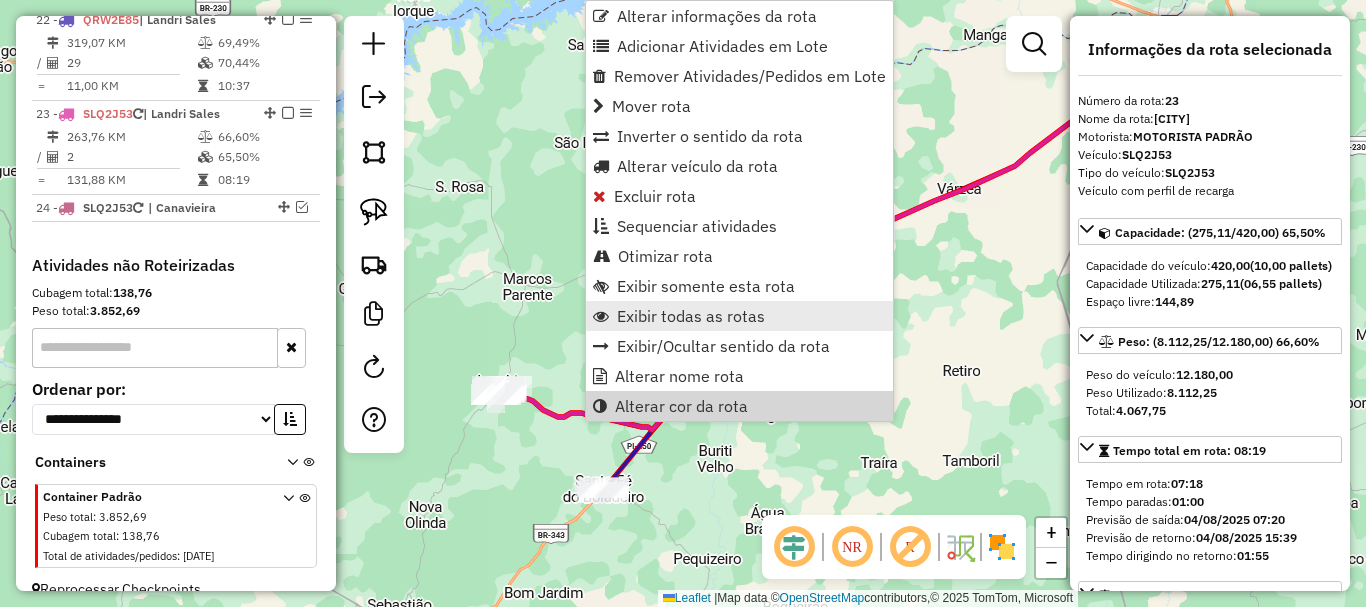 scroll, scrollTop: 1375, scrollLeft: 0, axis: vertical 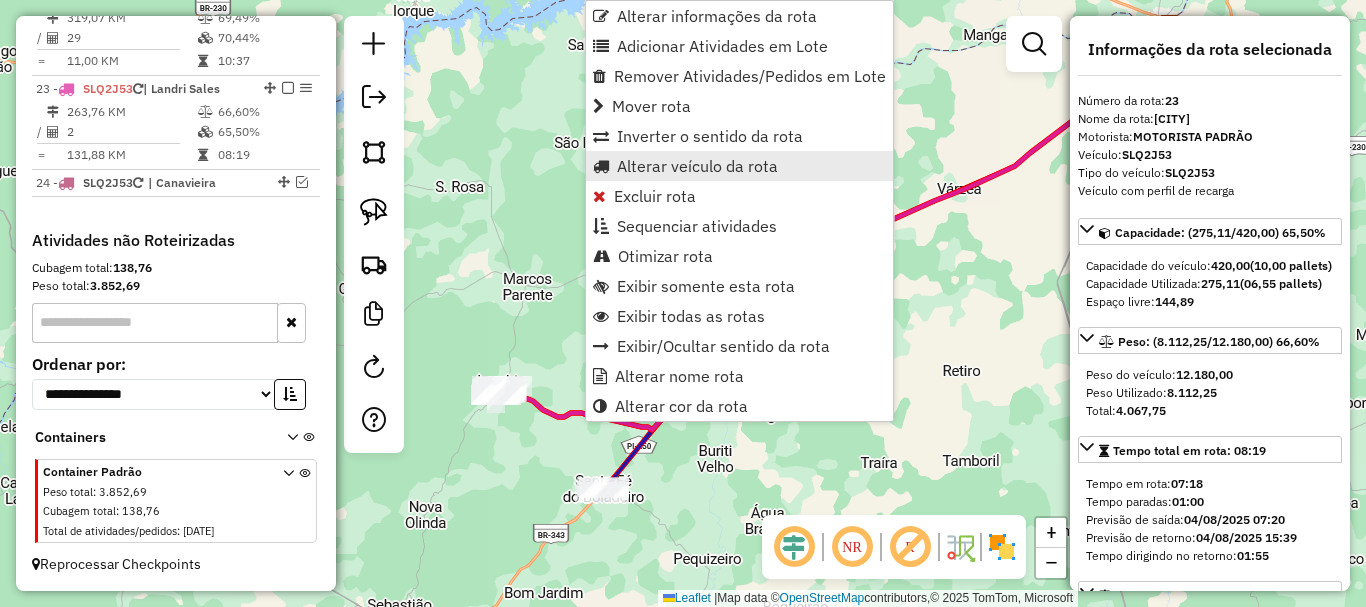 click on "Alterar veículo da rota" at bounding box center [697, 166] 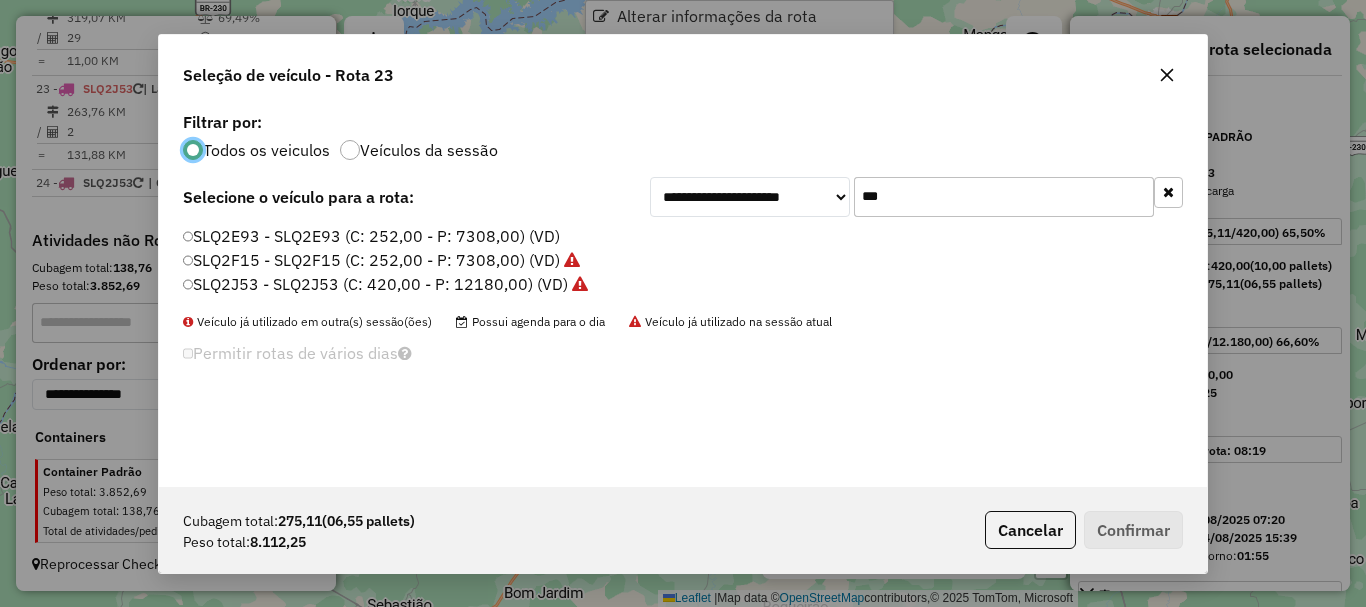 scroll, scrollTop: 11, scrollLeft: 6, axis: both 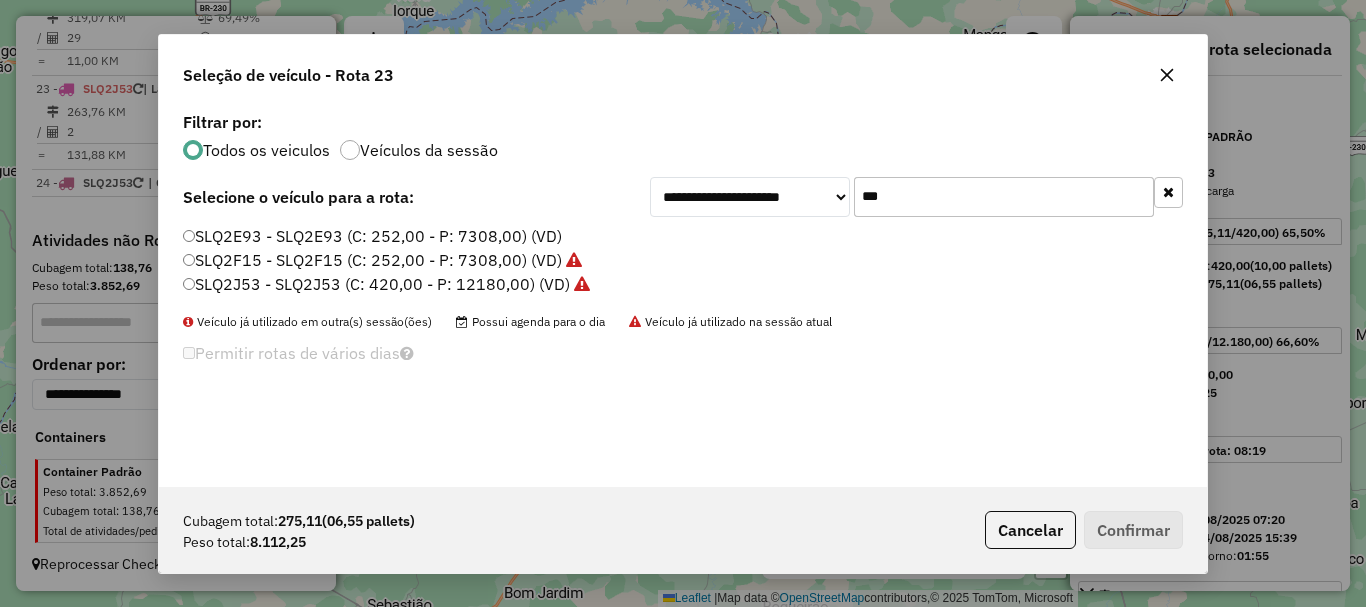 click on "***" 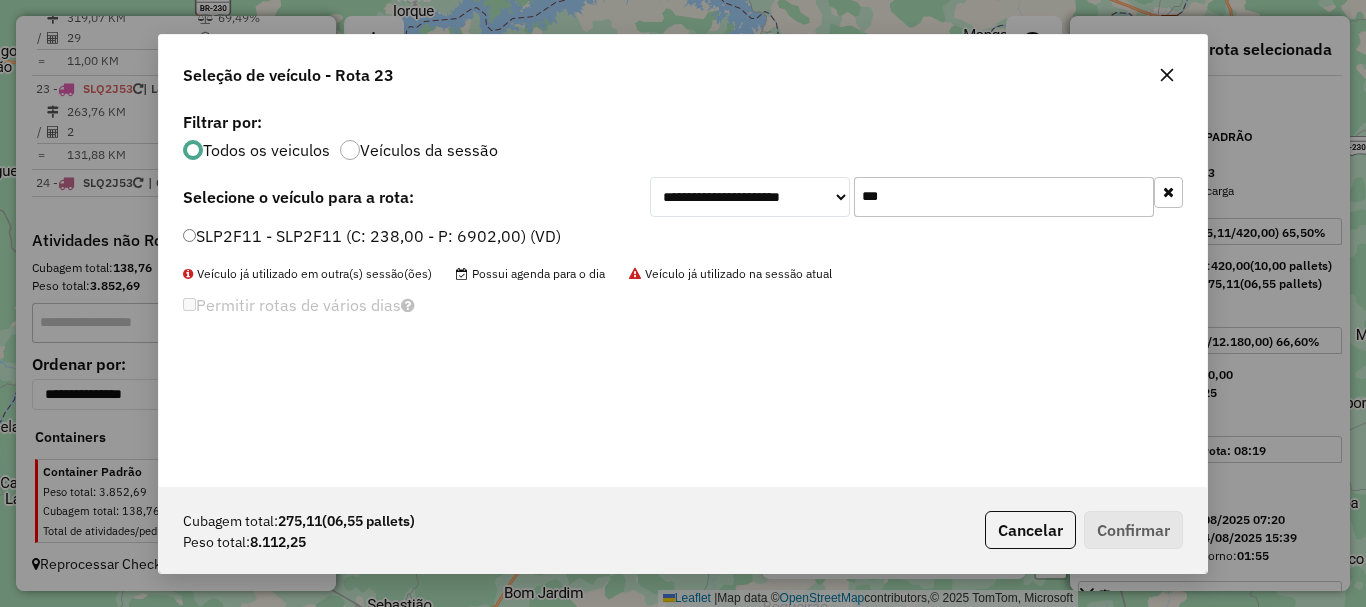 type on "***" 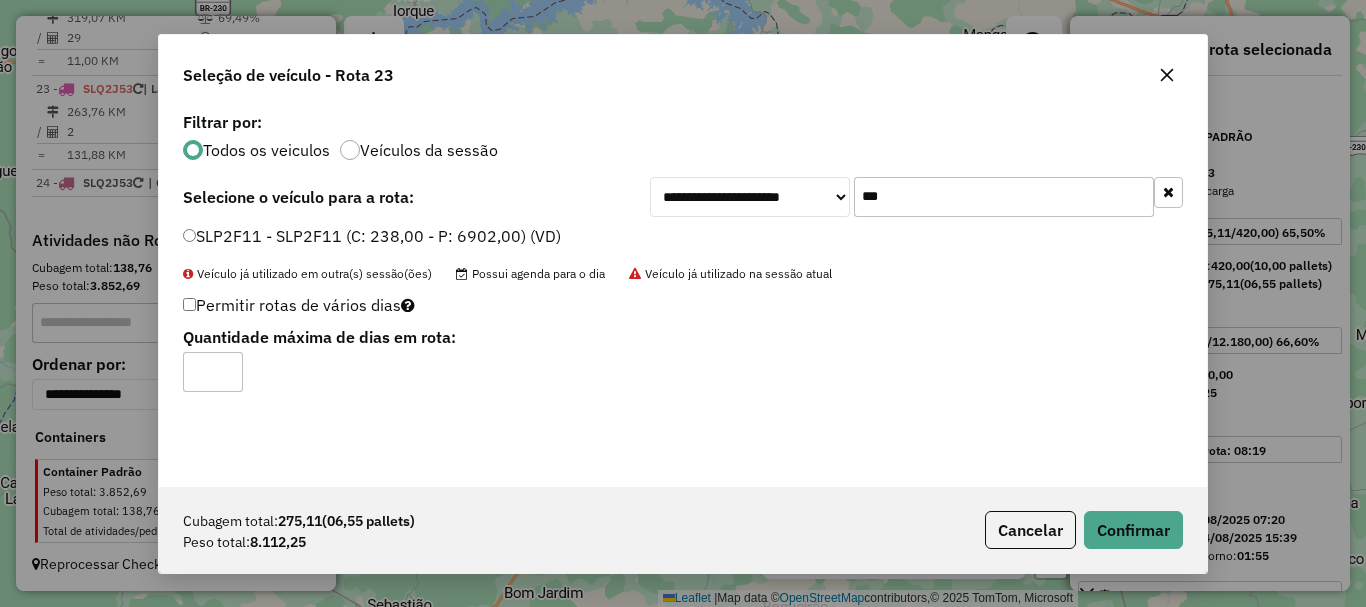 type on "*" 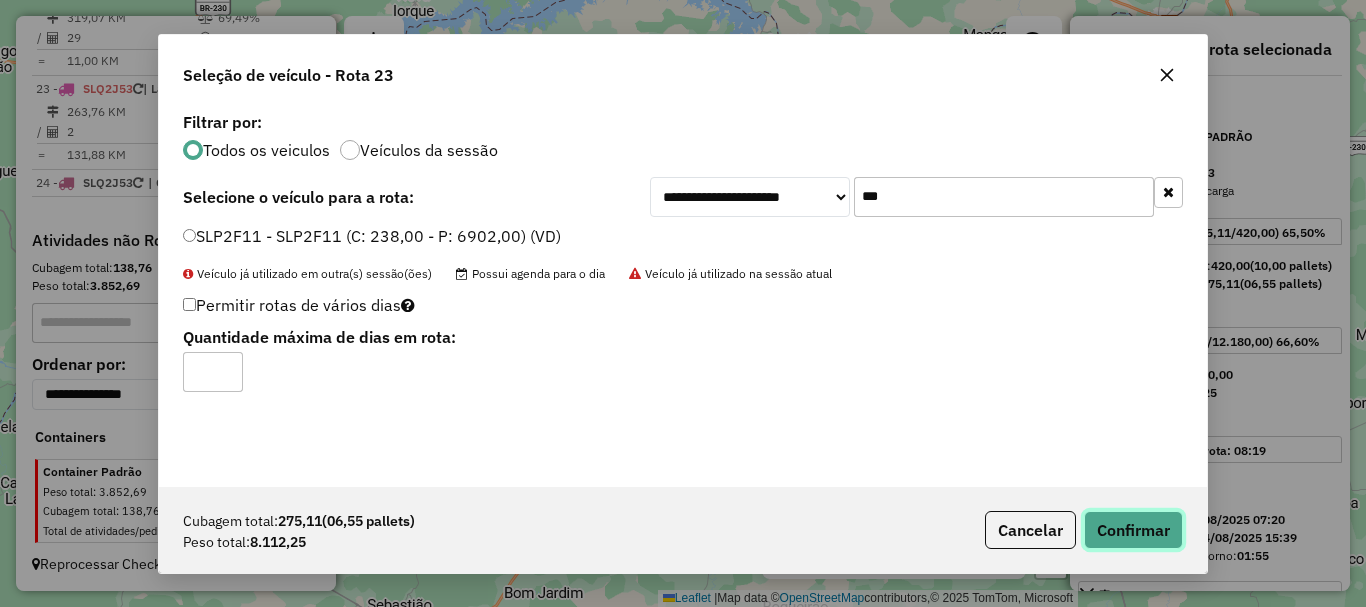 click on "Confirmar" 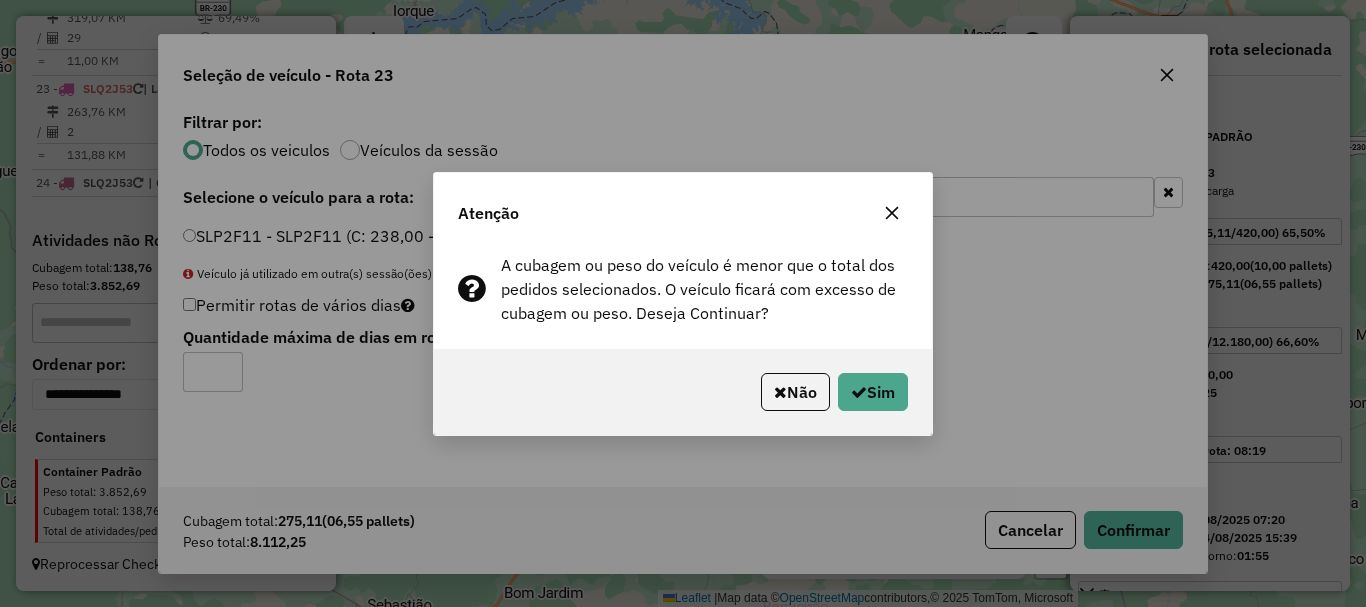 drag, startPoint x: 903, startPoint y: 412, endPoint x: 894, endPoint y: 394, distance: 20.12461 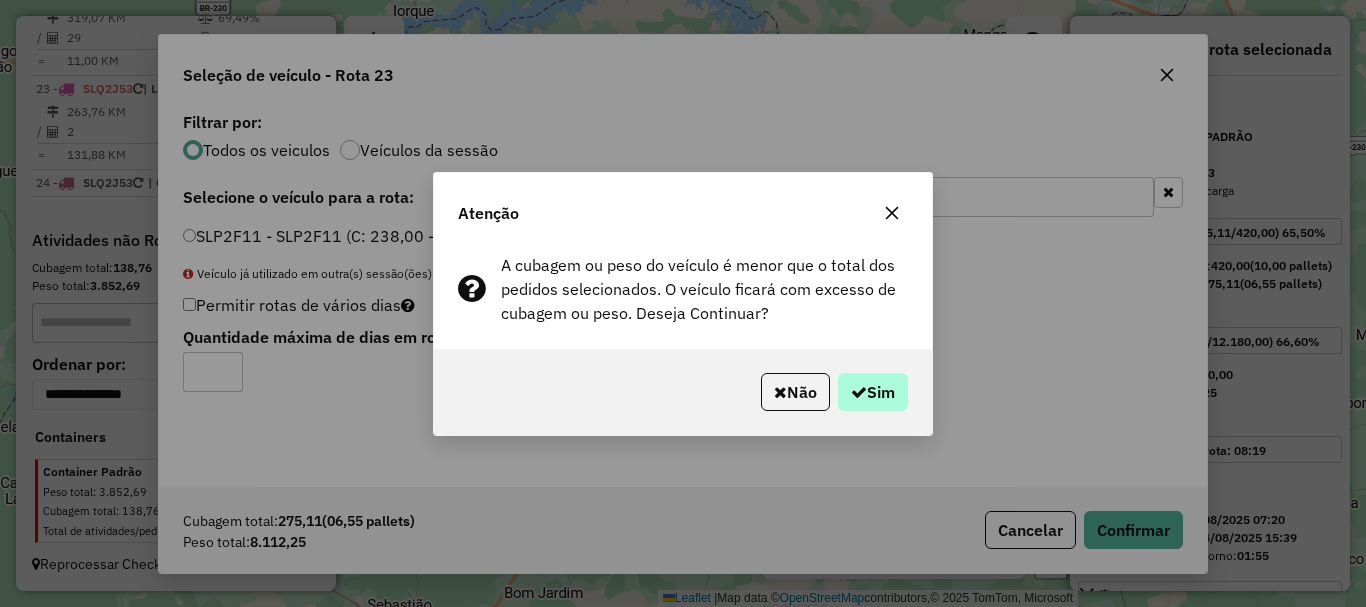 click on "Não   Sim" 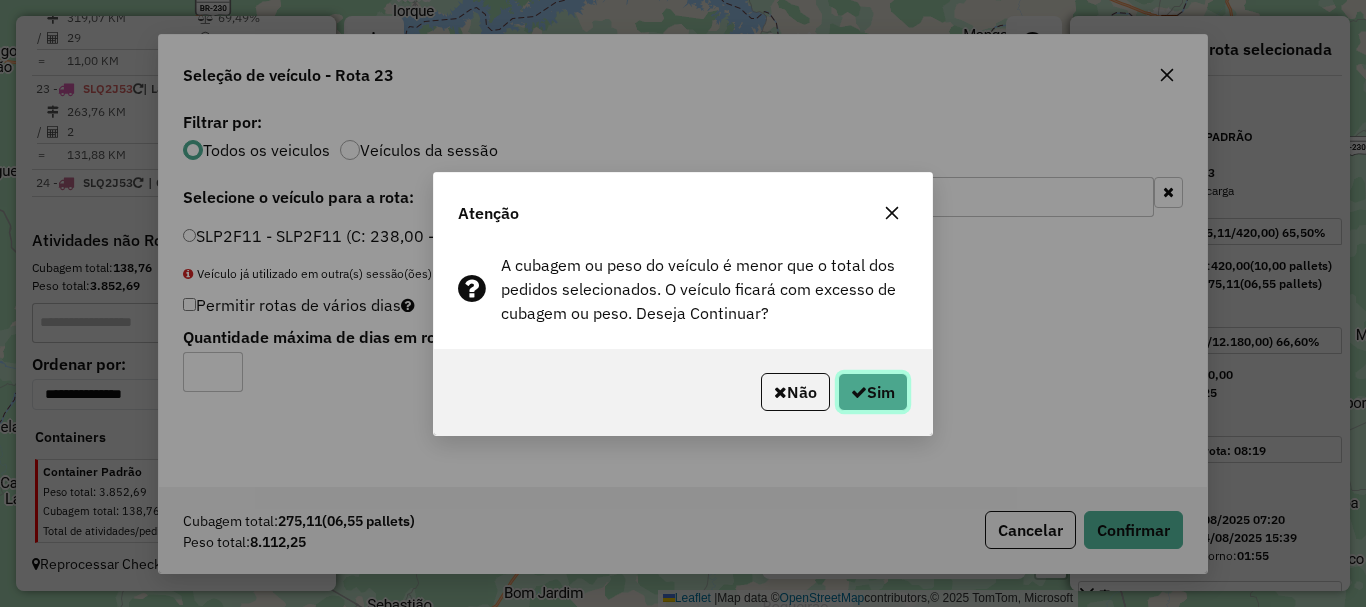 click on "Sim" 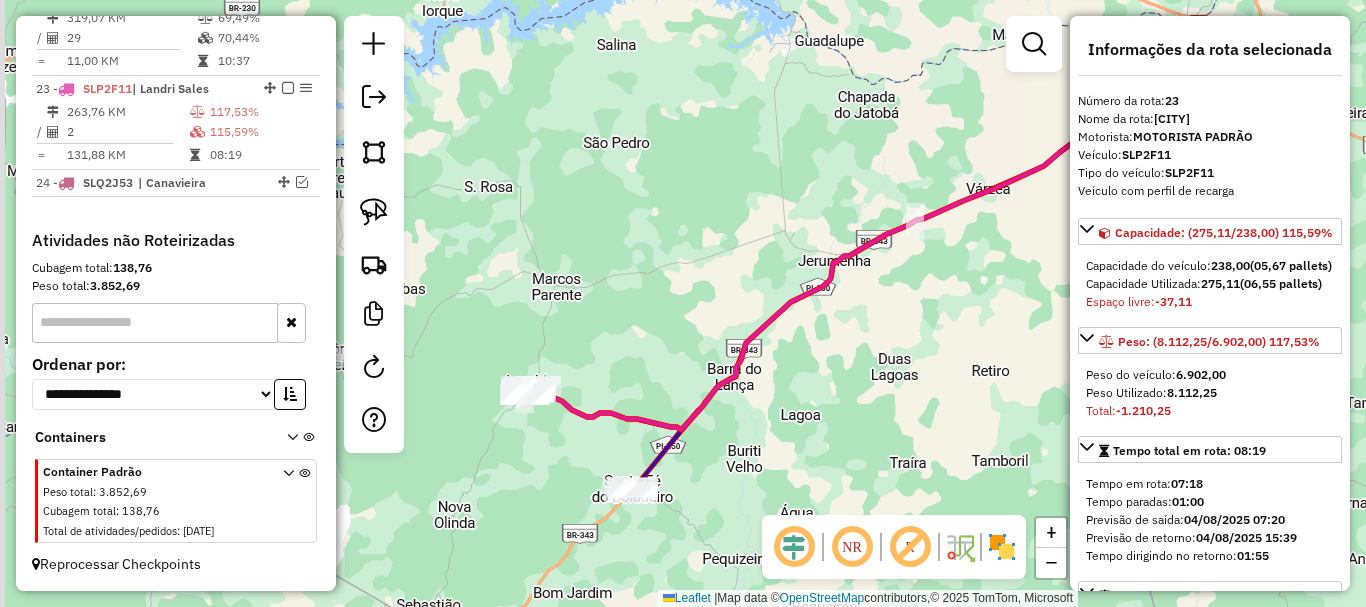 drag, startPoint x: 710, startPoint y: 397, endPoint x: 766, endPoint y: 395, distance: 56.0357 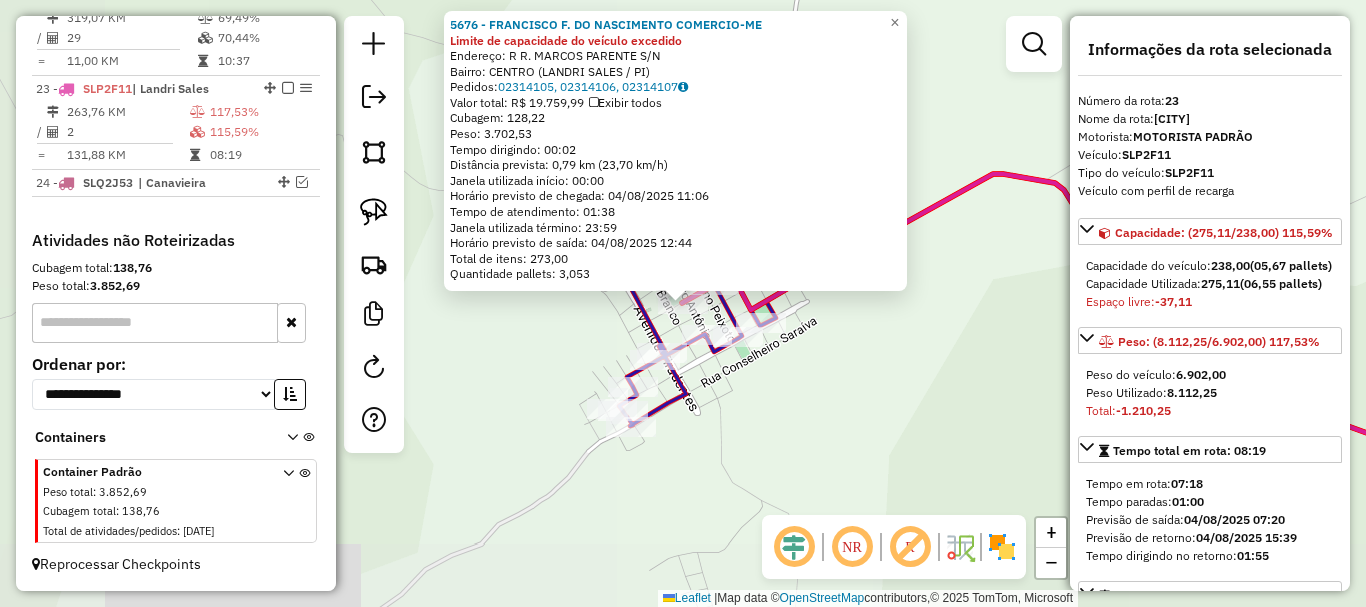 click on "5676 - FRANCISCO F. DO NASCIMENTO COMERCIO-ME Limite de capacidade do veículo excedido  Endereço: R   R. MARCOS PARENTE              S/N   Bairro: CENTRO (LANDRI SALES / PI)   Pedidos:  02314105, 02314106, 02314107   Valor total: R$ 19.759,99   Exibir todos   Cubagem: 128,22  Peso: 3.702,53  Tempo dirigindo: 00:02   Distância prevista: 0,79 km (23,70 km/h)   Janela utilizada início: 00:00   Horário previsto de chegada: 04/08/2025 11:06   Tempo de atendimento: 01:38   Janela utilizada término: 23:59   Horário previsto de saída: 04/08/2025 12:44   Total de itens: 273,00   Quantidade pallets: 3,053  × Janela de atendimento Grade de atendimento Capacidade Transportadoras Veículos Cliente Pedidos  Rotas Selecione os dias de semana para filtrar as janelas de atendimento  Seg   Ter   Qua   Qui   Sex   Sáb   Dom  Informe o período da janela de atendimento: De: Até:  Filtrar exatamente a janela do cliente  Considerar janela de atendimento padrão   Seg   Ter   Qua   Qui   Sex   Sáb   Dom   Peso mínimo:" 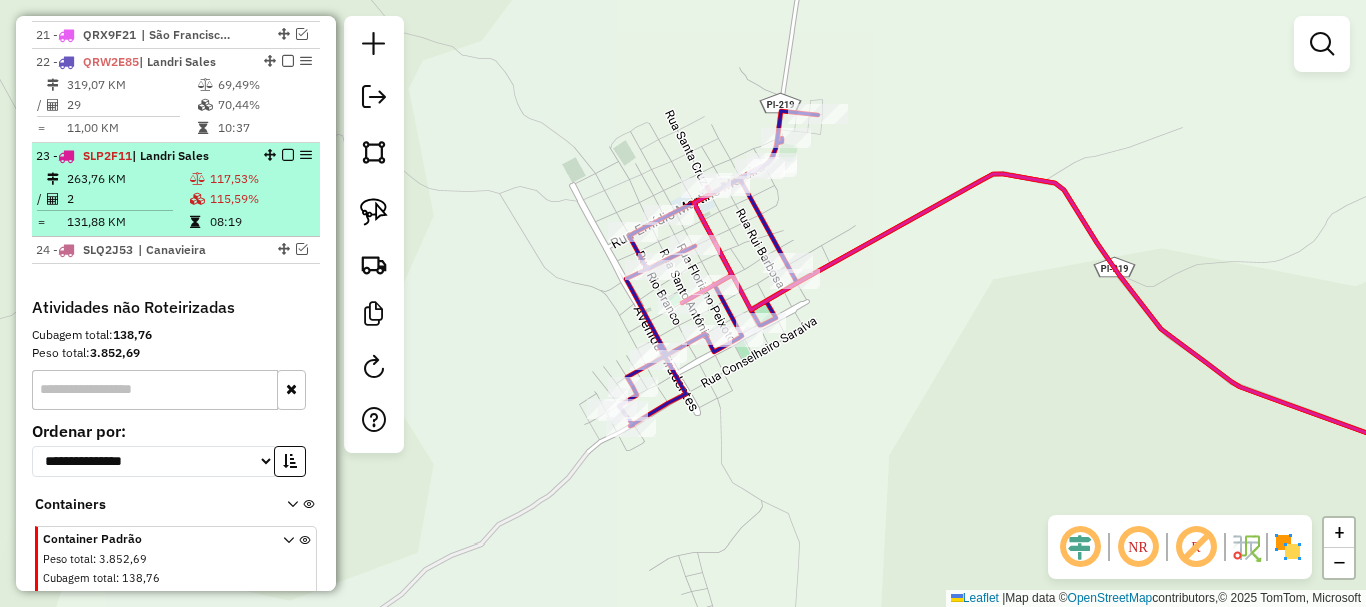 scroll, scrollTop: 1275, scrollLeft: 0, axis: vertical 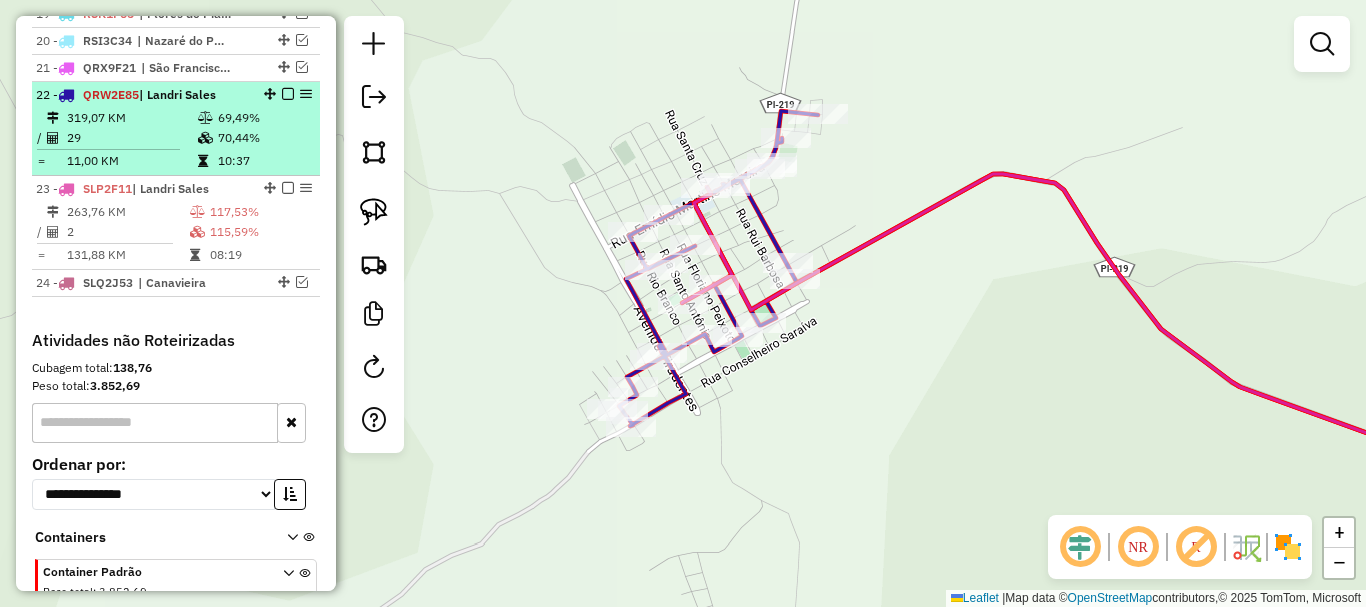 click on "29" at bounding box center (131, 138) 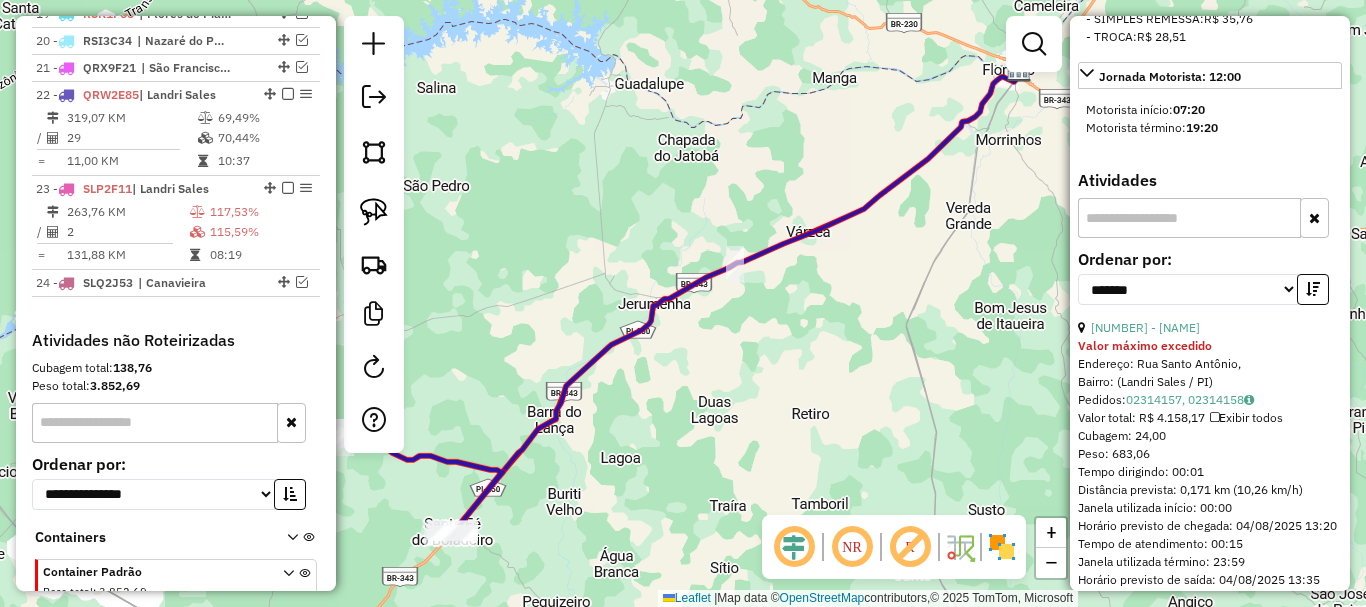 scroll, scrollTop: 1000, scrollLeft: 0, axis: vertical 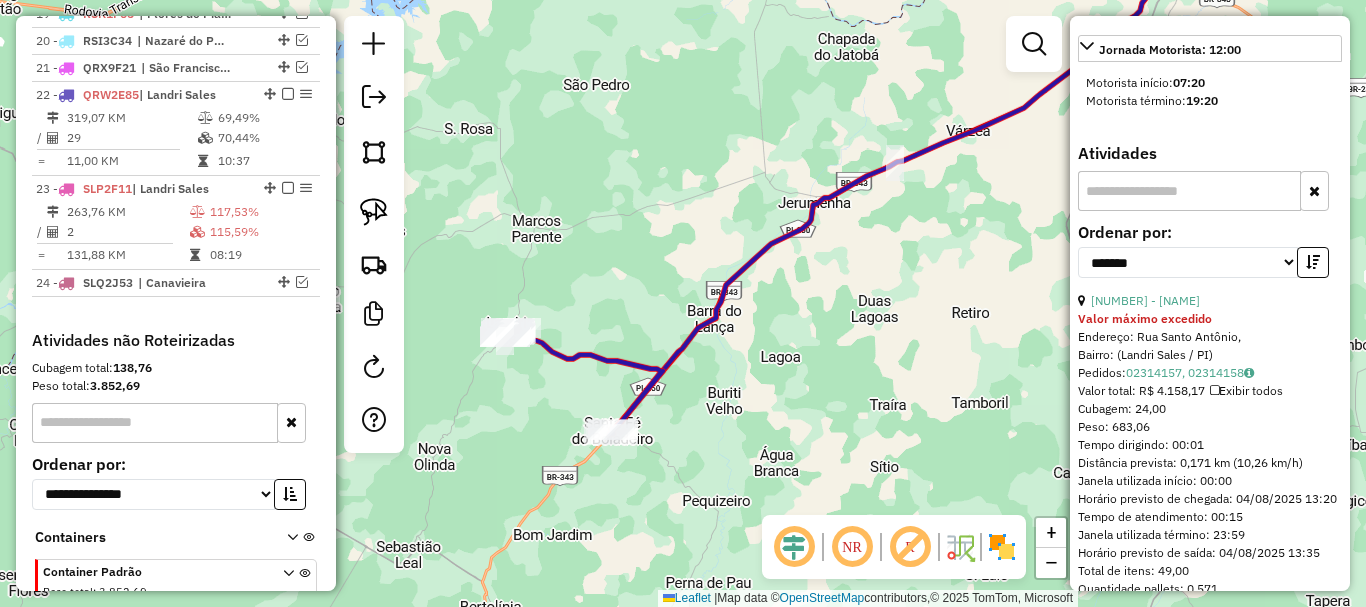 drag, startPoint x: 885, startPoint y: 311, endPoint x: 863, endPoint y: 280, distance: 38.013157 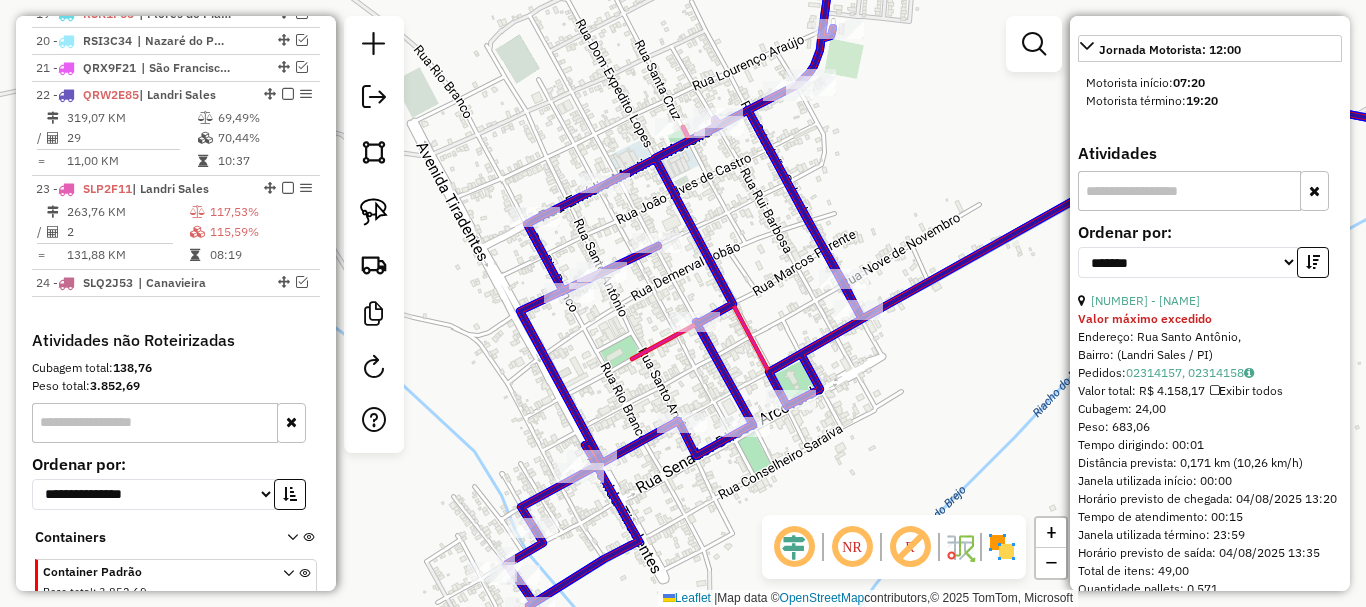 click 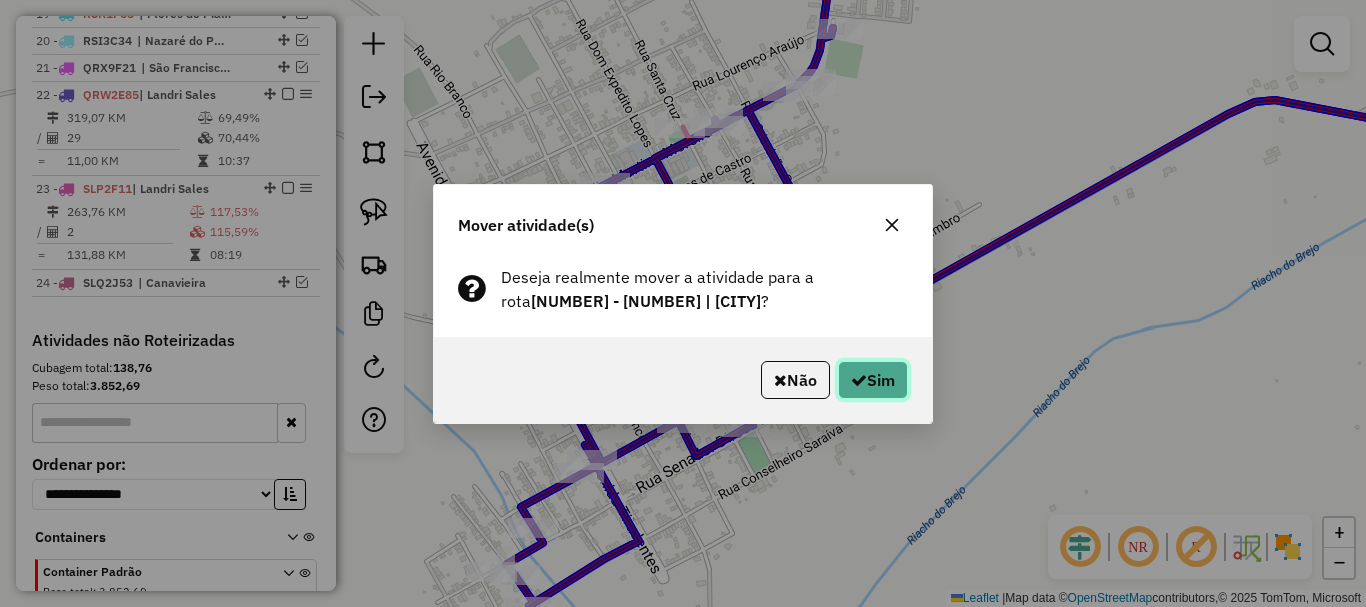 click on "Sim" 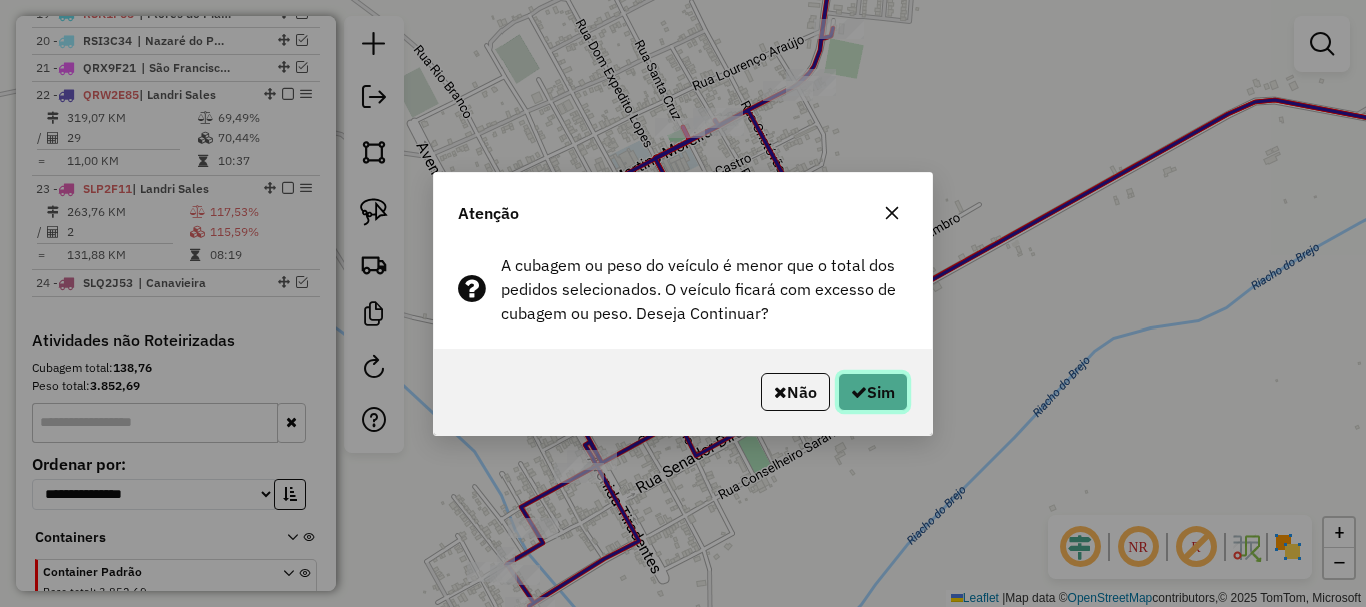 click on "Sim" 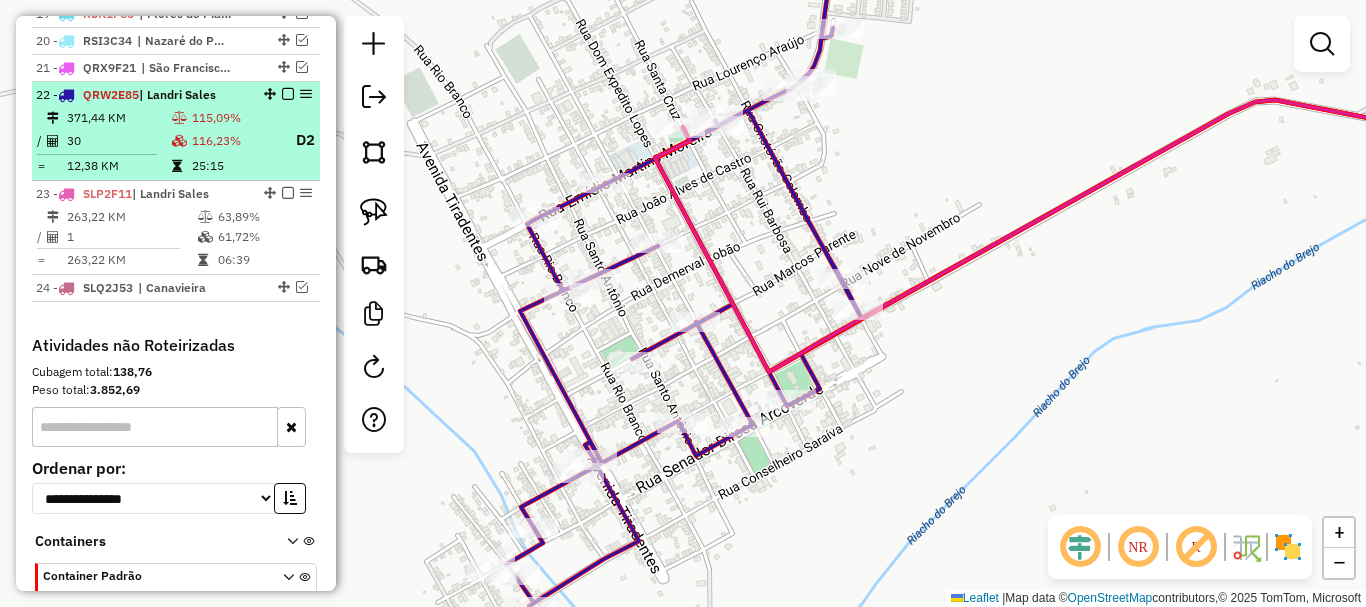 click at bounding box center [177, 166] 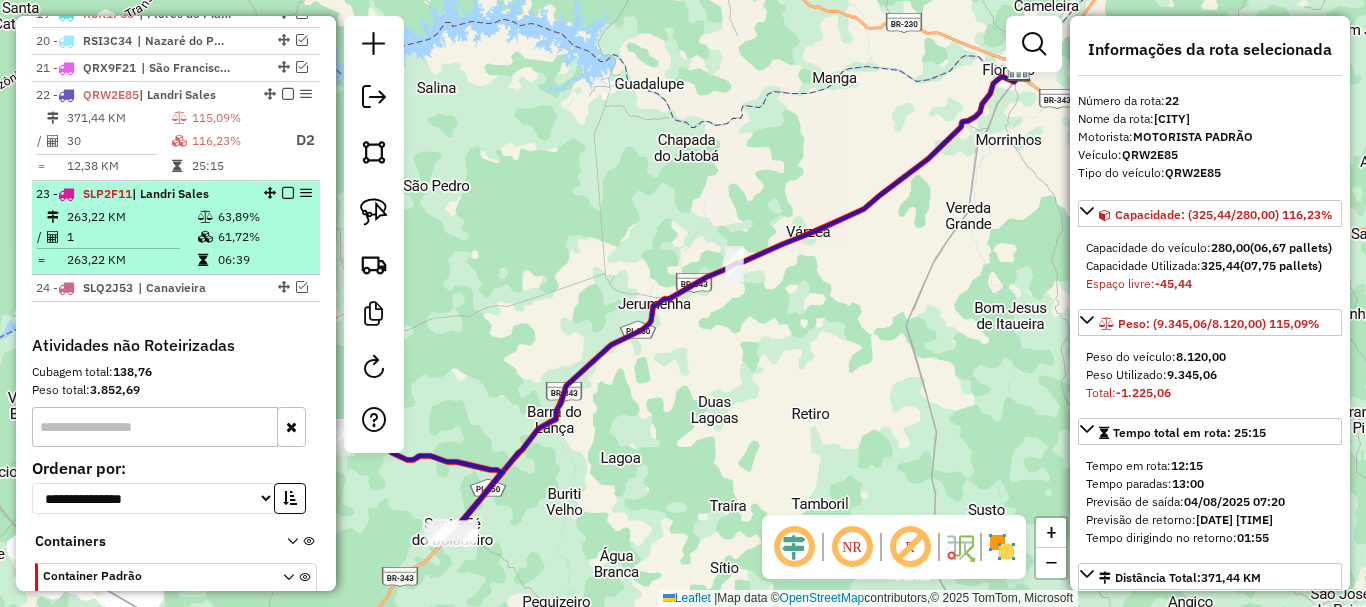 click at bounding box center (205, 237) 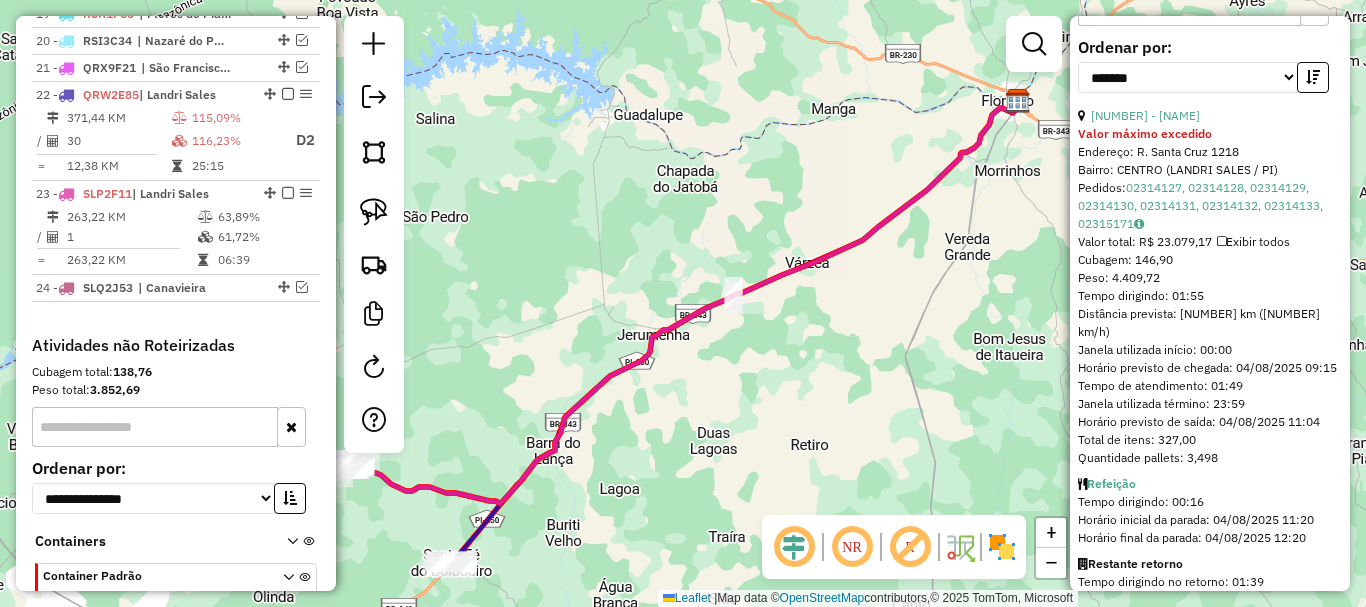 scroll, scrollTop: 1111, scrollLeft: 0, axis: vertical 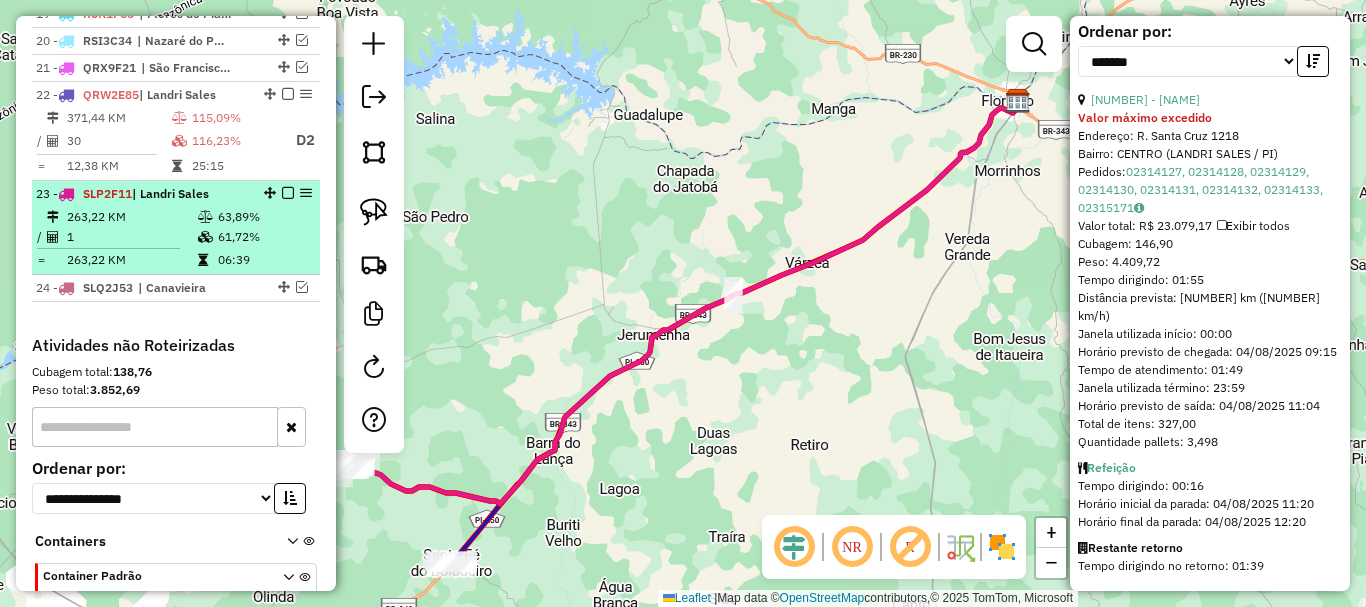 click on "23 -       SLP2F11   | Landri Sales" at bounding box center (142, 194) 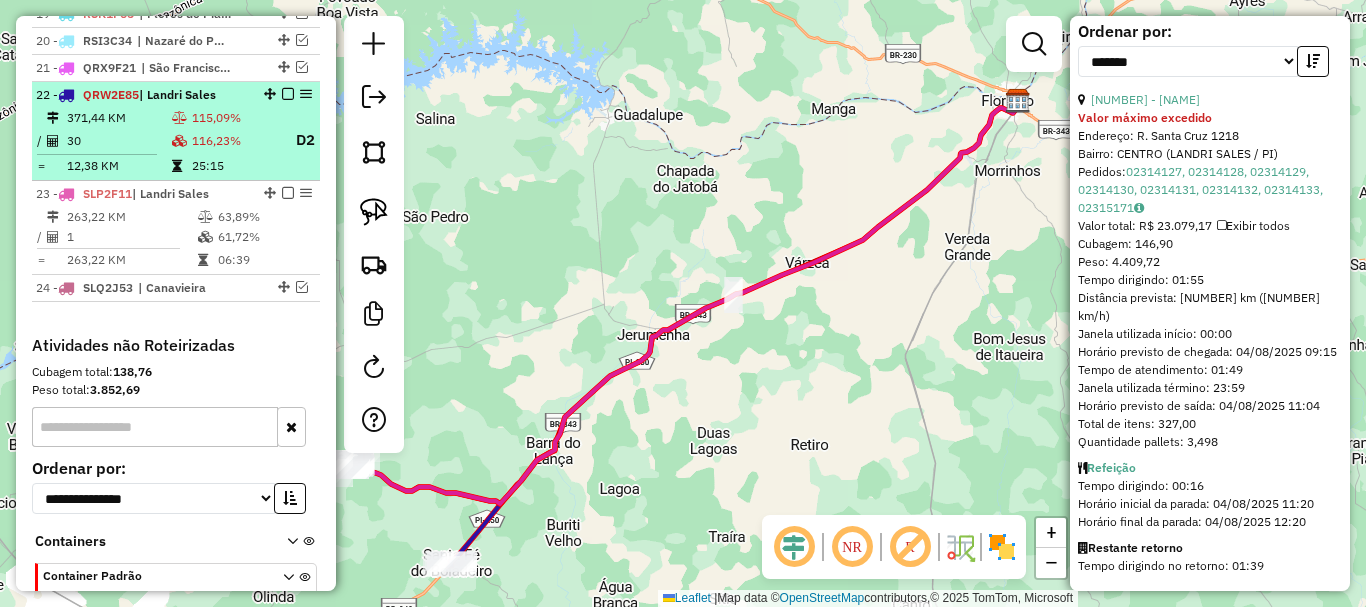 click on "116,23%" at bounding box center (235, 140) 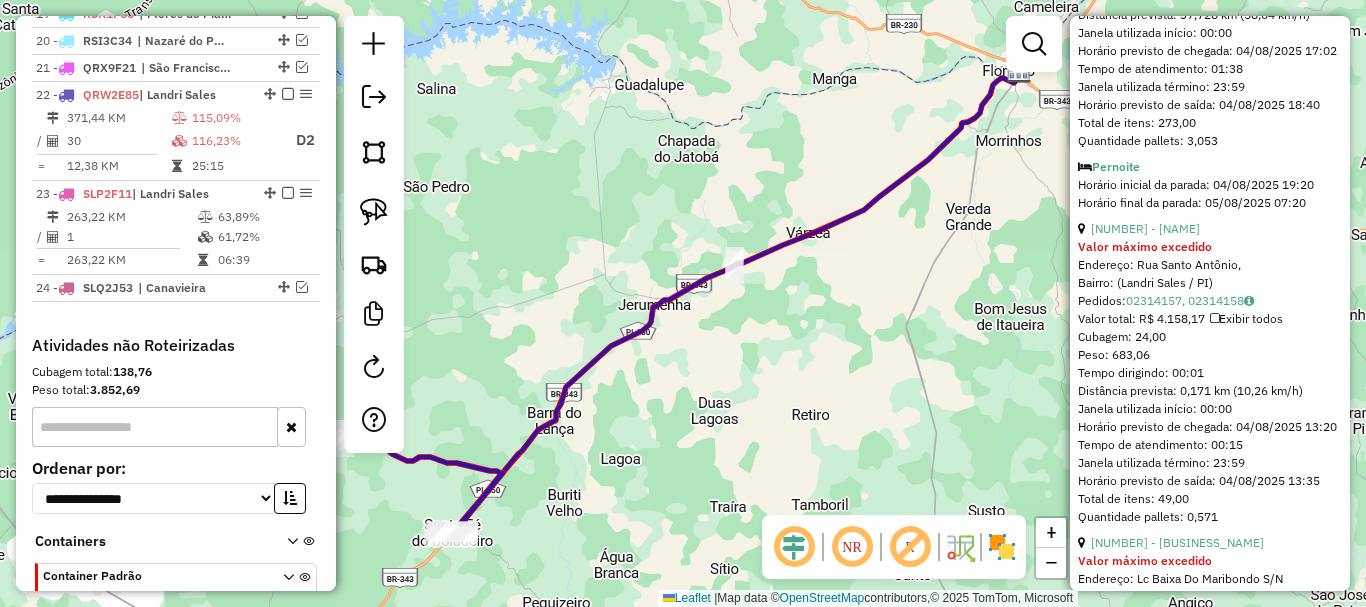 scroll, scrollTop: 1509, scrollLeft: 0, axis: vertical 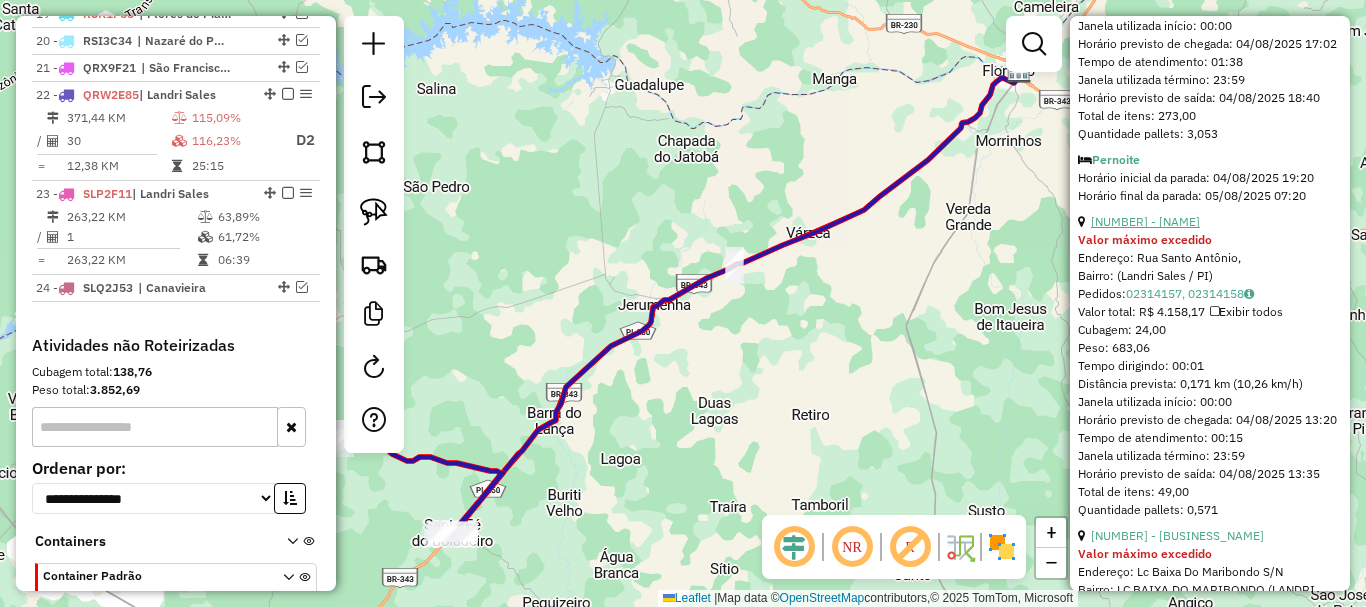 click on "17 - 12629 - BOTECO DO CUMPADI" at bounding box center [1145, 221] 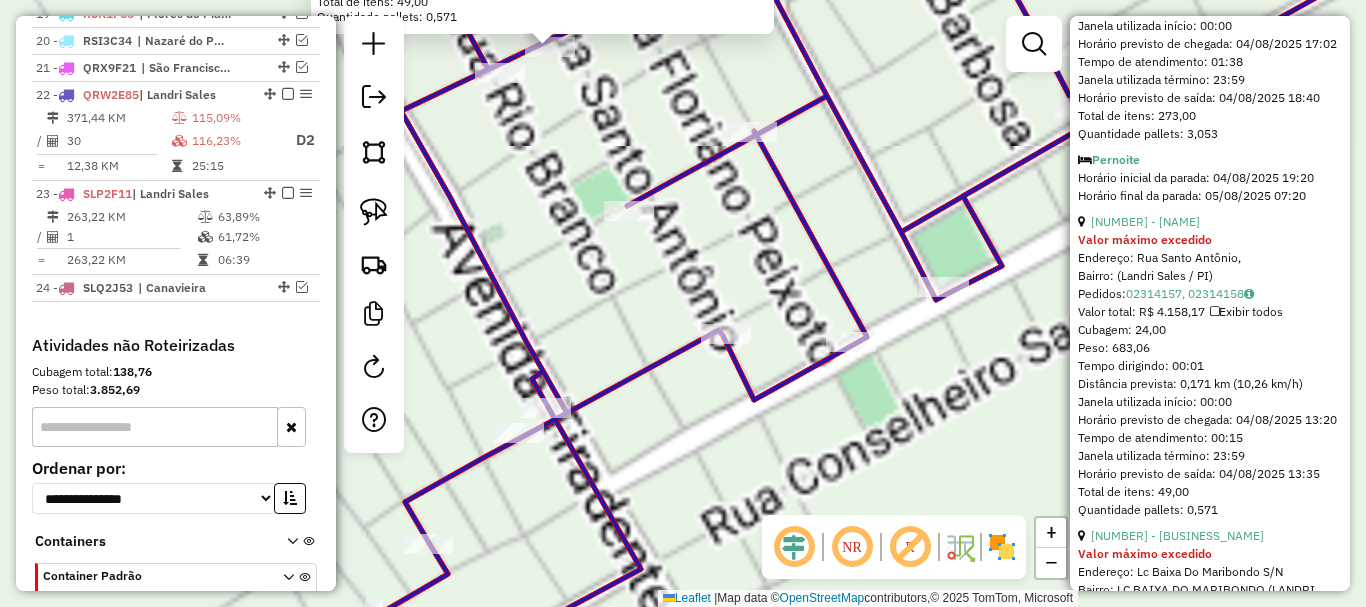 drag, startPoint x: 626, startPoint y: 118, endPoint x: 651, endPoint y: 282, distance: 165.89455 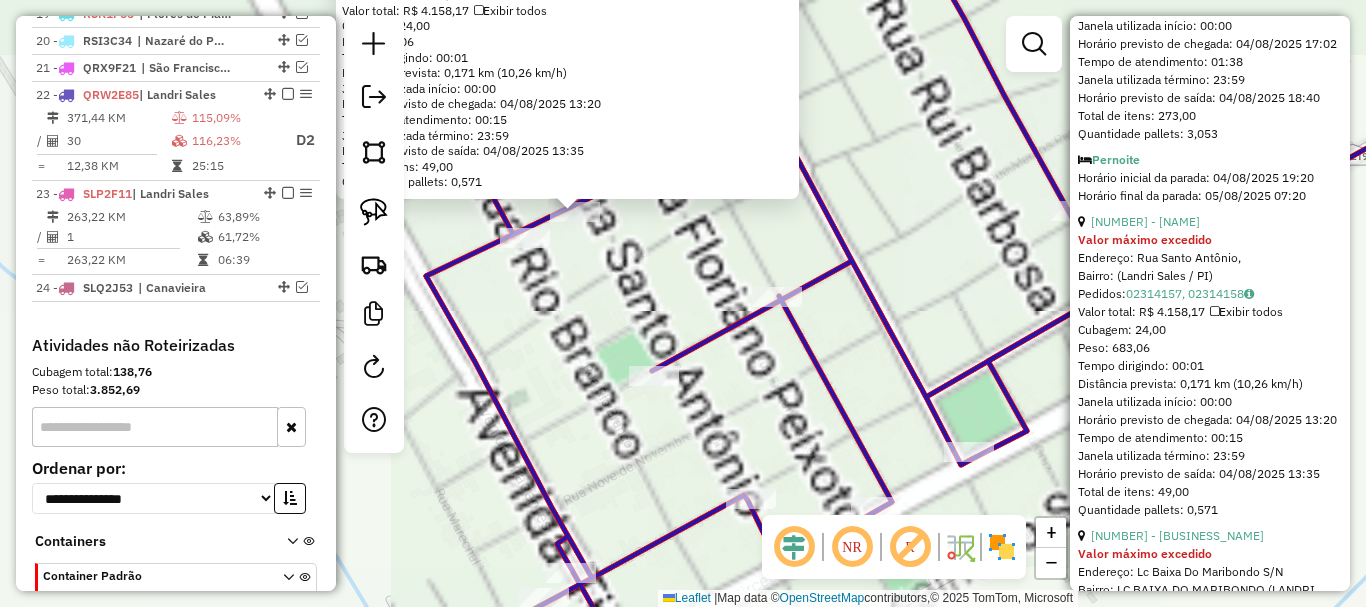 click on "12629 - BOTECO DO CUMPADI Valor máximo excedido  Endereço: Rua Santo Antônio,    Bairro:  (Landri Sales / PI)   Pedidos:  02314157, 02314158   Valor total: R$ 4.158,17   Exibir todos   Cubagem: 24,00  Peso: 683,06  Tempo dirigindo: 00:01   Distância prevista: 0,171 km (10,26 km/h)   Janela utilizada início: 00:00   Horário previsto de chegada: 04/08/2025 13:20   Tempo de atendimento: 00:15   Janela utilizada término: 23:59   Horário previsto de saída: 04/08/2025 13:35   Total de itens: 49,00   Quantidade pallets: 0,571  × Janela de atendimento Grade de atendimento Capacidade Transportadoras Veículos Cliente Pedidos  Rotas Selecione os dias de semana para filtrar as janelas de atendimento  Seg   Ter   Qua   Qui   Sex   Sáb   Dom  Informe o período da janela de atendimento: De: Até:  Filtrar exatamente a janela do cliente  Considerar janela de atendimento padrão  Selecione os dias de semana para filtrar as grades de atendimento  Seg   Ter   Qua   Qui   Sex   Sáb   Dom   Peso mínimo:   De:  De:" 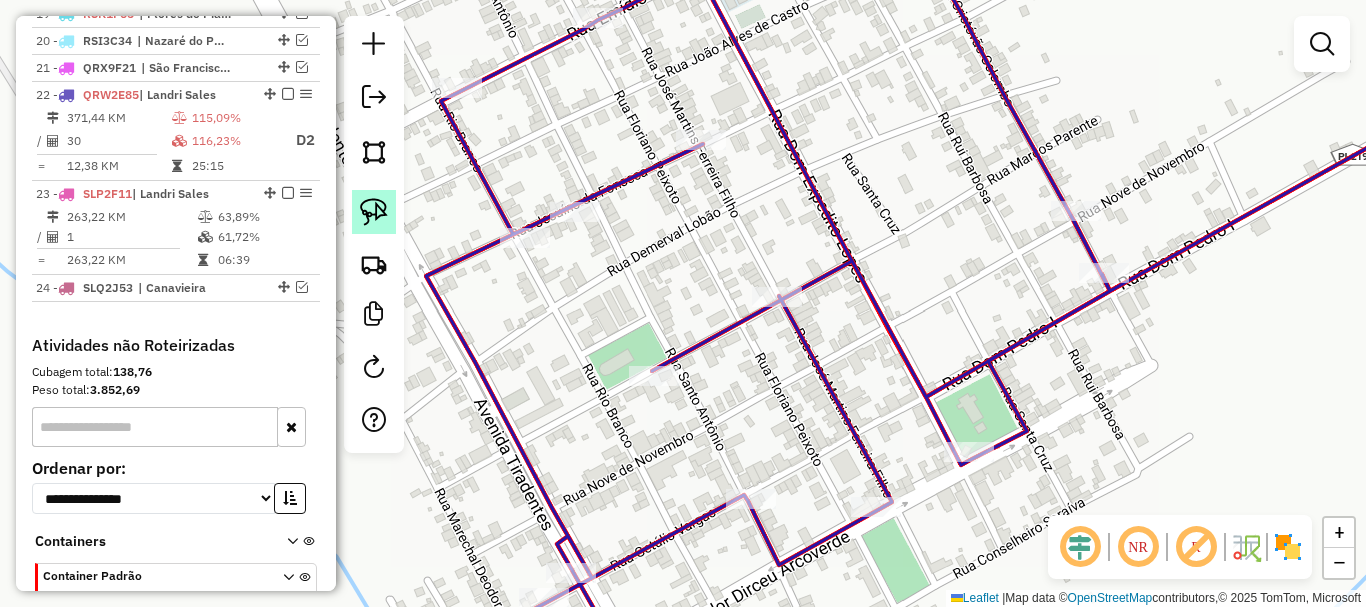 click 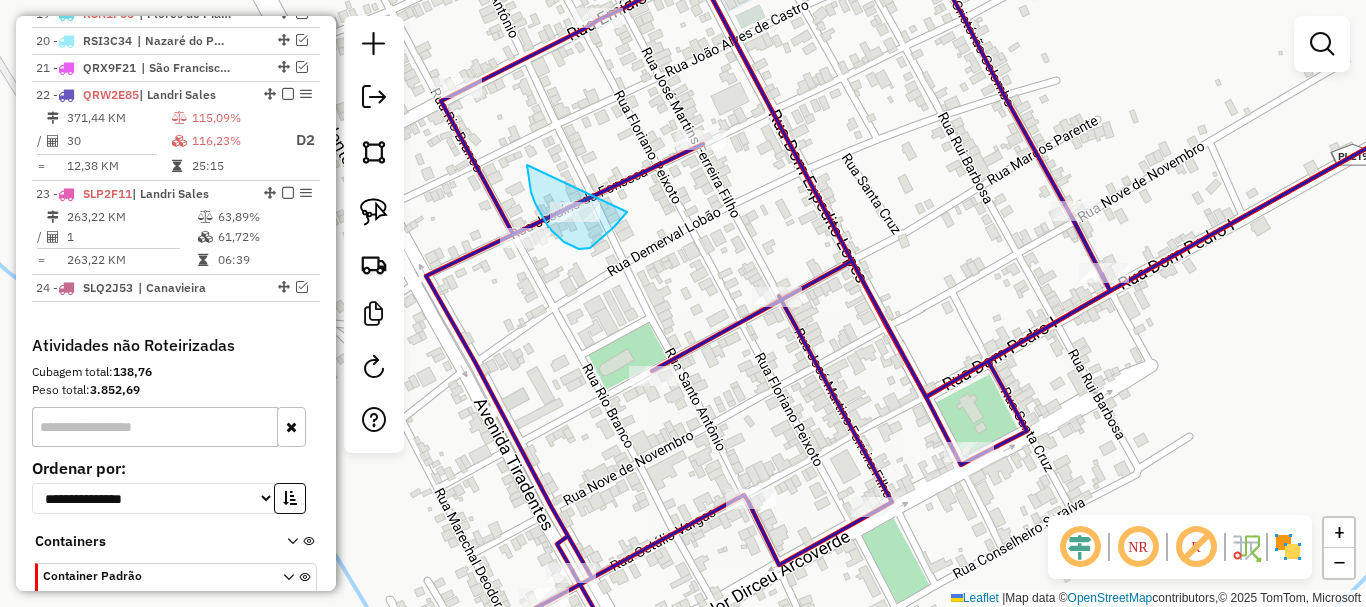 drag, startPoint x: 531, startPoint y: 192, endPoint x: 627, endPoint y: 212, distance: 98.0612 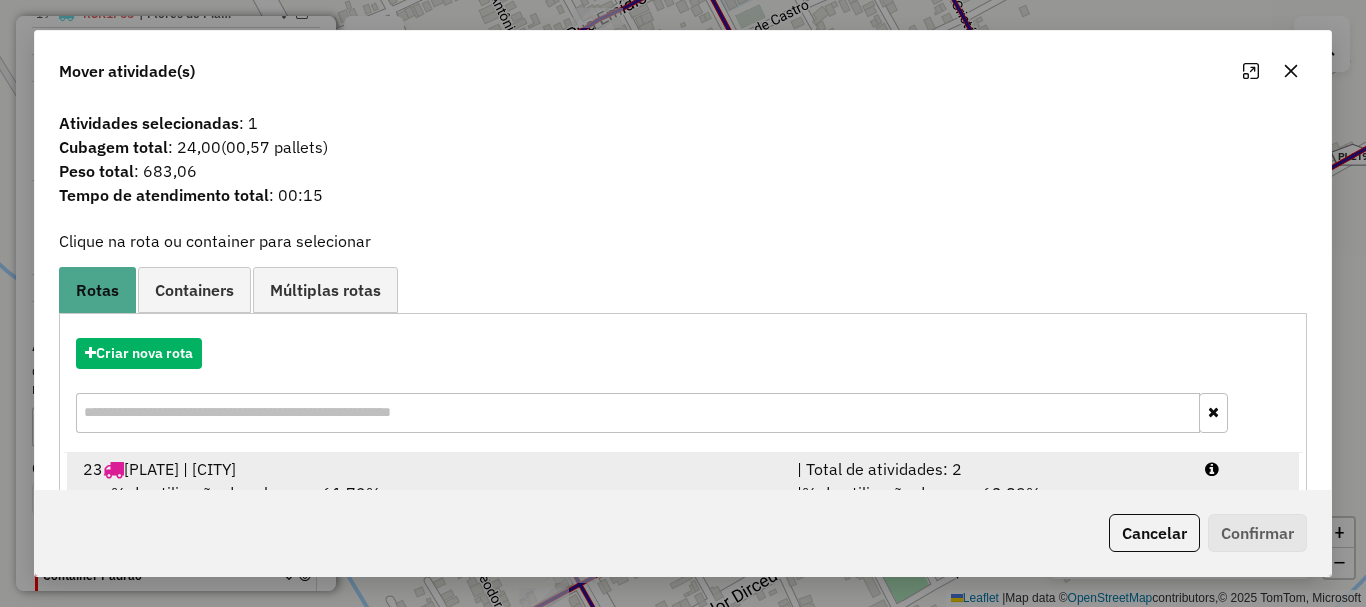 click on "23  SLP2F11 | Landri Sales" at bounding box center [428, 469] 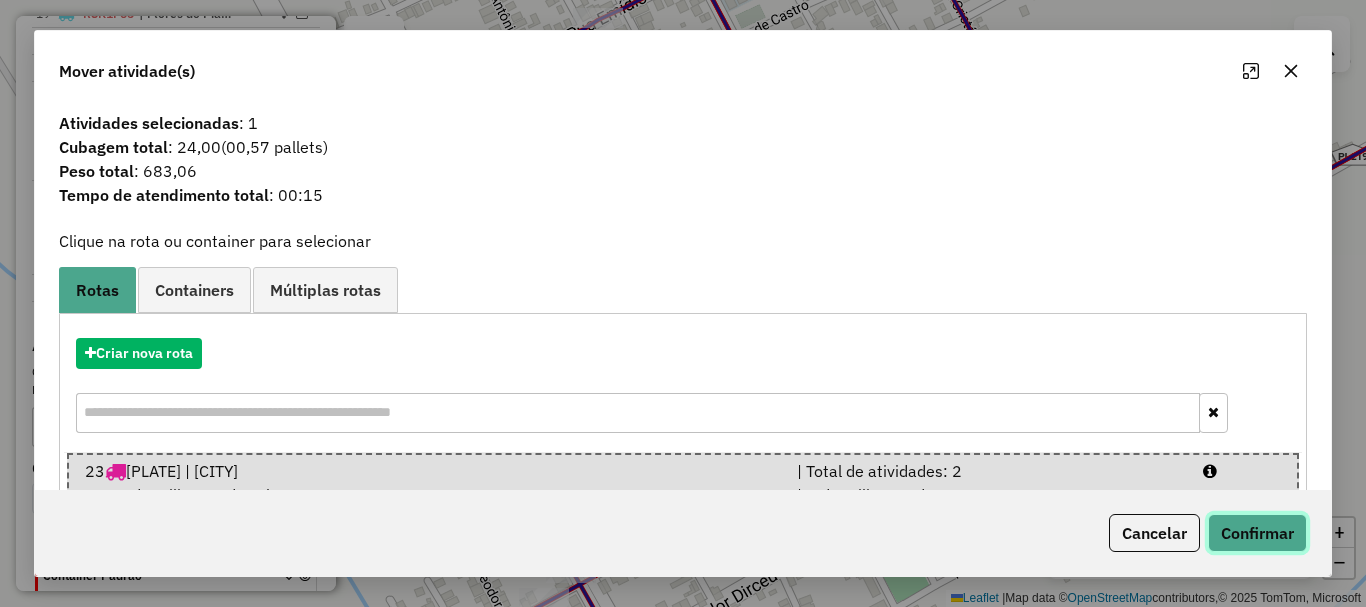 click on "Confirmar" 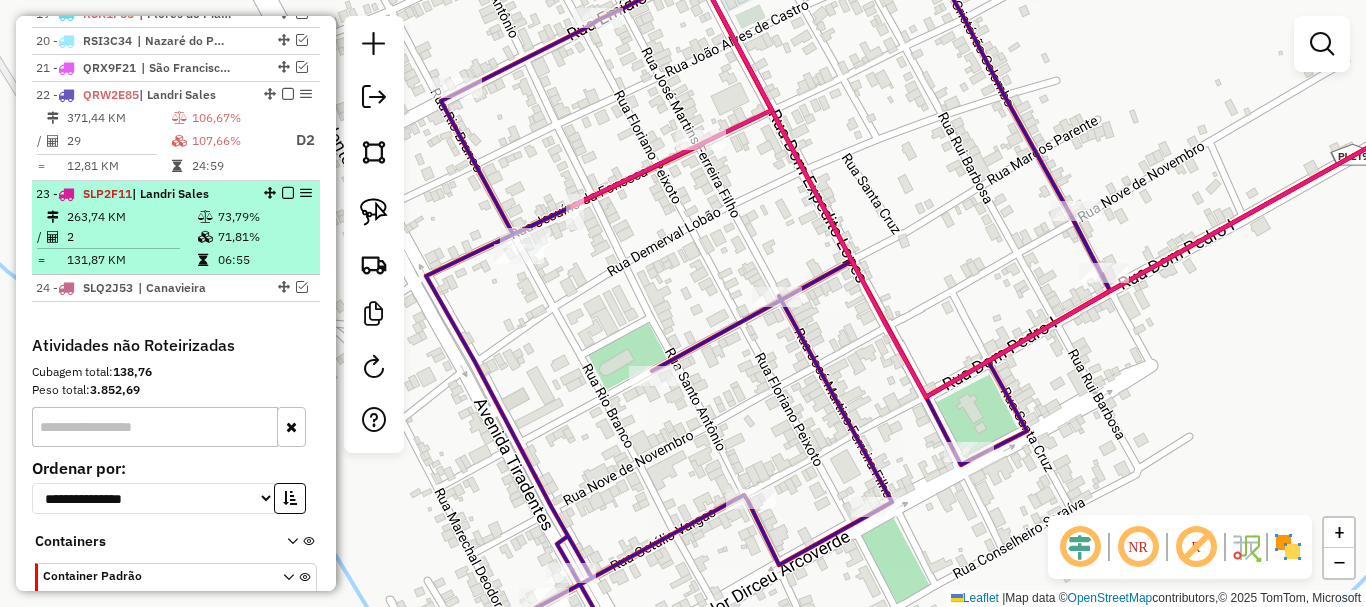 click on "263,74 KM" at bounding box center [131, 217] 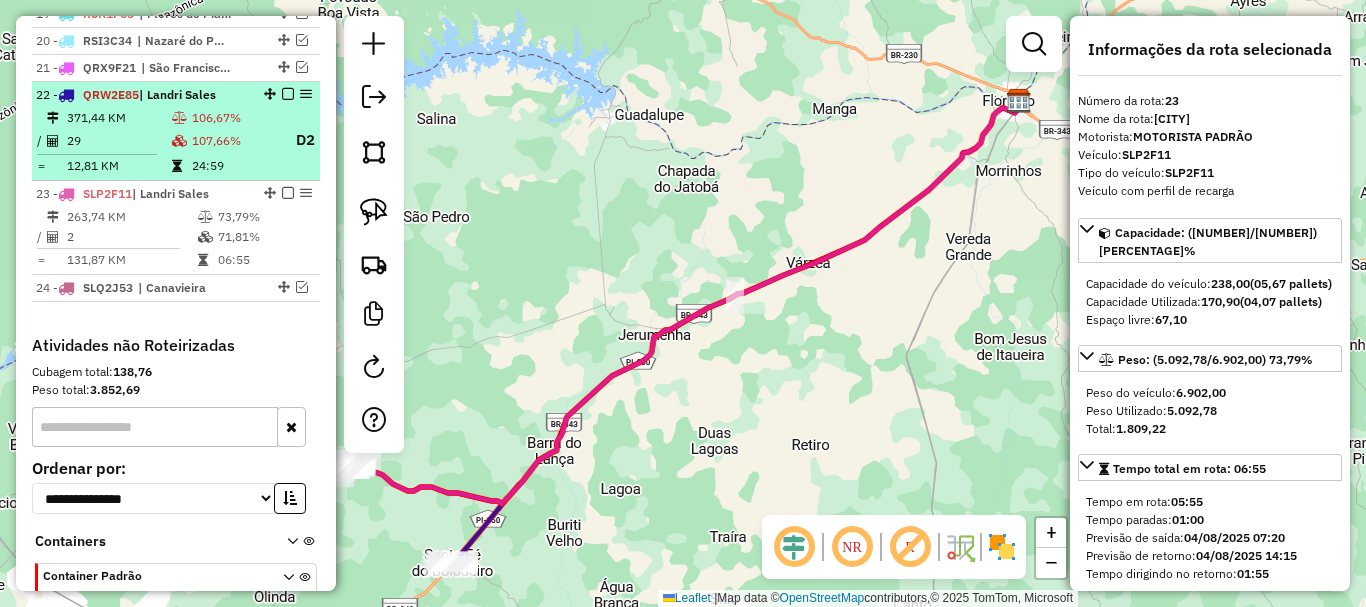 click on "24:59" at bounding box center (235, 166) 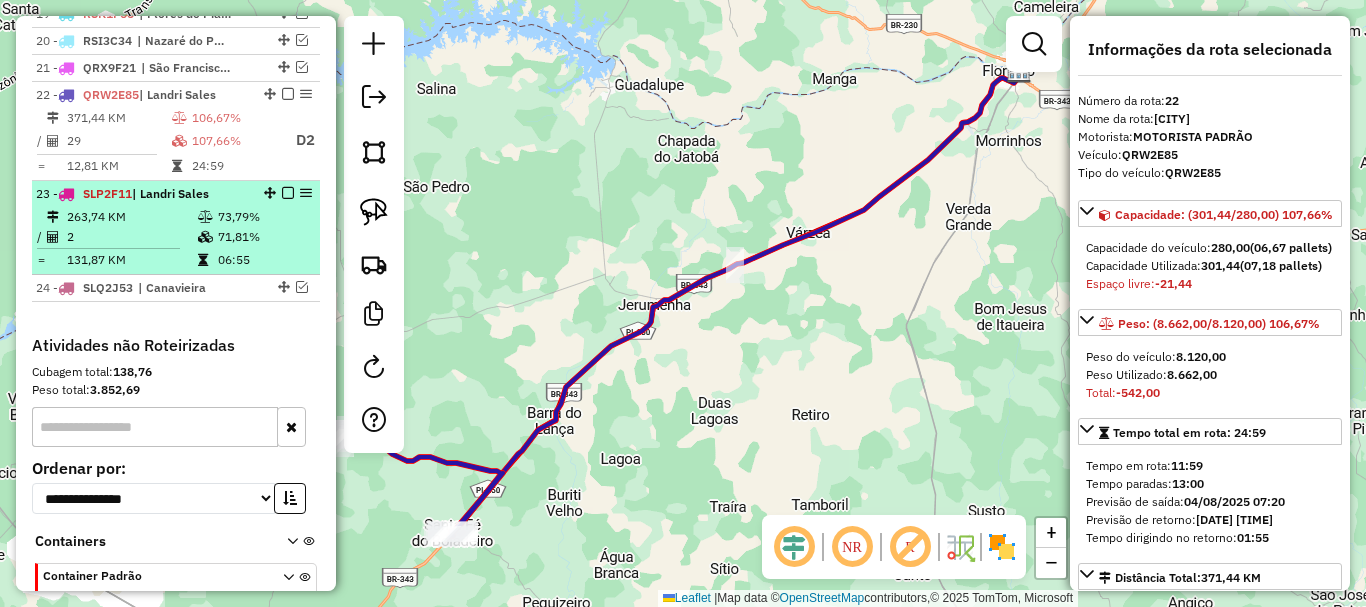 click at bounding box center [207, 217] 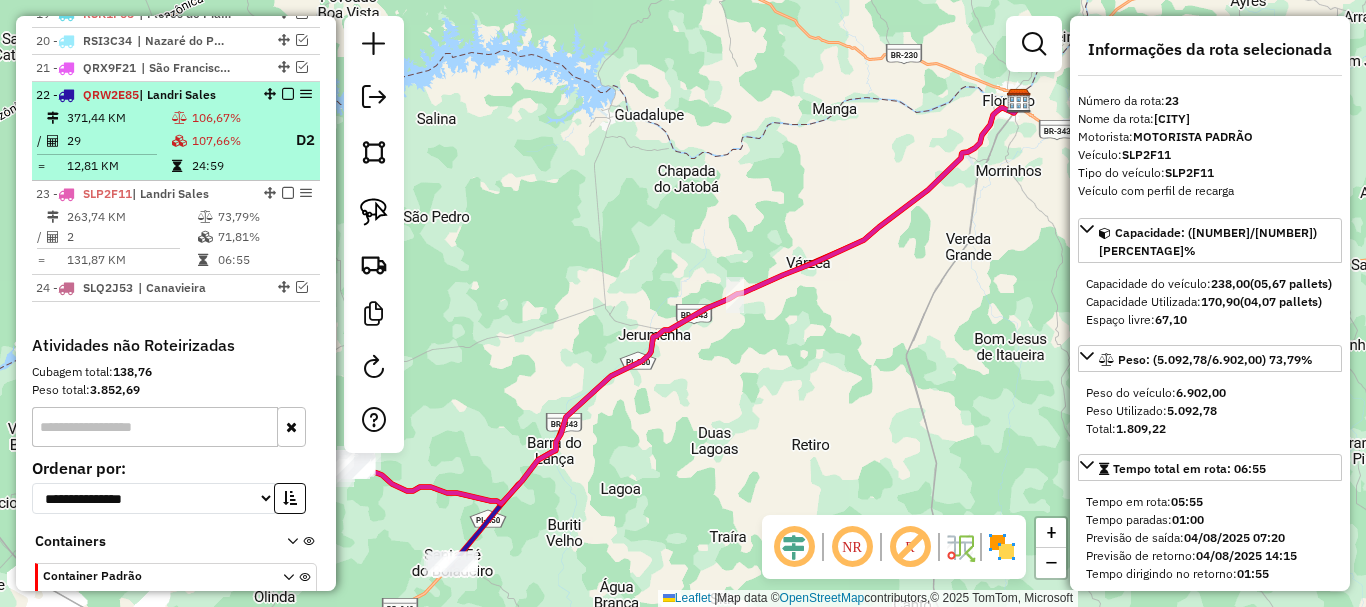 click on "24:59" at bounding box center [235, 166] 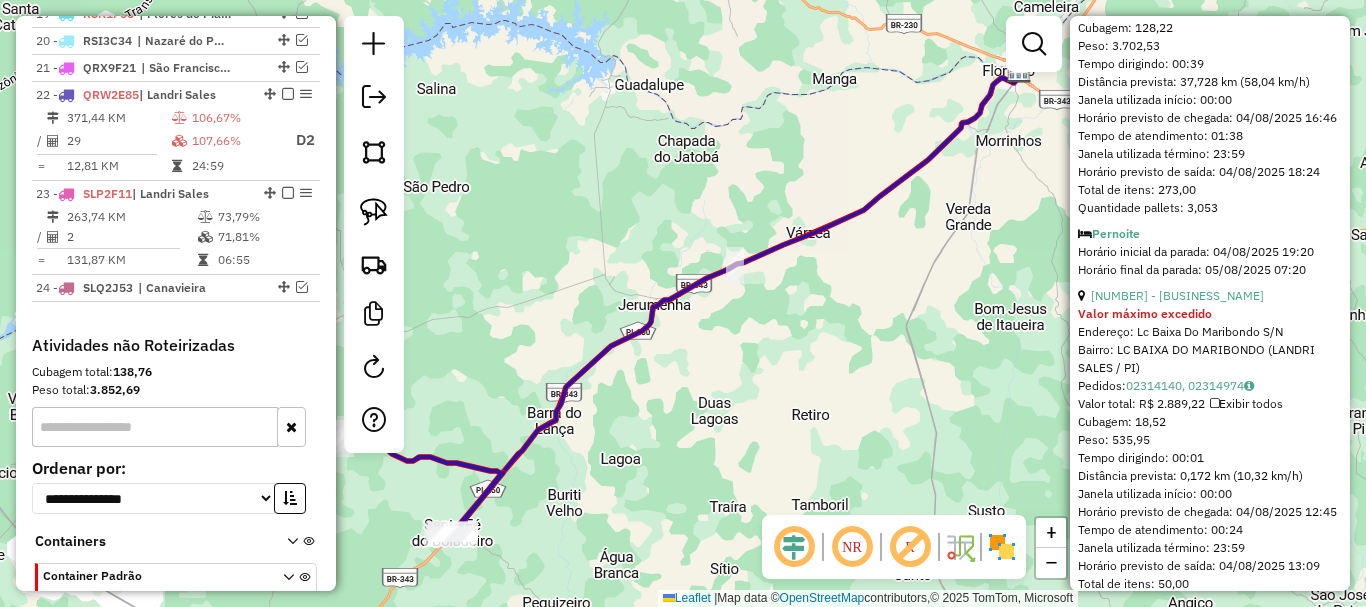 scroll, scrollTop: 1500, scrollLeft: 0, axis: vertical 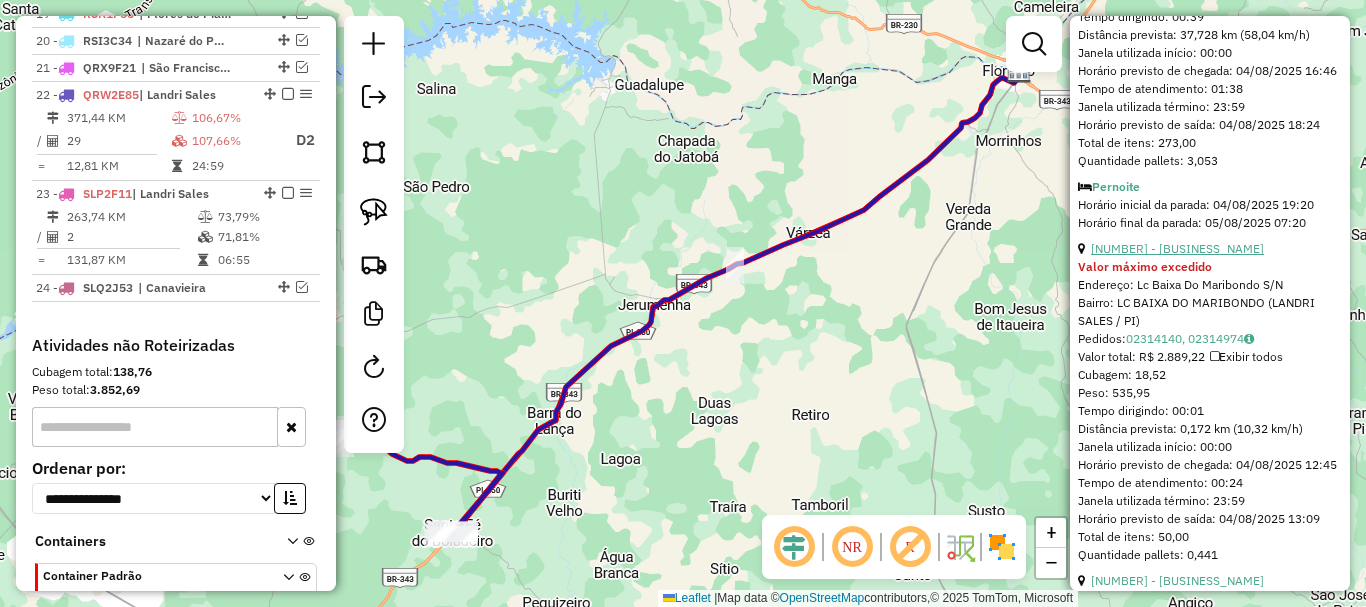 click on "15 - 10335 - Bar Phe" at bounding box center (1177, 248) 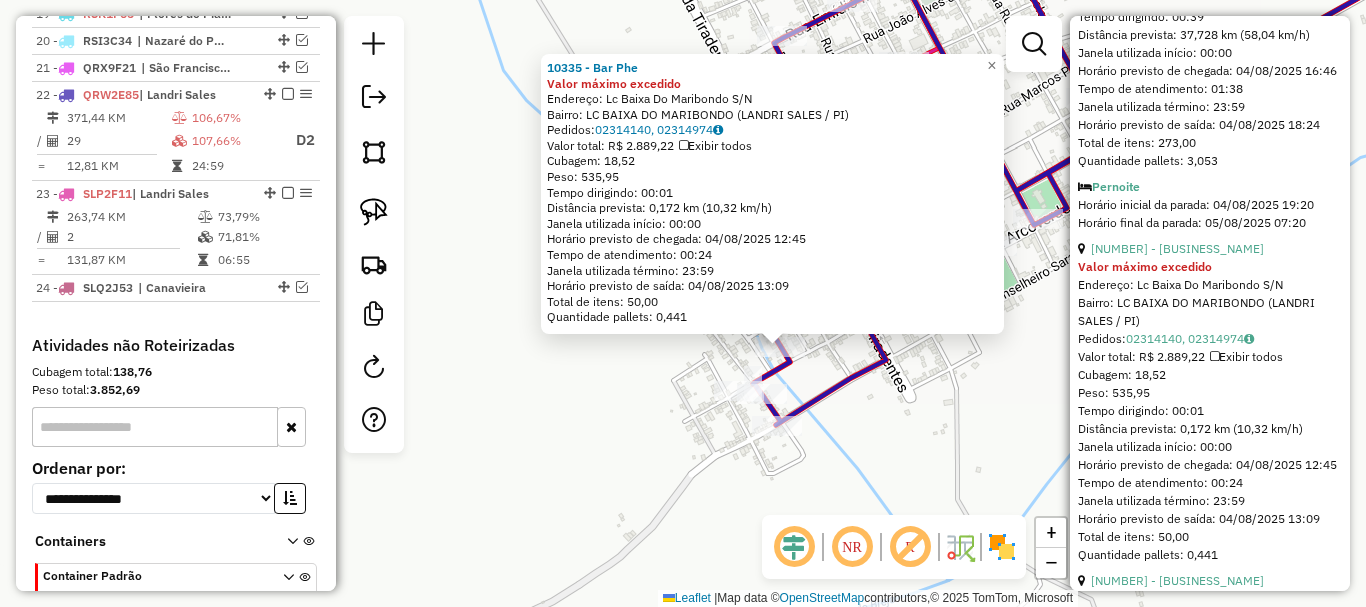 click 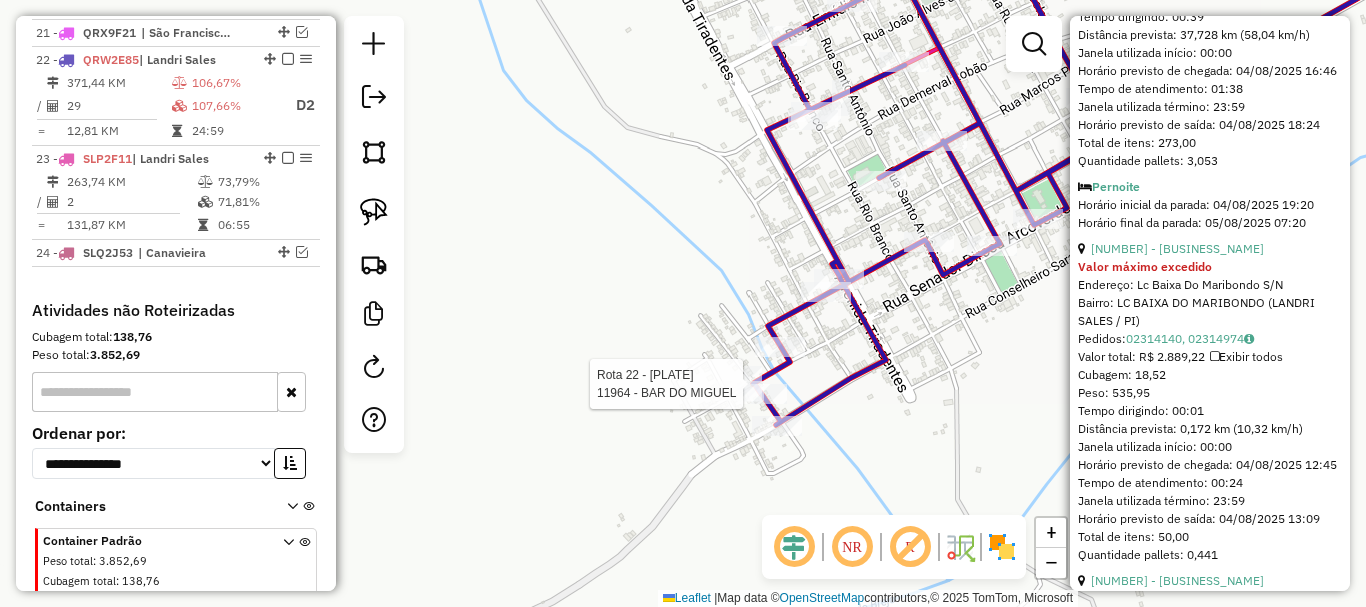 scroll, scrollTop: 1341, scrollLeft: 0, axis: vertical 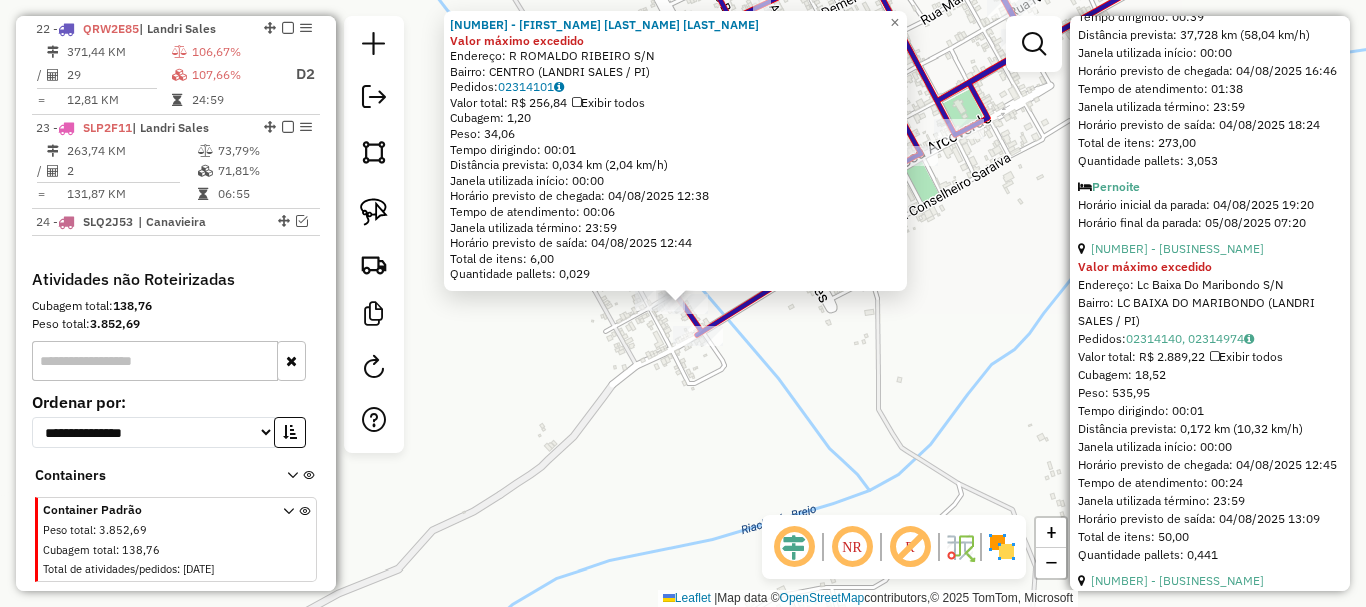 click 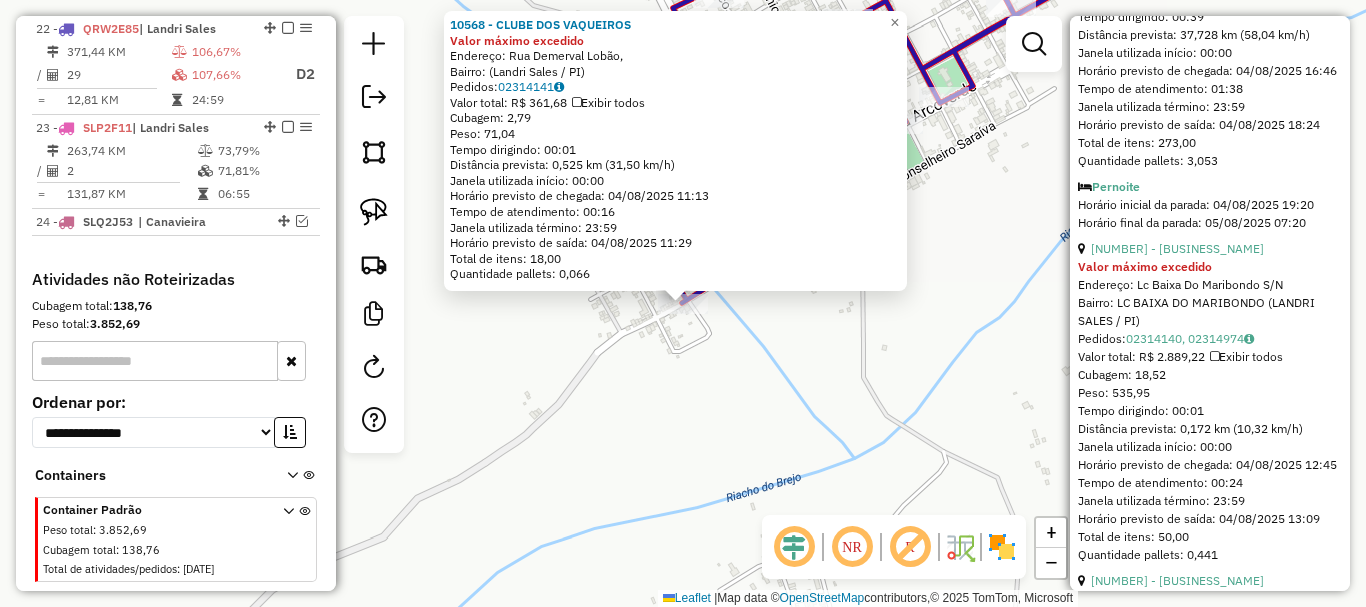 click on "10568 - CLUBE DOS VAQUEIROS Valor máximo excedido  Endereço: Rua Demerval Lobão,    Bairro:  (Landri Sales / PI)   Pedidos:  02314141   Valor total: R$ 361,68   Exibir todos   Cubagem: 2,79  Peso: 71,04  Tempo dirigindo: 00:01   Distância prevista: 0,525 km (31,50 km/h)   Janela utilizada início: 00:00   Horário previsto de chegada: 04/08/2025 11:13   Tempo de atendimento: 00:16   Janela utilizada término: 23:59   Horário previsto de saída: 04/08/2025 11:29   Total de itens: 18,00   Quantidade pallets: 0,066  × Janela de atendimento Grade de atendimento Capacidade Transportadoras Veículos Cliente Pedidos  Rotas Selecione os dias de semana para filtrar as janelas de atendimento  Seg   Ter   Qua   Qui   Sex   Sáb   Dom  Informe o período da janela de atendimento: De: Até:  Filtrar exatamente a janela do cliente  Considerar janela de atendimento padrão  Selecione os dias de semana para filtrar as grades de atendimento  Seg   Ter   Qua   Qui   Sex   Sáb   Dom   Peso mínimo:   Peso máximo:   De:" 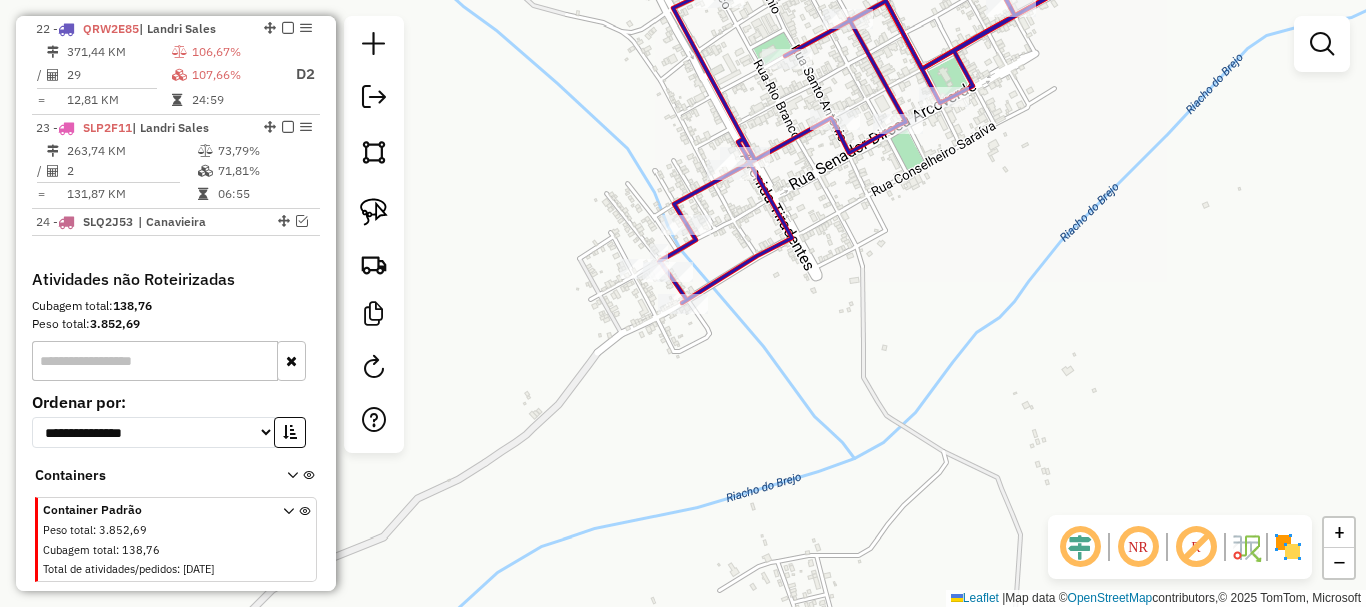 click on "10568 - CLUBE DOS VAQUEIROS Valor máximo excedido  Endereço: Rua Demerval Lobão,    Bairro:  (Landri Sales / PI)   Pedidos:  02314141   Valor total: R$ 361,68   Exibir todos   Cubagem: 2,79  Peso: 71,04  Tempo dirigindo: 00:01   Distância prevista: 0,525 km (31,50 km/h)   Janela utilizada início: 00:00   Horário previsto de chegada: 04/08/2025 11:13   Tempo de atendimento: 00:16   Janela utilizada término: 23:59   Horário previsto de saída: 04/08/2025 11:29   Total de itens: 18,00   Quantidade pallets: 0,066  × Janela de atendimento Grade de atendimento Capacidade Transportadoras Veículos Cliente Pedidos  Rotas Selecione os dias de semana para filtrar as janelas de atendimento  Seg   Ter   Qua   Qui   Sex   Sáb   Dom  Informe o período da janela de atendimento: De: Até:  Filtrar exatamente a janela do cliente  Considerar janela de atendimento padrão  Selecione os dias de semana para filtrar as grades de atendimento  Seg   Ter   Qua   Qui   Sex   Sáb   Dom   Peso mínimo:   Peso máximo:   De:" 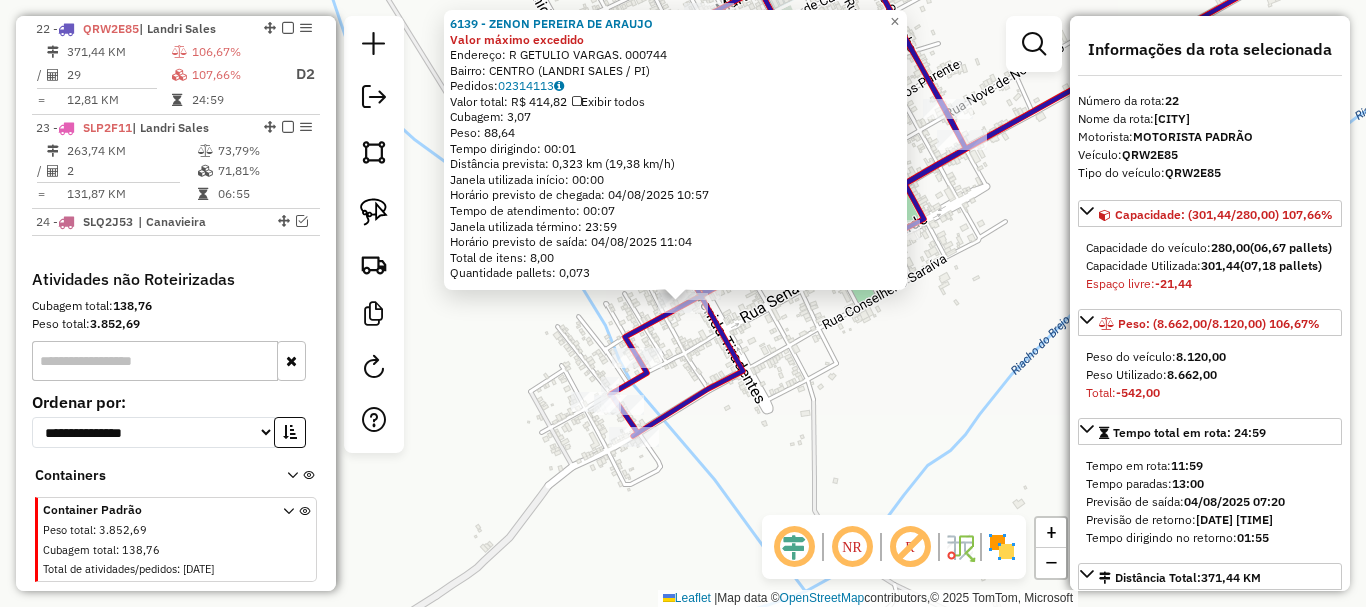 click on "6139 - ZENON PEREIRA DE ARAUJO Valor máximo excedido  Endereço: R   GETULIO VARGAS.                000744   Bairro: CENTRO (LANDRI SALES / PI)   Pedidos:  02314113   Valor total: R$ 414,82   Exibir todos   Cubagem: 3,07  Peso: 88,64  Tempo dirigindo: 00:01   Distância prevista: 0,323 km (19,38 km/h)   Janela utilizada início: 00:00   Horário previsto de chegada: 04/08/2025 10:57   Tempo de atendimento: 00:07   Janela utilizada término: 23:59   Horário previsto de saída: 04/08/2025 11:04   Total de itens: 8,00   Quantidade pallets: 0,073  × Janela de atendimento Grade de atendimento Capacidade Transportadoras Veículos Cliente Pedidos  Rotas Selecione os dias de semana para filtrar as janelas de atendimento  Seg   Ter   Qua   Qui   Sex   Sáb   Dom  Informe o período da janela de atendimento: De: Até:  Filtrar exatamente a janela do cliente  Considerar janela de atendimento padrão  Selecione os dias de semana para filtrar as grades de atendimento  Seg   Ter   Qua   Qui   Sex   Sáb   Dom   De:  De:" 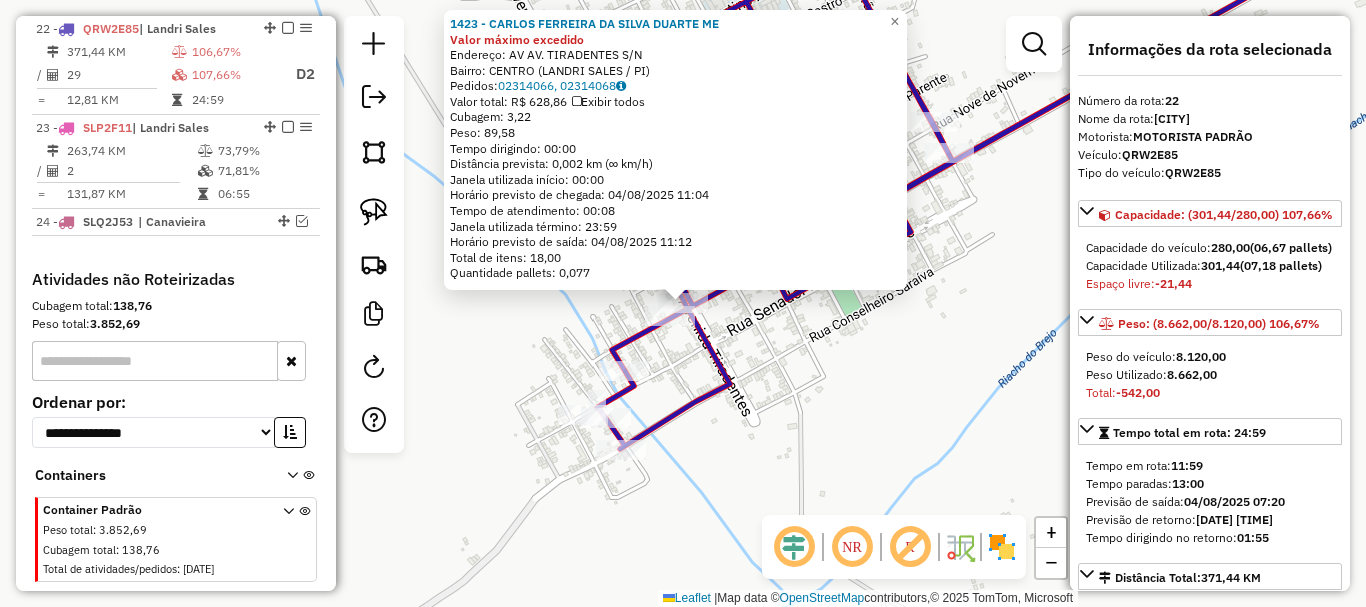 click on "1423 - CARLOS FERREIRA DA SILVA DUARTE ME Valor máximo excedido  Endereço: AV  AV. TIRADENTES                 S/N   Bairro: CENTRO (LANDRI SALES / PI)   Pedidos:  02314066, 02314068   Valor total: R$ 628,86   Exibir todos   Cubagem: 3,22  Peso: 89,58  Tempo dirigindo: 00:00   Distância prevista: 0,002 km (∞ km/h)   Janela utilizada início: 00:00   Horário previsto de chegada: 04/08/2025 11:04   Tempo de atendimento: 00:08   Janela utilizada término: 23:59   Horário previsto de saída: 04/08/2025 11:12   Total de itens: 18,00   Quantidade pallets: 0,077  × Janela de atendimento Grade de atendimento Capacidade Transportadoras Veículos Cliente Pedidos  Rotas Selecione os dias de semana para filtrar as janelas de atendimento  Seg   Ter   Qua   Qui   Sex   Sáb   Dom  Informe o período da janela de atendimento: De: Até:  Filtrar exatamente a janela do cliente  Considerar janela de atendimento padrão  Selecione os dias de semana para filtrar as grades de atendimento  Seg   Ter   Qua   Qui   Sex   Dom" 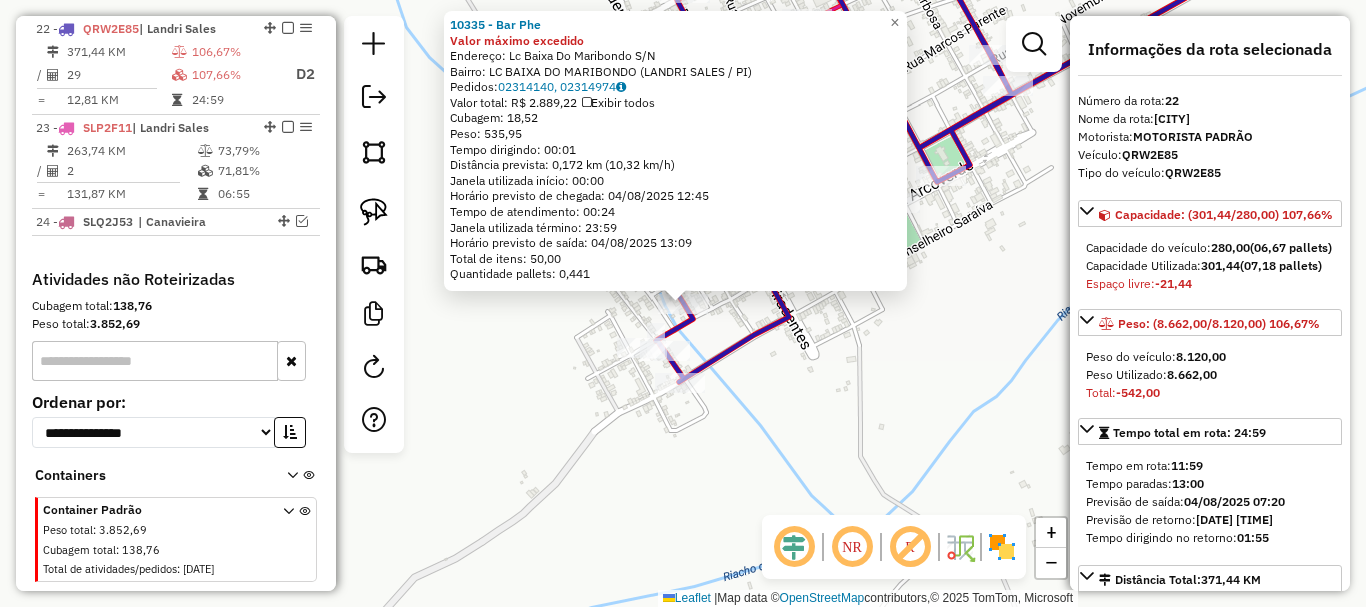 click 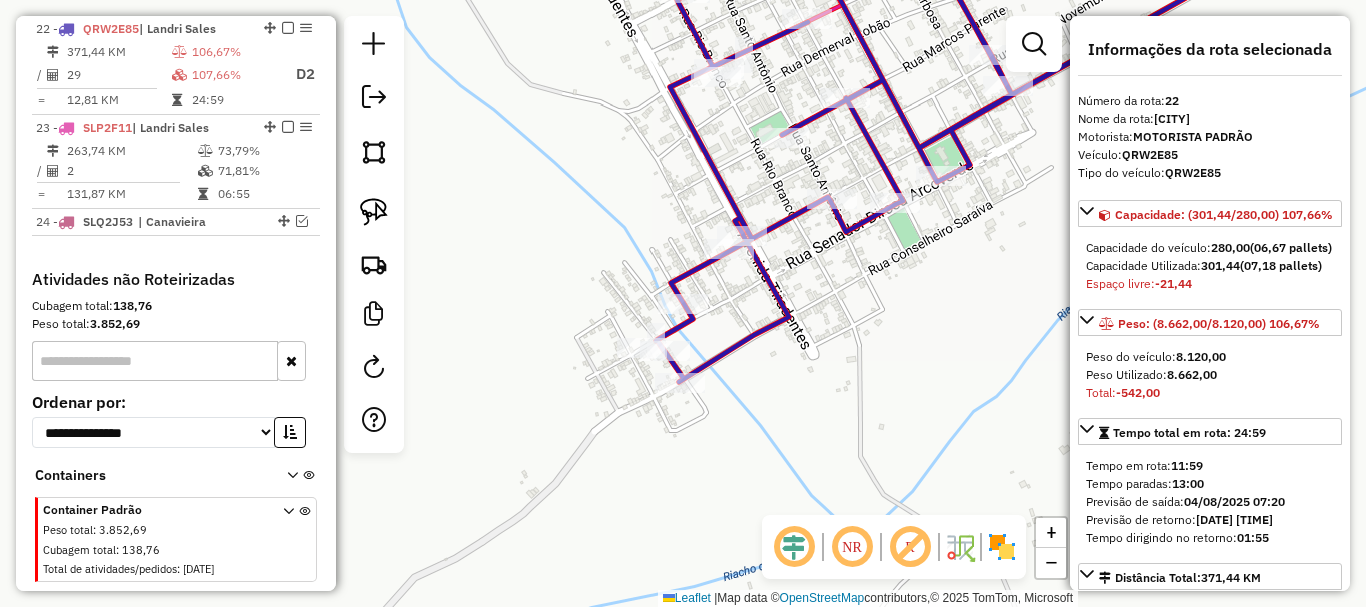 click on "Janela de atendimento Grade de atendimento Capacidade Transportadoras Veículos Cliente Pedidos  Rotas Selecione os dias de semana para filtrar as janelas de atendimento  Seg   Ter   Qua   Qui   Sex   Sáb   Dom  Informe o período da janela de atendimento: De: Até:  Filtrar exatamente a janela do cliente  Considerar janela de atendimento padrão  Selecione os dias de semana para filtrar as grades de atendimento  Seg   Ter   Qua   Qui   Sex   Sáb   Dom   Considerar clientes sem dia de atendimento cadastrado  Clientes fora do dia de atendimento selecionado Filtrar as atividades entre os valores definidos abaixo:  Peso mínimo:   Peso máximo:   Cubagem mínima:   Cubagem máxima:   De:   Até:  Filtrar as atividades entre o tempo de atendimento definido abaixo:  De:   Até:   Considerar capacidade total dos clientes não roteirizados Transportadora: Selecione um ou mais itens Tipo de veículo: Selecione um ou mais itens Veículo: Selecione um ou mais itens Motorista: Selecione um ou mais itens Nome: Rótulo:" 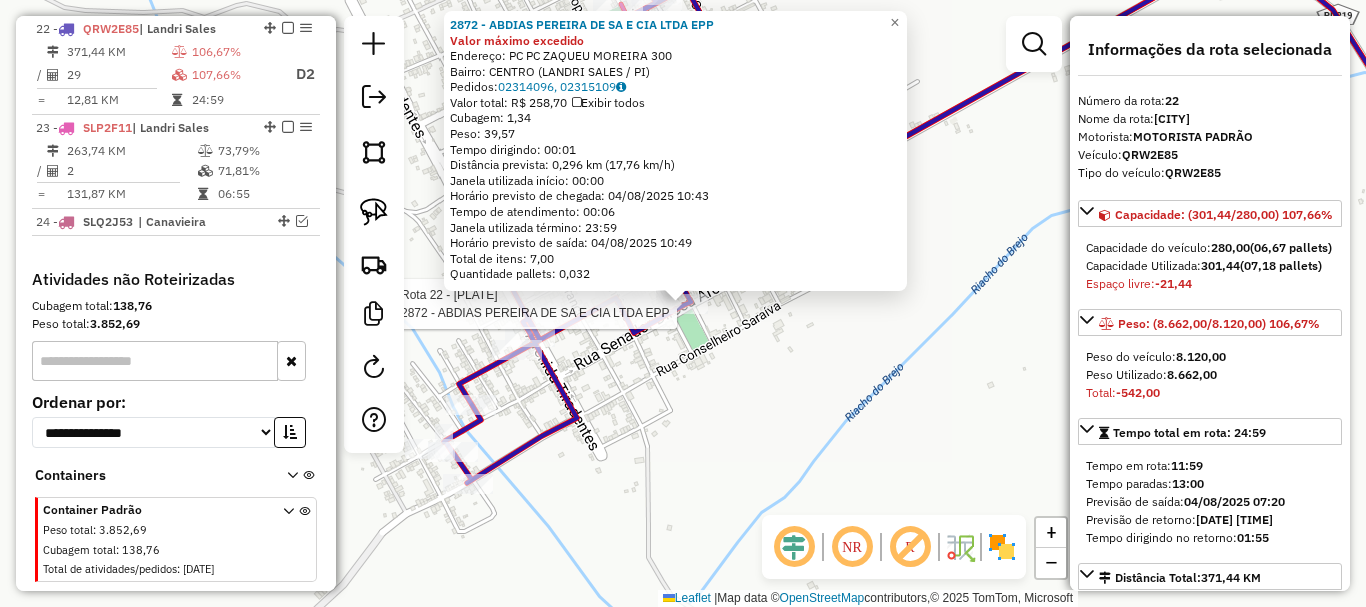 click on "Rota 22 - Placa QRW2E85  2872 - ABDIAS PEREIRA DE SA E CIA LTDA EPP 2872 - ABDIAS PEREIRA DE SA E CIA LTDA EPP Valor máximo excedido  Endereço: PC  PC ZAQUEU MOREIRA              300   Bairro: CENTRO (LANDRI SALES / PI)   Pedidos:  02314096, 02315109   Valor total: R$ 258,70   Exibir todos   Cubagem: 1,34  Peso: 39,57  Tempo dirigindo: 00:01   Distância prevista: 0,296 km (17,76 km/h)   Janela utilizada início: 00:00   Horário previsto de chegada: 04/08/2025 10:43   Tempo de atendimento: 00:06   Janela utilizada término: 23:59   Horário previsto de saída: 04/08/2025 10:49   Total de itens: 7,00   Quantidade pallets: 0,032  × Janela de atendimento Grade de atendimento Capacidade Transportadoras Veículos Cliente Pedidos  Rotas Selecione os dias de semana para filtrar as janelas de atendimento  Seg   Ter   Qua   Qui   Sex   Sáb   Dom  Informe o período da janela de atendimento: De: Até:  Filtrar exatamente a janela do cliente  Considerar janela de atendimento padrão   Seg   Ter   Qua   Qui   Sex  +" 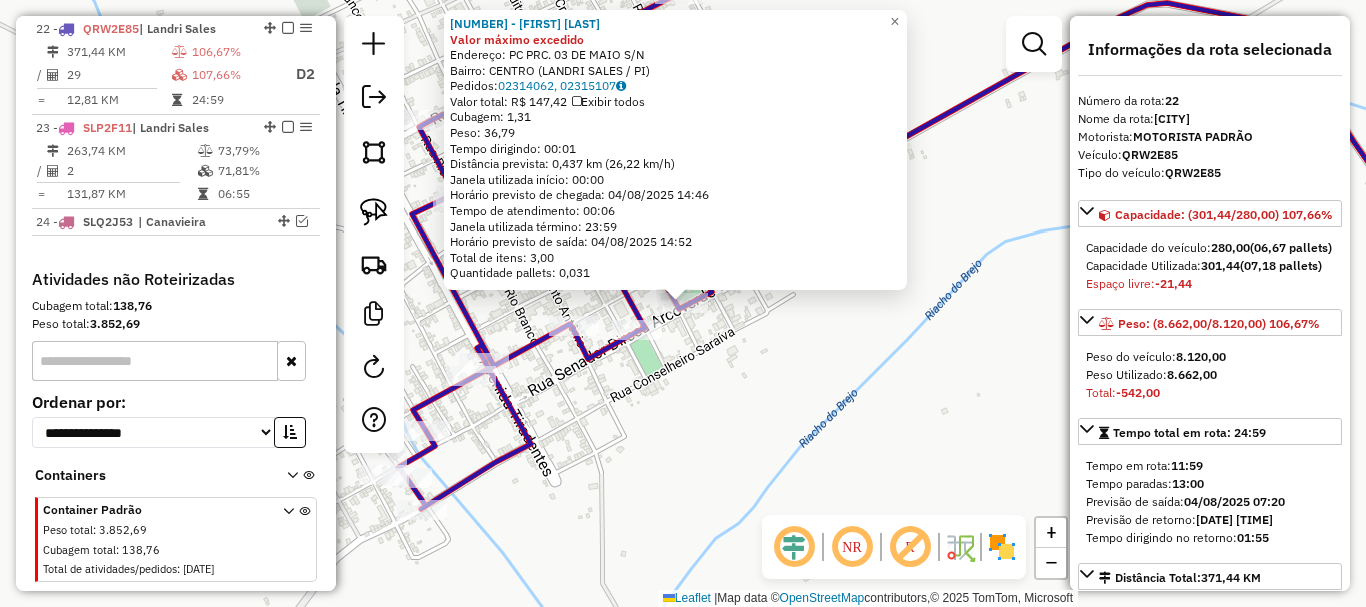 click on "737 - DORVALINA ALMEIDA DO CARMO Valor máximo excedido  Endereço: PC  PRC. 03 DE MAIO                S/N   Bairro: CENTRO (LANDRI SALES / PI)   Pedidos:  02314062, 02315107   Valor total: R$ 147,42   Exibir todos   Cubagem: 1,31  Peso: 36,79  Tempo dirigindo: 00:01   Distância prevista: 0,437 km (26,22 km/h)   Janela utilizada início: 00:00   Horário previsto de chegada: 04/08/2025 14:46   Tempo de atendimento: 00:06   Janela utilizada término: 23:59   Horário previsto de saída: 04/08/2025 14:52   Total de itens: 3,00   Quantidade pallets: 0,031  × Janela de atendimento Grade de atendimento Capacidade Transportadoras Veículos Cliente Pedidos  Rotas Selecione os dias de semana para filtrar as janelas de atendimento  Seg   Ter   Qua   Qui   Sex   Sáb   Dom  Informe o período da janela de atendimento: De: Até:  Filtrar exatamente a janela do cliente  Considerar janela de atendimento padrão  Selecione os dias de semana para filtrar as grades de atendimento  Seg   Ter   Qua   Qui   Sex   Sáb   Dom" 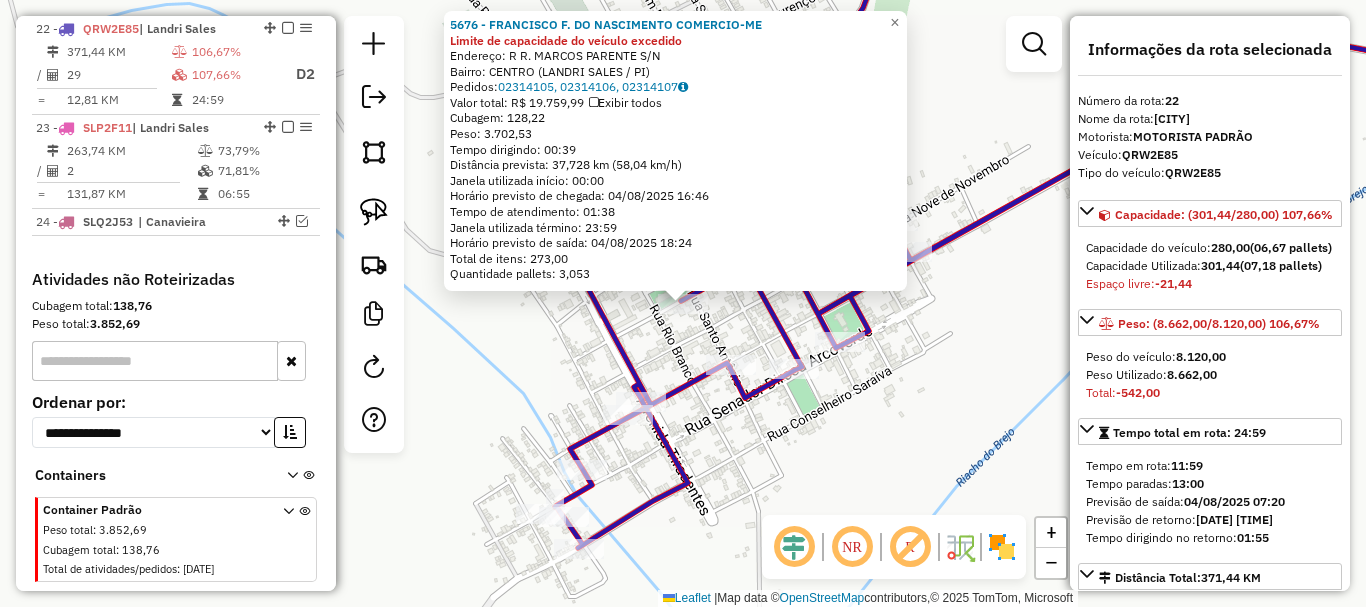 click on "5676 - FRANCISCO F. DO NASCIMENTO COMERCIO-ME Limite de capacidade do veículo excedido  Endereço: R   R. MARCOS PARENTE              S/N   Bairro: CENTRO (LANDRI SALES / PI)   Pedidos:  02314105, 02314106, 02314107   Valor total: R$ 19.759,99   Exibir todos   Cubagem: 128,22  Peso: 3.702,53  Tempo dirigindo: 00:39   Distância prevista: 37,728 km (58,04 km/h)   Janela utilizada início: 00:00   Horário previsto de chegada: 04/08/2025 16:46   Tempo de atendimento: 01:38   Janela utilizada término: 23:59   Horário previsto de saída: 04/08/2025 18:24   Total de itens: 273,00   Quantidade pallets: 3,053  × Janela de atendimento Grade de atendimento Capacidade Transportadoras Veículos Cliente Pedidos  Rotas Selecione os dias de semana para filtrar as janelas de atendimento  Seg   Ter   Qua   Qui   Sex   Sáb   Dom  Informe o período da janela de atendimento: De: Até:  Filtrar exatamente a janela do cliente  Considerar janela de atendimento padrão   Seg   Ter   Qua   Qui   Sex   Sáb   Dom   De:   Até:" 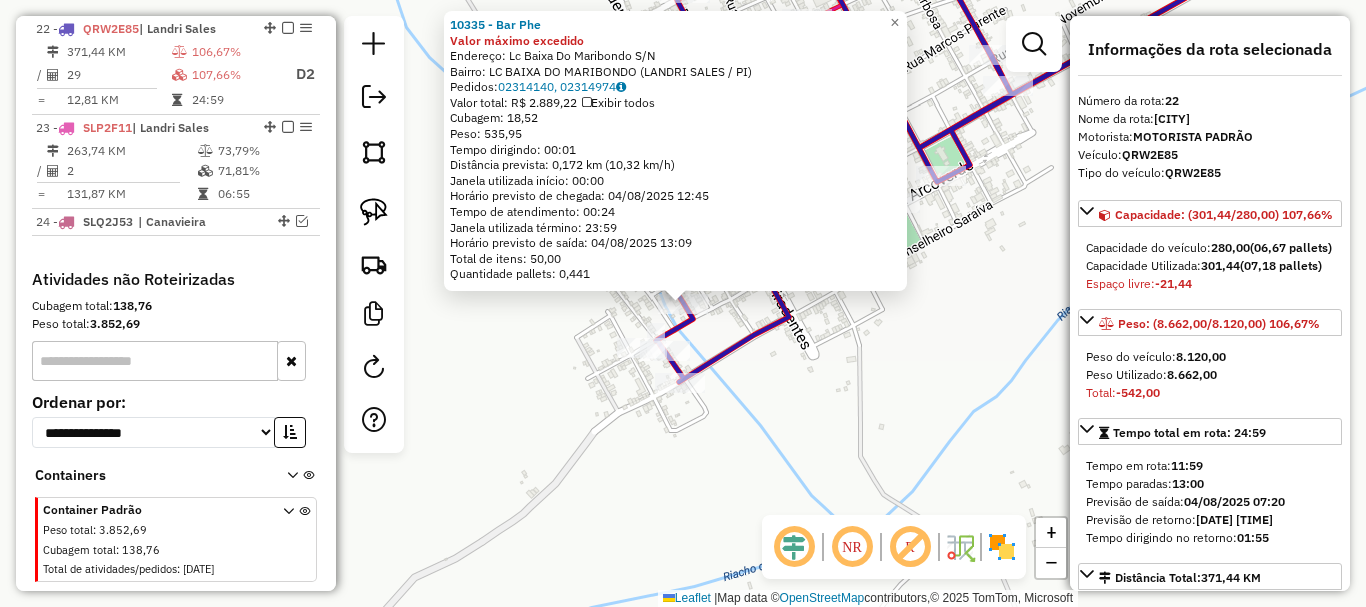 click on "Rota 22 - Placa QRW2E85  3045 - JOAO ADALBERTO PEREIRA DE BRITO 10335 - Bar Phe Valor máximo excedido  Endereço:  Lc Baixa Do Maribondo S/N   Bairro: LC BAIXA DO MARIBONDO (LANDRI SALES / PI)   Pedidos:  02314140, 02314974   Valor total: R$ 2.889,22   Exibir todos   Cubagem: 18,52  Peso: 535,95  Tempo dirigindo: 00:01   Distância prevista: 0,172 km (10,32 km/h)   Janela utilizada início: 00:00   Horário previsto de chegada: 04/08/2025 12:45   Tempo de atendimento: 00:24   Janela utilizada término: 23:59   Horário previsto de saída: 04/08/2025 13:09   Total de itens: 50,00   Quantidade pallets: 0,441  × Janela de atendimento Grade de atendimento Capacidade Transportadoras Veículos Cliente Pedidos  Rotas Selecione os dias de semana para filtrar as janelas de atendimento  Seg   Ter   Qua   Qui   Sex   Sáb   Dom  Informe o período da janela de atendimento: De: Até:  Filtrar exatamente a janela do cliente  Considerar janela de atendimento padrão   Seg   Ter   Qua   Qui   Sex   Sáb   Dom   De:   De:" 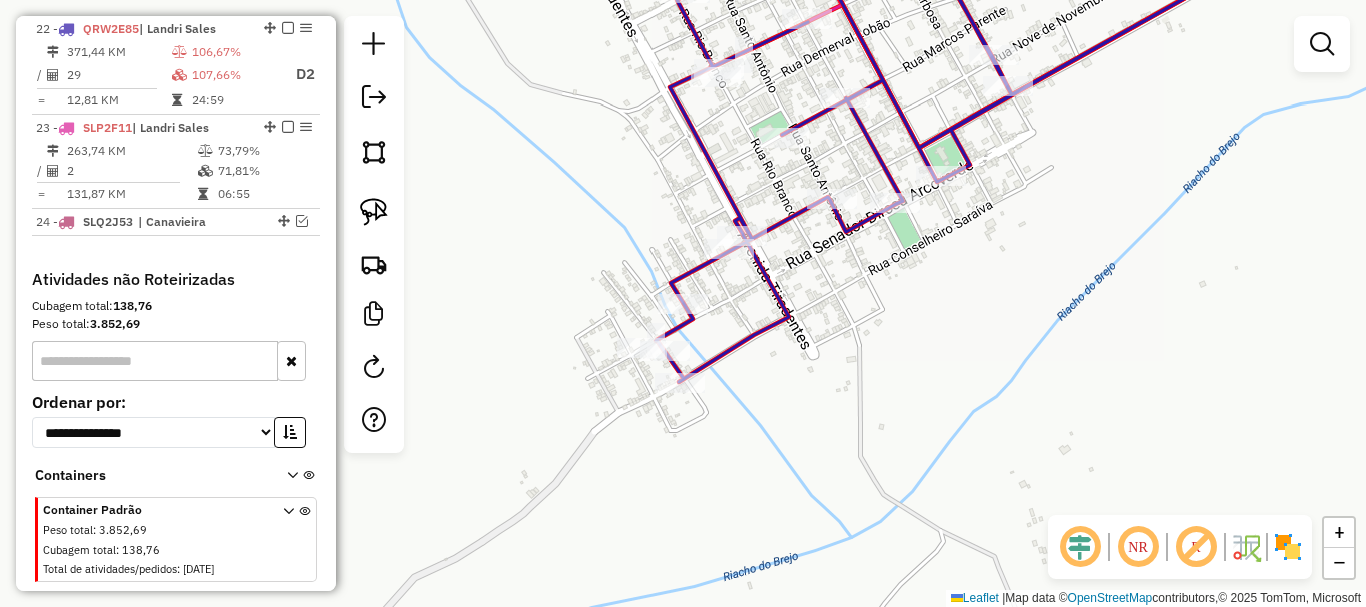drag, startPoint x: 804, startPoint y: 319, endPoint x: 783, endPoint y: 464, distance: 146.5128 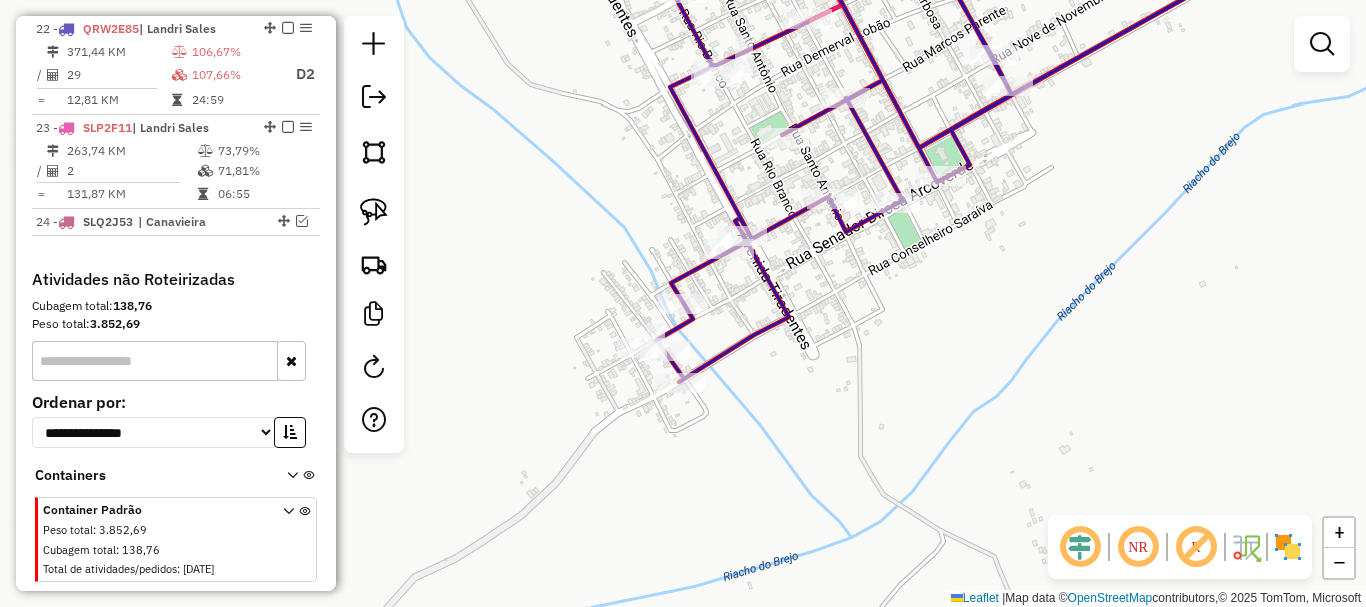 click on "10335 - Bar Phe Valor máximo excedido  Endereço:  Lc Baixa Do Maribondo S/N   Bairro: LC BAIXA DO MARIBONDO (LANDRI SALES / PI)   Pedidos:  02314140, 02314974   Valor total: R$ 2.889,22   Exibir todos   Cubagem: 18,52  Peso: 535,95  Tempo dirigindo: 00:01   Distância prevista: 0,172 km (10,32 km/h)   Janela utilizada início: 00:00   Horário previsto de chegada: 04/08/2025 12:45   Tempo de atendimento: 00:24   Janela utilizada término: 23:59   Horário previsto de saída: 04/08/2025 13:09   Total de itens: 50,00   Quantidade pallets: 0,441  × Janela de atendimento Grade de atendimento Capacidade Transportadoras Veículos Cliente Pedidos  Rotas Selecione os dias de semana para filtrar as janelas de atendimento  Seg   Ter   Qua   Qui   Sex   Sáb   Dom  Informe o período da janela de atendimento: De: Até:  Filtrar exatamente a janela do cliente  Considerar janela de atendimento padrão  Selecione os dias de semana para filtrar as grades de atendimento  Seg   Ter   Qua   Qui   Sex   Sáb   Dom   De:  De:" 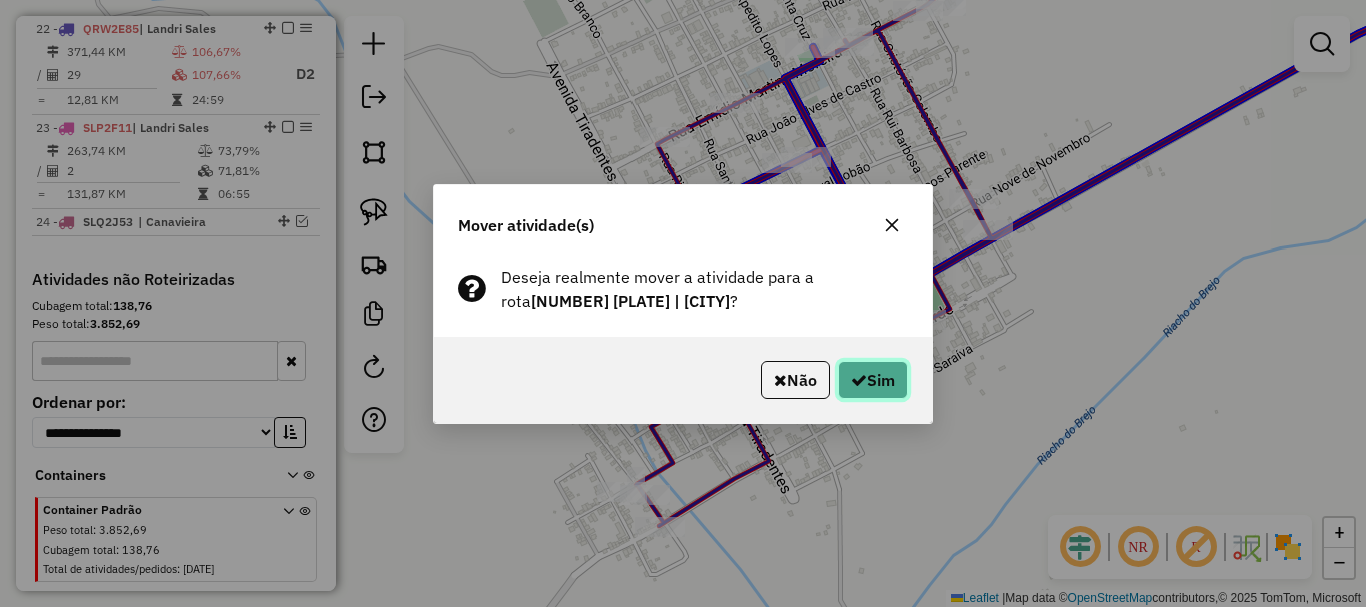 click 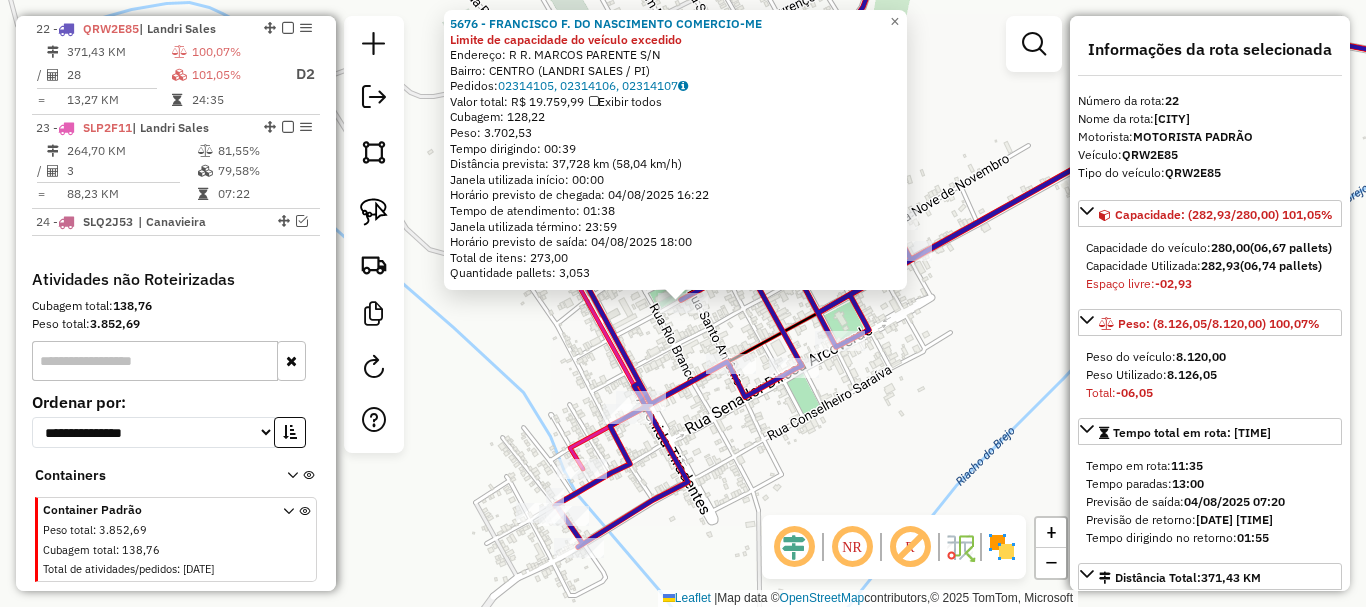 click on "5676 - FRANCISCO F. DO NASCIMENTO COMERCIO-ME Limite de capacidade do veículo excedido  Endereço: R   R. MARCOS PARENTE              S/N   Bairro: CENTRO (LANDRI SALES / PI)   Pedidos:  02314105, 02314106, 02314107   Valor total: R$ 19.759,99   Exibir todos   Cubagem: 128,22  Peso: 3.702,53  Tempo dirigindo: 00:39   Distância prevista: 37,728 km (58,04 km/h)   Janela utilizada início: 00:00   Horário previsto de chegada: 04/08/2025 16:22   Tempo de atendimento: 01:38   Janela utilizada término: 23:59   Horário previsto de saída: 04/08/2025 18:00   Total de itens: 273,00   Quantidade pallets: 3,053  × Janela de atendimento Grade de atendimento Capacidade Transportadoras Veículos Cliente Pedidos  Rotas Selecione os dias de semana para filtrar as janelas de atendimento  Seg   Ter   Qua   Qui   Sex   Sáb   Dom  Informe o período da janela de atendimento: De: Até:  Filtrar exatamente a janela do cliente  Considerar janela de atendimento padrão   Seg   Ter   Qua   Qui   Sex   Sáb   Dom   De:   Até:" 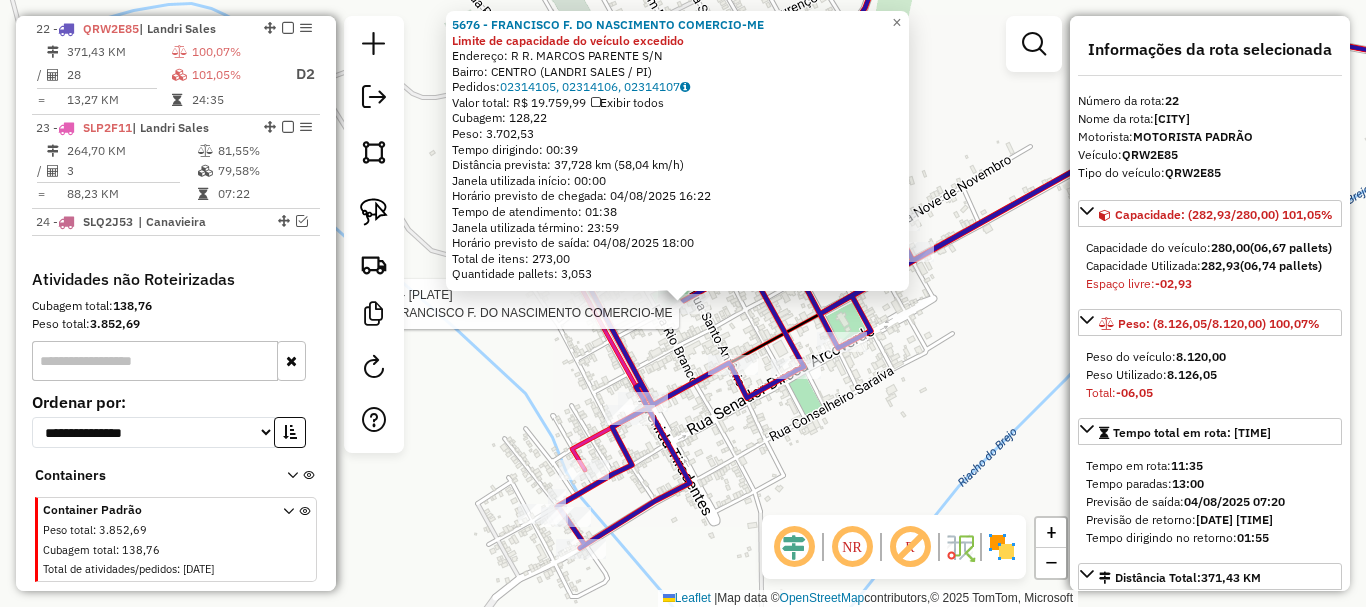 click 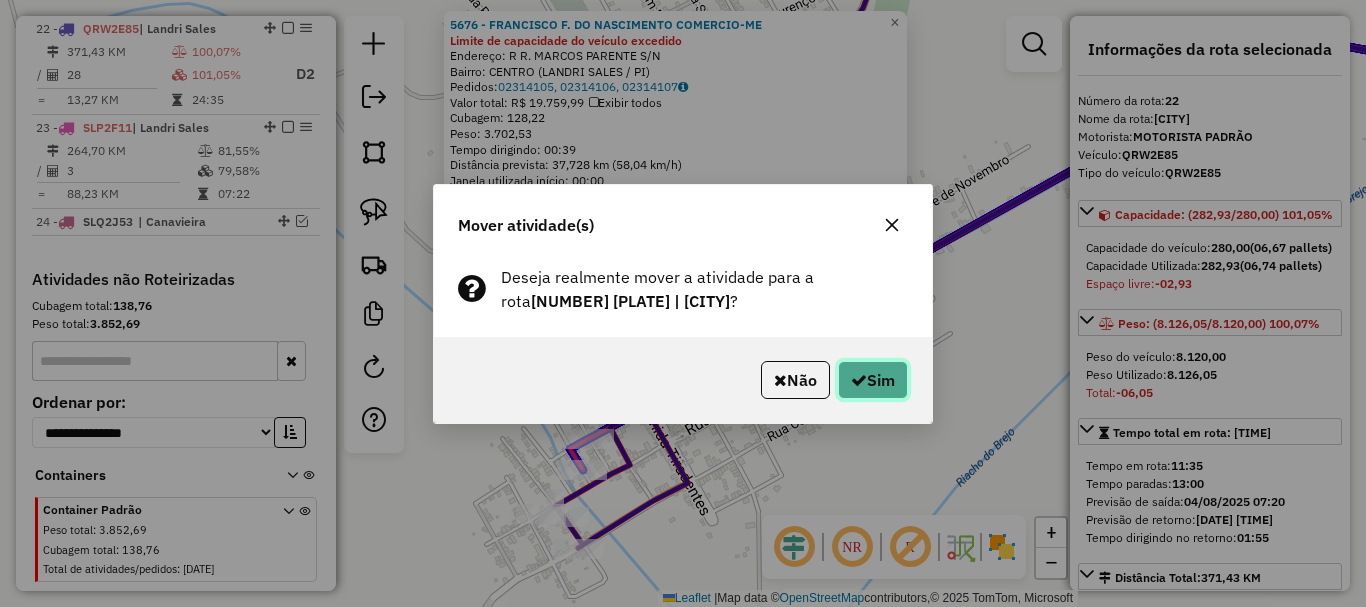 click on "Sim" 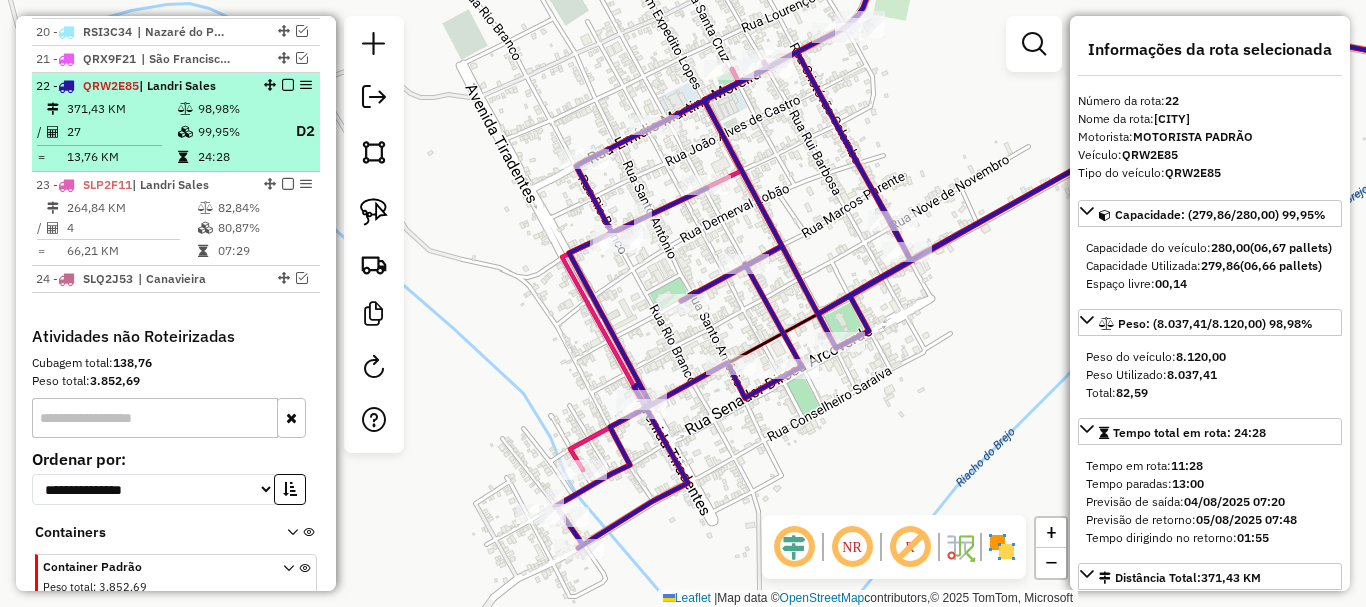 scroll, scrollTop: 1280, scrollLeft: 0, axis: vertical 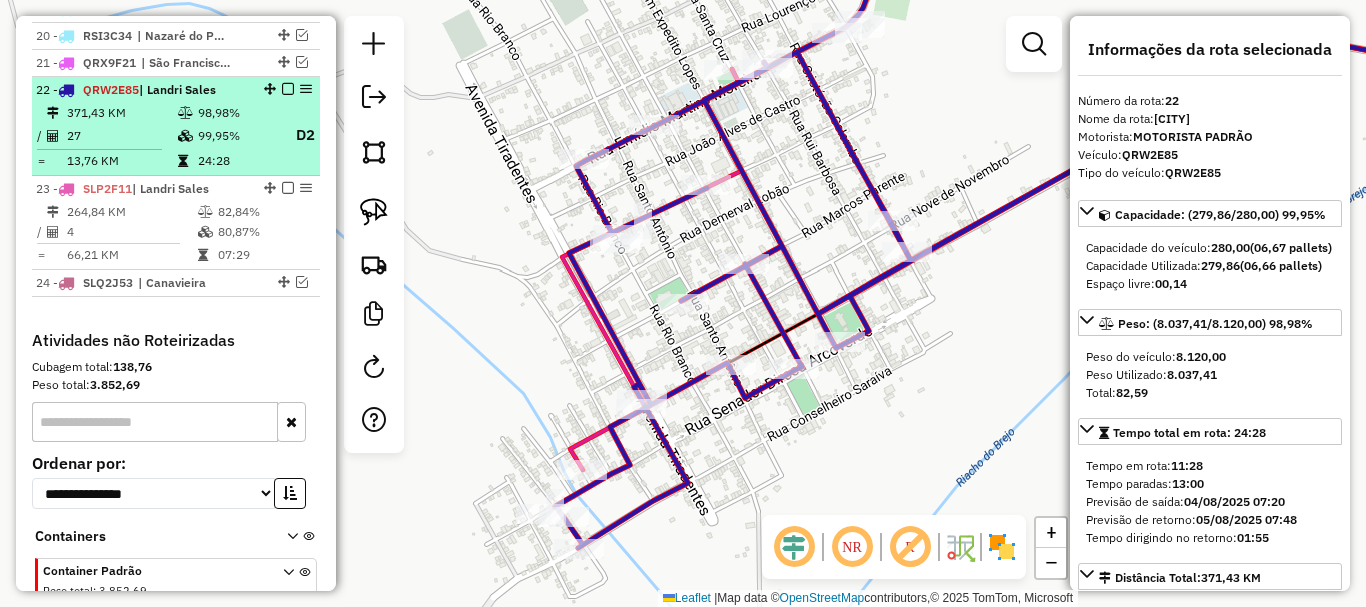 click at bounding box center [288, 89] 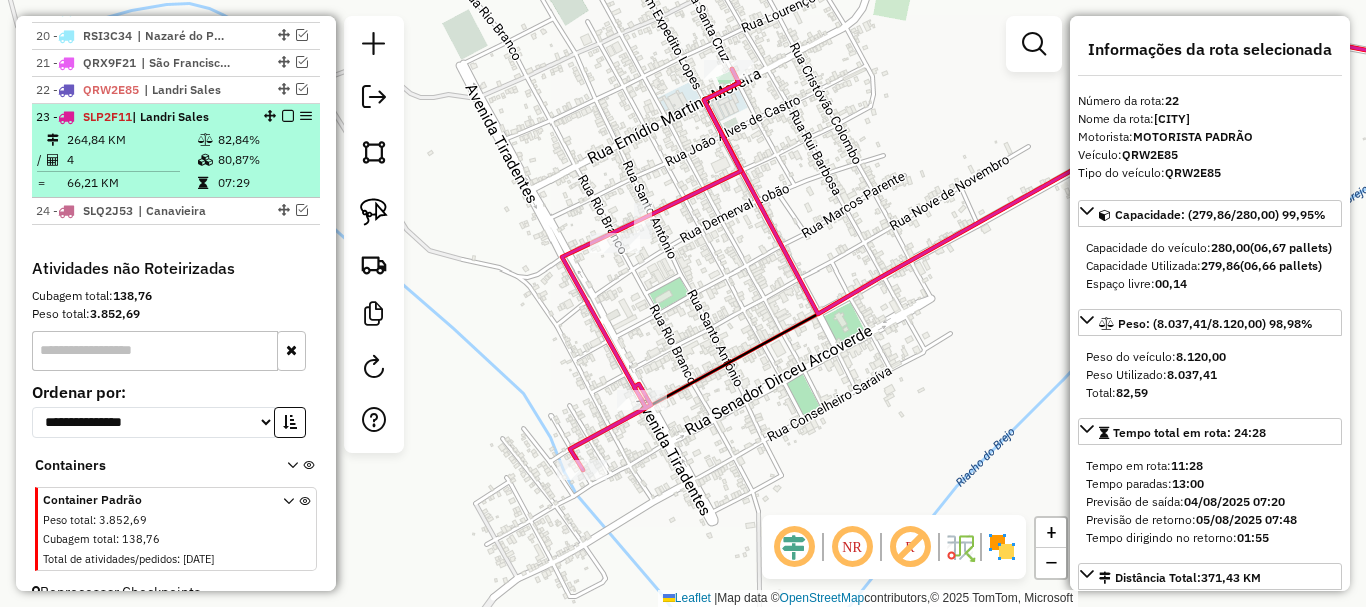click at bounding box center (288, 116) 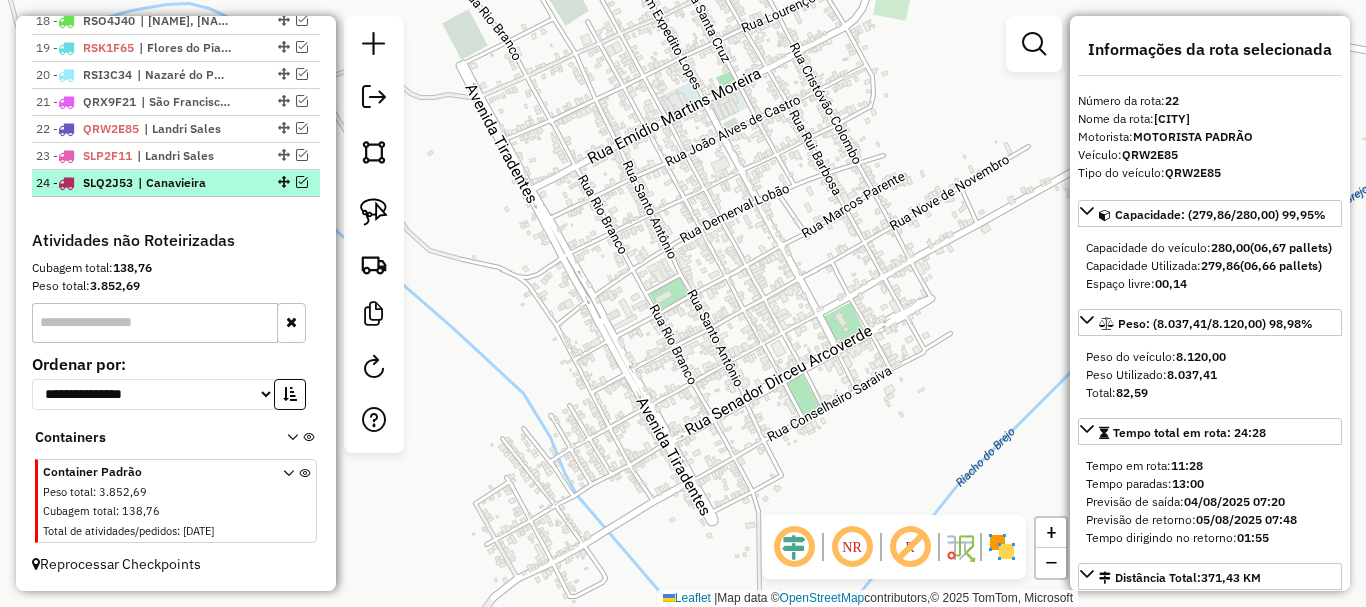 click at bounding box center (302, 182) 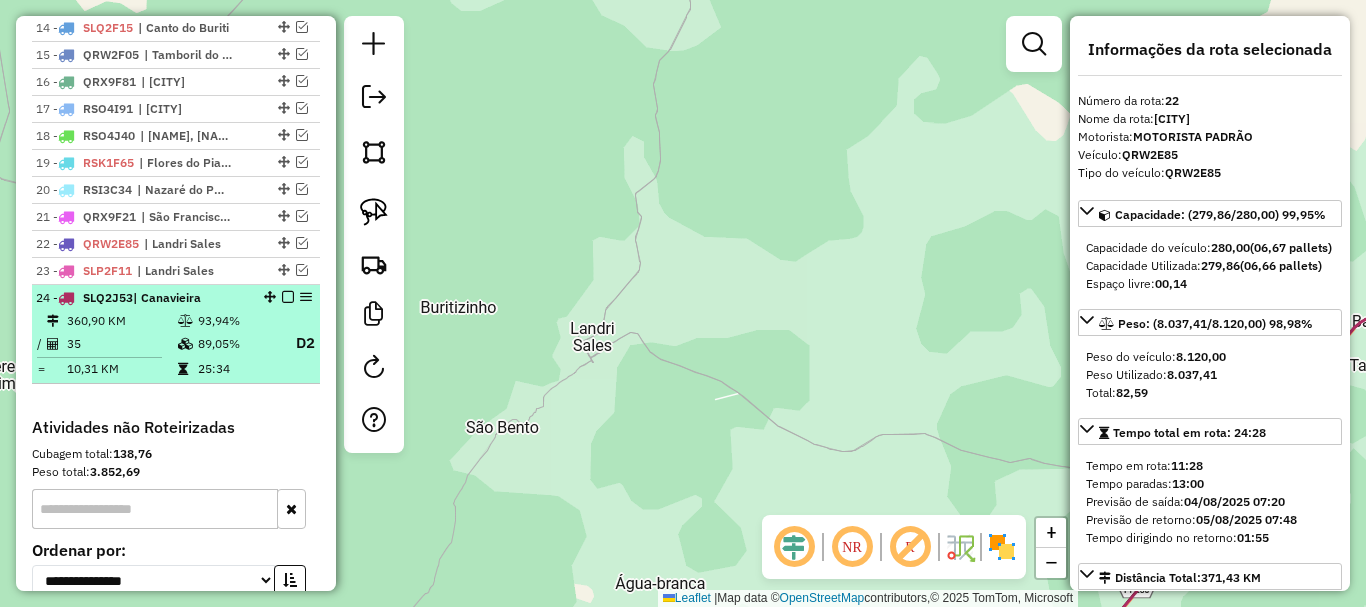 scroll, scrollTop: 1080, scrollLeft: 0, axis: vertical 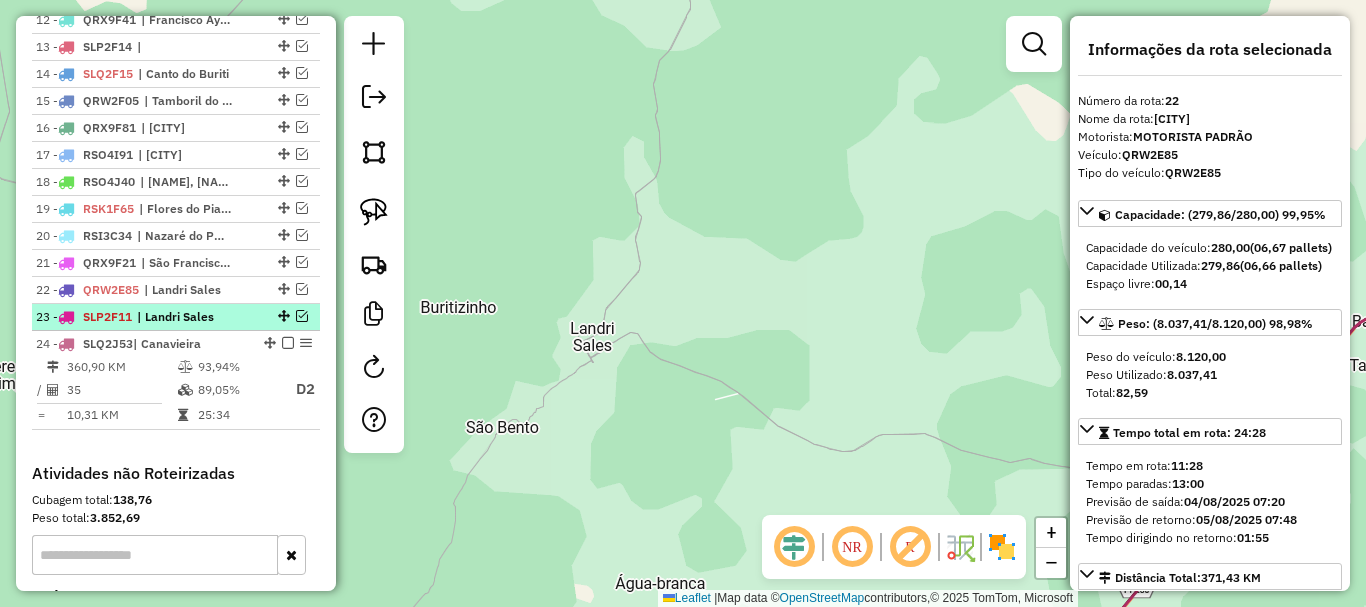 click at bounding box center (302, 316) 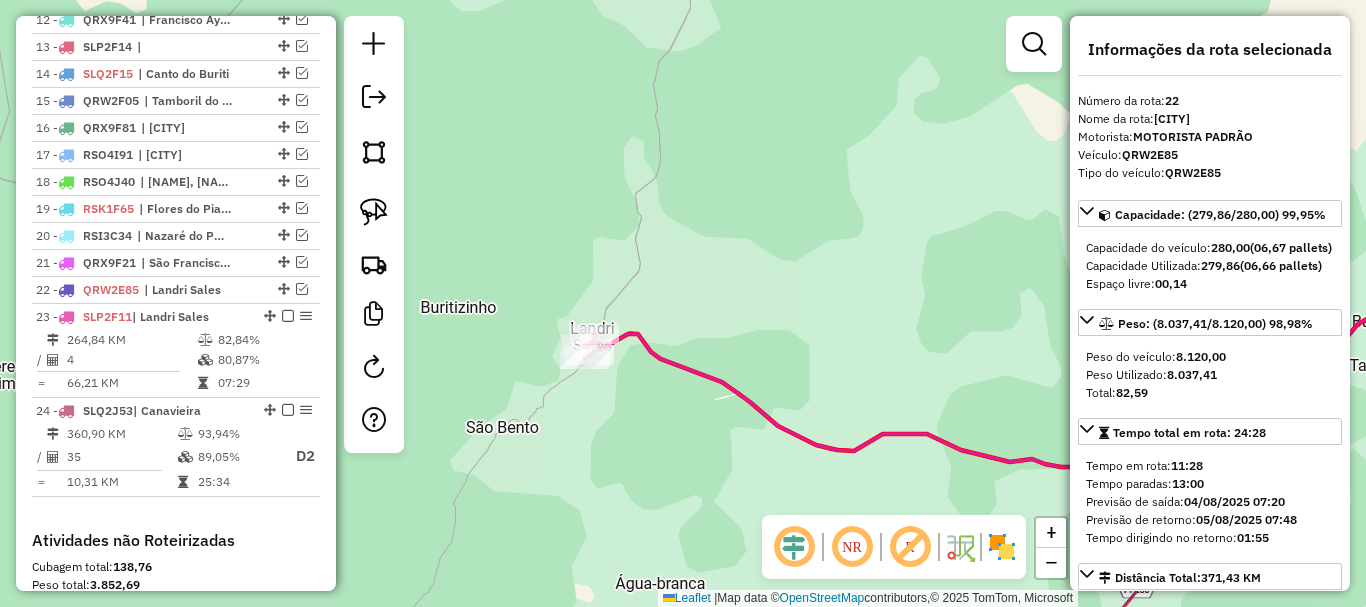 click on "Janela de atendimento Grade de atendimento Capacidade Transportadoras Veículos Cliente Pedidos  Rotas Selecione os dias de semana para filtrar as janelas de atendimento  Seg   Ter   Qua   Qui   Sex   Sáb   Dom  Informe o período da janela de atendimento: De: Até:  Filtrar exatamente a janela do cliente  Considerar janela de atendimento padrão  Selecione os dias de semana para filtrar as grades de atendimento  Seg   Ter   Qua   Qui   Sex   Sáb   Dom   Considerar clientes sem dia de atendimento cadastrado  Clientes fora do dia de atendimento selecionado Filtrar as atividades entre os valores definidos abaixo:  Peso mínimo:   Peso máximo:   Cubagem mínima:   Cubagem máxima:   De:   Até:  Filtrar as atividades entre o tempo de atendimento definido abaixo:  De:   Até:   Considerar capacidade total dos clientes não roteirizados Transportadora: Selecione um ou mais itens Tipo de veículo: Selecione um ou mais itens Veículo: Selecione um ou mais itens Motorista: Selecione um ou mais itens Nome: Rótulo:" 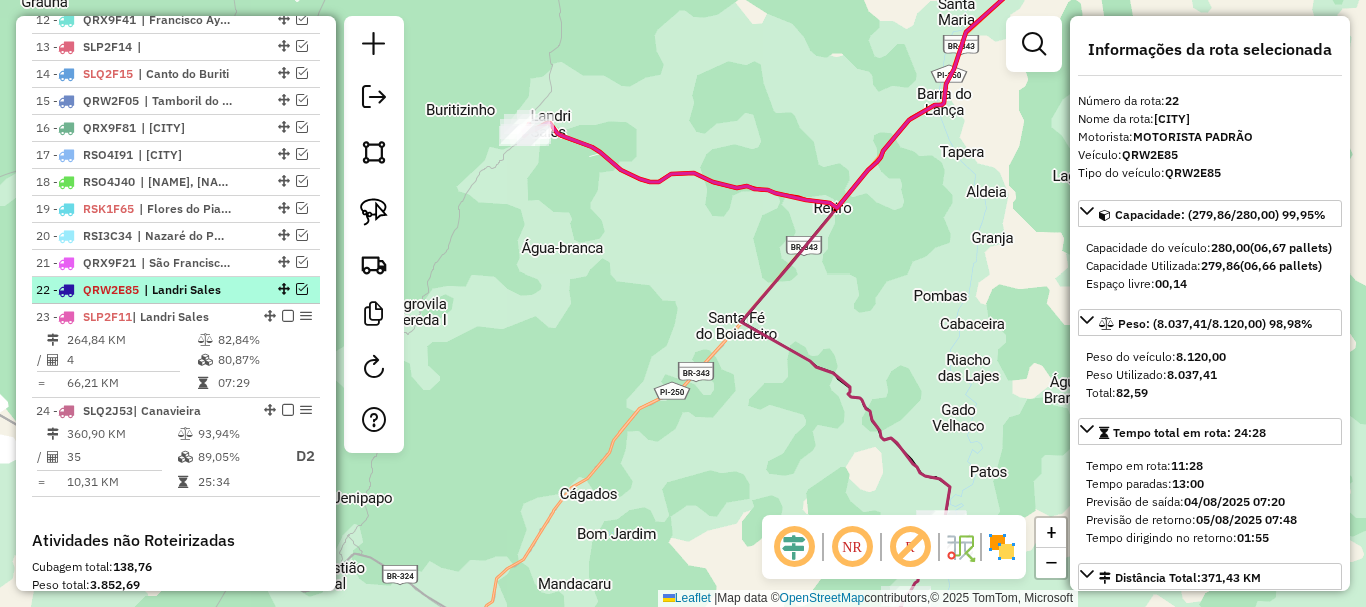 click at bounding box center [302, 289] 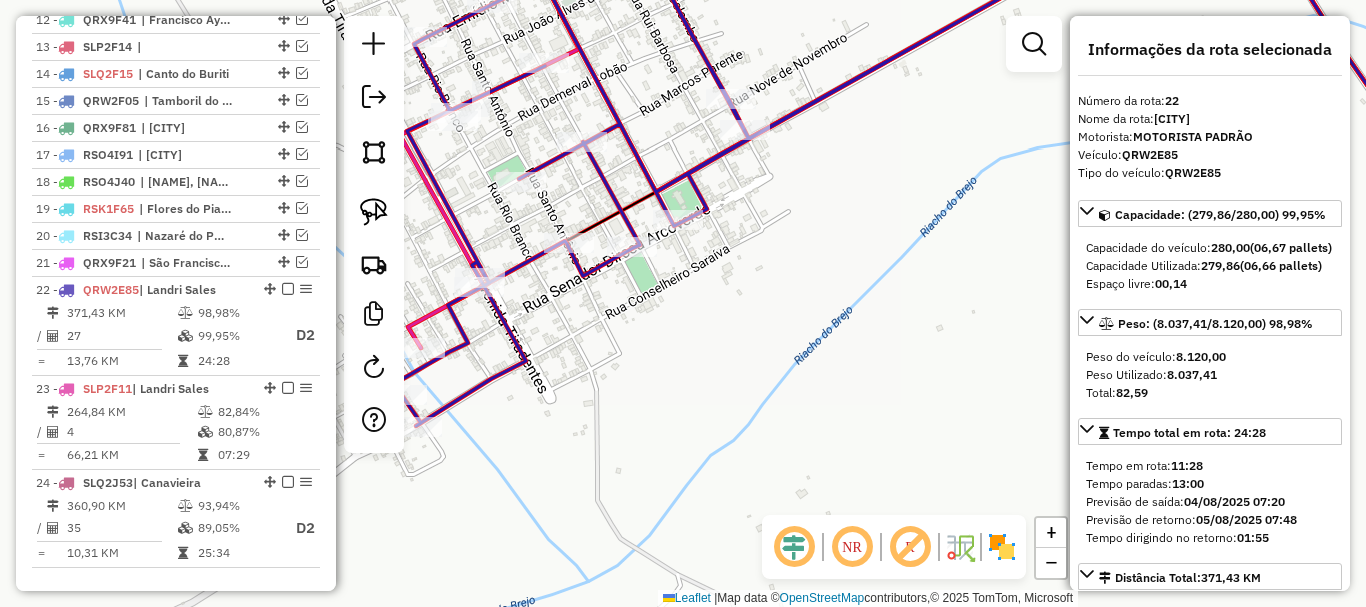 drag, startPoint x: 468, startPoint y: 164, endPoint x: 584, endPoint y: 212, distance: 125.53884 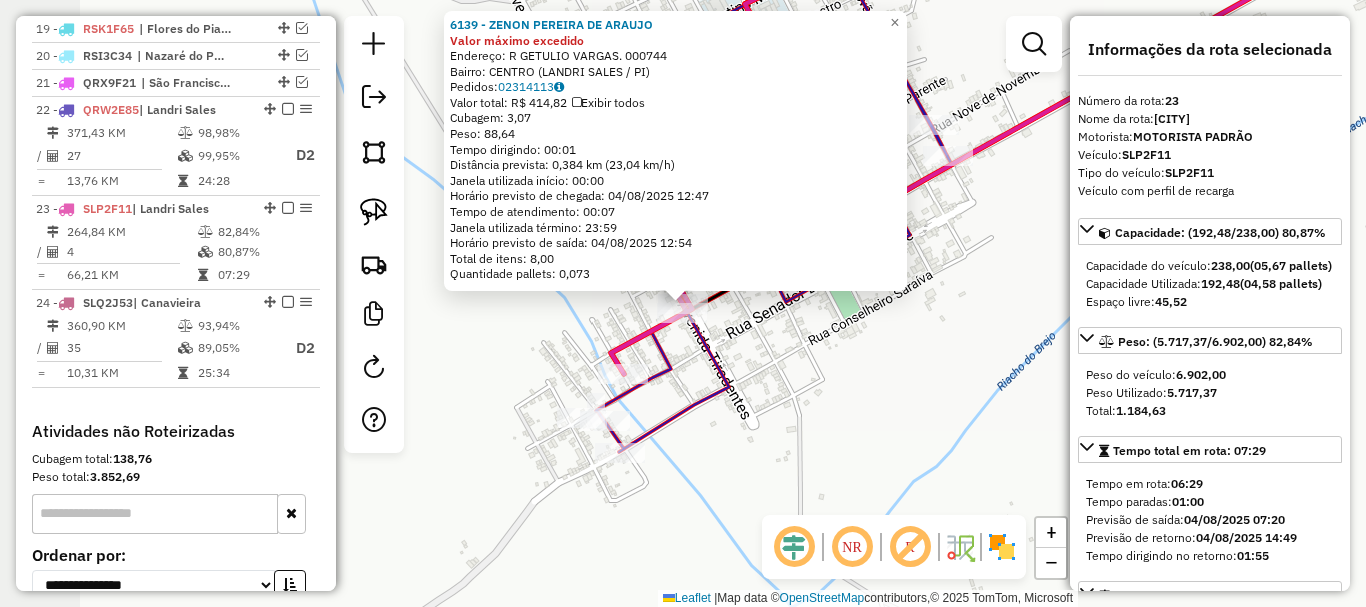 scroll, scrollTop: 1440, scrollLeft: 0, axis: vertical 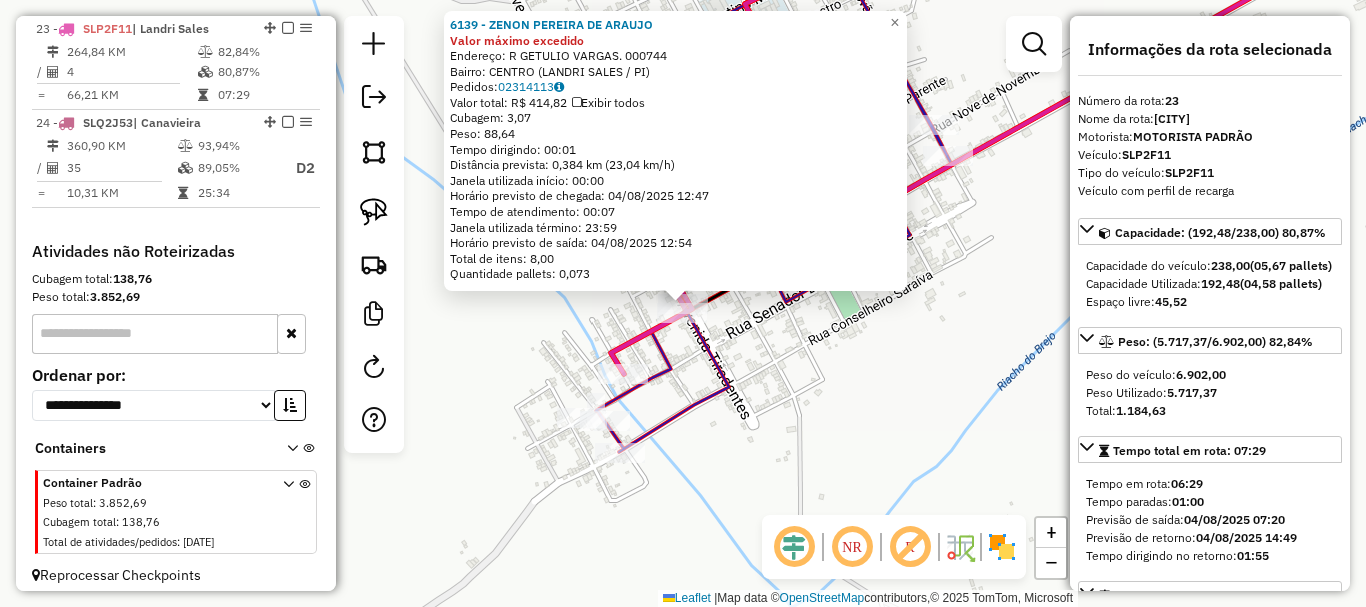 click 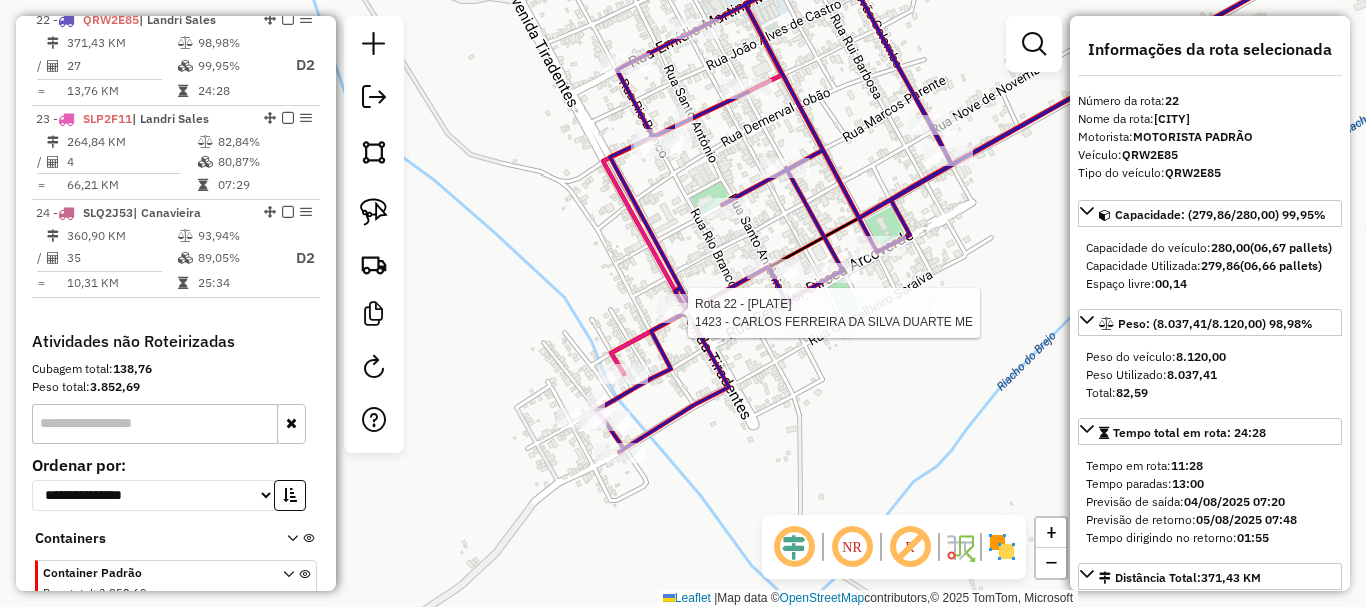 scroll, scrollTop: 1341, scrollLeft: 0, axis: vertical 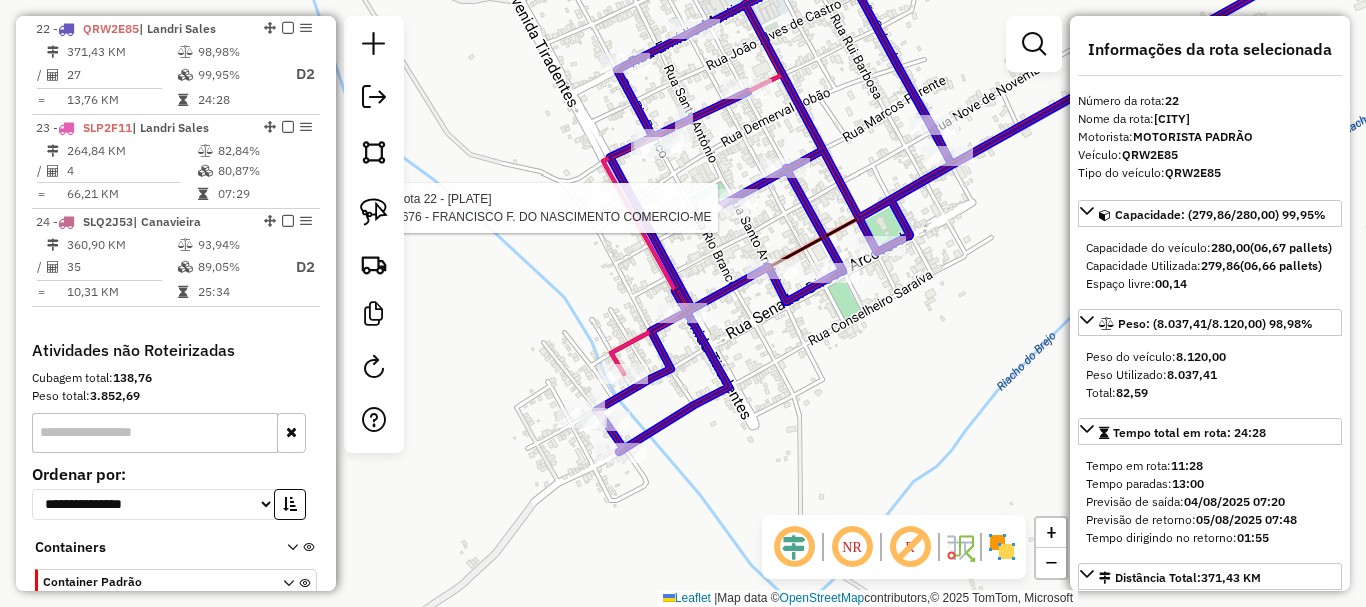 click 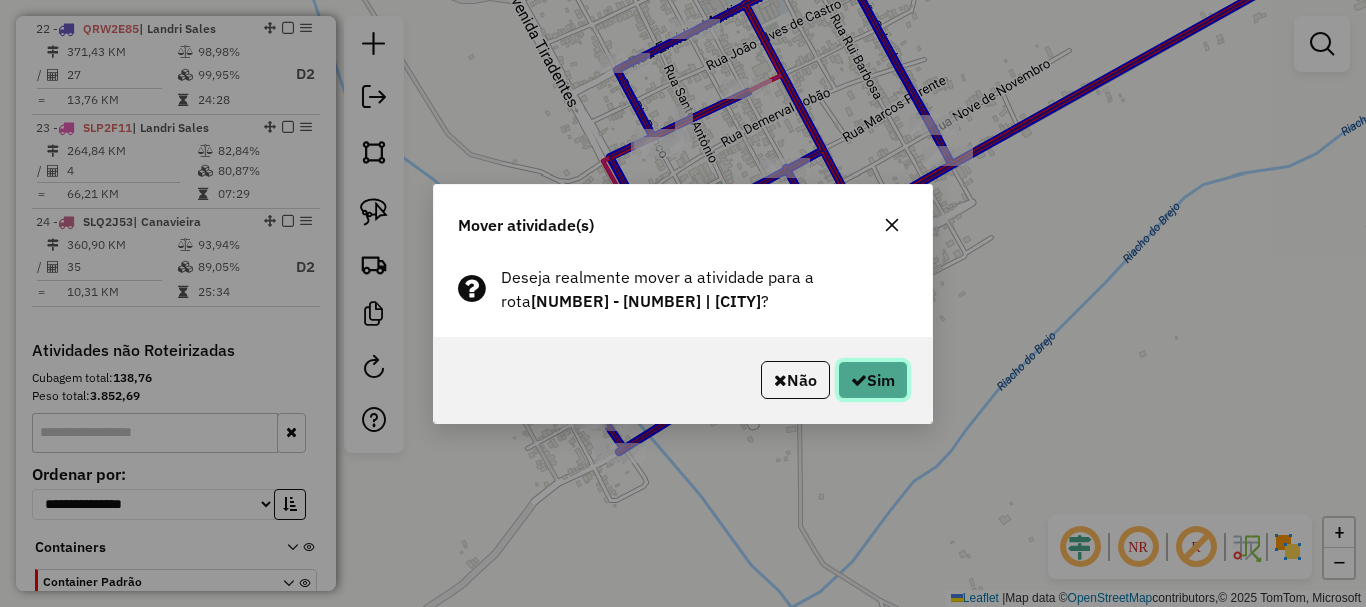 click on "Sim" 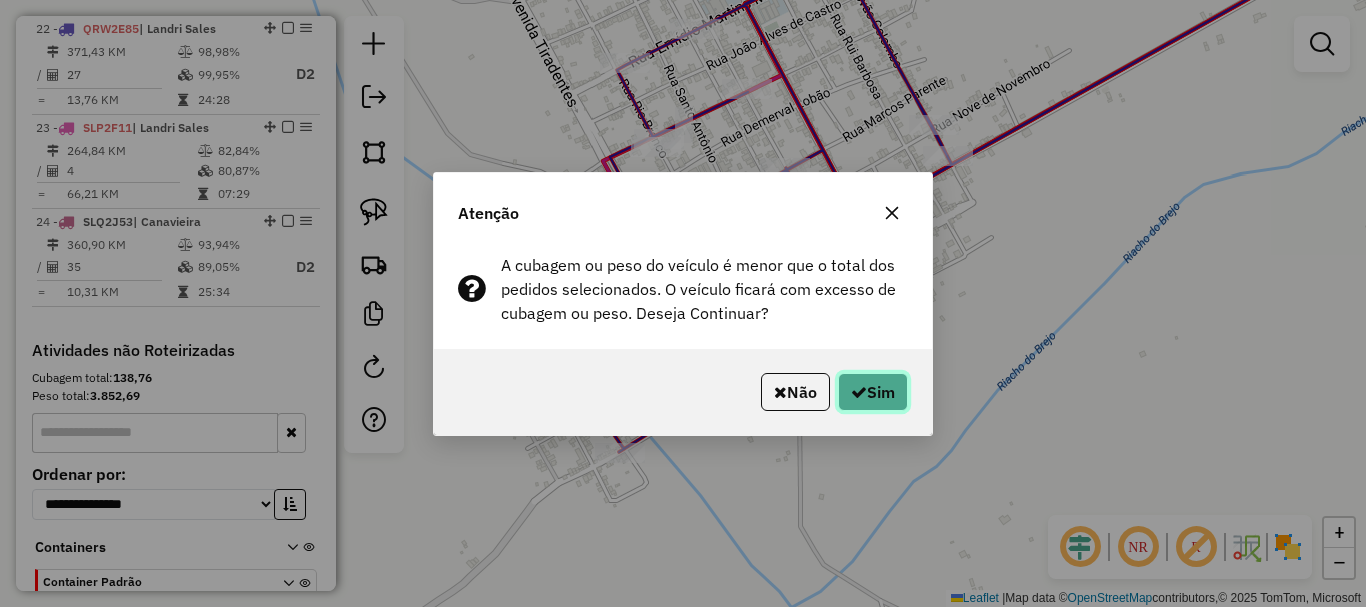click on "Sim" 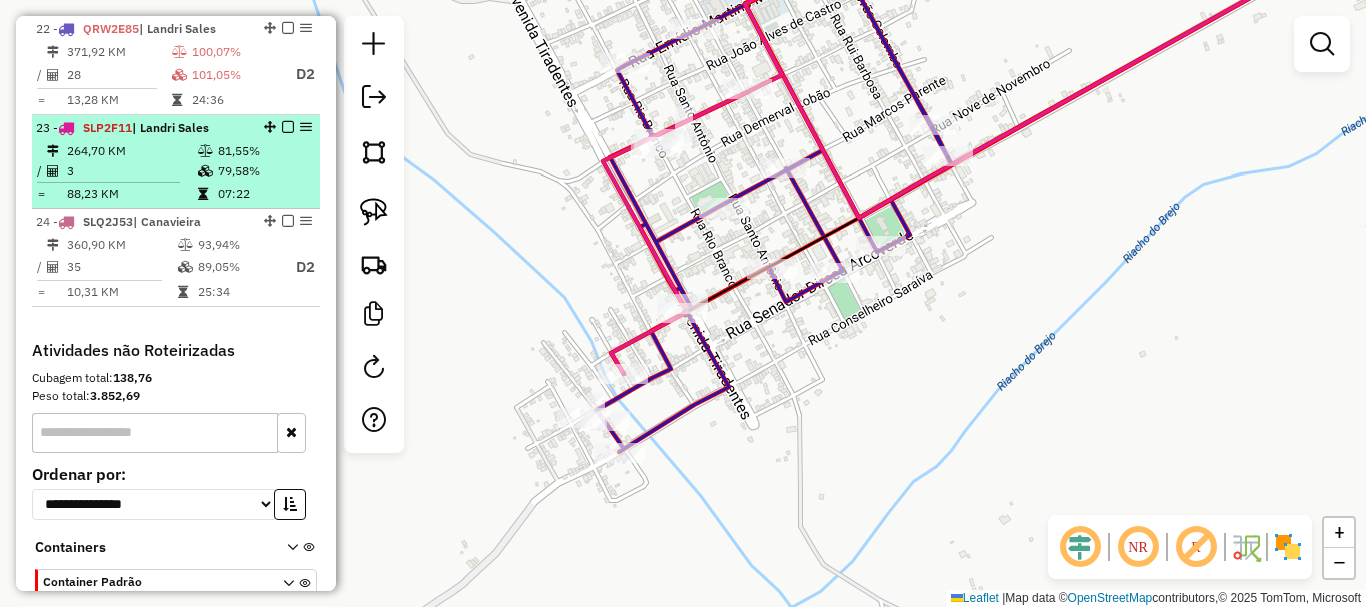 click on "3" at bounding box center [131, 171] 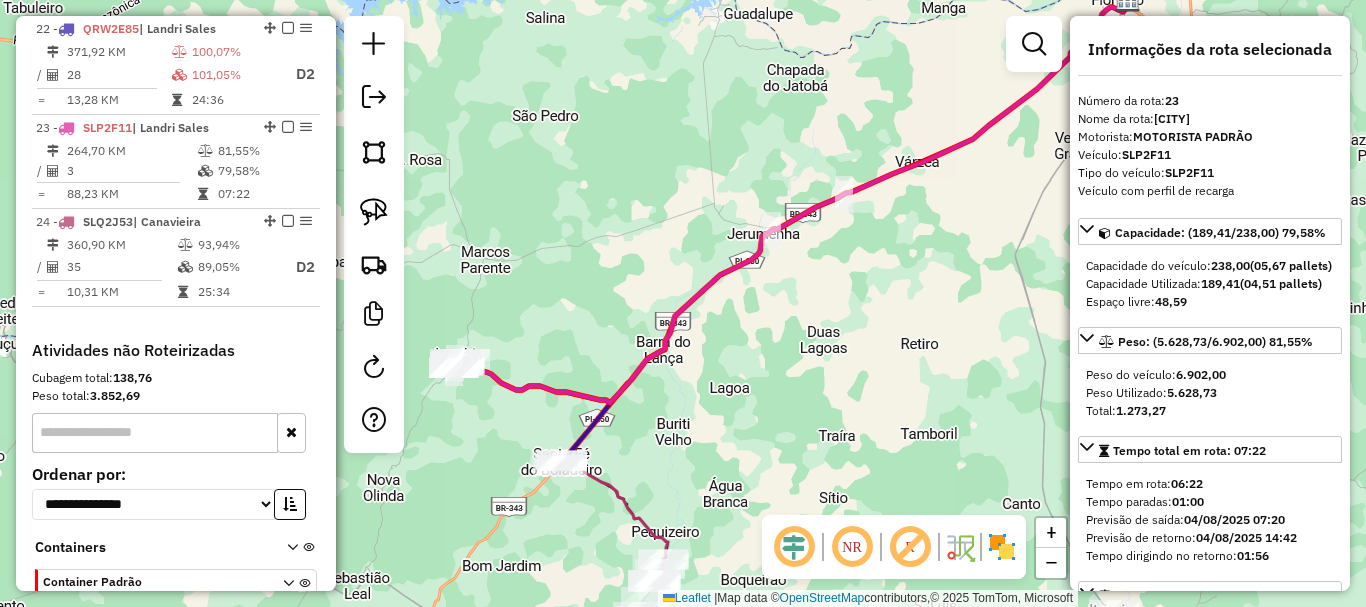 drag, startPoint x: 778, startPoint y: 300, endPoint x: 879, endPoint y: 282, distance: 102.59142 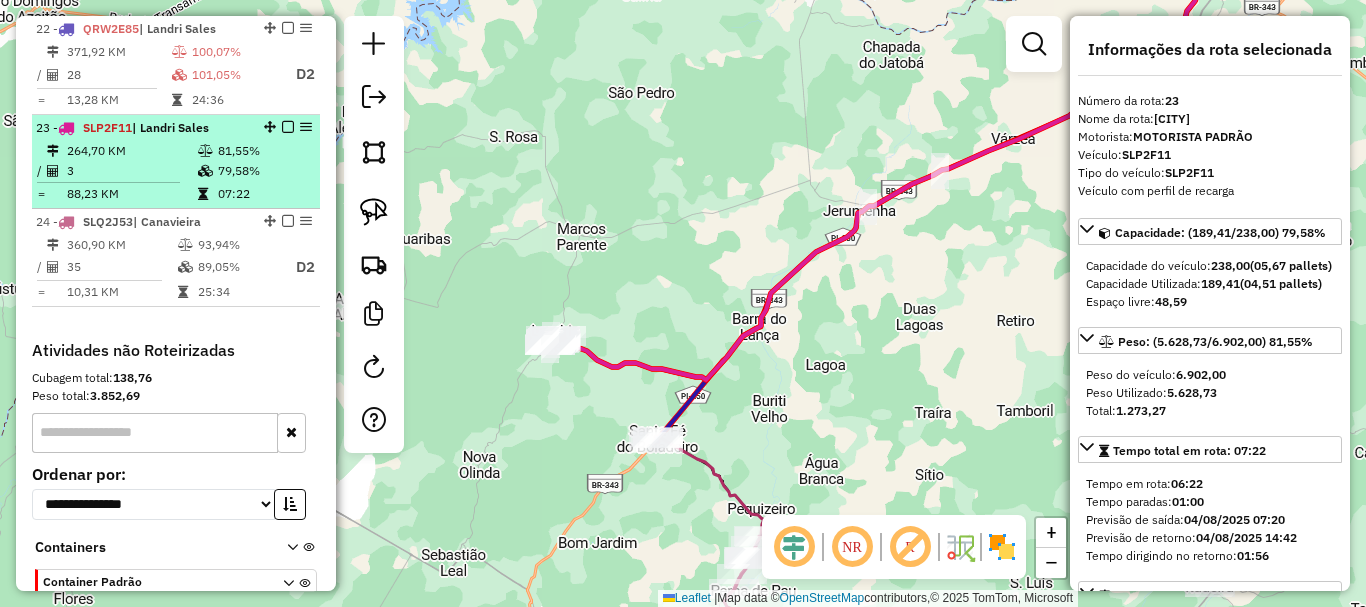 click on "88,23 KM" at bounding box center (131, 194) 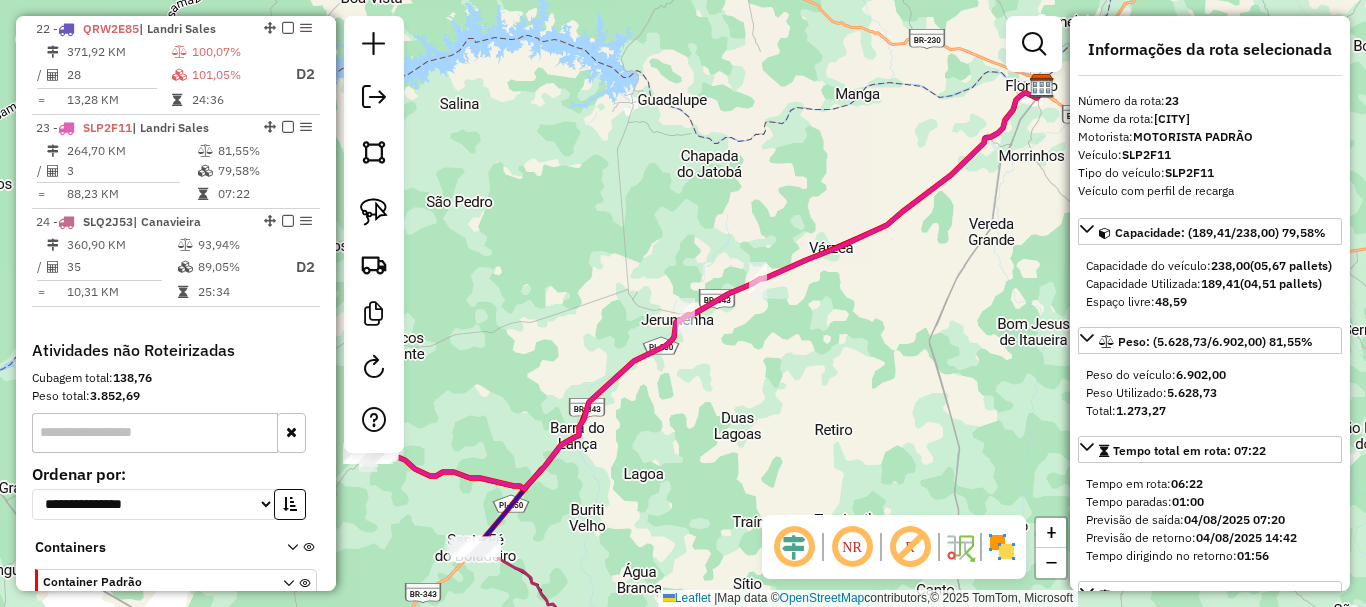 drag, startPoint x: 567, startPoint y: 379, endPoint x: 692, endPoint y: 304, distance: 145.7738 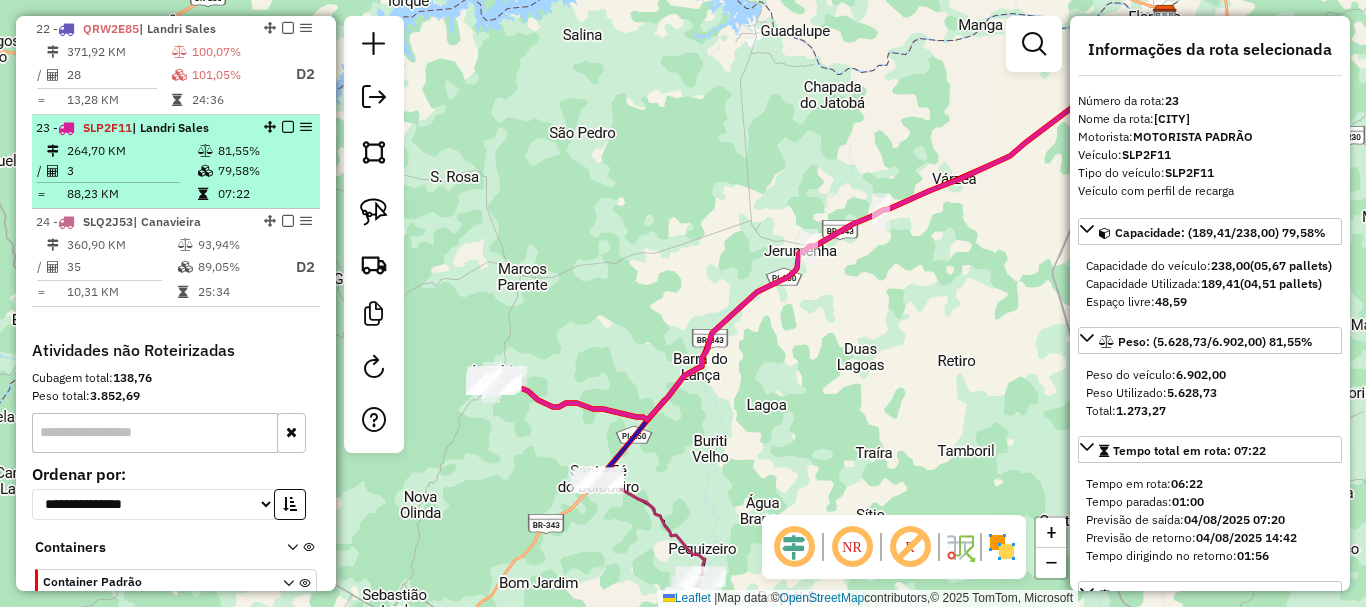 click at bounding box center [288, 127] 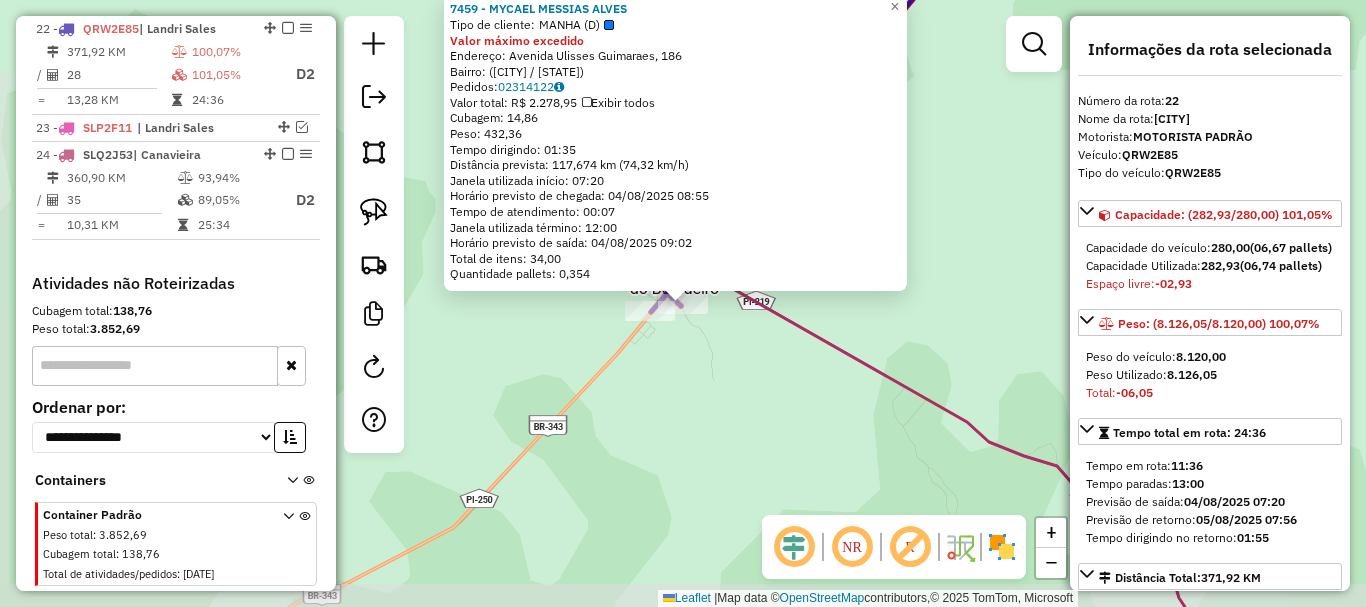 click on "7459 - MYCAEL MESSIAS ALVES  Tipo de cliente:   MANHA (D)  Valor máximo excedido  Endereço: Avenida Ulisses Guimaraes, 186   Bairro:  (Sebastião Leal / PI)   Pedidos:  02314122   Valor total: R$ 2.278,95   Exibir todos   Cubagem: 14,86  Peso: 432,36  Tempo dirigindo: 01:35   Distância prevista: 117,674 km (74,32 km/h)   Janela utilizada início: 07:20   Horário previsto de chegada: 04/08/2025 08:55   Tempo de atendimento: 00:07   Janela utilizada término: 12:00   Horário previsto de saída: 04/08/2025 09:02   Total de itens: 34,00   Quantidade pallets: 0,354  × Janela de atendimento Grade de atendimento Capacidade Transportadoras Veículos Cliente Pedidos  Rotas Selecione os dias de semana para filtrar as janelas de atendimento  Seg   Ter   Qua   Qui   Sex   Sáb   Dom  Informe o período da janela de atendimento: De: Até:  Filtrar exatamente a janela do cliente  Considerar janela de atendimento padrão  Selecione os dias de semana para filtrar as grades de atendimento  Seg   Ter   Qua   Qui   Sex  +" 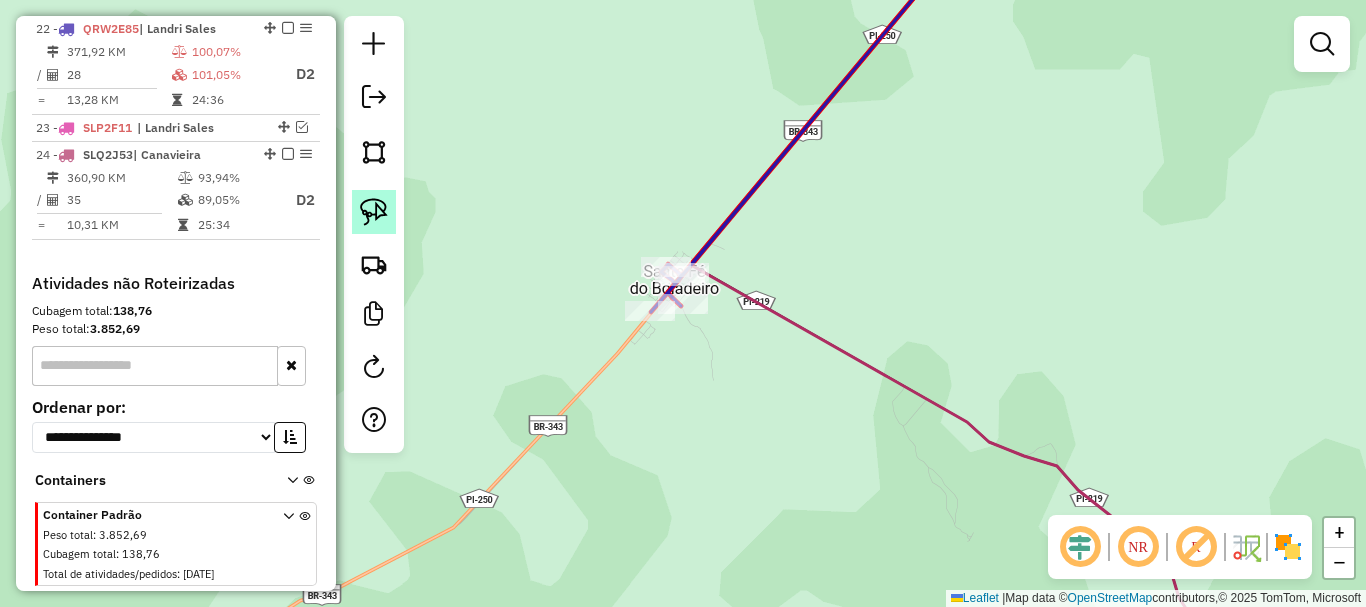click 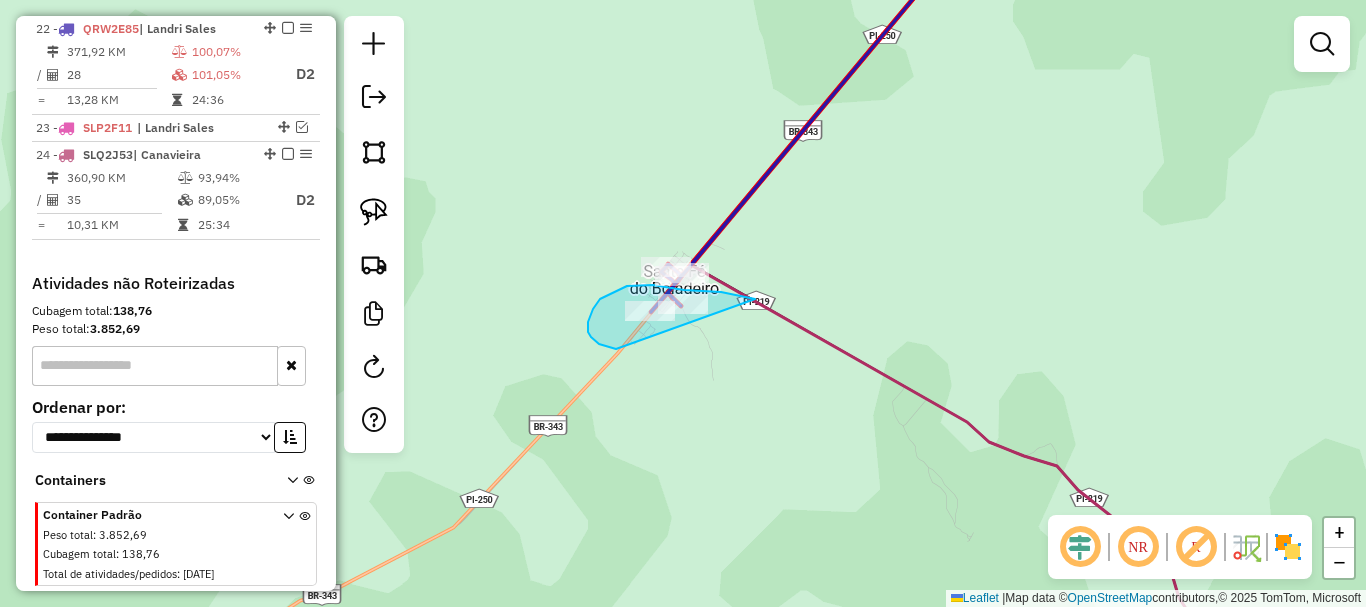 drag, startPoint x: 748, startPoint y: 298, endPoint x: 643, endPoint y: 353, distance: 118.5327 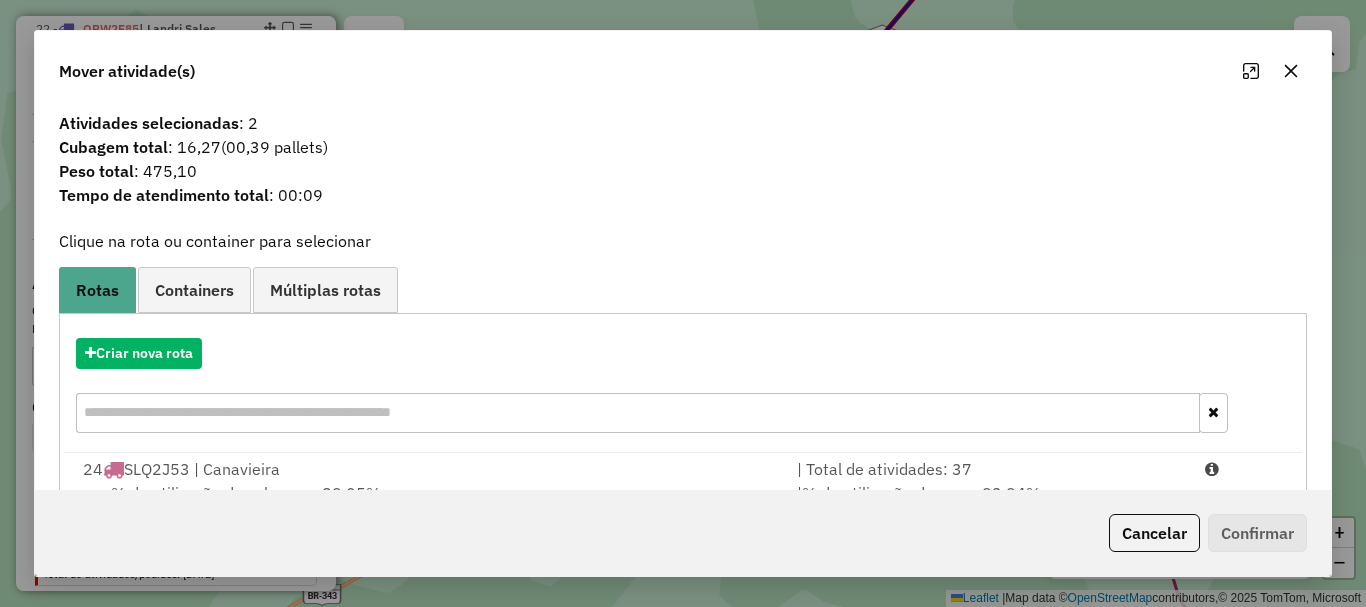 click on "Criar nova rota" at bounding box center [683, 388] 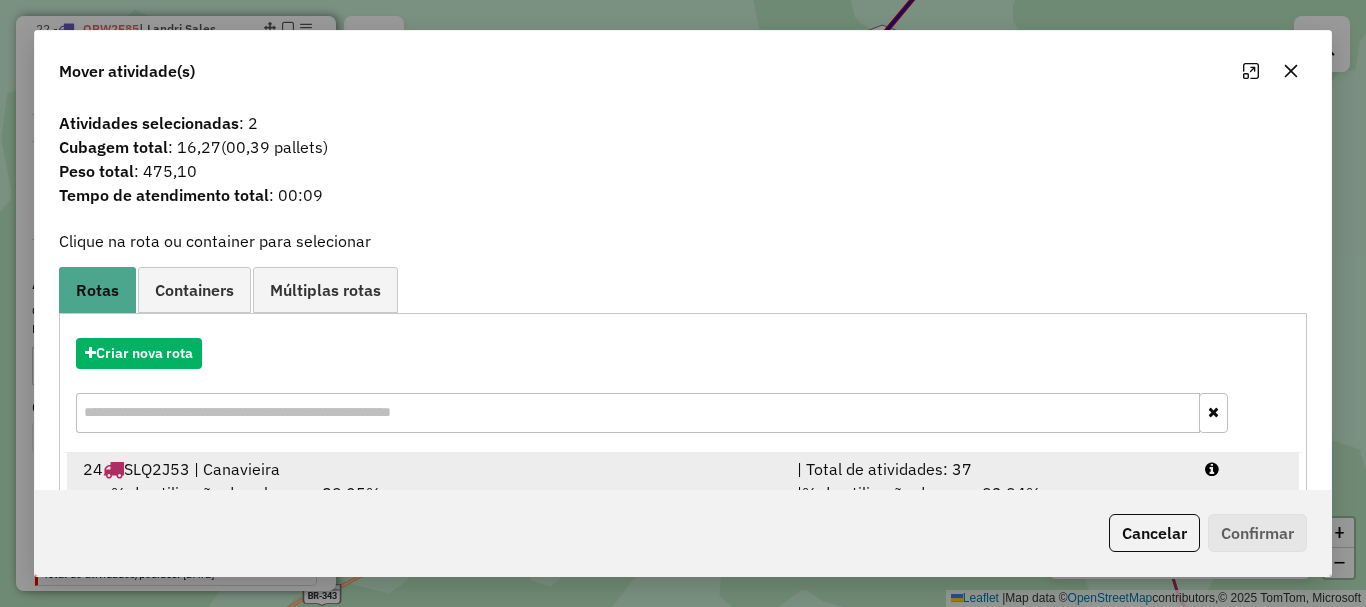 click on "24  SLQ2J53 | Canavieira  | Total de atividades: 37  % de utilização da cubagem: 89,05%  Cubagem disponível: 46,01   |  % de utilização do peso: 93,94%  | Peso disponível: 738,36" at bounding box center (683, 493) 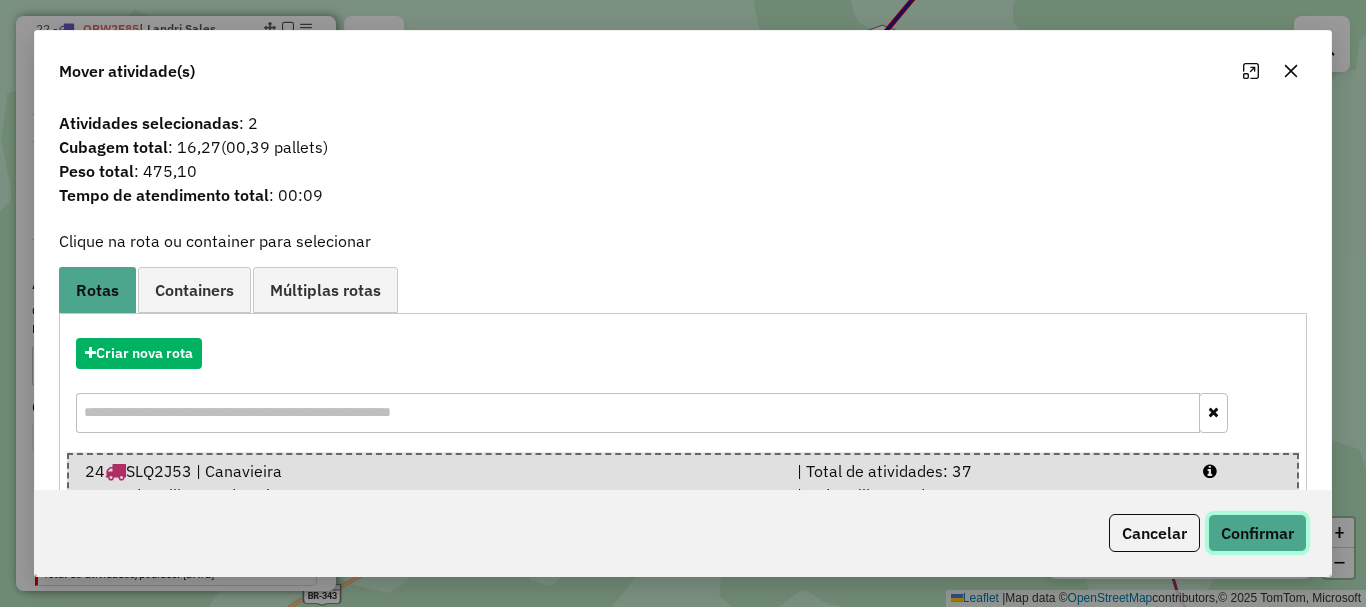 click on "Confirmar" 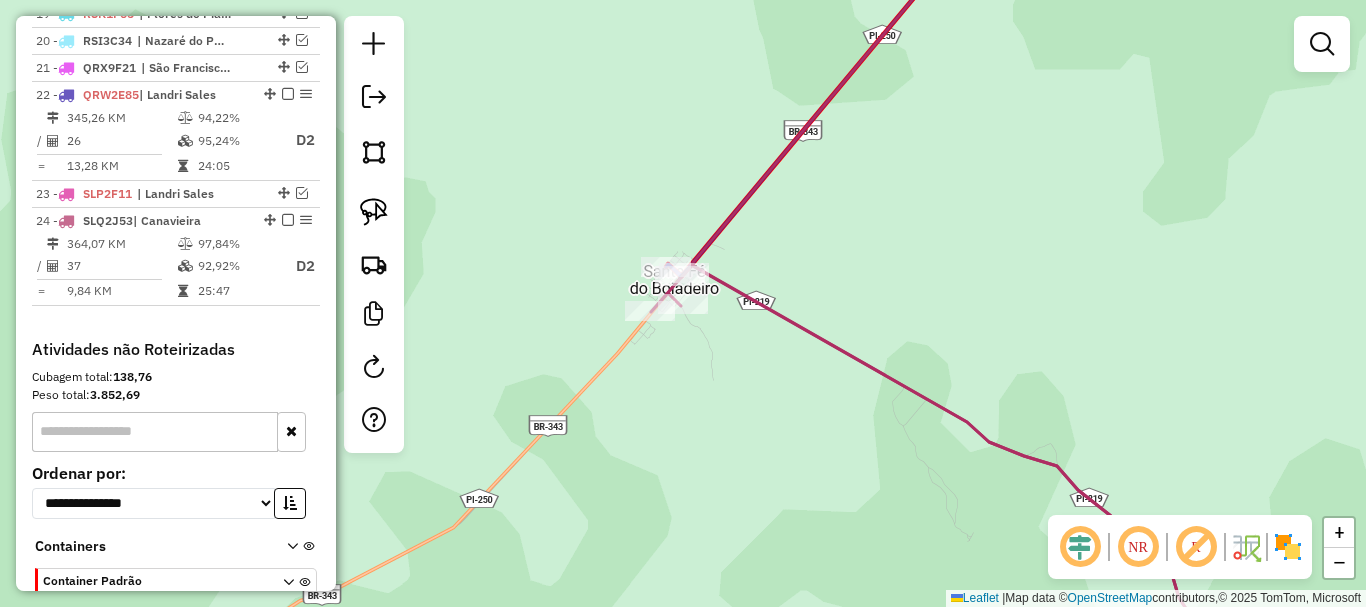 scroll, scrollTop: 1241, scrollLeft: 0, axis: vertical 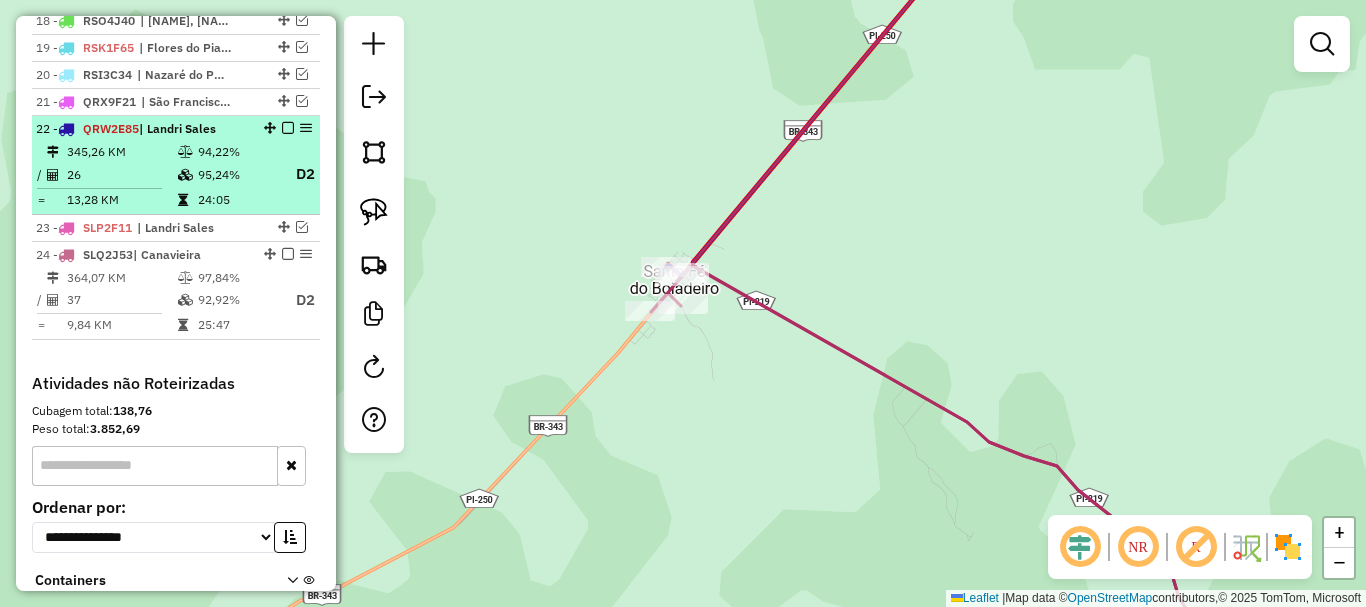 click at bounding box center (288, 128) 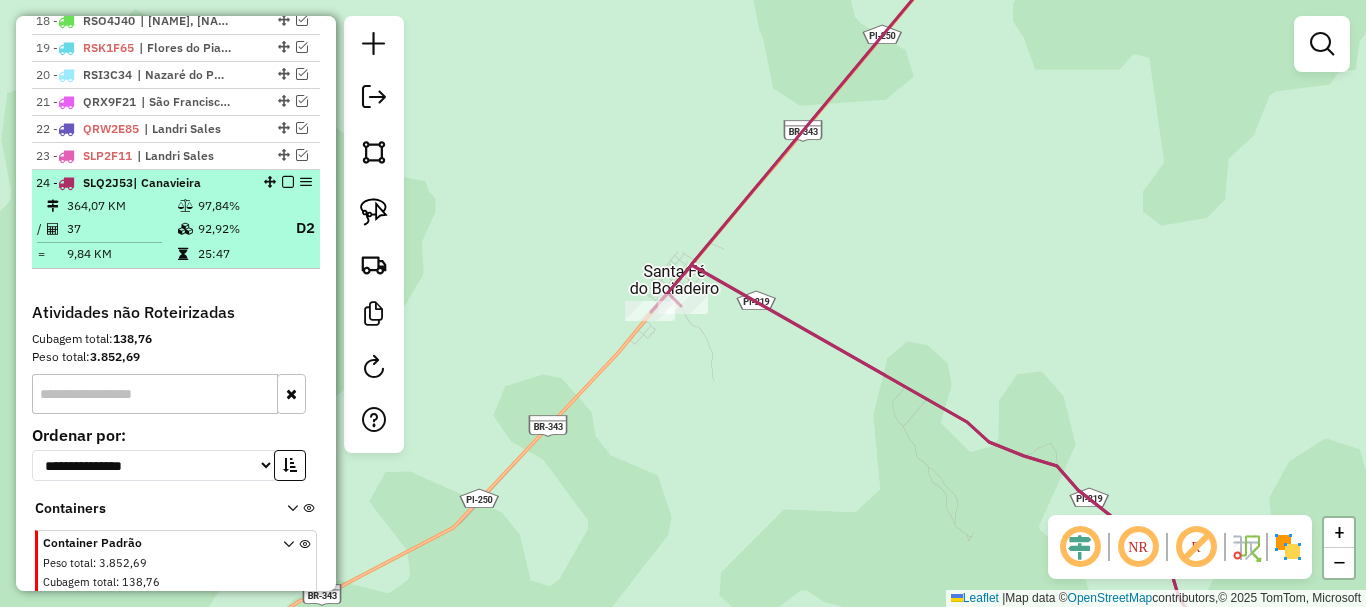 click at bounding box center [288, 182] 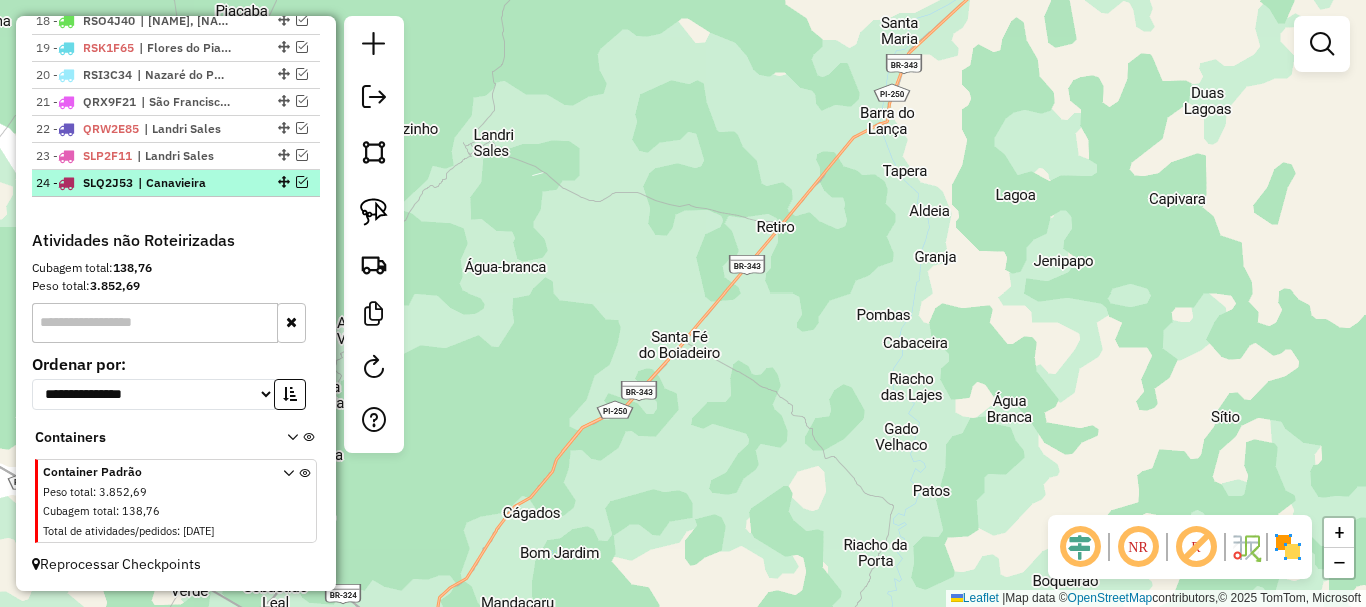 click at bounding box center [302, 182] 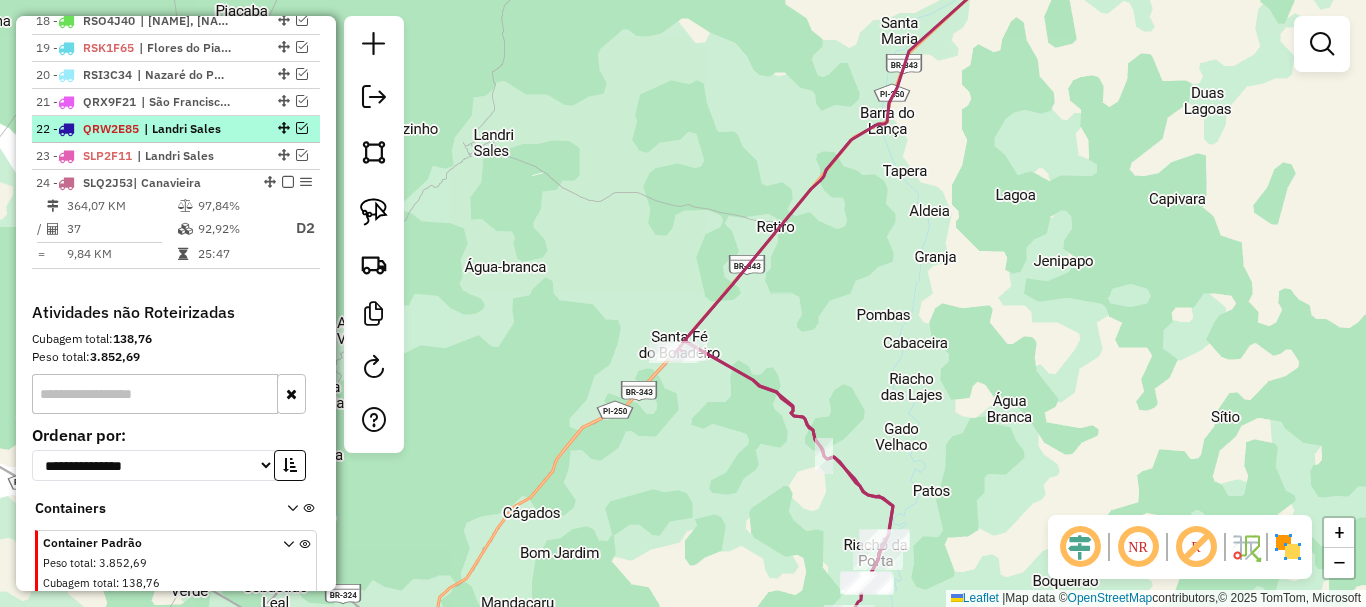 click at bounding box center (302, 128) 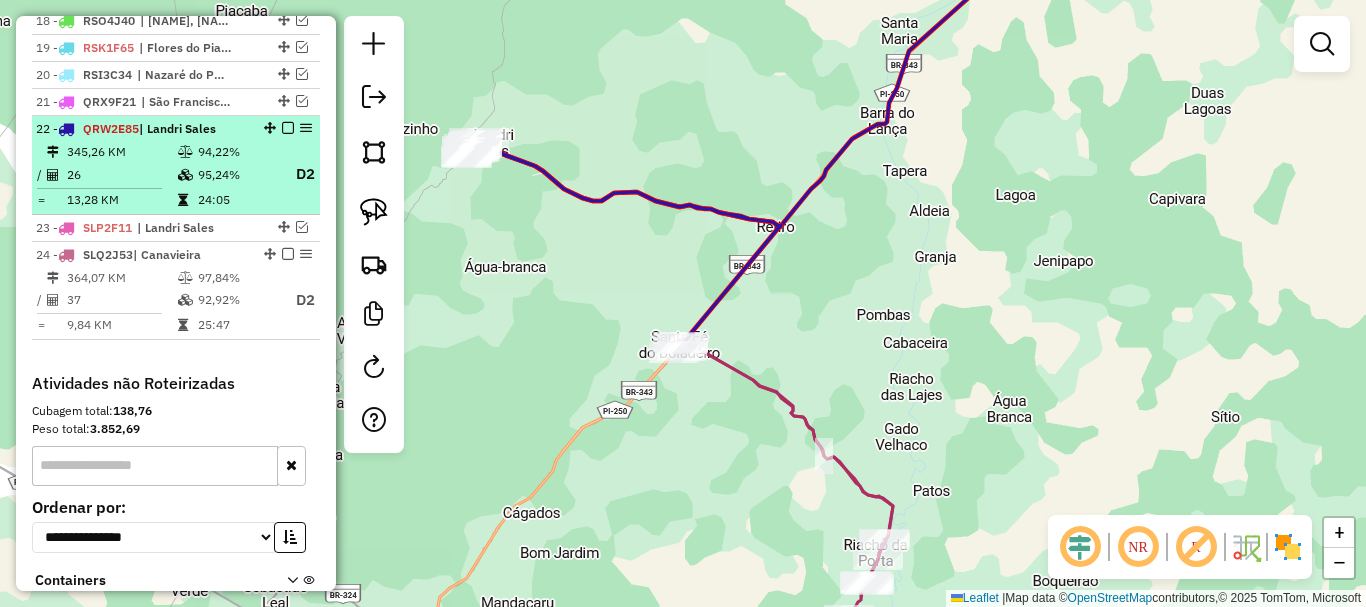 click at bounding box center [288, 128] 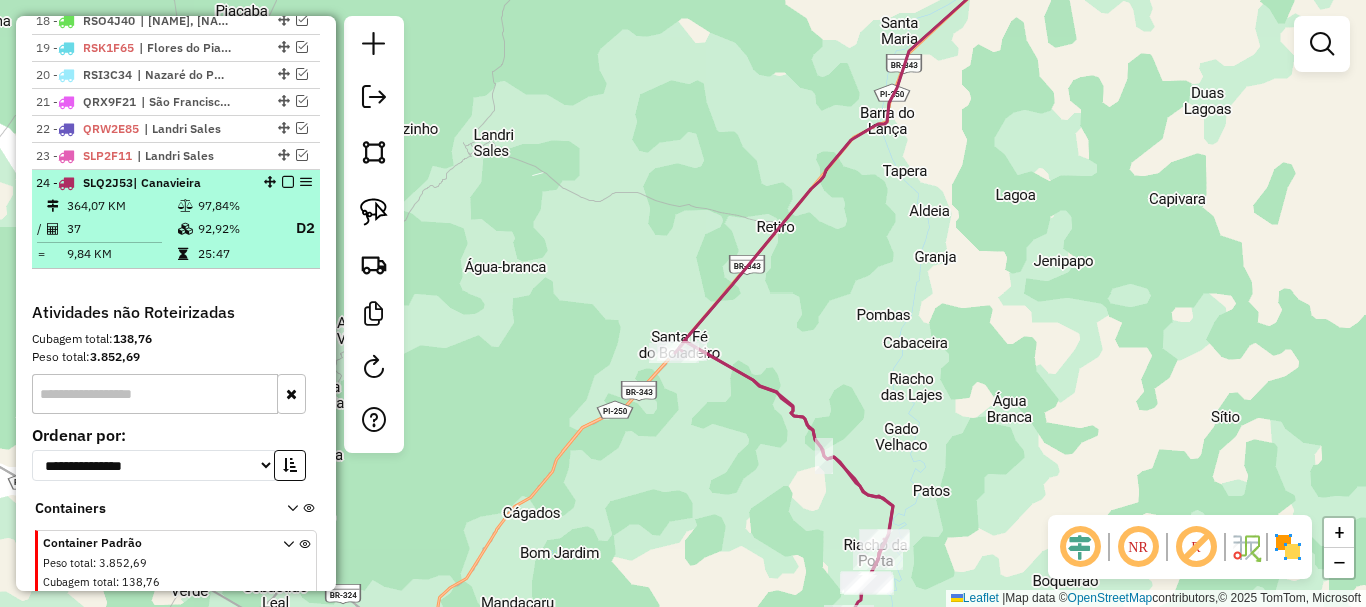 click at bounding box center [288, 182] 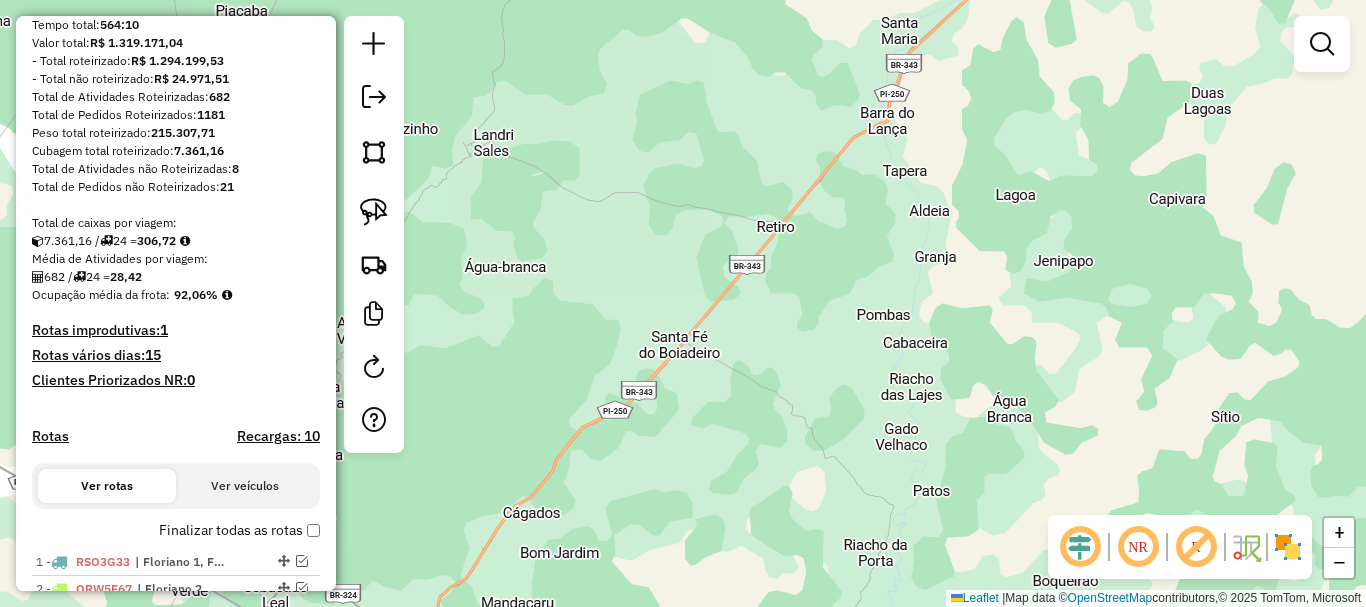 scroll, scrollTop: 100, scrollLeft: 0, axis: vertical 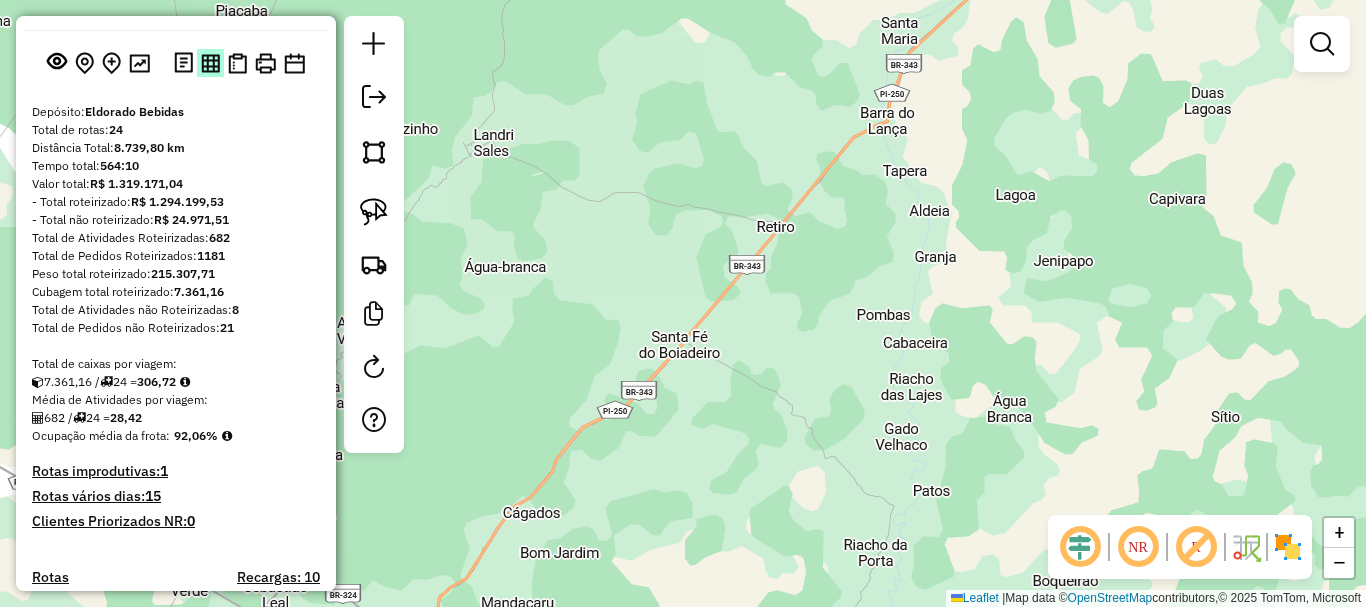 click at bounding box center (210, 63) 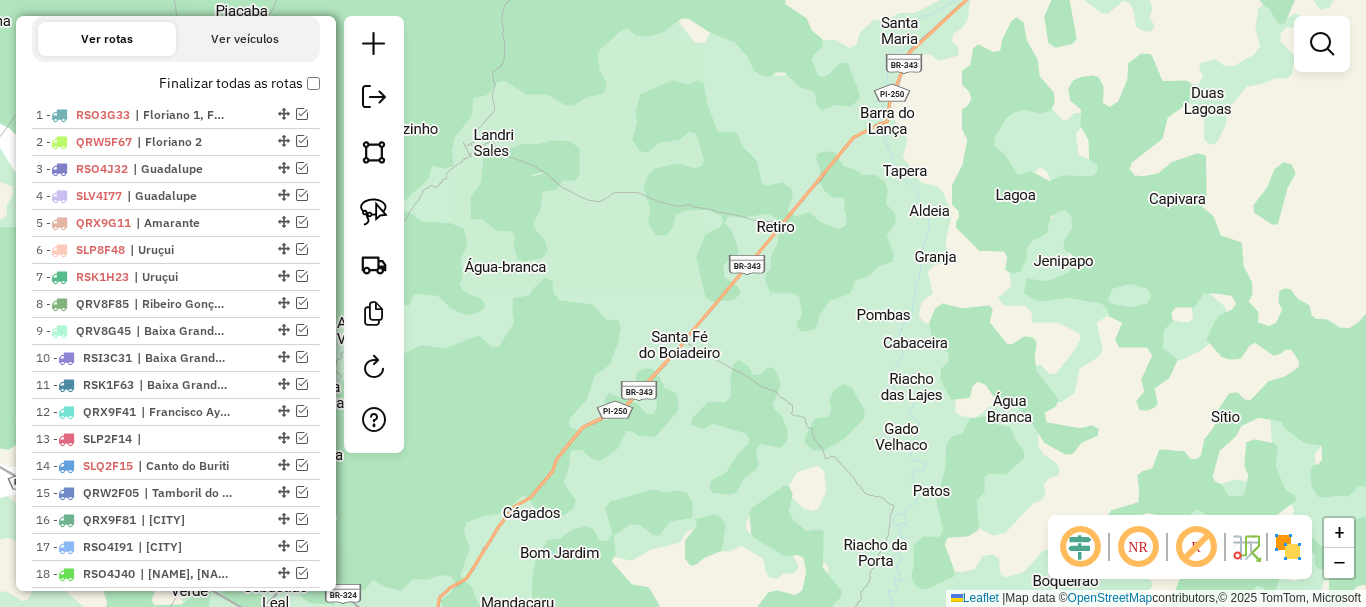 scroll, scrollTop: 700, scrollLeft: 0, axis: vertical 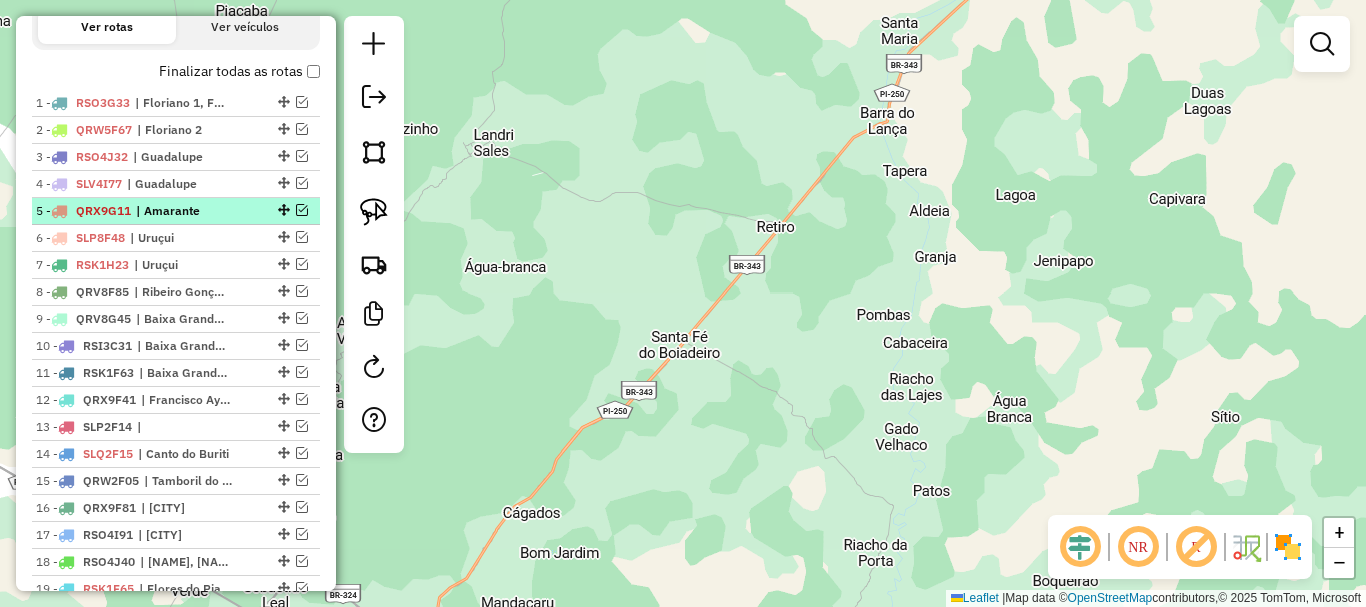 click at bounding box center [302, 210] 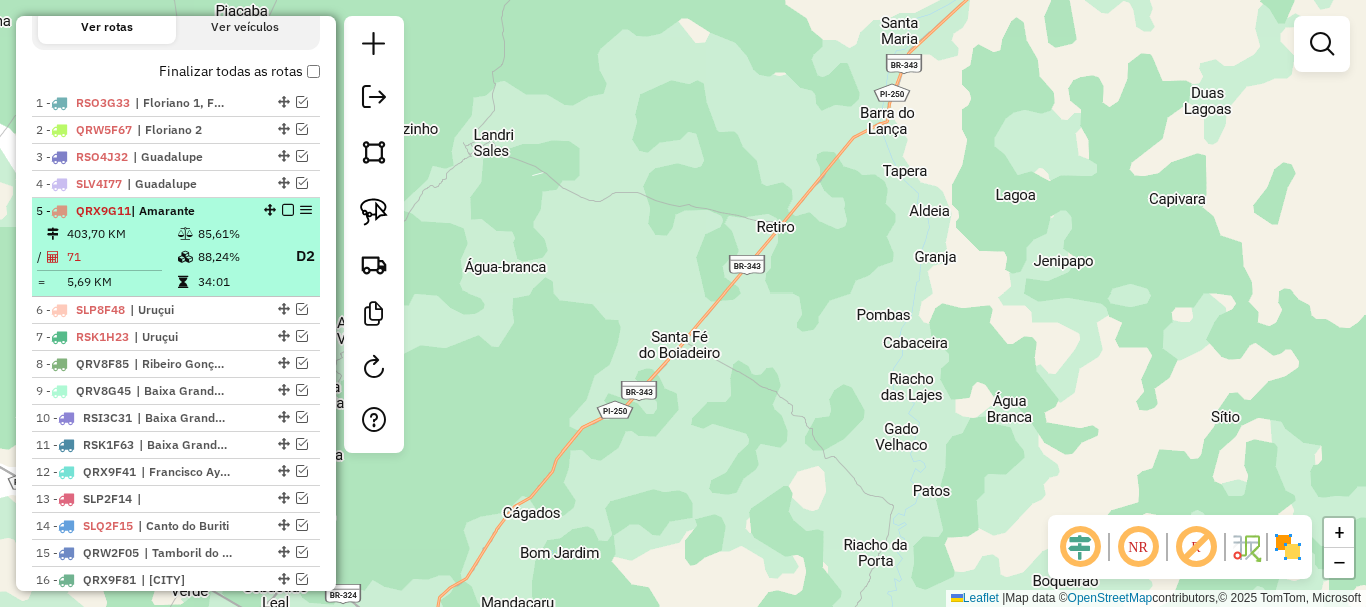 click at bounding box center (185, 257) 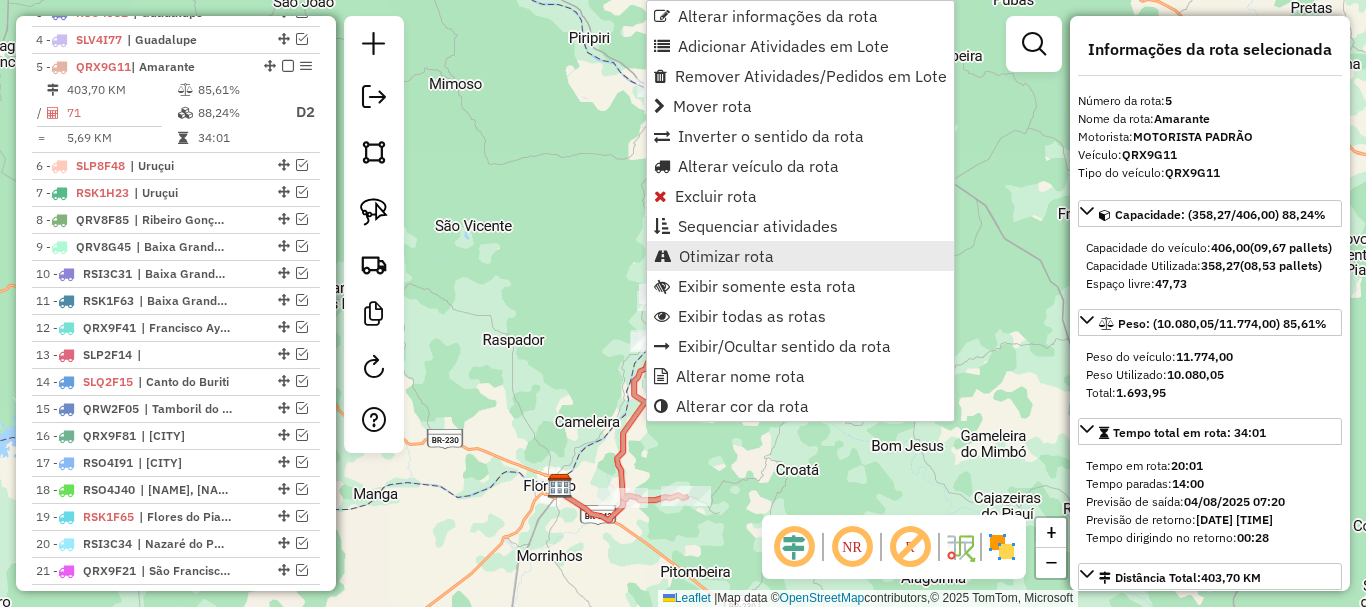 scroll, scrollTop: 882, scrollLeft: 0, axis: vertical 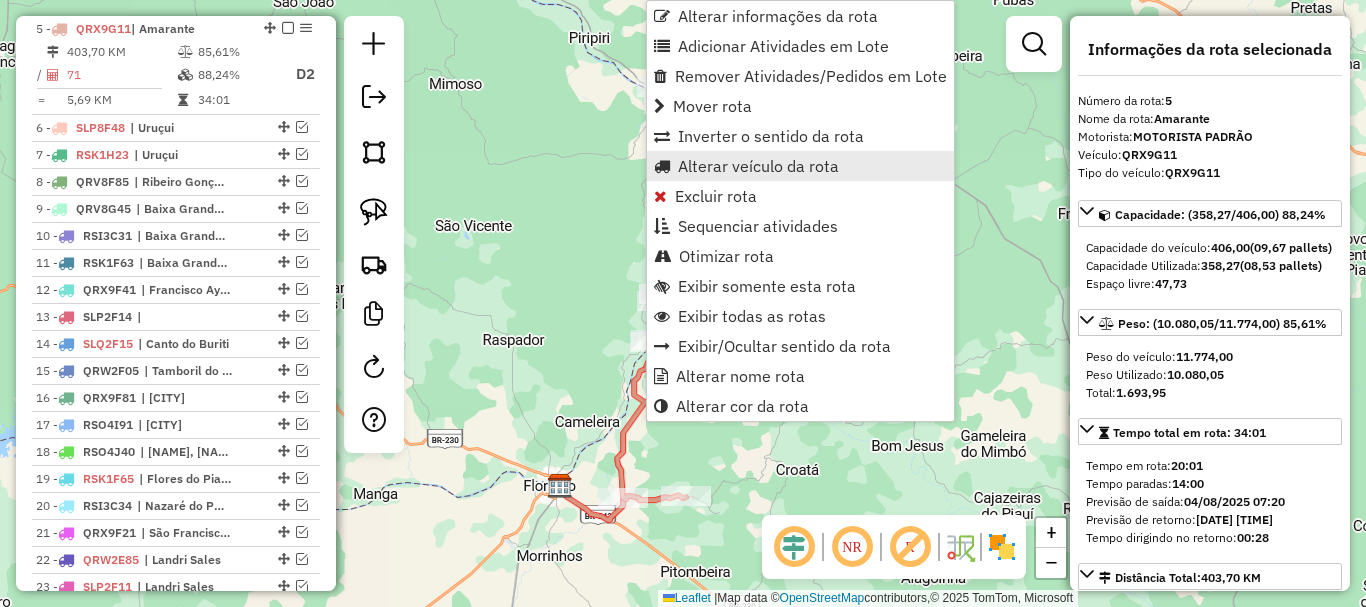 click on "Alterar veículo da rota" at bounding box center [758, 166] 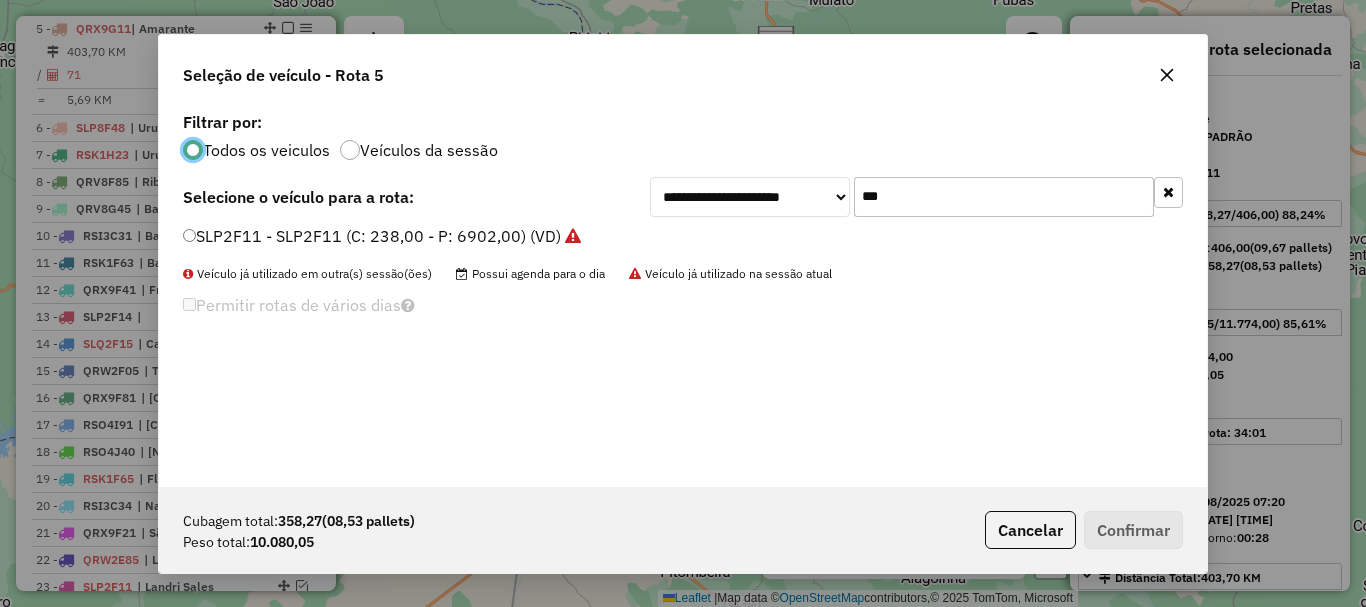 scroll, scrollTop: 11, scrollLeft: 6, axis: both 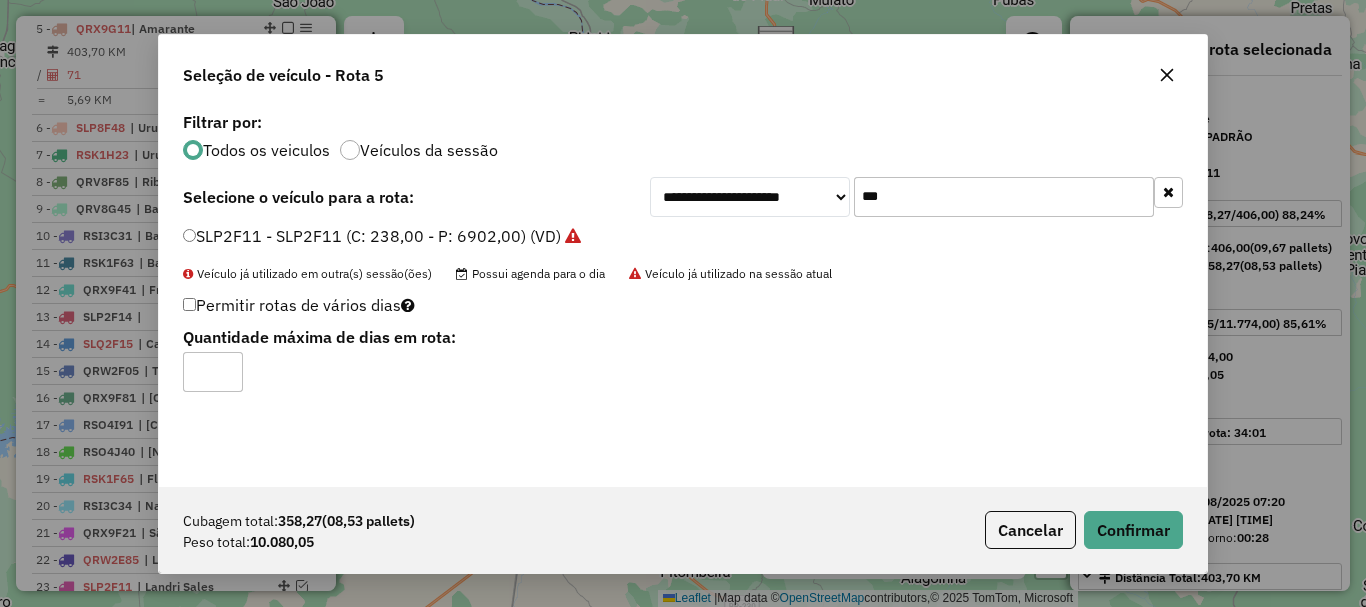 click on "***" 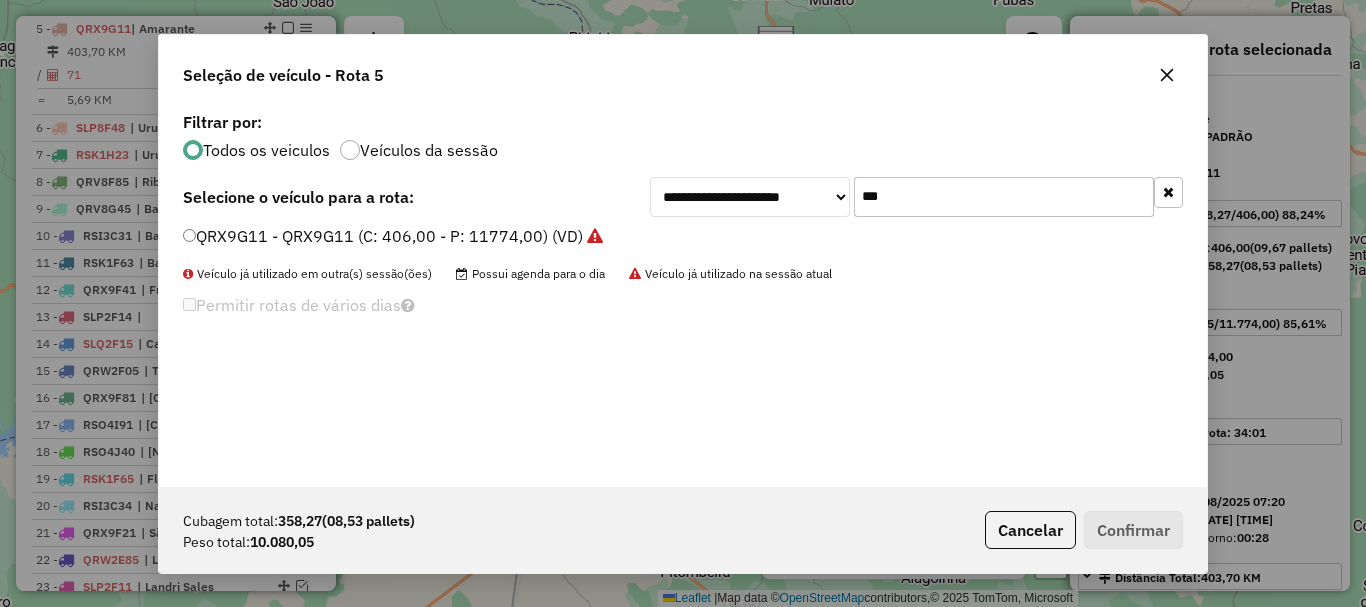 type on "***" 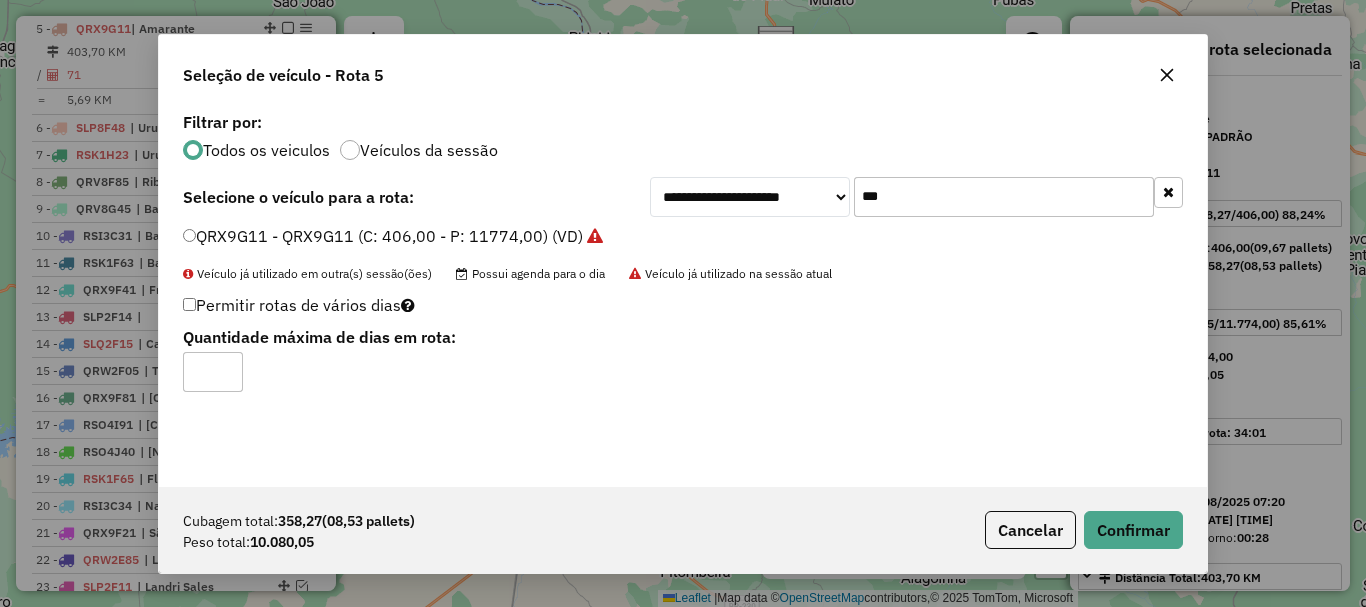 click on "*" 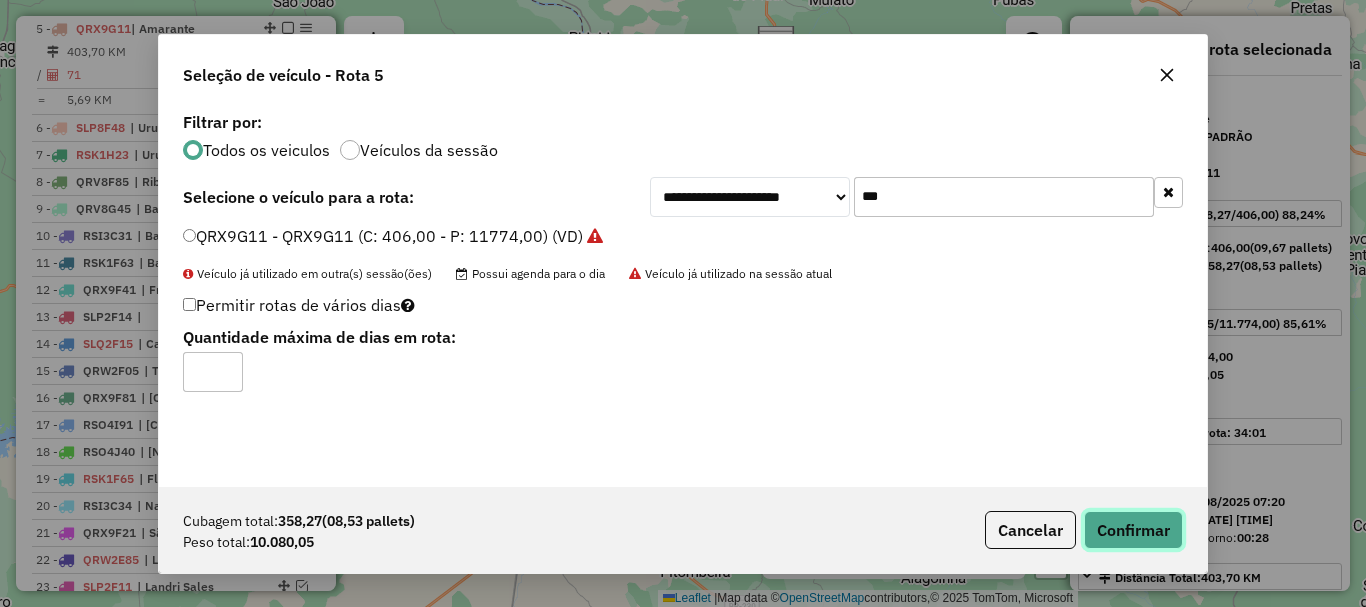 click on "Confirmar" 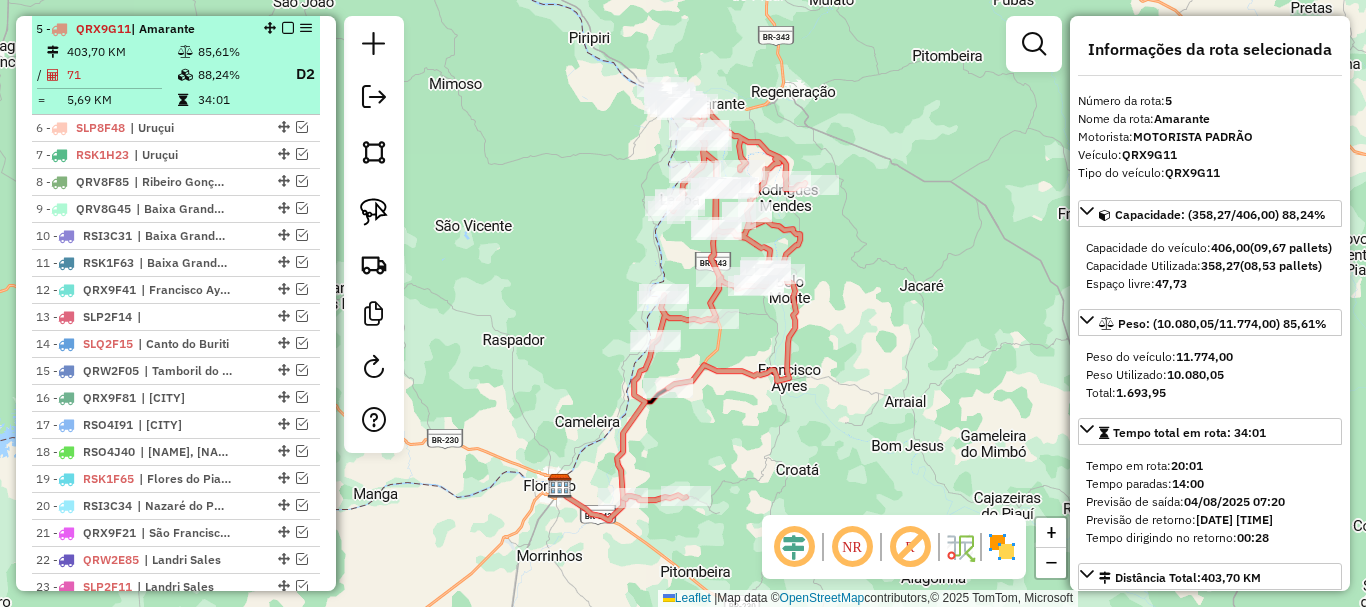 click at bounding box center (288, 28) 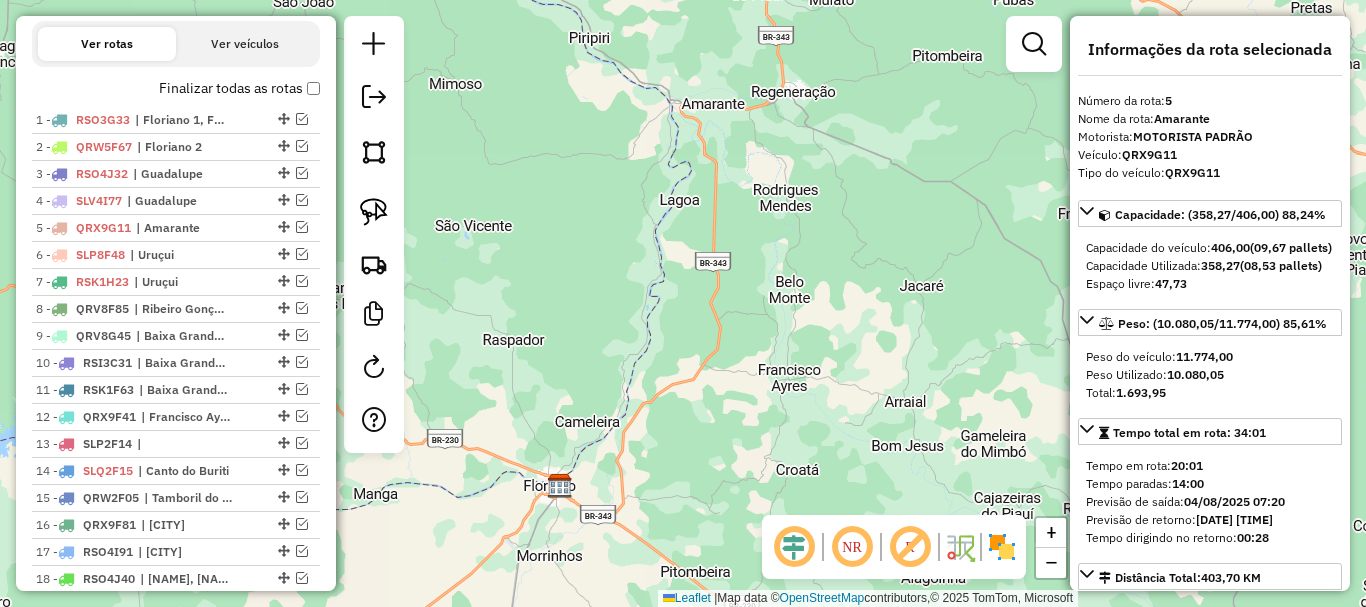 scroll, scrollTop: 682, scrollLeft: 0, axis: vertical 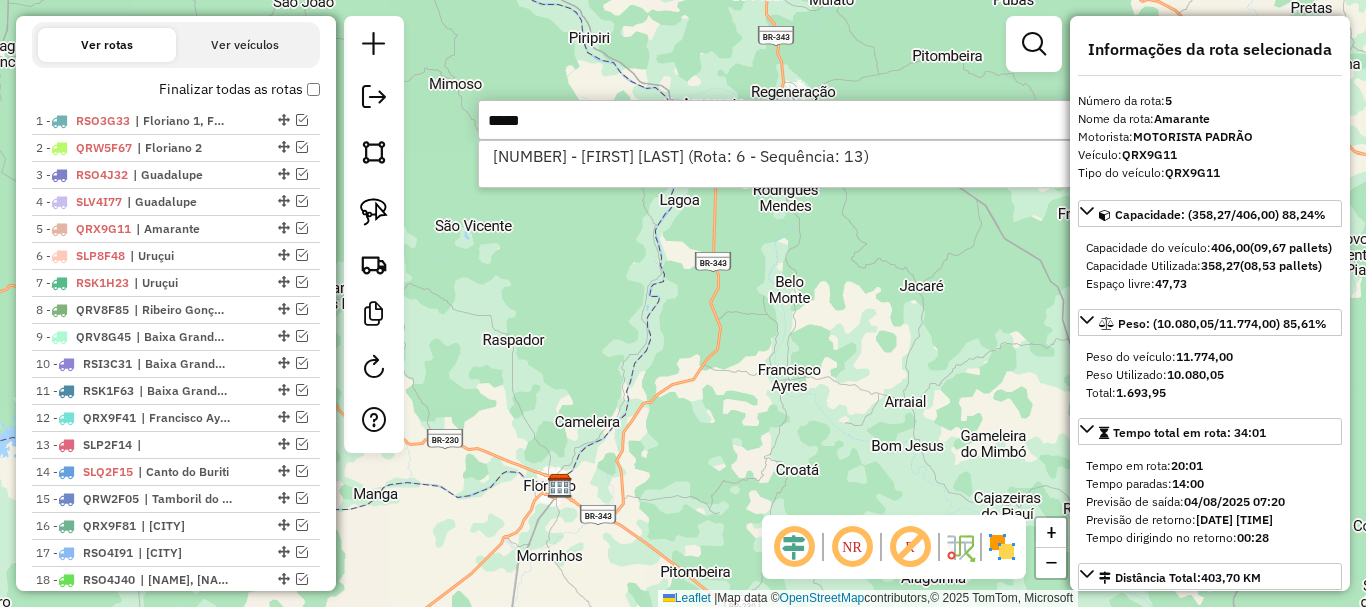 type on "*****" 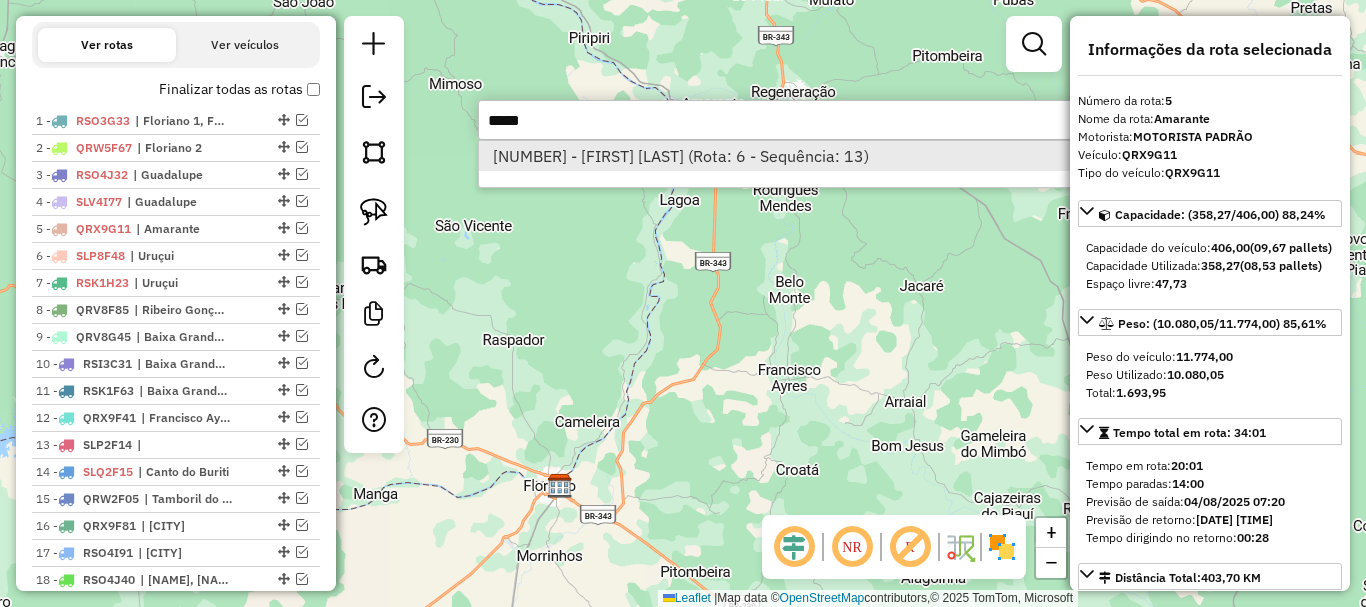 click on "10491 - Bar DM (Rota: 6 - Sequência: 13)" at bounding box center [778, 156] 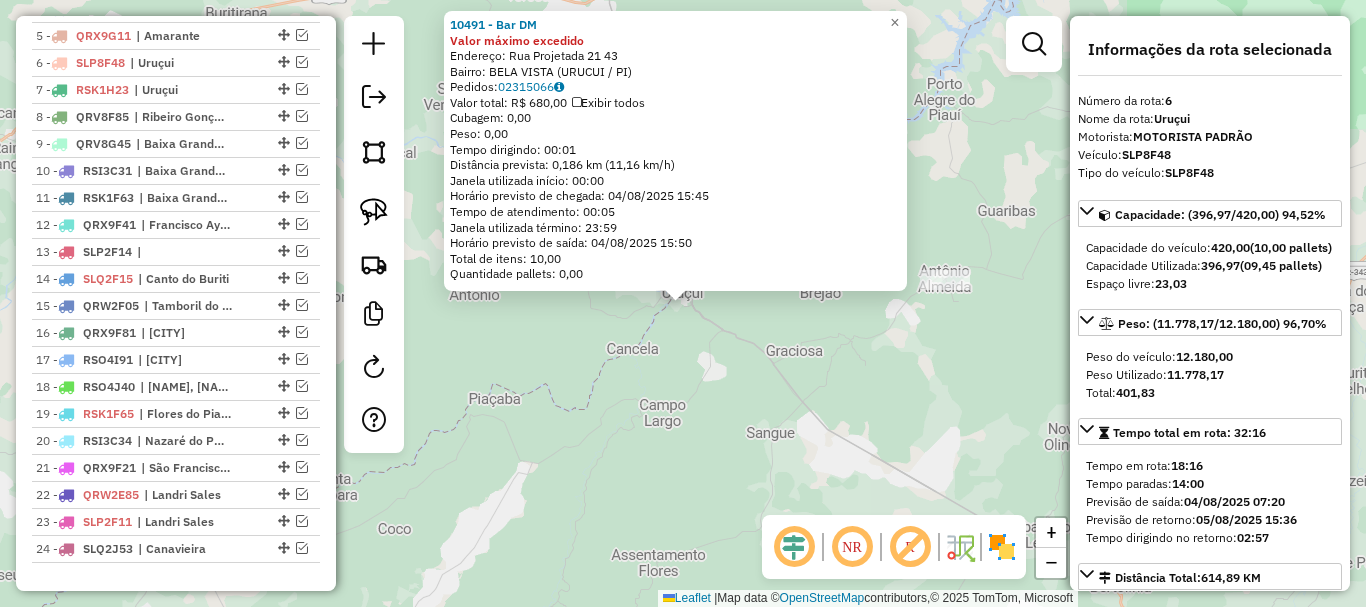scroll, scrollTop: 909, scrollLeft: 0, axis: vertical 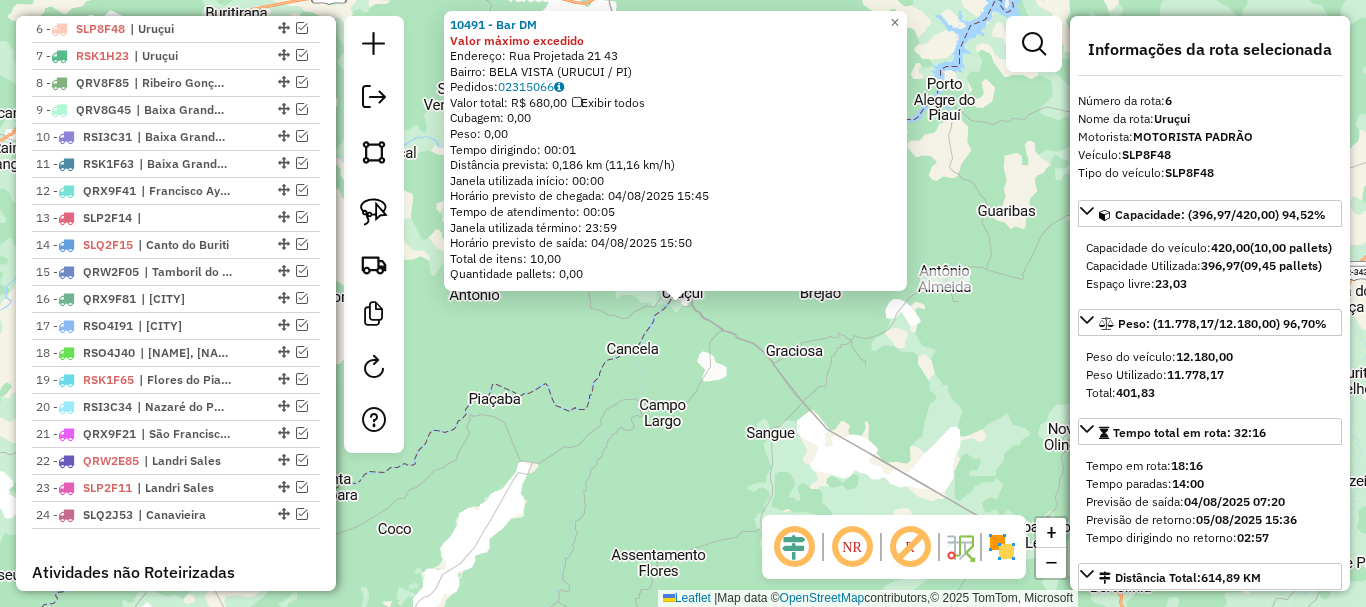 click 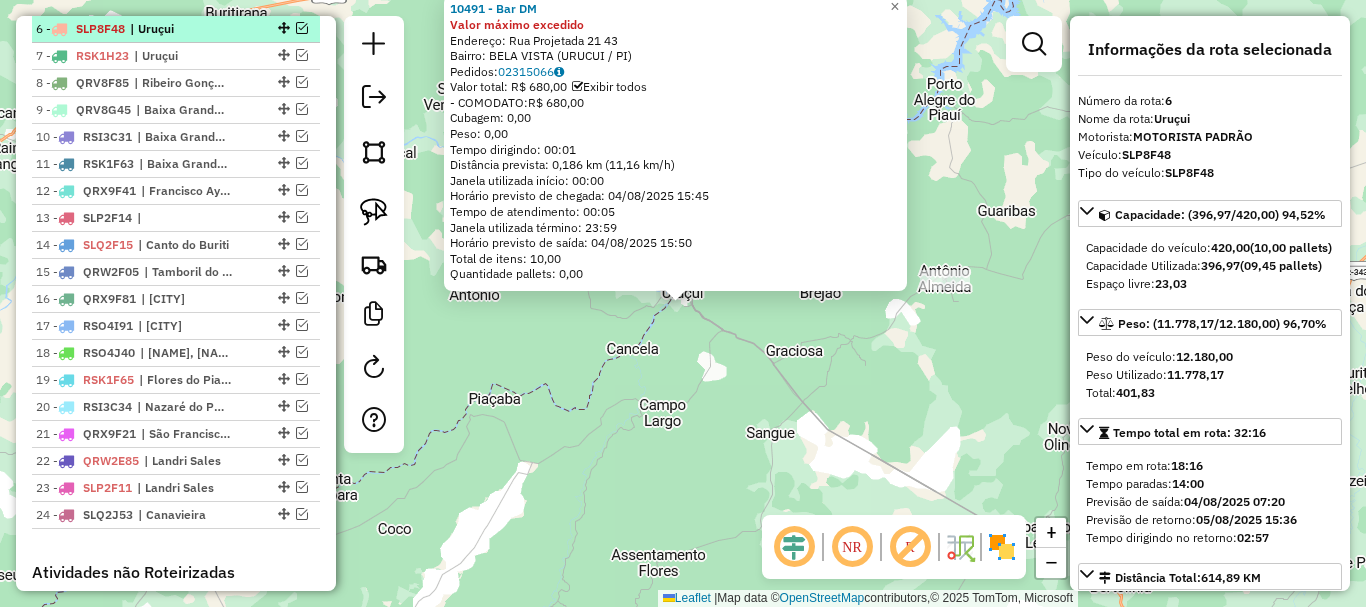 click at bounding box center (302, 28) 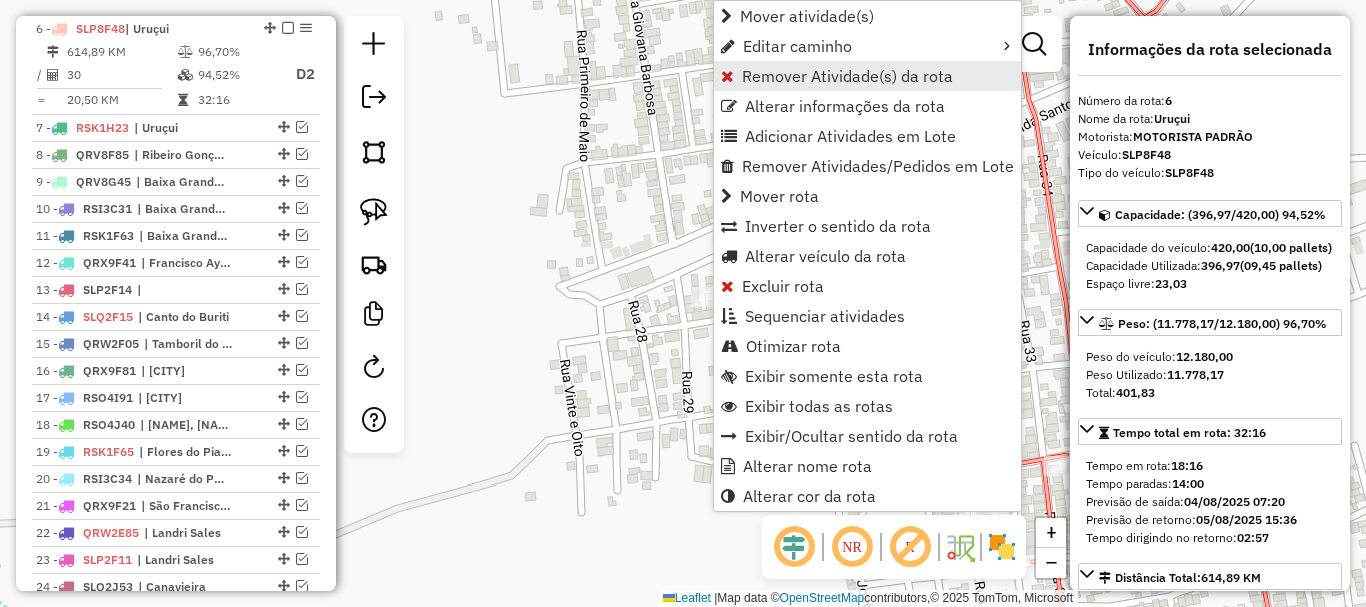 click on "Remover Atividade(s) da rota" at bounding box center (847, 76) 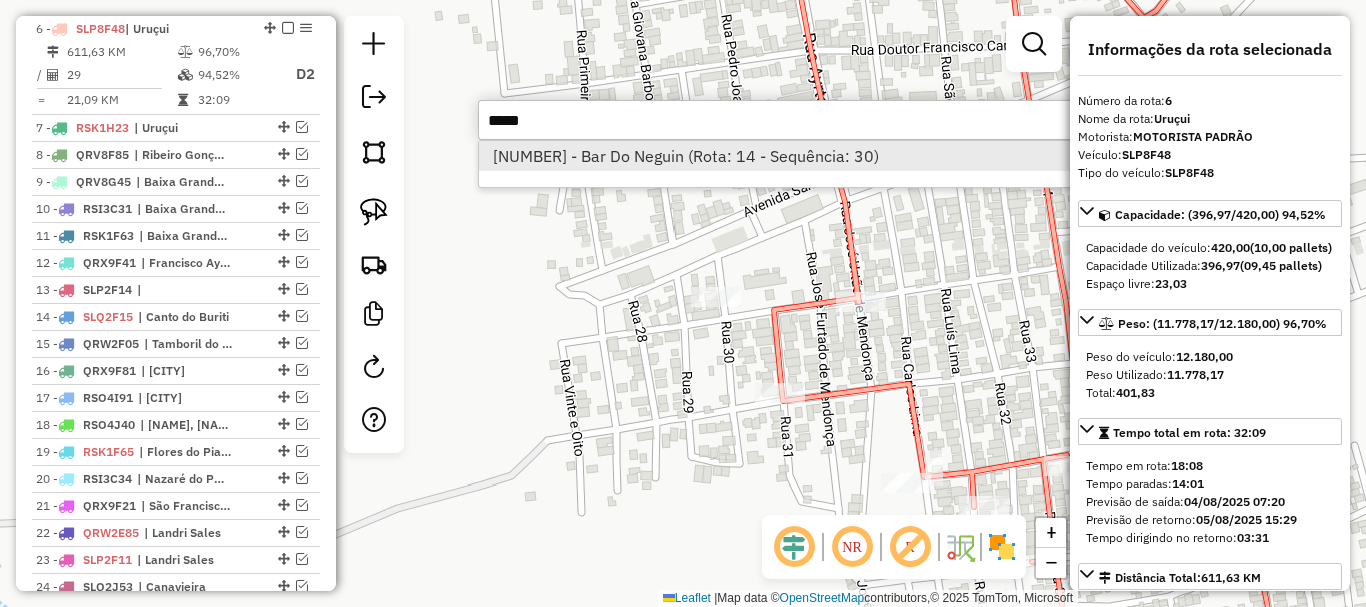 type on "*****" 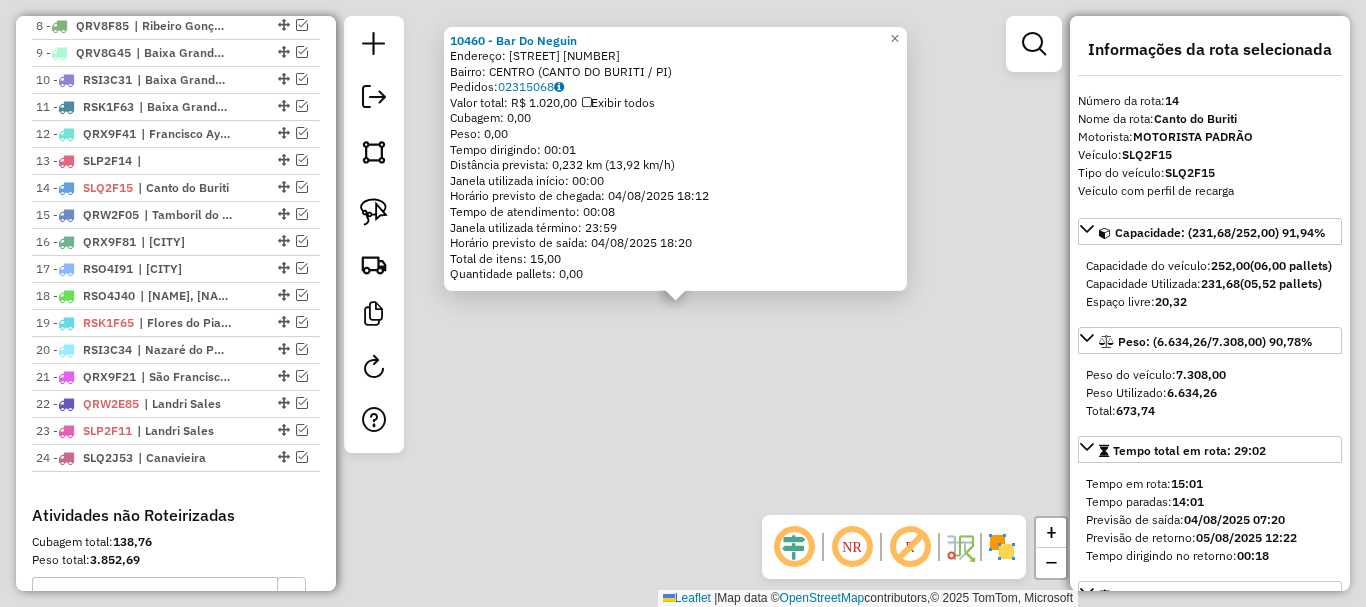 scroll, scrollTop: 1197, scrollLeft: 0, axis: vertical 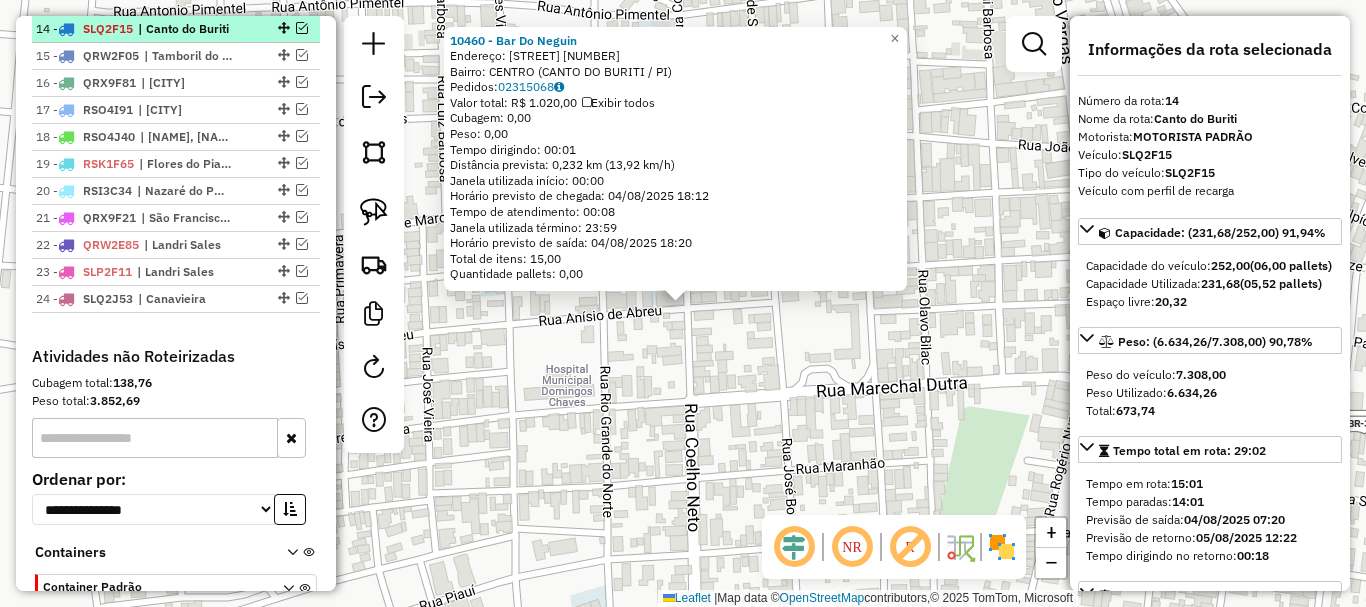 click at bounding box center (302, 28) 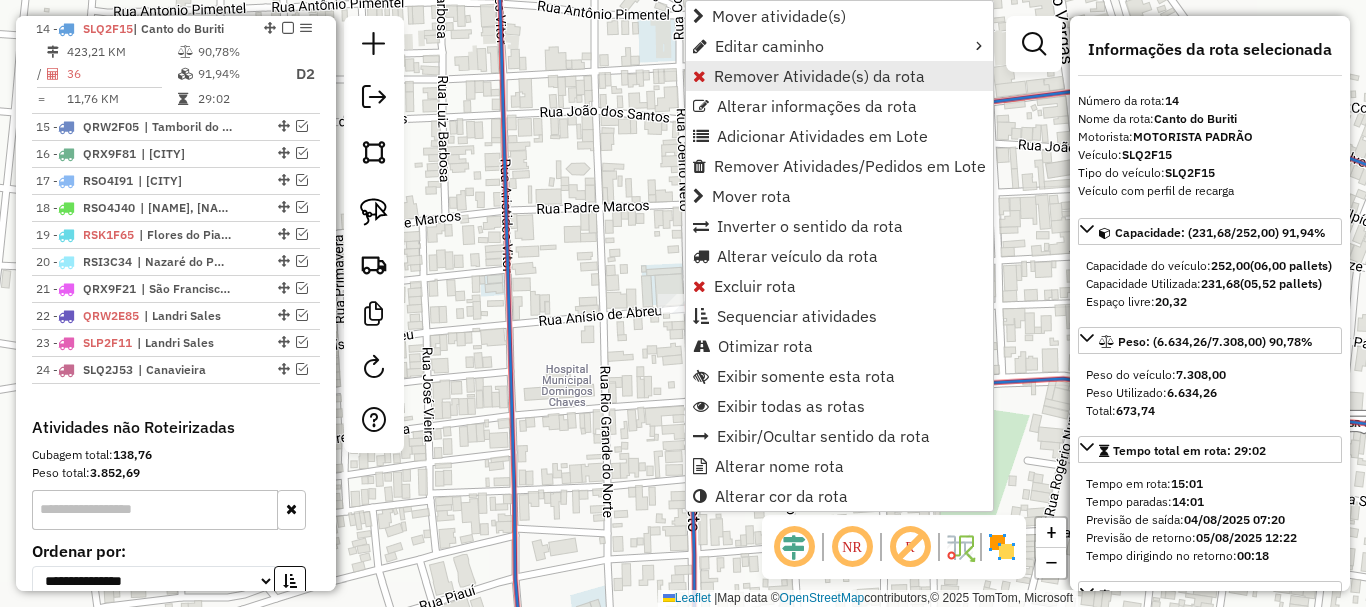click on "Remover Atividade(s) da rota" at bounding box center [819, 76] 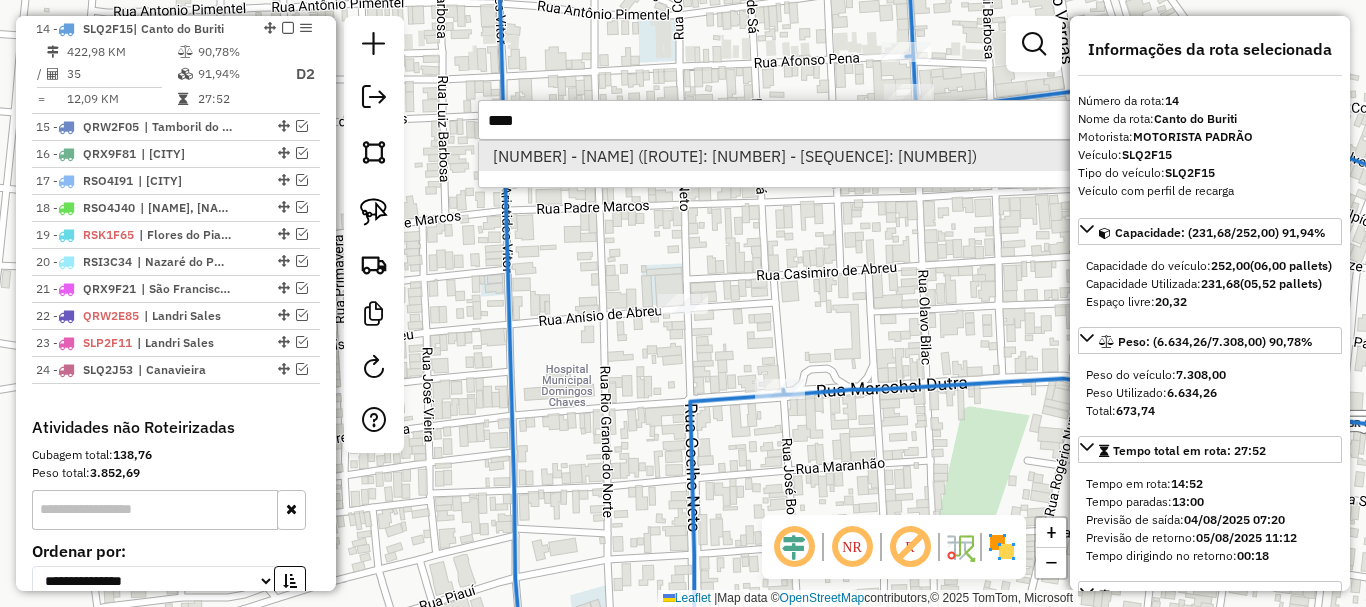 type on "****" 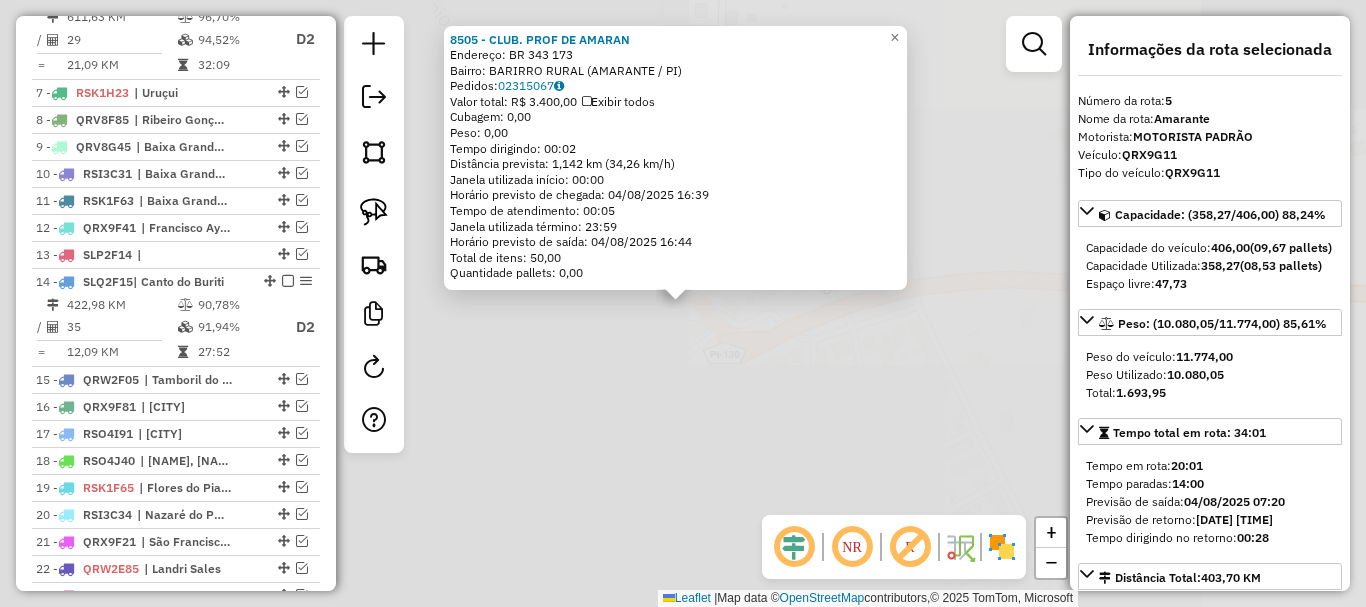 scroll, scrollTop: 882, scrollLeft: 0, axis: vertical 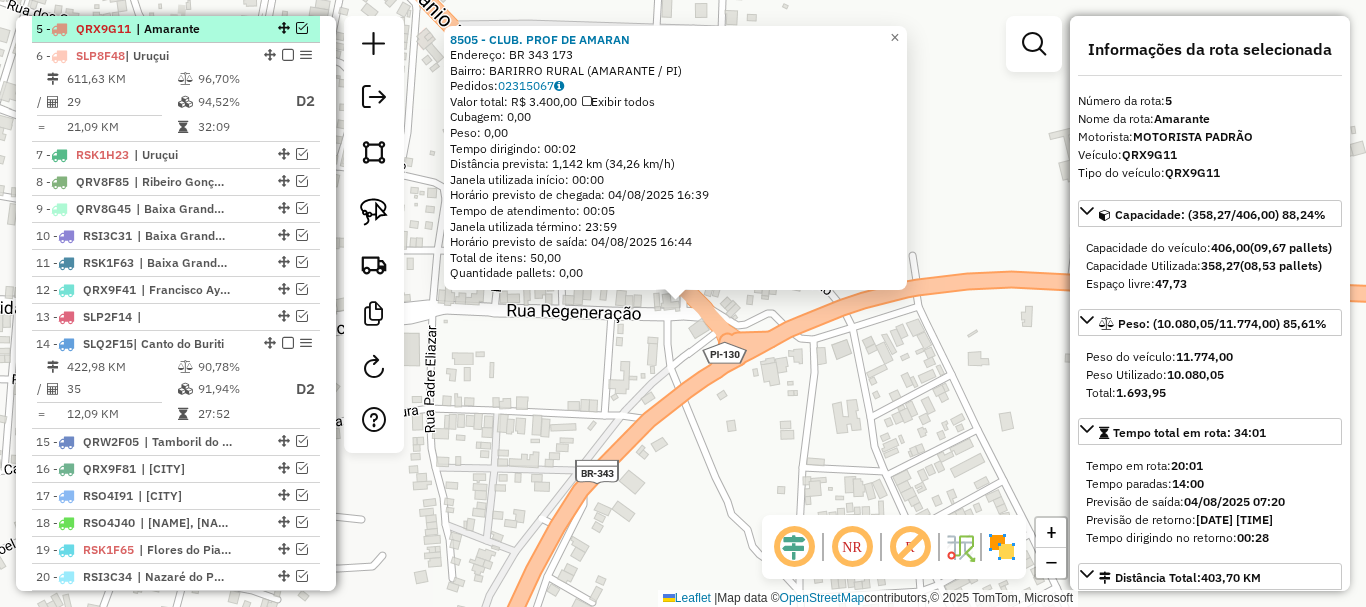 click at bounding box center (302, 28) 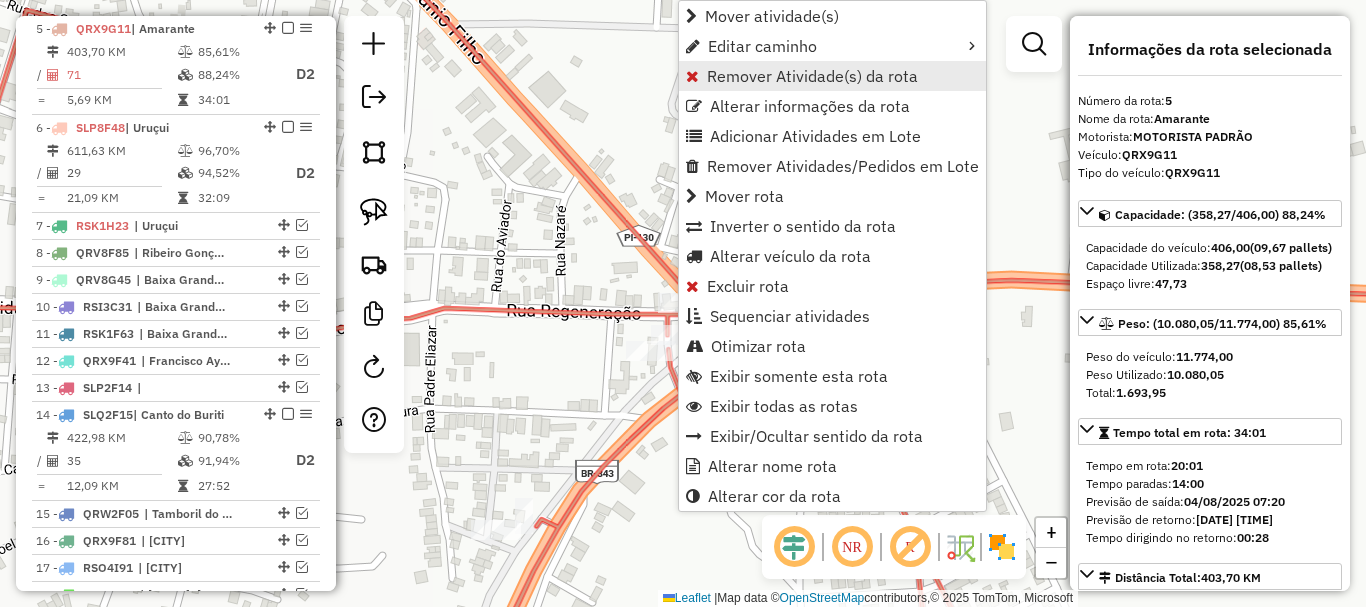 click on "Remover Atividade(s) da rota" at bounding box center (812, 76) 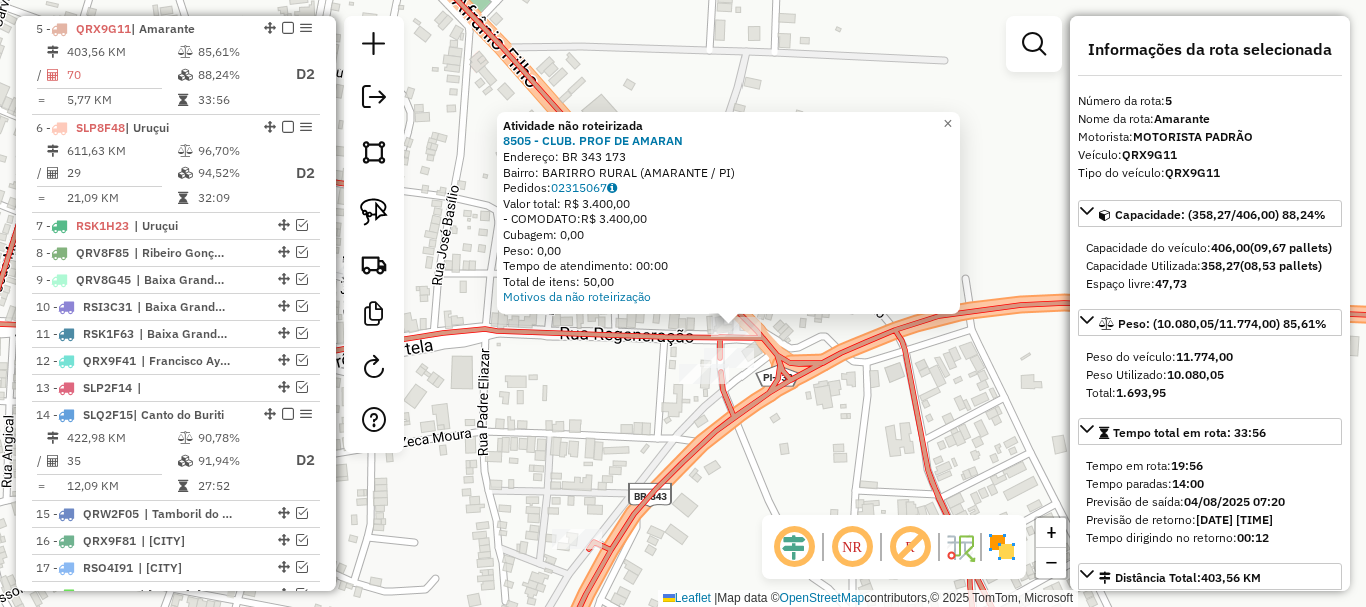 drag, startPoint x: 581, startPoint y: 363, endPoint x: 635, endPoint y: 387, distance: 59.093147 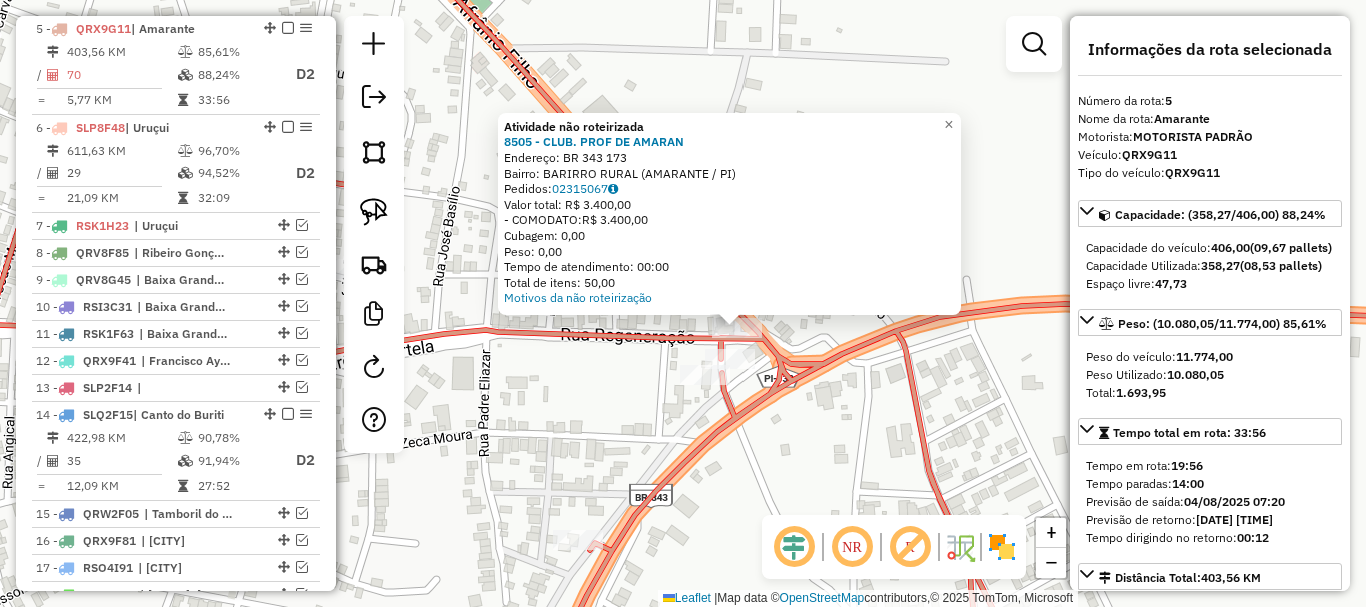 click on "Atividade não roteirizada 8505 - CLUB. PROF DE AMARAN  Endereço:  BR 343 173   Bairro: BARIRRO RURAL (AMARANTE / PI)   Pedidos:  02315067   Valor total: R$ 3.400,00   - COMODATO:  R$ 3.400,00   Cubagem: 0,00   Peso: 0,00   Tempo de atendimento: 00:00   Total de itens: 50,00  Motivos da não roteirização × Janela de atendimento Grade de atendimento Capacidade Transportadoras Veículos Cliente Pedidos  Rotas Selecione os dias de semana para filtrar as janelas de atendimento  Seg   Ter   Qua   Qui   Sex   Sáb   Dom  Informe o período da janela de atendimento: De: Até:  Filtrar exatamente a janela do cliente  Considerar janela de atendimento padrão  Selecione os dias de semana para filtrar as grades de atendimento  Seg   Ter   Qua   Qui   Sex   Sáb   Dom   Considerar clientes sem dia de atendimento cadastrado  Clientes fora do dia de atendimento selecionado Filtrar as atividades entre os valores definidos abaixo:  Peso mínimo:   Peso máximo:   Cubagem mínima:   Cubagem máxima:   De:   Até:   De:  +" 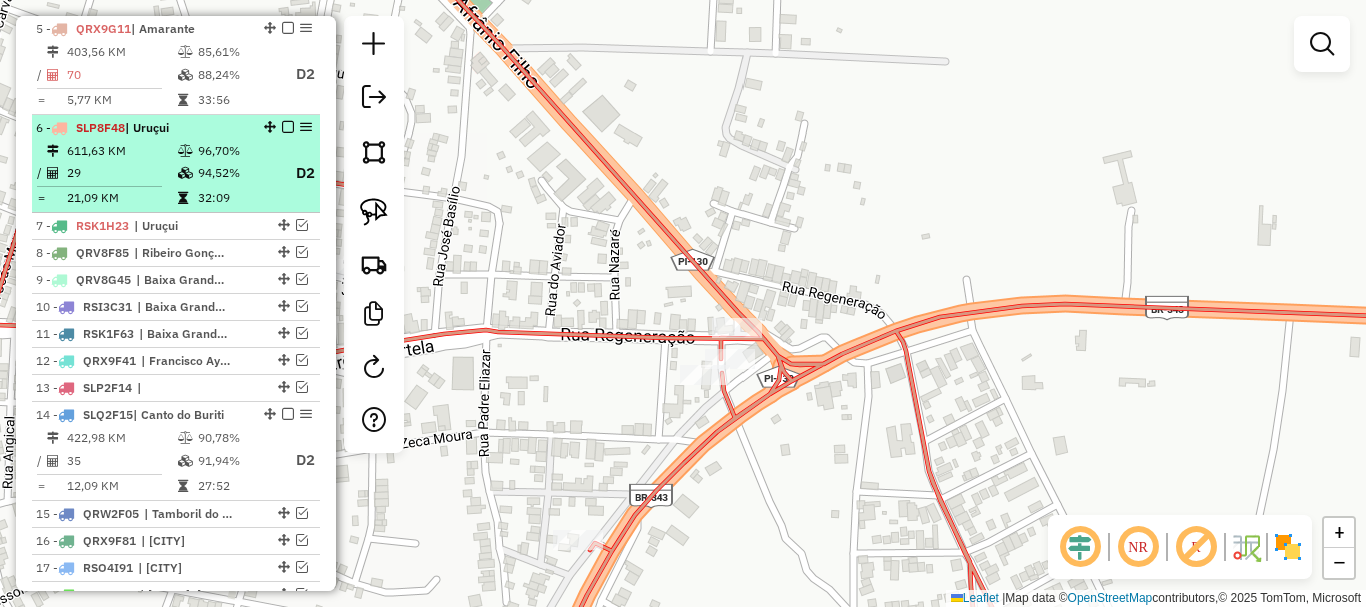 scroll, scrollTop: 782, scrollLeft: 0, axis: vertical 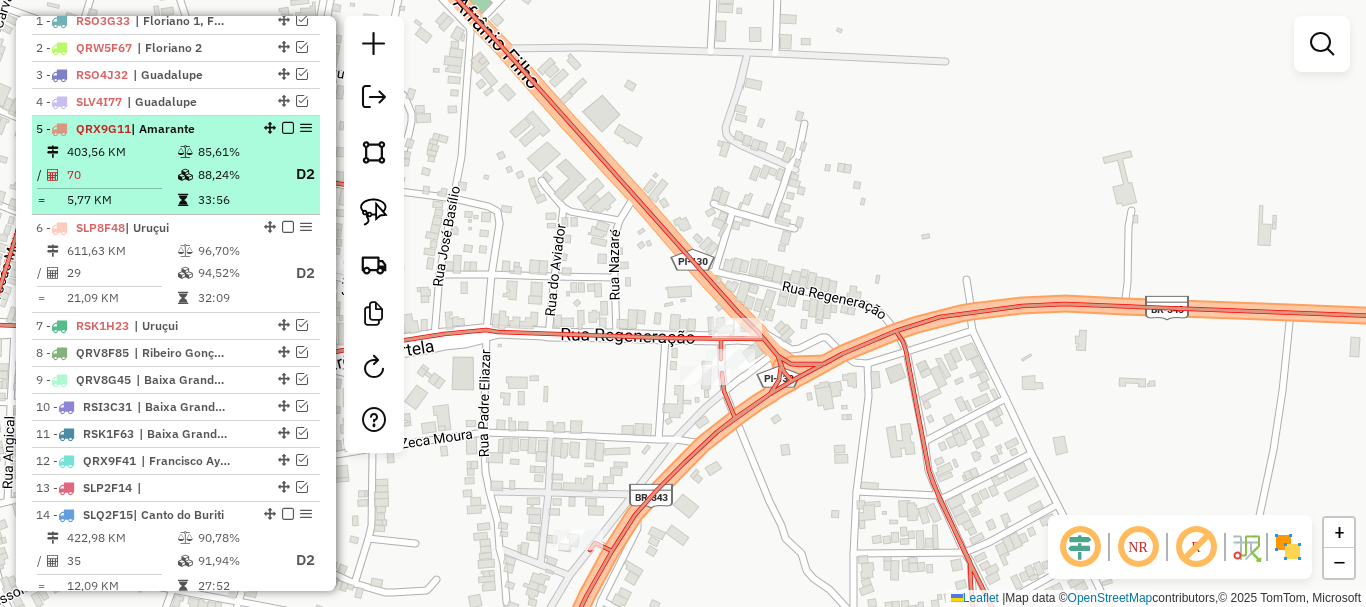click at bounding box center (288, 128) 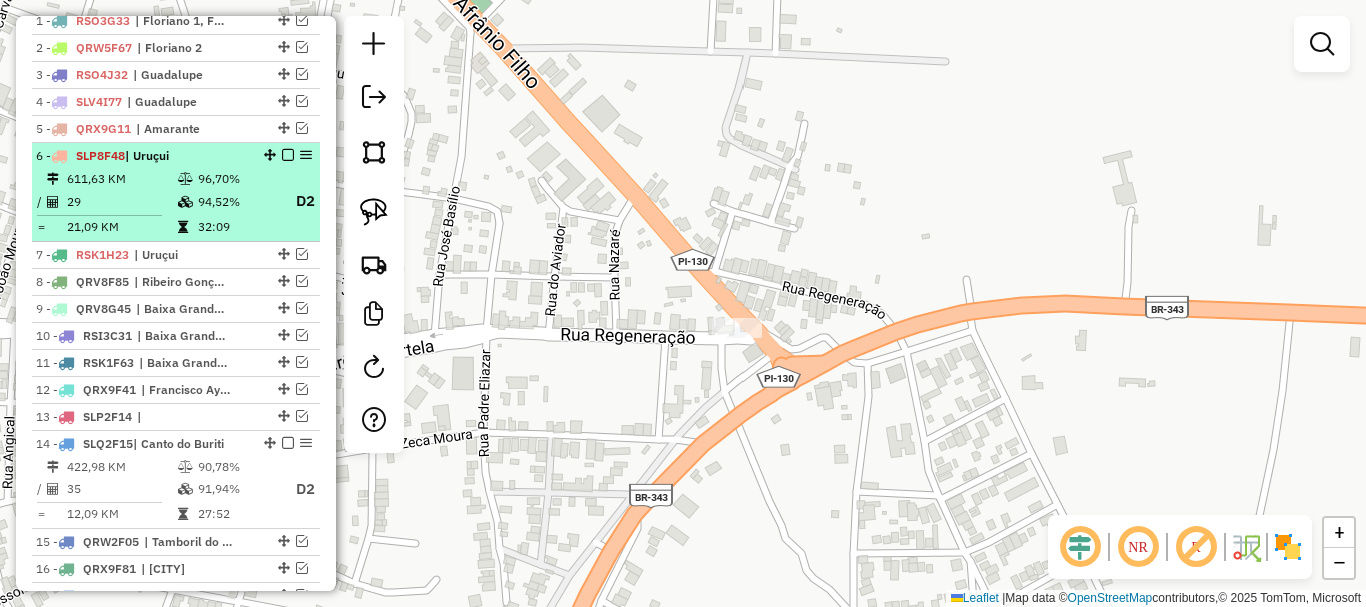 click at bounding box center (288, 155) 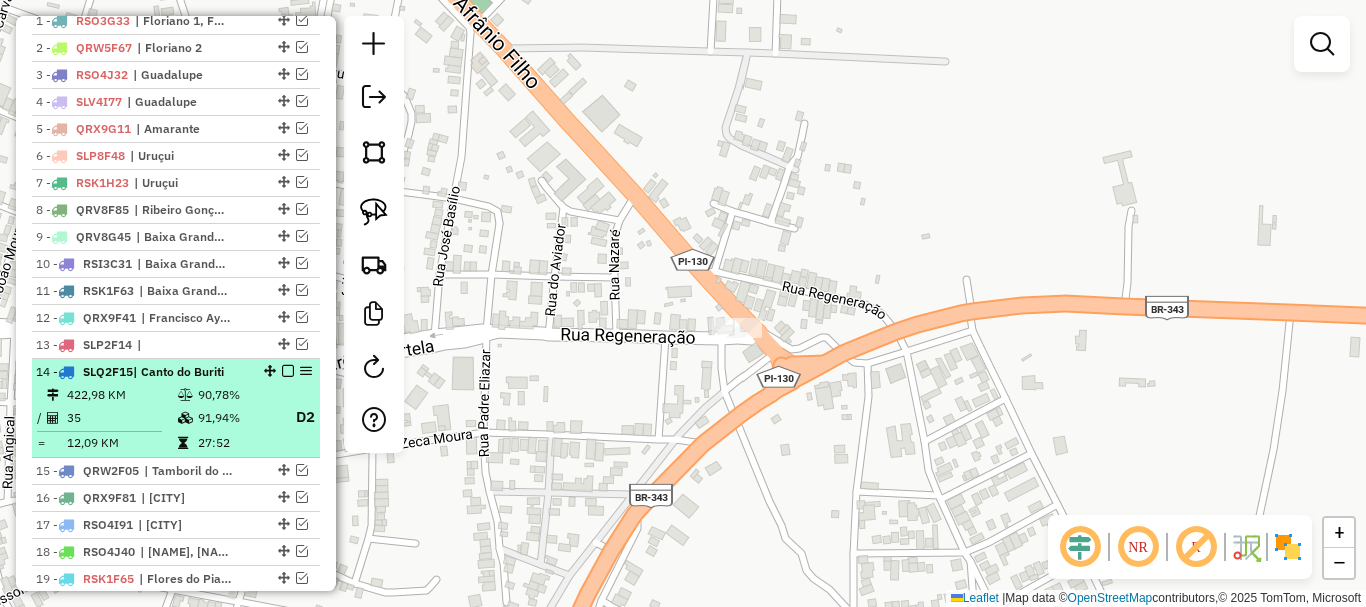 click at bounding box center (288, 371) 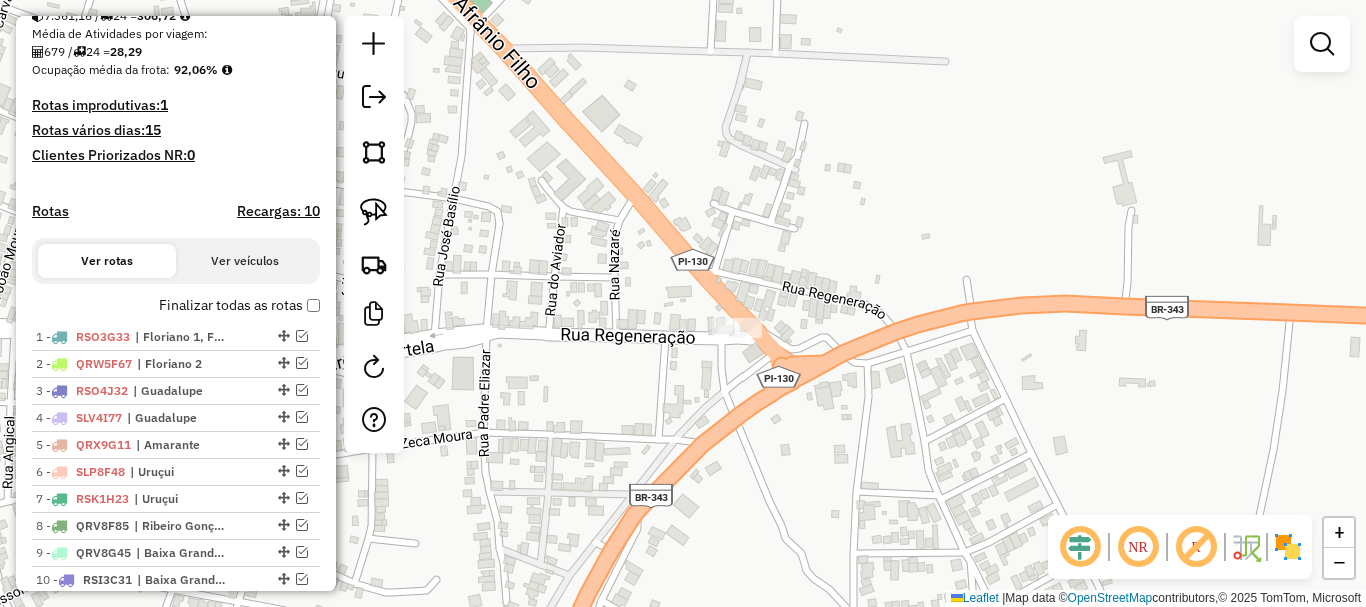 scroll, scrollTop: 500, scrollLeft: 0, axis: vertical 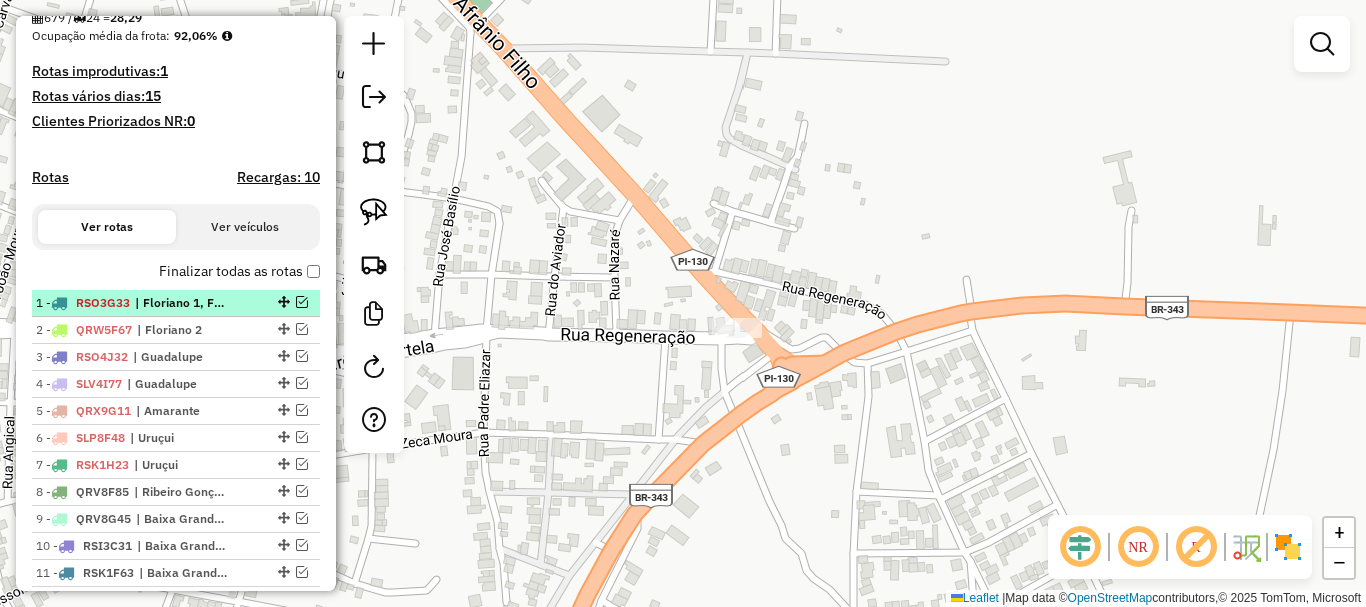 click at bounding box center [302, 302] 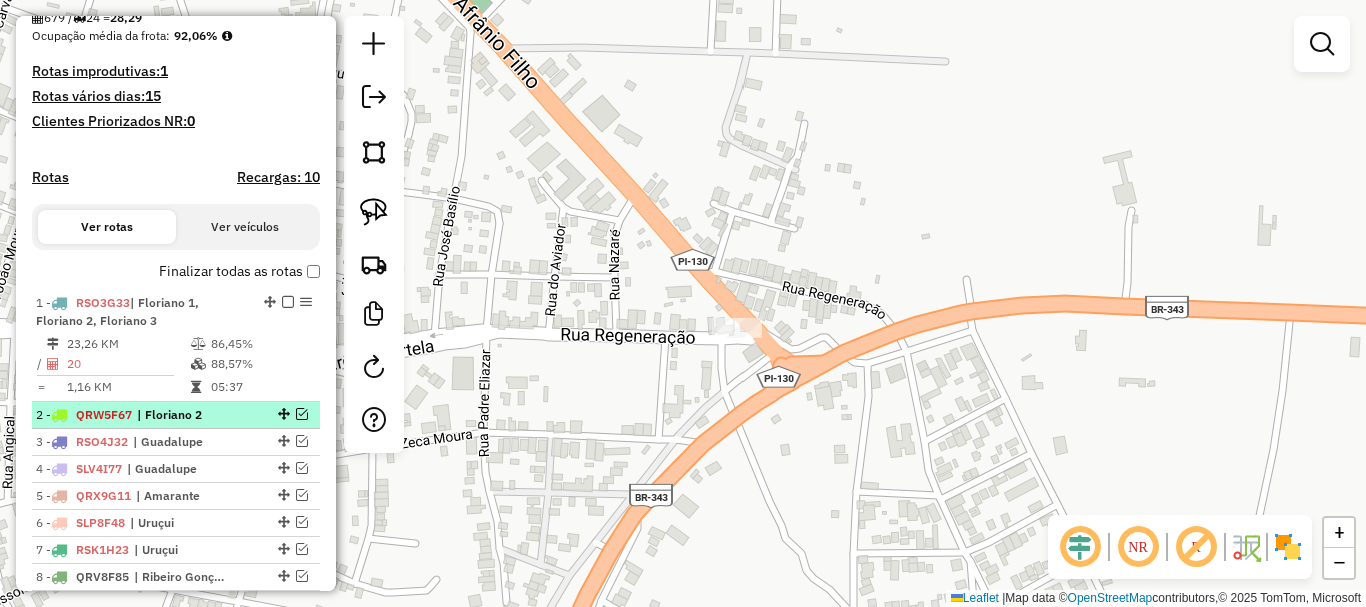 click at bounding box center (302, 414) 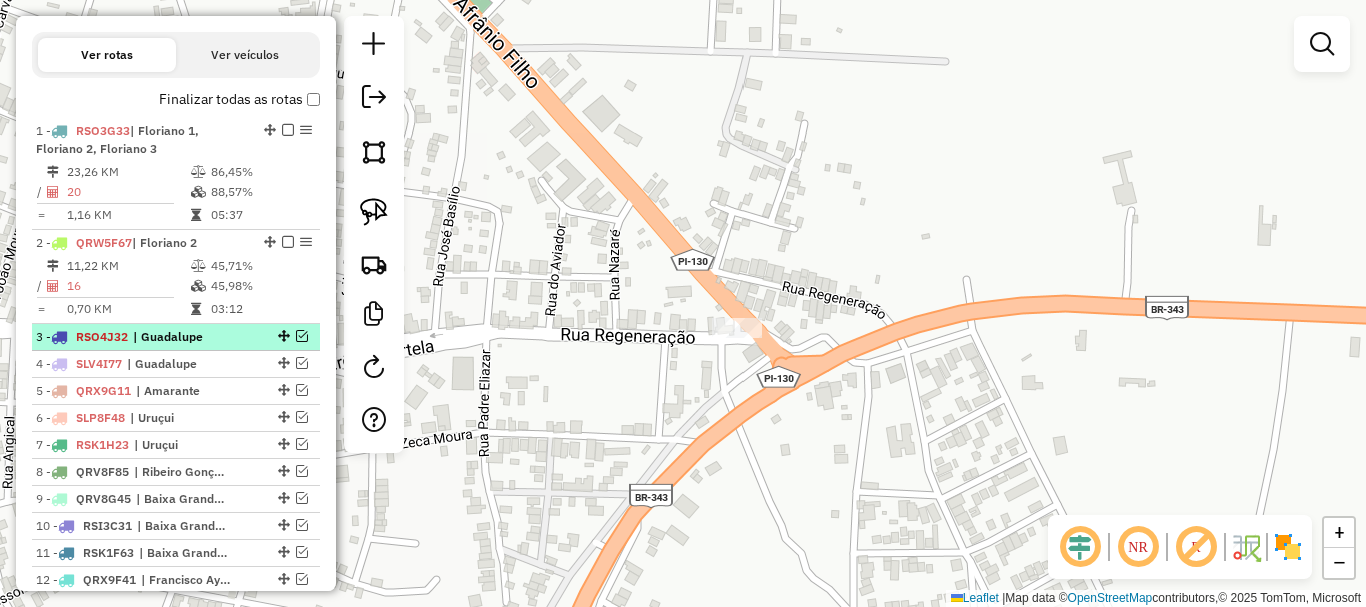 scroll, scrollTop: 700, scrollLeft: 0, axis: vertical 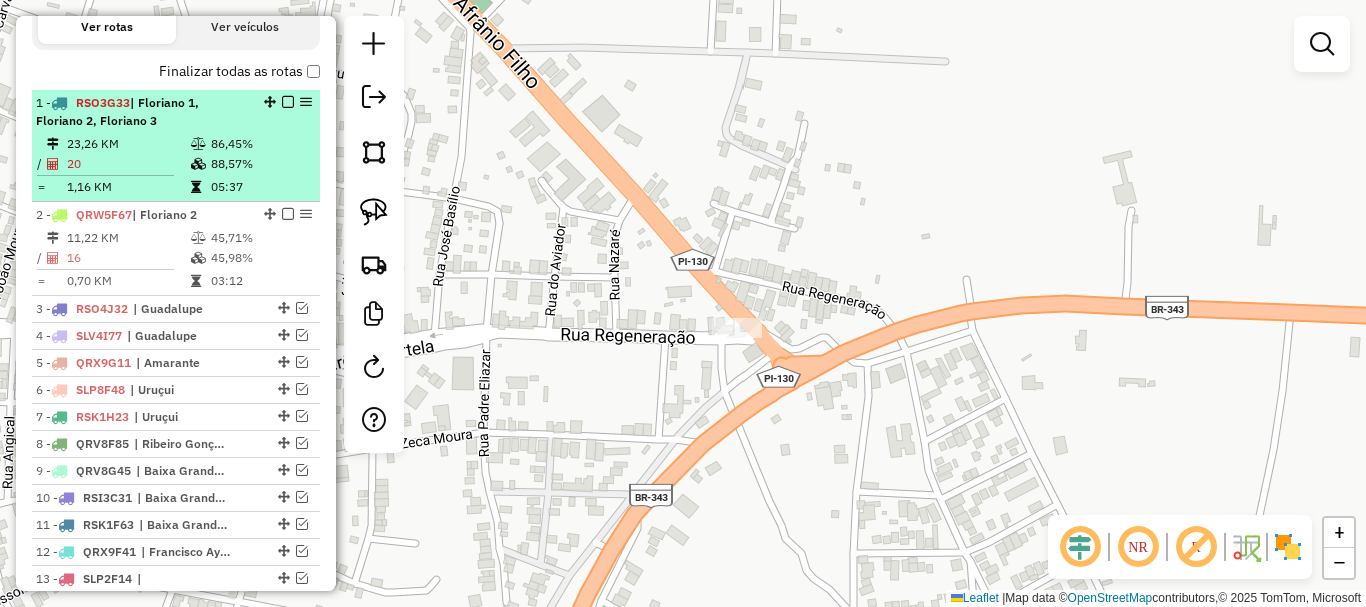click on "88,57%" at bounding box center (260, 164) 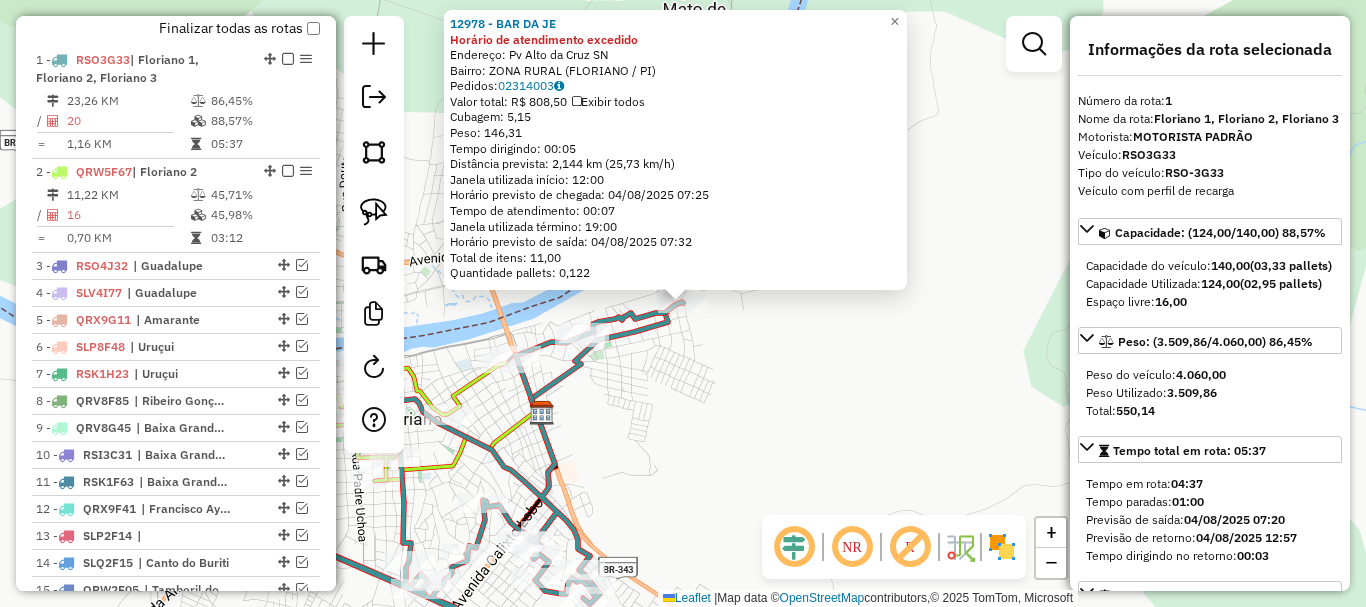 scroll, scrollTop: 774, scrollLeft: 0, axis: vertical 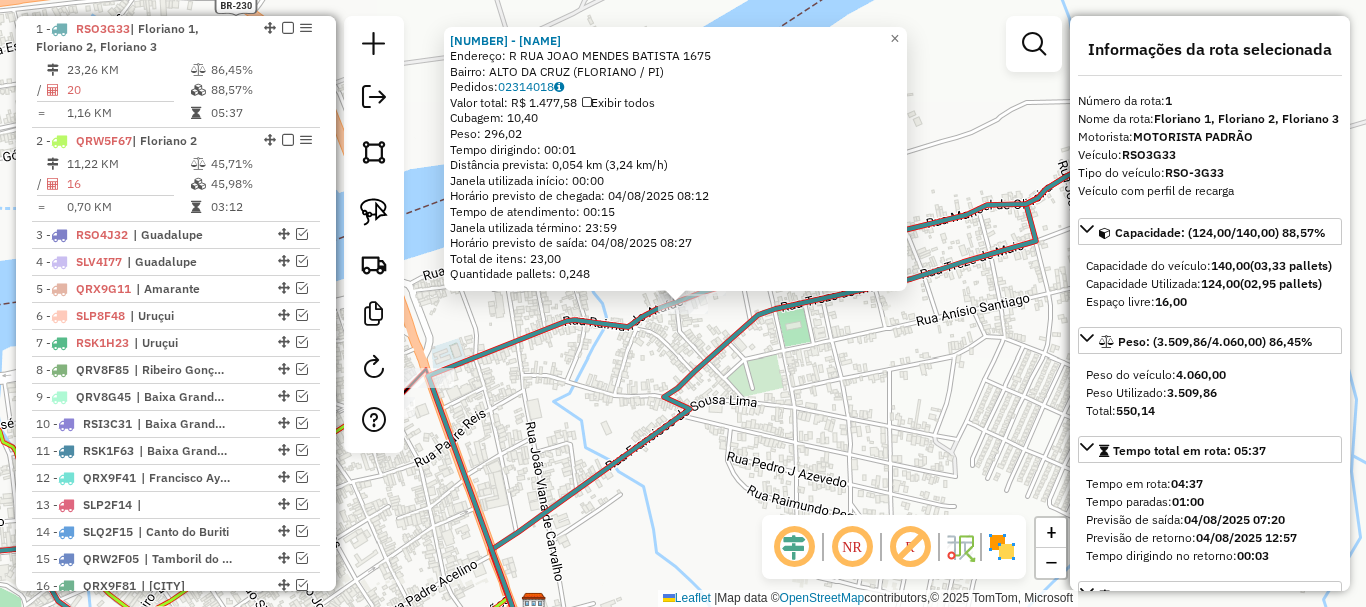 click on "5931 - RAIMUNDO BORGES DE SOUSA  Endereço: R   RUA JOAO MENDES BATISTA        1675   Bairro: ALTO DA CRUZ (FLORIANO / PI)   Pedidos:  02314018   Valor total: R$ 1.477,58   Exibir todos   Cubagem: 10,40  Peso: 296,02  Tempo dirigindo: 00:01   Distância prevista: 0,054 km (3,24 km/h)   Janela utilizada início: 00:00   Horário previsto de chegada: 04/08/2025 08:12   Tempo de atendimento: 00:15   Janela utilizada término: 23:59   Horário previsto de saída: 04/08/2025 08:27   Total de itens: 23,00   Quantidade pallets: 0,248  × Janela de atendimento Grade de atendimento Capacidade Transportadoras Veículos Cliente Pedidos  Rotas Selecione os dias de semana para filtrar as janelas de atendimento  Seg   Ter   Qua   Qui   Sex   Sáb   Dom  Informe o período da janela de atendimento: De: Até:  Filtrar exatamente a janela do cliente  Considerar janela de atendimento padrão  Selecione os dias de semana para filtrar as grades de atendimento  Seg   Ter   Qua   Qui   Sex   Sáb   Dom   Peso mínimo:   De:   De:" 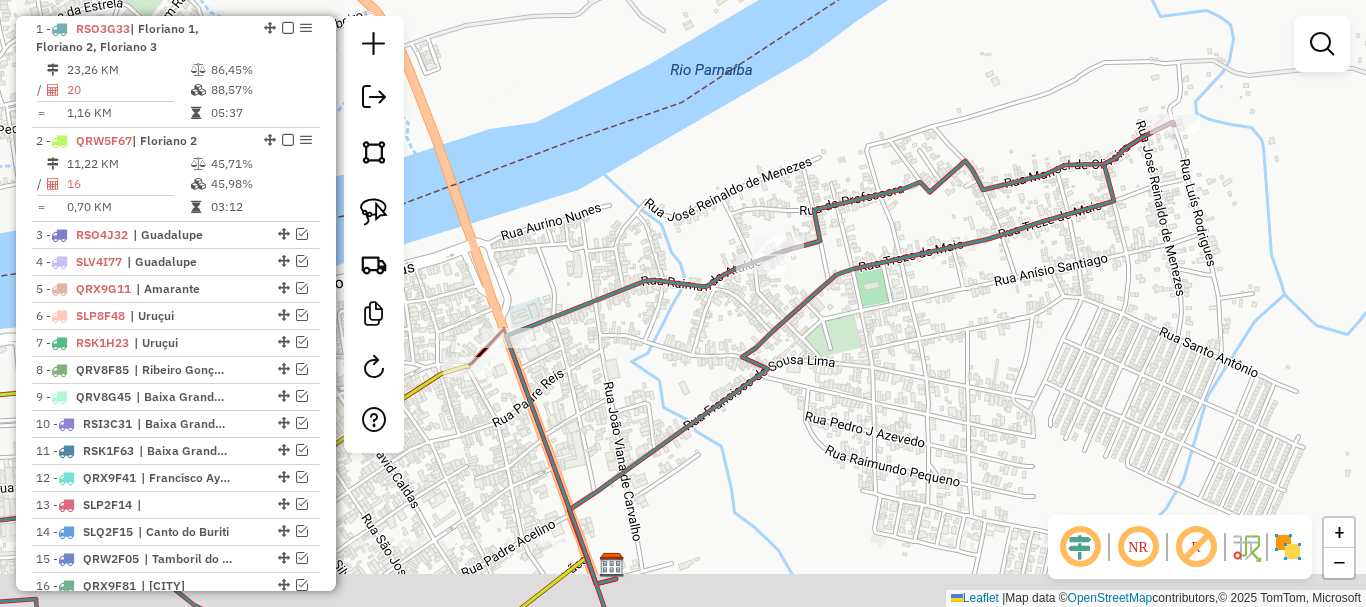 drag, startPoint x: 576, startPoint y: 384, endPoint x: 766, endPoint y: 305, distance: 205.76929 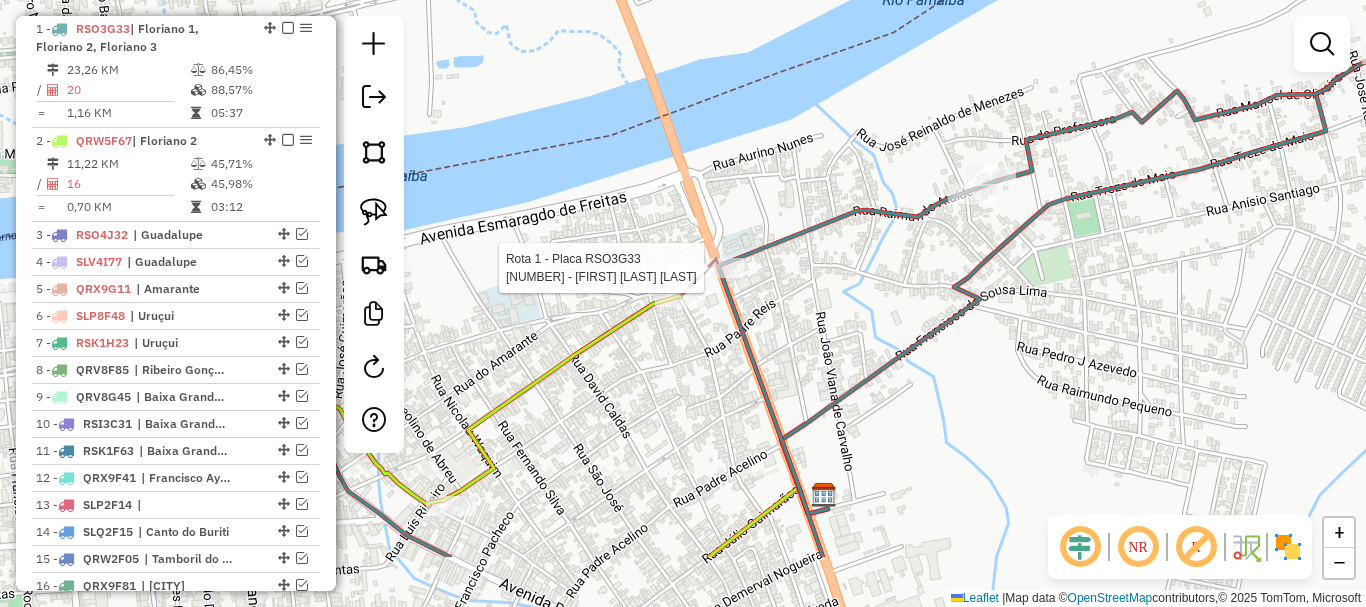 click 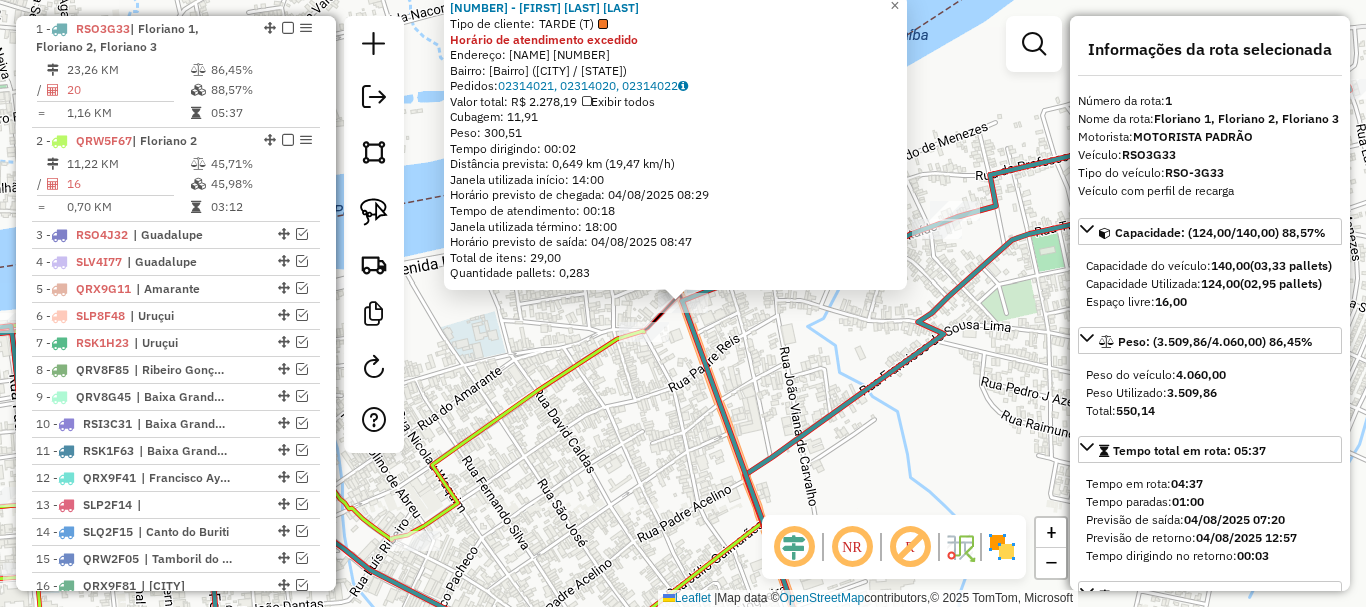 click on "7155 - MIRAMAR ALVES DE SOUSA  Tipo de cliente:   TARDE (T)  Horário de atendimento excedido  Endereço: ROD BR 230                         120   Bairro: SAMBAIBA VELHA (FLORIANO / PI)   Pedidos:  02314021, 02314020, 02314022   Valor total: R$ 2.278,19   Exibir todos   Cubagem: 11,91  Peso: 300,51  Tempo dirigindo: 00:02   Distância prevista: 0,649 km (19,47 km/h)   Janela utilizada início: 14:00   Horário previsto de chegada: 04/08/2025 08:29   Tempo de atendimento: 00:18   Janela utilizada término: 18:00   Horário previsto de saída: 04/08/2025 08:47   Total de itens: 29,00   Quantidade pallets: 0,283  × Janela de atendimento Grade de atendimento Capacidade Transportadoras Veículos Cliente Pedidos  Rotas Selecione os dias de semana para filtrar as janelas de atendimento  Seg   Ter   Qua   Qui   Sex   Sáb   Dom  Informe o período da janela de atendimento: De: Até:  Filtrar exatamente a janela do cliente  Considerar janela de atendimento padrão   Seg   Ter   Qua   Qui   Sex   Sáb   Dom   De:  De:" 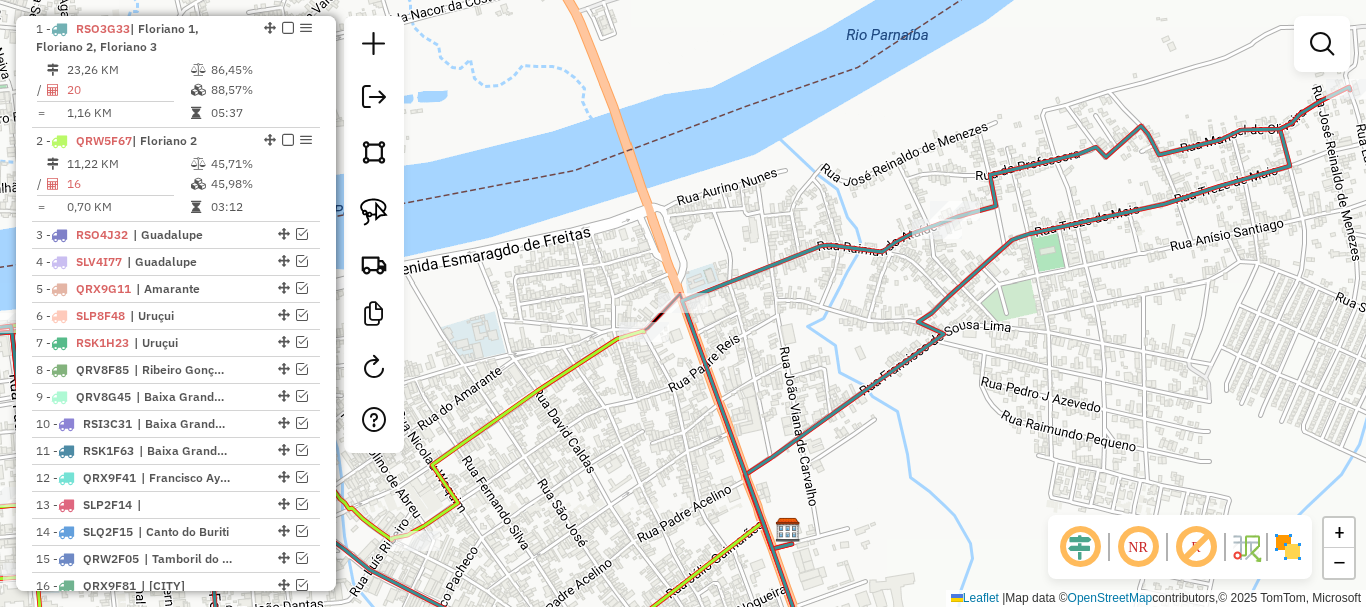 drag, startPoint x: 861, startPoint y: 354, endPoint x: 777, endPoint y: 377, distance: 87.0919 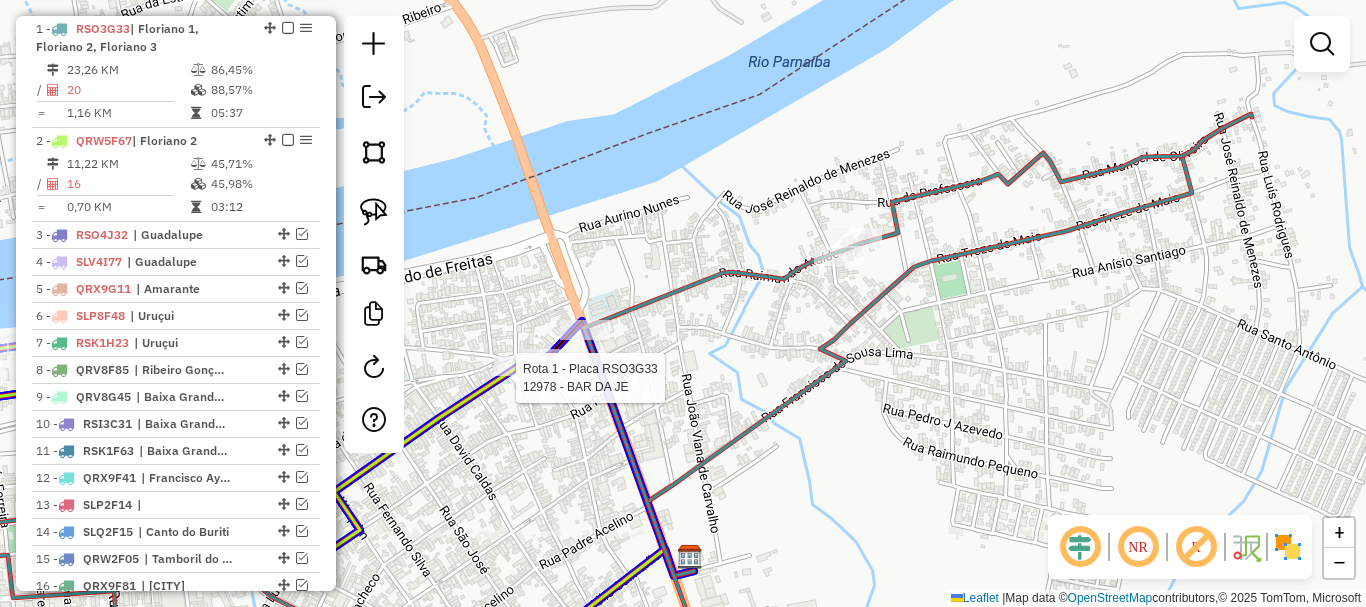 click 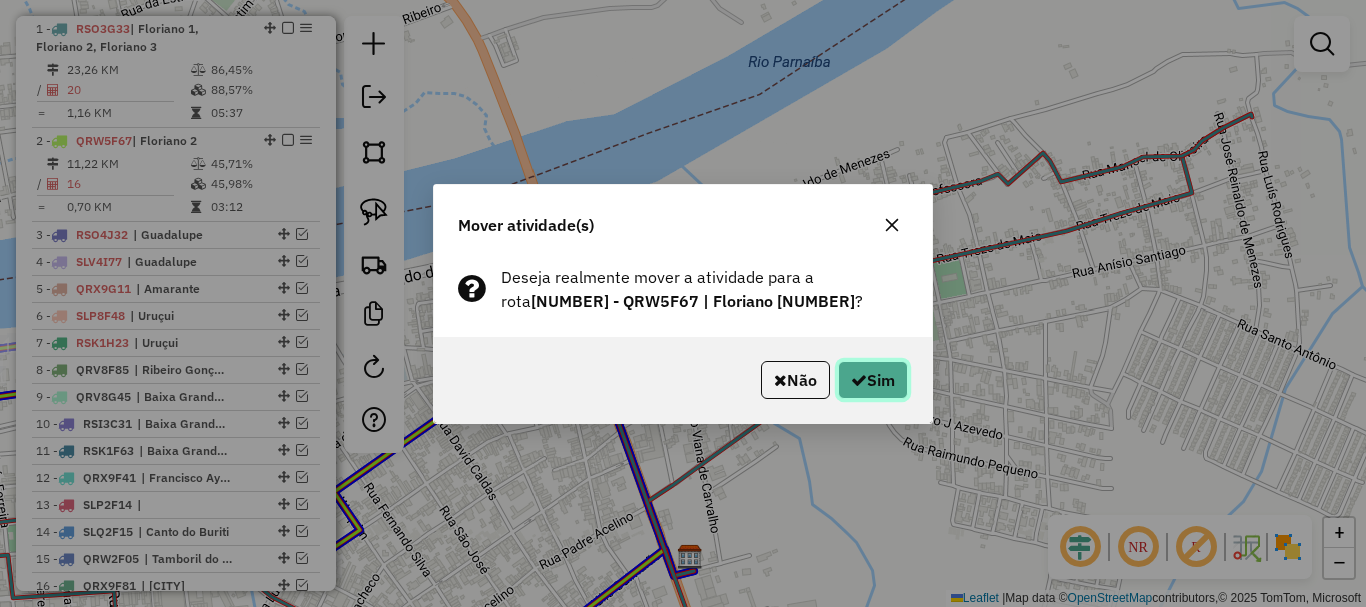 click on "Sim" 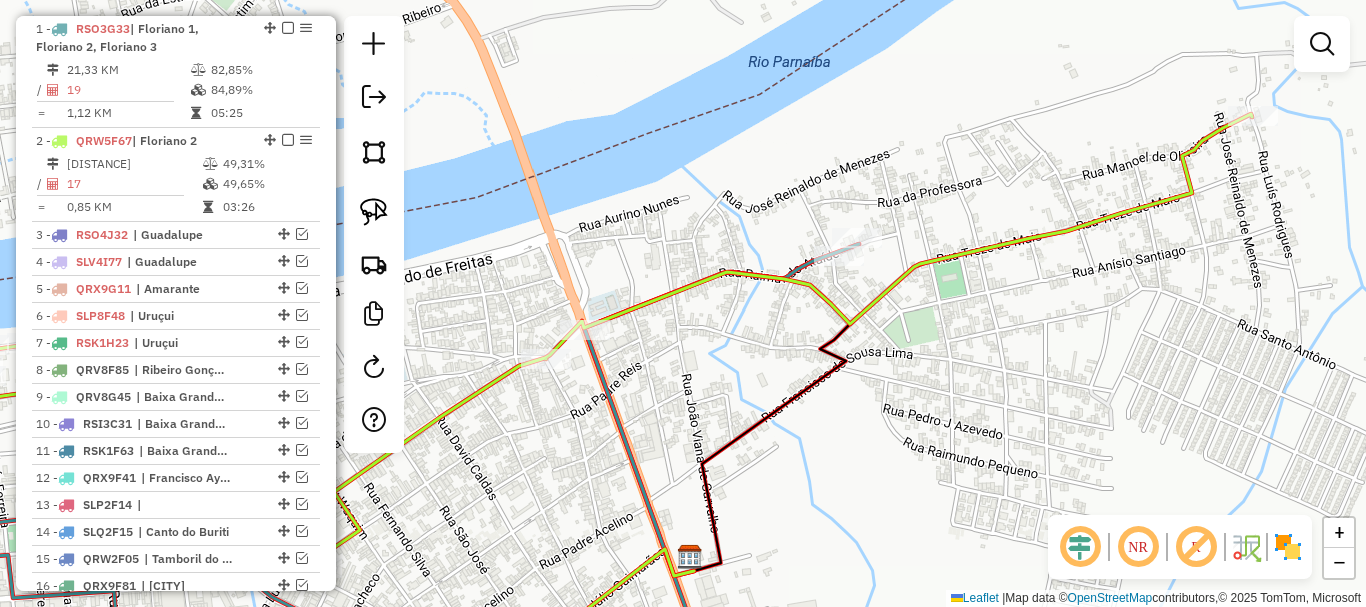 drag, startPoint x: 632, startPoint y: 441, endPoint x: 737, endPoint y: 250, distance: 217.95871 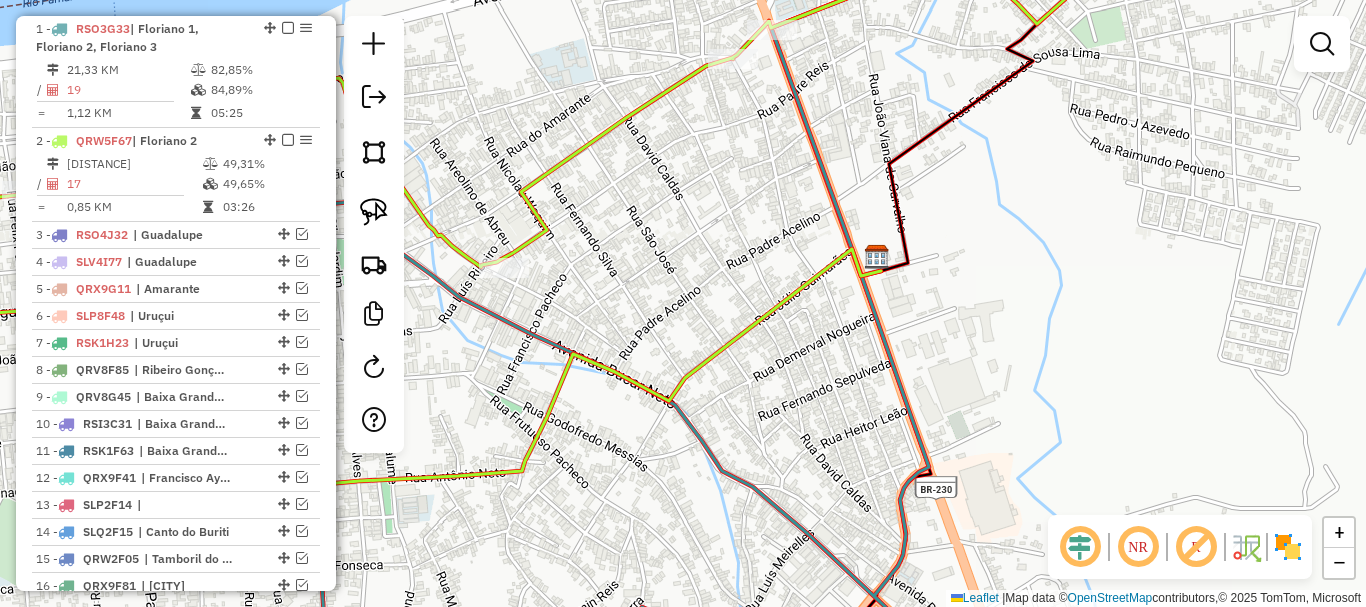 click on "Janela de atendimento Grade de atendimento Capacidade Transportadoras Veículos Cliente Pedidos  Rotas Selecione os dias de semana para filtrar as janelas de atendimento  Seg   Ter   Qua   Qui   Sex   Sáb   Dom  Informe o período da janela de atendimento: De: Até:  Filtrar exatamente a janela do cliente  Considerar janela de atendimento padrão  Selecione os dias de semana para filtrar as grades de atendimento  Seg   Ter   Qua   Qui   Sex   Sáb   Dom   Considerar clientes sem dia de atendimento cadastrado  Clientes fora do dia de atendimento selecionado Filtrar as atividades entre os valores definidos abaixo:  Peso mínimo:   Peso máximo:   Cubagem mínima:   Cubagem máxima:   De:   Até:  Filtrar as atividades entre o tempo de atendimento definido abaixo:  De:   Até:   Considerar capacidade total dos clientes não roteirizados Transportadora: Selecione um ou mais itens Tipo de veículo: Selecione um ou mais itens Veículo: Selecione um ou mais itens Motorista: Selecione um ou mais itens Nome: Rótulo:" 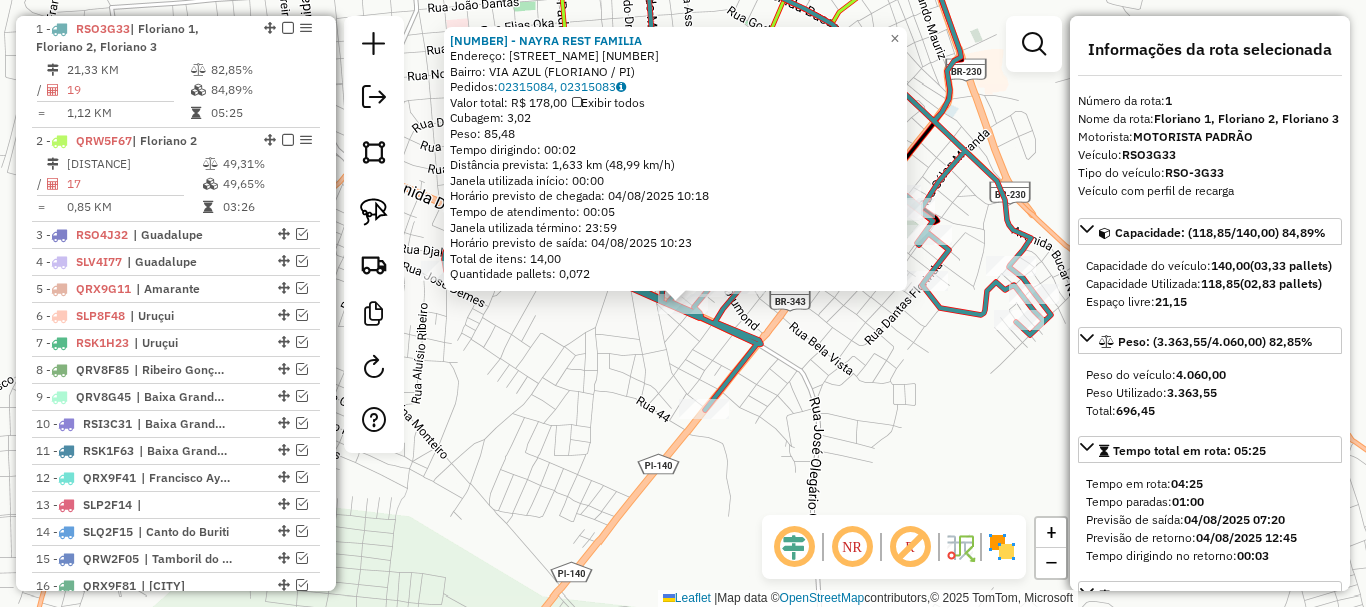 click on "7411 - NAYRA REST FAMILIA  Endereço:  AVENIDA DIRCEU ARCOVERDE 2147   Bairro: VIA AZUL (FLORIANO / PI)   Pedidos:  02315084, 02315083   Valor total: R$ 178,00   Exibir todos   Cubagem: 3,02  Peso: 85,48  Tempo dirigindo: 00:02   Distância prevista: 1,633 km (48,99 km/h)   Janela utilizada início: 00:00   Horário previsto de chegada: 04/08/2025 10:18   Tempo de atendimento: 00:05   Janela utilizada término: 23:59   Horário previsto de saída: 04/08/2025 10:23   Total de itens: 14,00   Quantidade pallets: 0,072  × Janela de atendimento Grade de atendimento Capacidade Transportadoras Veículos Cliente Pedidos  Rotas Selecione os dias de semana para filtrar as janelas de atendimento  Seg   Ter   Qua   Qui   Sex   Sáb   Dom  Informe o período da janela de atendimento: De: Até:  Filtrar exatamente a janela do cliente  Considerar janela de atendimento padrão  Selecione os dias de semana para filtrar as grades de atendimento  Seg   Ter   Qua   Qui   Sex   Sáb   Dom   Peso mínimo:   Peso máximo:   De:  +" 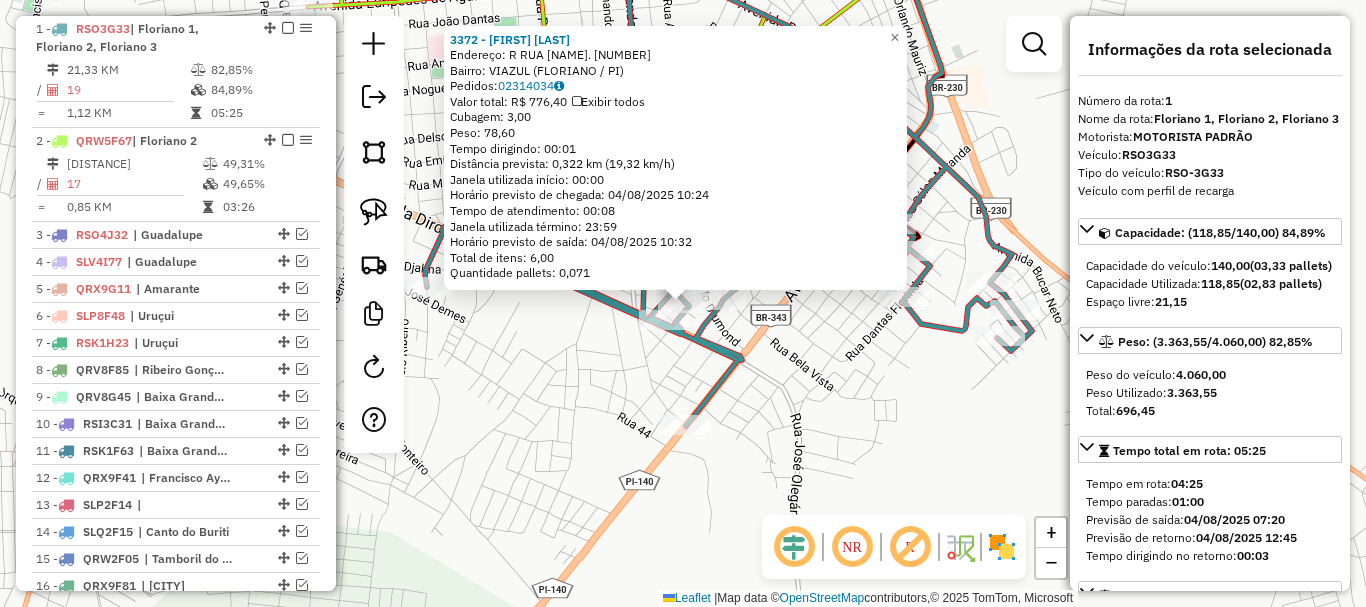 click on "Rota 1 - Placa RSO3G33  3372 - CALISTO MARQUES DE OLIVEIRA Rota 1 - Placa RSO3G33  7411 - NAYRA REST FAMILIA 3372 - CALISTO MARQUES DE OLIVEIRA  Endereço: R   RUA NEWTON B. LOBAO.           001   Bairro: VIAZUL (FLORIANO / PI)   Pedidos:  02314034   Valor total: R$ 776,40   Exibir todos   Cubagem: 3,00  Peso: 78,60  Tempo dirigindo: 00:01   Distância prevista: 0,322 km (19,32 km/h)   Janela utilizada início: 00:00   Horário previsto de chegada: 04/08/2025 10:24   Tempo de atendimento: 00:08   Janela utilizada término: 23:59   Horário previsto de saída: 04/08/2025 10:32   Total de itens: 6,00   Quantidade pallets: 0,071  × Janela de atendimento Grade de atendimento Capacidade Transportadoras Veículos Cliente Pedidos  Rotas Selecione os dias de semana para filtrar as janelas de atendimento  Seg   Ter   Qua   Qui   Sex   Sáb   Dom  Informe o período da janela de atendimento: De: Até:  Filtrar exatamente a janela do cliente  Considerar janela de atendimento padrão   Seg   Ter   Qua   Qui   Sex   Dom" 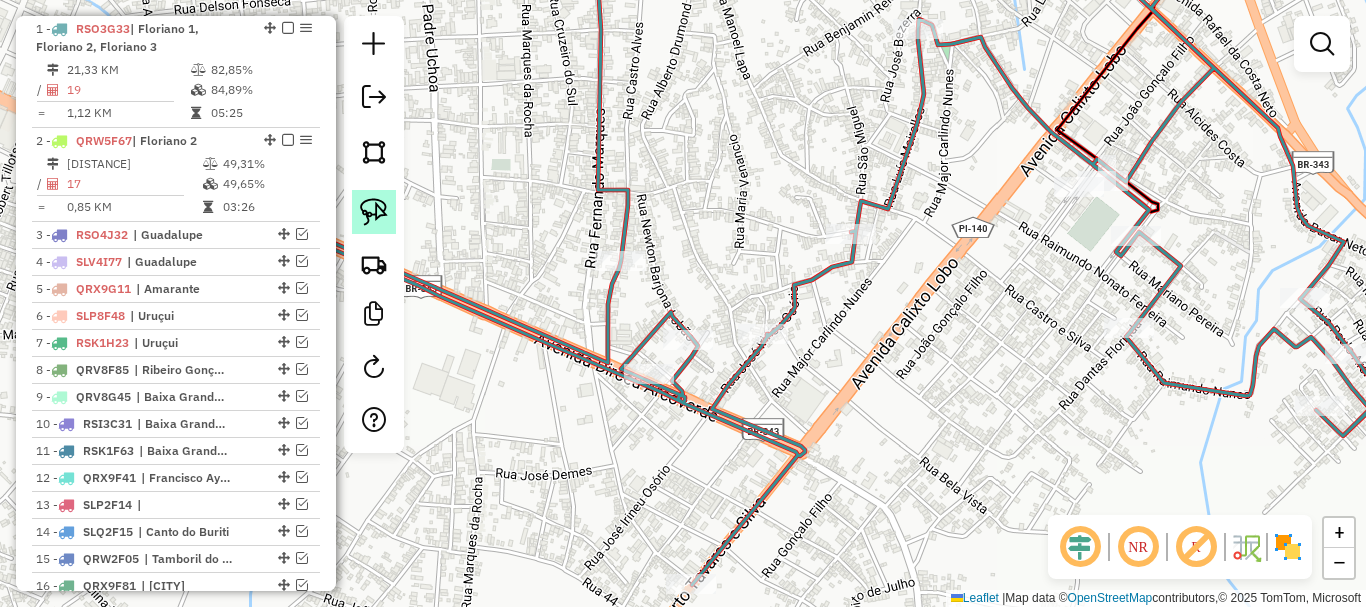 click 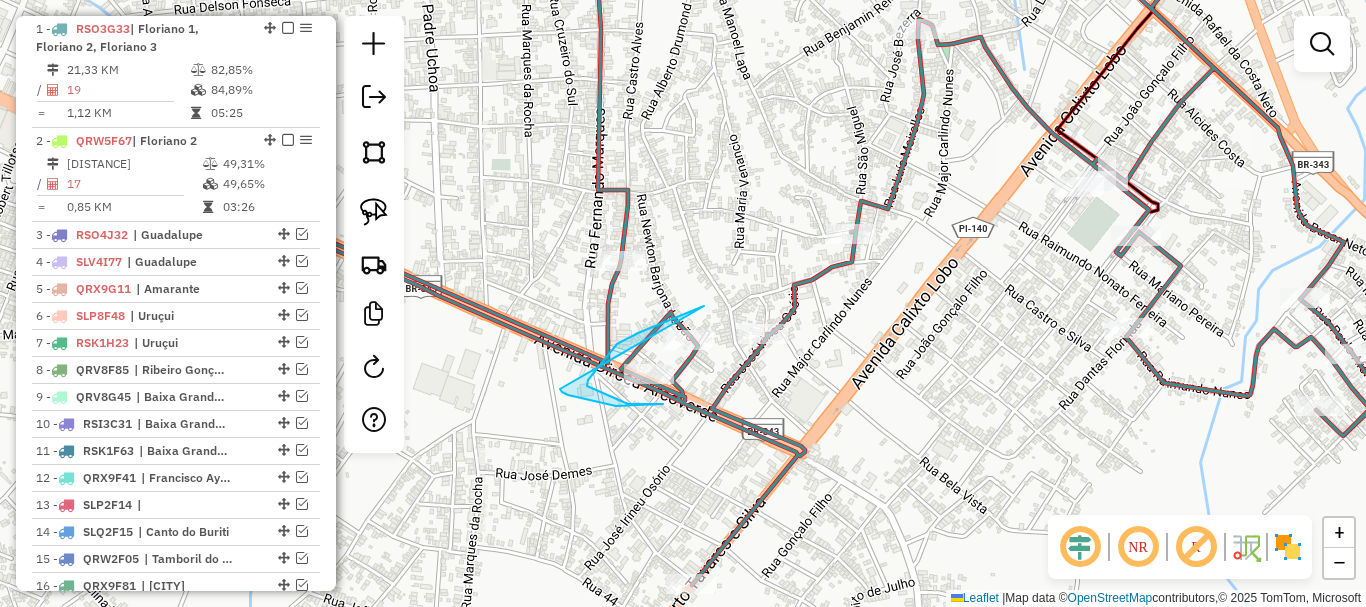 drag, startPoint x: 692, startPoint y: 310, endPoint x: 586, endPoint y: 318, distance: 106.30146 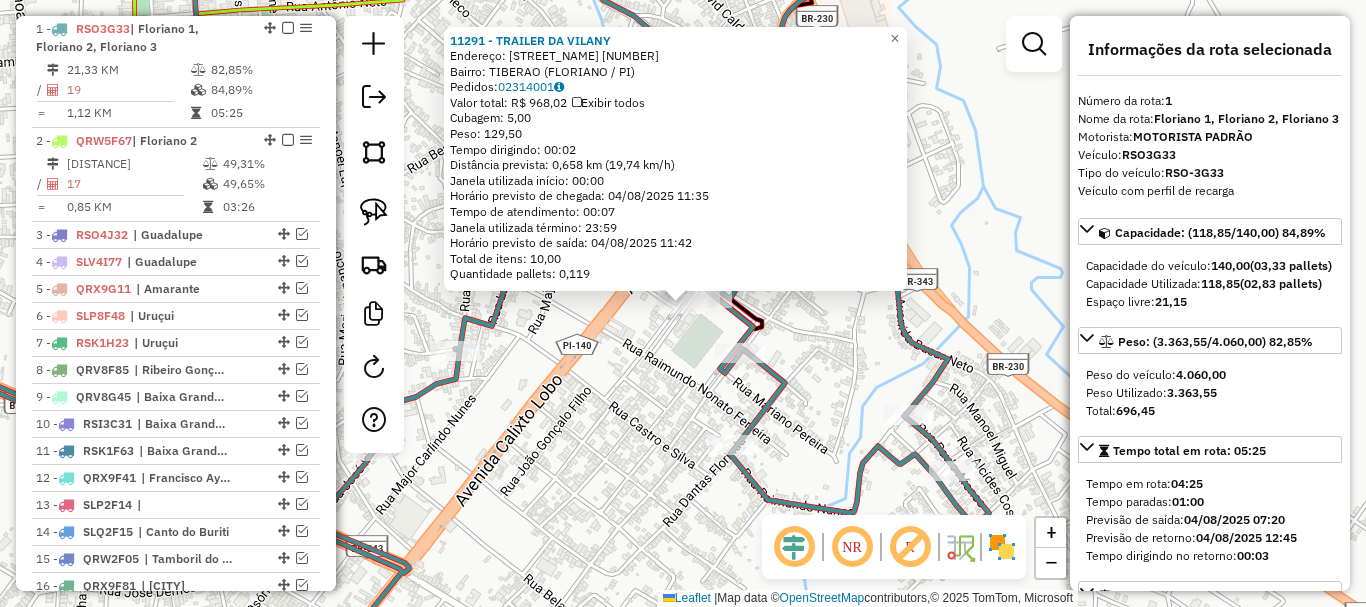 click on "11291 - TRAILER DA VILANY  Endereço:  RUA RAIMUNDO NONATO PEREIRA 32   Bairro: TIBERAO (FLORIANO / PI)   Pedidos:  02314001   Valor total: R$ 968,02   Exibir todos   Cubagem: 5,00  Peso: 129,50  Tempo dirigindo: 00:02   Distância prevista: 0,658 km (19,74 km/h)   Janela utilizada início: 00:00   Horário previsto de chegada: 04/08/2025 11:35   Tempo de atendimento: 00:07   Janela utilizada término: 23:59   Horário previsto de saída: 04/08/2025 11:42   Total de itens: 10,00   Quantidade pallets: 0,119  × Janela de atendimento Grade de atendimento Capacidade Transportadoras Veículos Cliente Pedidos  Rotas Selecione os dias de semana para filtrar as janelas de atendimento  Seg   Ter   Qua   Qui   Sex   Sáb   Dom  Informe o período da janela de atendimento: De: Até:  Filtrar exatamente a janela do cliente  Considerar janela de atendimento padrão  Selecione os dias de semana para filtrar as grades de atendimento  Seg   Ter   Qua   Qui   Sex   Sáb   Dom   Clientes fora do dia de atendimento selecionado" 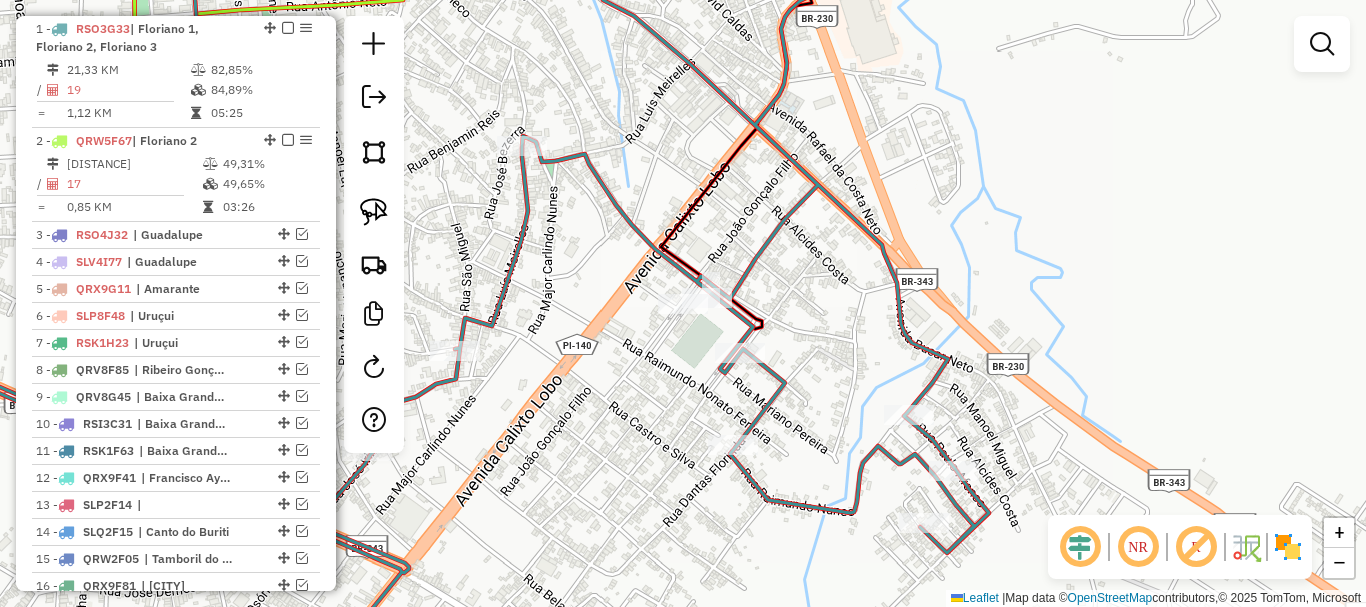 click 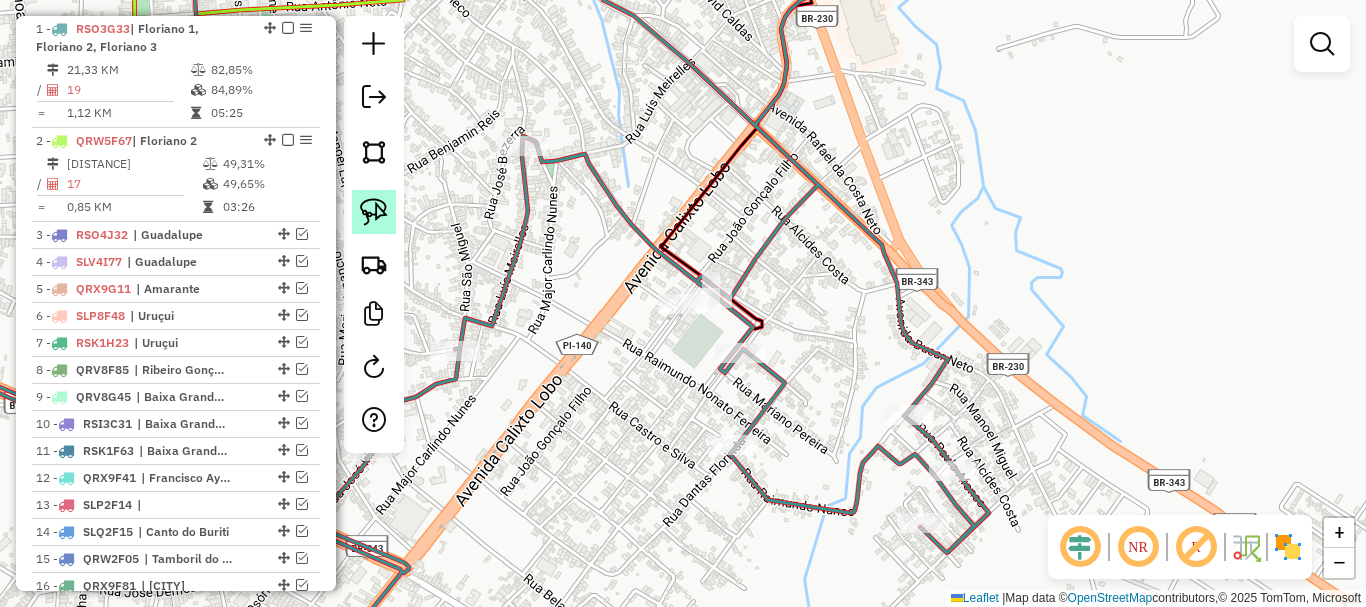 click 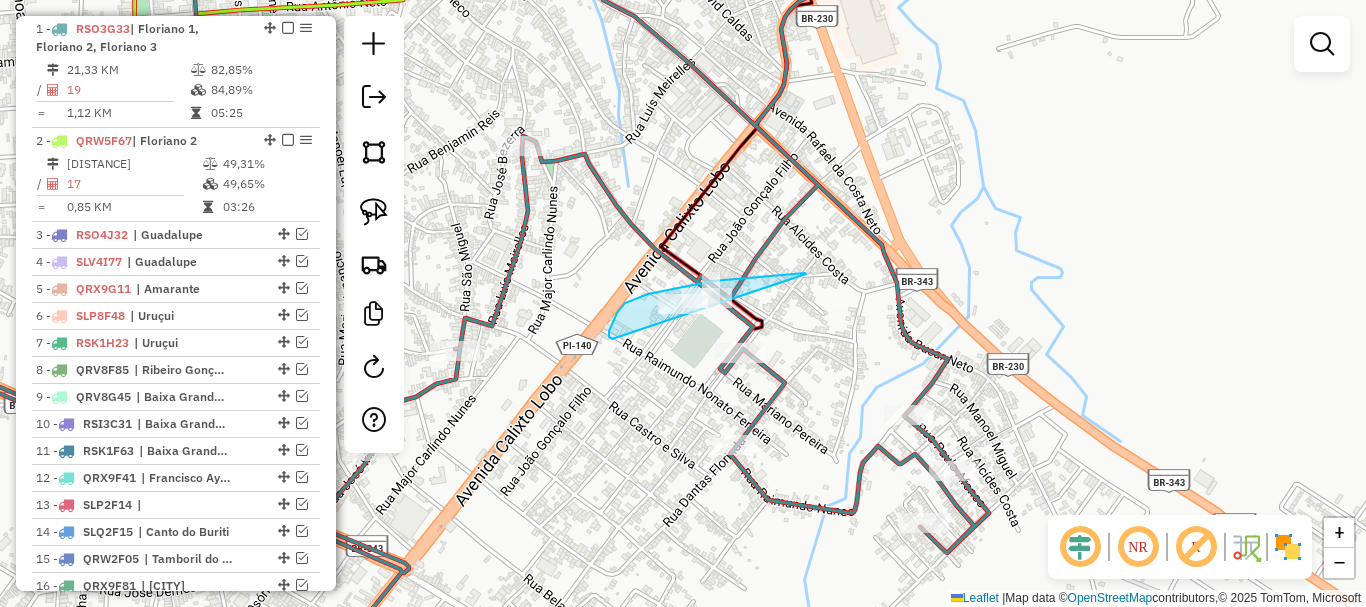 drag, startPoint x: 806, startPoint y: 274, endPoint x: 650, endPoint y: 347, distance: 172.2353 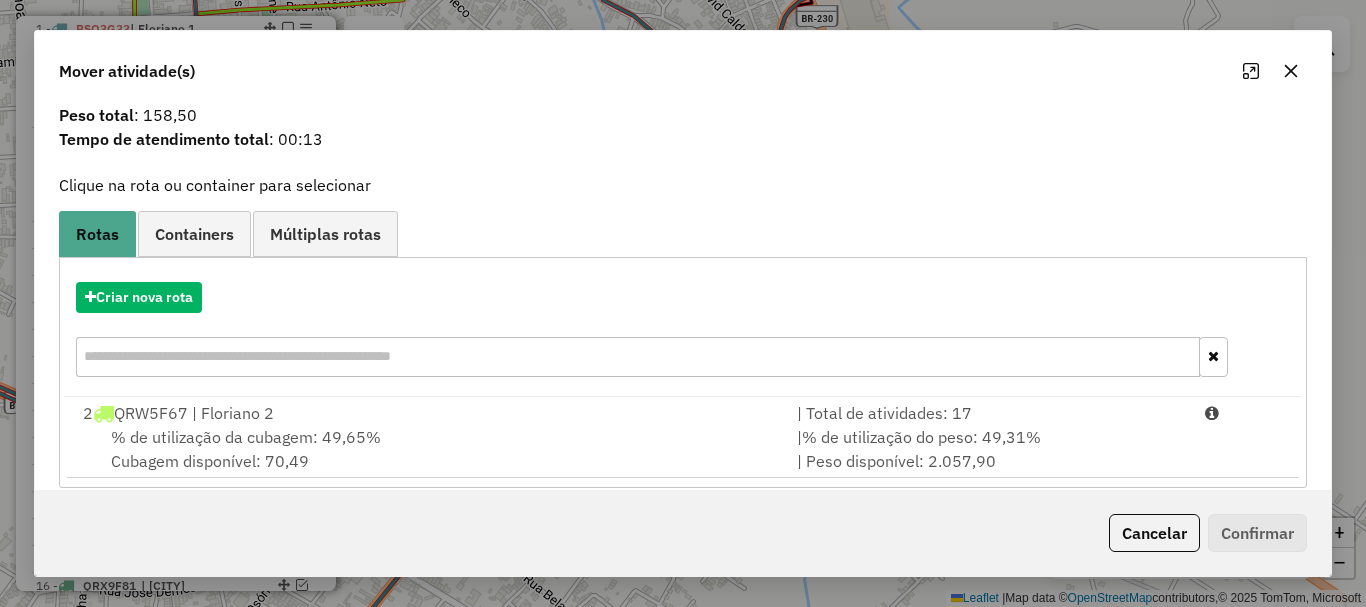 scroll, scrollTop: 78, scrollLeft: 0, axis: vertical 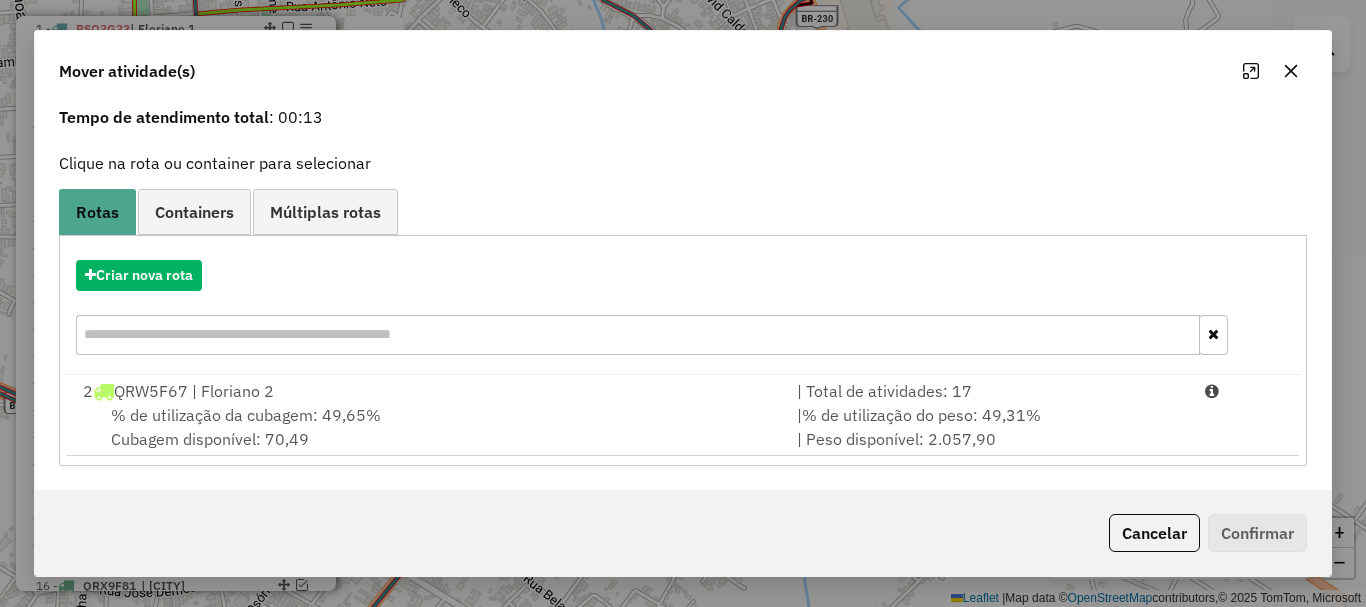 click on "% de utilização da cubagem: 49,65%" at bounding box center [246, 415] 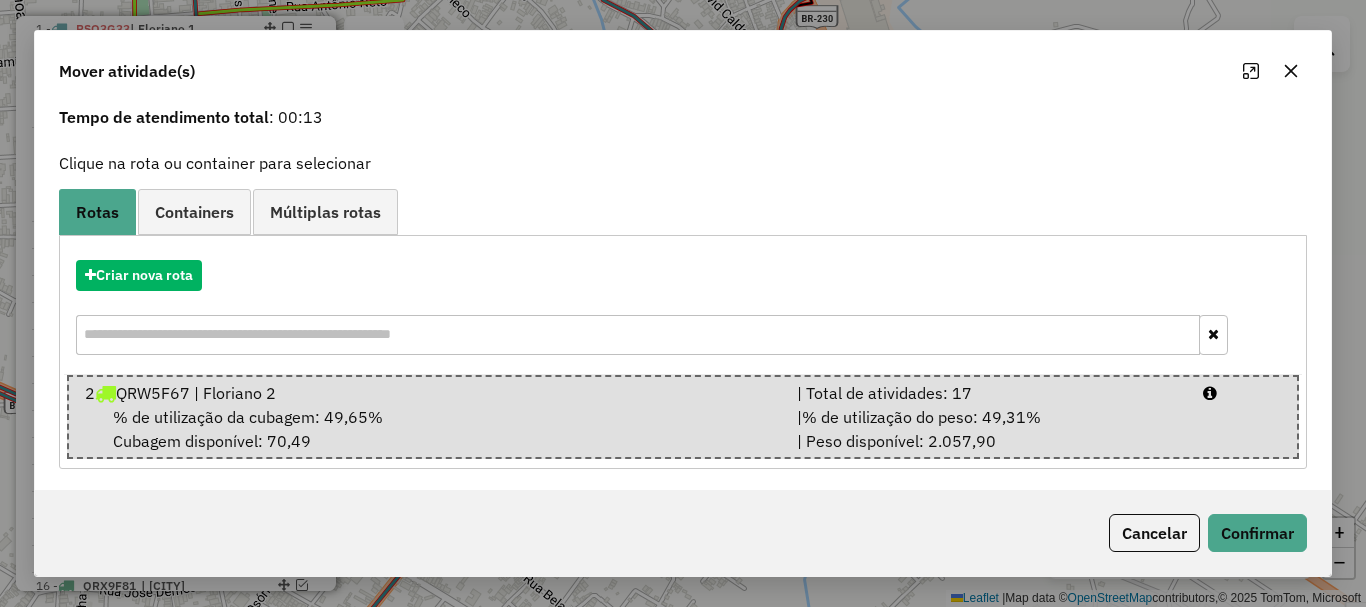 click on "Cancelar   Confirmar" 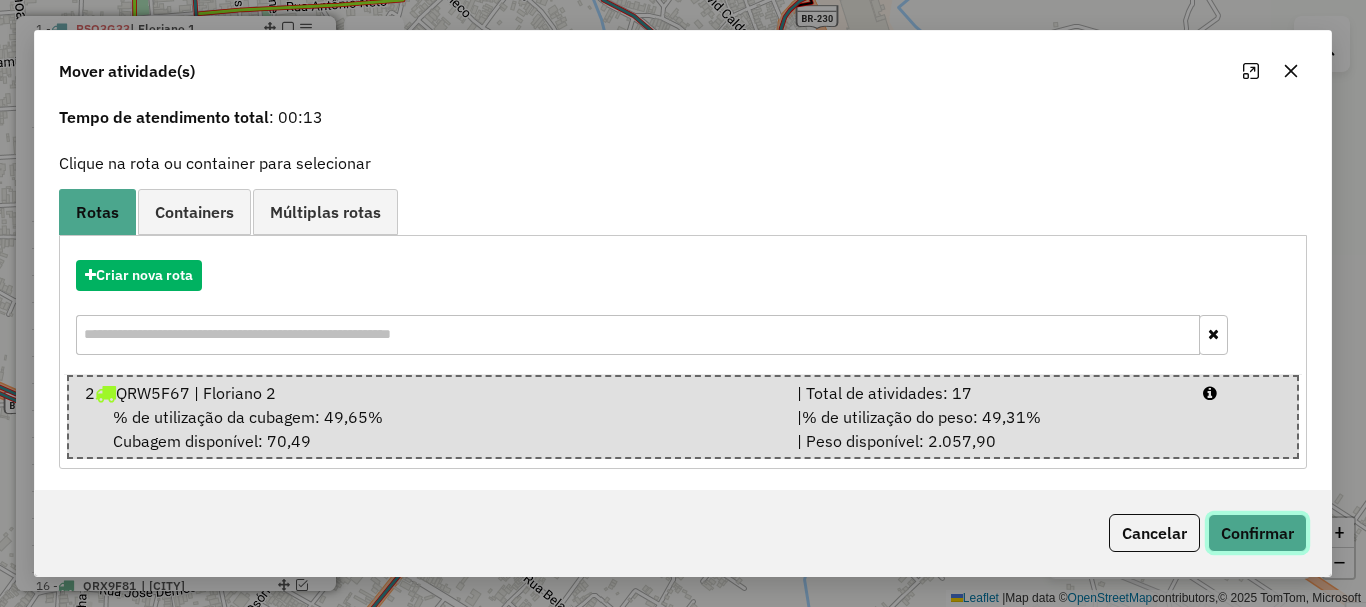 click on "Confirmar" 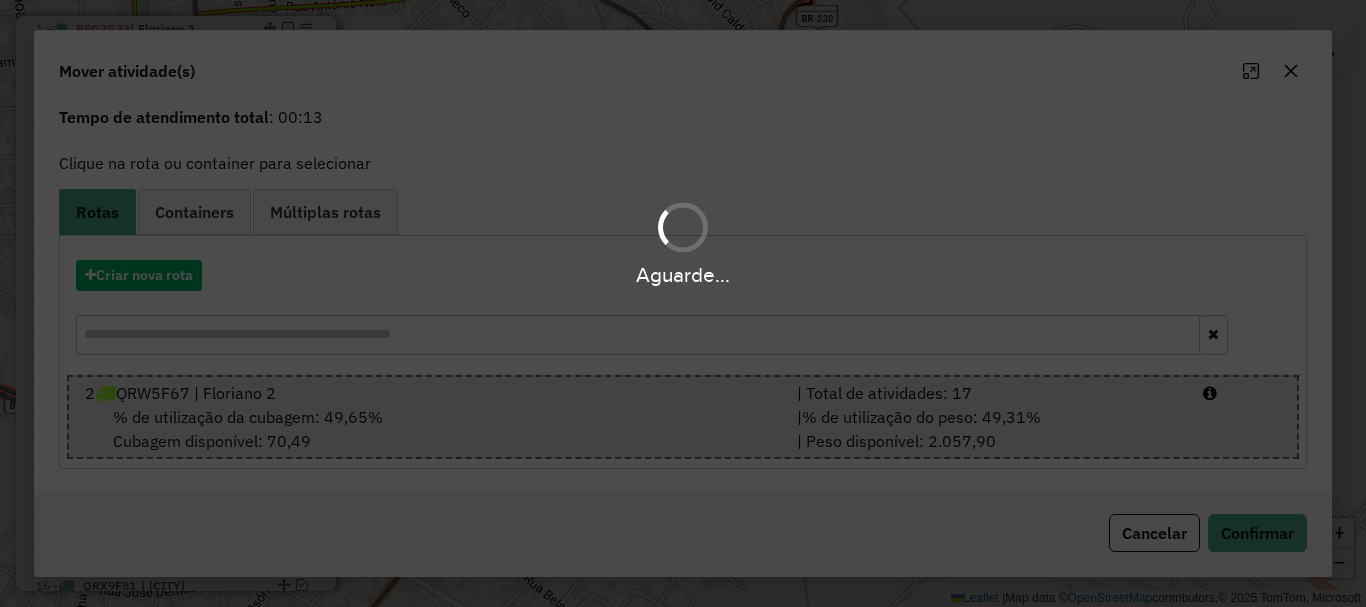 scroll, scrollTop: 0, scrollLeft: 0, axis: both 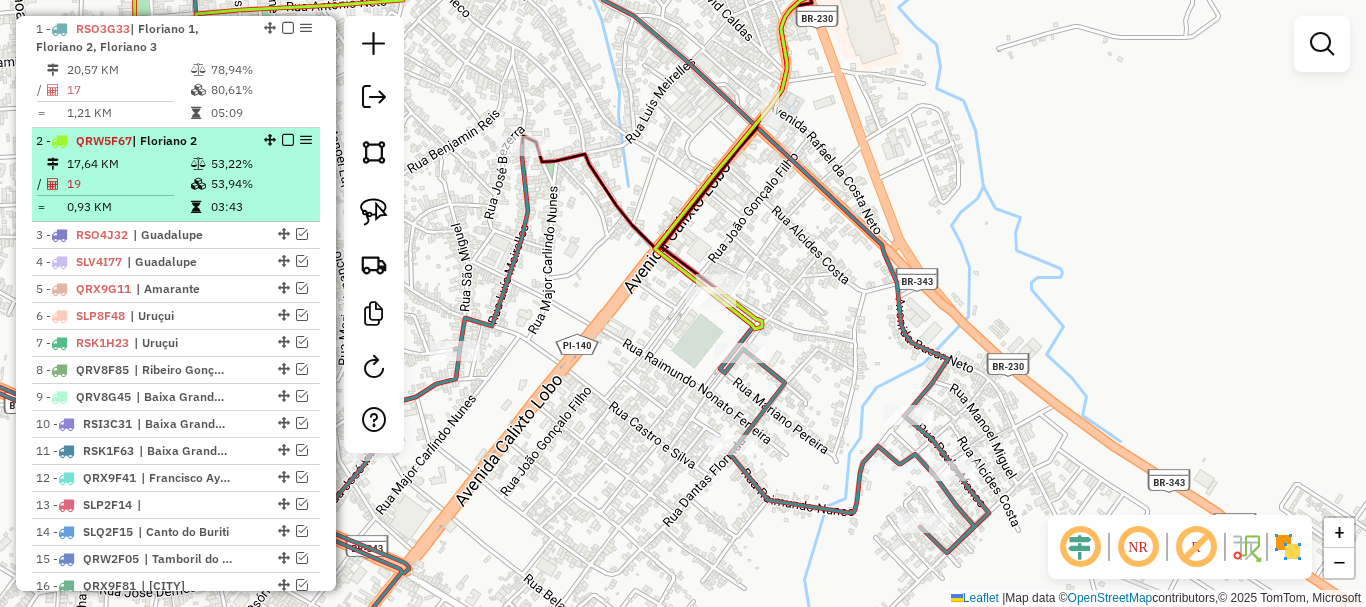 click at bounding box center [282, 140] 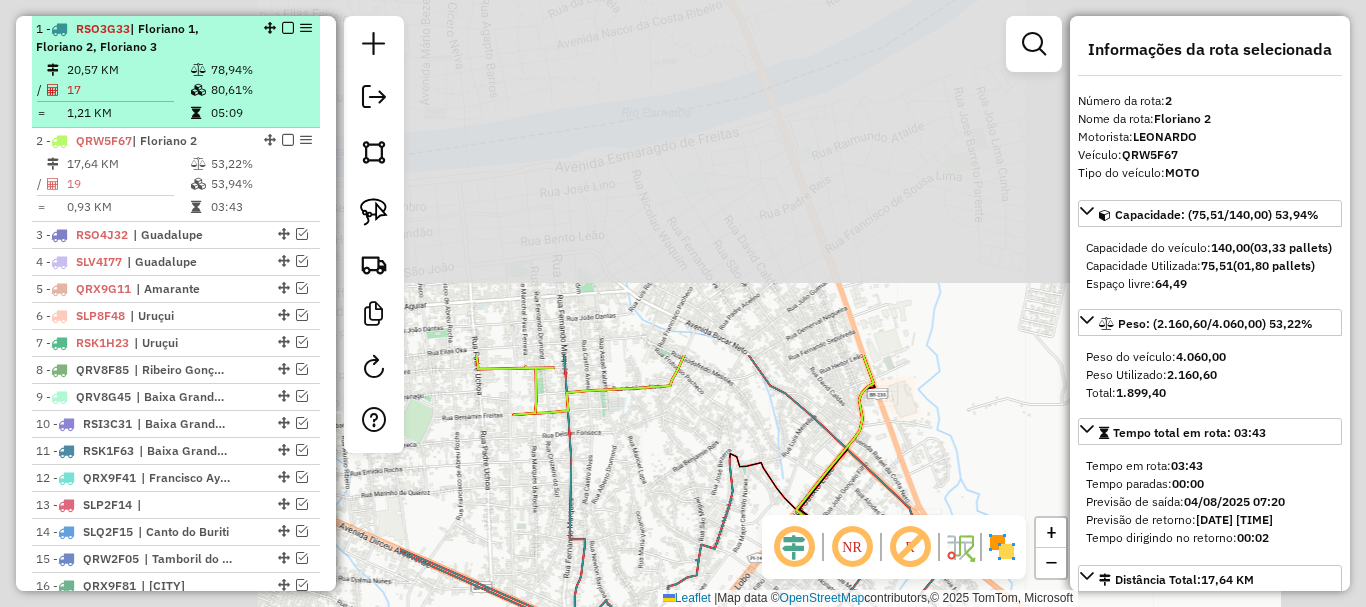 click on "05:09" at bounding box center [260, 113] 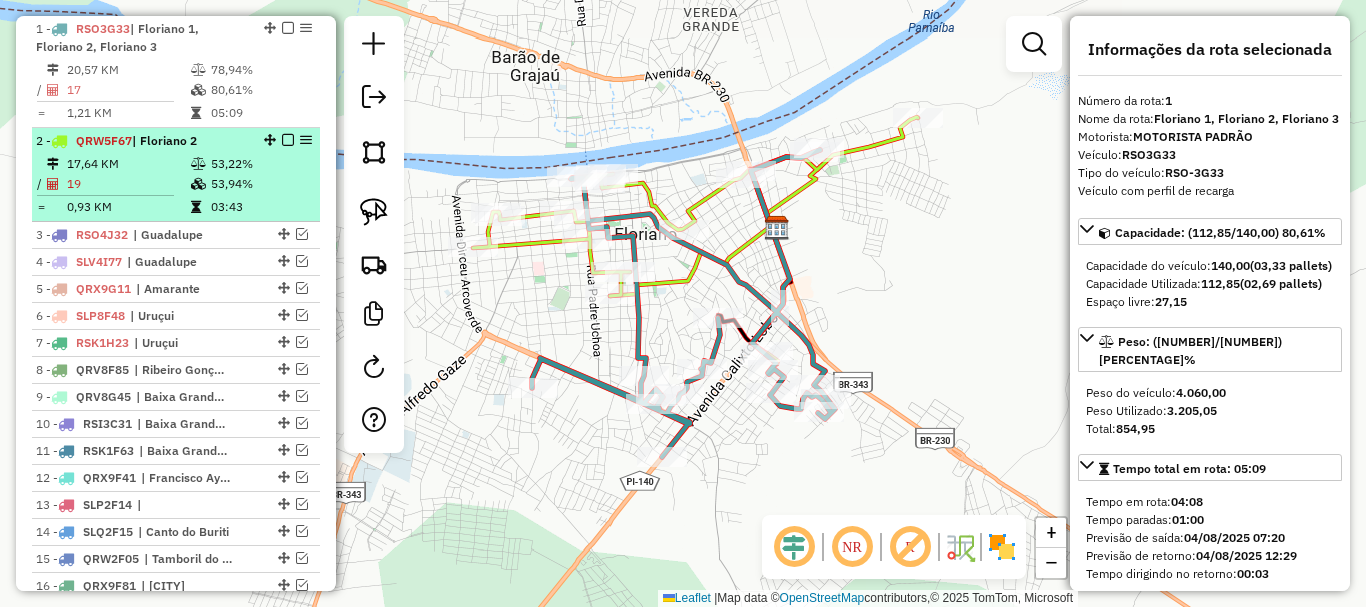 click on "53,22%" at bounding box center (260, 164) 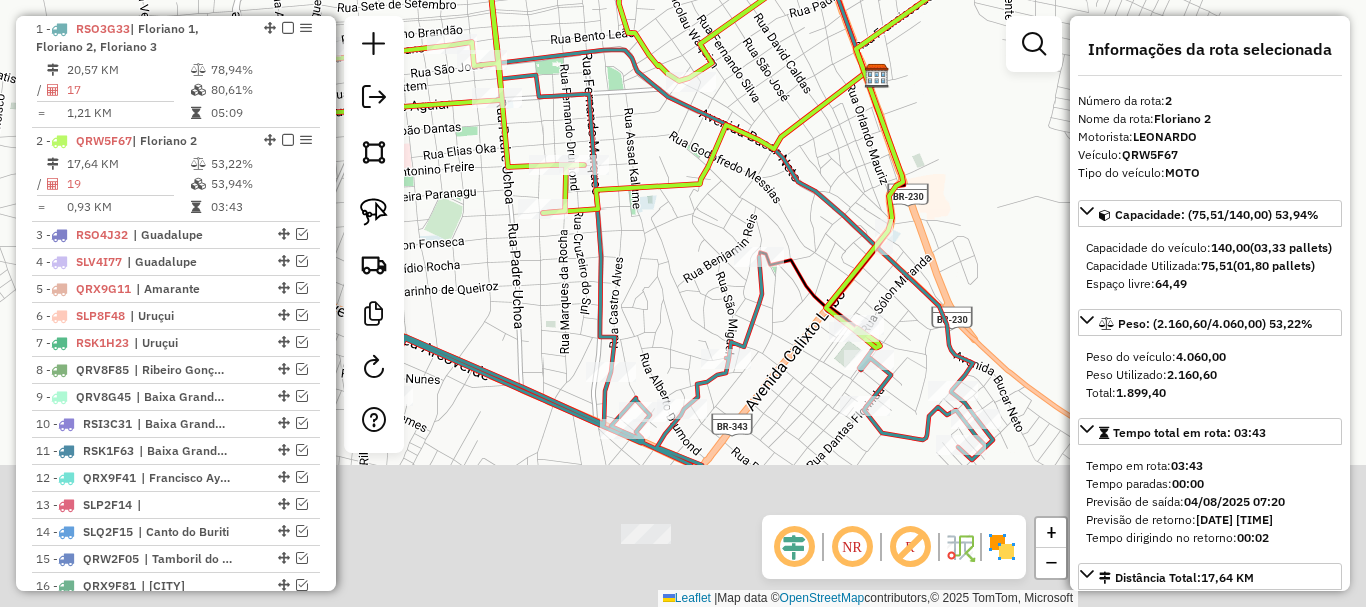 drag, startPoint x: 625, startPoint y: 418, endPoint x: 632, endPoint y: 183, distance: 235.10423 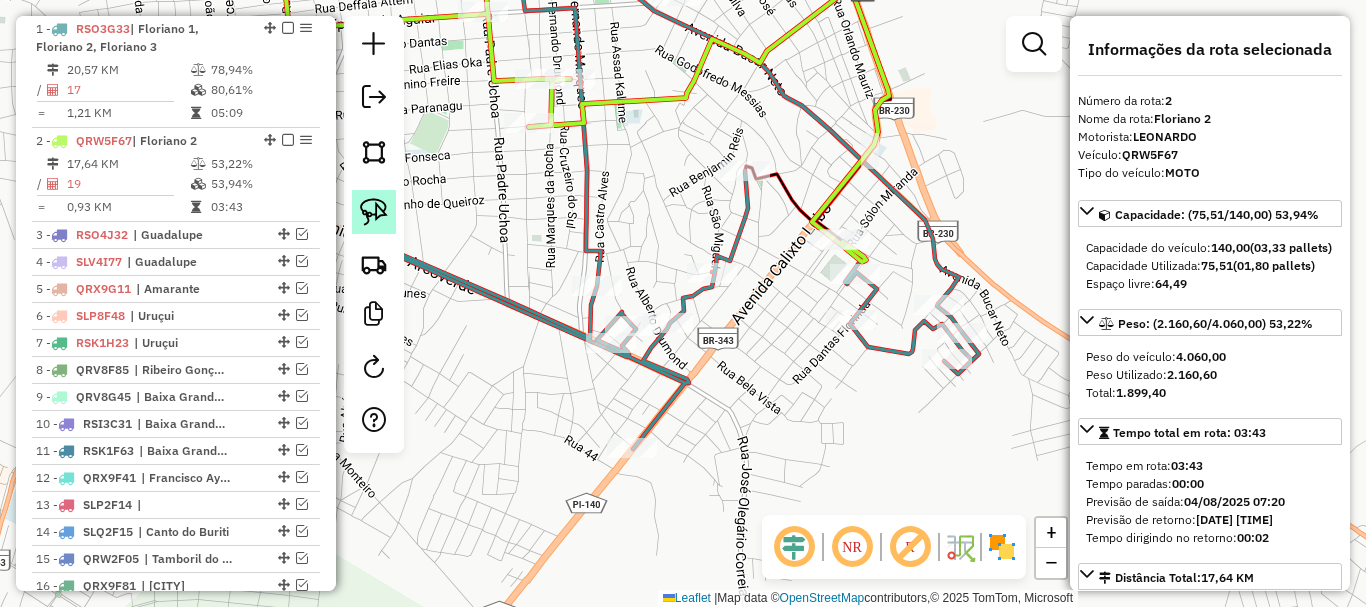 click 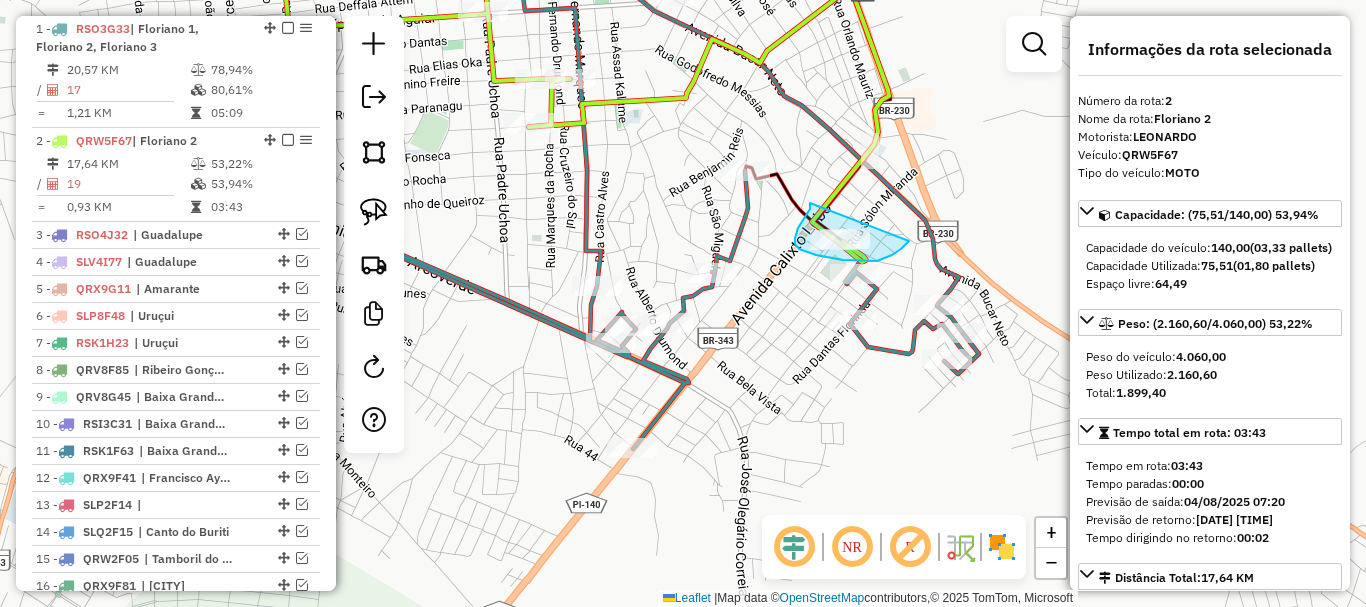 drag, startPoint x: 810, startPoint y: 203, endPoint x: 919, endPoint y: 229, distance: 112.05802 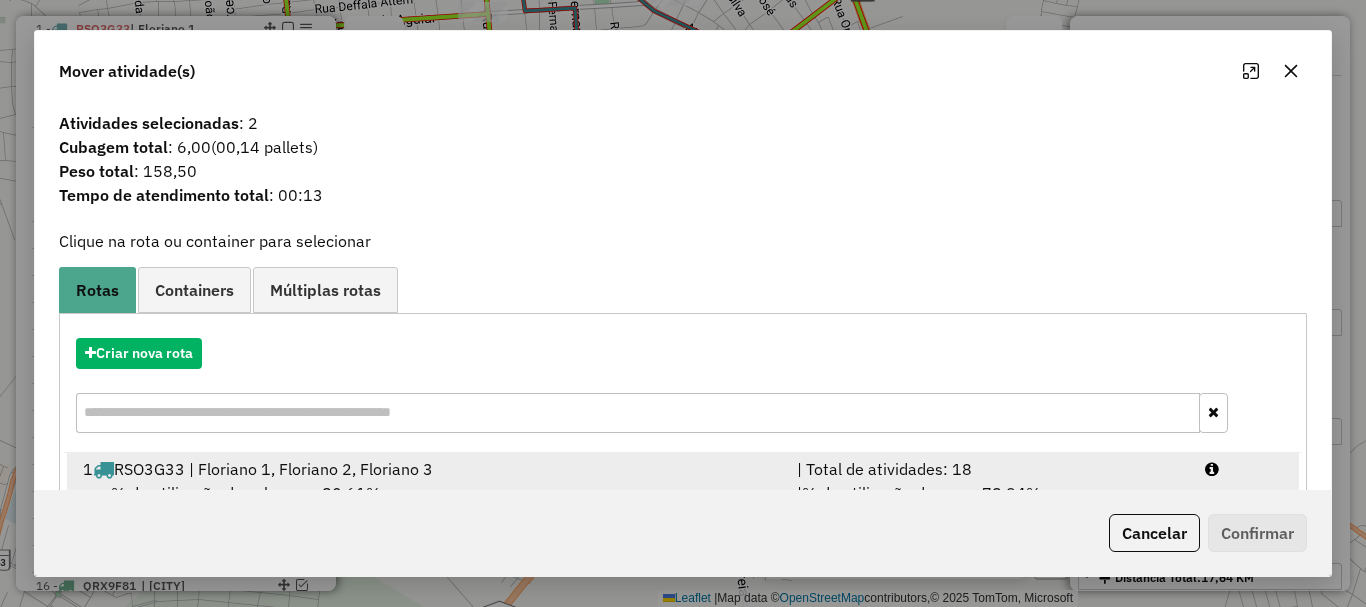 click on "1  RSO3G33 | Floriano 1, Floriano 2, Floriano 3" at bounding box center [428, 469] 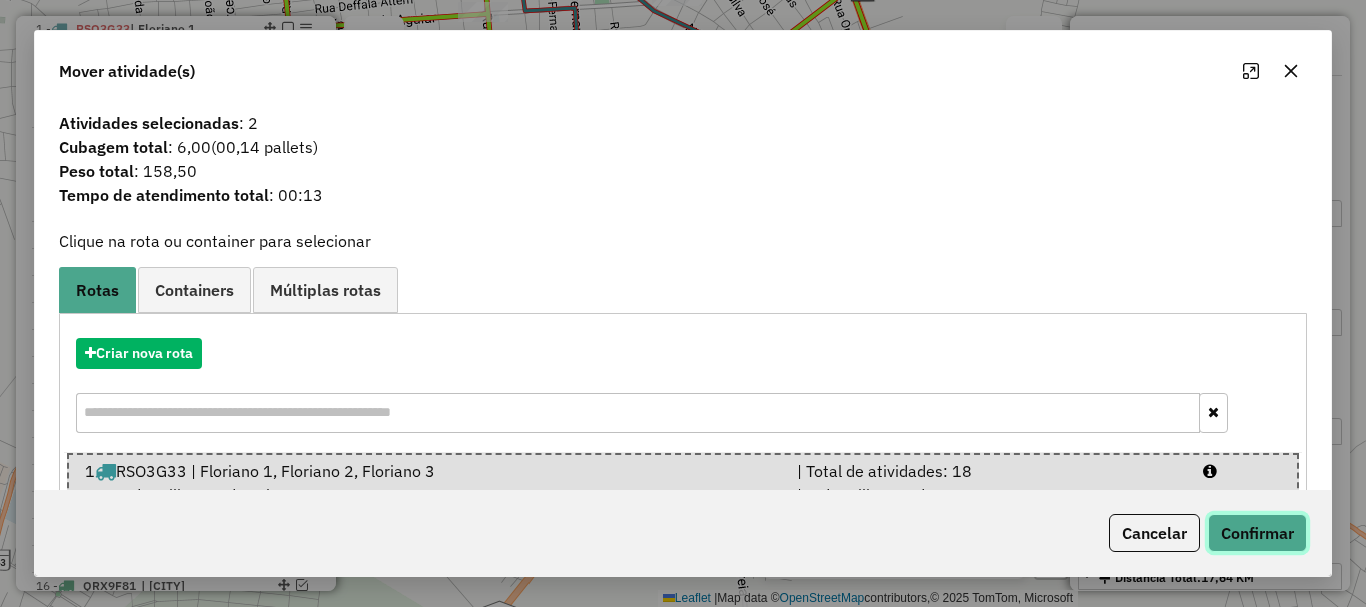 click on "Confirmar" 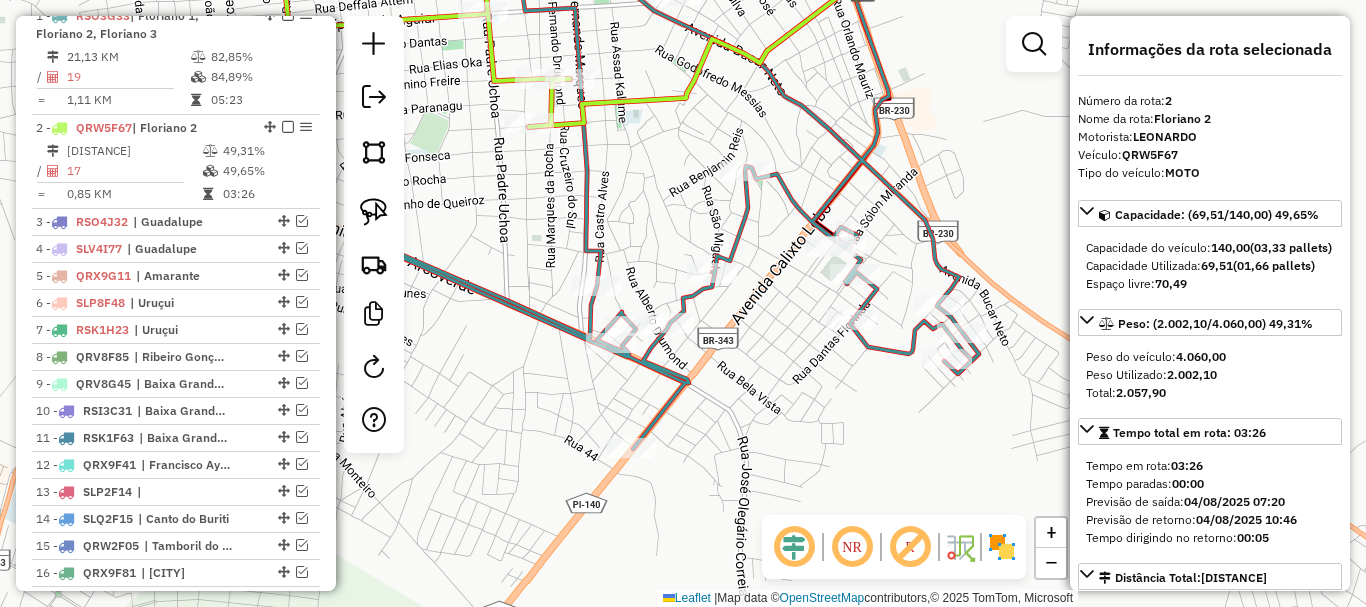 scroll, scrollTop: 686, scrollLeft: 0, axis: vertical 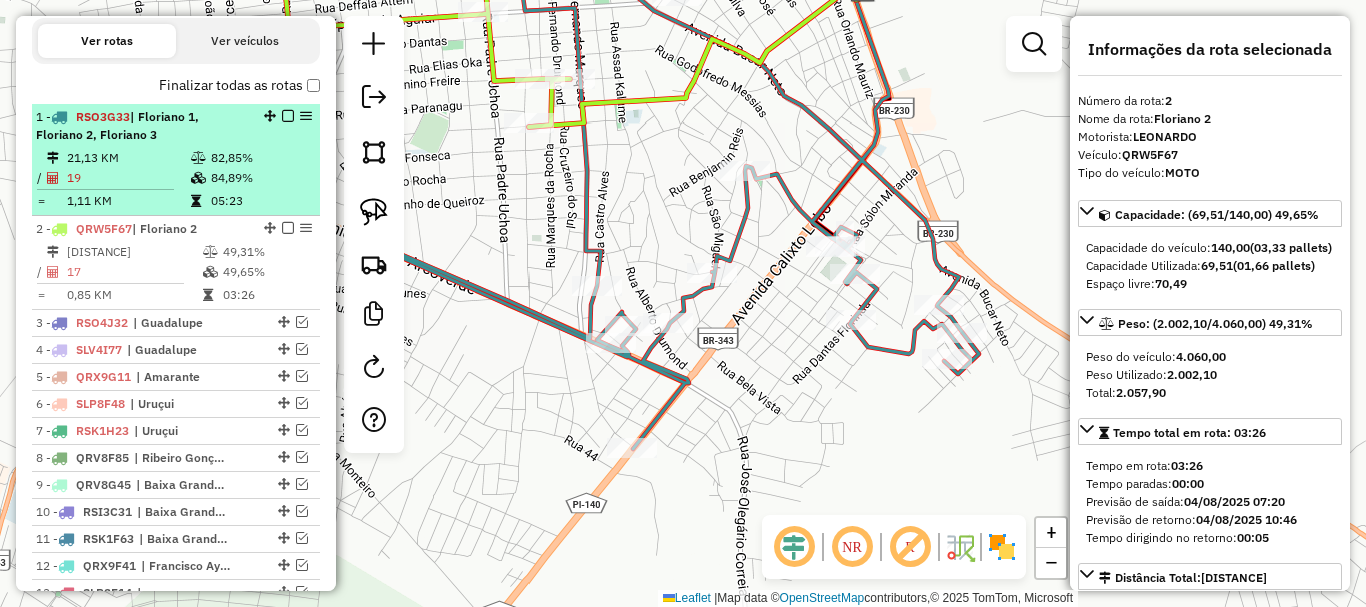 click on "1 -       RSO3G33   | Floriano 1, Floriano 2, Floriano 3" at bounding box center [176, 126] 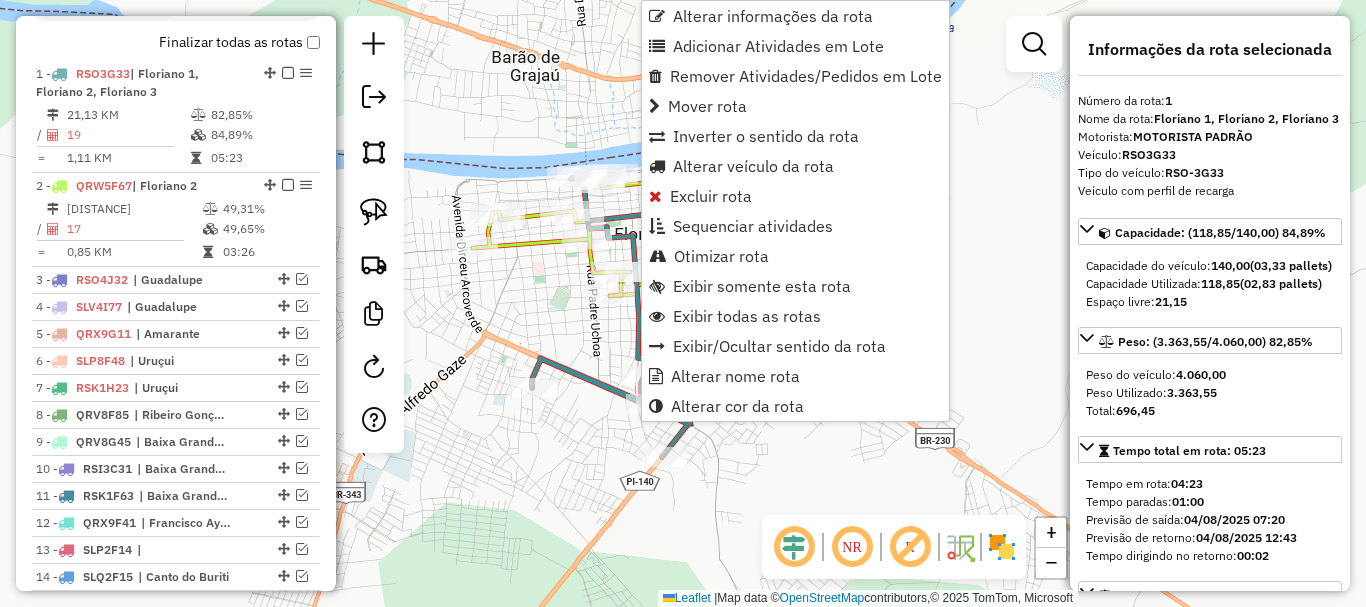 scroll, scrollTop: 774, scrollLeft: 0, axis: vertical 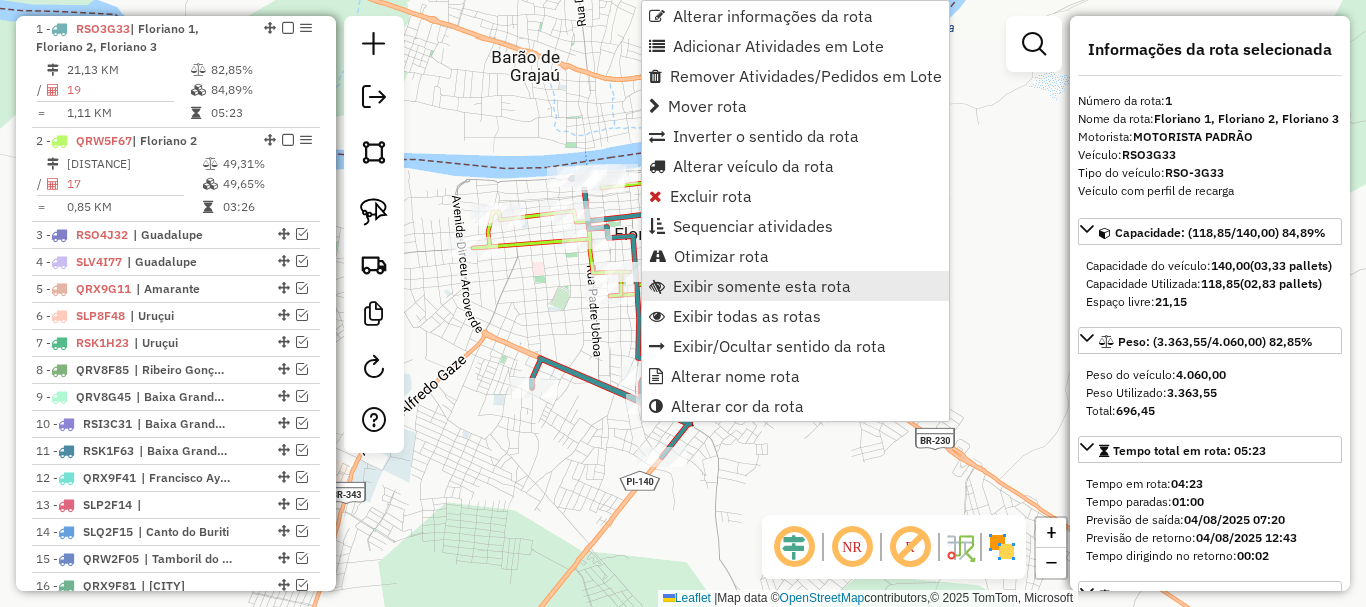 click on "Exibir somente esta rota" at bounding box center (762, 286) 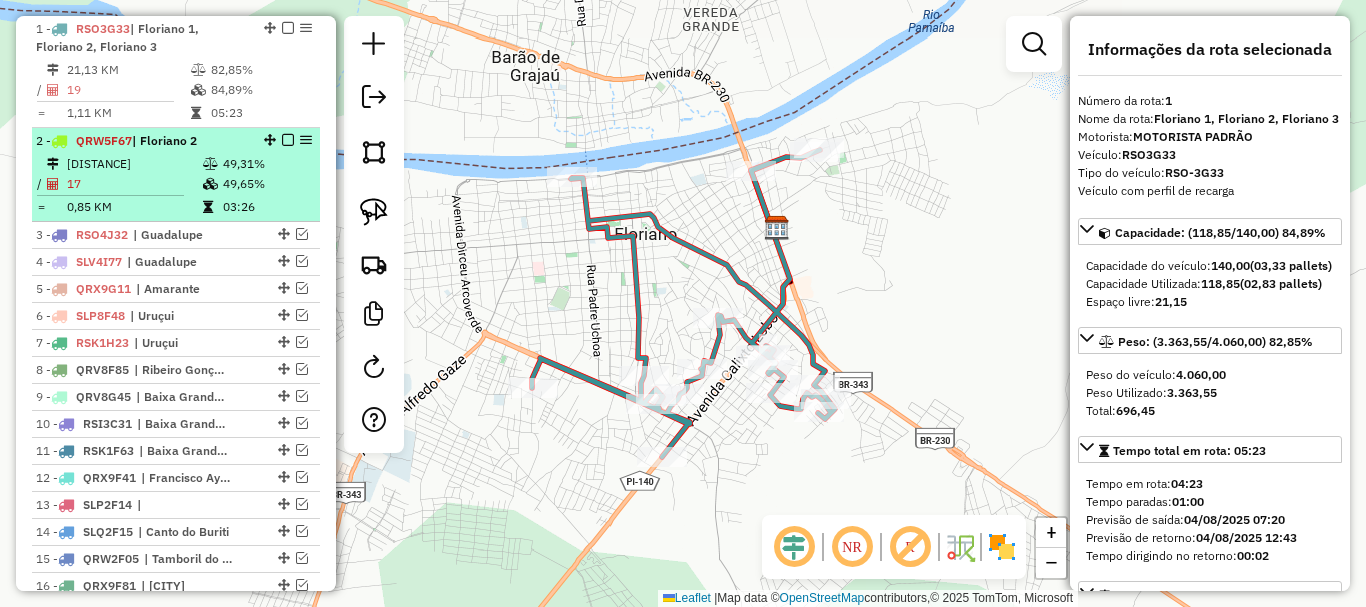 click on "49,65%" at bounding box center (267, 184) 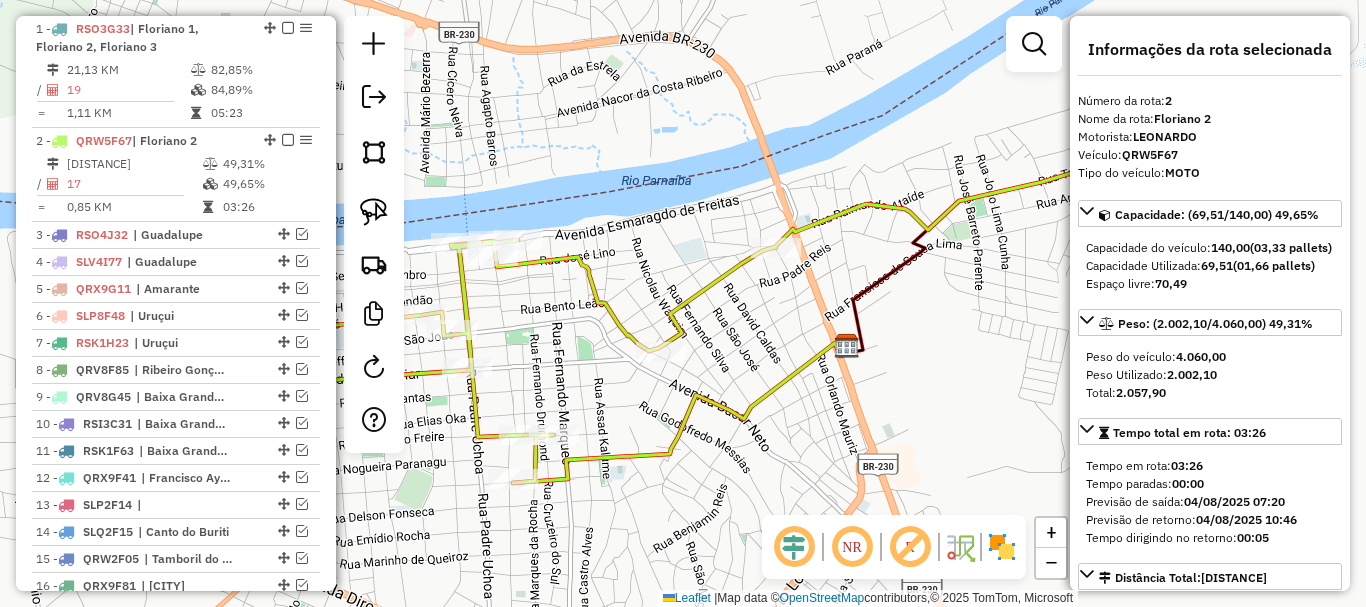 click 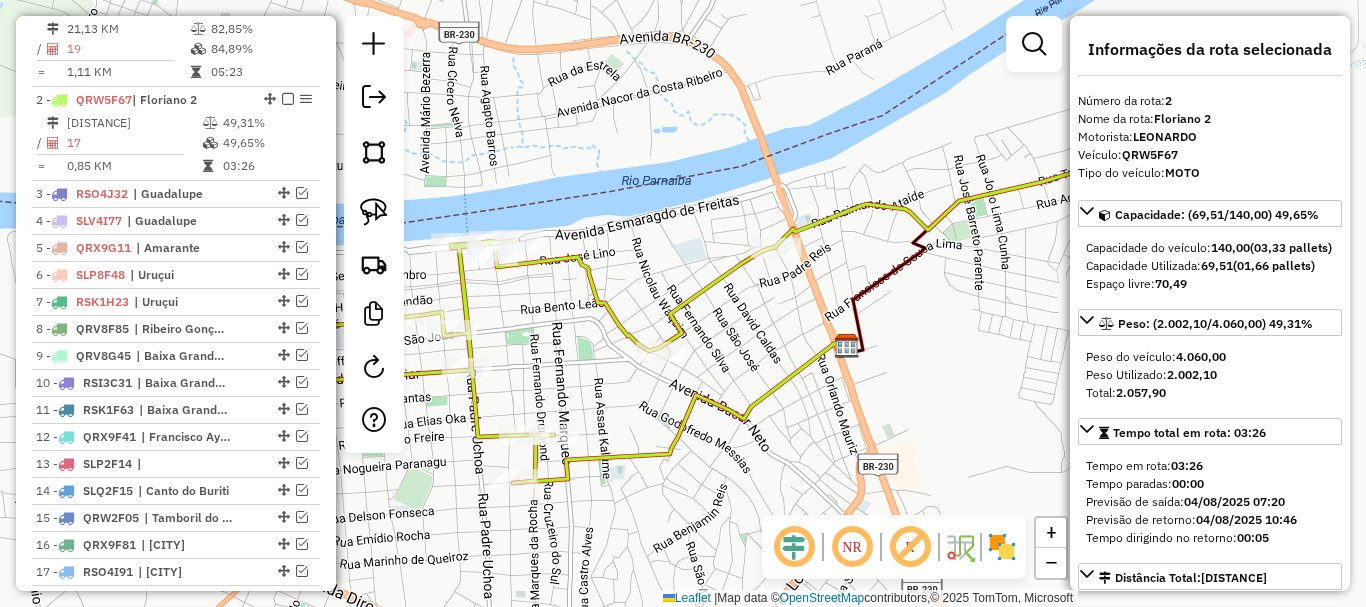 click 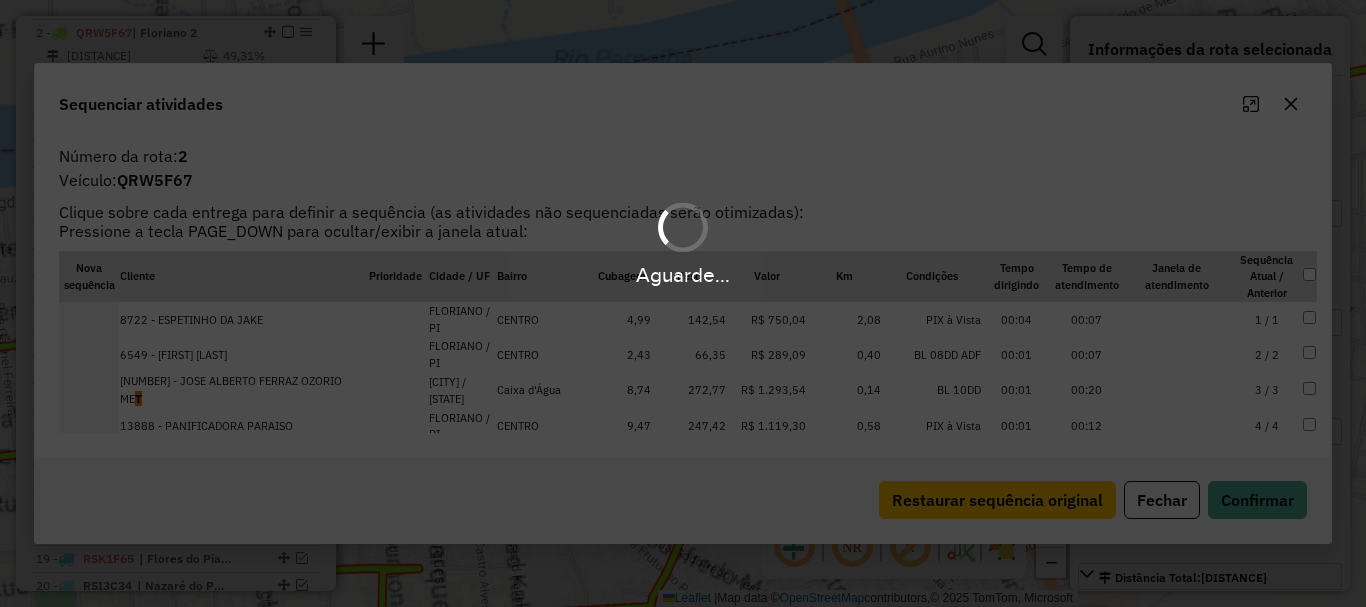 scroll, scrollTop: 886, scrollLeft: 0, axis: vertical 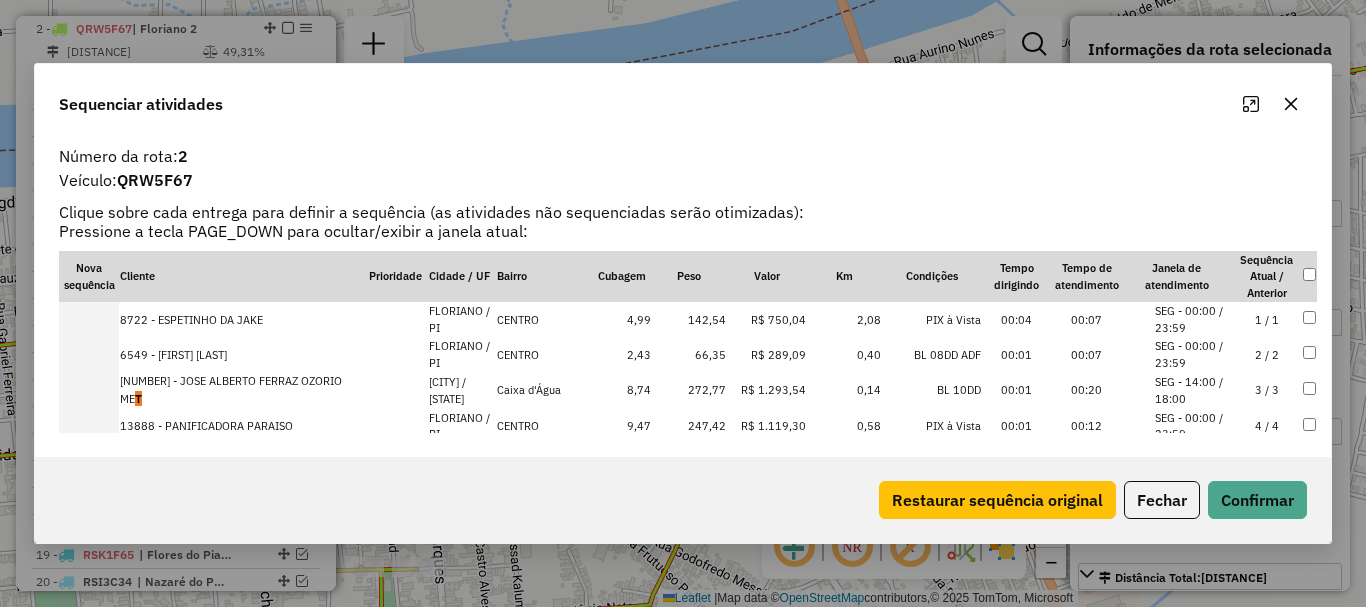 click 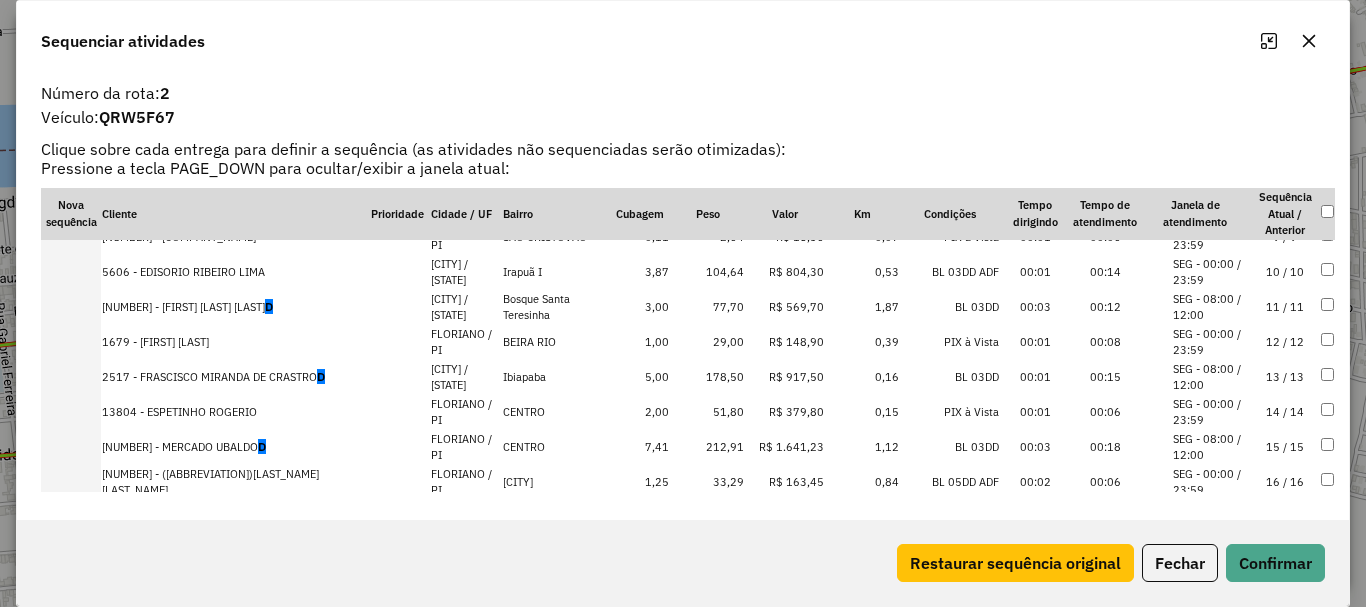 click on "1664 - RAIMUNDA P. L. E SILVA  D" at bounding box center [235, 307] 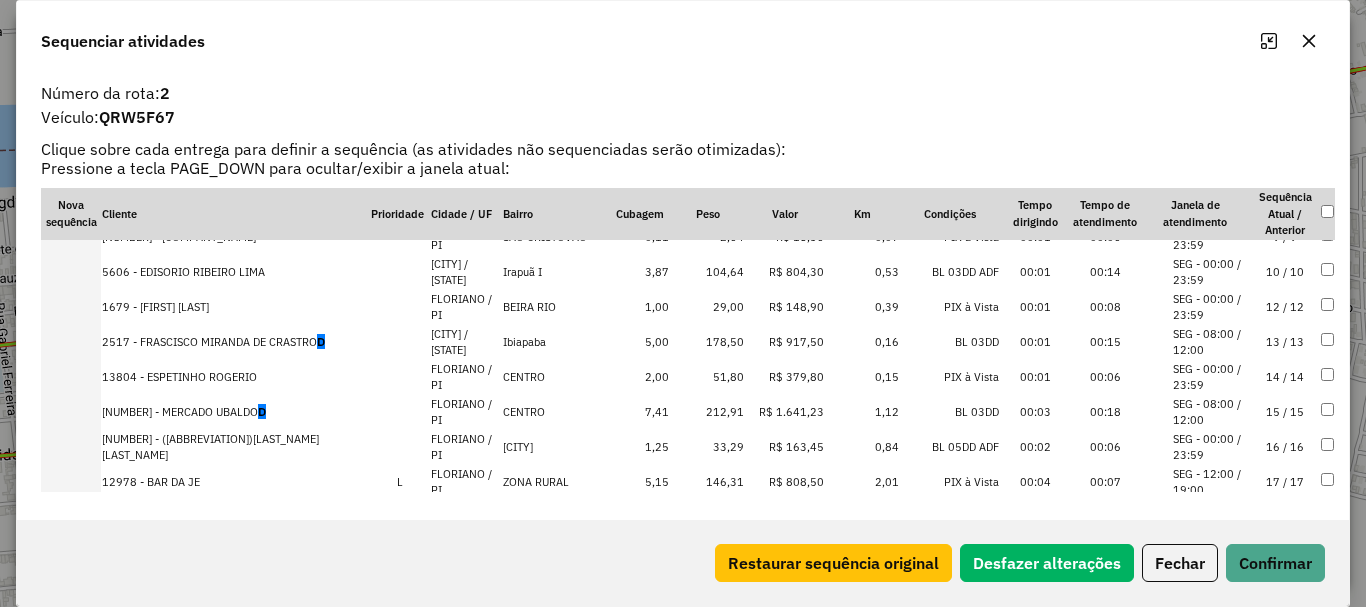 click on "2517 - FRASCISCO MIRANDA DE CRASTRO  D" at bounding box center [235, 342] 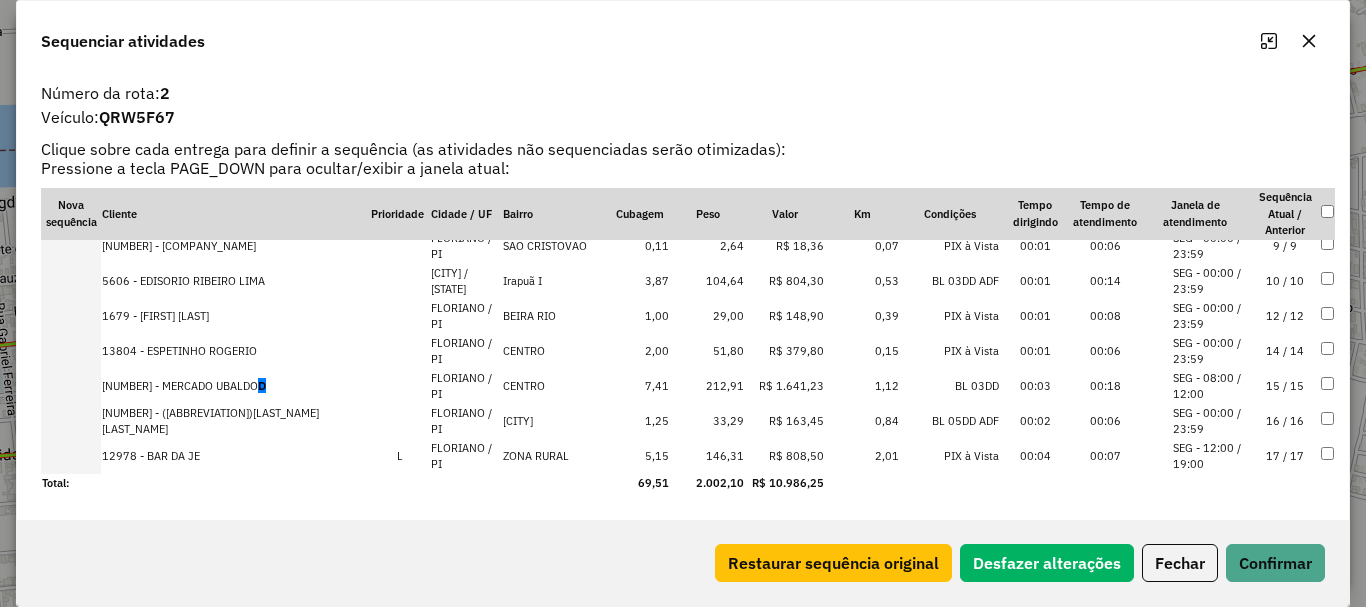 click on "8652 - MERCADO UBALDO  D" at bounding box center [235, 386] 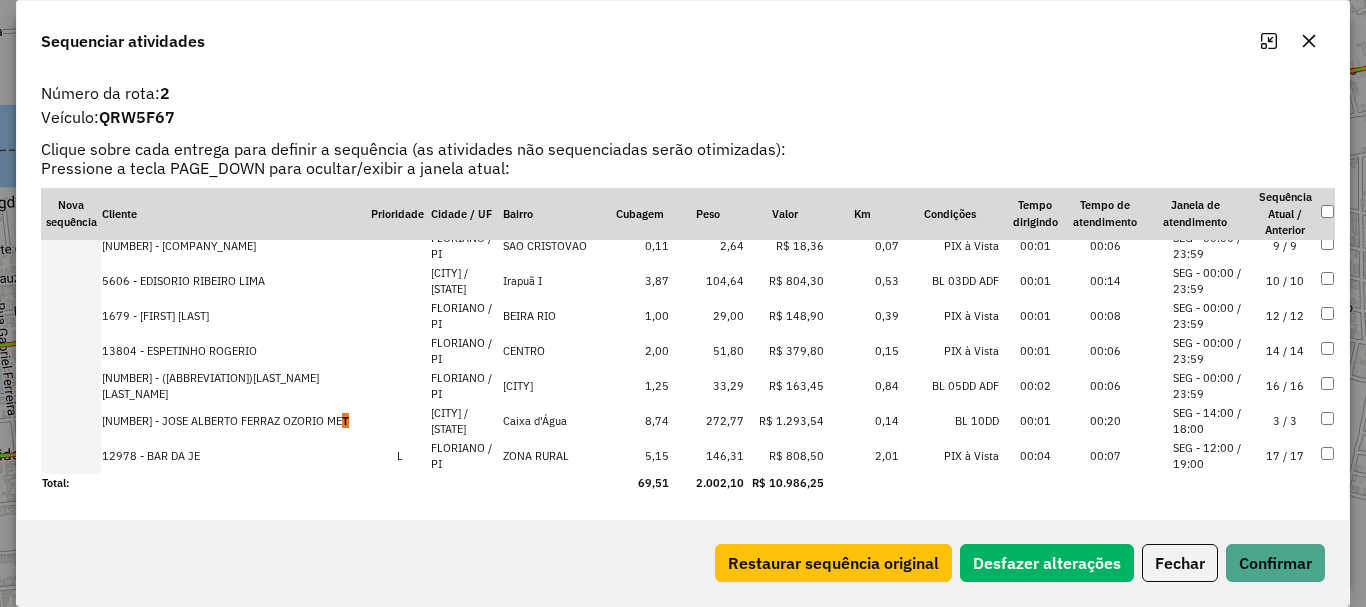 scroll, scrollTop: 326, scrollLeft: 0, axis: vertical 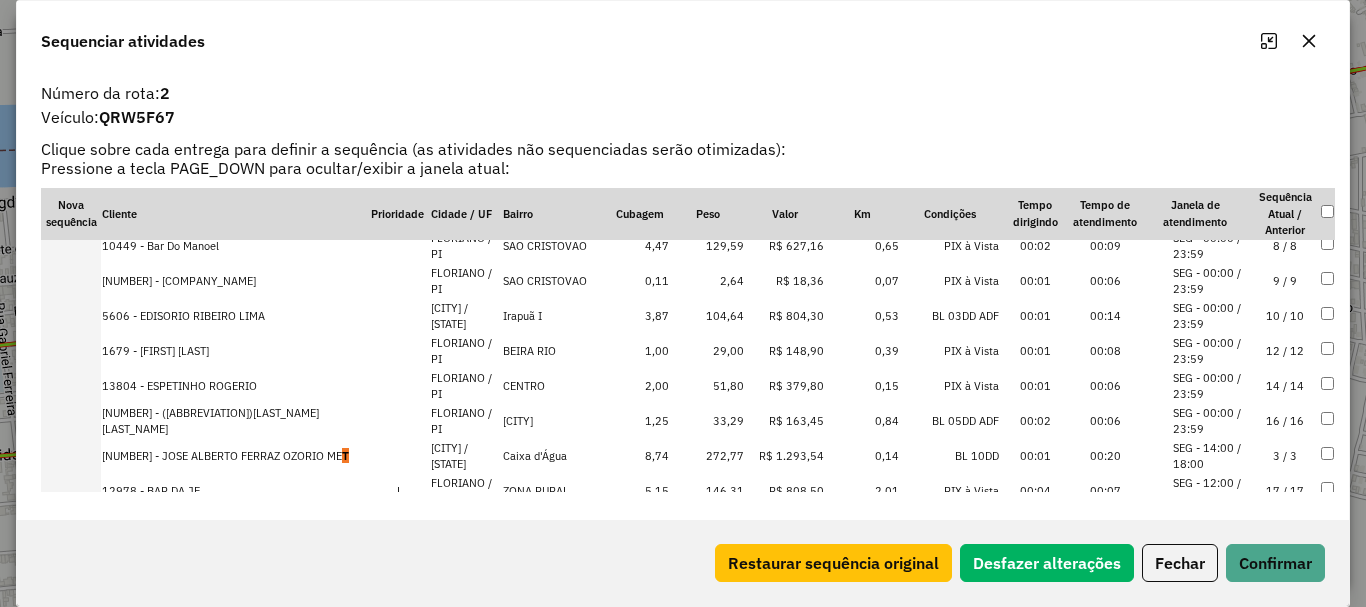 drag, startPoint x: 328, startPoint y: 435, endPoint x: 295, endPoint y: 426, distance: 34.20526 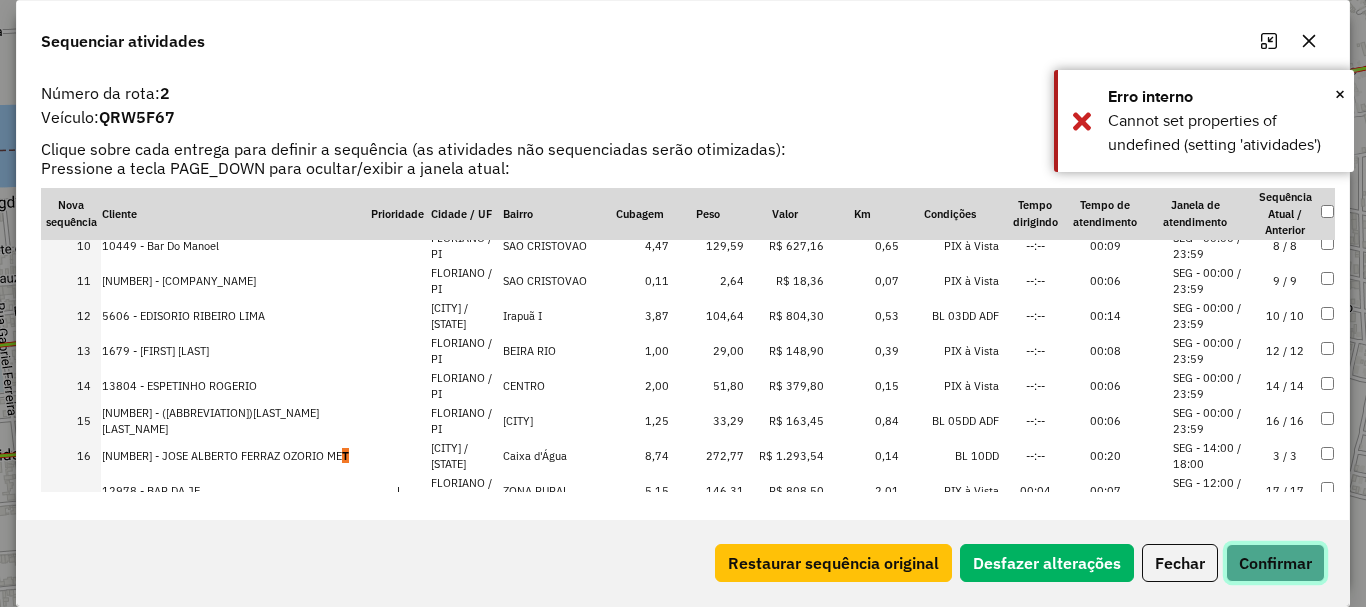 click on "Confirmar" 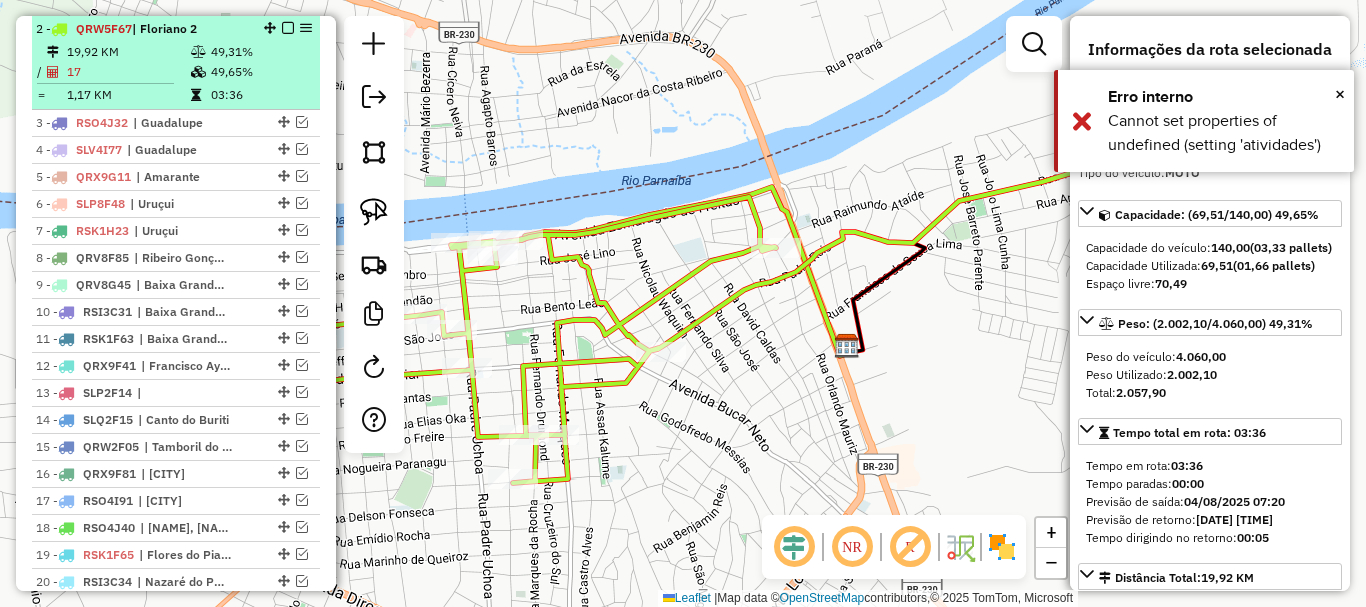 click at bounding box center (288, 28) 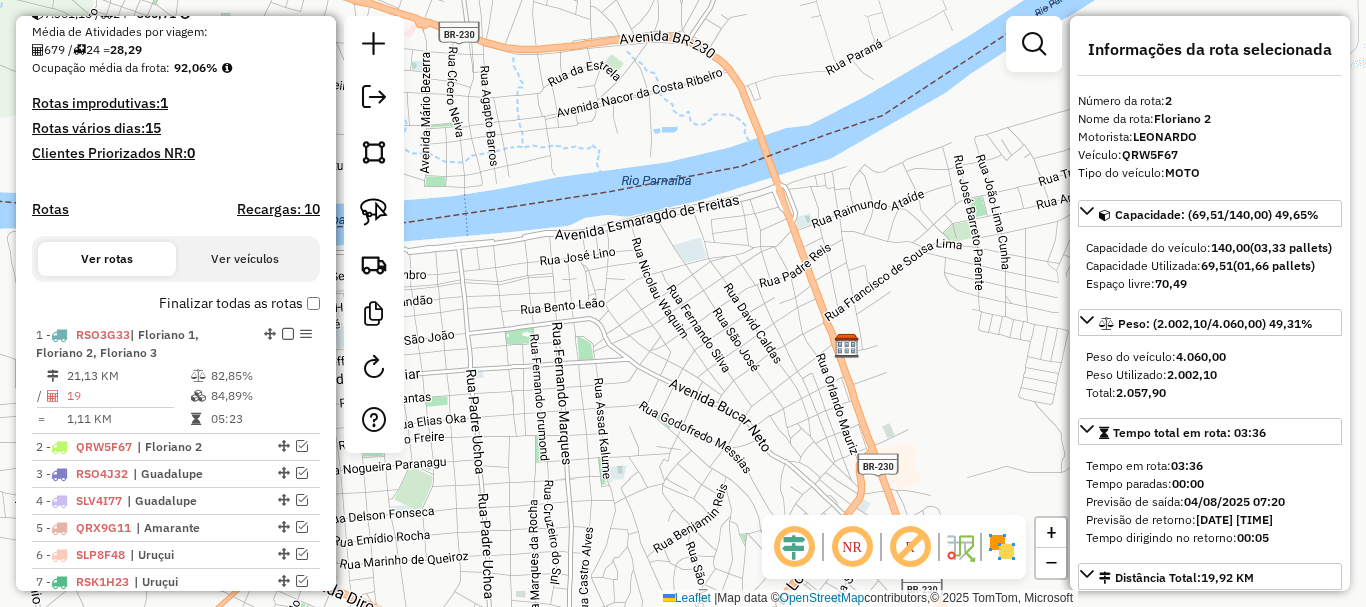 scroll, scrollTop: 486, scrollLeft: 0, axis: vertical 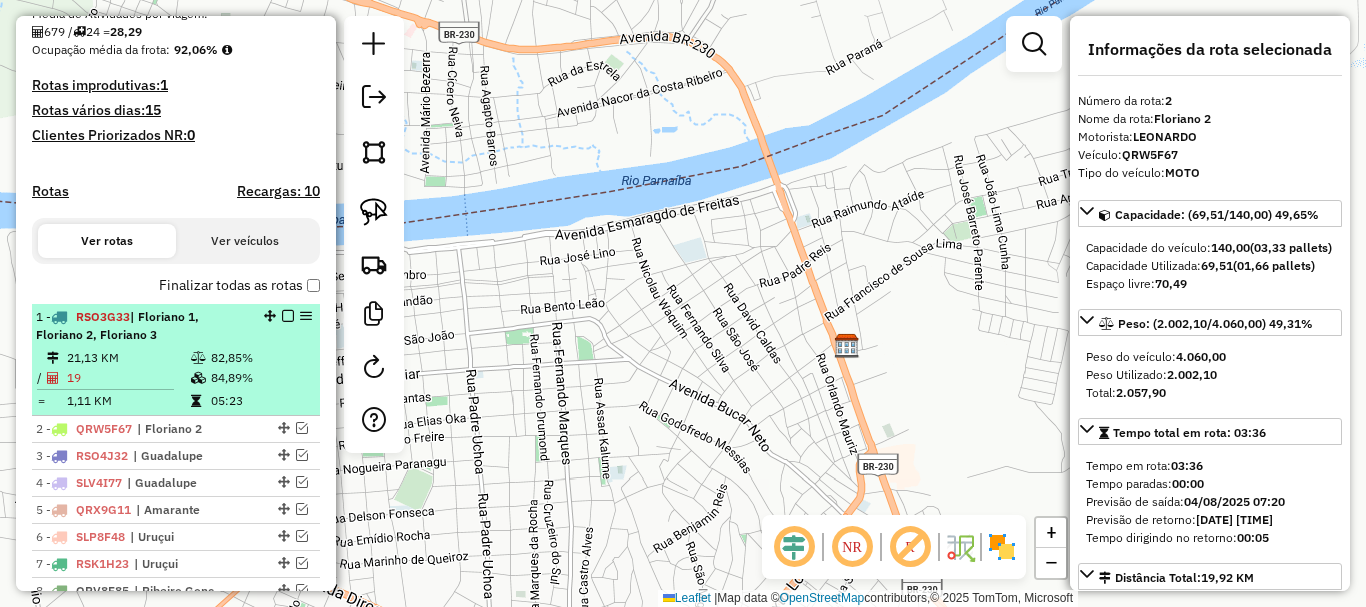 click on "1 -       RSO3G33   | Floriano 1, Floriano 2, Floriano 3" at bounding box center (142, 326) 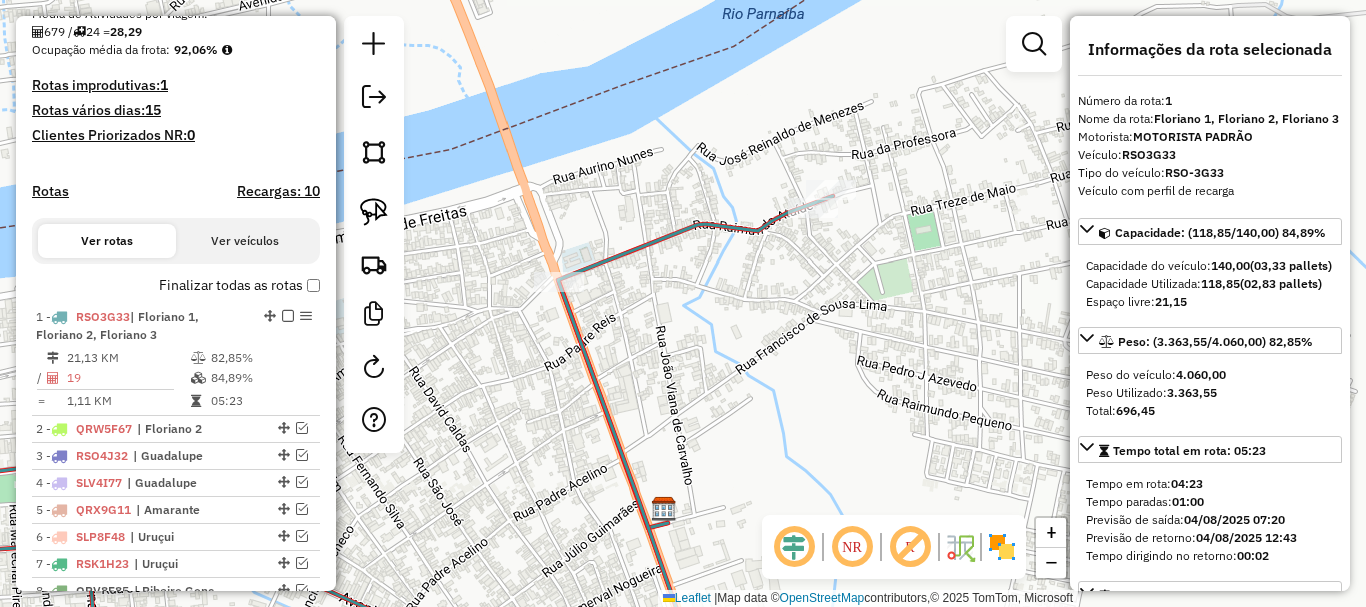 click 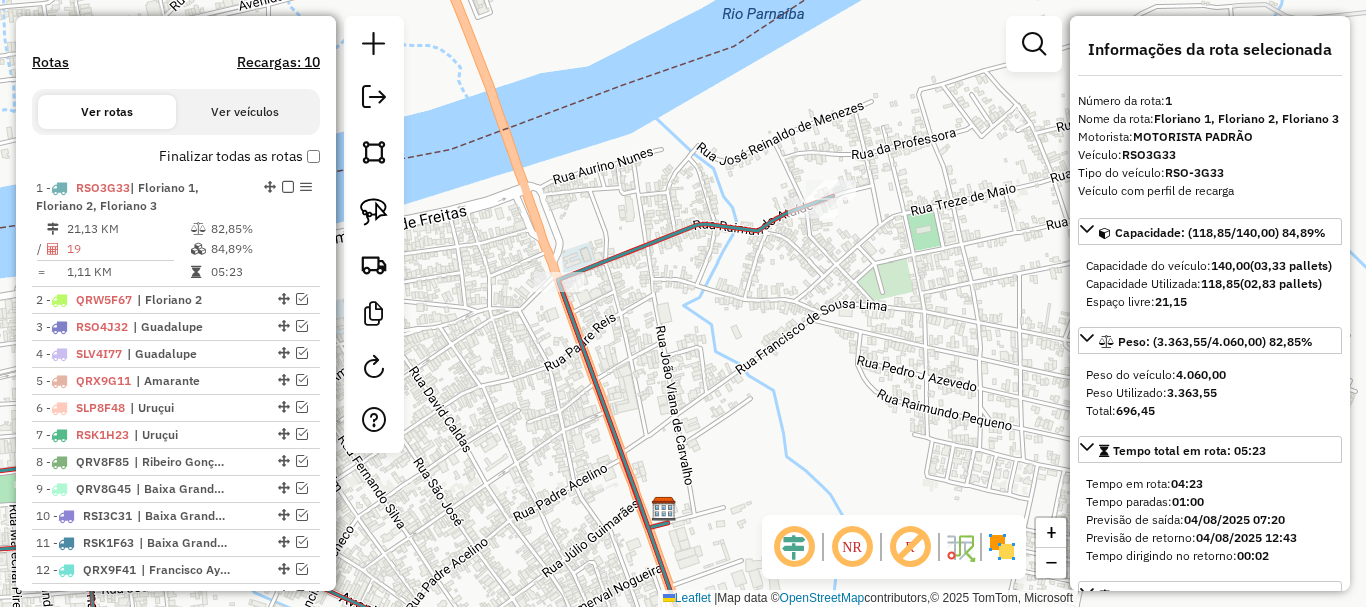 click 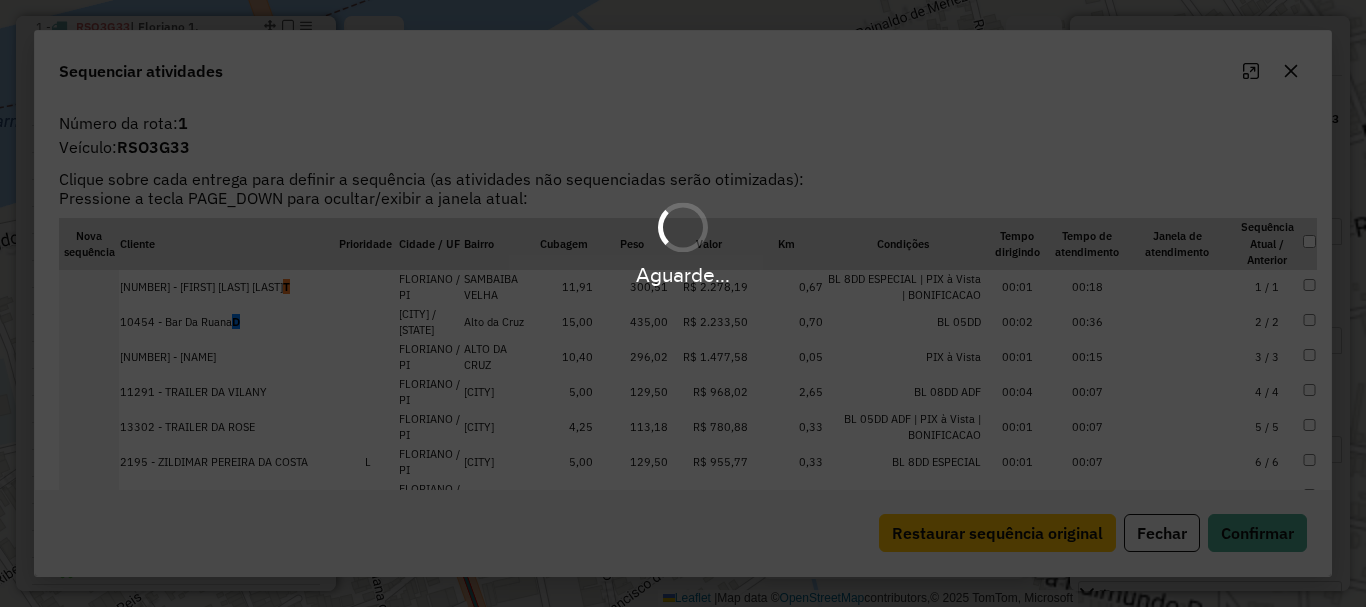 scroll, scrollTop: 774, scrollLeft: 0, axis: vertical 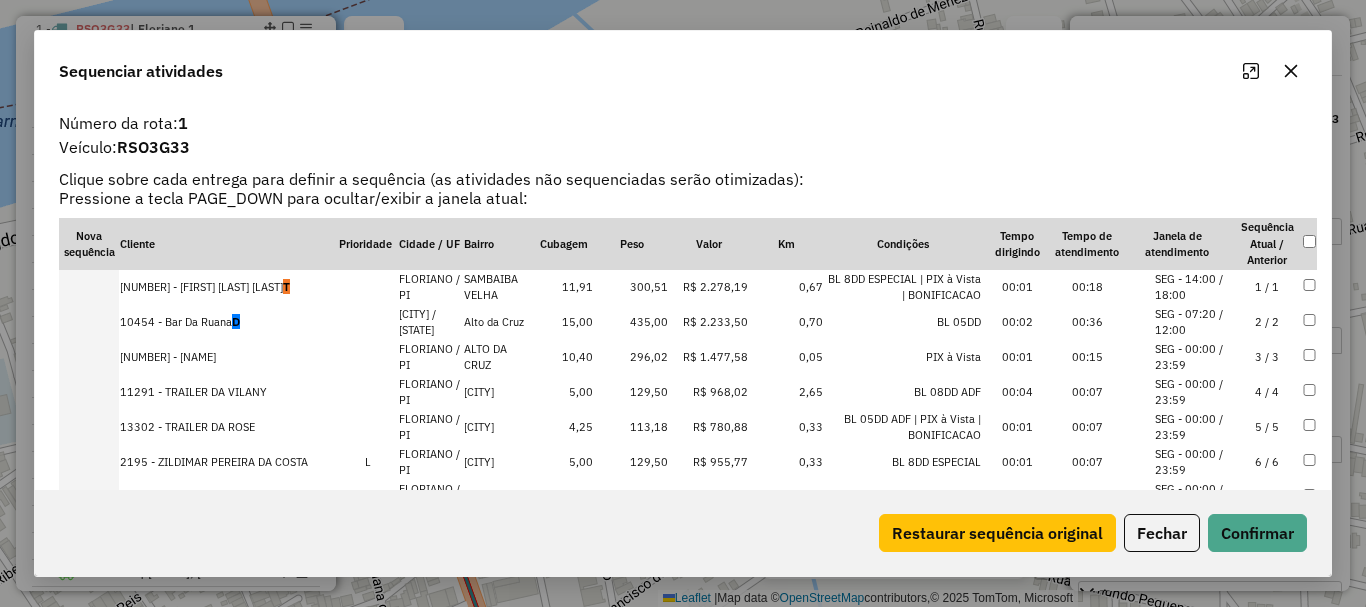 click on "10454 - Bar Da Ruana  D" at bounding box center (228, 322) 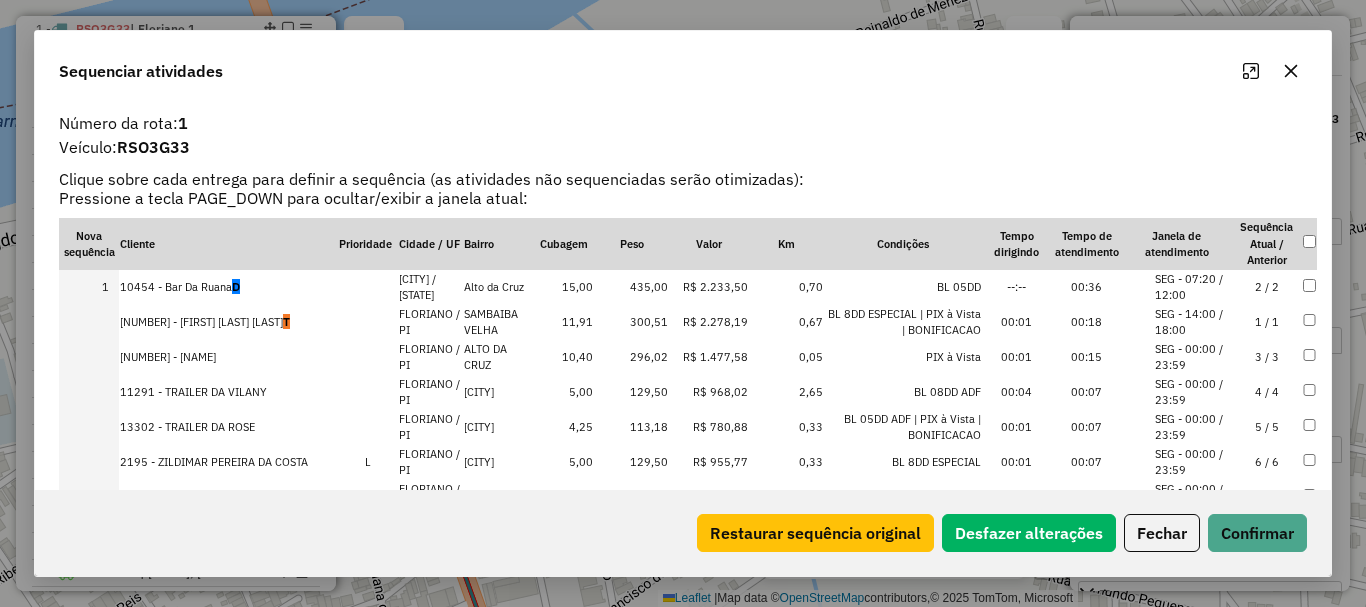 click on "Restaurar sequência original   Desfazer alterações   Fechar   Confirmar" 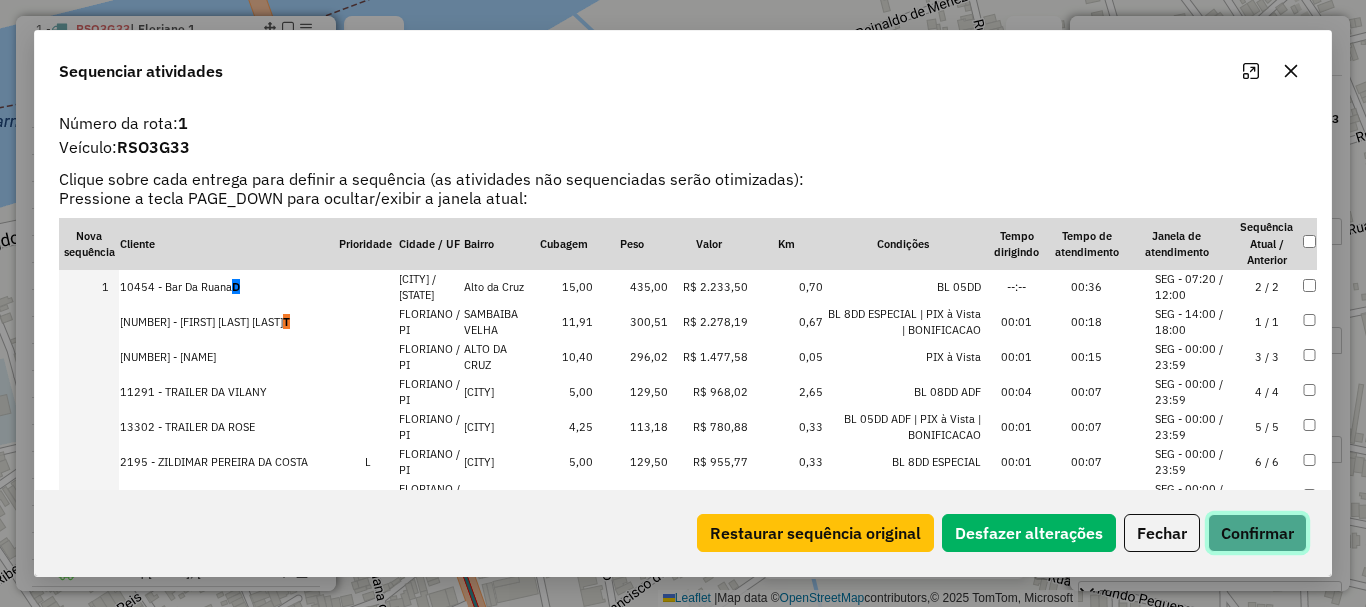 click on "Confirmar" 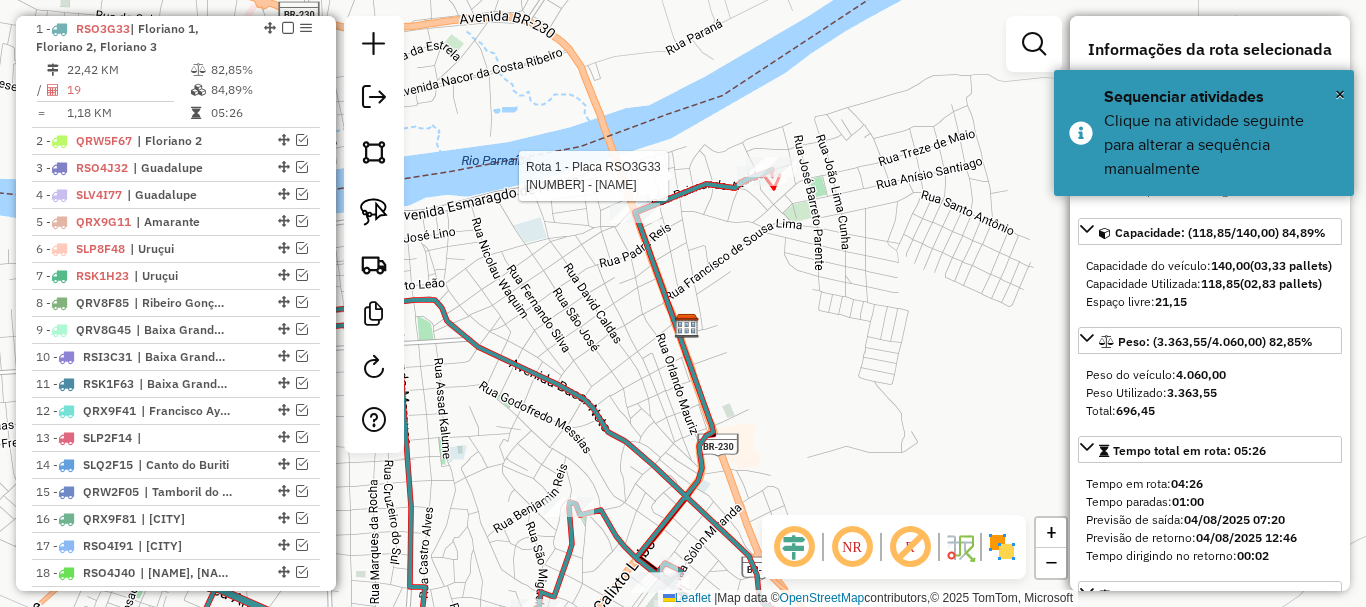 click 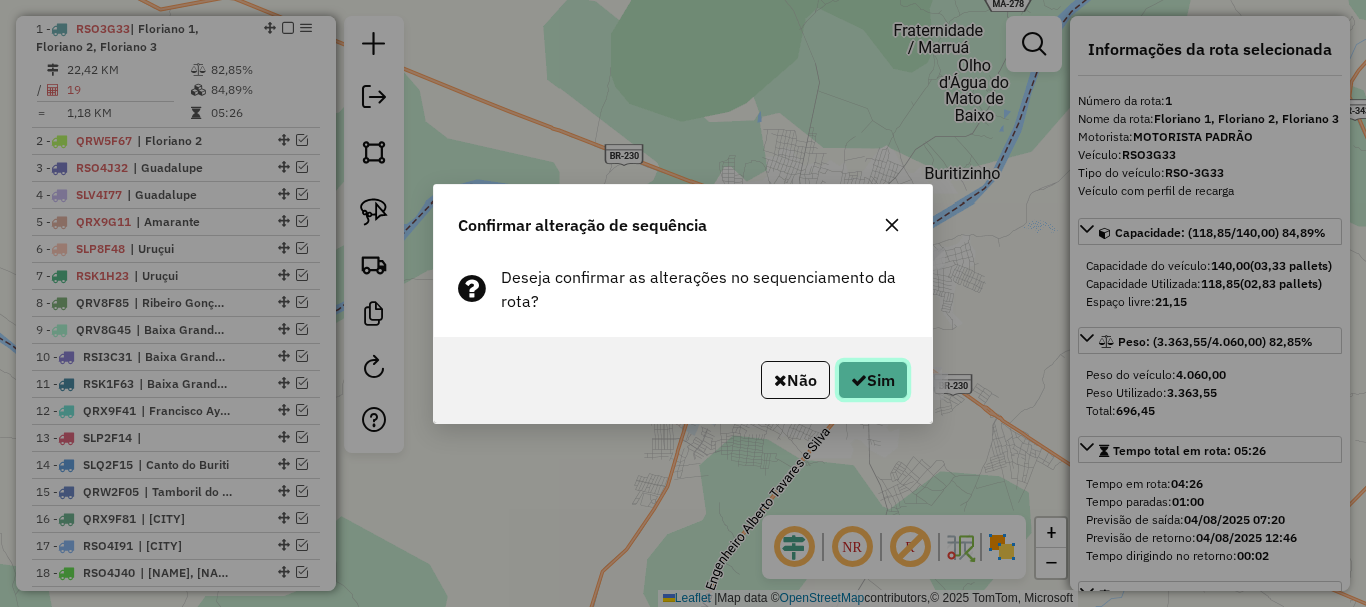 click 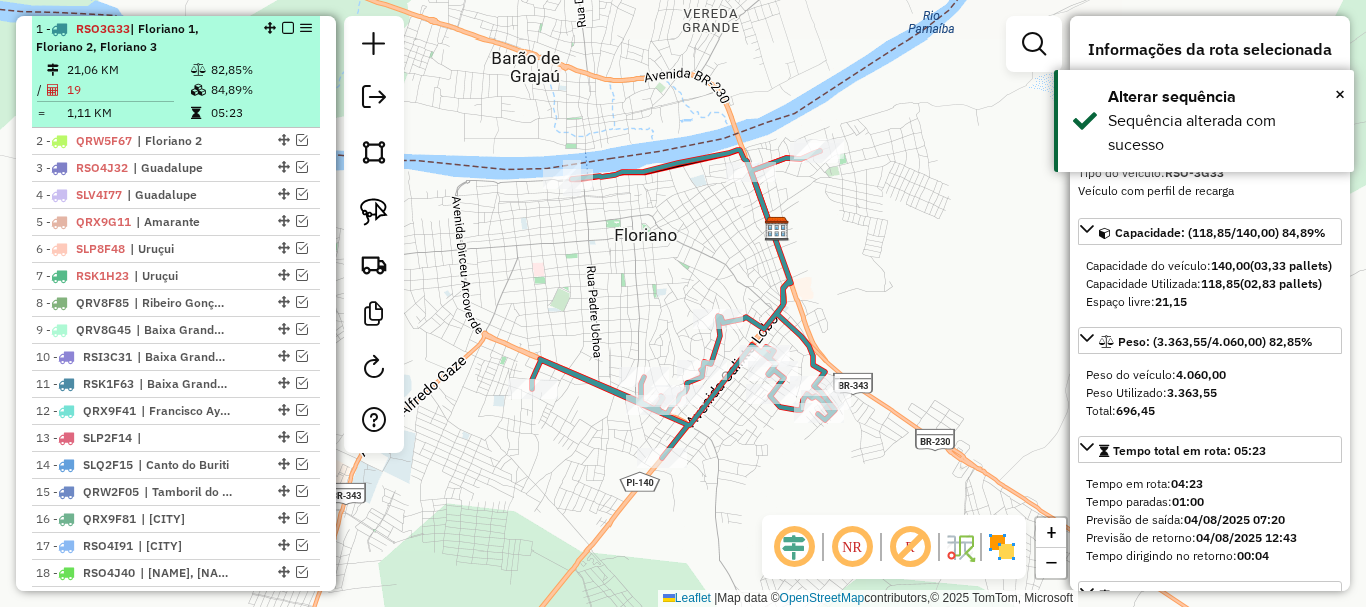 click at bounding box center (288, 28) 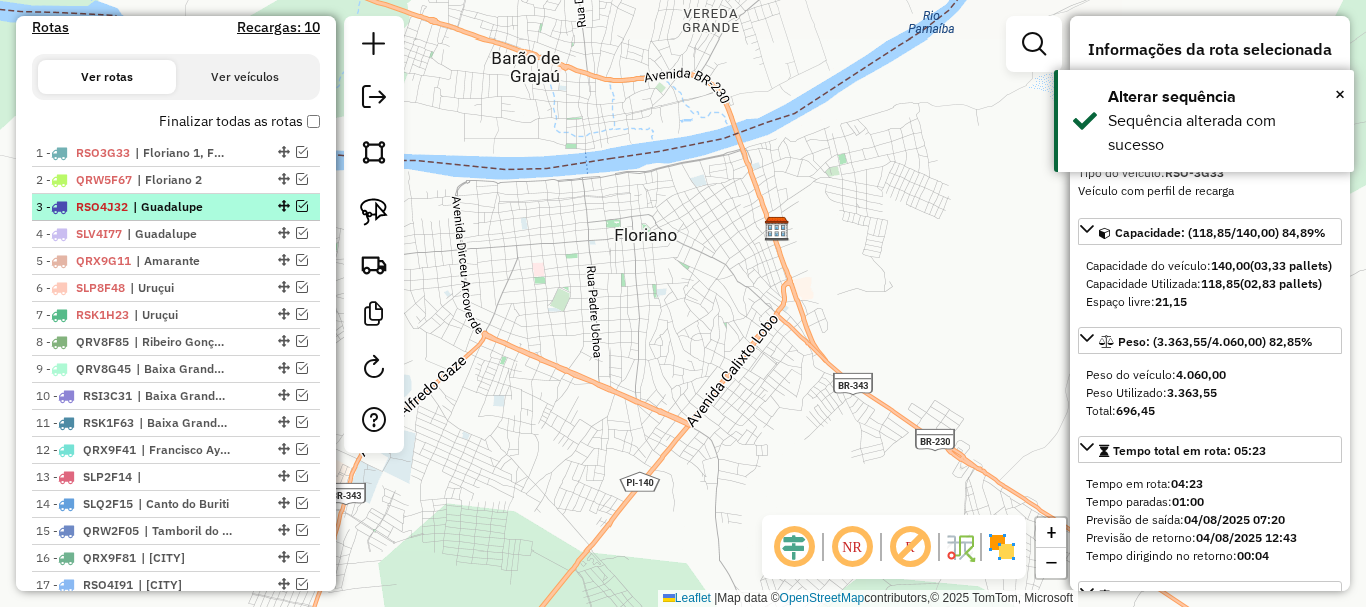 scroll, scrollTop: 574, scrollLeft: 0, axis: vertical 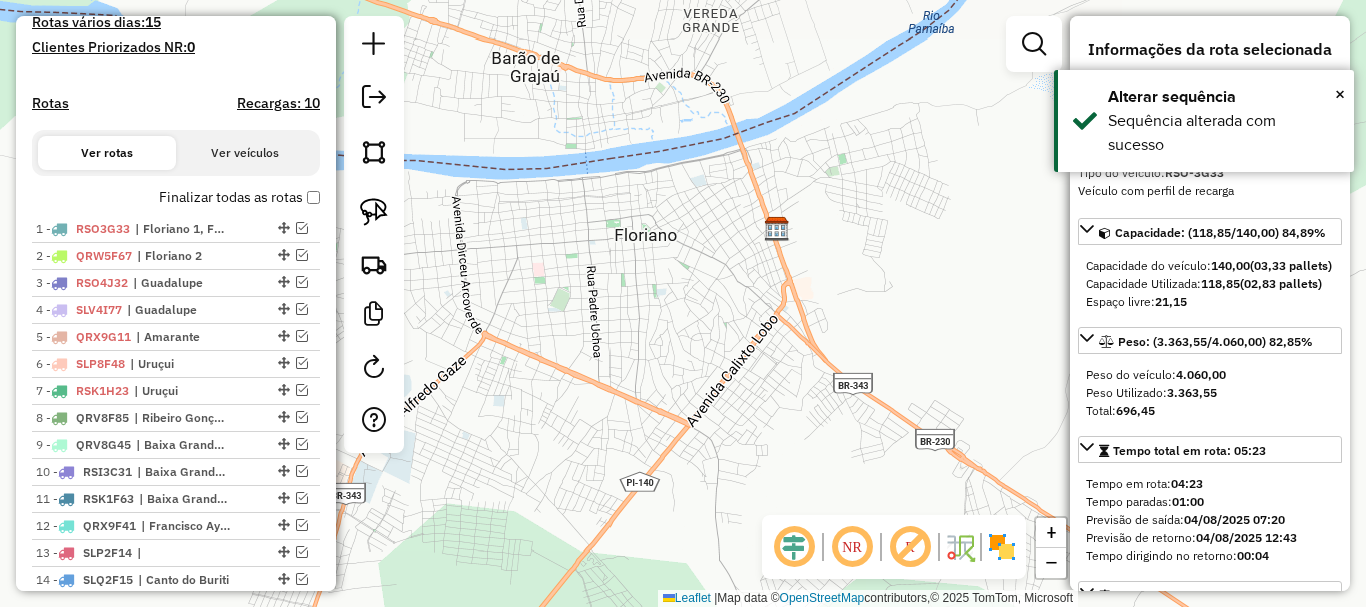 click on "Finalizar todas as rotas" at bounding box center (239, 197) 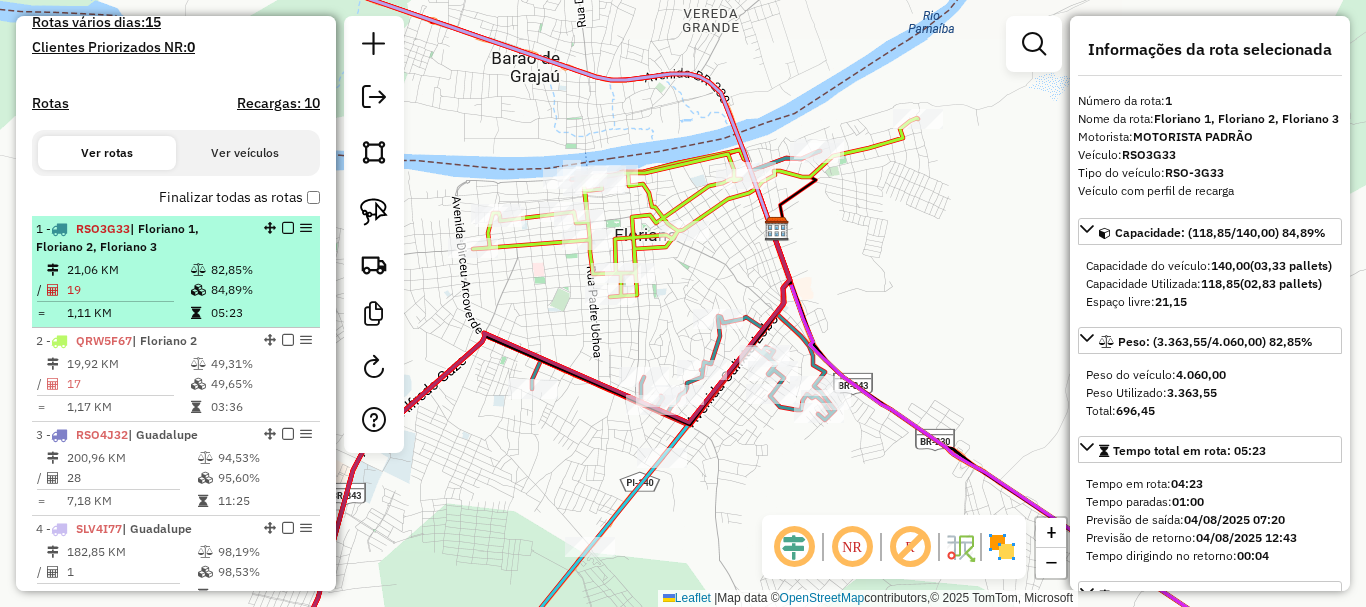 scroll, scrollTop: 674, scrollLeft: 0, axis: vertical 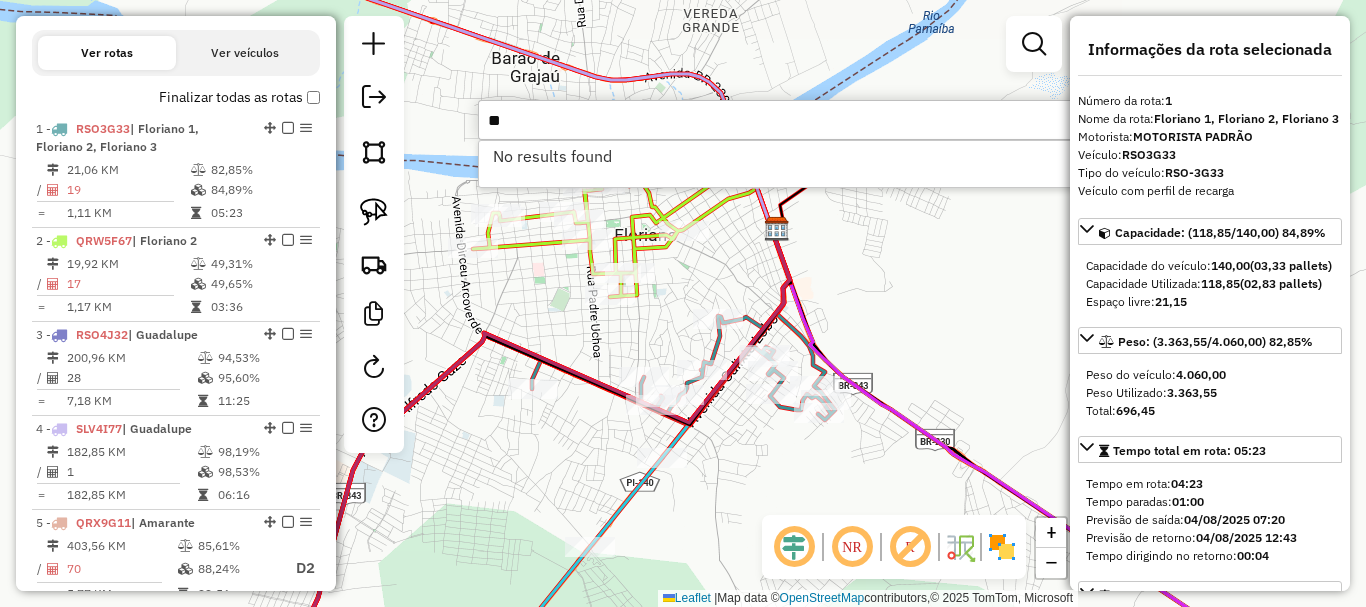 type on "*" 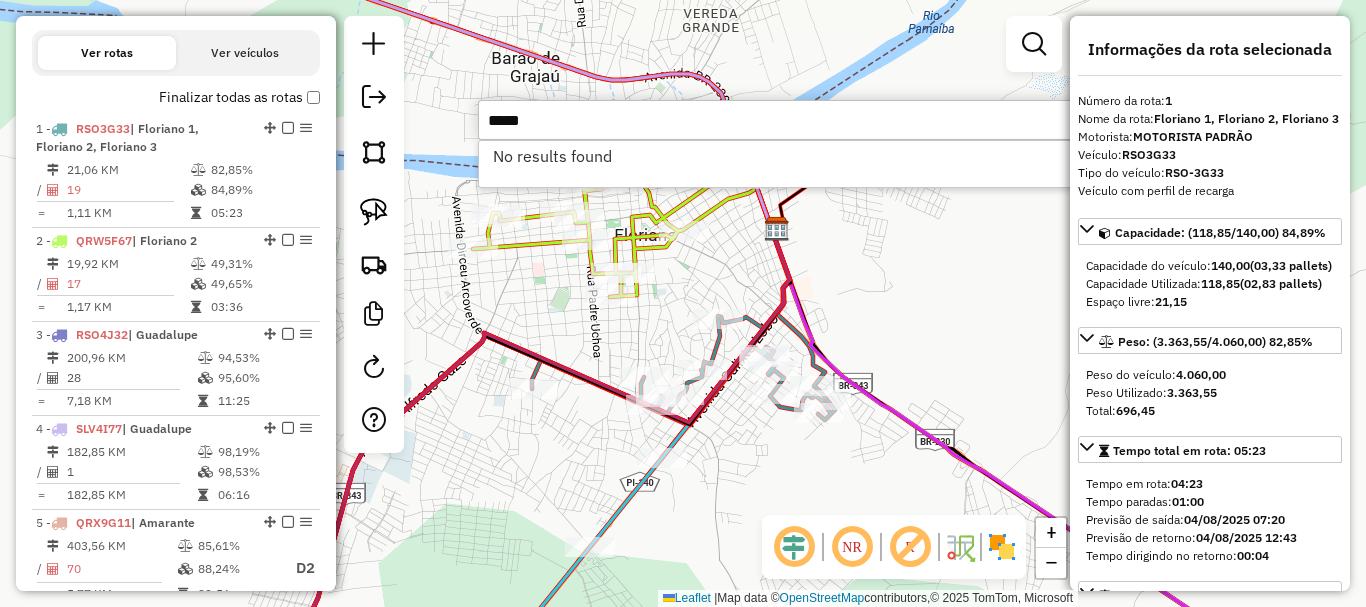 click on "*****" at bounding box center [778, 120] 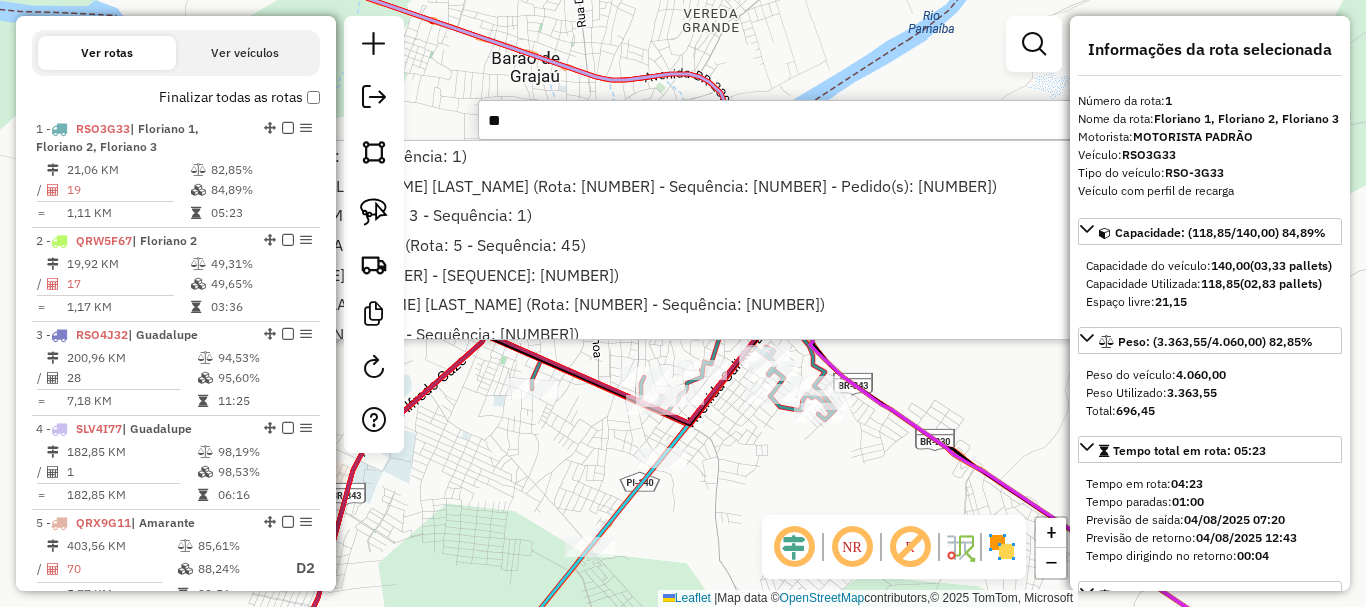 type on "**" 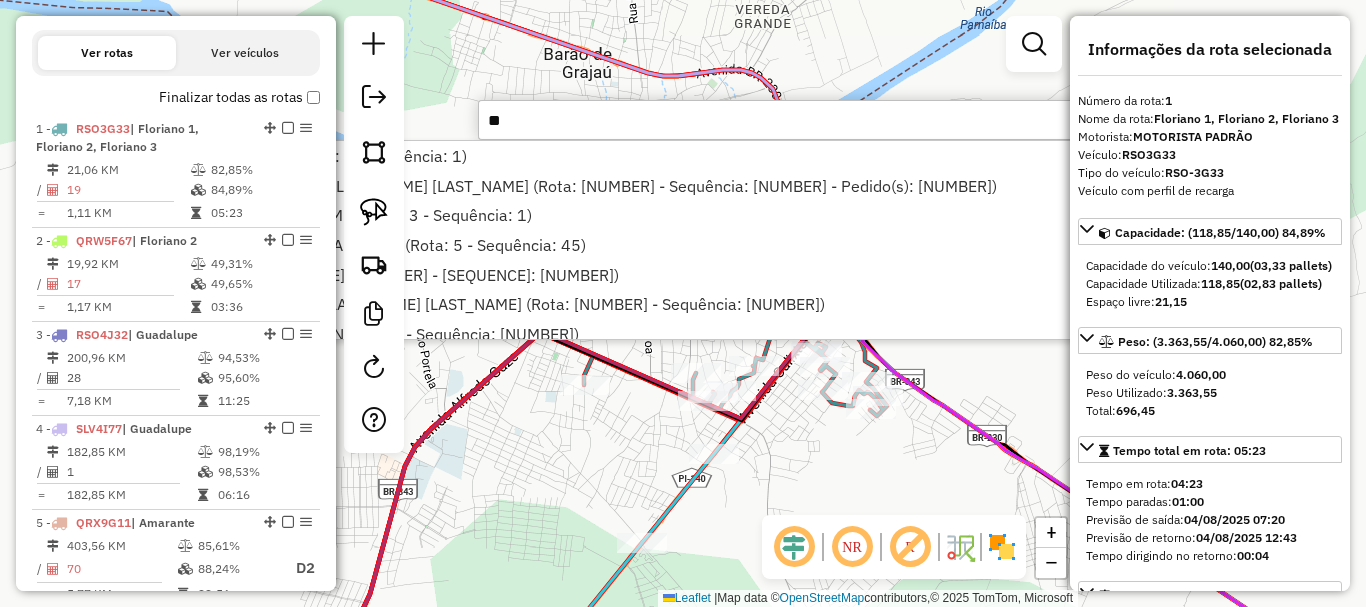 drag, startPoint x: 727, startPoint y: 378, endPoint x: 779, endPoint y: 373, distance: 52.23983 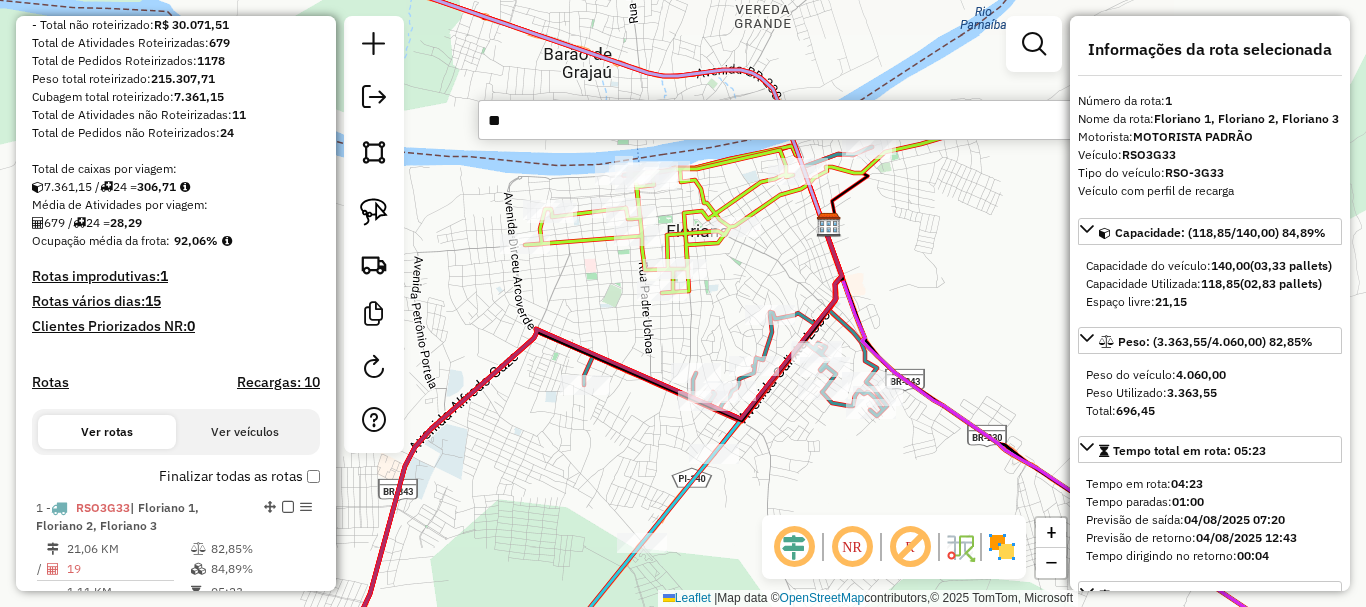scroll, scrollTop: 0, scrollLeft: 0, axis: both 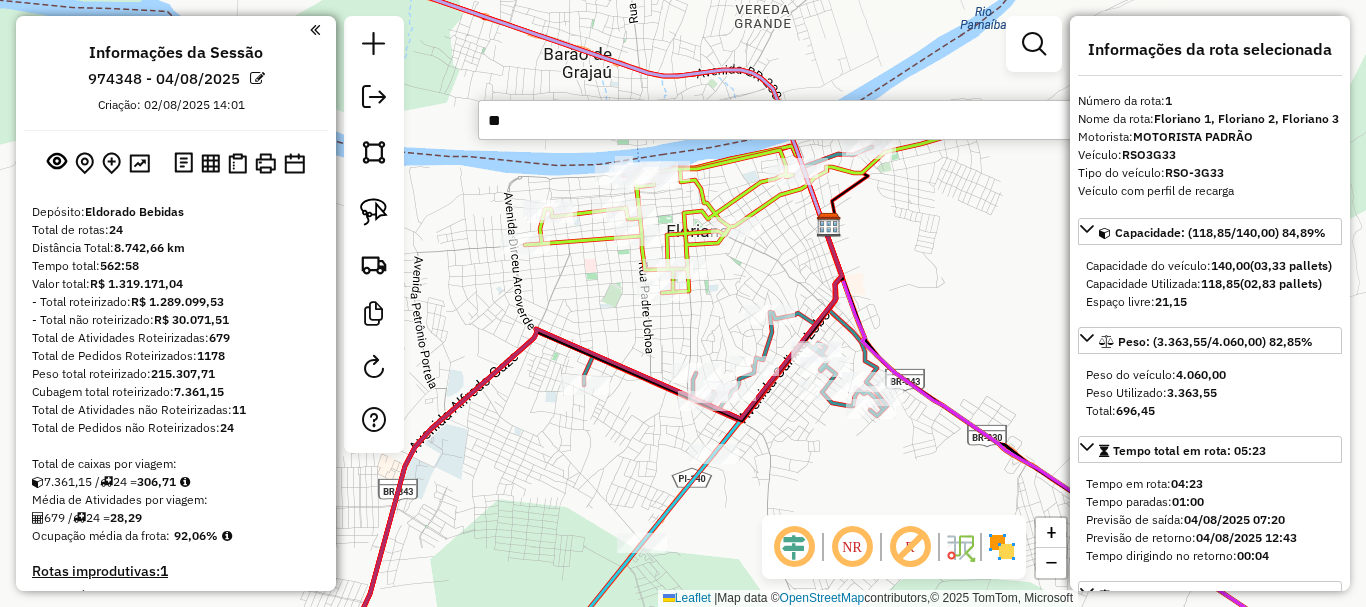 click at bounding box center [315, 30] 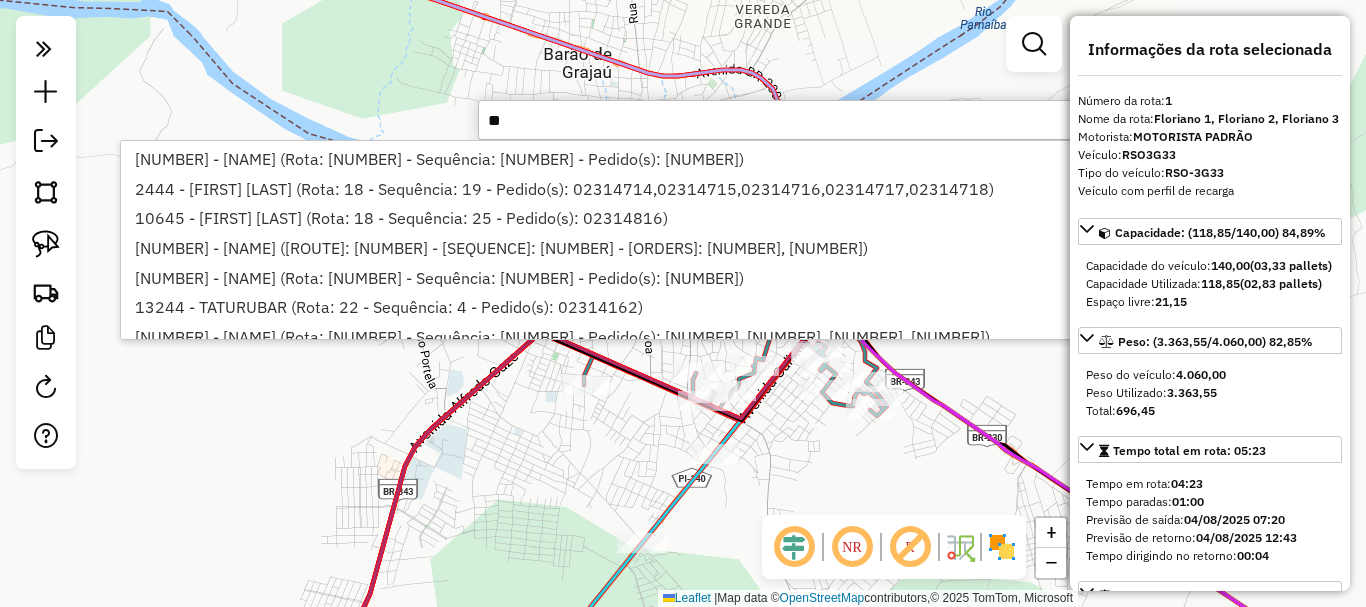 scroll, scrollTop: 1185, scrollLeft: 0, axis: vertical 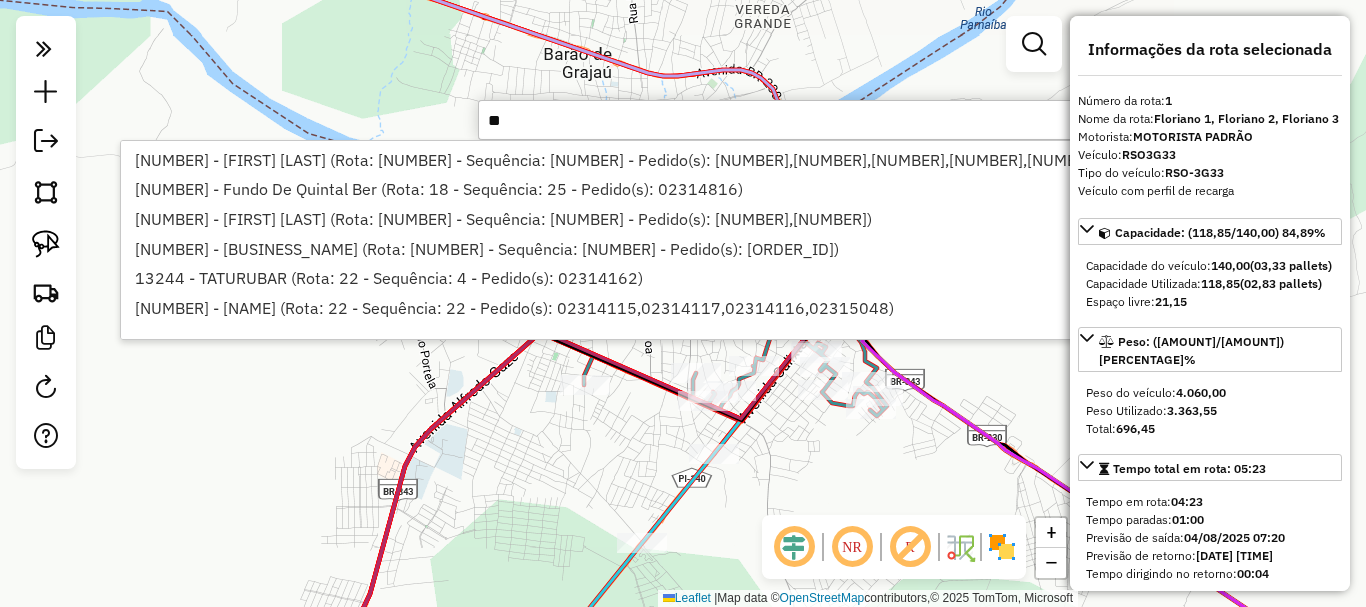 type on "**" 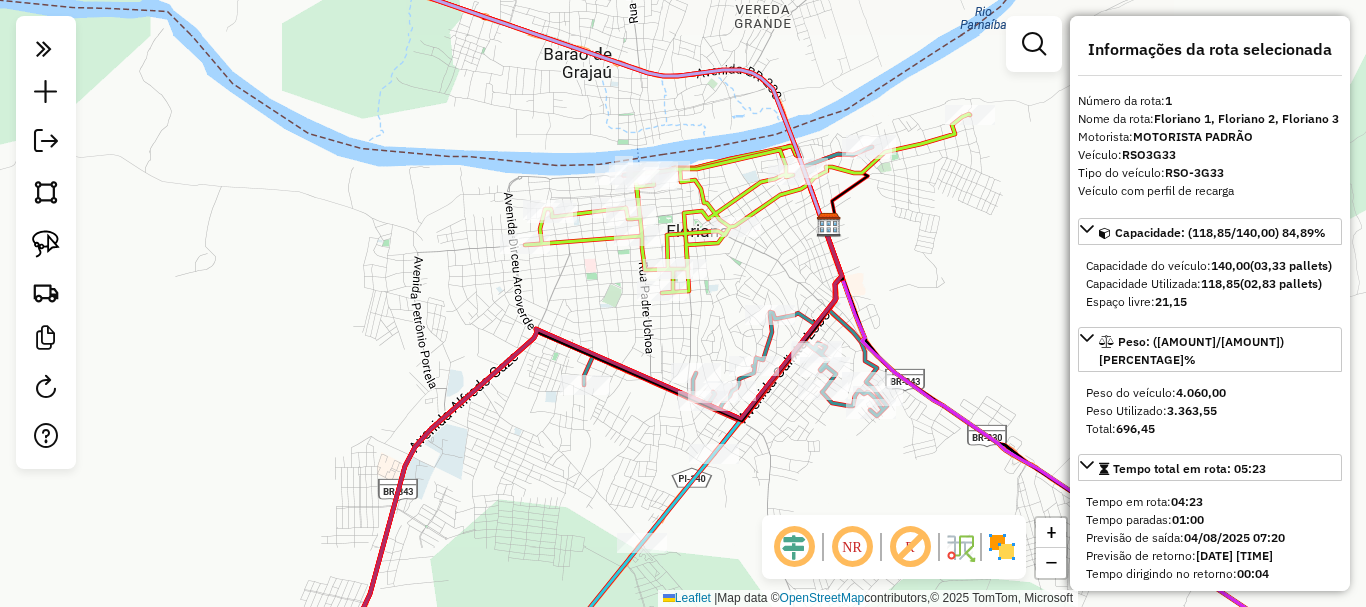 click 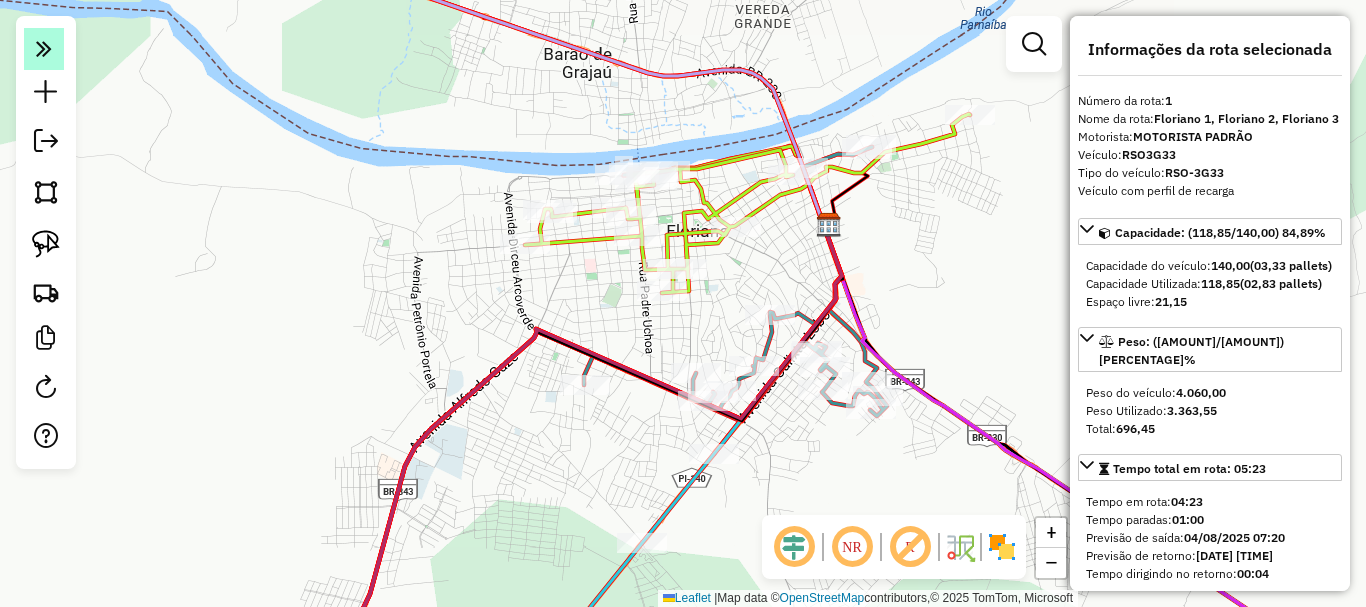 click 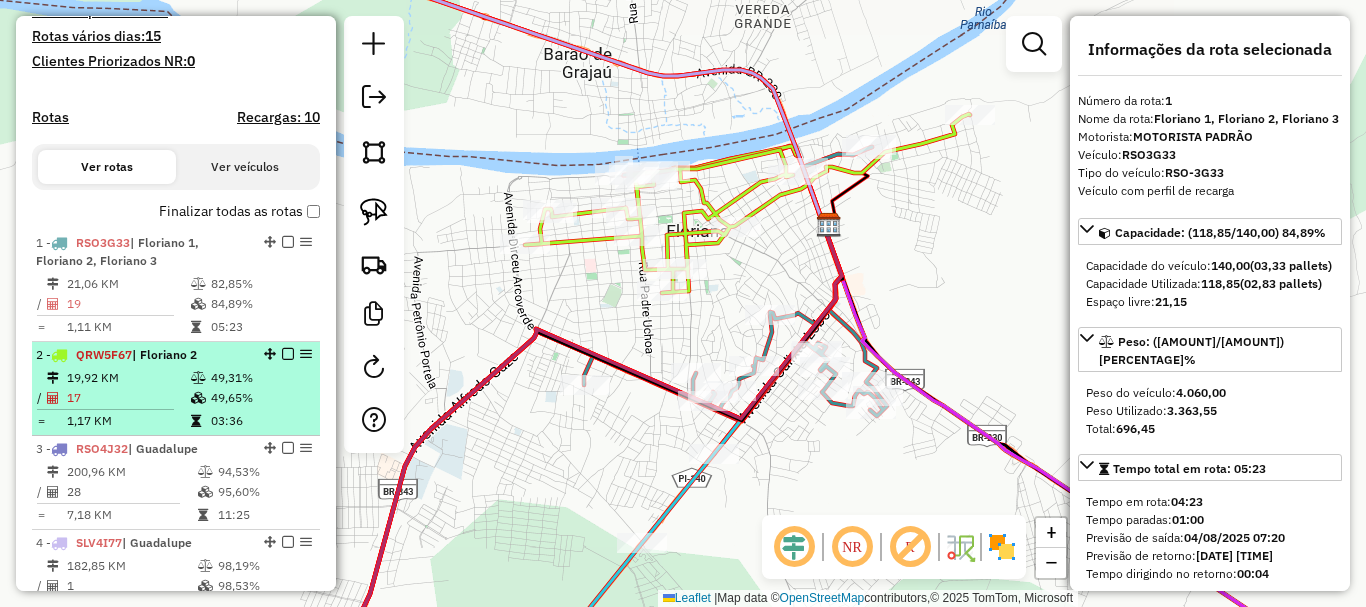 scroll, scrollTop: 700, scrollLeft: 0, axis: vertical 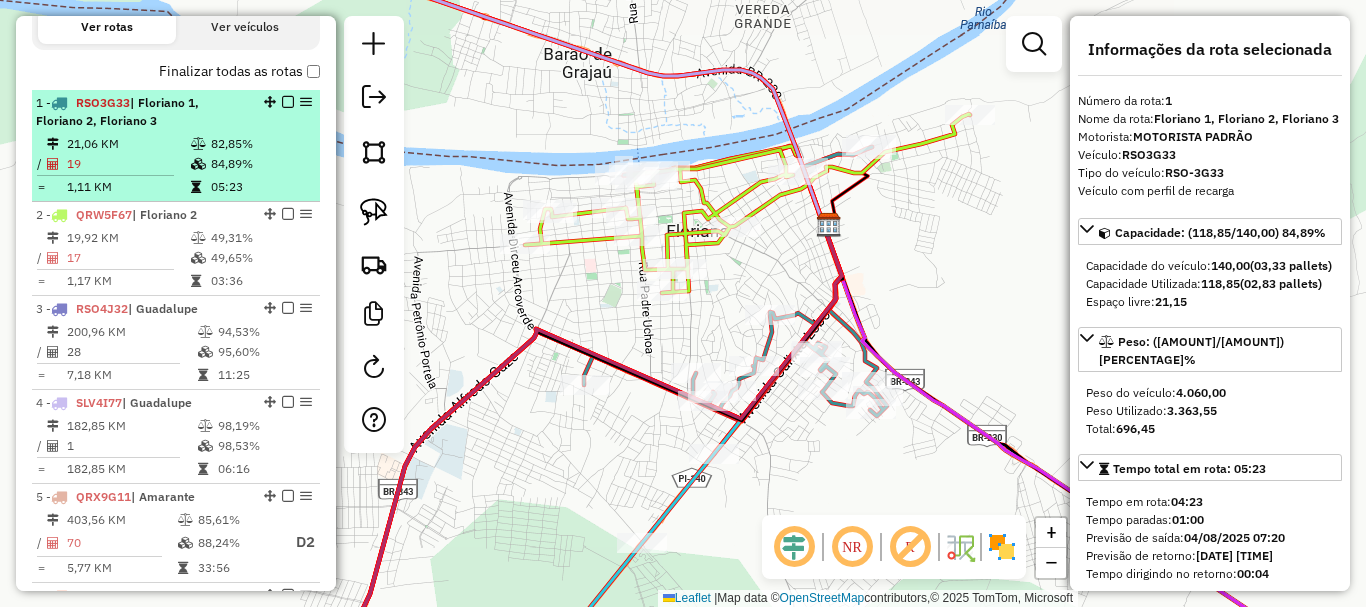 click on "05:23" 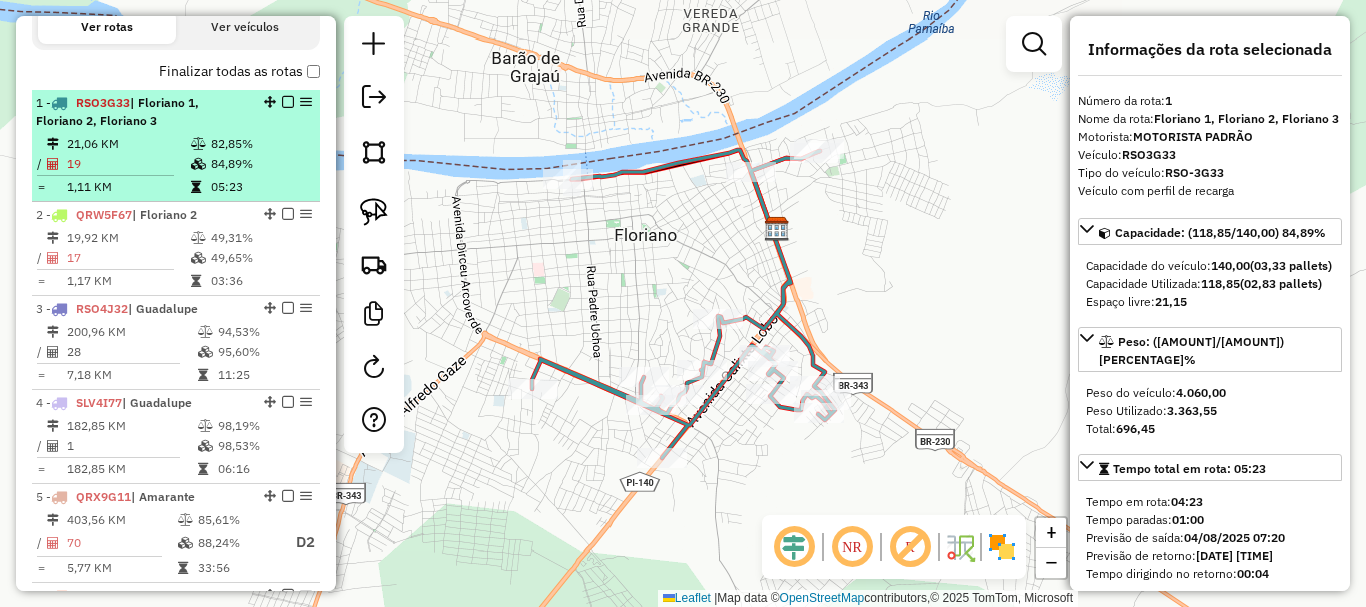 click 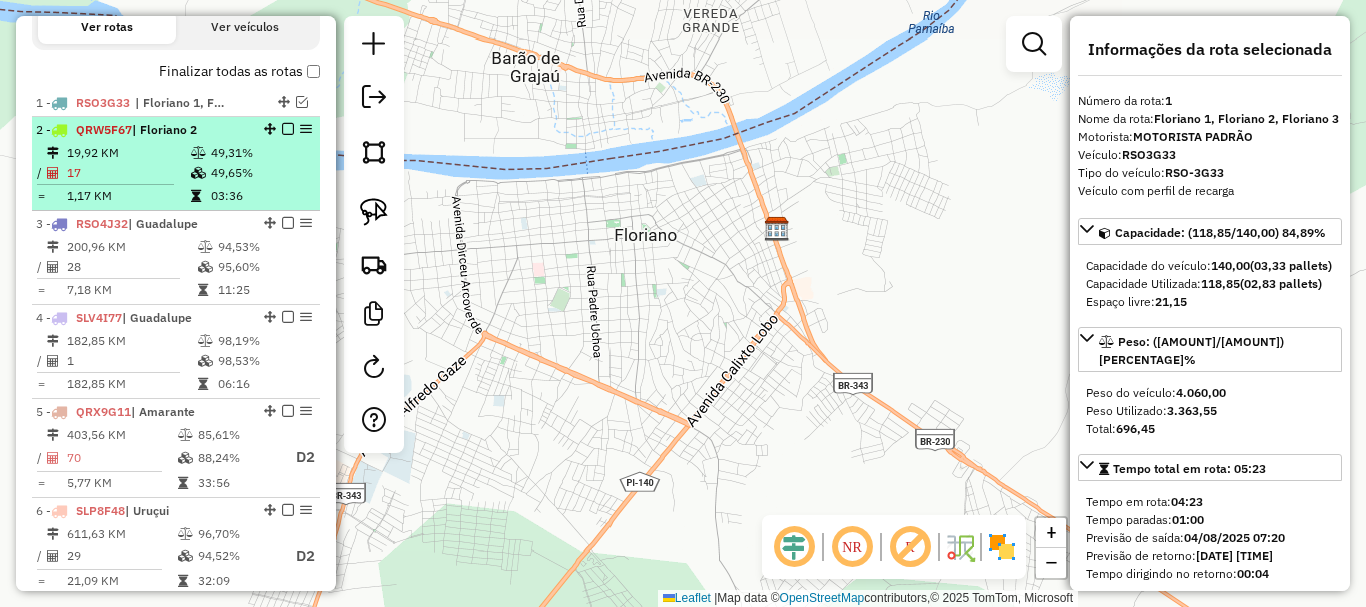 click 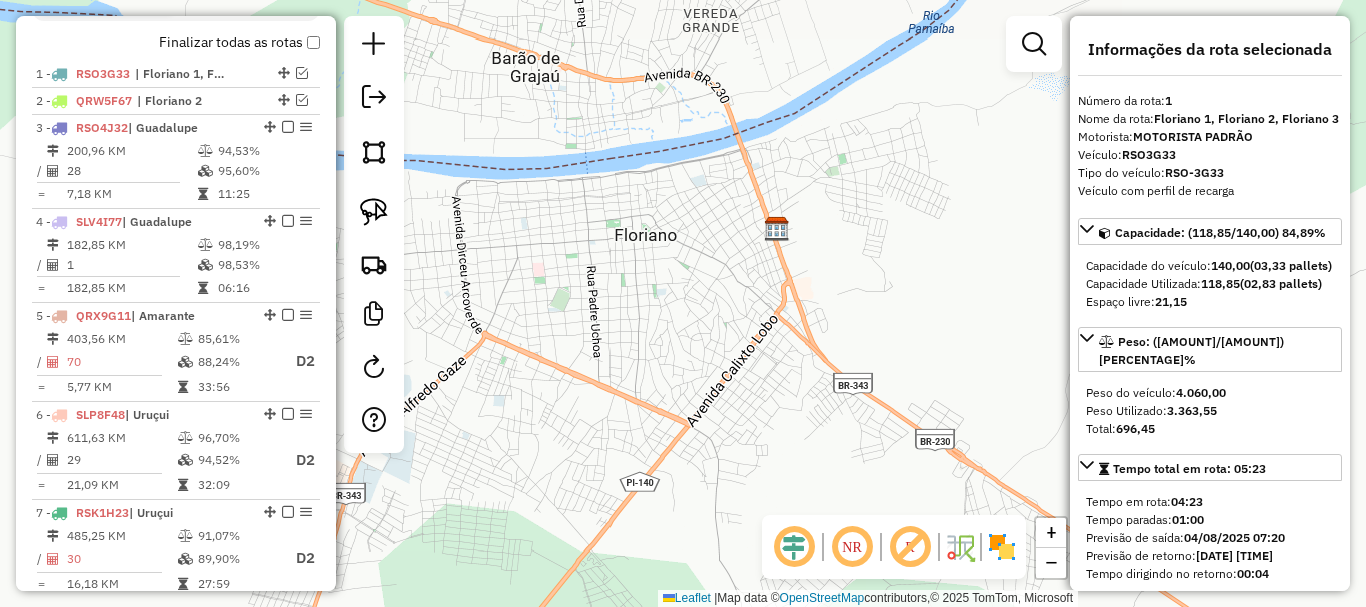 scroll, scrollTop: 900, scrollLeft: 0, axis: vertical 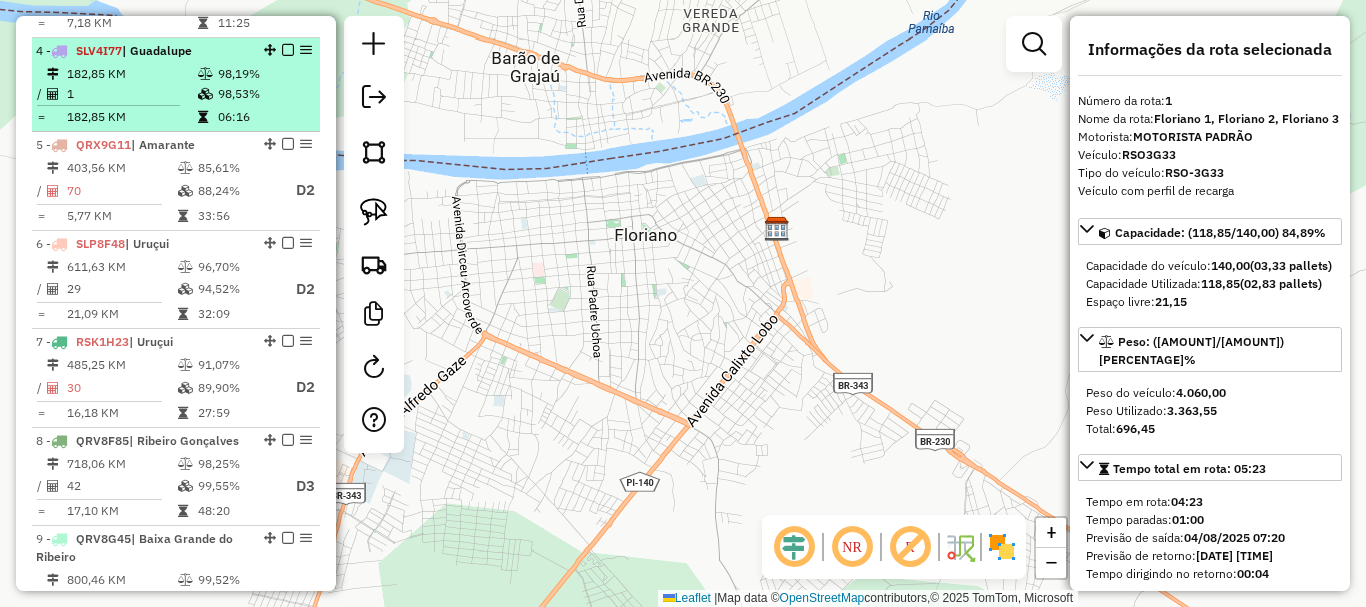 click 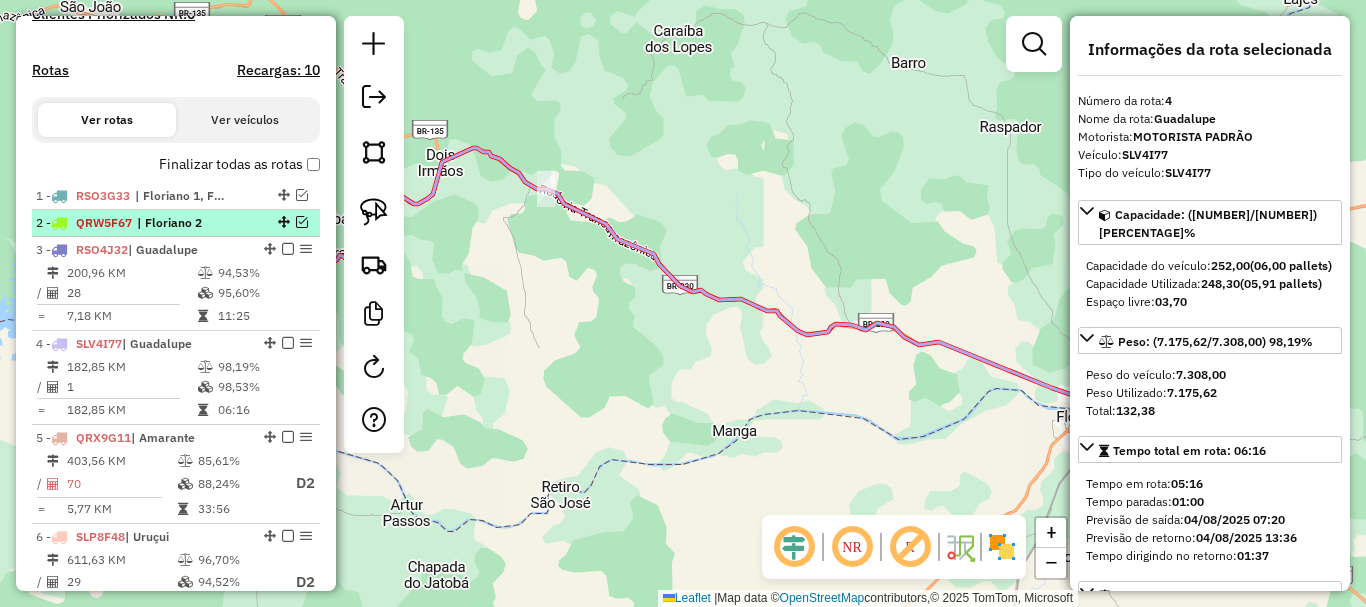 scroll, scrollTop: 600, scrollLeft: 0, axis: vertical 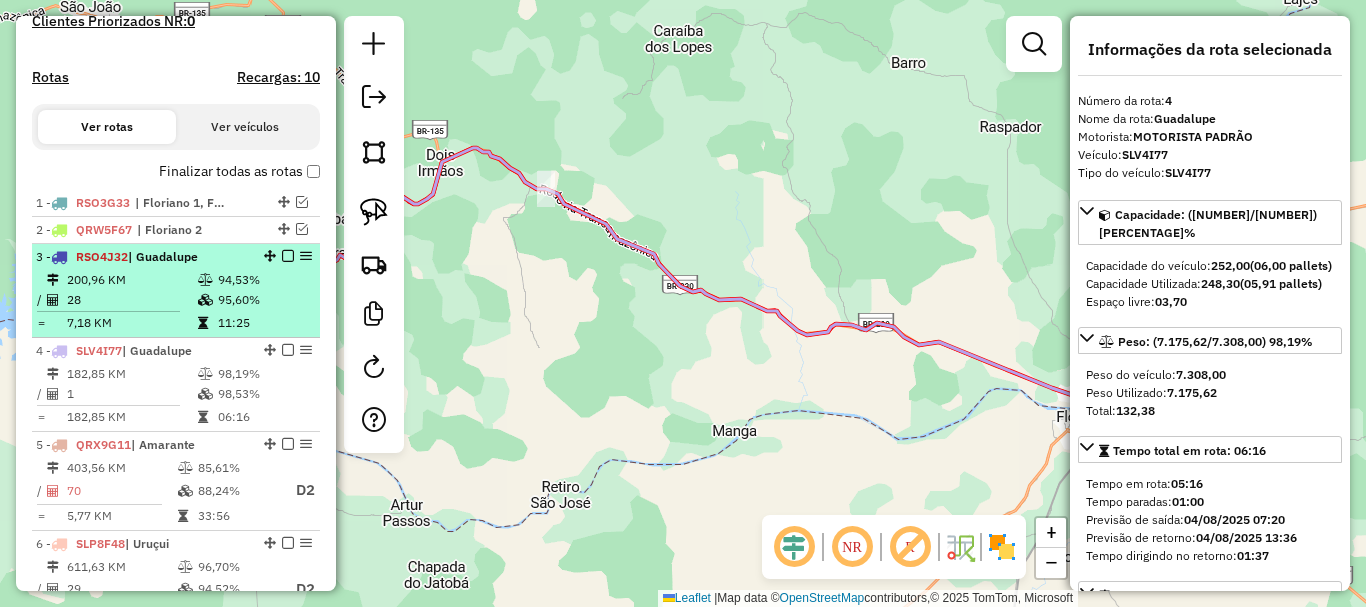 click on "200,96 KM   94,53%  /  28   95,60%     =  7,18 KM   11:25" 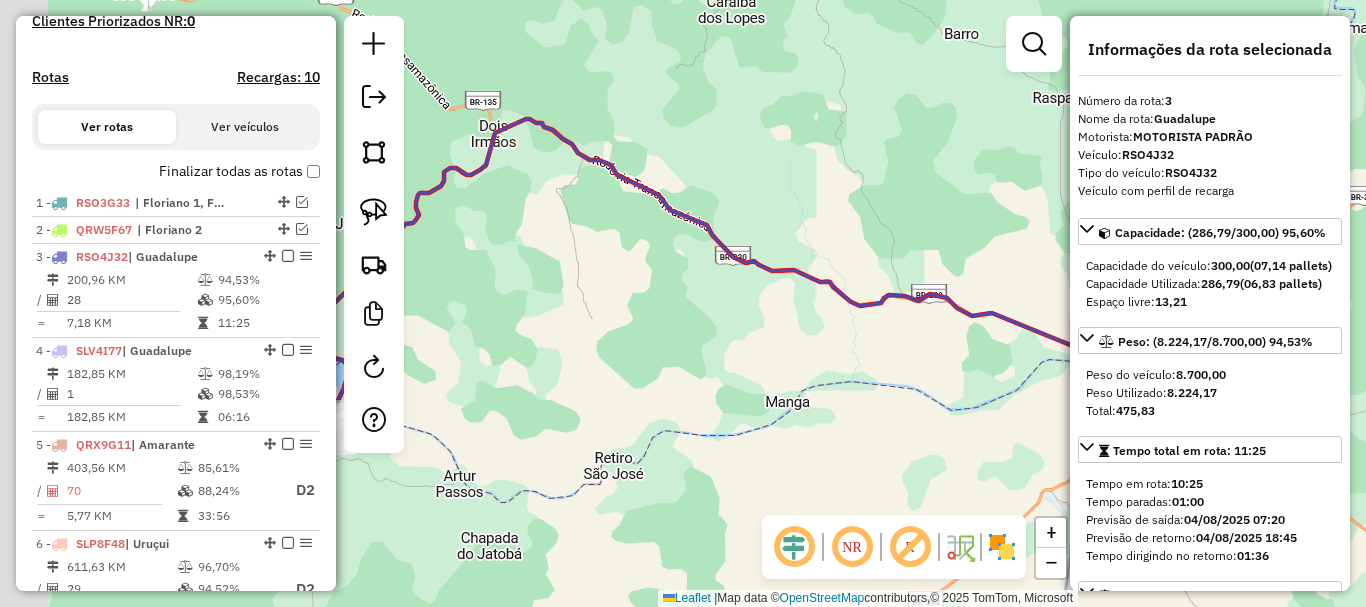 drag, startPoint x: 618, startPoint y: 374, endPoint x: 791, endPoint y: 307, distance: 185.52089 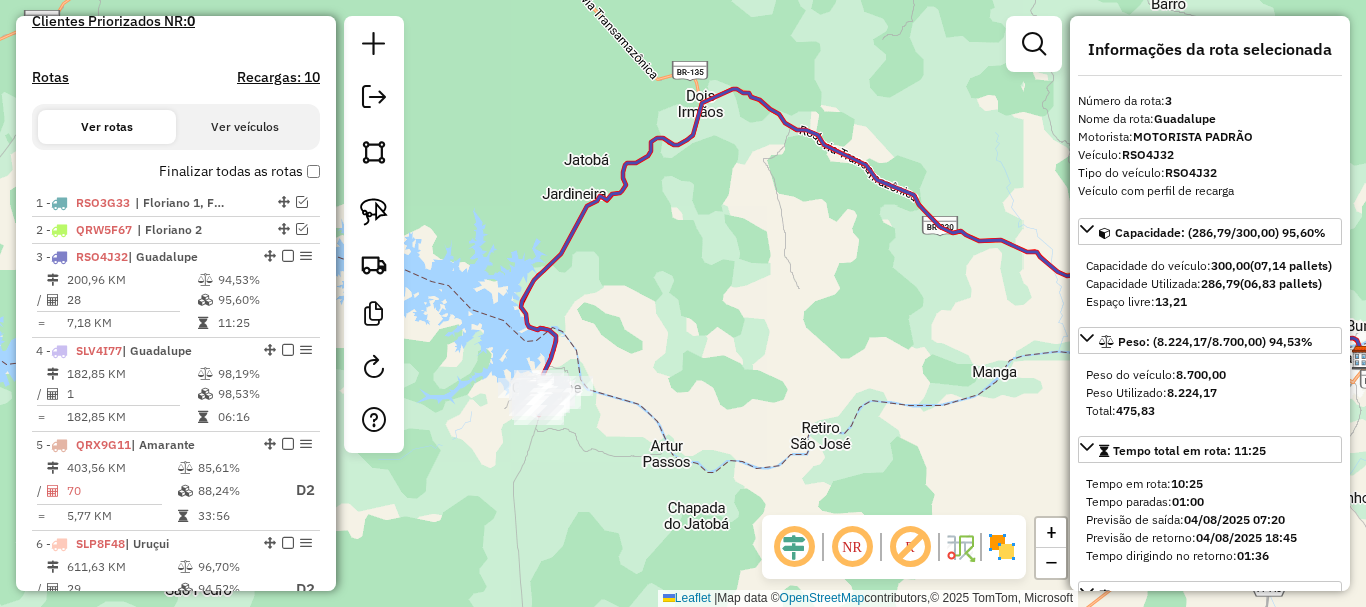 drag, startPoint x: 684, startPoint y: 266, endPoint x: 711, endPoint y: 234, distance: 41.868843 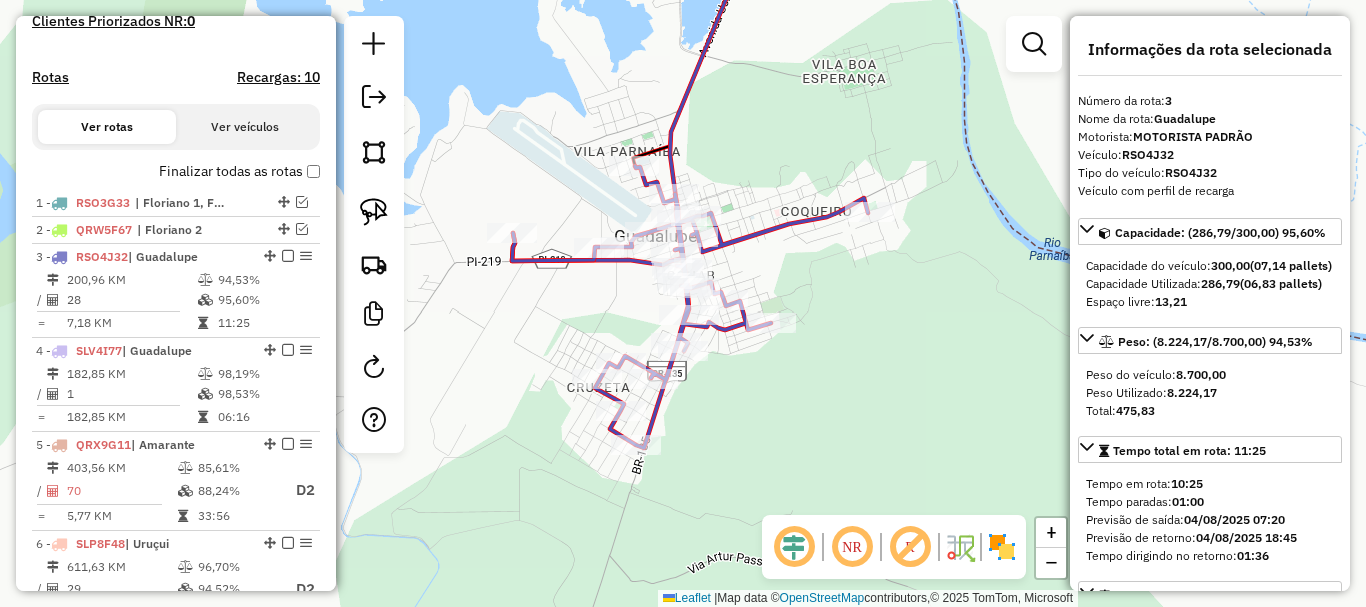 click 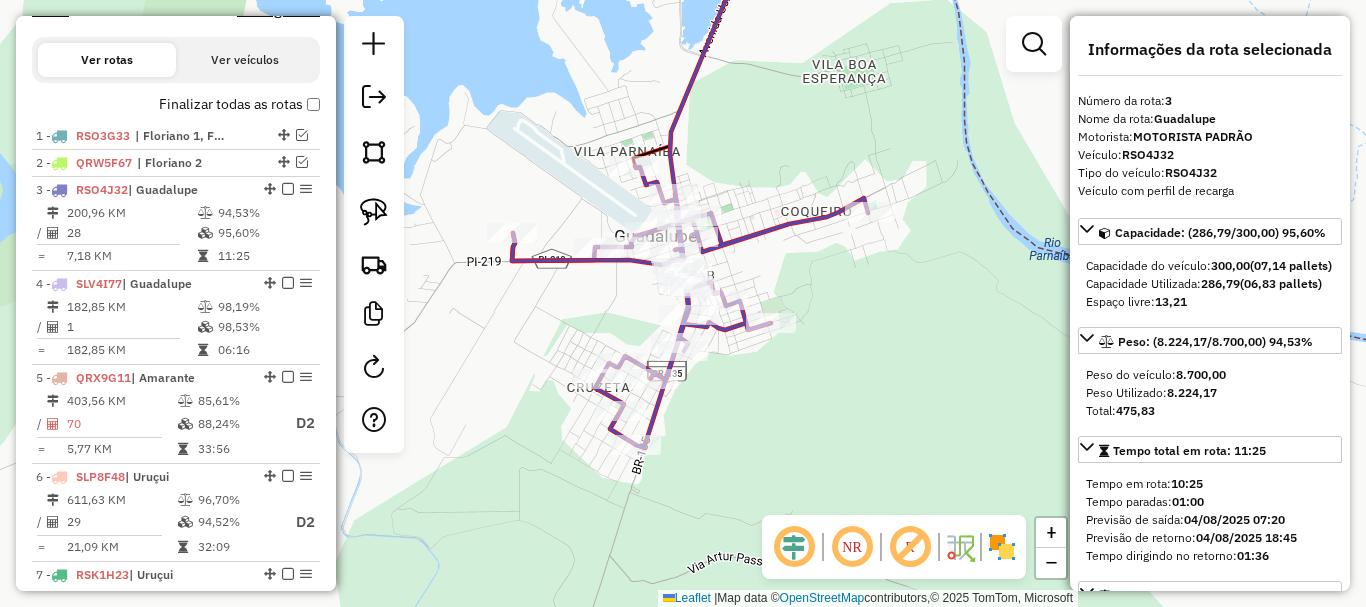 click 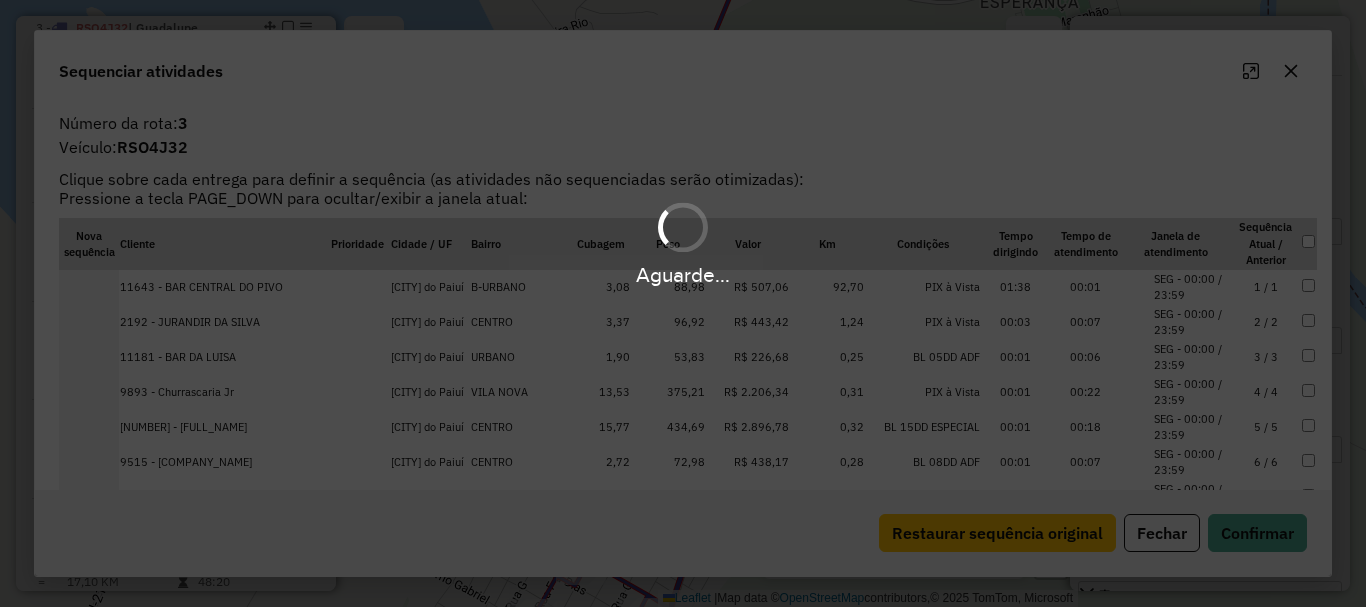 scroll, scrollTop: 828, scrollLeft: 0, axis: vertical 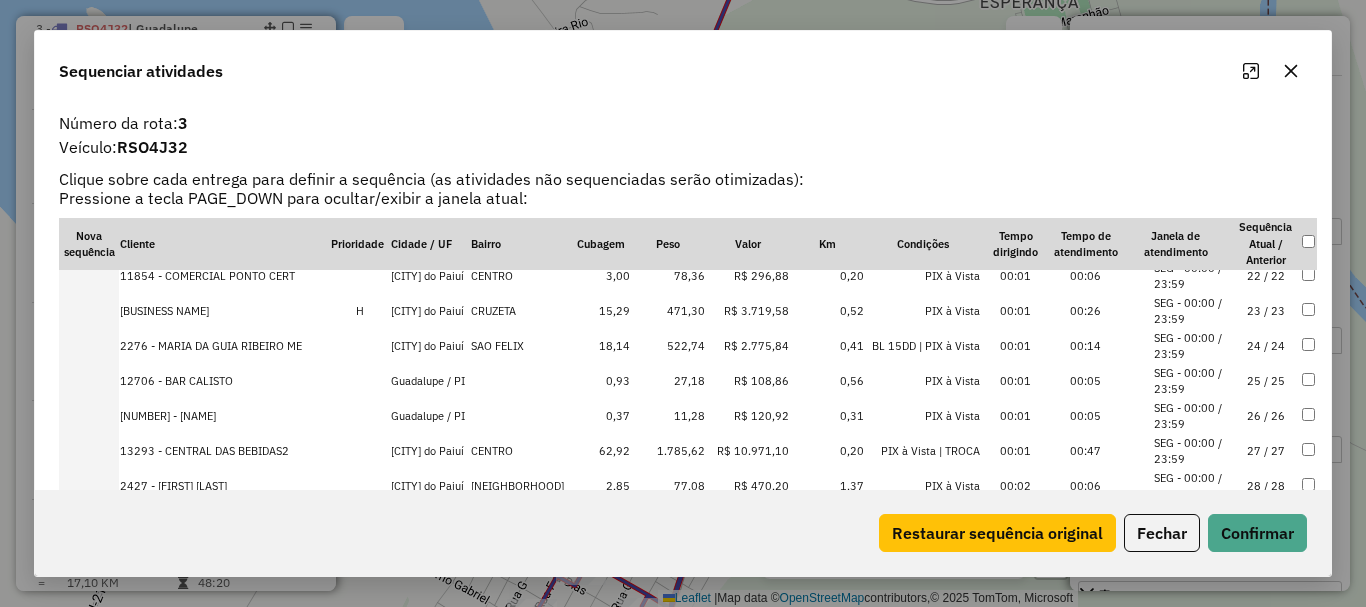 click on "28 / 28" 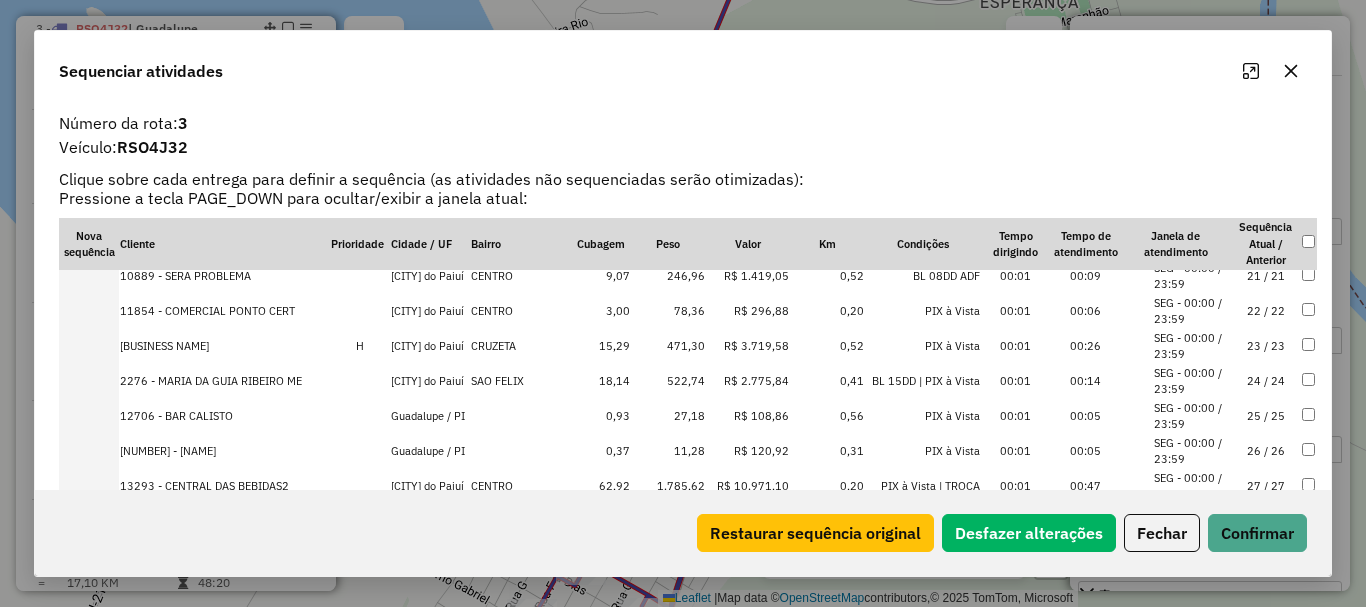 click on "Restaurar sequência original   Desfazer alterações   Fechar   Confirmar" 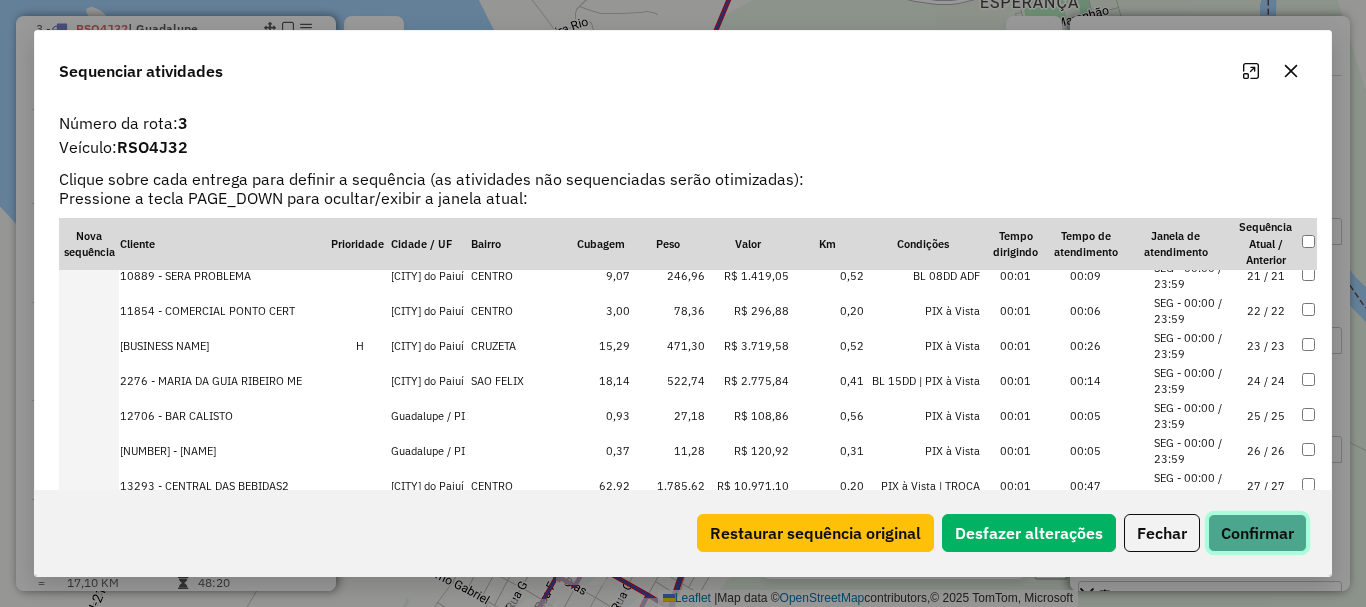 click on "Confirmar" 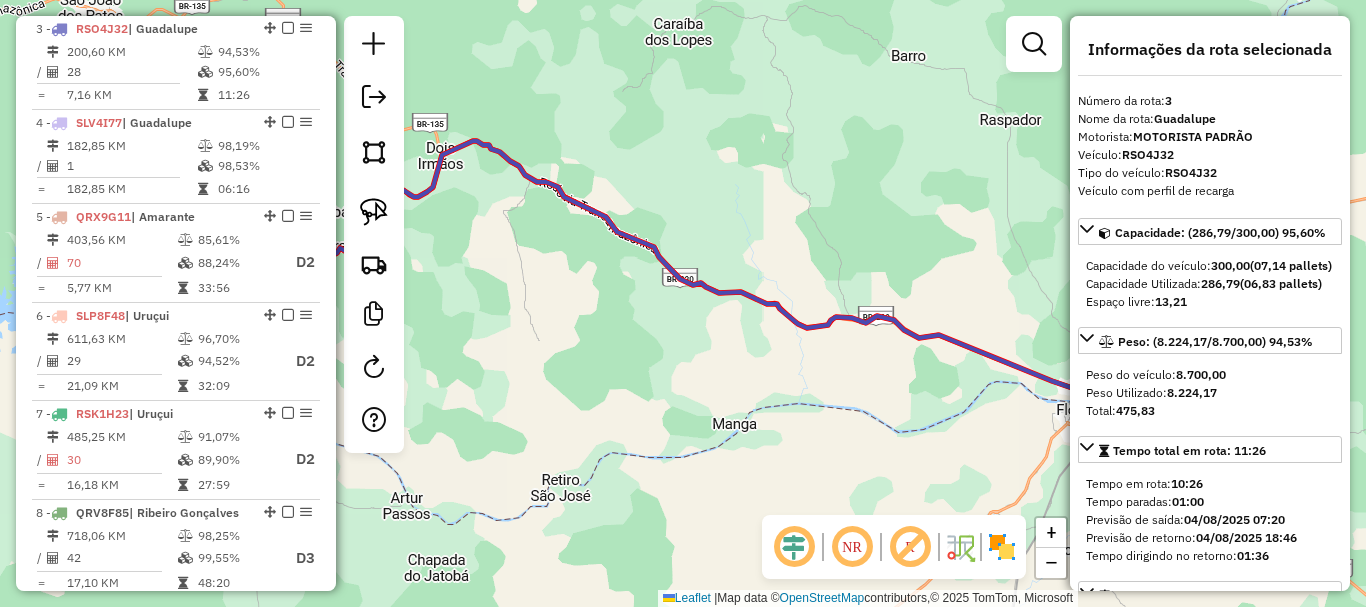 drag, startPoint x: 583, startPoint y: 287, endPoint x: 944, endPoint y: 140, distance: 389.78198 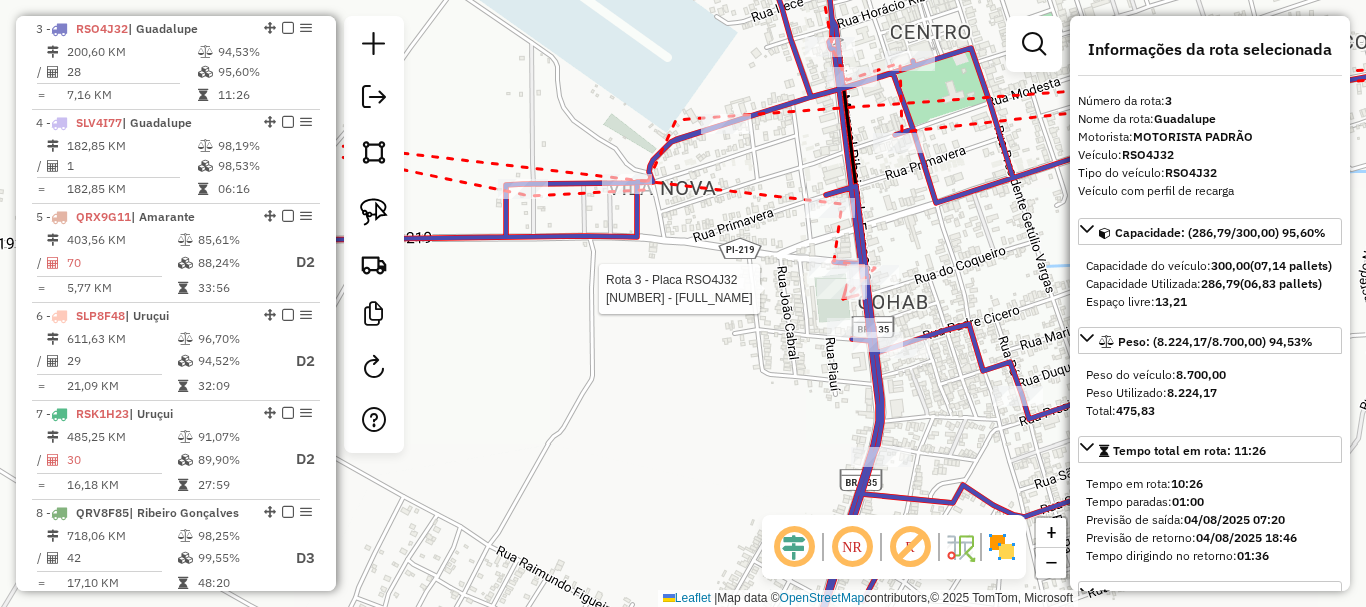click 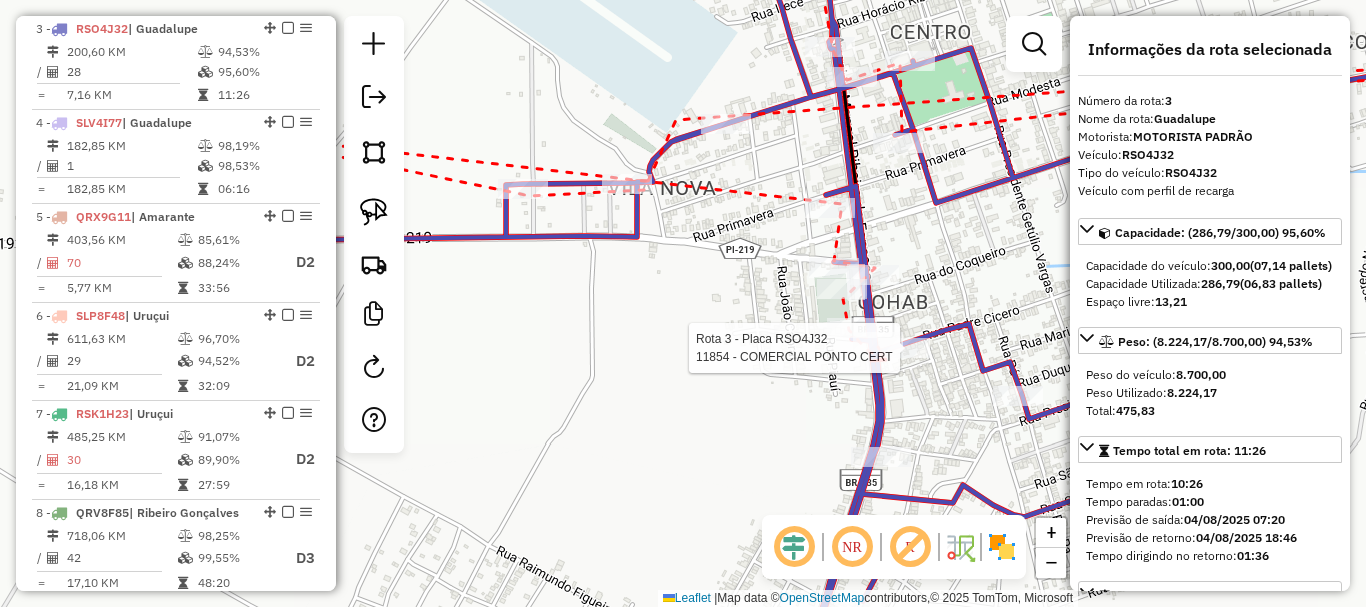 click 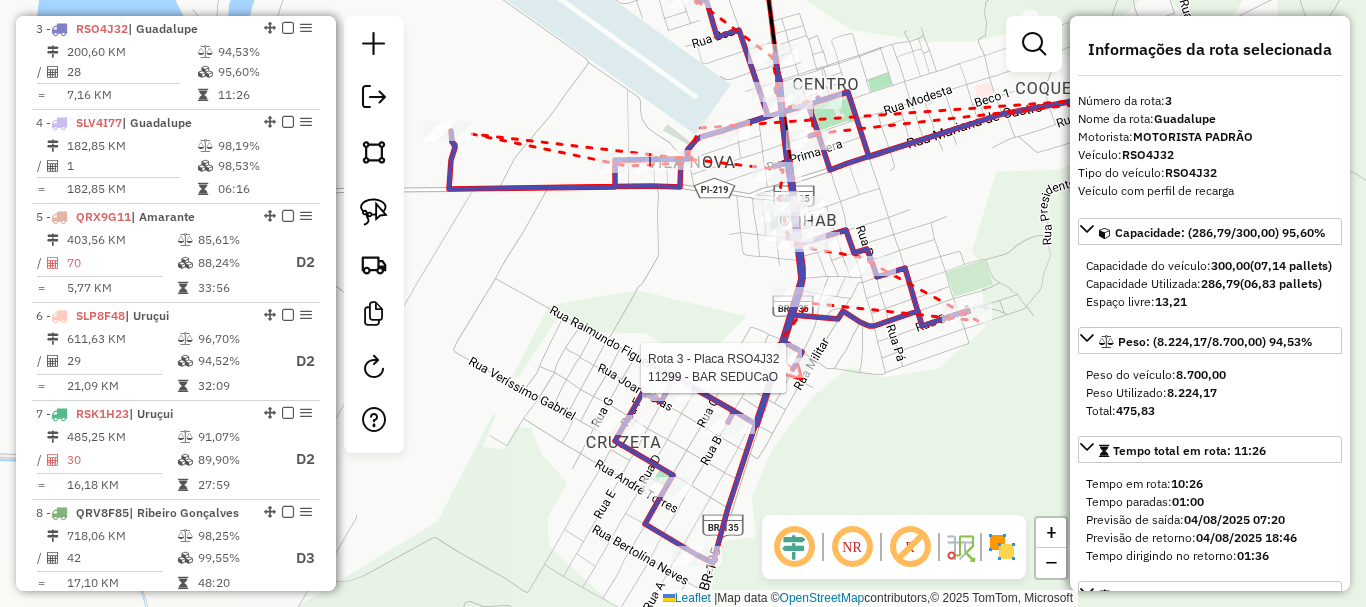 click 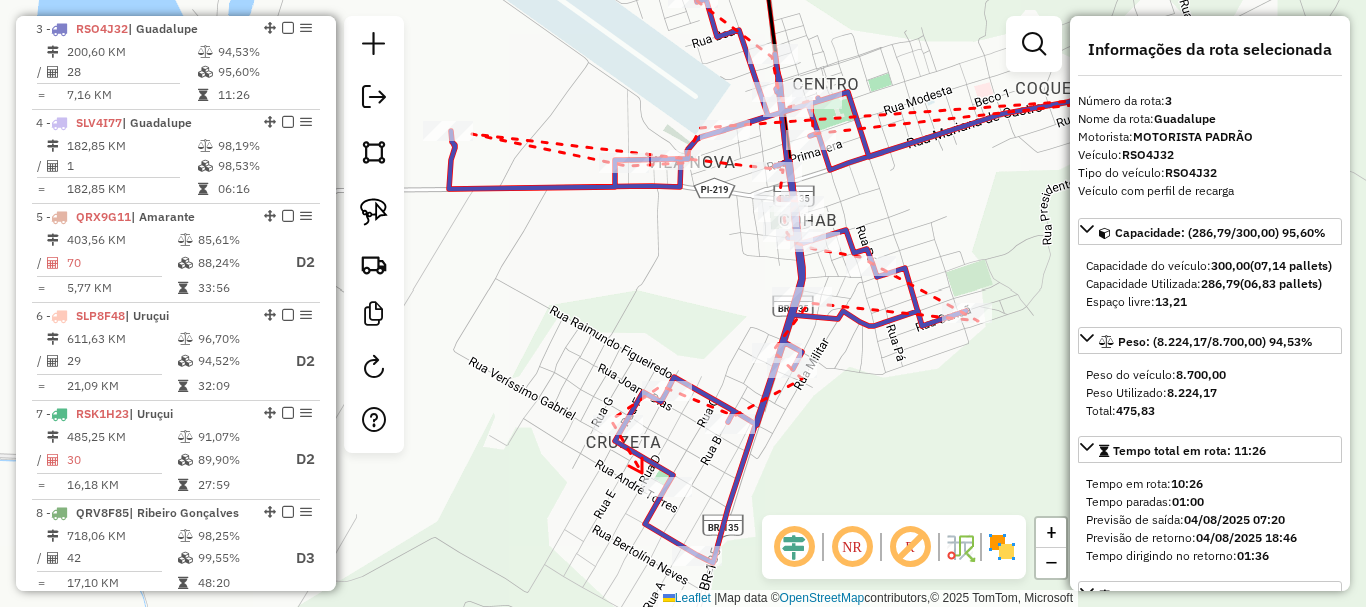 click 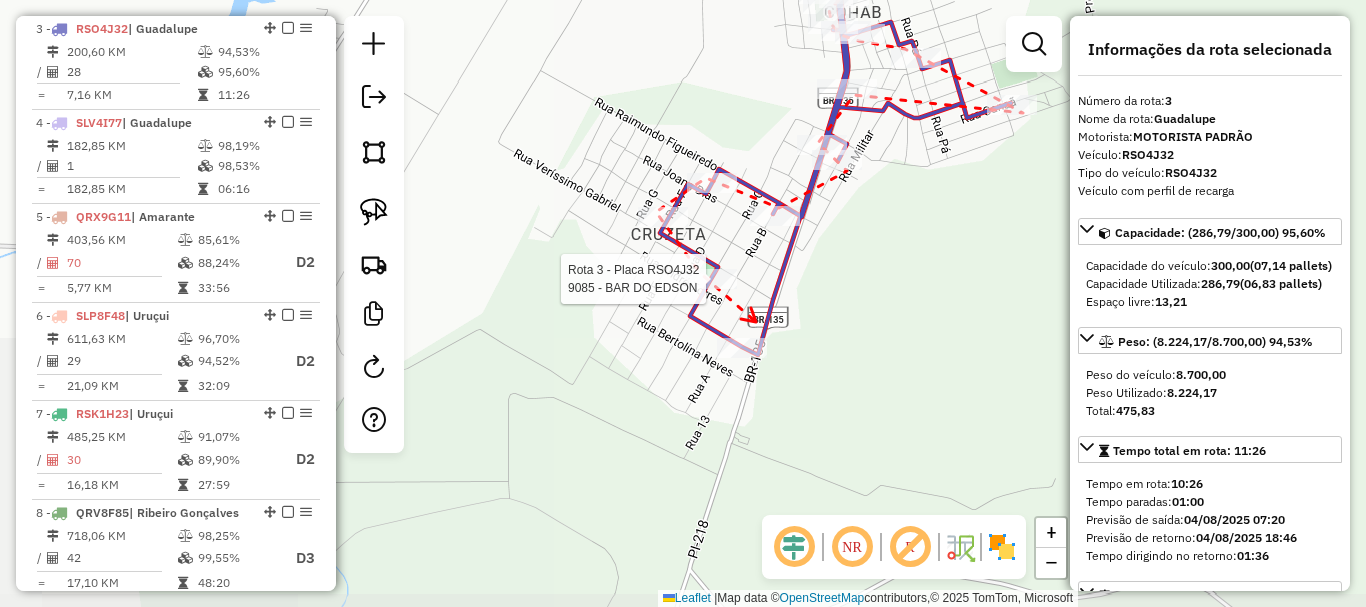 click 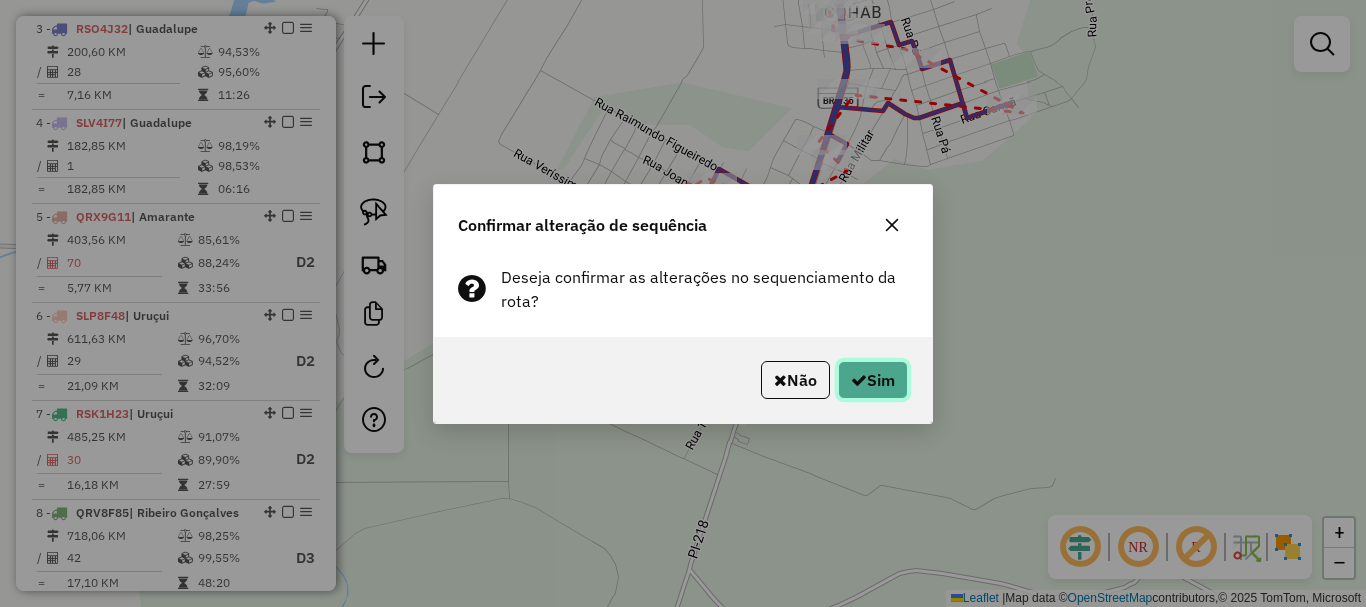 click on "Sim" 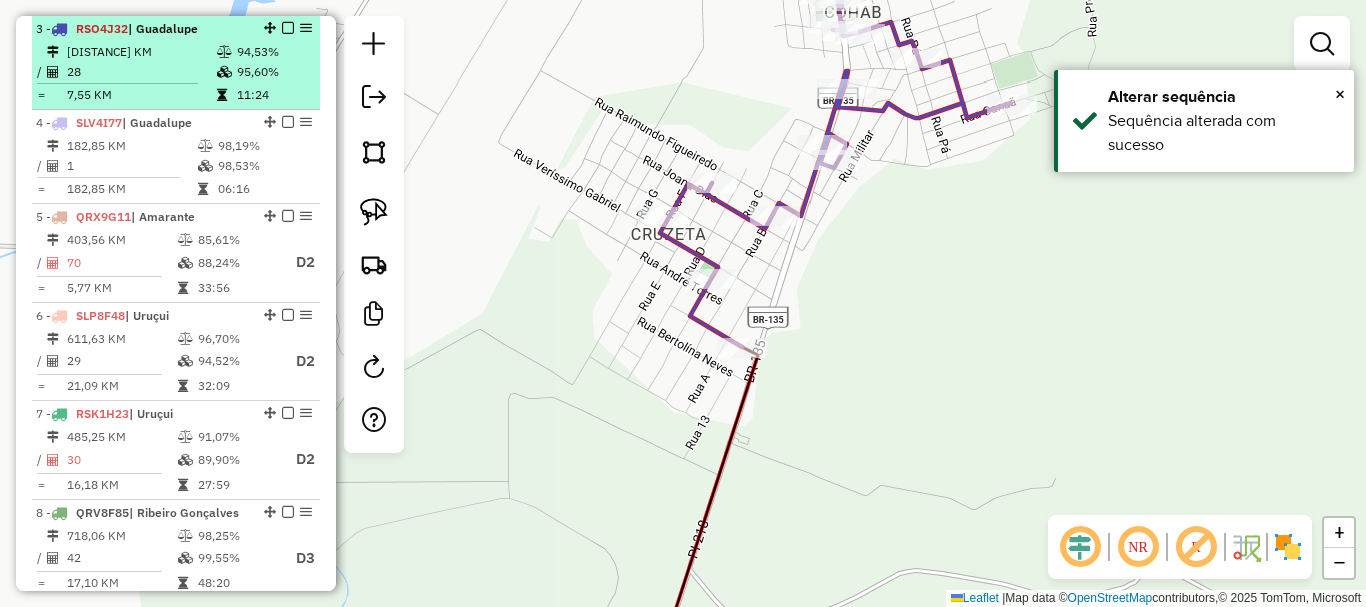 click 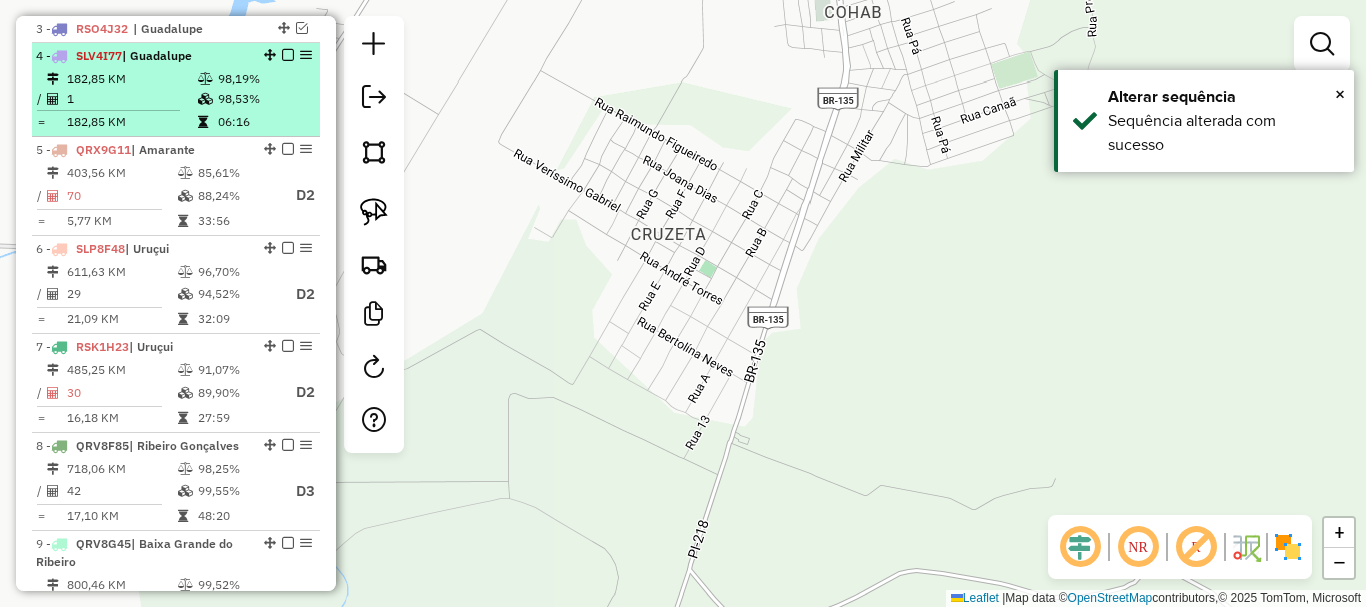 click on "98,19%" 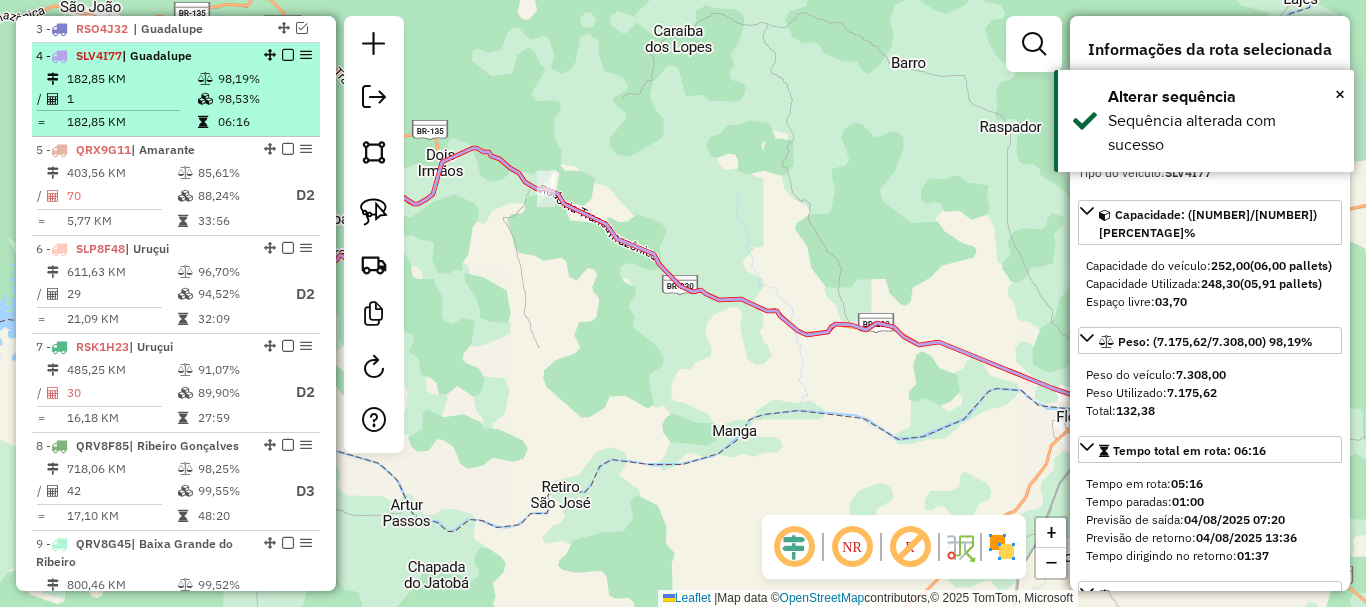 click 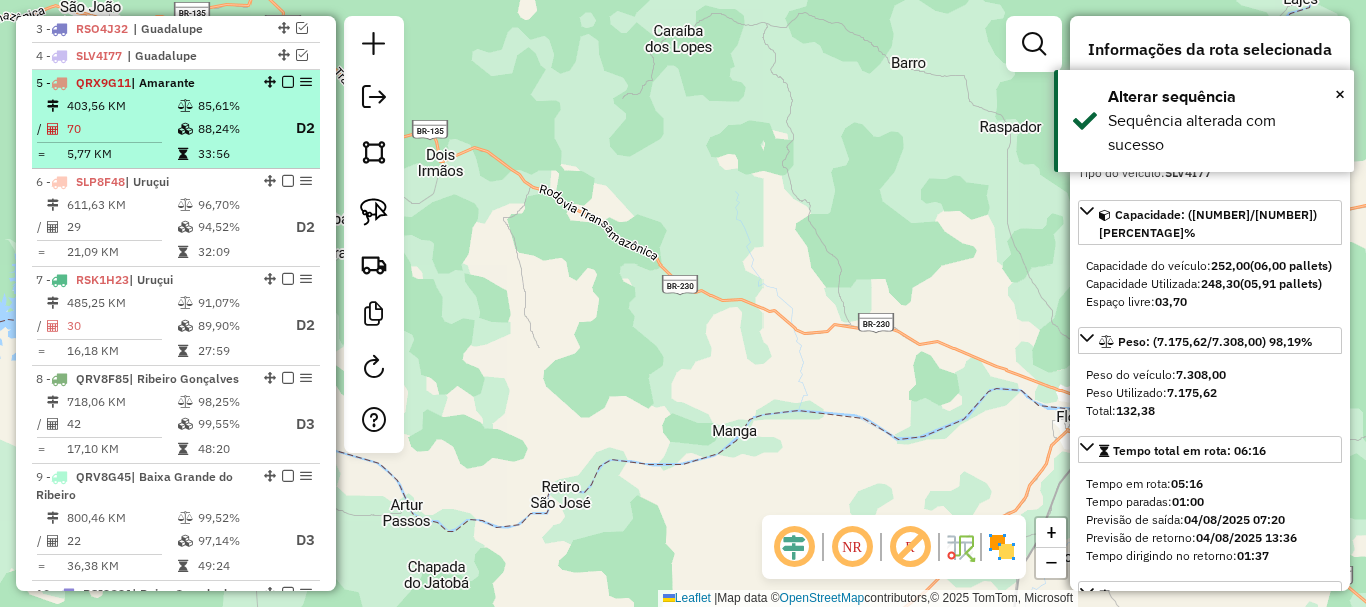 click on "85,61%" 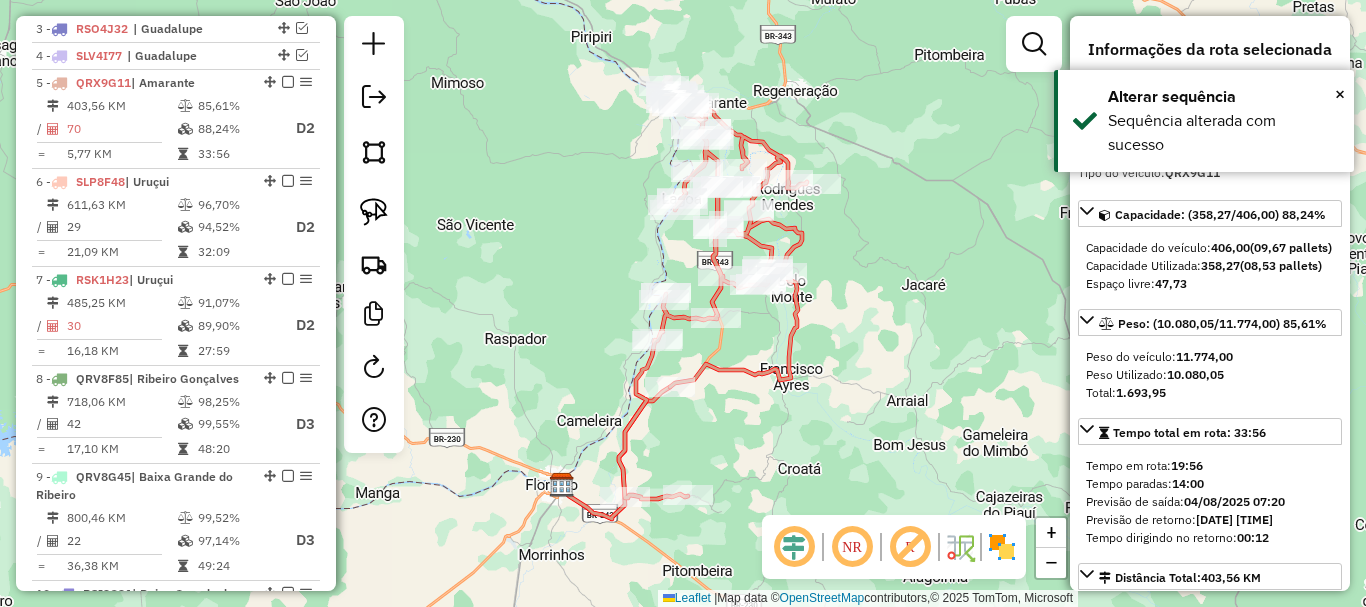 drag, startPoint x: 538, startPoint y: 384, endPoint x: 599, endPoint y: 319, distance: 89.140335 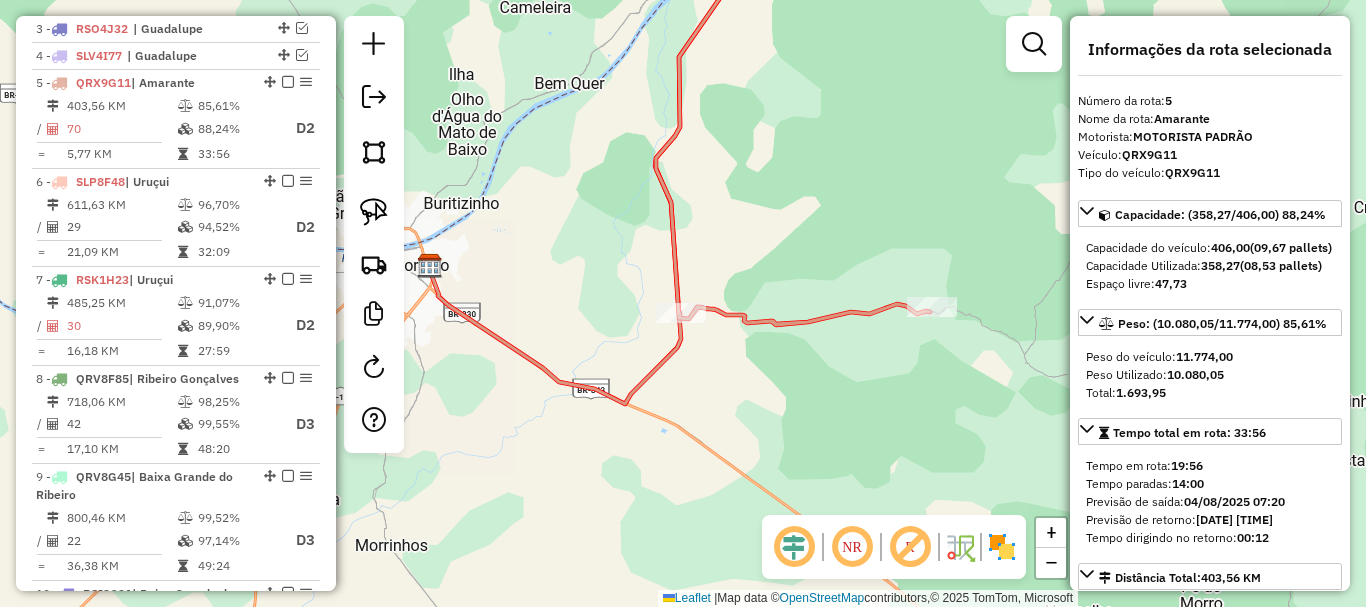 click 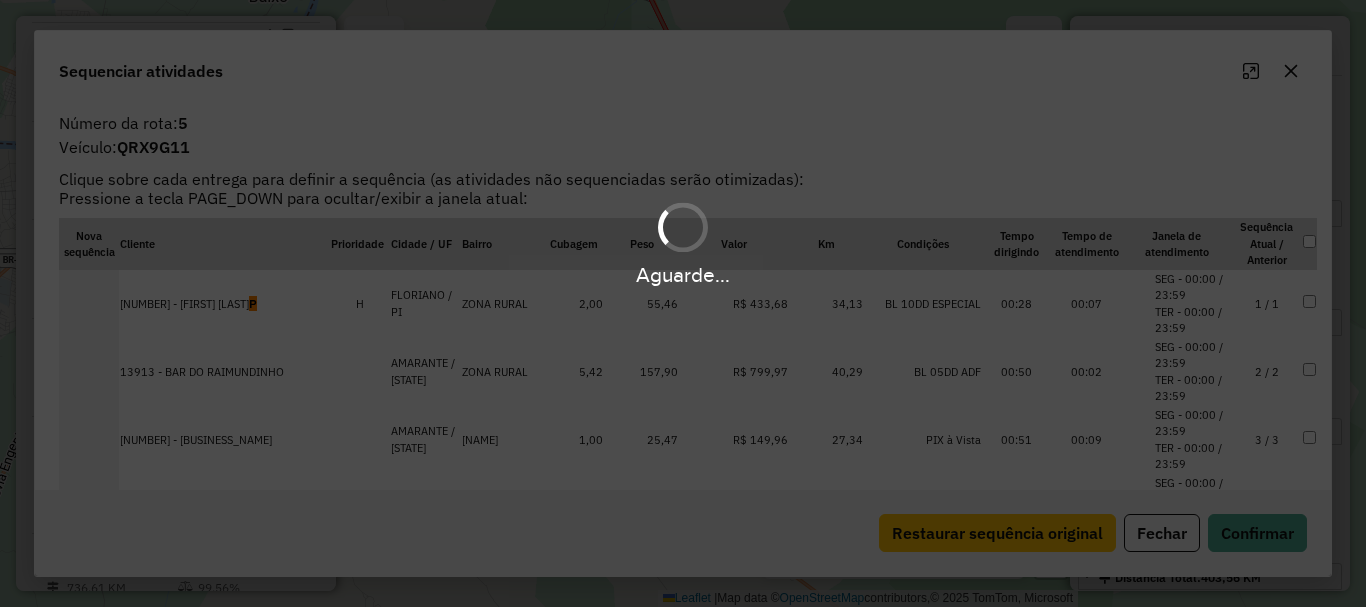 scroll, scrollTop: 882, scrollLeft: 0, axis: vertical 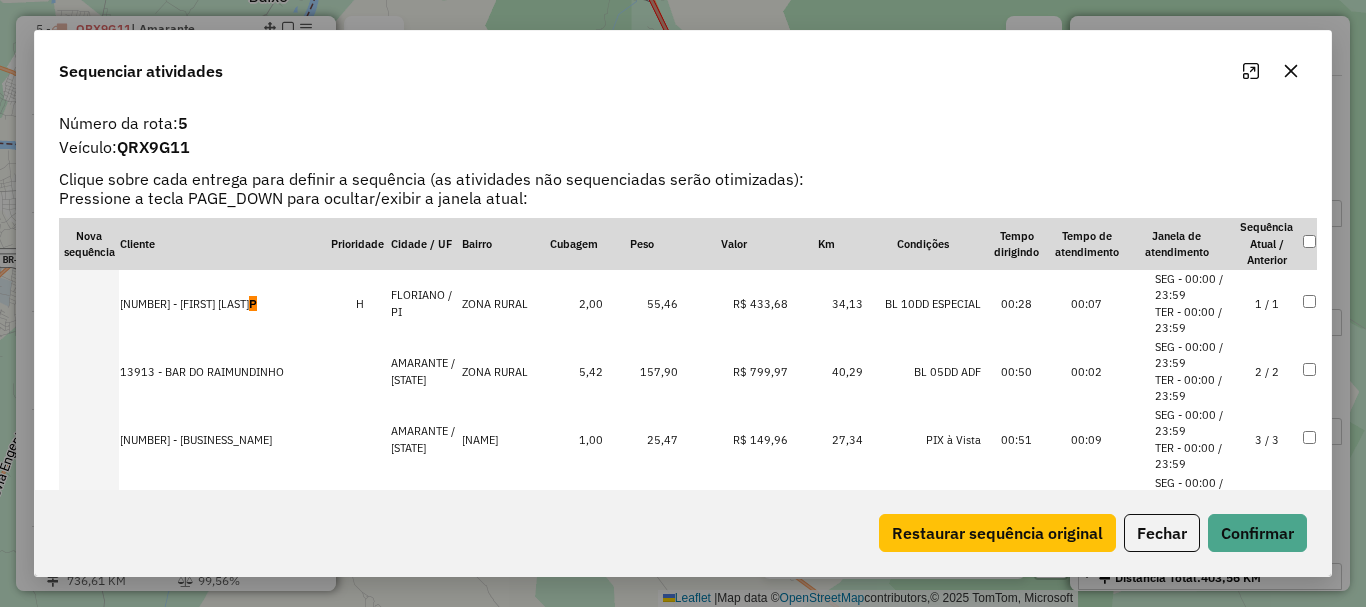 click 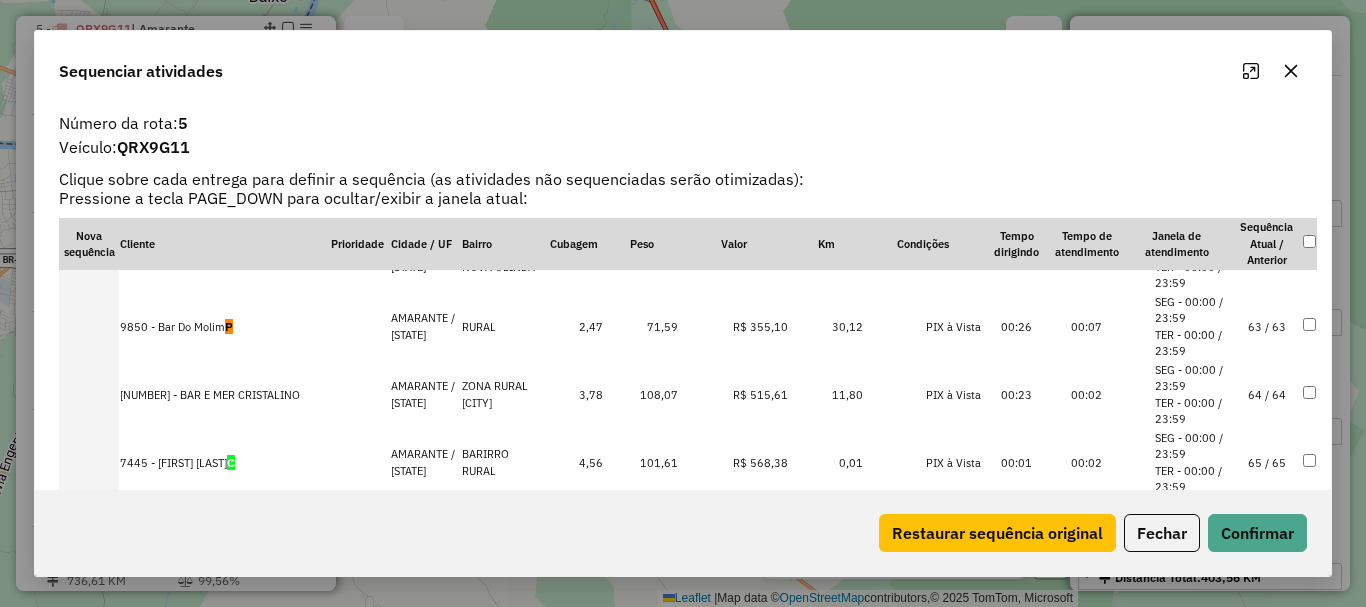 scroll, scrollTop: 4526, scrollLeft: 0, axis: vertical 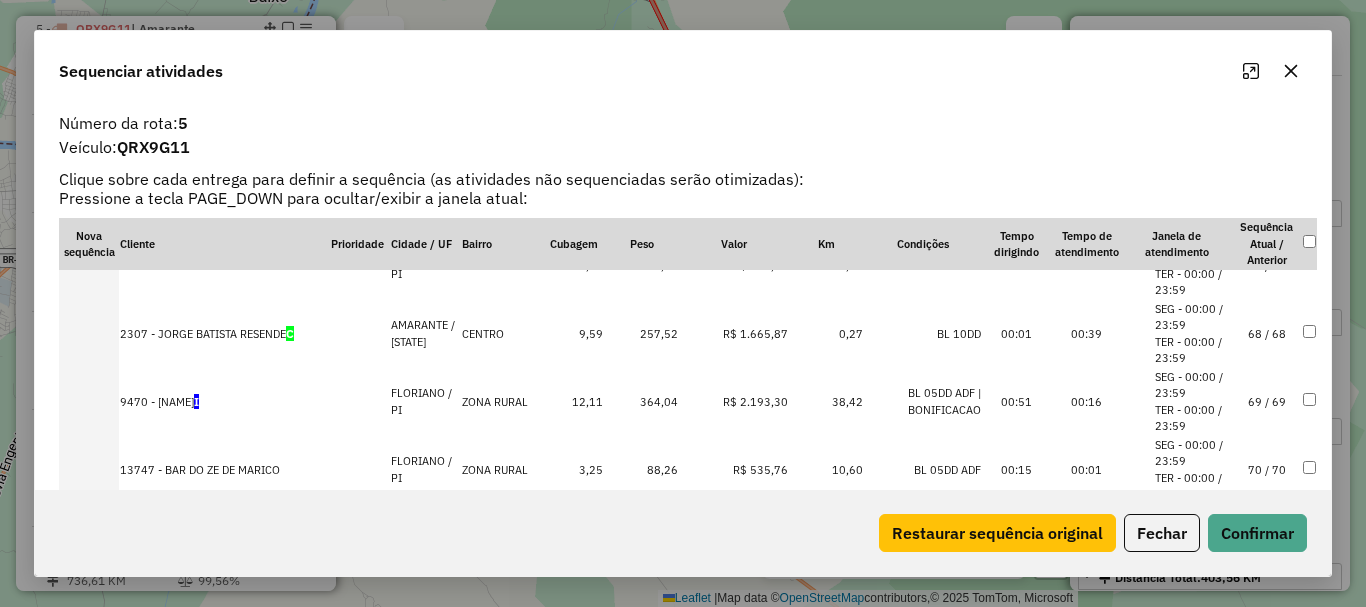 click on "70 / 70" 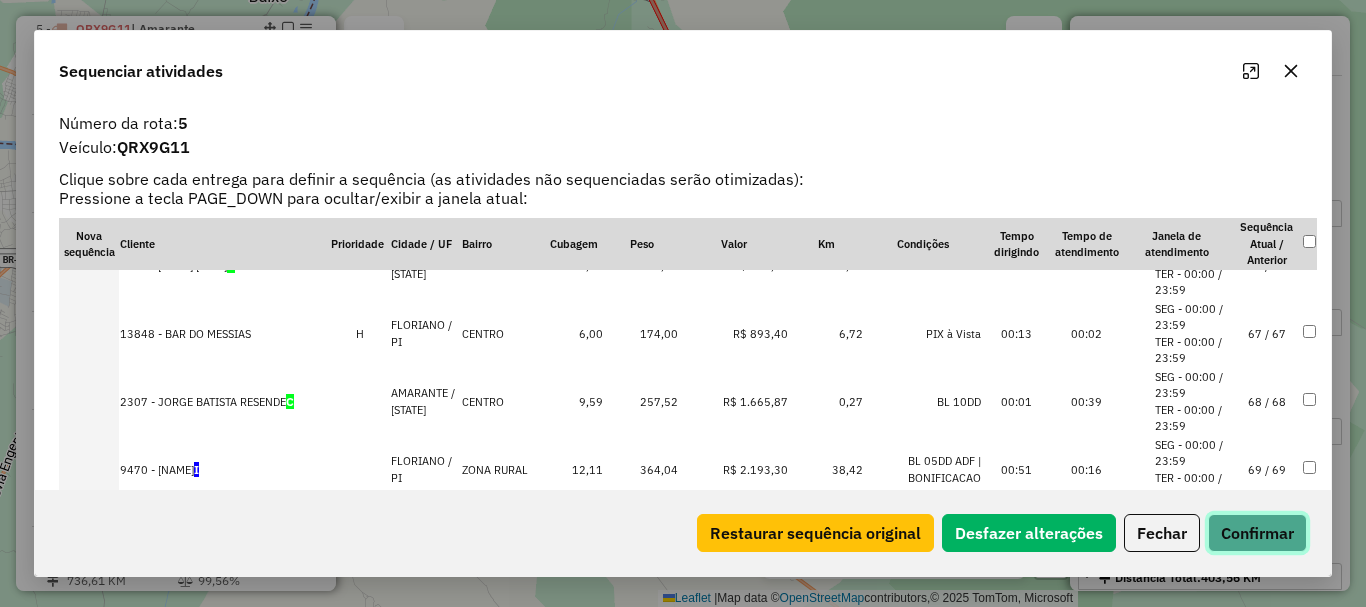 click on "Confirmar" 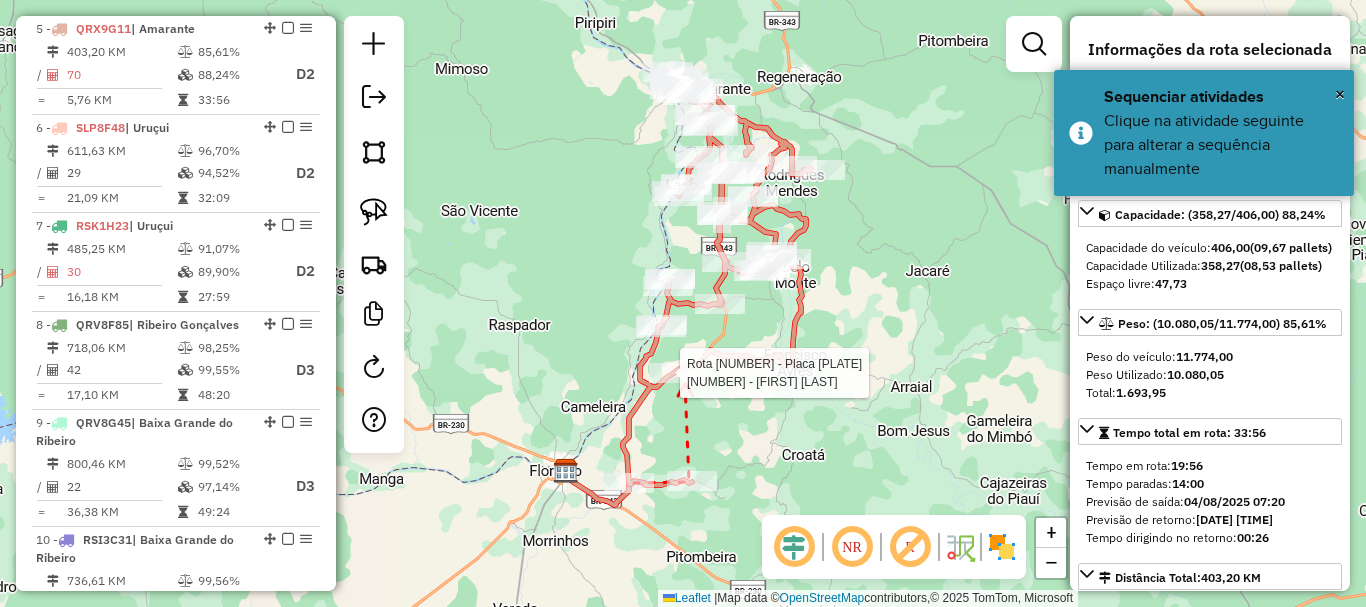 click 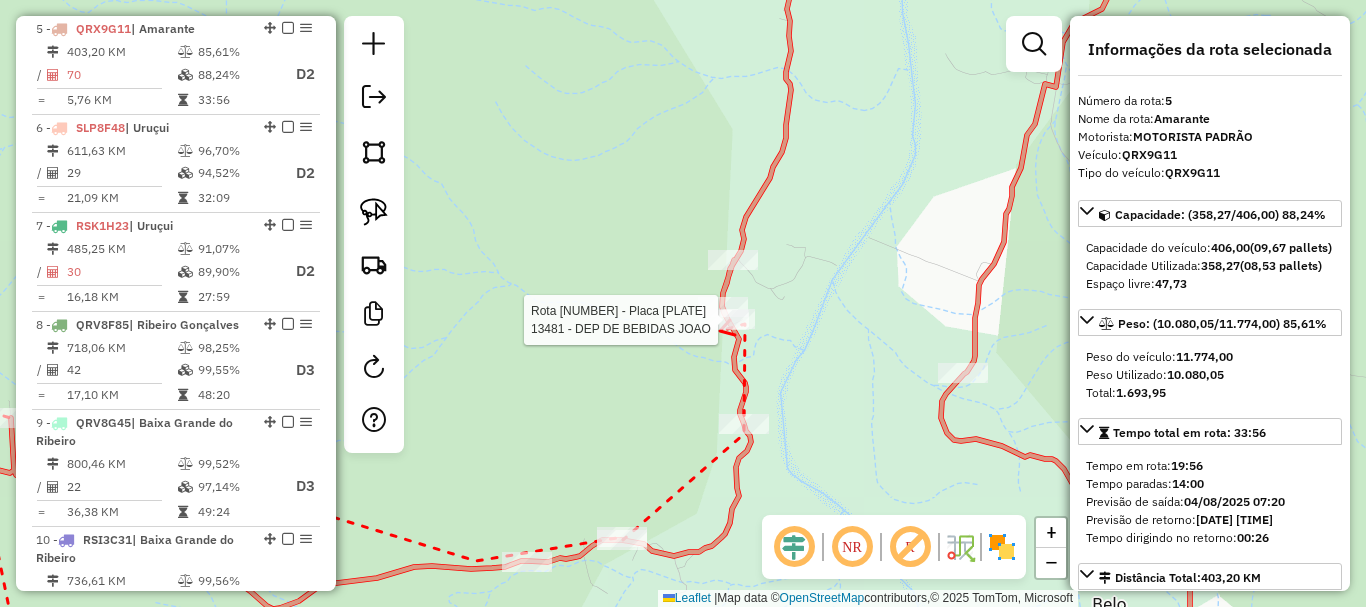 click 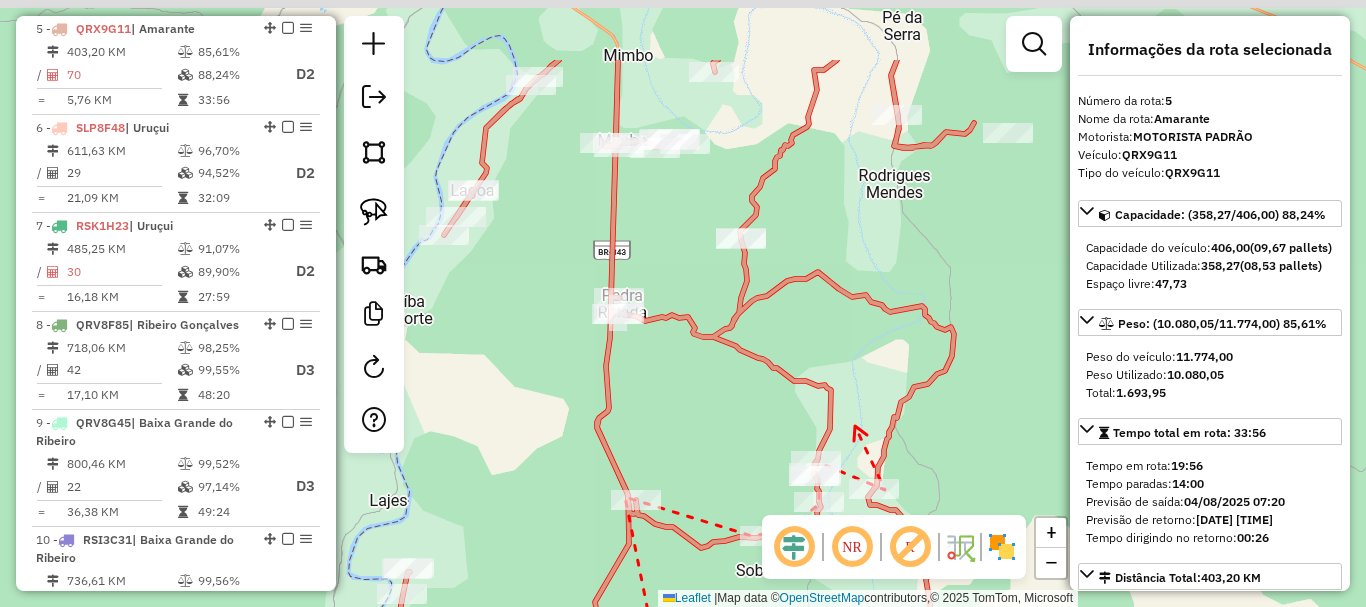 drag, startPoint x: 767, startPoint y: 288, endPoint x: 826, endPoint y: 377, distance: 106.78015 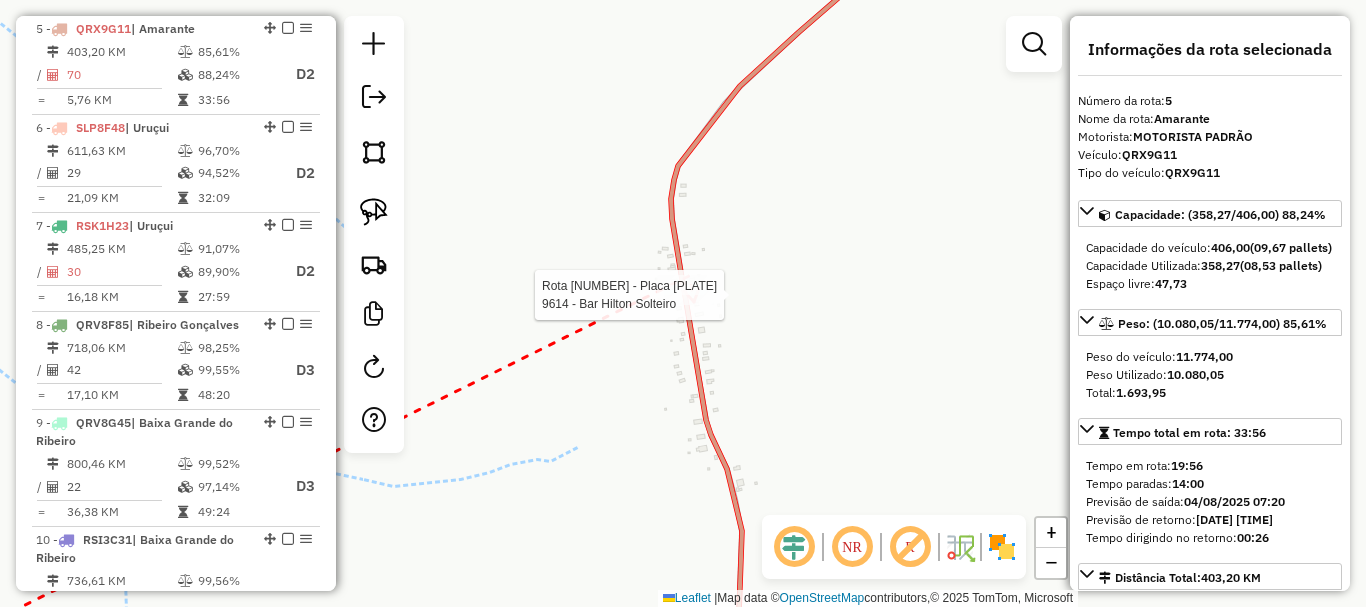 click 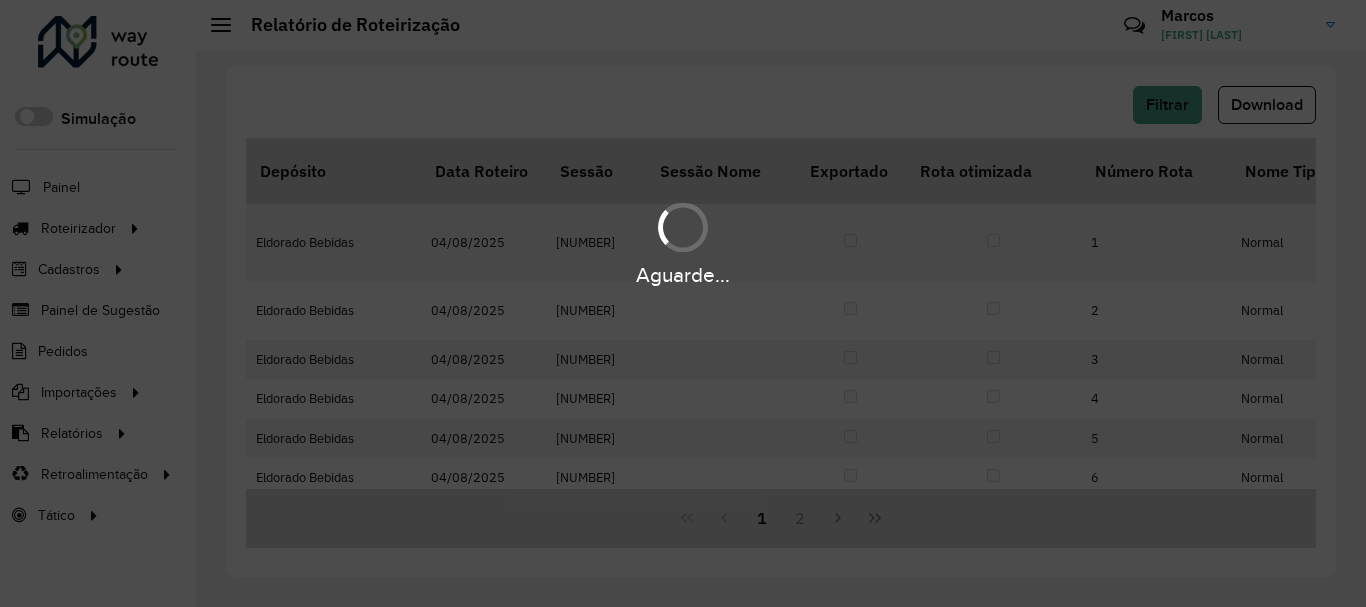 scroll, scrollTop: 0, scrollLeft: 0, axis: both 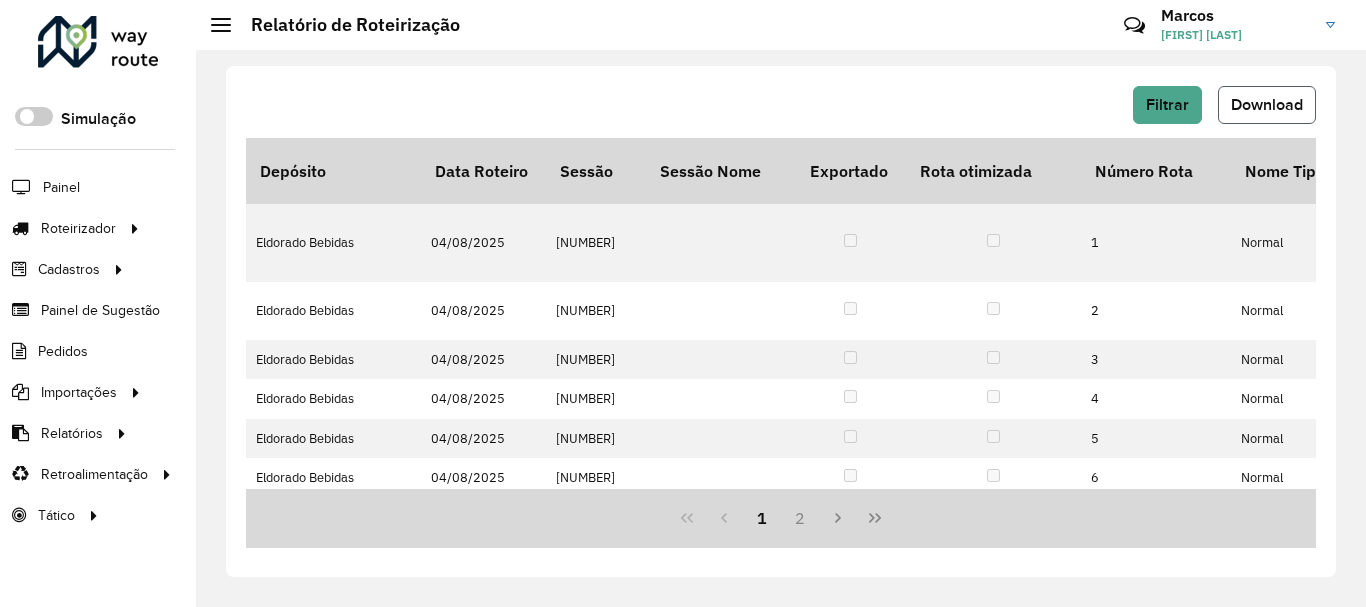 click on "Download" 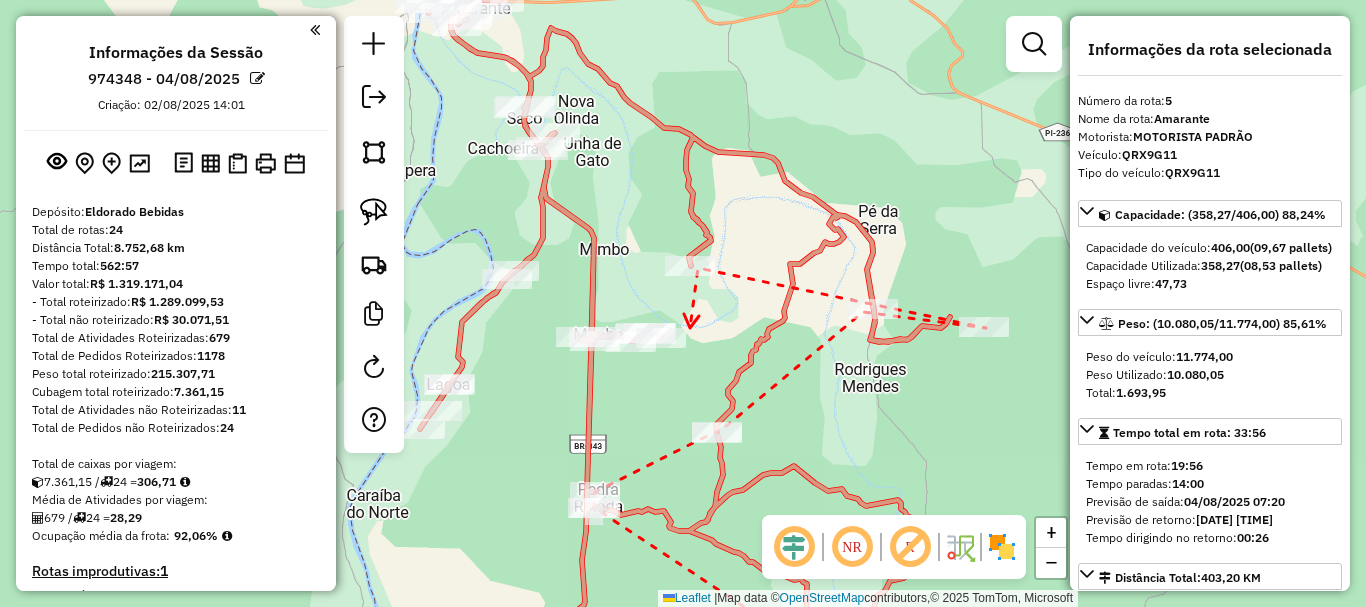 scroll, scrollTop: 0, scrollLeft: 0, axis: both 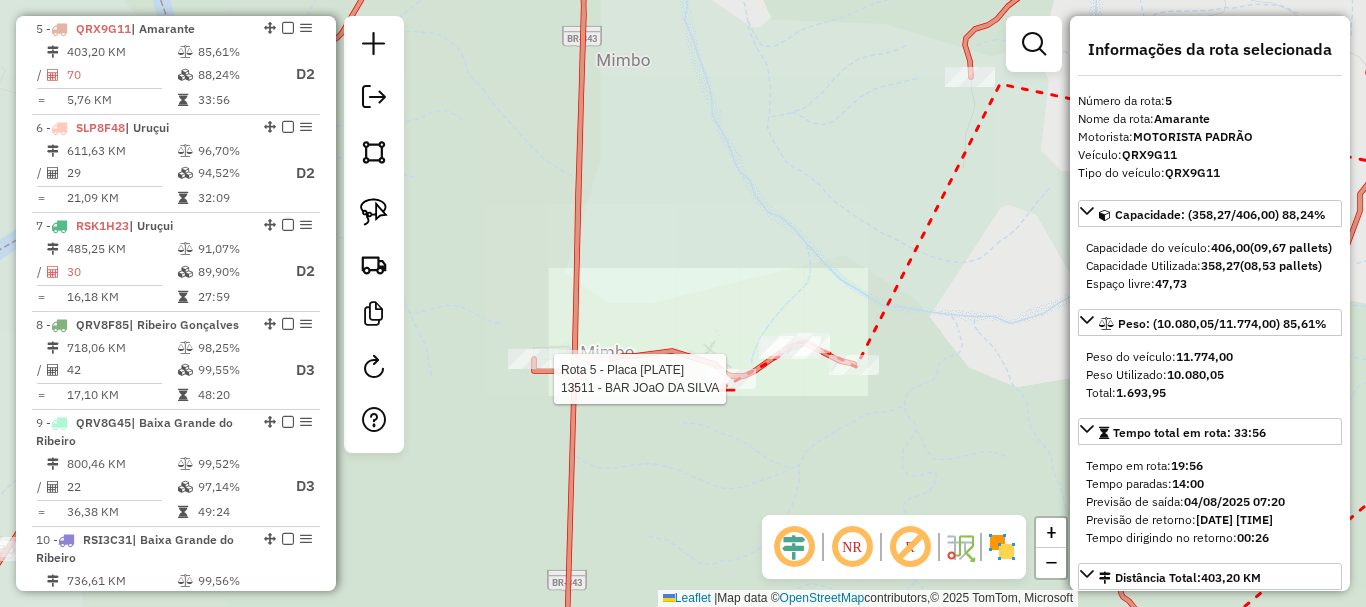 click 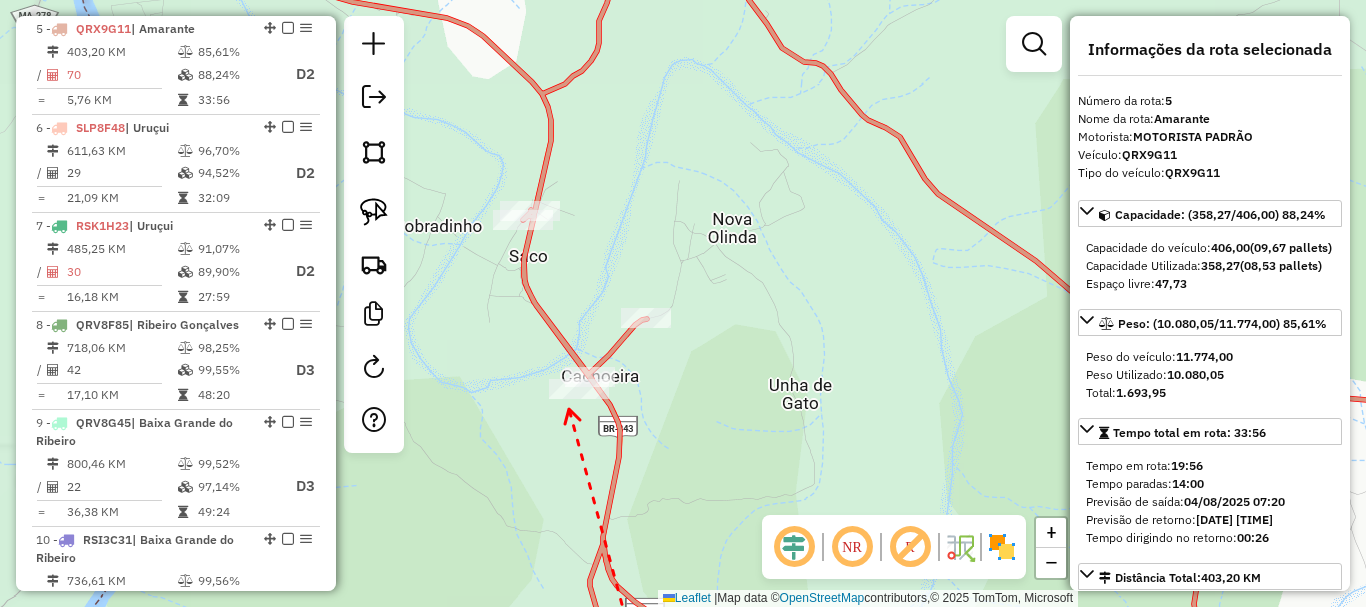 click 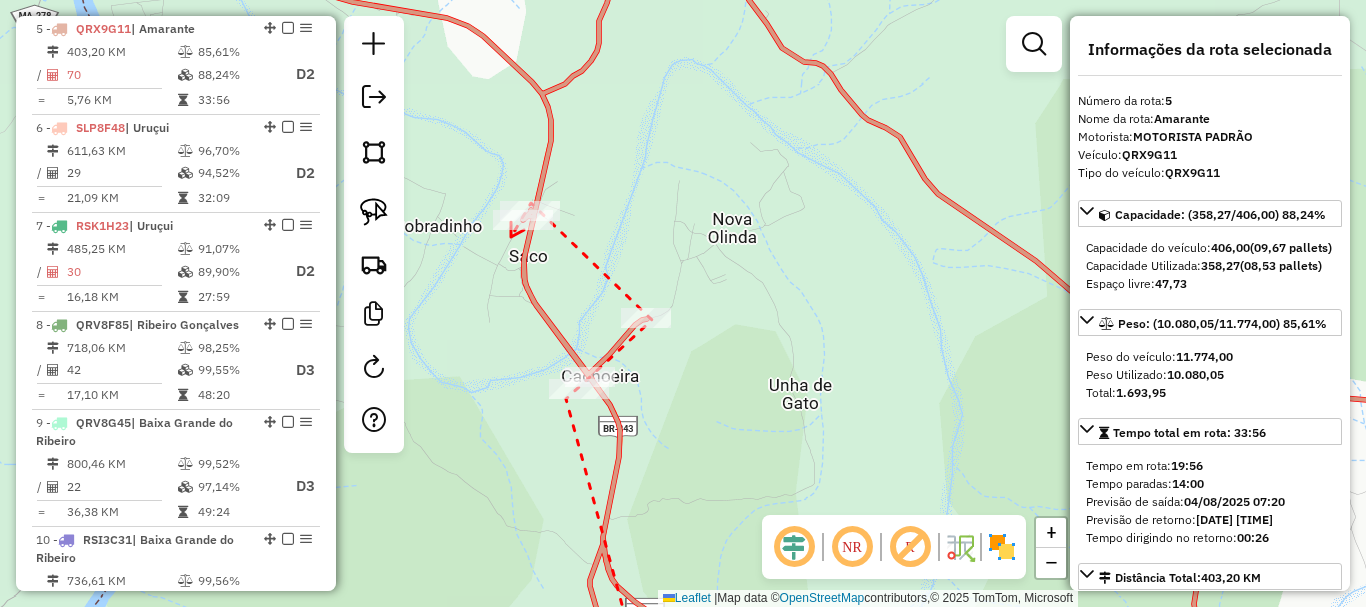 click 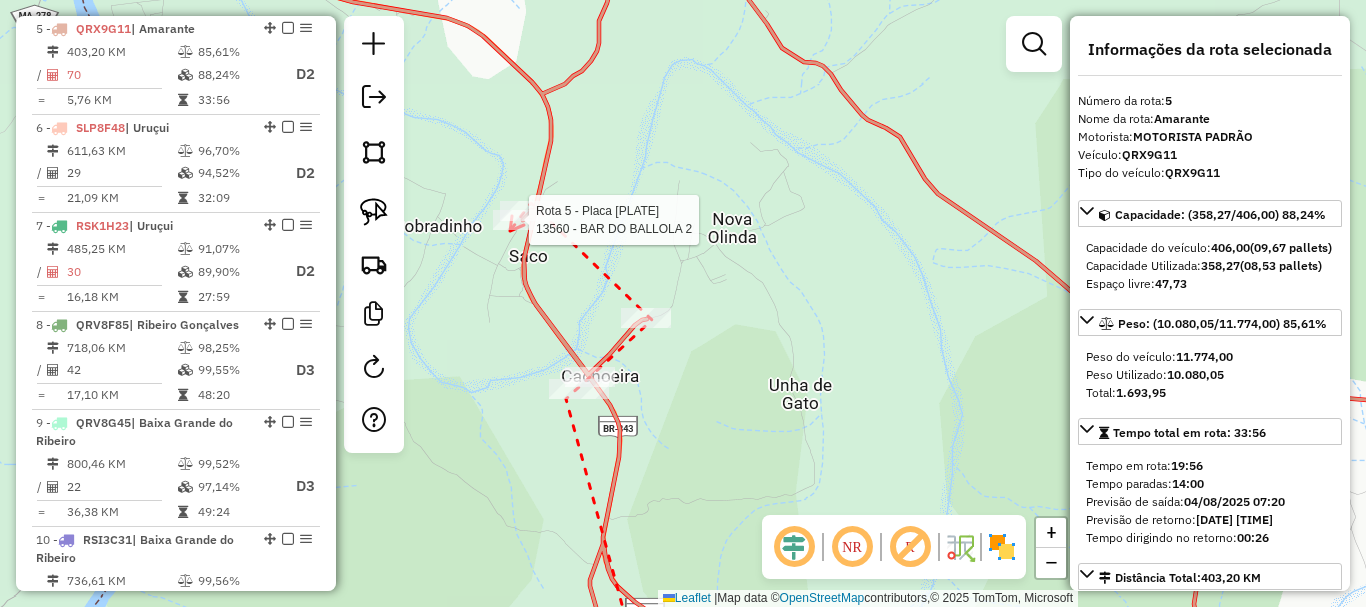 click 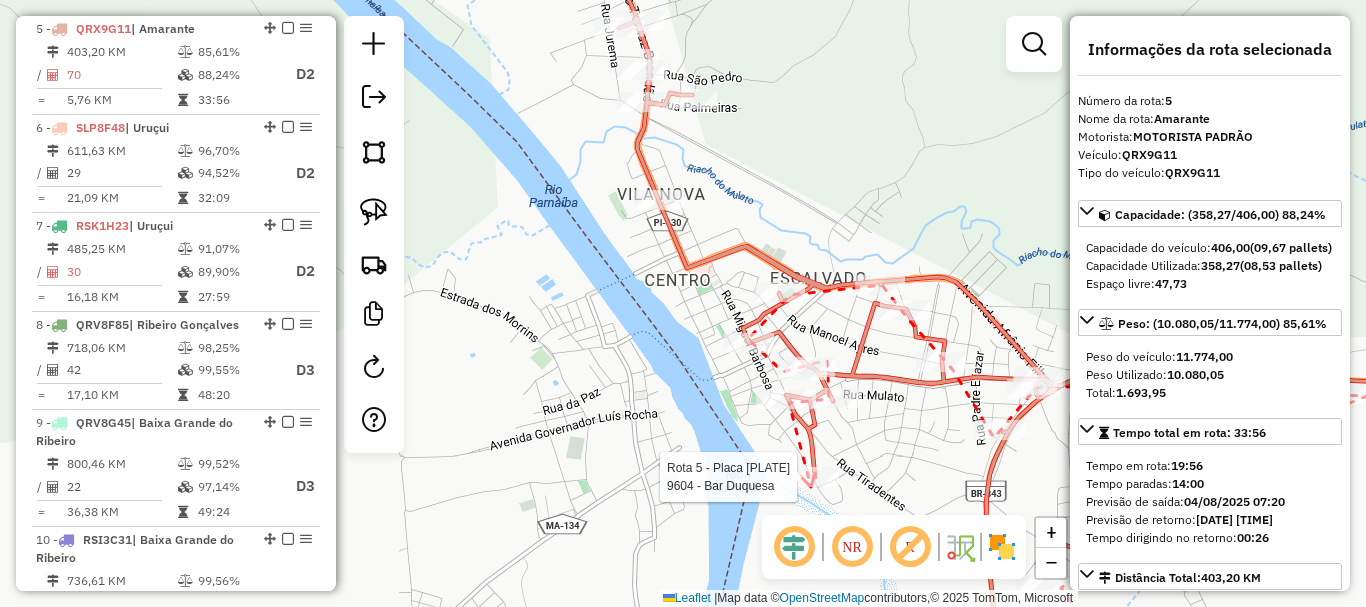 click 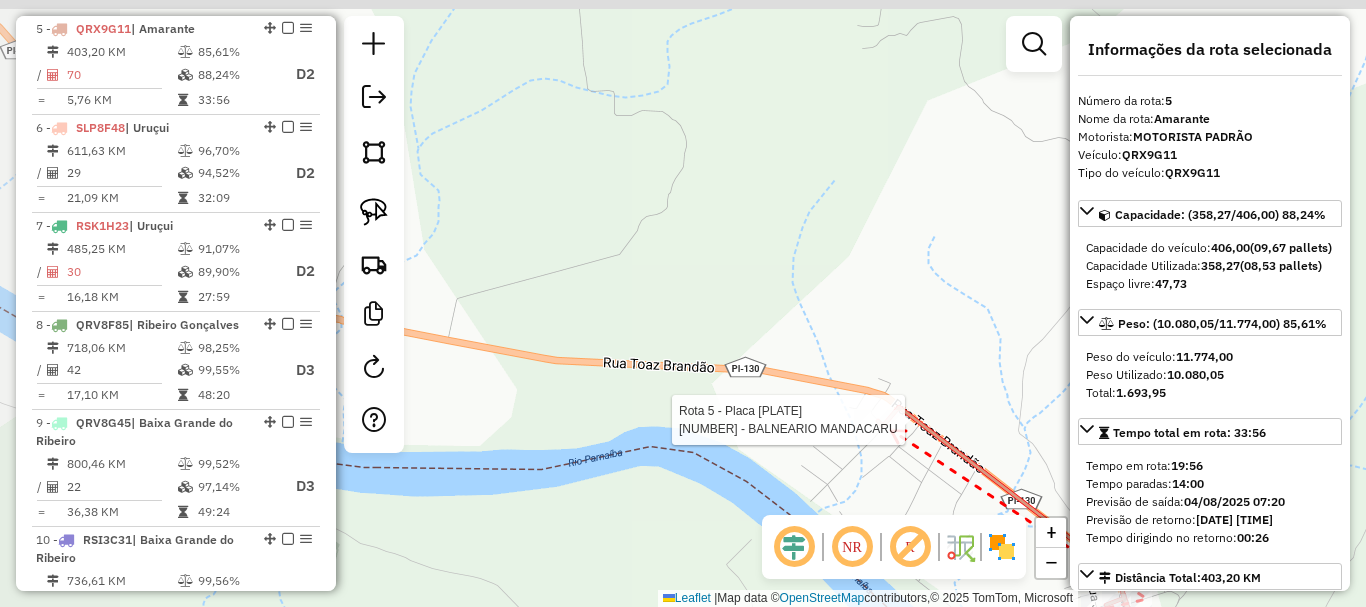 click 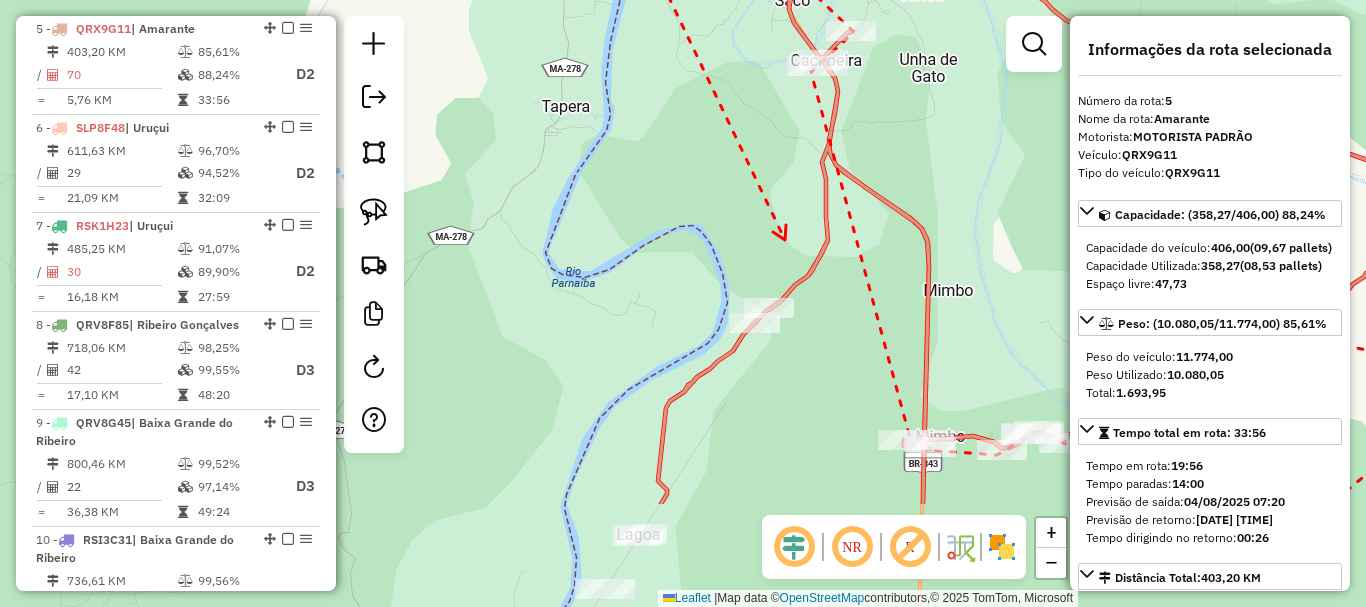 drag, startPoint x: 744, startPoint y: 413, endPoint x: 786, endPoint y: 247, distance: 171.23083 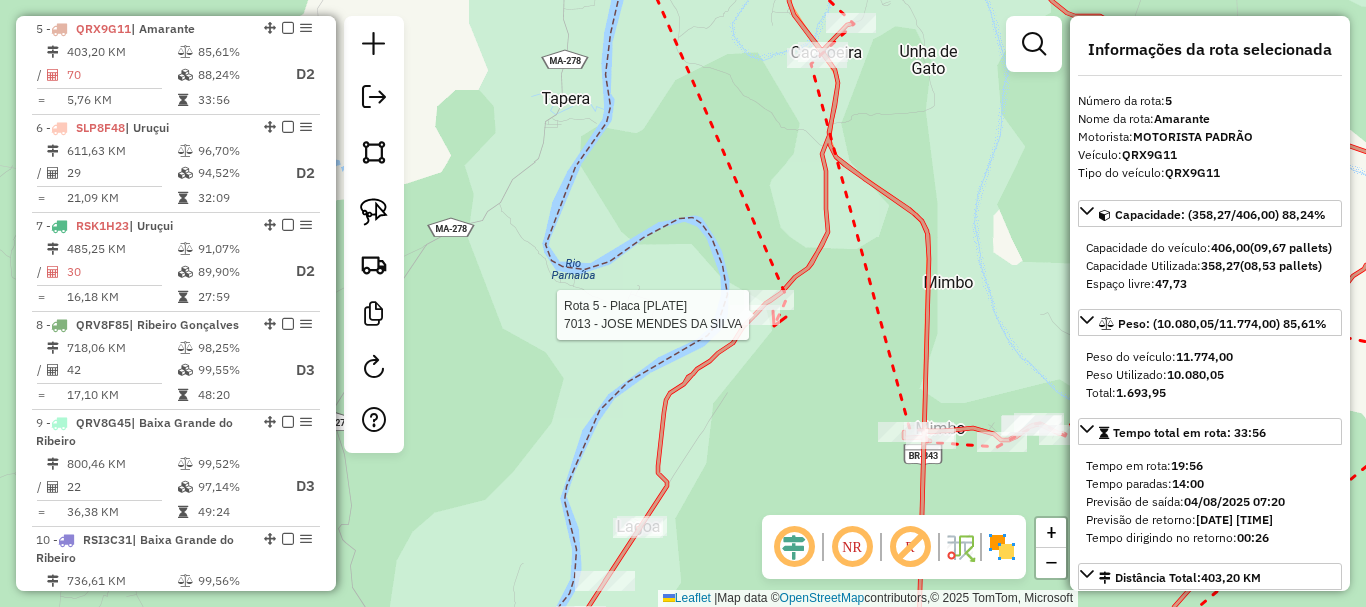 click 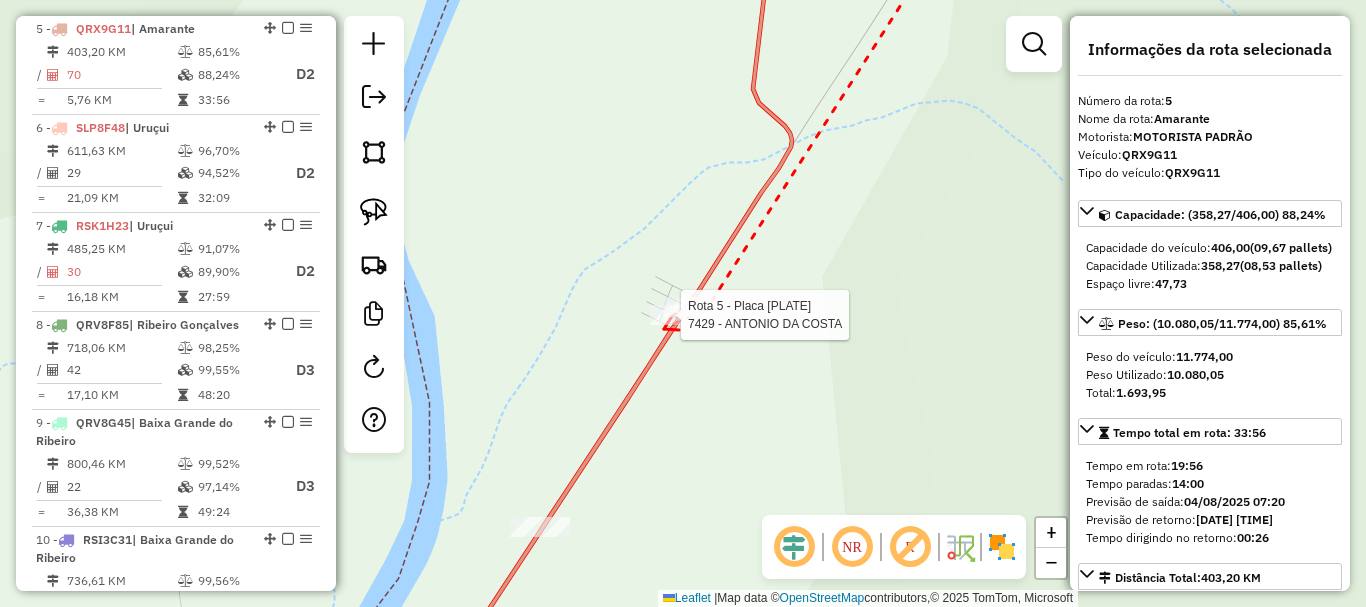 click 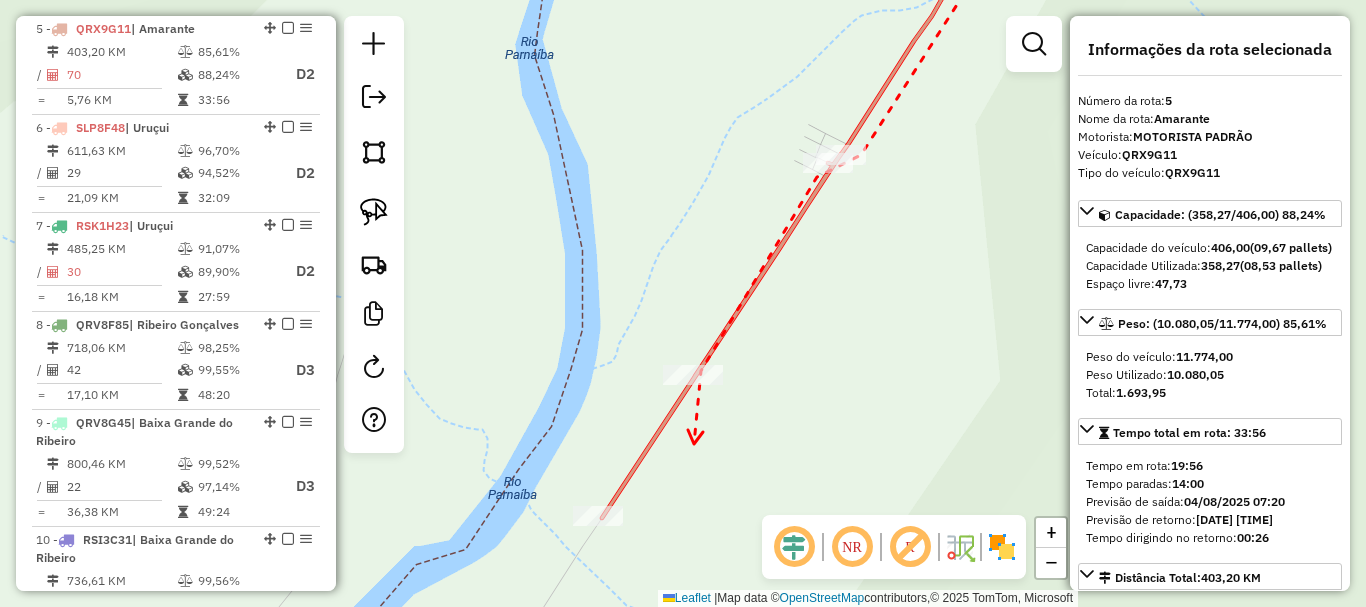 drag, startPoint x: 694, startPoint y: 444, endPoint x: 772, endPoint y: 317, distance: 149.04027 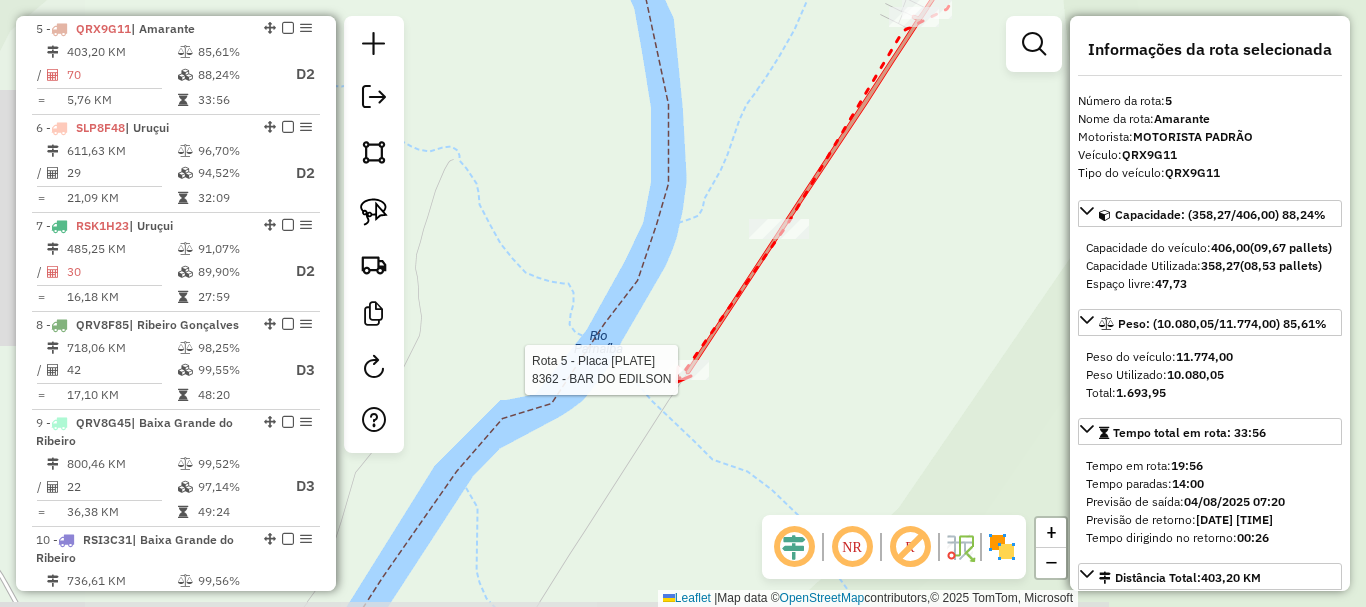 click 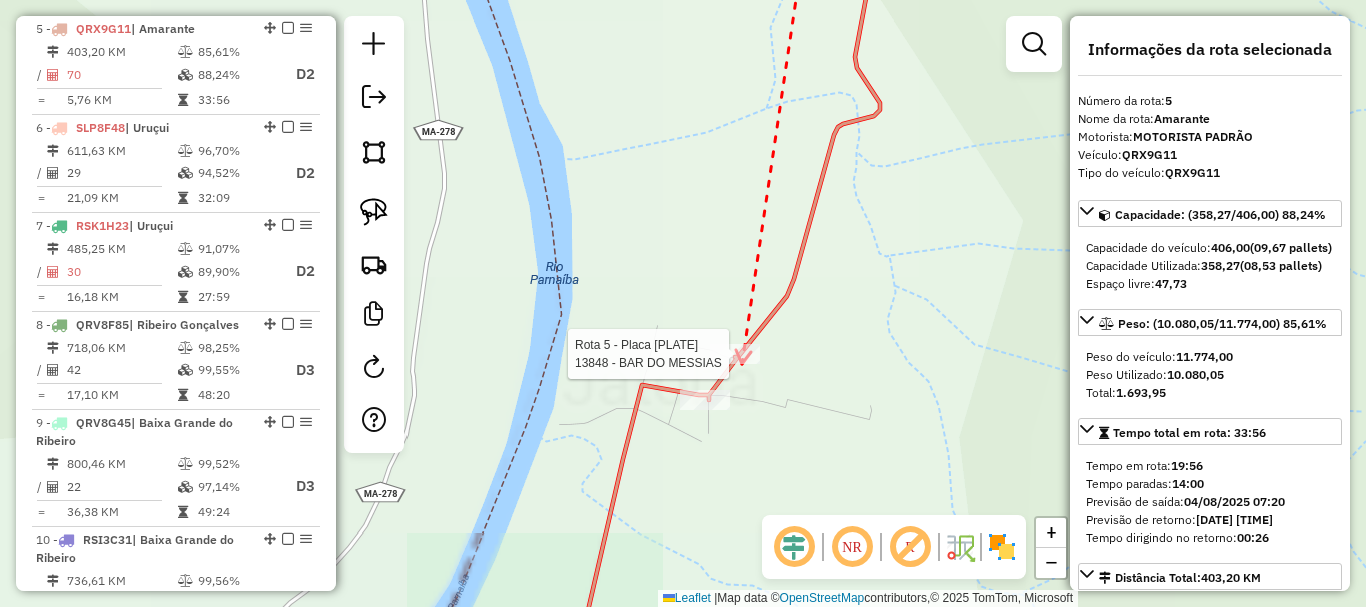 click 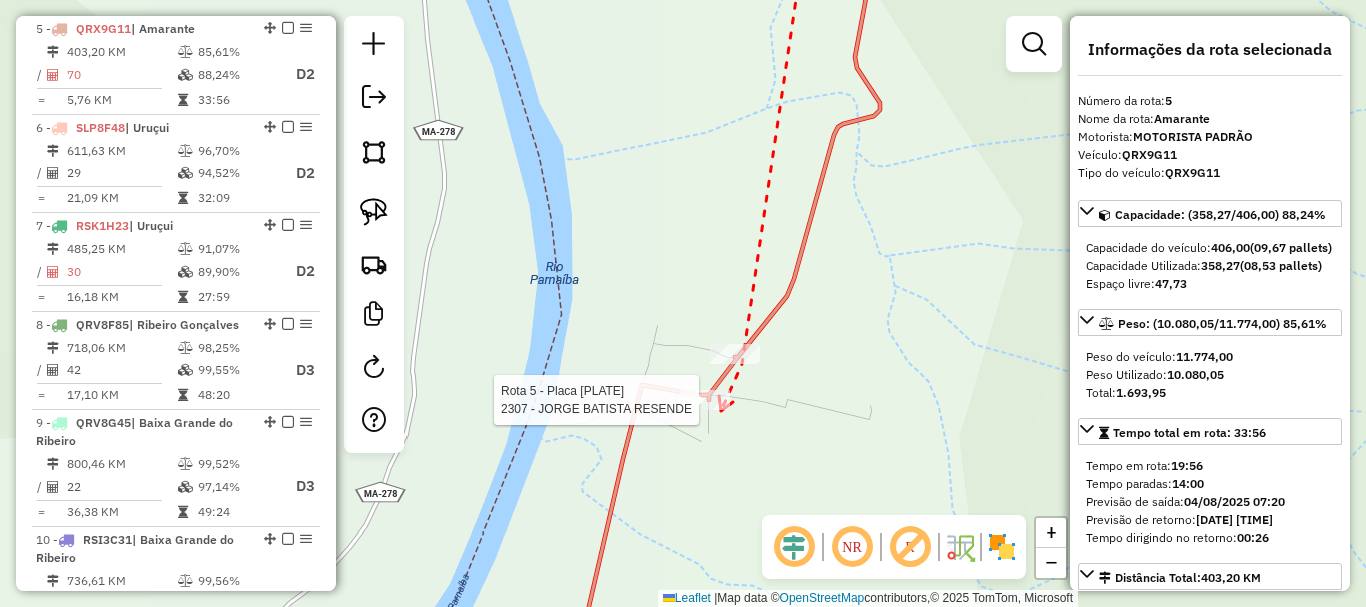 click 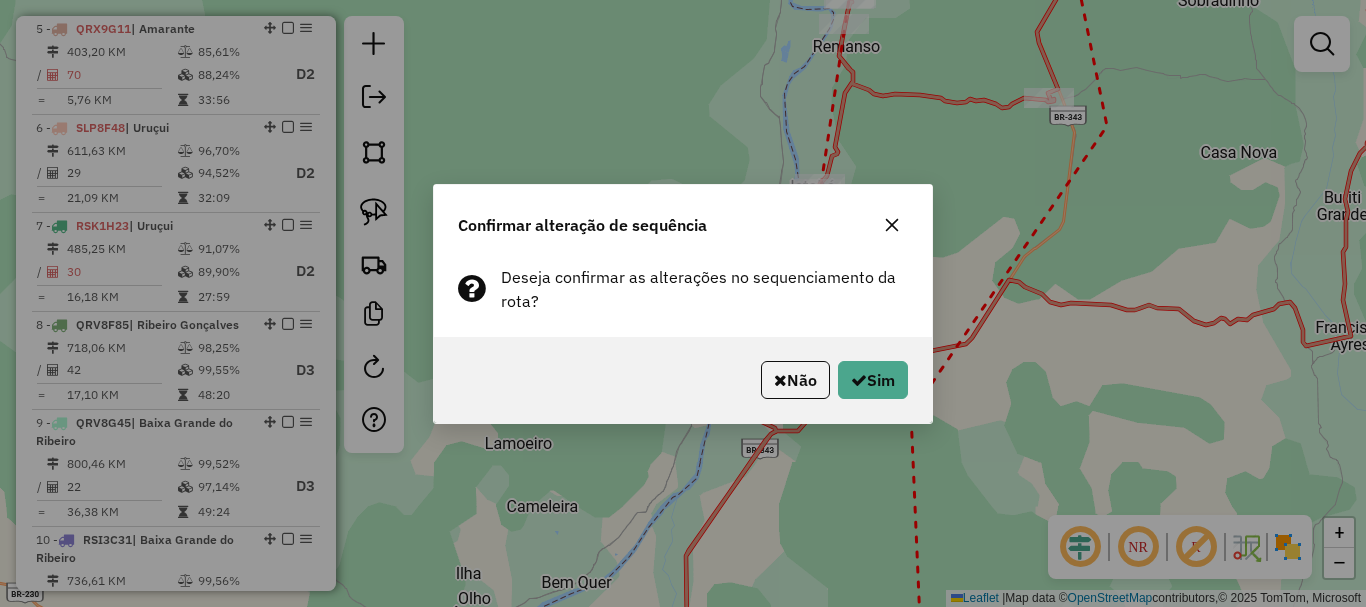 click on "Não   Sim" 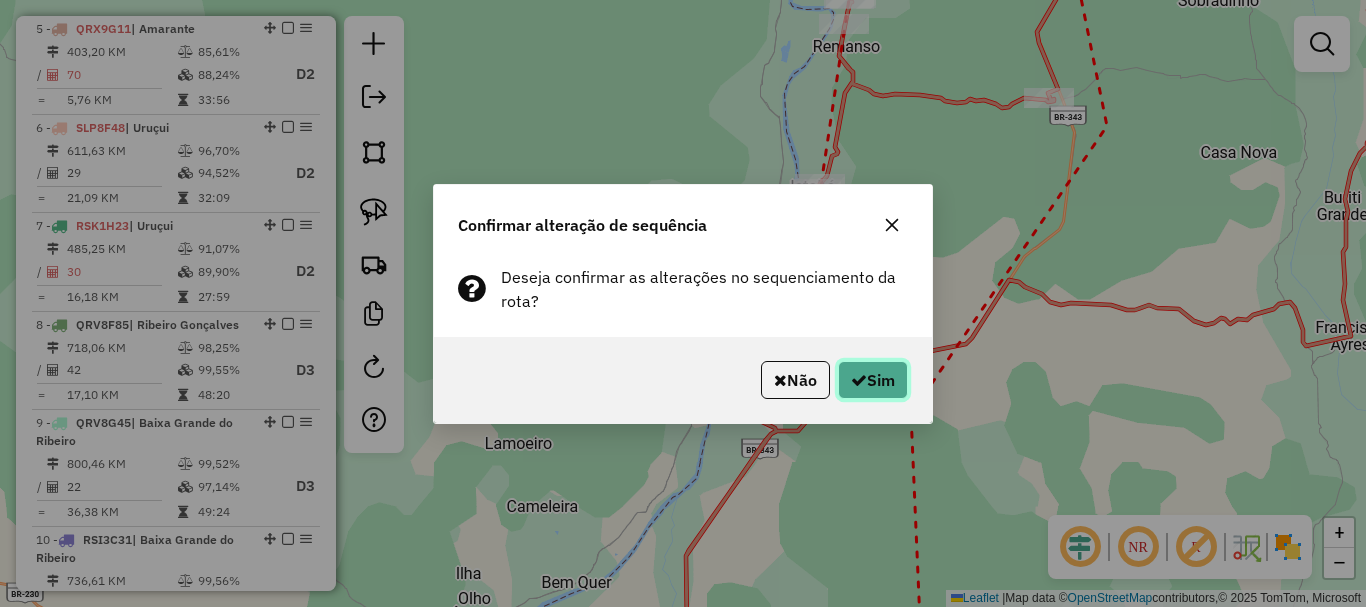 click on "Sim" 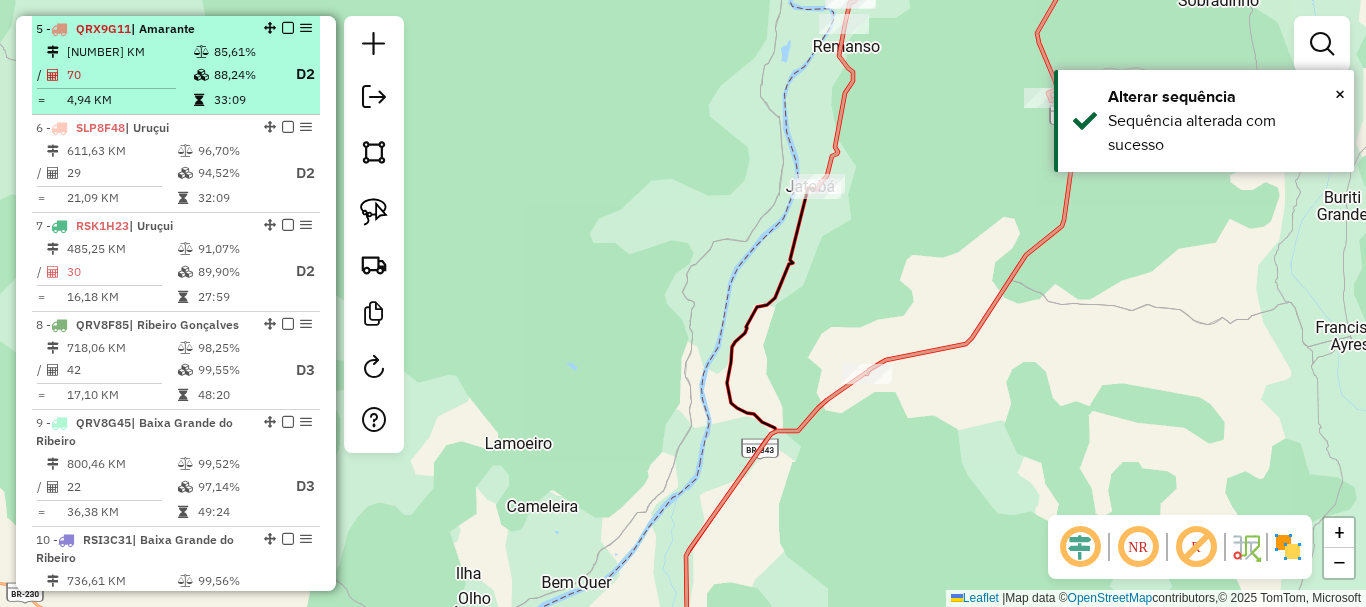 click at bounding box center [288, 28] 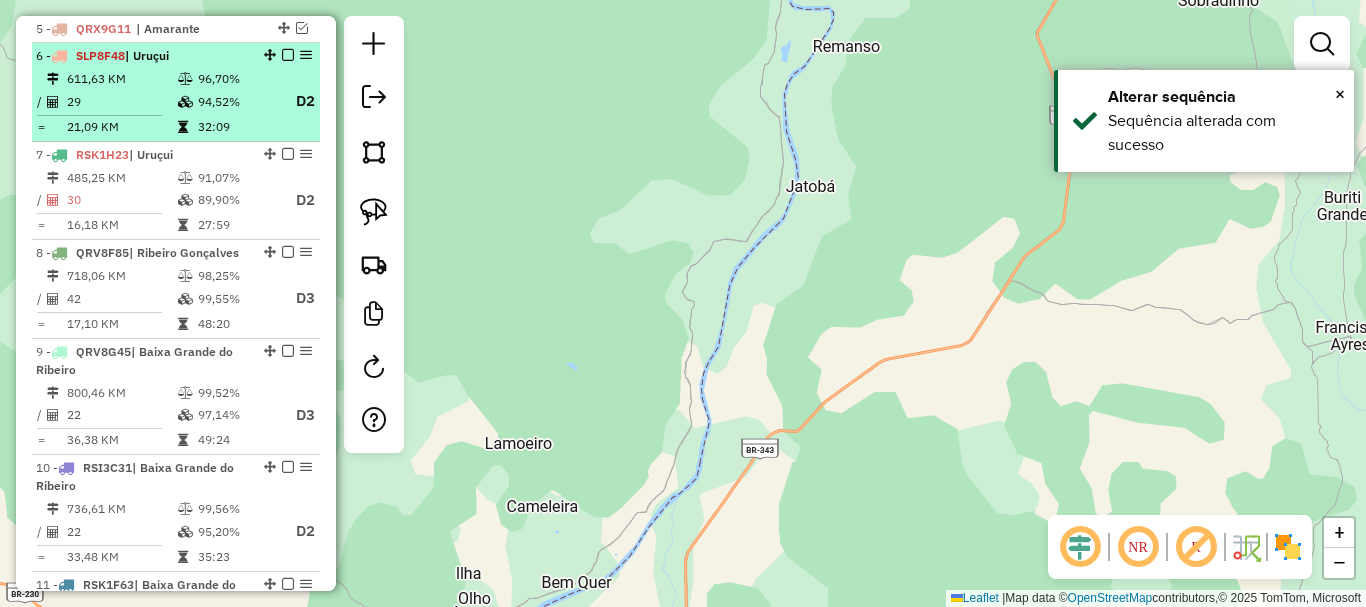 click on "94,52%" at bounding box center (237, 101) 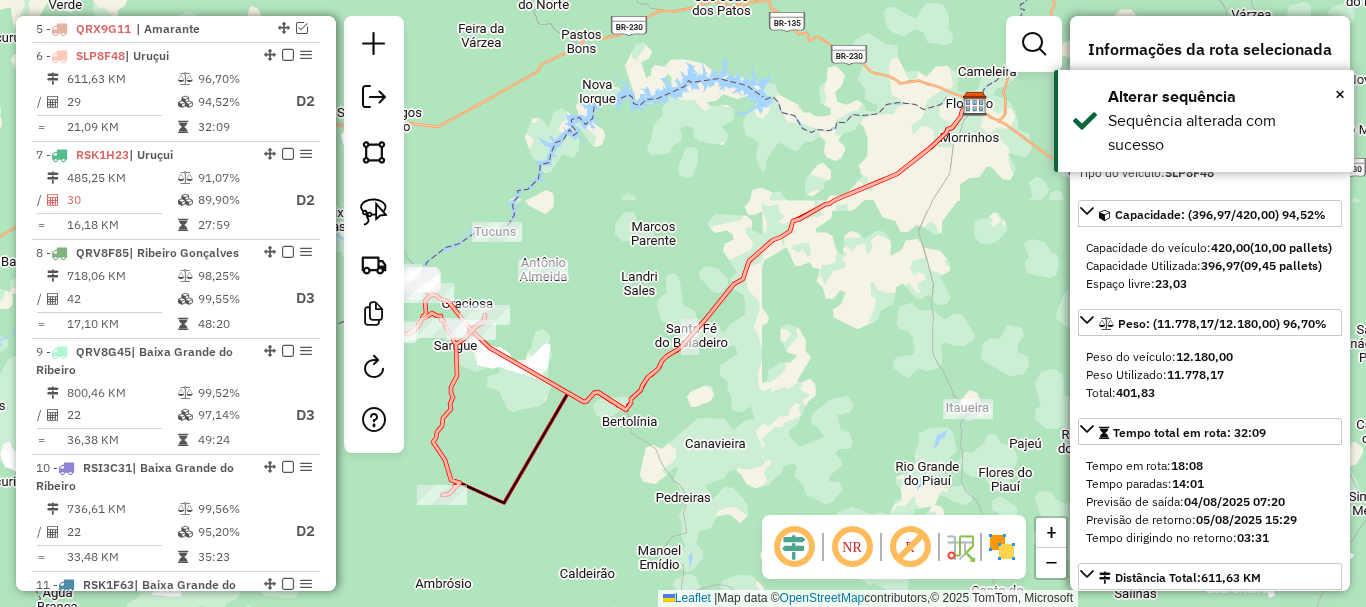 drag, startPoint x: 767, startPoint y: 302, endPoint x: 860, endPoint y: 275, distance: 96.84007 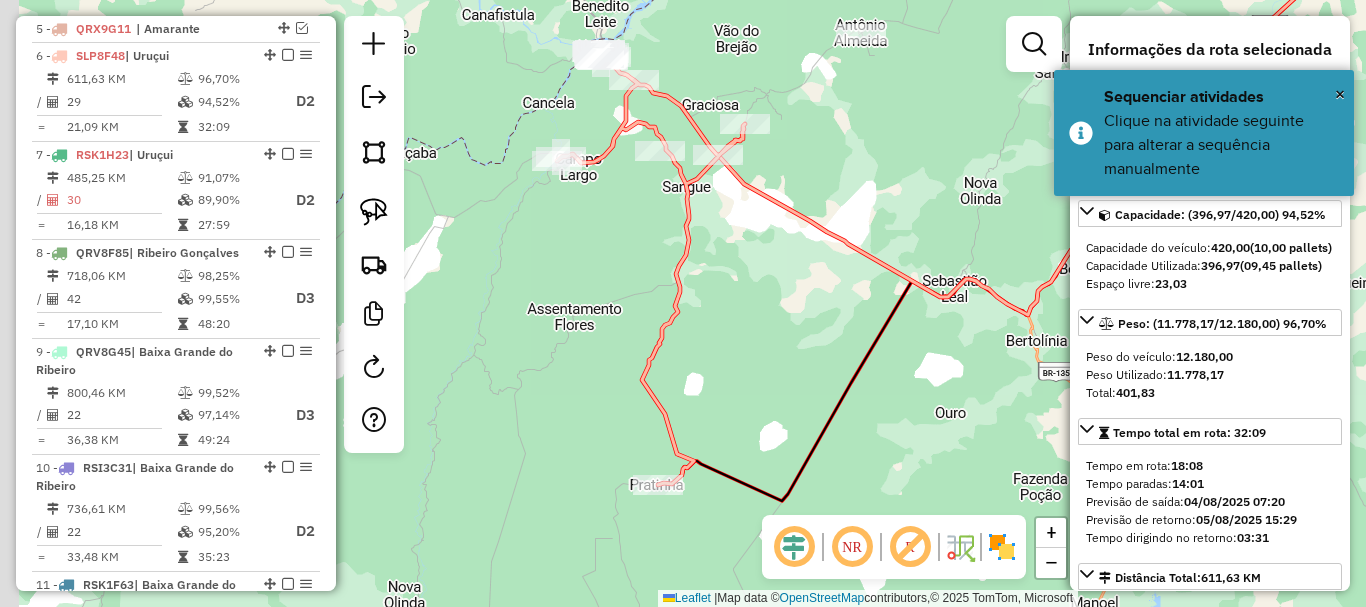 drag, startPoint x: 784, startPoint y: 280, endPoint x: 794, endPoint y: 230, distance: 50.990196 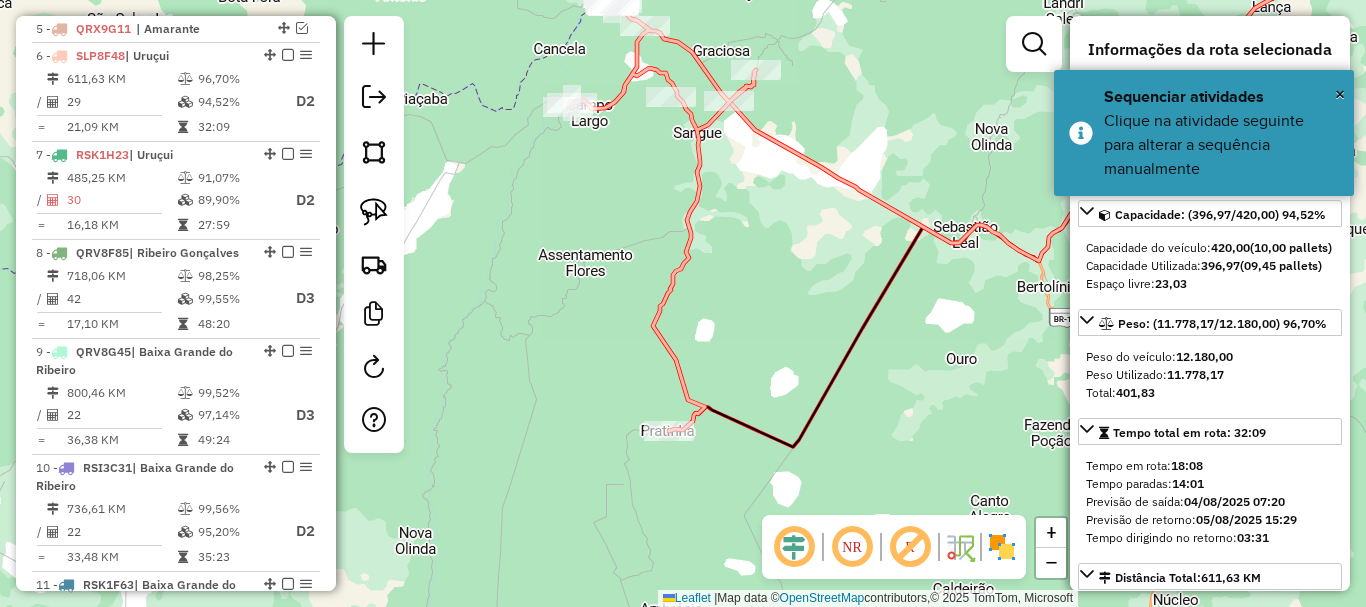 click 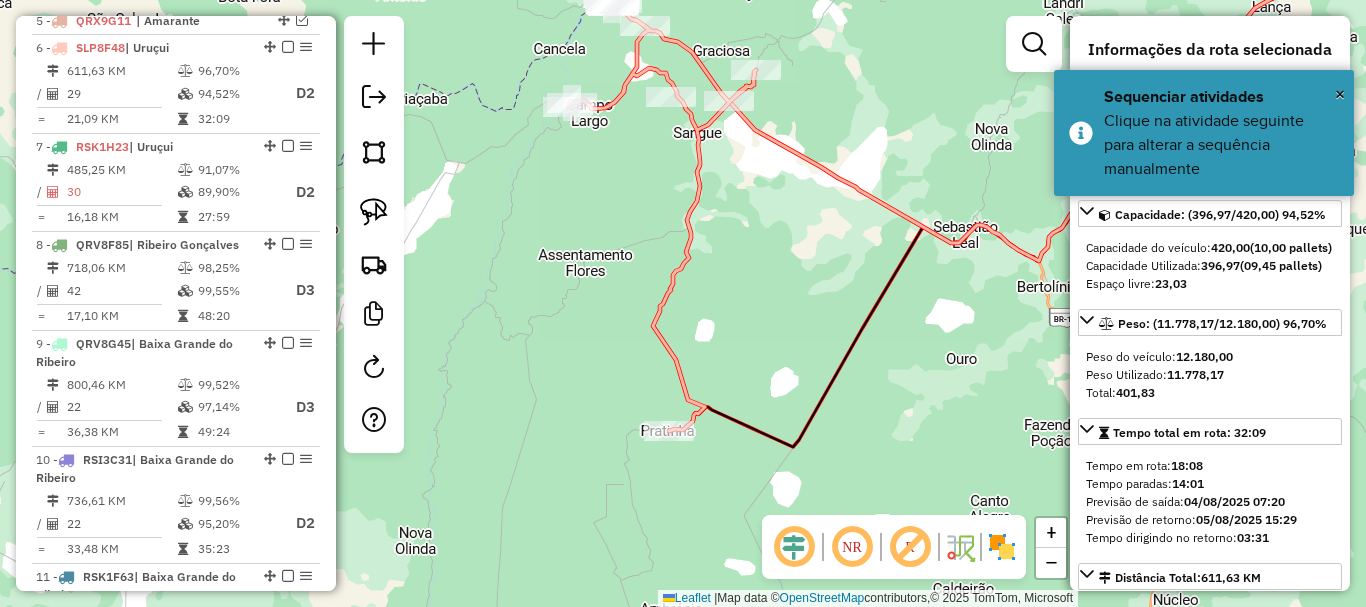 click 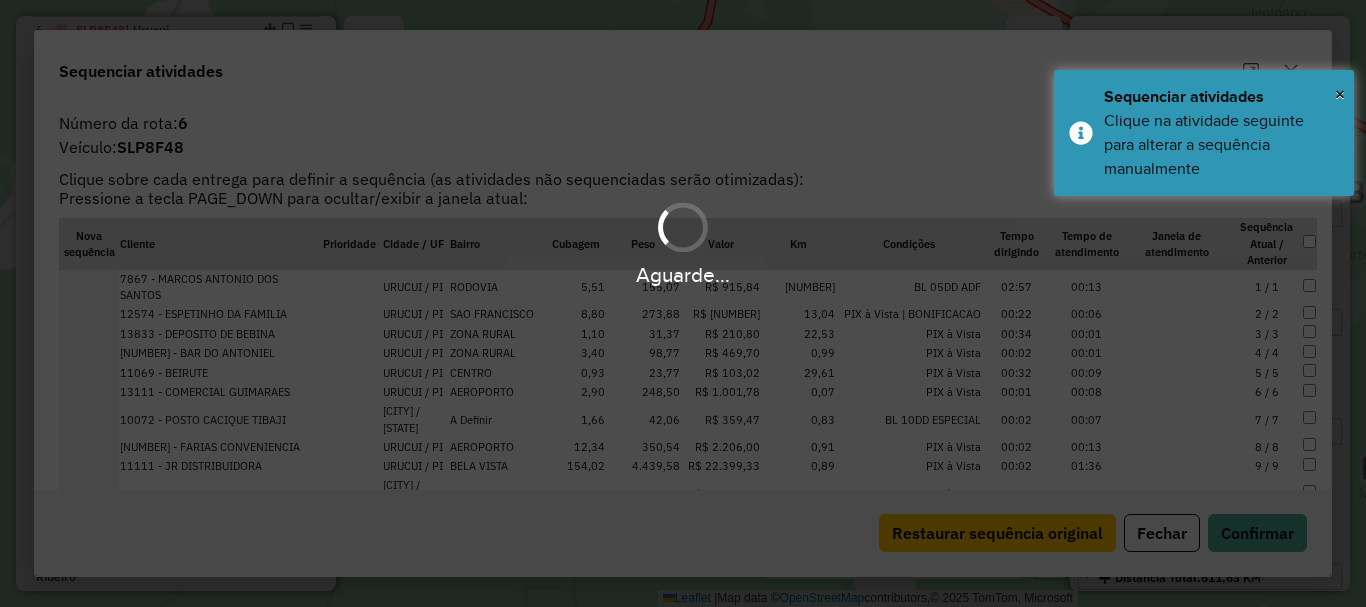 scroll, scrollTop: 909, scrollLeft: 0, axis: vertical 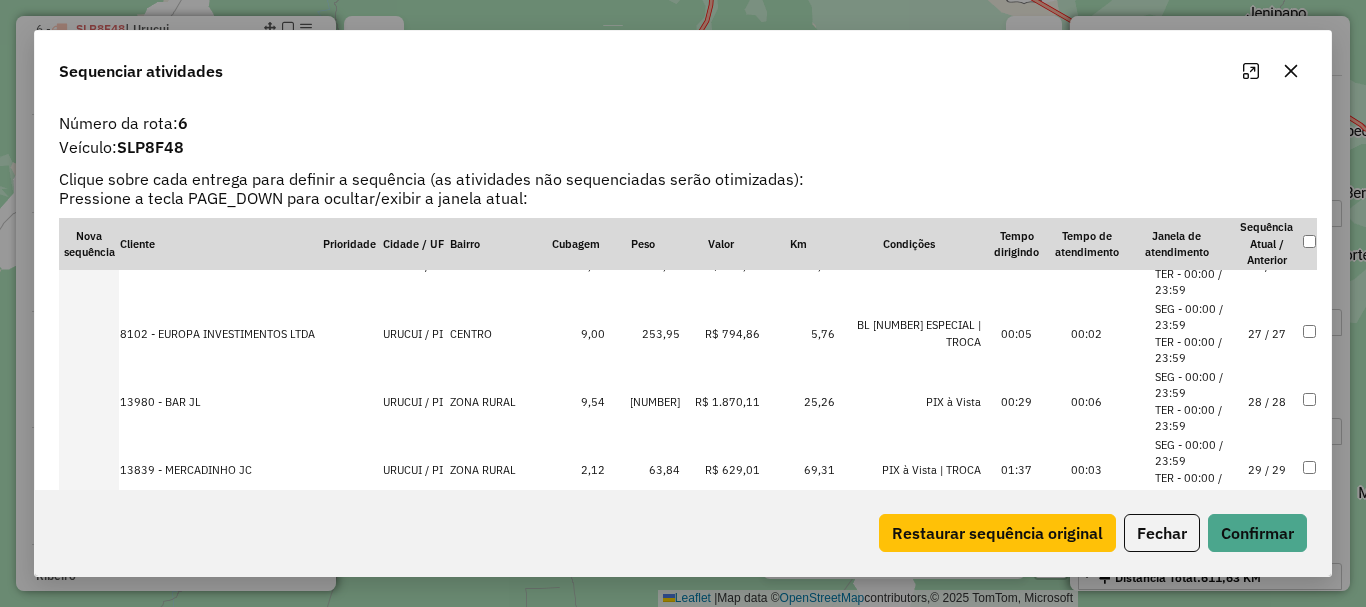 click on "29 / 29" at bounding box center [1267, 470] 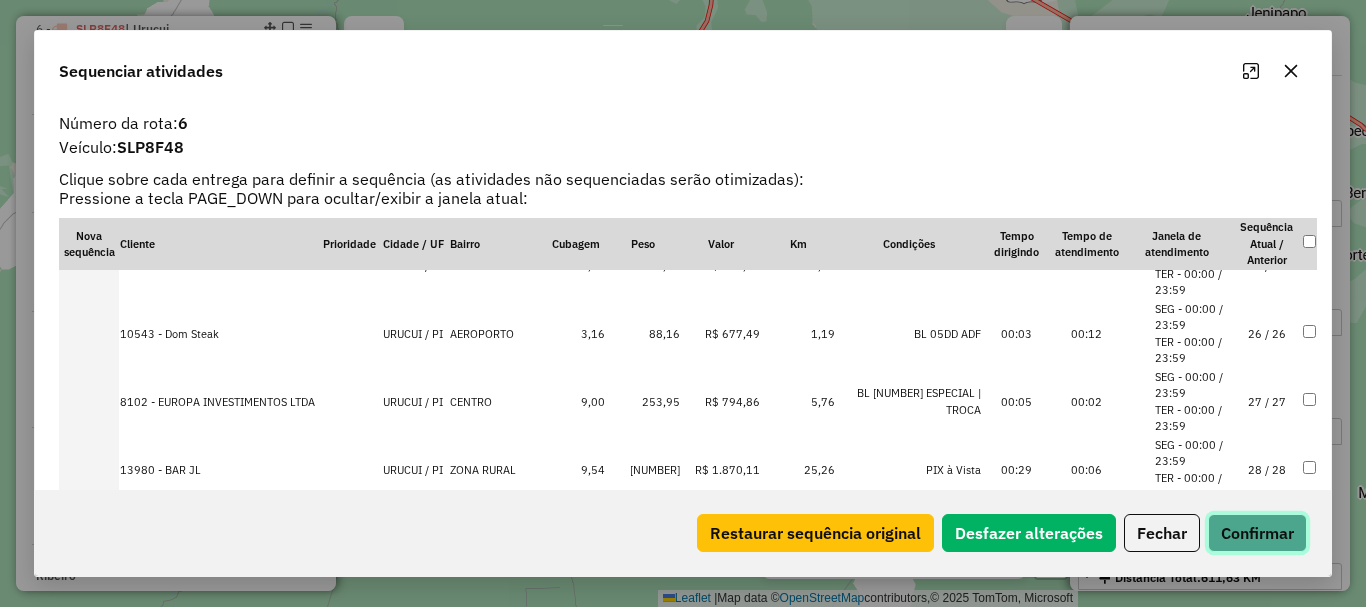 click on "Confirmar" 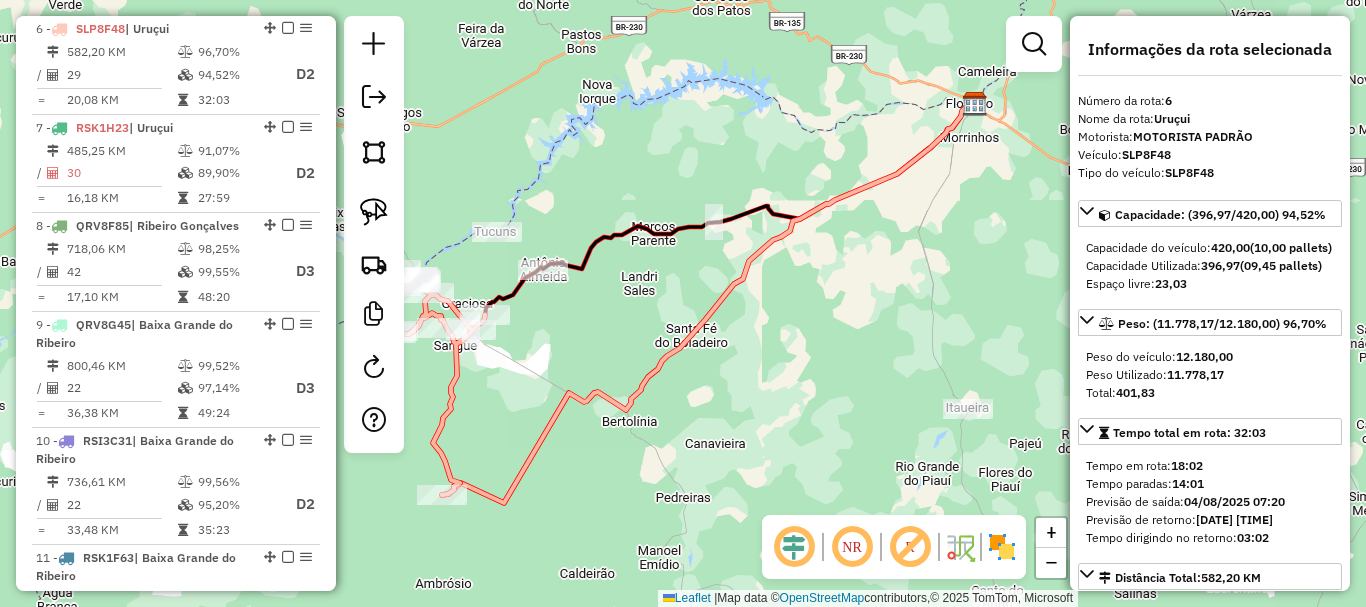 drag, startPoint x: 570, startPoint y: 359, endPoint x: 718, endPoint y: 334, distance: 150.09663 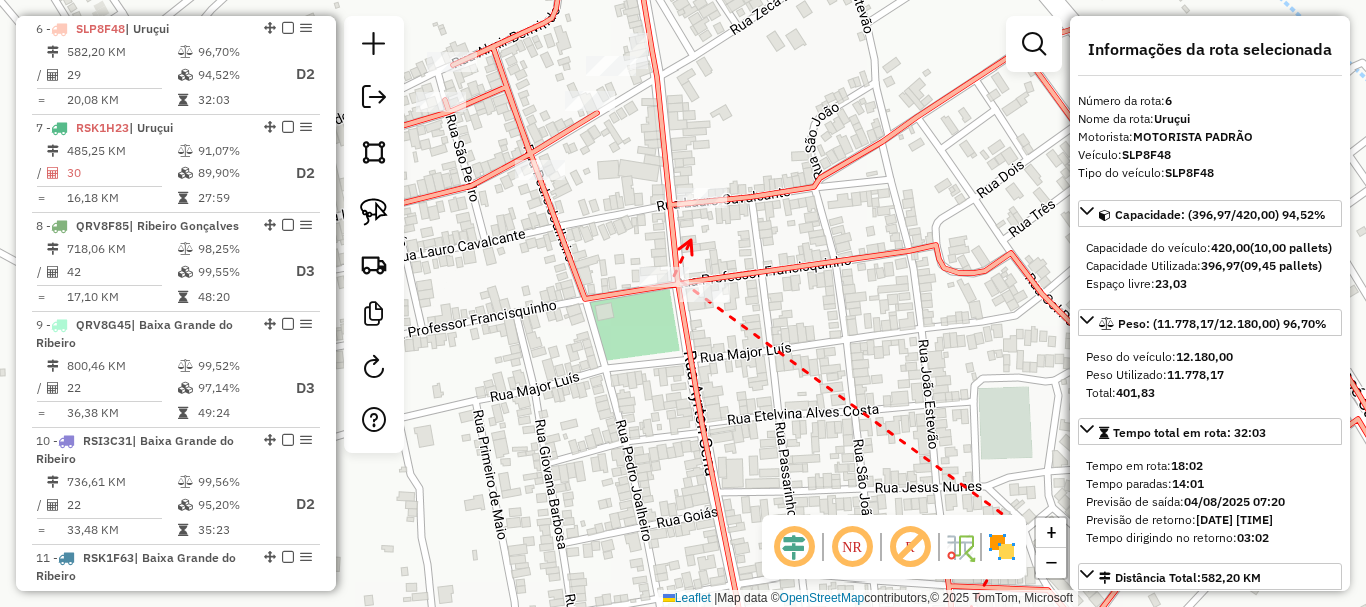 click 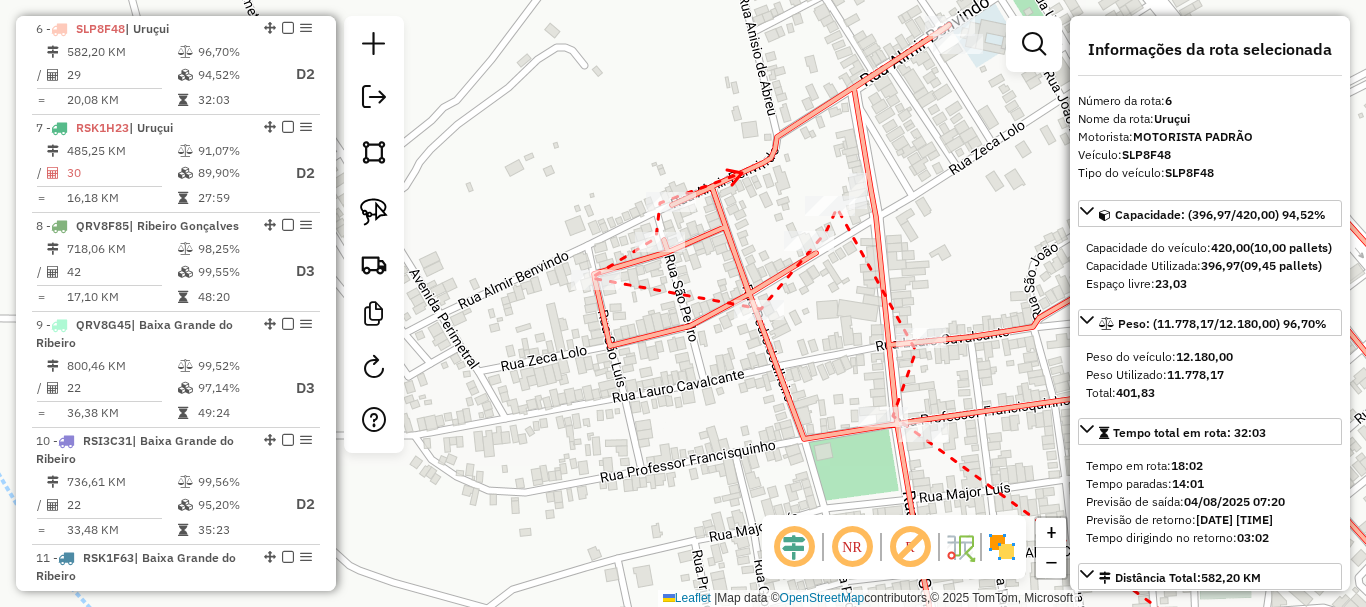 drag, startPoint x: 742, startPoint y: 173, endPoint x: 577, endPoint y: 341, distance: 235.47612 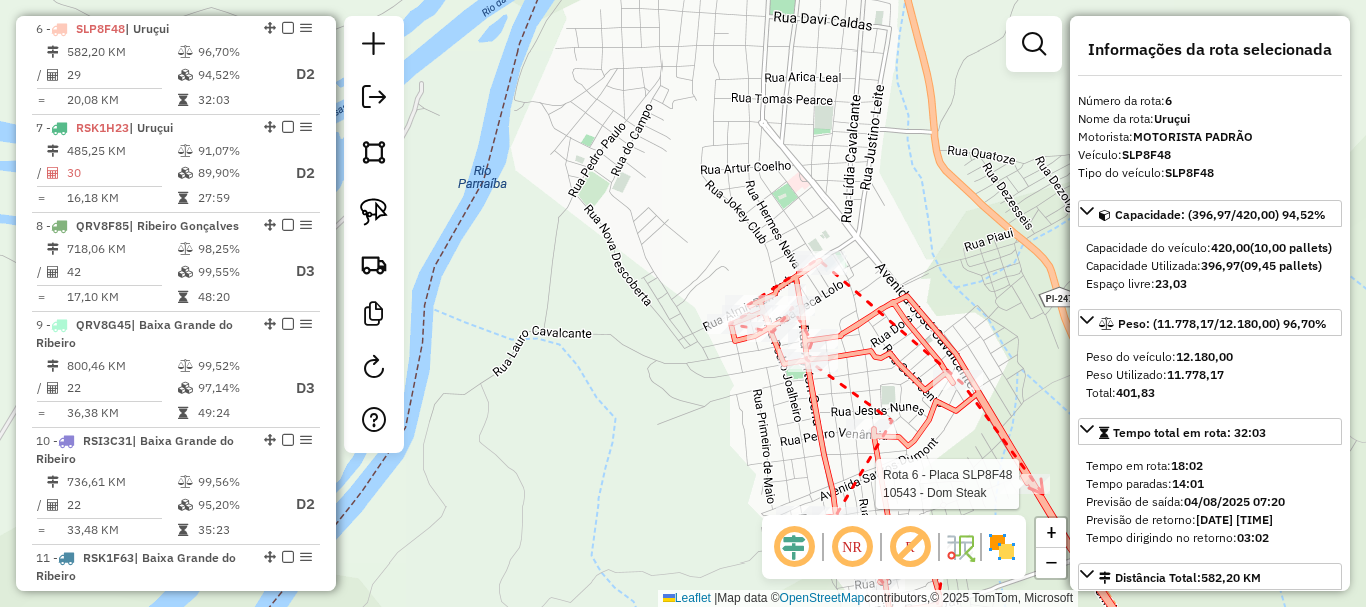 click 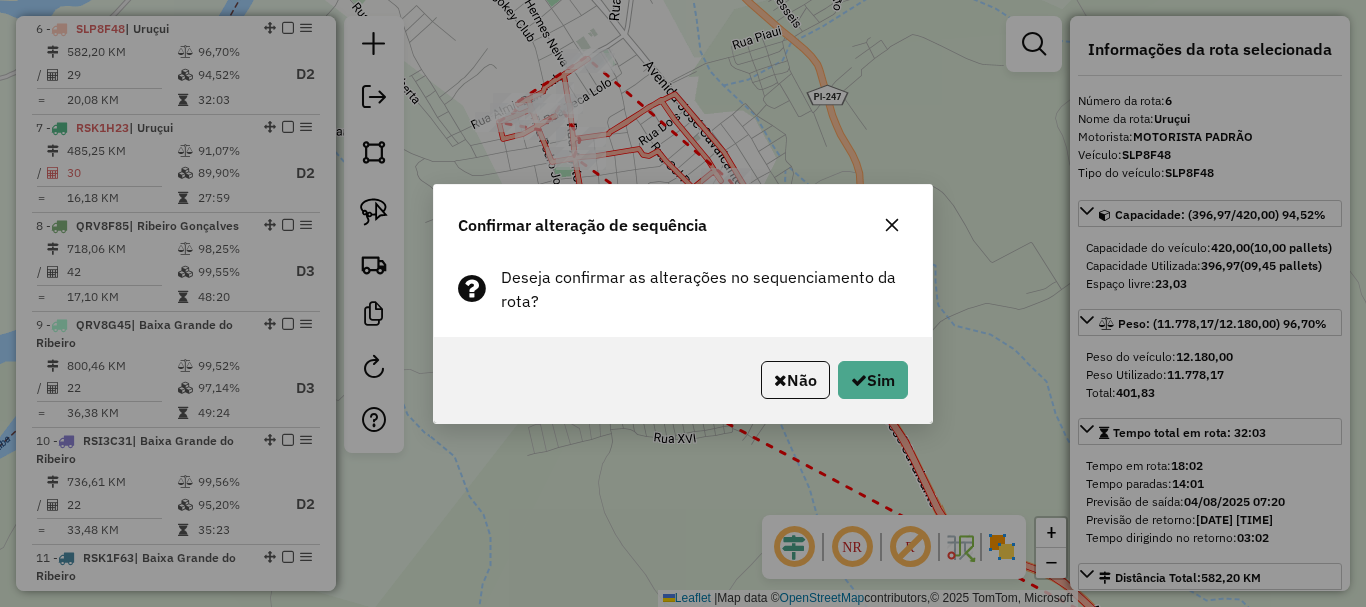 click on "Não   Sim" 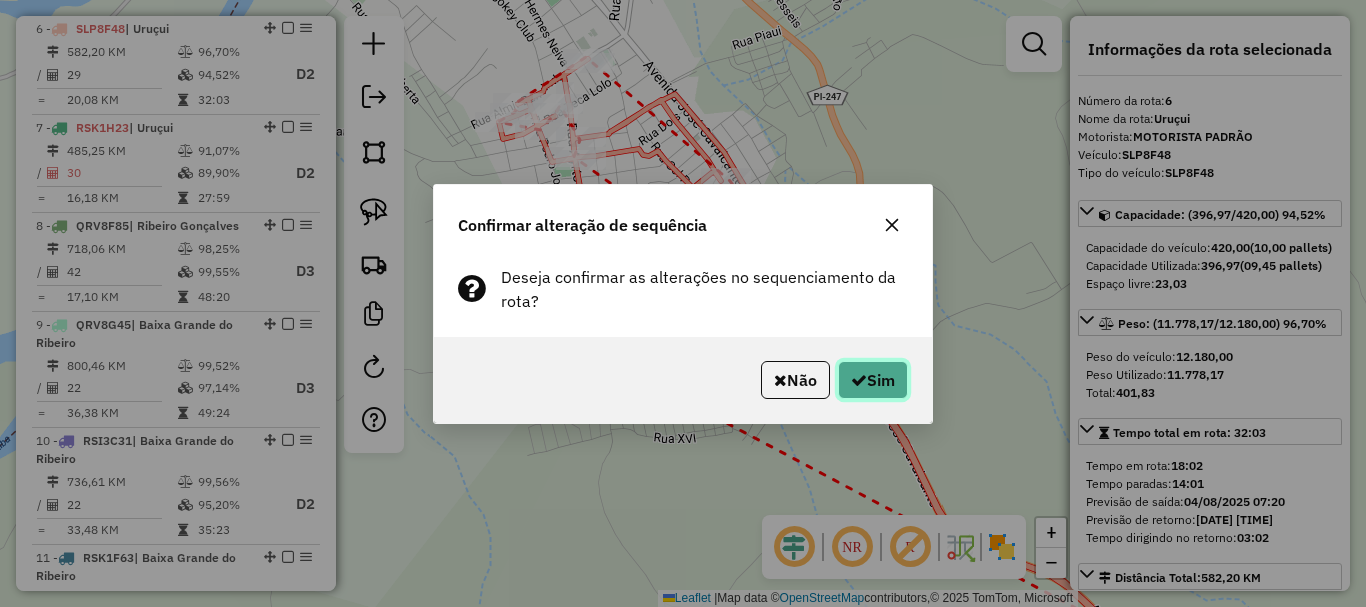 click on "Sim" 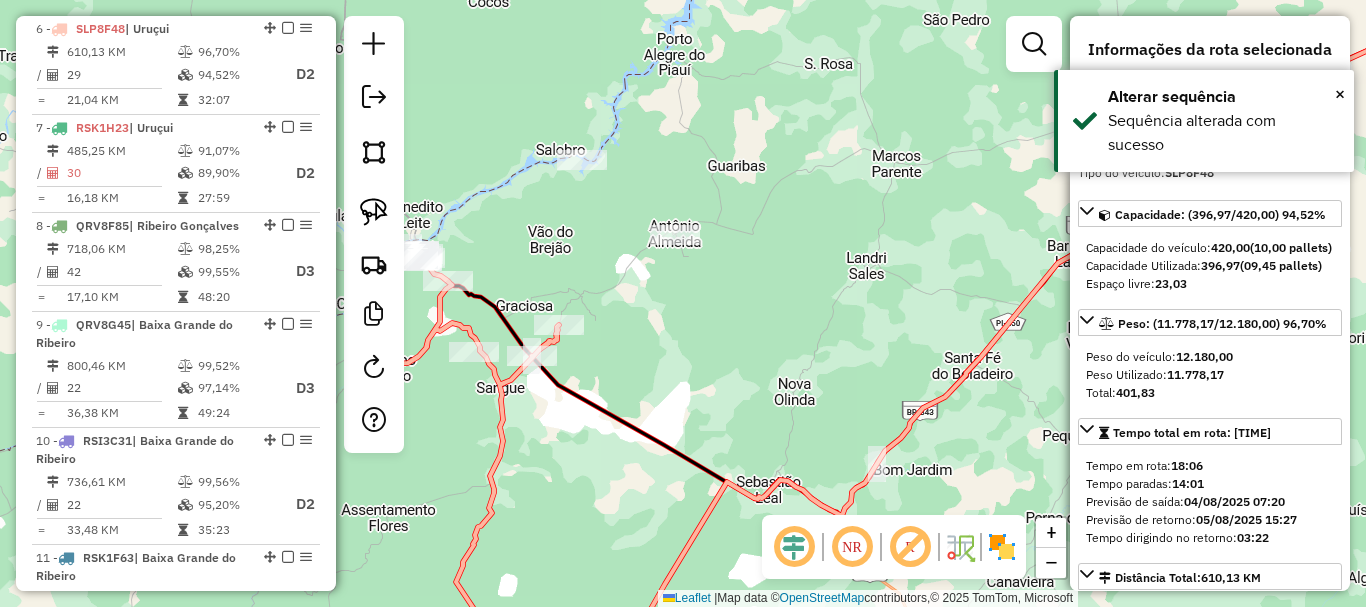 drag, startPoint x: 528, startPoint y: 302, endPoint x: 644, endPoint y: 359, distance: 129.24782 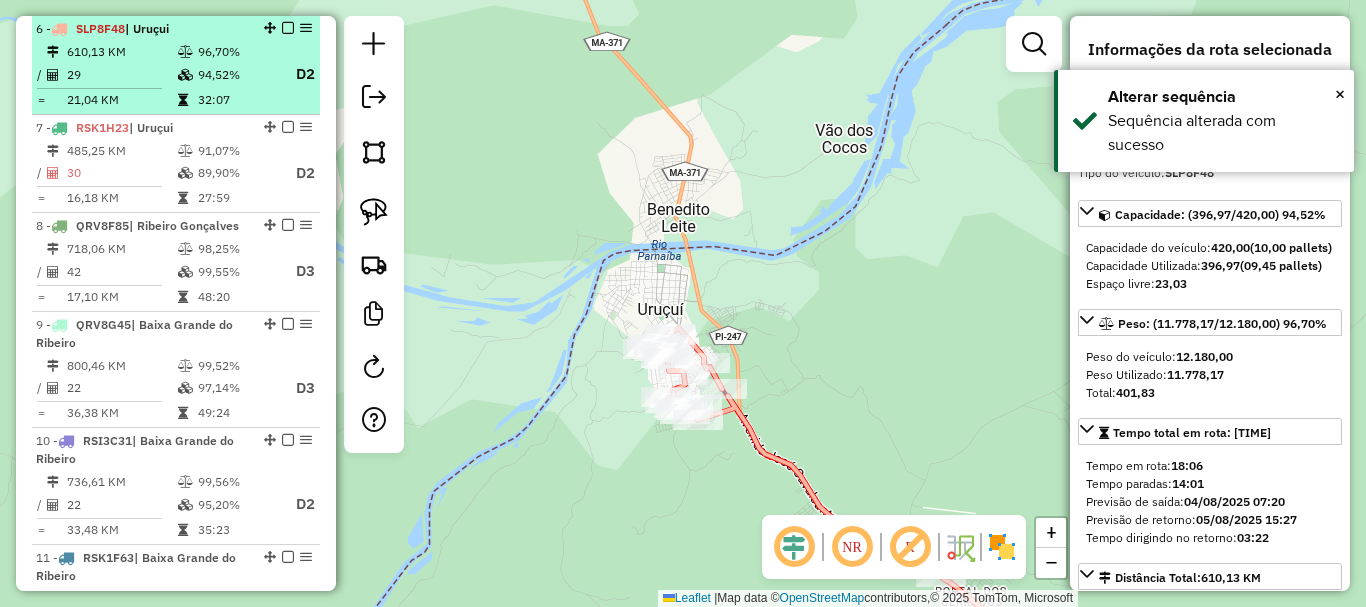 click at bounding box center [288, 28] 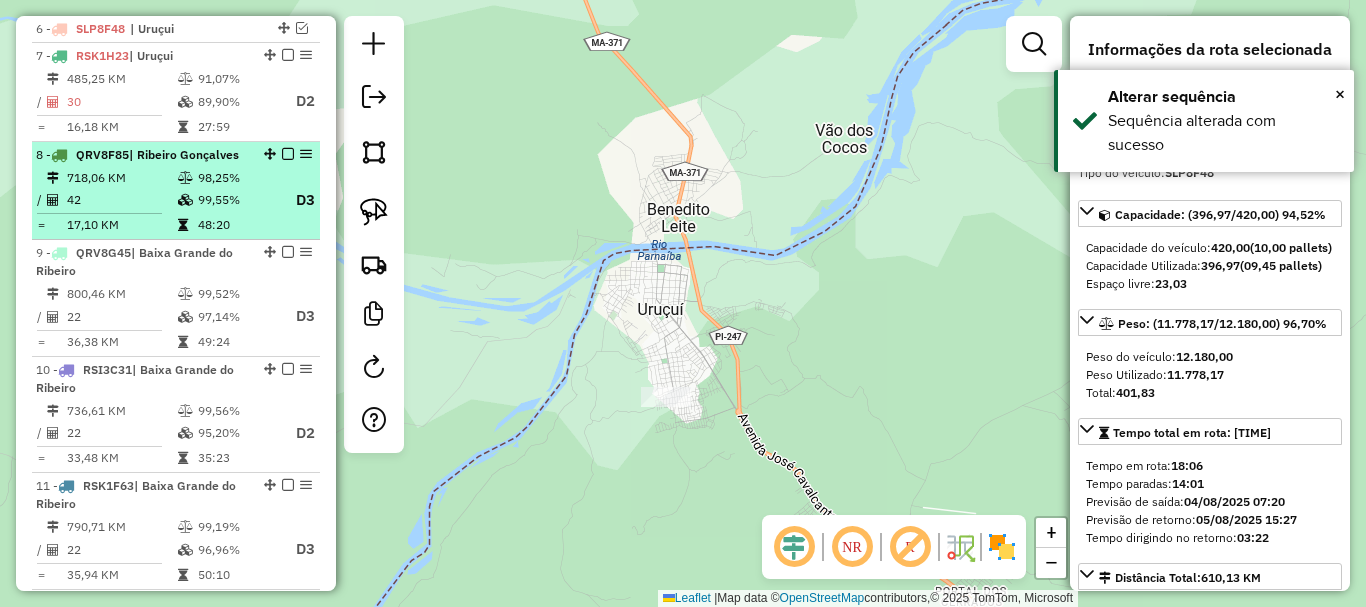 click on "| Ribeiro Gonçalves" at bounding box center (184, 154) 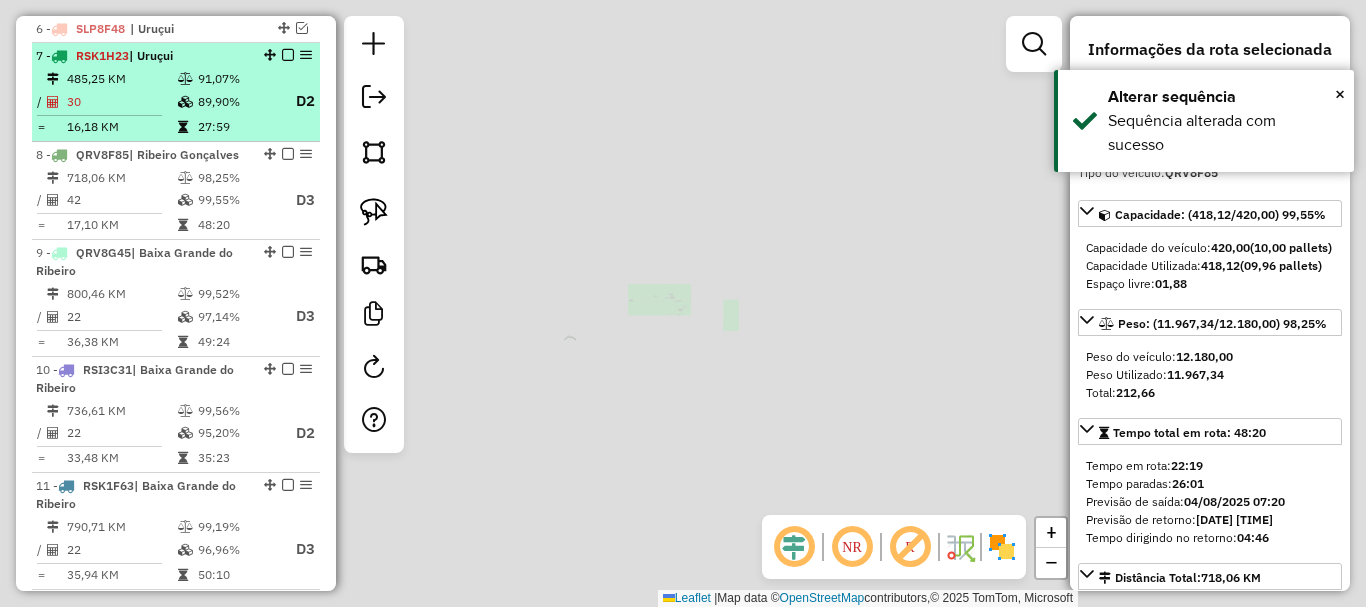click on "89,90%" at bounding box center [237, 101] 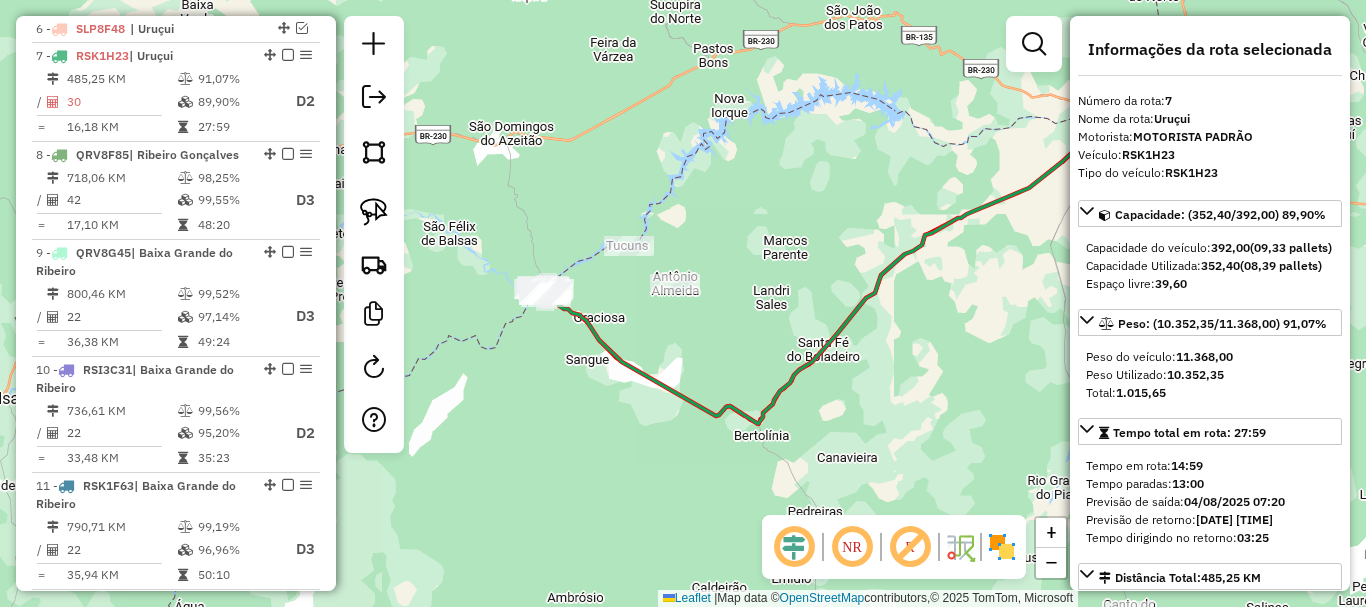 drag, startPoint x: 701, startPoint y: 447, endPoint x: 802, endPoint y: 429, distance: 102.59142 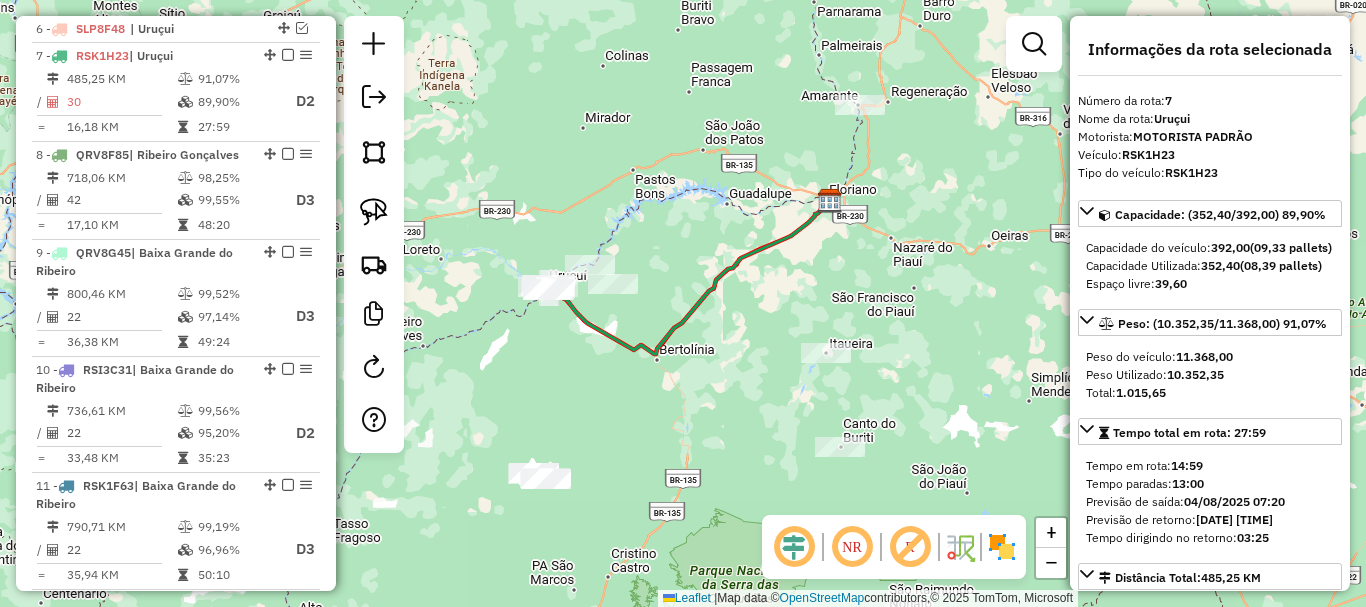 click 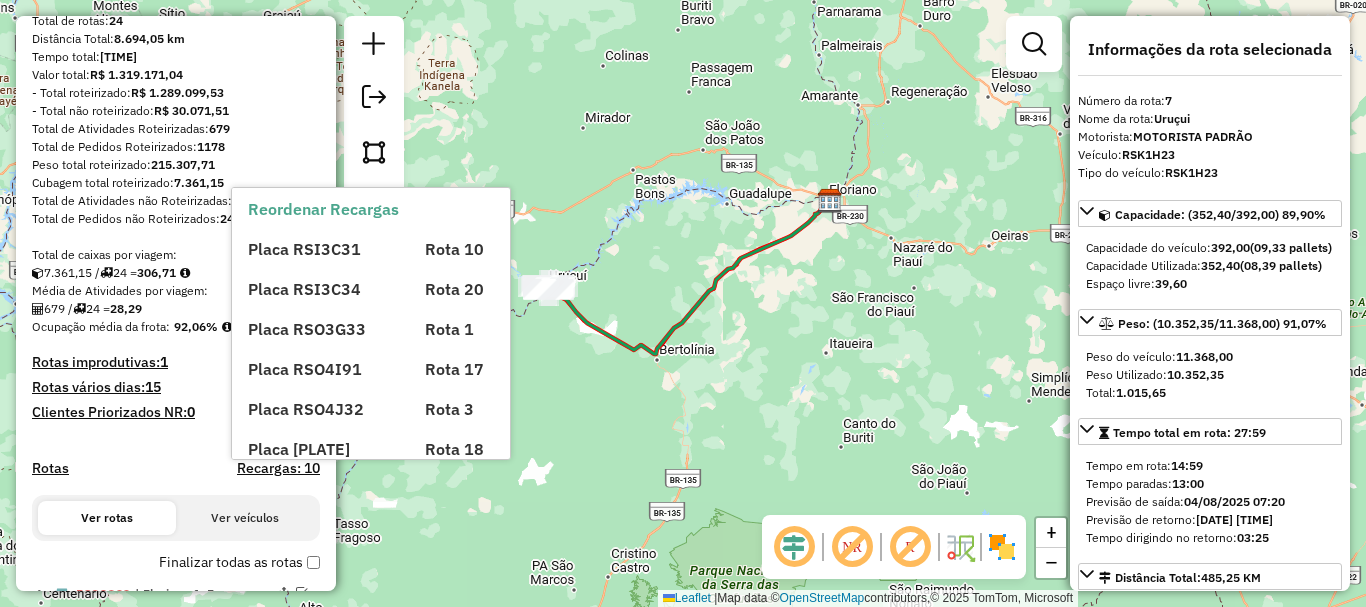 scroll, scrollTop: 9, scrollLeft: 0, axis: vertical 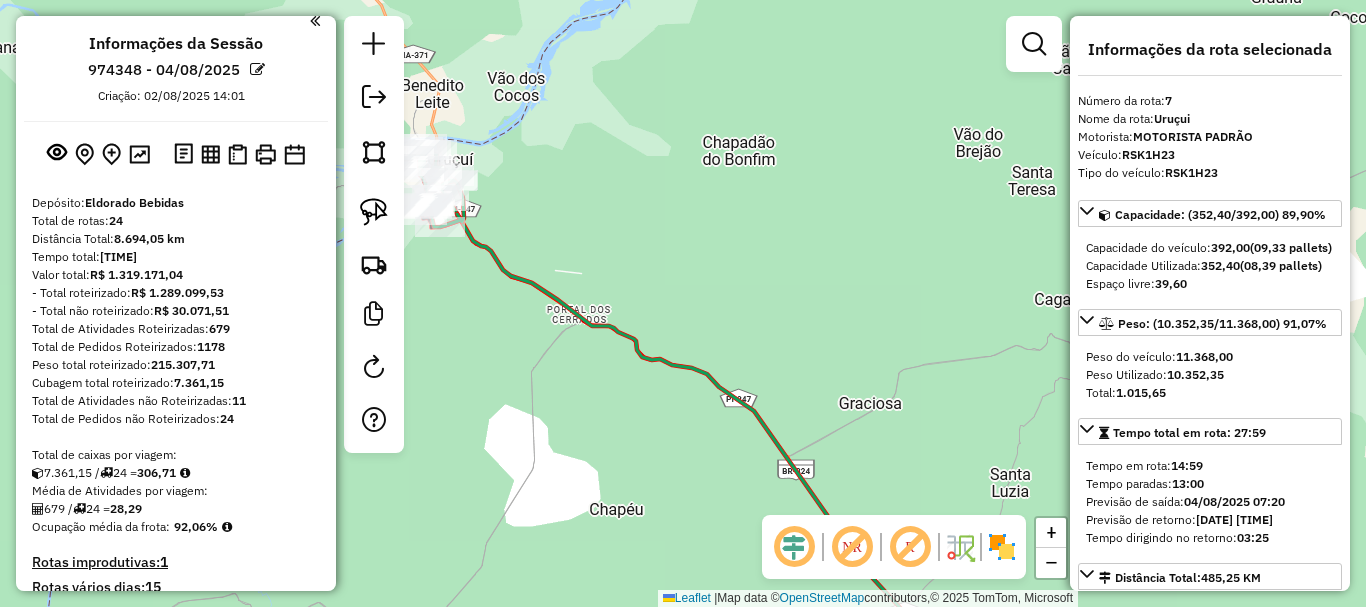 drag, startPoint x: 633, startPoint y: 317, endPoint x: 732, endPoint y: 328, distance: 99.60924 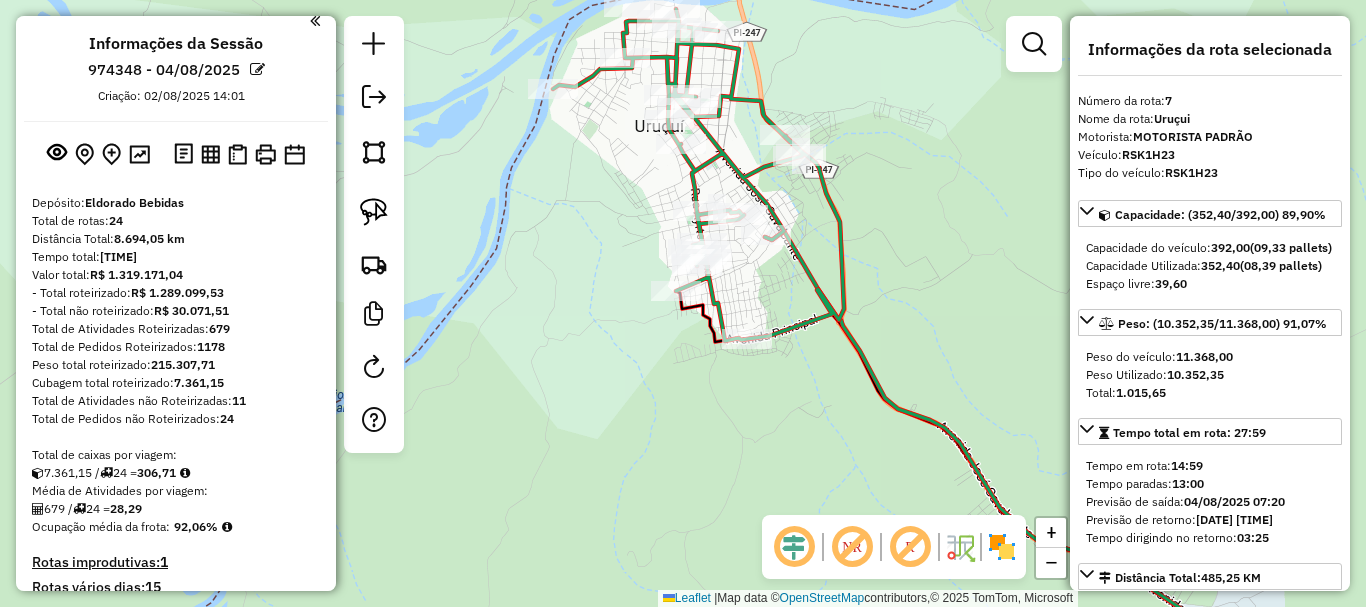 click 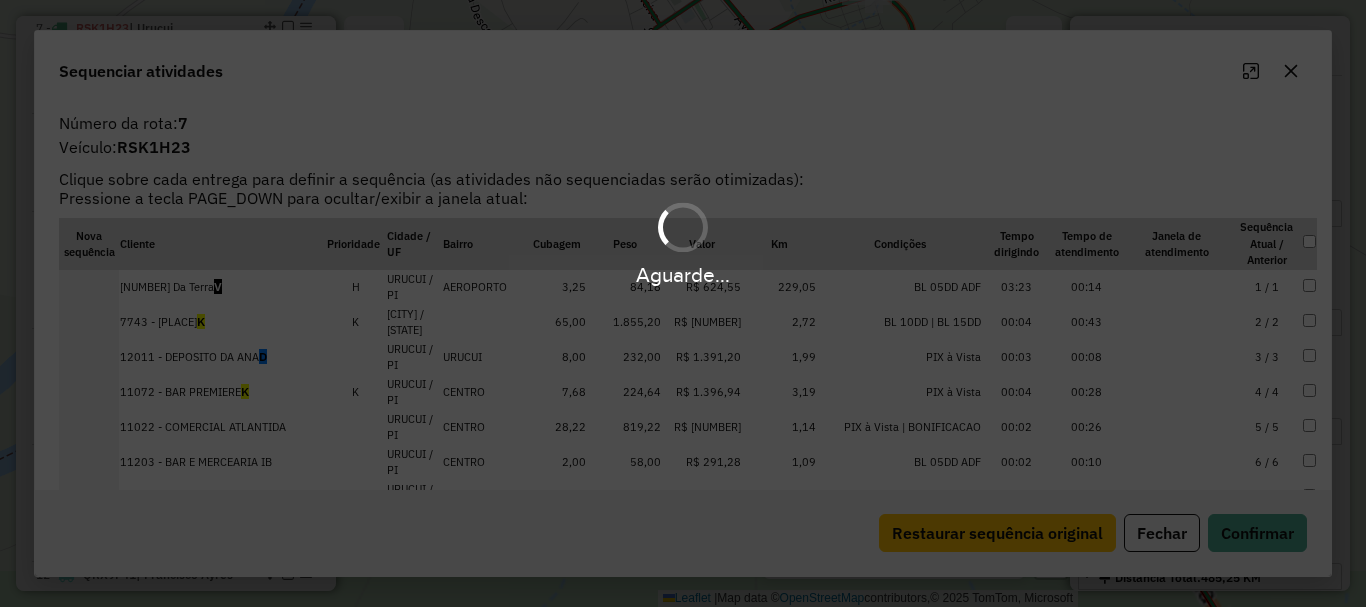 scroll, scrollTop: 936, scrollLeft: 0, axis: vertical 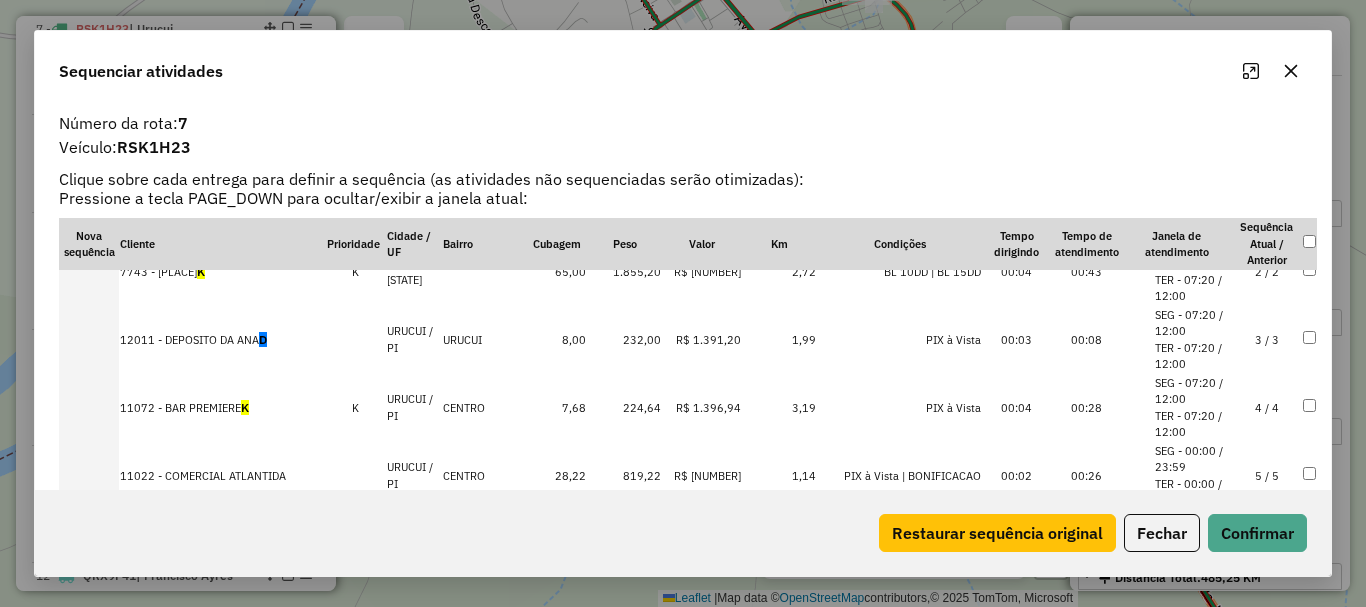 click on "4 / 4" at bounding box center (1267, 408) 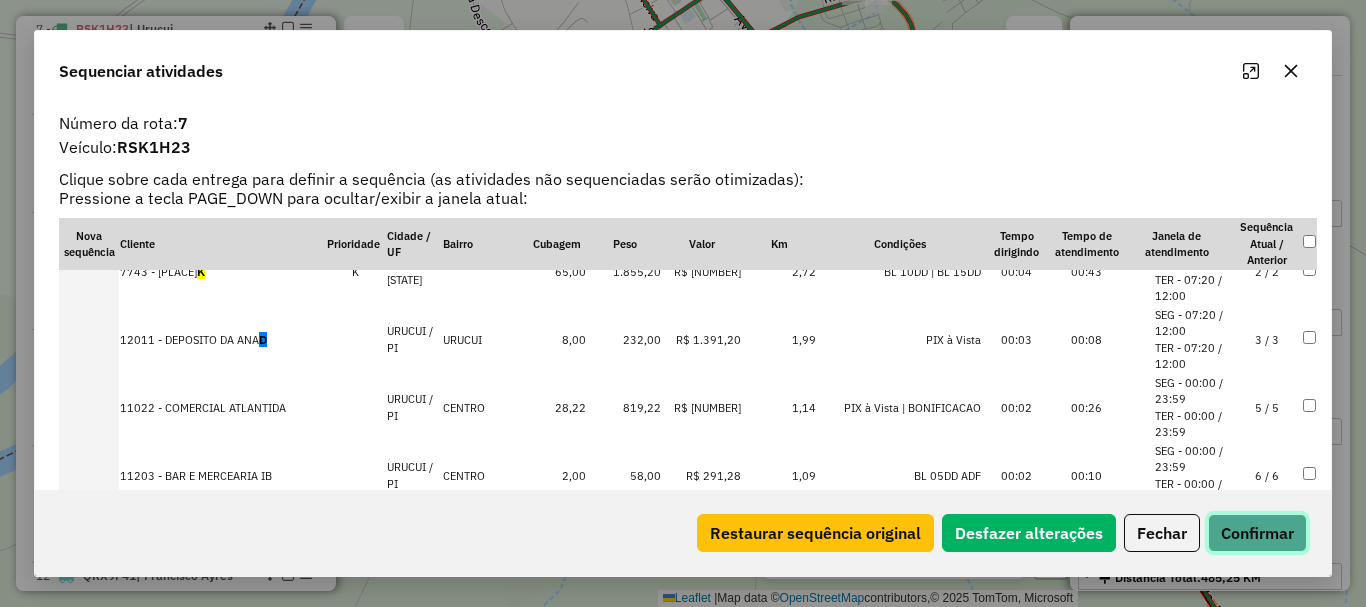 click on "Confirmar" 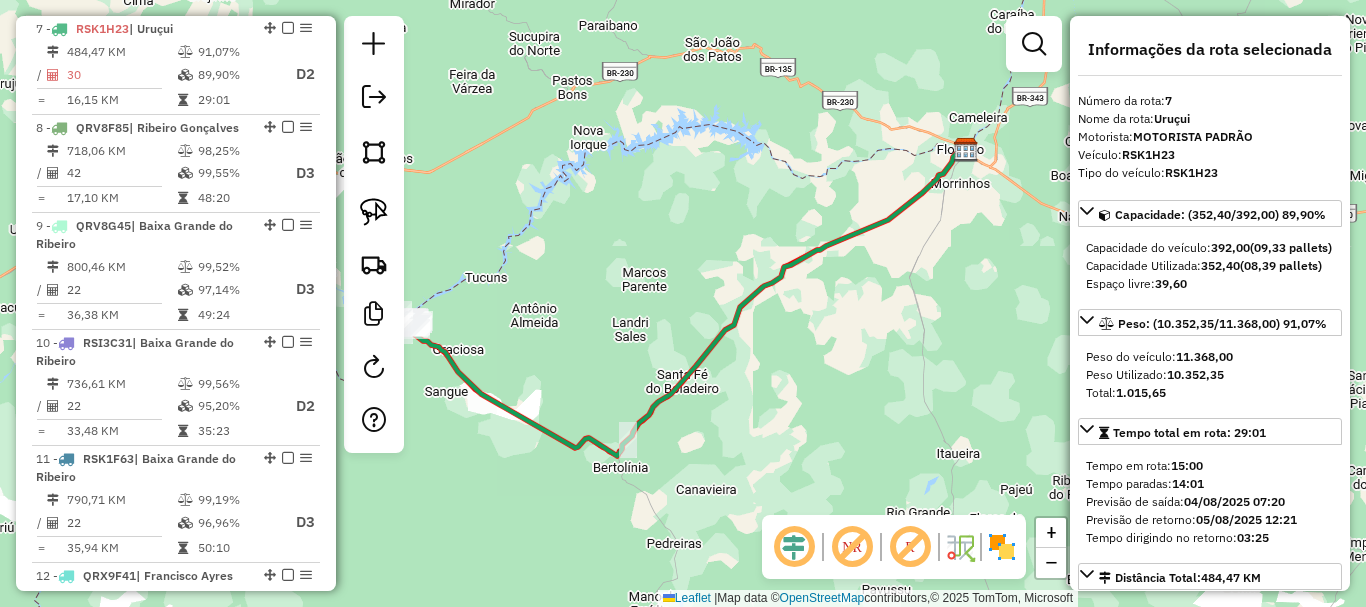 drag, startPoint x: 795, startPoint y: 359, endPoint x: 823, endPoint y: 364, distance: 28.442924 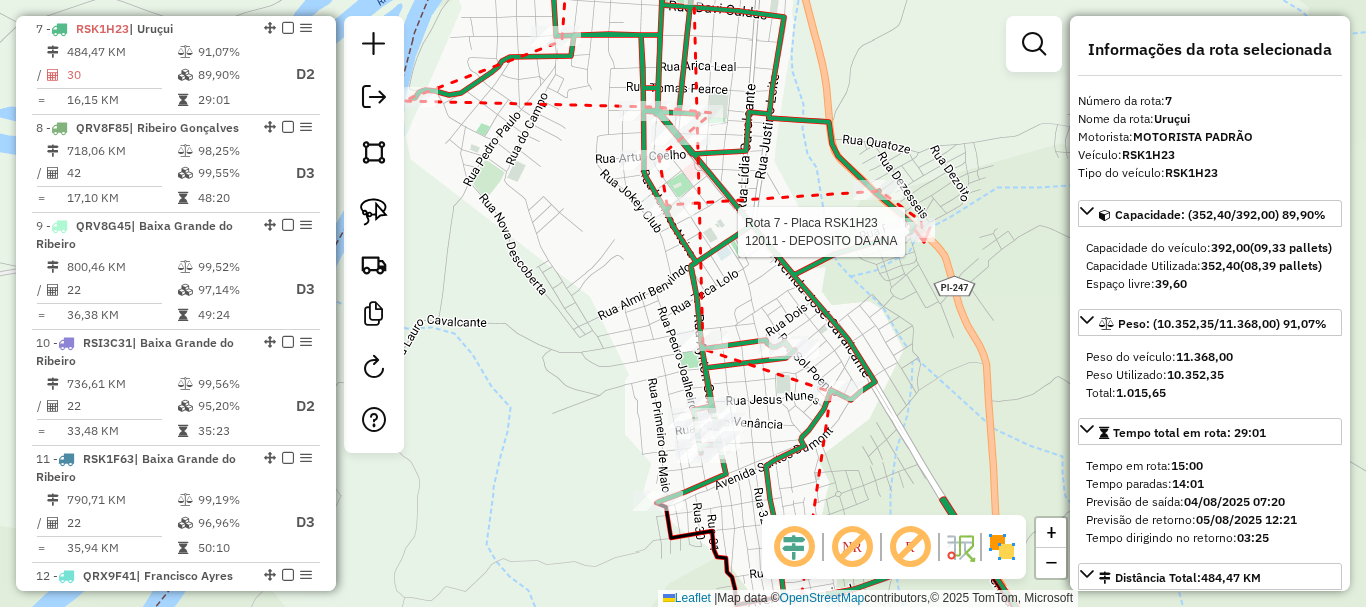 click 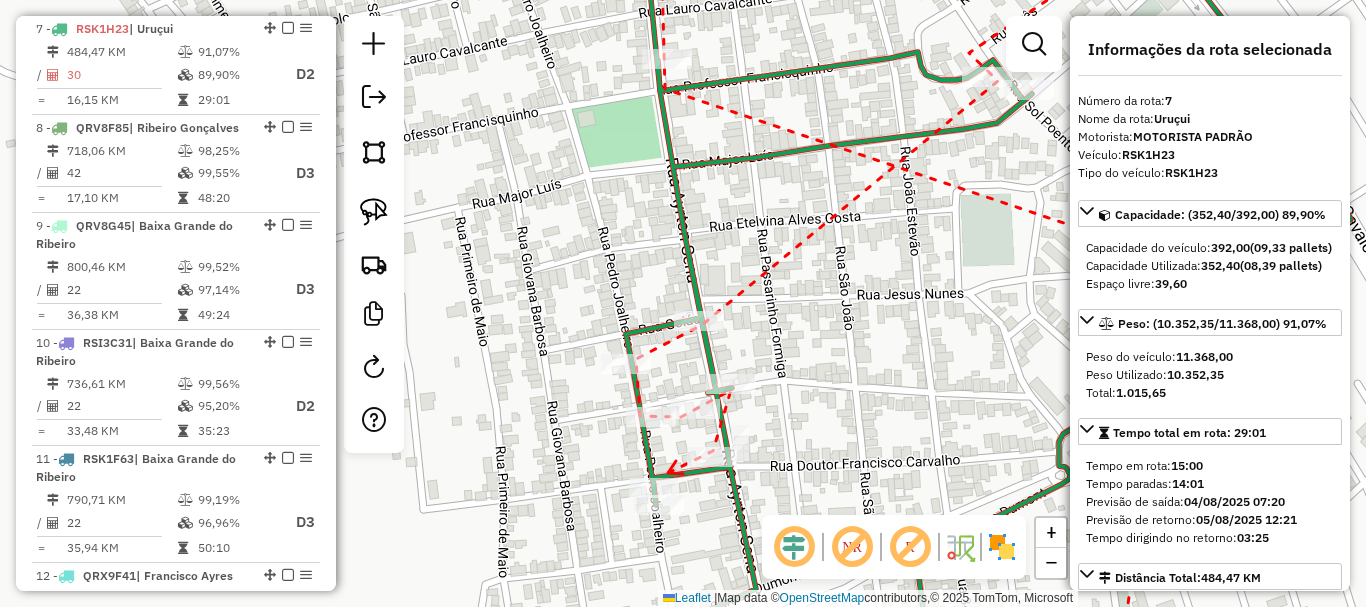 click 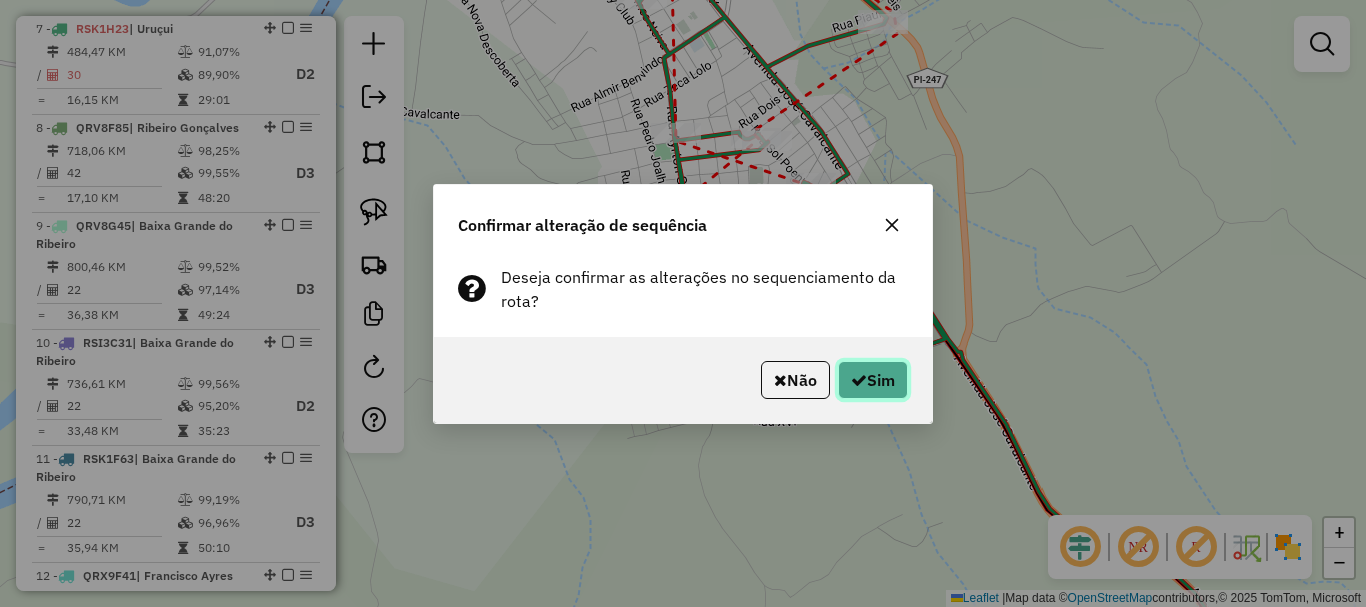 click on "Sim" 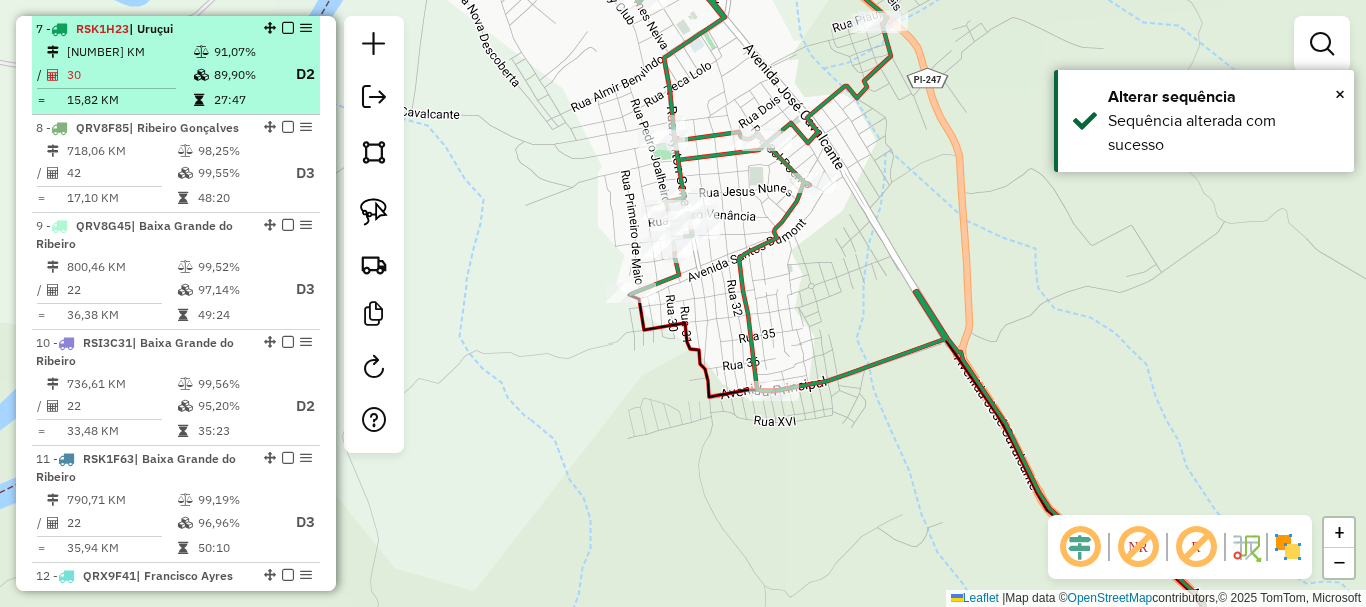 click at bounding box center [288, 28] 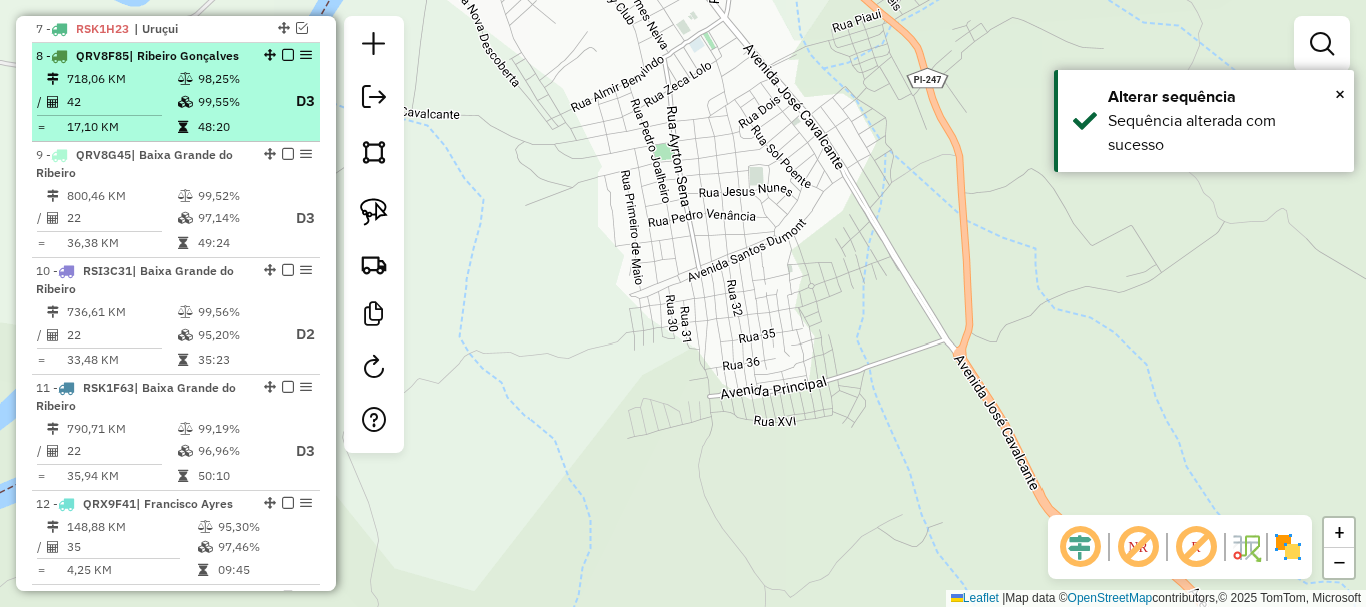 click on "98,25%" at bounding box center (237, 79) 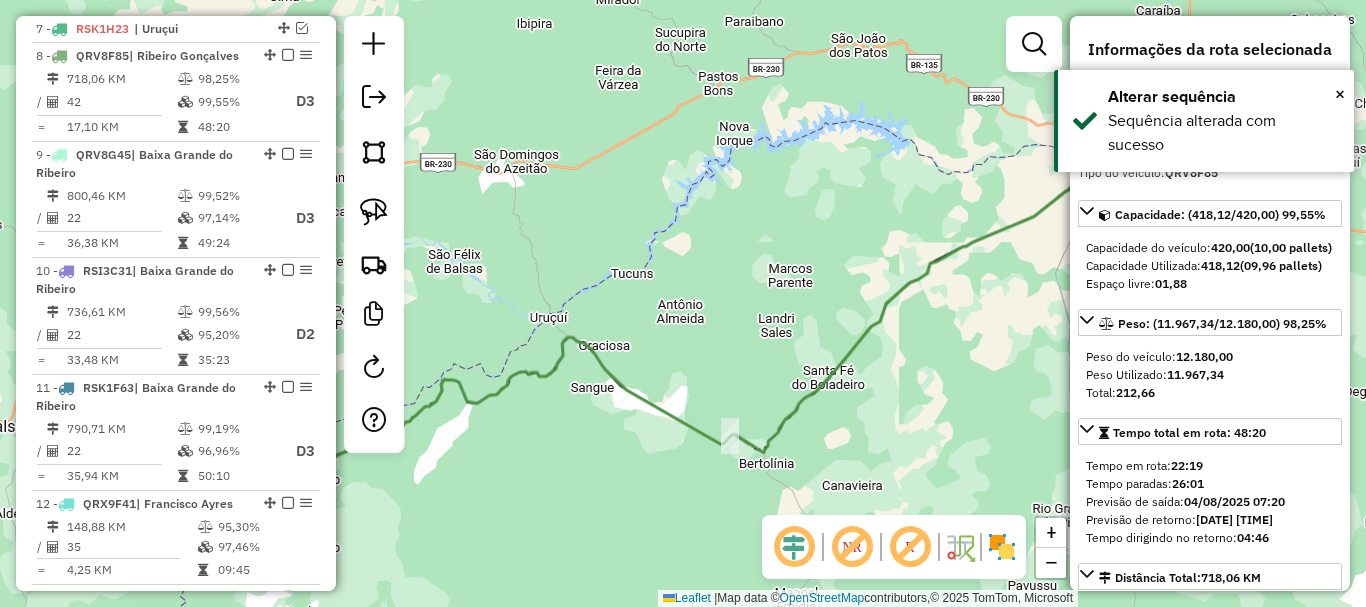 drag, startPoint x: 804, startPoint y: 280, endPoint x: 935, endPoint y: 215, distance: 146.23953 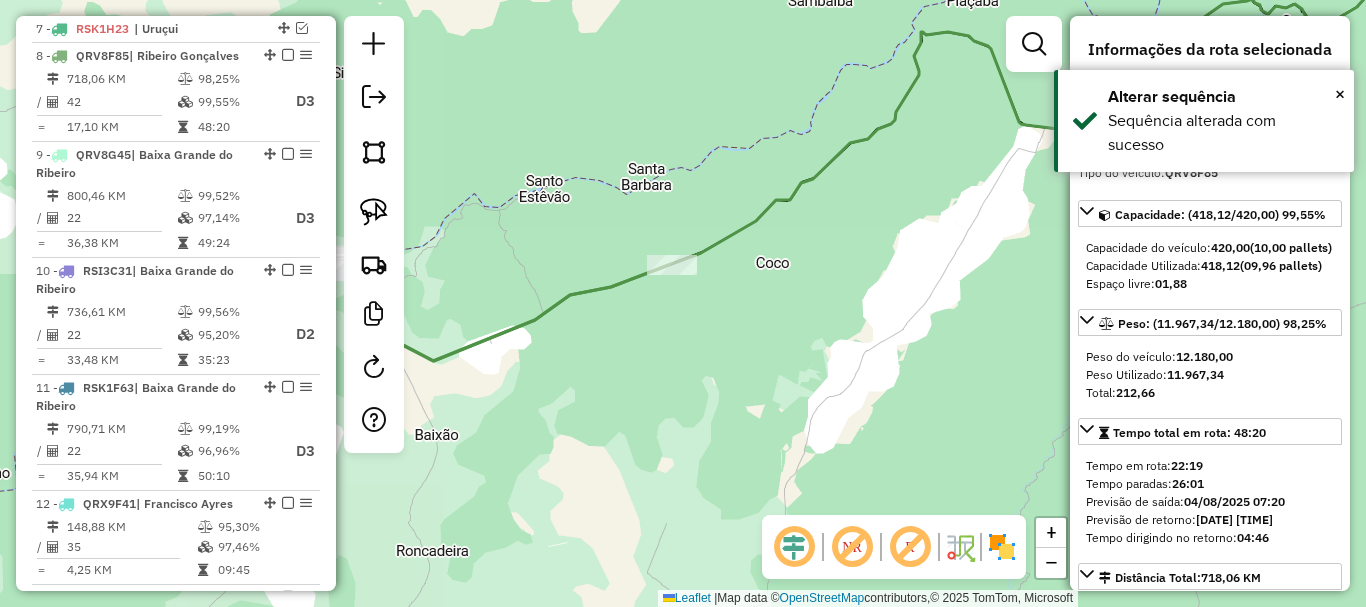 click 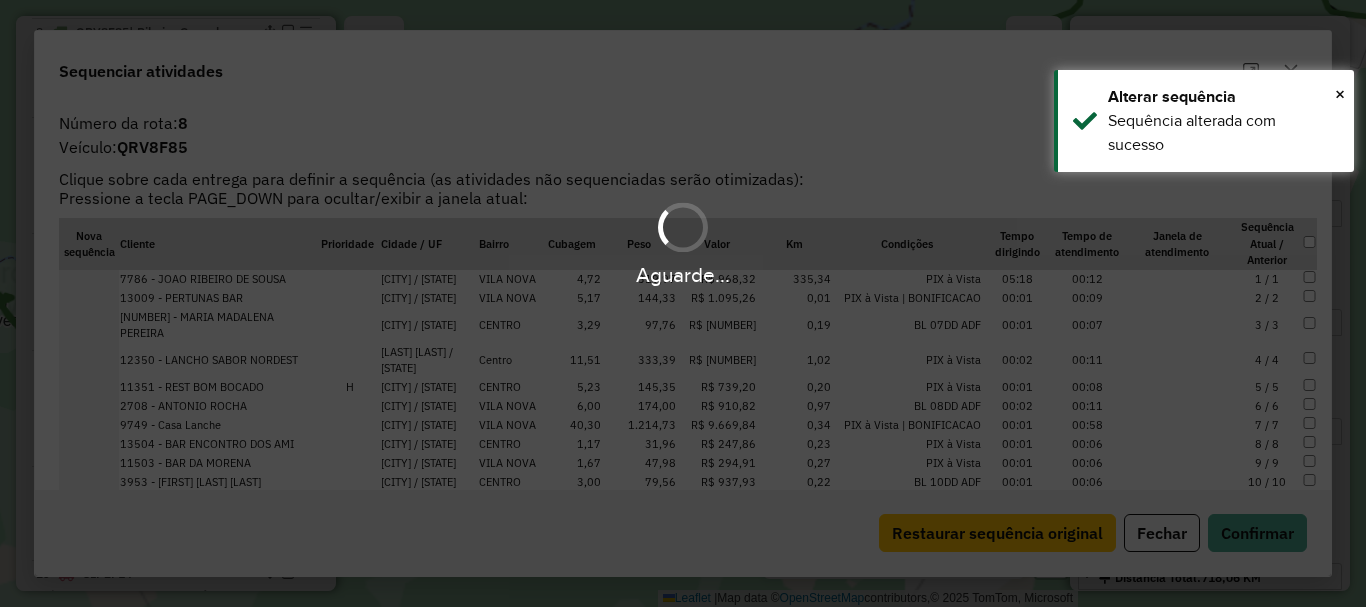 scroll, scrollTop: 963, scrollLeft: 0, axis: vertical 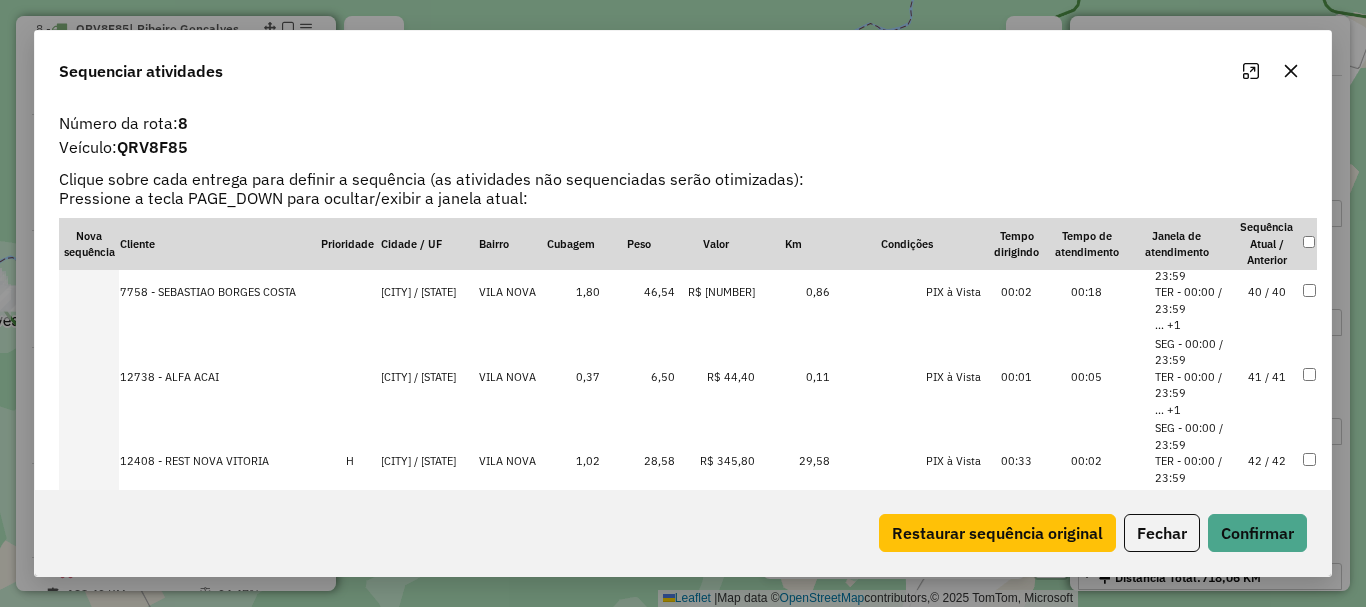 click on "TER - 00:00 / 23:59" at bounding box center [1193, 469] 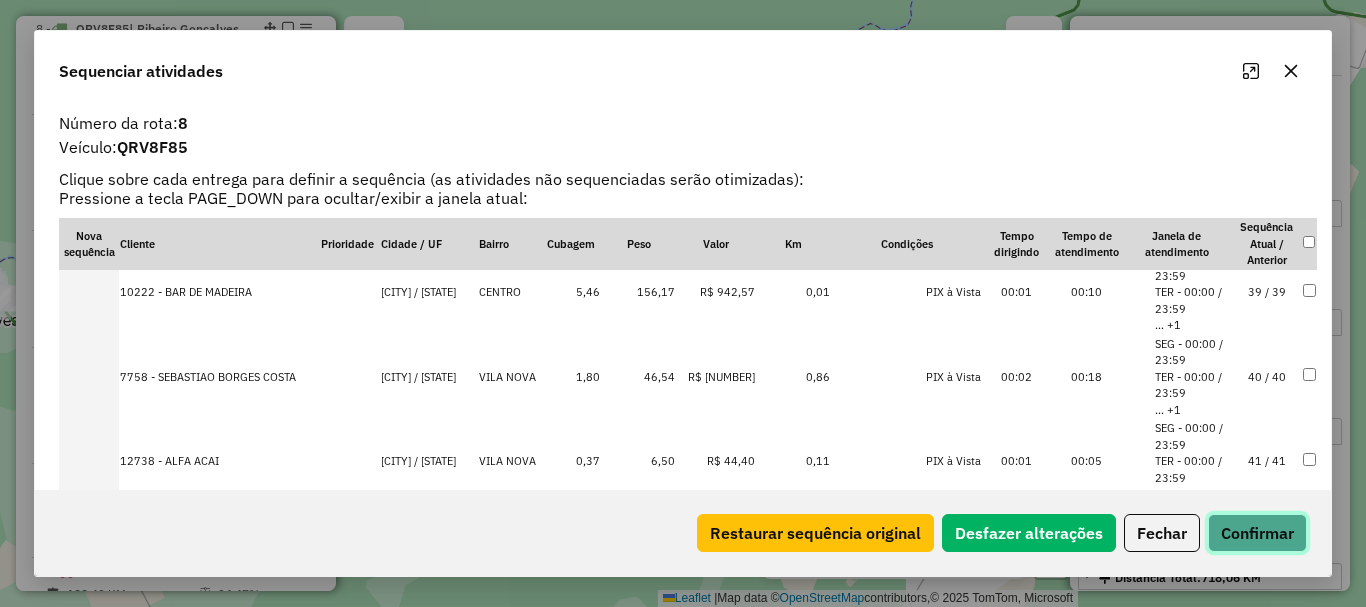 click on "Confirmar" 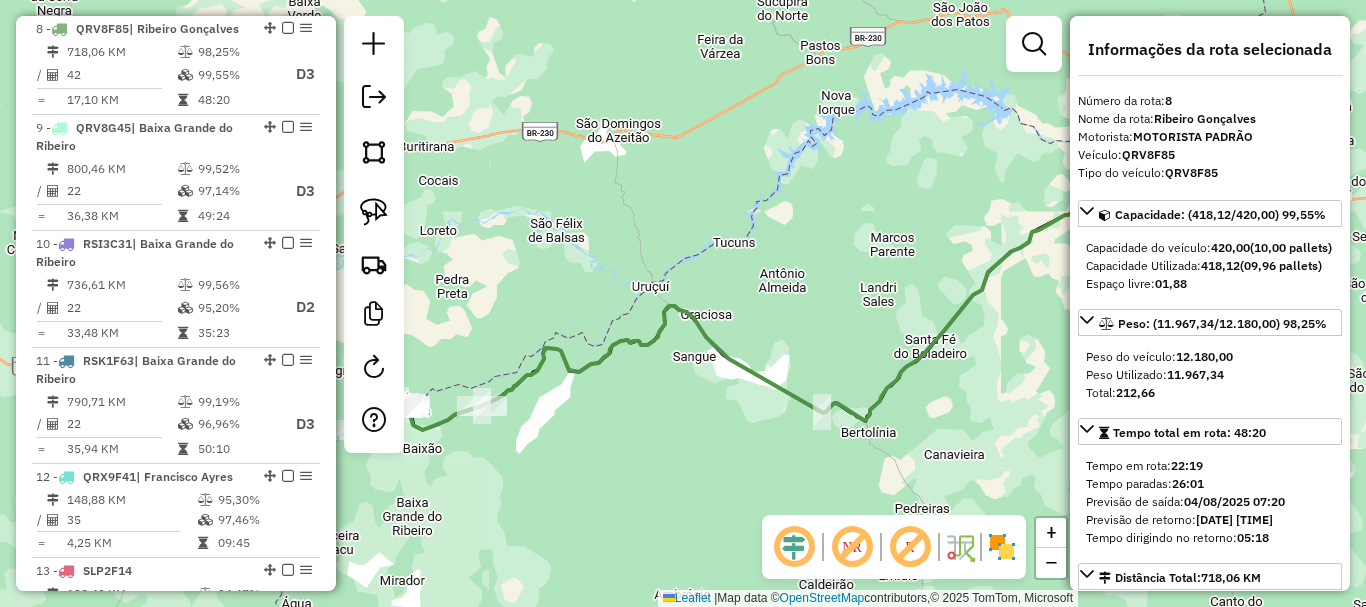 drag, startPoint x: 542, startPoint y: 331, endPoint x: 796, endPoint y: 216, distance: 278.82074 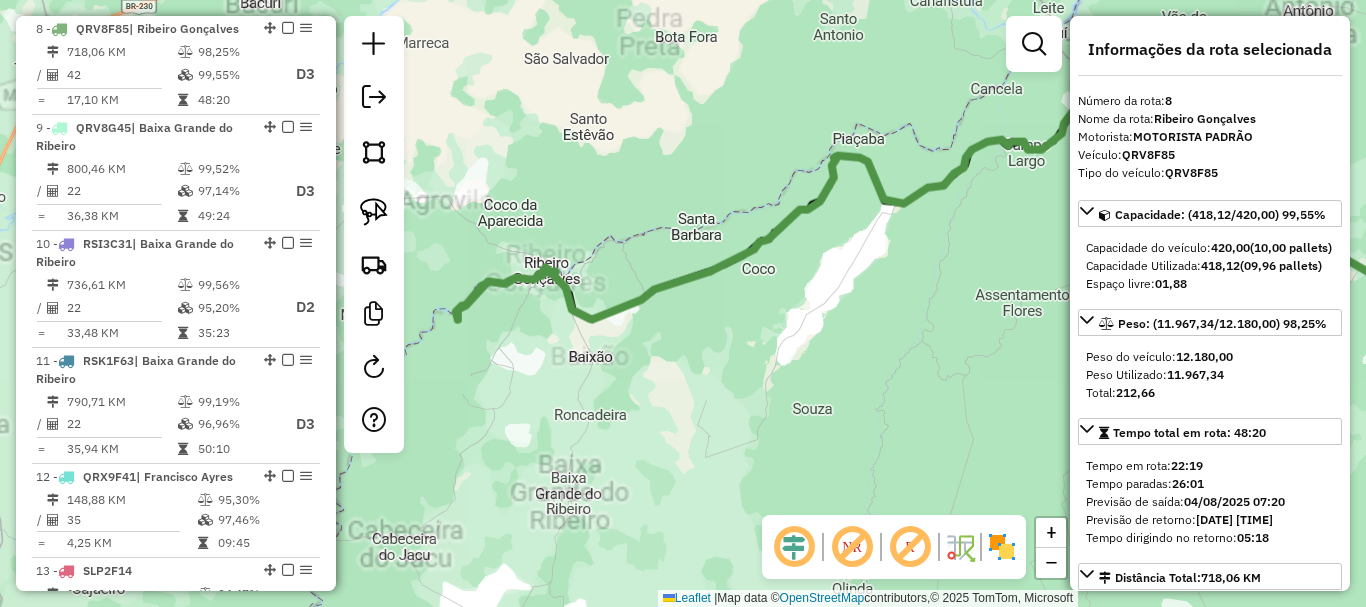 click on "Janela de atendimento Grade de atendimento Capacidade Transportadoras Veículos Cliente Pedidos  Rotas Selecione os dias de semana para filtrar as janelas de atendimento  Seg   Ter   Qua   Qui   Sex   Sáb   Dom  Informe o período da janela de atendimento: De: Até:  Filtrar exatamente a janela do cliente  Considerar janela de atendimento padrão  Selecione os dias de semana para filtrar as grades de atendimento  Seg   Ter   Qua   Qui   Sex   Sáb   Dom   Considerar clientes sem dia de atendimento cadastrado  Clientes fora do dia de atendimento selecionado Filtrar as atividades entre os valores definidos abaixo:  Peso mínimo:   Peso máximo:   Cubagem mínima:   Cubagem máxima:   De:   Até:  Filtrar as atividades entre o tempo de atendimento definido abaixo:  De:   Até:   Considerar capacidade total dos clientes não roteirizados Transportadora: Selecione um ou mais itens Tipo de veículo: Selecione um ou mais itens Veículo: Selecione um ou mais itens Motorista: Selecione um ou mais itens Nome: Rótulo:" 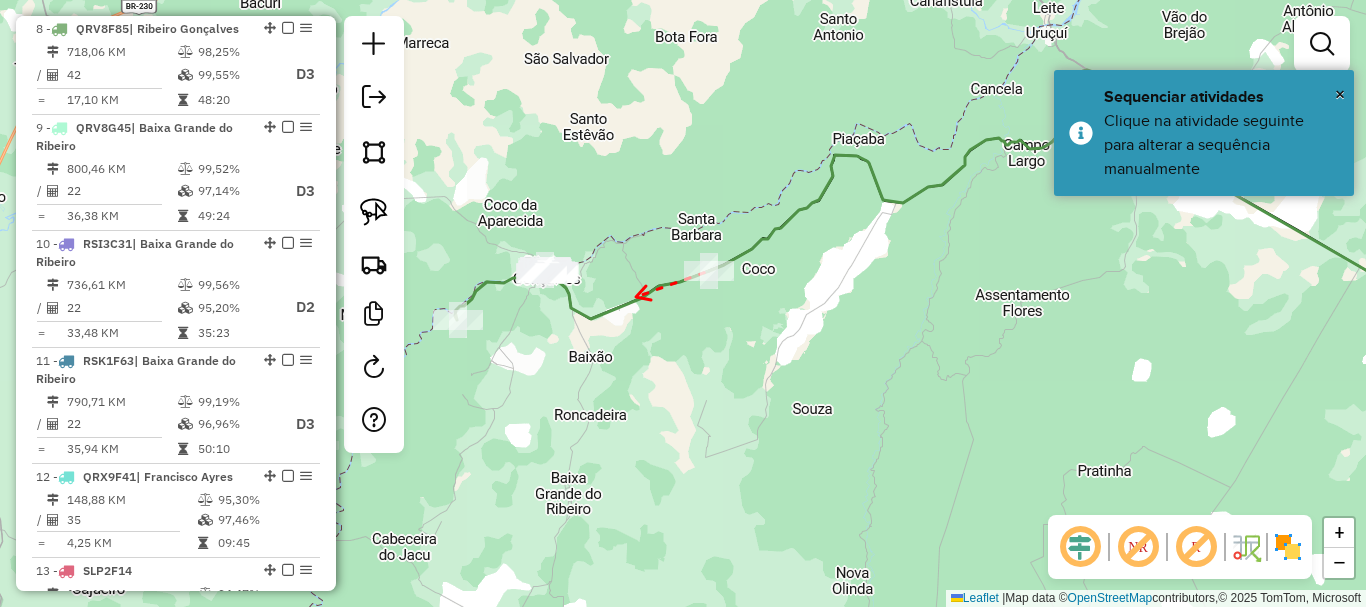 drag, startPoint x: 636, startPoint y: 297, endPoint x: 707, endPoint y: 299, distance: 71.02816 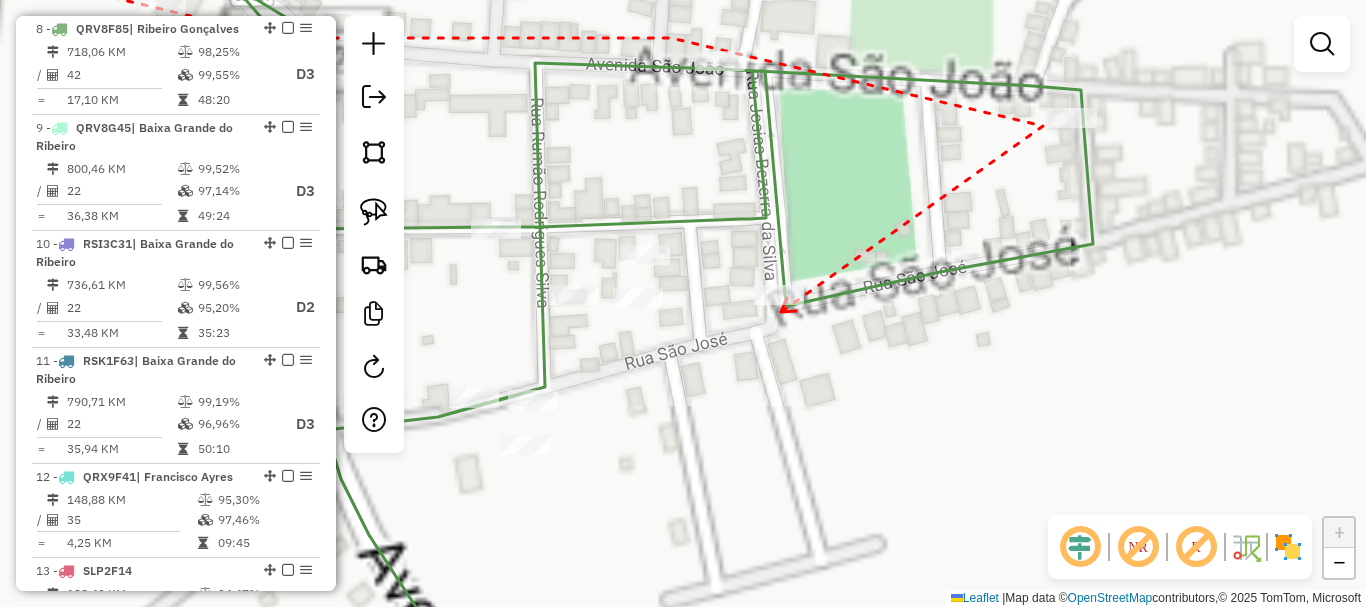 click 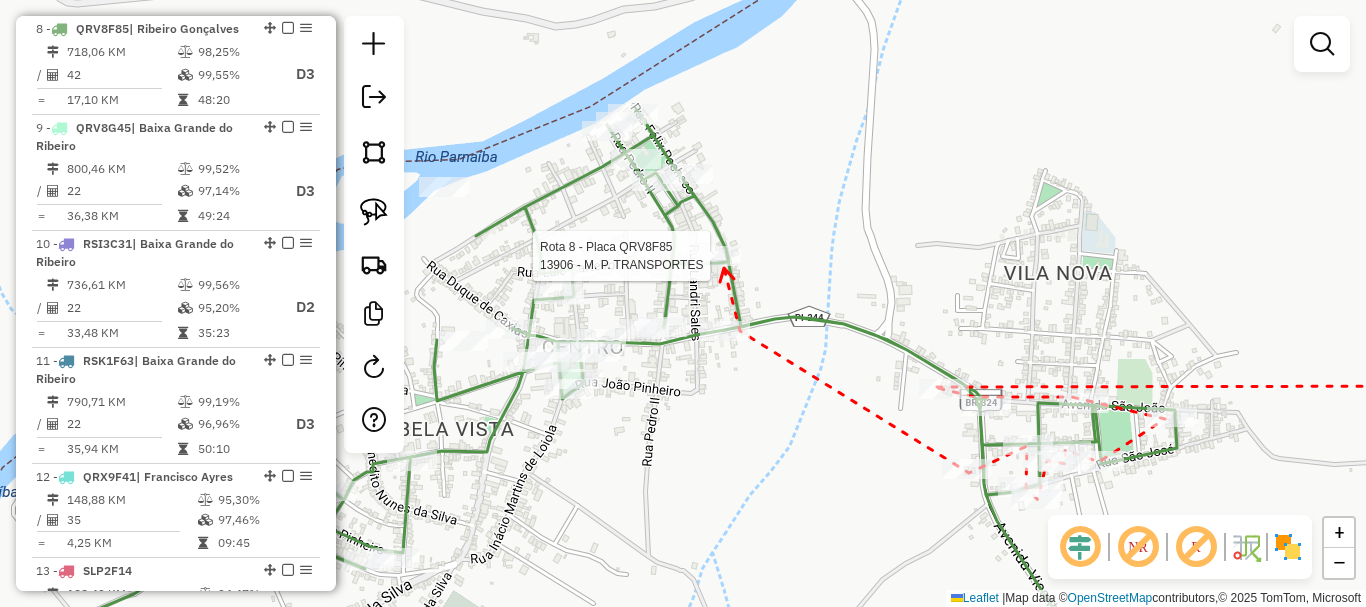 click 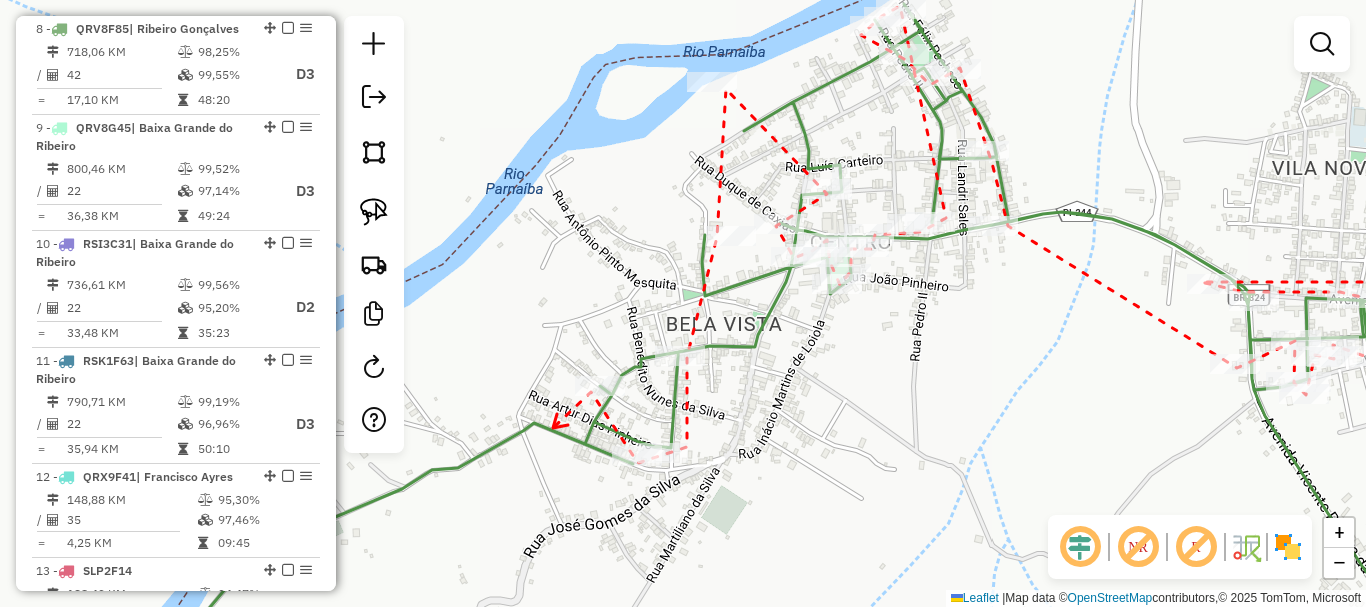 drag, startPoint x: 554, startPoint y: 426, endPoint x: 733, endPoint y: 297, distance: 220.63998 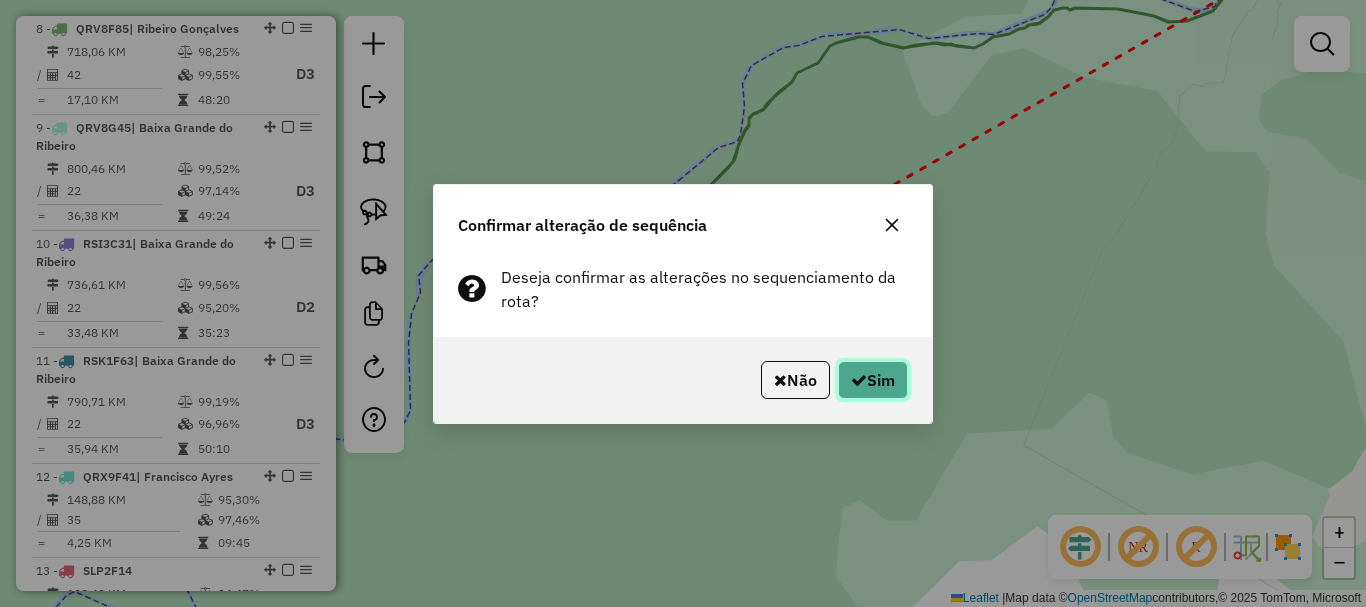 click on "Sim" 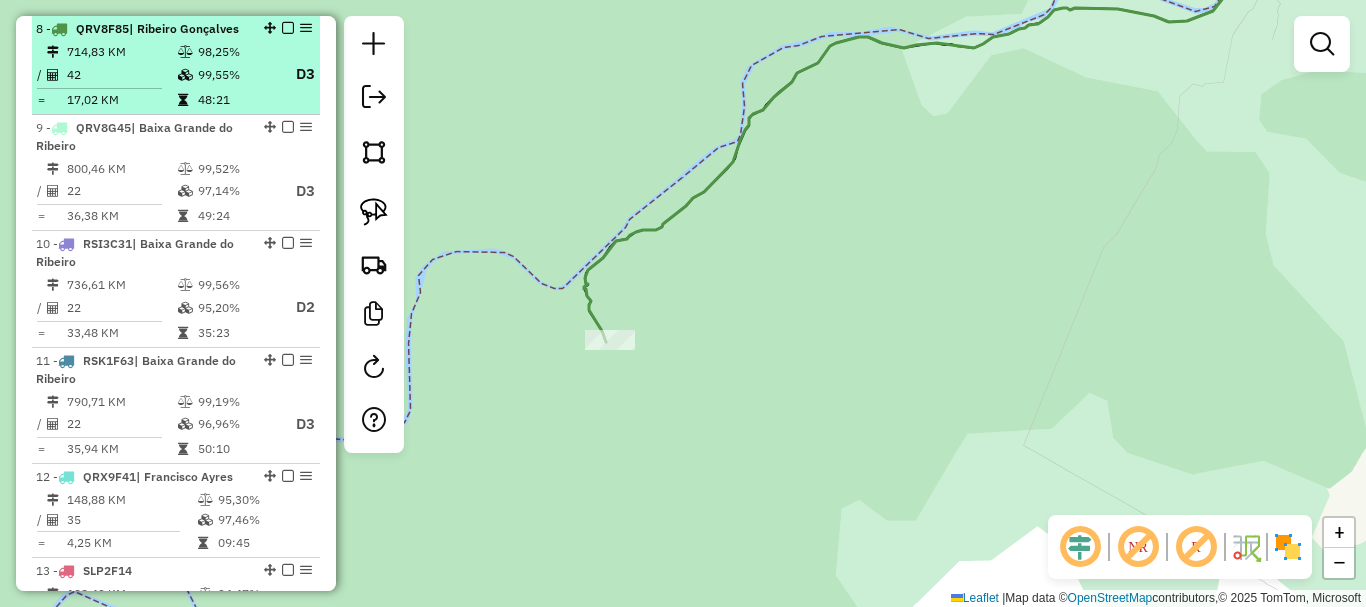 click at bounding box center (288, 28) 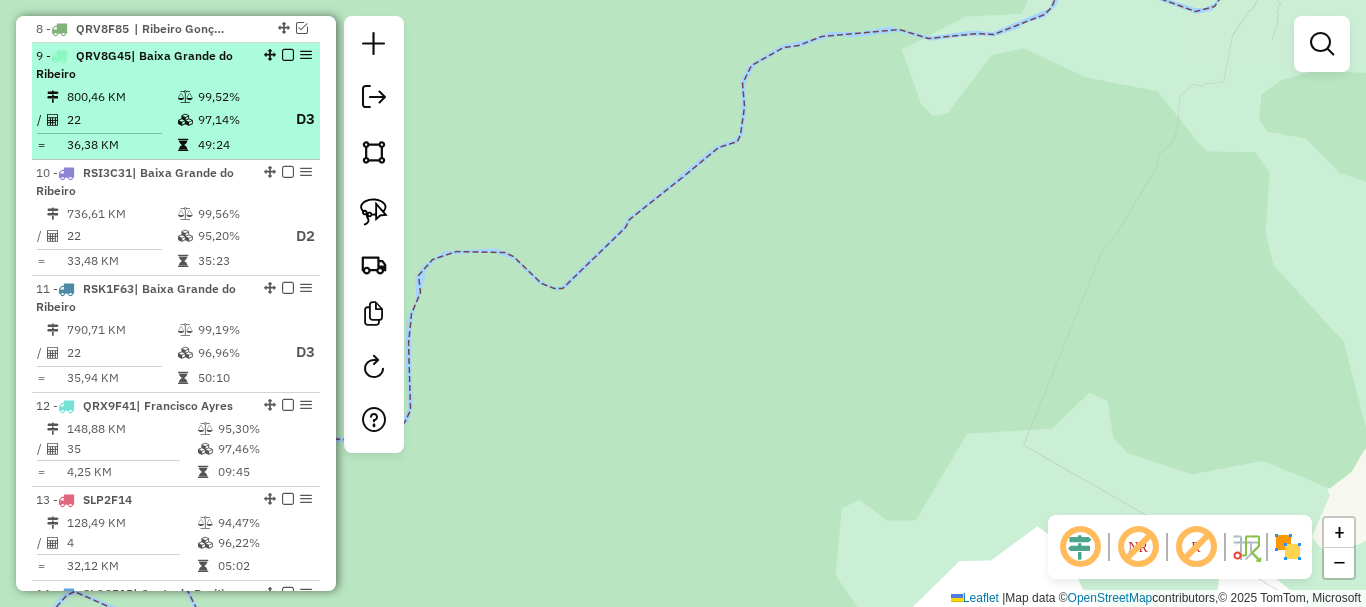 click on "49:24" at bounding box center [237, 145] 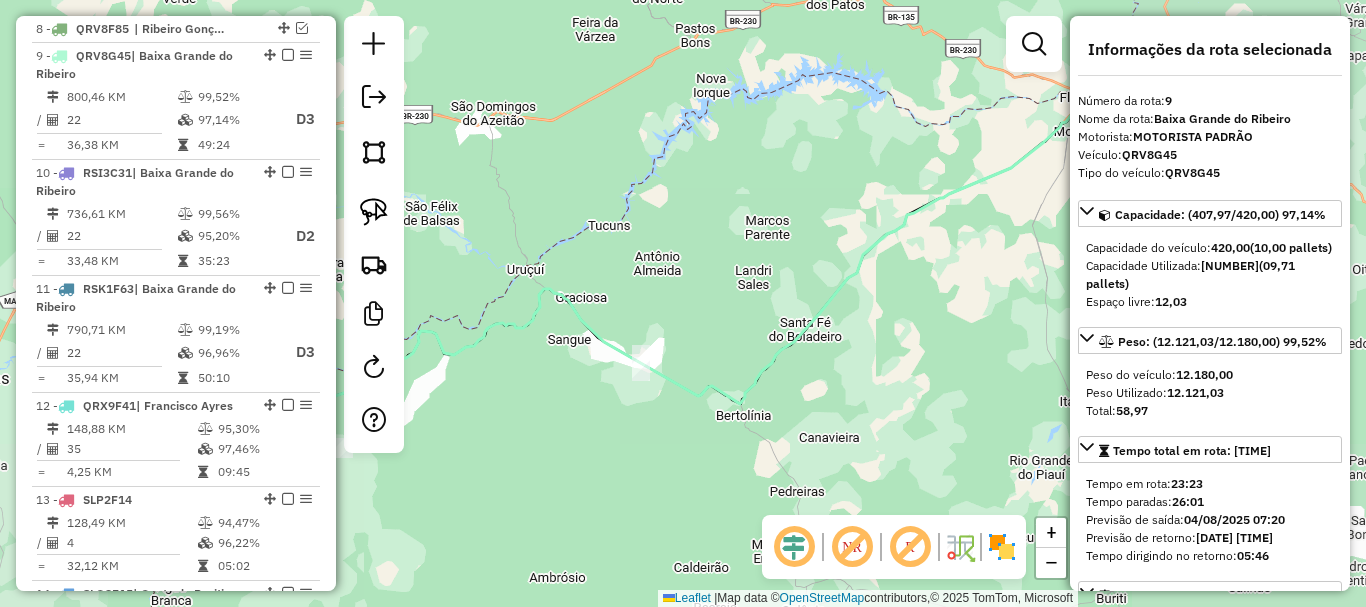 drag, startPoint x: 677, startPoint y: 323, endPoint x: 847, endPoint y: 306, distance: 170.84789 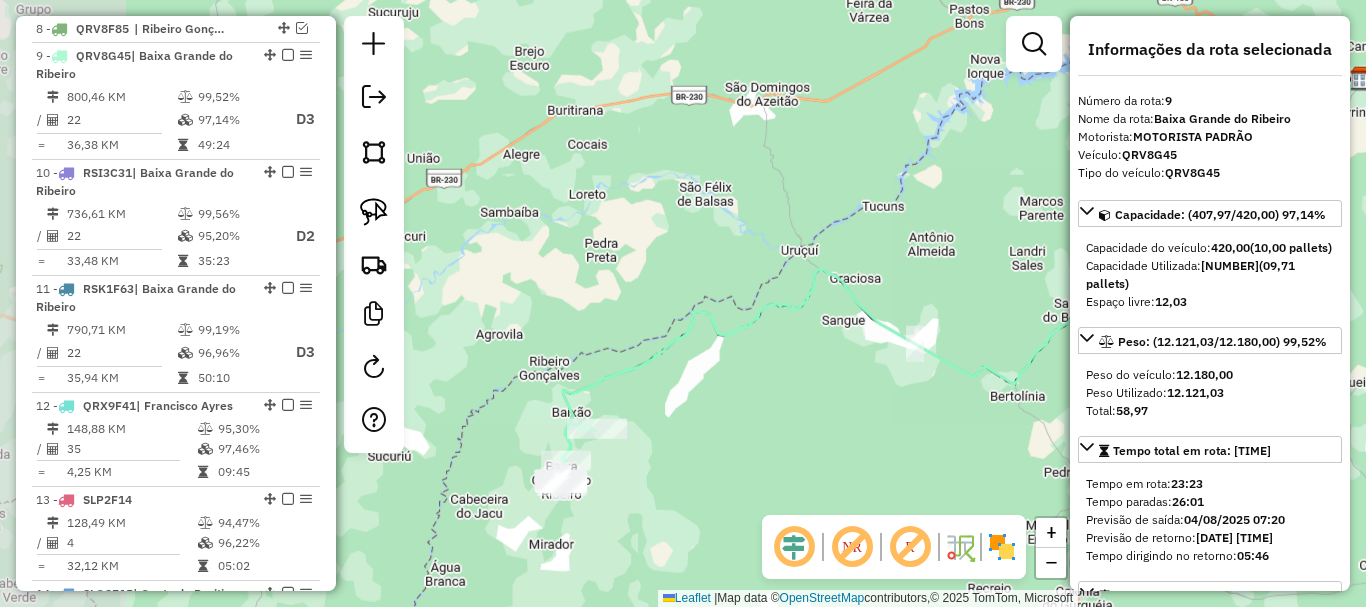 drag, startPoint x: 658, startPoint y: 374, endPoint x: 758, endPoint y: 215, distance: 187.83237 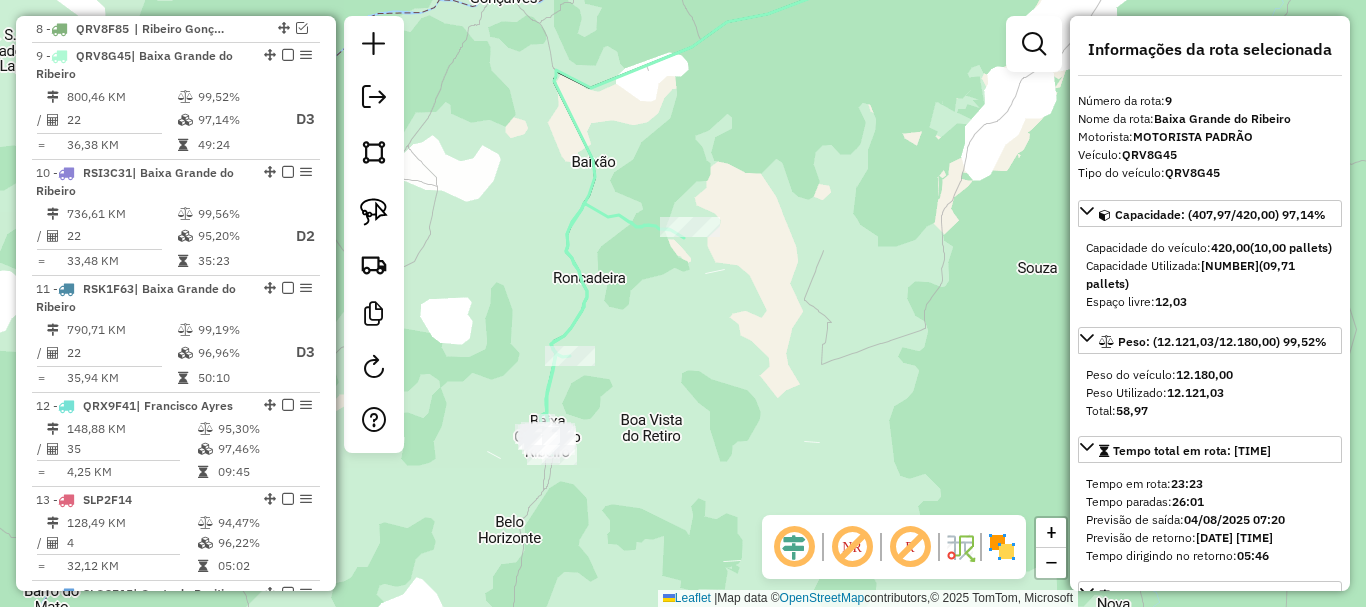 drag, startPoint x: 689, startPoint y: 305, endPoint x: 722, endPoint y: 278, distance: 42.638012 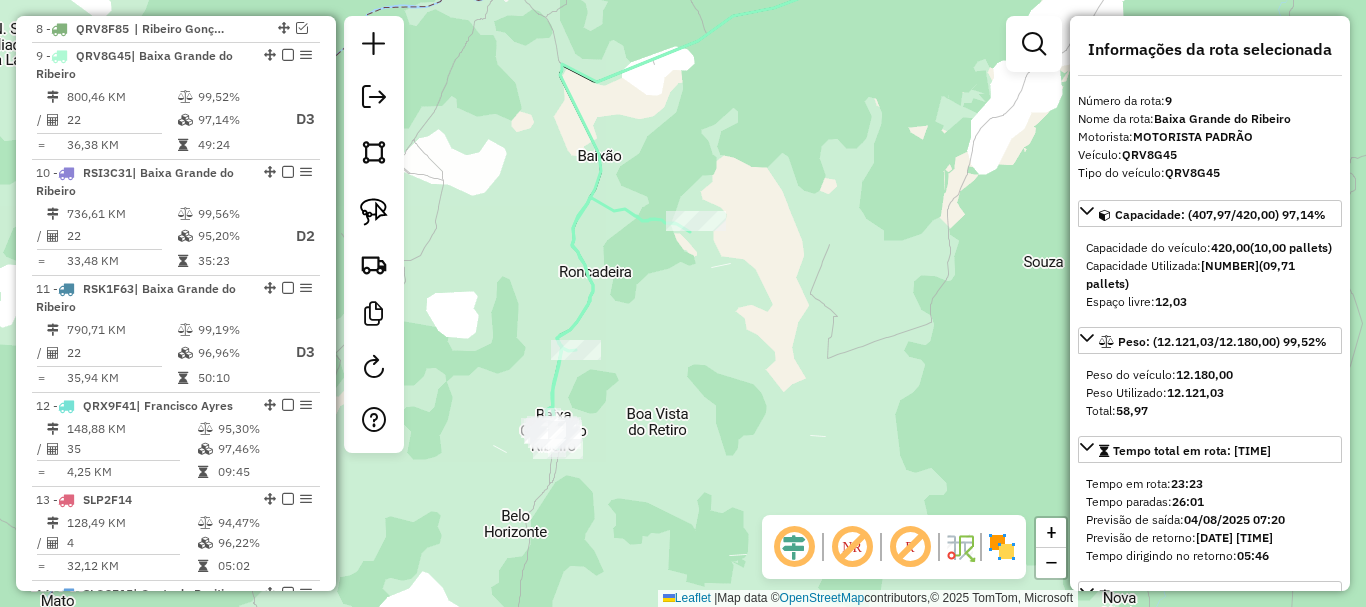 click 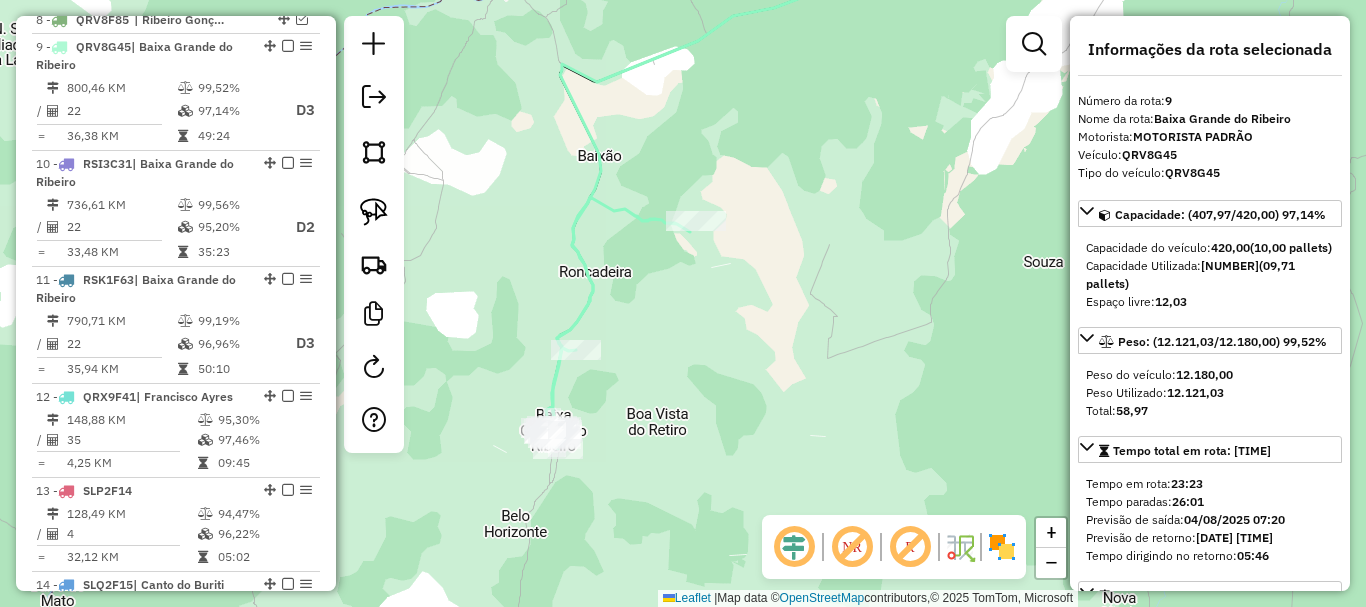 click 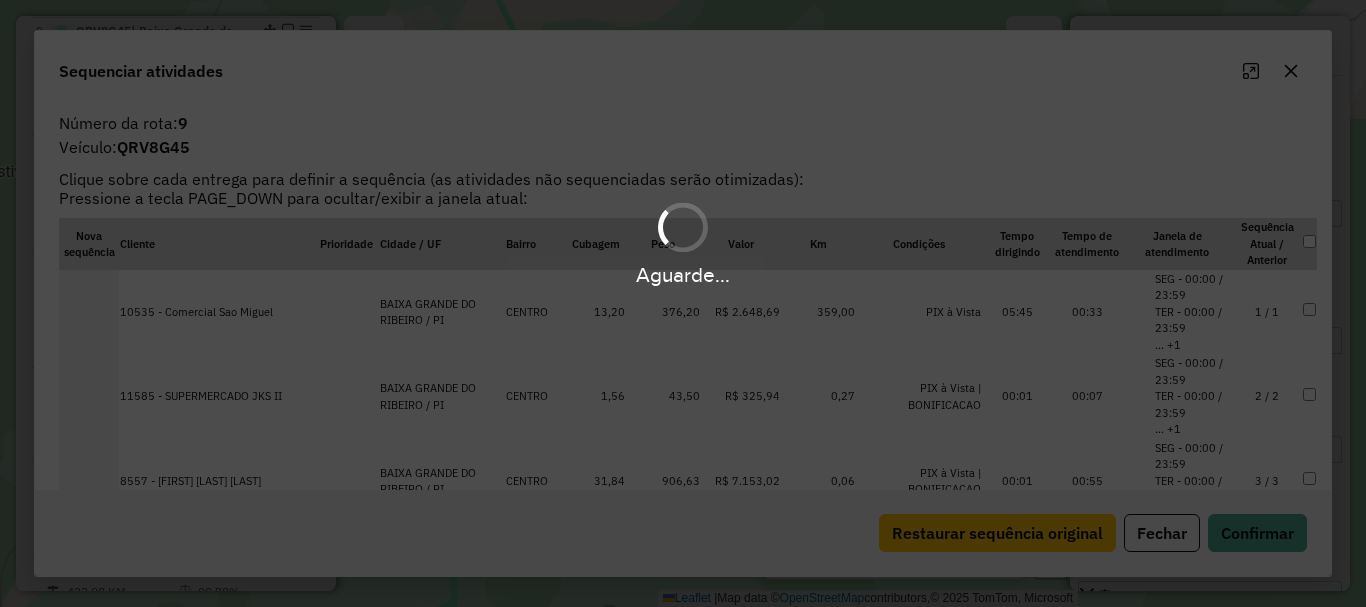 scroll, scrollTop: 990, scrollLeft: 0, axis: vertical 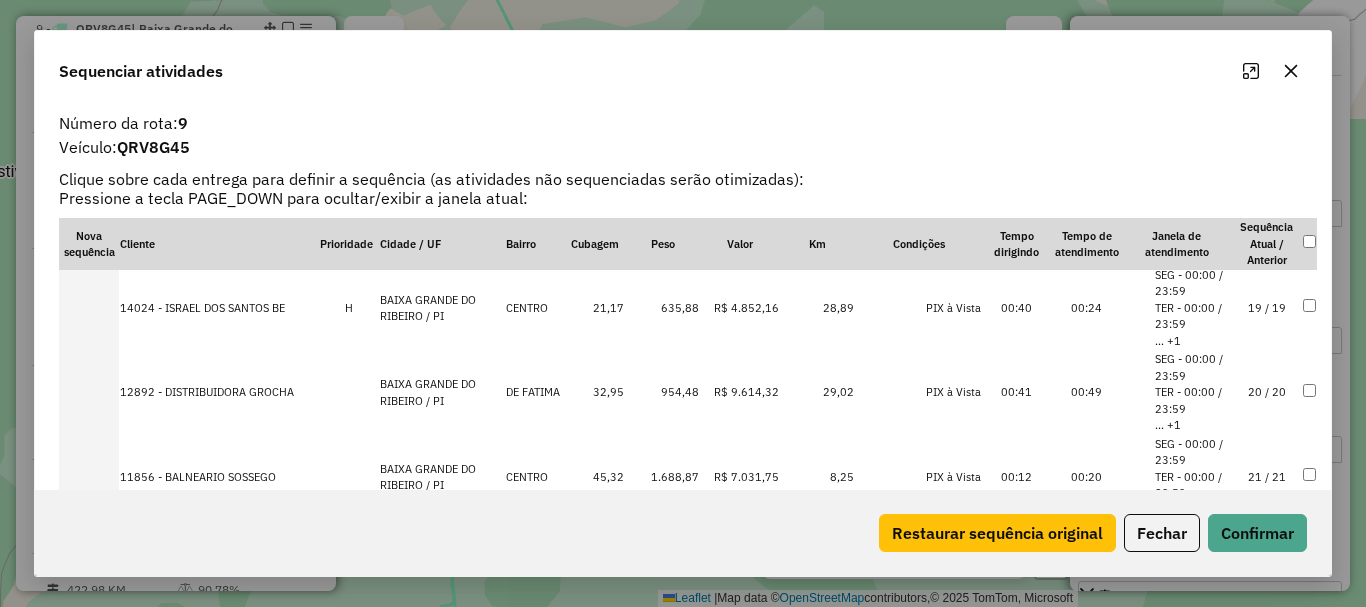 click on "19 / 19" at bounding box center [1267, 308] 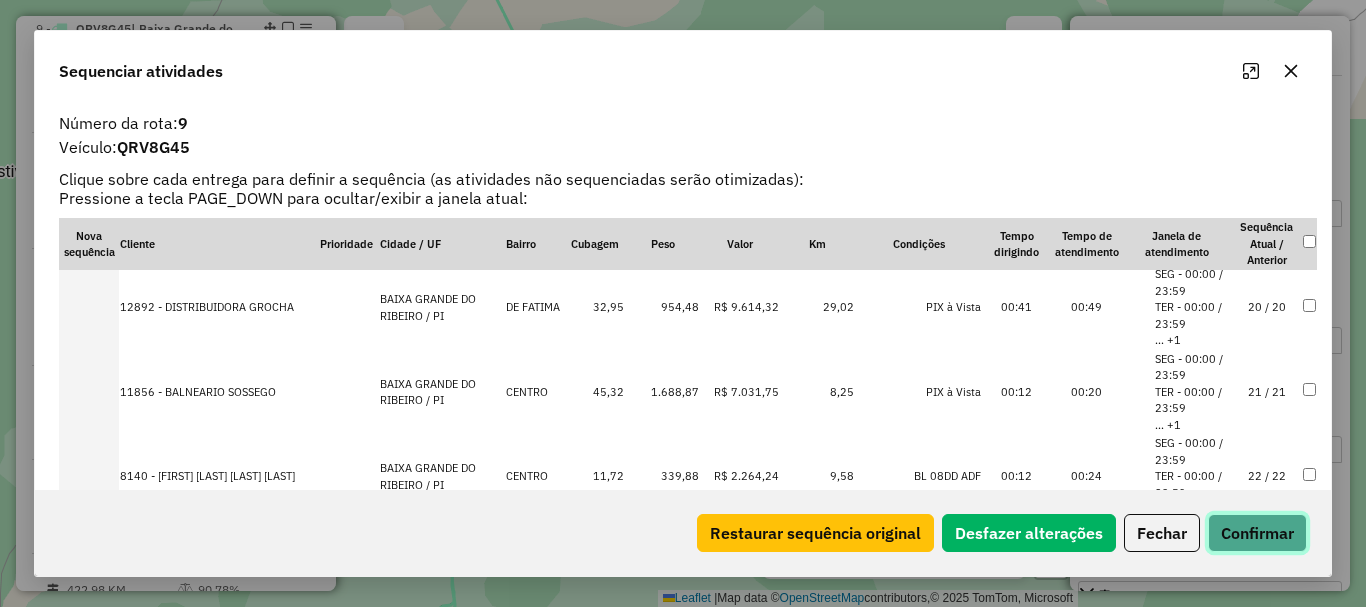 click on "Confirmar" 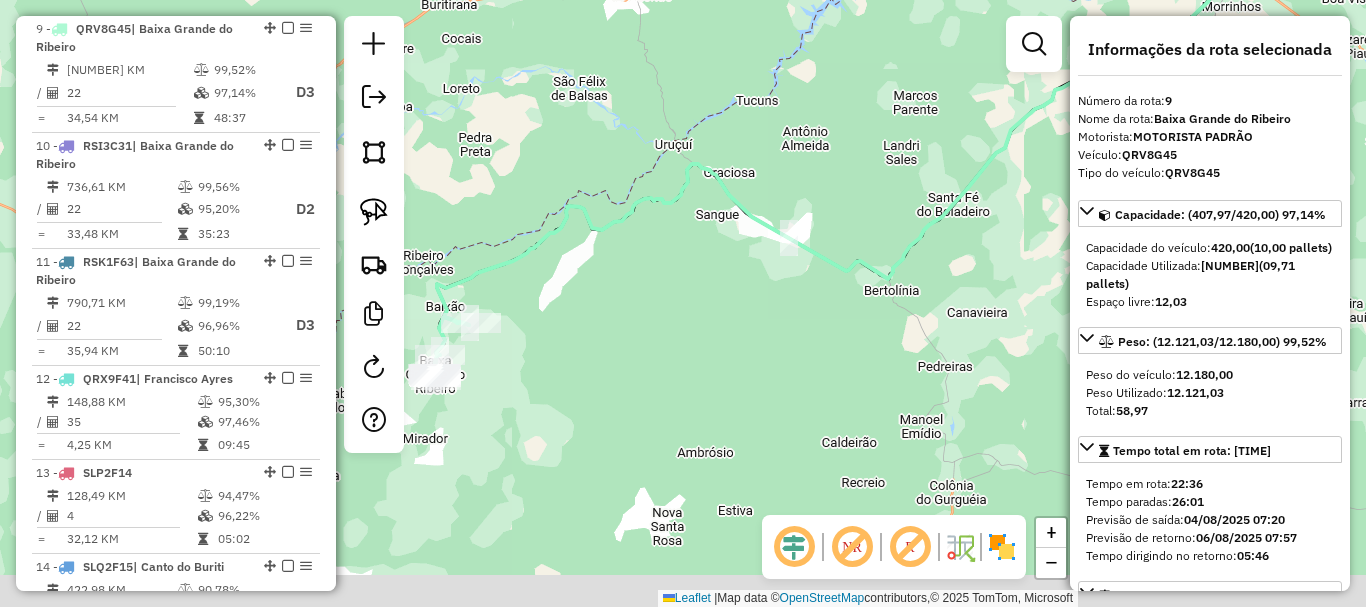 drag, startPoint x: 775, startPoint y: 254, endPoint x: 928, endPoint y: 231, distance: 154.7191 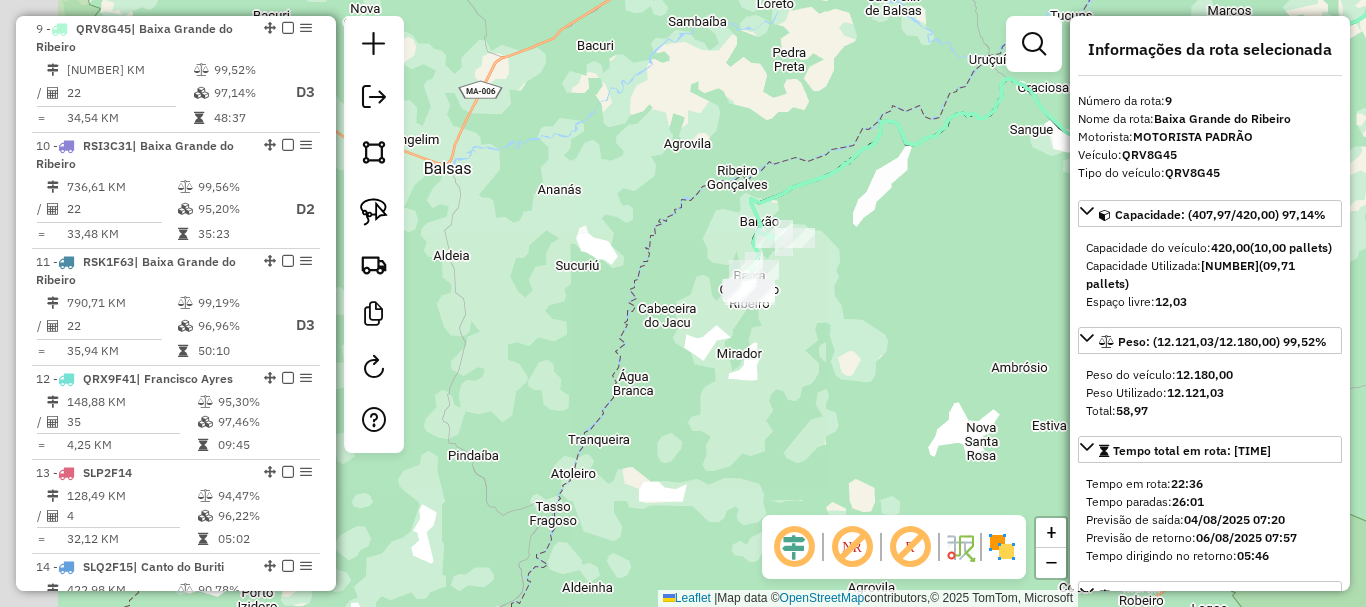 drag, startPoint x: 817, startPoint y: 288, endPoint x: 849, endPoint y: 266, distance: 38.832977 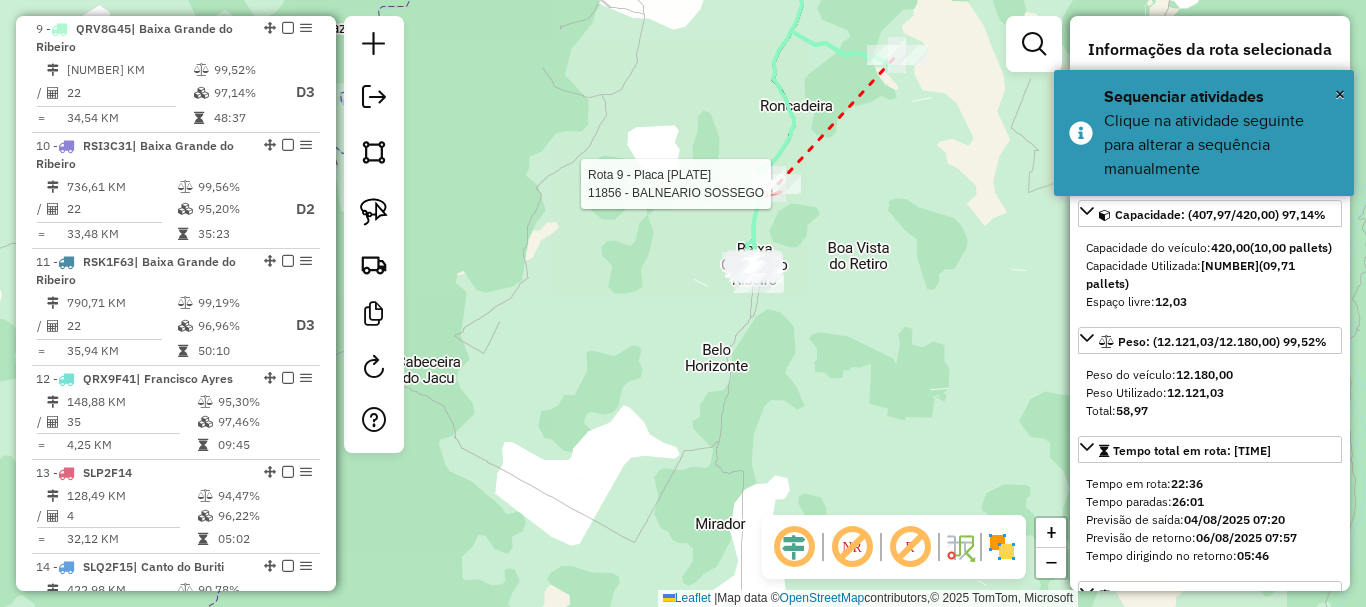 click 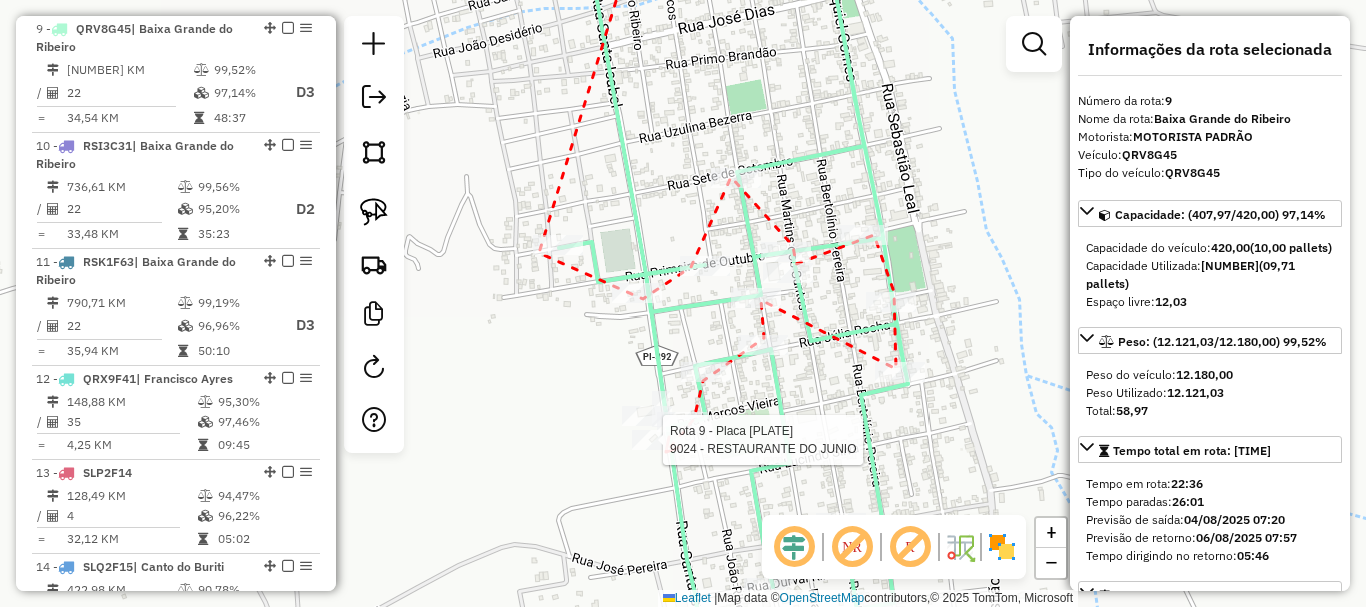 click 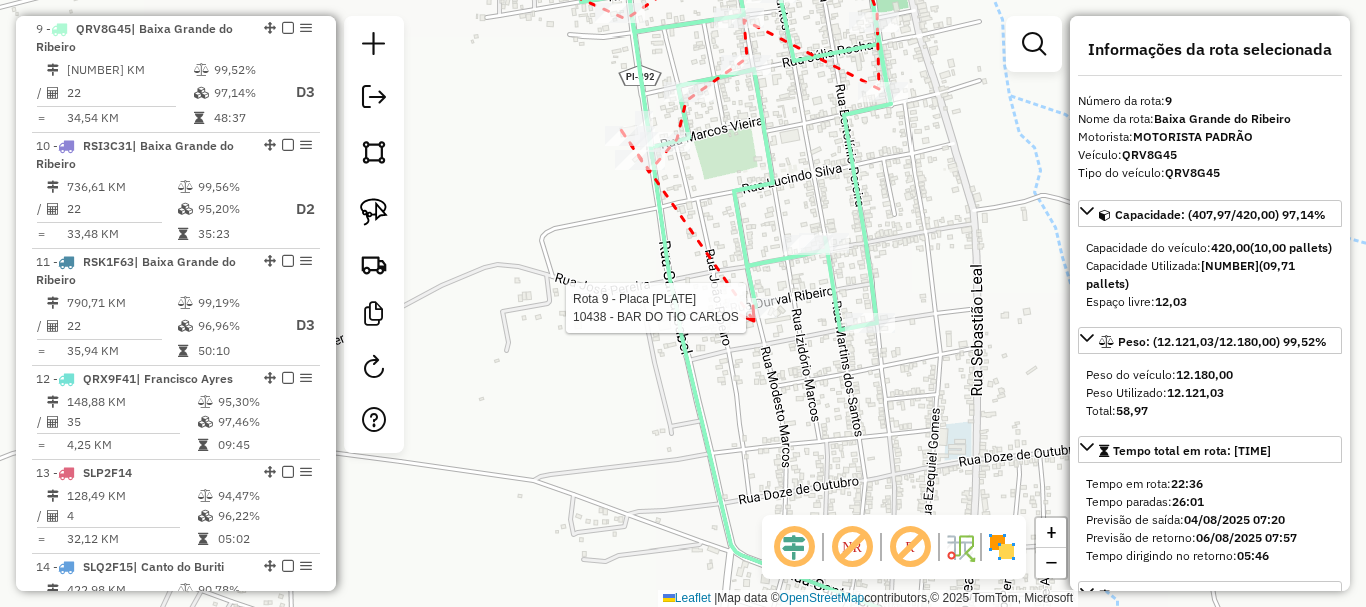 click 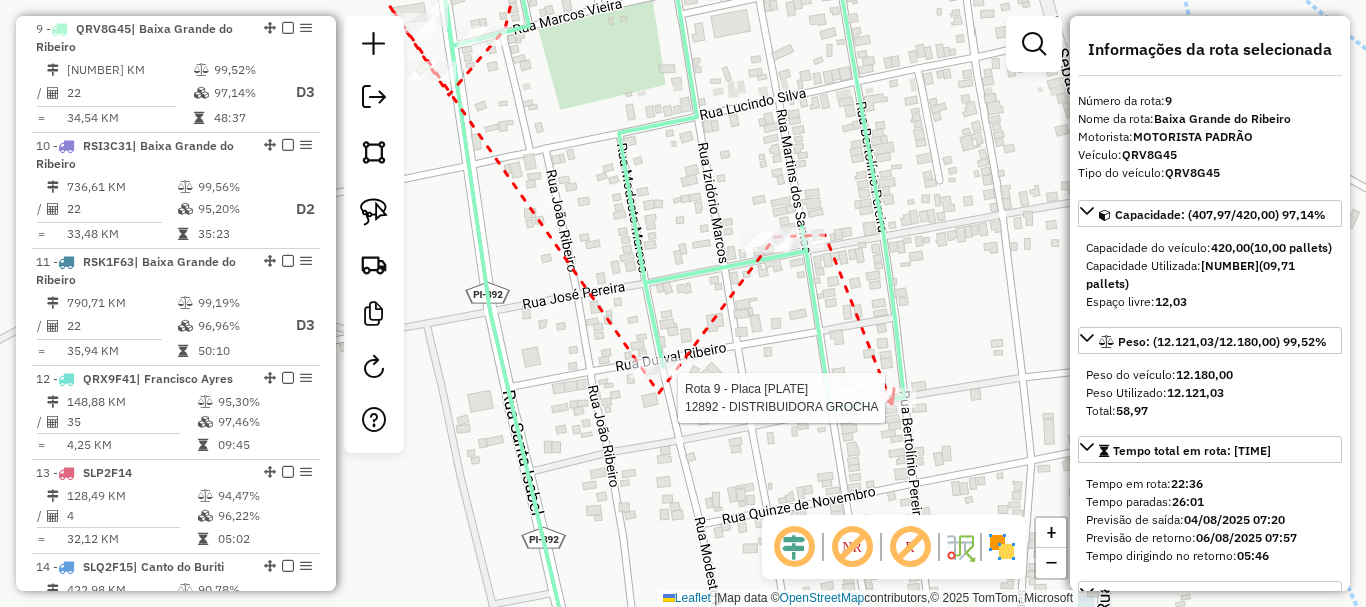 click 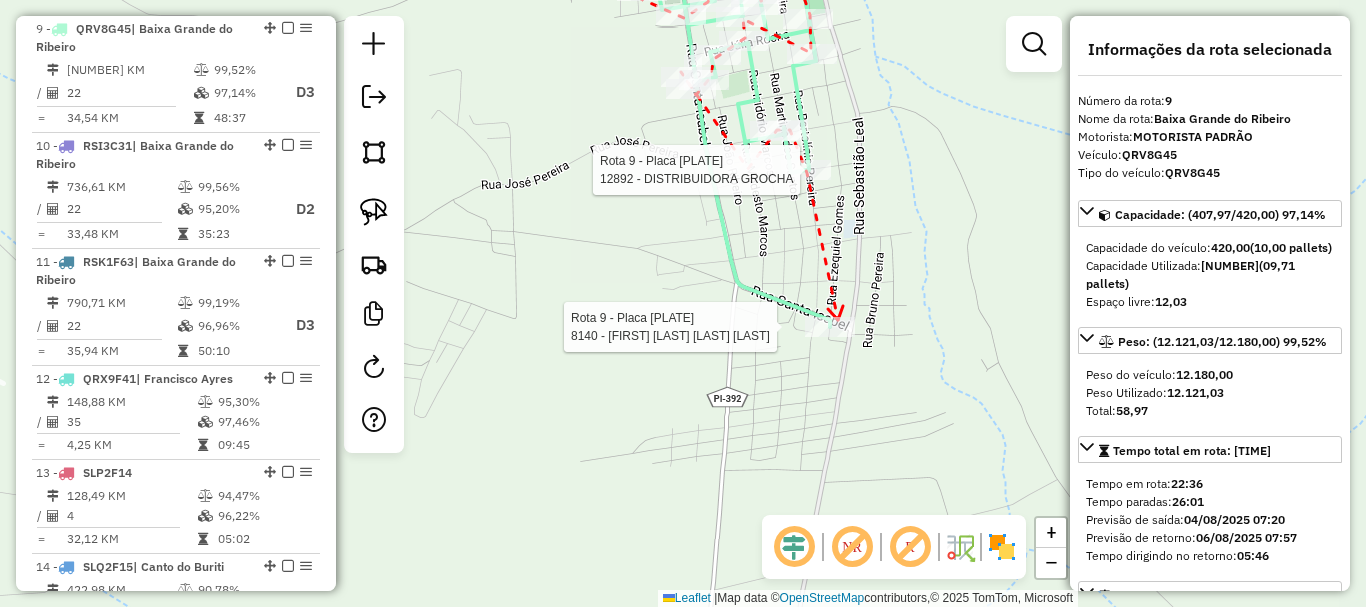 click 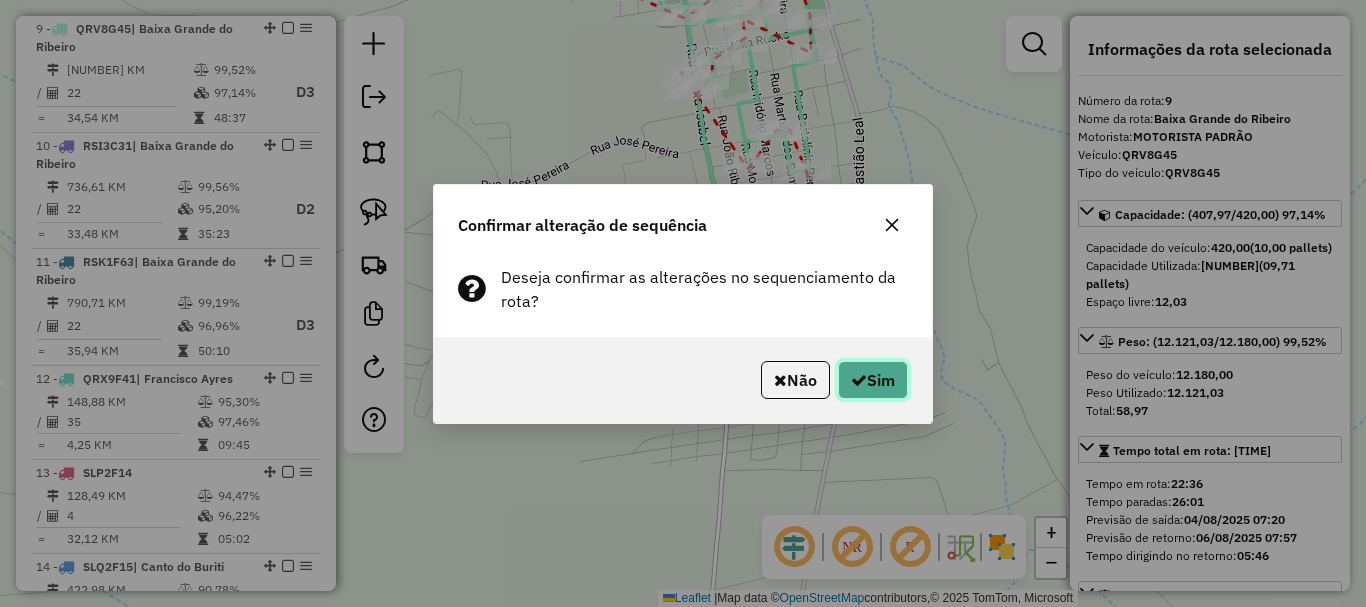 click on "Sim" 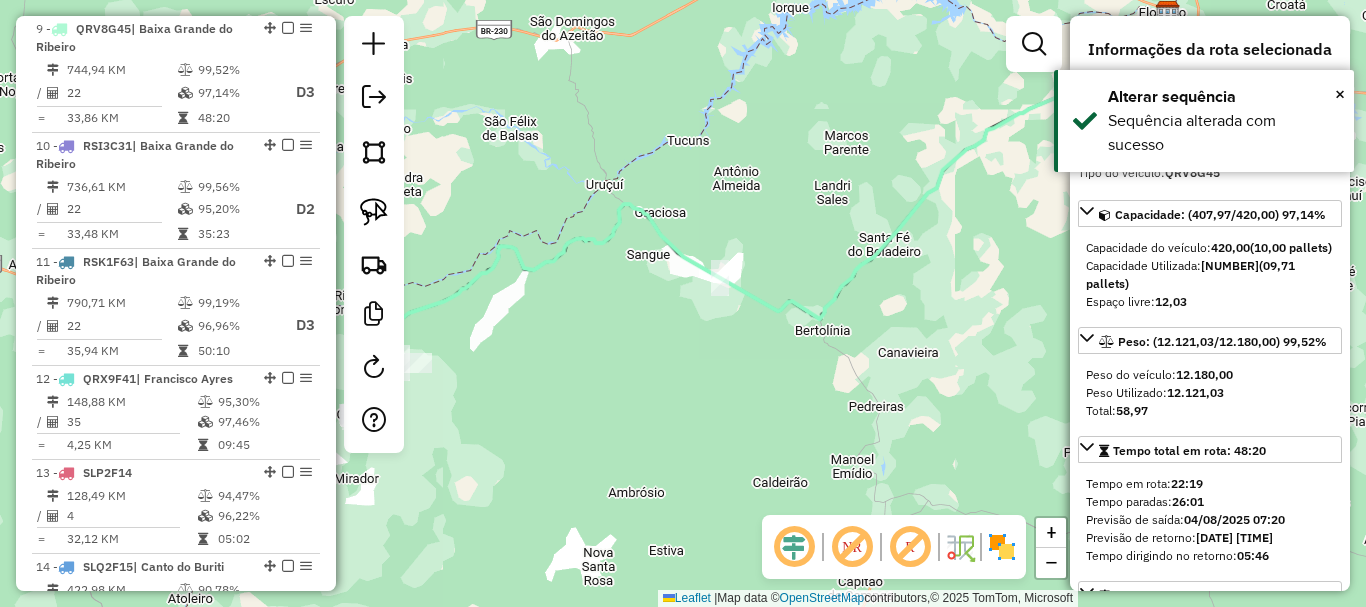 drag, startPoint x: 663, startPoint y: 275, endPoint x: 848, endPoint y: 33, distance: 304.61285 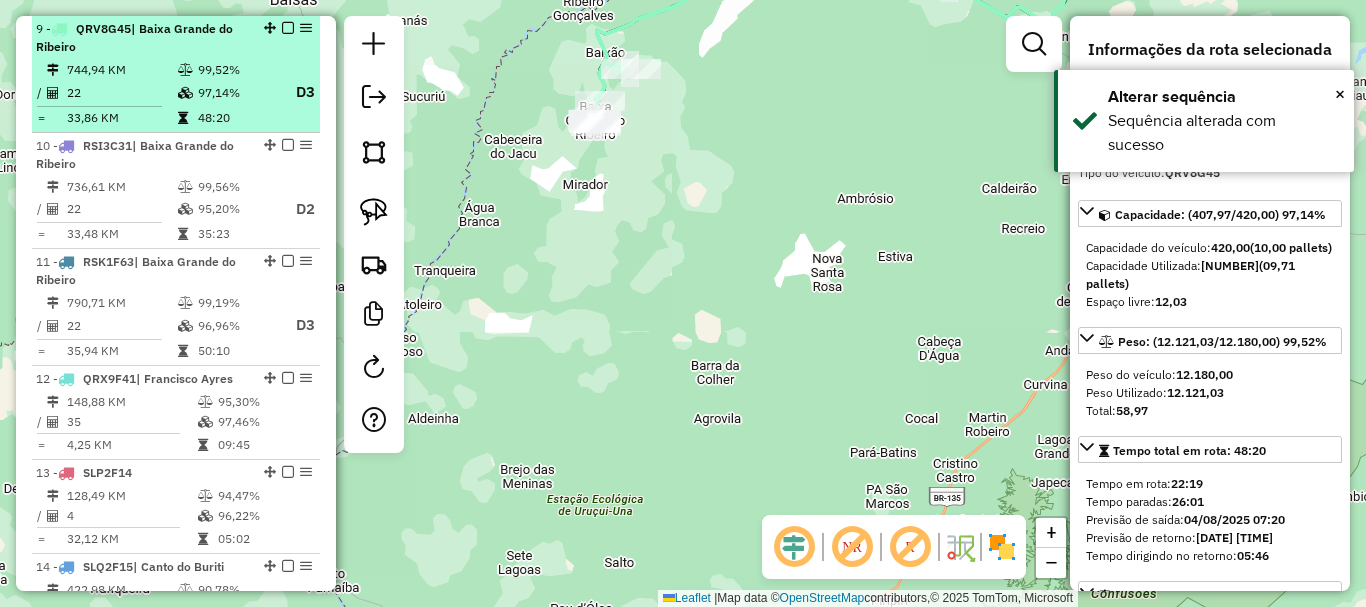 click at bounding box center [288, 28] 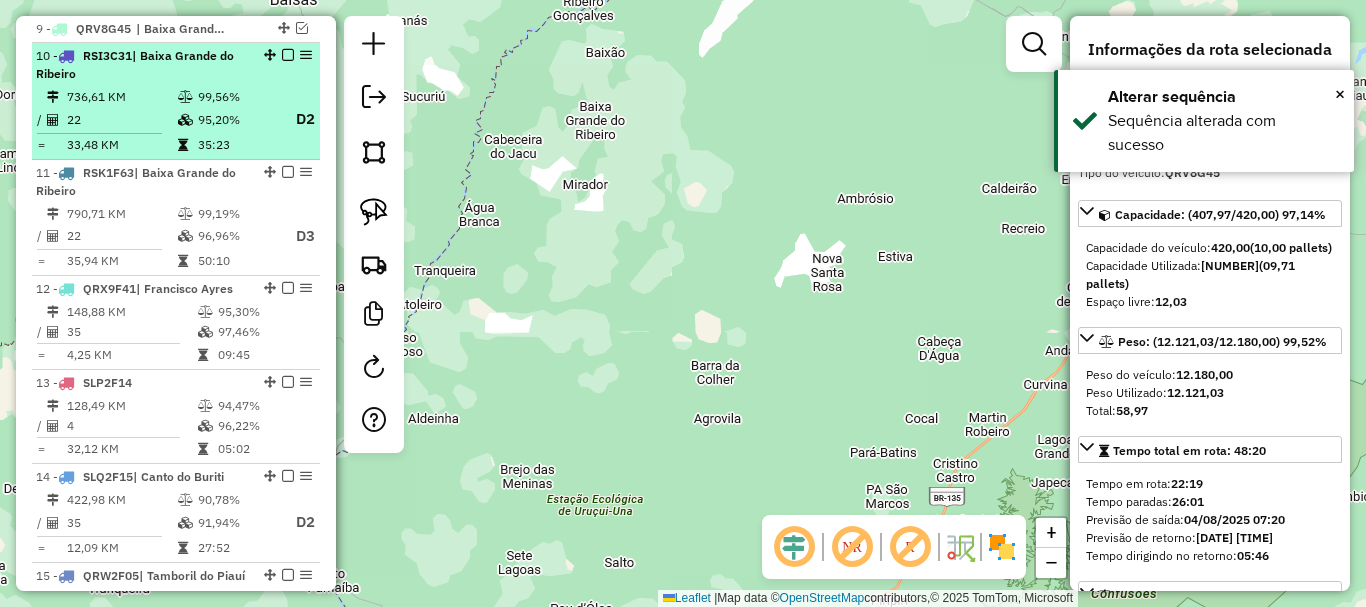 click on "35:23" at bounding box center [237, 145] 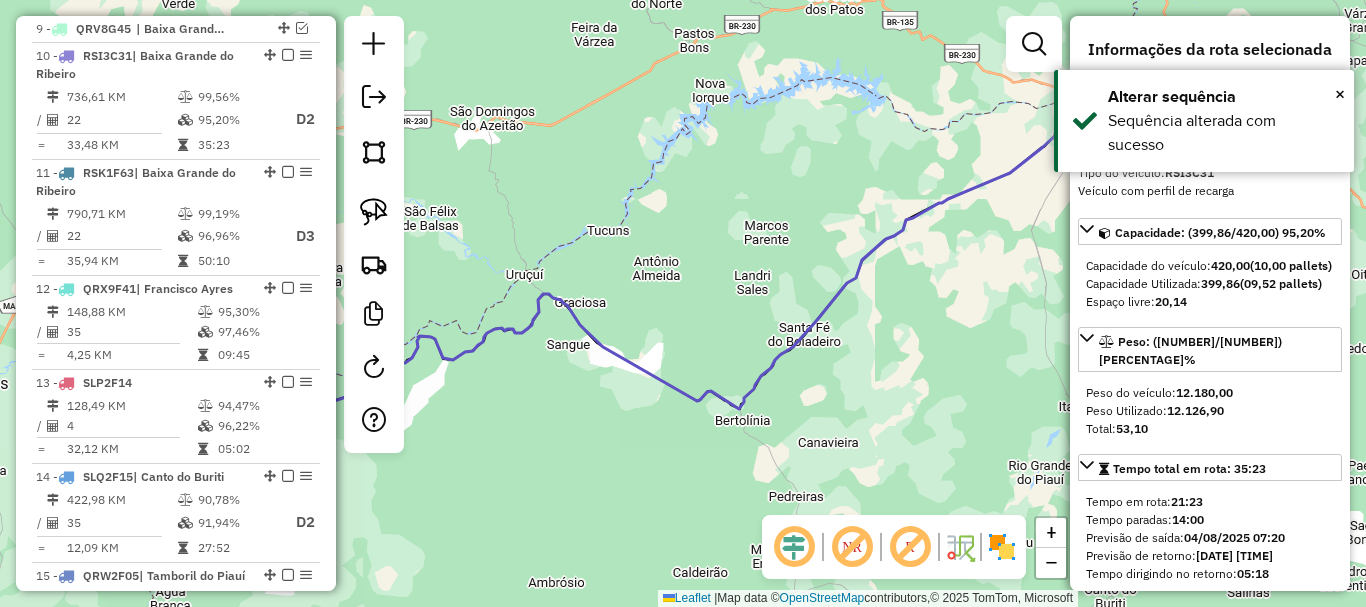 drag, startPoint x: 585, startPoint y: 291, endPoint x: 859, endPoint y: 119, distance: 323.51196 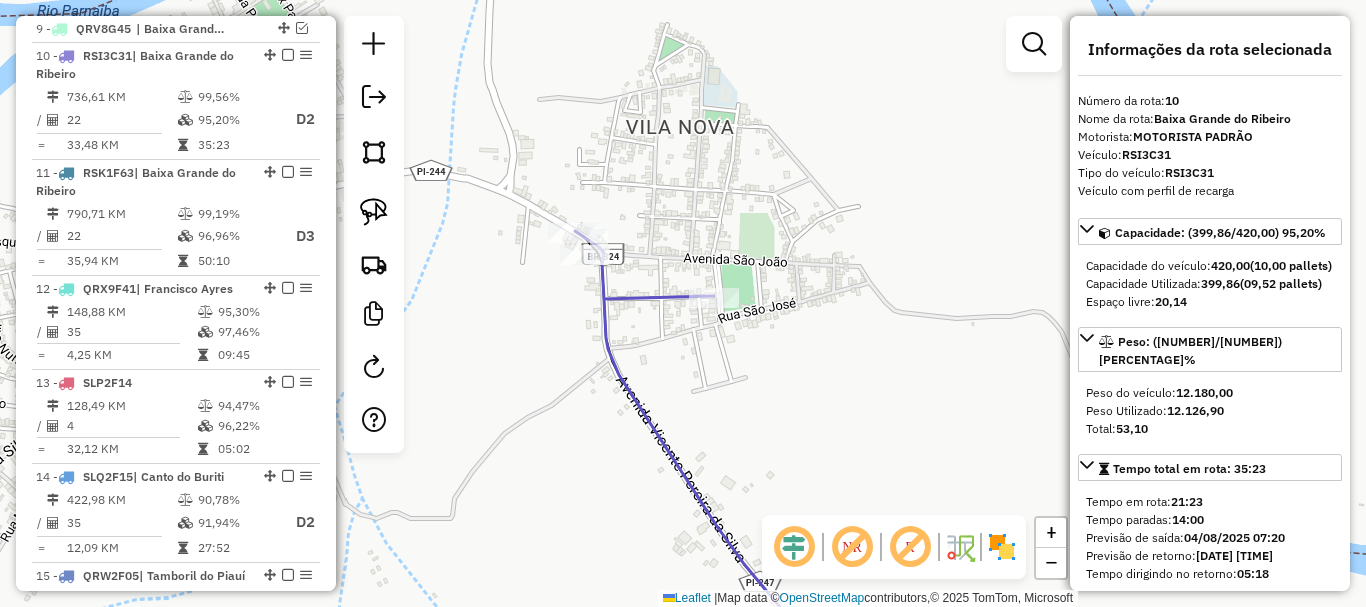 click 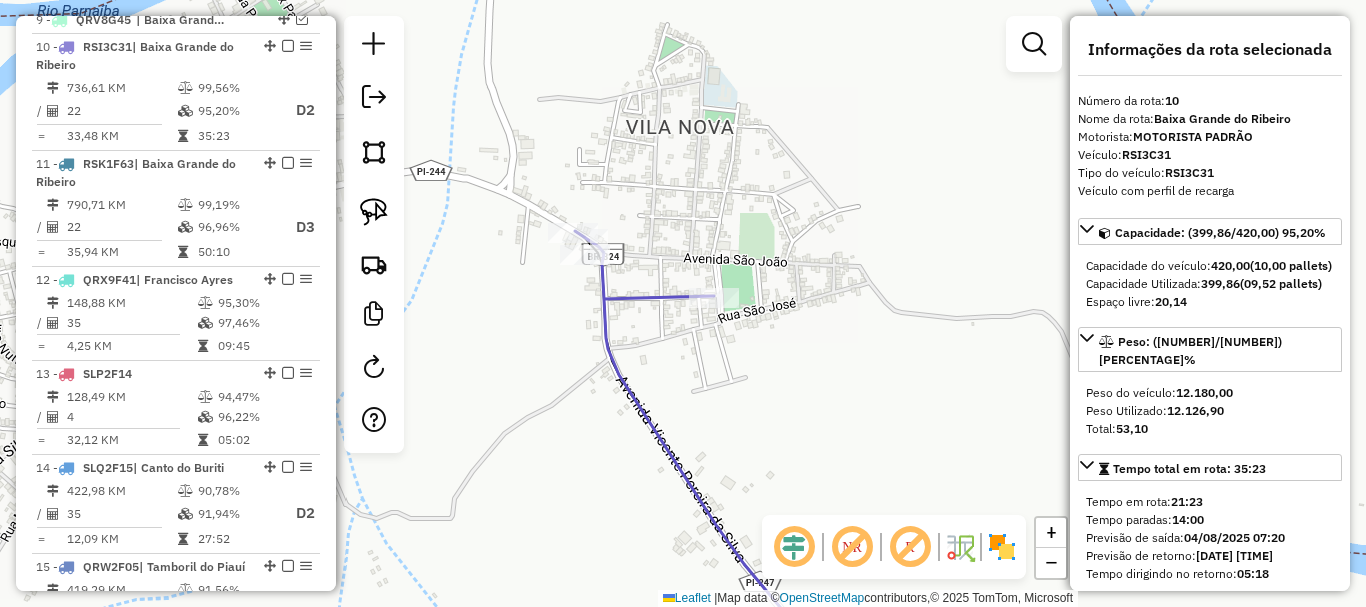 click 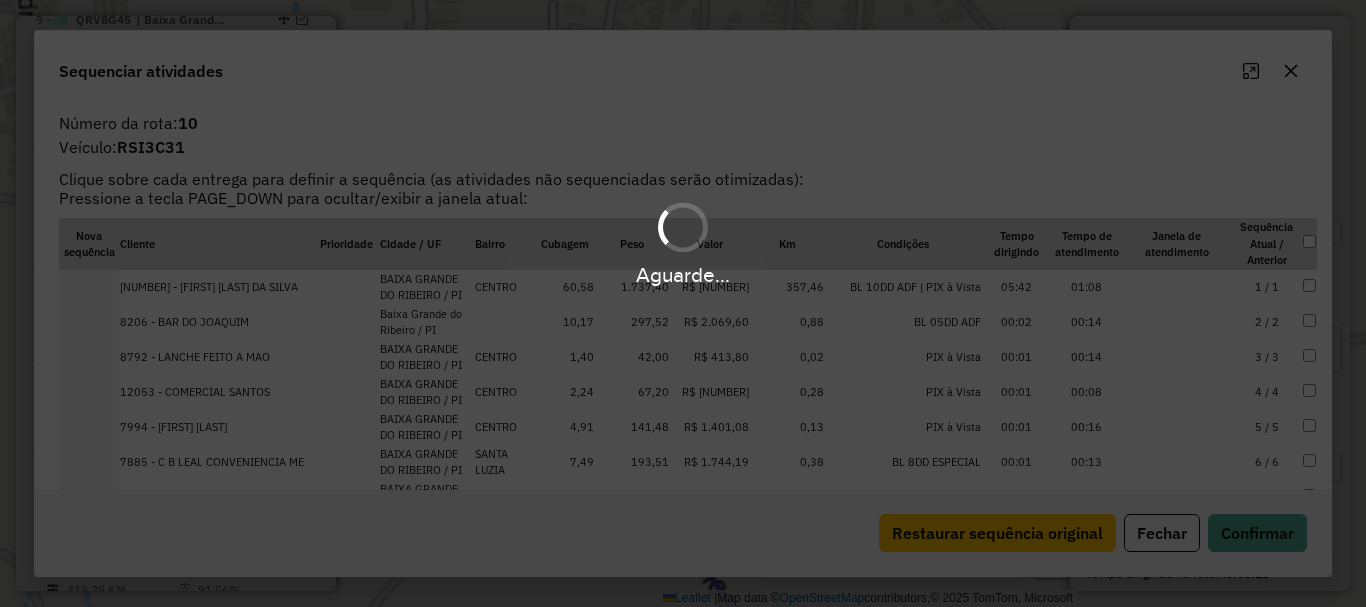 scroll, scrollTop: 1017, scrollLeft: 0, axis: vertical 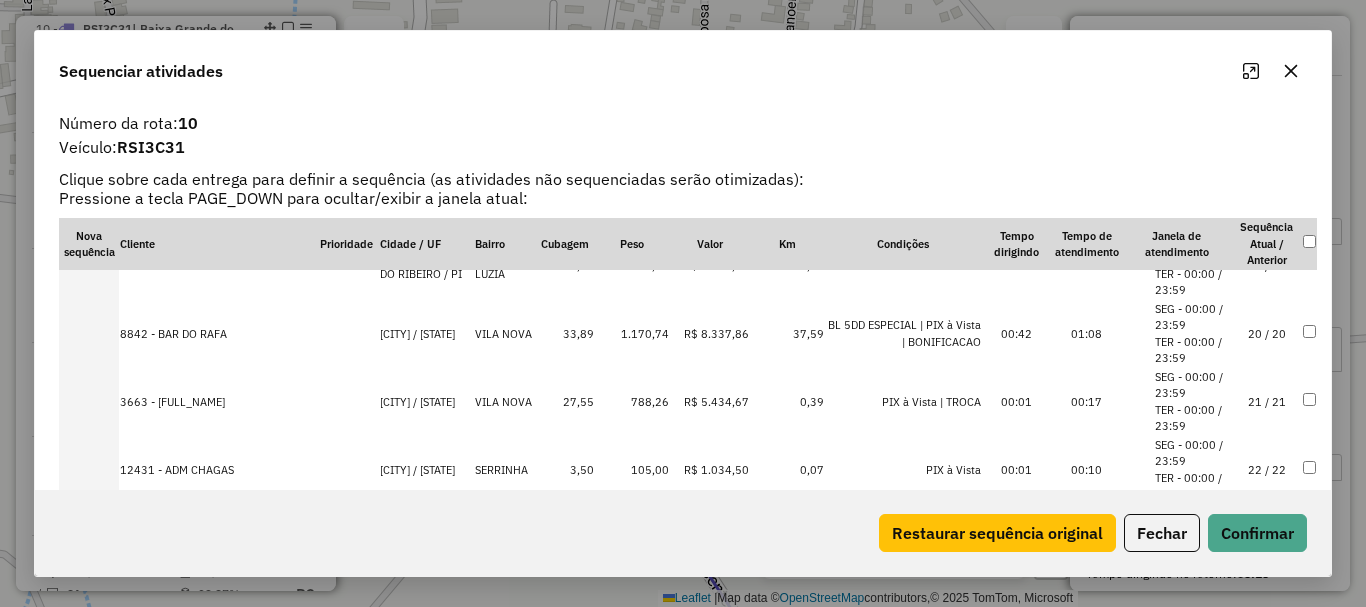 click on "22 / 22" at bounding box center (1267, 470) 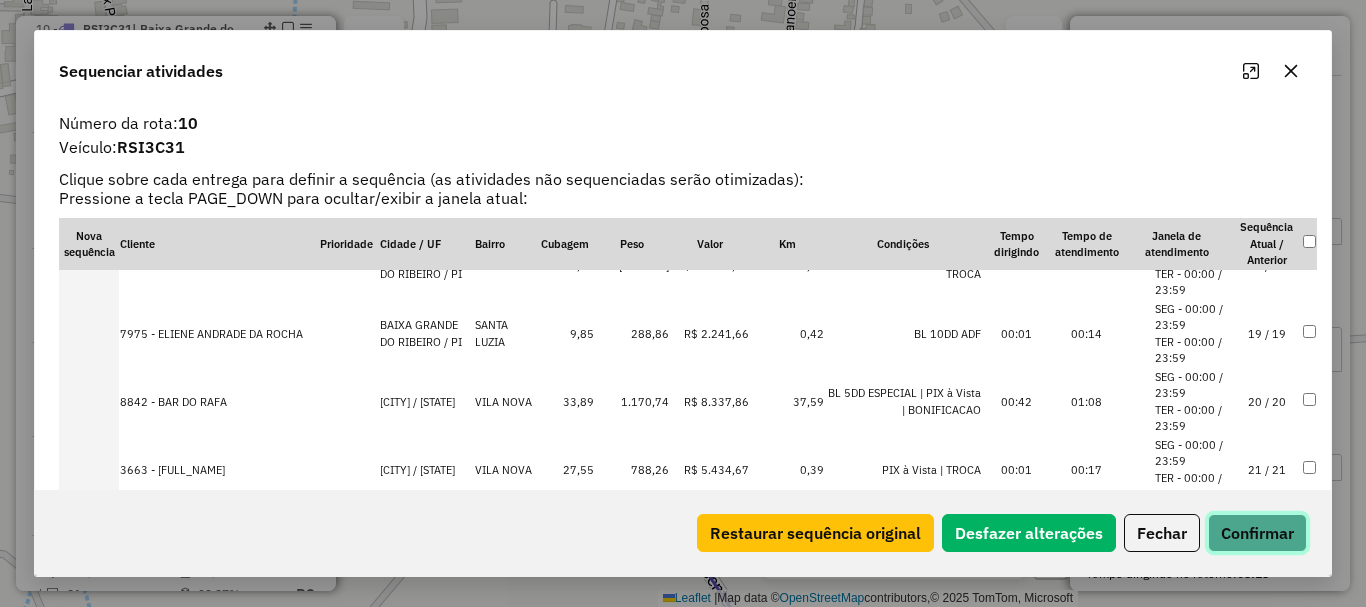 click on "Confirmar" 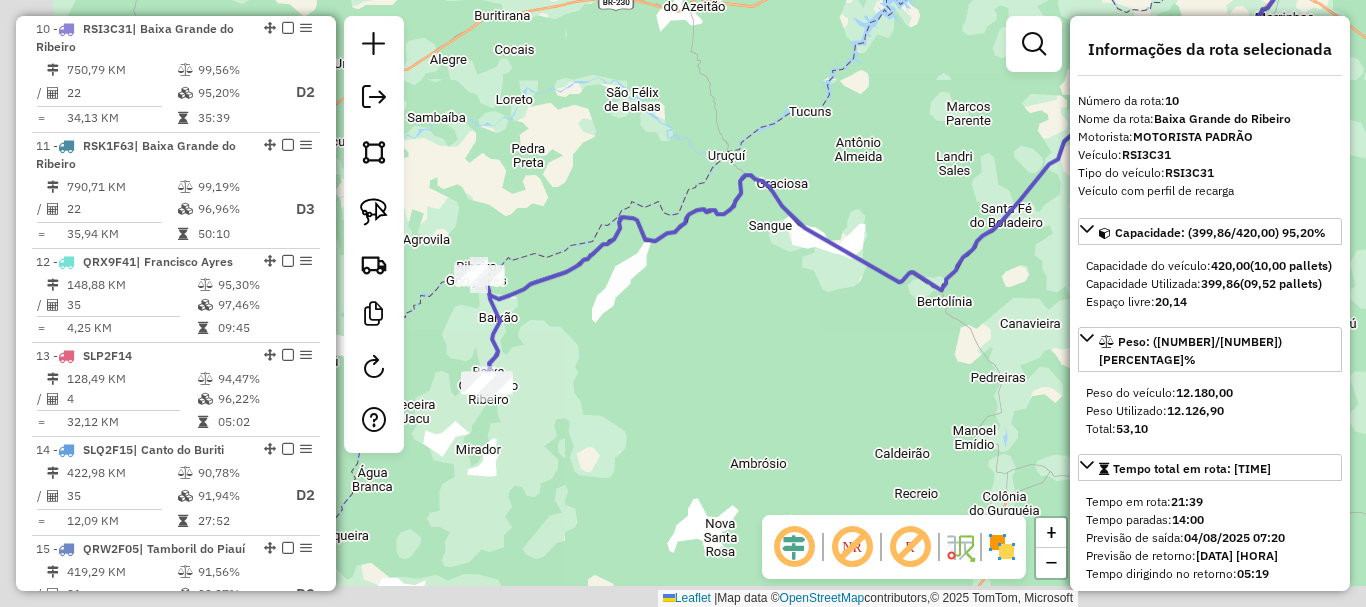 drag, startPoint x: 777, startPoint y: 204, endPoint x: 803, endPoint y: 185, distance: 32.202484 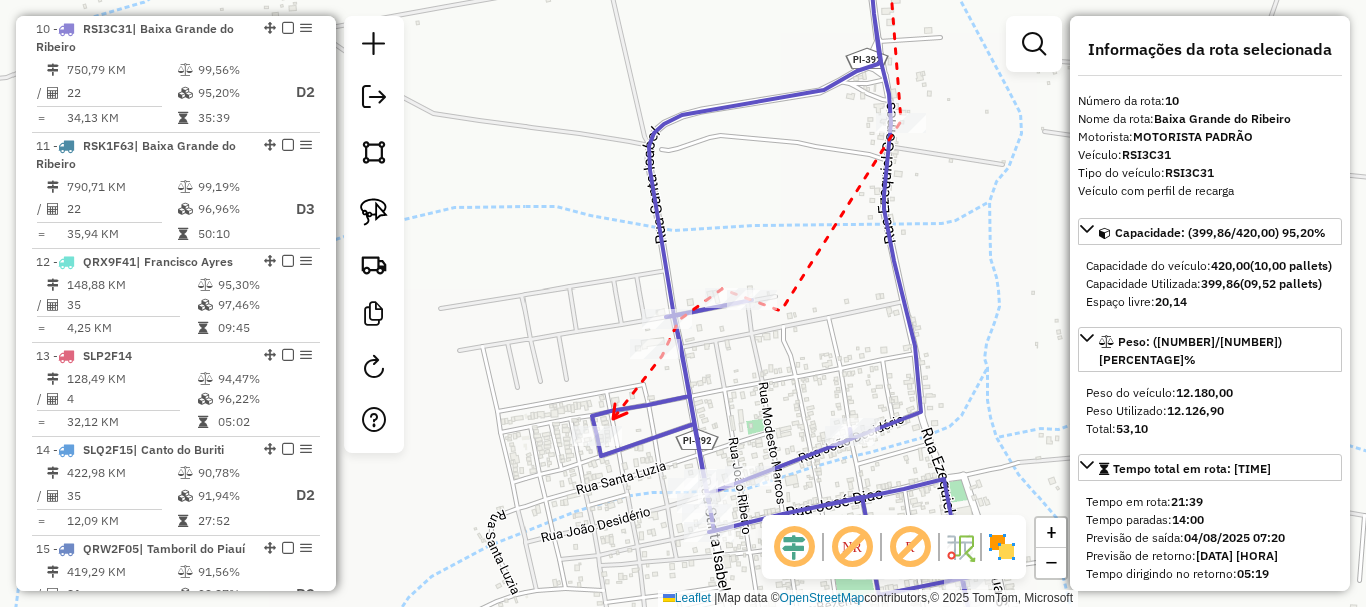 click 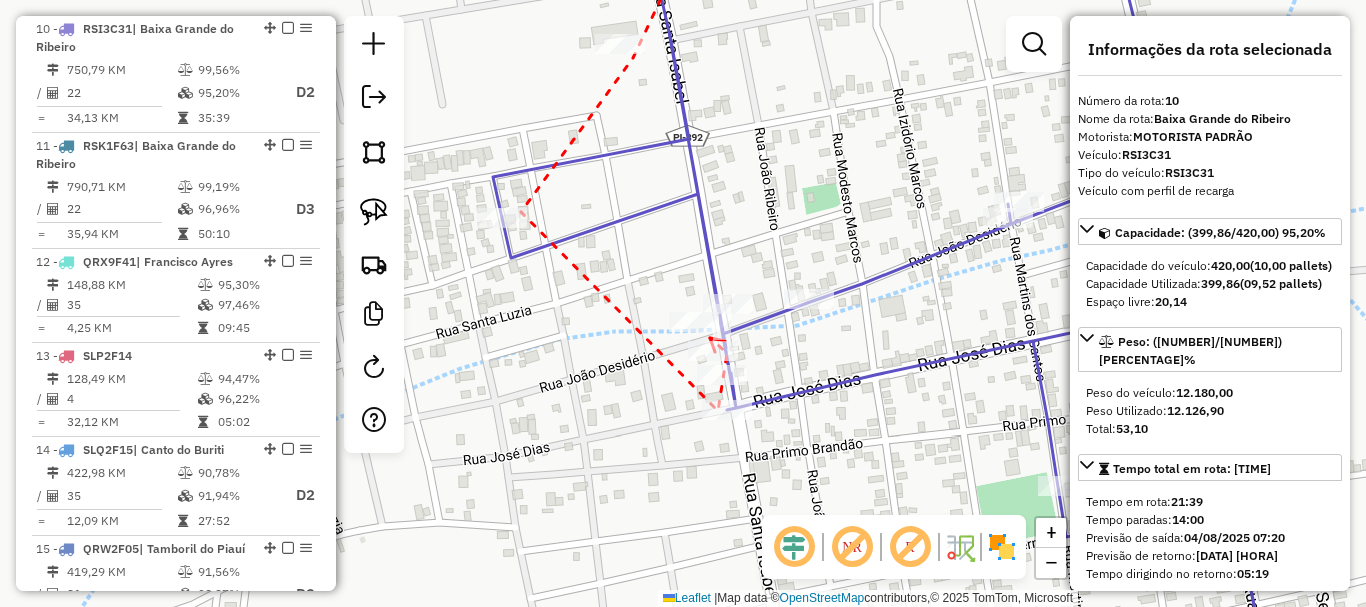 click 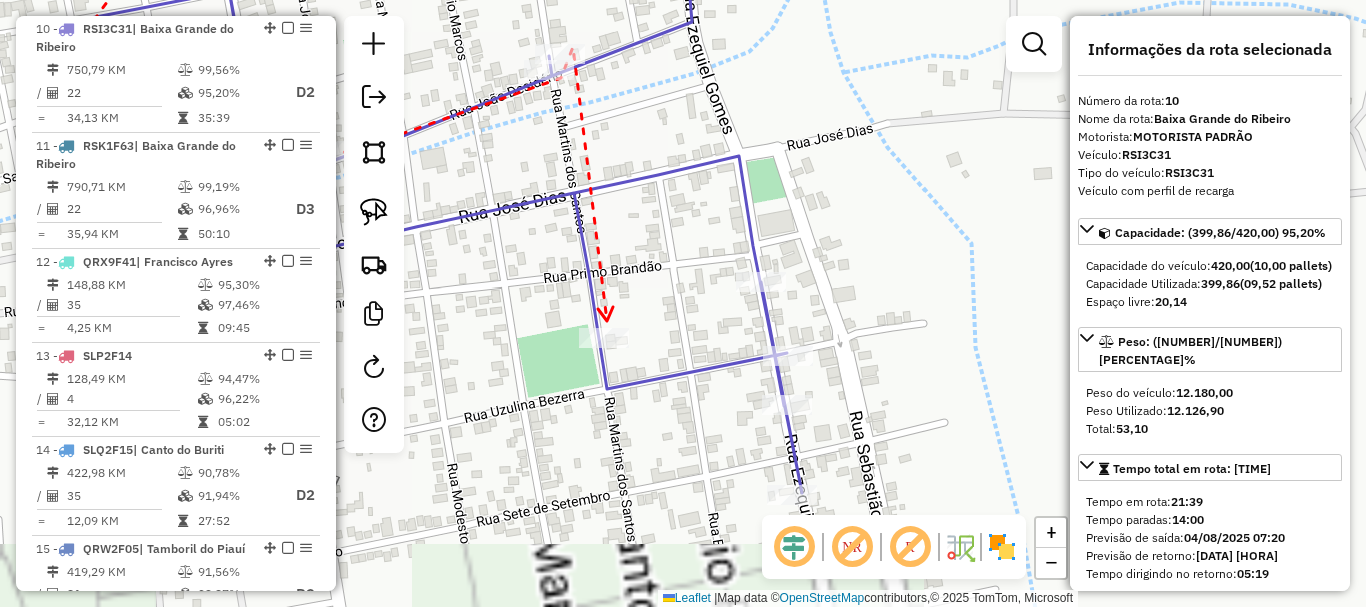 click 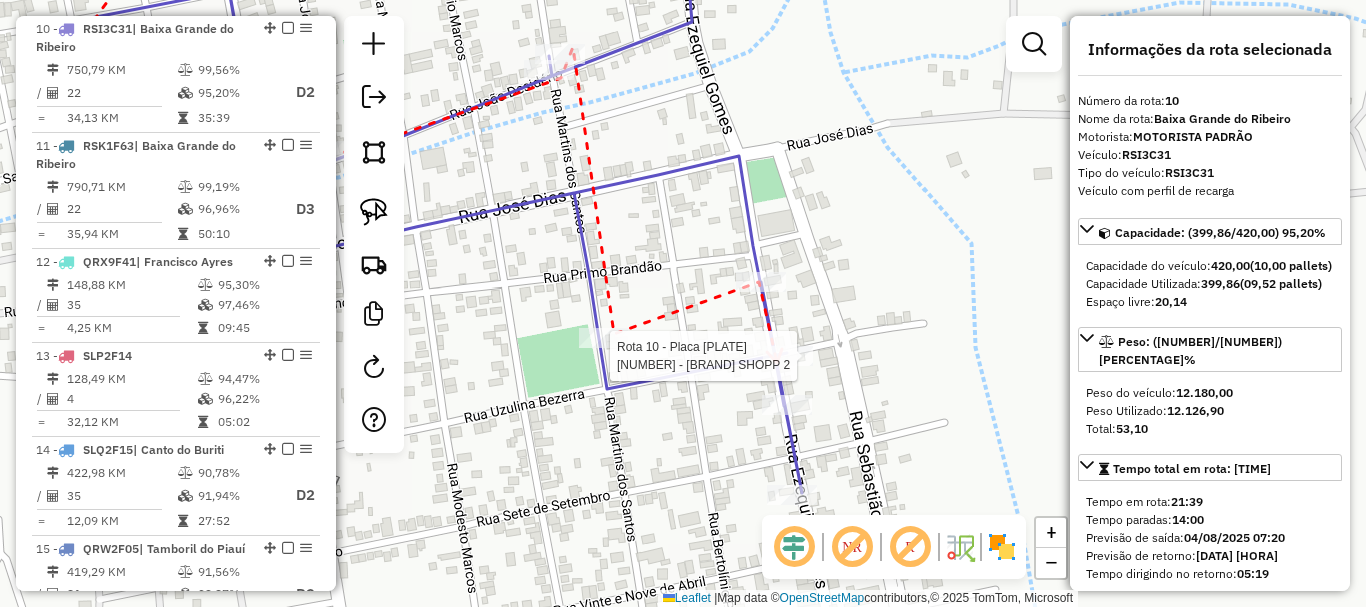 click 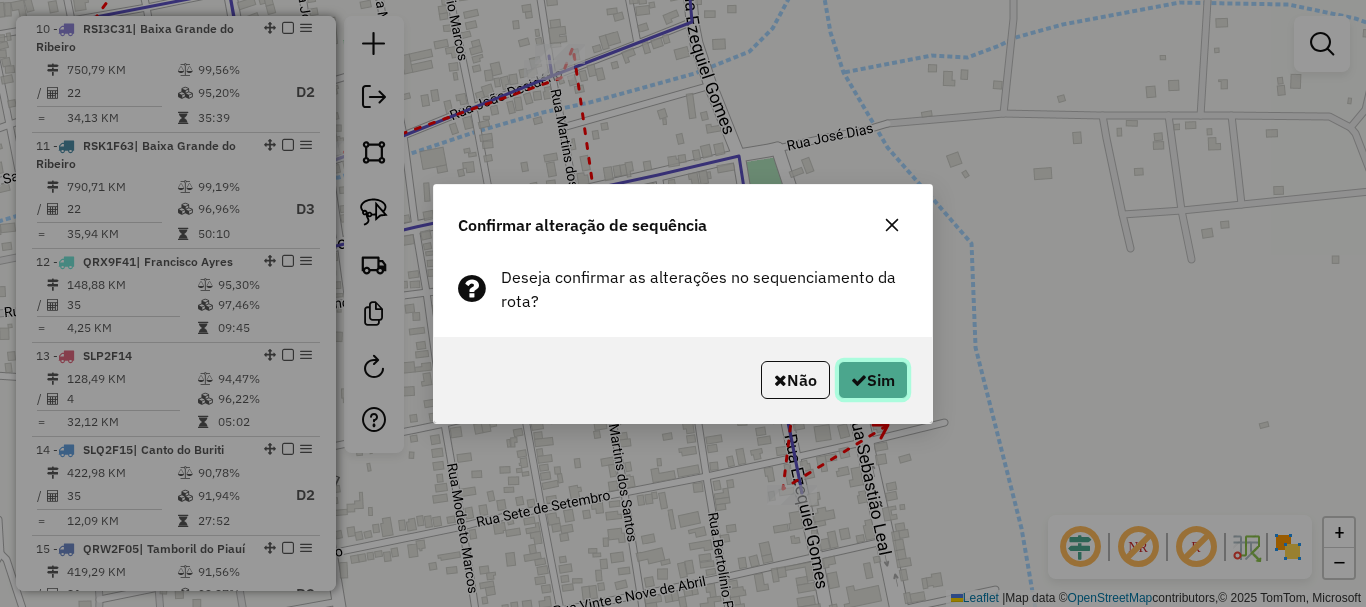 click 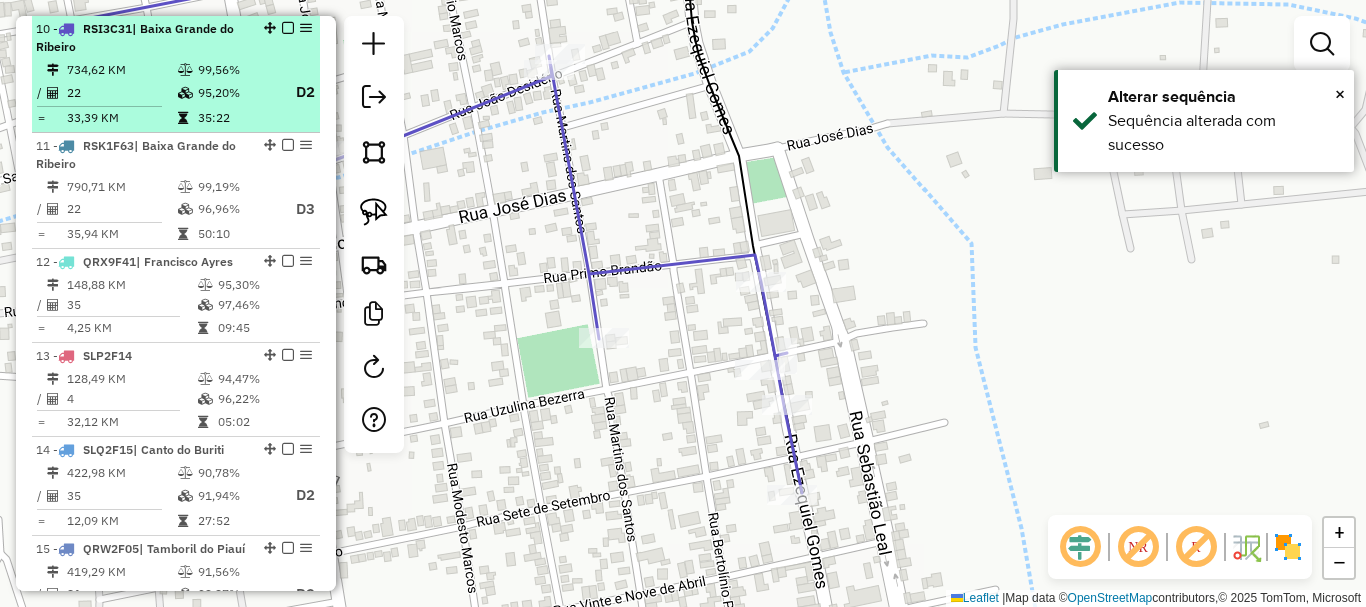 click at bounding box center [288, 28] 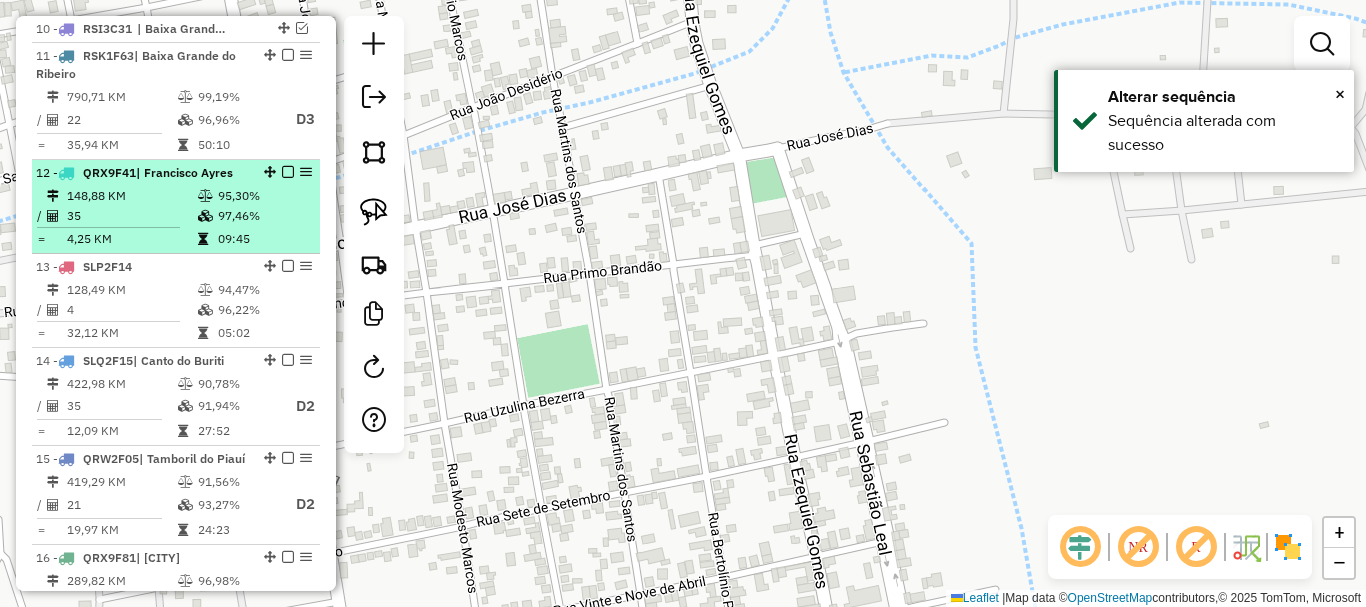click on "| Francisco Ayres" at bounding box center [184, 172] 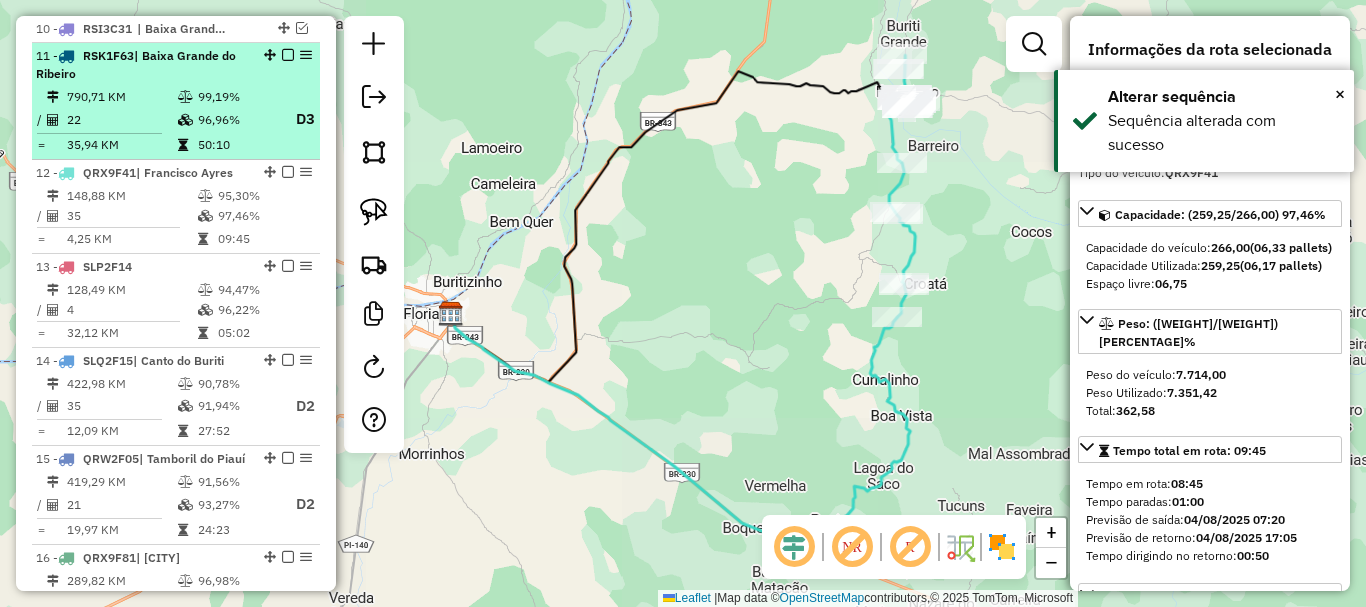 click on "96,96%" at bounding box center [237, 119] 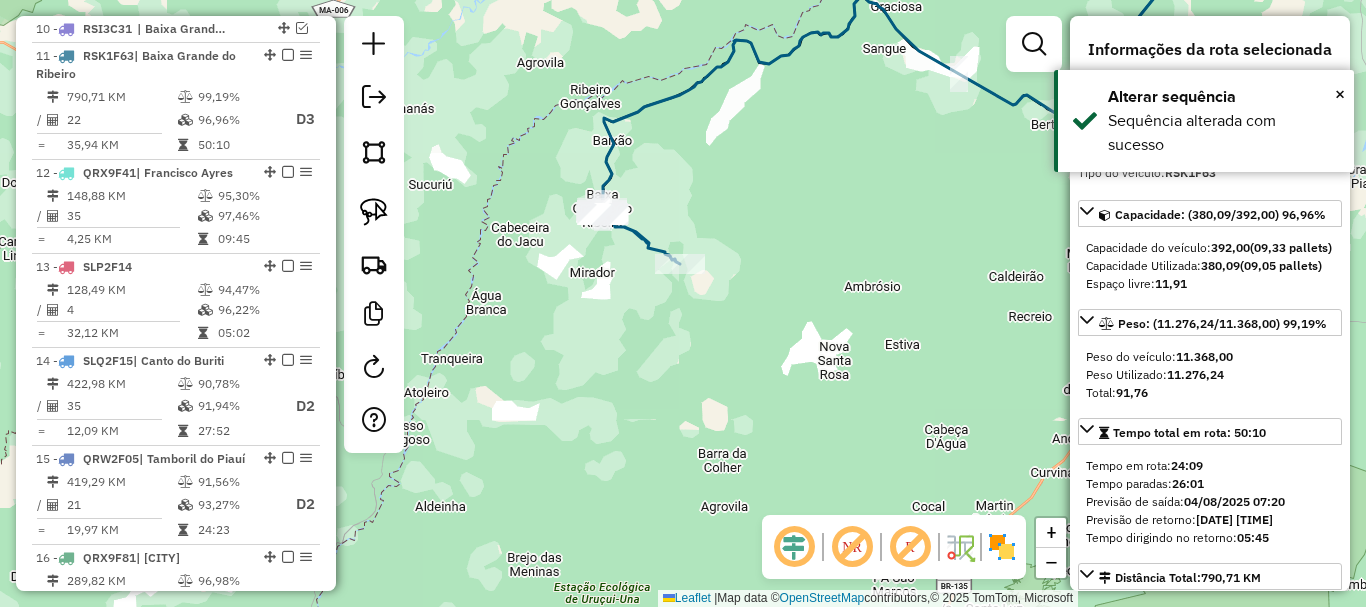 drag, startPoint x: 727, startPoint y: 164, endPoint x: 700, endPoint y: 184, distance: 33.600594 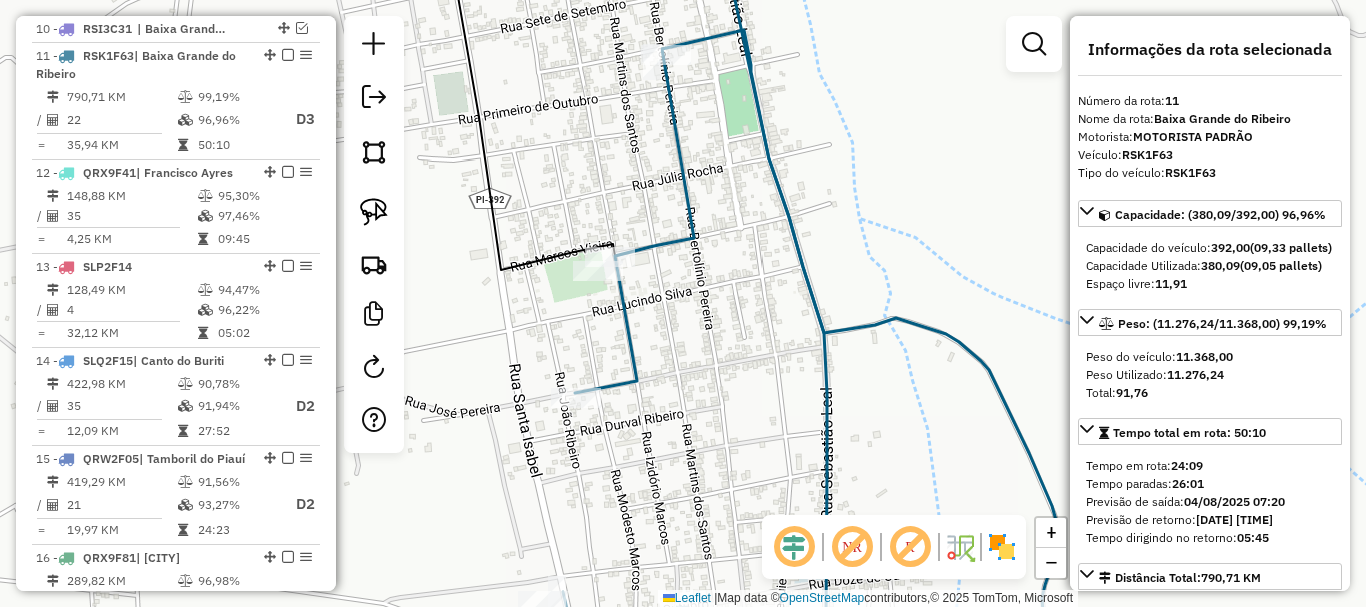 click 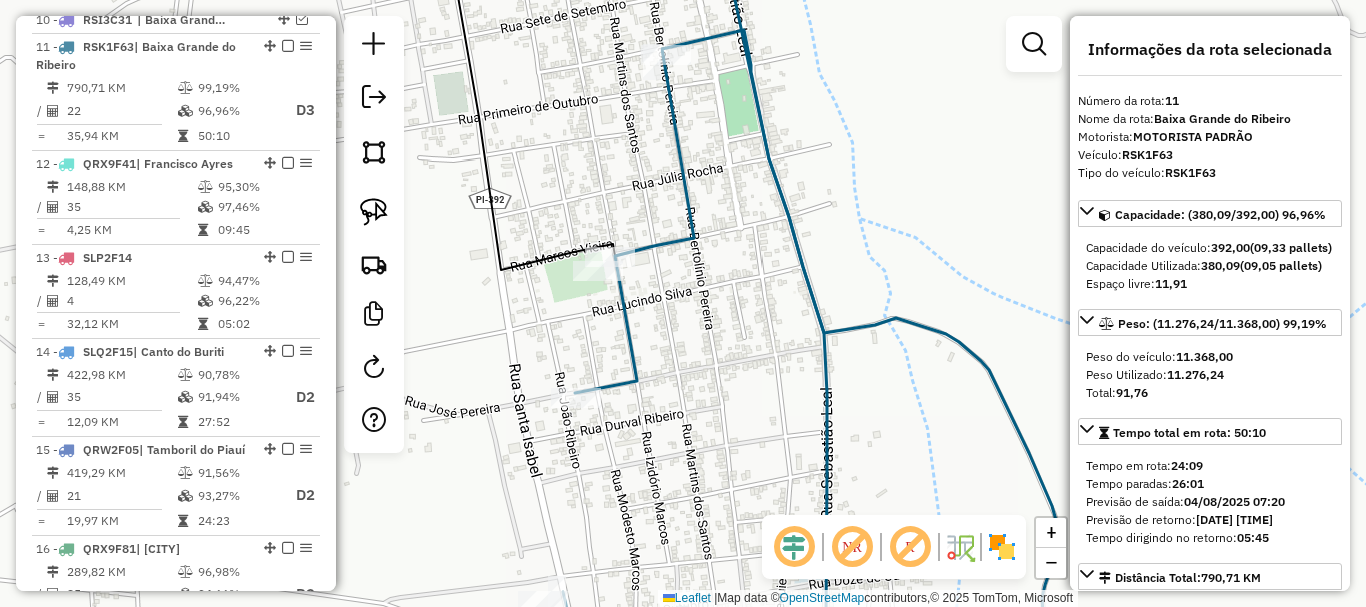 click 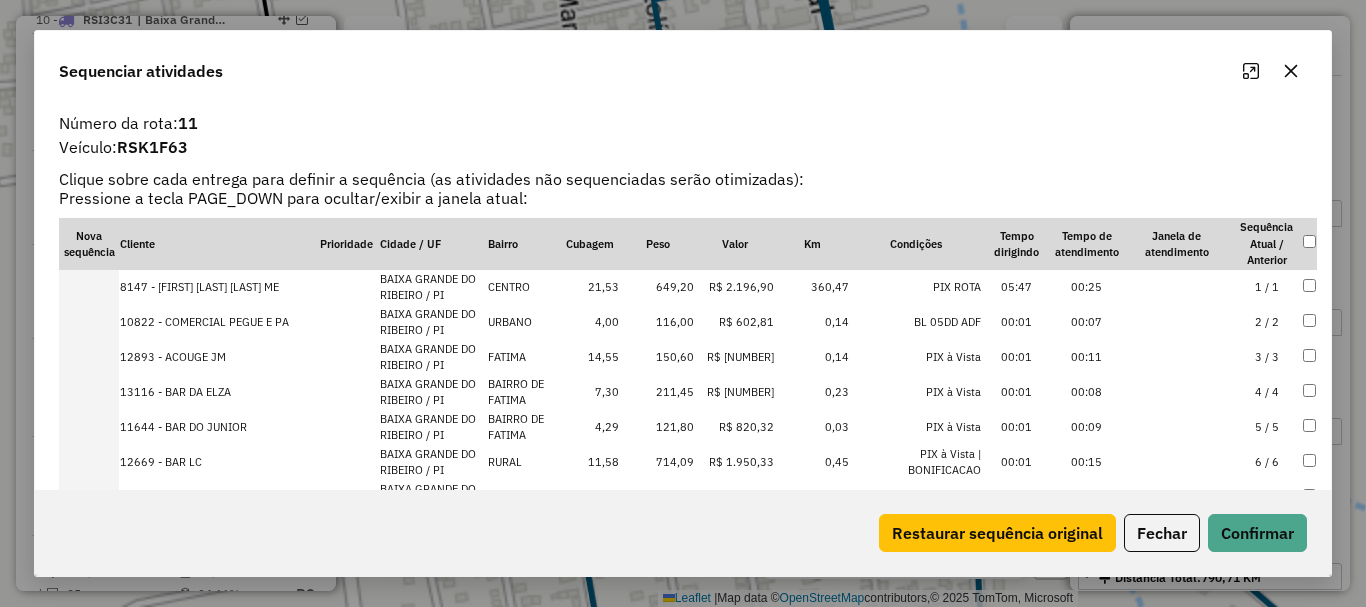 scroll, scrollTop: 1044, scrollLeft: 0, axis: vertical 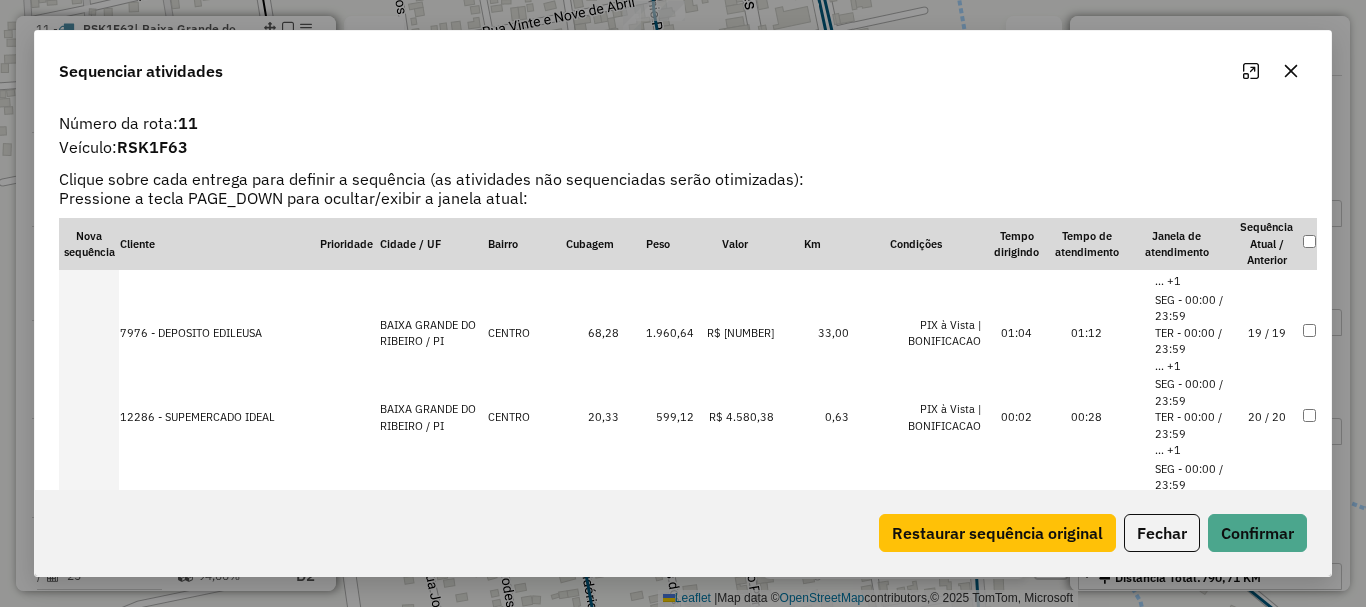 click on "19 / 19" at bounding box center (1267, 333) 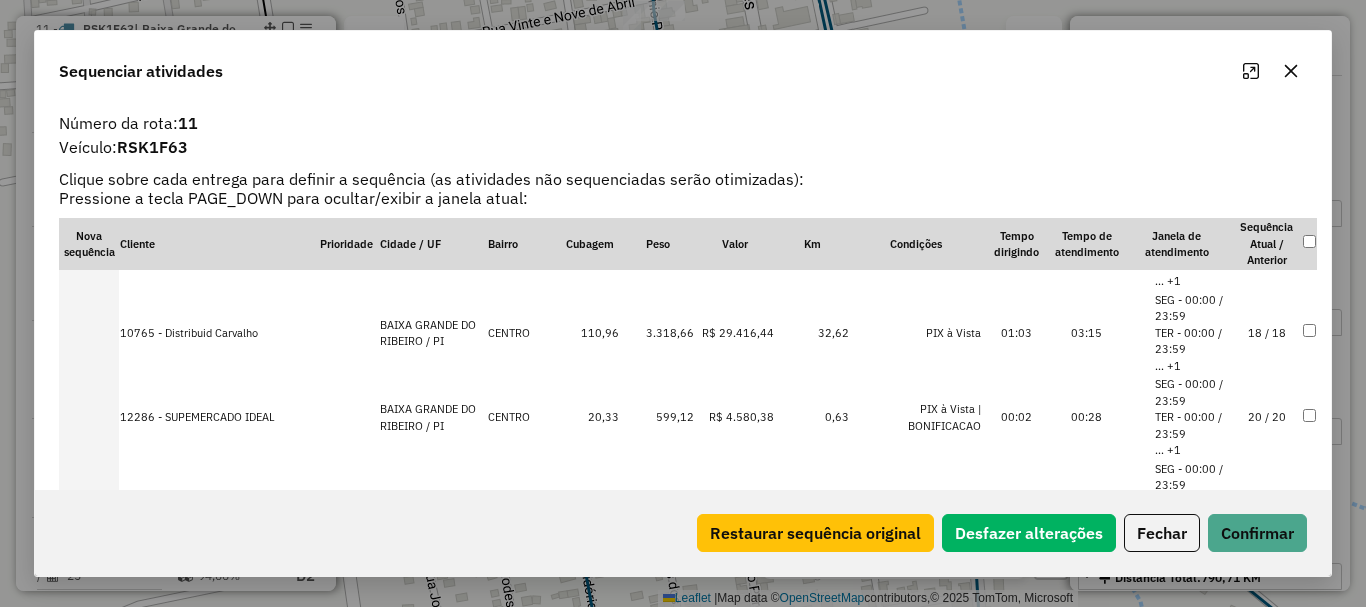 scroll, scrollTop: 1585, scrollLeft: 0, axis: vertical 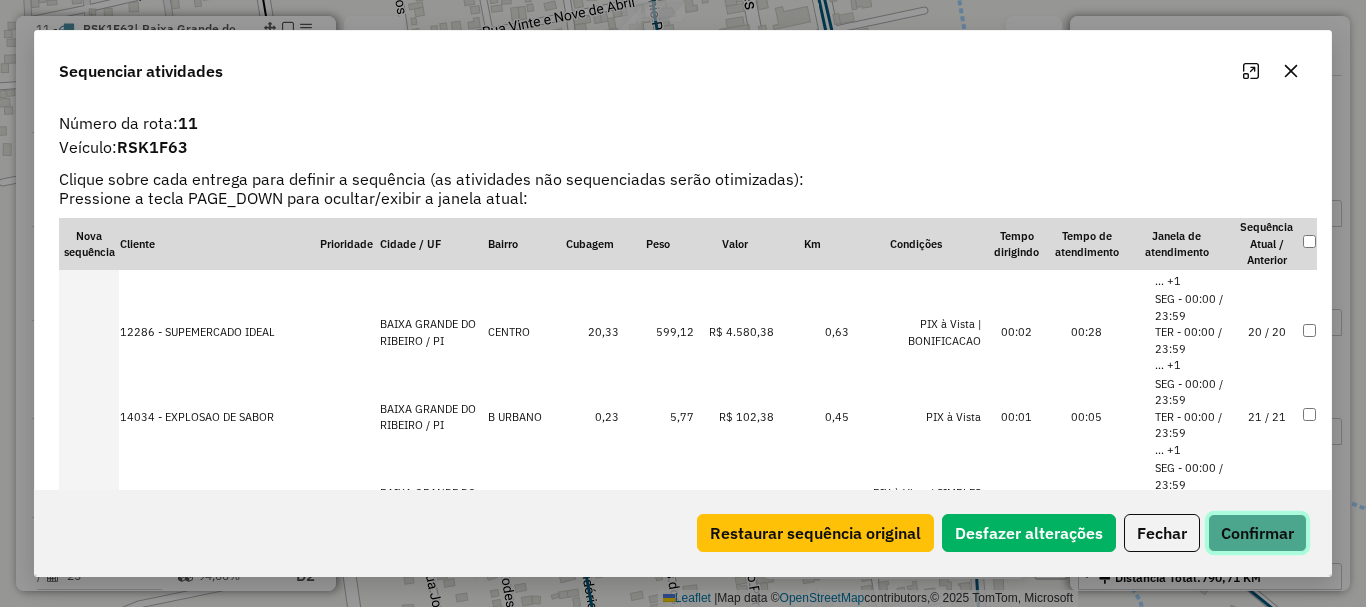 click on "Confirmar" 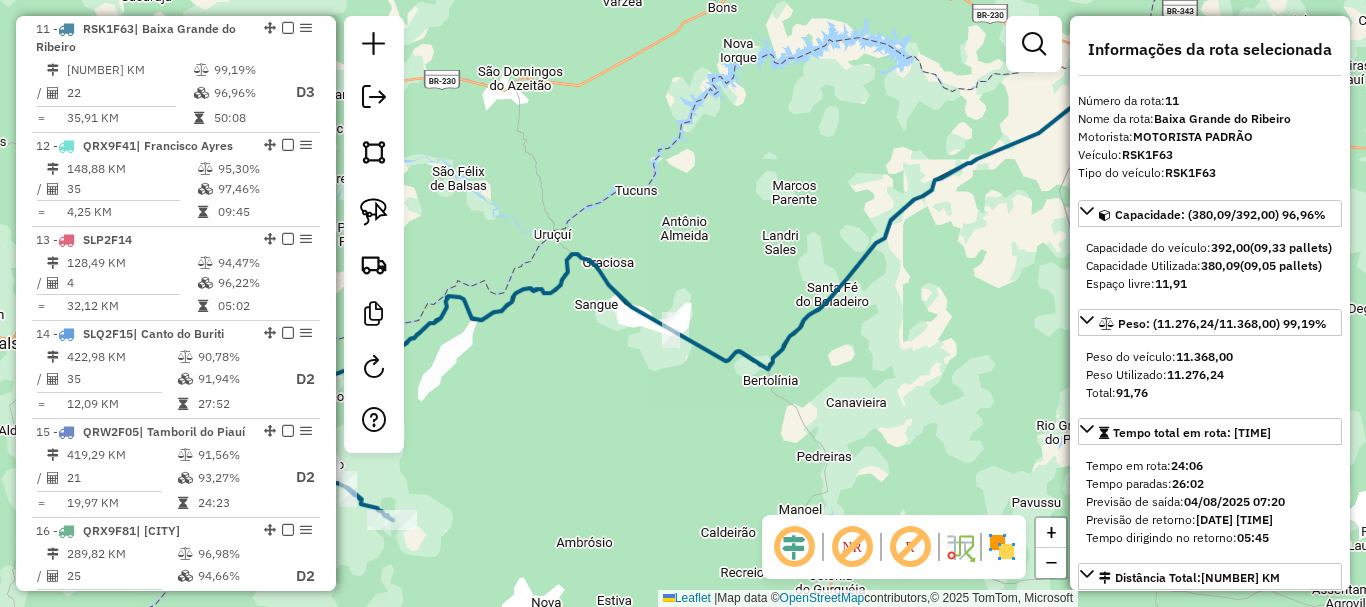 drag, startPoint x: 564, startPoint y: 248, endPoint x: 774, endPoint y: 137, distance: 237.53105 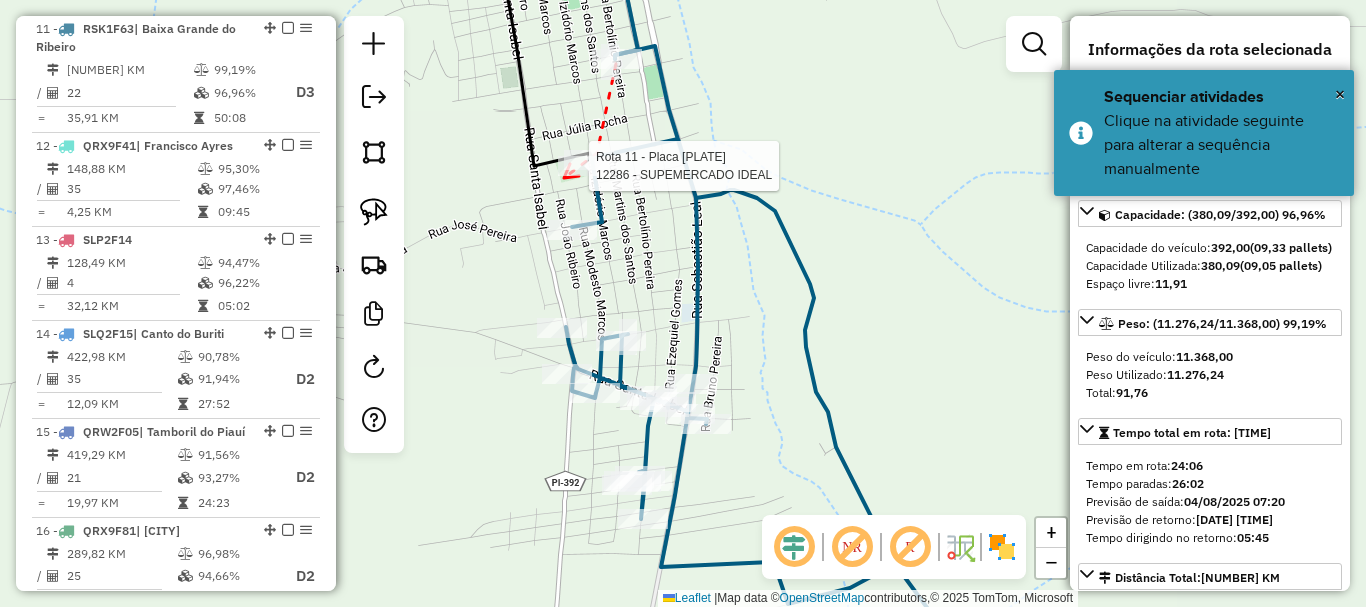 click 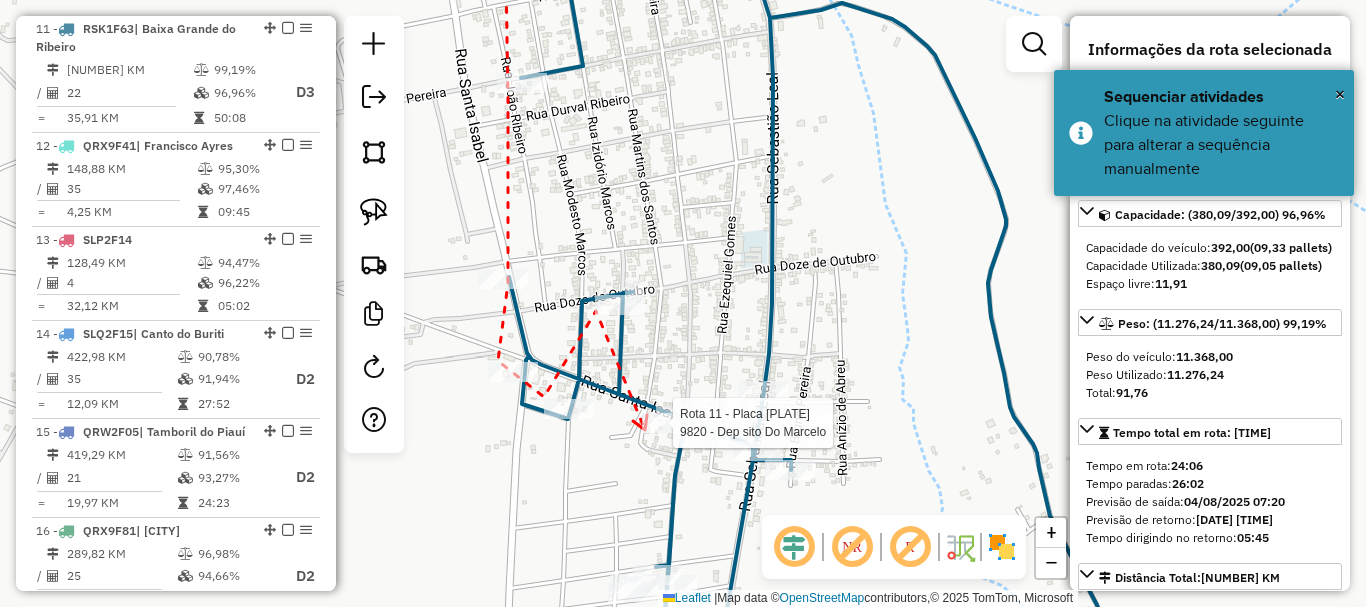click 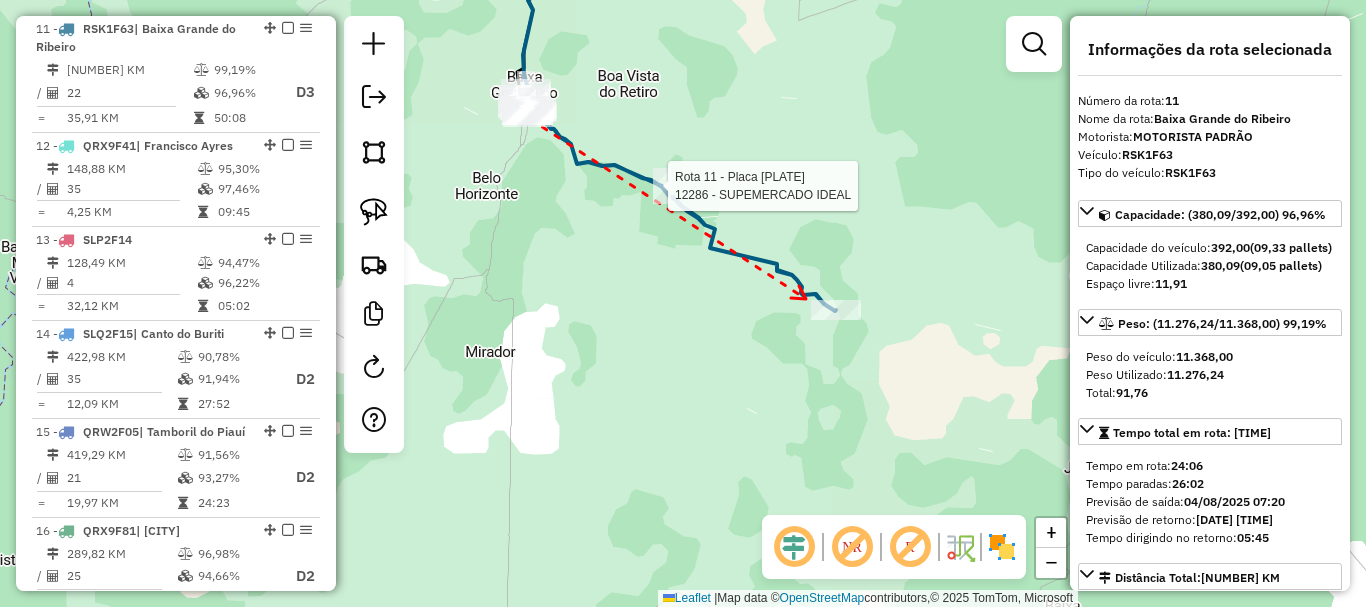 click 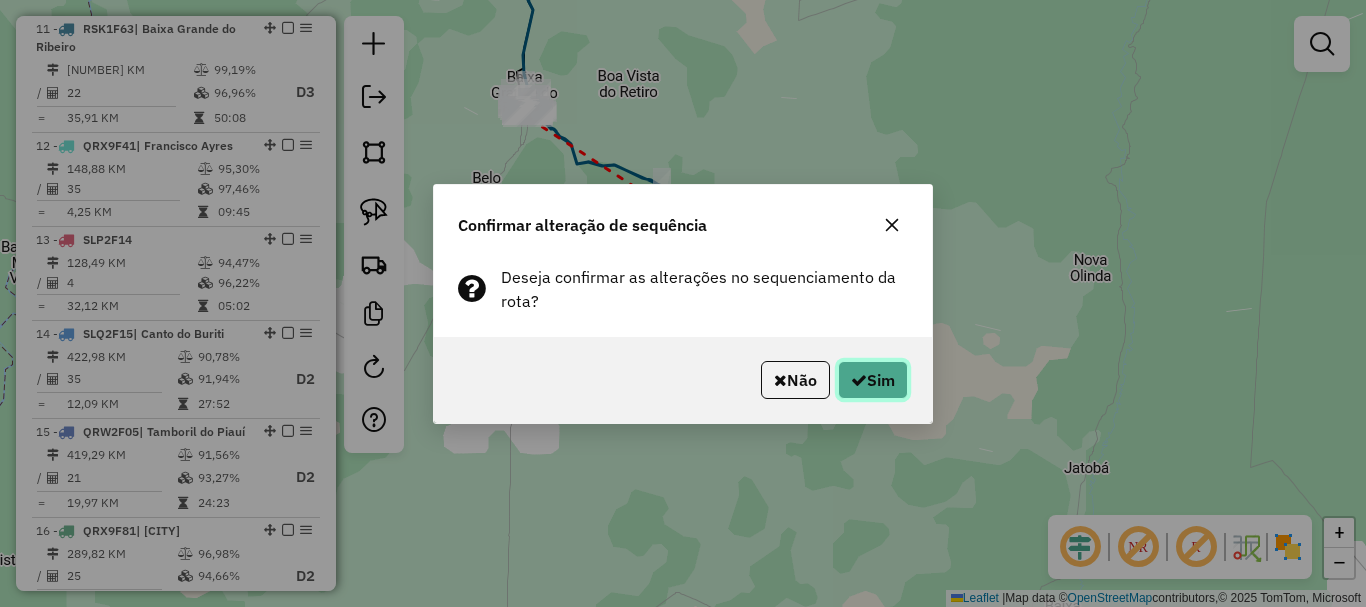 drag, startPoint x: 871, startPoint y: 371, endPoint x: 648, endPoint y: 139, distance: 321.7965 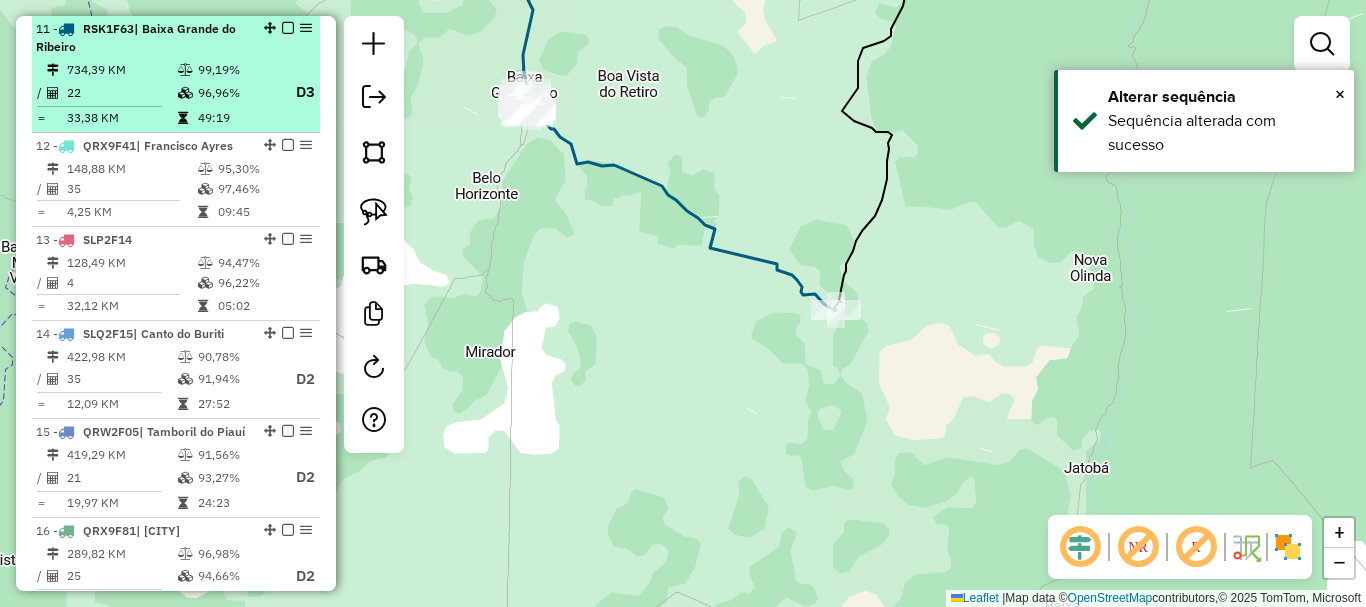 click at bounding box center (288, 28) 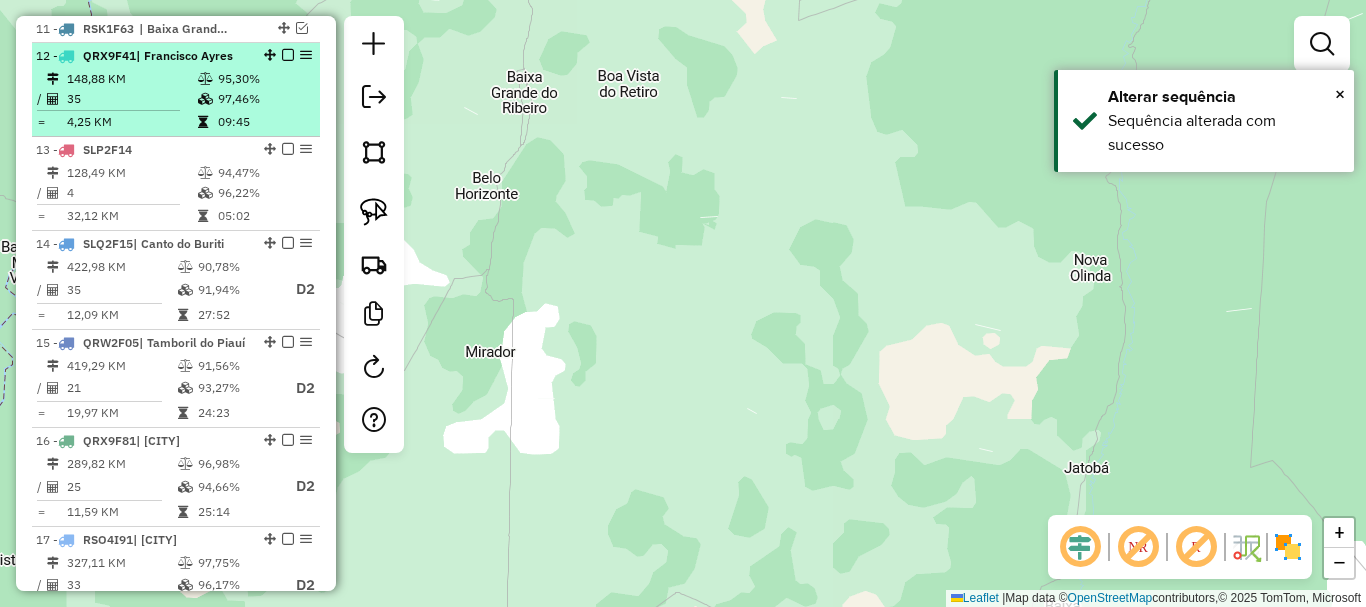 click at bounding box center [207, 79] 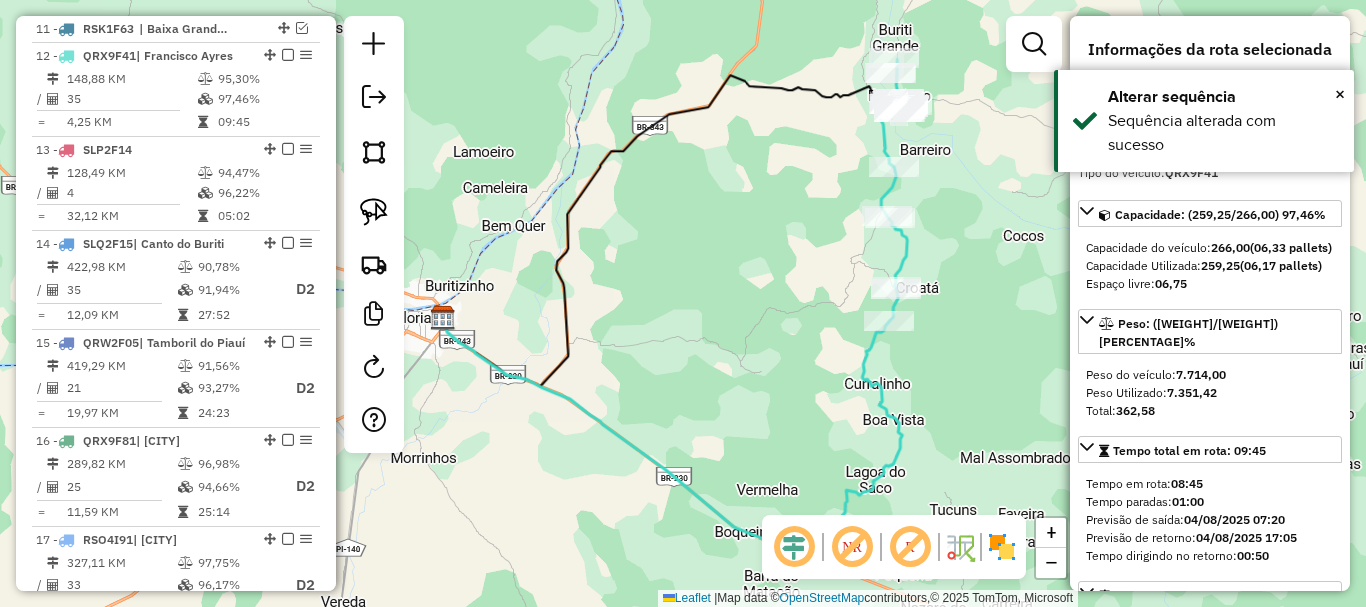 drag, startPoint x: 829, startPoint y: 327, endPoint x: 711, endPoint y: 368, distance: 124.919975 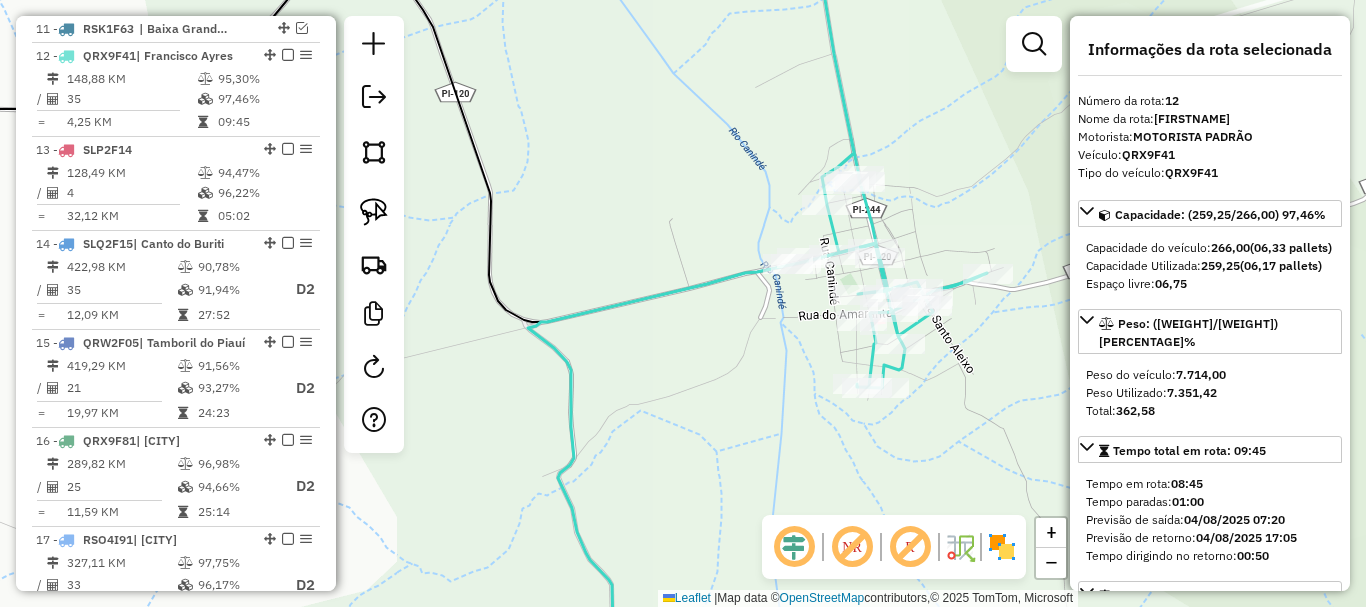 click 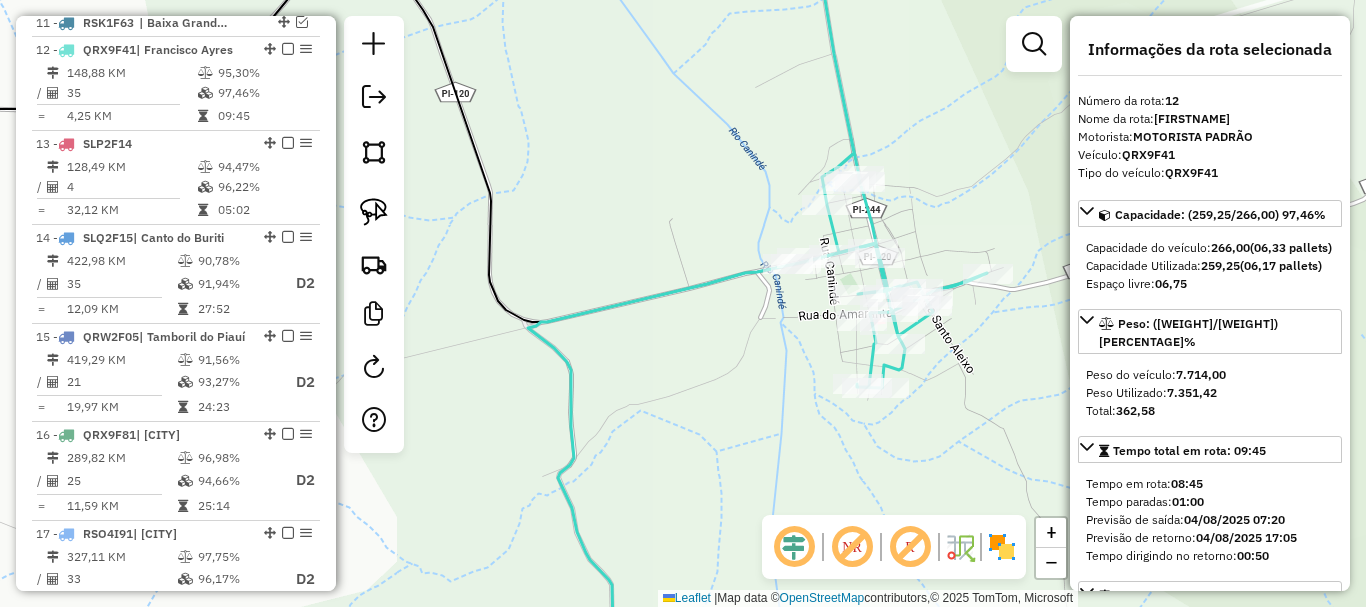 click 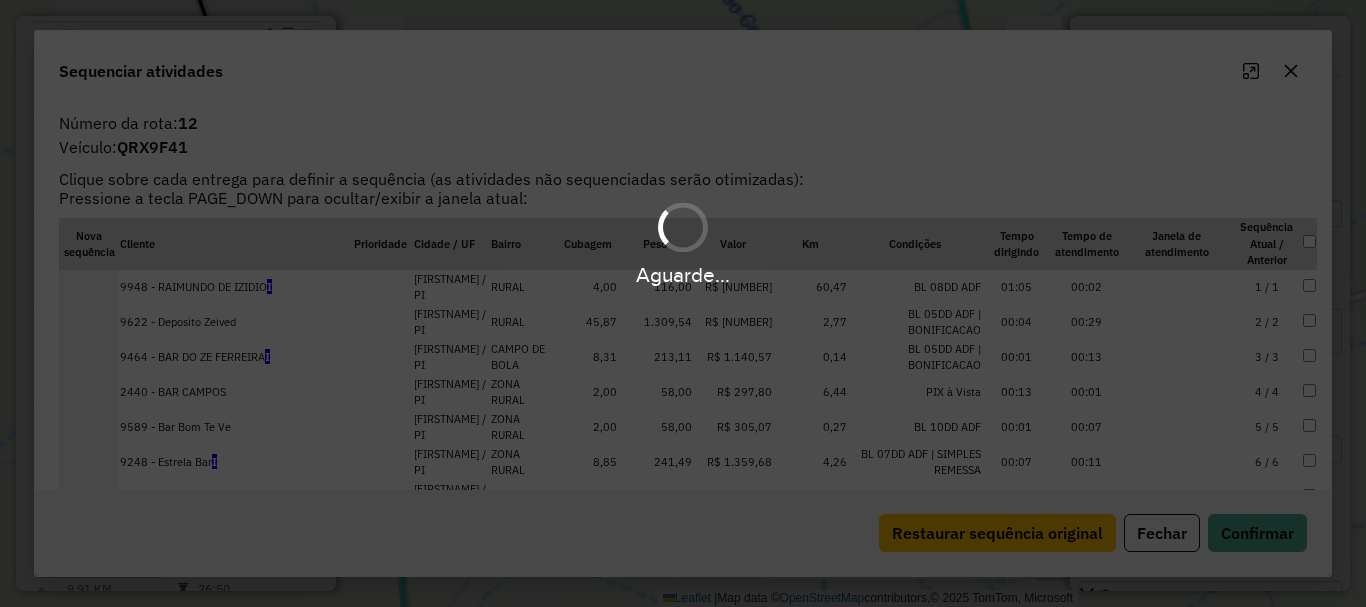 scroll, scrollTop: 1071, scrollLeft: 0, axis: vertical 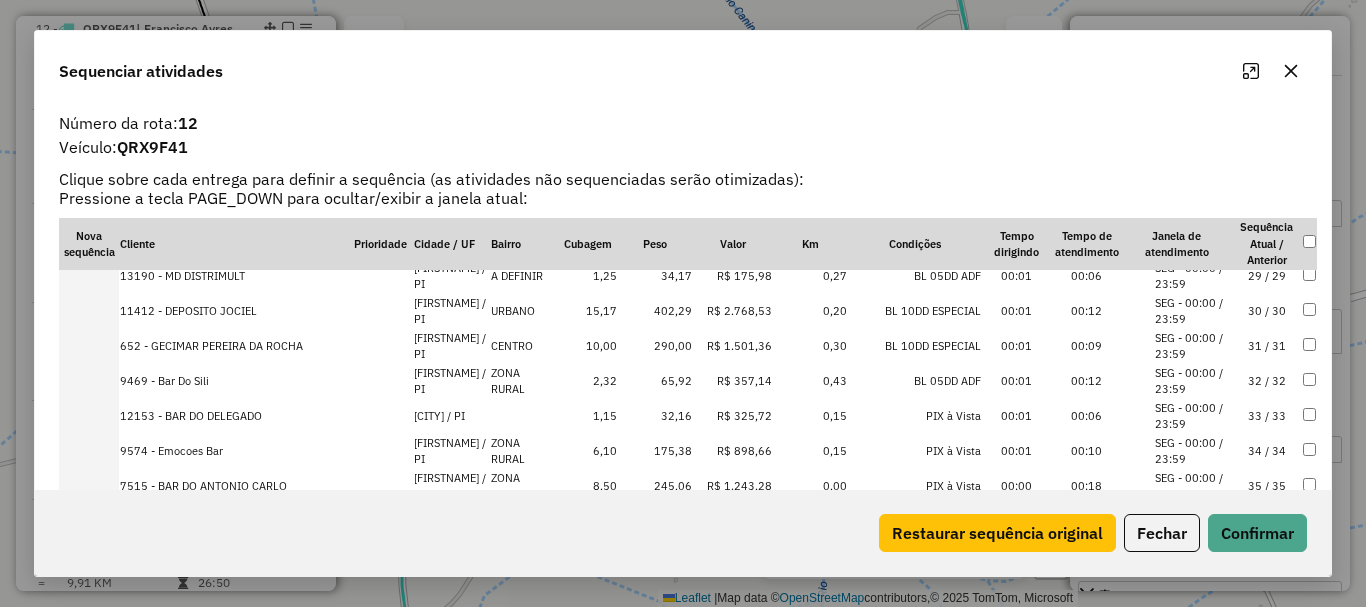 click on "34 / 34" at bounding box center [1267, 451] 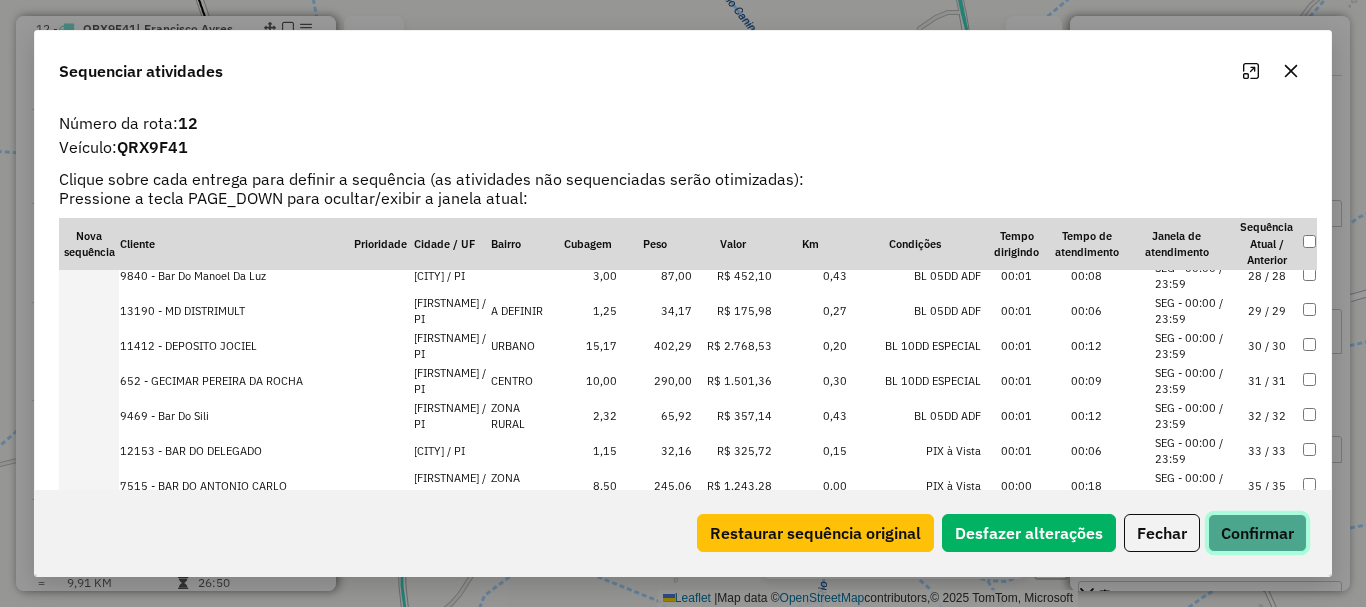 click on "Confirmar" 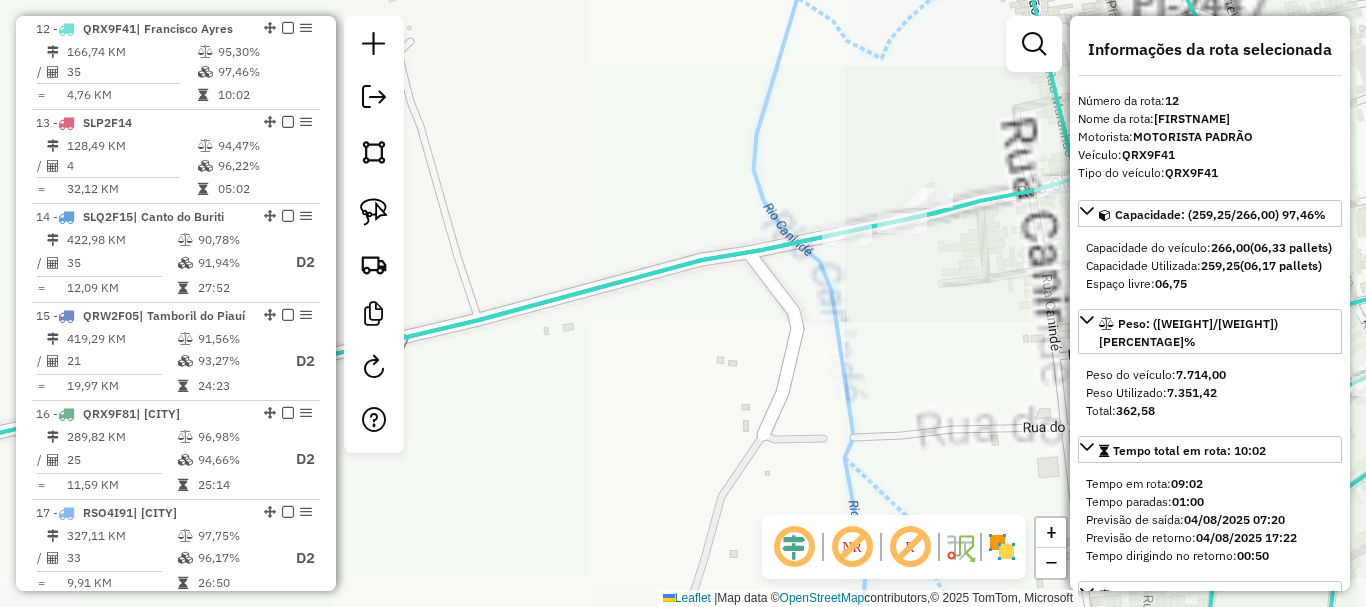 click on "Janela de atendimento Grade de atendimento Capacidade Transportadoras Veículos Cliente Pedidos  Rotas Selecione os dias de semana para filtrar as janelas de atendimento  Seg   Ter   Qua   Qui   Sex   Sáb   Dom  Informe o período da janela de atendimento: De: Até:  Filtrar exatamente a janela do cliente  Considerar janela de atendimento padrão  Selecione os dias de semana para filtrar as grades de atendimento  Seg   Ter   Qua   Qui   Sex   Sáb   Dom   Considerar clientes sem dia de atendimento cadastrado  Clientes fora do dia de atendimento selecionado Filtrar as atividades entre os valores definidos abaixo:  Peso mínimo:   Peso máximo:   Cubagem mínima:   Cubagem máxima:   De:   Até:  Filtrar as atividades entre o tempo de atendimento definido abaixo:  De:   Até:   Considerar capacidade total dos clientes não roteirizados Transportadora: Selecione um ou mais itens Tipo de veículo: Selecione um ou mais itens Veículo: Selecione um ou mais itens Motorista: Selecione um ou mais itens Nome: Rótulo:" 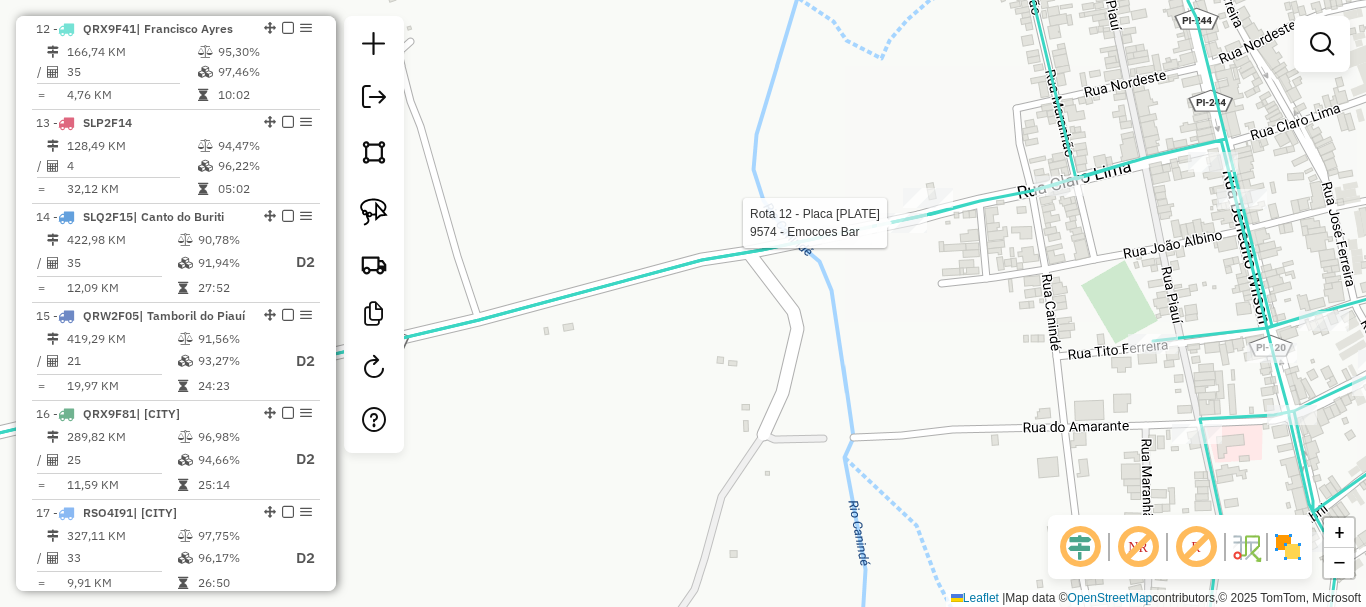 click 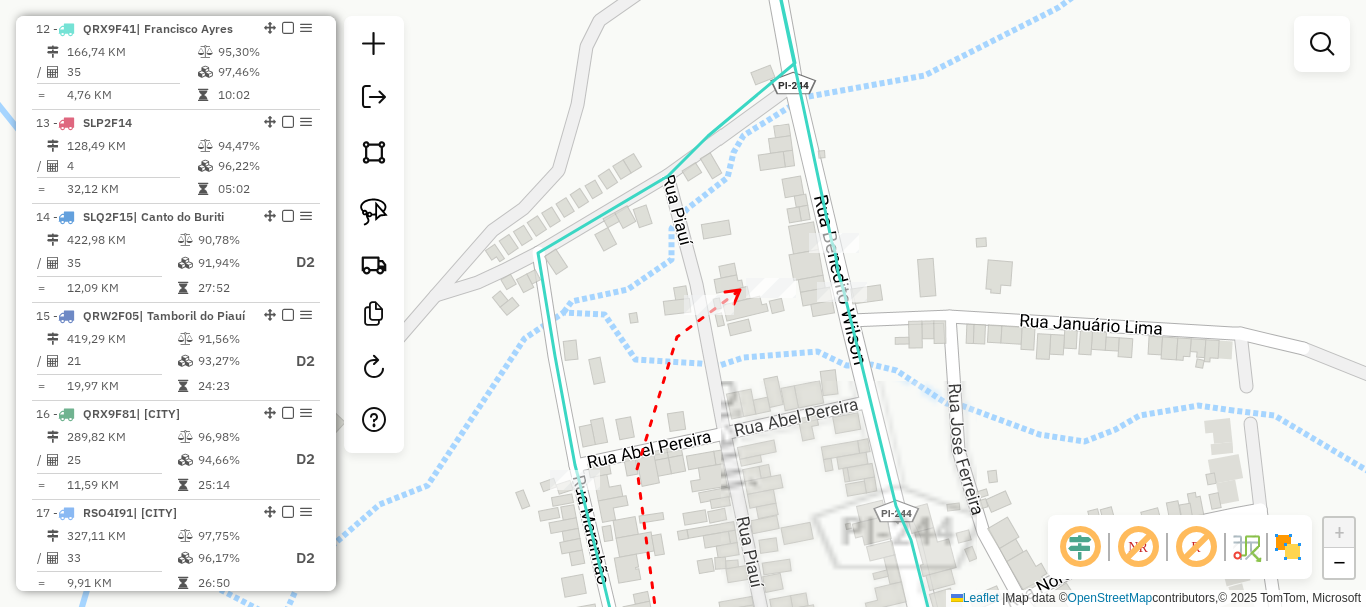 click 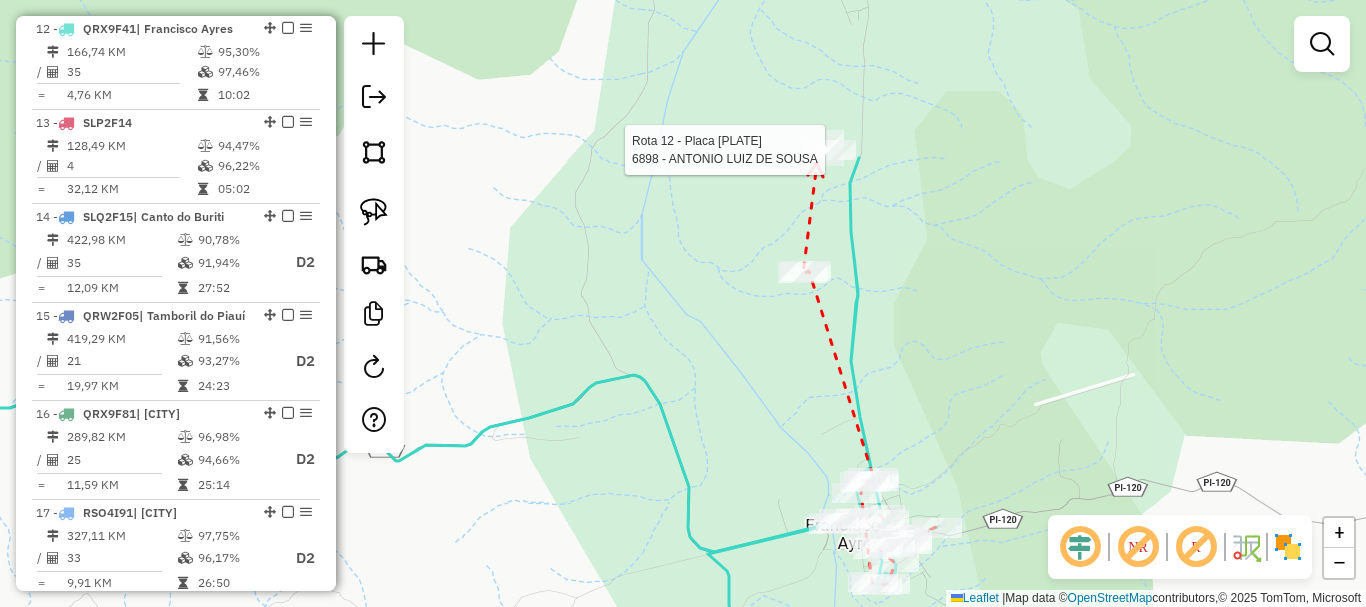 click 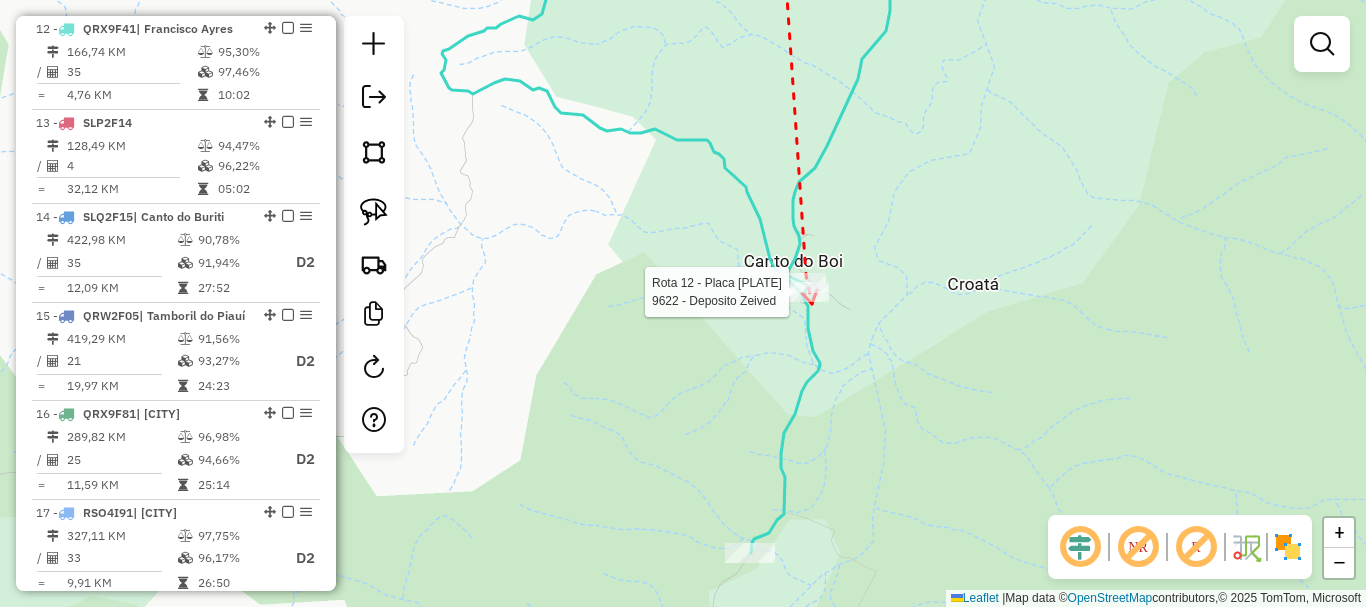 click 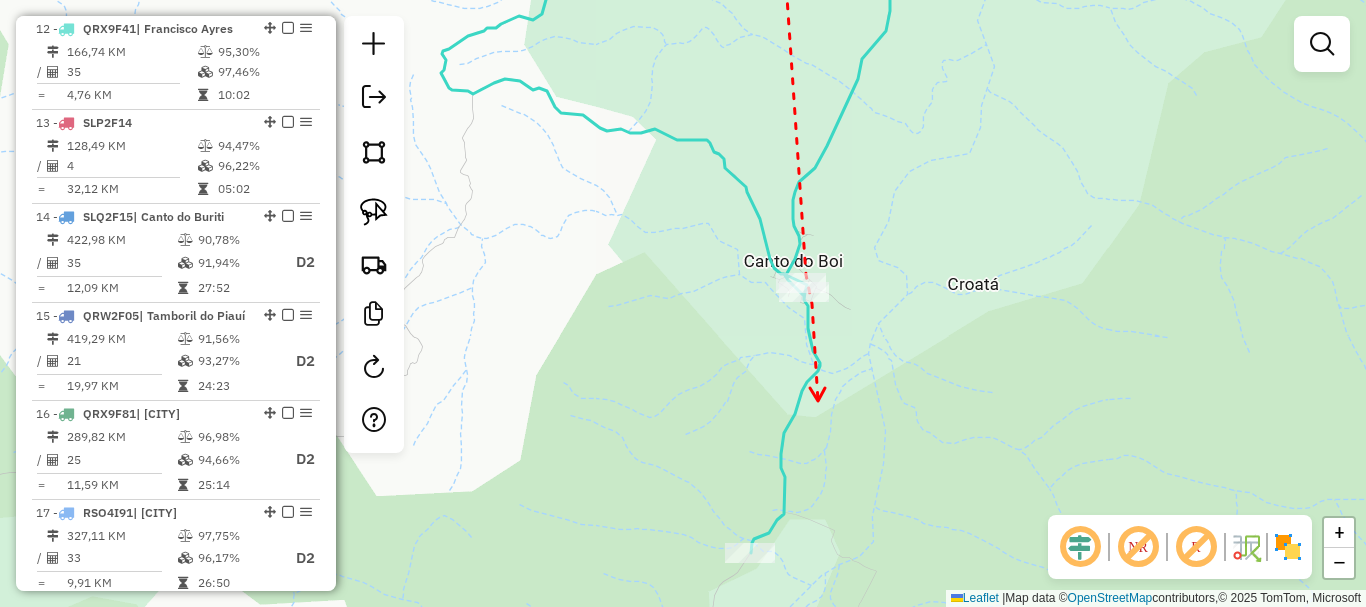 drag, startPoint x: 818, startPoint y: 401, endPoint x: 818, endPoint y: 214, distance: 187 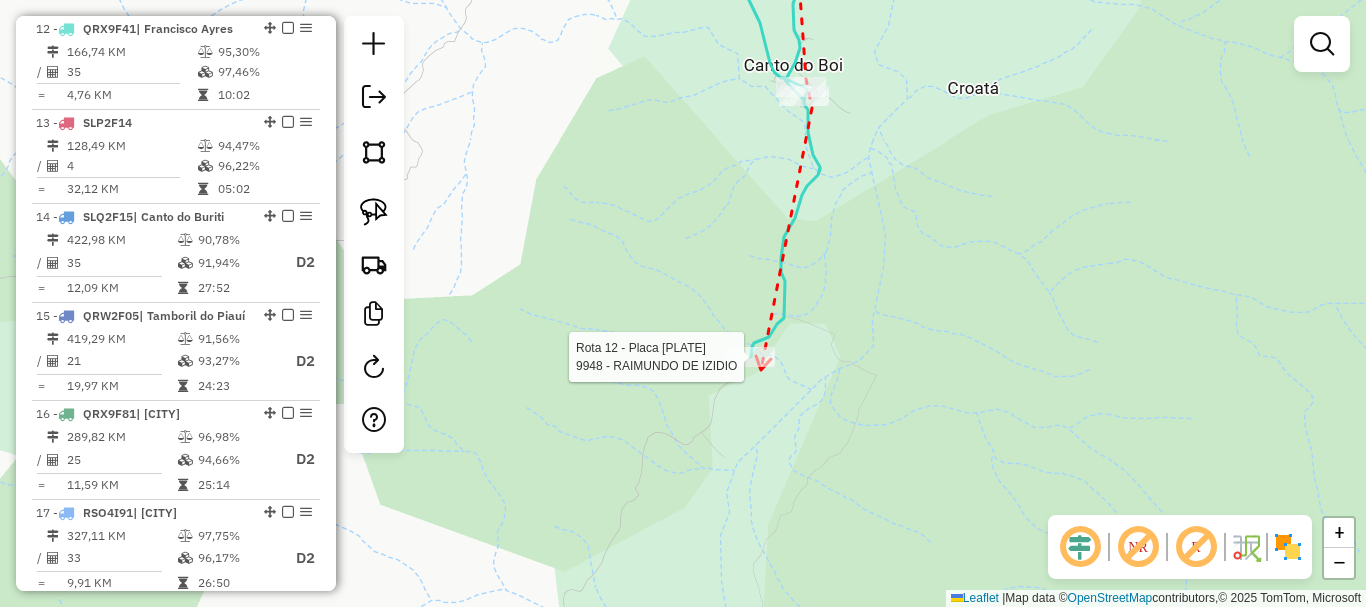 click 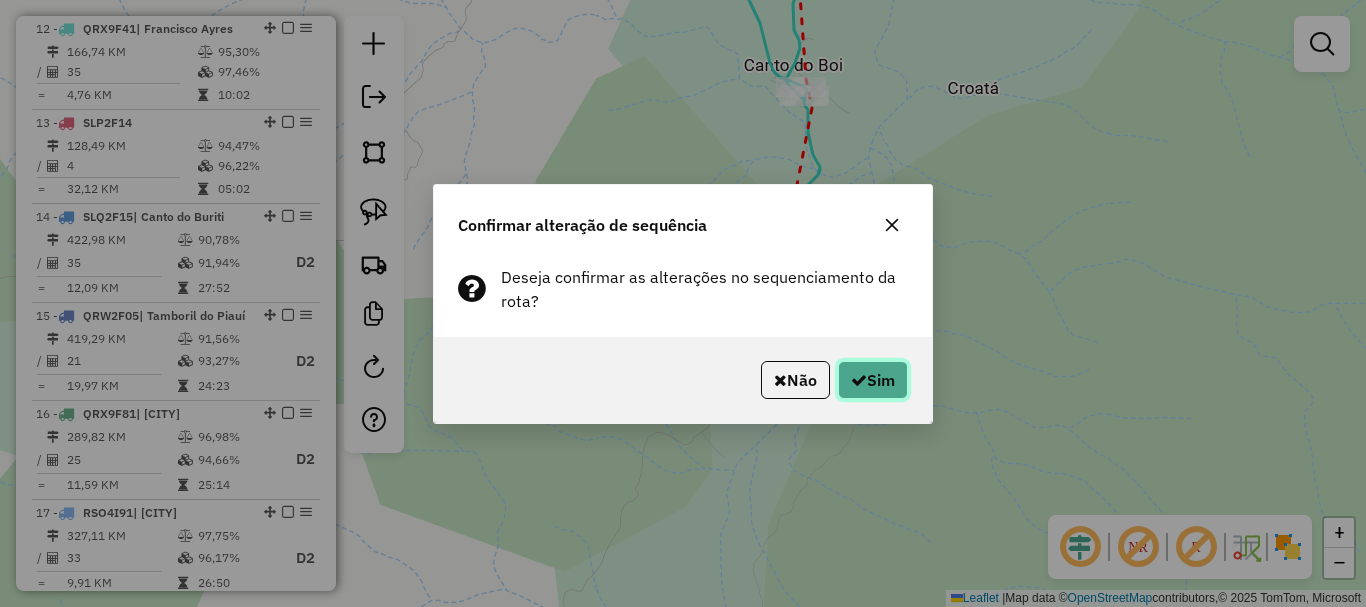 click on "Sim" 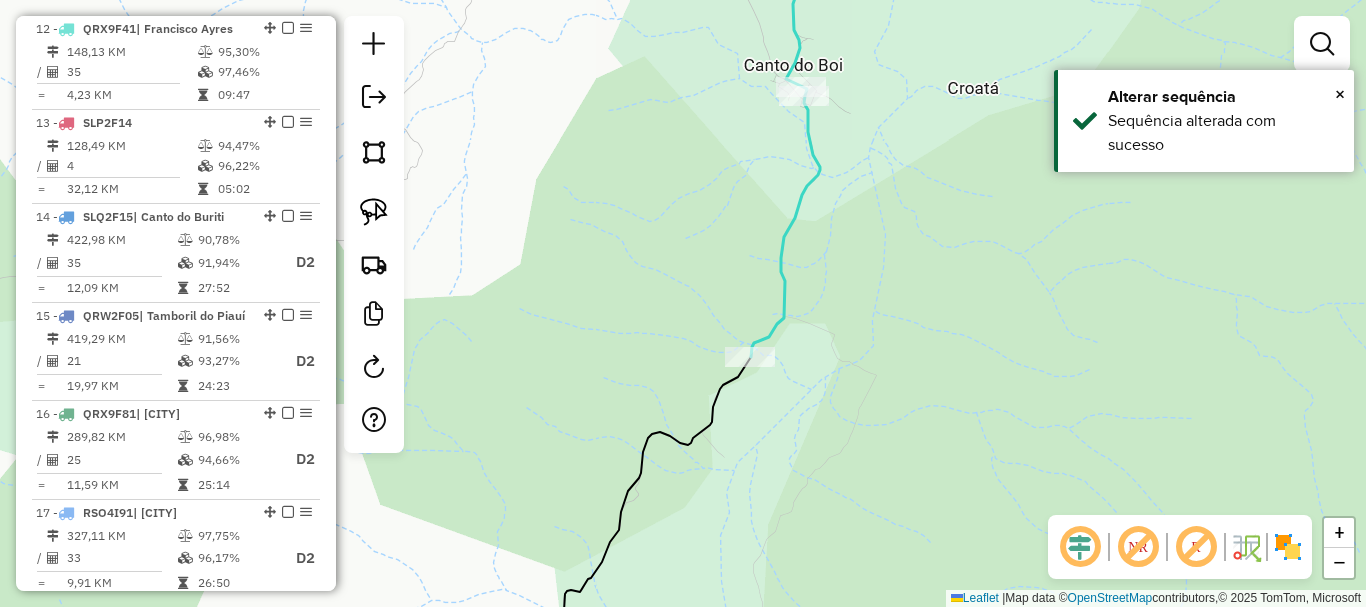 click on "Janela de atendimento Grade de atendimento Capacidade Transportadoras Veículos Cliente Pedidos  Rotas Selecione os dias de semana para filtrar as janelas de atendimento  Seg   Ter   Qua   Qui   Sex   Sáb   Dom  Informe o período da janela de atendimento: De: Até:  Filtrar exatamente a janela do cliente  Considerar janela de atendimento padrão  Selecione os dias de semana para filtrar as grades de atendimento  Seg   Ter   Qua   Qui   Sex   Sáb   Dom   Considerar clientes sem dia de atendimento cadastrado  Clientes fora do dia de atendimento selecionado Filtrar as atividades entre os valores definidos abaixo:  Peso mínimo:   Peso máximo:   Cubagem mínima:   Cubagem máxima:   De:   Até:  Filtrar as atividades entre o tempo de atendimento definido abaixo:  De:   Até:   Considerar capacidade total dos clientes não roteirizados Transportadora: Selecione um ou mais itens Tipo de veículo: Selecione um ou mais itens Veículo: Selecione um ou mais itens Motorista: Selecione um ou mais itens Nome: Rótulo:" 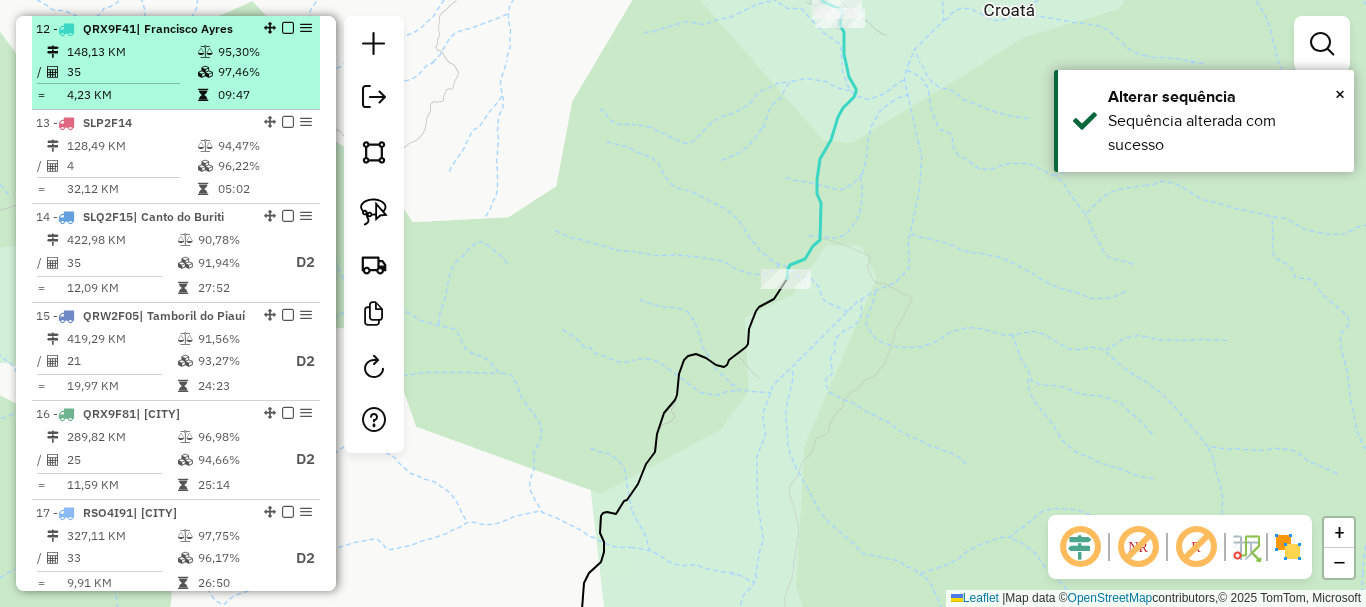 click at bounding box center (288, 28) 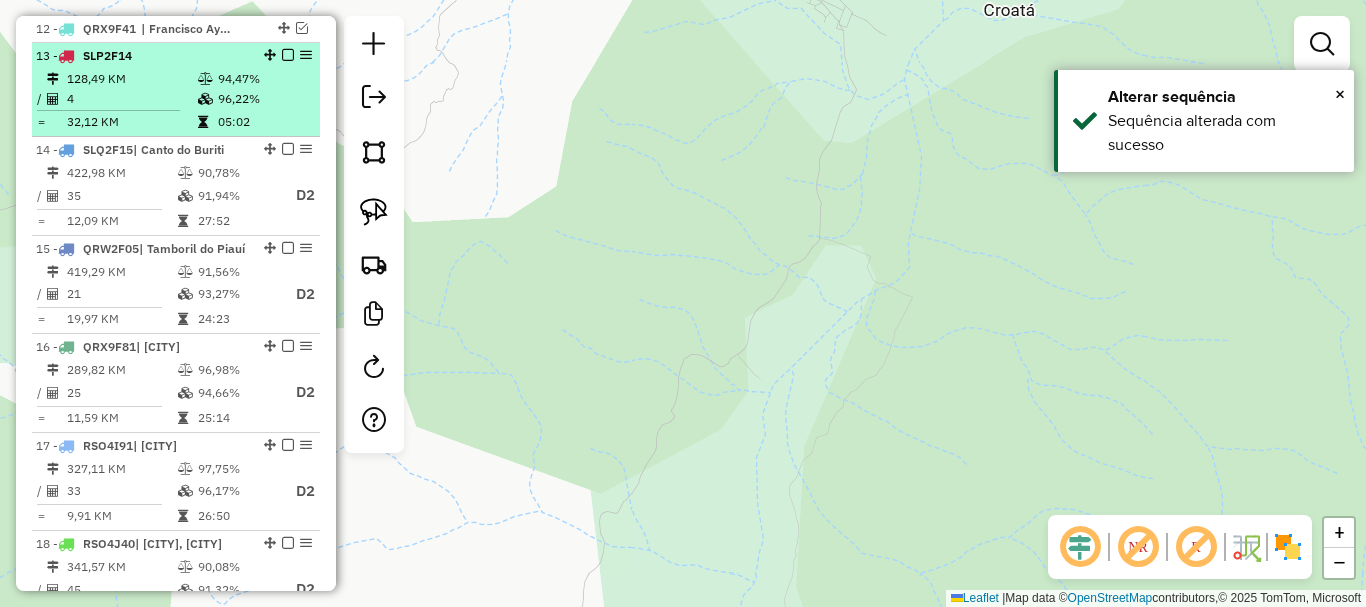 click at bounding box center [205, 99] 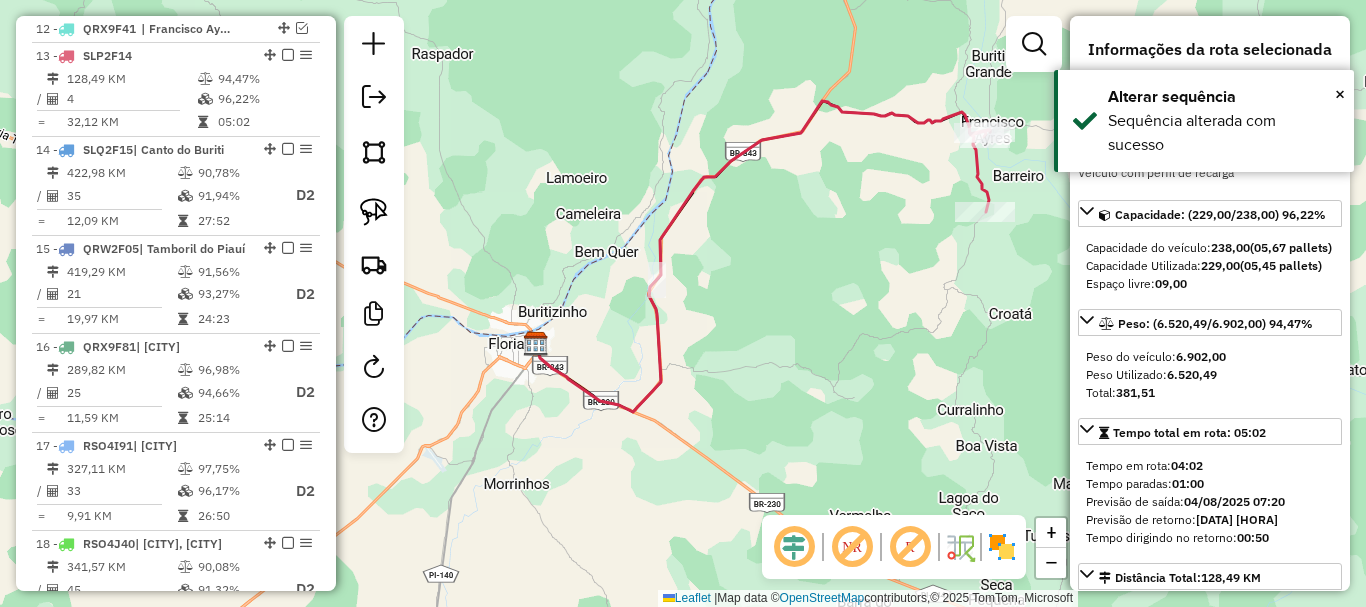 drag, startPoint x: 564, startPoint y: 298, endPoint x: 642, endPoint y: 251, distance: 91.06591 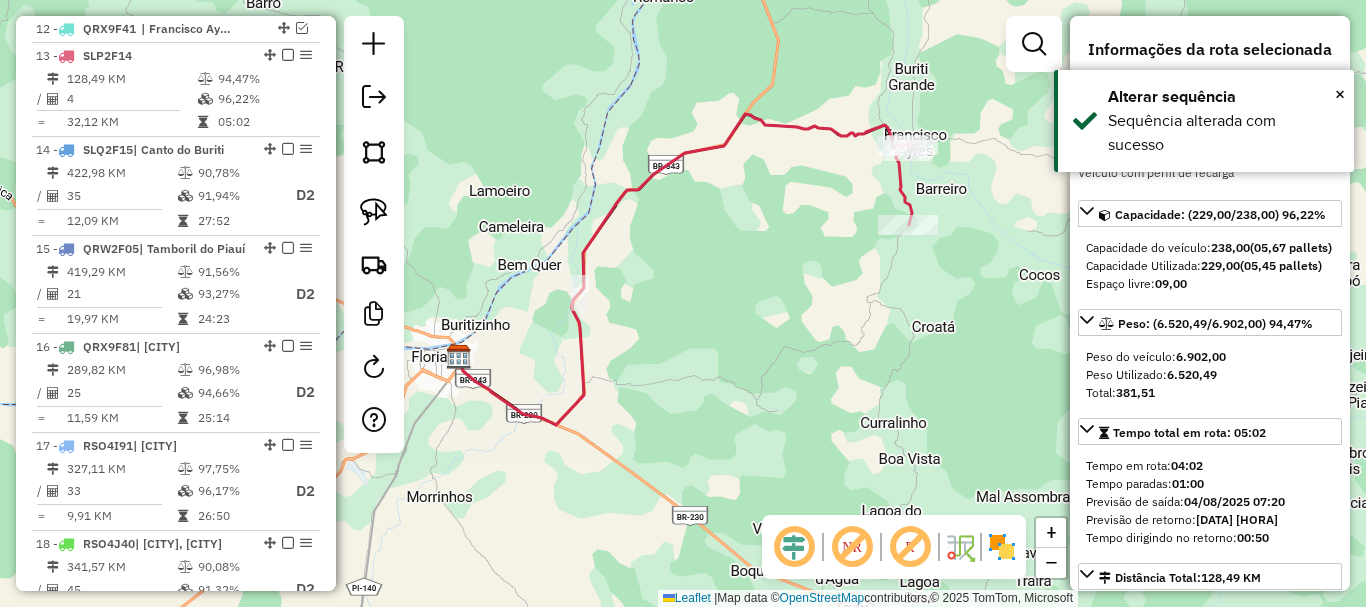 drag, startPoint x: 577, startPoint y: 267, endPoint x: 454, endPoint y: 299, distance: 127.09445 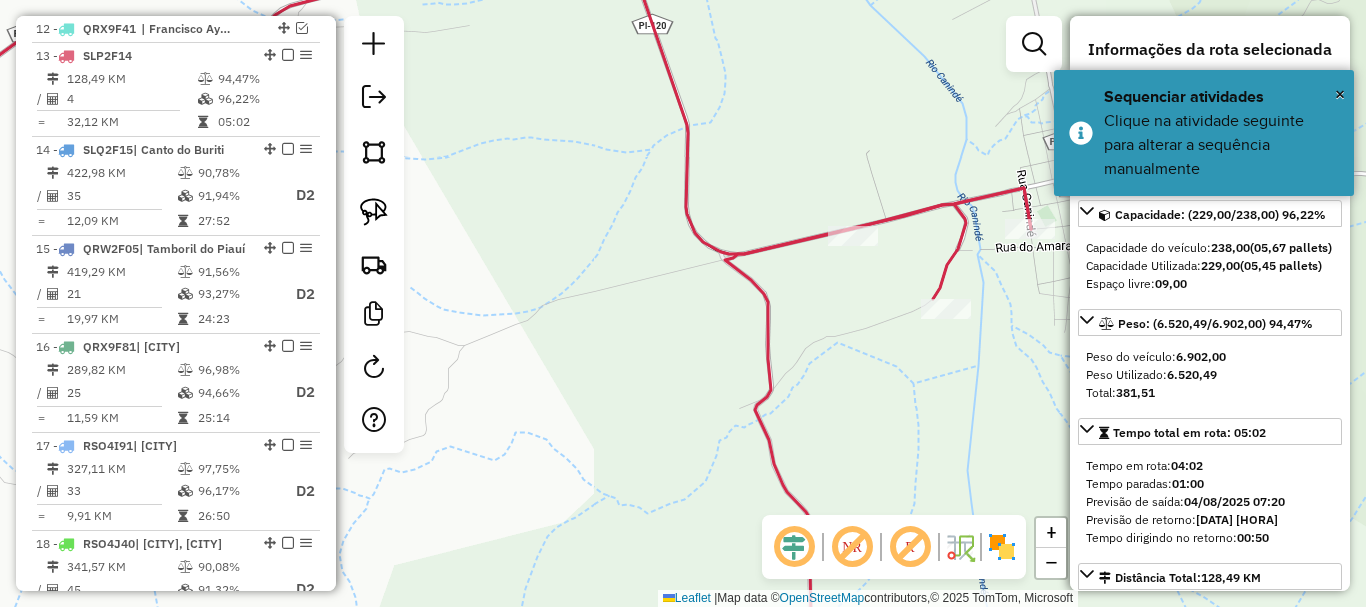 click 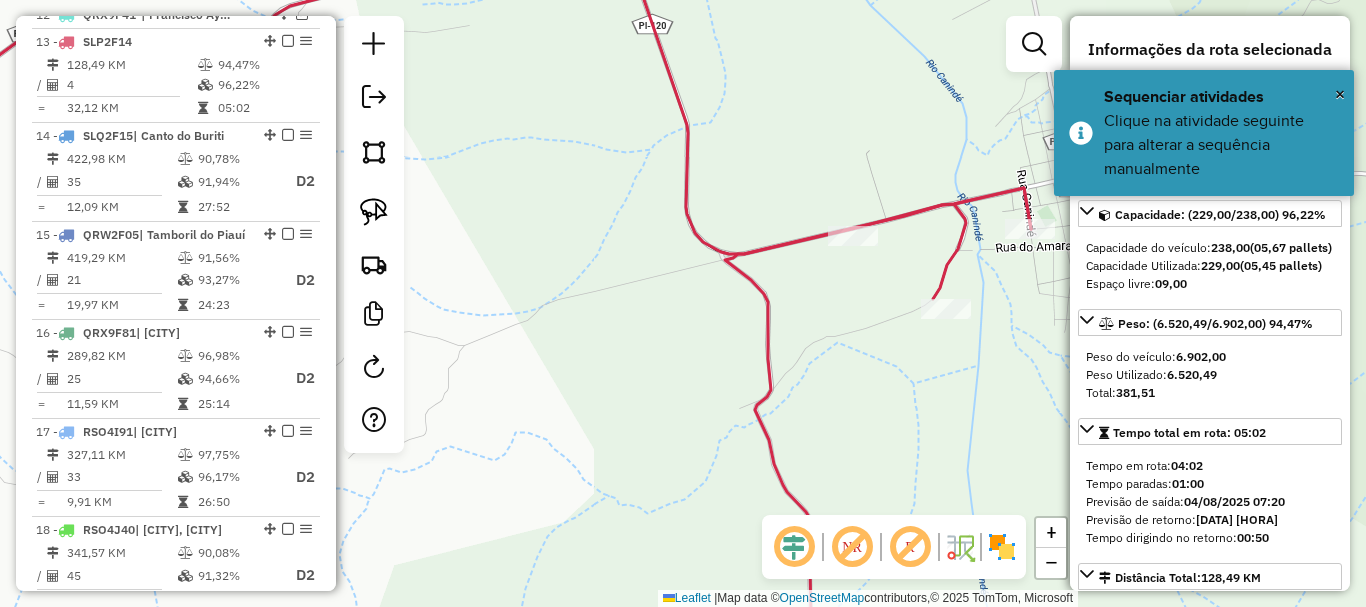 click 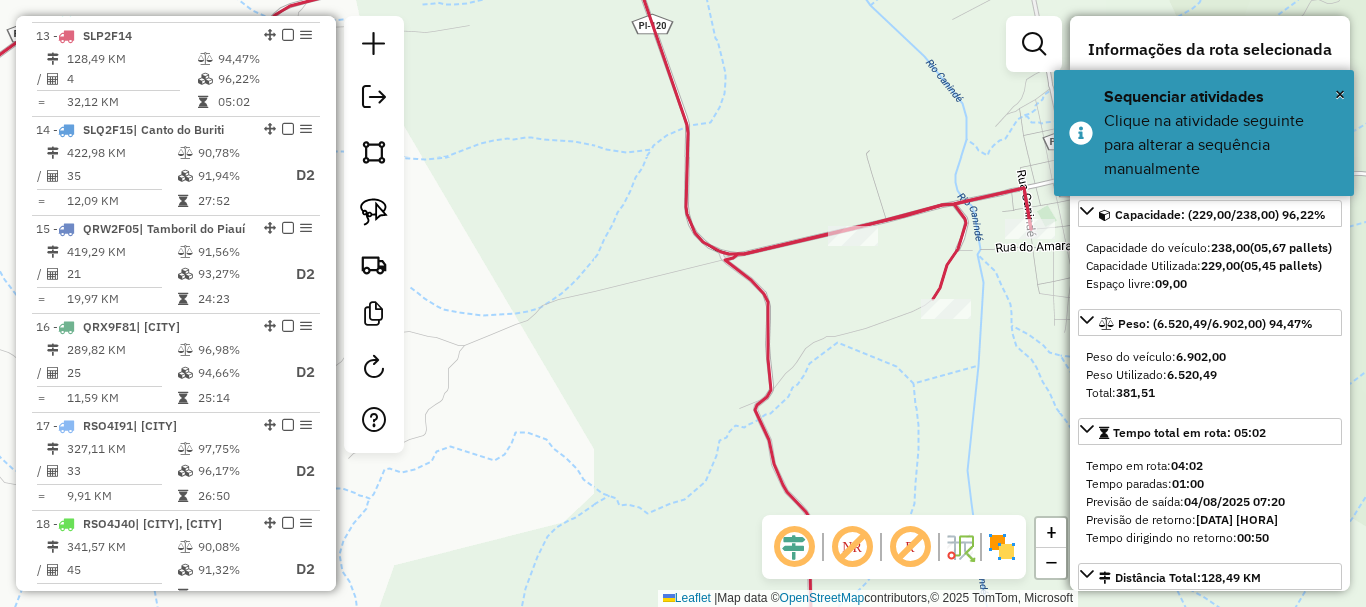 scroll, scrollTop: 1098, scrollLeft: 0, axis: vertical 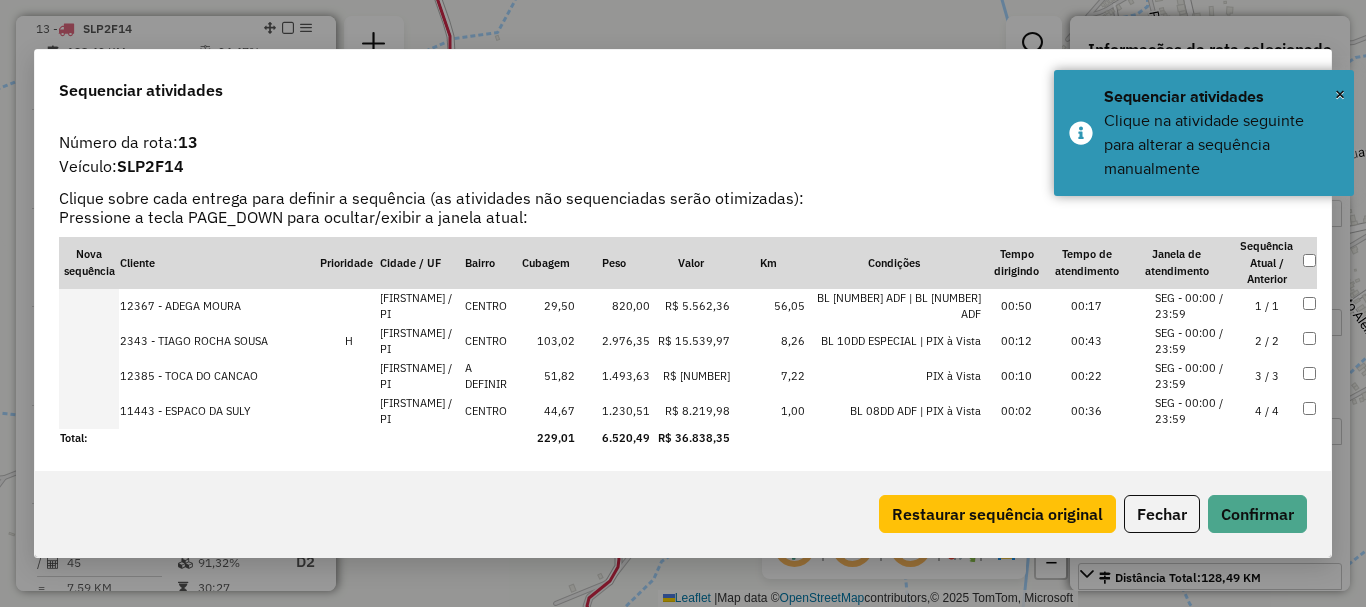 click on "3 / 3" at bounding box center [1267, 376] 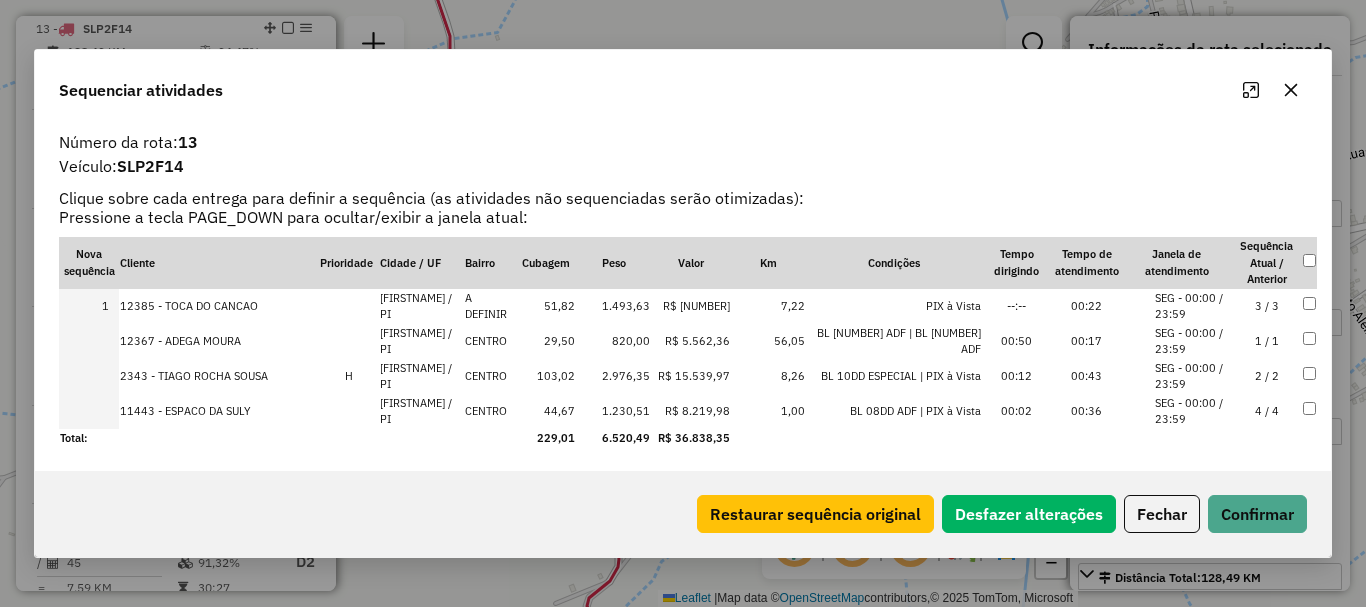 click on "1 / 1" at bounding box center (1267, 341) 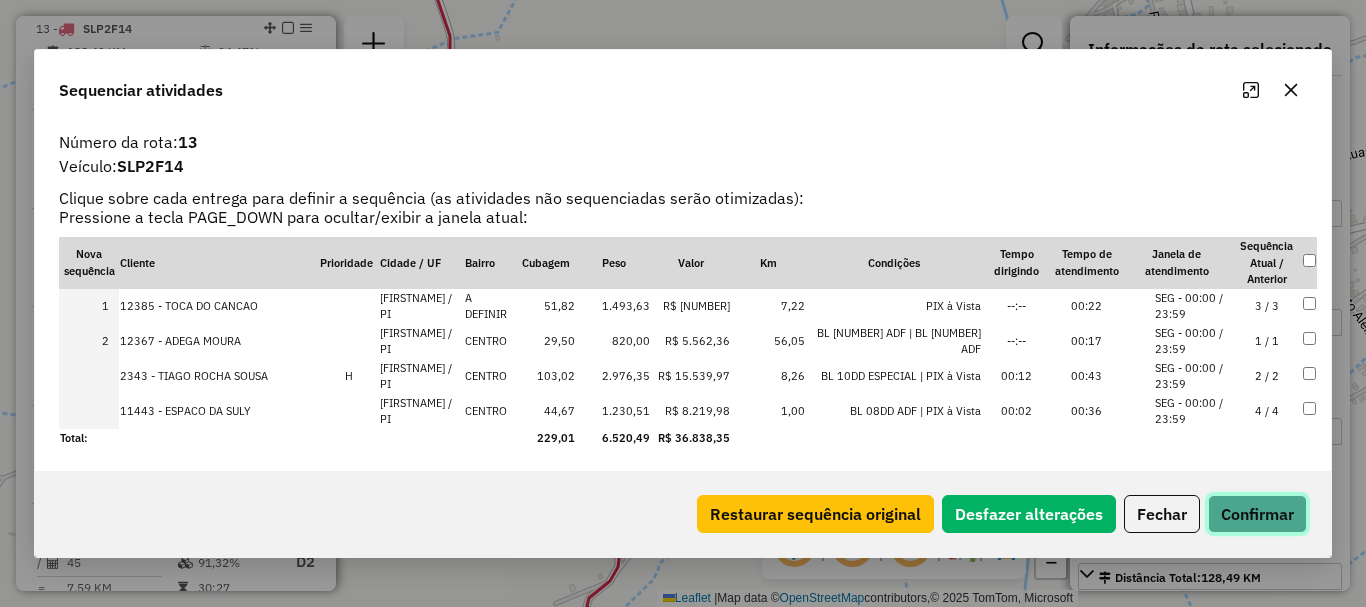 click on "Confirmar" 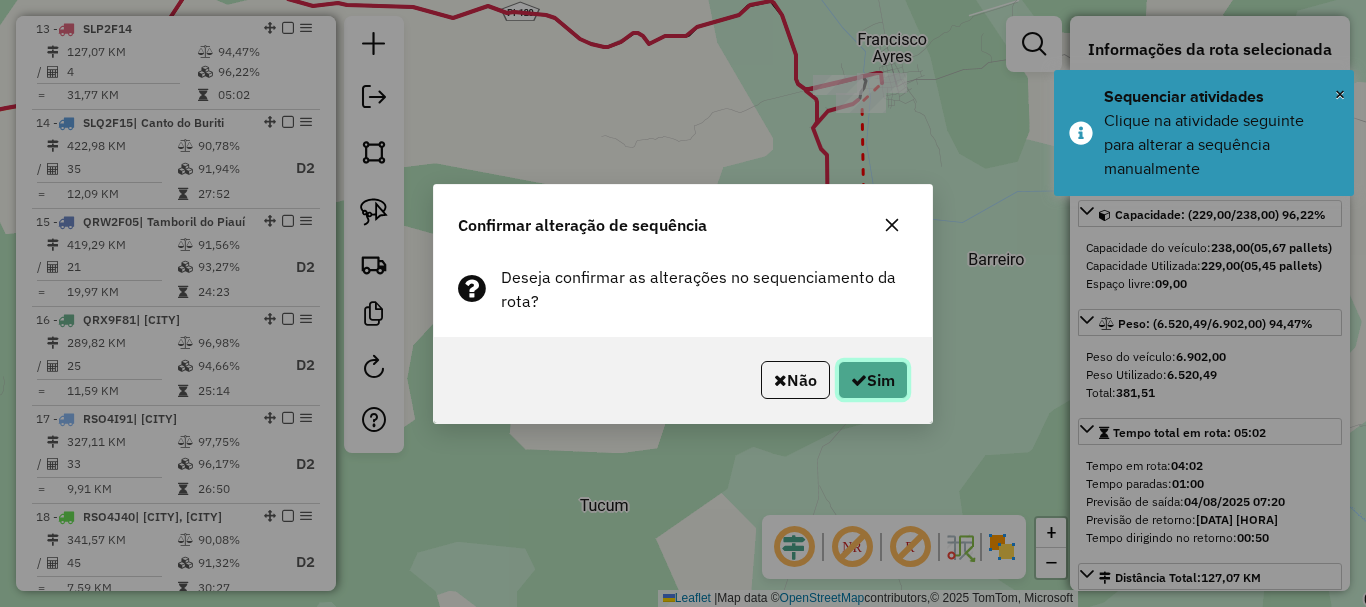 click on "Sim" 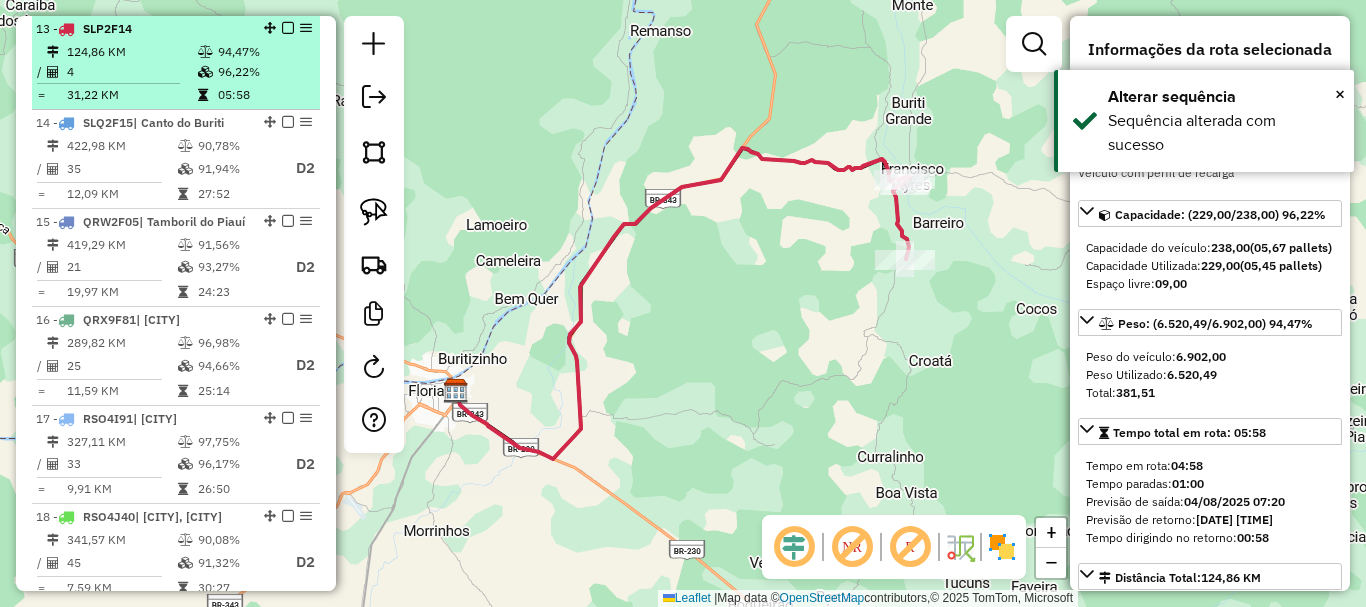 click at bounding box center (288, 28) 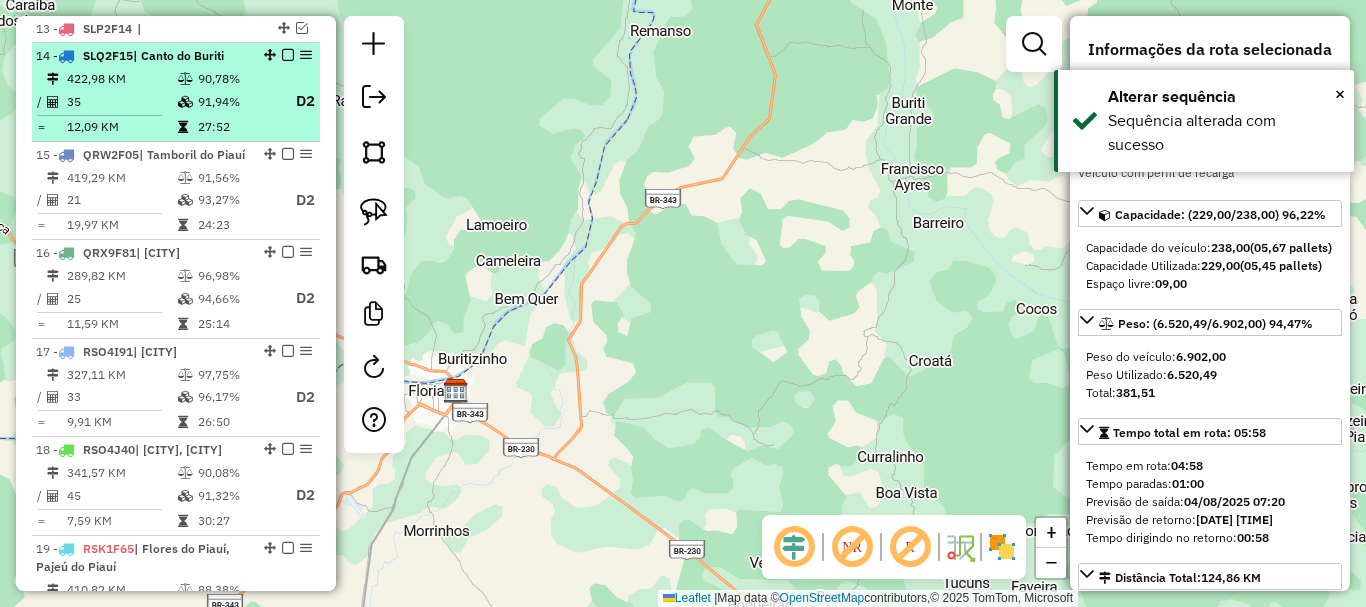 click on "91,94%" at bounding box center (237, 101) 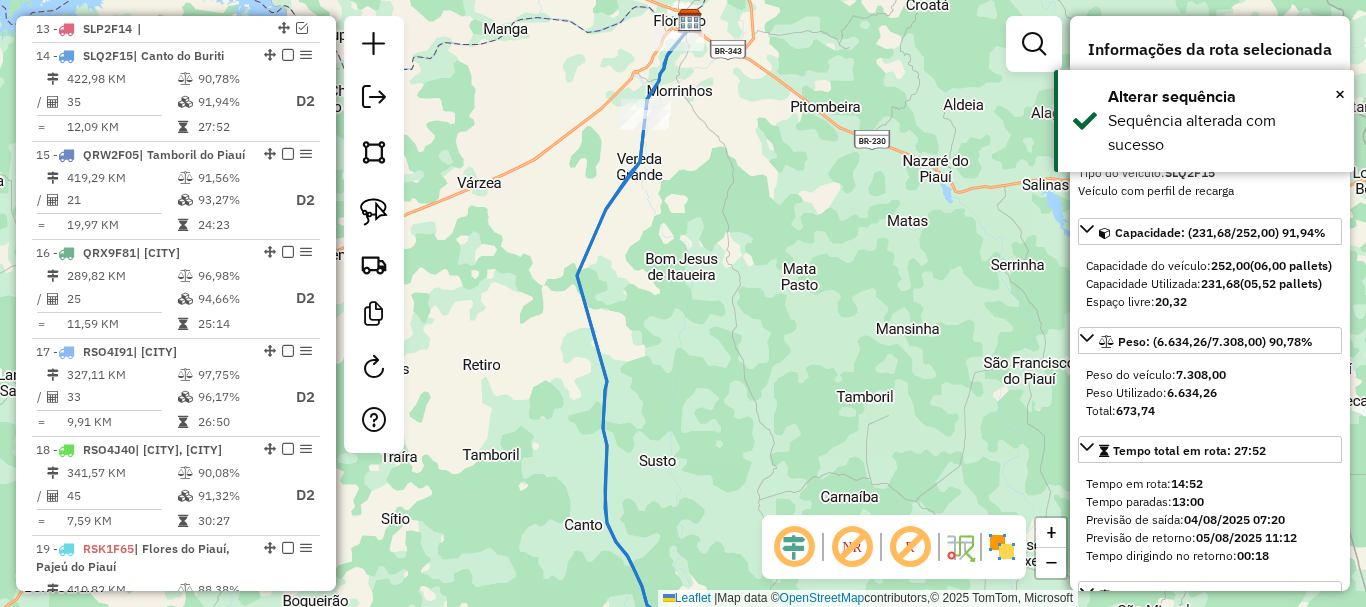 click 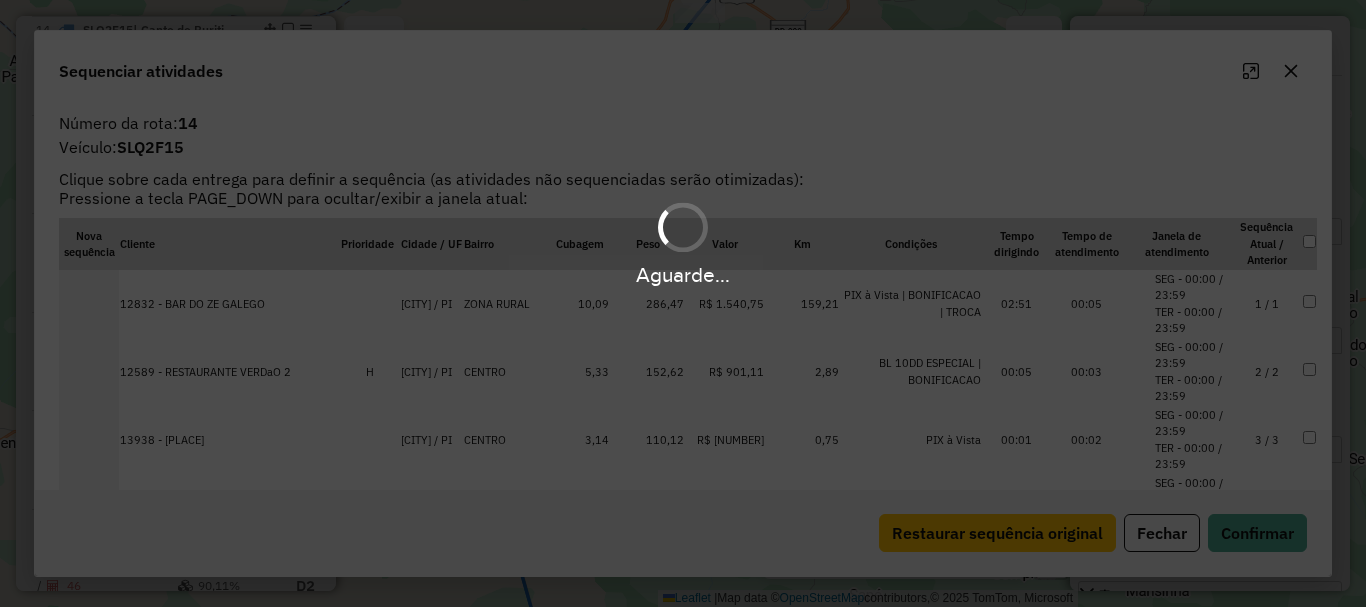 scroll, scrollTop: 1125, scrollLeft: 0, axis: vertical 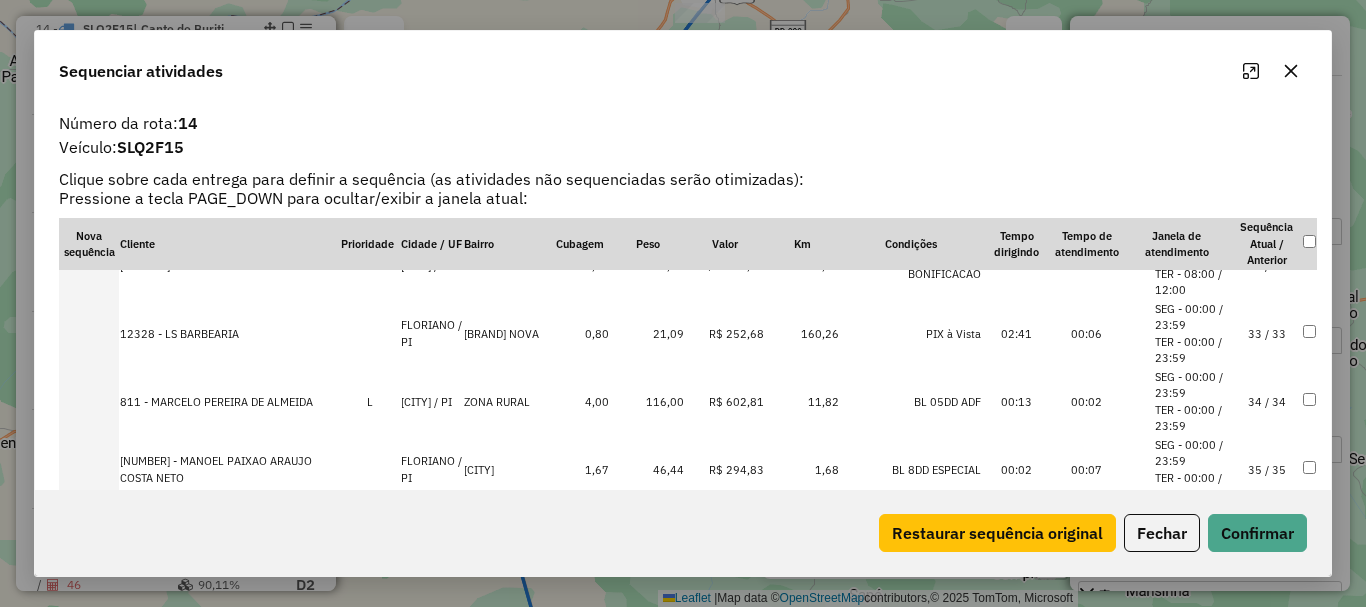 click on "33 / 33" at bounding box center [1267, 334] 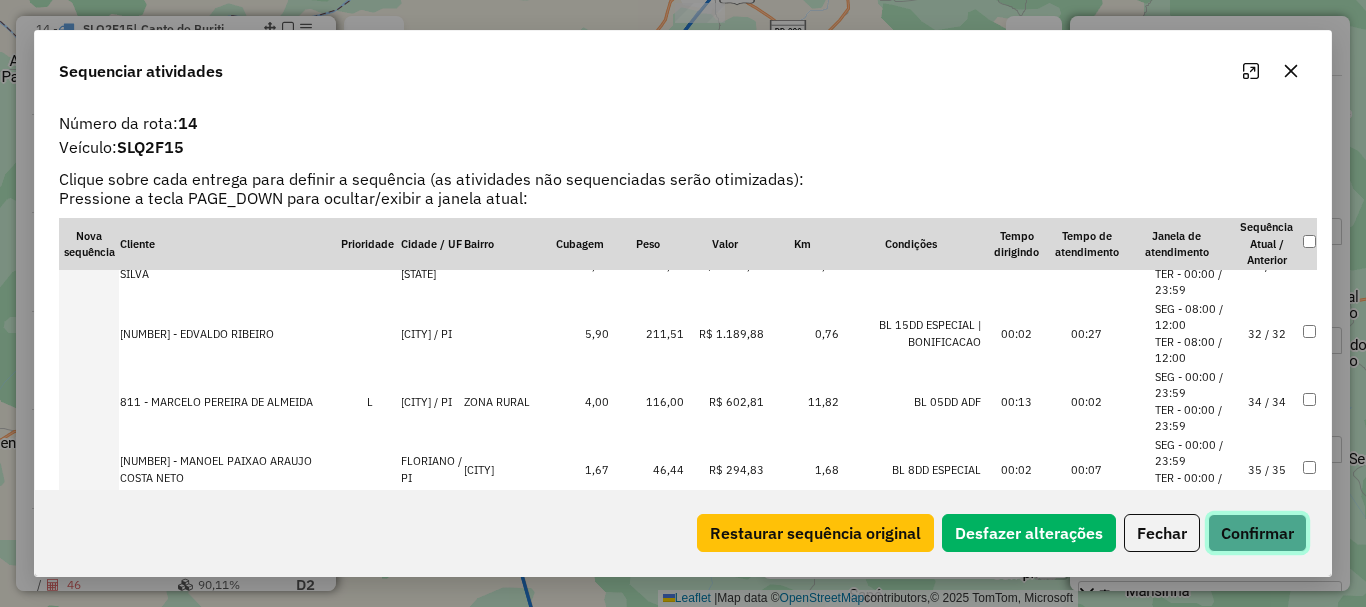 click on "Confirmar" 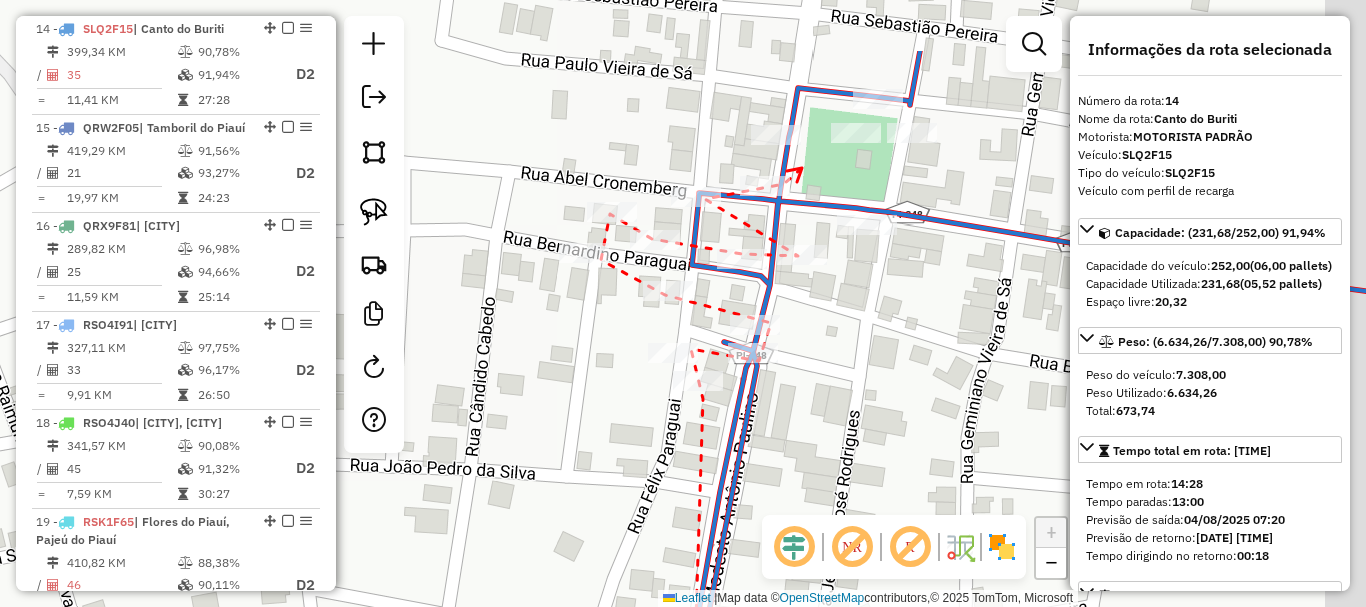 drag, startPoint x: 864, startPoint y: 56, endPoint x: 803, endPoint y: 168, distance: 127.53431 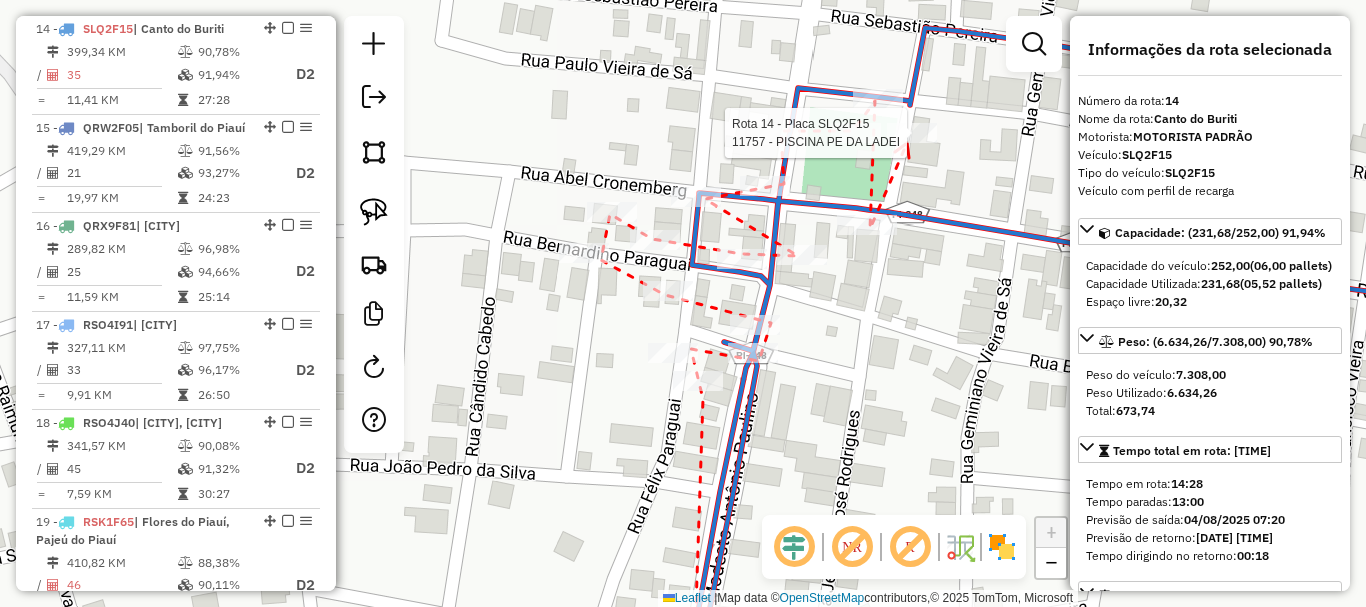 click 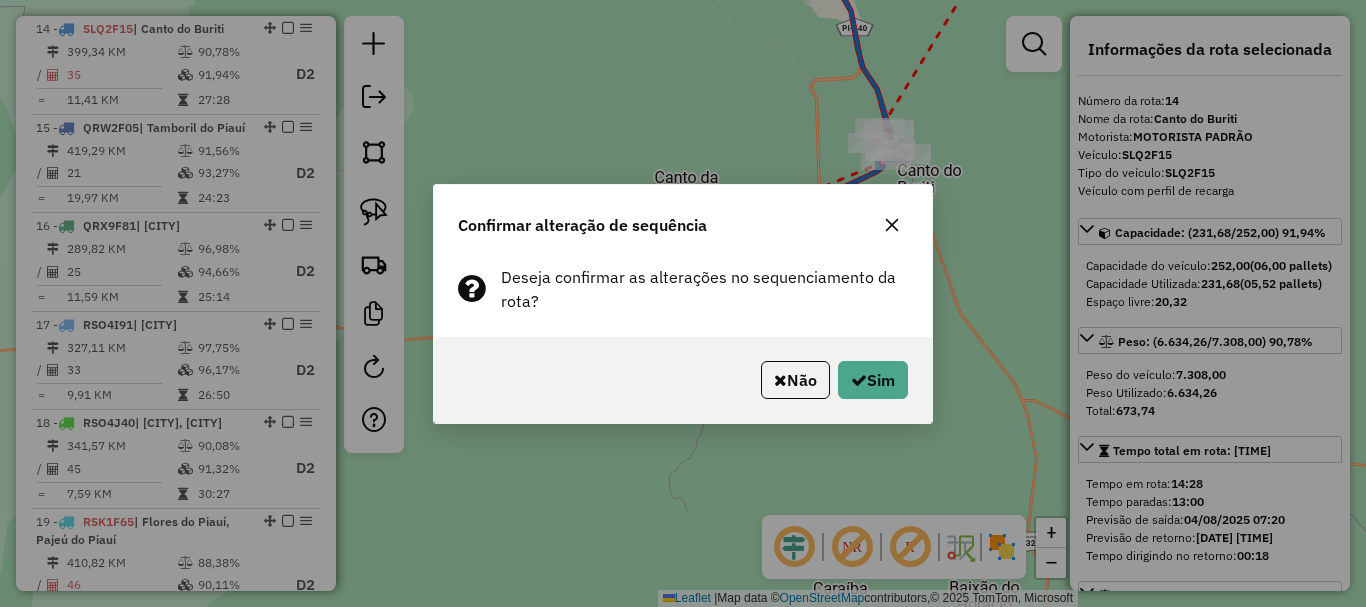 click on "Não   Sim" 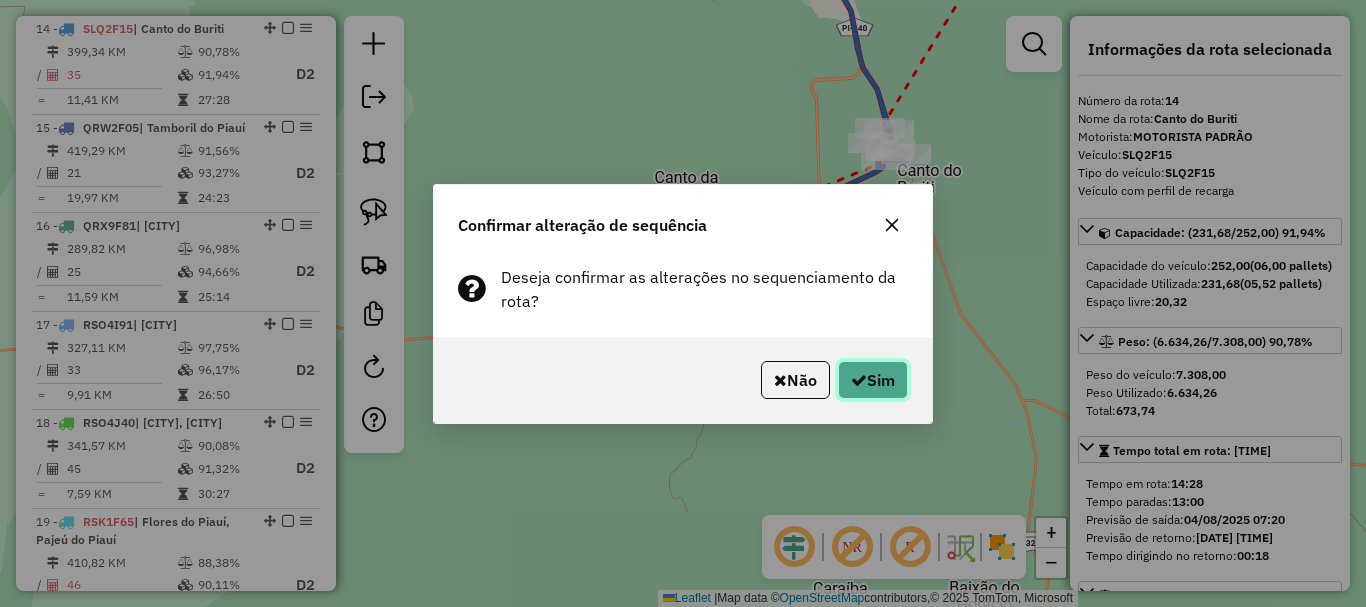 click on "Sim" 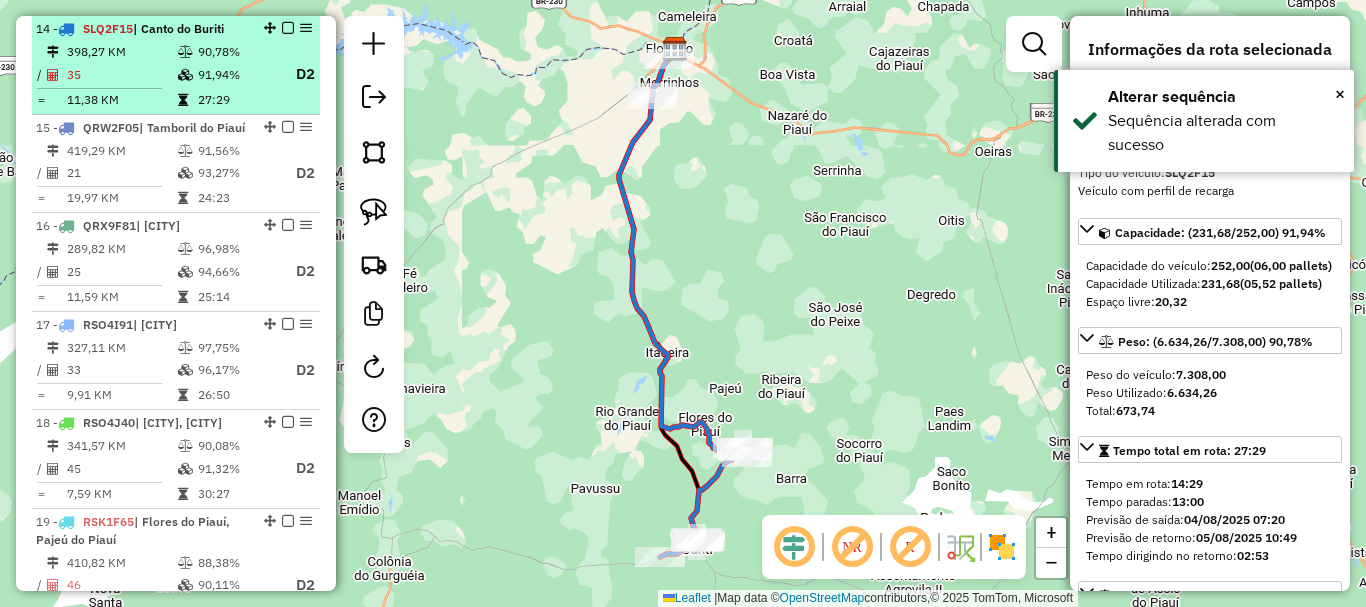 click at bounding box center [282, 28] 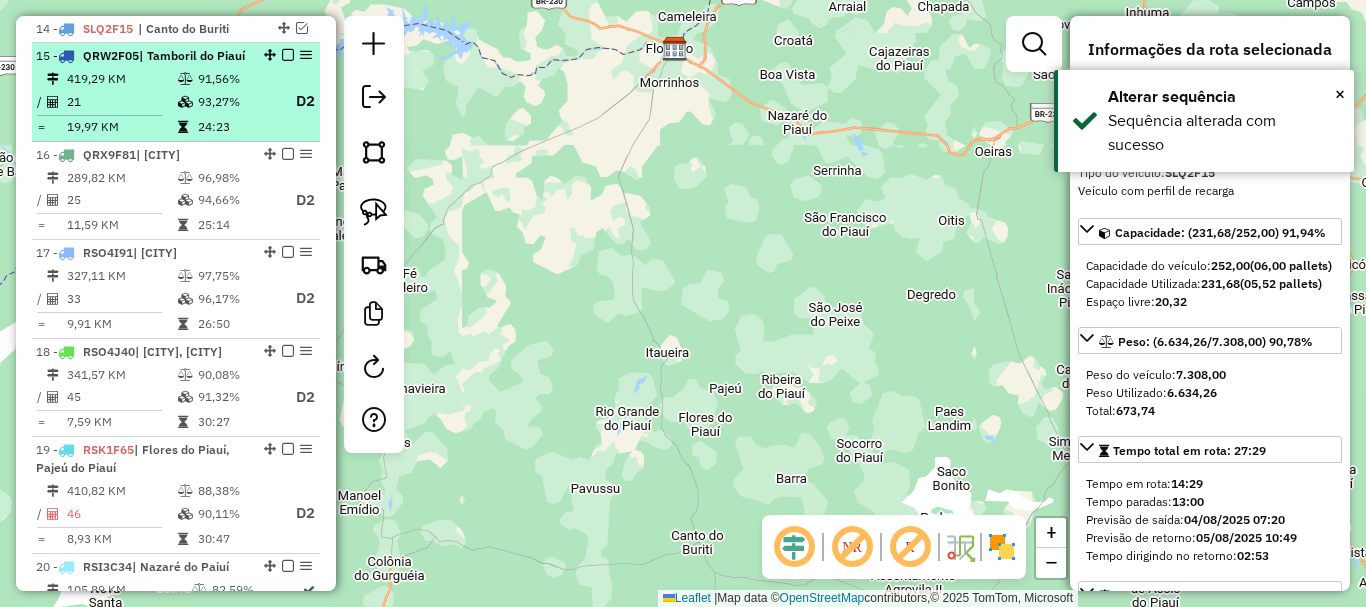 click on "93,27%" at bounding box center (237, 101) 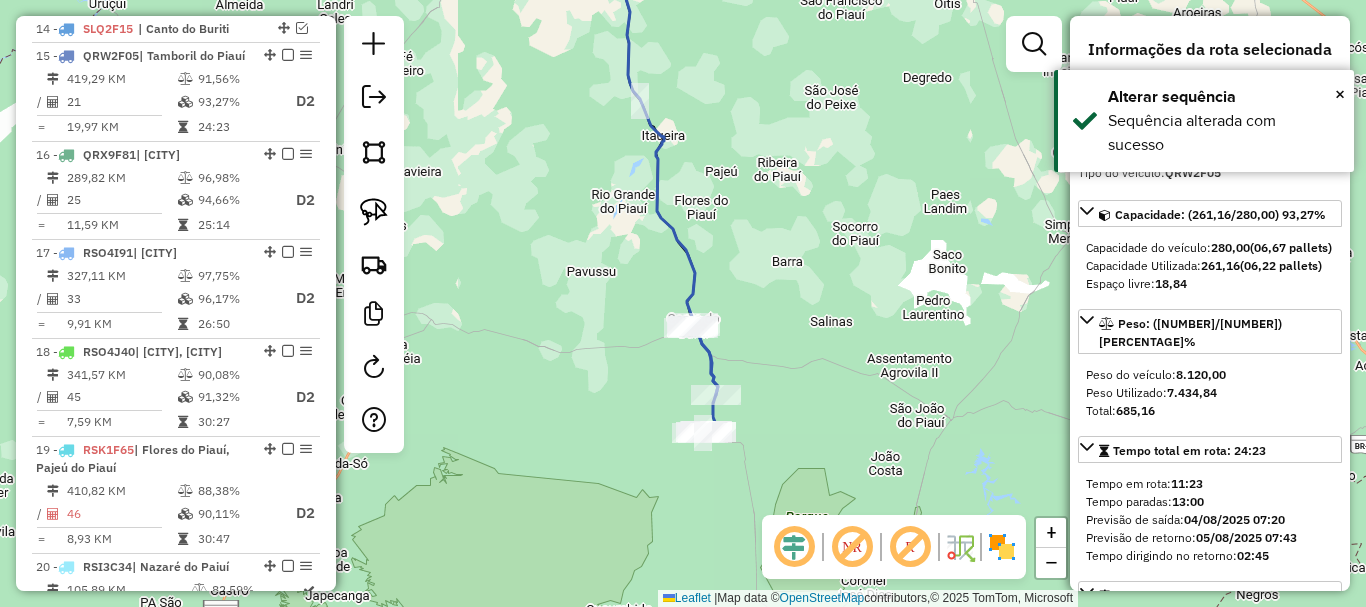 drag, startPoint x: 562, startPoint y: 284, endPoint x: 543, endPoint y: 175, distance: 110.64357 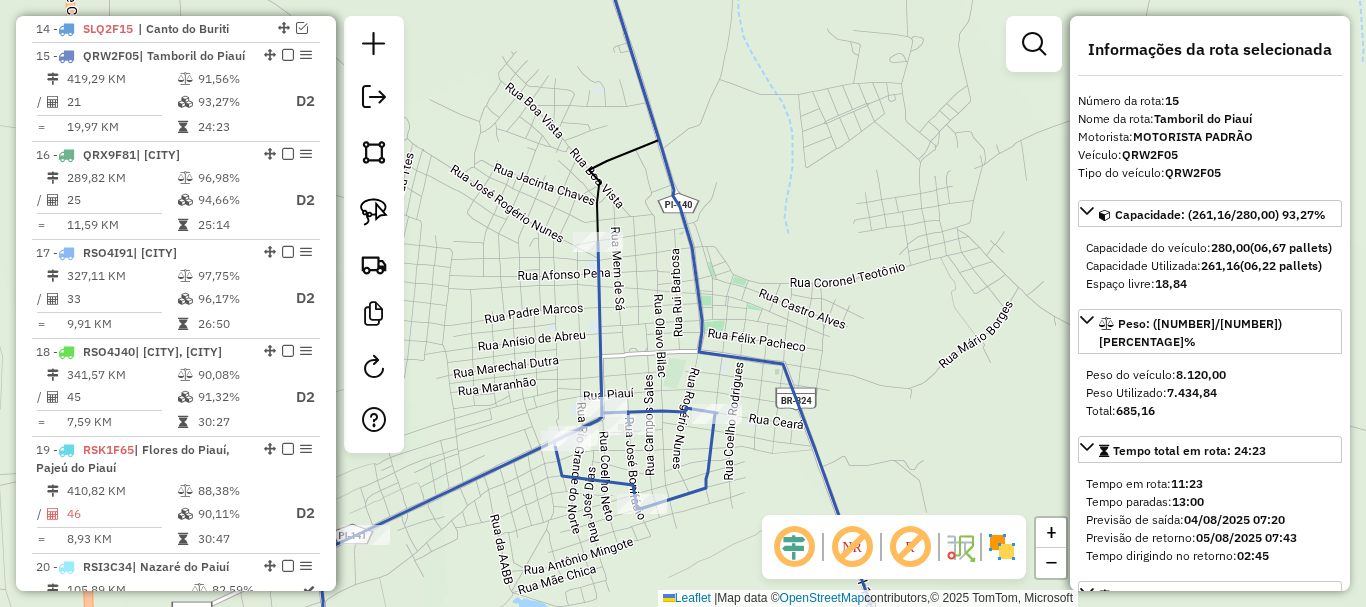 click 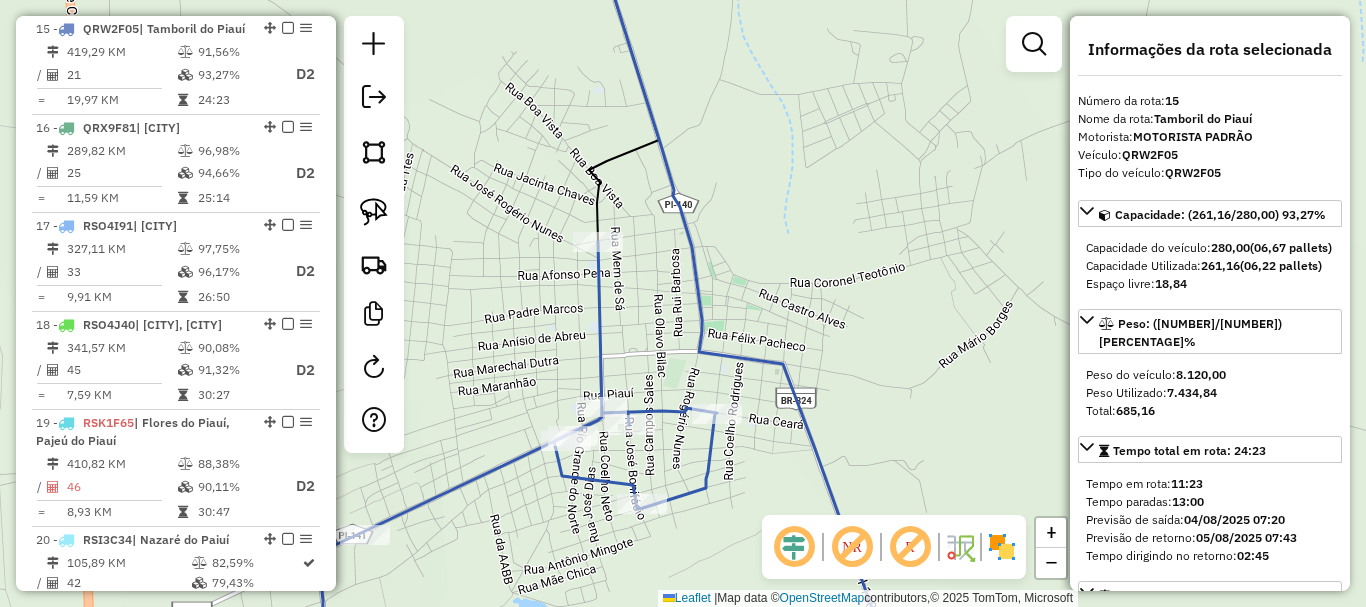 click 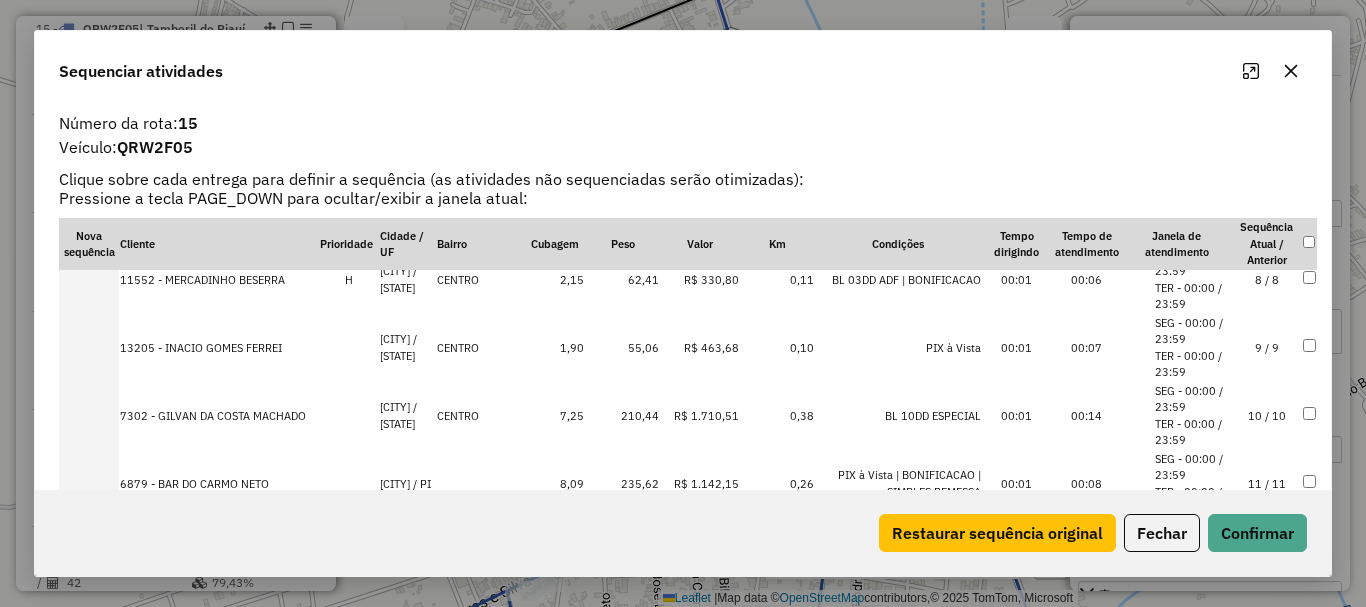 scroll, scrollTop: 1194, scrollLeft: 0, axis: vertical 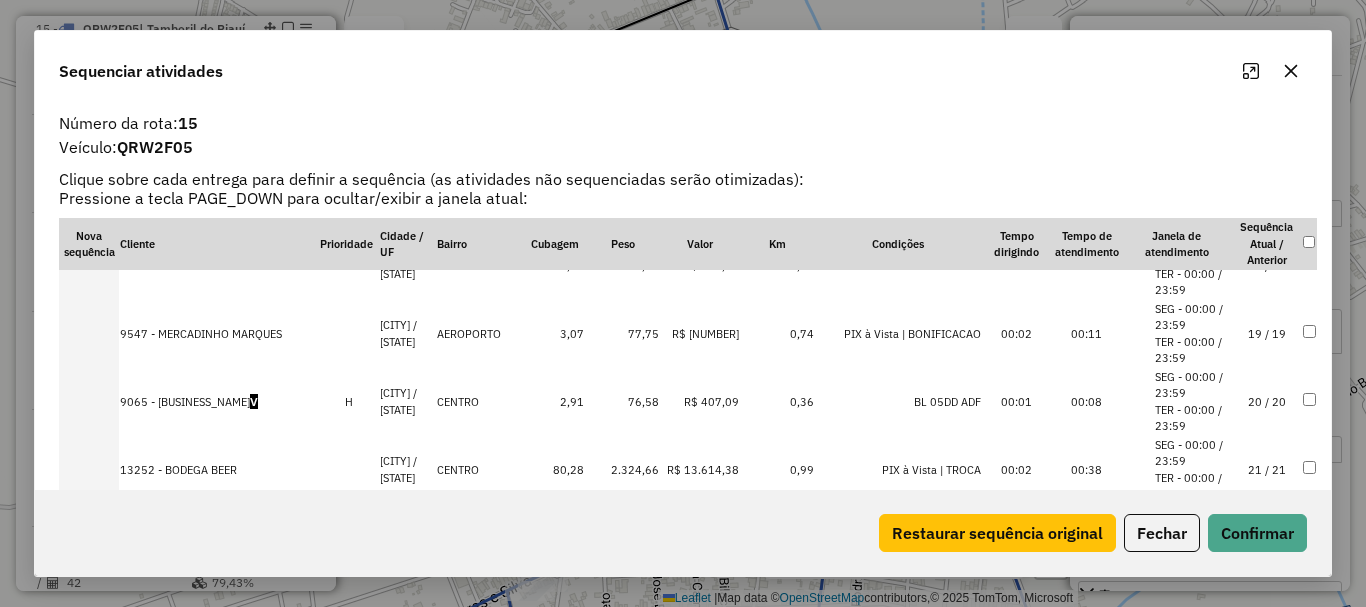 click on "21 / 21" at bounding box center [1267, 470] 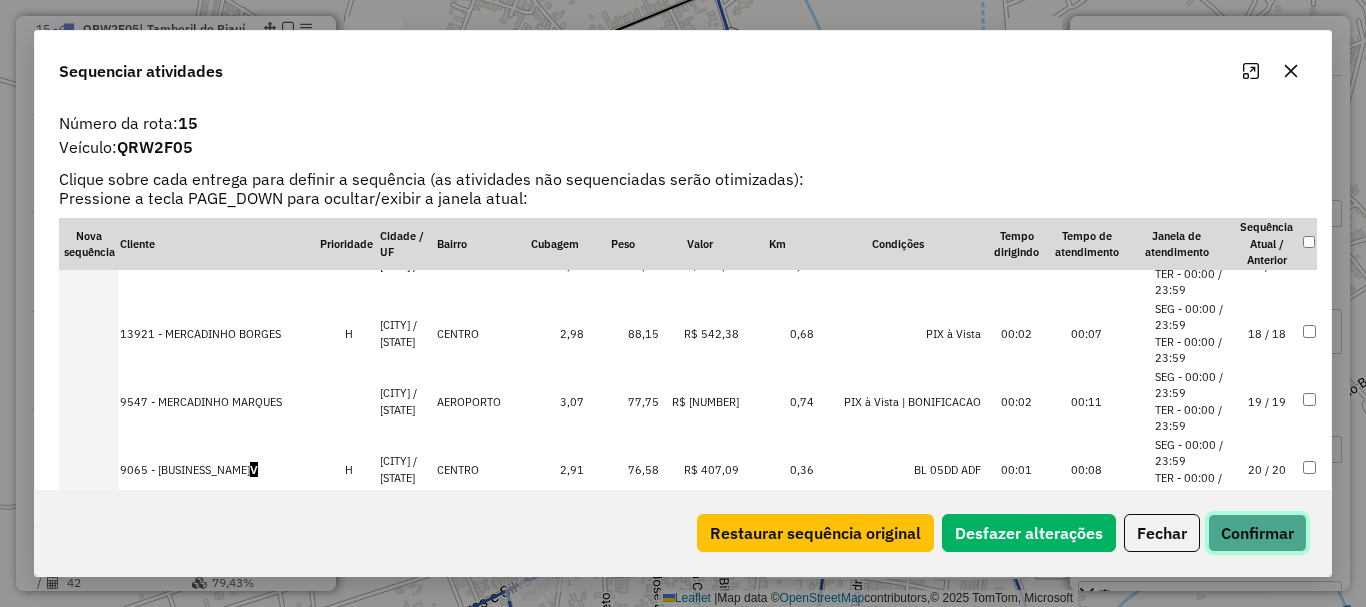 click on "Confirmar" 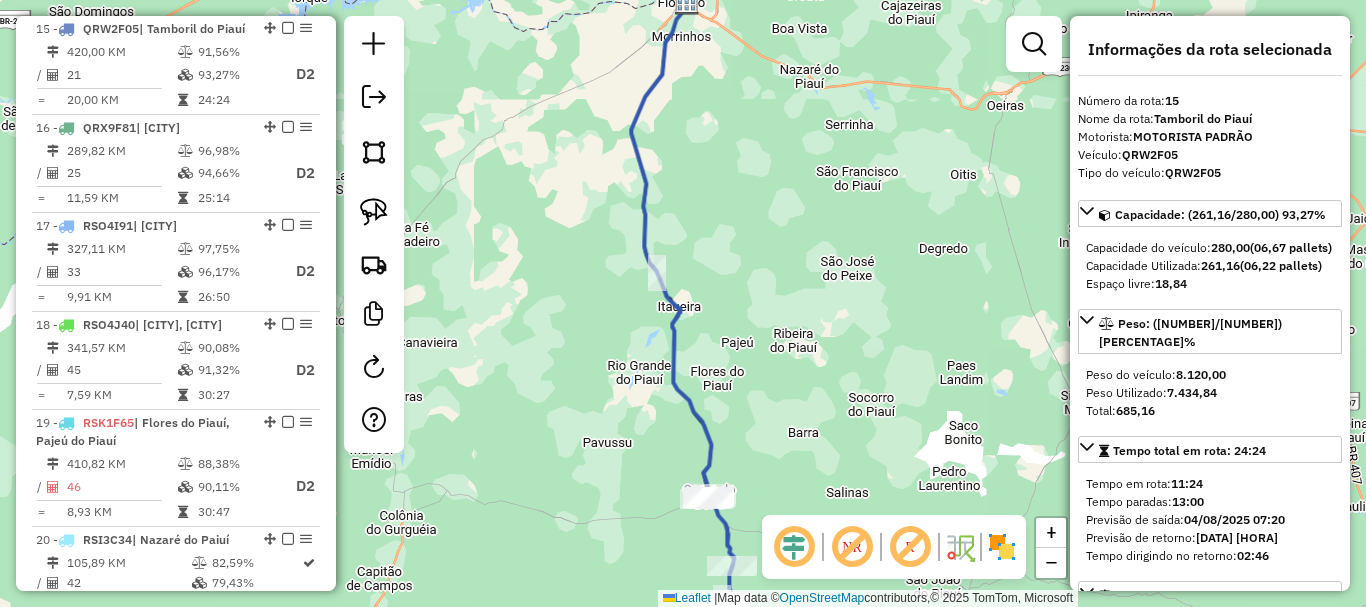 drag, startPoint x: 696, startPoint y: 289, endPoint x: 669, endPoint y: 139, distance: 152.41063 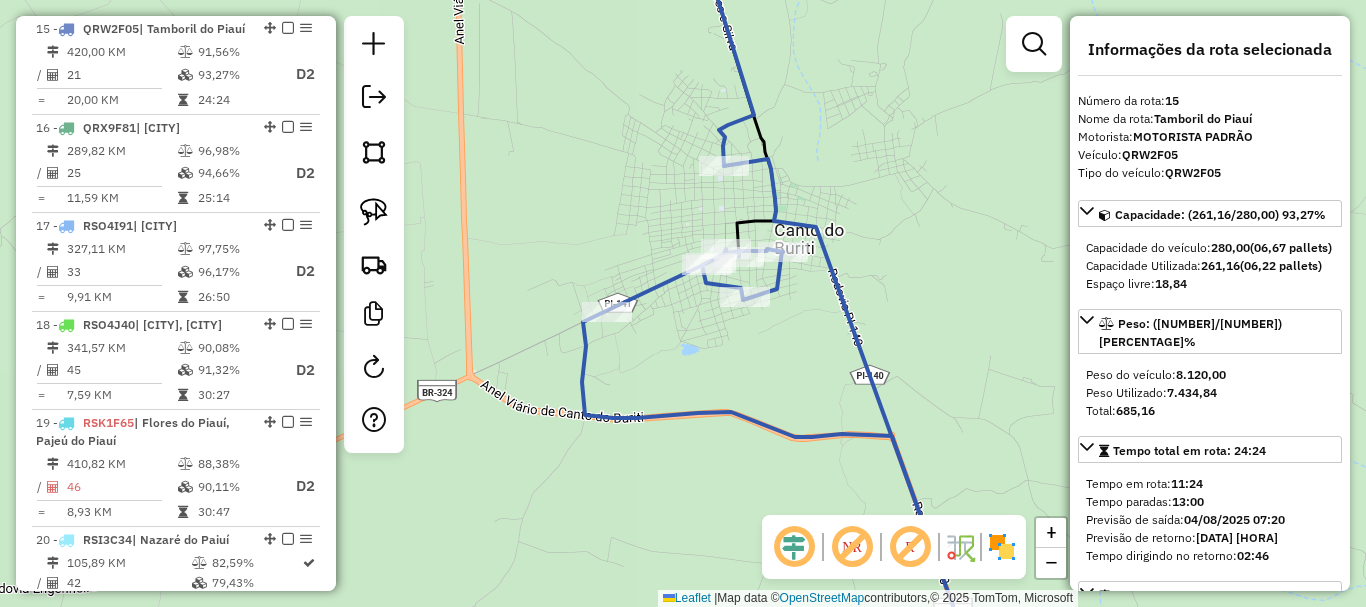 click 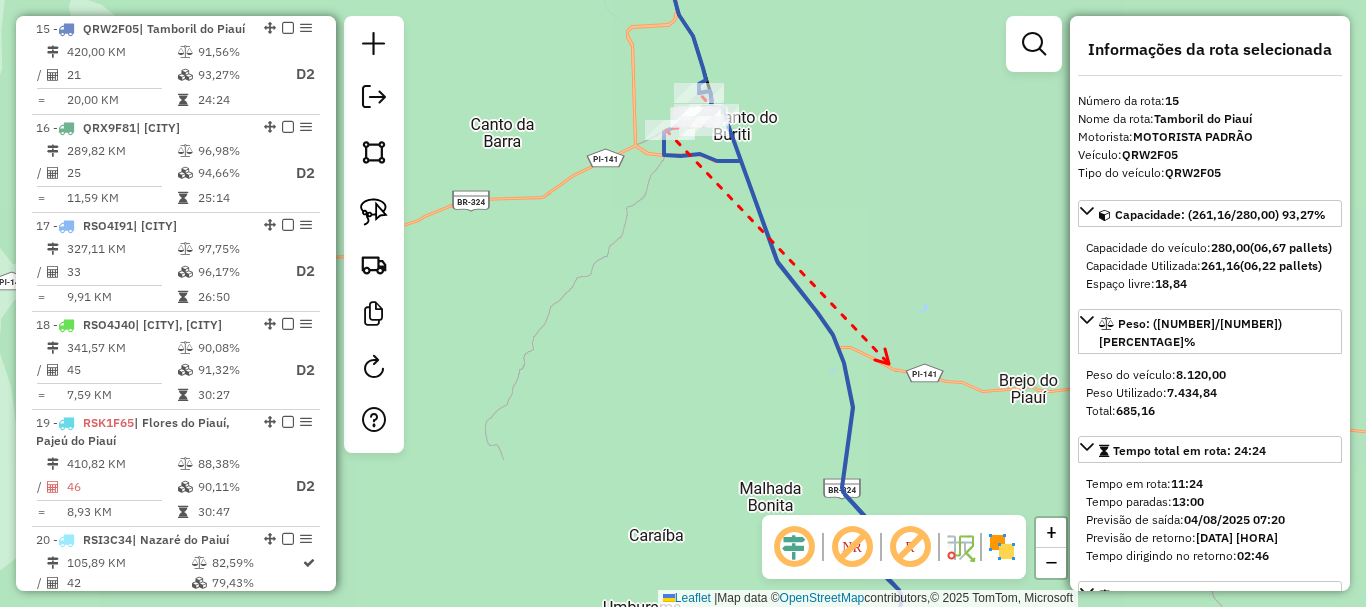 drag, startPoint x: 889, startPoint y: 364, endPoint x: 861, endPoint y: 198, distance: 168.34488 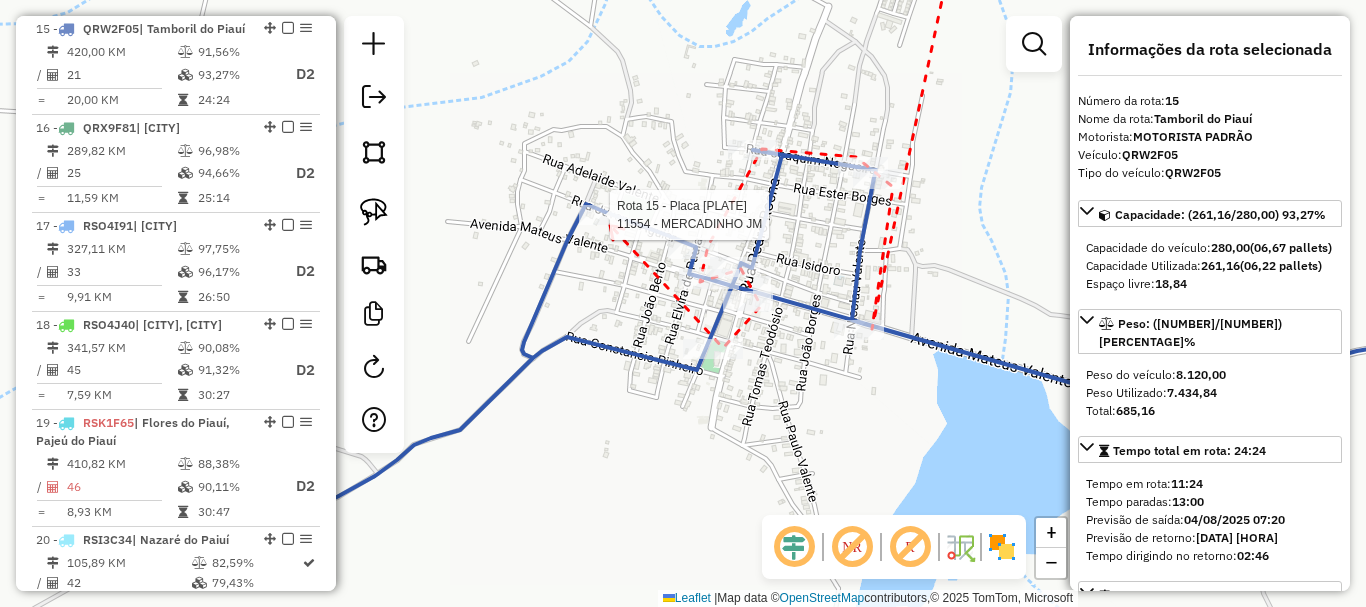 drag, startPoint x: 610, startPoint y: 225, endPoint x: 601, endPoint y: 255, distance: 31.320919 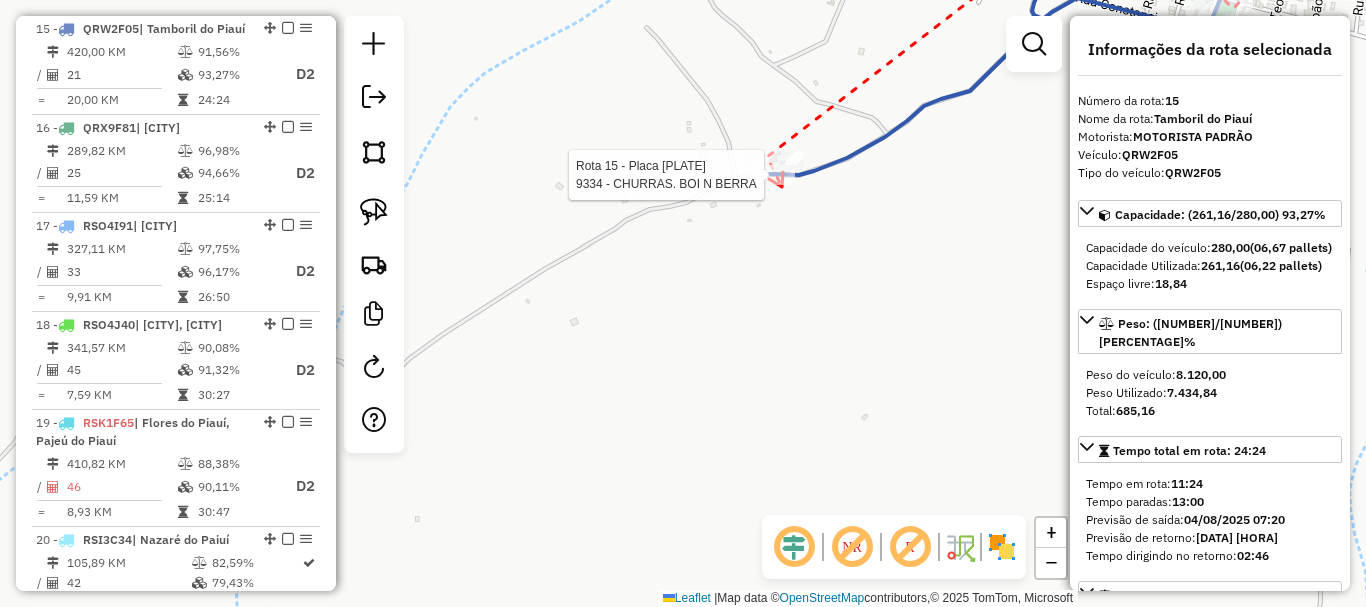 click 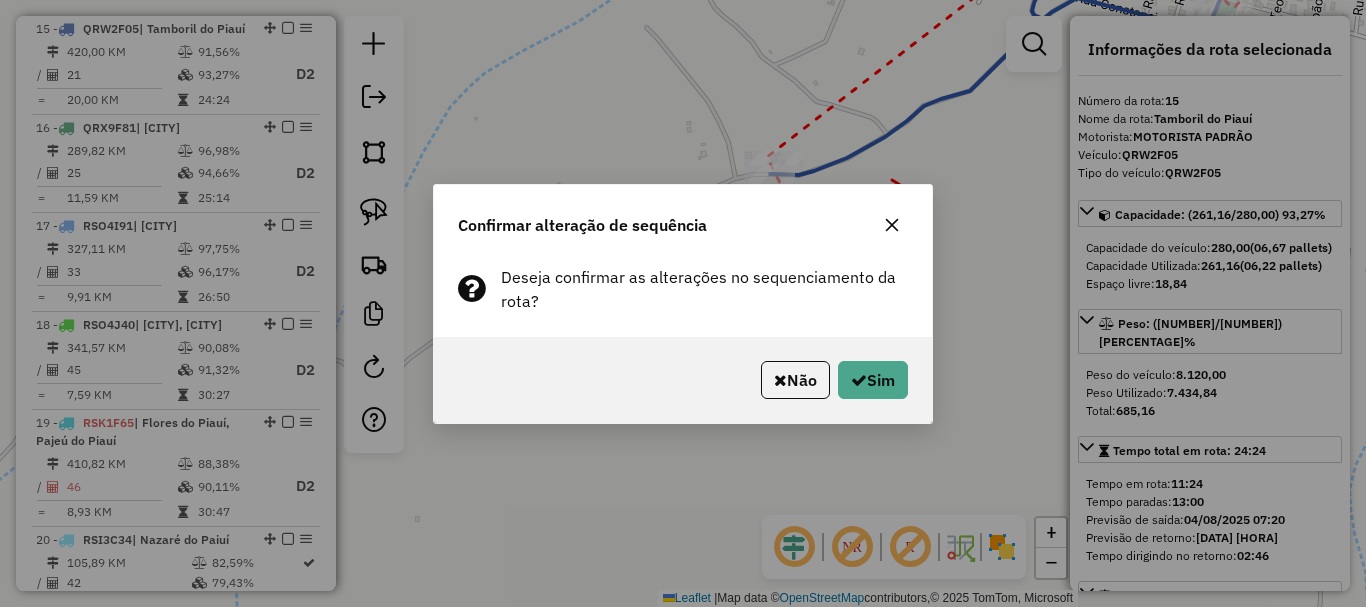 click on "Não   Sim" 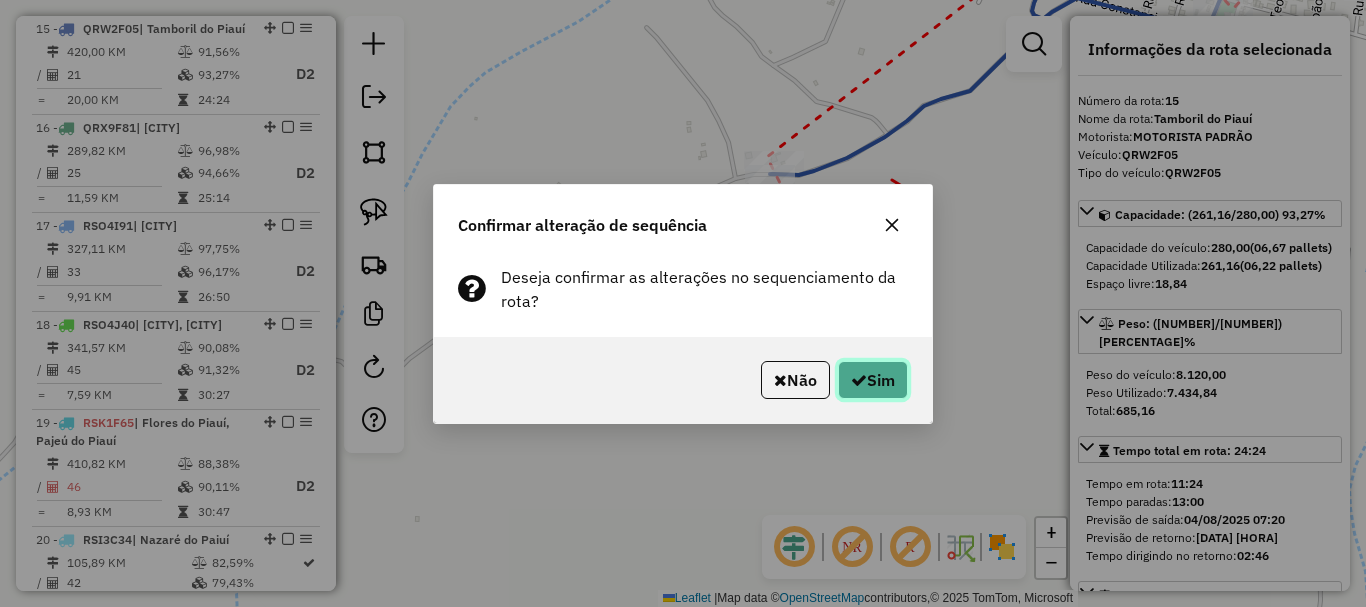 click on "Sim" 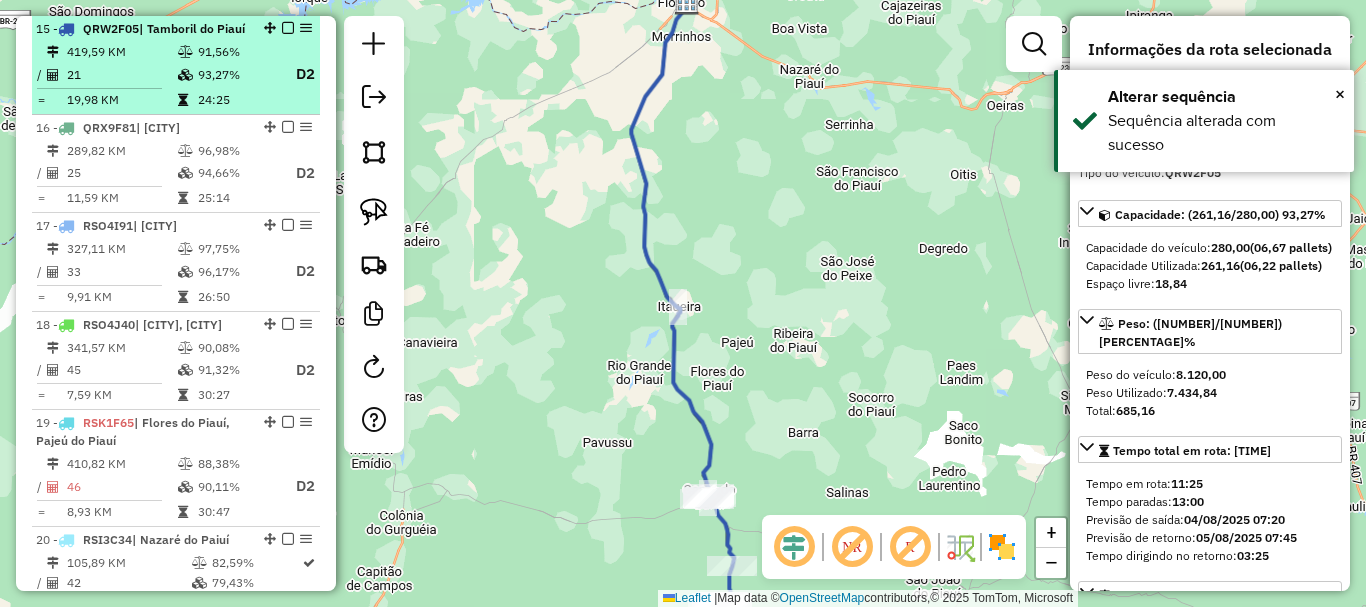 click at bounding box center [288, 28] 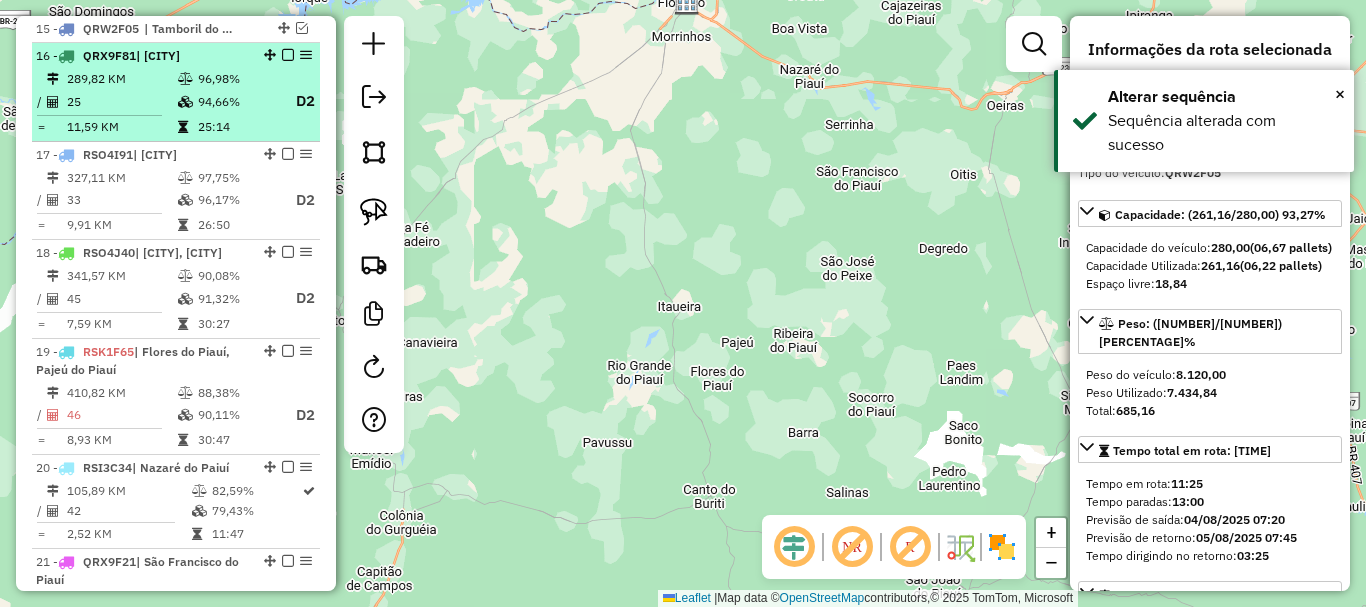 click on "[DISTANCE] KM   [PERCENTAGE]%  /  [NUMBER]   [PERCENTAGE]%   D2  =  [DISTANCE] KM   [TIME]" at bounding box center (176, 103) 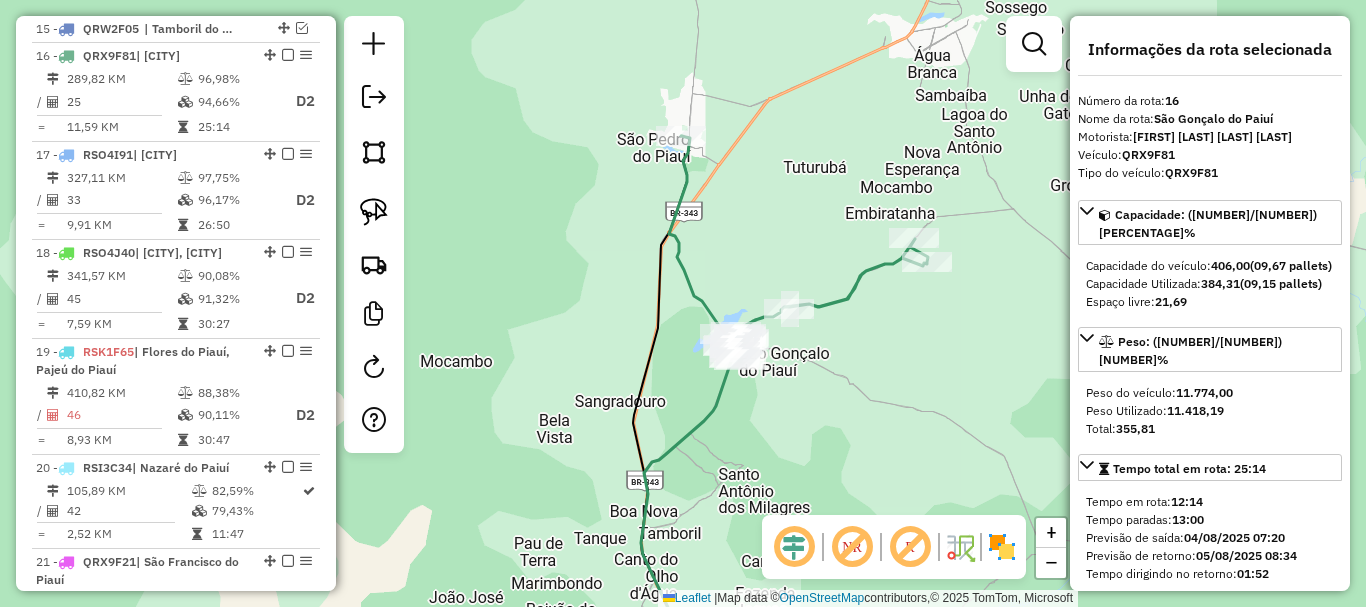 drag, startPoint x: 698, startPoint y: 123, endPoint x: 716, endPoint y: 294, distance: 171.94476 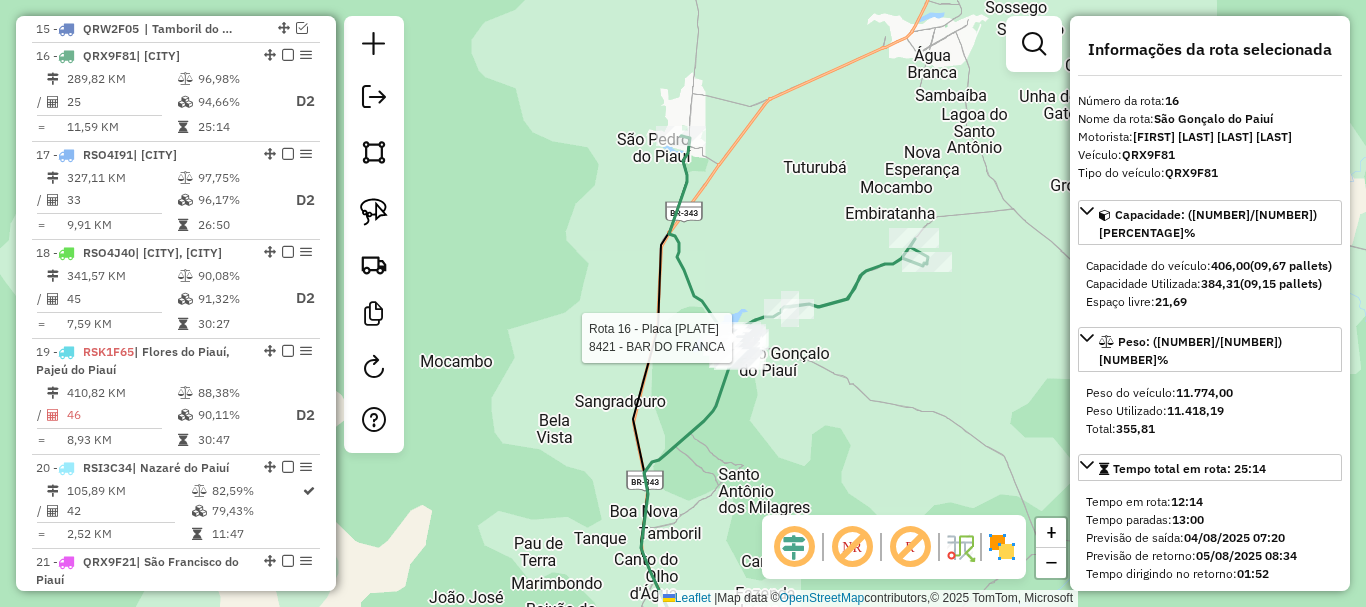 click 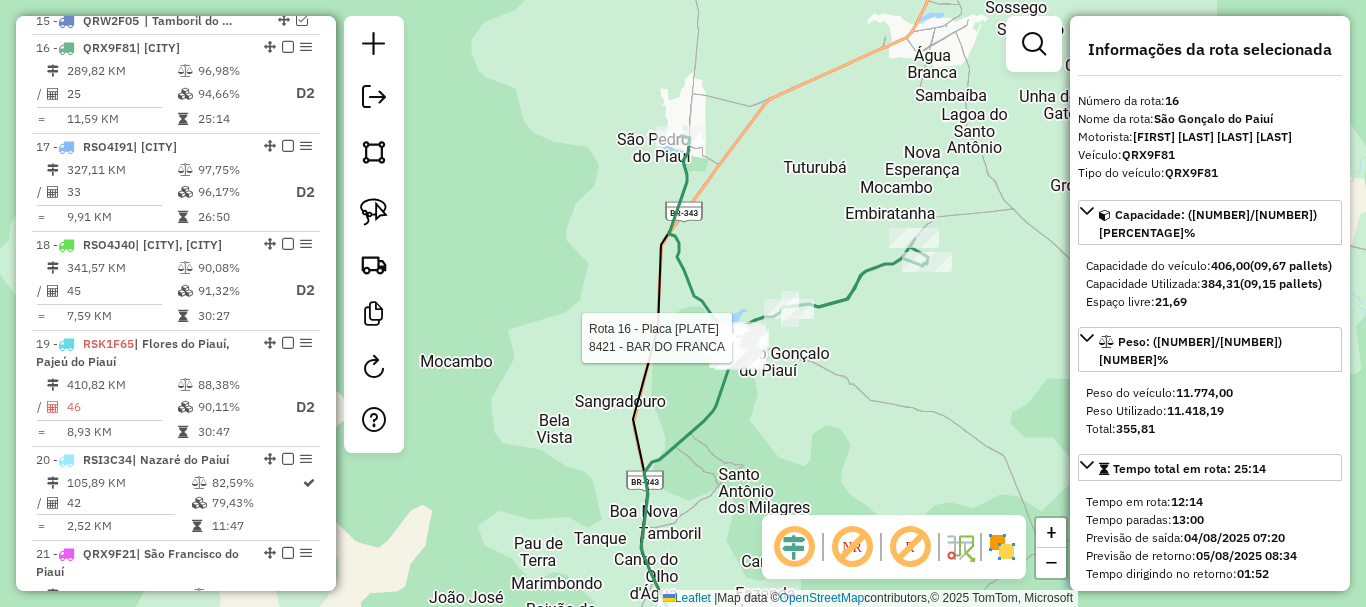 click 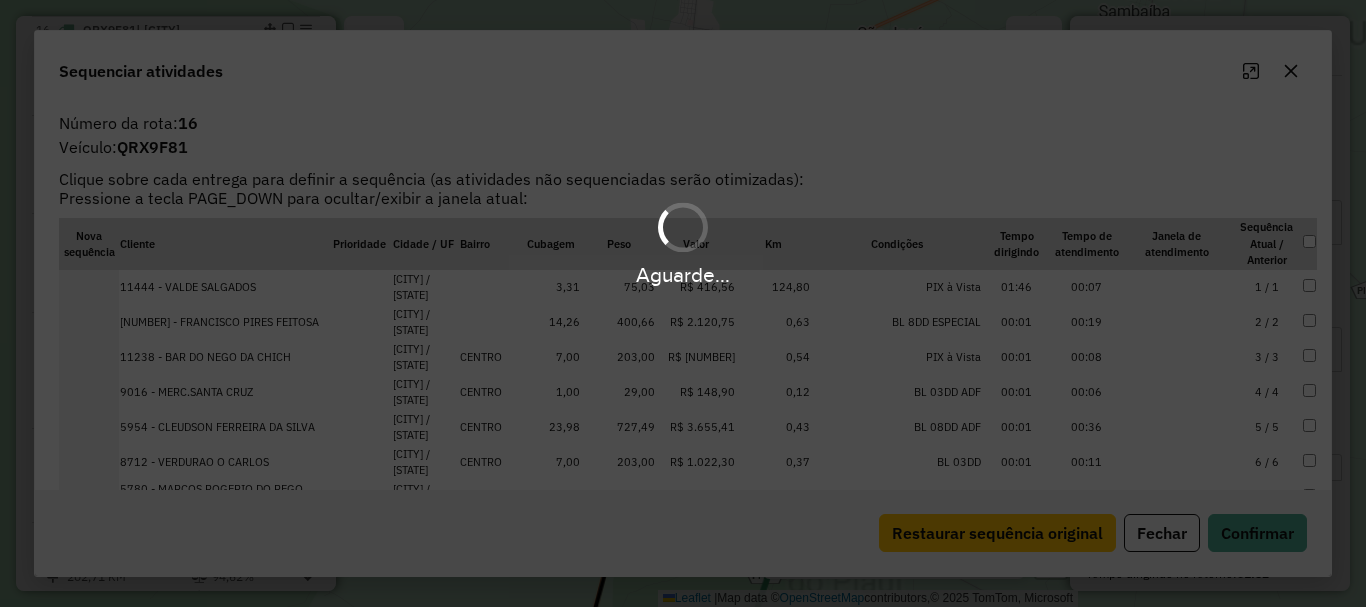 scroll, scrollTop: 1179, scrollLeft: 0, axis: vertical 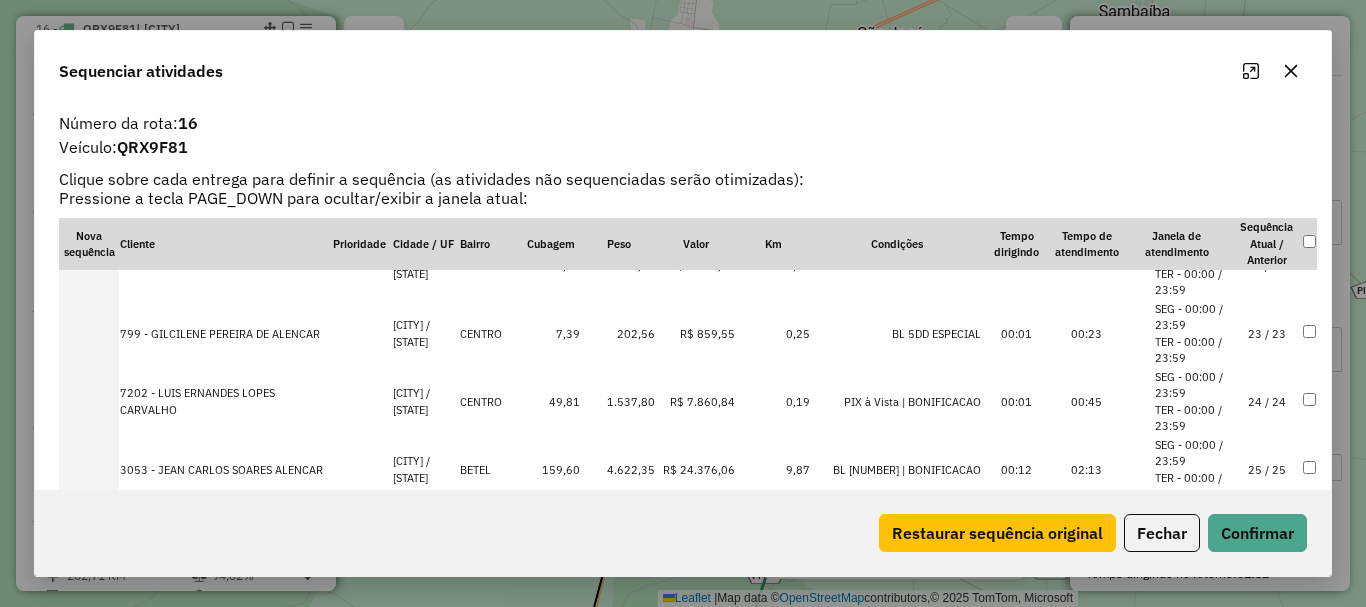 click on "25 / 25" at bounding box center (1267, 470) 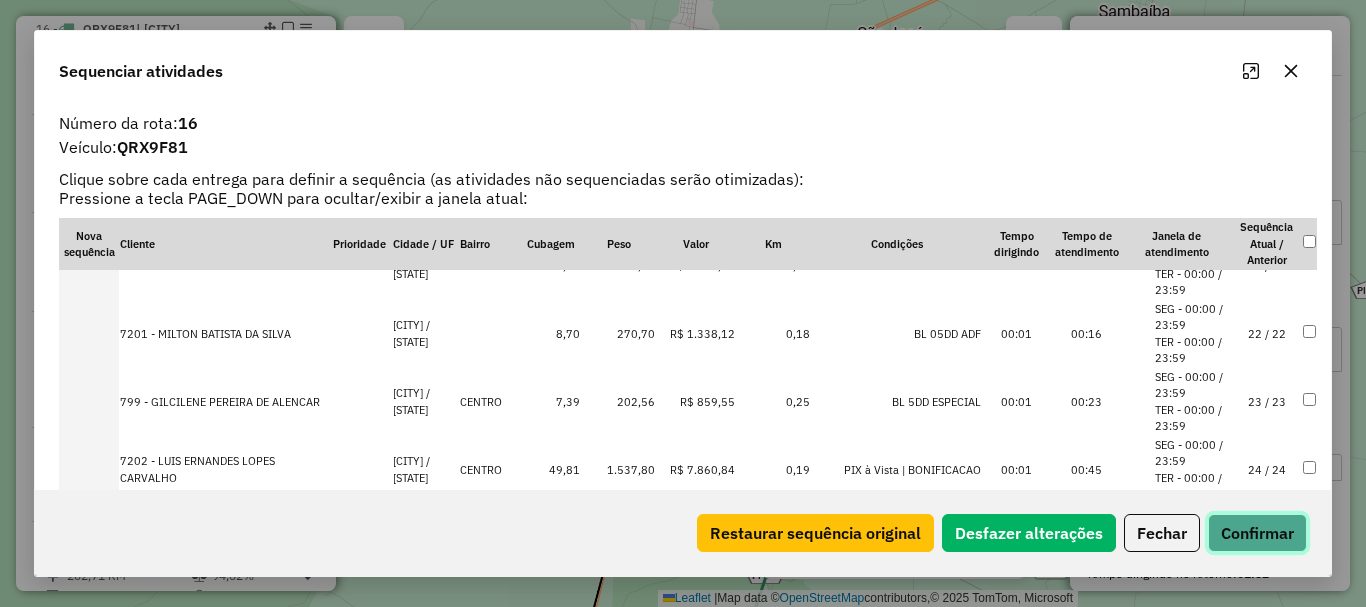 click on "Confirmar" 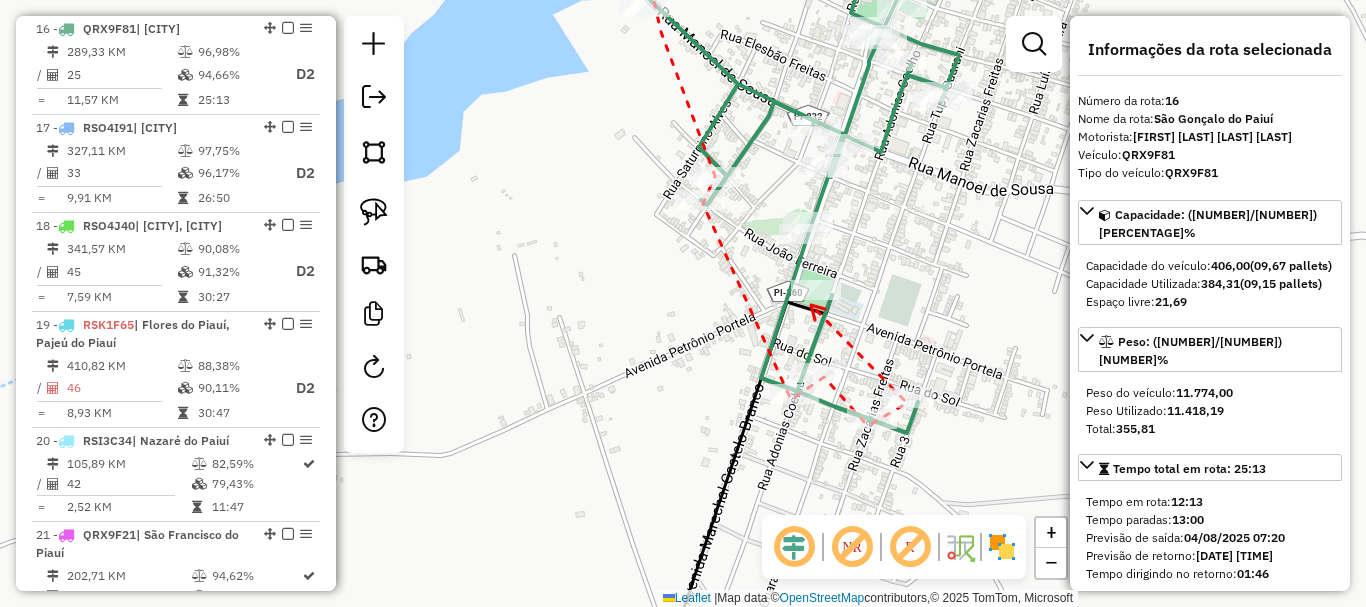 click 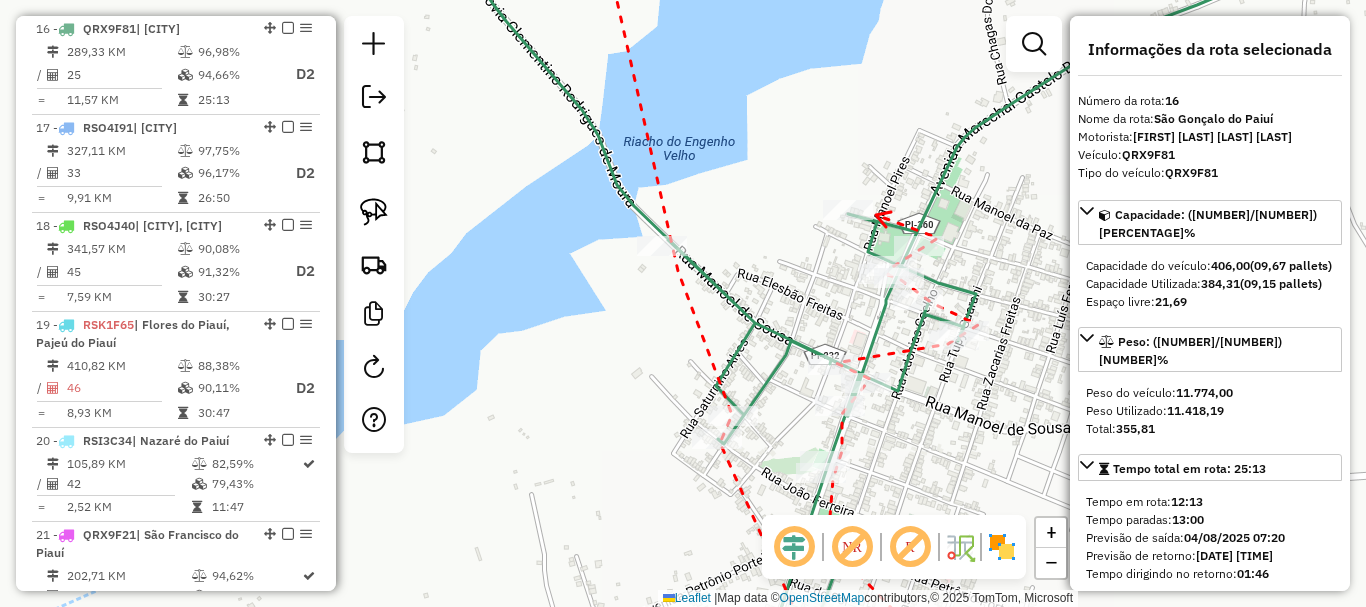 click 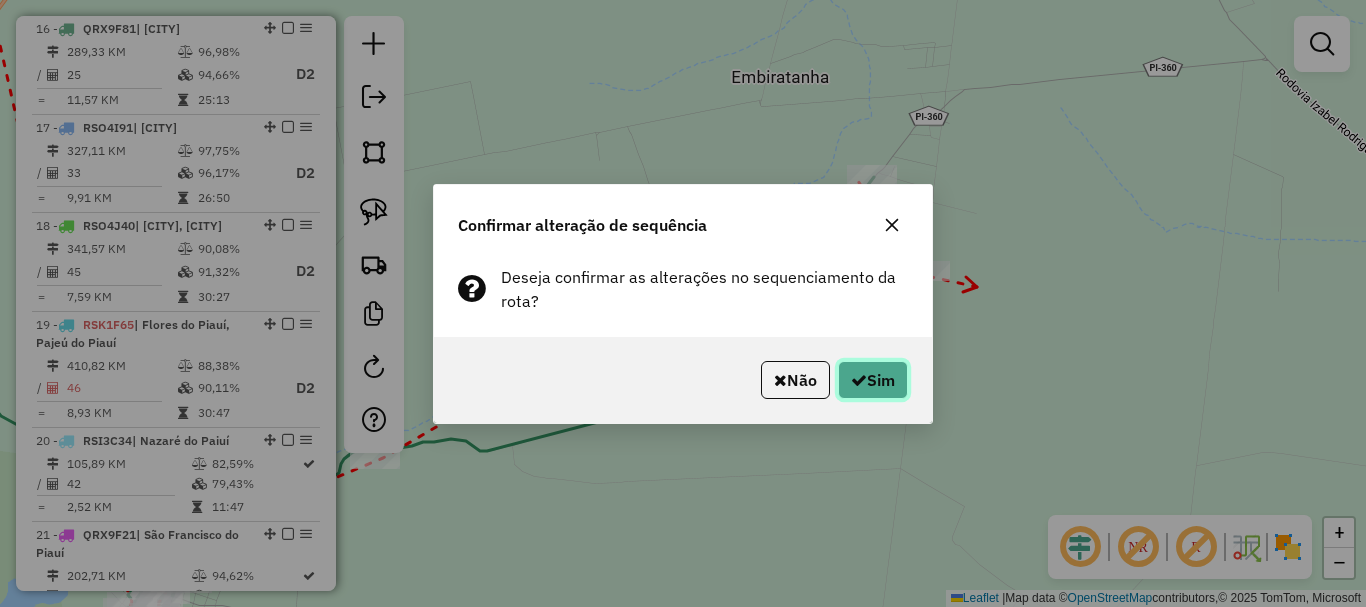 click on "Sim" 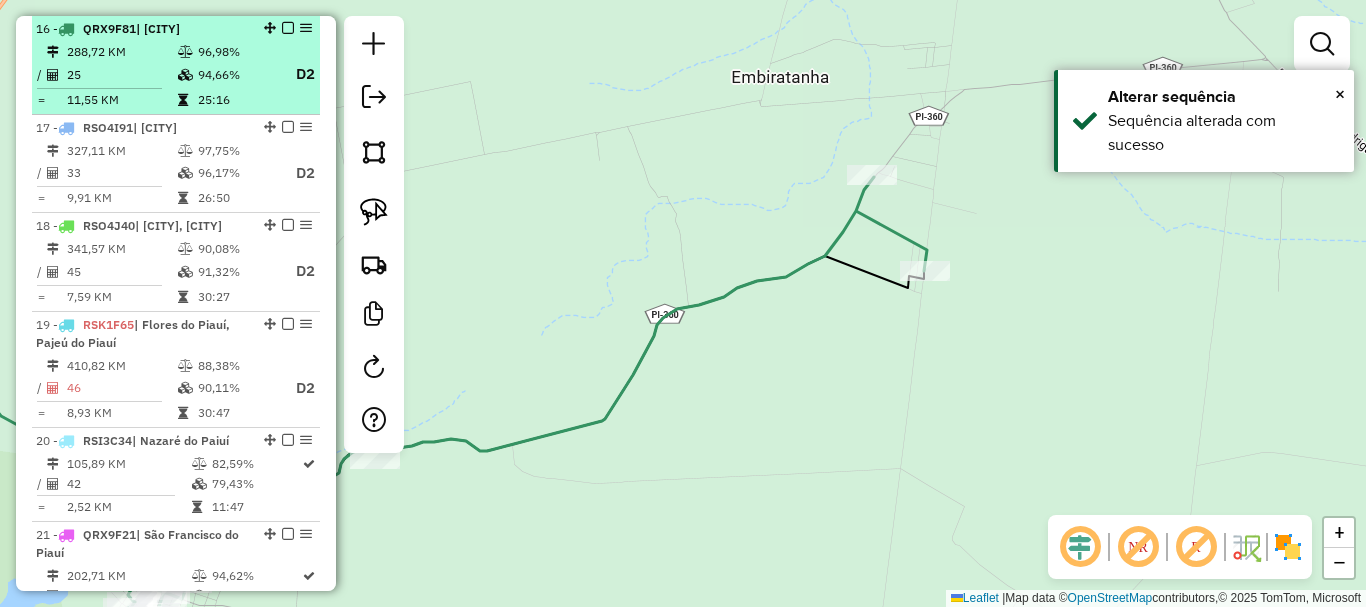 click at bounding box center (288, 28) 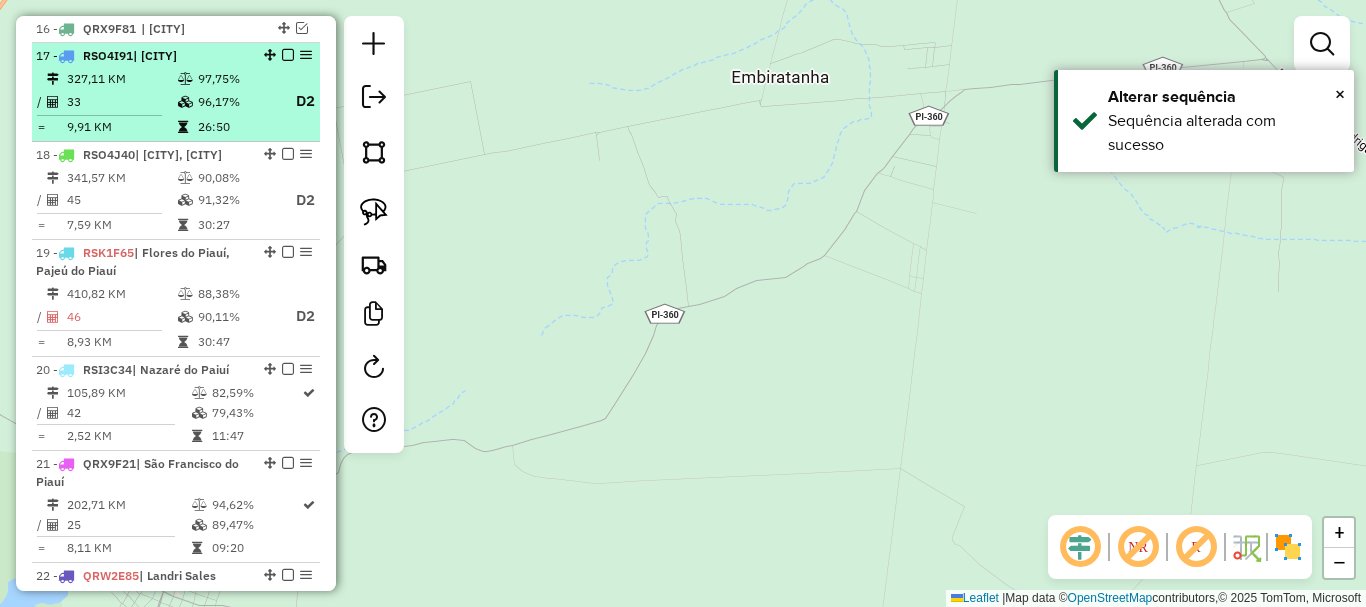 click on "97,75%" at bounding box center [237, 79] 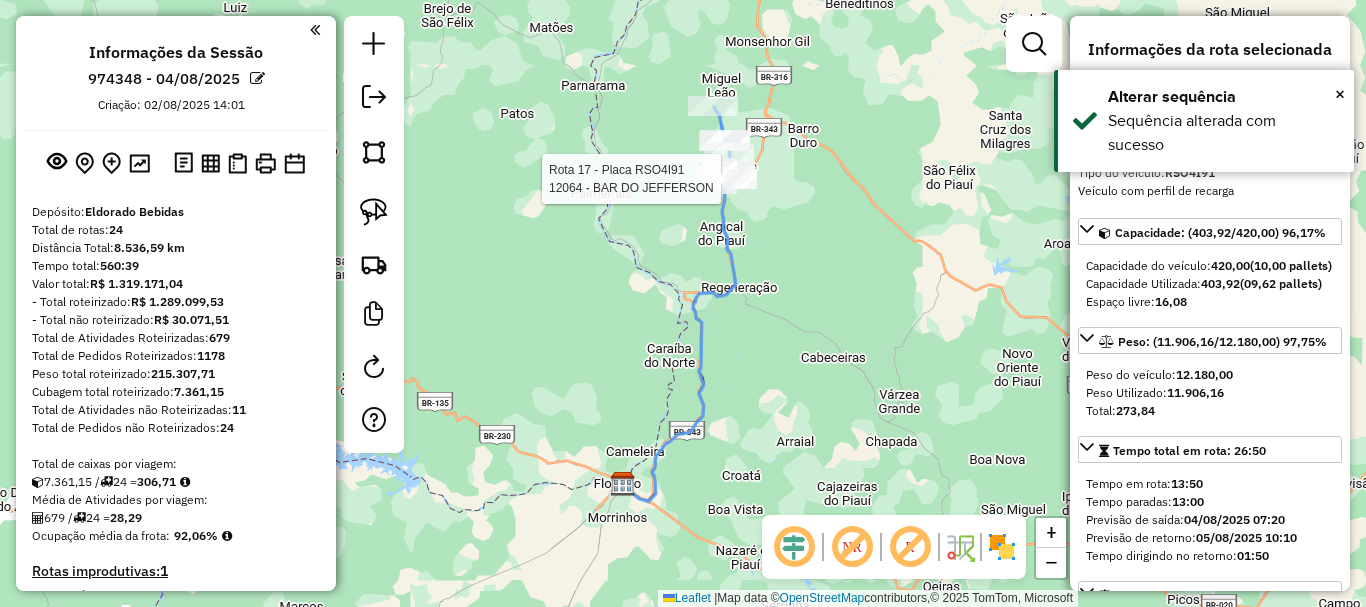 scroll, scrollTop: 0, scrollLeft: 0, axis: both 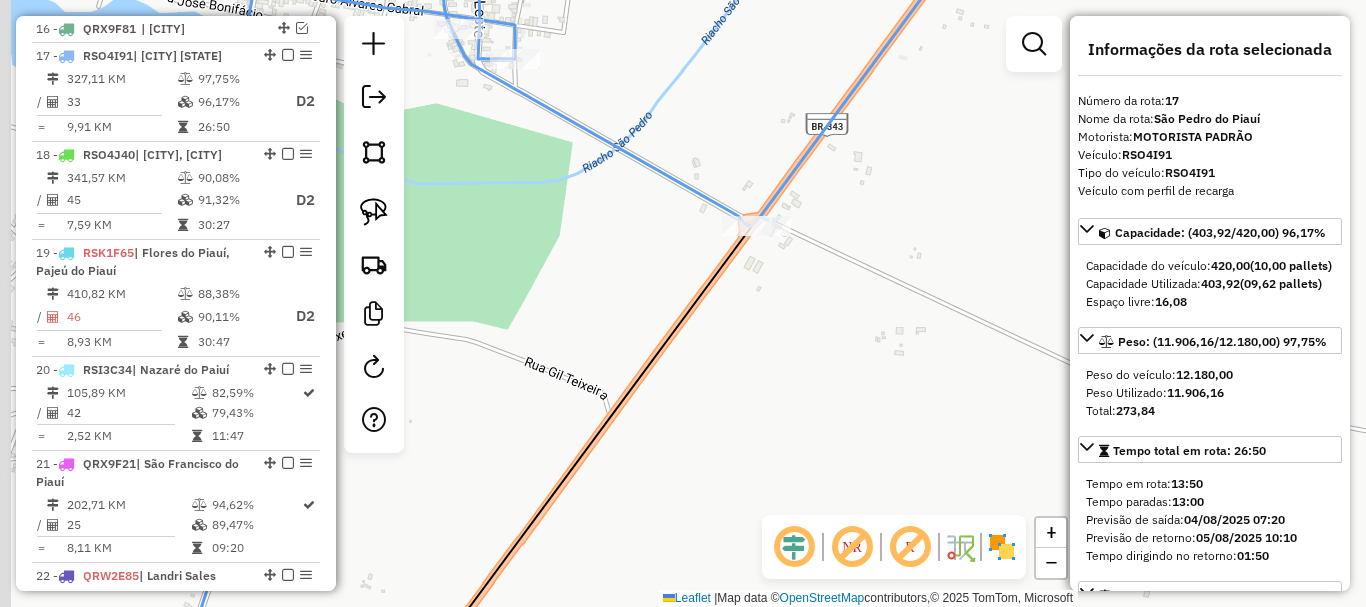 drag, startPoint x: 617, startPoint y: 194, endPoint x: 857, endPoint y: 288, distance: 257.75183 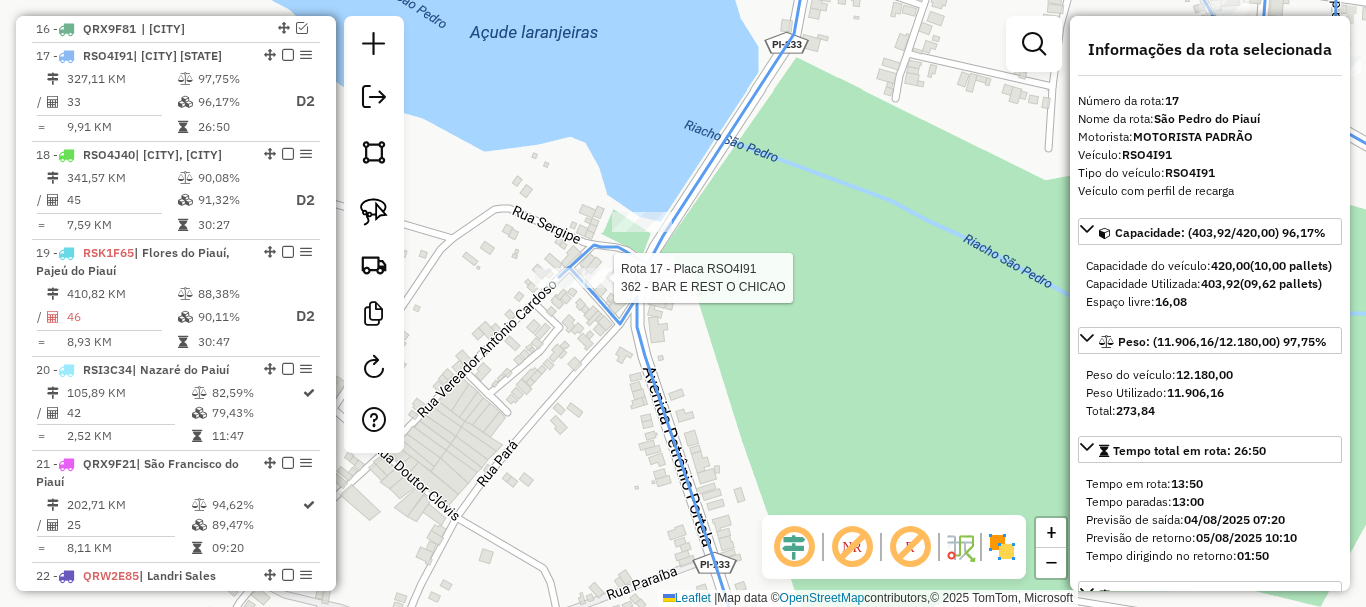 click 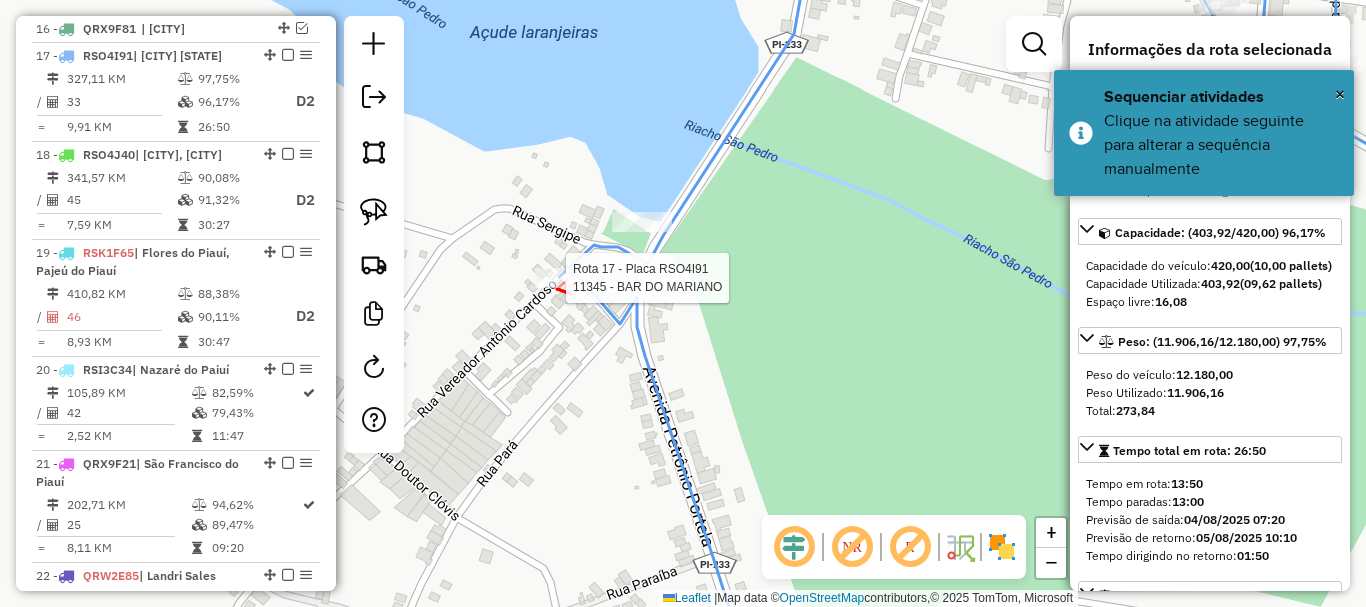 click 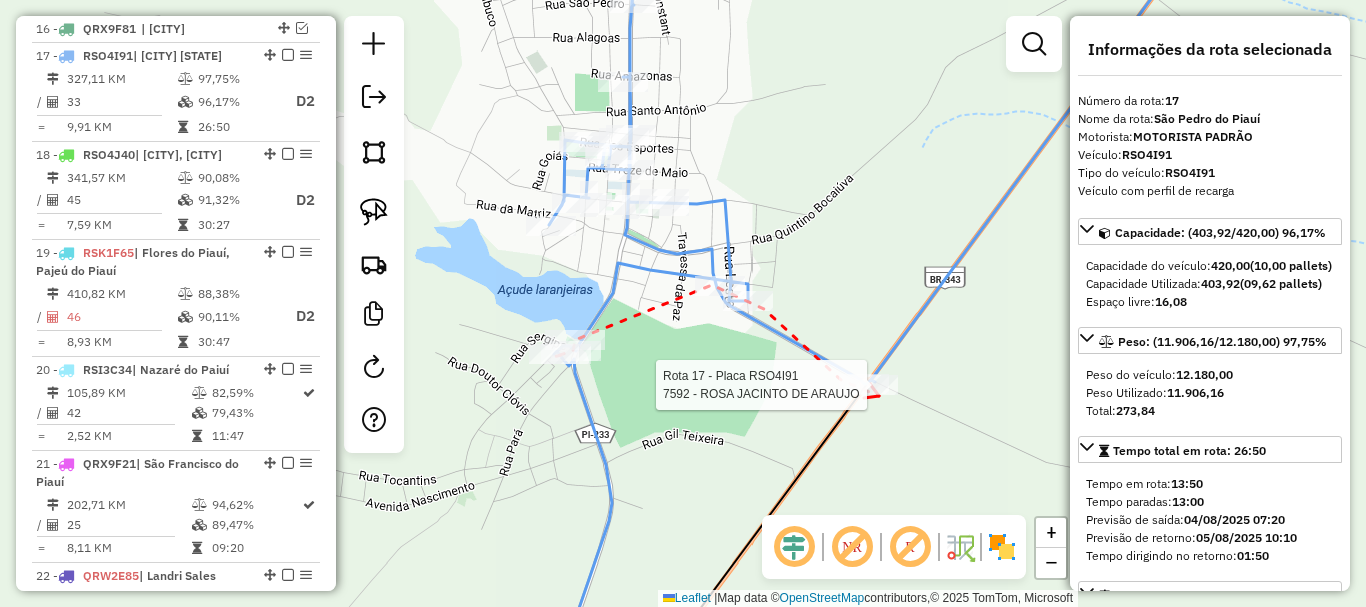click 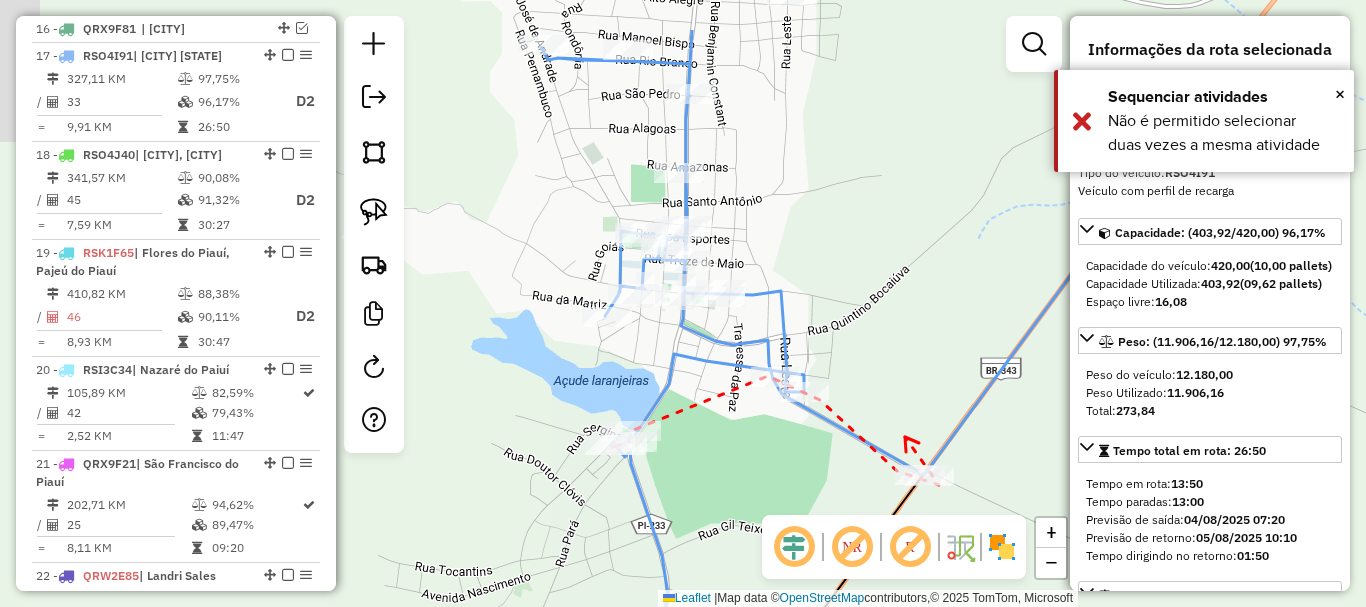 drag, startPoint x: 882, startPoint y: 395, endPoint x: 903, endPoint y: 434, distance: 44.294468 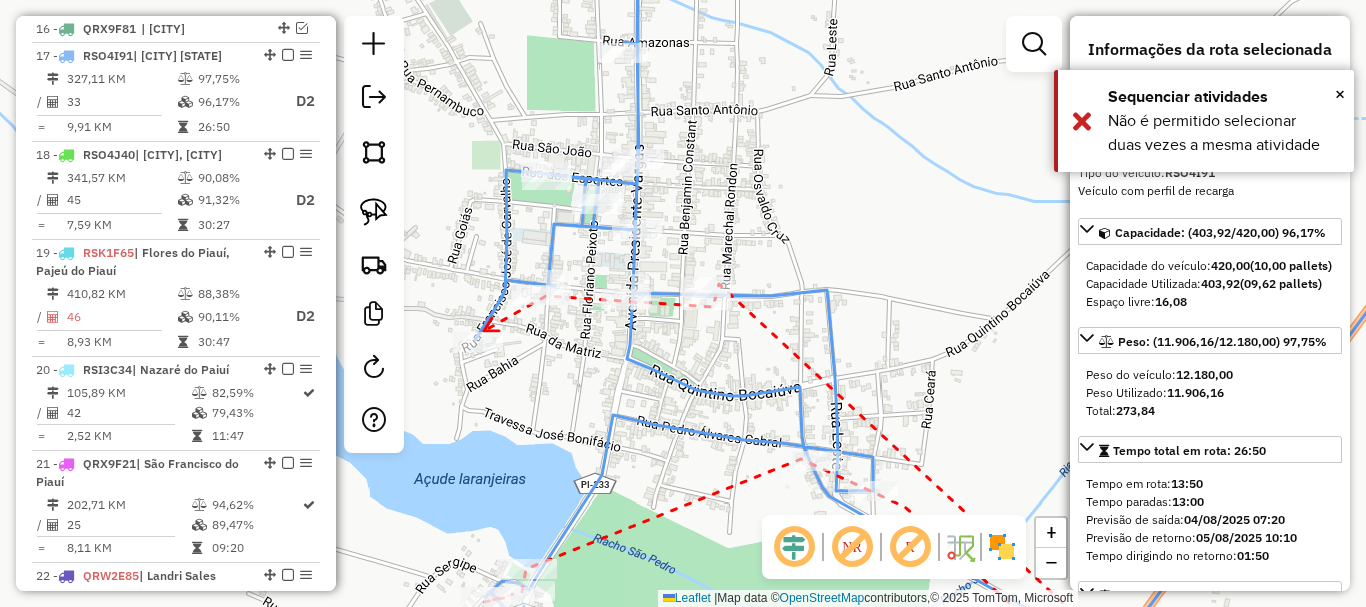 click 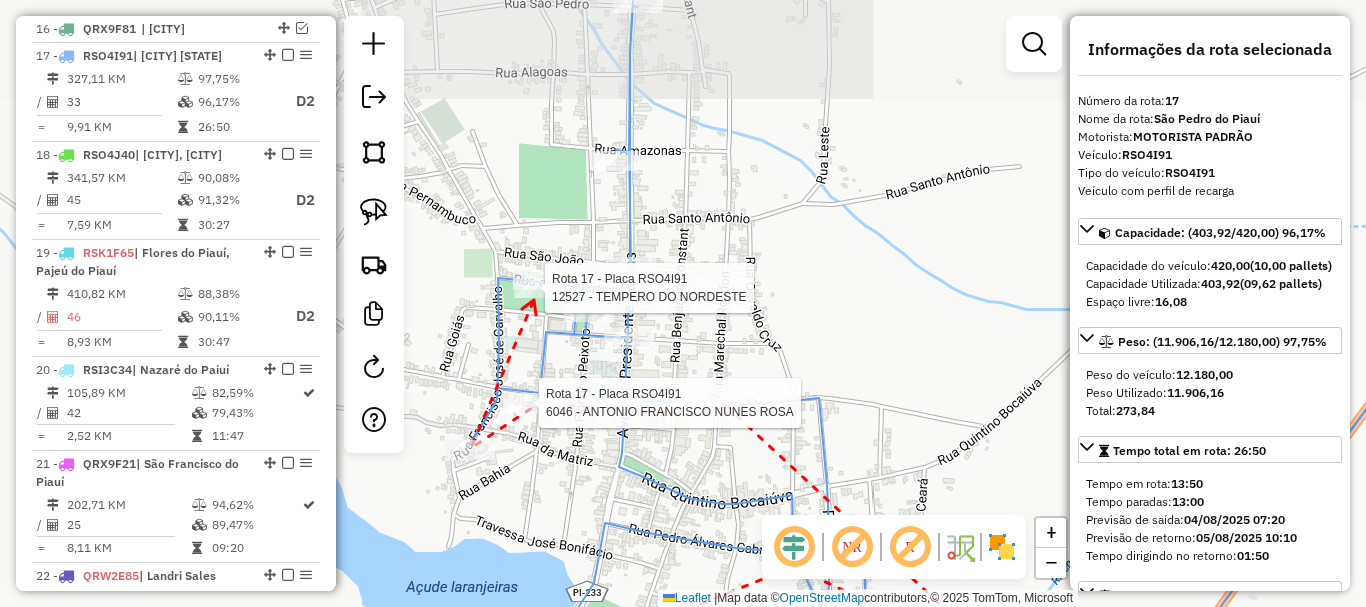 click 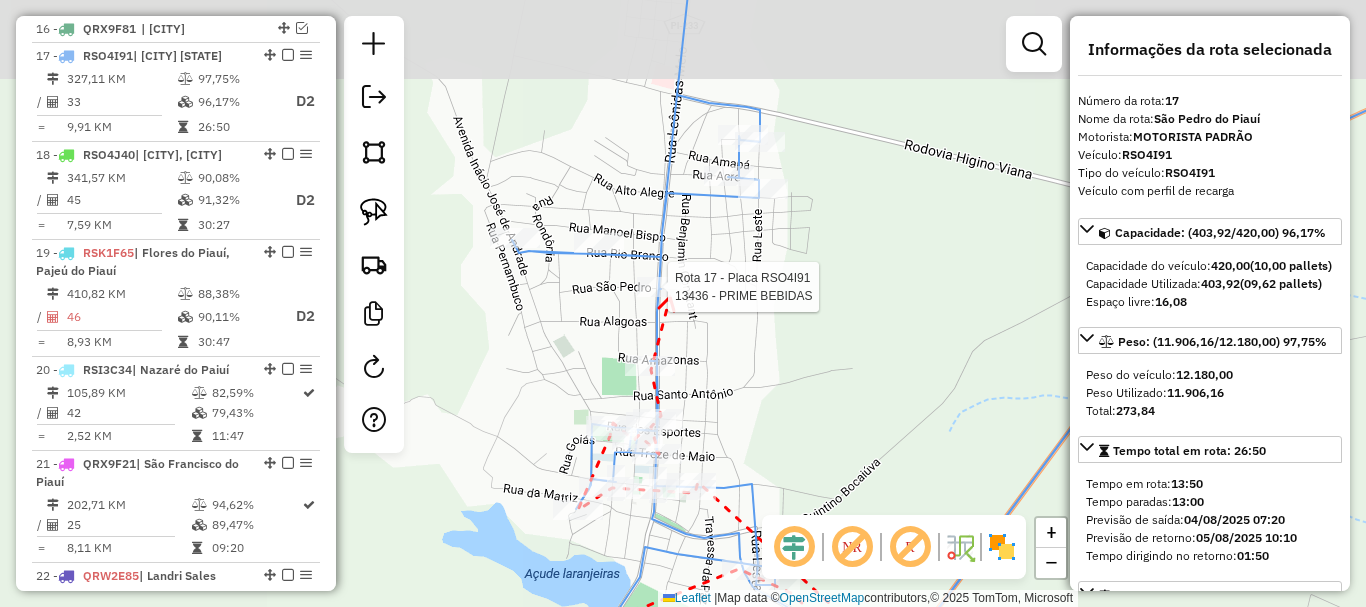 click 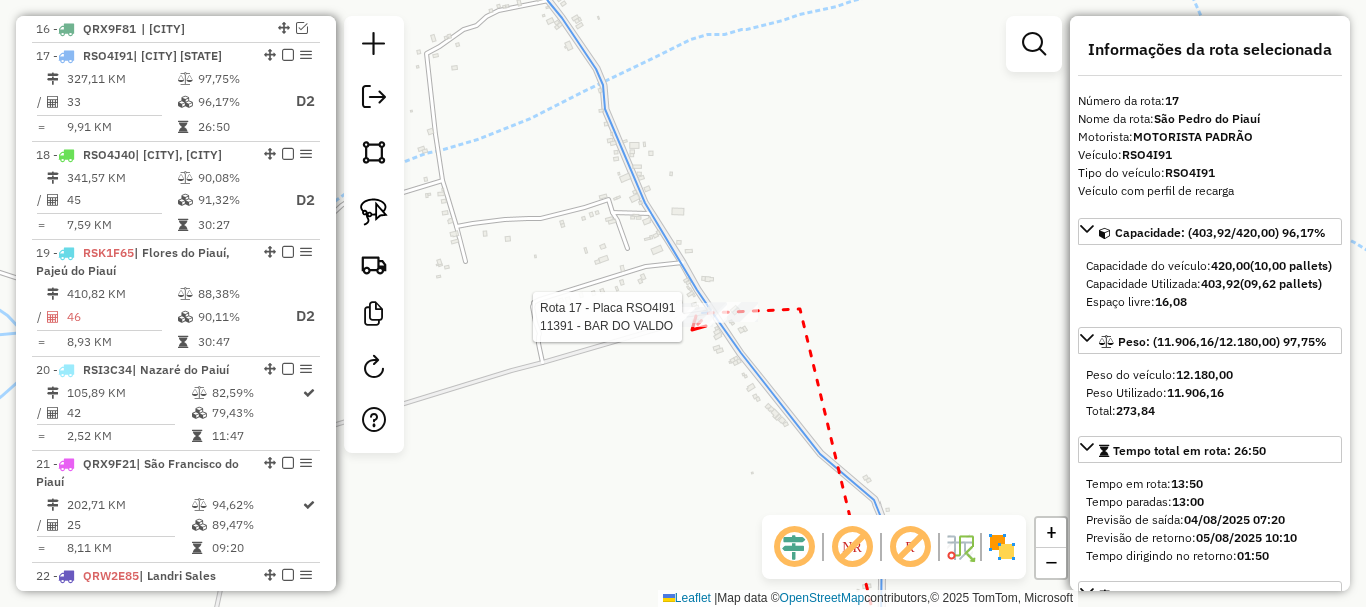 click 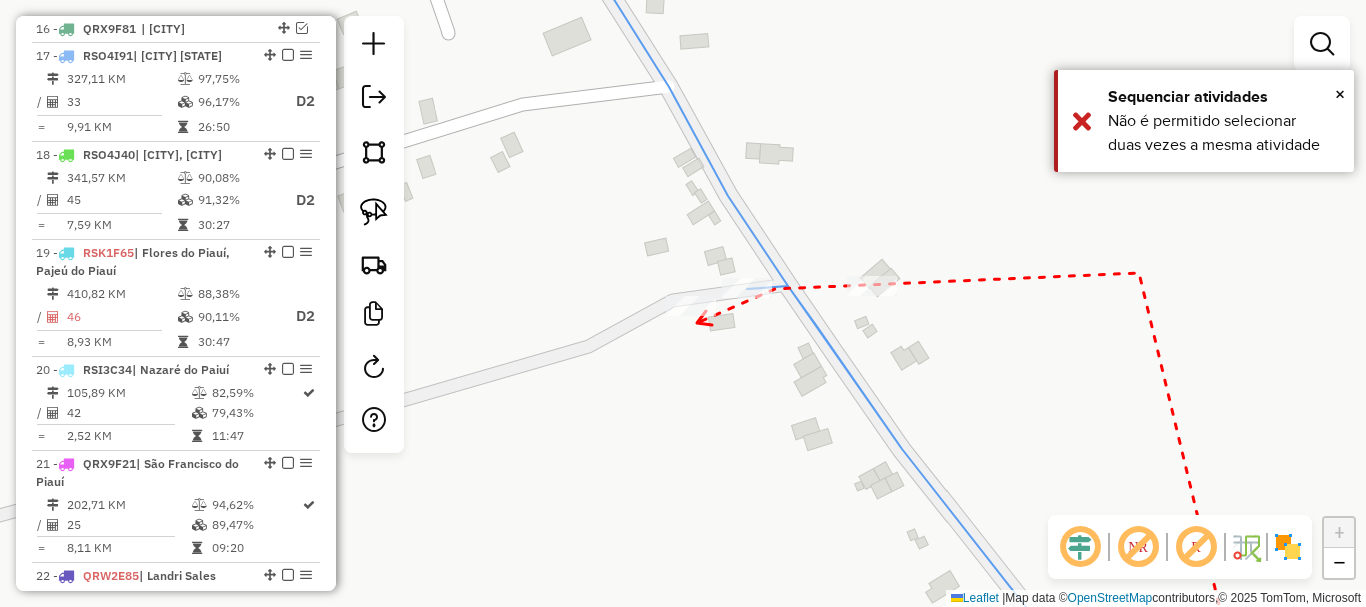 click 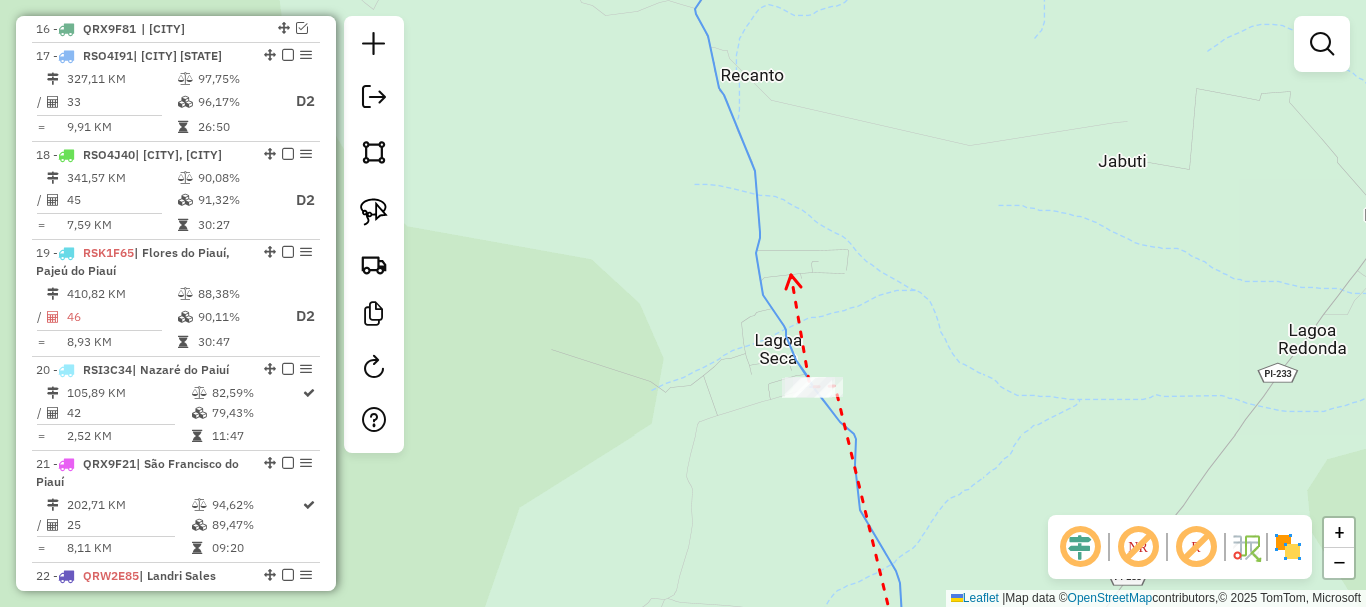 drag, startPoint x: 798, startPoint y: 265, endPoint x: 813, endPoint y: 441, distance: 176.63805 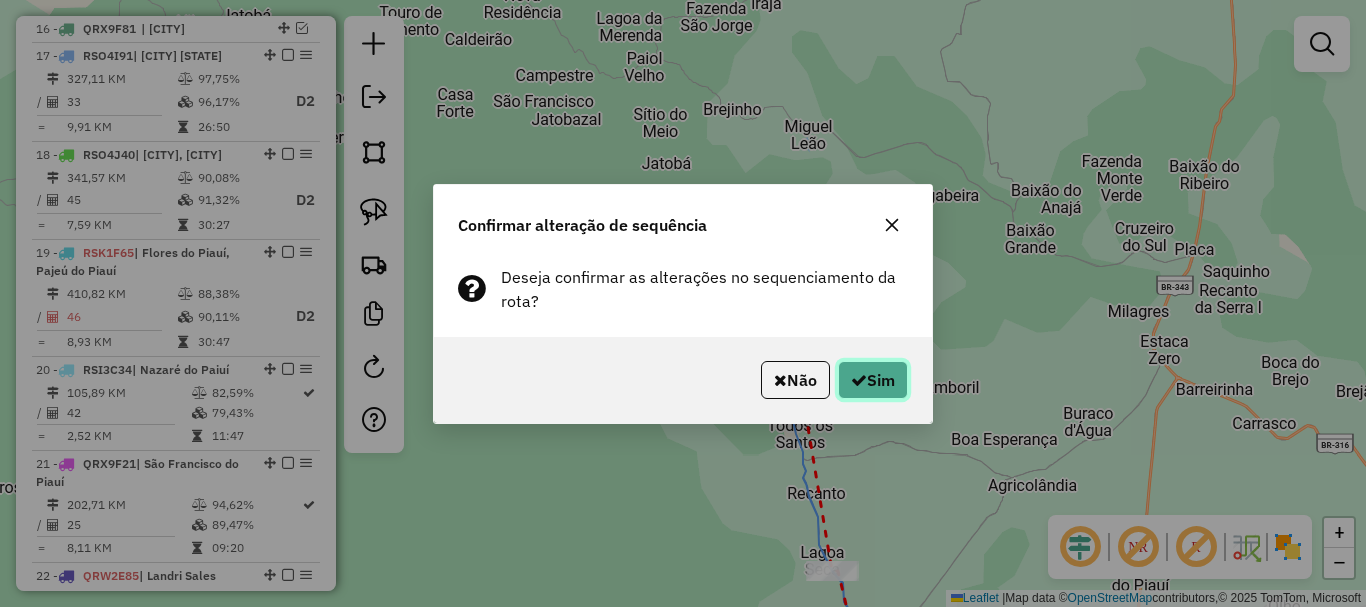 click on "Sim" 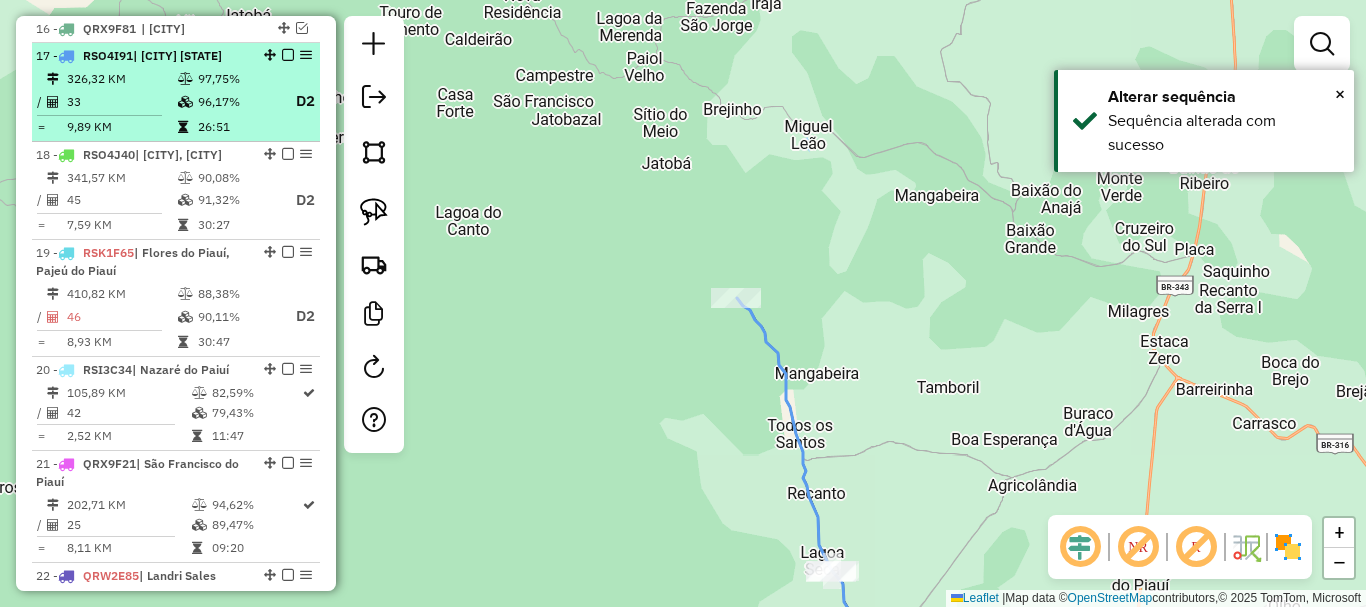 click at bounding box center (288, 55) 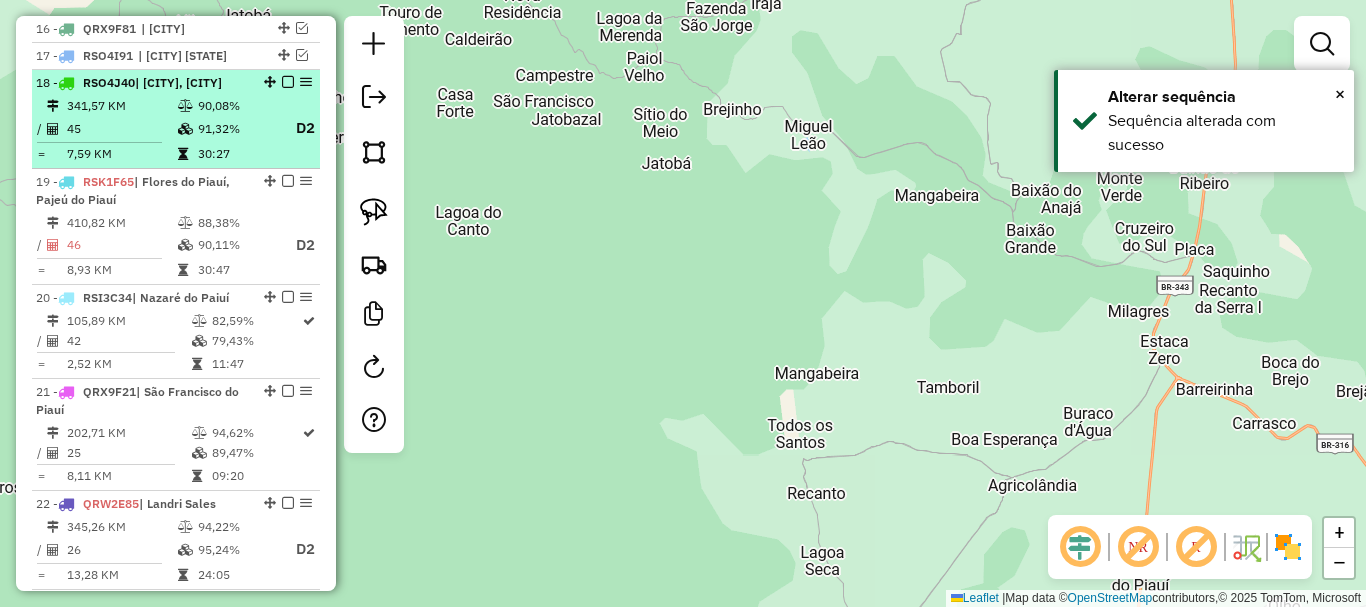 click on "91,32%" at bounding box center (237, 128) 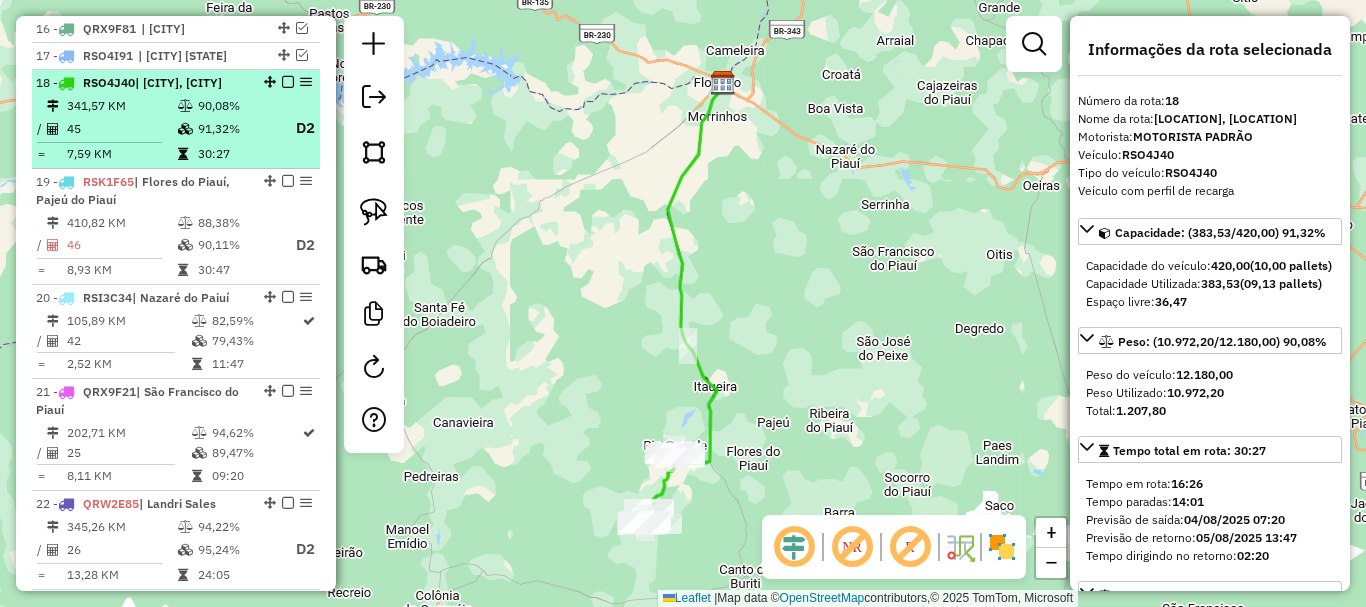 click on "341,57 KM   90,08%  /  45   91,32%   D2  =  7,59 KM   30:27" at bounding box center (176, 130) 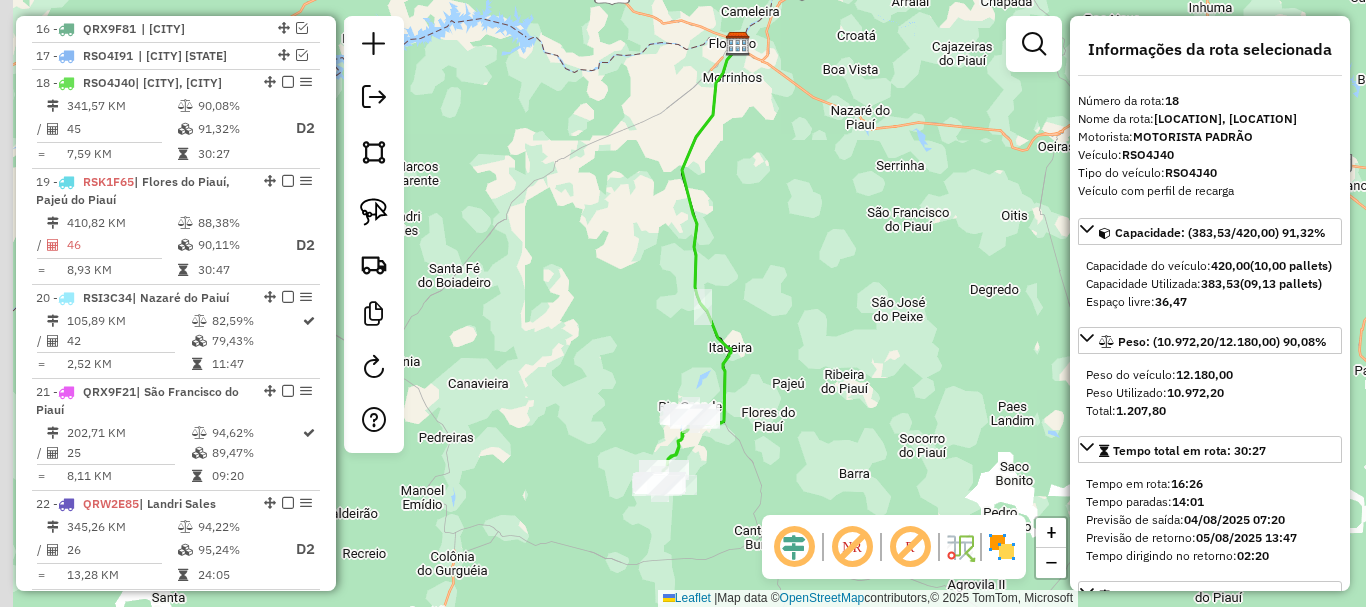 drag, startPoint x: 724, startPoint y: 361, endPoint x: 736, endPoint y: 289, distance: 72.99315 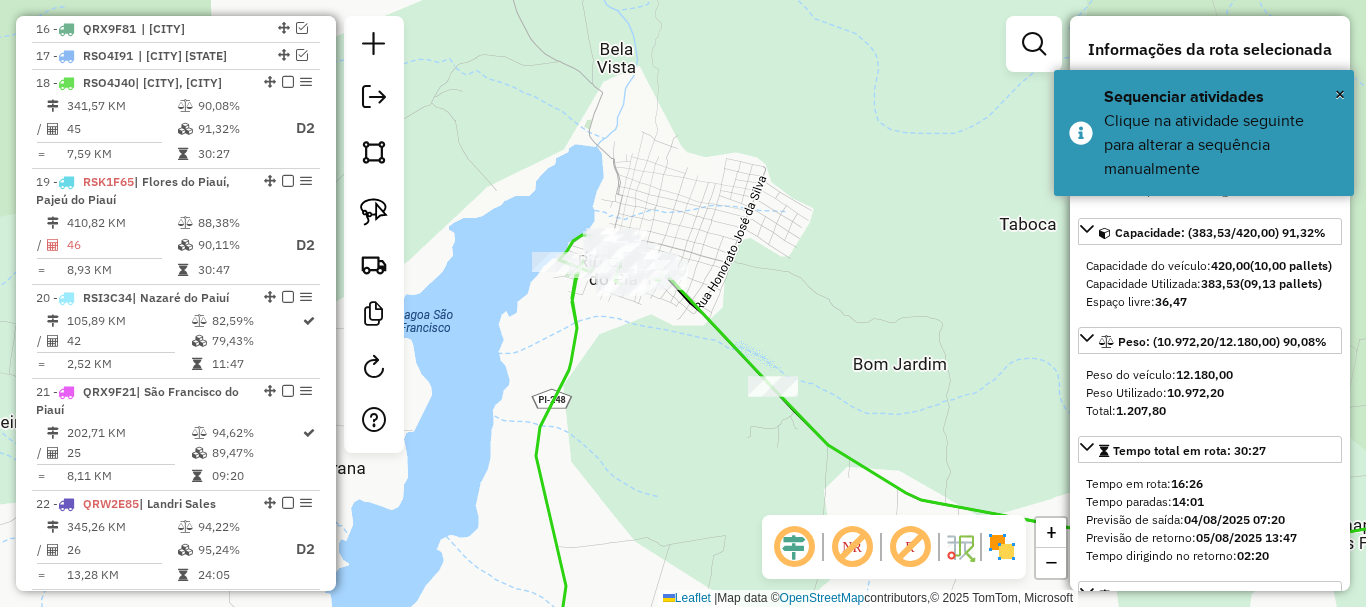 drag, startPoint x: 756, startPoint y: 415, endPoint x: 819, endPoint y: 165, distance: 257.81583 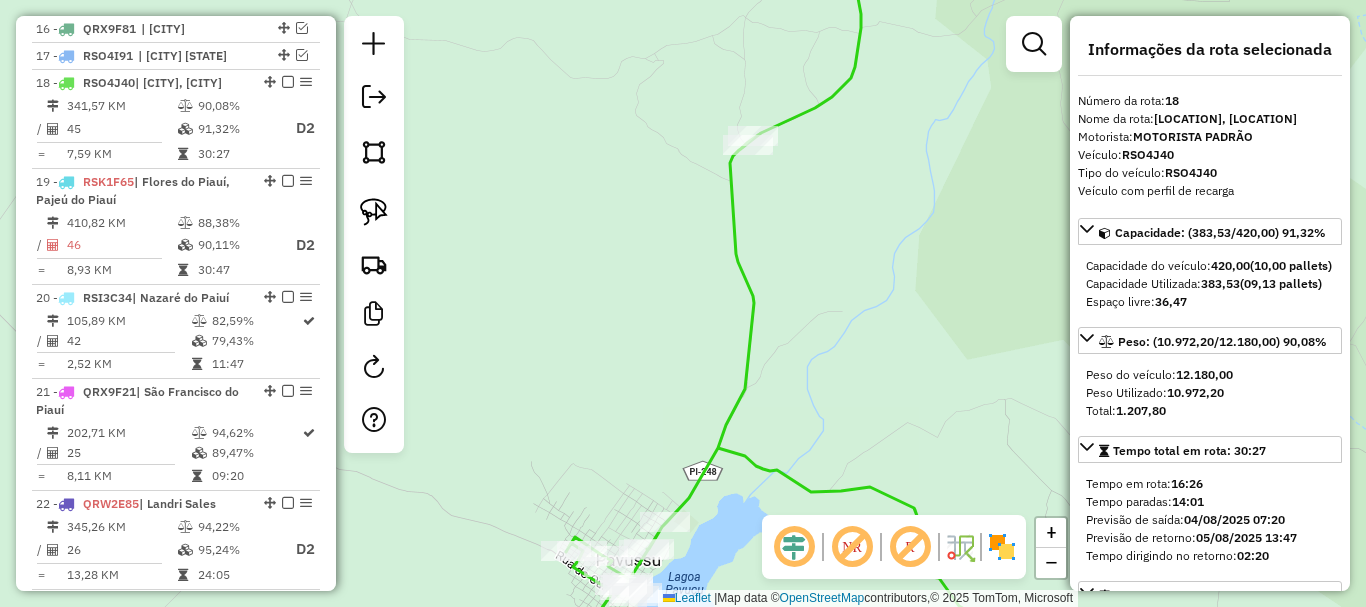 click 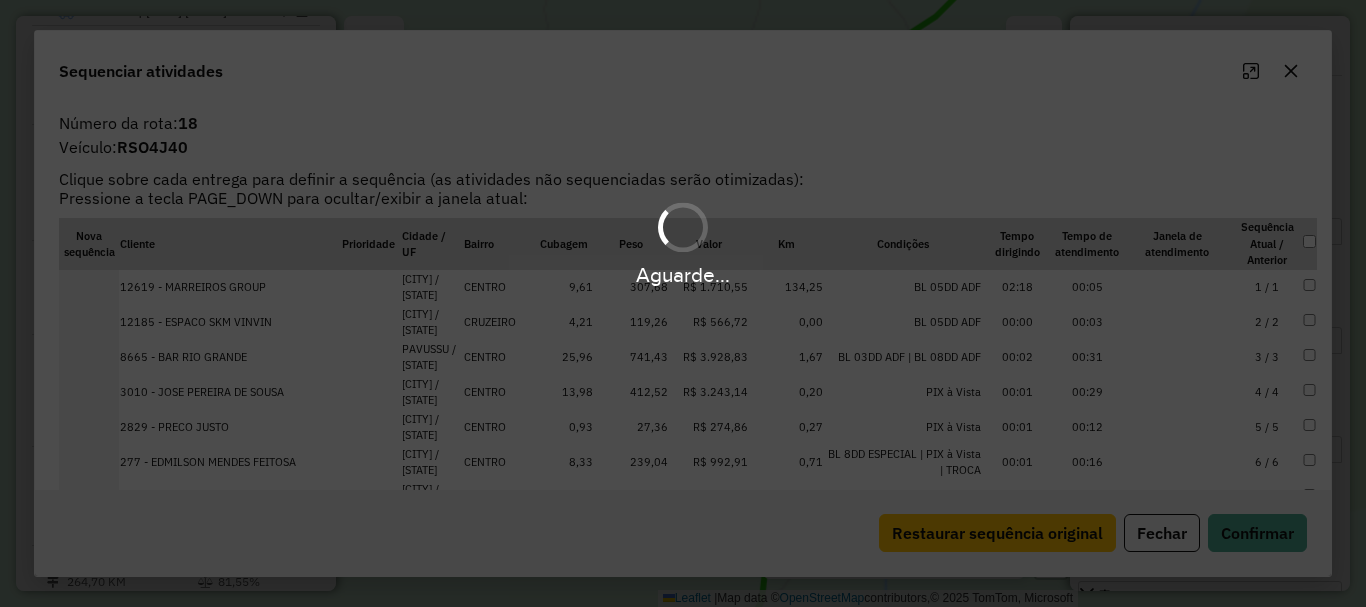 scroll, scrollTop: 1233, scrollLeft: 0, axis: vertical 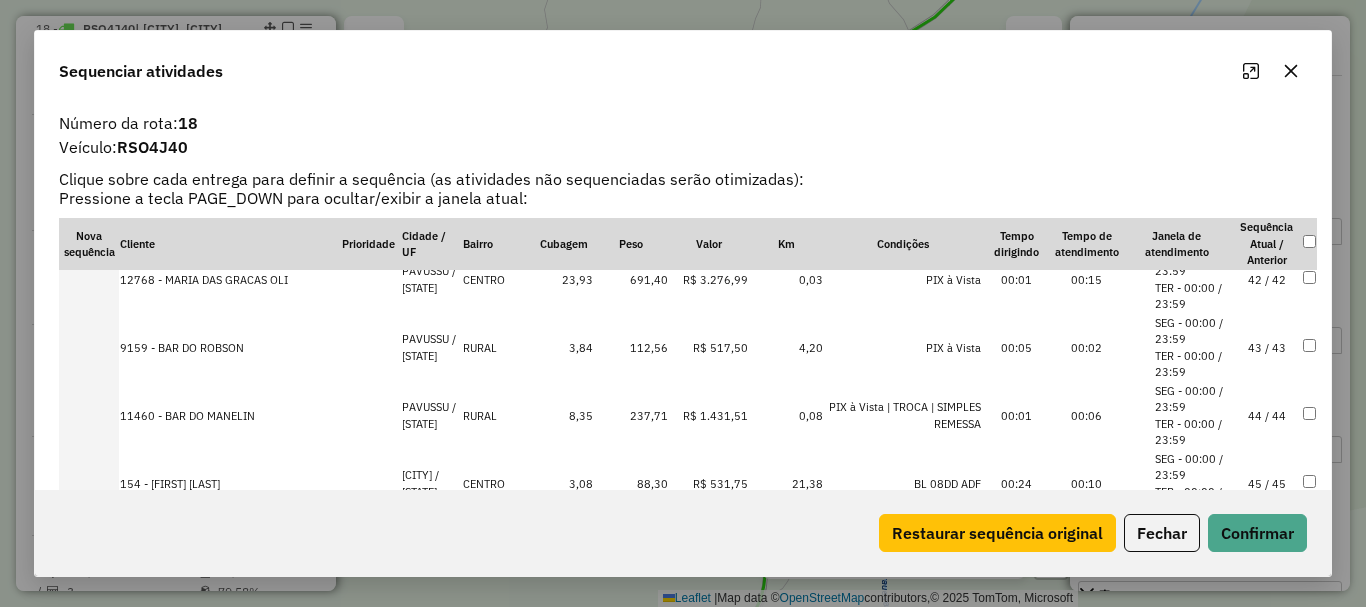 click on "44 / 44" at bounding box center [1267, 416] 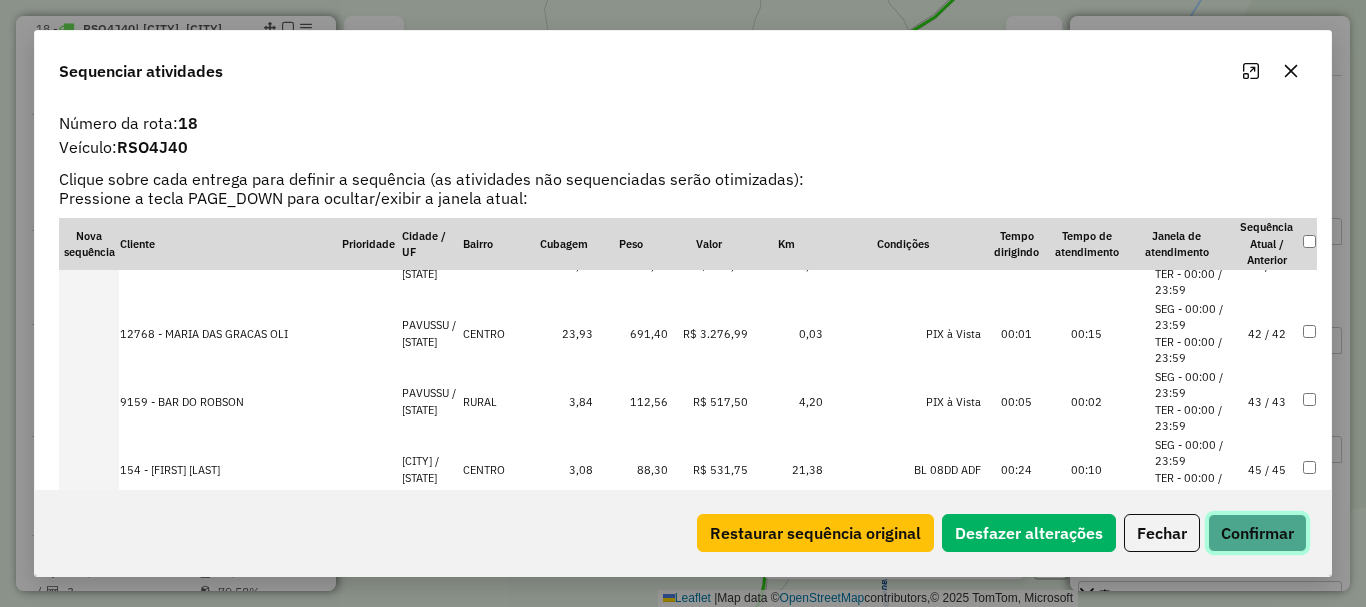 click on "Confirmar" 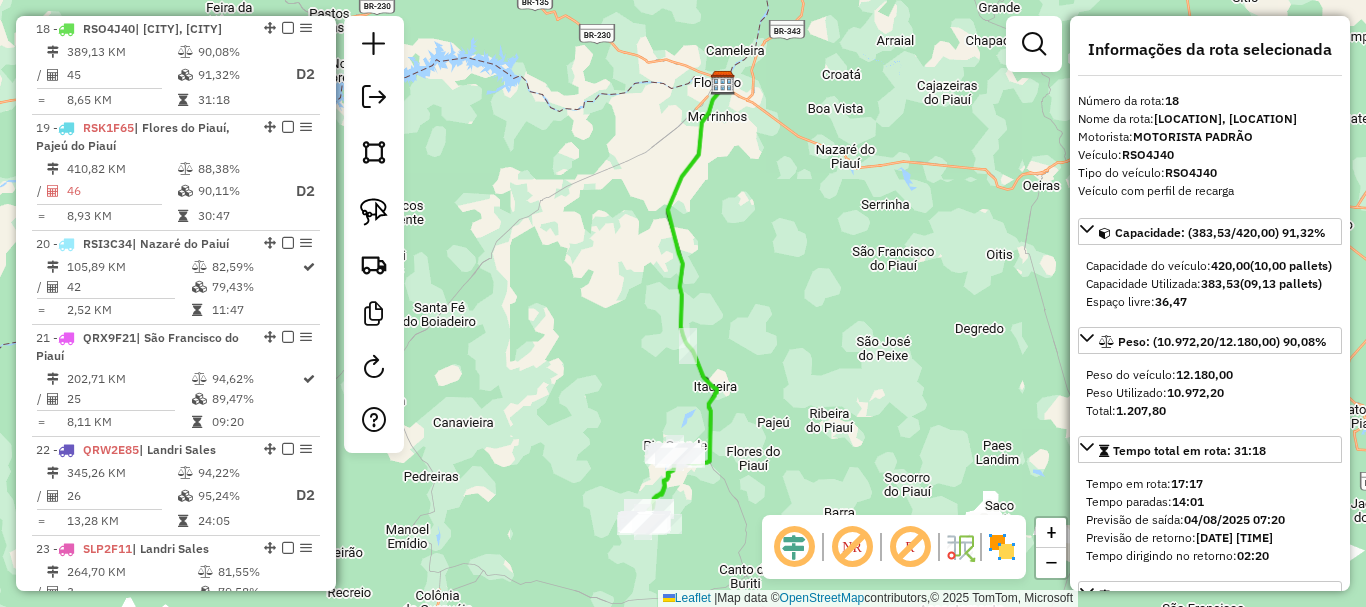 drag, startPoint x: 717, startPoint y: 395, endPoint x: 751, endPoint y: 272, distance: 127.61269 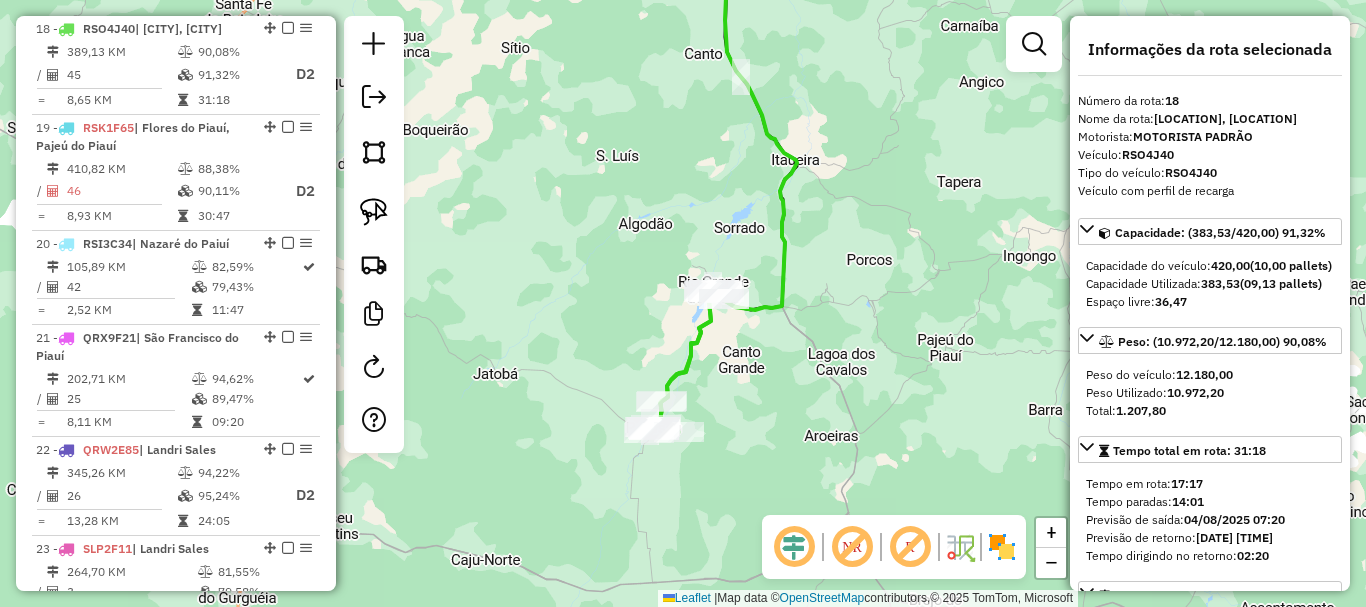 click 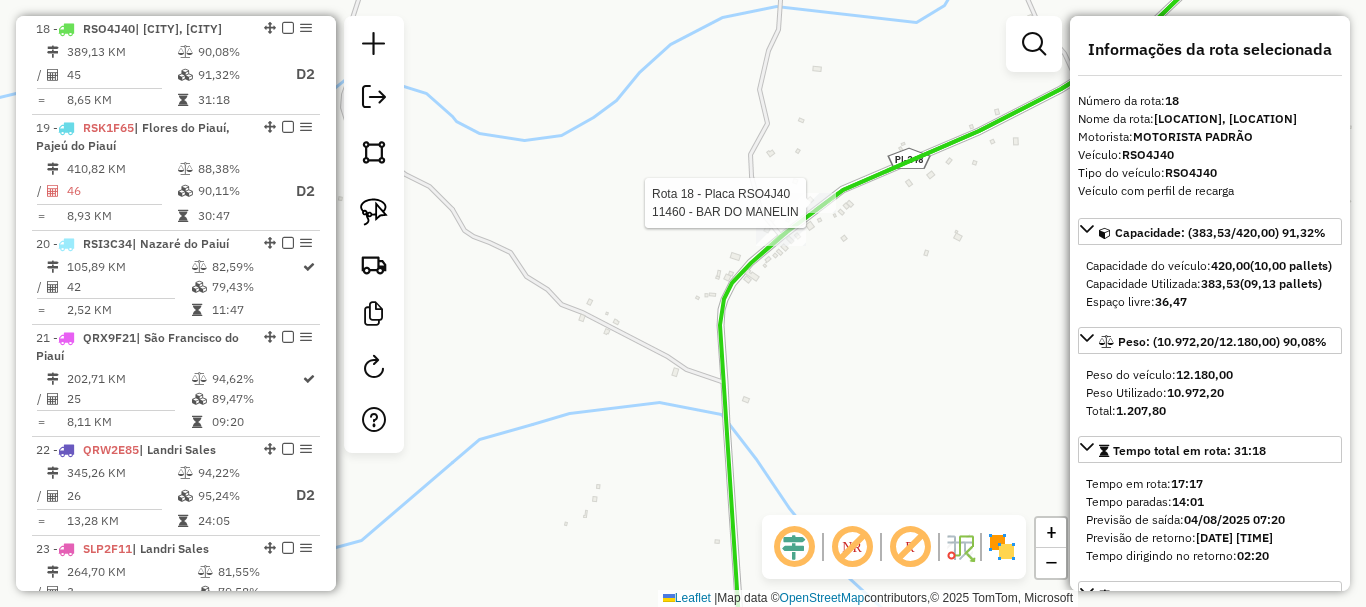 click 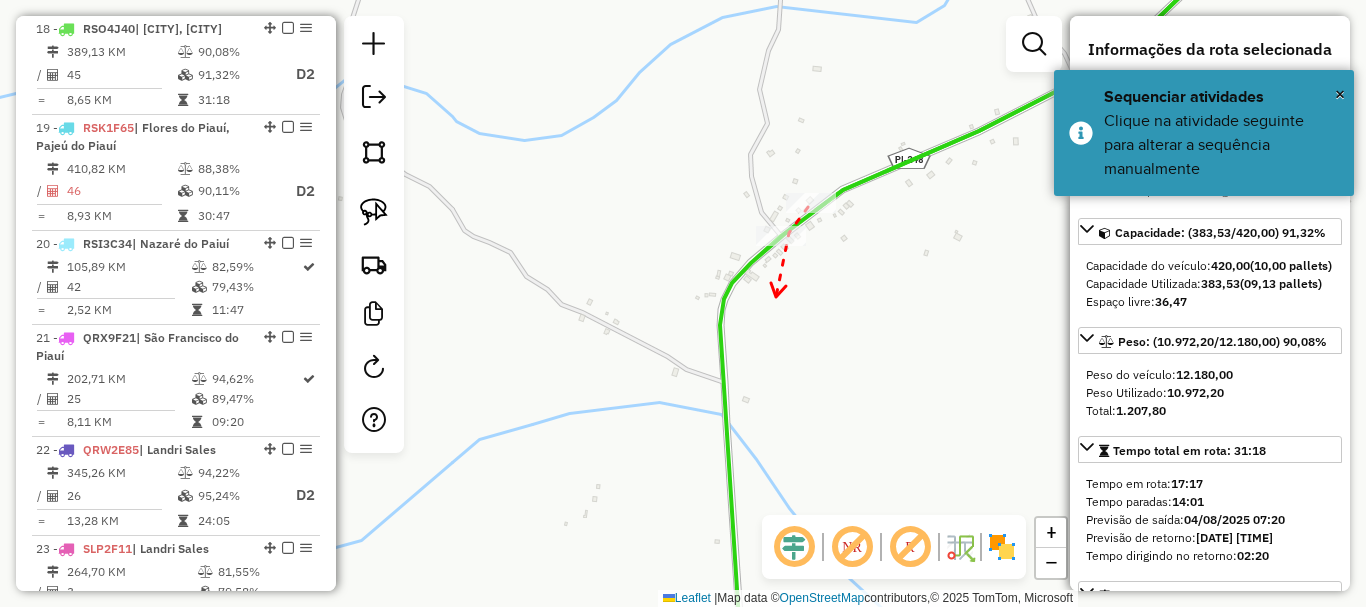 drag, startPoint x: 776, startPoint y: 297, endPoint x: 756, endPoint y: 162, distance: 136.47343 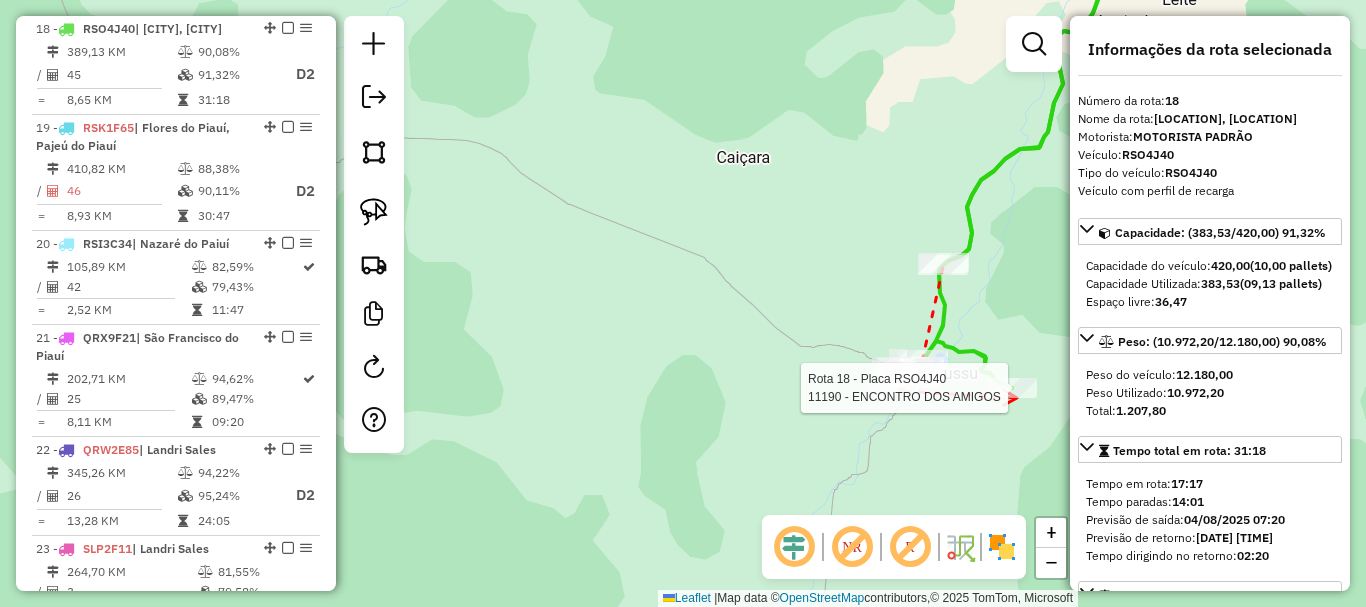 click 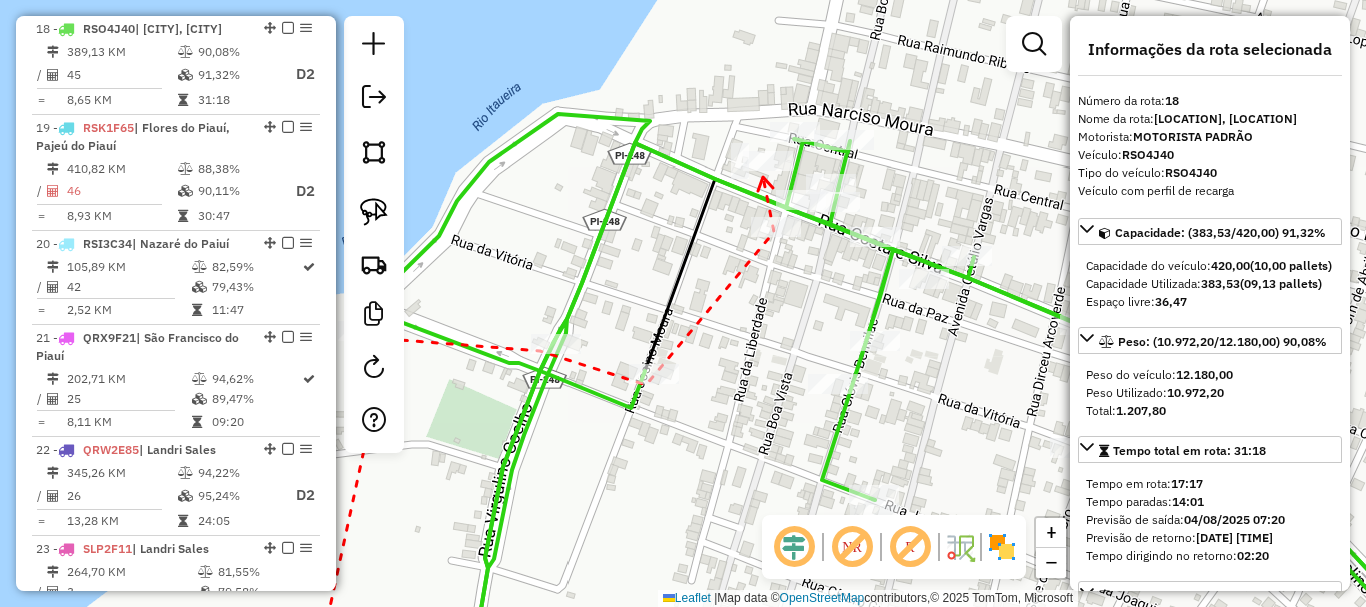 click 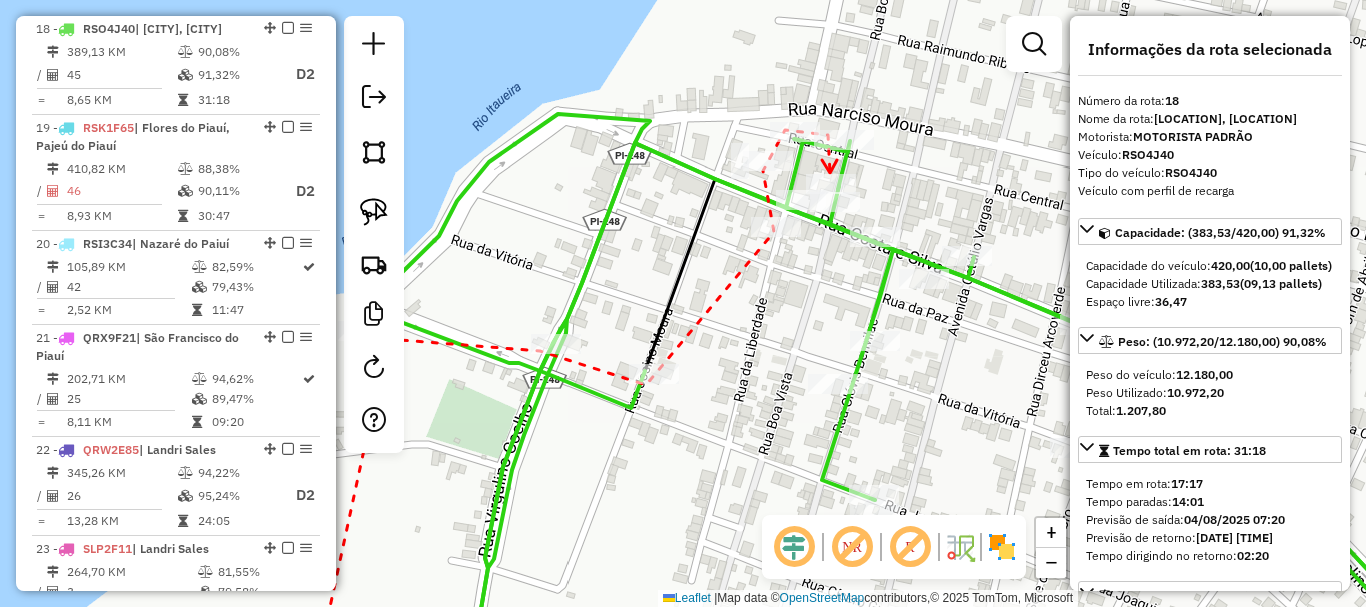 click 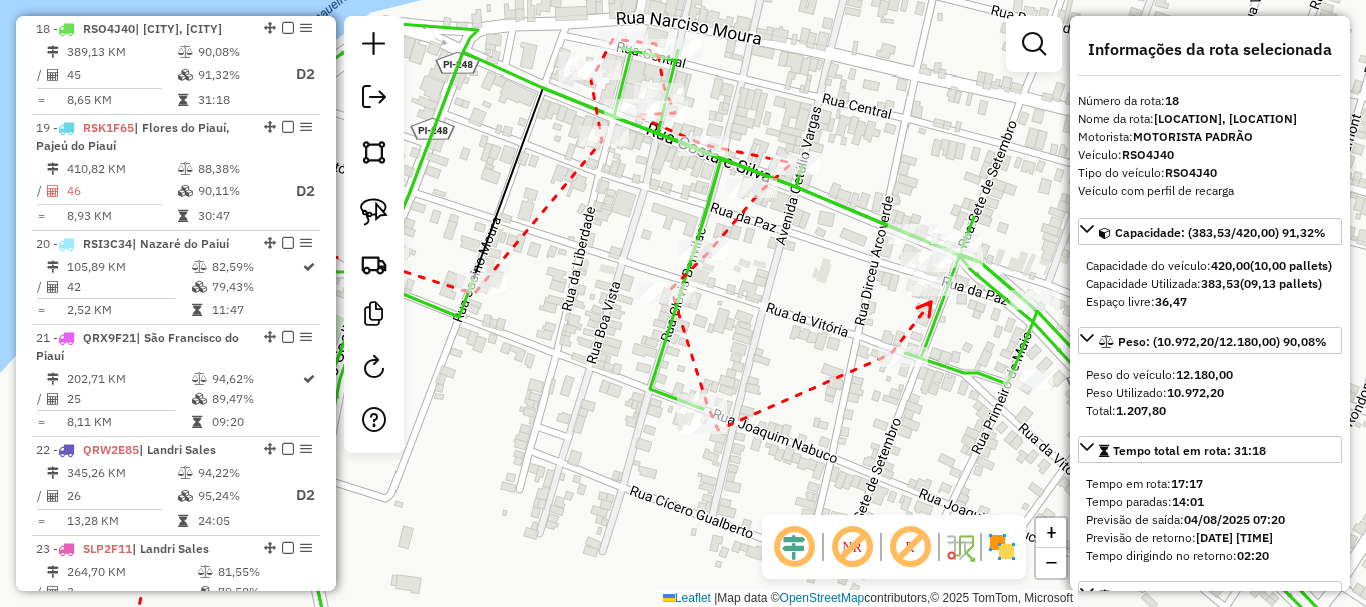 click 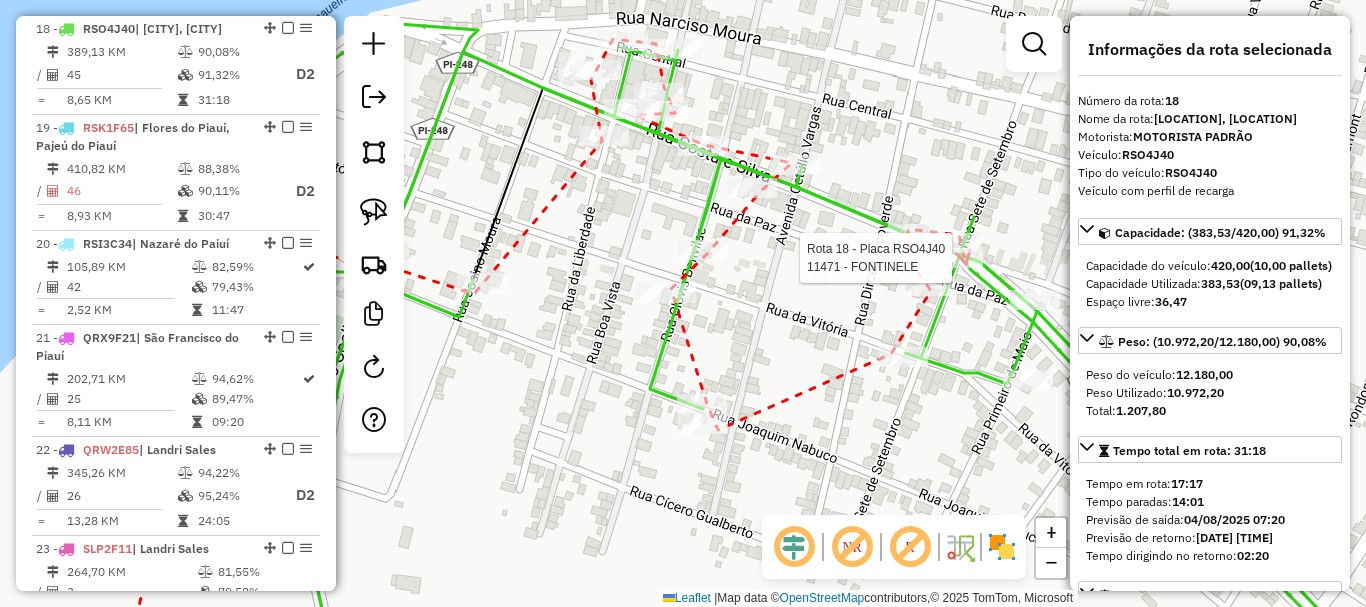 click 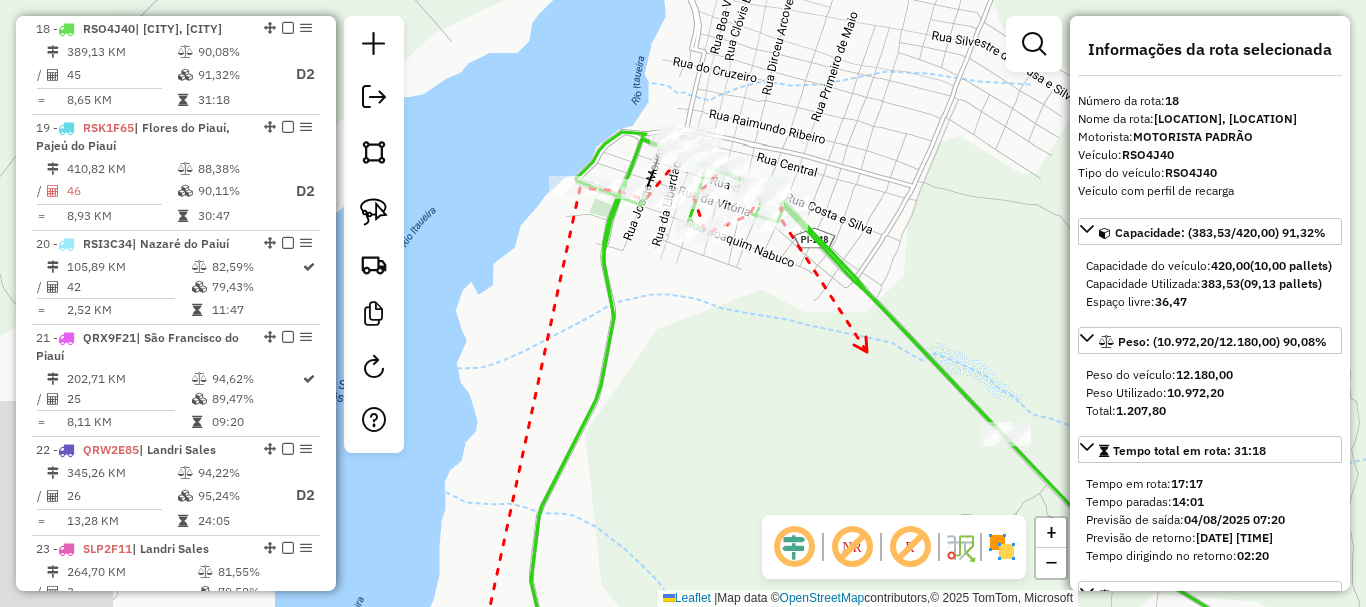 drag, startPoint x: 866, startPoint y: 351, endPoint x: 779, endPoint y: 204, distance: 170.81569 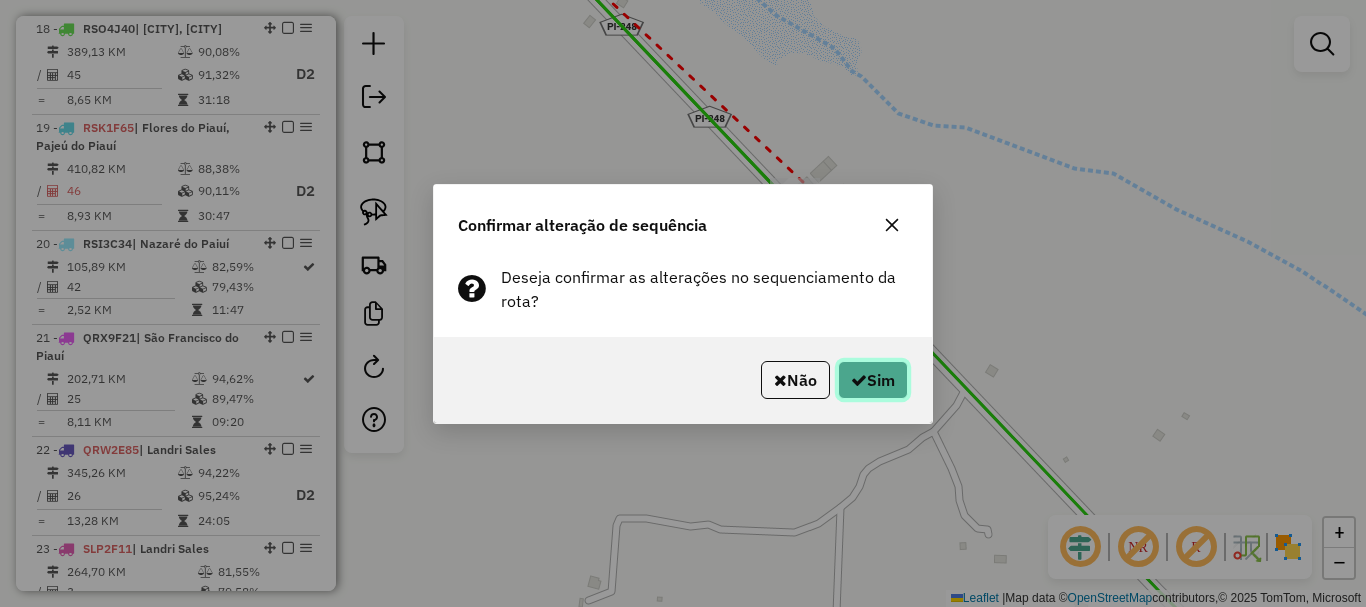 click on "Sim" 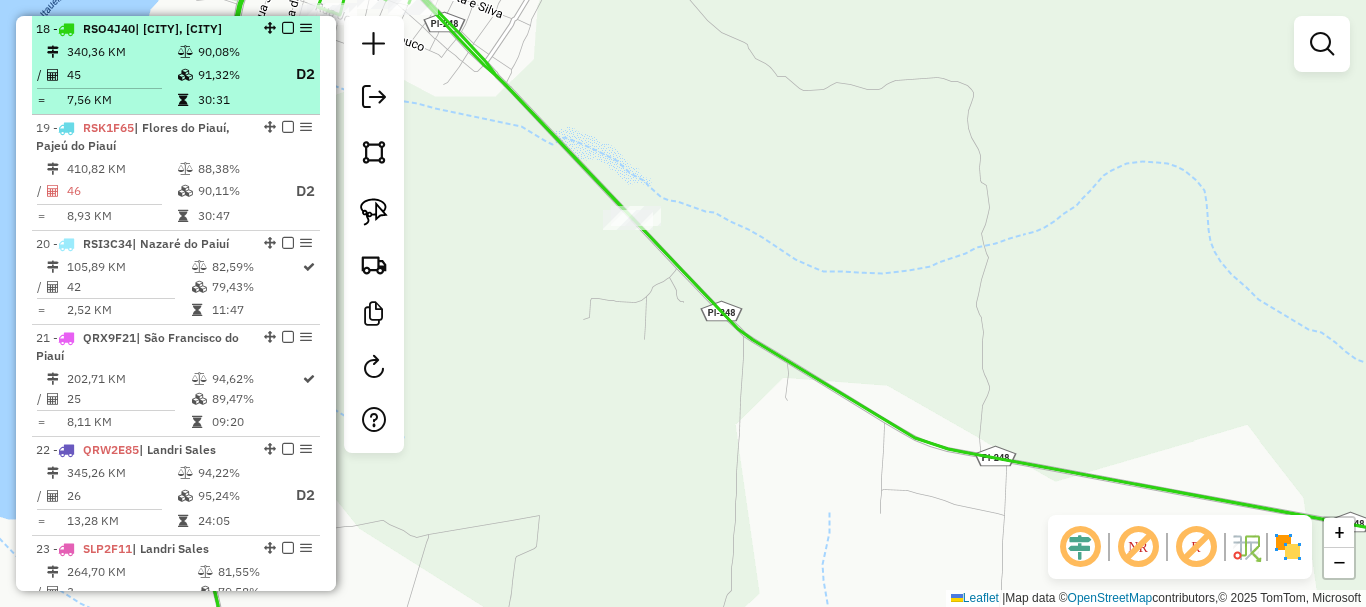 click at bounding box center (288, 28) 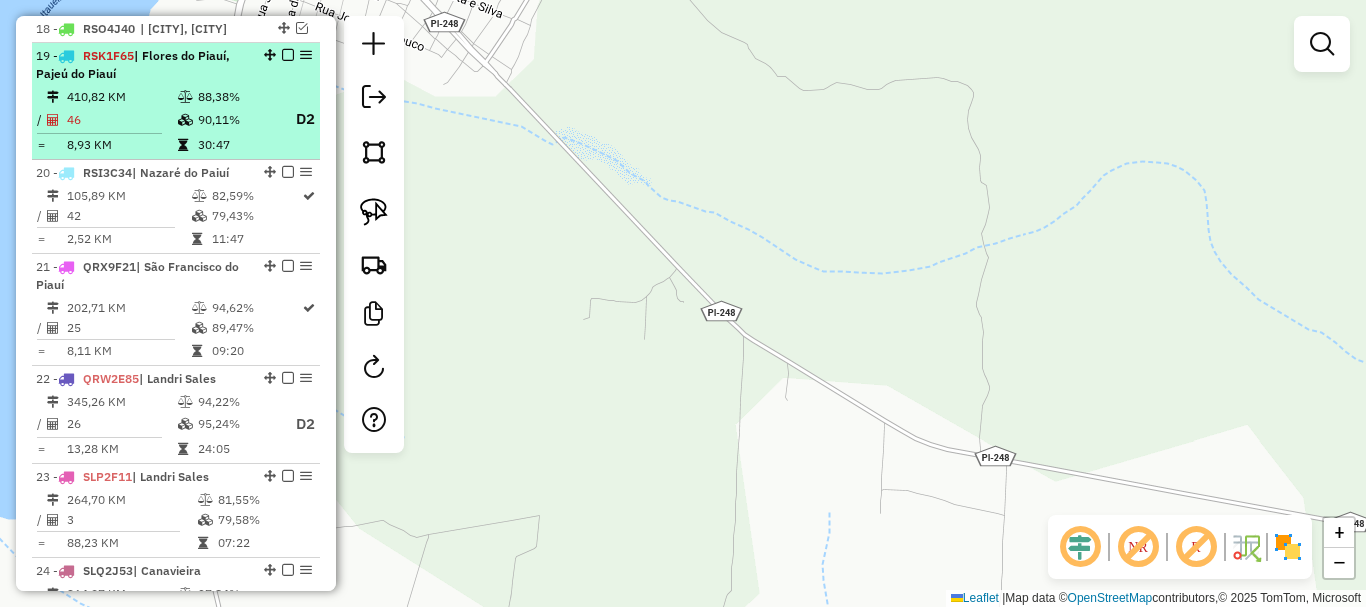click on "90,11%" at bounding box center [237, 119] 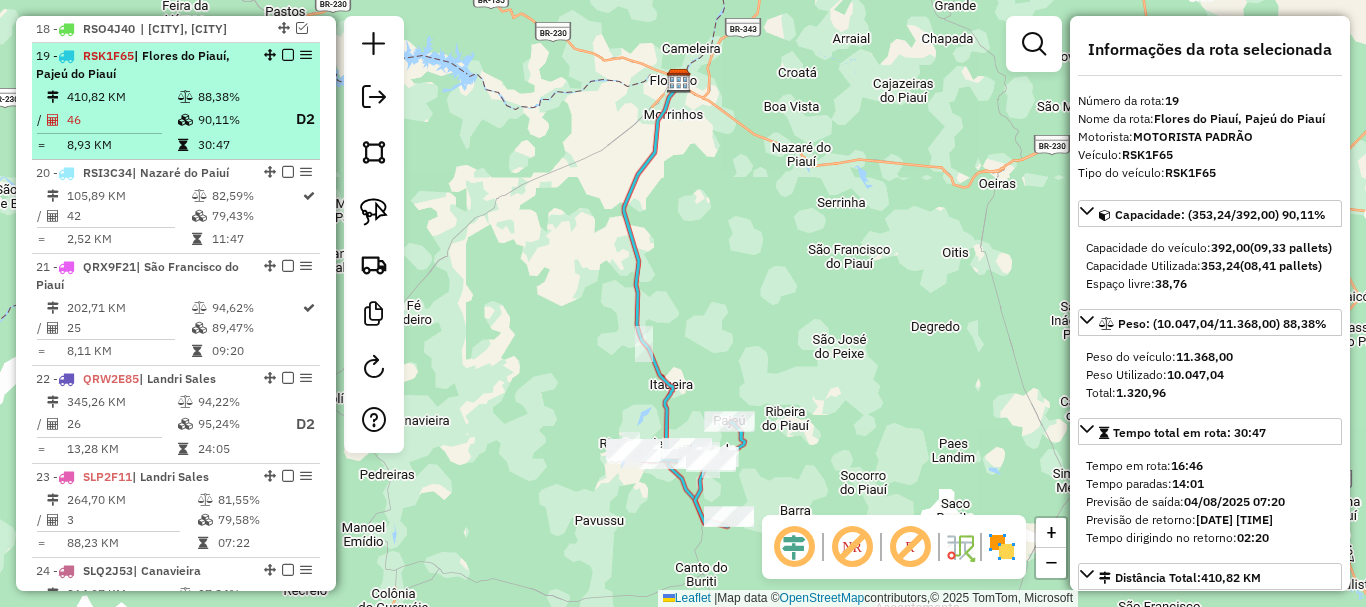 click on "90,11%" at bounding box center (237, 119) 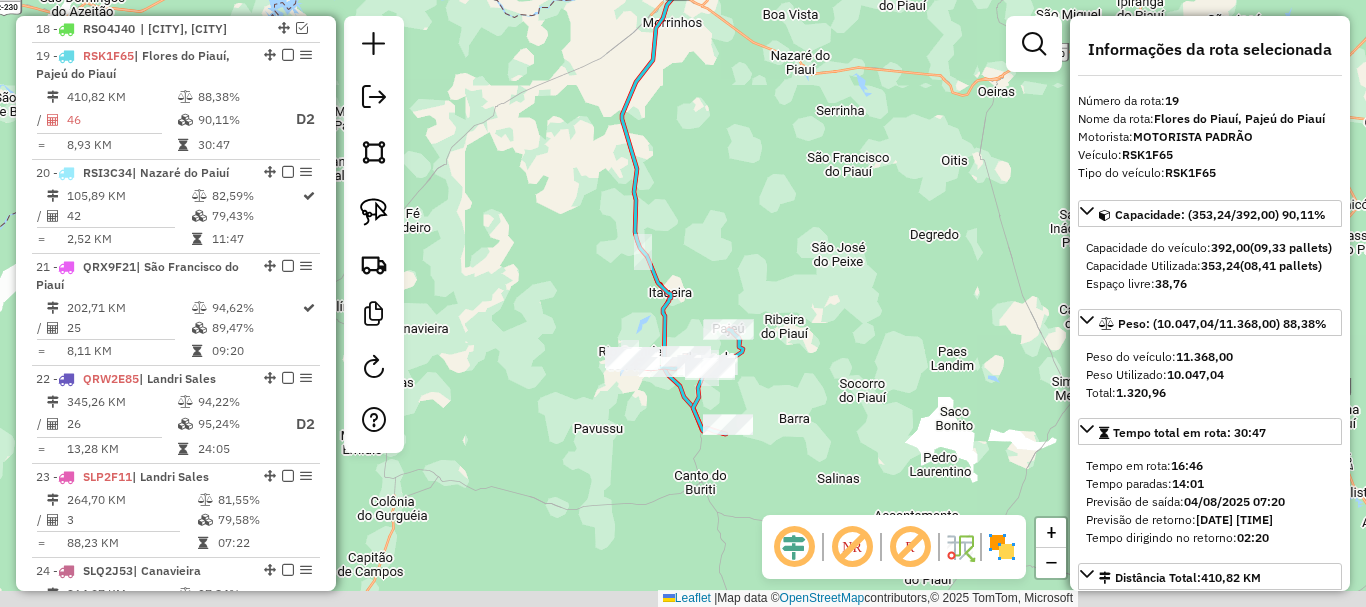 drag, startPoint x: 770, startPoint y: 297, endPoint x: 768, endPoint y: 162, distance: 135.01482 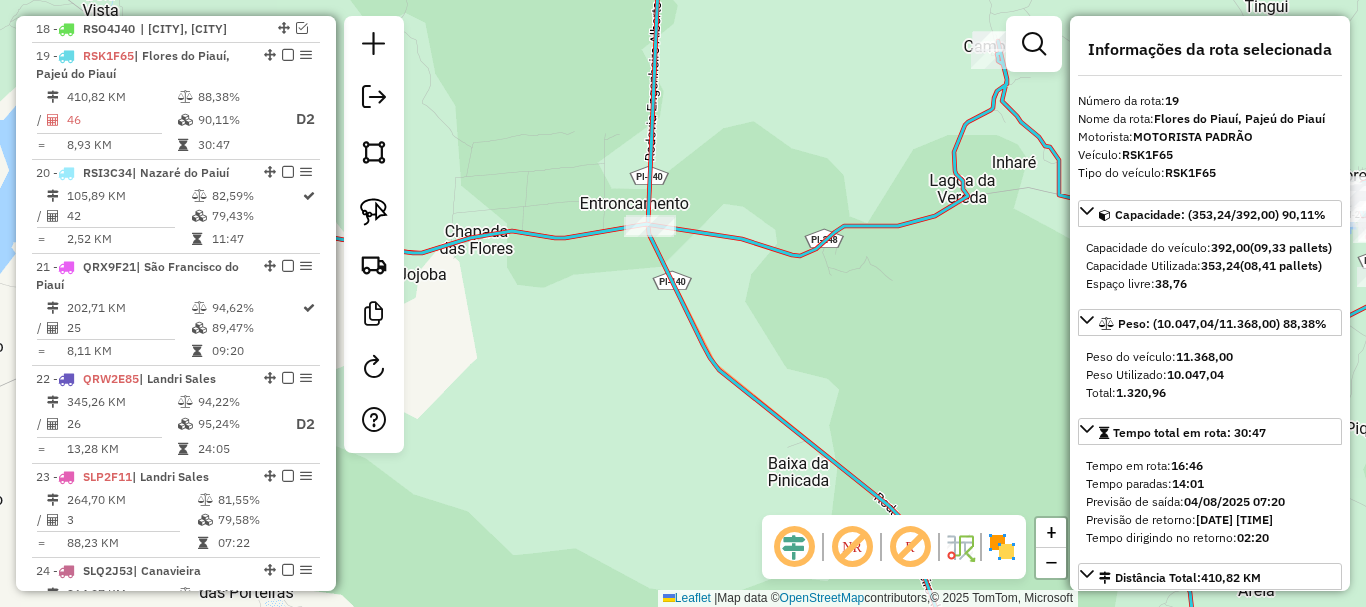 click 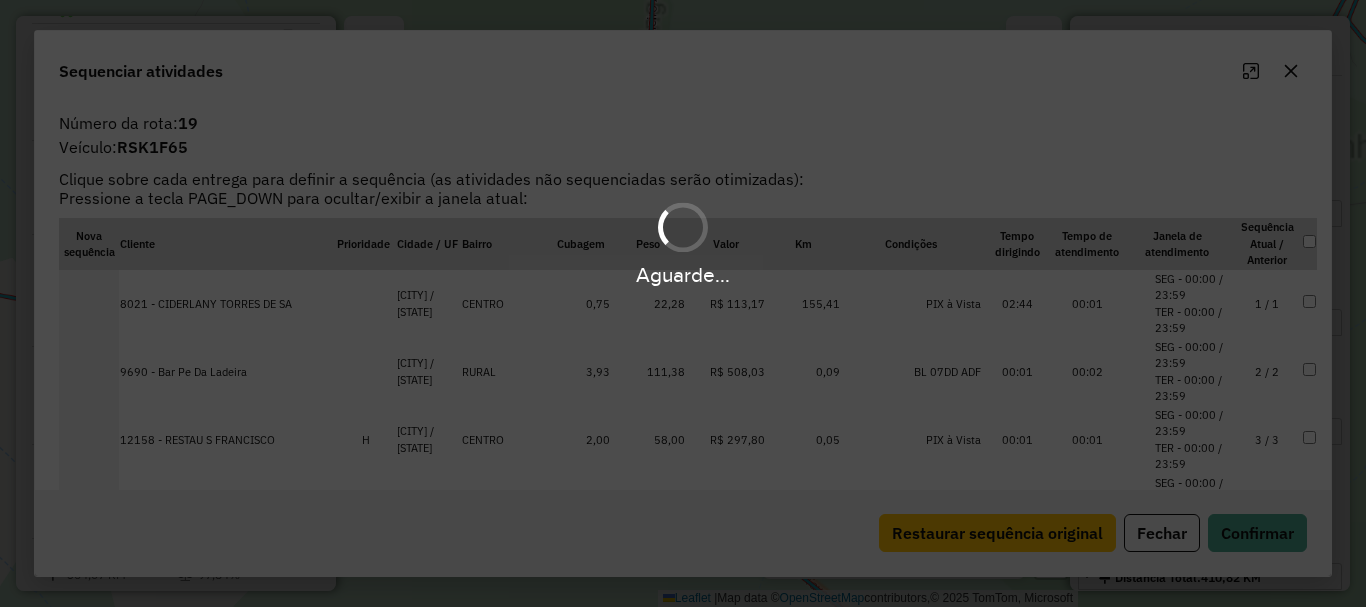 scroll, scrollTop: 1260, scrollLeft: 0, axis: vertical 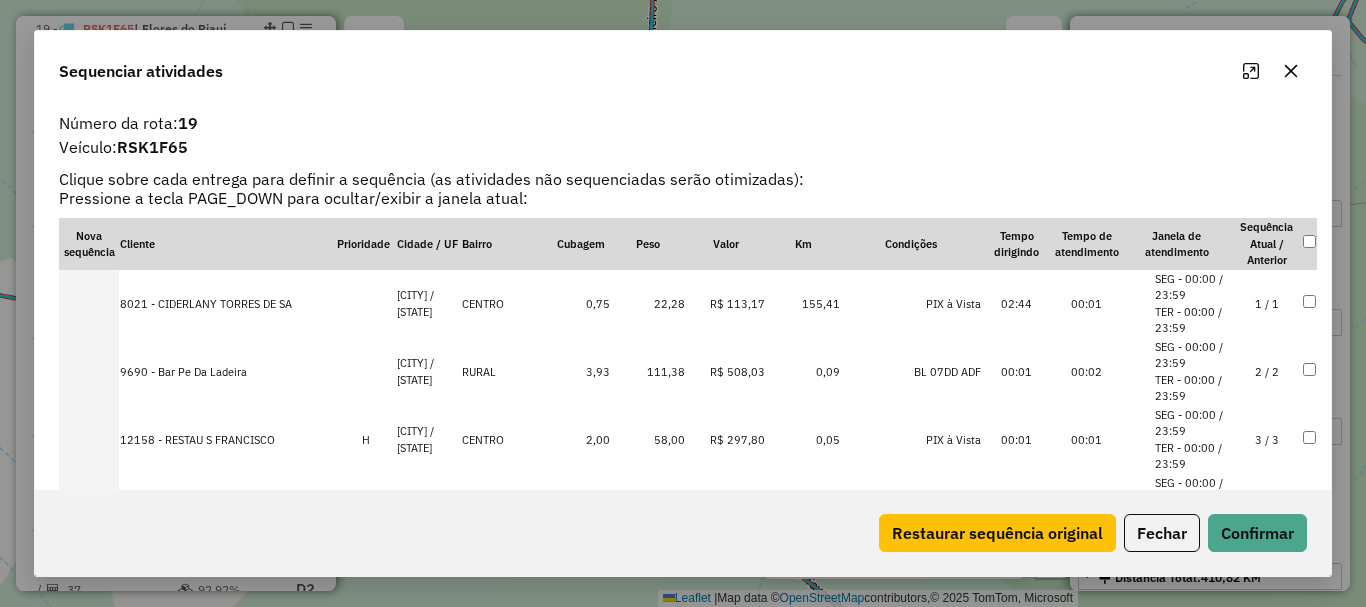 drag, startPoint x: 1313, startPoint y: 231, endPoint x: 1309, endPoint y: 251, distance: 20.396078 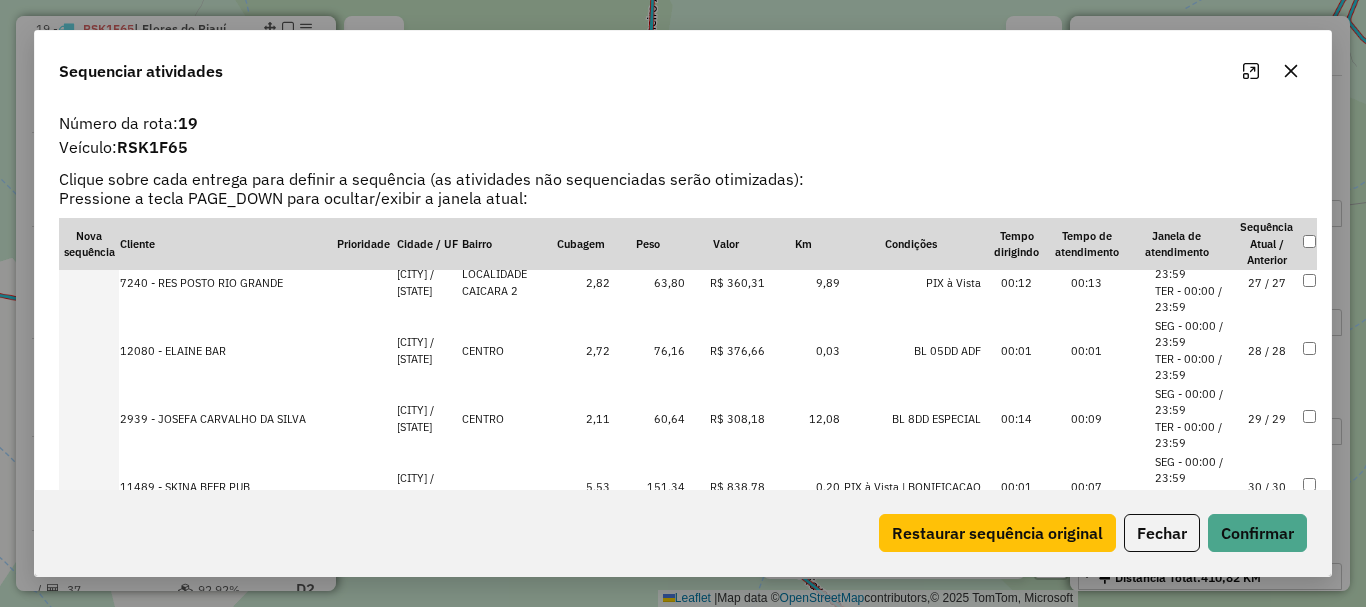 click on "28 / 28" at bounding box center (1267, 351) 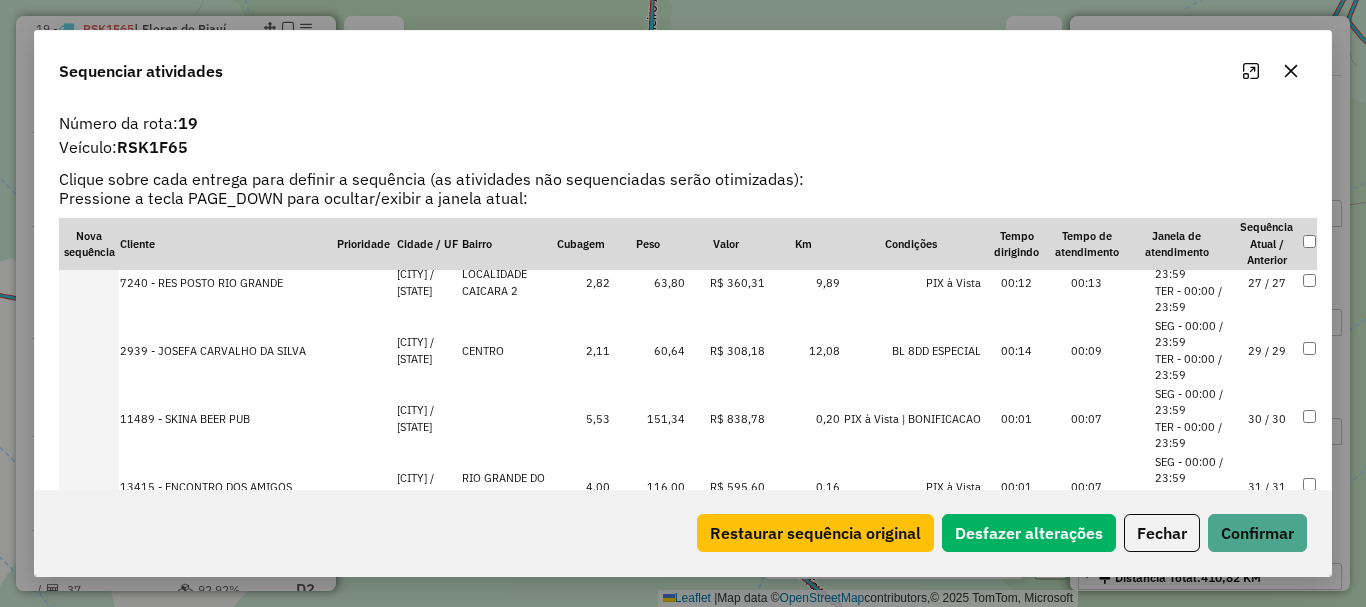 click on "Restaurar sequência original   Desfazer alterações   Fechar   Confirmar" 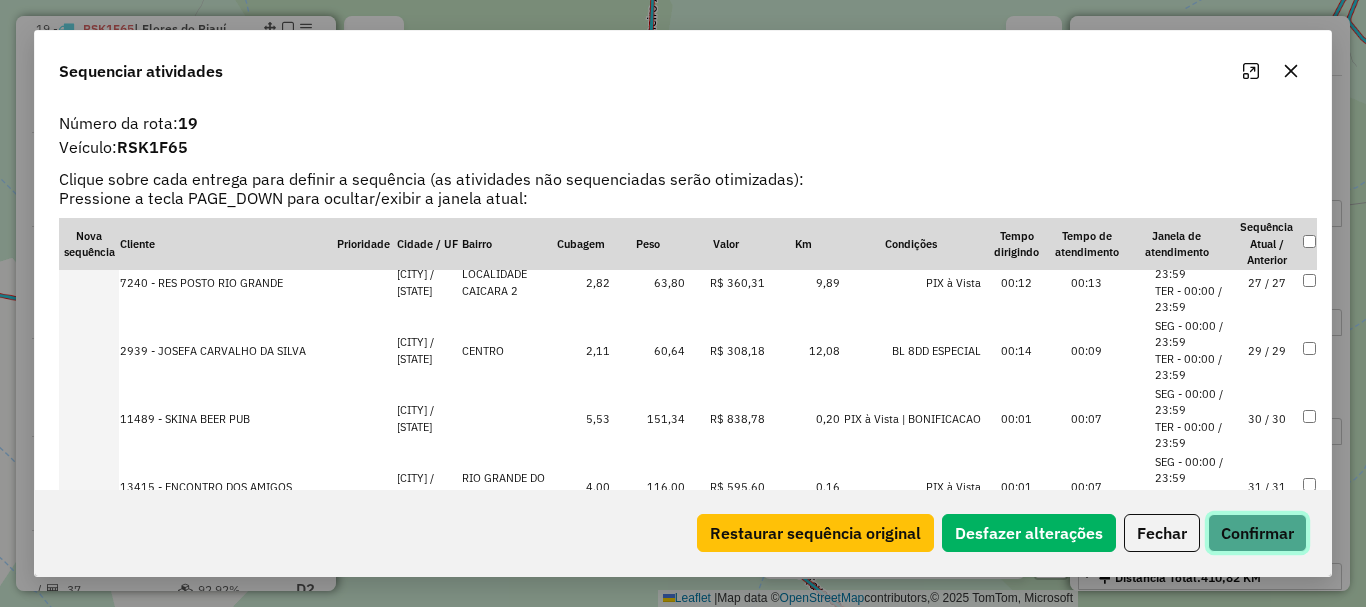 click on "Confirmar" 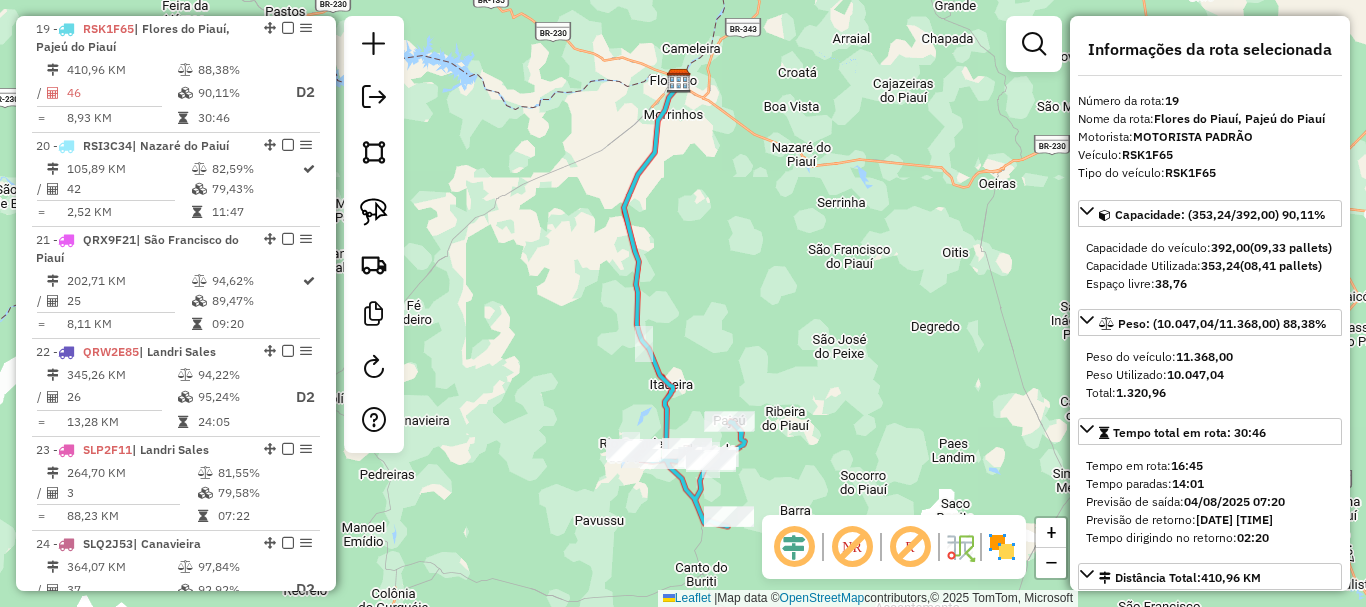 drag, startPoint x: 695, startPoint y: 398, endPoint x: 738, endPoint y: 312, distance: 96.150925 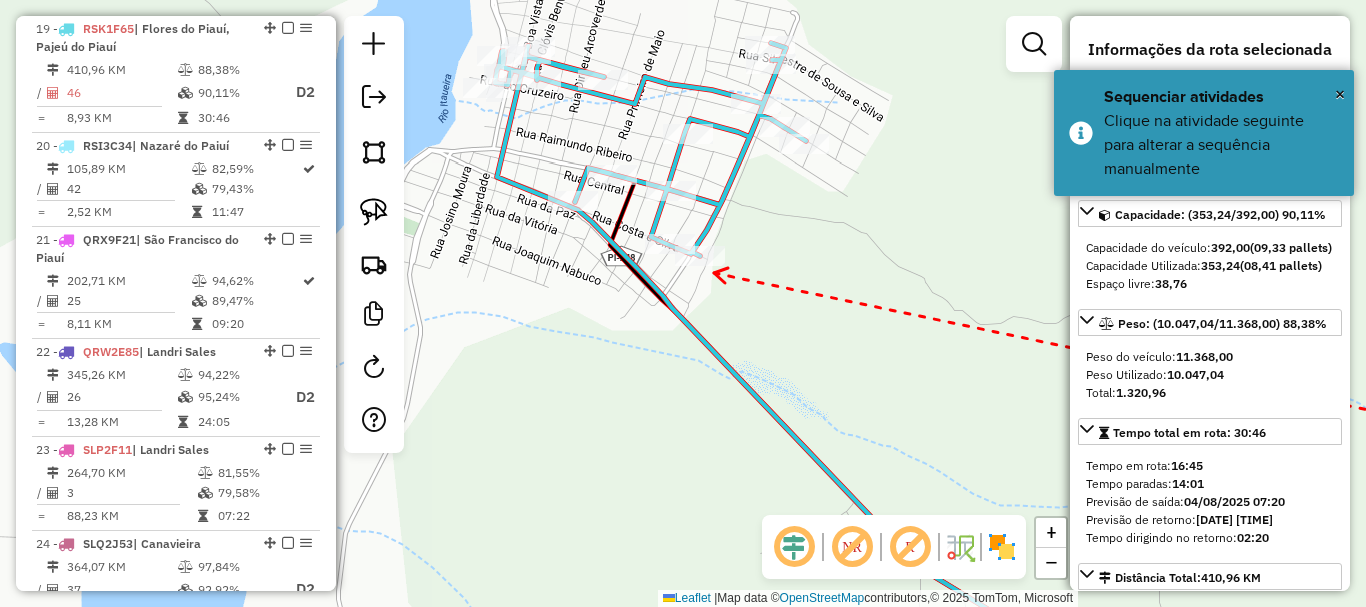 click 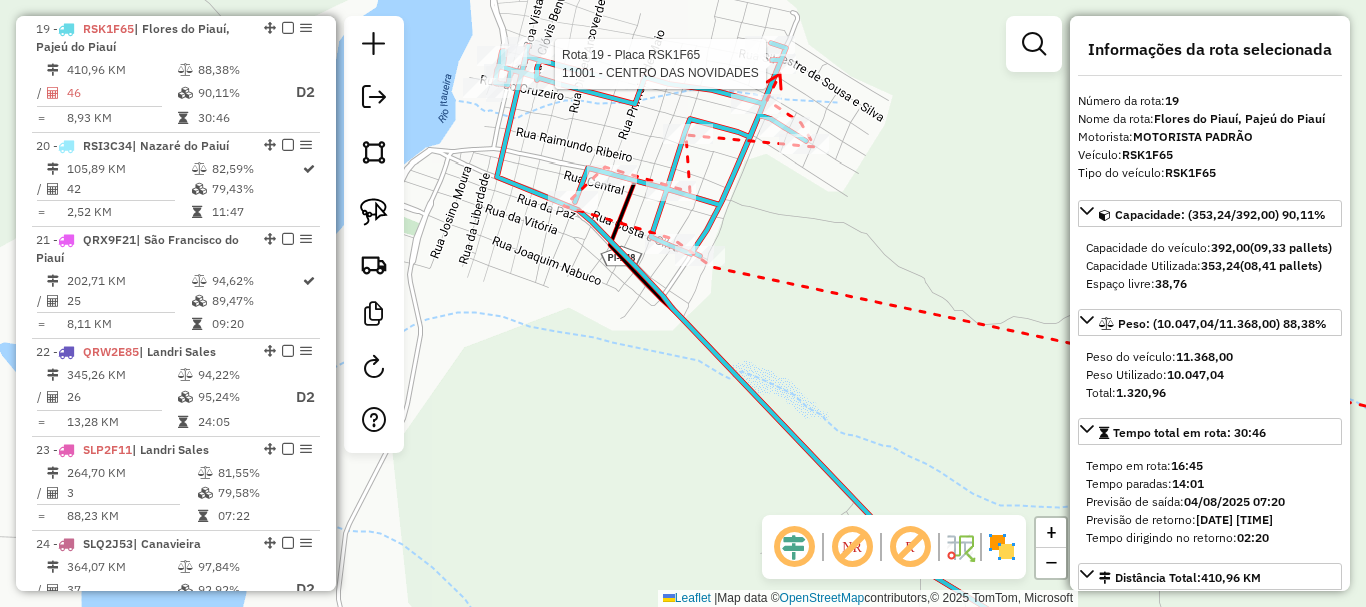 click 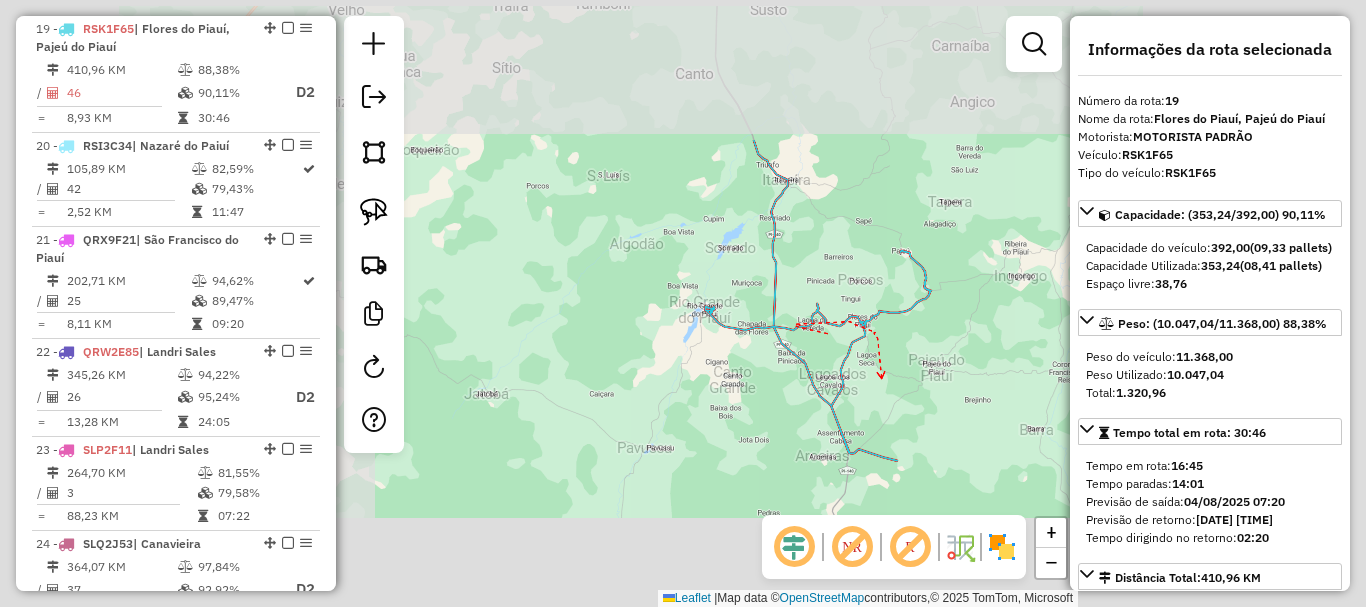 click on "Janela de atendimento Grade de atendimento Capacidade Transportadoras Veículos Cliente Pedidos  Rotas Selecione os dias de semana para filtrar as janelas de atendimento  Seg   Ter   Qua   Qui   Sex   Sáb   Dom  Informe o período da janela de atendimento: De: Até:  Filtrar exatamente a janela do cliente  Considerar janela de atendimento padrão  Selecione os dias de semana para filtrar as grades de atendimento  Seg   Ter   Qua   Qui   Sex   Sáb   Dom   Considerar clientes sem dia de atendimento cadastrado  Clientes fora do dia de atendimento selecionado Filtrar as atividades entre os valores definidos abaixo:  Peso mínimo:   Peso máximo:   Cubagem mínima:   Cubagem máxima:   De:   Até:  Filtrar as atividades entre o tempo de atendimento definido abaixo:  De:   Até:   Considerar capacidade total dos clientes não roteirizados Transportadora: Selecione um ou mais itens Tipo de veículo: Selecione um ou mais itens Veículo: Selecione um ou mais itens Motorista: Selecione um ou mais itens Nome: Rótulo:" 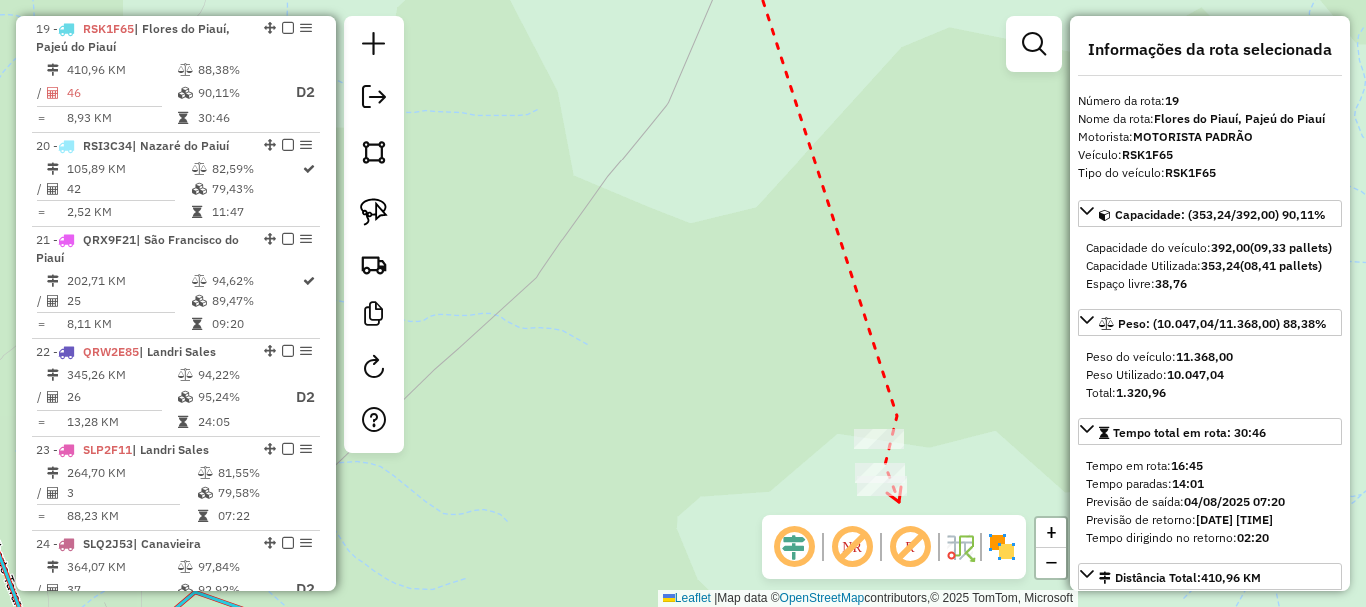 click 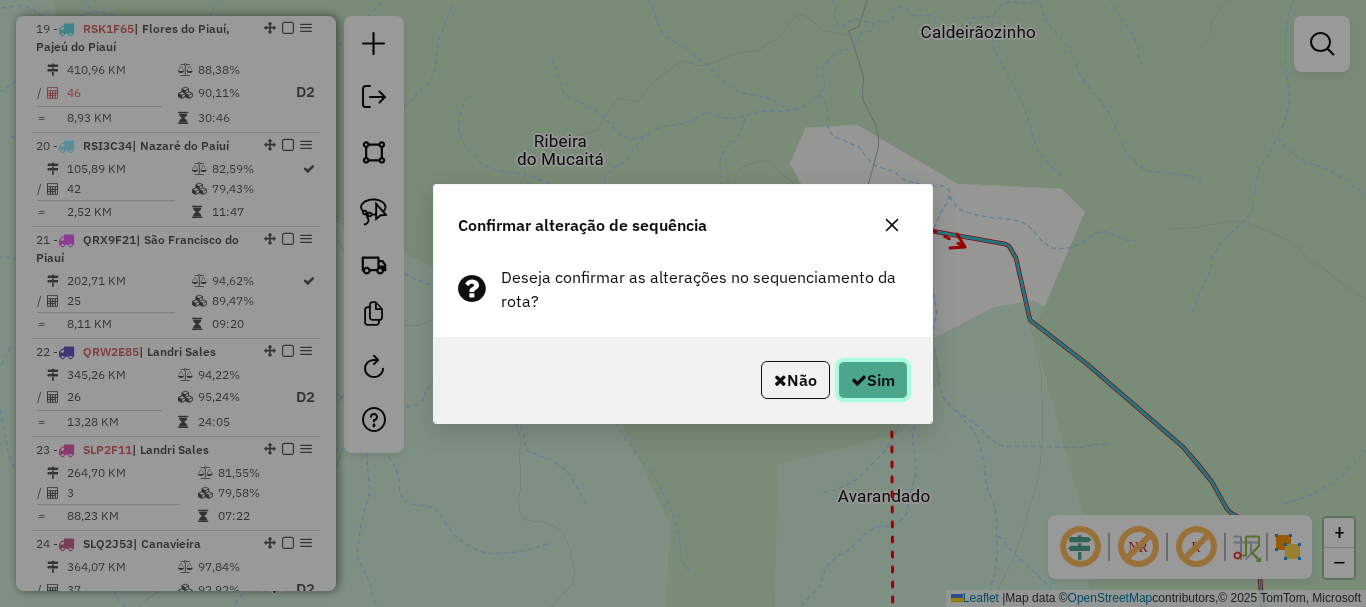 click on "Sim" 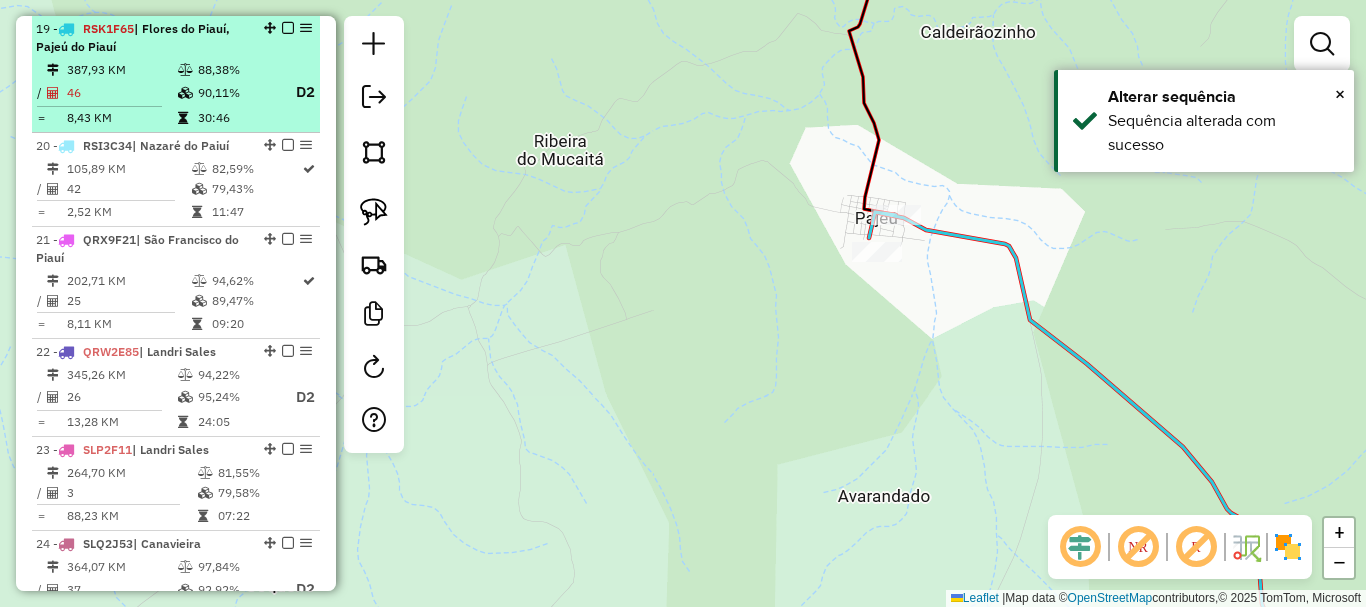 click at bounding box center (288, 28) 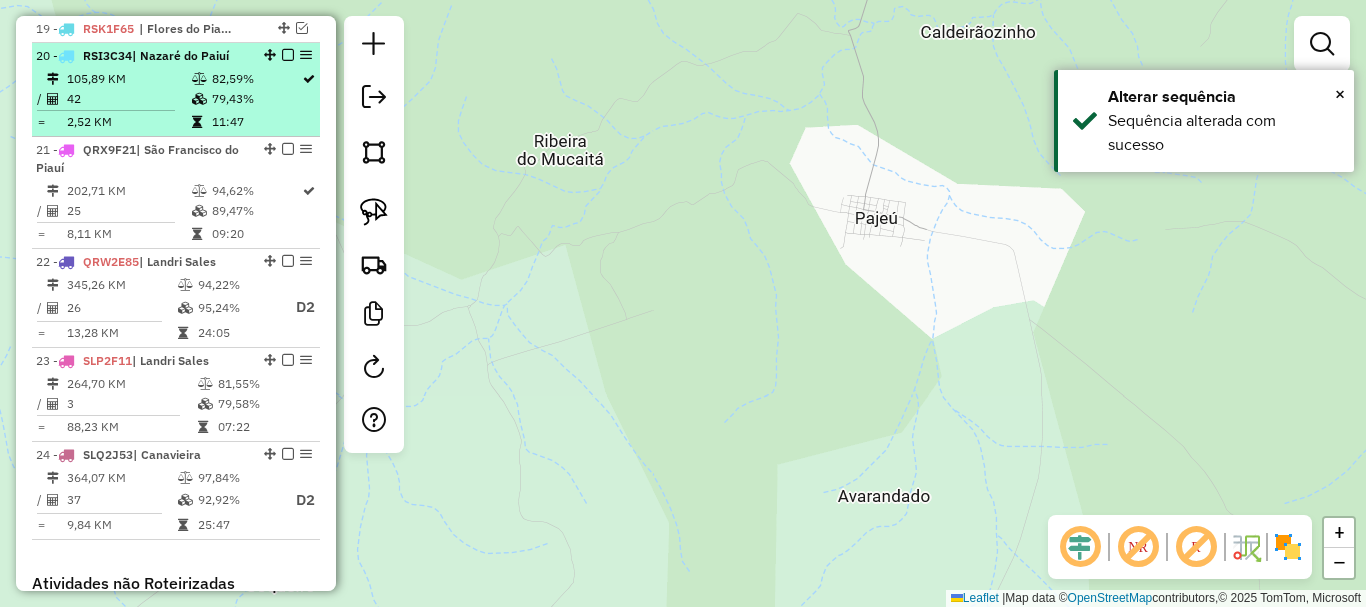 click on "11:47" at bounding box center [256, 122] 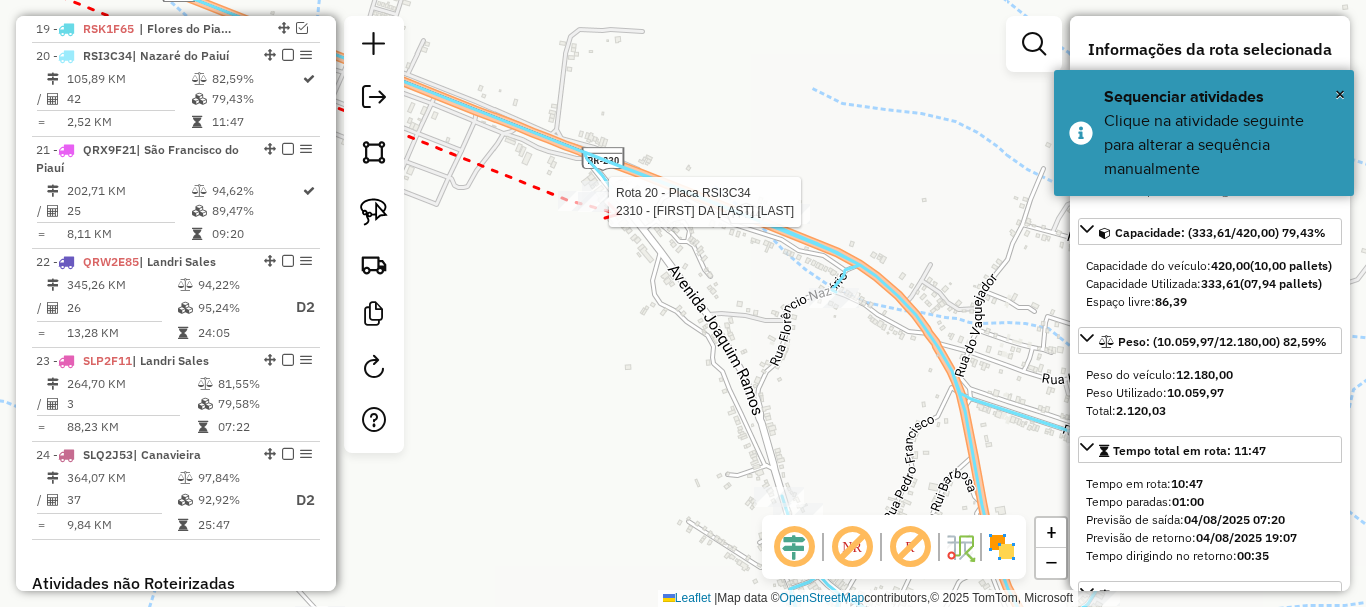 click 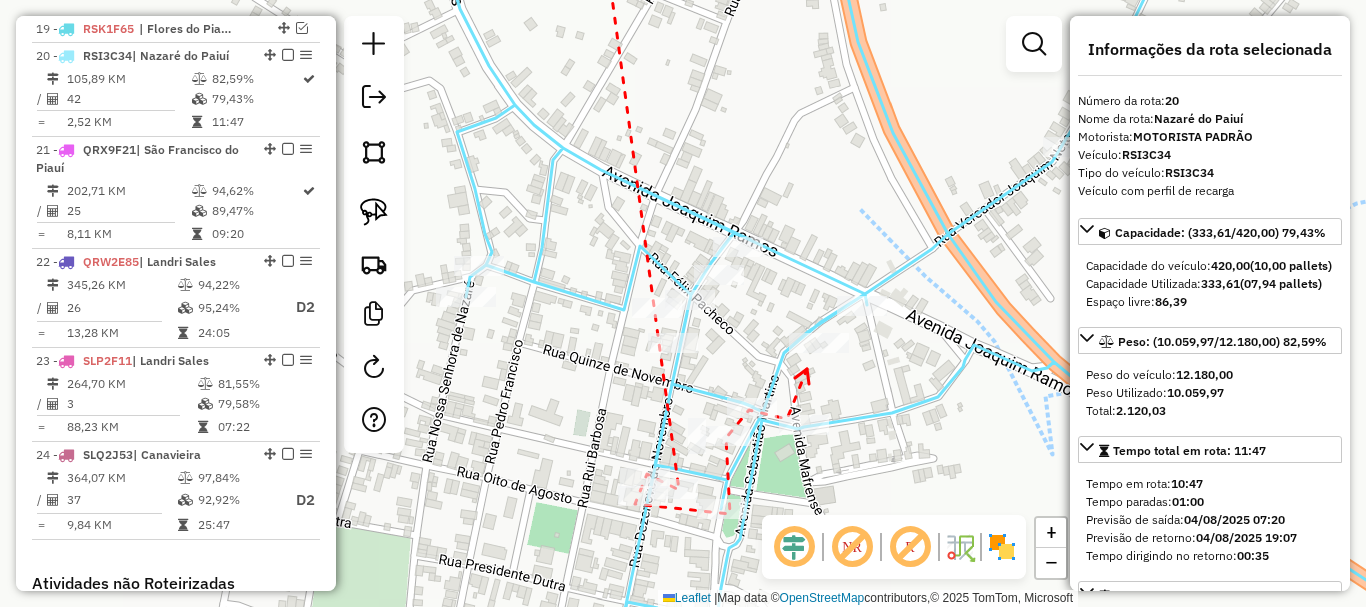 click 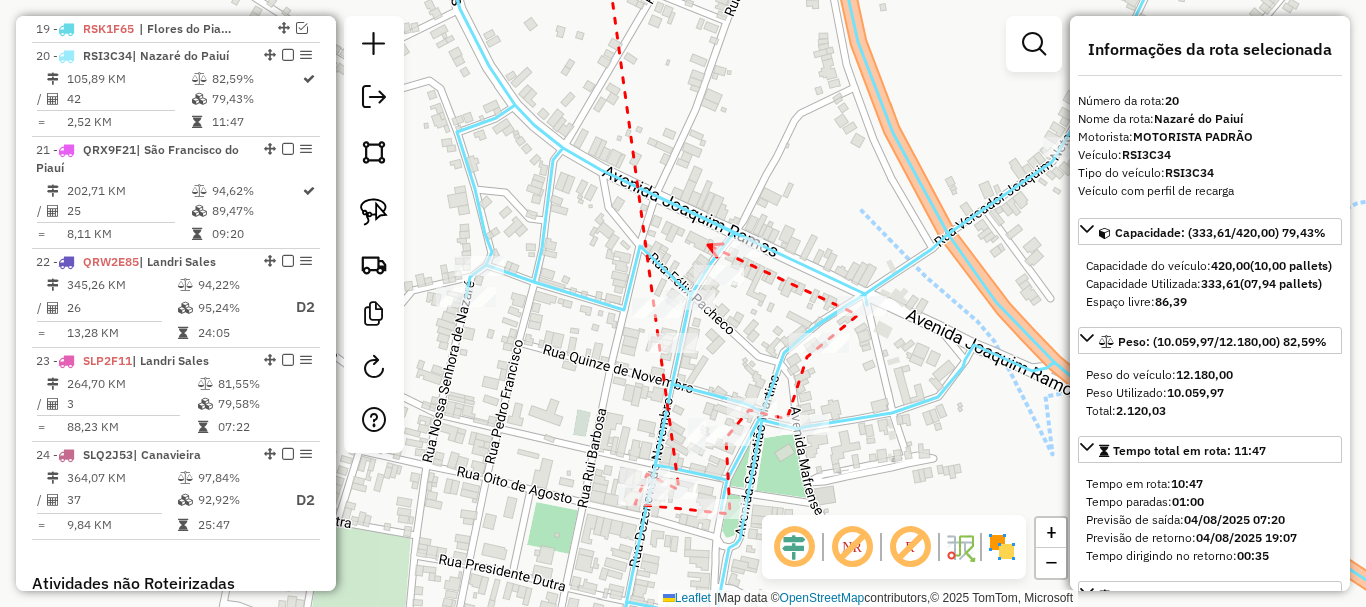 click 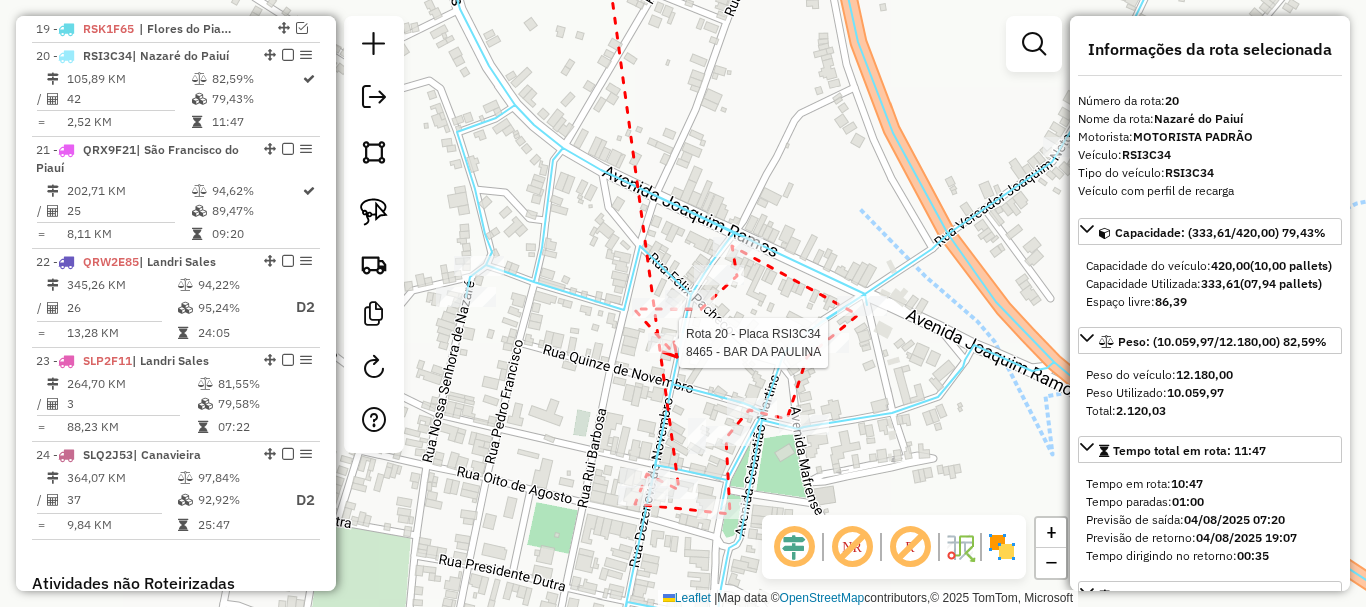click 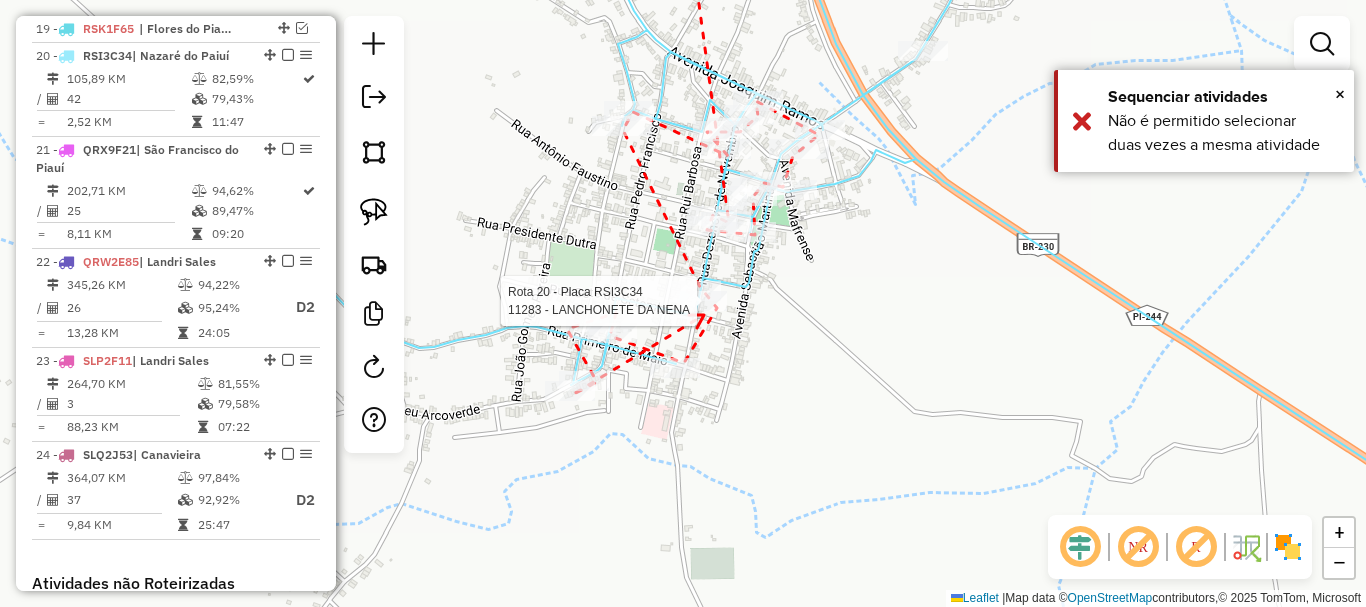 drag, startPoint x: 704, startPoint y: 315, endPoint x: 689, endPoint y: 272, distance: 45.54119 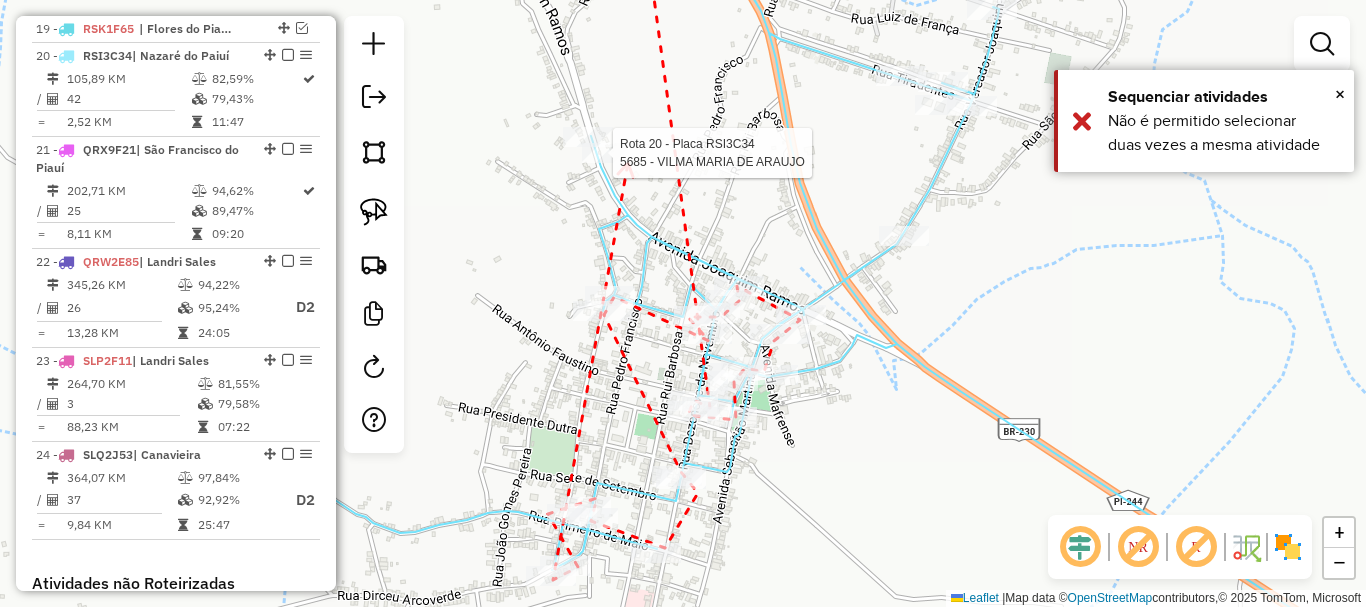 click 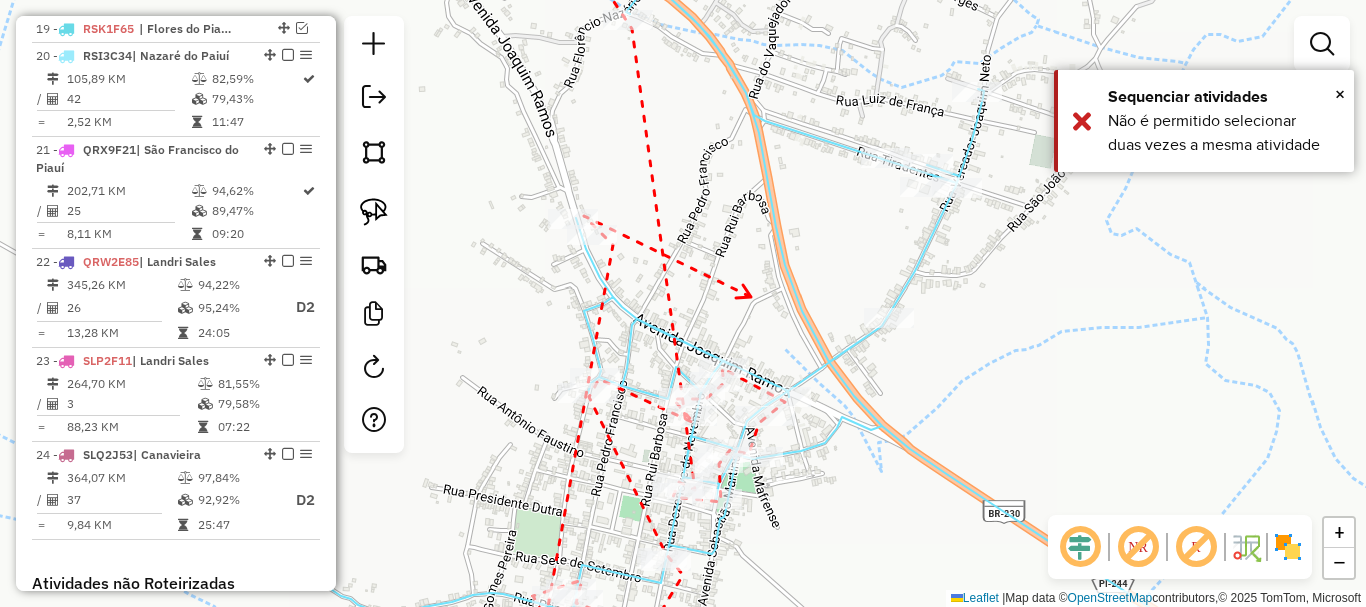 drag, startPoint x: 751, startPoint y: 297, endPoint x: 711, endPoint y: 378, distance: 90.33826 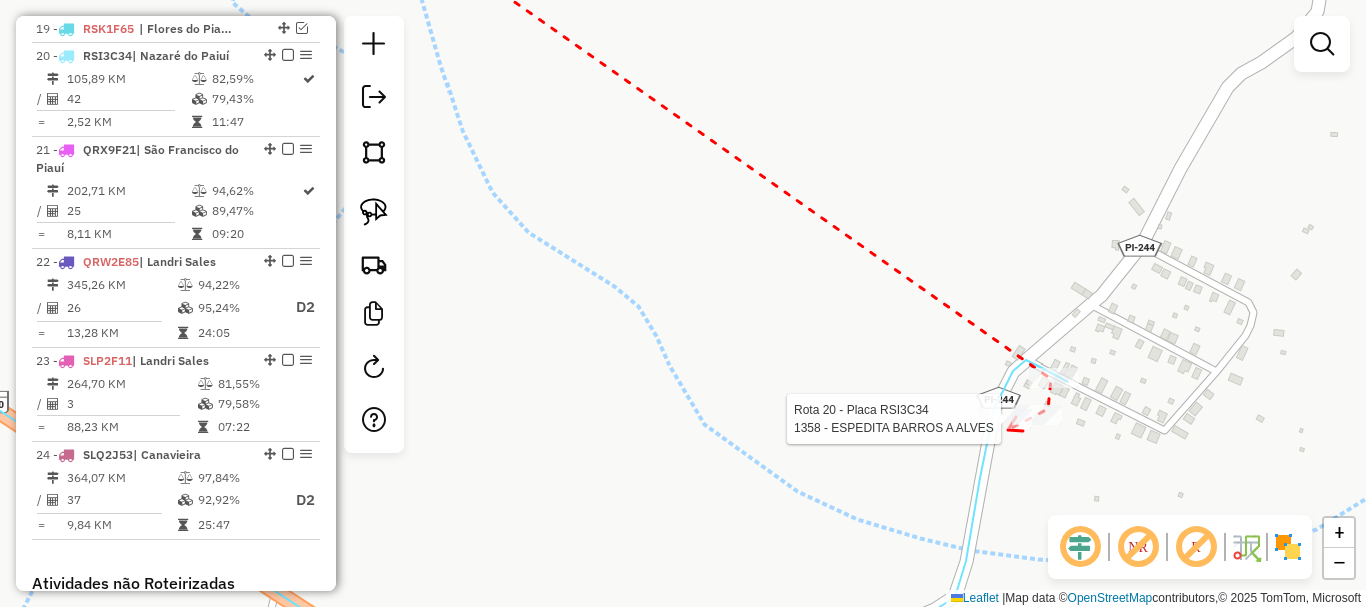 click 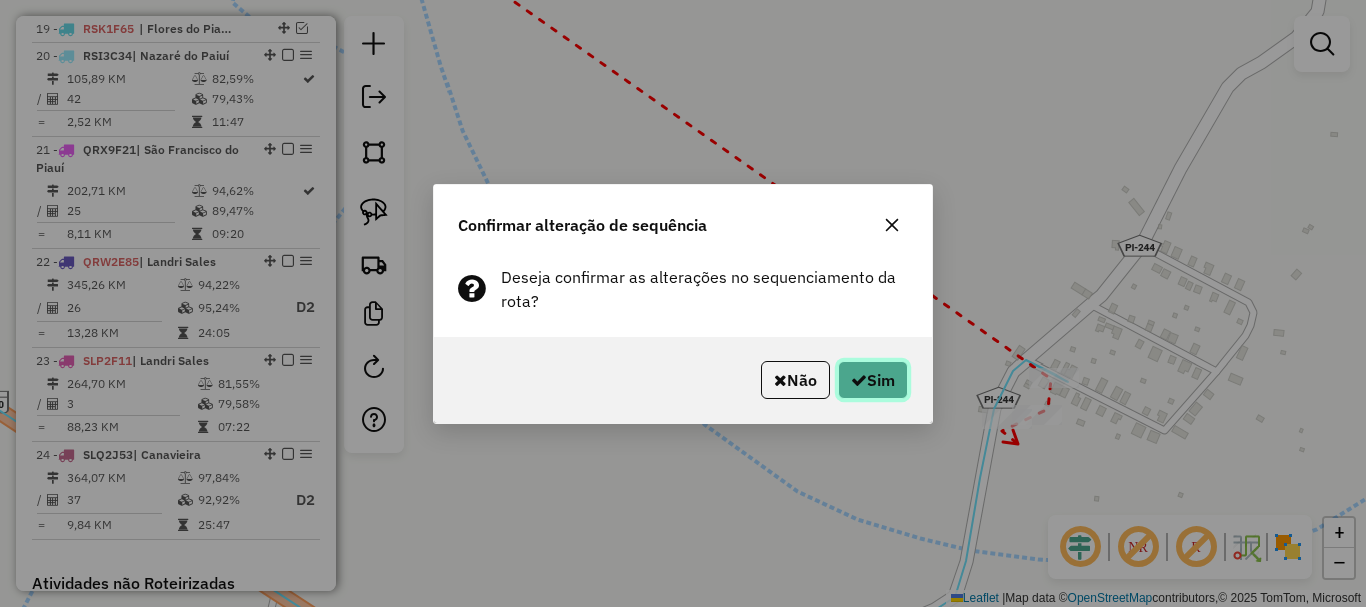 click on "Sim" 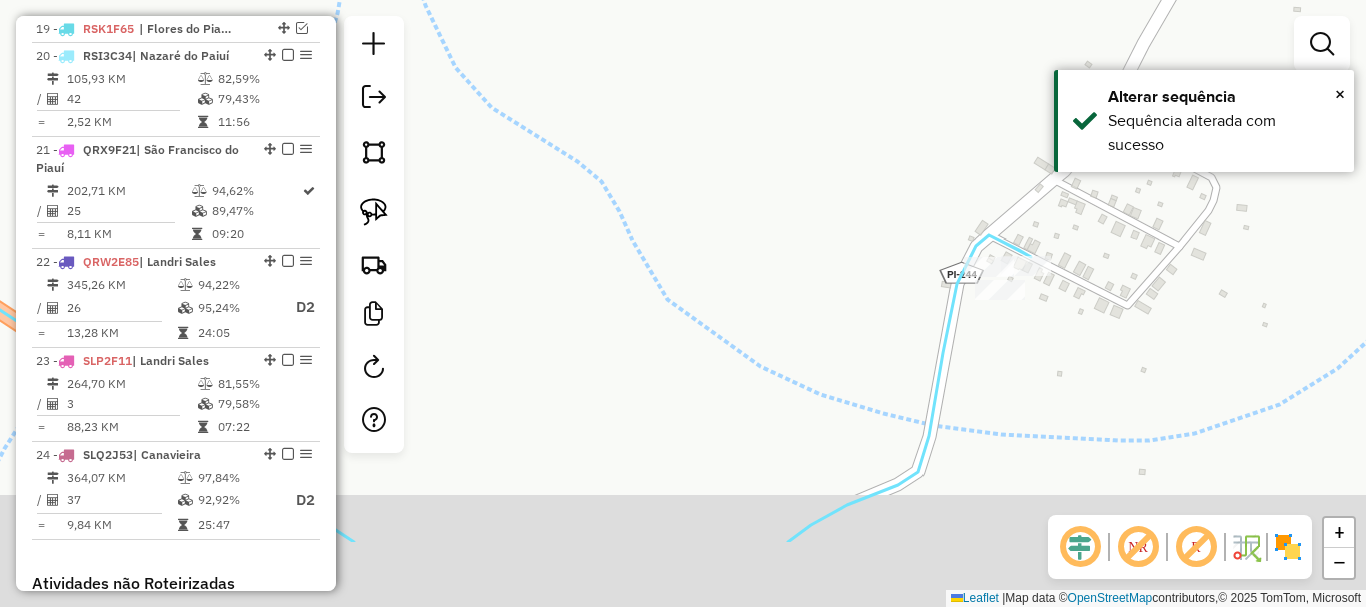 drag, startPoint x: 904, startPoint y: 311, endPoint x: 808, endPoint y: 243, distance: 117.64353 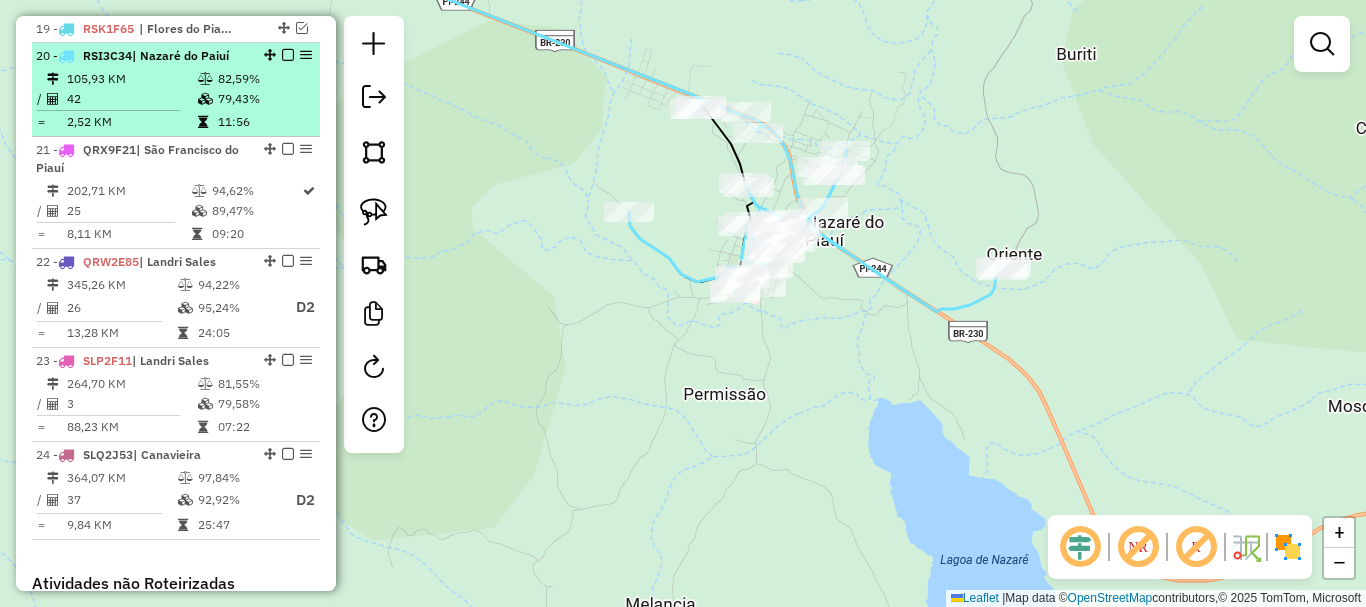 click at bounding box center [288, 55] 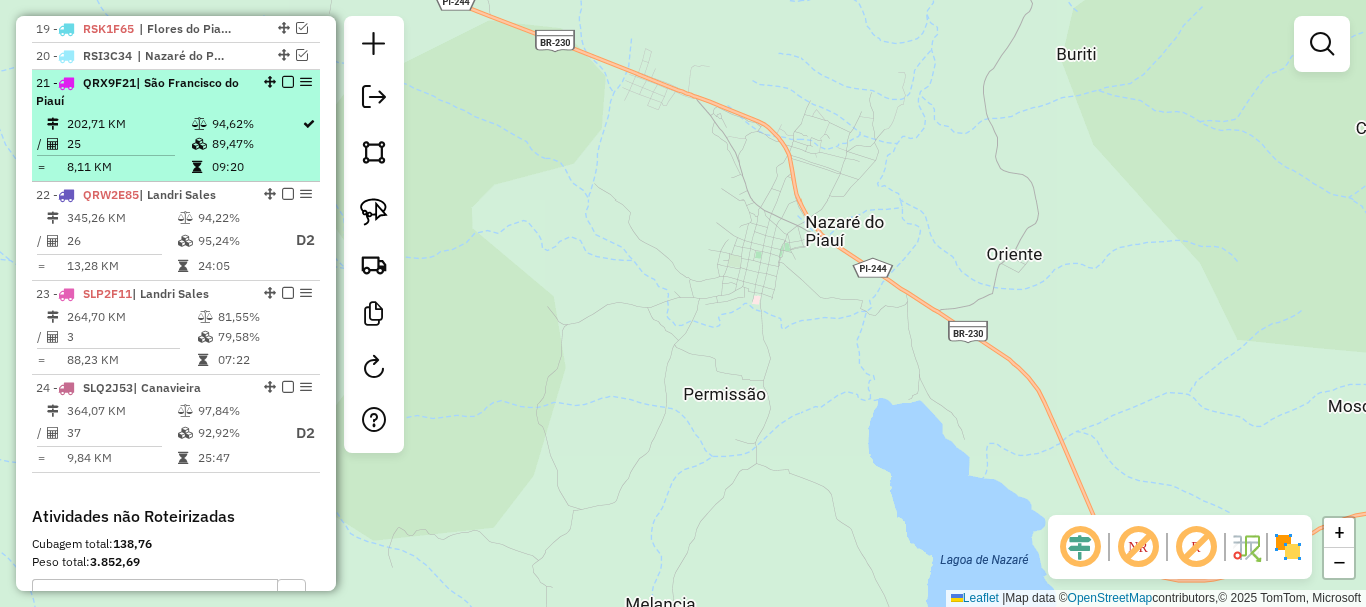 click on "21 -       [PLATE]   | [CITY]" at bounding box center (176, 92) 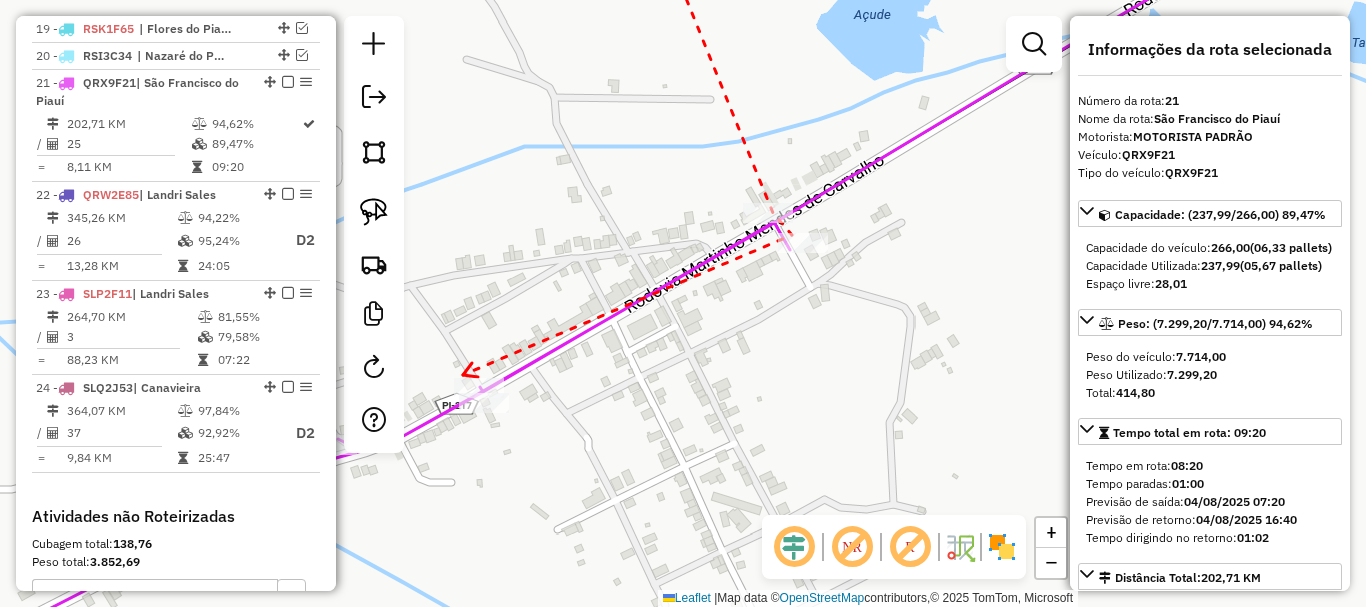 click 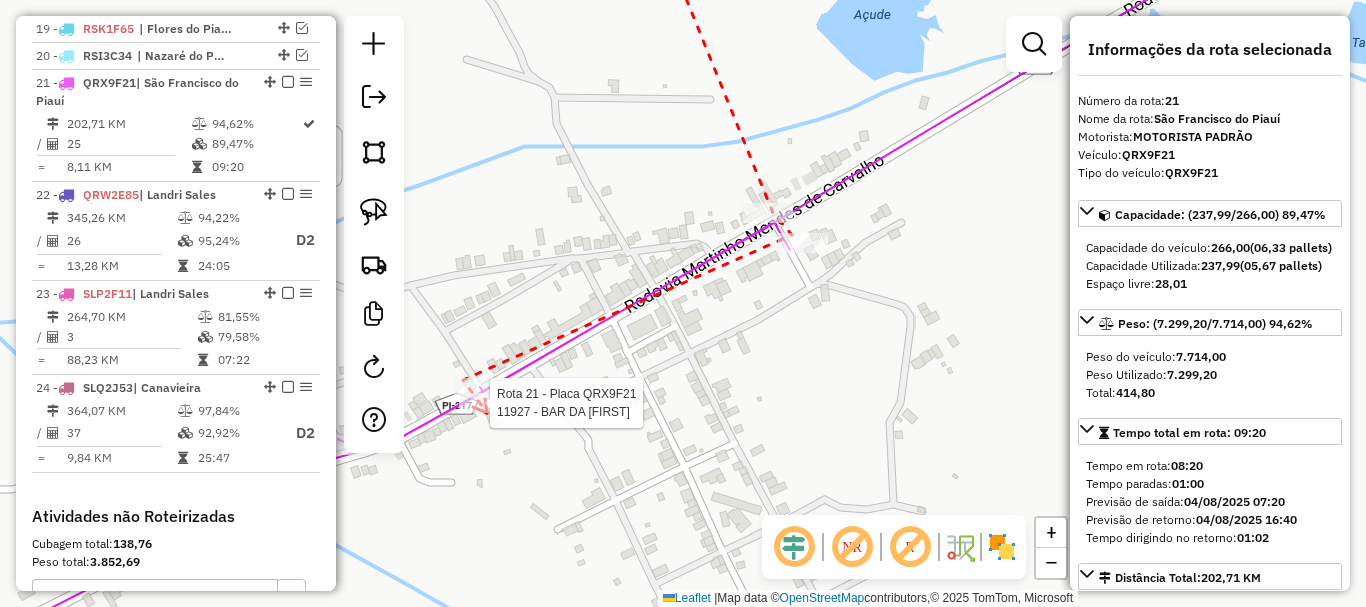 click 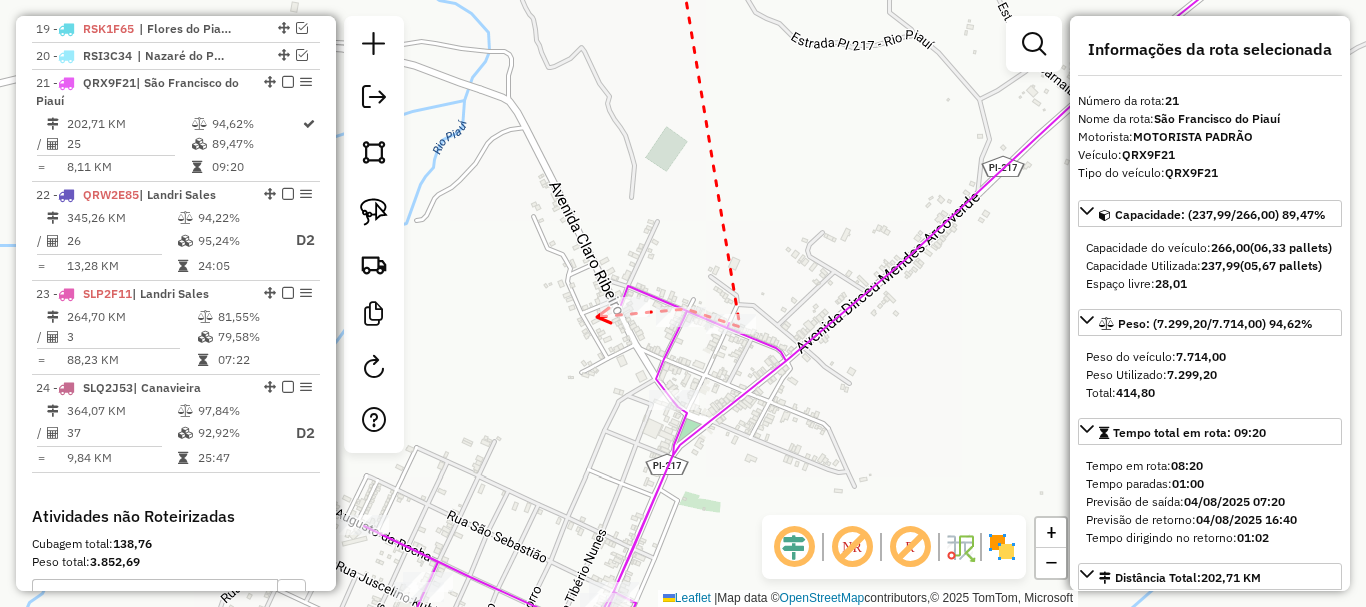 click 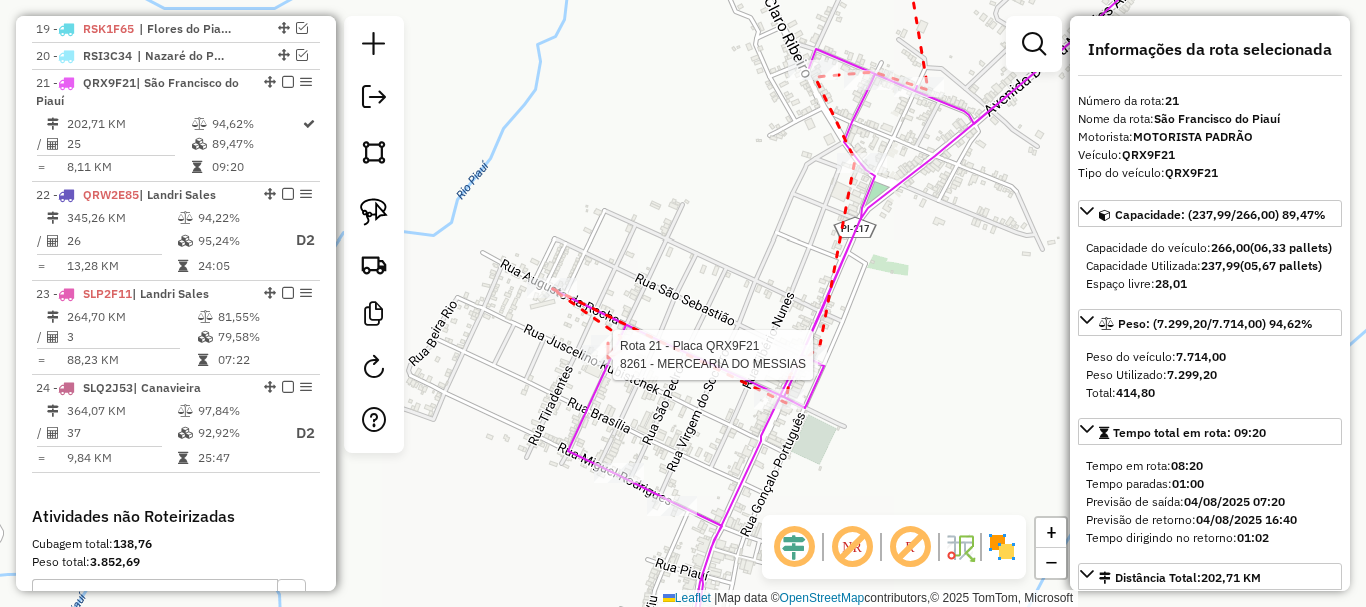 click 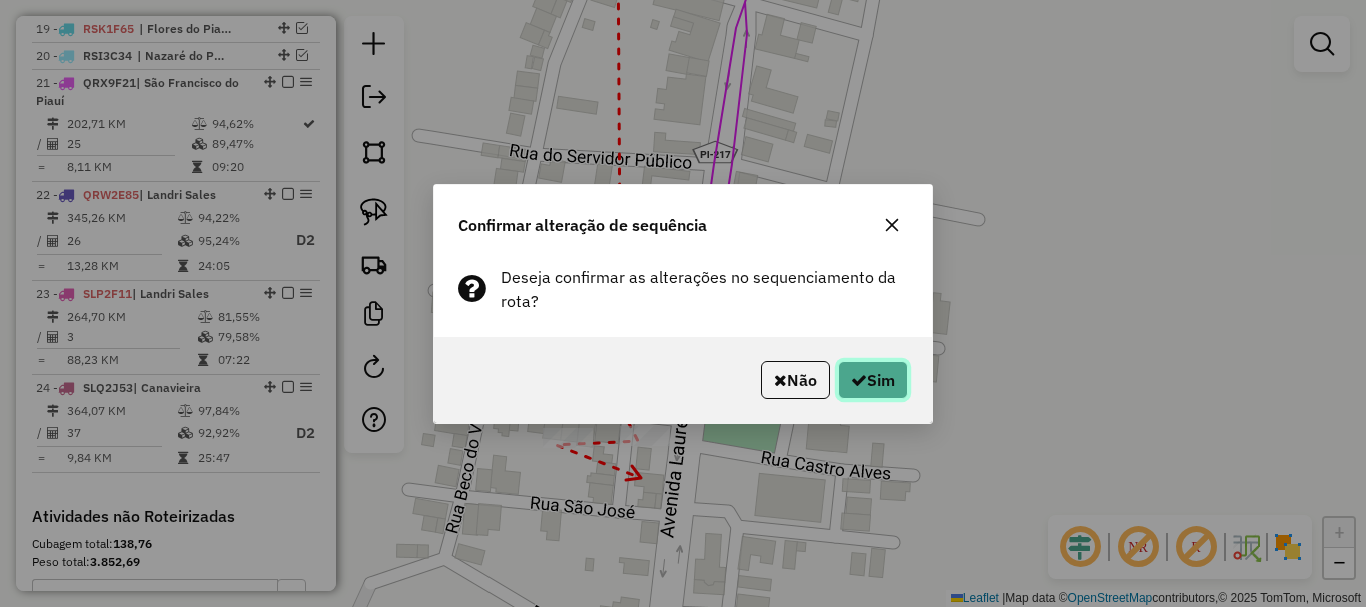 click on "Sim" 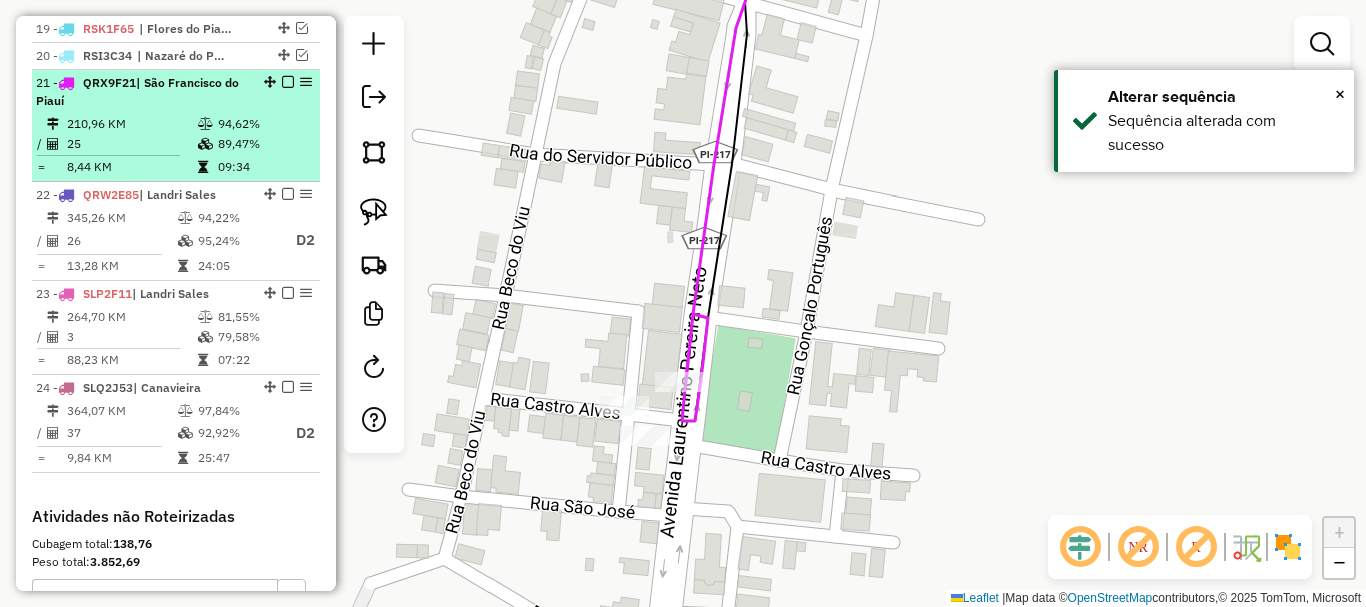 click at bounding box center (288, 82) 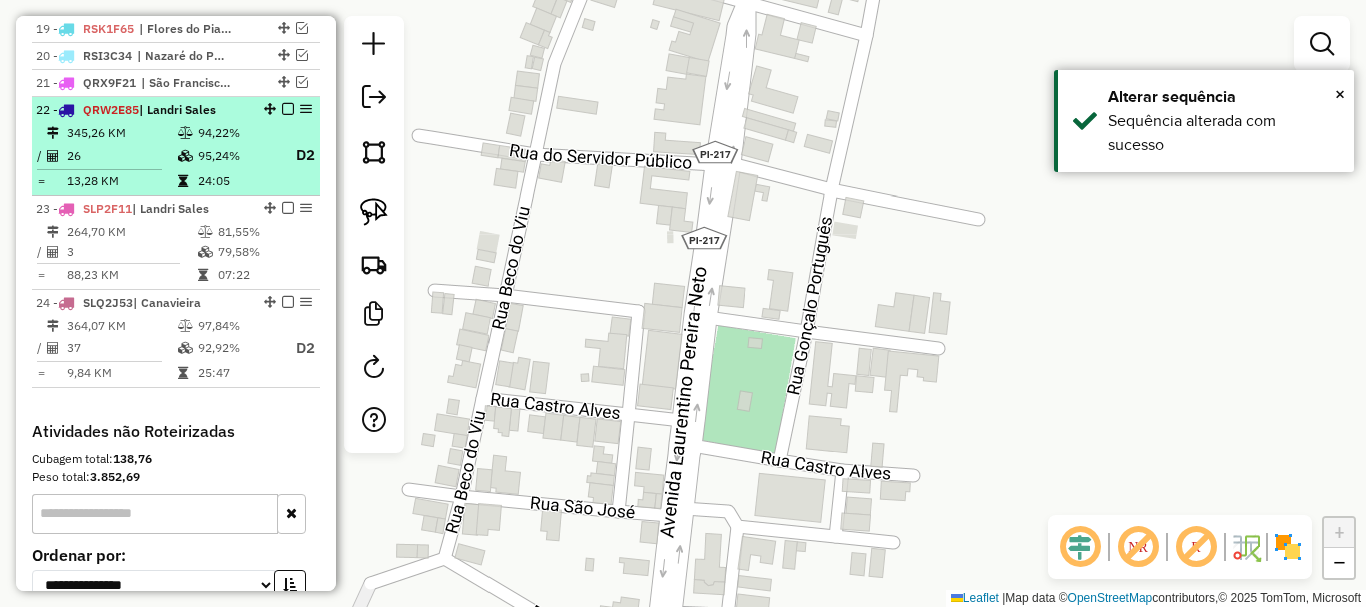 click on "95,24%" at bounding box center [237, 155] 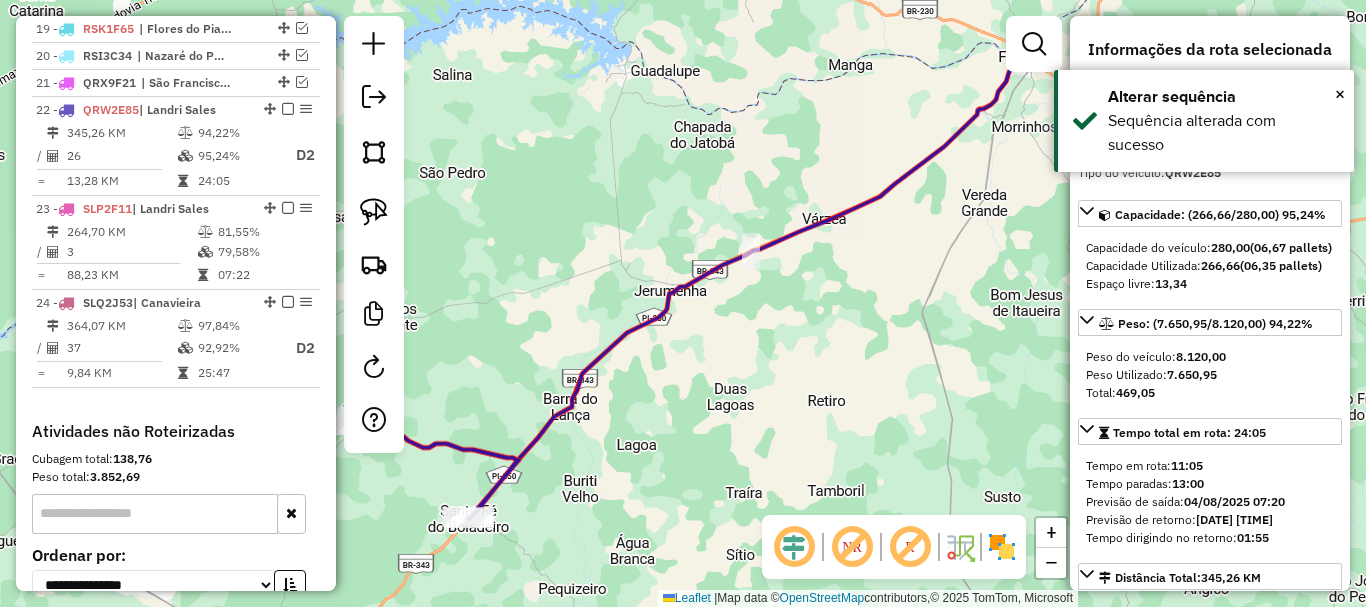 drag, startPoint x: 538, startPoint y: 345, endPoint x: 673, endPoint y: 232, distance: 176.05113 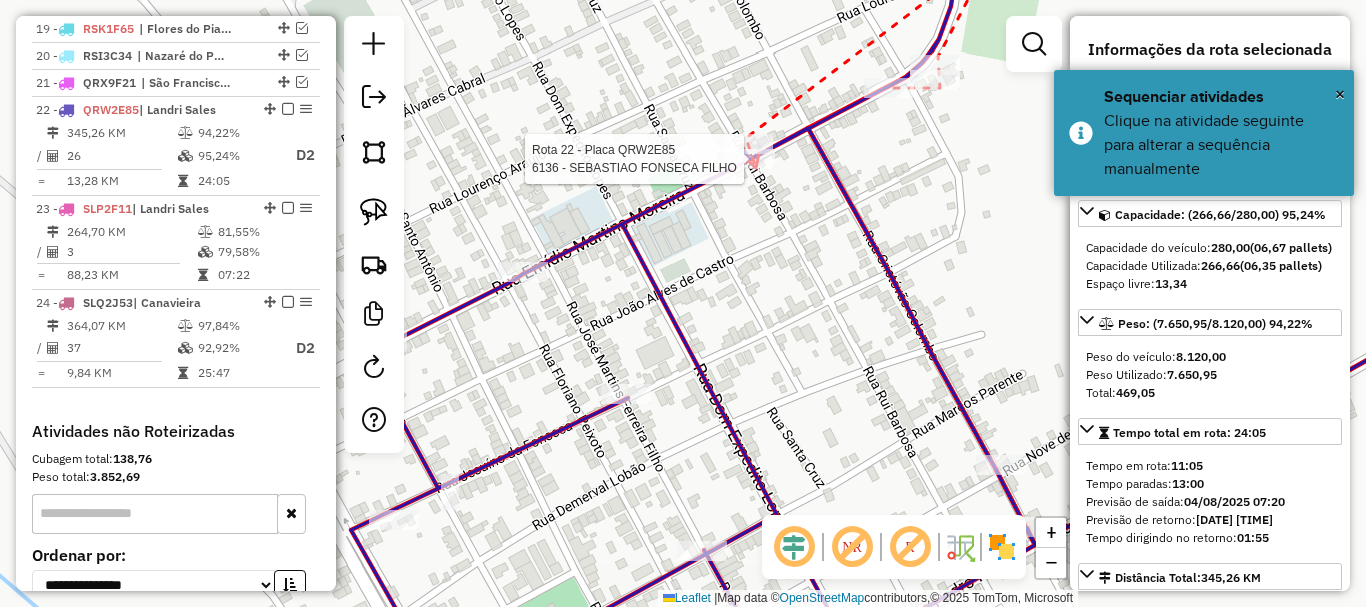 click 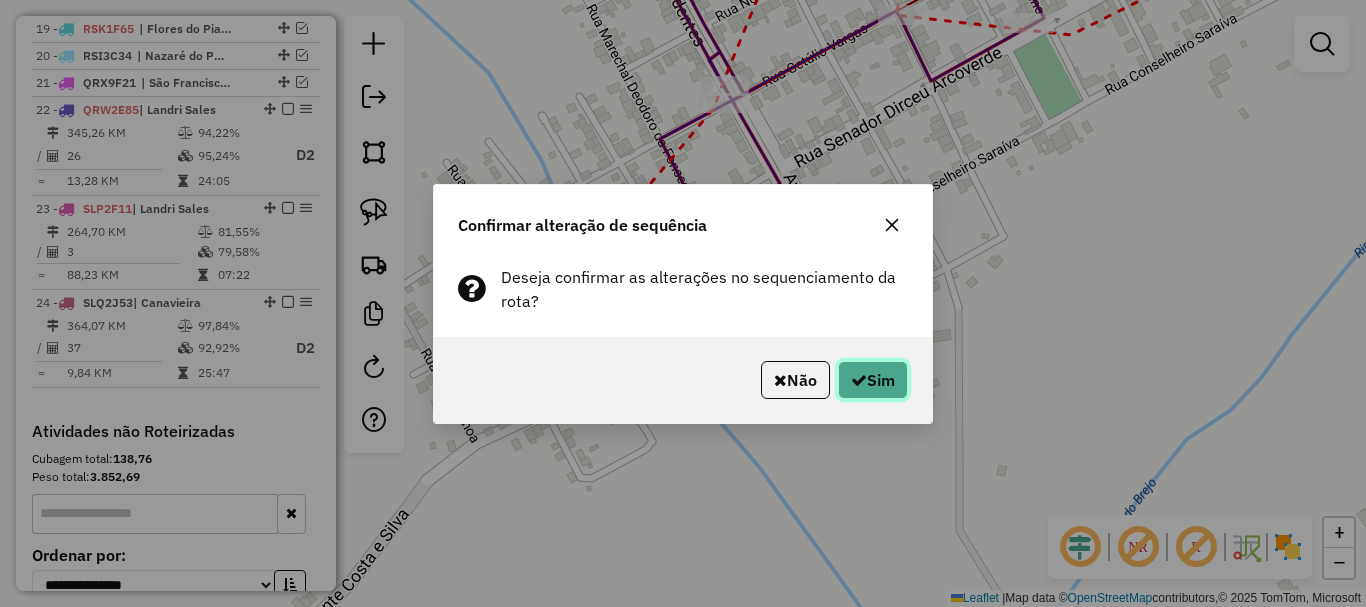 click on "Sim" 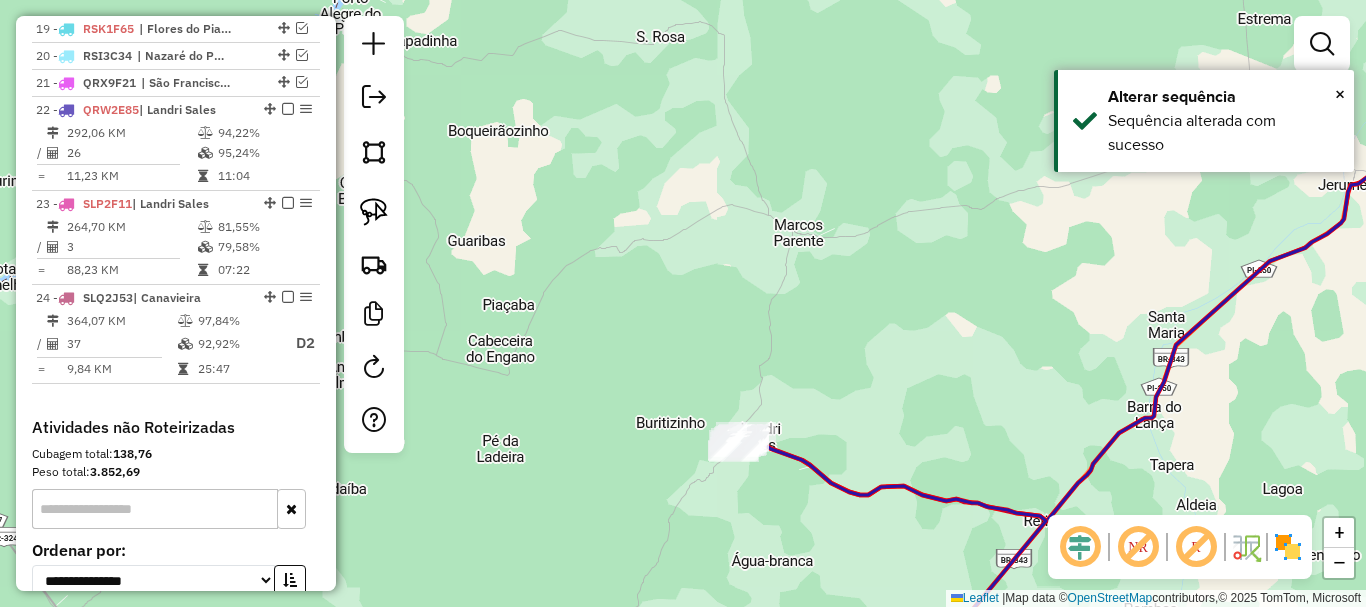 drag, startPoint x: 855, startPoint y: 475, endPoint x: 813, endPoint y: 305, distance: 175.11139 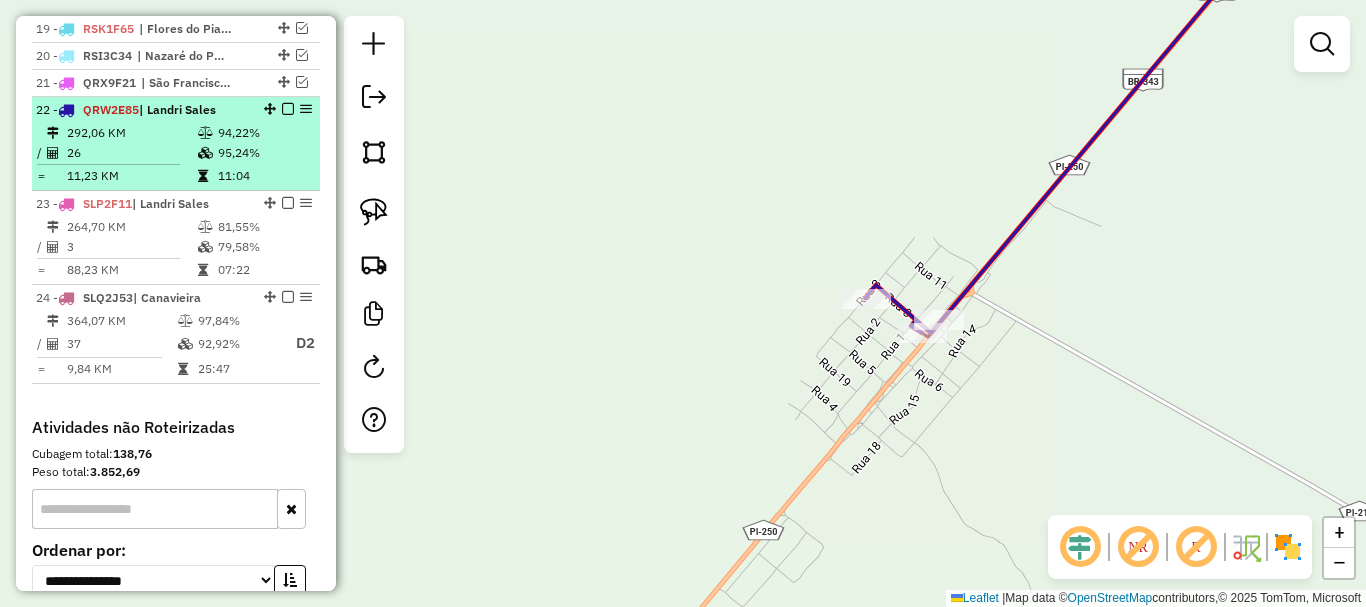 click at bounding box center (288, 109) 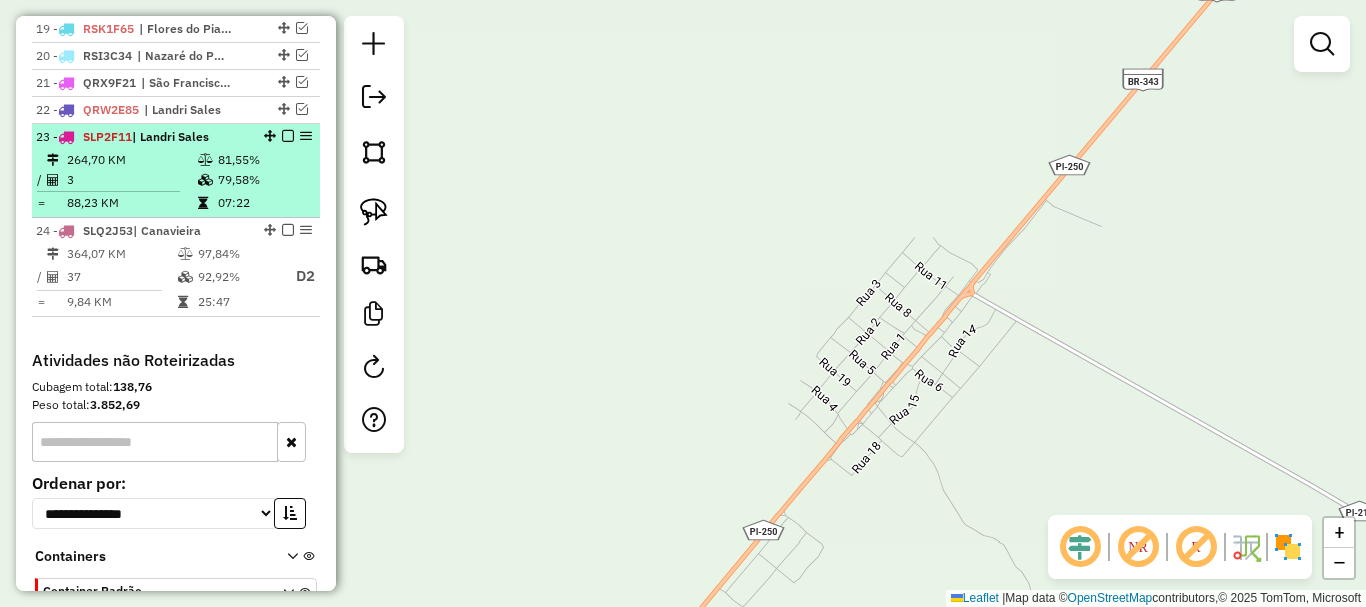 click on "81,55%" at bounding box center [264, 160] 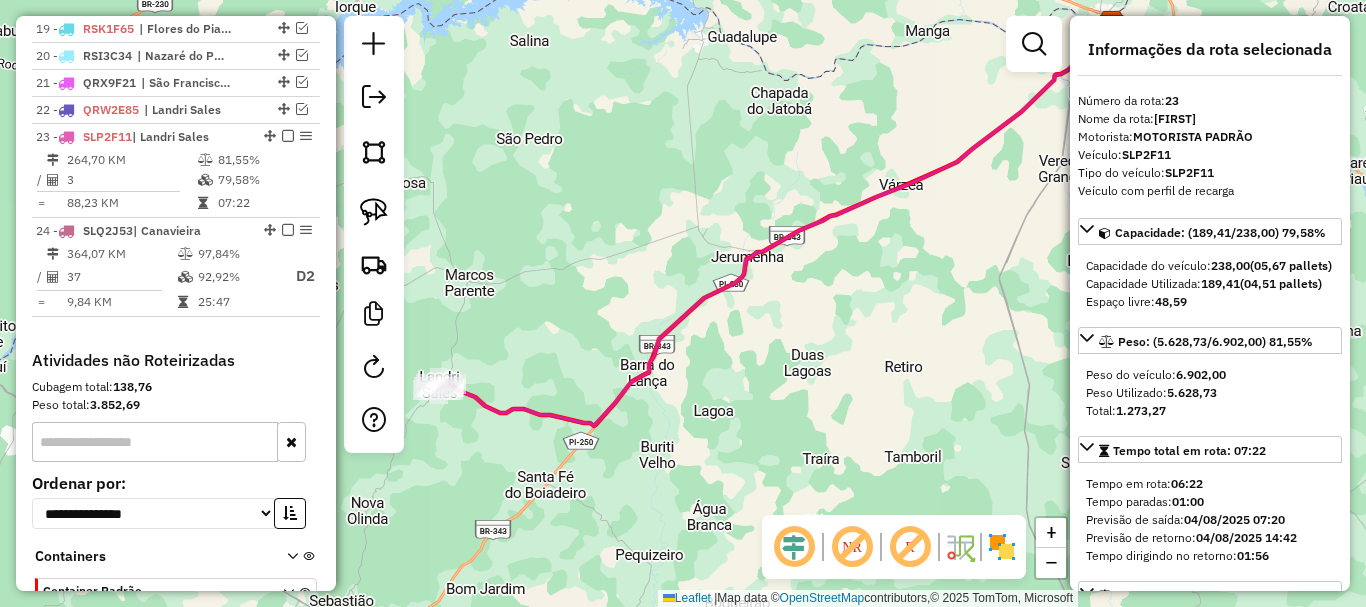 drag, startPoint x: 658, startPoint y: 315, endPoint x: 701, endPoint y: 285, distance: 52.43091 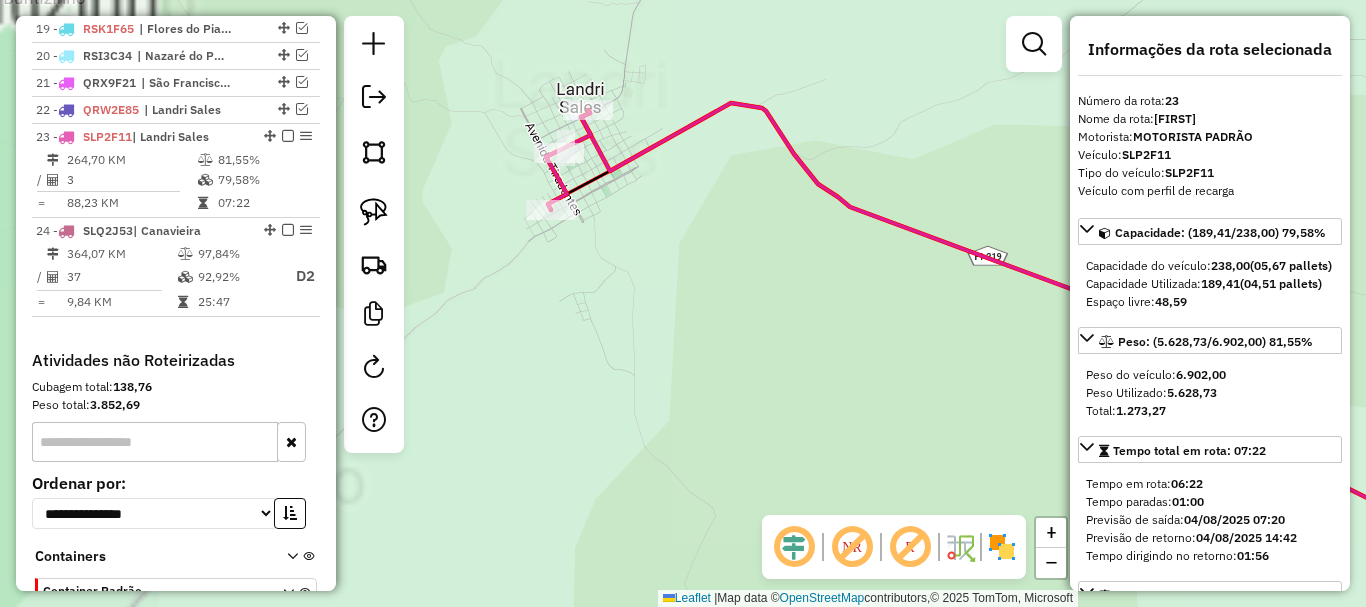 drag, startPoint x: 515, startPoint y: 321, endPoint x: 685, endPoint y: 333, distance: 170.423 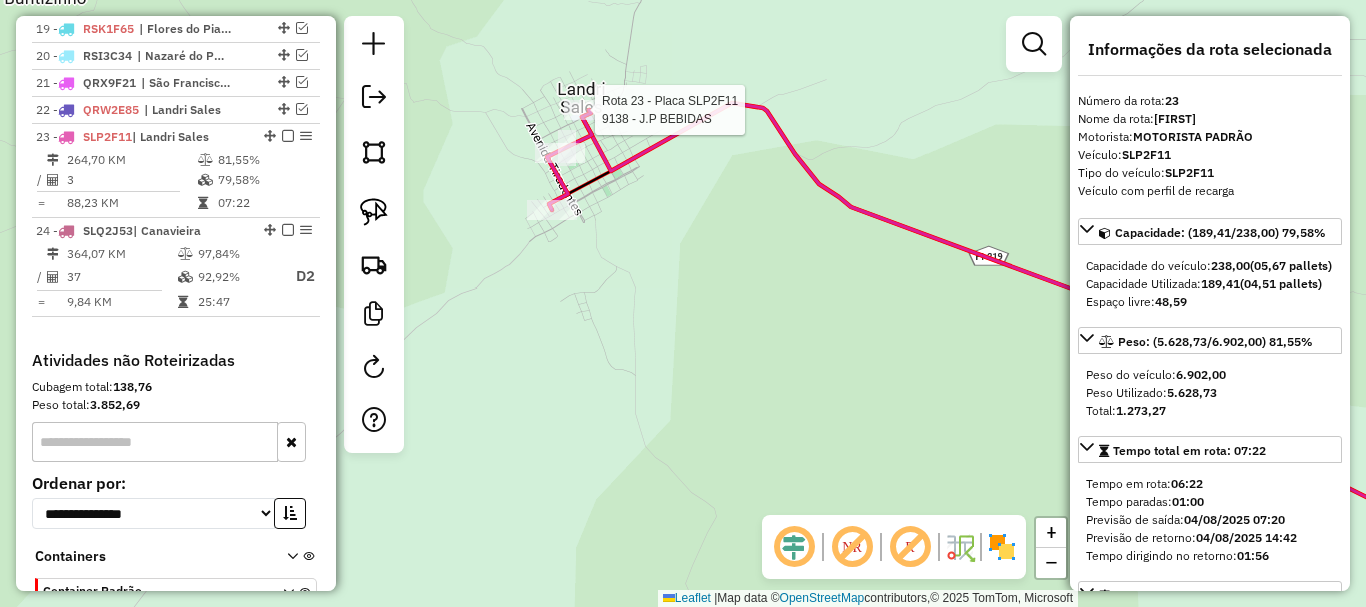 click 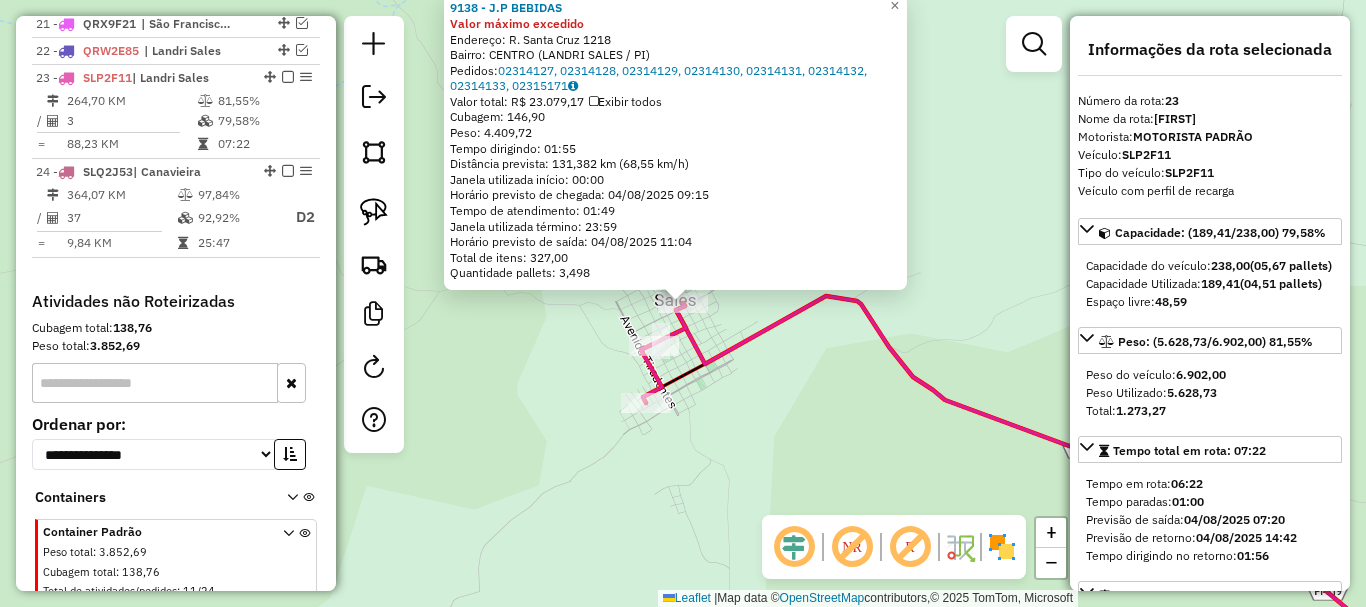 scroll, scrollTop: 1368, scrollLeft: 0, axis: vertical 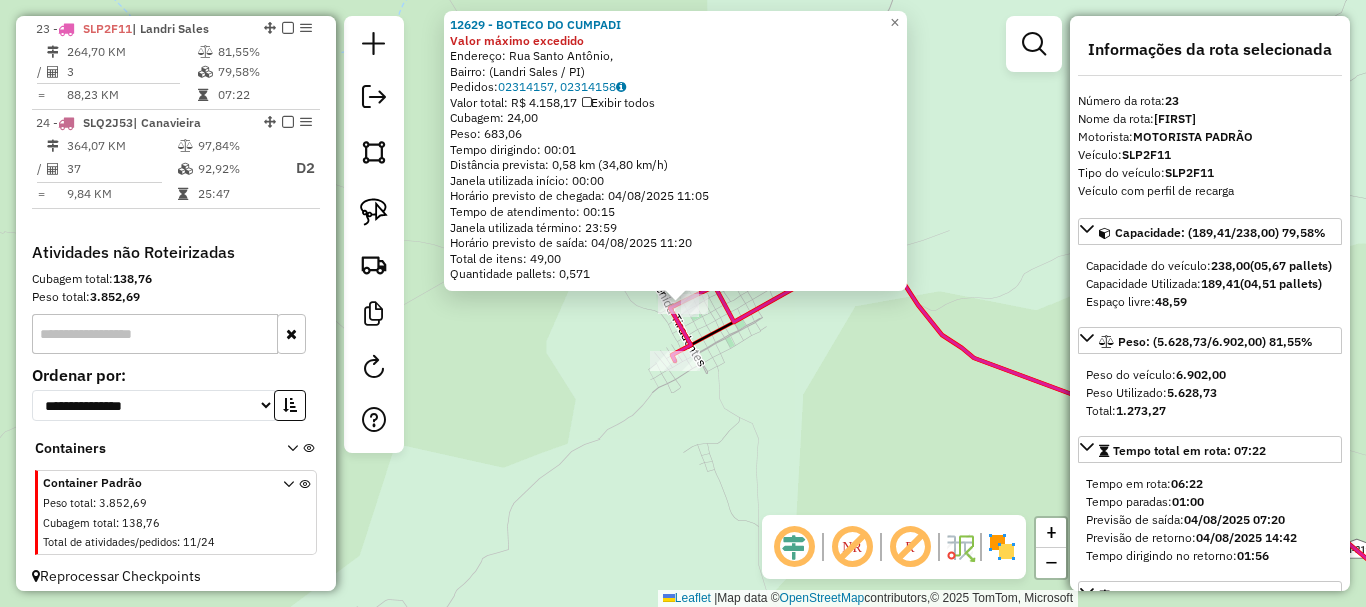 click on "Rota [NUMBER] - Placa [PLATE]  [NUMBER] - [FIRST] [LAST] [NUMBER] - [FIRST] [LAST] Valor máximo excedido  Endereço: [STREET],    Bairro:  ([FIRST] / [STATE])   Pedidos:  [NUMBER],[NUMBER]   Valor total: [CURRENCY] [NUMBER]   Exibir todos   Cubagem: [NUMBER]  Peso: [NUMBER]  Tempo dirigindo: [TIME]   Distância prevista: [NUMBER] km ([NUMBER] km/h)   Janela utilizada início: [TIME]   Horário previsto de chegada: [DATE] [TIME]   Tempo de atendimento: [TIME]   Janela utilizada término: [TIME]   Horário previsto de saída: [DATE] [TIME]   Total de itens: [NUMBER]   Quantidade pallets: [NUMBER]  × Janela de atendimento Grade de atendimento Capacidade Transportadoras Veículos Cliente Pedidos  Rotas Selecione os dias de semana para filtrar as janelas de atendimento  Seg   Ter   Qua   Qui   Sex   Sáb   Dom  Informe o período da janela de atendimento: De: Até:  Filtrar exatamente a janela do cliente  Considerar janela de atendimento padrão  Selecione os dias de semana para filtrar as grades de atendimento  Seg   Ter   Qua   Qui   Sex" 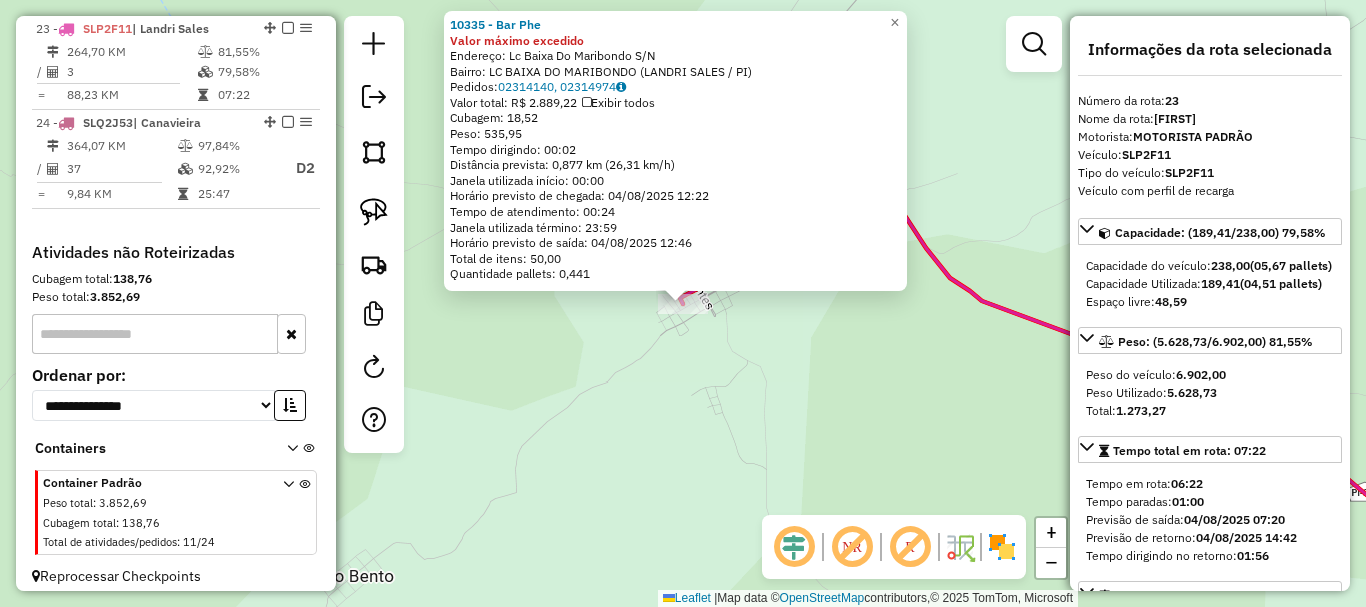 click at bounding box center [288, 28] 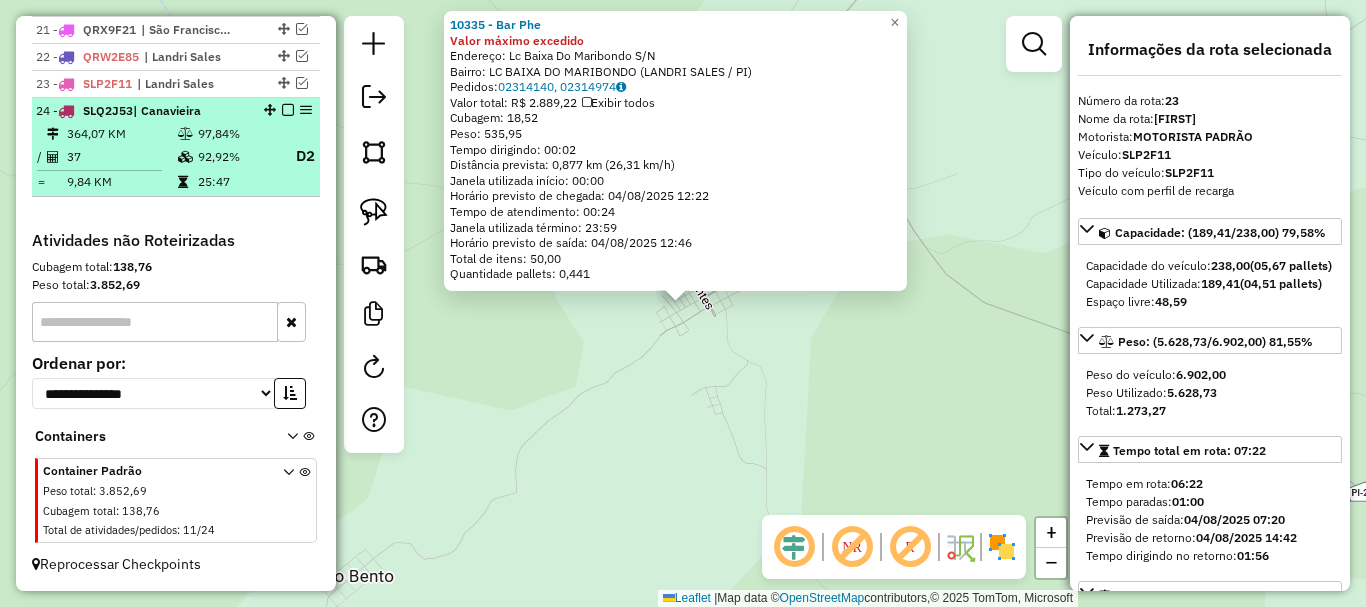 click on "92,92%" at bounding box center (237, 156) 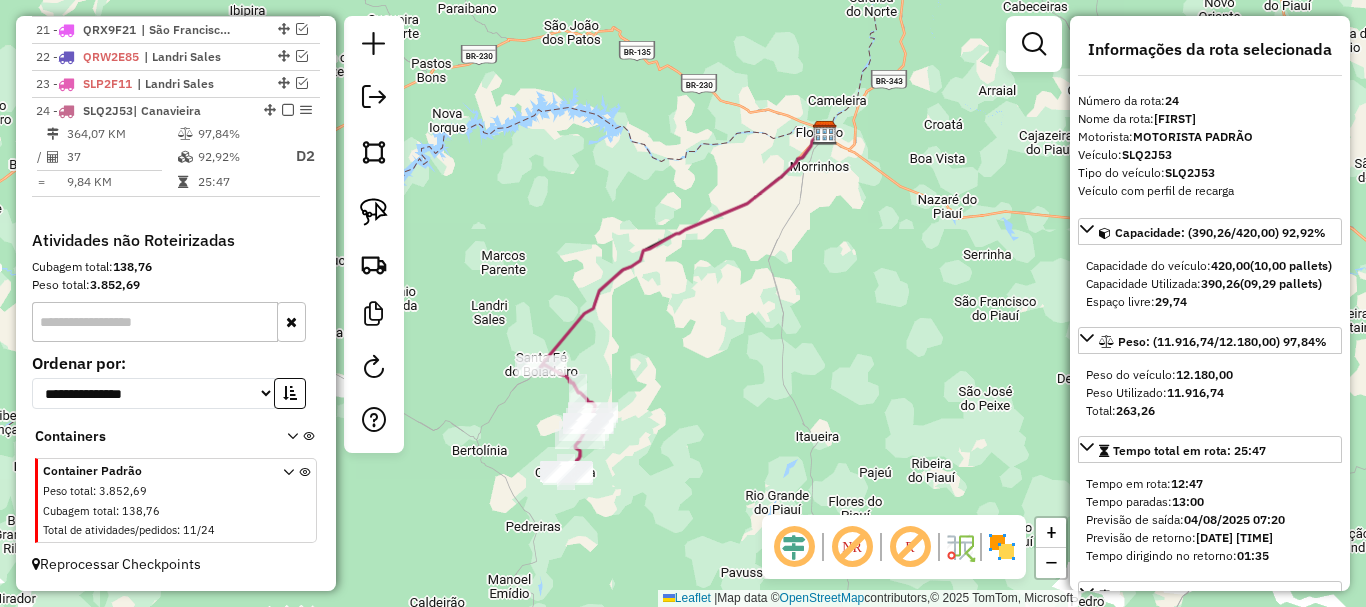 drag, startPoint x: 590, startPoint y: 364, endPoint x: 677, endPoint y: 259, distance: 136.35982 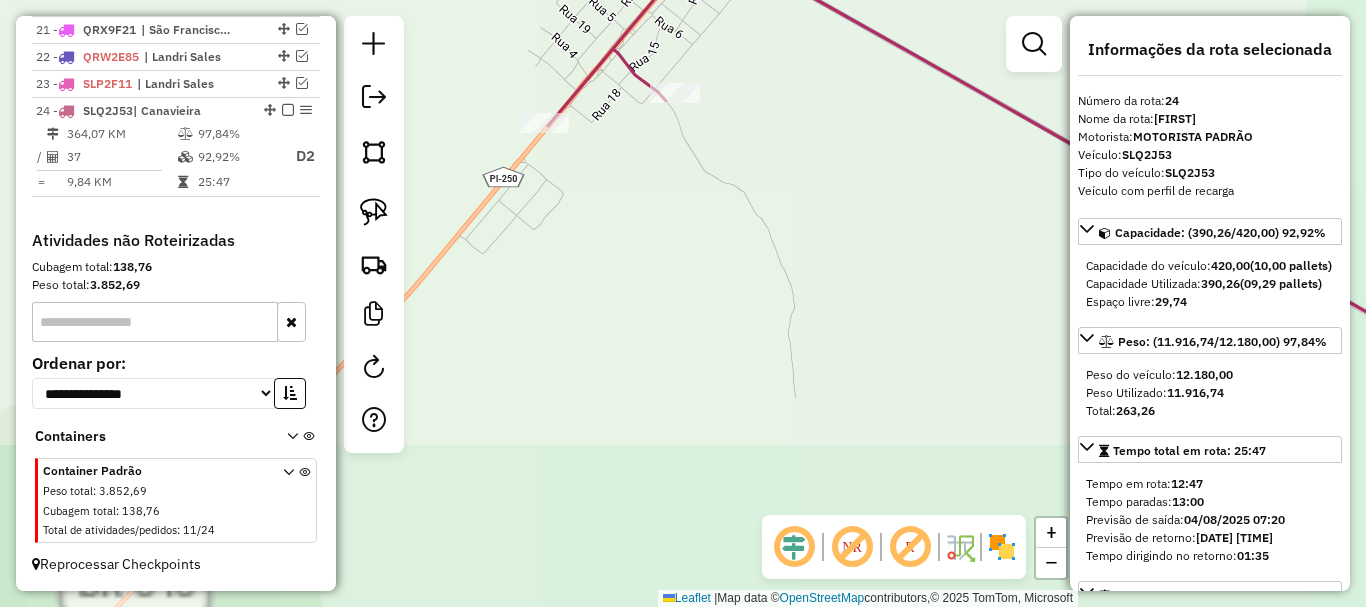 click 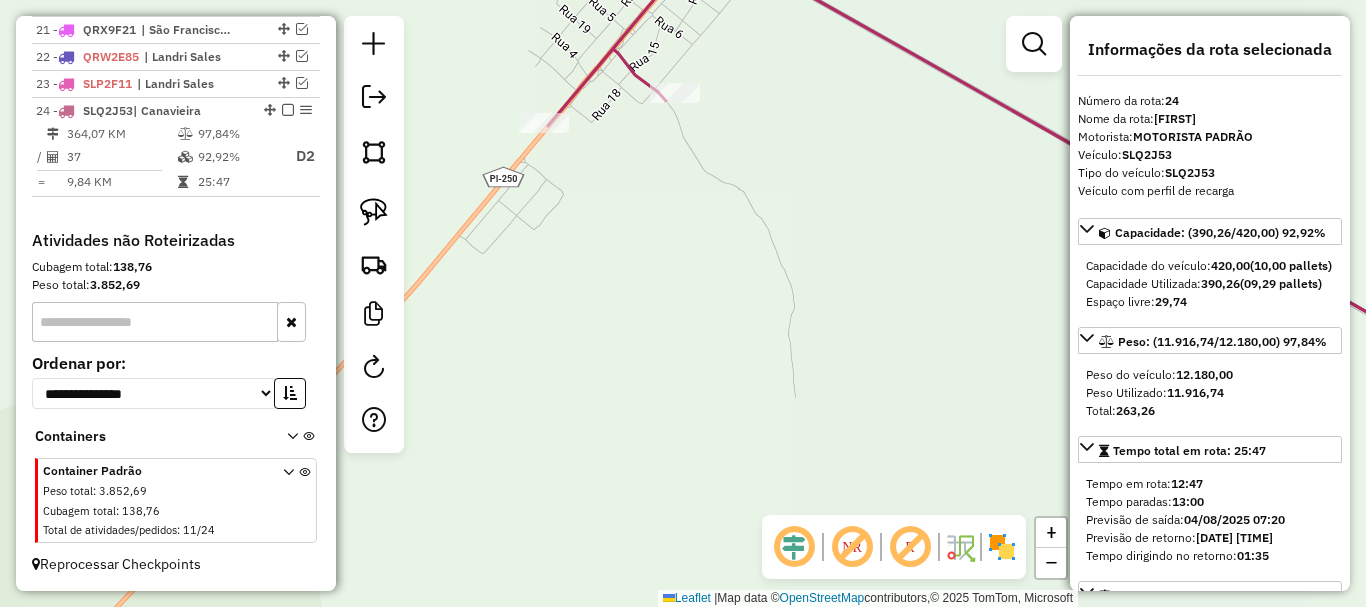 click 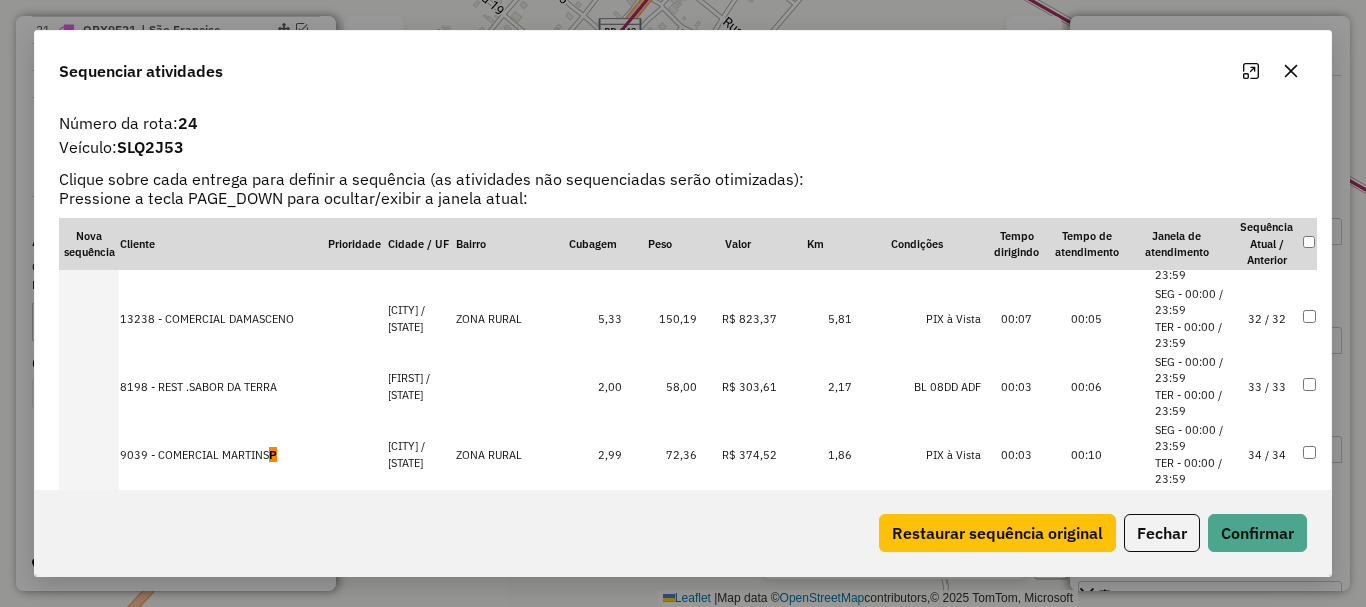 scroll, scrollTop: 2282, scrollLeft: 0, axis: vertical 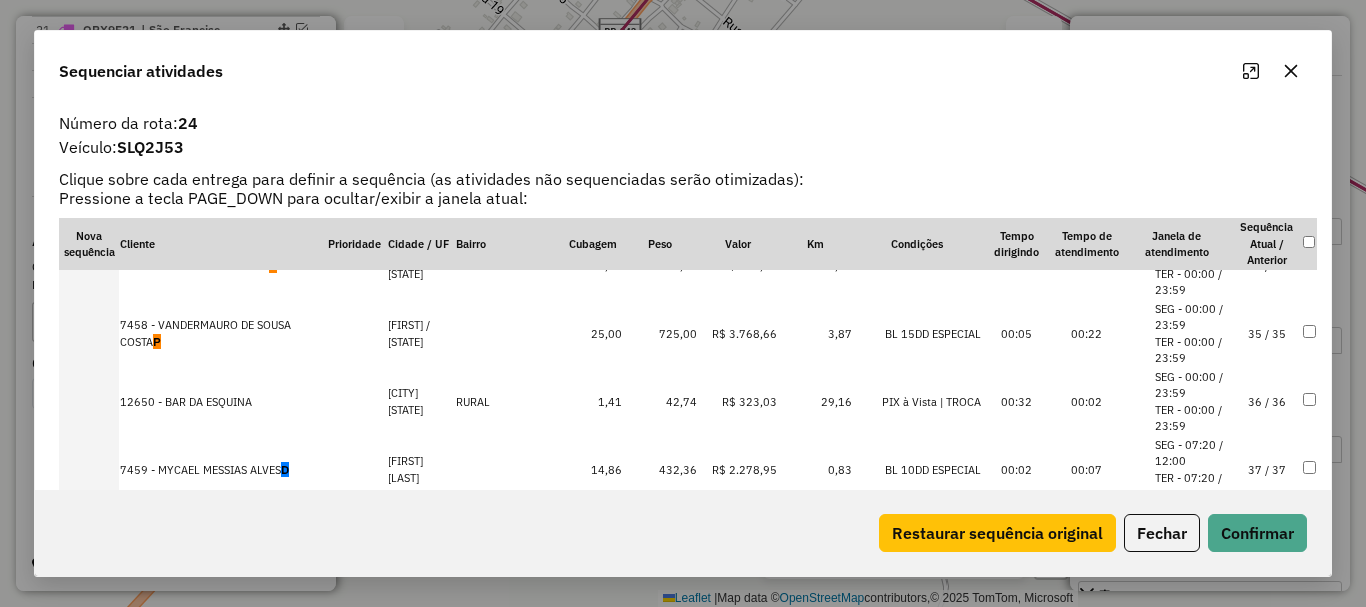 click on "37 / 37" at bounding box center (1267, 470) 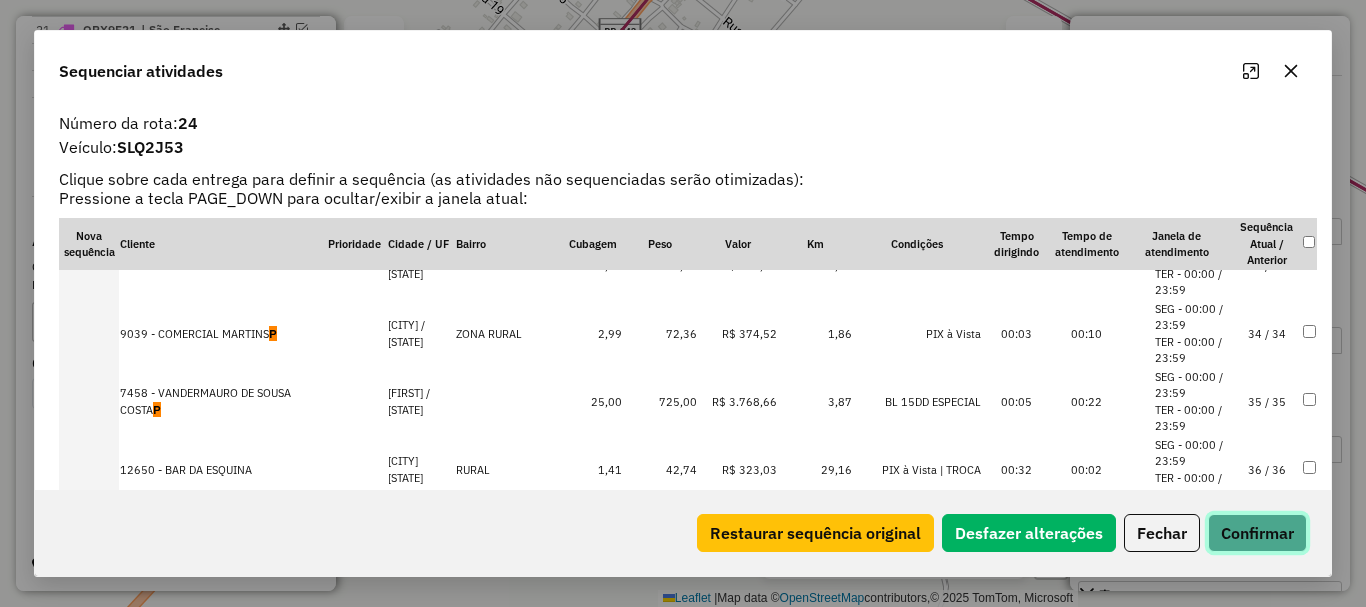 click on "Confirmar" 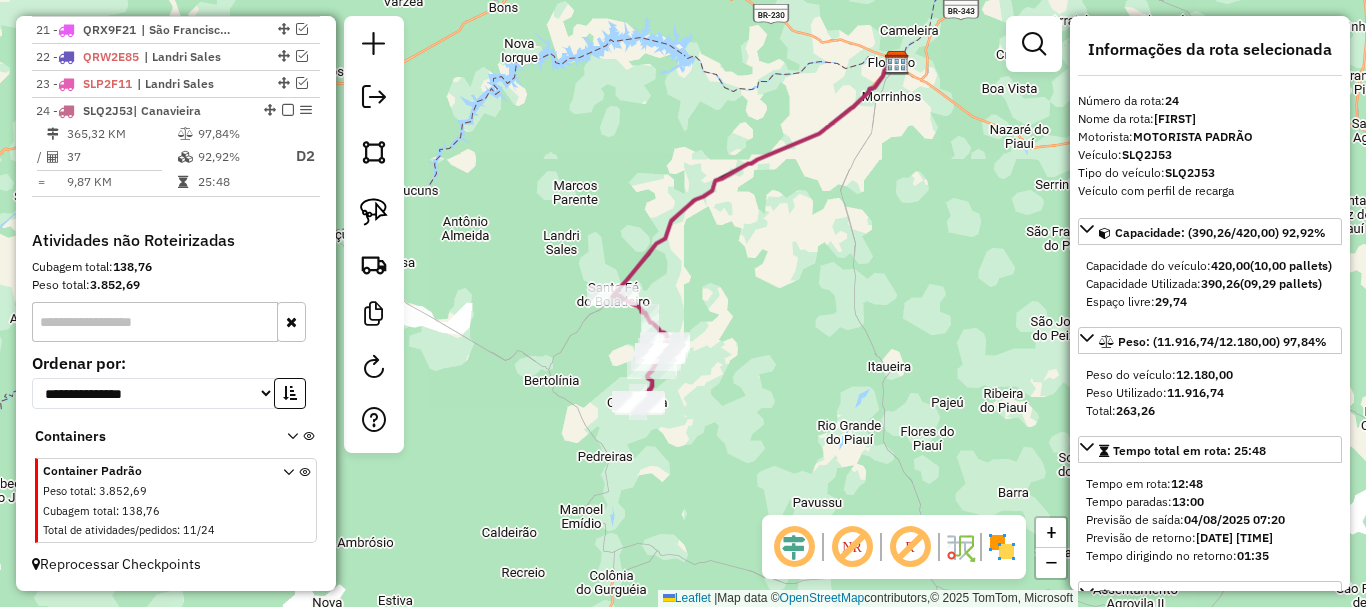 drag, startPoint x: 606, startPoint y: 342, endPoint x: 661, endPoint y: 292, distance: 74.330345 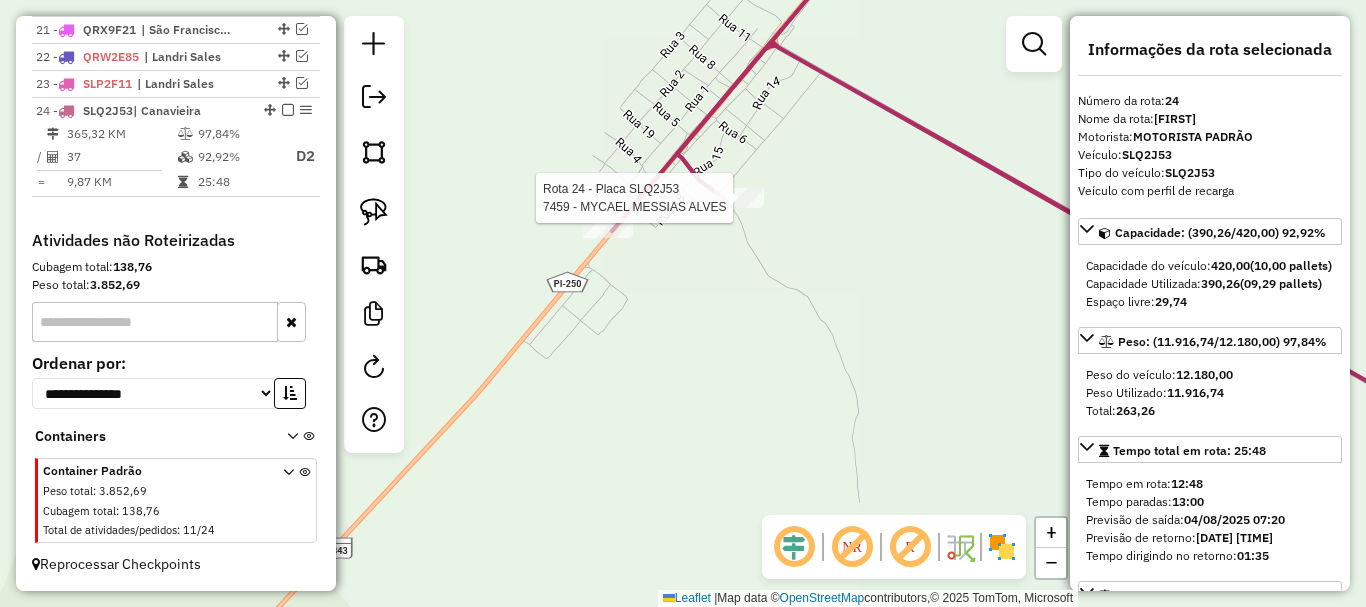 click on "Rota 24 - Placa SLQ2J53  7459 - [FIRST] [LAST]" 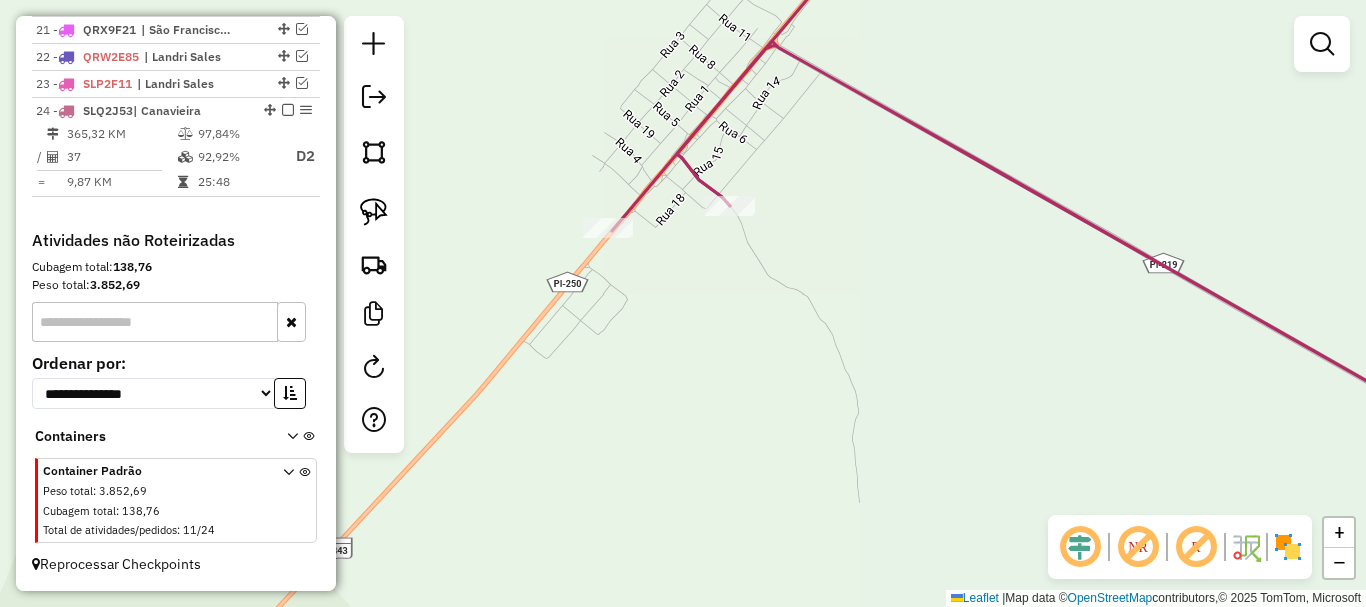 click on "Rota [NUMBER] - Placa [PLATE]  [NUMBER] - [BUSINESS_NAME] Janela de atendimento Grade de atendimento Capacidade Transportadoras Veículos Cliente Pedidos  Rotas Selecione os dias de semana para filtrar as janelas de atendimento  Seg   Ter   Qua   Qui   Sex   Sáb   Dom  Informe o período da janela de atendimento: De: Até:  Filtrar exatamente a janela do cliente  Considerar janela de atendimento padrão  Selecione os dias de semana para filtrar as grades de atendimento  Seg   Ter   Qua   Qui   Sex   Sáb   Dom   Considerar clientes sem dia de atendimento cadastrado  Clientes fora do dia de atendimento selecionado Filtrar as atividades entre os valores definidos abaixo:  Peso mínimo:   Peso máximo:   Cubagem mínima:   Cubagem máxima:   De:   Até:  Filtrar as atividades entre o tempo de atendimento definido abaixo:  De:   Até:   Considerar capacidade total dos clientes não roteirizados Transportadora: Selecione um ou mais itens Tipo de veículo: Selecione um ou mais itens Veículo: Selecione um ou mais itens De:" 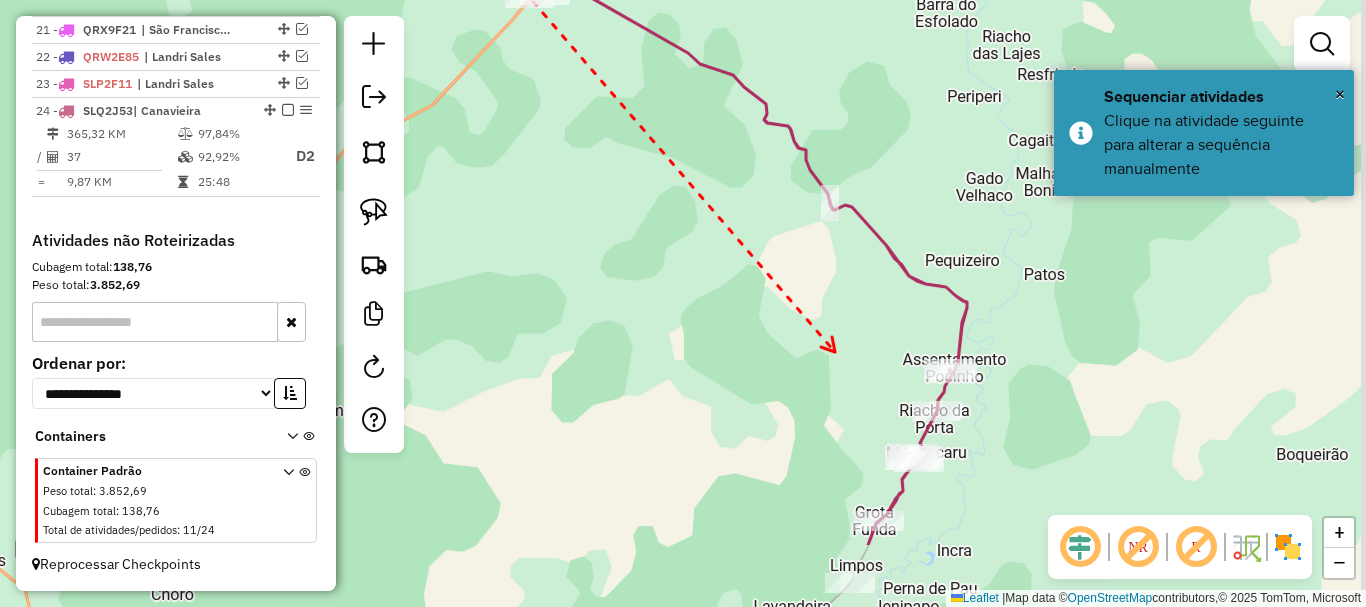 click on "Janela de atendimento Grade de atendimento Capacidade Transportadoras Veículos Cliente Pedidos  Rotas Selecione os dias de semana para filtrar as janelas de atendimento  Seg   Ter   Qua   Qui   Sex   Sáb   Dom  Informe o período da janela de atendimento: De: Até:  Filtrar exatamente a janela do cliente  Considerar janela de atendimento padrão  Selecione os dias de semana para filtrar as grades de atendimento  Seg   Ter   Qua   Qui   Sex   Sáb   Dom   Considerar clientes sem dia de atendimento cadastrado  Clientes fora do dia de atendimento selecionado Filtrar as atividades entre os valores definidos abaixo:  Peso mínimo:   Peso máximo:   Cubagem mínima:   Cubagem máxima:   De:   Até:  Filtrar as atividades entre o tempo de atendimento definido abaixo:  De:   Até:   Considerar capacidade total dos clientes não roteirizados Transportadora: Selecione um ou mais itens Tipo de veículo: Selecione um ou mais itens Veículo: Selecione um ou mais itens Motorista: Selecione um ou mais itens Nome: Rótulo:" 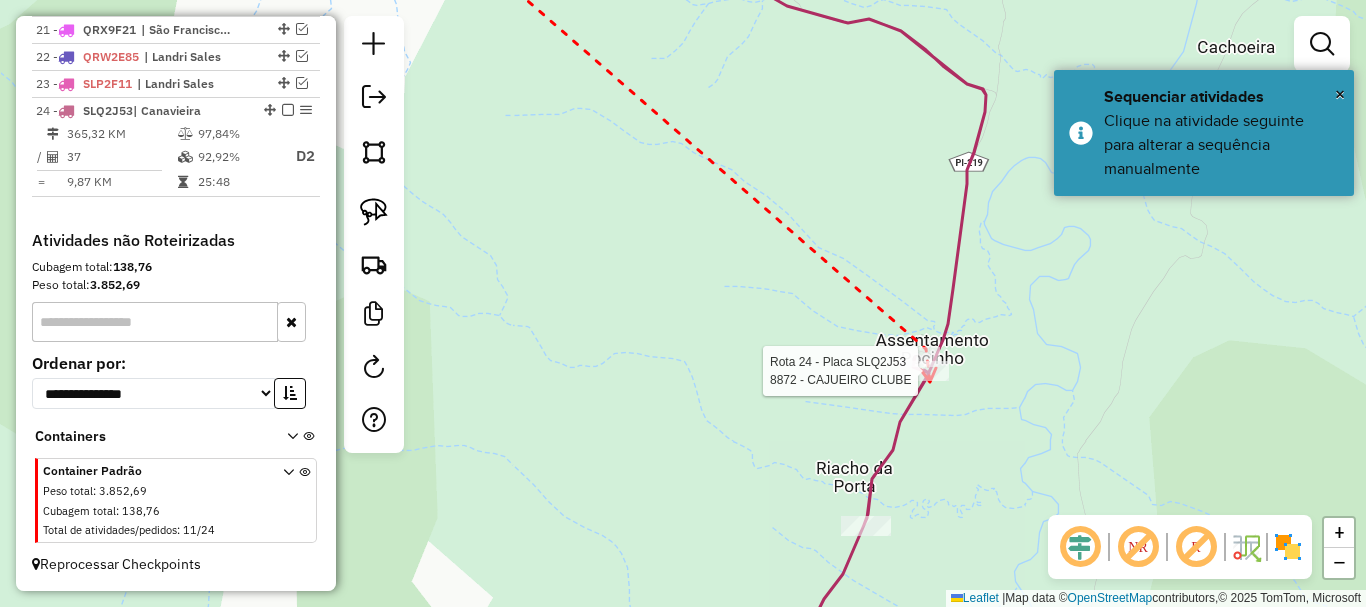 click 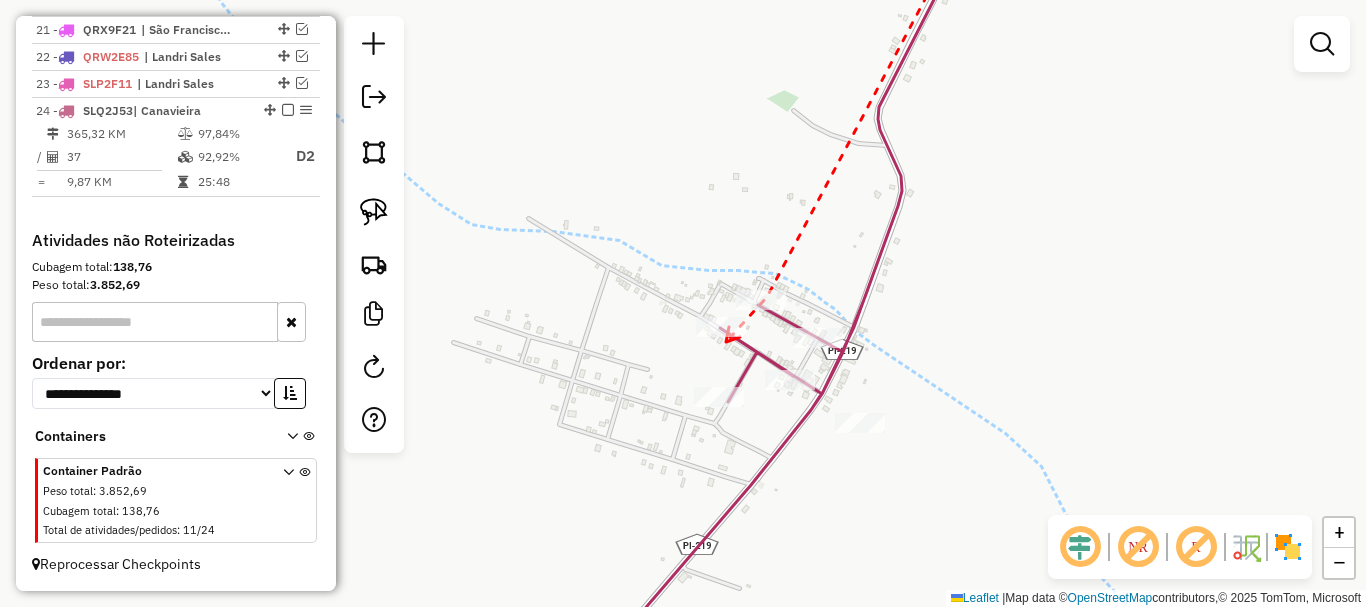 click 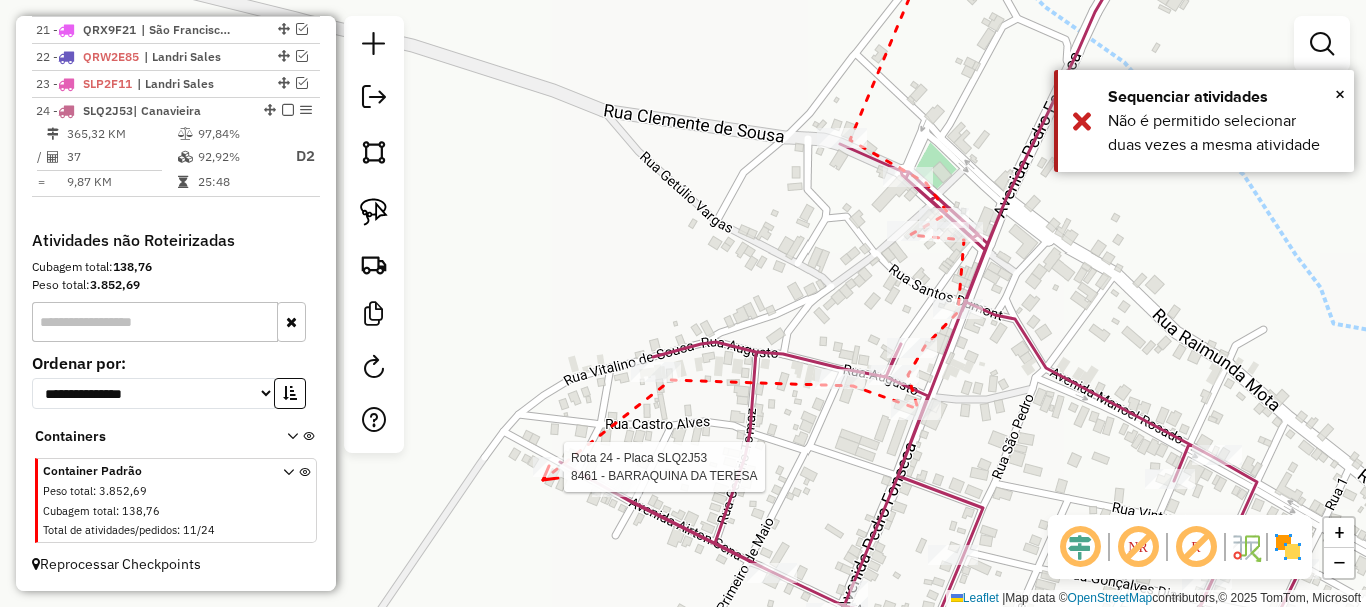 click 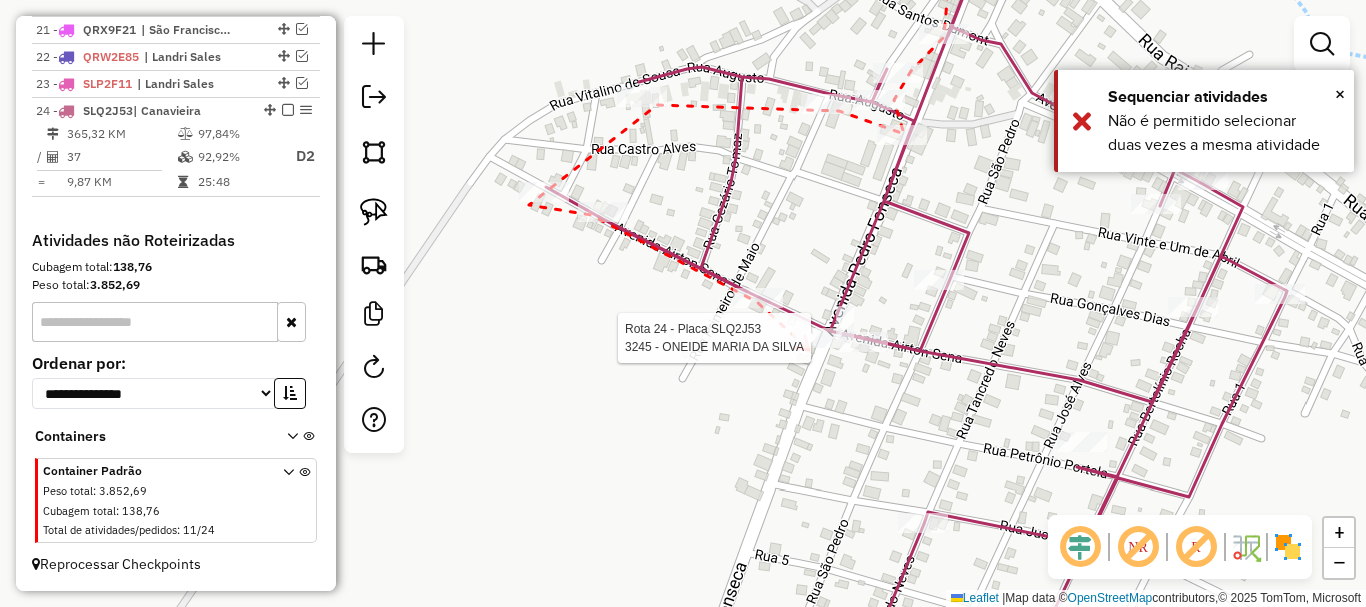 click 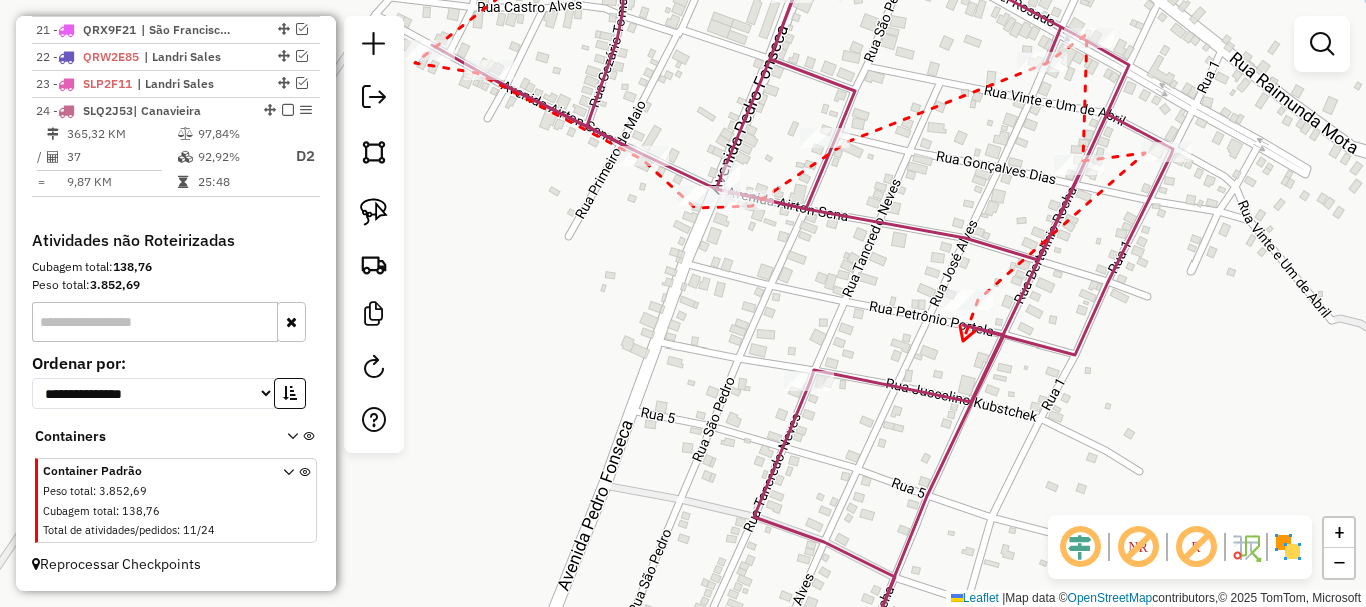 drag, startPoint x: 965, startPoint y: 340, endPoint x: 963, endPoint y: 277, distance: 63.03174 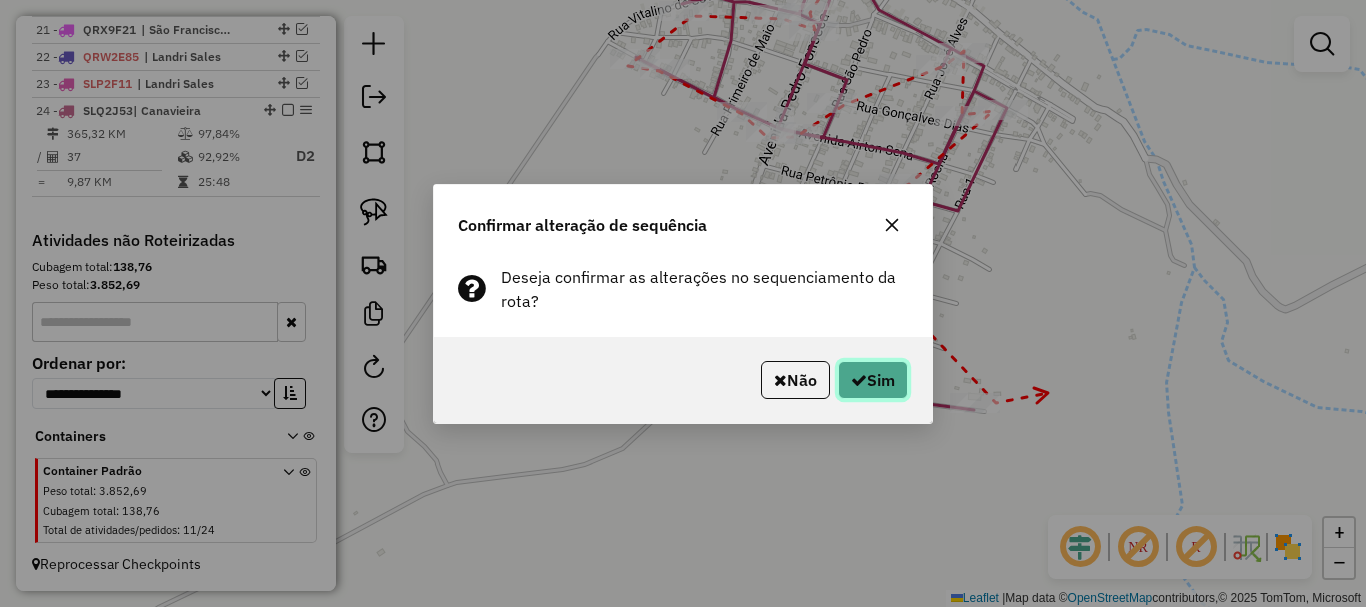 click on "Sim" 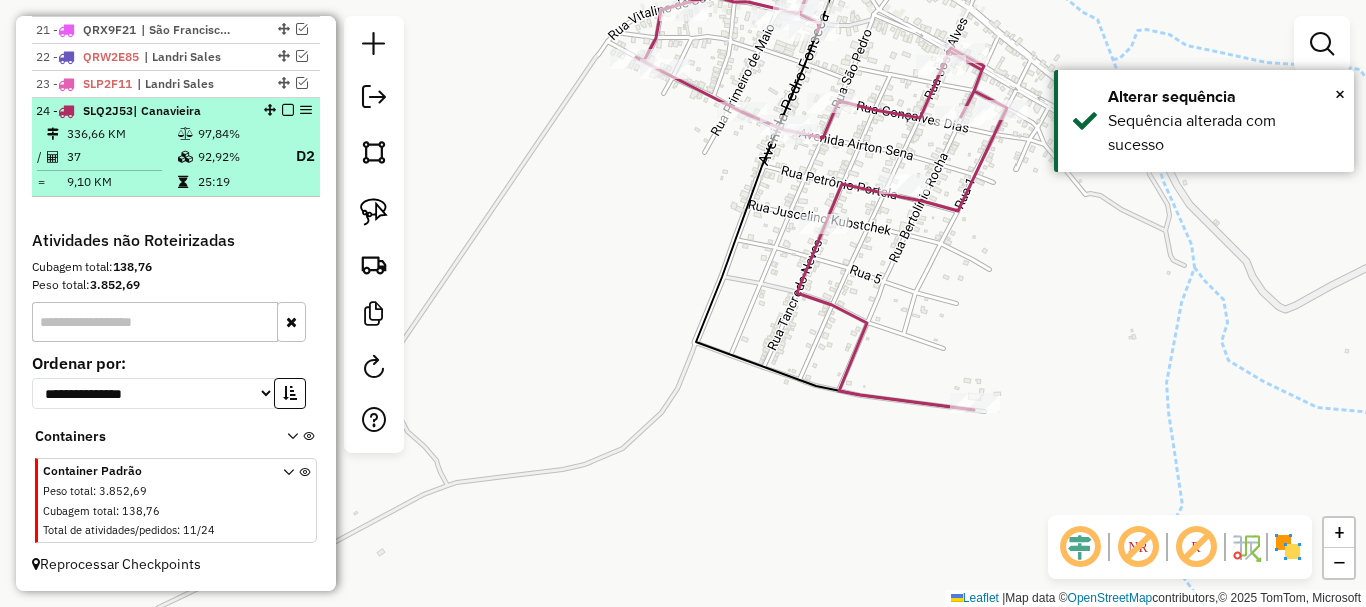 click at bounding box center [288, 110] 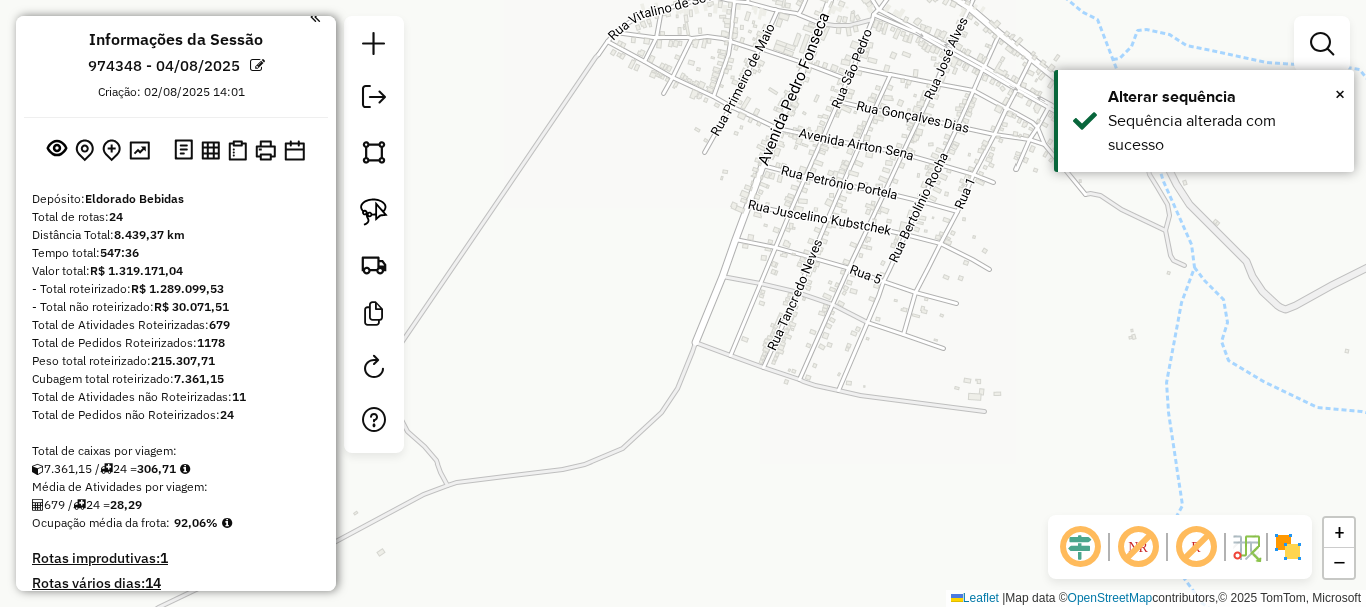 scroll, scrollTop: 0, scrollLeft: 0, axis: both 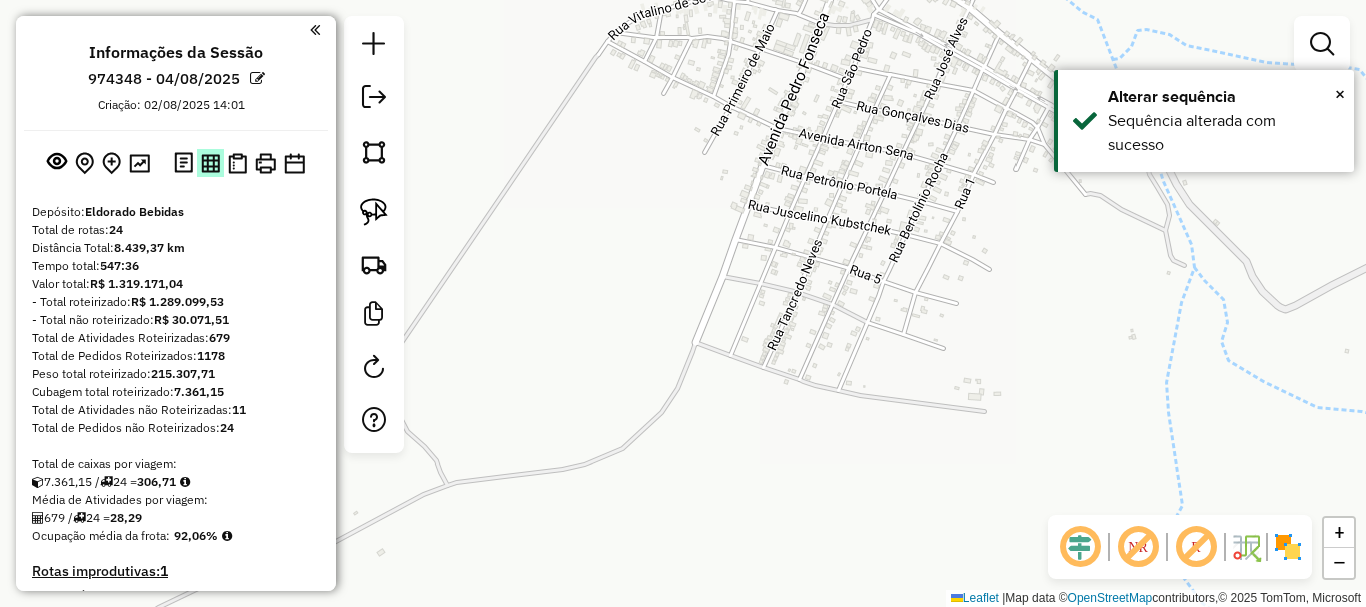 click at bounding box center (210, 163) 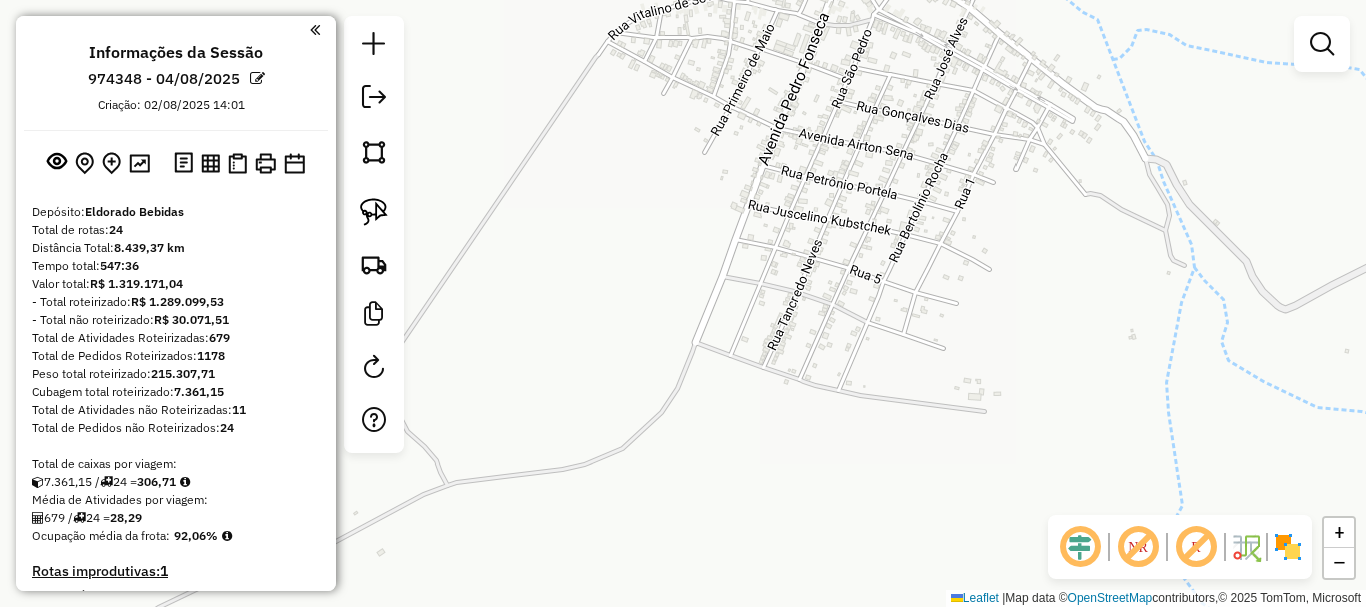 type 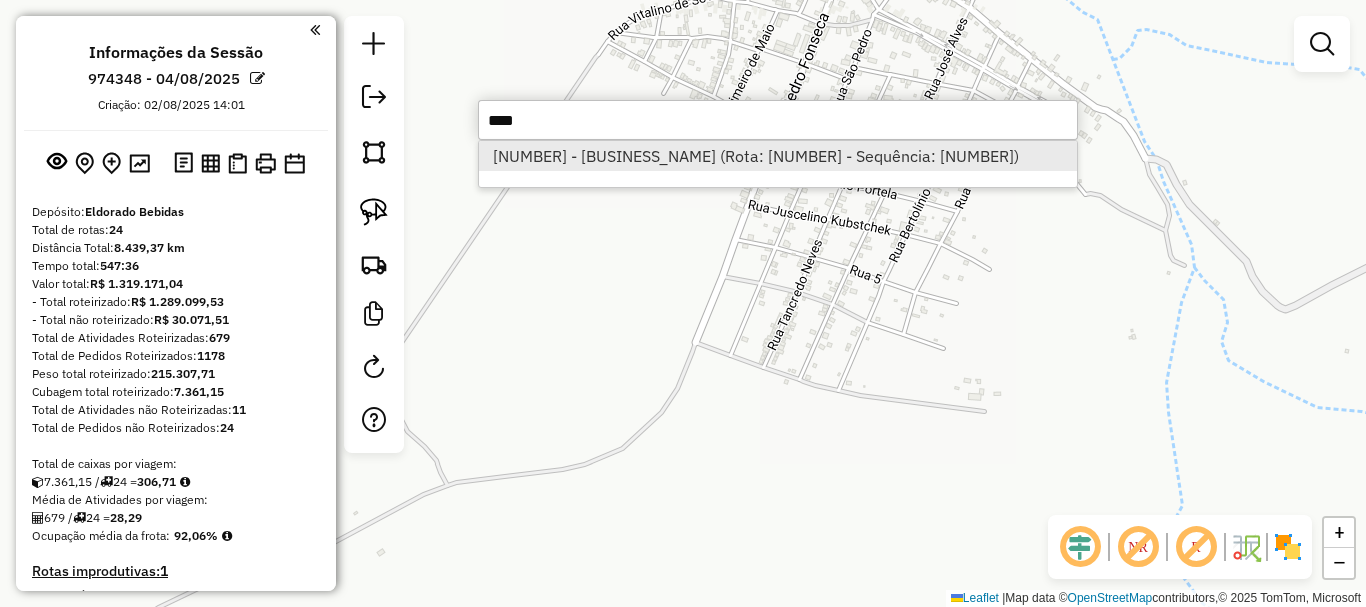 type on "****" 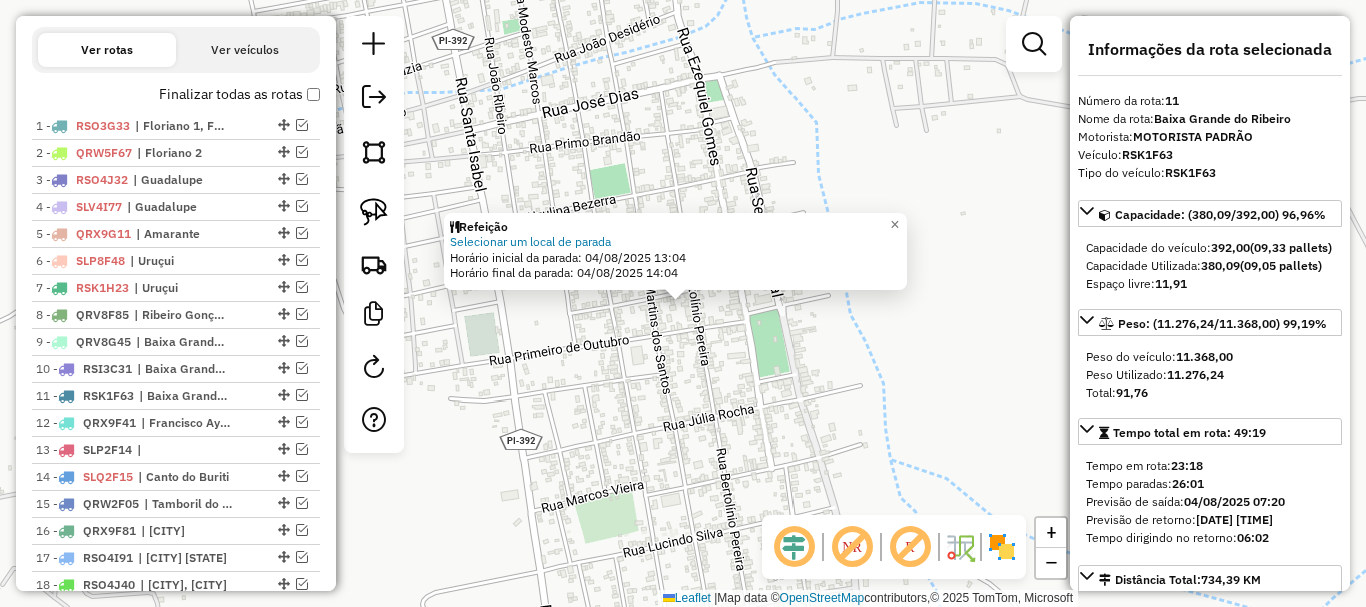 scroll, scrollTop: 1044, scrollLeft: 0, axis: vertical 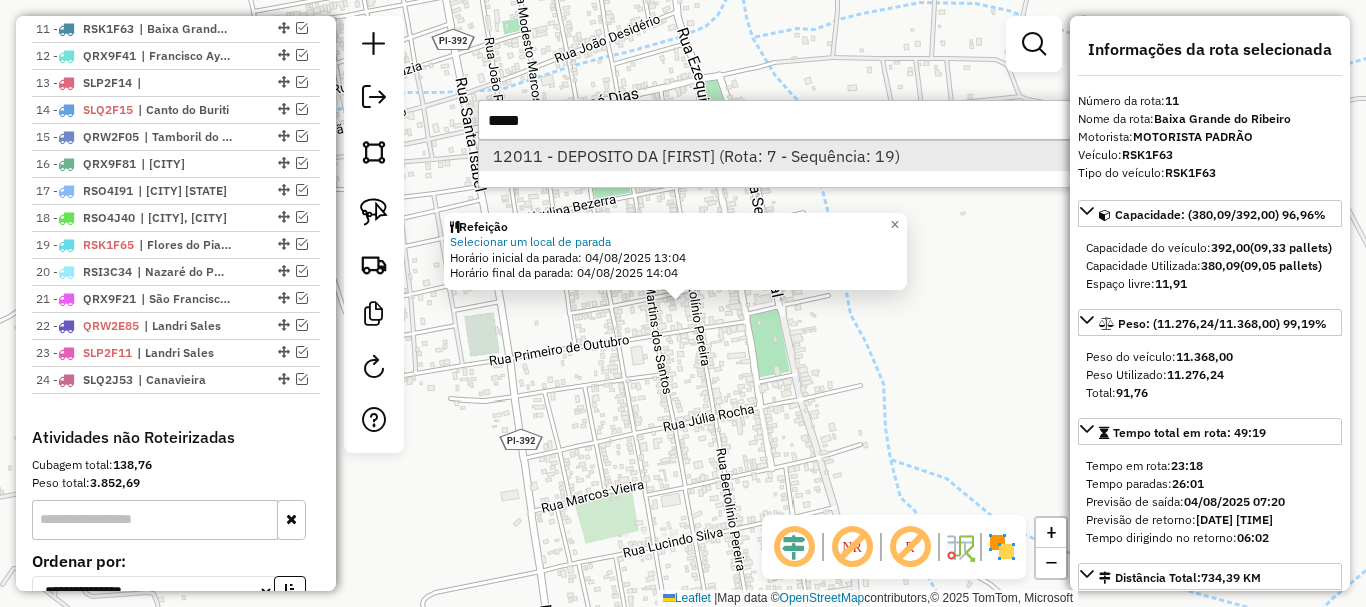 type on "*****" 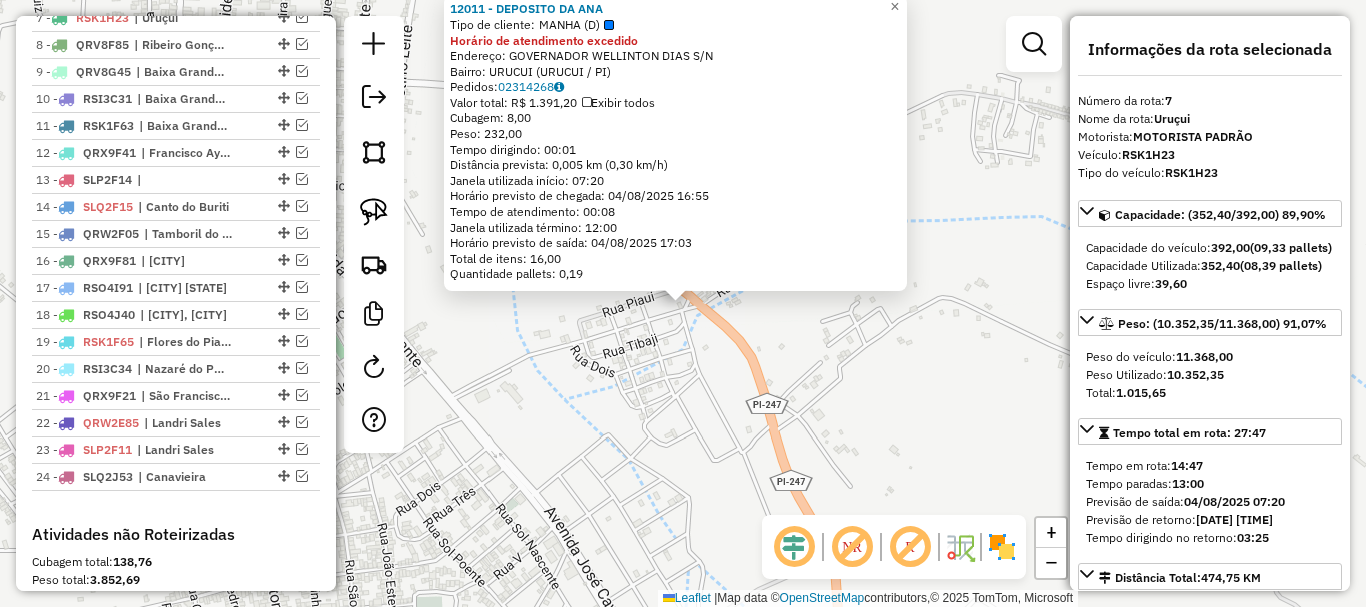 scroll, scrollTop: 936, scrollLeft: 0, axis: vertical 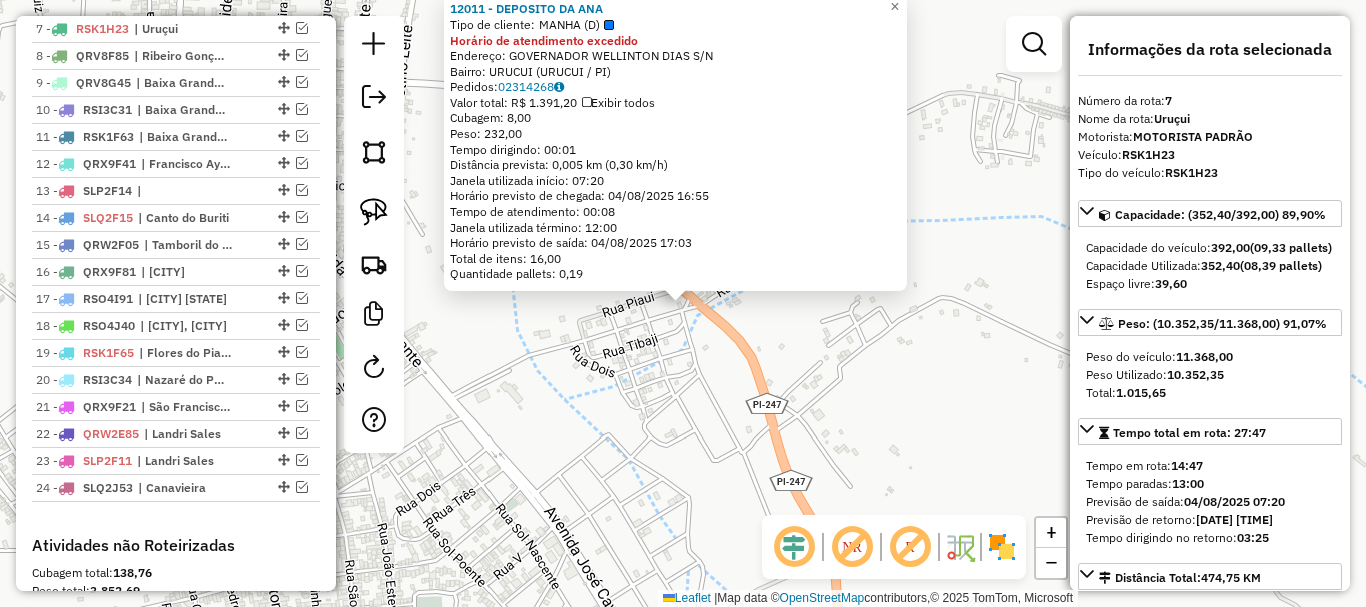 click on "Endereço: GOVERNADOR WELLINTON DIAS S/N Bairro: URUCUI ([CITY] / [STATE]) Pedidos: [ORDER_ID] Valor total: R$ 1.391,20 Exibir todos Cubagem: 8,00 Peso: 232,00 Tempo dirigindo: 00:01 Distância prevista: 0,005 km (0,30 km/h) Janela utilizada início: 07:20 Horário previsto de chegada: 04/08/2025 16:55 Tempo de atendimento: 00:08 Janela utilizada término: 12:00 Horário previsto de saída: 04/08/2025 17:03 Total de itens: 16,00 Quantidade pallets: 0,19 × Janela de atendimento Grade de atendimento Capacidade Transportadoras Veículos Cliente Pedidos Rotas Selecione os dias de semana para filtrar as janelas de atendimento Seg Ter Qua Qui Sex Sáb Dom Informe o período da janela de atendimento: De: Até: Filtrar exatamente a janela do cliente Considerar janela de atendimento padrão Selecione os dias de semana para filtrar as grades de atendimento Seg Ter Qua Qui Sex De:" 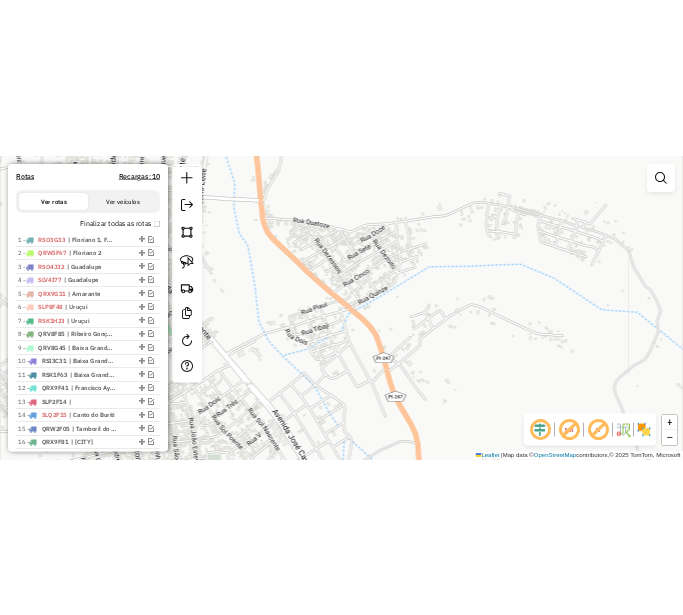 scroll, scrollTop: 736, scrollLeft: 0, axis: vertical 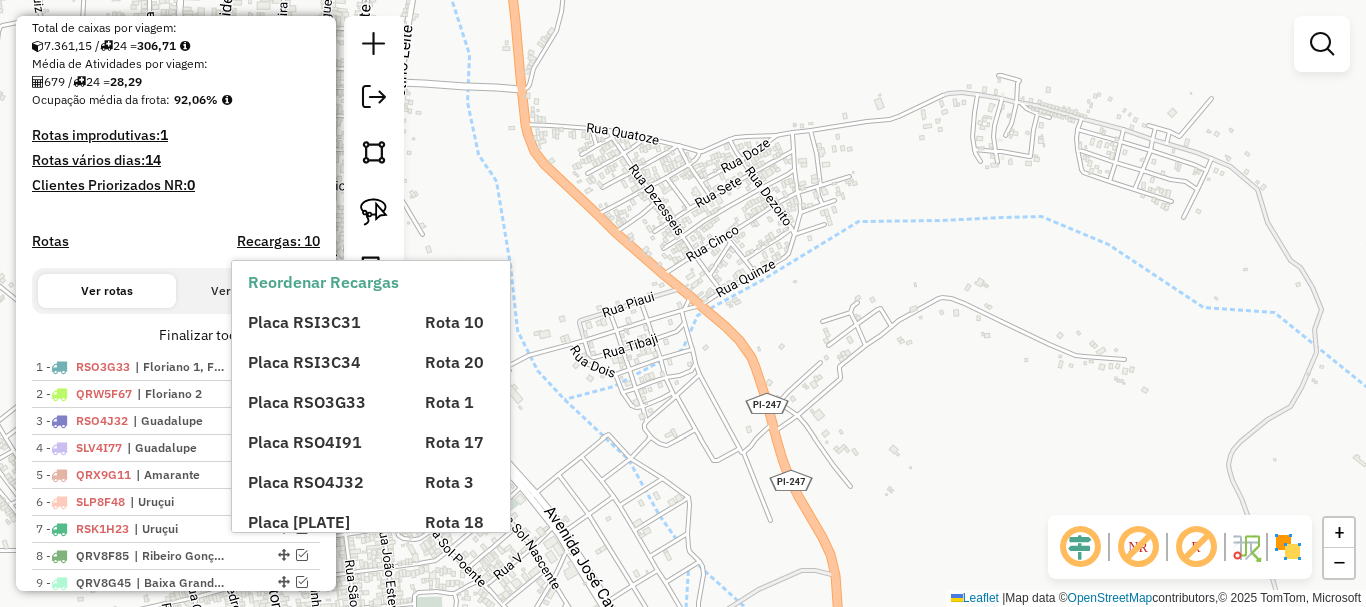 click on "Placa RSI3C31 Rota 10 Placa RSI3C34 Rota 20 Placa RSO3G33 Rota 1 Placa RSO4I91 Rota 17 Placa RSO4J32 Rota 3 Placa RSO4J40 Rota 18 Placa SLP2F11 Rota 23 Placa SLP2F14 Rota 13 Placa SLQ2F15 Rota 14 Placa SLQ2J53 Rota 24" at bounding box center (388, 494) 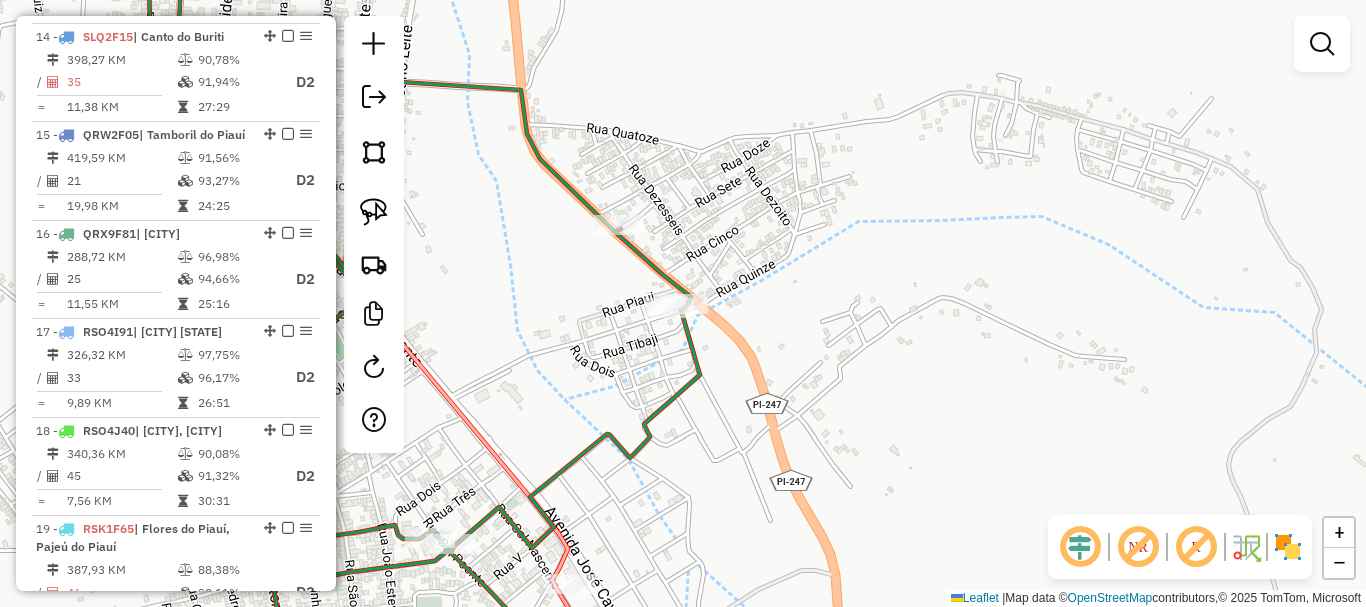 scroll, scrollTop: 1692, scrollLeft: 0, axis: vertical 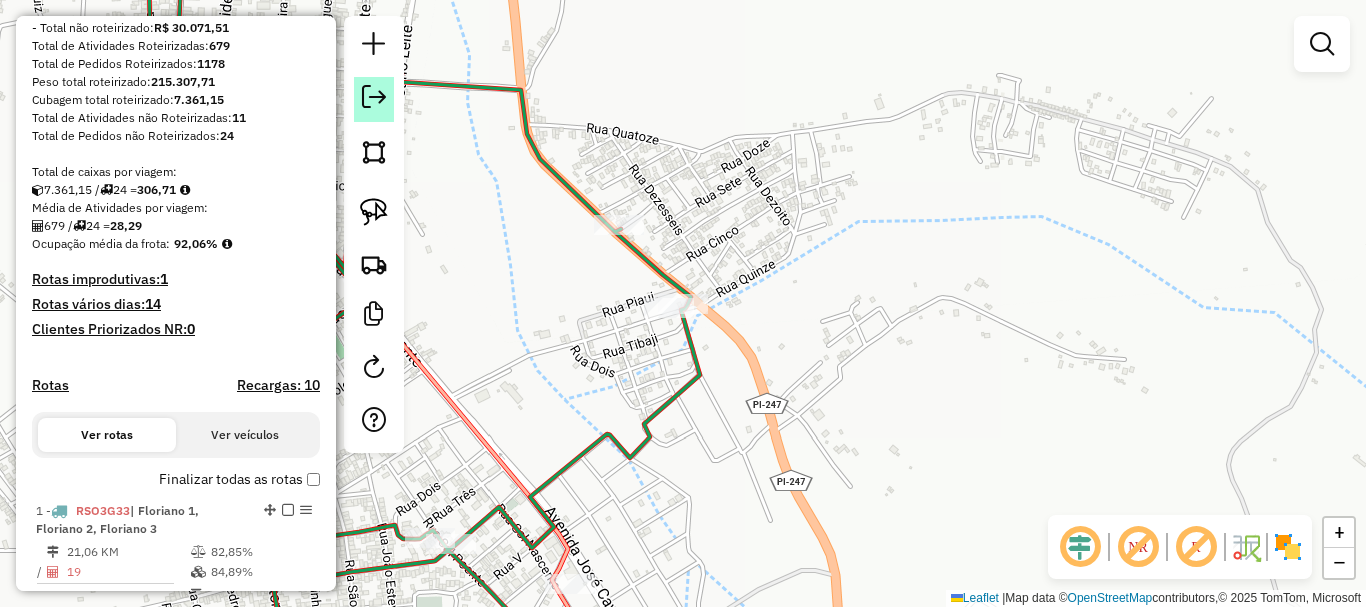 click 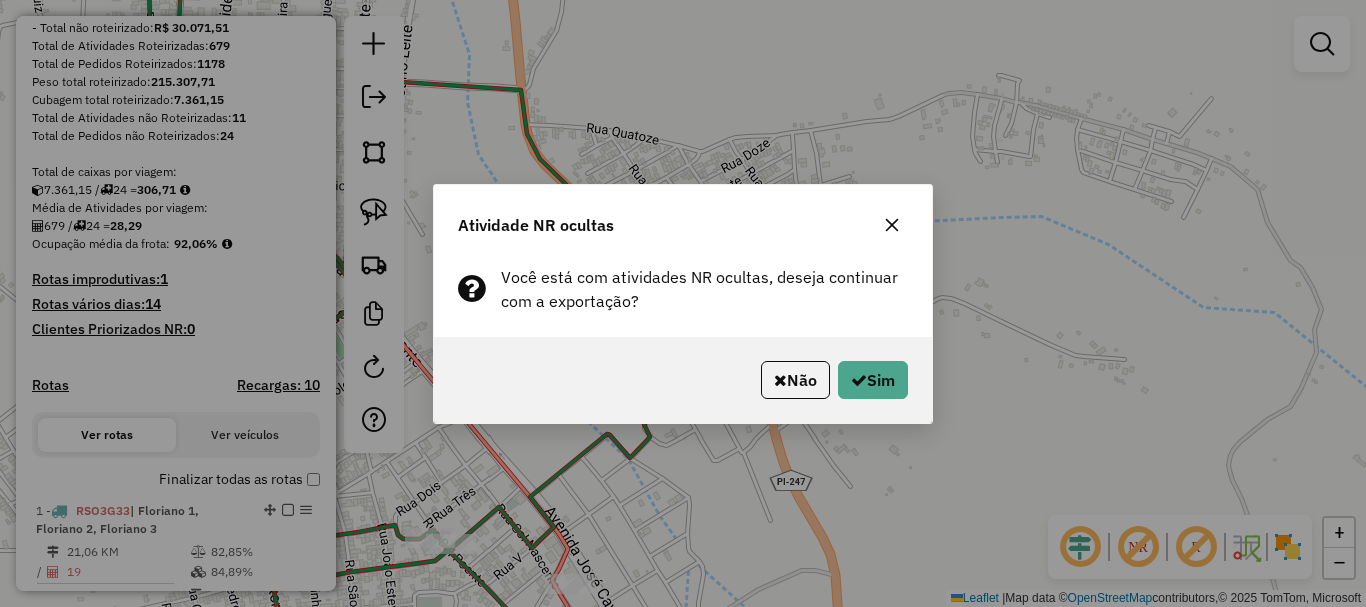 click 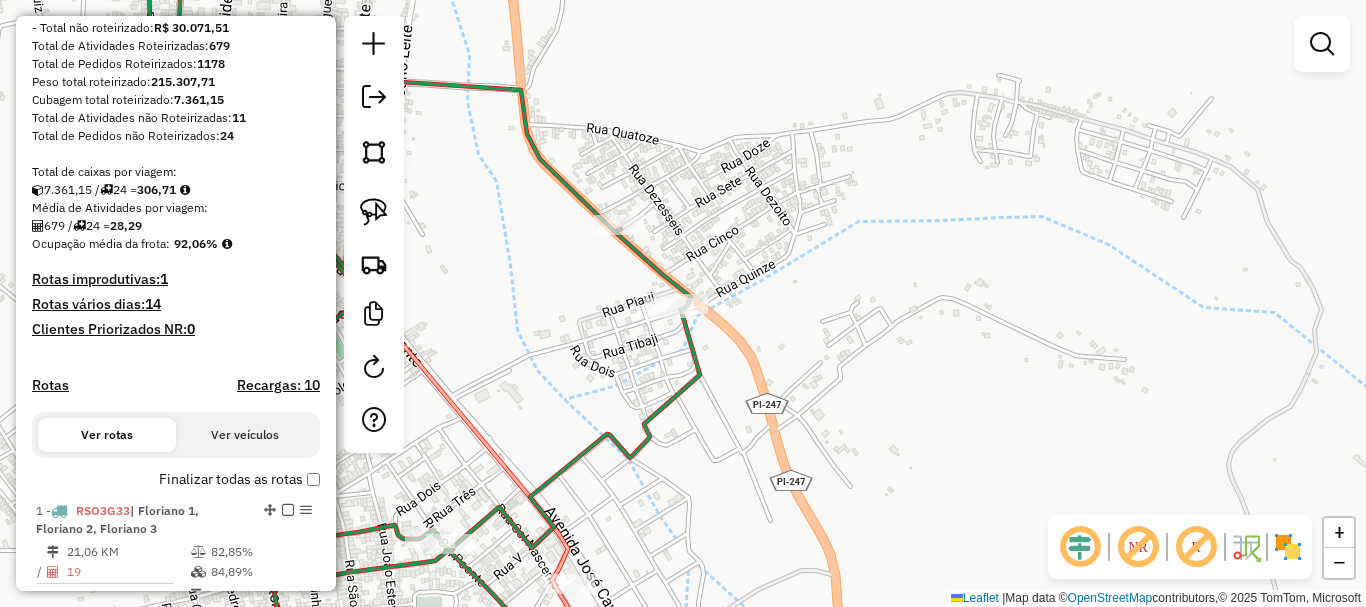 click 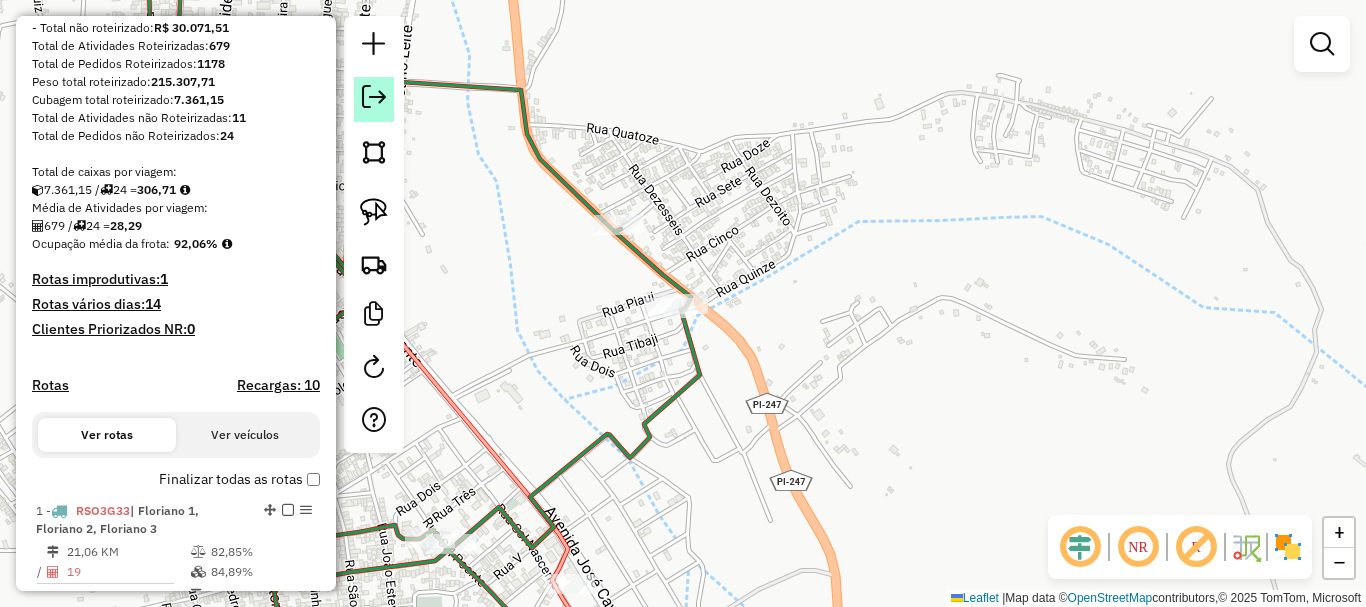 click 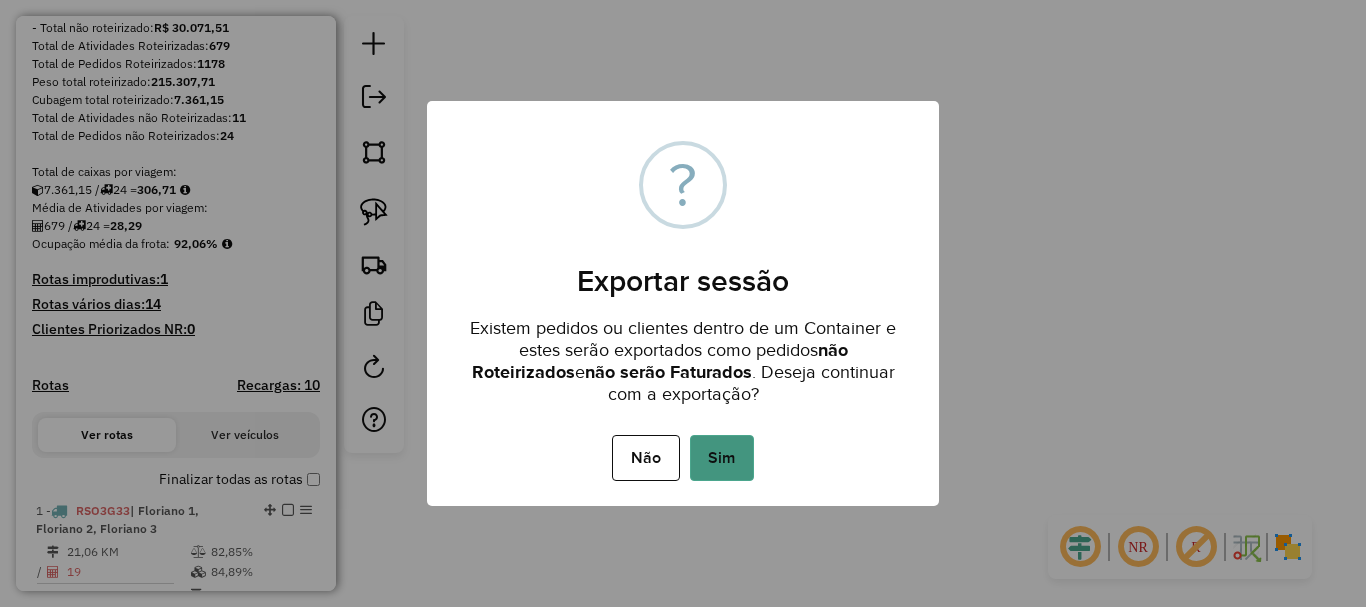 click on "Sim" at bounding box center [722, 458] 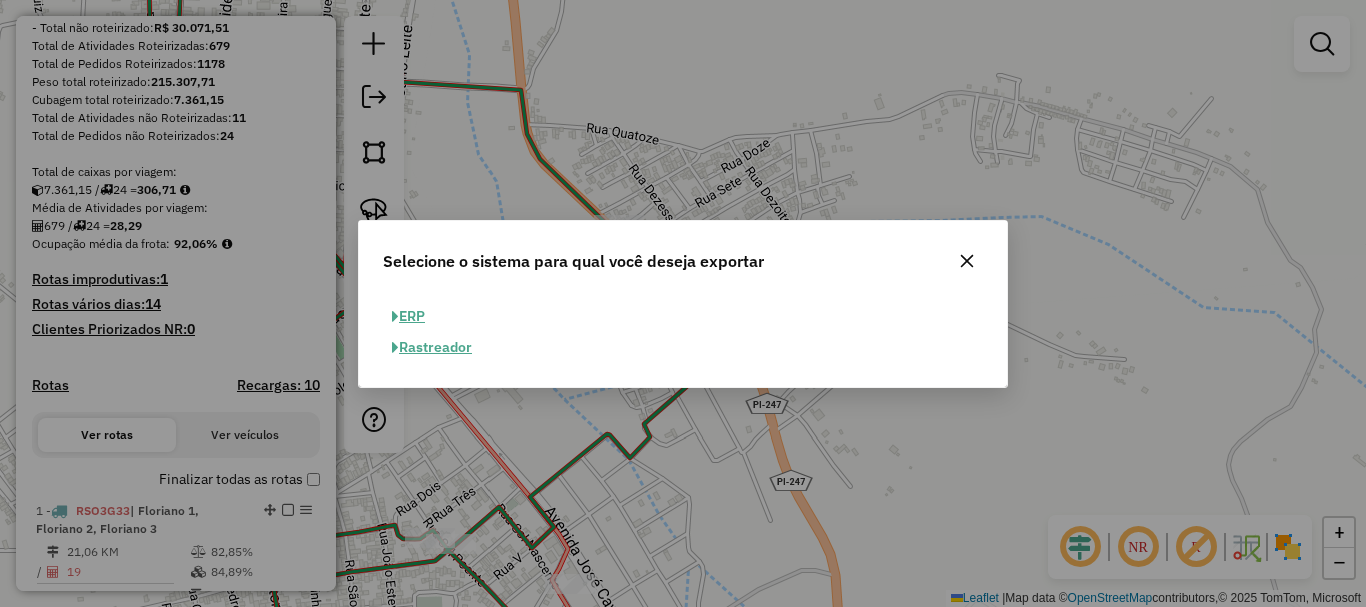 click on "ERP" 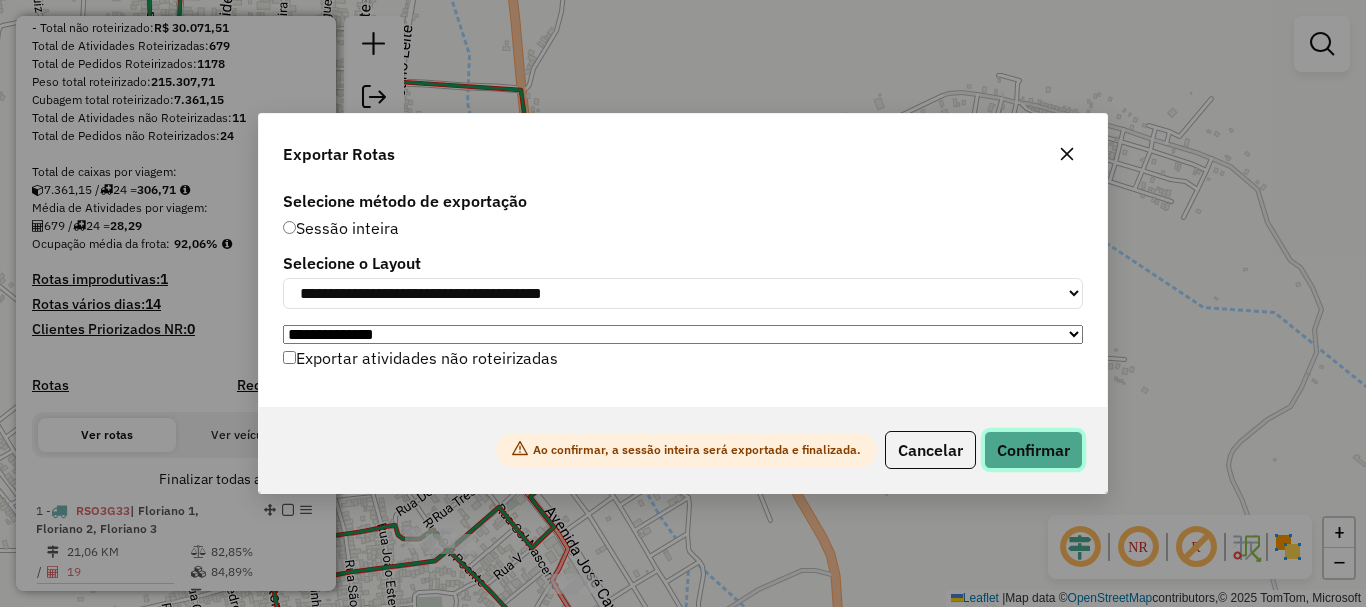 click on "Confirmar" 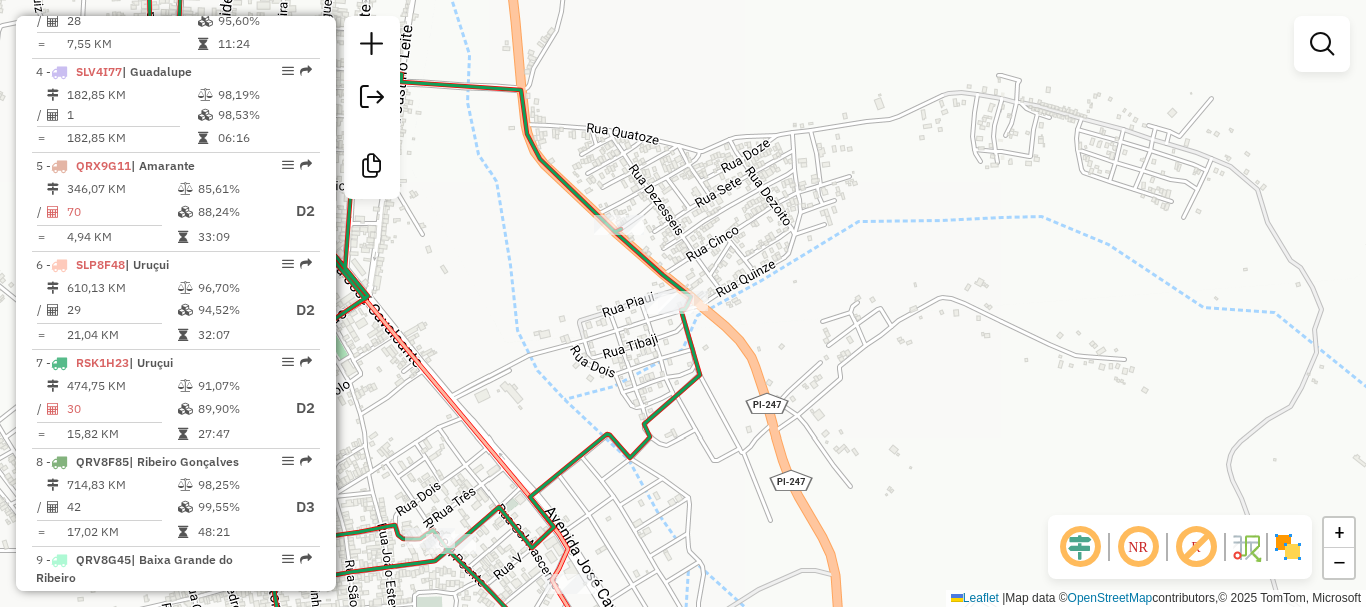 scroll, scrollTop: 1046, scrollLeft: 0, axis: vertical 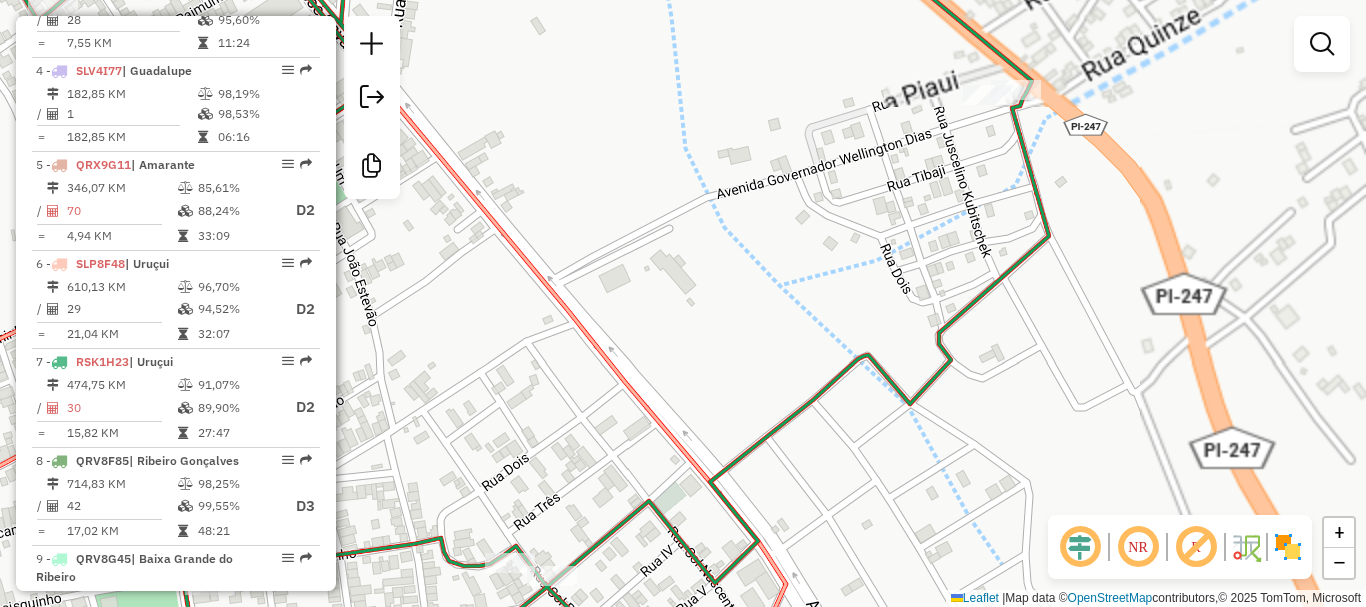 click on "Janela de atendimento Grade de atendimento Capacidade Transportadoras Veículos Cliente Pedidos  Rotas Selecione os dias de semana para filtrar as janelas de atendimento  Seg   Ter   Qua   Qui   Sex   Sáb   Dom  Informe o período da janela de atendimento: De: Até:  Filtrar exatamente a janela do cliente  Considerar janela de atendimento padrão  Selecione os dias de semana para filtrar as grades de atendimento  Seg   Ter   Qua   Qui   Sex   Sáb   Dom   Considerar clientes sem dia de atendimento cadastrado  Clientes fora do dia de atendimento selecionado Filtrar as atividades entre os valores definidos abaixo:  Peso mínimo:   Peso máximo:   Cubagem mínima:   Cubagem máxima:   De:   Até:  Filtrar as atividades entre o tempo de atendimento definido abaixo:  De:   Até:   Considerar capacidade total dos clientes não roteirizados Transportadora: Selecione um ou mais itens Tipo de veículo: Selecione um ou mais itens Veículo: Selecione um ou mais itens Motorista: Selecione um ou mais itens Nome: Rótulo:" 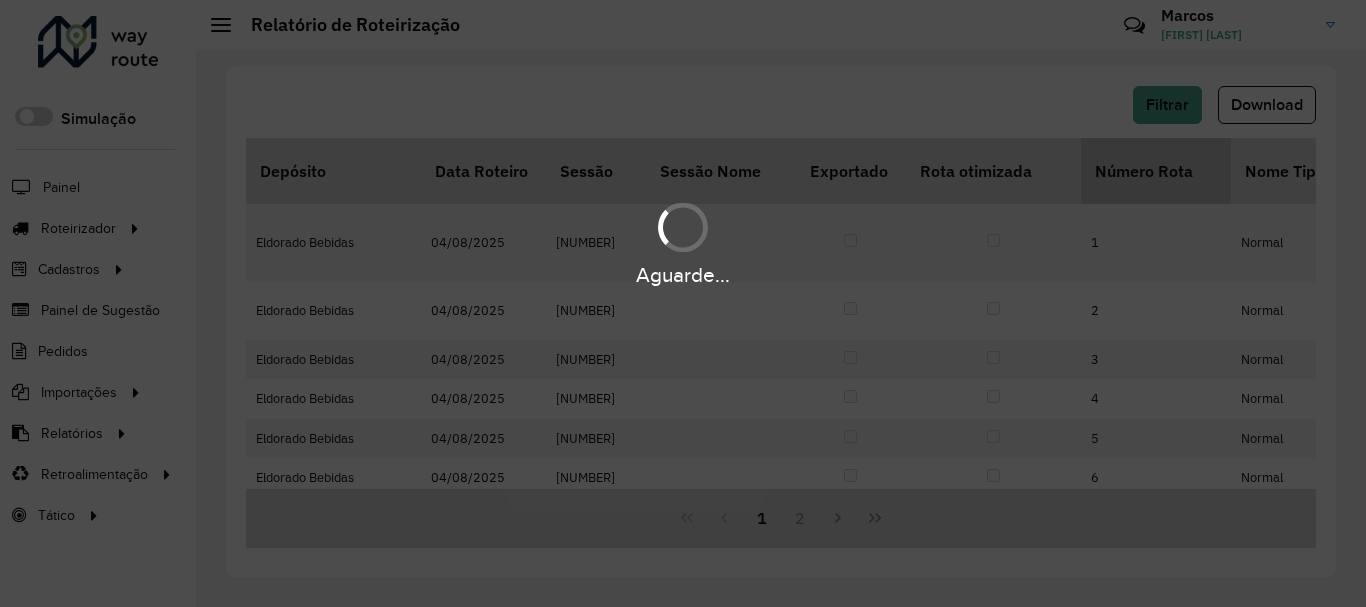 scroll, scrollTop: 0, scrollLeft: 0, axis: both 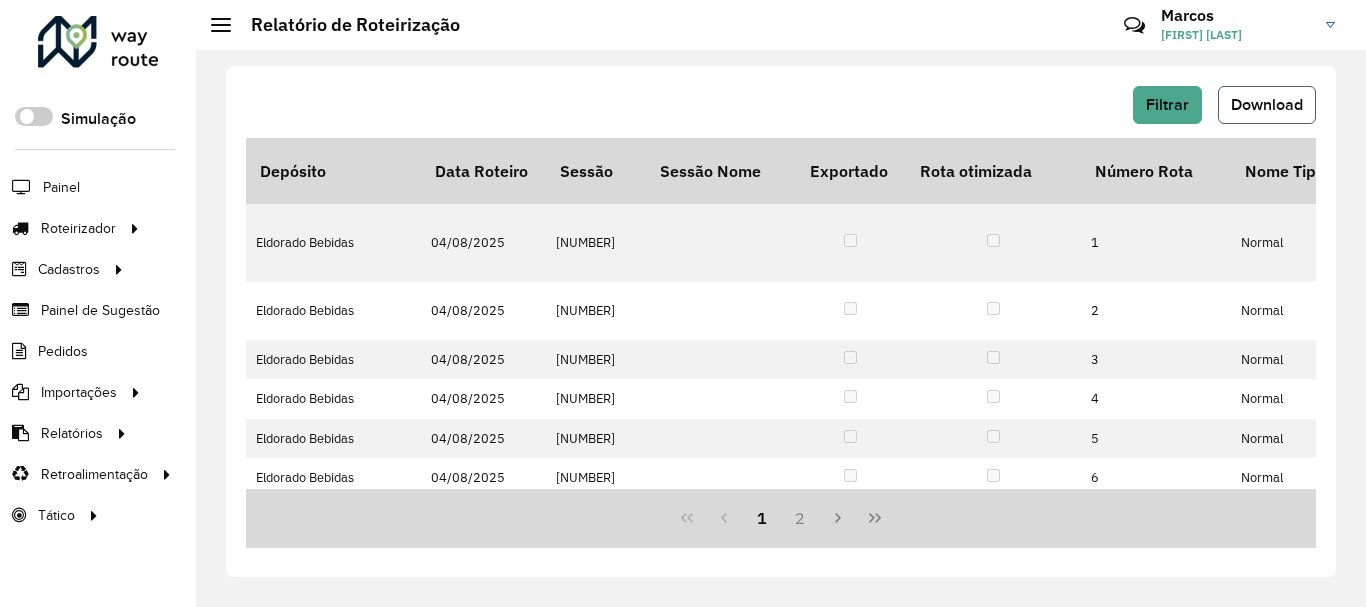 click on "Download" 